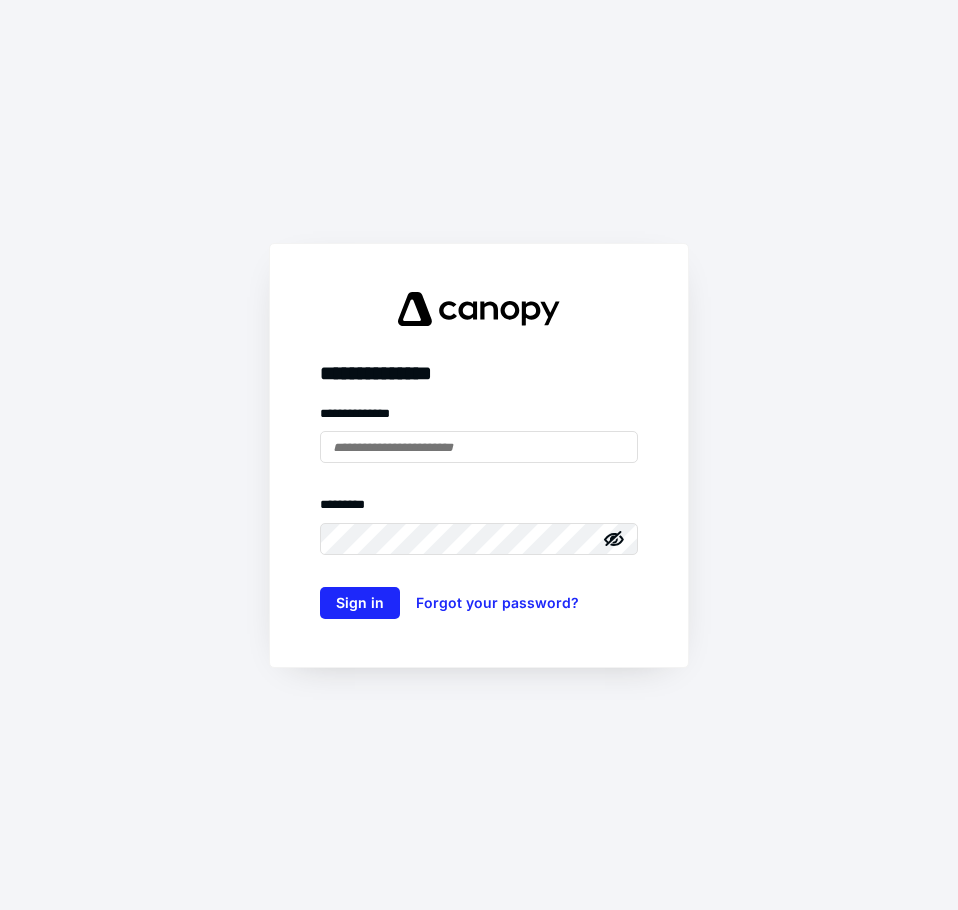 scroll, scrollTop: 0, scrollLeft: 0, axis: both 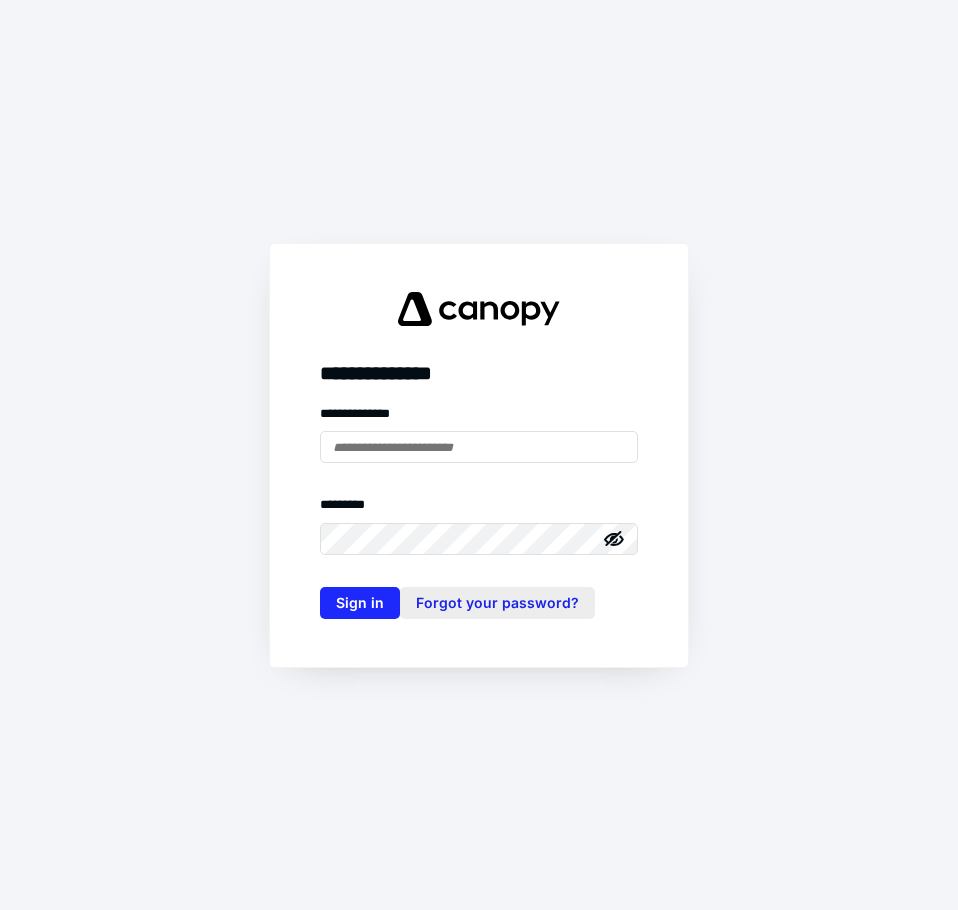 type on "**********" 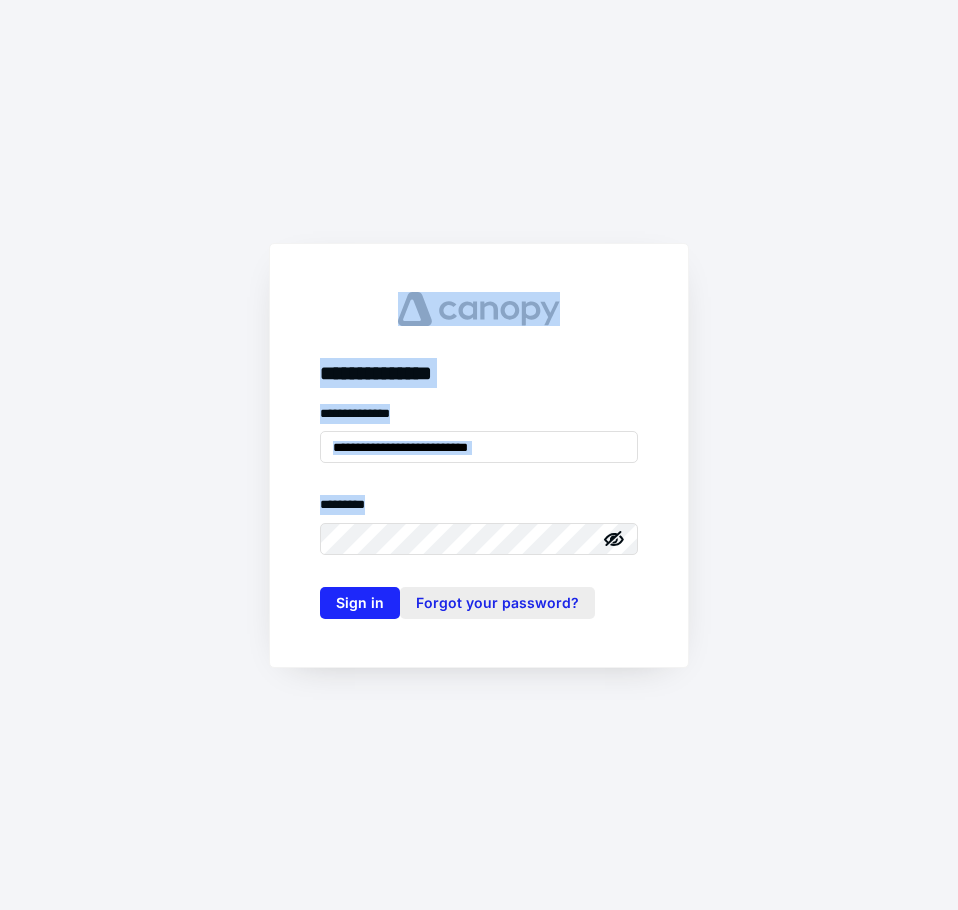 click on "**********" at bounding box center [479, 455] 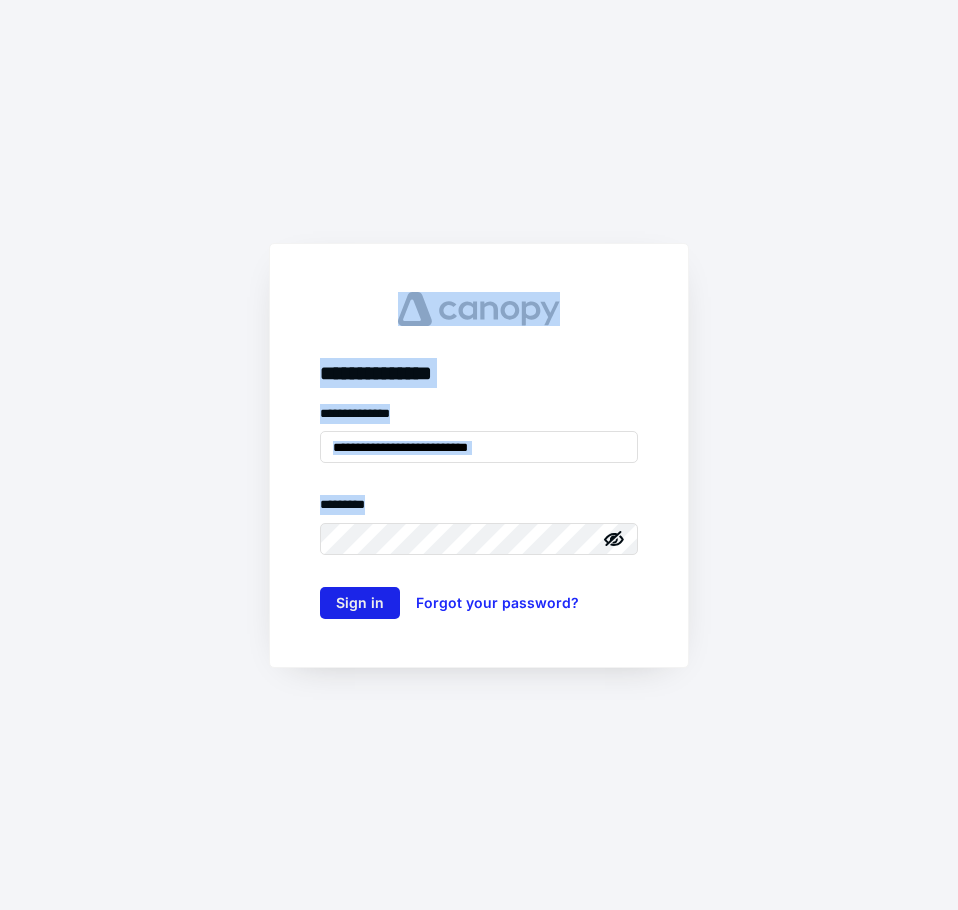 click on "Sign in" at bounding box center (360, 603) 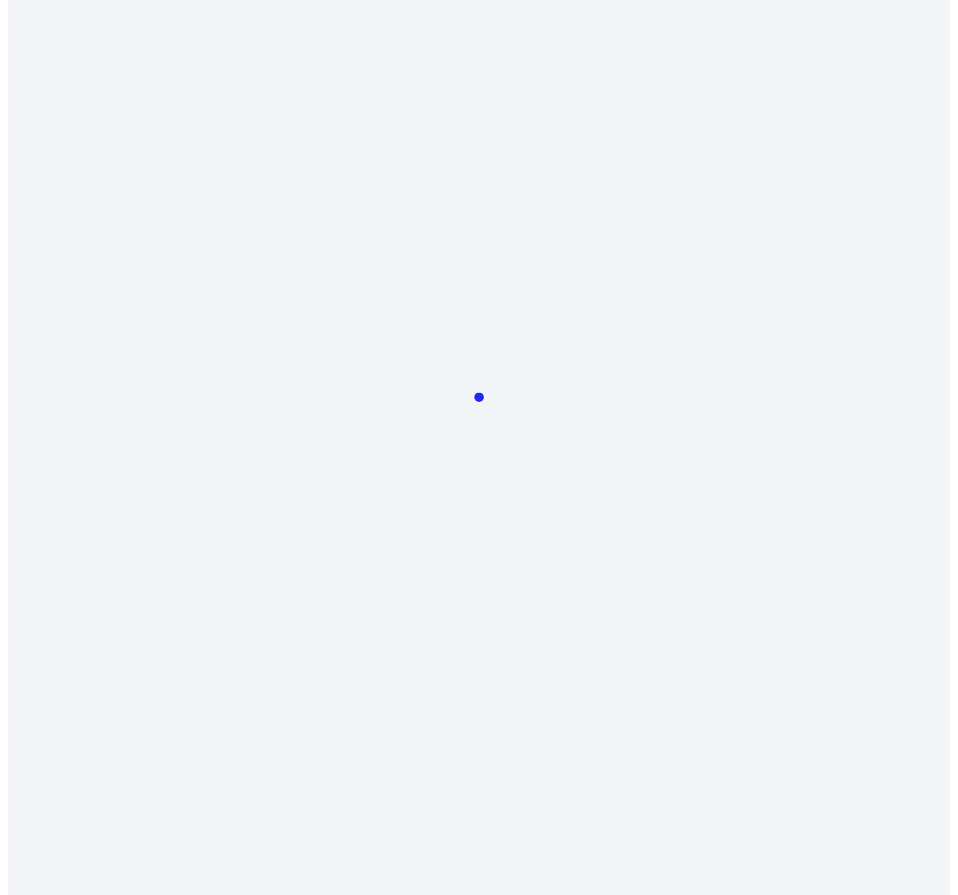 scroll, scrollTop: 0, scrollLeft: 0, axis: both 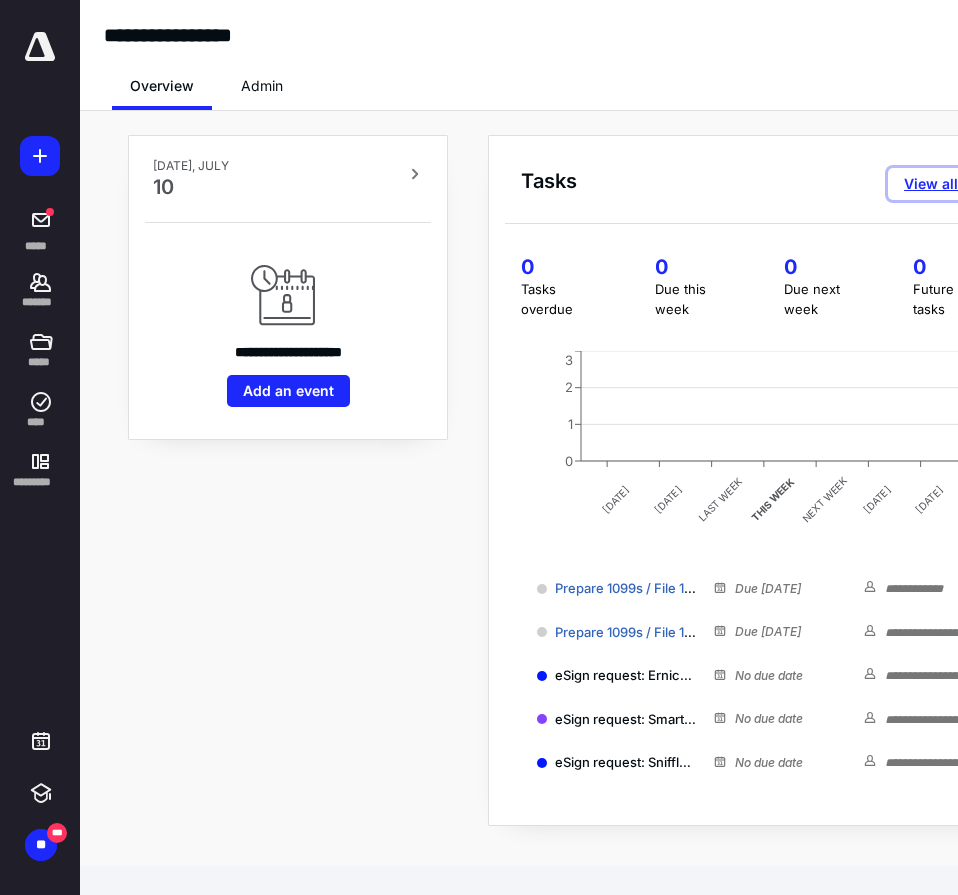 click on "View all tasks" at bounding box center [951, 184] 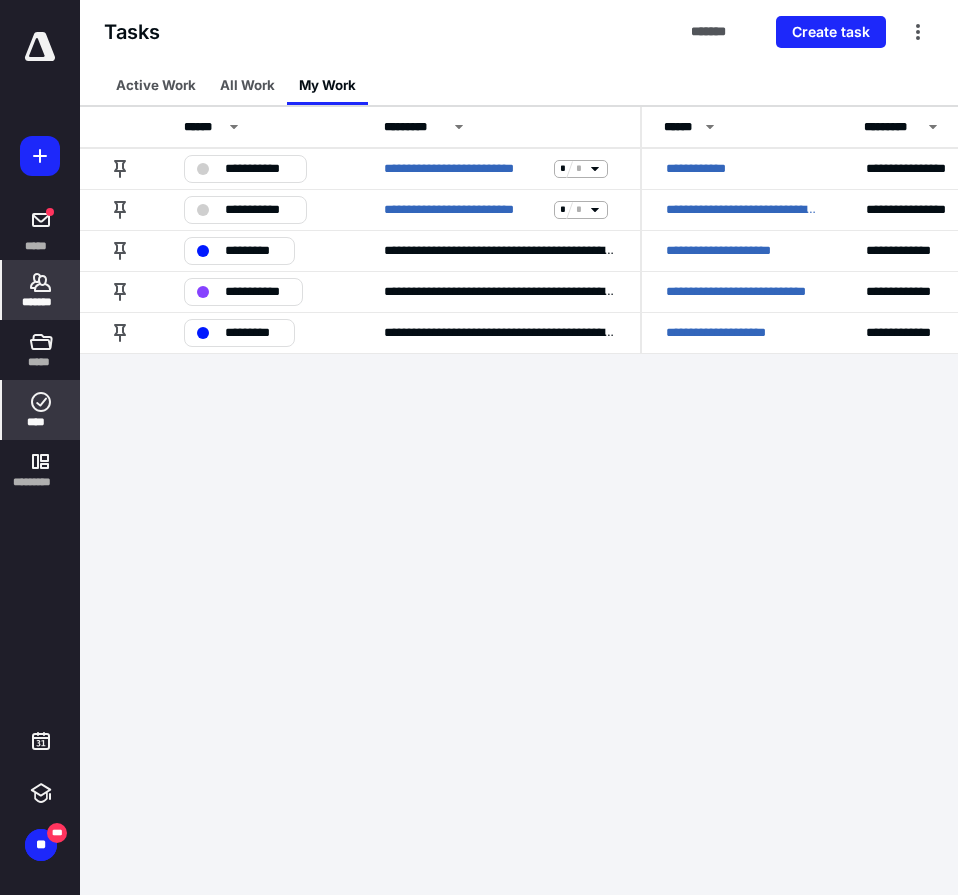 click on "*******" at bounding box center [41, 302] 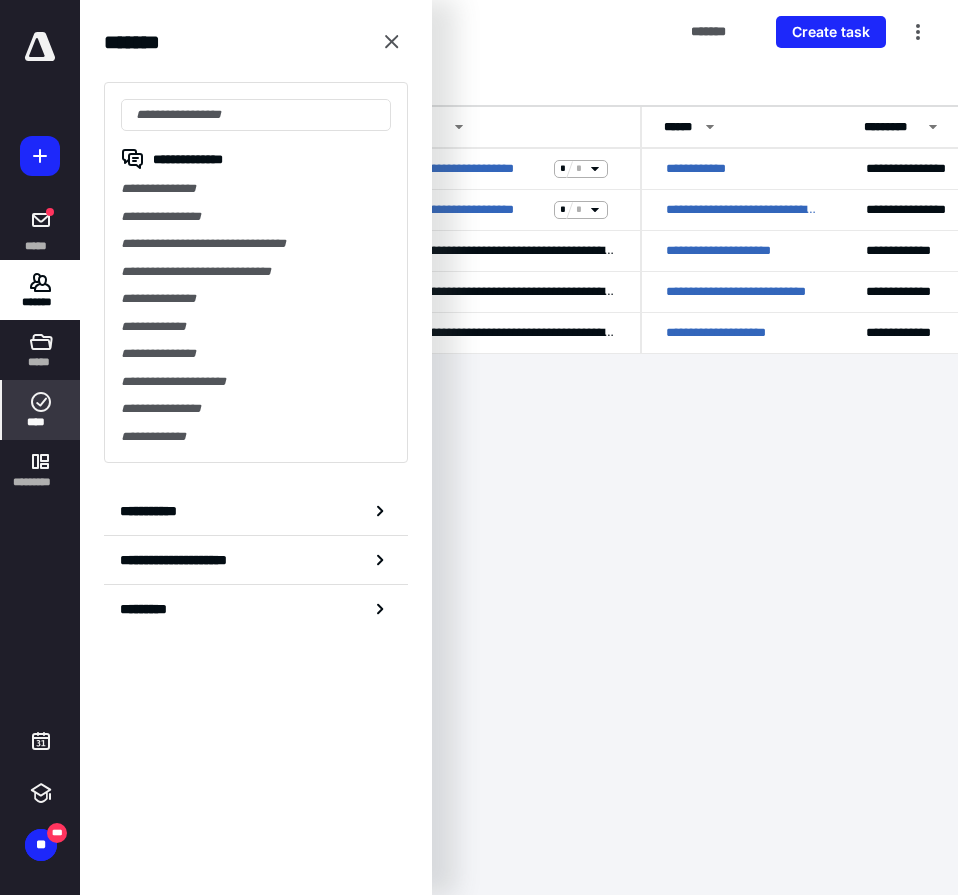 click on "**********" at bounding box center (256, 189) 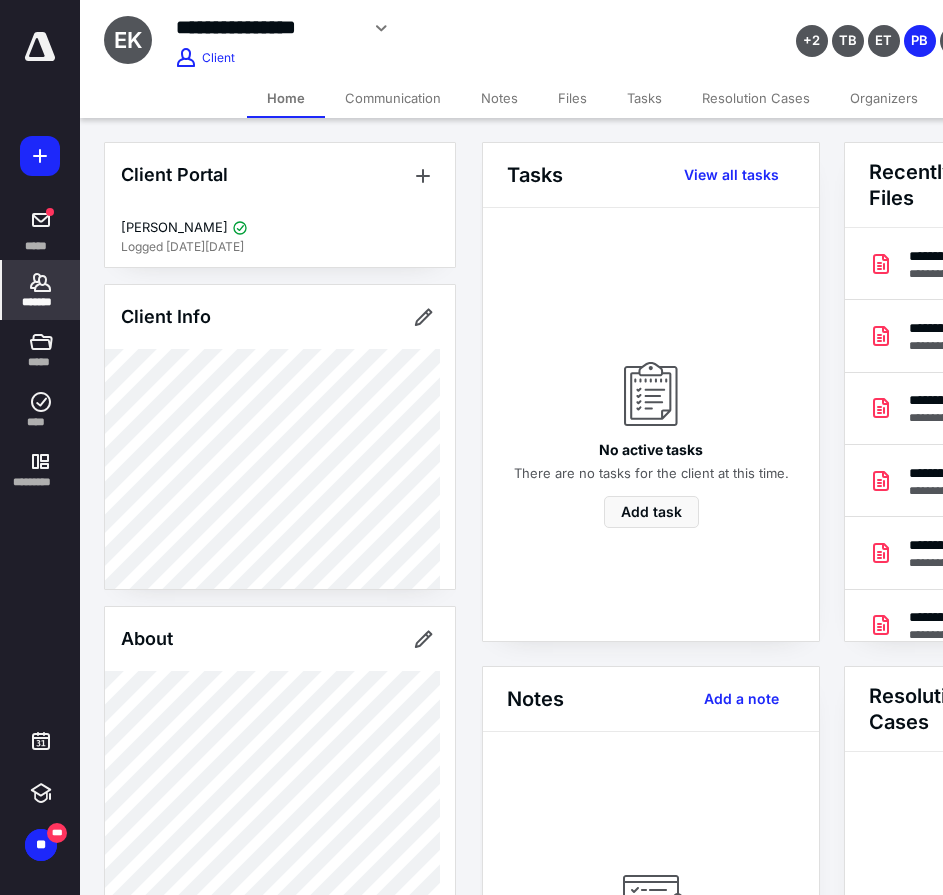 scroll, scrollTop: 0, scrollLeft: 239, axis: horizontal 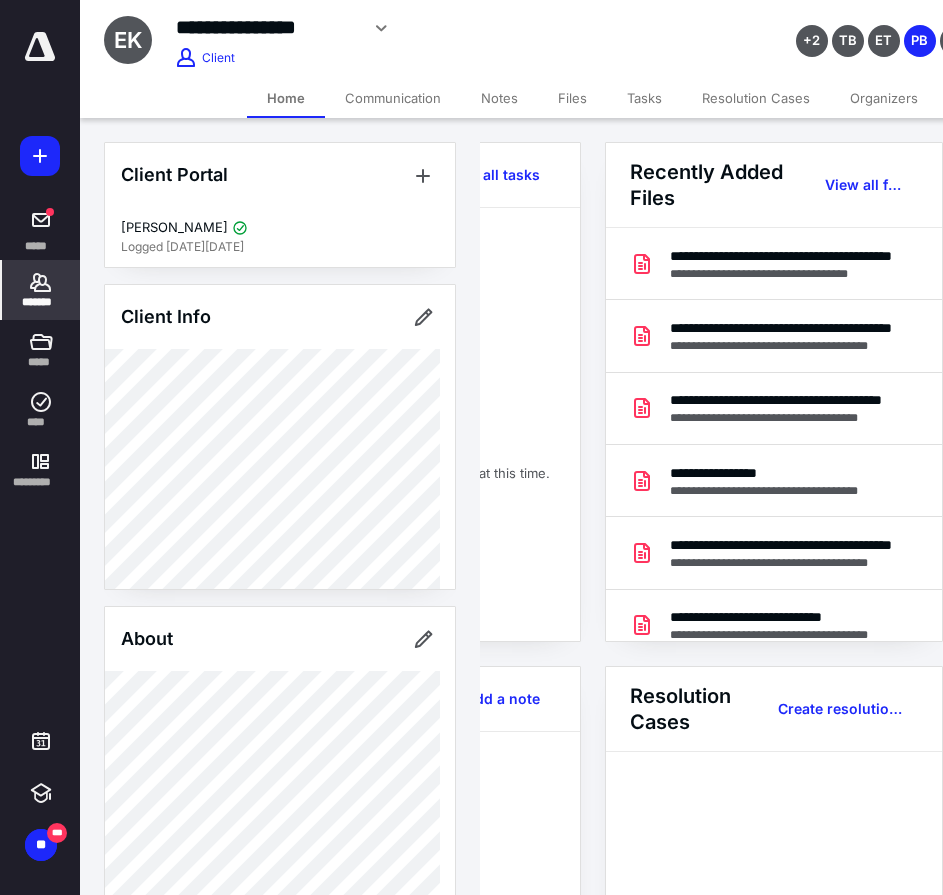click on "View all files" at bounding box center [863, 185] 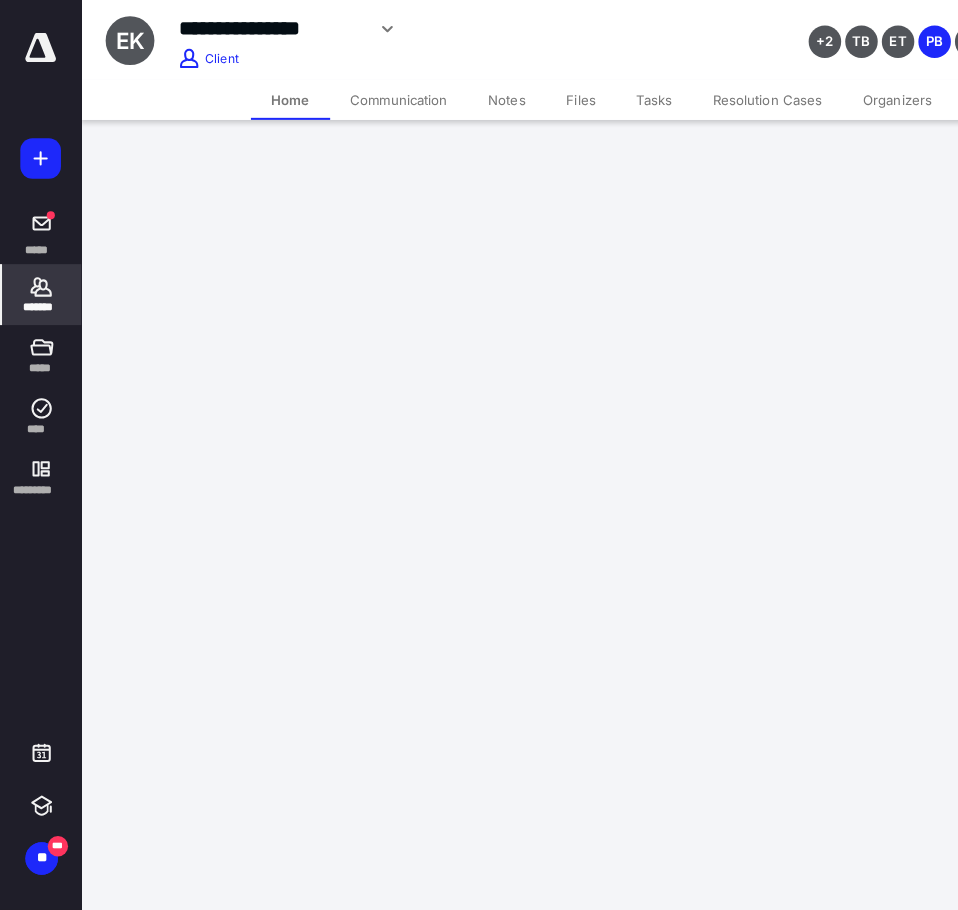 scroll, scrollTop: 0, scrollLeft: 0, axis: both 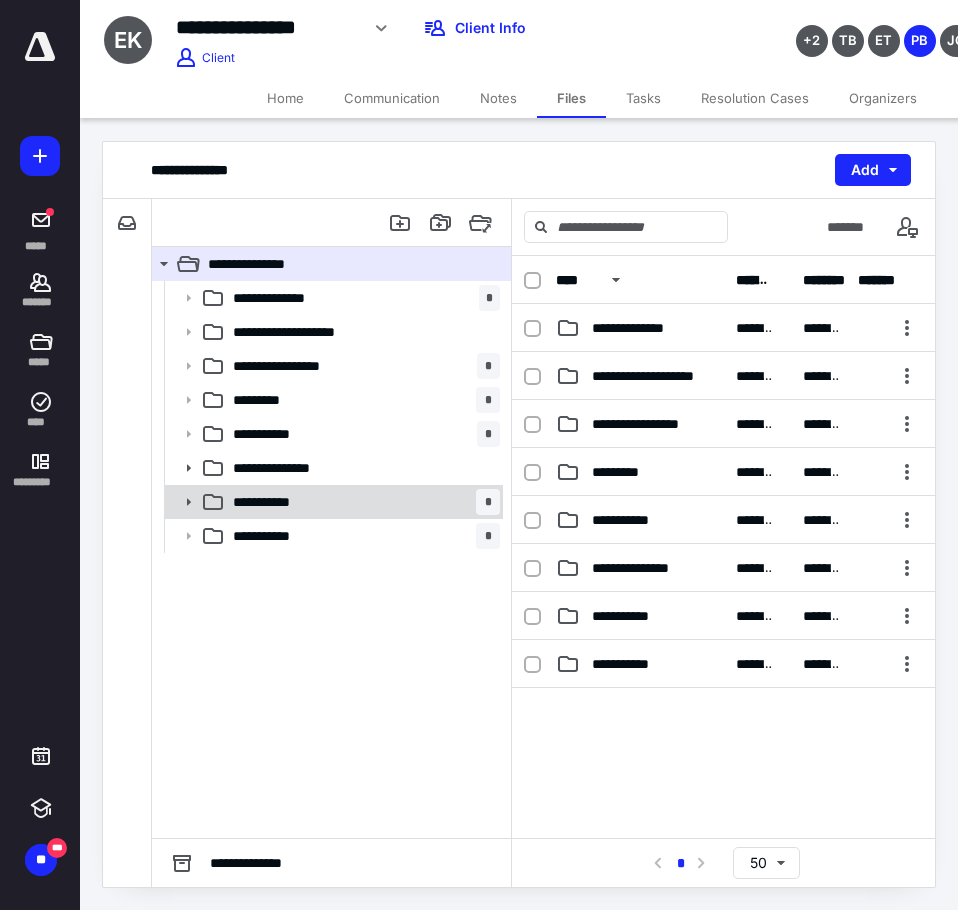 click on "**********" at bounding box center [281, 502] 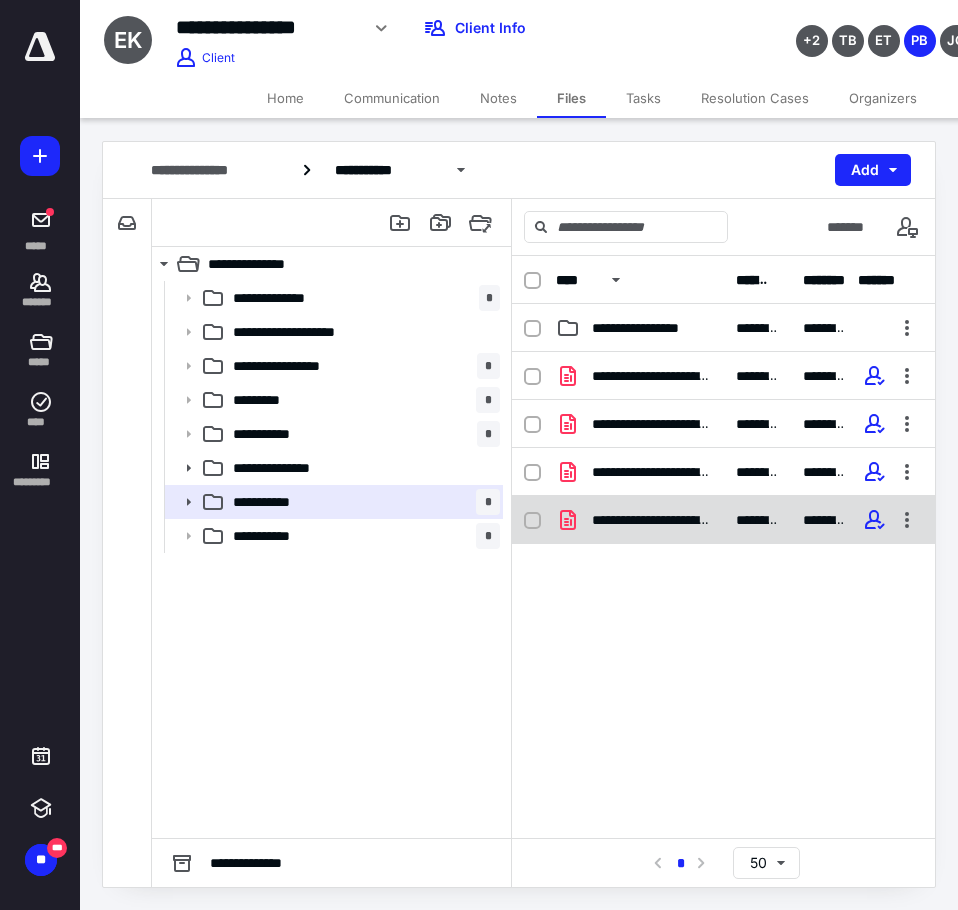 click on "**********" at bounding box center [757, 520] 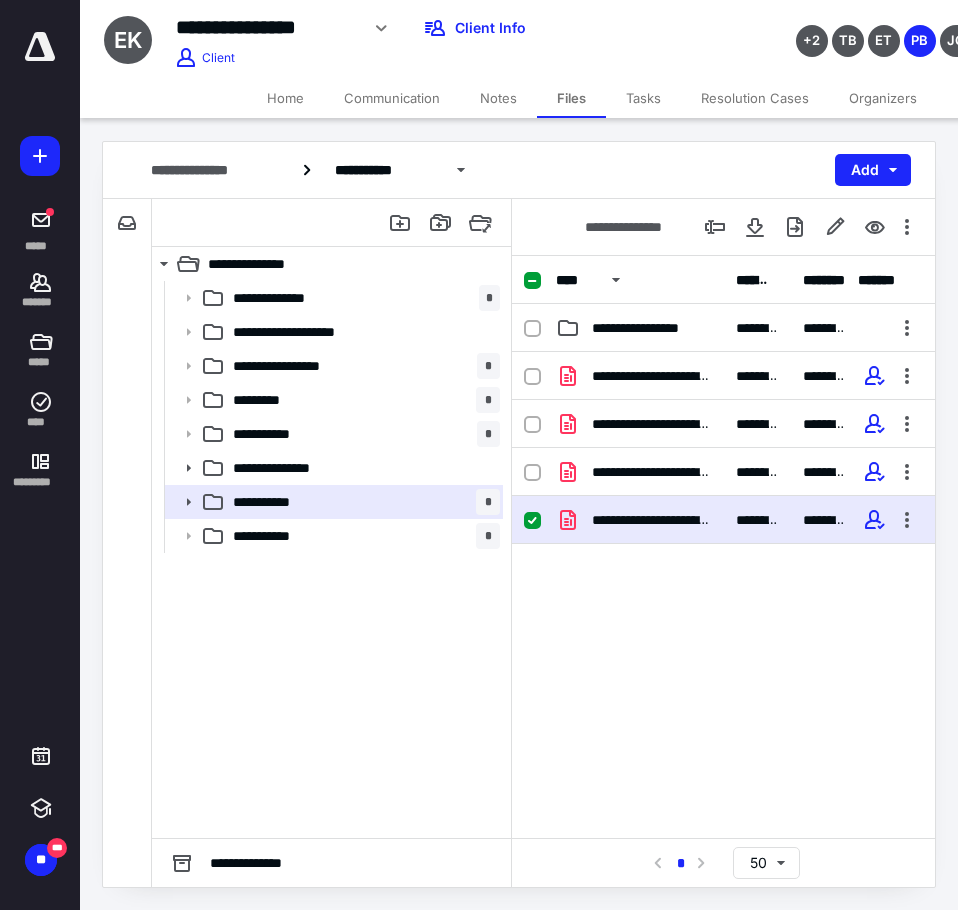 click on "**********" at bounding box center [757, 520] 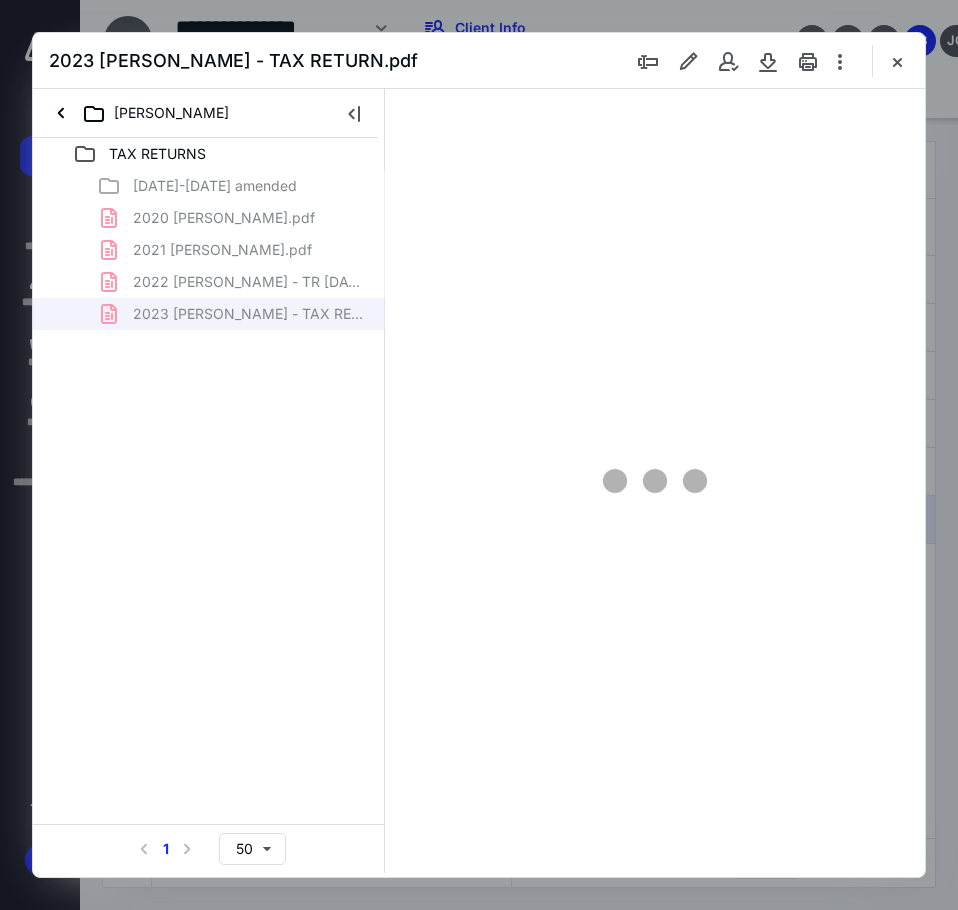 scroll, scrollTop: 0, scrollLeft: 0, axis: both 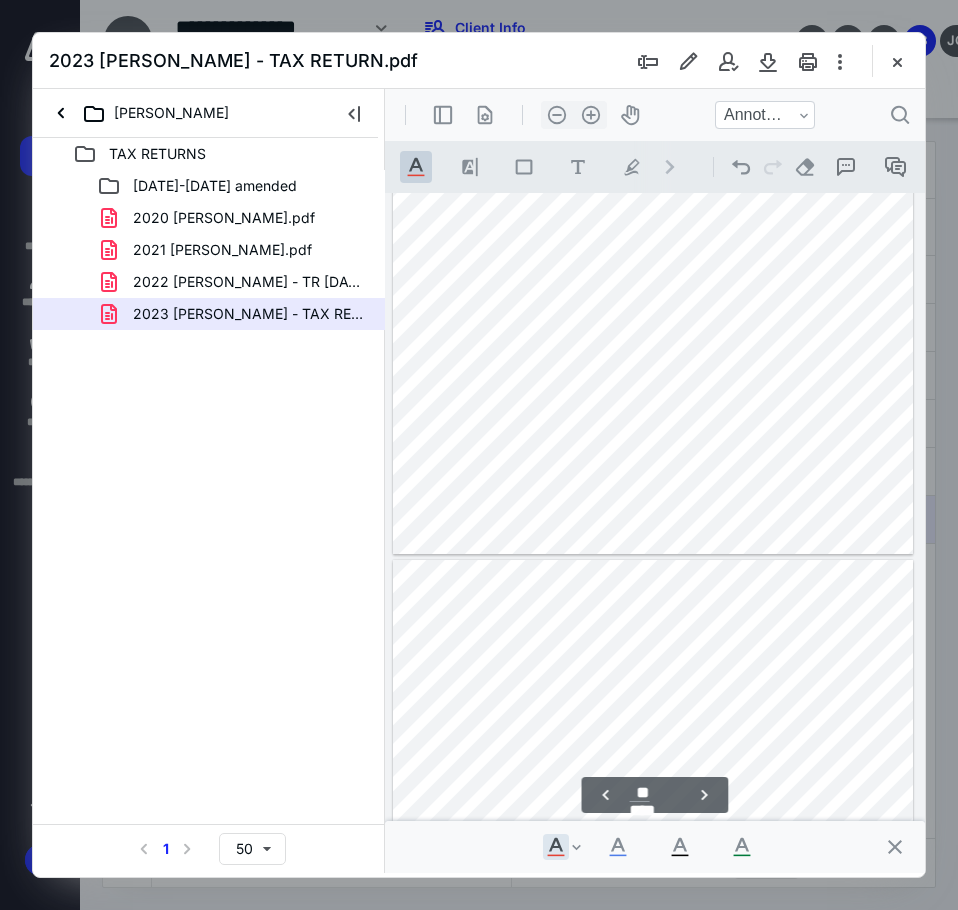 type on "**" 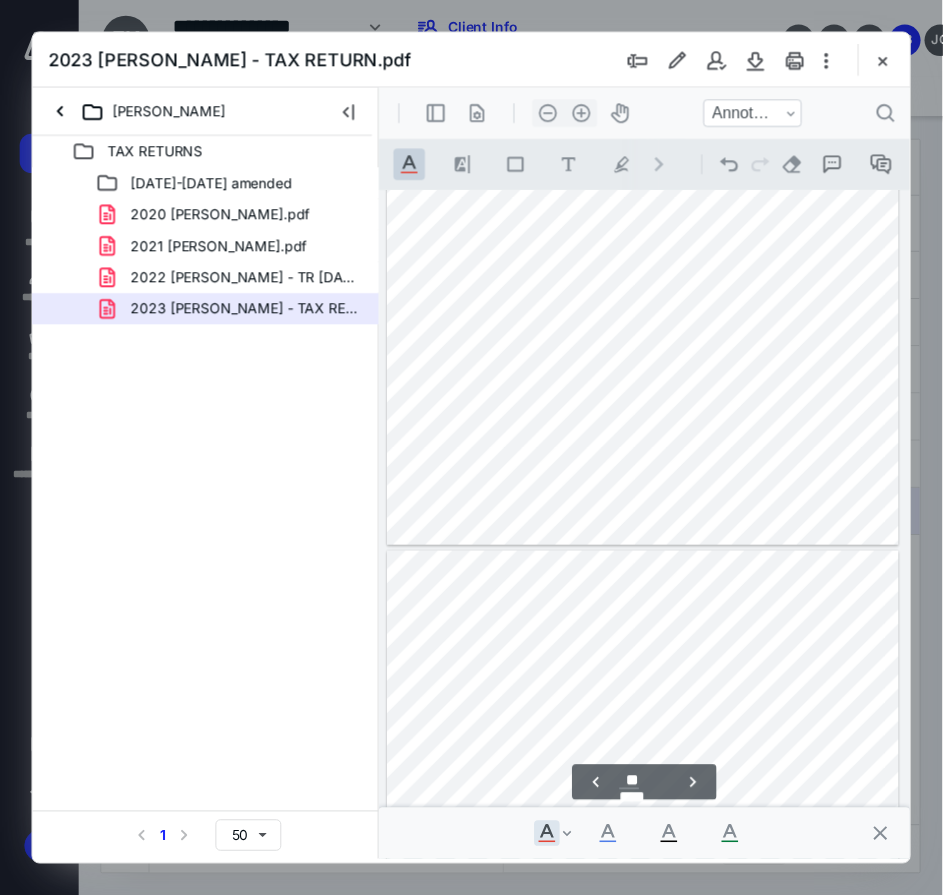 scroll, scrollTop: 33270, scrollLeft: 0, axis: vertical 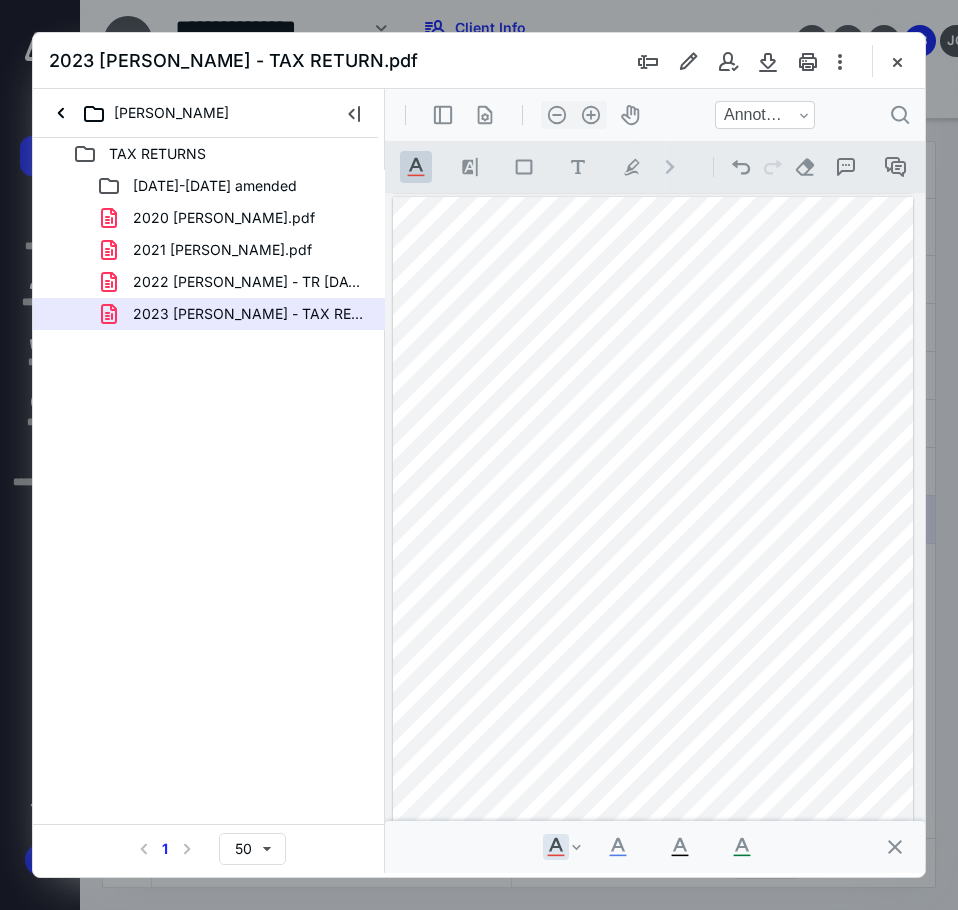 click at bounding box center [897, 61] 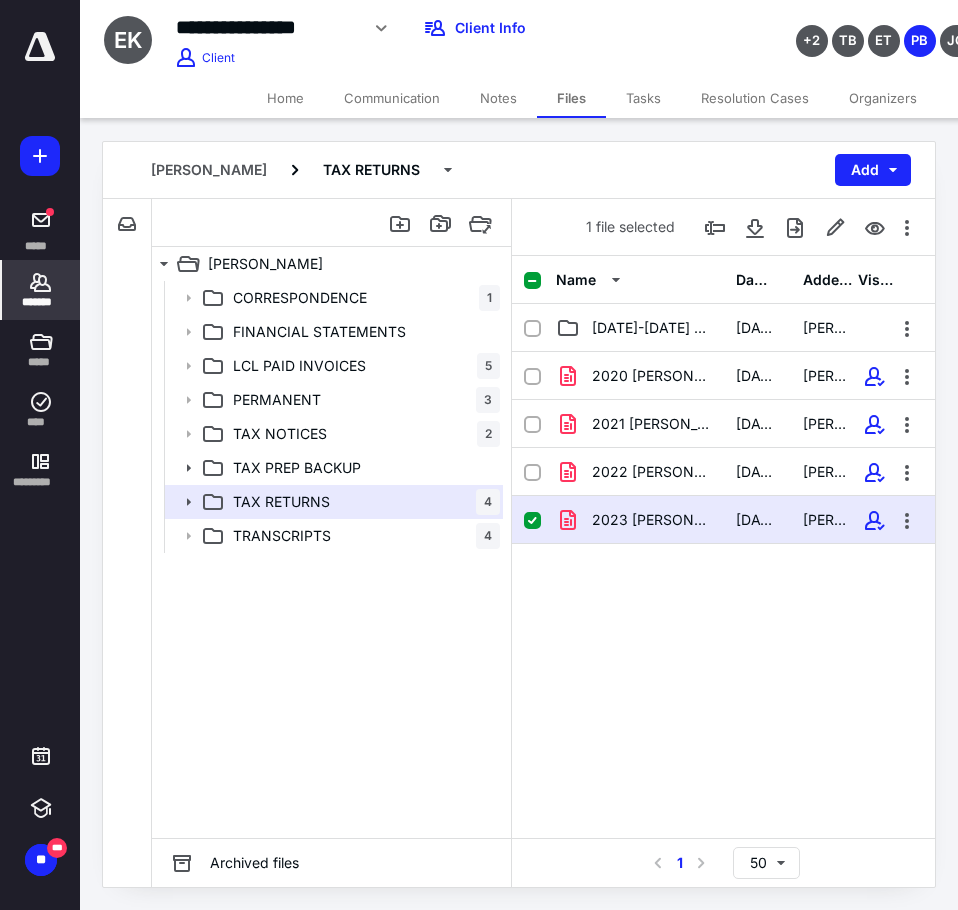 click on "*******" at bounding box center (41, 302) 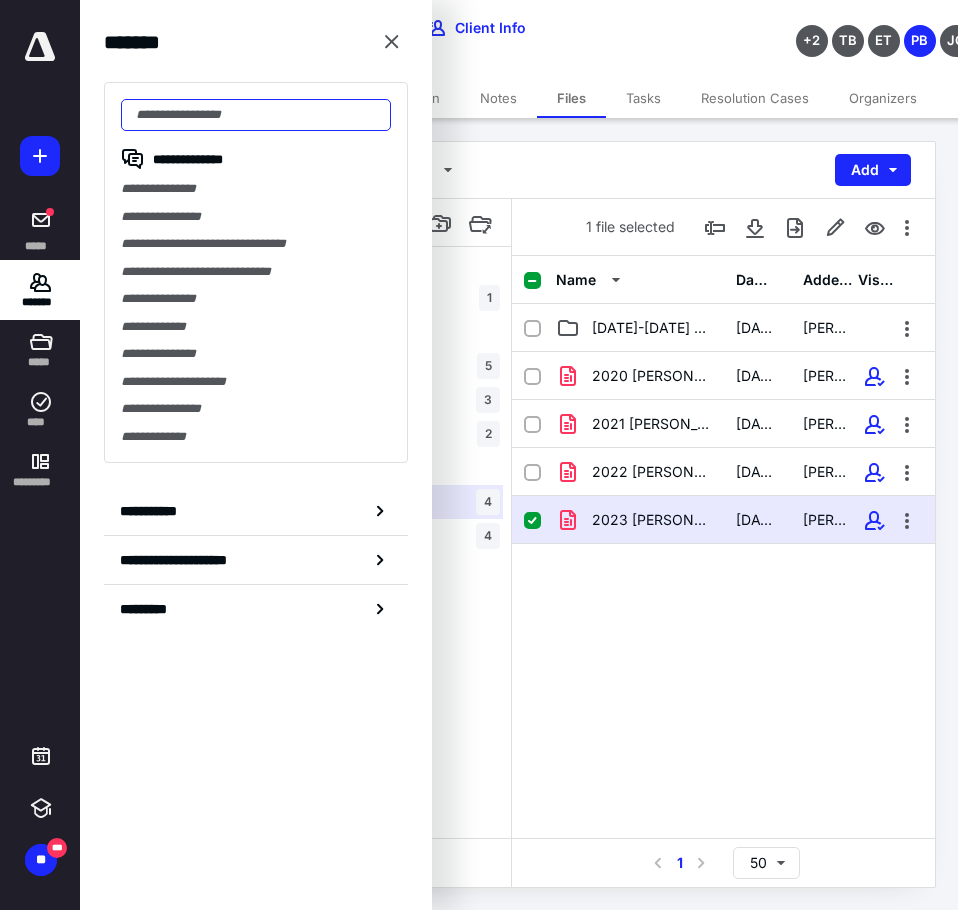 click at bounding box center [256, 115] 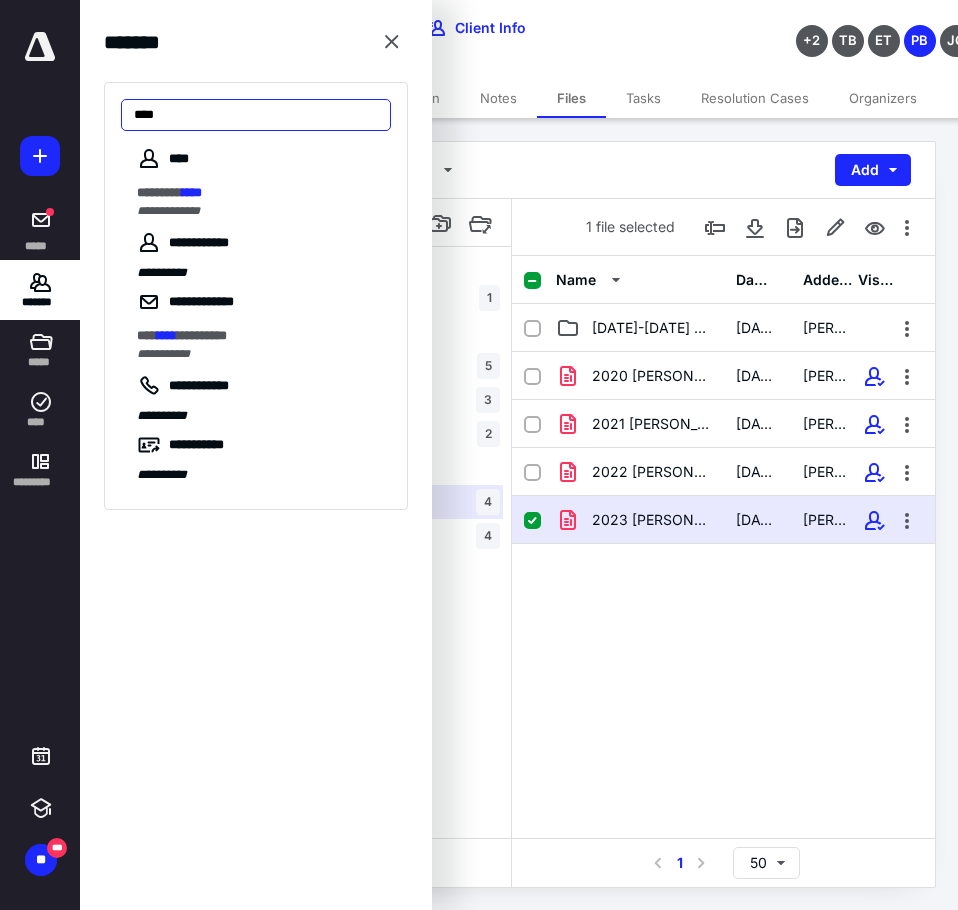 type on "****" 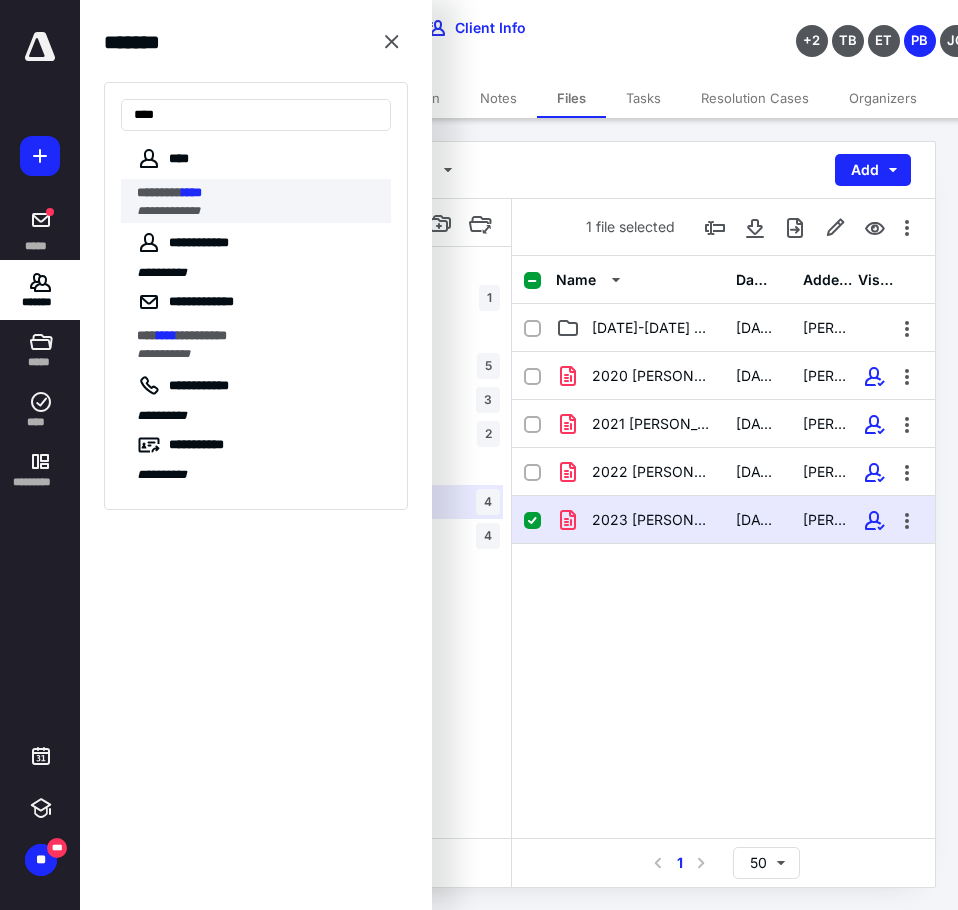 click on "**********" at bounding box center [168, 211] 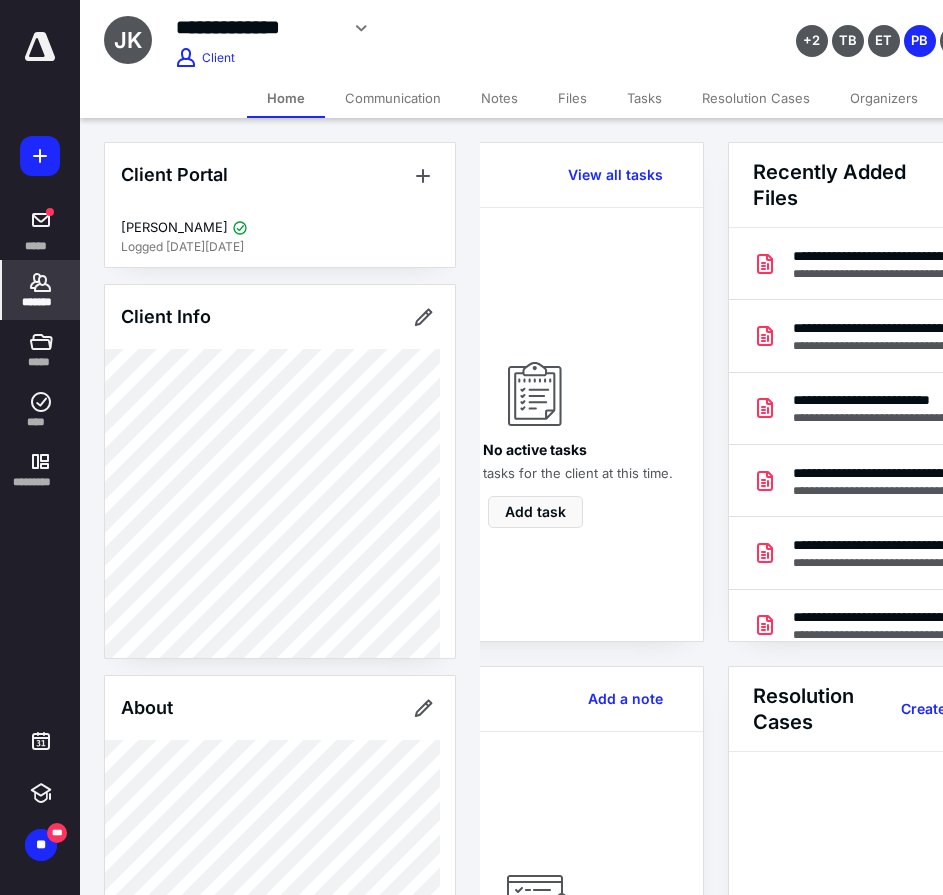 scroll, scrollTop: 0, scrollLeft: 239, axis: horizontal 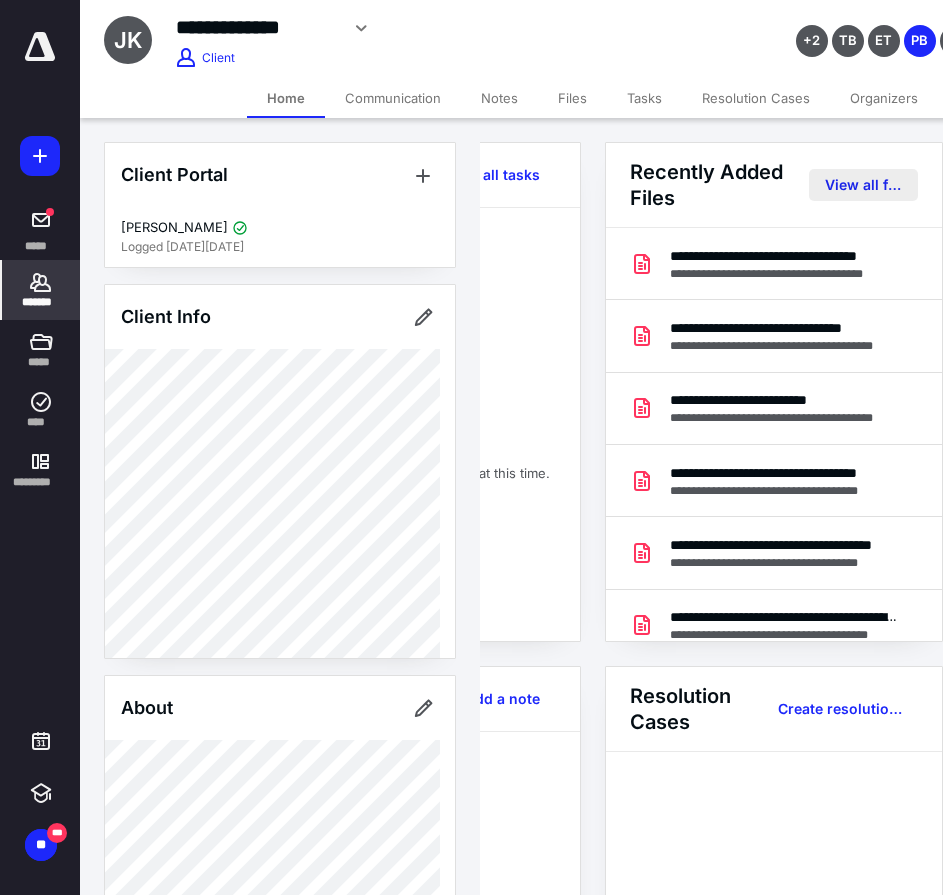 click on "View all files" at bounding box center (863, 185) 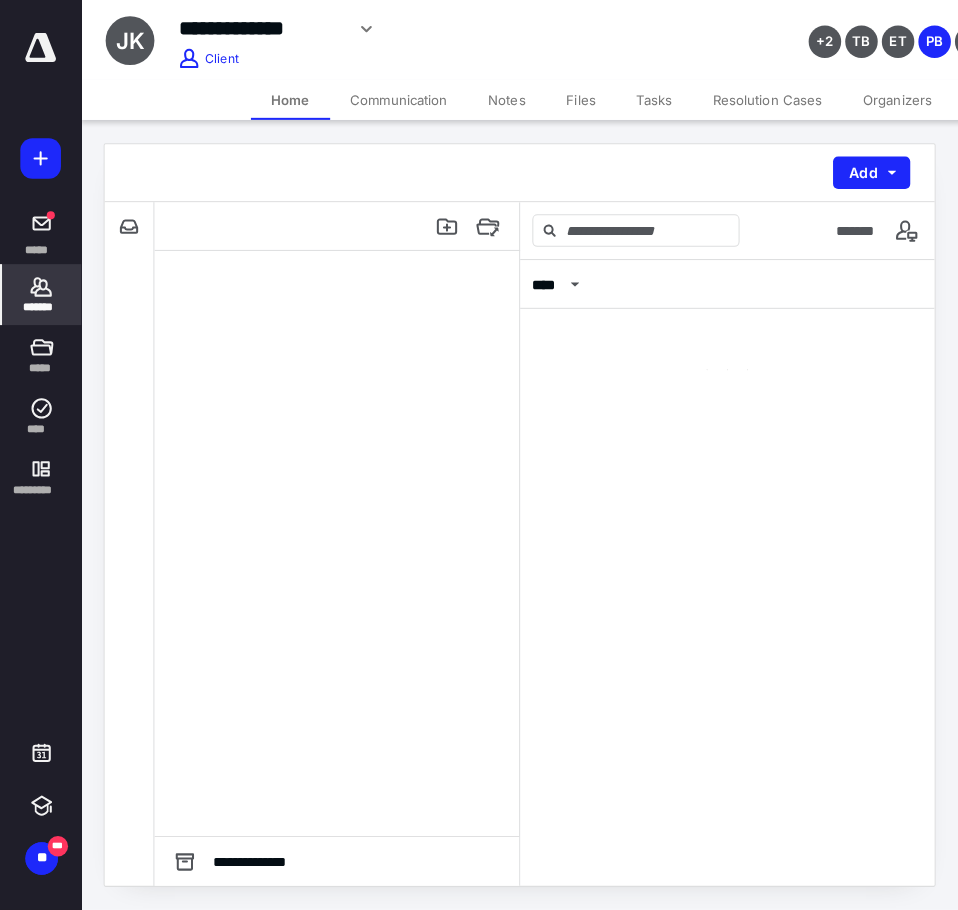 scroll, scrollTop: 0, scrollLeft: 0, axis: both 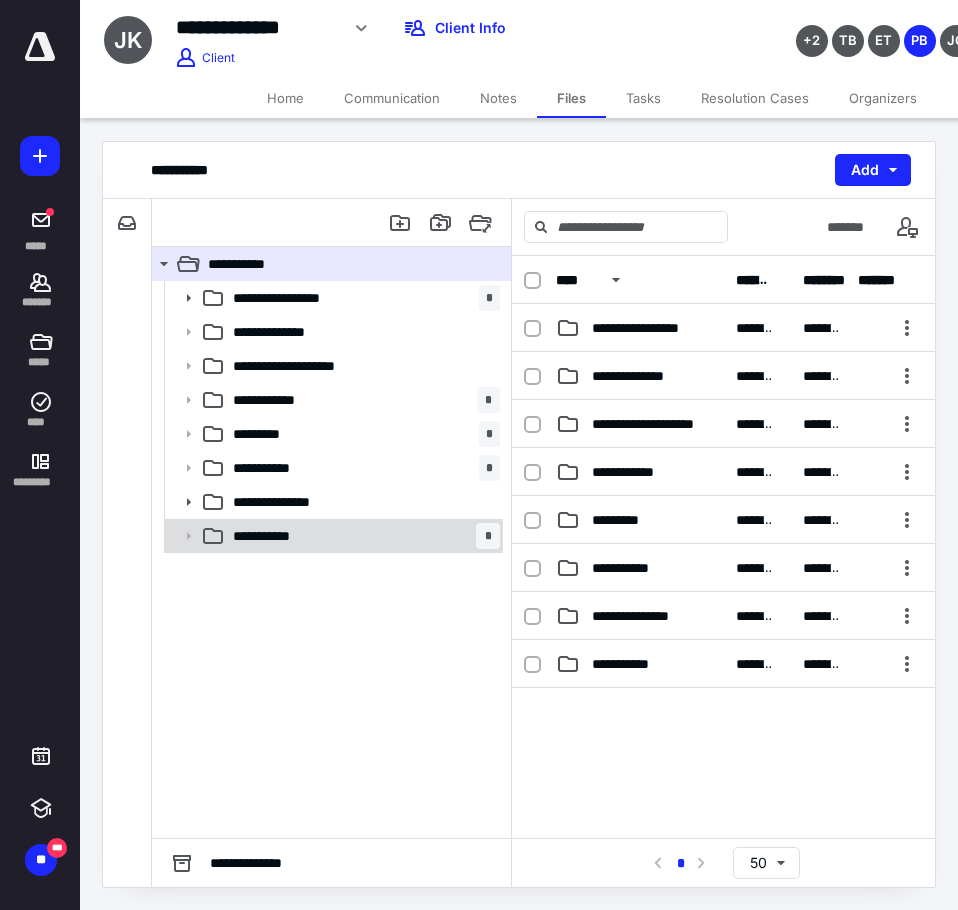 click on "**********" at bounding box center (362, 536) 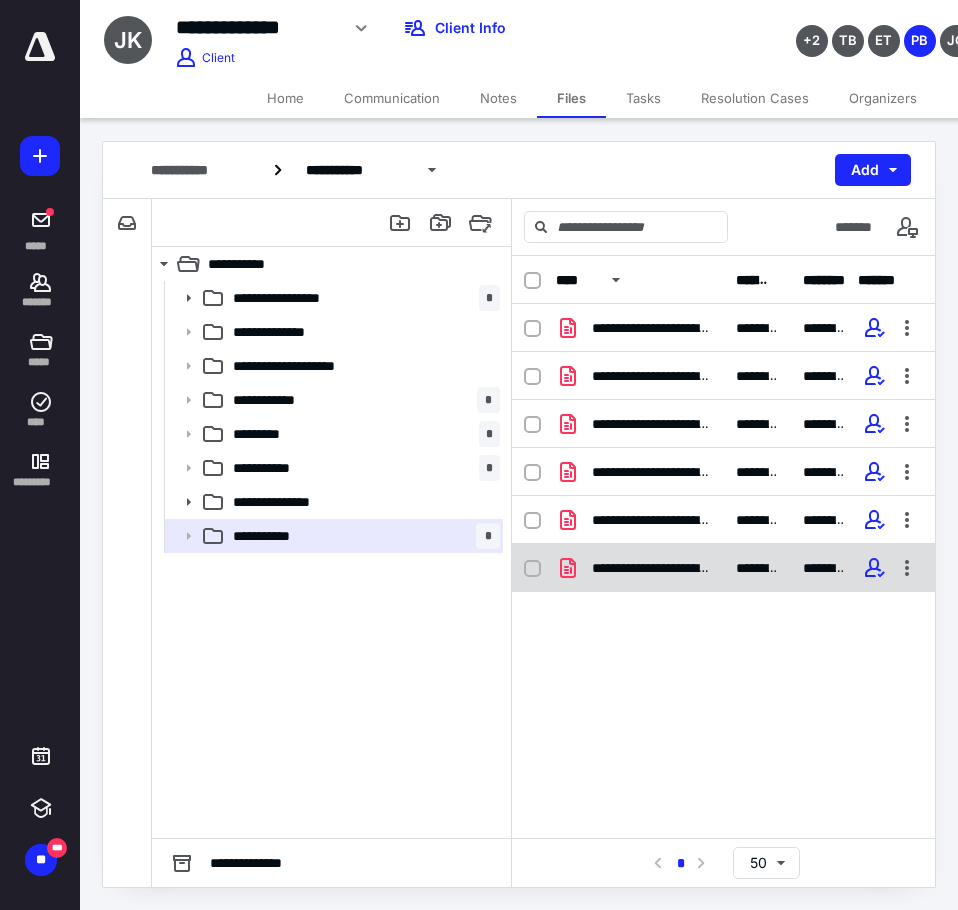 click on "**********" at bounding box center (652, 568) 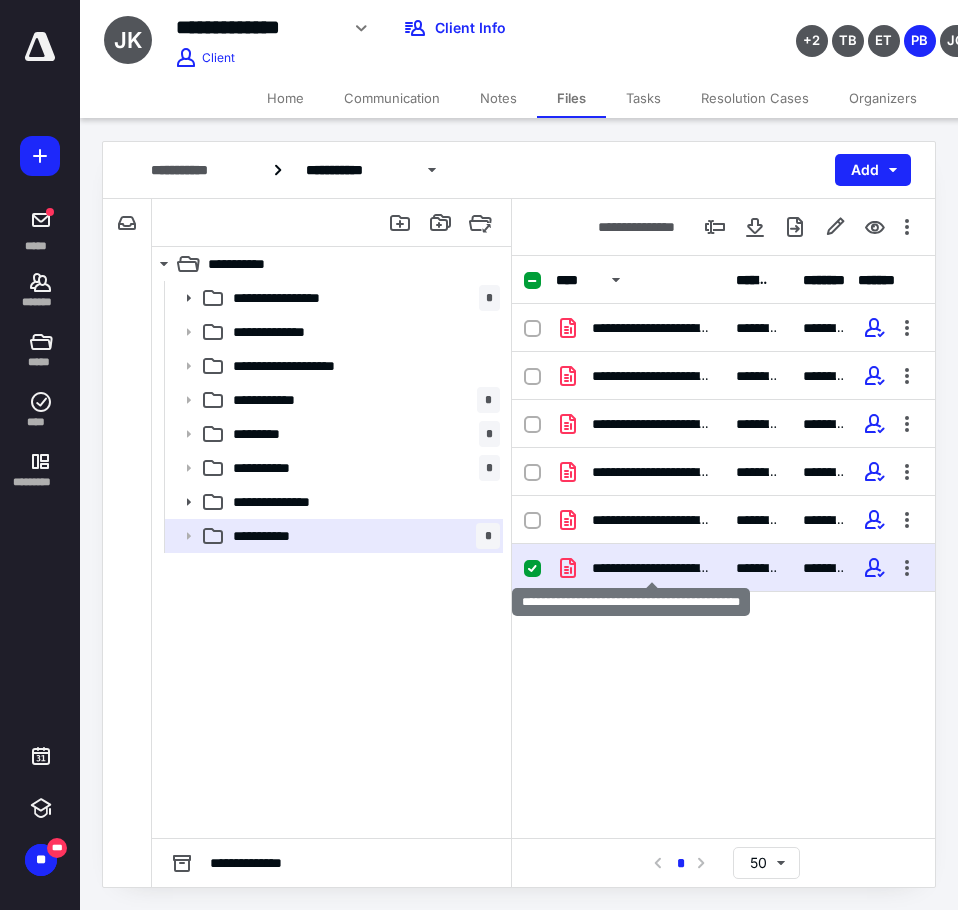 click on "**********" at bounding box center (652, 568) 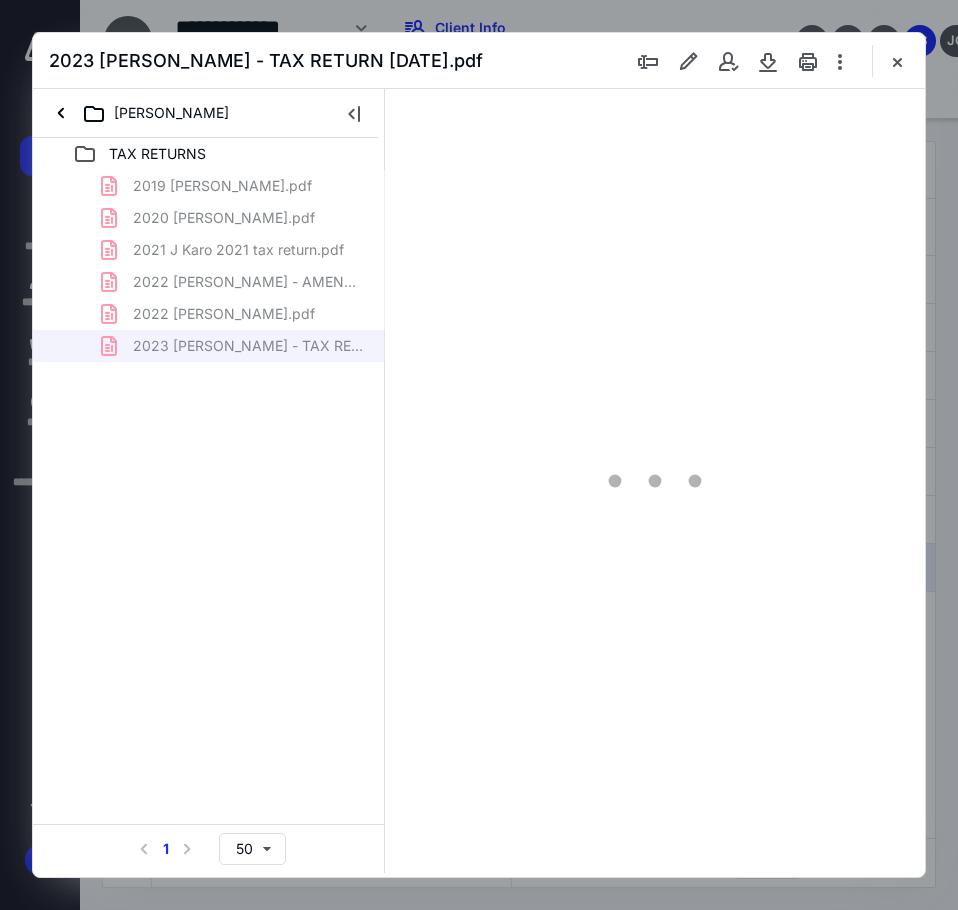scroll, scrollTop: 0, scrollLeft: 0, axis: both 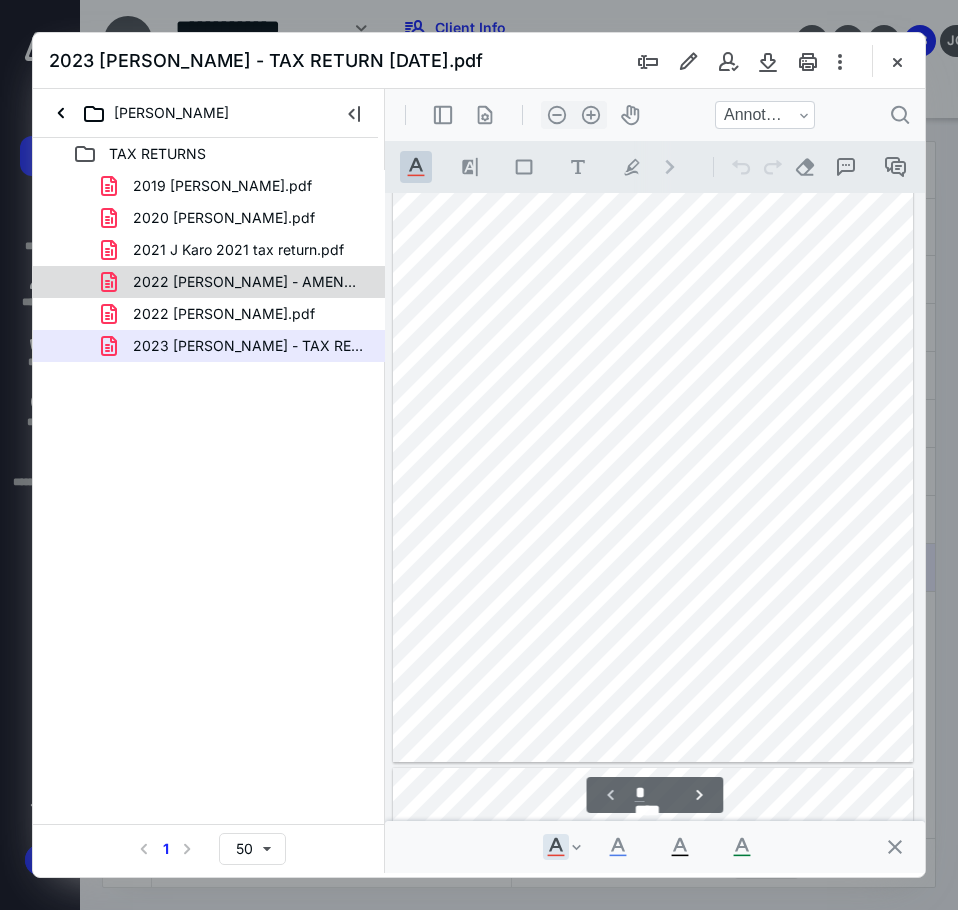 click on "2022 KARO, JOSEPH - AMENDED NYS, E FILED NJ RETURN.pdf" at bounding box center (209, 282) 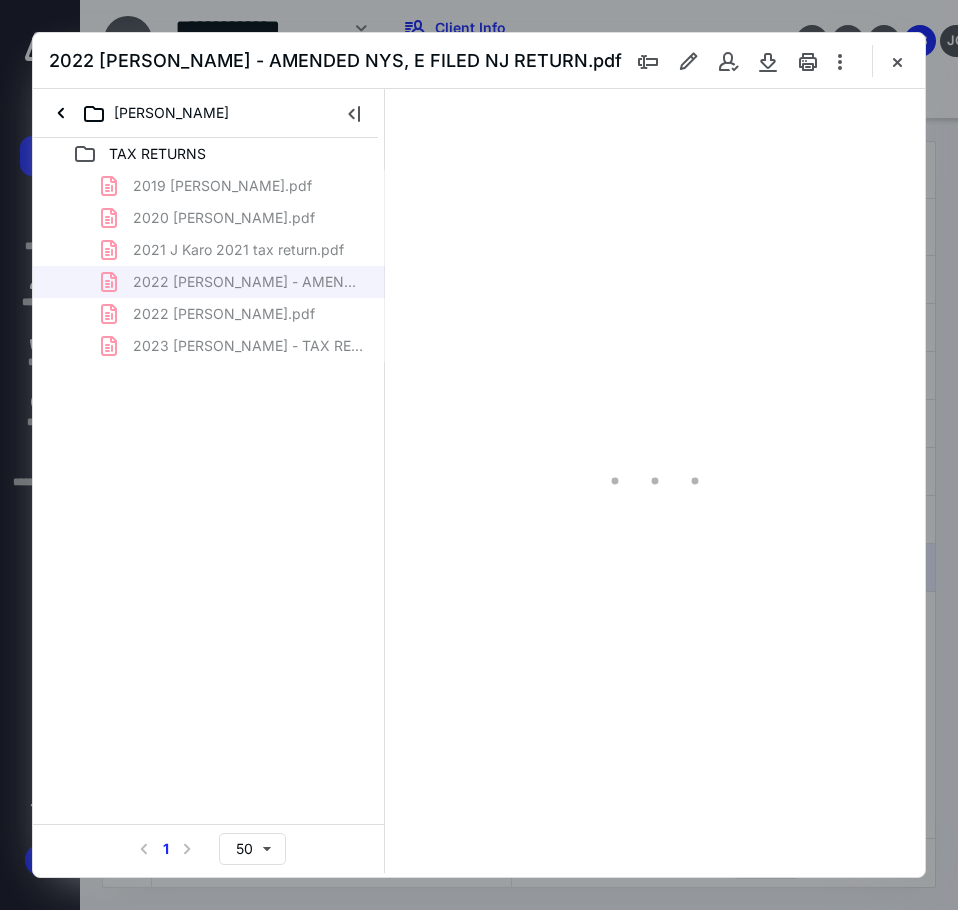 scroll, scrollTop: 107, scrollLeft: 0, axis: vertical 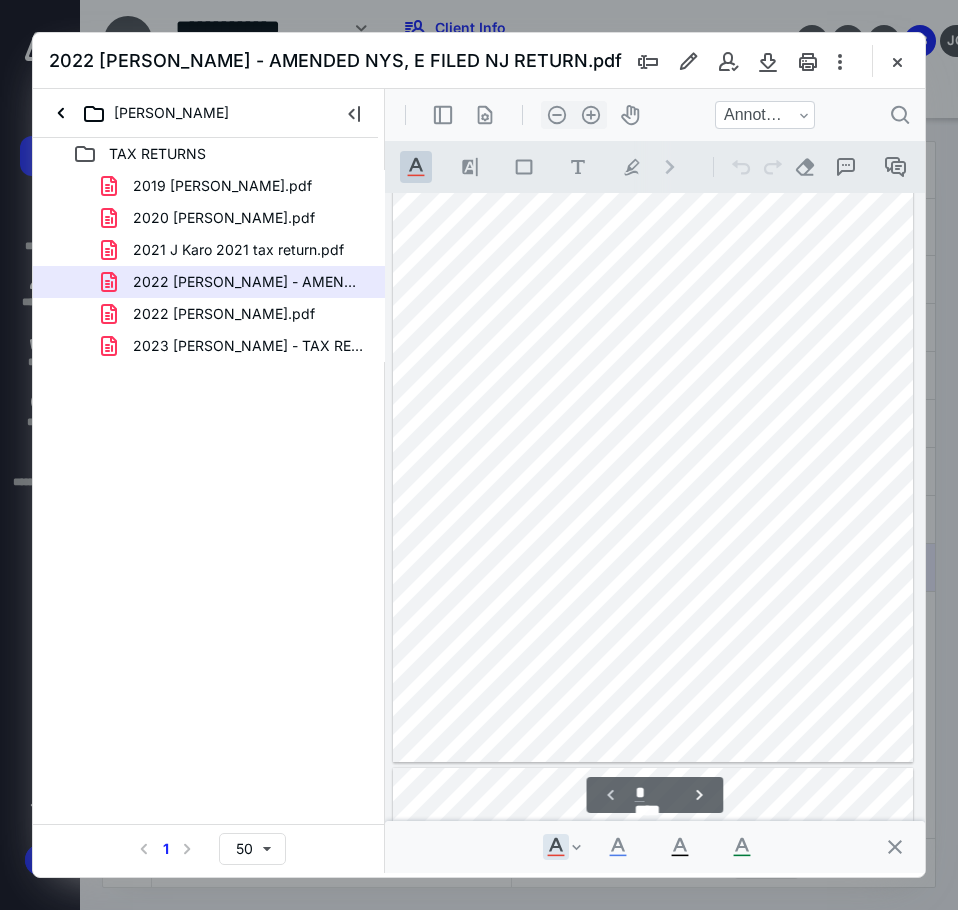 type on "*" 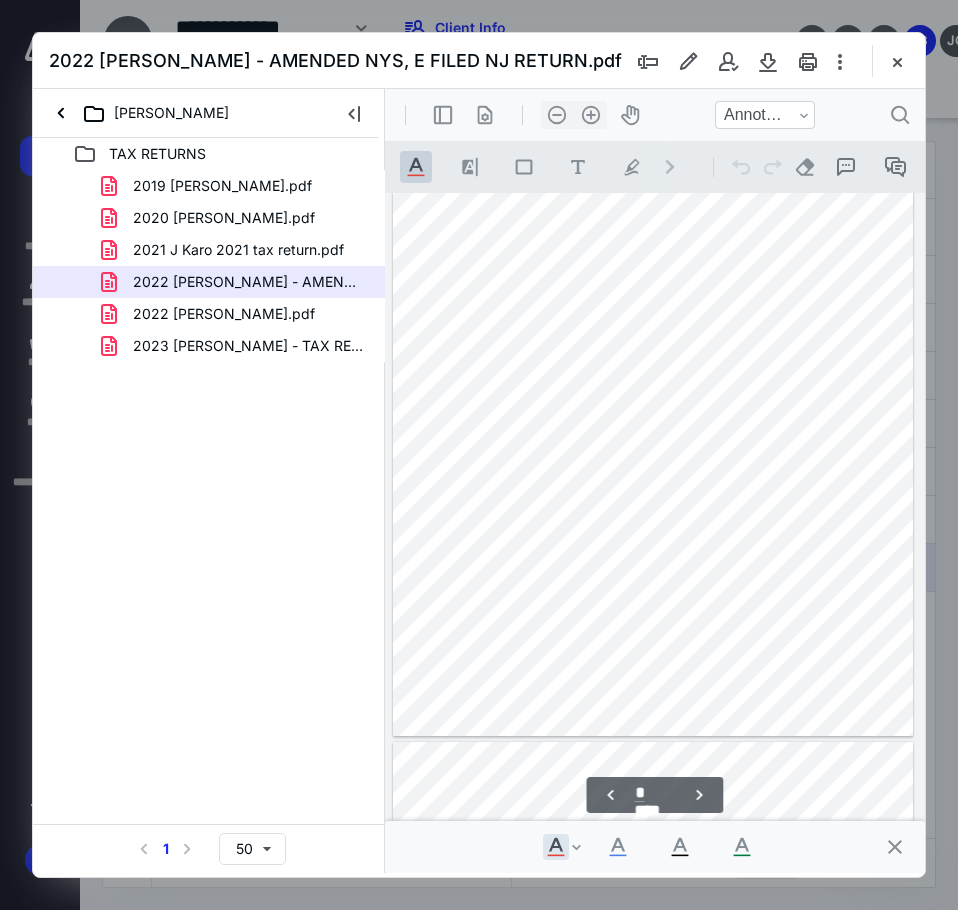 scroll, scrollTop: 1007, scrollLeft: 0, axis: vertical 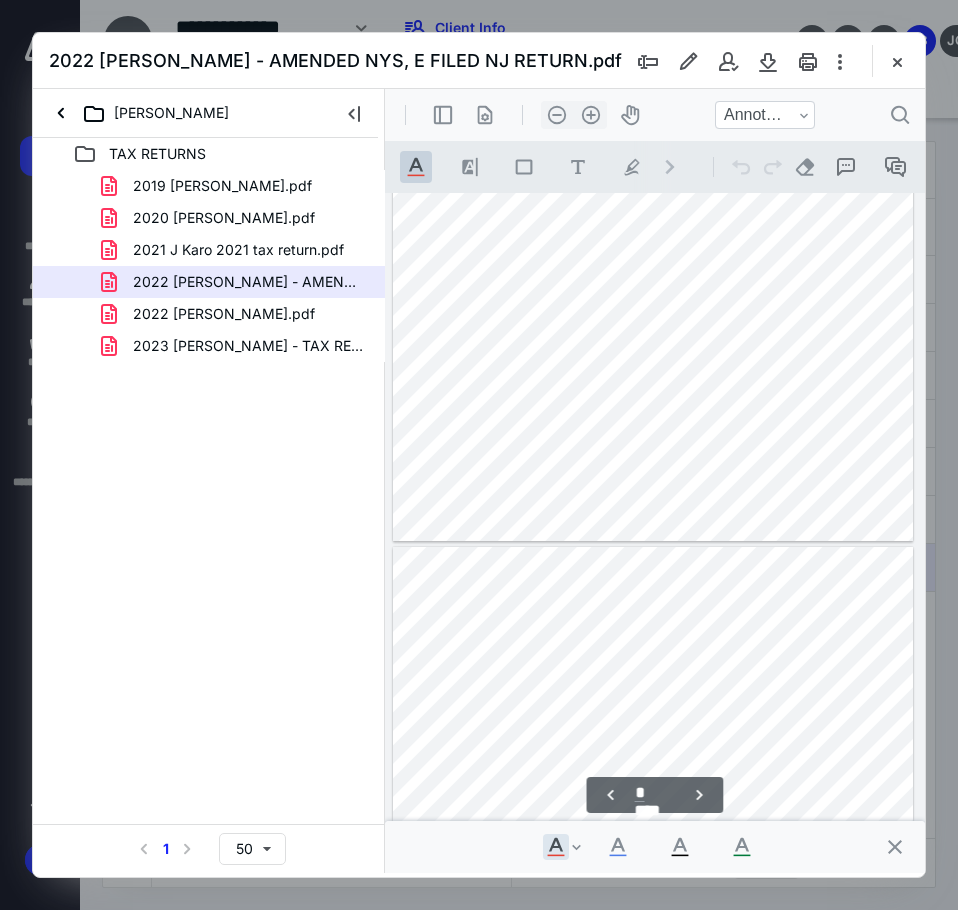 click on "2023 KARO, JOSEPH - TAX RETURN 3.30.2024.pdf" at bounding box center [249, 346] 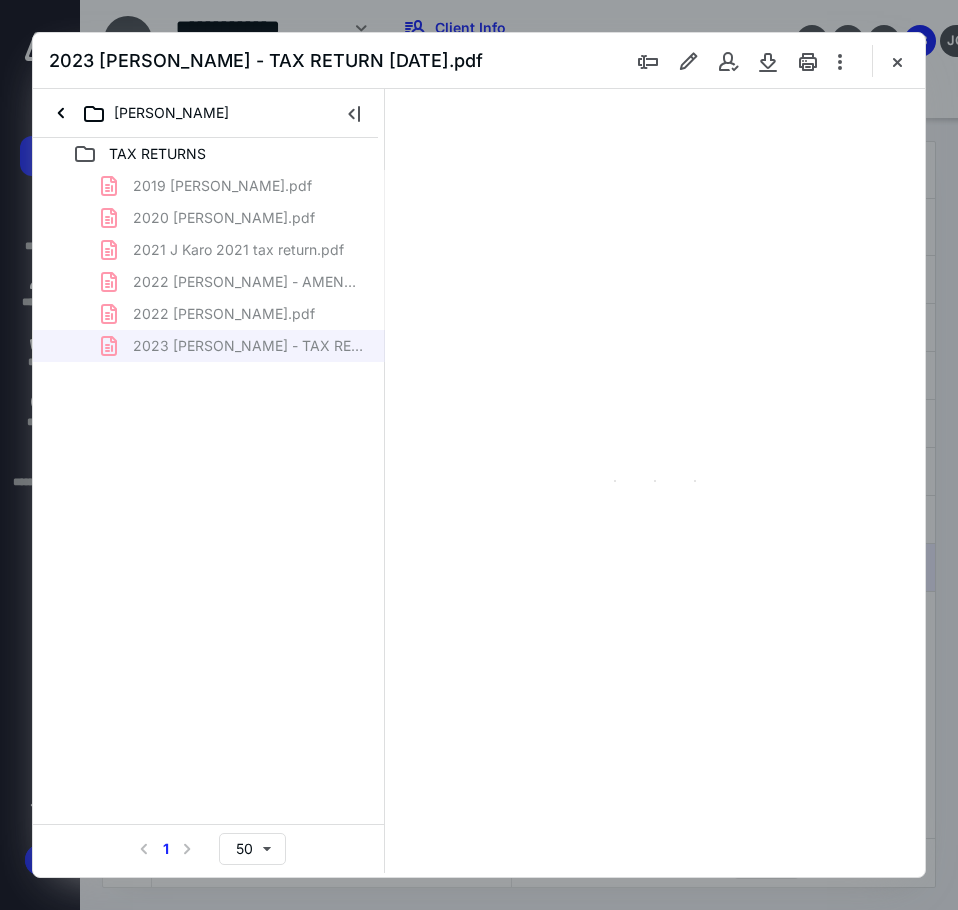 scroll, scrollTop: 107, scrollLeft: 0, axis: vertical 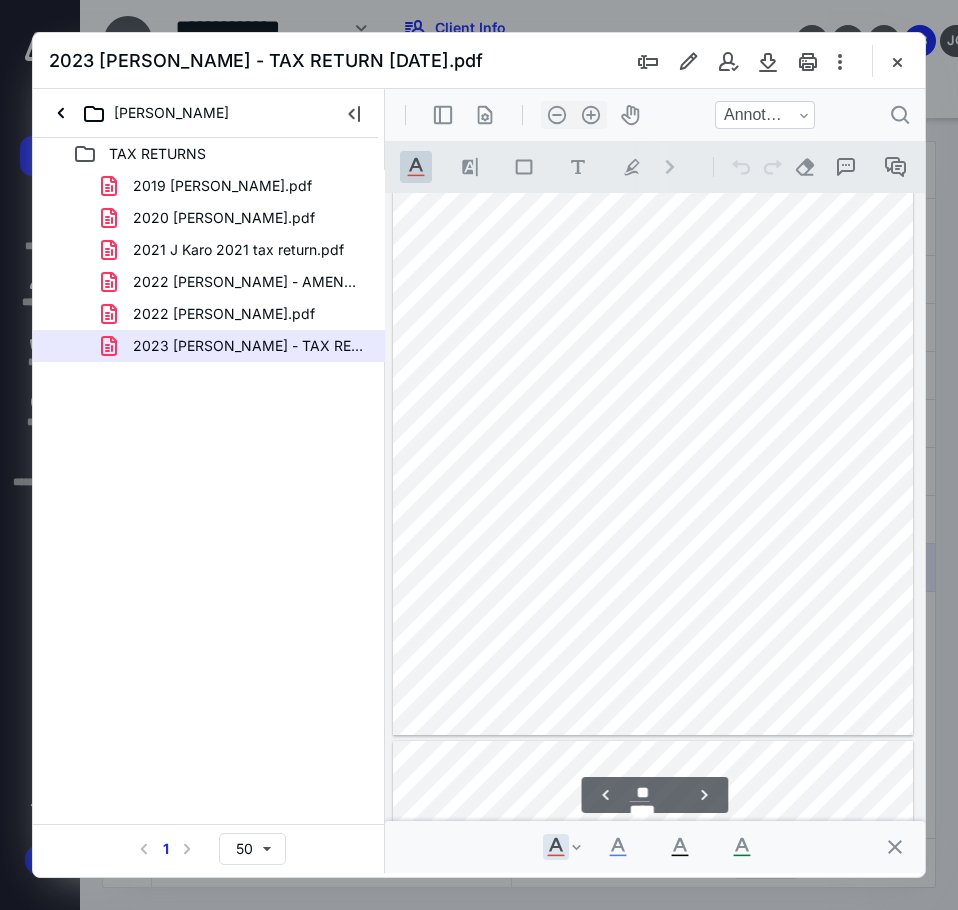 type on "**" 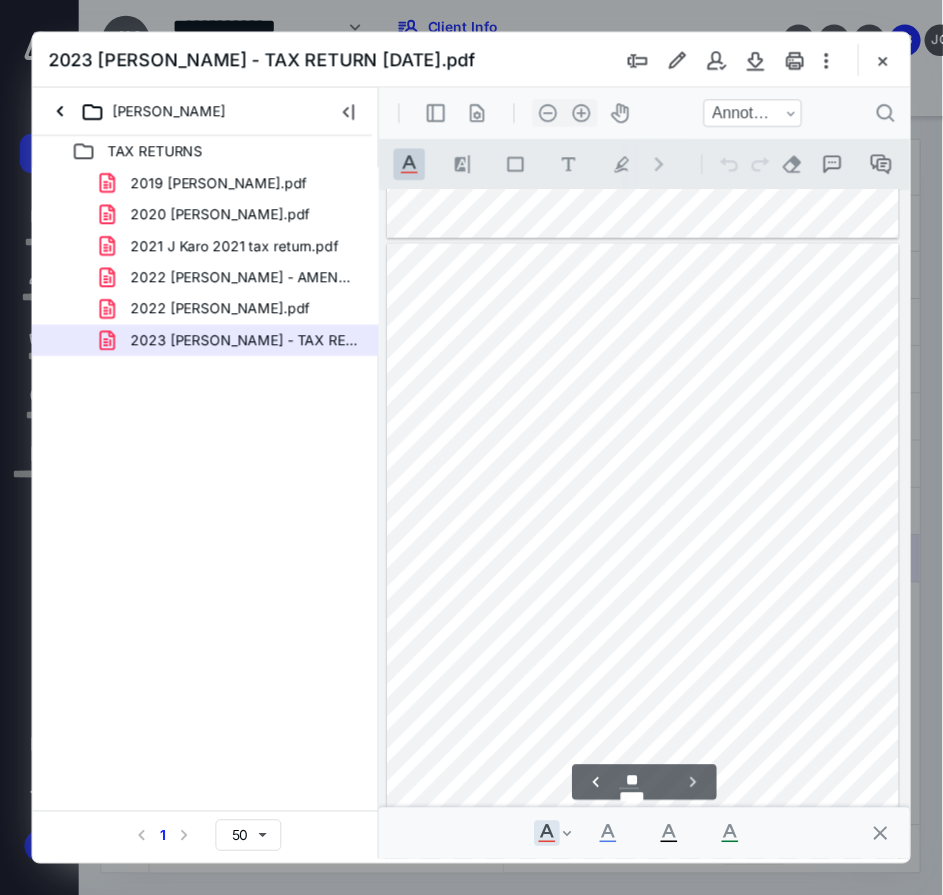 scroll, scrollTop: 15616, scrollLeft: 0, axis: vertical 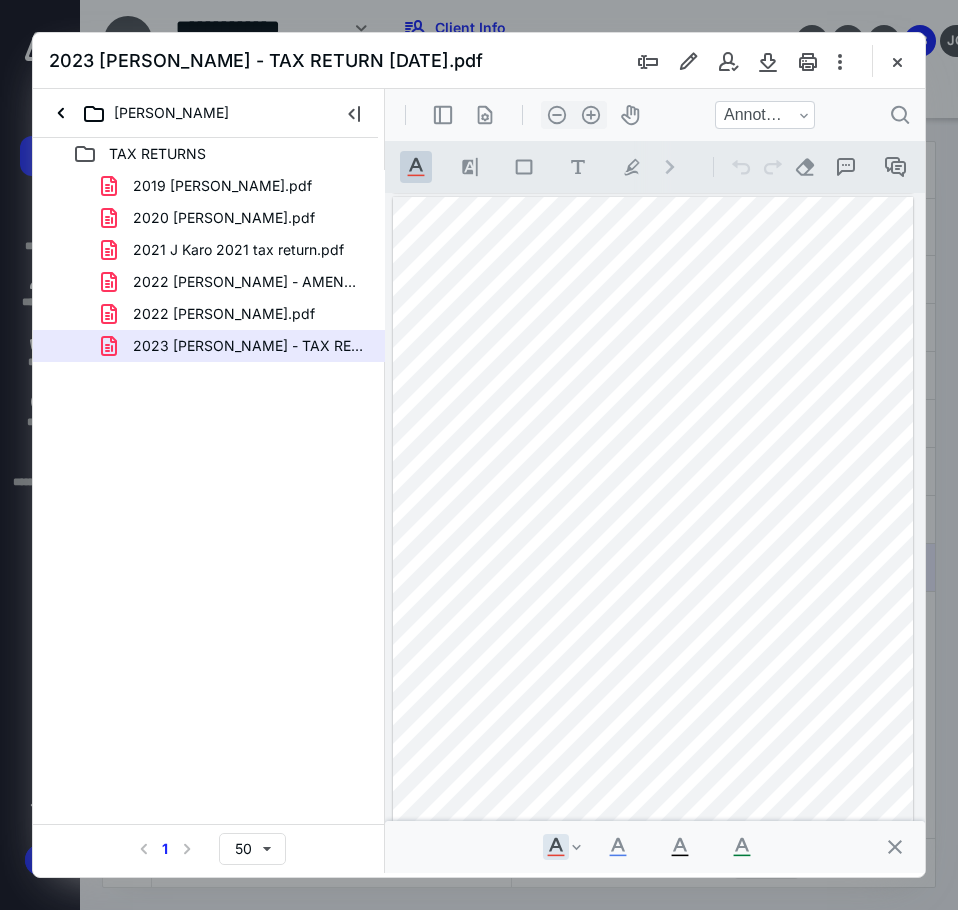 click at bounding box center (897, 61) 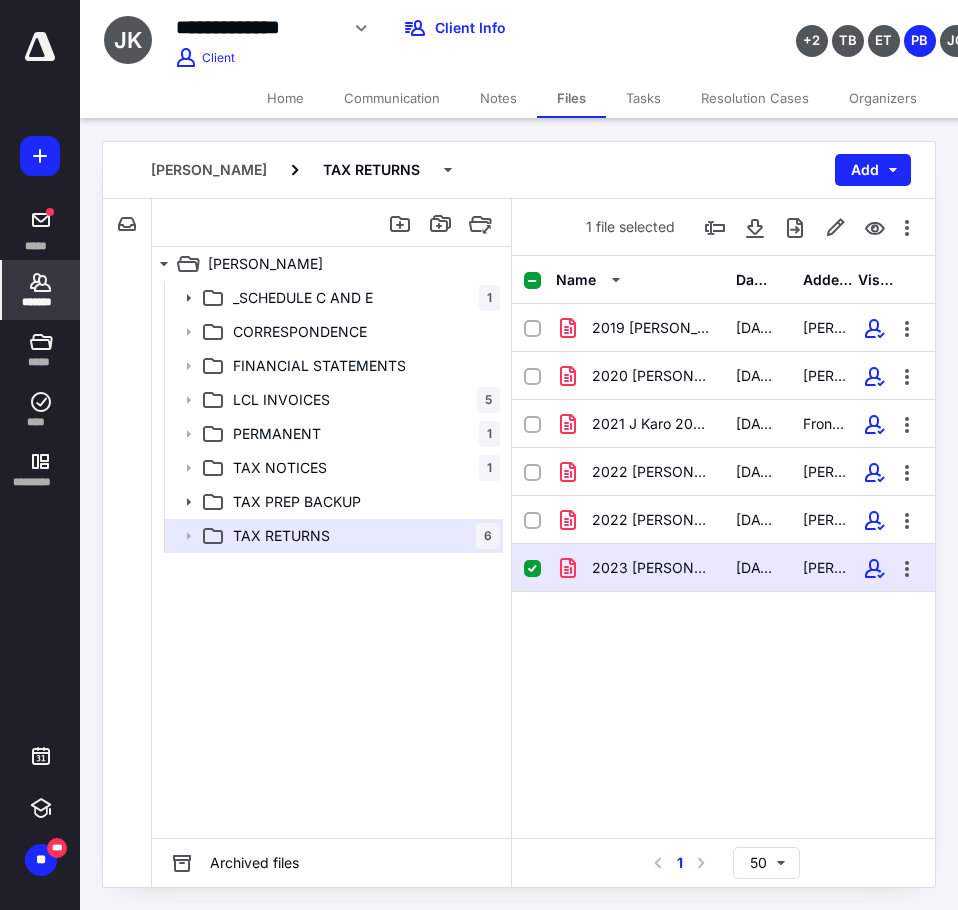 click on "*******" at bounding box center (41, 302) 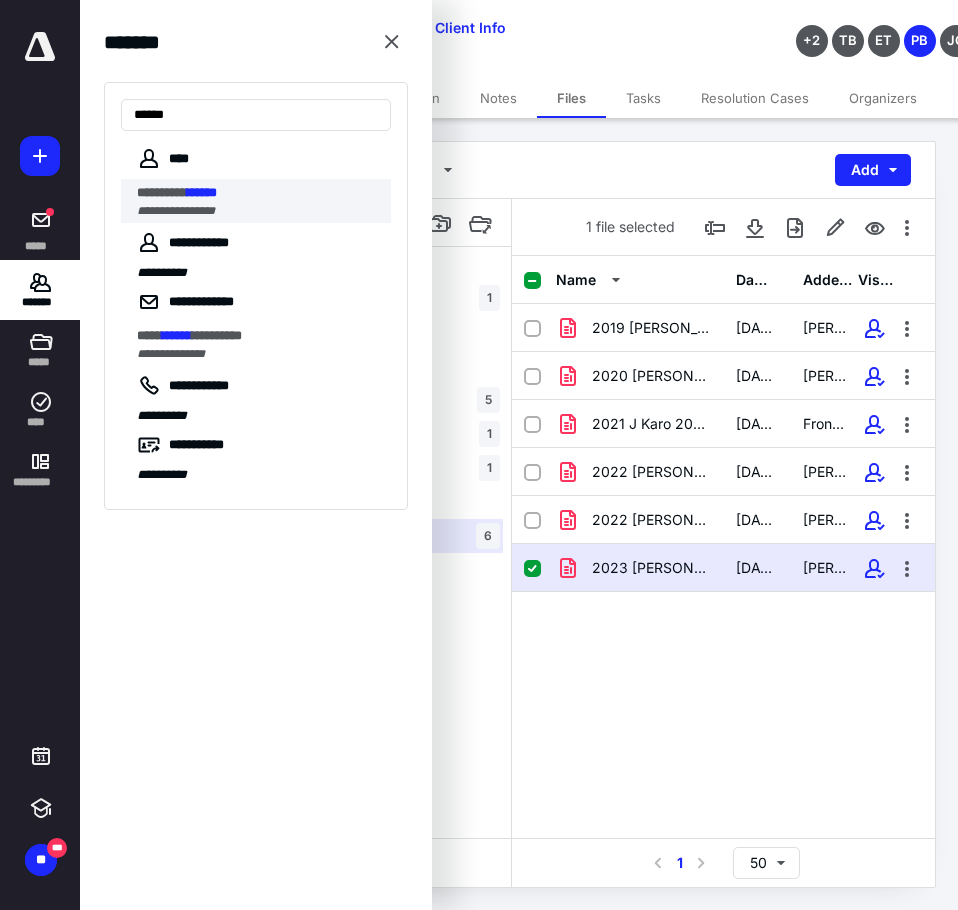 type on "******" 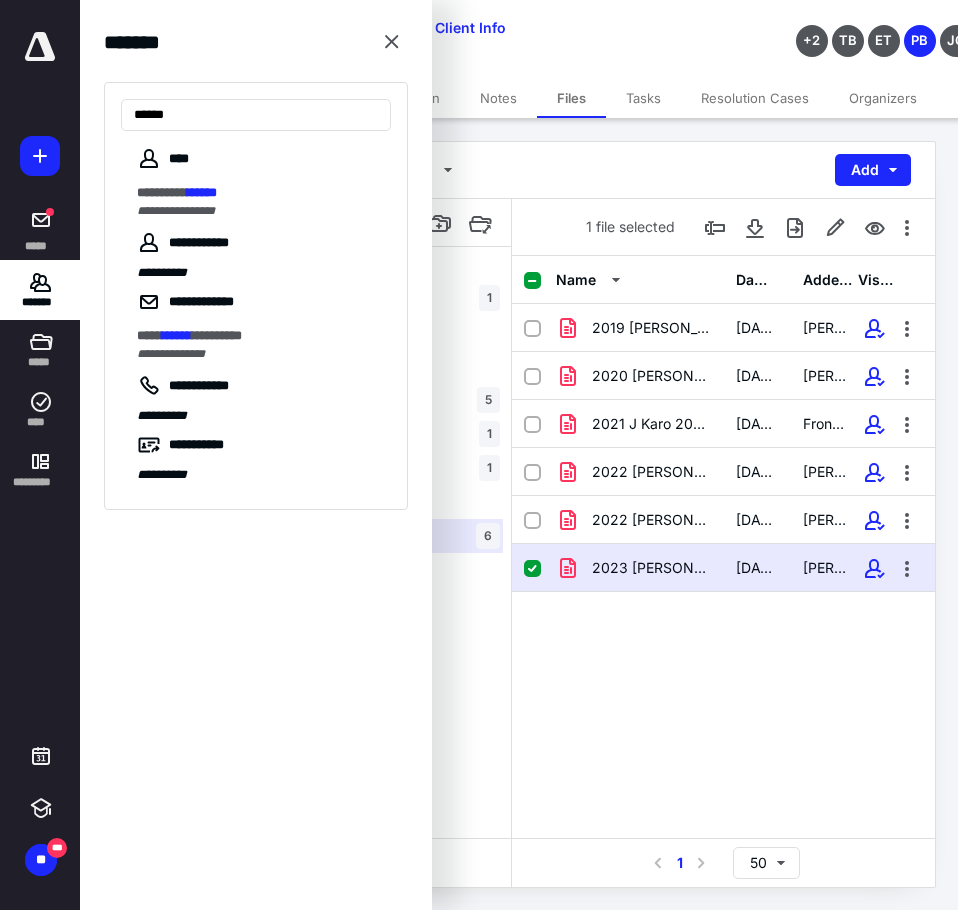 click on "**********" at bounding box center (264, 201) 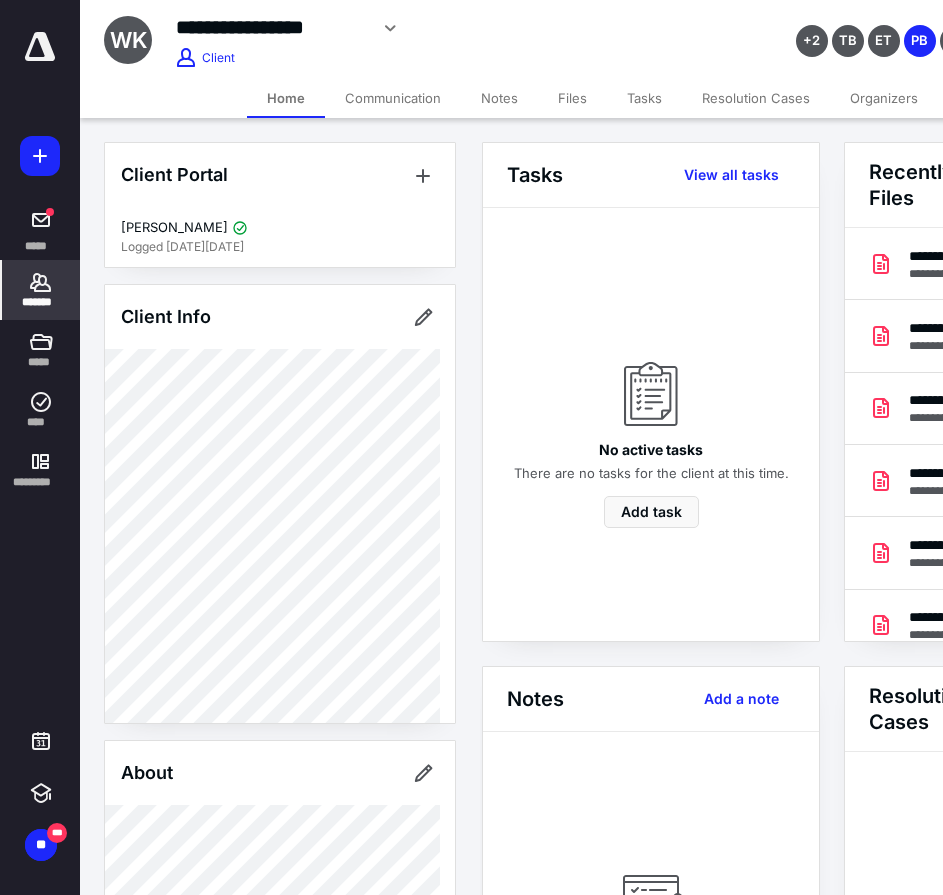 scroll, scrollTop: 0, scrollLeft: 239, axis: horizontal 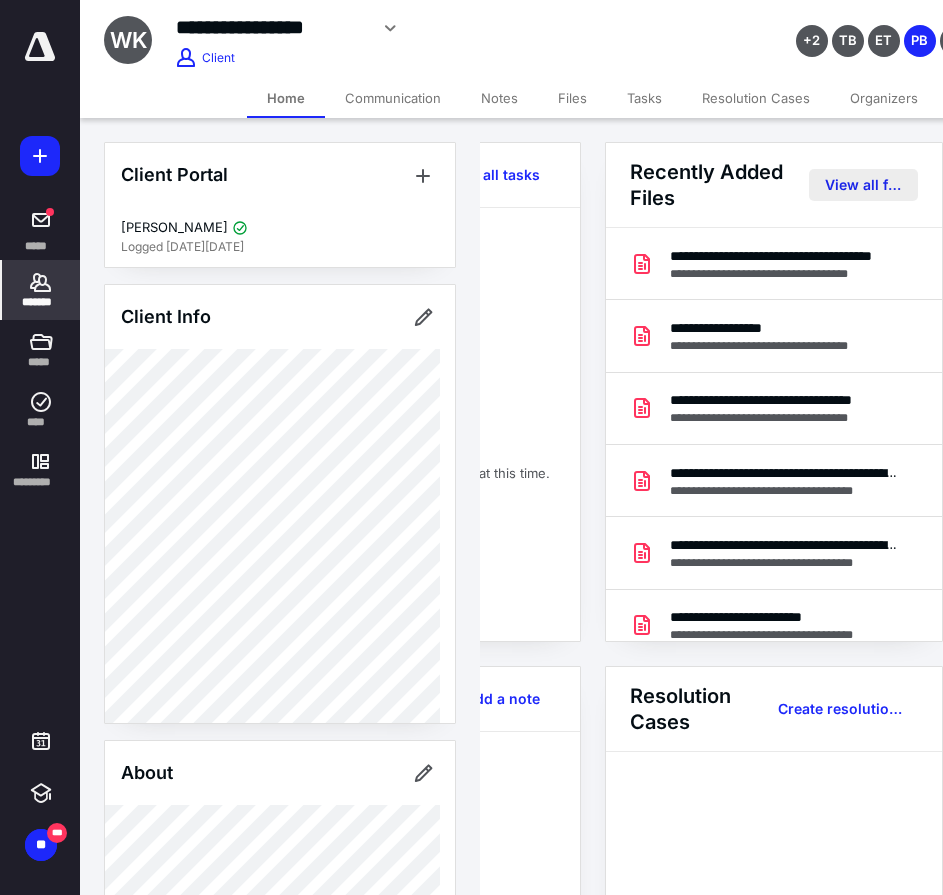 click on "View all files" at bounding box center [863, 185] 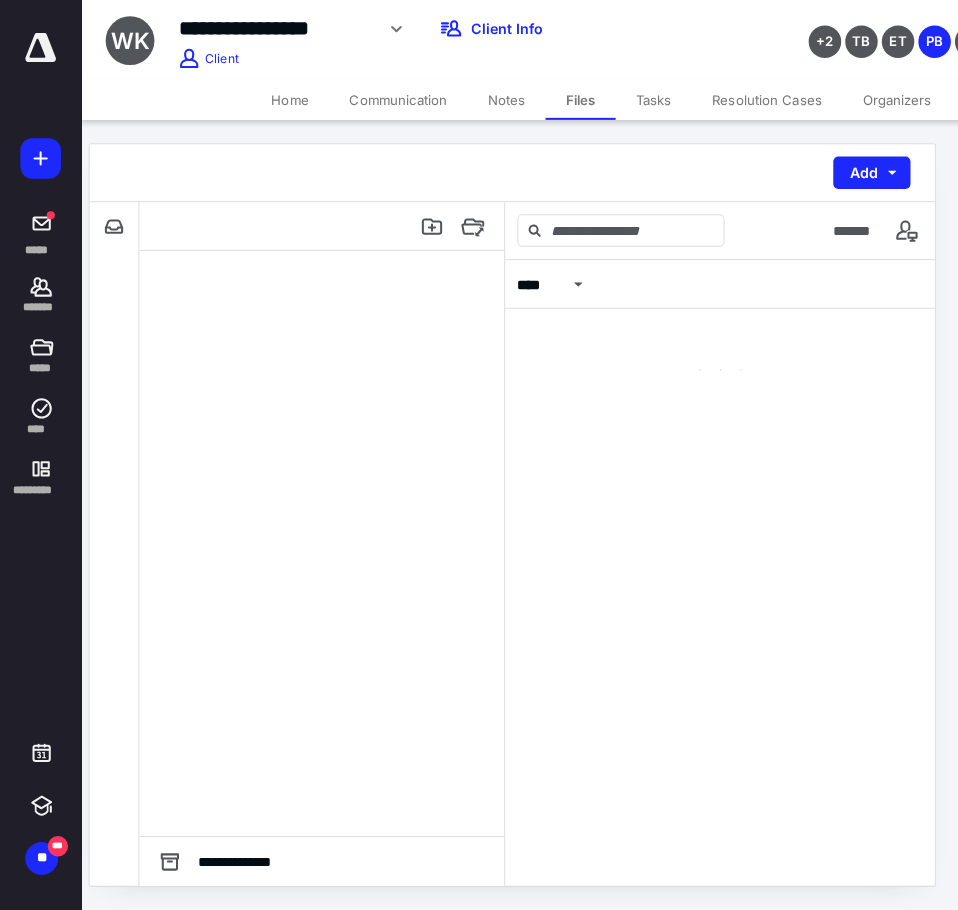 scroll, scrollTop: 0, scrollLeft: 0, axis: both 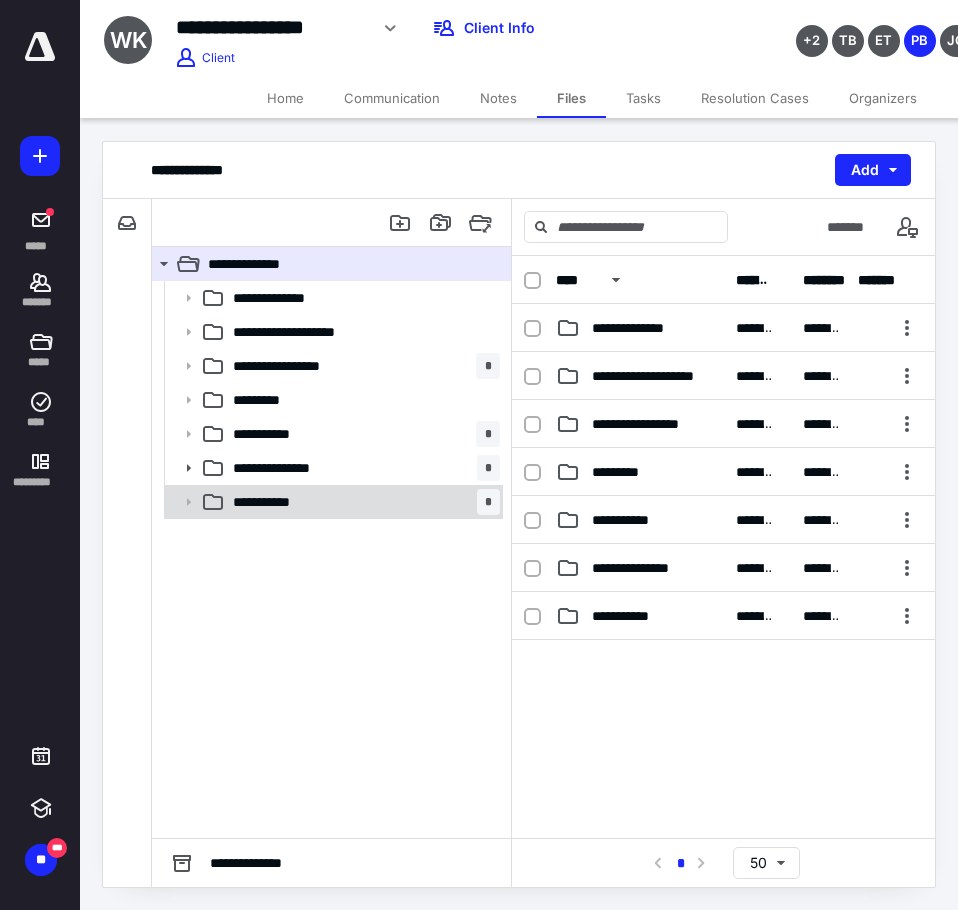click on "**********" at bounding box center (362, 502) 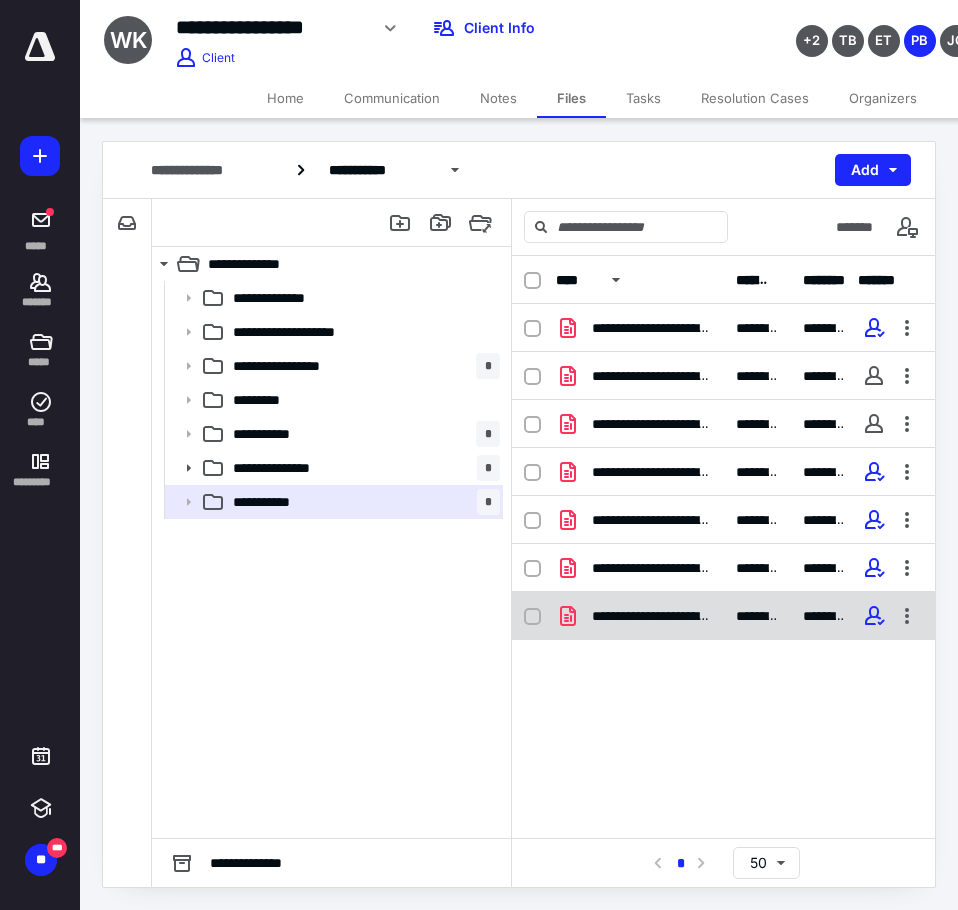 click on "**********" at bounding box center [652, 616] 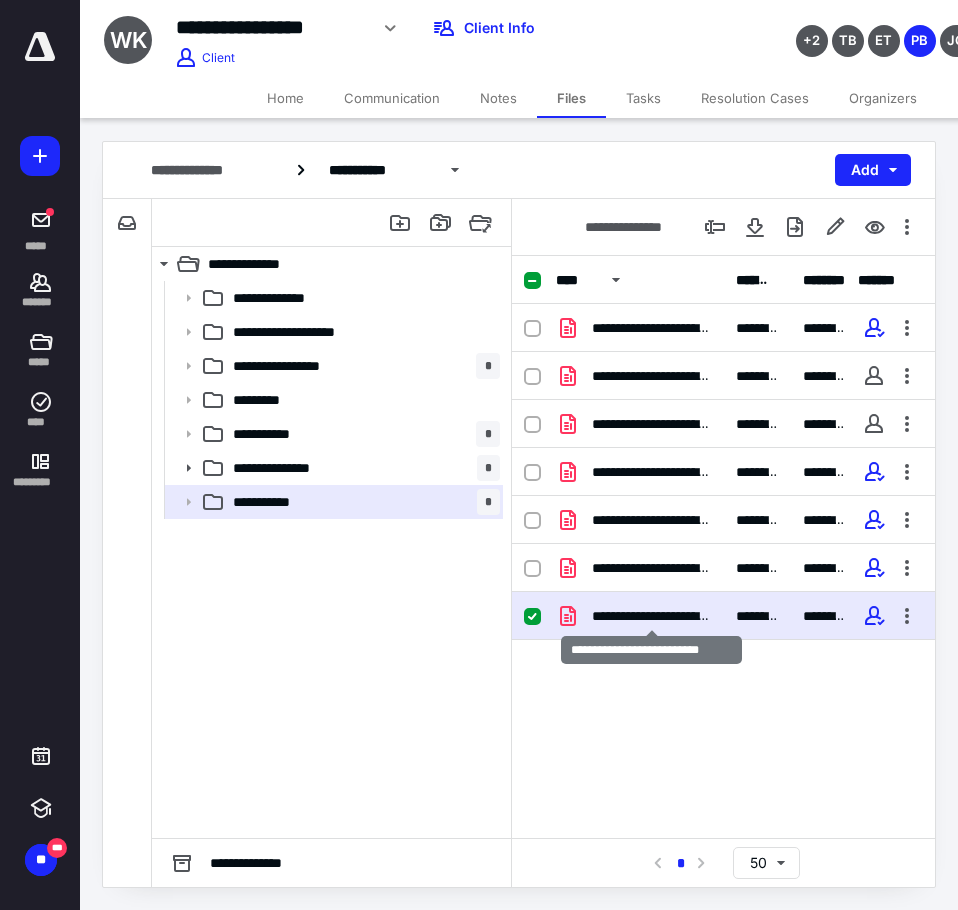 click on "**********" at bounding box center [652, 616] 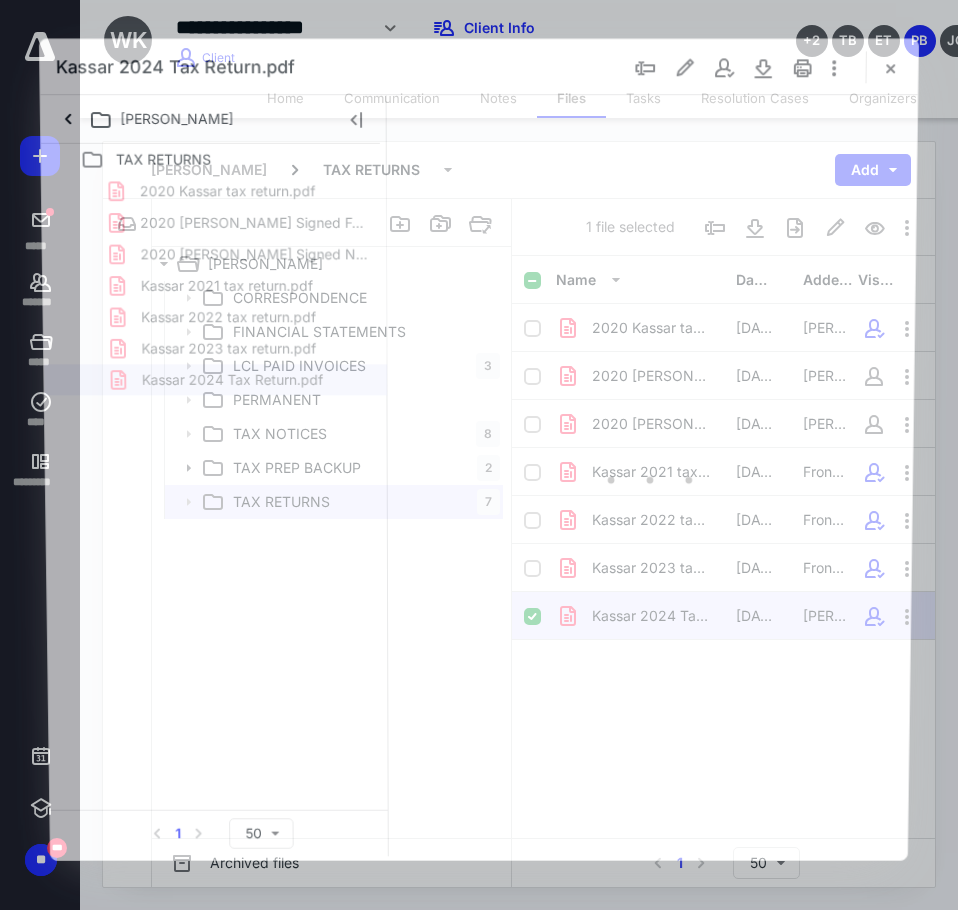 scroll, scrollTop: 0, scrollLeft: 0, axis: both 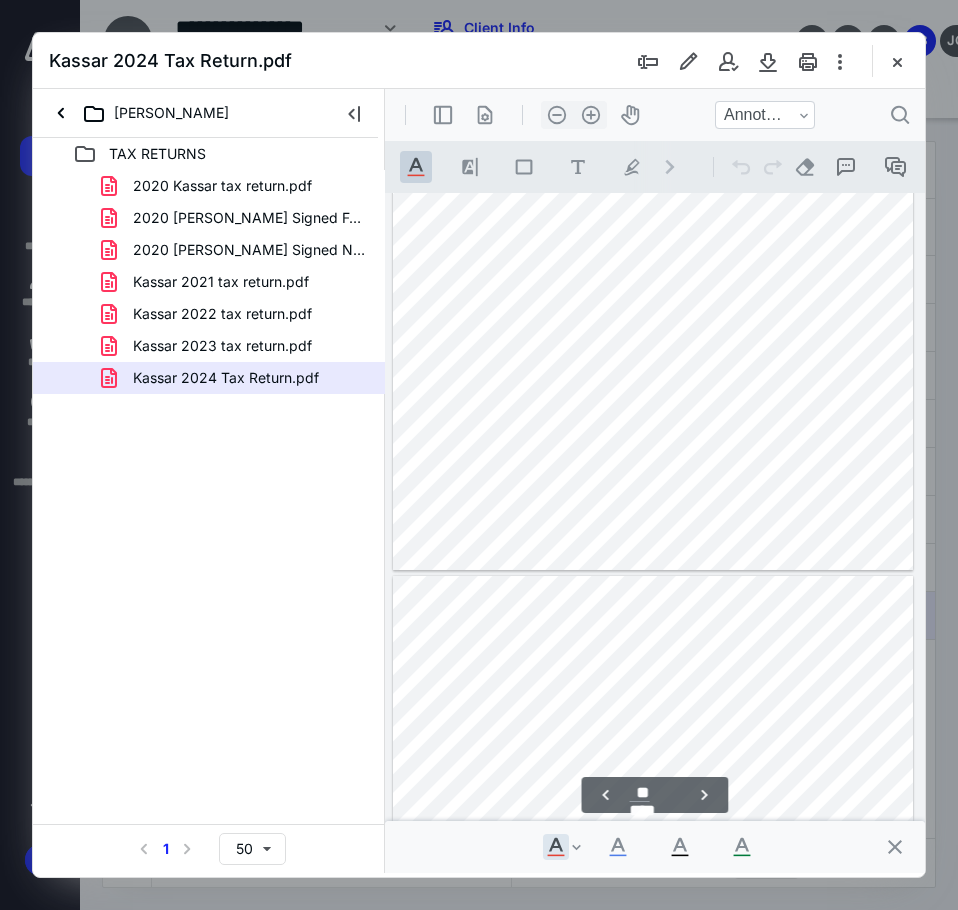 type on "**" 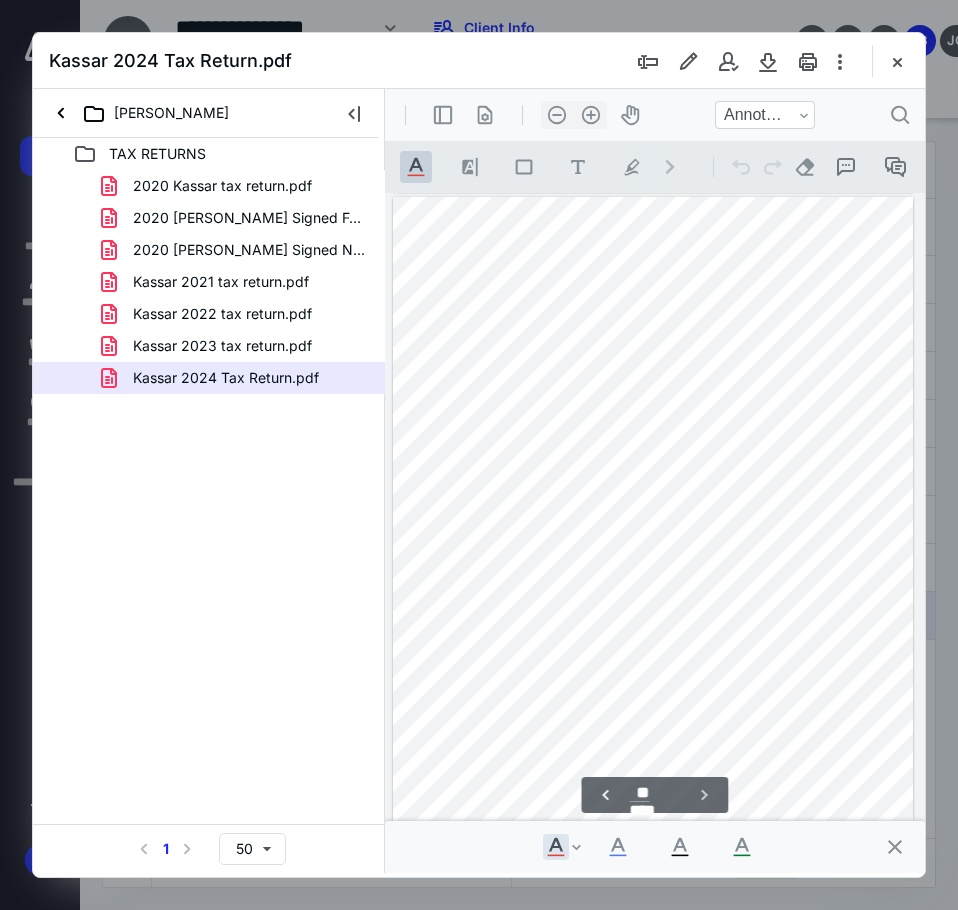drag, startPoint x: 917, startPoint y: 545, endPoint x: 1319, endPoint y: 932, distance: 558.00806 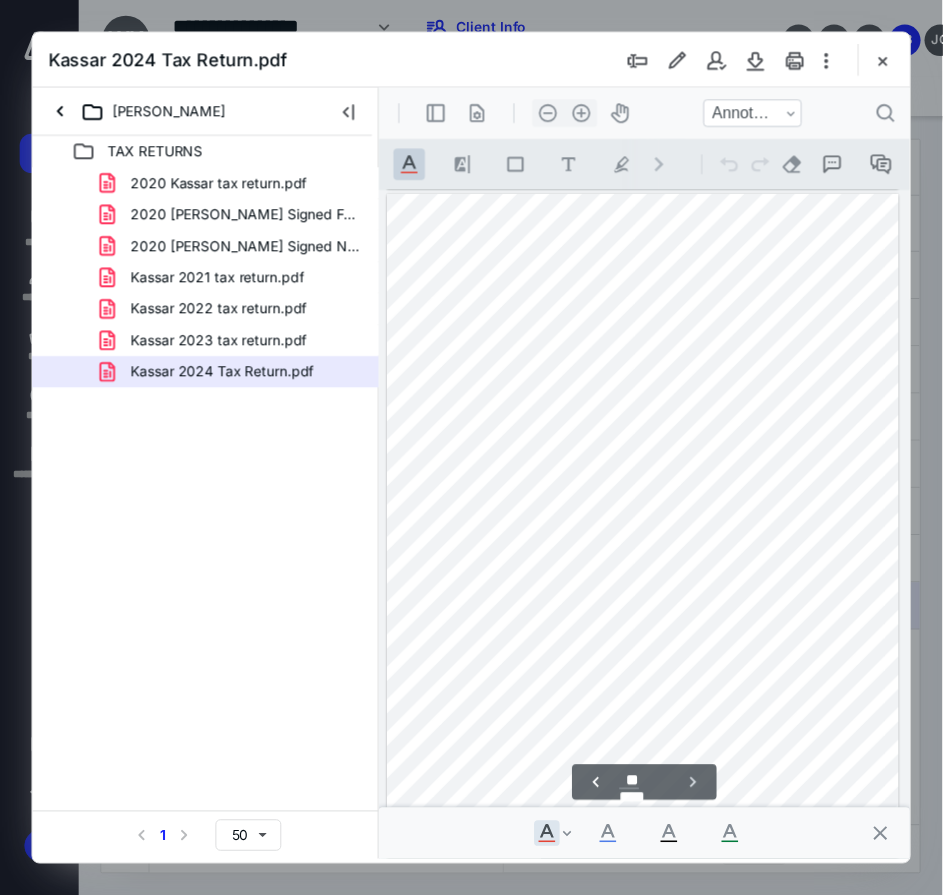 scroll, scrollTop: 24857, scrollLeft: 0, axis: vertical 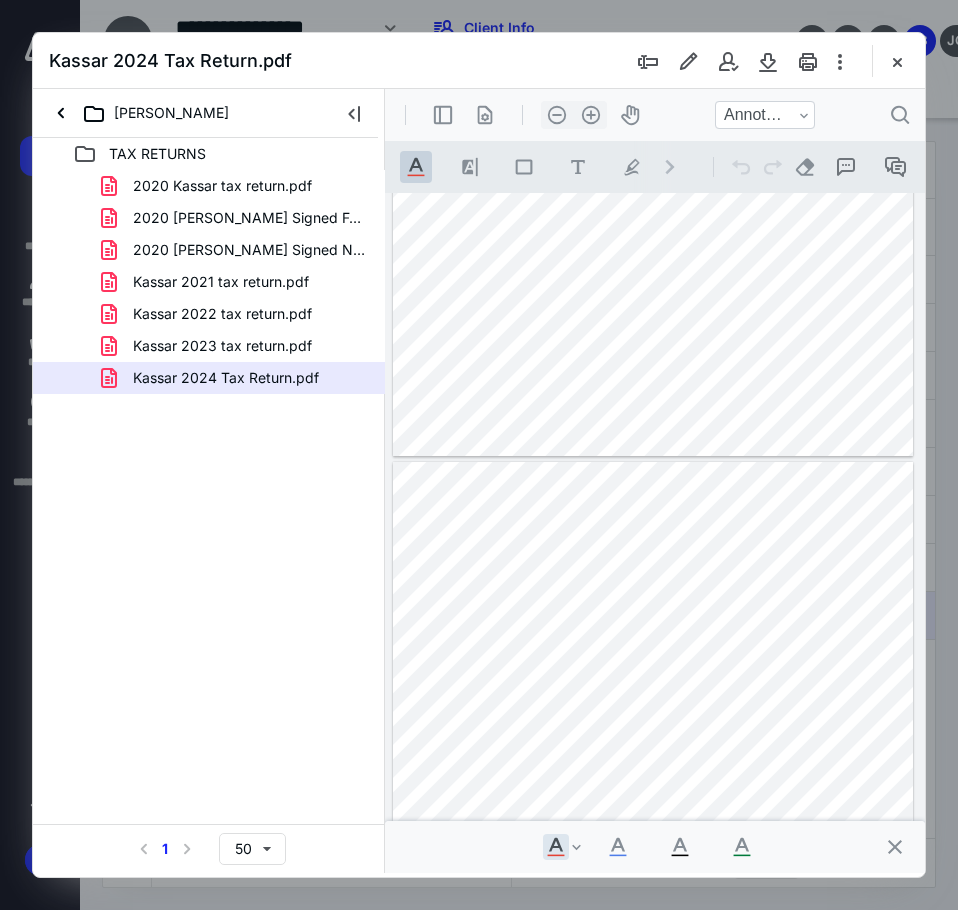 click at bounding box center [897, 61] 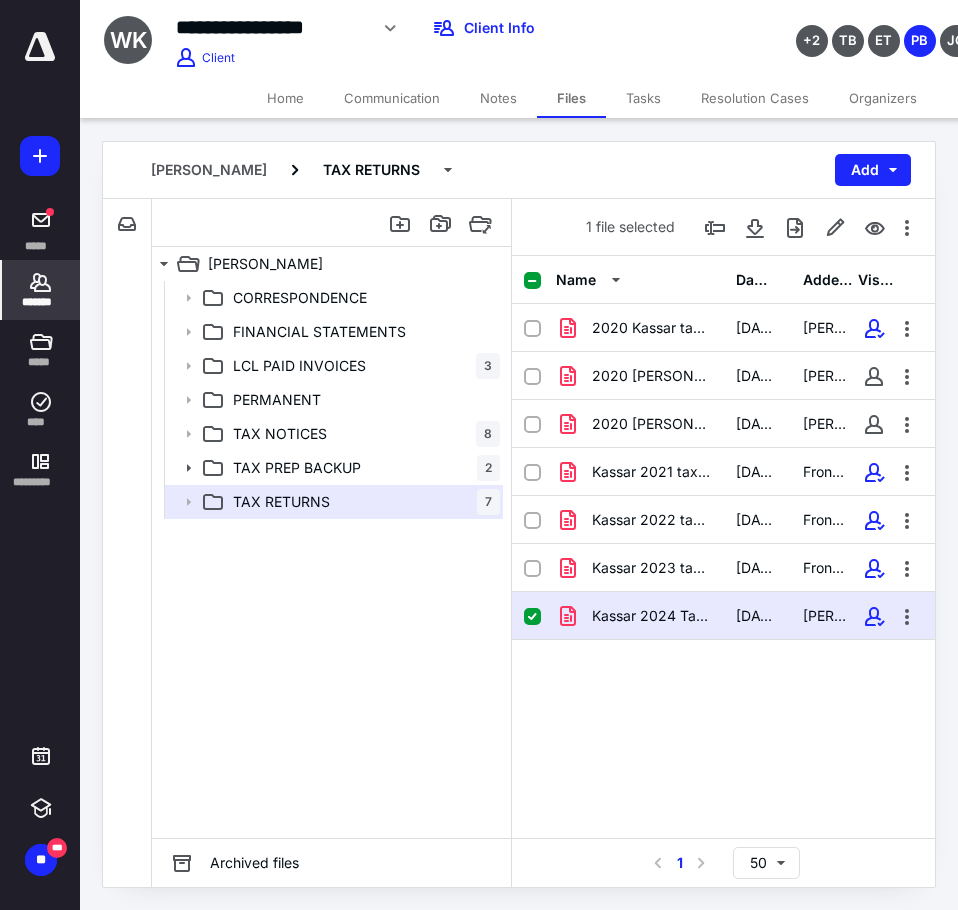 click on "*******" at bounding box center (41, 302) 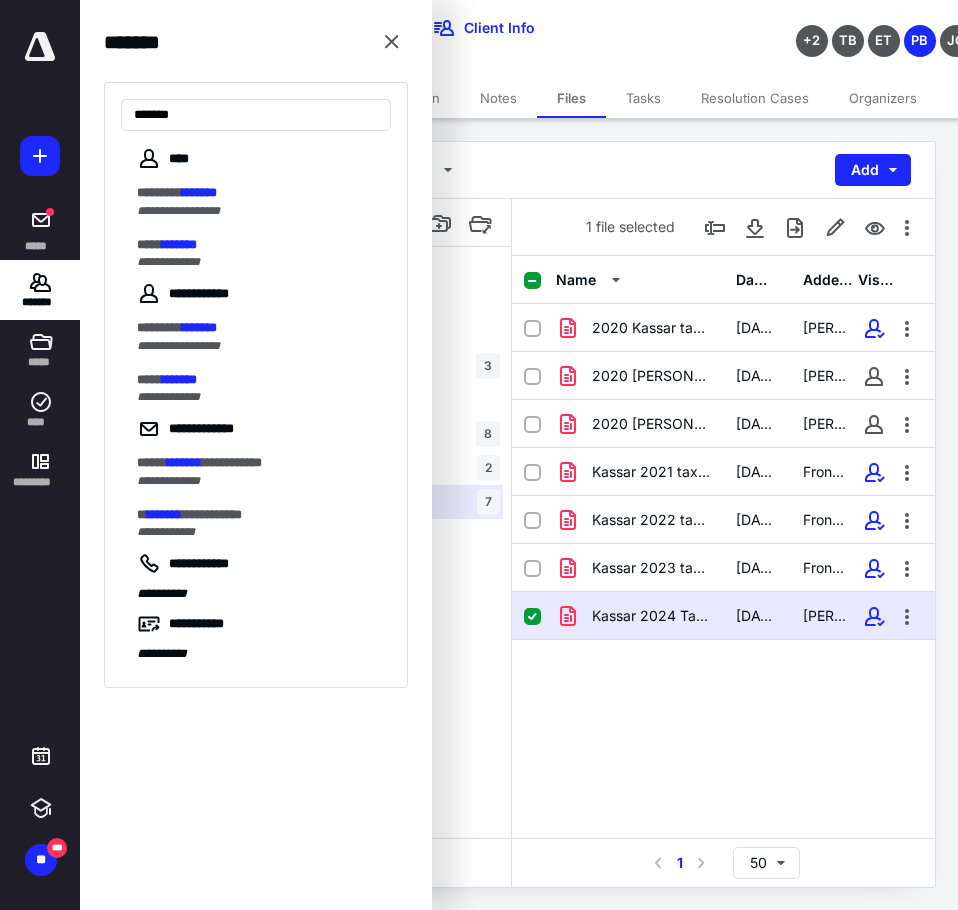 type on "*******" 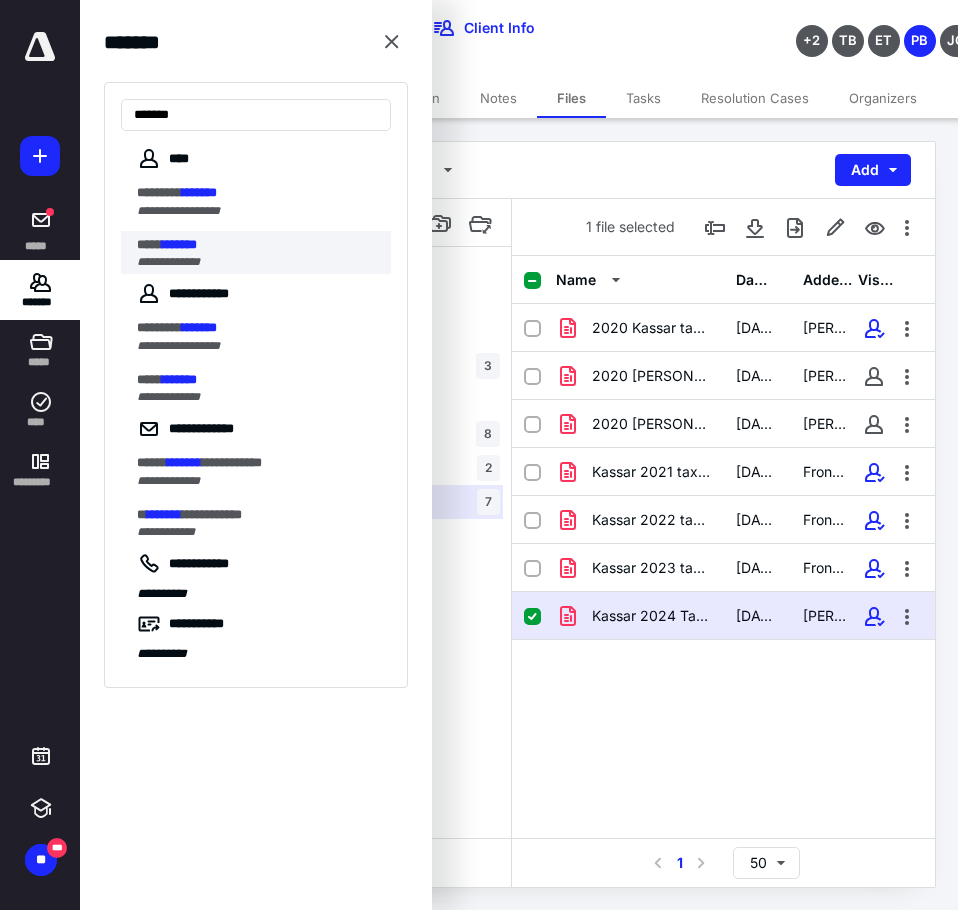 click on "**********" at bounding box center (258, 262) 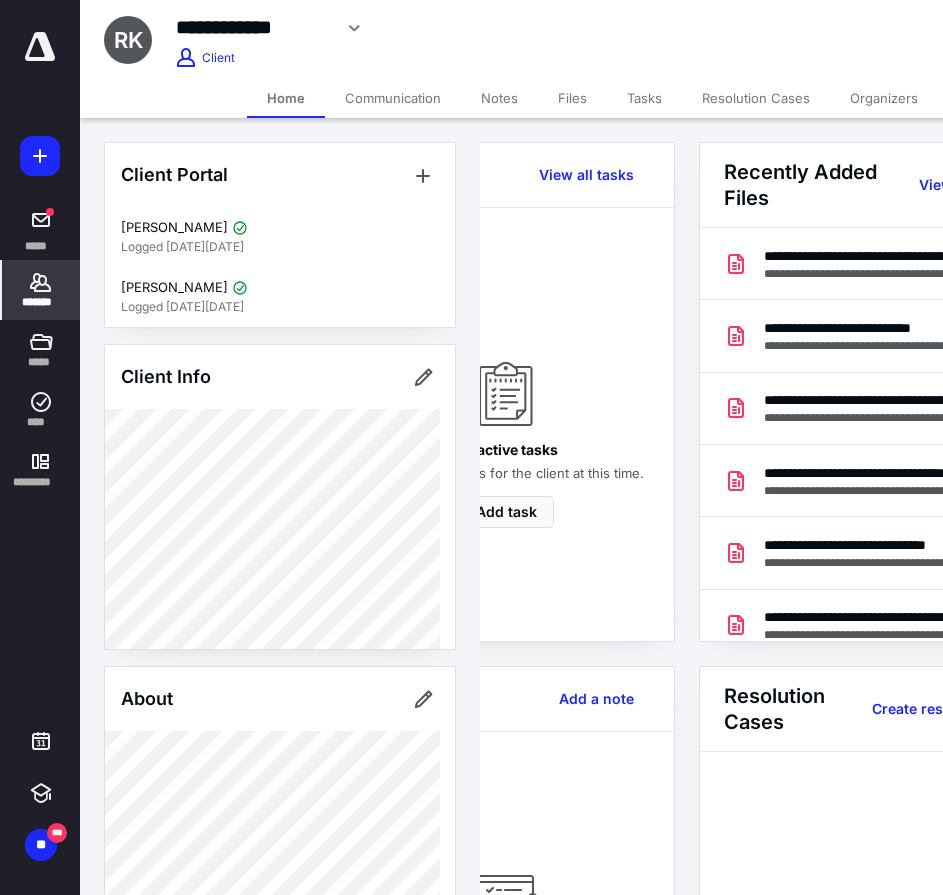 scroll, scrollTop: 0, scrollLeft: 239, axis: horizontal 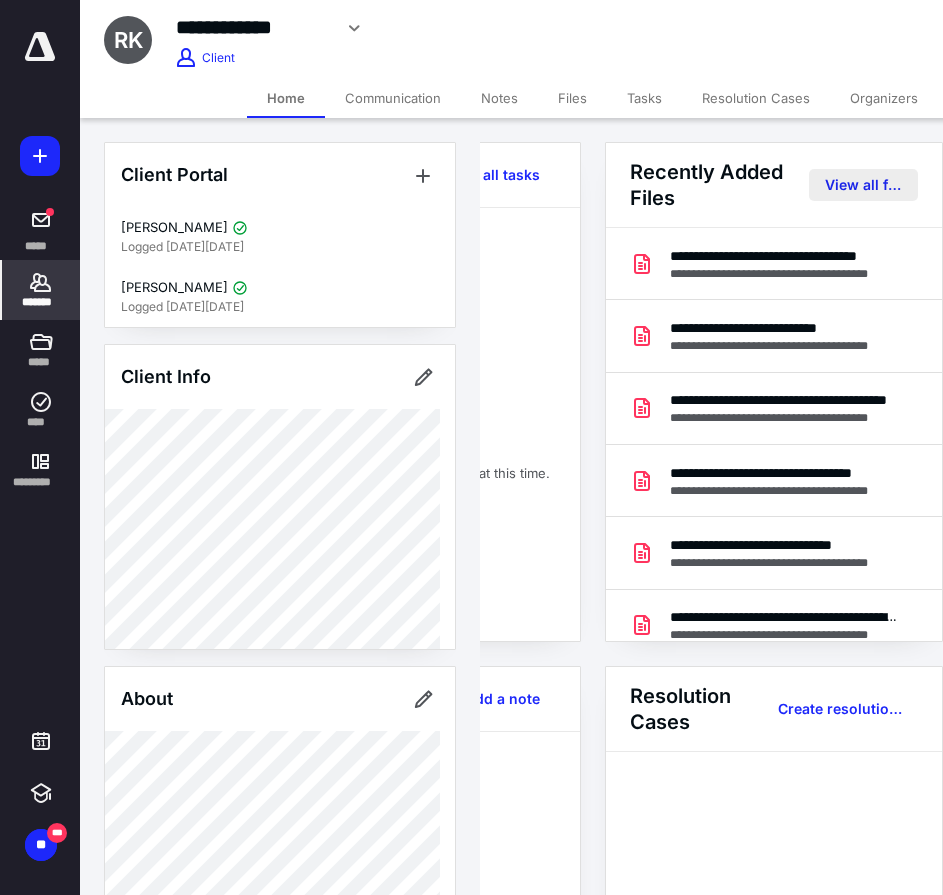 click on "View all files" at bounding box center [863, 185] 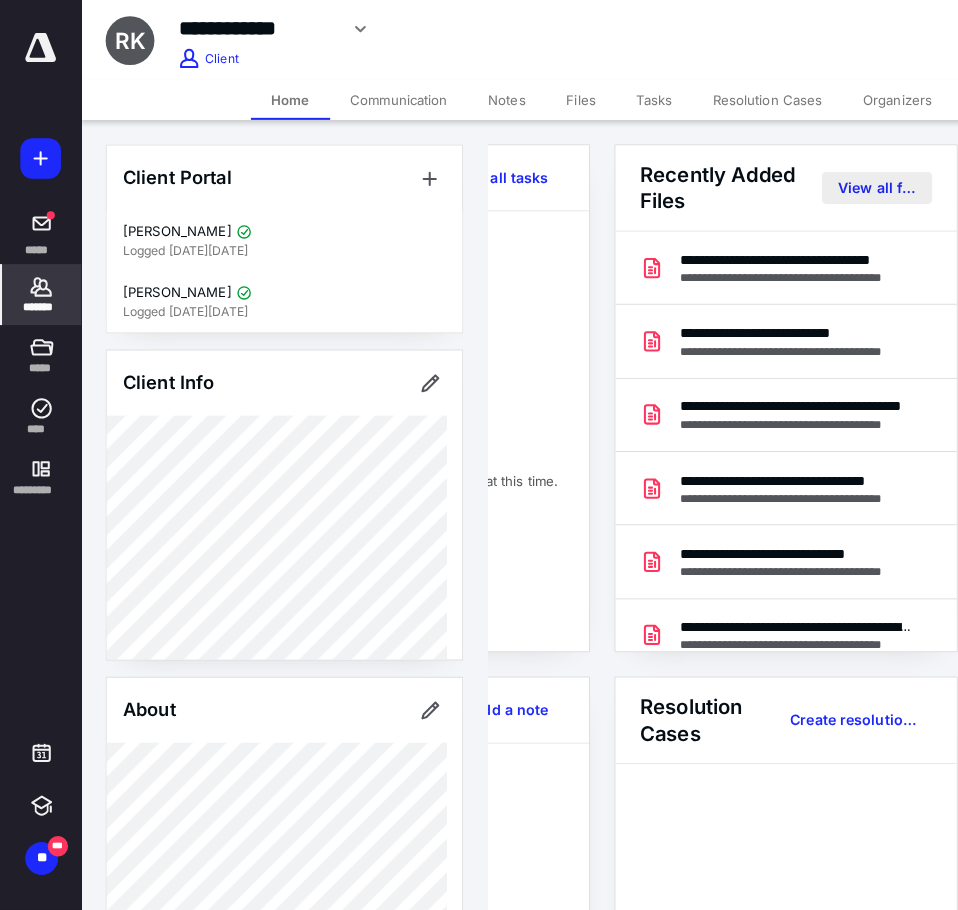 scroll, scrollTop: 0, scrollLeft: 0, axis: both 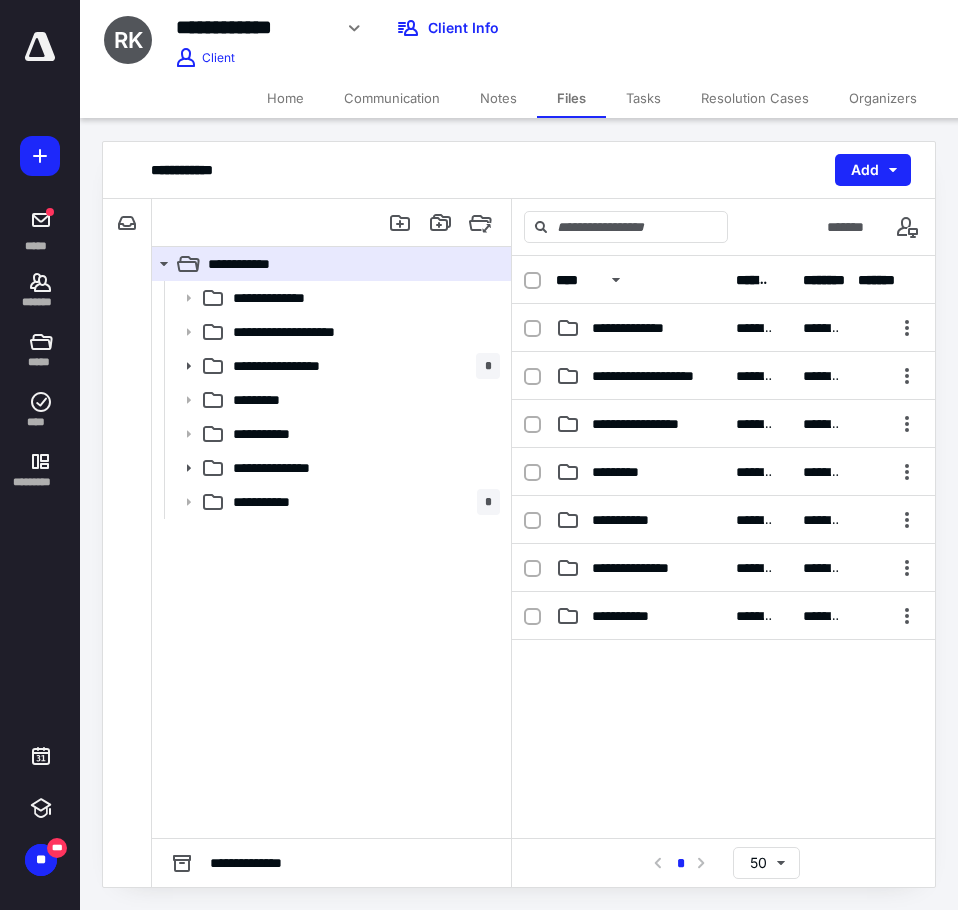 click on "**********" at bounding box center (331, 559) 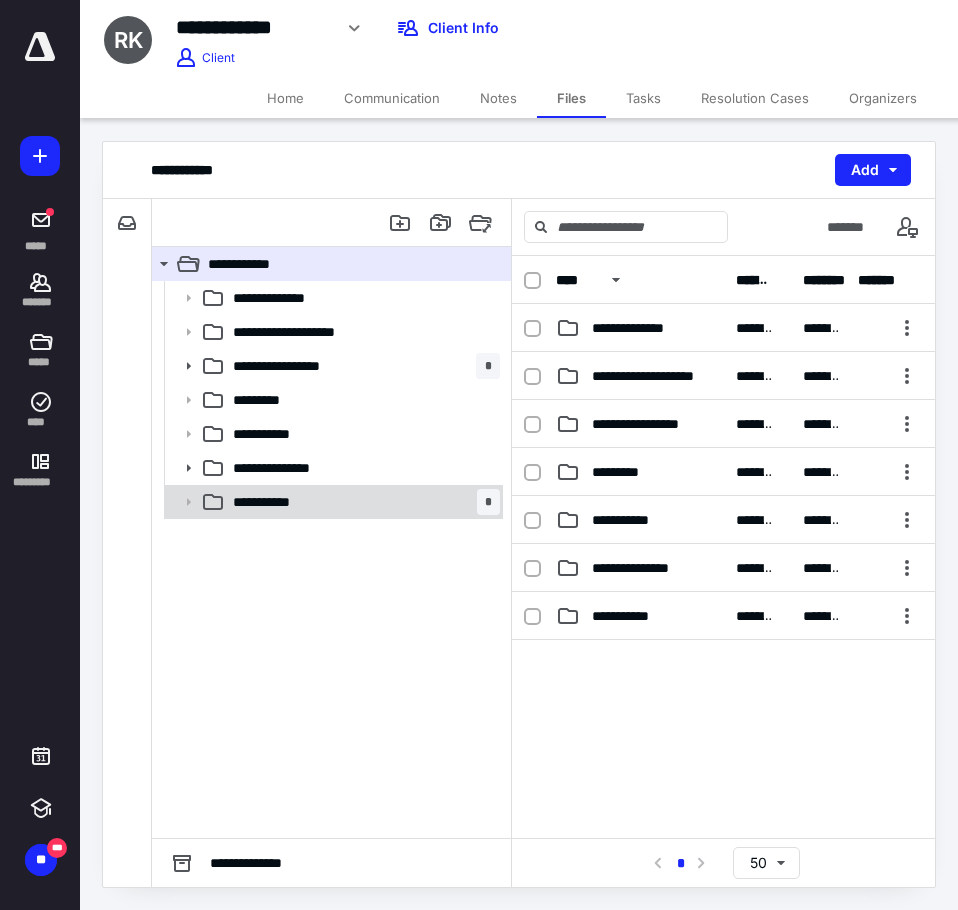 click on "**********" at bounding box center (281, 502) 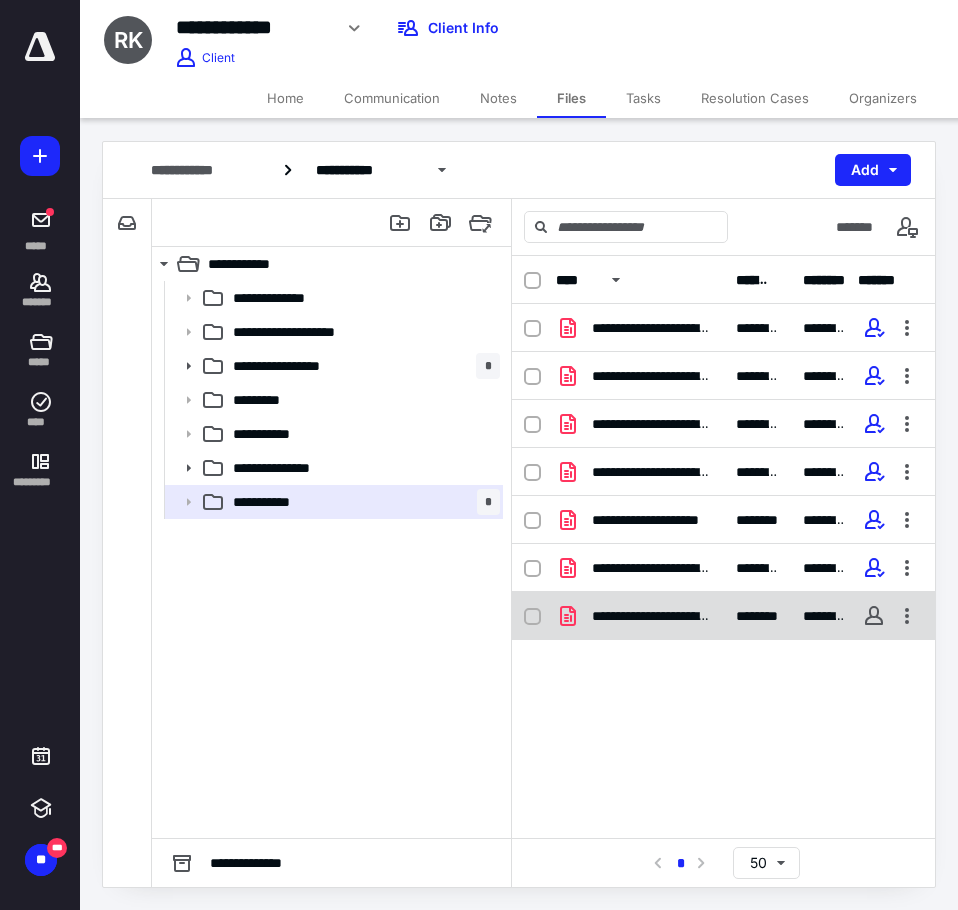 click on "**********" at bounding box center [723, 616] 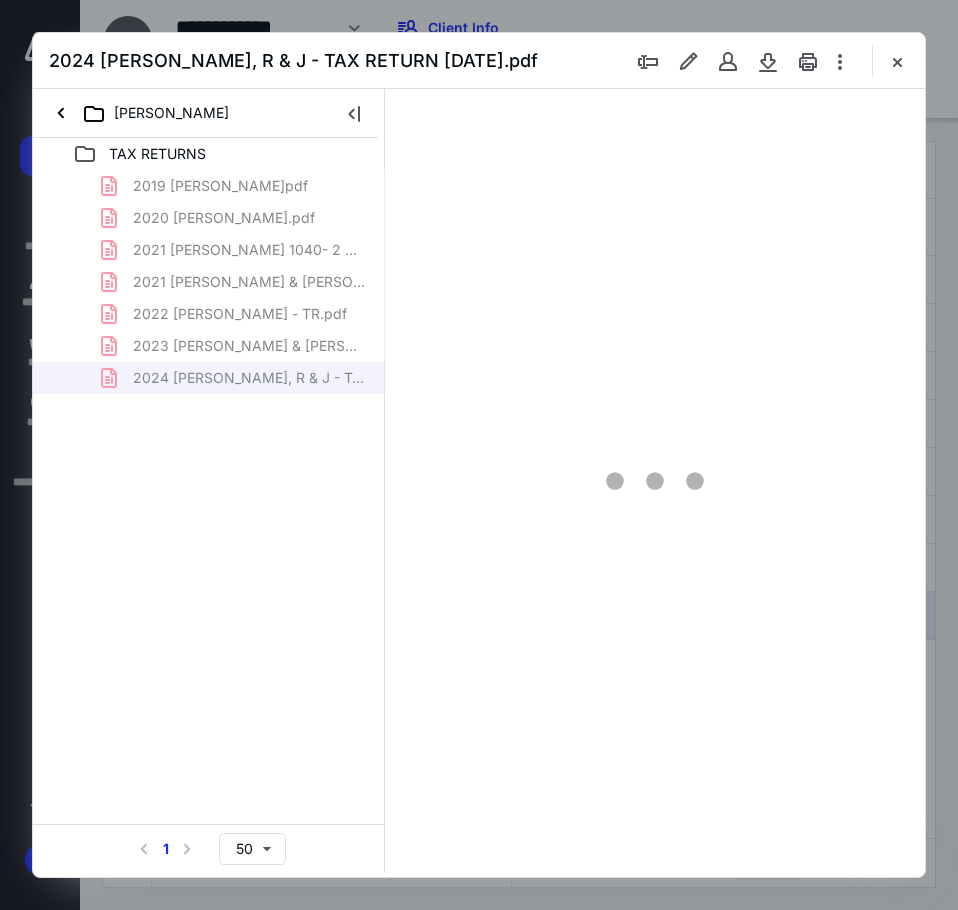 scroll, scrollTop: 0, scrollLeft: 0, axis: both 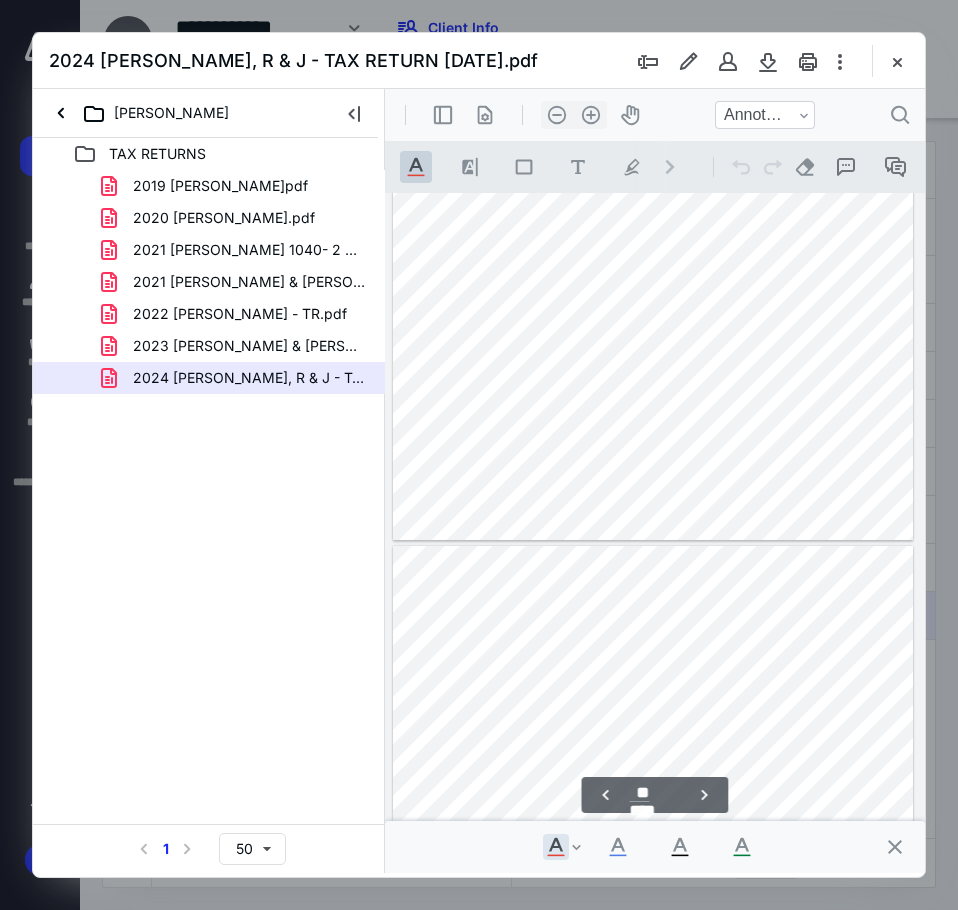type on "**" 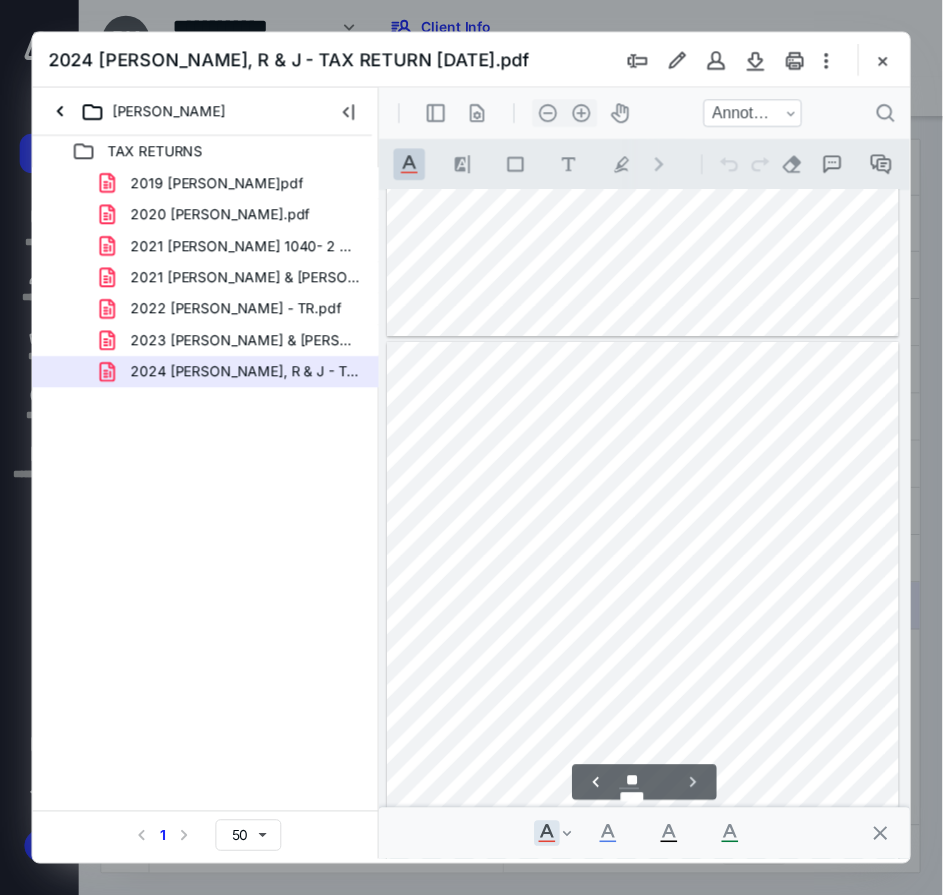 scroll, scrollTop: 14258, scrollLeft: 0, axis: vertical 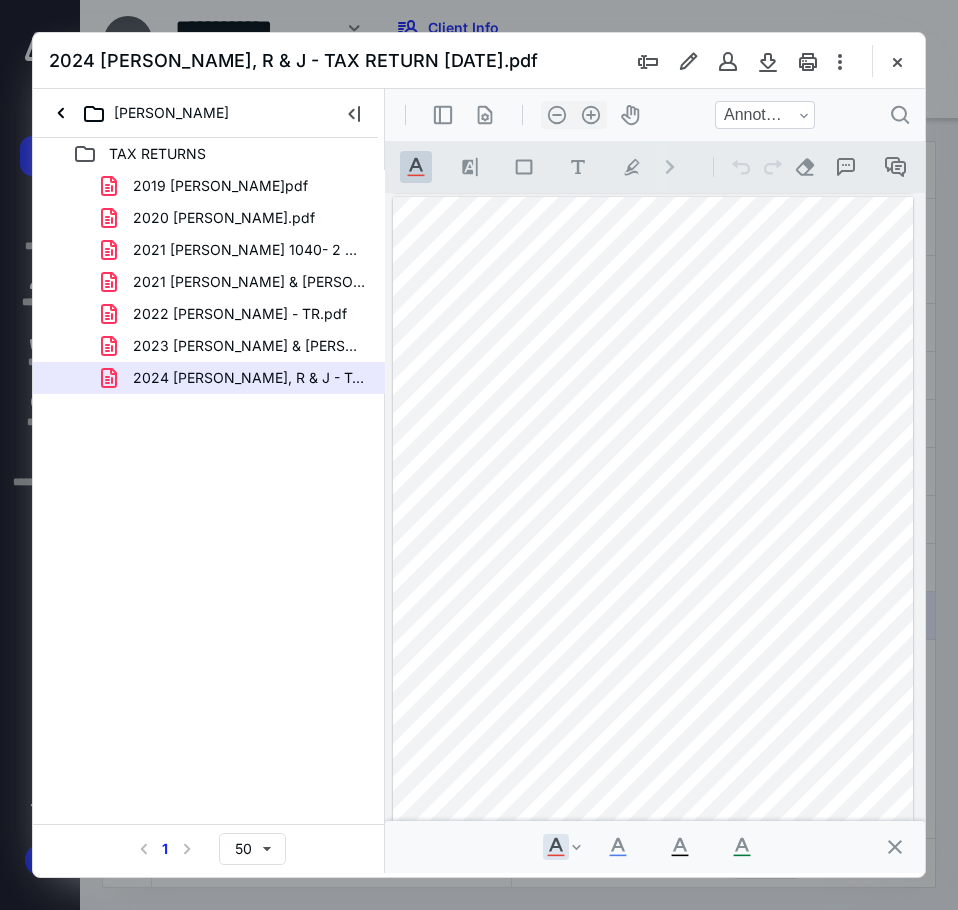 click on "2024 KEARNEY, R & J - TAX RETURN 3.31.2025.pdf" at bounding box center (479, 61) 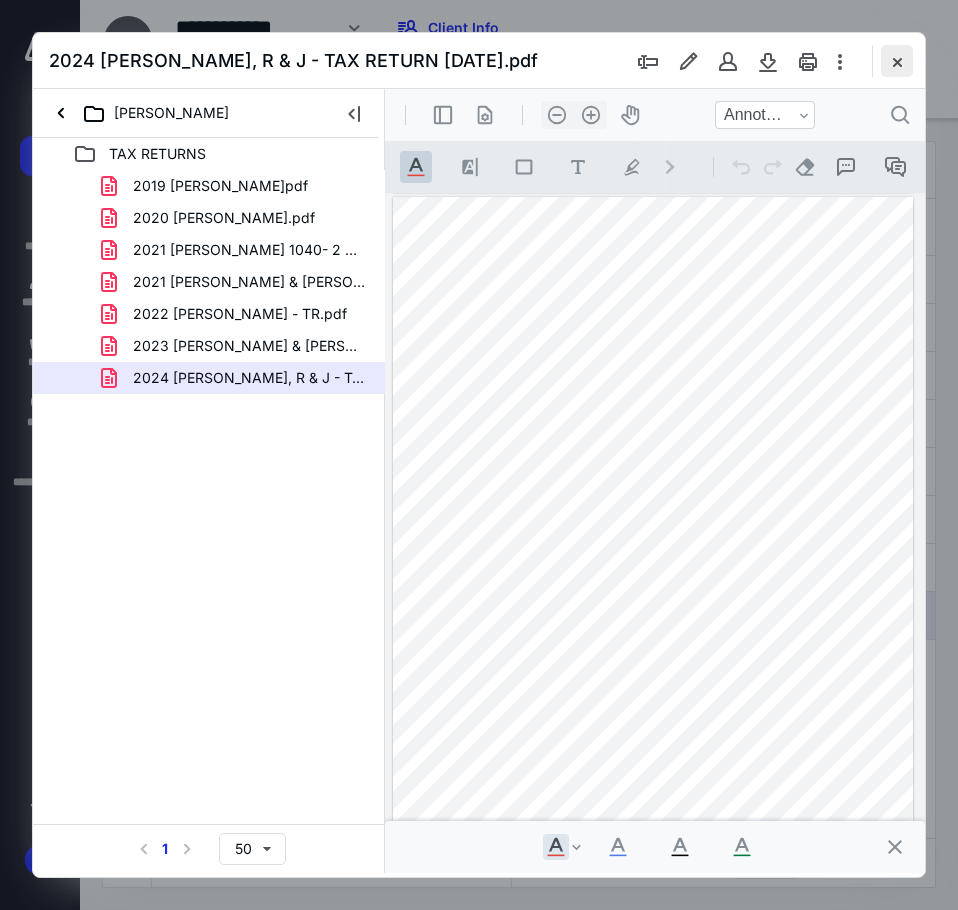 click at bounding box center (897, 61) 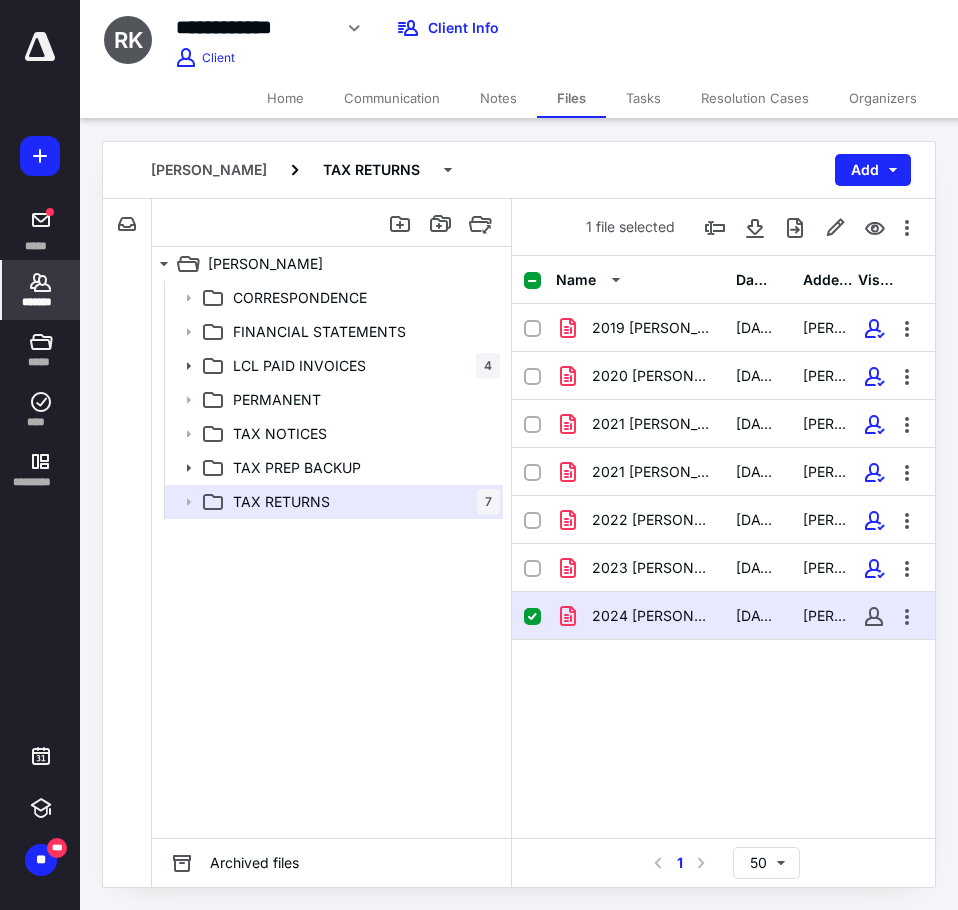 click on "*******" at bounding box center [41, 302] 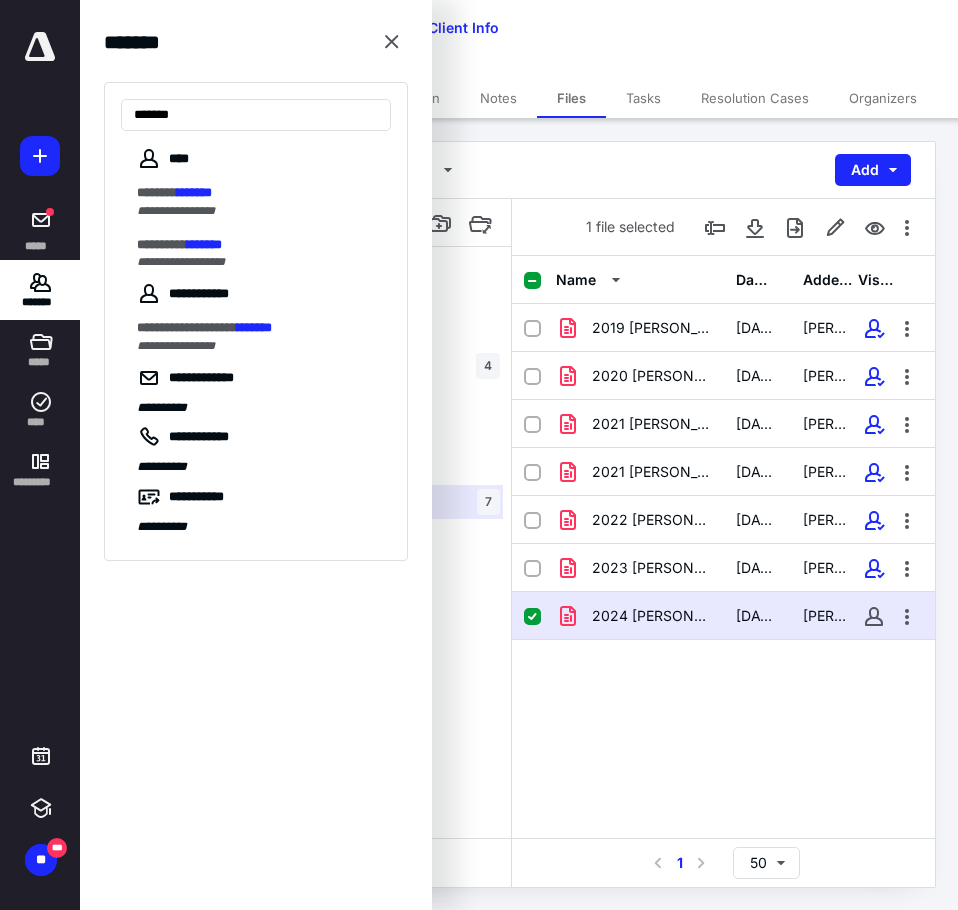 type on "*******" 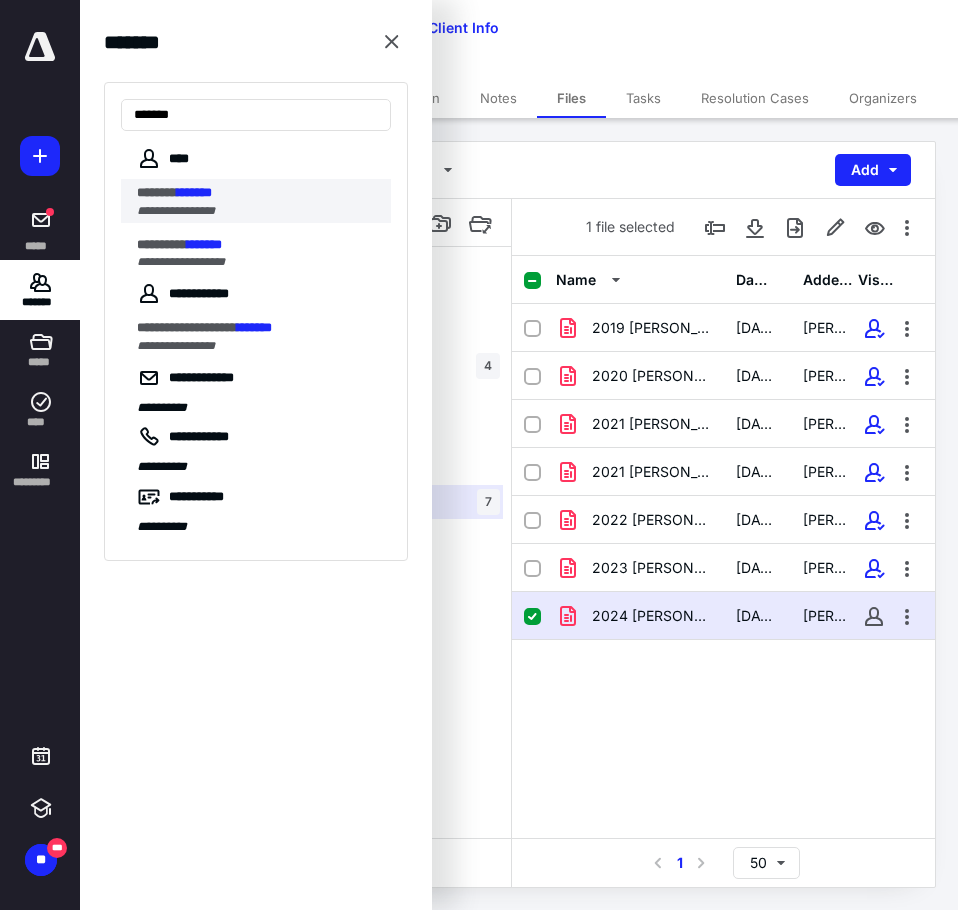 click on "**********" at bounding box center (176, 211) 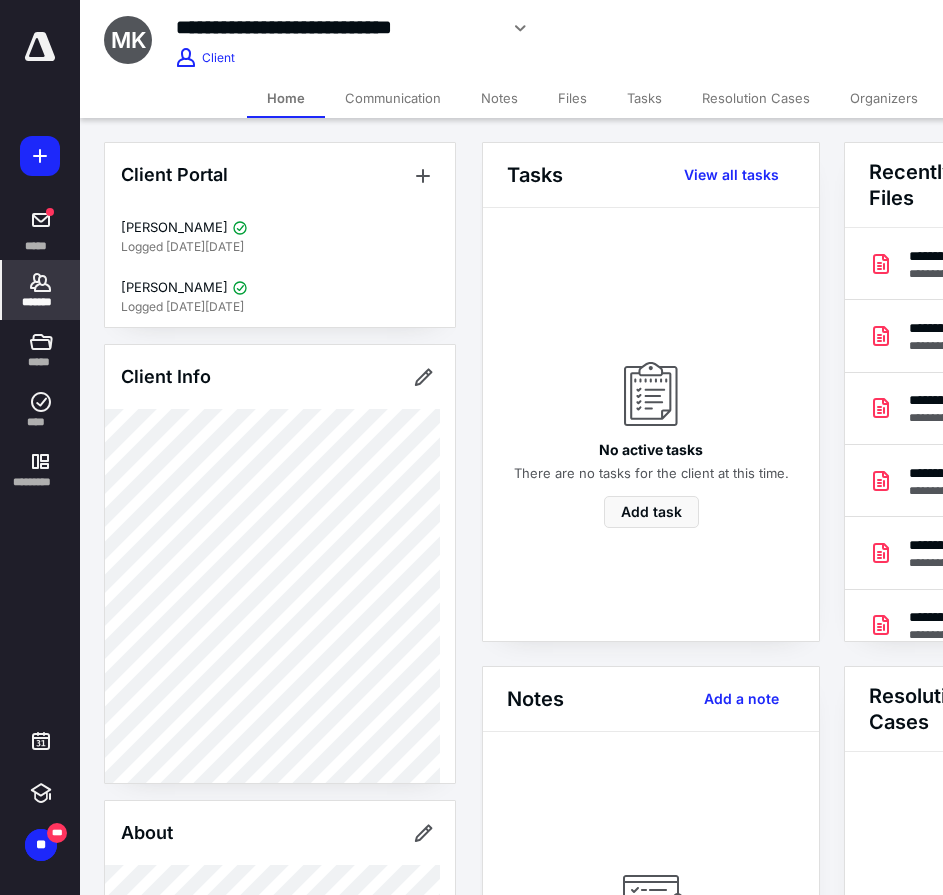 scroll, scrollTop: 0, scrollLeft: 239, axis: horizontal 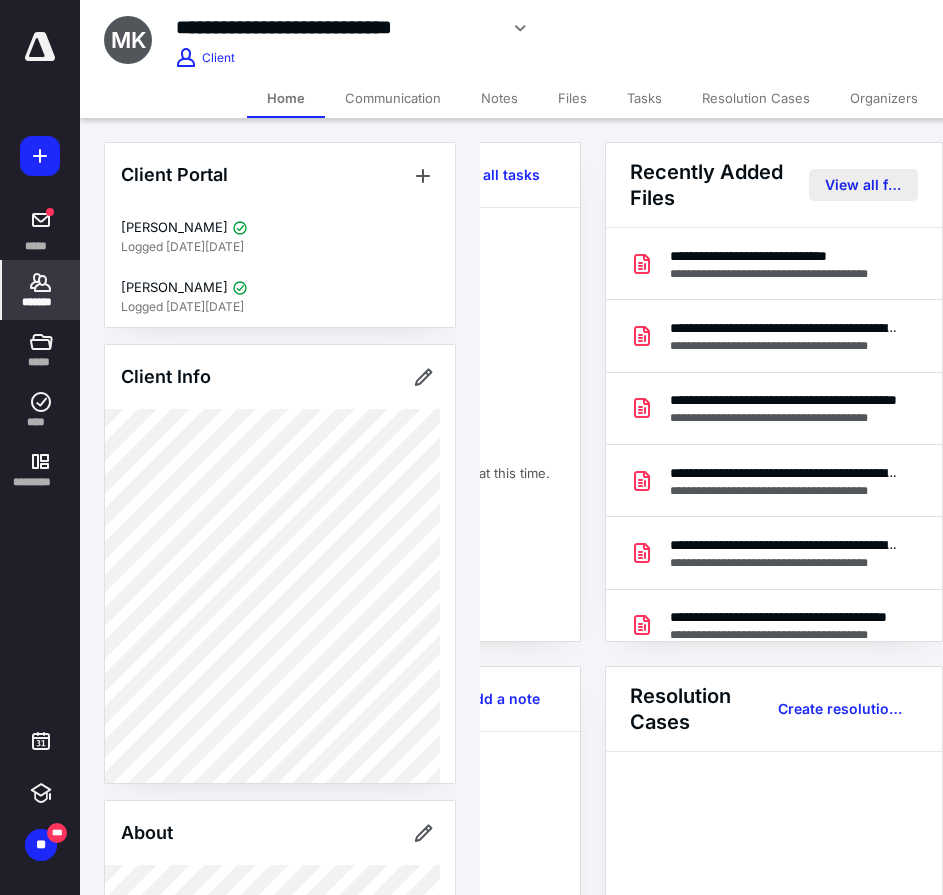 click on "View all files" at bounding box center [863, 185] 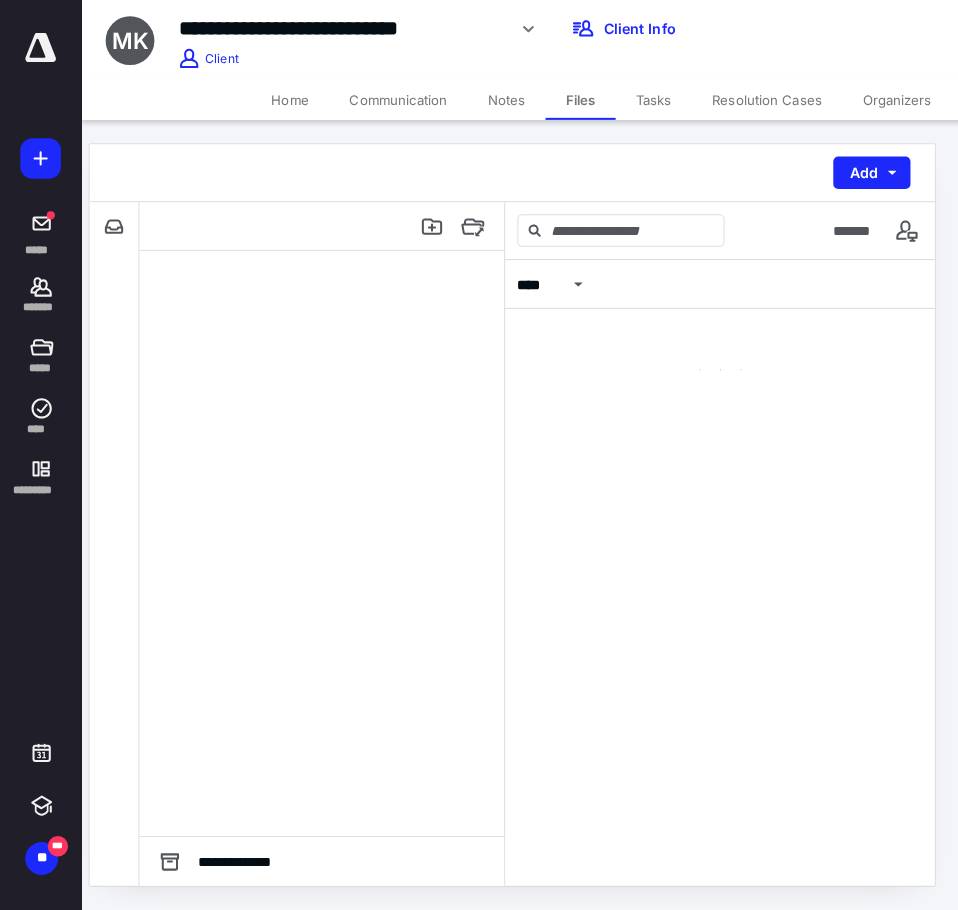 scroll, scrollTop: 0, scrollLeft: 0, axis: both 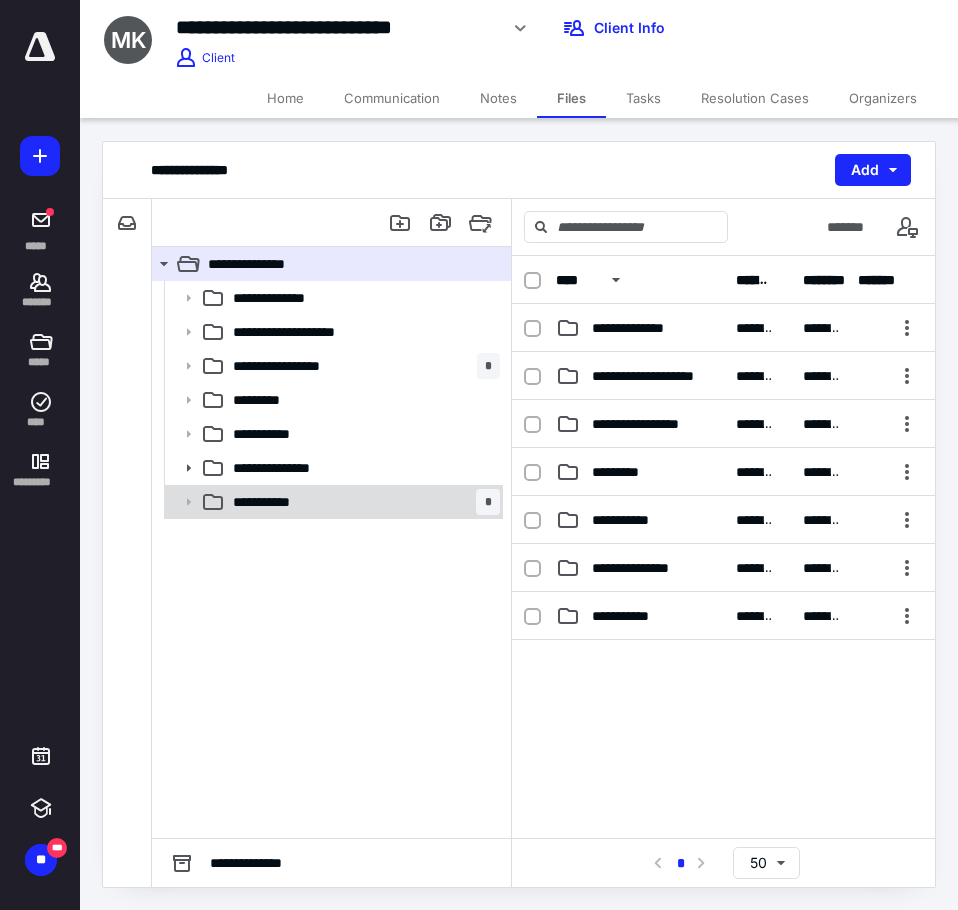 click on "**********" at bounding box center (362, 502) 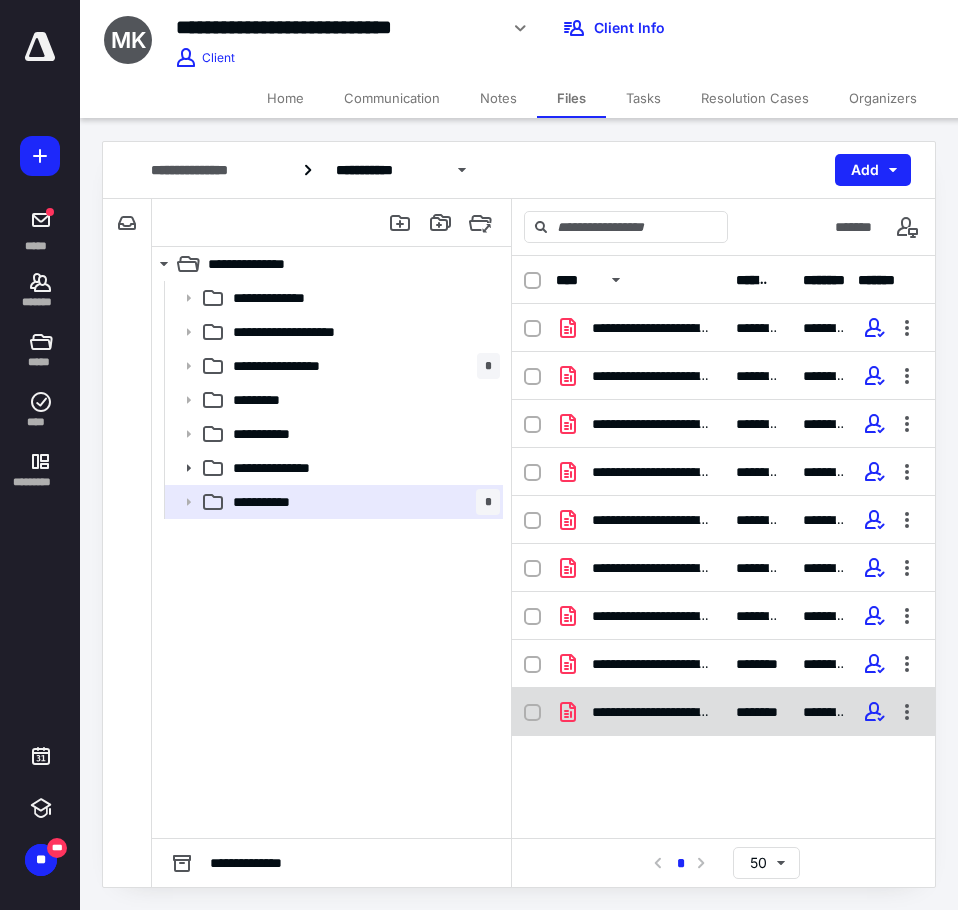 click on "**********" at bounding box center [652, 712] 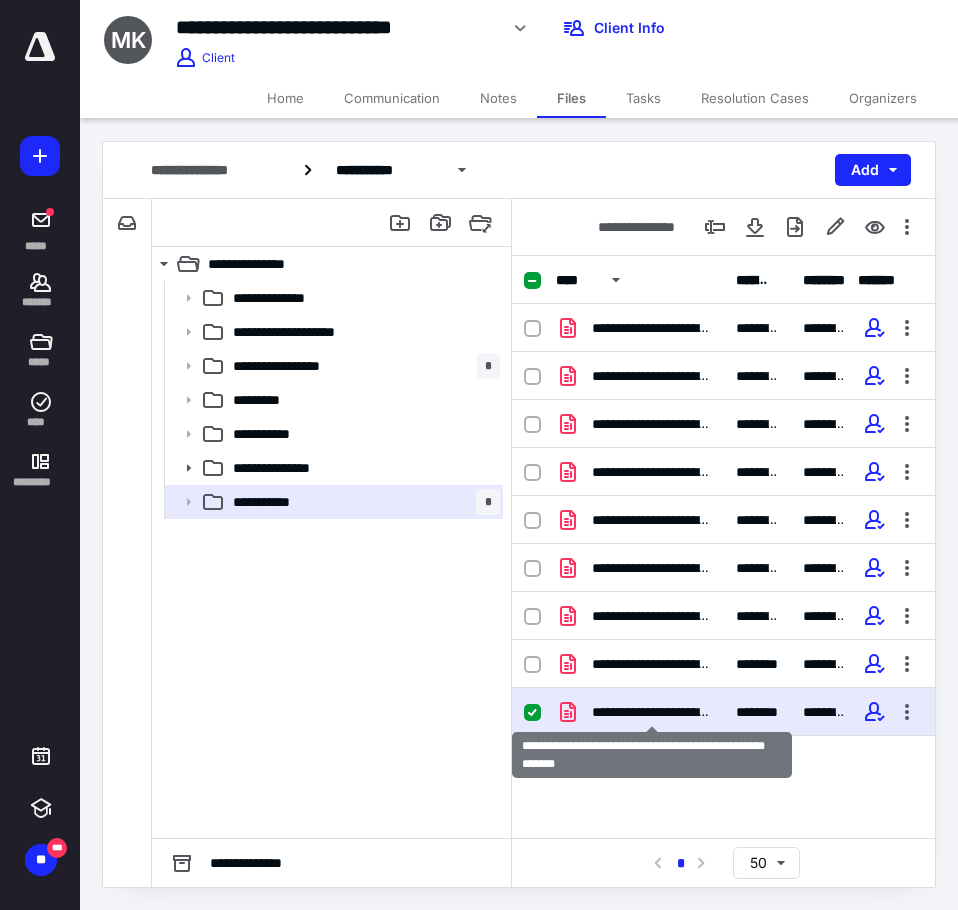 click on "**********" at bounding box center (652, 712) 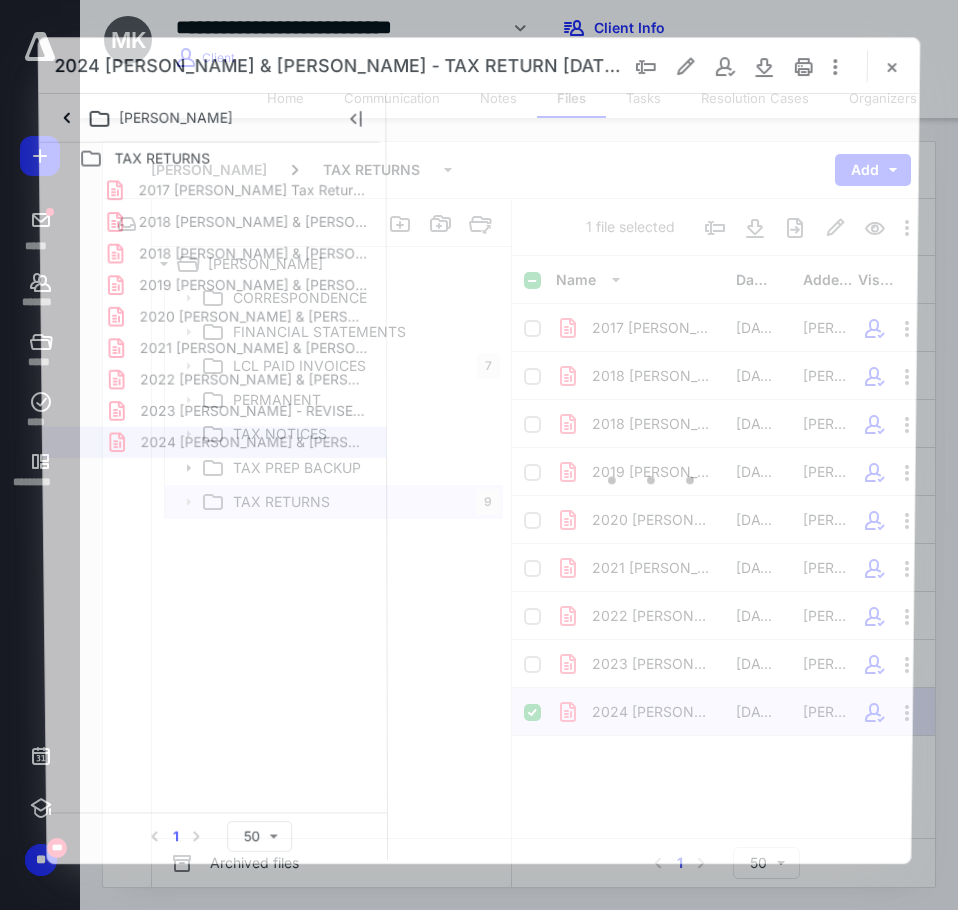 scroll, scrollTop: 0, scrollLeft: 0, axis: both 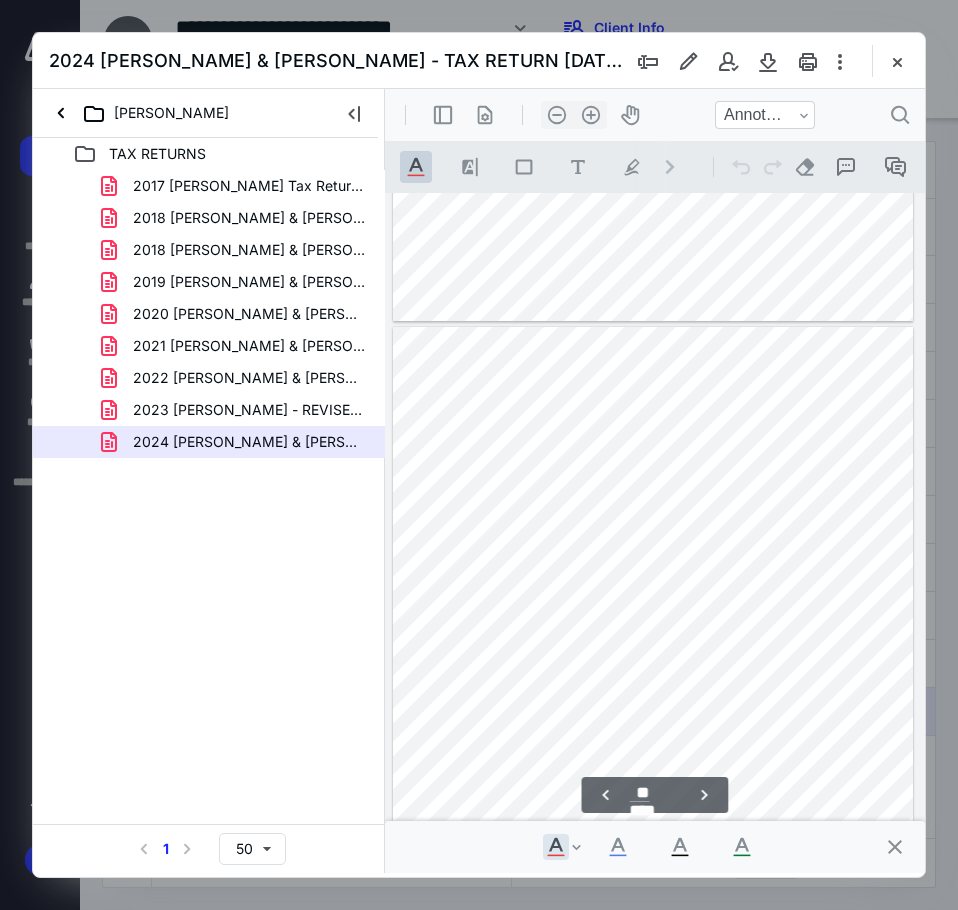 type on "**" 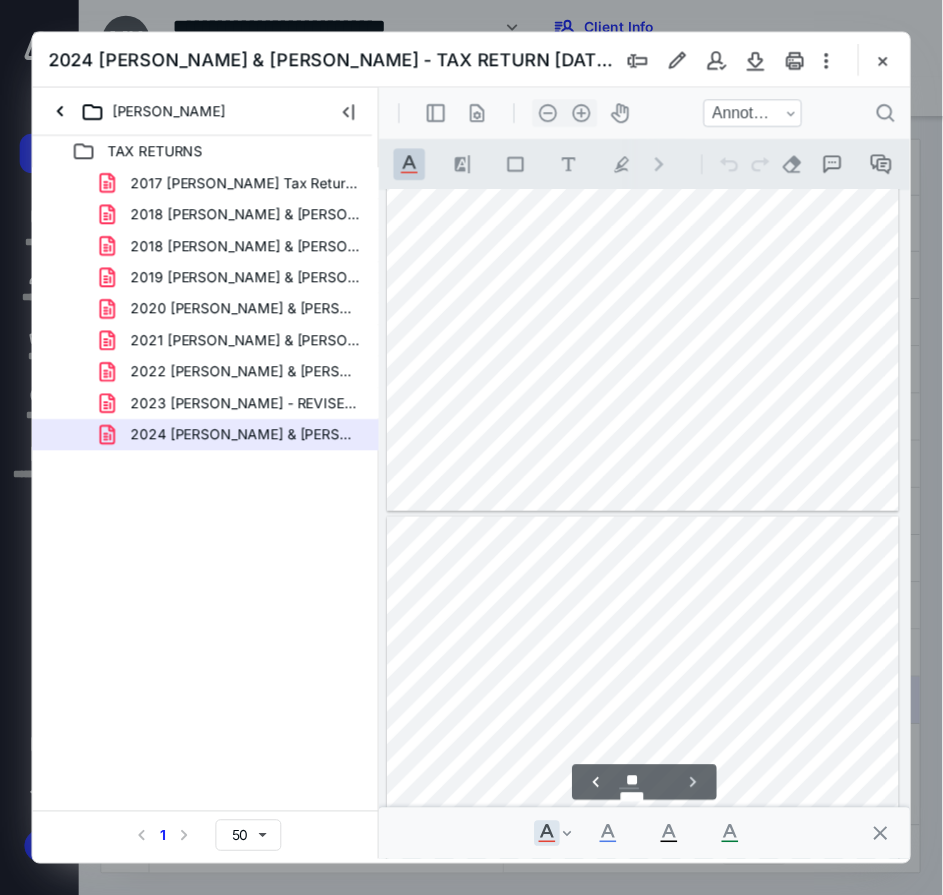 scroll, scrollTop: 15616, scrollLeft: 0, axis: vertical 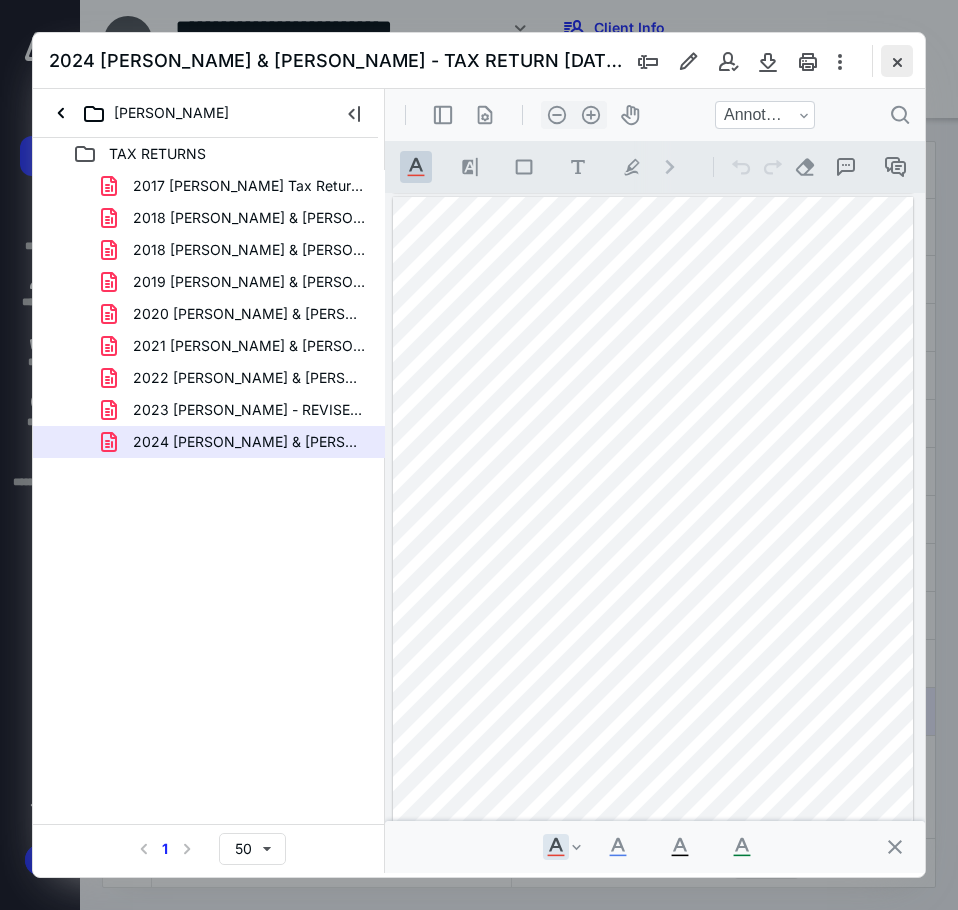 click at bounding box center [897, 61] 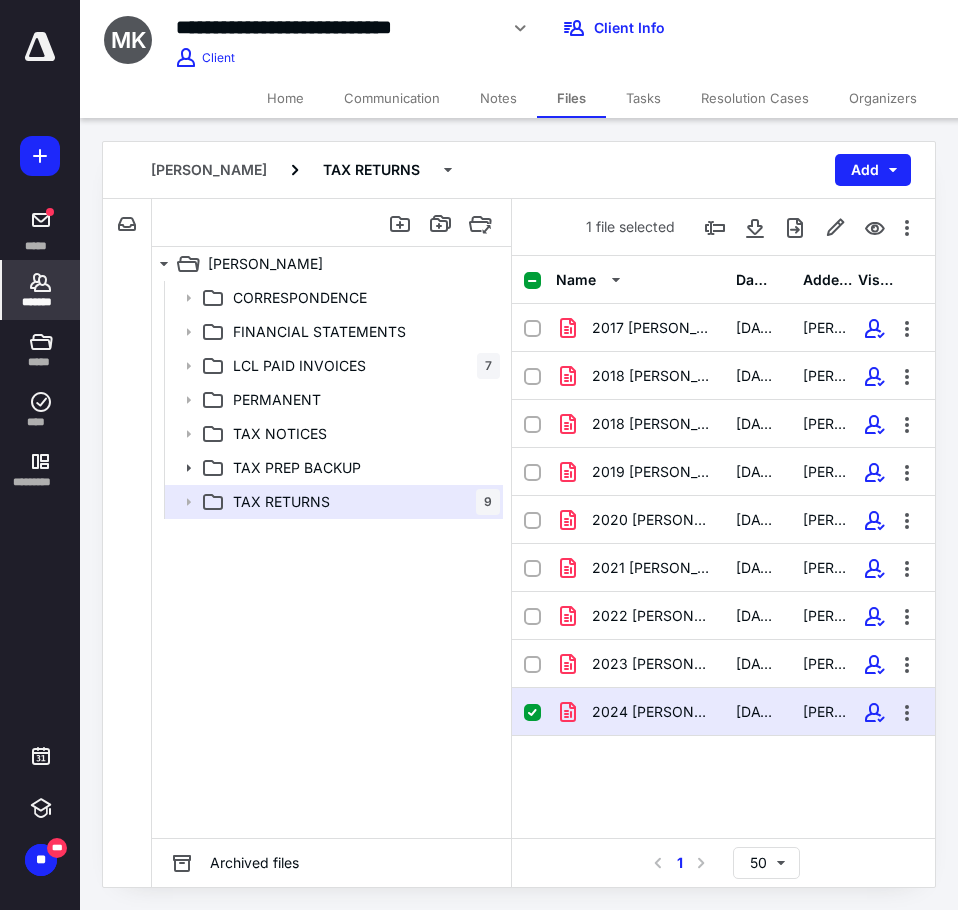 click on "*******" at bounding box center (41, 290) 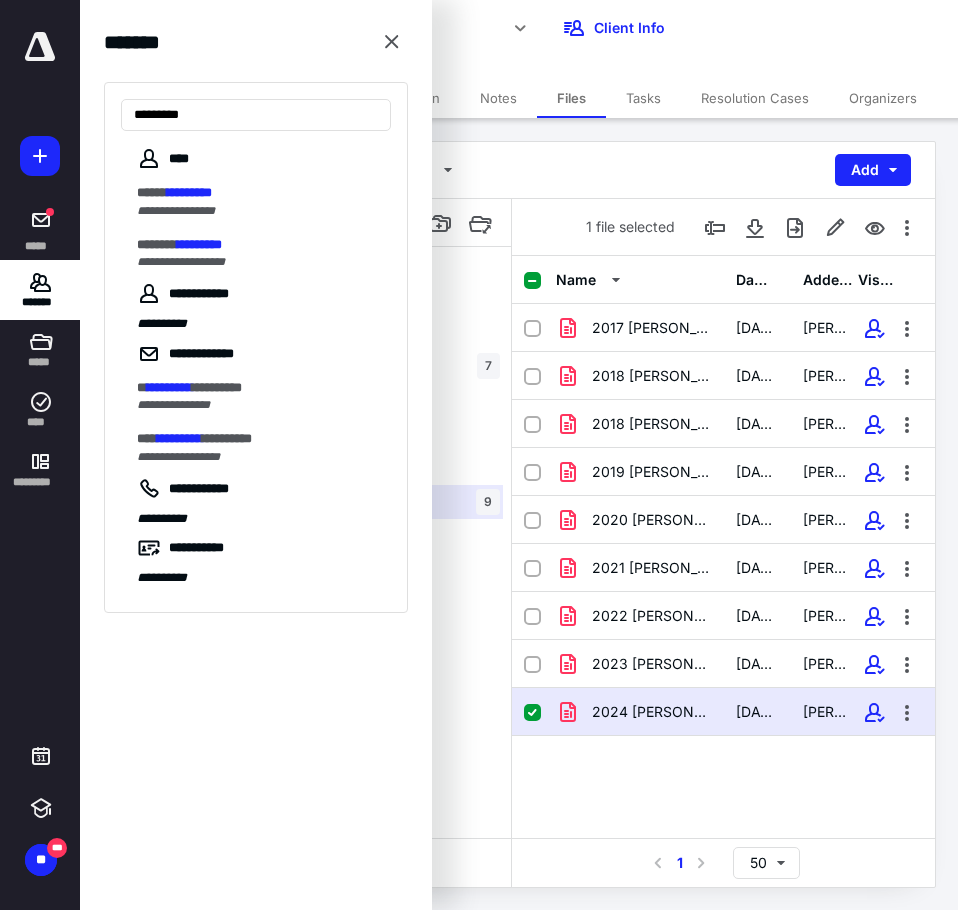 type on "*********" 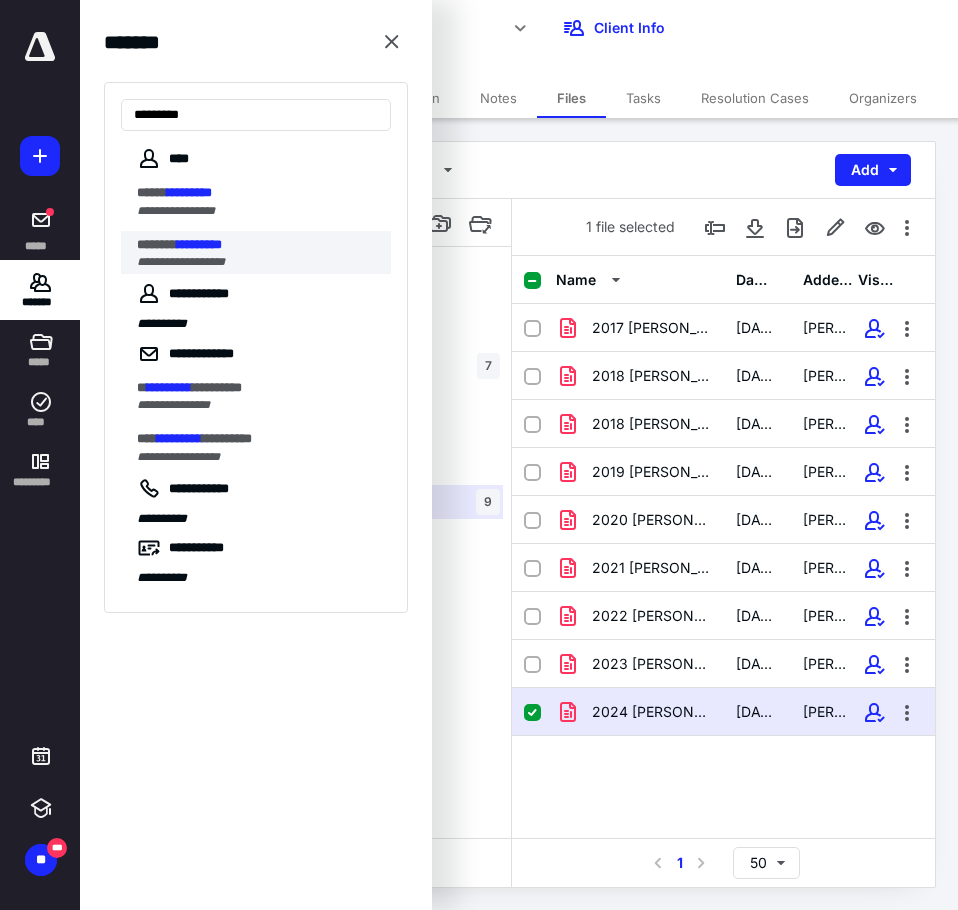 click on "**********" at bounding box center [181, 262] 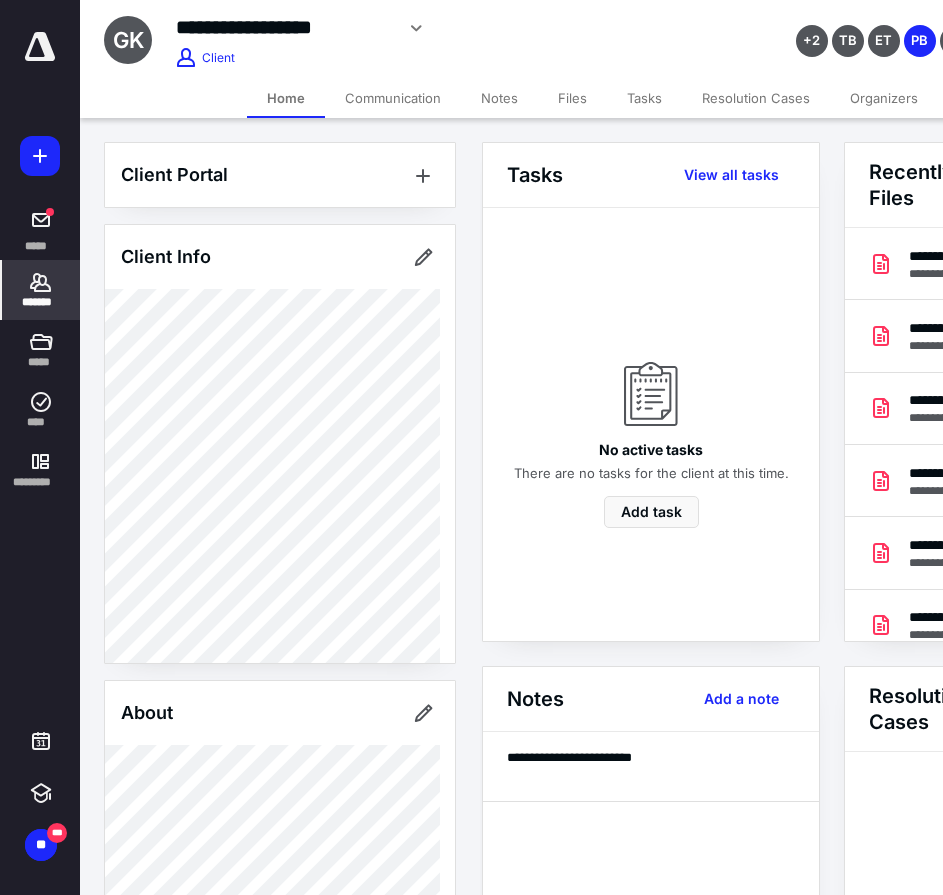 scroll, scrollTop: 0, scrollLeft: 239, axis: horizontal 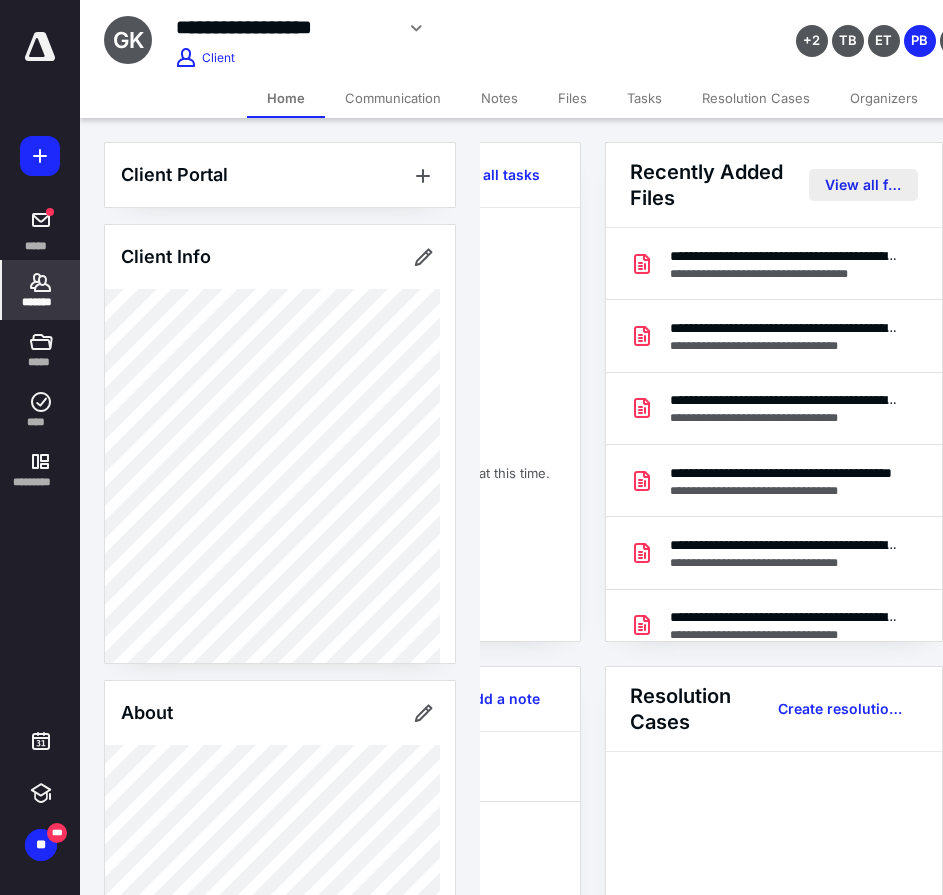 click on "View all files" at bounding box center (863, 185) 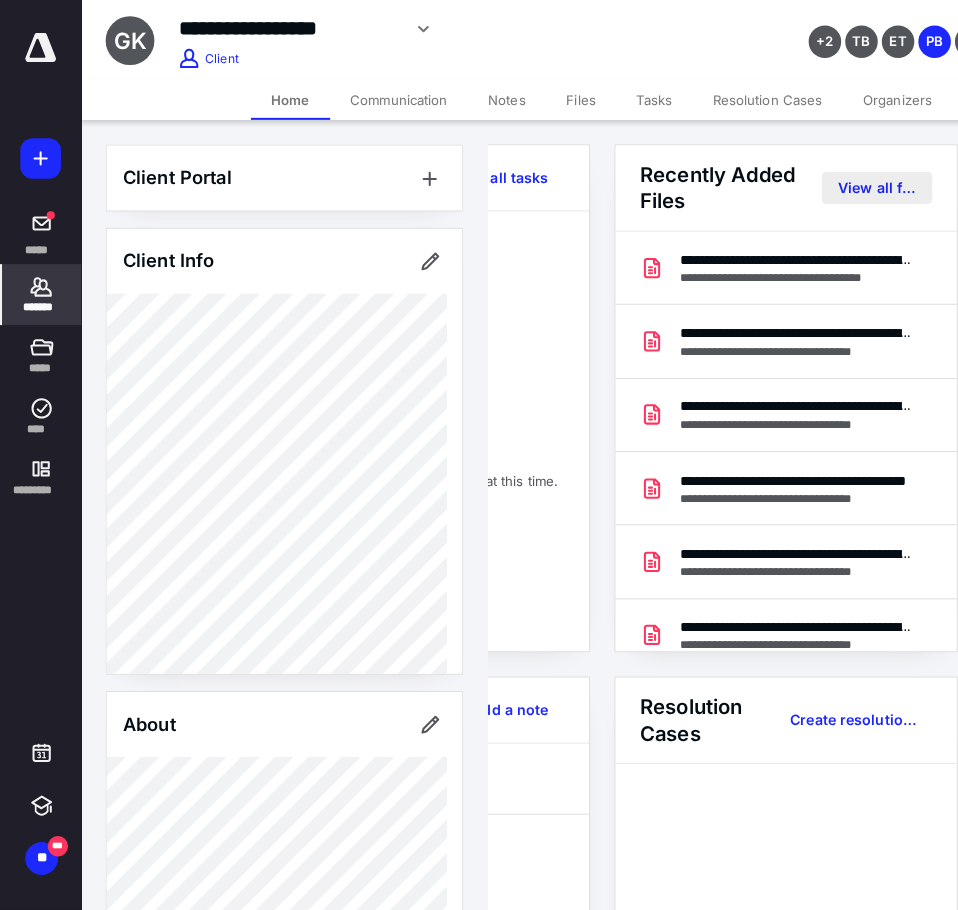 scroll, scrollTop: 0, scrollLeft: 0, axis: both 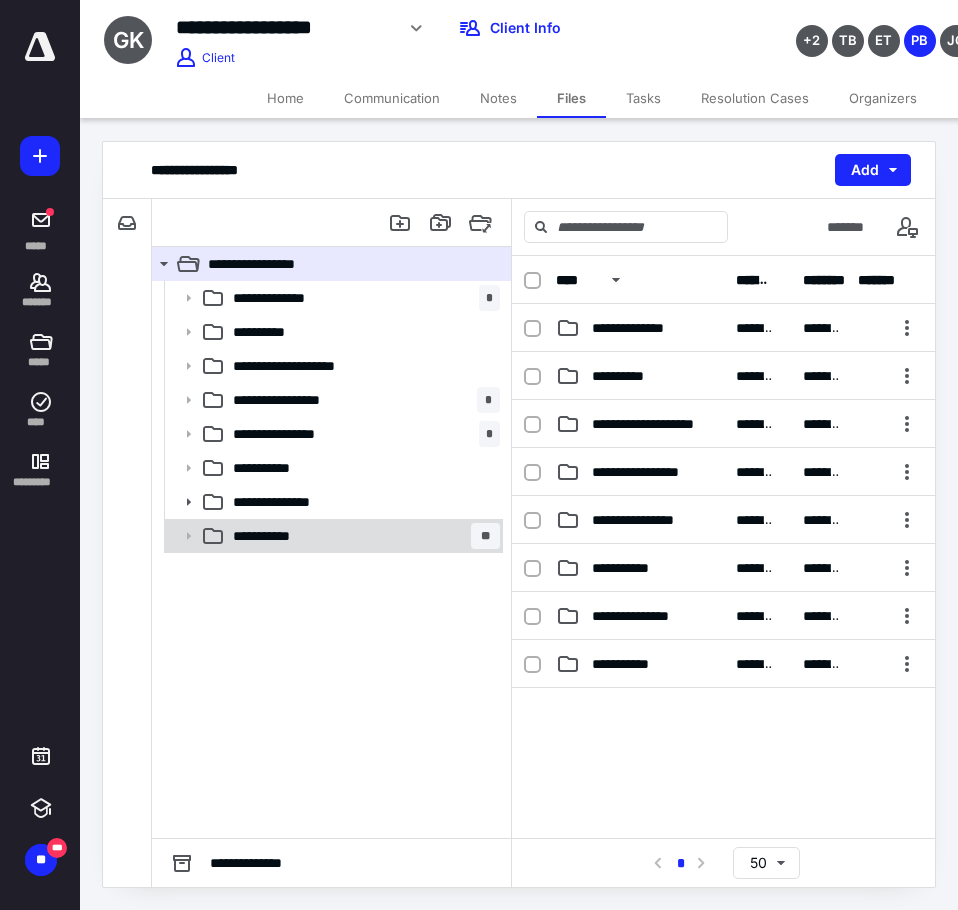 click on "**********" at bounding box center [281, 536] 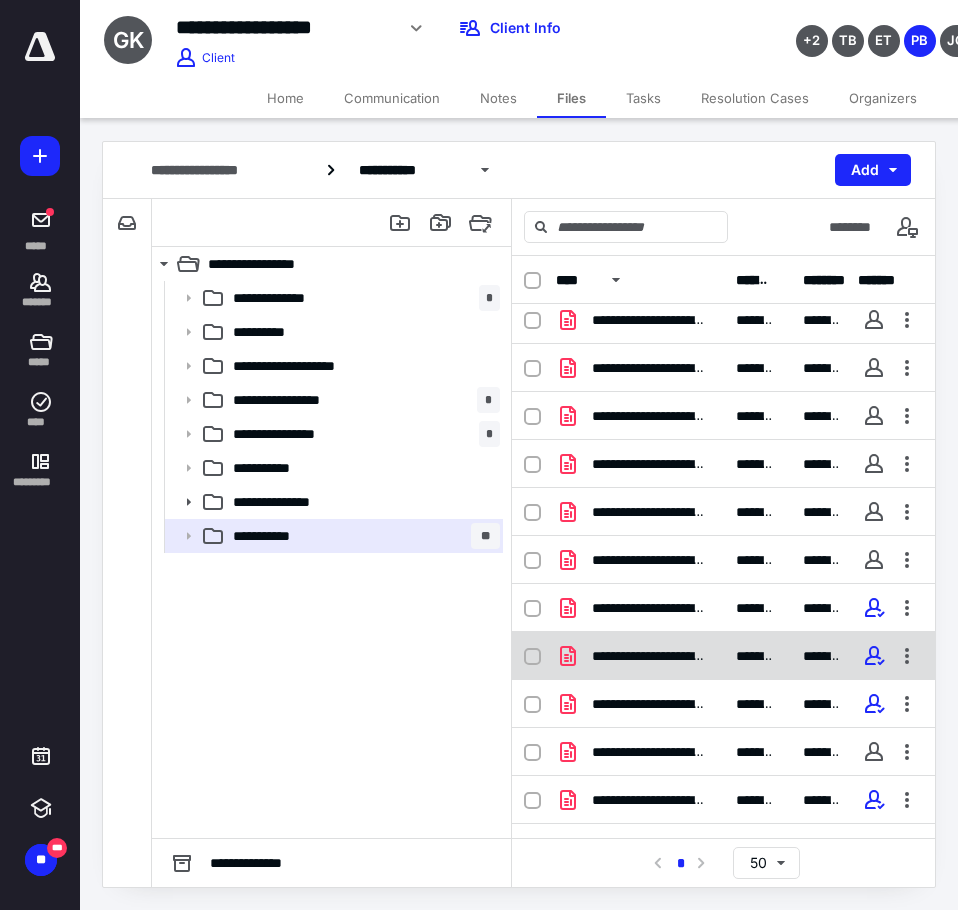 scroll, scrollTop: 378, scrollLeft: 0, axis: vertical 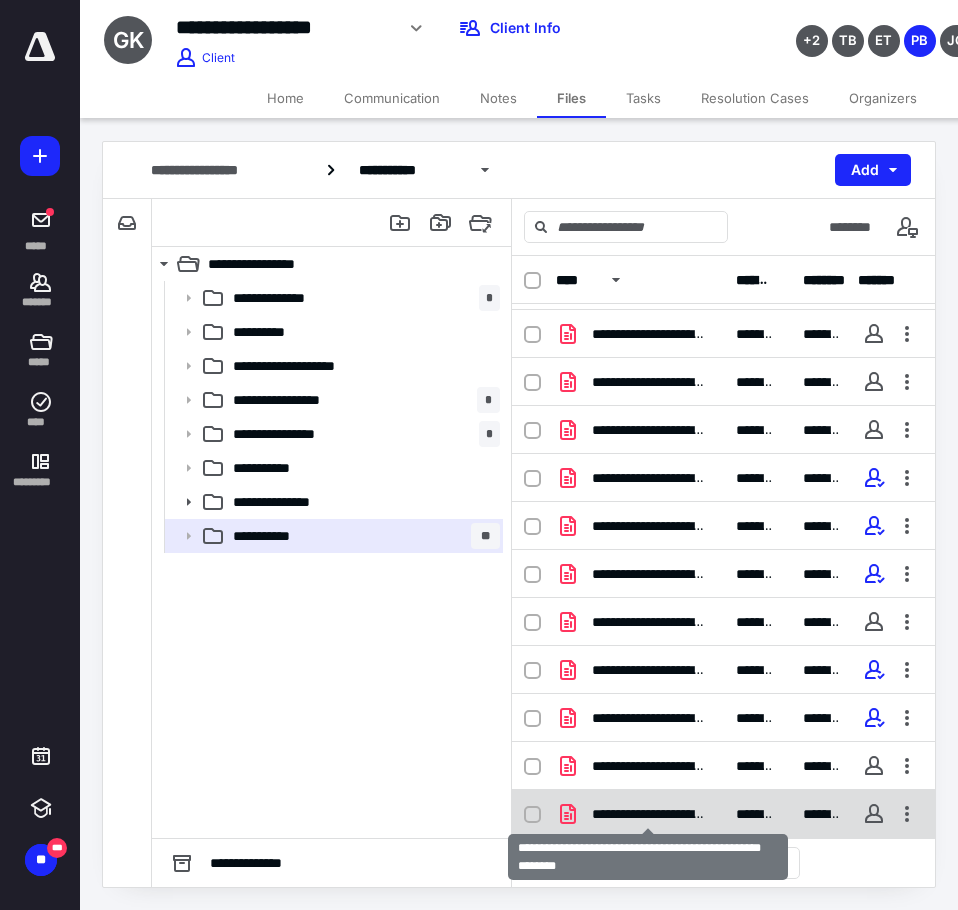 click on "**********" at bounding box center (648, 814) 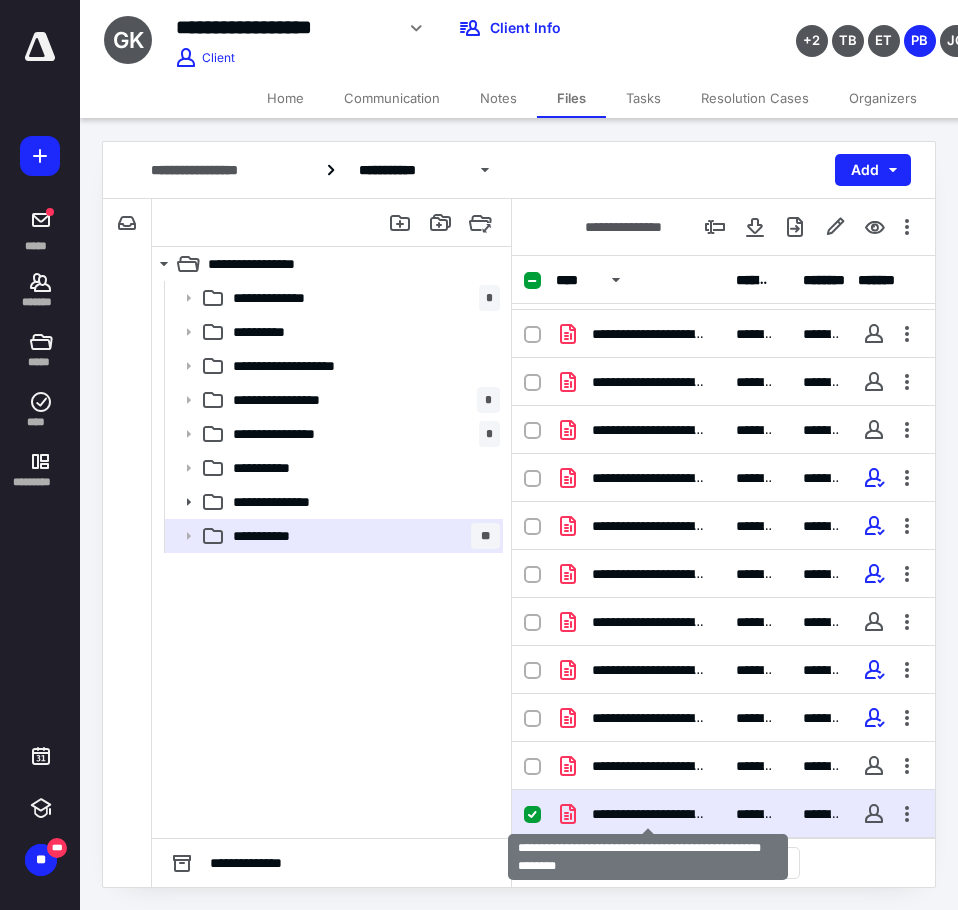 click on "**********" at bounding box center (648, 814) 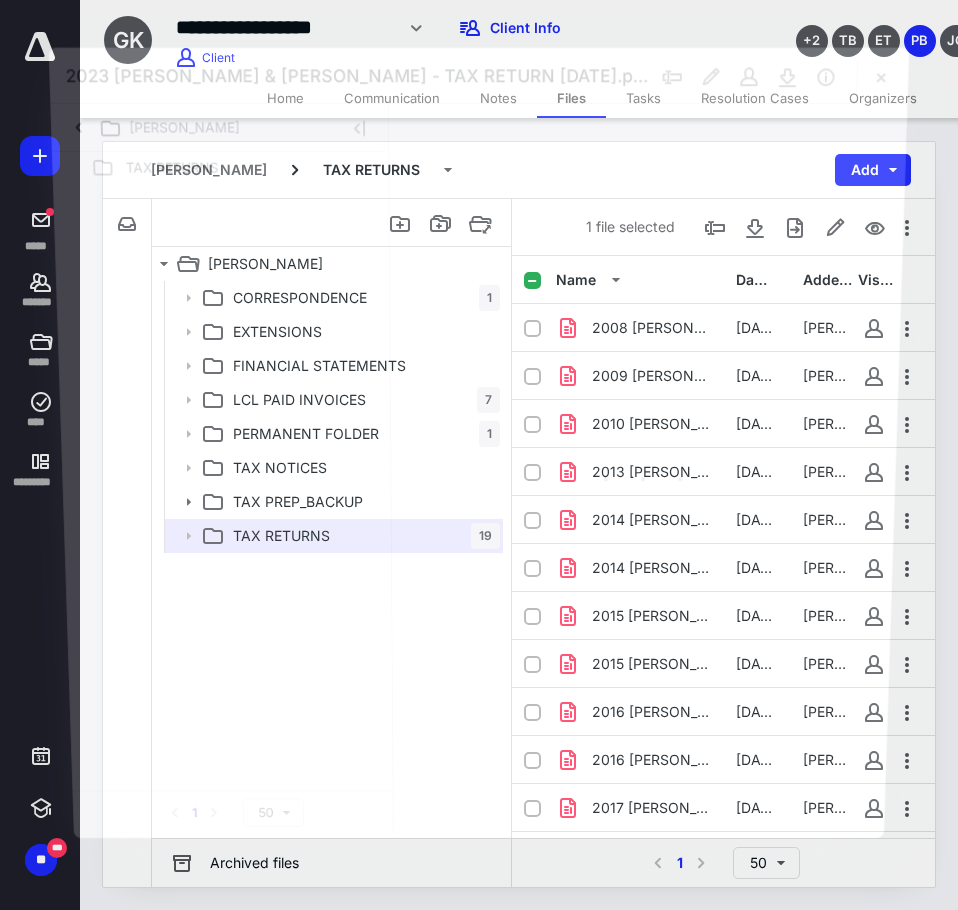 scroll, scrollTop: 378, scrollLeft: 0, axis: vertical 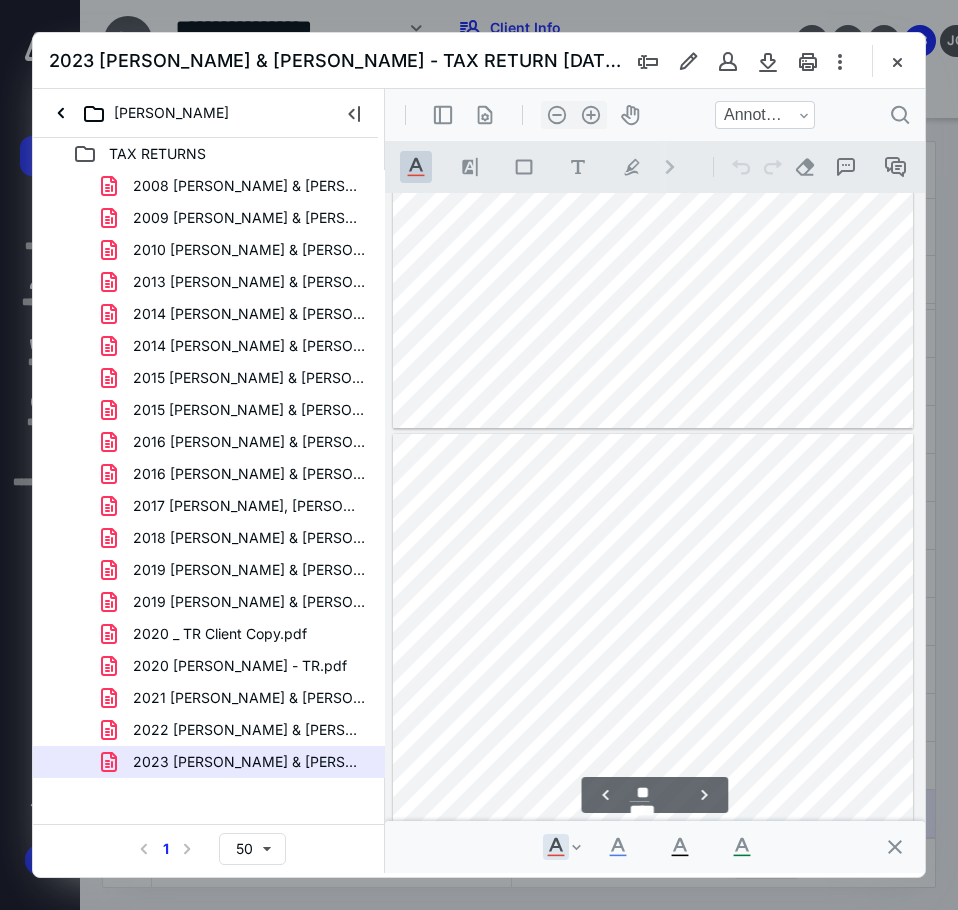 type on "**" 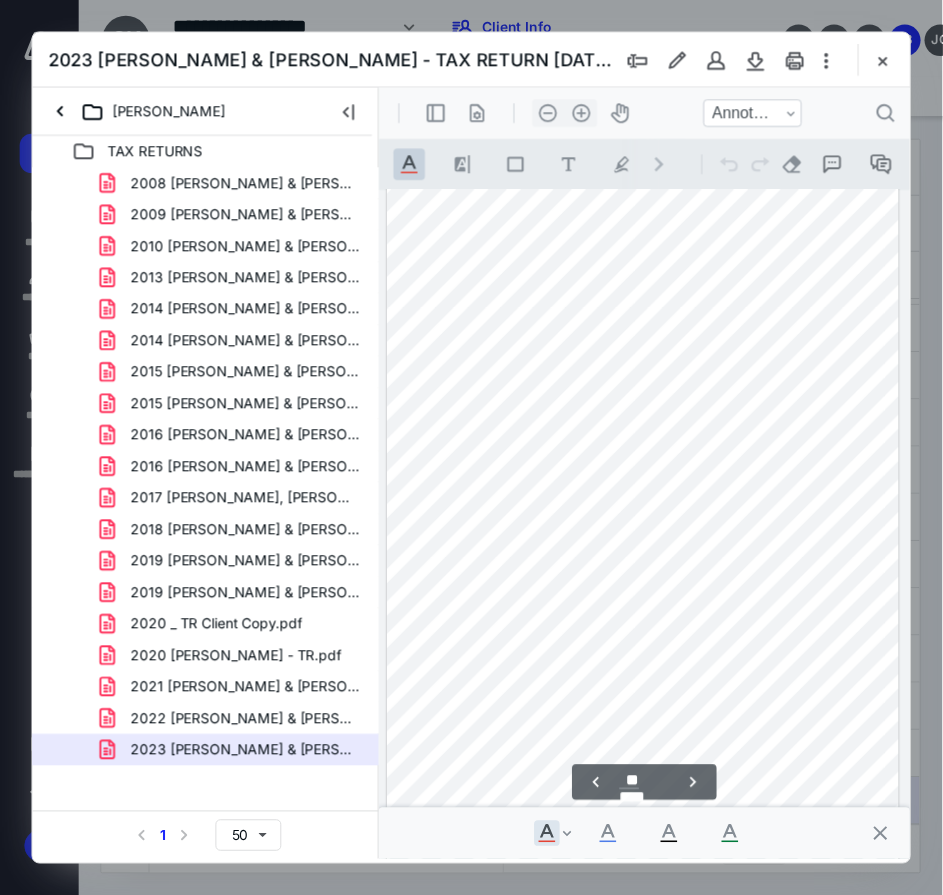 scroll, scrollTop: 7326, scrollLeft: 0, axis: vertical 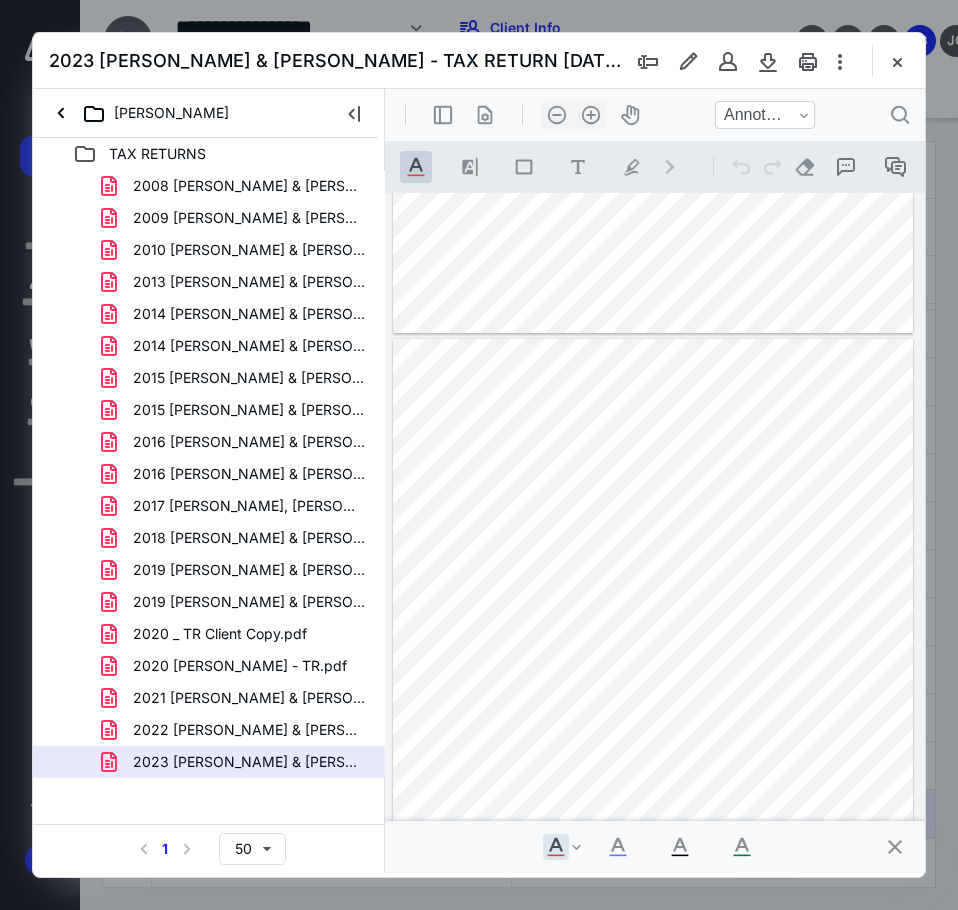 click at bounding box center [768, 61] 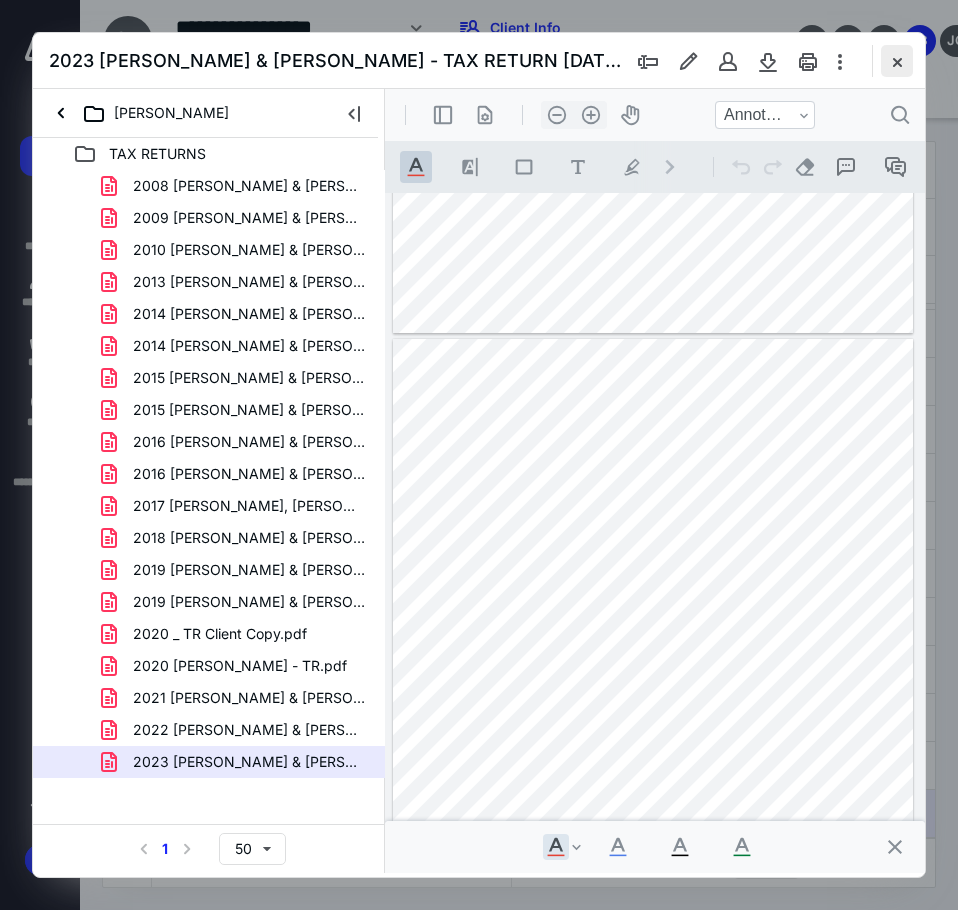 click at bounding box center [897, 61] 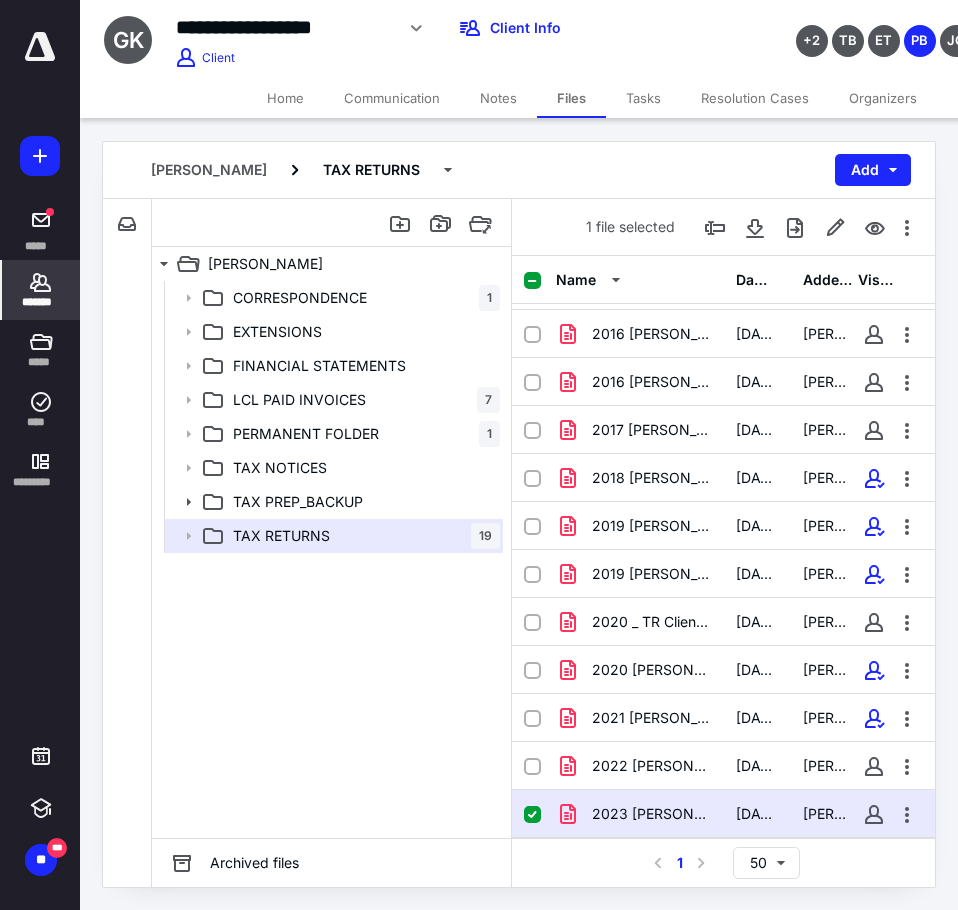 click on "*******" at bounding box center (41, 290) 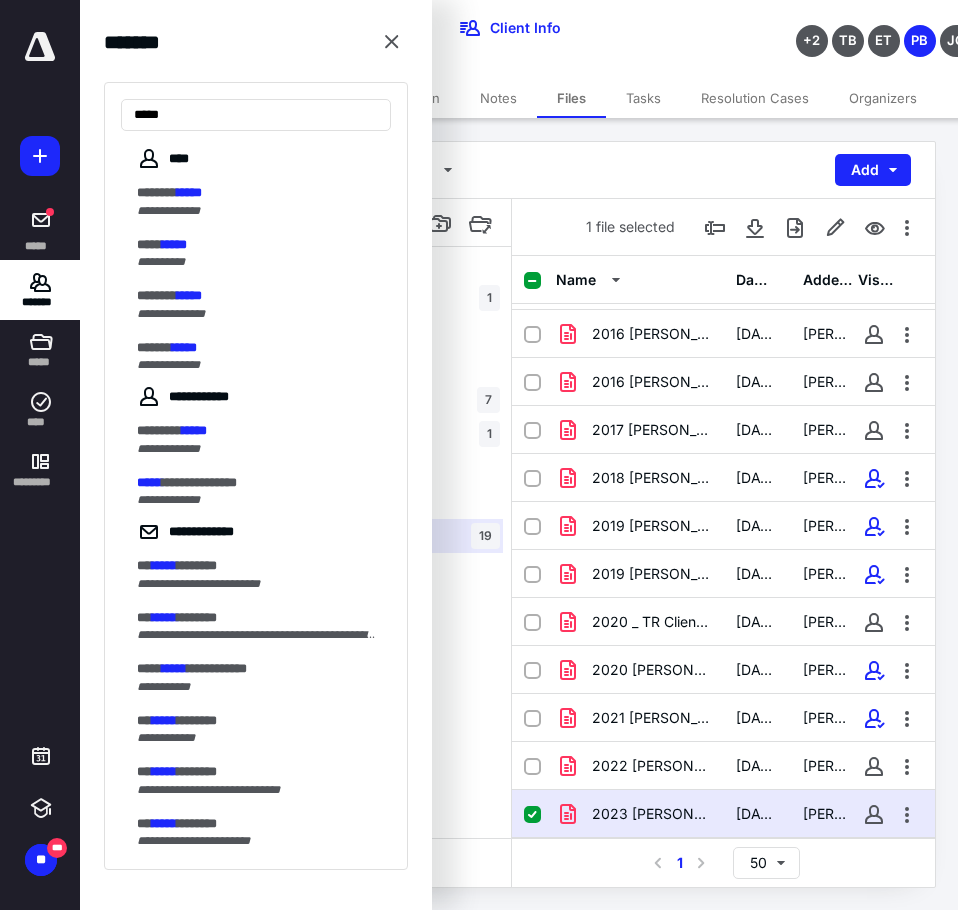 type on "*****" 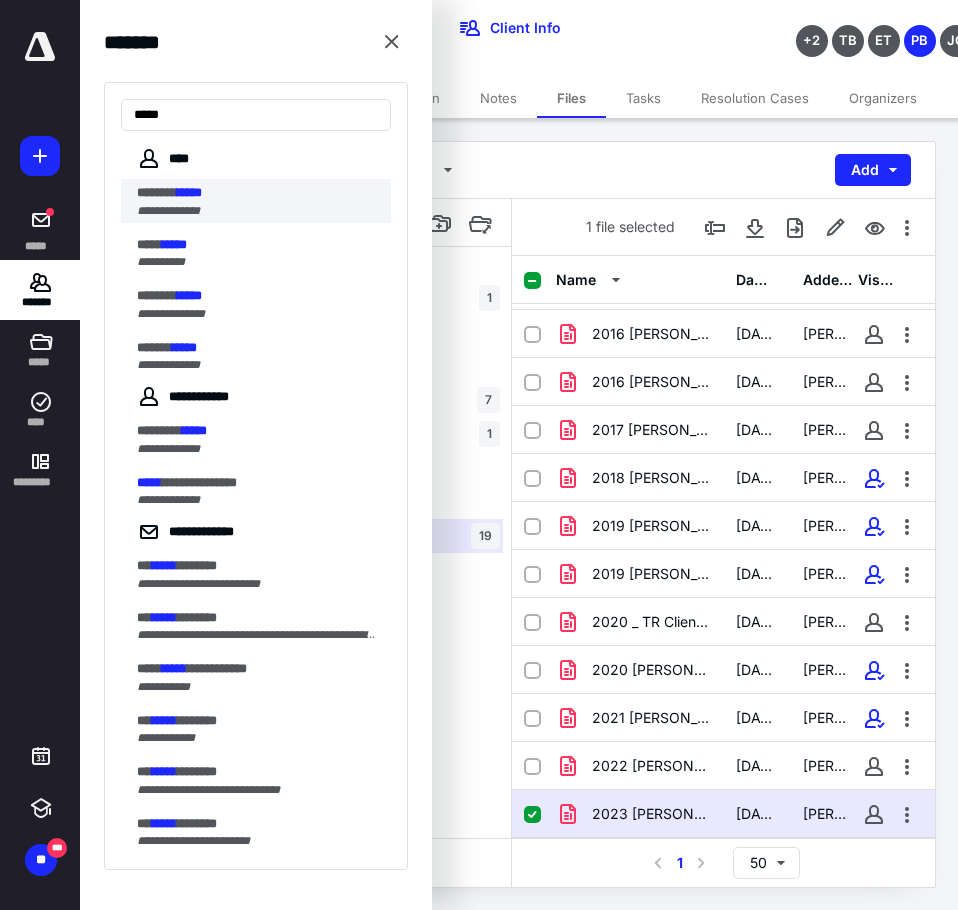click on "**********" at bounding box center [168, 211] 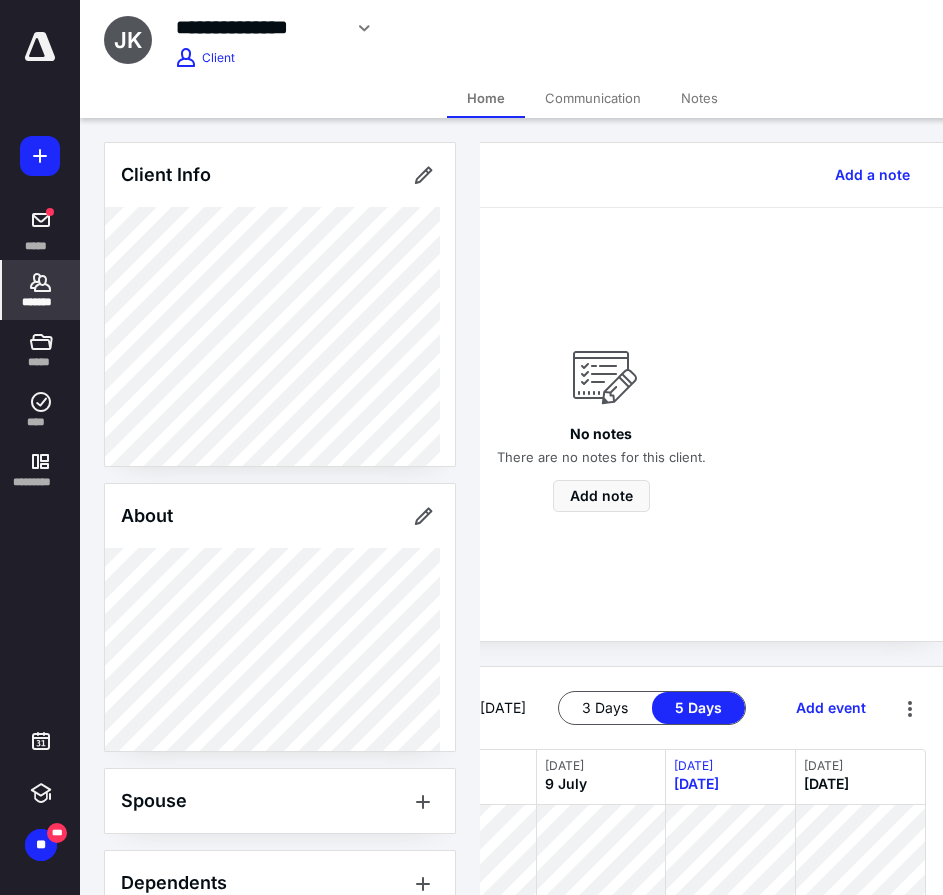 scroll, scrollTop: 0, scrollLeft: 239, axis: horizontal 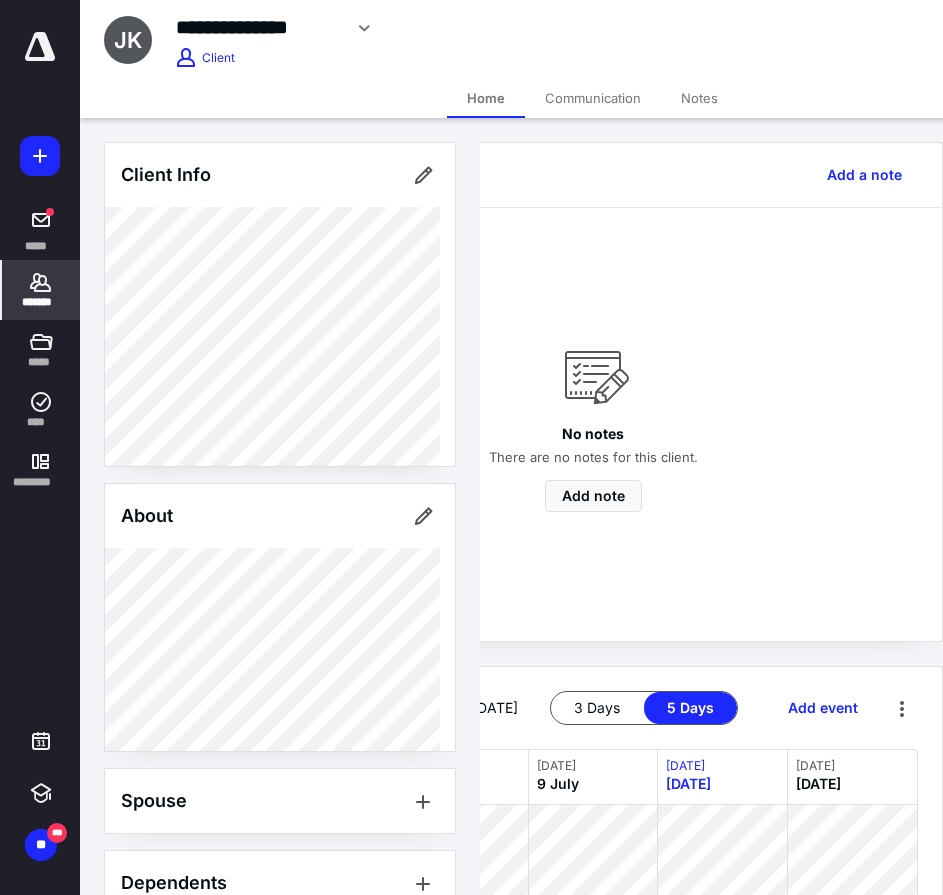 click on "*******" at bounding box center (41, 302) 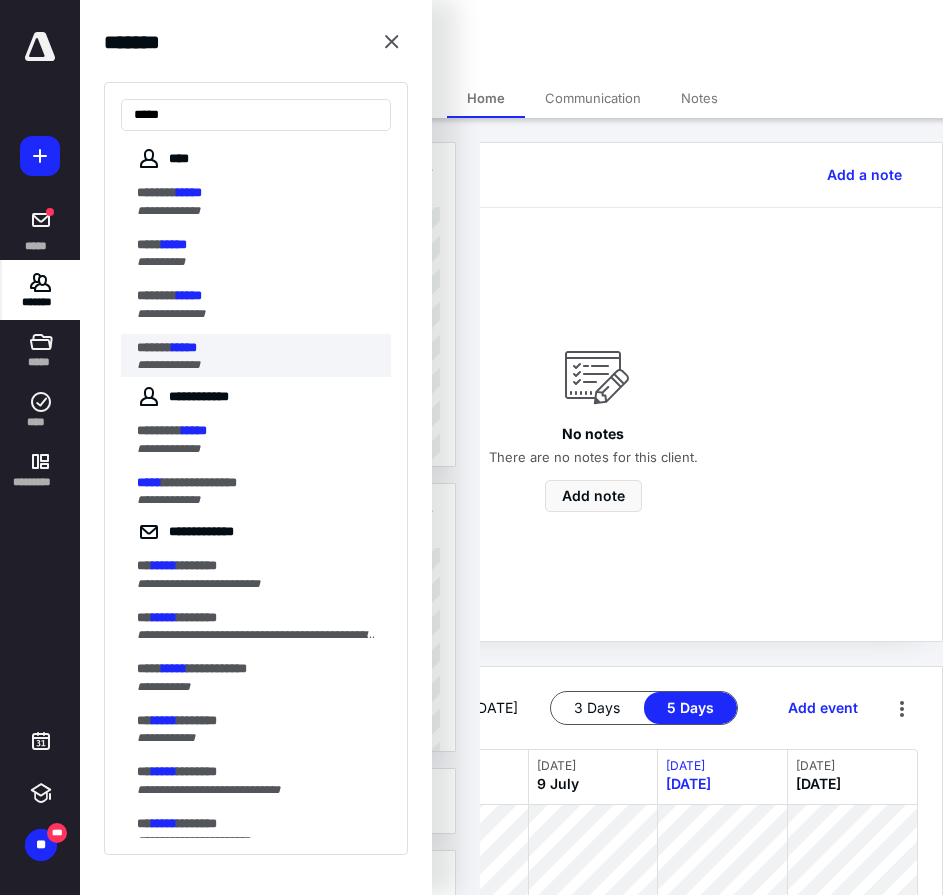 type on "*****" 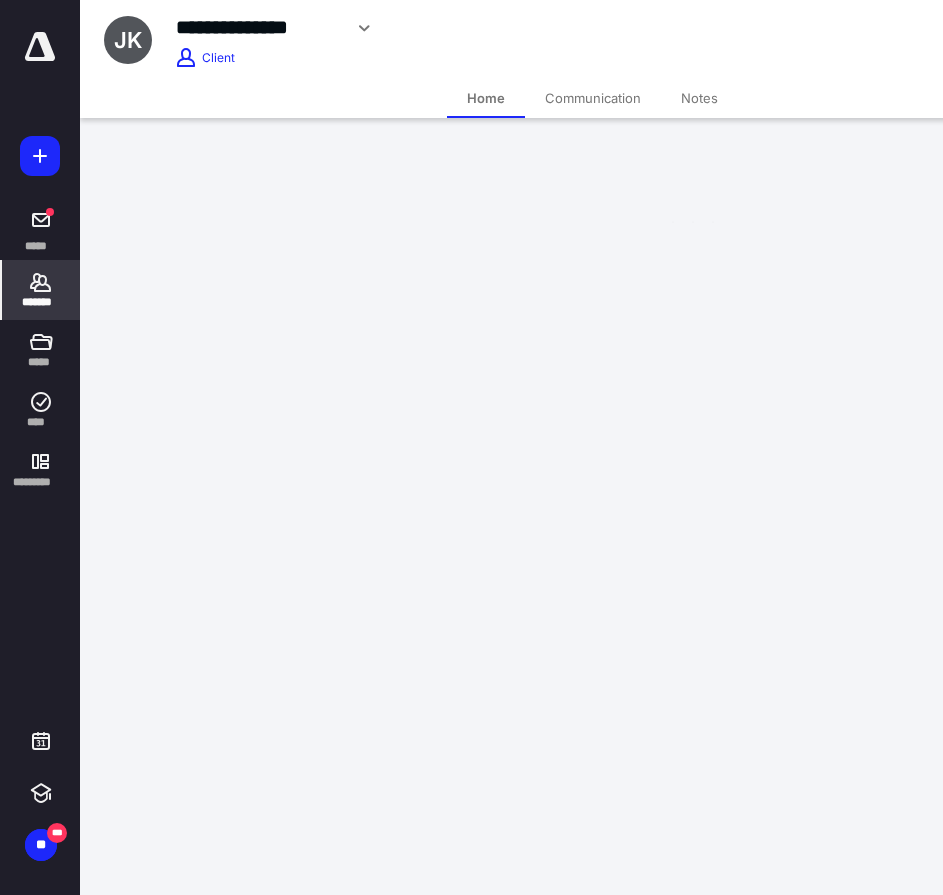 scroll, scrollTop: 0, scrollLeft: 0, axis: both 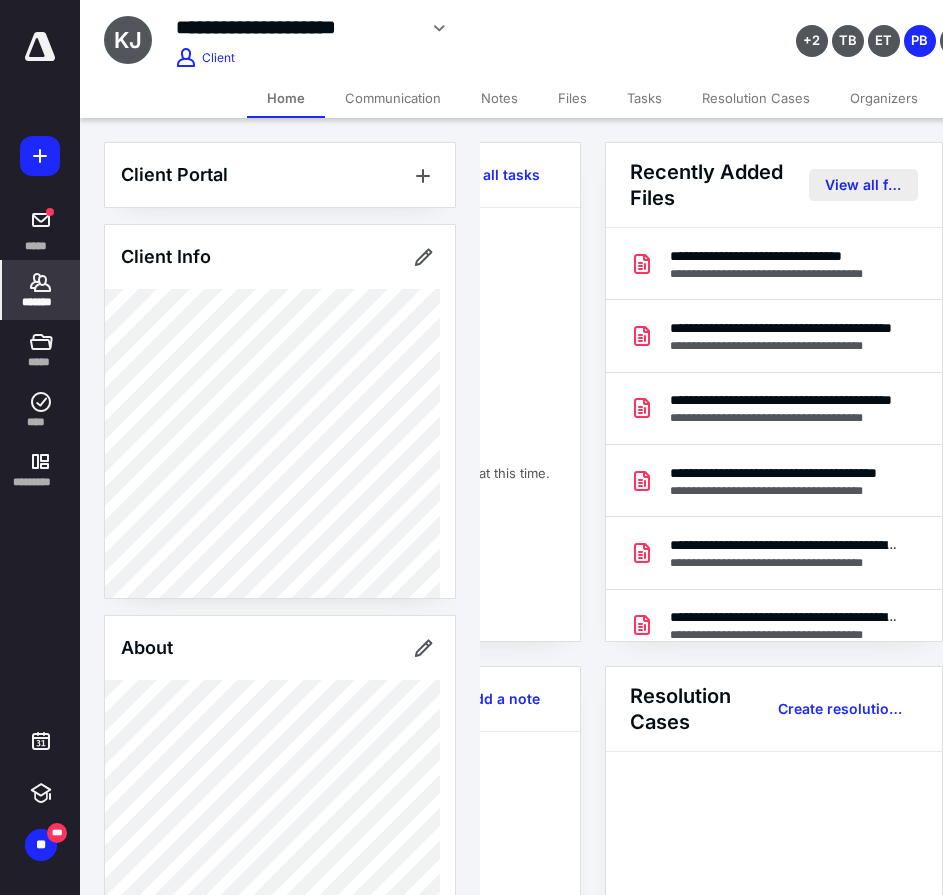 click on "View all files" at bounding box center [863, 185] 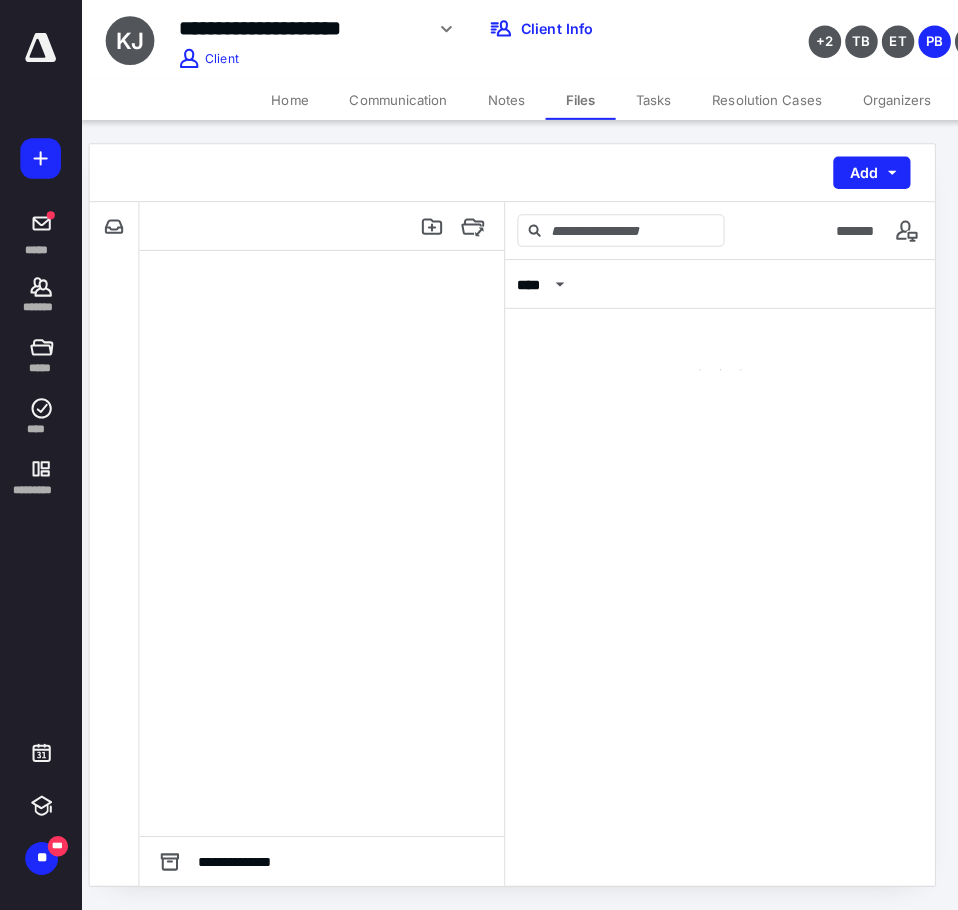 scroll, scrollTop: 0, scrollLeft: 0, axis: both 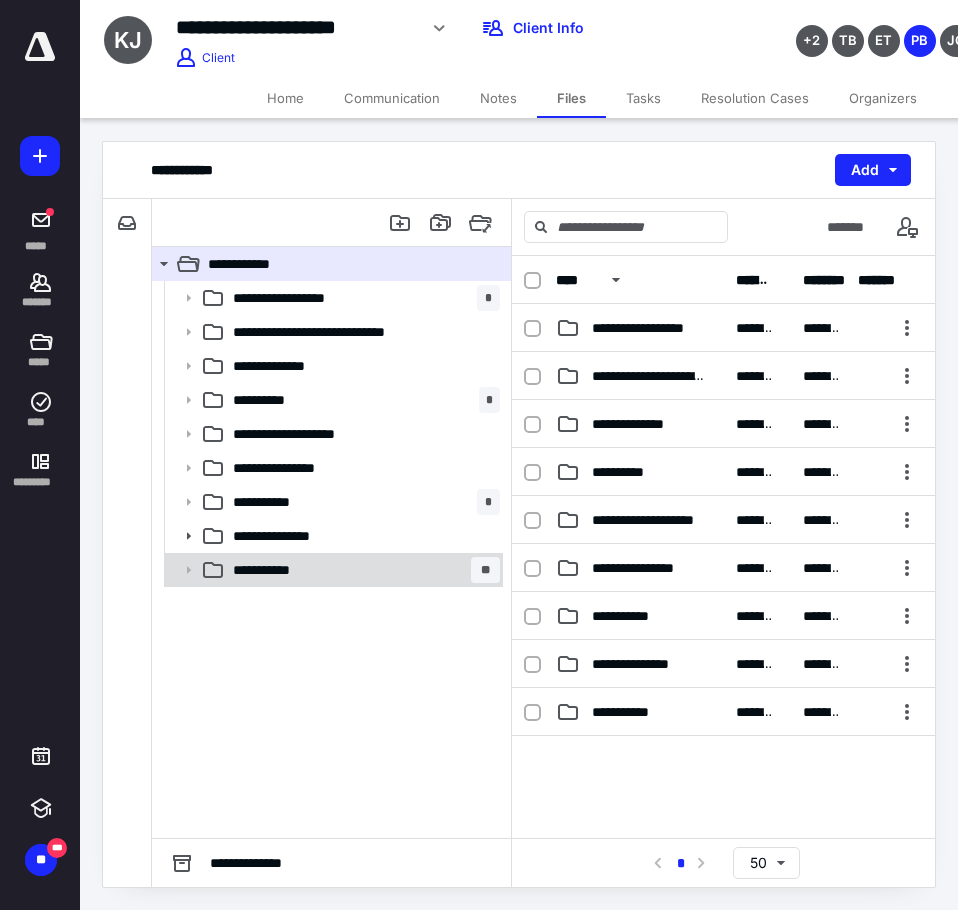 click on "**********" at bounding box center [332, 570] 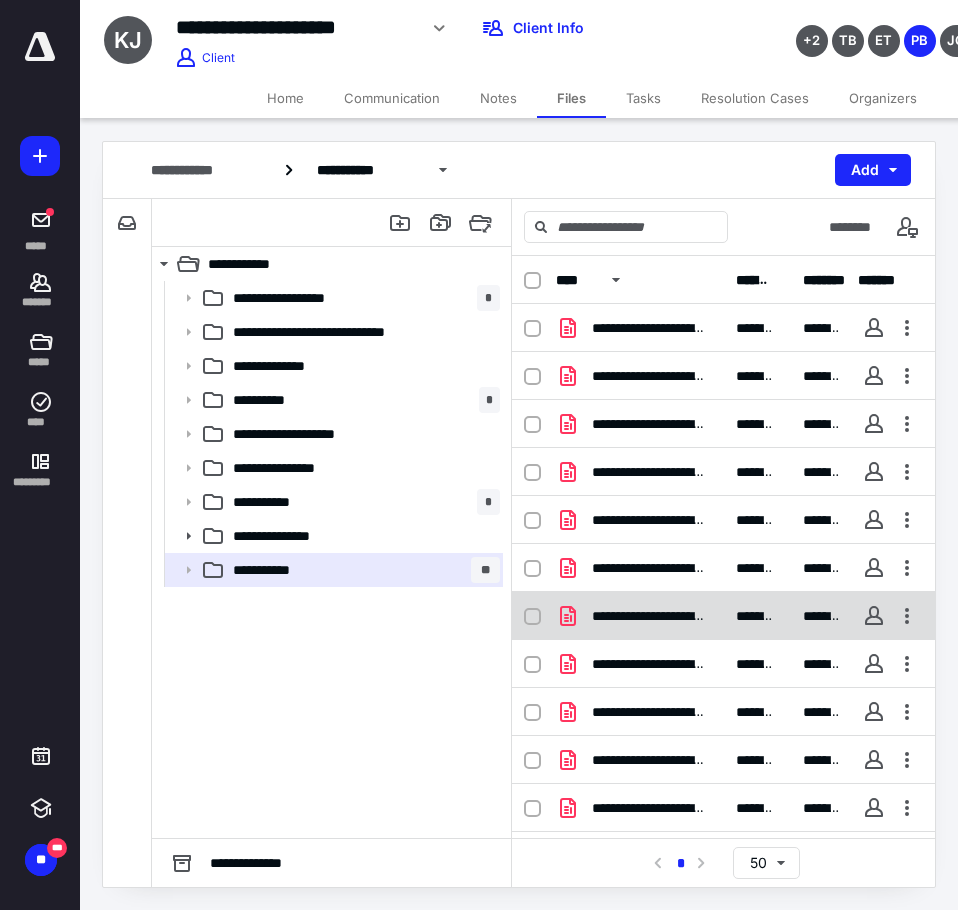 scroll, scrollTop: 234, scrollLeft: 0, axis: vertical 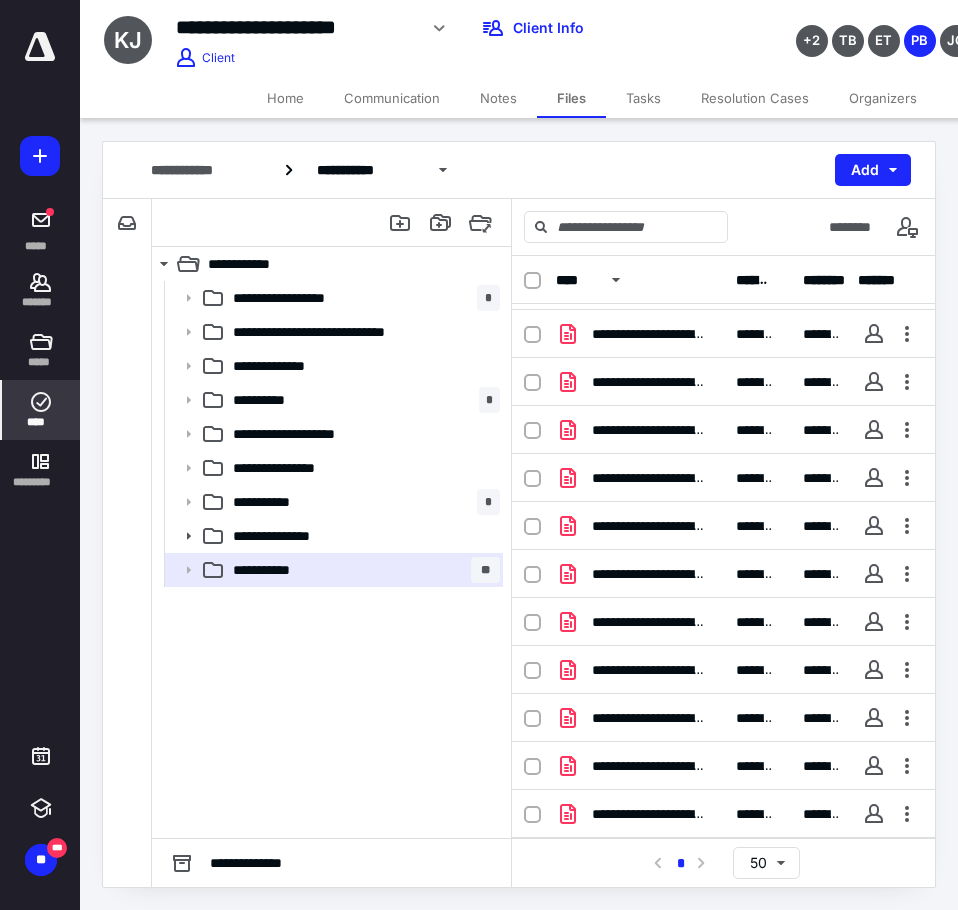 click 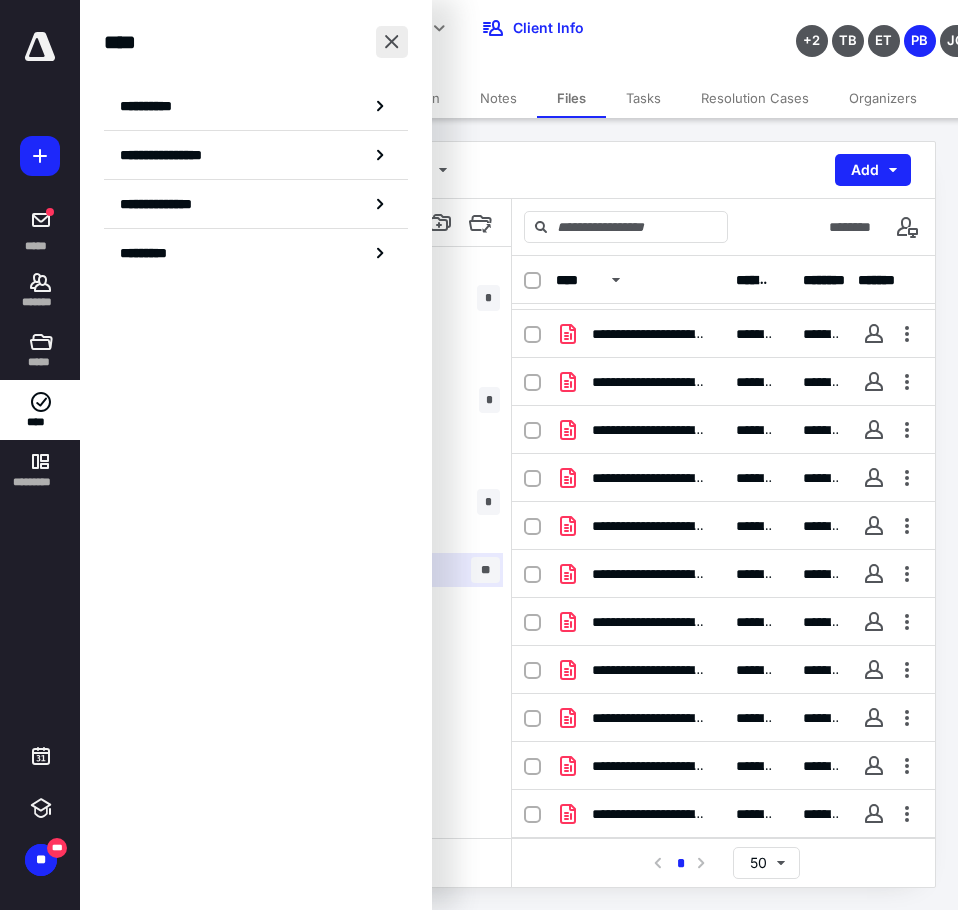 click at bounding box center [392, 42] 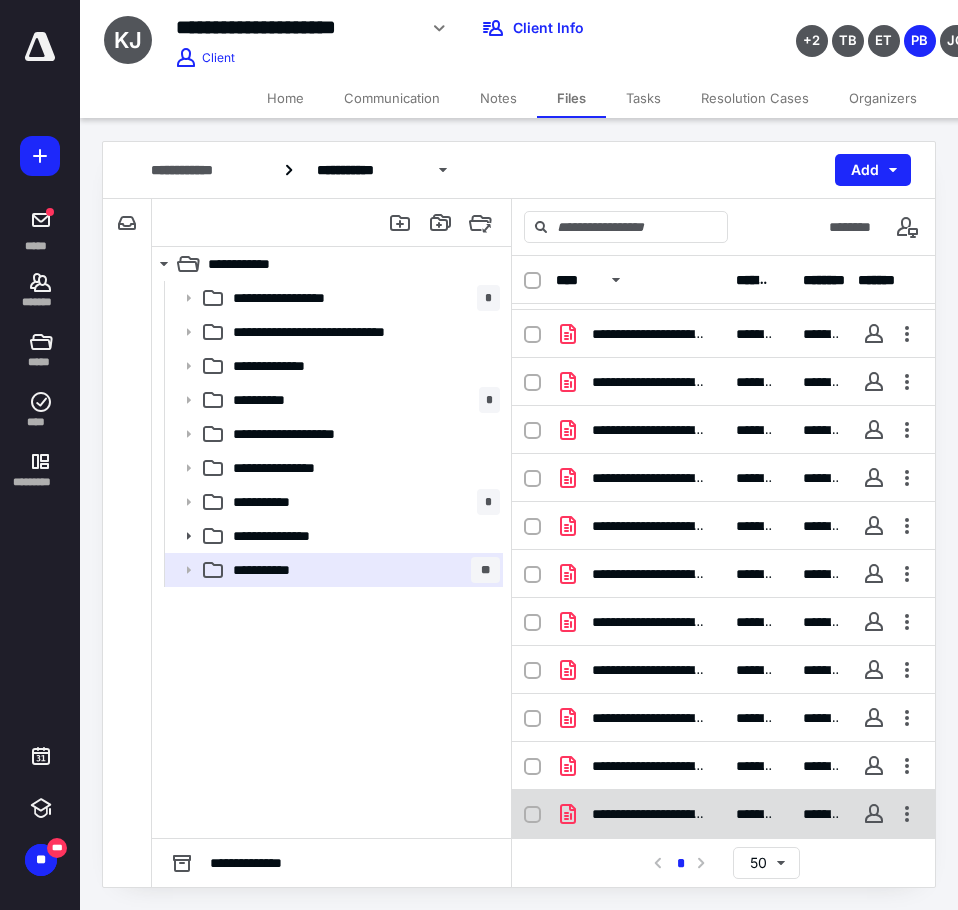 click on "**********" at bounding box center (723, 814) 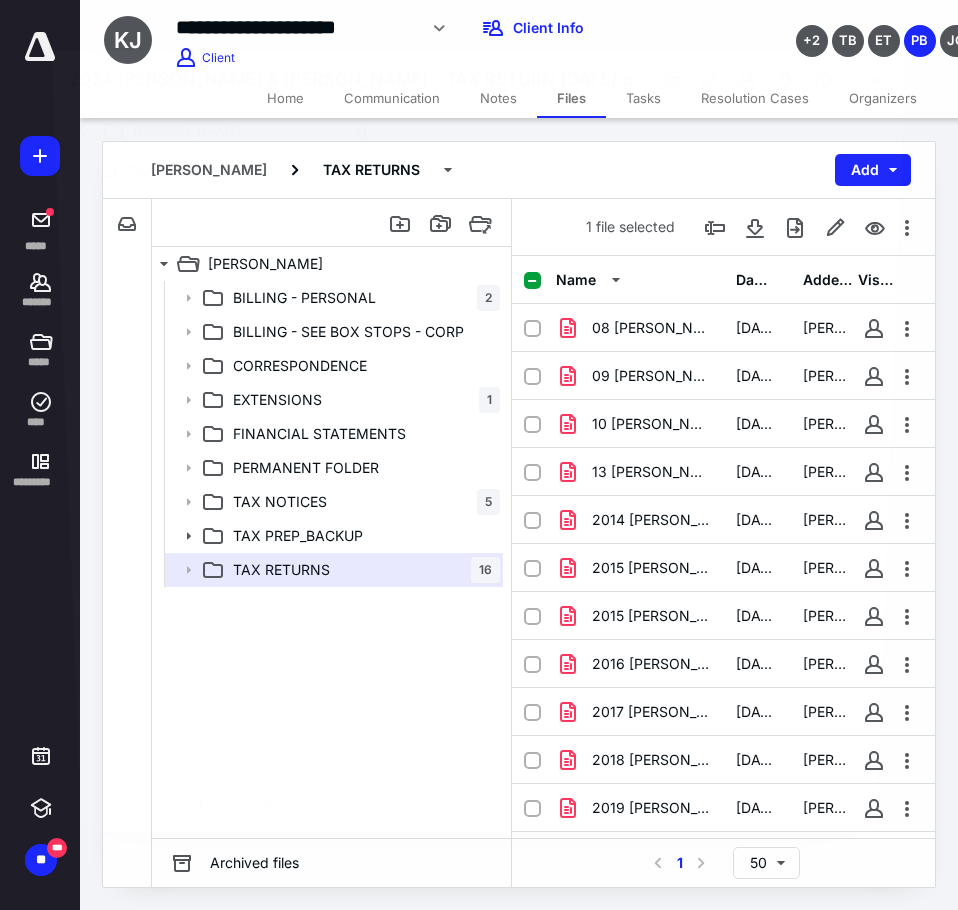 scroll, scrollTop: 234, scrollLeft: 0, axis: vertical 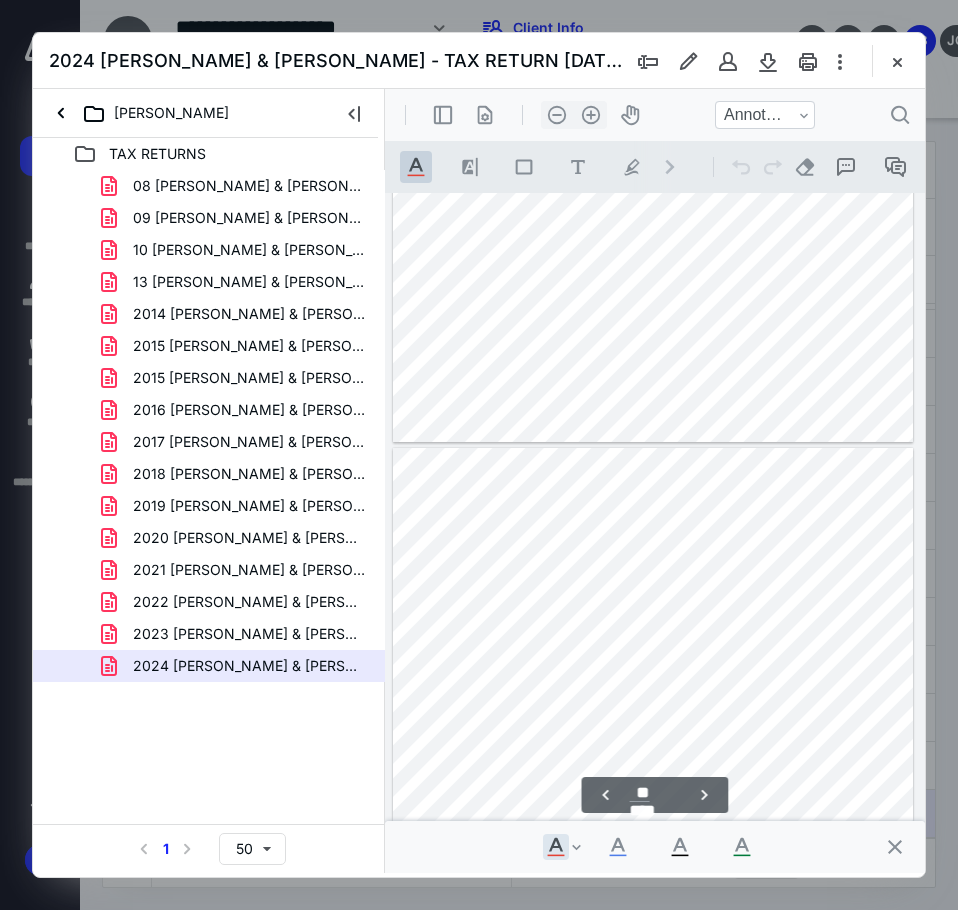 type on "**" 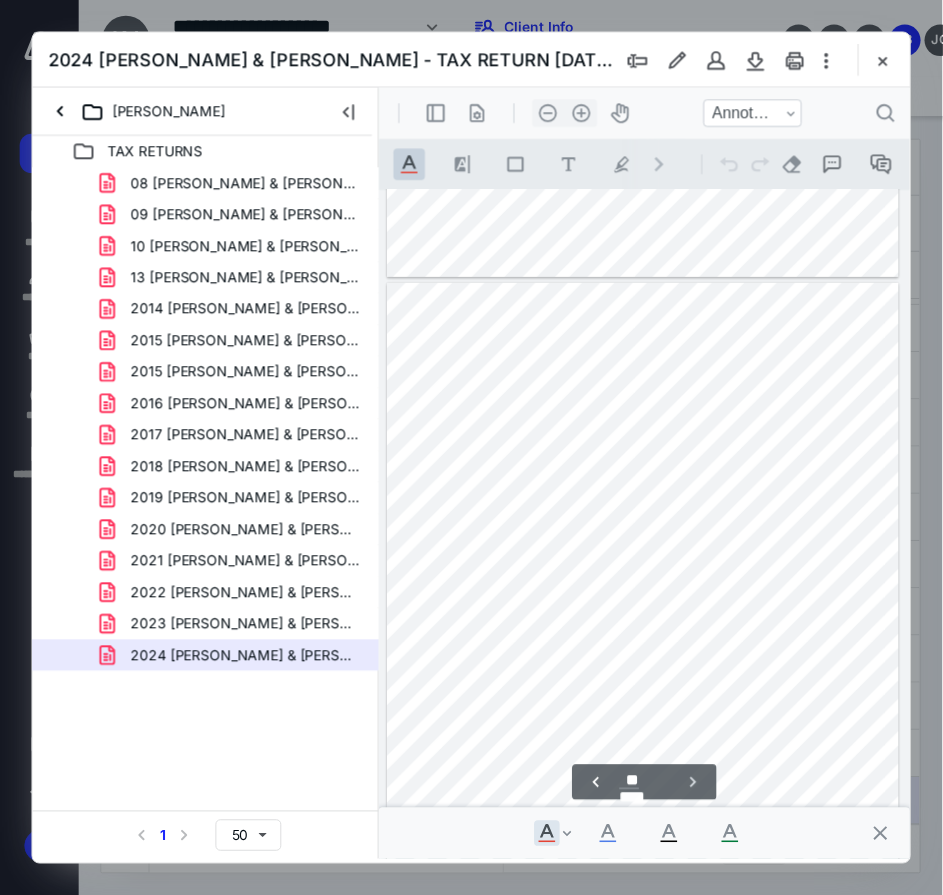 scroll, scrollTop: 18332, scrollLeft: 0, axis: vertical 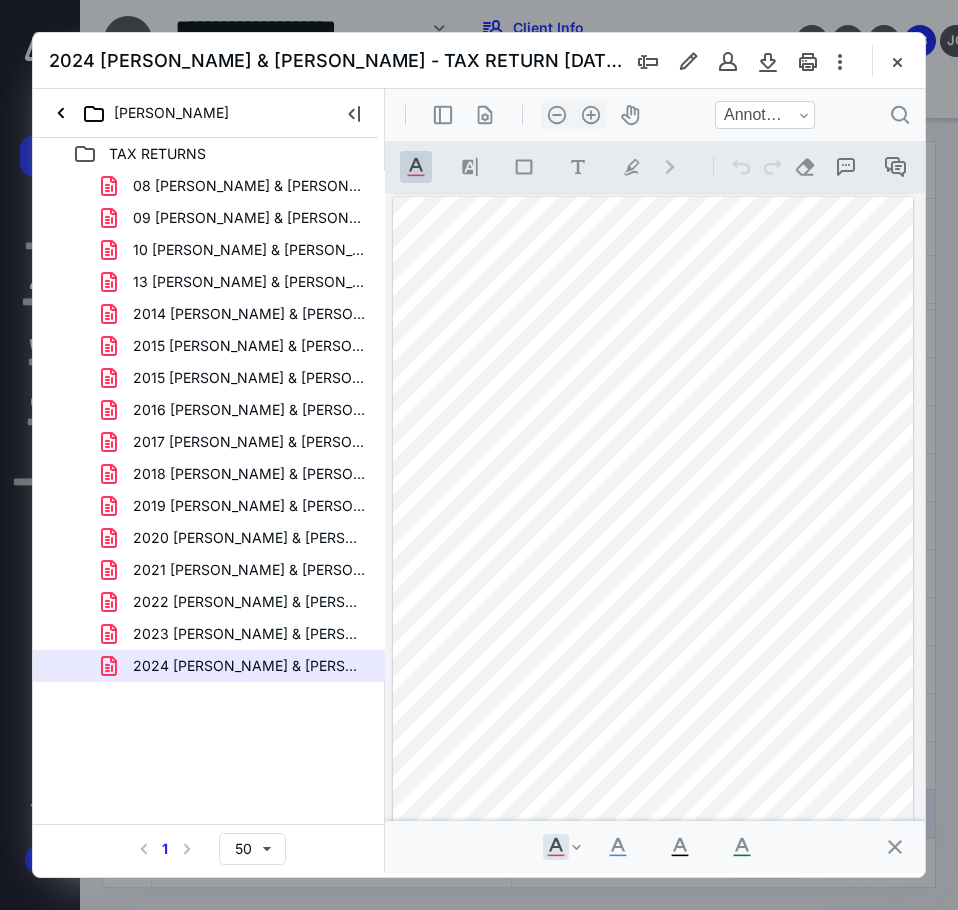 click at bounding box center [897, 61] 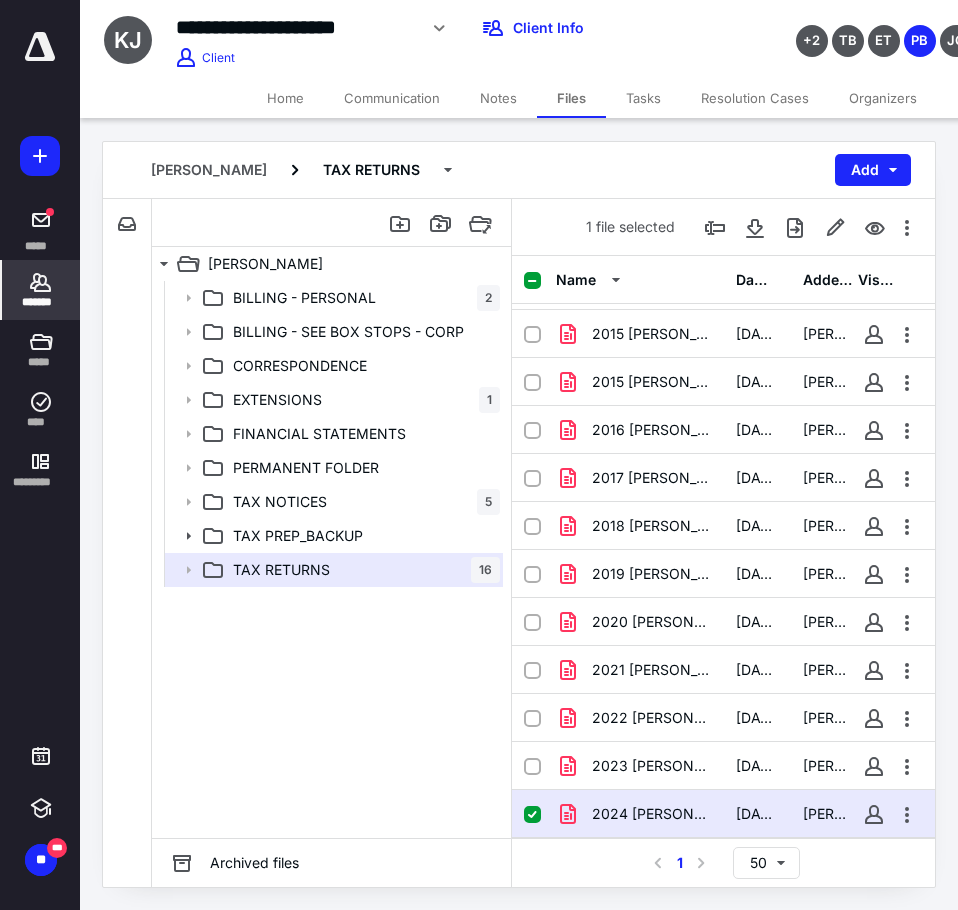 click on "*******" at bounding box center (41, 302) 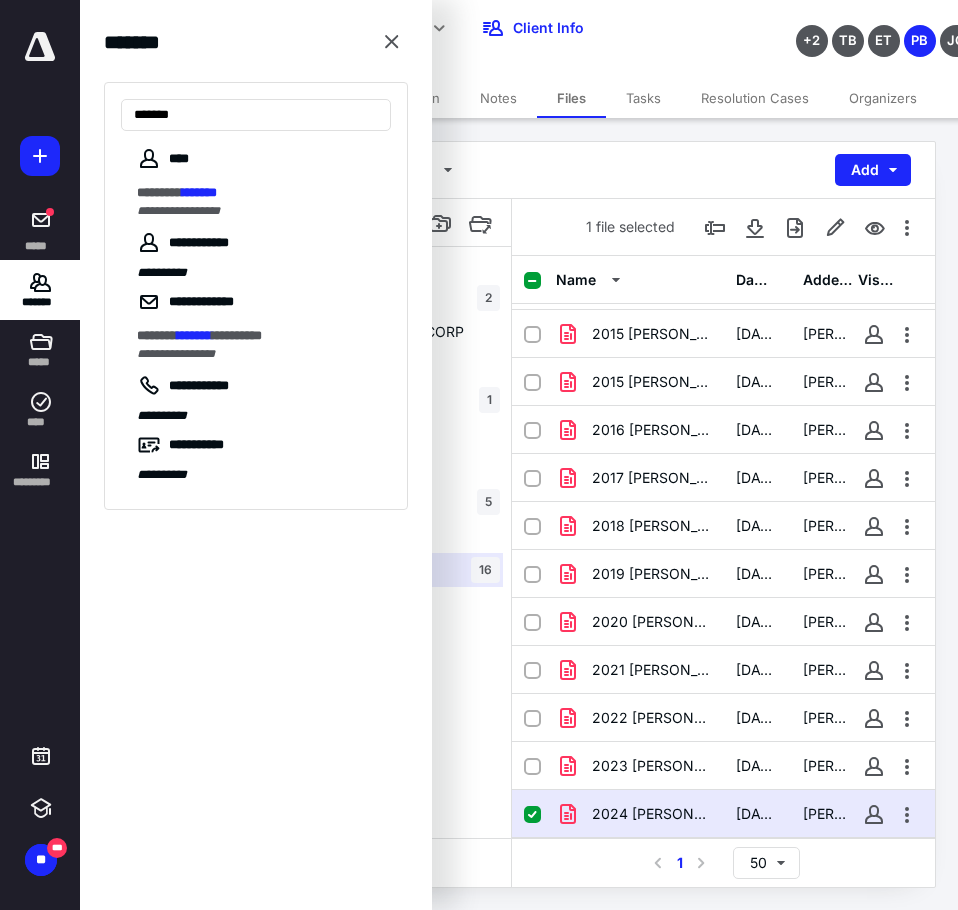 type on "*******" 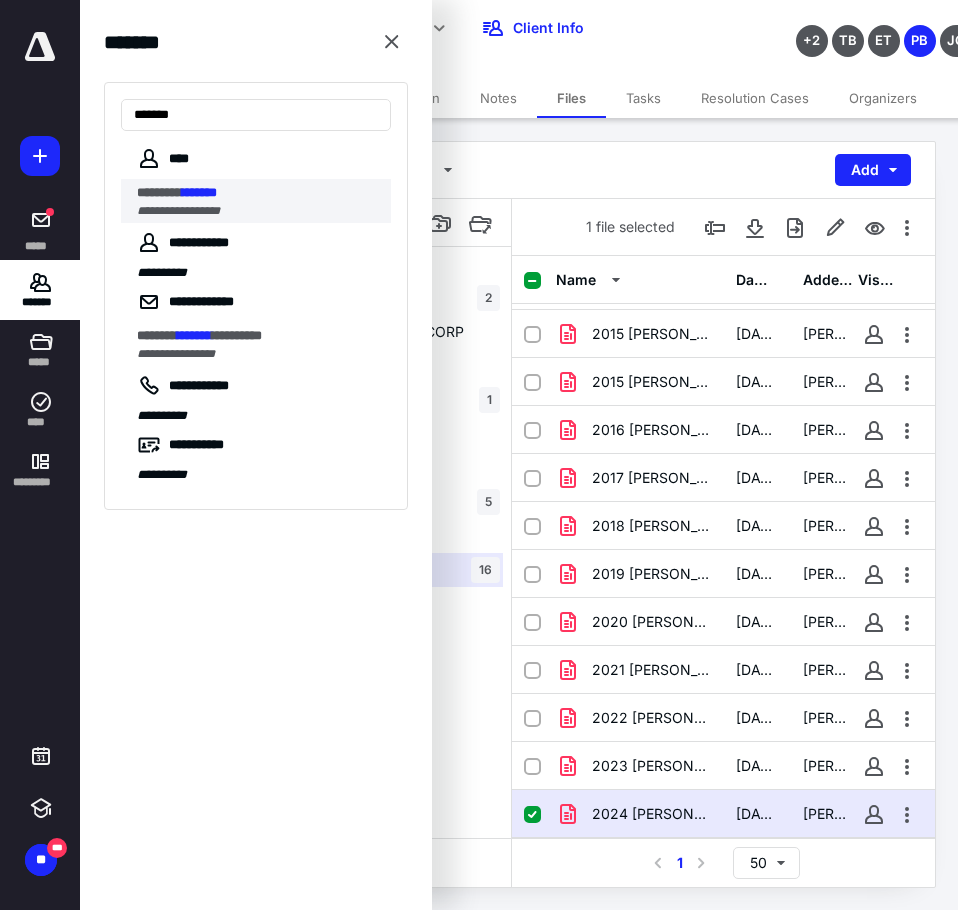 click on "******** *******" at bounding box center (258, 193) 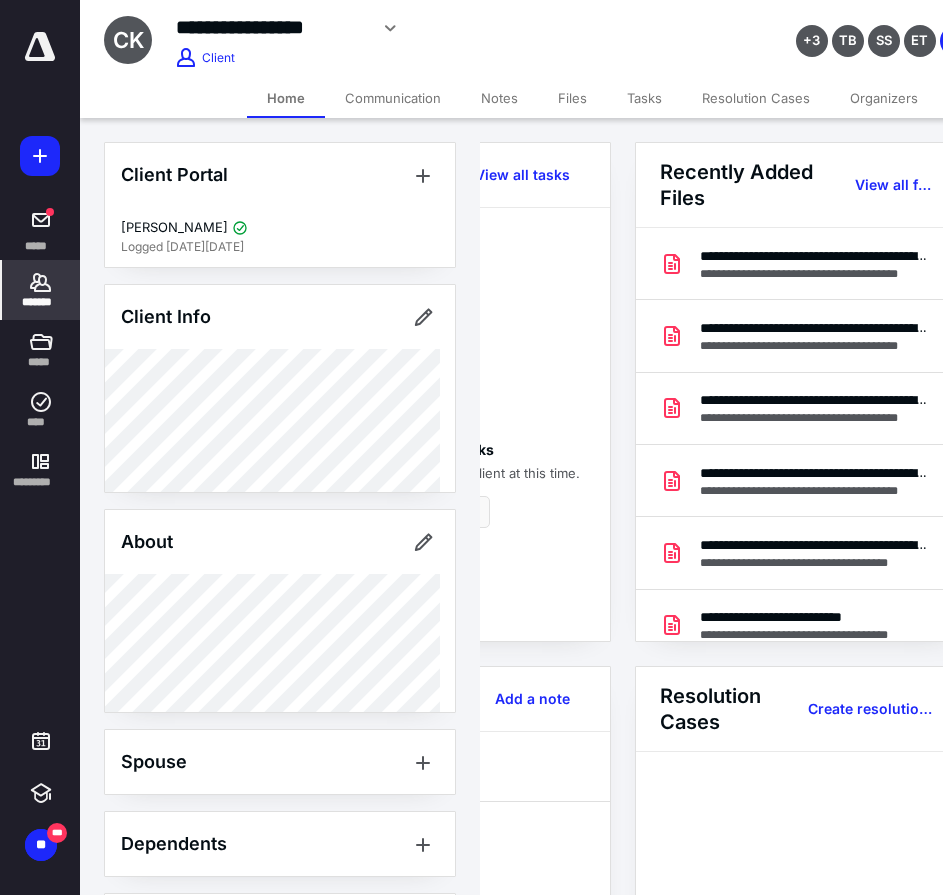 scroll, scrollTop: 0, scrollLeft: 239, axis: horizontal 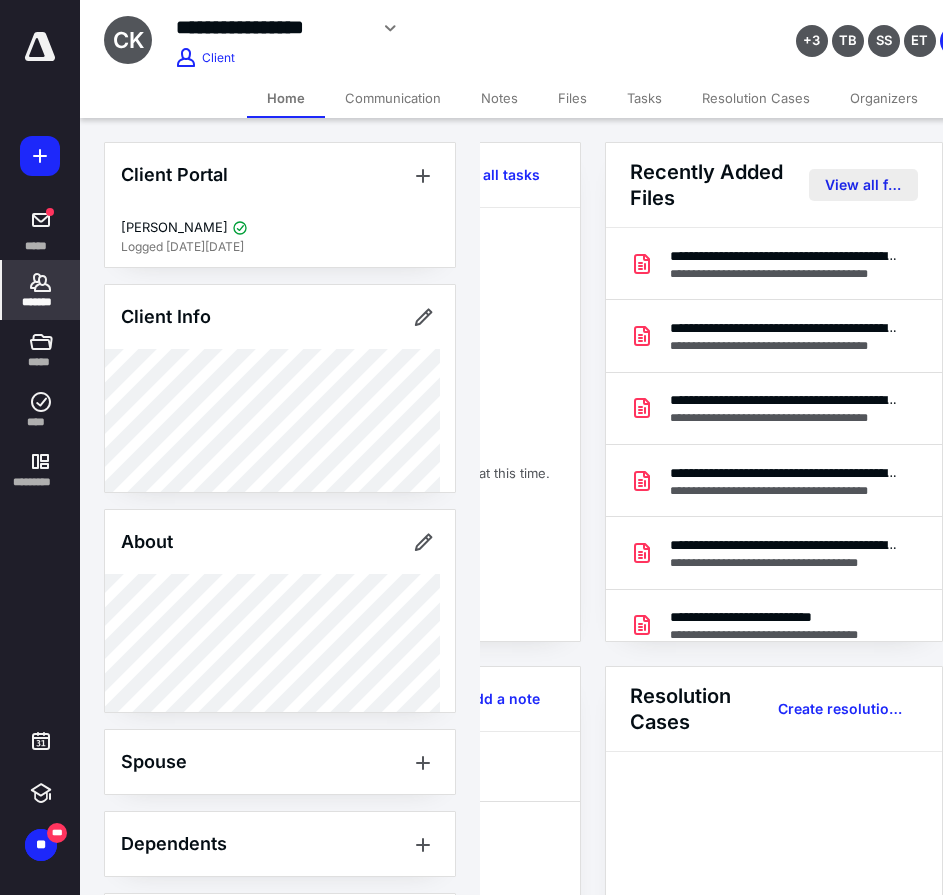 click on "View all files" at bounding box center [863, 185] 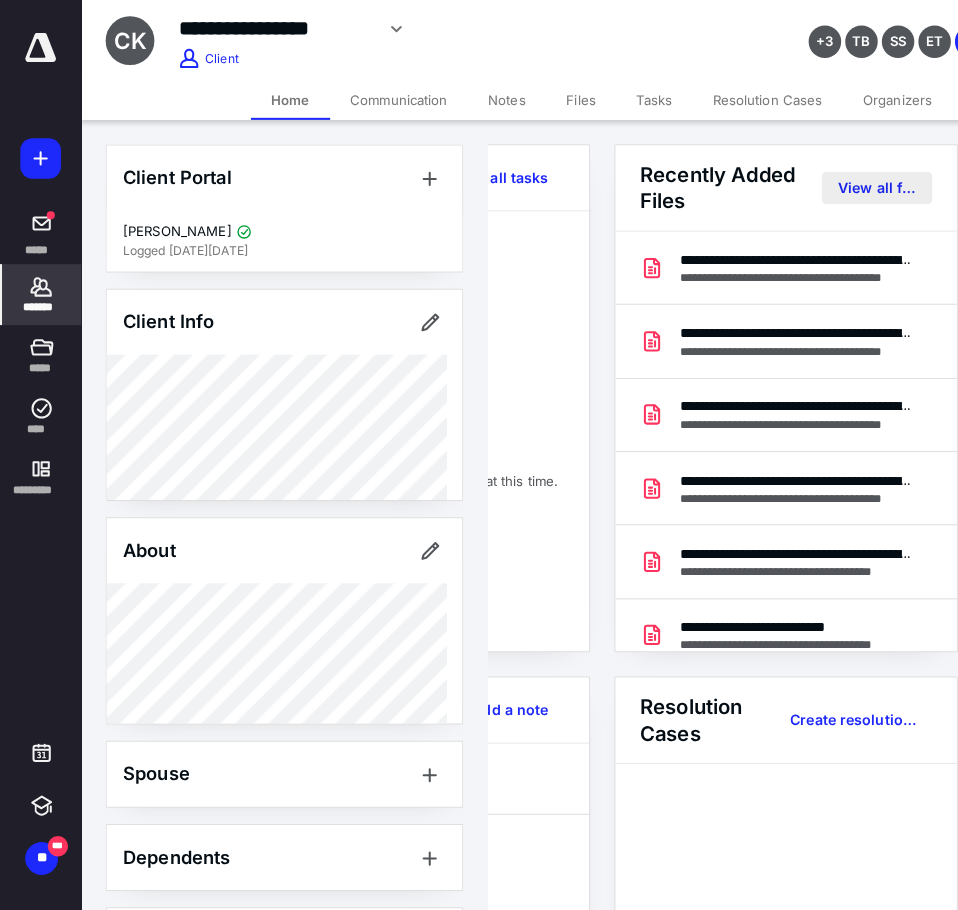 scroll, scrollTop: 0, scrollLeft: 0, axis: both 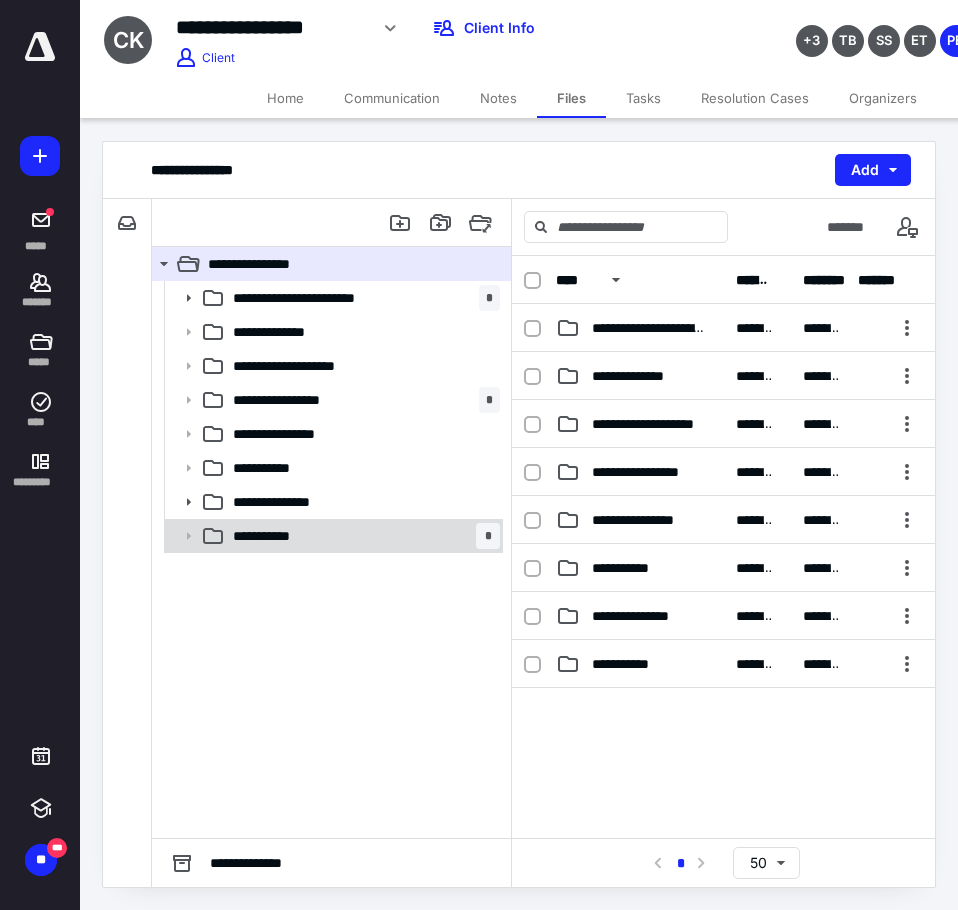 click on "**********" at bounding box center (362, 536) 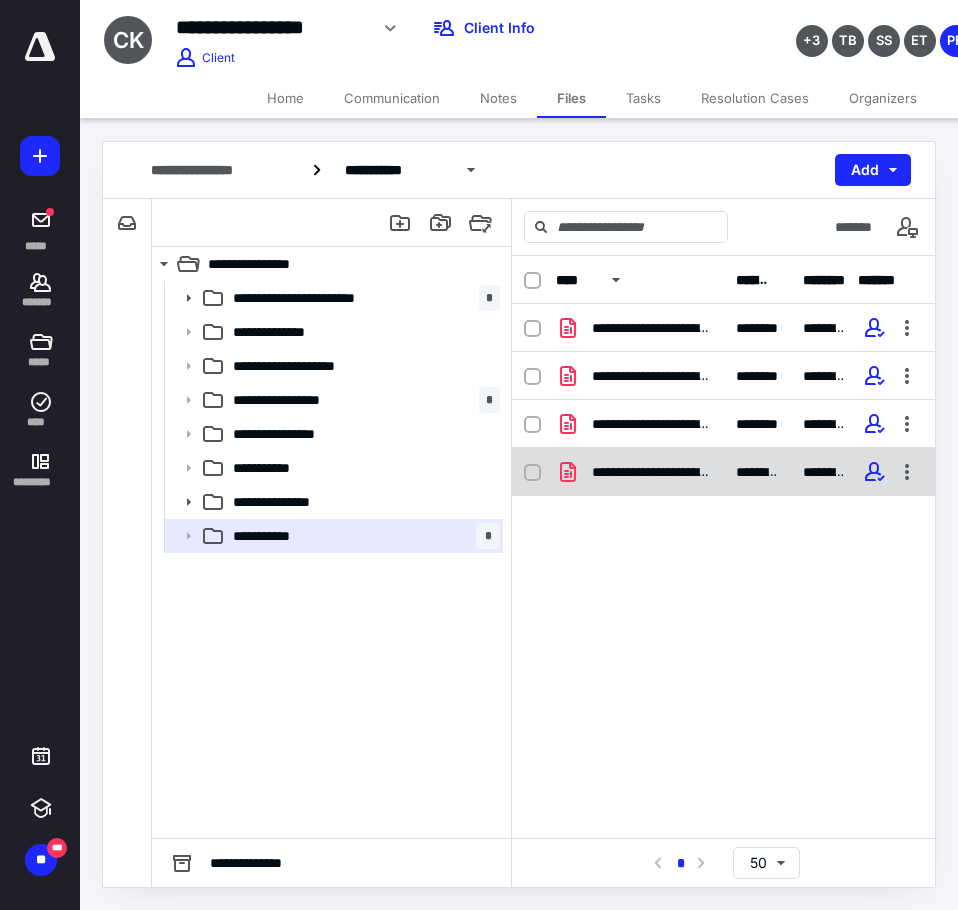 click on "*********" at bounding box center (757, 472) 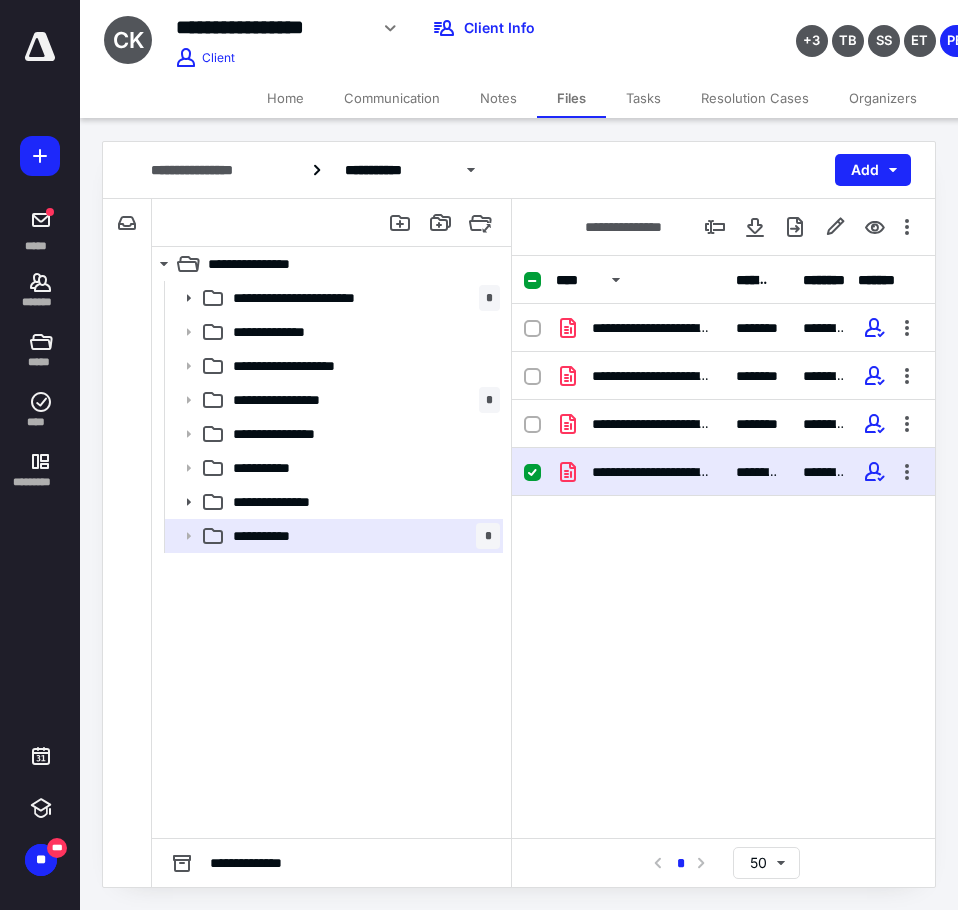 click on "*********" at bounding box center (757, 472) 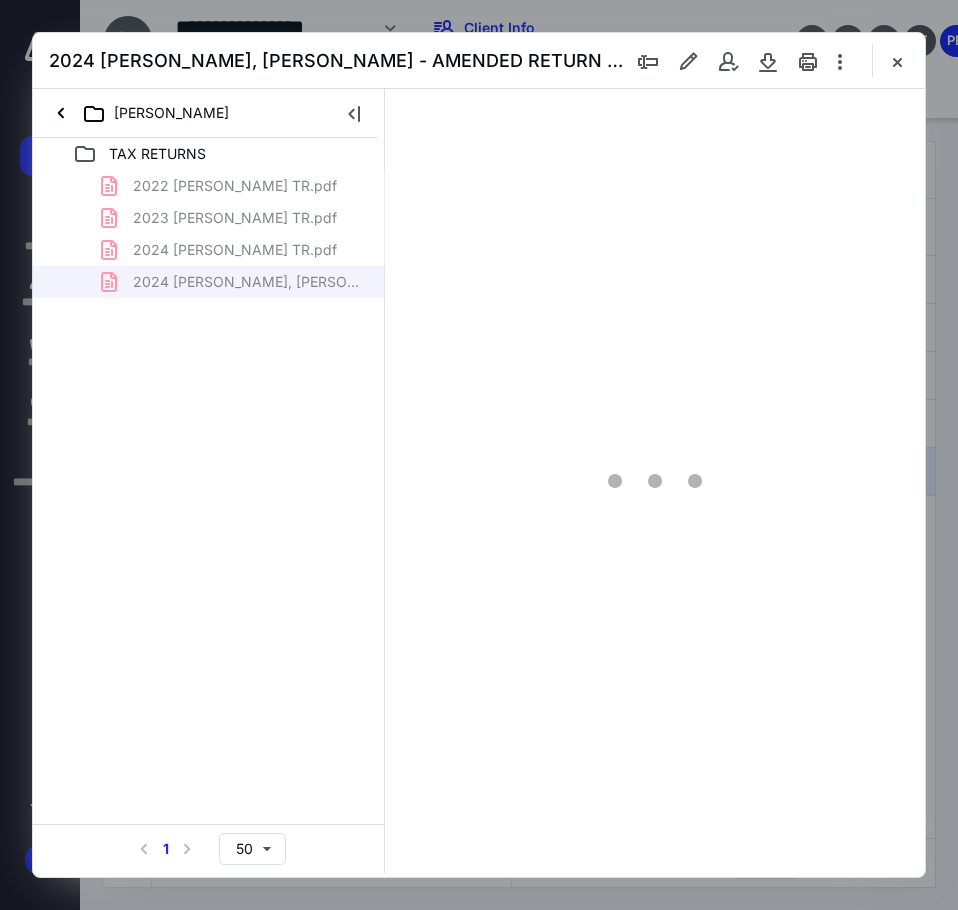 scroll, scrollTop: 0, scrollLeft: 0, axis: both 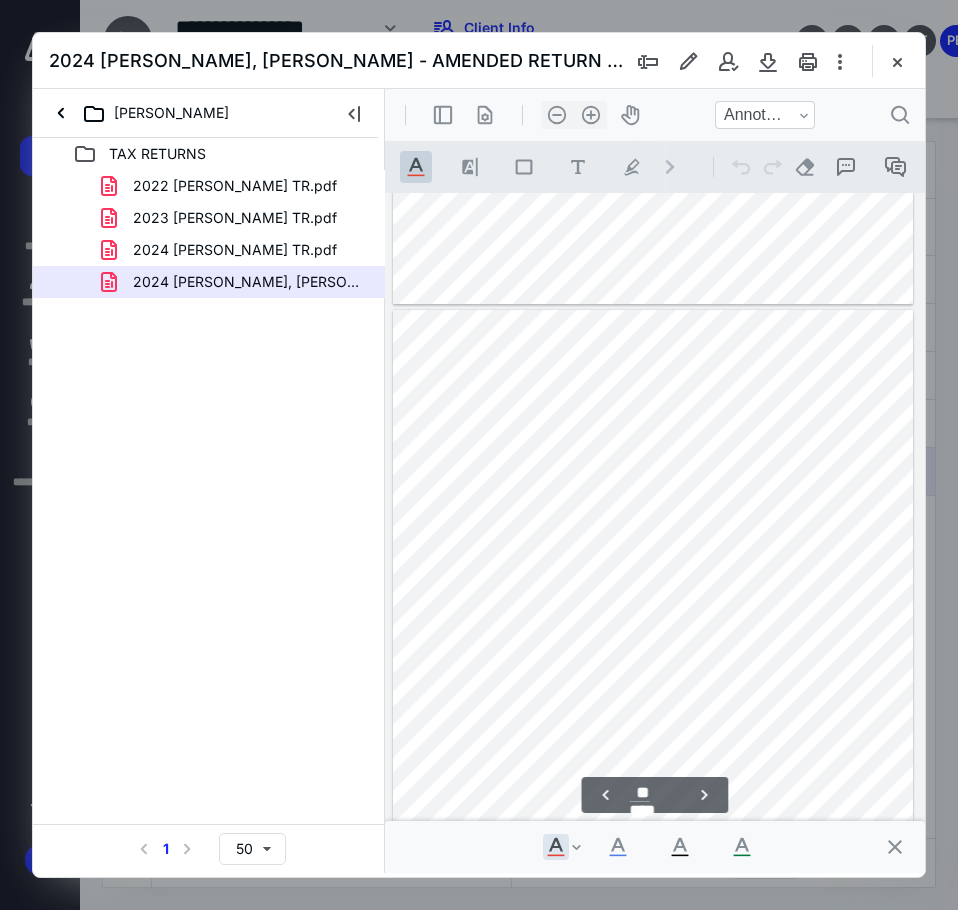 type on "**" 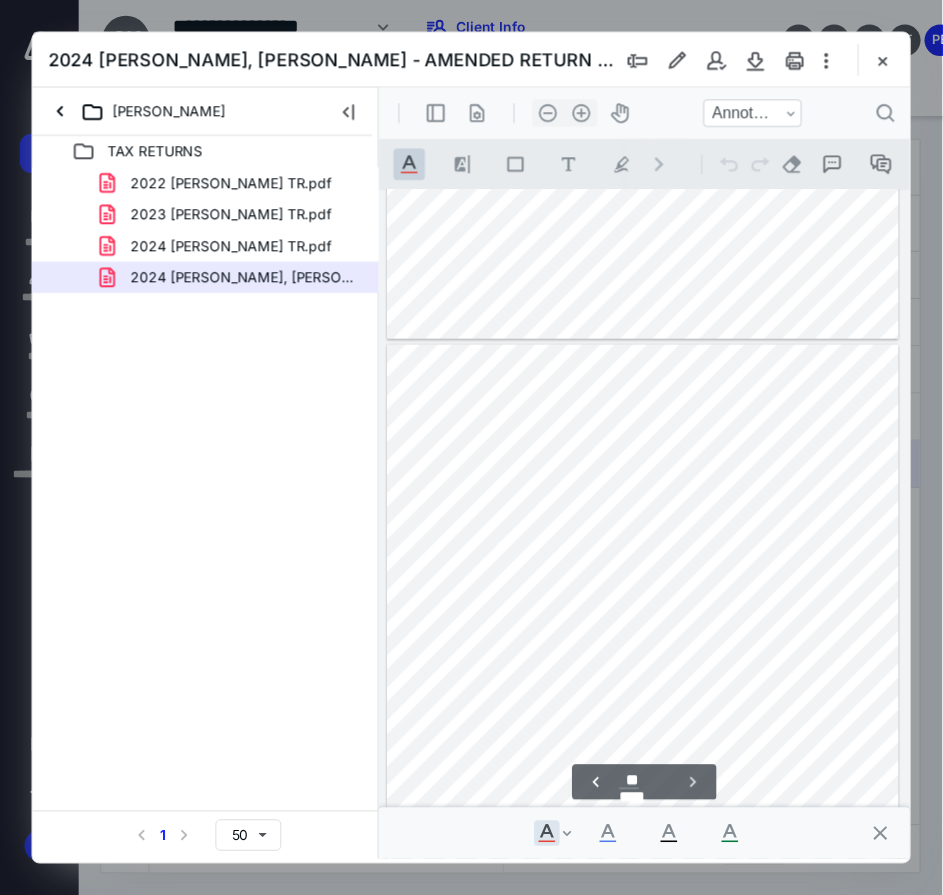scroll, scrollTop: 19011, scrollLeft: 0, axis: vertical 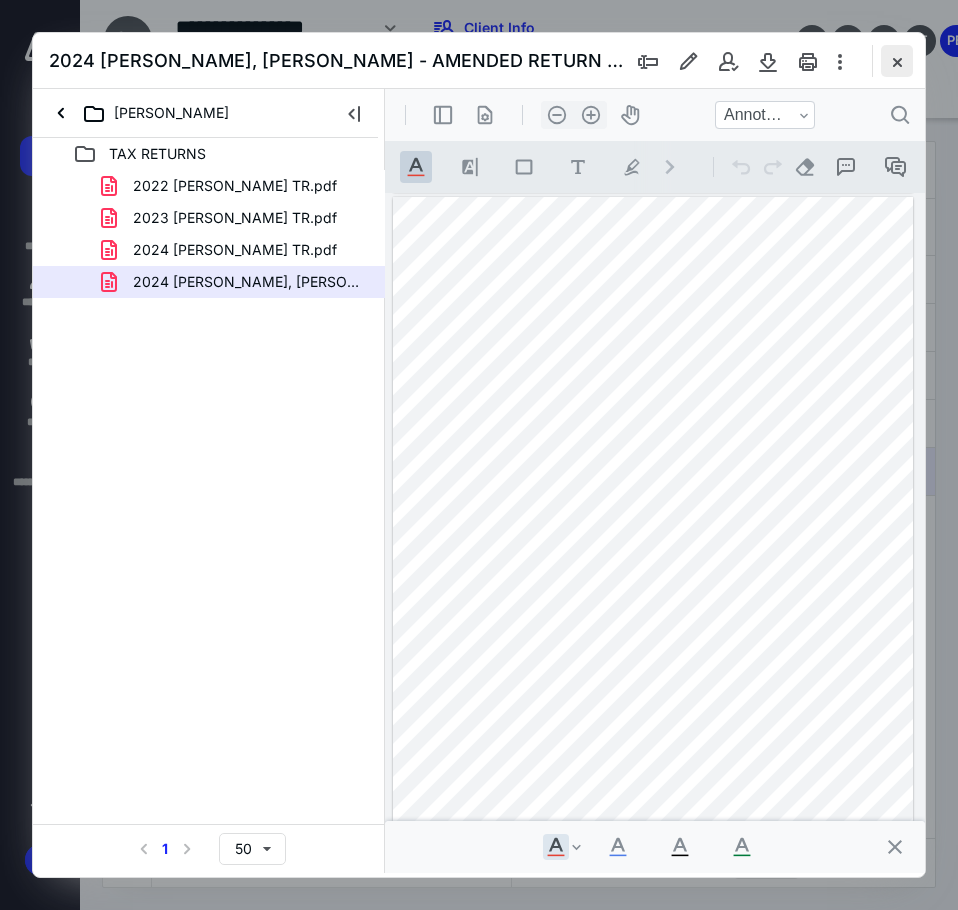 click at bounding box center (897, 61) 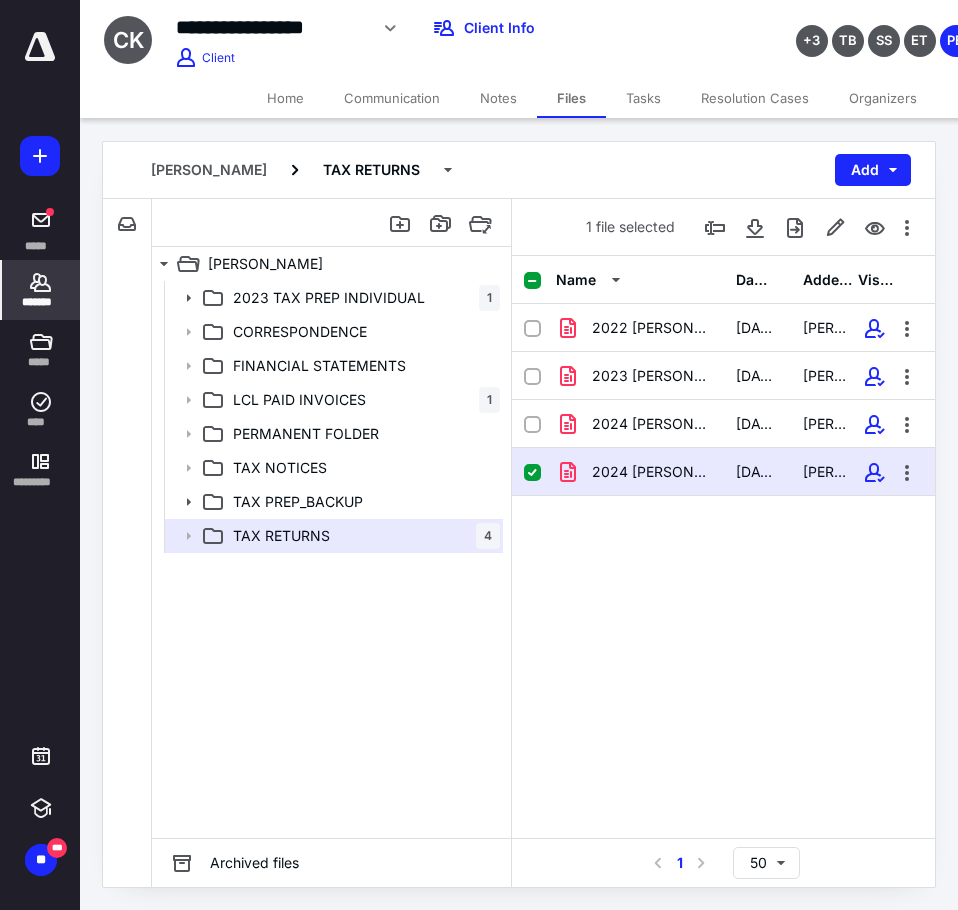 click on "*******" at bounding box center (41, 290) 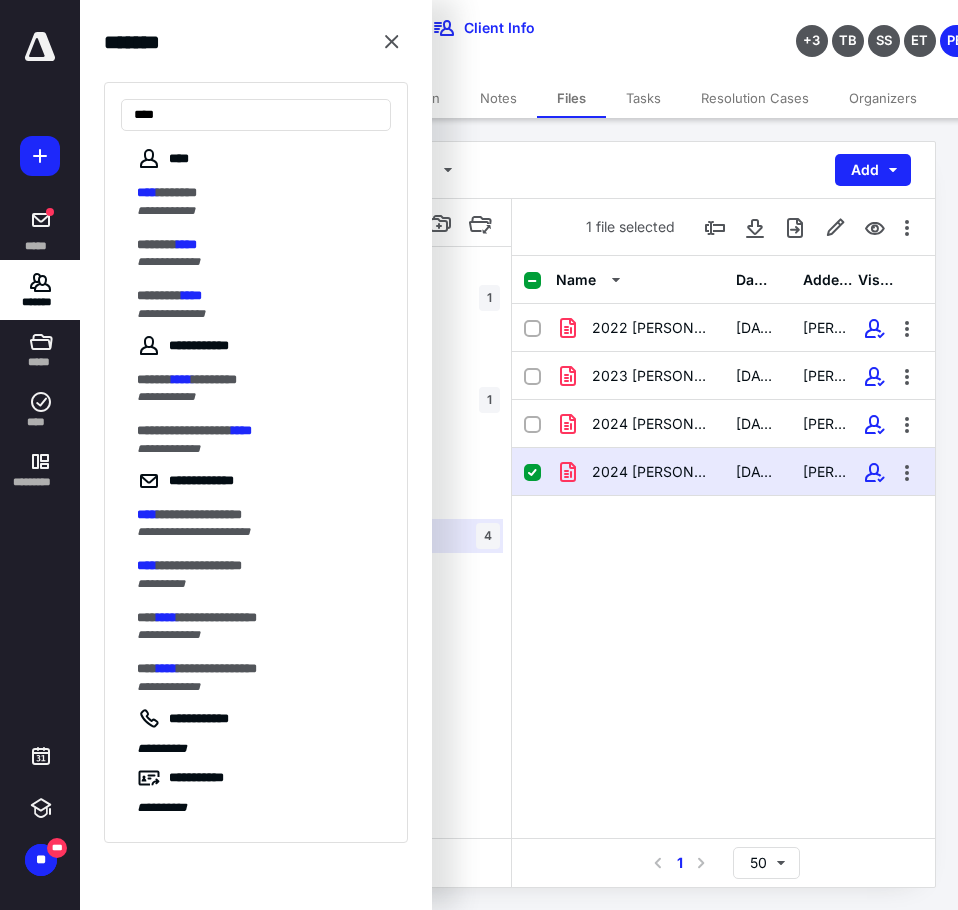 type on "****" 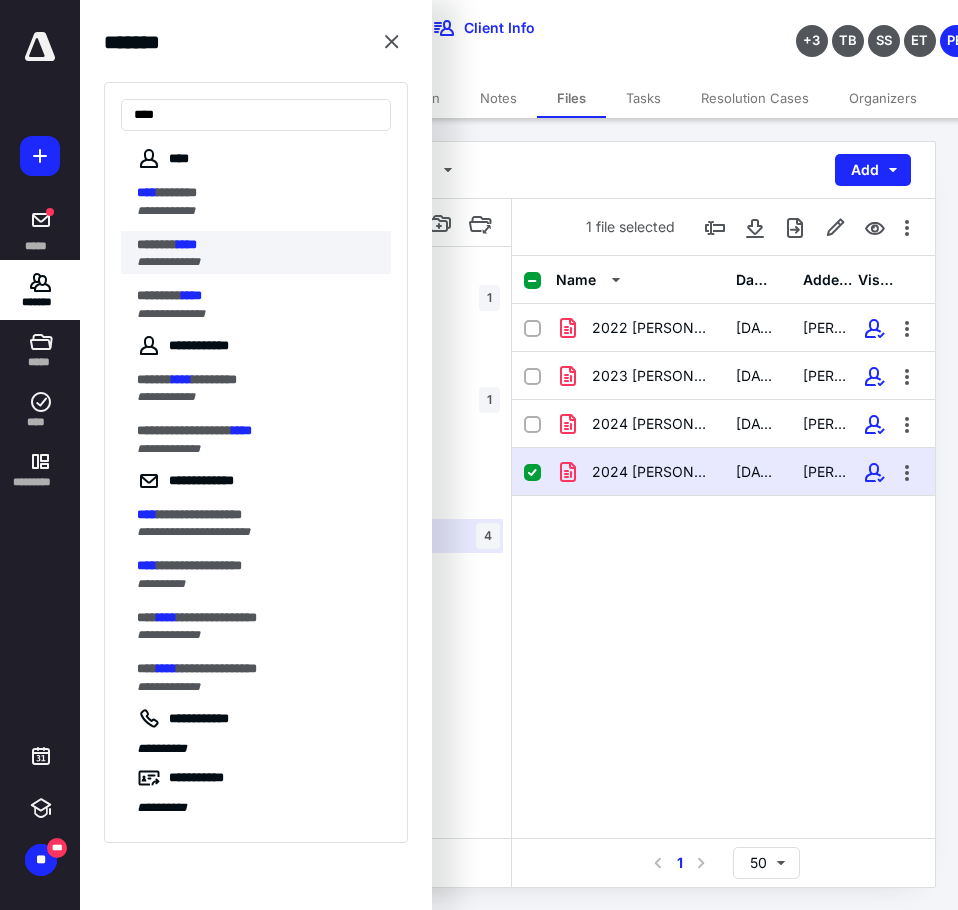 click on "**********" at bounding box center [258, 262] 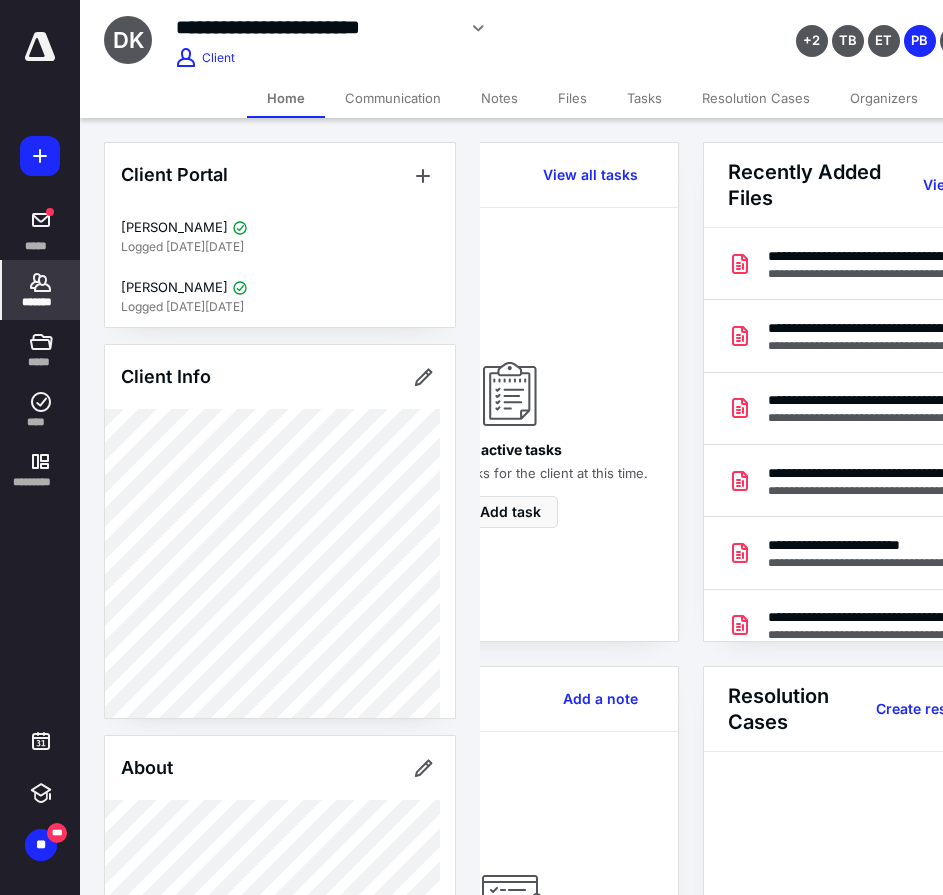 scroll, scrollTop: 0, scrollLeft: 239, axis: horizontal 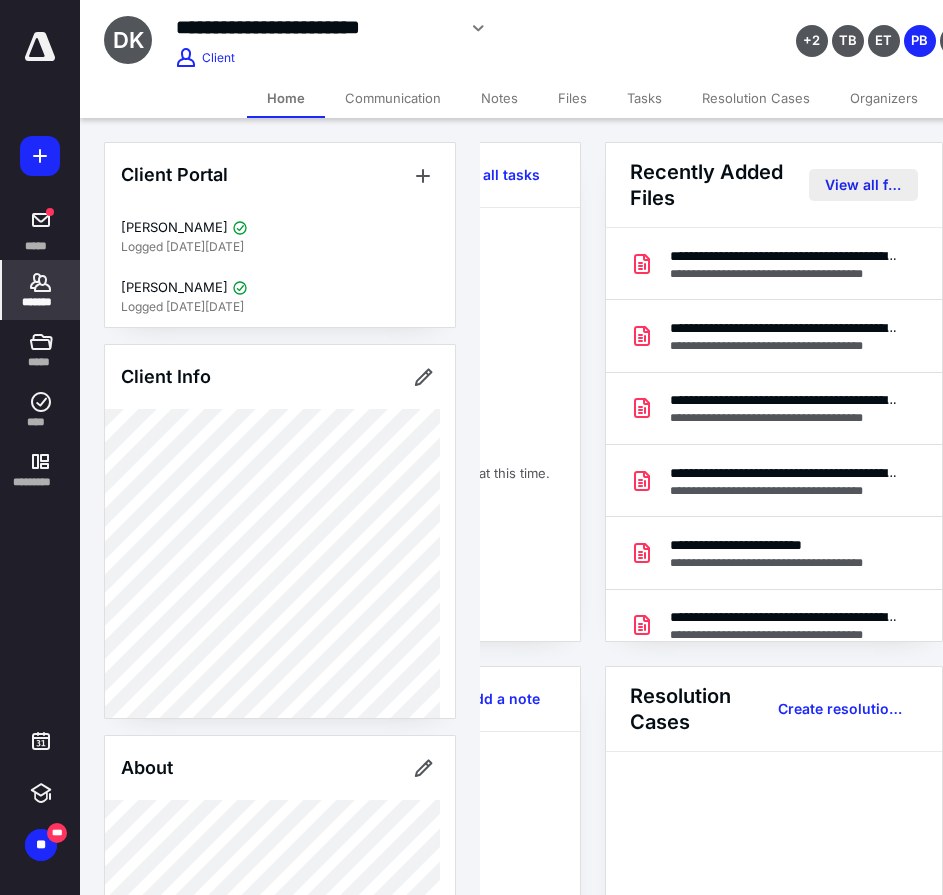 click on "View all files" at bounding box center [863, 185] 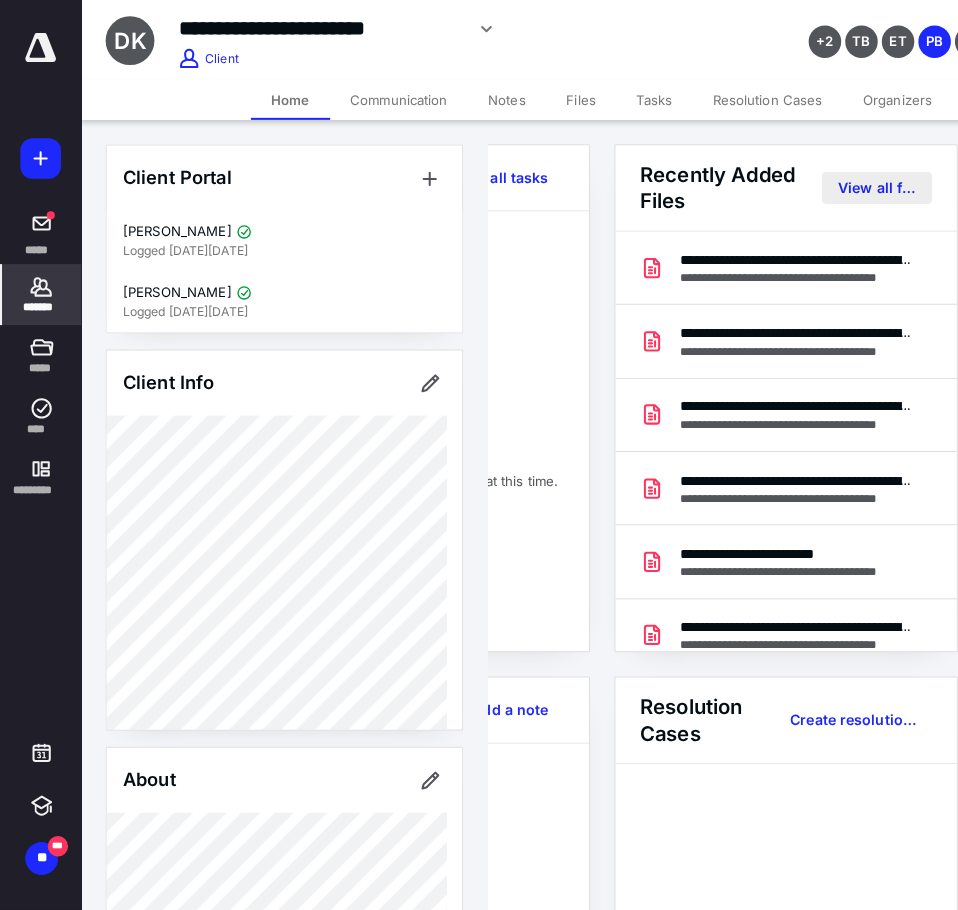 scroll, scrollTop: 0, scrollLeft: 0, axis: both 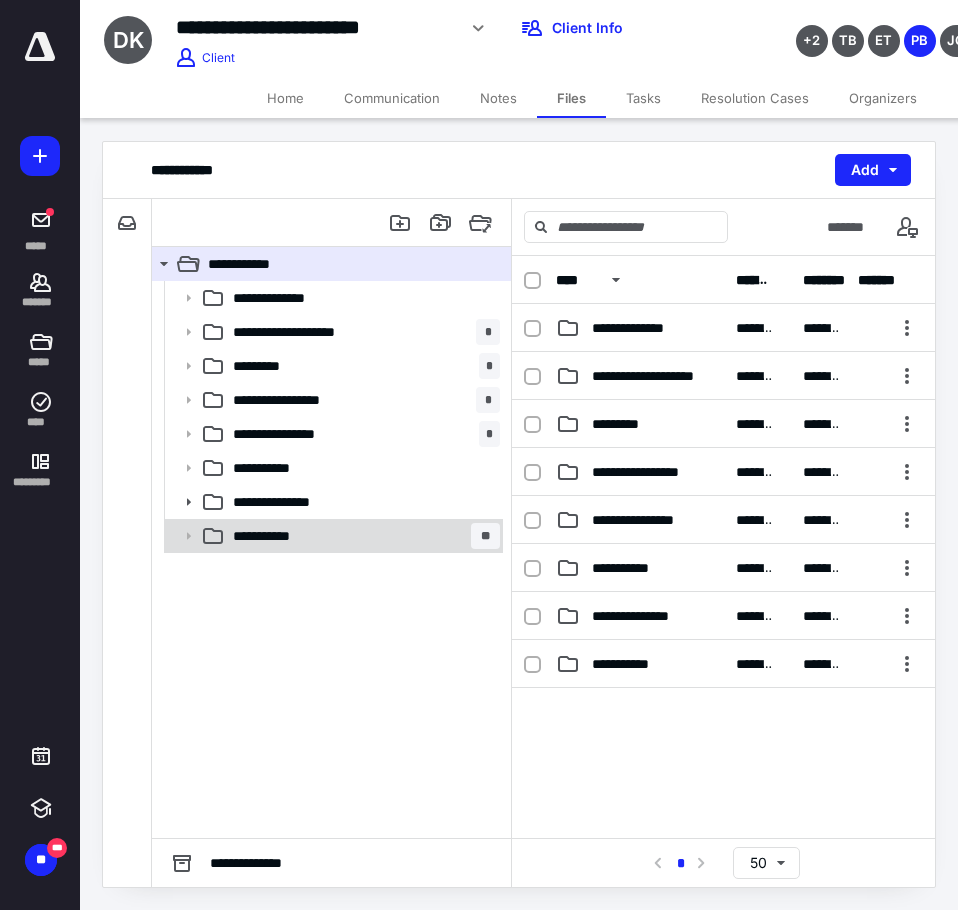 click on "**********" at bounding box center (362, 536) 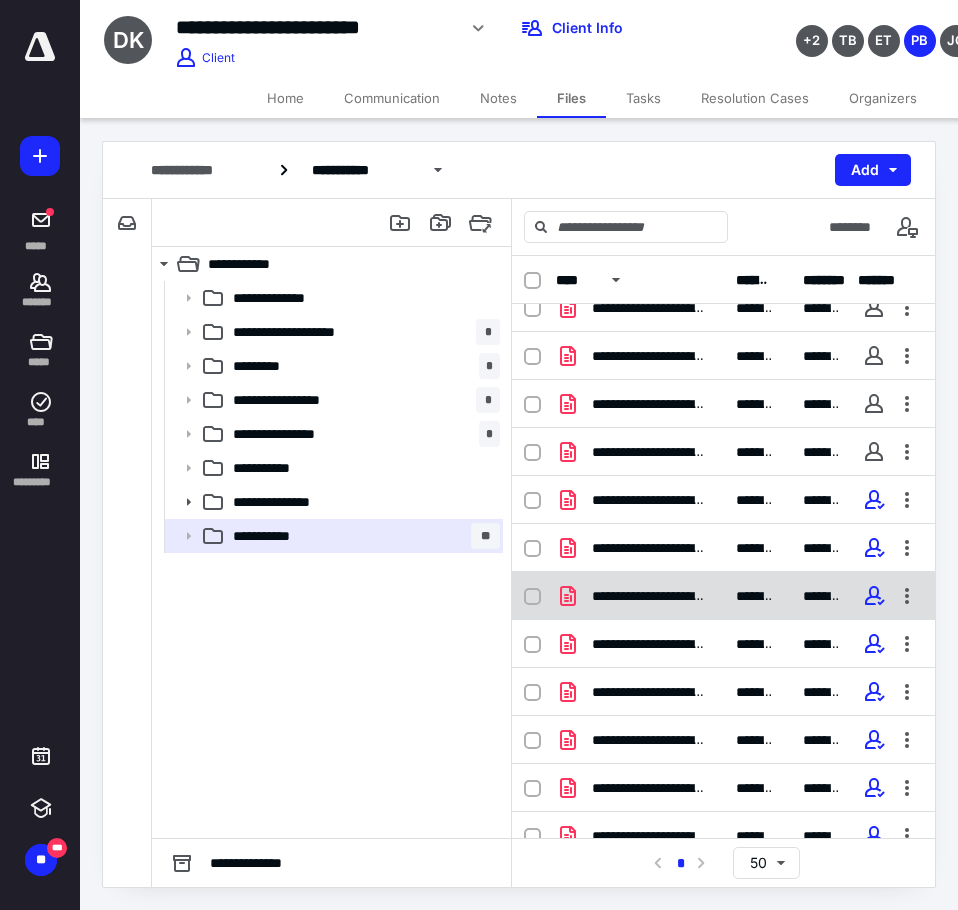 scroll, scrollTop: 138, scrollLeft: 0, axis: vertical 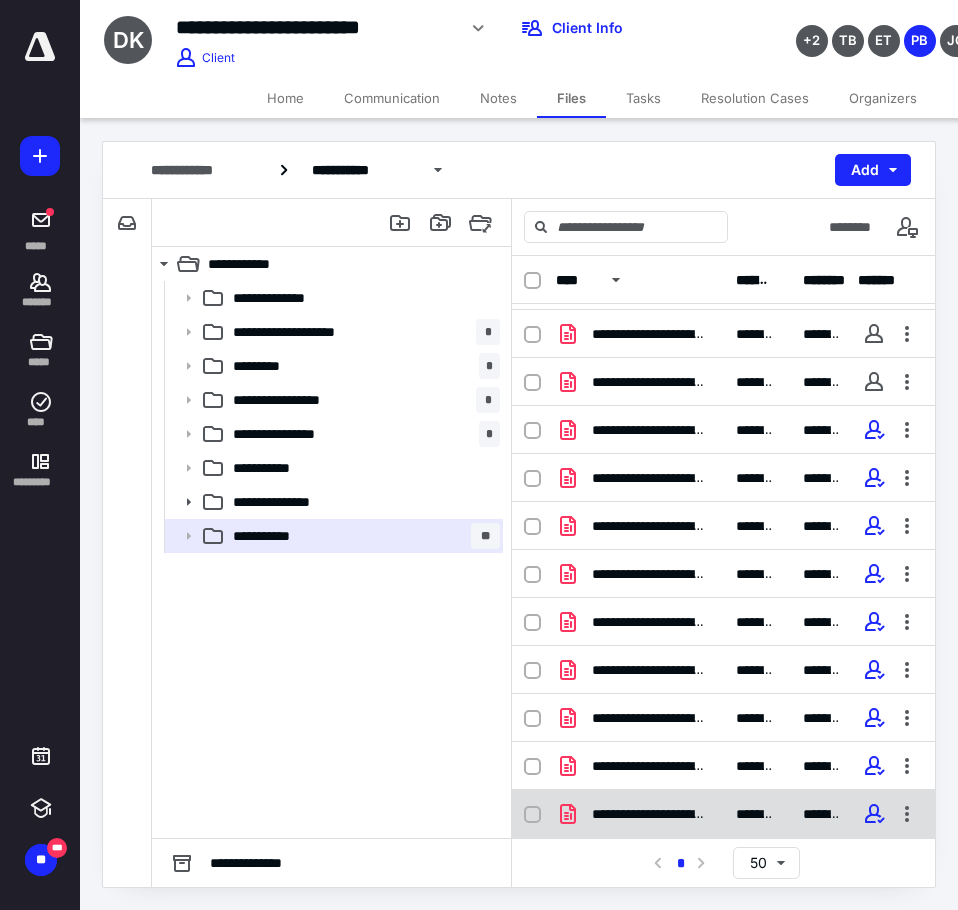 click on "**********" at bounding box center (648, 814) 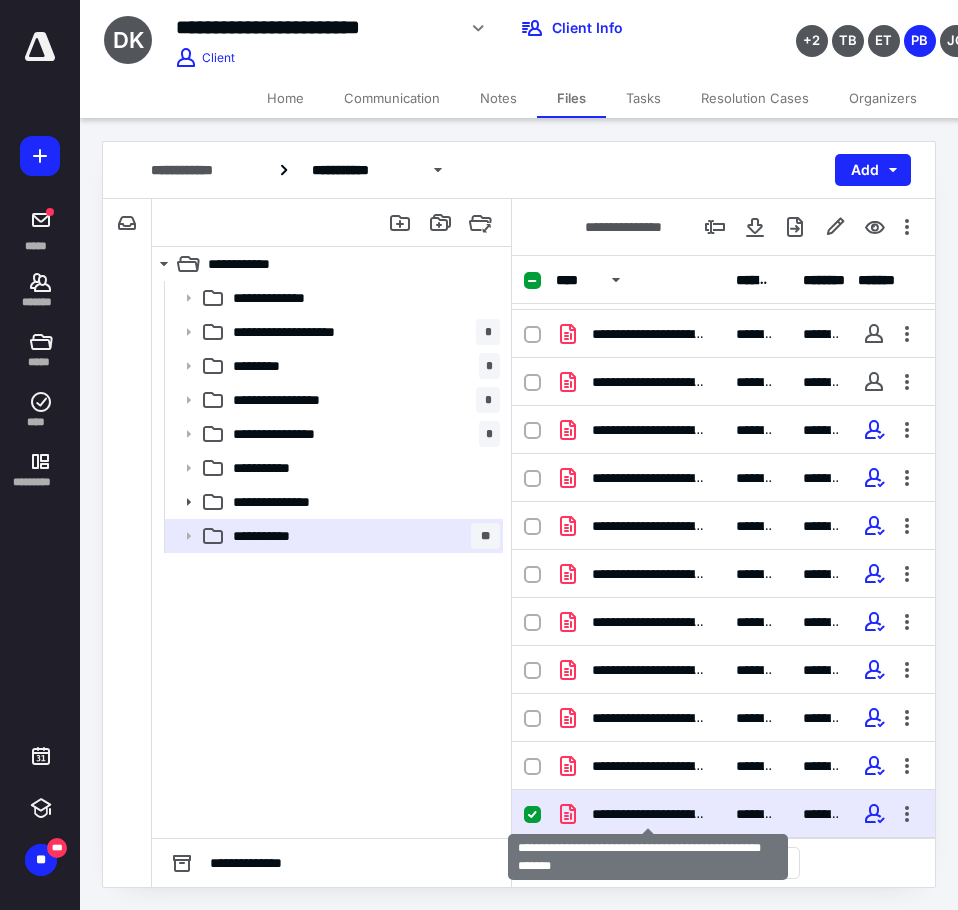 click on "**********" at bounding box center (648, 814) 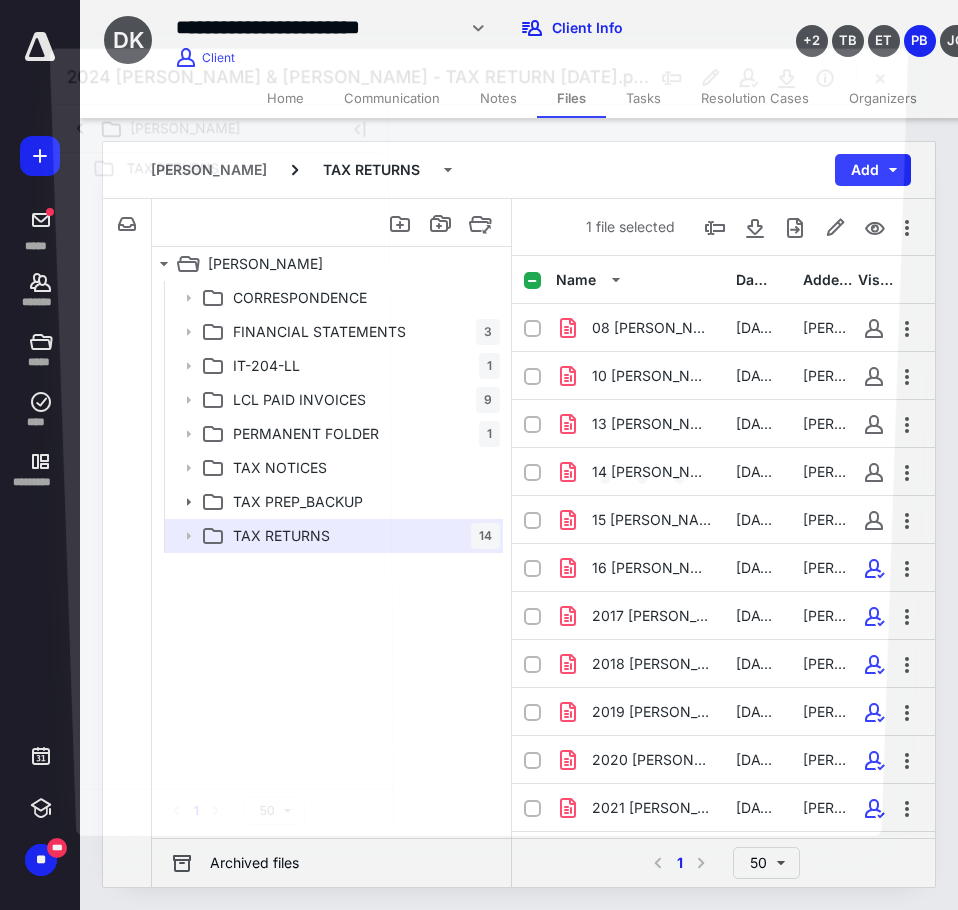 scroll, scrollTop: 138, scrollLeft: 0, axis: vertical 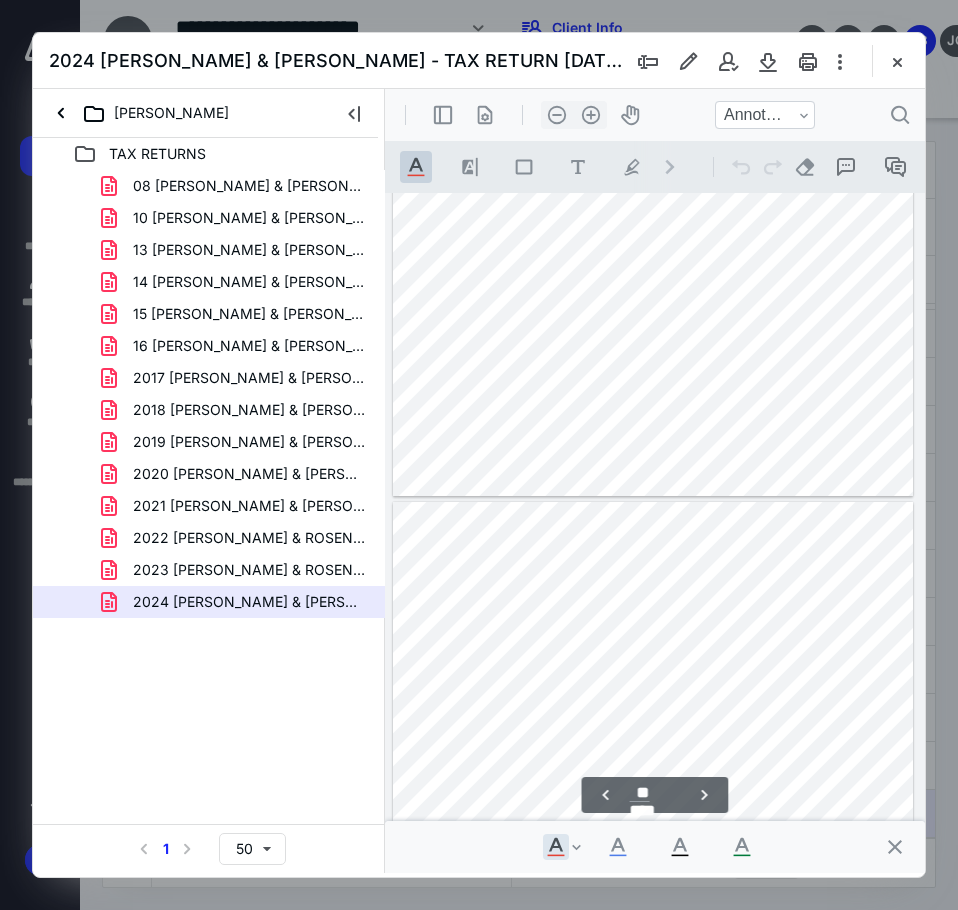 type on "**" 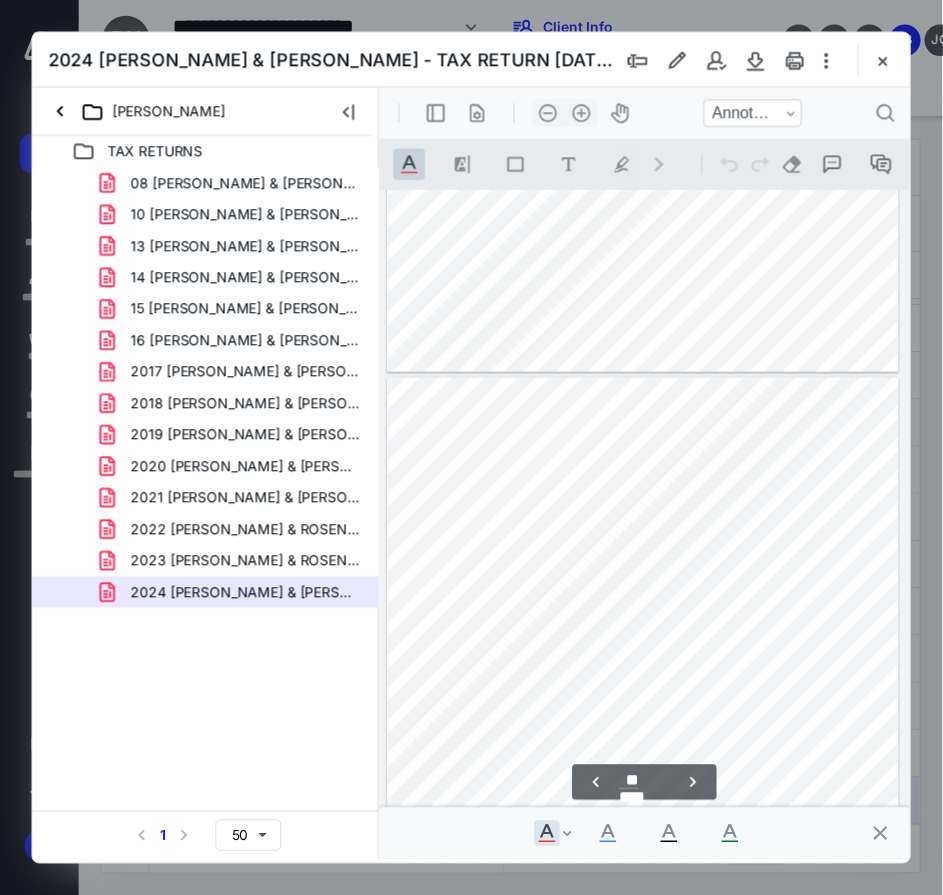 scroll, scrollTop: 18685, scrollLeft: 0, axis: vertical 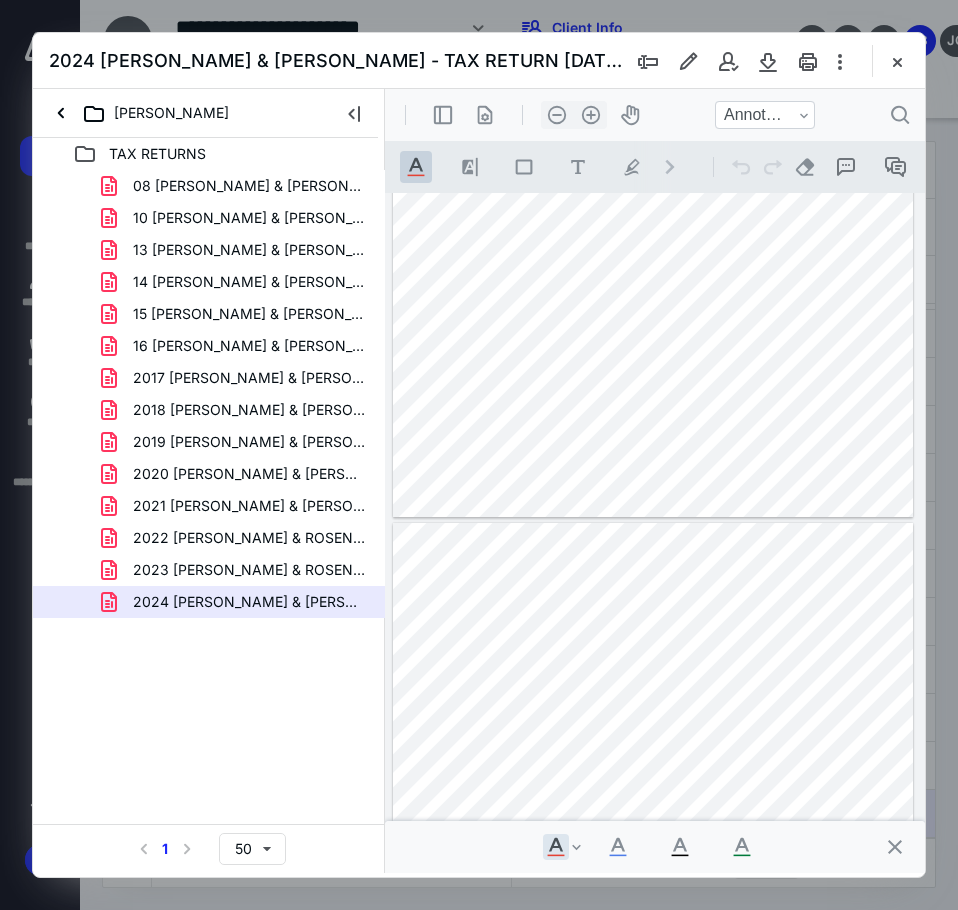 drag, startPoint x: 894, startPoint y: 62, endPoint x: 778, endPoint y: 112, distance: 126.31706 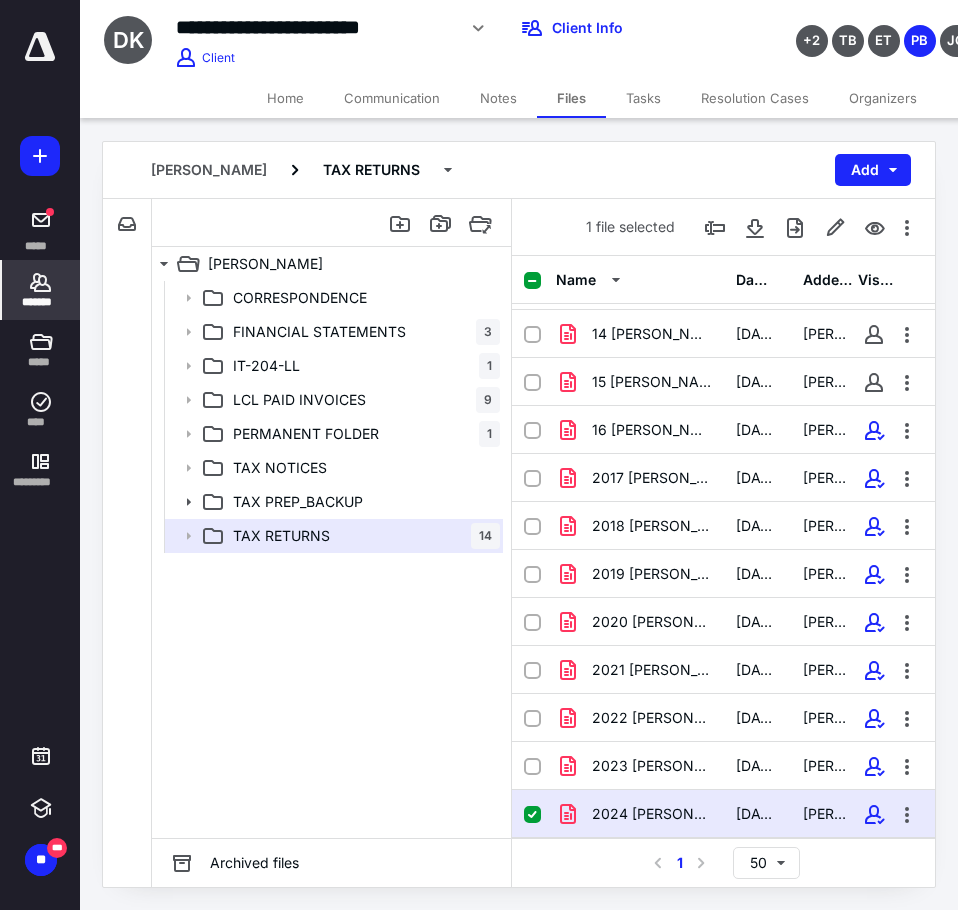 click on "*******" at bounding box center (41, 302) 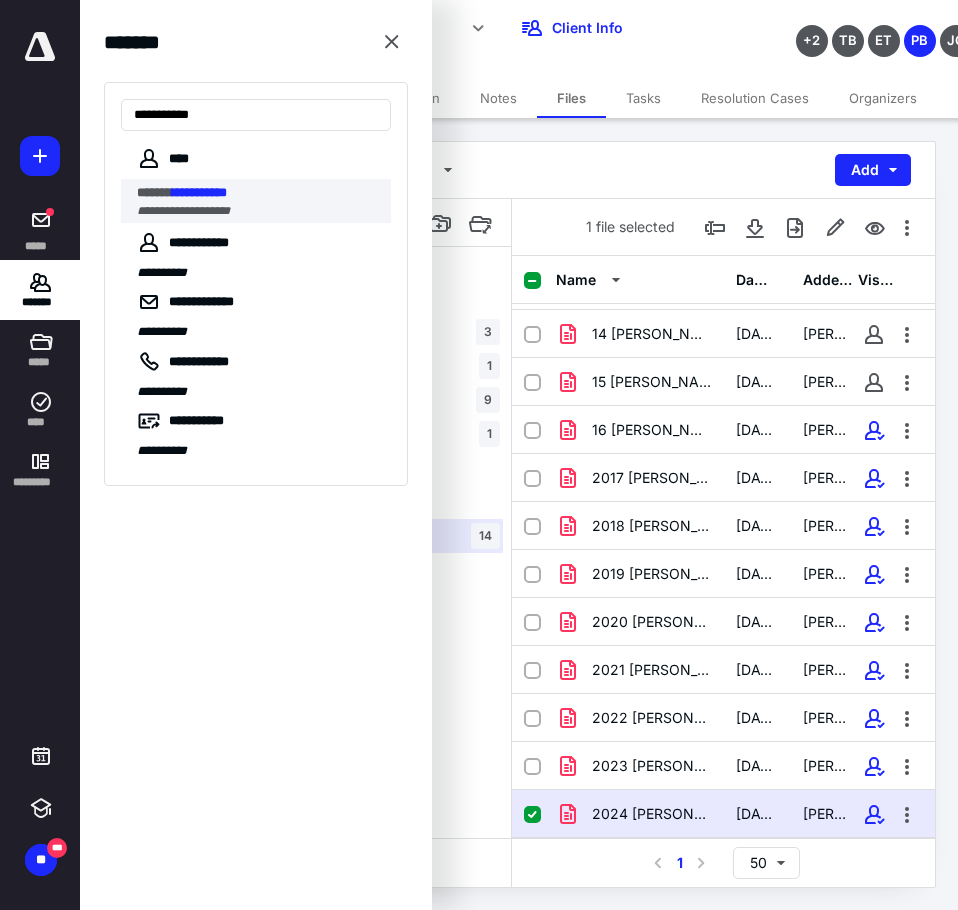 type on "**********" 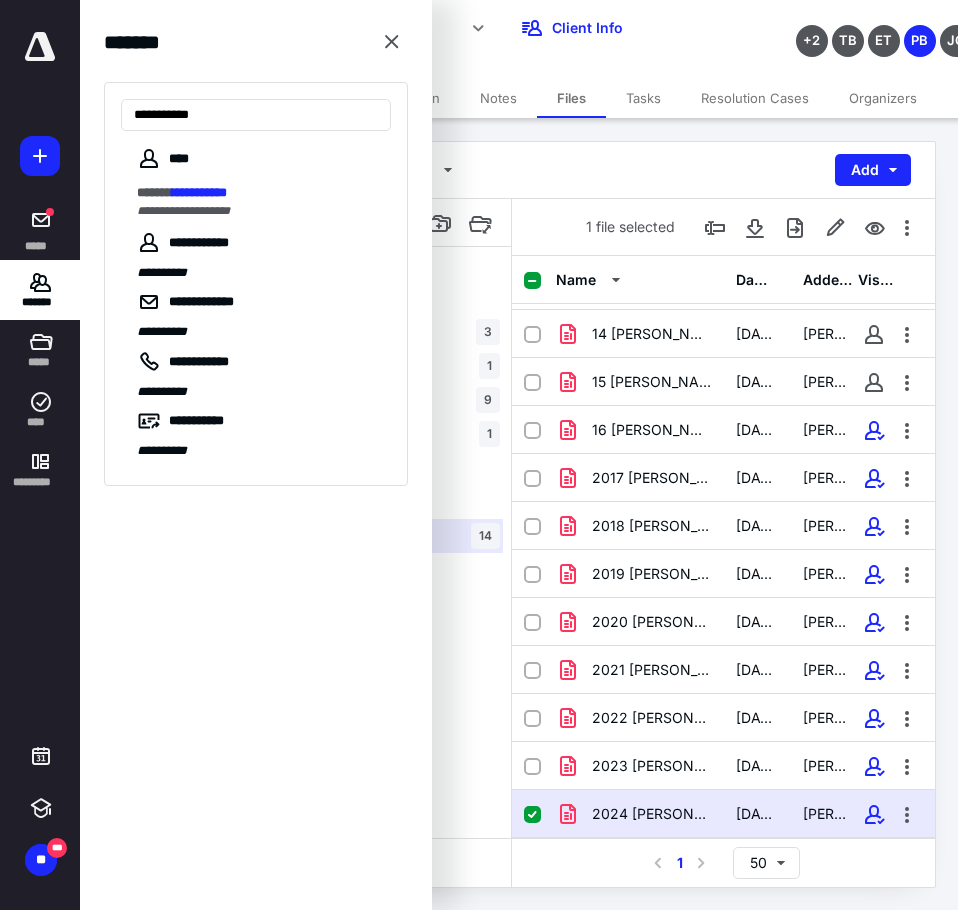 click on "**********" at bounding box center (183, 211) 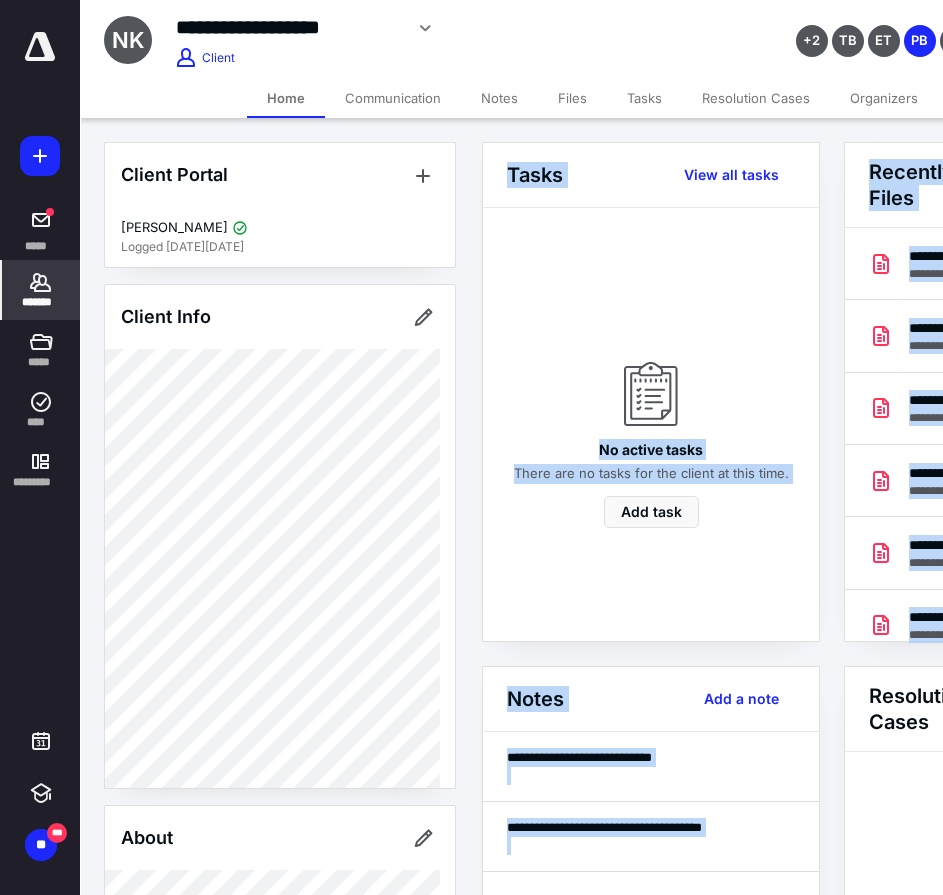 scroll, scrollTop: 130, scrollLeft: 0, axis: vertical 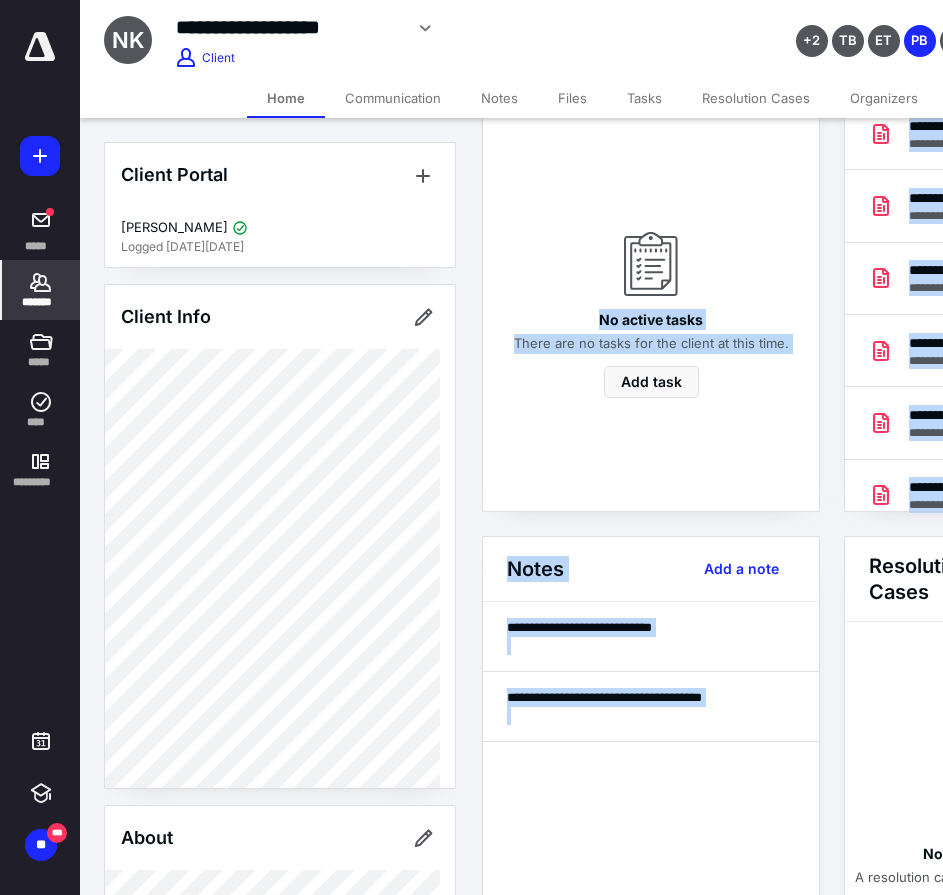click on "**********" at bounding box center [471, 754] 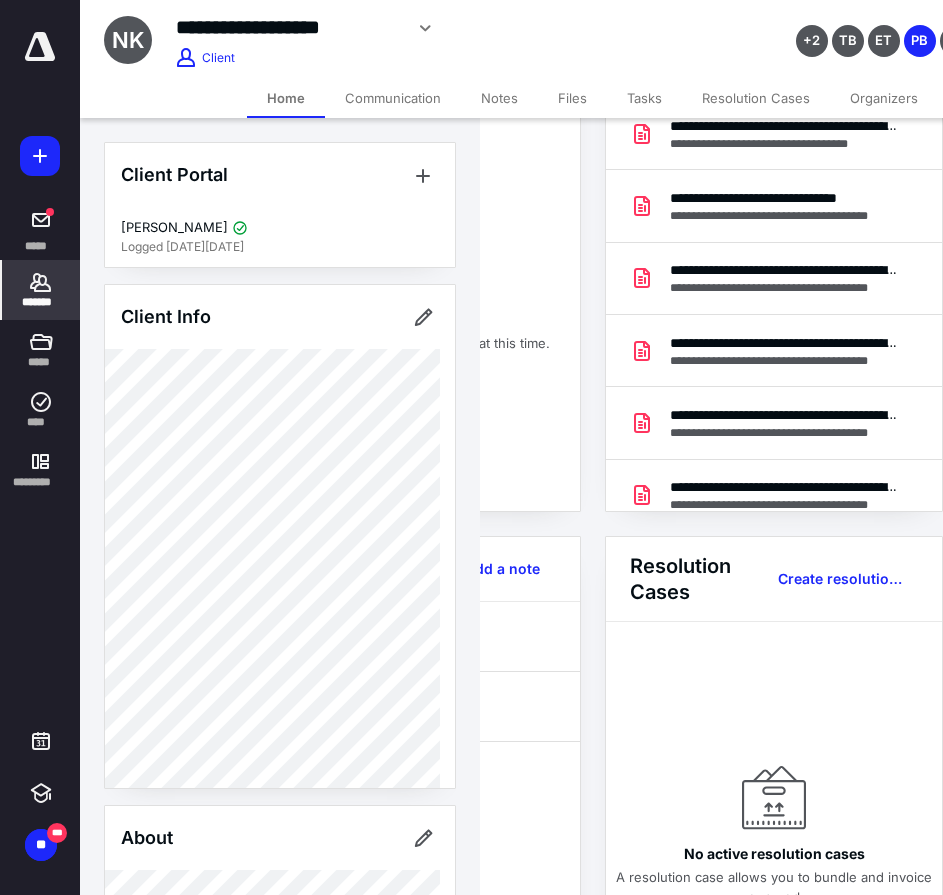 drag, startPoint x: 777, startPoint y: 717, endPoint x: 757, endPoint y: 637, distance: 82.46211 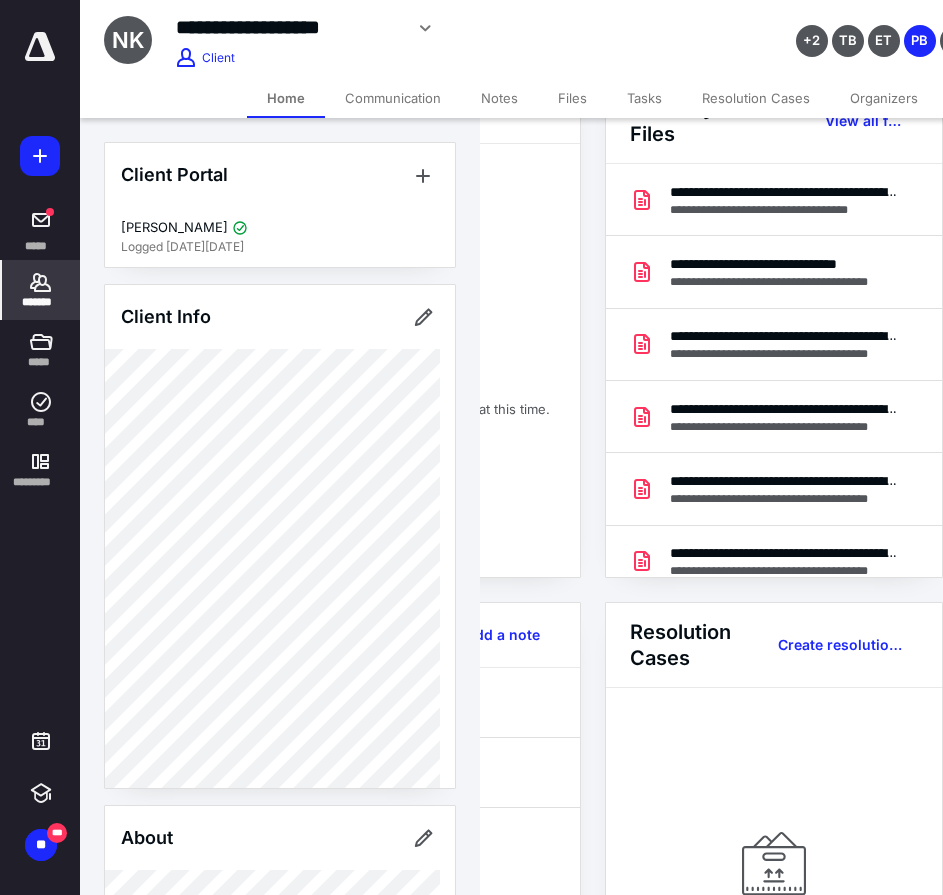 scroll, scrollTop: 0, scrollLeft: 239, axis: horizontal 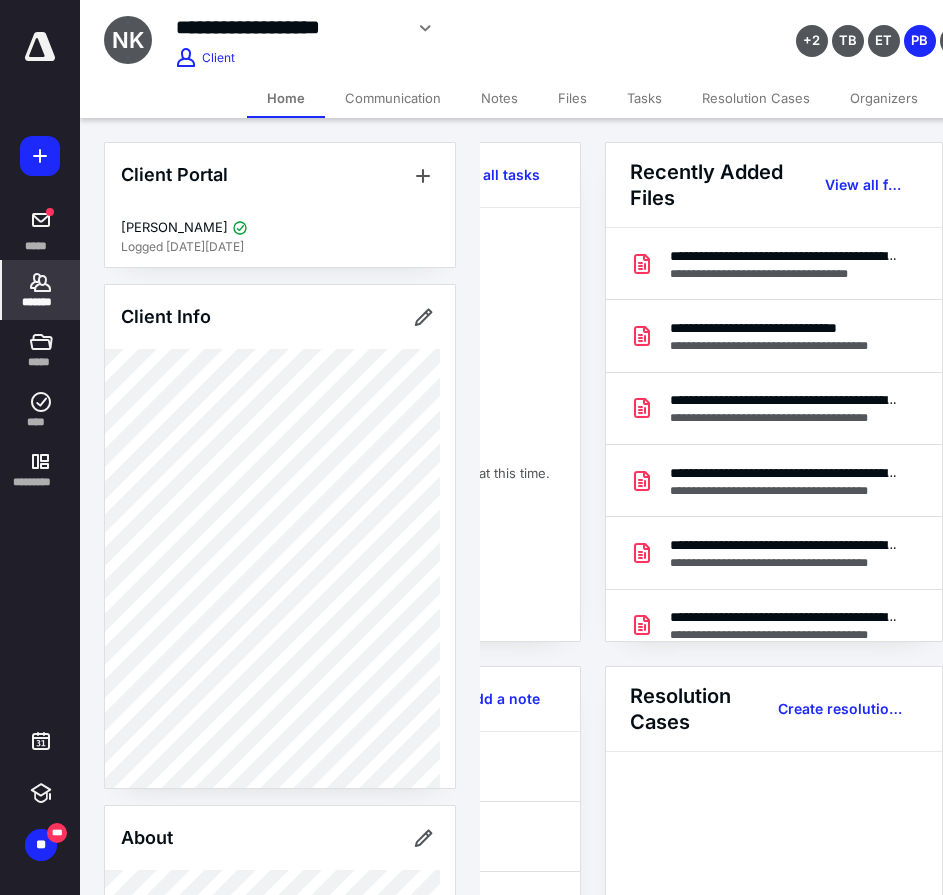 click on "Recently Added Files View all files" at bounding box center (774, 185) 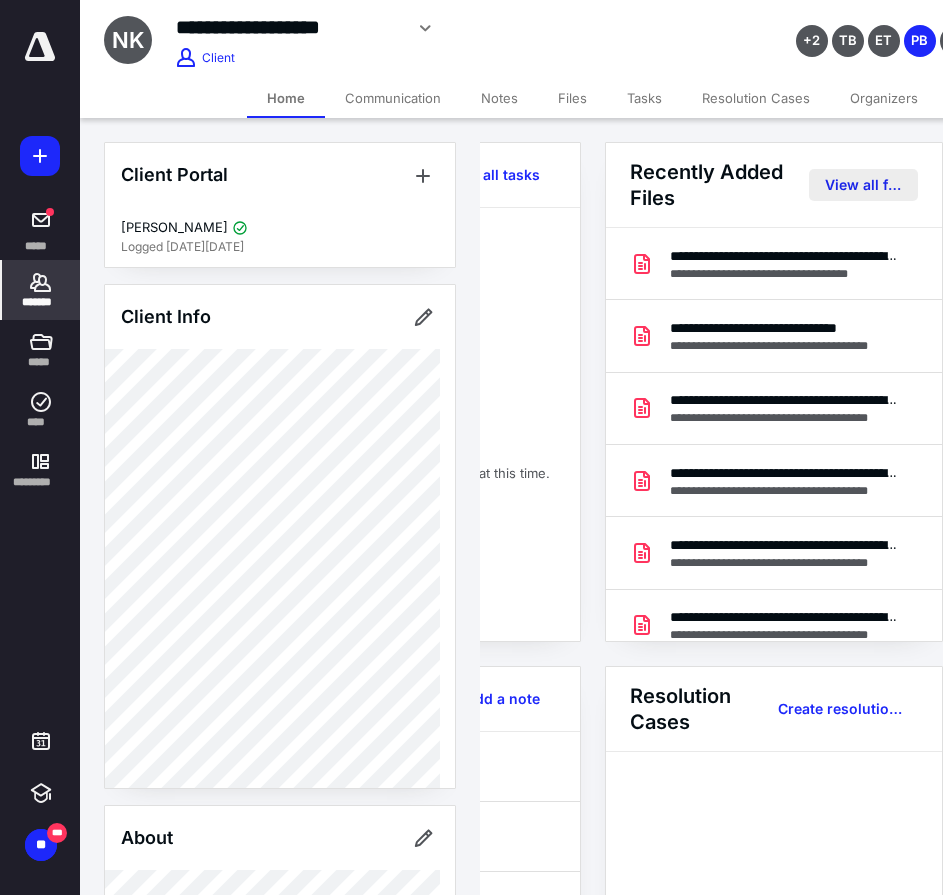 drag, startPoint x: 878, startPoint y: 168, endPoint x: 890, endPoint y: 181, distance: 17.691807 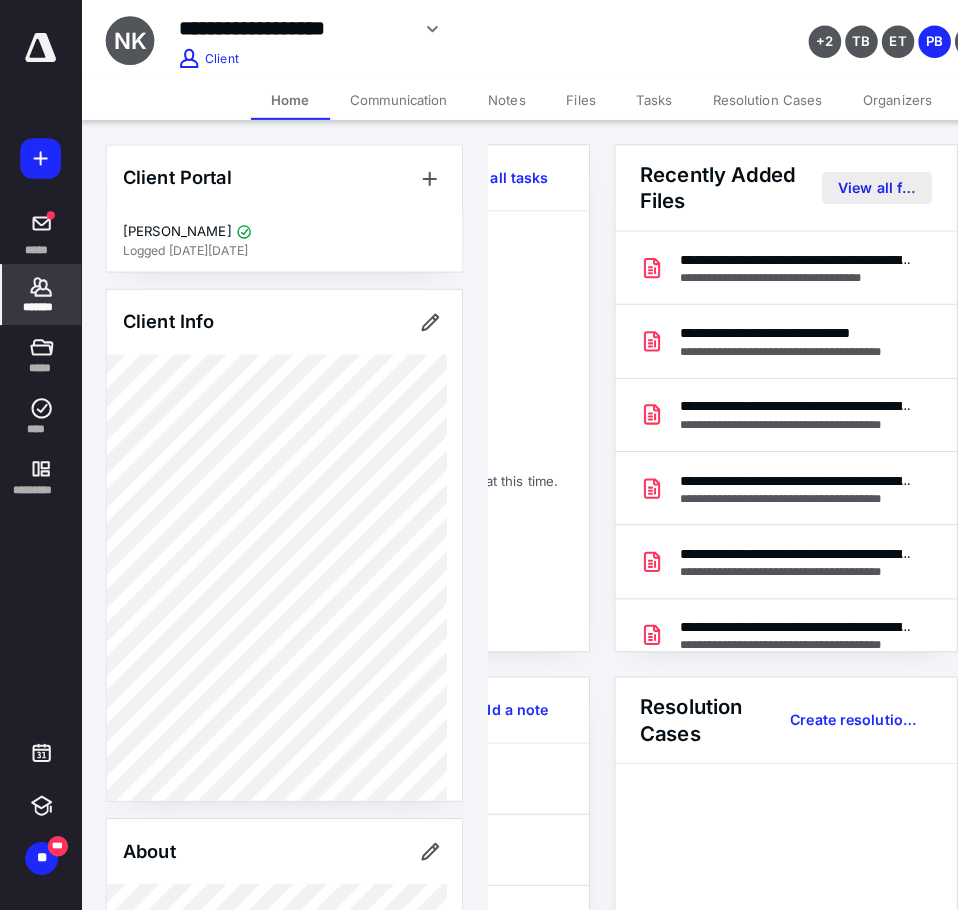 scroll, scrollTop: 0, scrollLeft: 0, axis: both 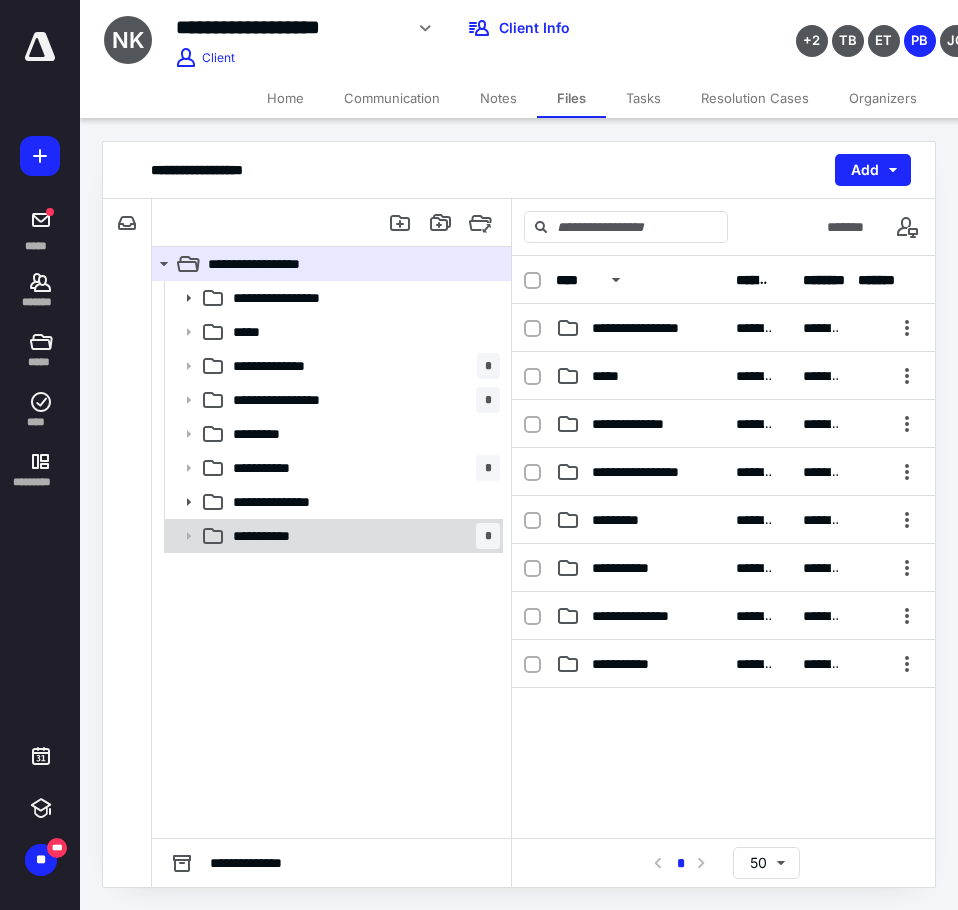 click on "**********" at bounding box center (362, 536) 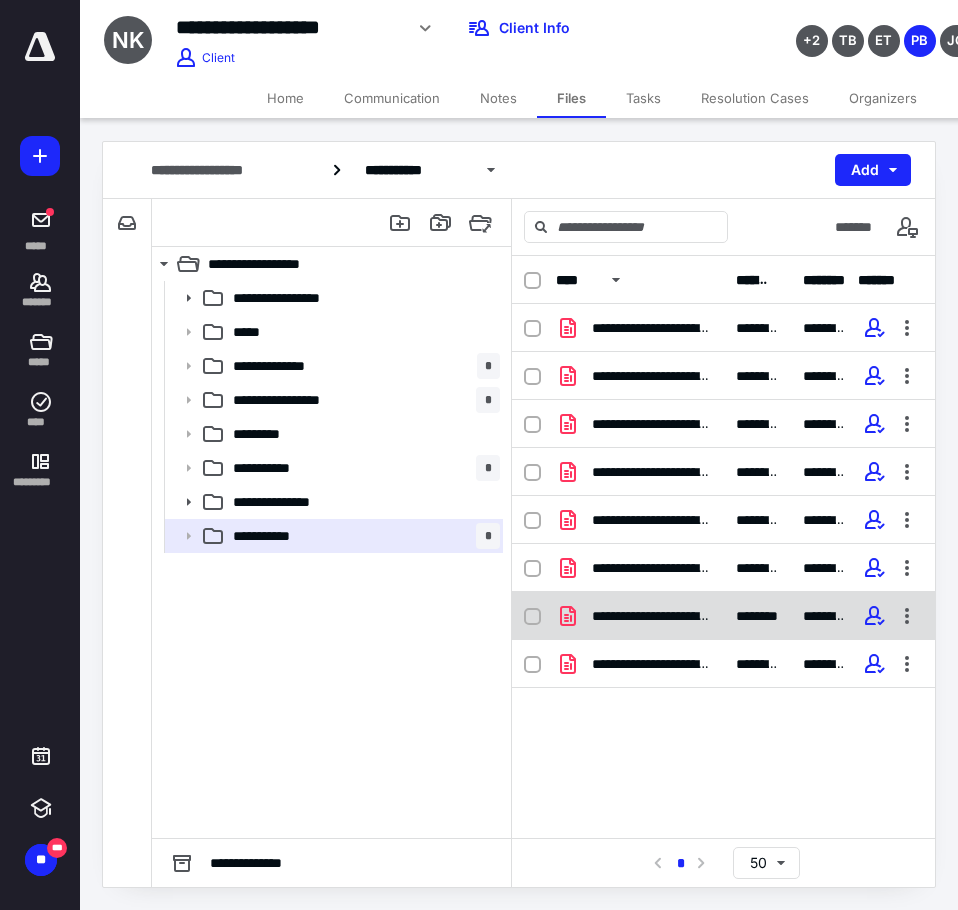 drag, startPoint x: 622, startPoint y: 649, endPoint x: 641, endPoint y: 639, distance: 21.470911 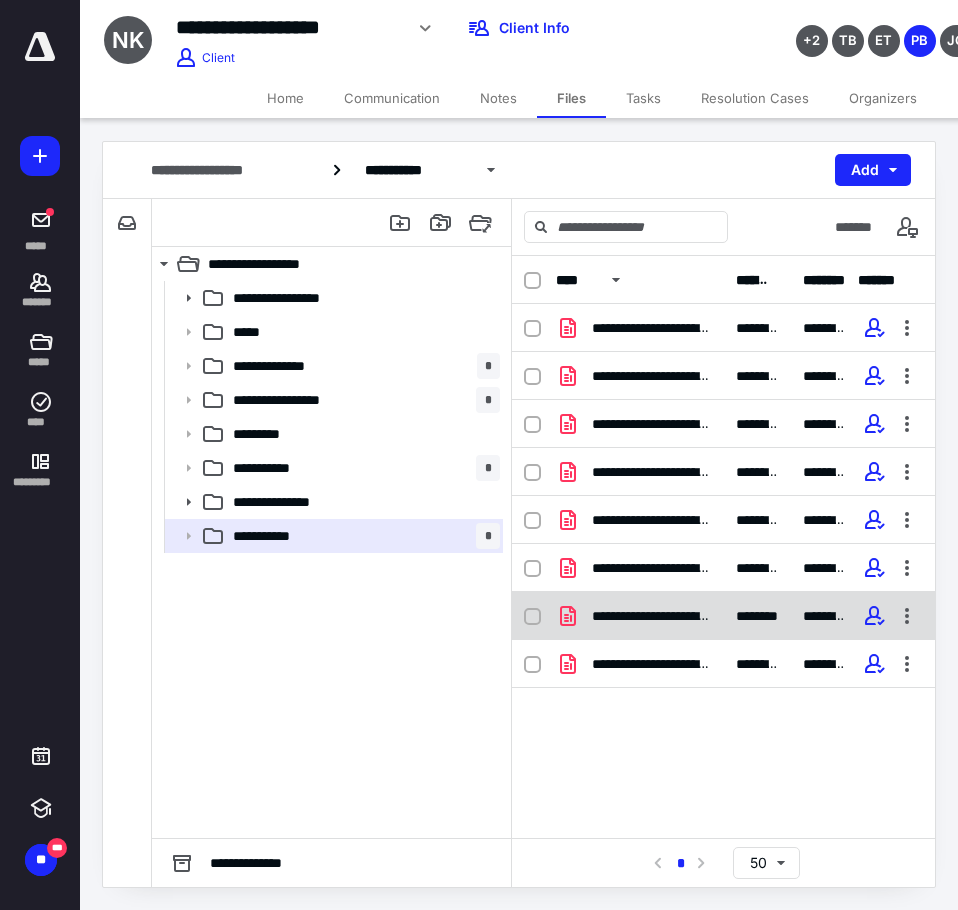 click on "**********" at bounding box center [723, 616] 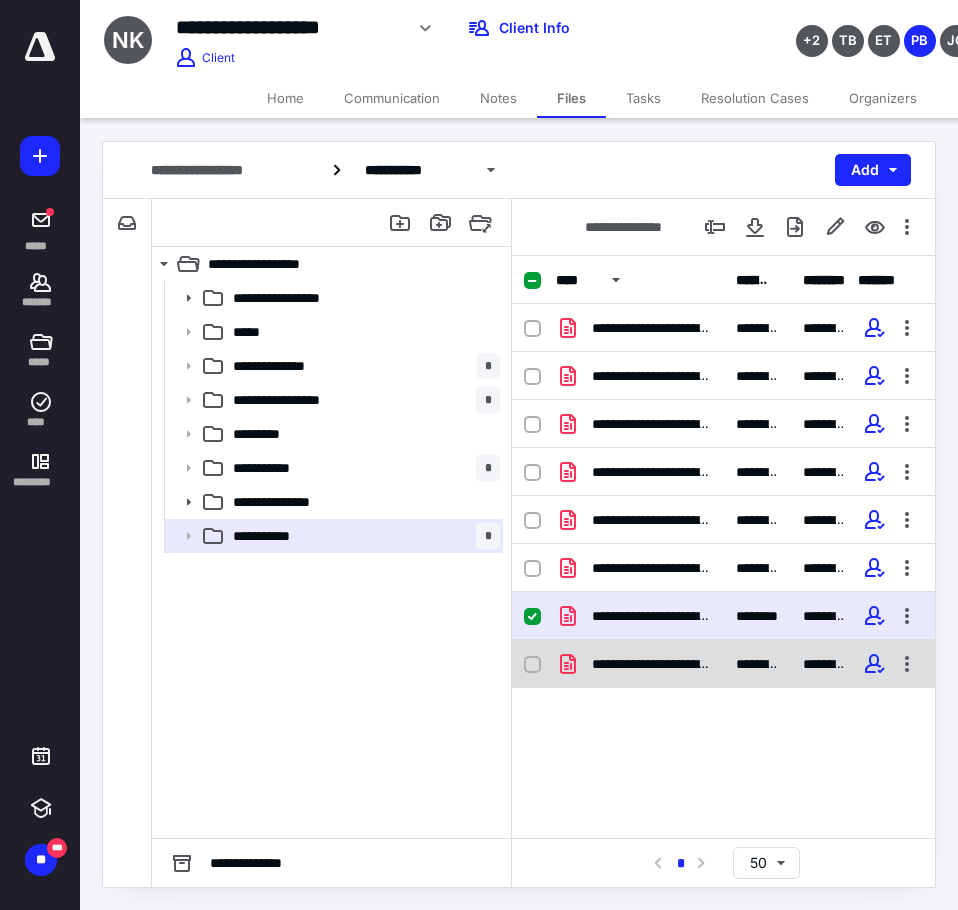 click on "**********" at bounding box center [723, 664] 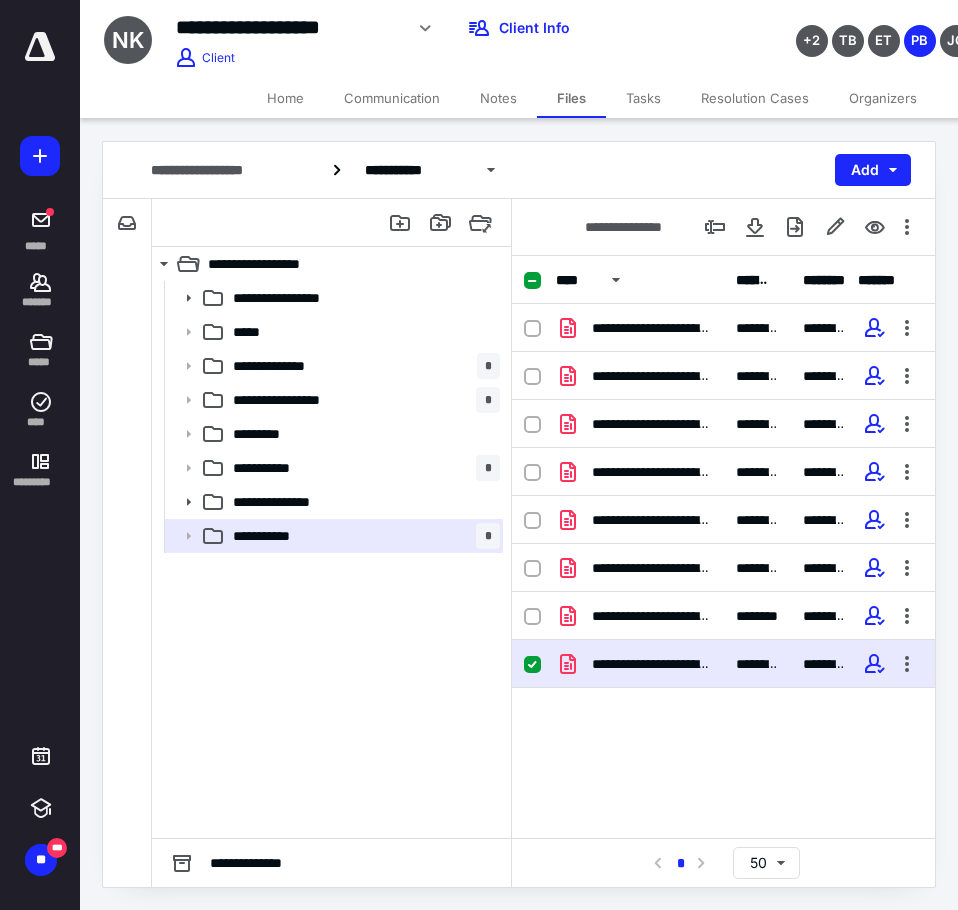 click on "**********" at bounding box center [723, 664] 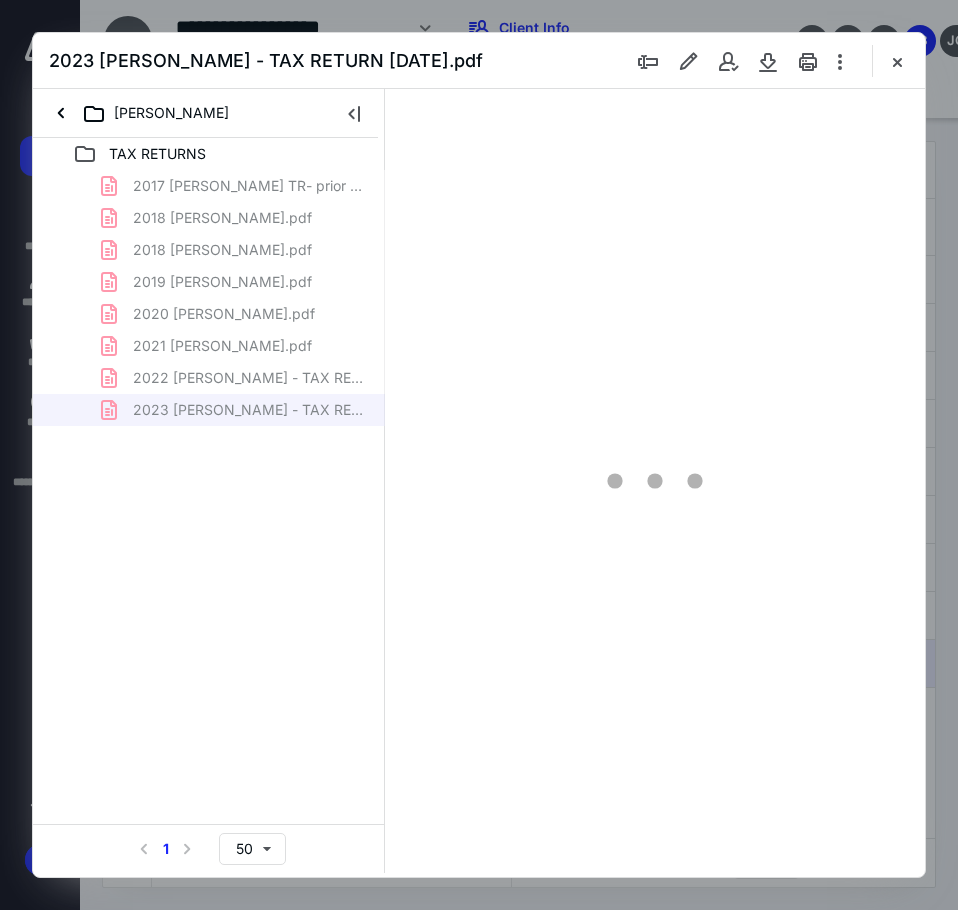 scroll, scrollTop: 0, scrollLeft: 0, axis: both 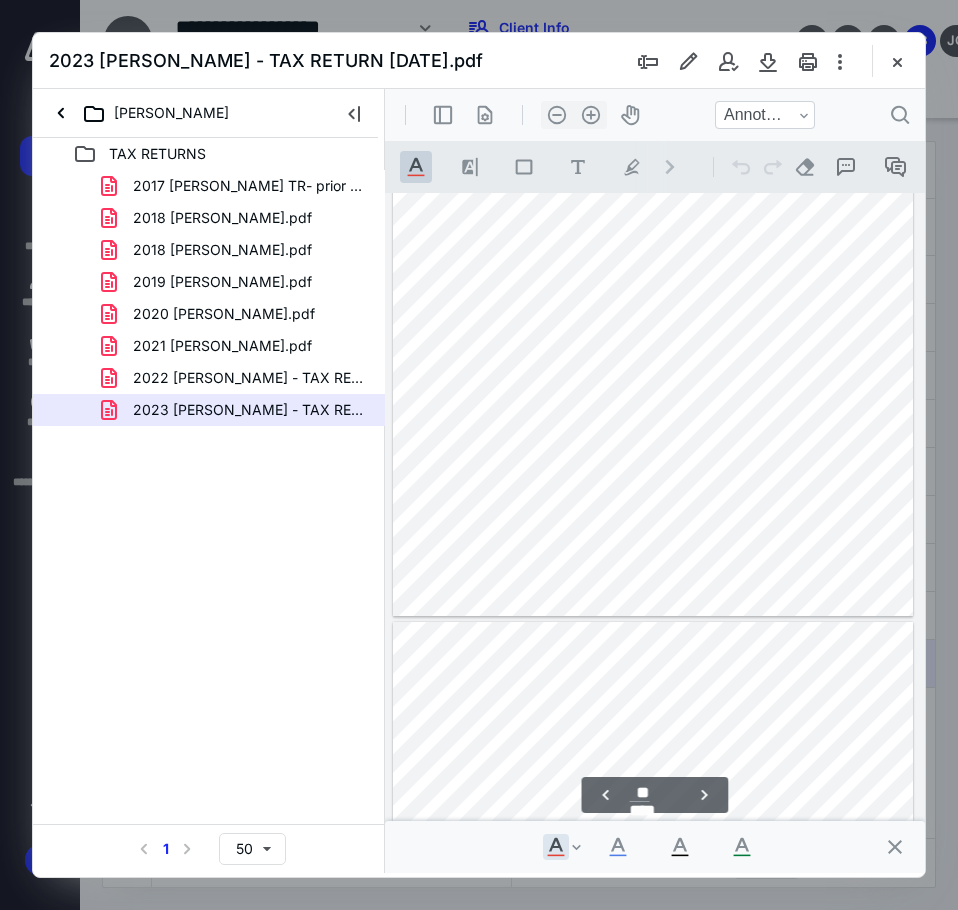 type on "**" 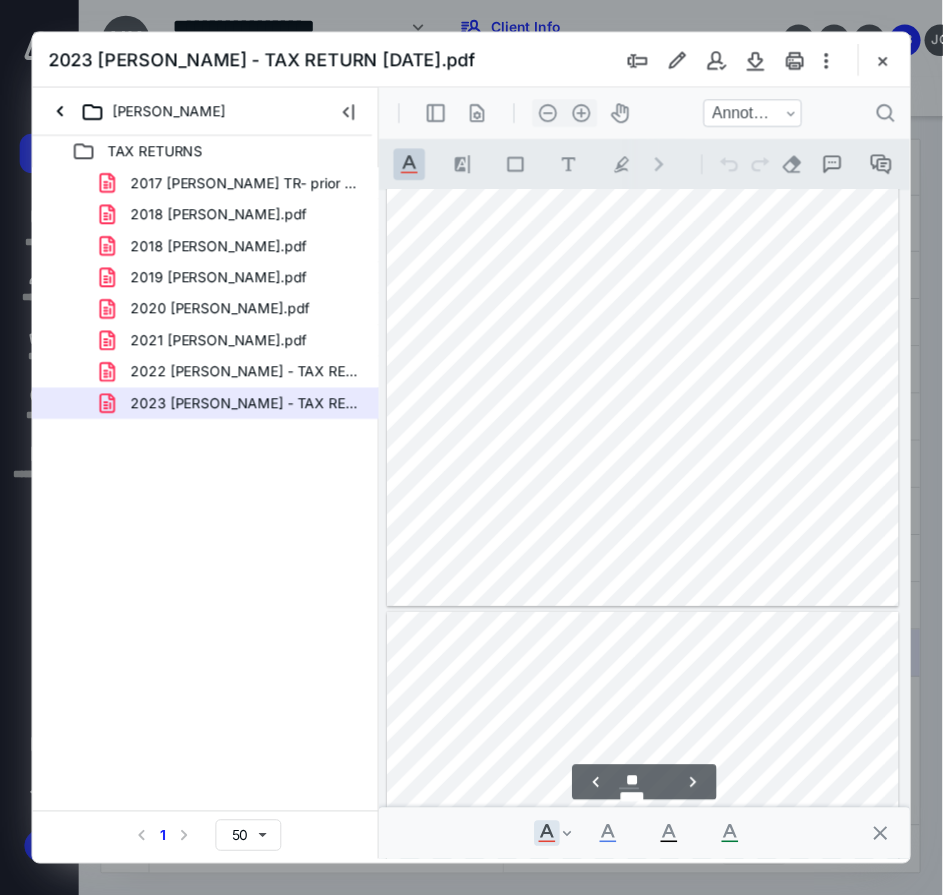 scroll, scrollTop: 18332, scrollLeft: 0, axis: vertical 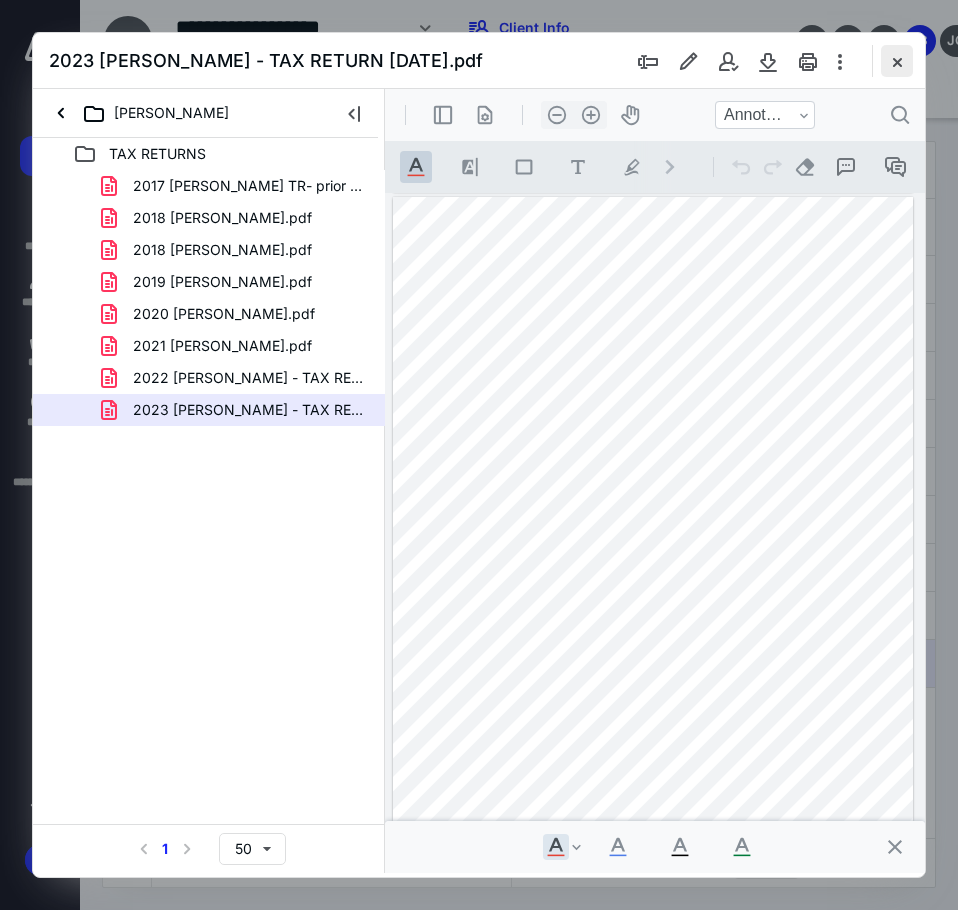 click at bounding box center (897, 61) 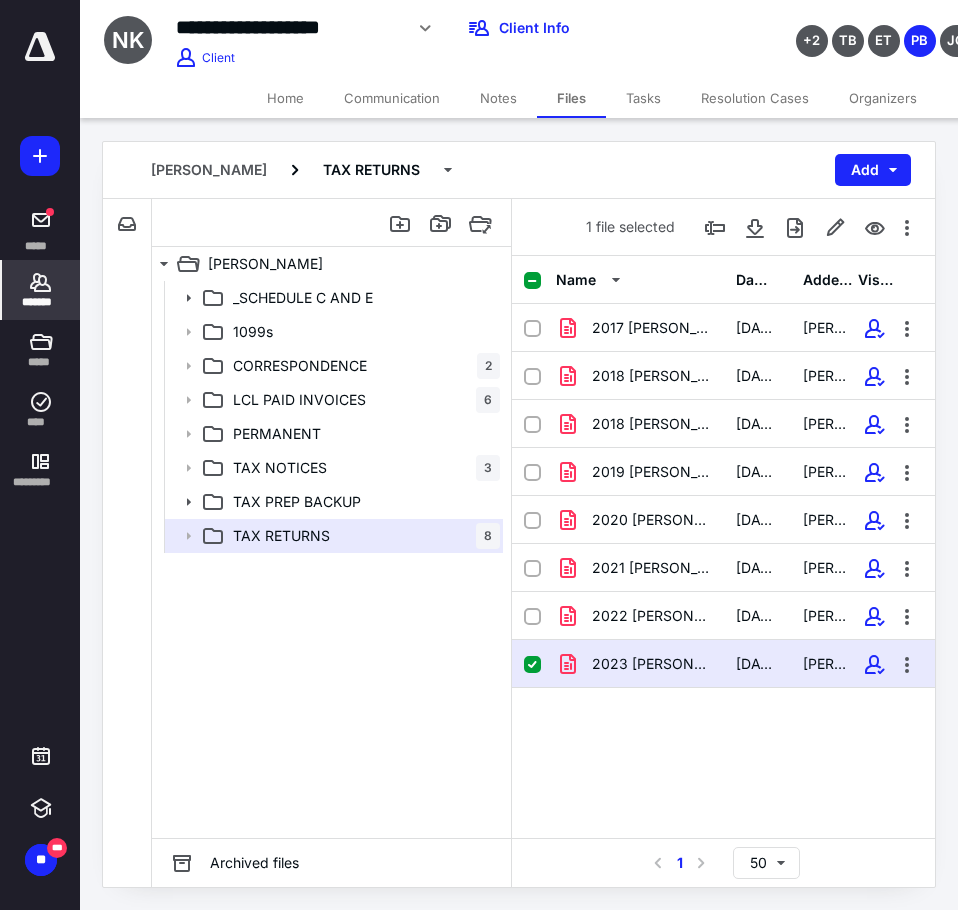 click 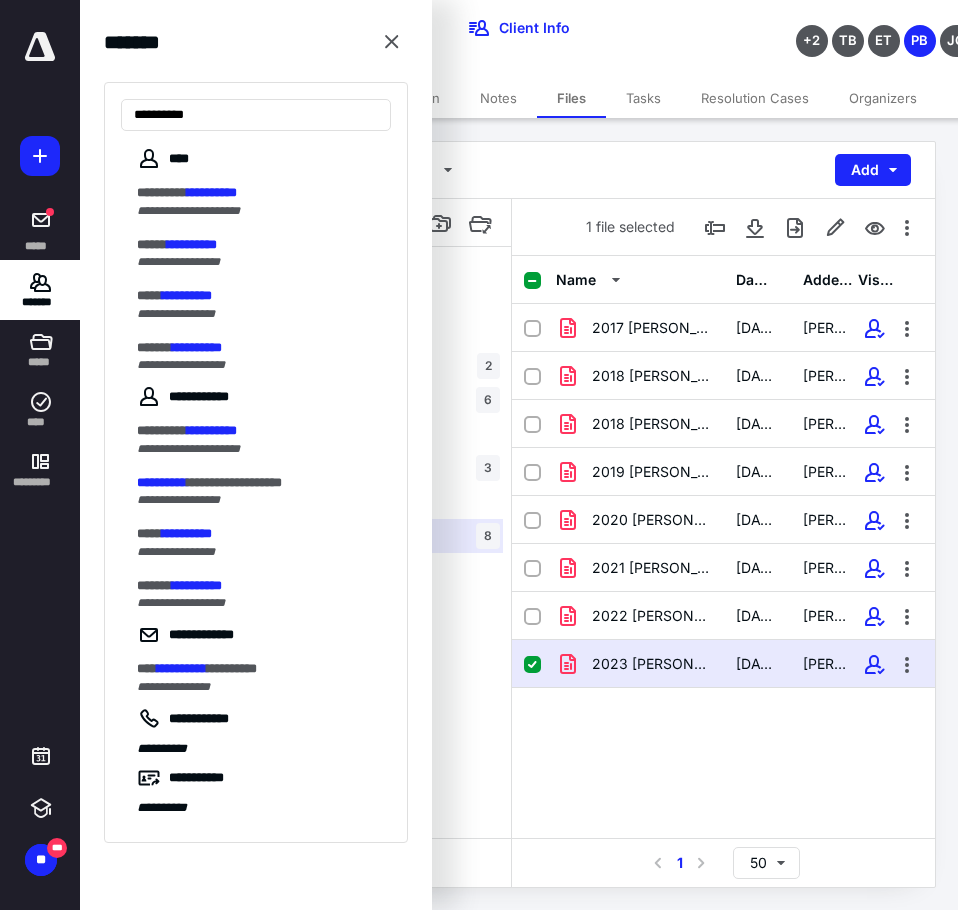 type on "**********" 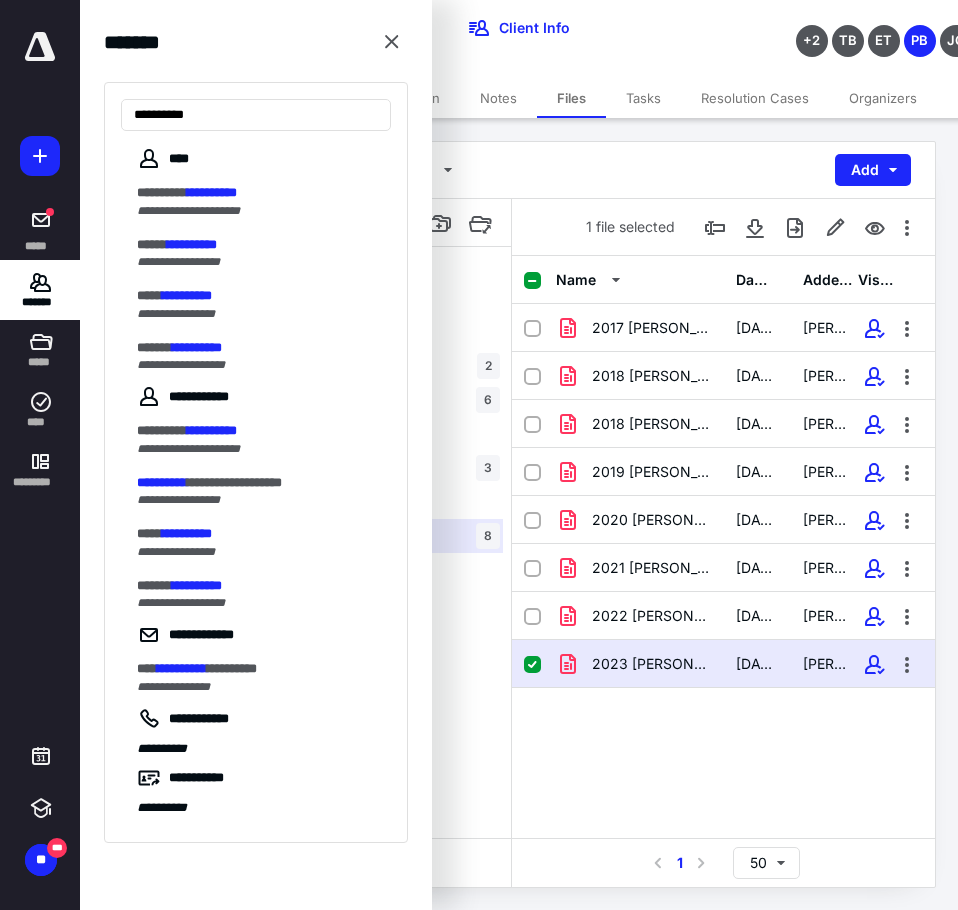 click on "**********" at bounding box center [178, 262] 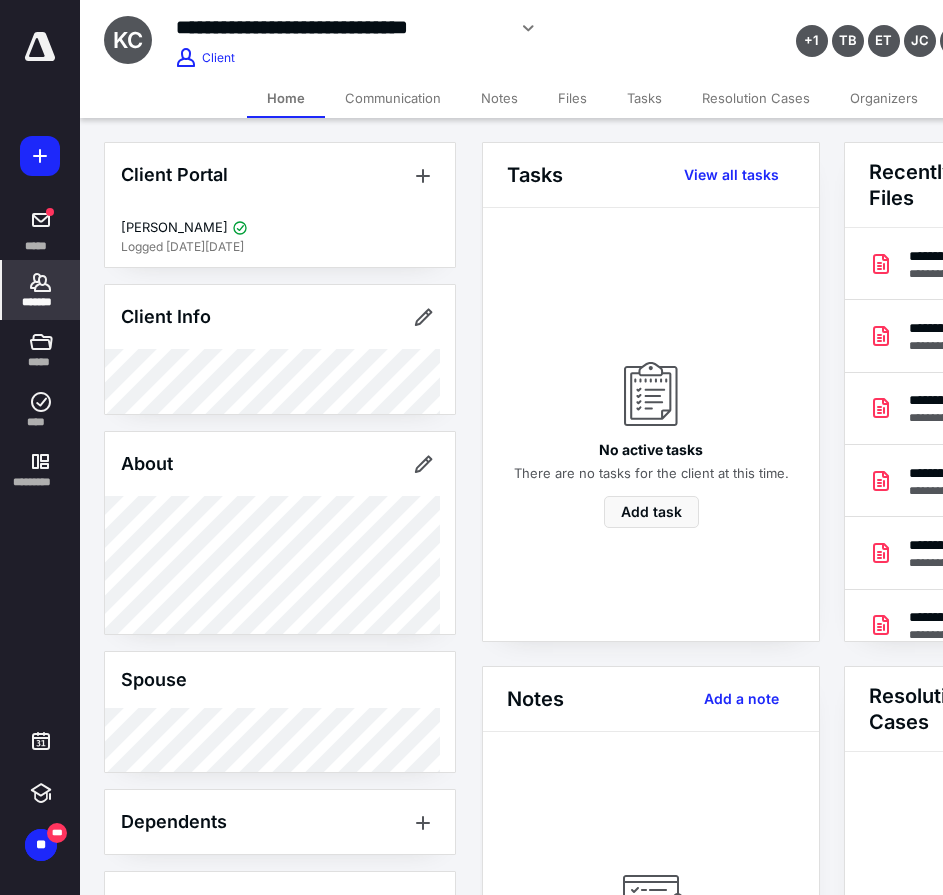 scroll, scrollTop: 0, scrollLeft: 239, axis: horizontal 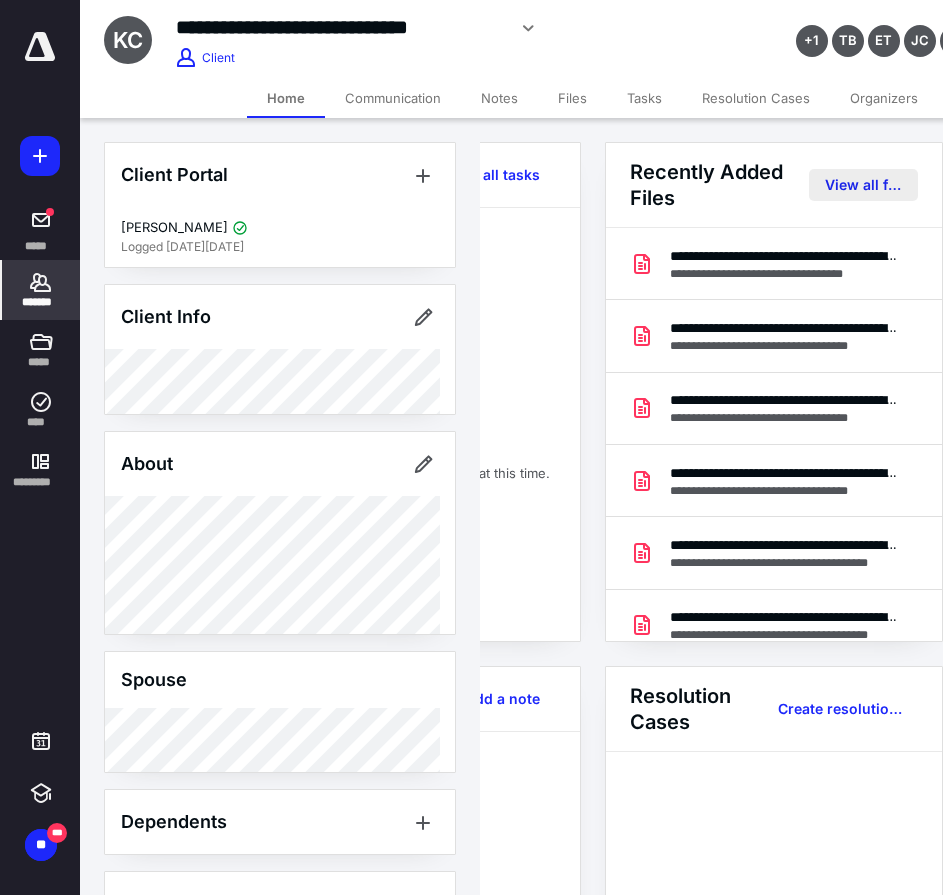 click on "View all files" at bounding box center [863, 185] 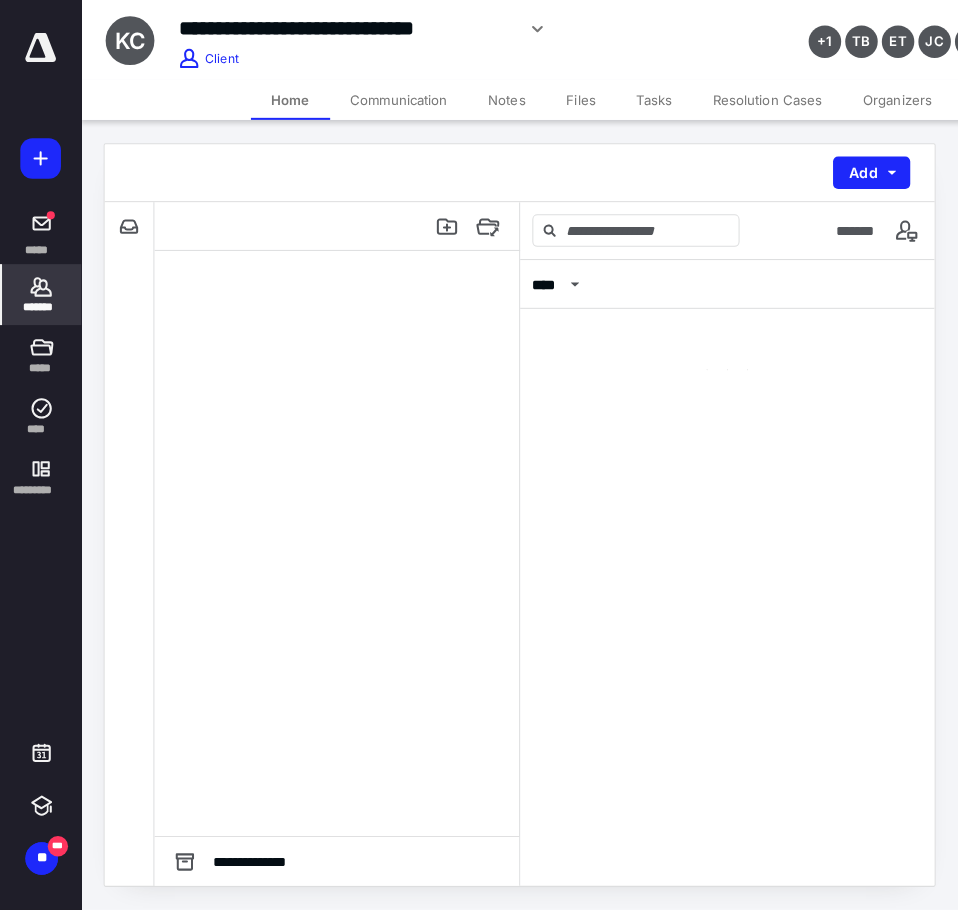 scroll, scrollTop: 0, scrollLeft: 0, axis: both 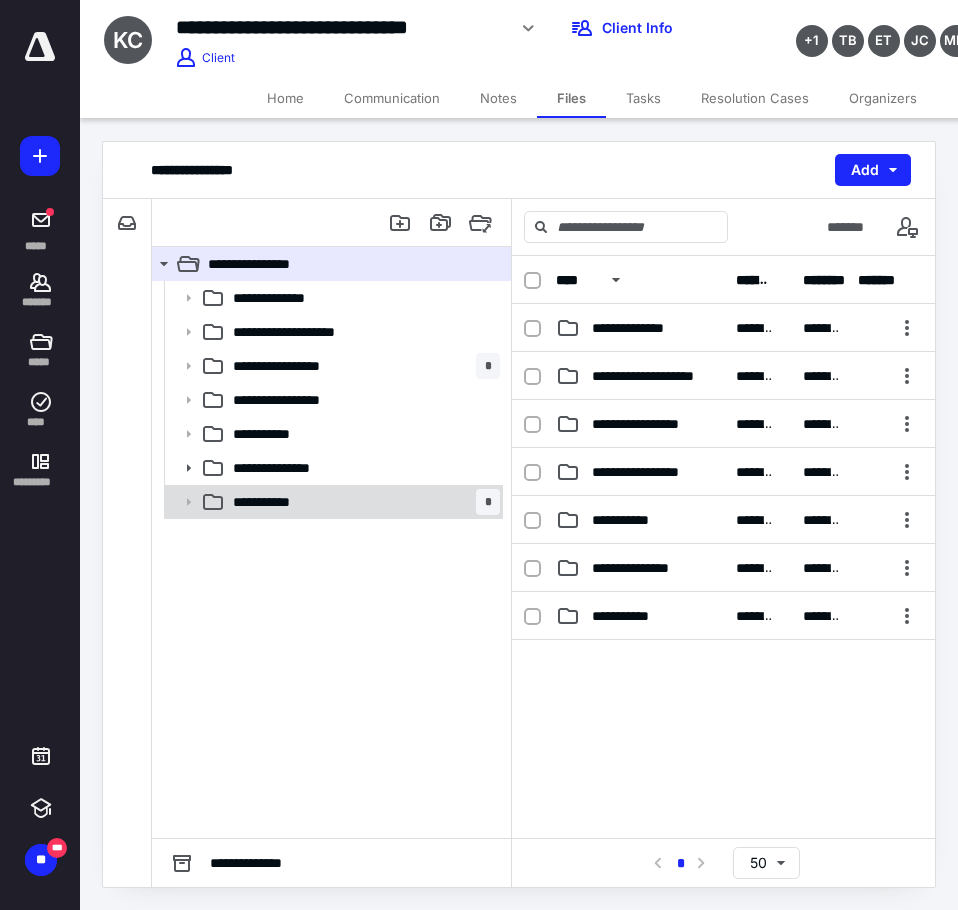 click on "**********" at bounding box center (362, 502) 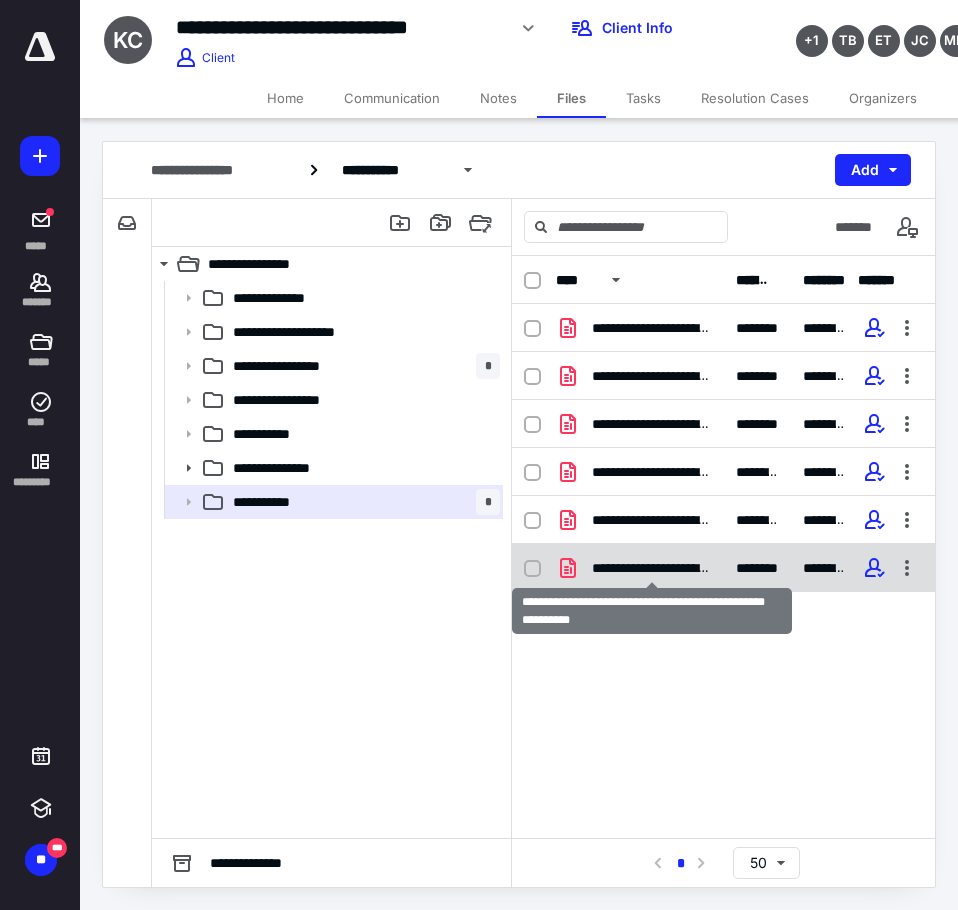click on "**********" at bounding box center (652, 568) 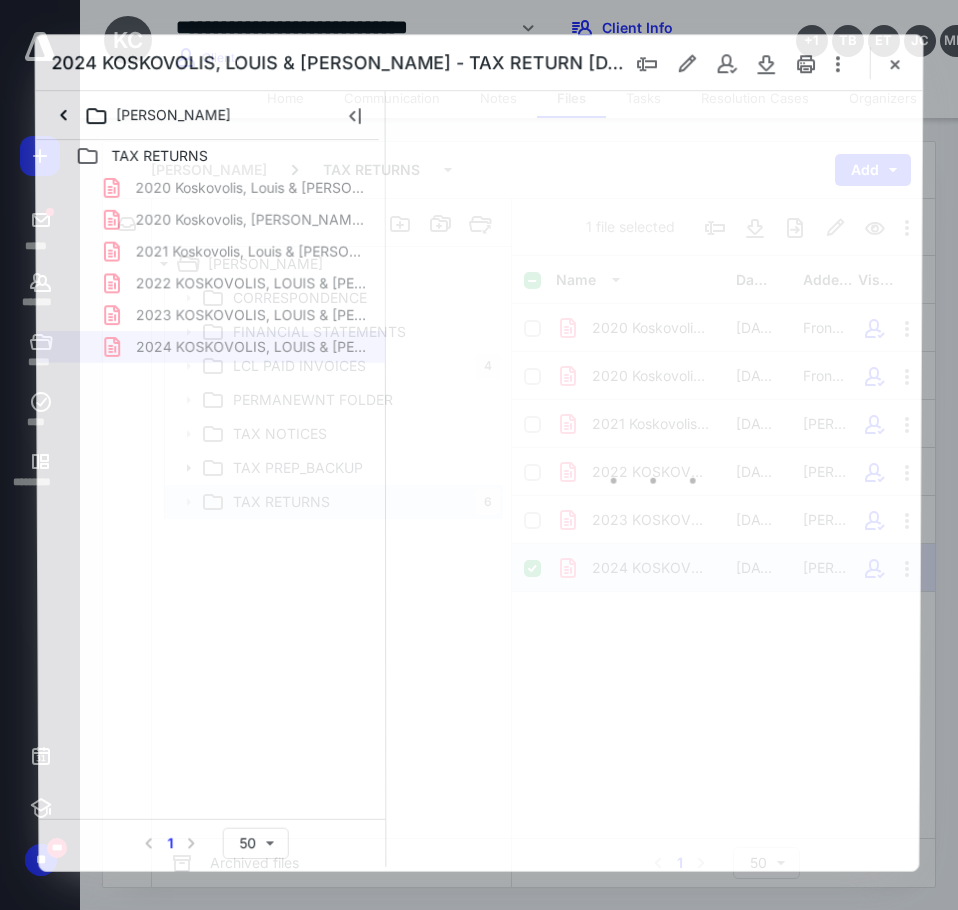 scroll, scrollTop: 0, scrollLeft: 0, axis: both 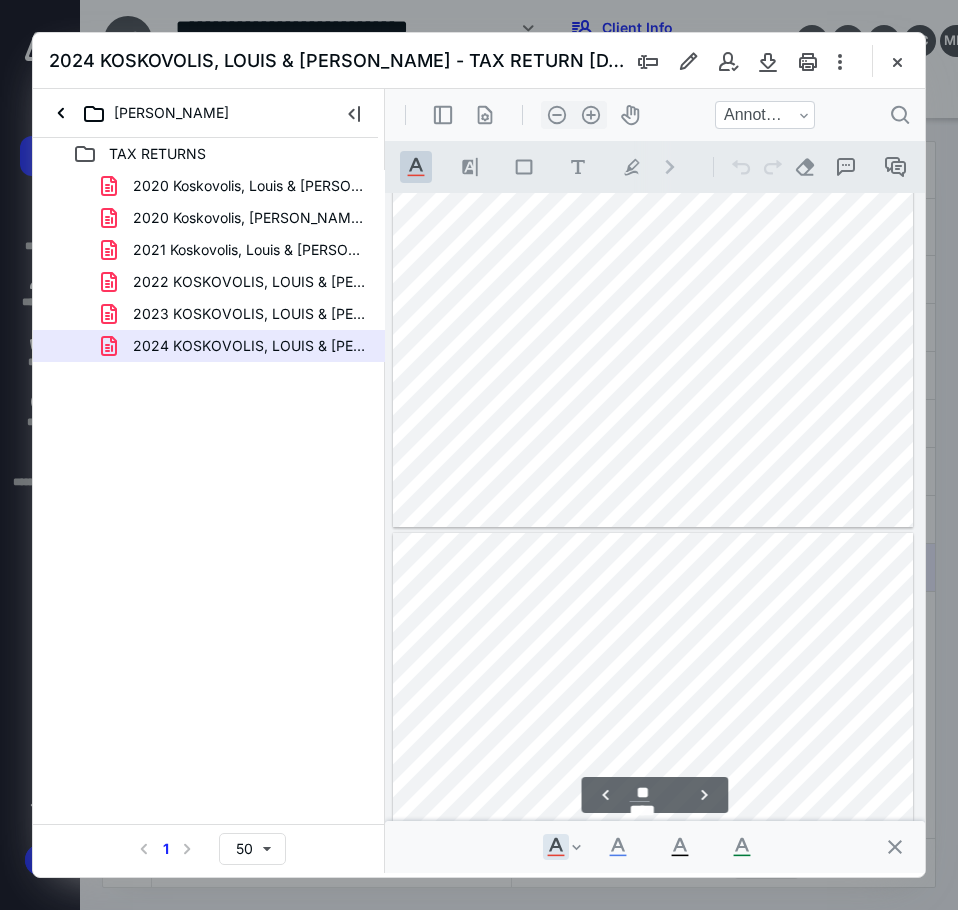 type on "**" 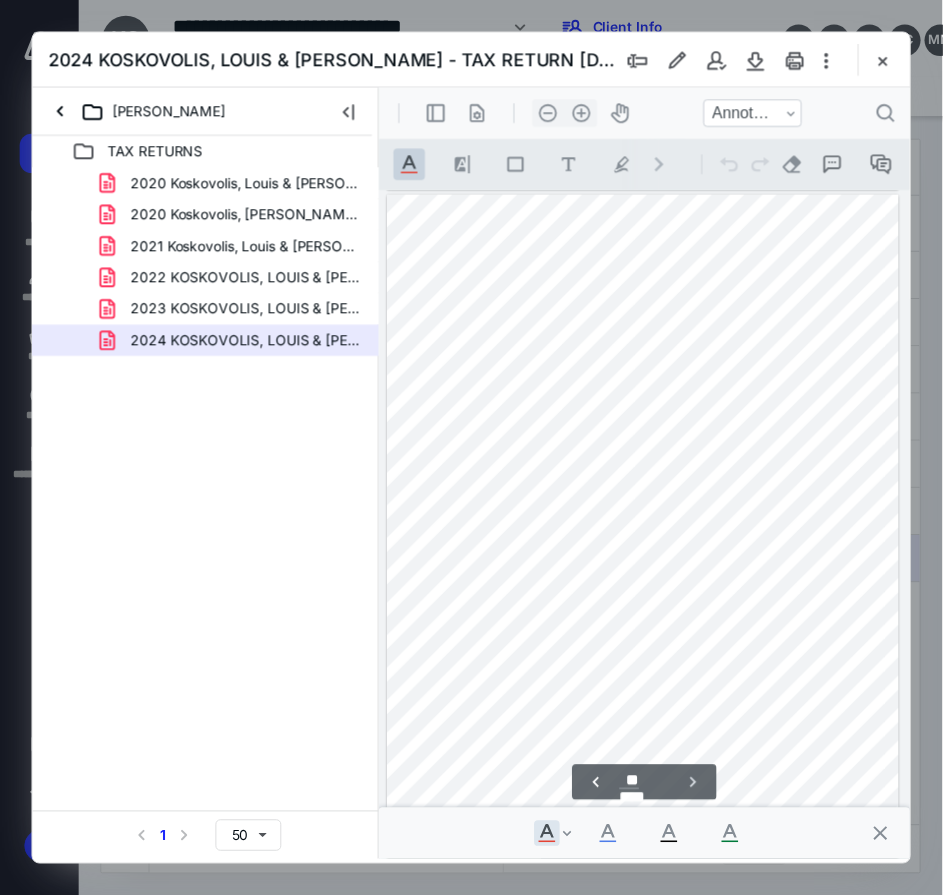 scroll, scrollTop: 19011, scrollLeft: 0, axis: vertical 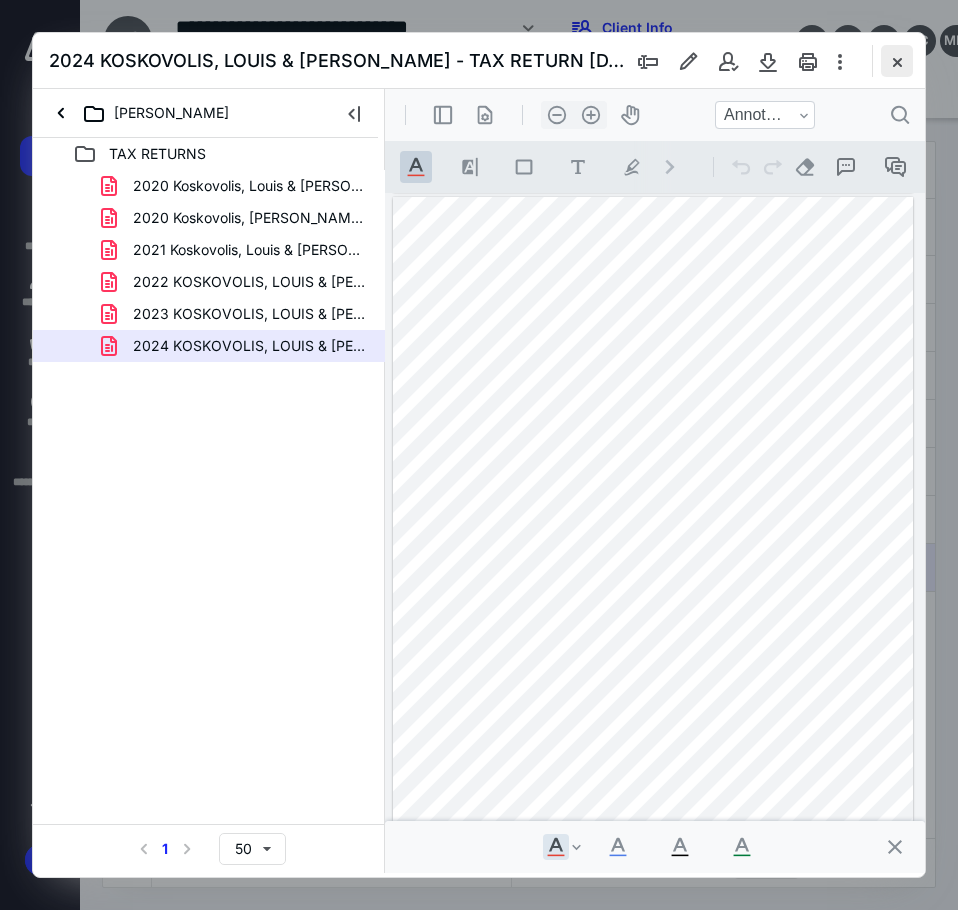 click at bounding box center (897, 61) 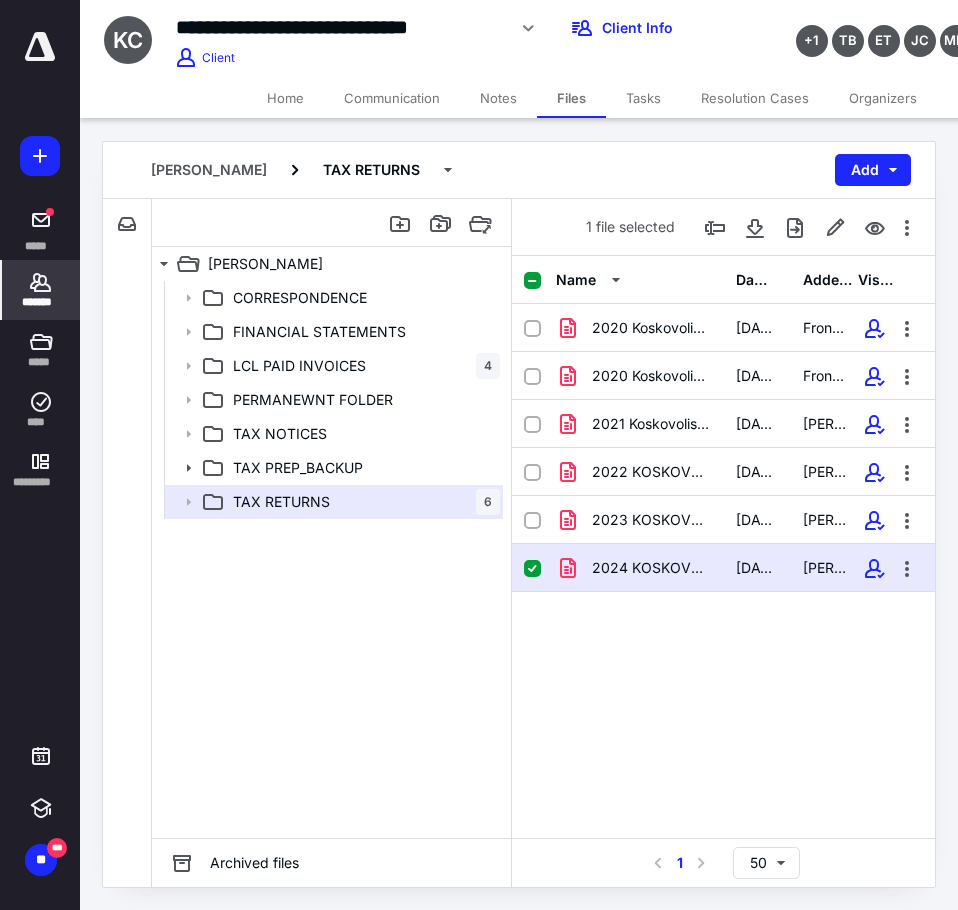 click 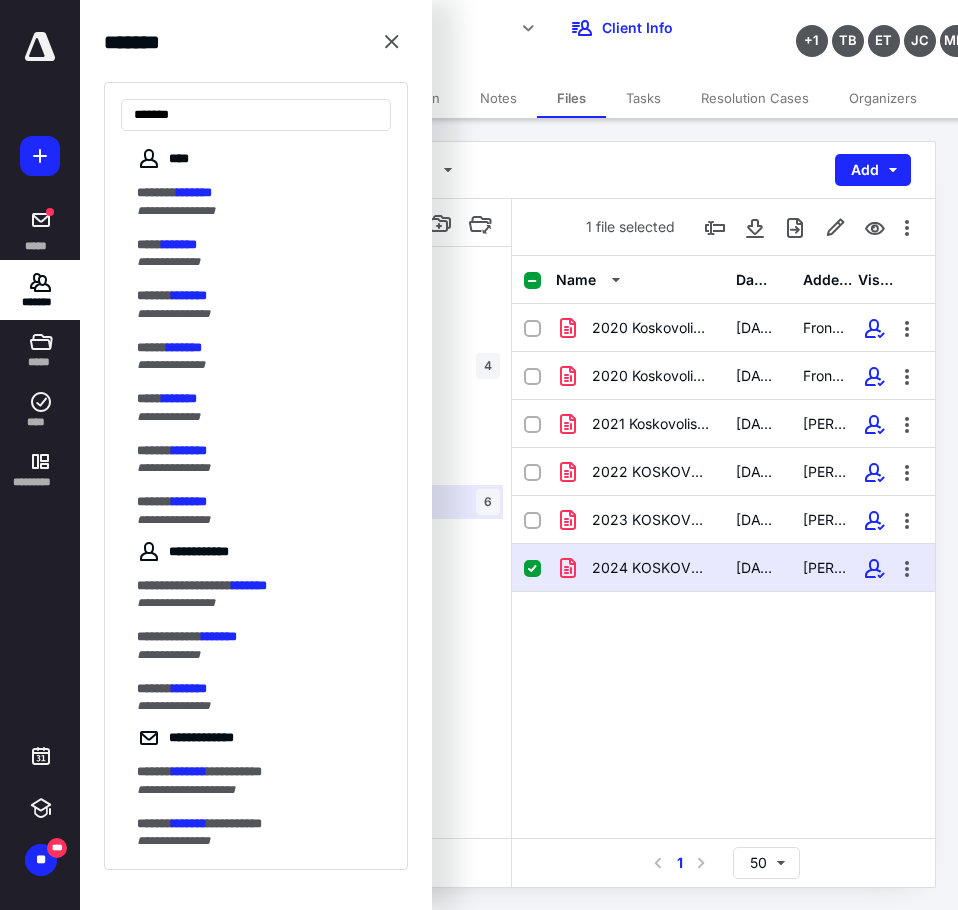 type on "*******" 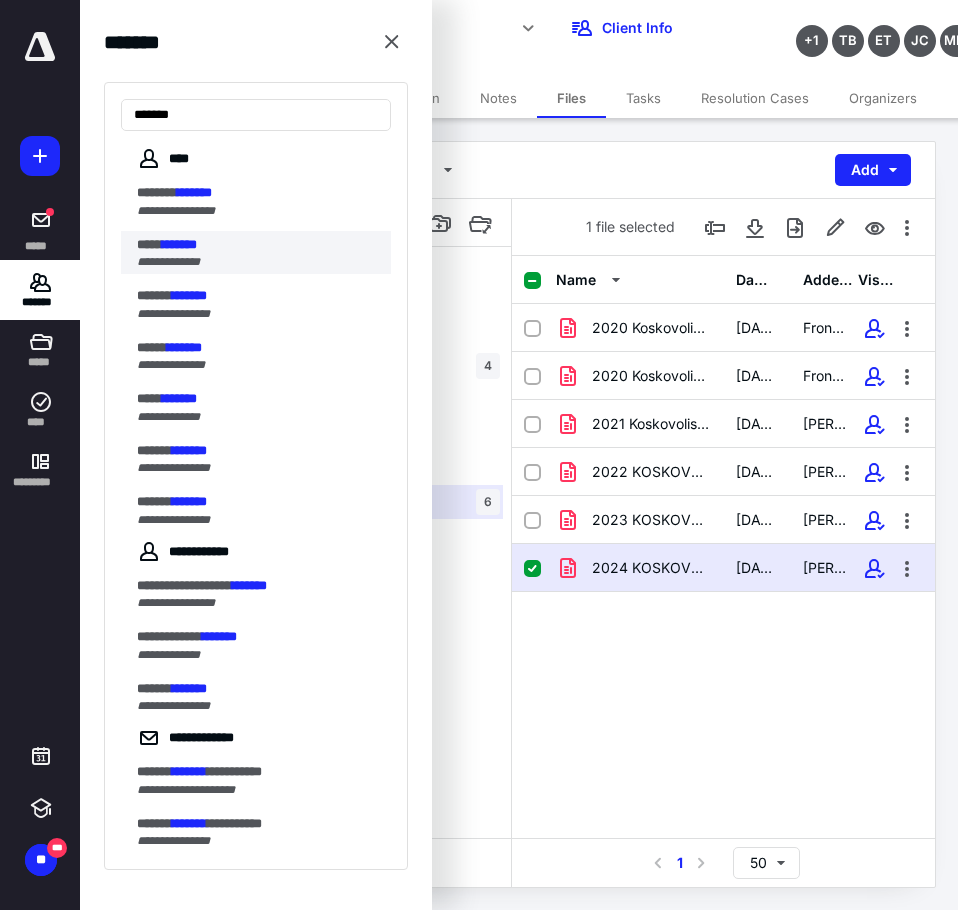 click on "**********" at bounding box center [264, 253] 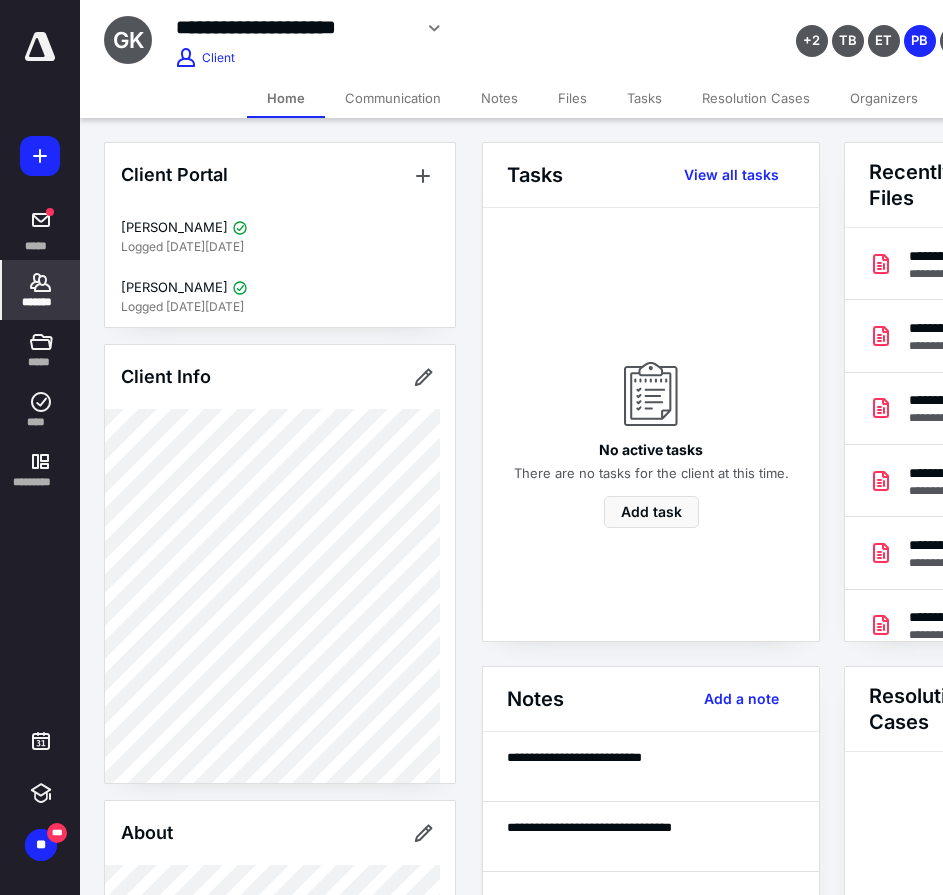 scroll, scrollTop: 0, scrollLeft: 239, axis: horizontal 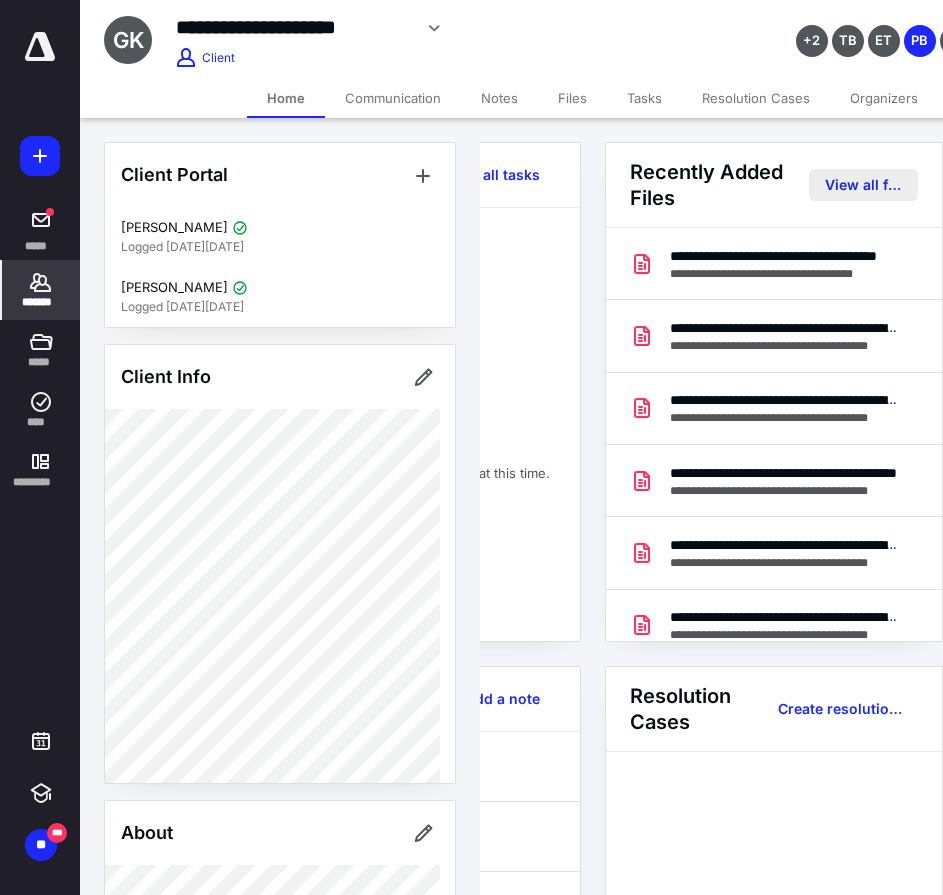 click on "View all files" at bounding box center [863, 185] 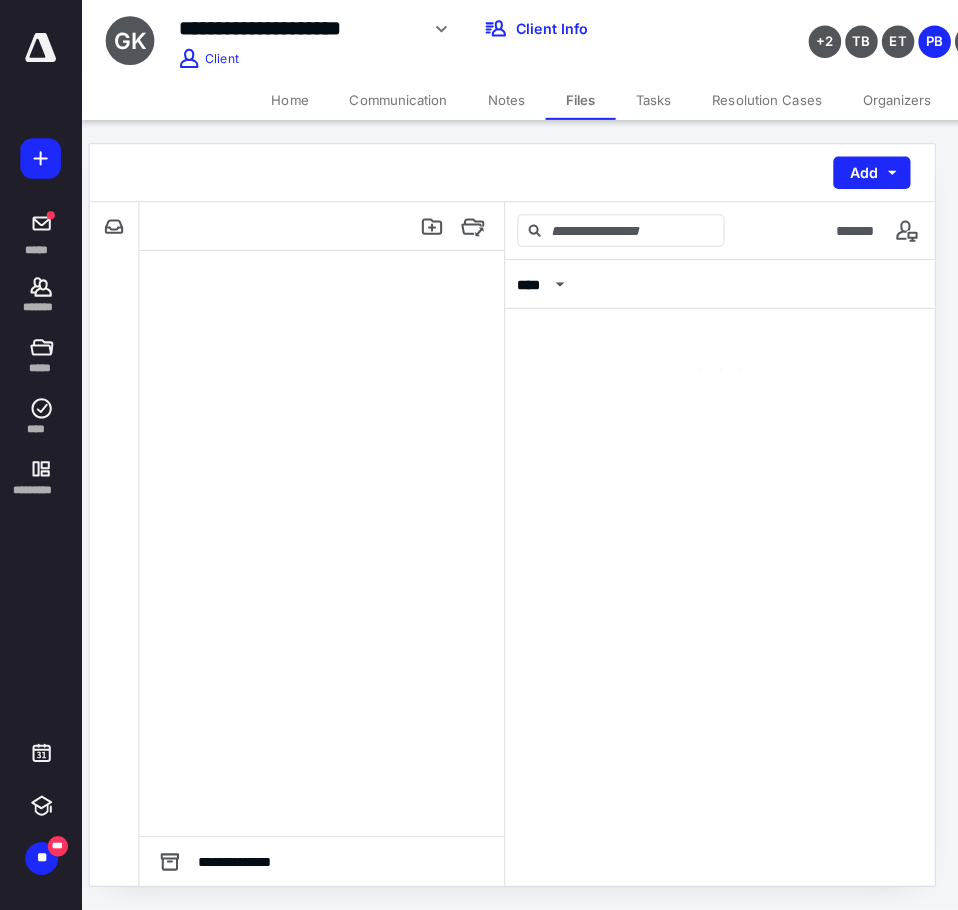 scroll, scrollTop: 0, scrollLeft: 0, axis: both 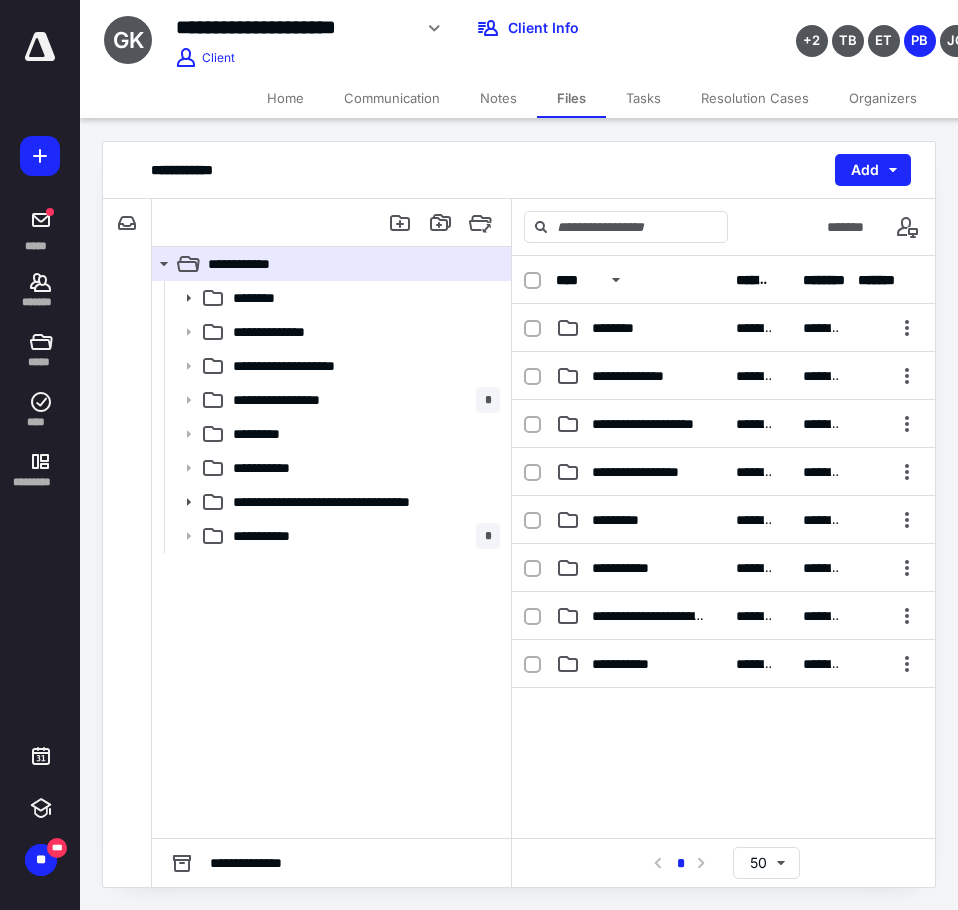 click on "**********" at bounding box center [331, 559] 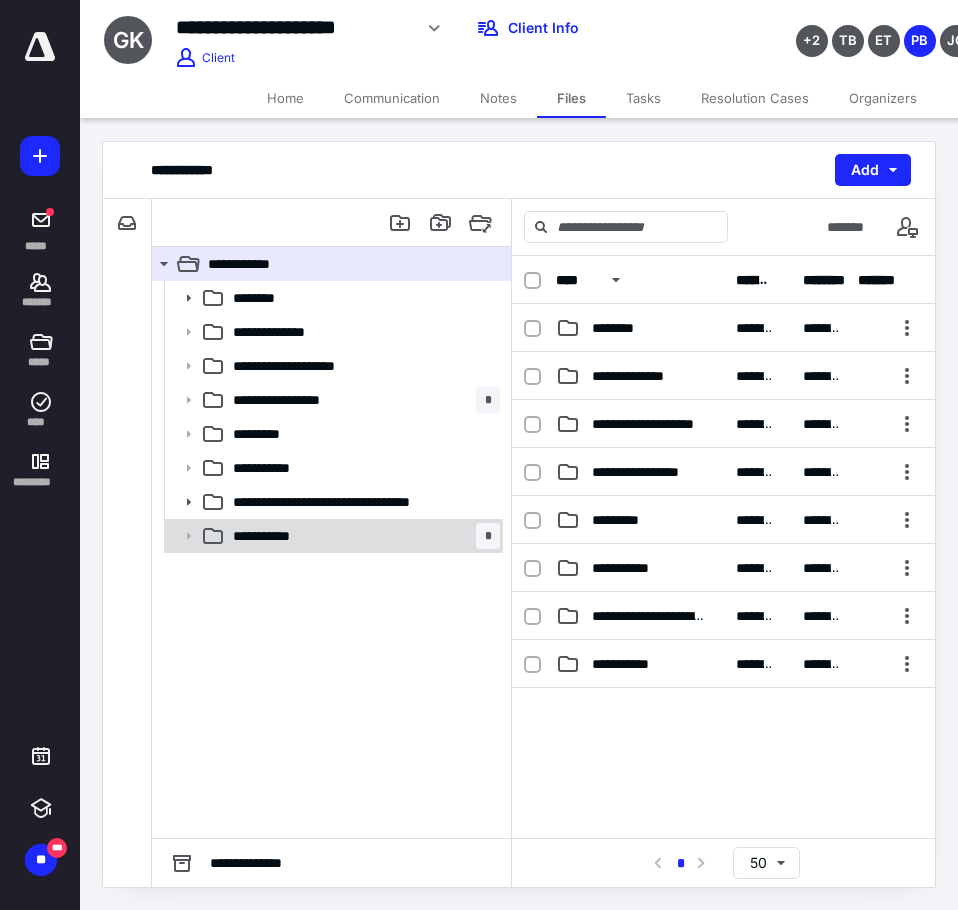 click on "**********" at bounding box center [281, 536] 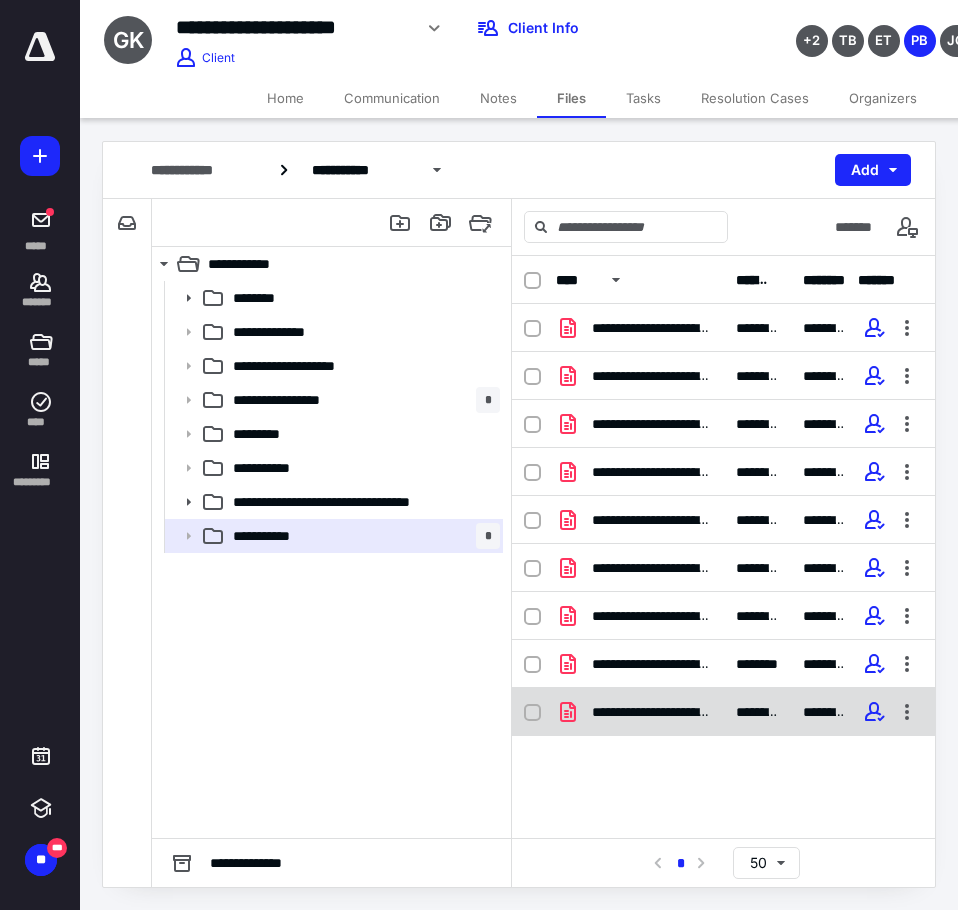 click on "**********" at bounding box center (652, 712) 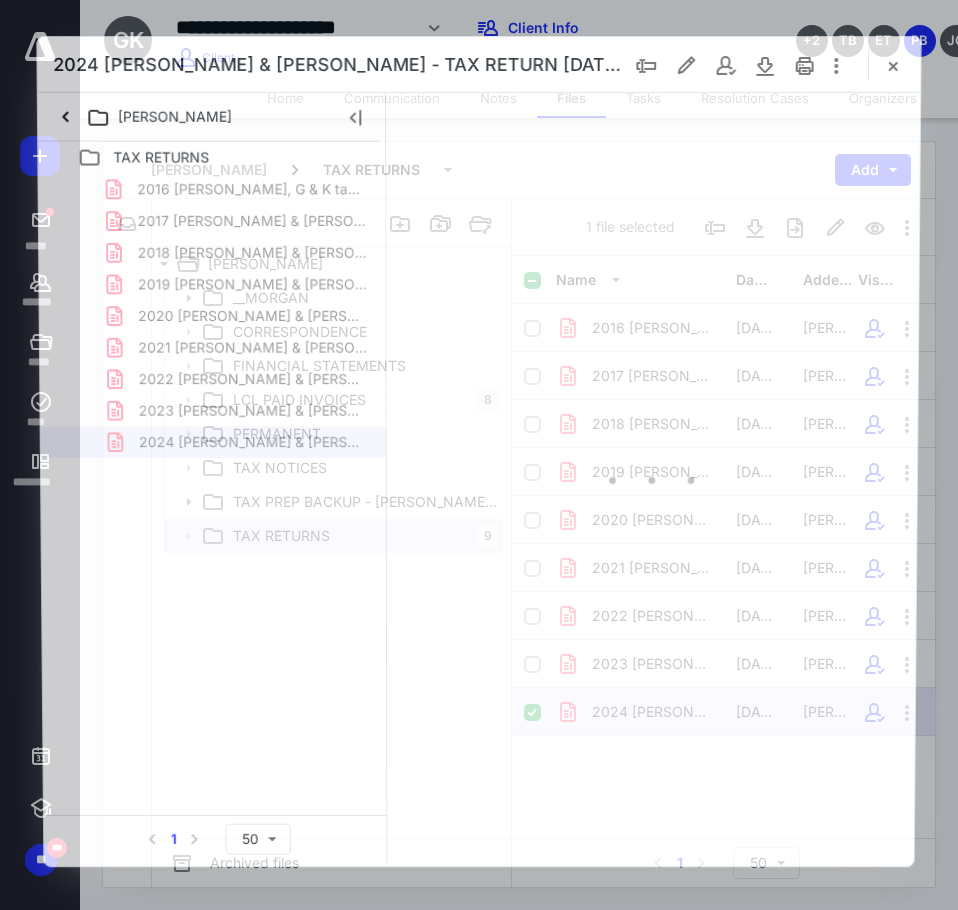 scroll, scrollTop: 0, scrollLeft: 0, axis: both 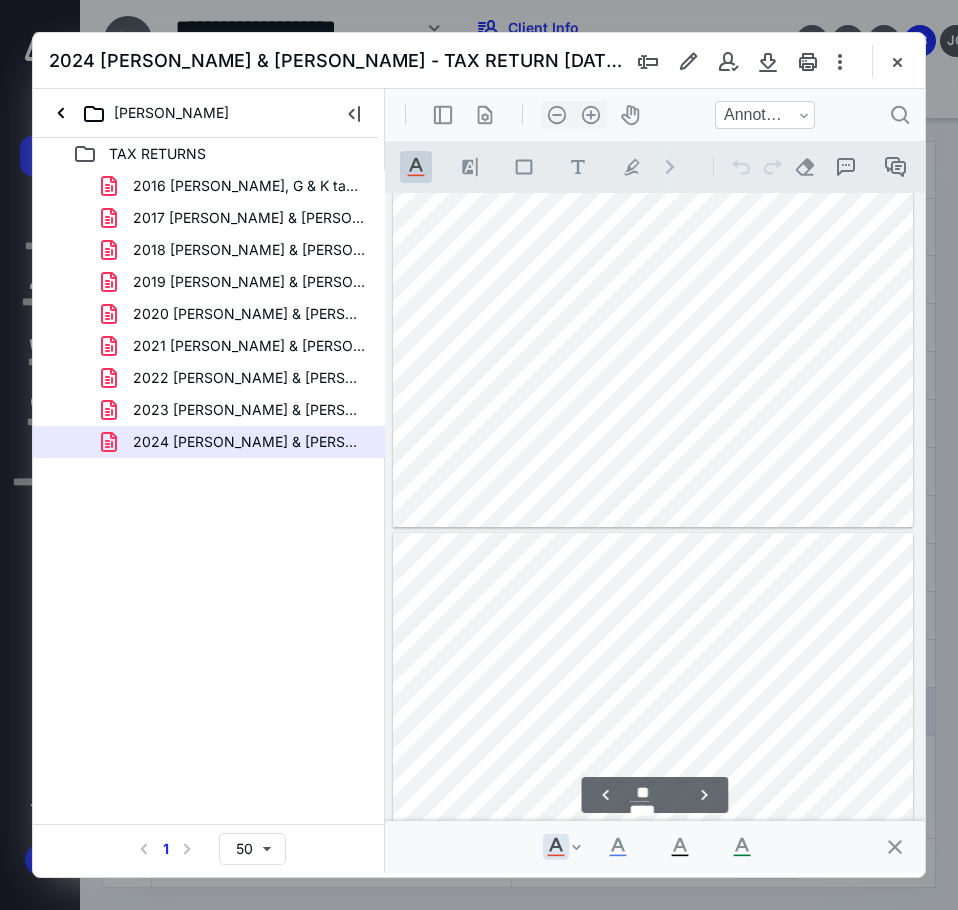 type on "**" 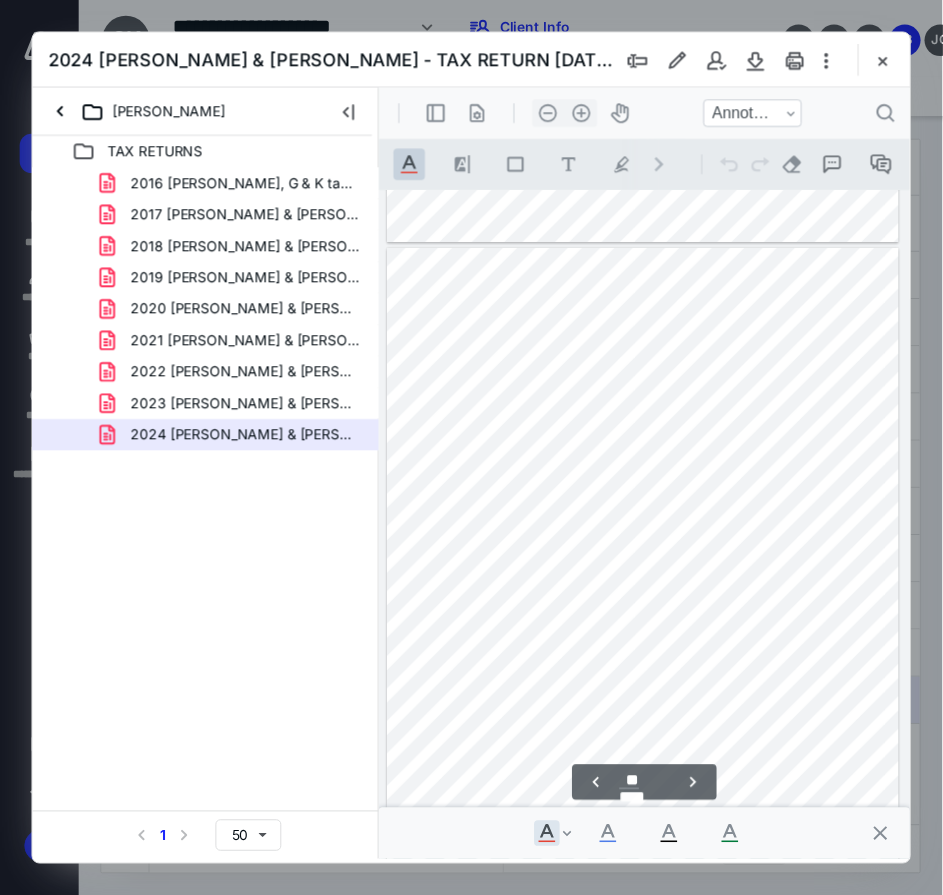 scroll, scrollTop: 7411, scrollLeft: 0, axis: vertical 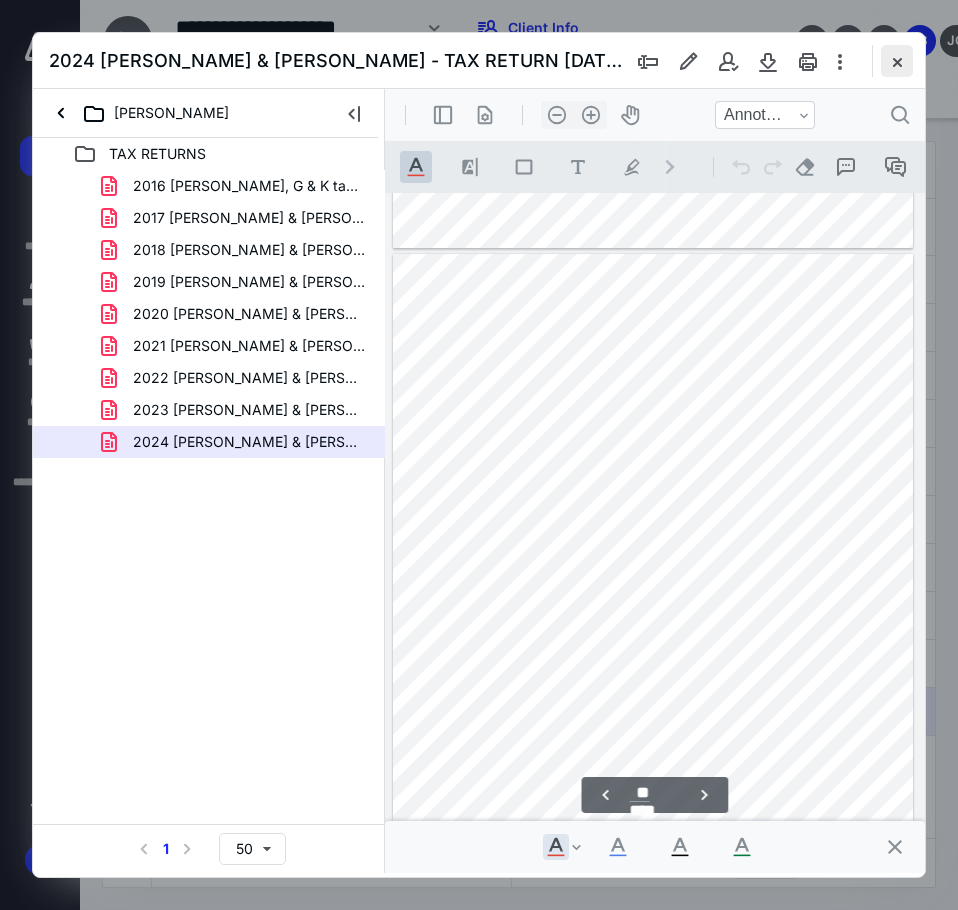 click at bounding box center [897, 61] 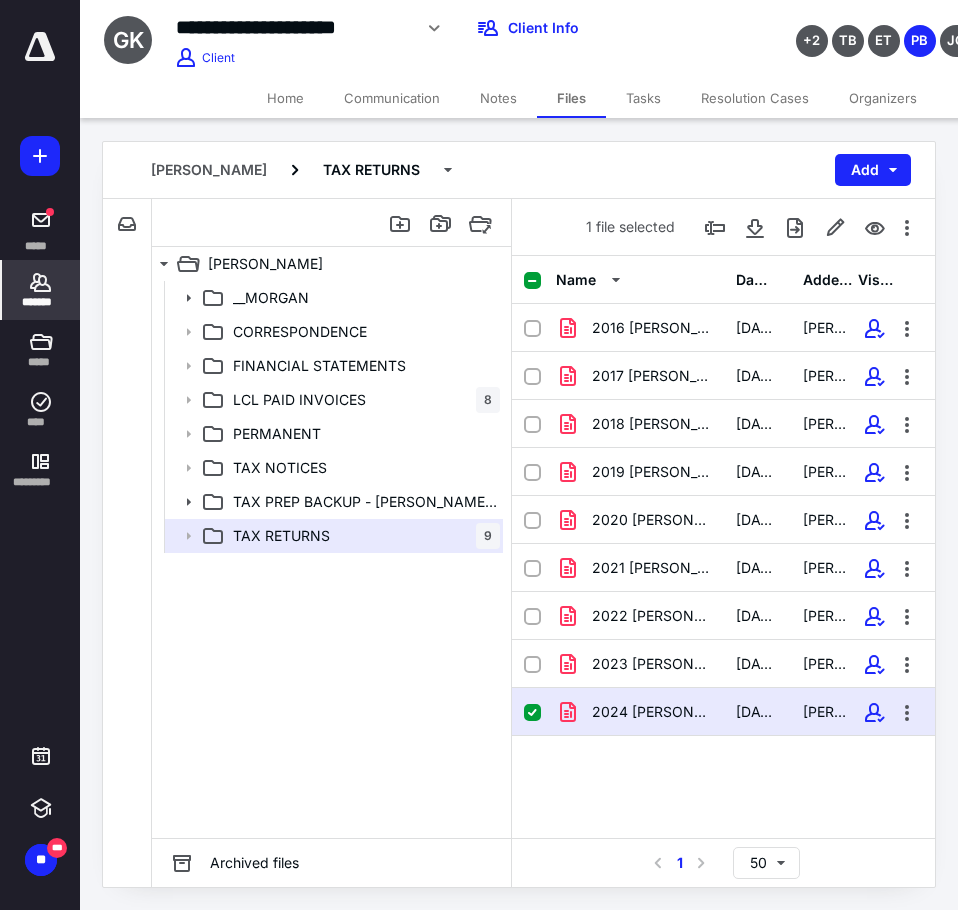 click on "*******" at bounding box center (41, 302) 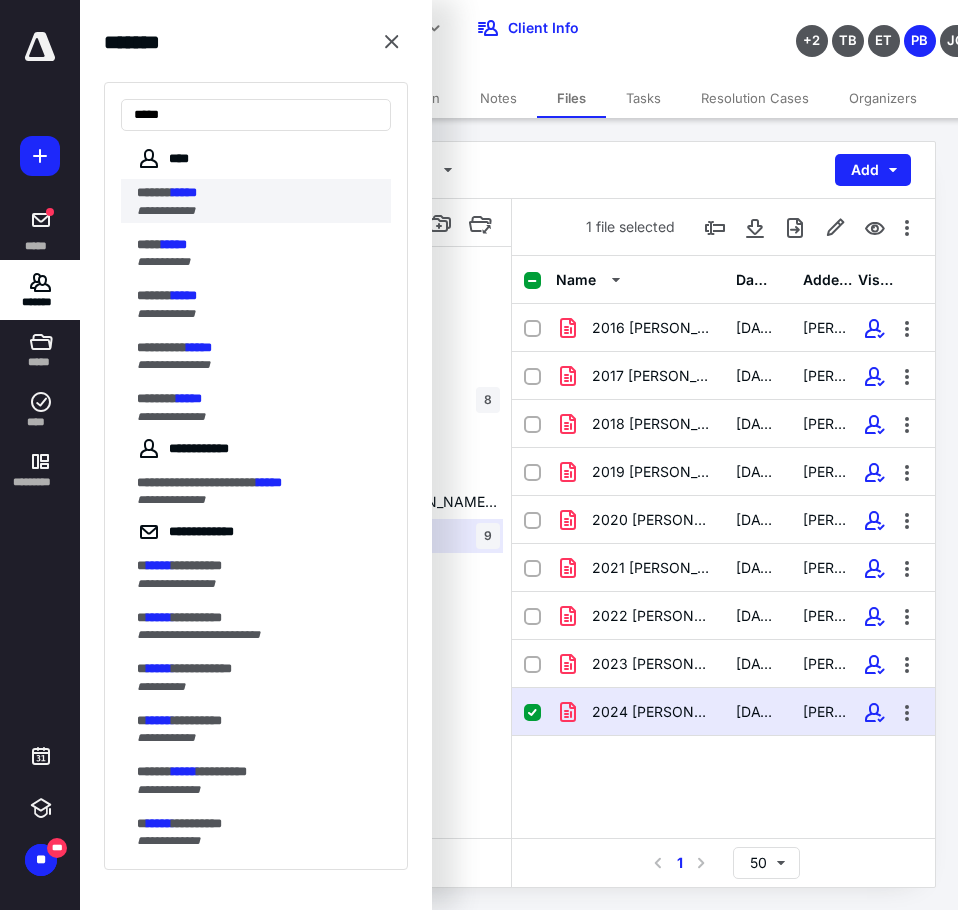 type on "*****" 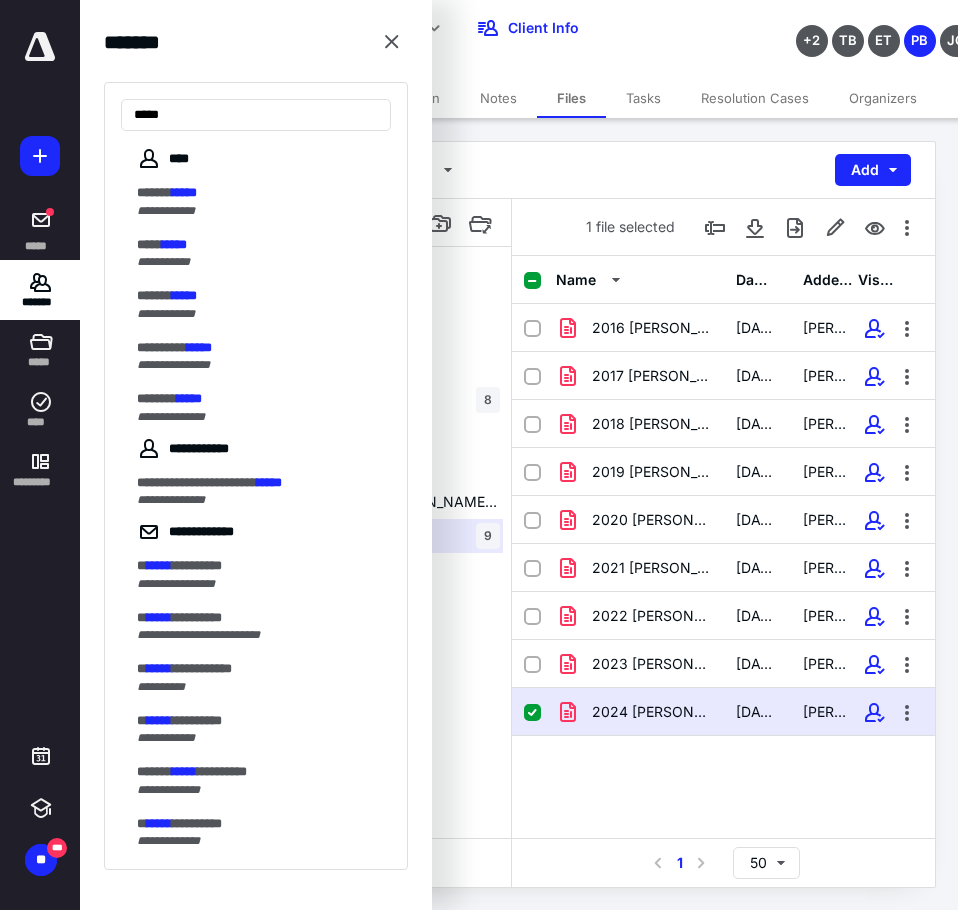 drag, startPoint x: 214, startPoint y: 195, endPoint x: 239, endPoint y: 191, distance: 25.317978 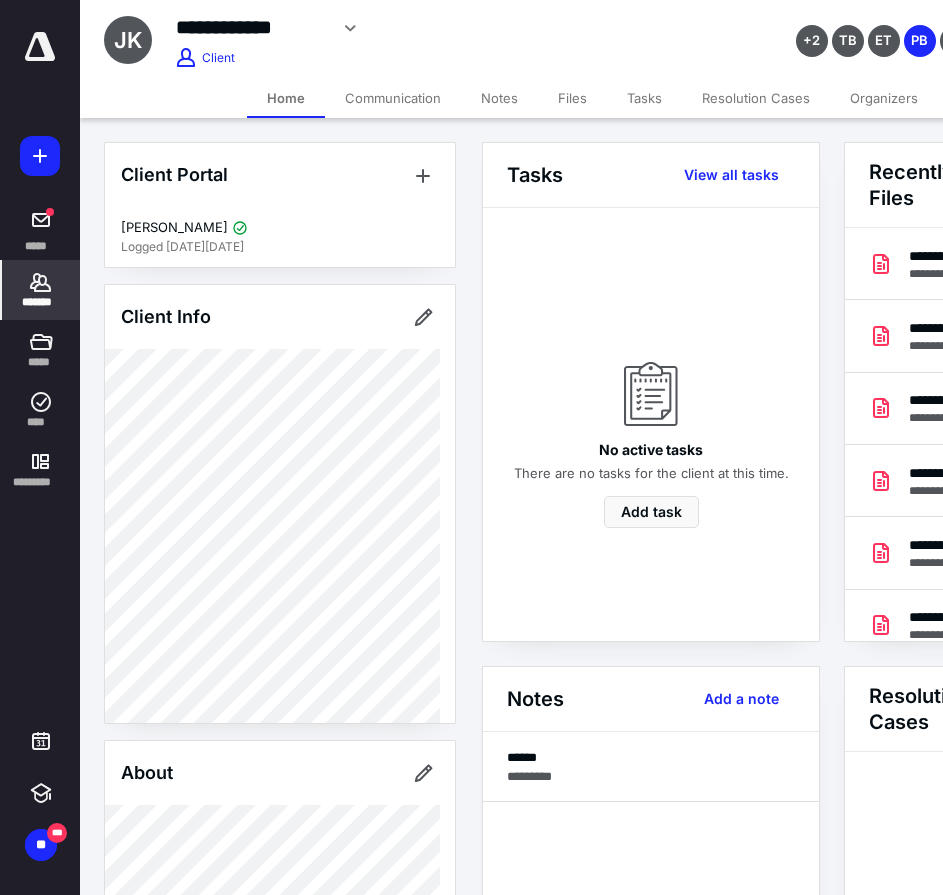 scroll, scrollTop: 0, scrollLeft: 239, axis: horizontal 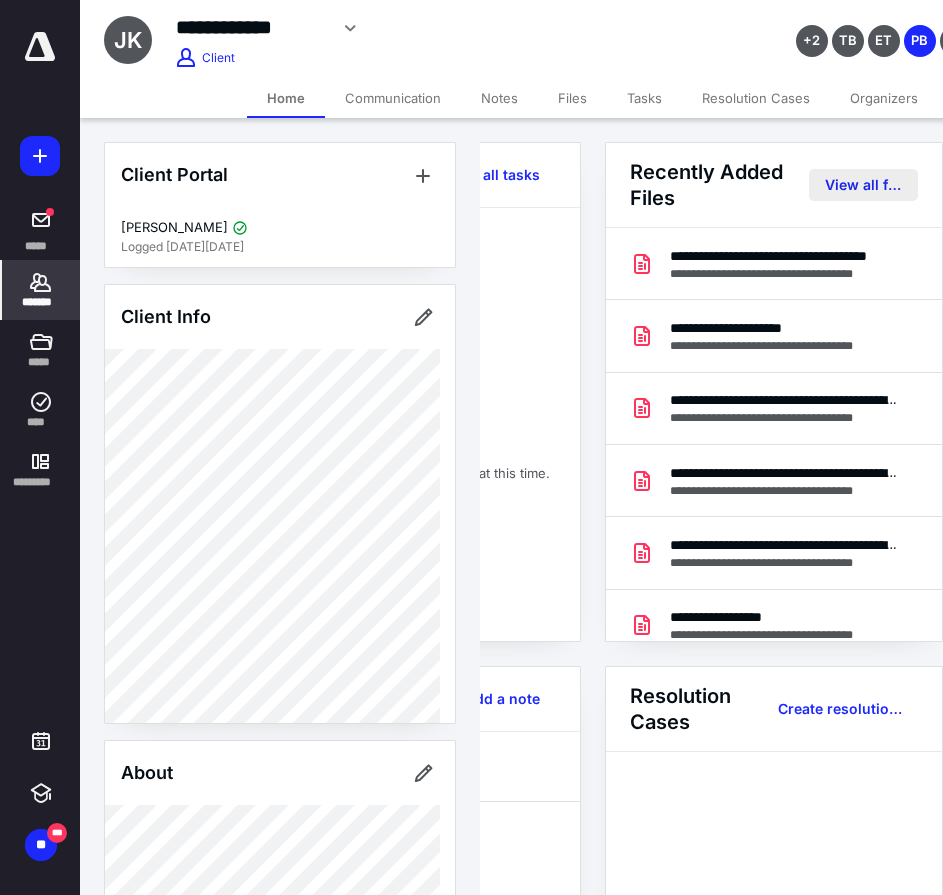 click on "View all files" at bounding box center (863, 185) 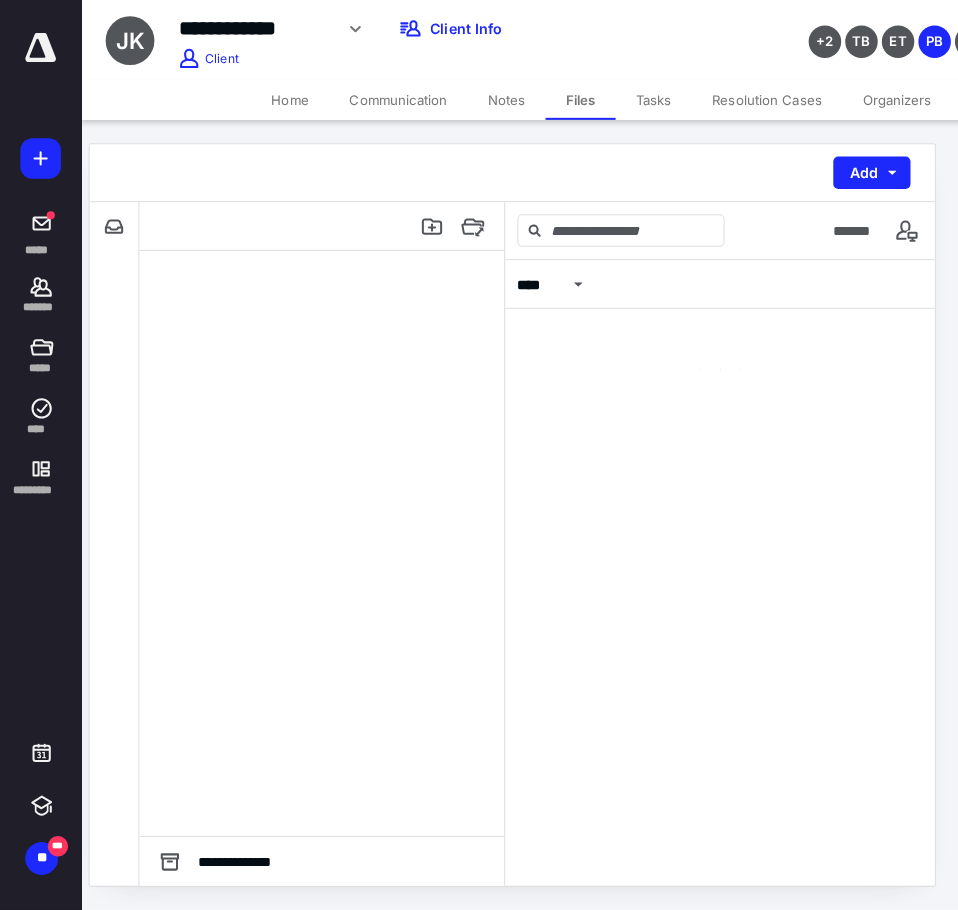 scroll, scrollTop: 0, scrollLeft: 0, axis: both 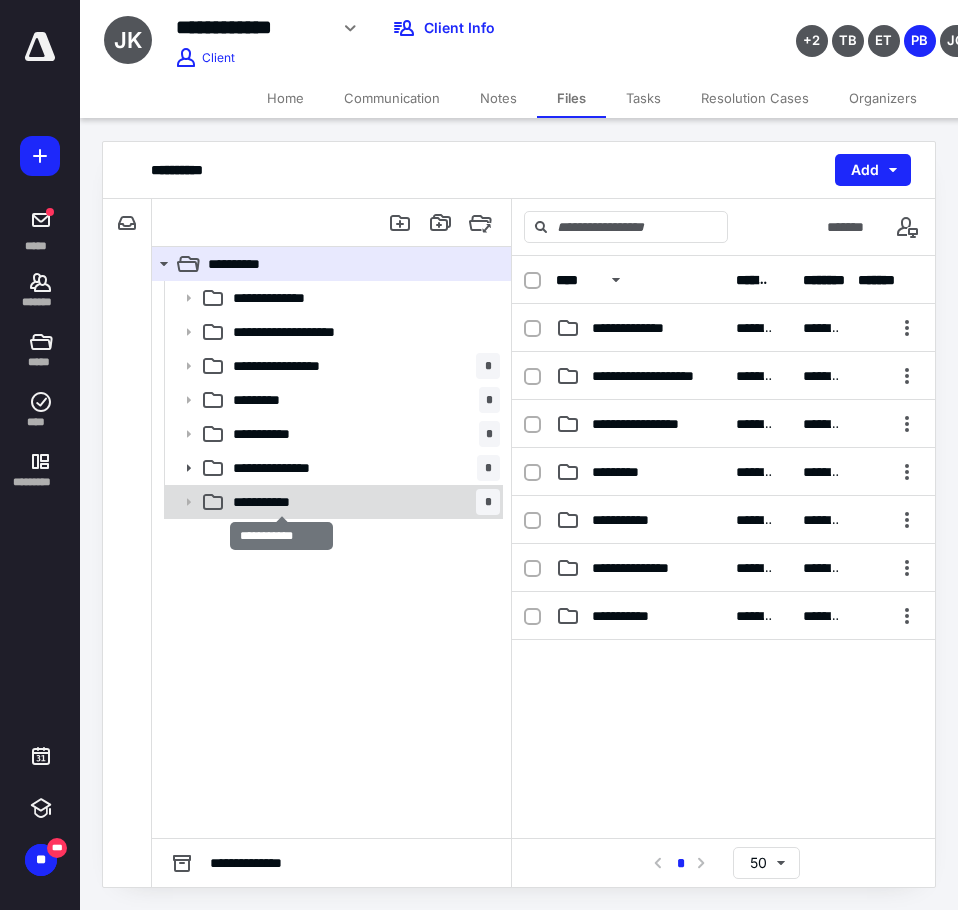 drag, startPoint x: 291, startPoint y: 506, endPoint x: 300, endPoint y: 501, distance: 10.29563 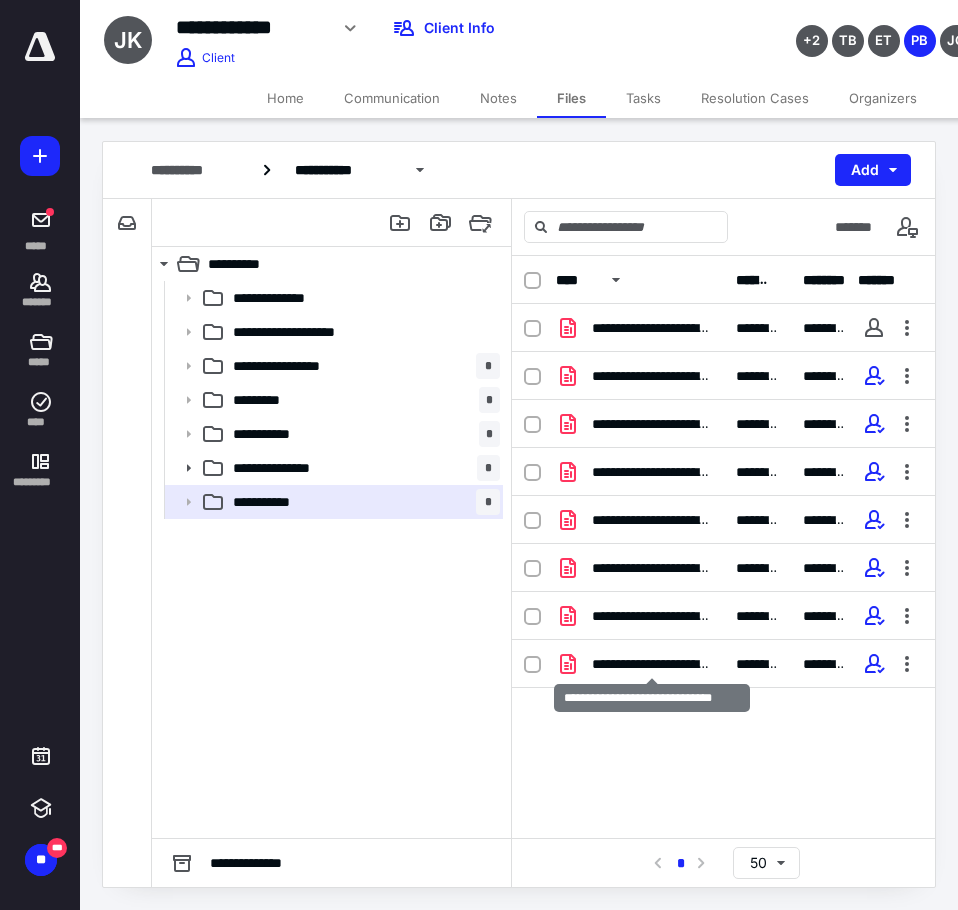 click on "**********" at bounding box center (652, 664) 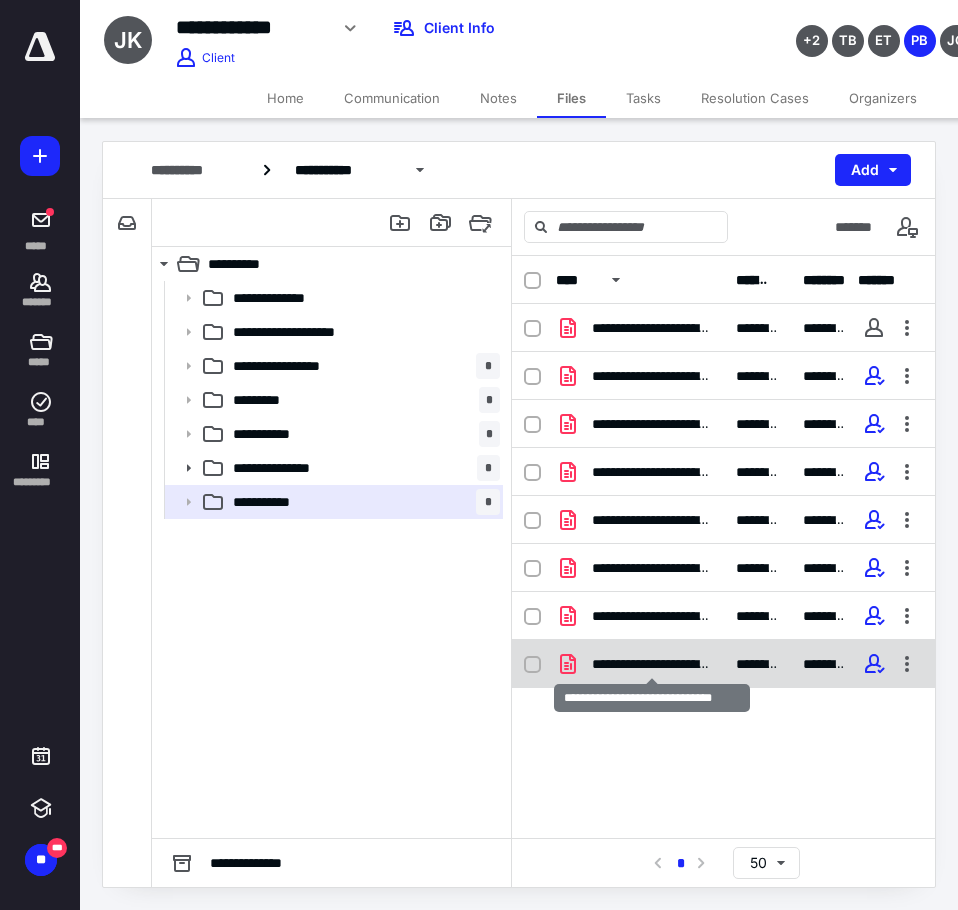 checkbox on "true" 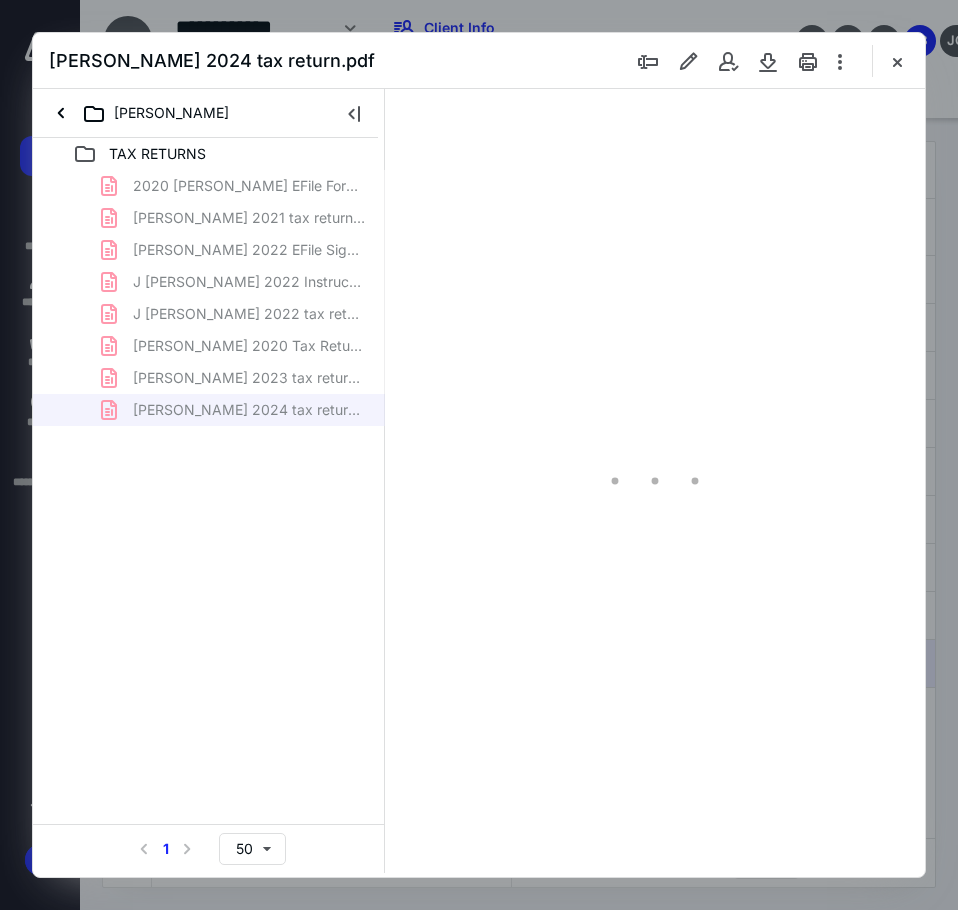 scroll, scrollTop: 0, scrollLeft: 0, axis: both 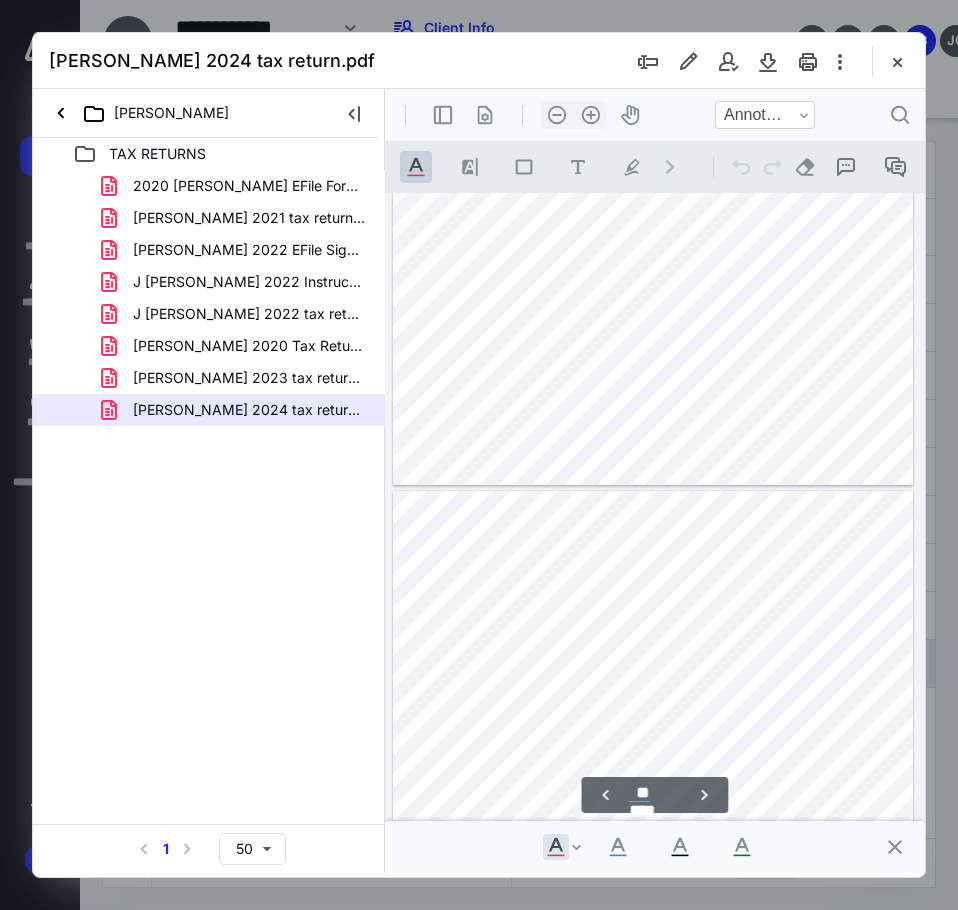 type on "**" 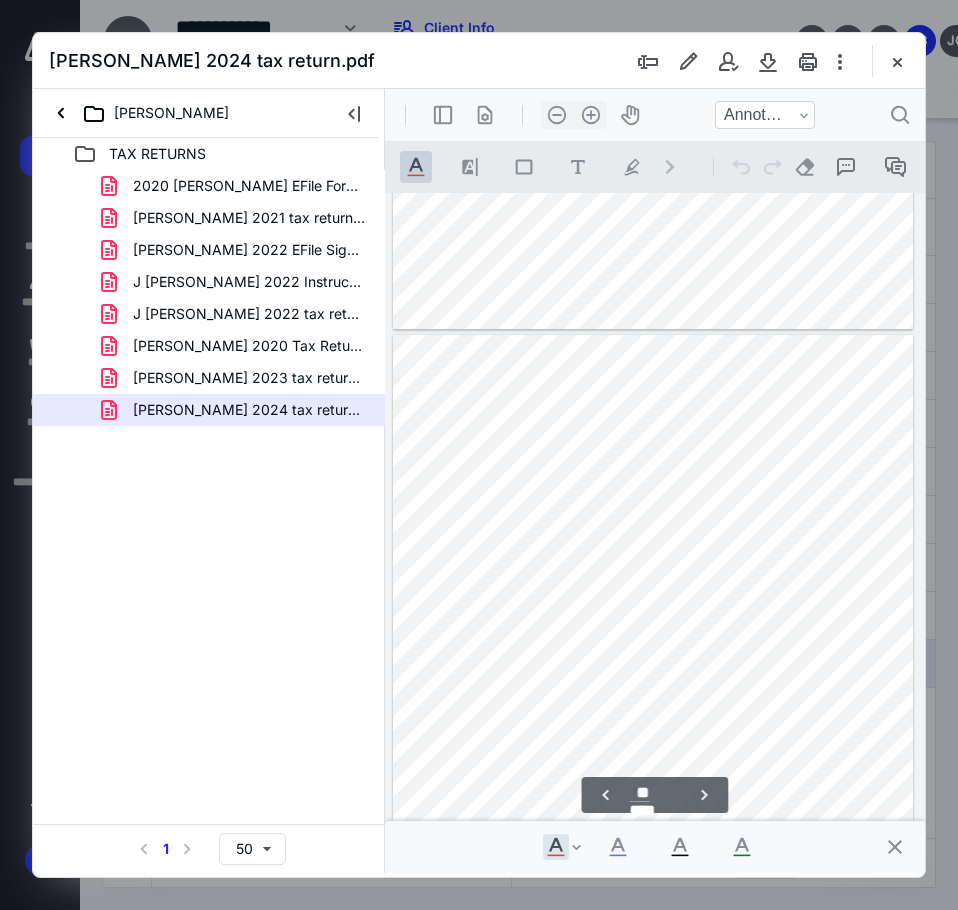 scroll, scrollTop: 8107, scrollLeft: 0, axis: vertical 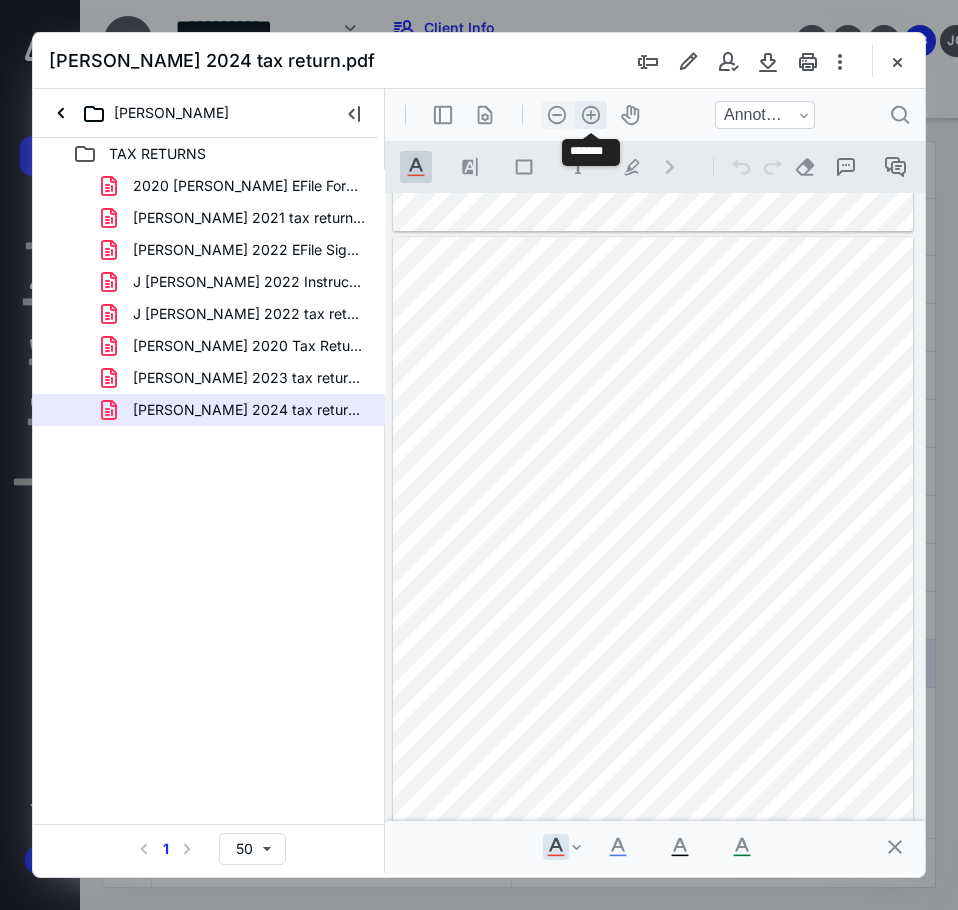 click on ".cls-1{fill:#abb0c4;} icon - header - zoom - in - line" at bounding box center (591, 115) 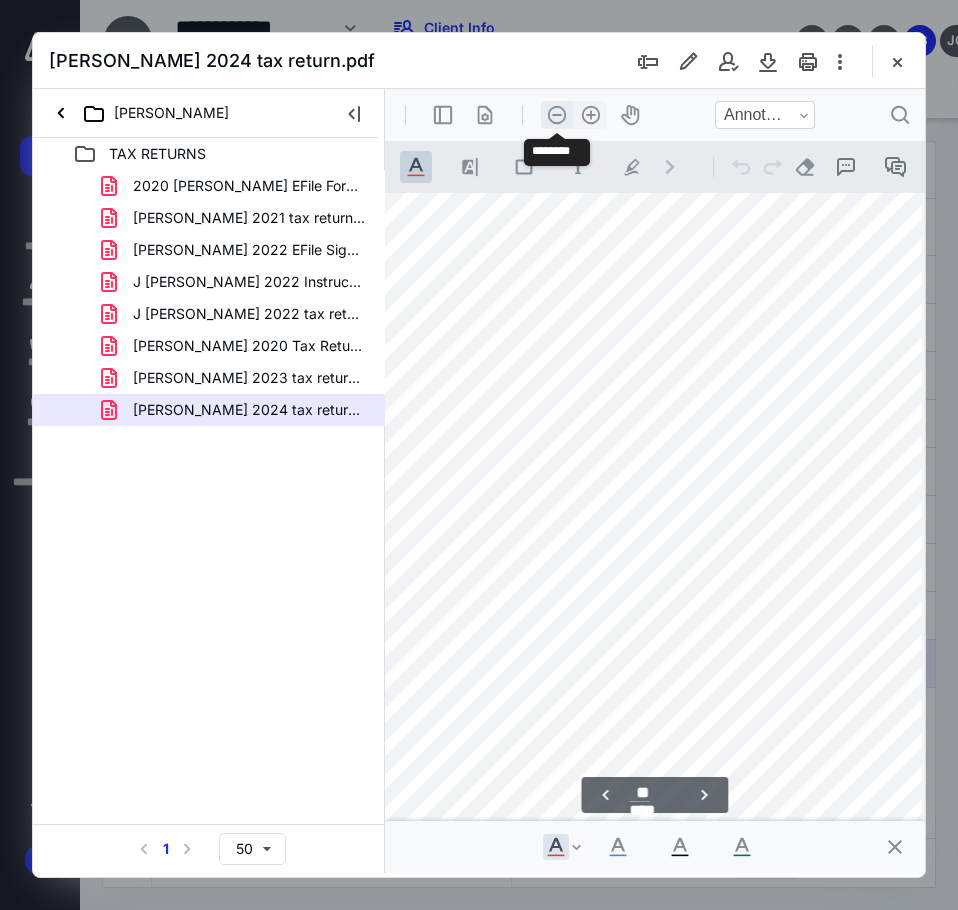 click on ".cls-1{fill:#abb0c4;} icon - header - zoom - out - line" at bounding box center [557, 115] 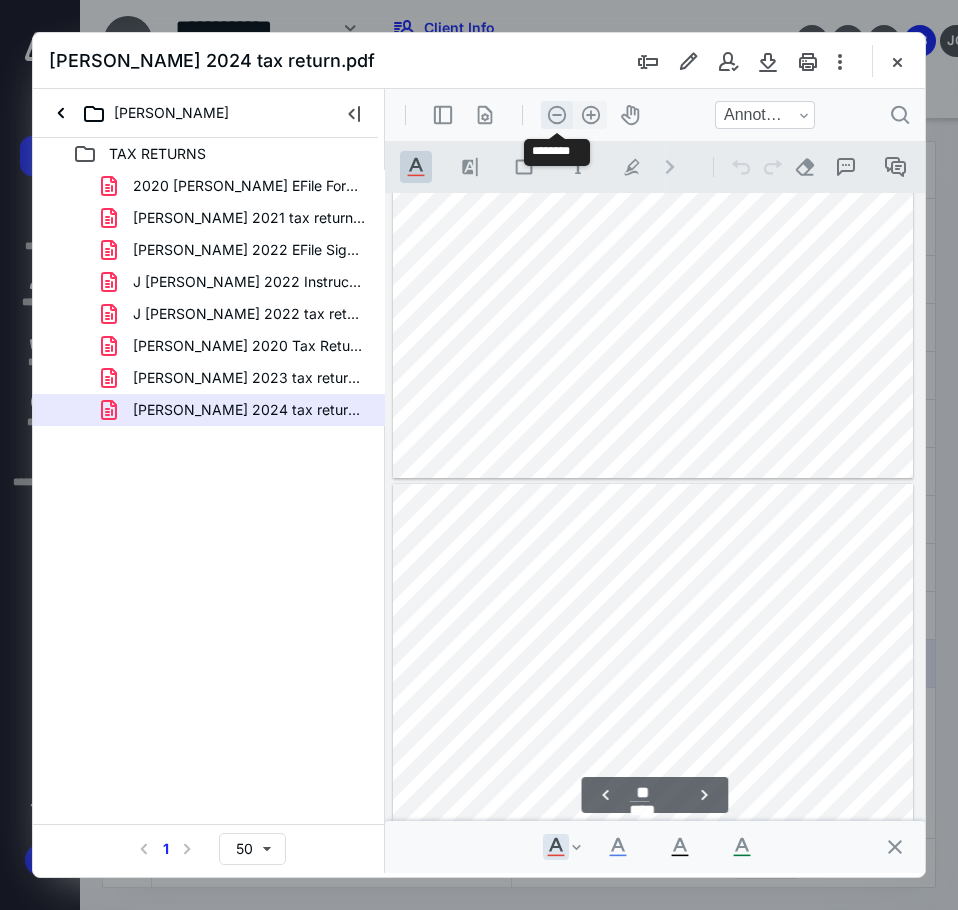 scroll, scrollTop: 8107, scrollLeft: 0, axis: vertical 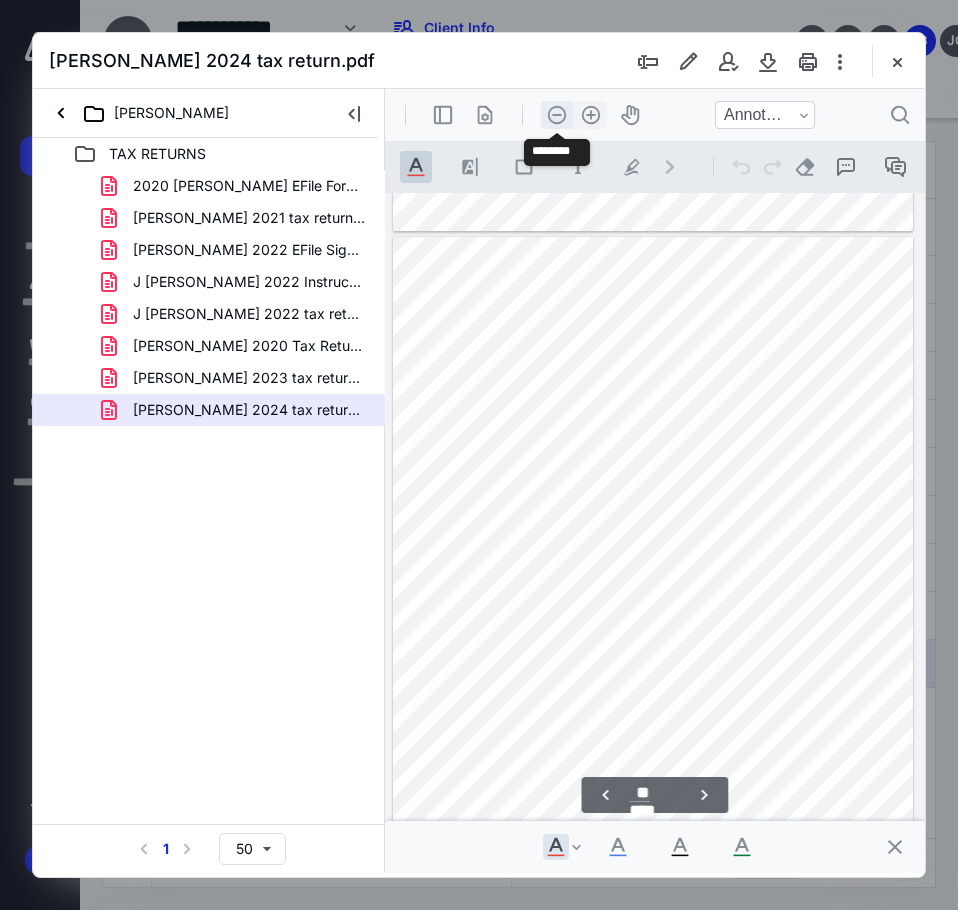 type 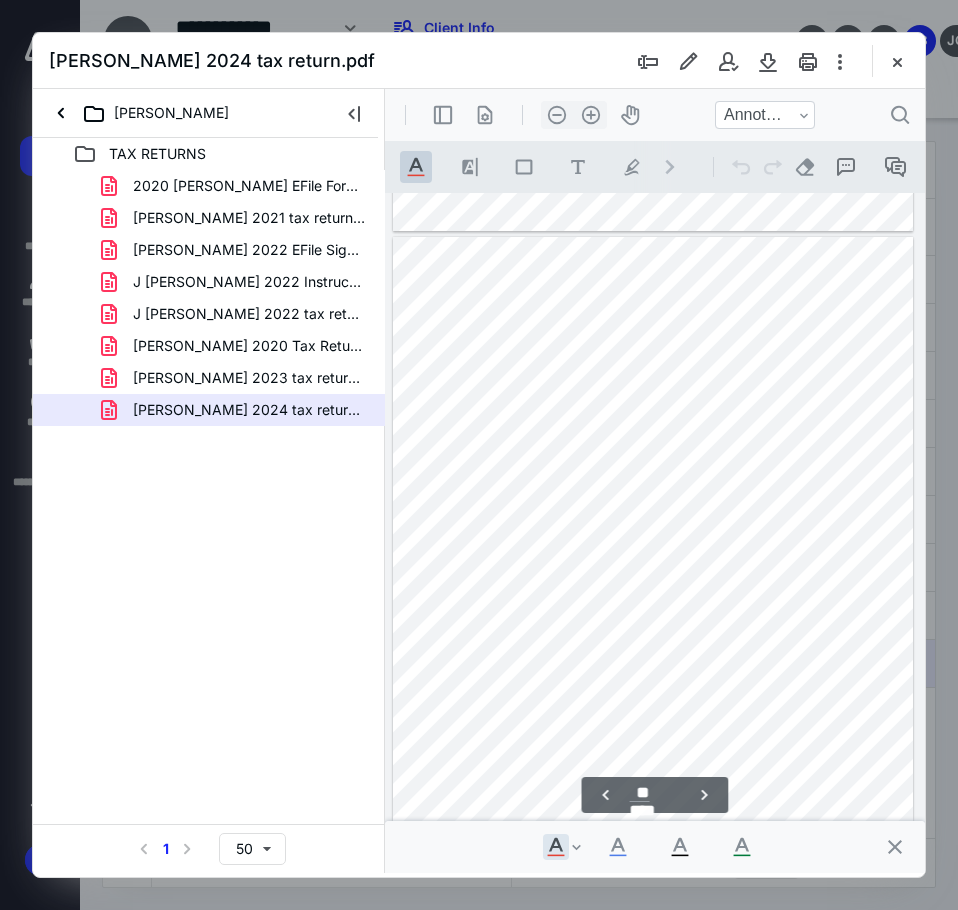 click at bounding box center [479, 455] 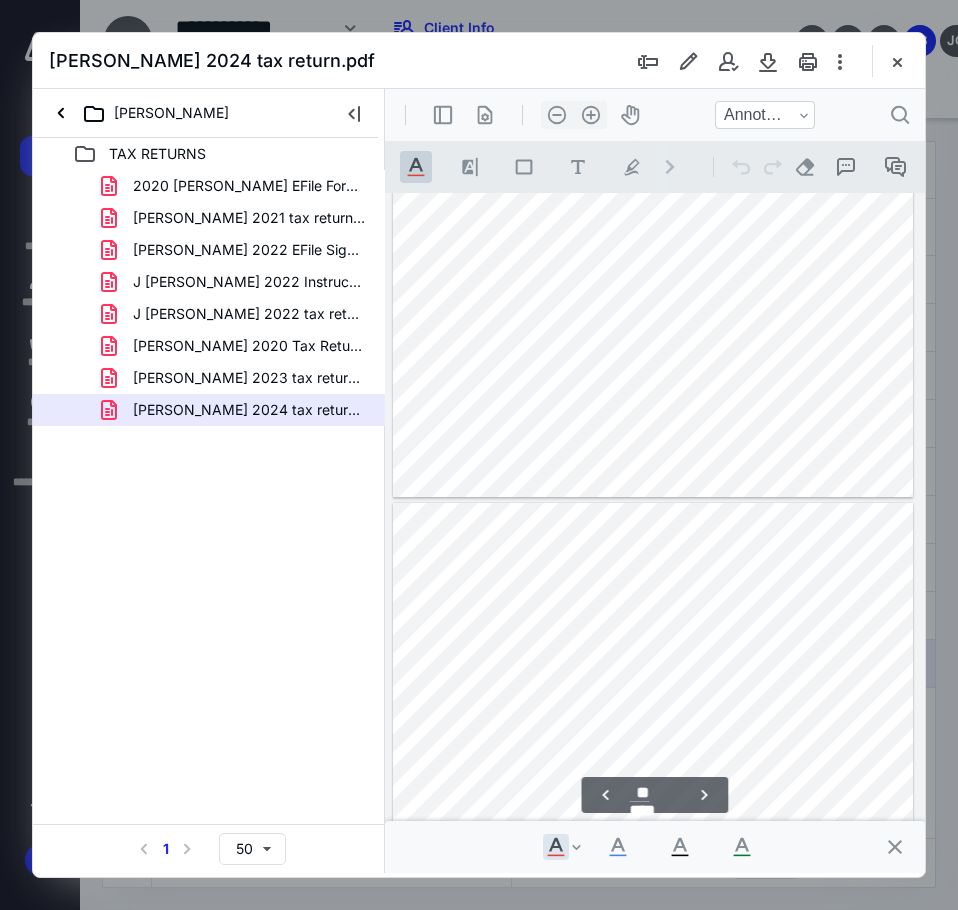 scroll, scrollTop: 9507, scrollLeft: 0, axis: vertical 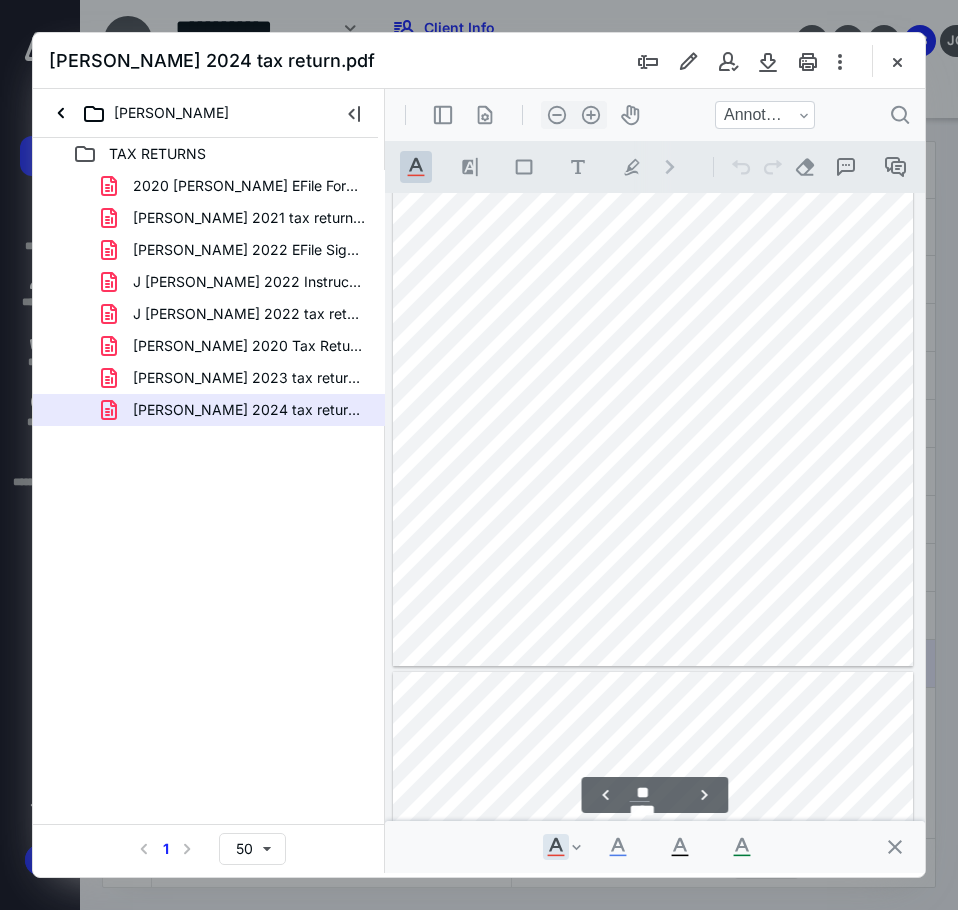 type on "**" 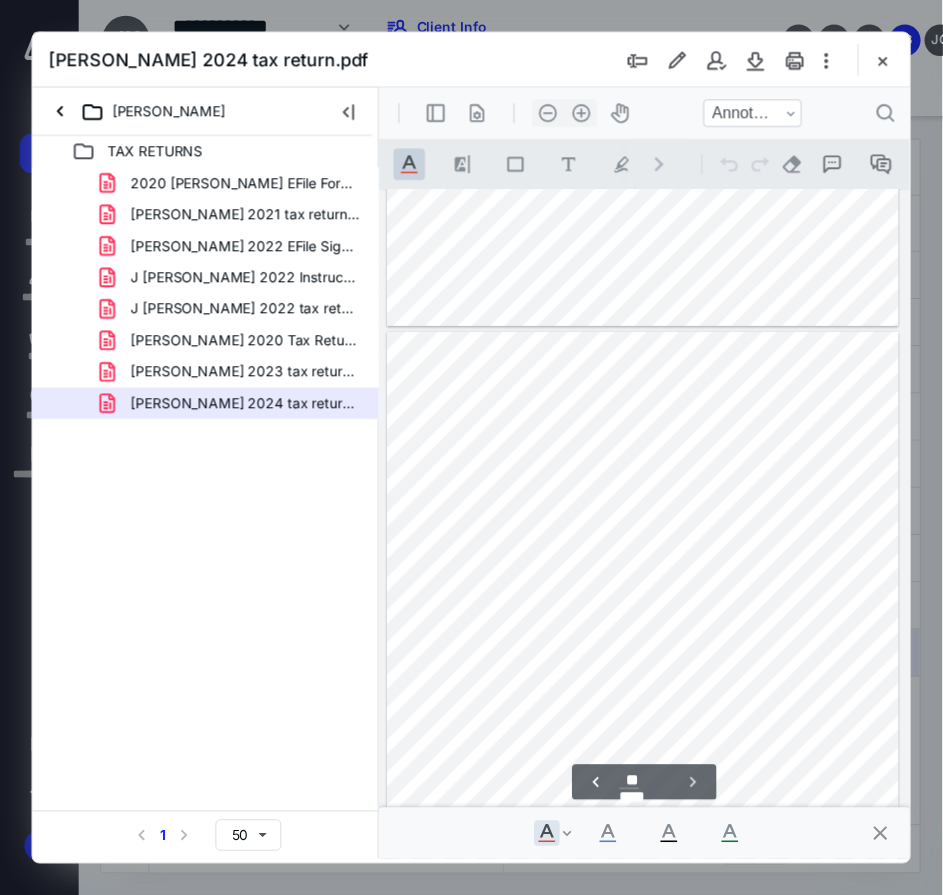 scroll, scrollTop: 18332, scrollLeft: 0, axis: vertical 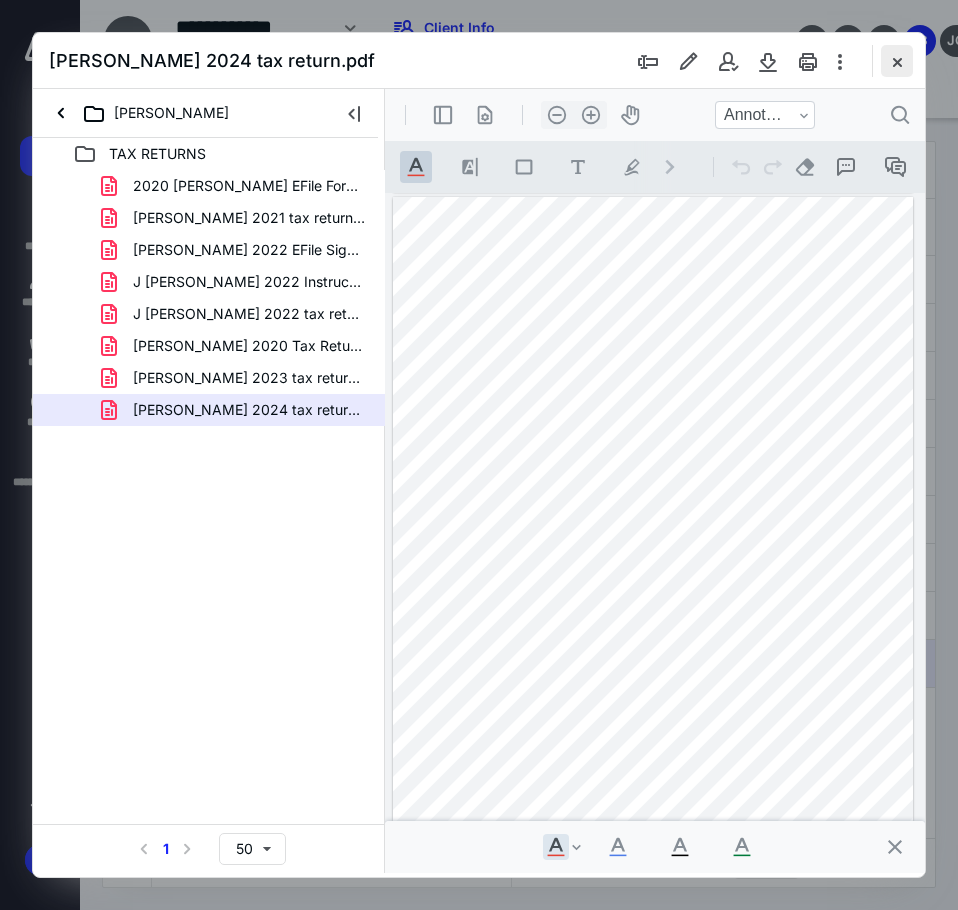 click at bounding box center (897, 61) 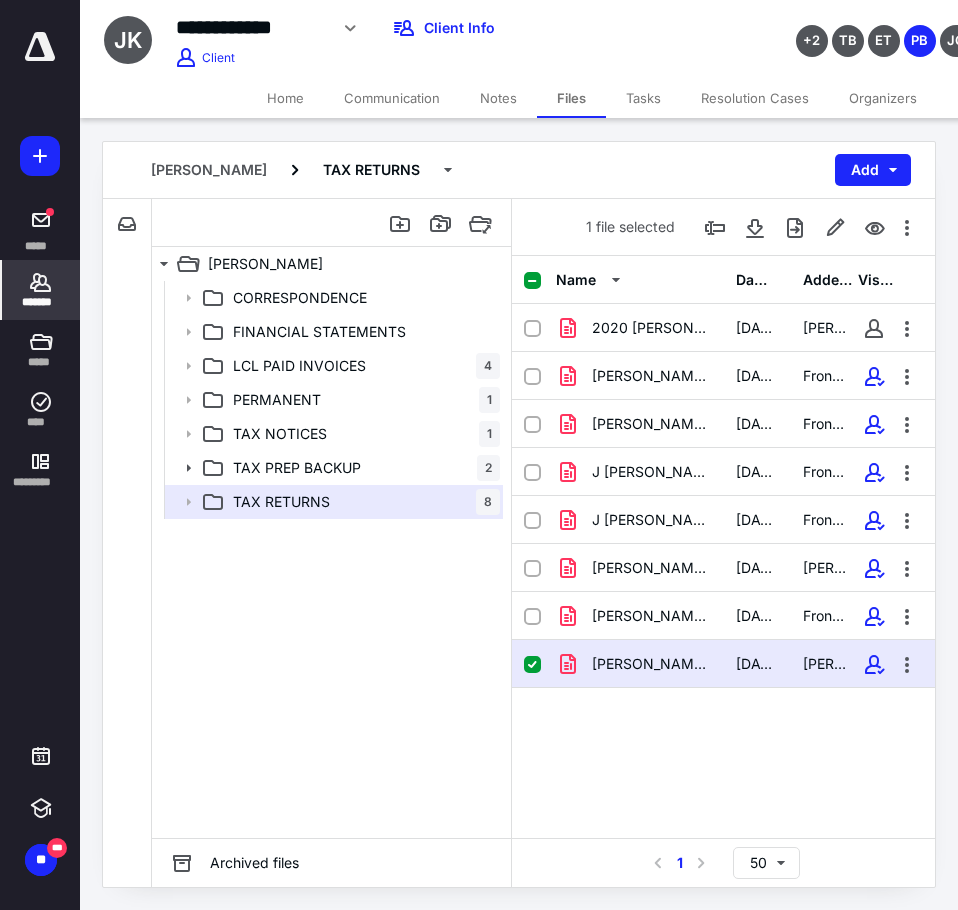 click on "*******" at bounding box center [41, 290] 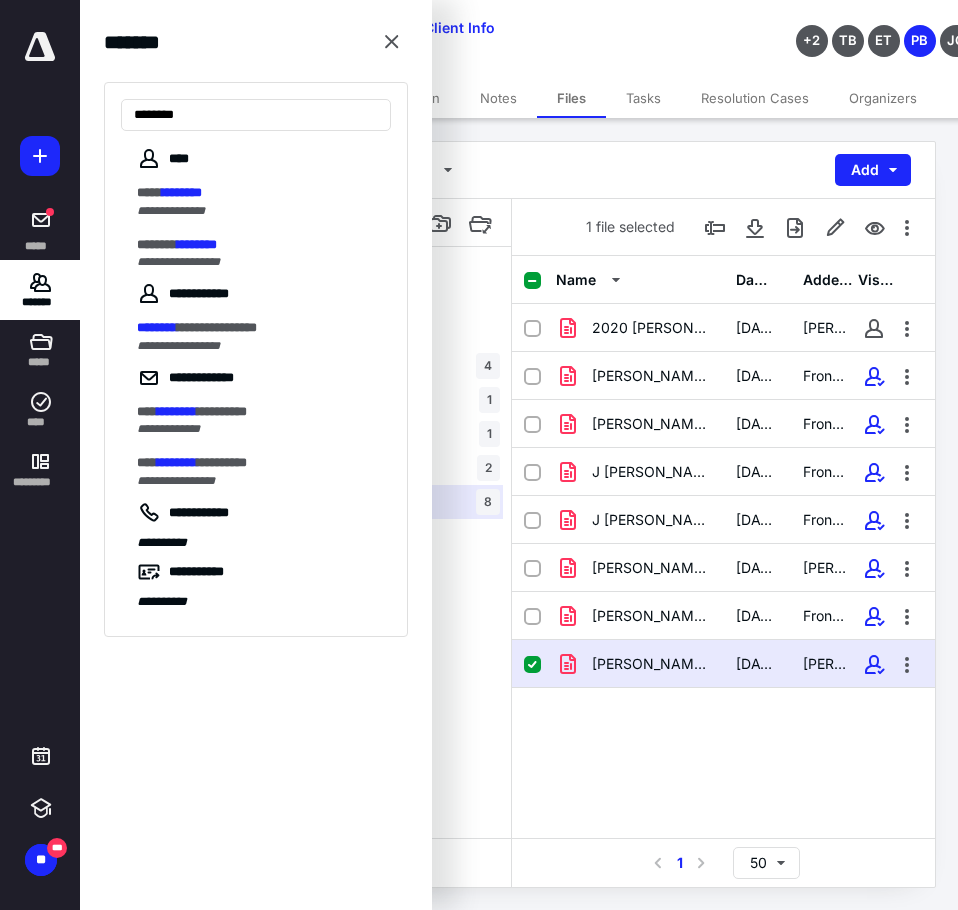 type on "********" 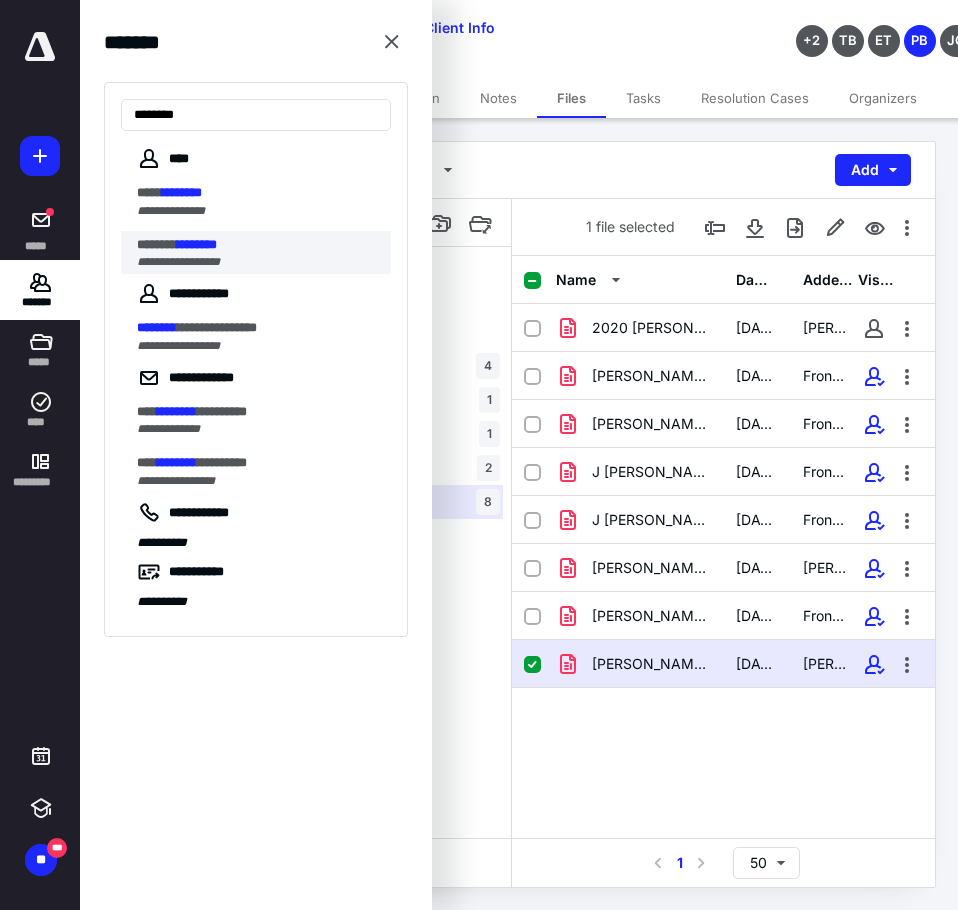 click on "********" at bounding box center (197, 244) 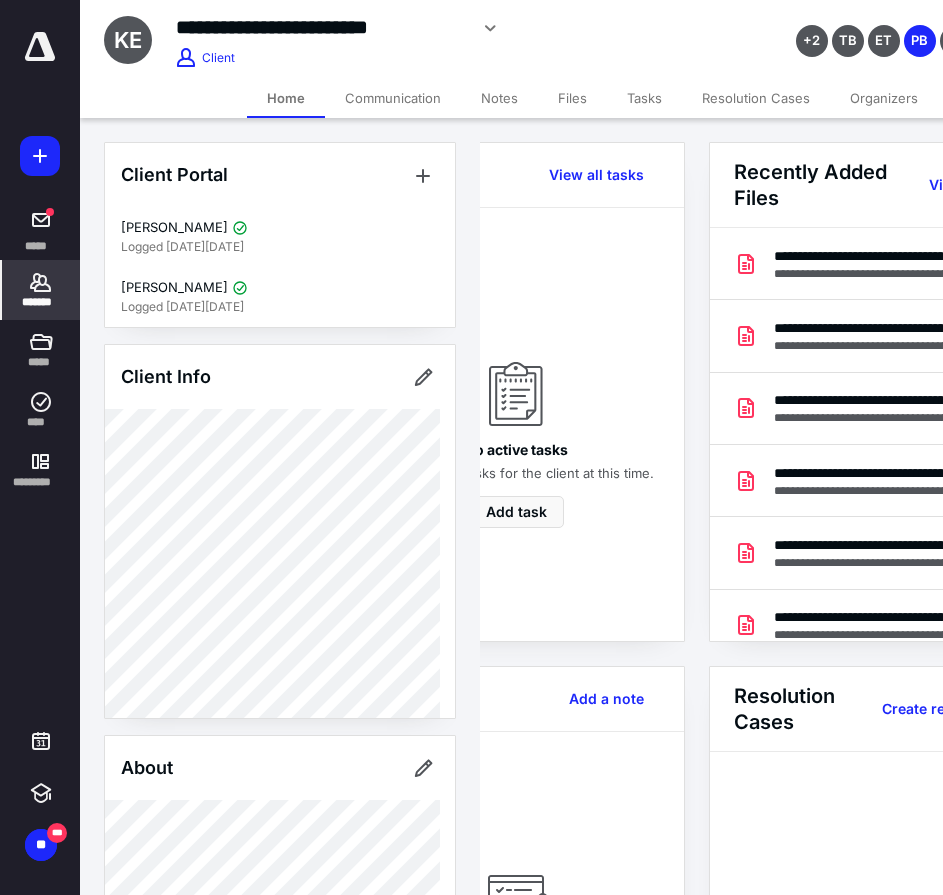 scroll, scrollTop: 0, scrollLeft: 239, axis: horizontal 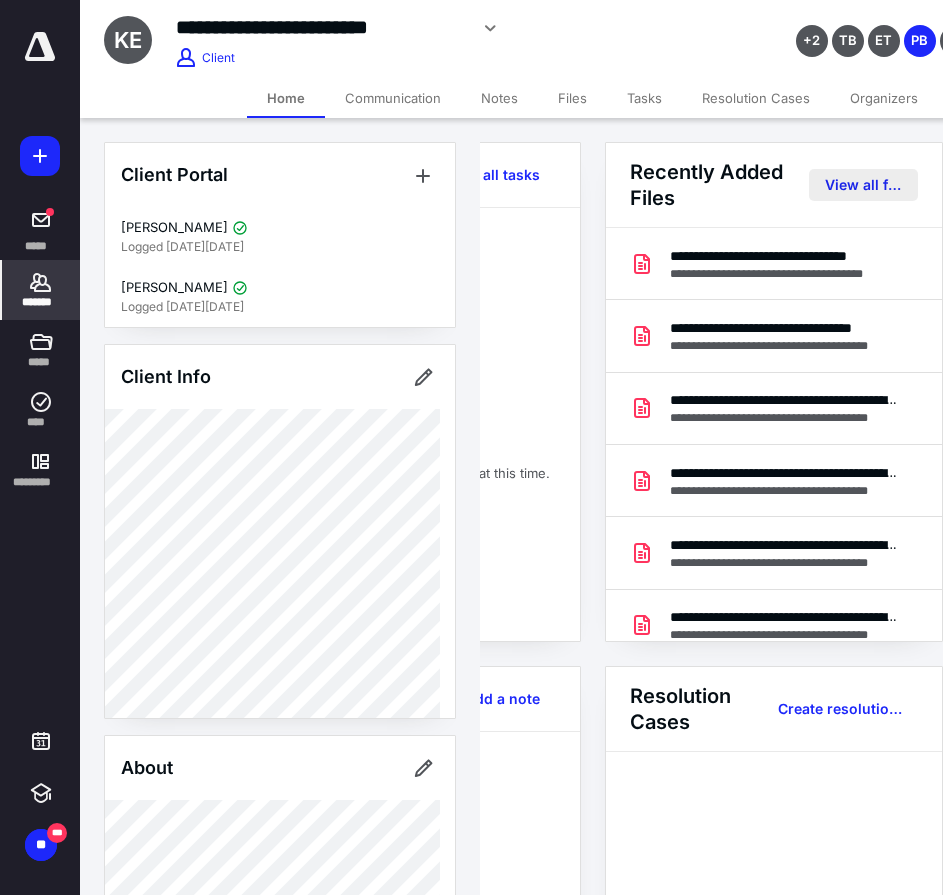 click on "View all files" at bounding box center (863, 185) 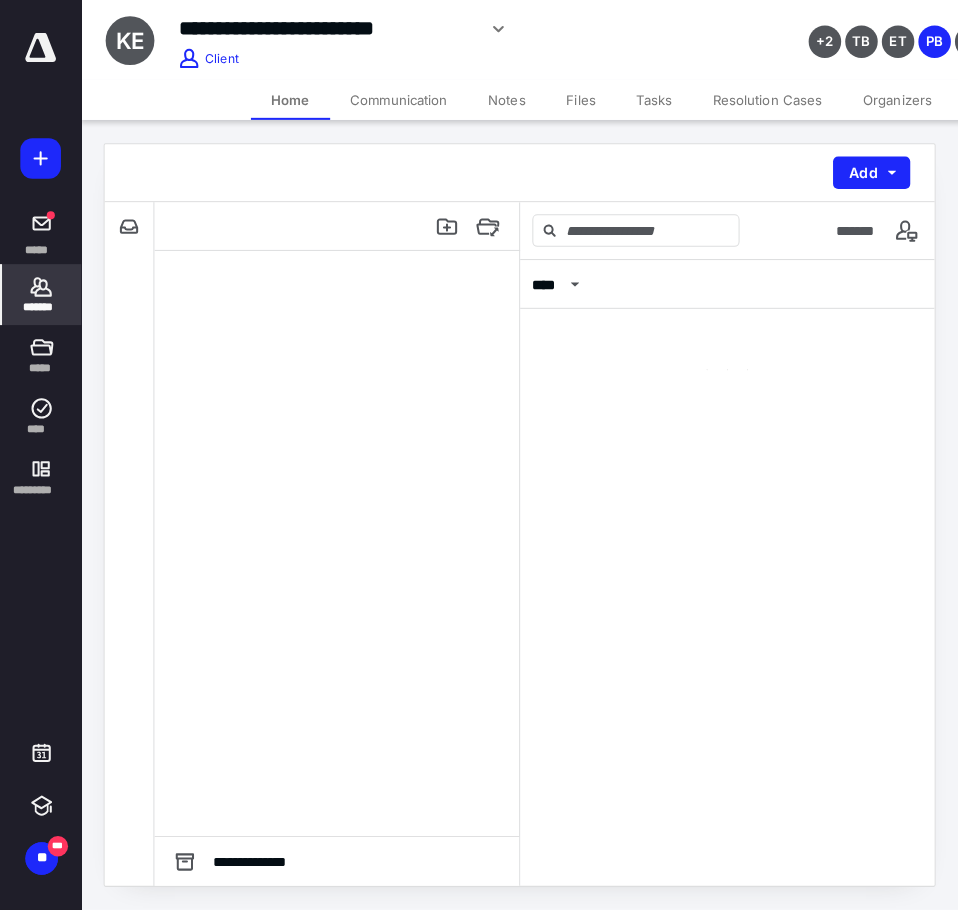 scroll, scrollTop: 0, scrollLeft: 0, axis: both 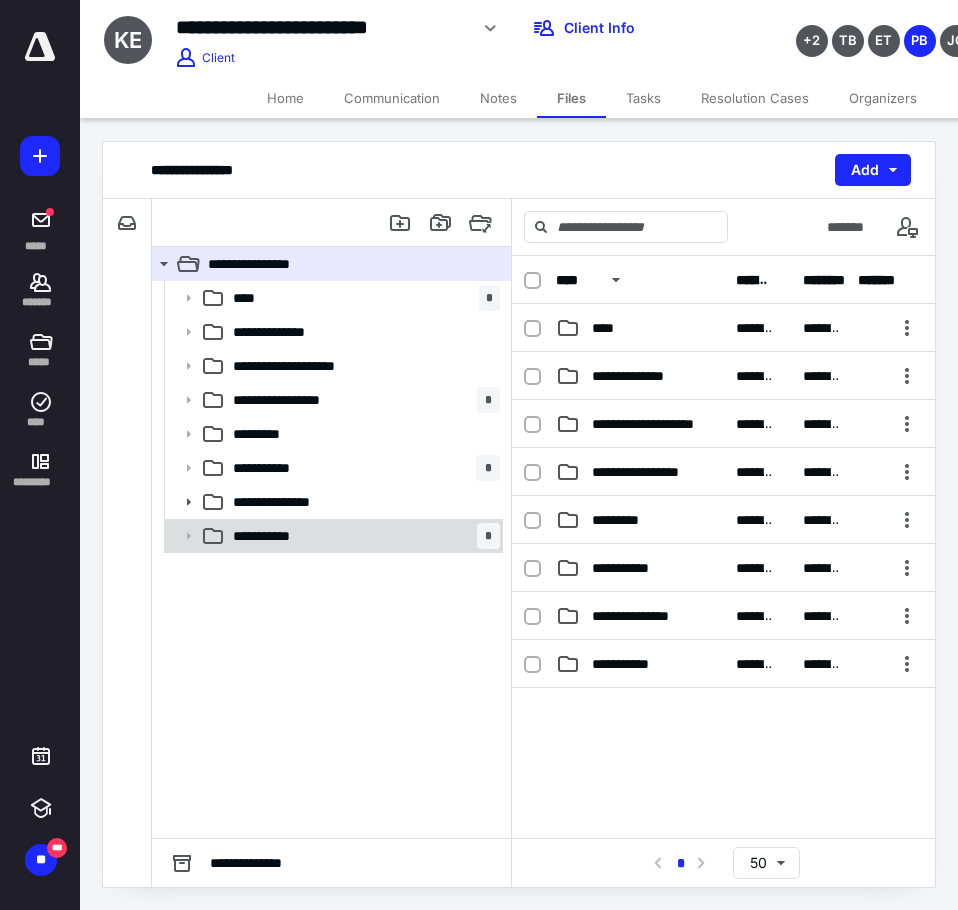 click on "**********" at bounding box center [362, 536] 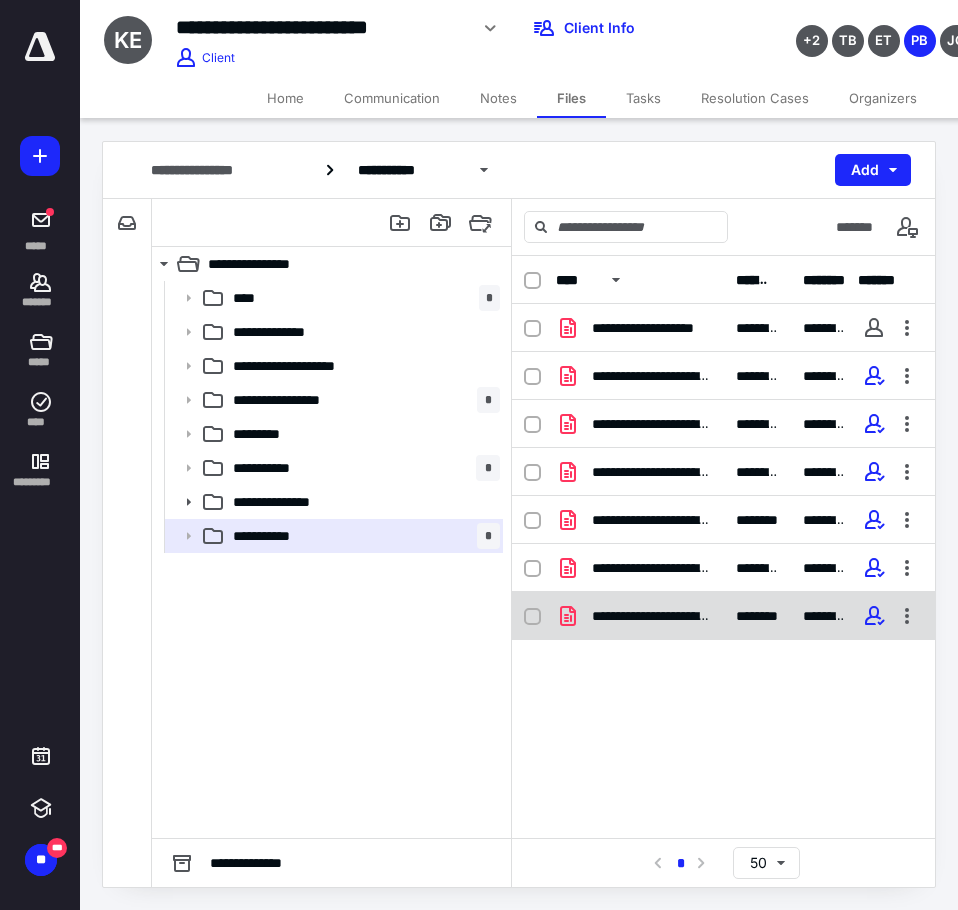 click on "**********" at bounding box center [640, 616] 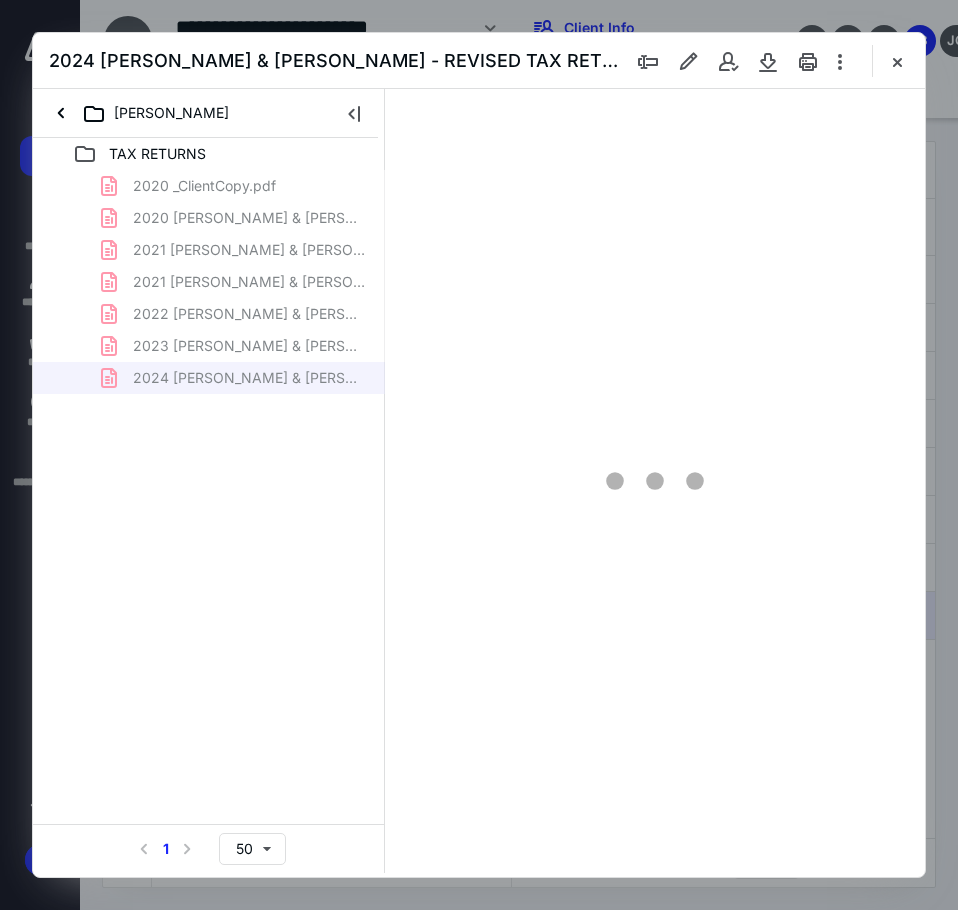 scroll, scrollTop: 0, scrollLeft: 0, axis: both 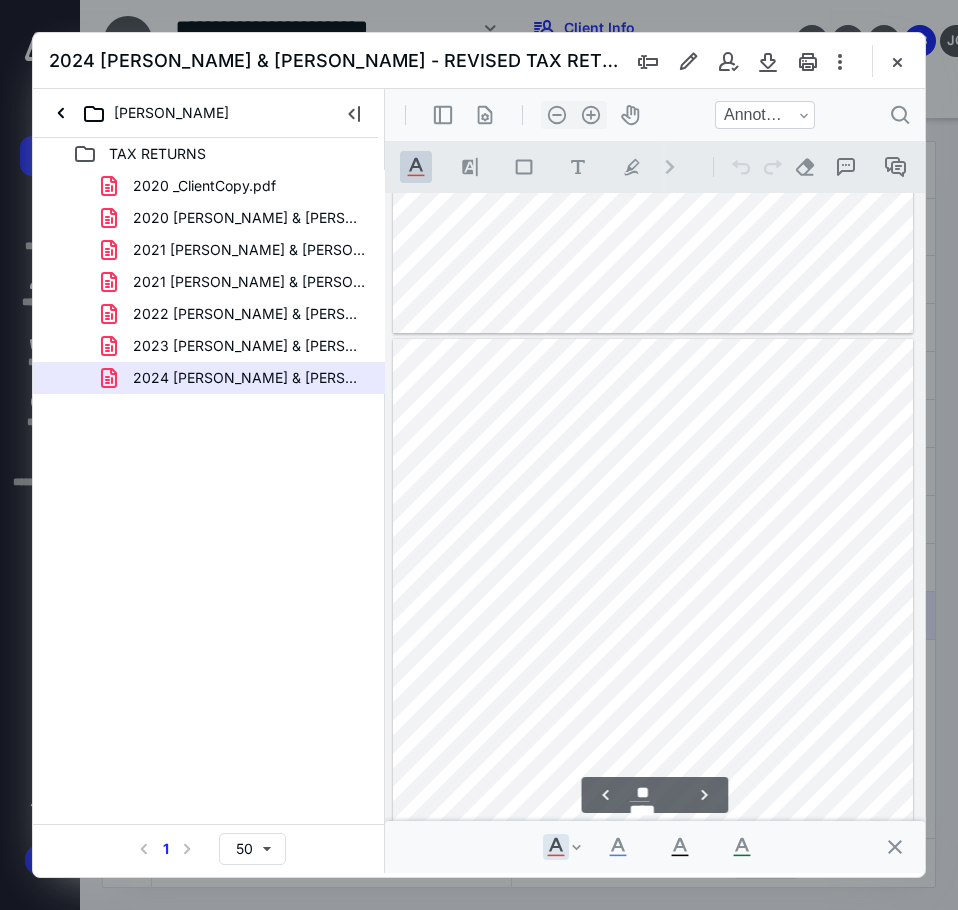 type on "**" 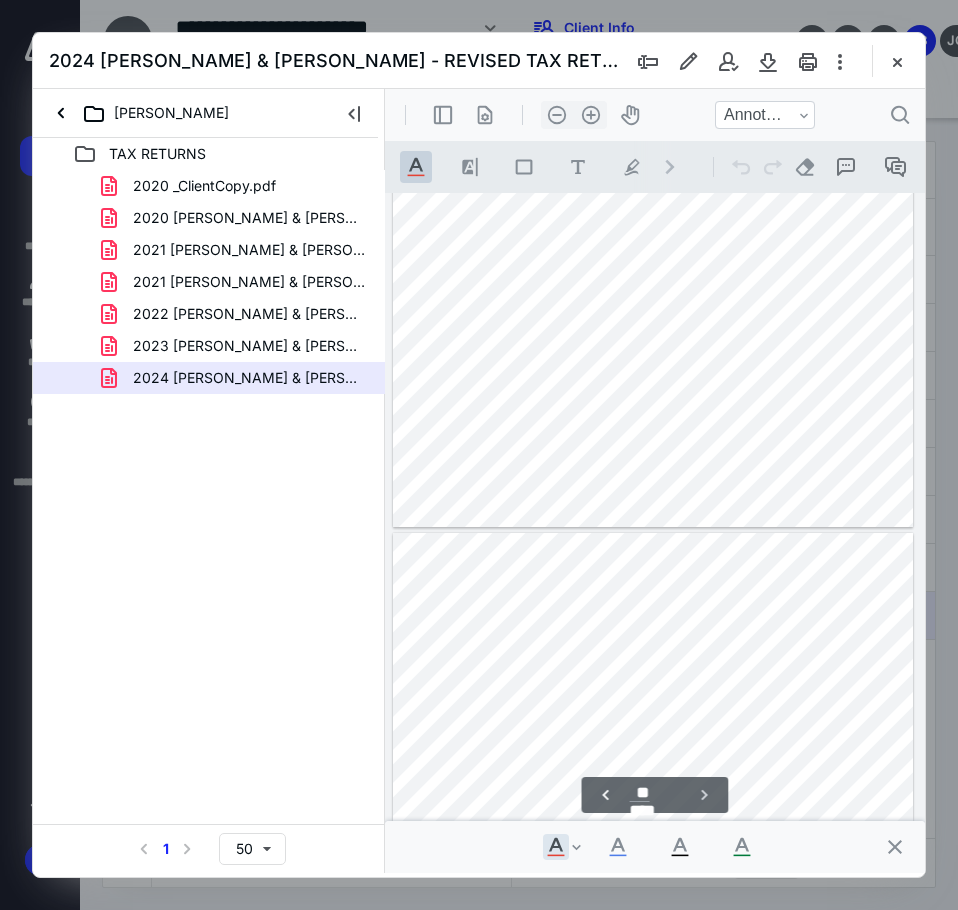 scroll, scrollTop: 24443, scrollLeft: 0, axis: vertical 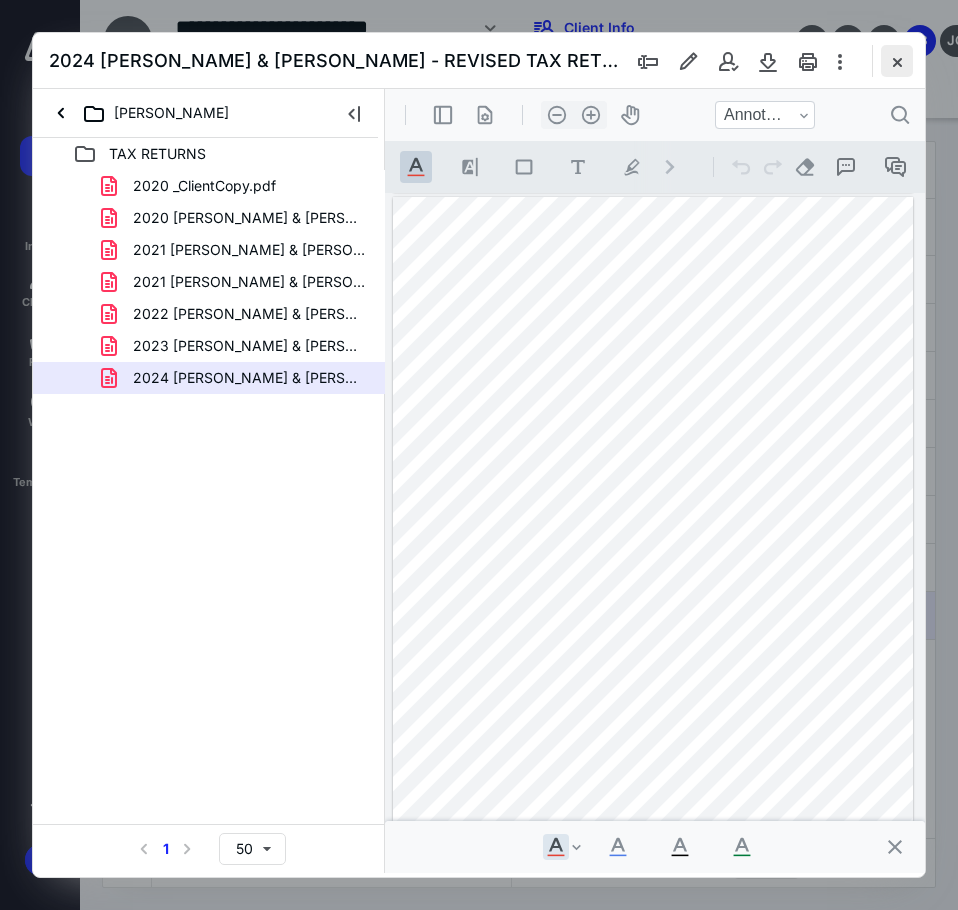 click at bounding box center (897, 61) 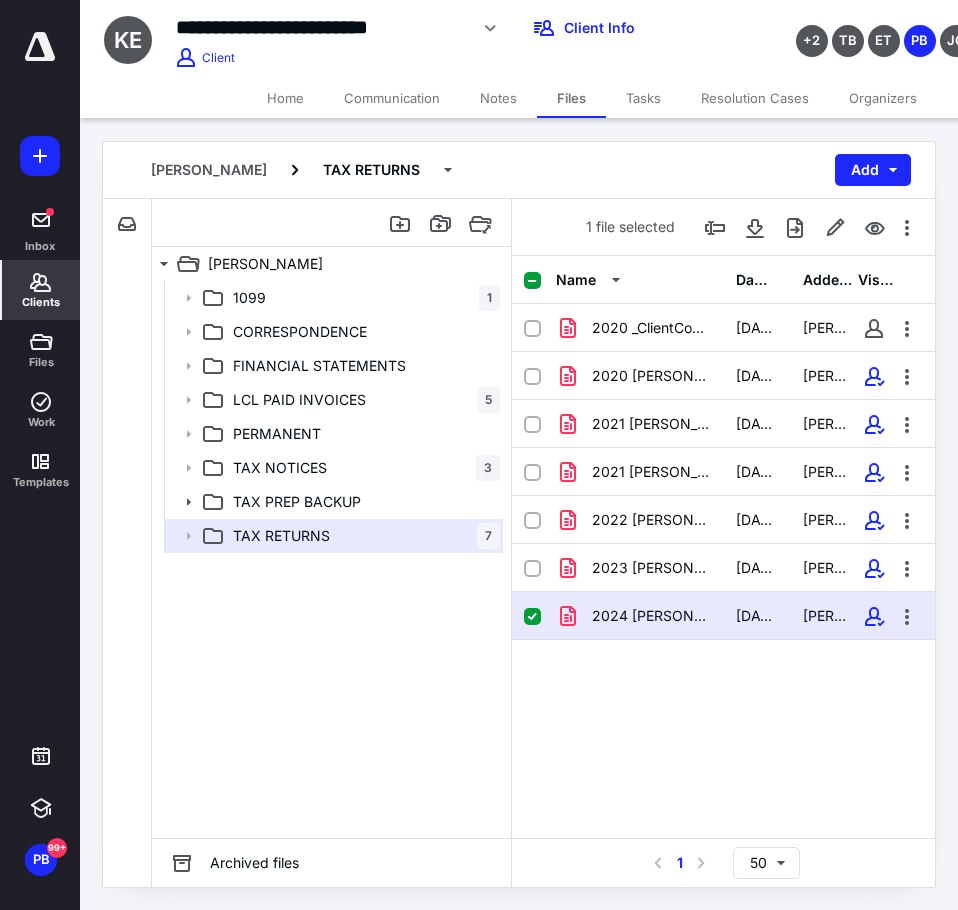 click on "Clients" at bounding box center [41, 302] 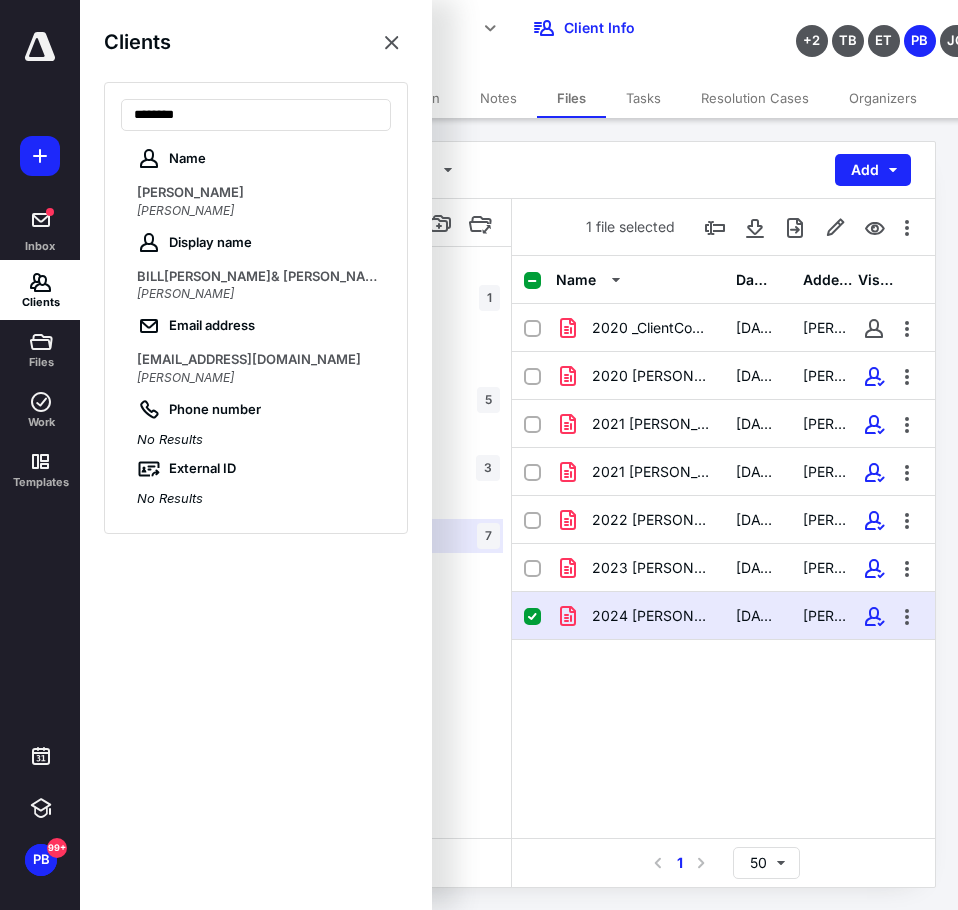 type on "*******" 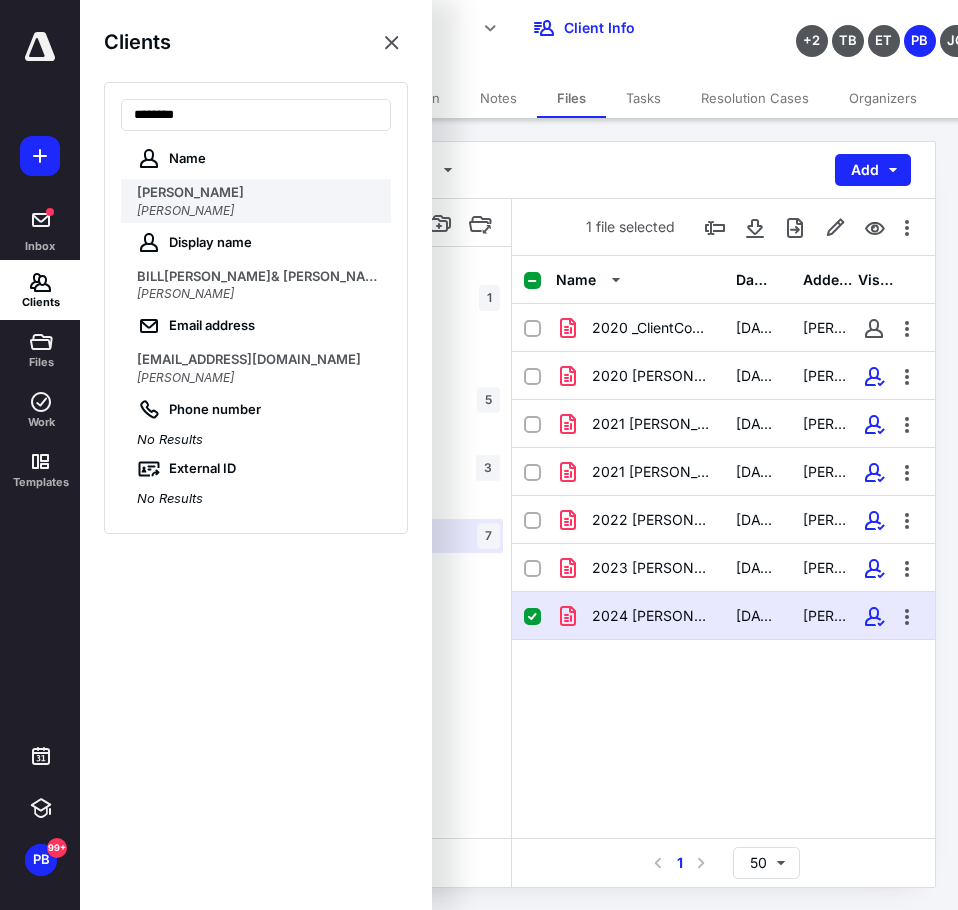 click on "BILL  LACKNER" at bounding box center (258, 211) 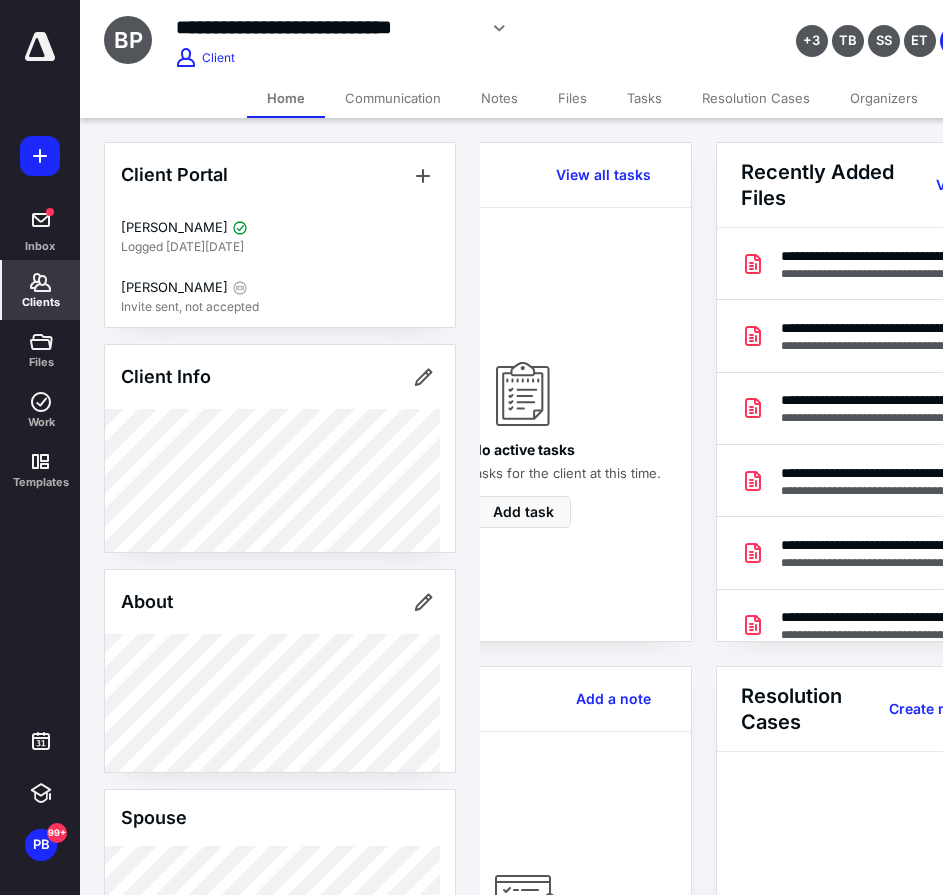 scroll, scrollTop: 0, scrollLeft: 239, axis: horizontal 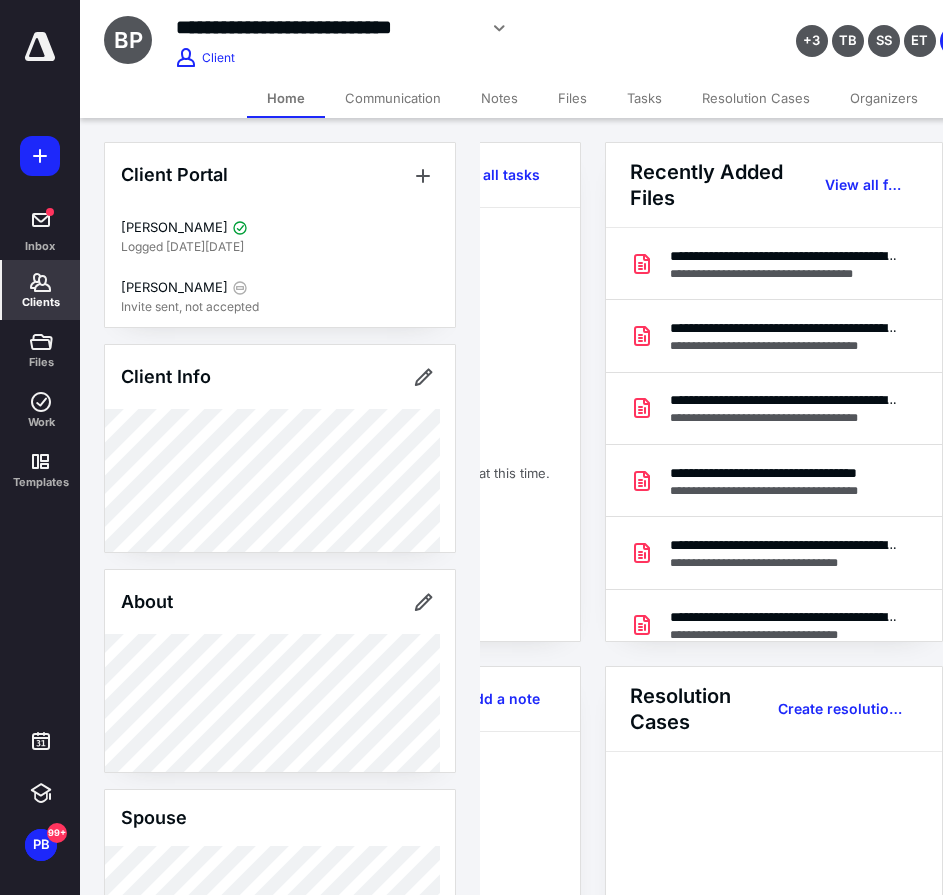 click on "Recently Added Files View all files" at bounding box center (774, 185) 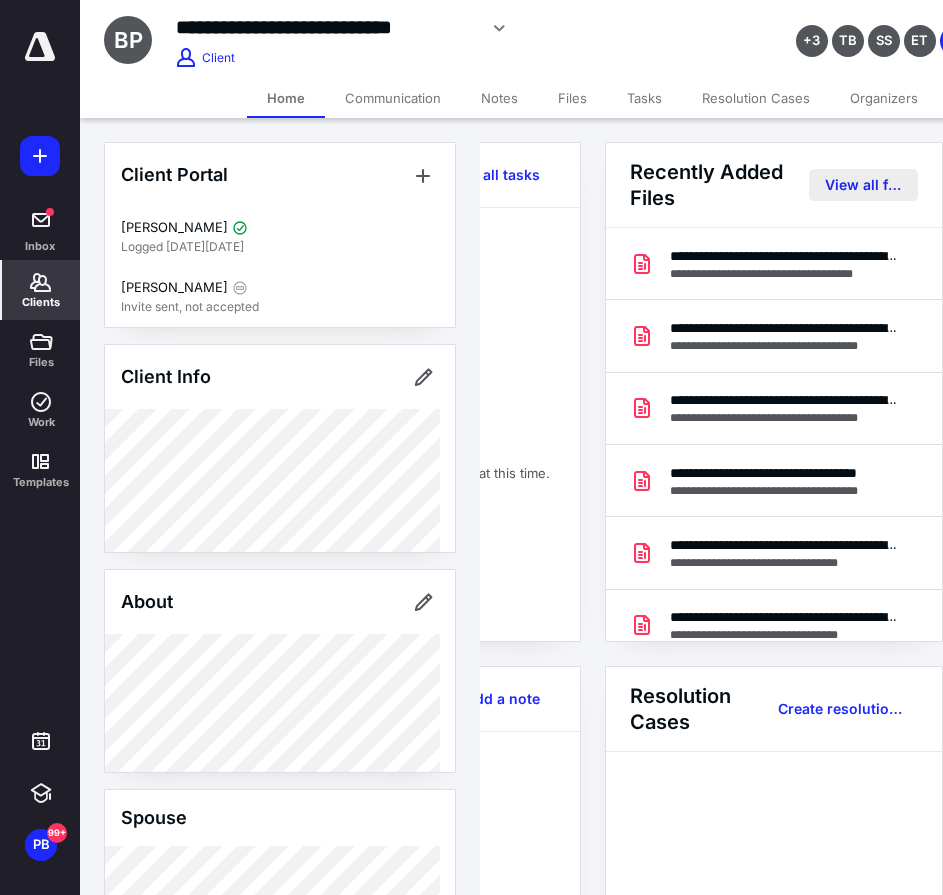 click on "View all files" at bounding box center (863, 185) 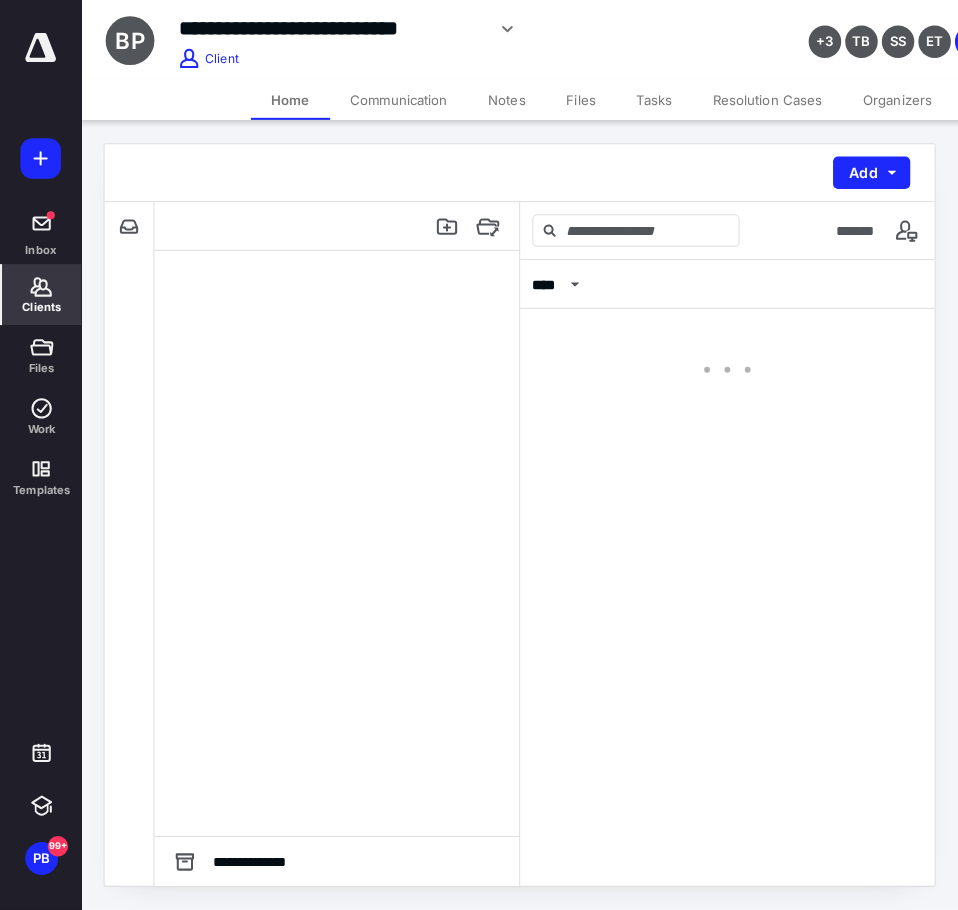 scroll, scrollTop: 0, scrollLeft: 0, axis: both 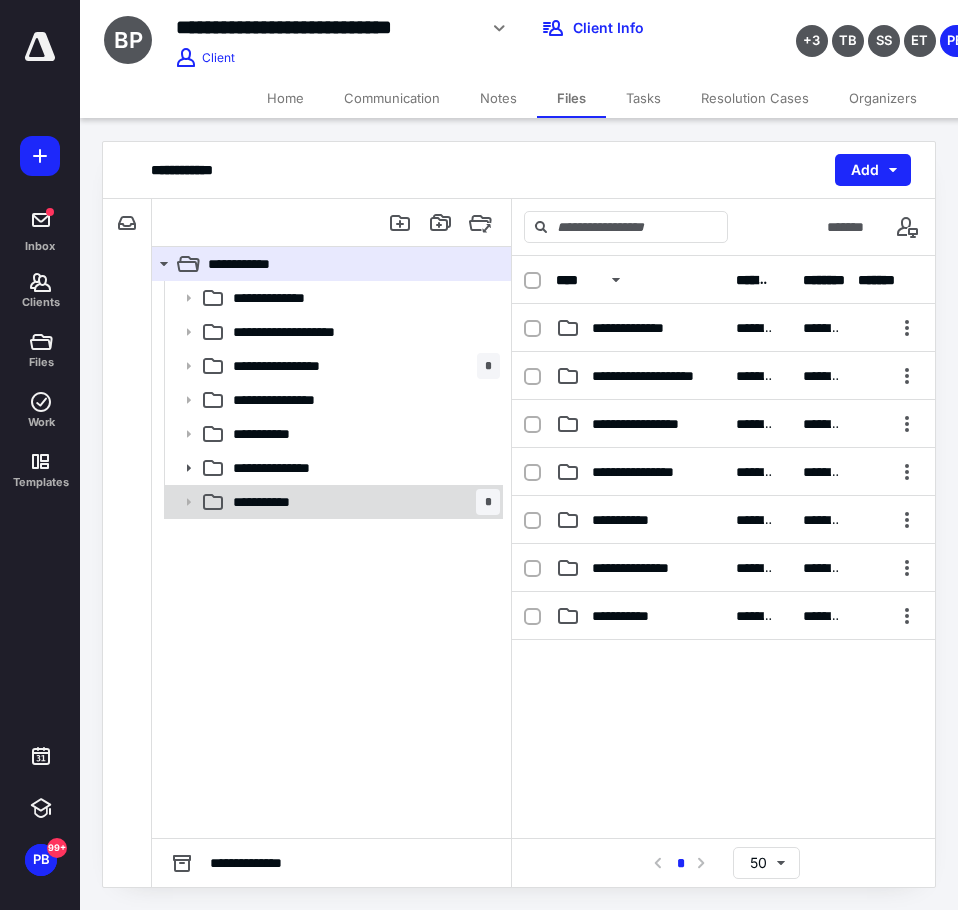 click on "**********" at bounding box center (332, 502) 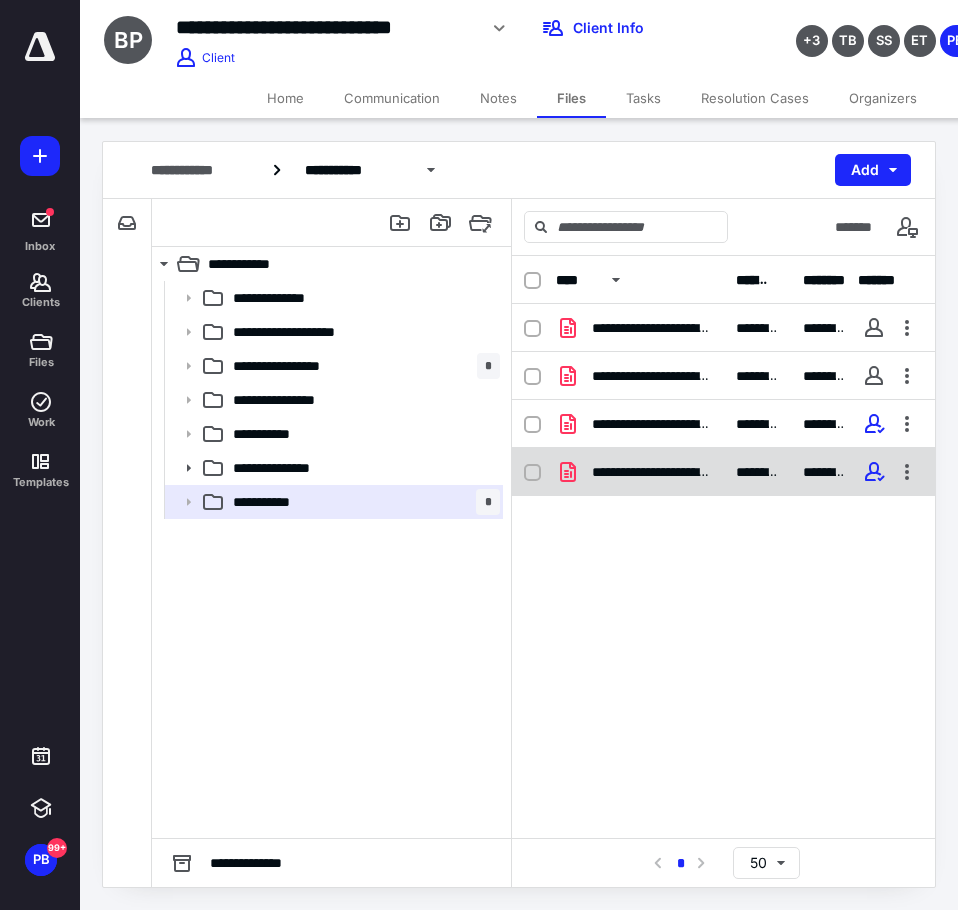 click on "**********" at bounding box center [652, 472] 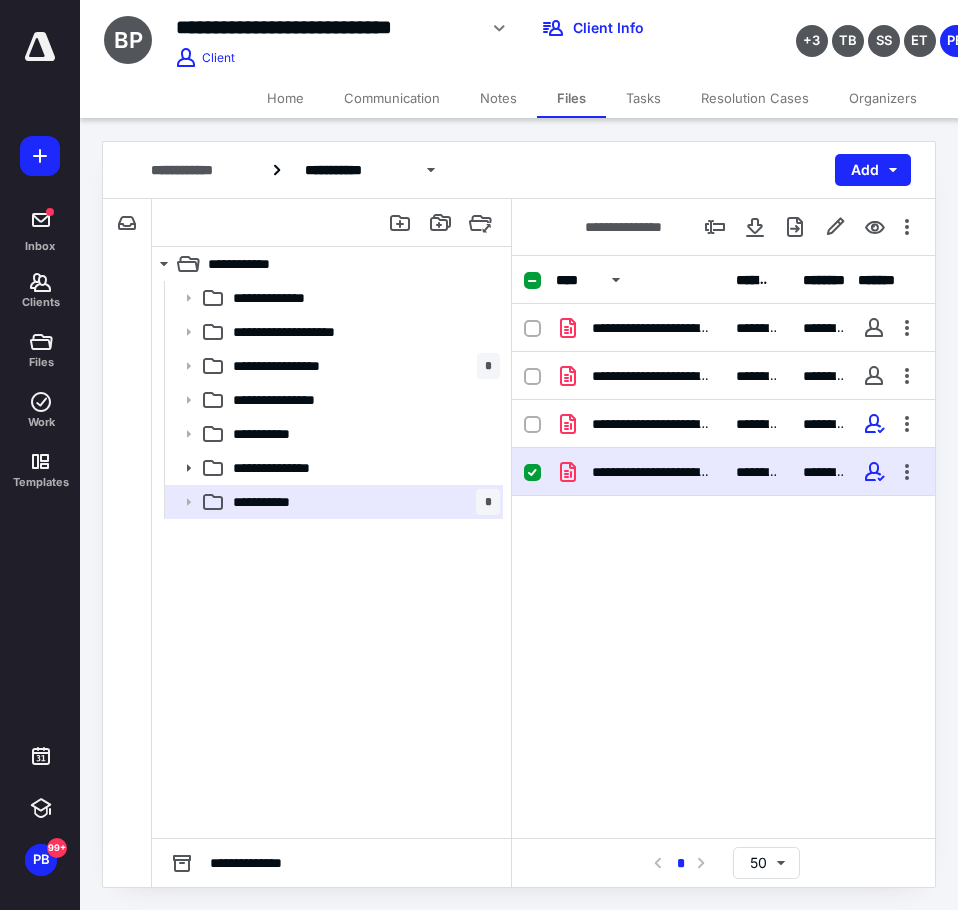 click on "**********" at bounding box center (723, 472) 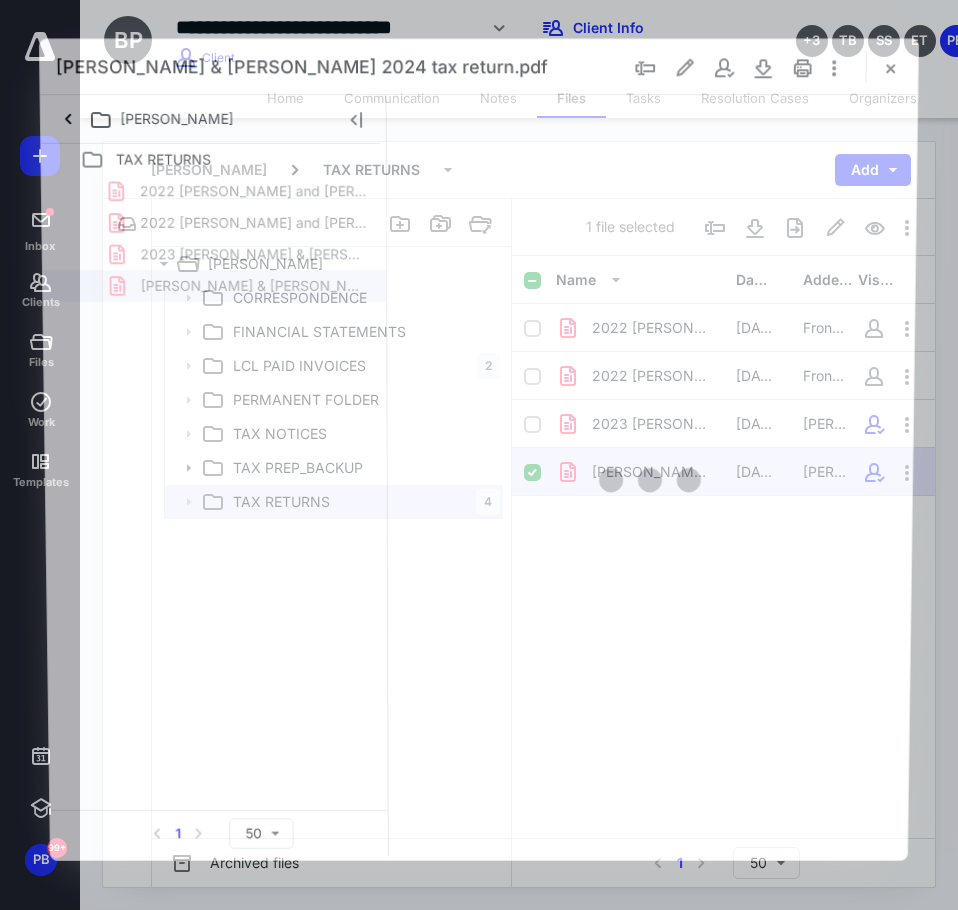 scroll, scrollTop: 0, scrollLeft: 0, axis: both 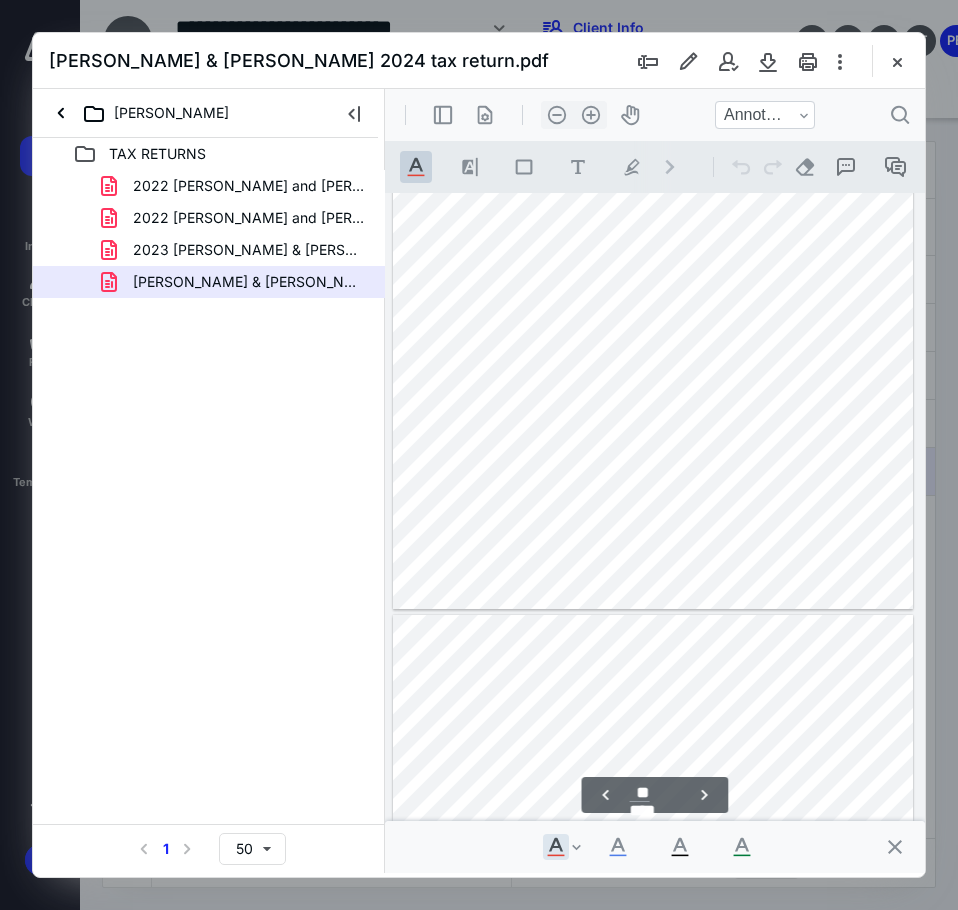 type on "**" 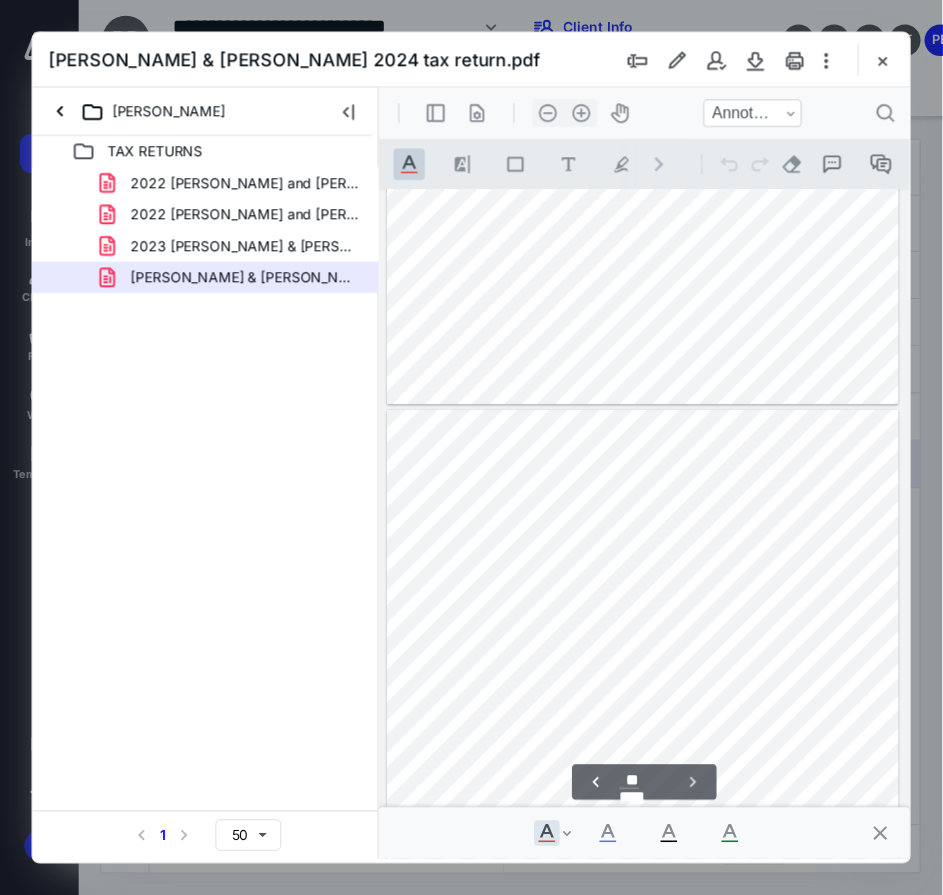 scroll, scrollTop: 21727, scrollLeft: 0, axis: vertical 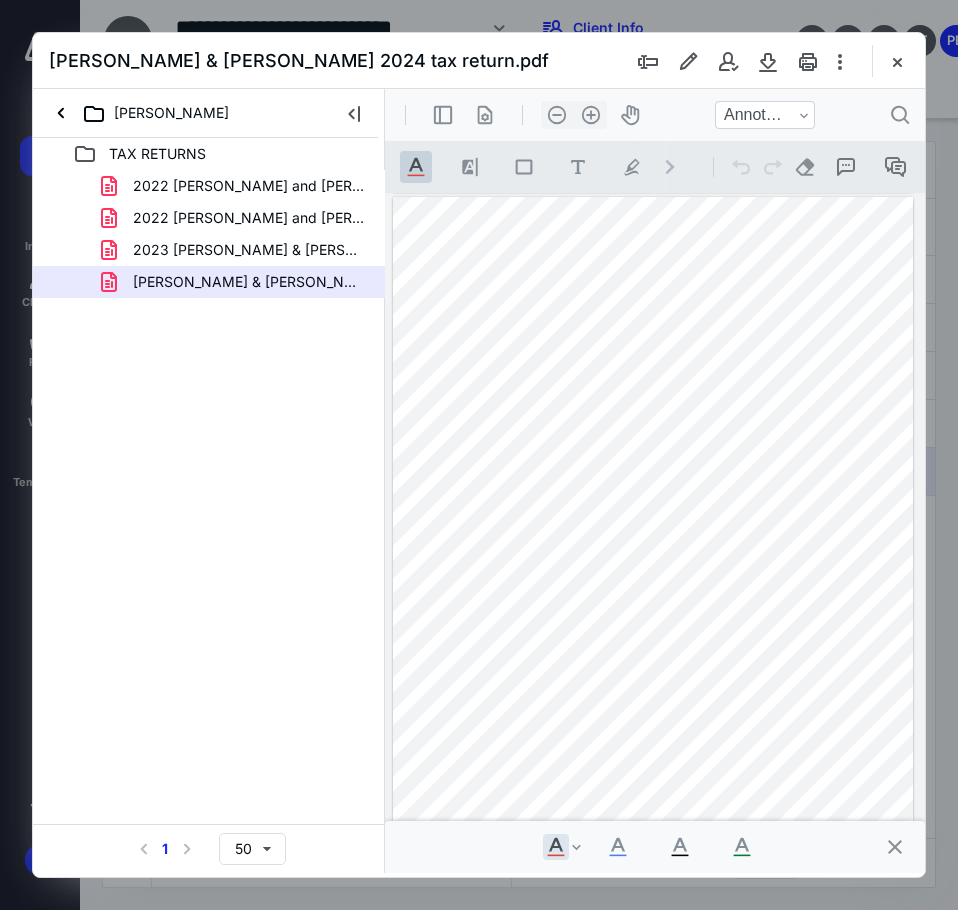 click on "Lackner & Persico 2024 tax return.pdf" at bounding box center [479, 61] 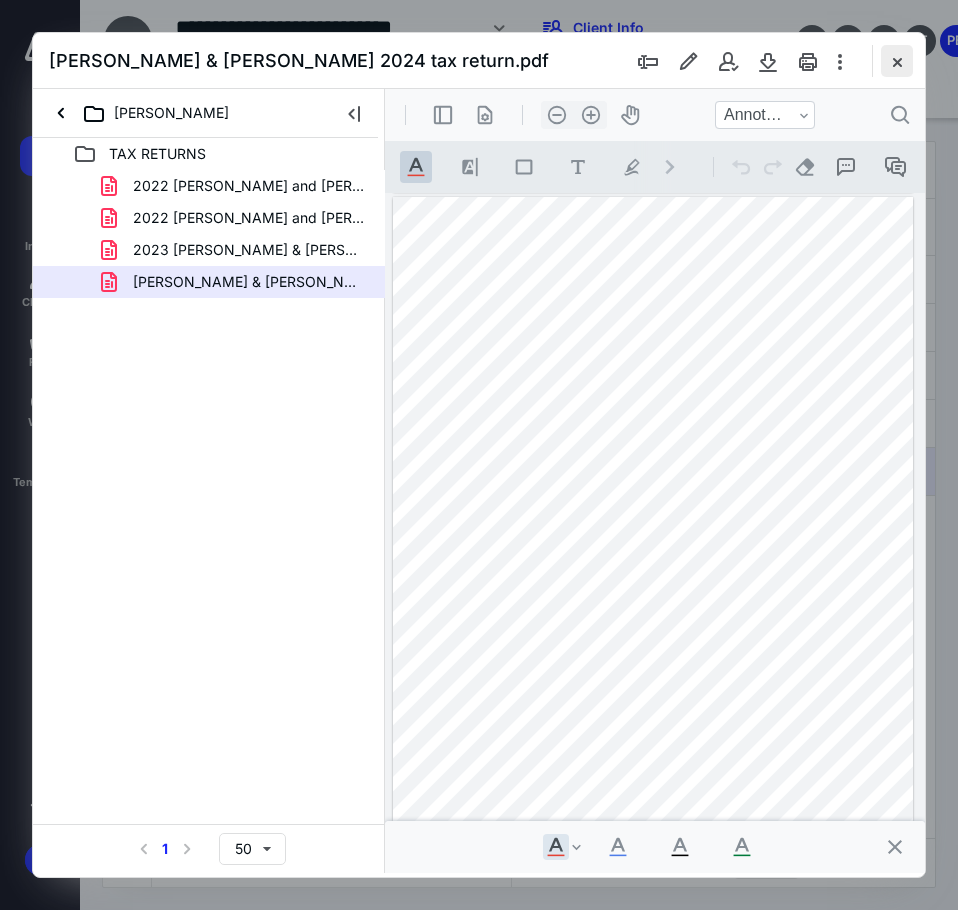 click at bounding box center [897, 61] 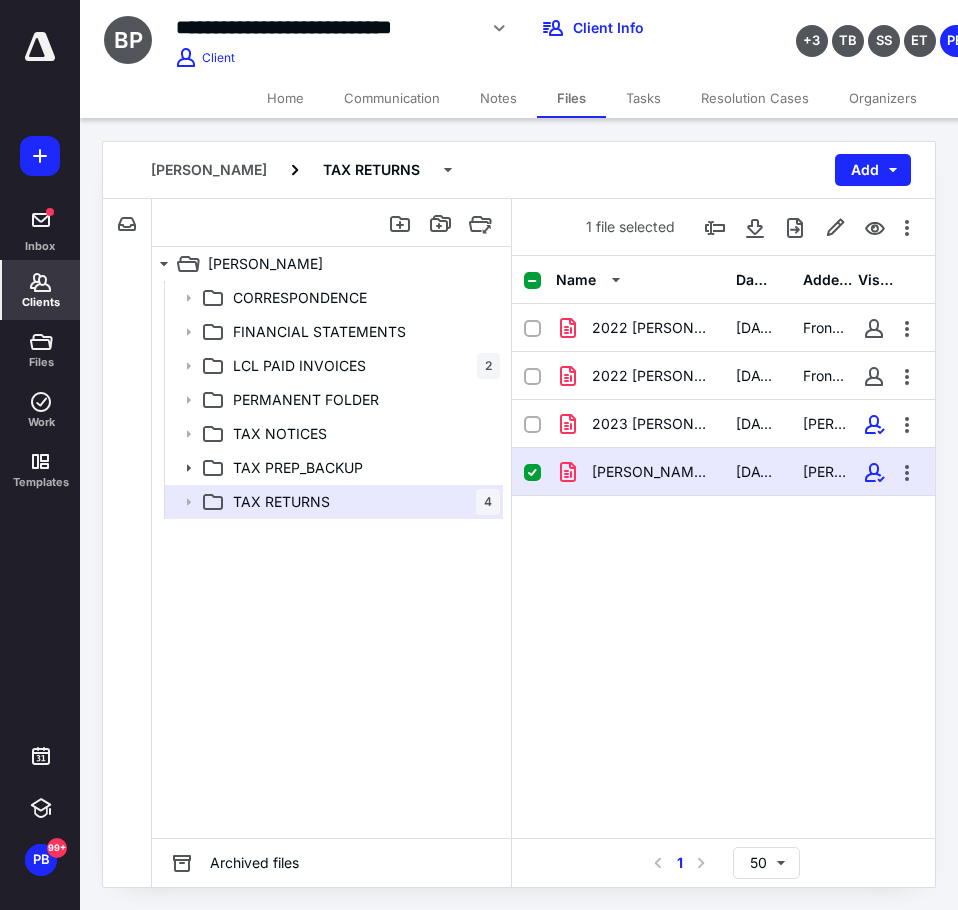 click on "Clients" at bounding box center [41, 302] 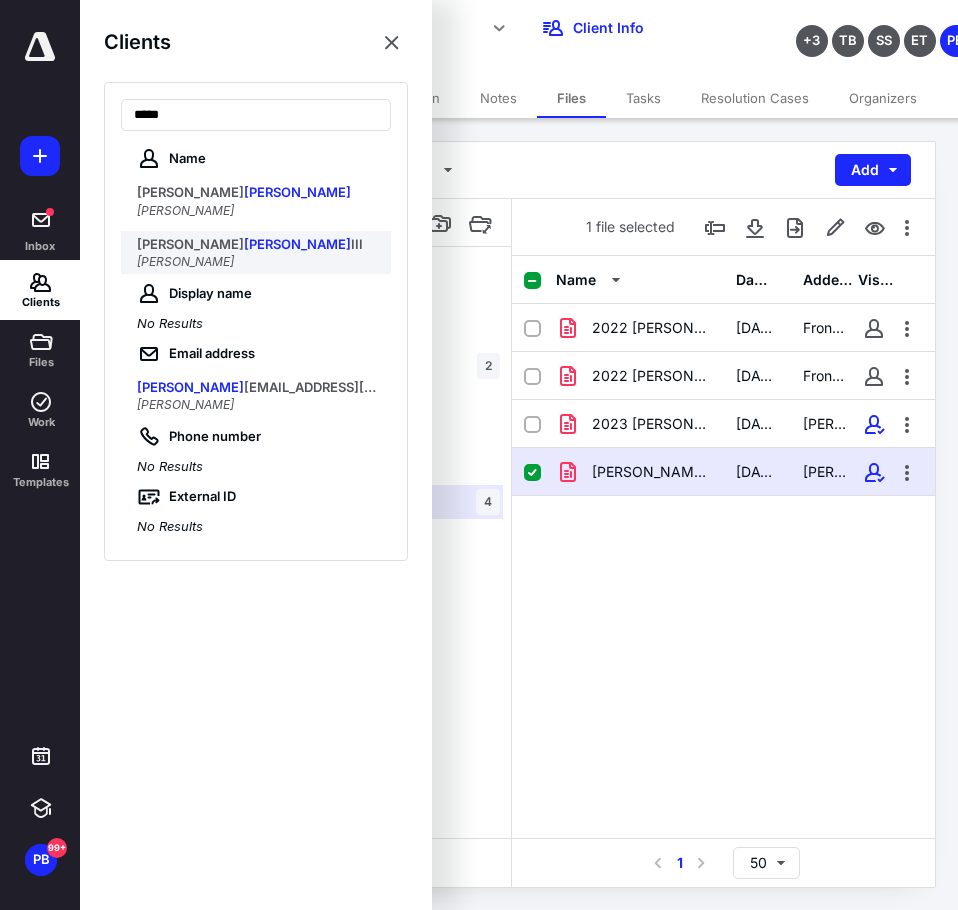 type on "*****" 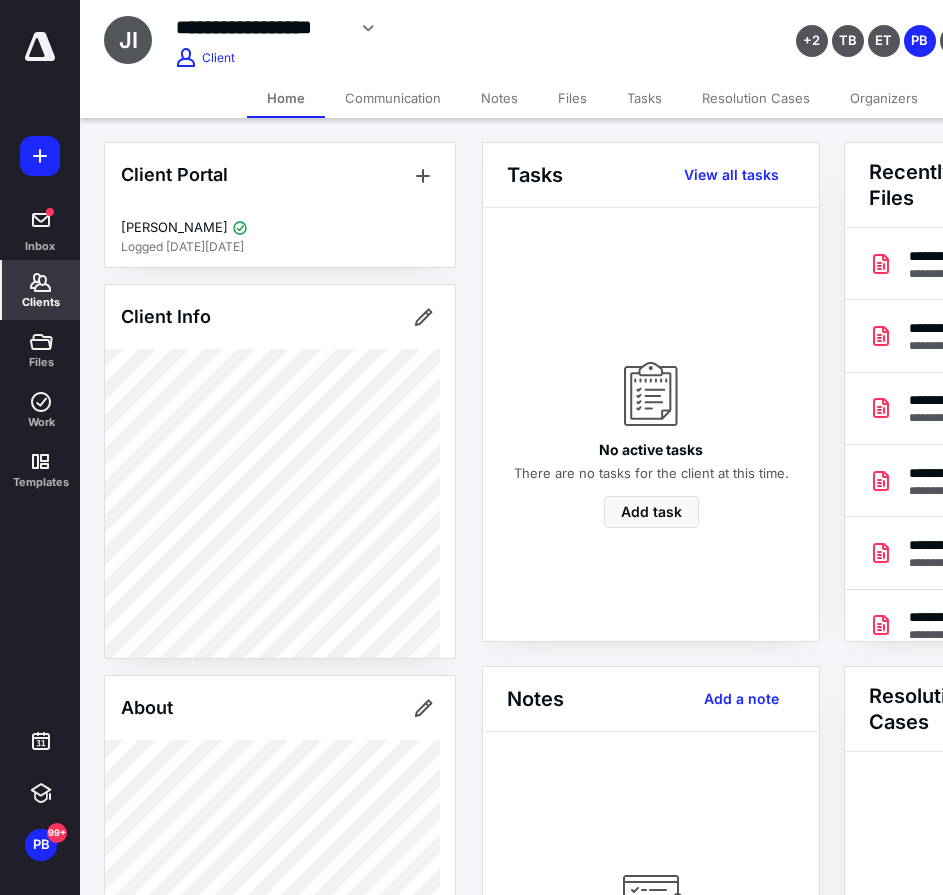 drag, startPoint x: 512, startPoint y: 893, endPoint x: 775, endPoint y: 861, distance: 264.9396 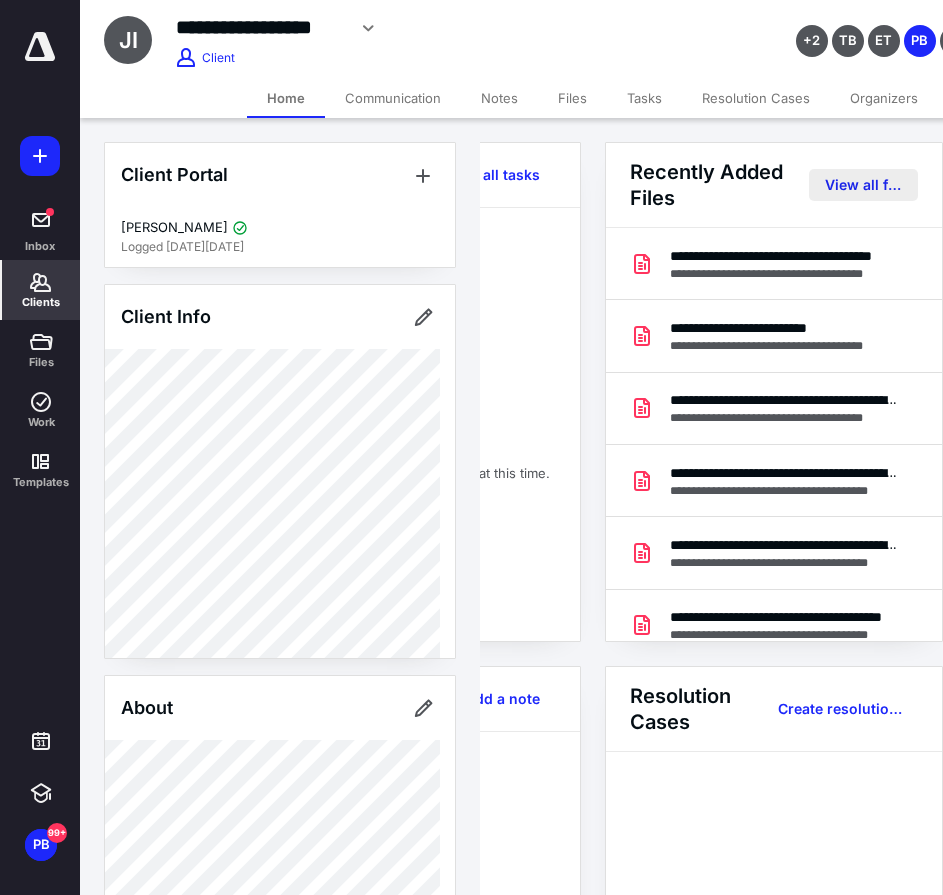 click on "View all files" at bounding box center (863, 185) 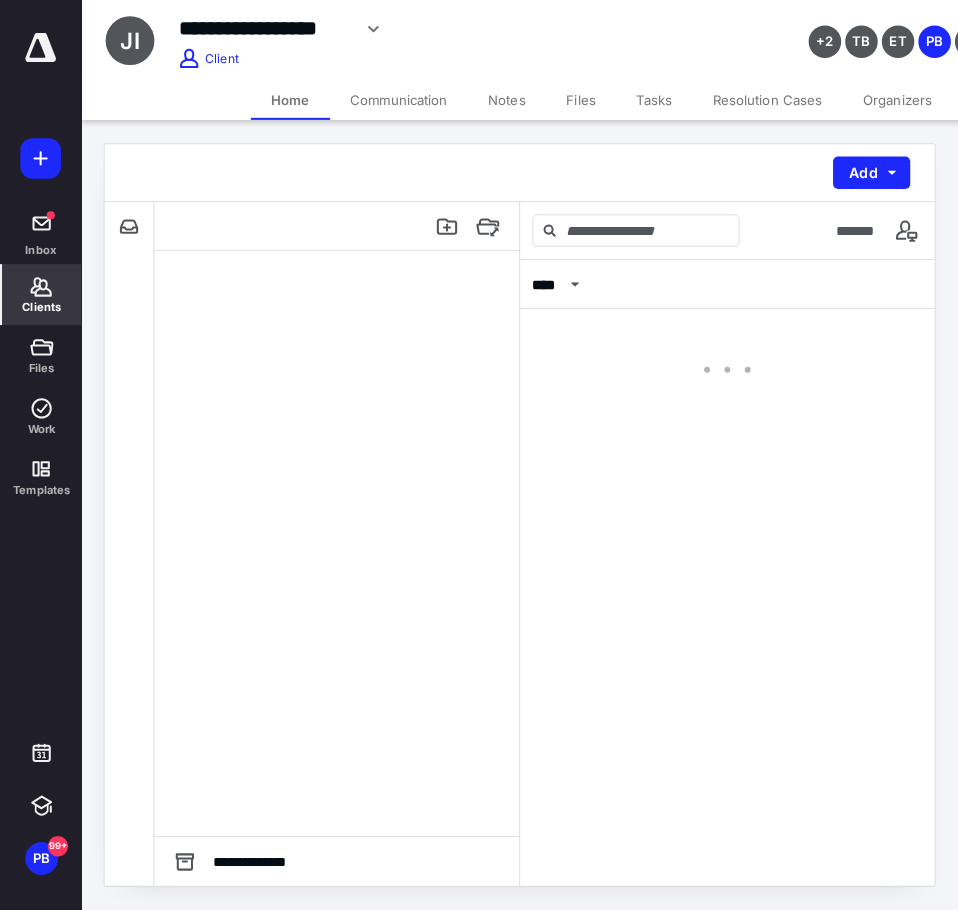 scroll, scrollTop: 0, scrollLeft: 0, axis: both 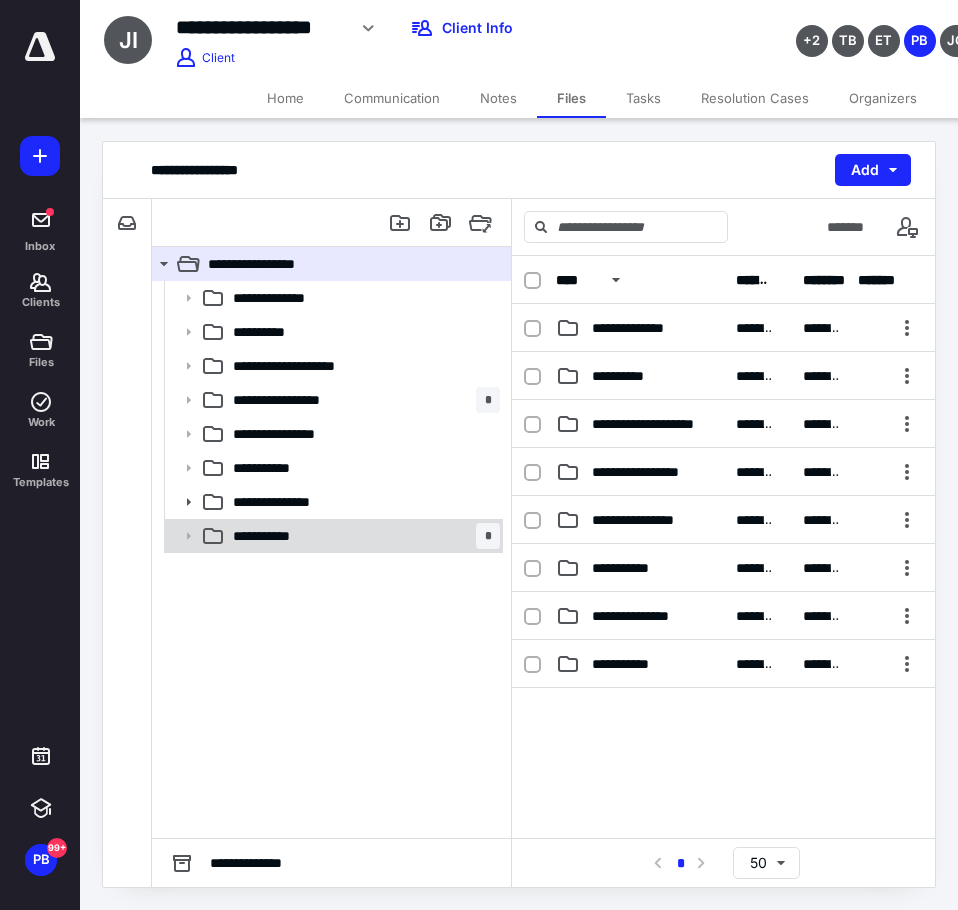 click on "**********" at bounding box center (281, 536) 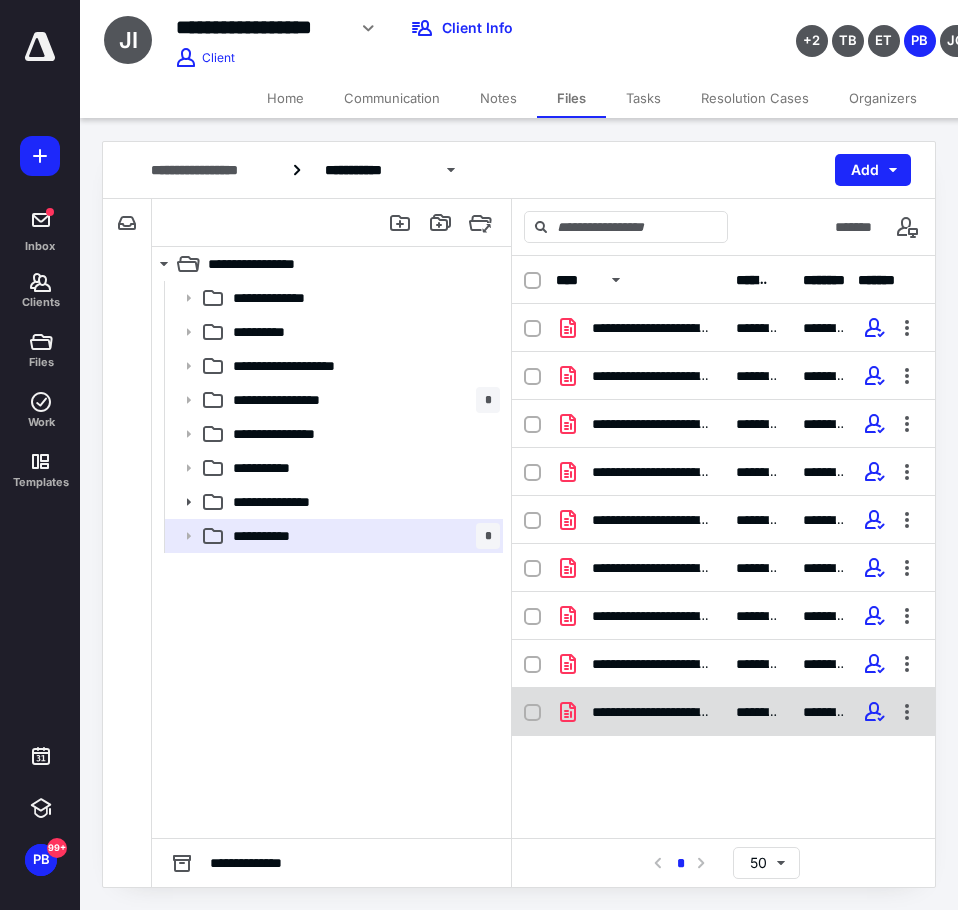 click on "**********" at bounding box center (652, 712) 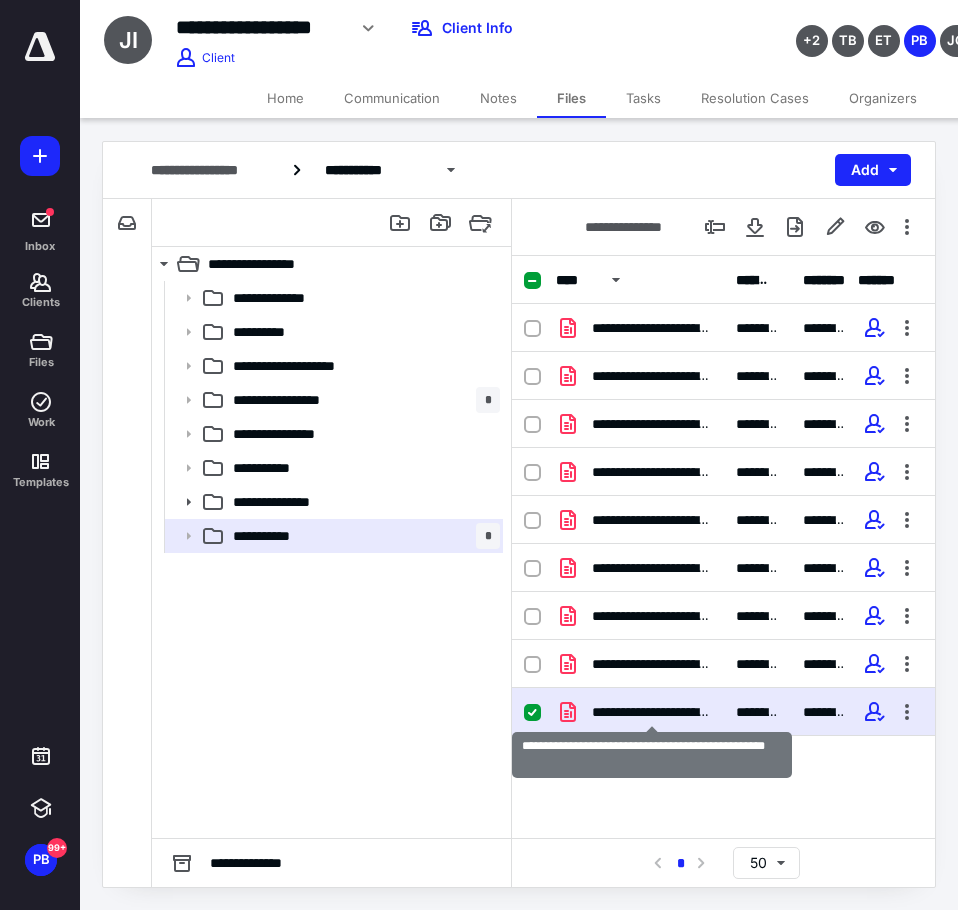 click on "**********" at bounding box center [652, 712] 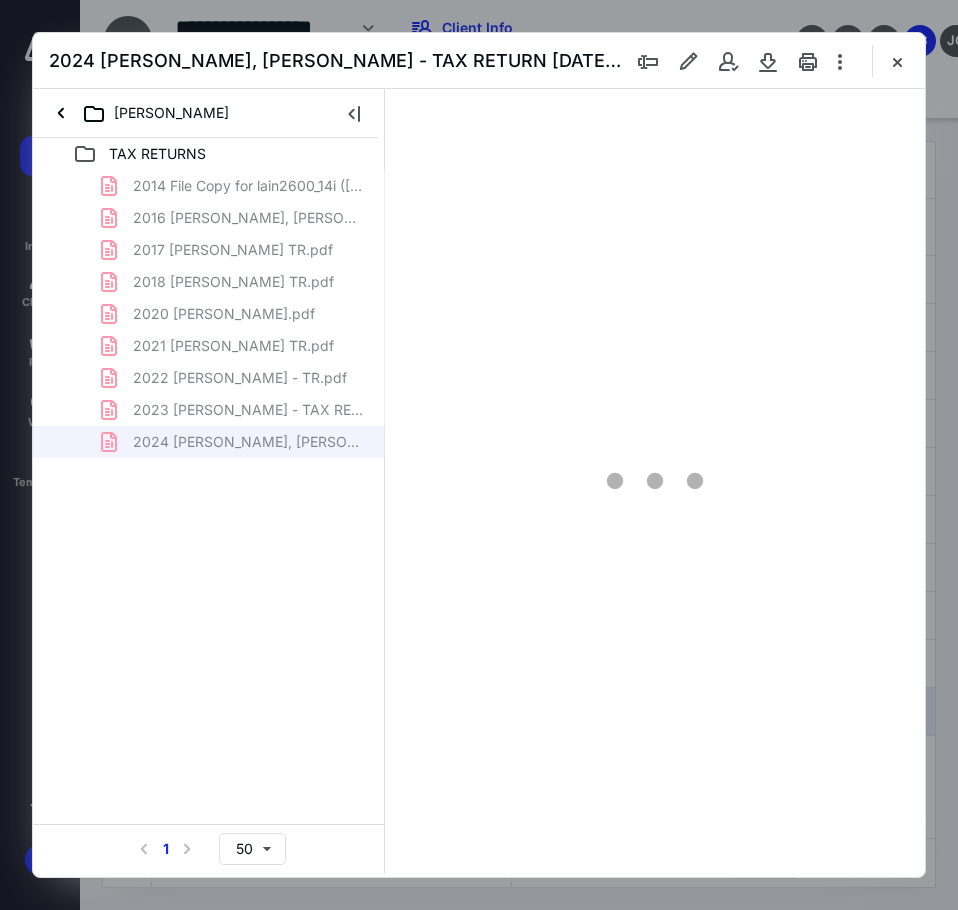 scroll, scrollTop: 0, scrollLeft: 0, axis: both 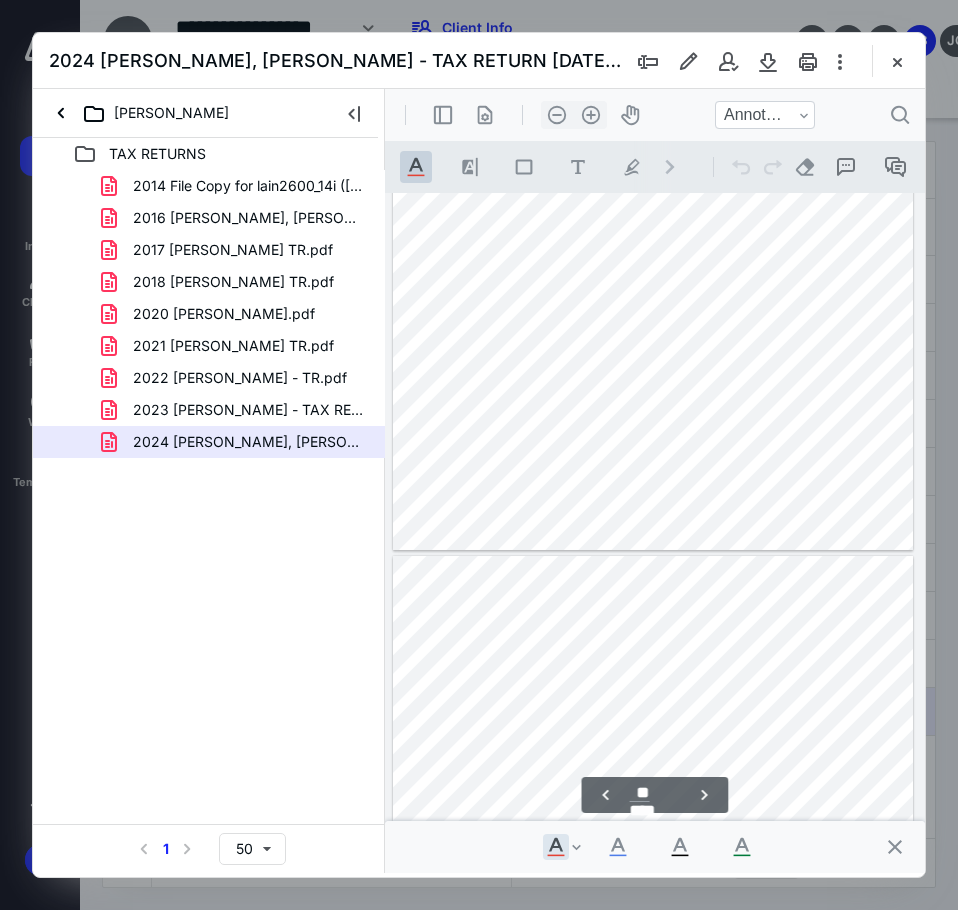 type on "**" 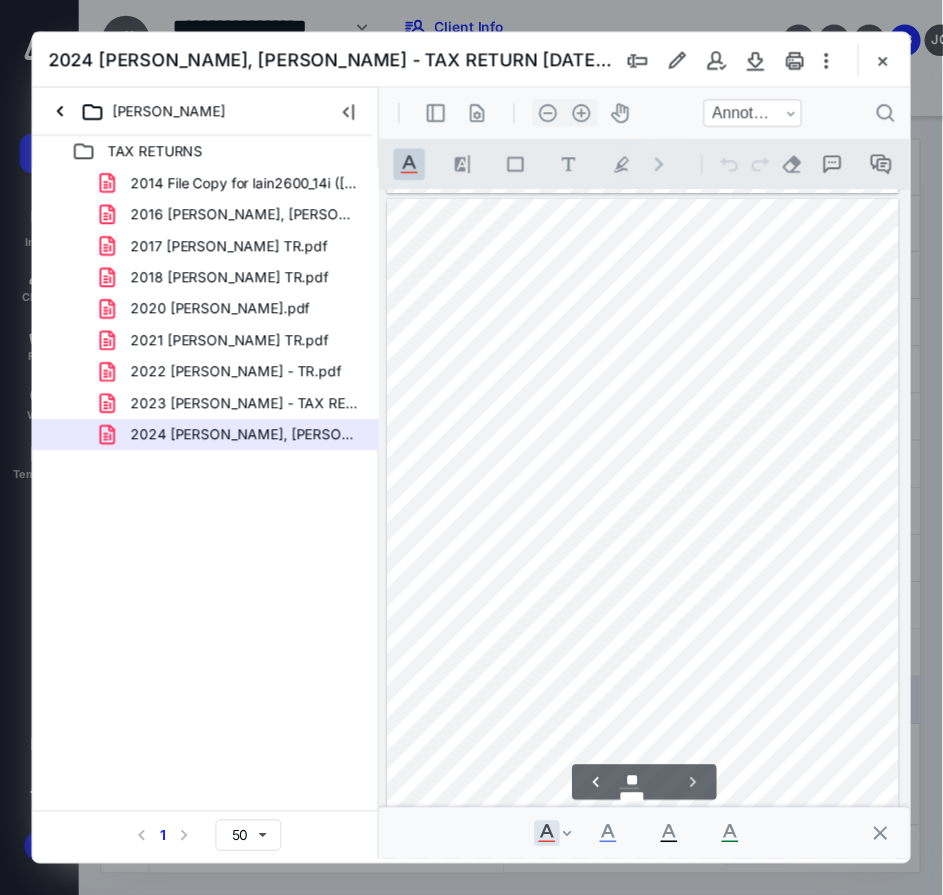 scroll, scrollTop: 7468, scrollLeft: 0, axis: vertical 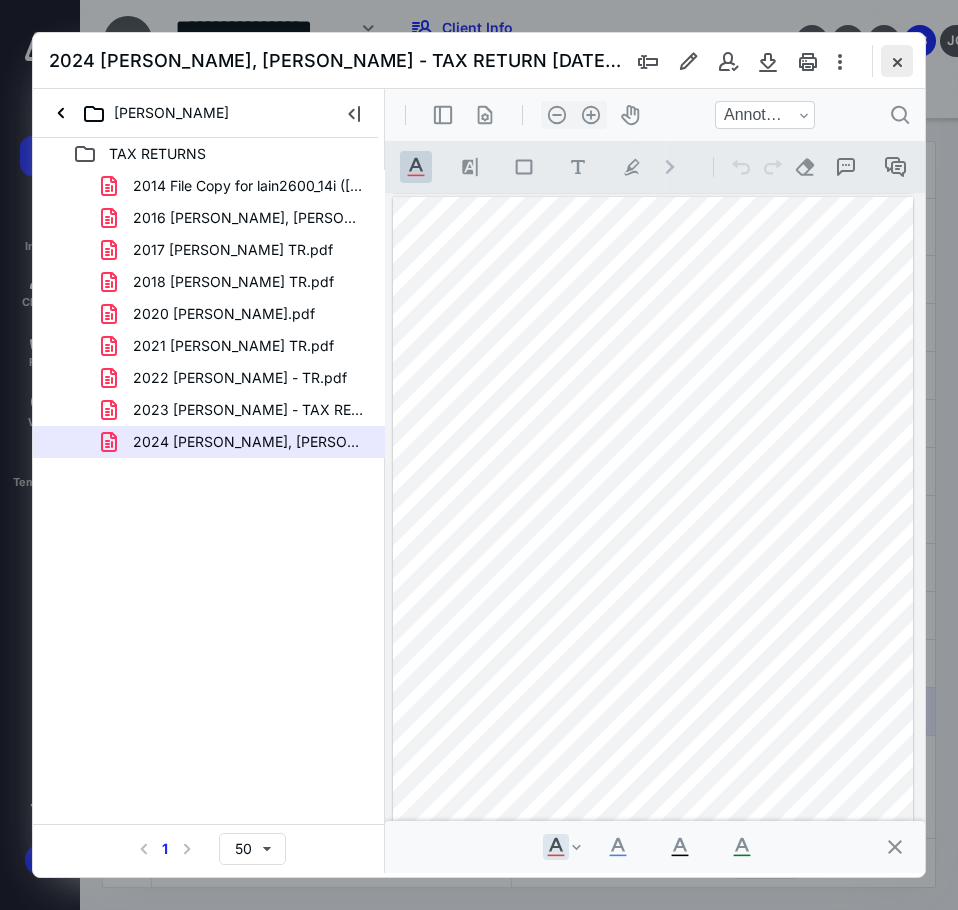 click at bounding box center (897, 61) 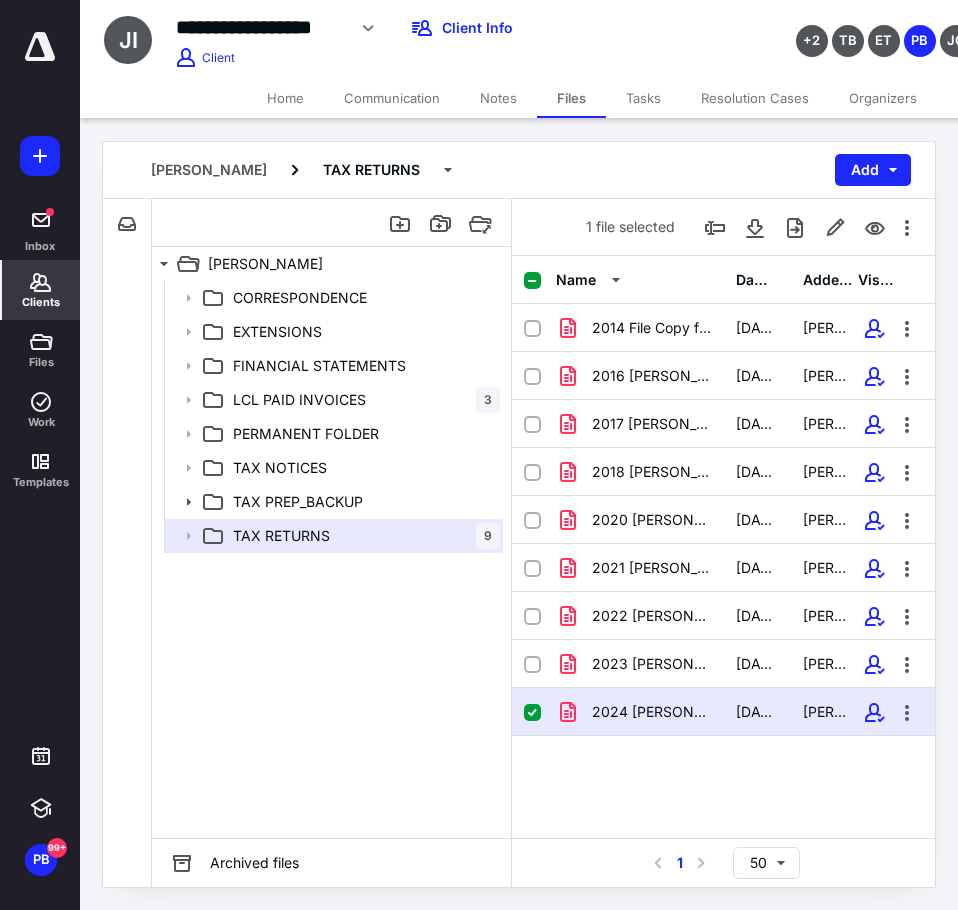 click on "Clients" at bounding box center (41, 290) 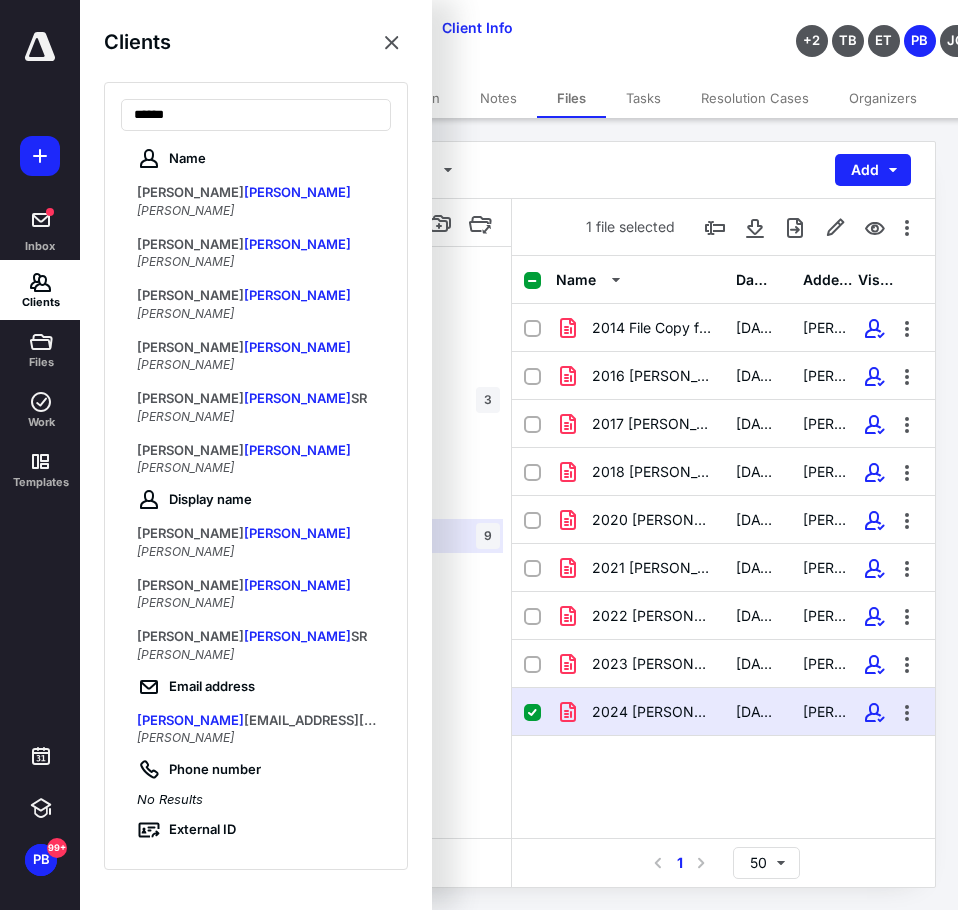 type on "******" 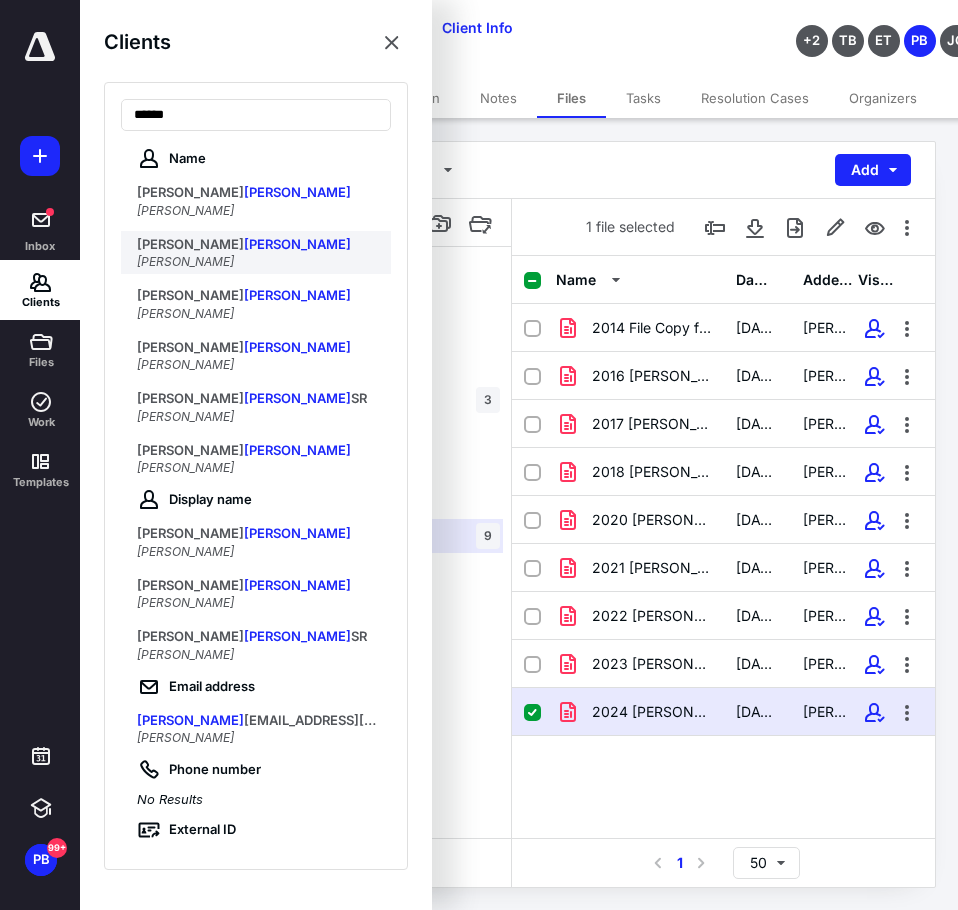 click on "LANASA" at bounding box center [297, 244] 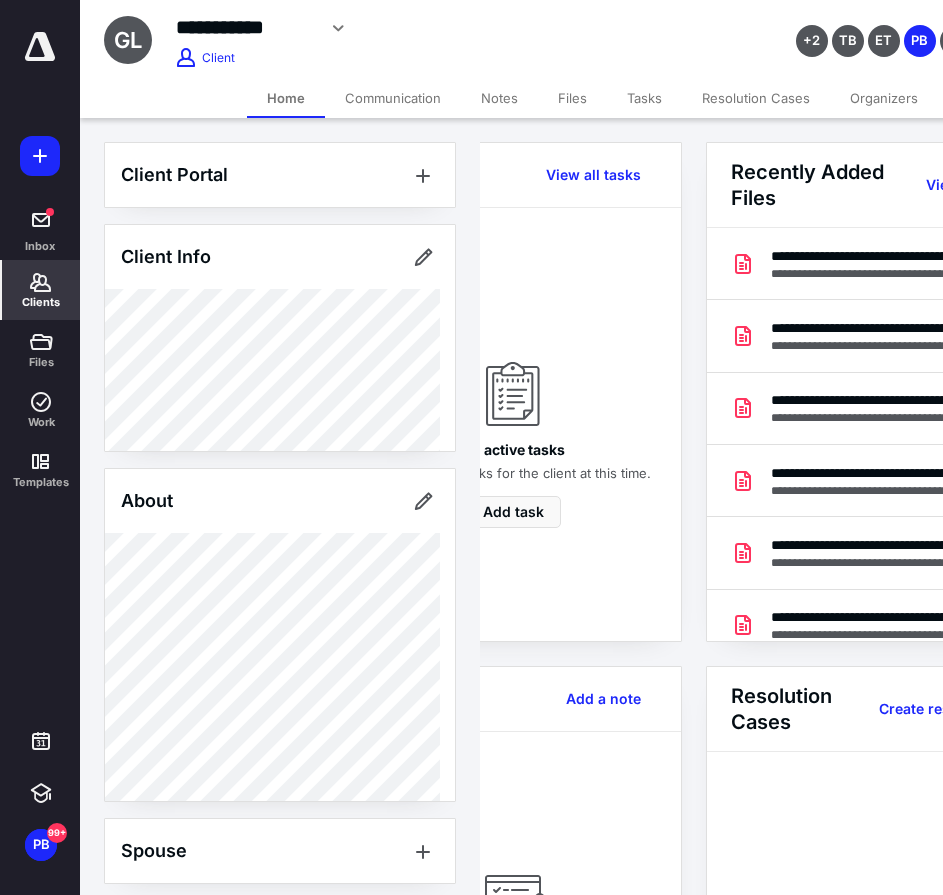 scroll, scrollTop: 0, scrollLeft: 239, axis: horizontal 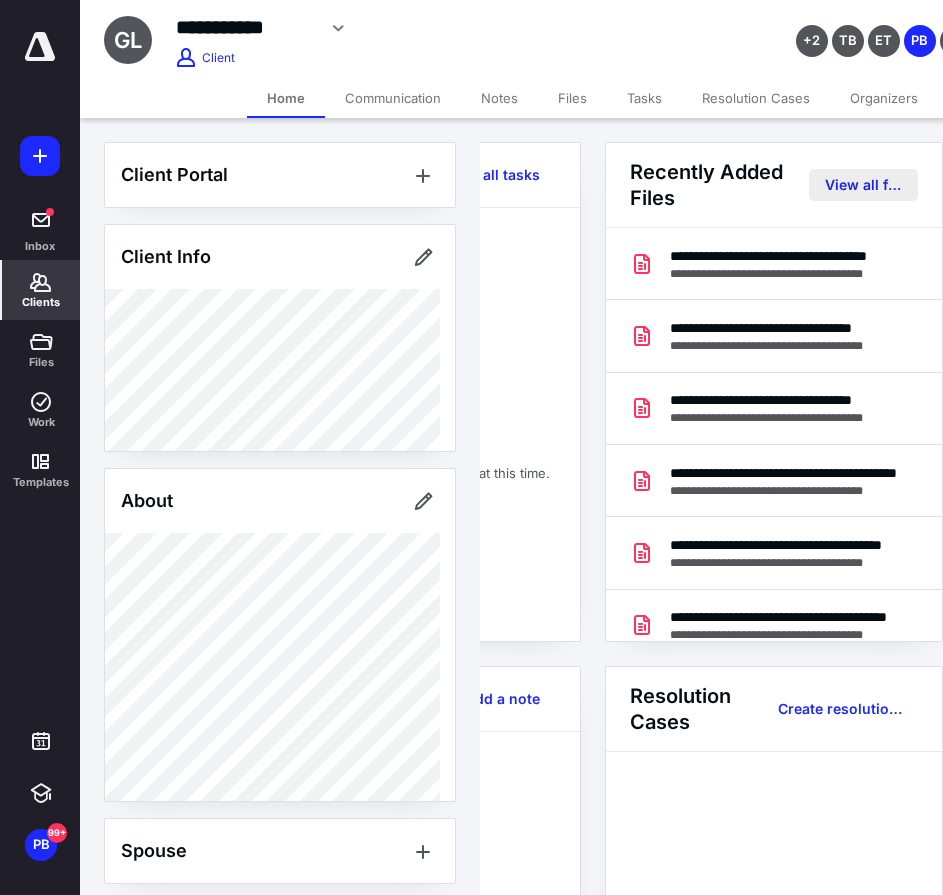 click on "View all files" at bounding box center [863, 185] 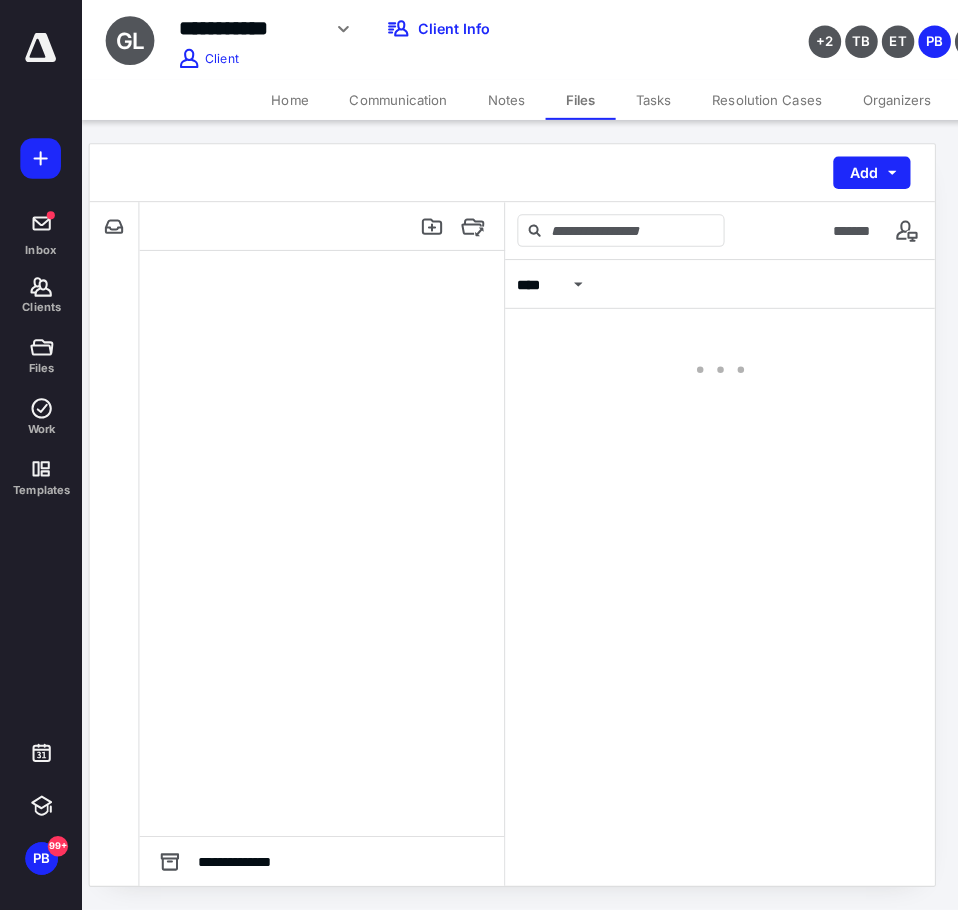 scroll, scrollTop: 0, scrollLeft: 0, axis: both 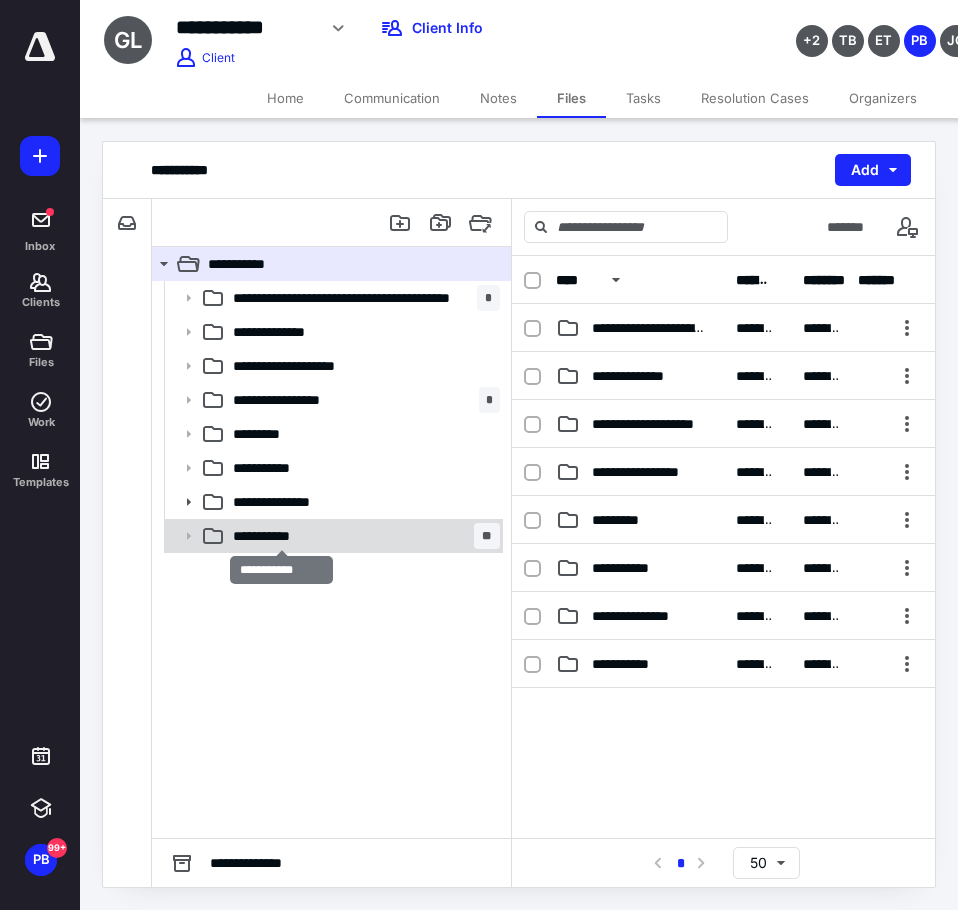 click on "**********" at bounding box center (362, 536) 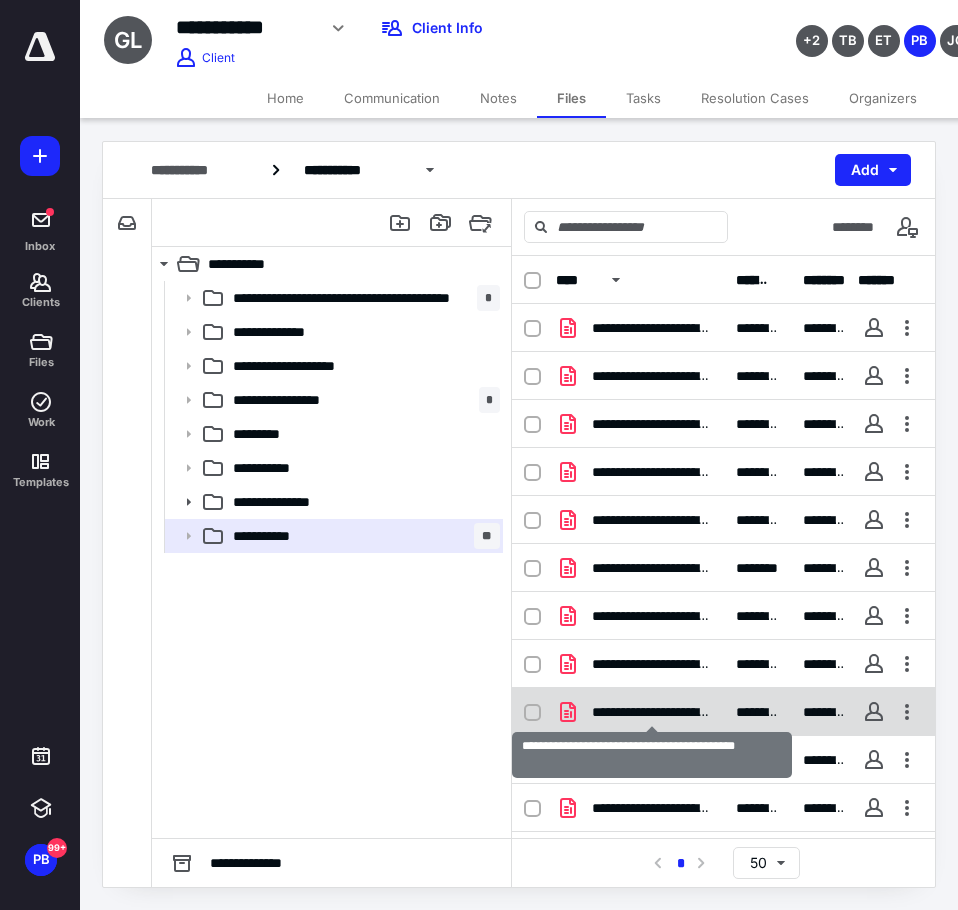 click on "**********" at bounding box center (652, 712) 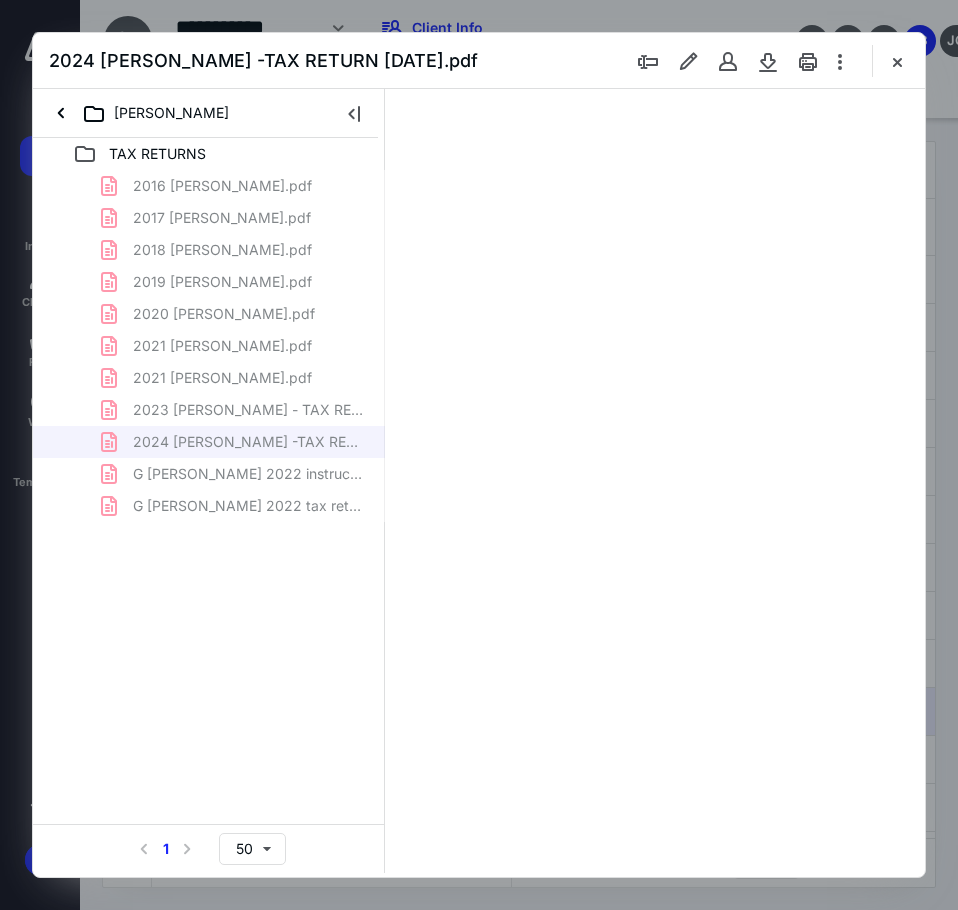 scroll, scrollTop: 0, scrollLeft: 0, axis: both 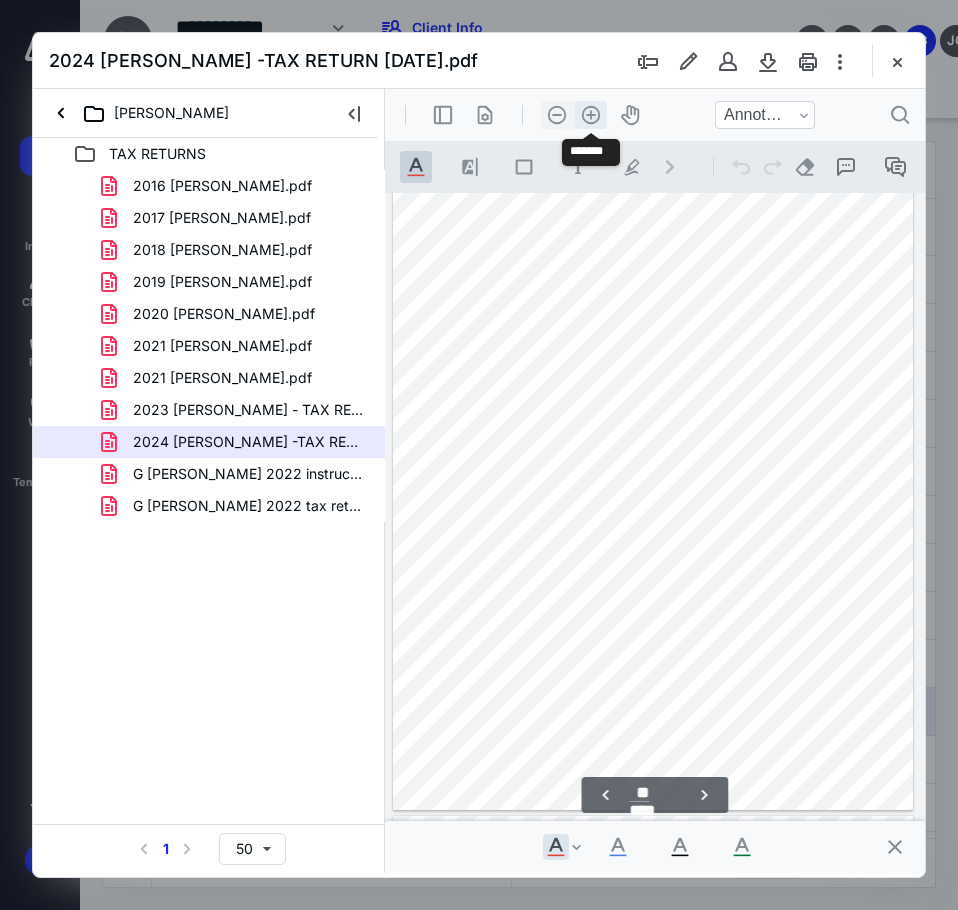 click on ".cls-1{fill:#abb0c4;} icon - header - zoom - in - line" at bounding box center (591, 115) 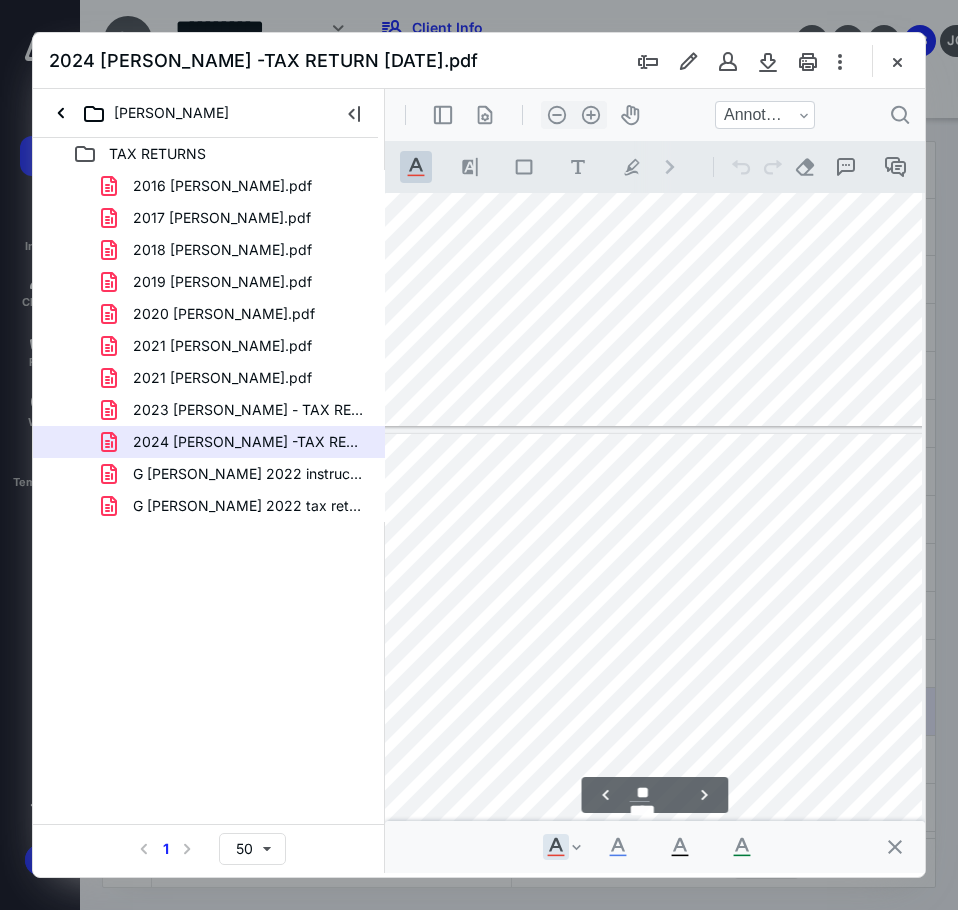 scroll, scrollTop: 11406, scrollLeft: 77, axis: both 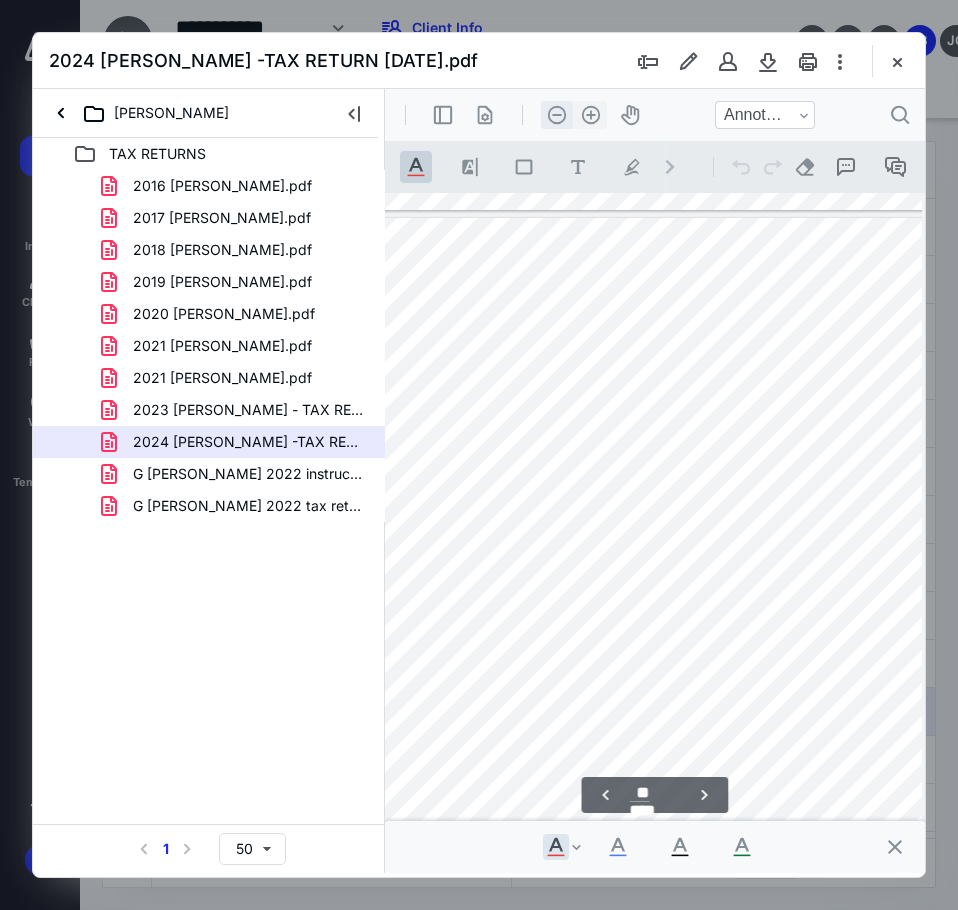click on ".cls-1{fill:#abb0c4;} icon - header - zoom - out - line" at bounding box center (557, 115) 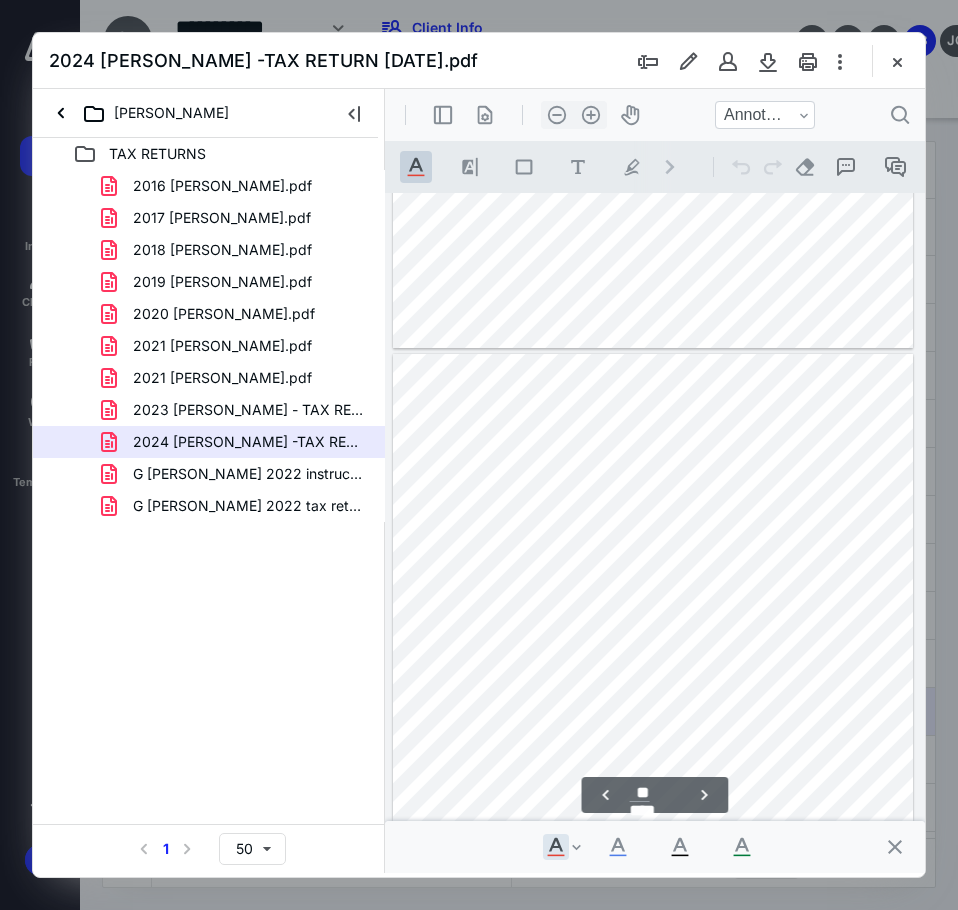 scroll, scrollTop: 17548, scrollLeft: 0, axis: vertical 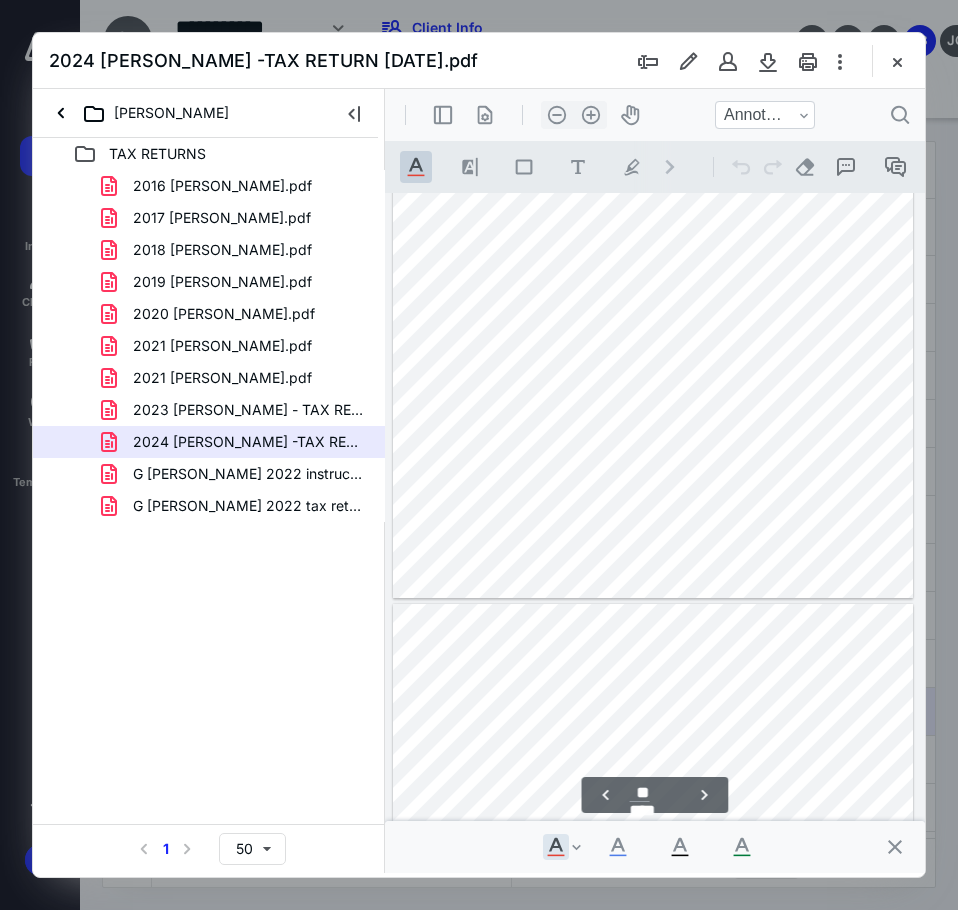 type on "**" 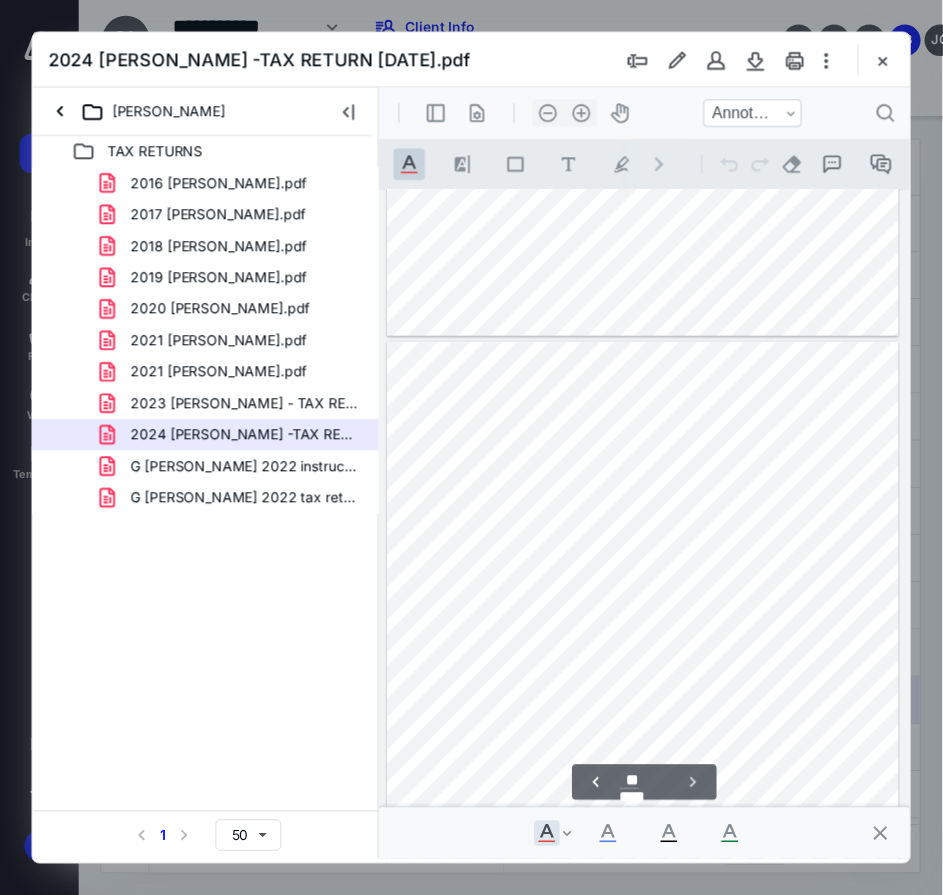 scroll, scrollTop: 19011, scrollLeft: 0, axis: vertical 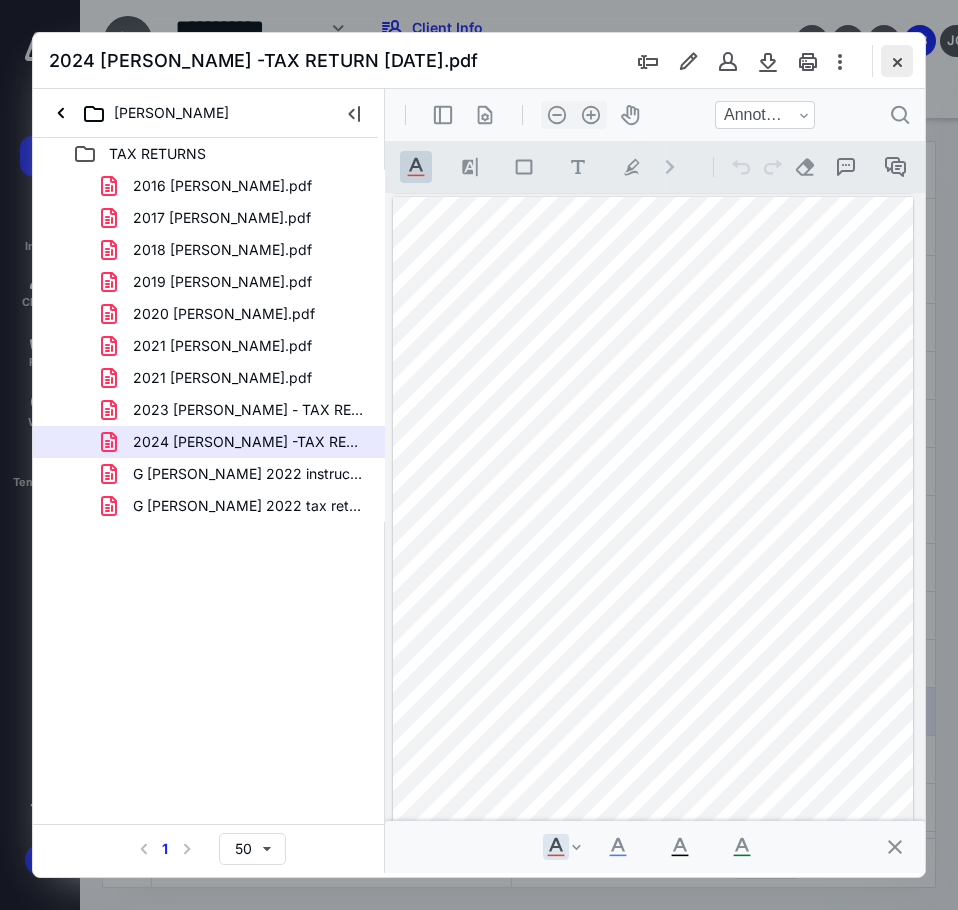 click at bounding box center (897, 61) 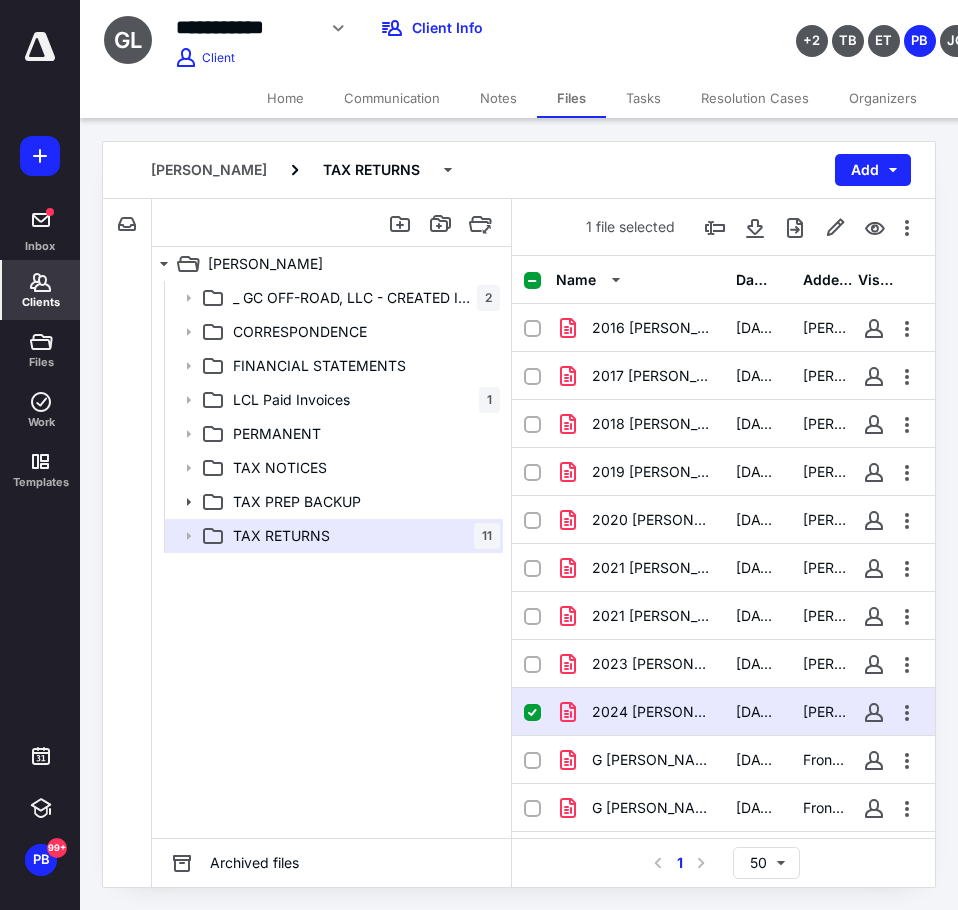 click on "Clients" at bounding box center (41, 290) 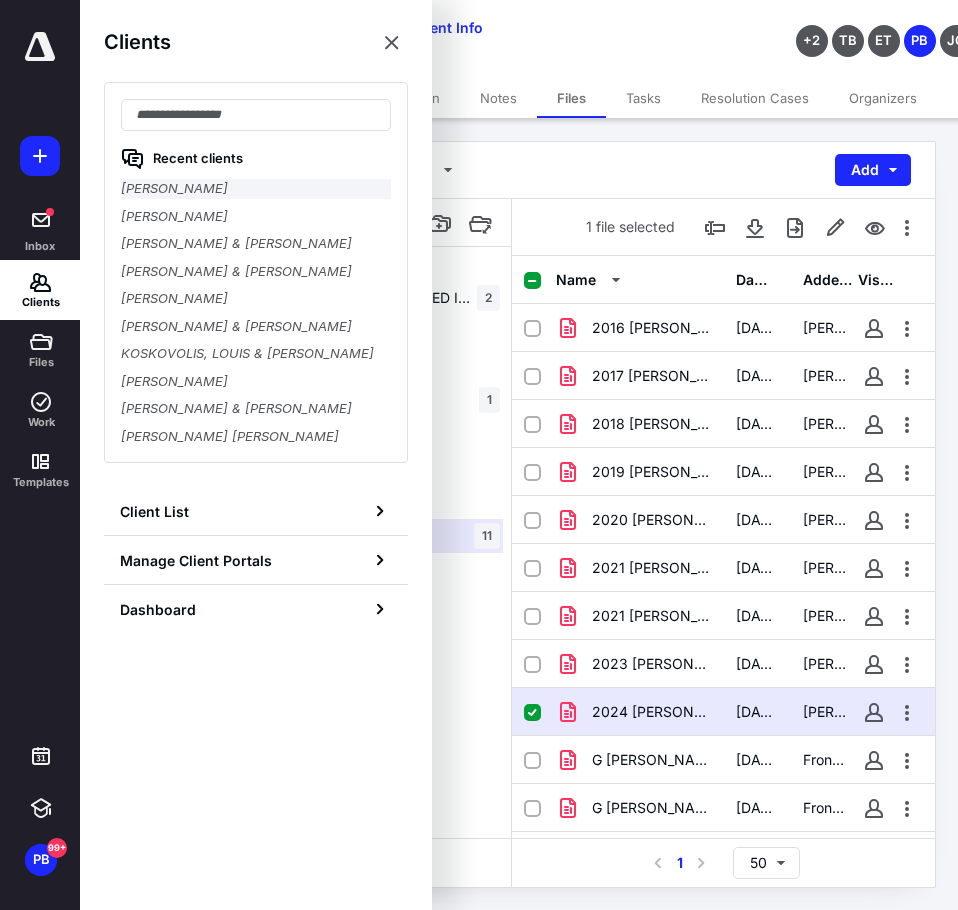 click on "GINO LANASA" at bounding box center (256, 189) 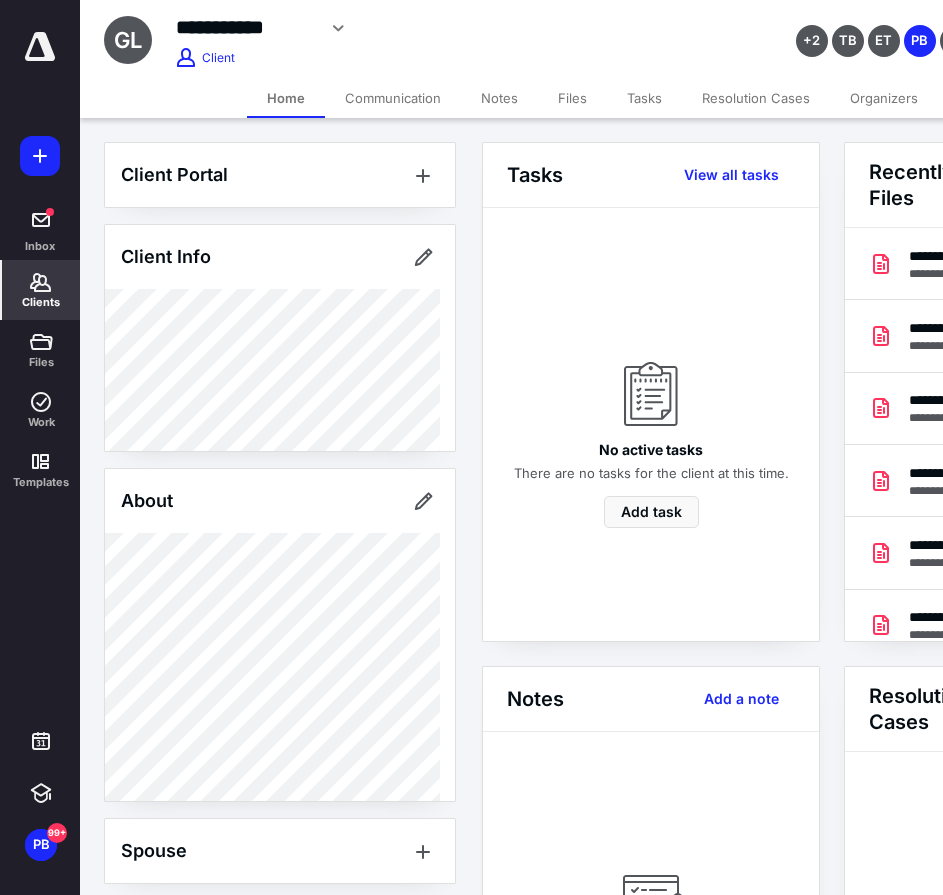 scroll, scrollTop: 0, scrollLeft: 239, axis: horizontal 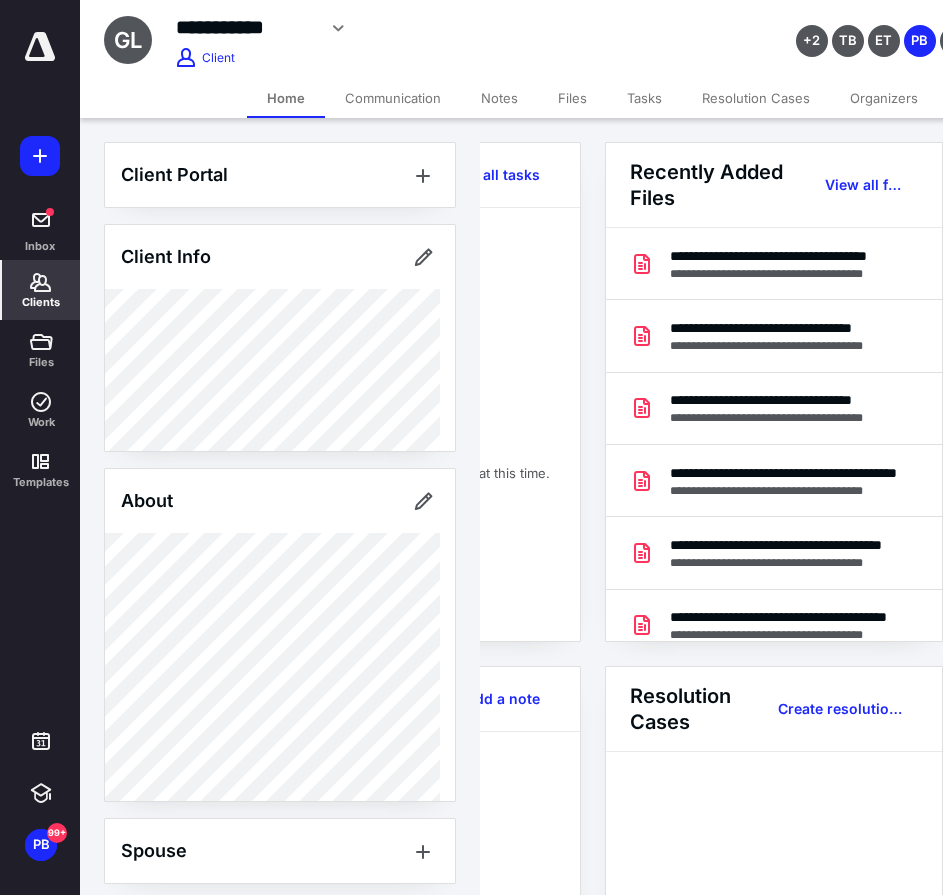 click on "Recently Added Files View all files" at bounding box center (774, 185) 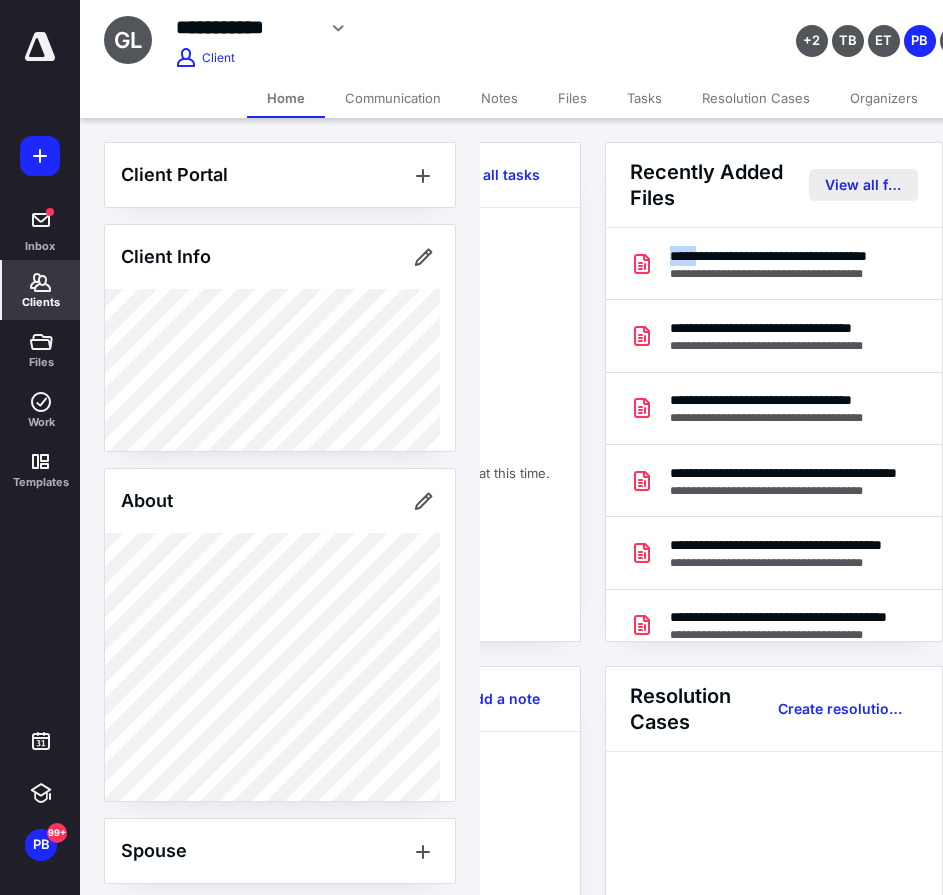 drag, startPoint x: 868, startPoint y: 168, endPoint x: 874, endPoint y: 181, distance: 14.3178215 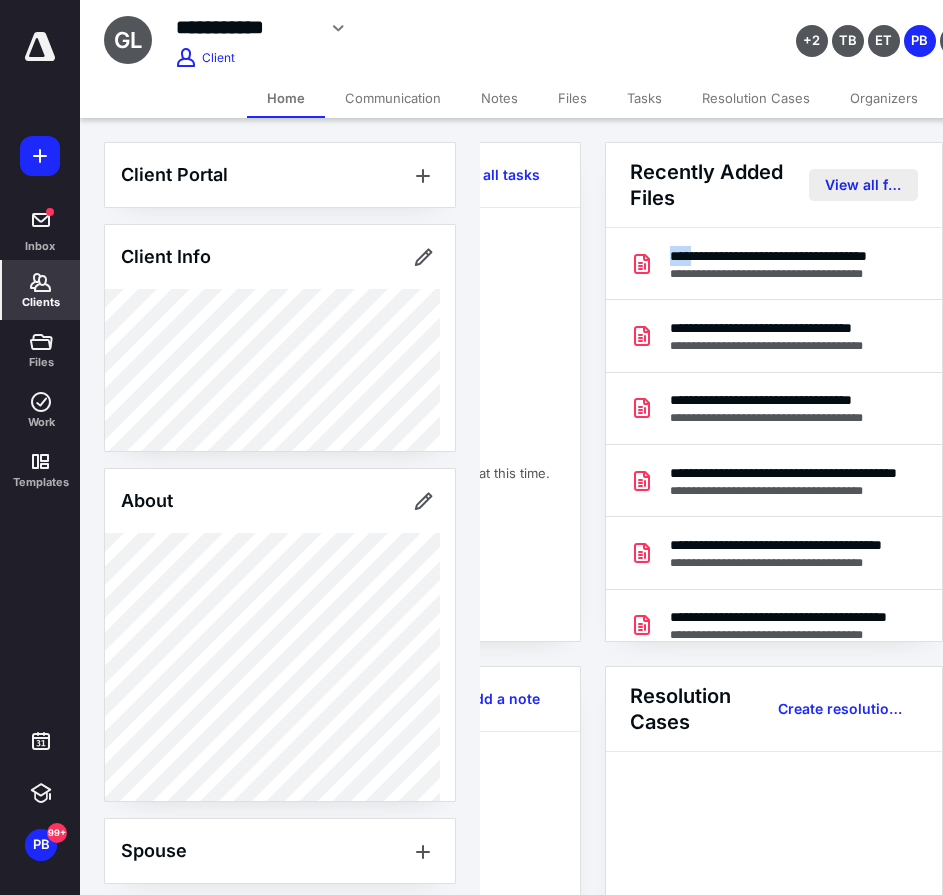 click on "View all files" at bounding box center (863, 185) 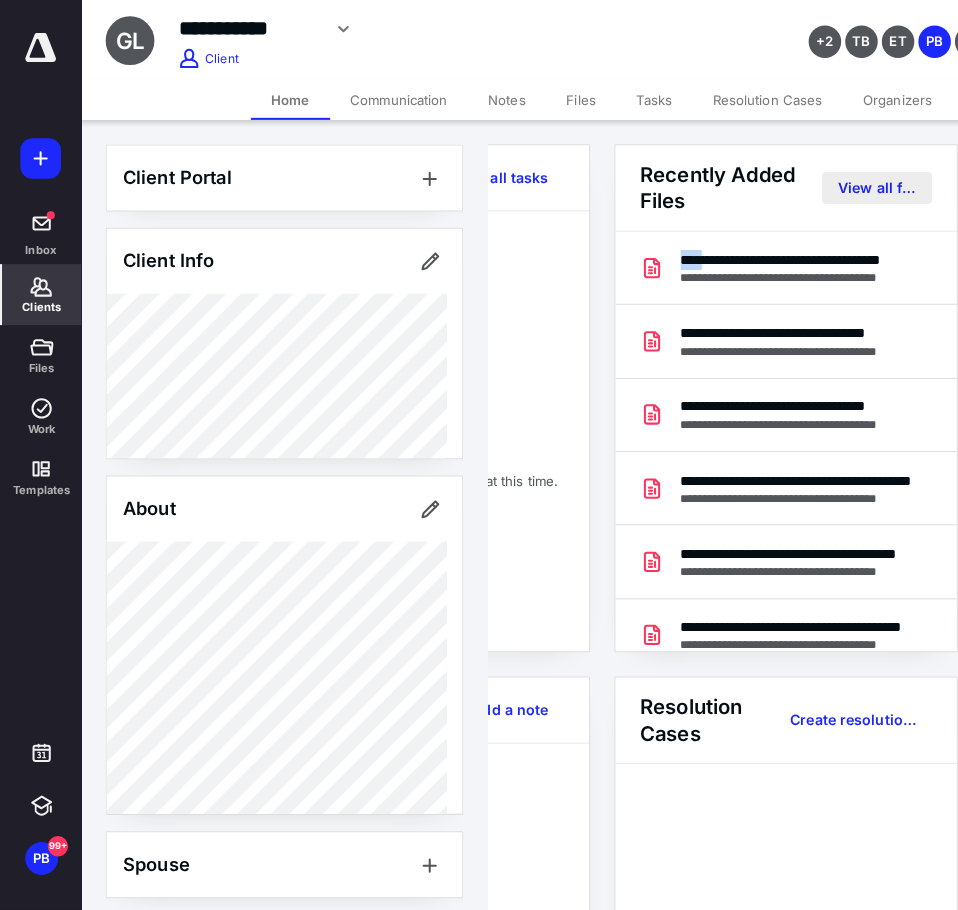 scroll, scrollTop: 0, scrollLeft: 0, axis: both 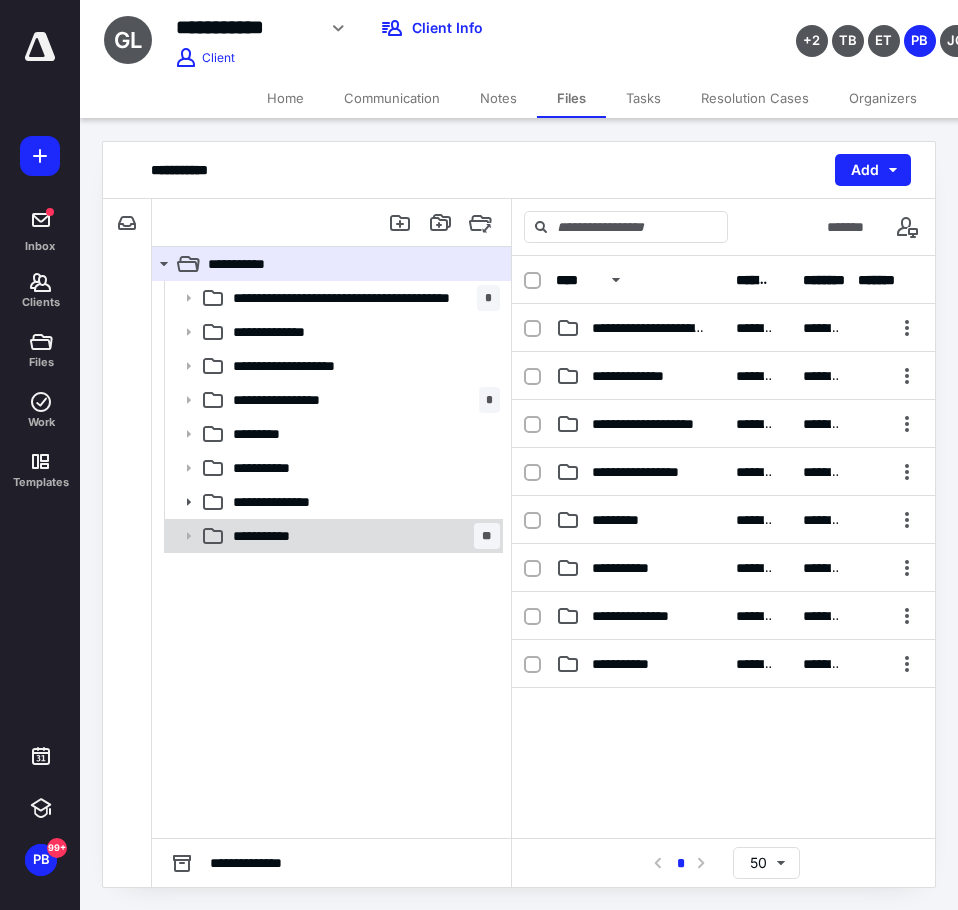 click on "**********" at bounding box center (362, 536) 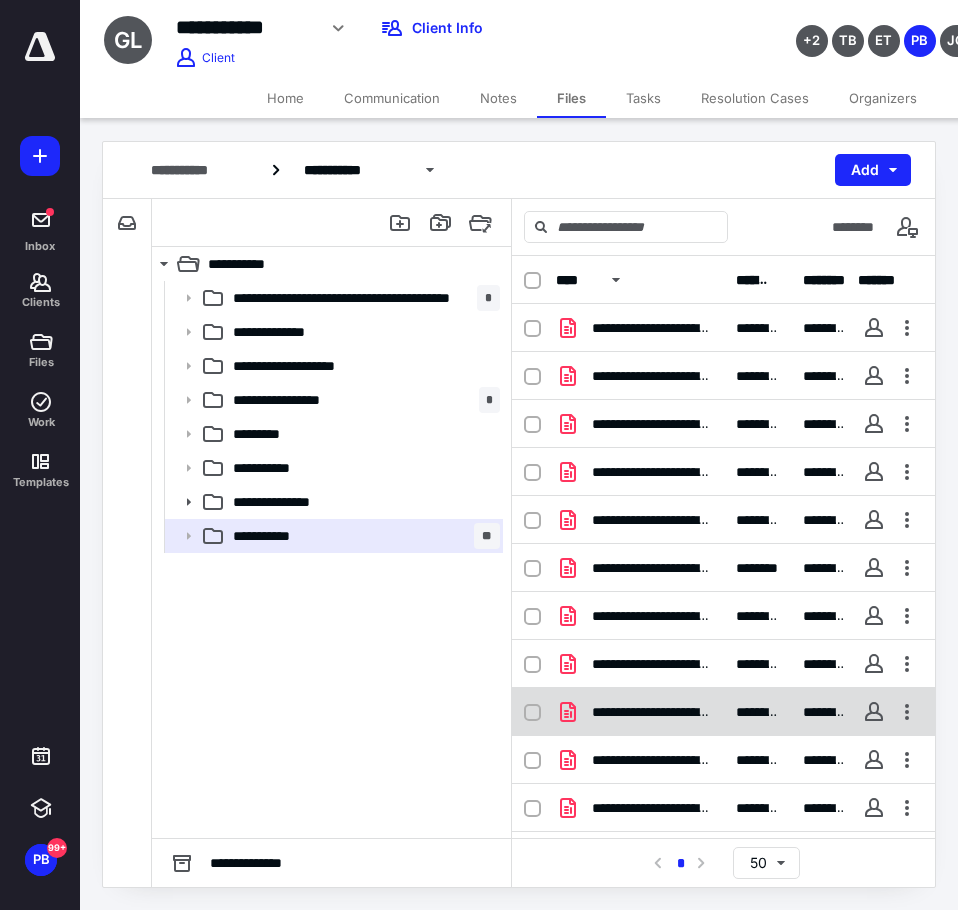 click on "**********" at bounding box center (640, 712) 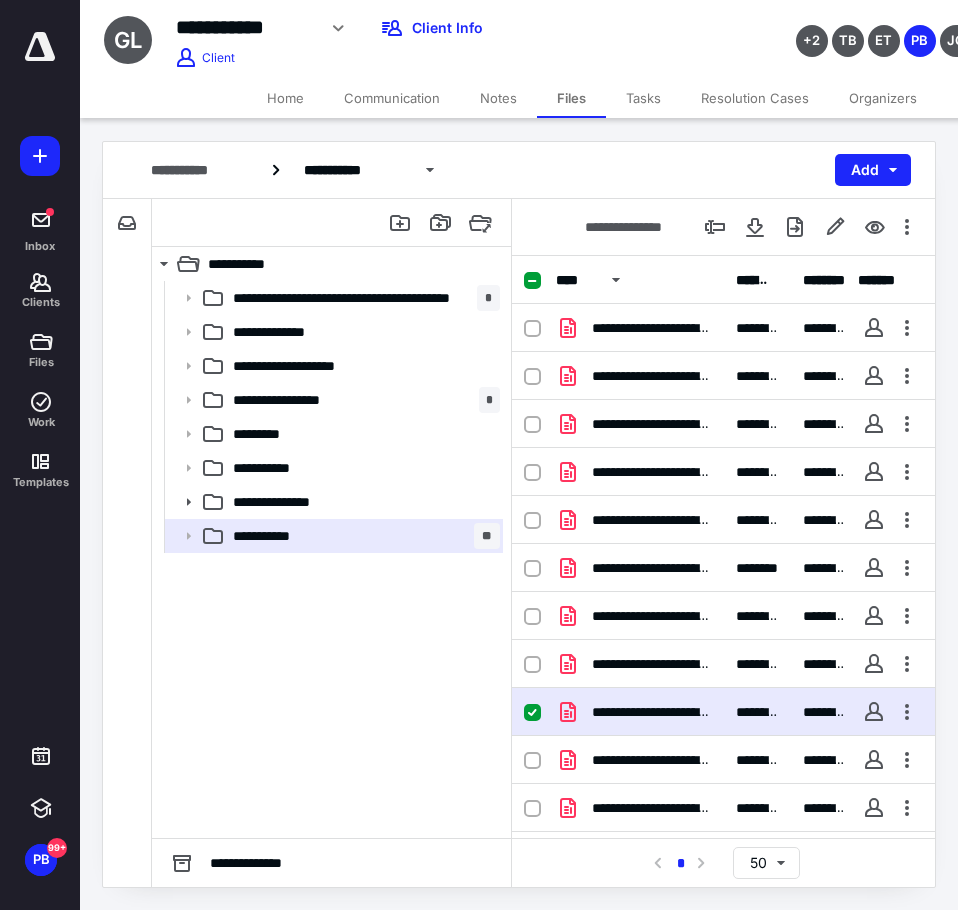 click on "**********" at bounding box center (640, 712) 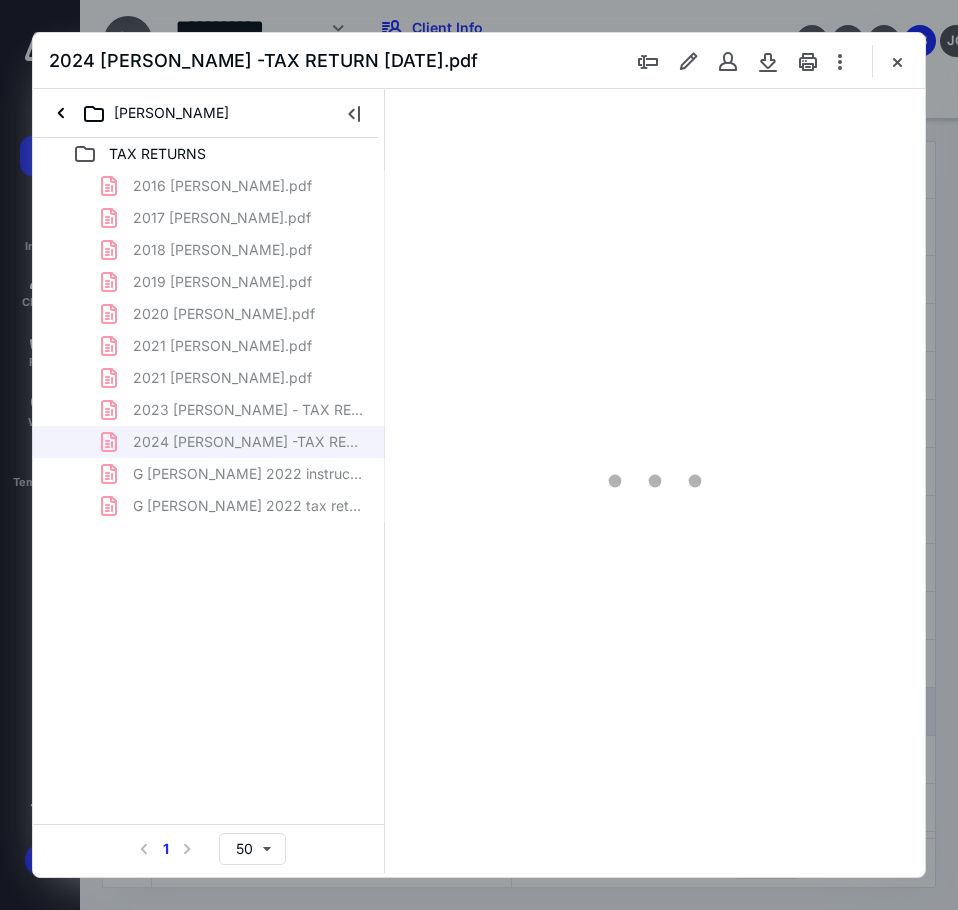scroll, scrollTop: 0, scrollLeft: 0, axis: both 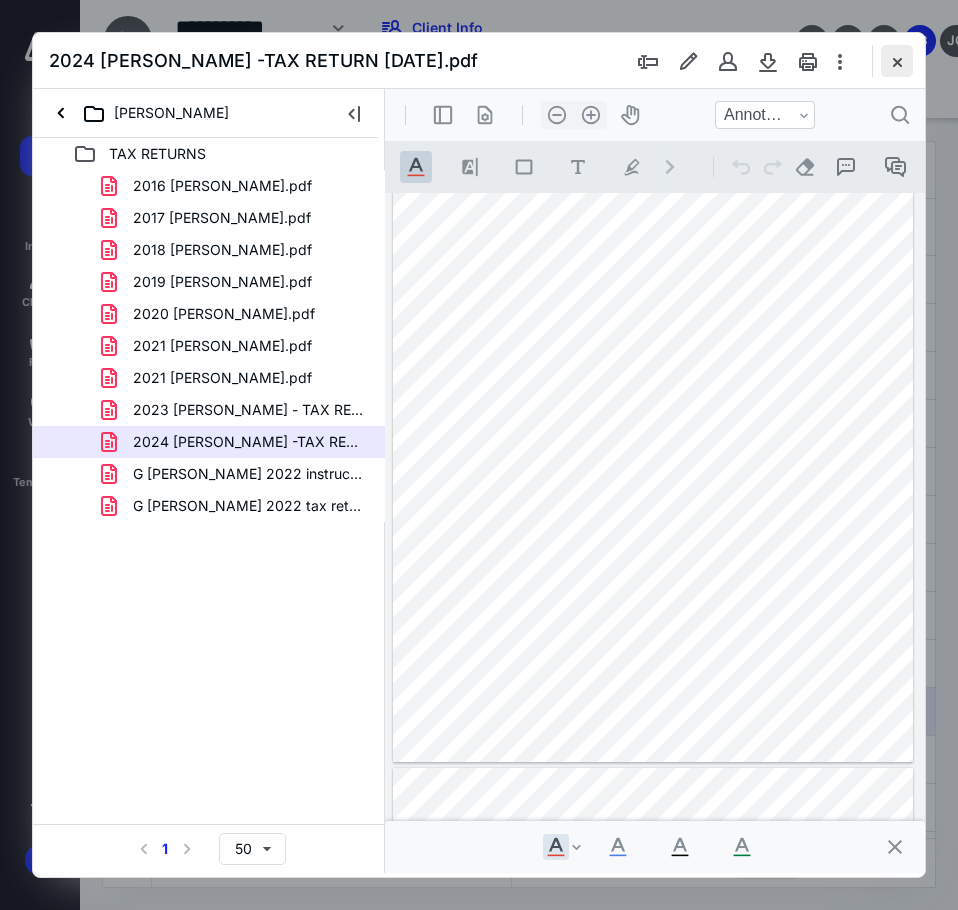 click at bounding box center [897, 61] 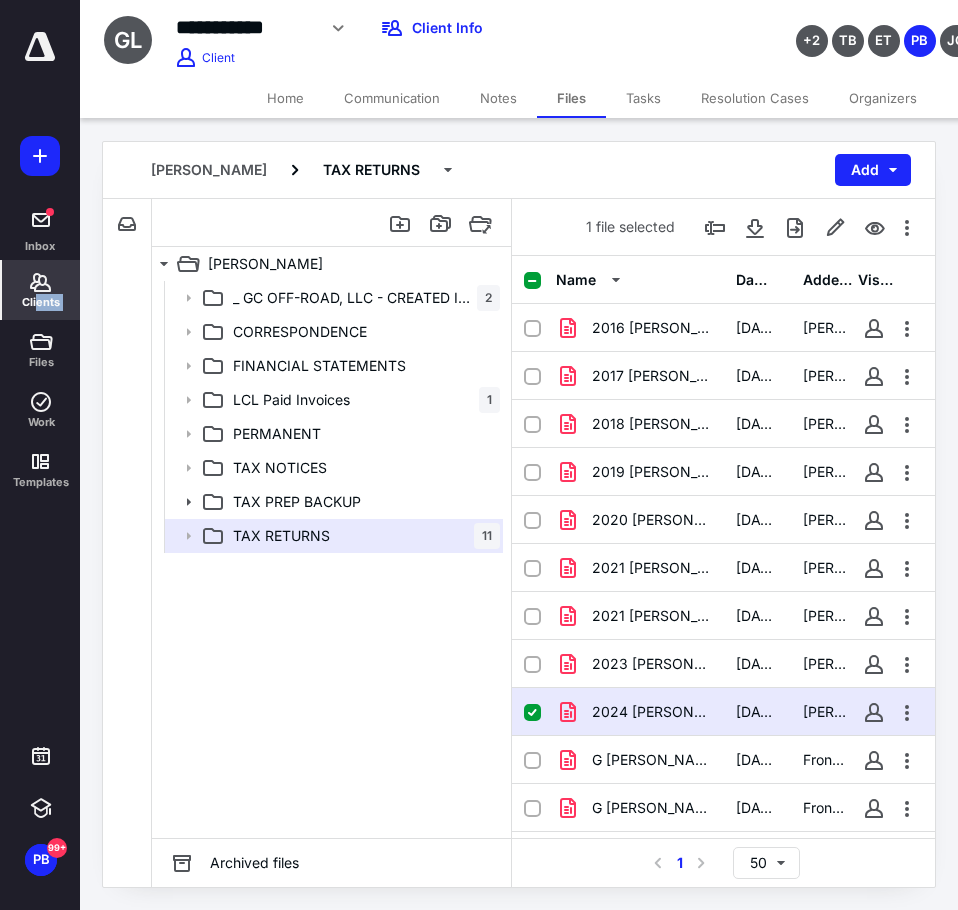 click on "Inbox Clients Files Work Templates" at bounding box center [40, 350] 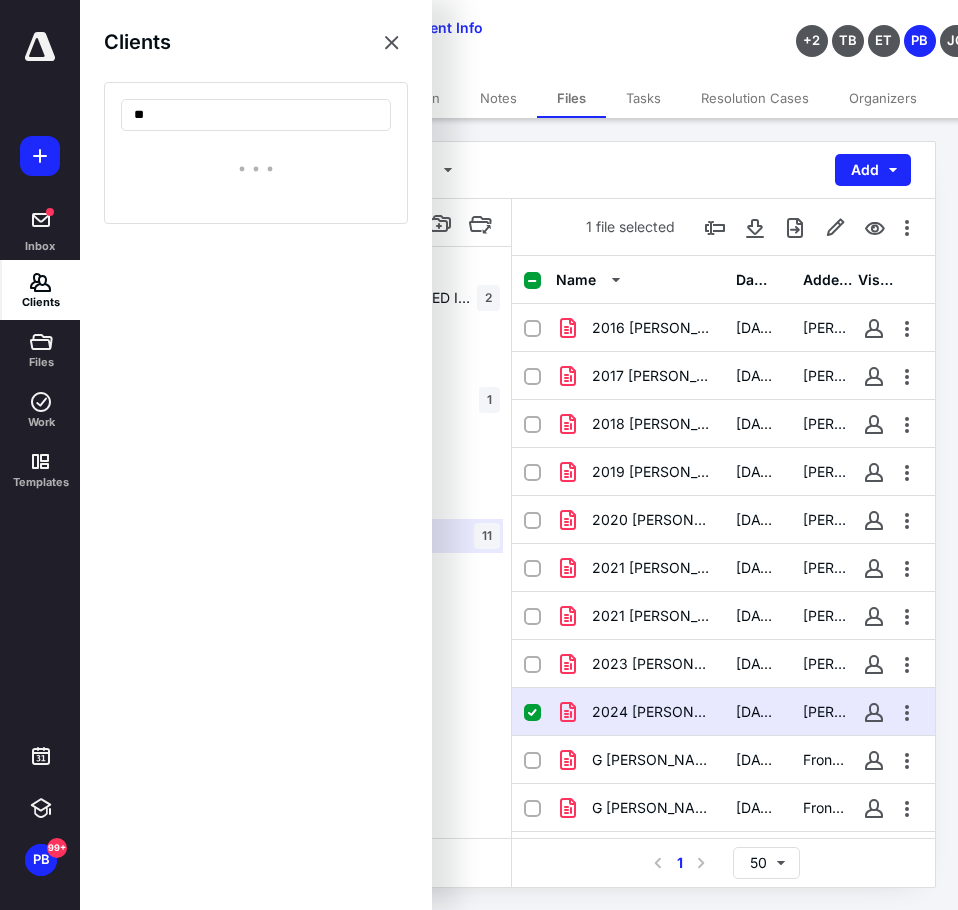 type on "*" 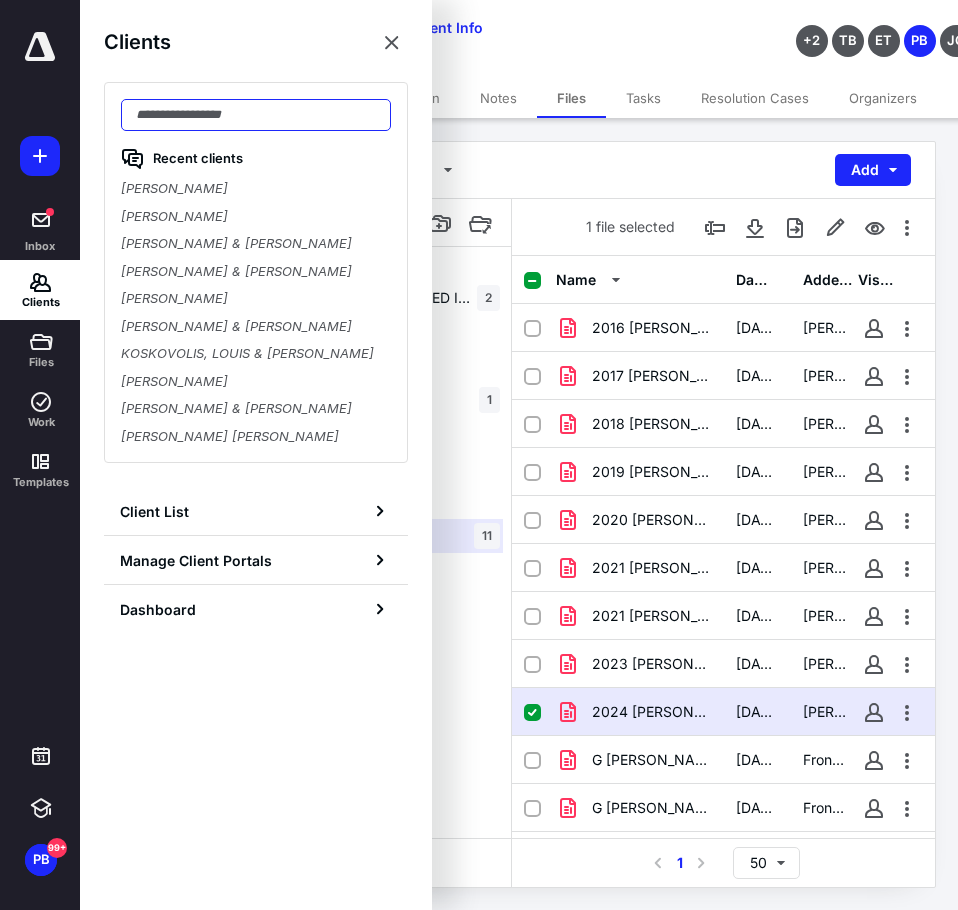click at bounding box center [256, 115] 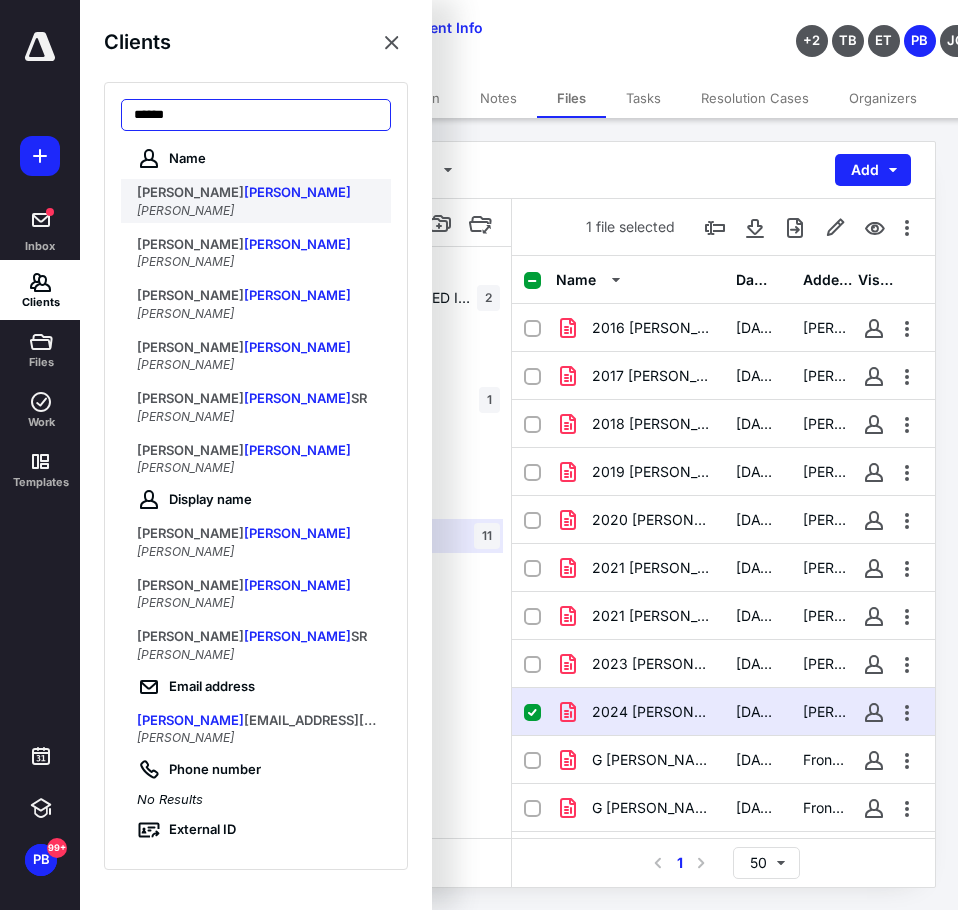 type on "******" 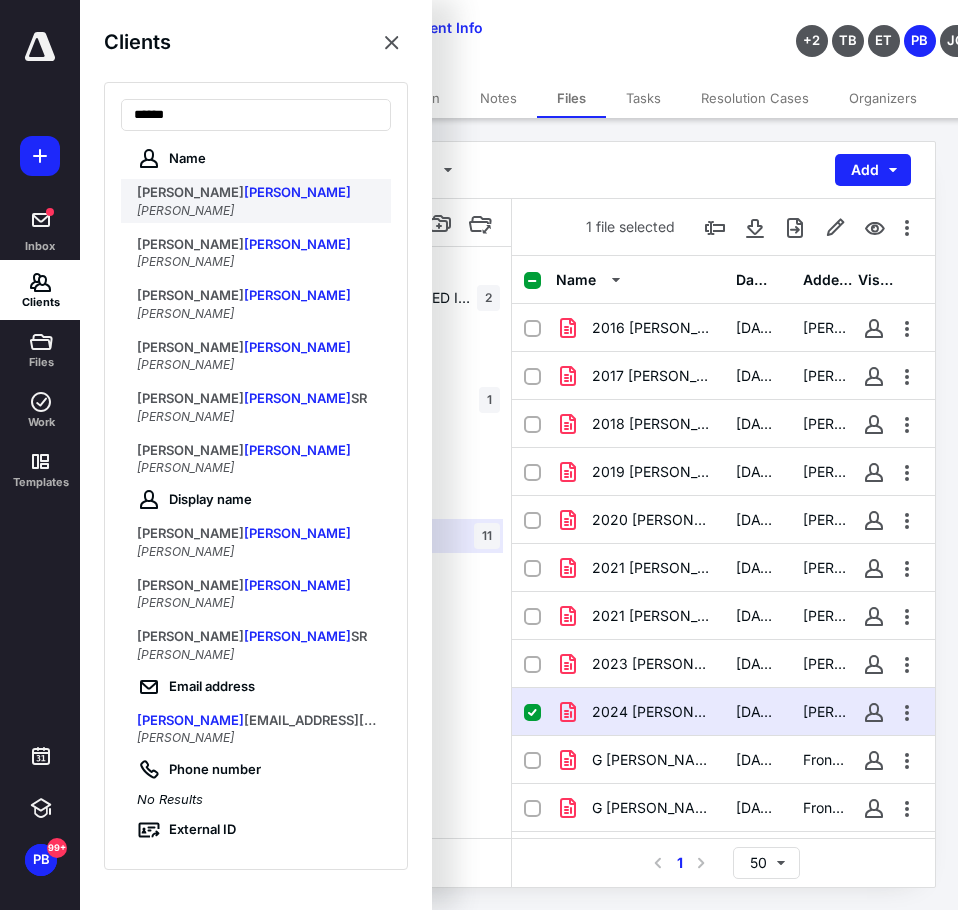 click on "LANASA" at bounding box center [297, 192] 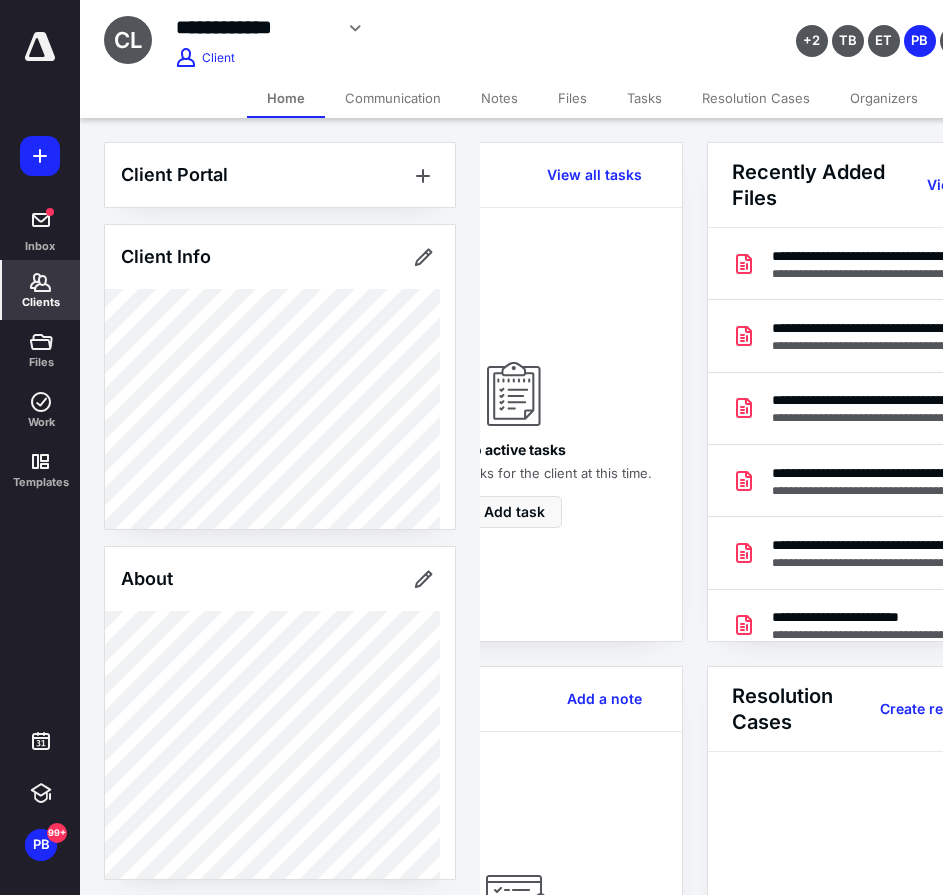 scroll, scrollTop: 0, scrollLeft: 239, axis: horizontal 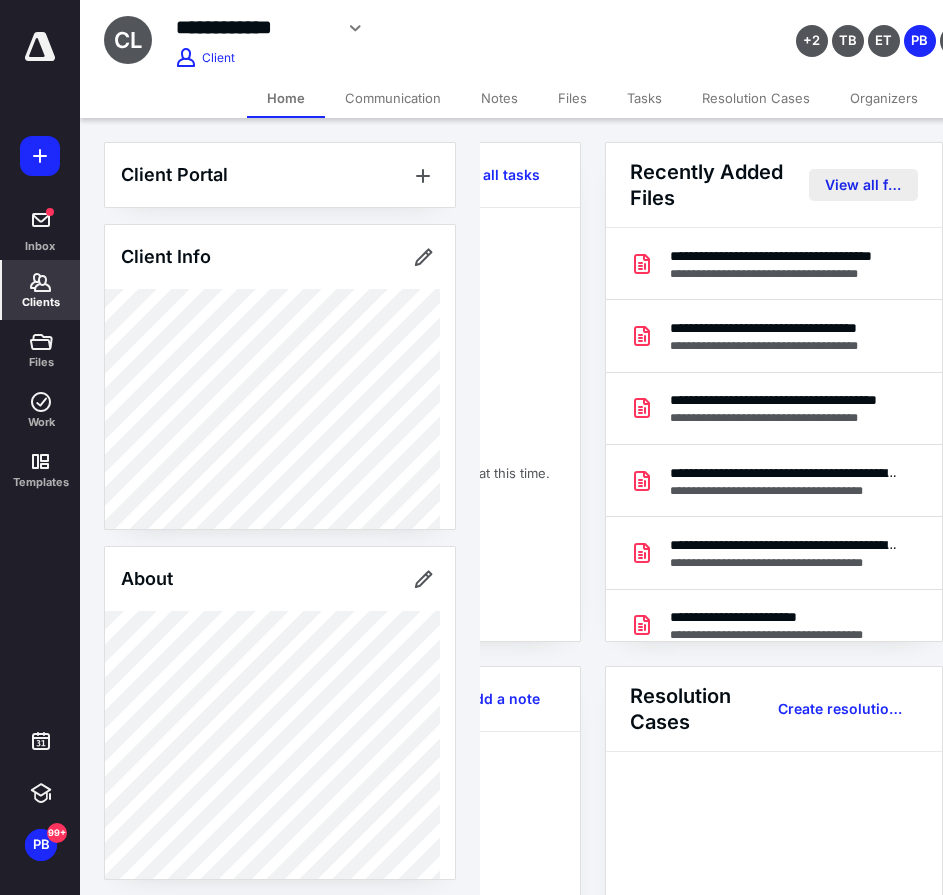 drag, startPoint x: 840, startPoint y: 141, endPoint x: 830, endPoint y: 177, distance: 37.363083 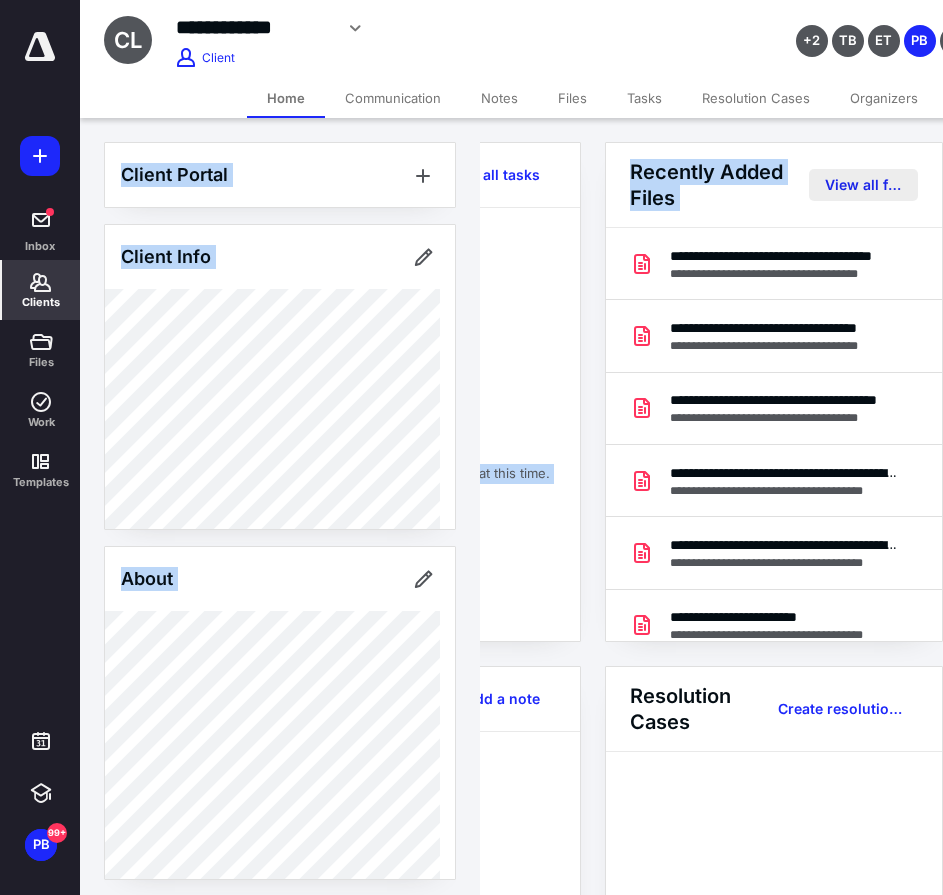 click on "View all files" at bounding box center [863, 185] 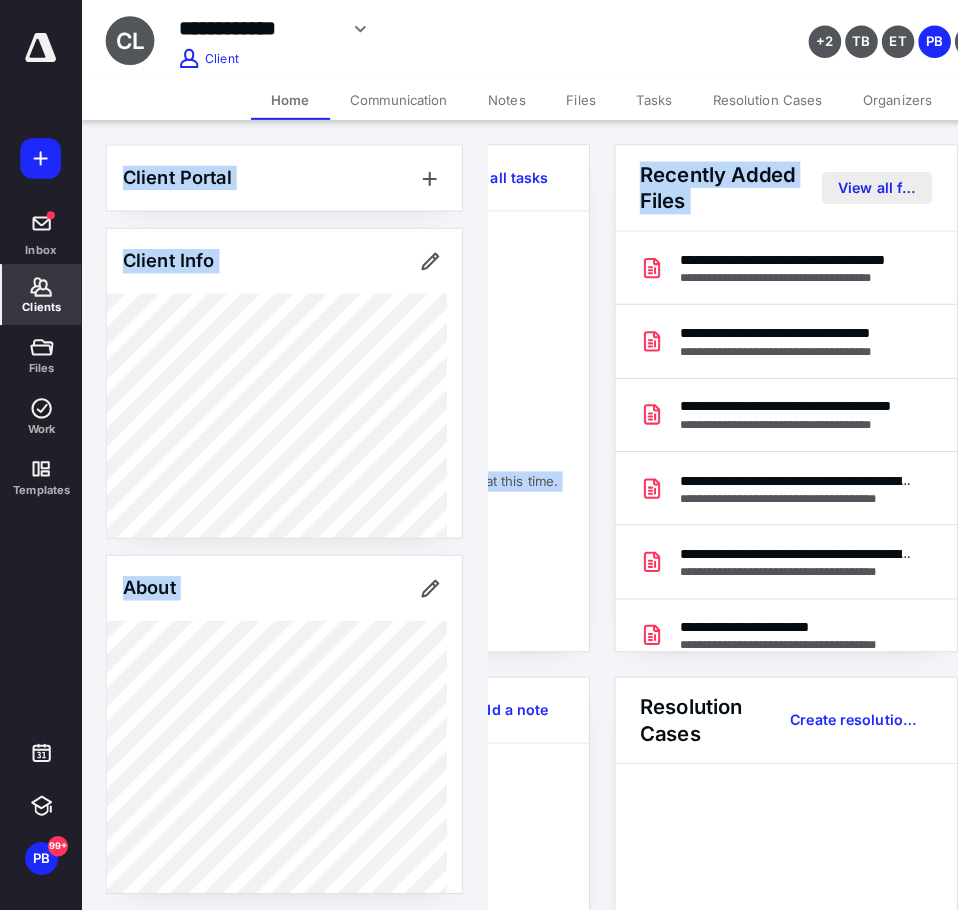 scroll, scrollTop: 0, scrollLeft: 0, axis: both 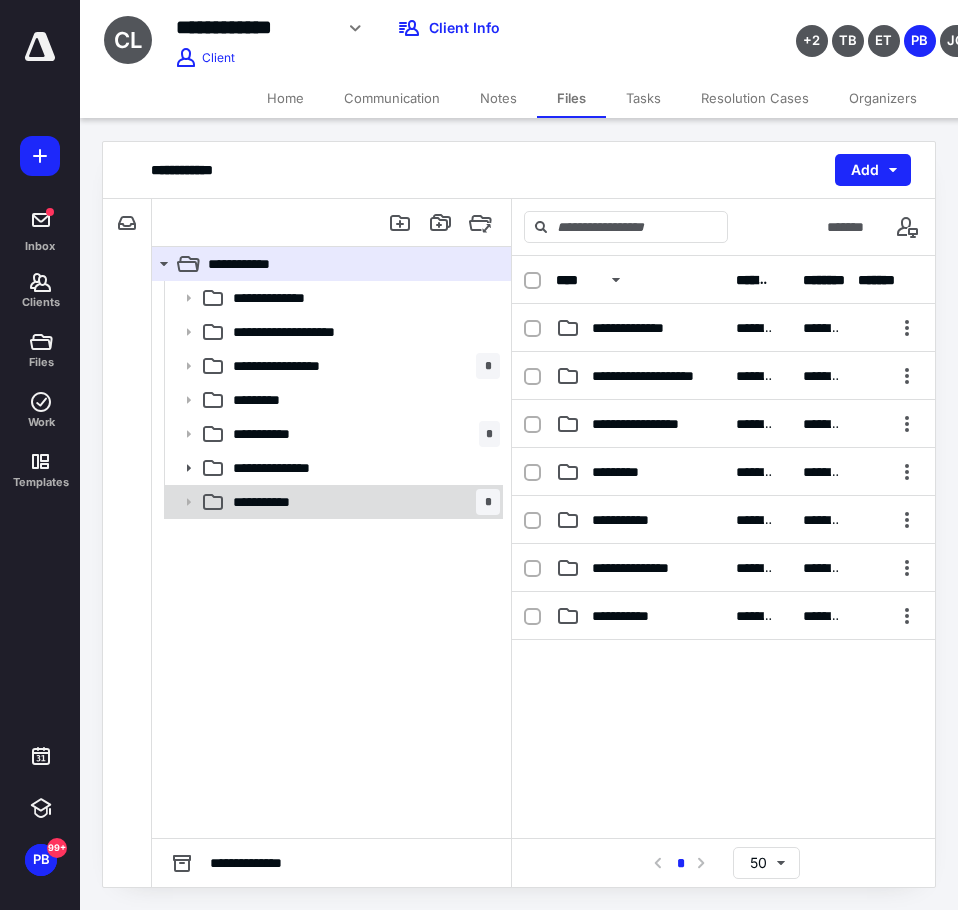 click on "**********" at bounding box center [332, 502] 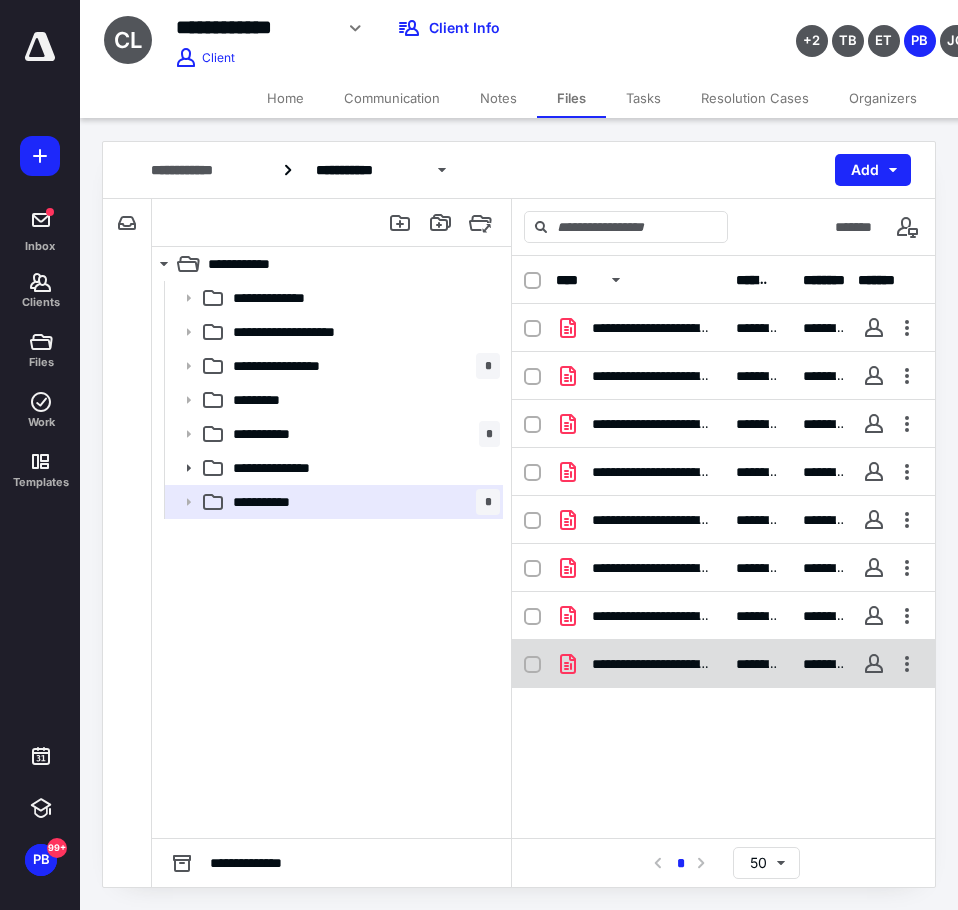 click on "**********" at bounding box center (652, 664) 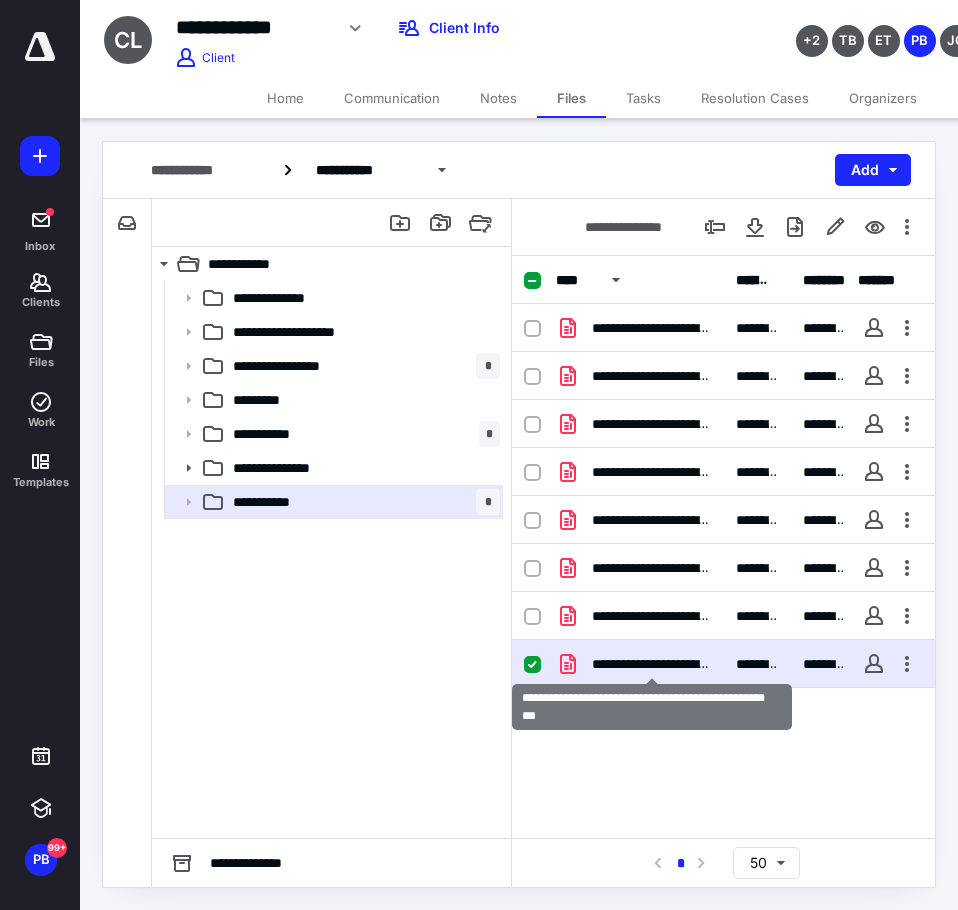 click on "**********" at bounding box center (652, 664) 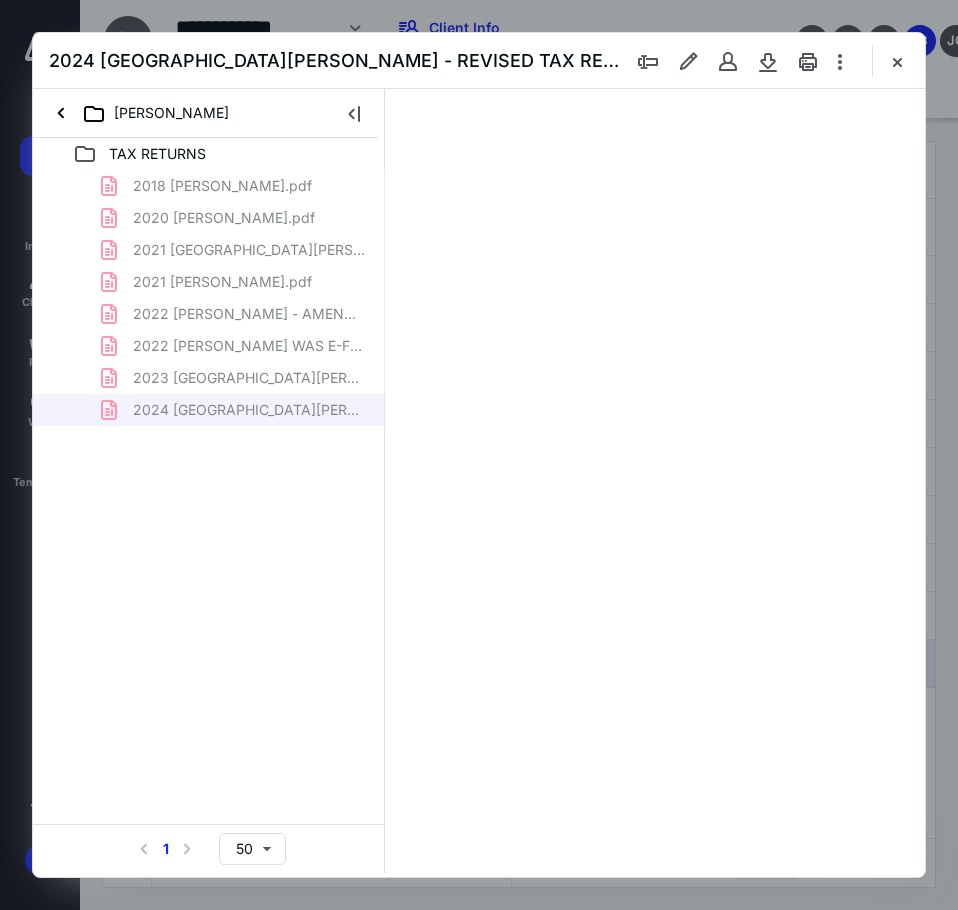scroll, scrollTop: 0, scrollLeft: 0, axis: both 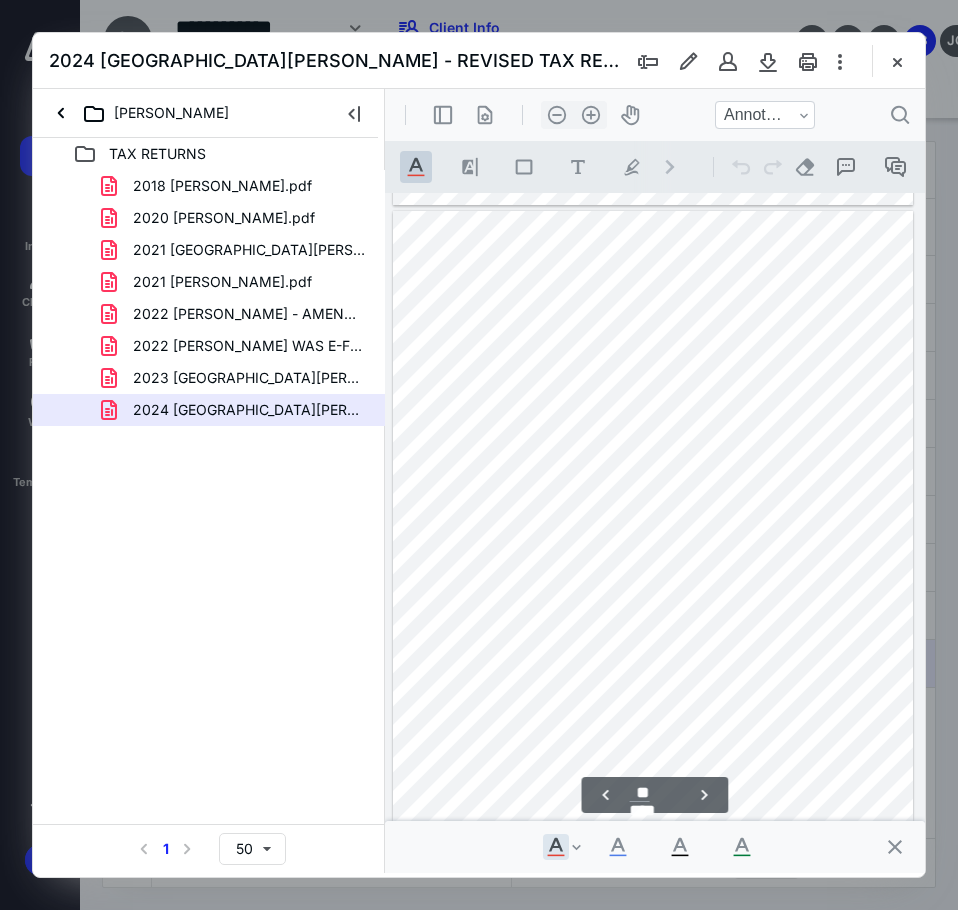 type on "**" 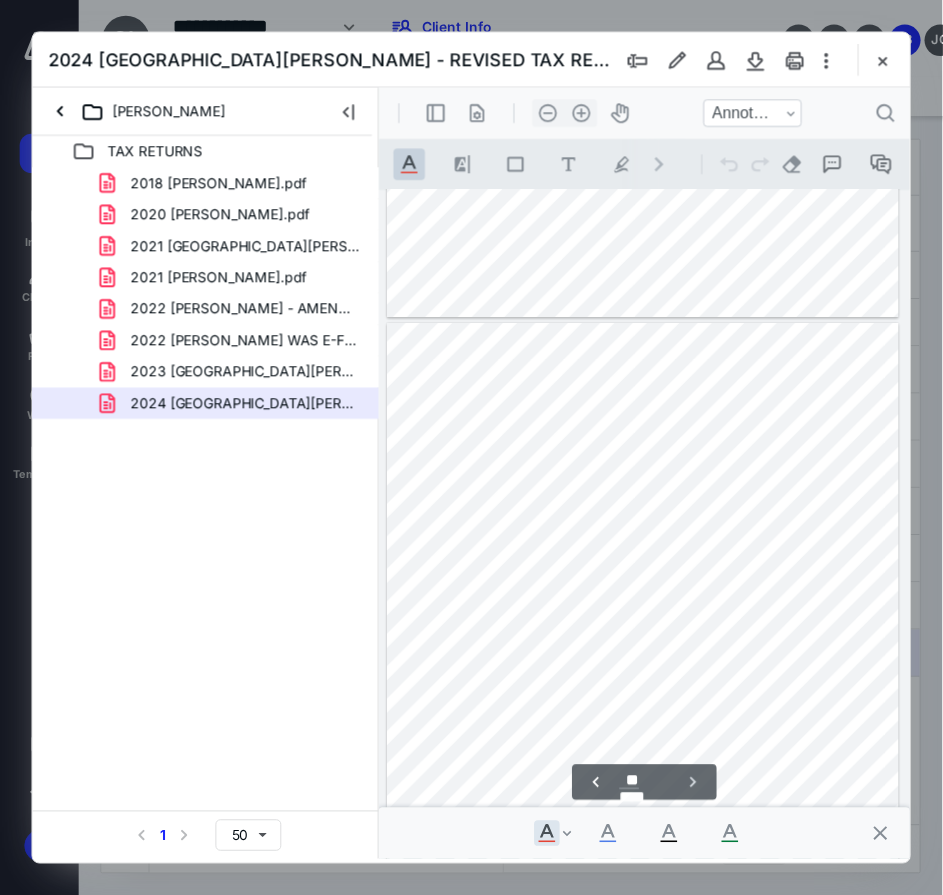 scroll, scrollTop: 14258, scrollLeft: 0, axis: vertical 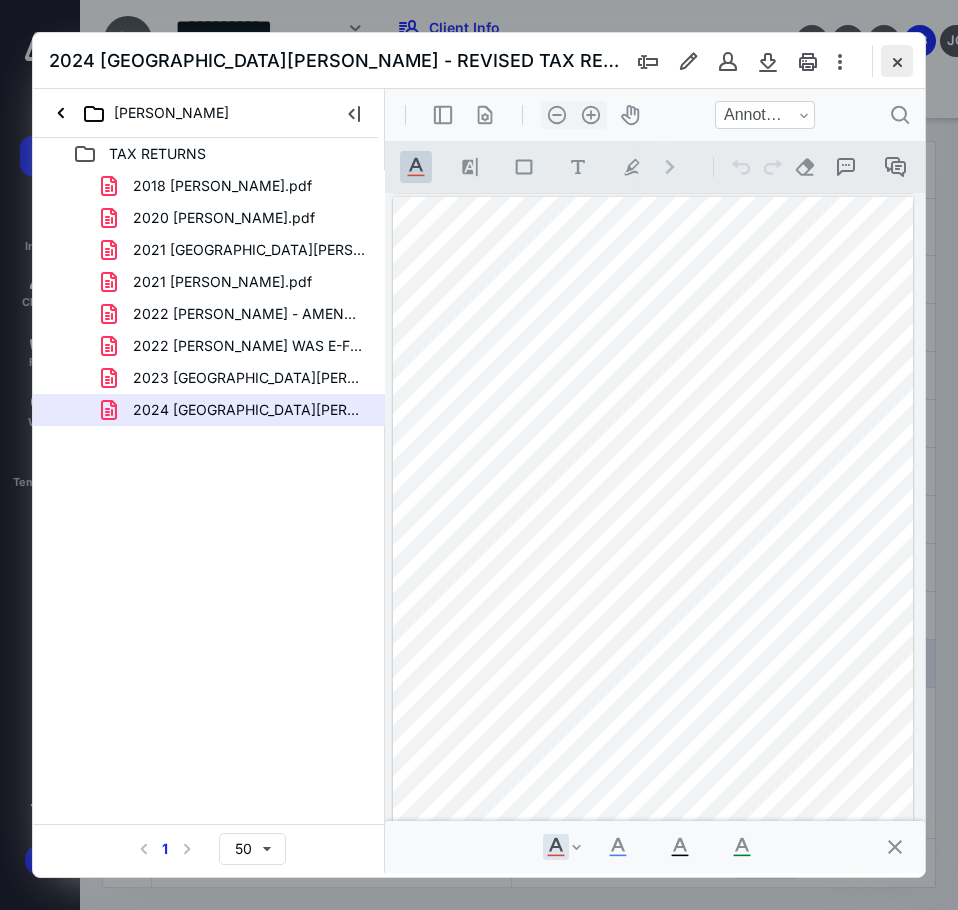 click at bounding box center (897, 61) 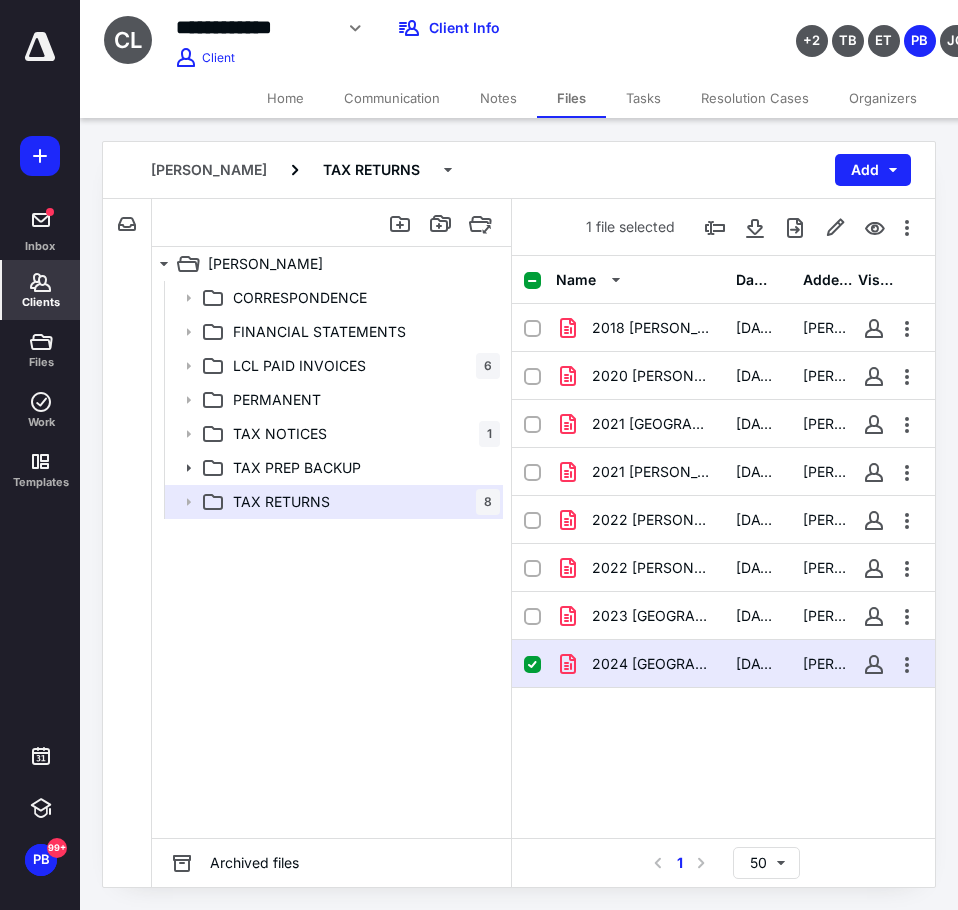 click on "Clients" at bounding box center [41, 290] 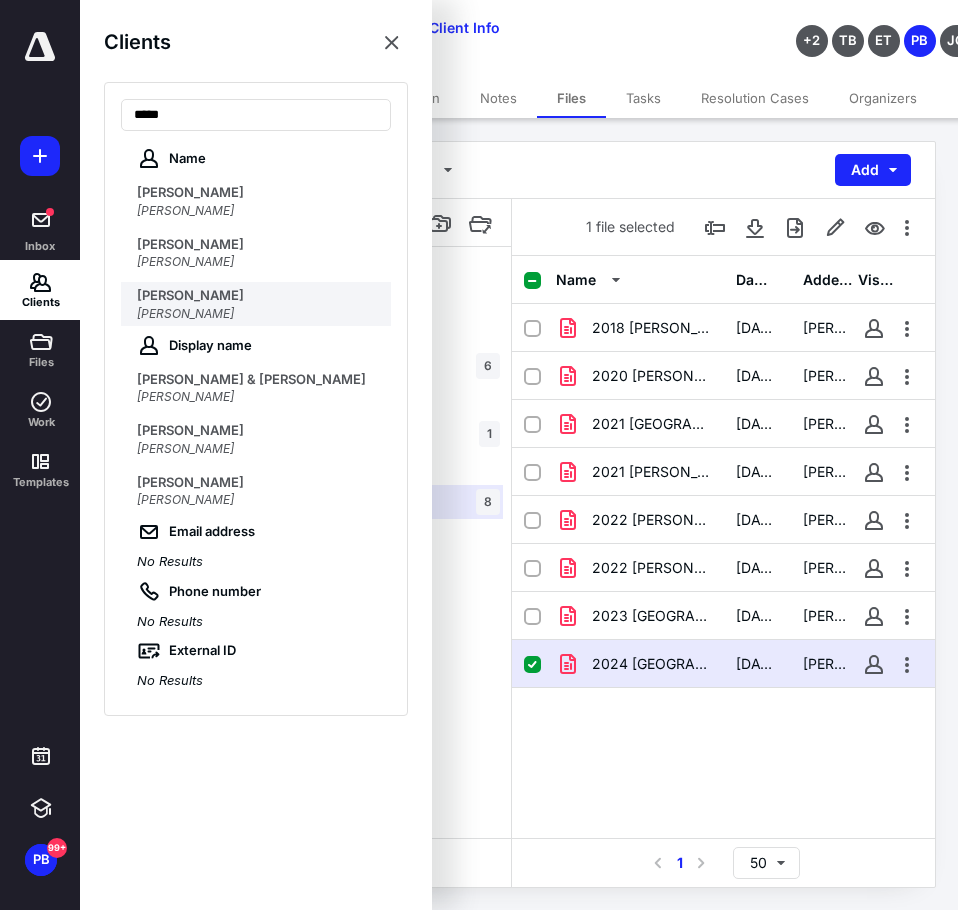 type on "****" 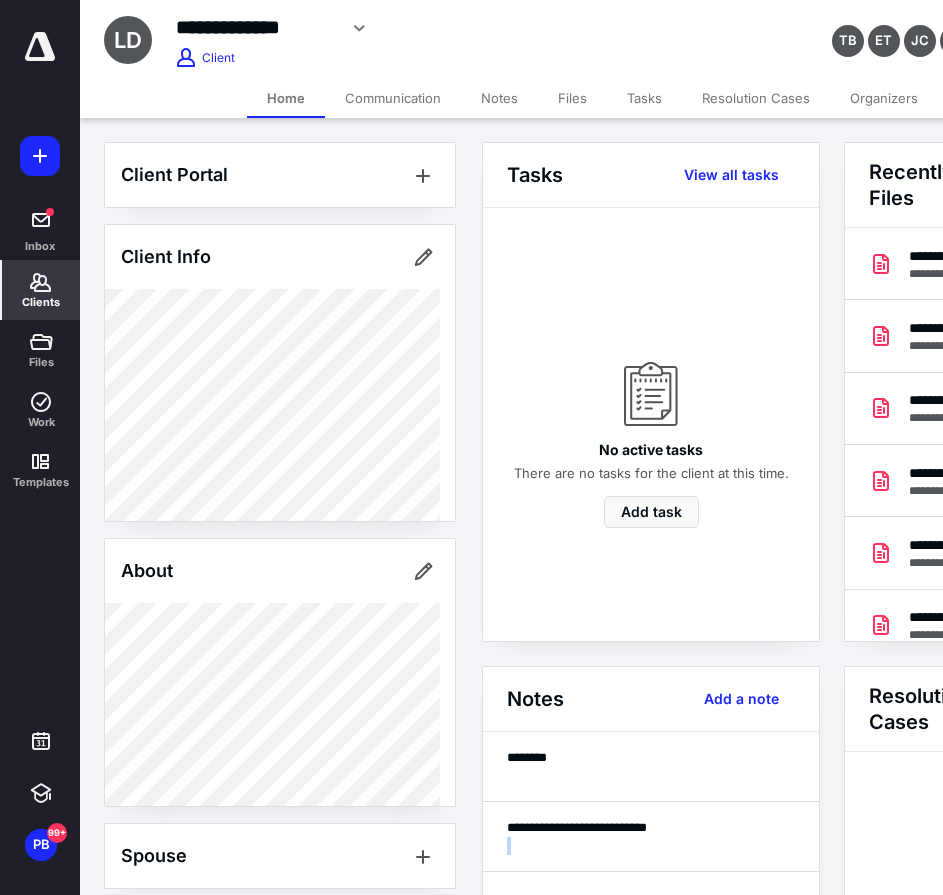 scroll, scrollTop: 143, scrollLeft: 0, axis: vertical 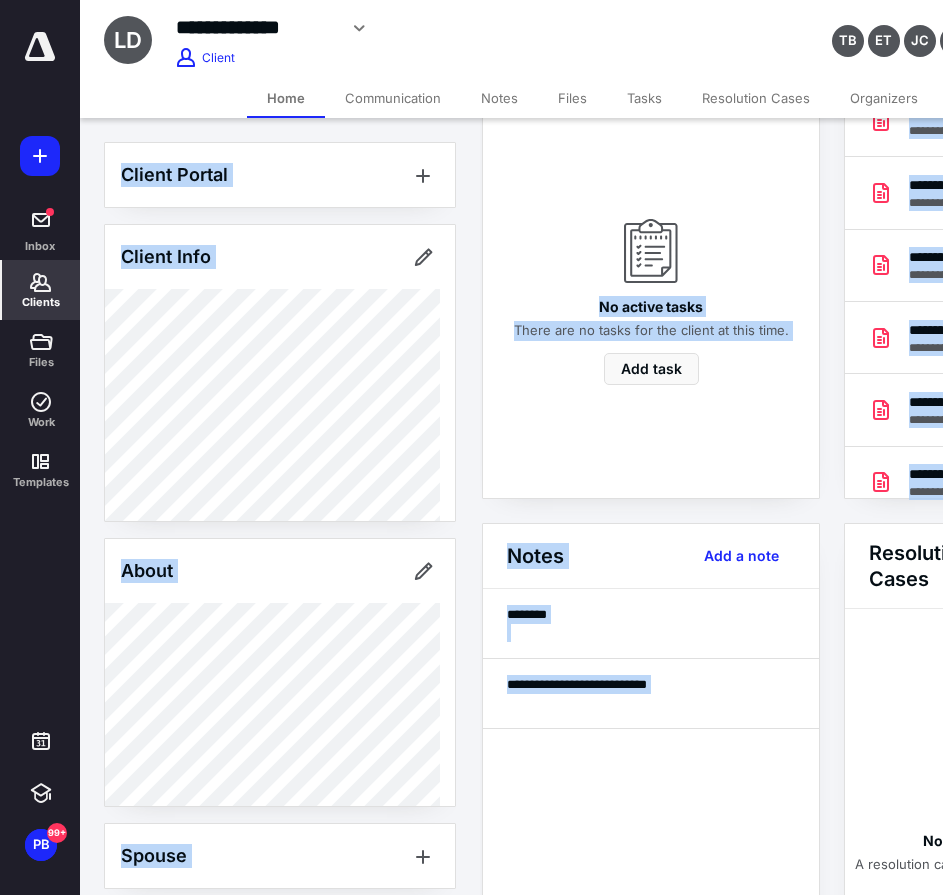 drag, startPoint x: 484, startPoint y: 894, endPoint x: 565, endPoint y: 895, distance: 81.00617 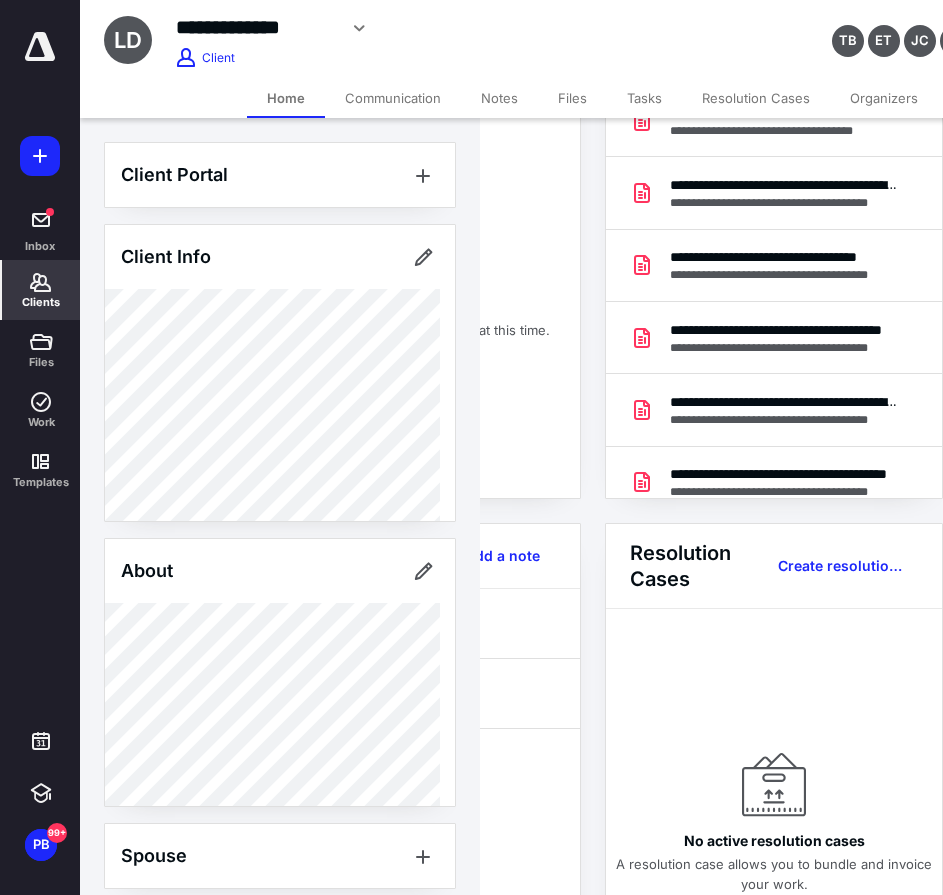 drag, startPoint x: 707, startPoint y: 731, endPoint x: 712, endPoint y: 698, distance: 33.37664 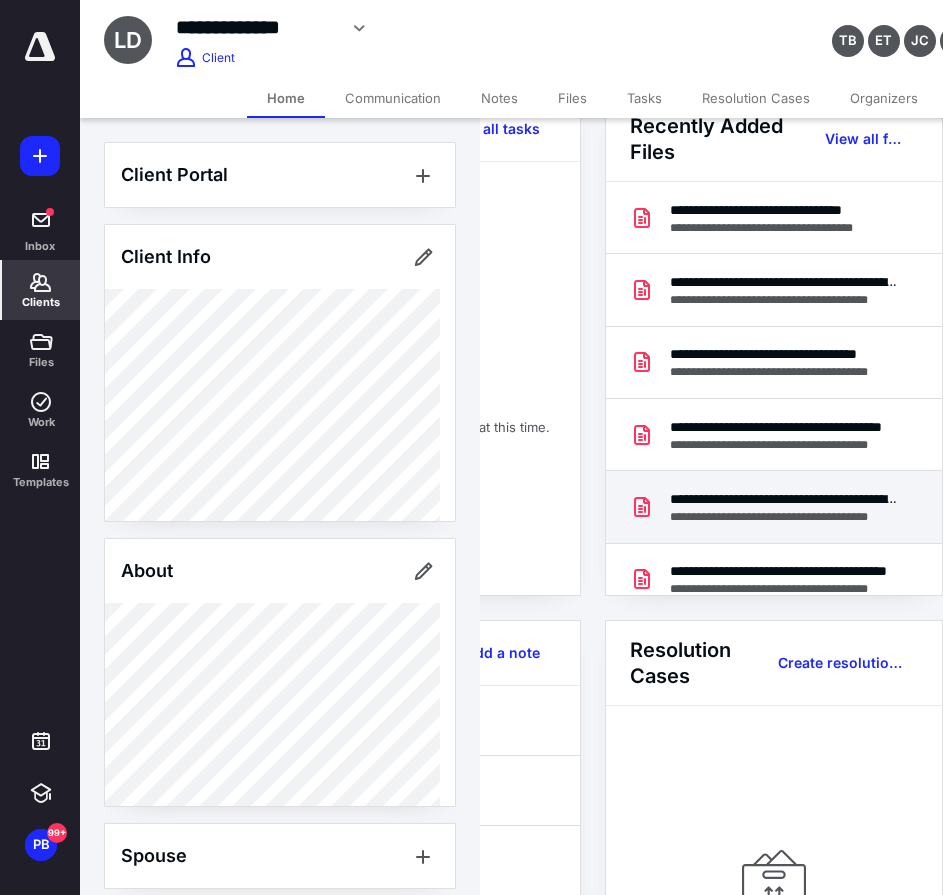 scroll, scrollTop: 0, scrollLeft: 239, axis: horizontal 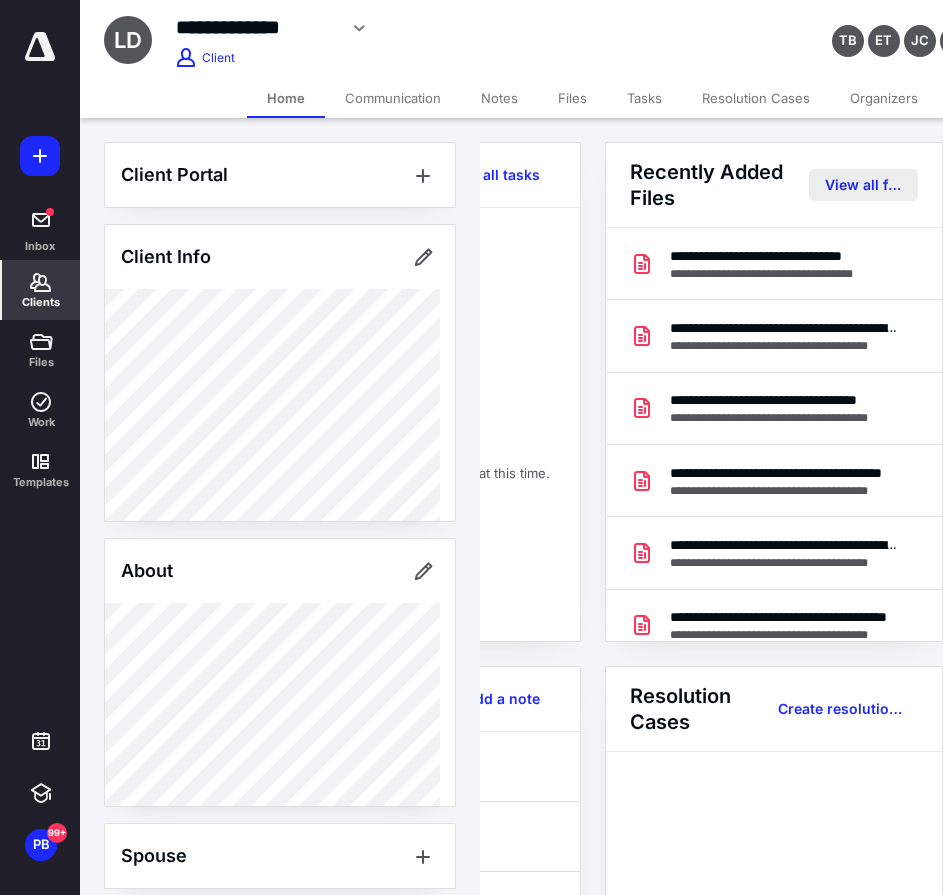 click on "View all files" at bounding box center [863, 185] 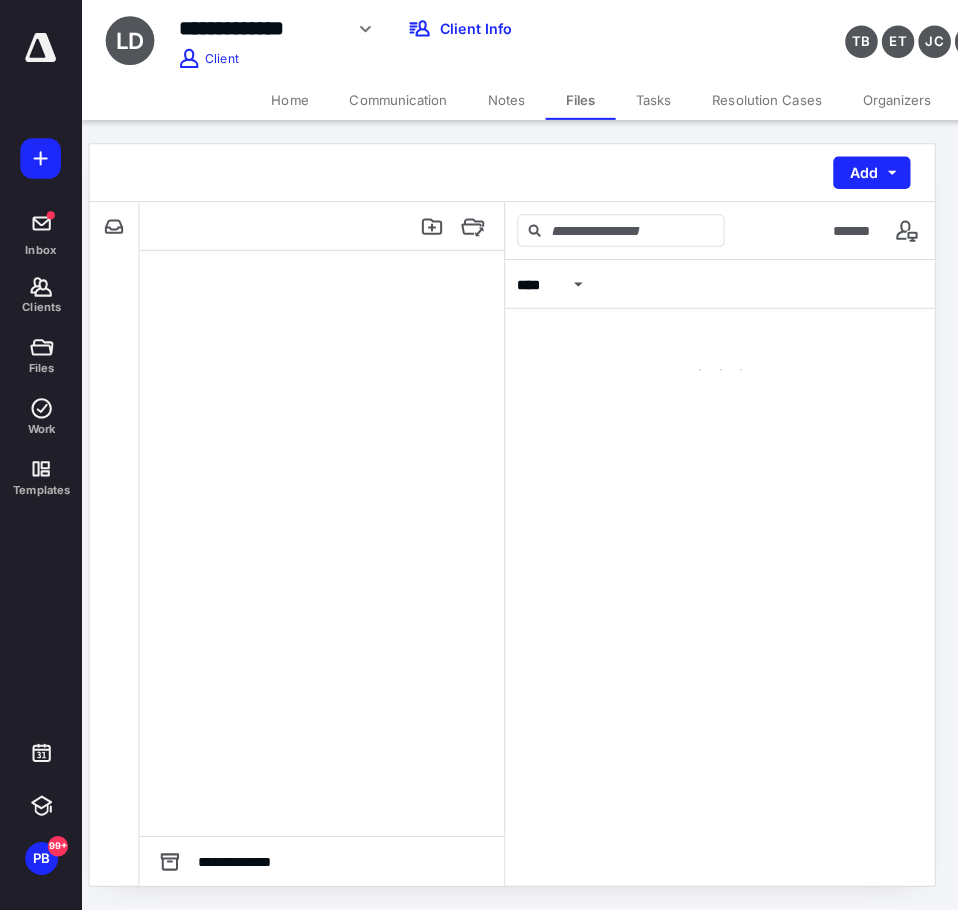 scroll, scrollTop: 0, scrollLeft: 0, axis: both 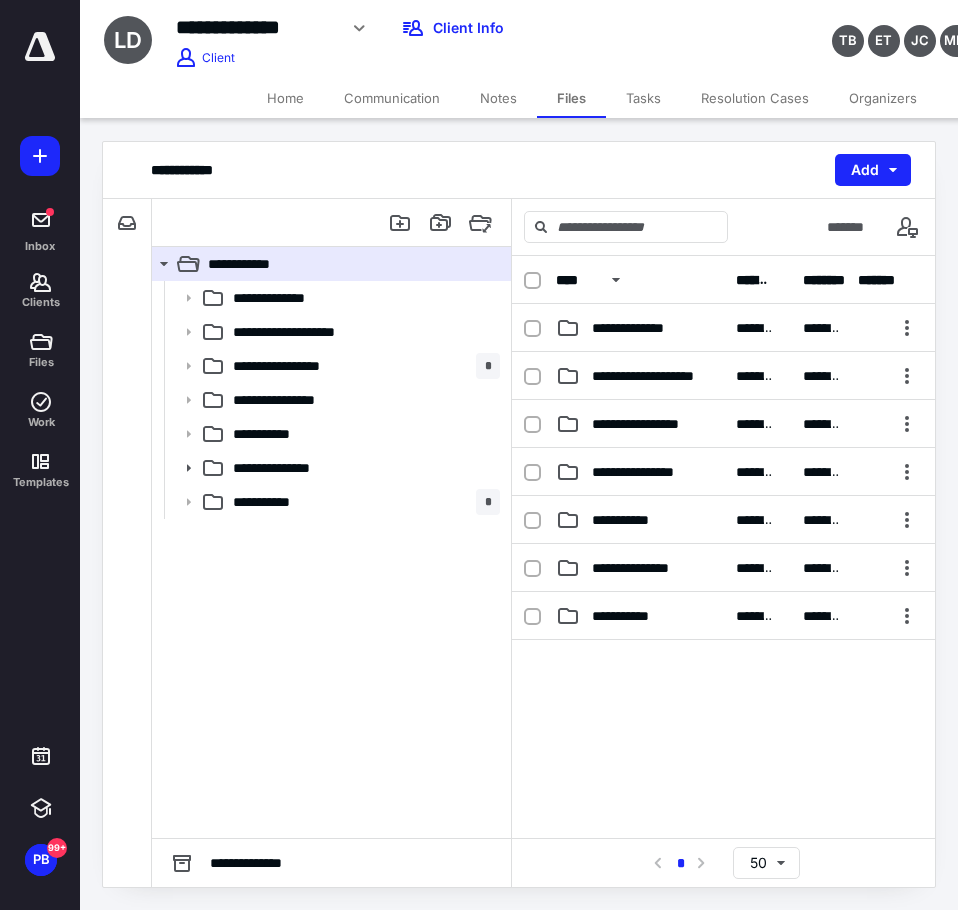 click on "Inbox Clients Files Work Templates PB 99+ primary-navbar (blue squad)" at bounding box center (40, 455) 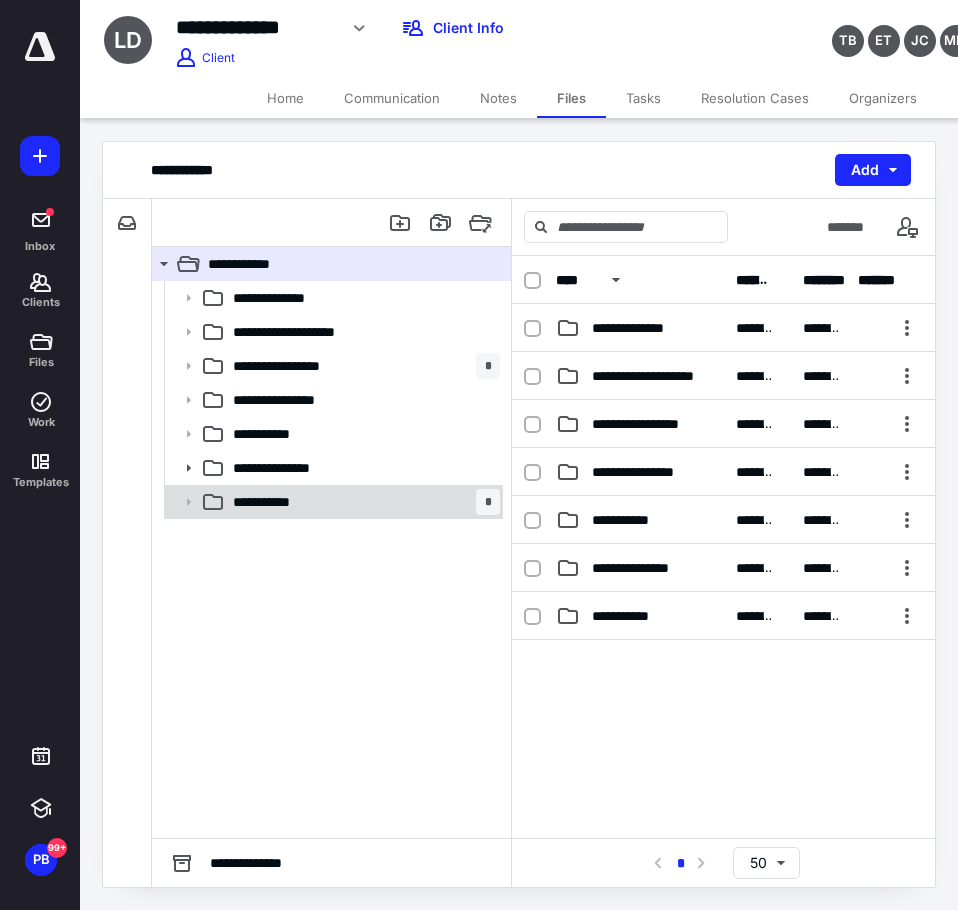 click on "**********" at bounding box center (281, 502) 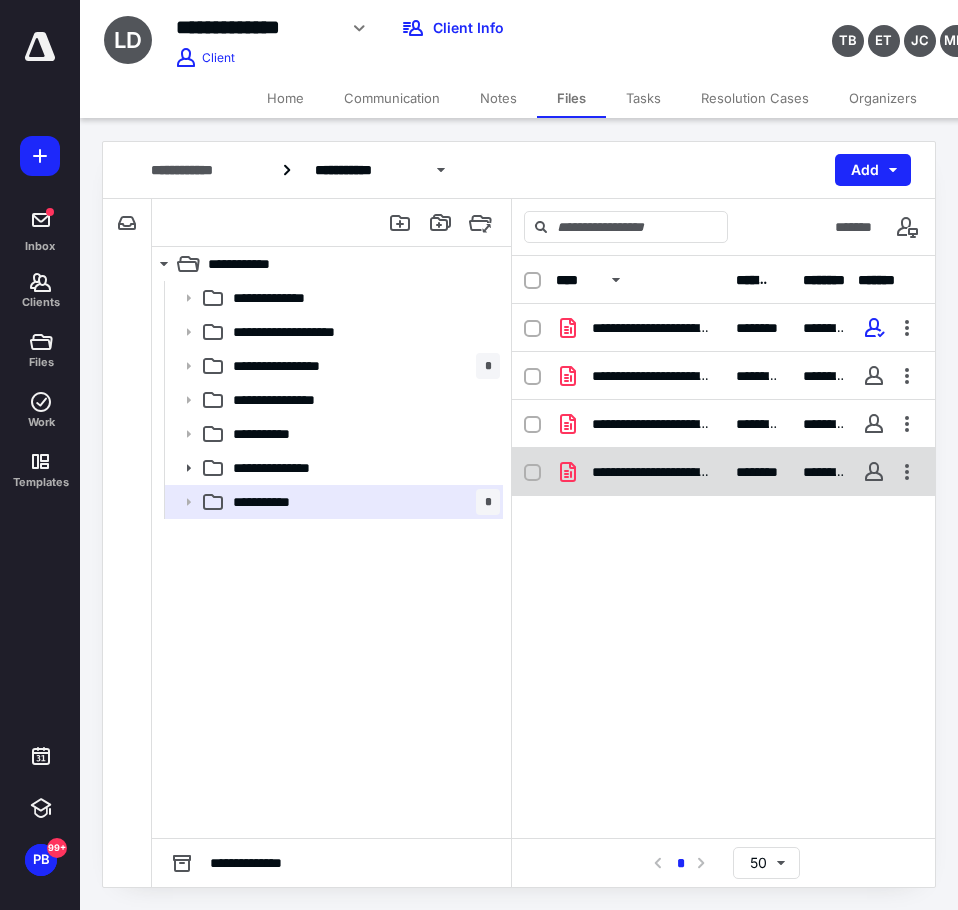 click on "**********" at bounding box center (652, 472) 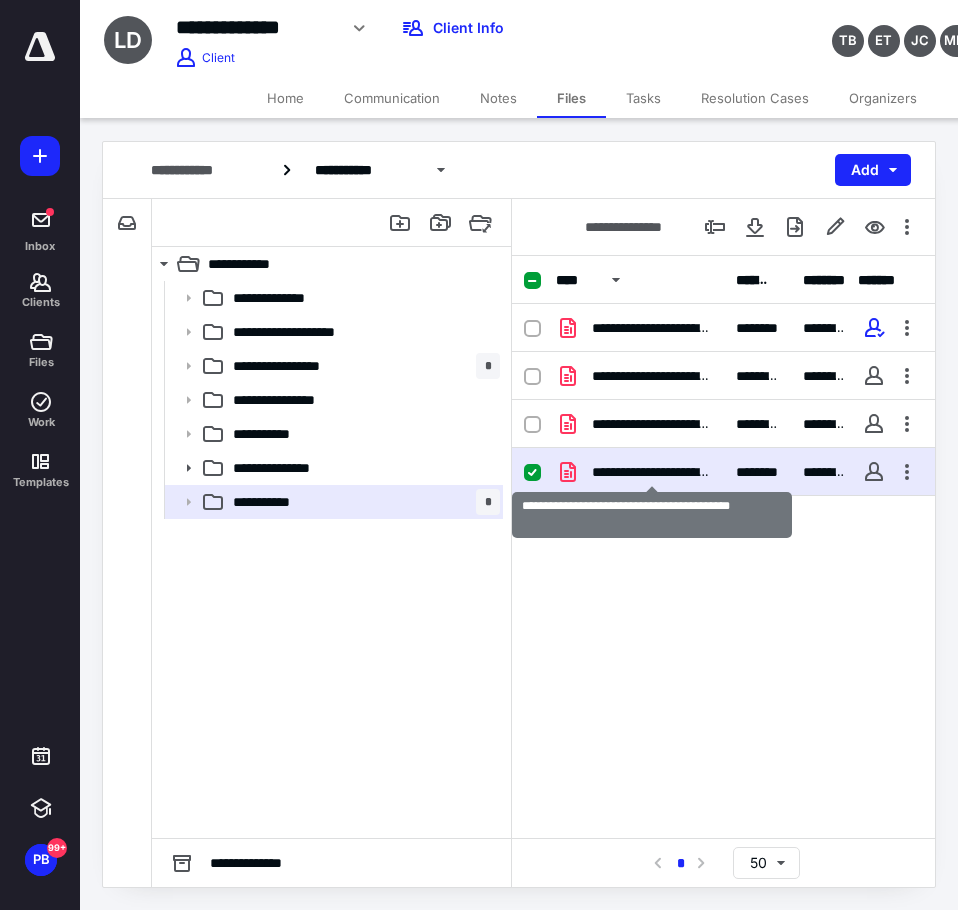 click on "**********" at bounding box center (652, 472) 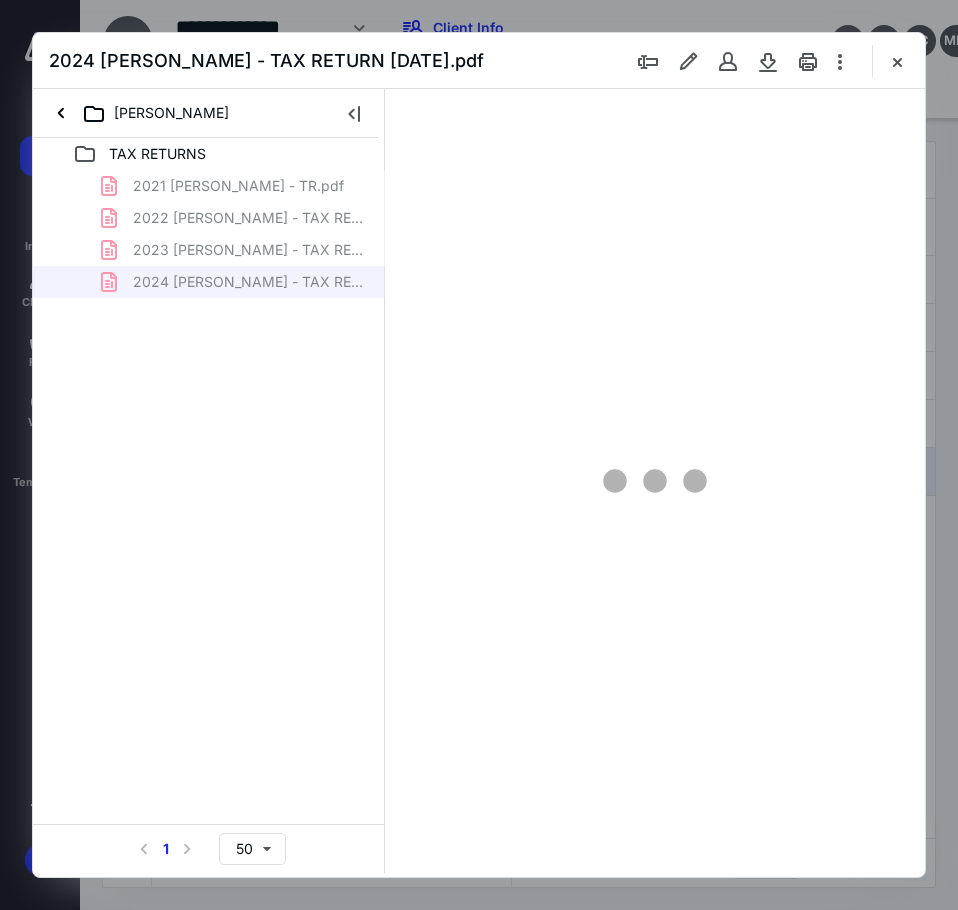 scroll, scrollTop: 0, scrollLeft: 0, axis: both 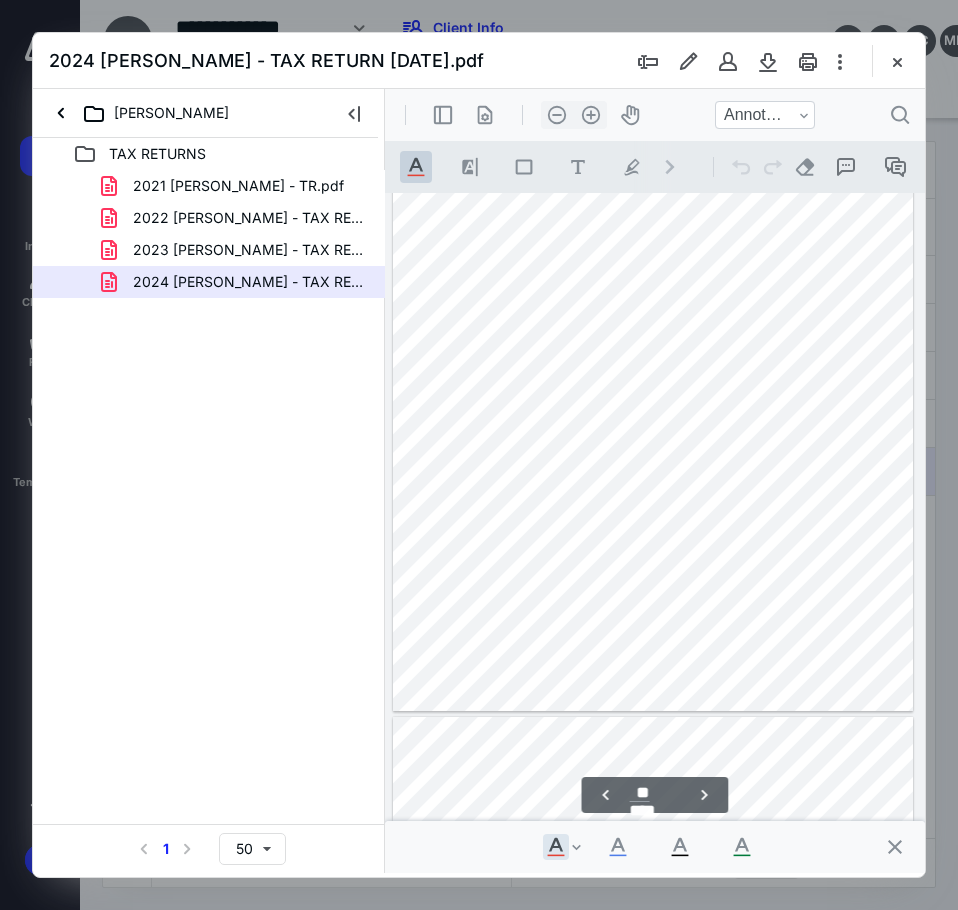 type on "**" 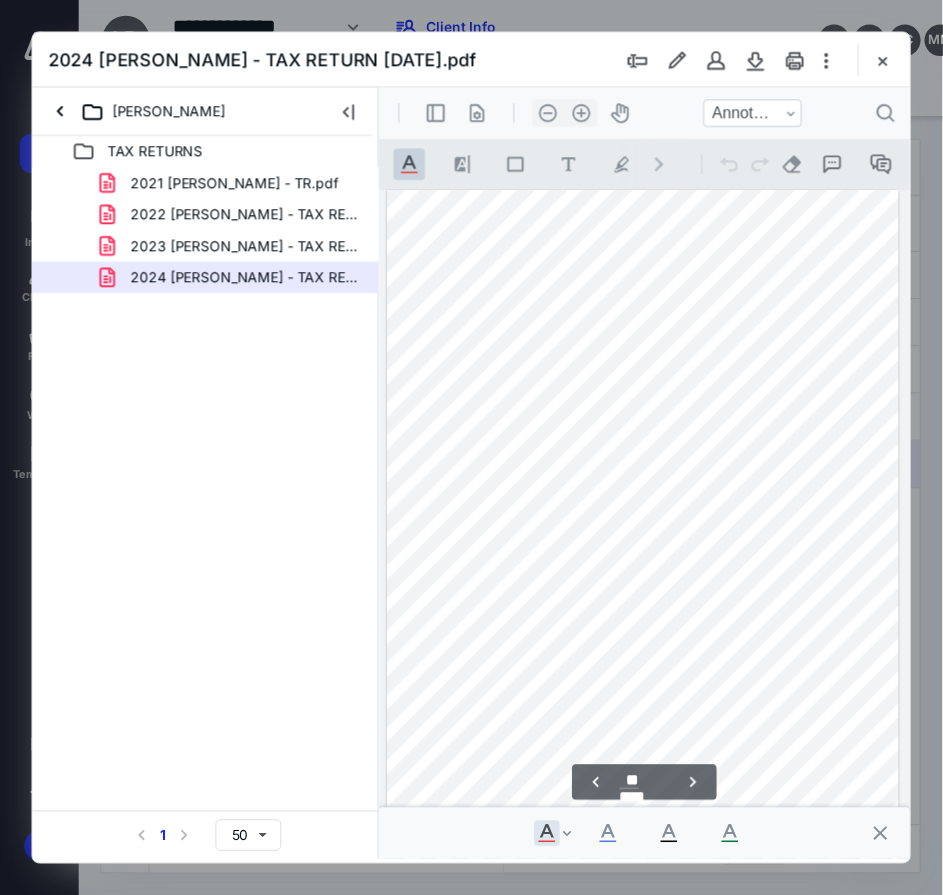 scroll, scrollTop: 11143, scrollLeft: 0, axis: vertical 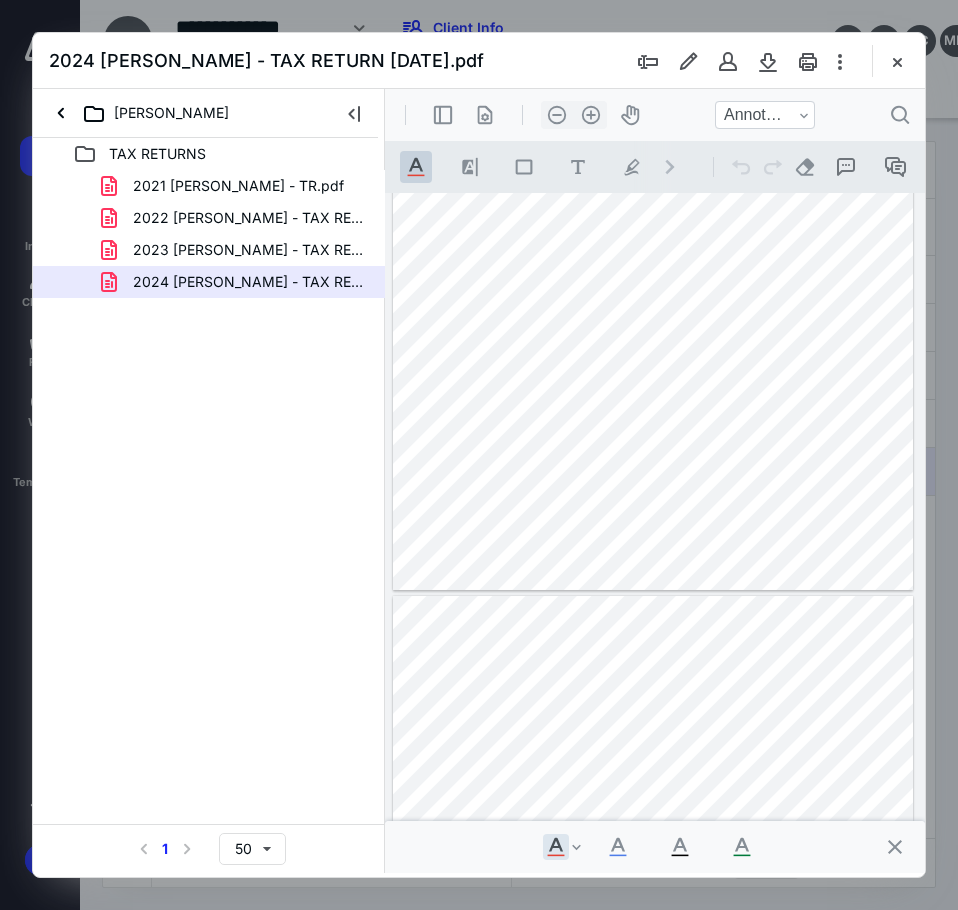 click at bounding box center (897, 61) 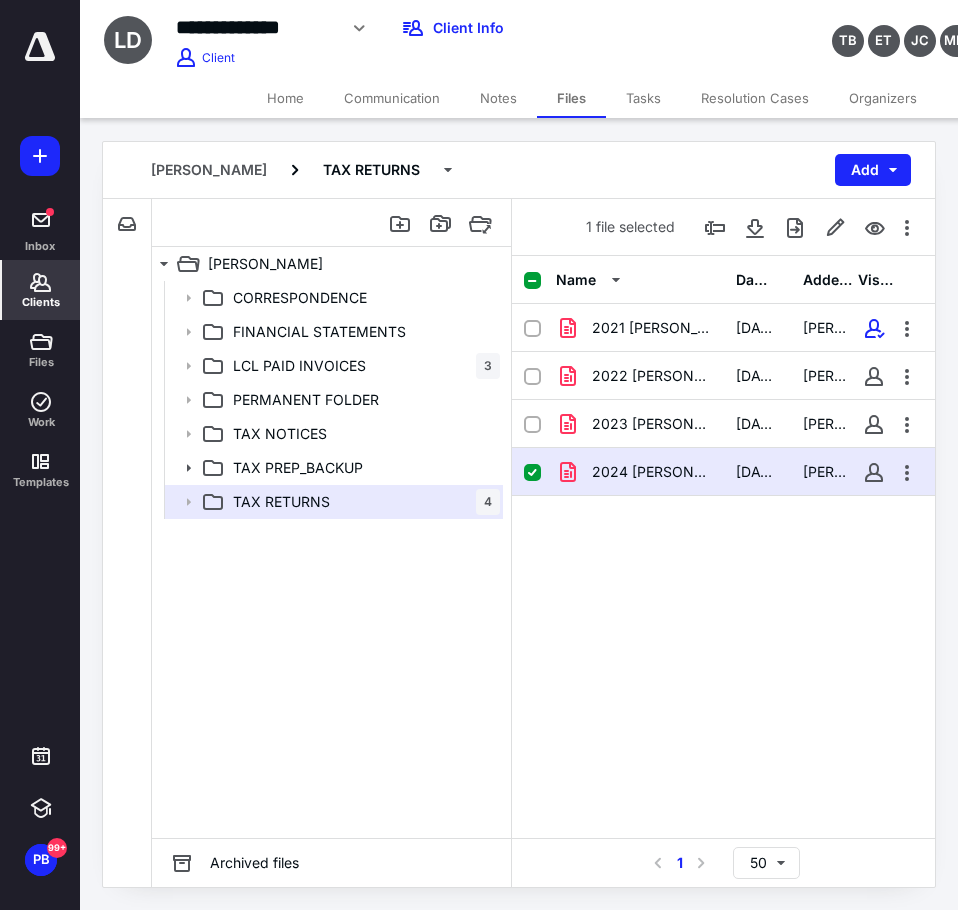 click on "Clients" at bounding box center (41, 302) 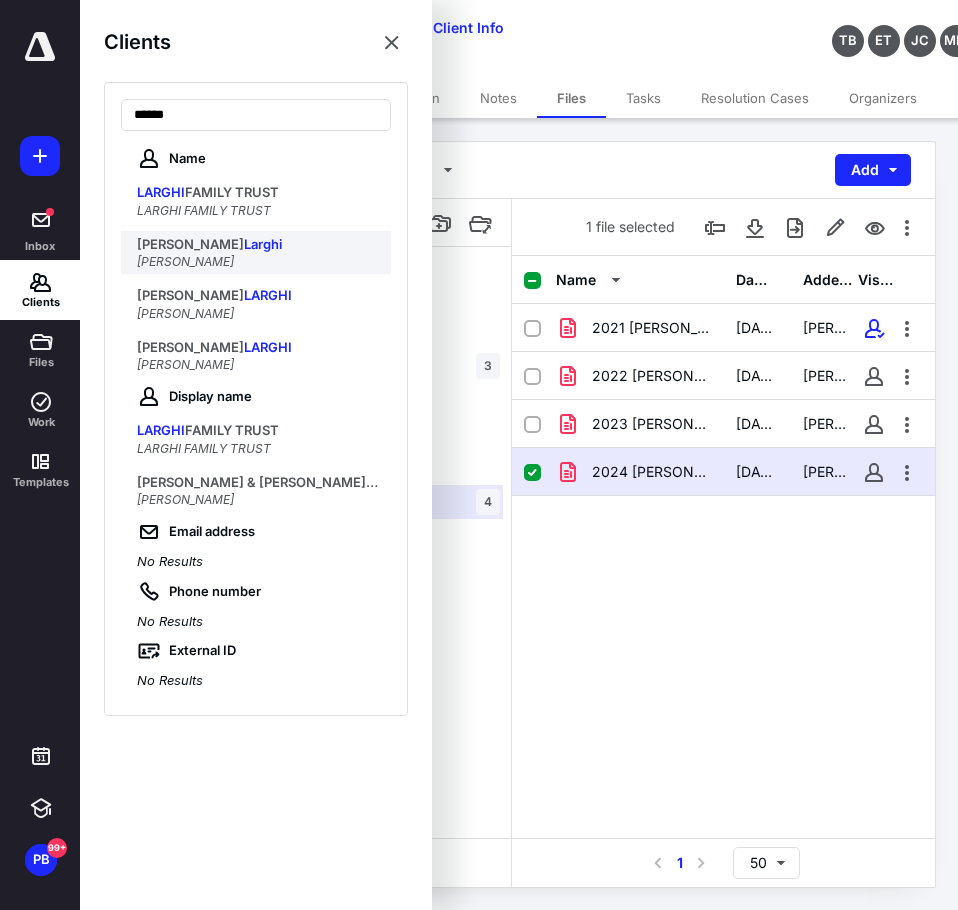 type on "******" 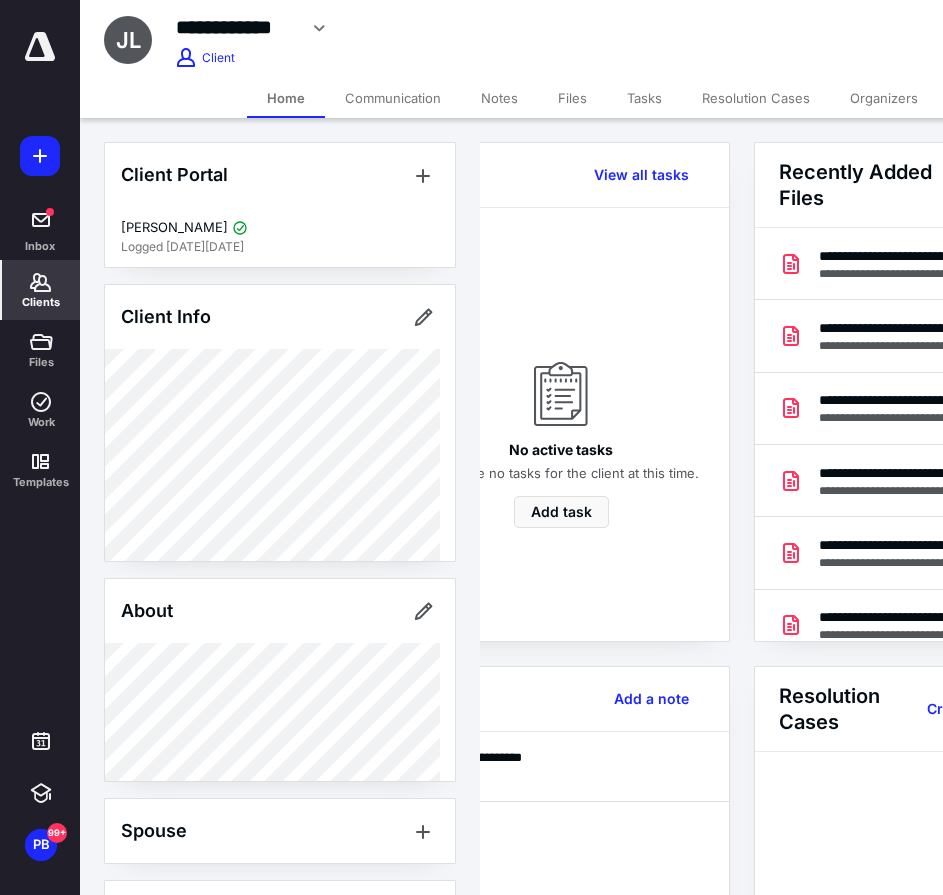 scroll, scrollTop: 0, scrollLeft: 239, axis: horizontal 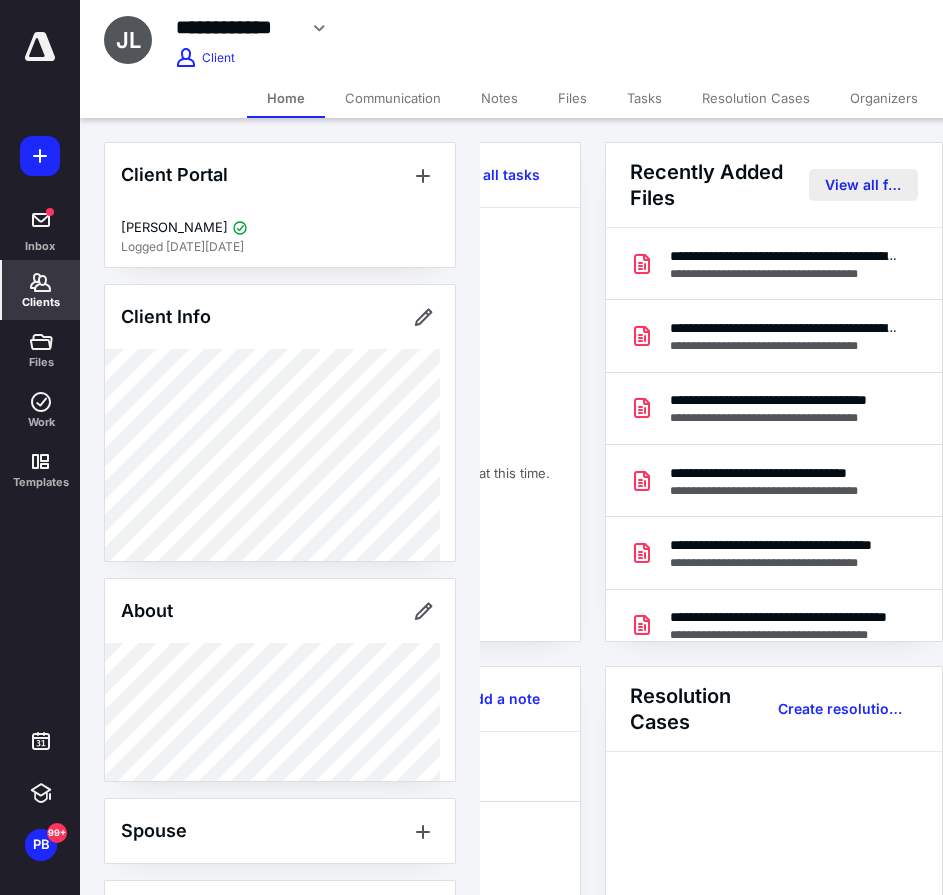 click on "View all files" at bounding box center [863, 185] 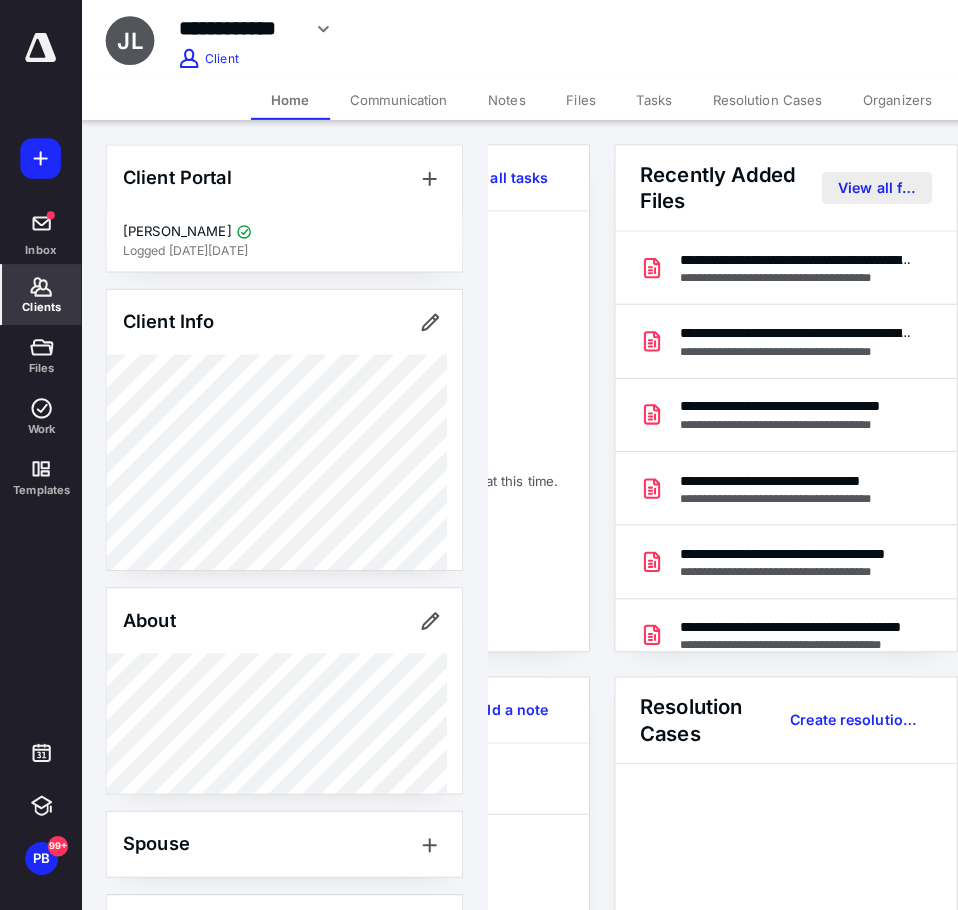 scroll, scrollTop: 0, scrollLeft: 0, axis: both 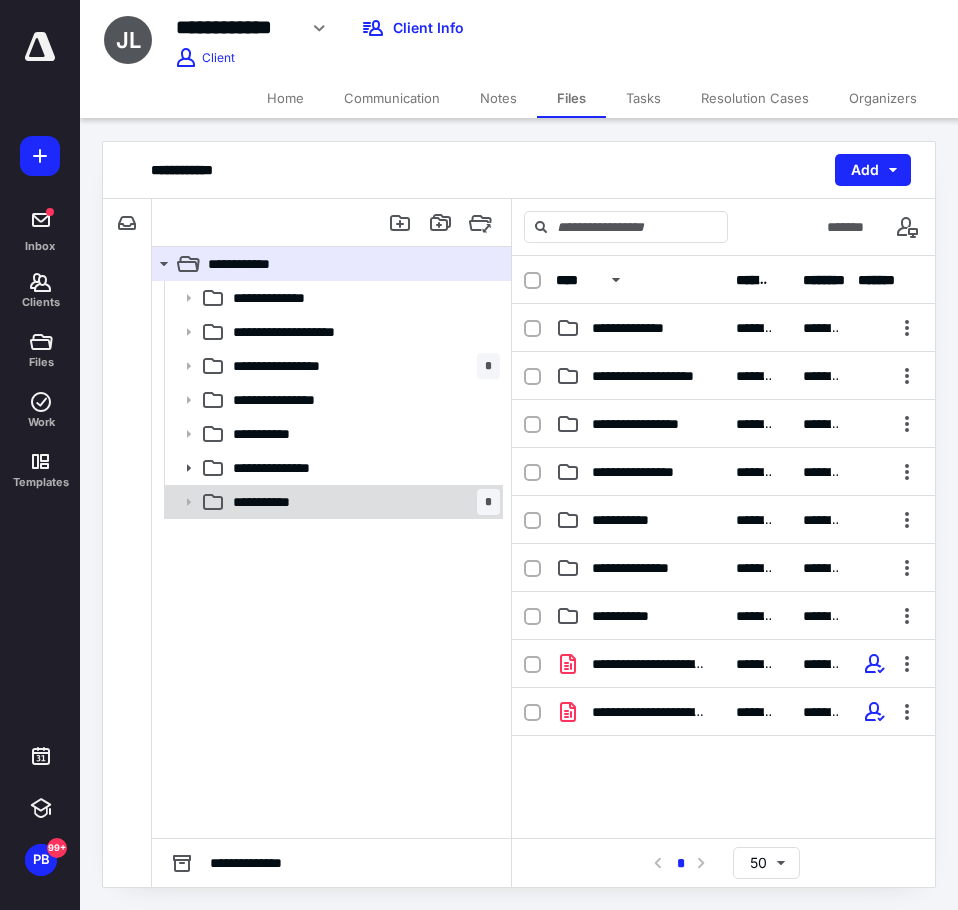 click on "**********" at bounding box center [281, 502] 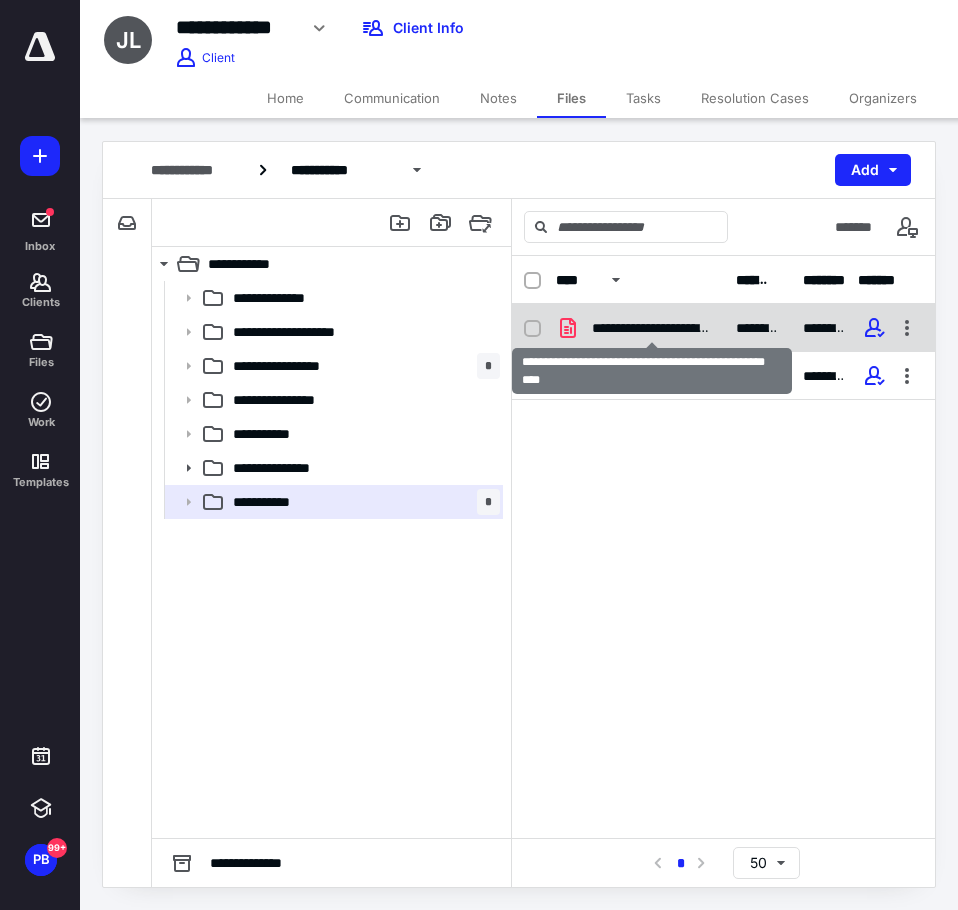 click on "**********" at bounding box center (652, 328) 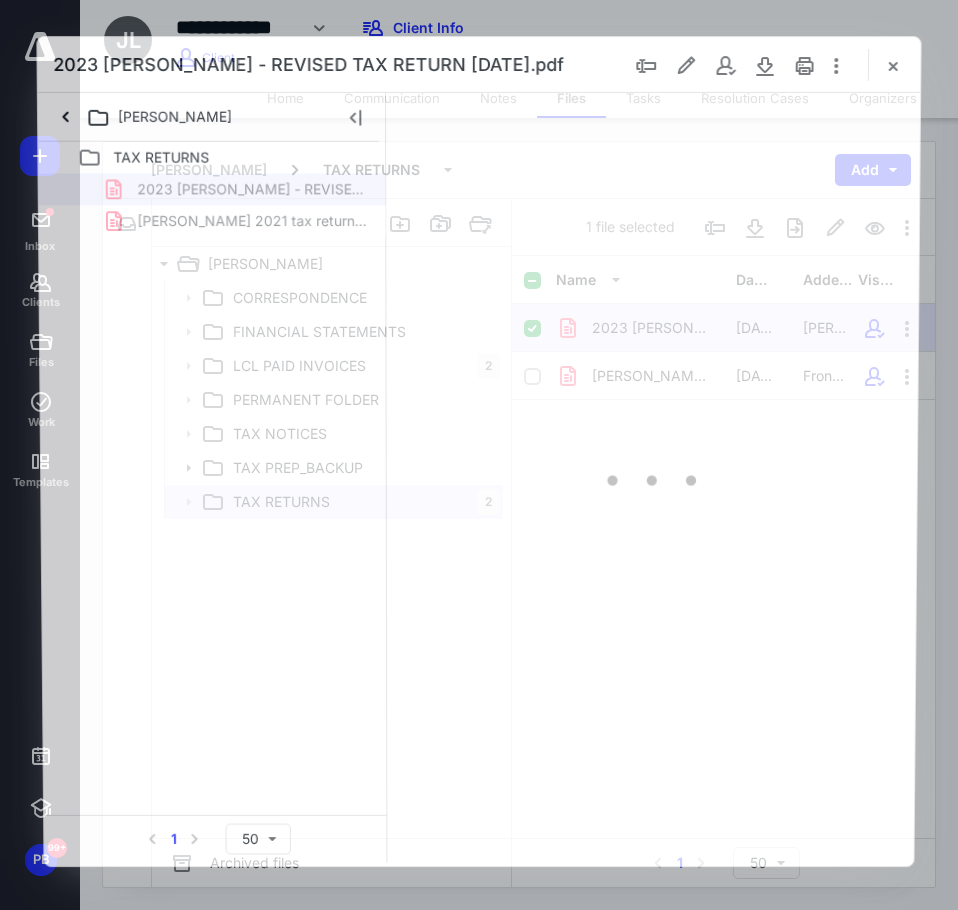 scroll, scrollTop: 0, scrollLeft: 0, axis: both 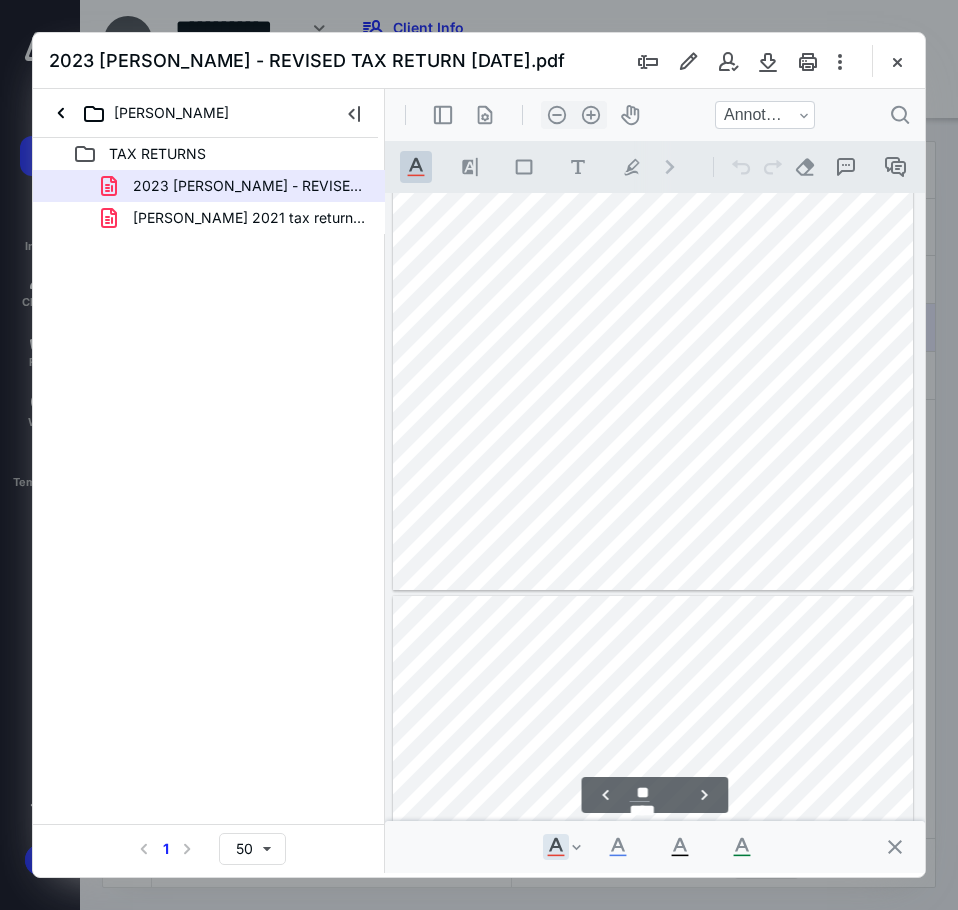type on "**" 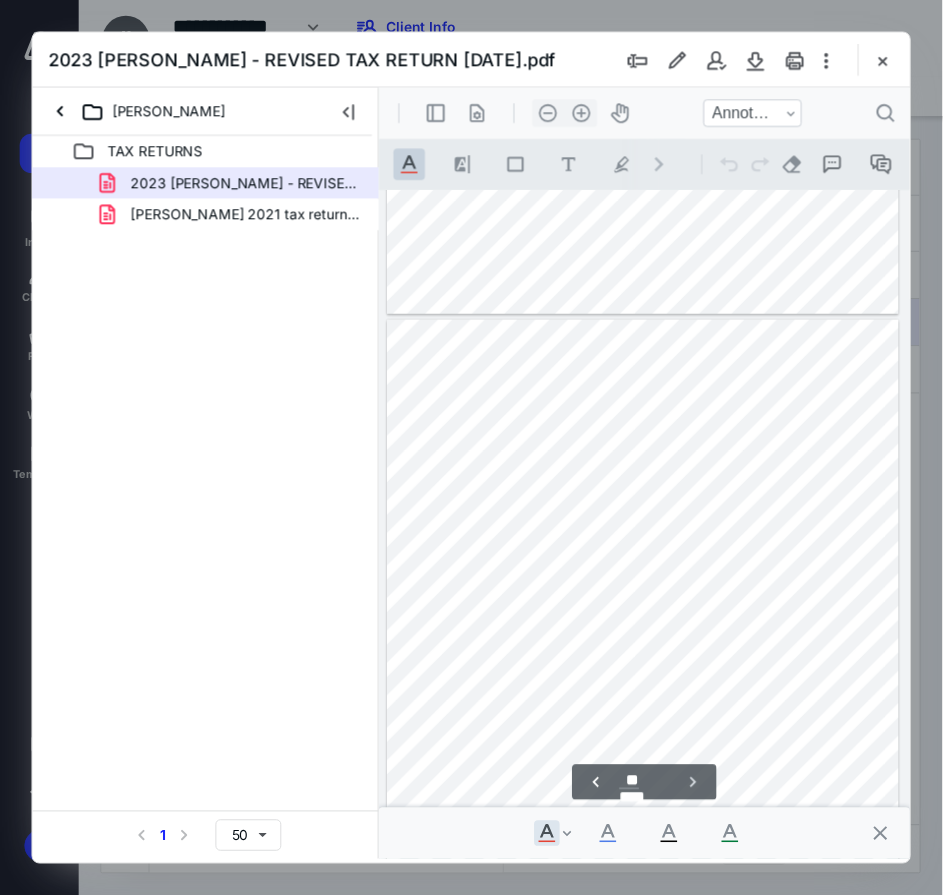 scroll, scrollTop: 22406, scrollLeft: 0, axis: vertical 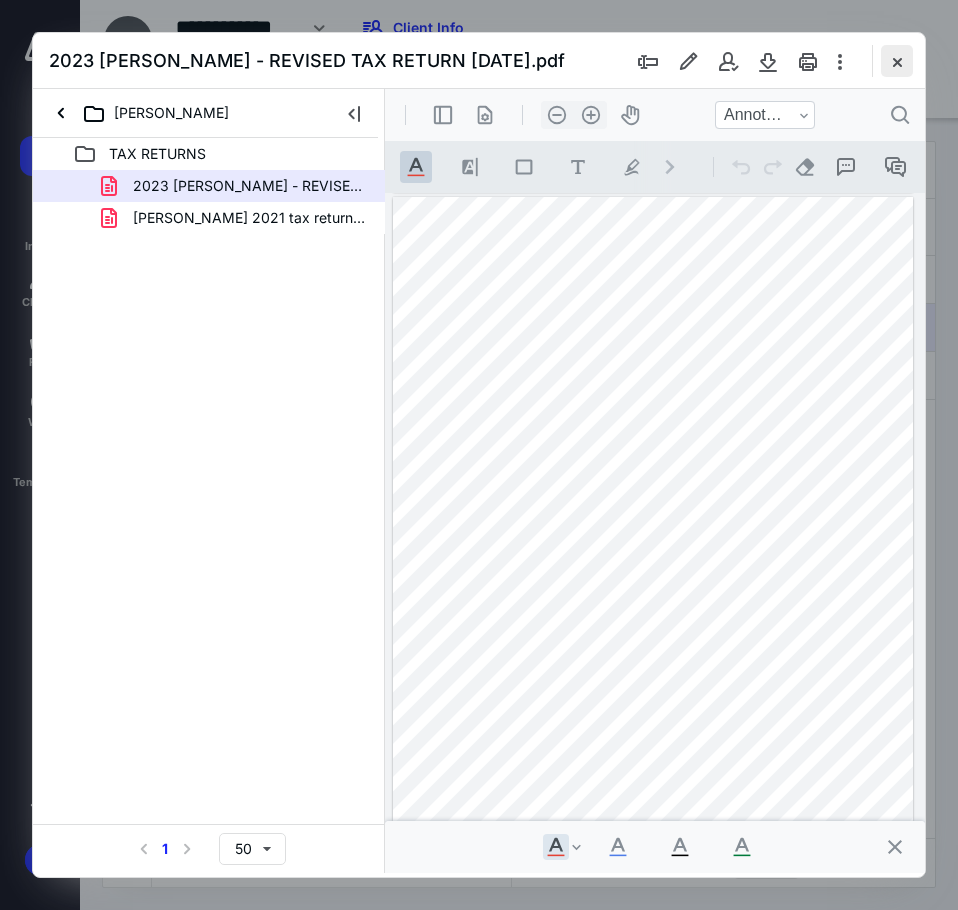 click at bounding box center (897, 61) 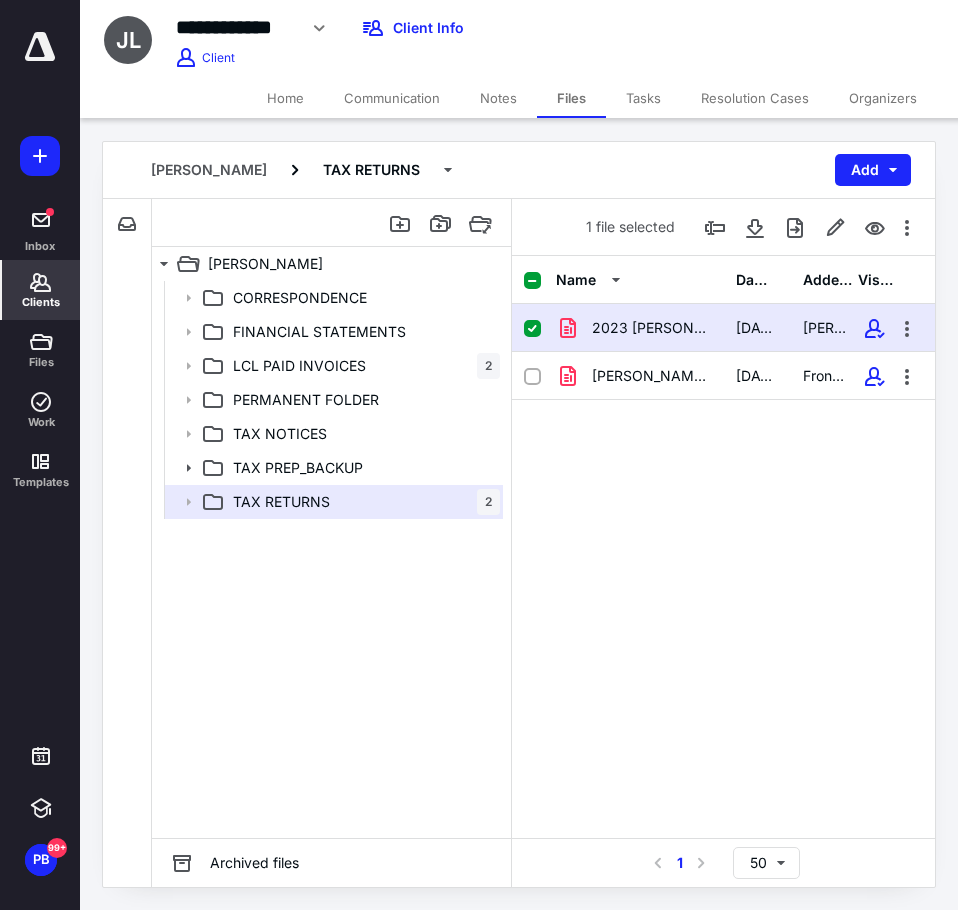 click on "Clients" at bounding box center [41, 302] 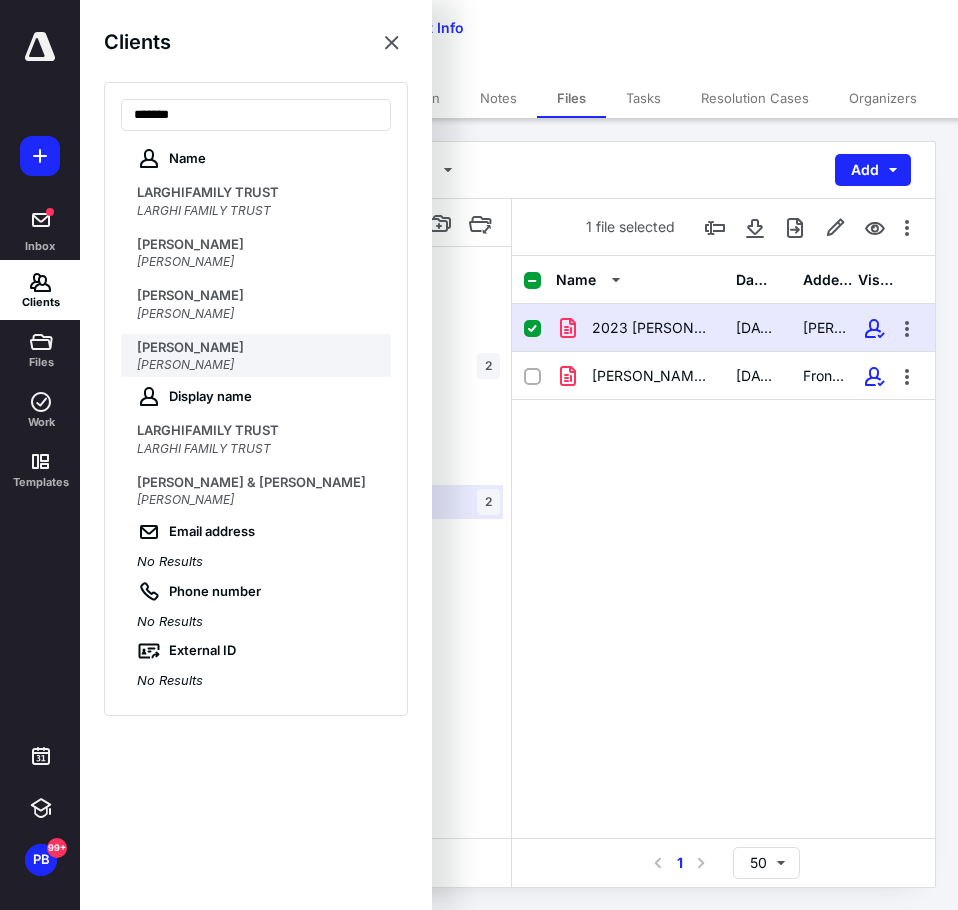 type on "******" 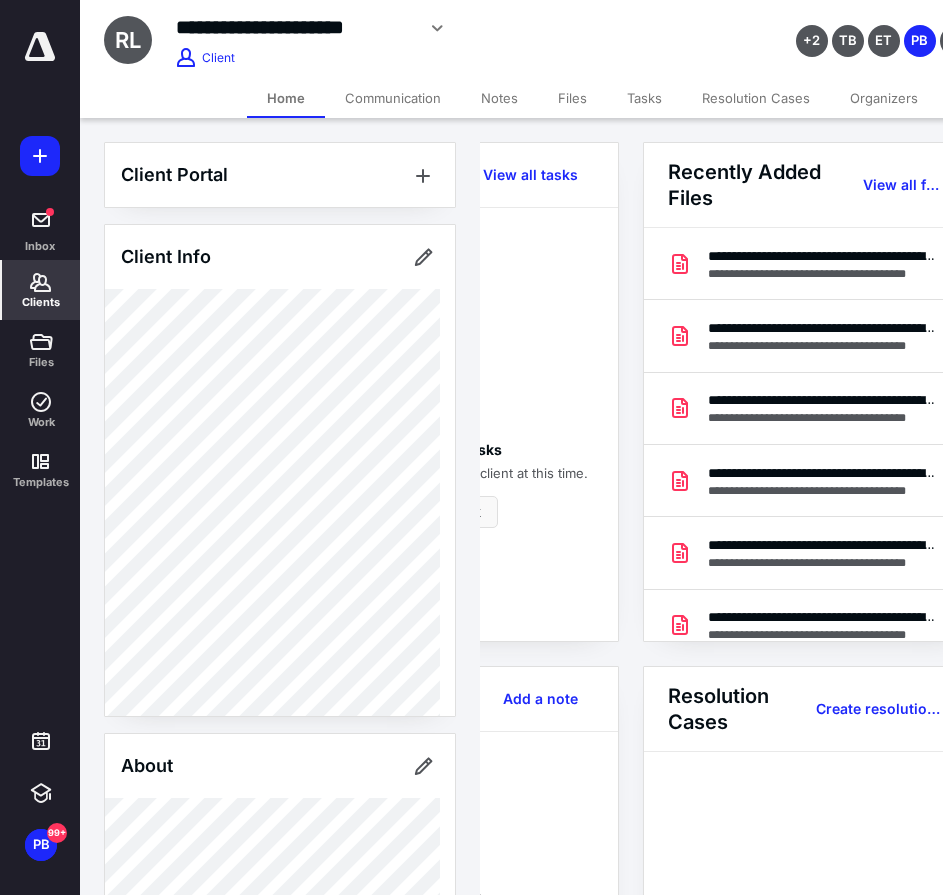 scroll, scrollTop: 0, scrollLeft: 239, axis: horizontal 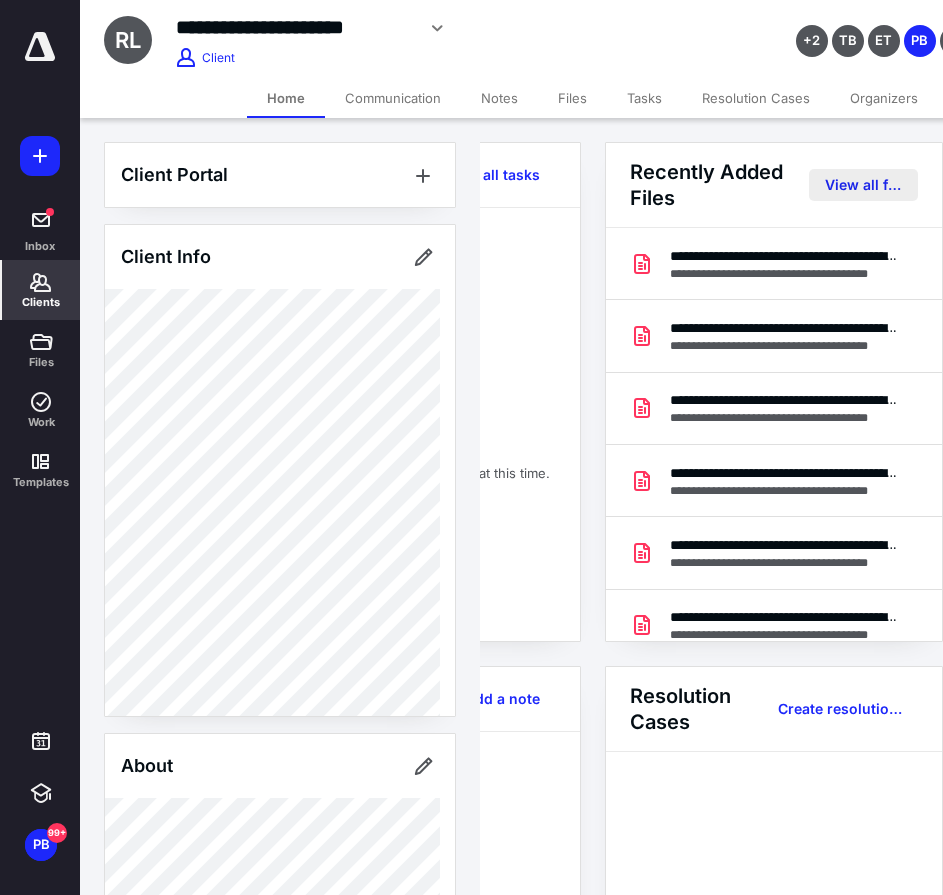 click on "View all files" at bounding box center [863, 185] 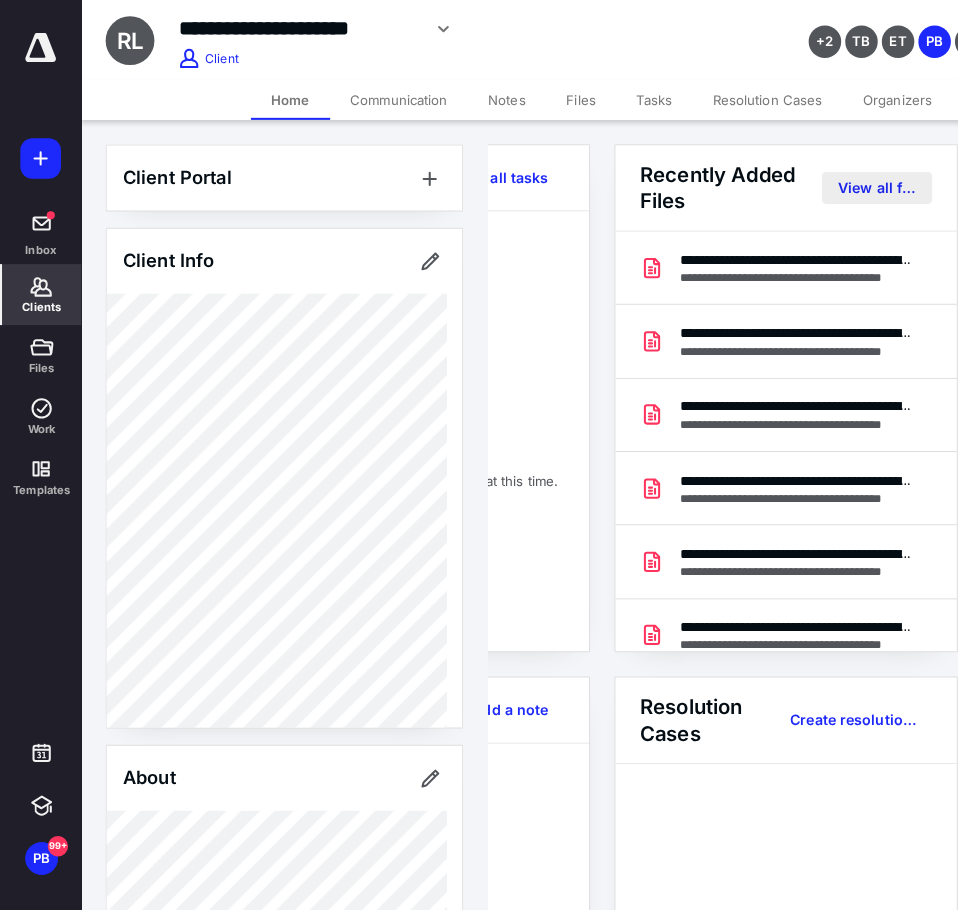 scroll, scrollTop: 0, scrollLeft: 0, axis: both 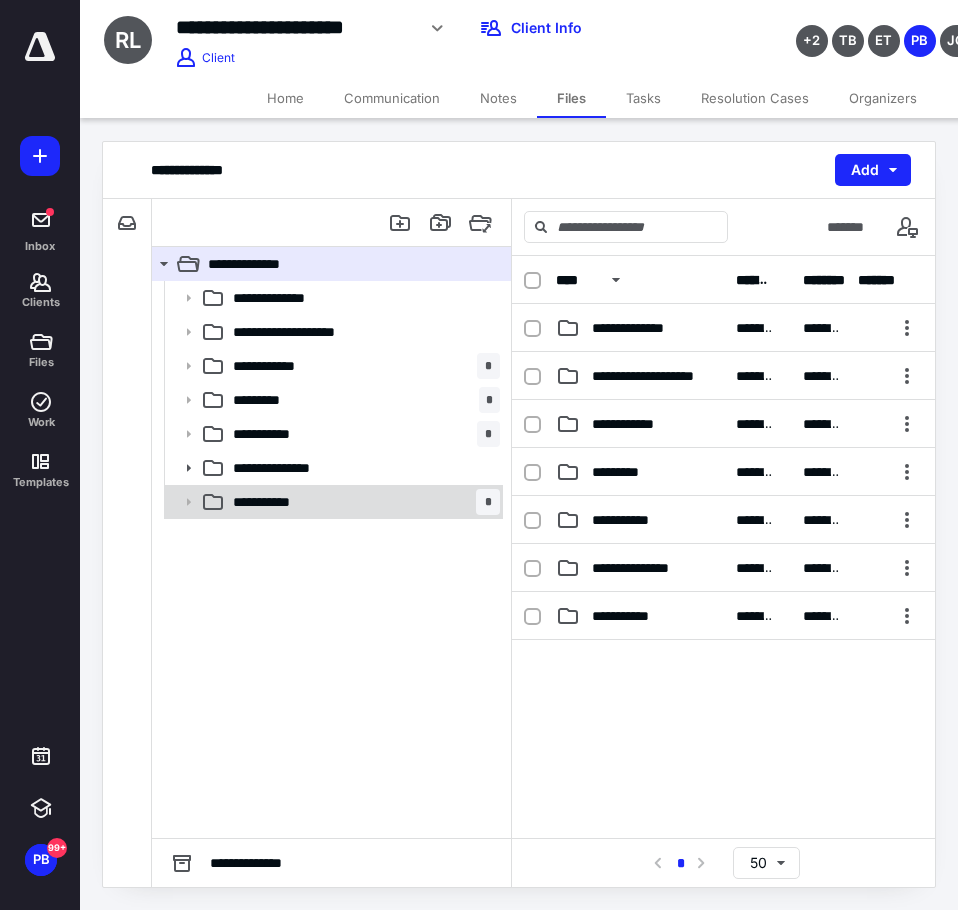 click on "**********" at bounding box center (362, 502) 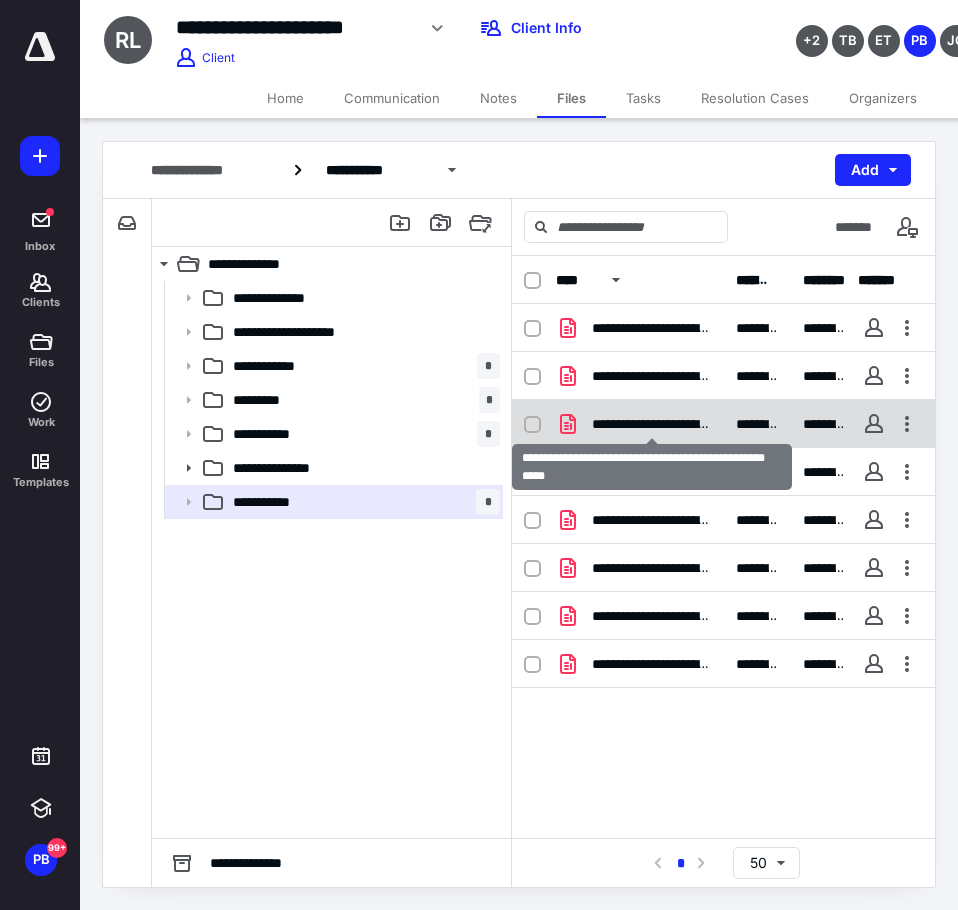 click on "**********" at bounding box center (652, 424) 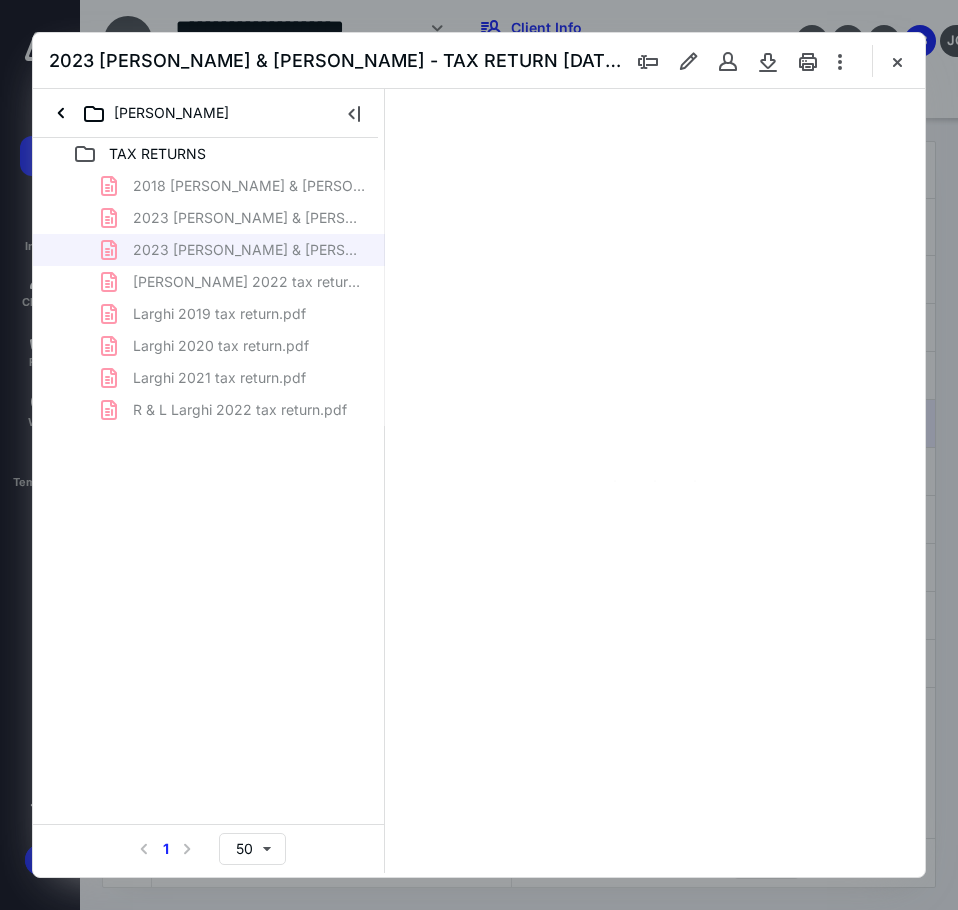 scroll, scrollTop: 0, scrollLeft: 0, axis: both 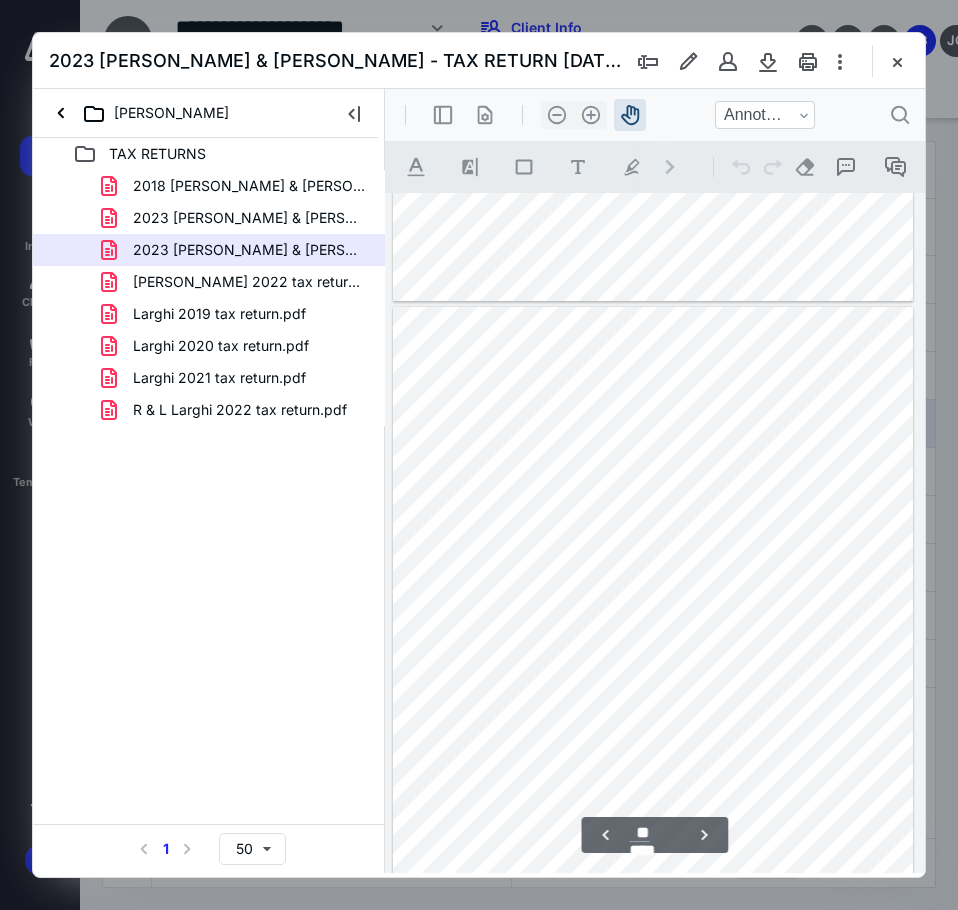 drag, startPoint x: 619, startPoint y: 461, endPoint x: 611, endPoint y: 450, distance: 13.601471 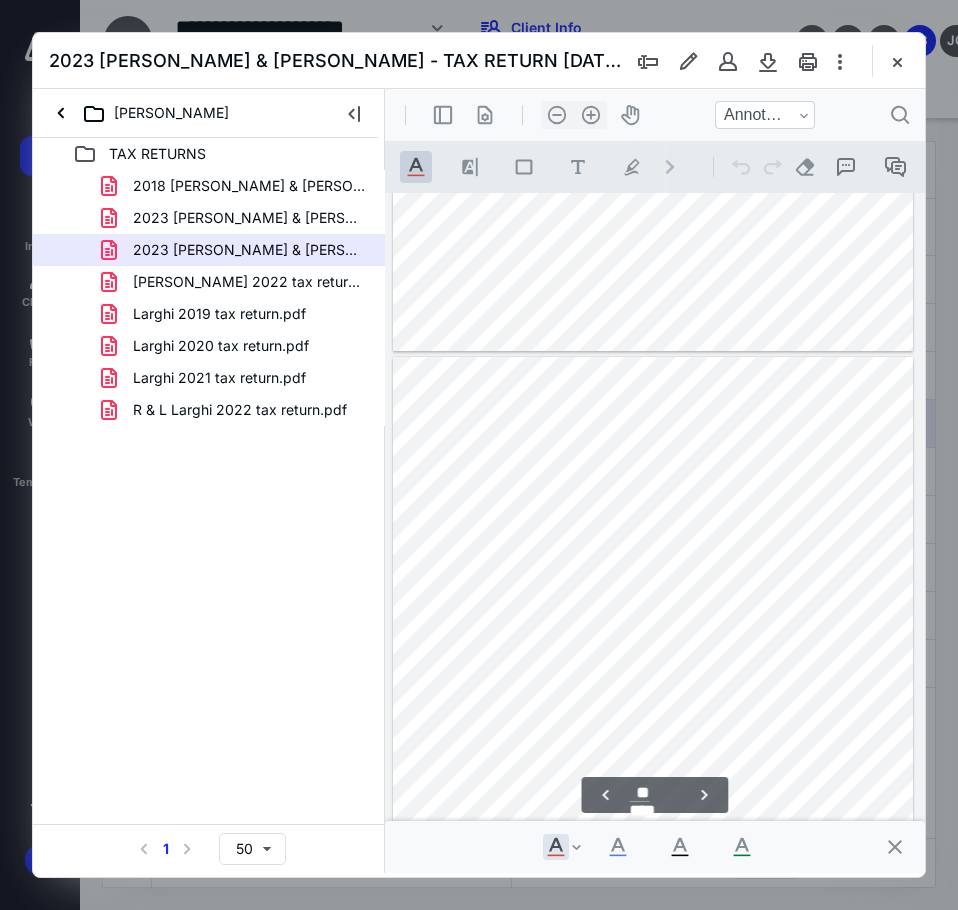 type on "**" 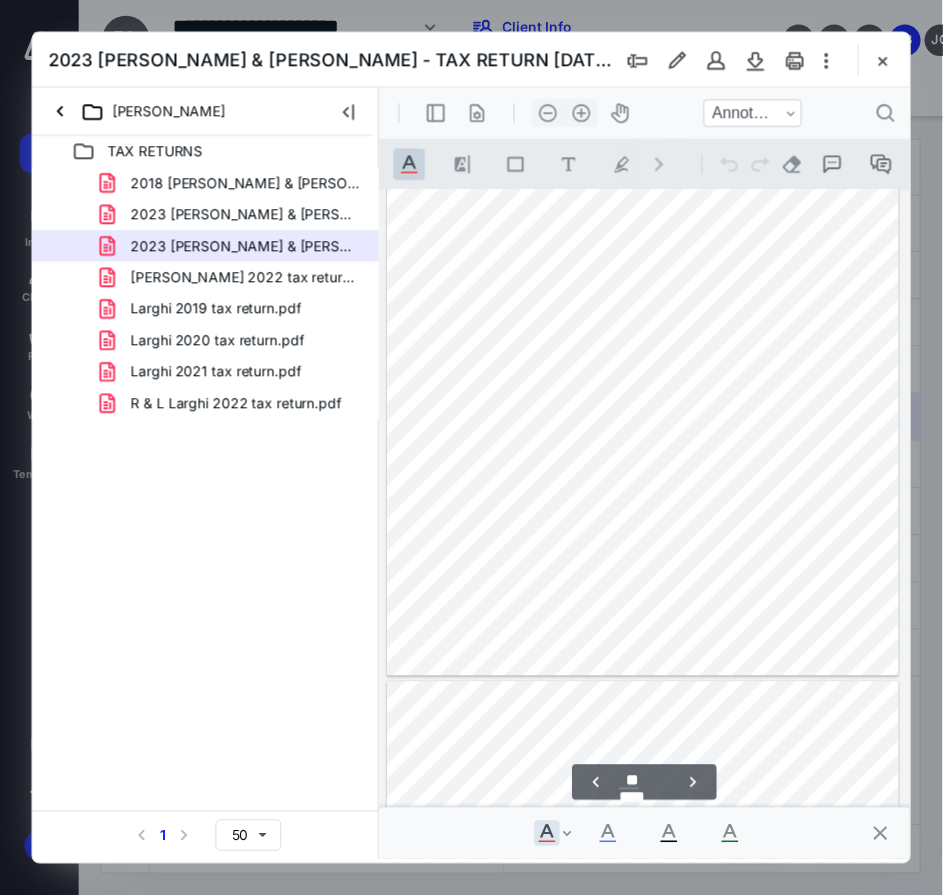 scroll, scrollTop: 19520, scrollLeft: 0, axis: vertical 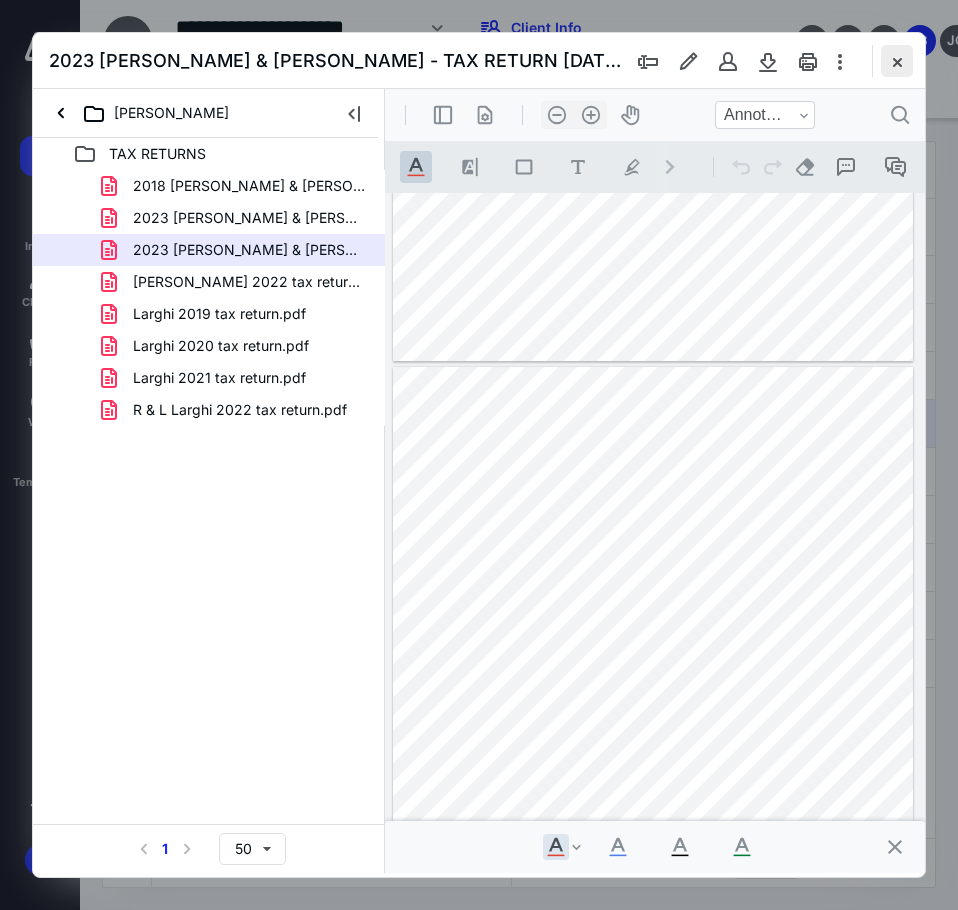 click at bounding box center [897, 61] 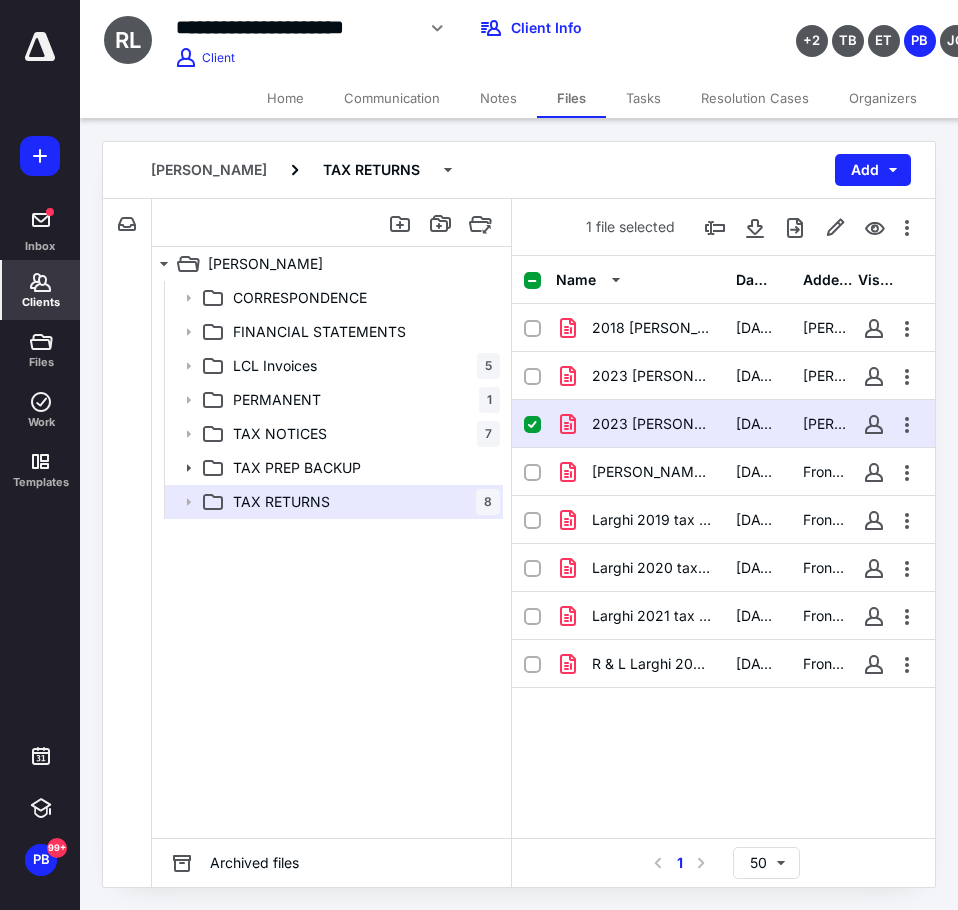 click on "Clients" at bounding box center [41, 290] 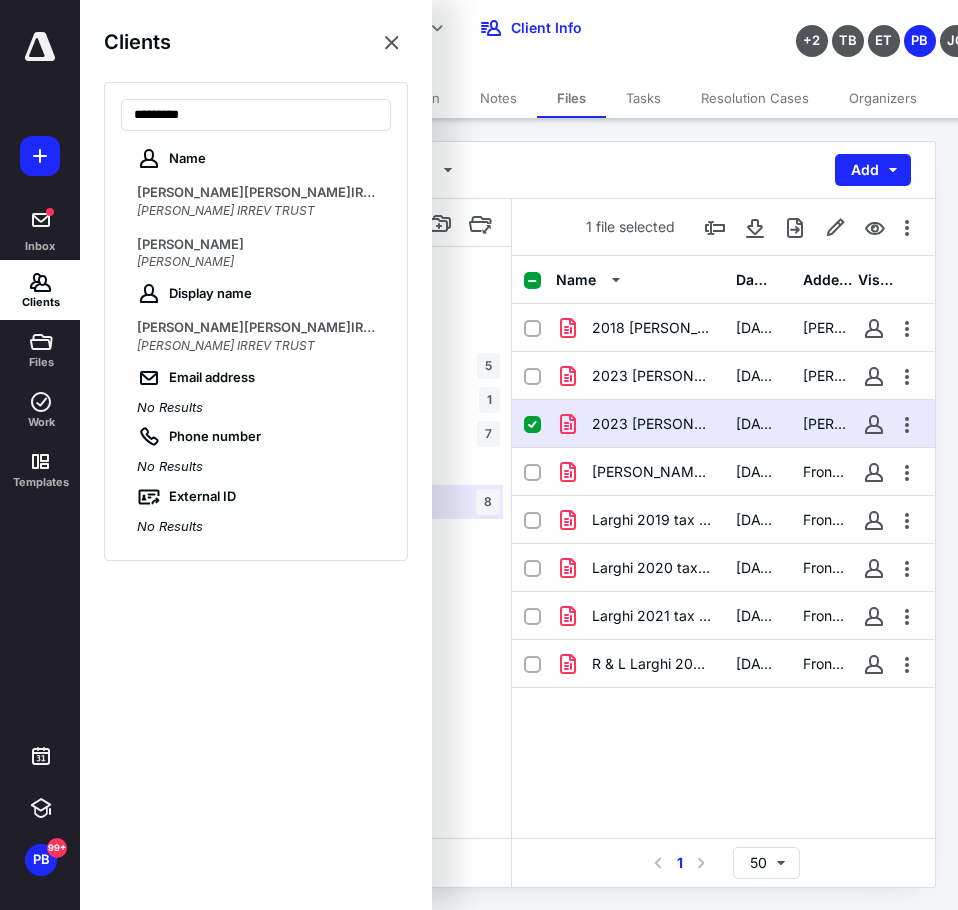 type on "********" 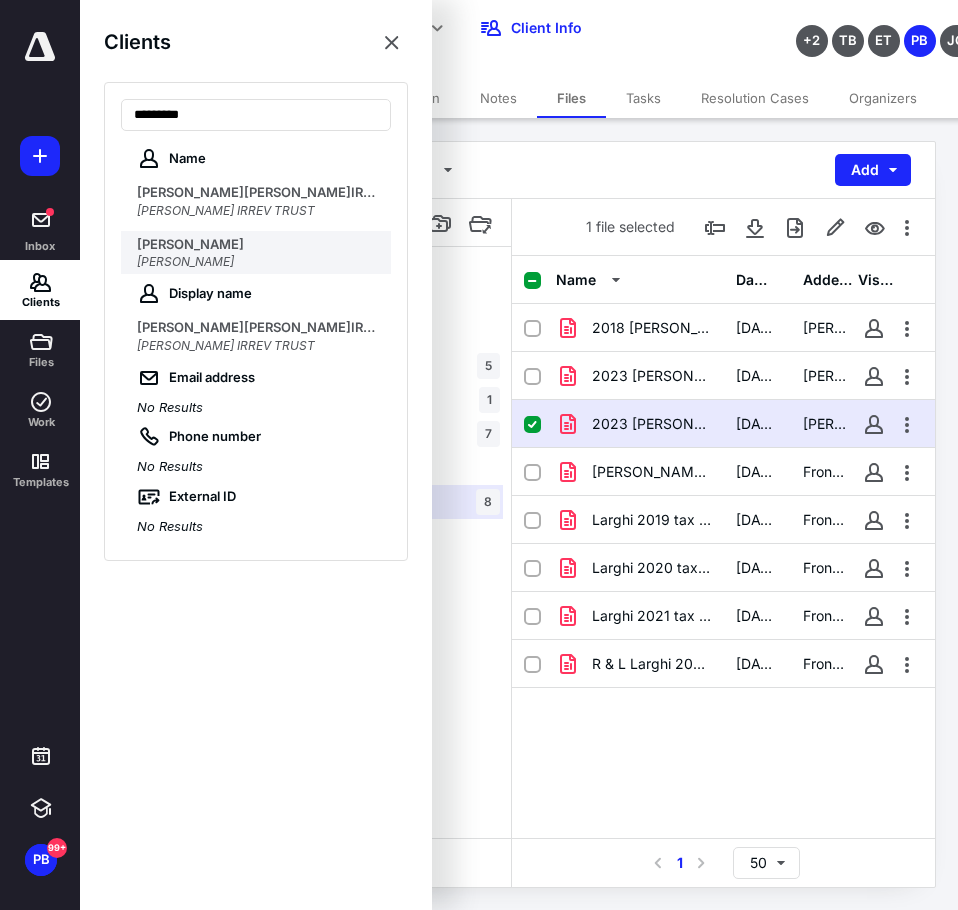 click on "BETTY  LAROWITZ" at bounding box center (185, 261) 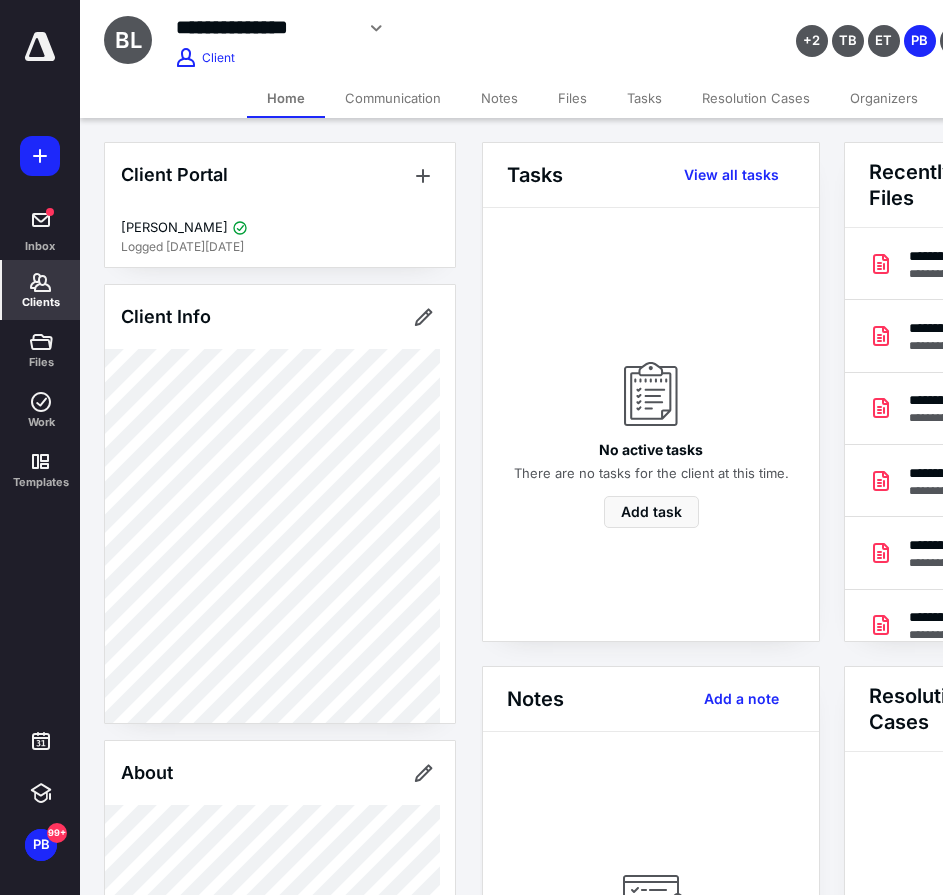 scroll, scrollTop: 0, scrollLeft: 239, axis: horizontal 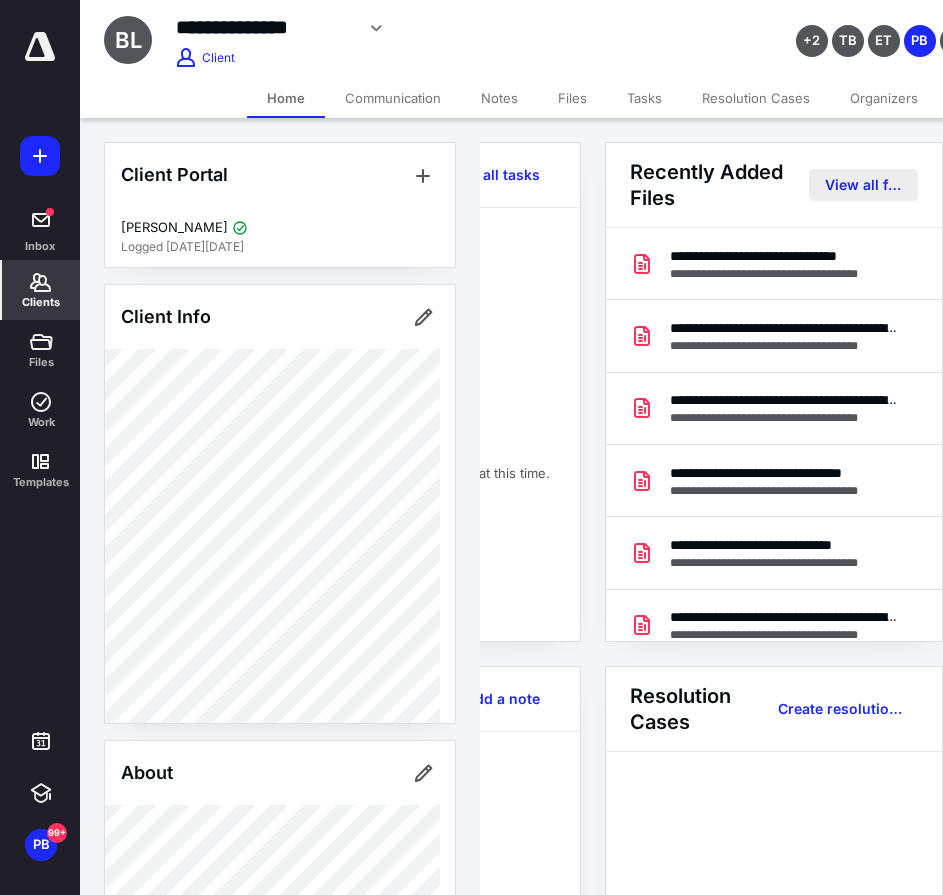 click on "View all files" at bounding box center [863, 185] 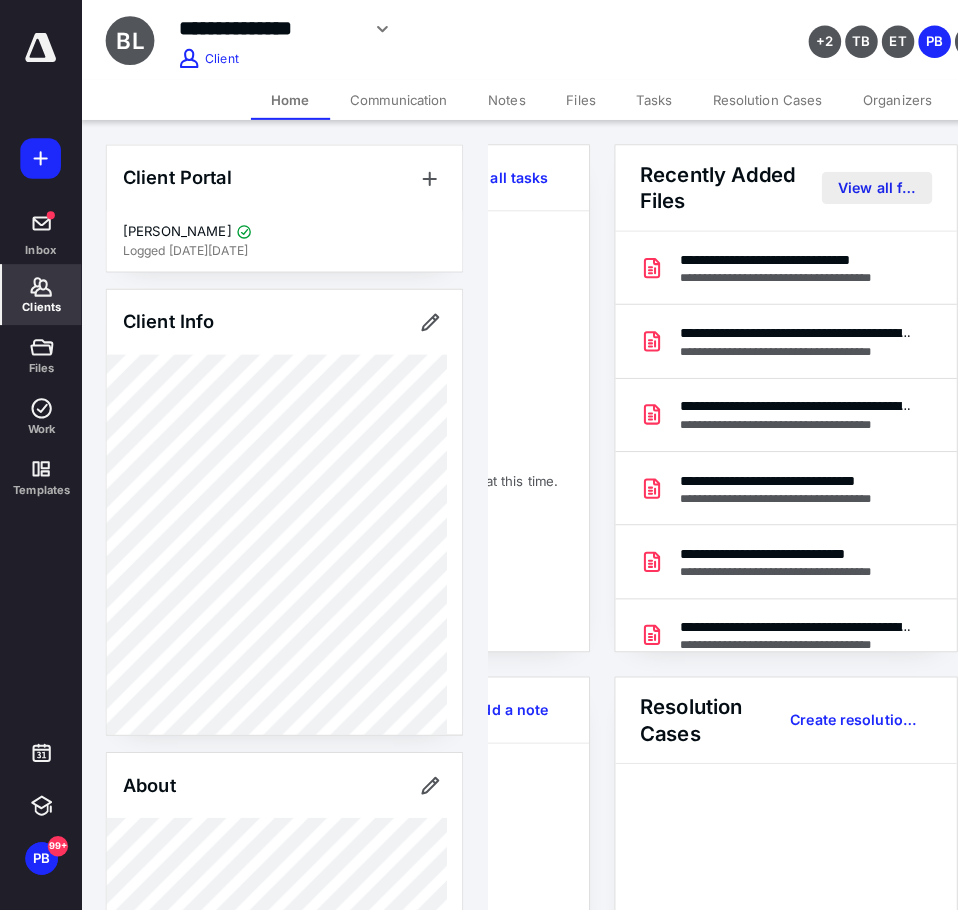 scroll, scrollTop: 0, scrollLeft: 0, axis: both 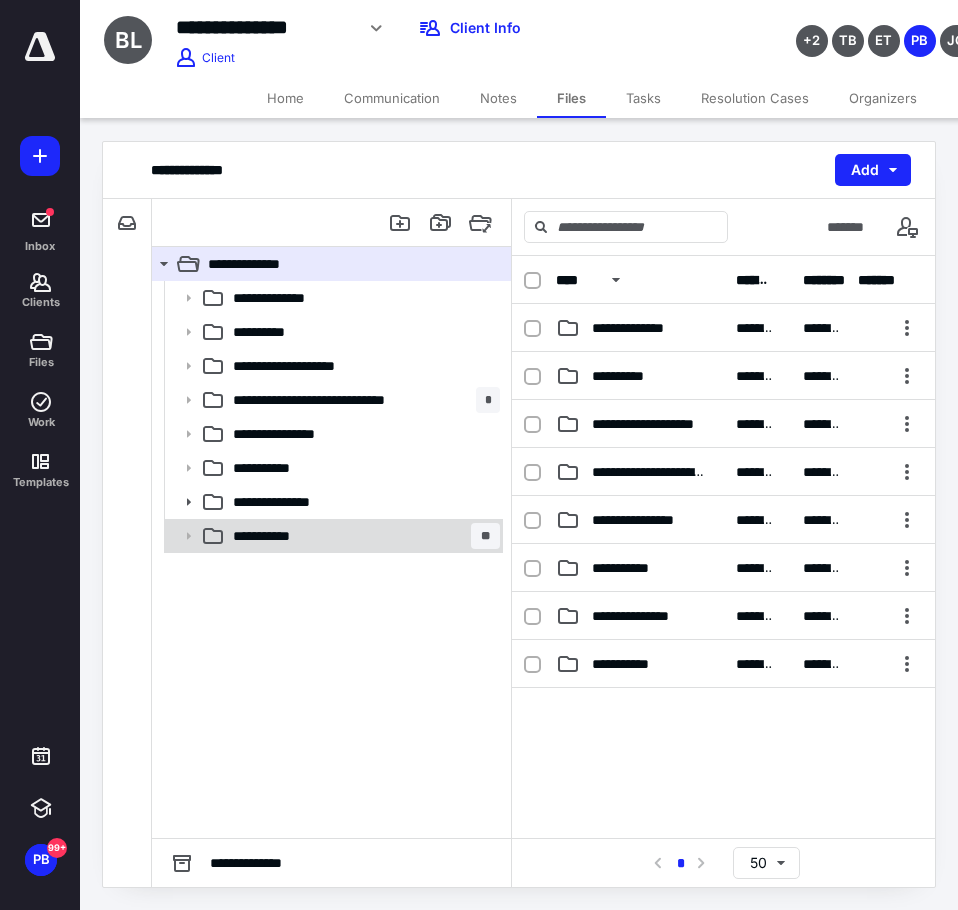 click on "**********" at bounding box center [281, 536] 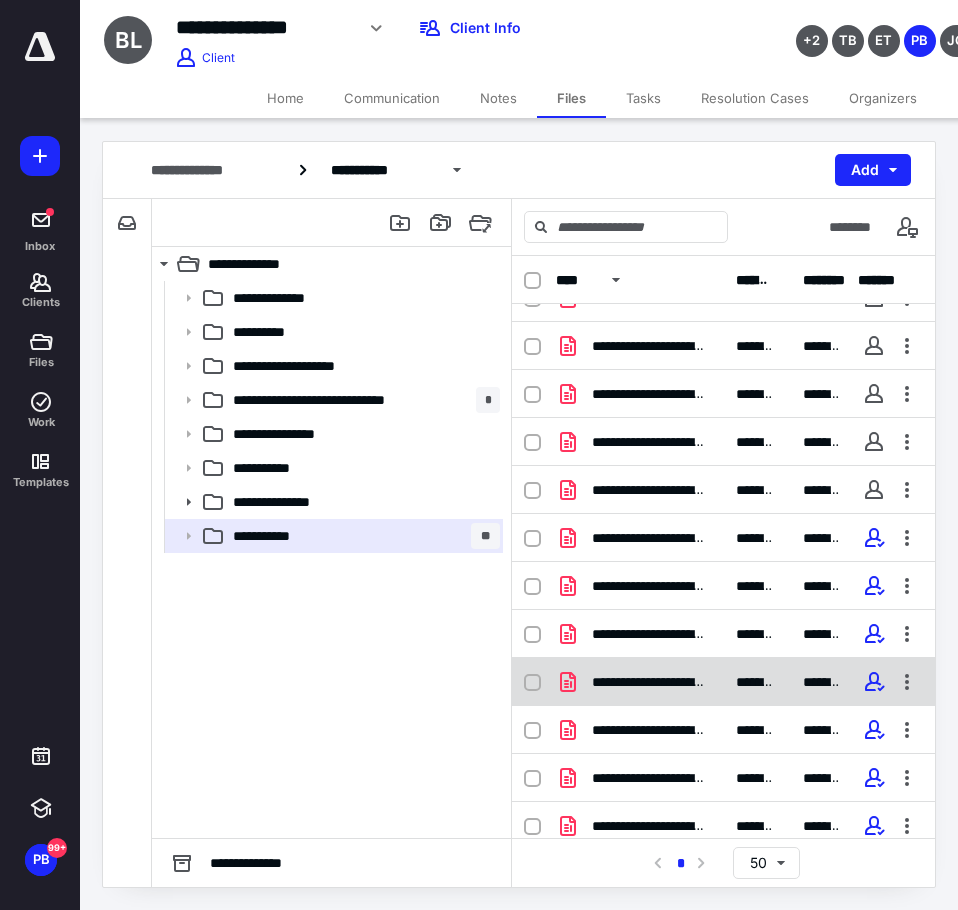 scroll, scrollTop: 42, scrollLeft: 0, axis: vertical 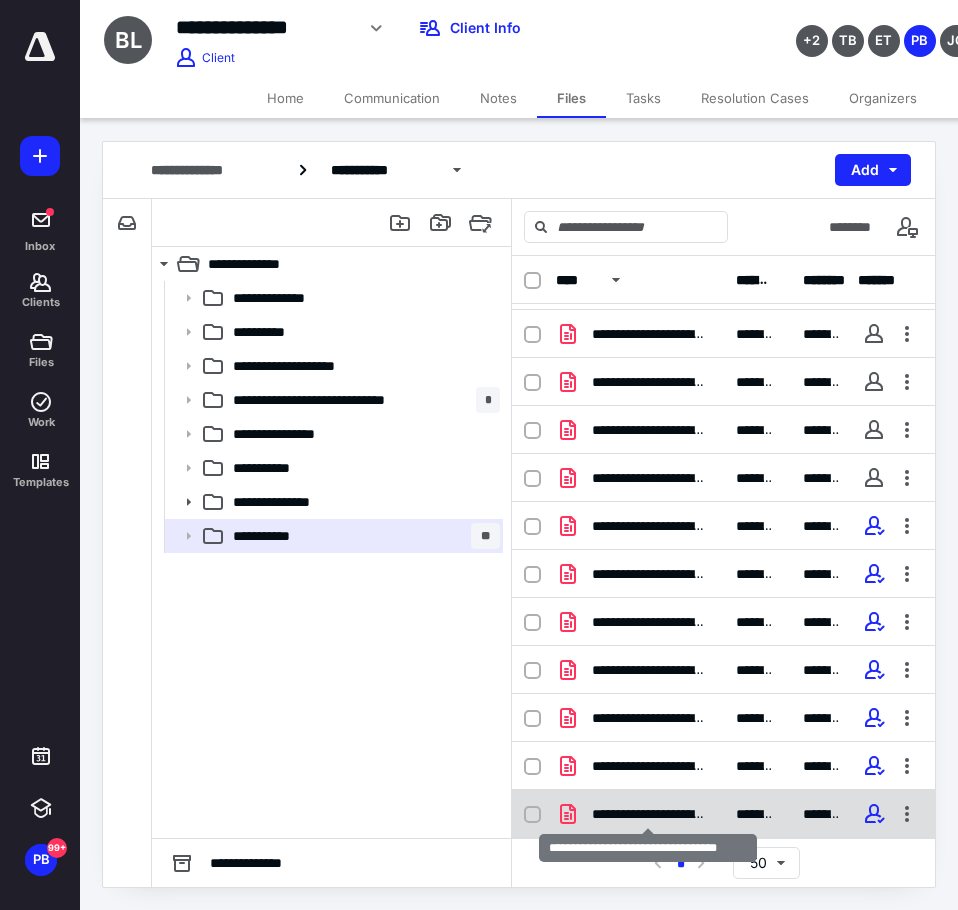 click on "**********" at bounding box center (648, 814) 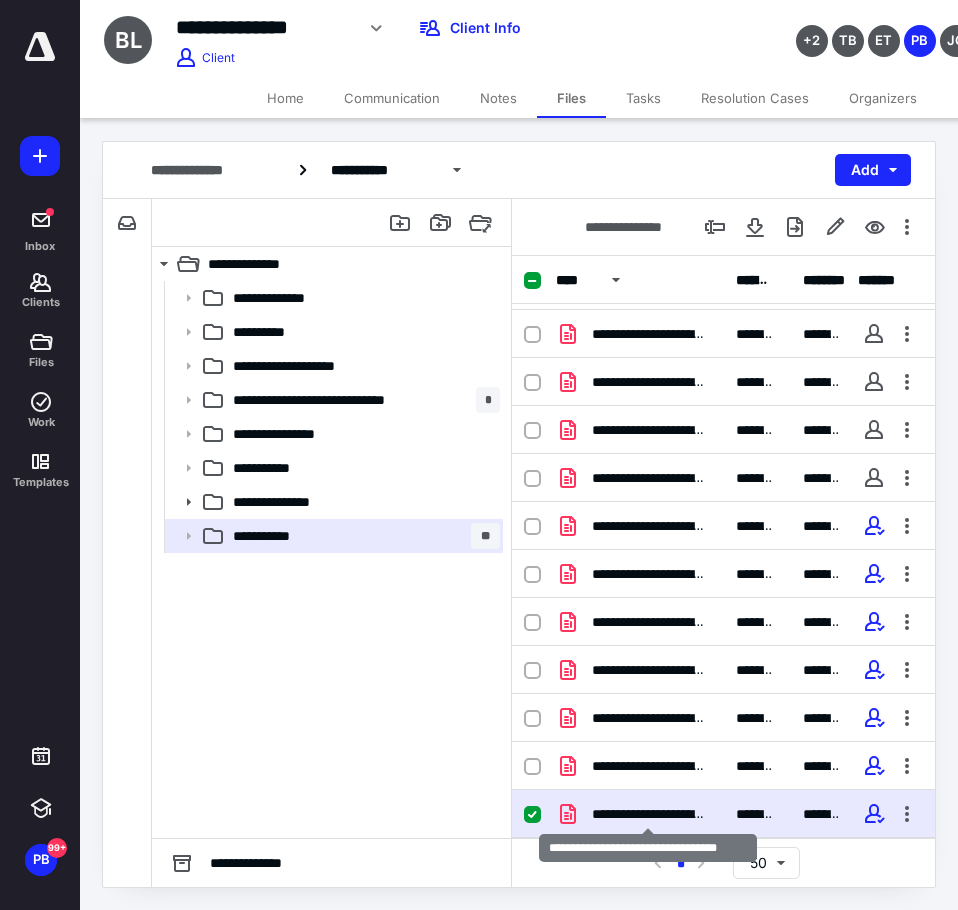 click on "**********" at bounding box center (648, 814) 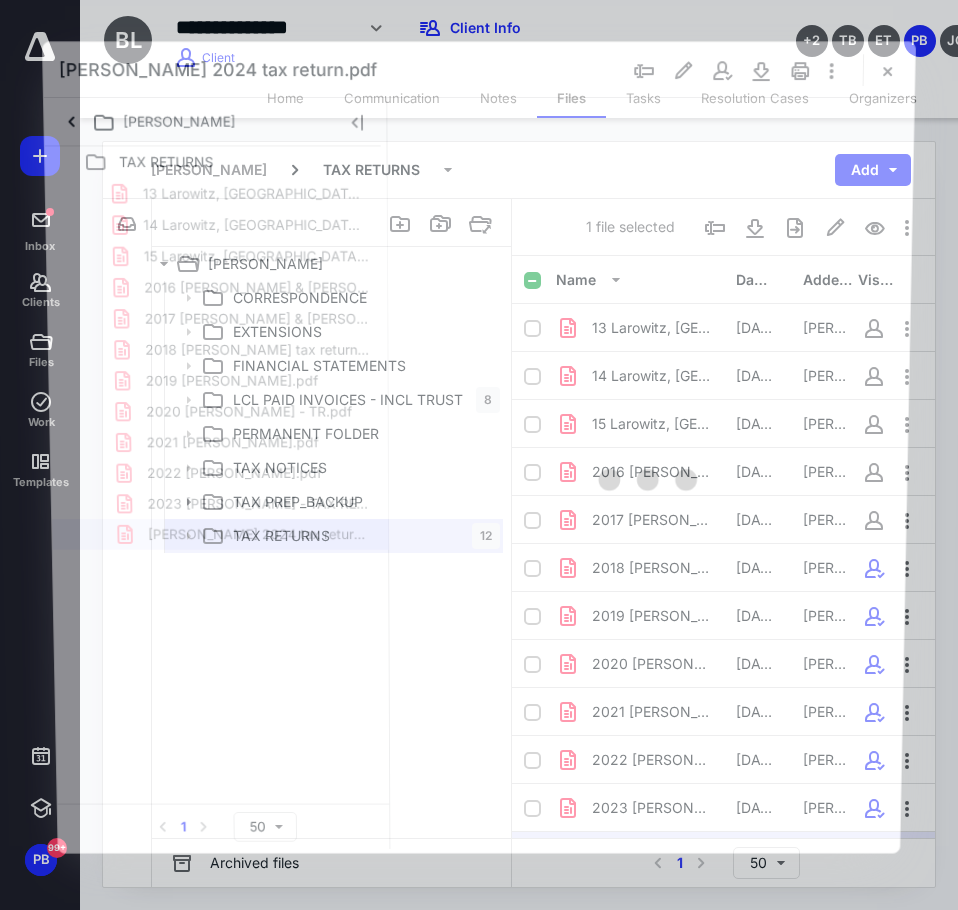 scroll, scrollTop: 42, scrollLeft: 0, axis: vertical 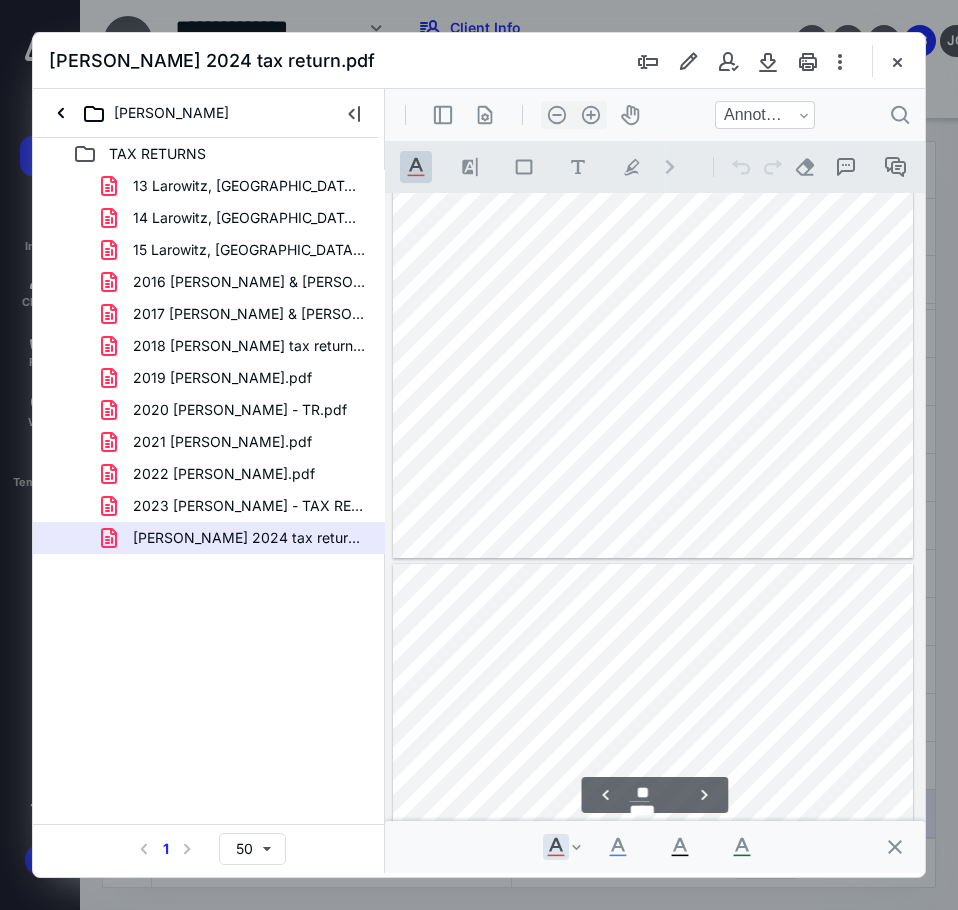 type on "**" 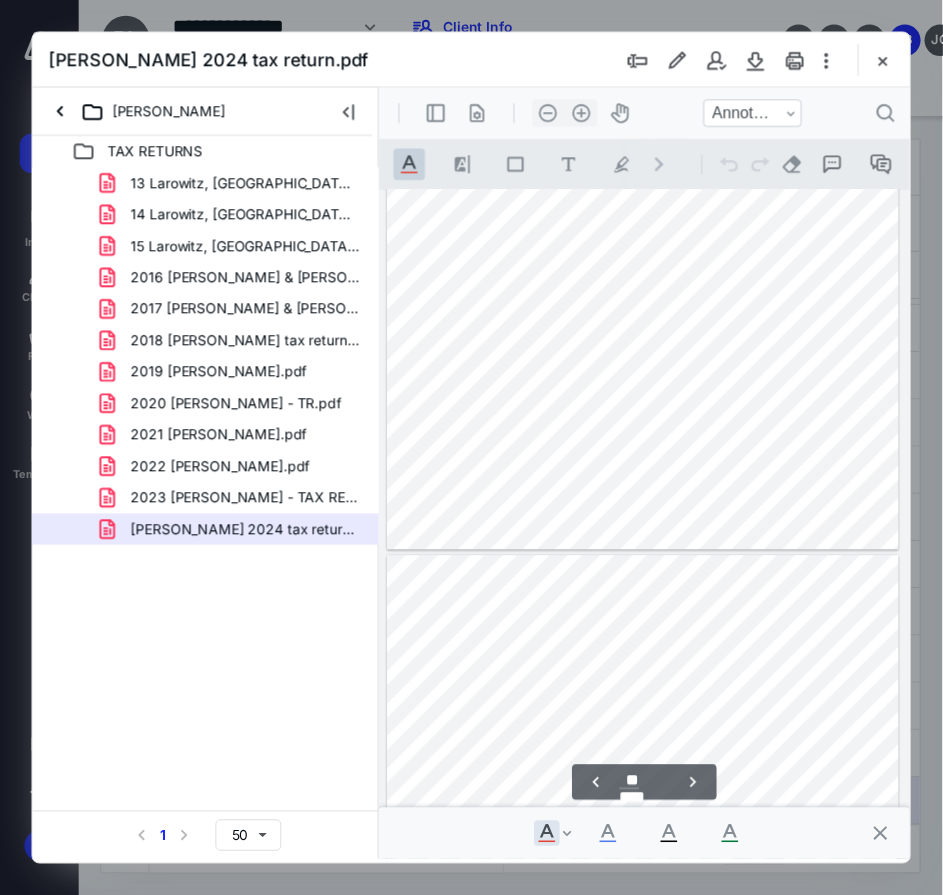 scroll, scrollTop: 16974, scrollLeft: 0, axis: vertical 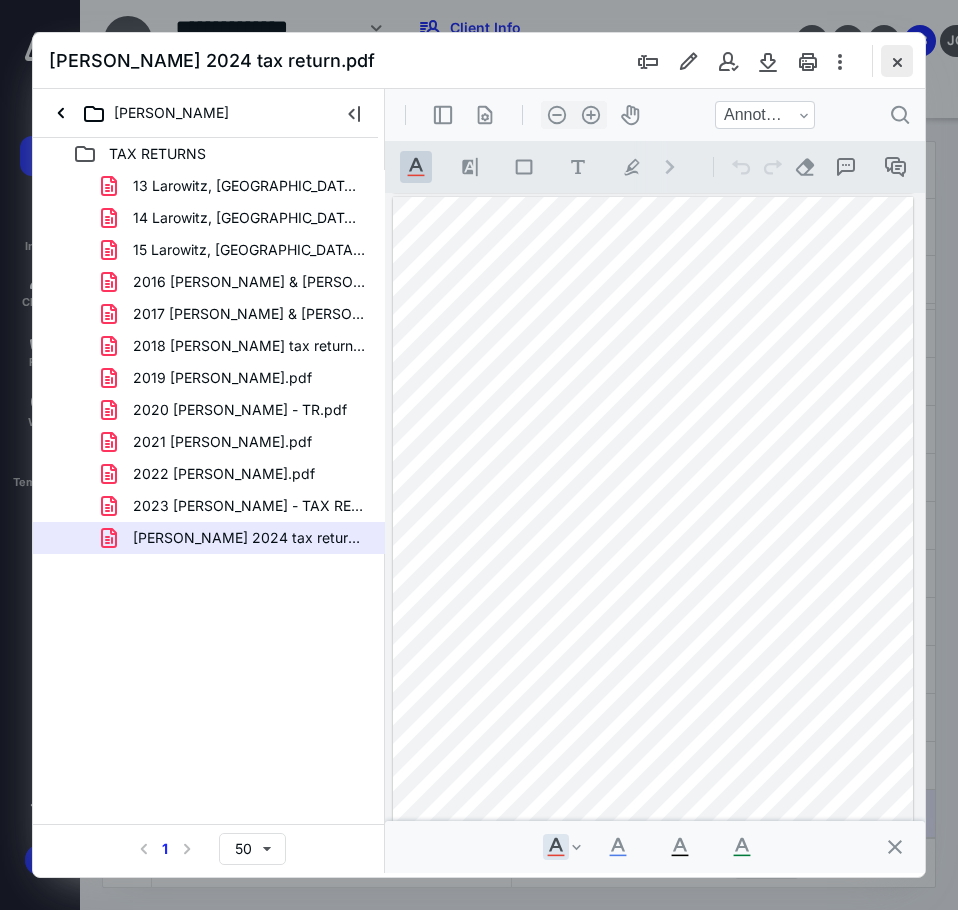 drag, startPoint x: 880, startPoint y: 70, endPoint x: 888, endPoint y: 62, distance: 11.313708 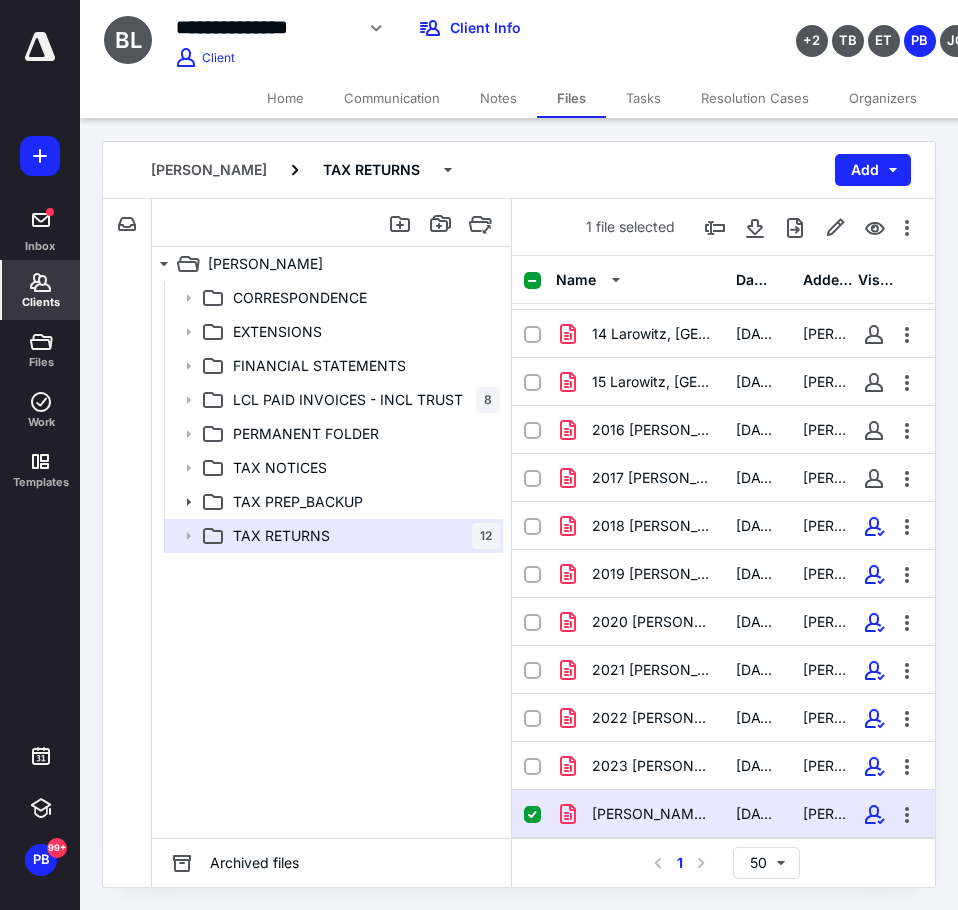 click on "Clients" at bounding box center [41, 302] 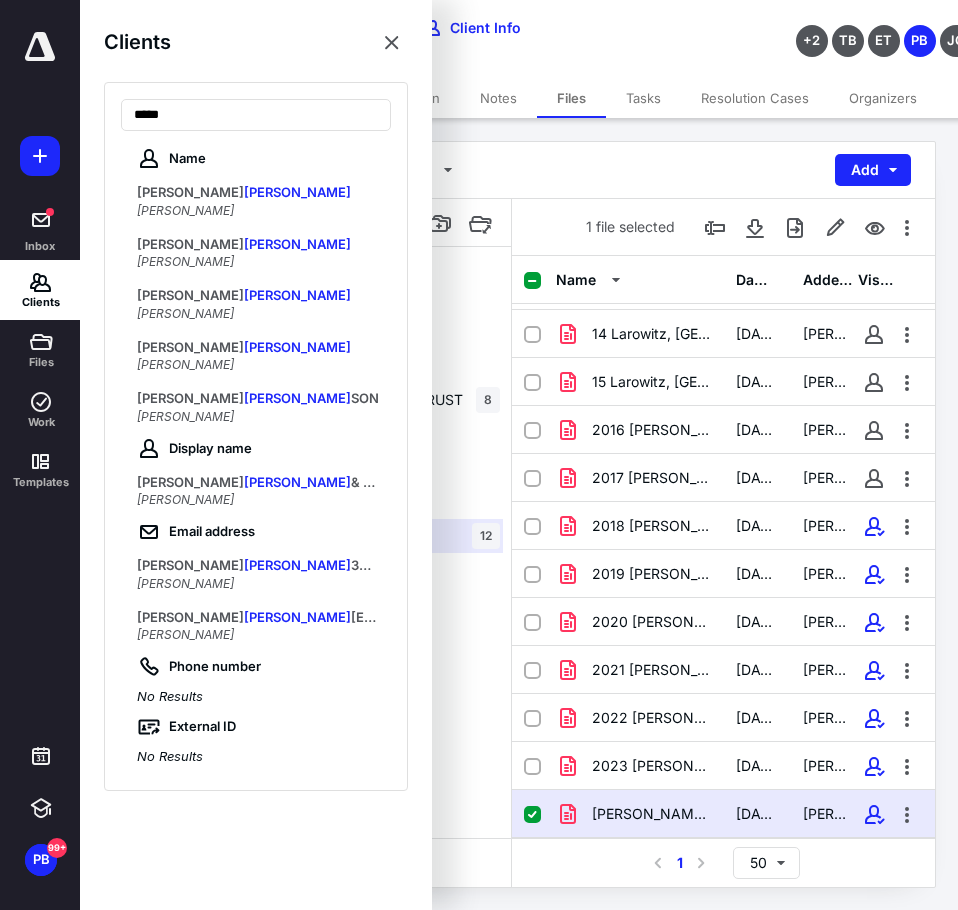 type on "*****" 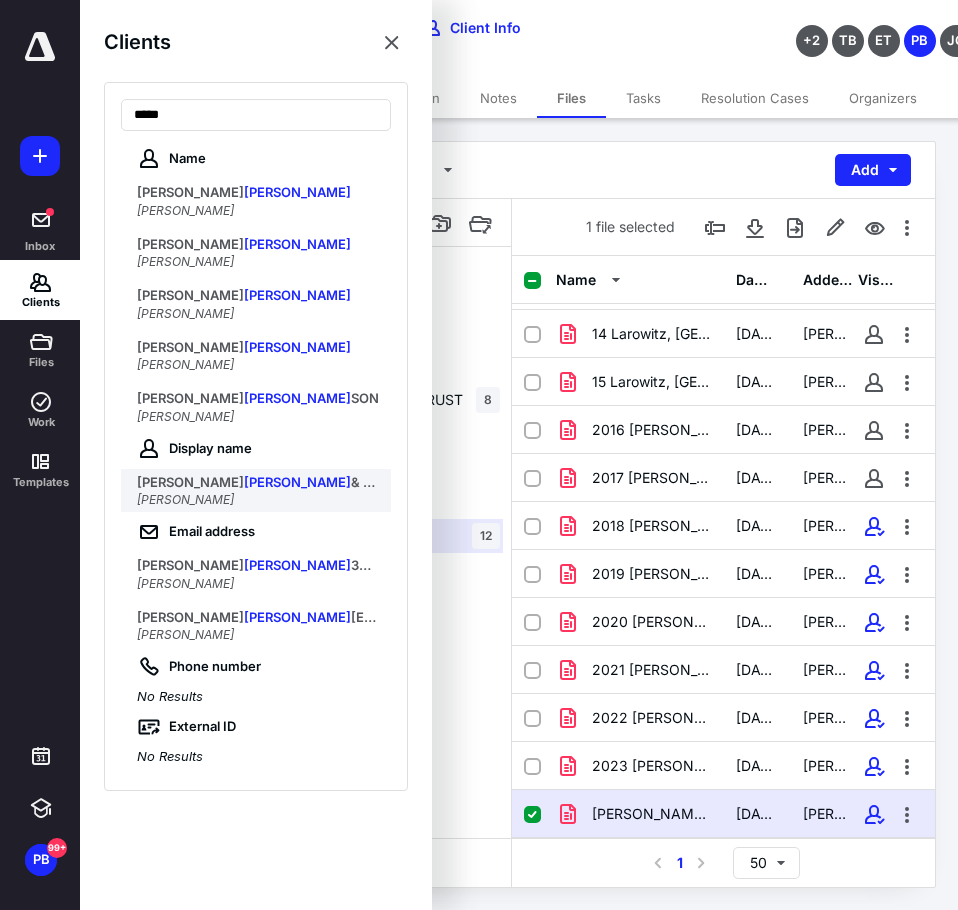 click on "LEVIN" at bounding box center [297, 482] 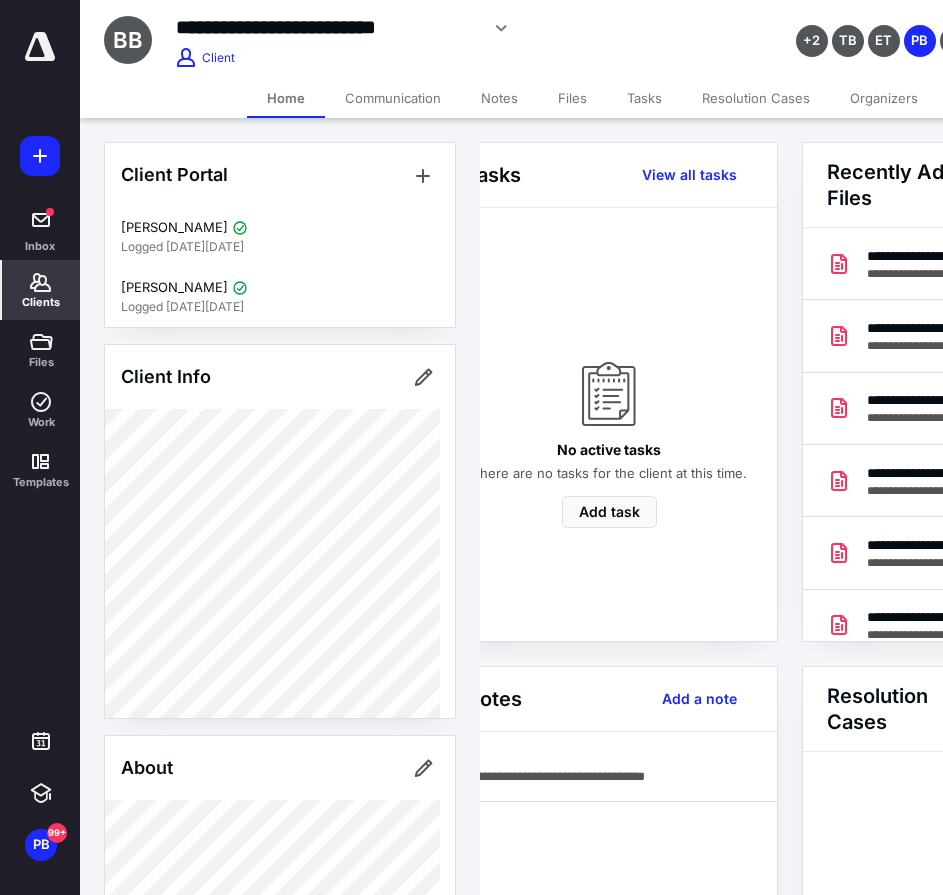 scroll, scrollTop: 0, scrollLeft: 239, axis: horizontal 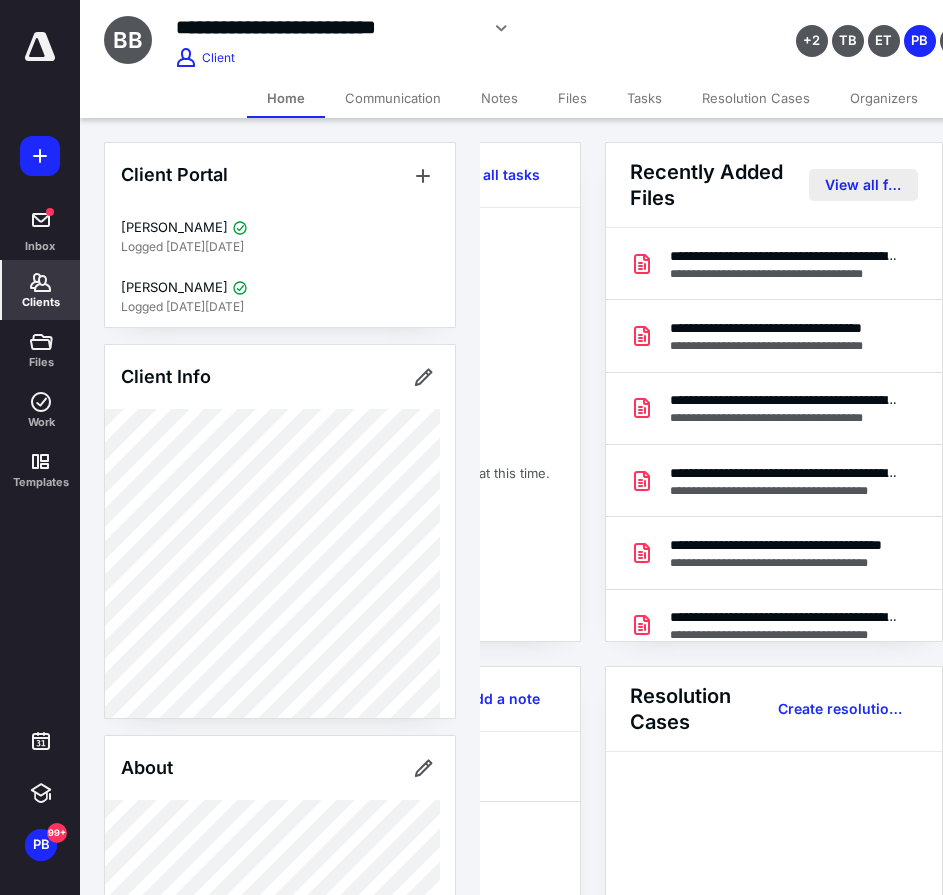 click on "View all files" at bounding box center [863, 185] 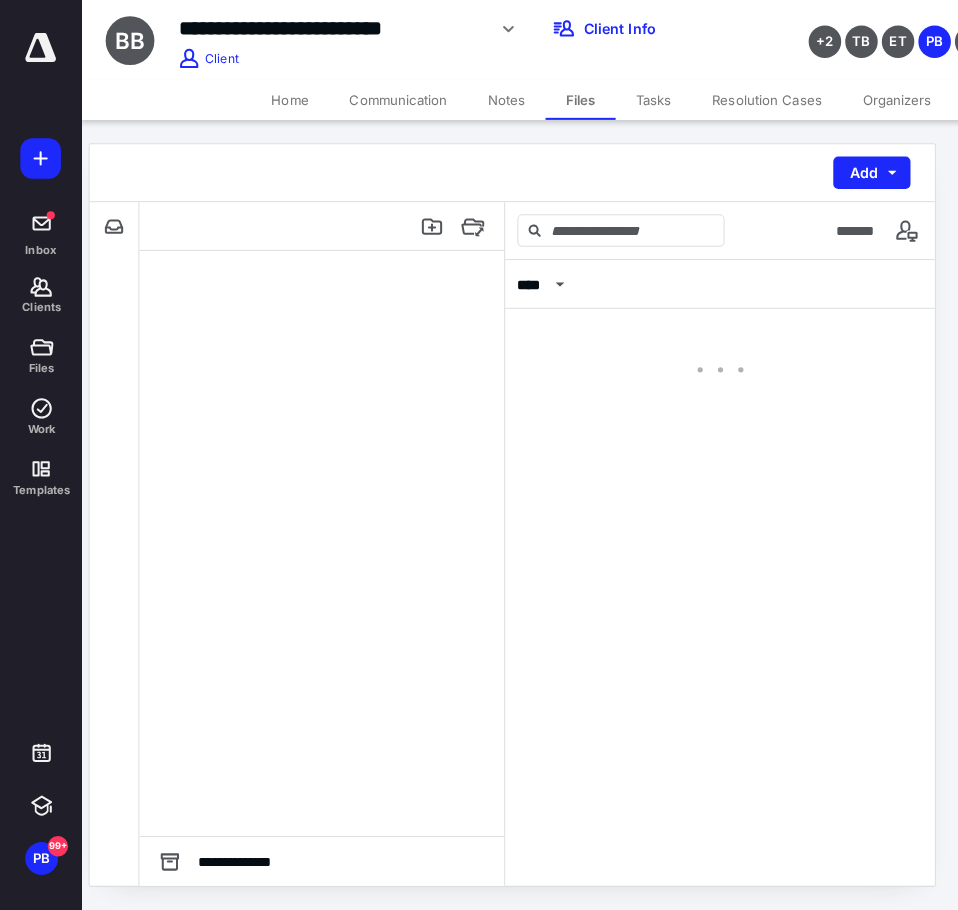 scroll, scrollTop: 0, scrollLeft: 0, axis: both 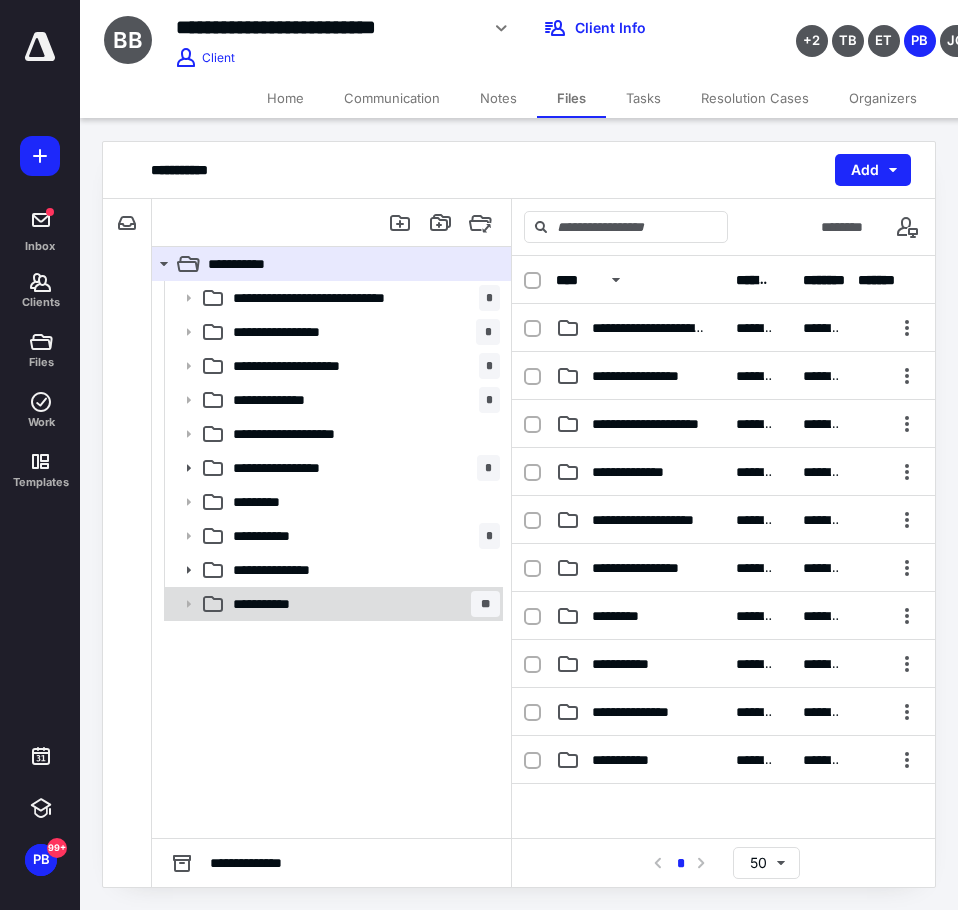 click on "**********" at bounding box center (362, 604) 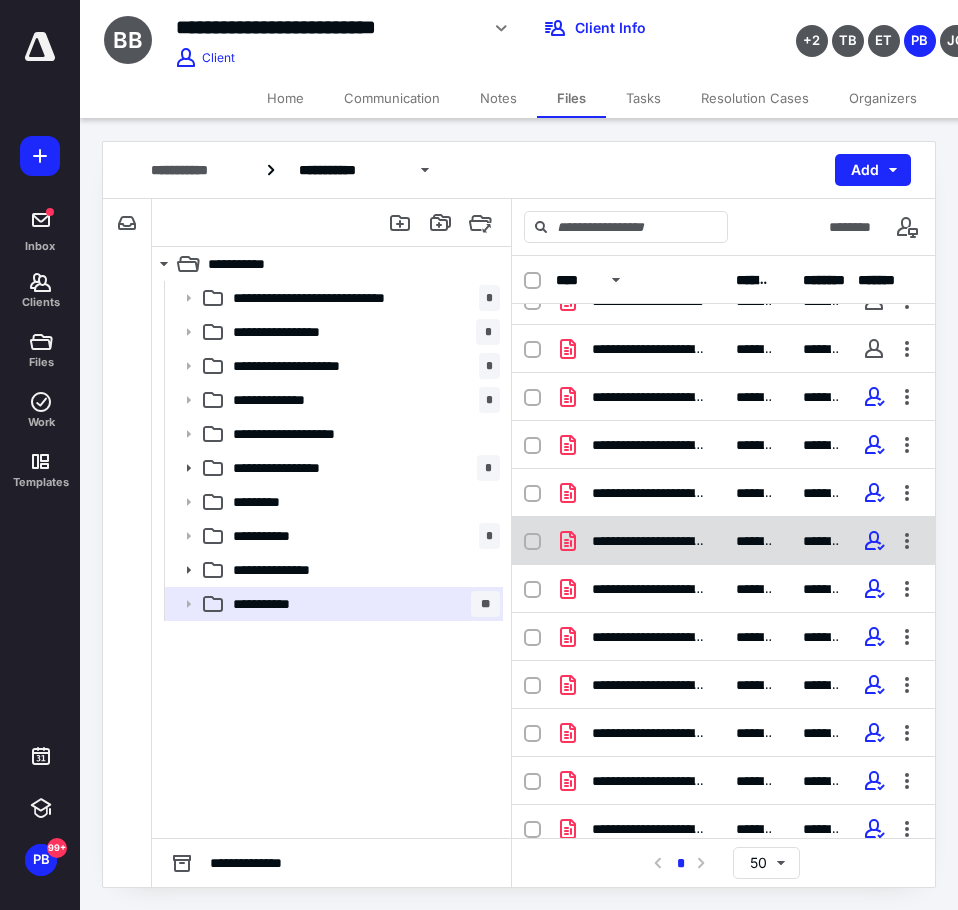 scroll, scrollTop: 42, scrollLeft: 0, axis: vertical 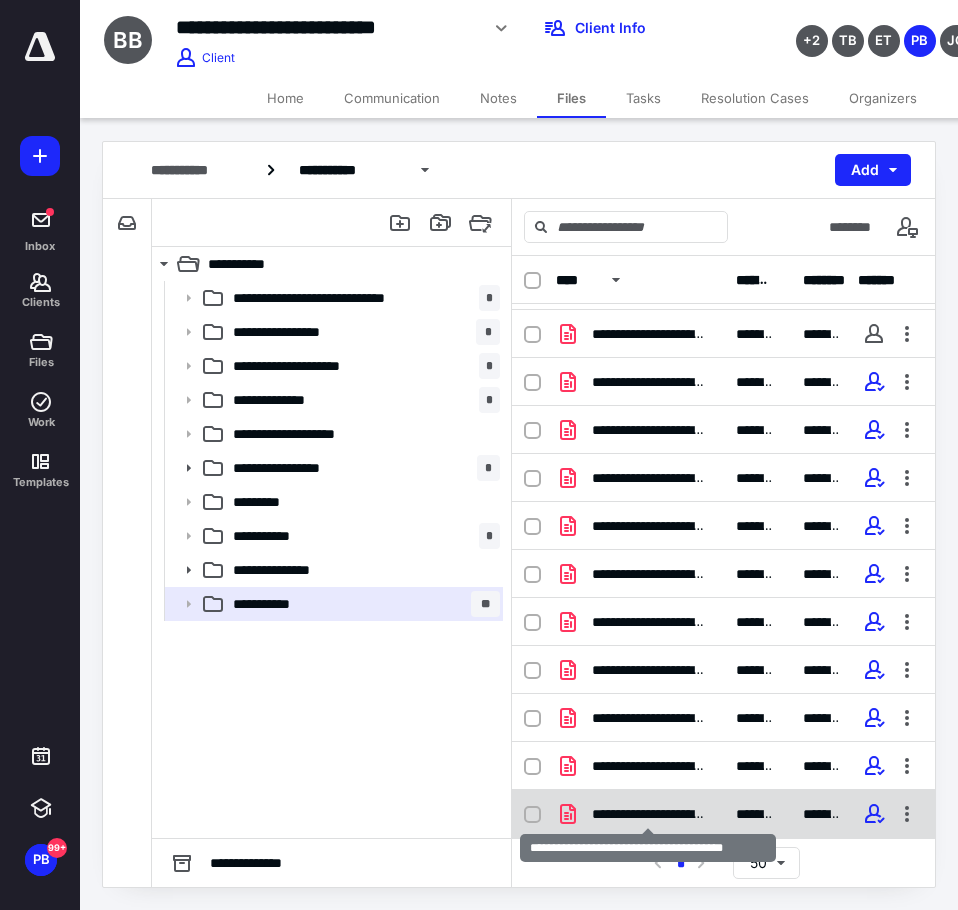 click on "**********" at bounding box center (648, 814) 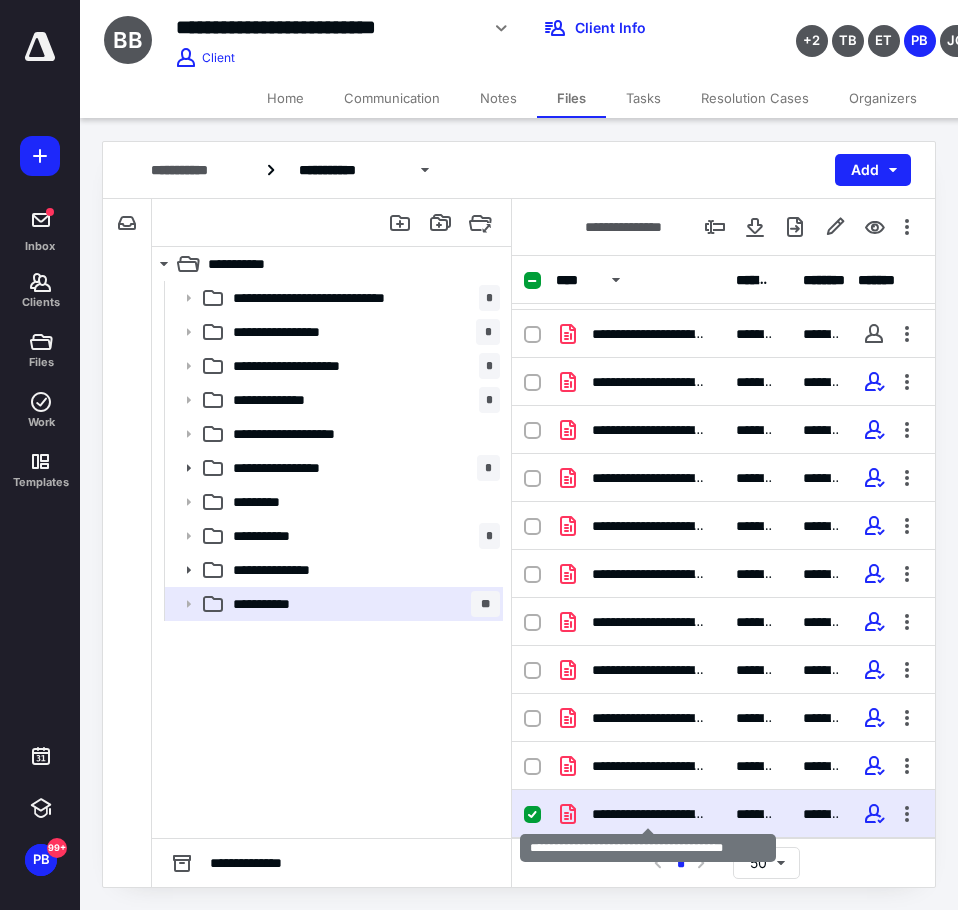 click on "**********" at bounding box center (648, 814) 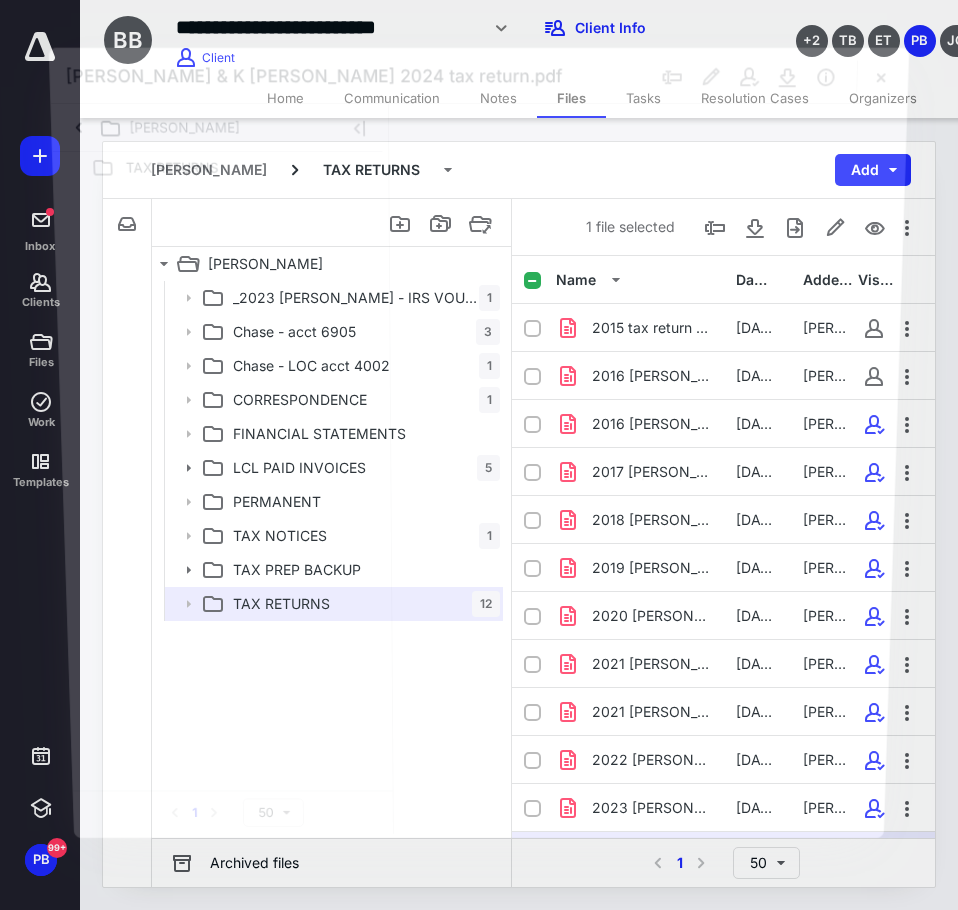 scroll, scrollTop: 42, scrollLeft: 0, axis: vertical 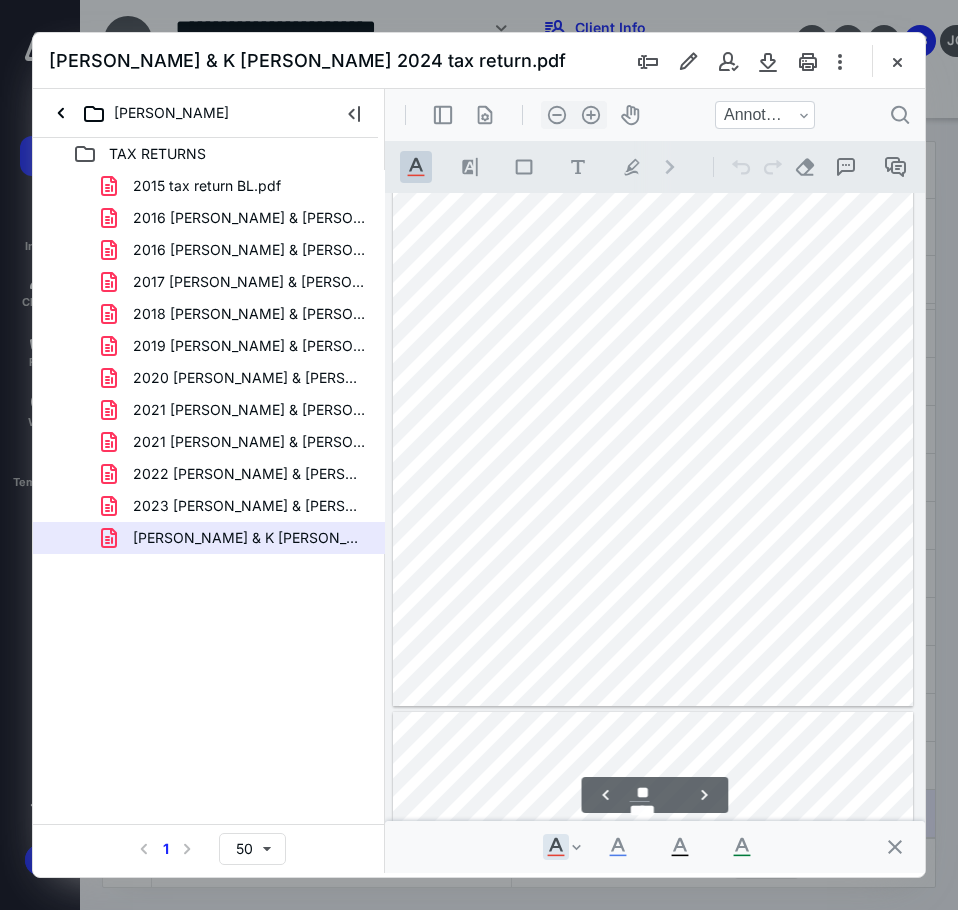 type on "**" 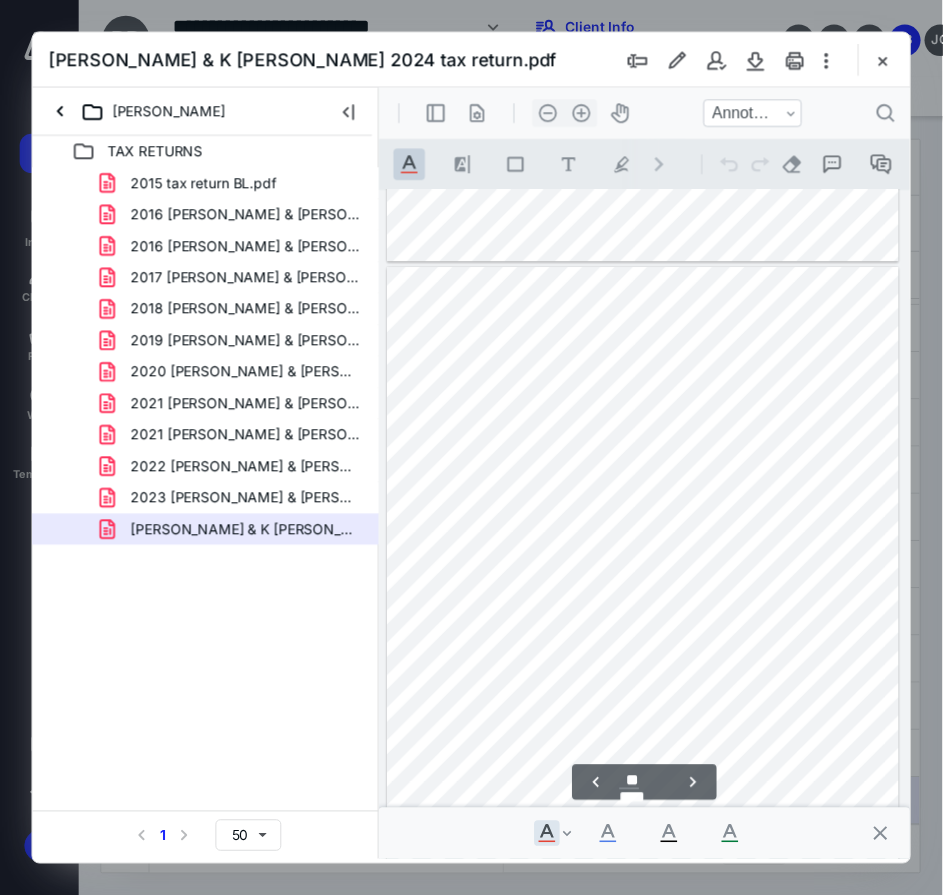 scroll, scrollTop: 9985, scrollLeft: 0, axis: vertical 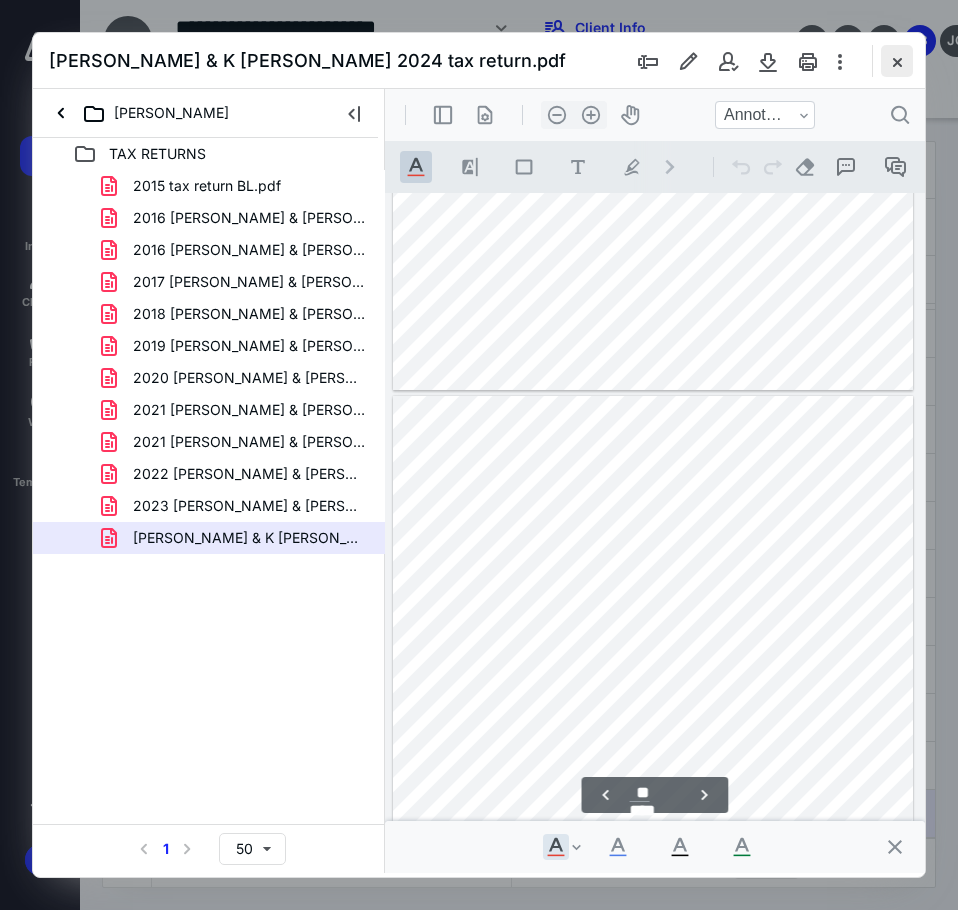 click at bounding box center (897, 61) 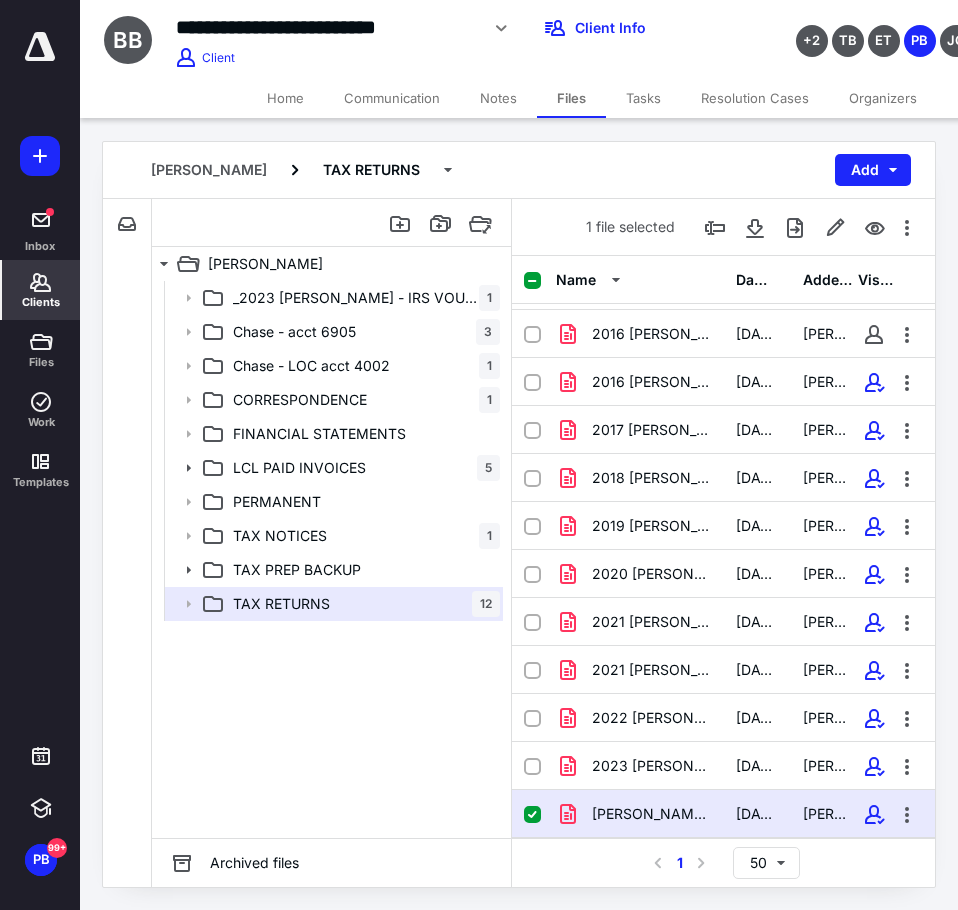 click on "Clients" at bounding box center (41, 290) 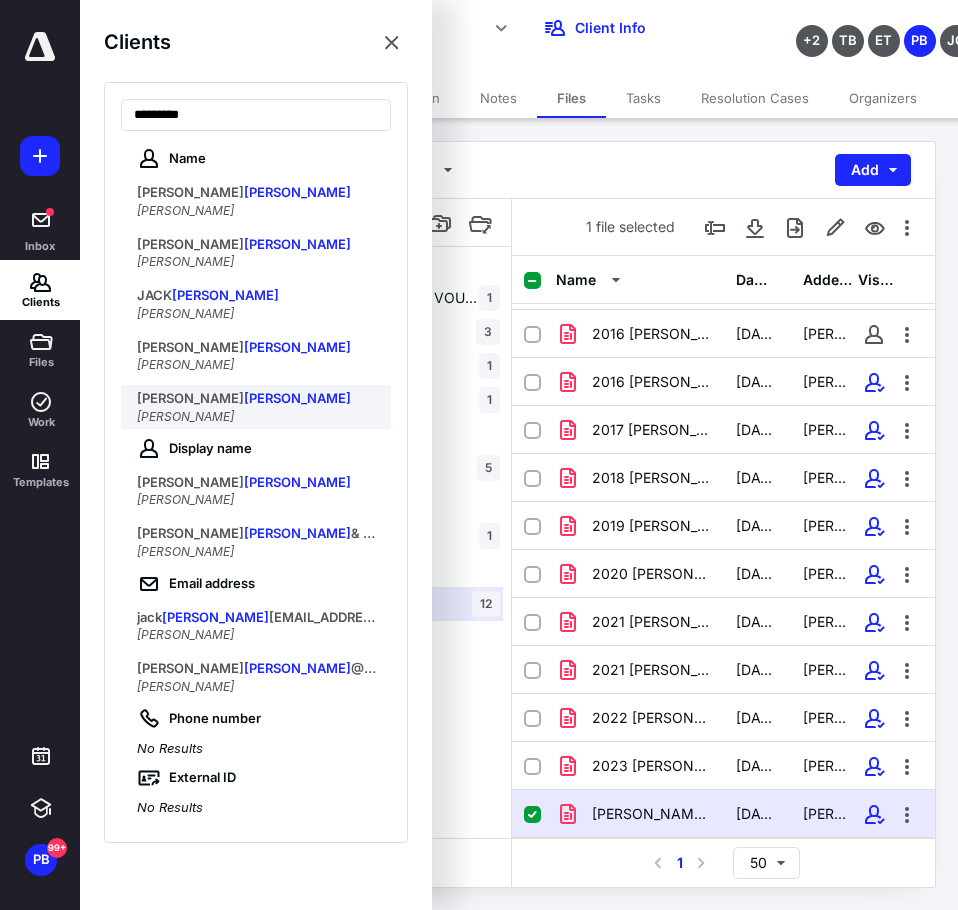 type on "*********" 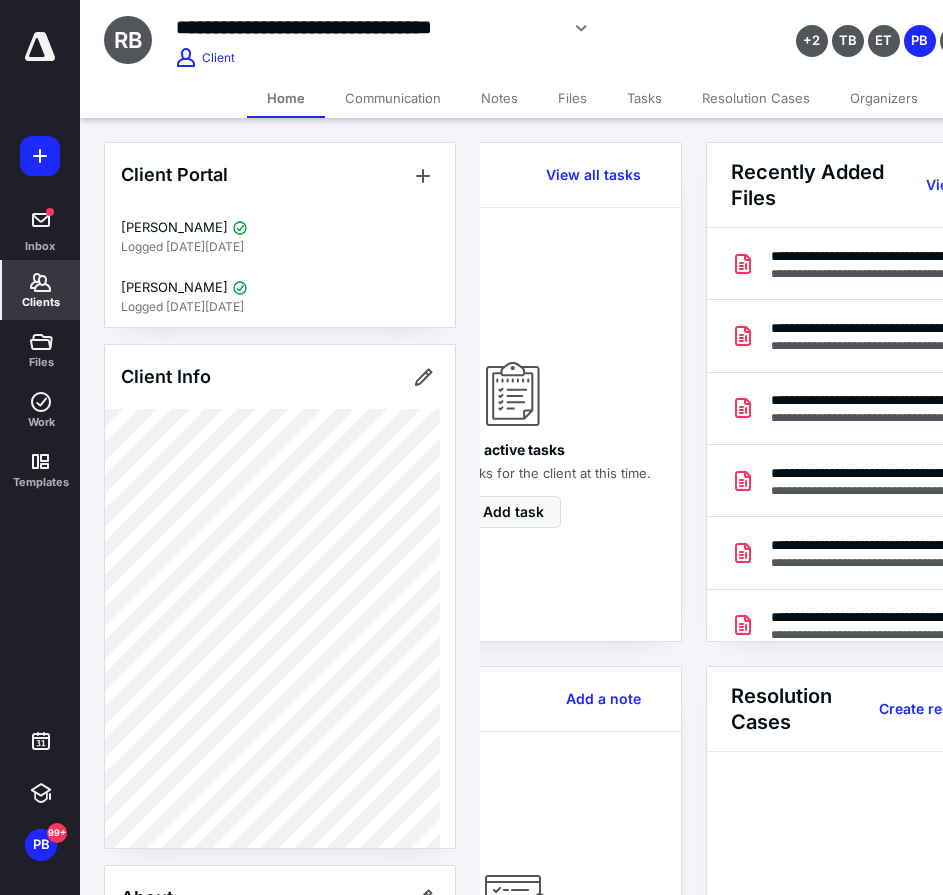 scroll, scrollTop: 0, scrollLeft: 0, axis: both 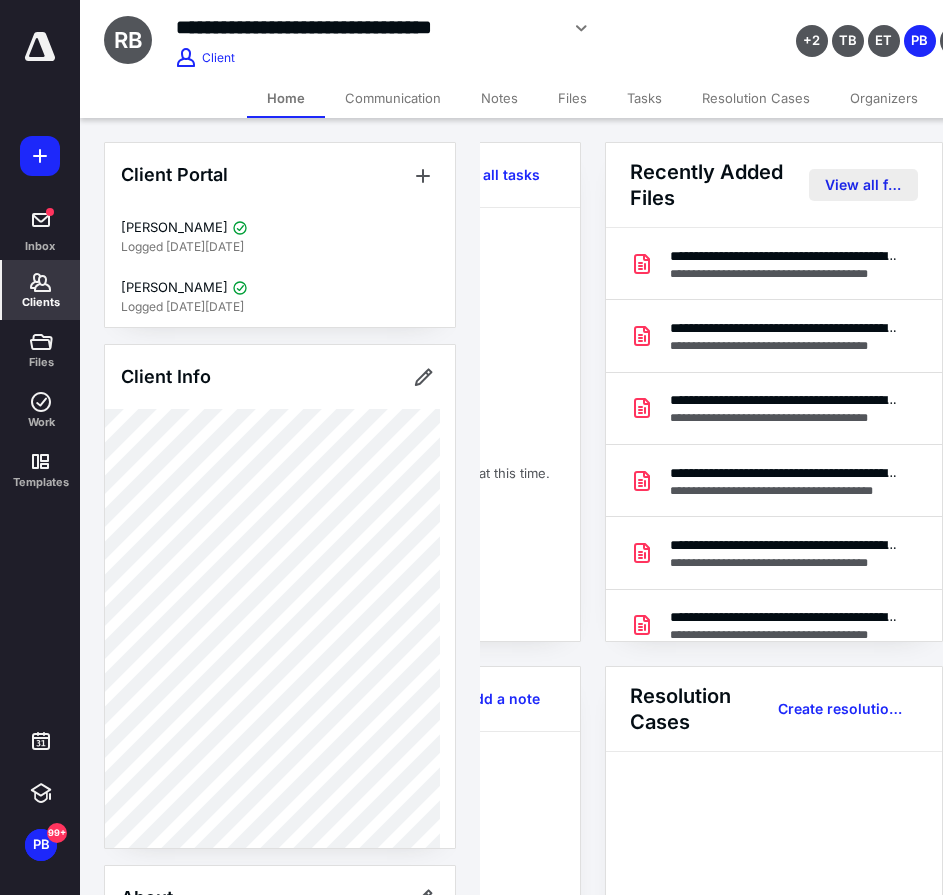 click on "View all files" at bounding box center [863, 185] 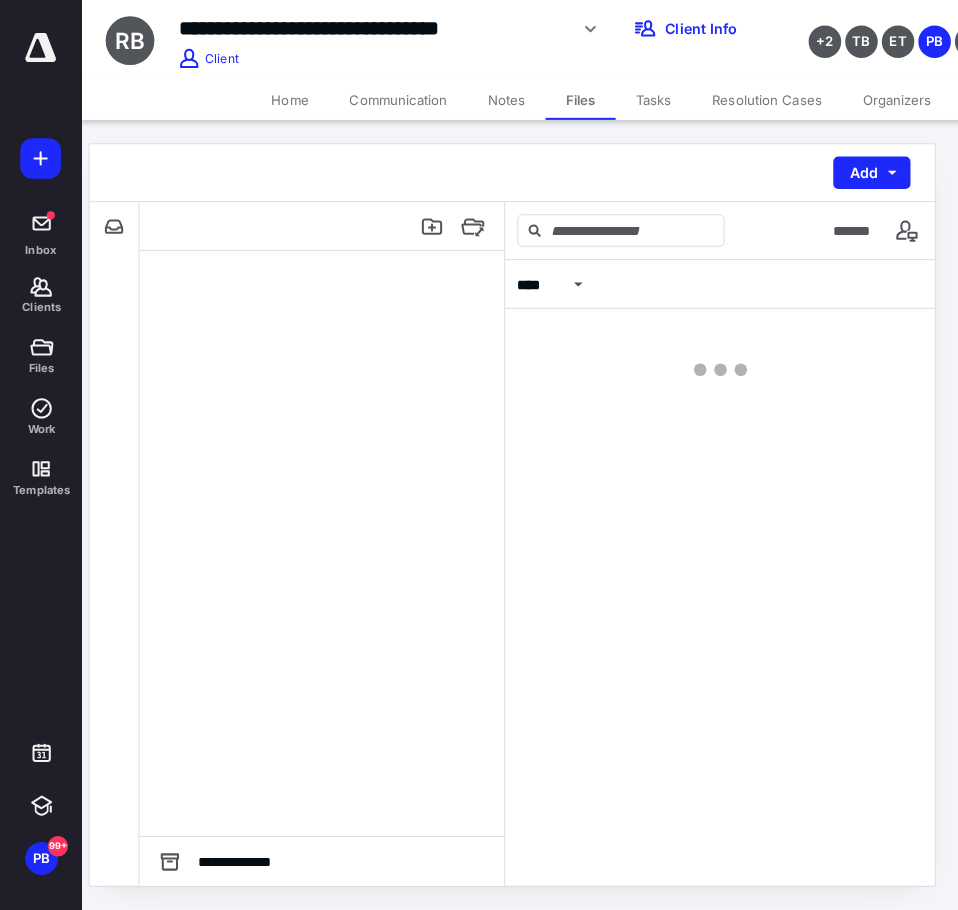 scroll, scrollTop: 0, scrollLeft: 0, axis: both 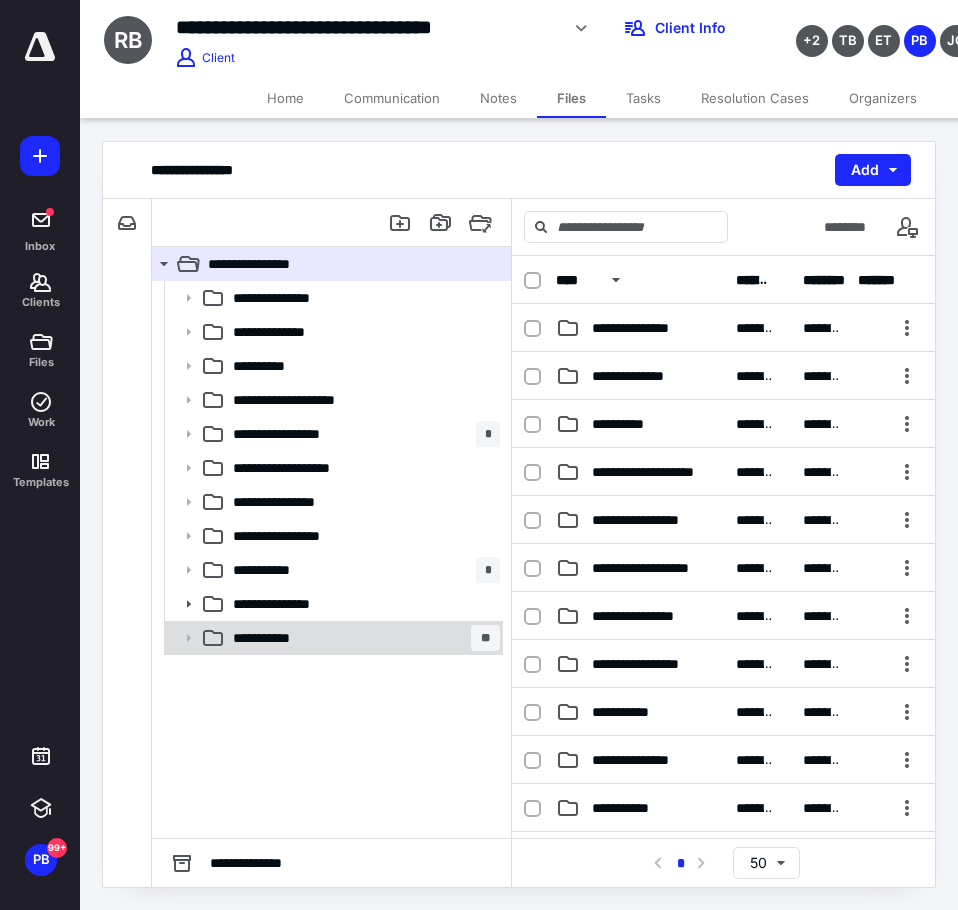 drag, startPoint x: 447, startPoint y: 647, endPoint x: 516, endPoint y: 623, distance: 73.05477 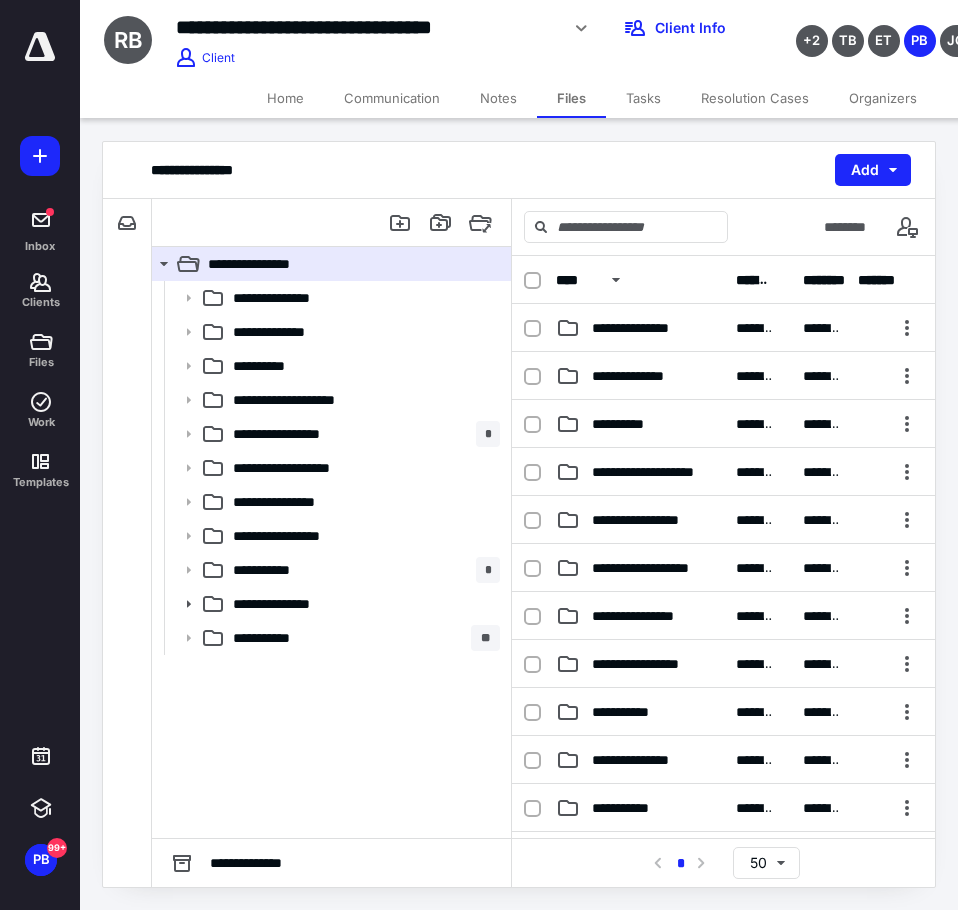 click on "**********" at bounding box center [362, 638] 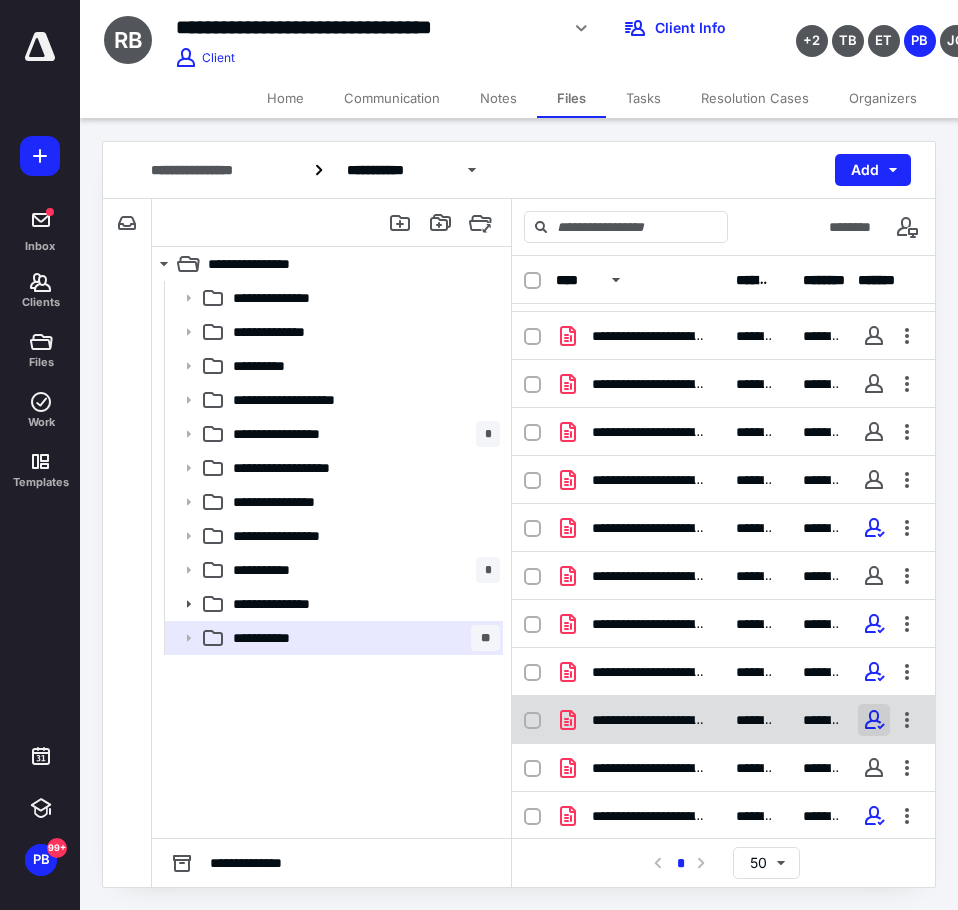 scroll, scrollTop: 330, scrollLeft: 0, axis: vertical 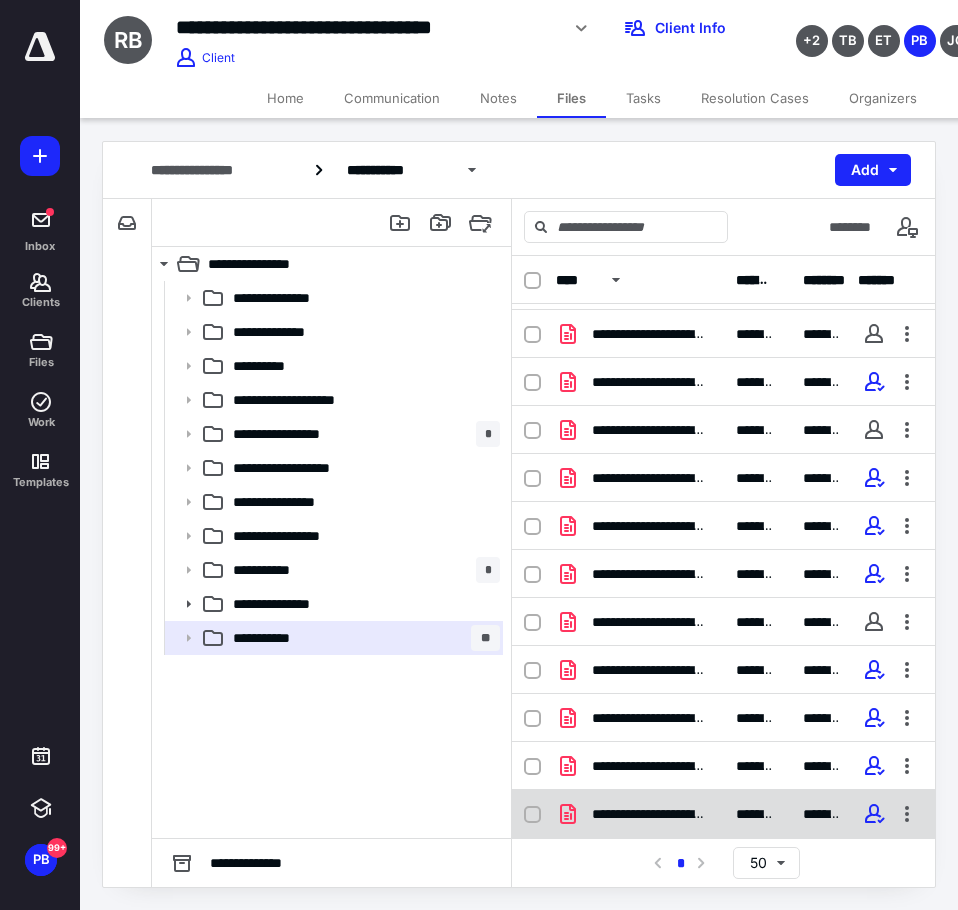 click on "**********" at bounding box center [723, 814] 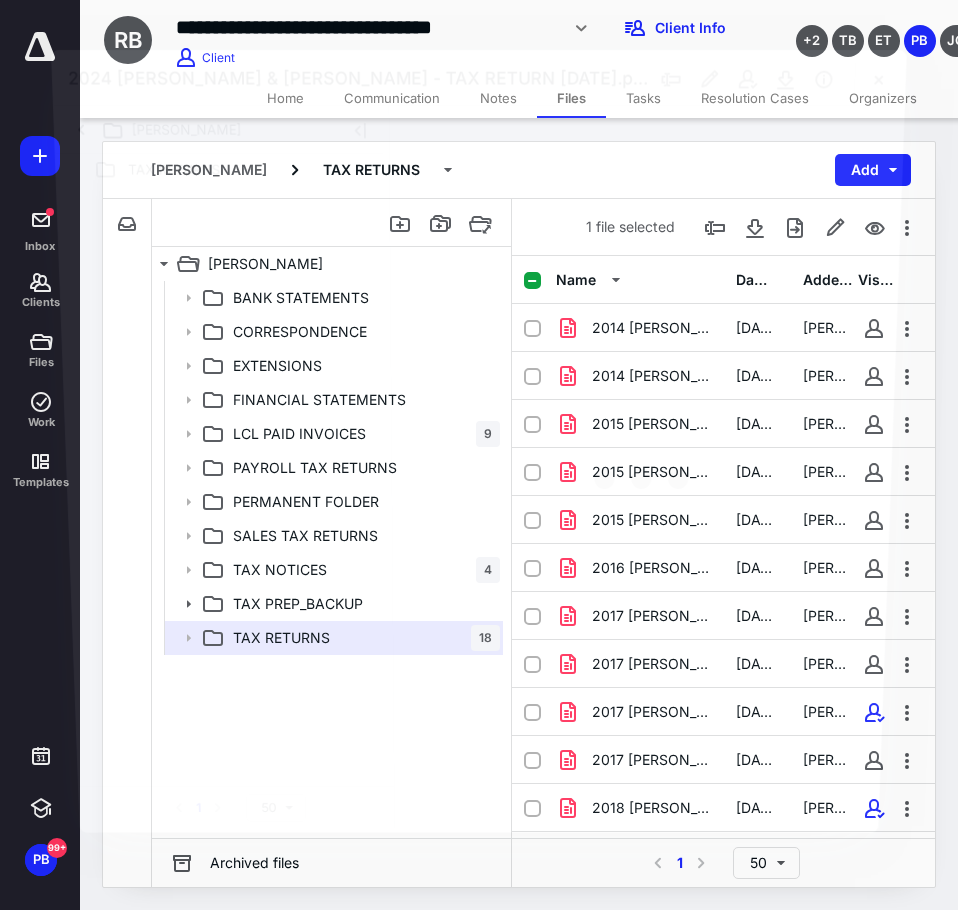 scroll, scrollTop: 330, scrollLeft: 0, axis: vertical 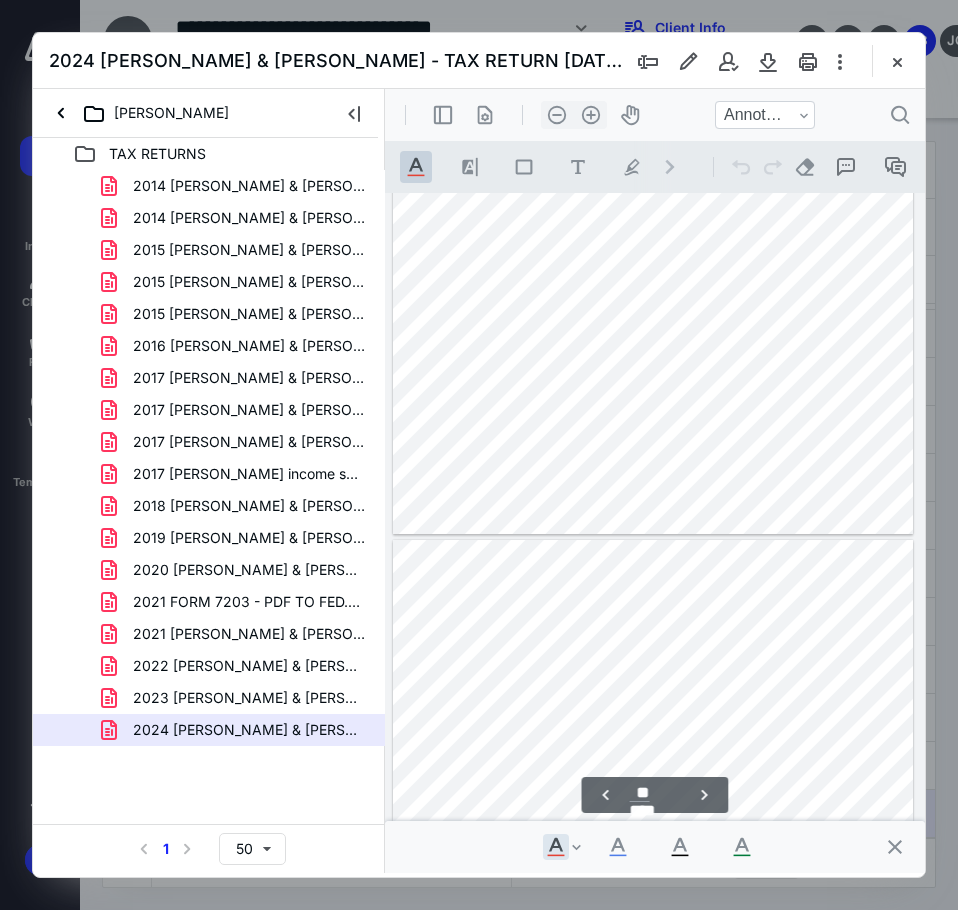 type on "**" 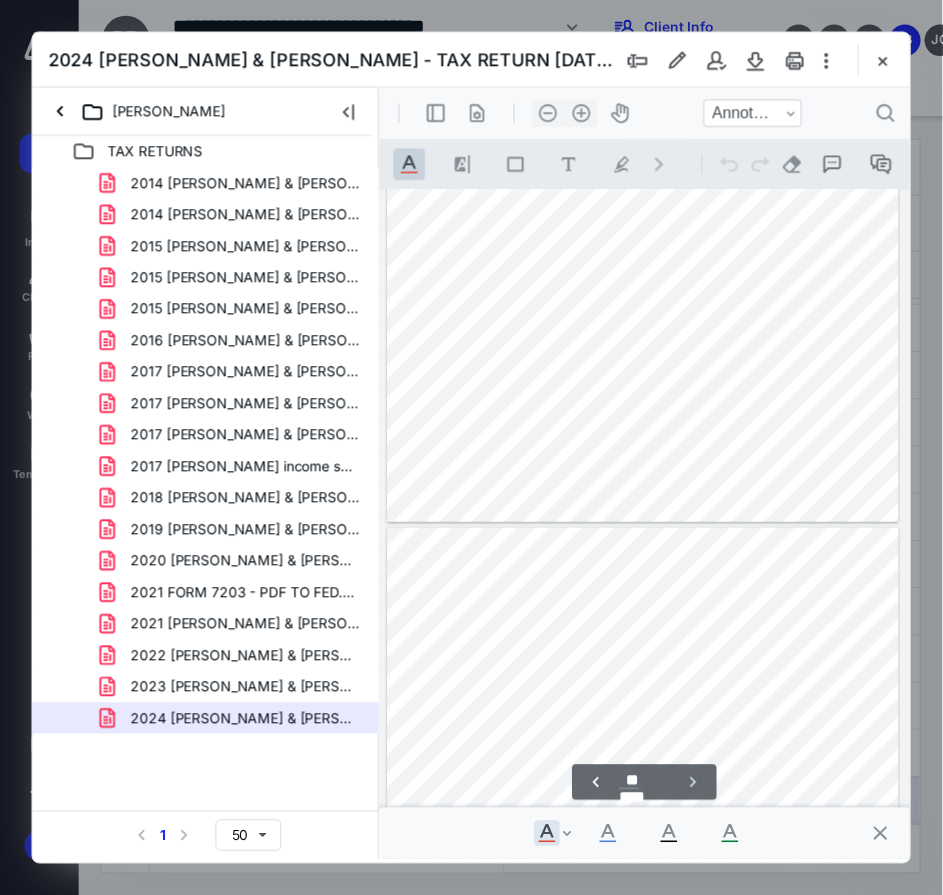 scroll, scrollTop: 22406, scrollLeft: 0, axis: vertical 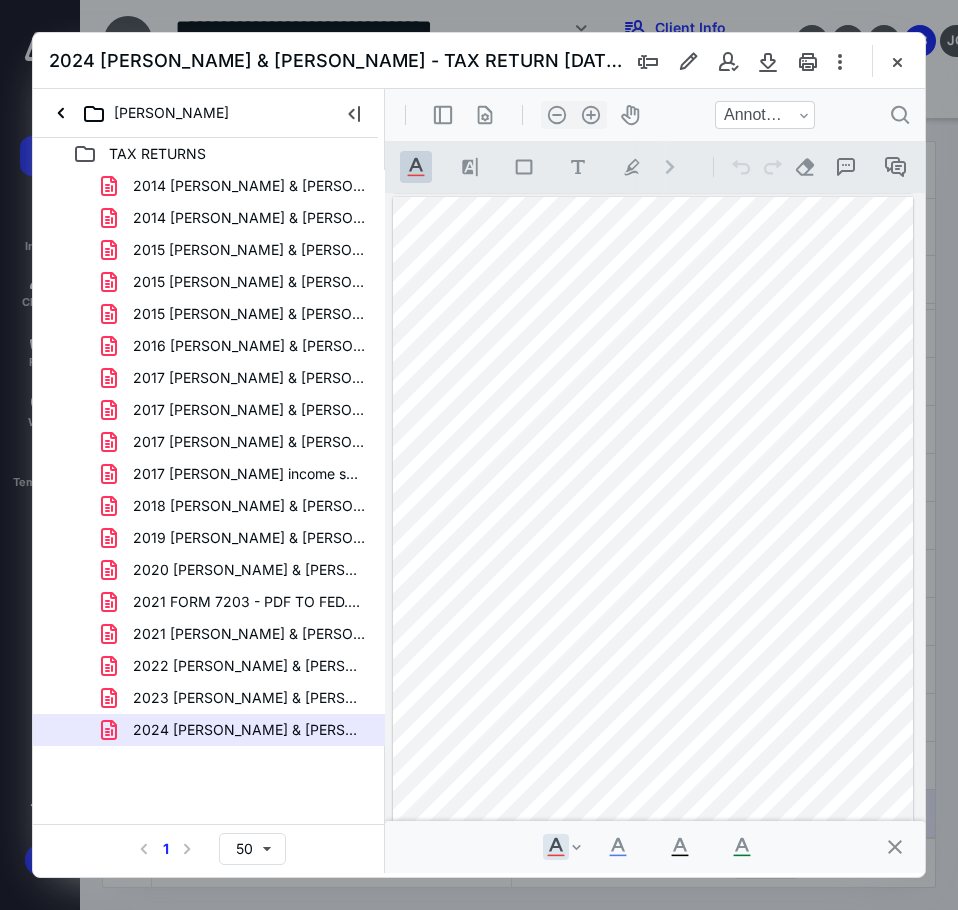 drag, startPoint x: 904, startPoint y: 59, endPoint x: 893, endPoint y: 61, distance: 11.18034 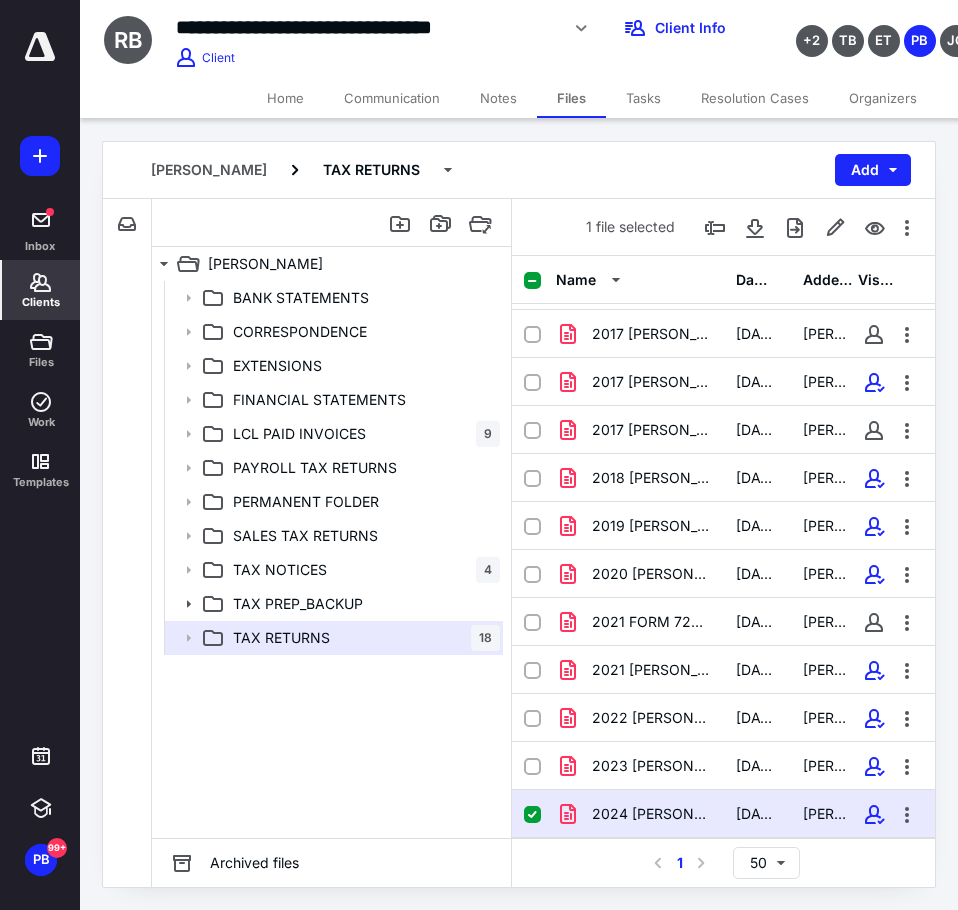click 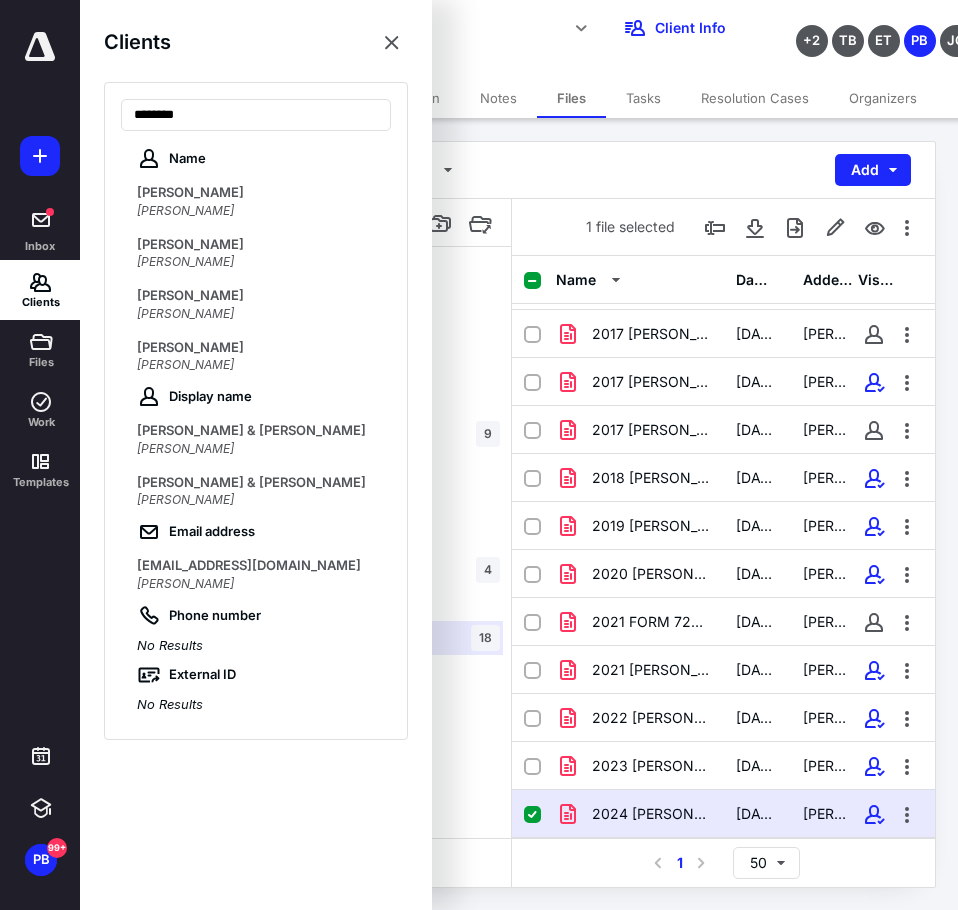 type on "*******" 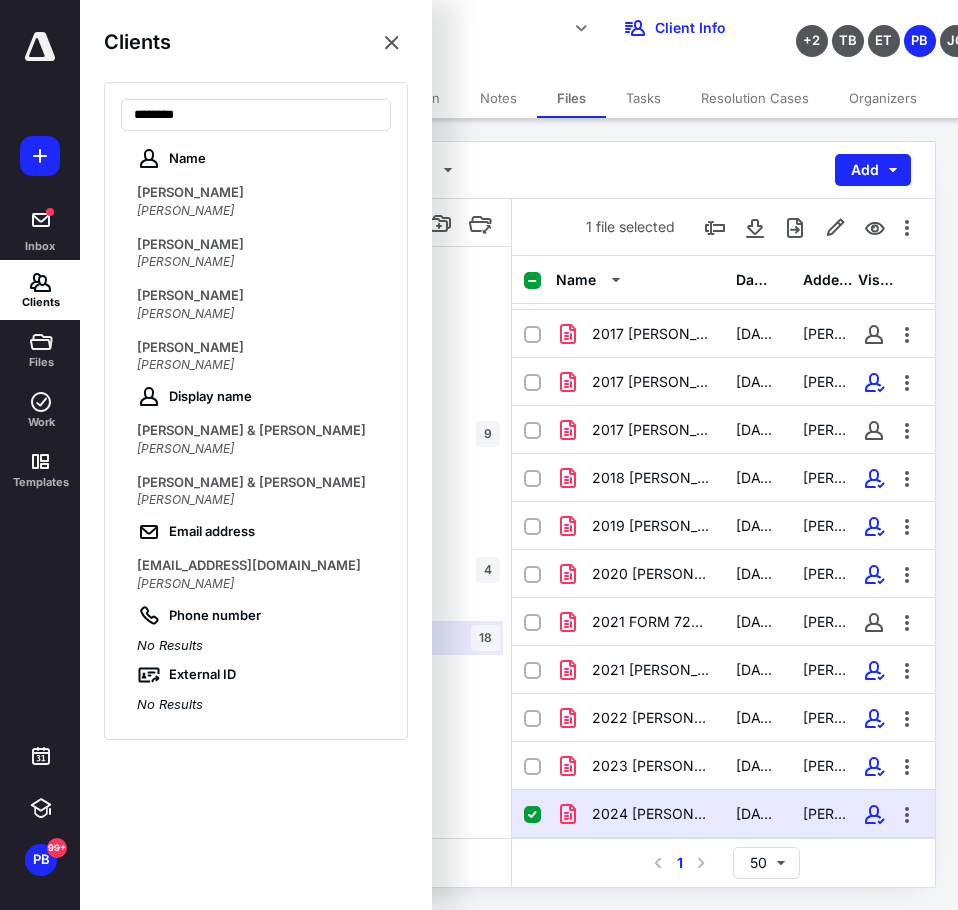 click on "BENJAMIN  LOMAZOW" at bounding box center (190, 244) 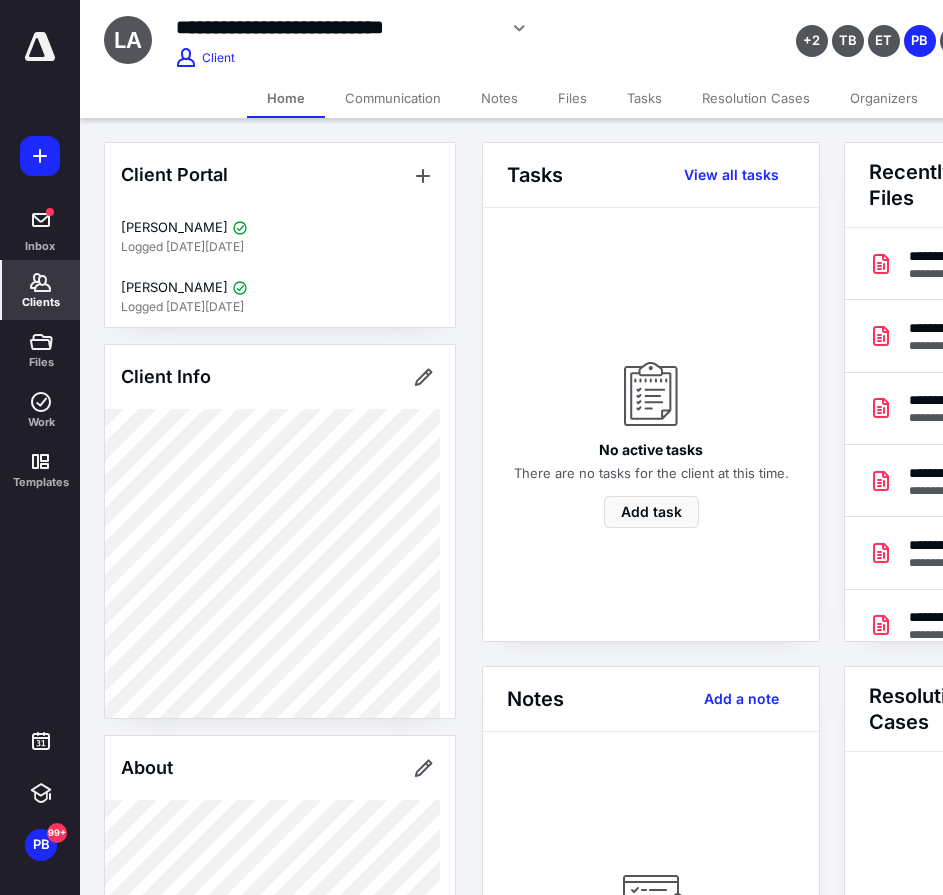 scroll, scrollTop: 0, scrollLeft: 239, axis: horizontal 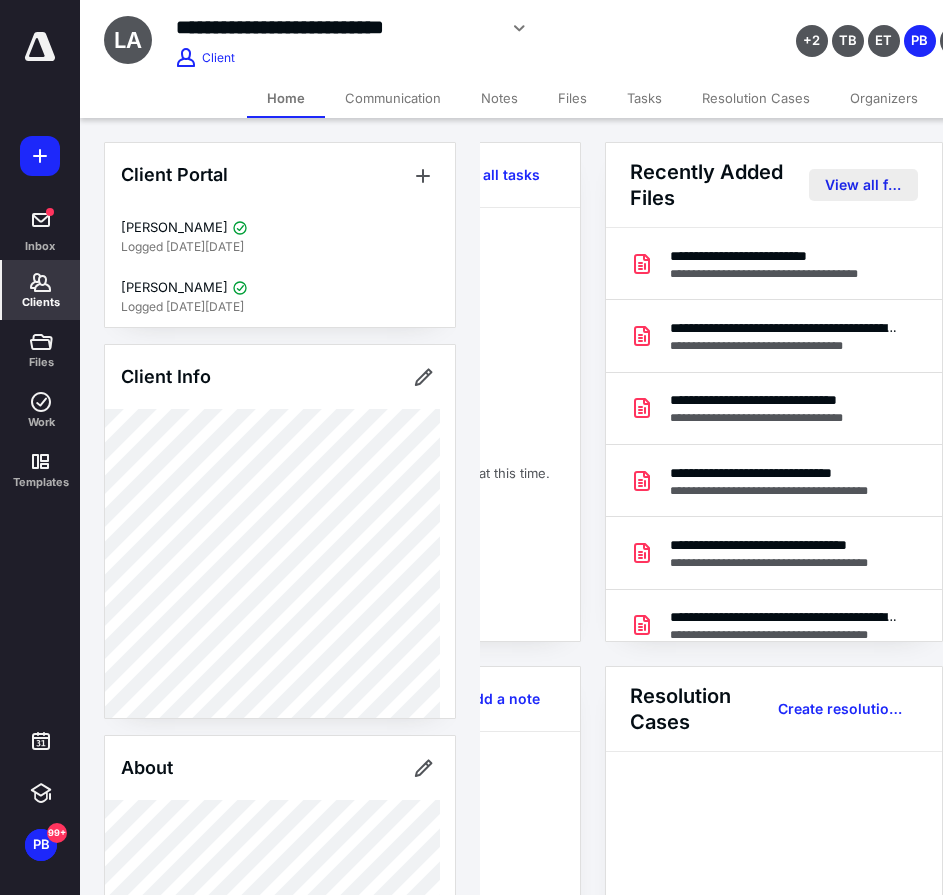 click on "View all files" at bounding box center (863, 185) 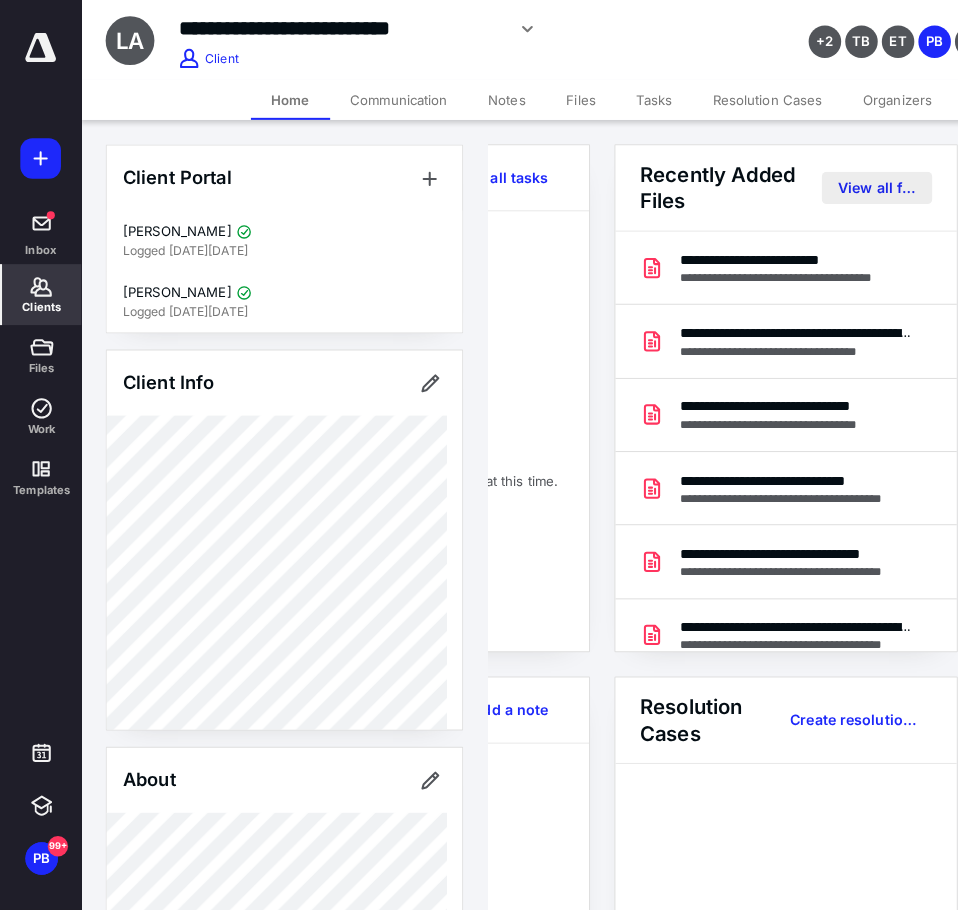 scroll, scrollTop: 0, scrollLeft: 0, axis: both 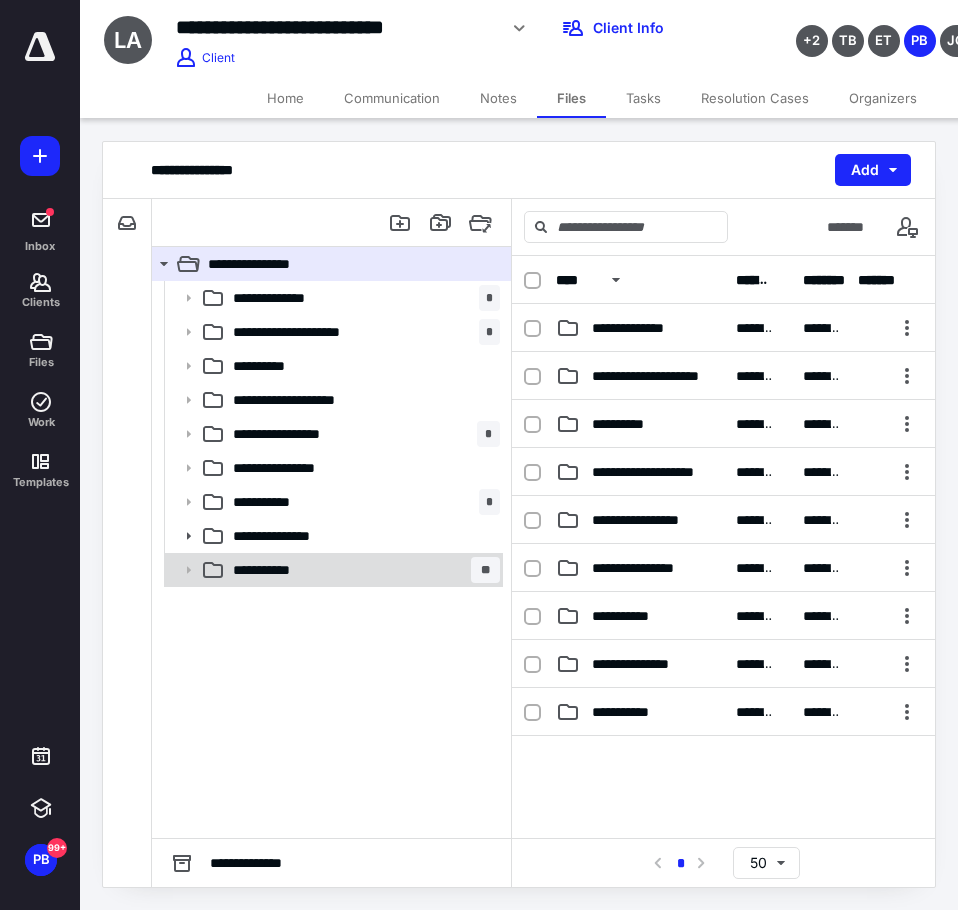 click on "**********" at bounding box center (362, 570) 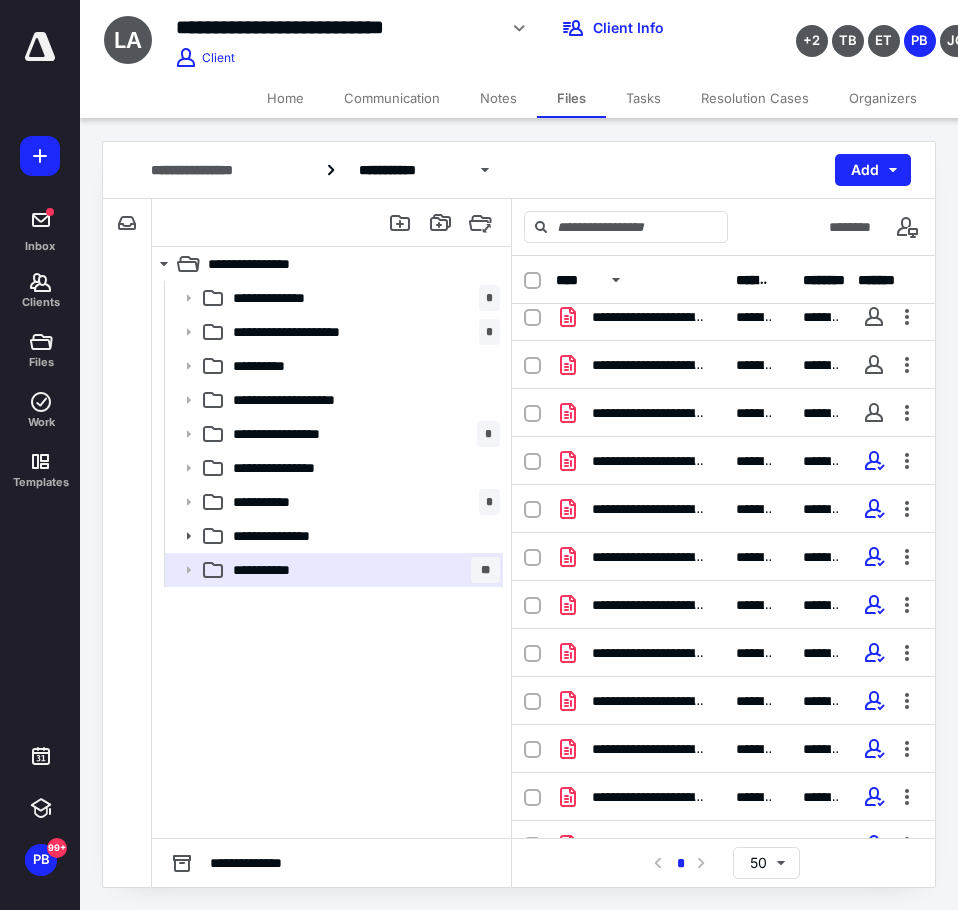 scroll, scrollTop: 90, scrollLeft: 0, axis: vertical 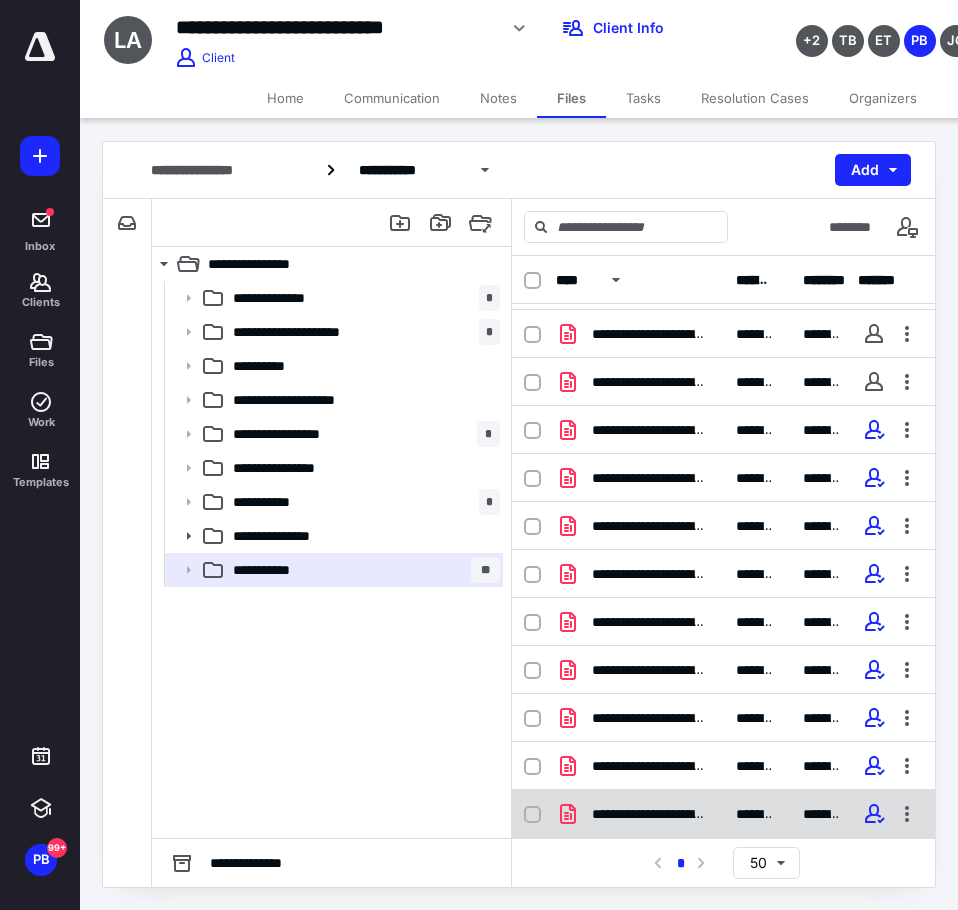 click on "**********" at bounding box center [648, 814] 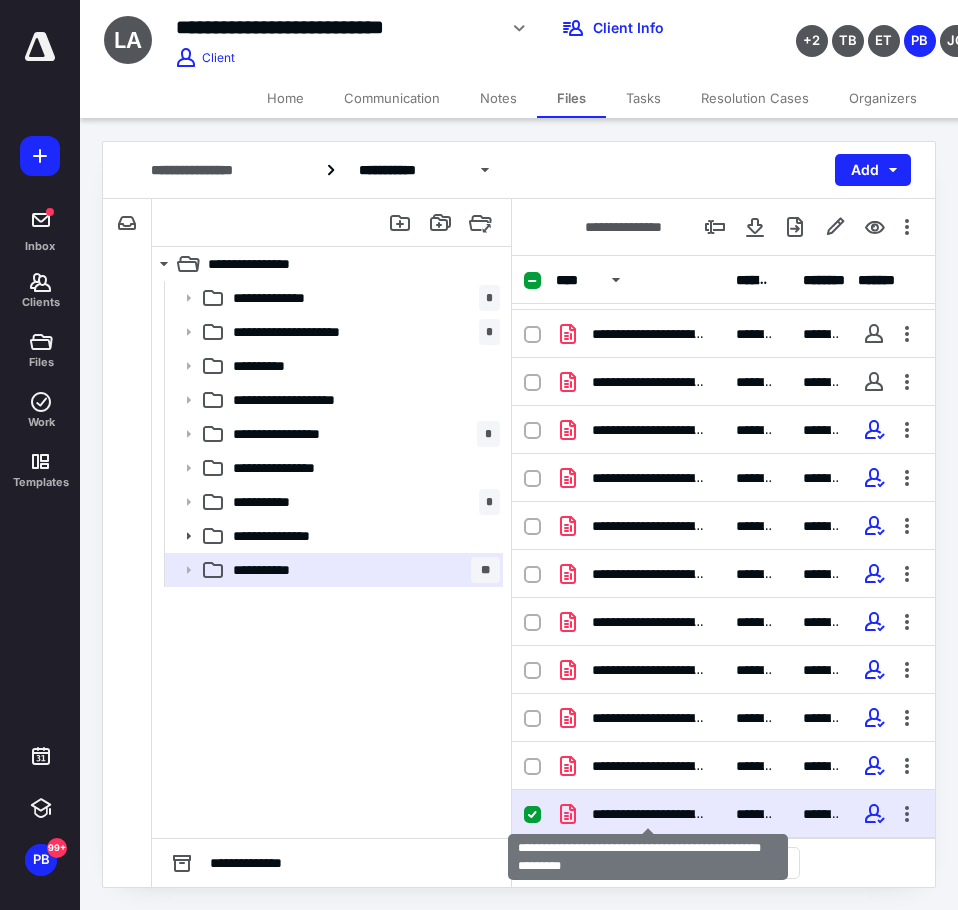 click on "**********" at bounding box center [648, 814] 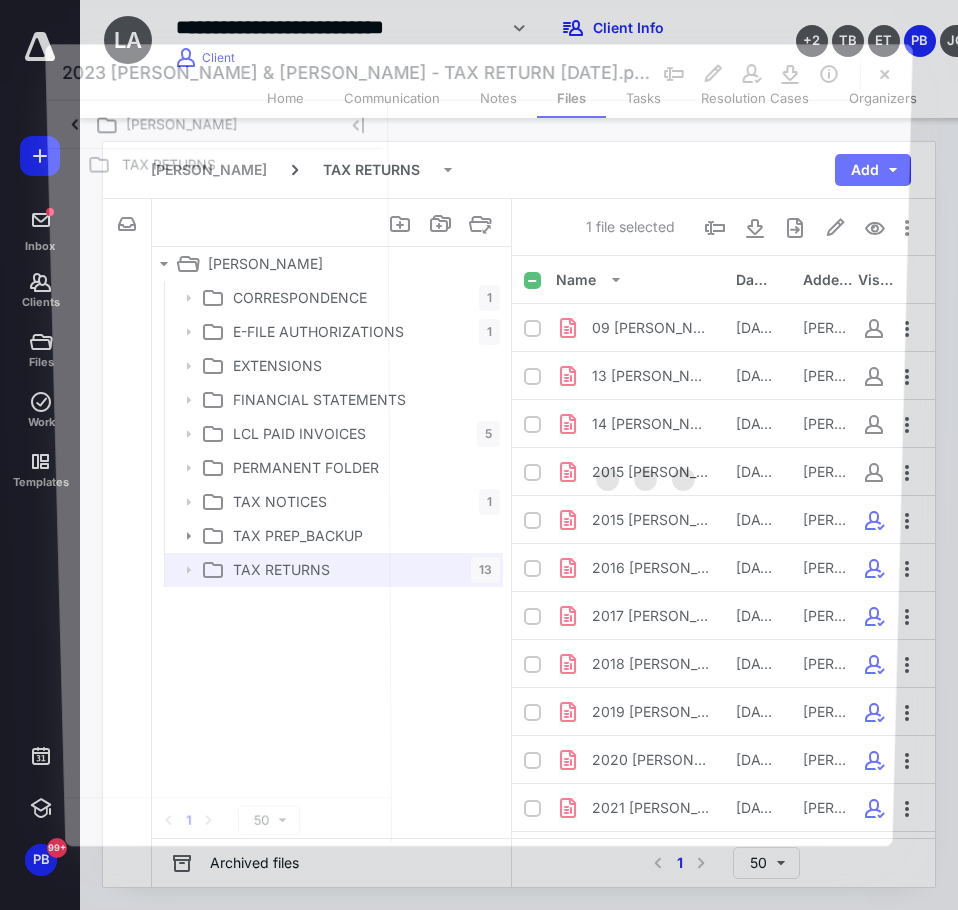 scroll, scrollTop: 90, scrollLeft: 0, axis: vertical 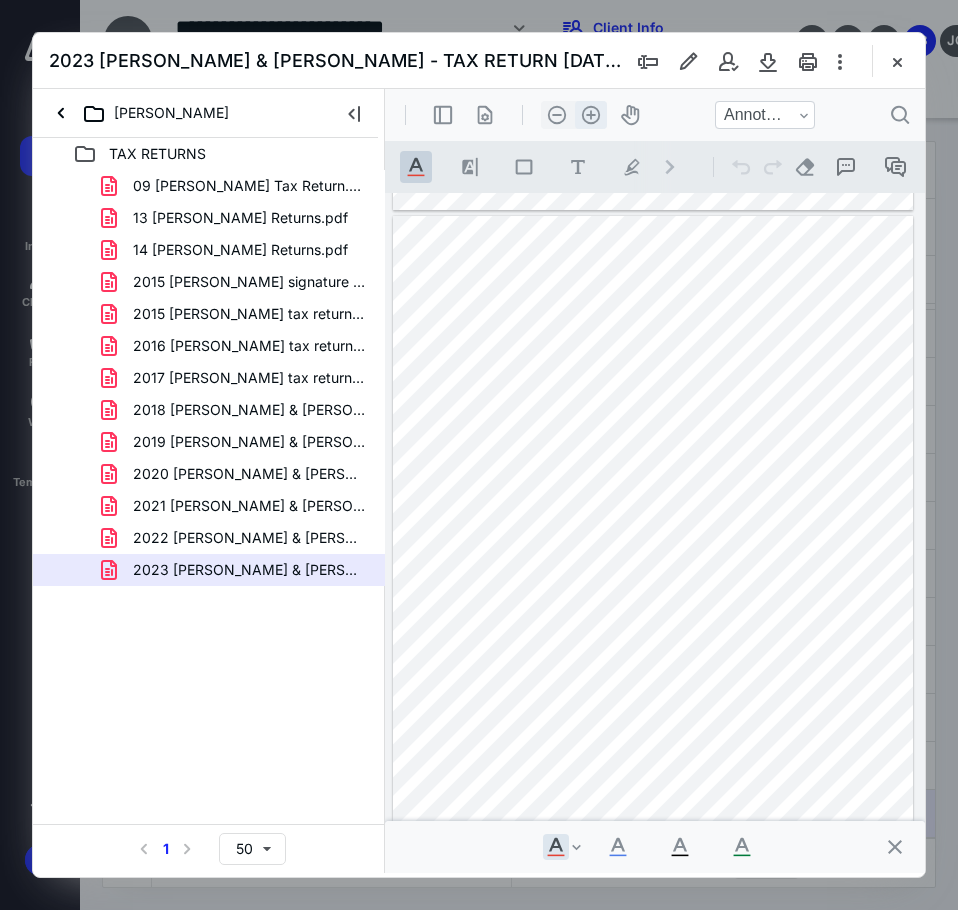 click on ".cls-1{fill:#abb0c4;} icon - header - zoom - in - line" at bounding box center [591, 115] 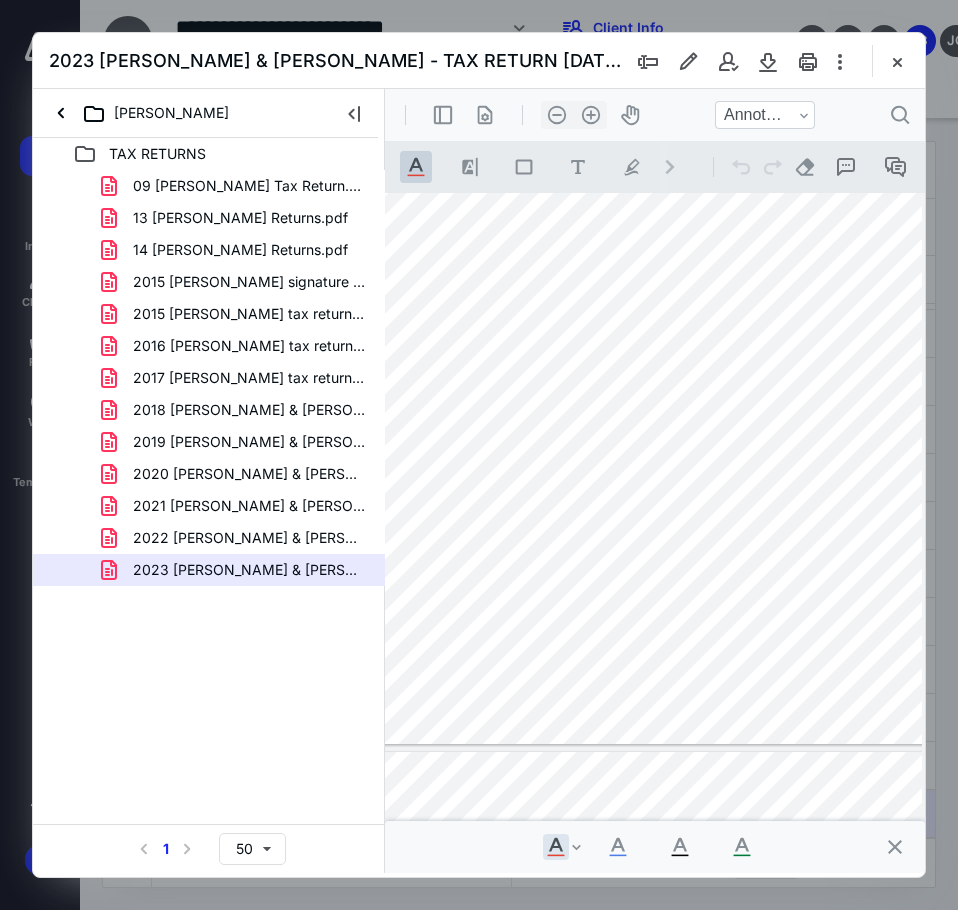 scroll, scrollTop: 12082, scrollLeft: 77, axis: both 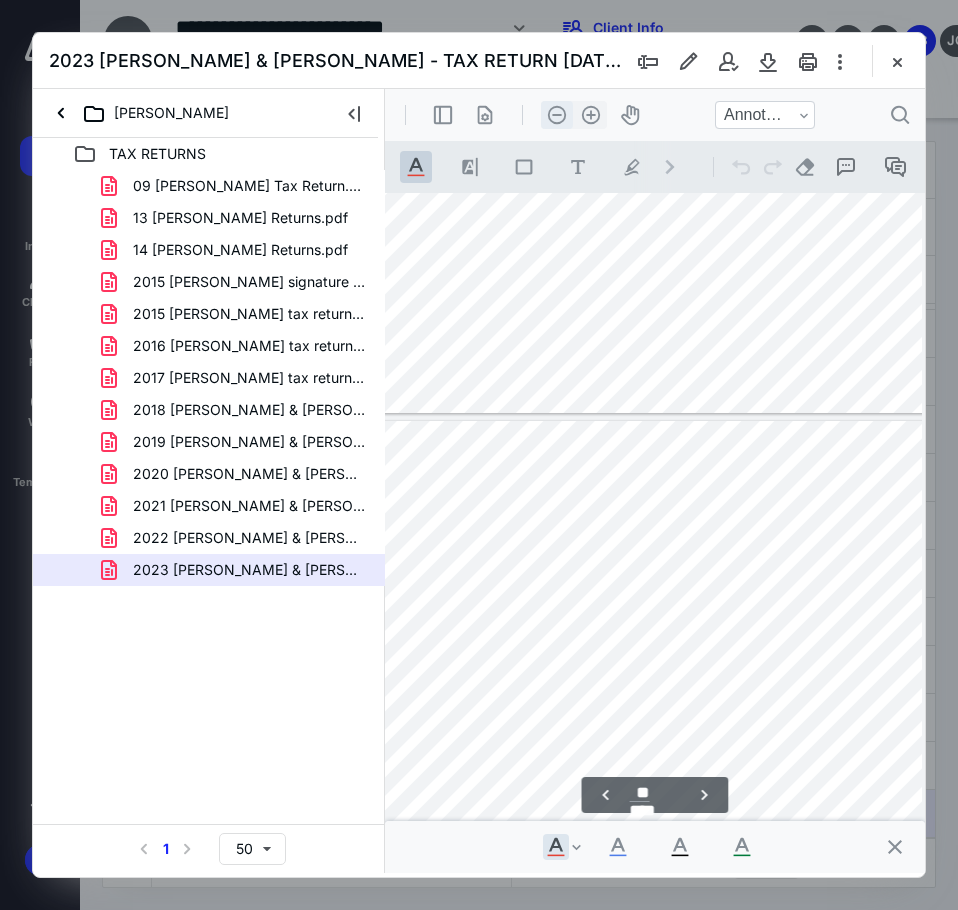 drag, startPoint x: 555, startPoint y: 108, endPoint x: 560, endPoint y: 118, distance: 11.18034 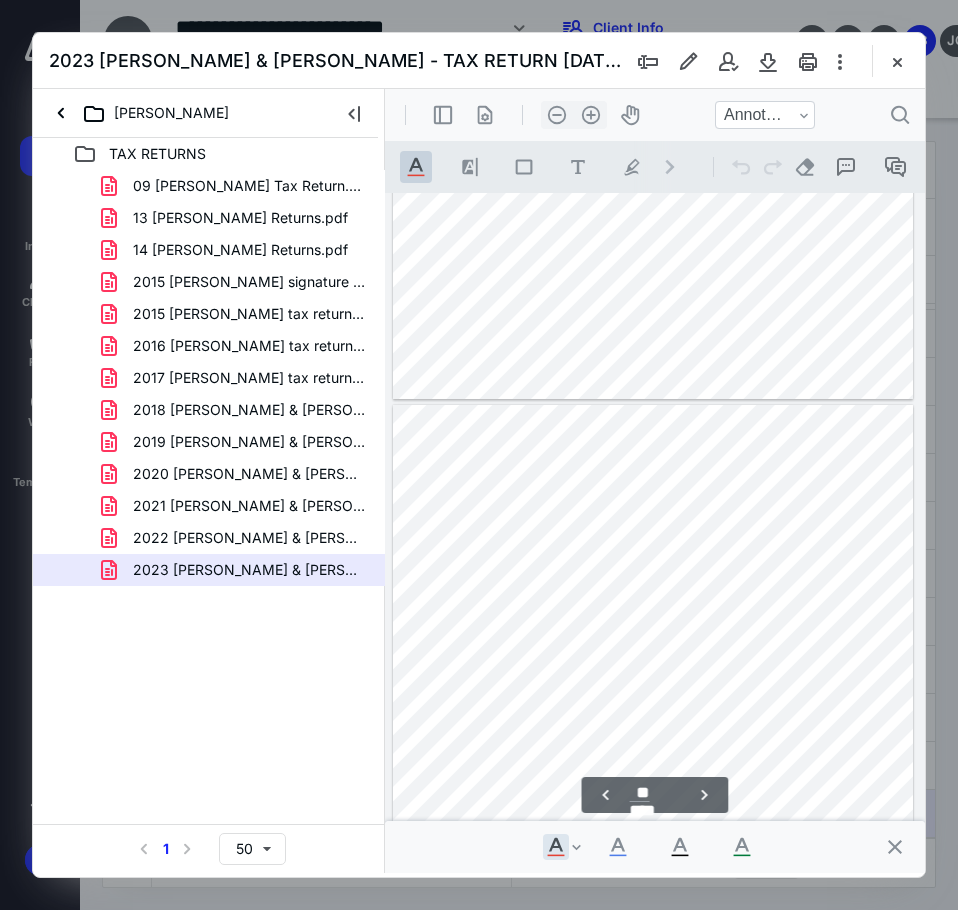 scroll, scrollTop: 12871, scrollLeft: 0, axis: vertical 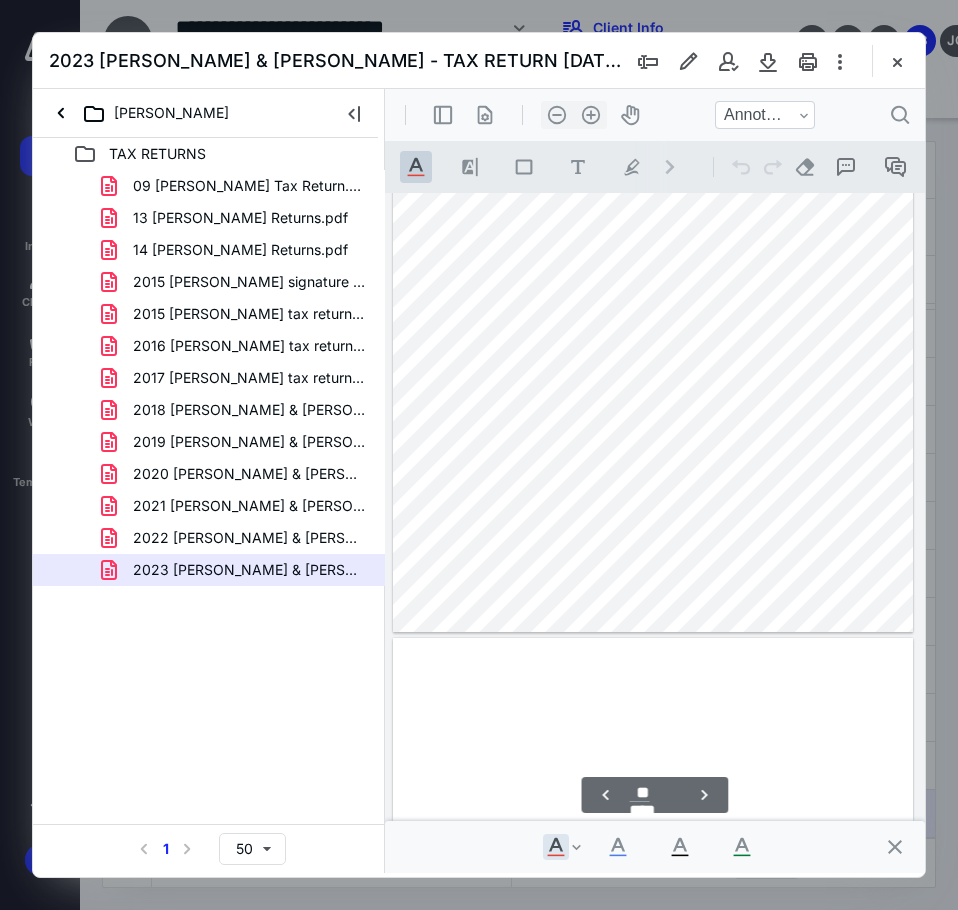 type on "**" 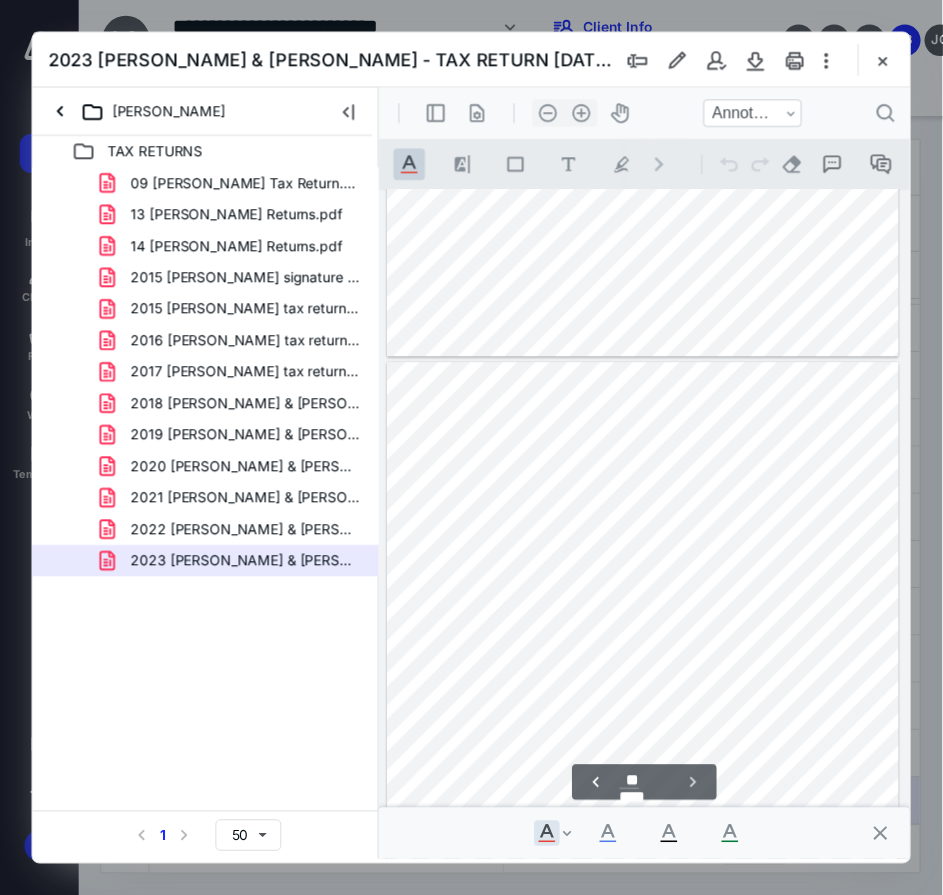 scroll, scrollTop: 34628, scrollLeft: 0, axis: vertical 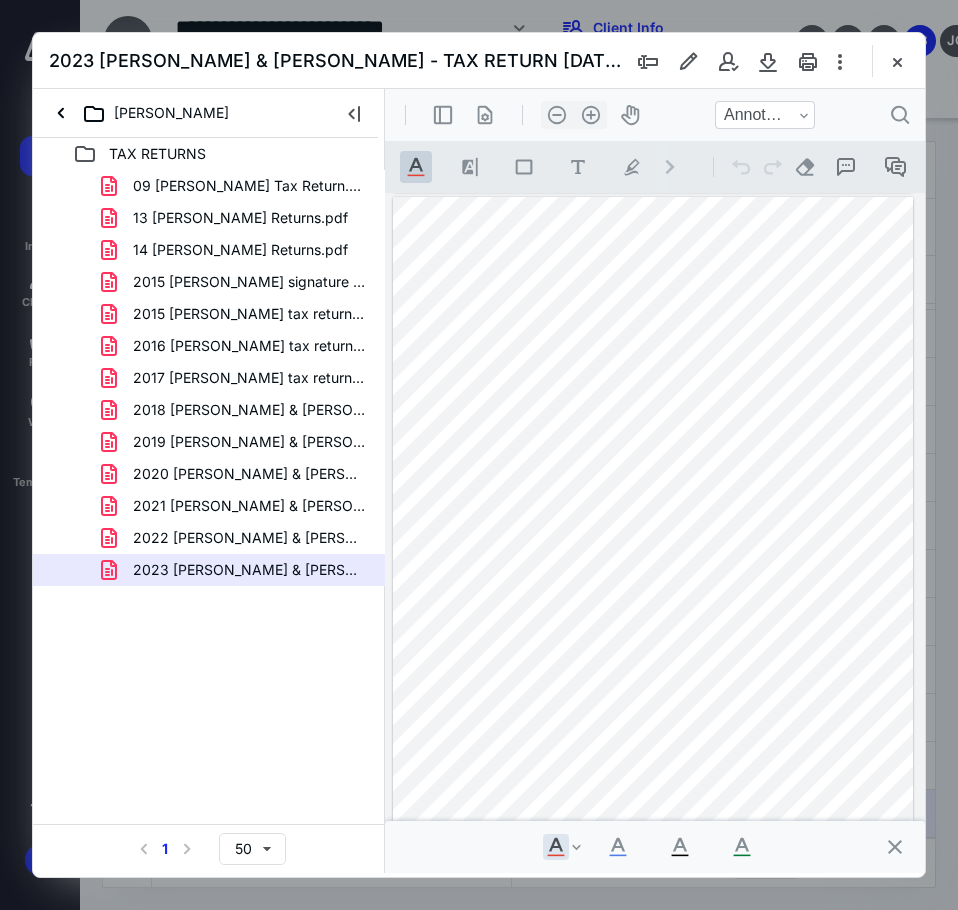 drag, startPoint x: 856, startPoint y: 54, endPoint x: 870, endPoint y: 54, distance: 14 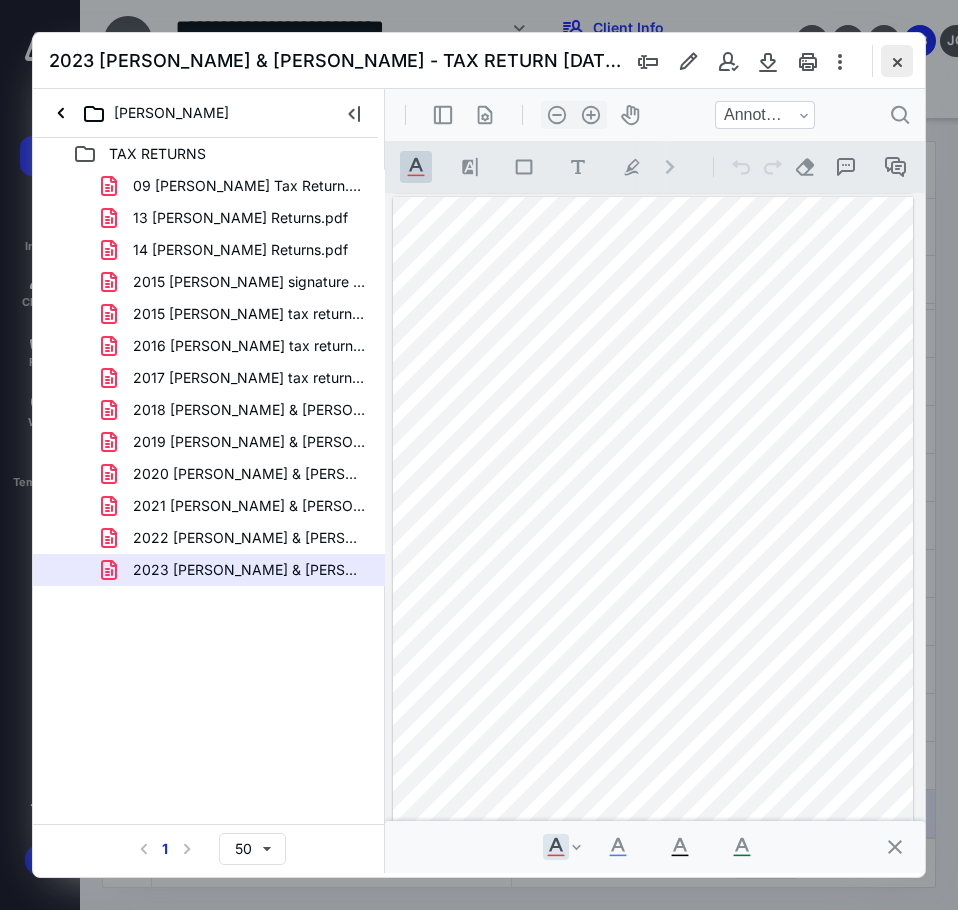 click at bounding box center (897, 61) 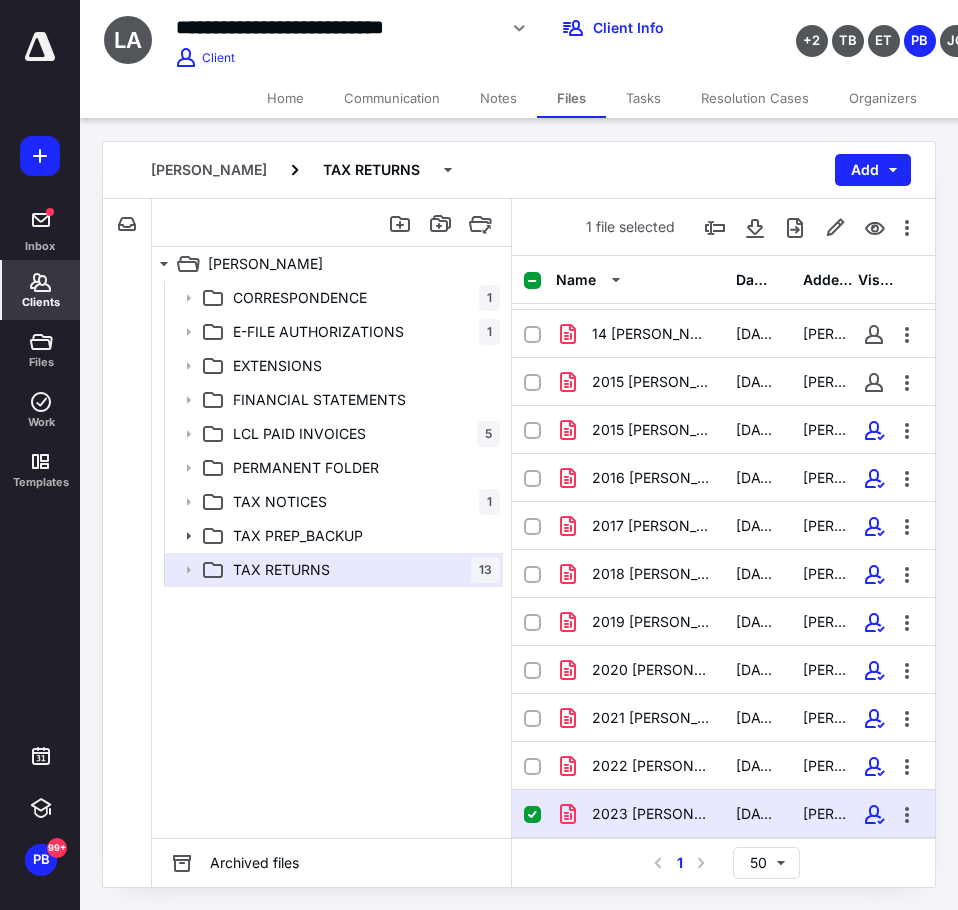 click 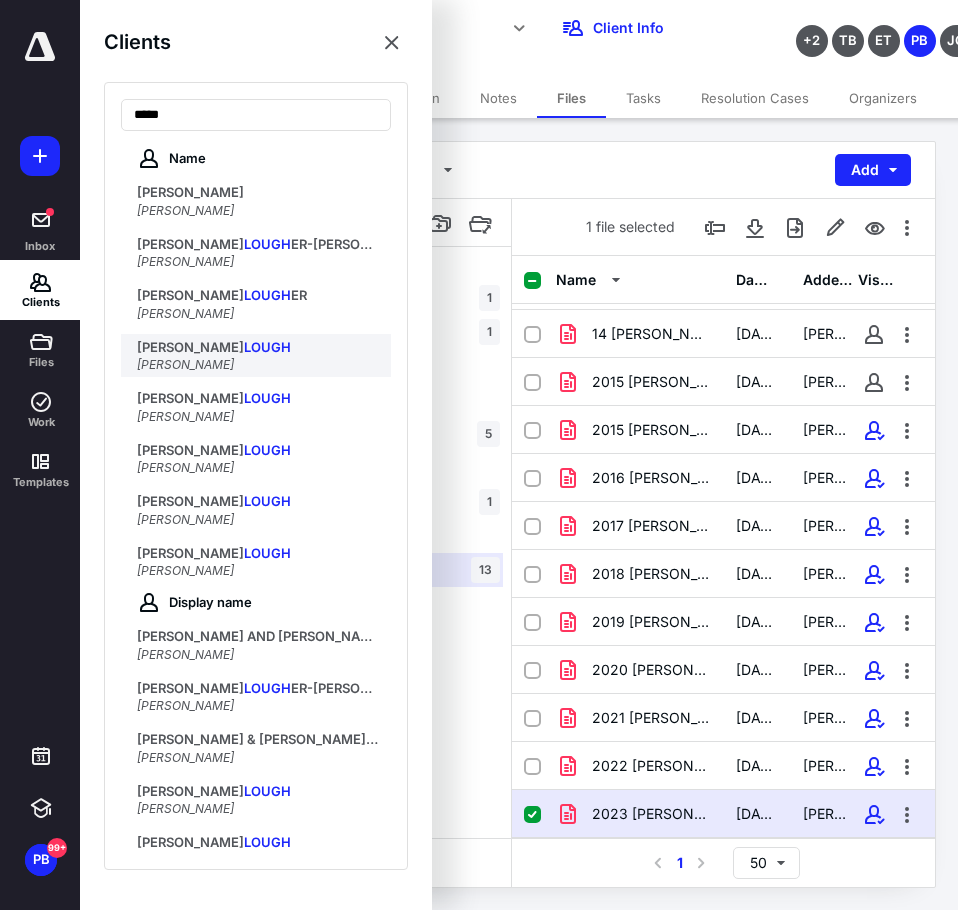 type on "*****" 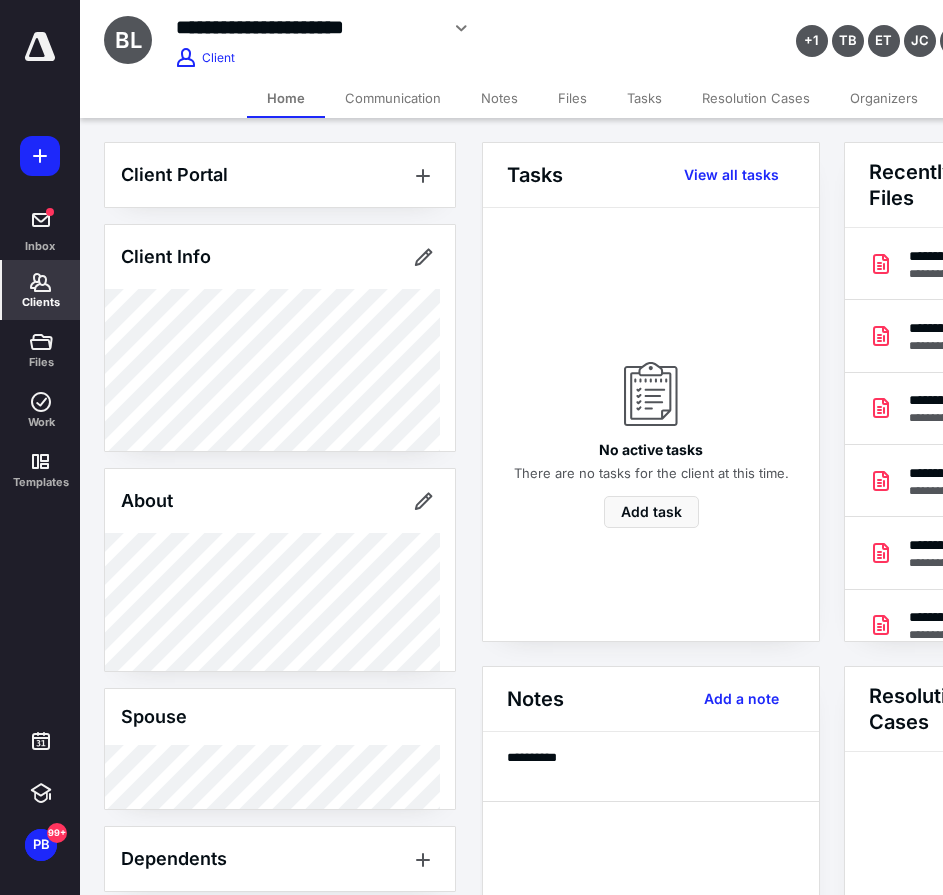 scroll, scrollTop: 0, scrollLeft: 239, axis: horizontal 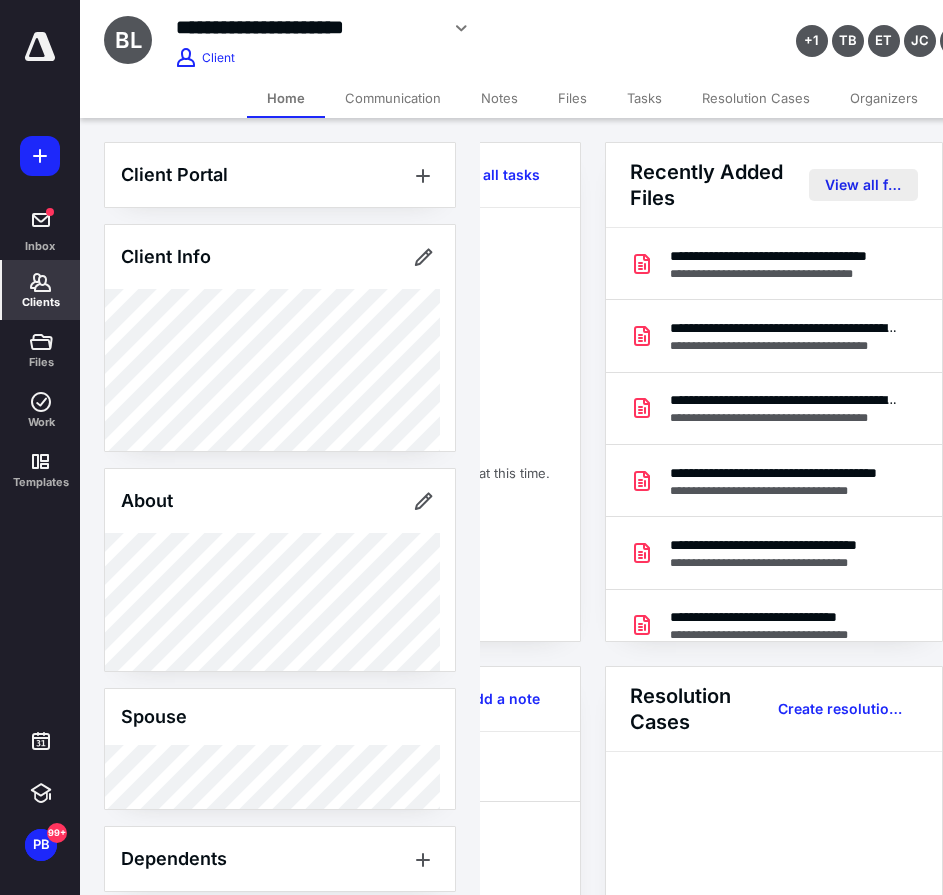 click on "View all files" at bounding box center (863, 185) 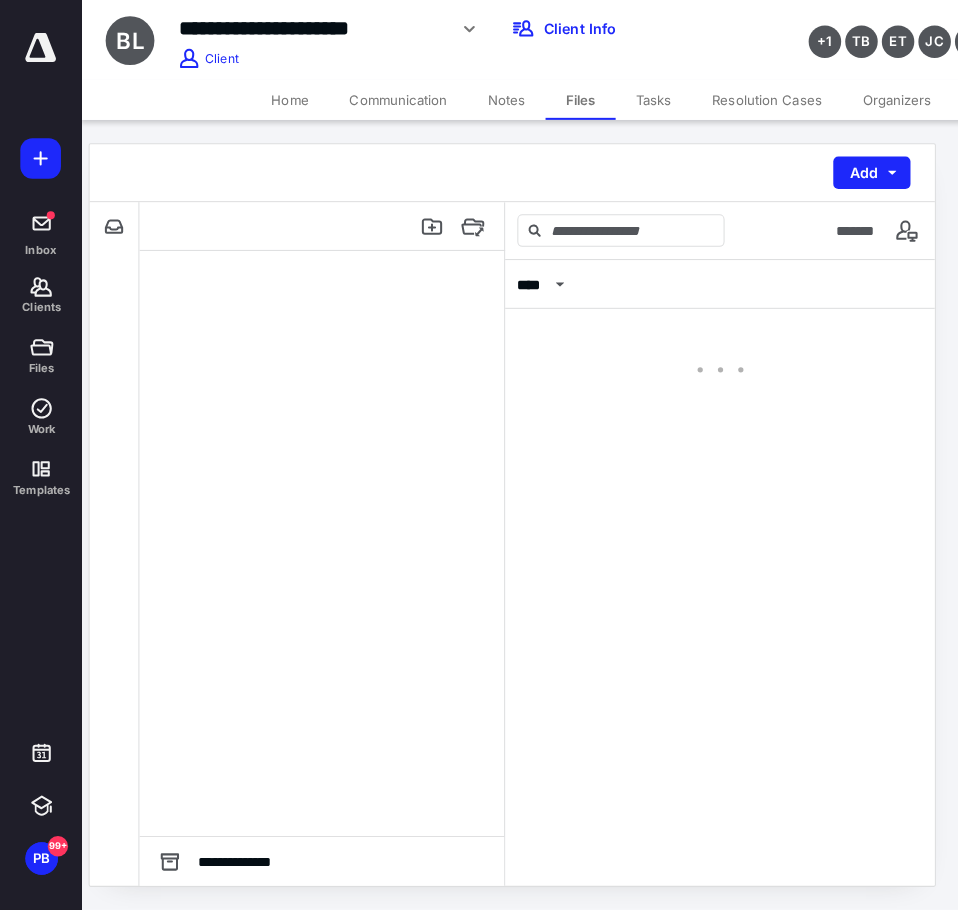 scroll, scrollTop: 0, scrollLeft: 0, axis: both 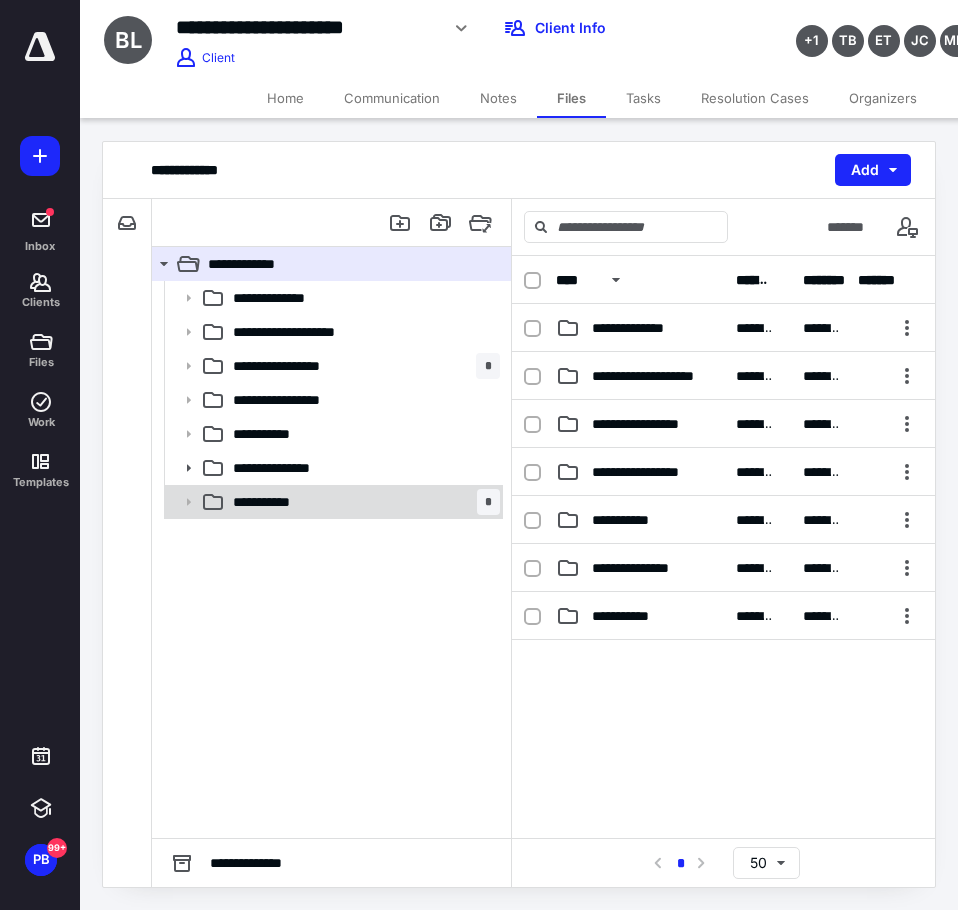 click on "**********" at bounding box center (281, 502) 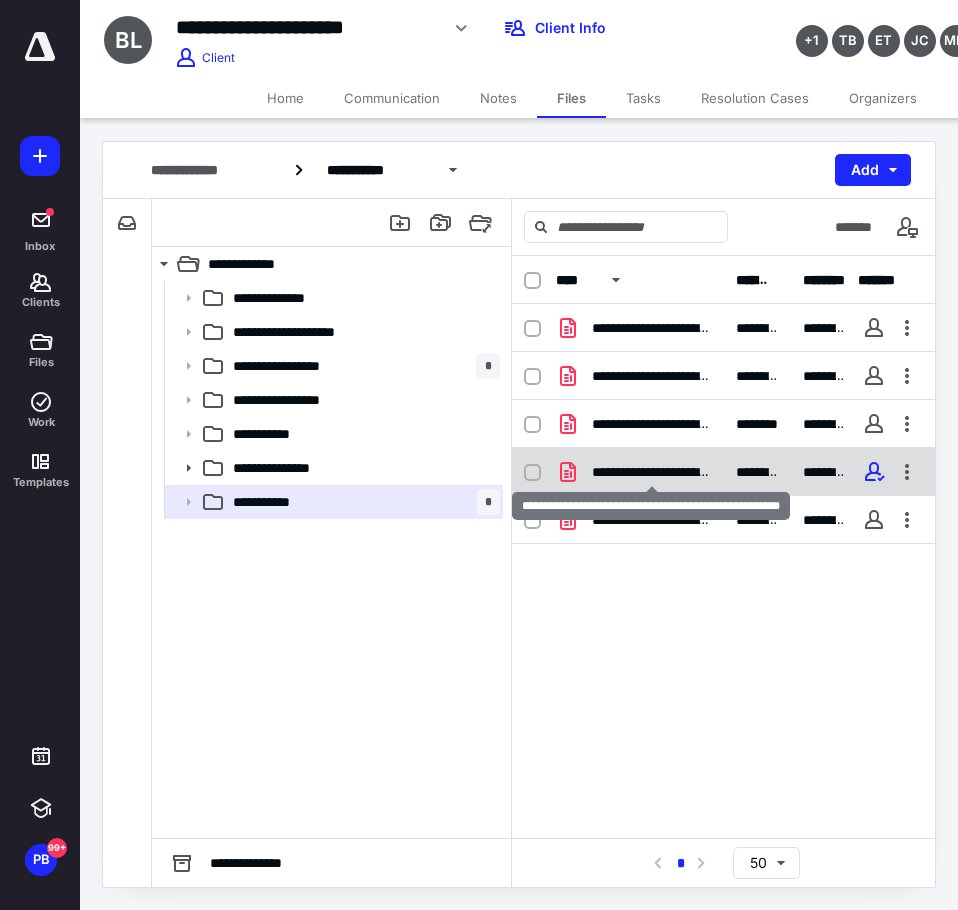 click on "**********" at bounding box center [652, 472] 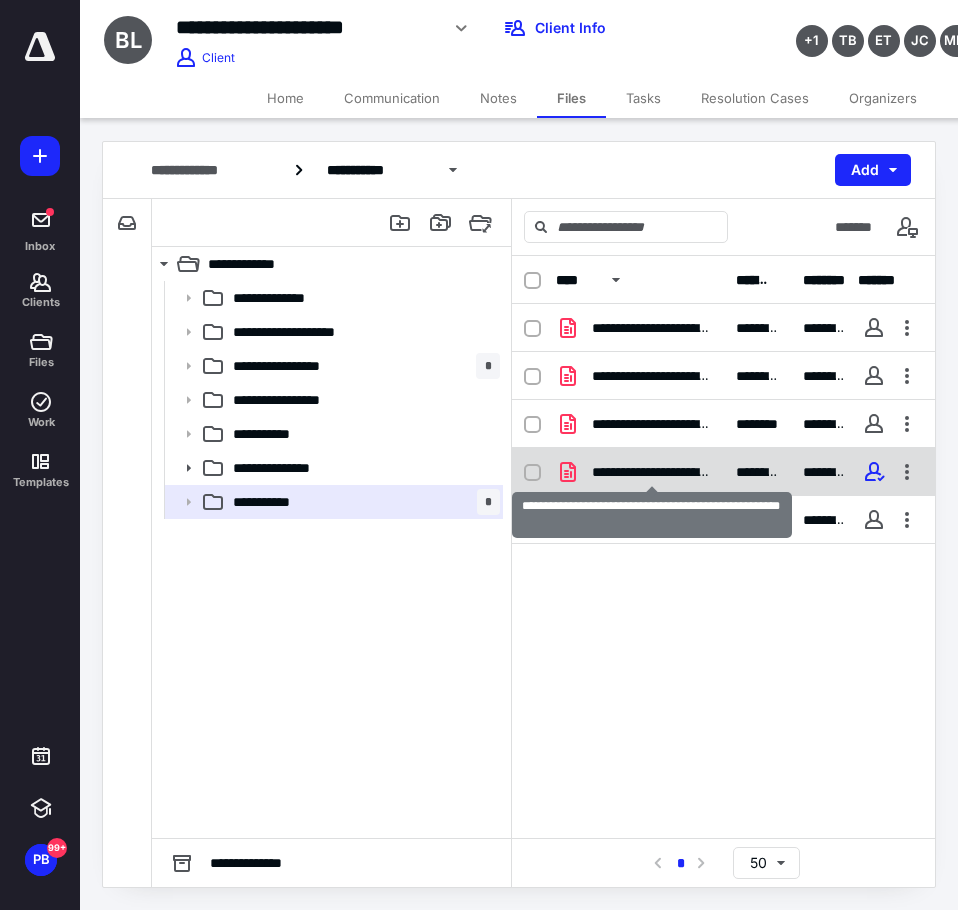 click on "**********" at bounding box center [652, 472] 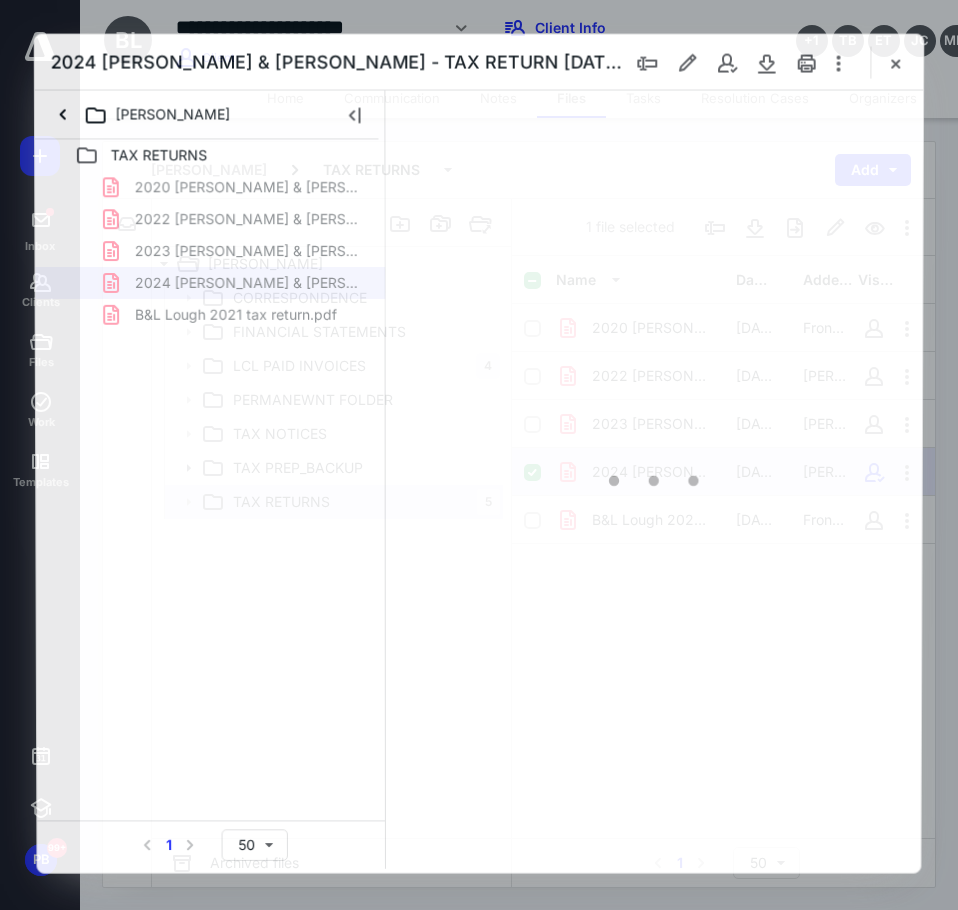 scroll, scrollTop: 0, scrollLeft: 0, axis: both 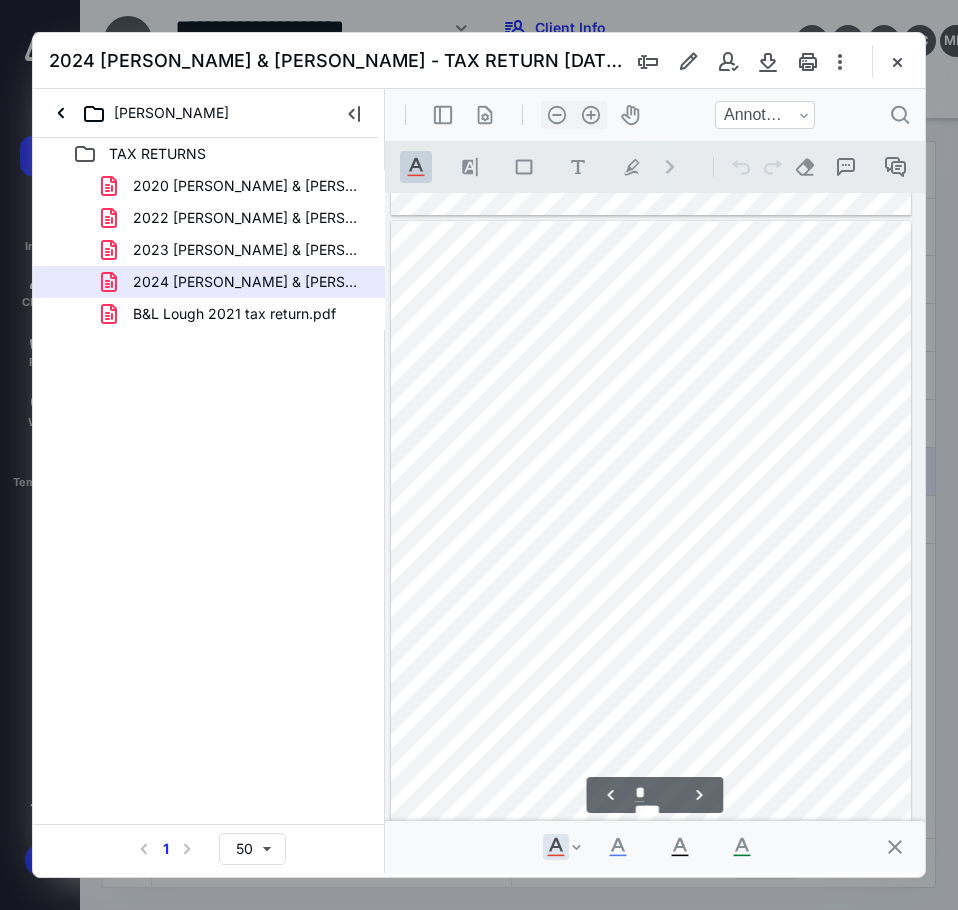 type on "**" 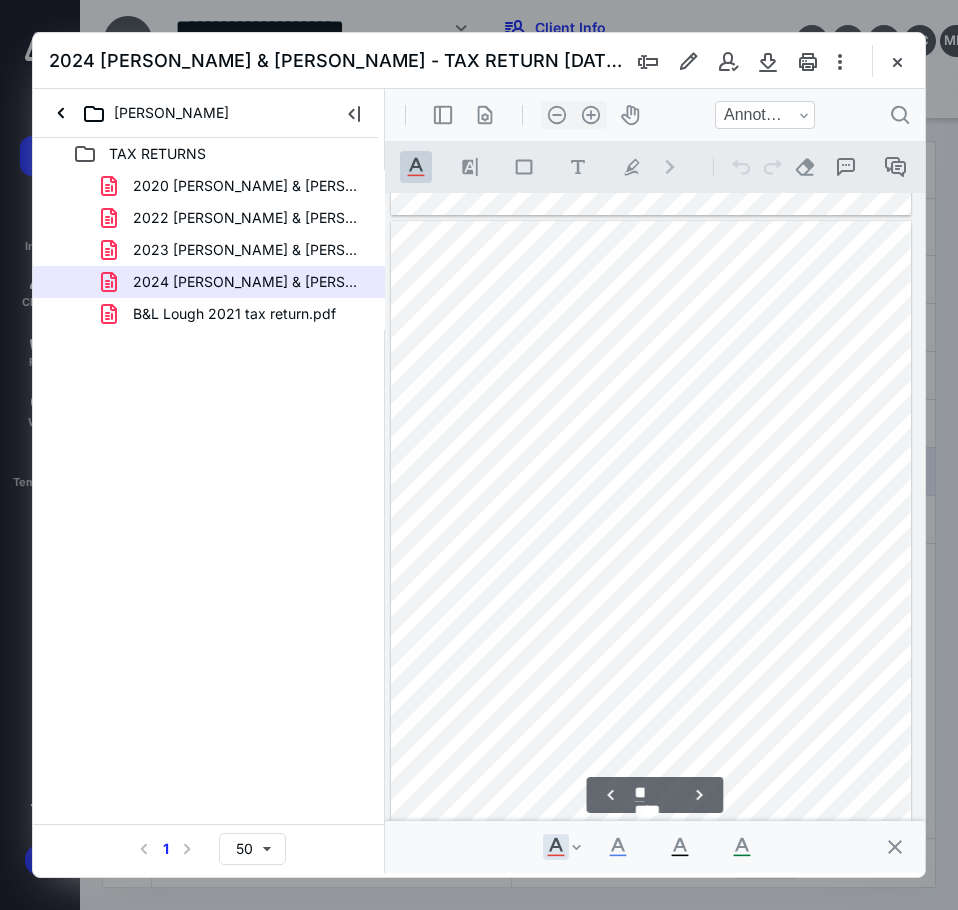 scroll, scrollTop: 6007, scrollLeft: 74, axis: both 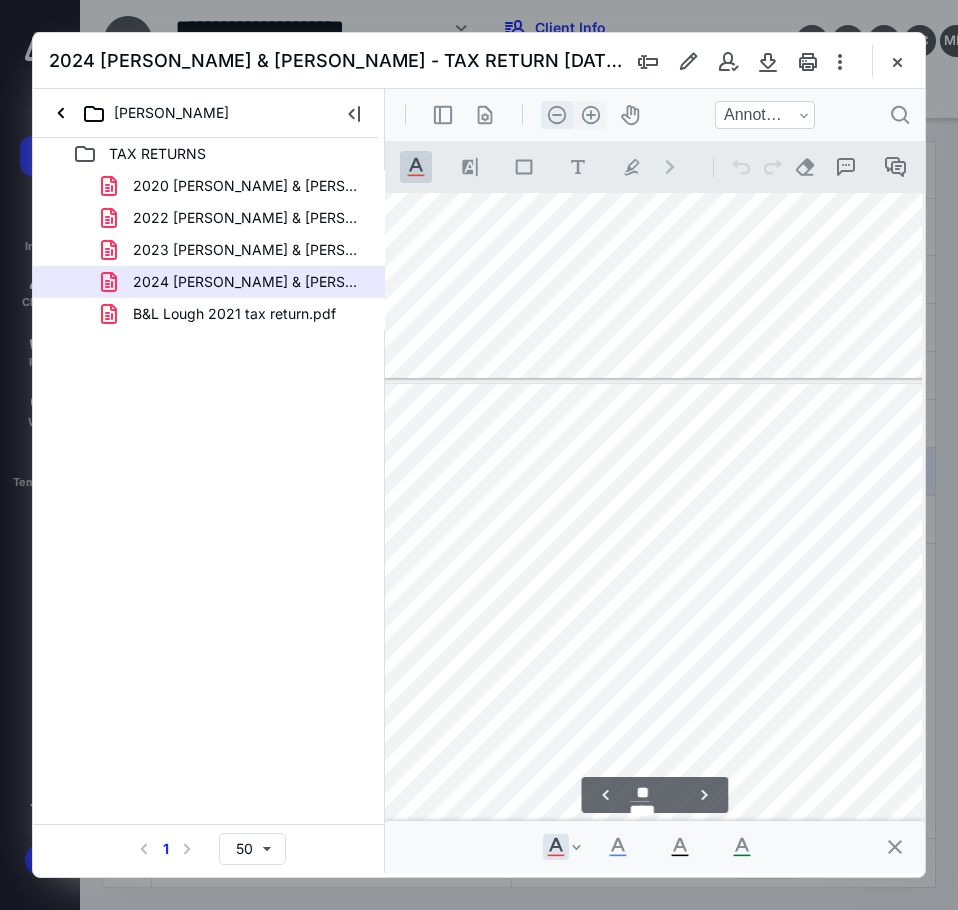 click on ".cls-1{fill:#abb0c4;} icon - header - zoom - out - line" at bounding box center (557, 115) 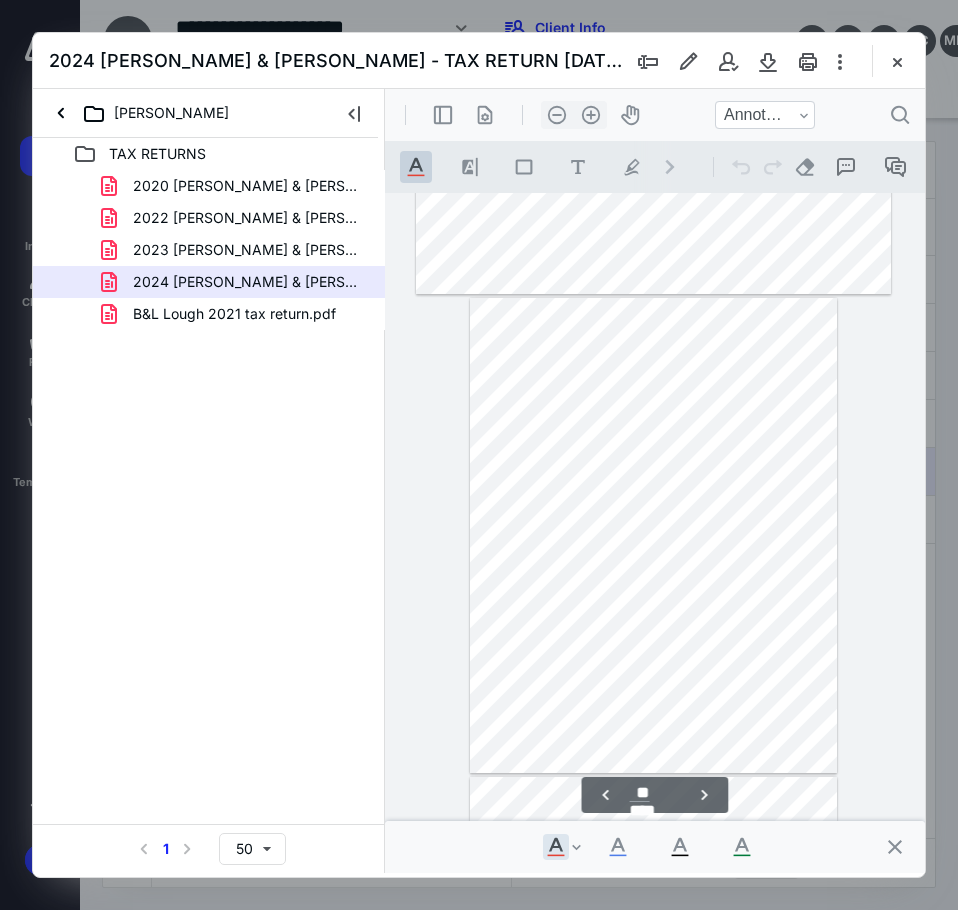 scroll, scrollTop: 5926, scrollLeft: 0, axis: vertical 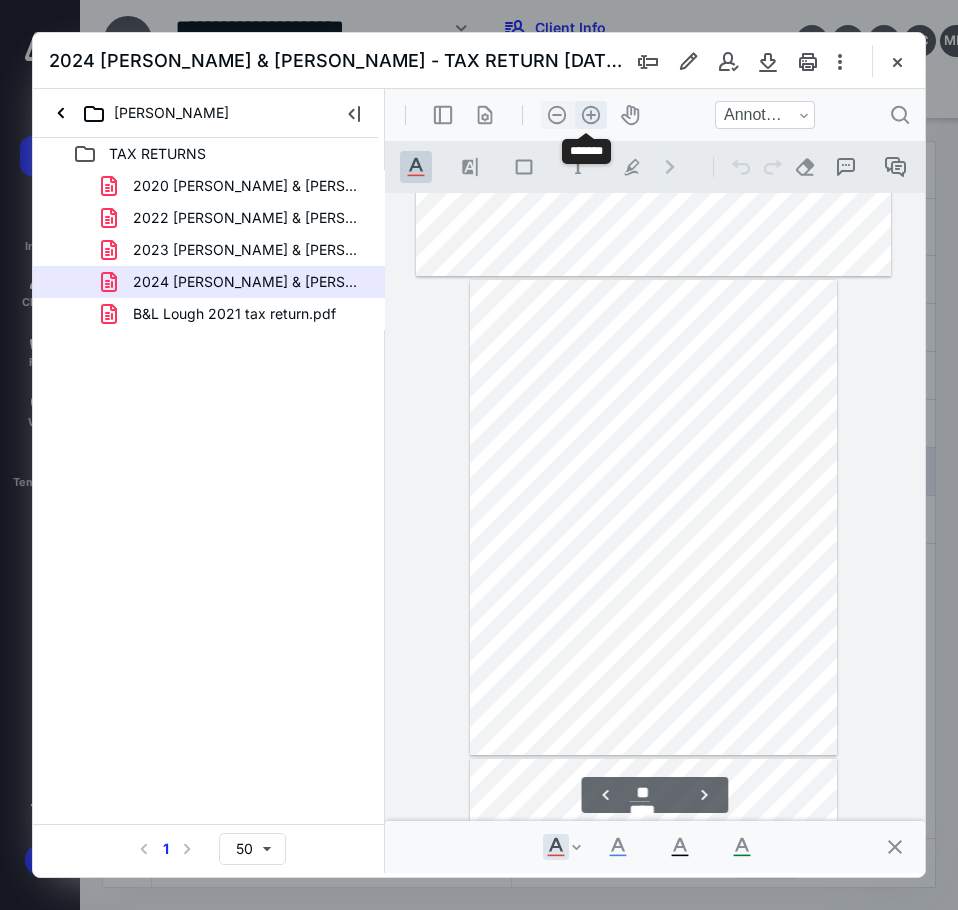 click on ".cls-1{fill:#abb0c4;} icon - header - zoom - in - line" at bounding box center (591, 115) 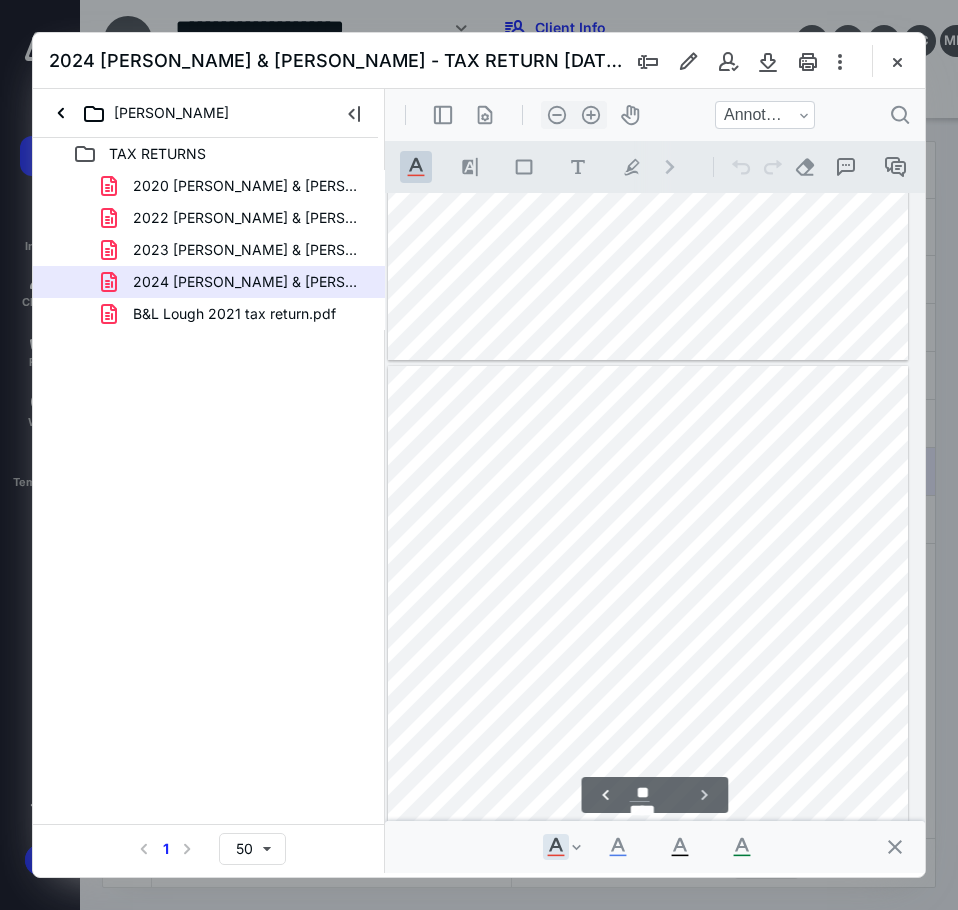 scroll, scrollTop: 19391, scrollLeft: 77, axis: both 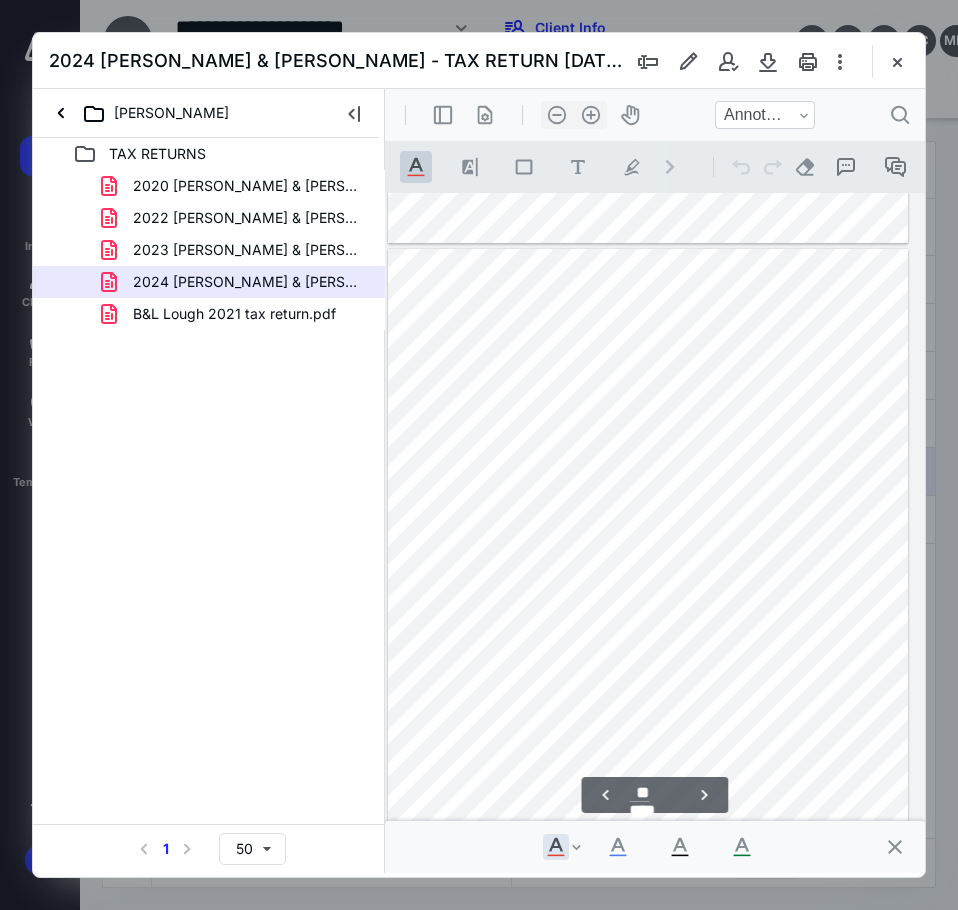 type on "**" 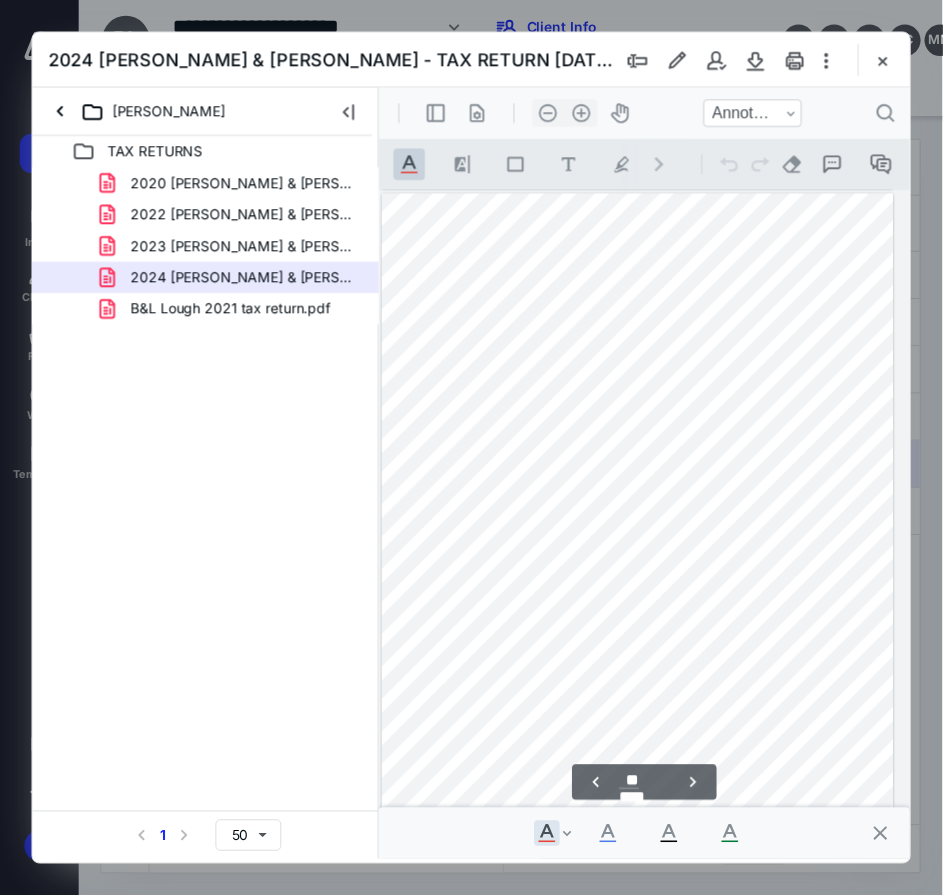 scroll, scrollTop: 19391, scrollLeft: 77, axis: both 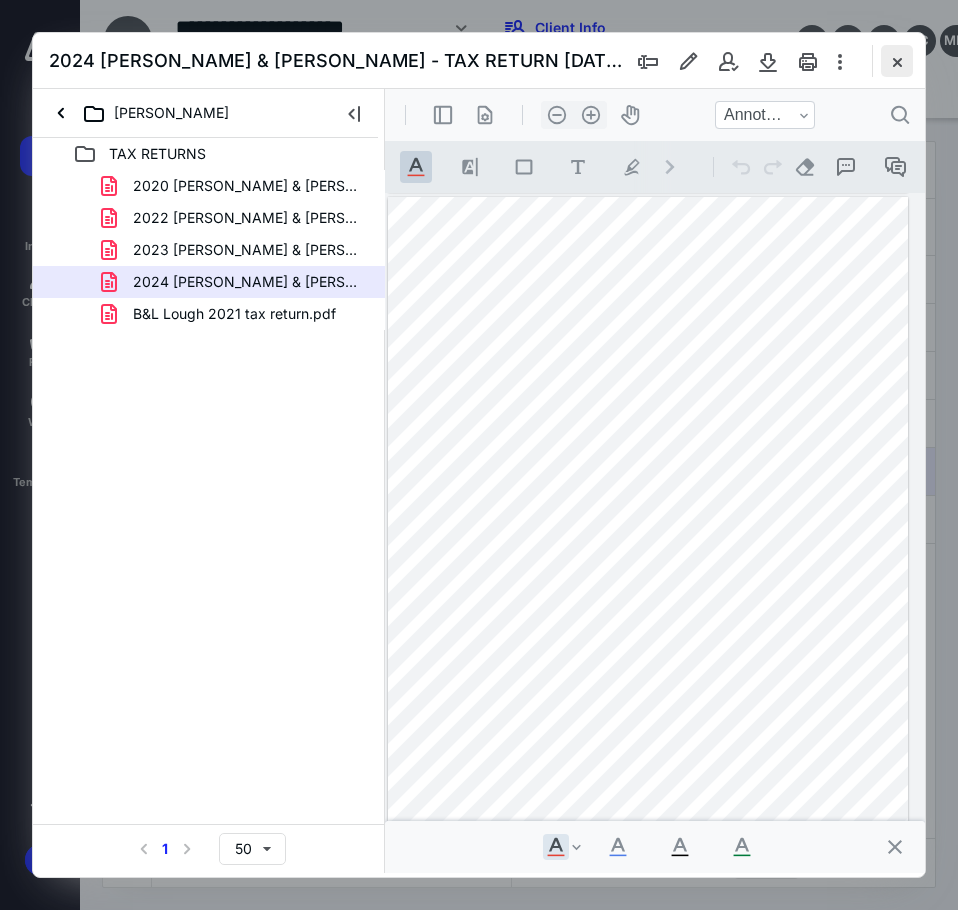 click at bounding box center [897, 61] 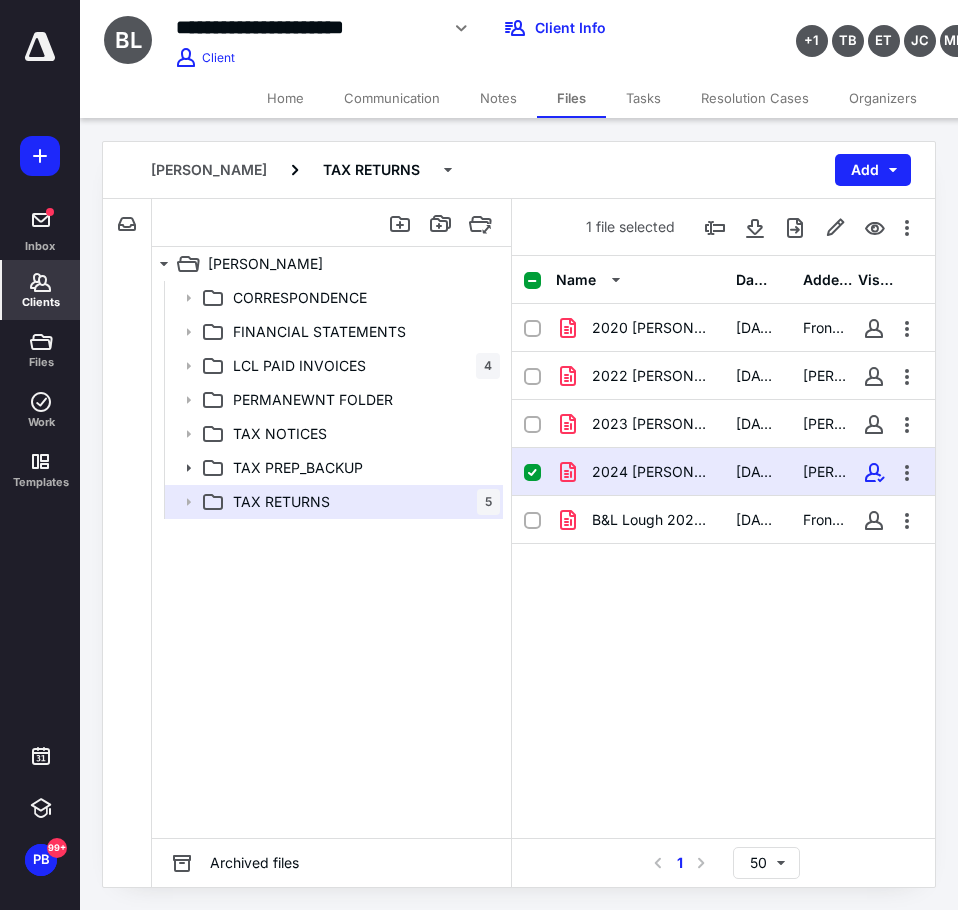 click on "Clients" at bounding box center [41, 302] 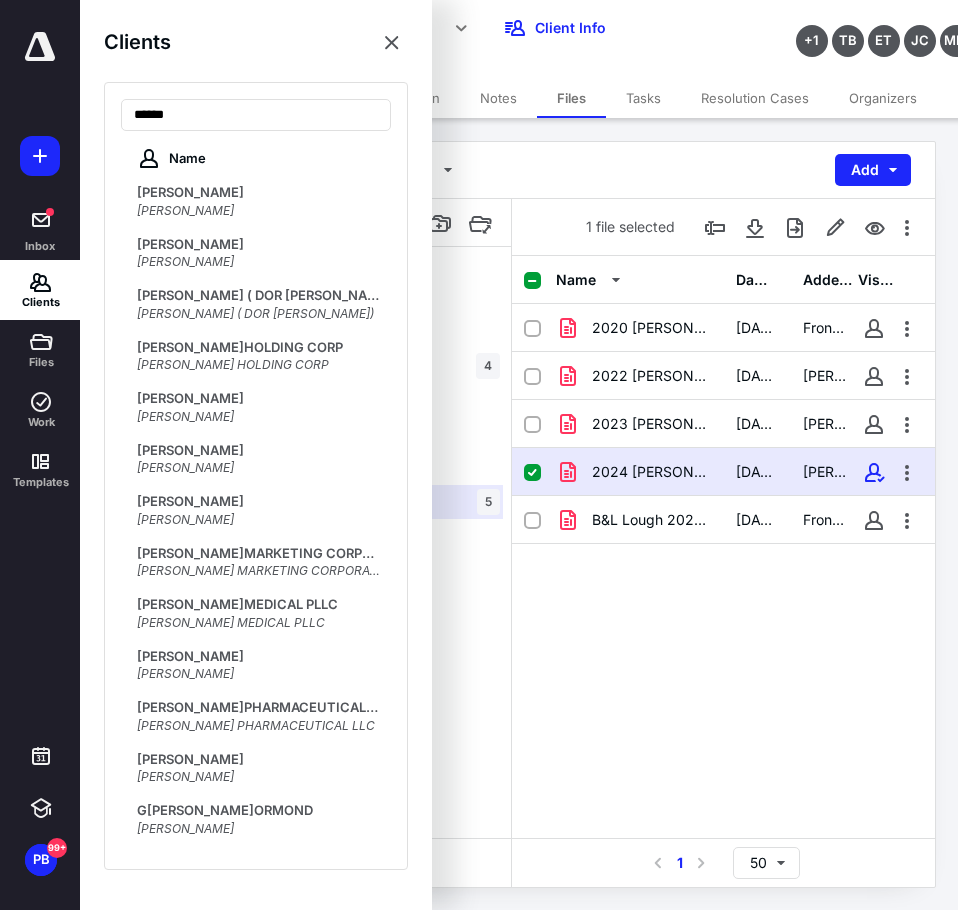 type on "*****" 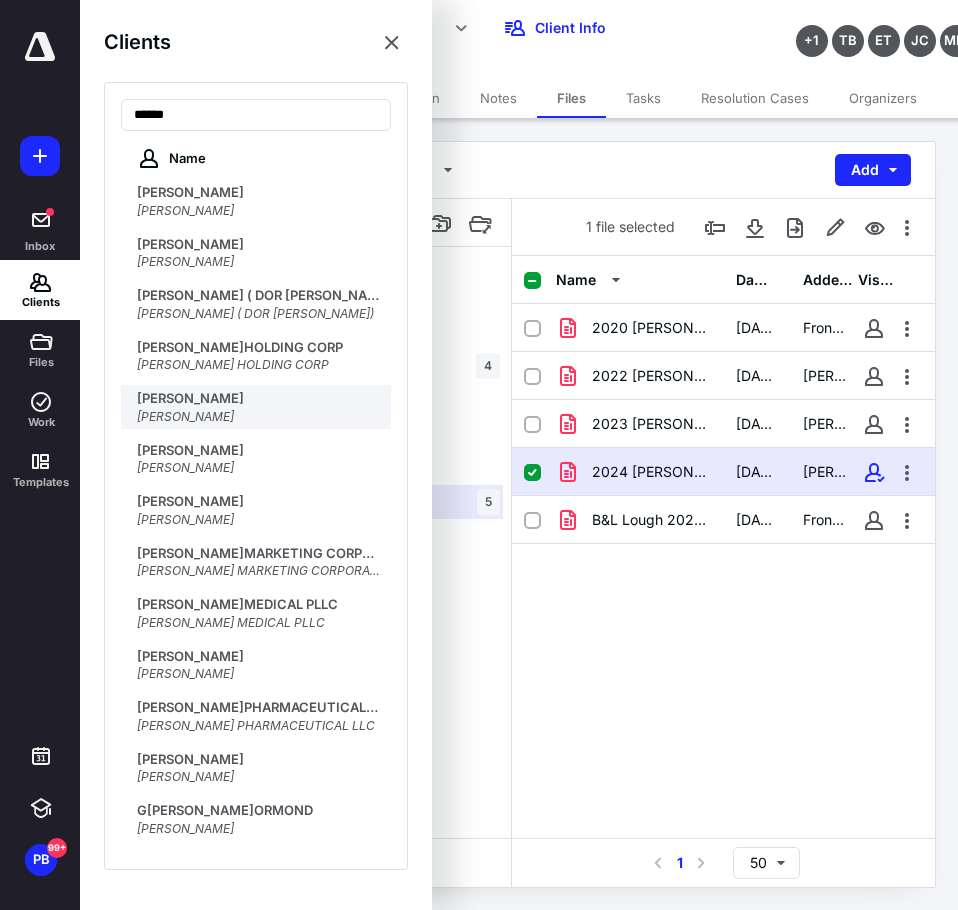 click on "JOSEPH  LORIA" at bounding box center (190, 398) 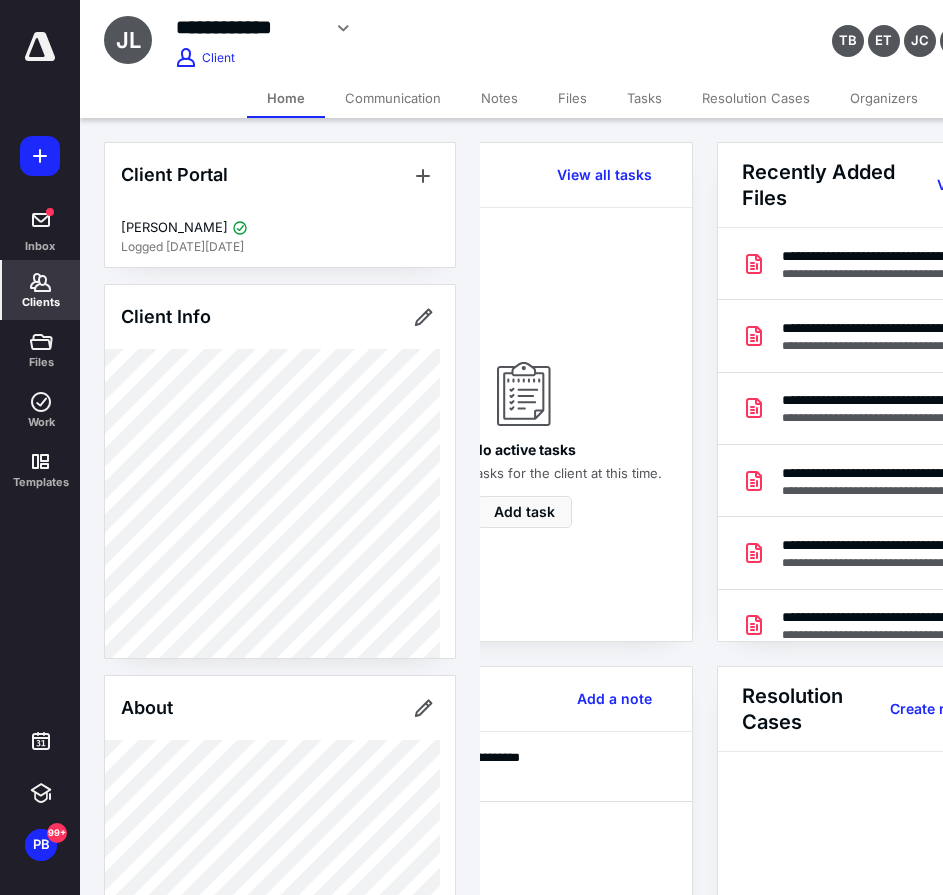 scroll, scrollTop: 0, scrollLeft: 239, axis: horizontal 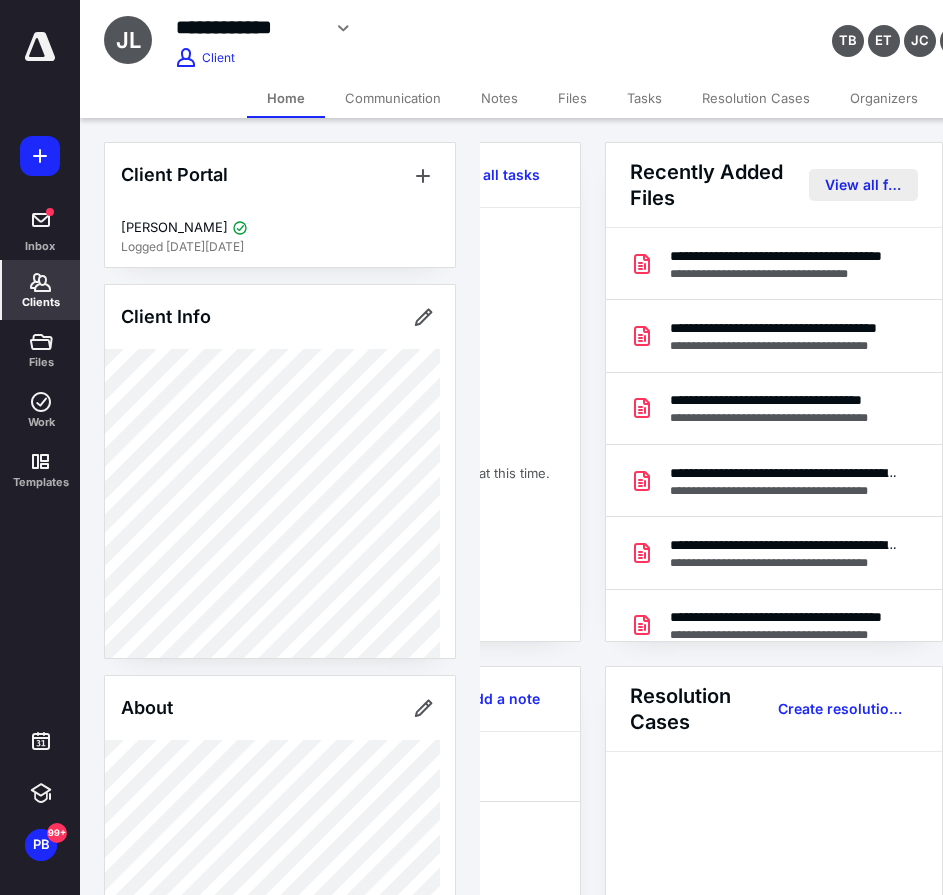 click on "View all files" at bounding box center [863, 185] 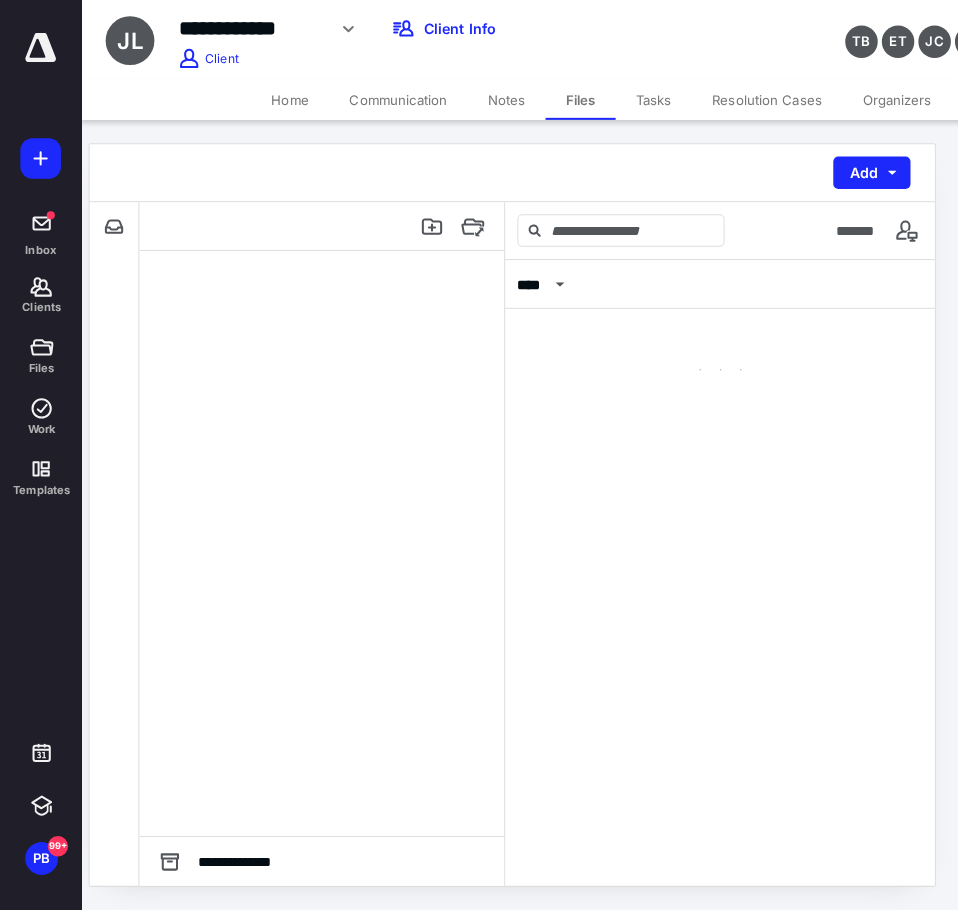 scroll, scrollTop: 0, scrollLeft: 0, axis: both 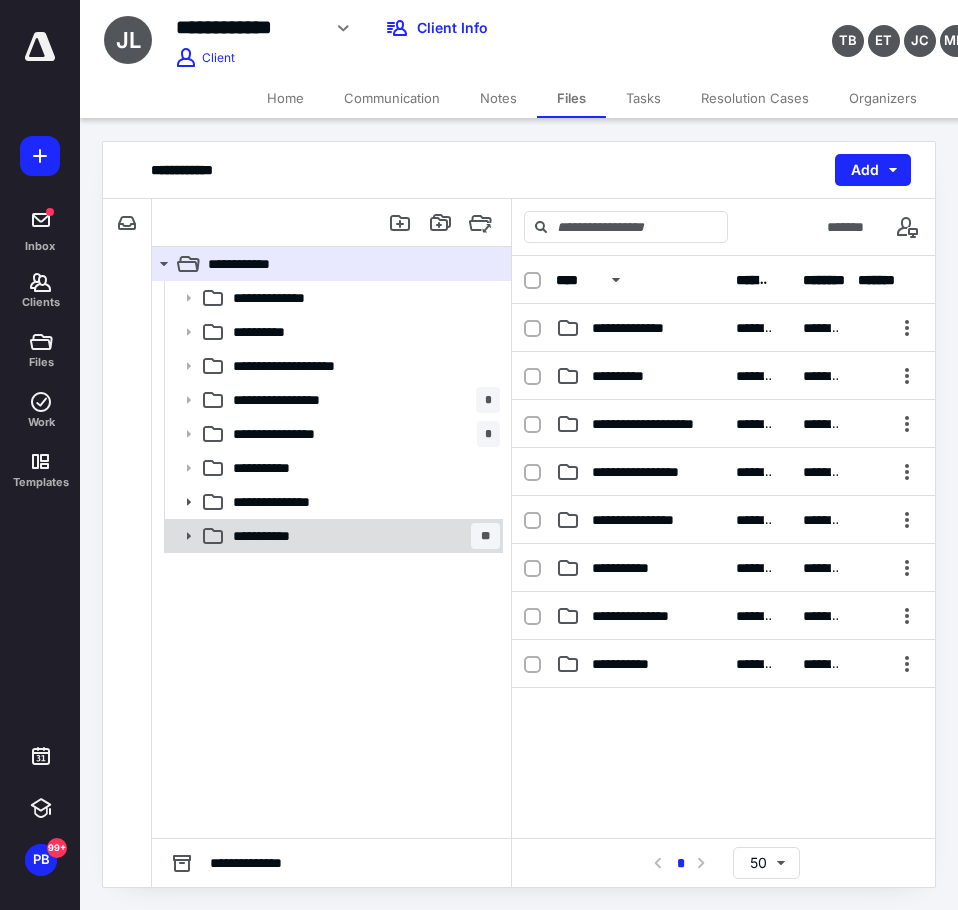 click on "**********" at bounding box center (362, 536) 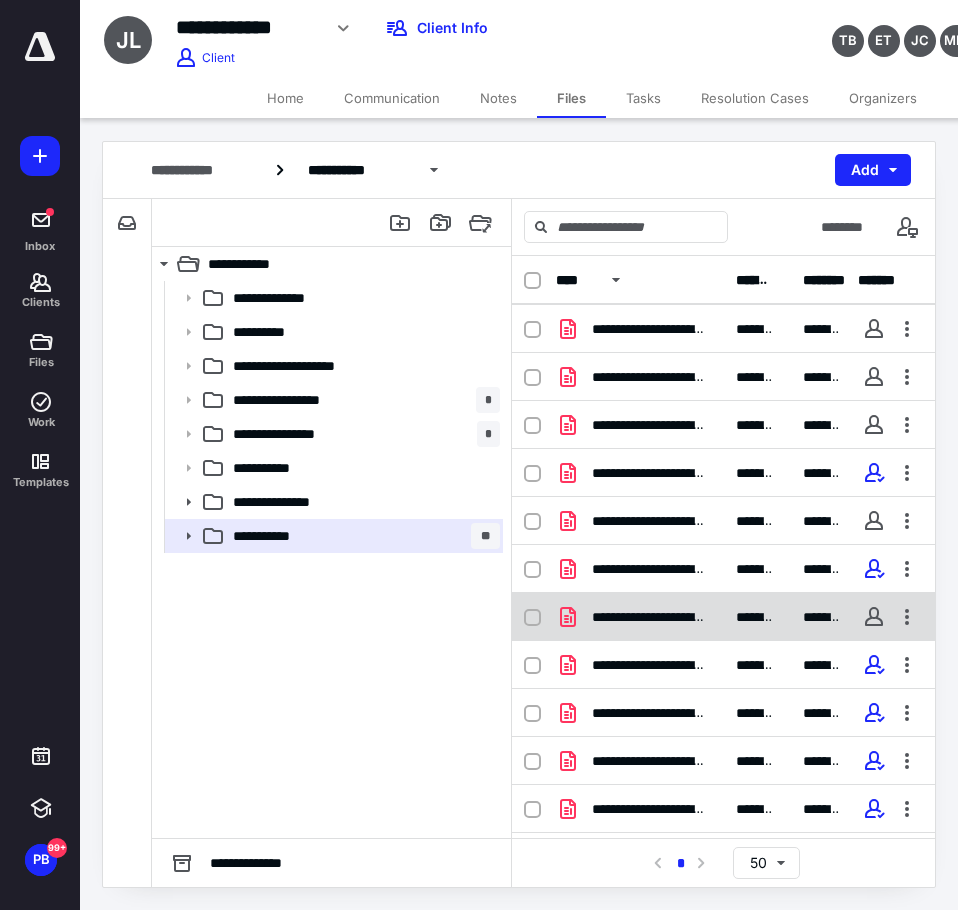 scroll, scrollTop: 90, scrollLeft: 0, axis: vertical 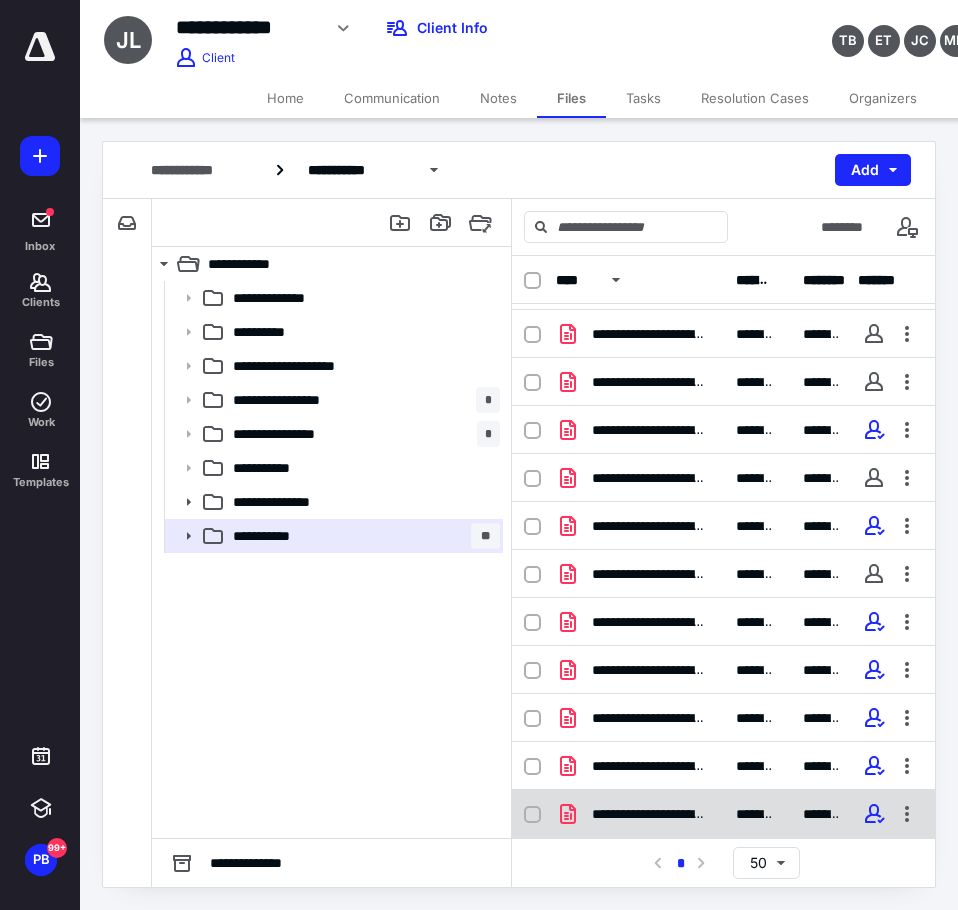 click on "**********" at bounding box center [723, 814] 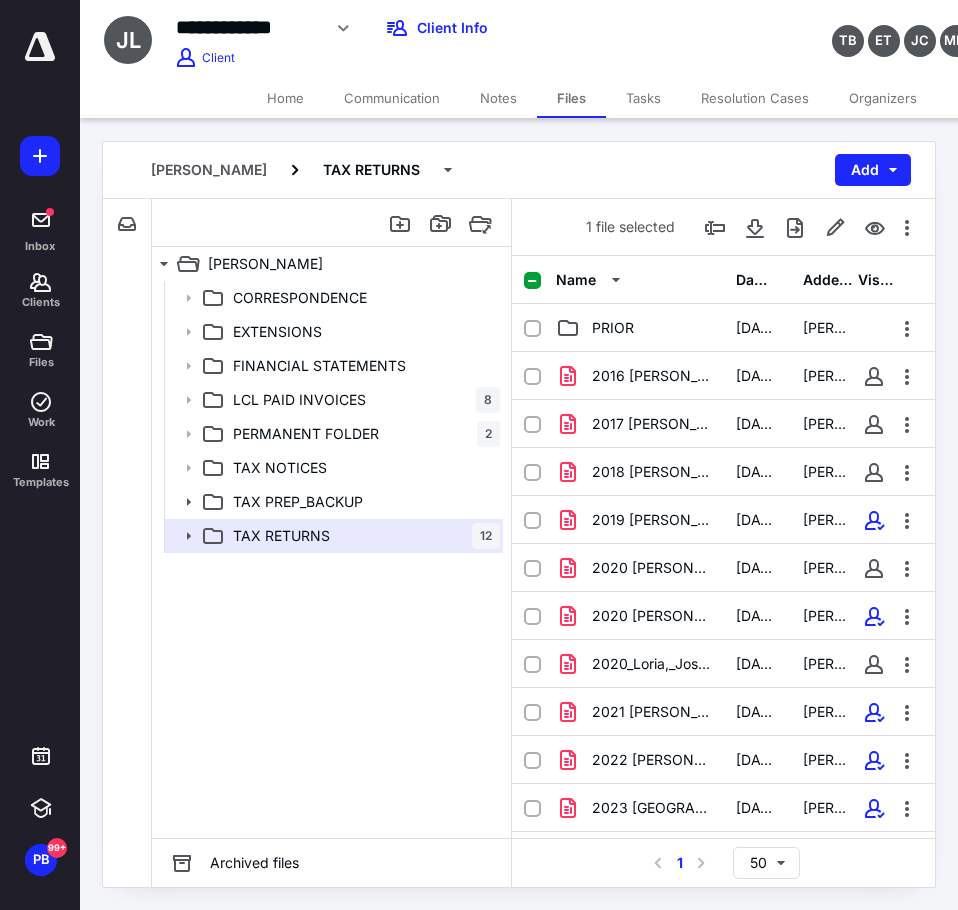 scroll, scrollTop: 90, scrollLeft: 0, axis: vertical 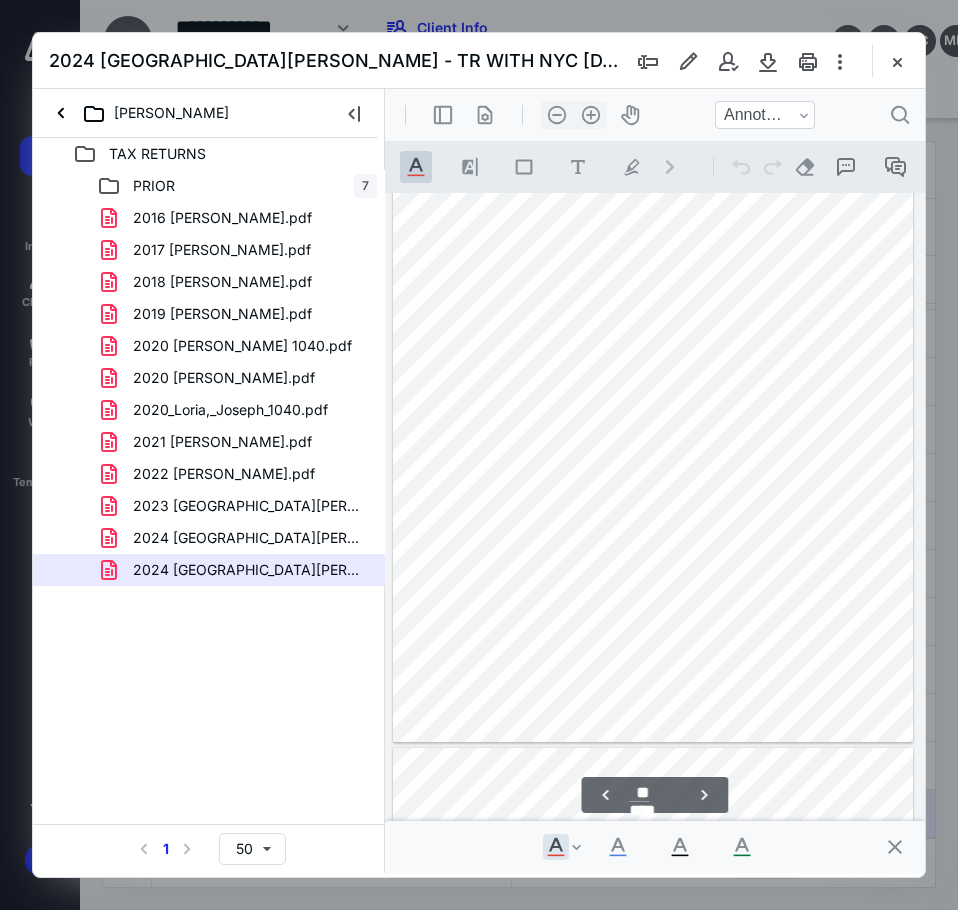 type on "**" 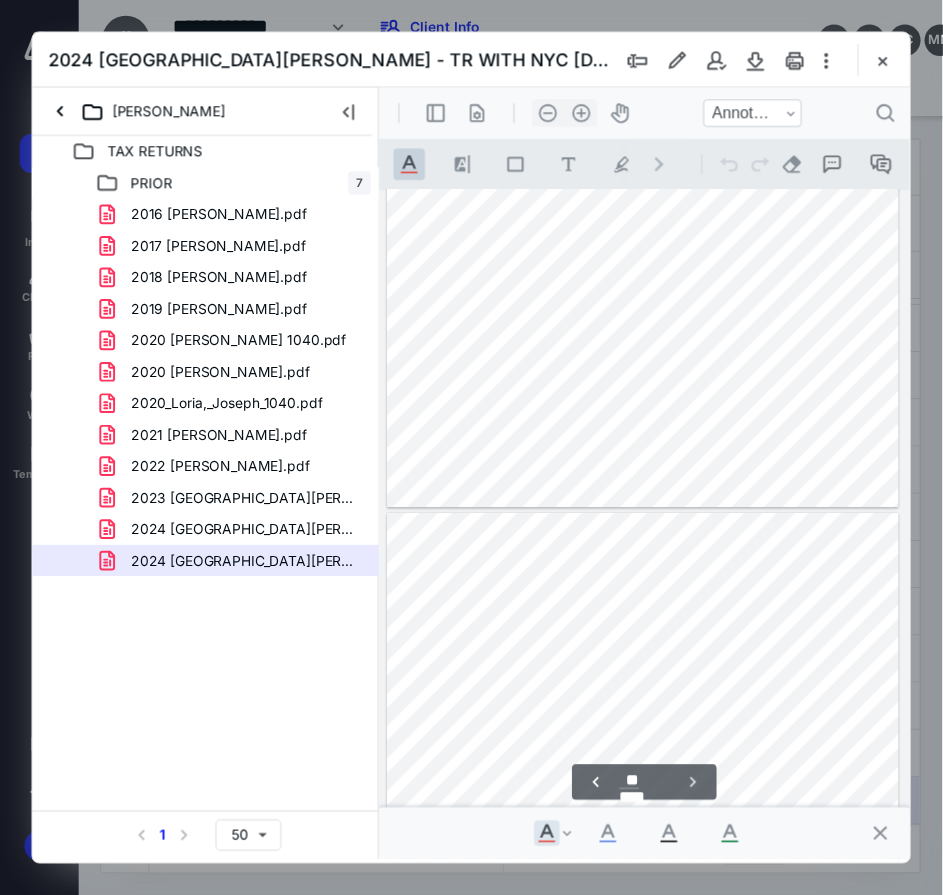 scroll, scrollTop: 14258, scrollLeft: 0, axis: vertical 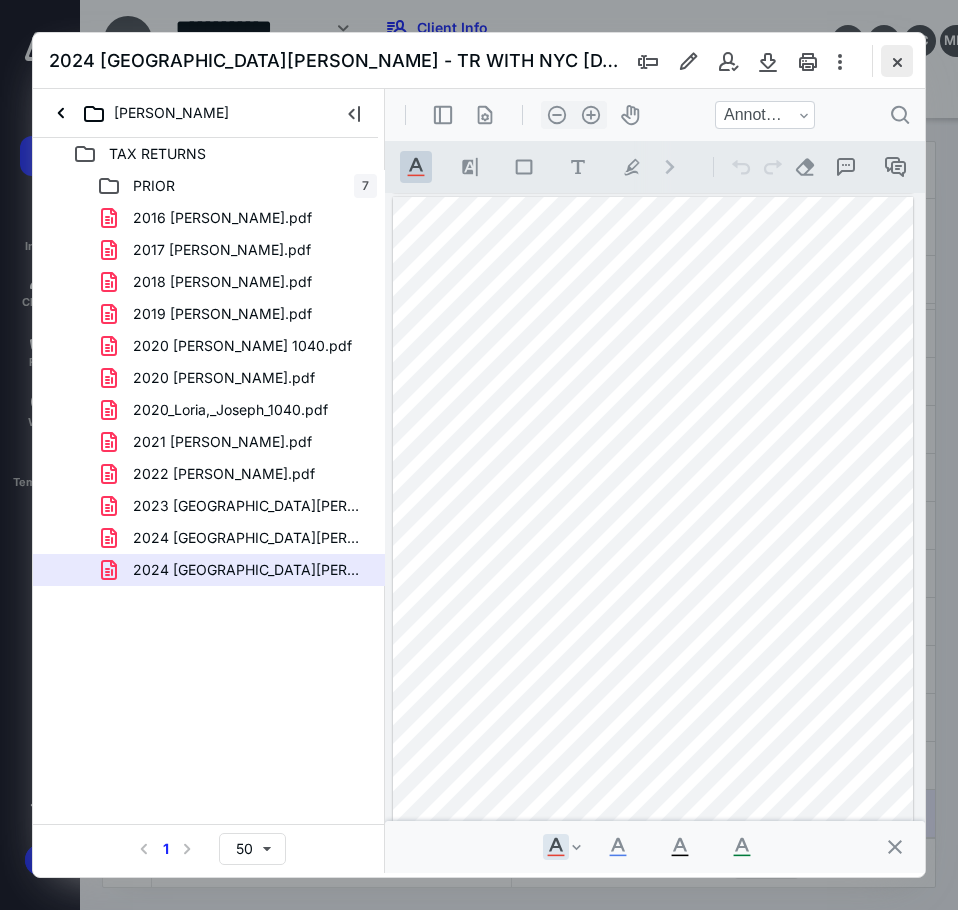 click at bounding box center [897, 61] 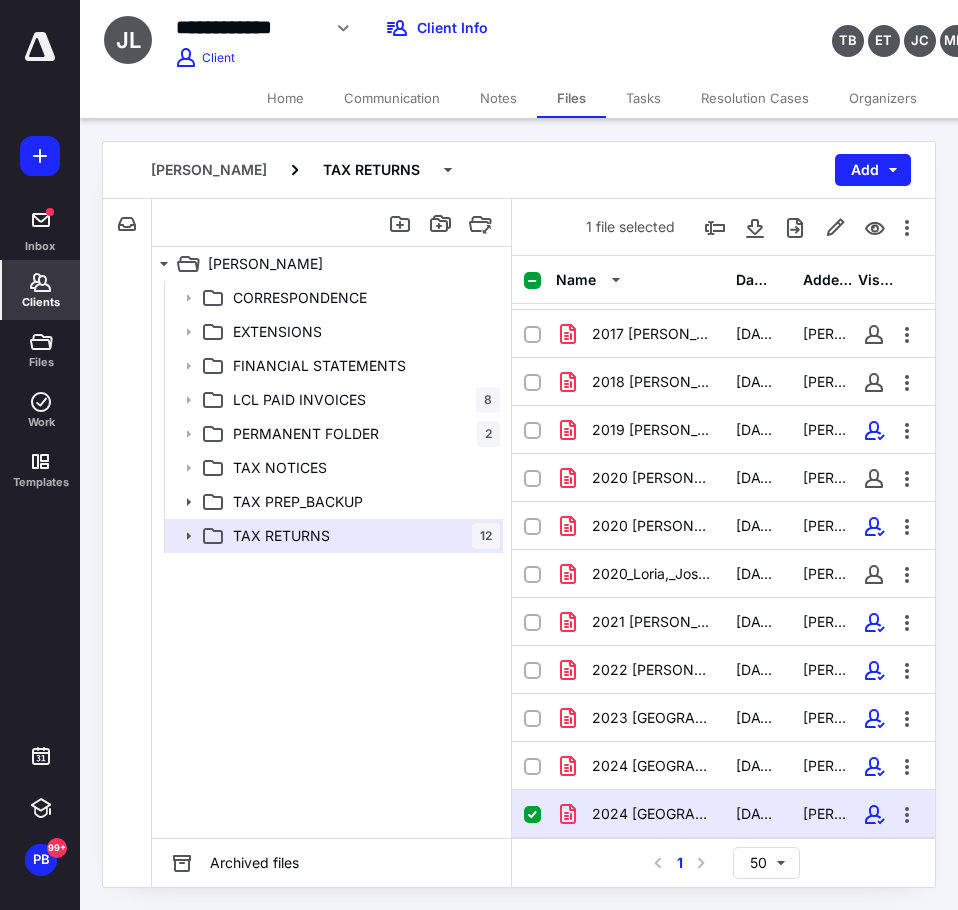 click 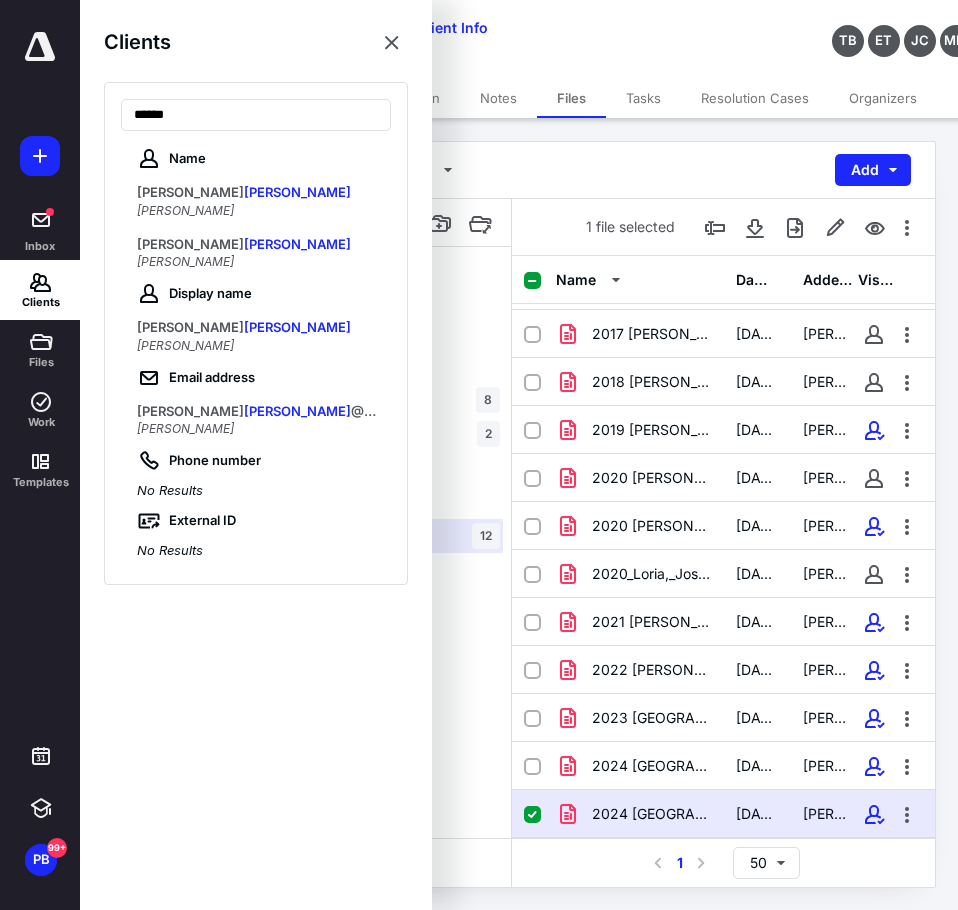 type on "******" 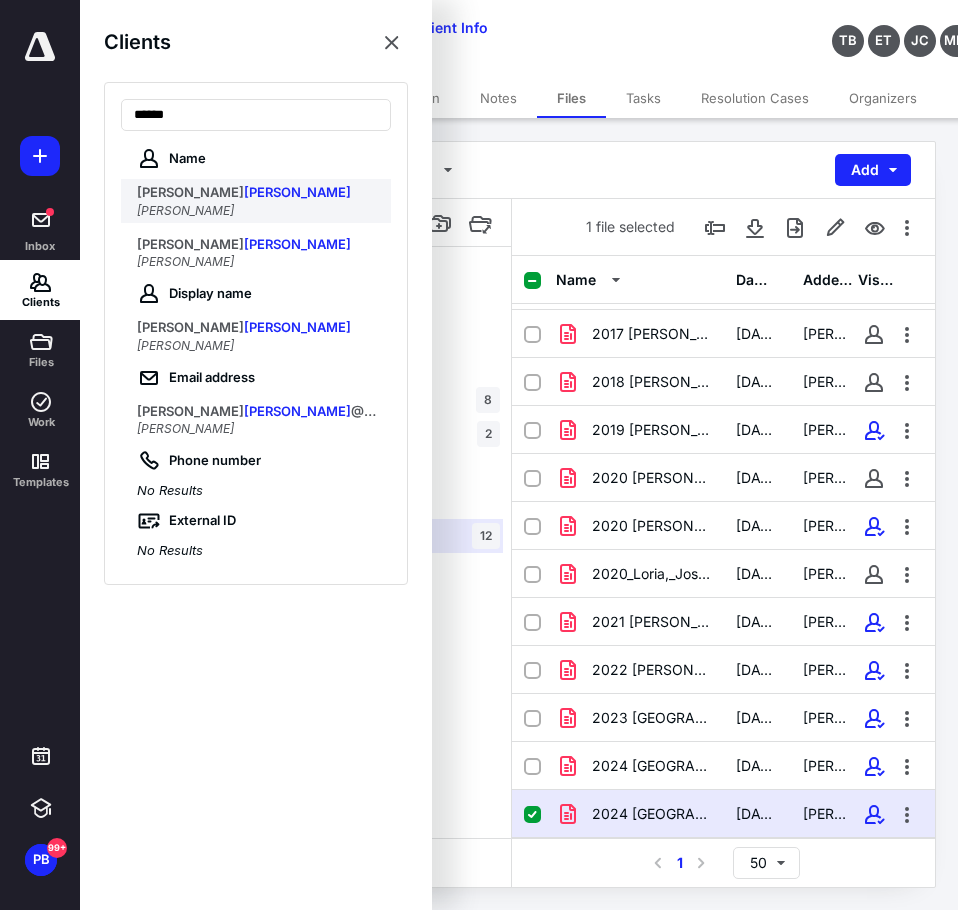 drag, startPoint x: 245, startPoint y: 212, endPoint x: 275, endPoint y: 207, distance: 30.413813 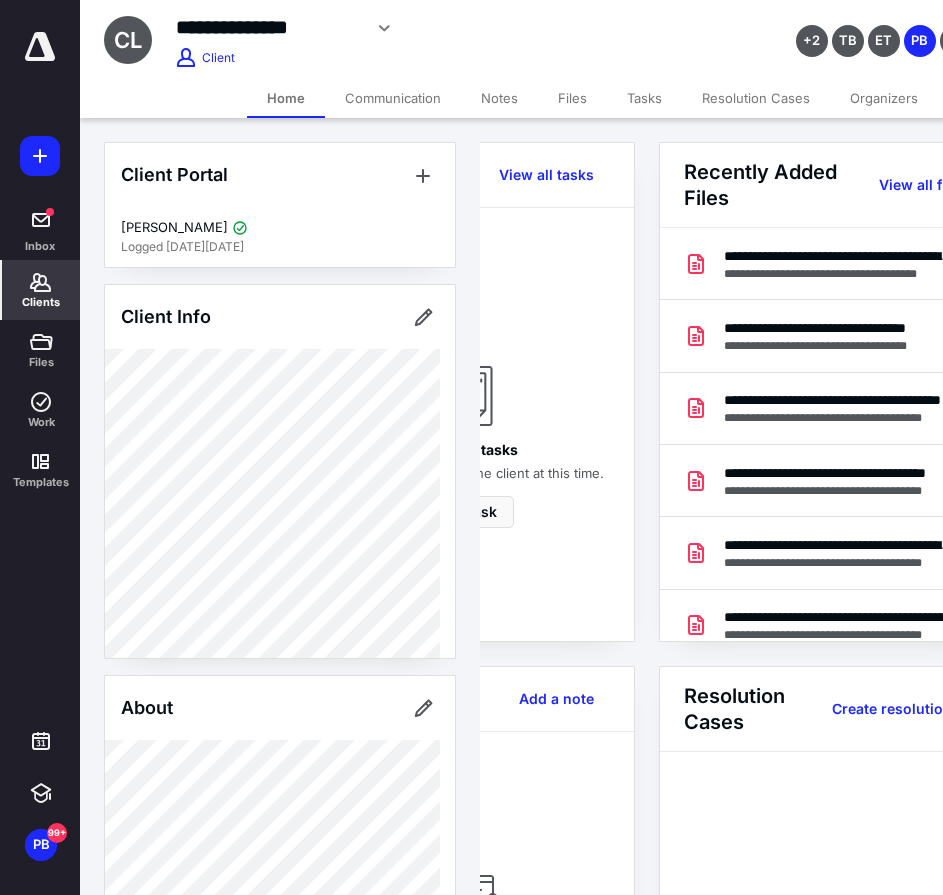 scroll, scrollTop: 0, scrollLeft: 239, axis: horizontal 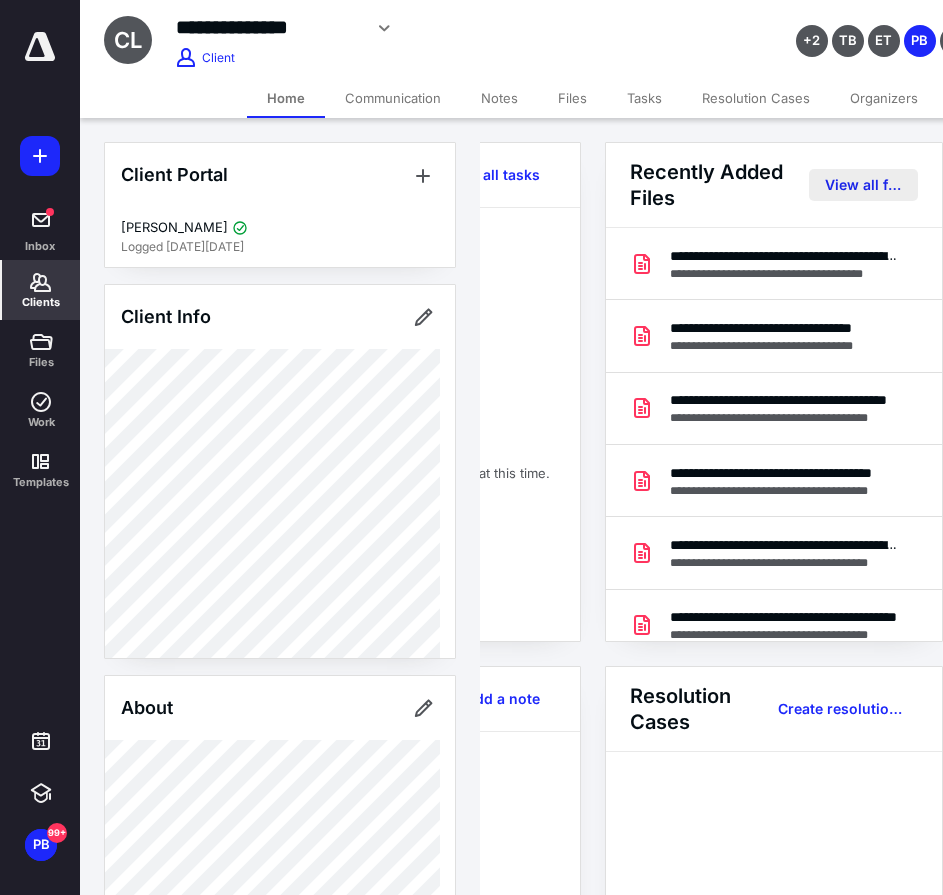 click on "View all files" at bounding box center (863, 185) 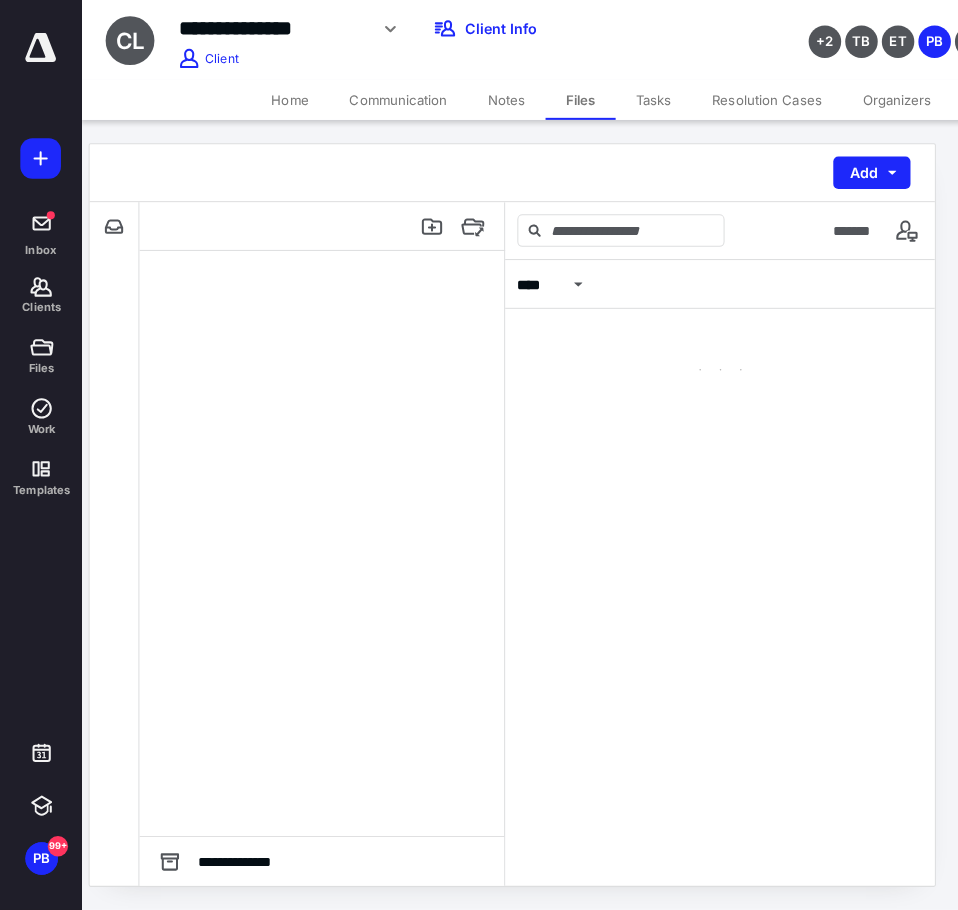scroll, scrollTop: 0, scrollLeft: 0, axis: both 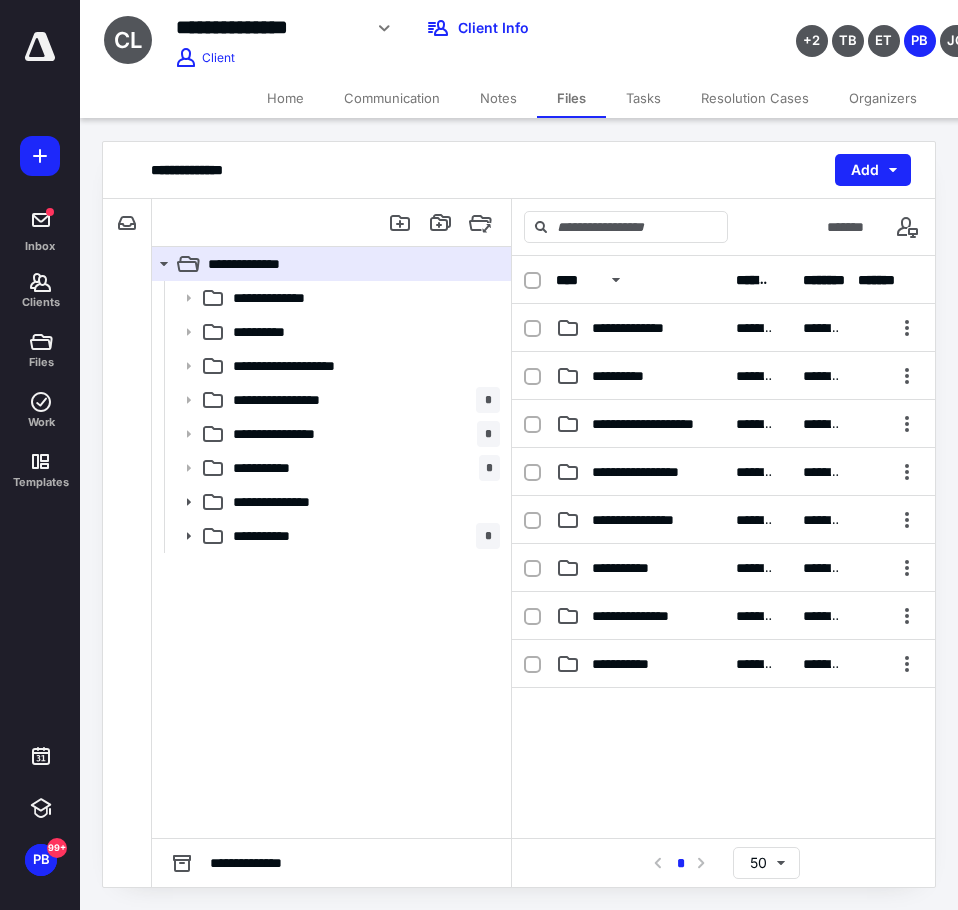 click on "**********" at bounding box center [331, 559] 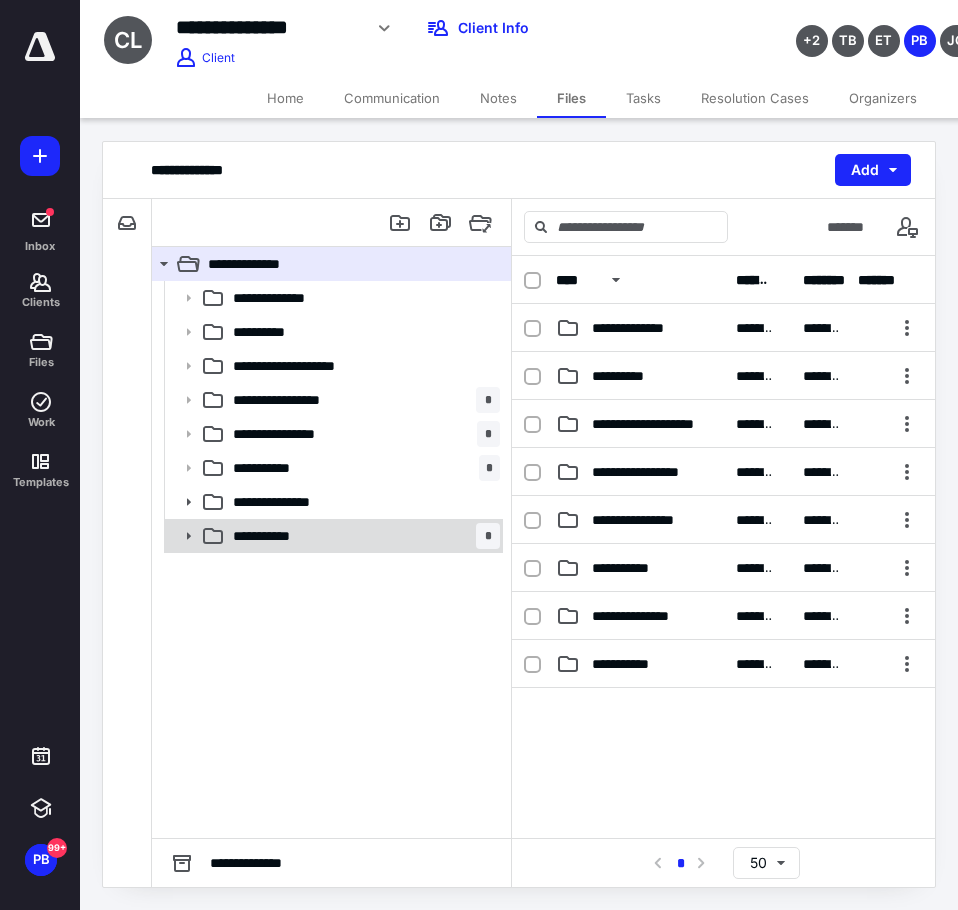click on "**********" at bounding box center (362, 536) 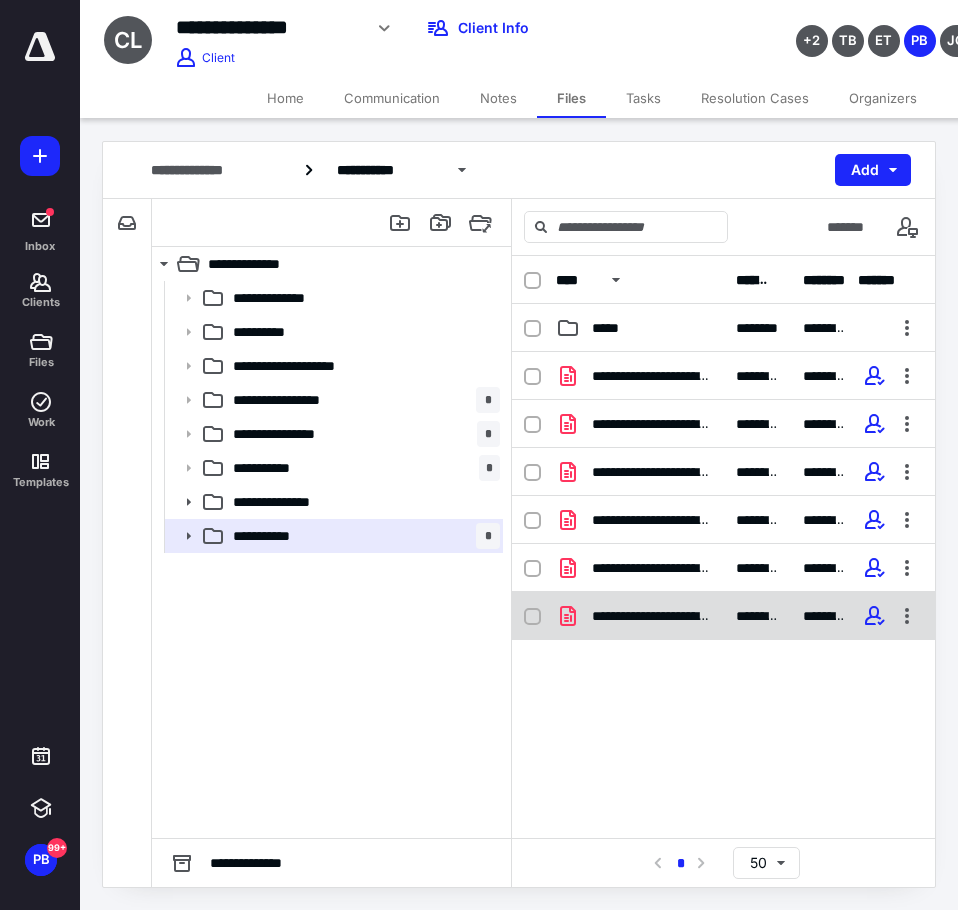 click on "**********" at bounding box center [723, 616] 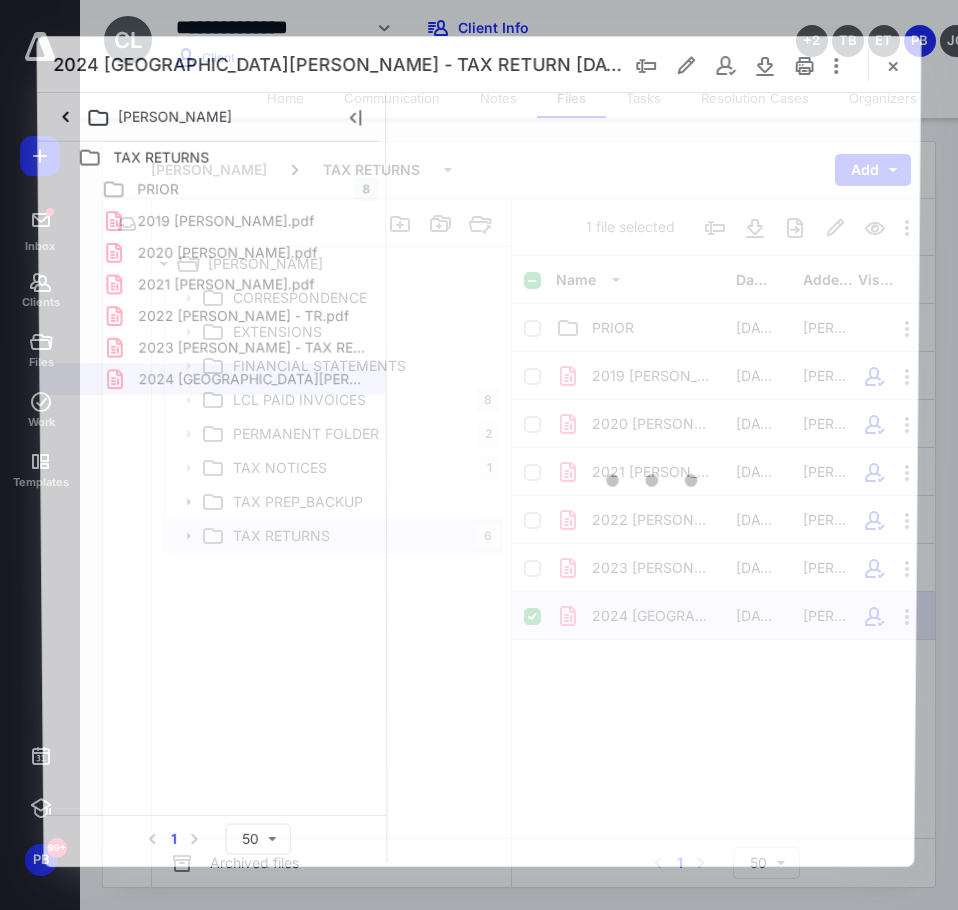 scroll, scrollTop: 0, scrollLeft: 0, axis: both 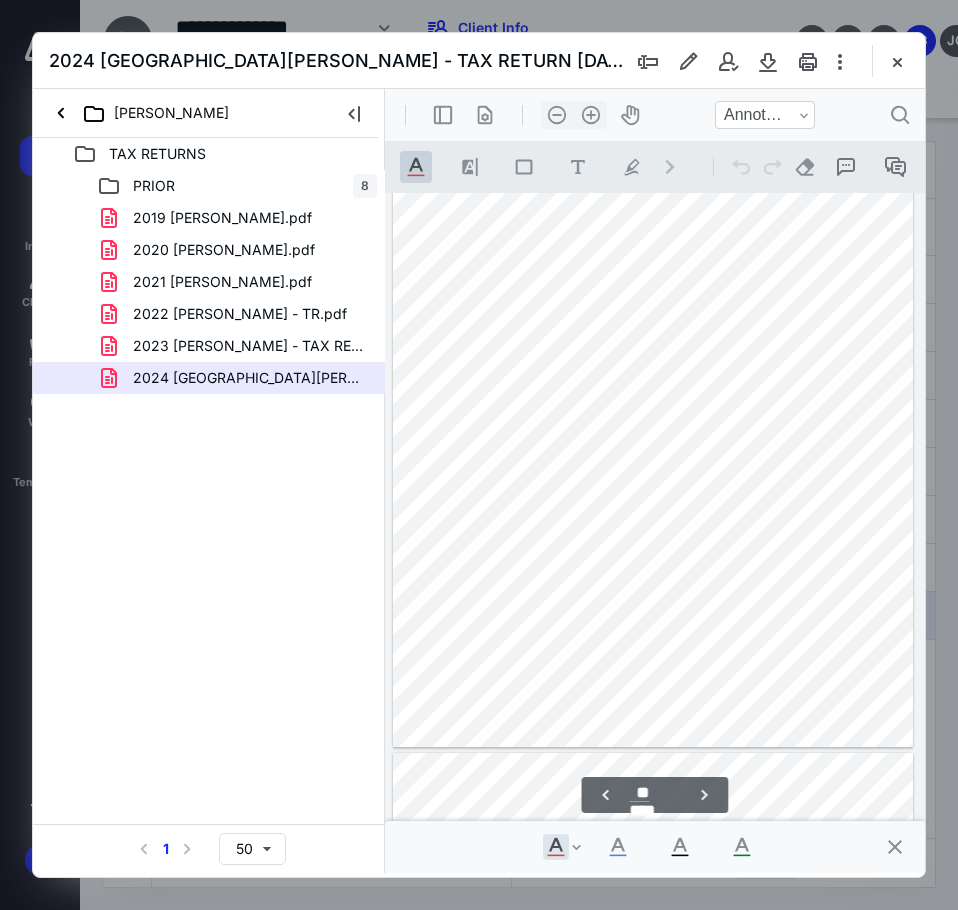 type on "**" 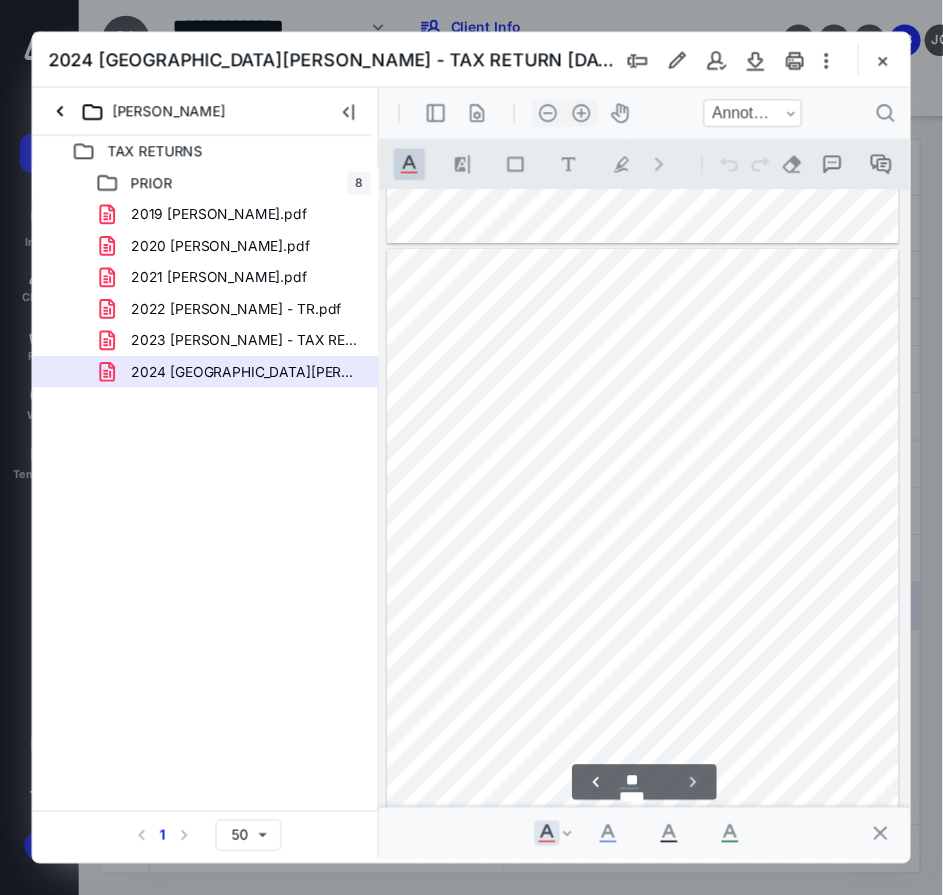 scroll, scrollTop: 10863, scrollLeft: 0, axis: vertical 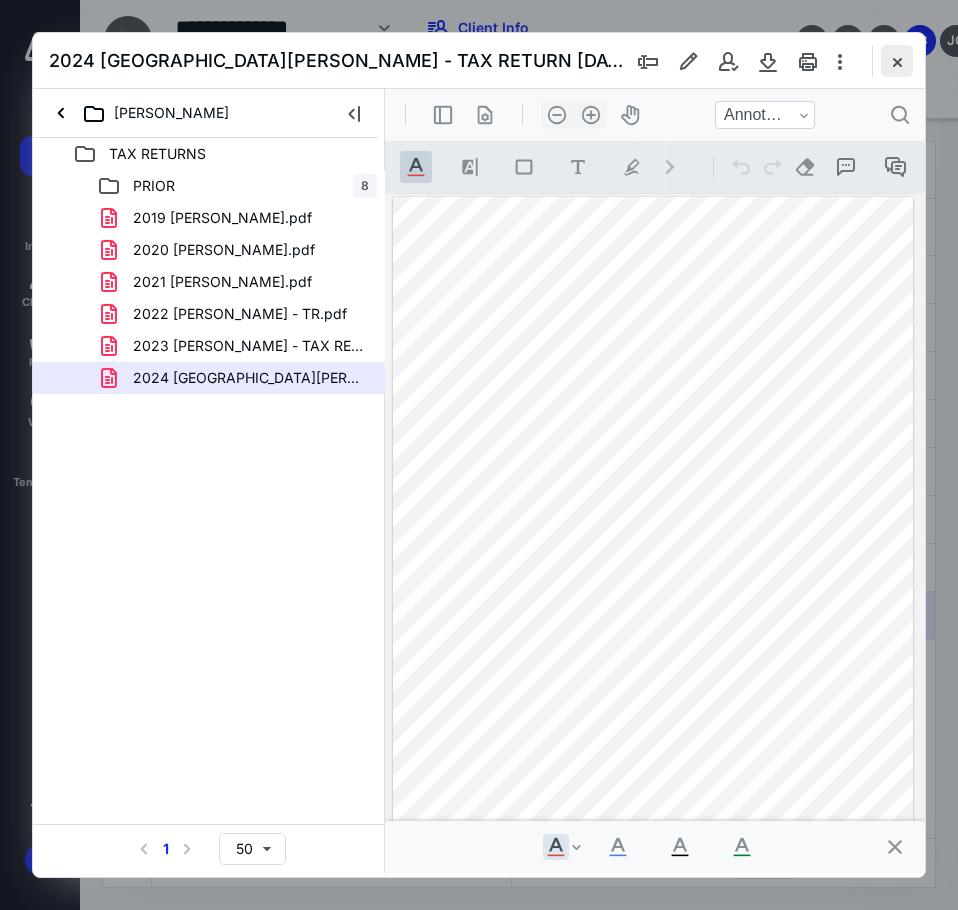 click at bounding box center [897, 61] 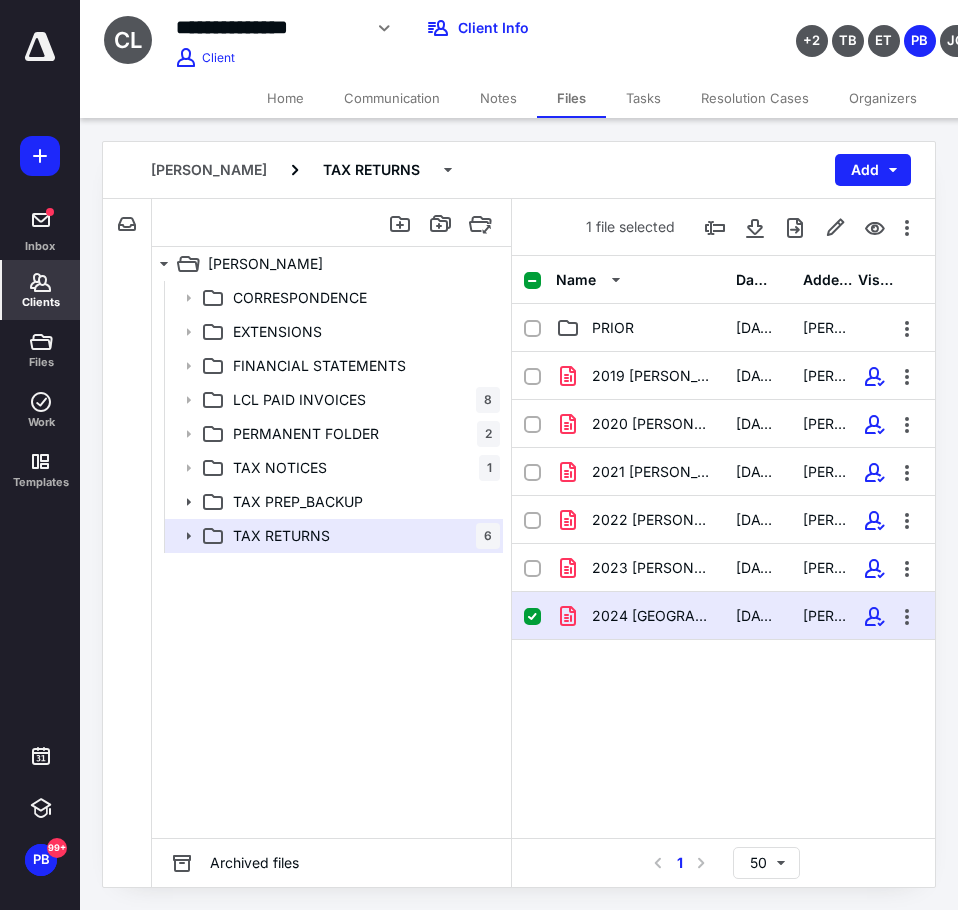 click on "Clients" at bounding box center (41, 290) 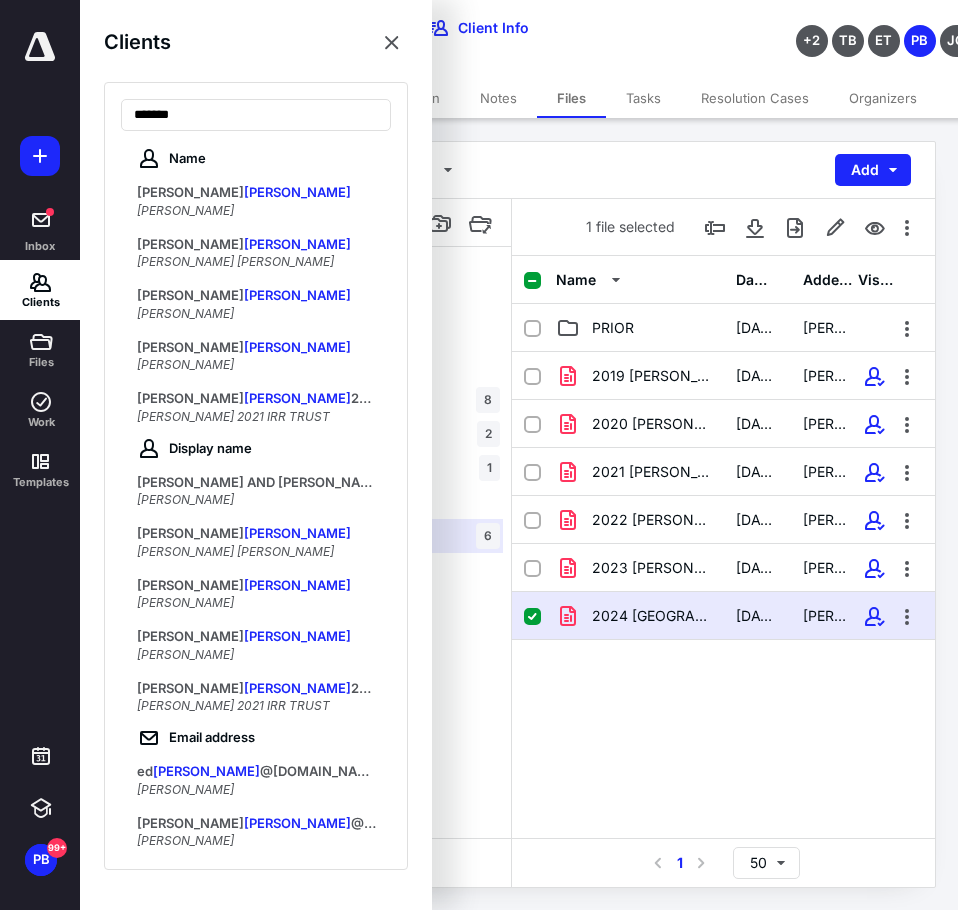 type on "*******" 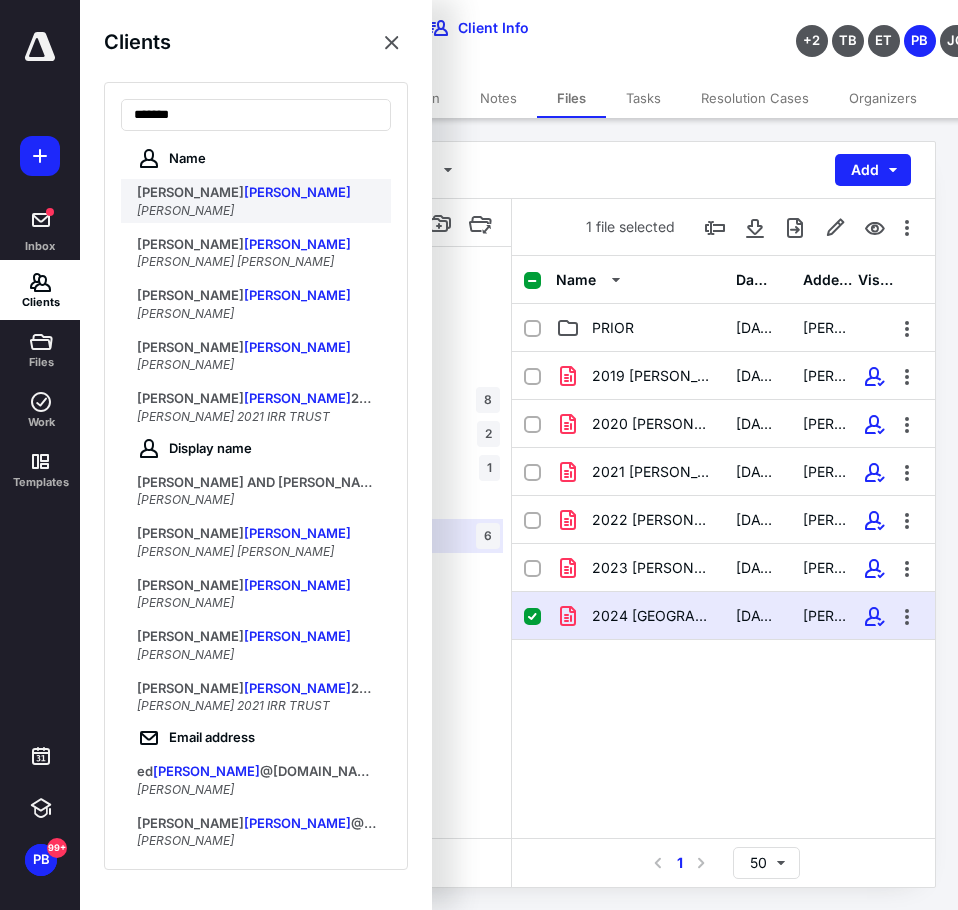 click on "MARAZZO" at bounding box center [297, 192] 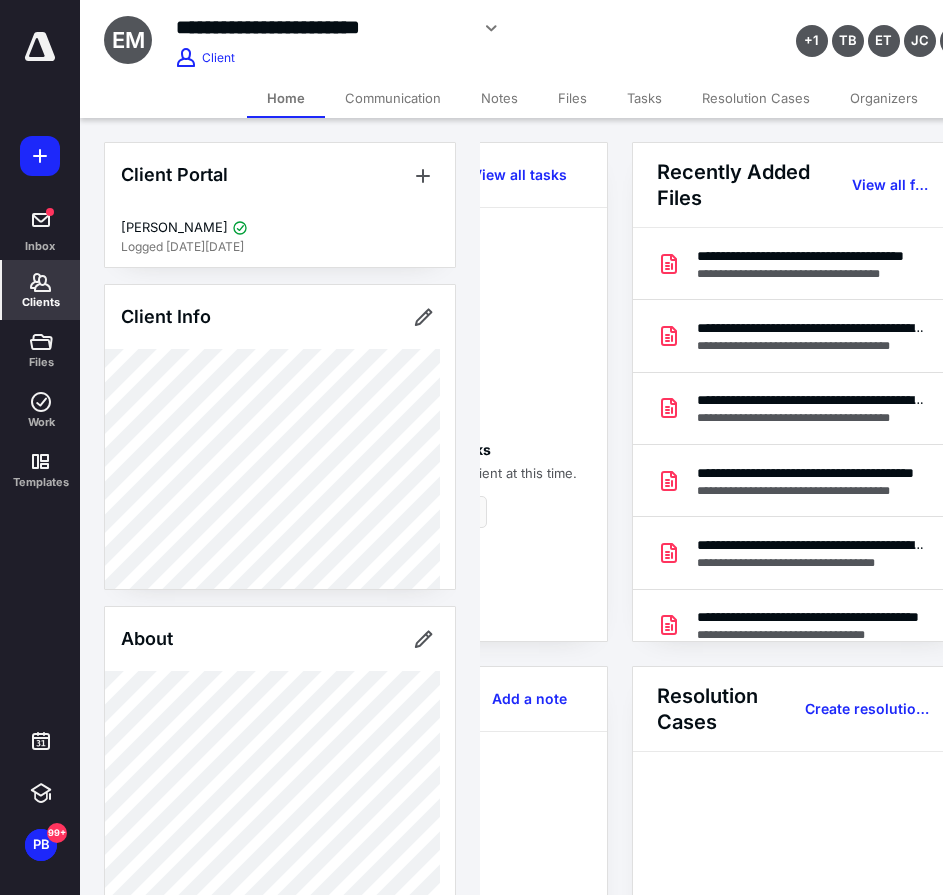 scroll, scrollTop: 0, scrollLeft: 239, axis: horizontal 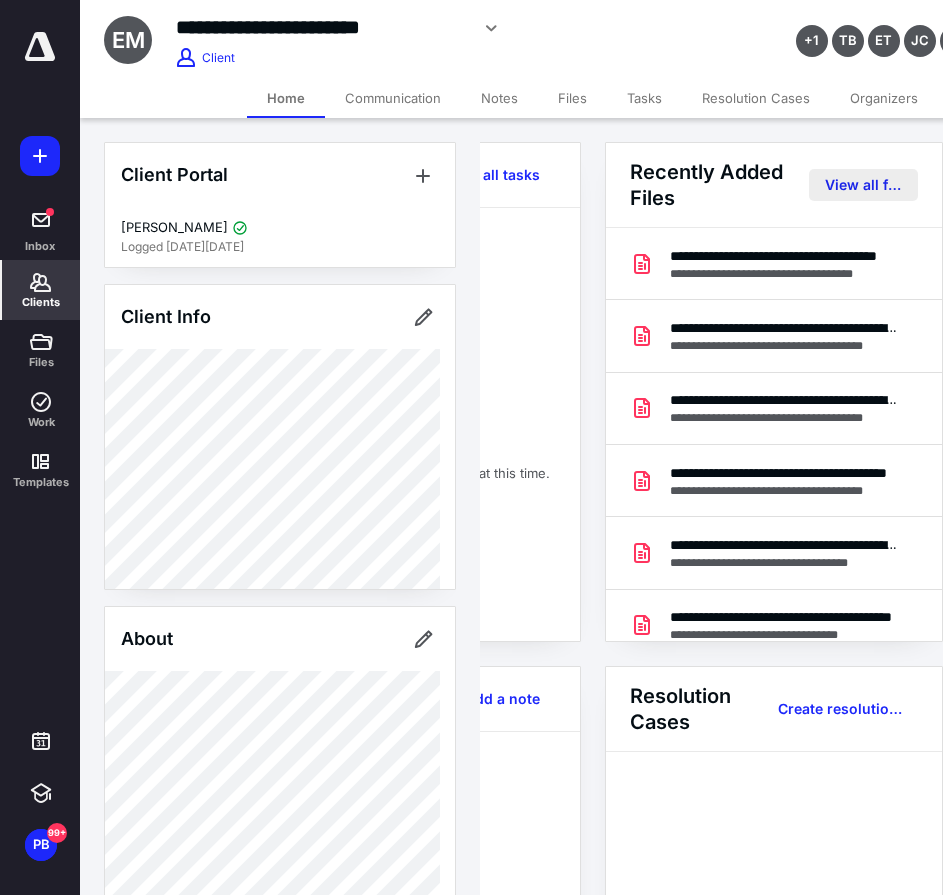 click on "View all files" at bounding box center [863, 185] 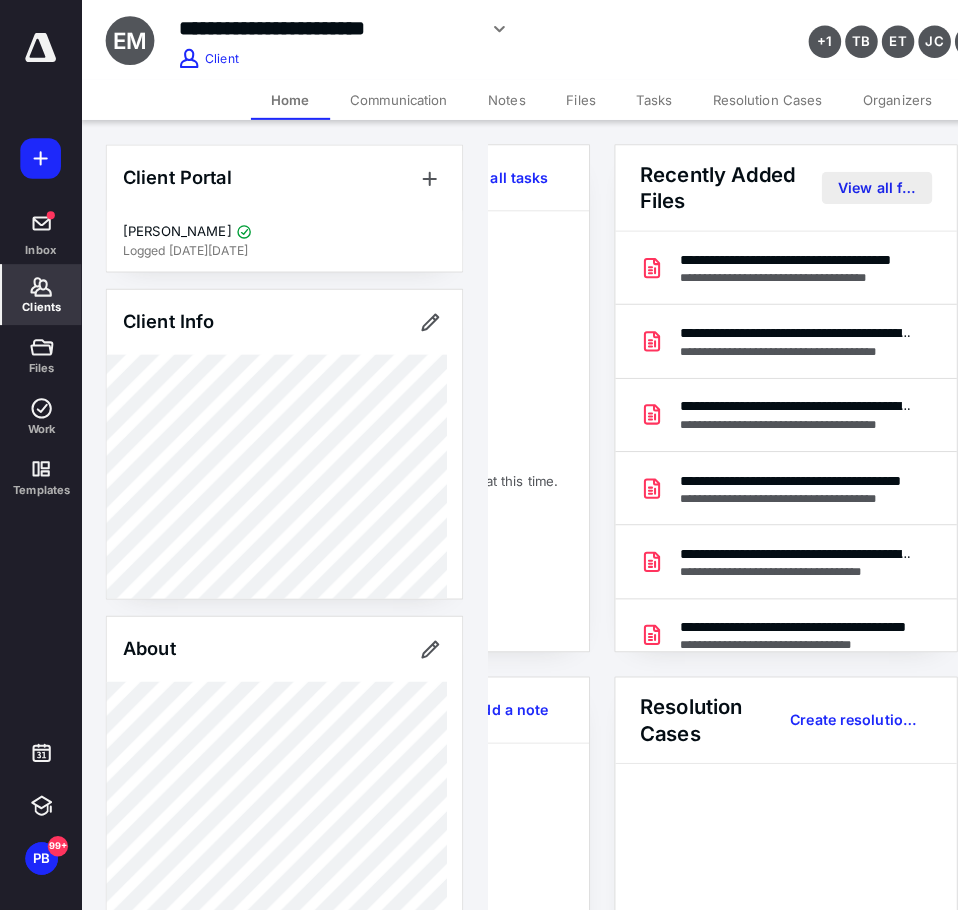 scroll, scrollTop: 0, scrollLeft: 0, axis: both 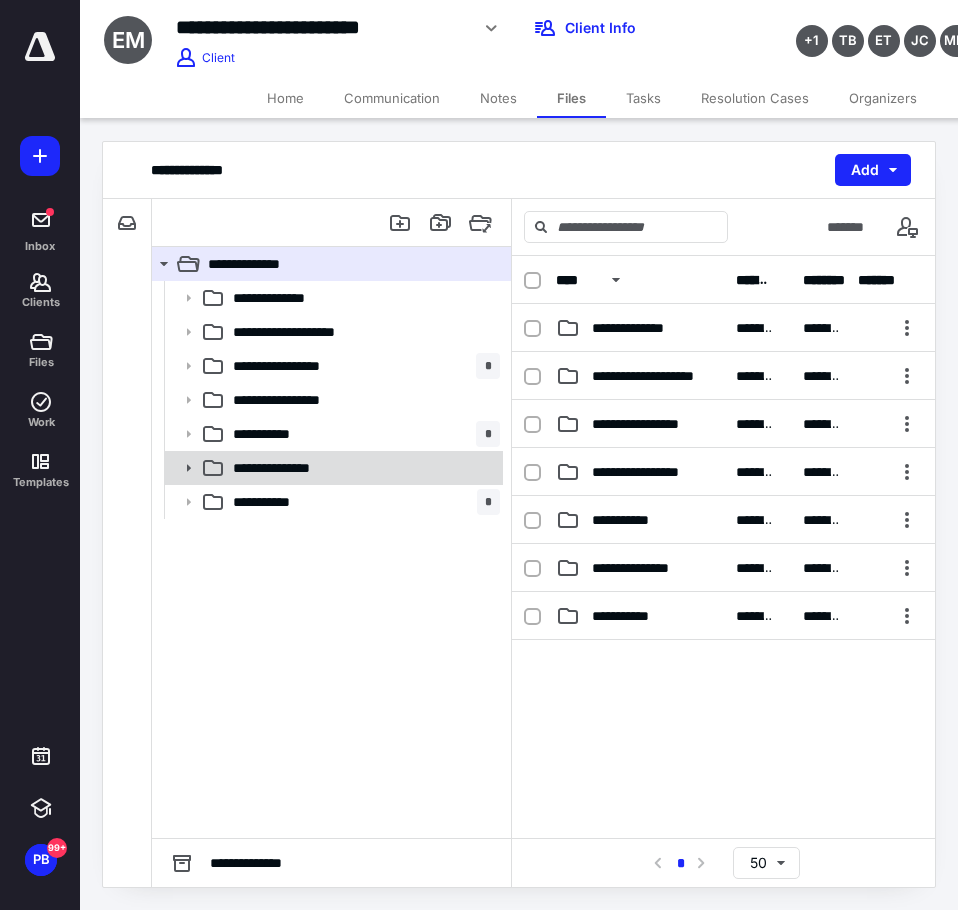 click on "**********" at bounding box center (332, 468) 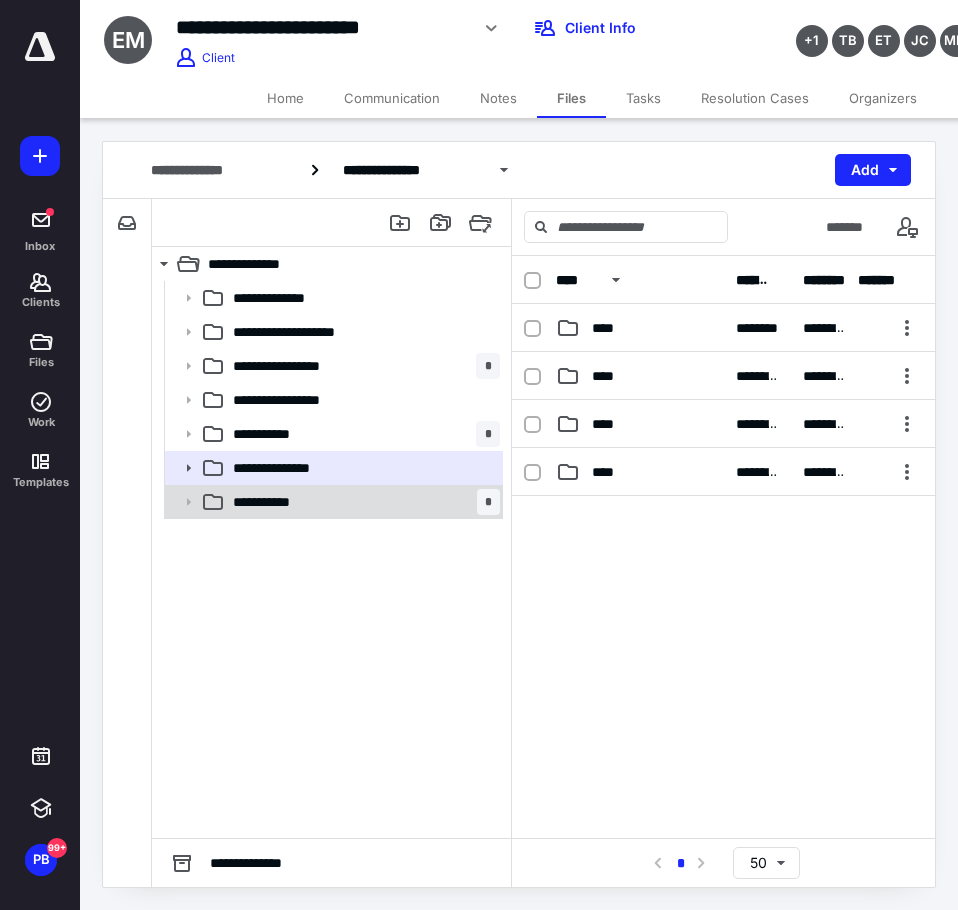 click on "**********" at bounding box center (362, 502) 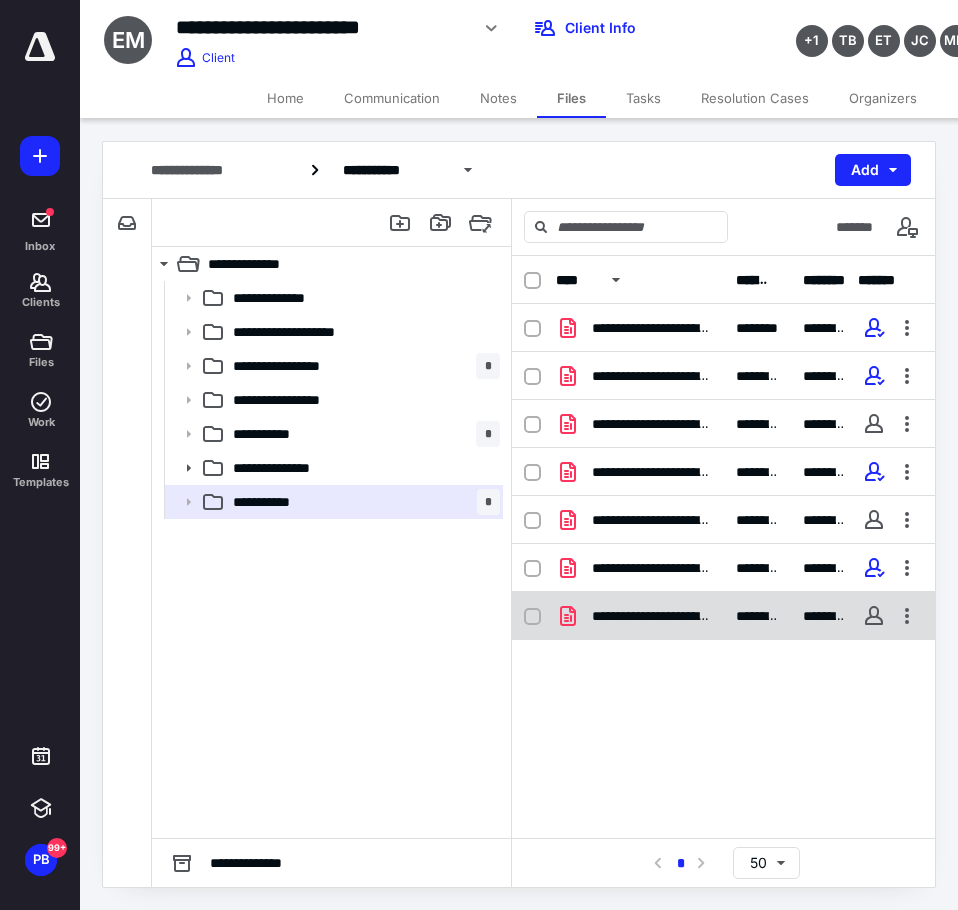 click on "**********" at bounding box center [723, 616] 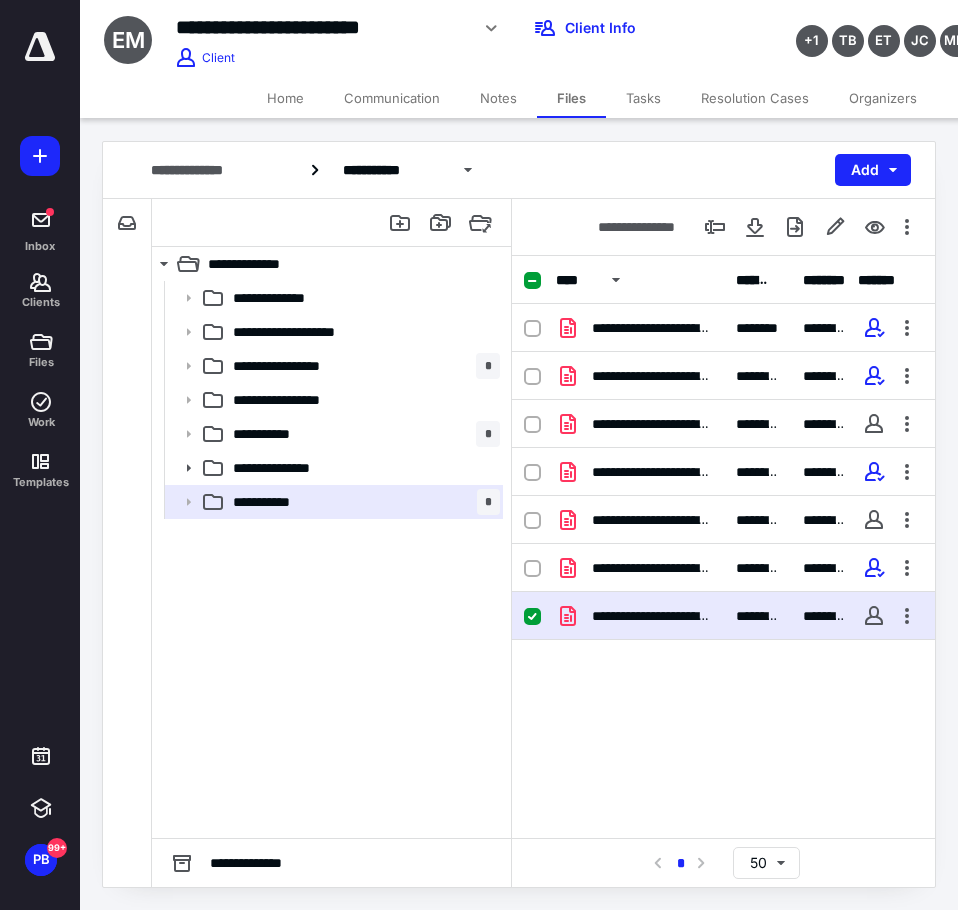 click on "**********" at bounding box center (723, 616) 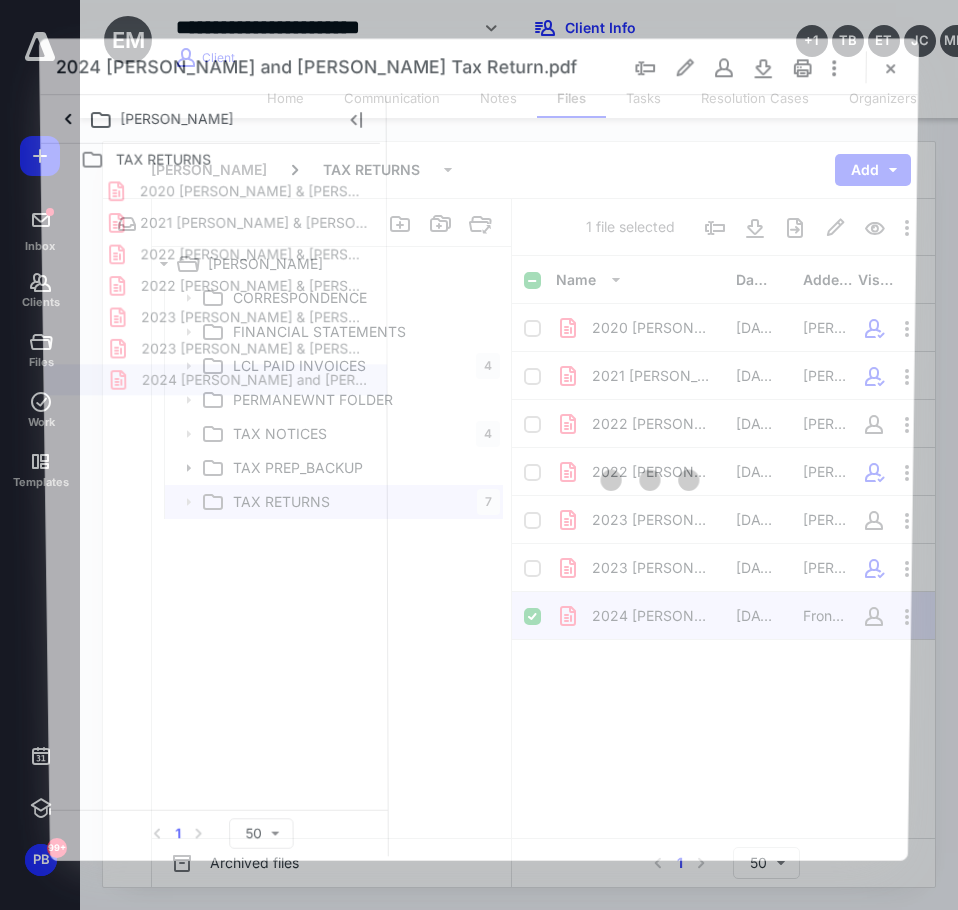 scroll, scrollTop: 0, scrollLeft: 0, axis: both 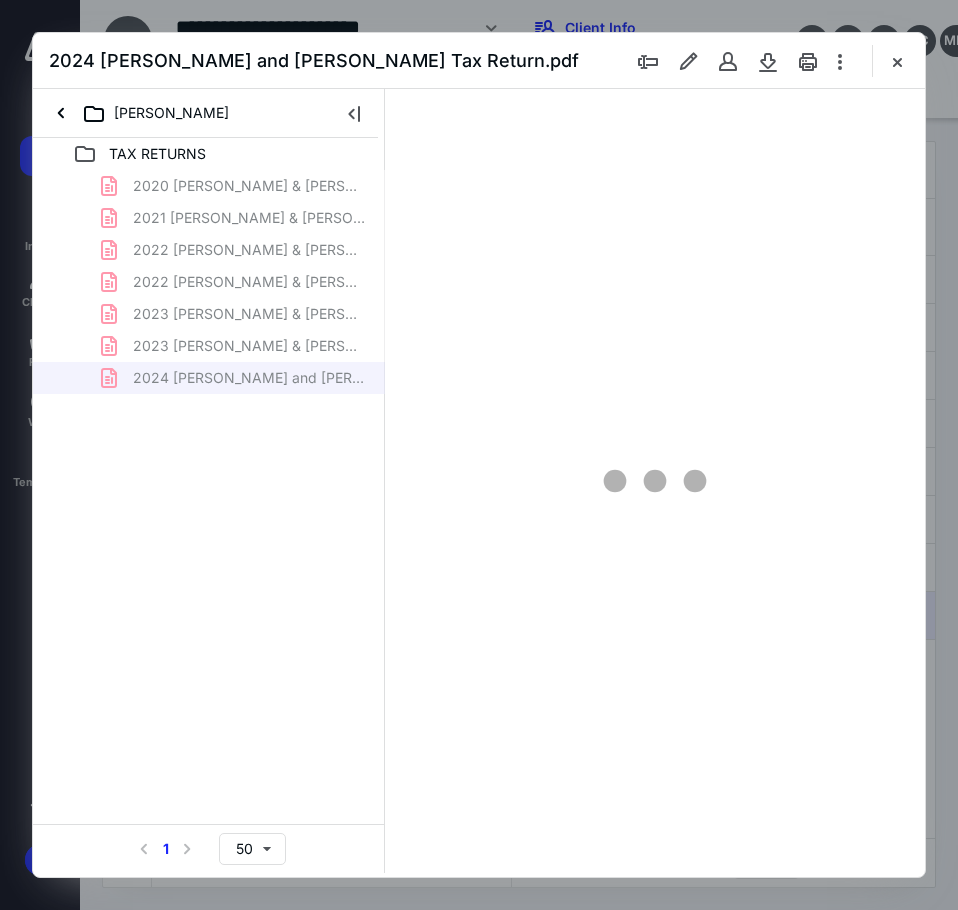 click on "TAX RETURNS 2020 Marazzo, Edward & Lisa TR (prior acct).pdf 2021 Marazzo, Edward & Lisa TR.pdf 2022 MARAZZO, EDWARD & LISA - AMENDED NYS .pdf 2022 MARAZZO, EDWARD & LISA - TR.pdf 2023 MARAZZO, EDWARD & LISA - AMENDED NYS .pdf 2023 MARAZZO, EDWARD & LISA - TAX RETURN 4.11.2024.pdf 2024 Marazzo, Edward and Lisa Tax Return.pdf Select a page number for more results 1 50" at bounding box center (209, 505) 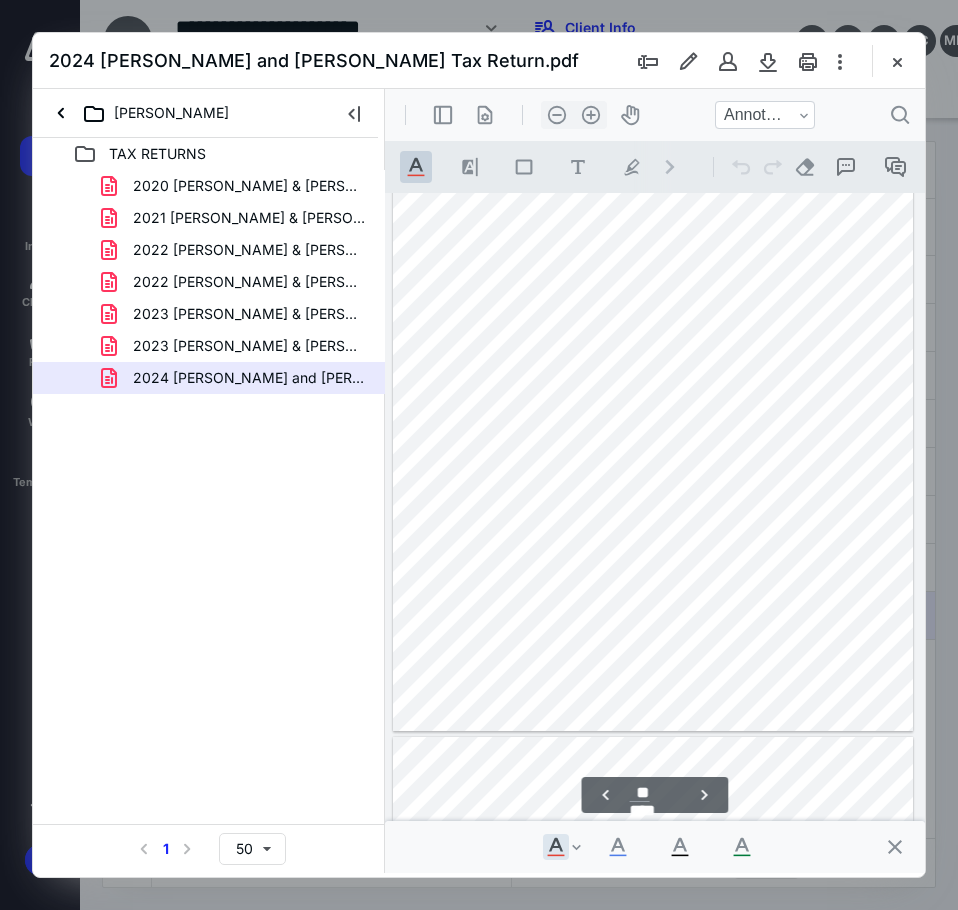 scroll, scrollTop: 12207, scrollLeft: 0, axis: vertical 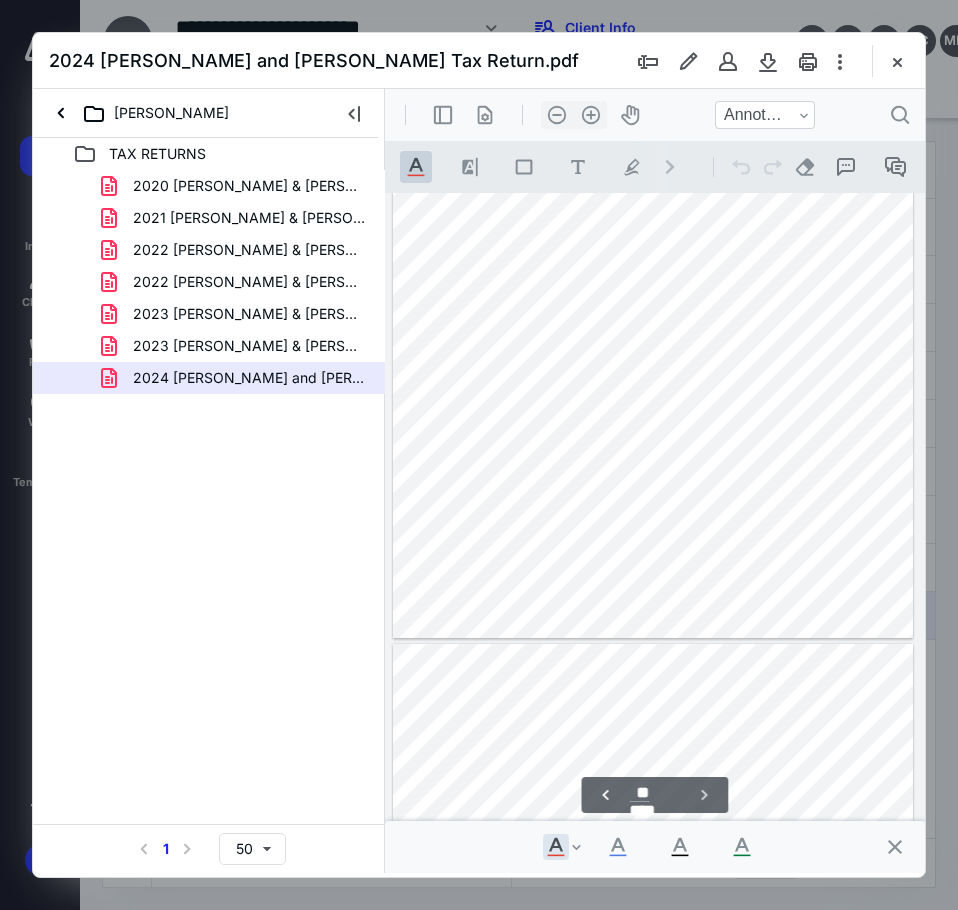 type on "**" 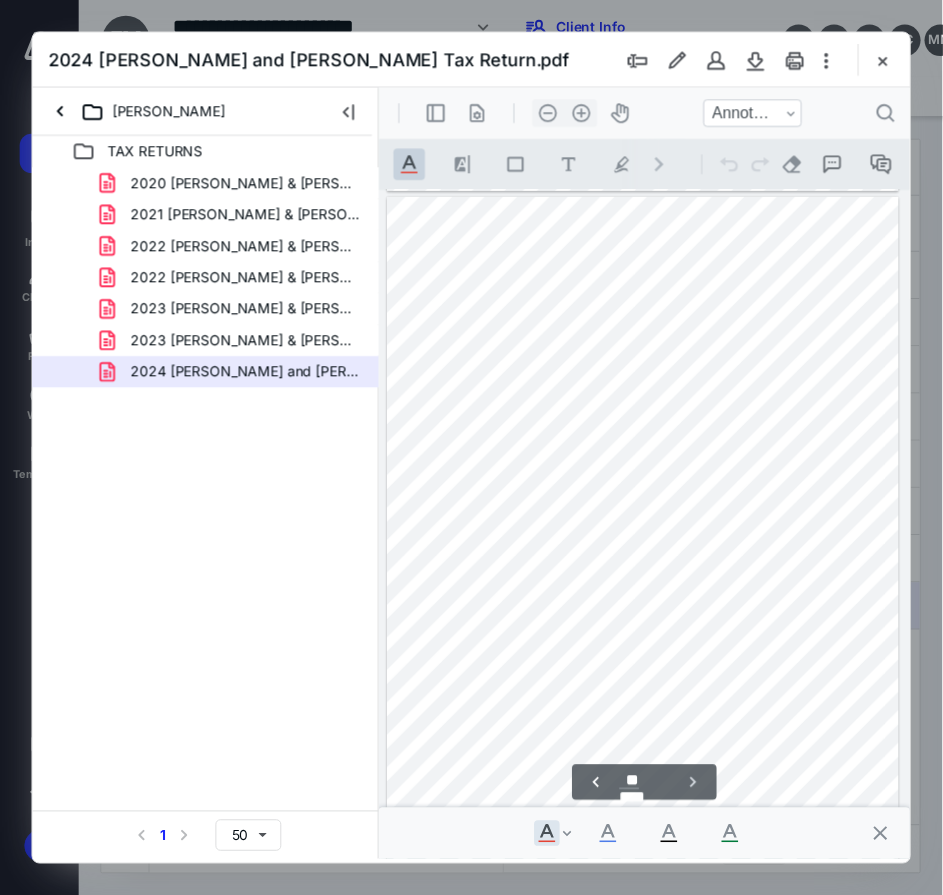 scroll, scrollTop: 18332, scrollLeft: 0, axis: vertical 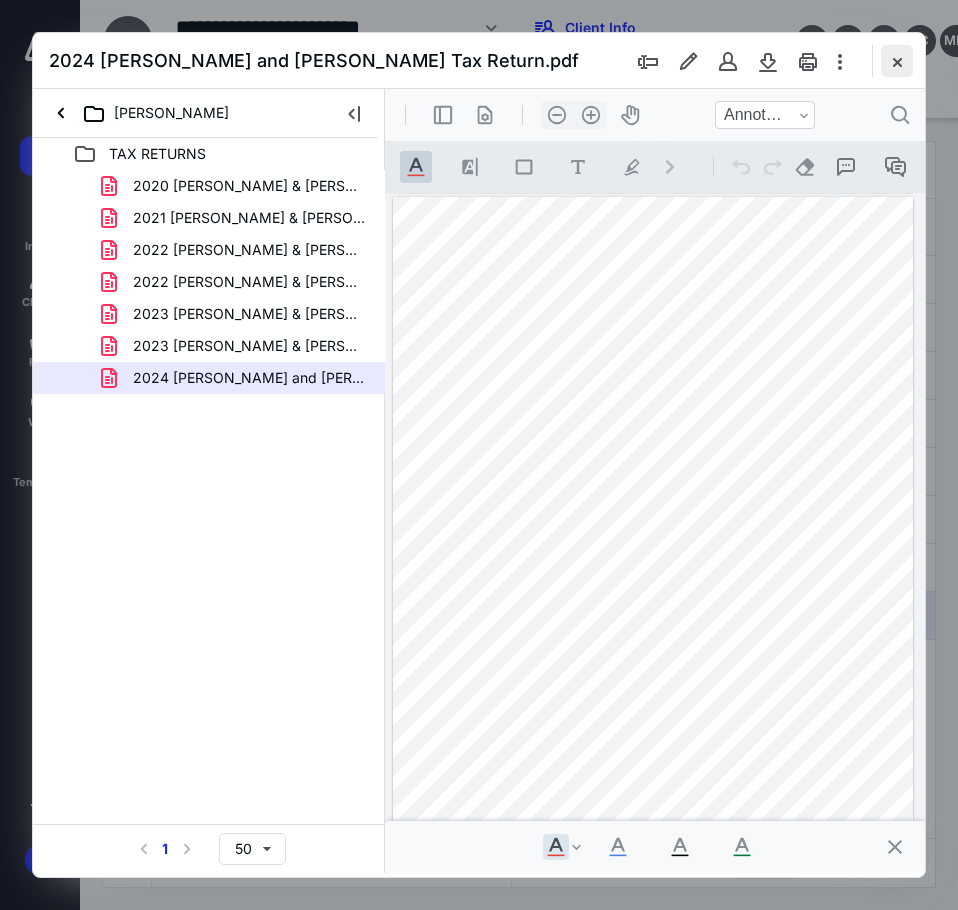 click at bounding box center [897, 61] 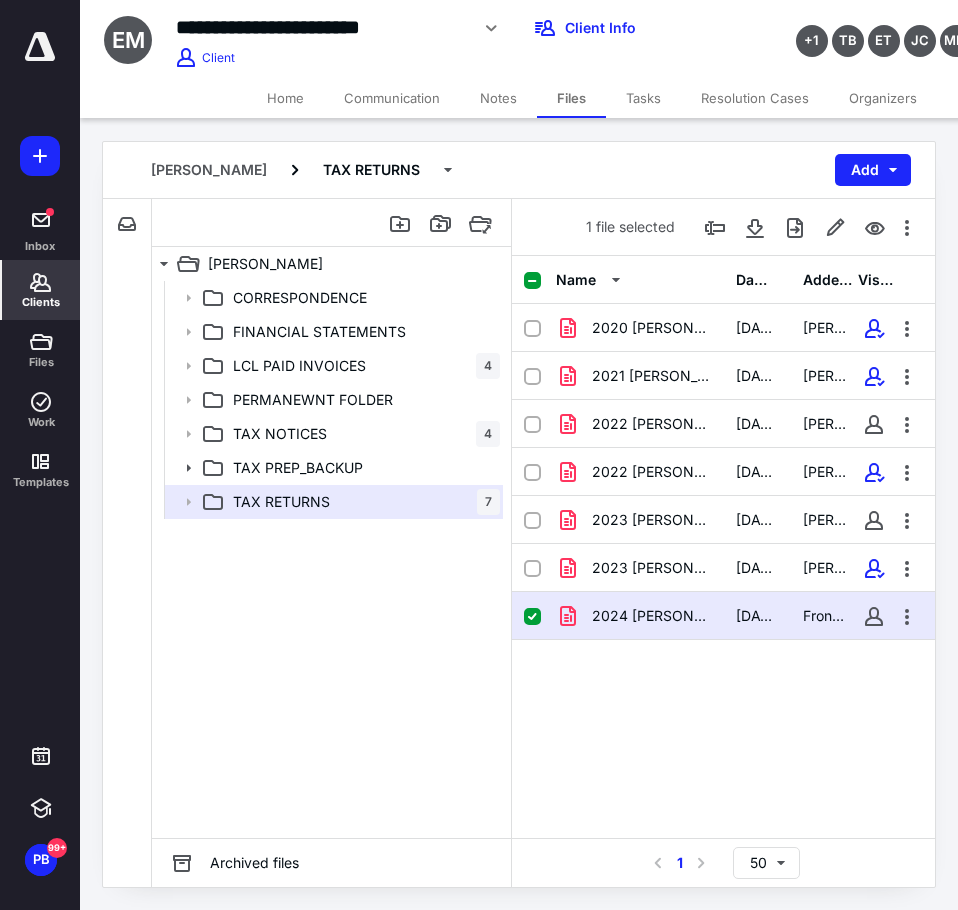 click on "Clients" at bounding box center (41, 290) 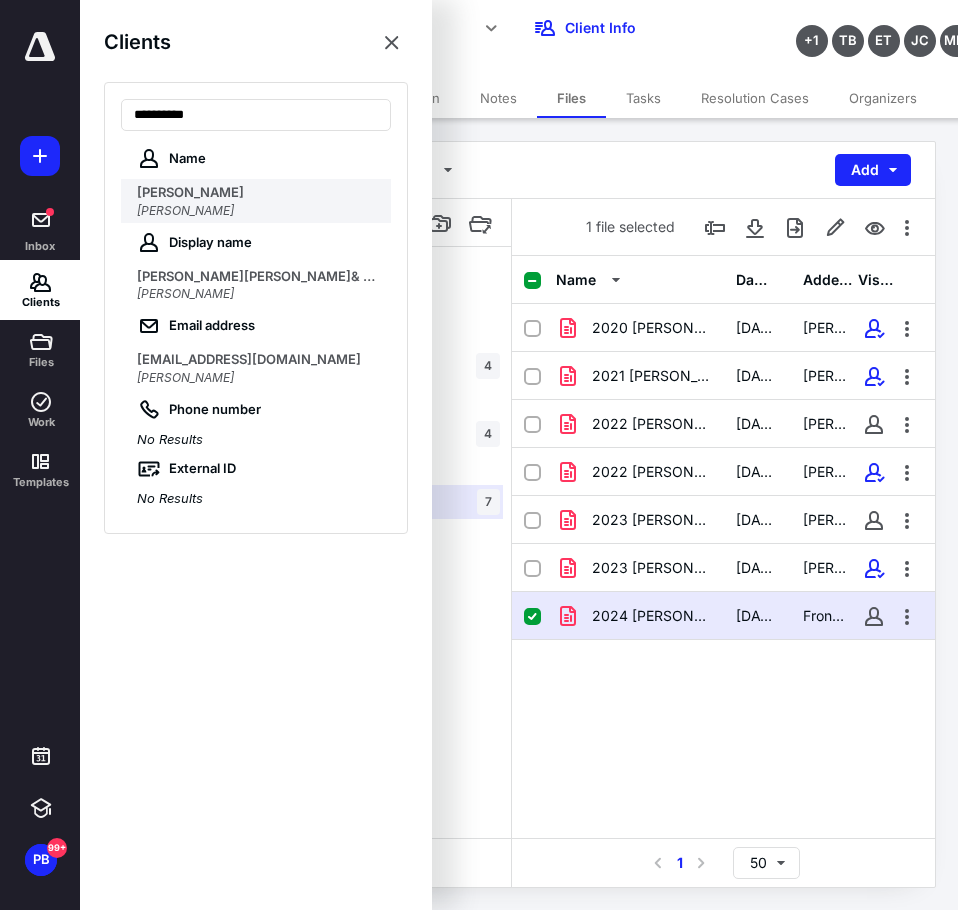 type on "*********" 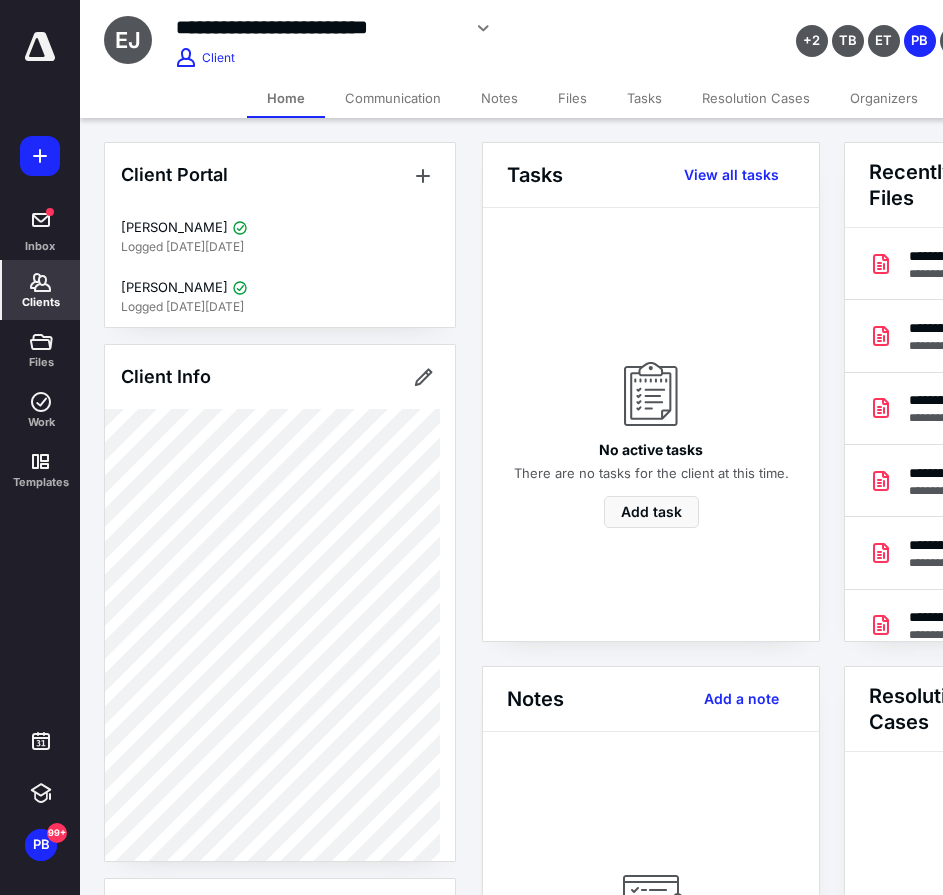 scroll, scrollTop: 0, scrollLeft: 239, axis: horizontal 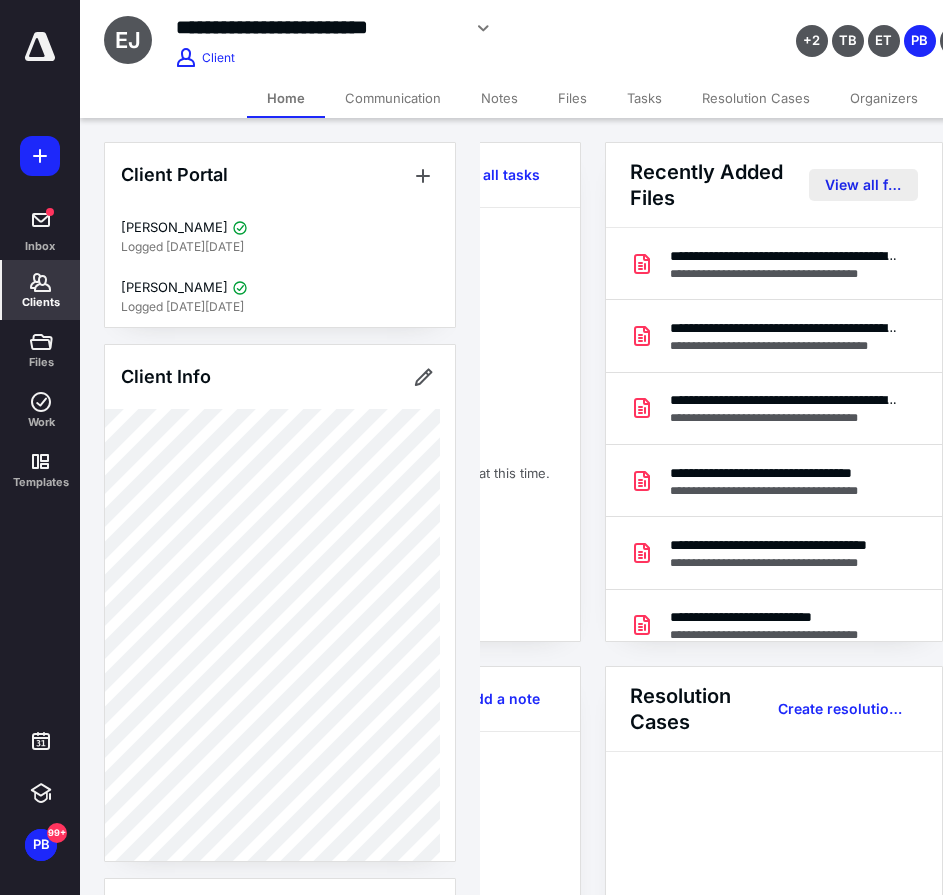 click on "View all files" at bounding box center [863, 185] 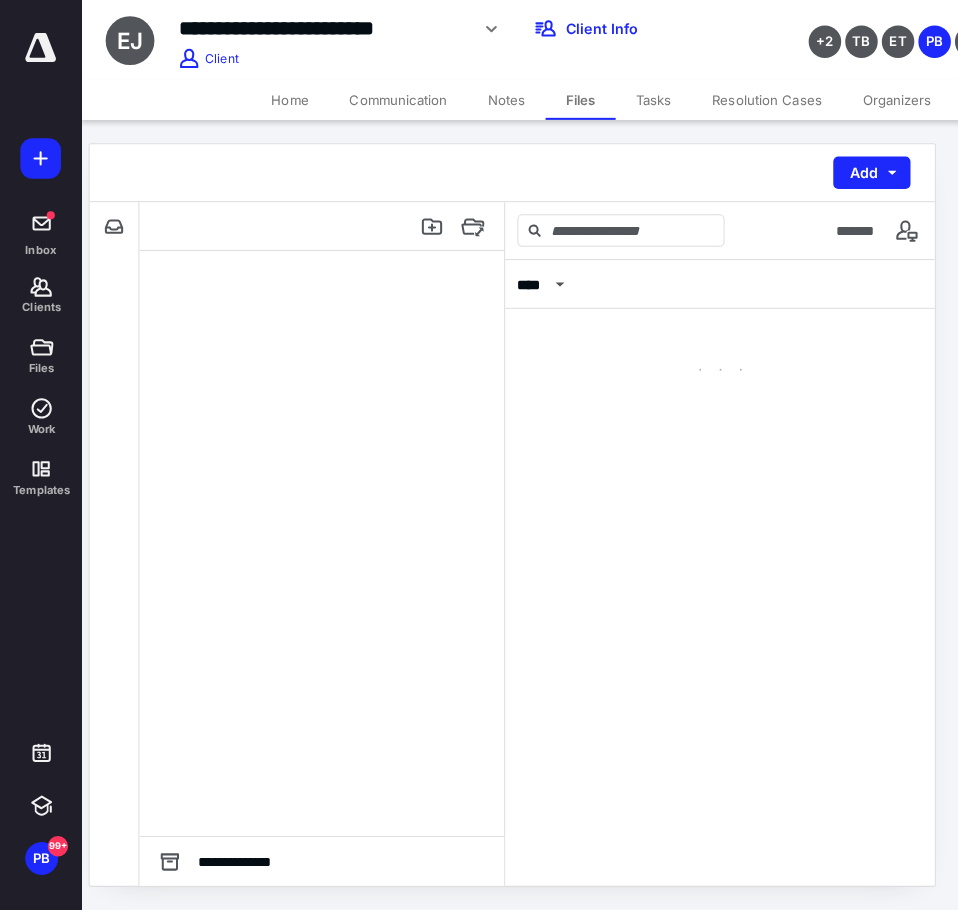 scroll, scrollTop: 0, scrollLeft: 0, axis: both 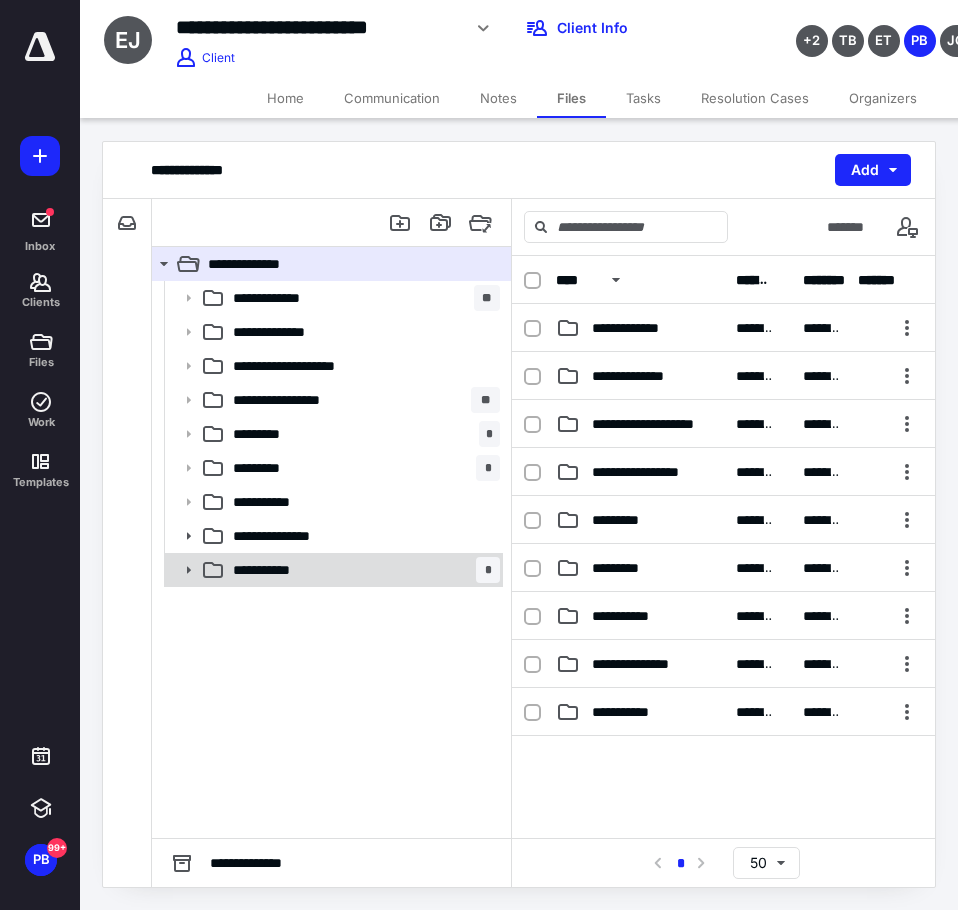 click on "**********" at bounding box center [281, 570] 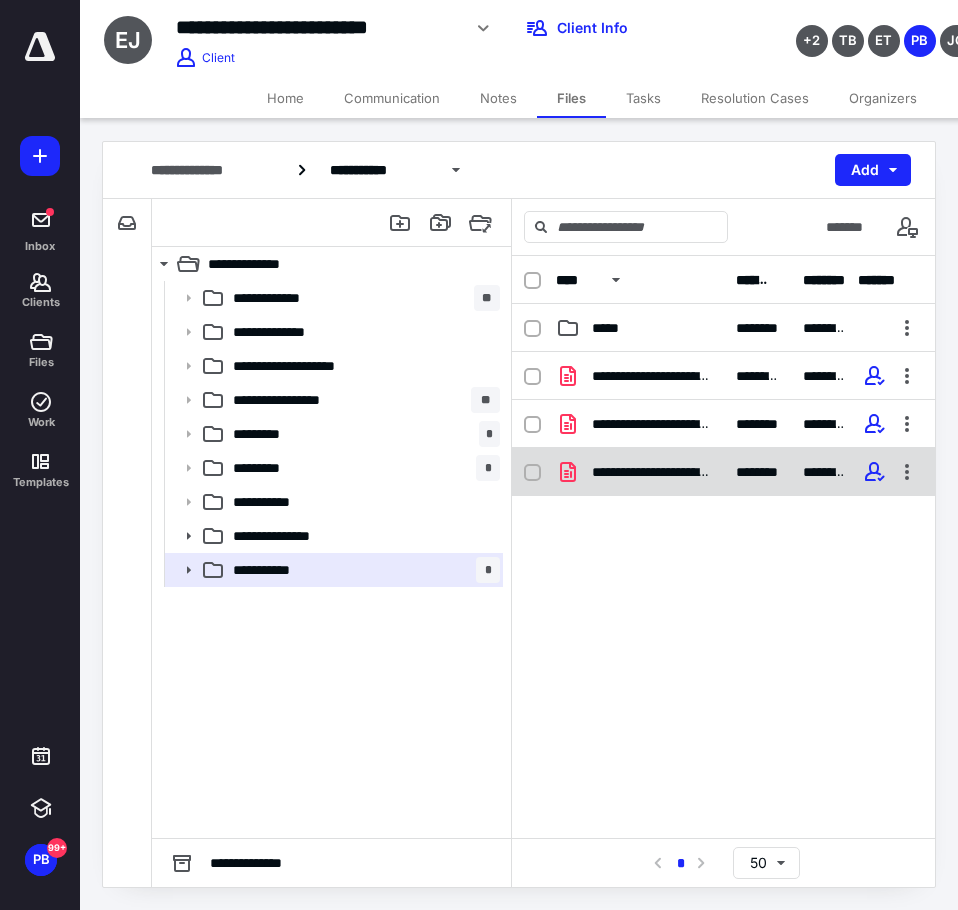 click on "**********" at bounding box center [652, 472] 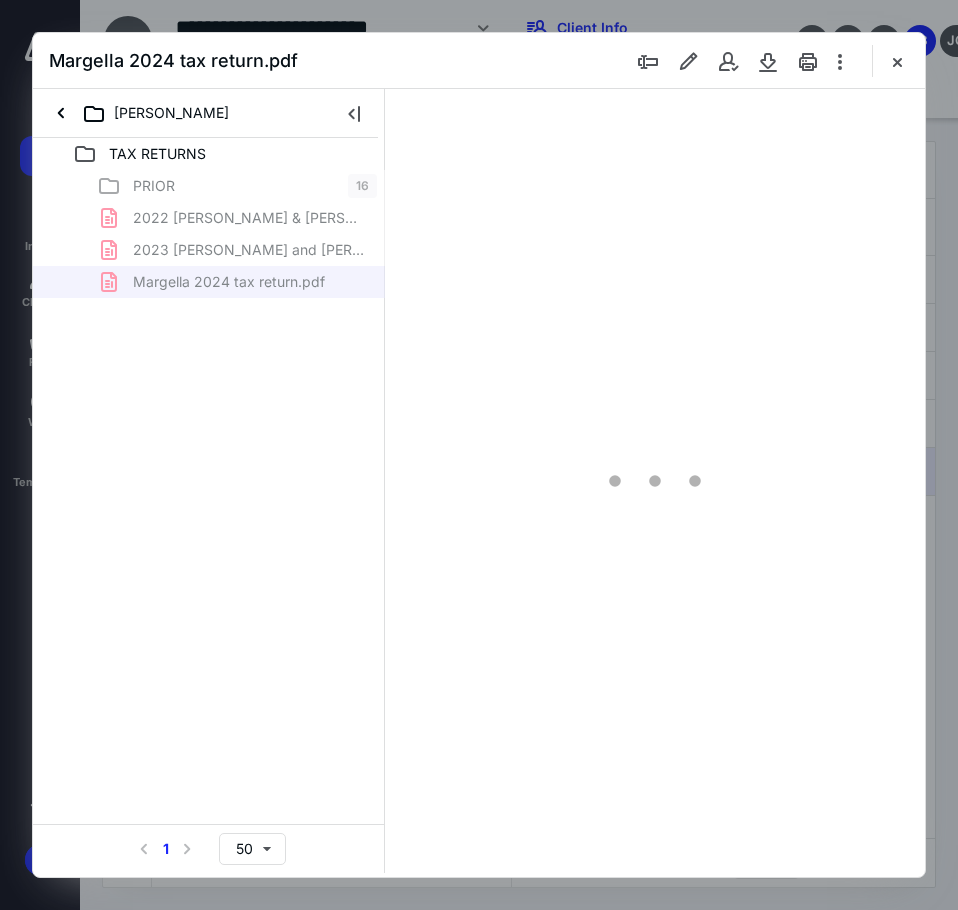 scroll, scrollTop: 0, scrollLeft: 0, axis: both 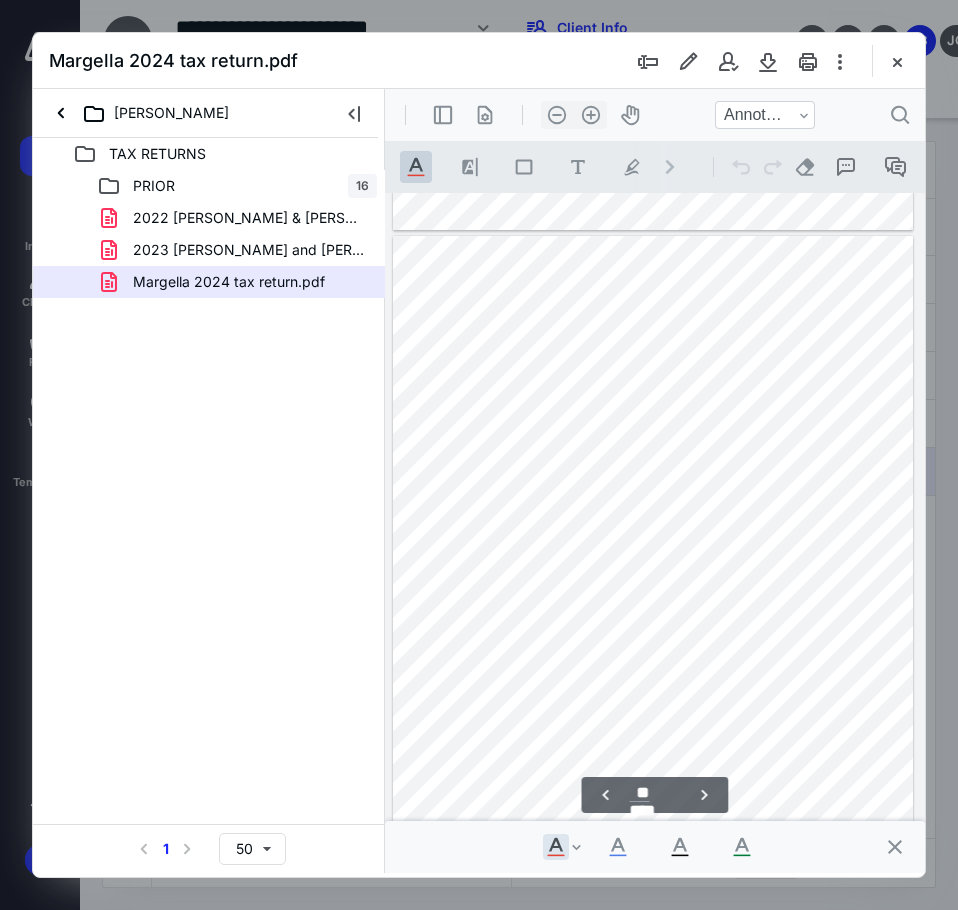 click at bounding box center (653, 7023) 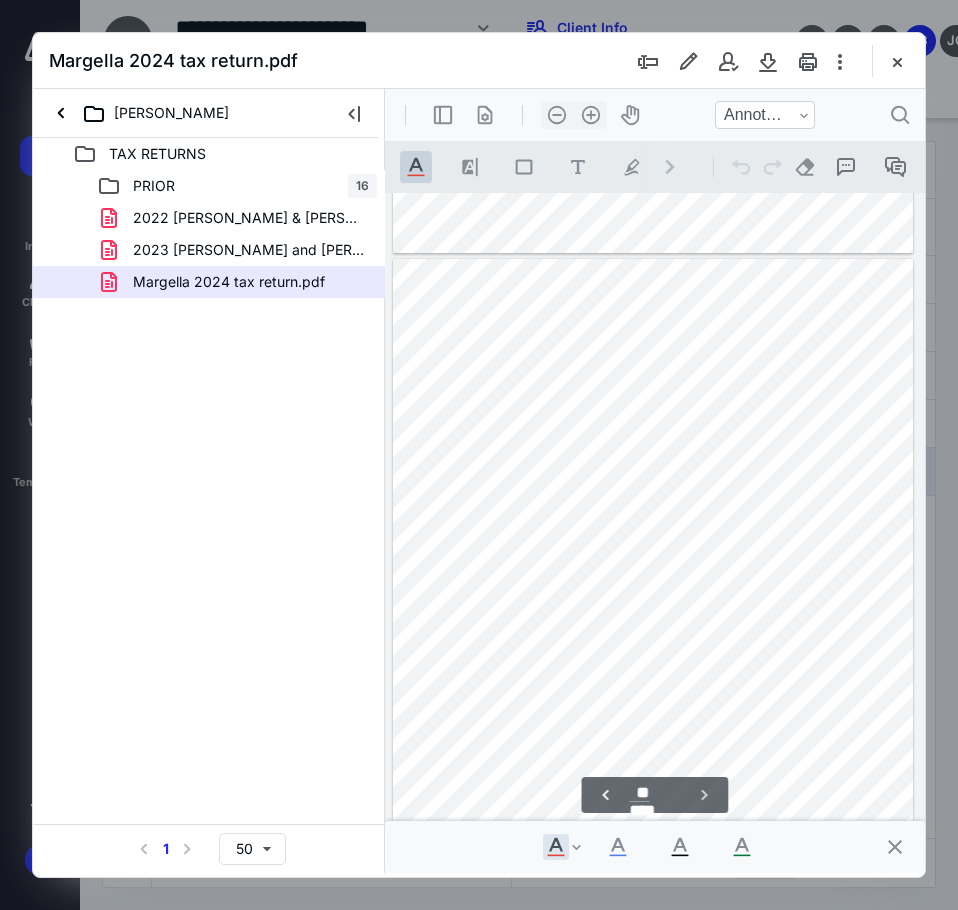 scroll, scrollTop: 41418, scrollLeft: 0, axis: vertical 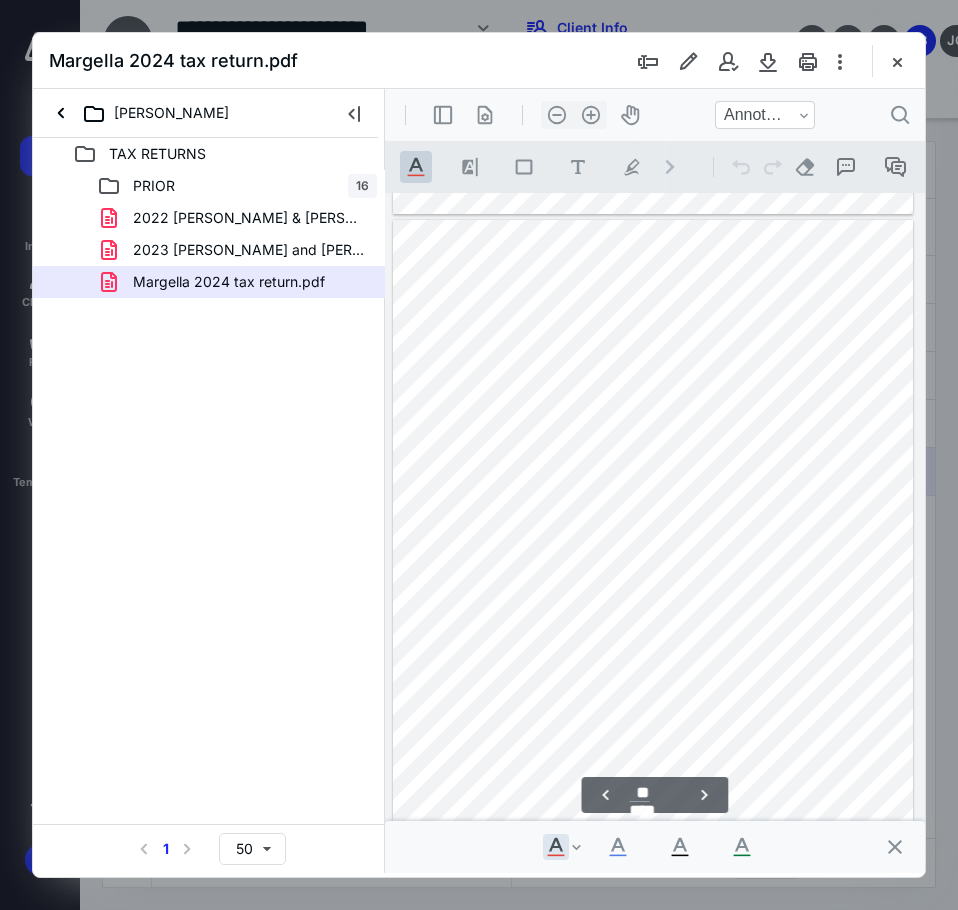 type on "**" 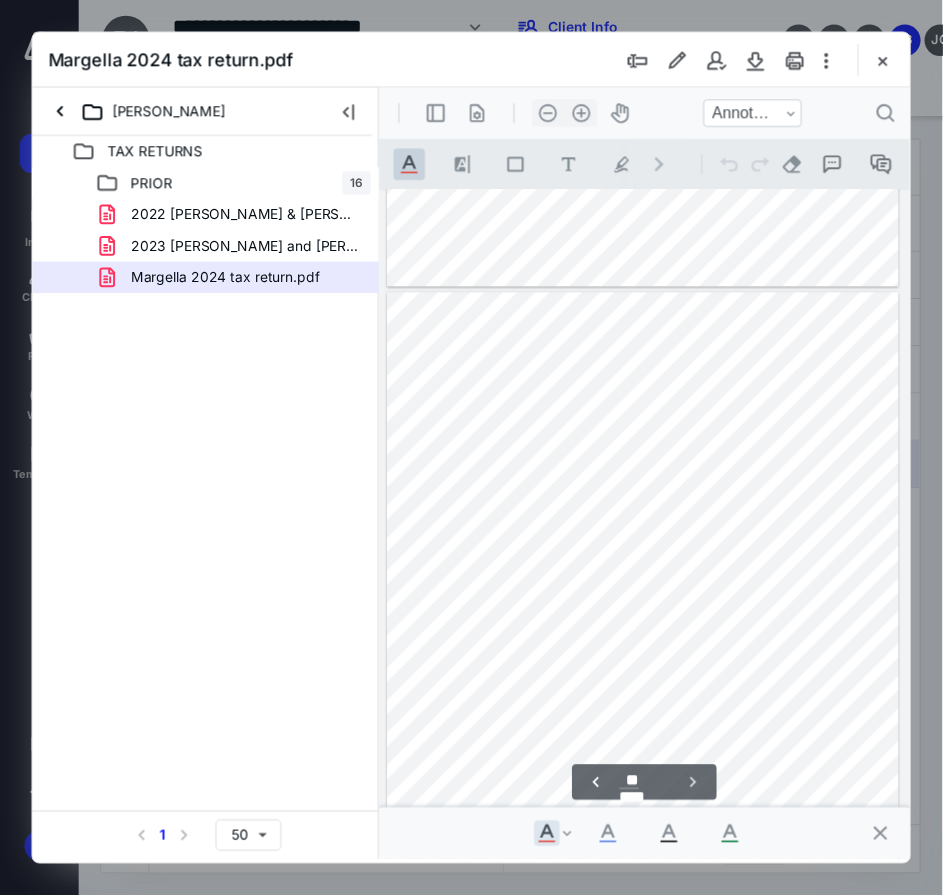 scroll, scrollTop: 41418, scrollLeft: 0, axis: vertical 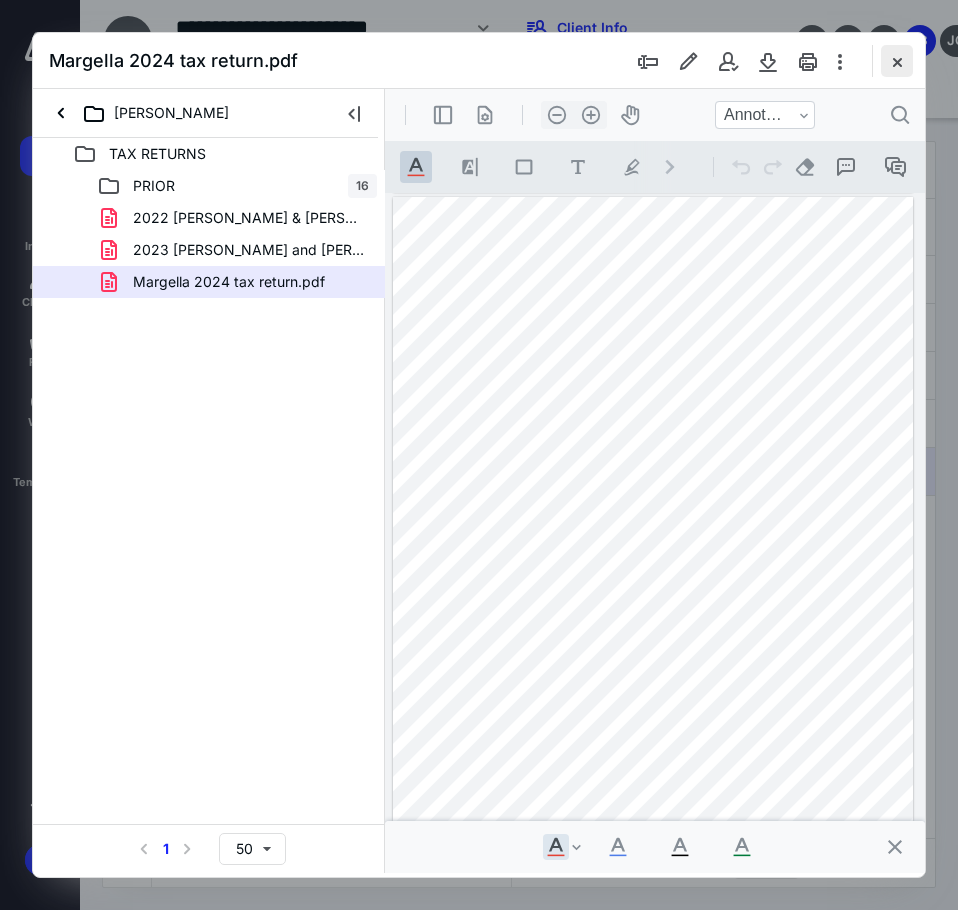 click at bounding box center (897, 61) 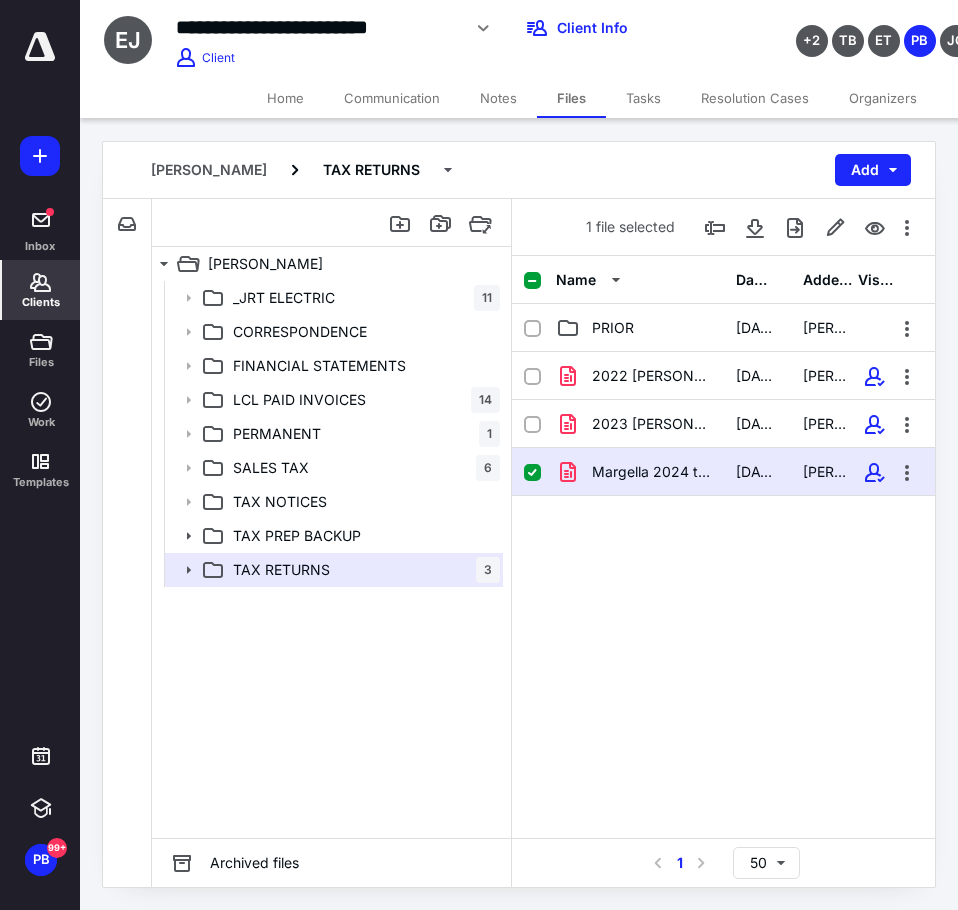 click 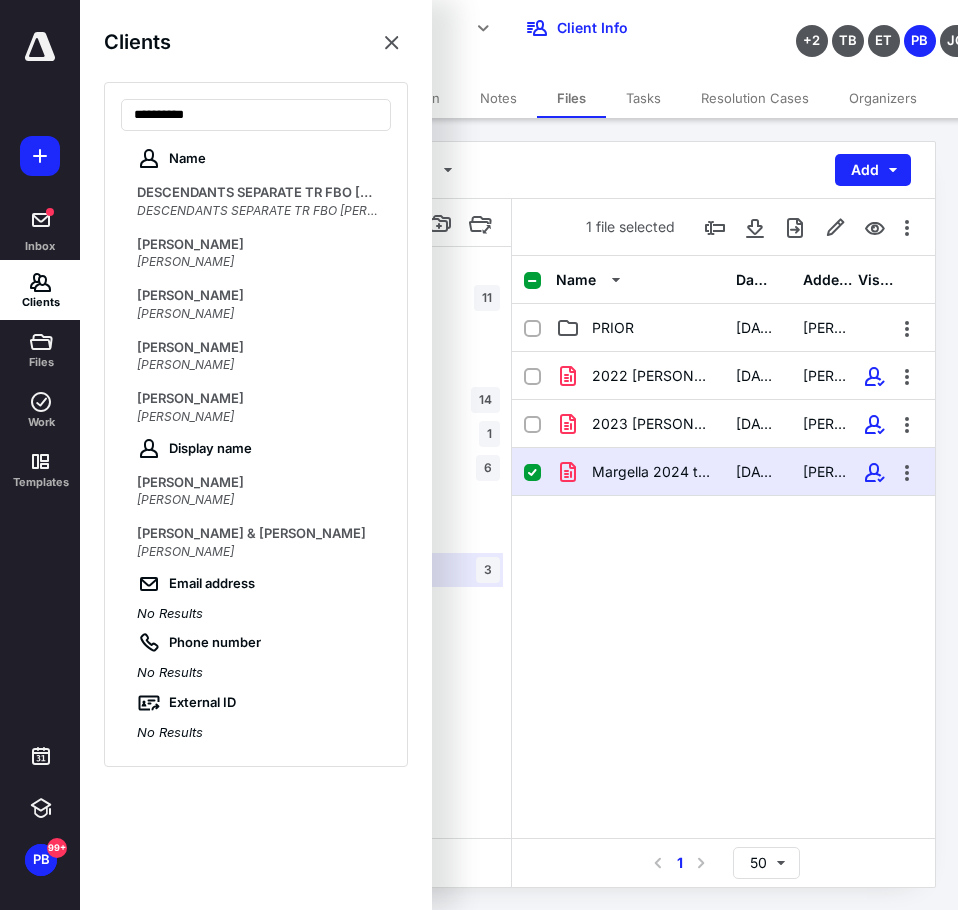 type on "*********" 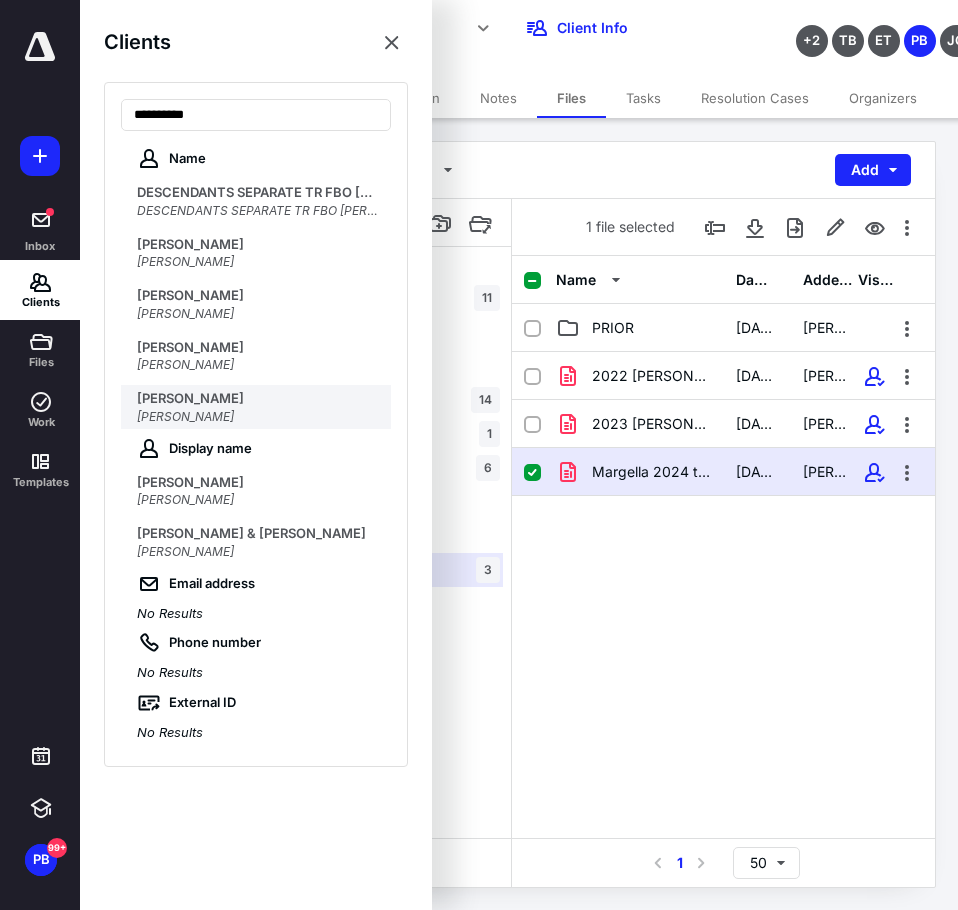 click on "MATT  MARKOWITZ" at bounding box center (190, 398) 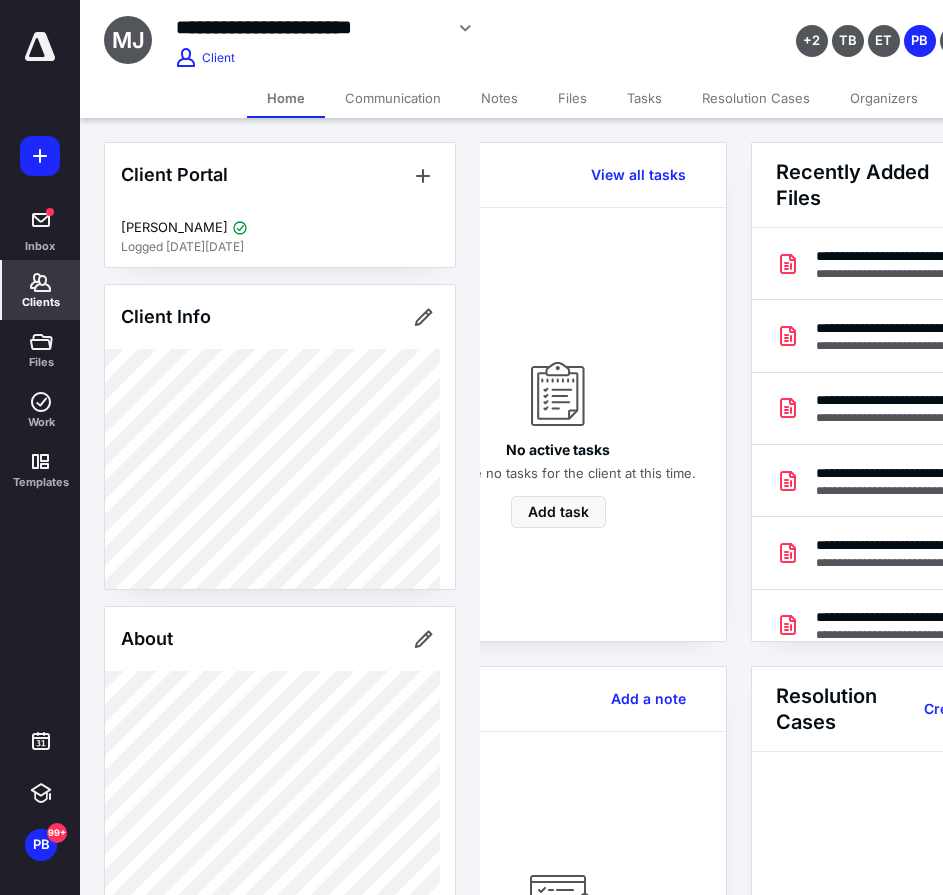 scroll, scrollTop: 0, scrollLeft: 239, axis: horizontal 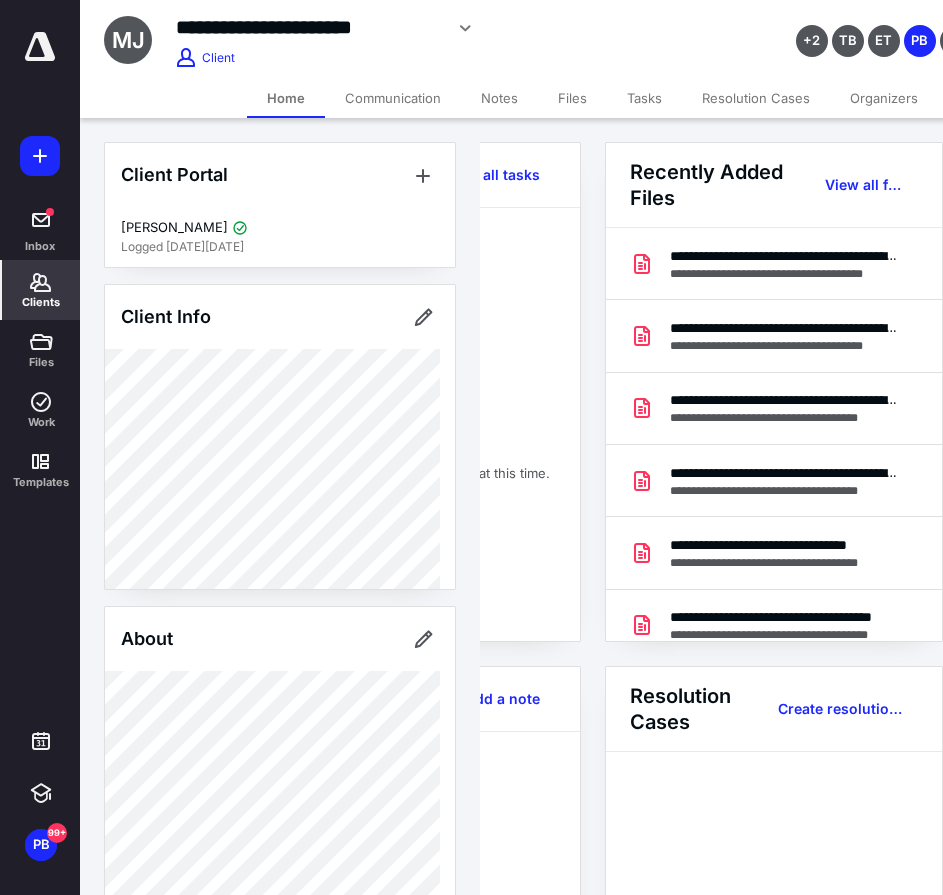 click on "Recently Added Files View all files" at bounding box center [774, 185] 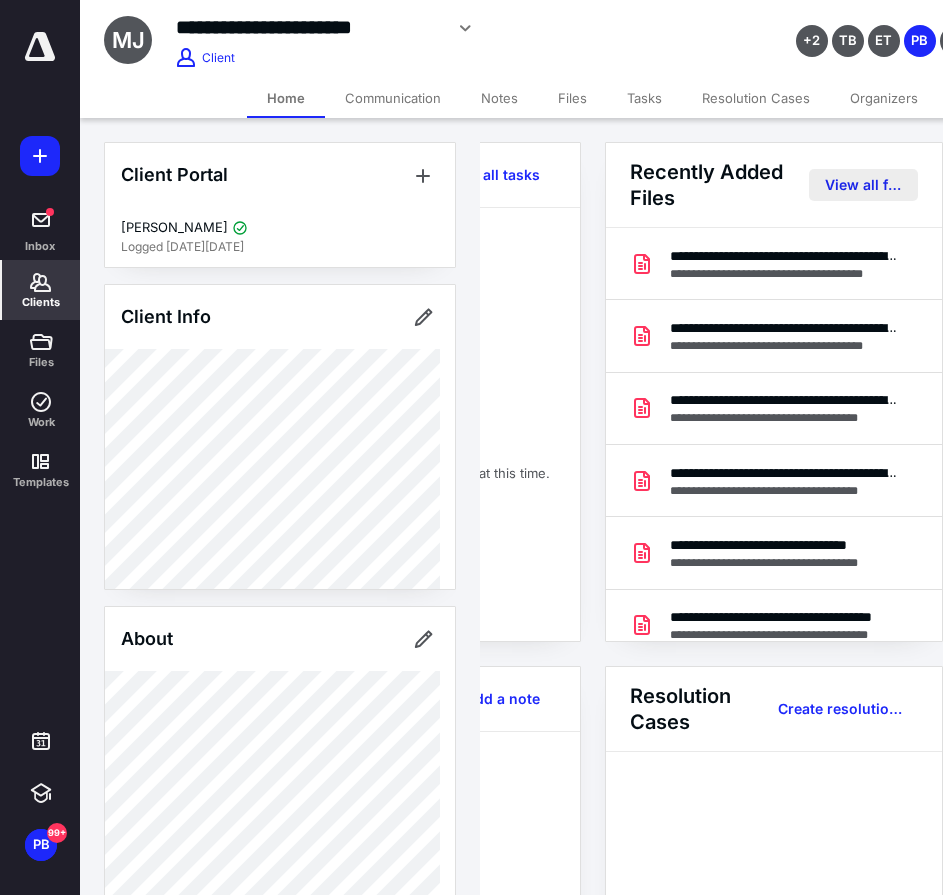 click on "View all files" at bounding box center (863, 185) 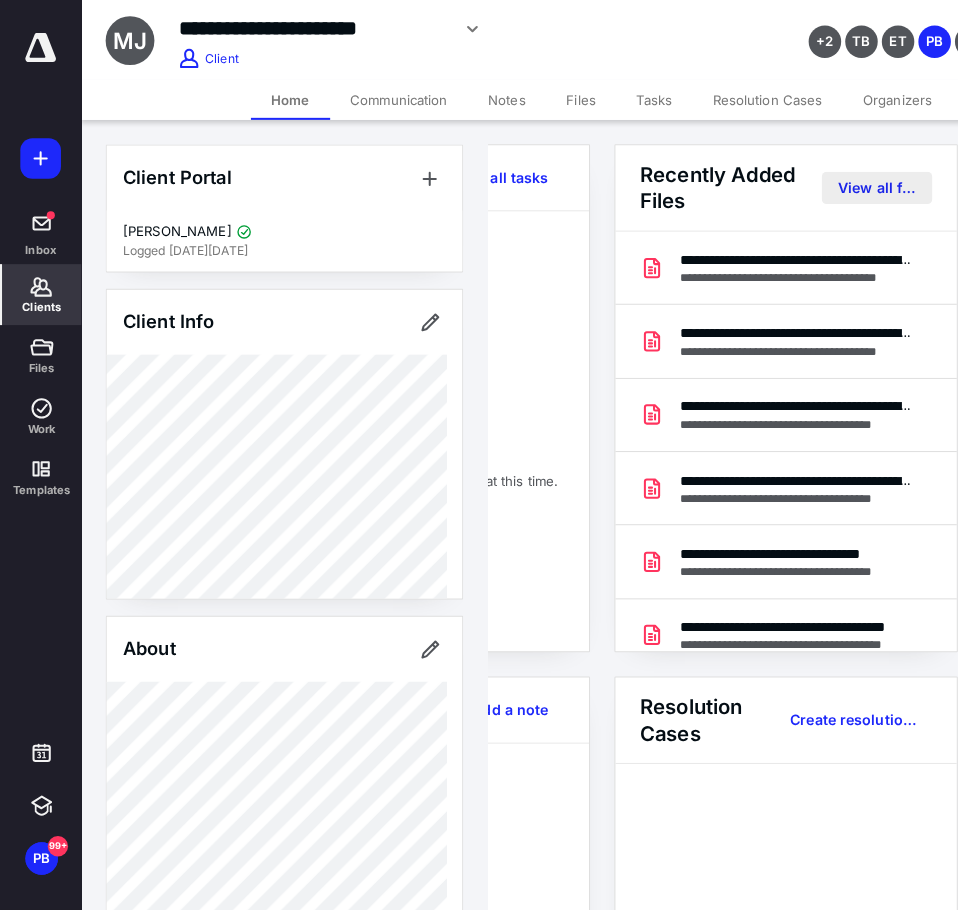 scroll, scrollTop: 0, scrollLeft: 0, axis: both 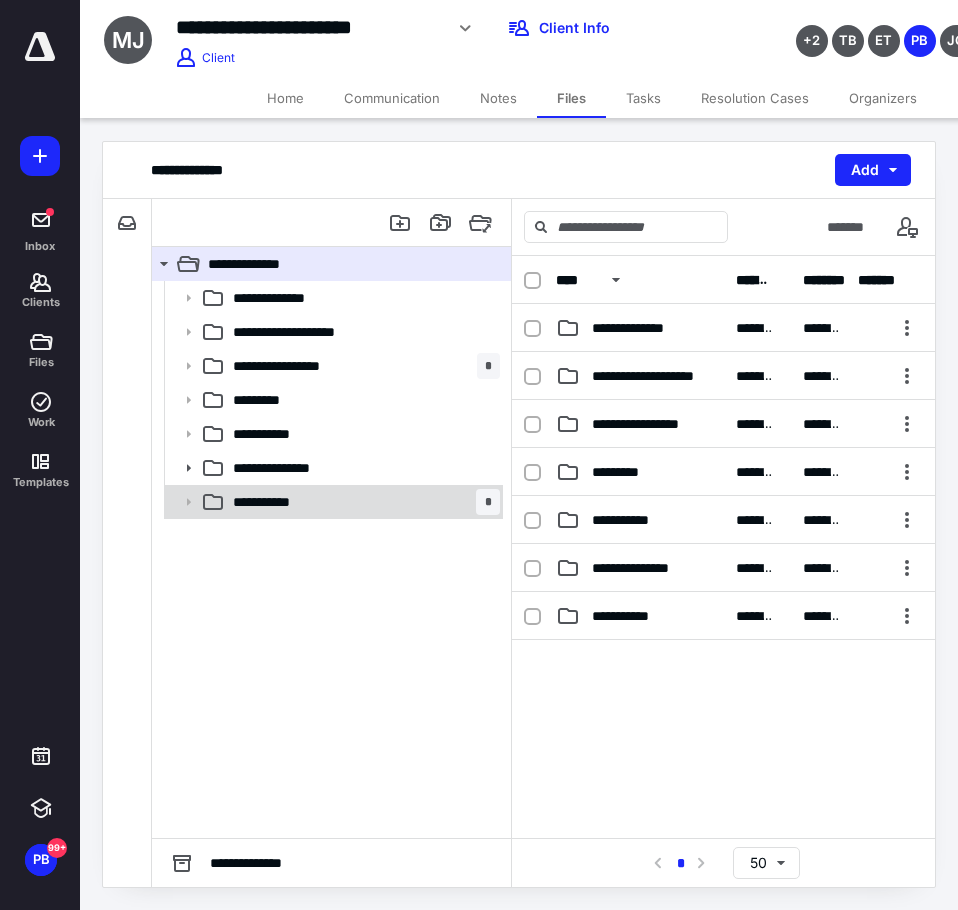 click on "**********" at bounding box center [362, 502] 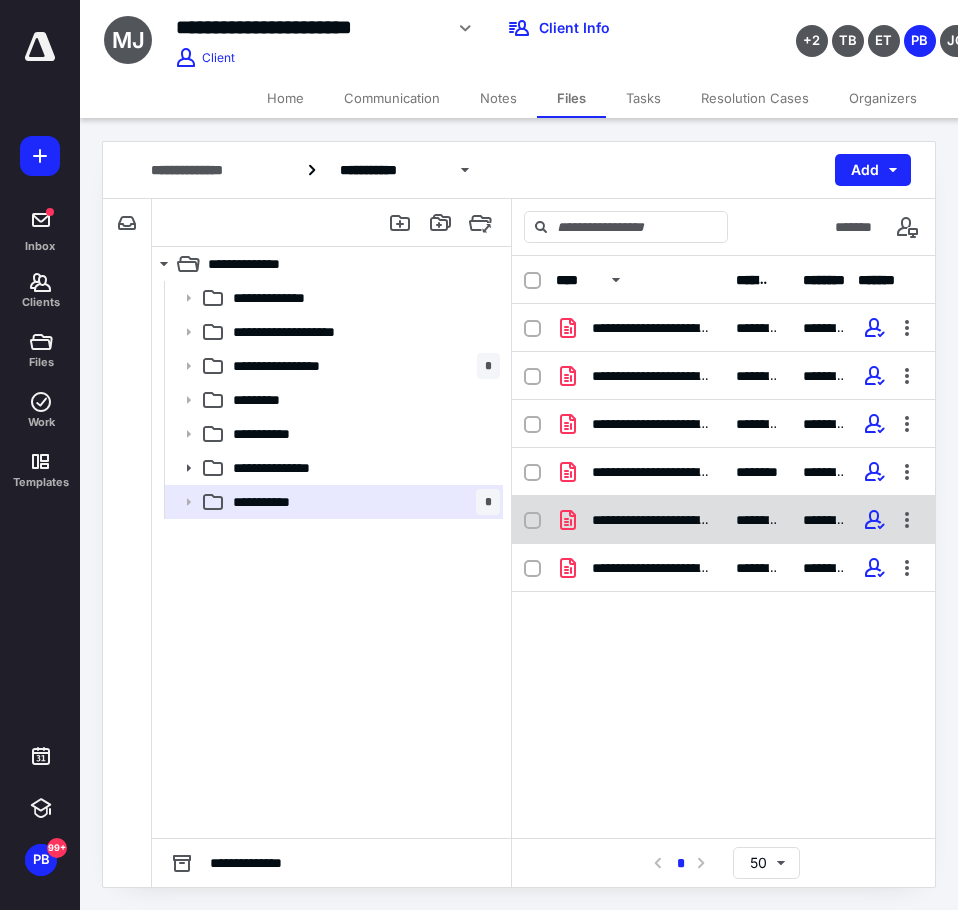 click on "**********" at bounding box center [652, 520] 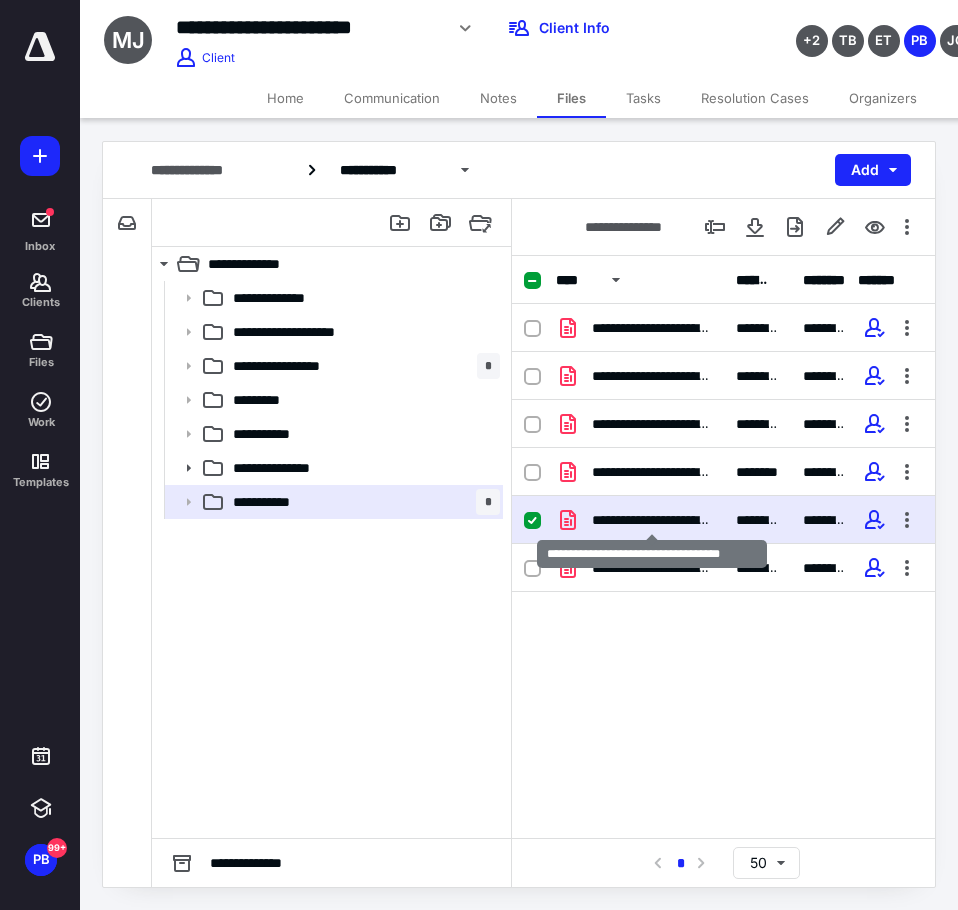 click on "**********" at bounding box center (652, 520) 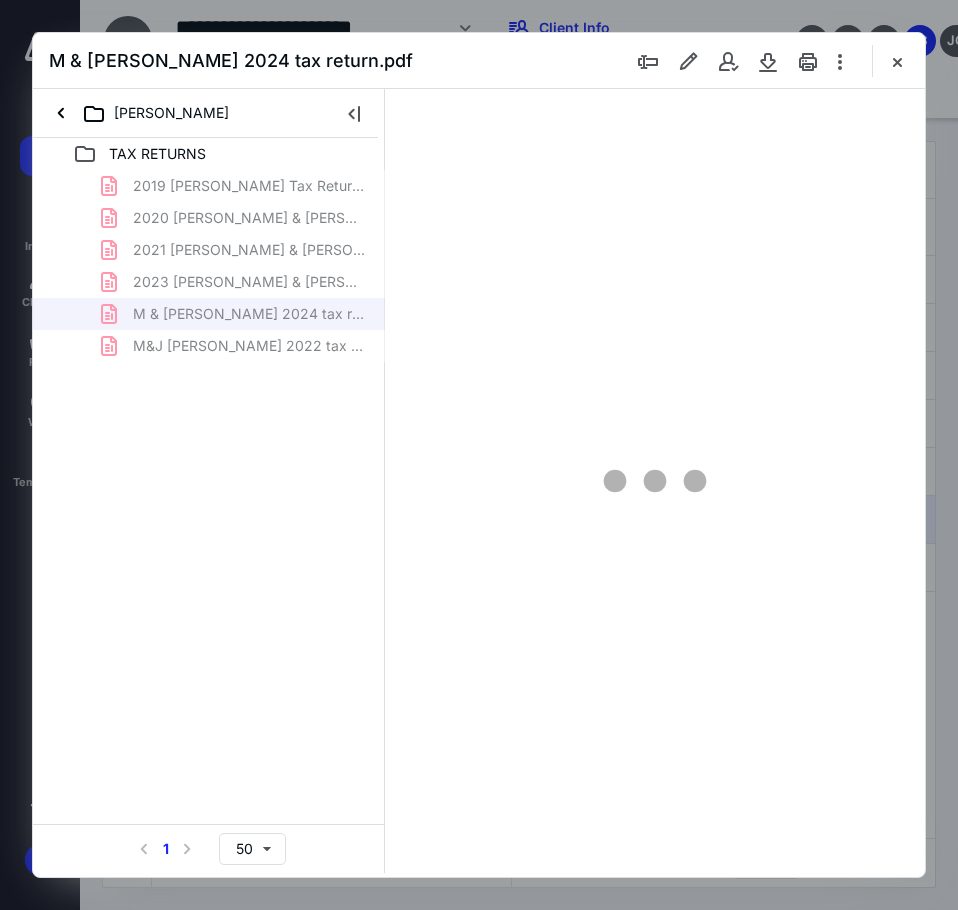 scroll, scrollTop: 0, scrollLeft: 0, axis: both 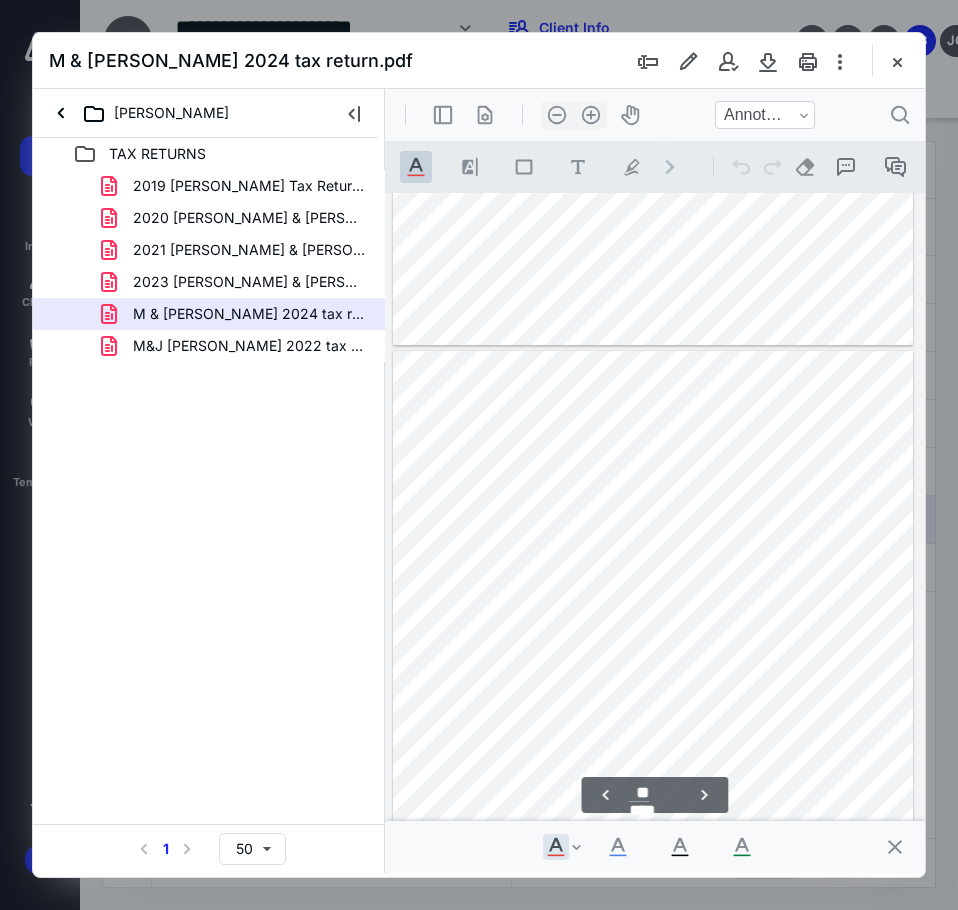 type on "**" 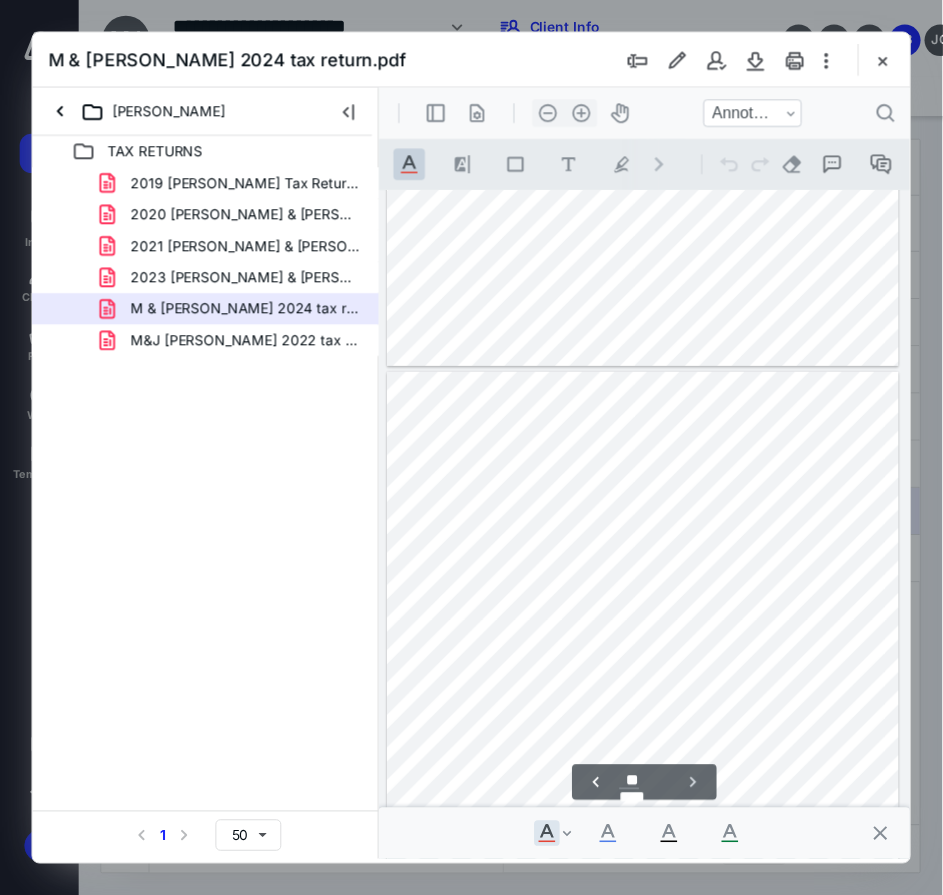 scroll, scrollTop: 14937, scrollLeft: 0, axis: vertical 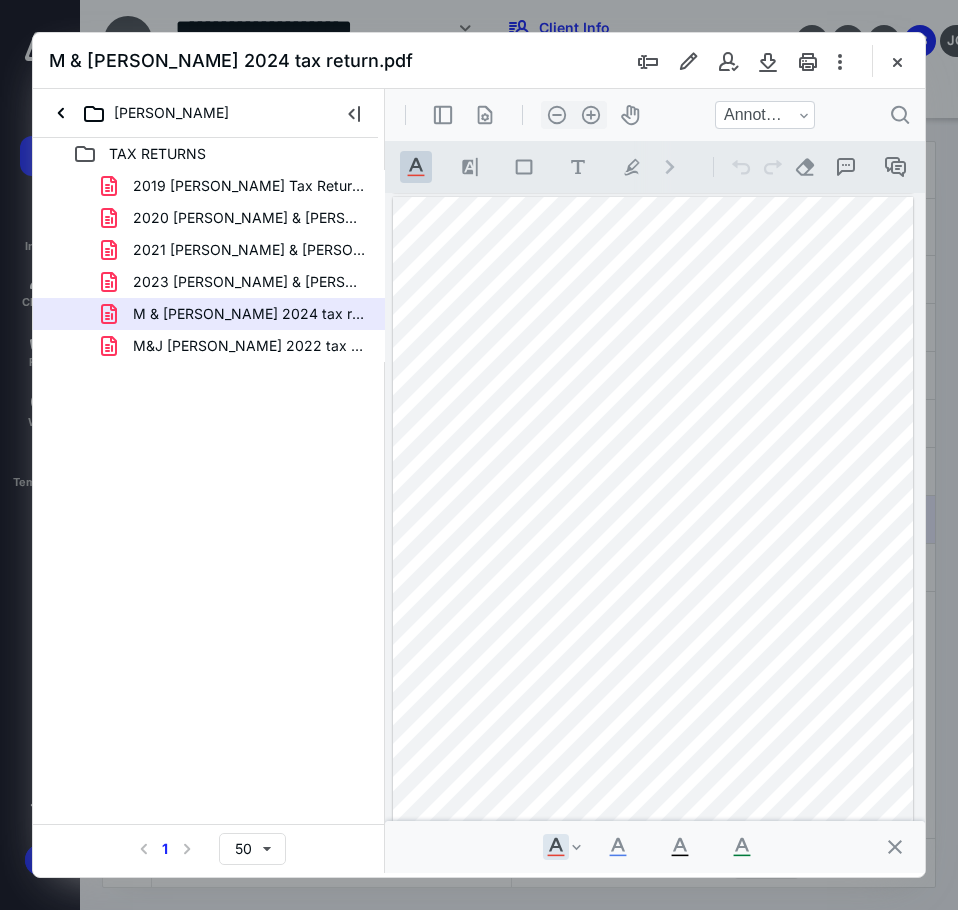 click at bounding box center (897, 61) 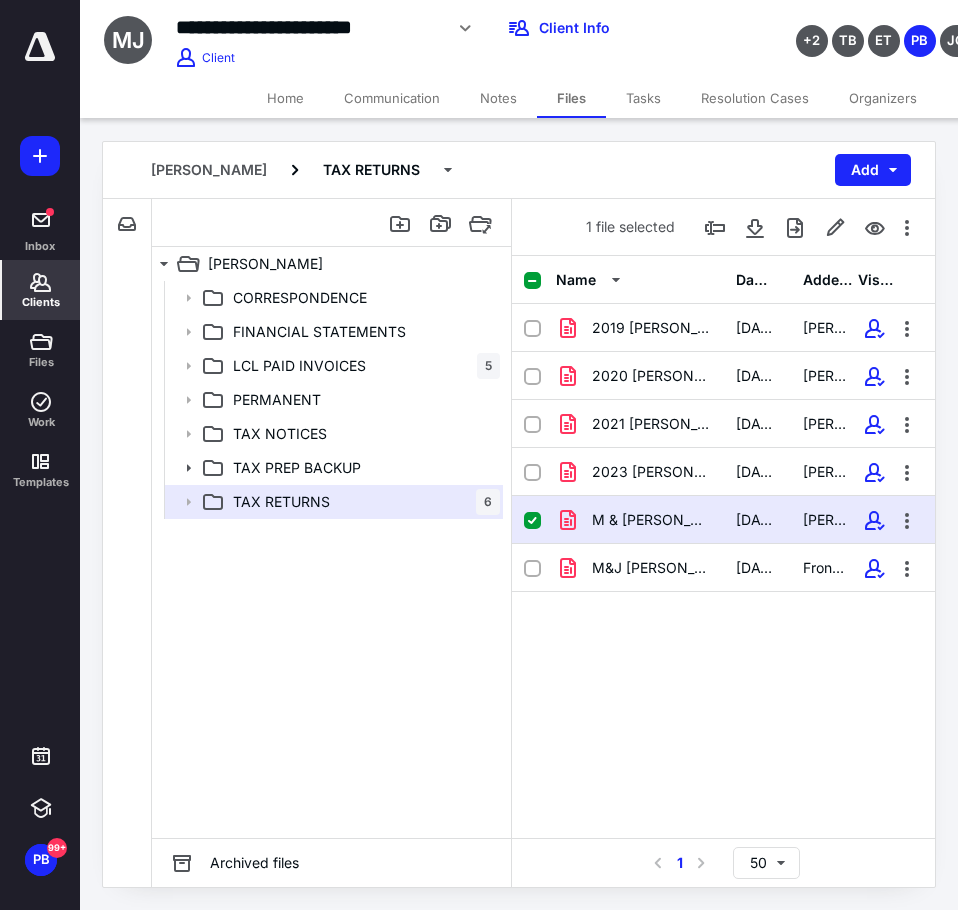 click 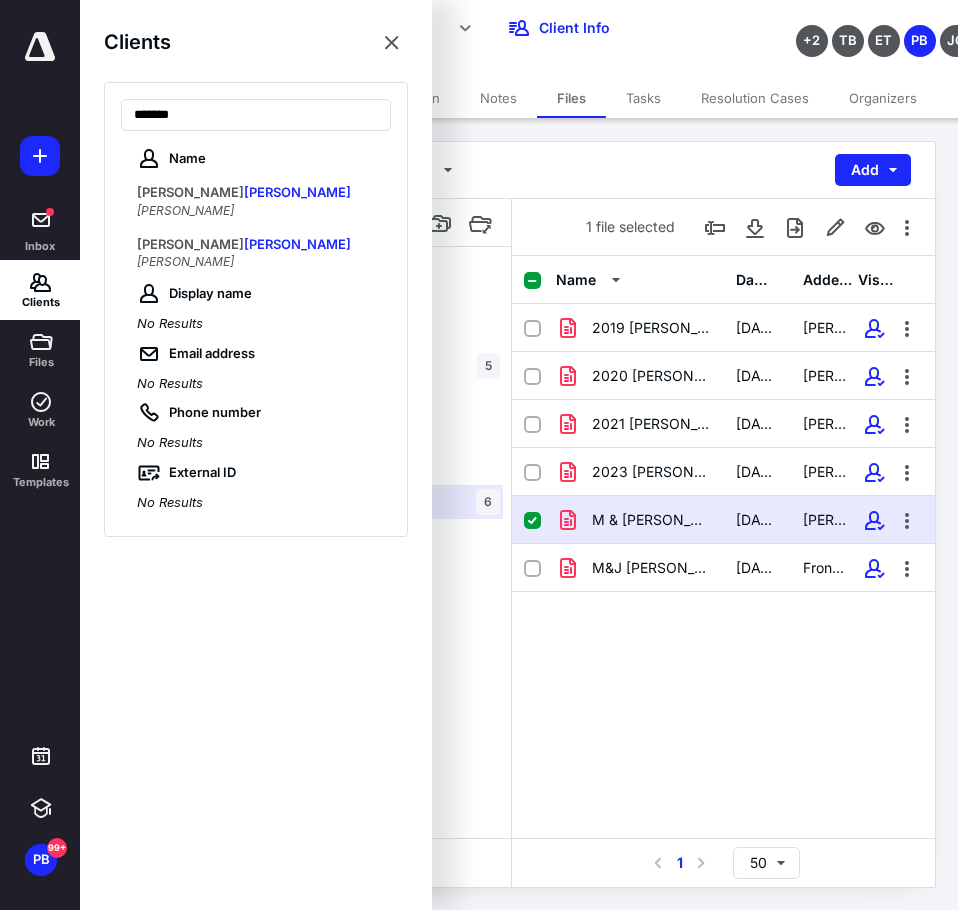 type on "*******" 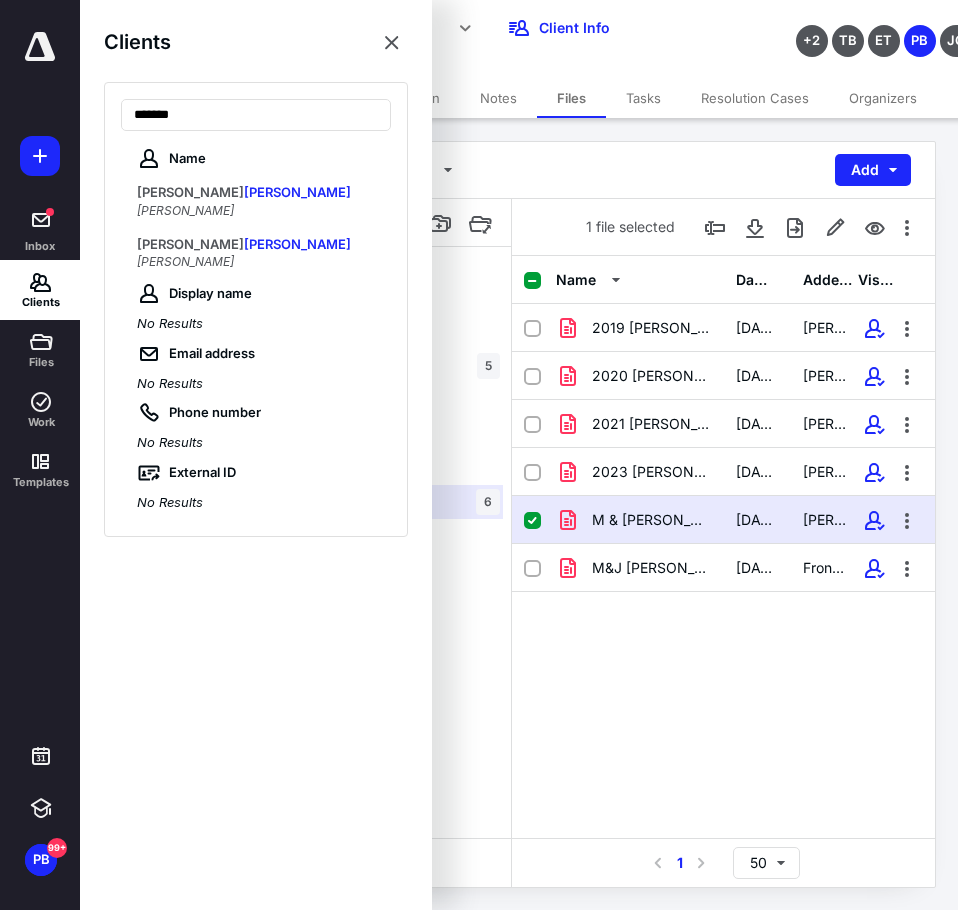 click on "MAROTTA" at bounding box center (297, 244) 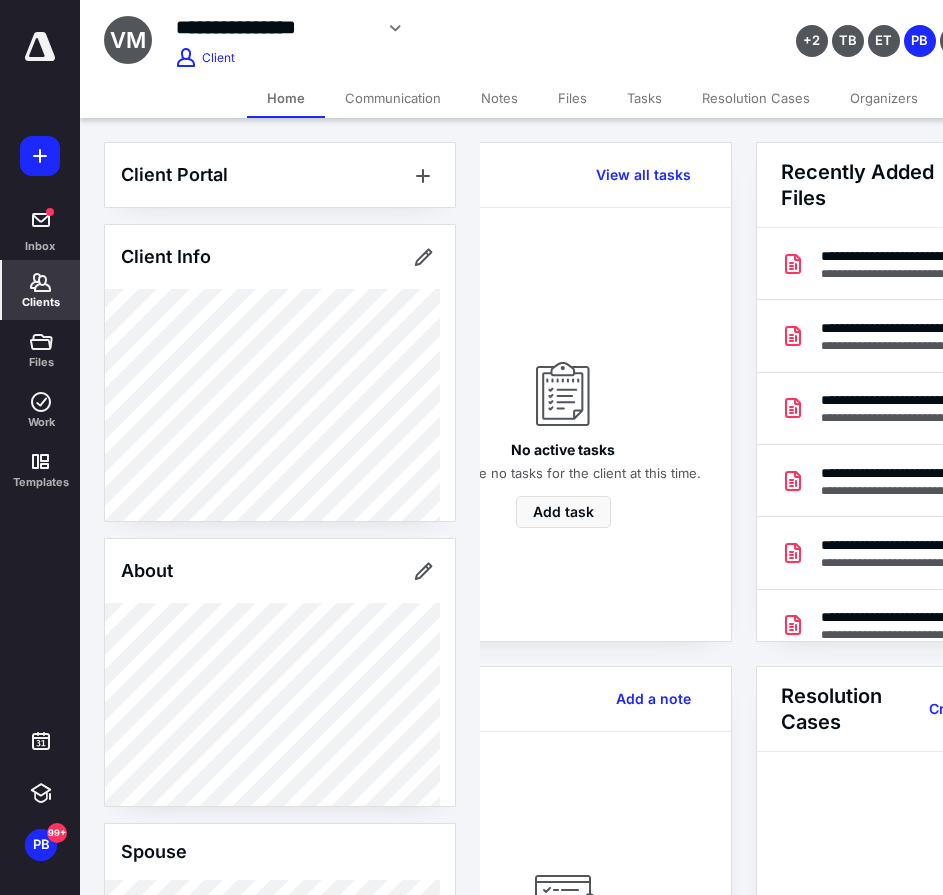scroll, scrollTop: 0, scrollLeft: 239, axis: horizontal 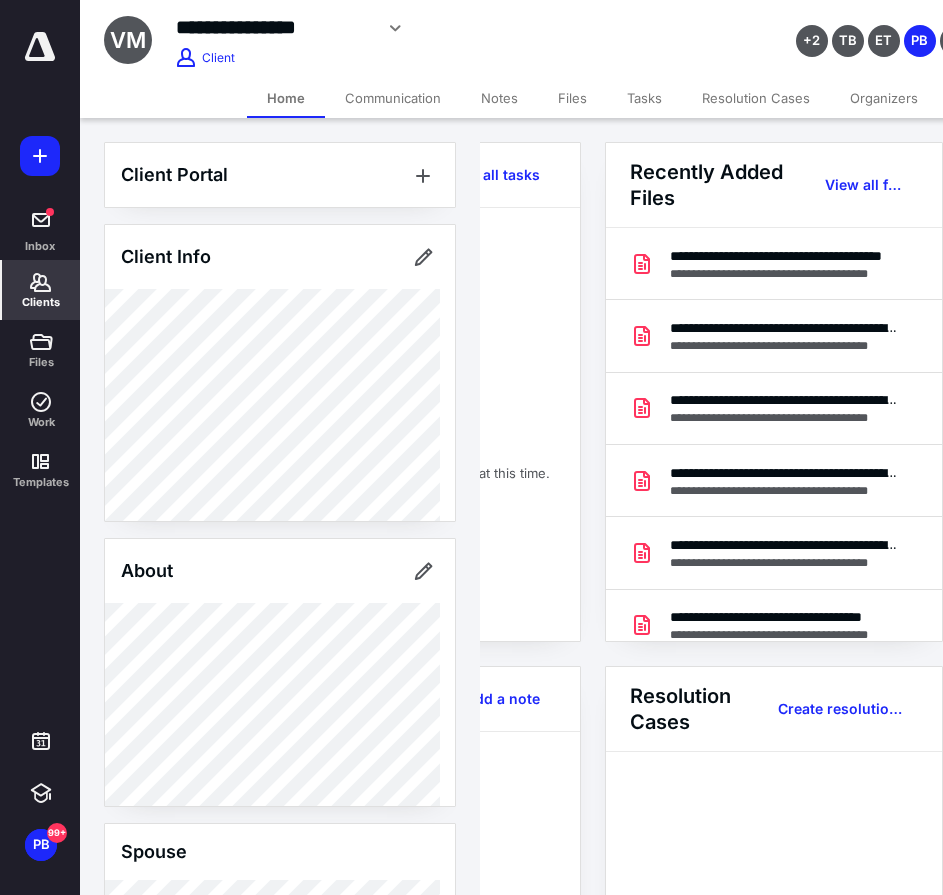 click on "Recently Added Files View all files" at bounding box center [774, 185] 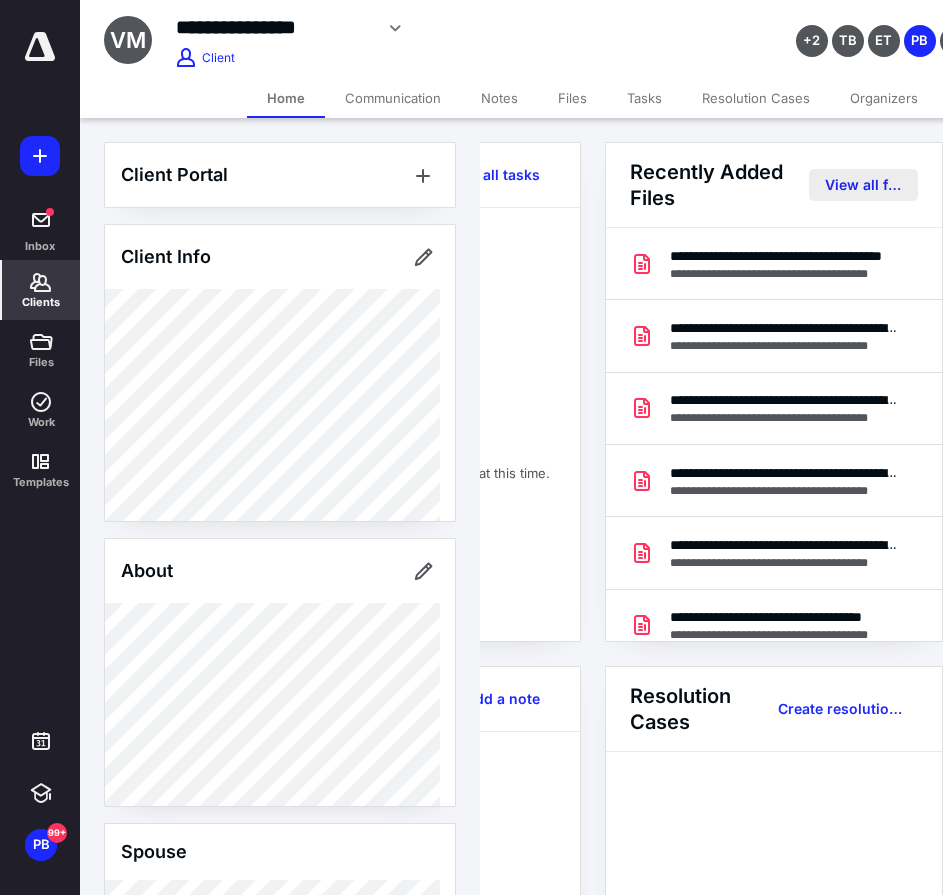 click on "View all files" at bounding box center (863, 185) 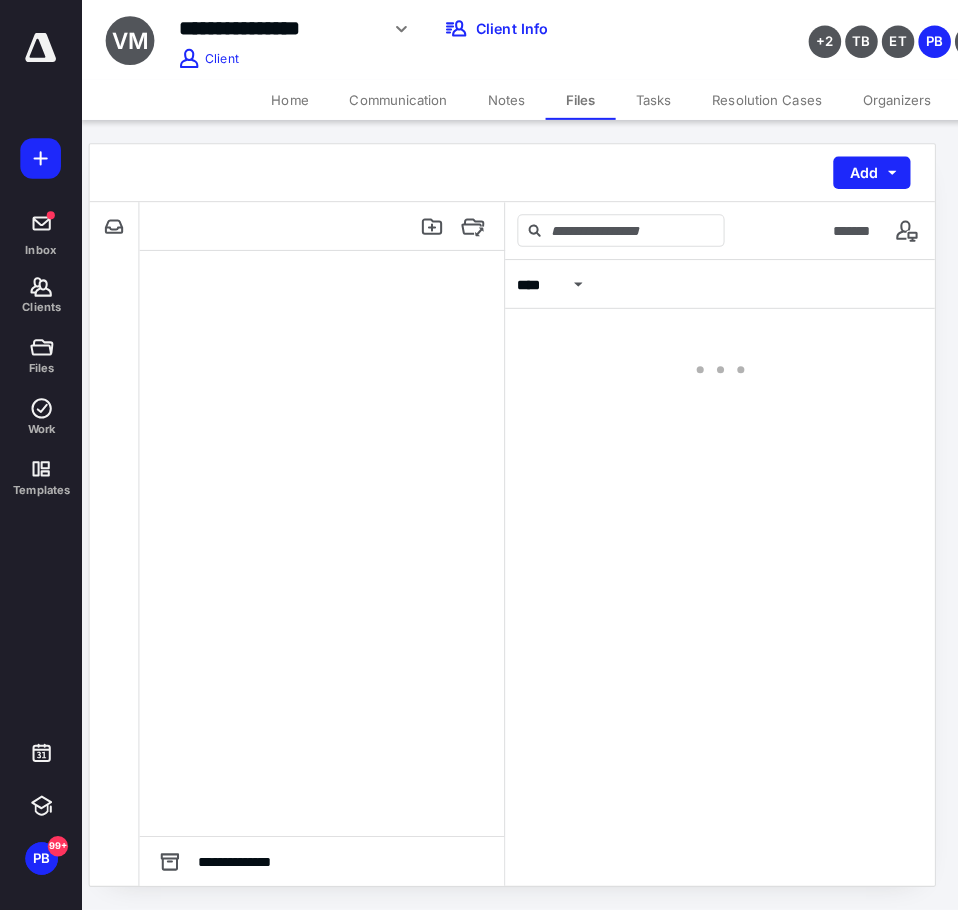 scroll, scrollTop: 0, scrollLeft: 0, axis: both 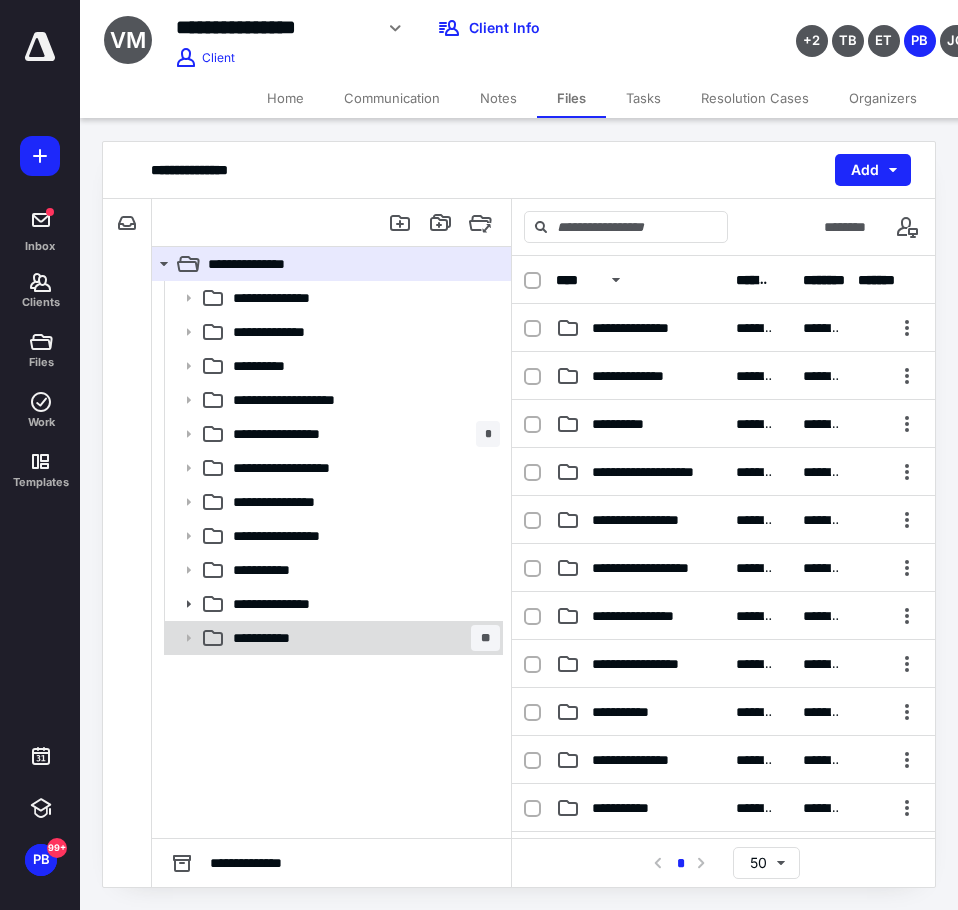 click on "**********" at bounding box center (362, 638) 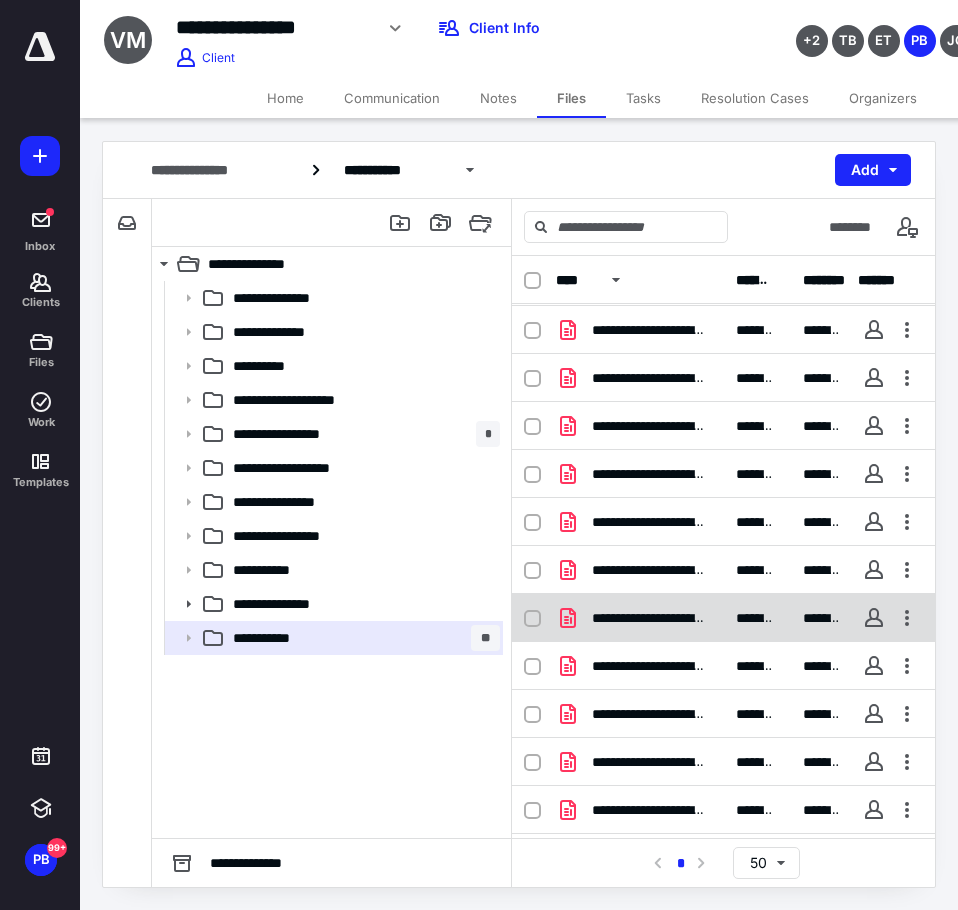 scroll, scrollTop: 90, scrollLeft: 0, axis: vertical 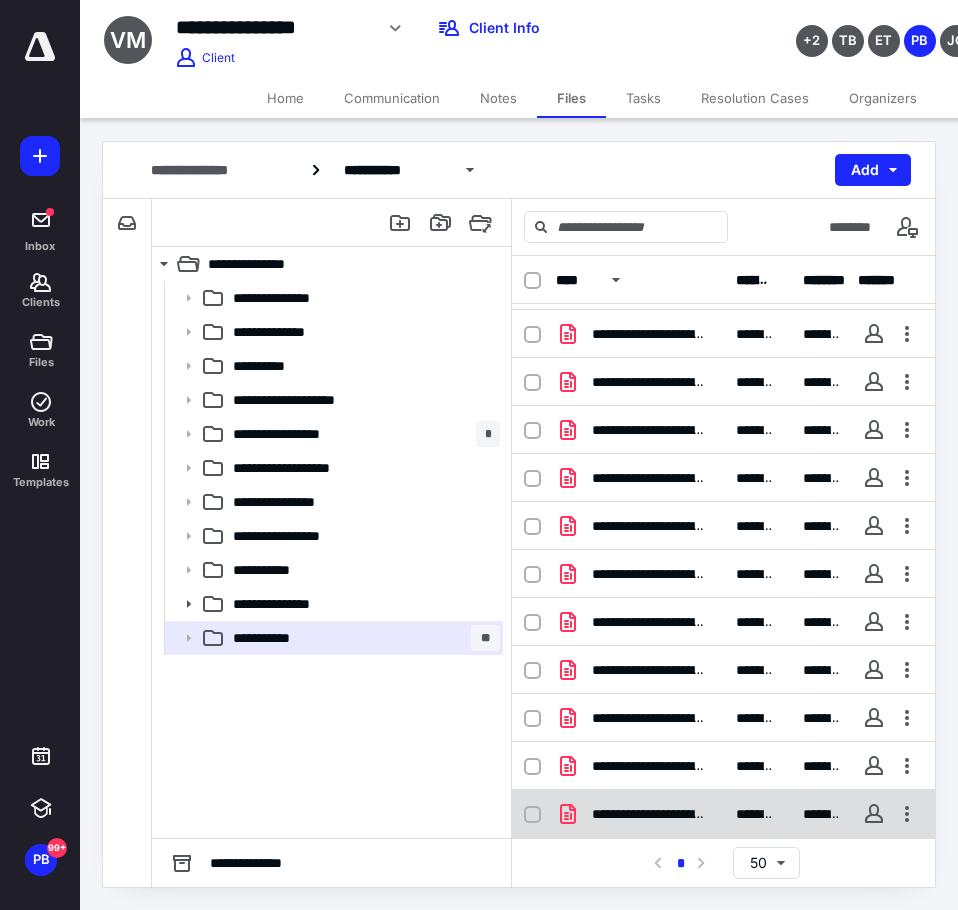click on "**********" at bounding box center [723, 814] 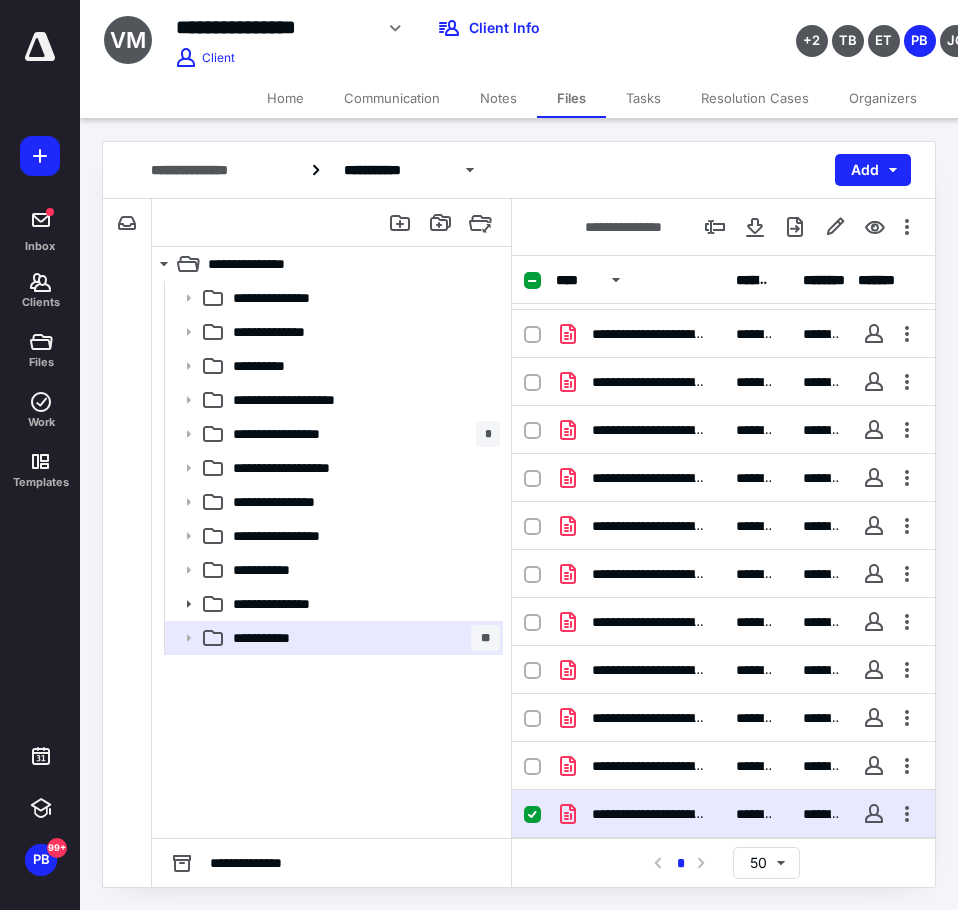 click on "**********" at bounding box center (723, 814) 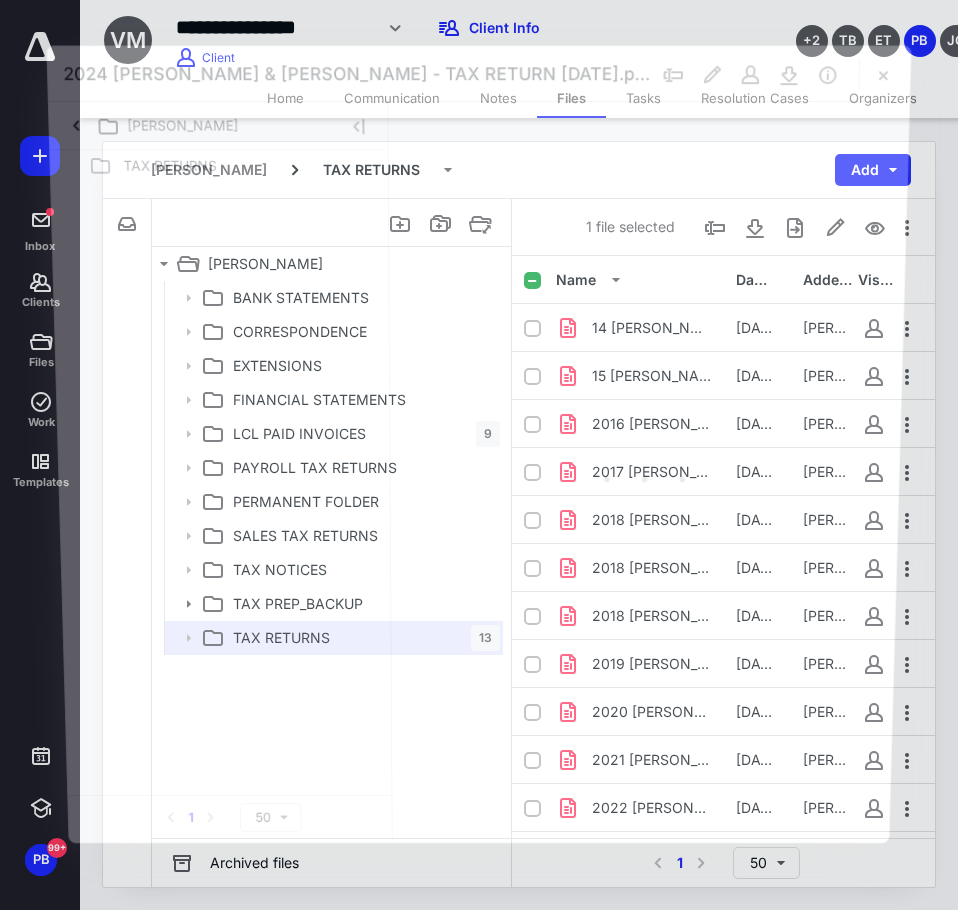 scroll, scrollTop: 90, scrollLeft: 0, axis: vertical 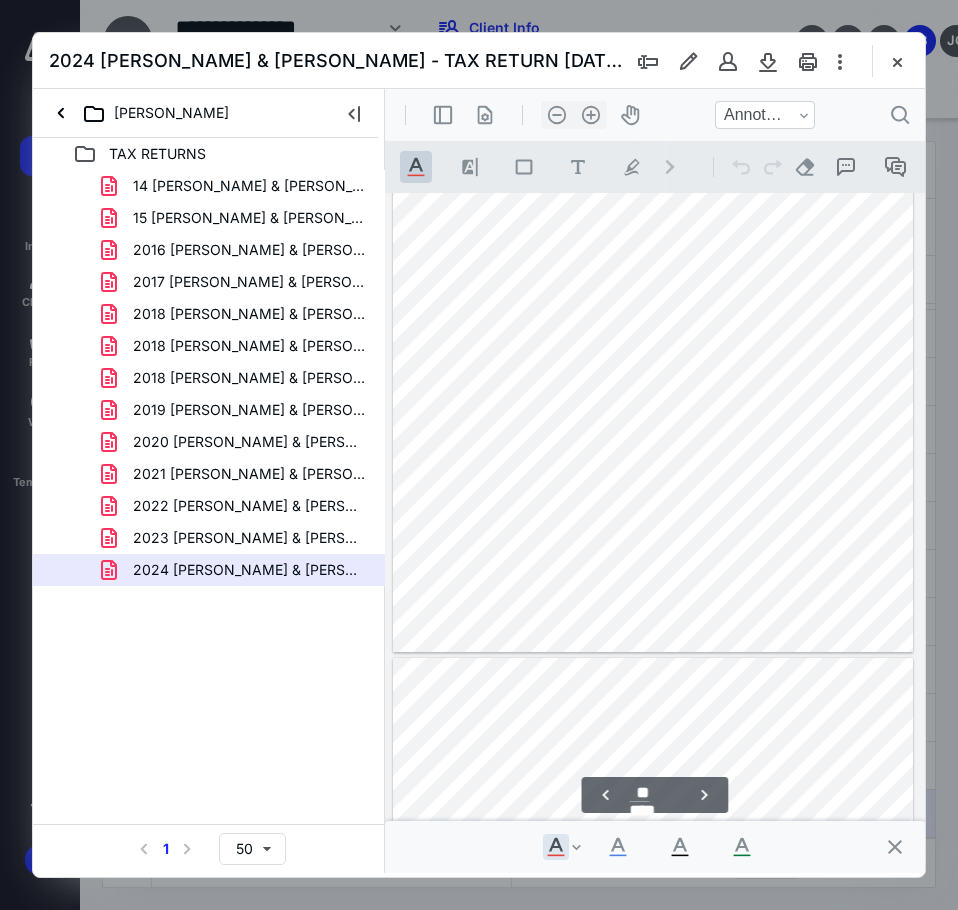 type on "**" 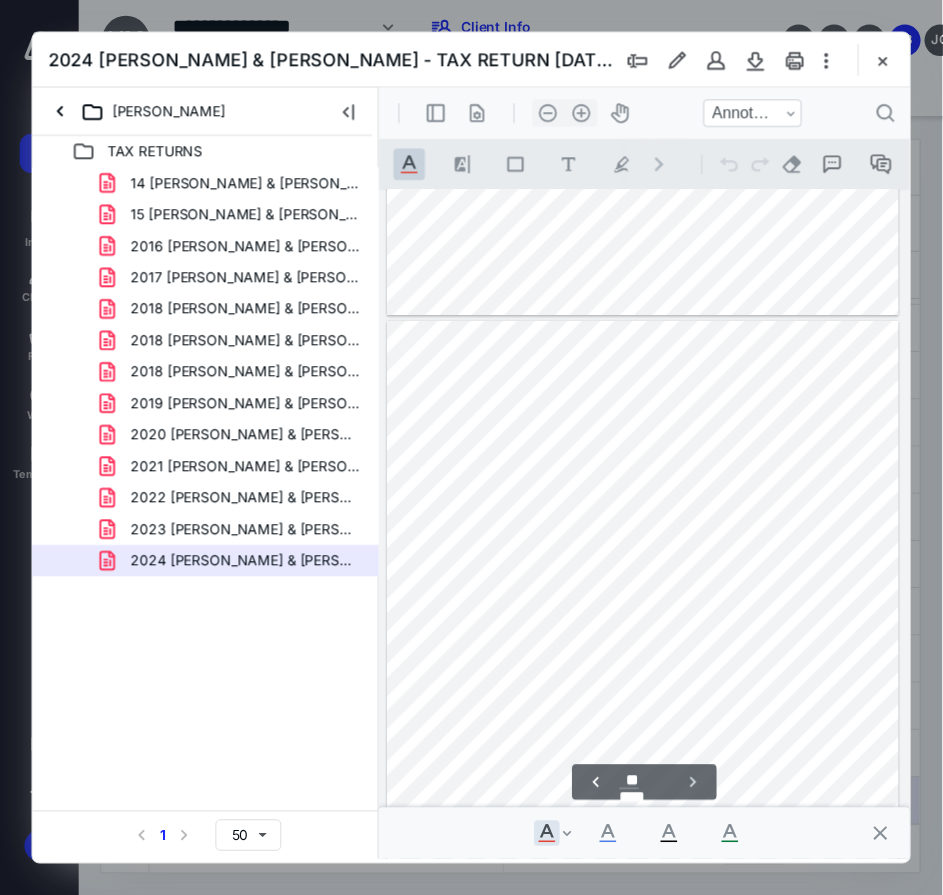 scroll, scrollTop: 7468, scrollLeft: 0, axis: vertical 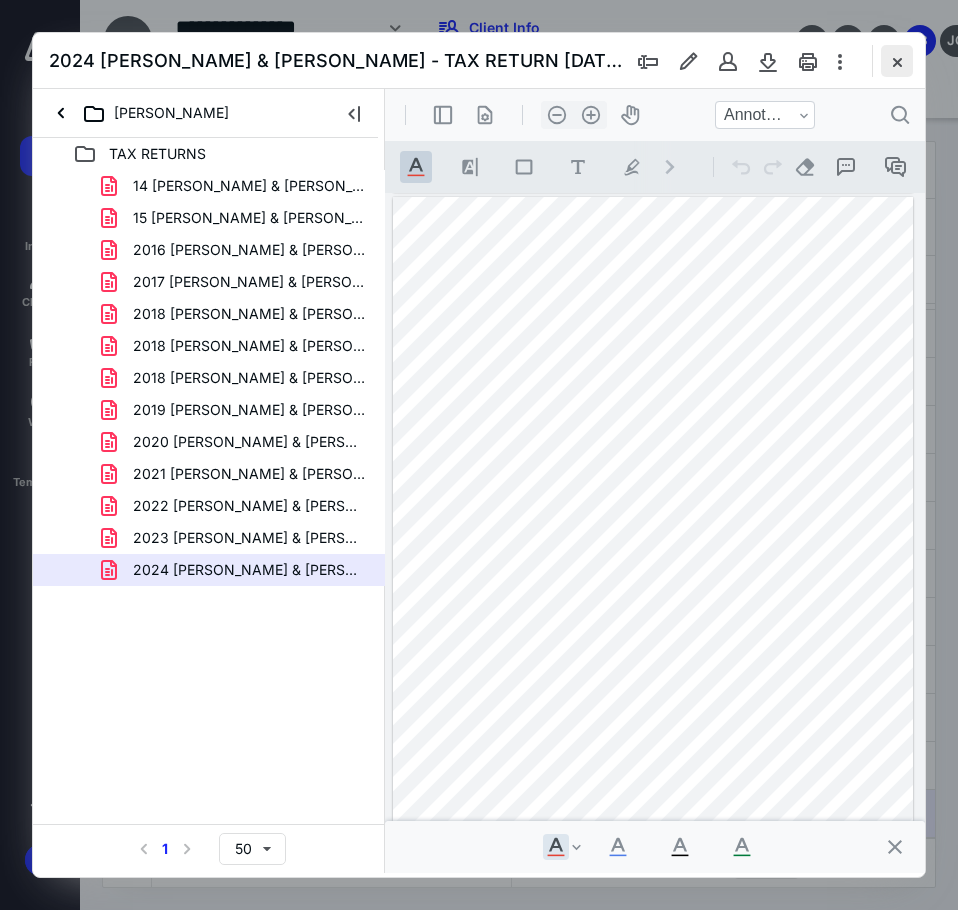 click at bounding box center [897, 61] 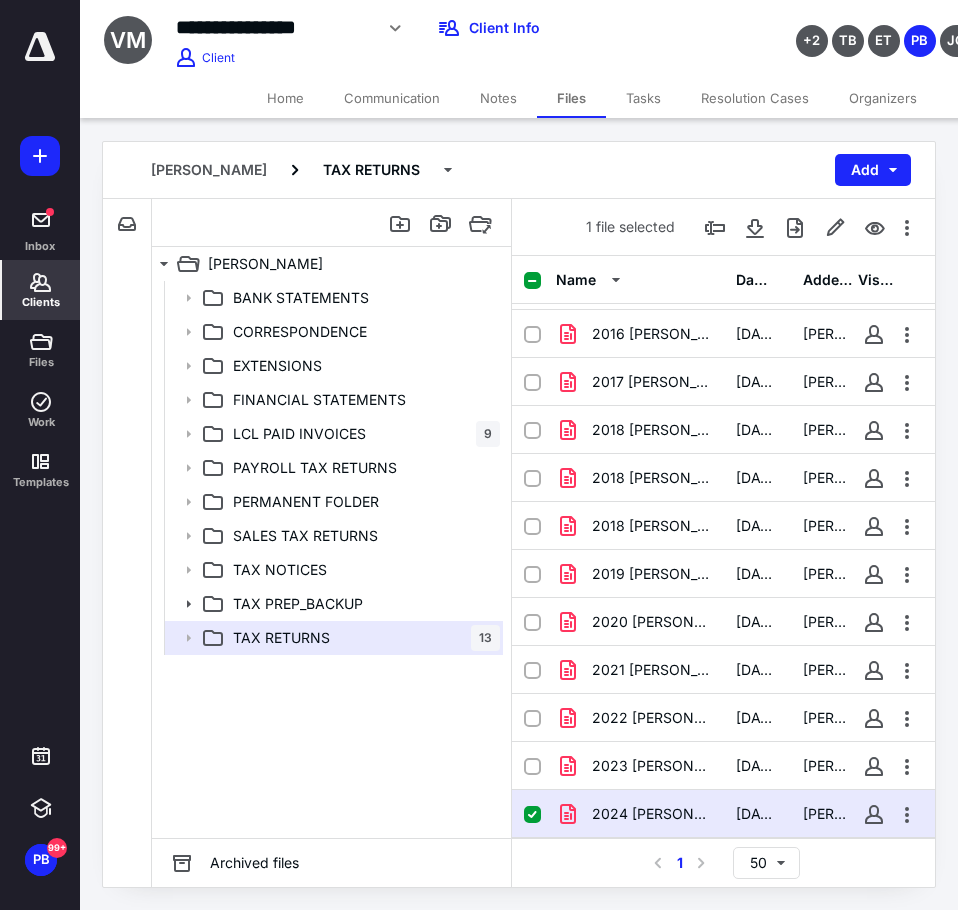 click on "Clients" at bounding box center [41, 290] 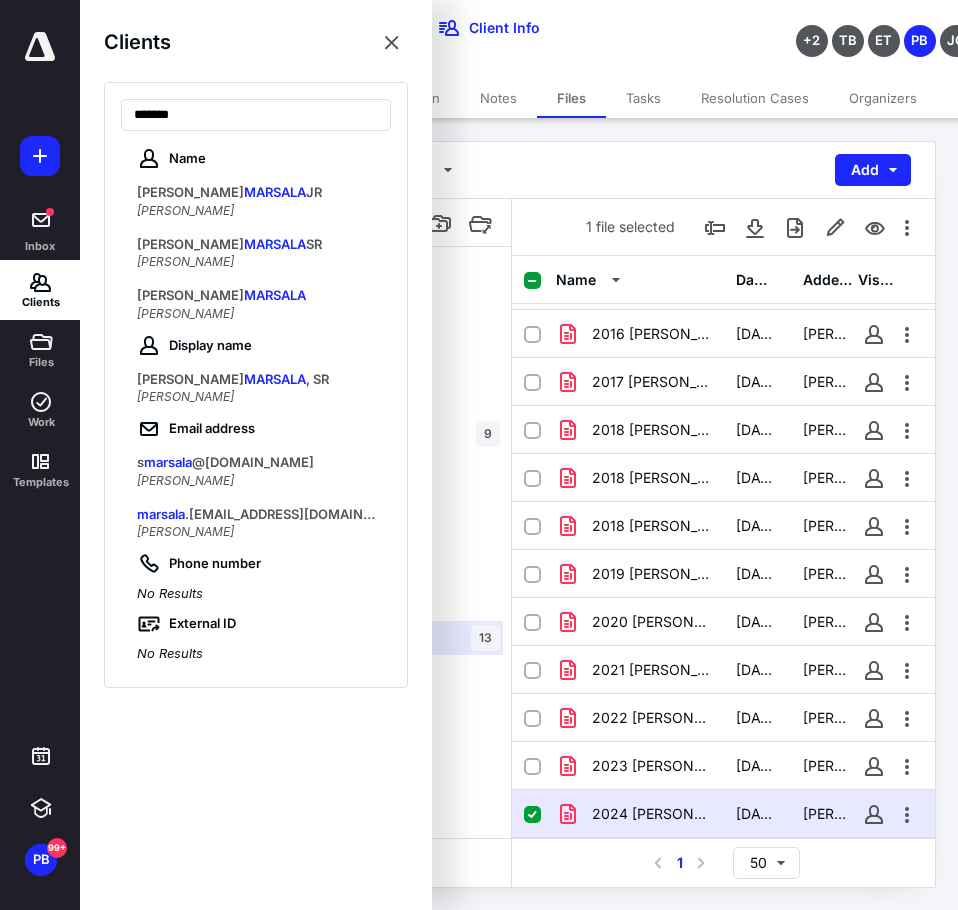 type on "*******" 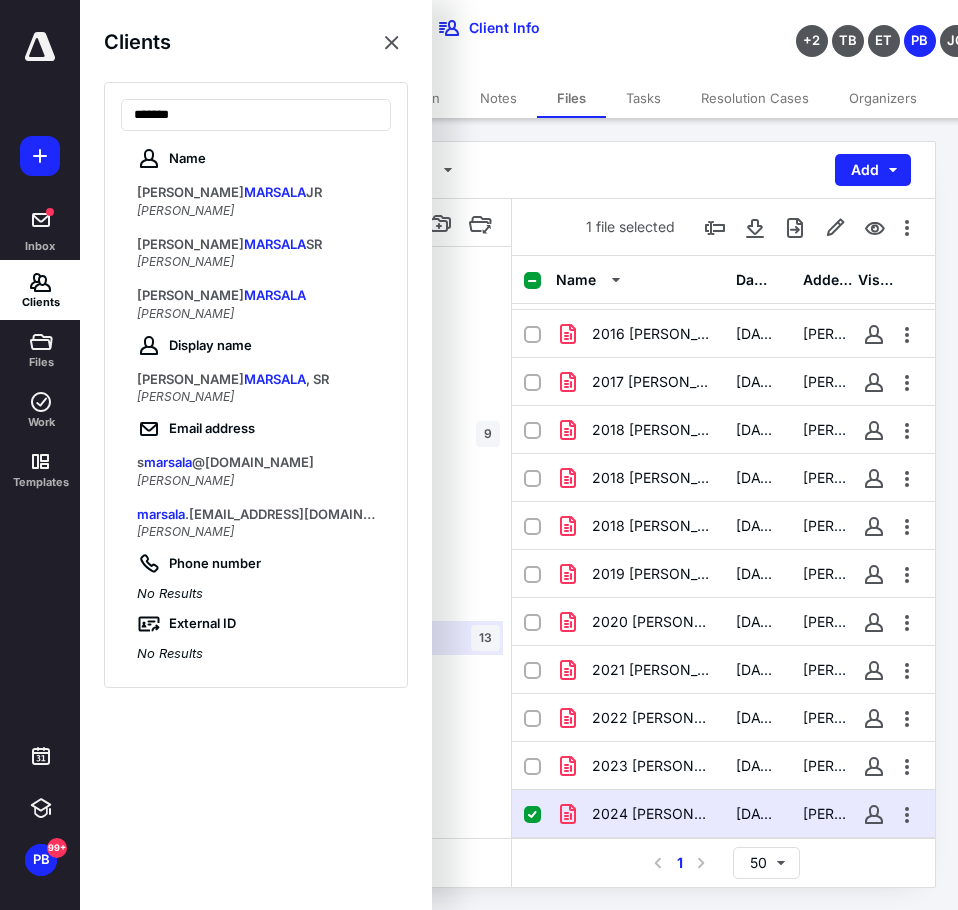 click on "Name JOHN   MARSALA  JR JOHN  MARSALA JR JOHN J  MARSALA  SR JOHN J MARSALA SR SUSAN M  MARSALA SUSAN M MARSALA" at bounding box center [256, 236] 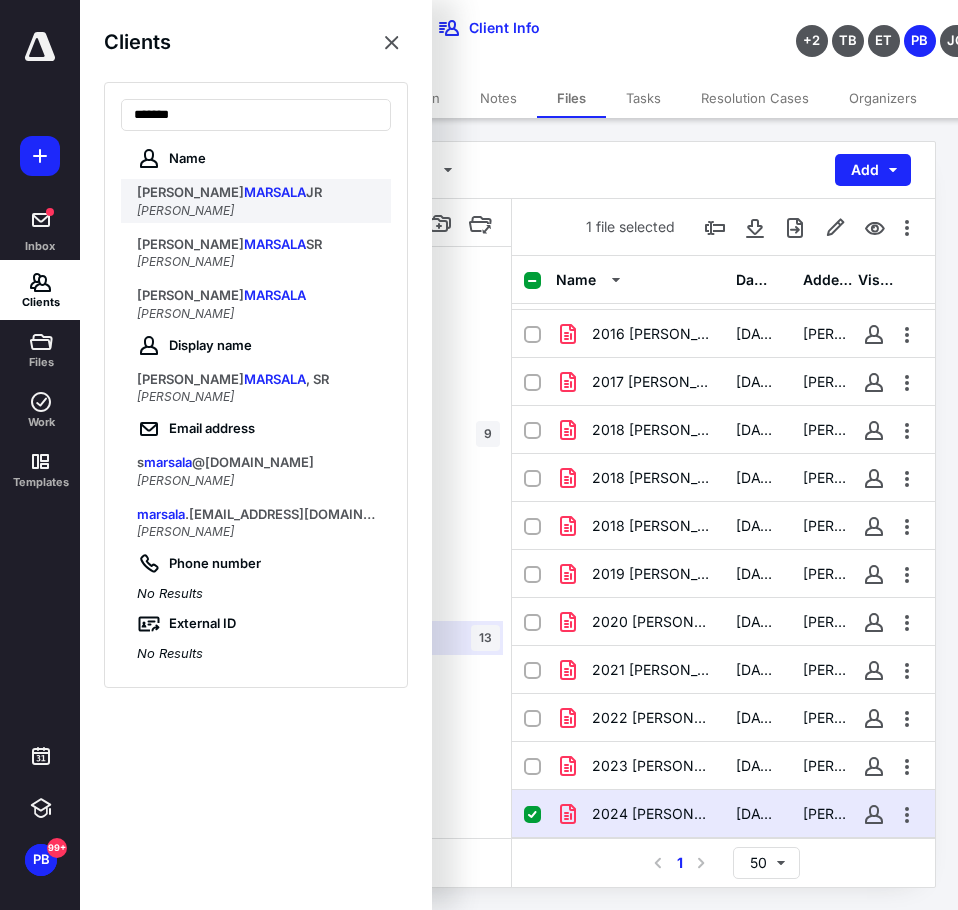 click on "JOHN   MARSALA  JR" at bounding box center [258, 193] 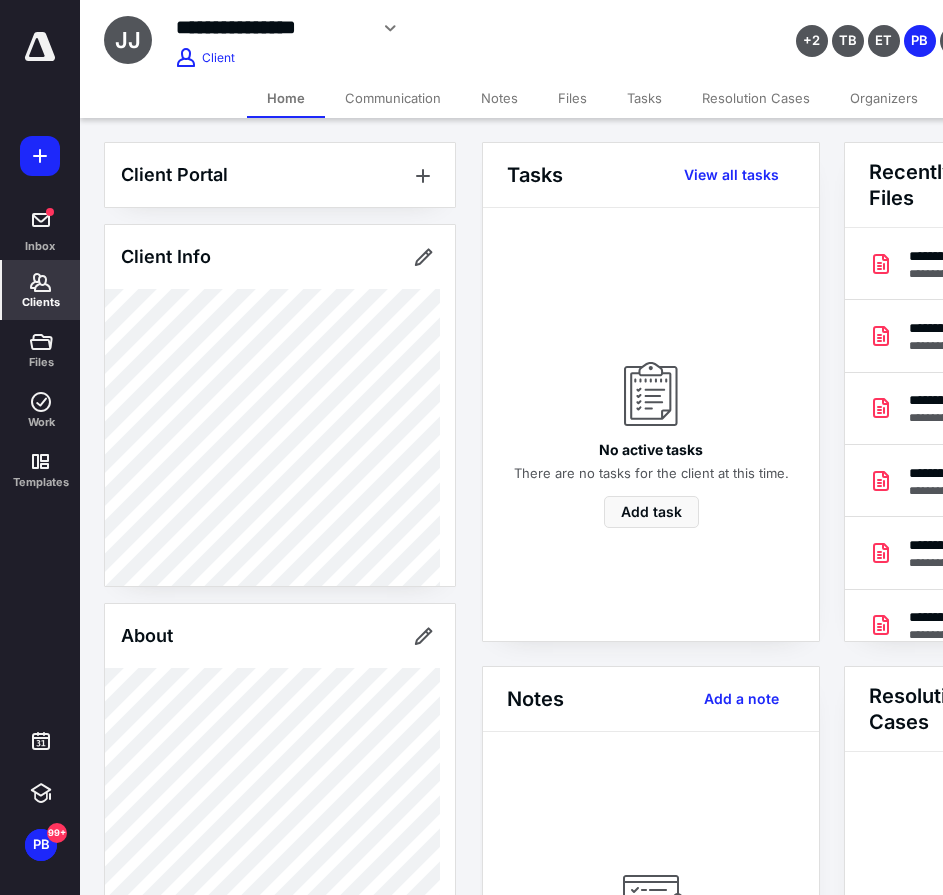 scroll, scrollTop: 0, scrollLeft: 239, axis: horizontal 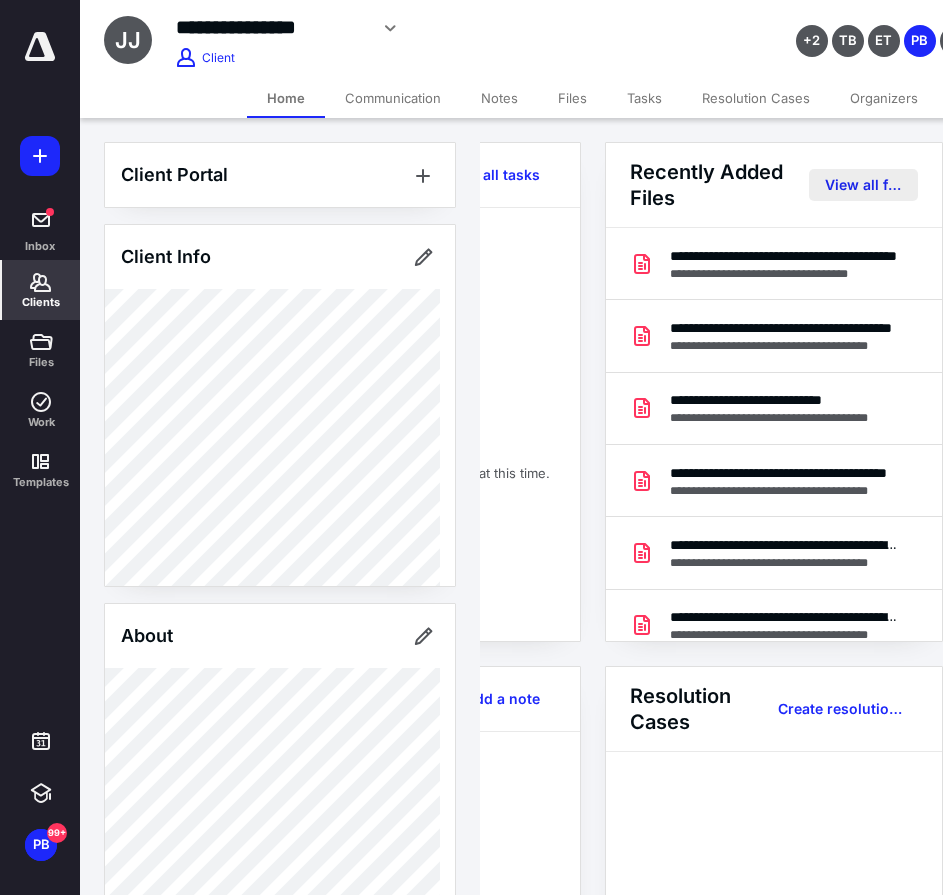 click on "View all files" at bounding box center (863, 185) 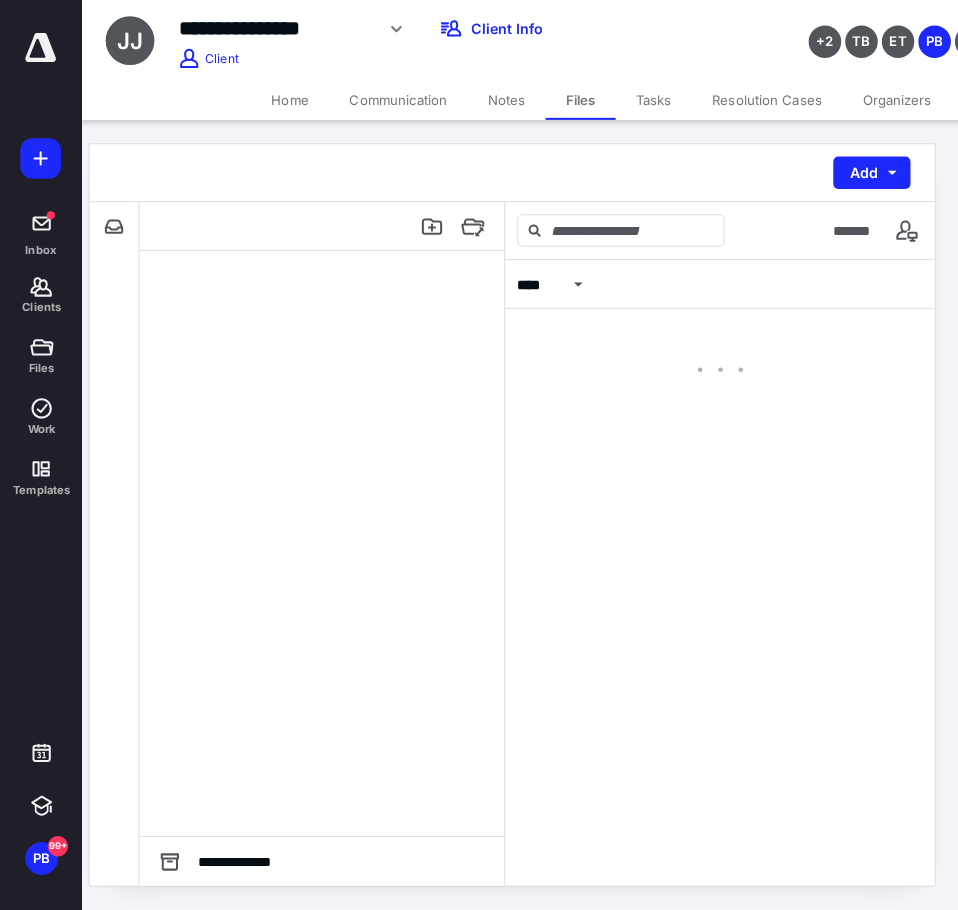 scroll, scrollTop: 0, scrollLeft: 0, axis: both 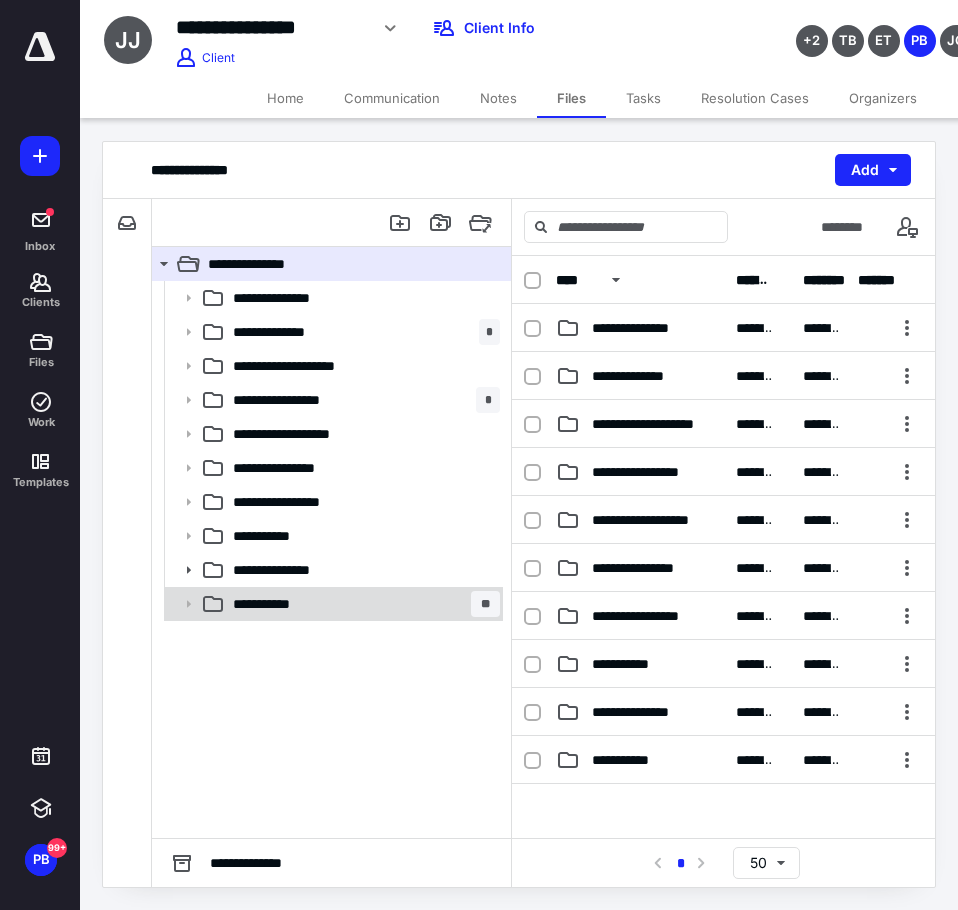 click on "**********" at bounding box center (281, 604) 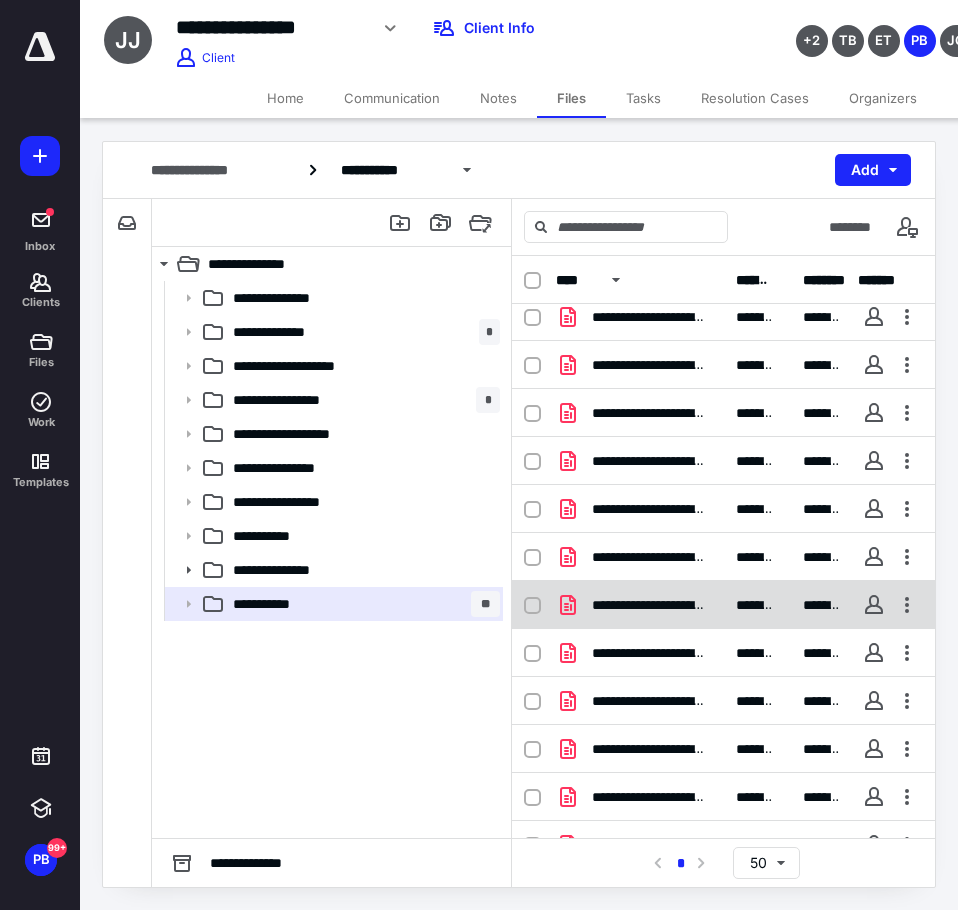 scroll, scrollTop: 90, scrollLeft: 0, axis: vertical 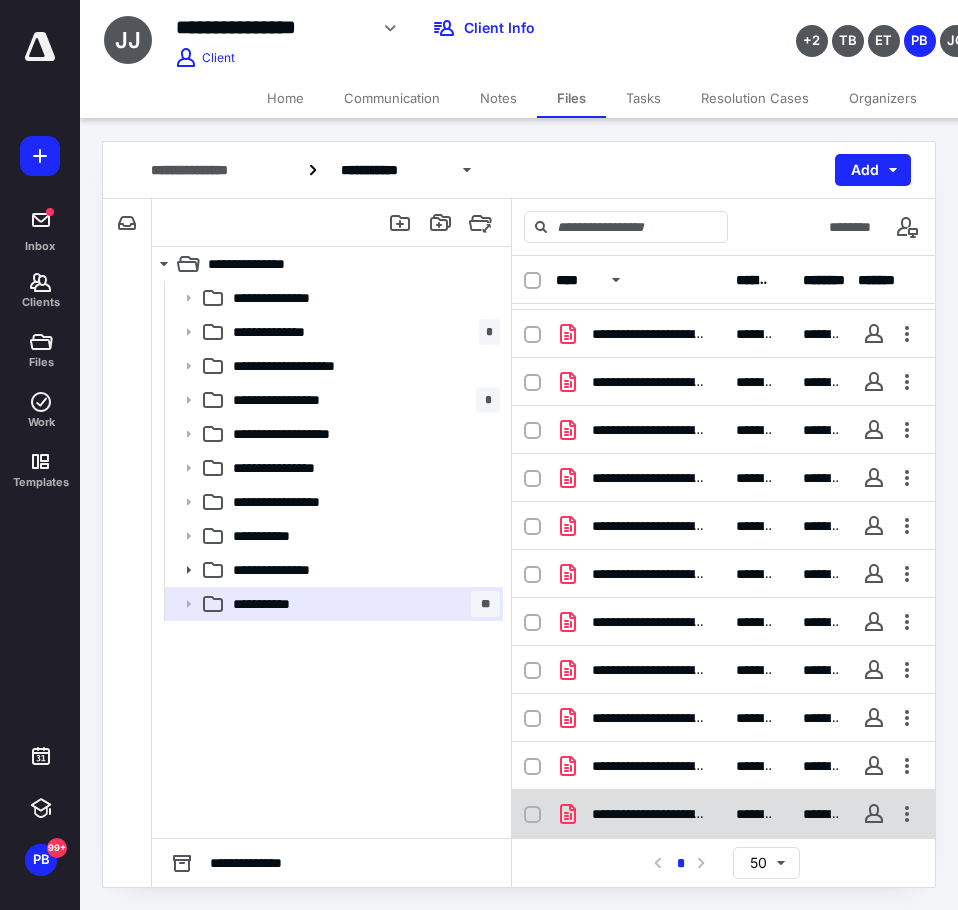 click on "**********" at bounding box center [723, 814] 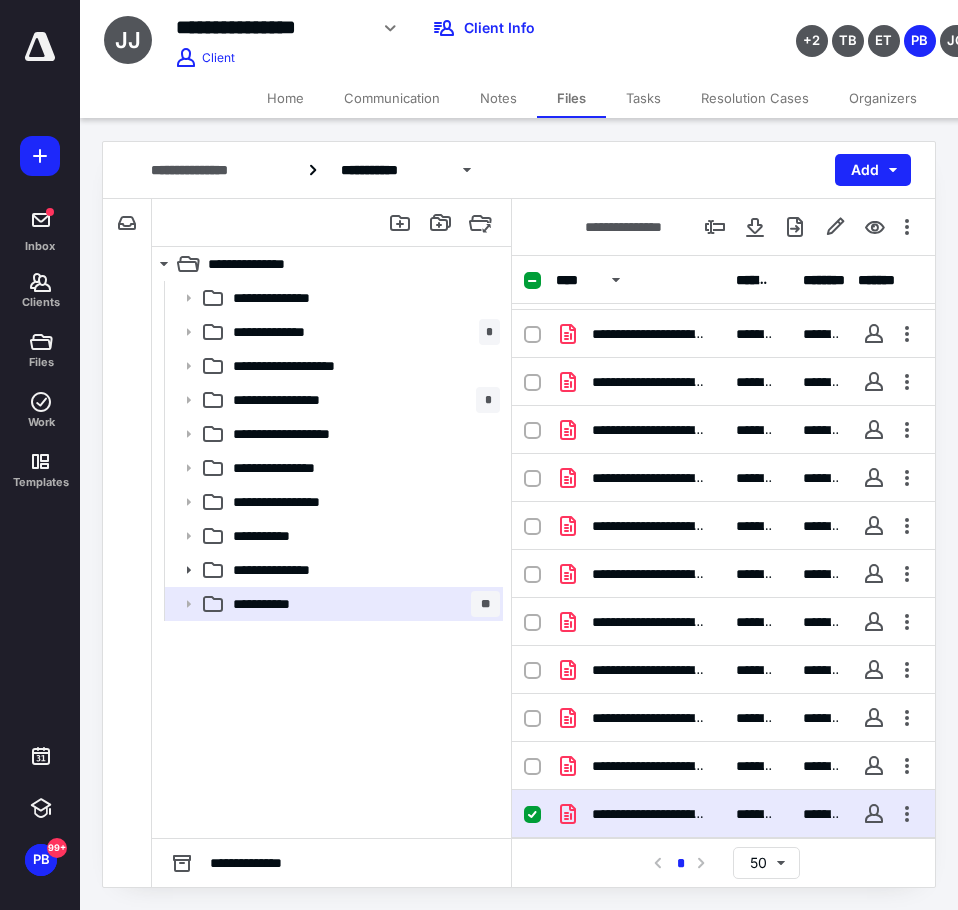 click on "**********" at bounding box center [723, 814] 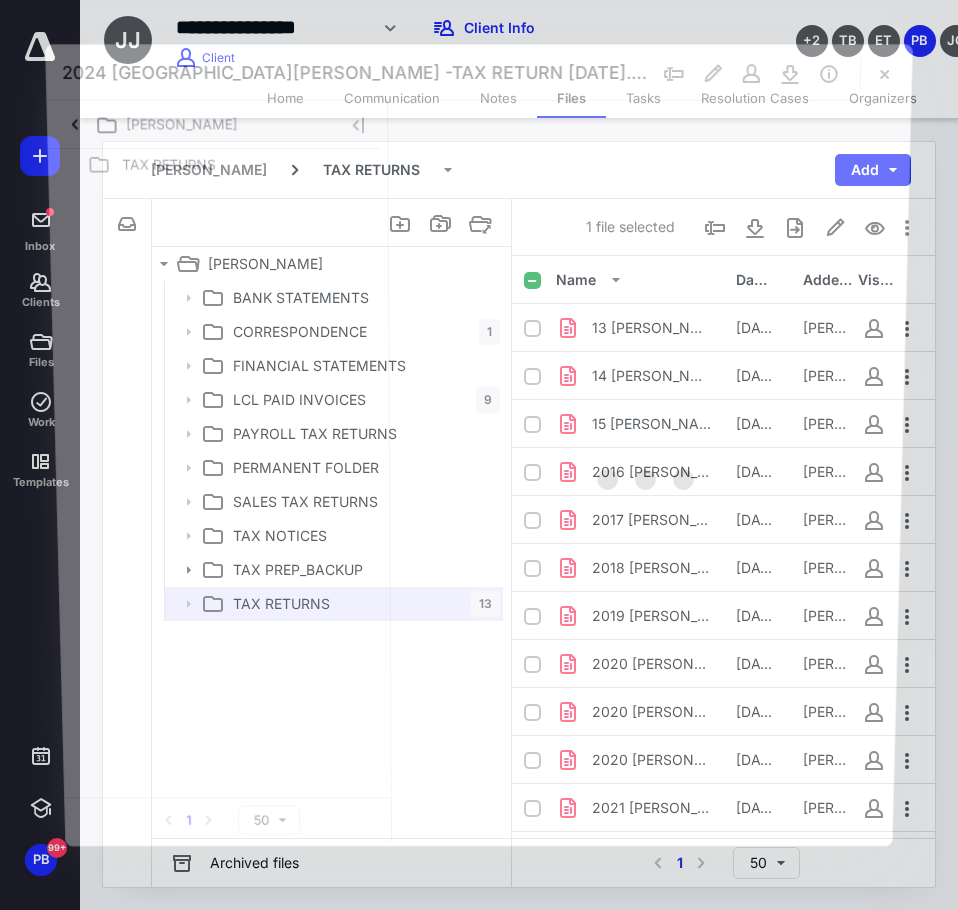 scroll, scrollTop: 90, scrollLeft: 0, axis: vertical 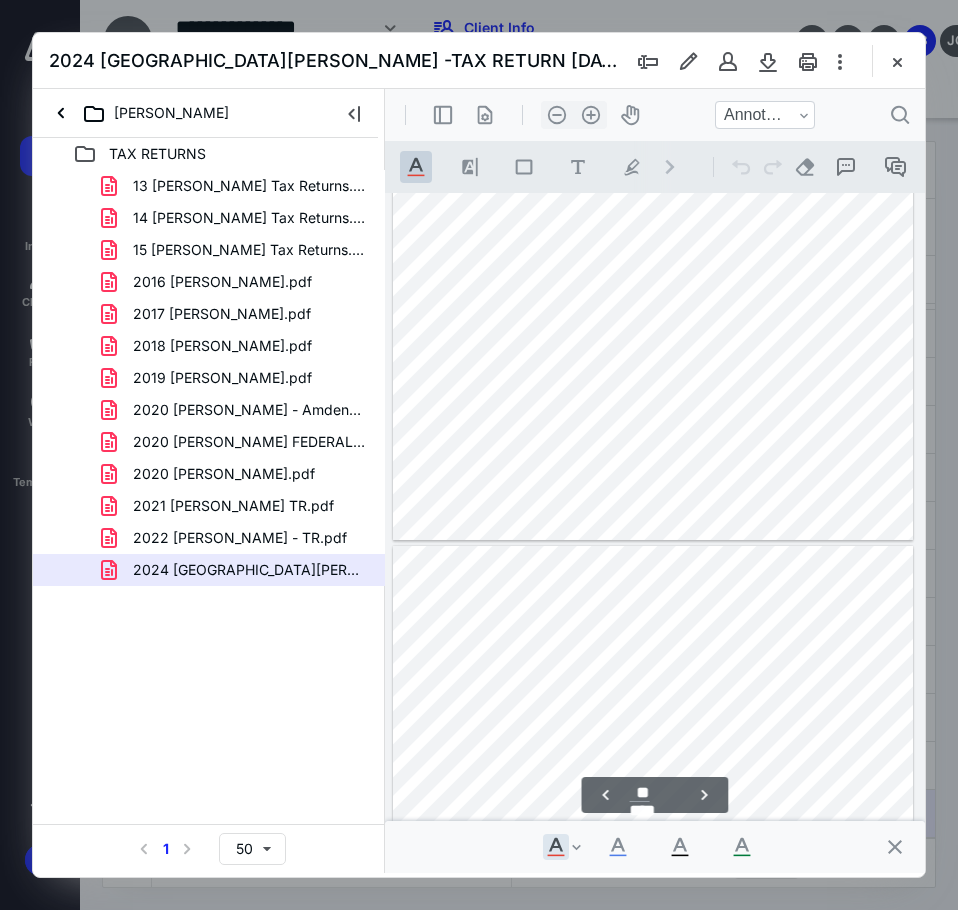 type on "**" 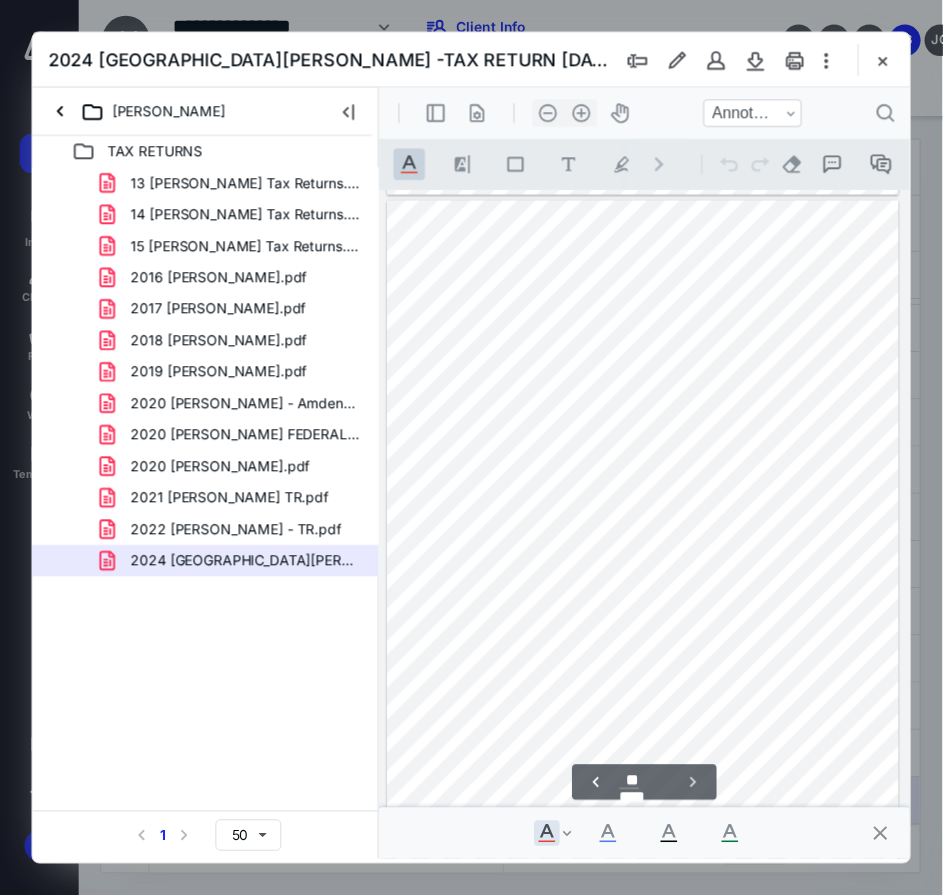 scroll, scrollTop: 8826, scrollLeft: 0, axis: vertical 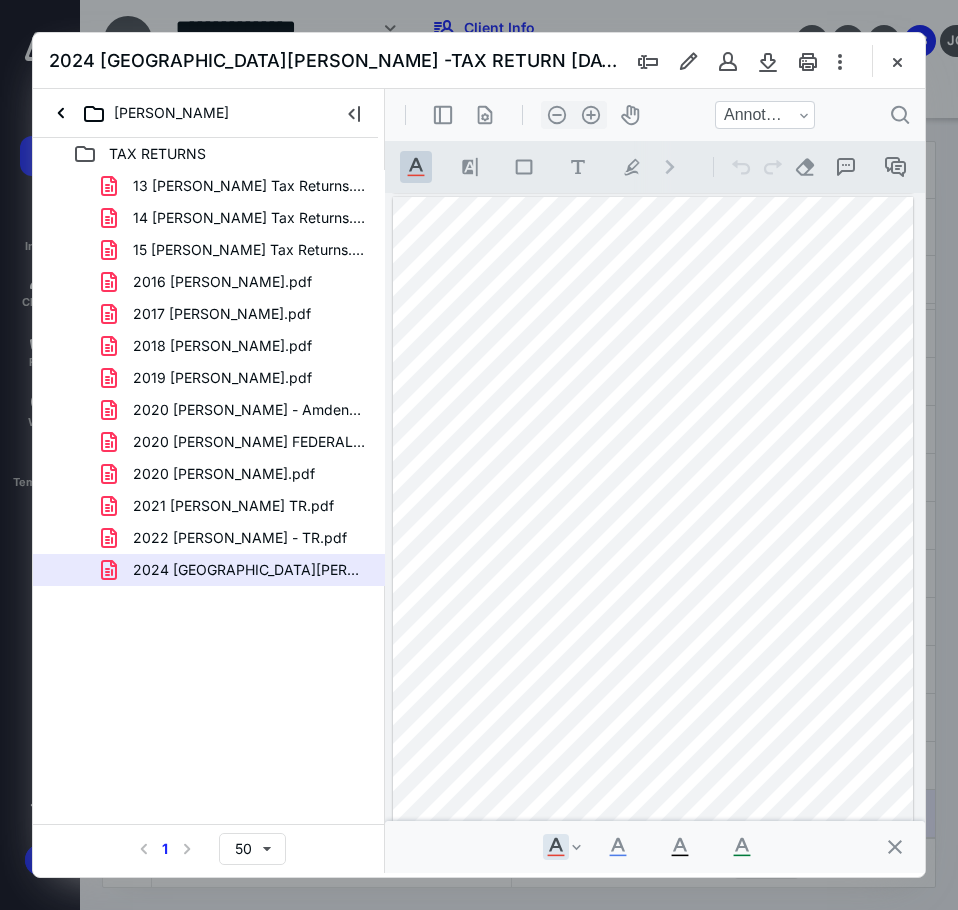 drag, startPoint x: 894, startPoint y: 53, endPoint x: 872, endPoint y: 62, distance: 23.769728 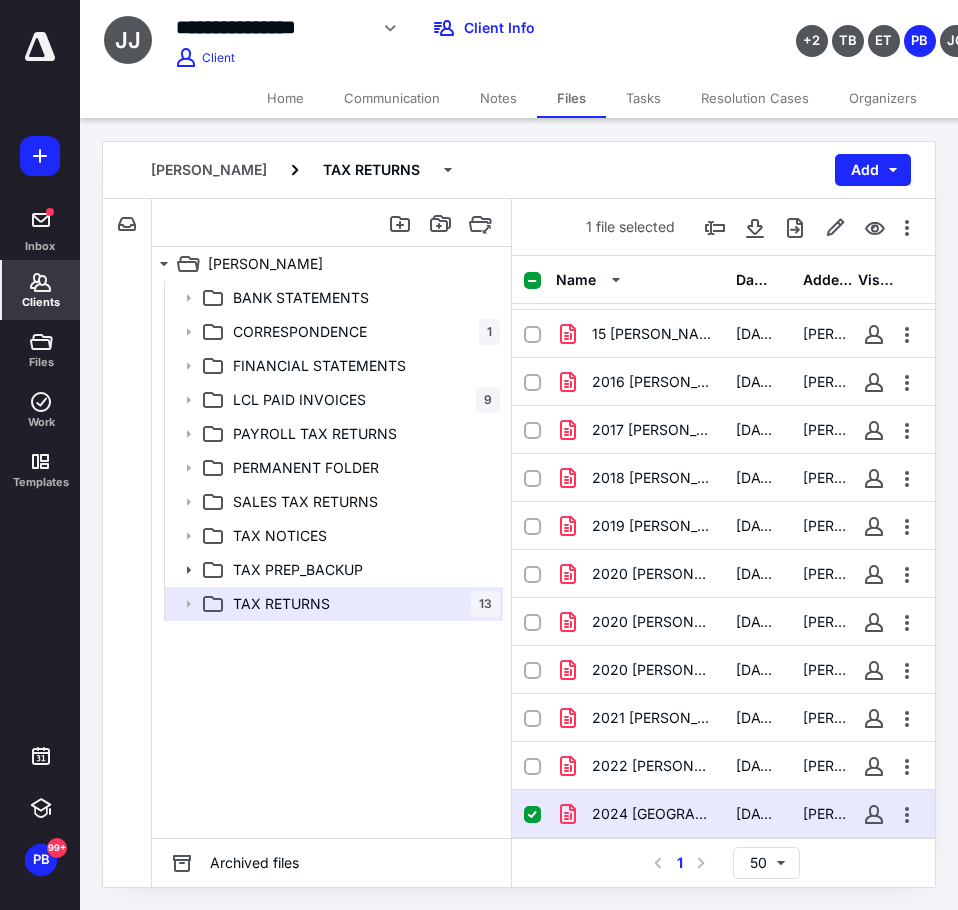 click on "Clients" at bounding box center [41, 302] 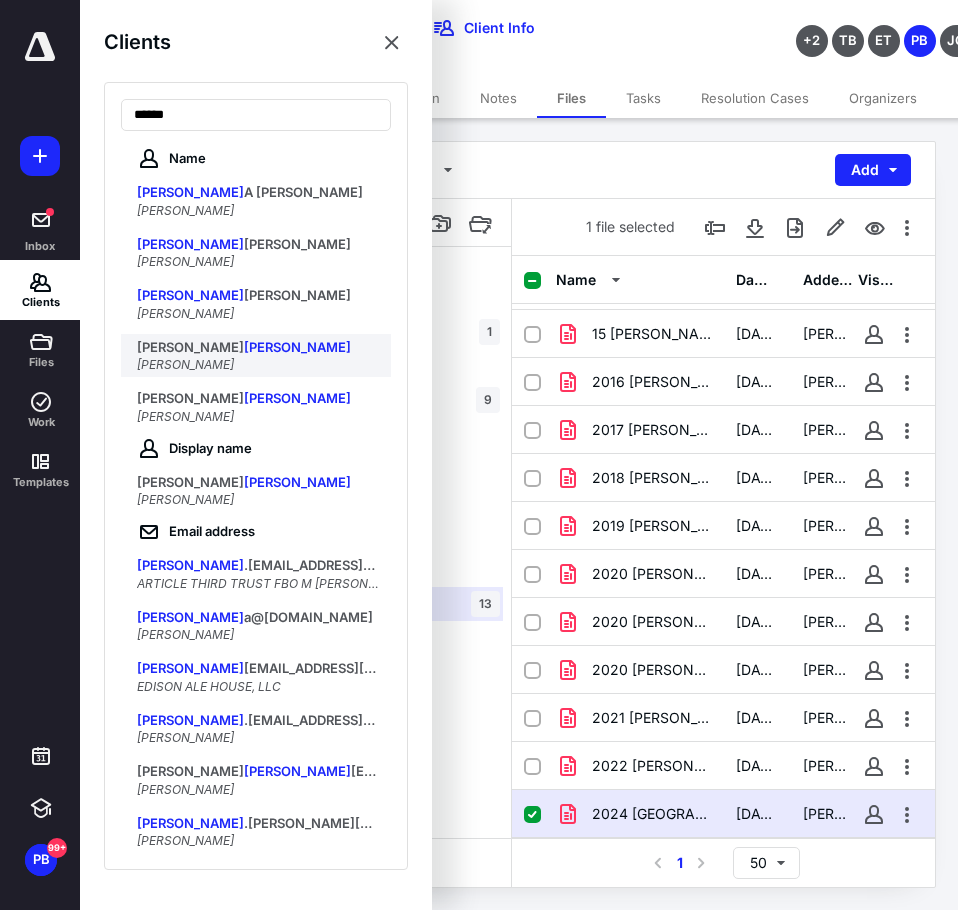 type on "******" 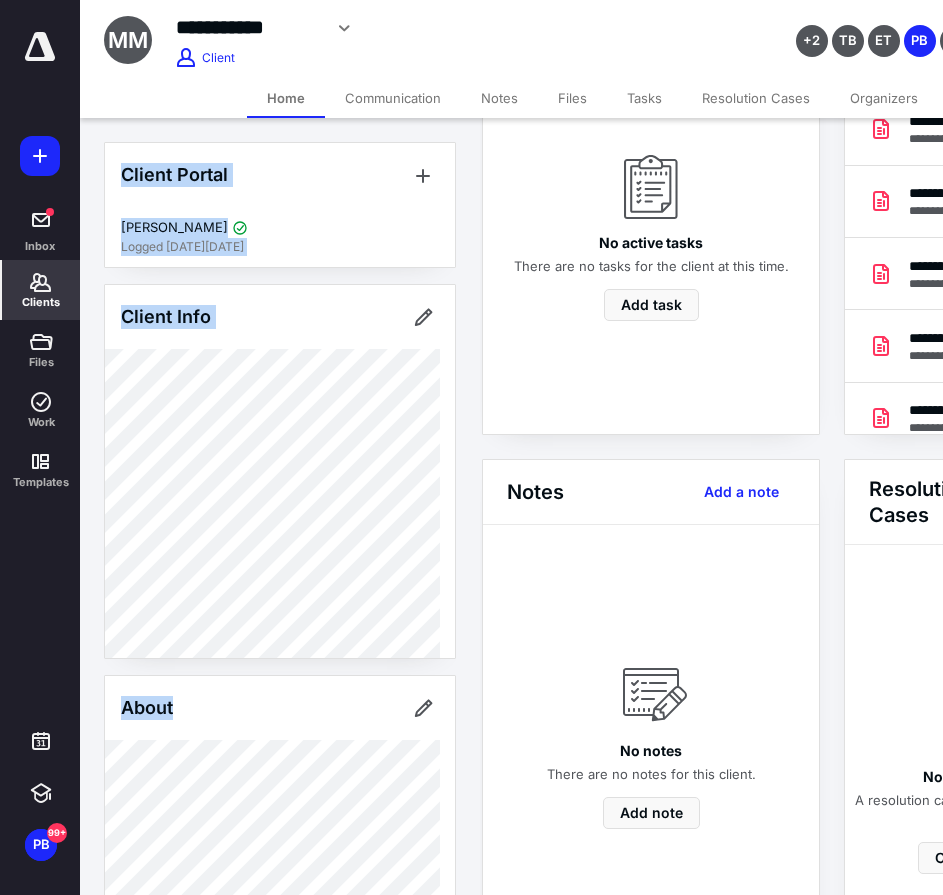 click on "**********" at bounding box center (471, 240) 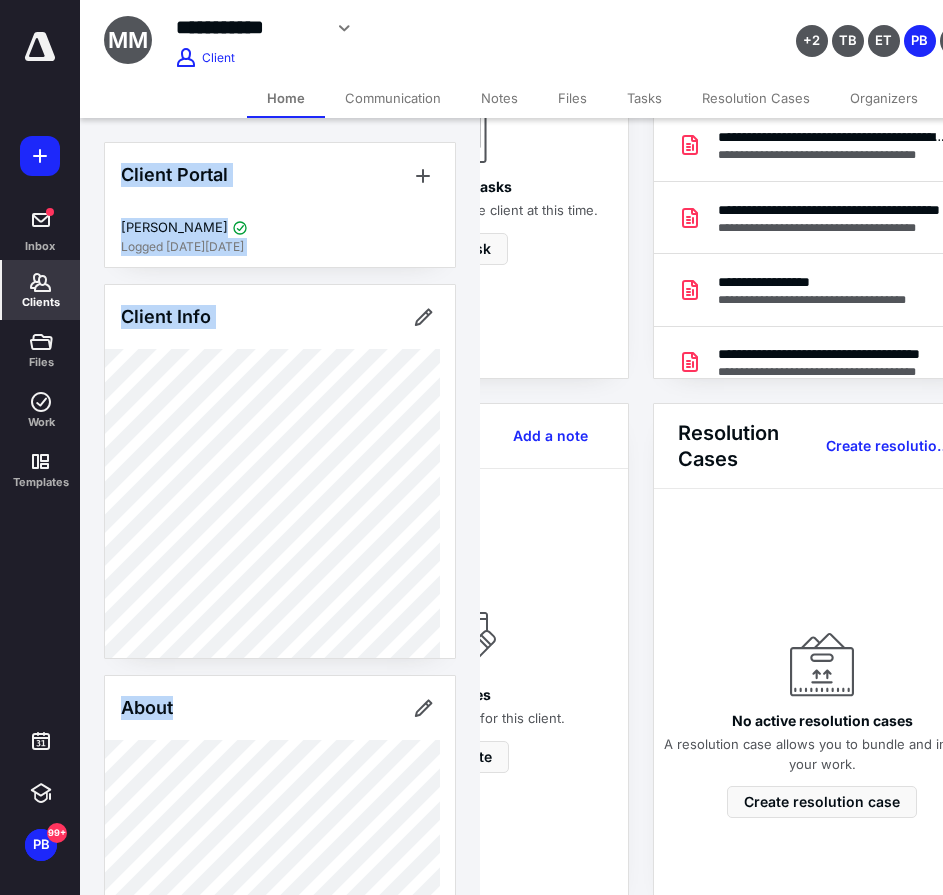 scroll, scrollTop: 263, scrollLeft: 239, axis: both 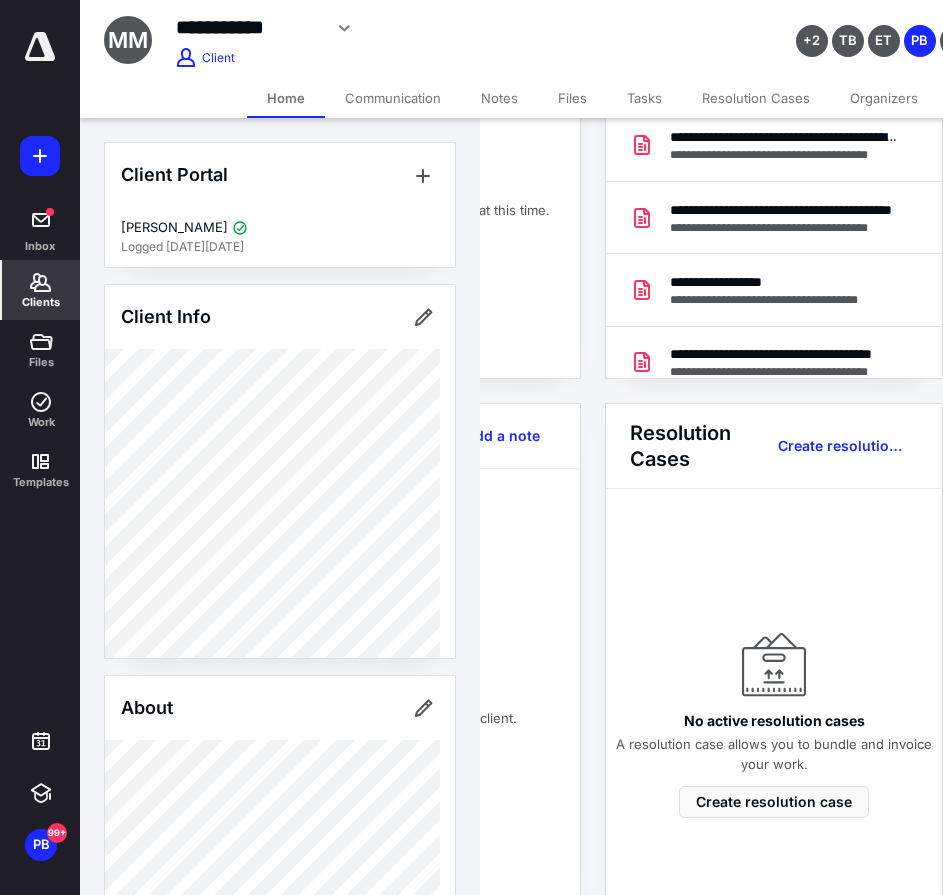 click on "**********" at bounding box center (593, 403) 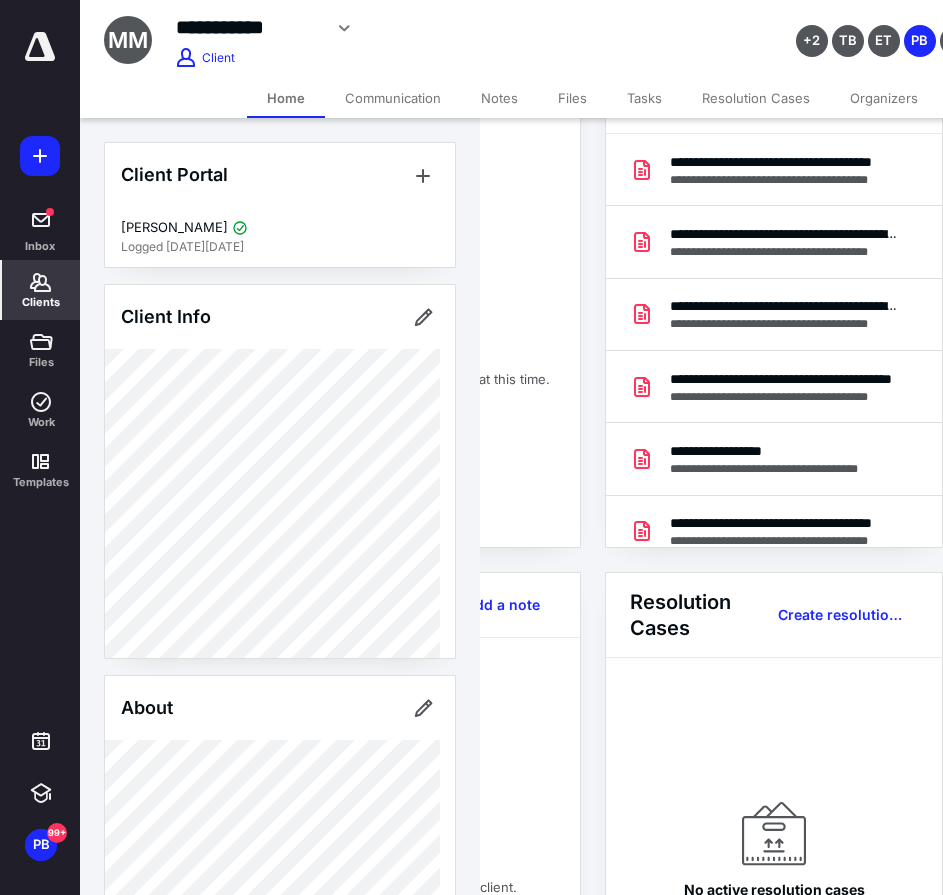 scroll, scrollTop: 0, scrollLeft: 239, axis: horizontal 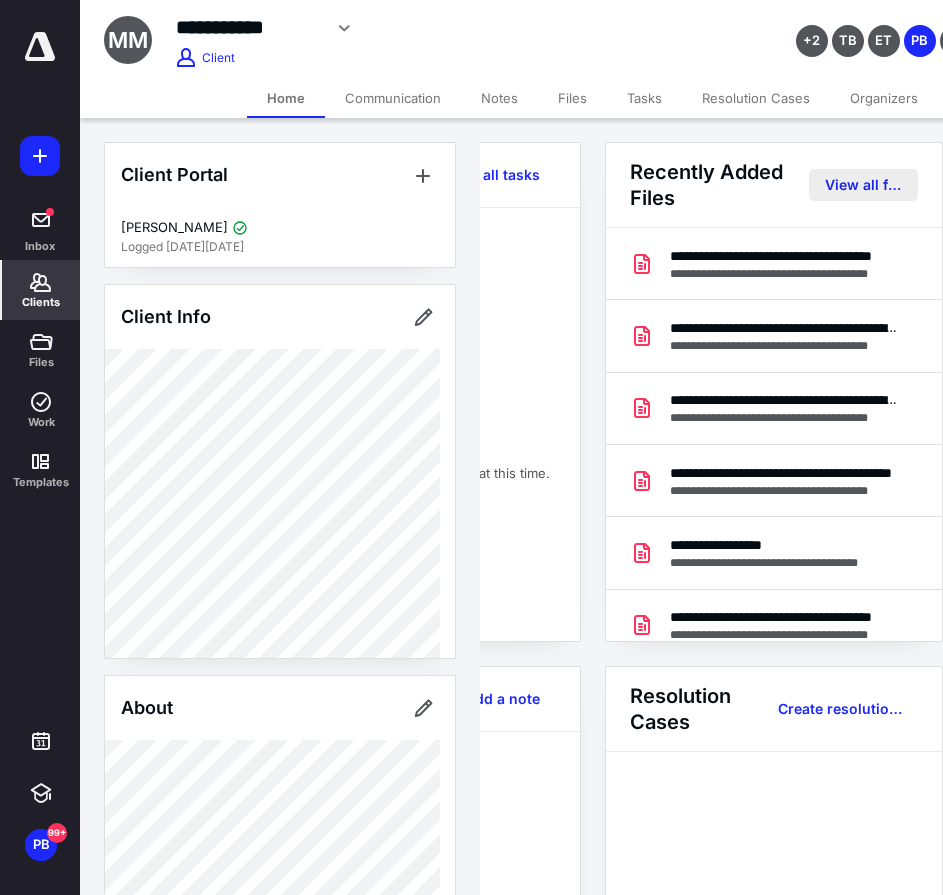 click on "View all files" at bounding box center [863, 185] 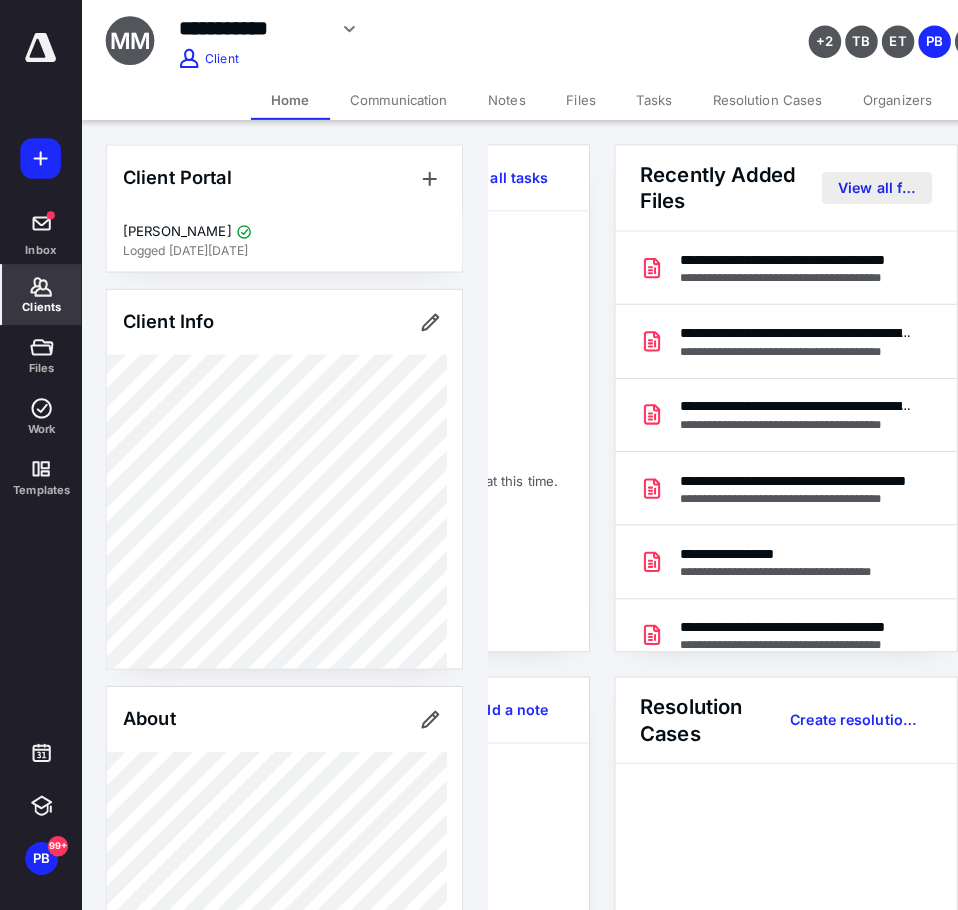 scroll, scrollTop: 0, scrollLeft: 0, axis: both 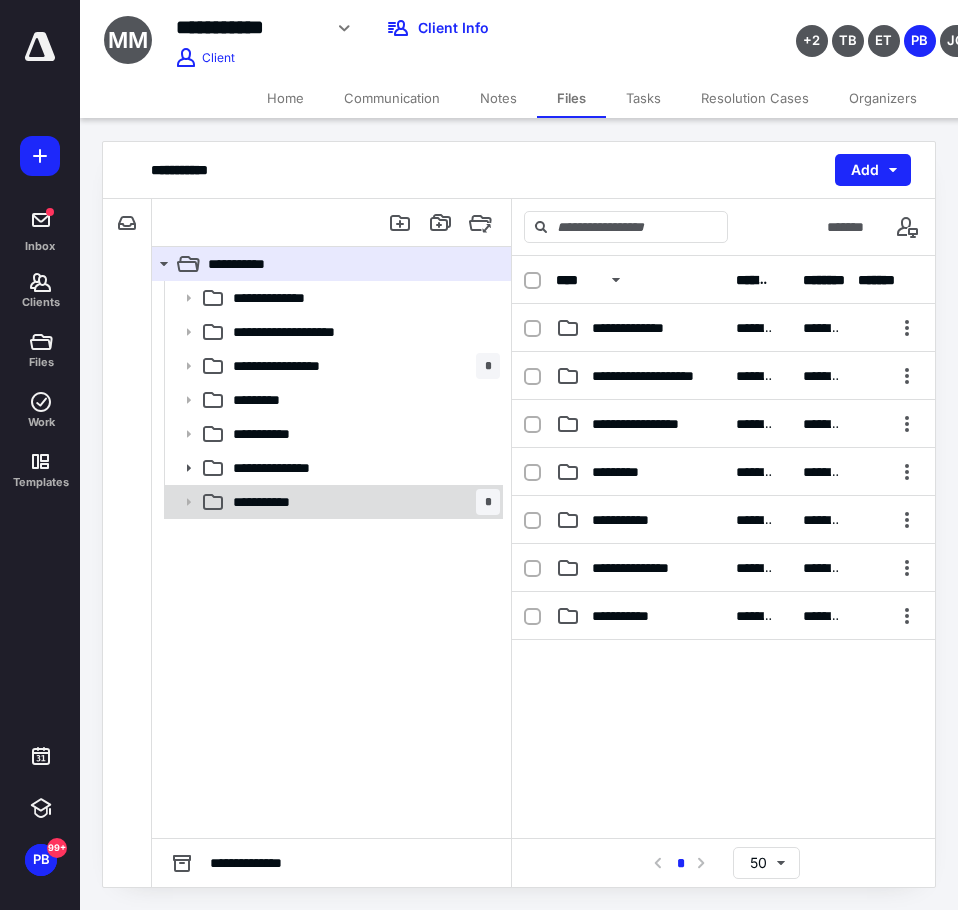 click on "**********" at bounding box center (362, 502) 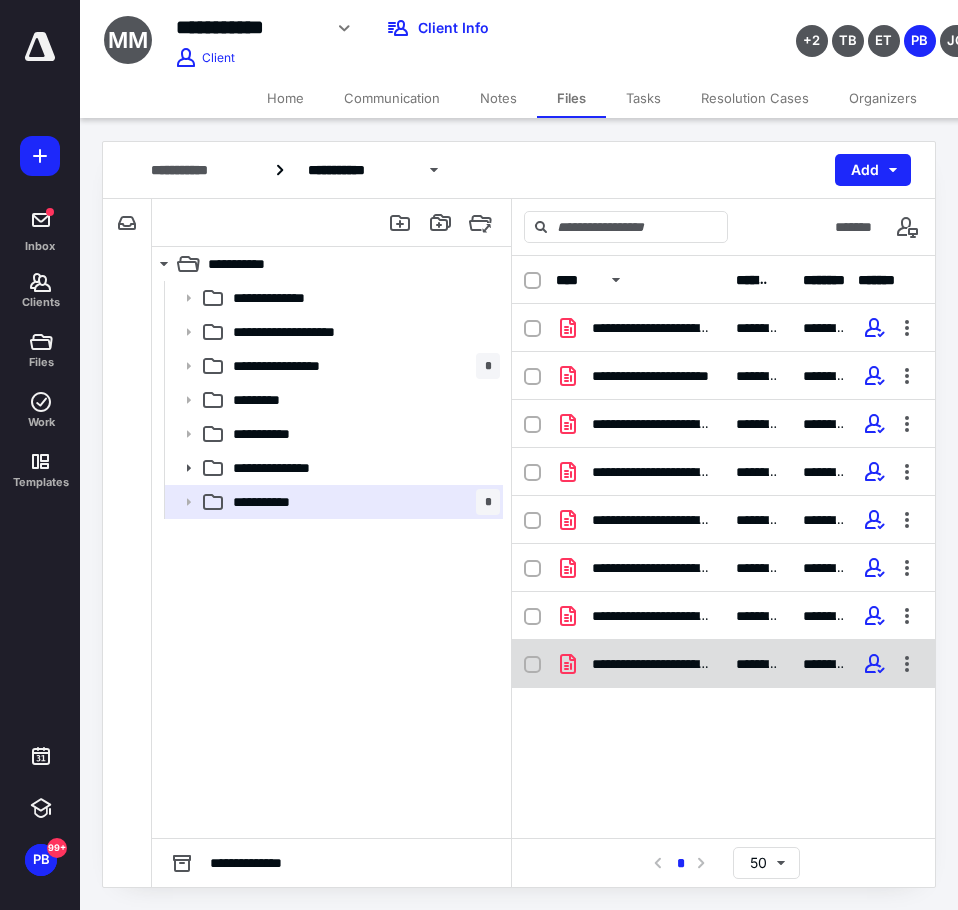 click on "**********" at bounding box center [723, 664] 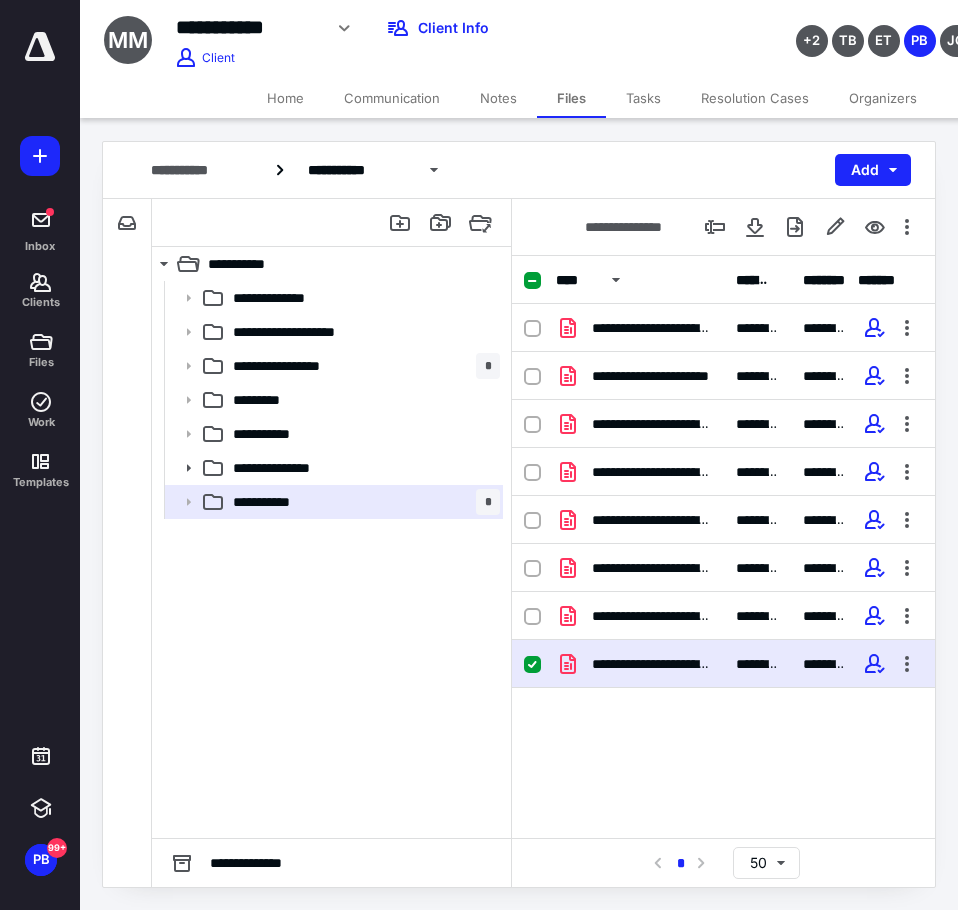 click on "**********" at bounding box center [723, 664] 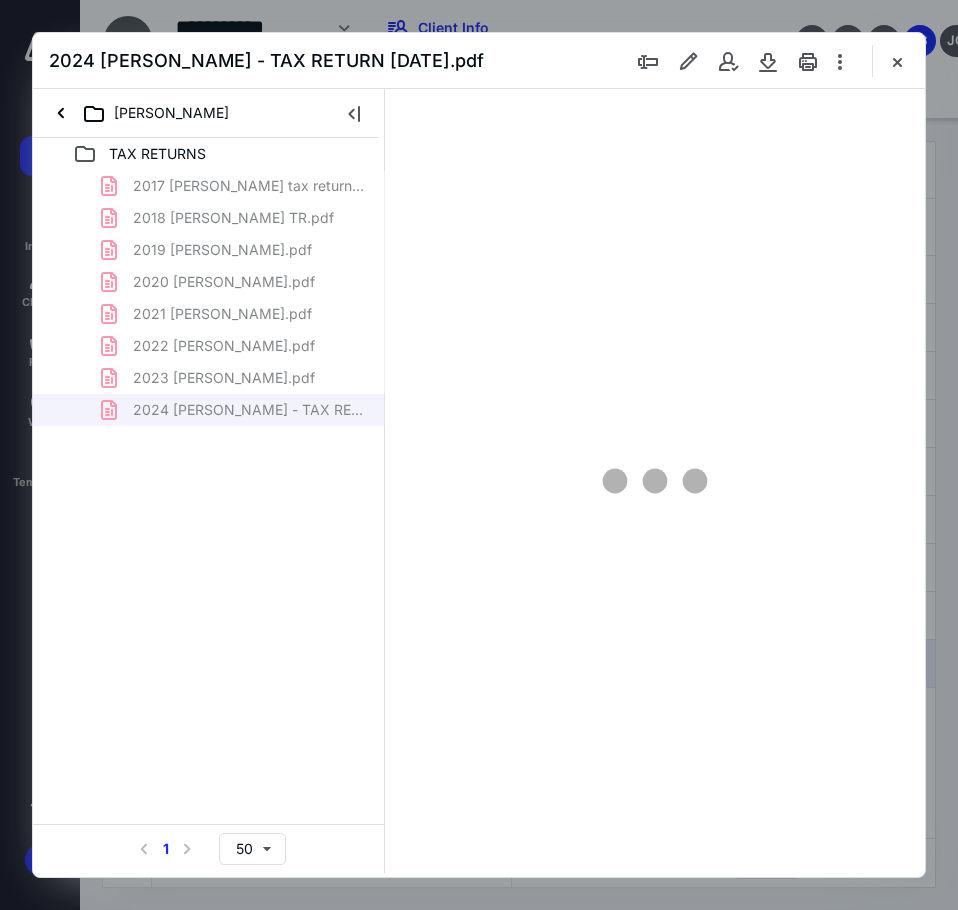 scroll, scrollTop: 0, scrollLeft: 0, axis: both 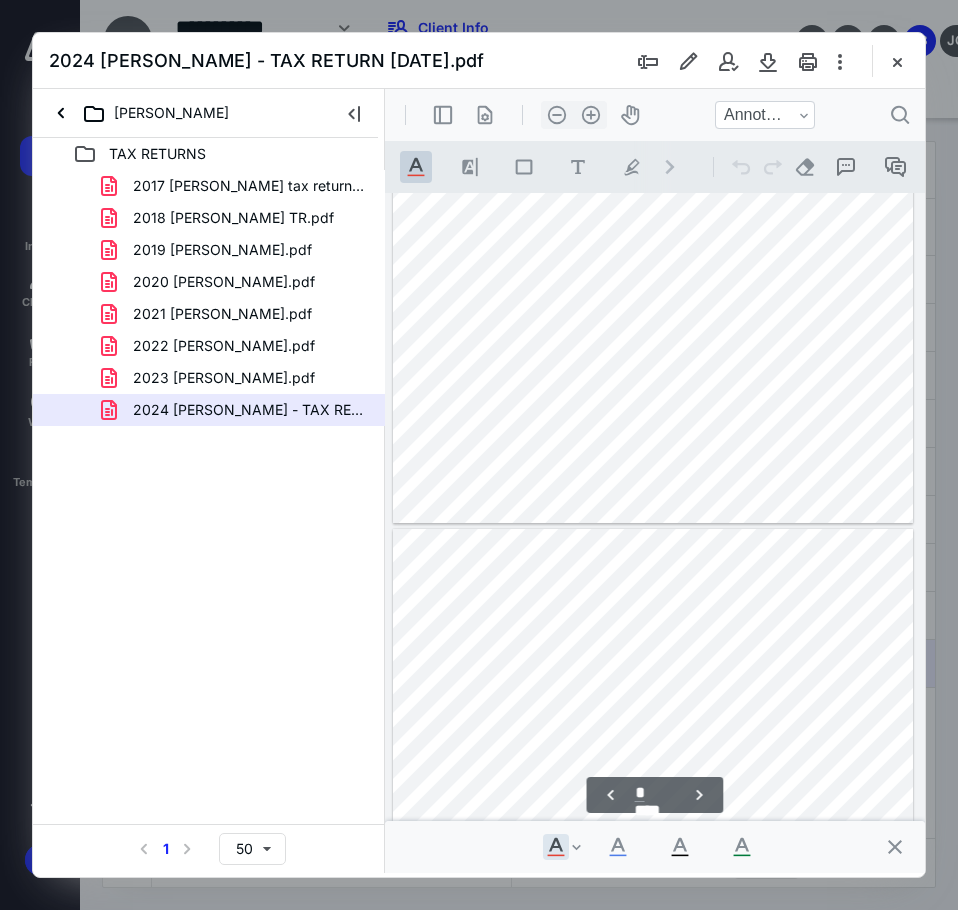 type on "*" 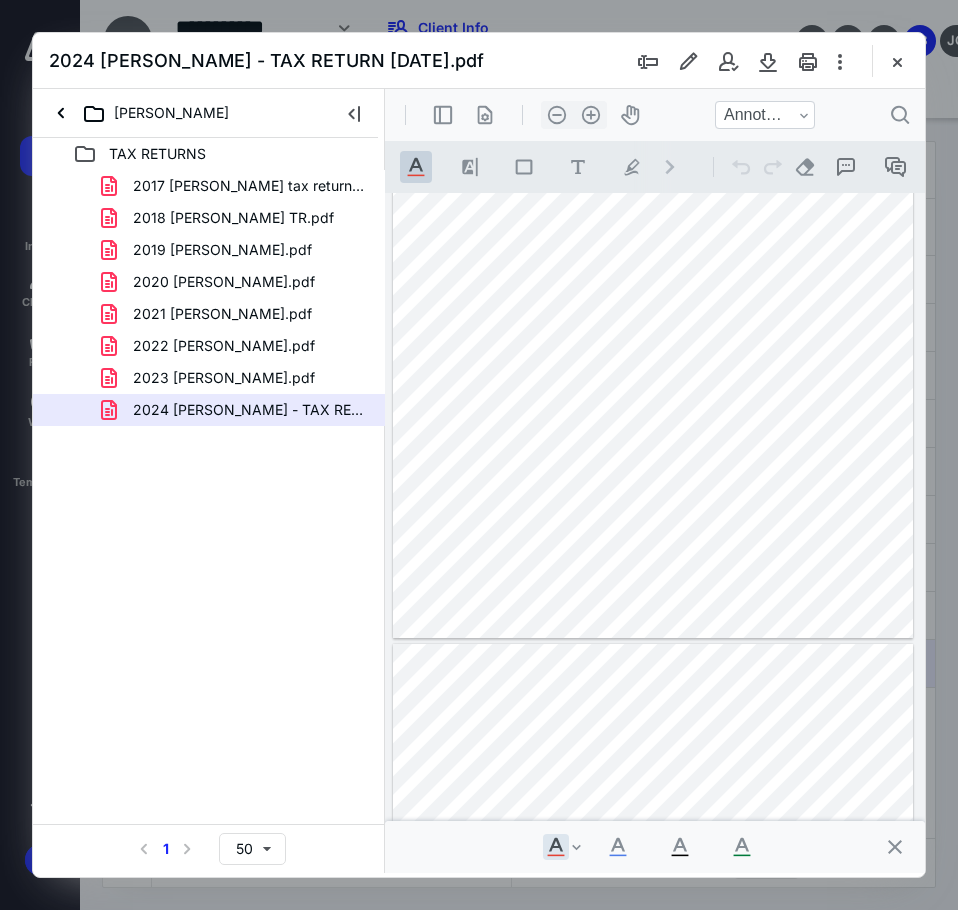 click at bounding box center [897, 61] 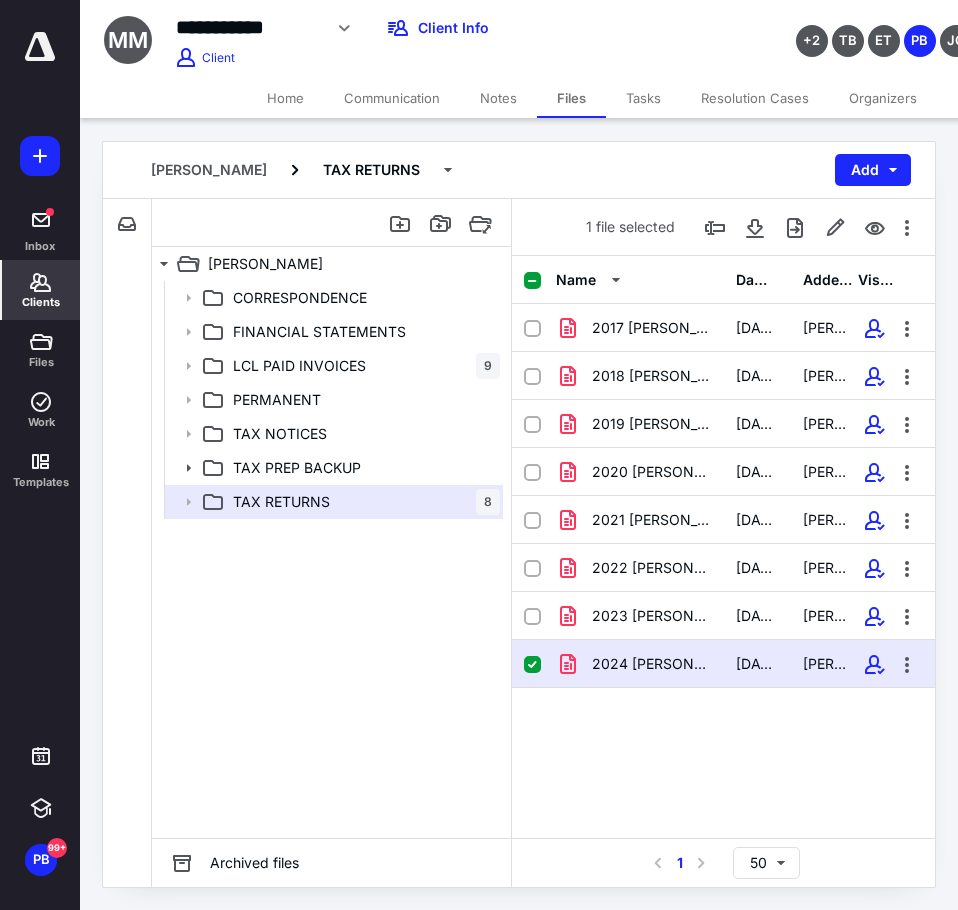 click on "Clients" at bounding box center [41, 302] 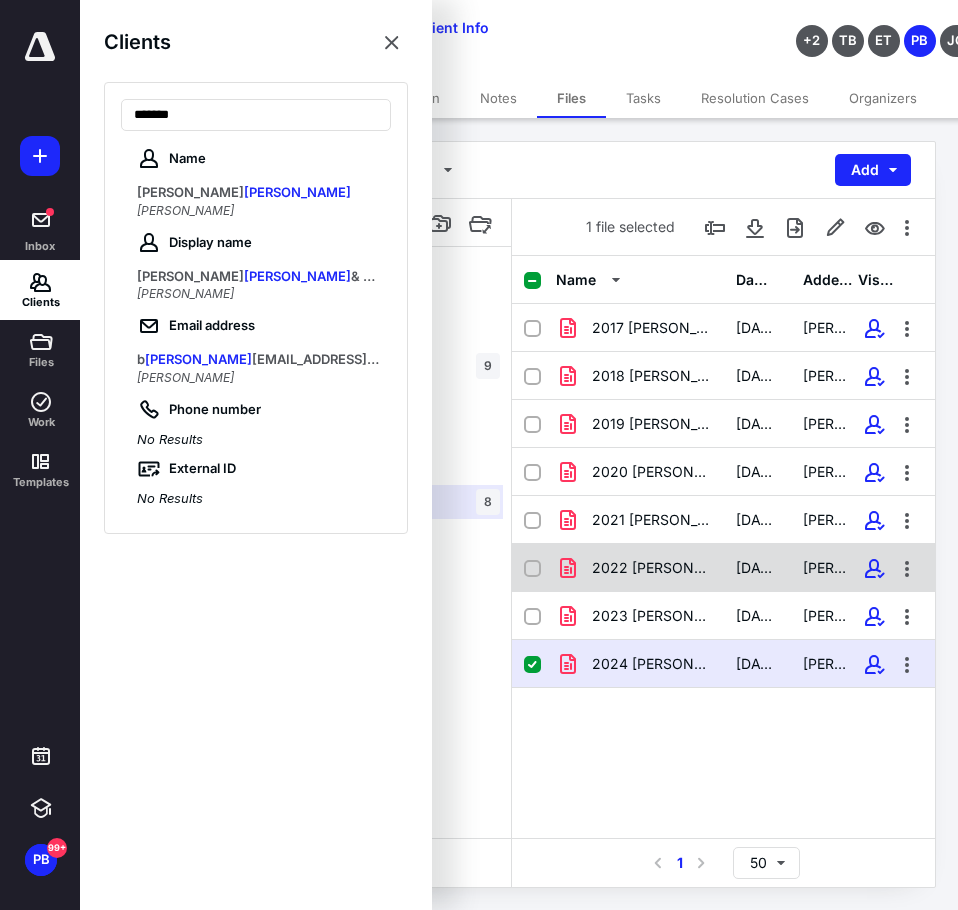 type on "*******" 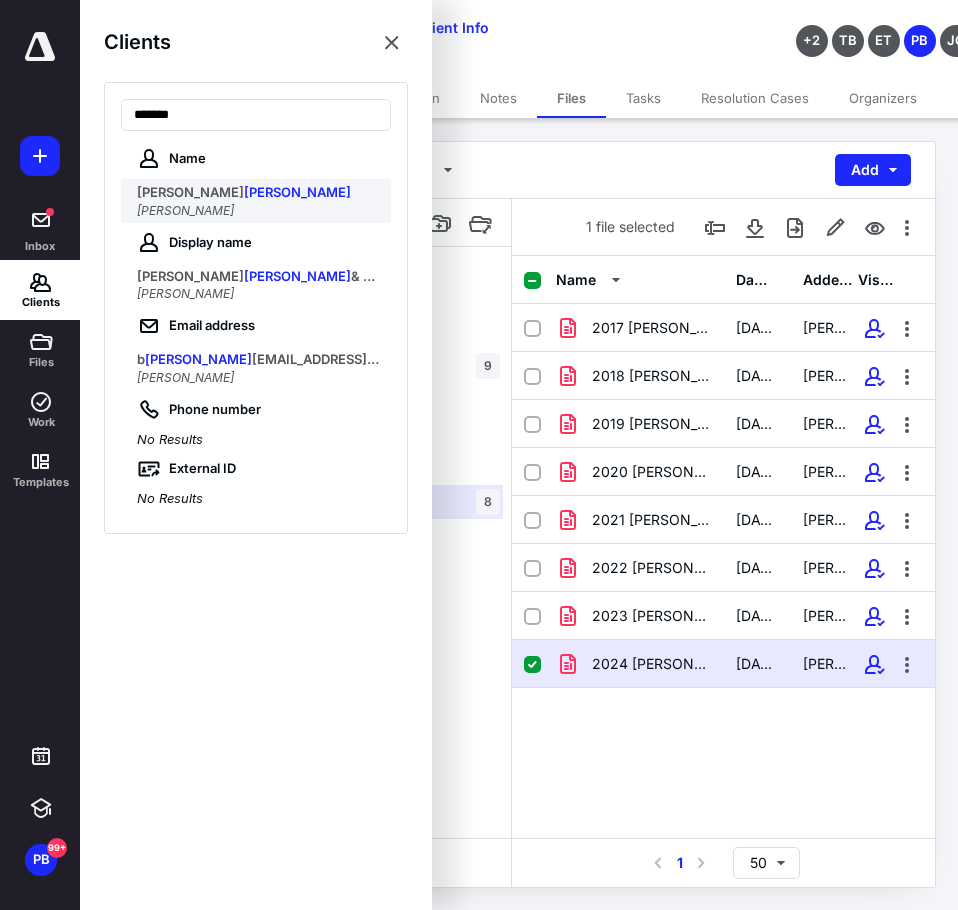 click on "BERNARD" at bounding box center (190, 192) 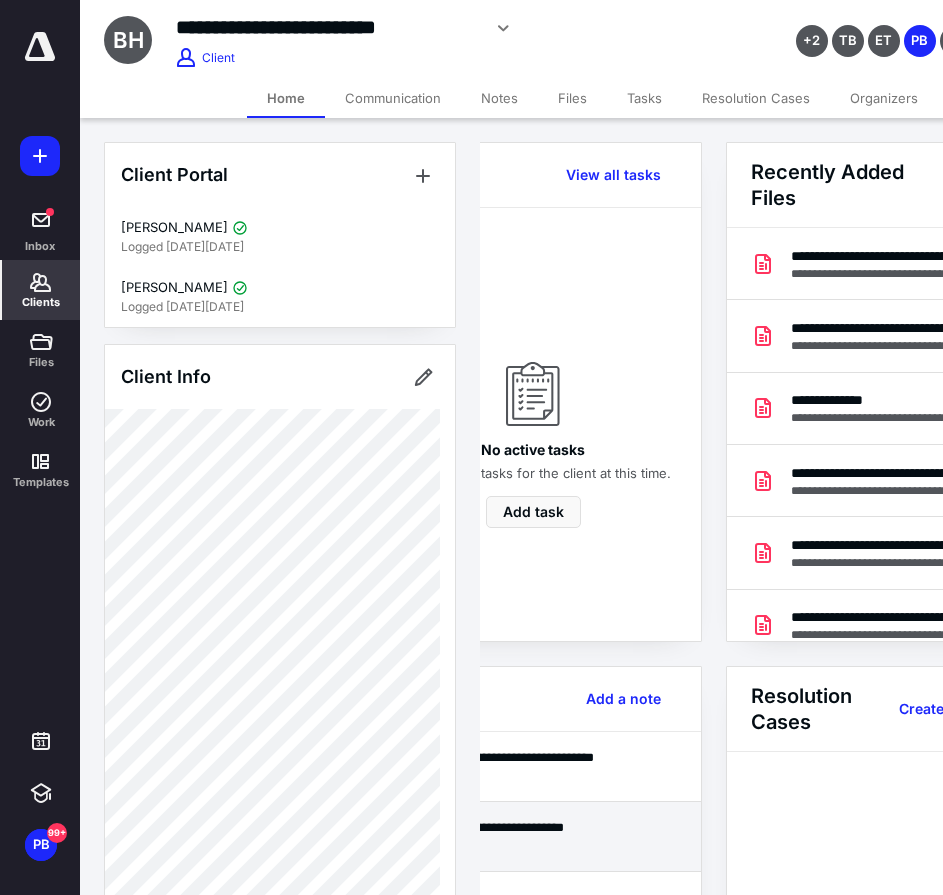 scroll, scrollTop: 0, scrollLeft: 239, axis: horizontal 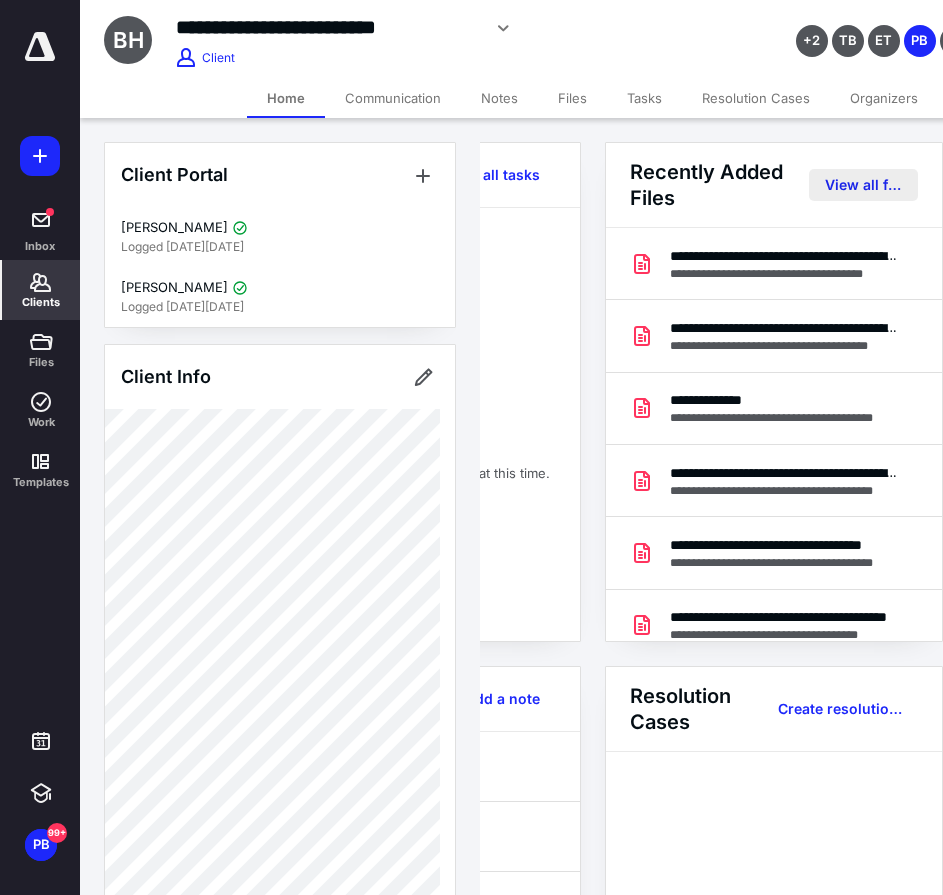 click on "View all files" at bounding box center (863, 185) 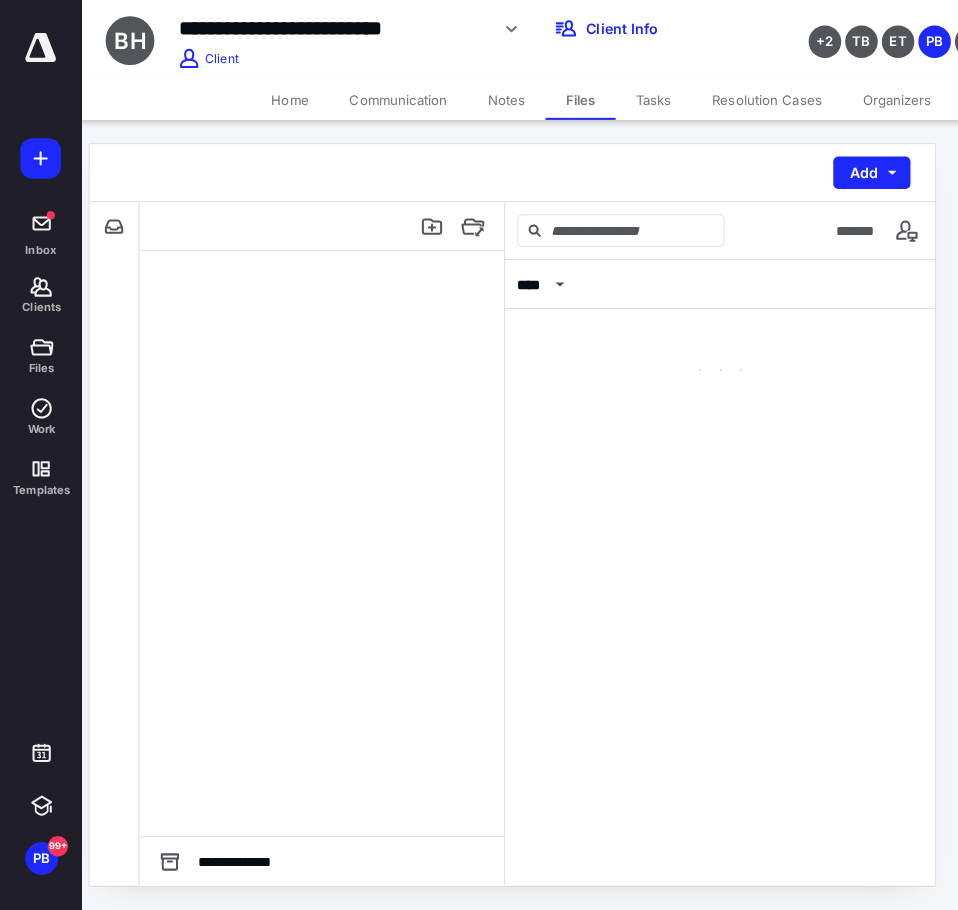 scroll, scrollTop: 0, scrollLeft: 0, axis: both 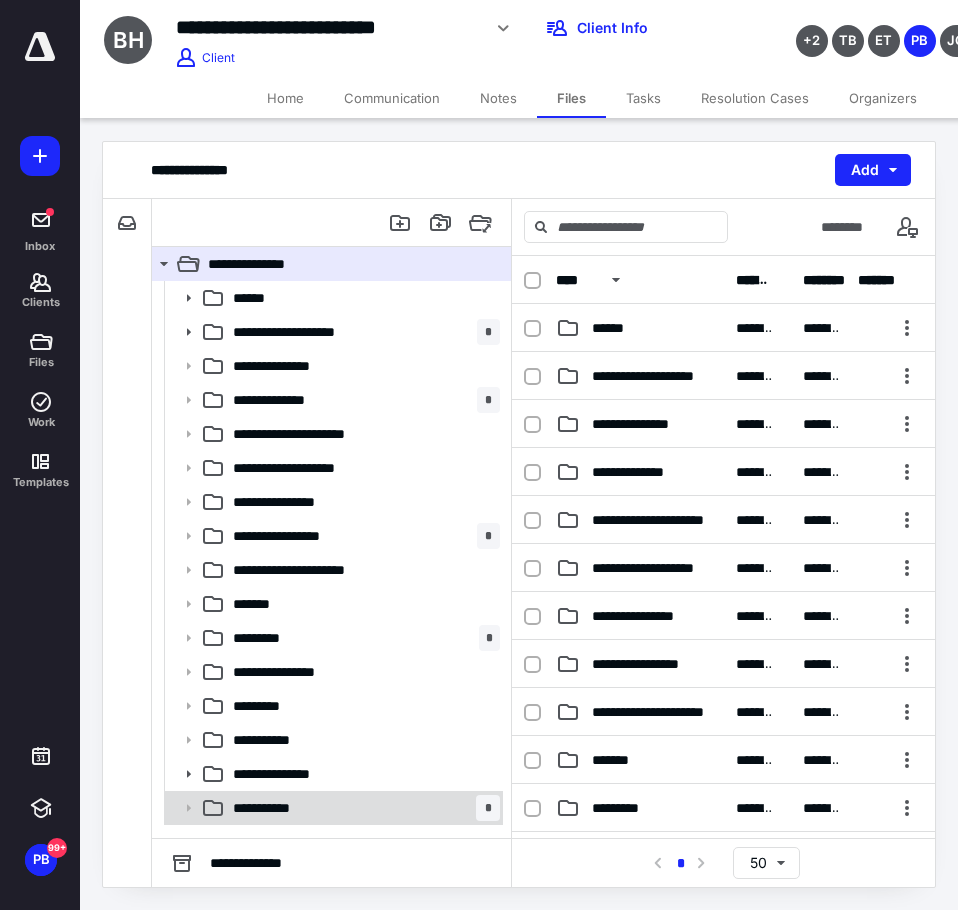 click on "**********" at bounding box center [281, 808] 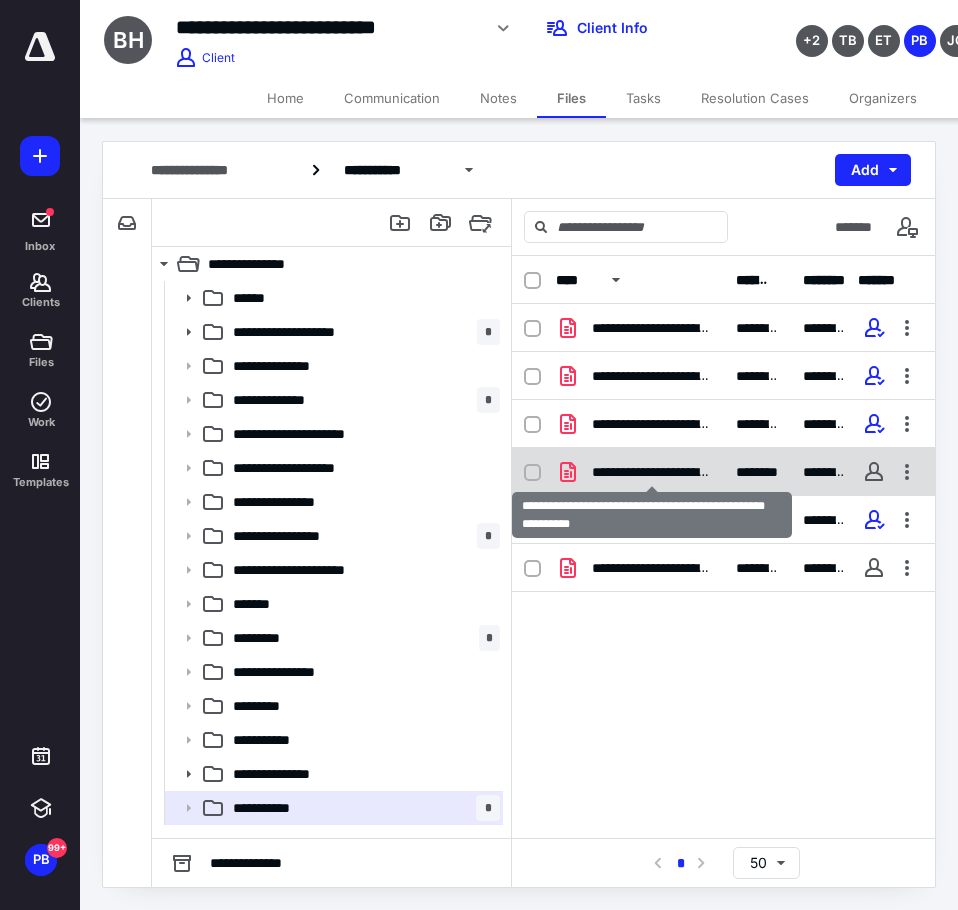 click on "**********" at bounding box center (652, 472) 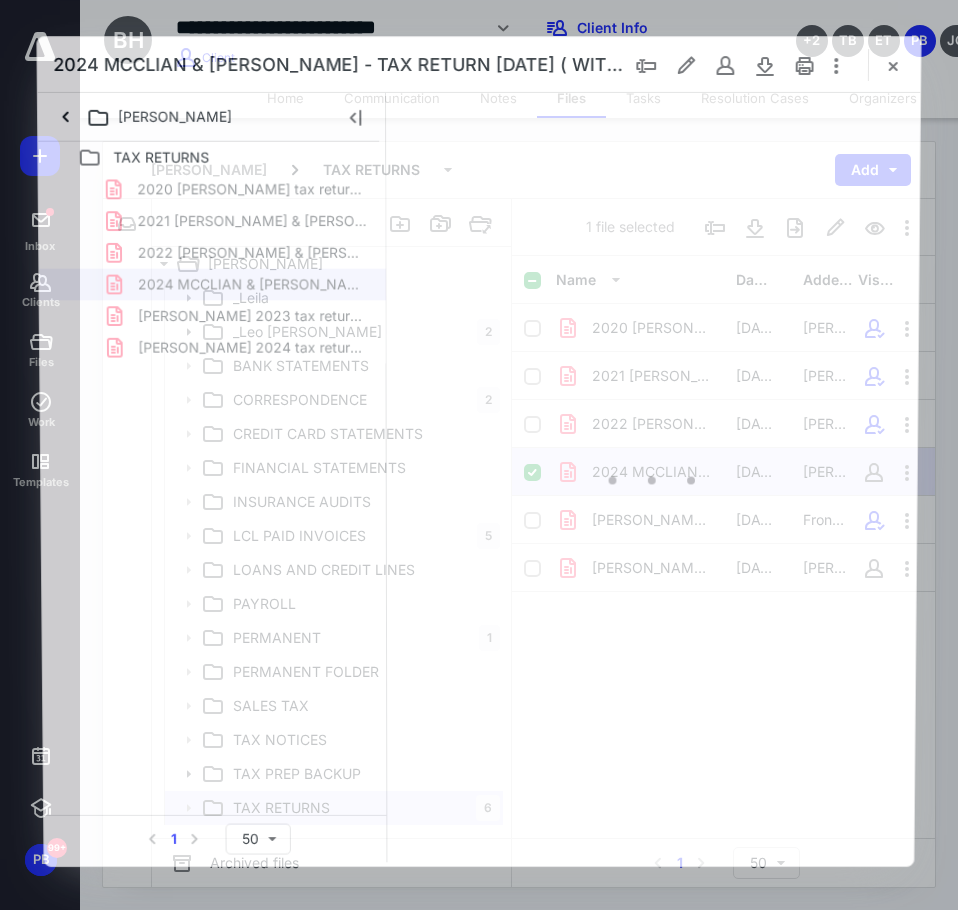 scroll, scrollTop: 0, scrollLeft: 0, axis: both 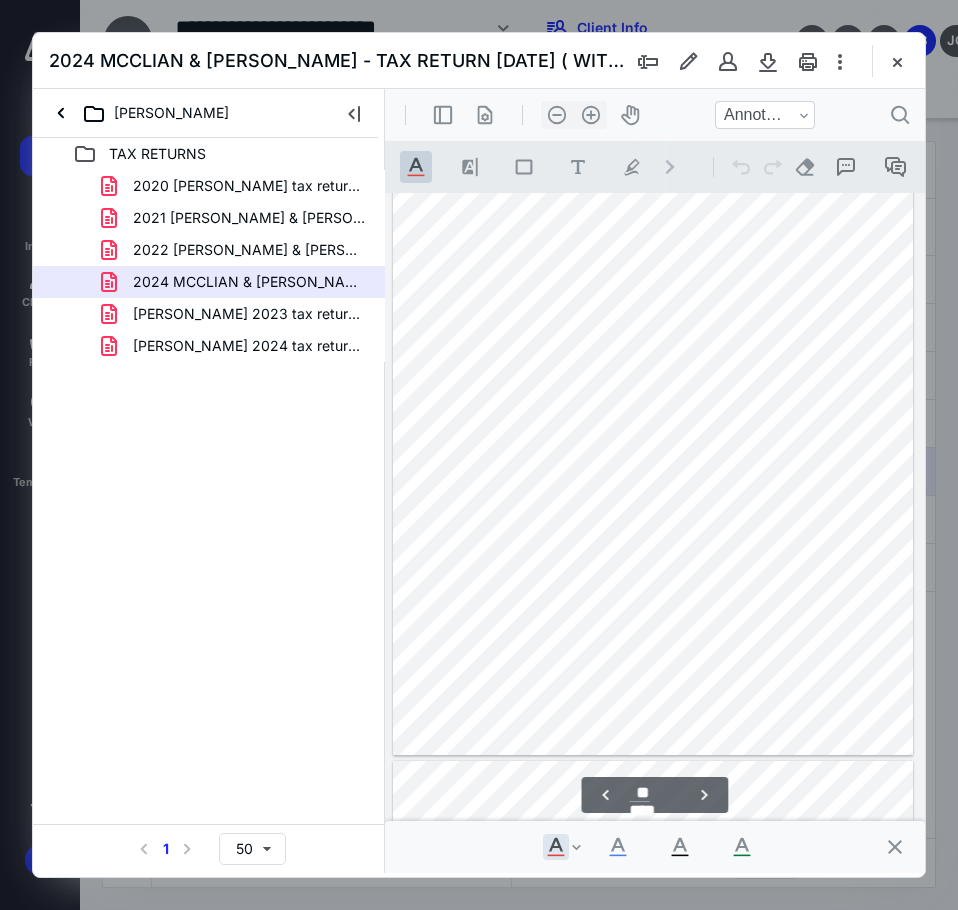 type on "**" 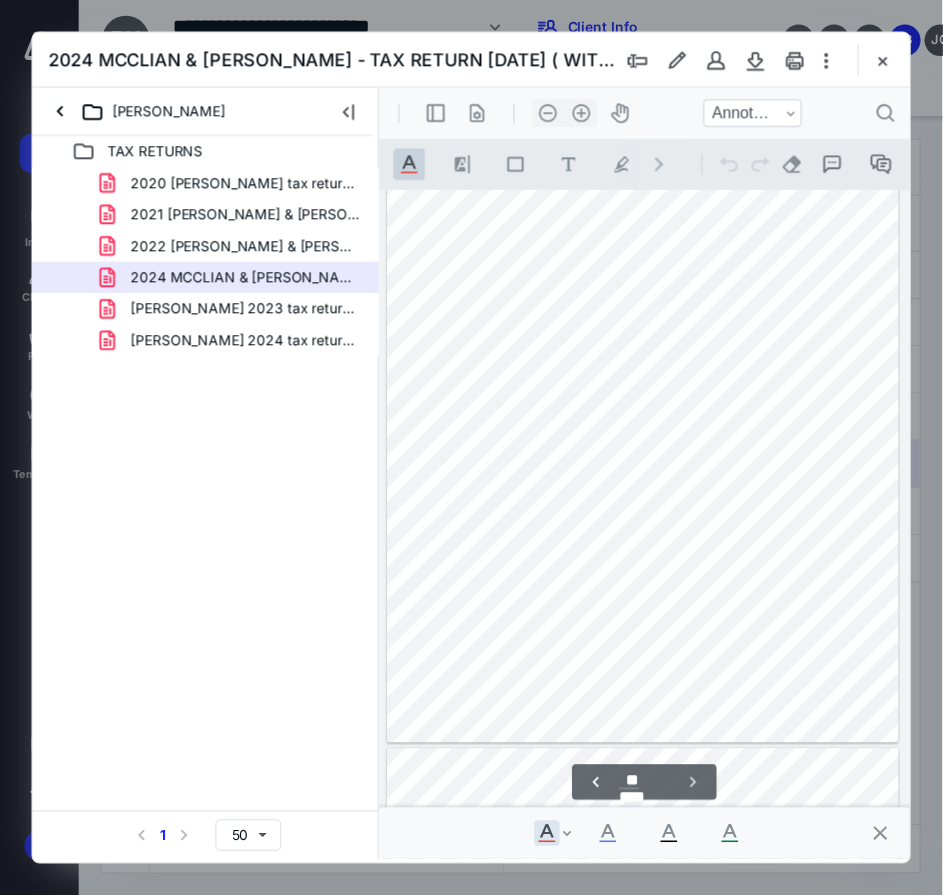 scroll, scrollTop: 16974, scrollLeft: 0, axis: vertical 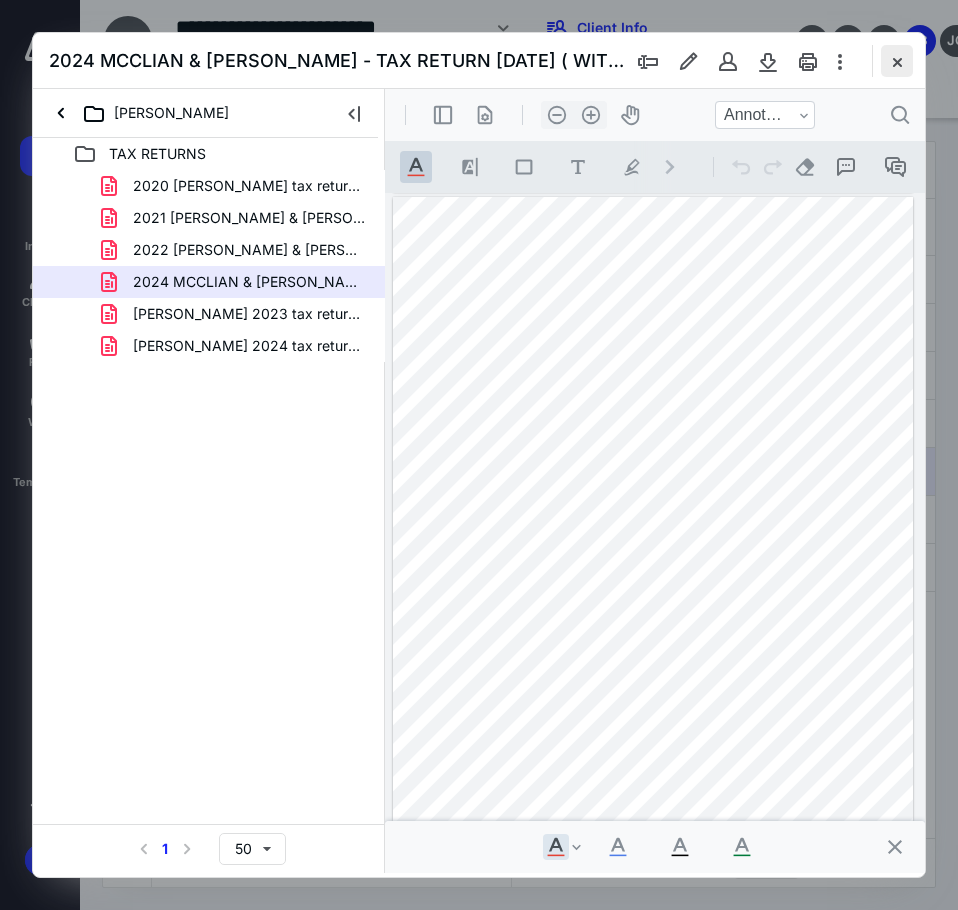 click at bounding box center [897, 61] 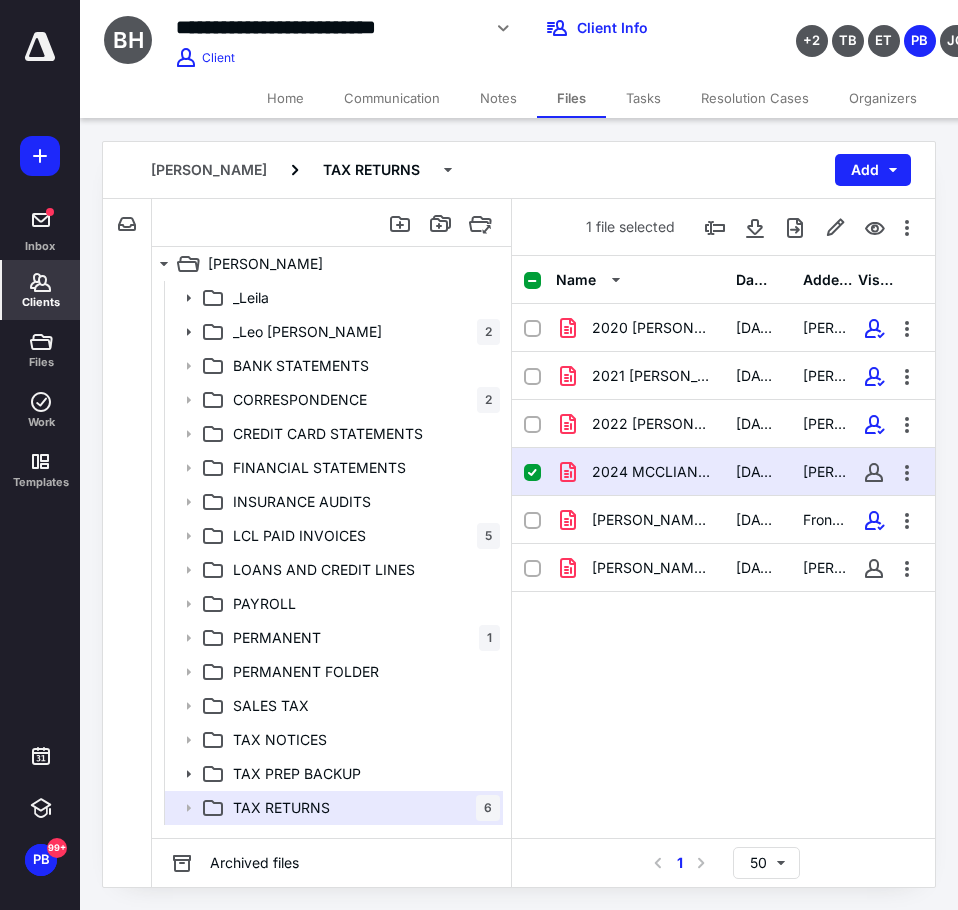 click on "Clients" at bounding box center (41, 290) 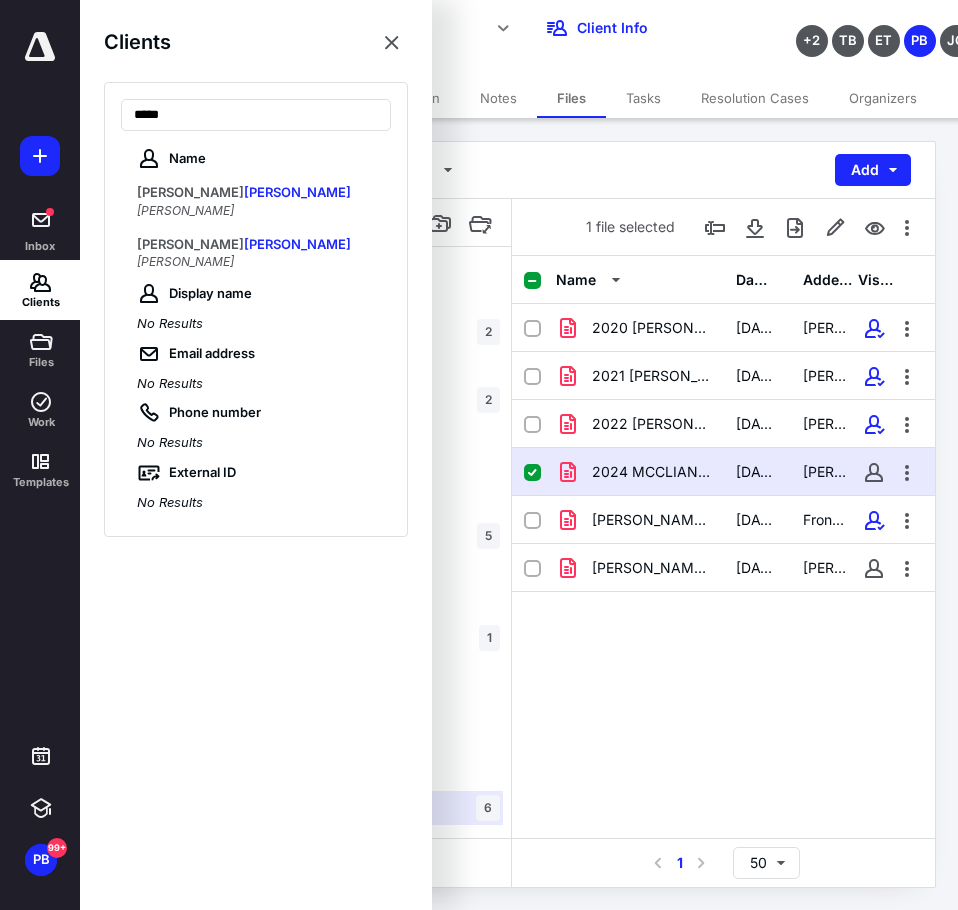 type on "*****" 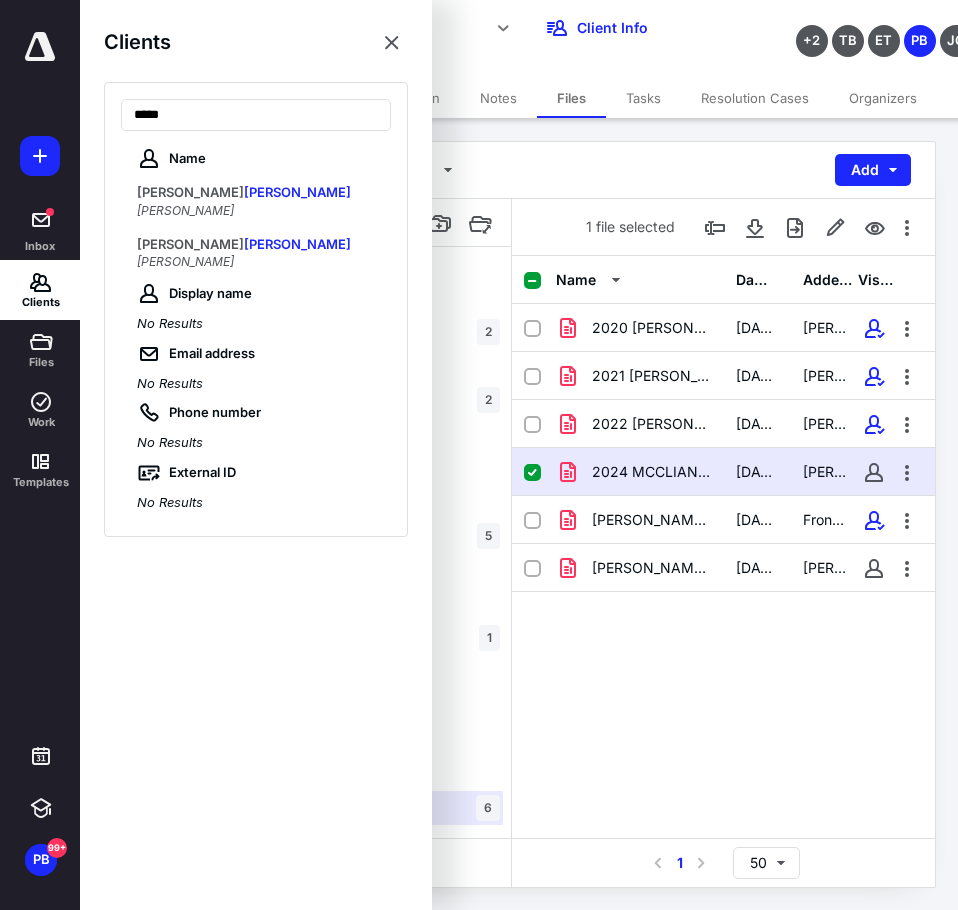 click on "EVELYN A MCCUE" at bounding box center (185, 210) 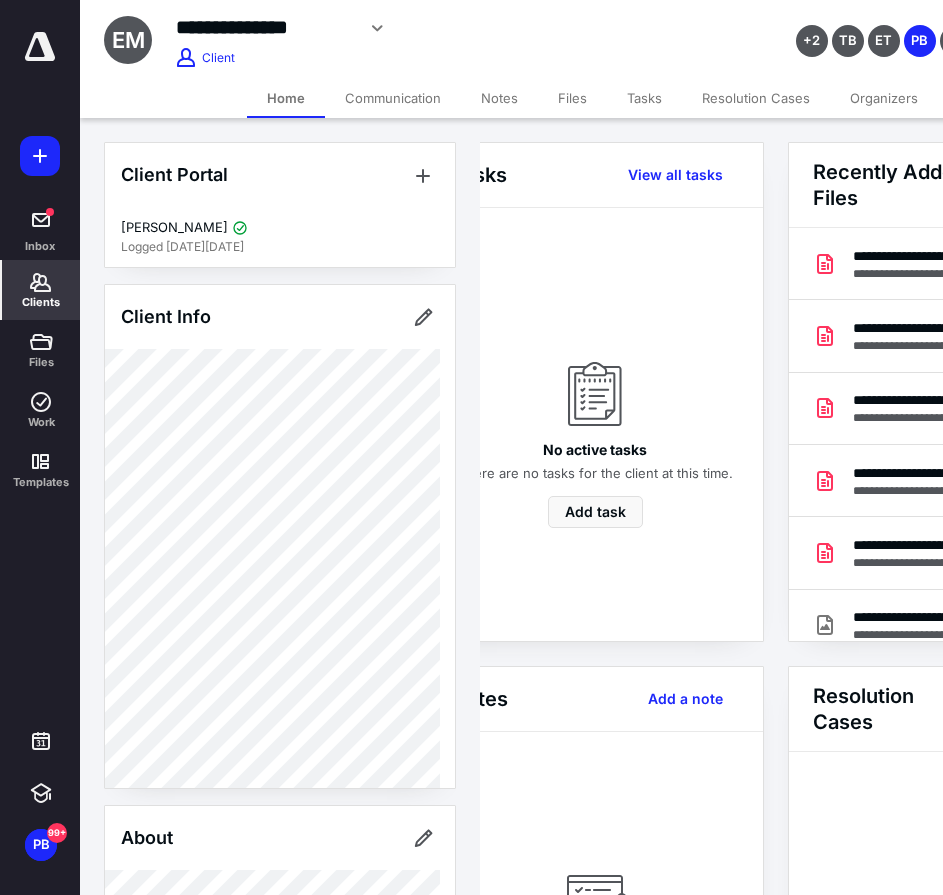 scroll, scrollTop: 0, scrollLeft: 239, axis: horizontal 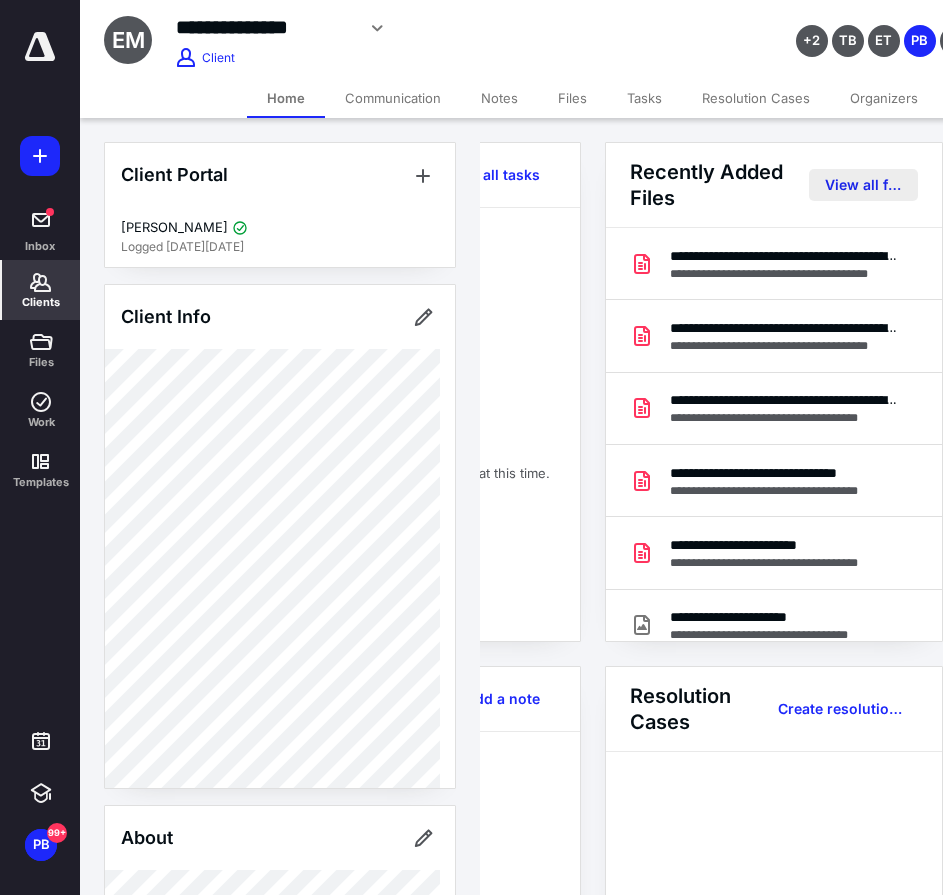 click on "View all files" at bounding box center (863, 185) 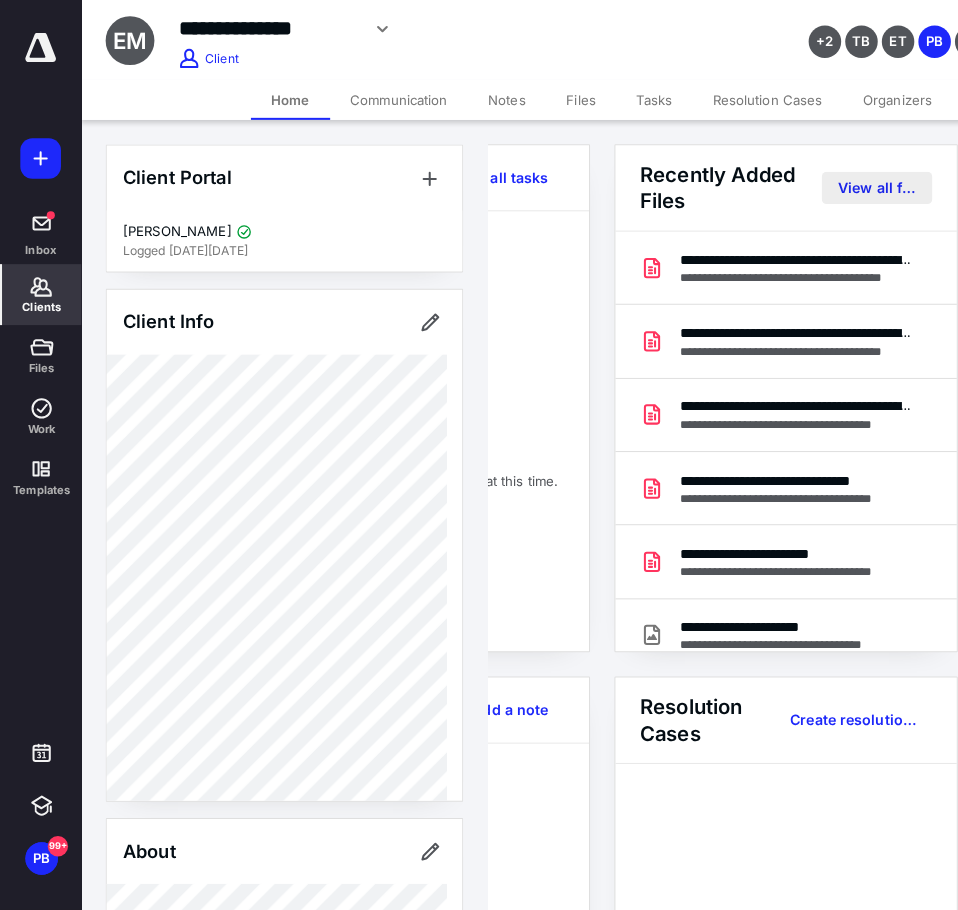 scroll, scrollTop: 0, scrollLeft: 0, axis: both 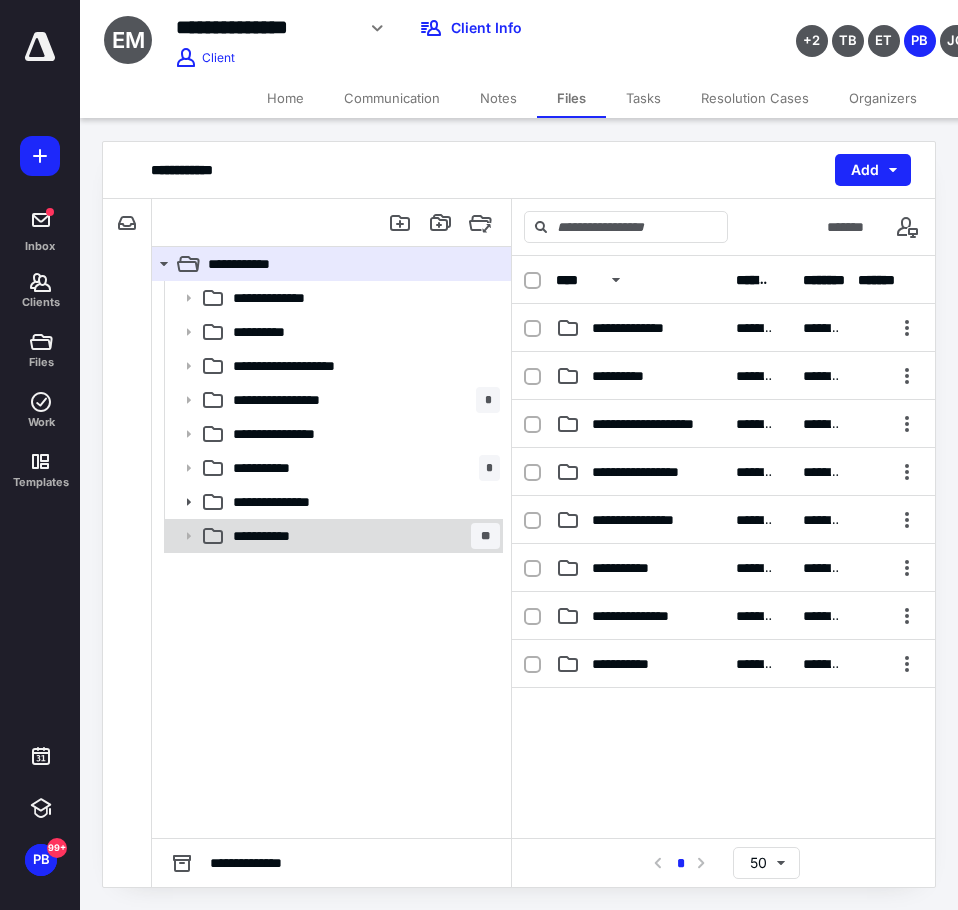 click on "**********" at bounding box center [332, 536] 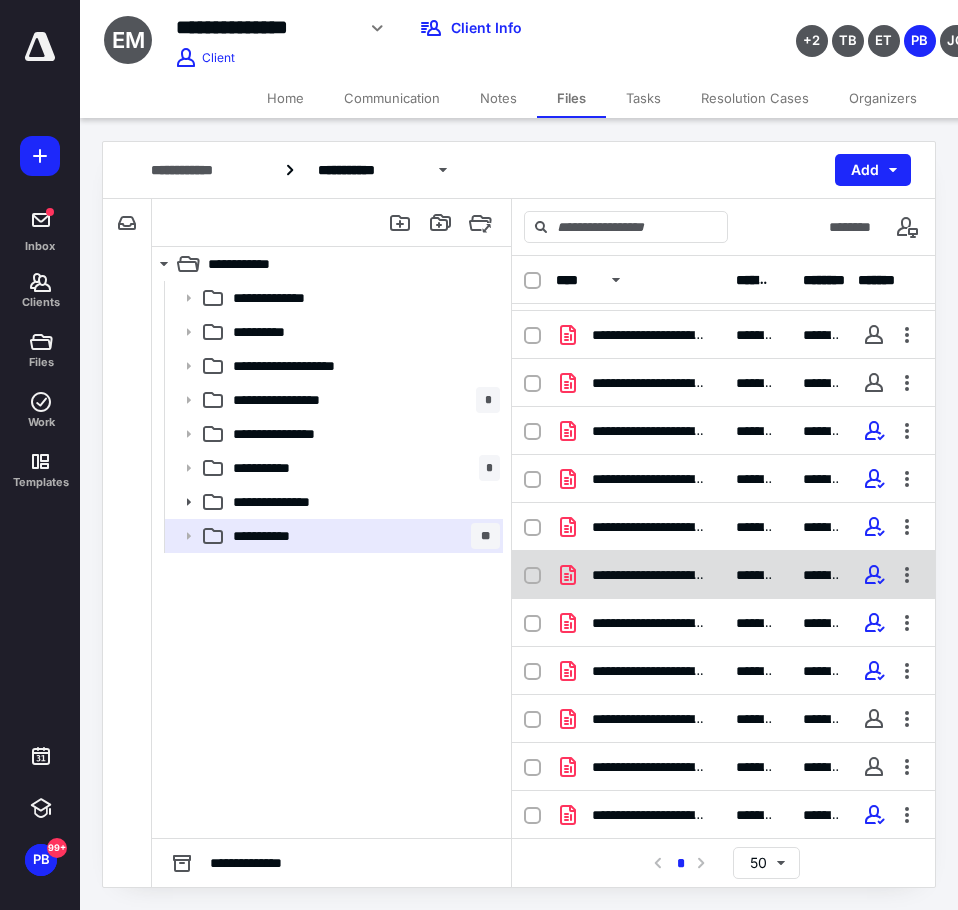 scroll, scrollTop: 138, scrollLeft: 0, axis: vertical 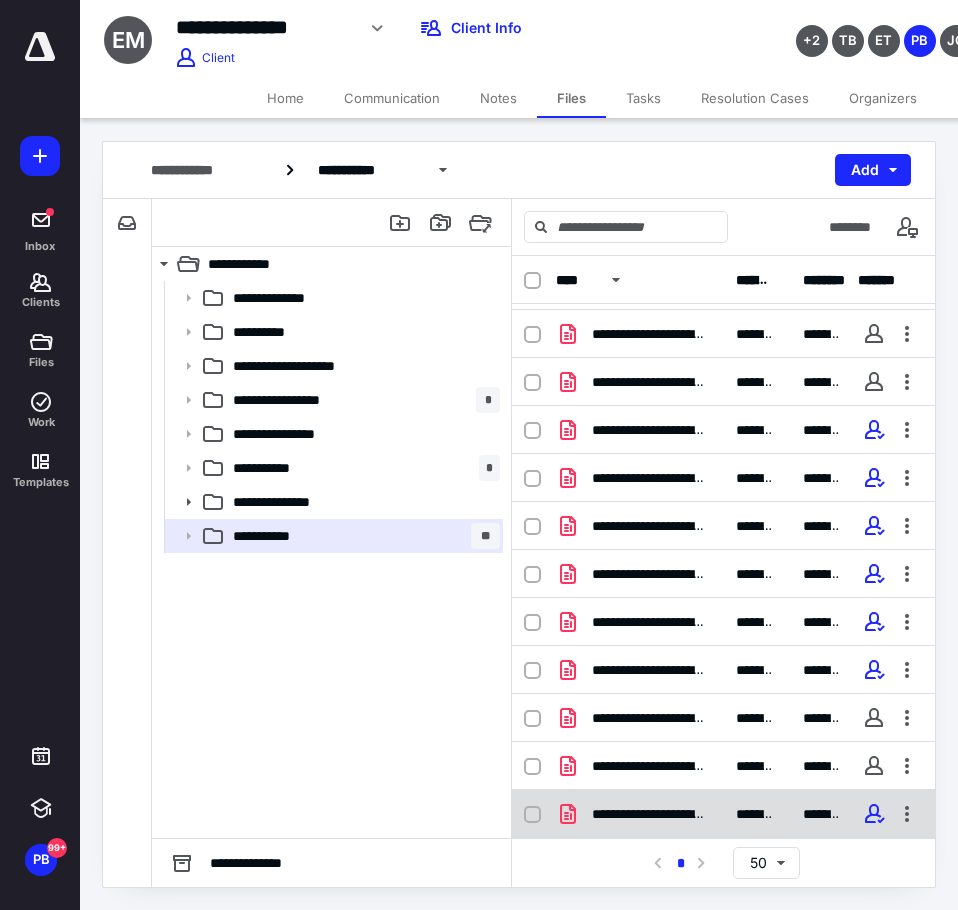 click on "**********" at bounding box center (723, 814) 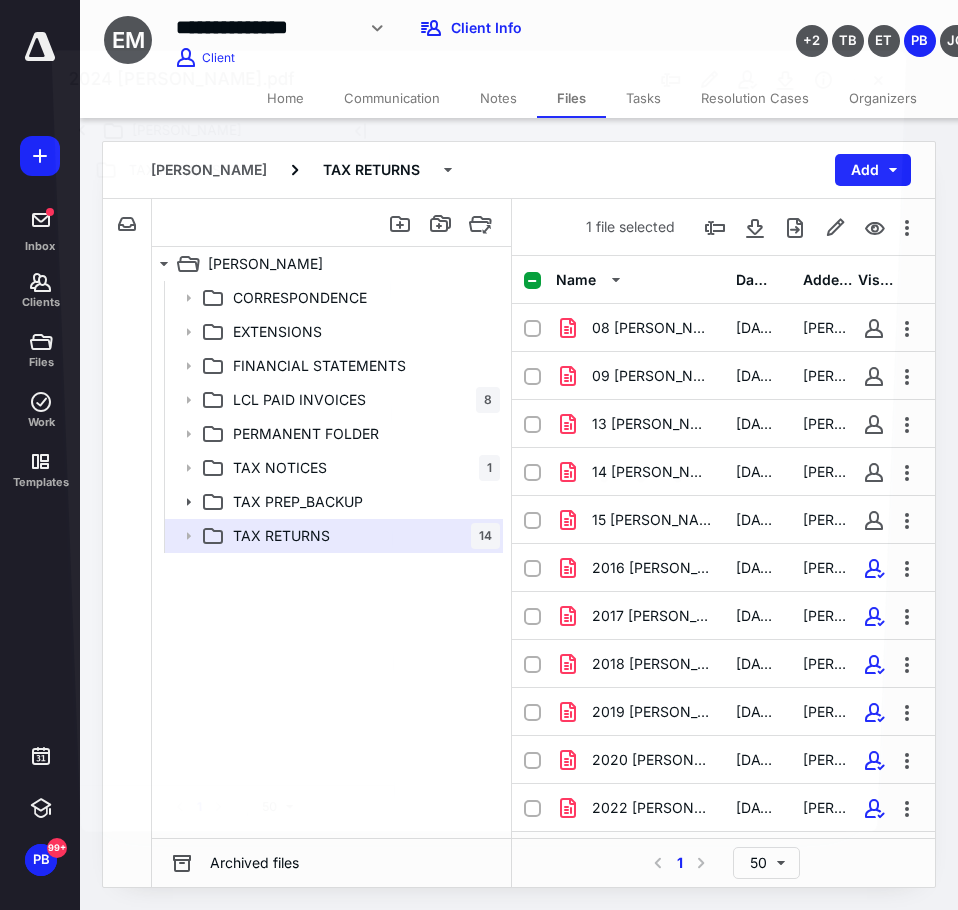 scroll, scrollTop: 138, scrollLeft: 0, axis: vertical 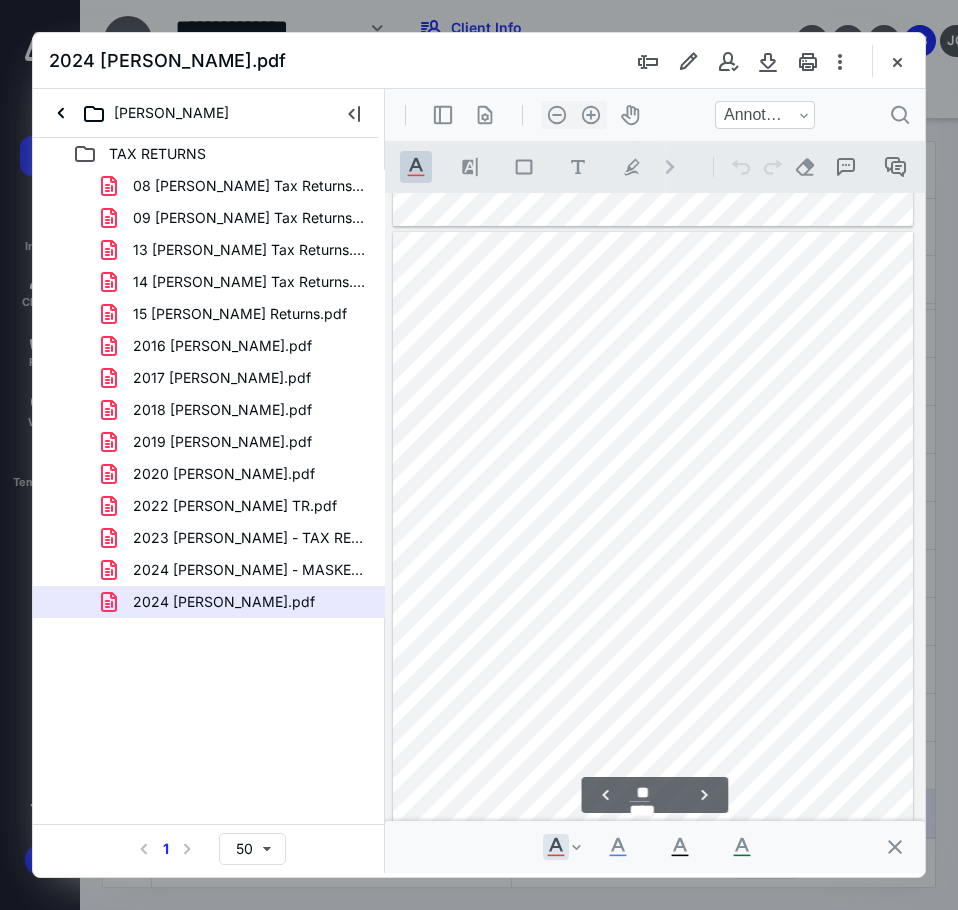 type on "**" 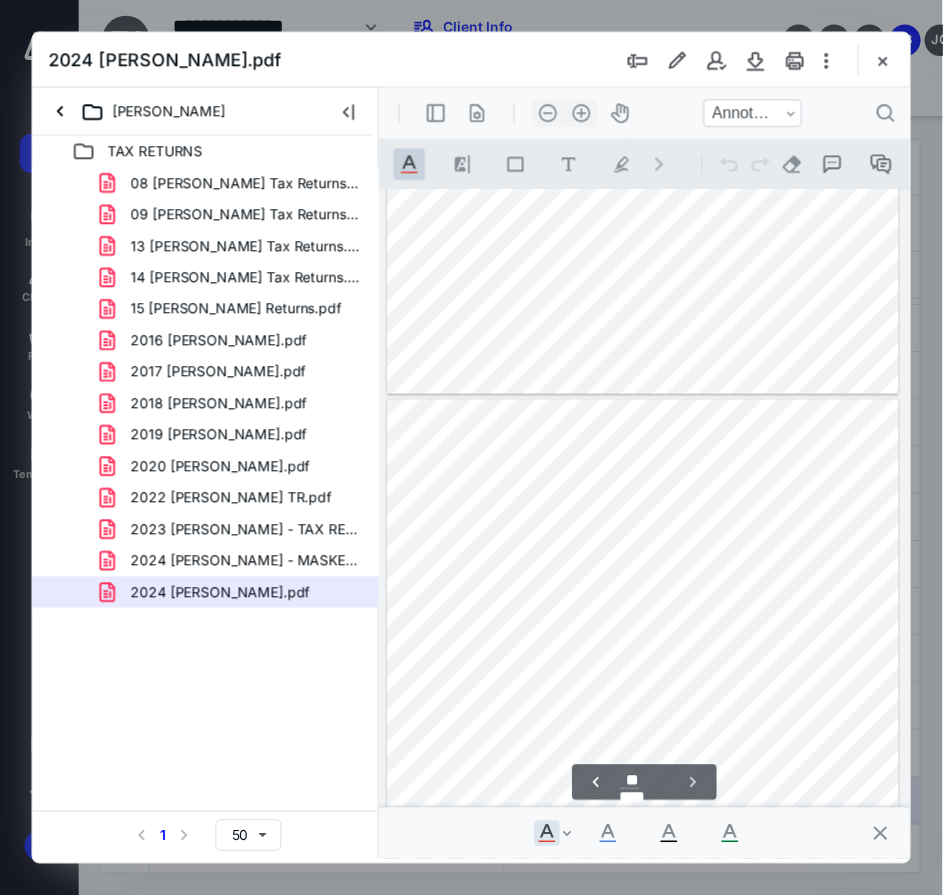 scroll, scrollTop: 12221, scrollLeft: 0, axis: vertical 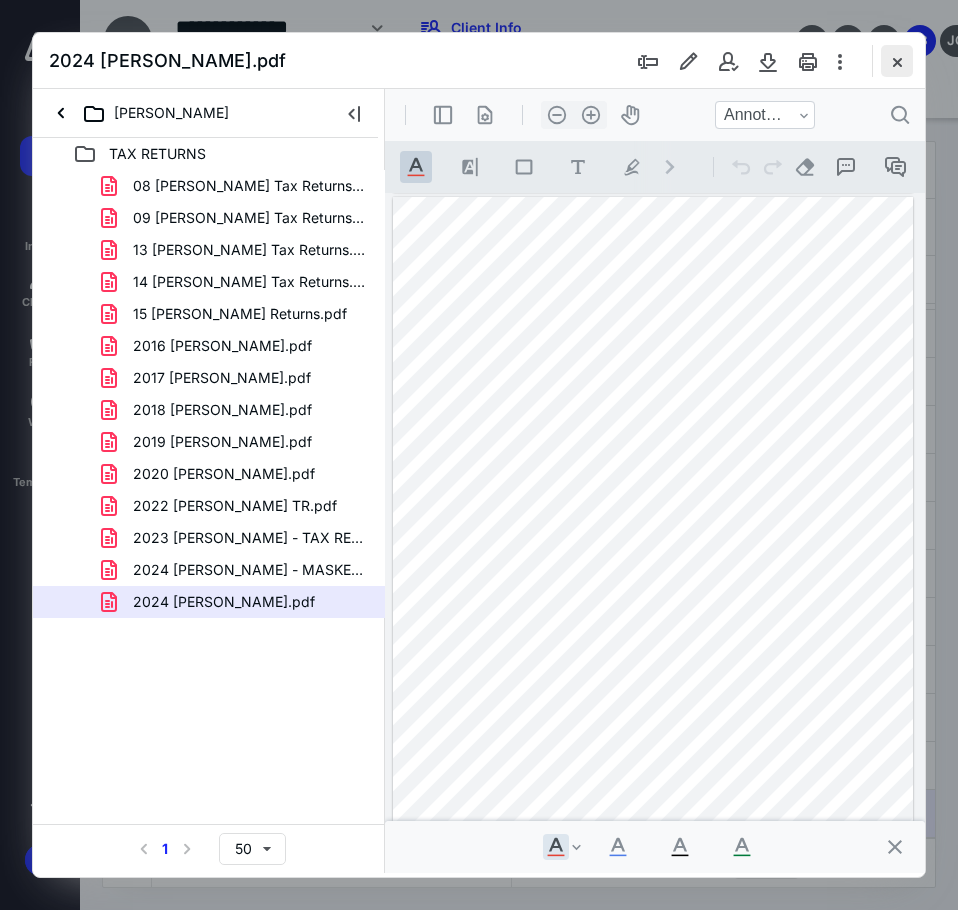 click at bounding box center (897, 61) 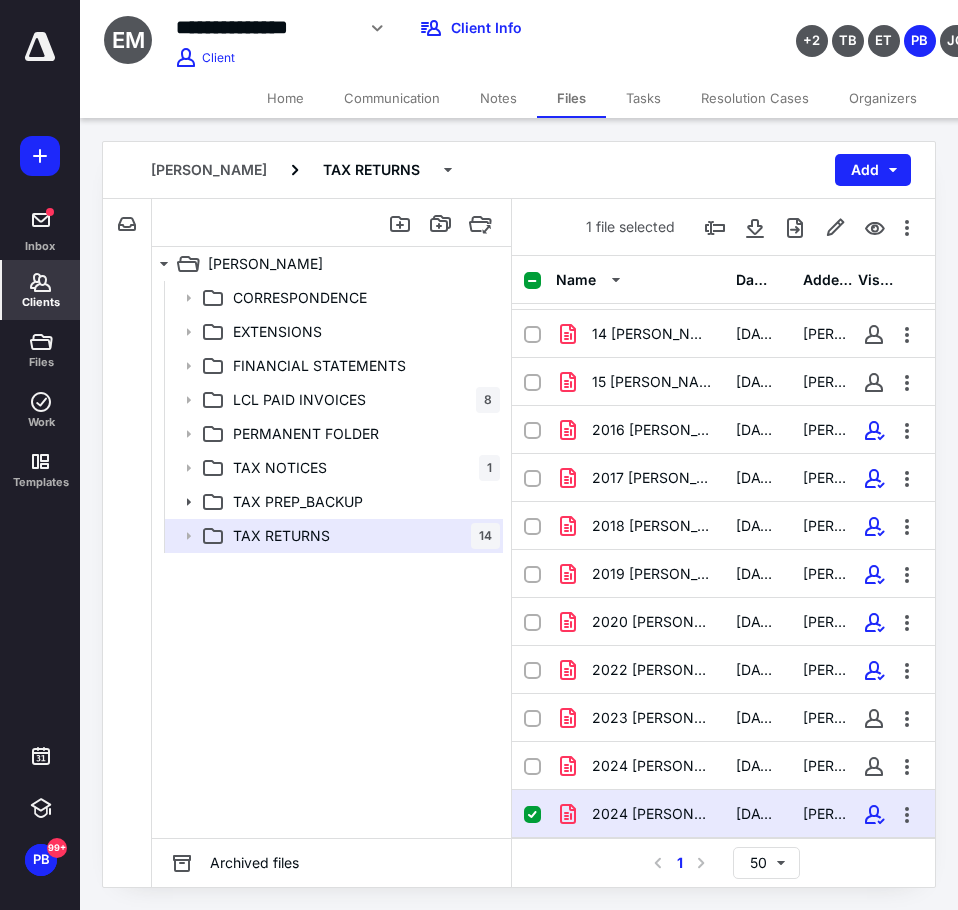 click on "Clients" at bounding box center (41, 290) 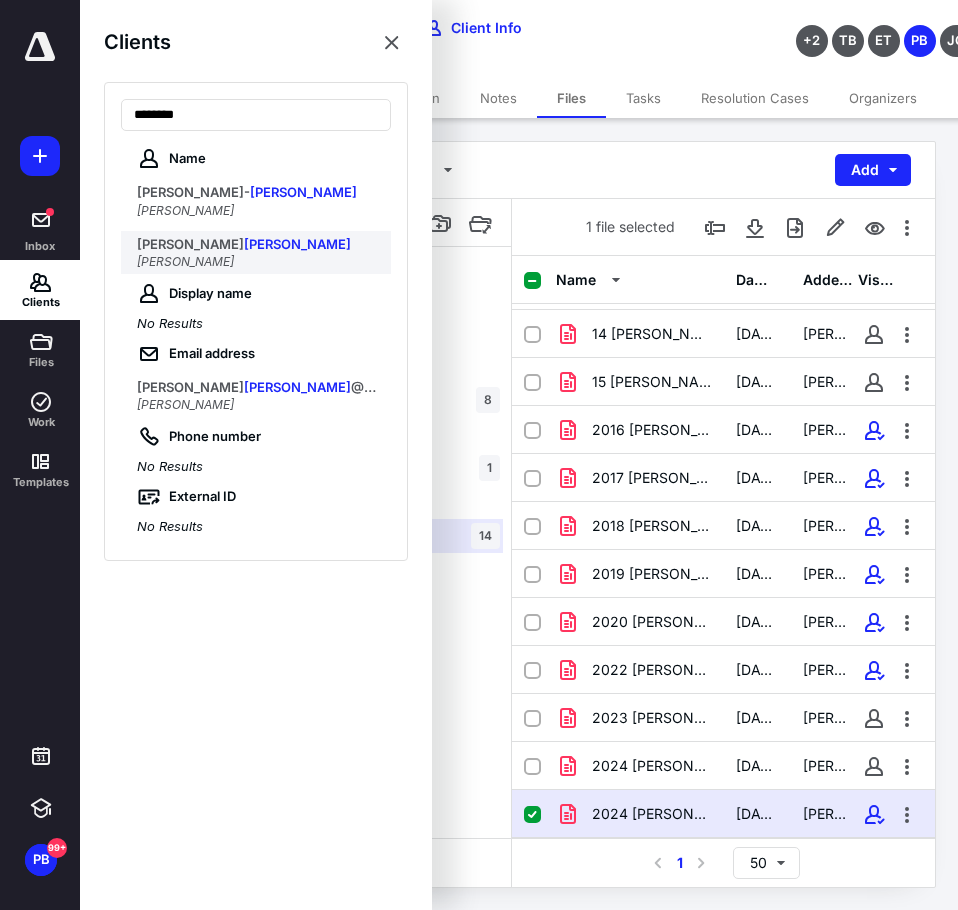 type on "********" 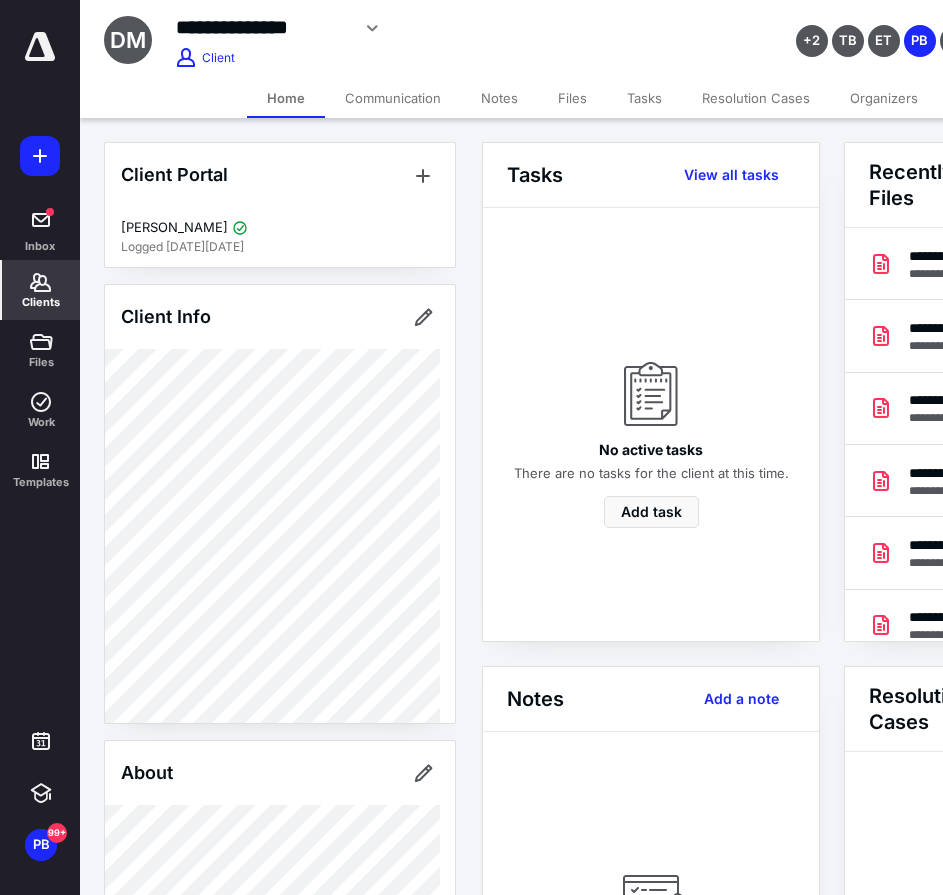 scroll, scrollTop: 0, scrollLeft: 239, axis: horizontal 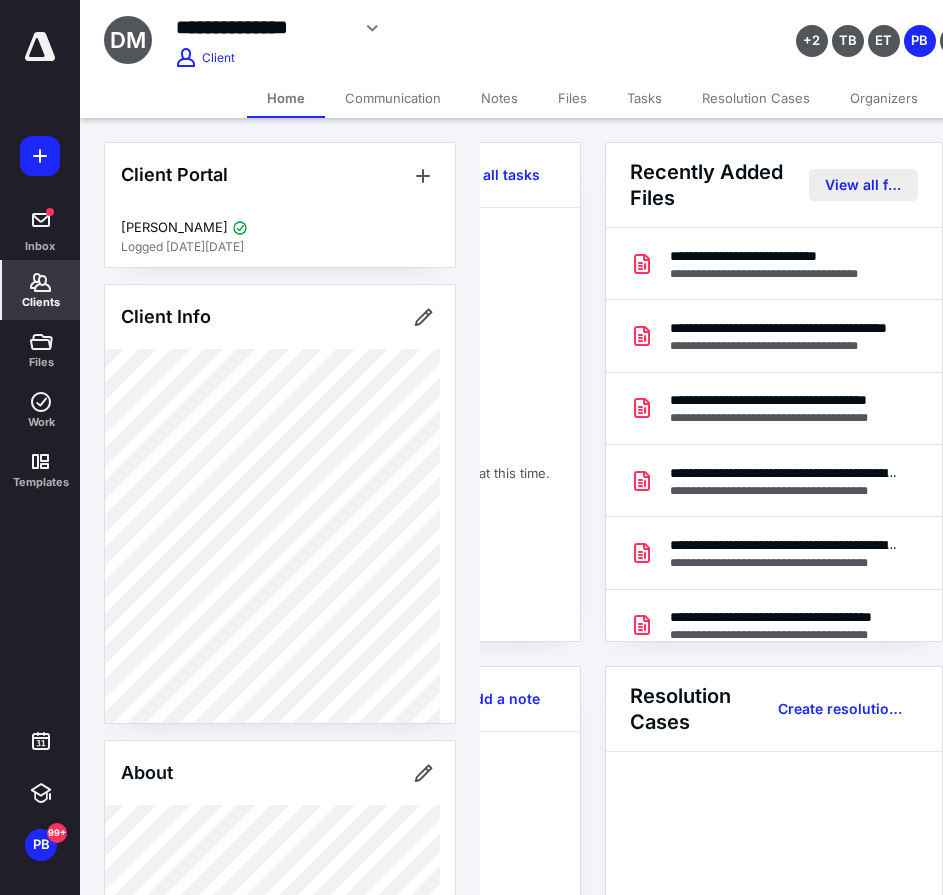 click on "View all files" at bounding box center (863, 185) 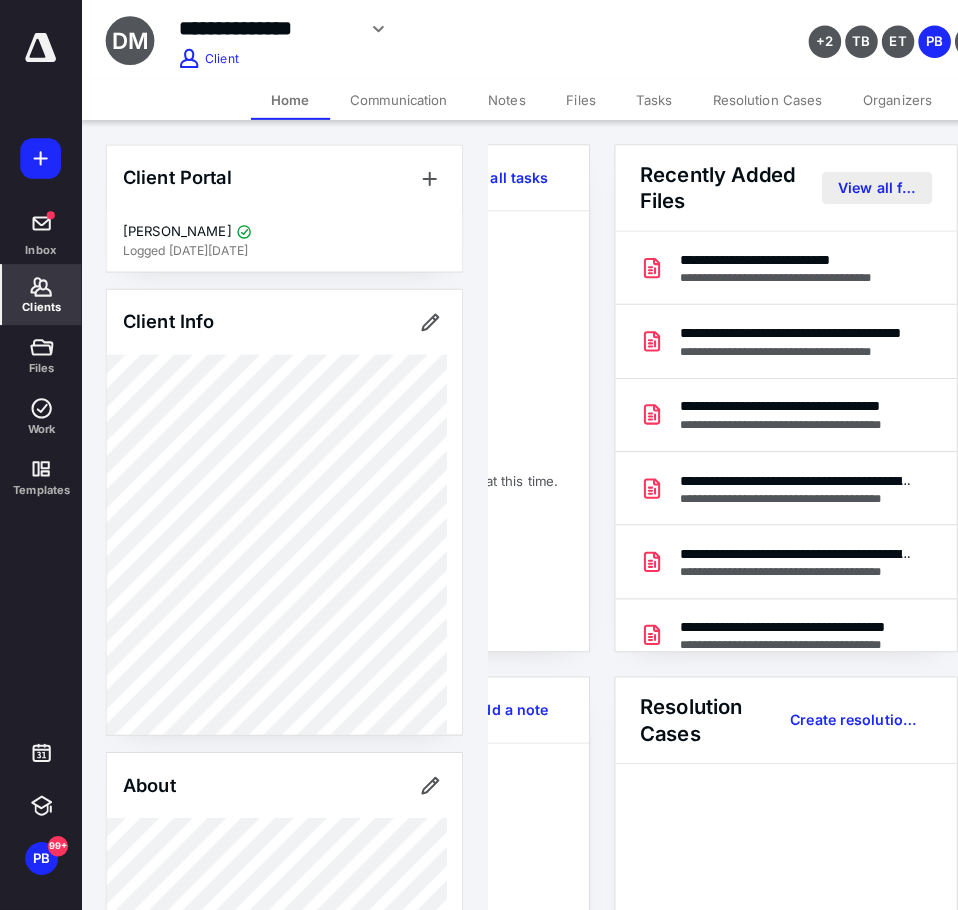 scroll, scrollTop: 0, scrollLeft: 0, axis: both 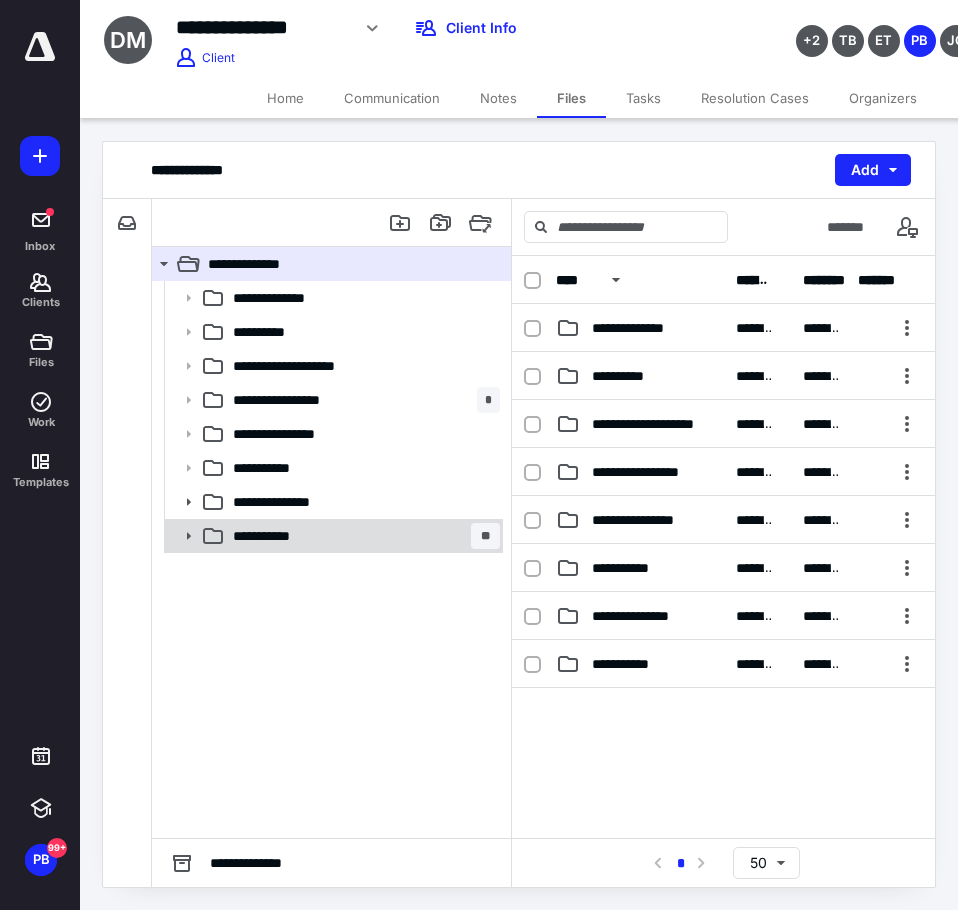 click on "**********" at bounding box center (281, 536) 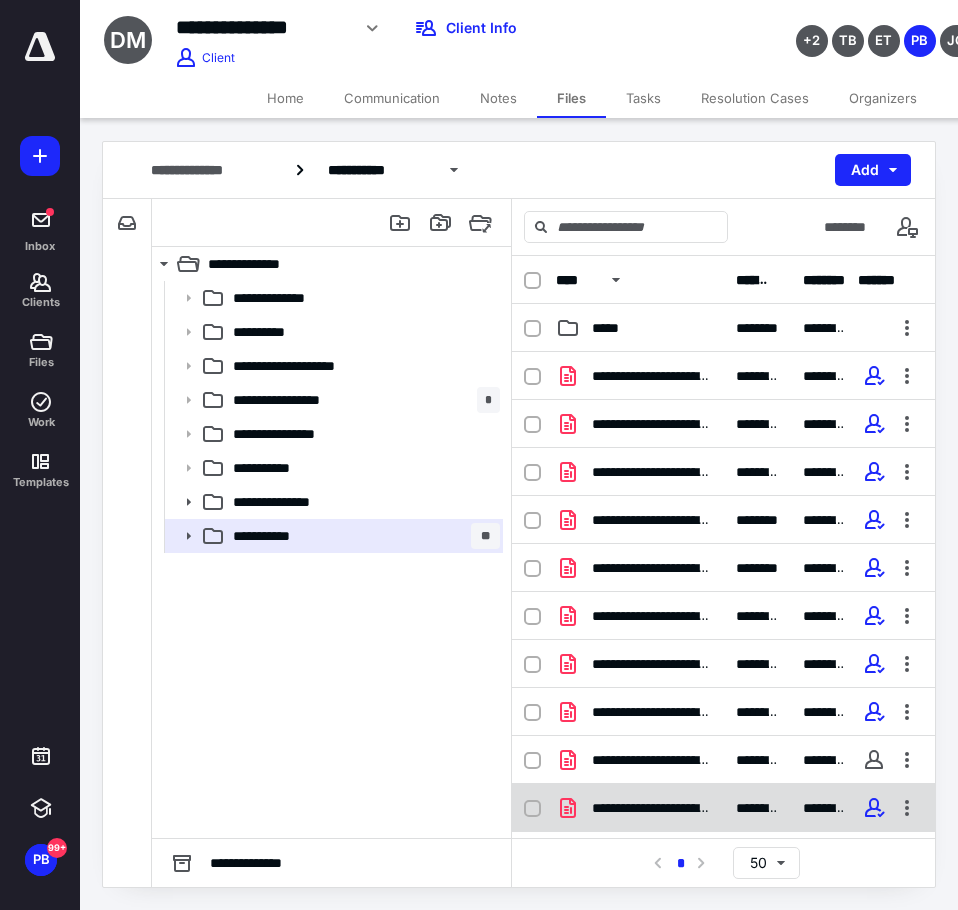 click on "**********" at bounding box center (652, 808) 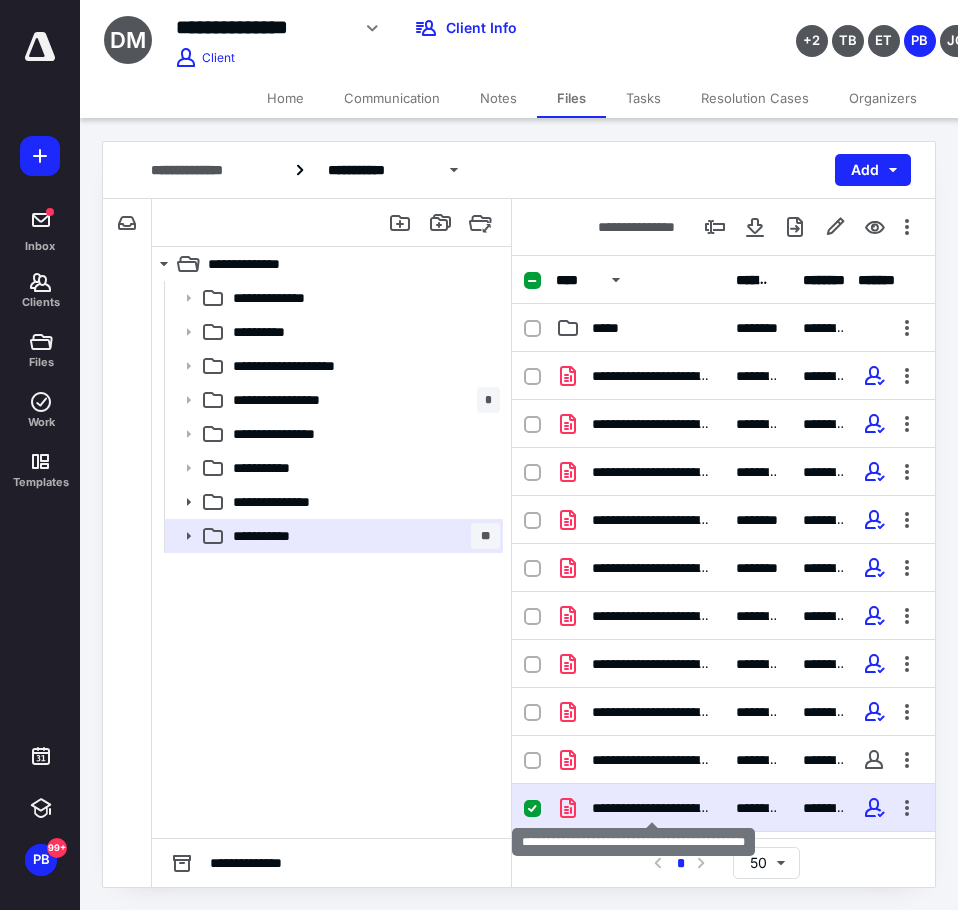 click on "**********" at bounding box center [652, 808] 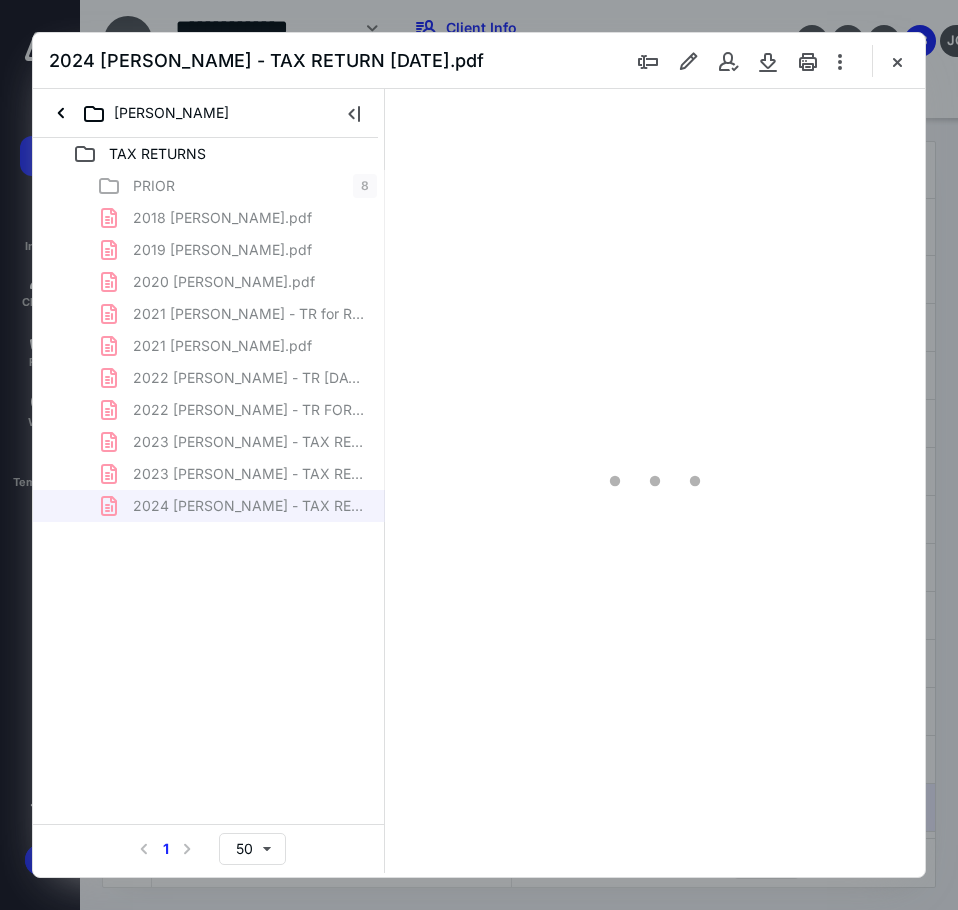 scroll, scrollTop: 0, scrollLeft: 0, axis: both 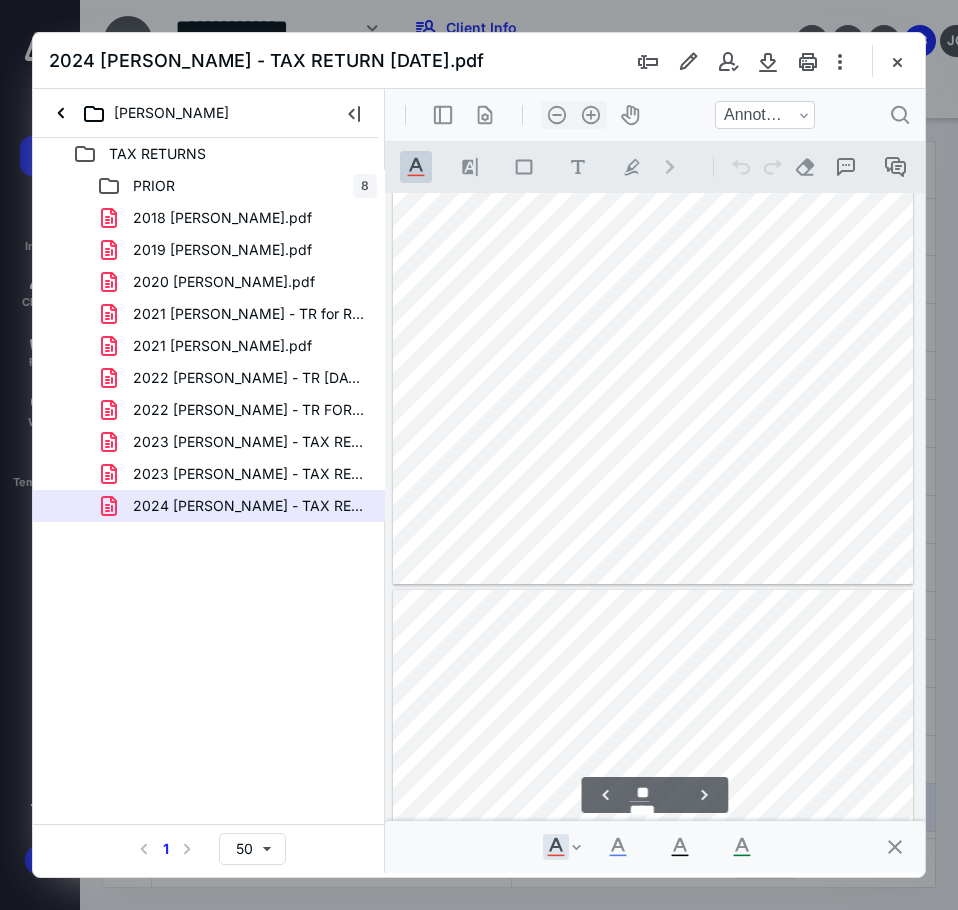 type on "**" 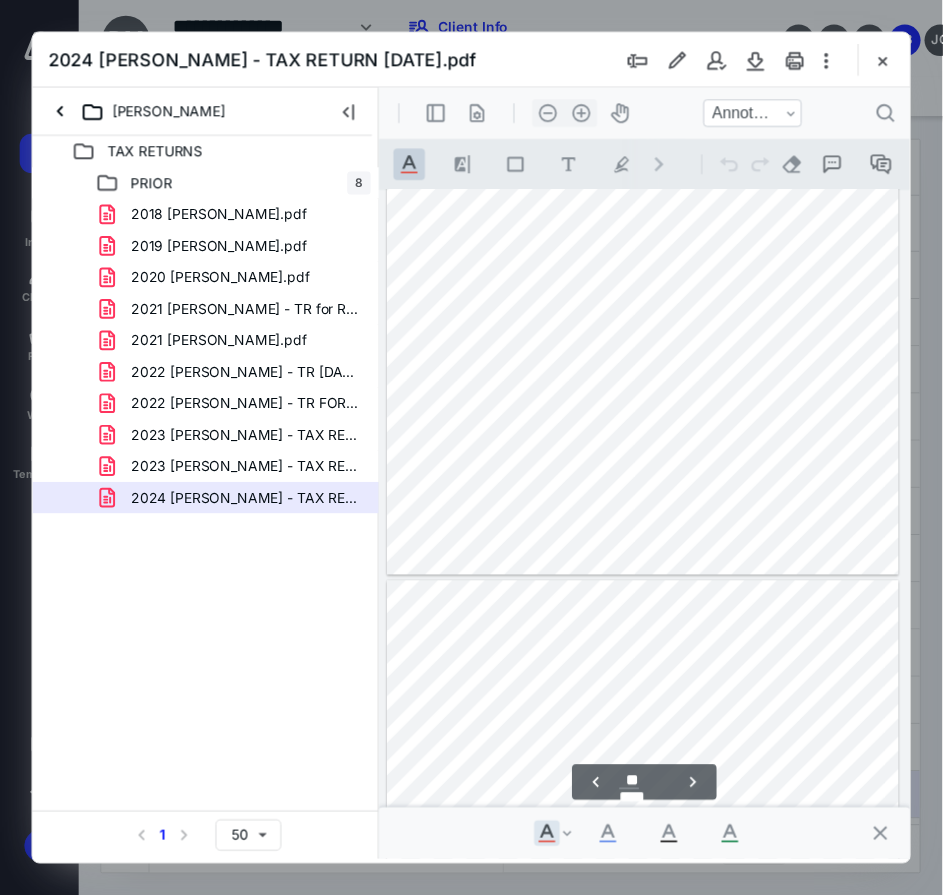 scroll, scrollTop: 12900, scrollLeft: 0, axis: vertical 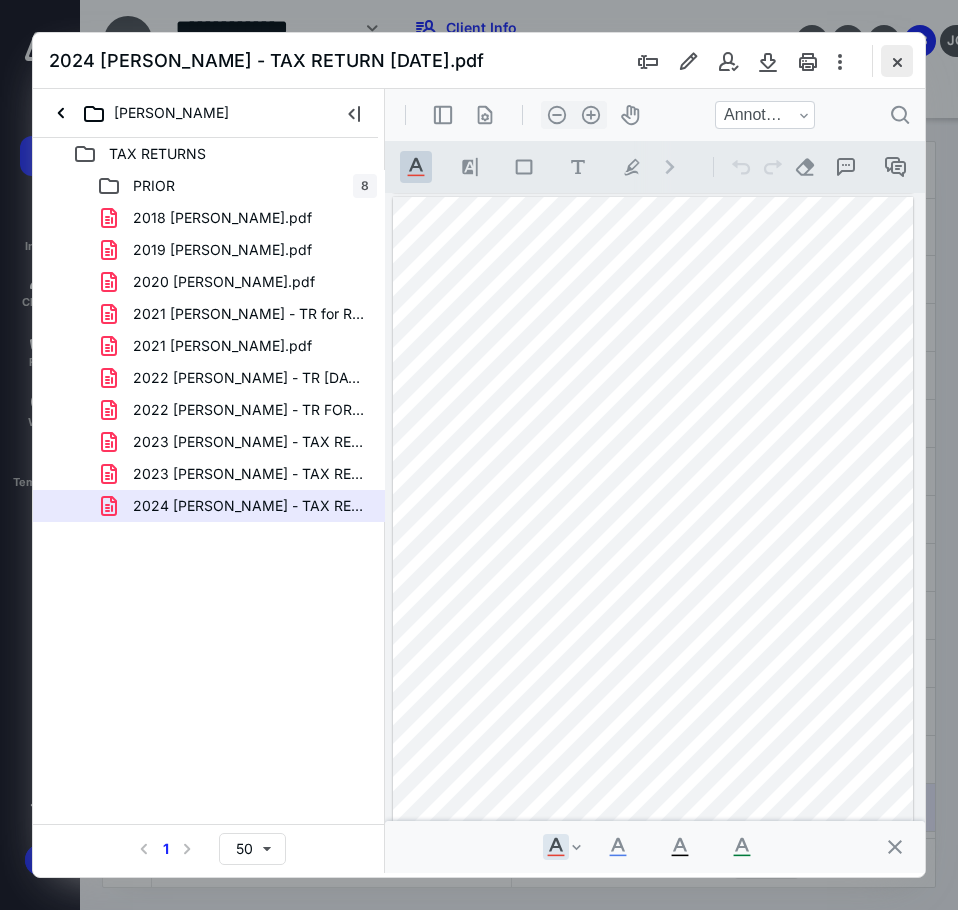 click at bounding box center (897, 61) 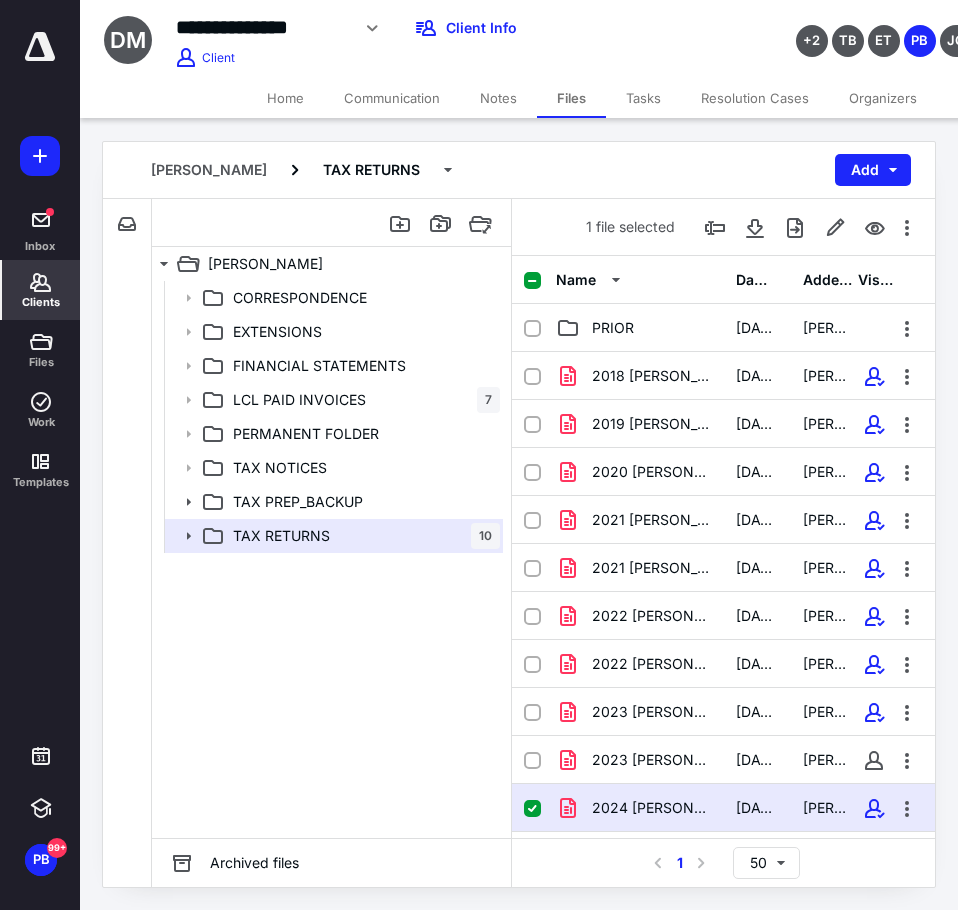 click 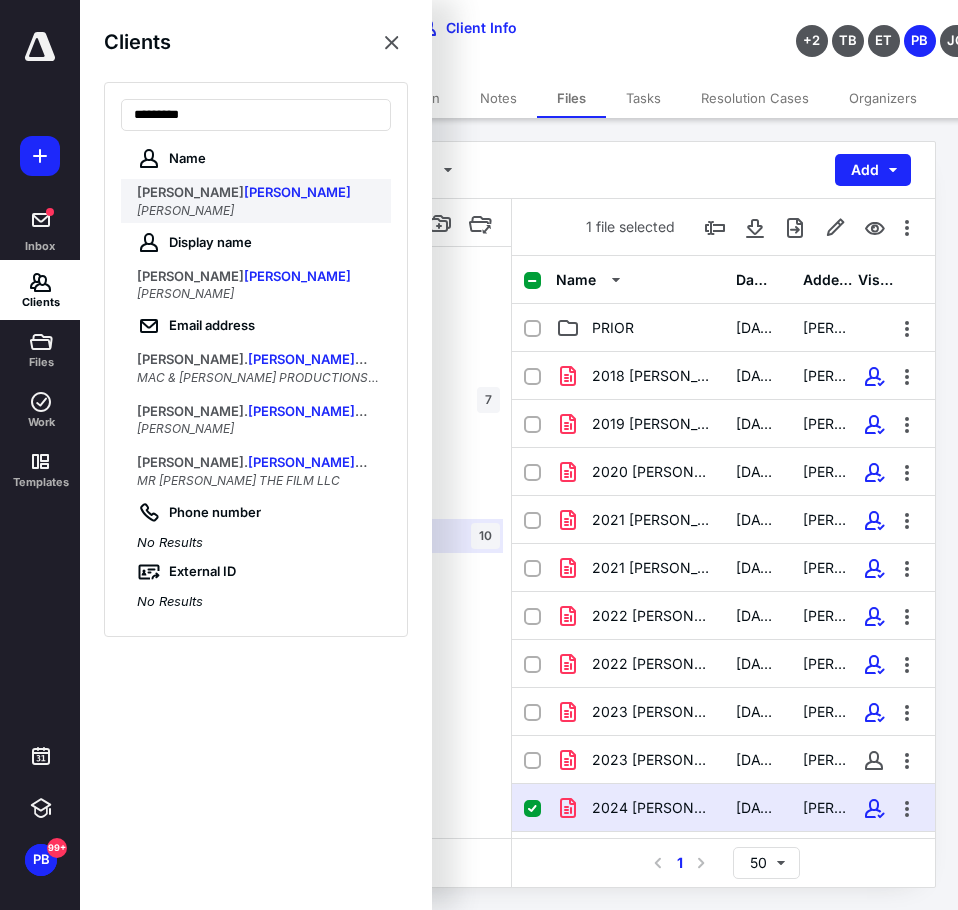 type on "*********" 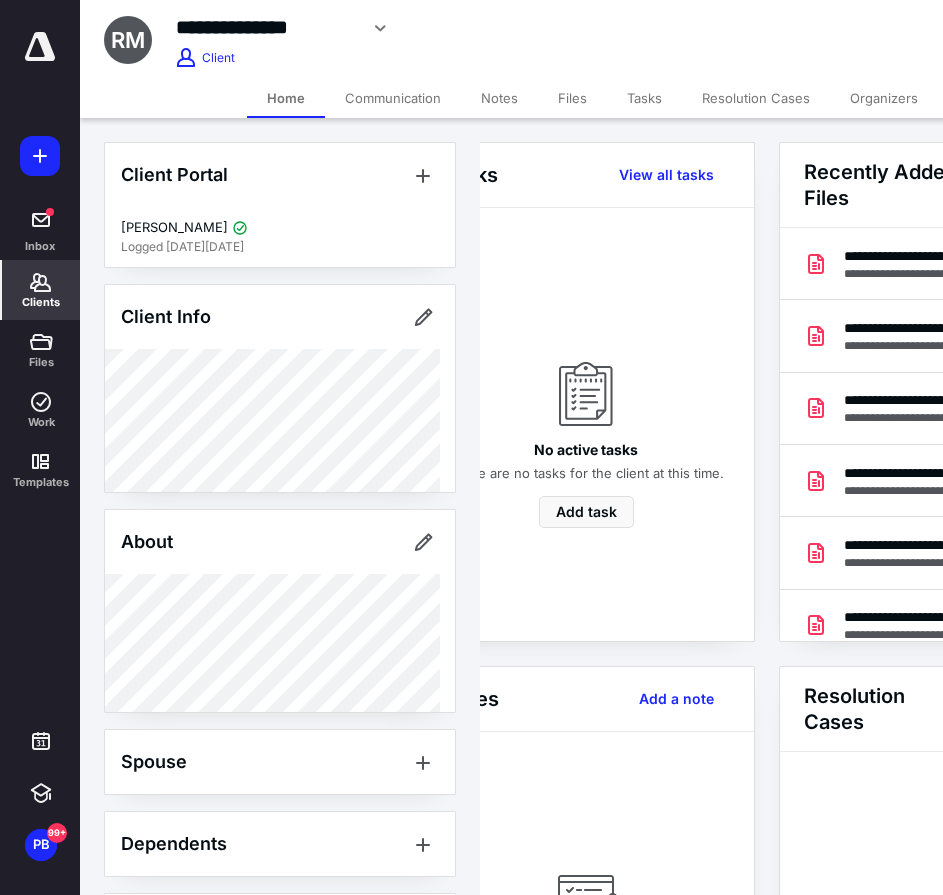 scroll, scrollTop: 0, scrollLeft: 239, axis: horizontal 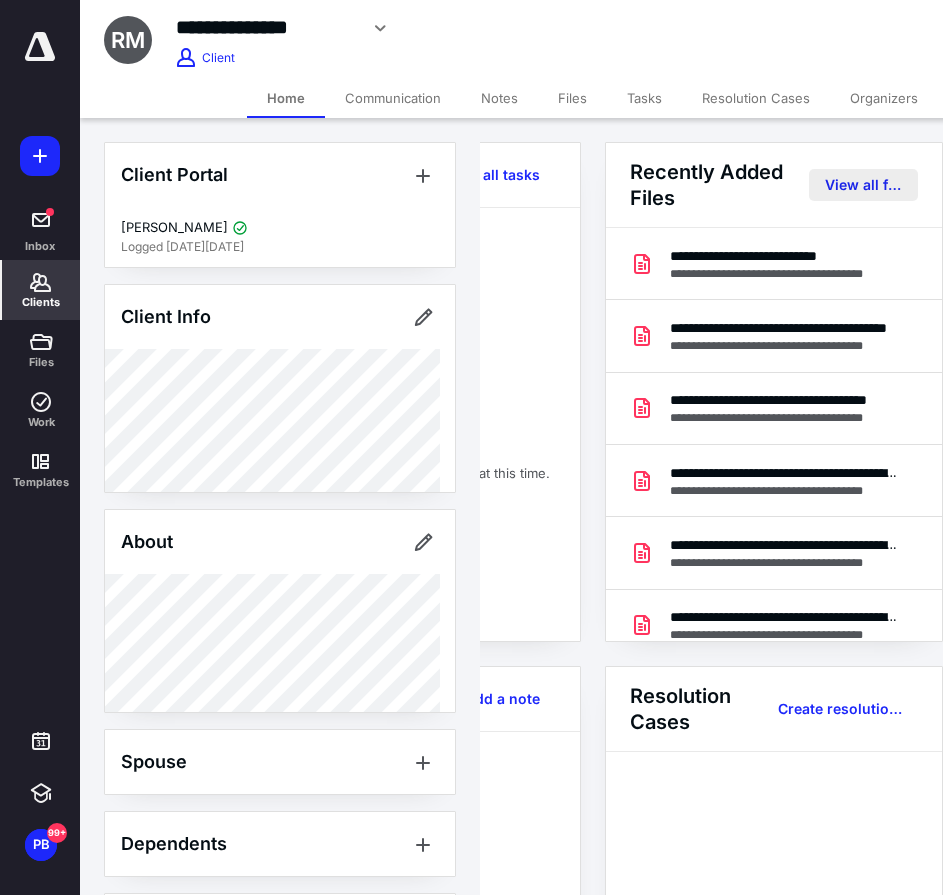 click on "View all files" at bounding box center [863, 185] 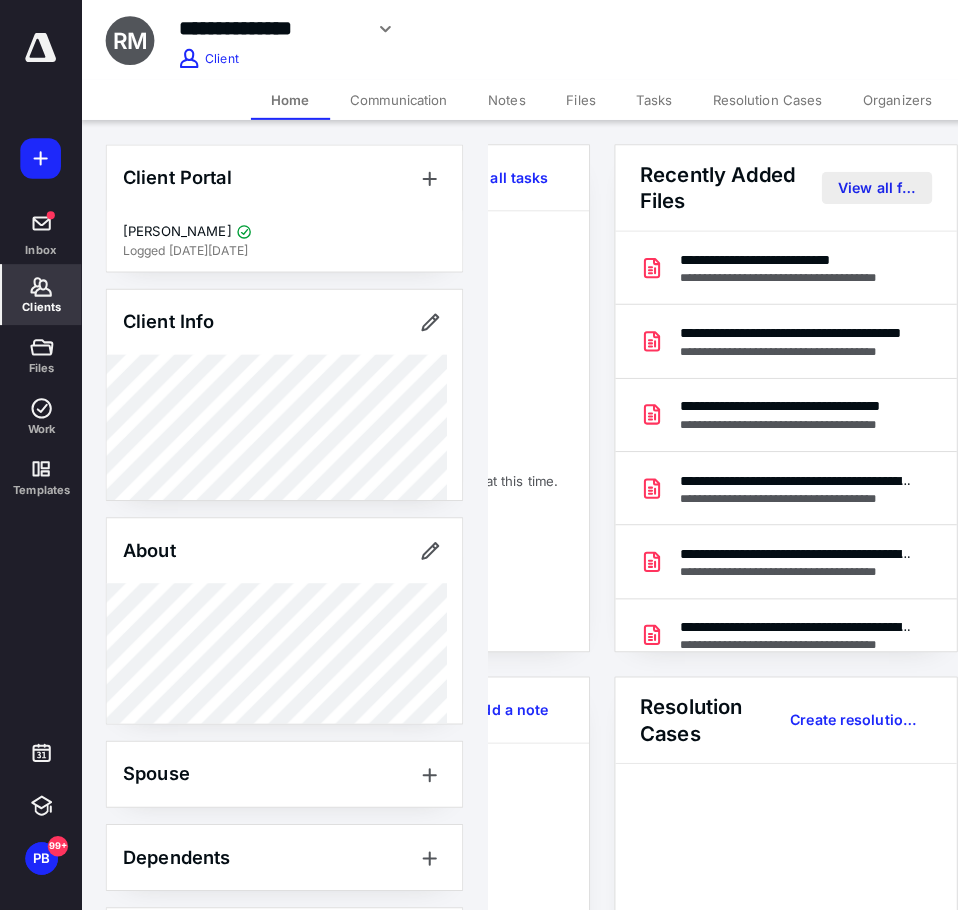 scroll, scrollTop: 0, scrollLeft: 0, axis: both 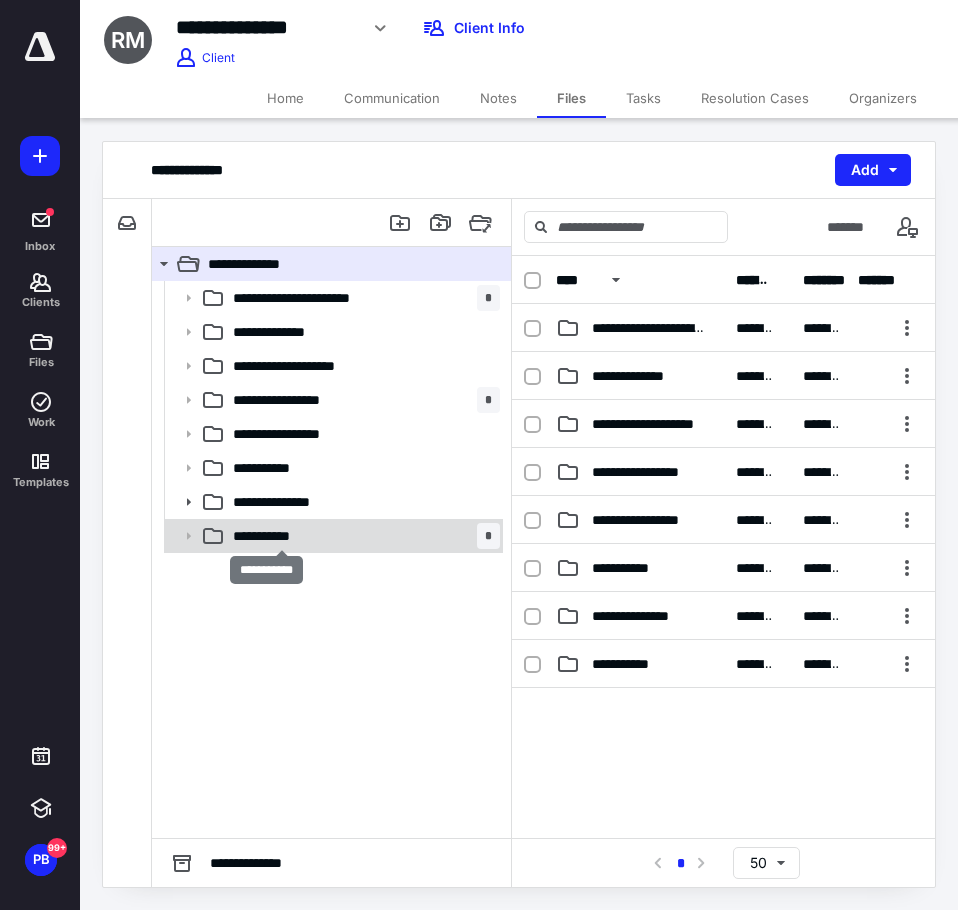 click on "**********" at bounding box center [281, 536] 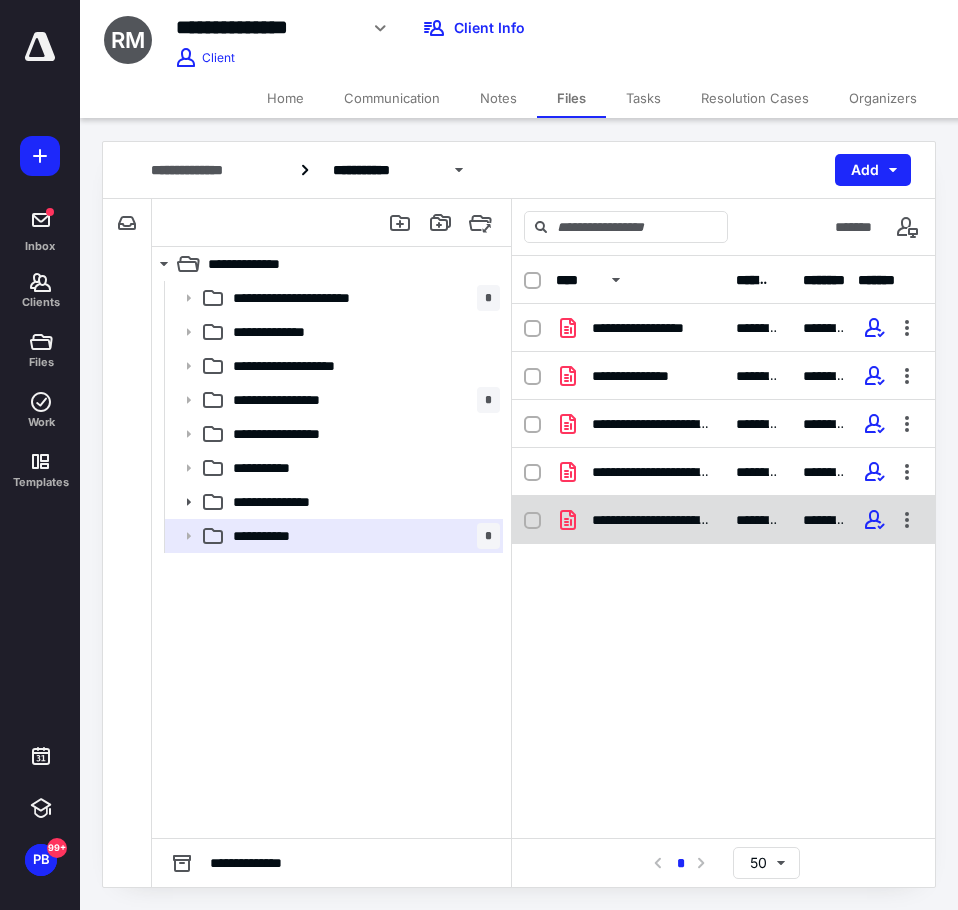 click on "**********" at bounding box center (723, 520) 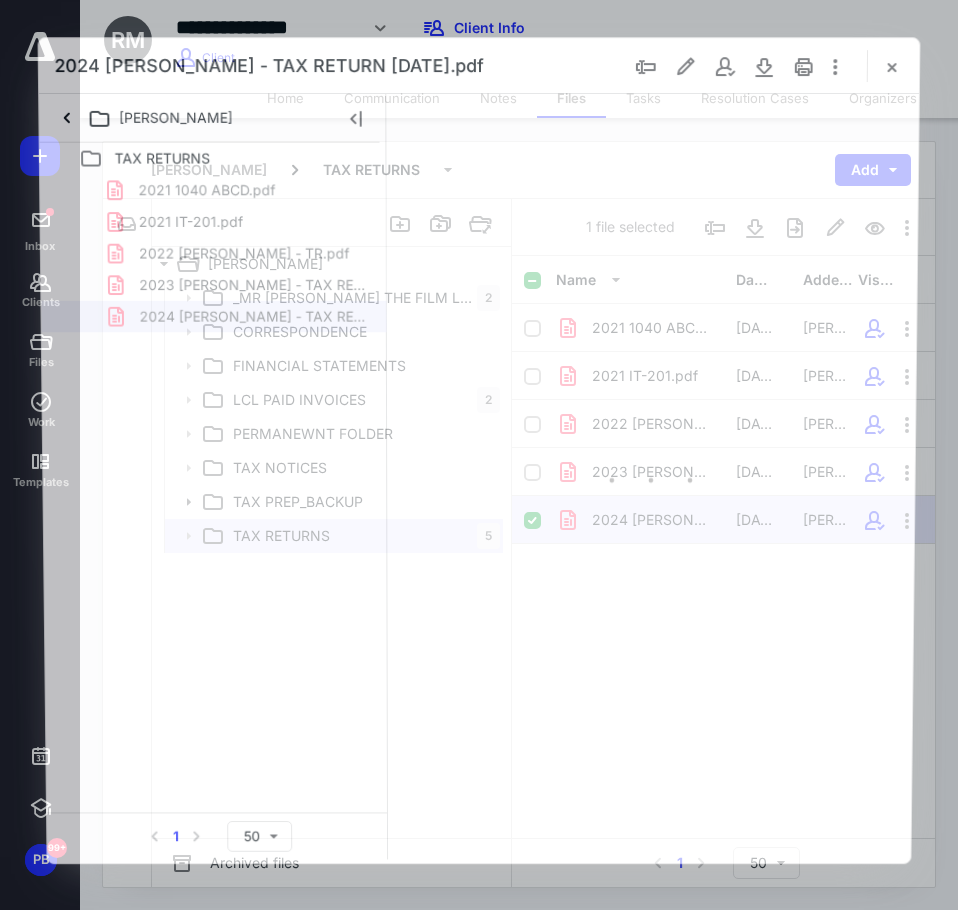 scroll, scrollTop: 0, scrollLeft: 0, axis: both 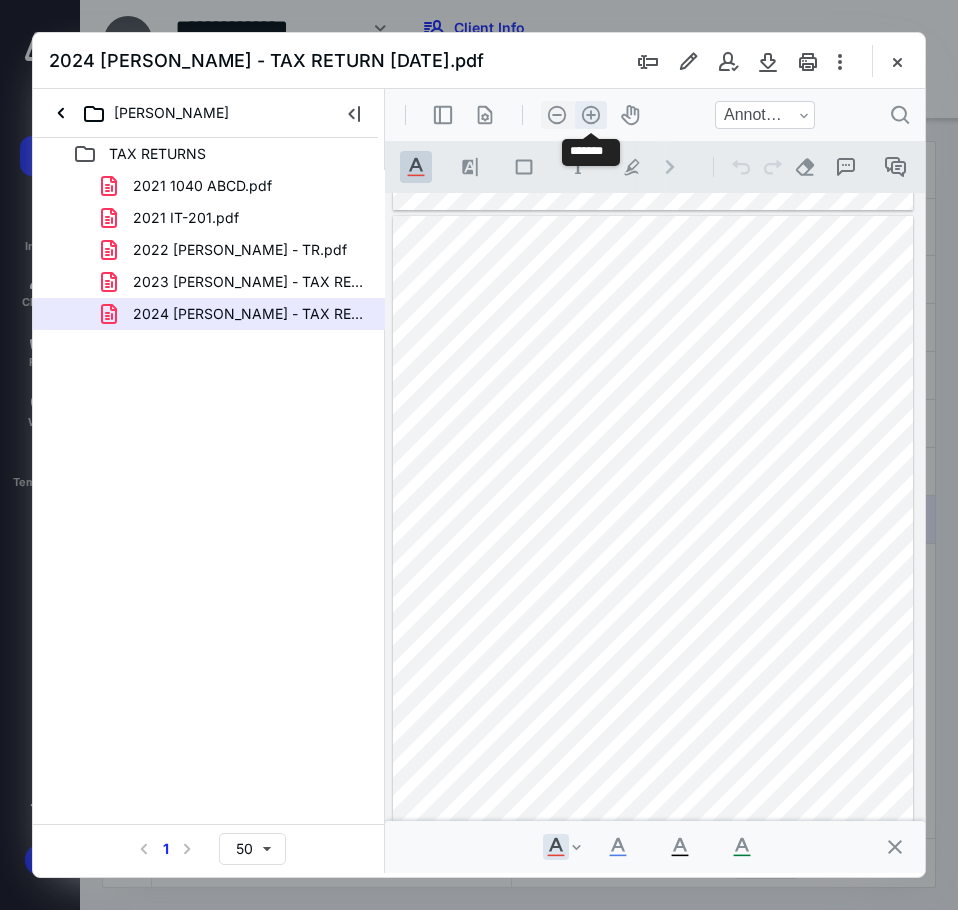 click on ".cls-1{fill:#abb0c4;} icon - header - zoom - in - line" at bounding box center [591, 115] 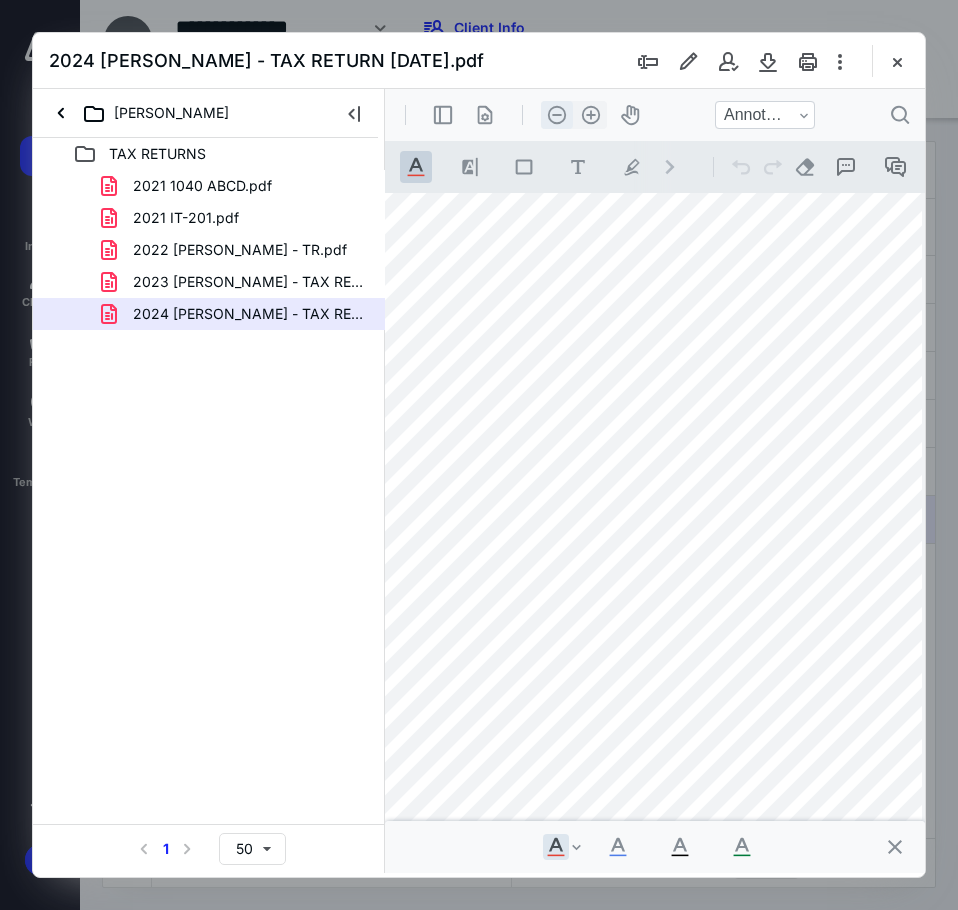 click on ".cls-1{fill:#abb0c4;} icon - header - zoom - out - line" at bounding box center (557, 115) 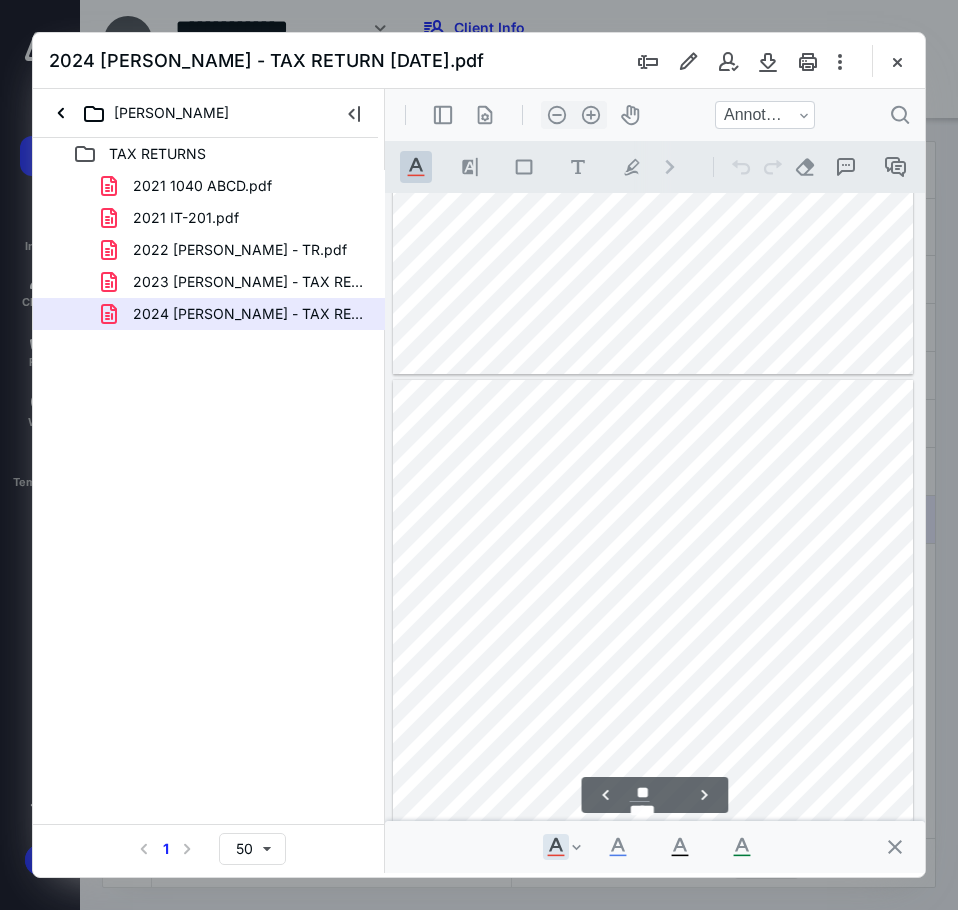 scroll, scrollTop: 14074, scrollLeft: 0, axis: vertical 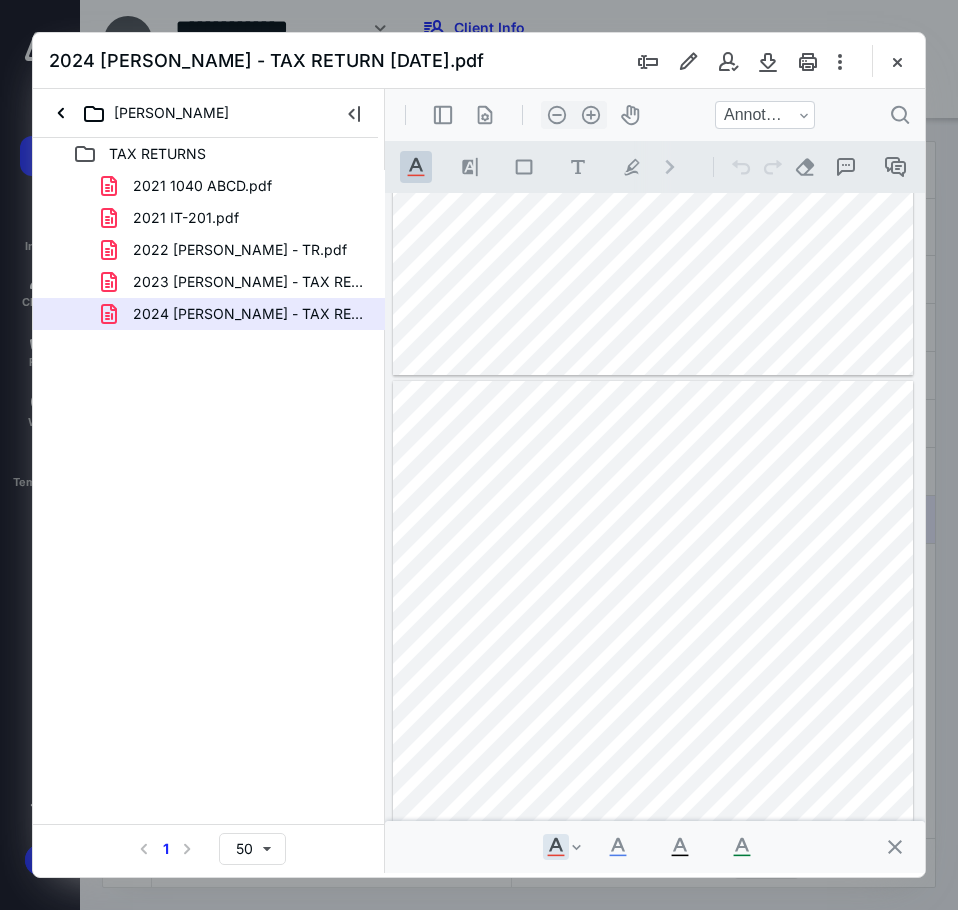 click on "TAX RETURNS 2021 1040 ABCD.pdf 2021 IT-201.pdf 2022 MCINERNEY, RYAN - TR.pdf 2023 MCINERNEY, RYAN - TAX RETURN  5.28.24.pdf 2024 MCINERNEY, RYAN - TAX RETURN 5.27.2024.pdf Select a page number for more results 1 50" at bounding box center [209, 505] 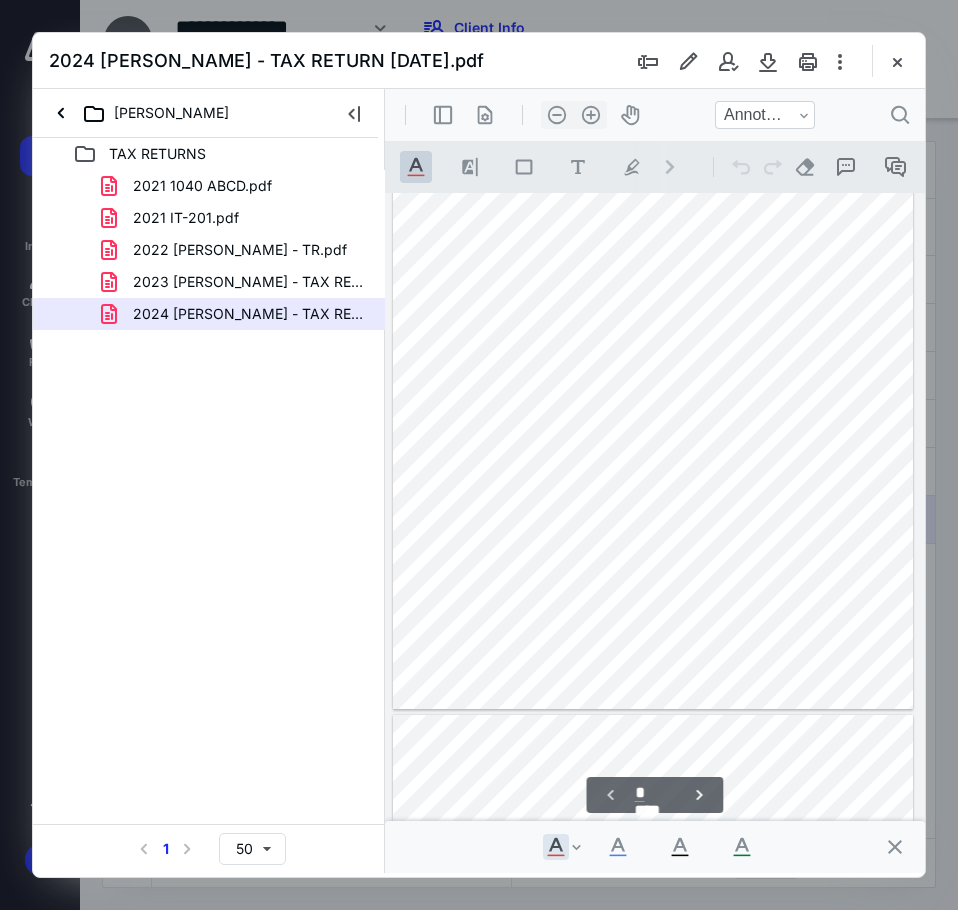 scroll, scrollTop: 0, scrollLeft: 0, axis: both 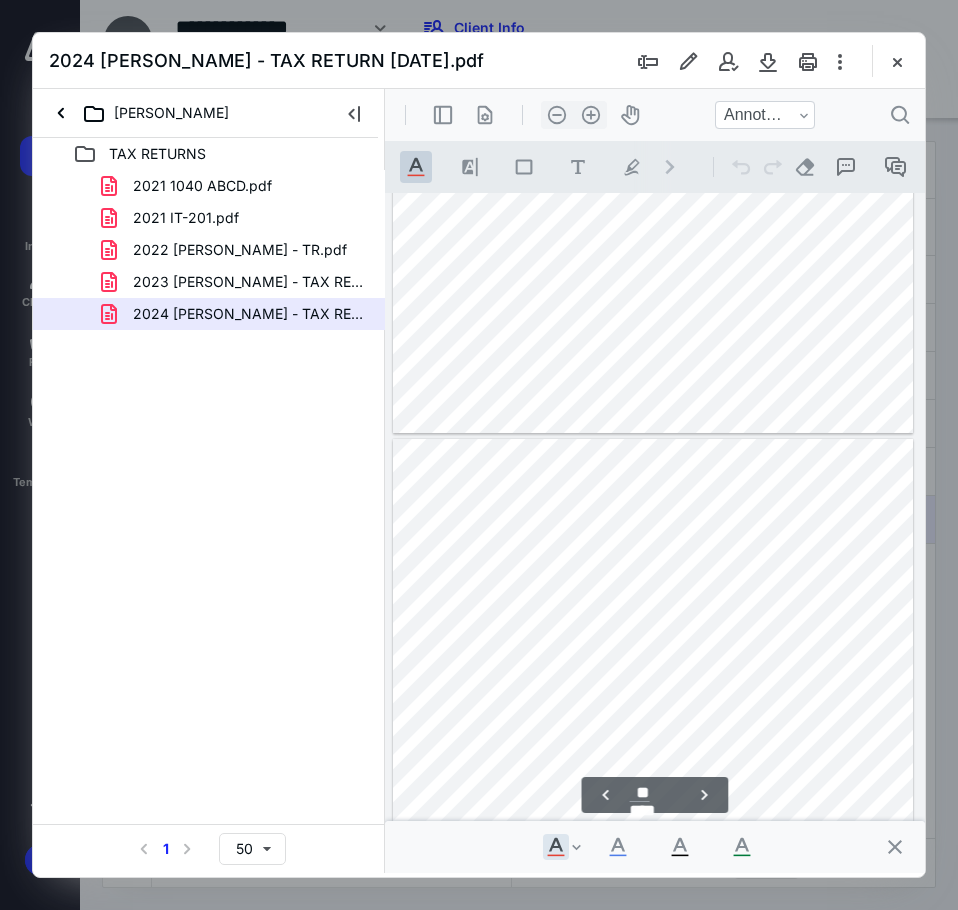 type on "**" 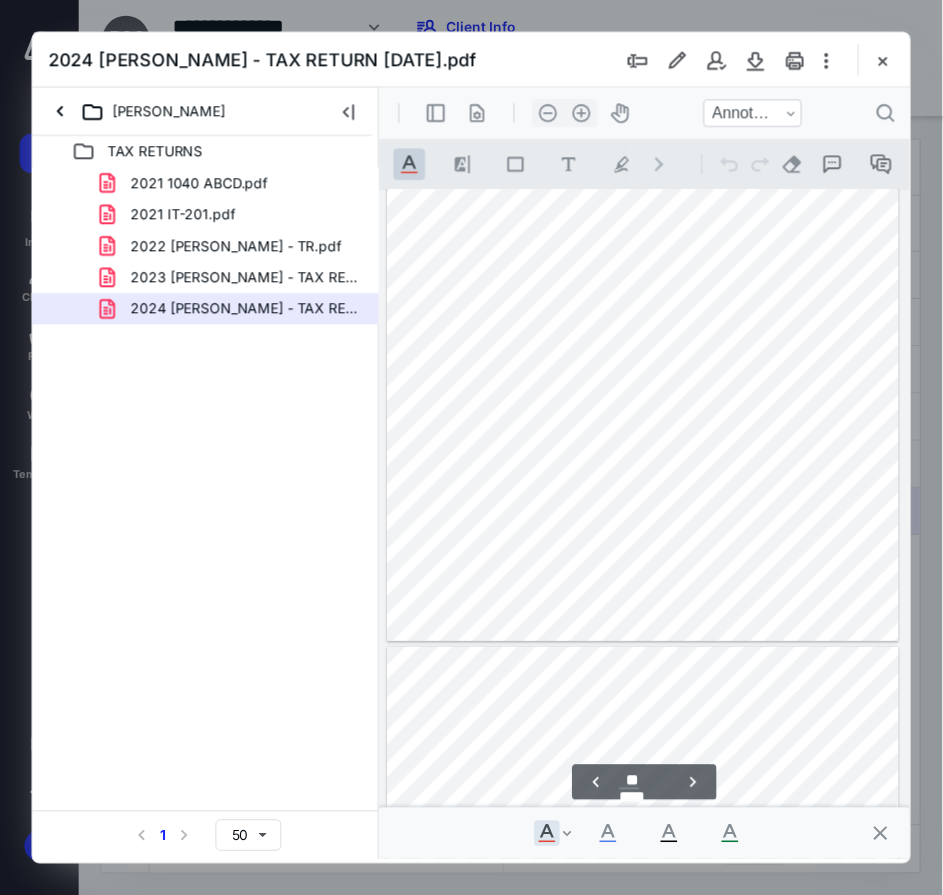scroll, scrollTop: 14474, scrollLeft: 0, axis: vertical 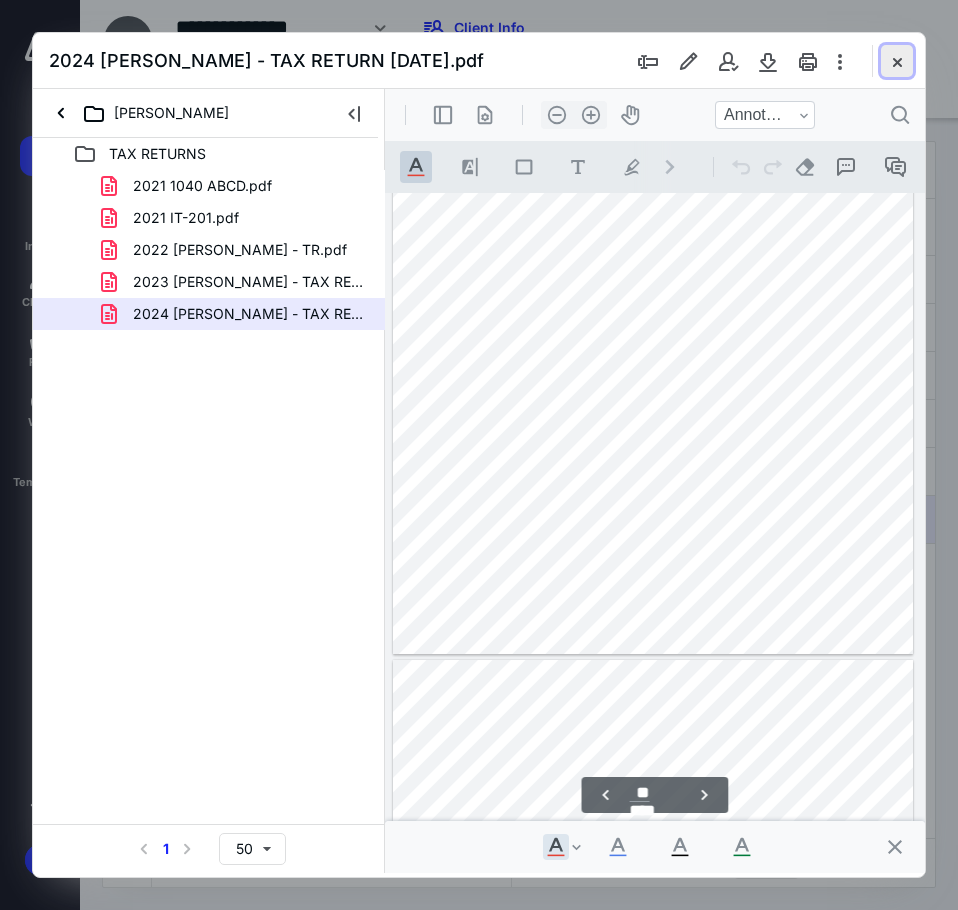 click at bounding box center [897, 61] 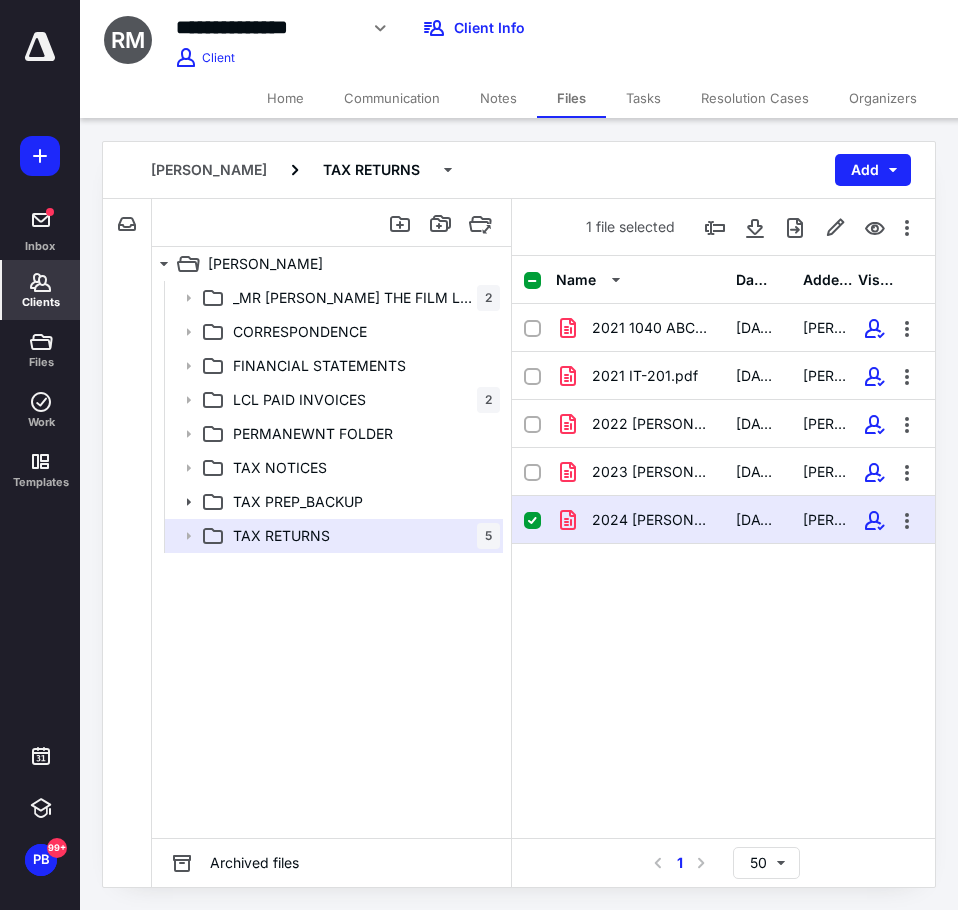 click on "Clients" at bounding box center (41, 290) 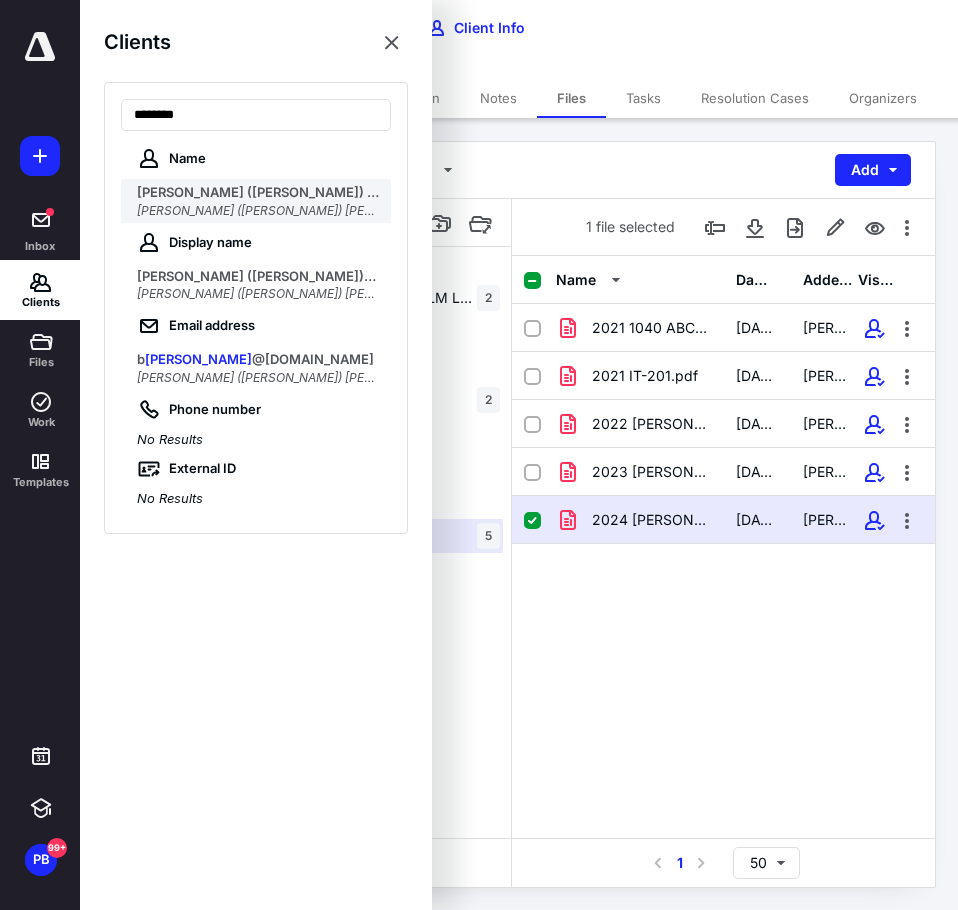 type on "********" 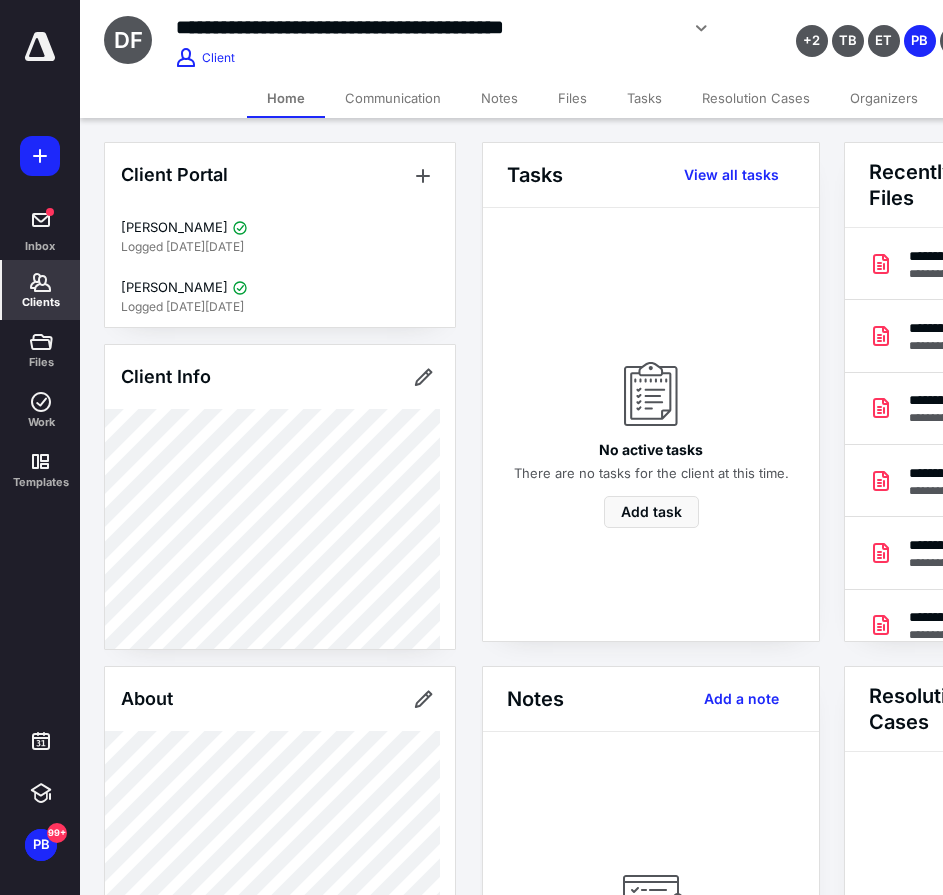 scroll, scrollTop: 0, scrollLeft: 239, axis: horizontal 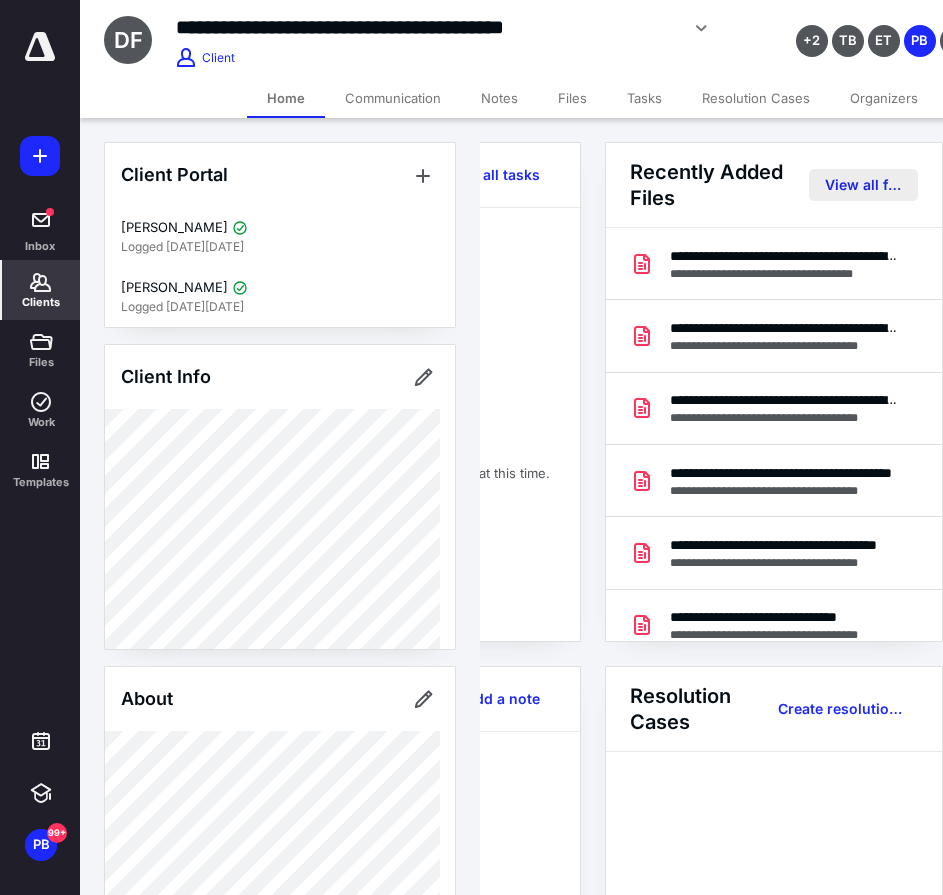 click on "View all files" at bounding box center (863, 185) 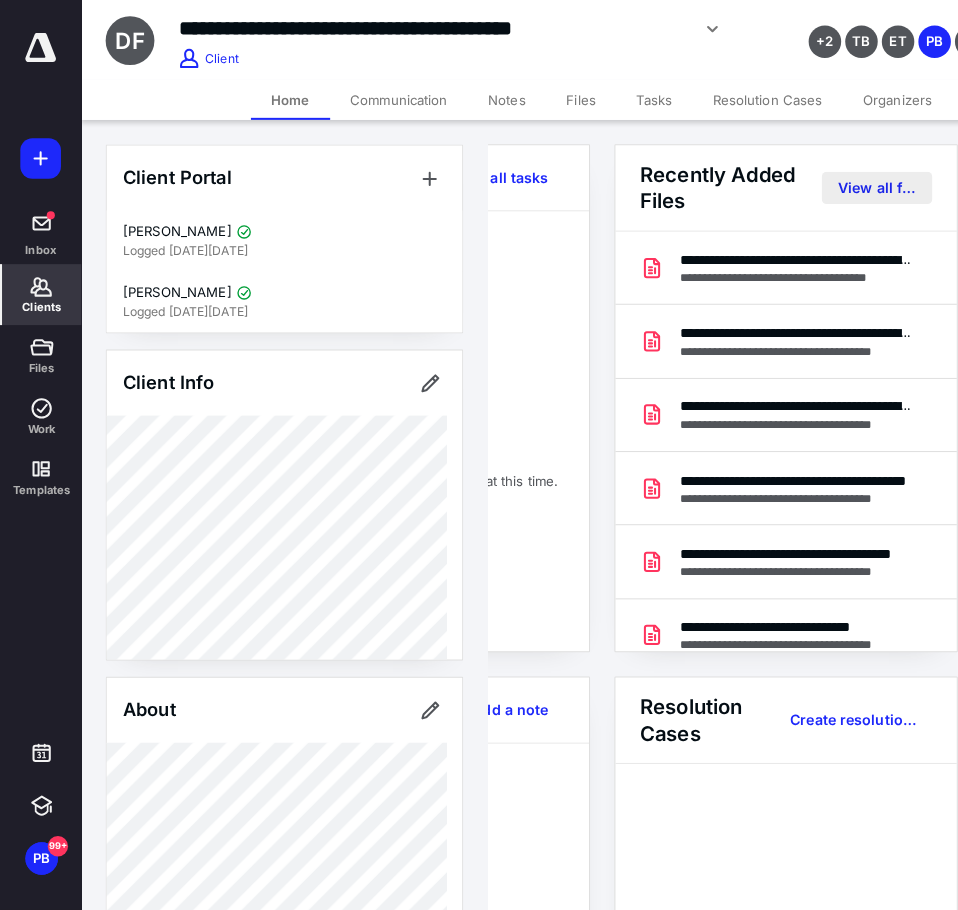 scroll, scrollTop: 0, scrollLeft: 0, axis: both 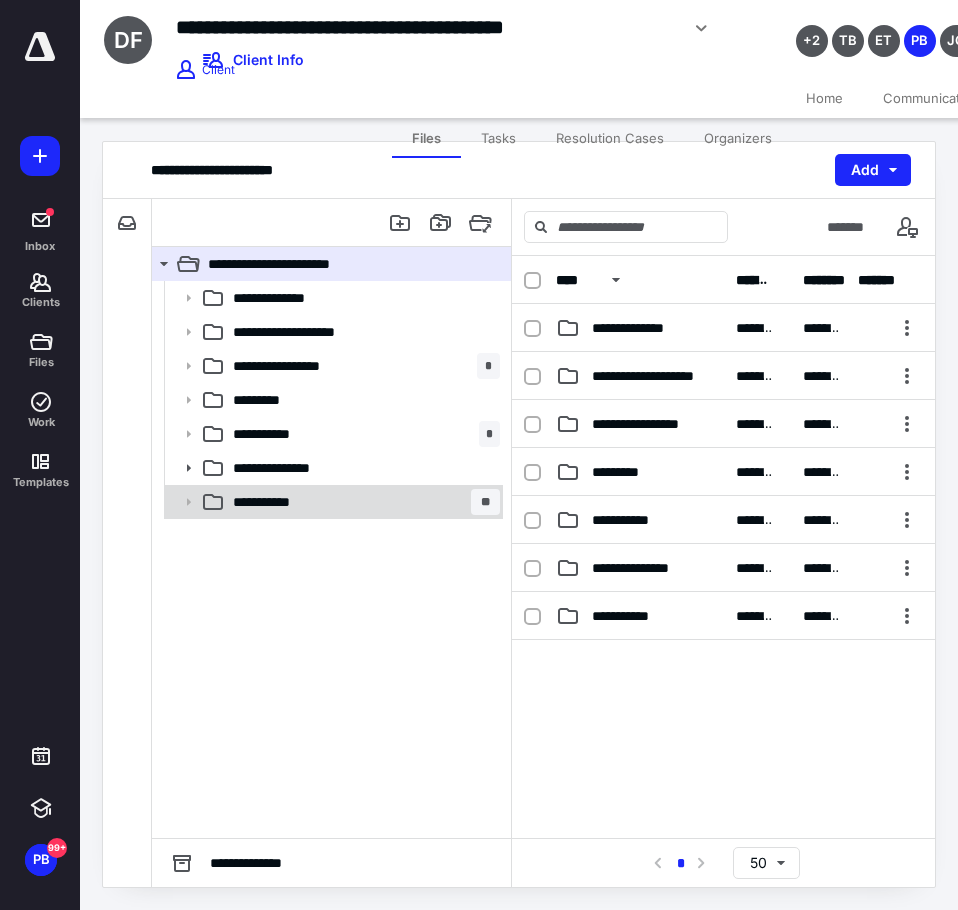 click on "**********" at bounding box center (281, 502) 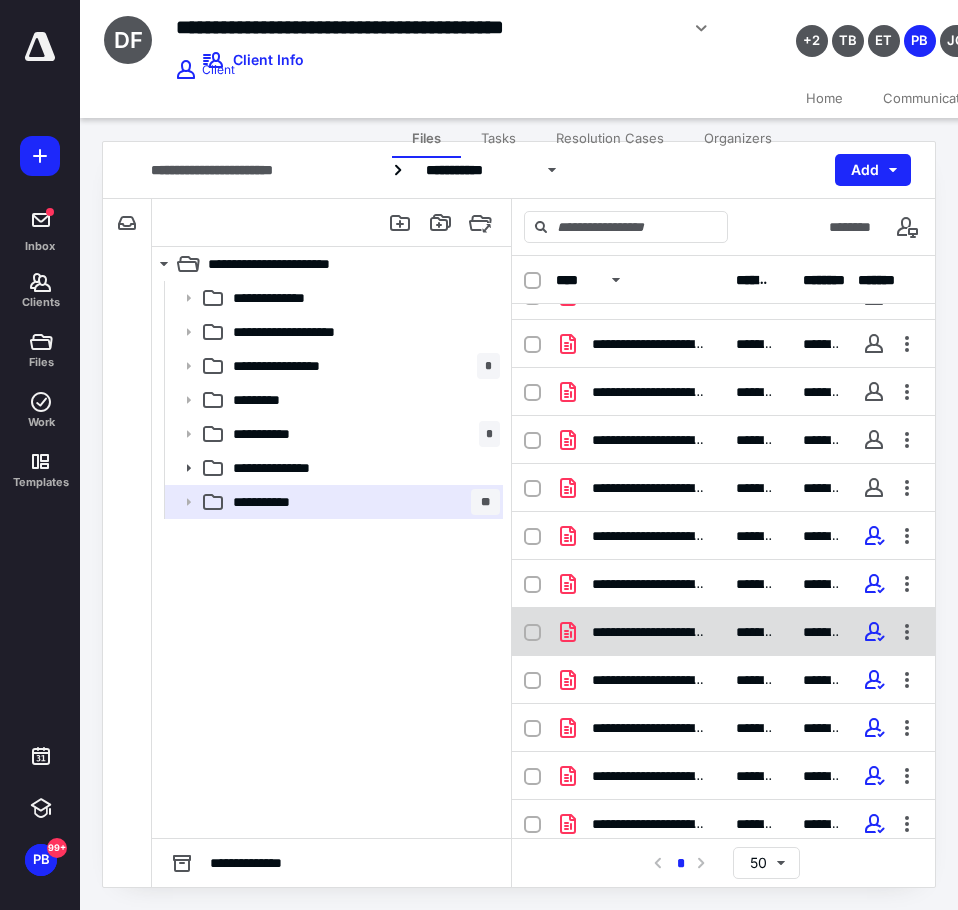 scroll, scrollTop: 90, scrollLeft: 0, axis: vertical 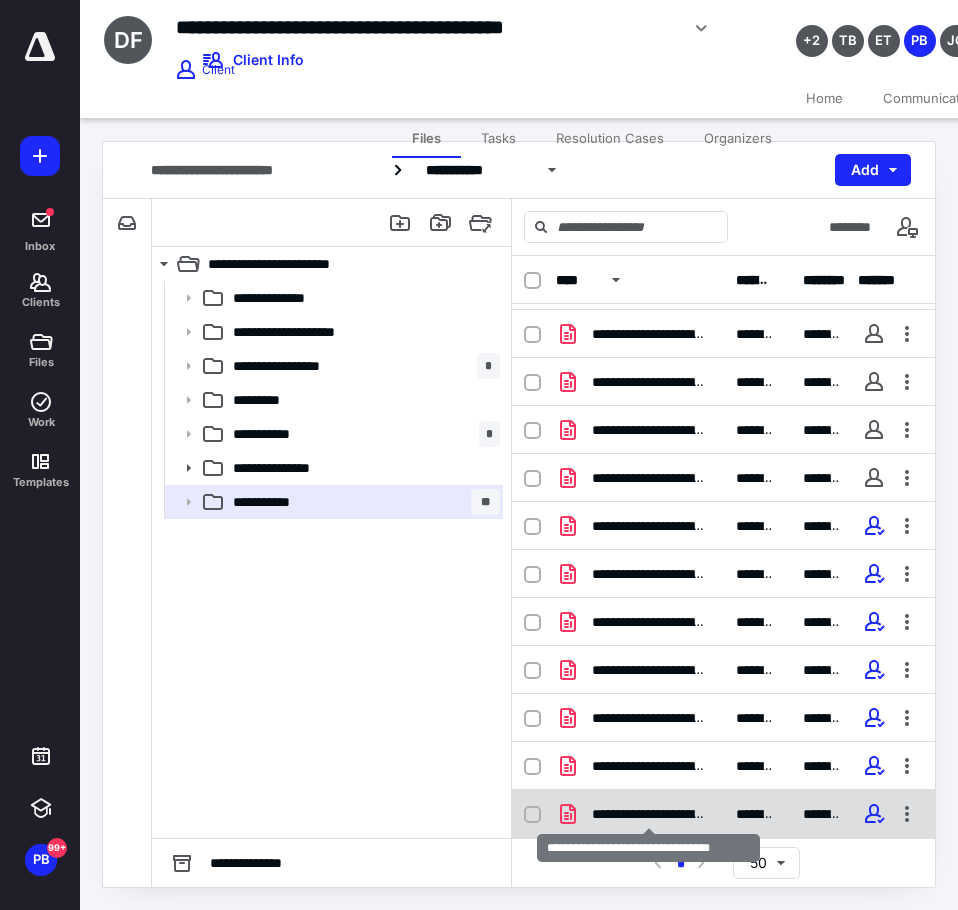 click on "**********" at bounding box center (648, 814) 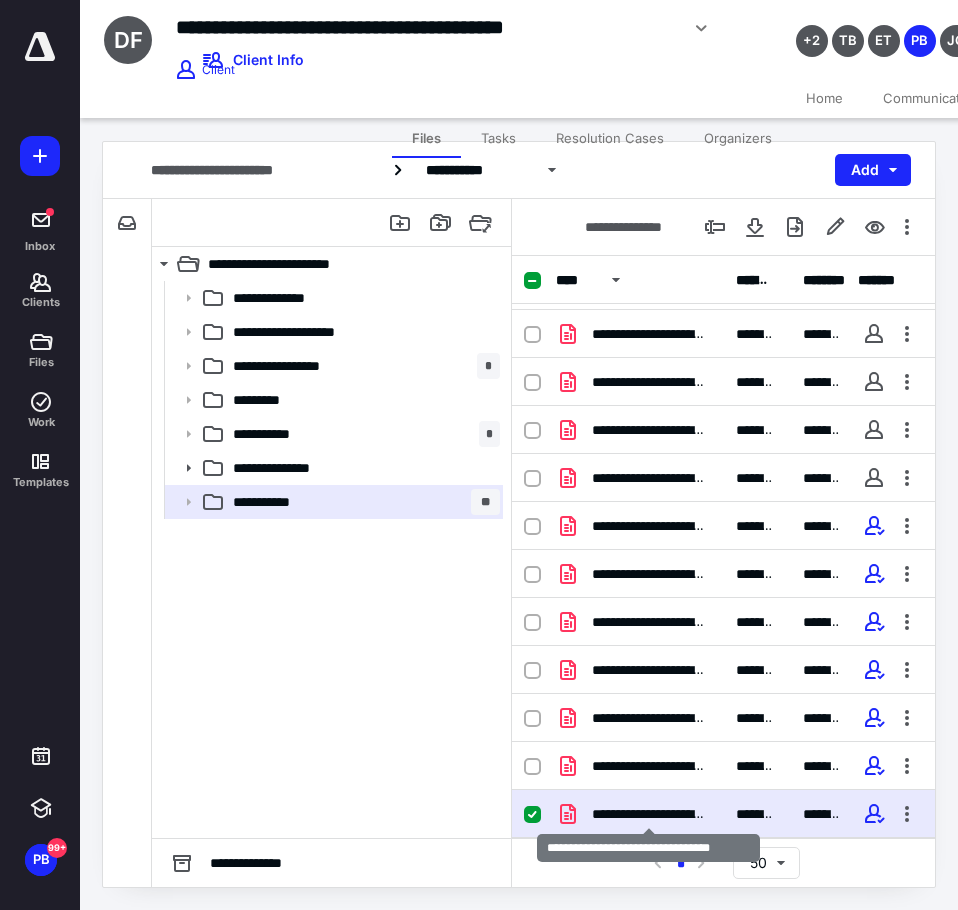 click on "**********" at bounding box center (648, 814) 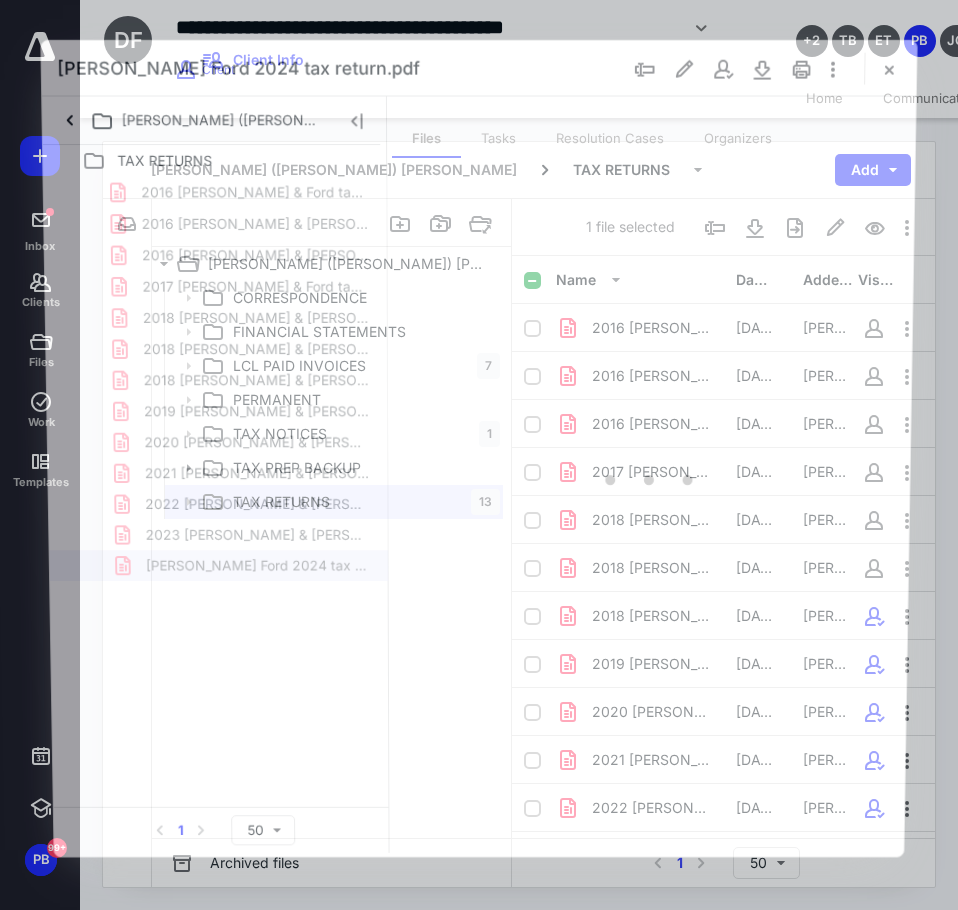 scroll, scrollTop: 90, scrollLeft: 0, axis: vertical 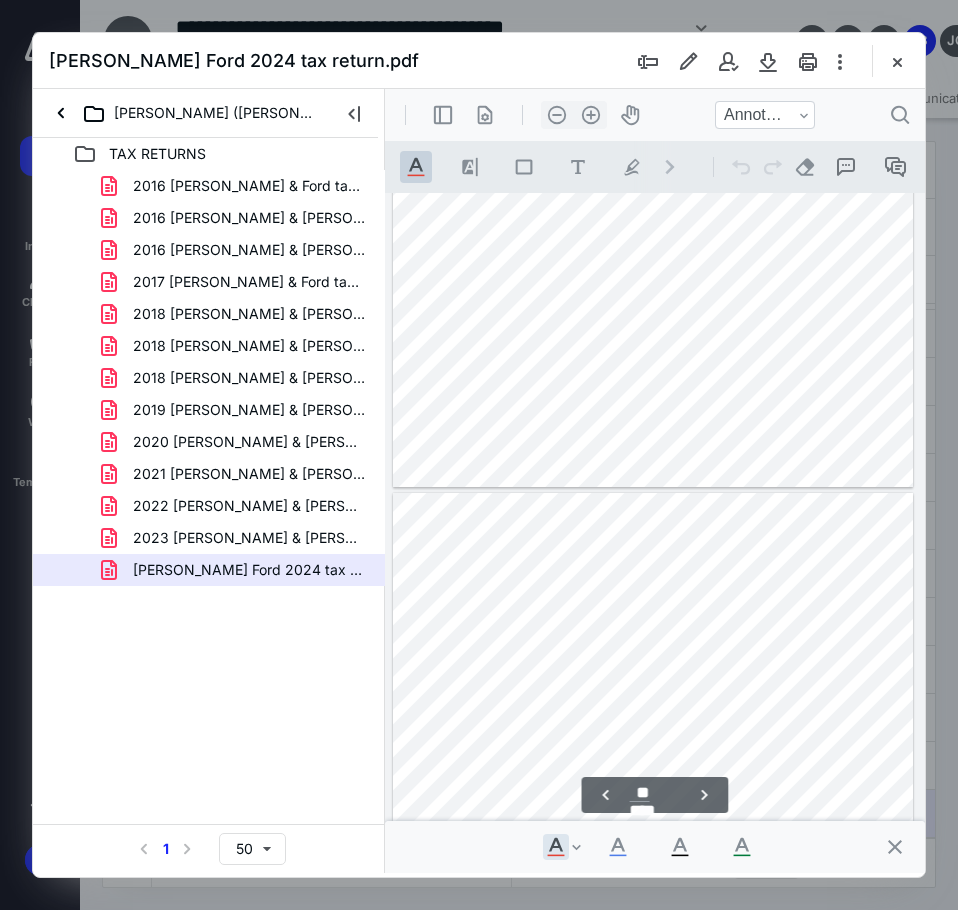 type on "**" 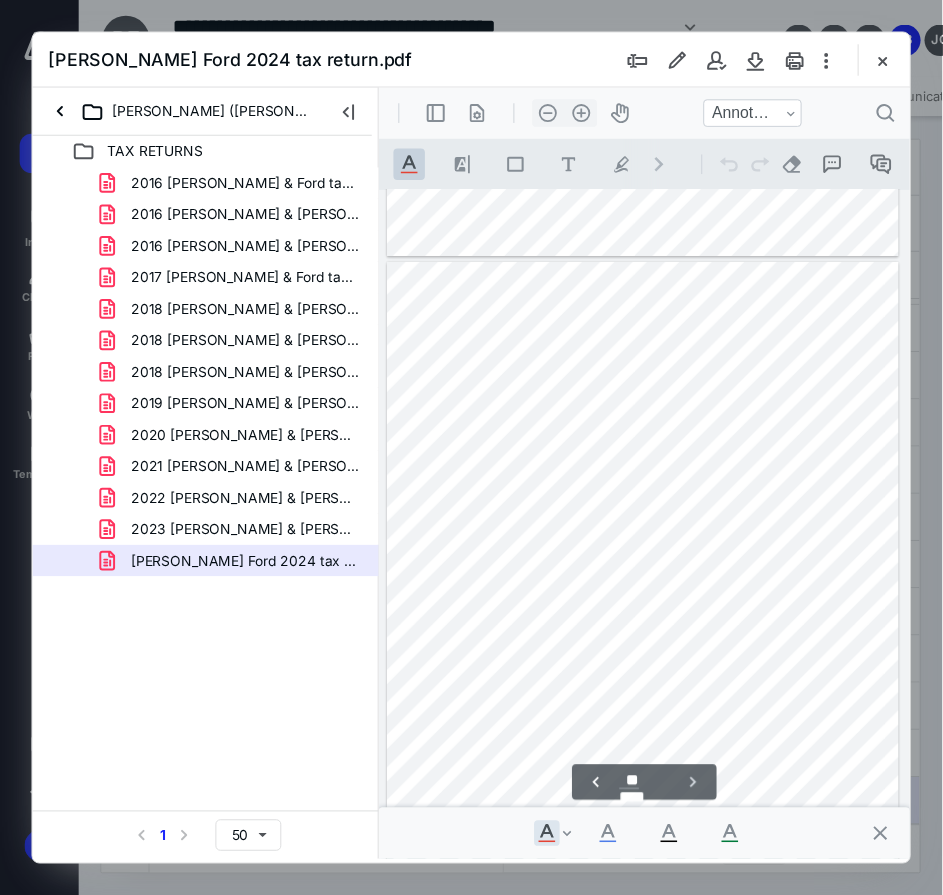 scroll, scrollTop: 42776, scrollLeft: 0, axis: vertical 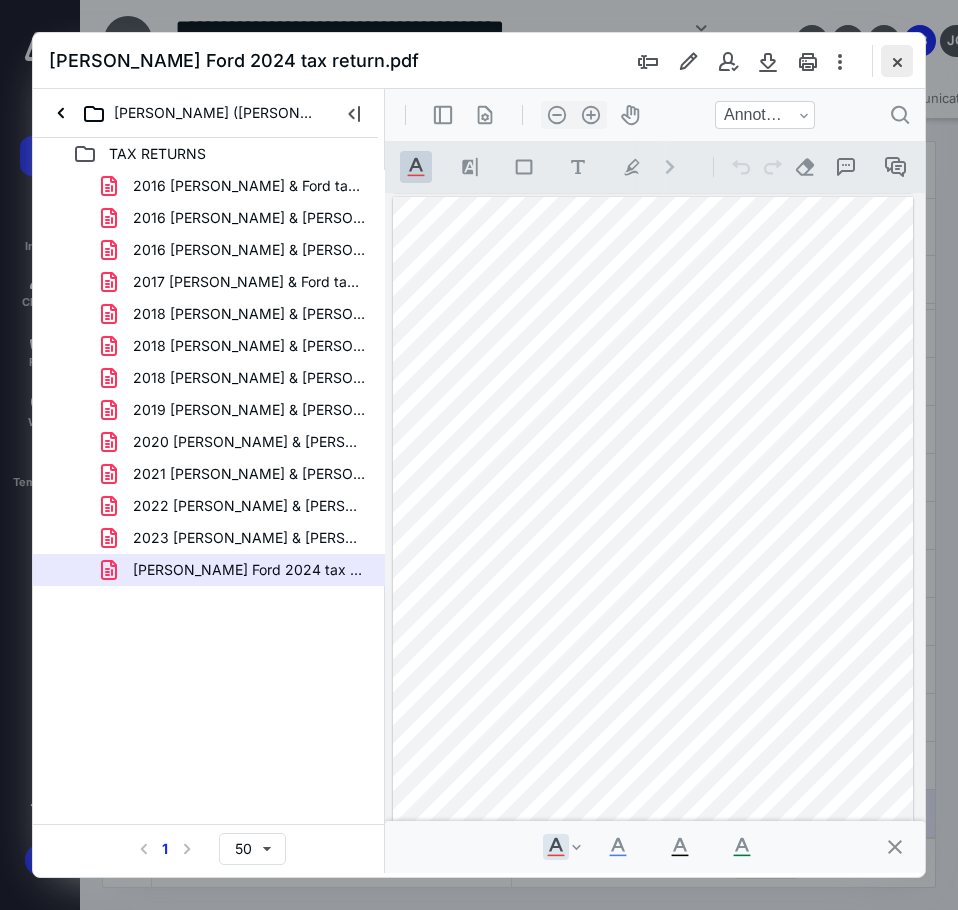 click at bounding box center [897, 61] 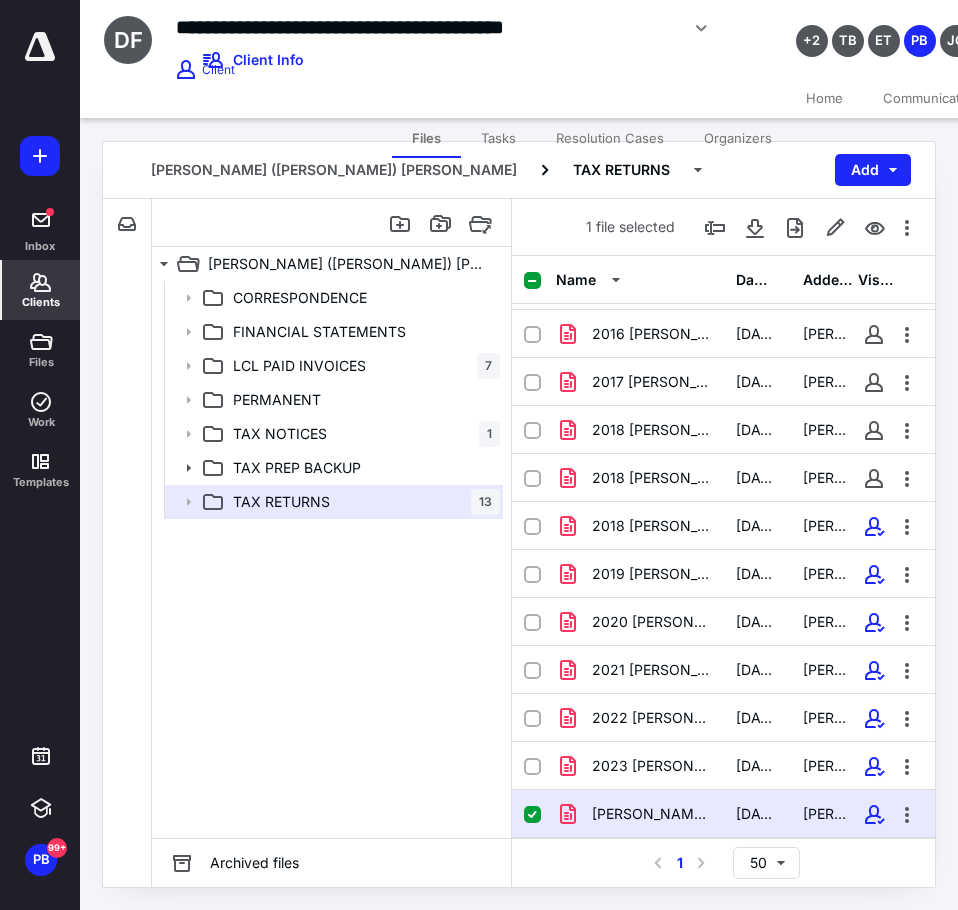 click on "Clients" at bounding box center [41, 290] 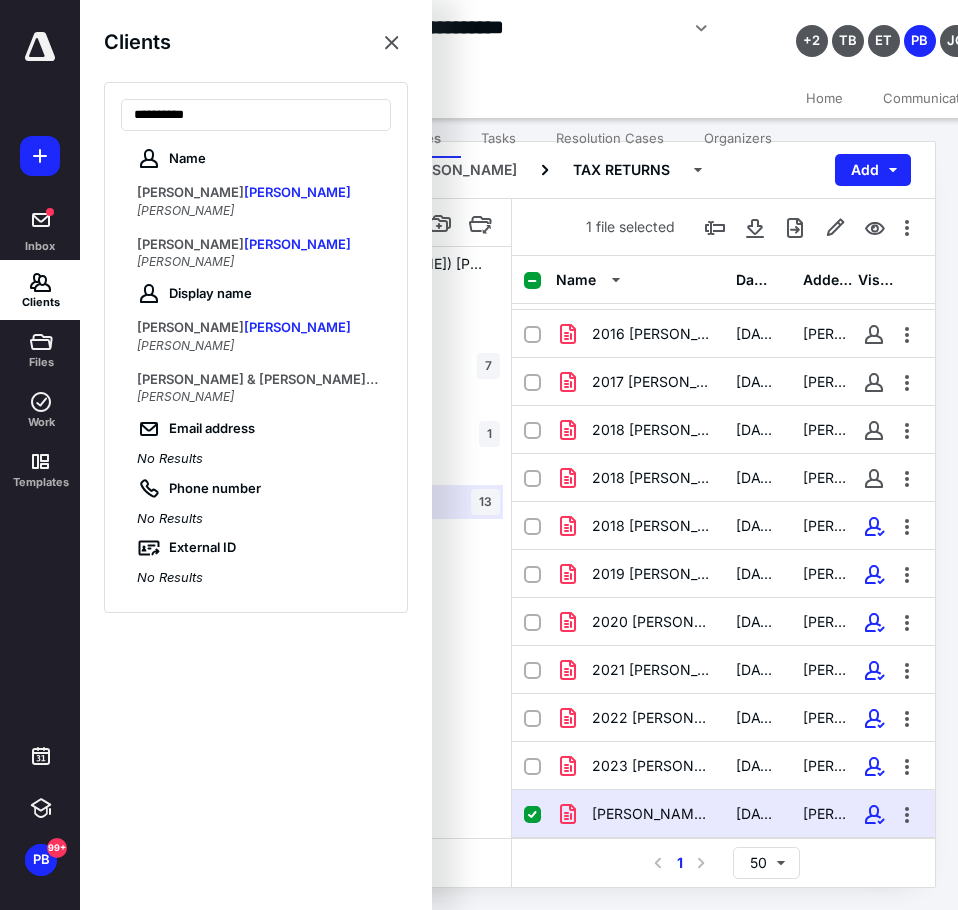 type on "**********" 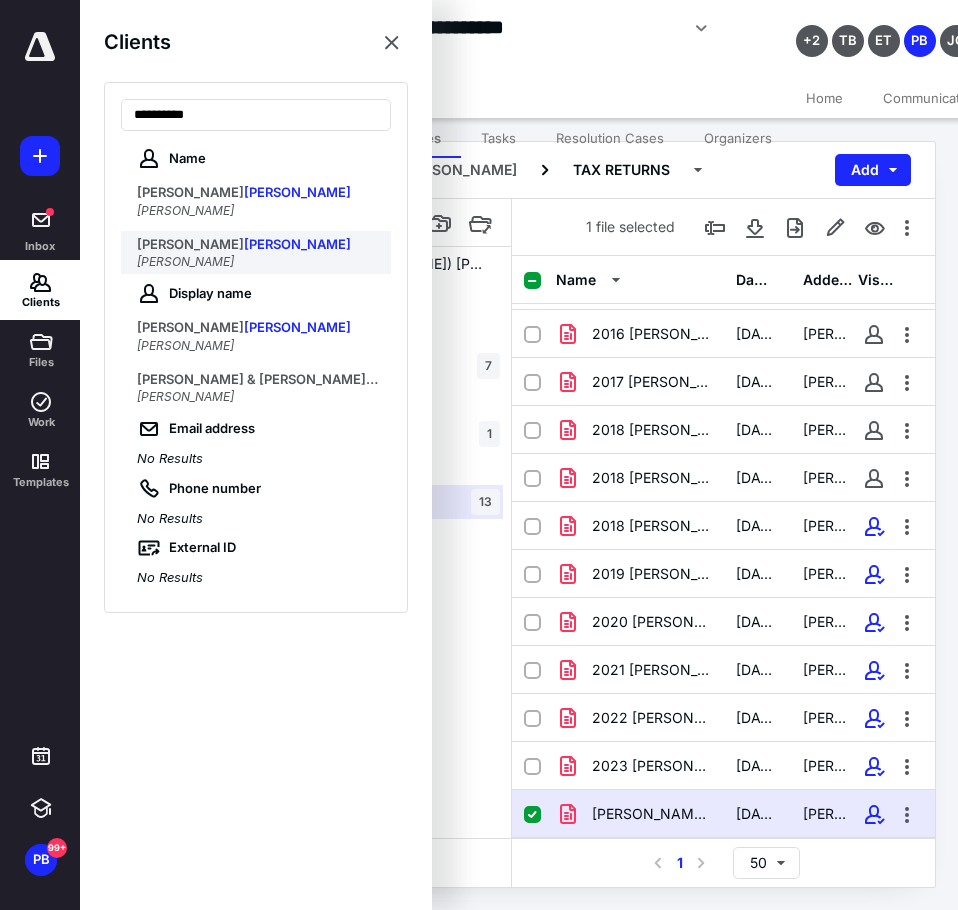 click on "MCLAUGHLIN" at bounding box center [297, 244] 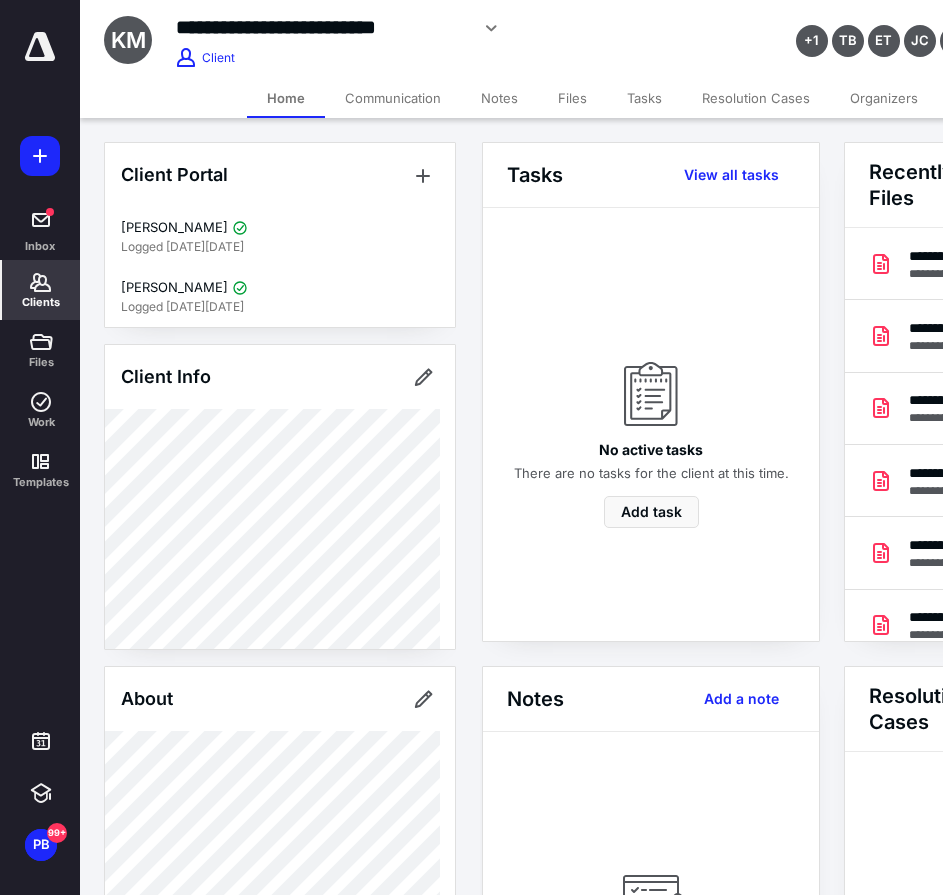 scroll, scrollTop: 0, scrollLeft: 239, axis: horizontal 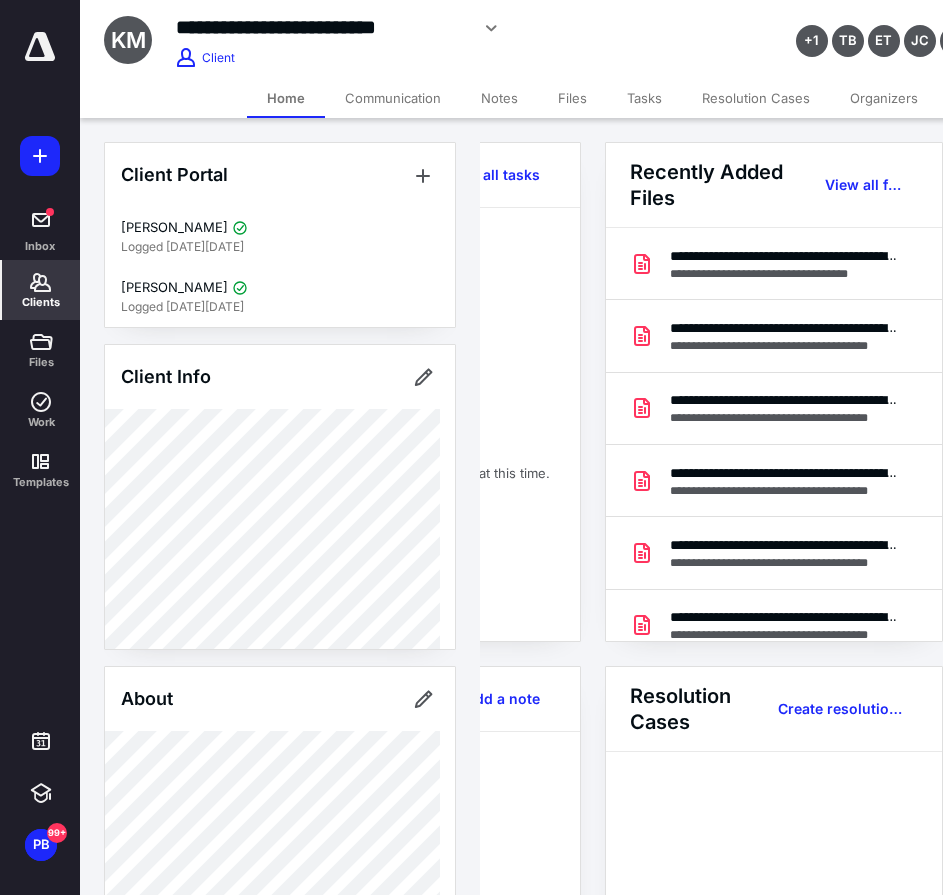 click on "Recently Added Files View all files" at bounding box center [774, 185] 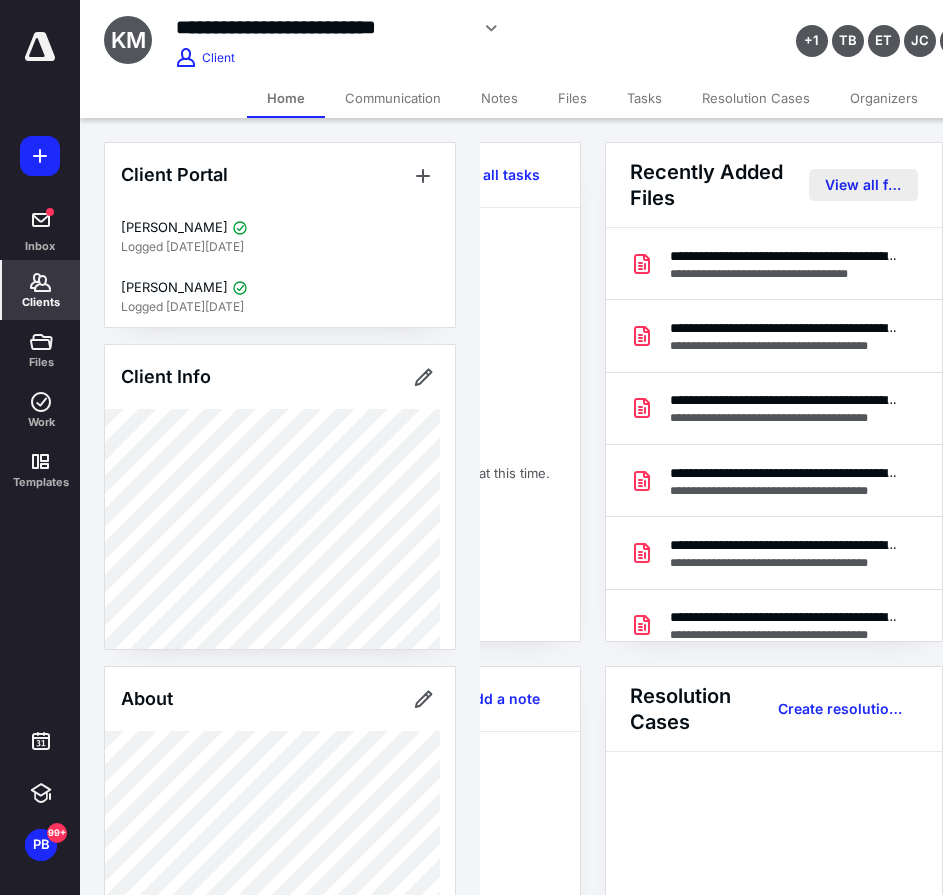 click on "View all files" at bounding box center (863, 185) 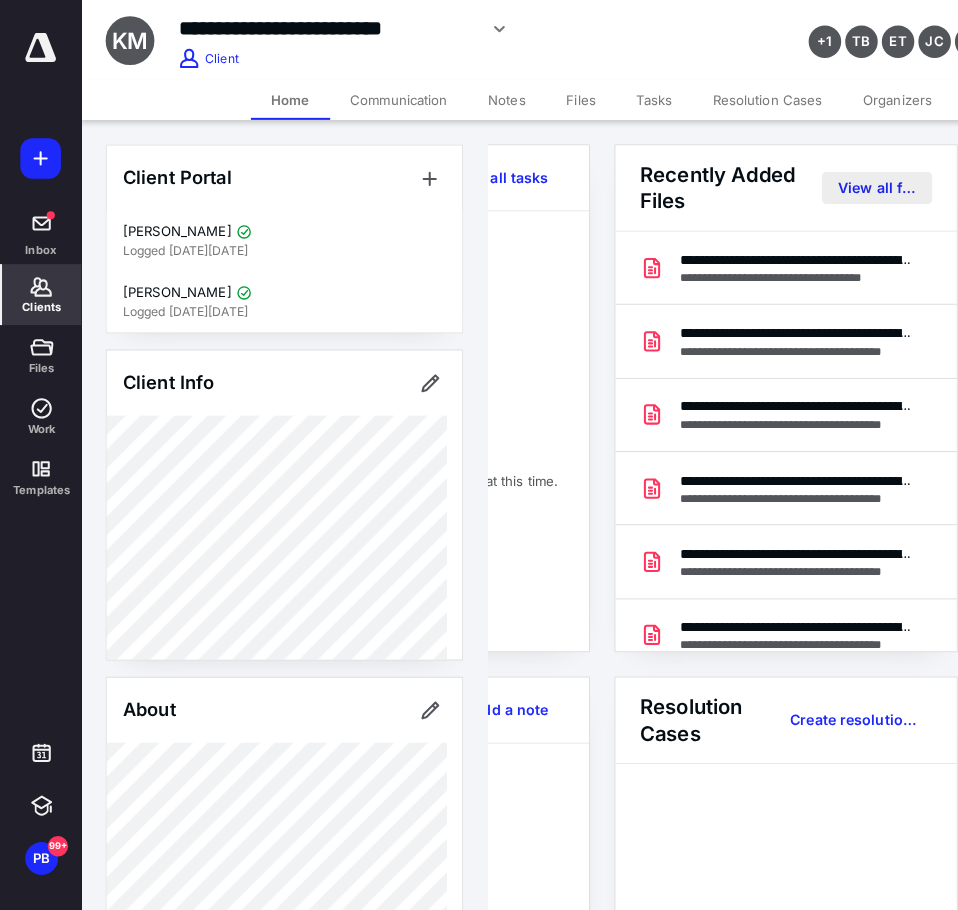 scroll, scrollTop: 0, scrollLeft: 0, axis: both 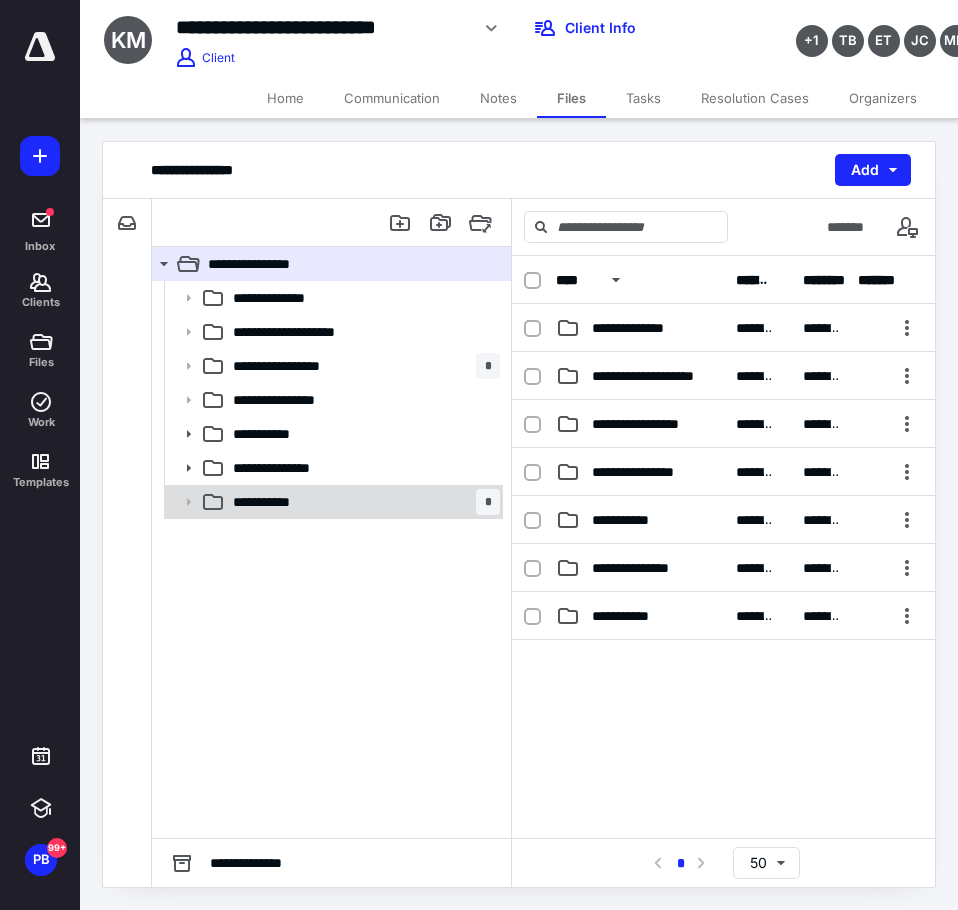 click on "**********" at bounding box center (332, 502) 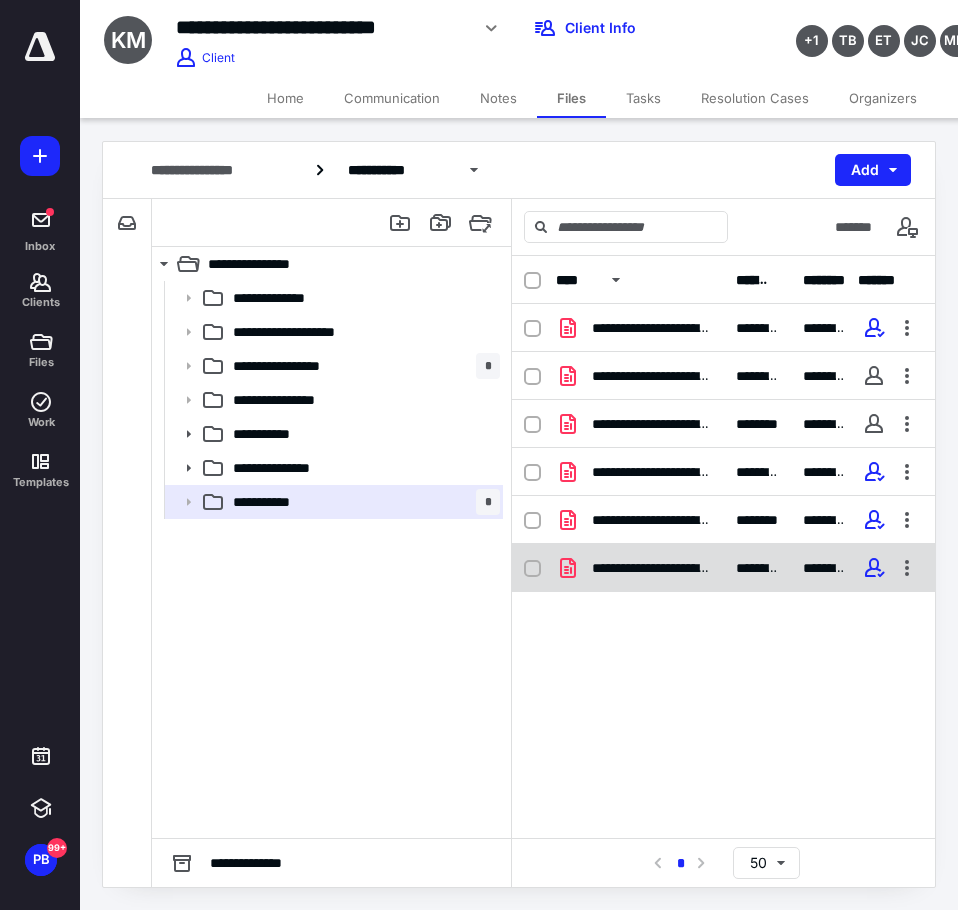 click on "**********" at bounding box center (723, 568) 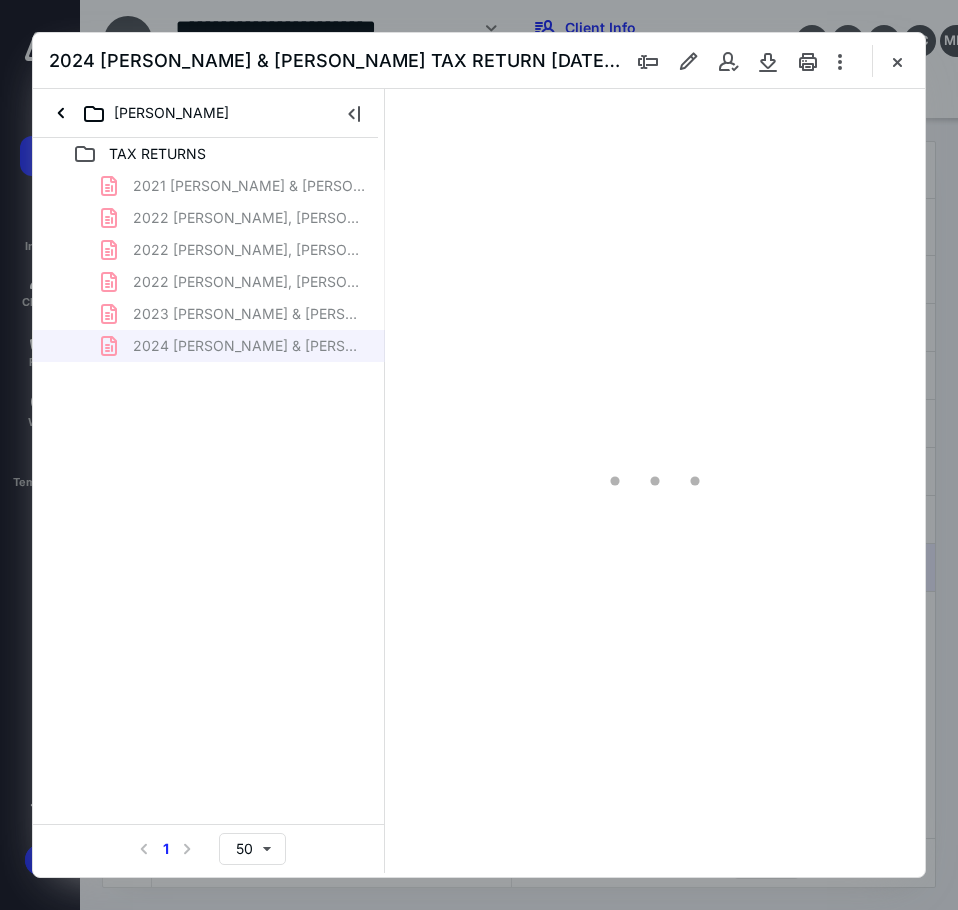 scroll, scrollTop: 0, scrollLeft: 0, axis: both 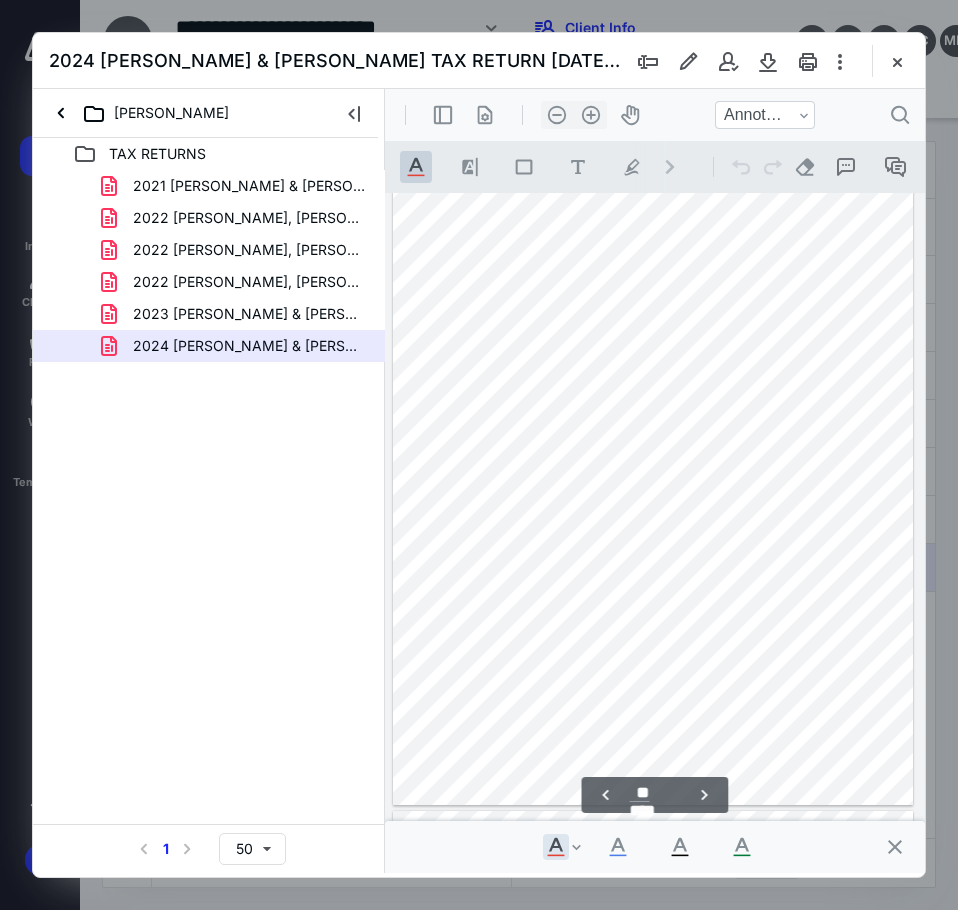 type on "**" 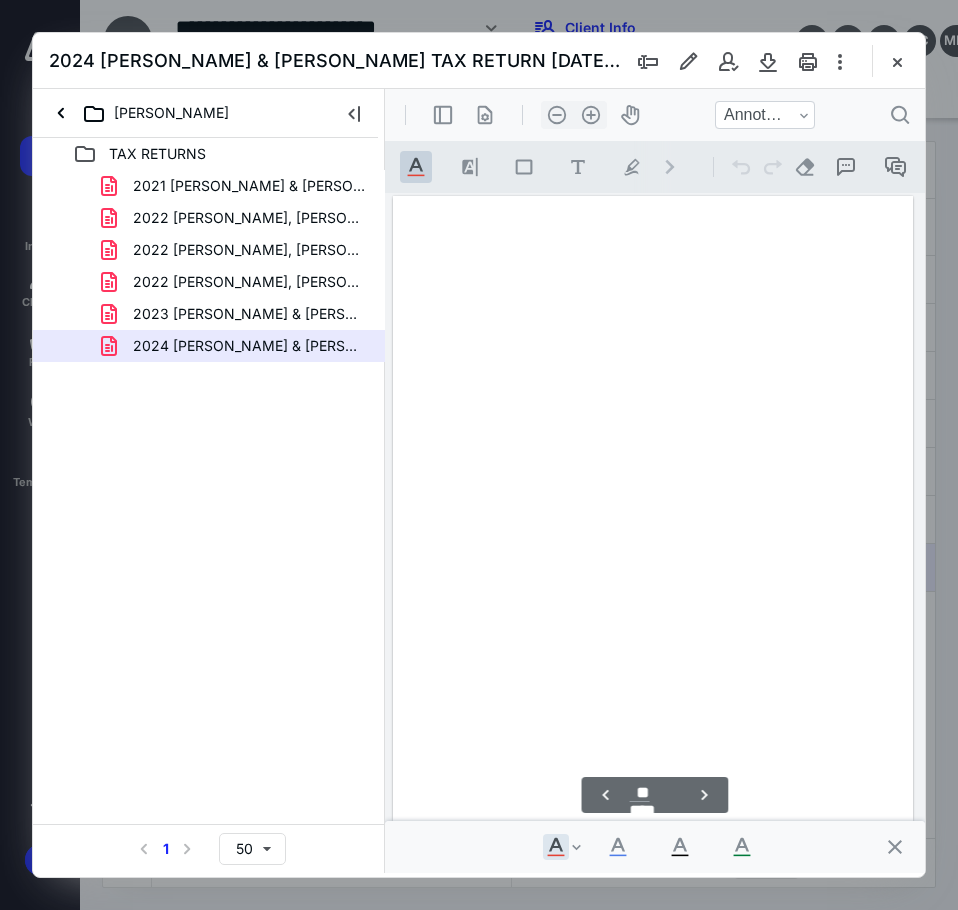 scroll, scrollTop: 0, scrollLeft: 0, axis: both 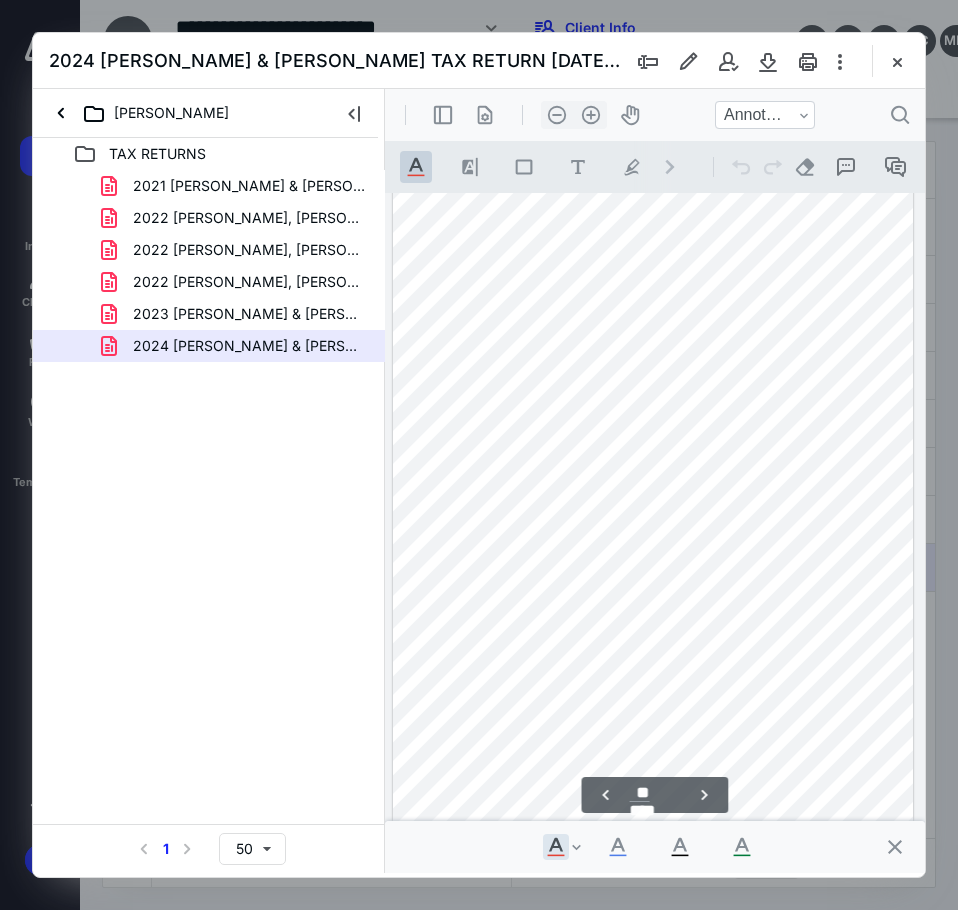 type on "**" 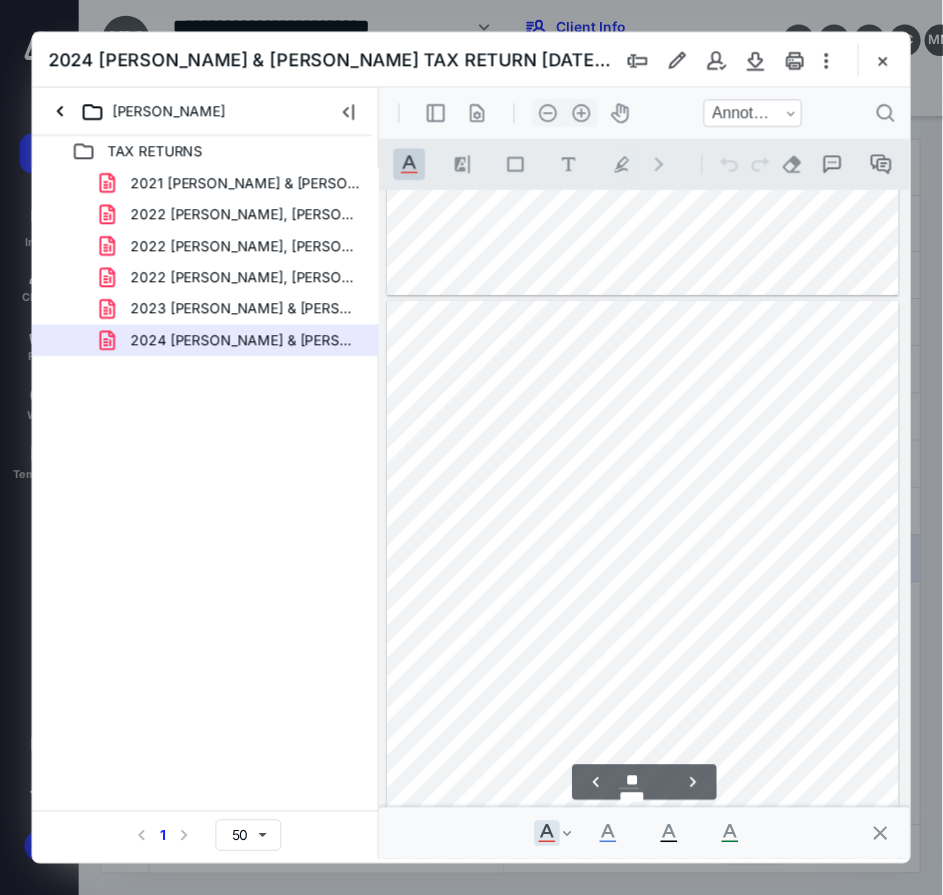 scroll, scrollTop: 14937, scrollLeft: 0, axis: vertical 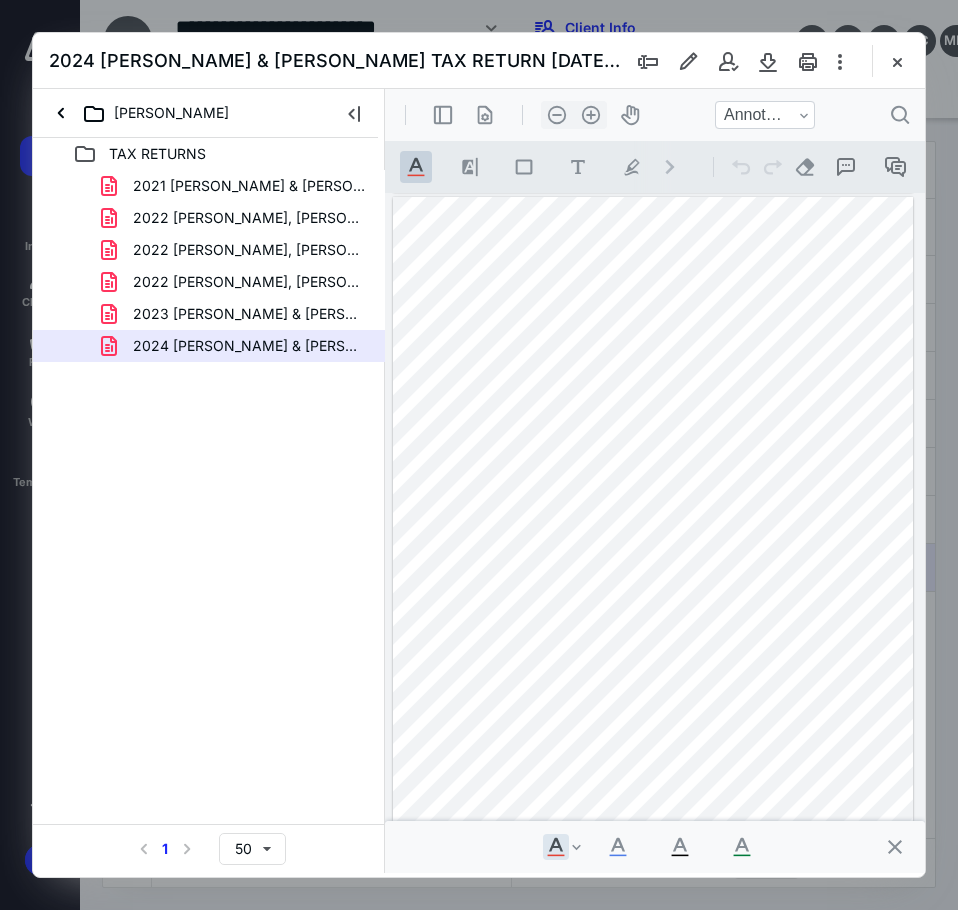 click at bounding box center (897, 61) 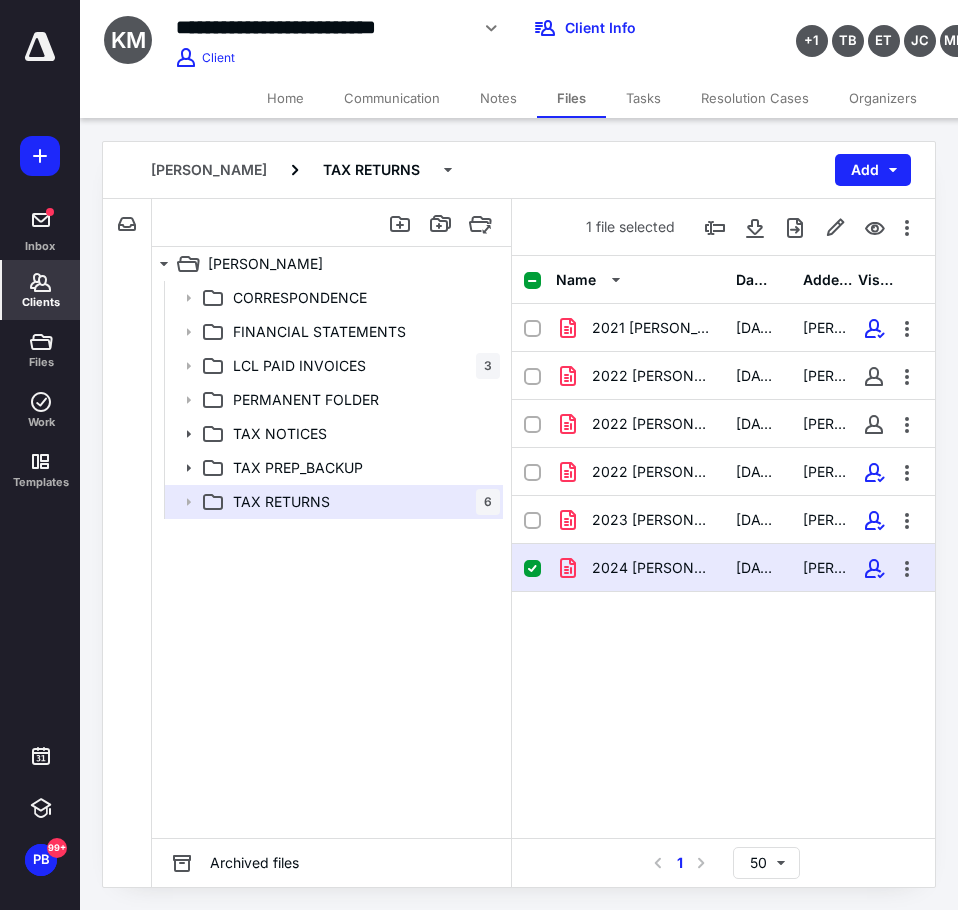 click 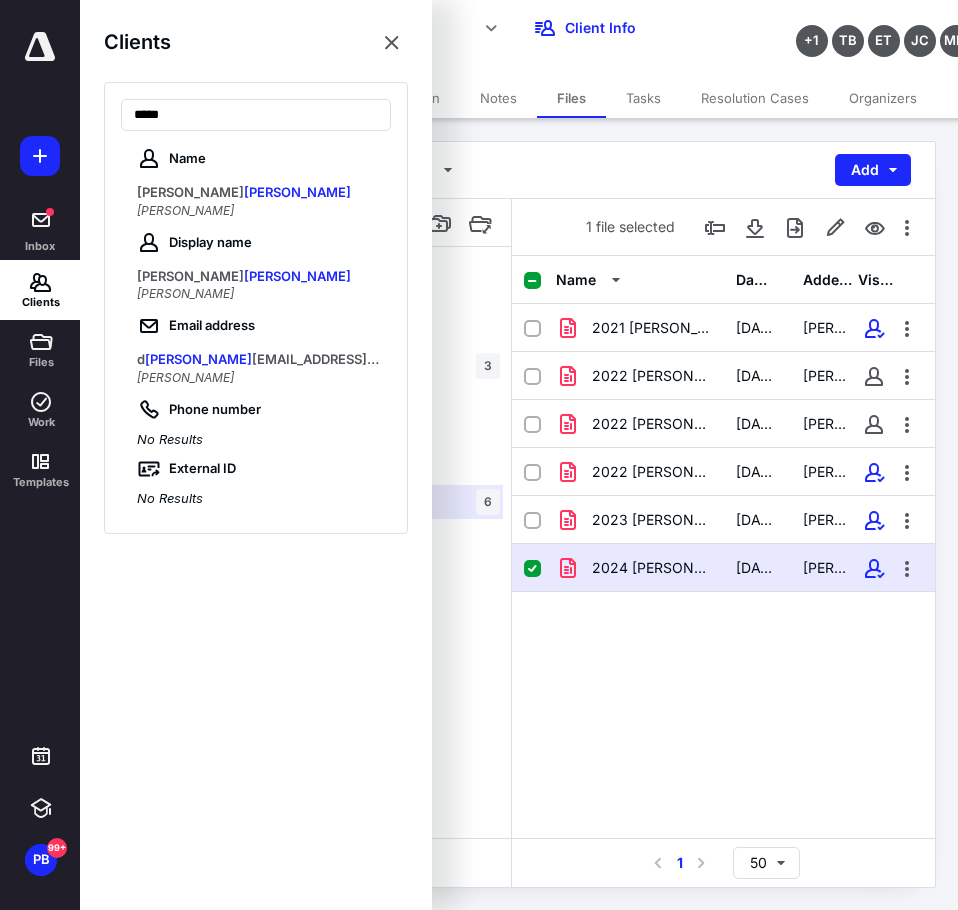 type on "*****" 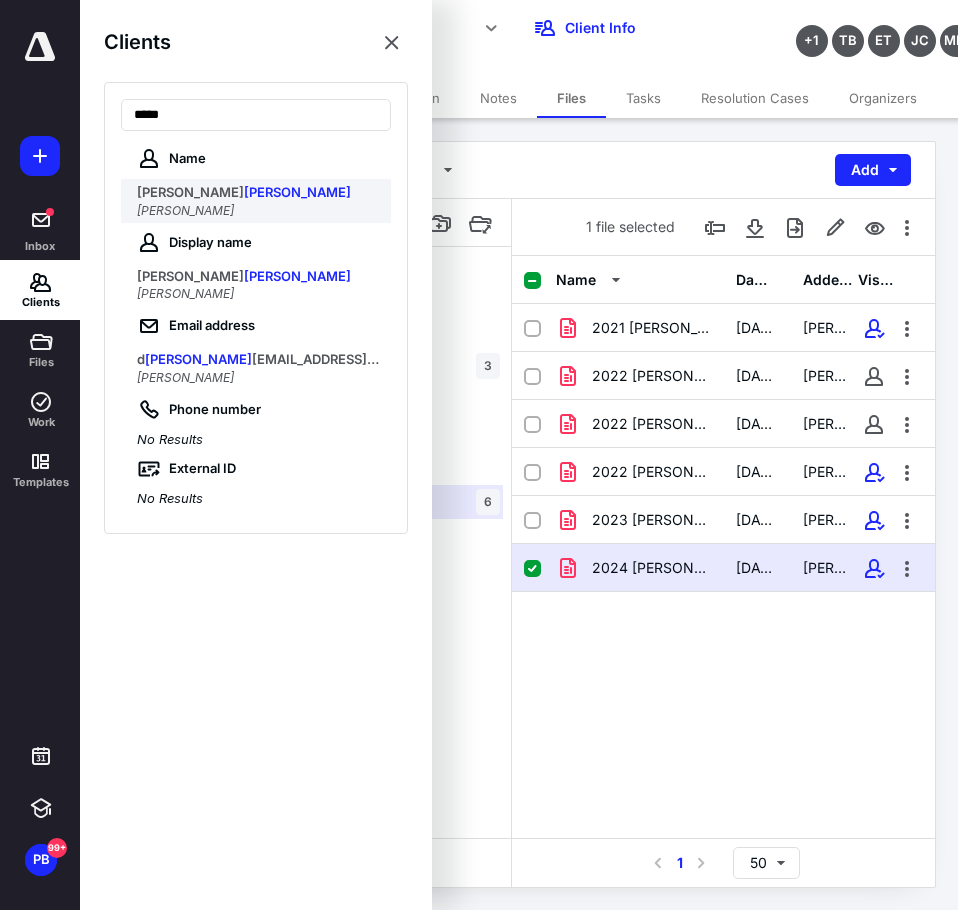 click on "[PERSON_NAME]" at bounding box center (190, 192) 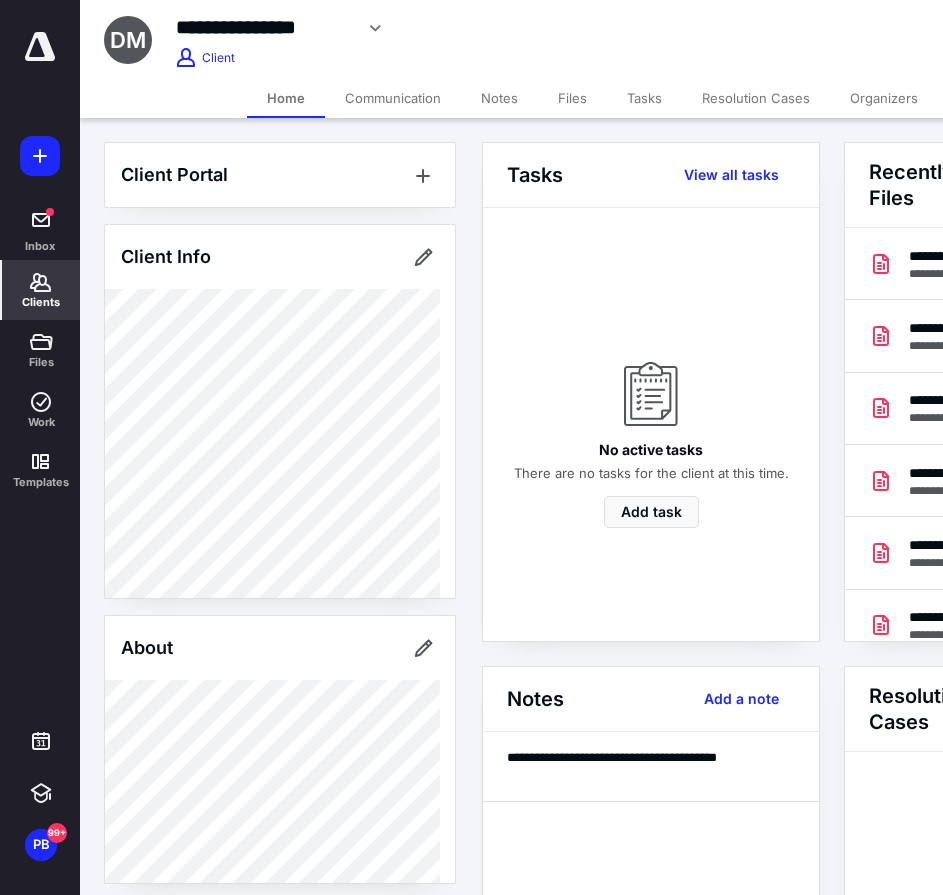 scroll, scrollTop: 0, scrollLeft: 239, axis: horizontal 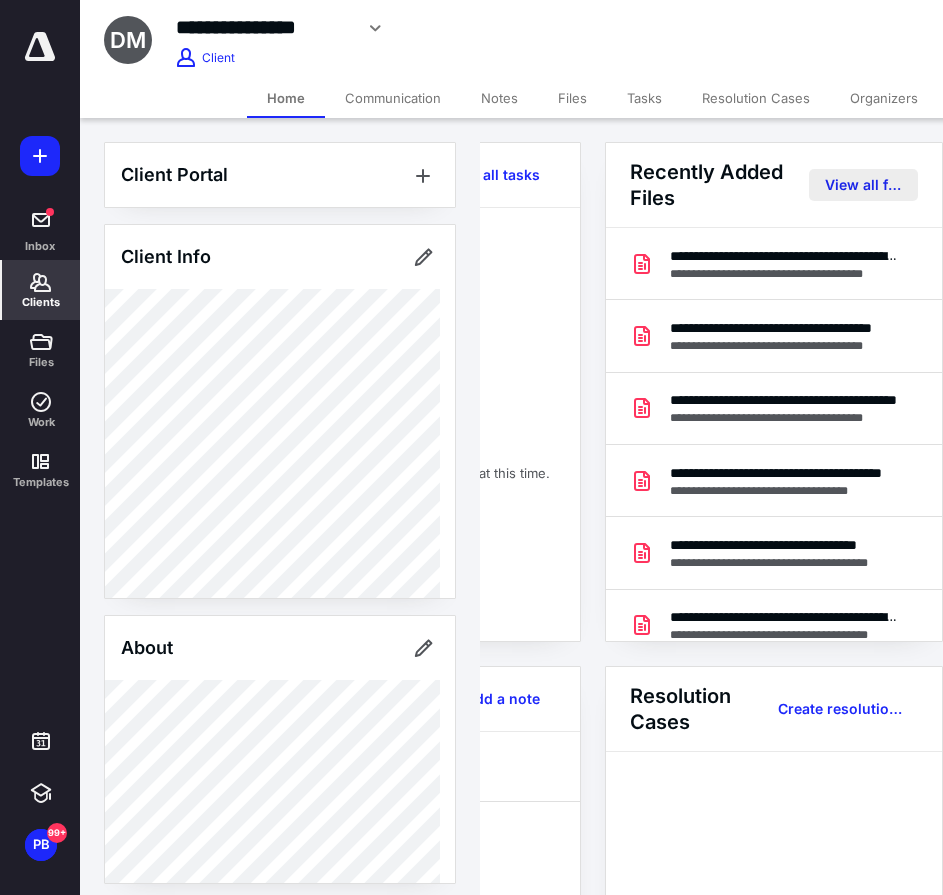 click on "View all files" at bounding box center [863, 185] 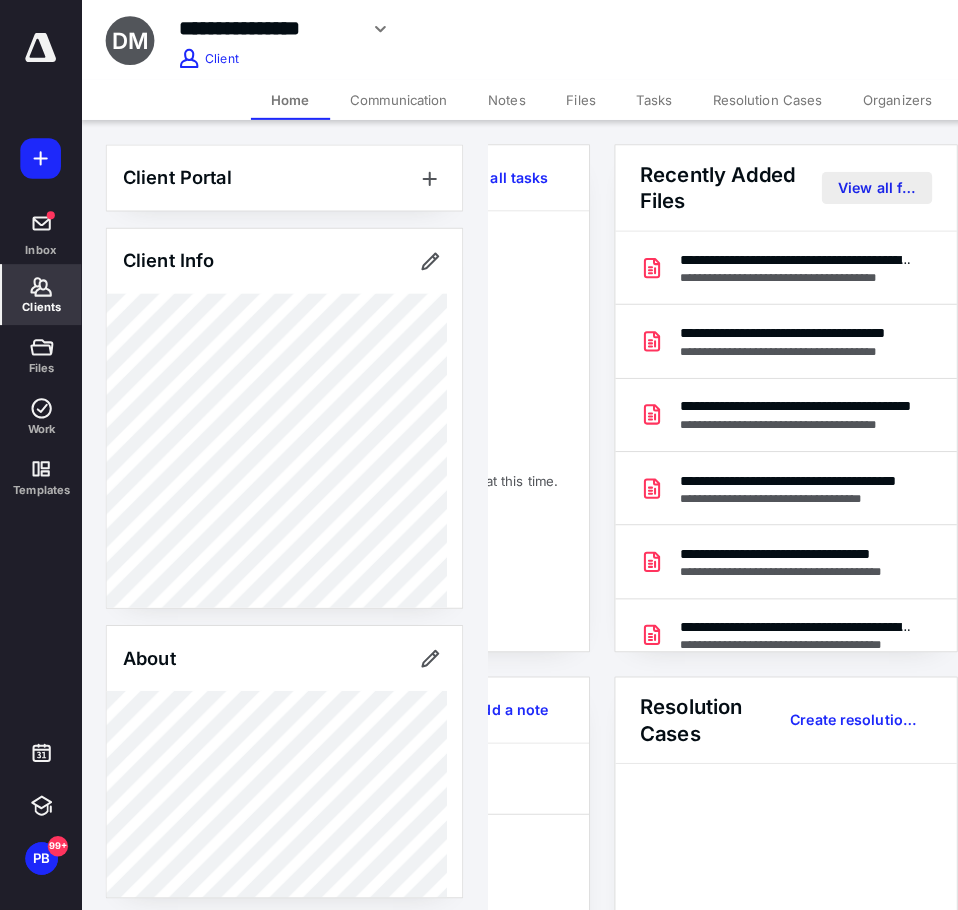scroll, scrollTop: 0, scrollLeft: 0, axis: both 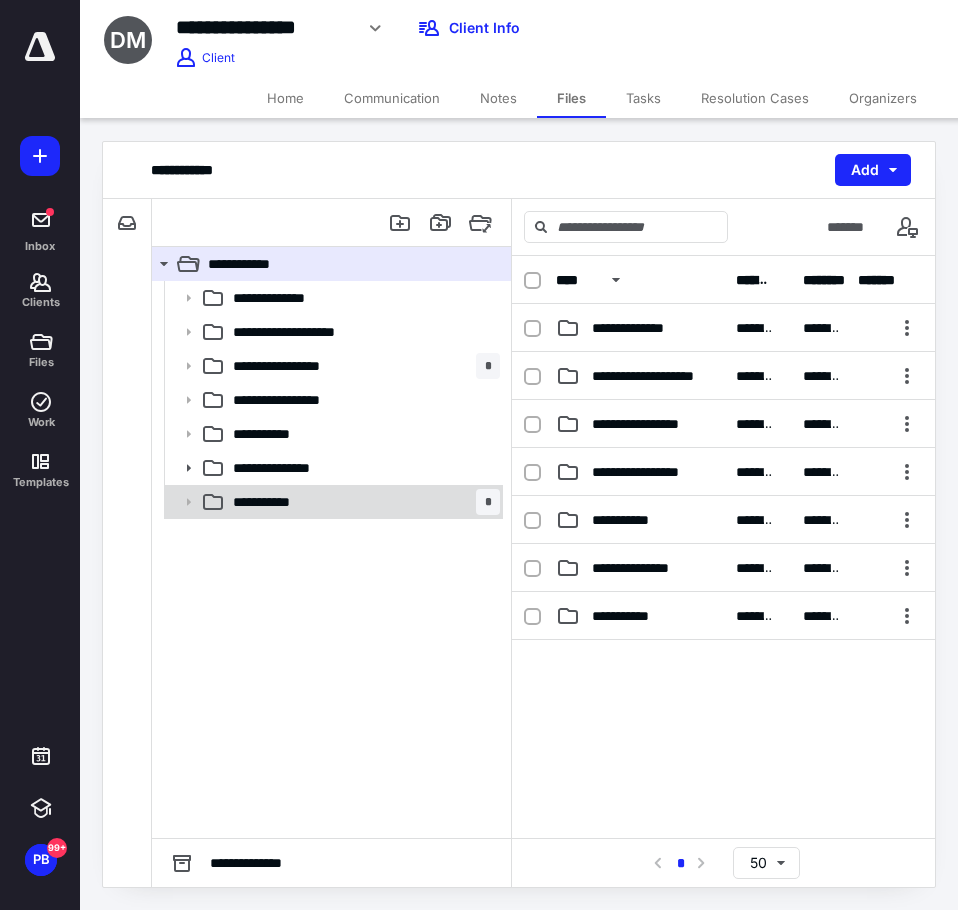 click on "**********" at bounding box center (281, 502) 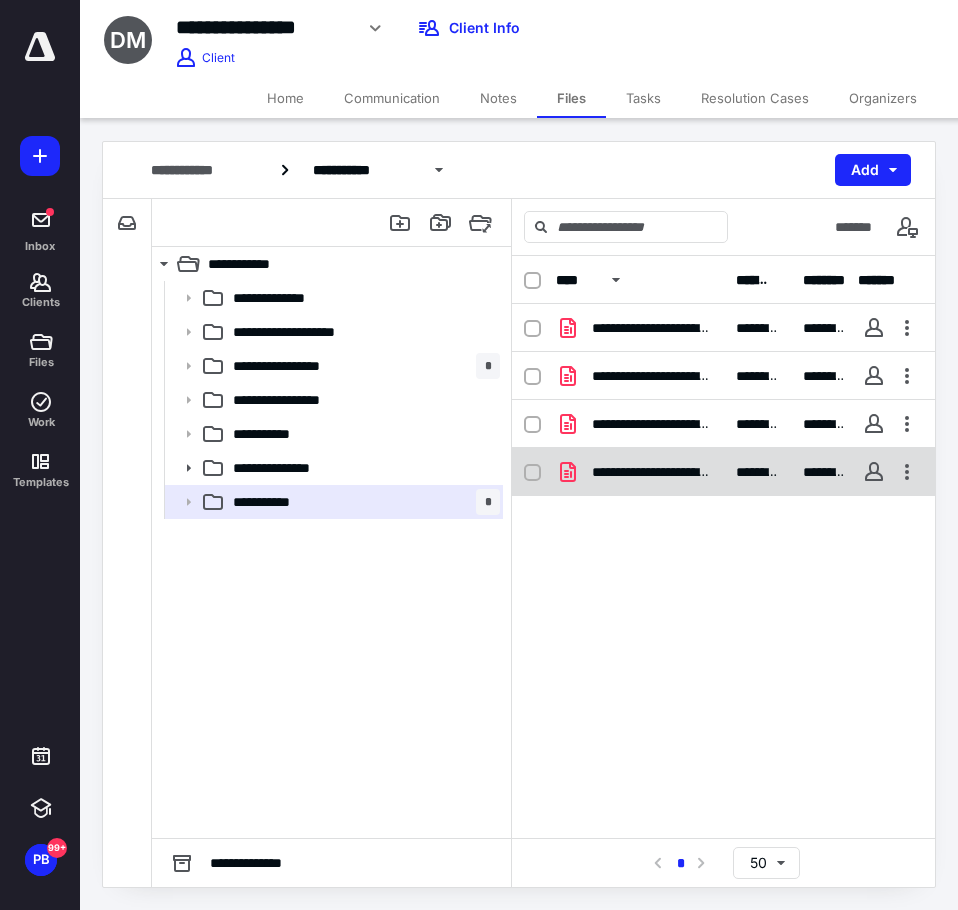 click on "**********" at bounding box center (652, 472) 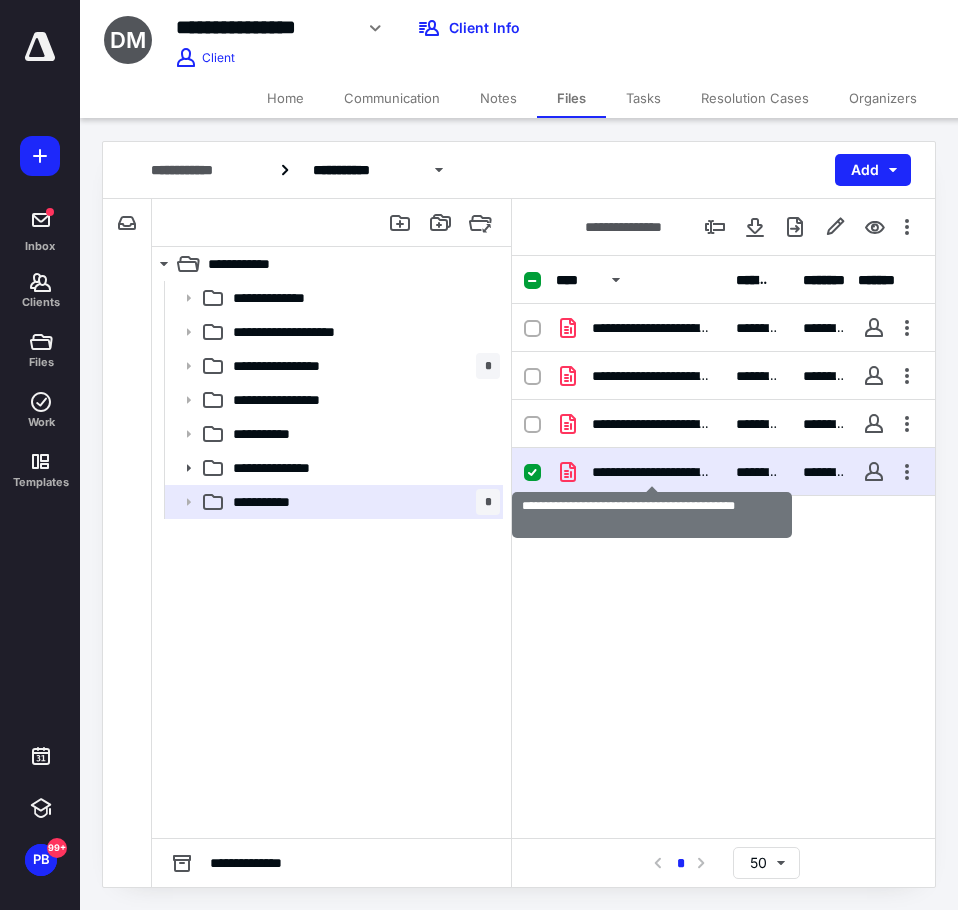 click on "**********" at bounding box center (652, 472) 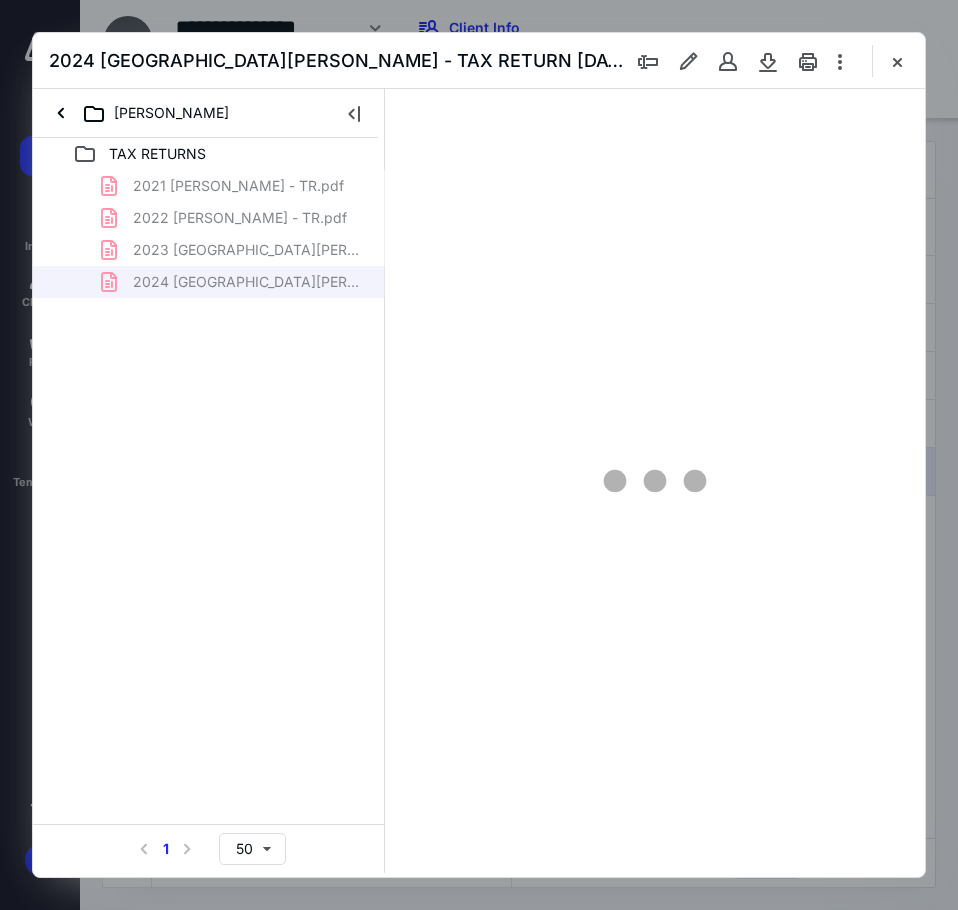 scroll, scrollTop: 0, scrollLeft: 0, axis: both 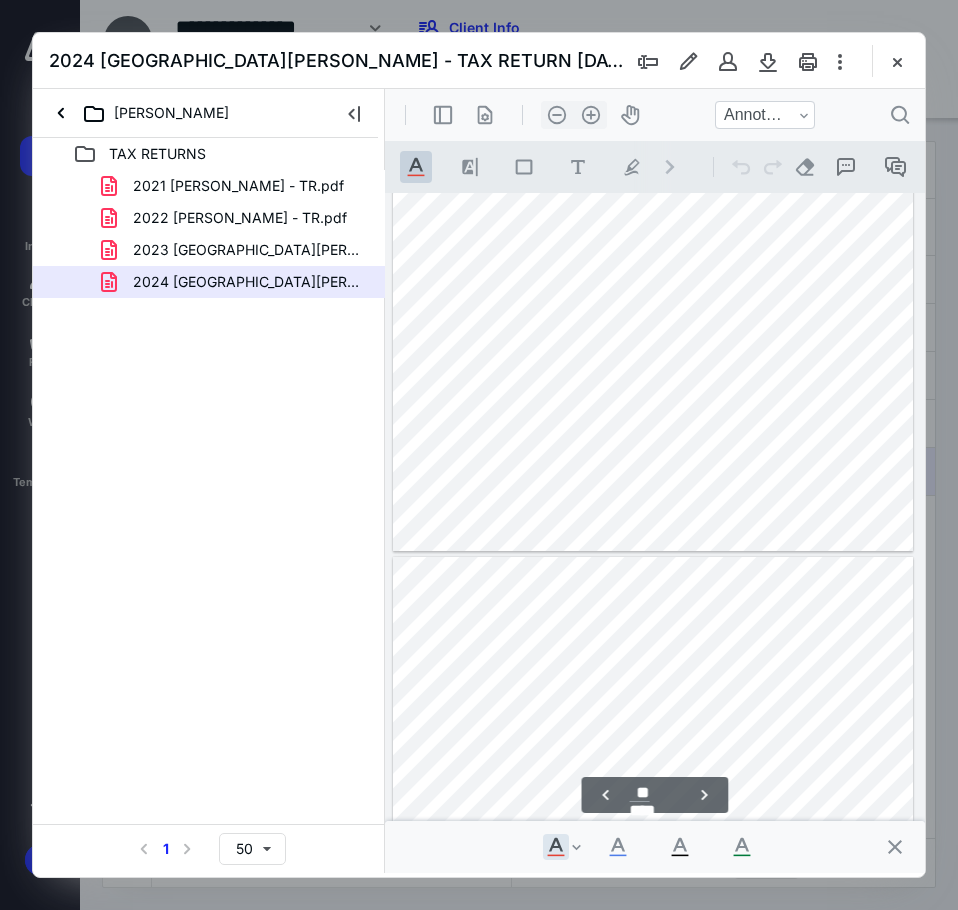 type on "**" 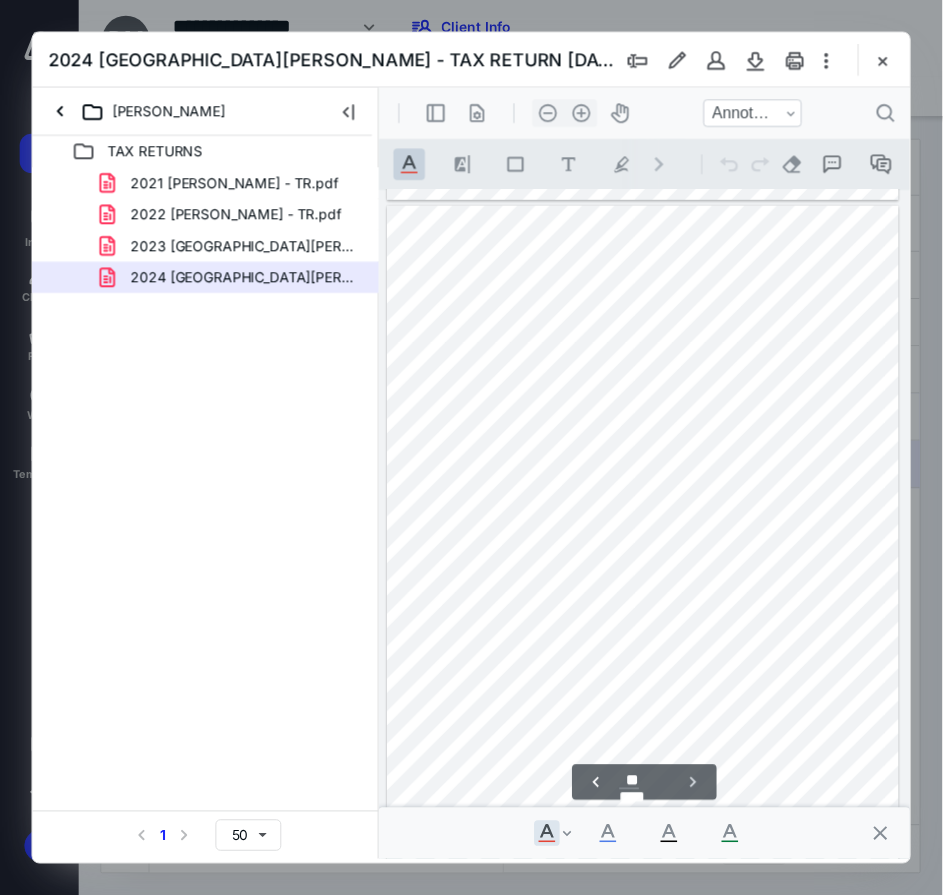 scroll, scrollTop: 11542, scrollLeft: 0, axis: vertical 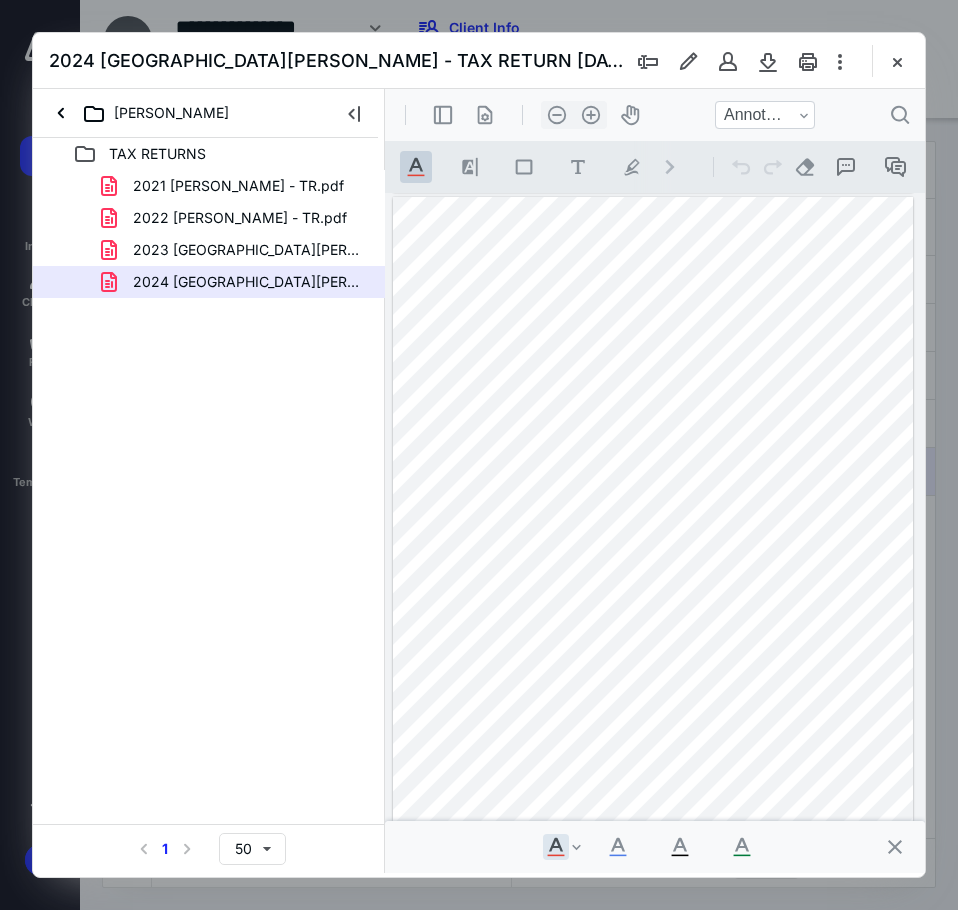 click at bounding box center [653, 533] 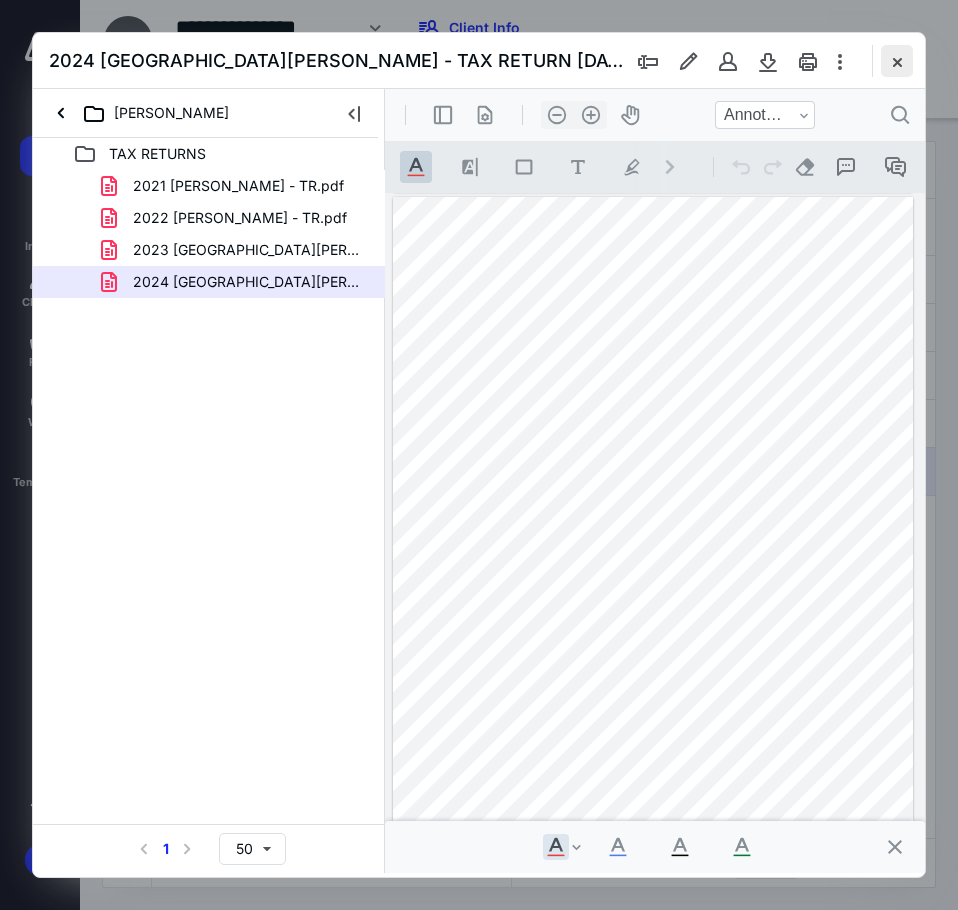 click at bounding box center (897, 61) 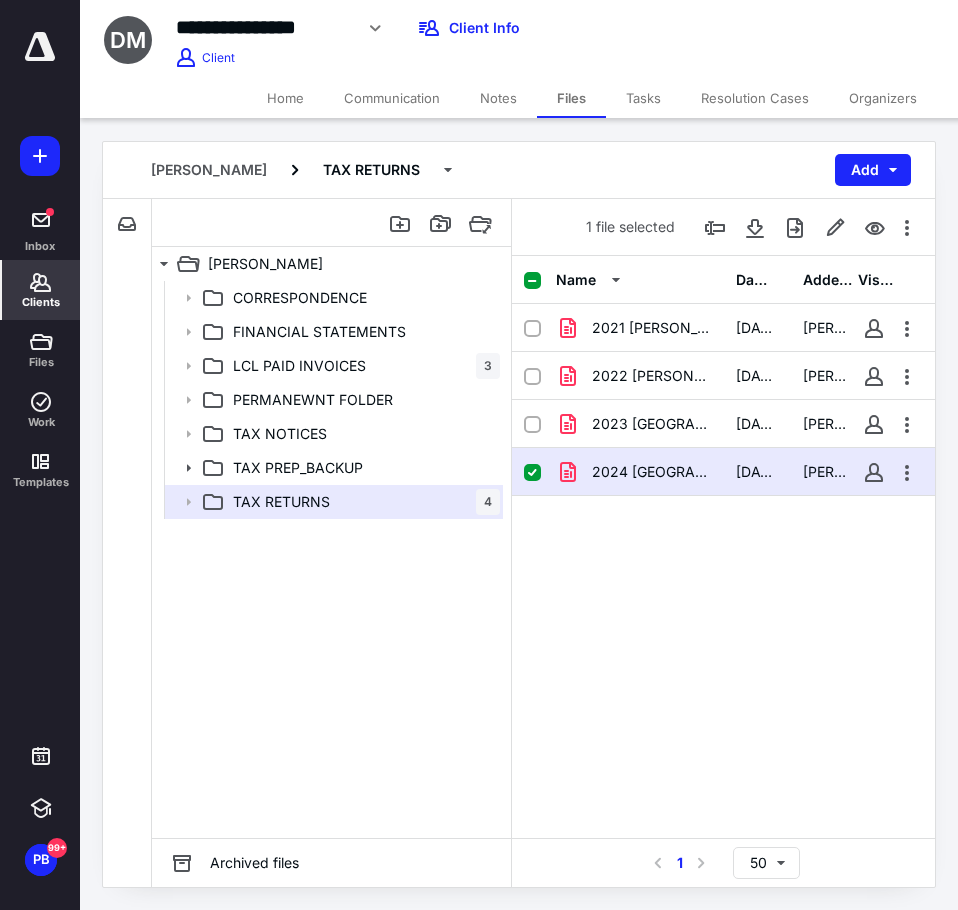 click 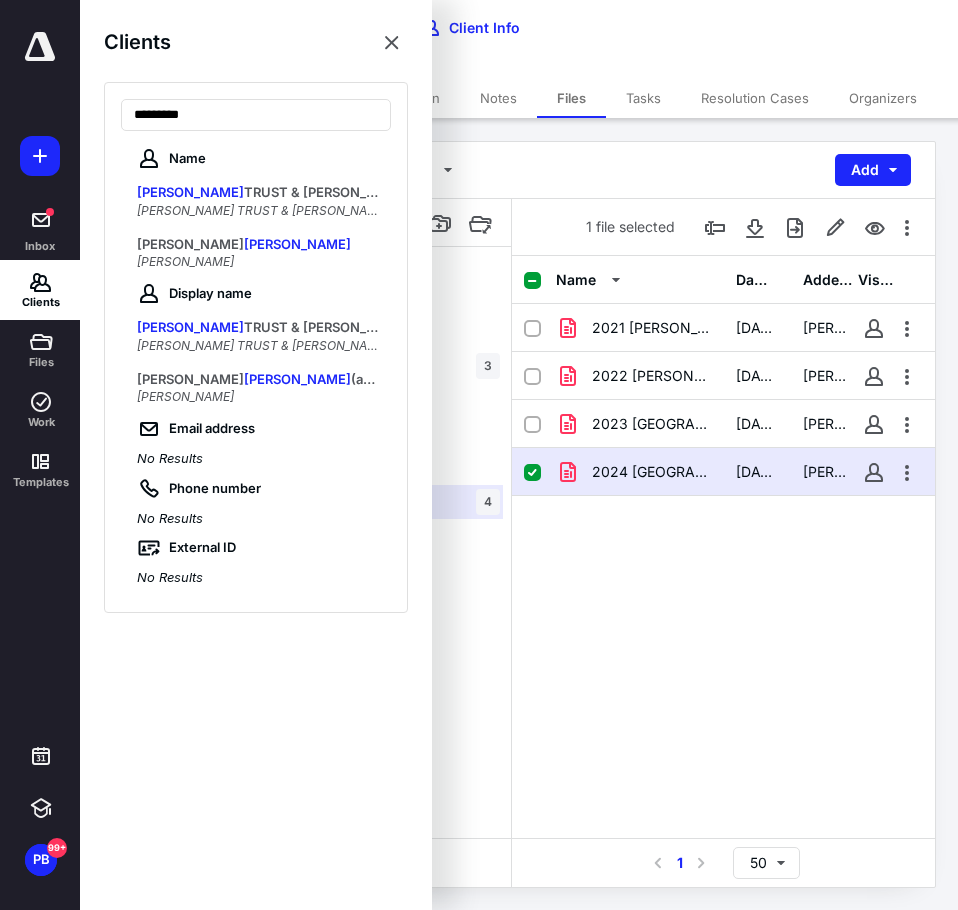 type on "*********" 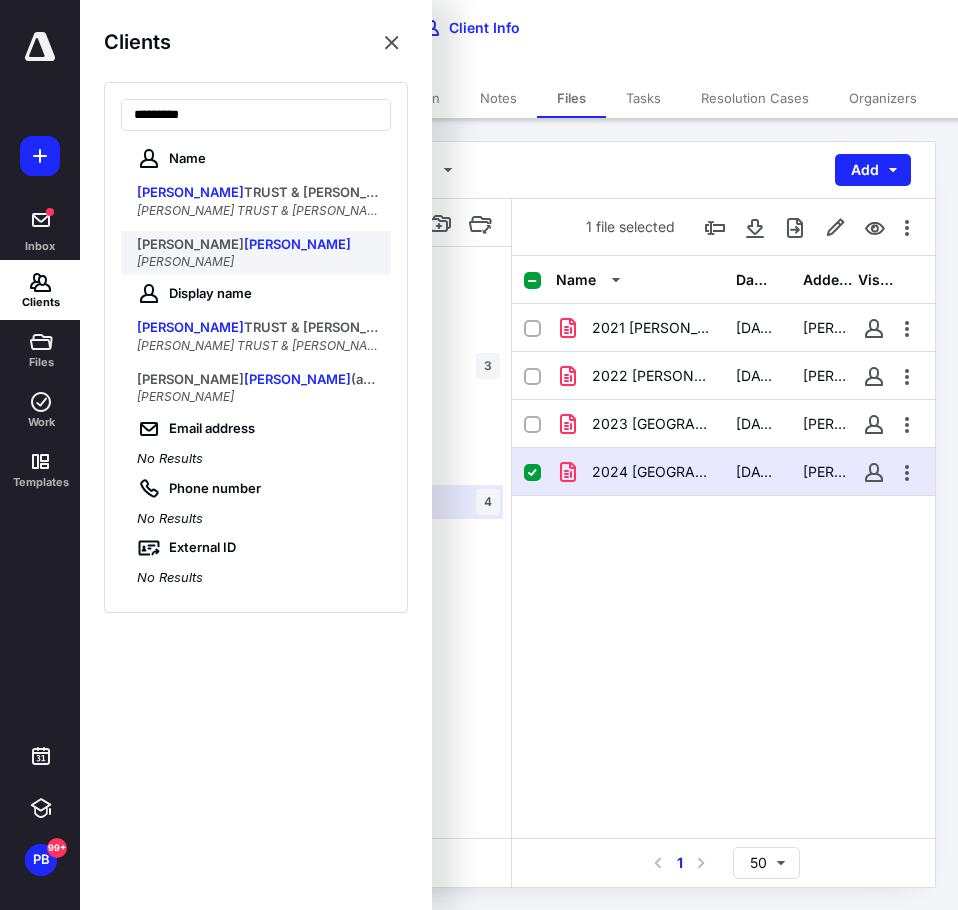 click on "[PERSON_NAME]" at bounding box center (258, 245) 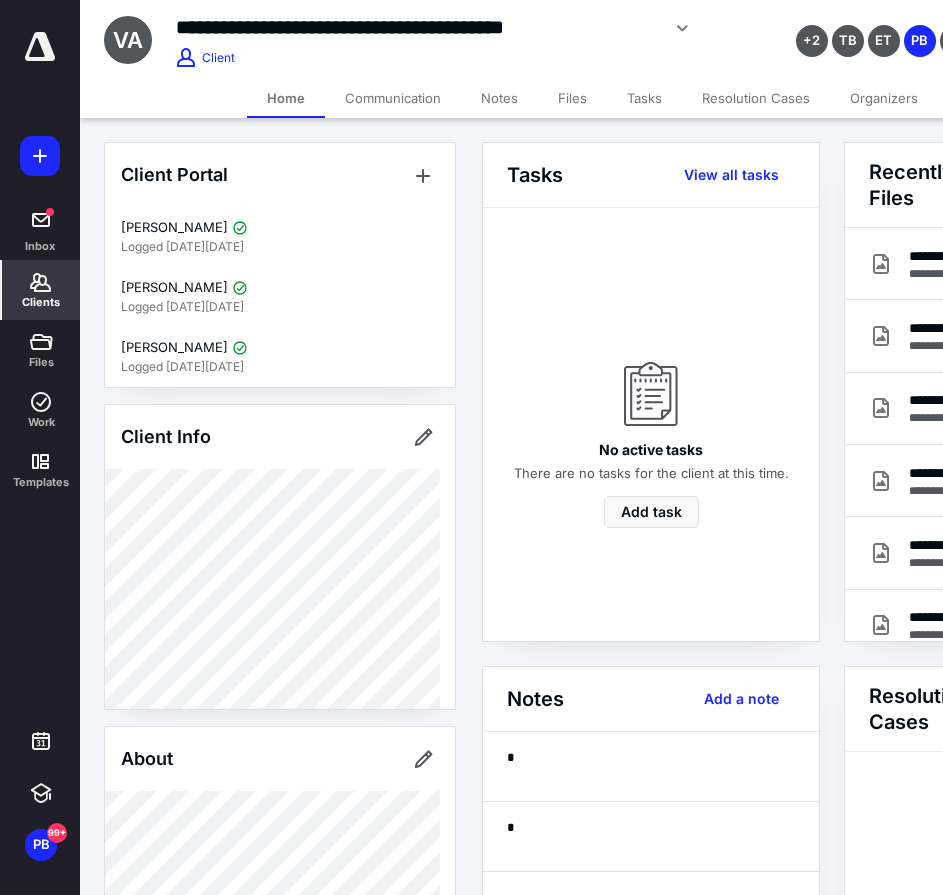scroll, scrollTop: 0, scrollLeft: 239, axis: horizontal 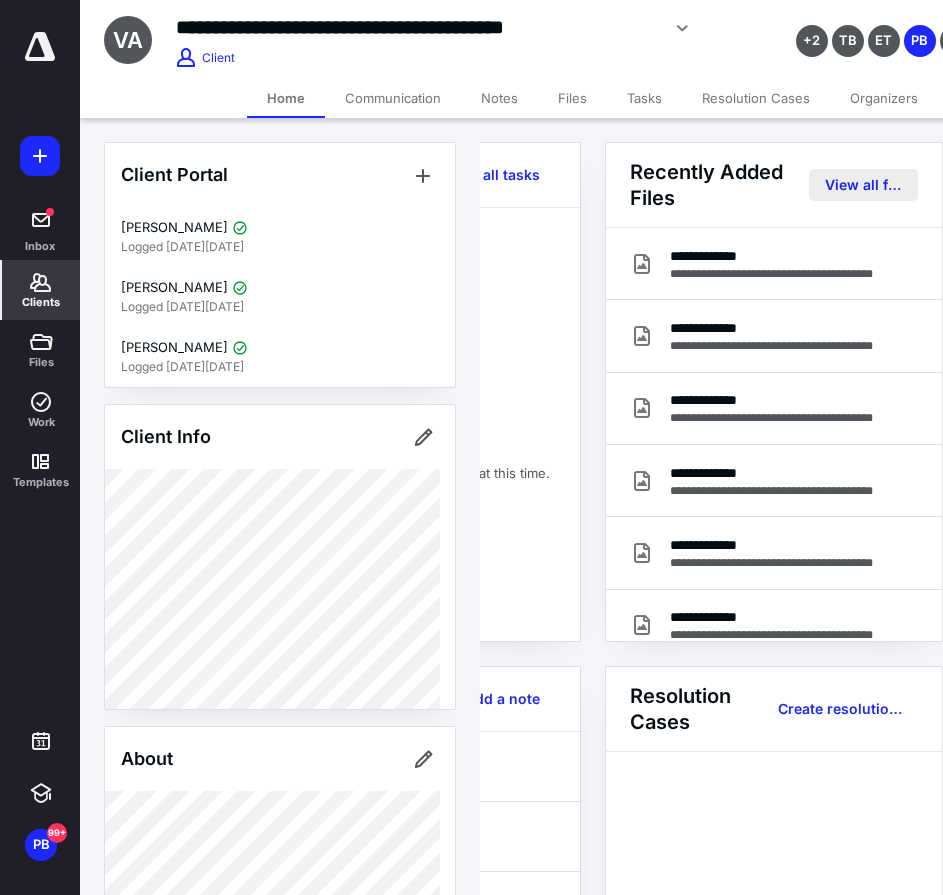 click on "View all files" at bounding box center (863, 185) 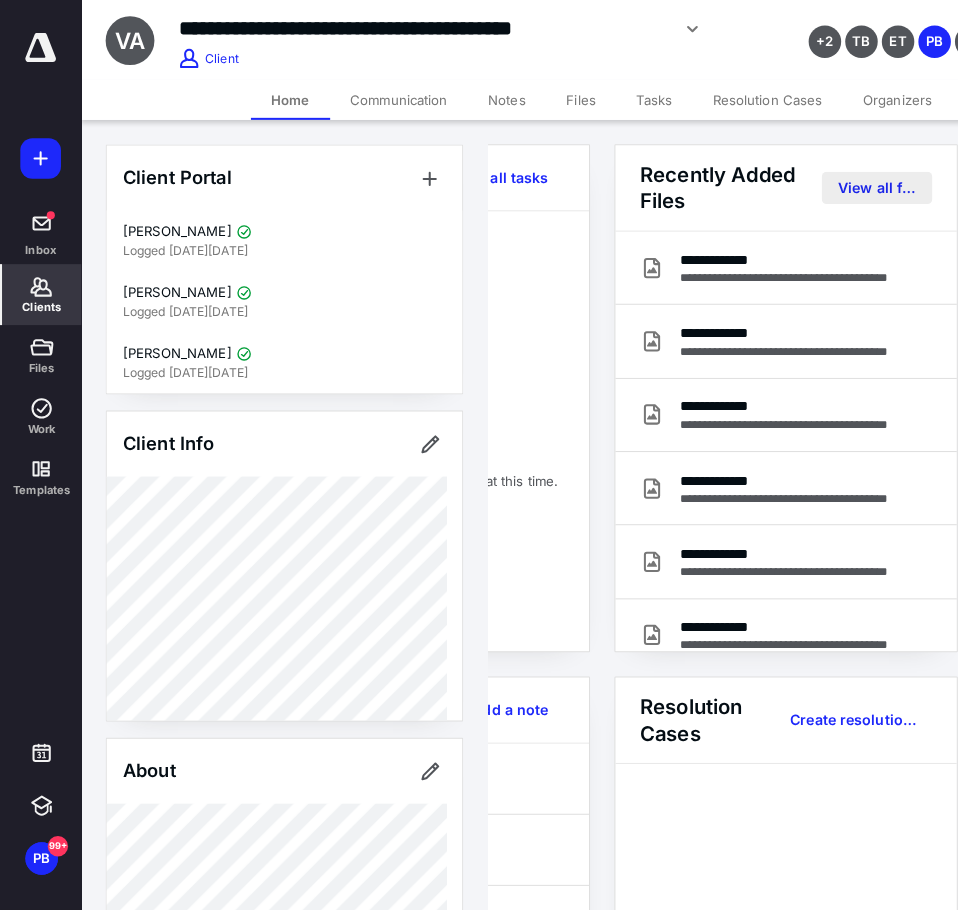 scroll, scrollTop: 0, scrollLeft: 0, axis: both 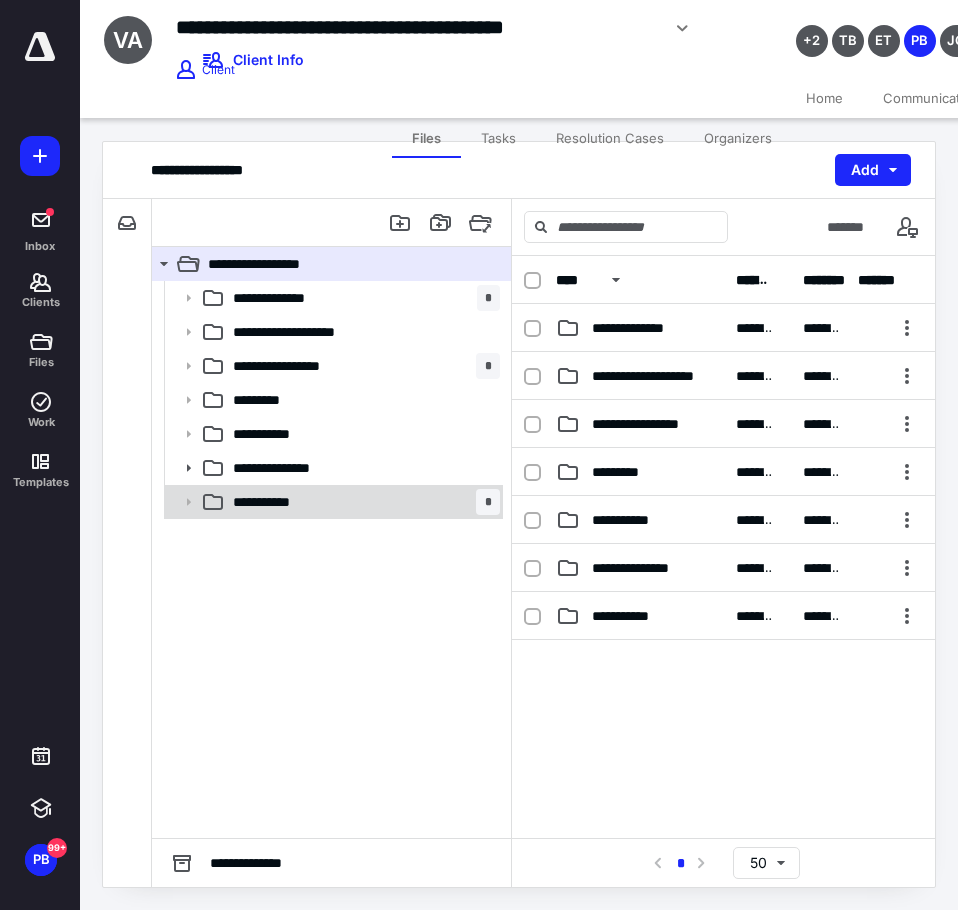 click on "**********" at bounding box center (362, 502) 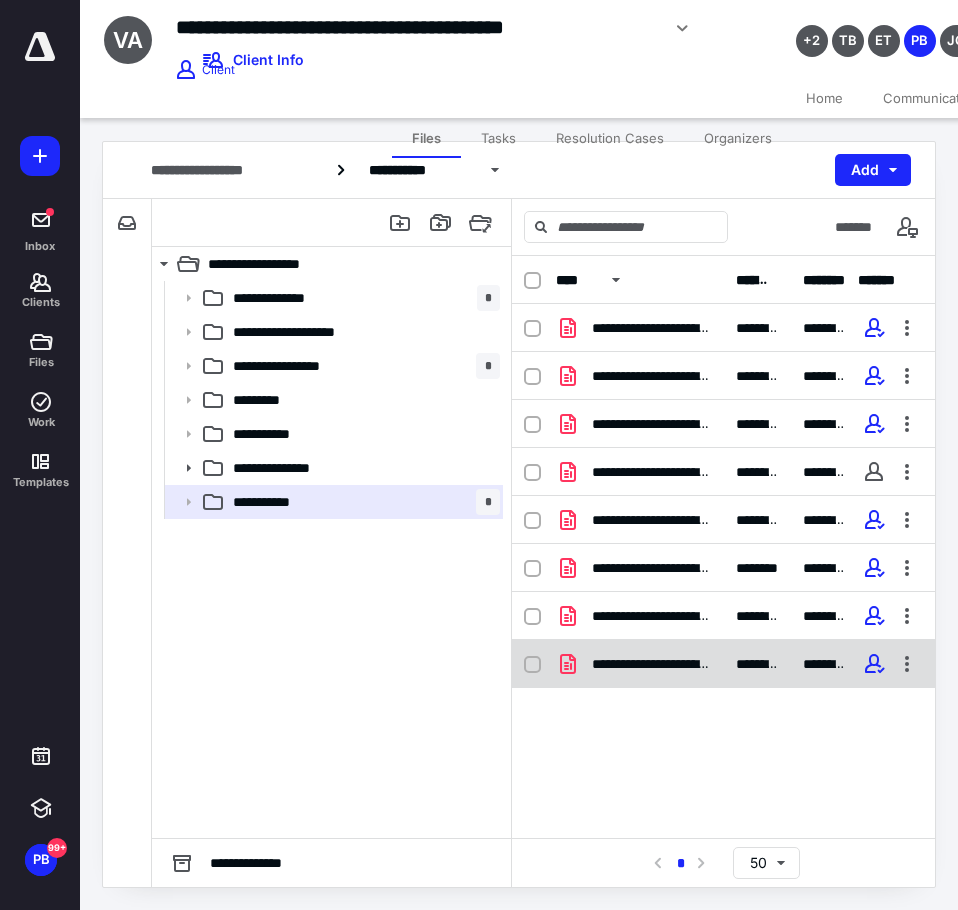 click on "**********" at bounding box center [652, 664] 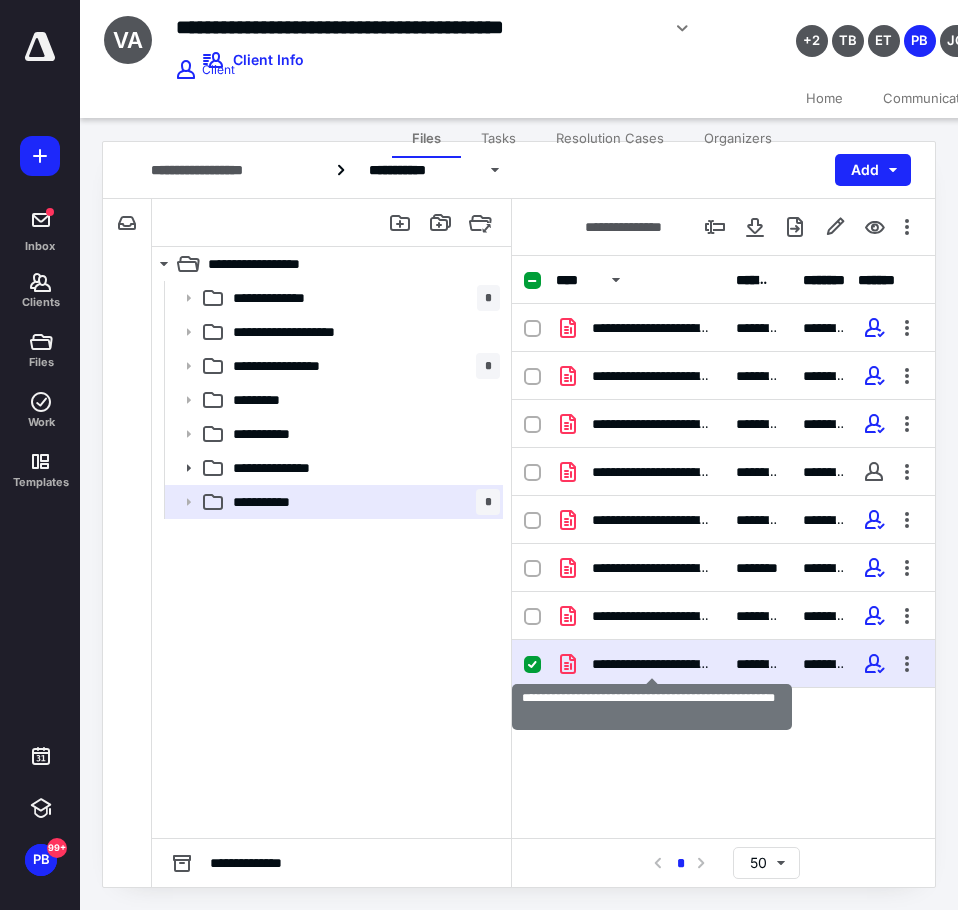 click on "**********" at bounding box center [652, 664] 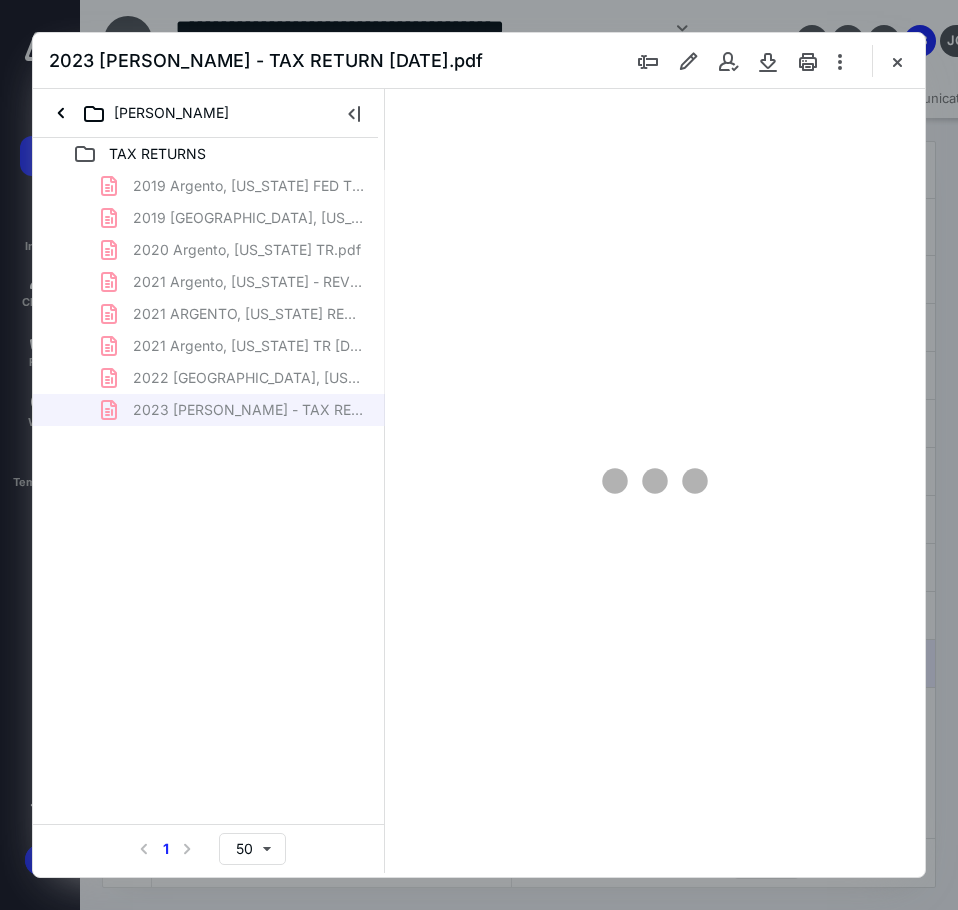 scroll, scrollTop: 0, scrollLeft: 0, axis: both 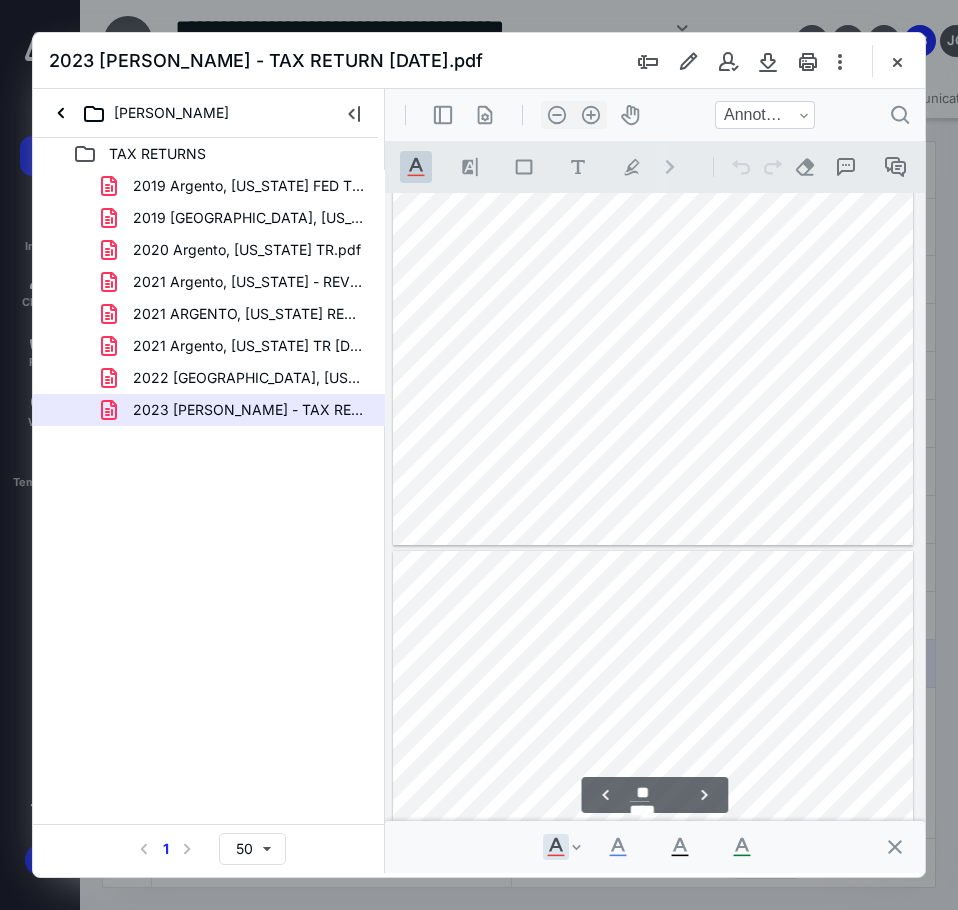 type on "**" 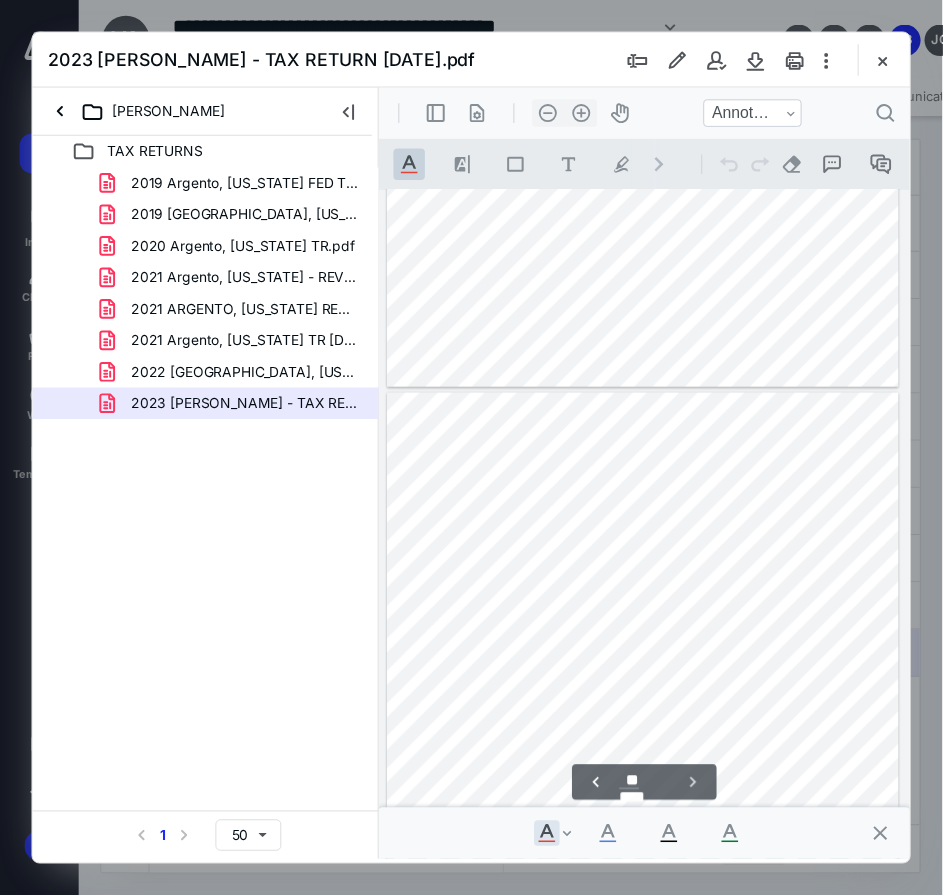 scroll, scrollTop: 15616, scrollLeft: 0, axis: vertical 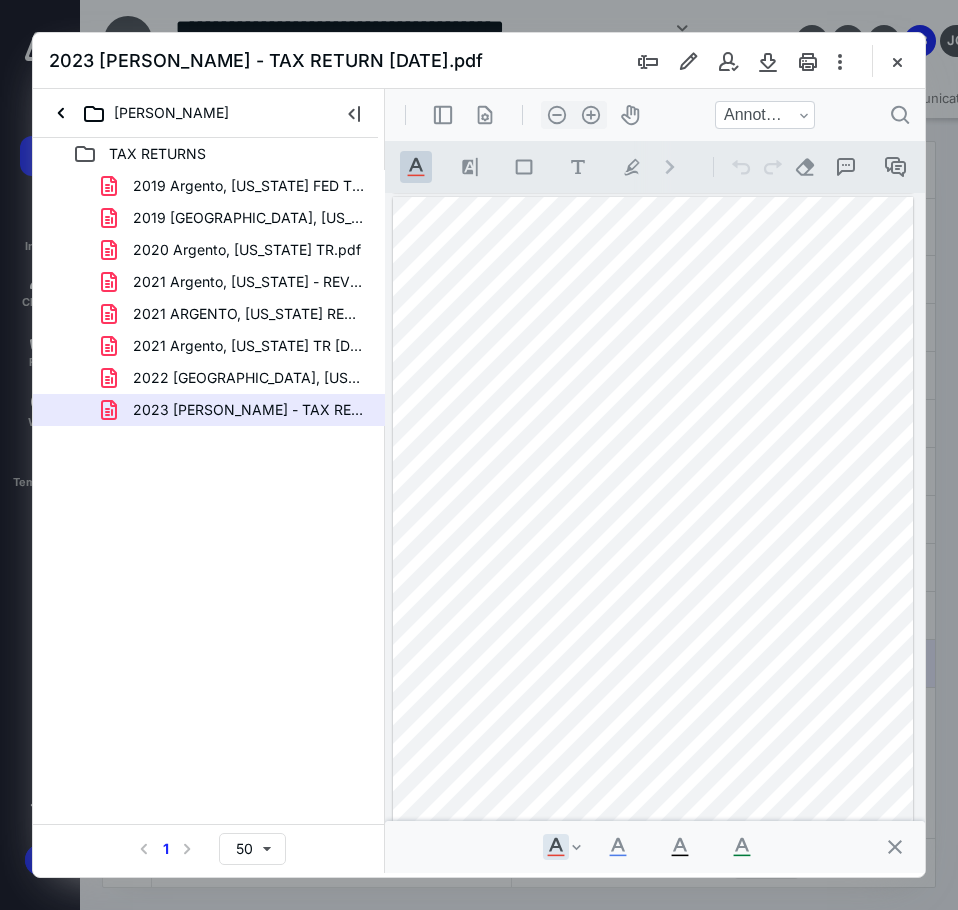 drag, startPoint x: 894, startPoint y: 61, endPoint x: 880, endPoint y: 66, distance: 14.866069 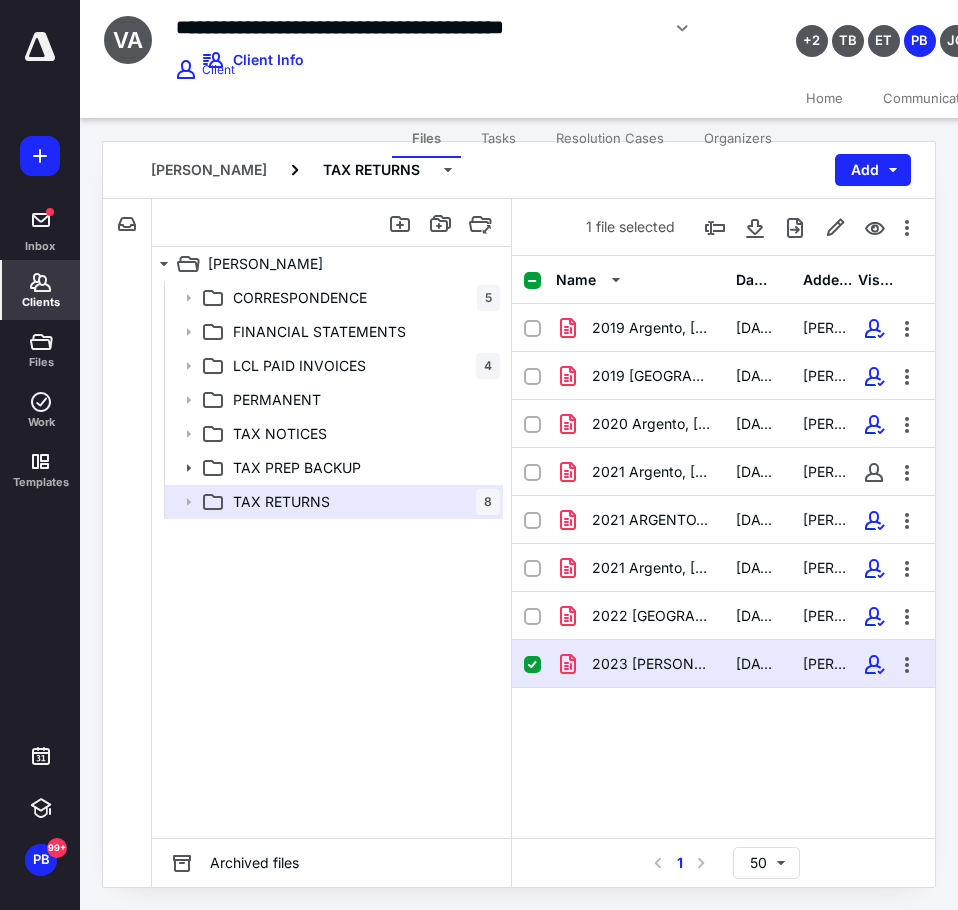 click 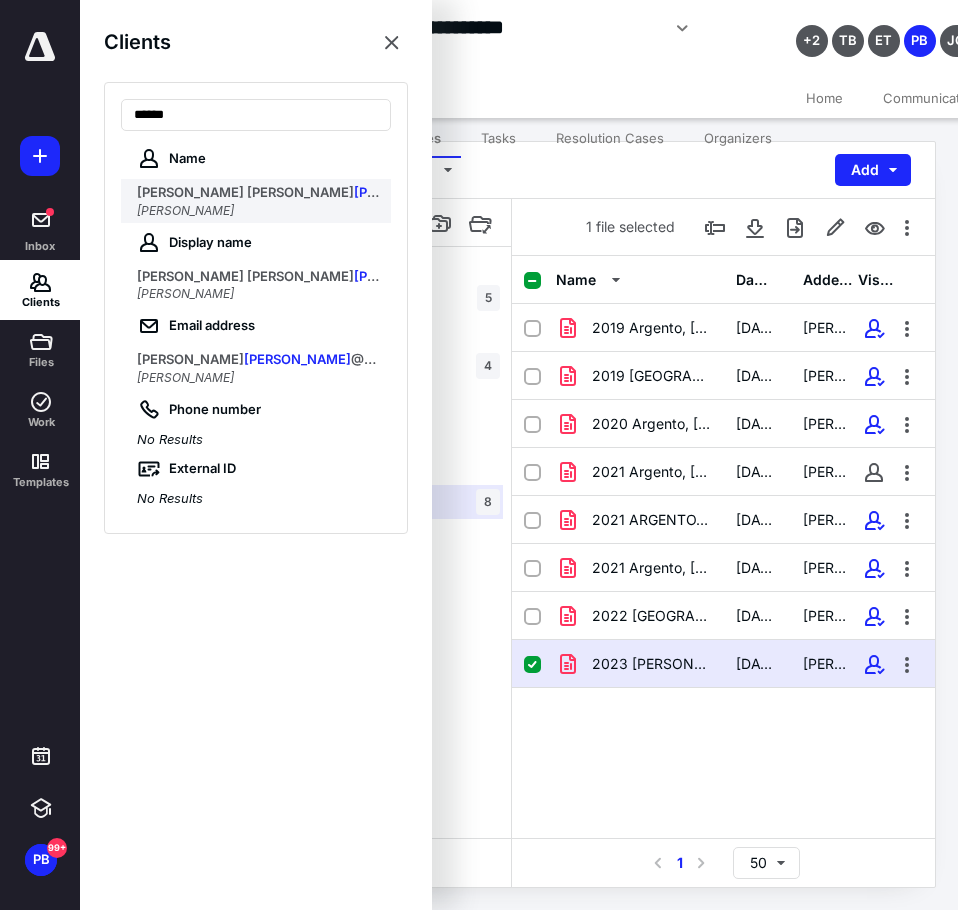 type on "******" 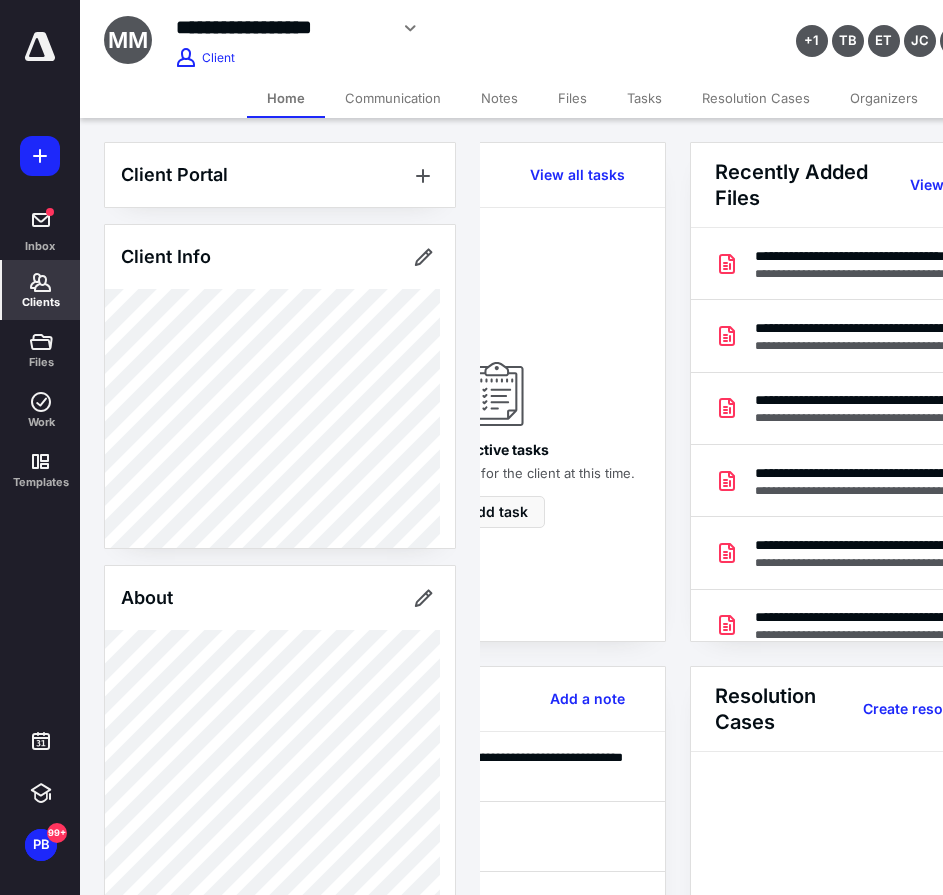 scroll, scrollTop: 0, scrollLeft: 239, axis: horizontal 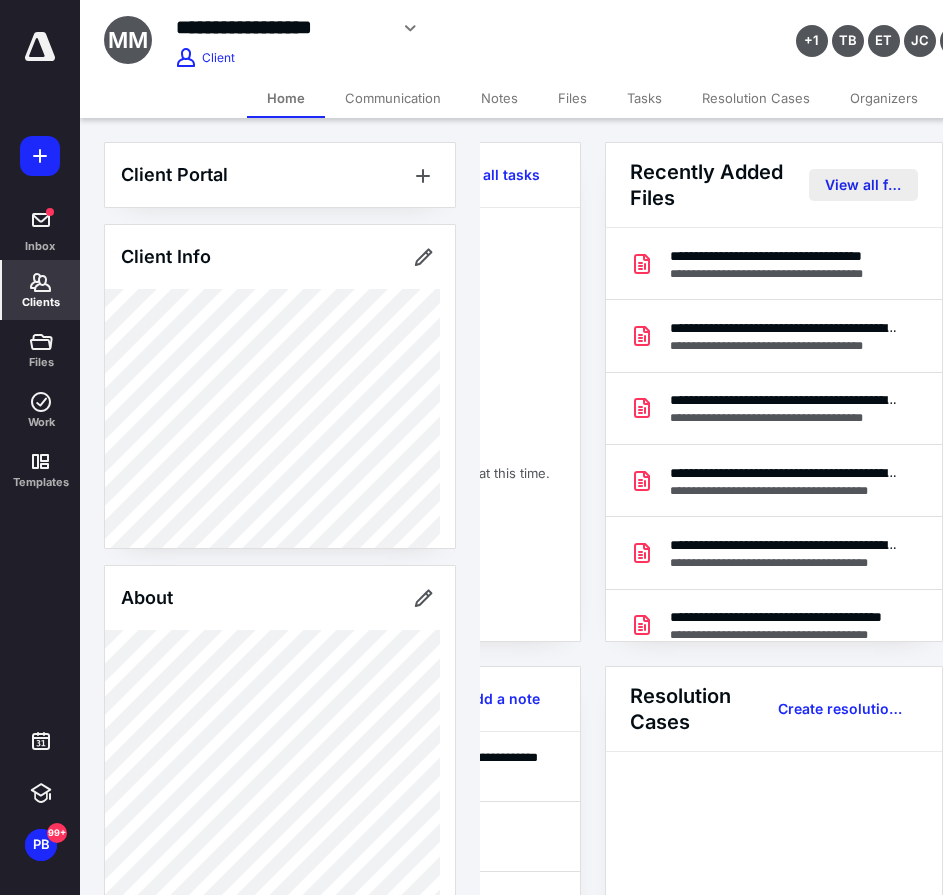 click on "View all files" at bounding box center (863, 185) 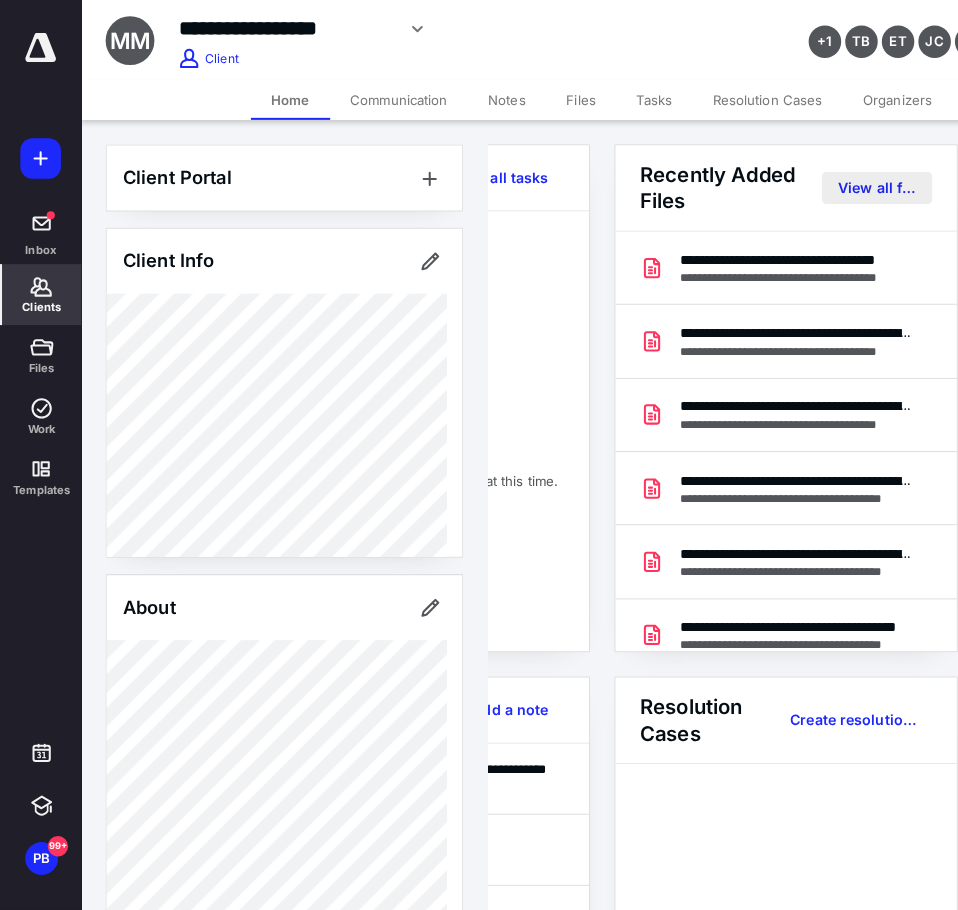 scroll, scrollTop: 0, scrollLeft: 0, axis: both 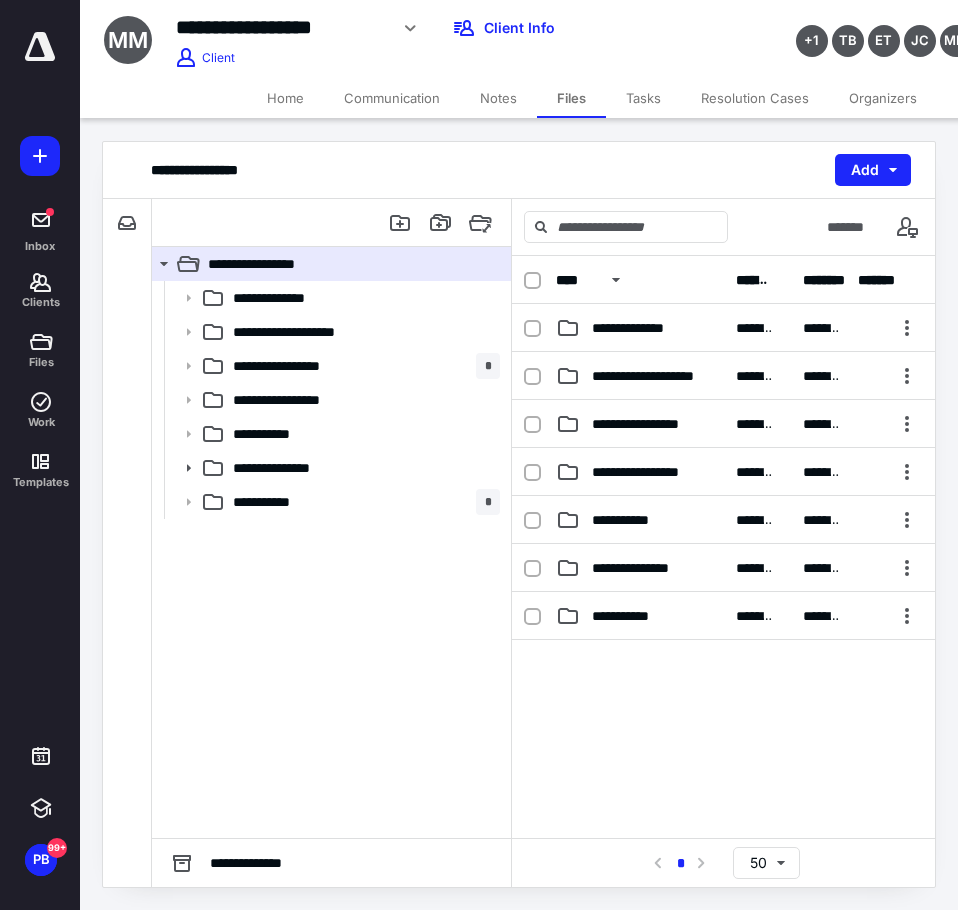 click on "**********" at bounding box center [331, 559] 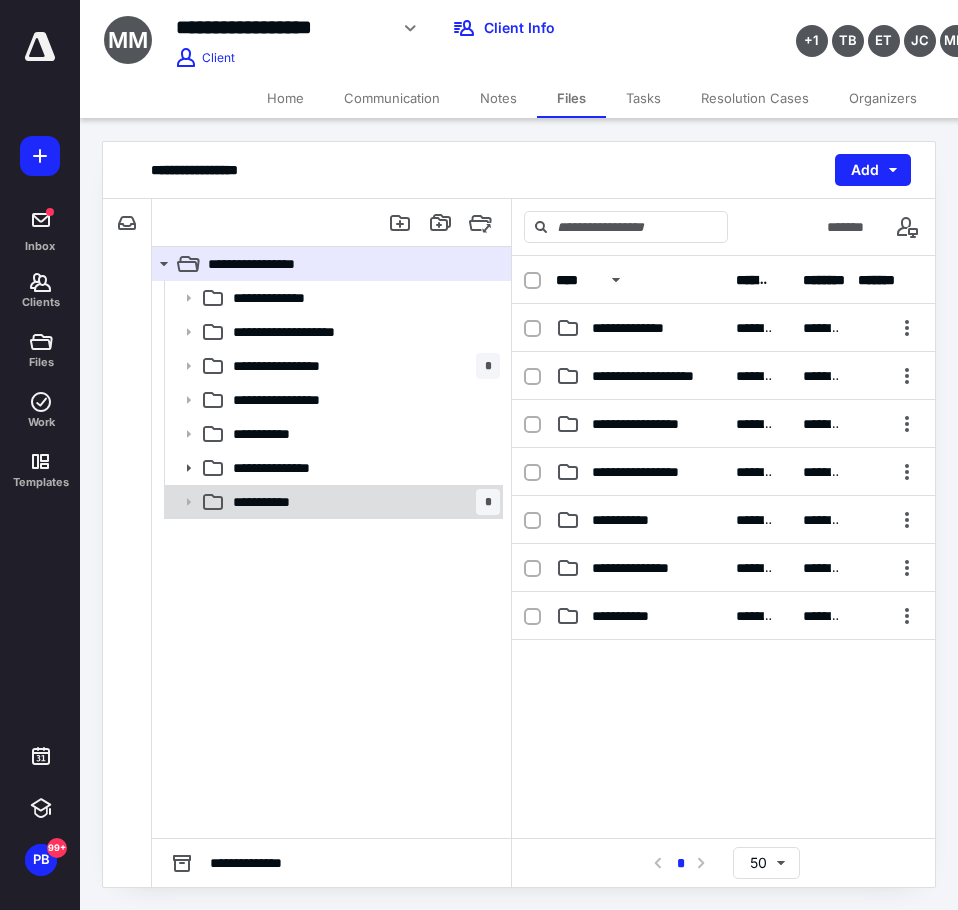 click on "**********" at bounding box center [362, 502] 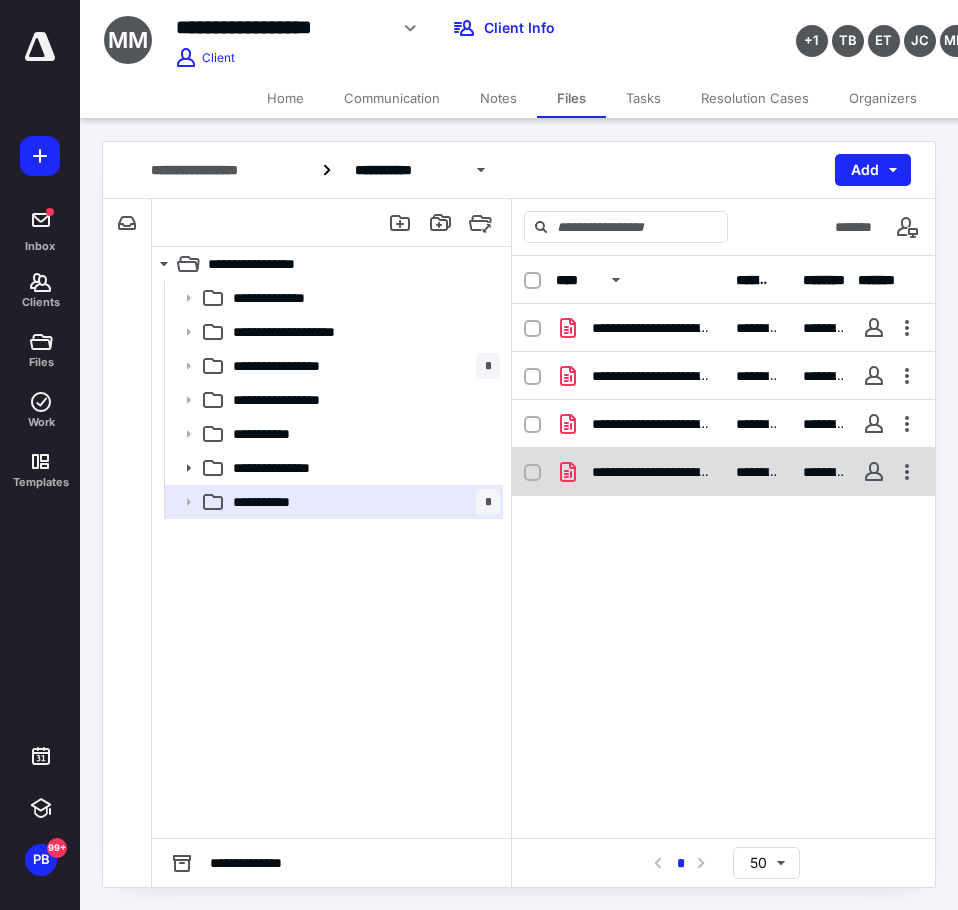 click on "**********" at bounding box center (723, 472) 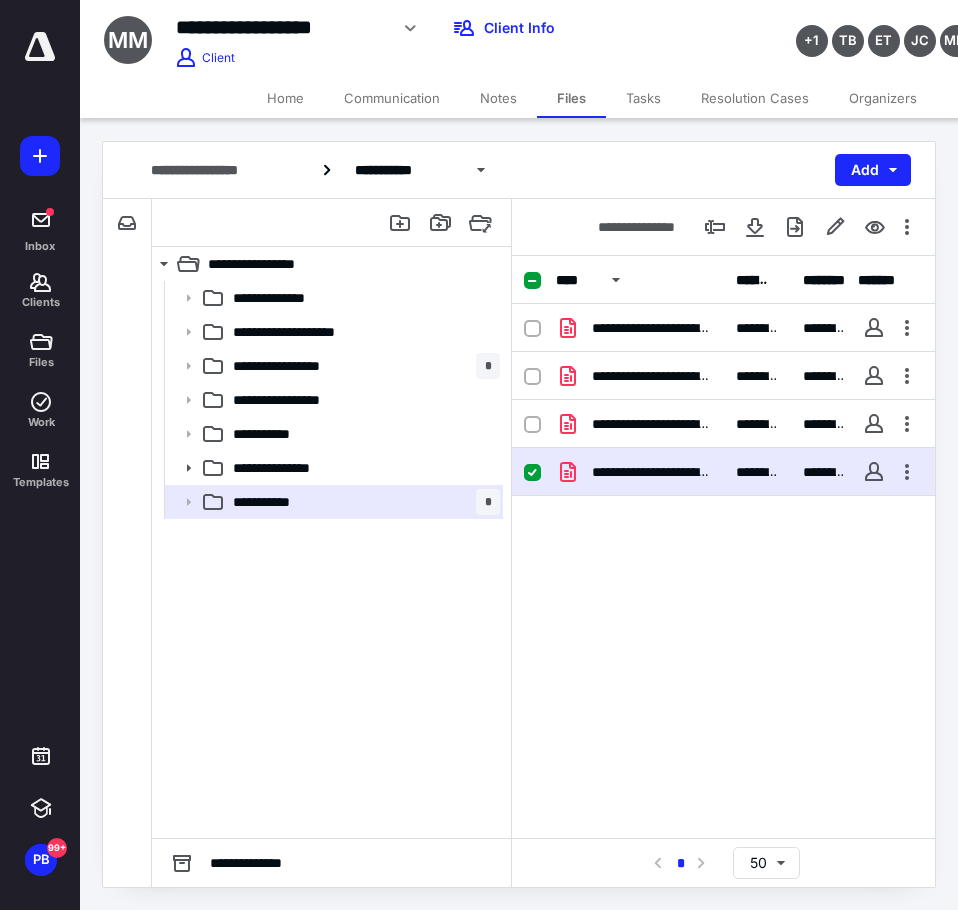 checkbox on "true" 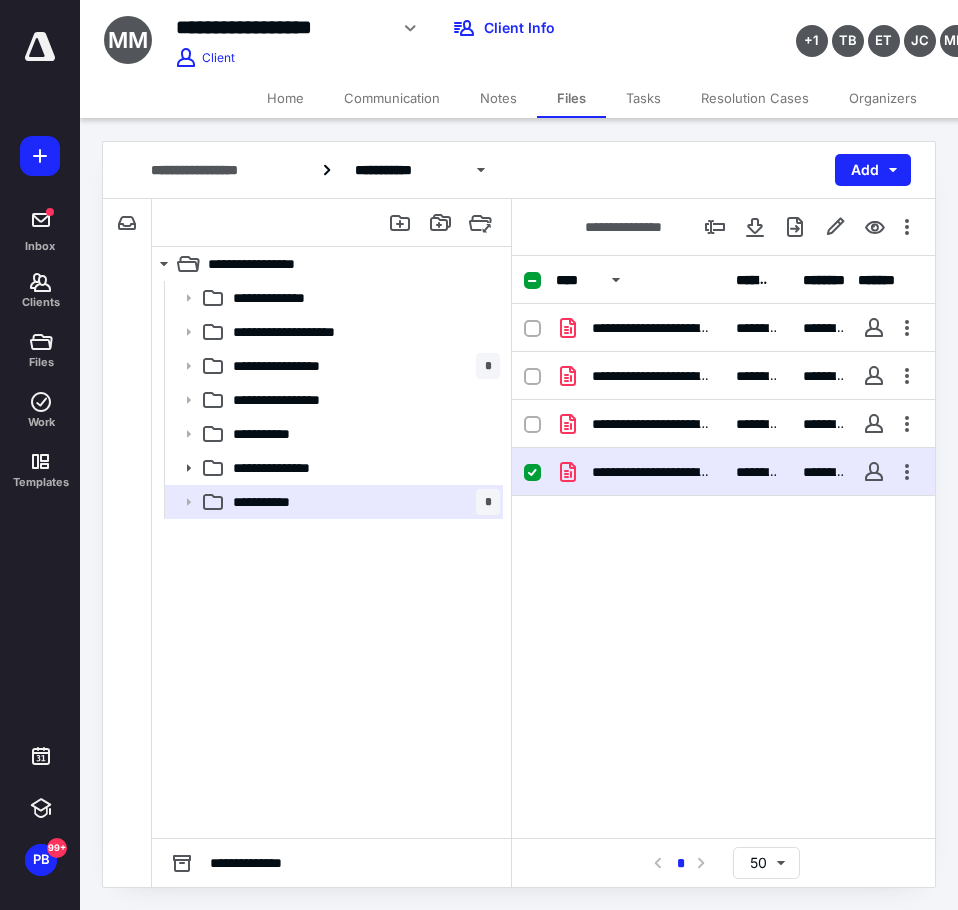 click on "**********" at bounding box center [723, 472] 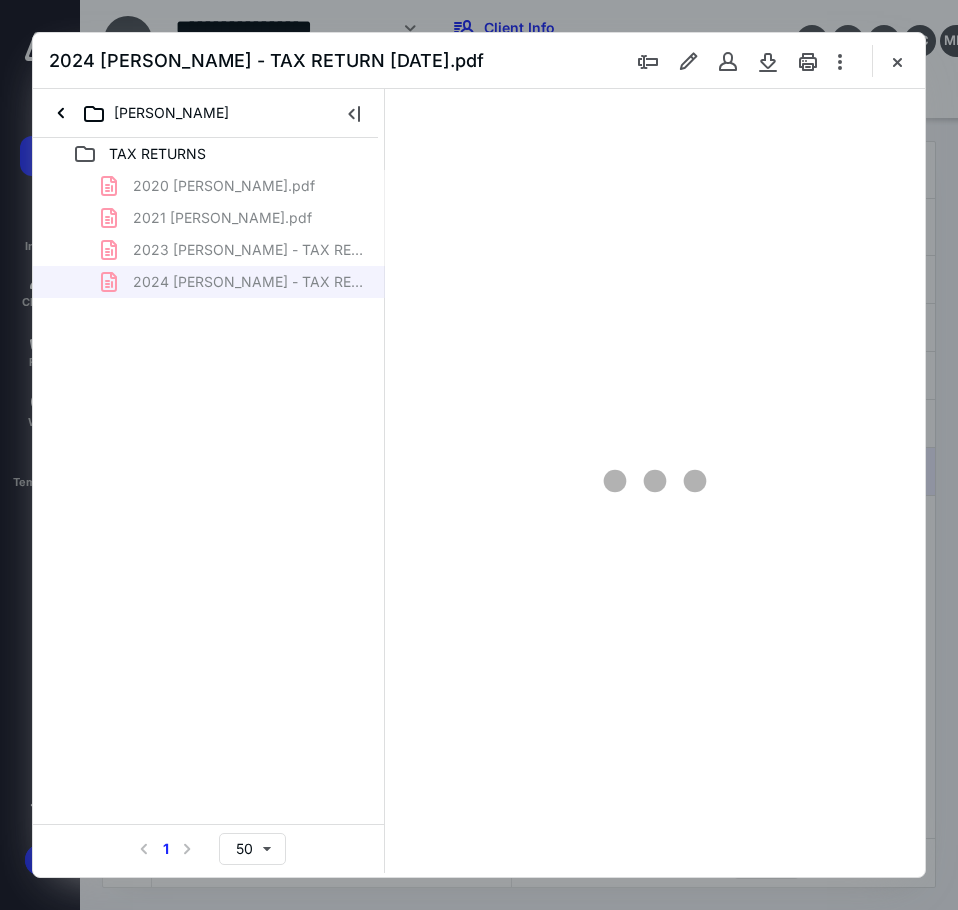 scroll, scrollTop: 0, scrollLeft: 0, axis: both 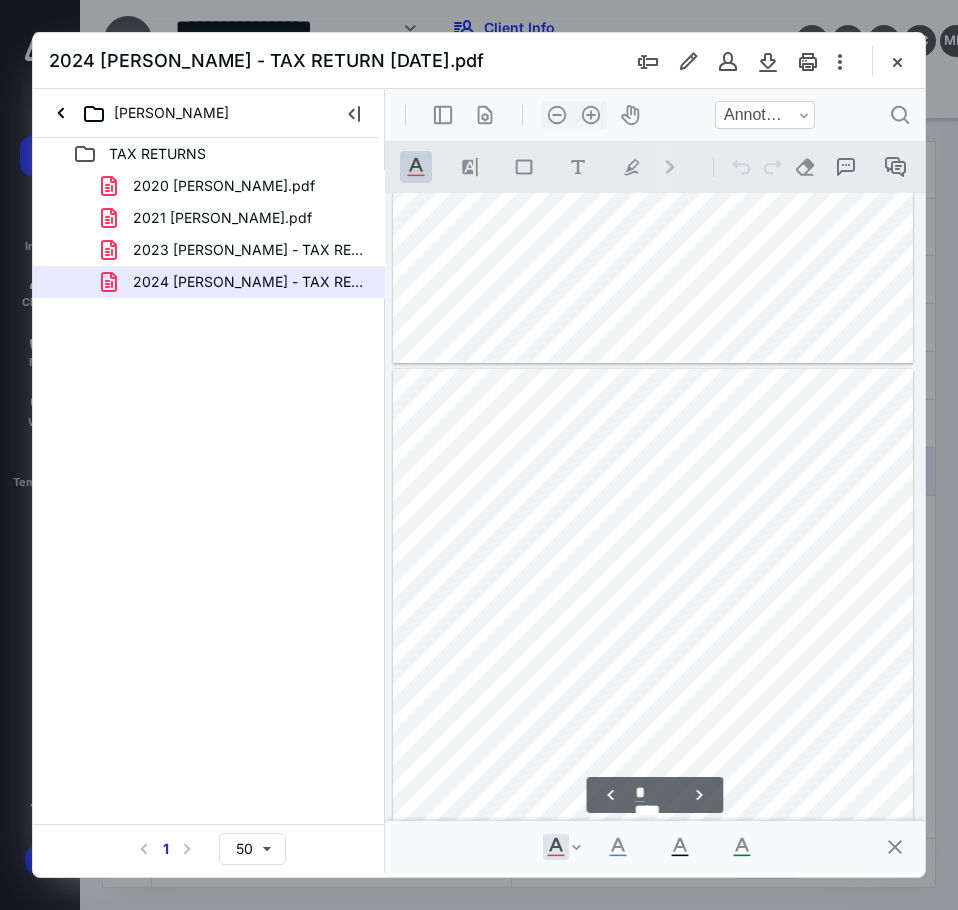type on "*" 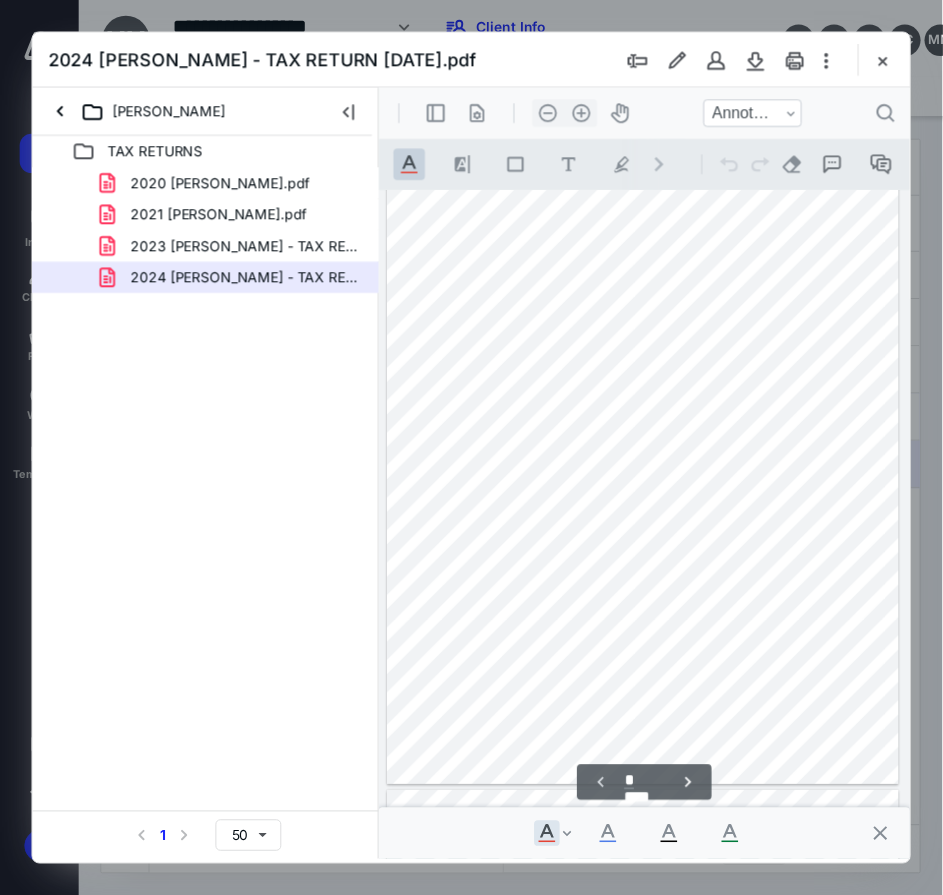 scroll, scrollTop: 0, scrollLeft: 0, axis: both 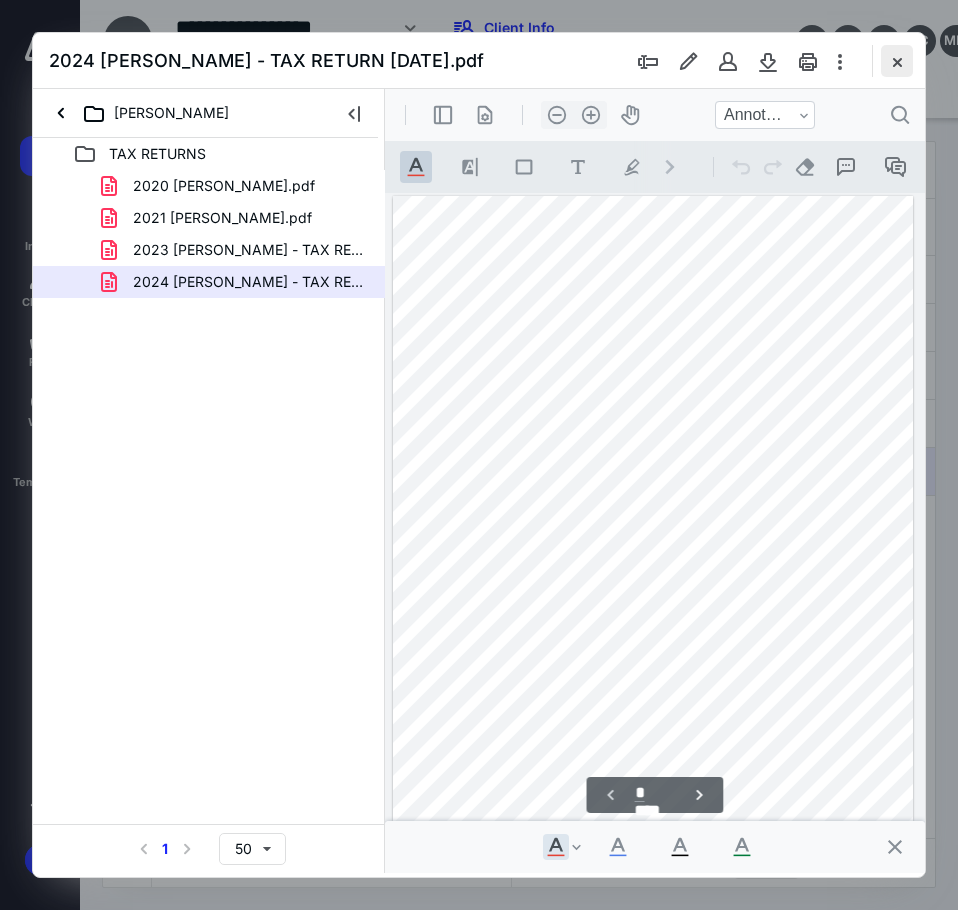 click at bounding box center (897, 61) 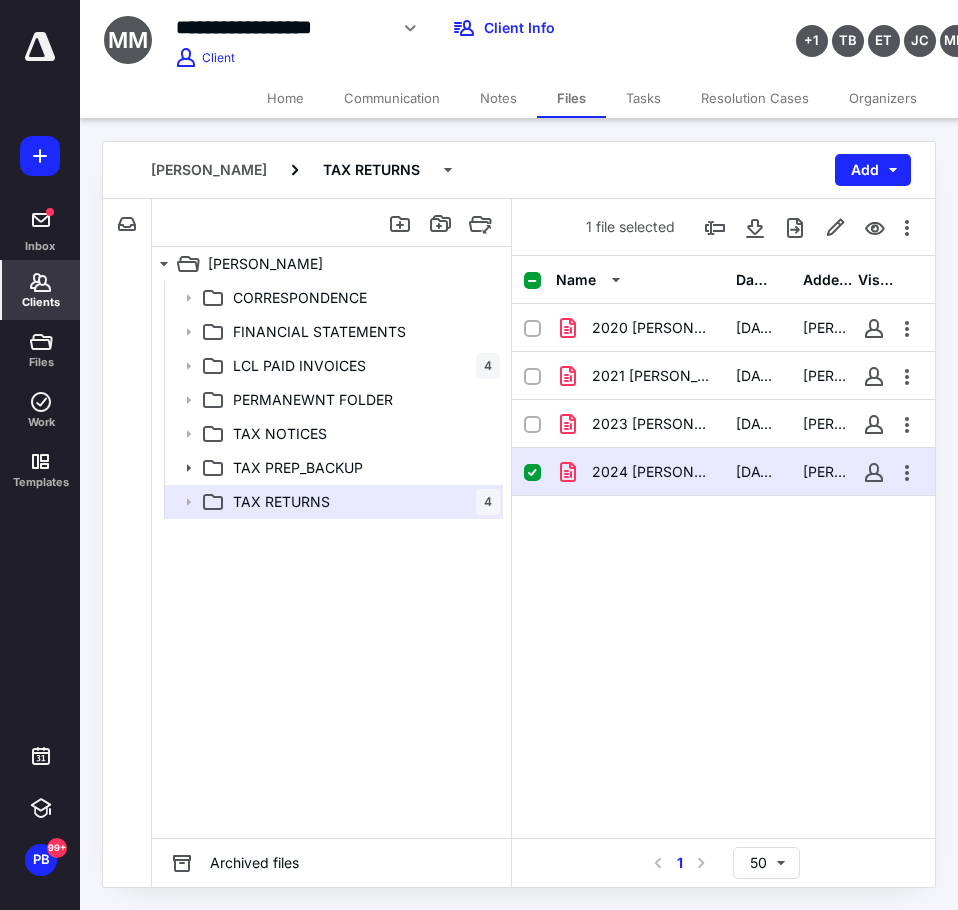 click 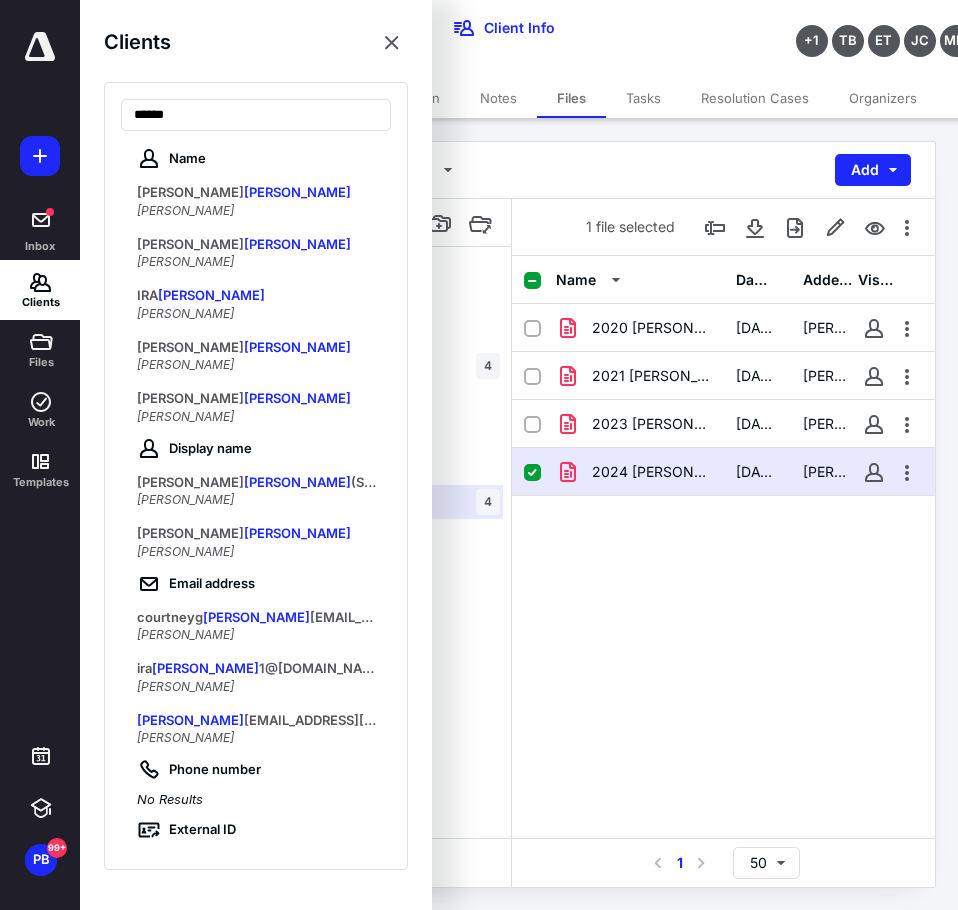 type on "******" 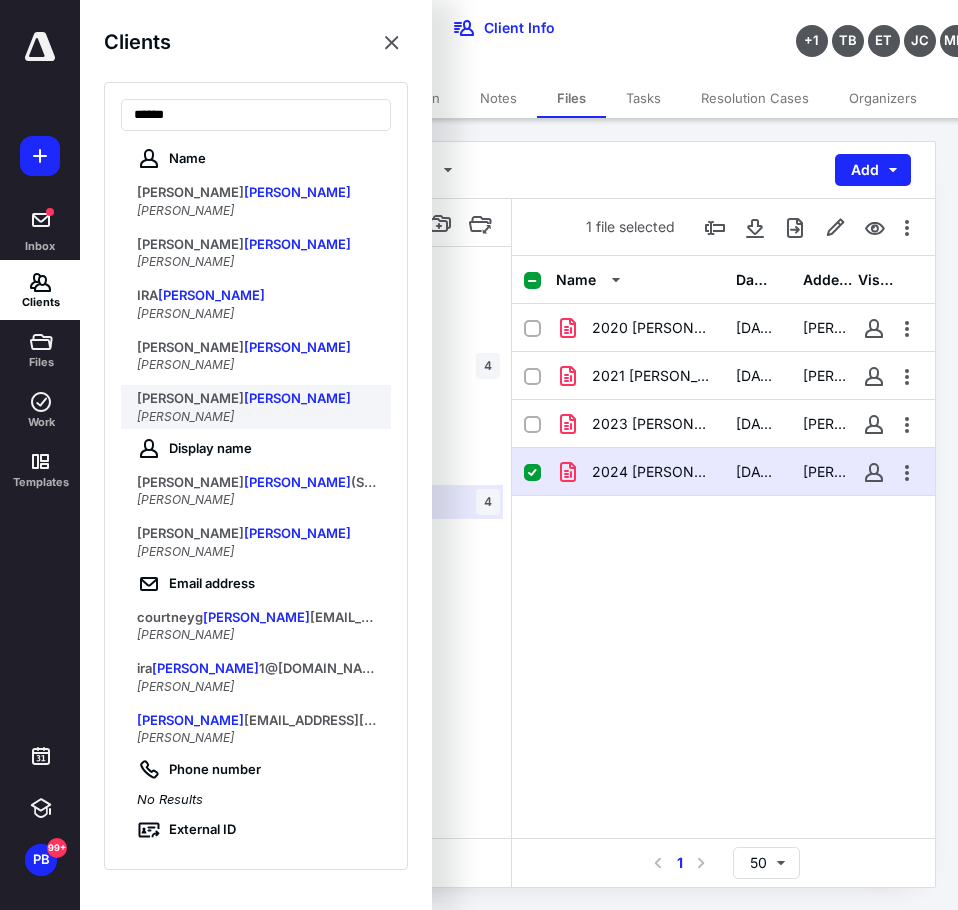 click on "[PERSON_NAME]" at bounding box center (297, 398) 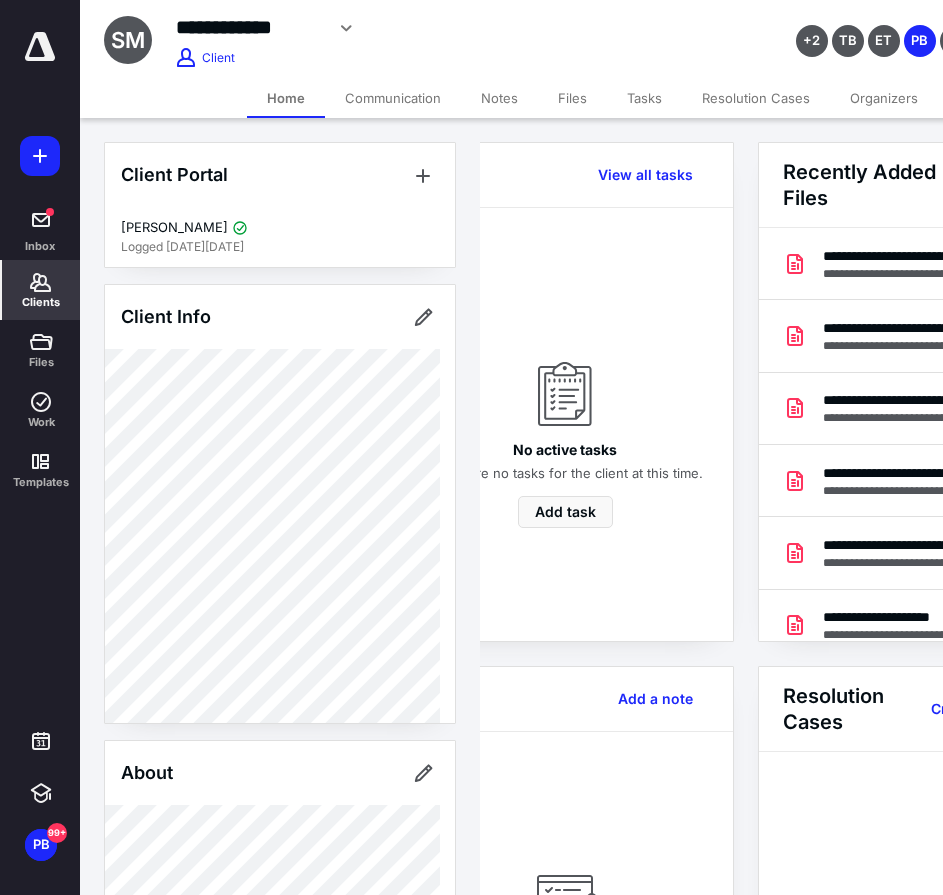 scroll, scrollTop: 0, scrollLeft: 239, axis: horizontal 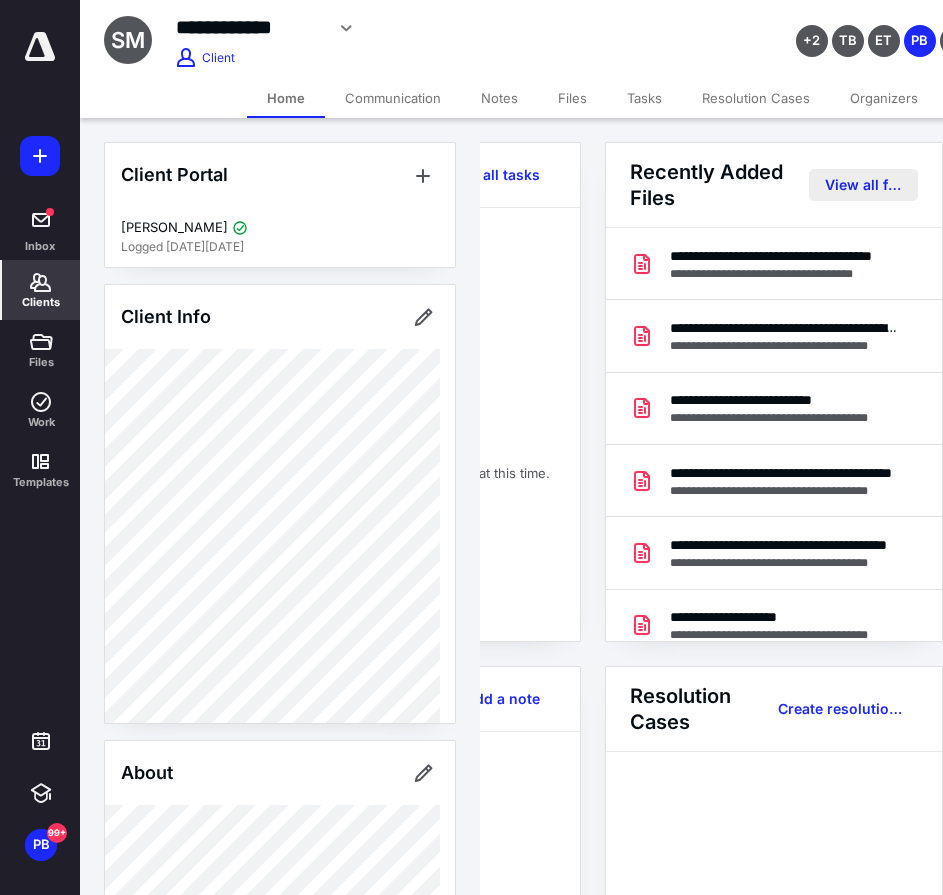 click on "View all files" at bounding box center (863, 185) 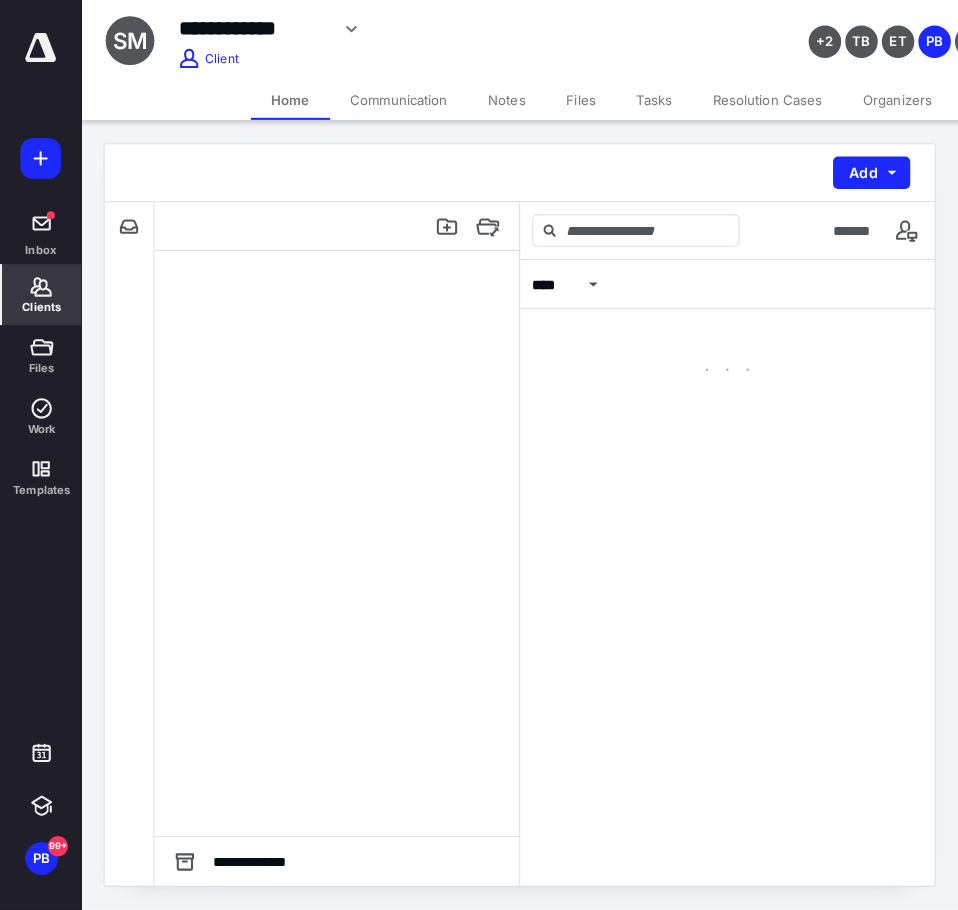 scroll, scrollTop: 0, scrollLeft: 0, axis: both 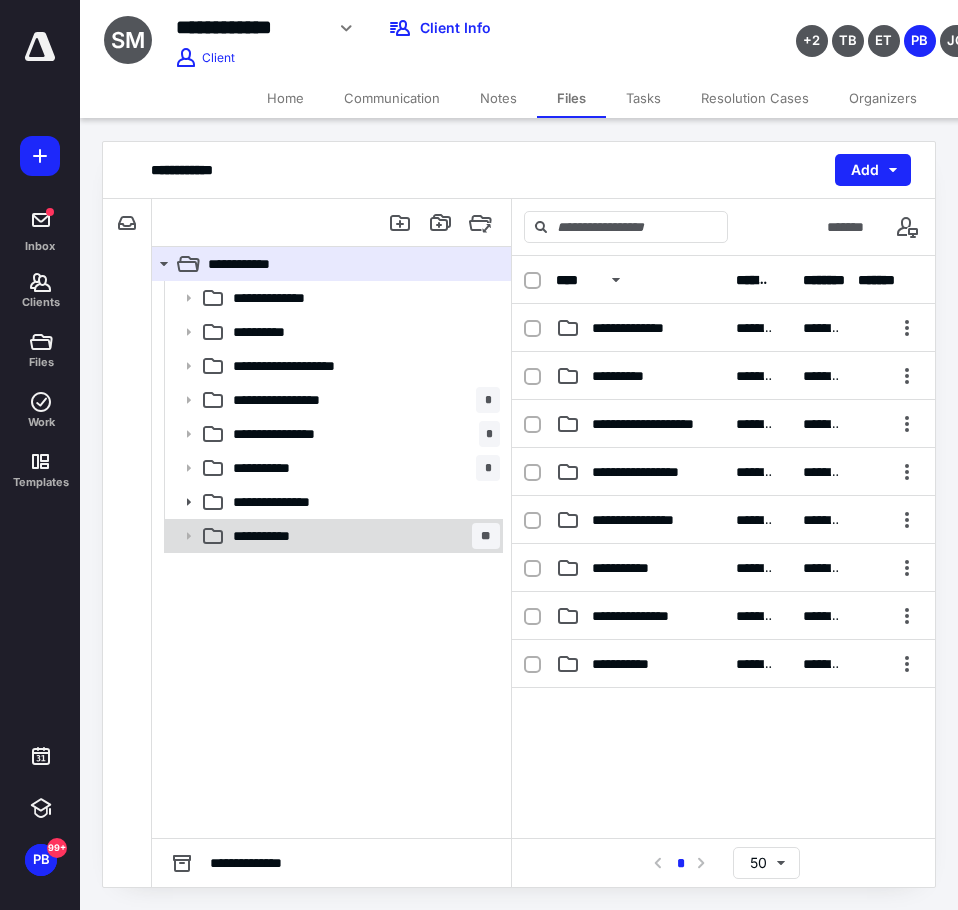 click on "**********" at bounding box center [281, 536] 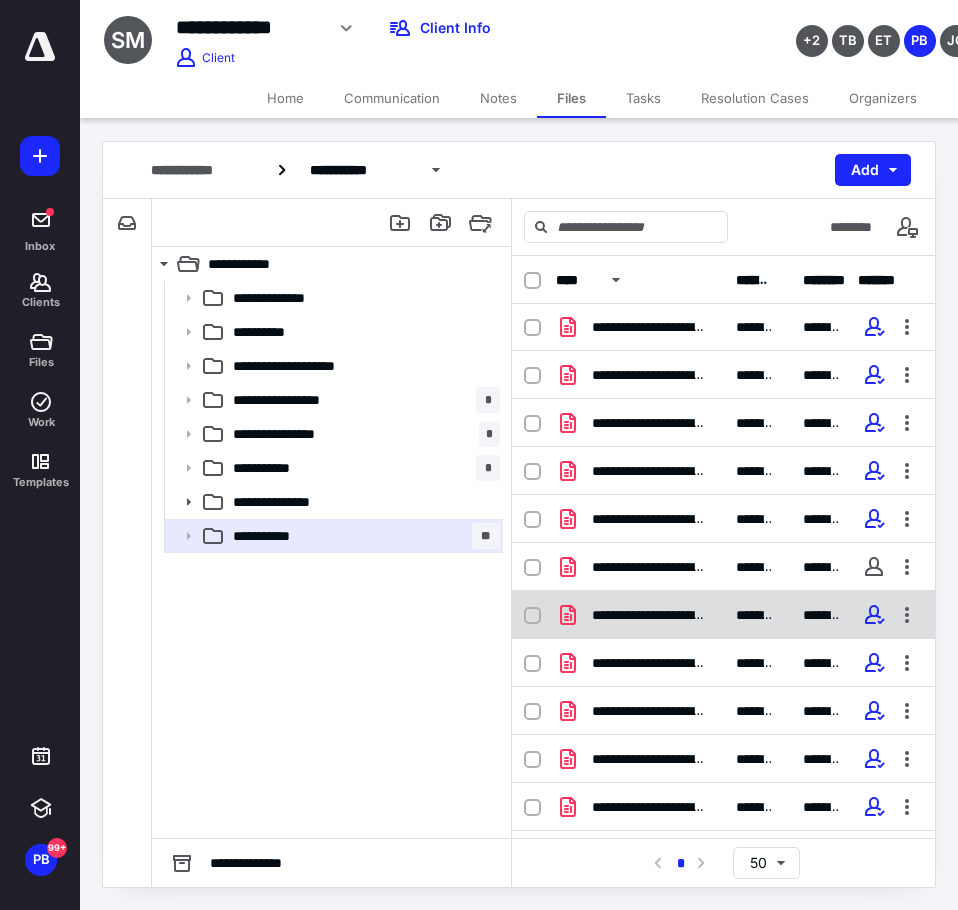 scroll, scrollTop: 186, scrollLeft: 0, axis: vertical 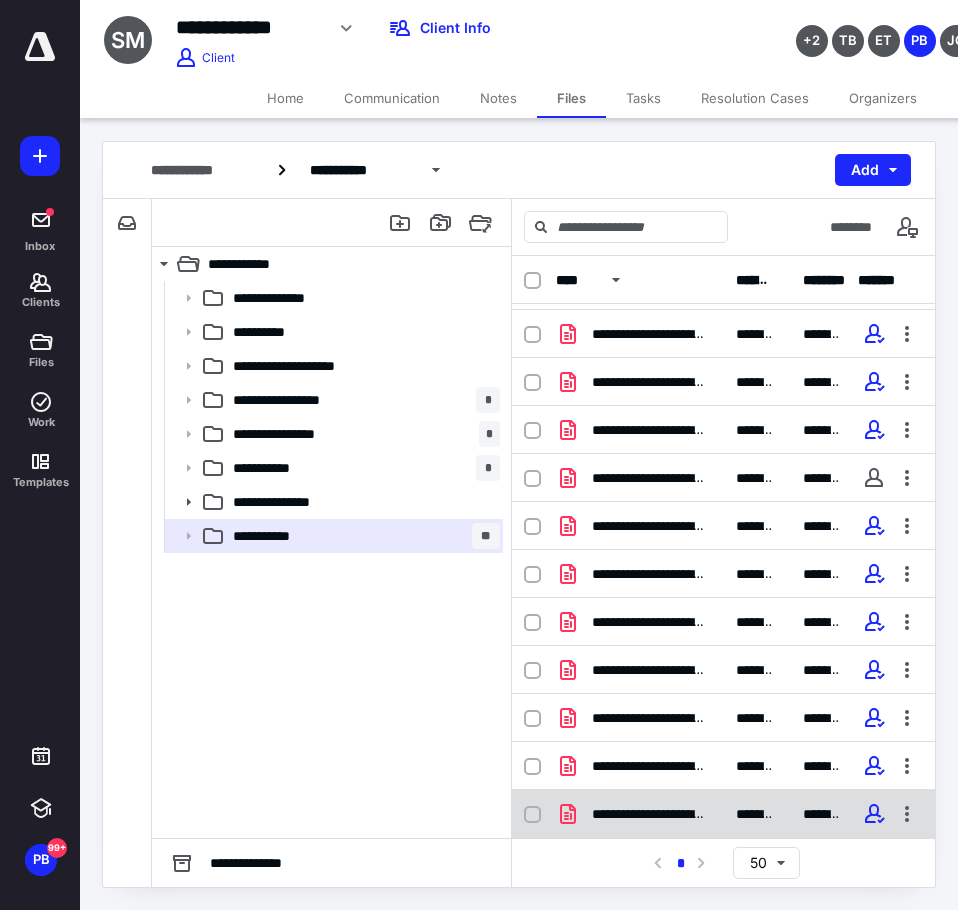 click on "**********" at bounding box center [648, 814] 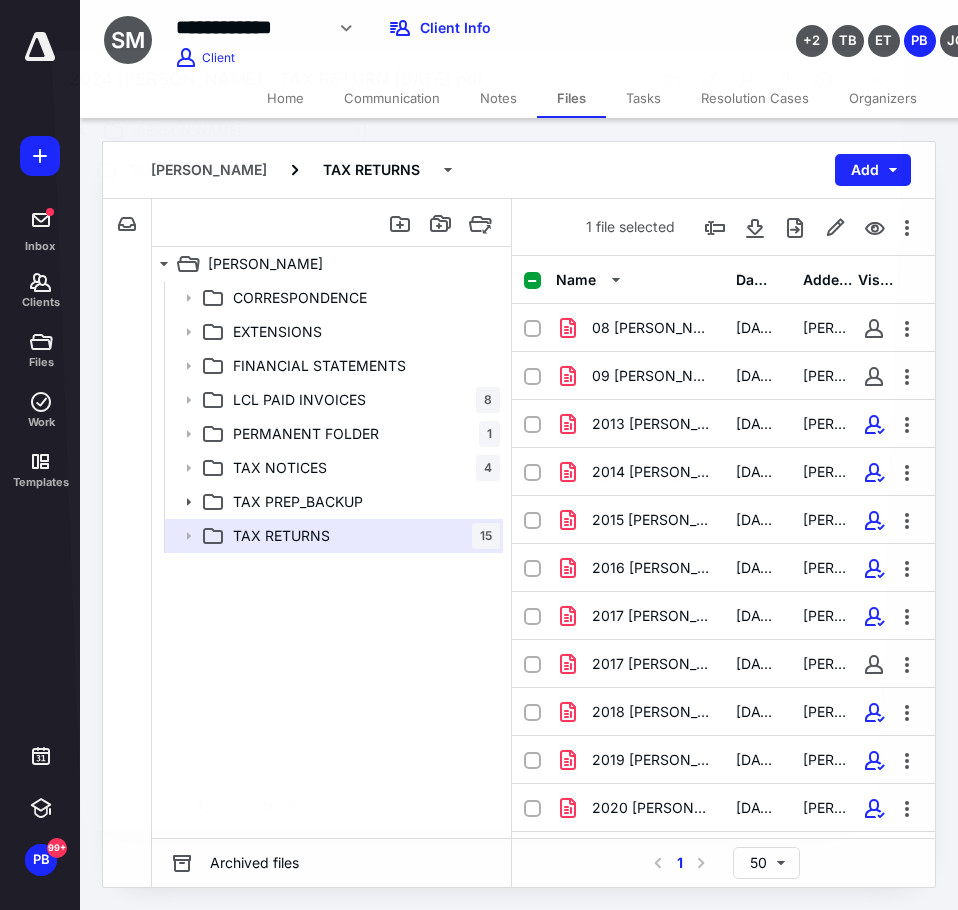 scroll, scrollTop: 186, scrollLeft: 0, axis: vertical 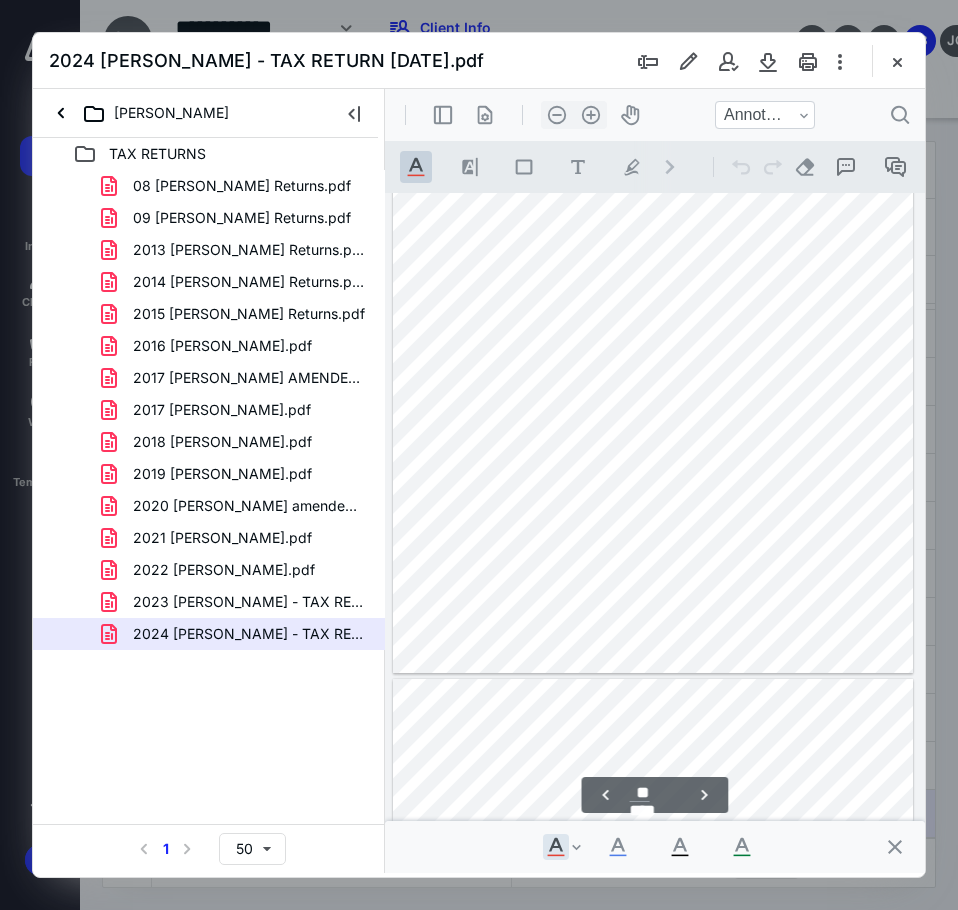 type on "**" 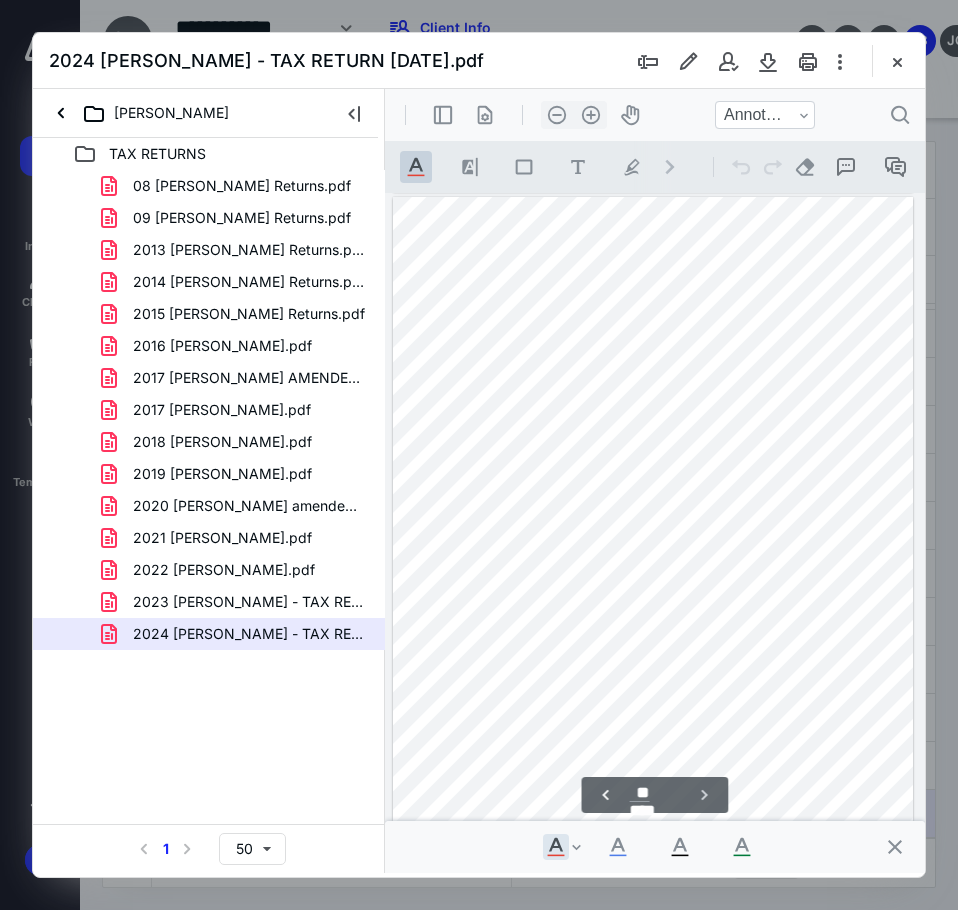 click on "2023 [PERSON_NAME] - TAX RETURN [DATE].pdf" at bounding box center (209, 602) 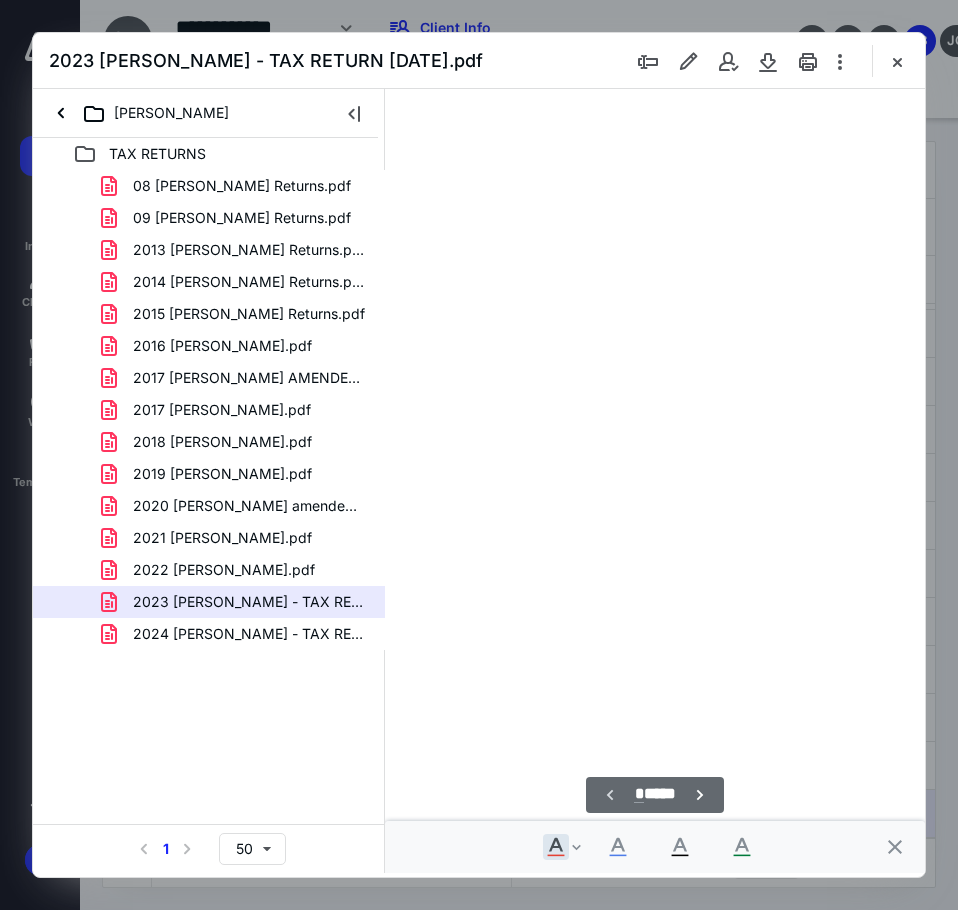 scroll, scrollTop: 107, scrollLeft: 0, axis: vertical 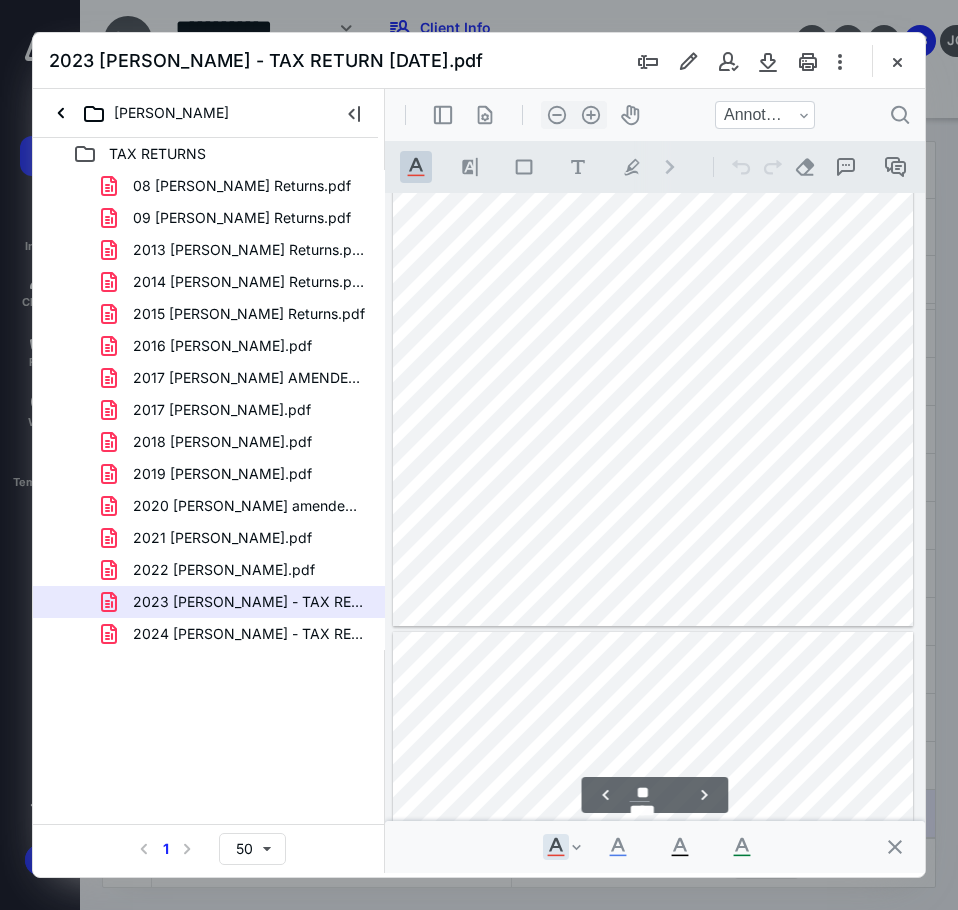 type on "**" 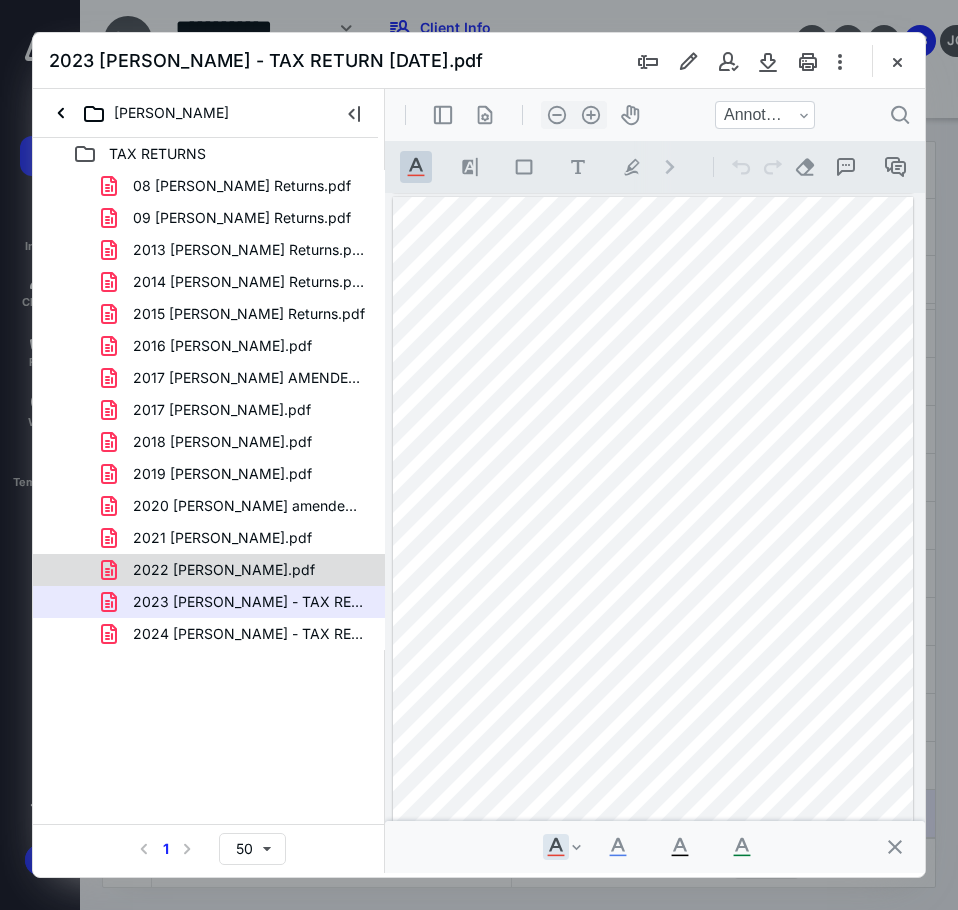 click on "2022 [PERSON_NAME].pdf" at bounding box center [209, 570] 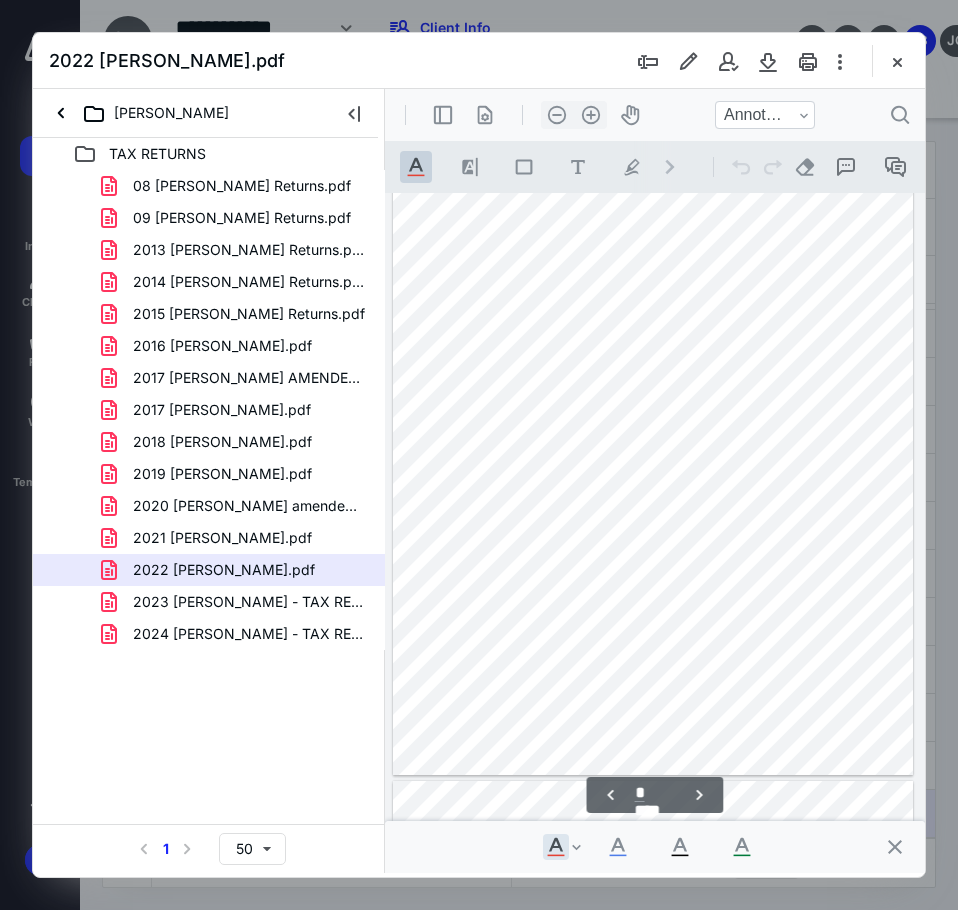 scroll, scrollTop: 1007, scrollLeft: 0, axis: vertical 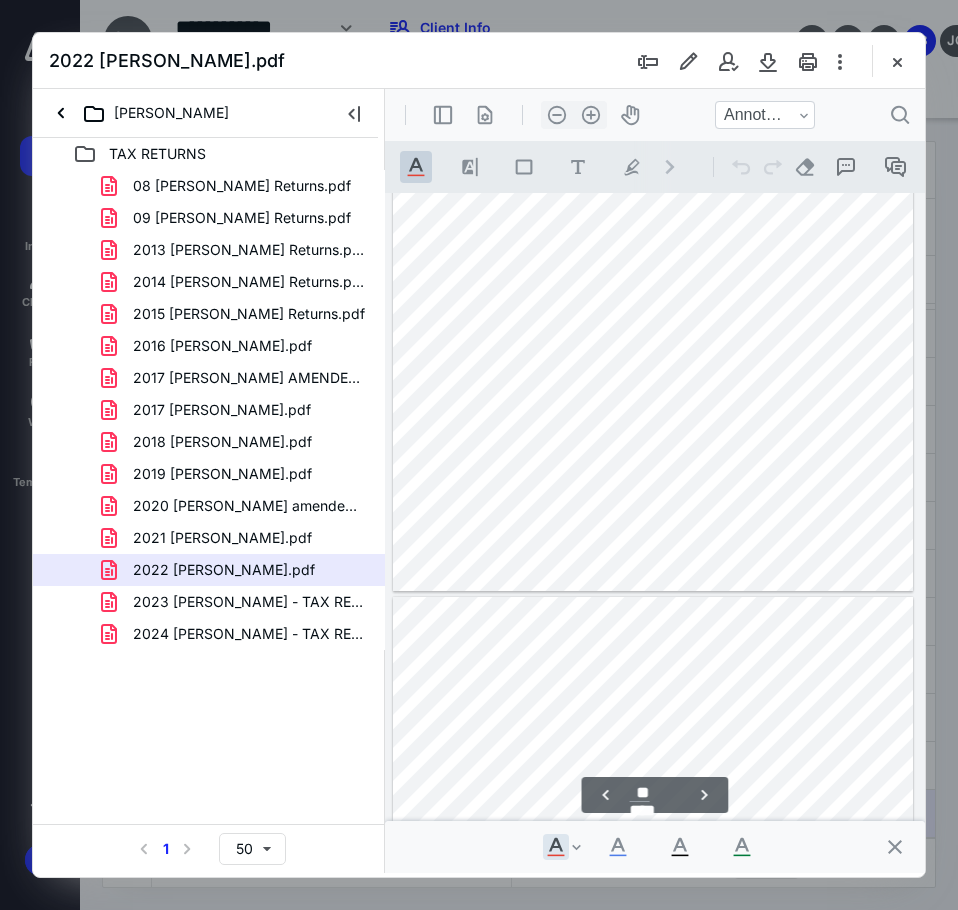 type on "**" 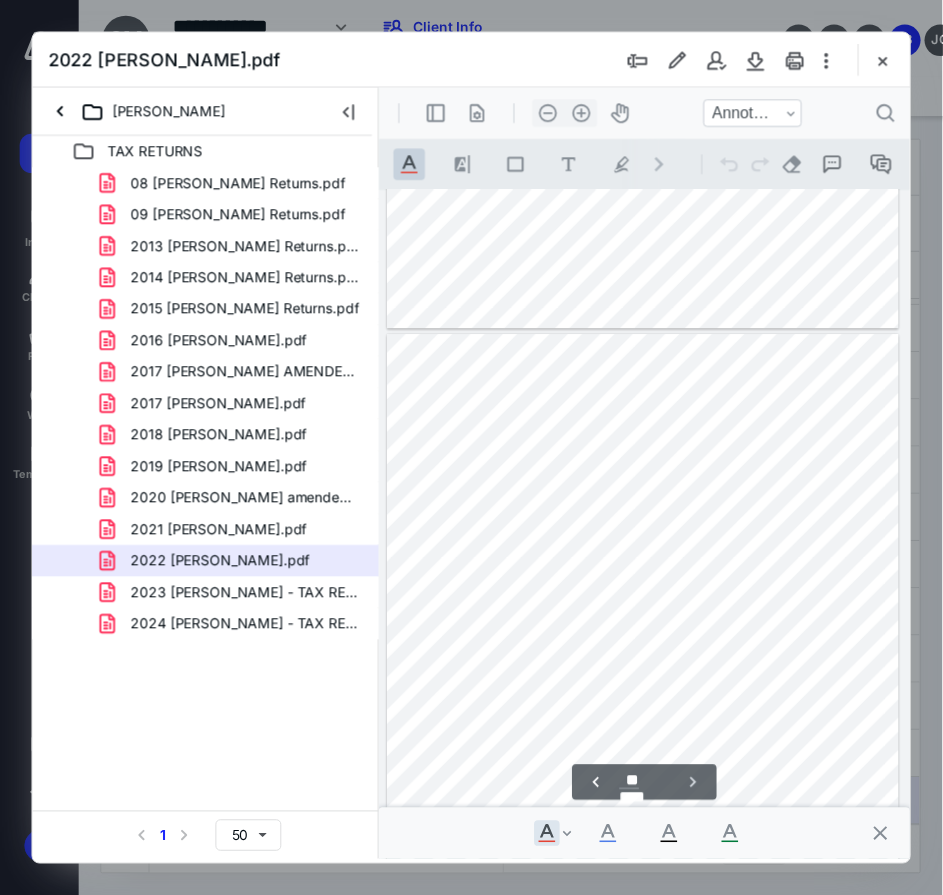 scroll, scrollTop: 10184, scrollLeft: 0, axis: vertical 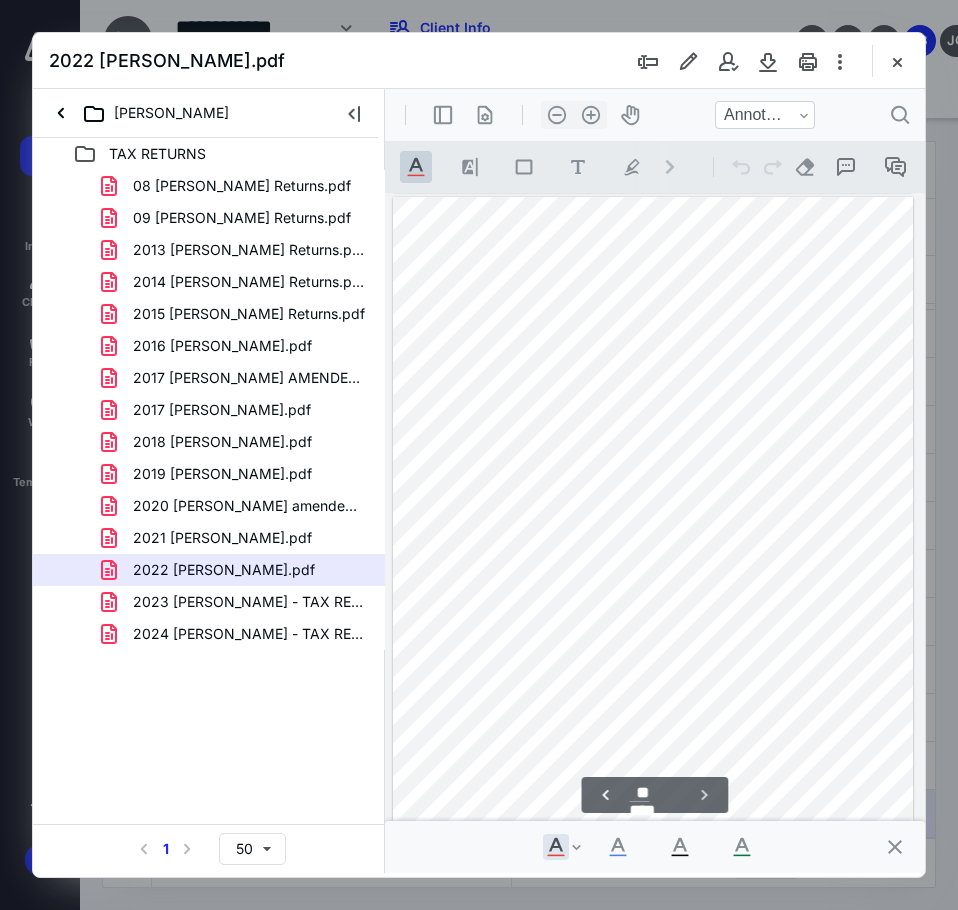 drag, startPoint x: 909, startPoint y: 70, endPoint x: 890, endPoint y: 85, distance: 24.207438 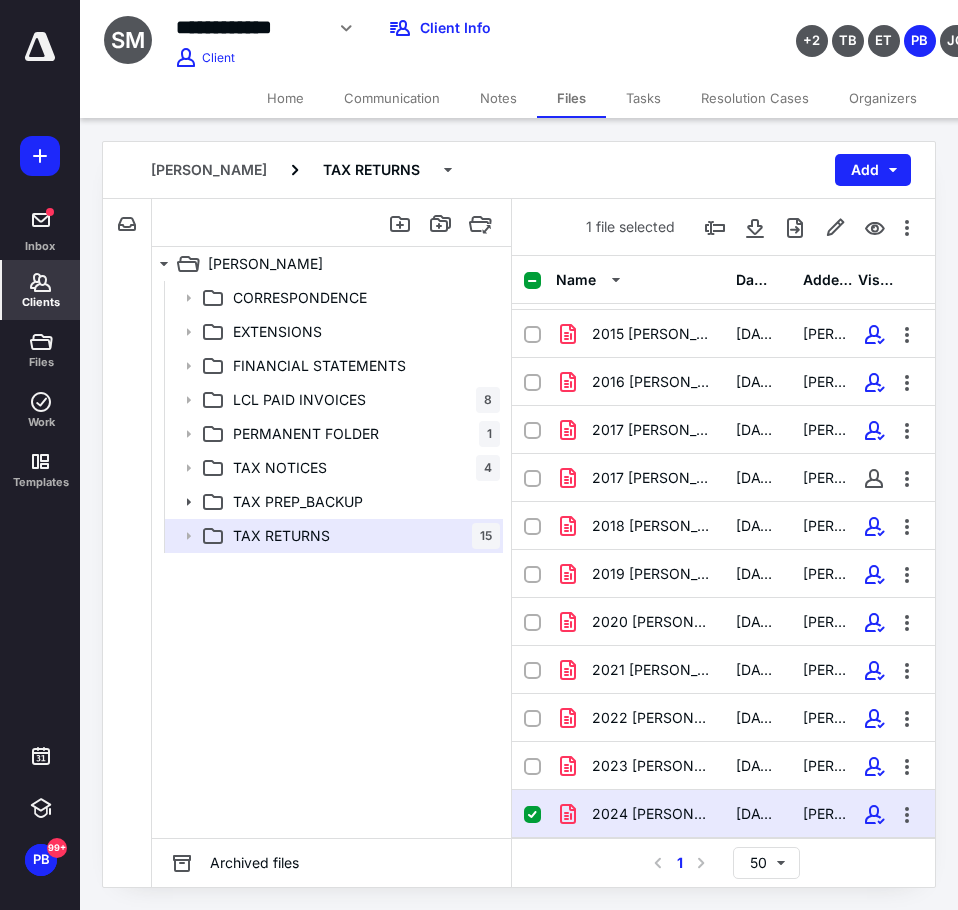 click 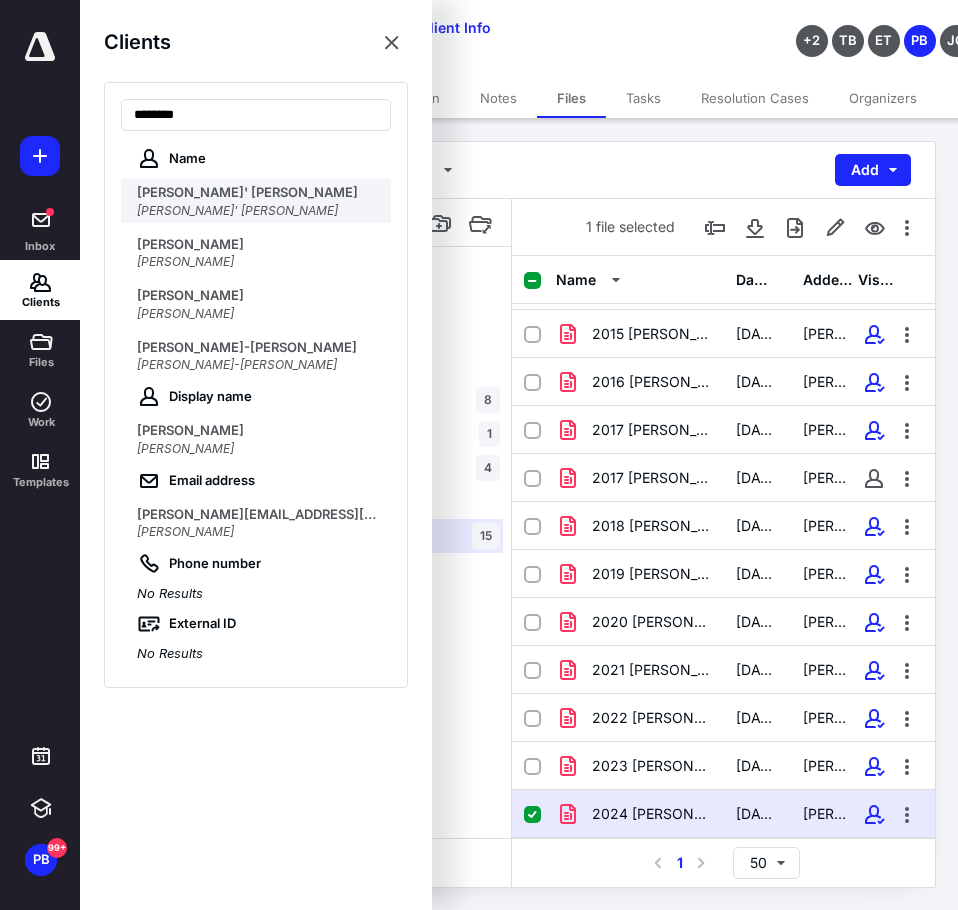 type on "*******" 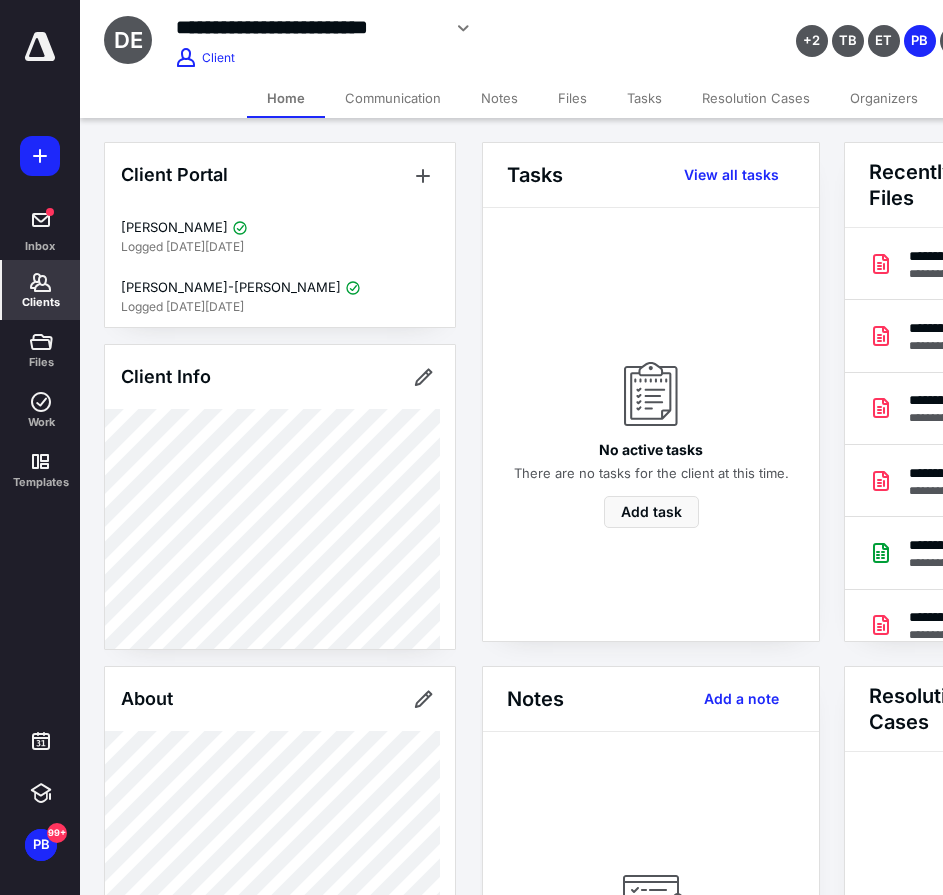 scroll, scrollTop: 0, scrollLeft: 239, axis: horizontal 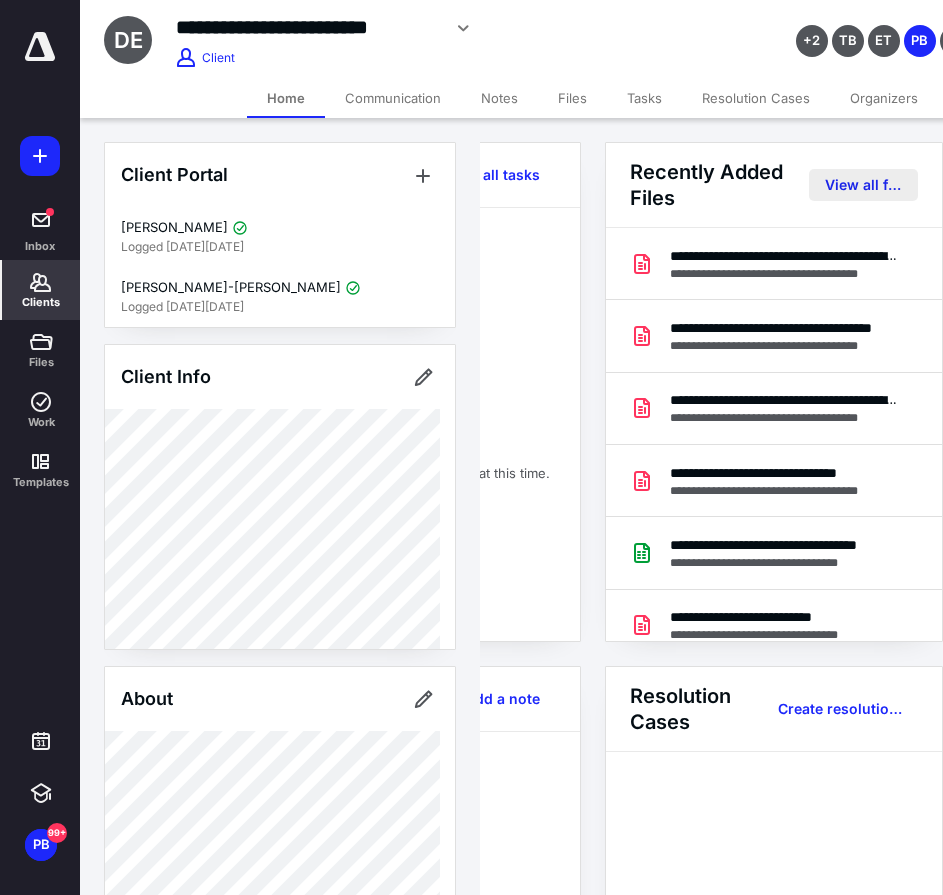 click on "View all files" at bounding box center (863, 185) 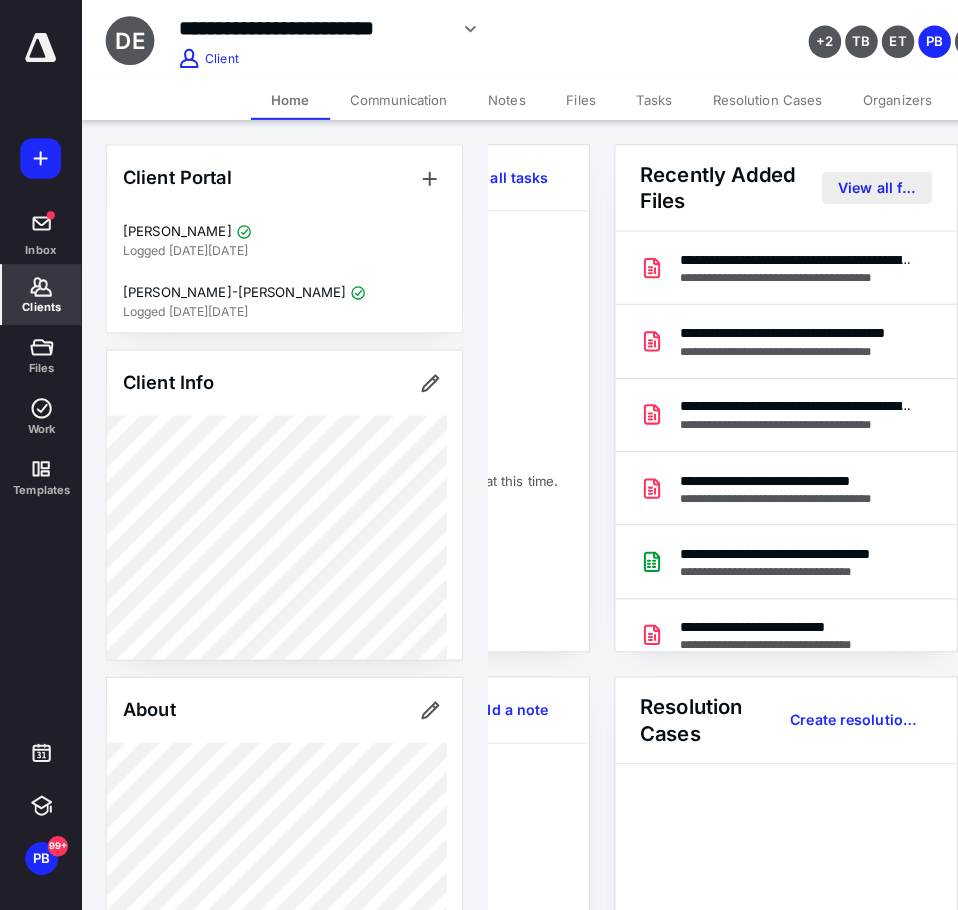 scroll, scrollTop: 0, scrollLeft: 0, axis: both 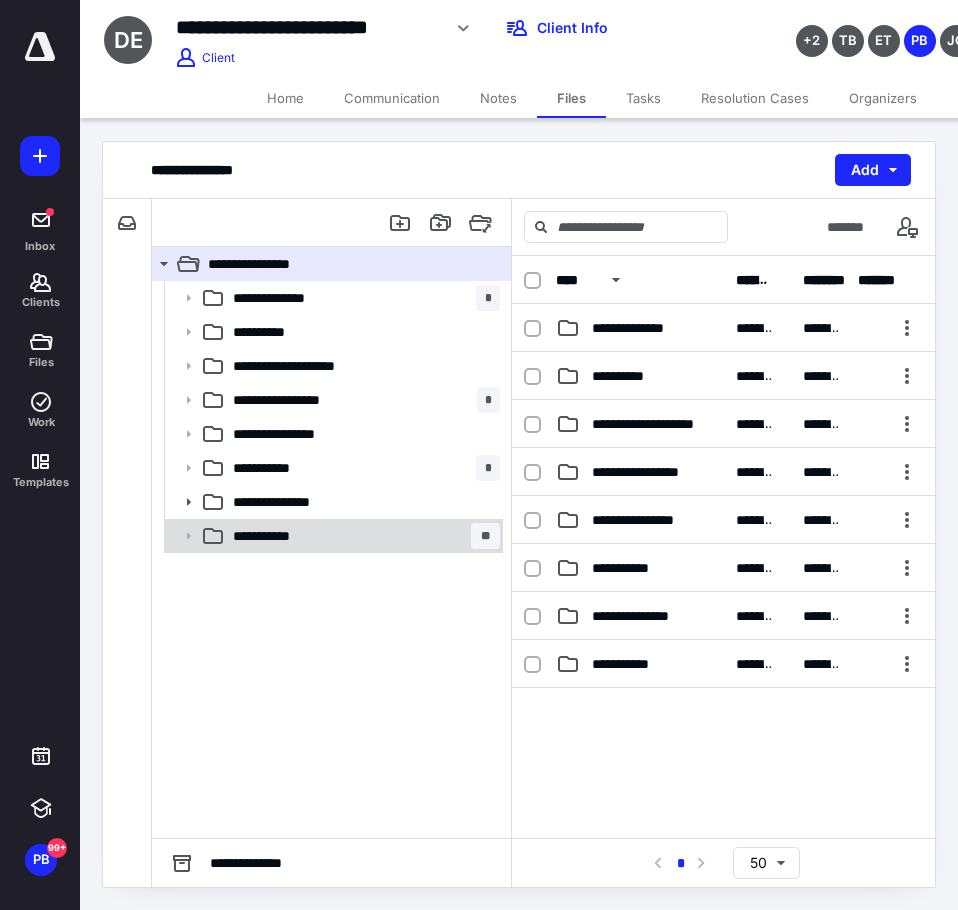 click on "**********" at bounding box center (281, 536) 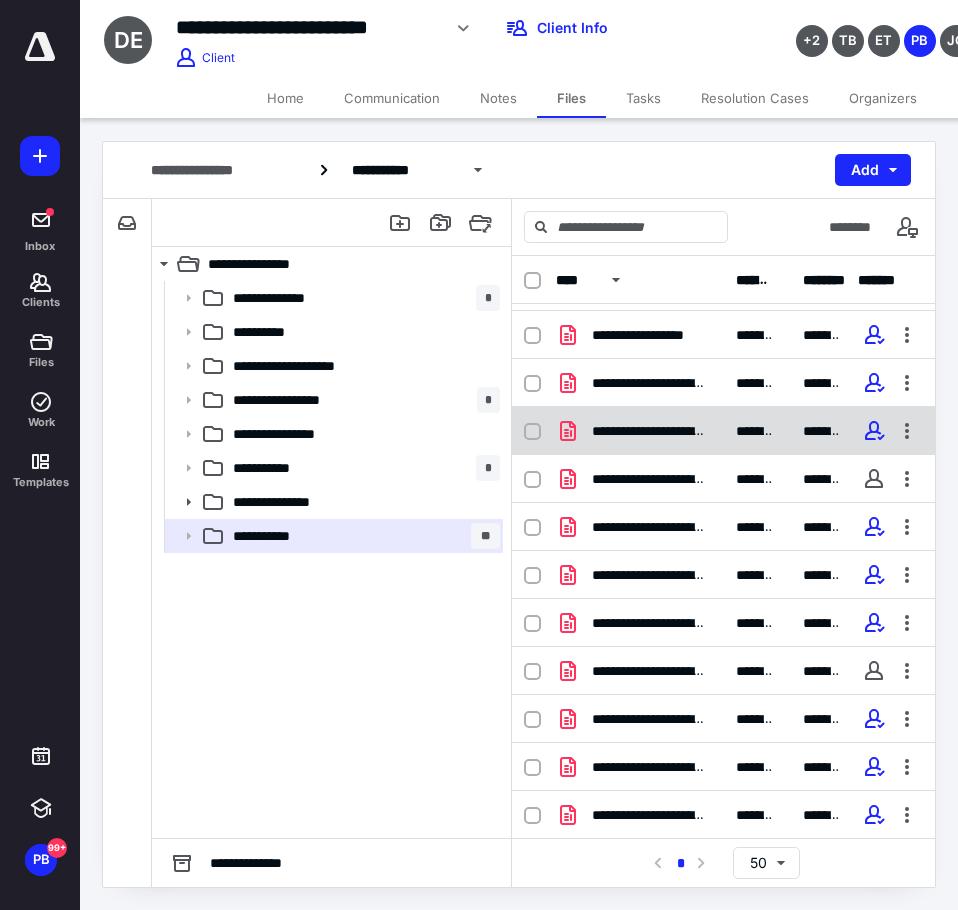 scroll, scrollTop: 42, scrollLeft: 0, axis: vertical 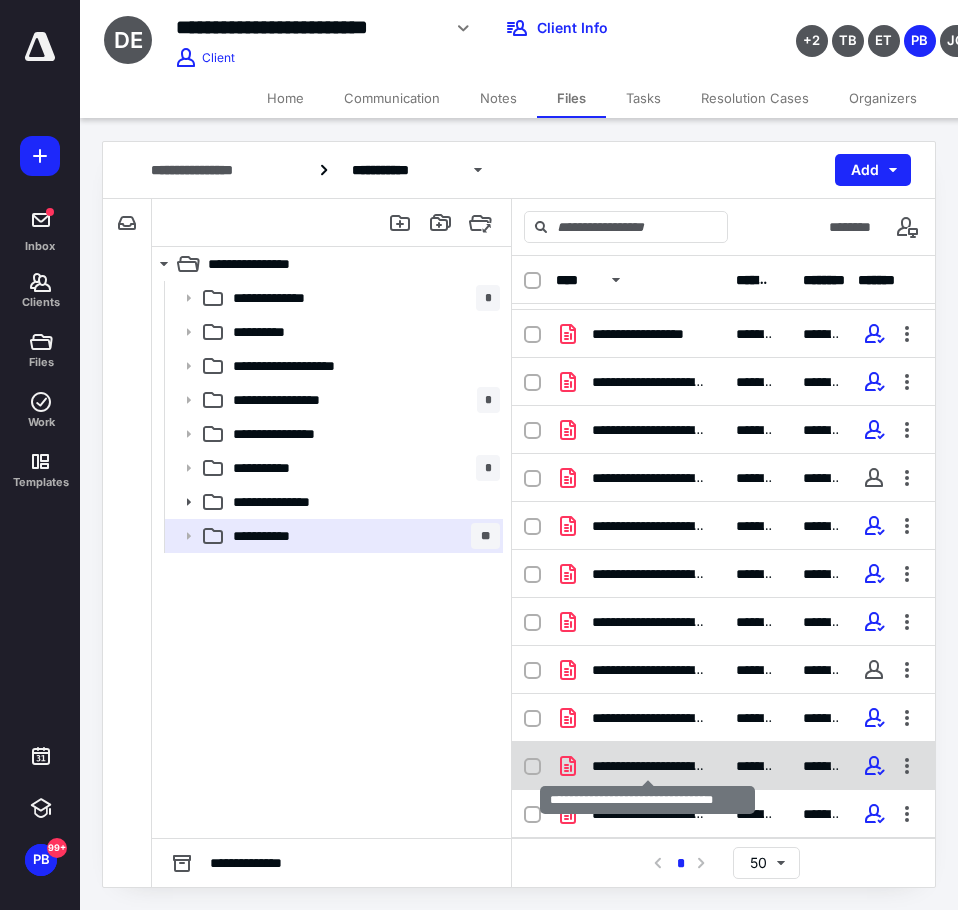 click on "**********" at bounding box center [648, 766] 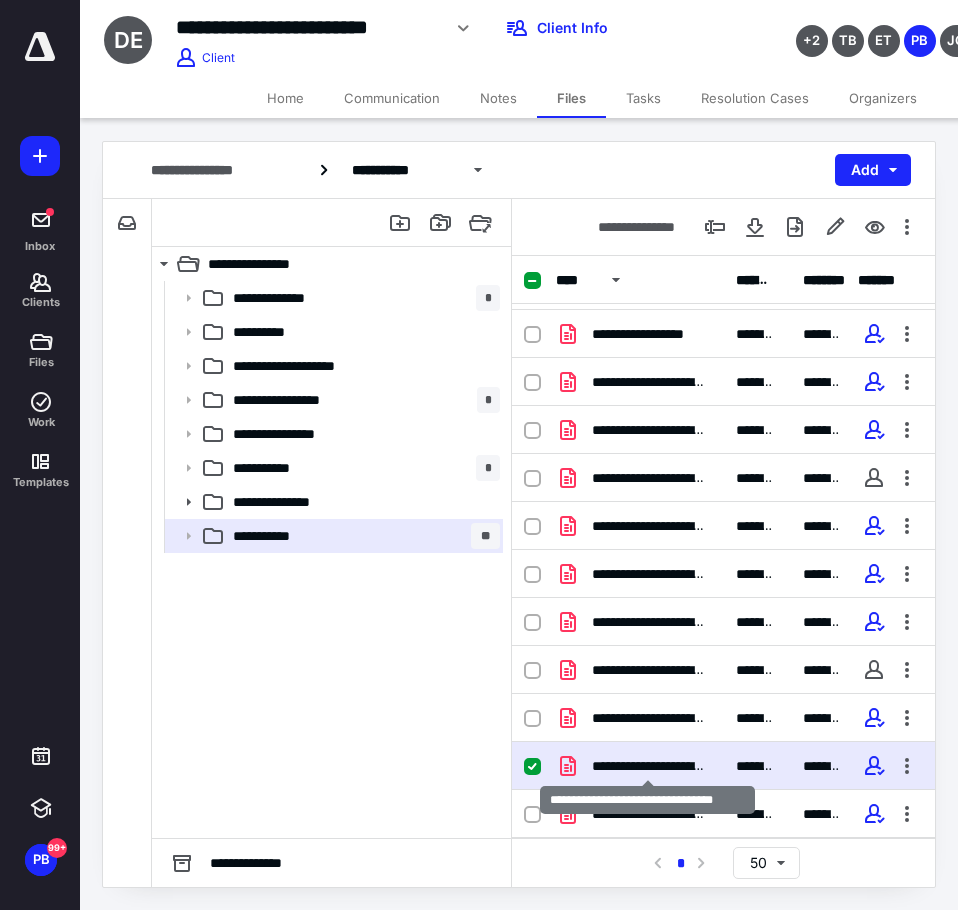 click on "**********" at bounding box center (648, 766) 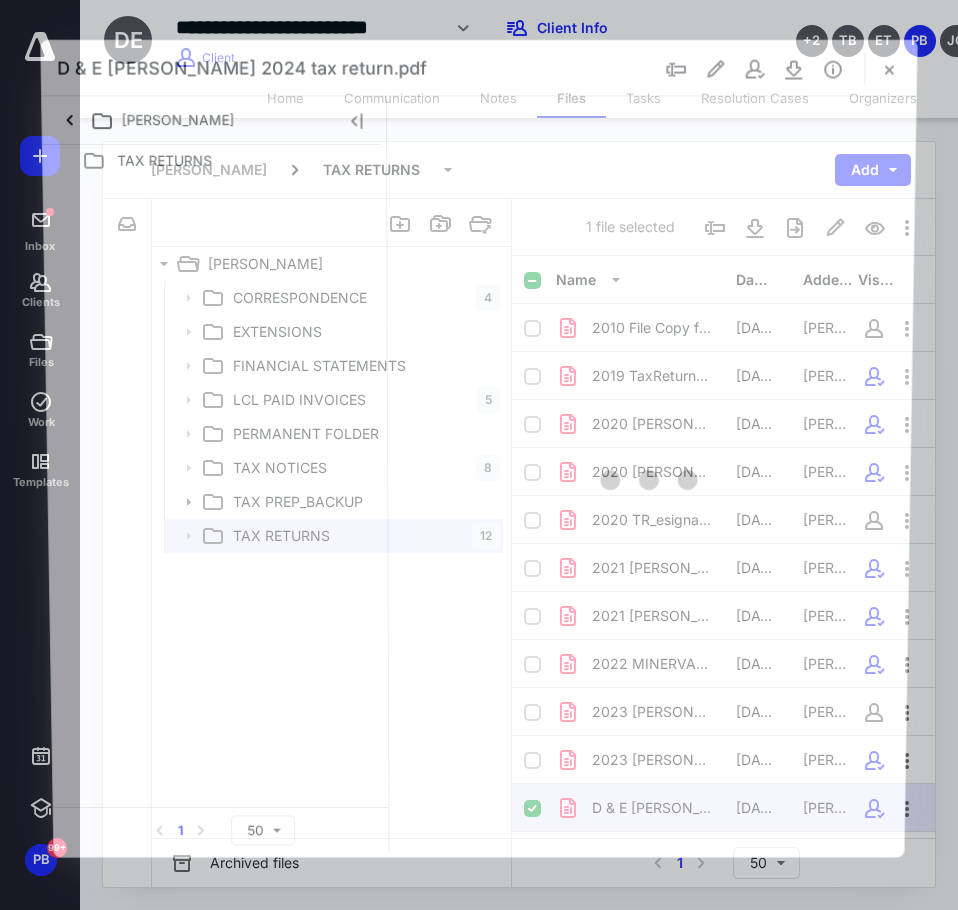 scroll, scrollTop: 42, scrollLeft: 0, axis: vertical 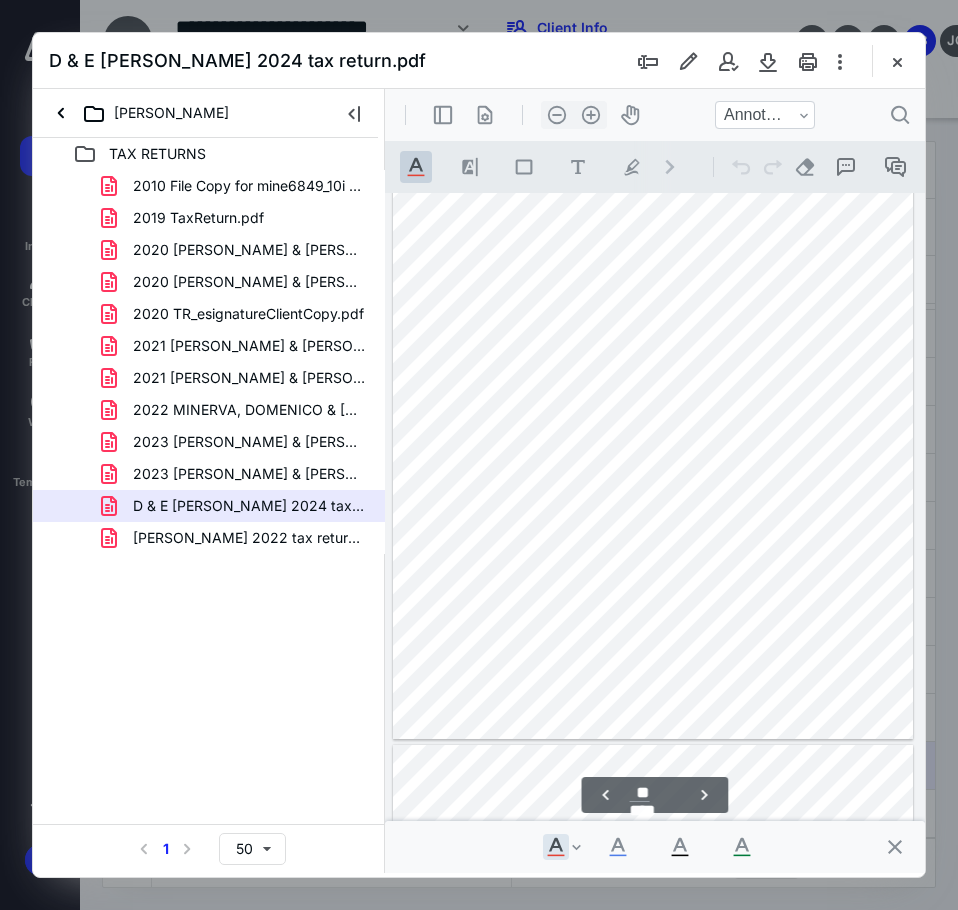 type on "**" 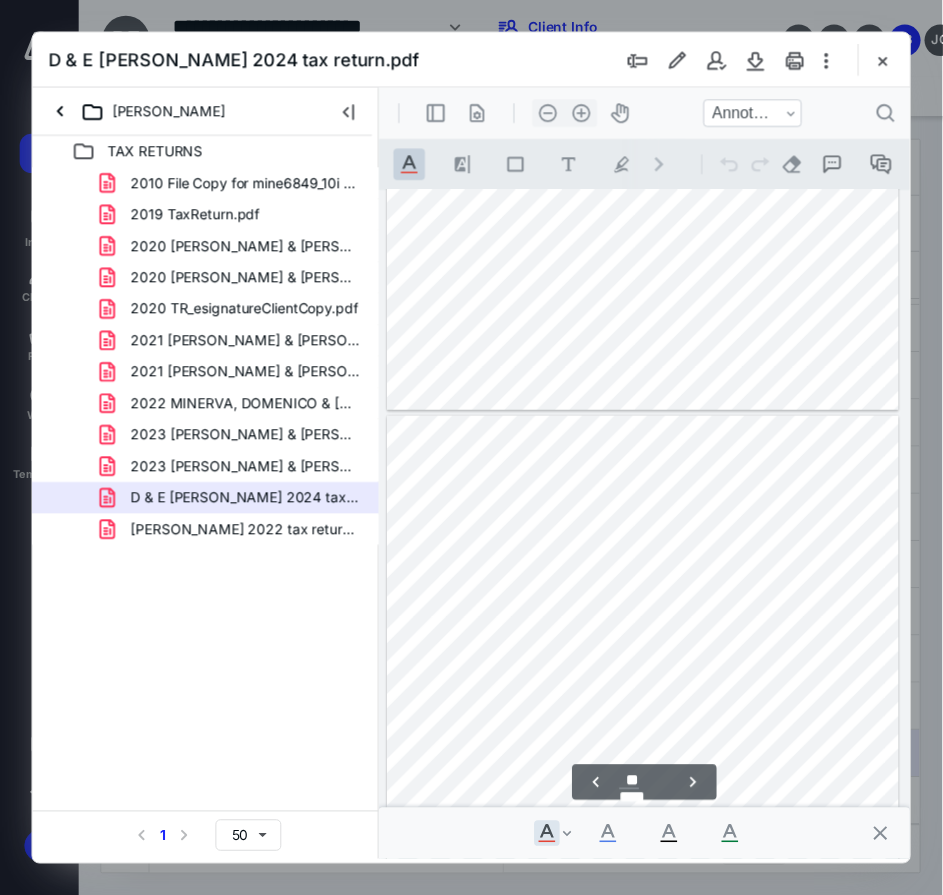 scroll, scrollTop: 43455, scrollLeft: 0, axis: vertical 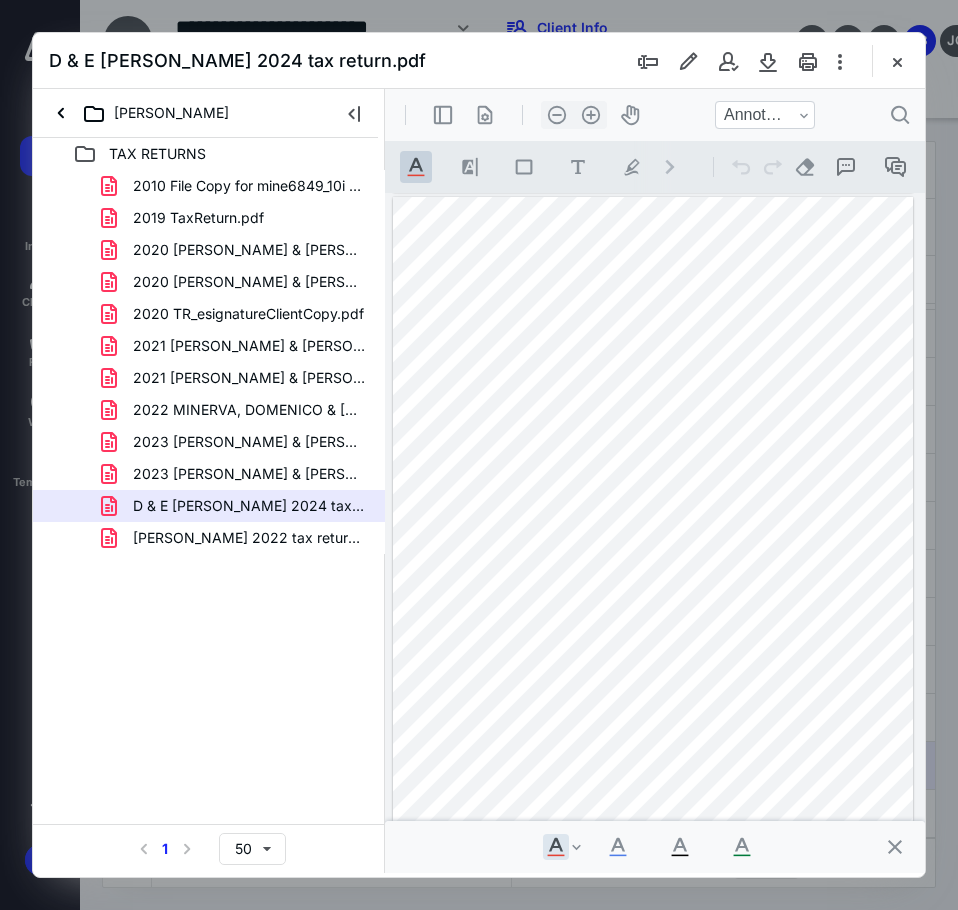 click at bounding box center [897, 61] 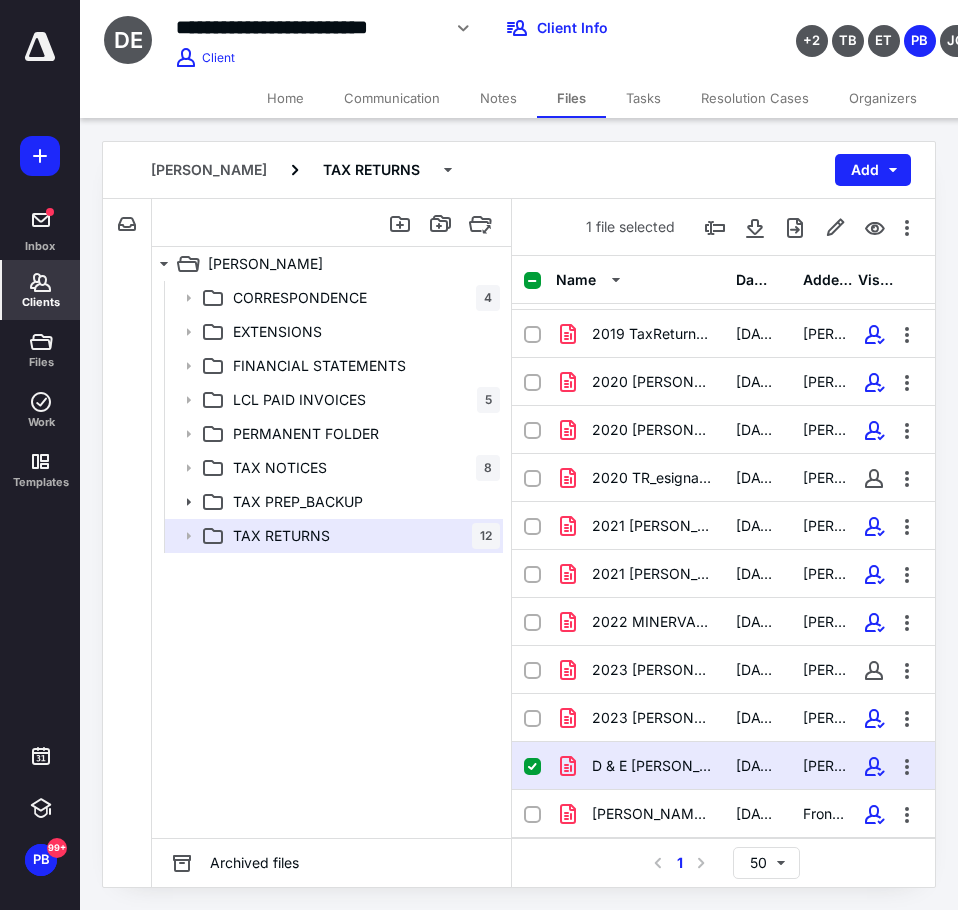 click on "Clients" at bounding box center (41, 290) 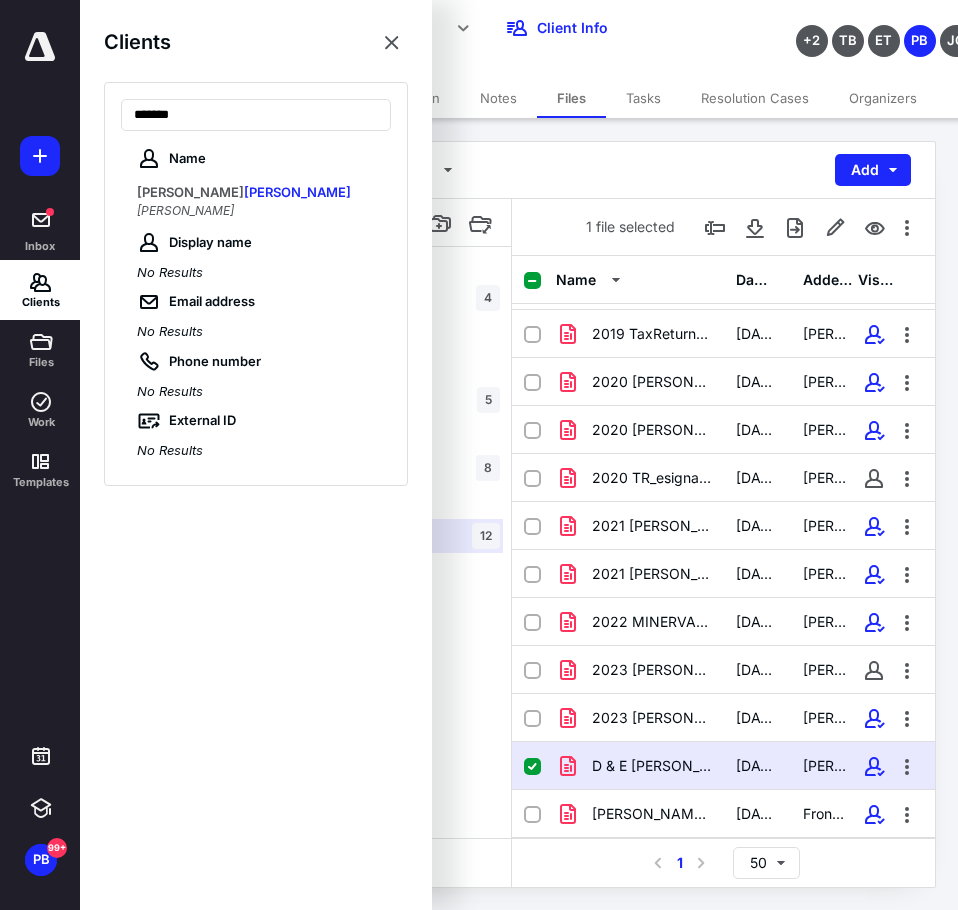 type on "*******" 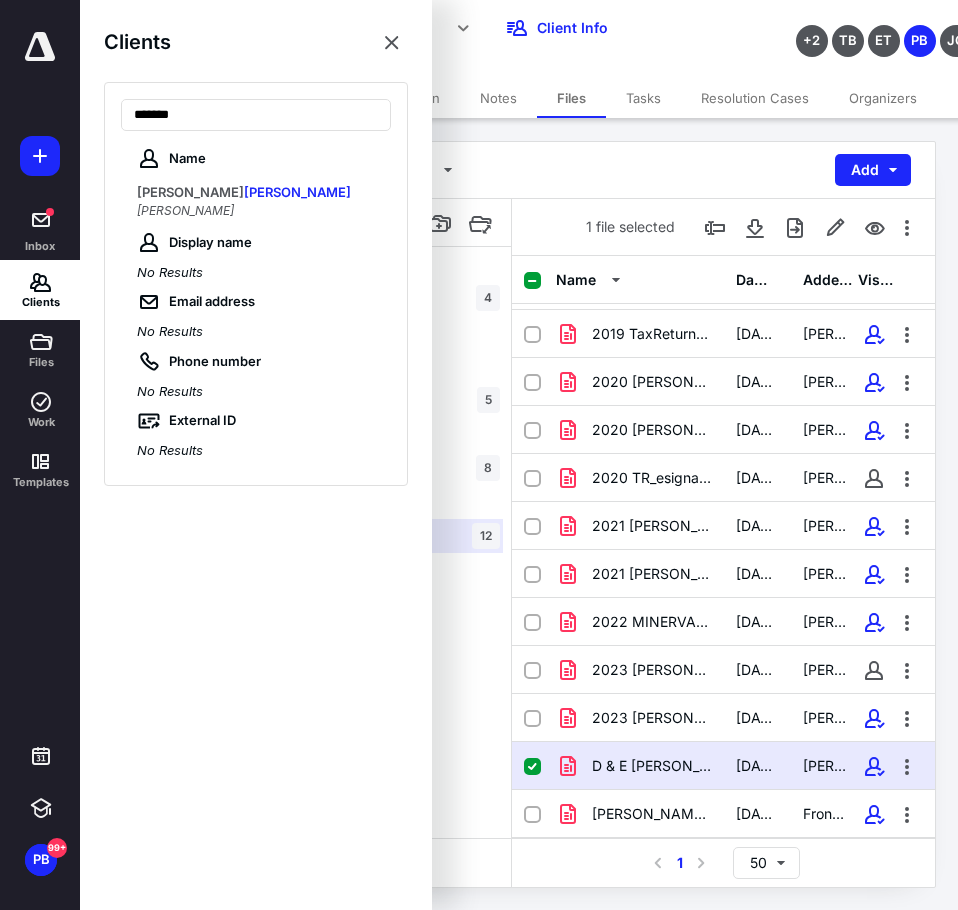 click on "[PERSON_NAME]" at bounding box center (297, 192) 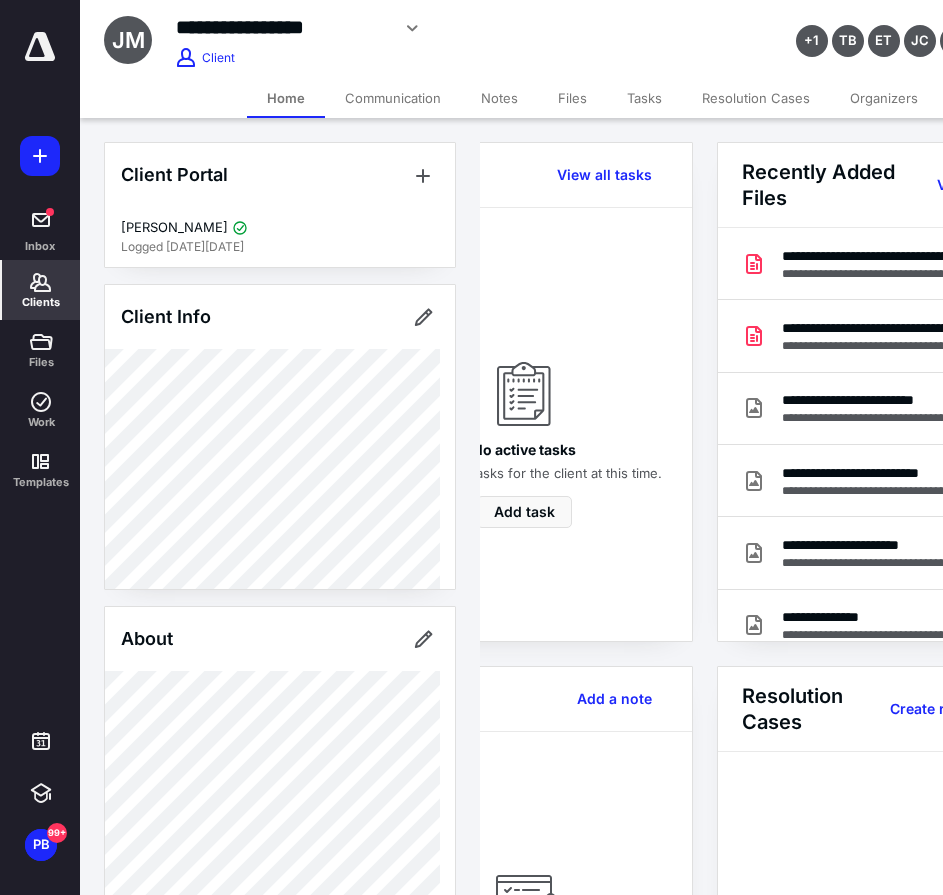 scroll, scrollTop: 0, scrollLeft: 239, axis: horizontal 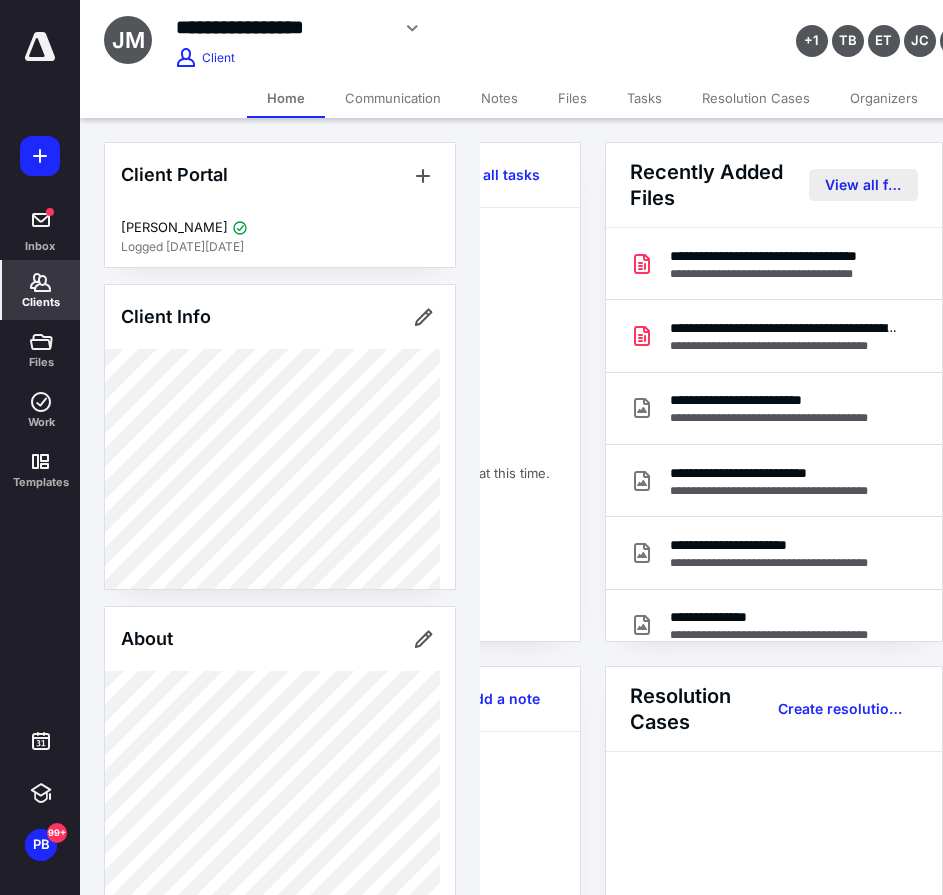 click on "View all files" at bounding box center [863, 185] 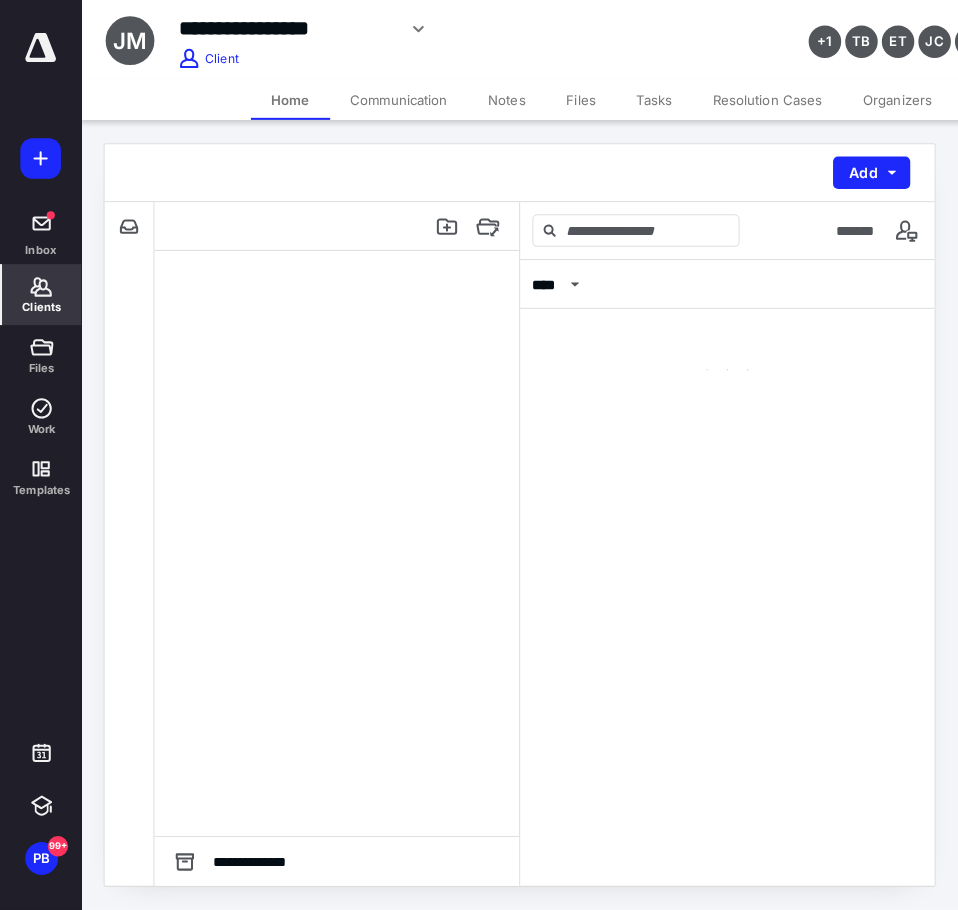 scroll, scrollTop: 0, scrollLeft: 0, axis: both 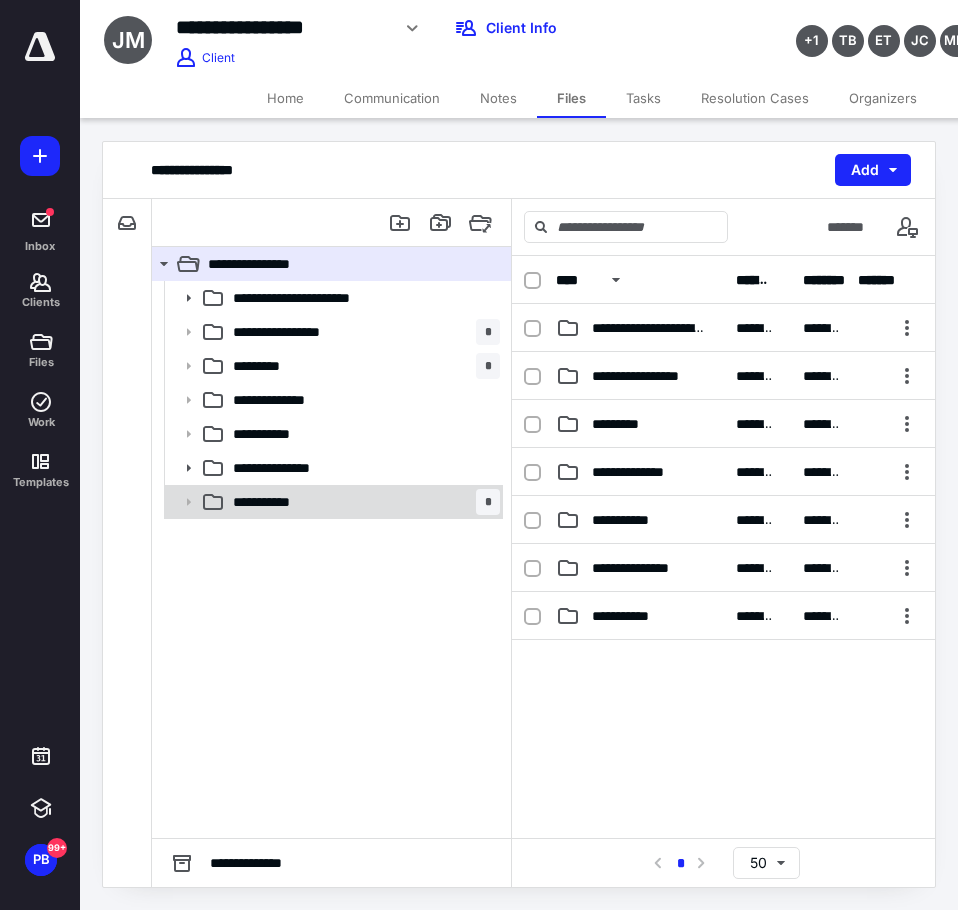 click on "**********" at bounding box center (332, 502) 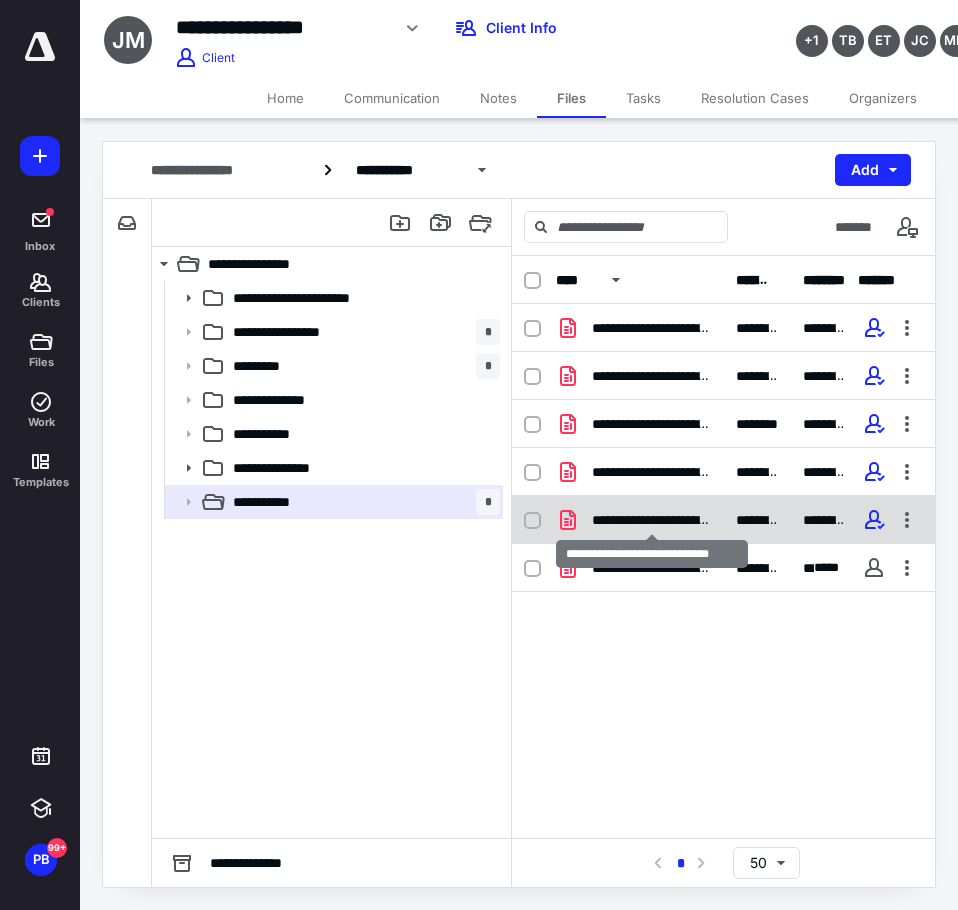 click on "**********" at bounding box center [652, 520] 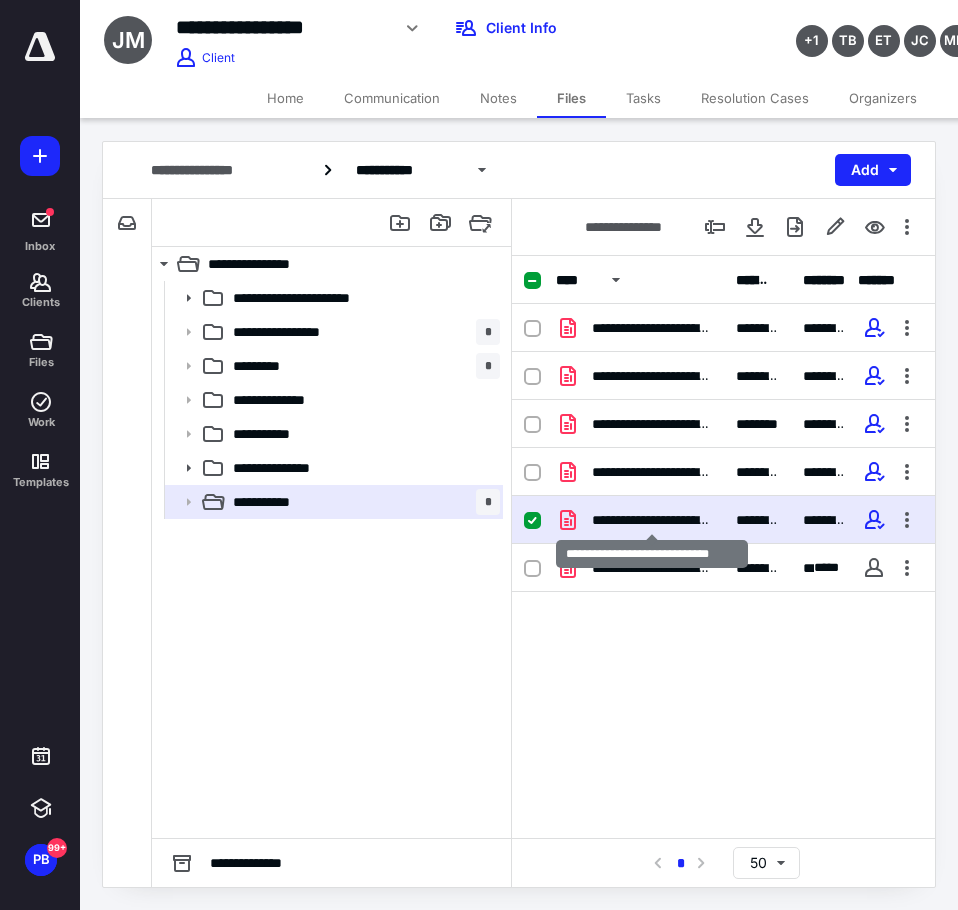 click on "**********" at bounding box center (652, 520) 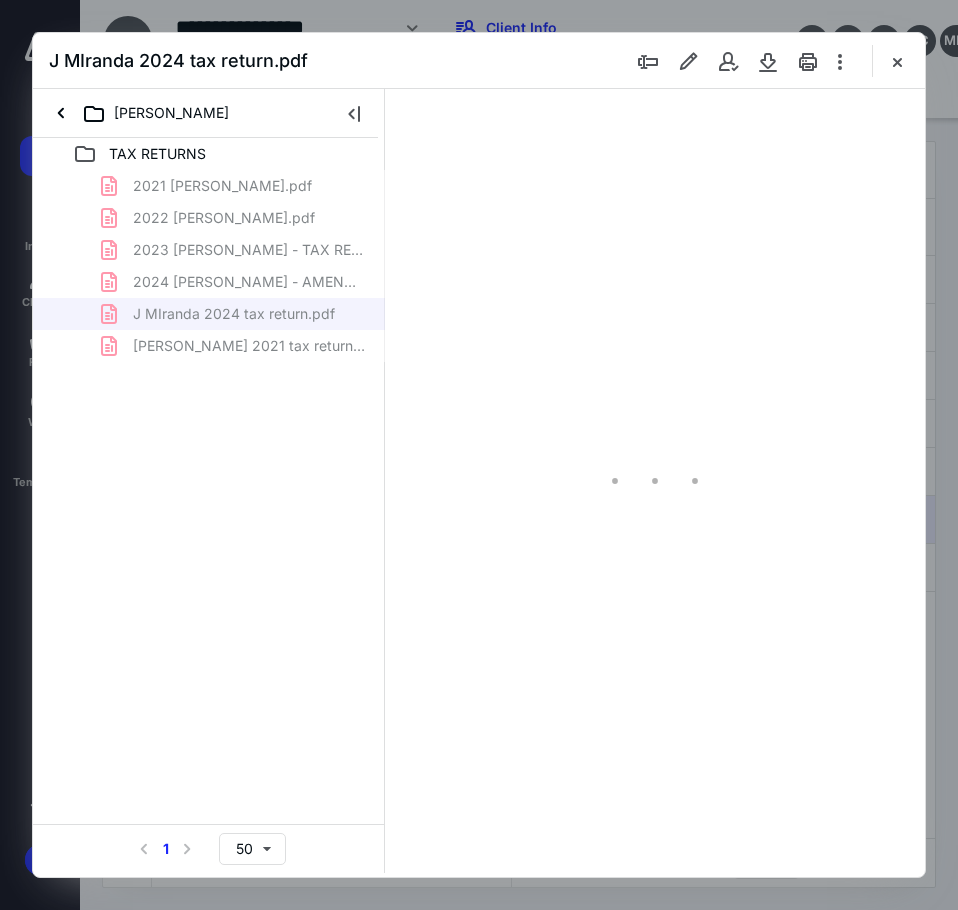 scroll, scrollTop: 0, scrollLeft: 0, axis: both 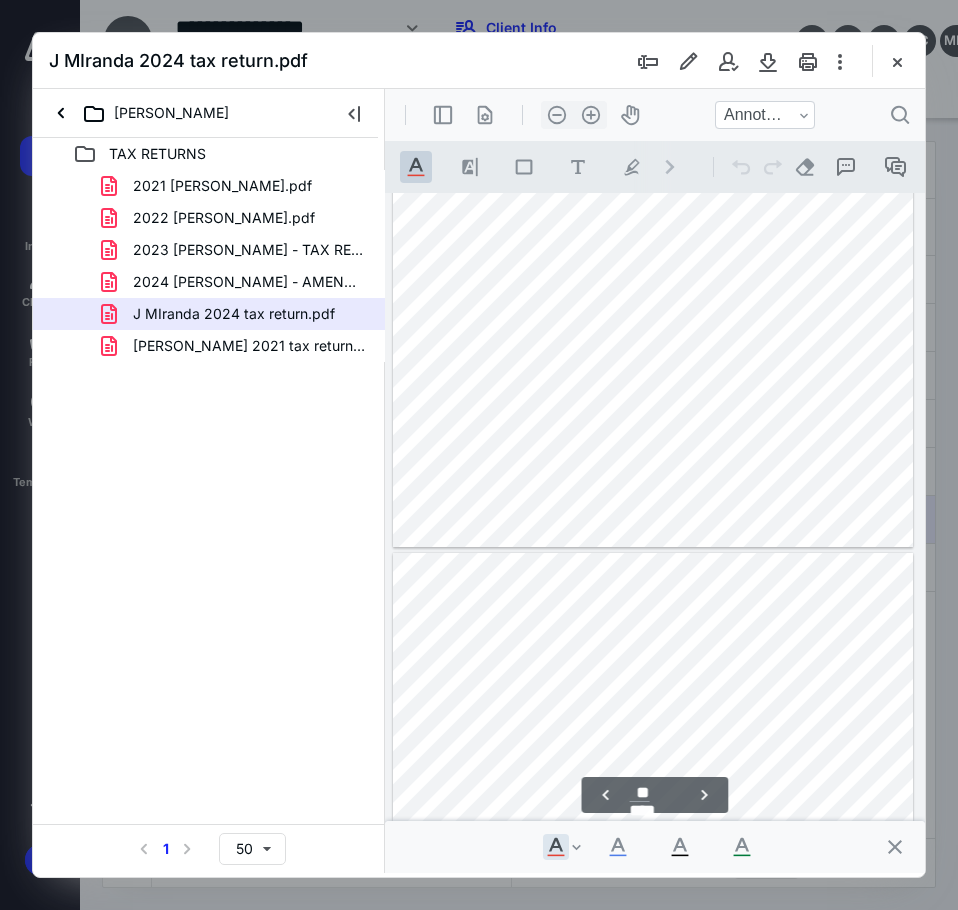 type on "**" 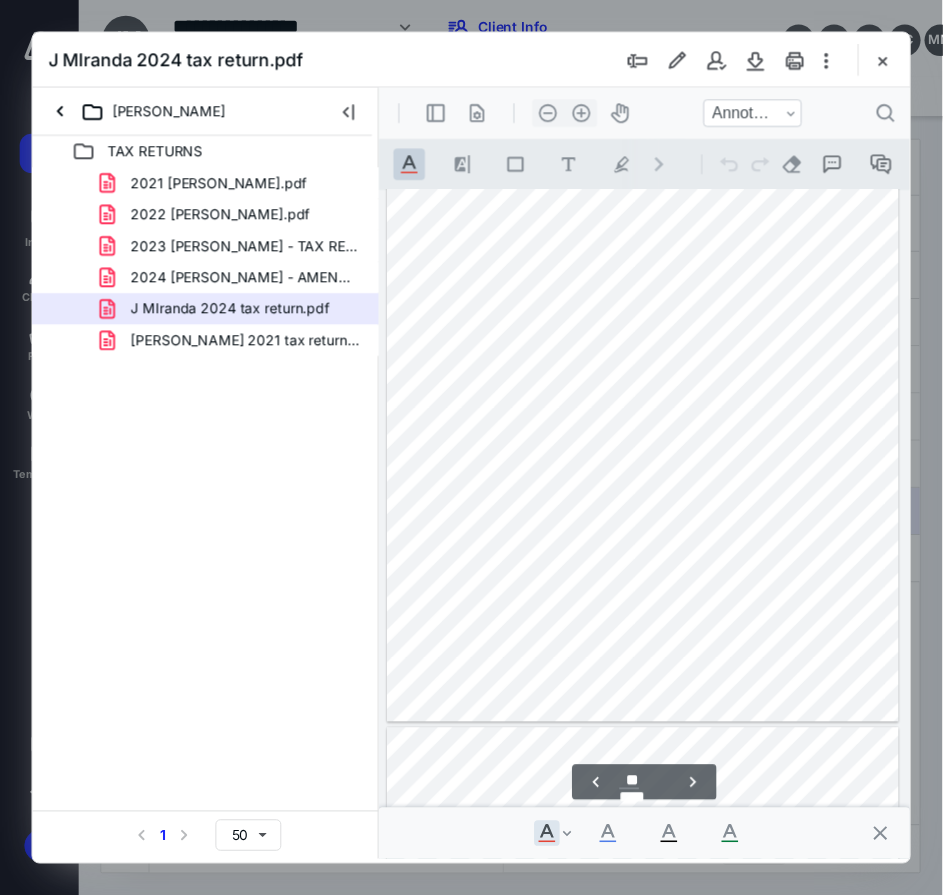 scroll, scrollTop: 22822, scrollLeft: 0, axis: vertical 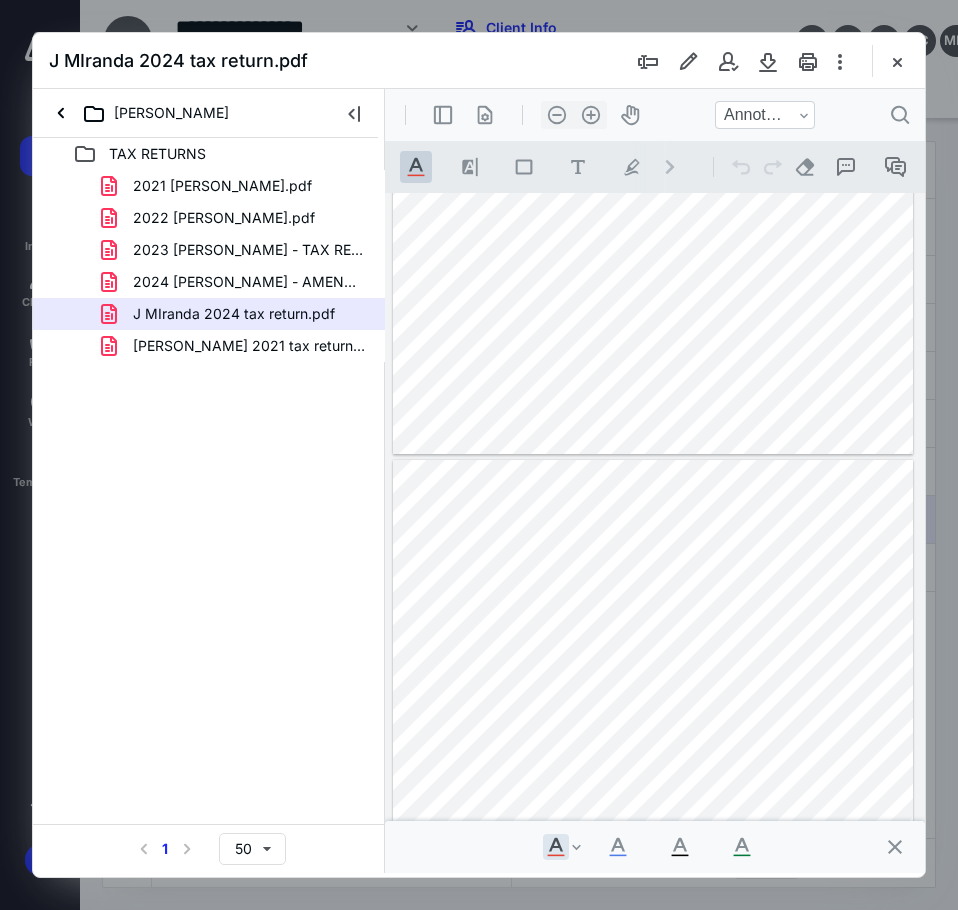 click at bounding box center [897, 61] 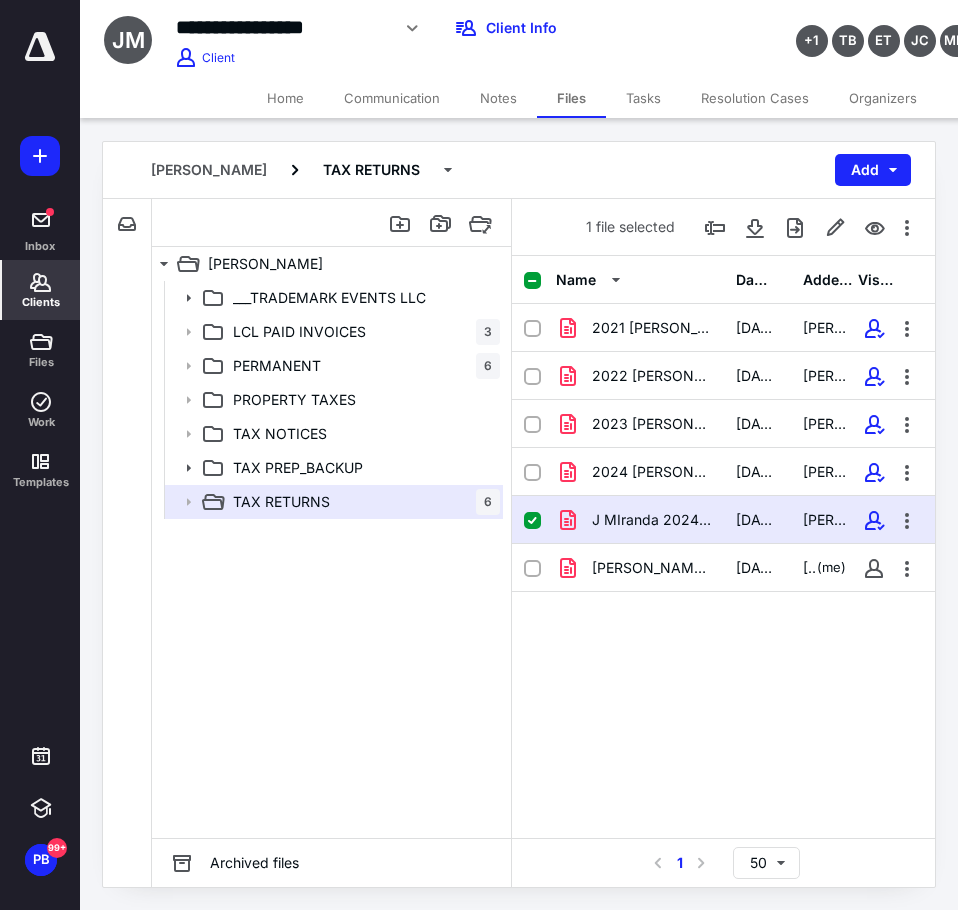 click on "Clients" at bounding box center (41, 290) 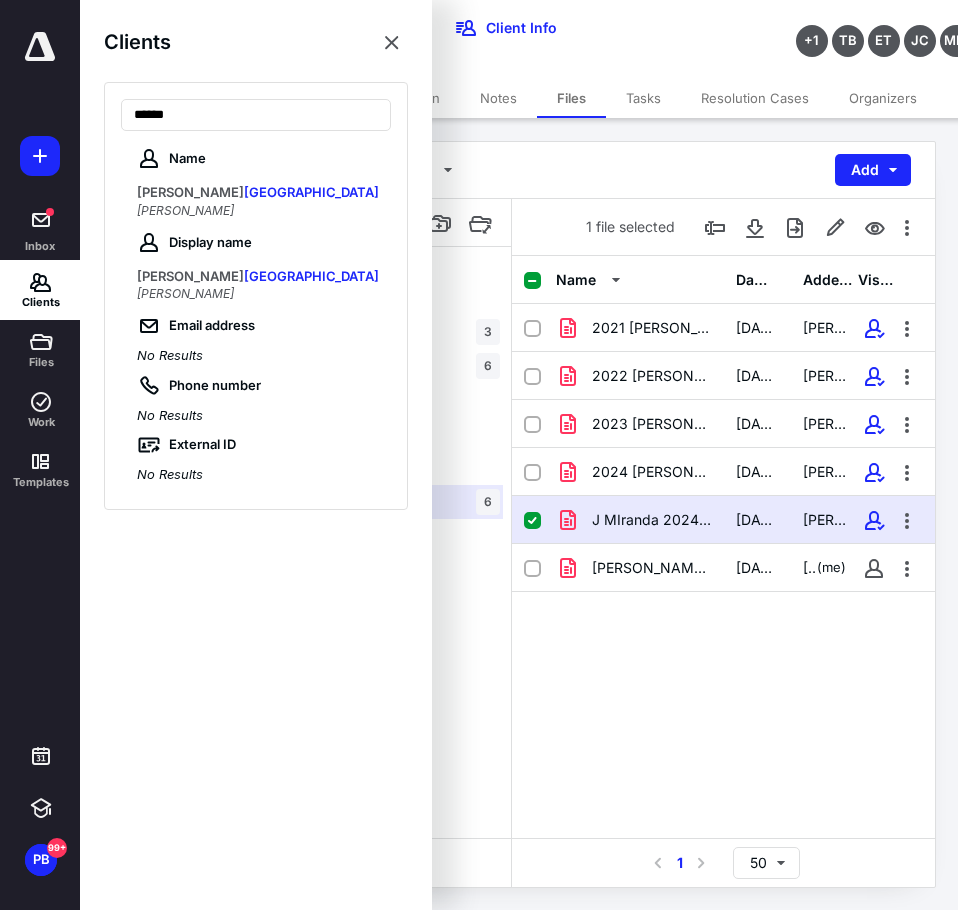 type on "******" 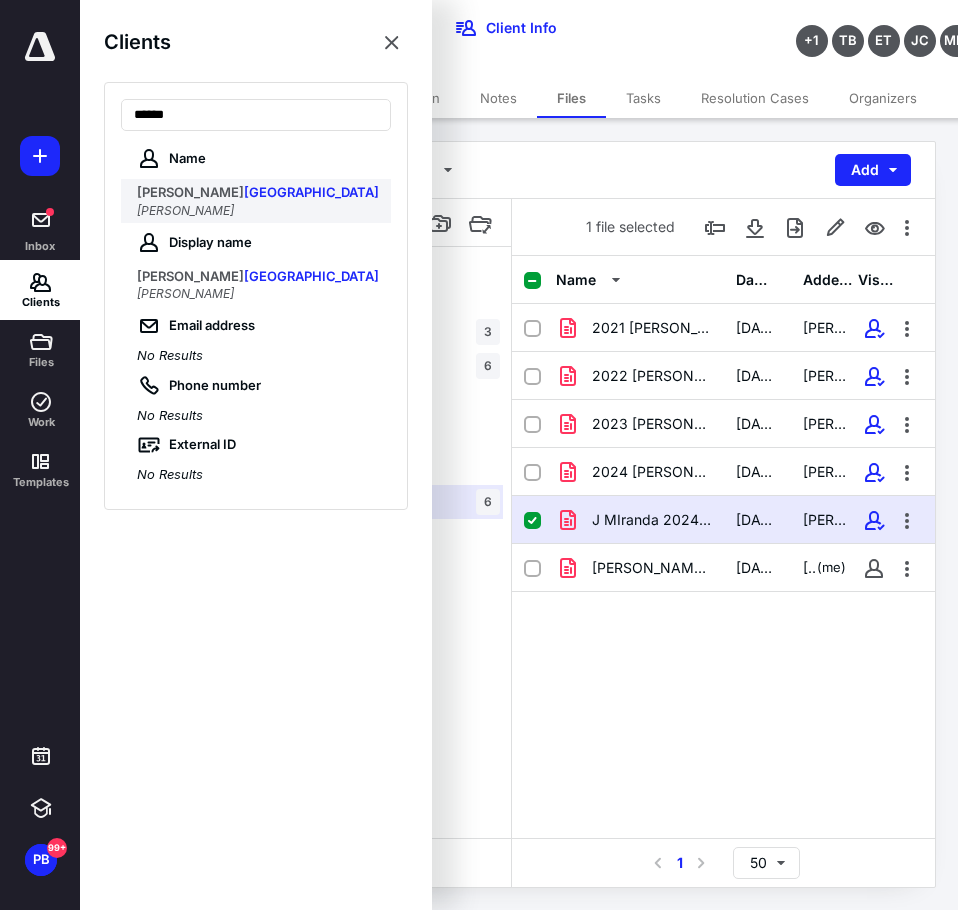 click on "[PERSON_NAME] [PERSON_NAME]" at bounding box center [264, 201] 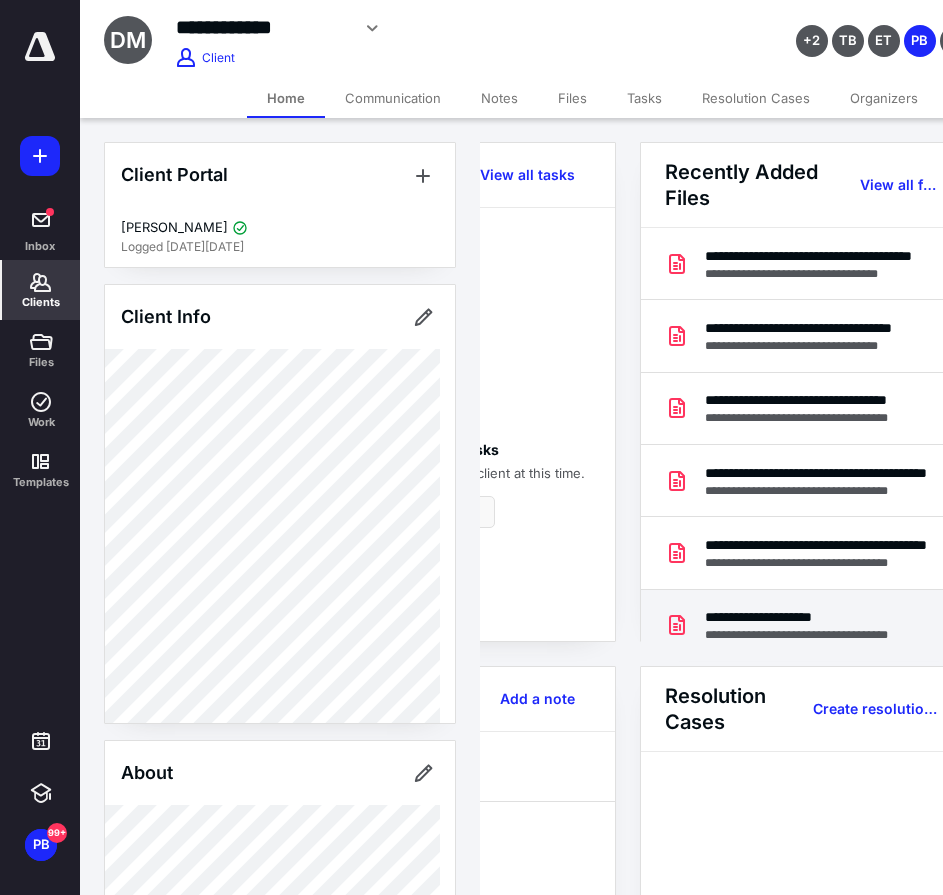 scroll, scrollTop: 0, scrollLeft: 239, axis: horizontal 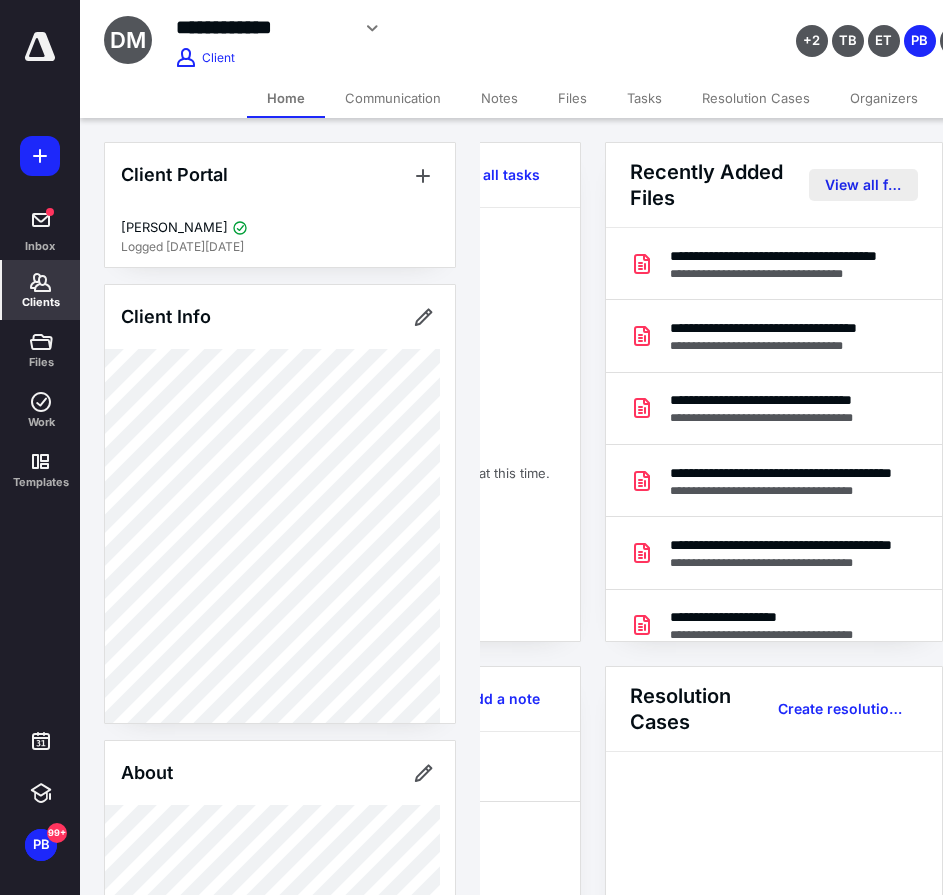 click on "View all files" at bounding box center (863, 185) 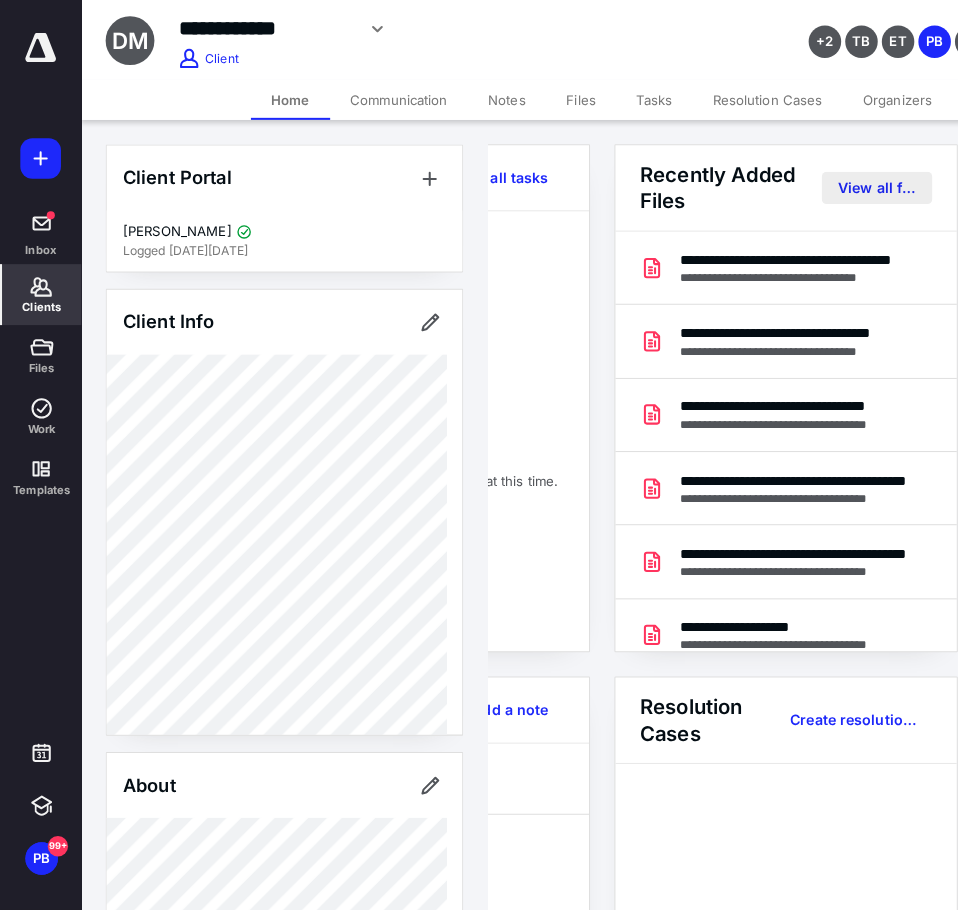 scroll, scrollTop: 0, scrollLeft: 0, axis: both 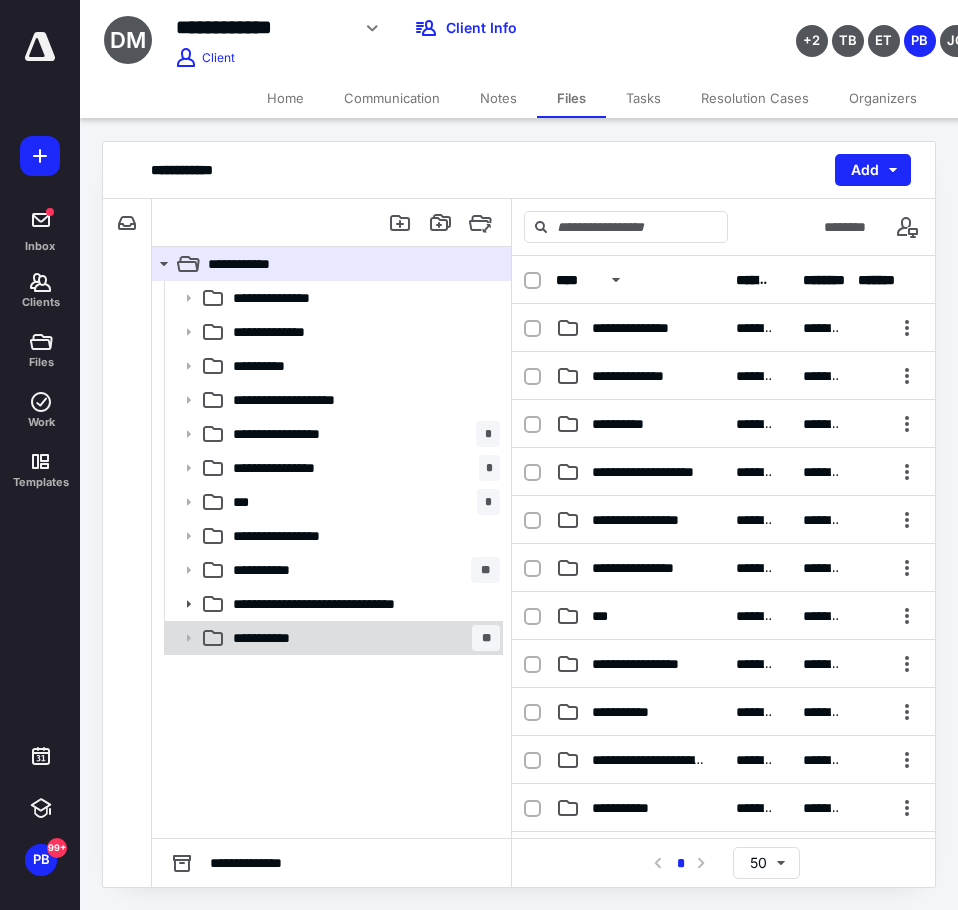 click on "**********" at bounding box center [281, 638] 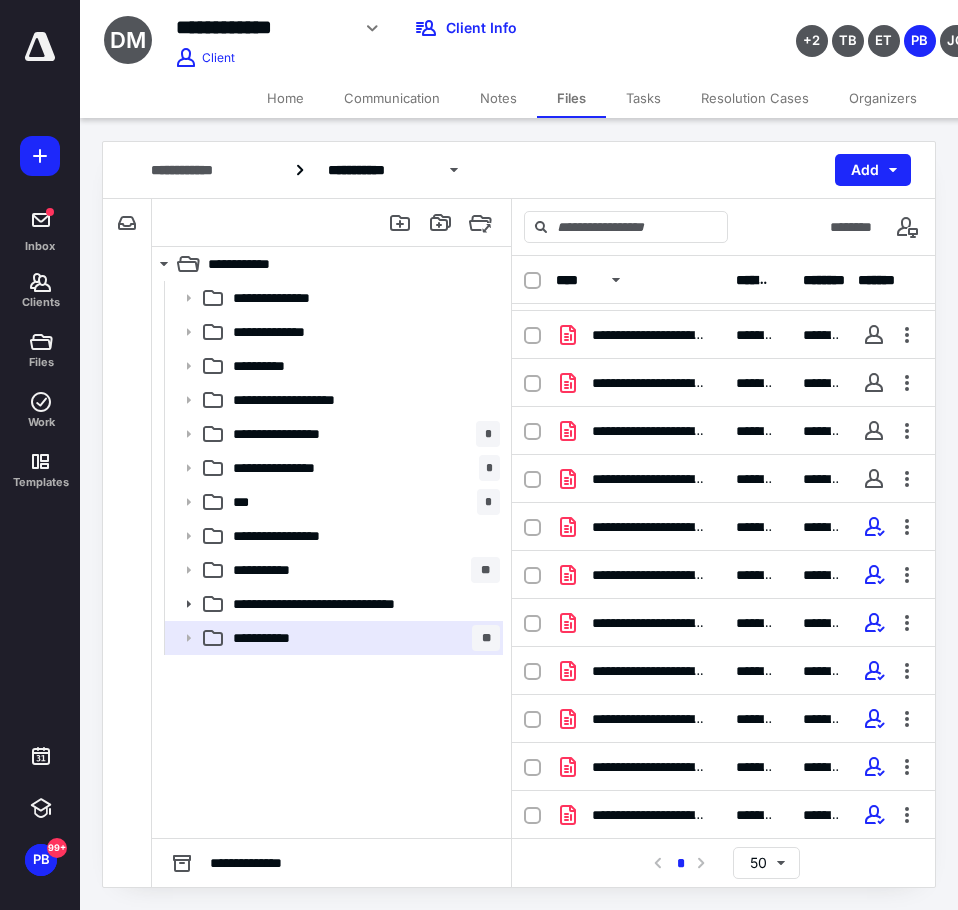 scroll, scrollTop: 282, scrollLeft: 0, axis: vertical 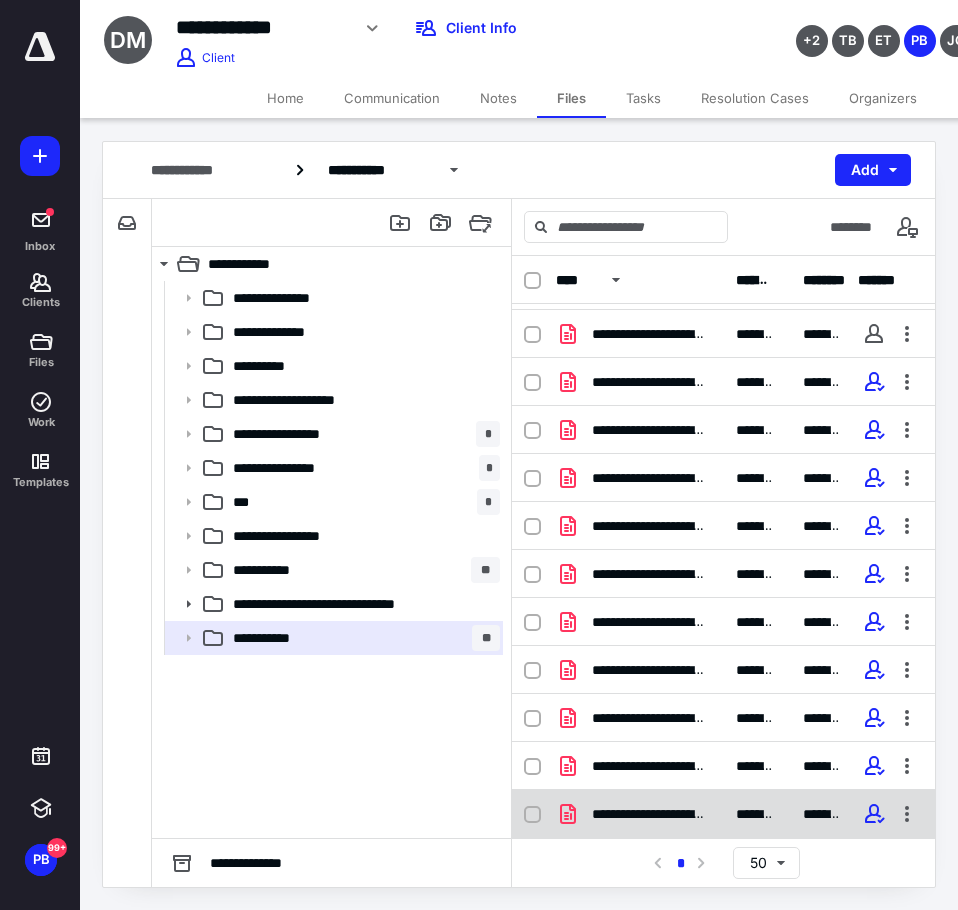 click on "**********" at bounding box center [648, 814] 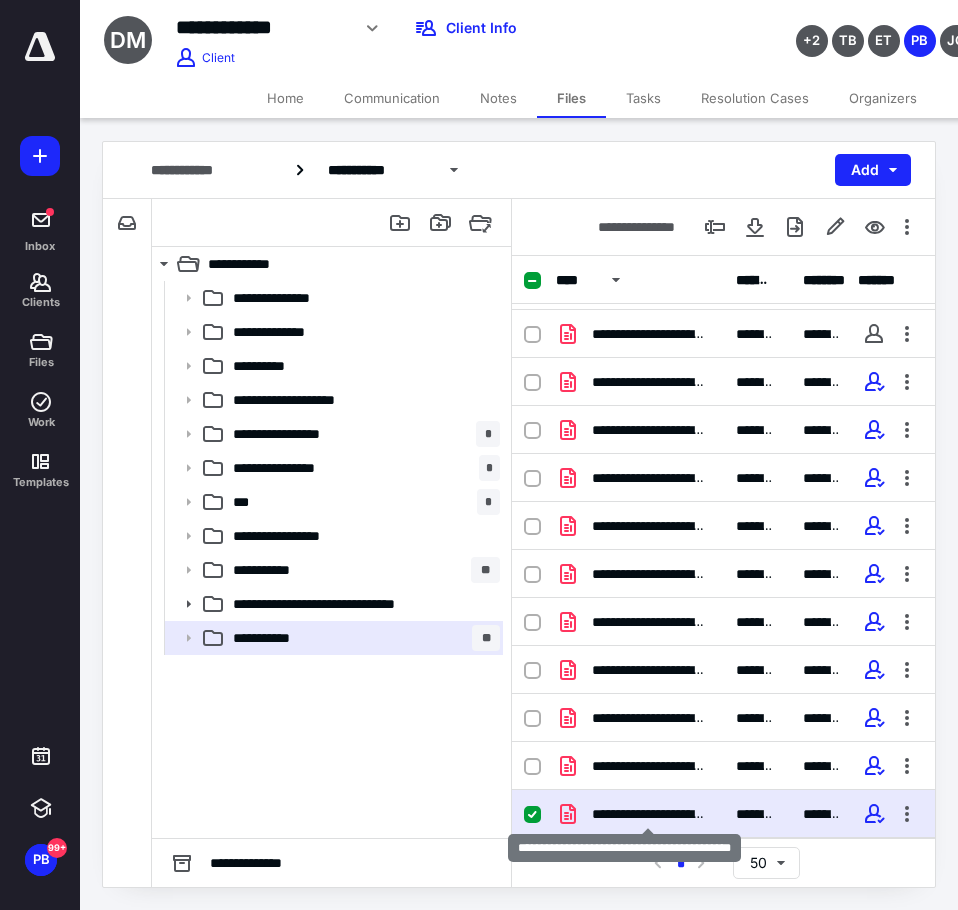 click on "**********" at bounding box center (648, 814) 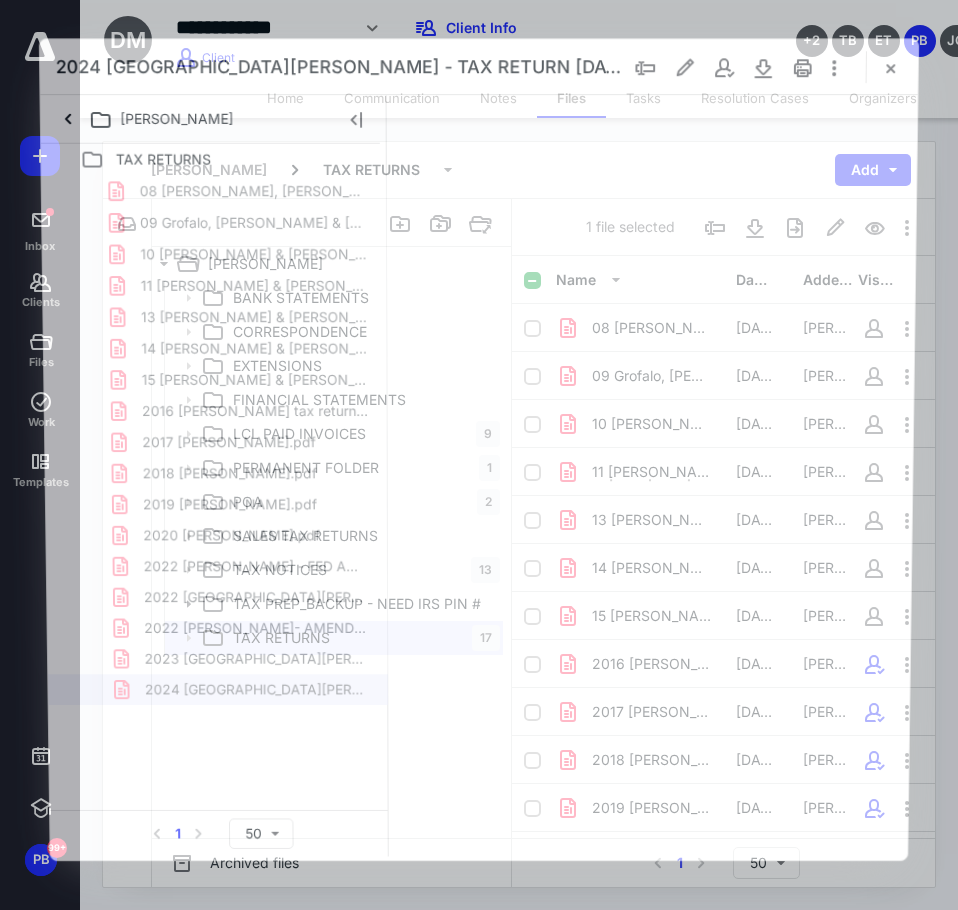 scroll, scrollTop: 0, scrollLeft: 0, axis: both 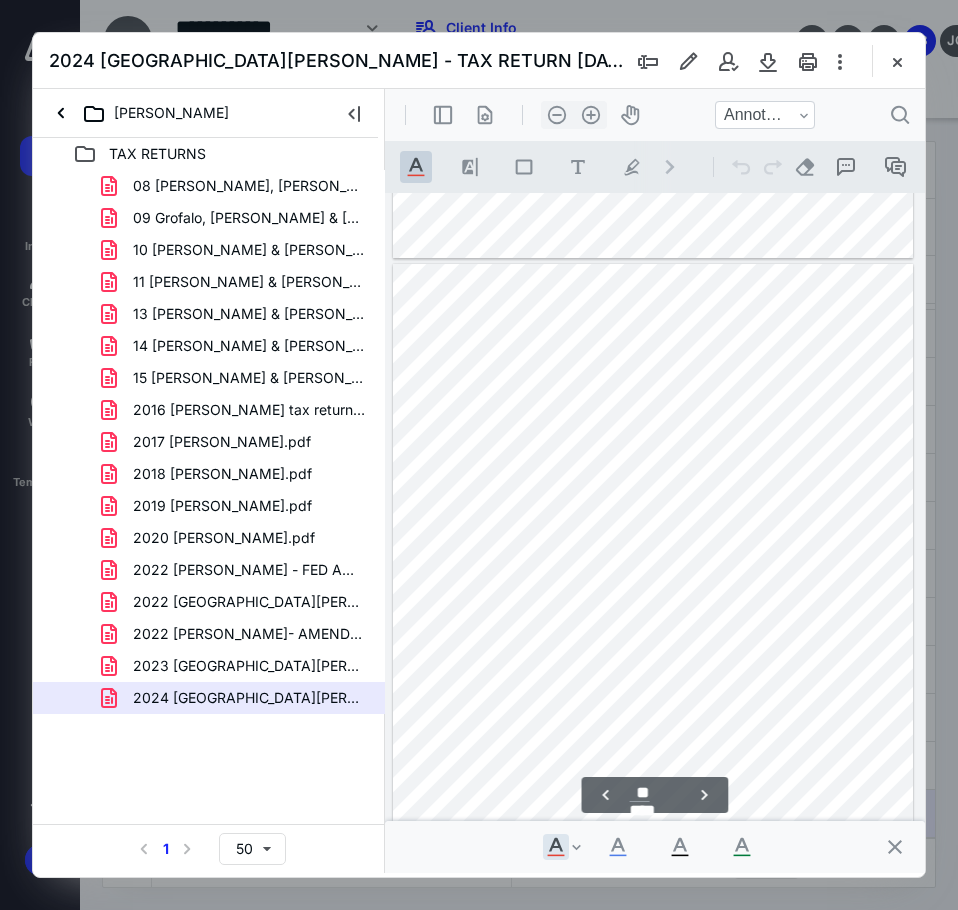 type on "**" 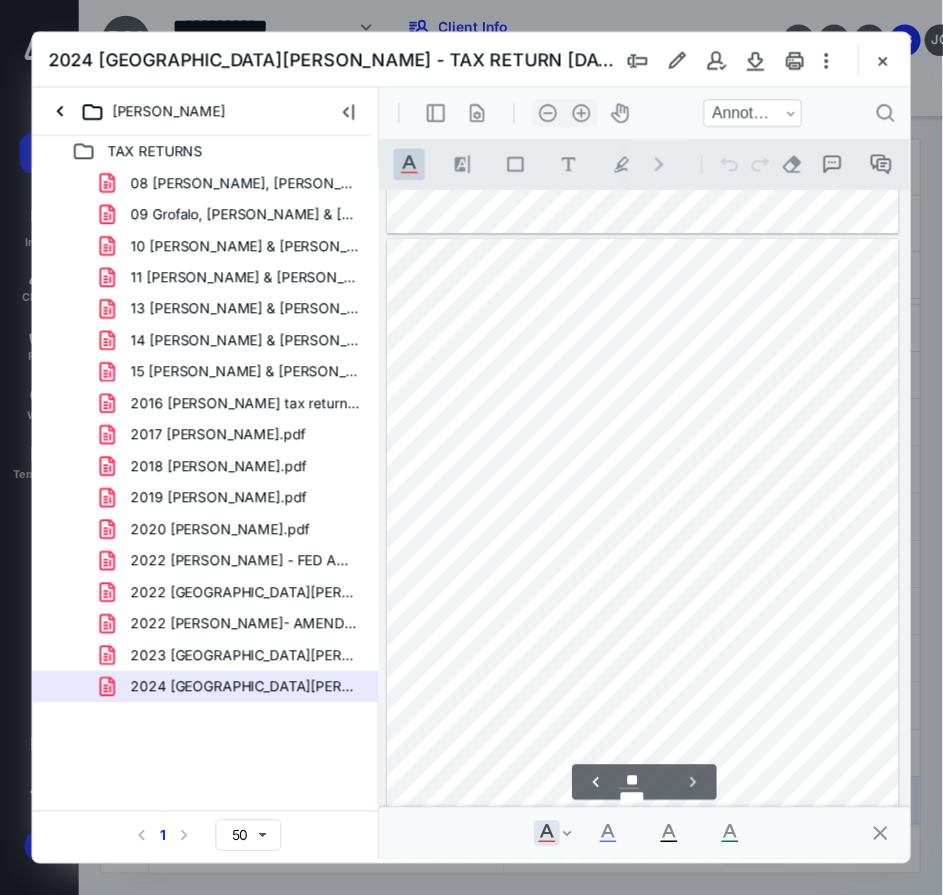 scroll, scrollTop: 17653, scrollLeft: 0, axis: vertical 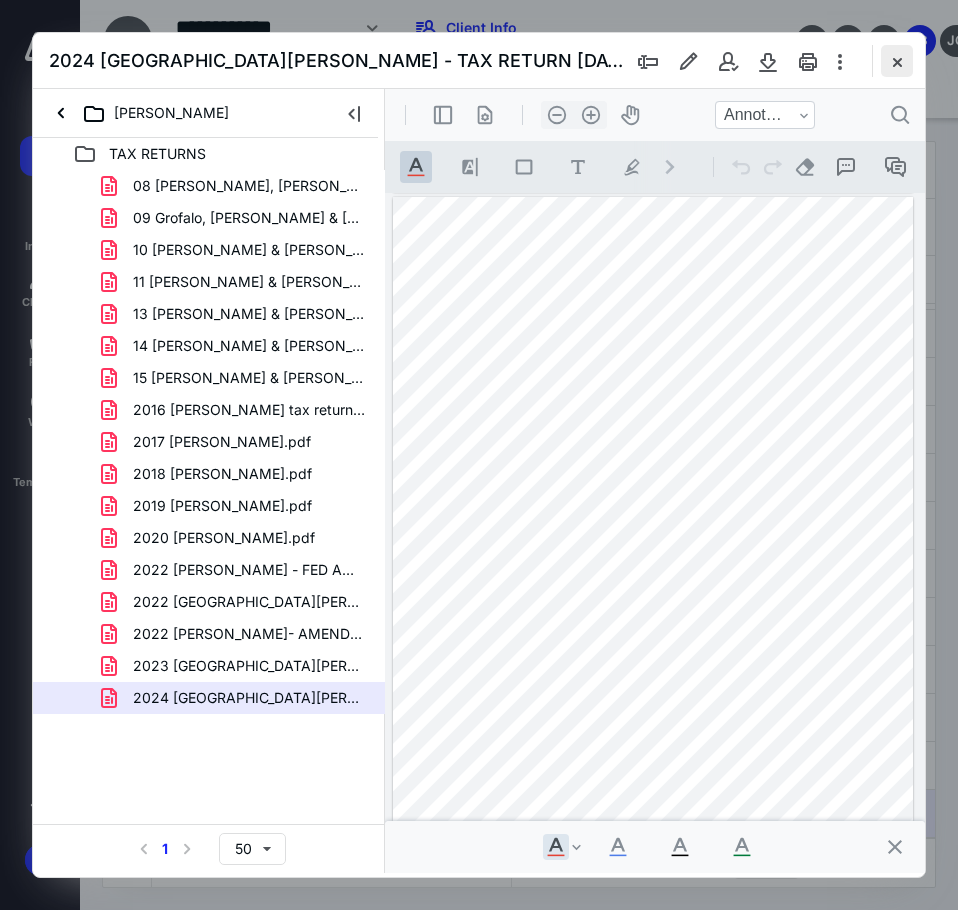 click at bounding box center [897, 61] 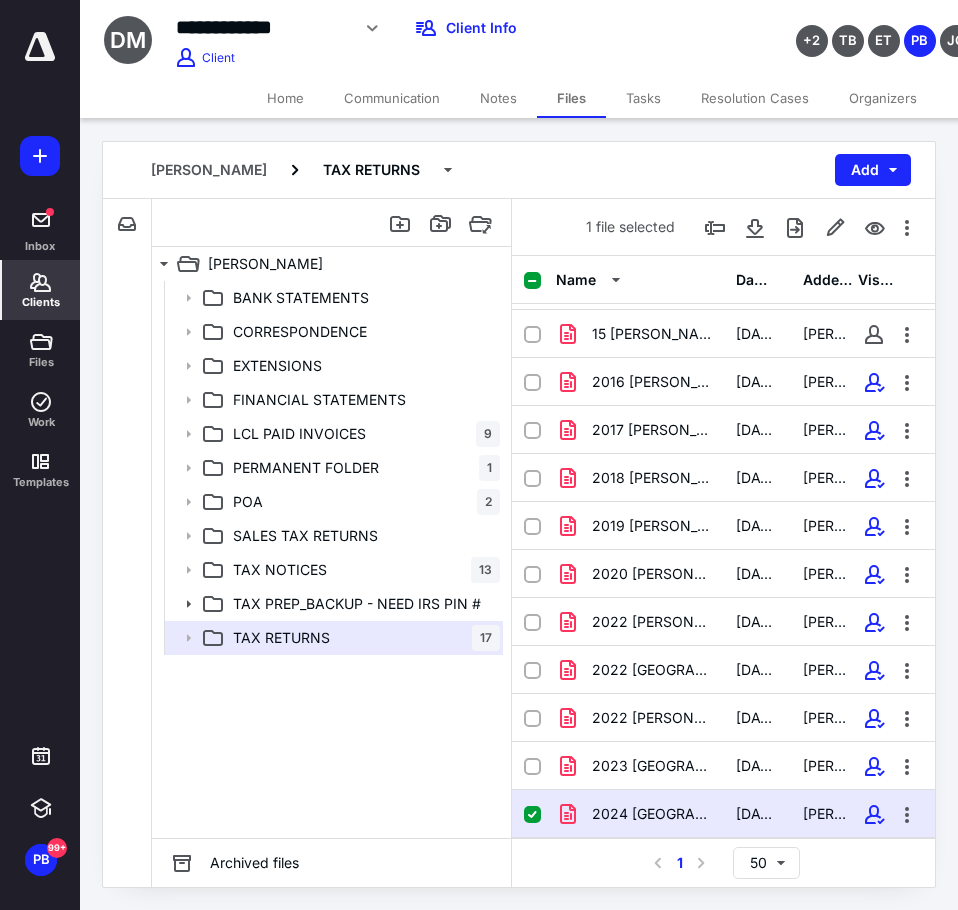 click on "Clients" at bounding box center [41, 290] 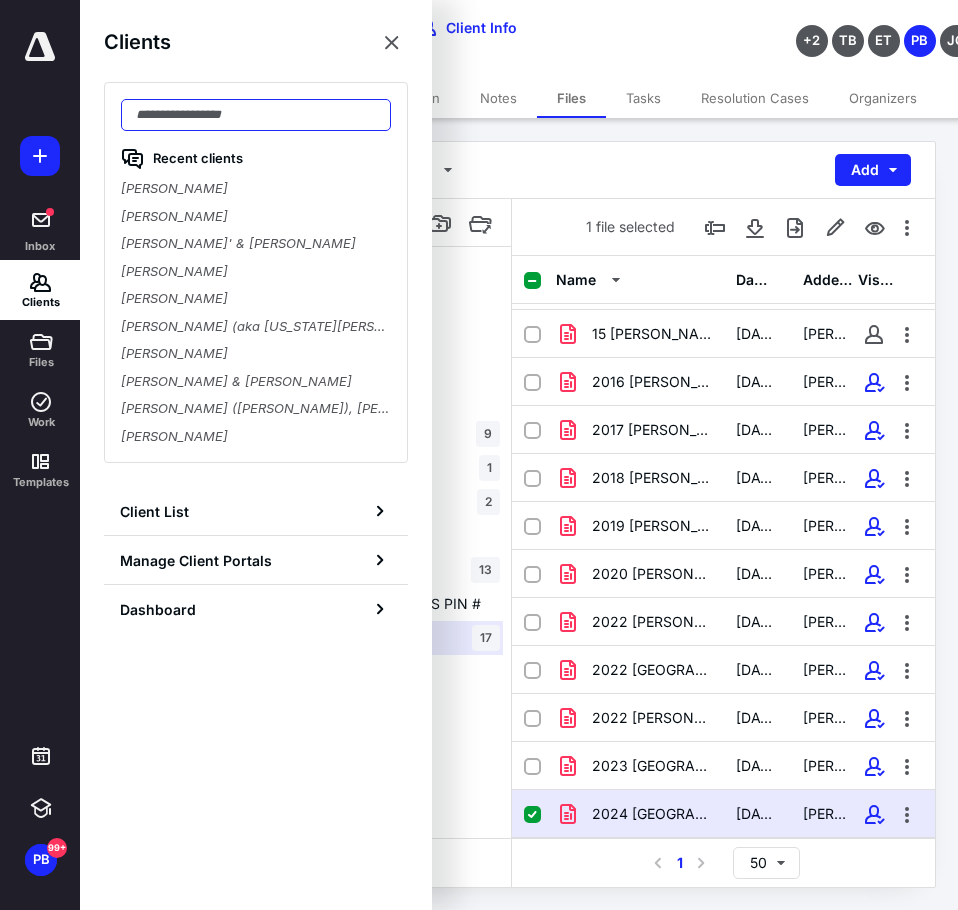 click at bounding box center (256, 115) 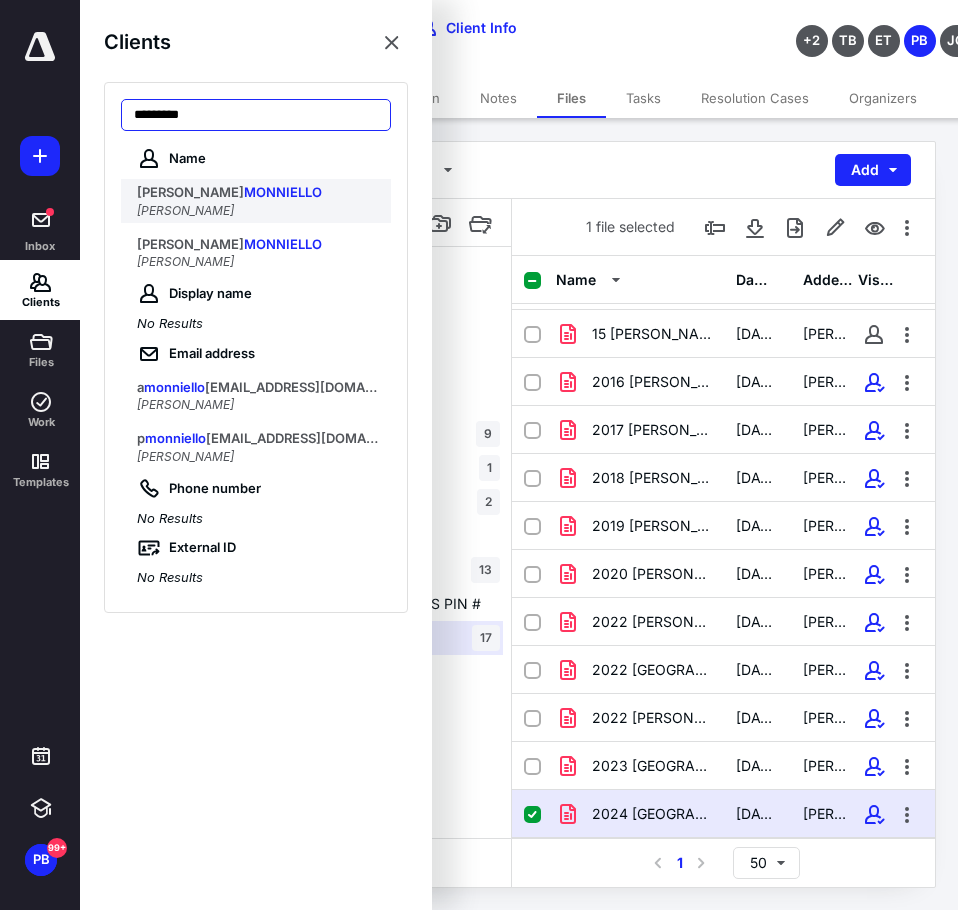 type on "*********" 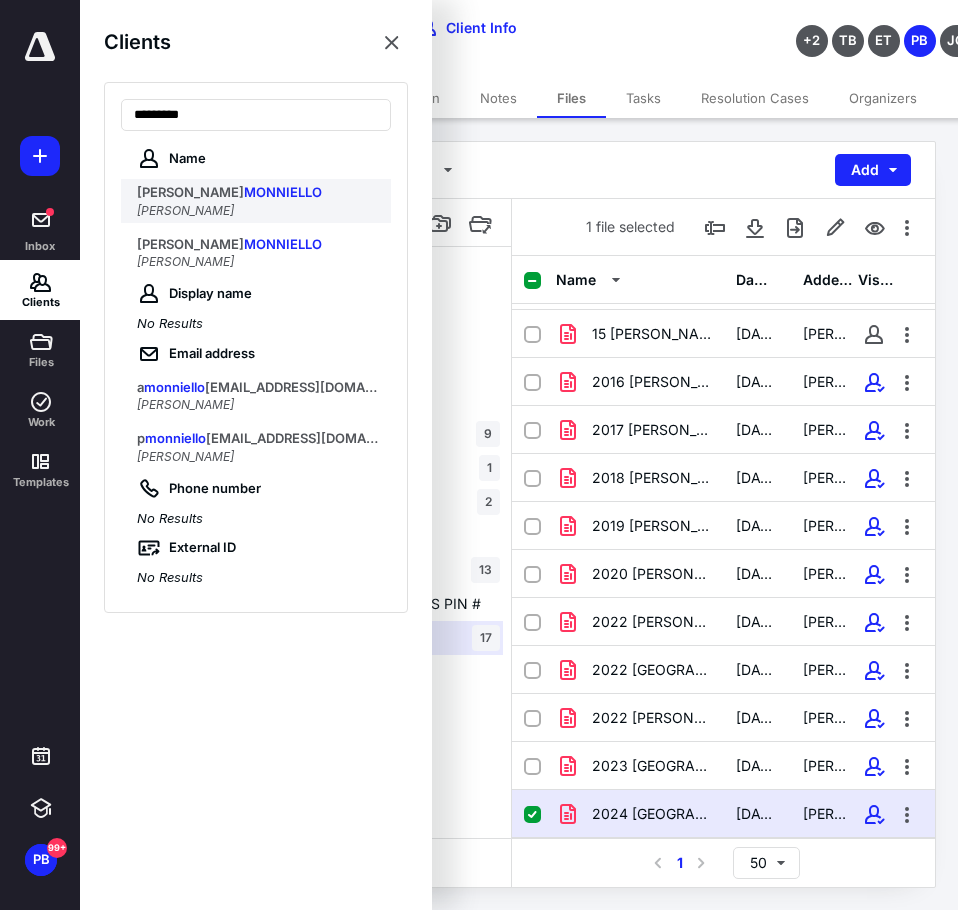 click on "MONNIELLO" at bounding box center [283, 192] 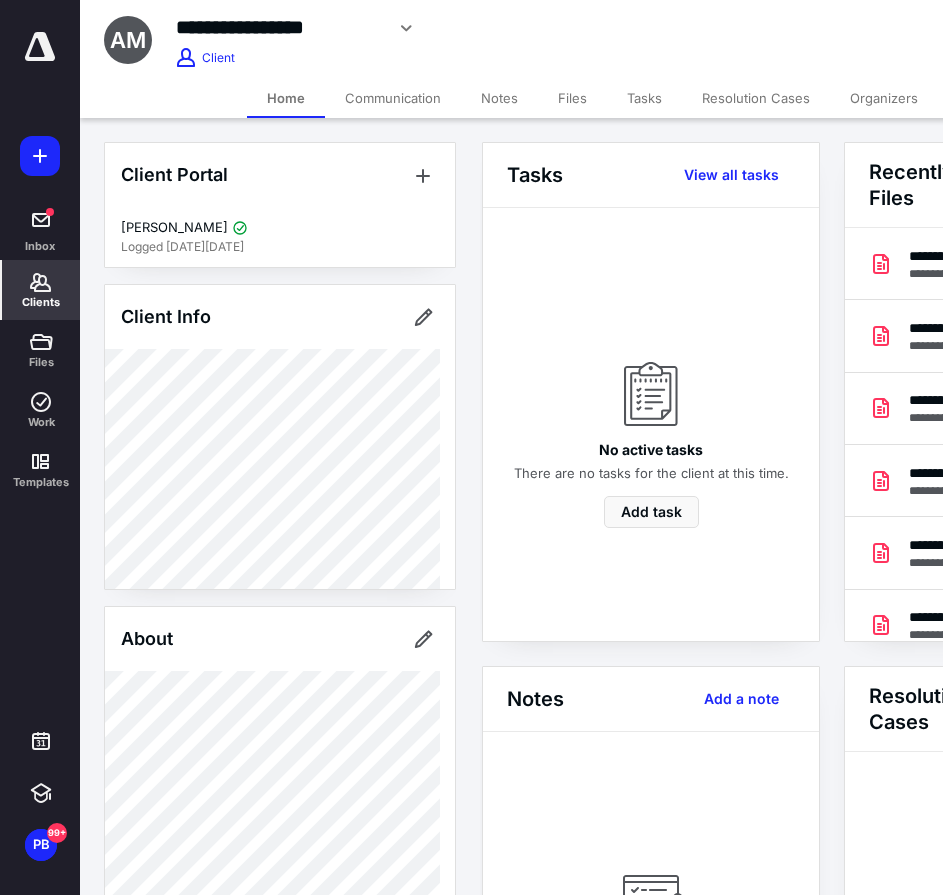 scroll, scrollTop: 0, scrollLeft: 239, axis: horizontal 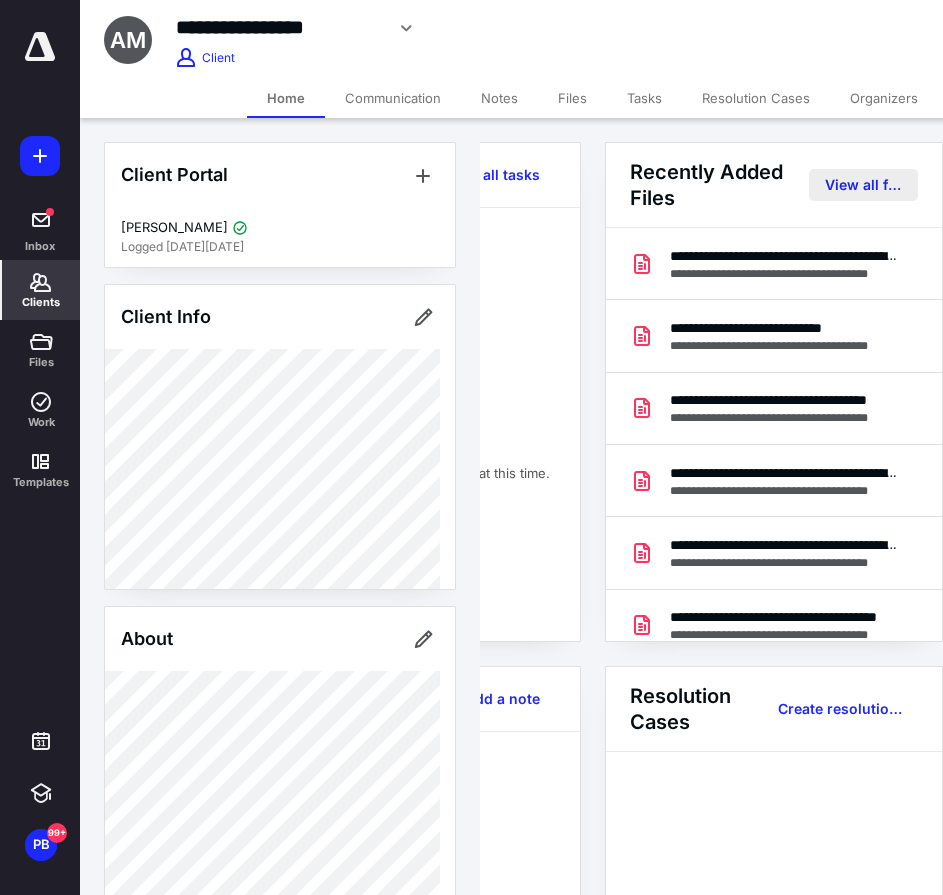 click on "View all files" at bounding box center [863, 185] 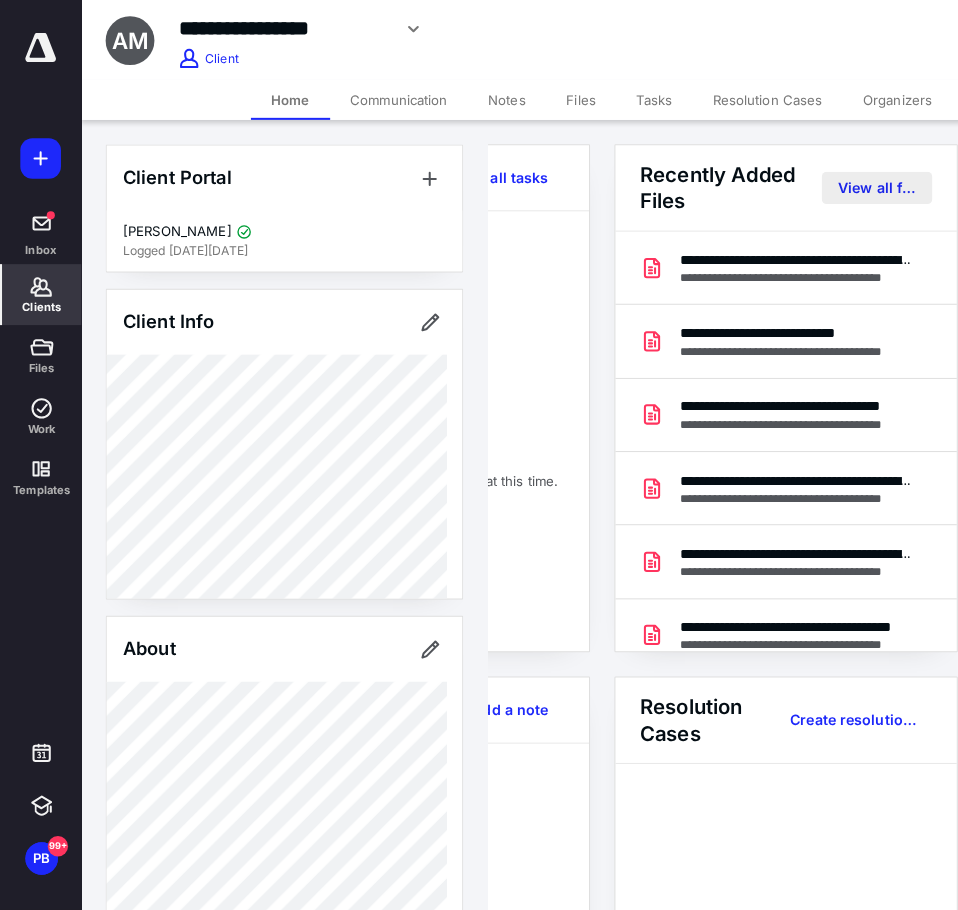 scroll, scrollTop: 0, scrollLeft: 0, axis: both 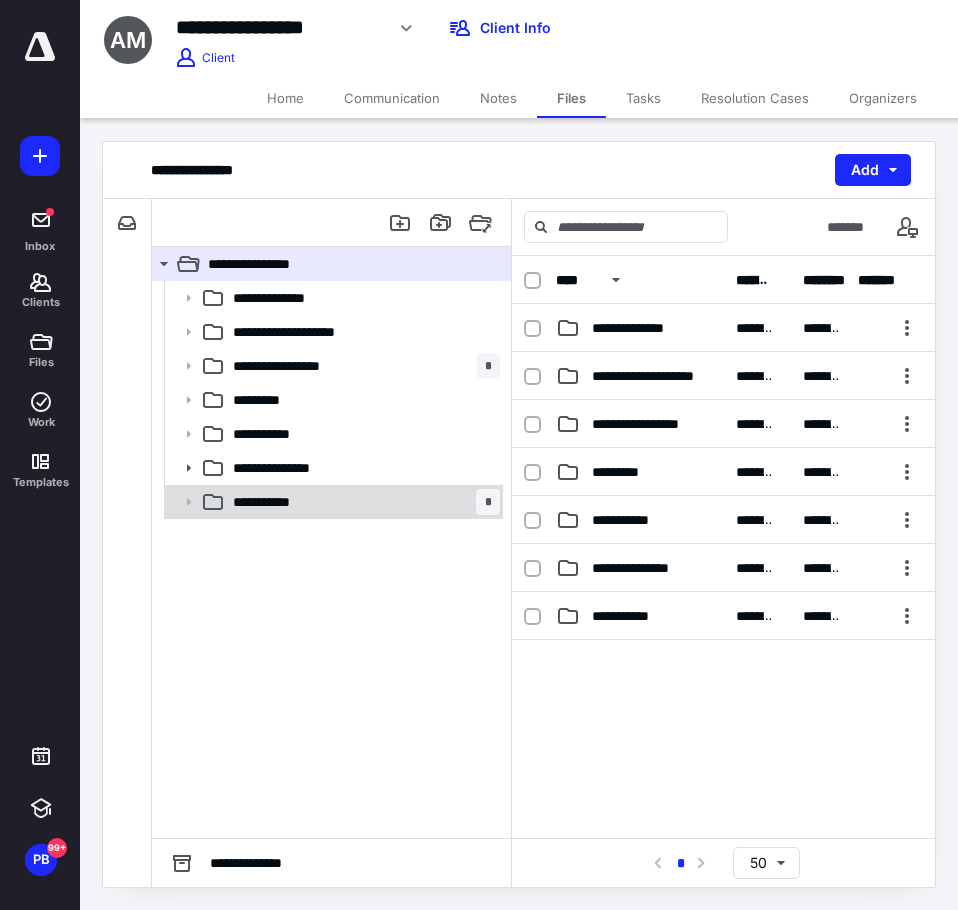click on "**********" at bounding box center [281, 502] 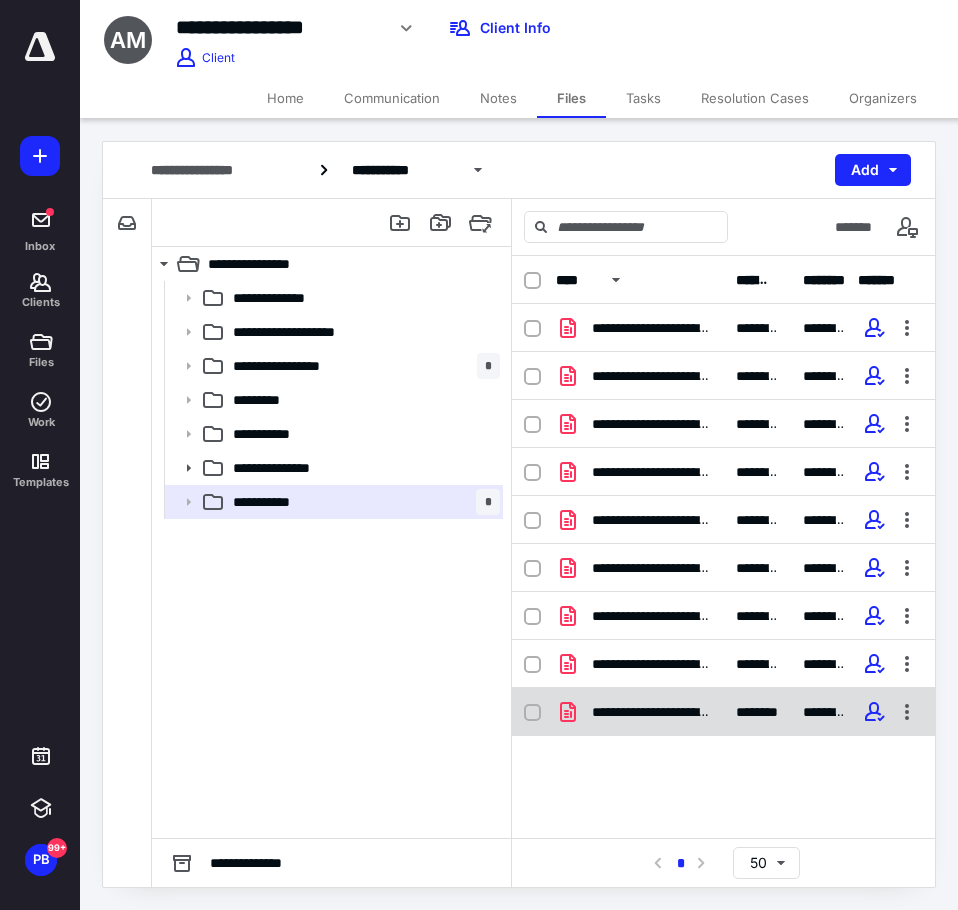click on "**********" at bounding box center [652, 712] 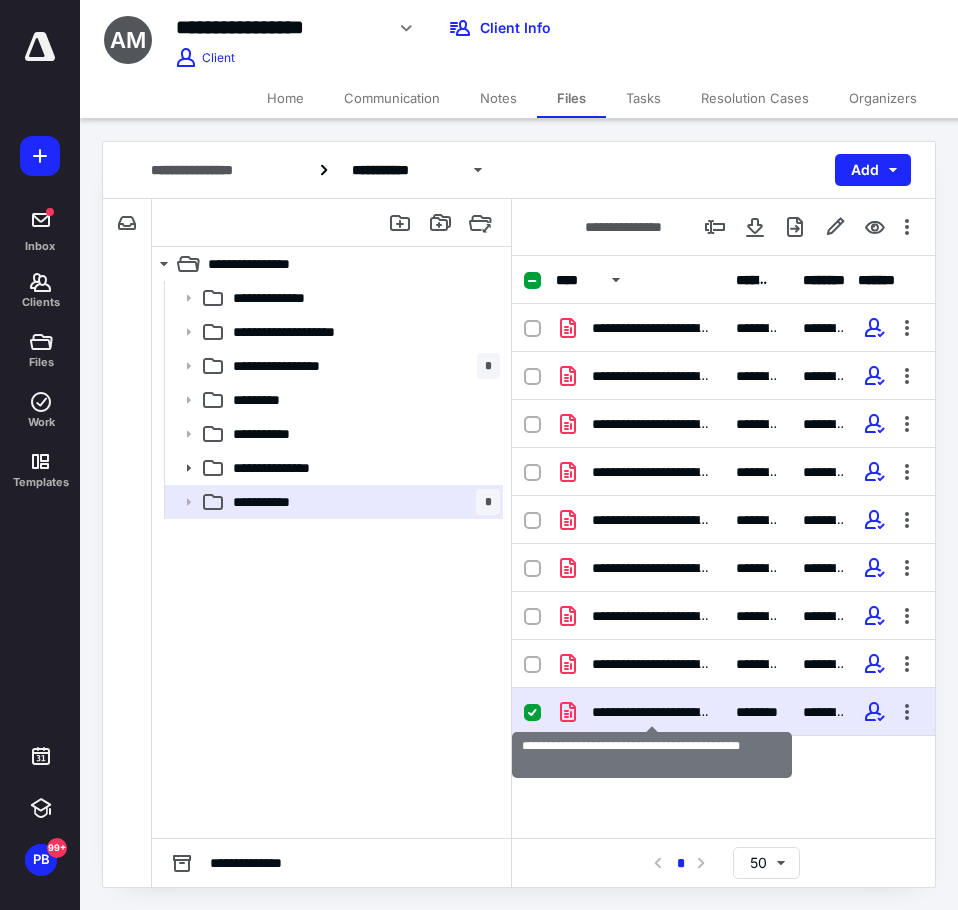 click on "**********" at bounding box center [652, 712] 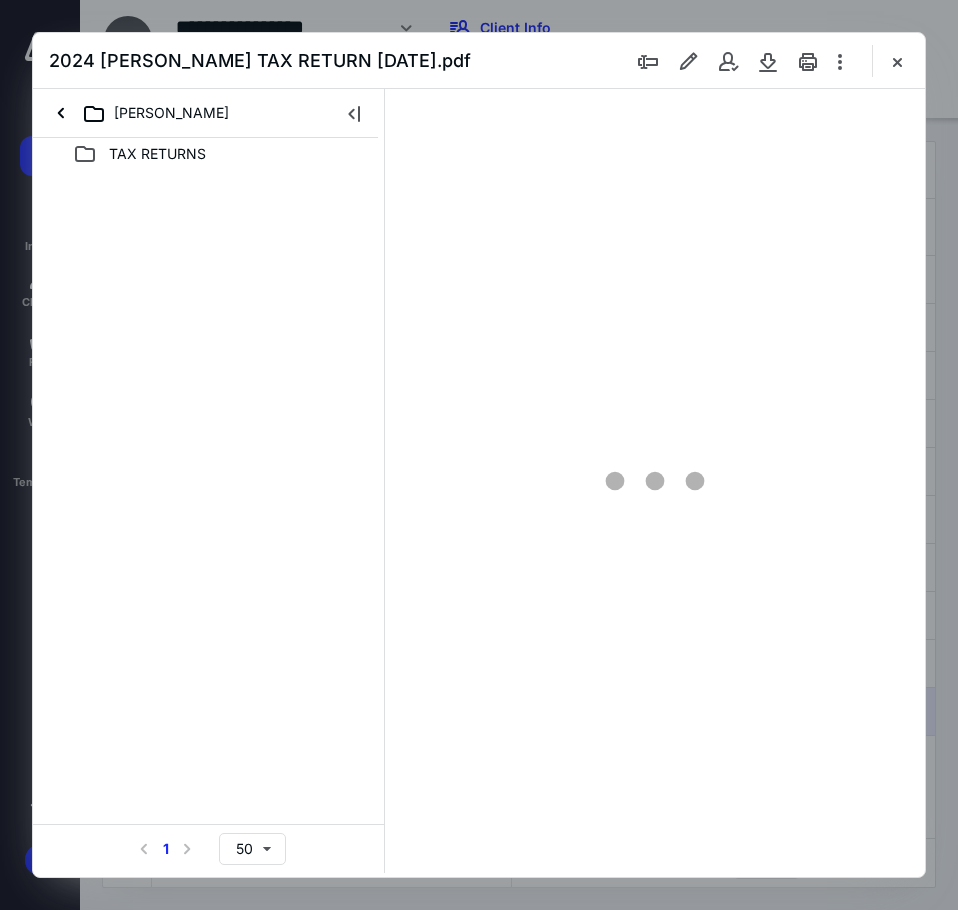scroll, scrollTop: 0, scrollLeft: 0, axis: both 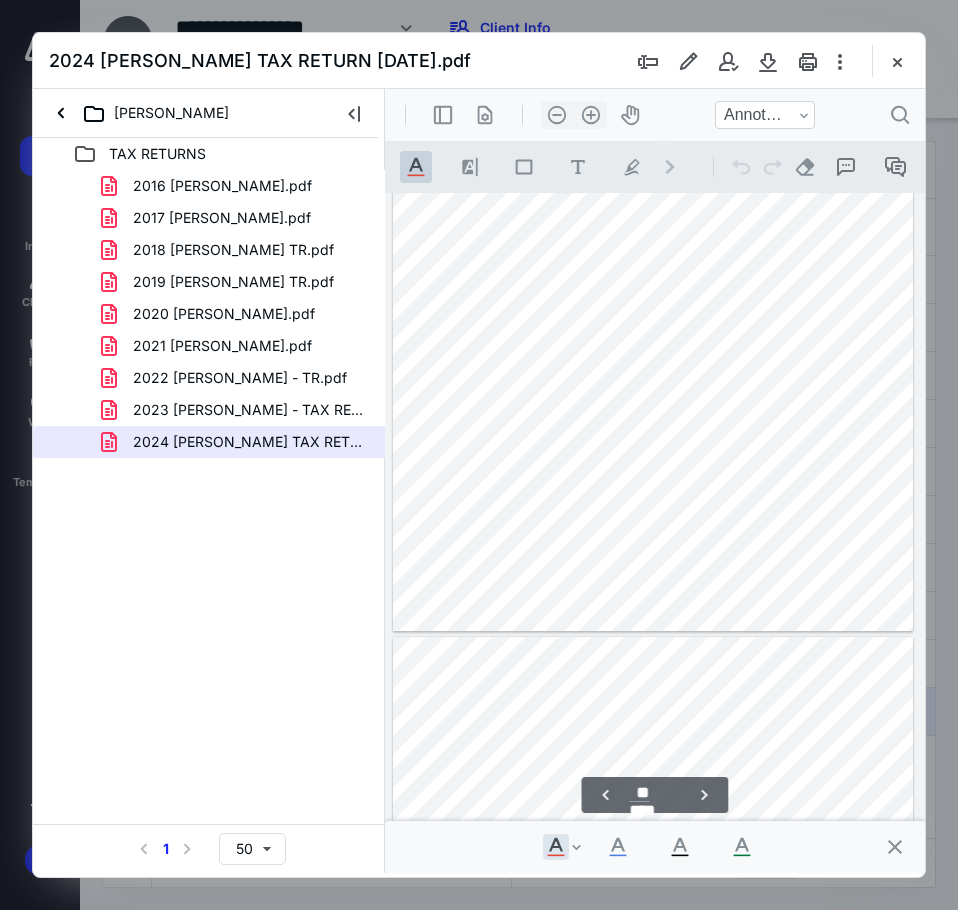 type on "**" 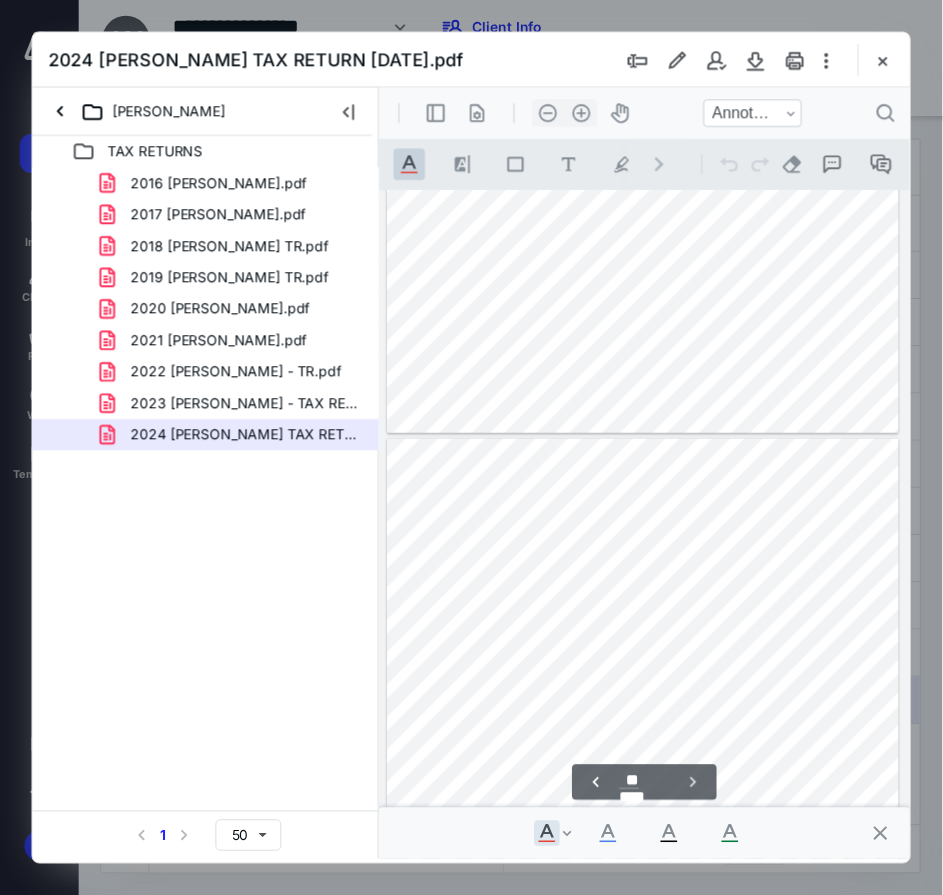scroll, scrollTop: 8147, scrollLeft: 0, axis: vertical 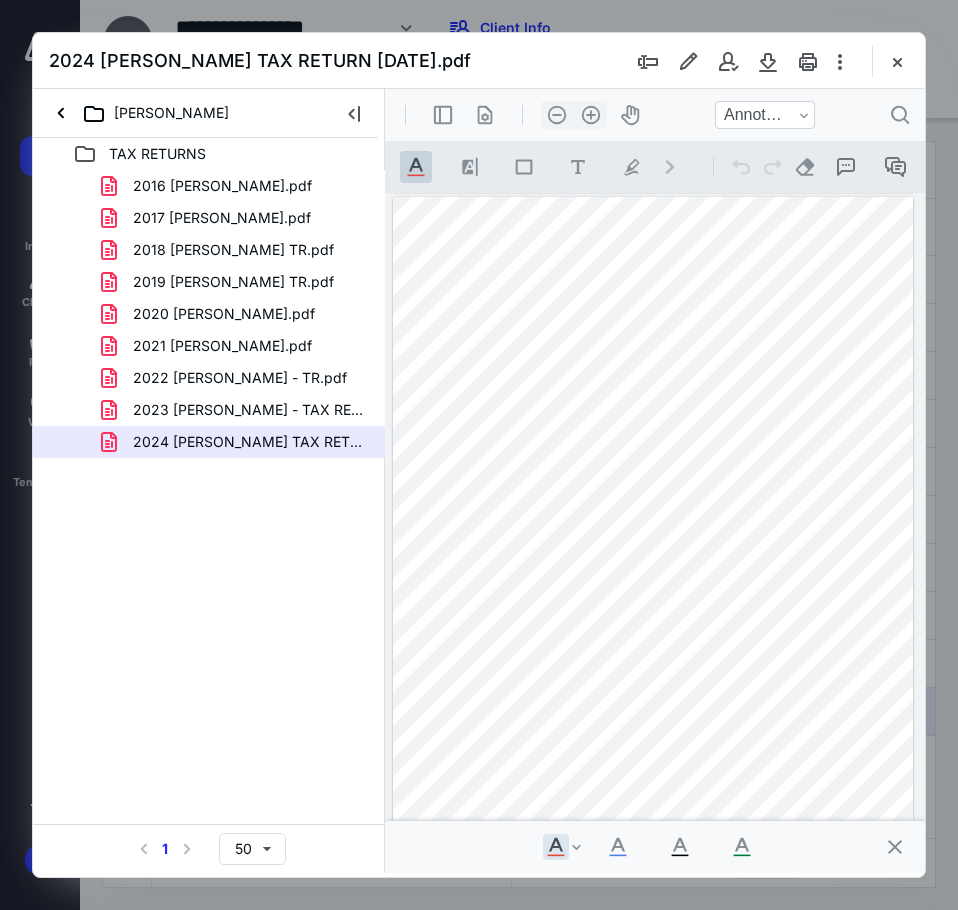 drag, startPoint x: 893, startPoint y: 57, endPoint x: 884, endPoint y: 62, distance: 10.29563 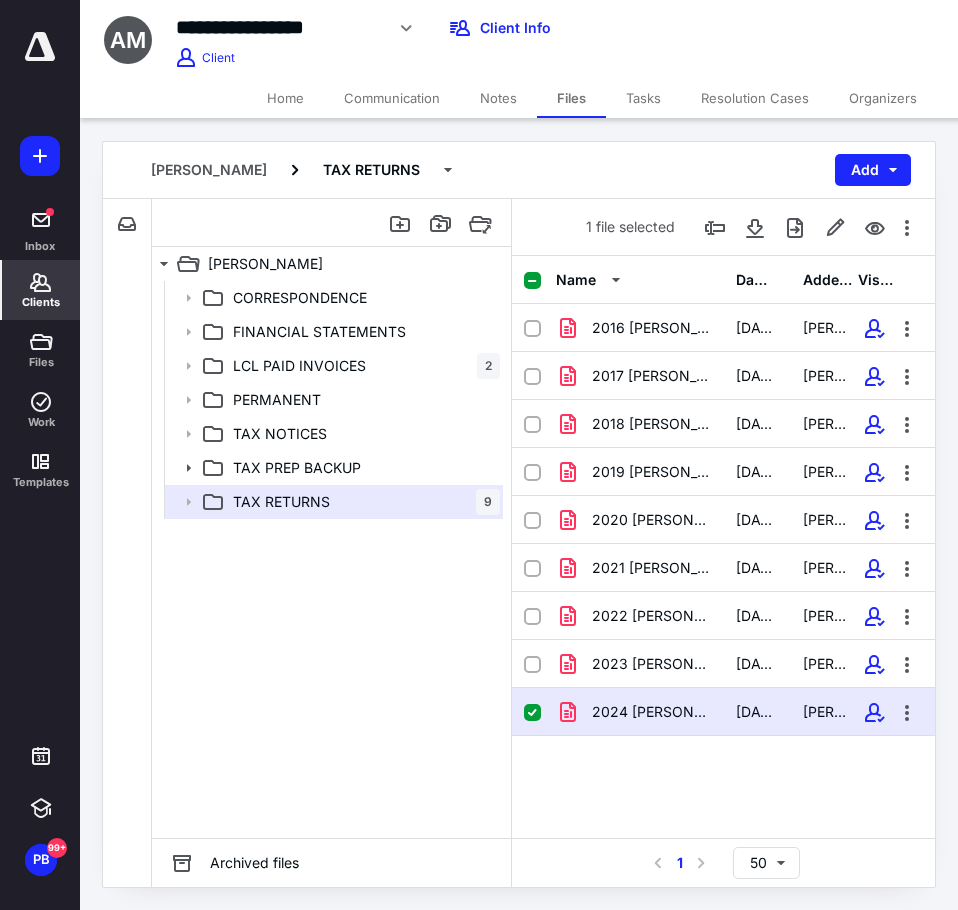 click on "Clients" at bounding box center (41, 290) 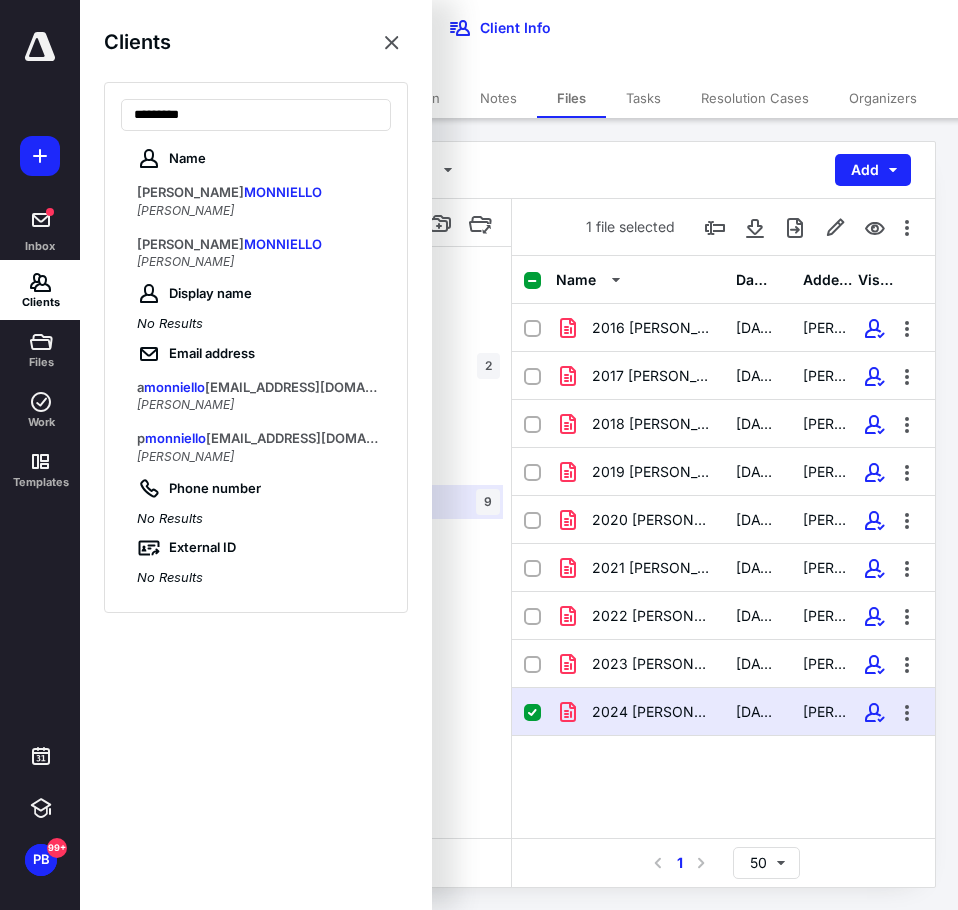 type on "*********" 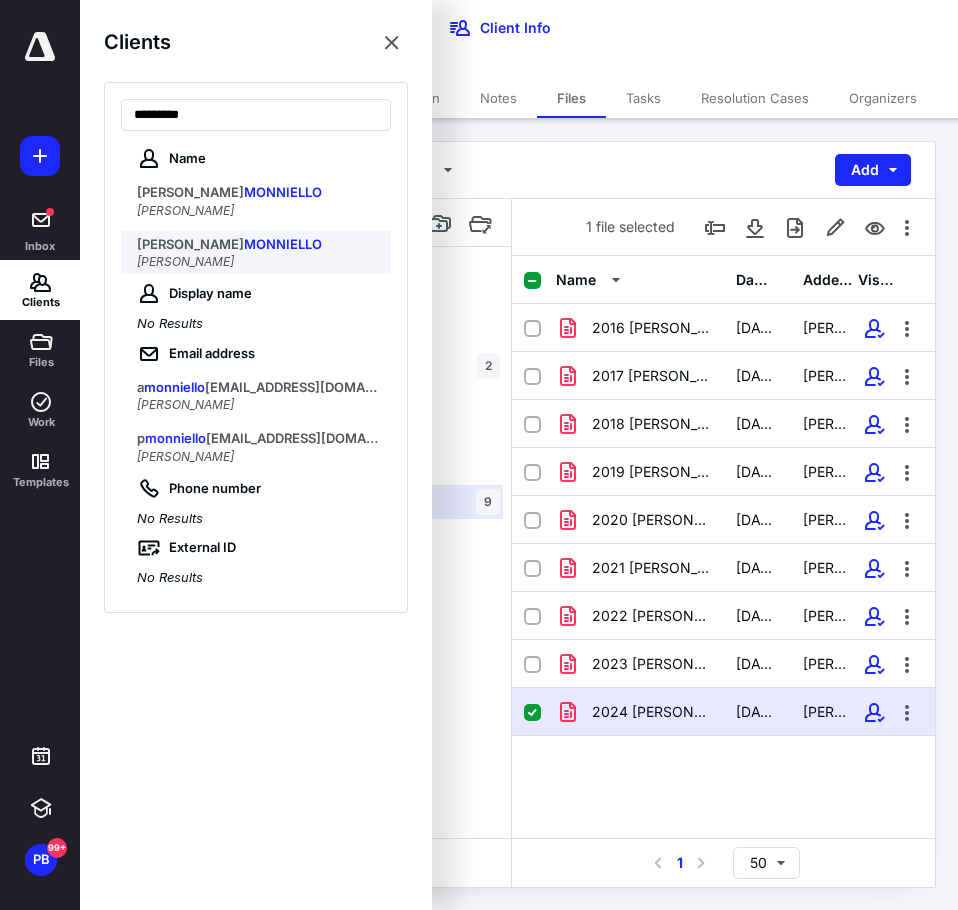 click on "PAUL  MONNIELLO" at bounding box center (185, 261) 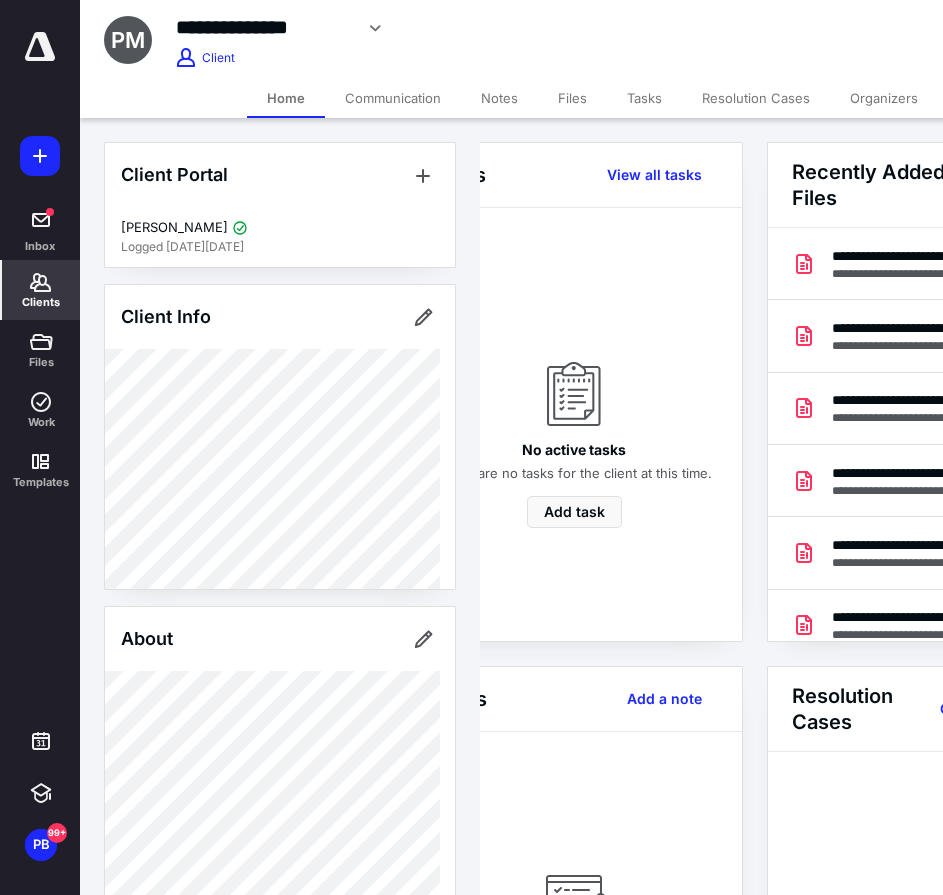 scroll, scrollTop: 0, scrollLeft: 239, axis: horizontal 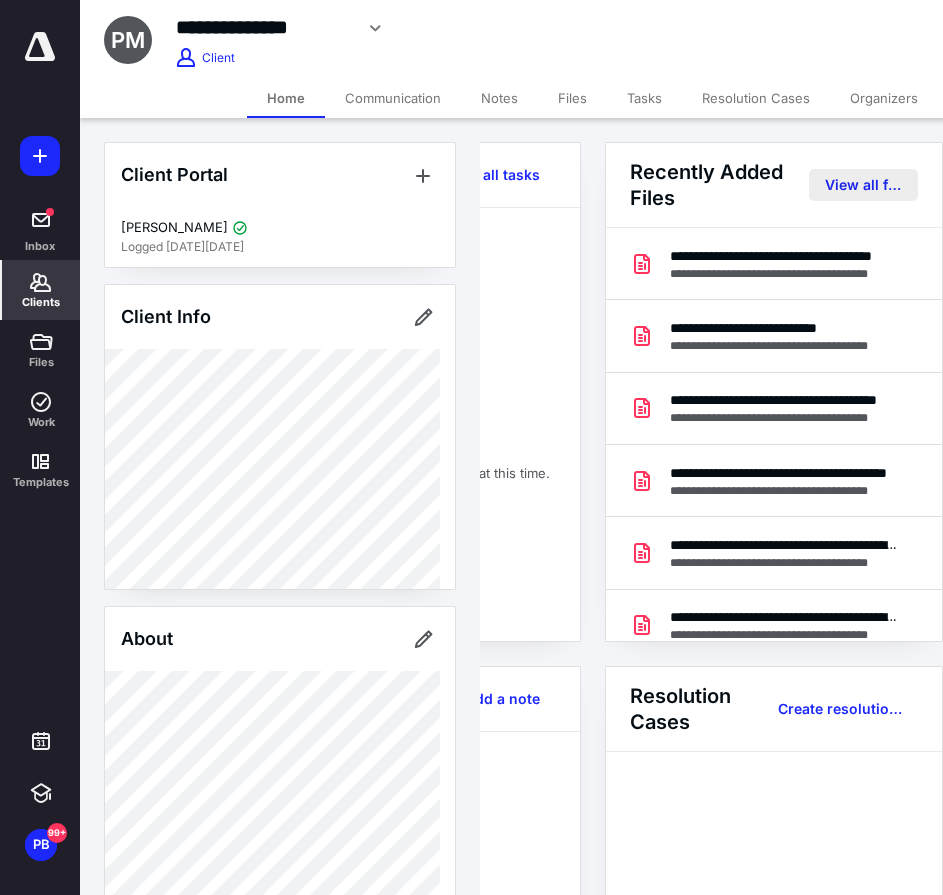 click on "View all files" at bounding box center [863, 185] 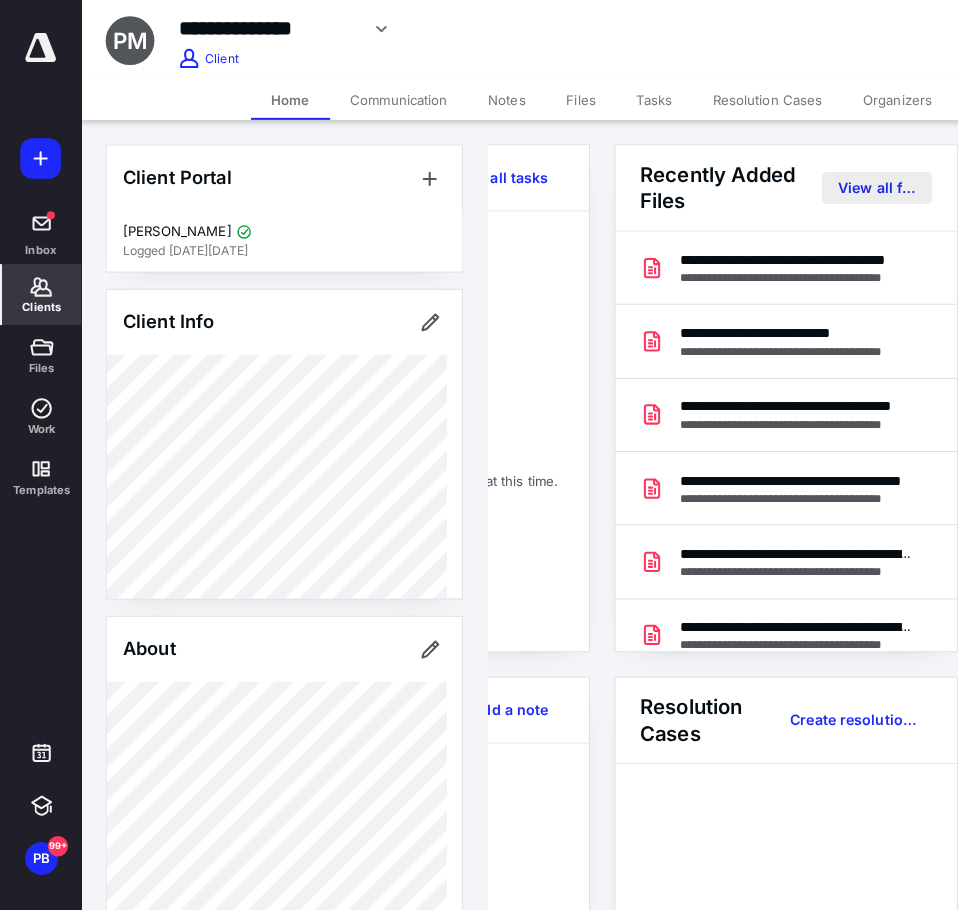 scroll, scrollTop: 0, scrollLeft: 0, axis: both 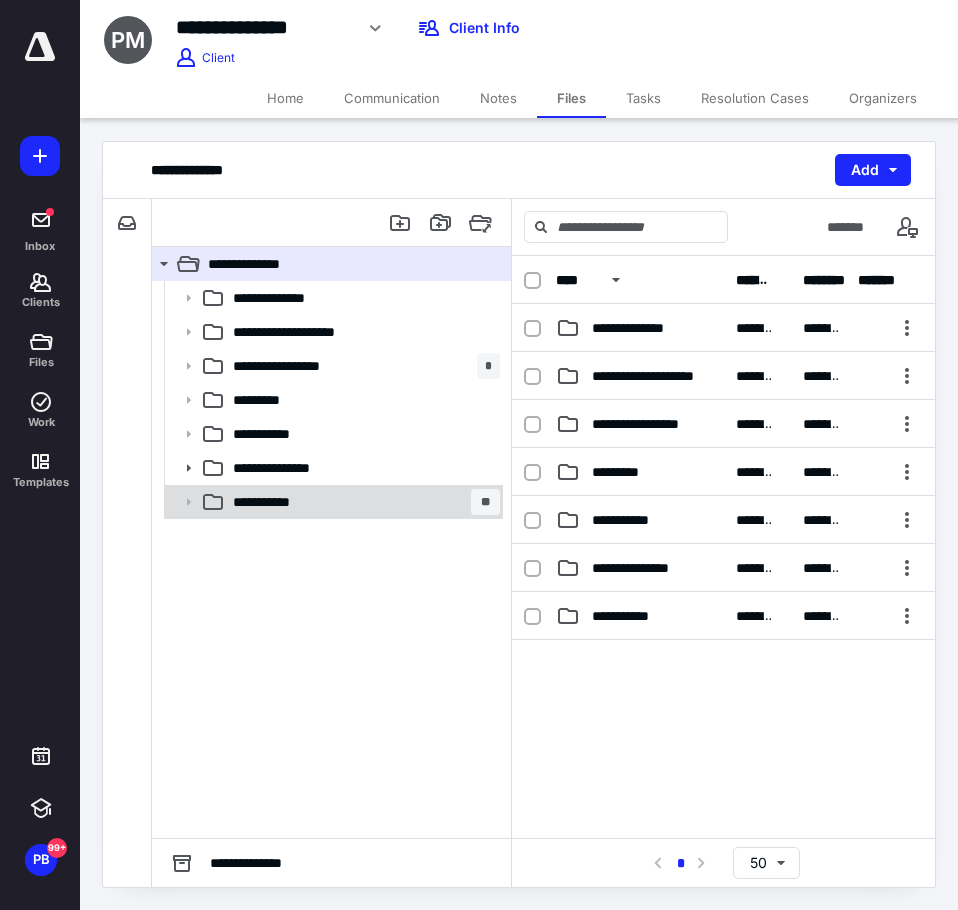 click on "**********" at bounding box center [281, 502] 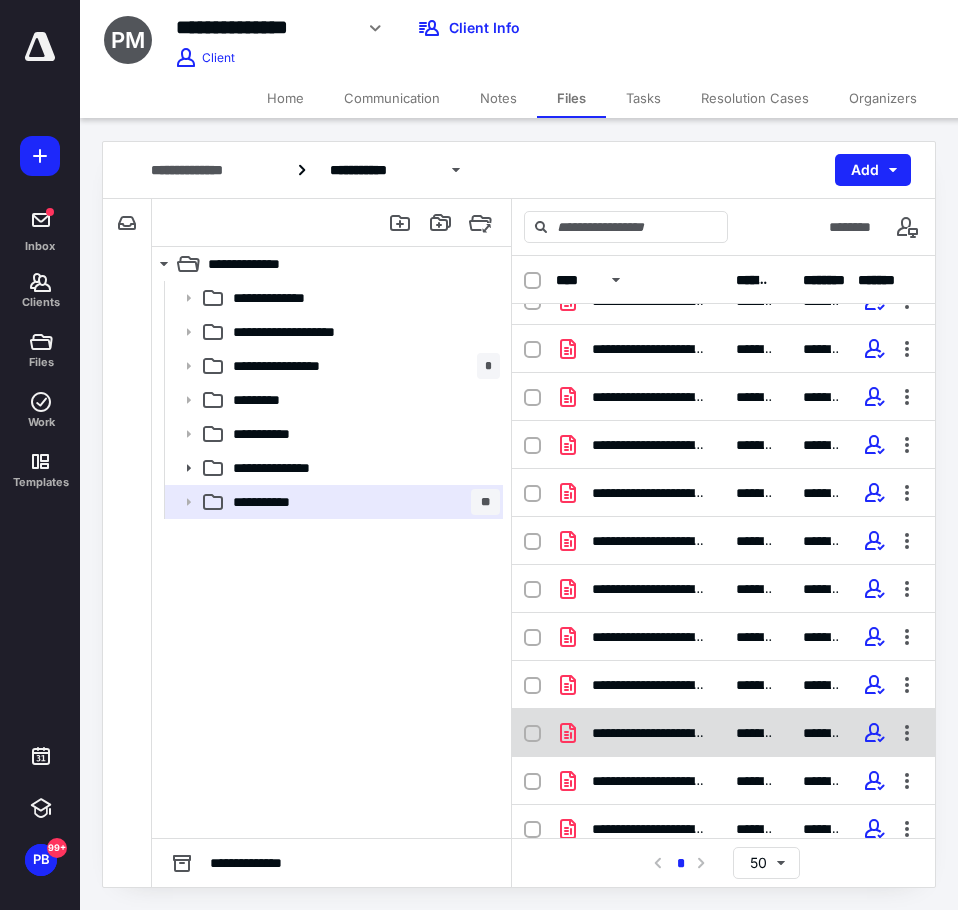 scroll, scrollTop: 42, scrollLeft: 0, axis: vertical 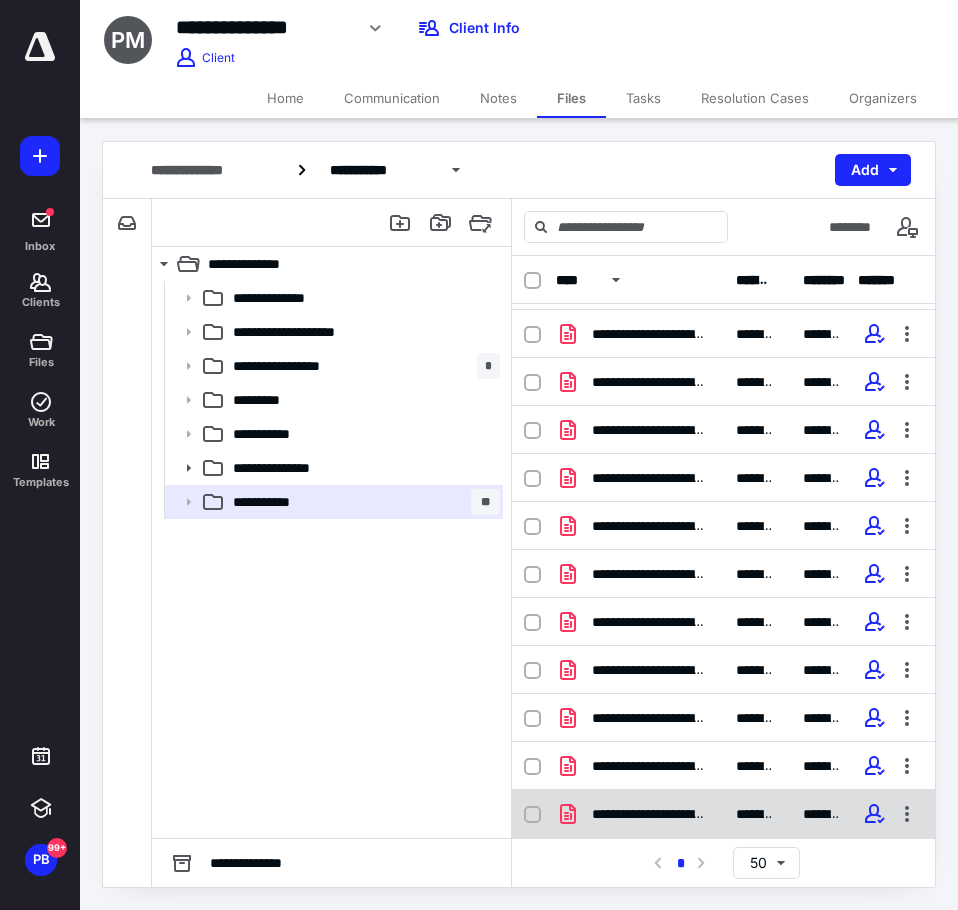 click on "**********" at bounding box center [648, 814] 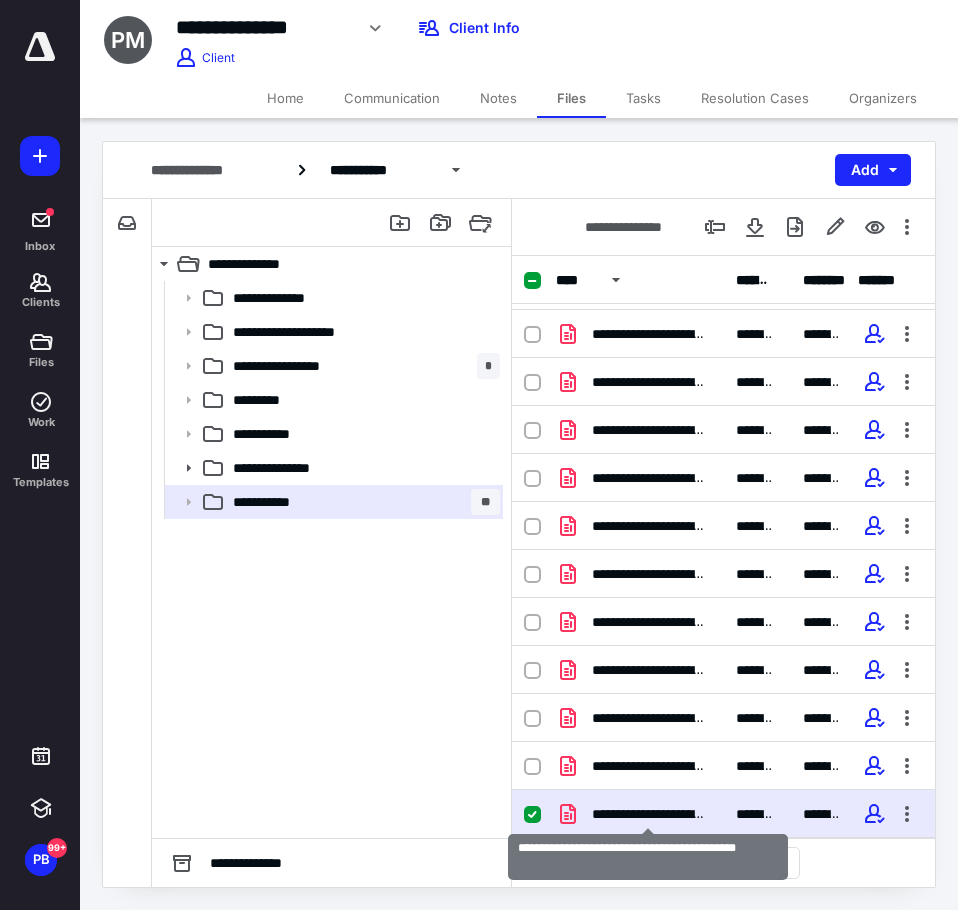click on "**********" at bounding box center [648, 814] 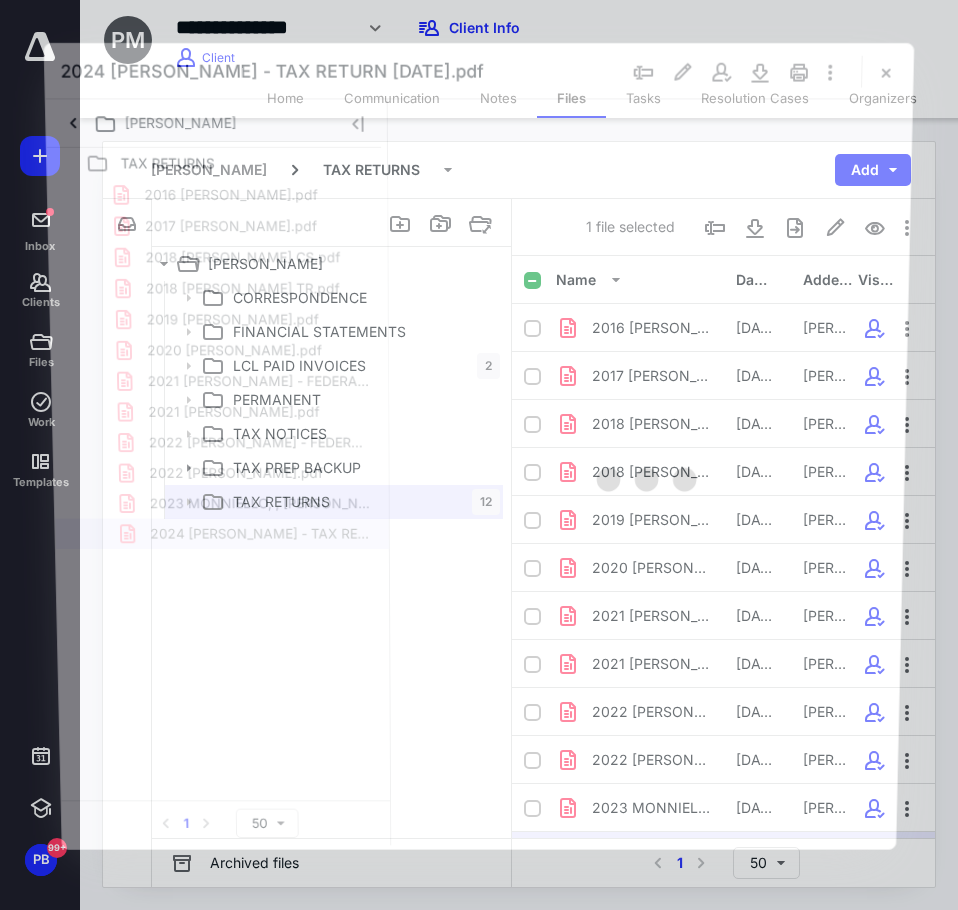 scroll, scrollTop: 42, scrollLeft: 0, axis: vertical 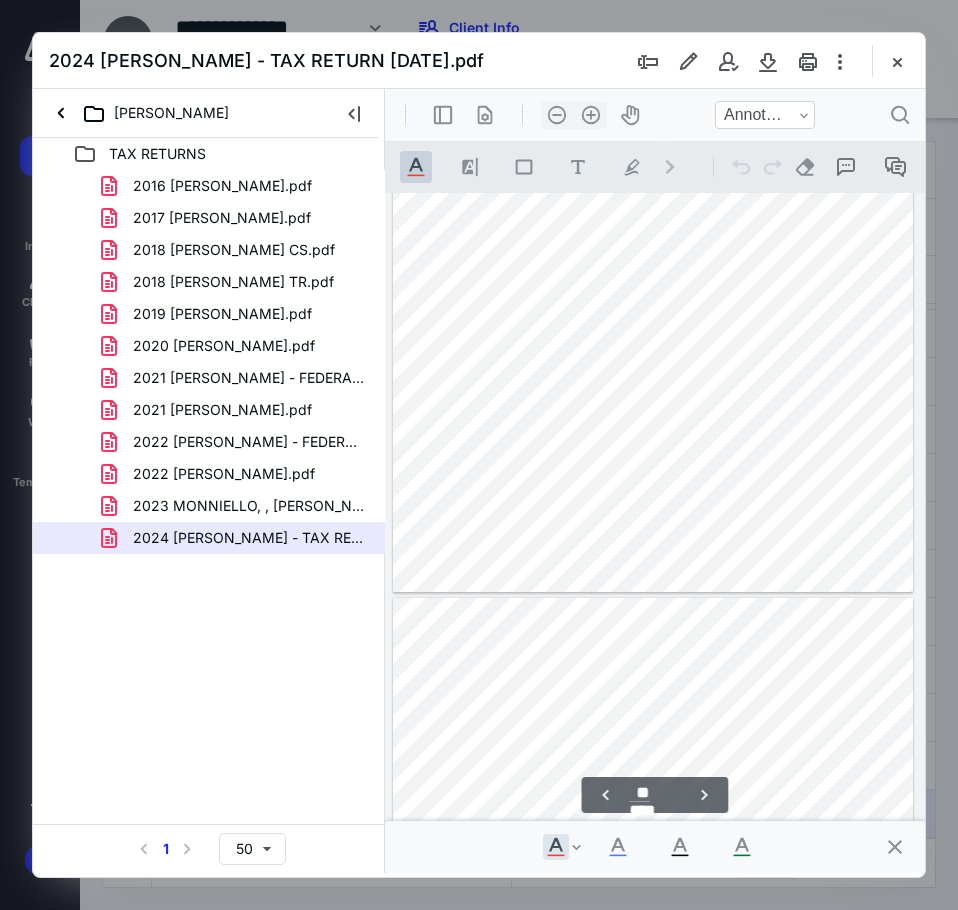type on "**" 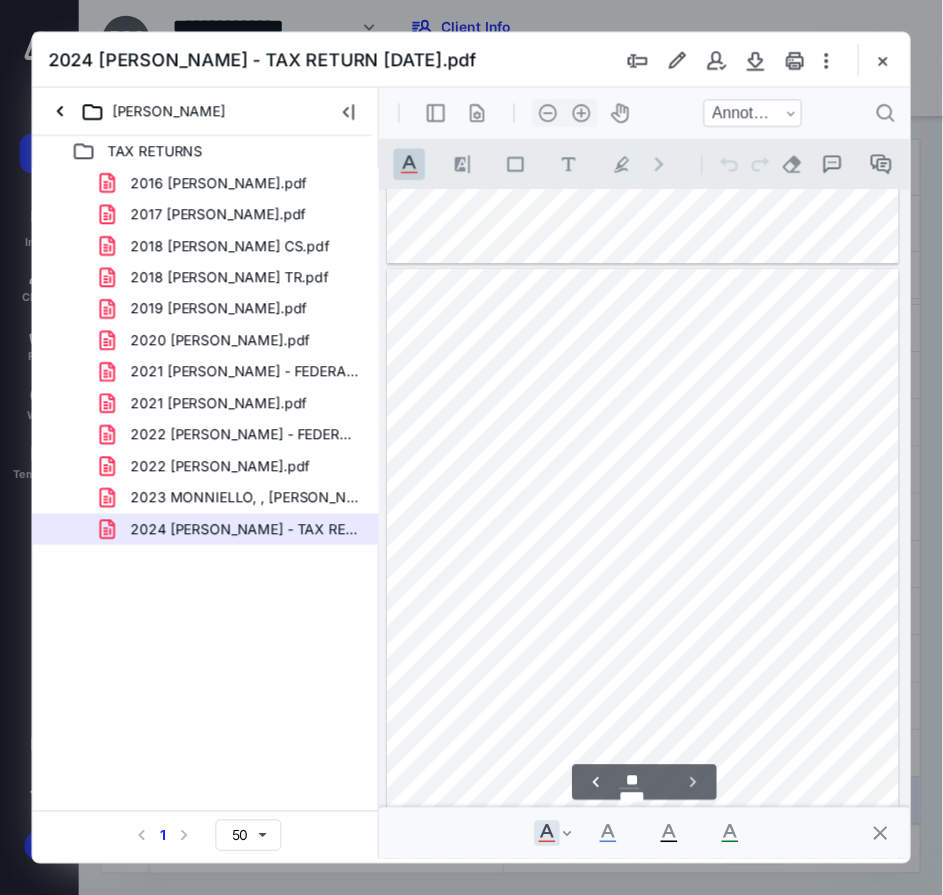 scroll, scrollTop: 10184, scrollLeft: 0, axis: vertical 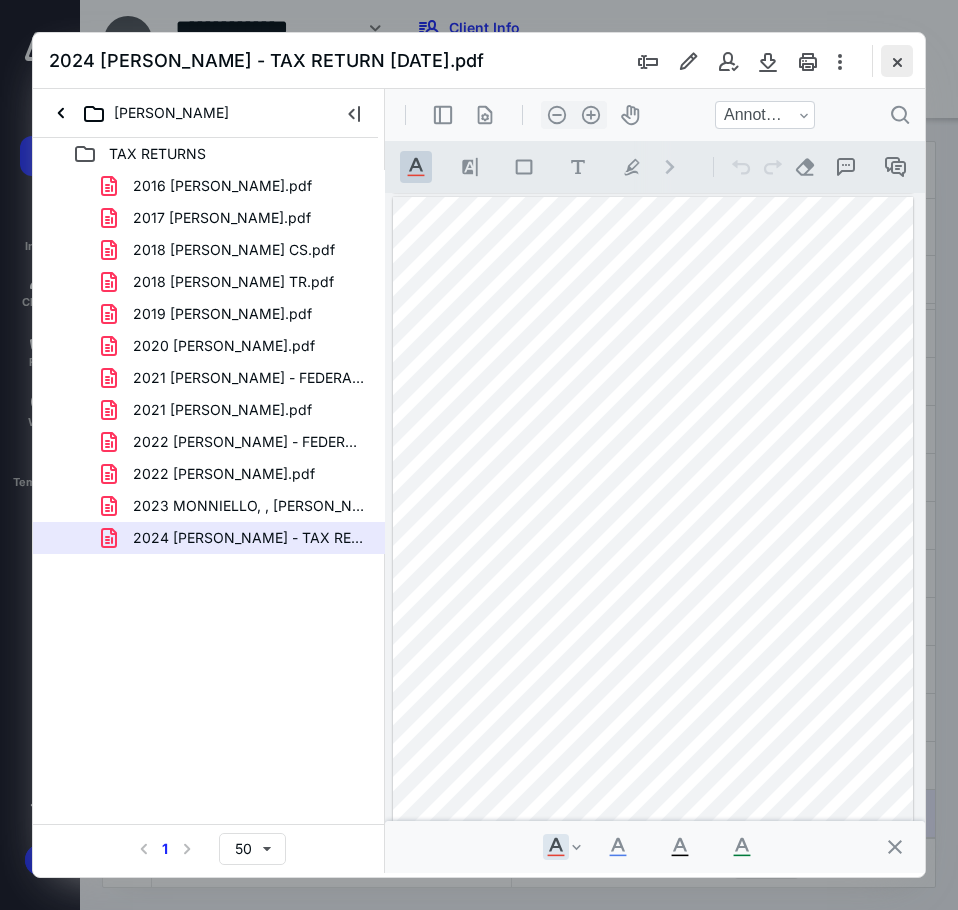 click at bounding box center (897, 61) 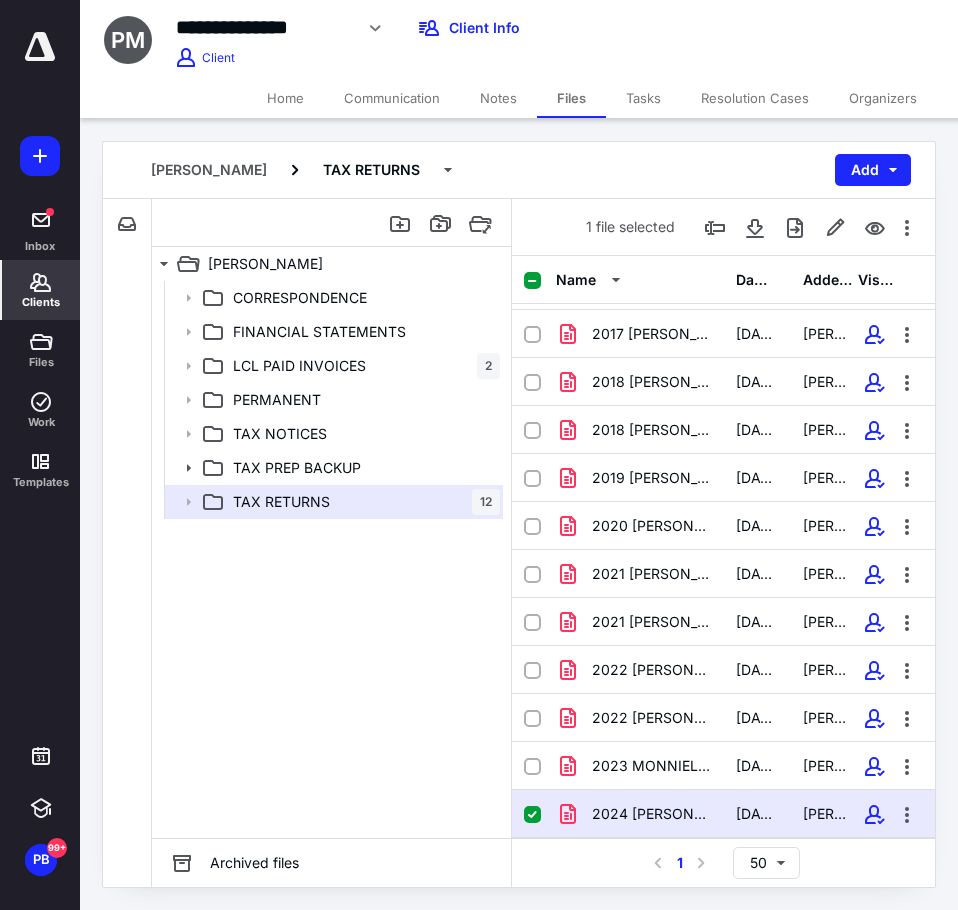 click 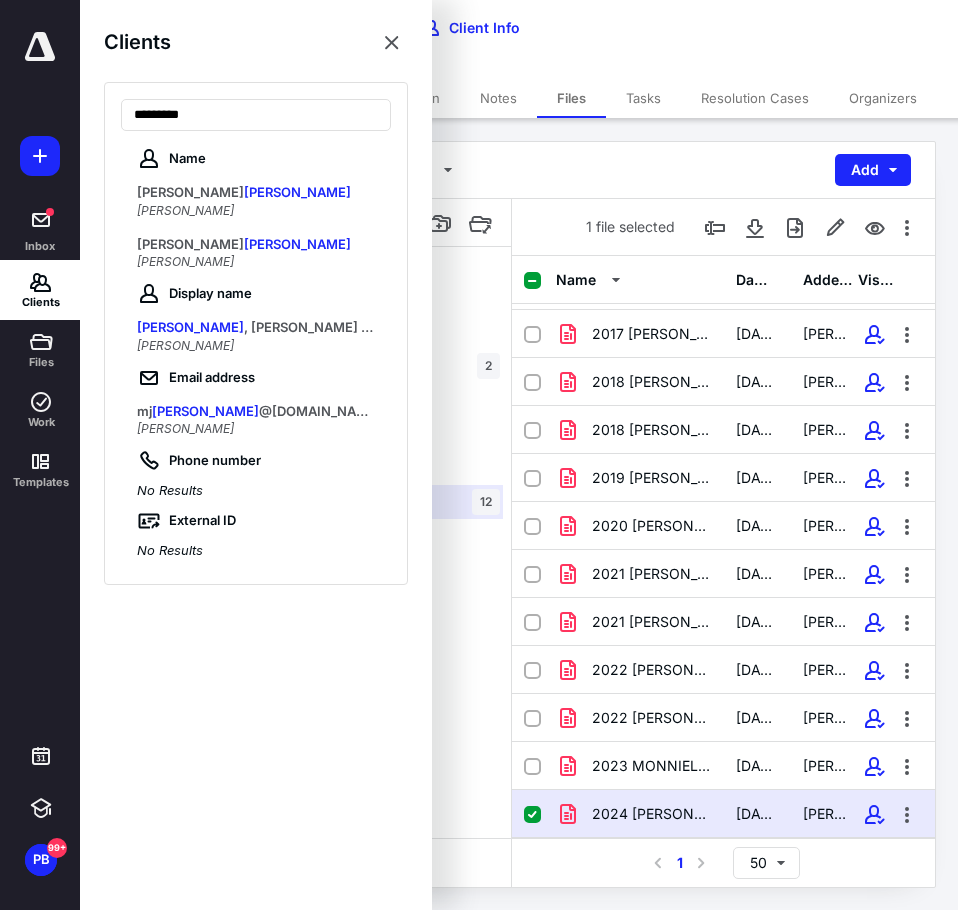 type on "*********" 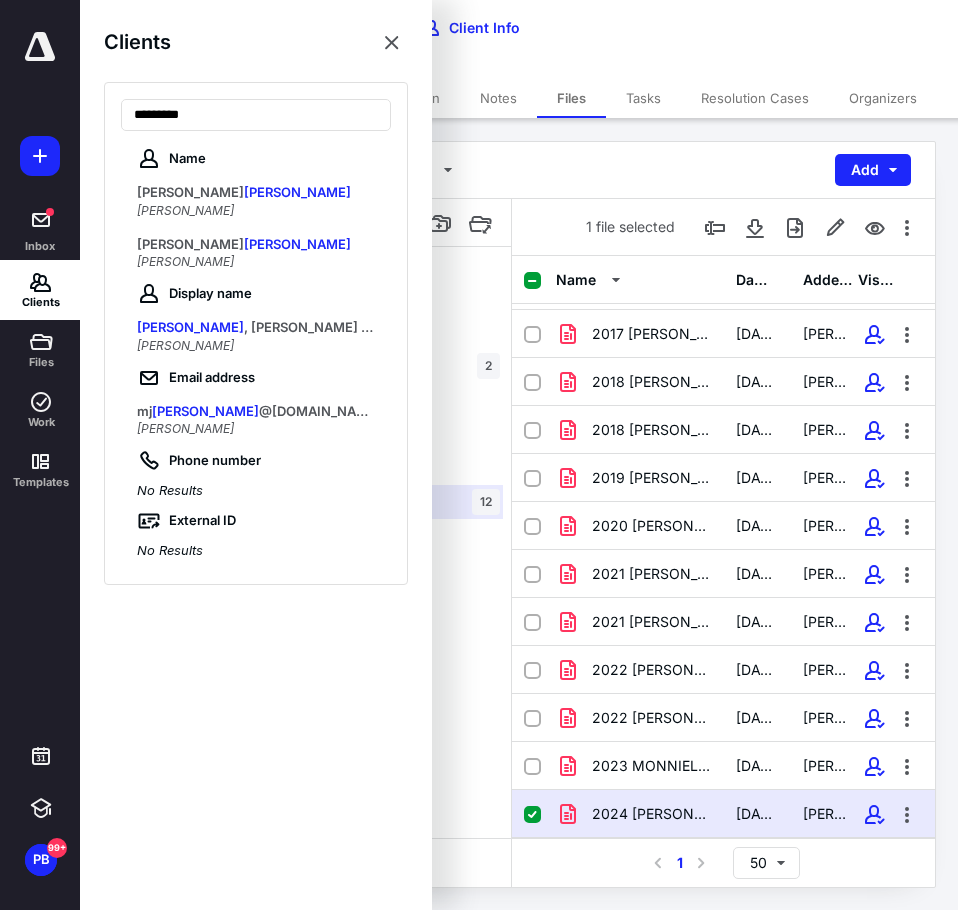 click on "MATTHEW  MOSCHETTO" at bounding box center [185, 261] 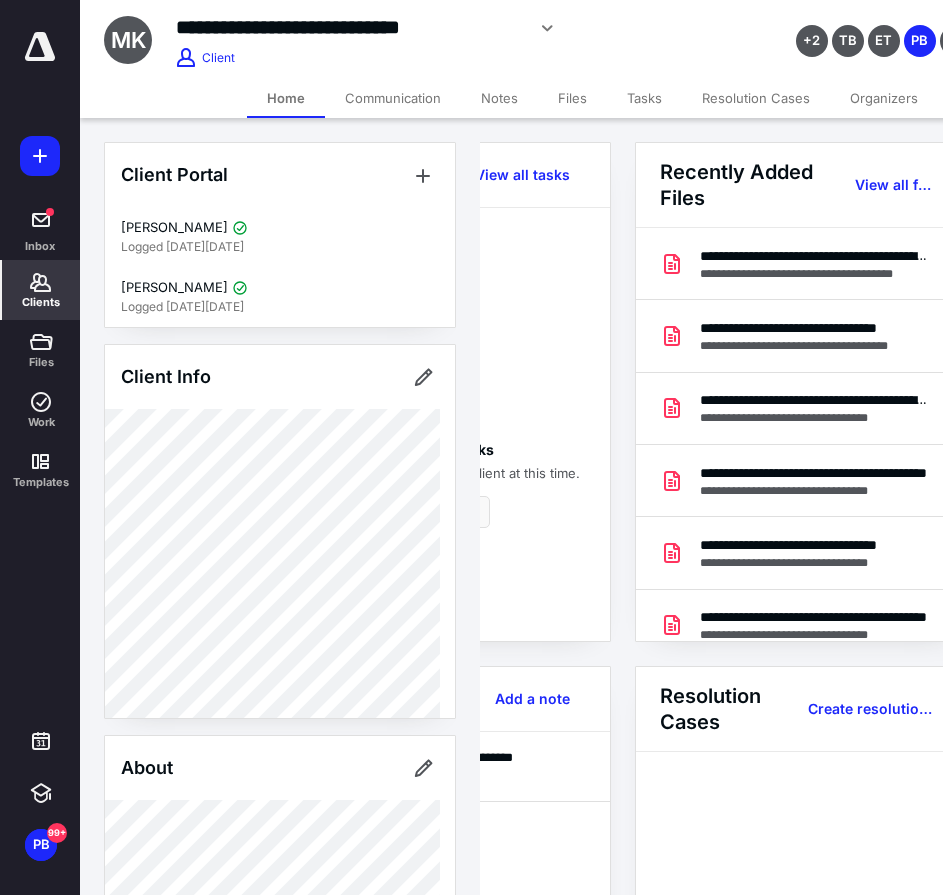 scroll, scrollTop: 0, scrollLeft: 239, axis: horizontal 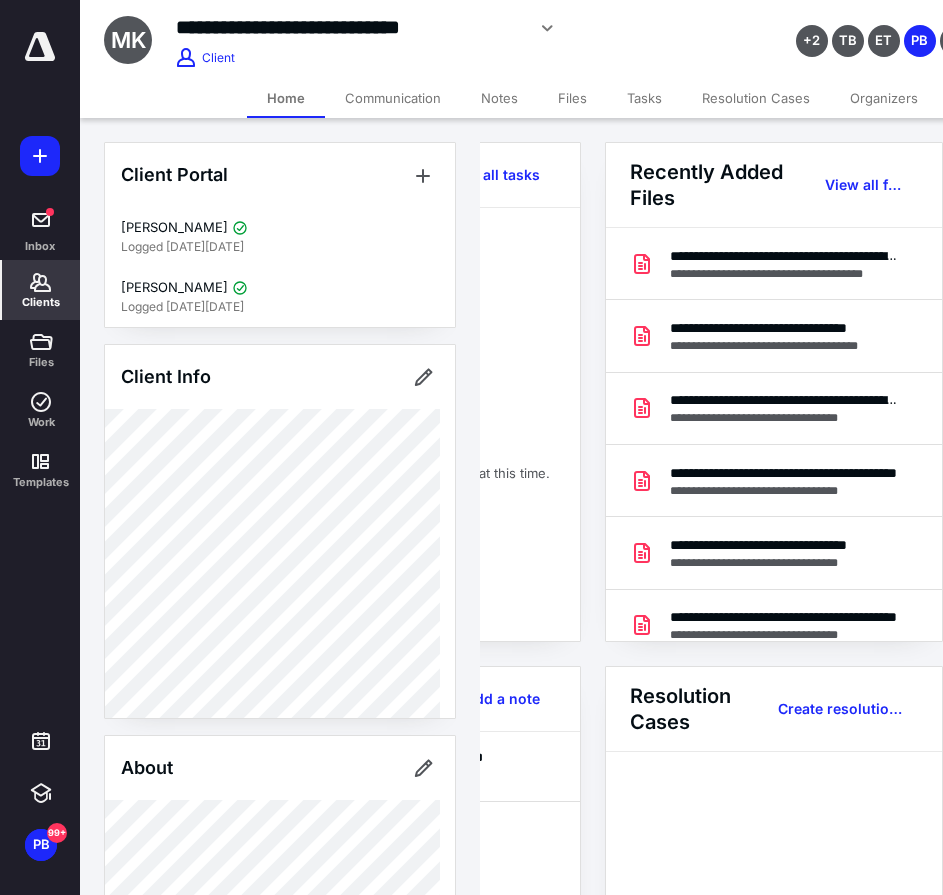 click on "Recently Added Files View all files" at bounding box center (774, 185) 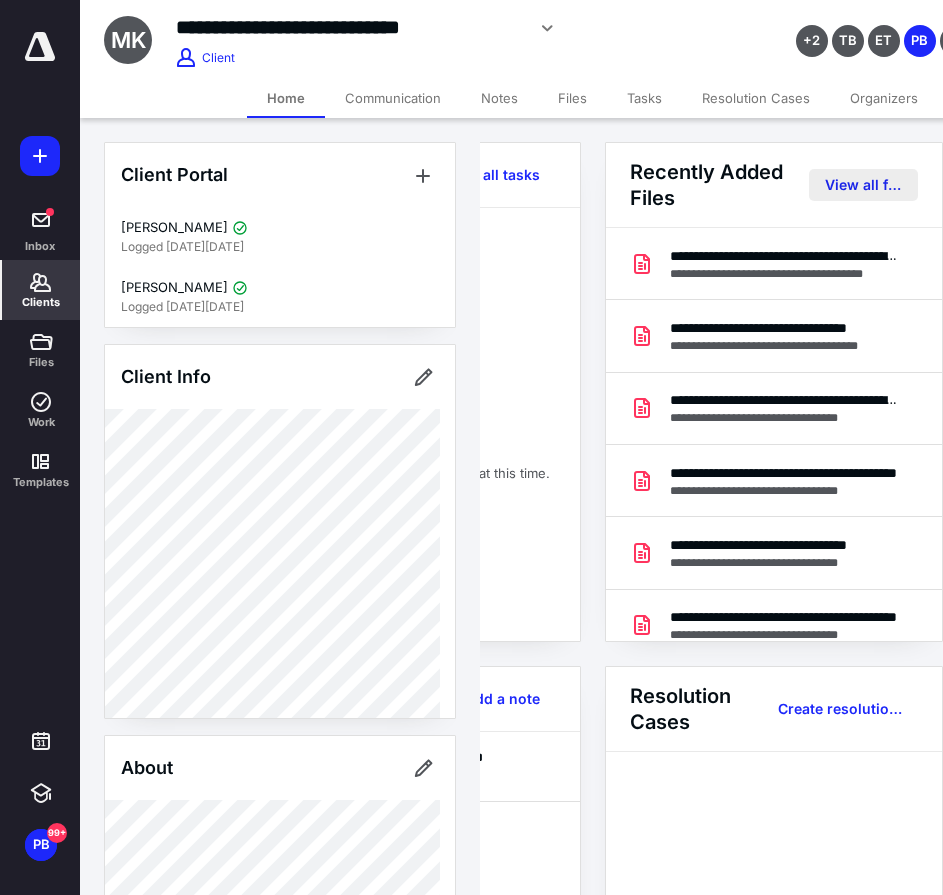 click on "View all files" at bounding box center (863, 185) 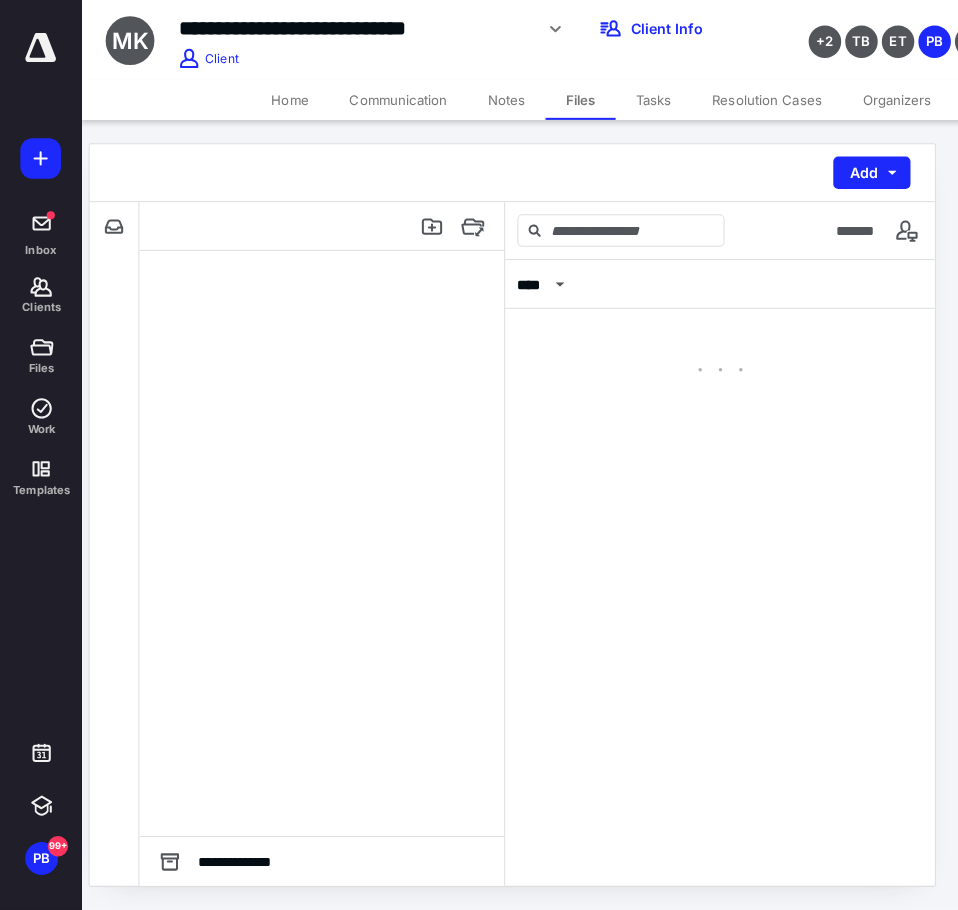 scroll, scrollTop: 0, scrollLeft: 0, axis: both 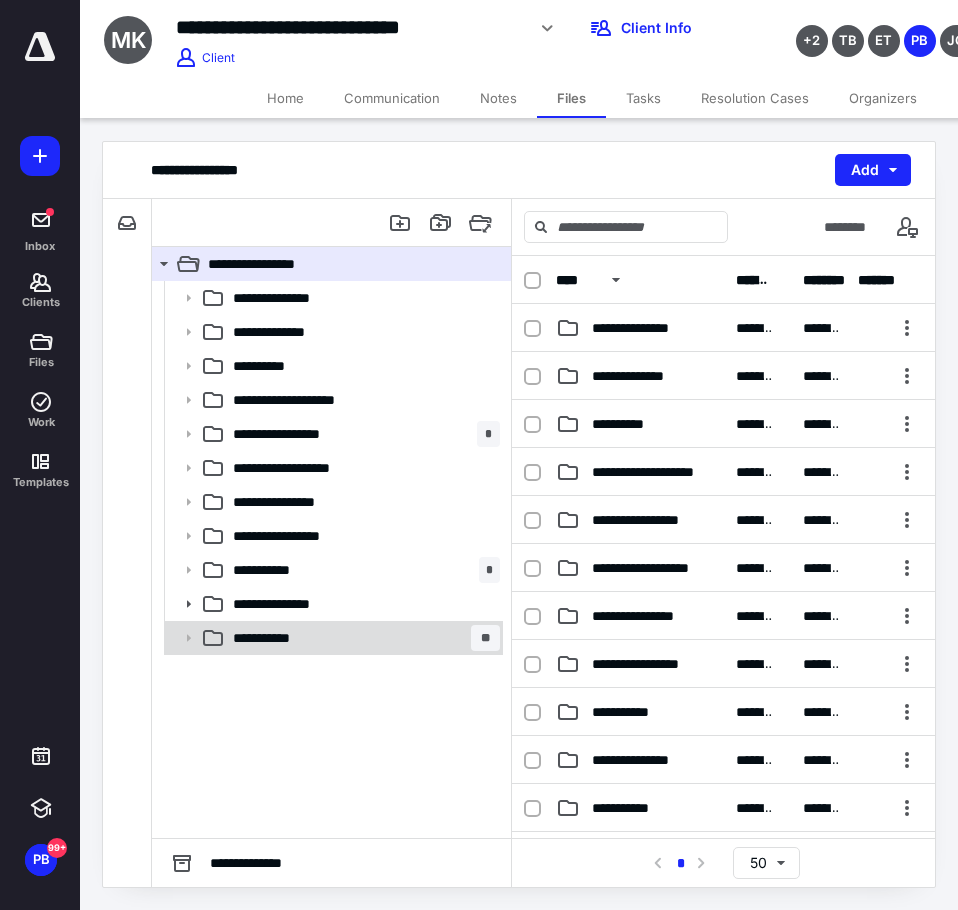 click on "**********" at bounding box center [281, 638] 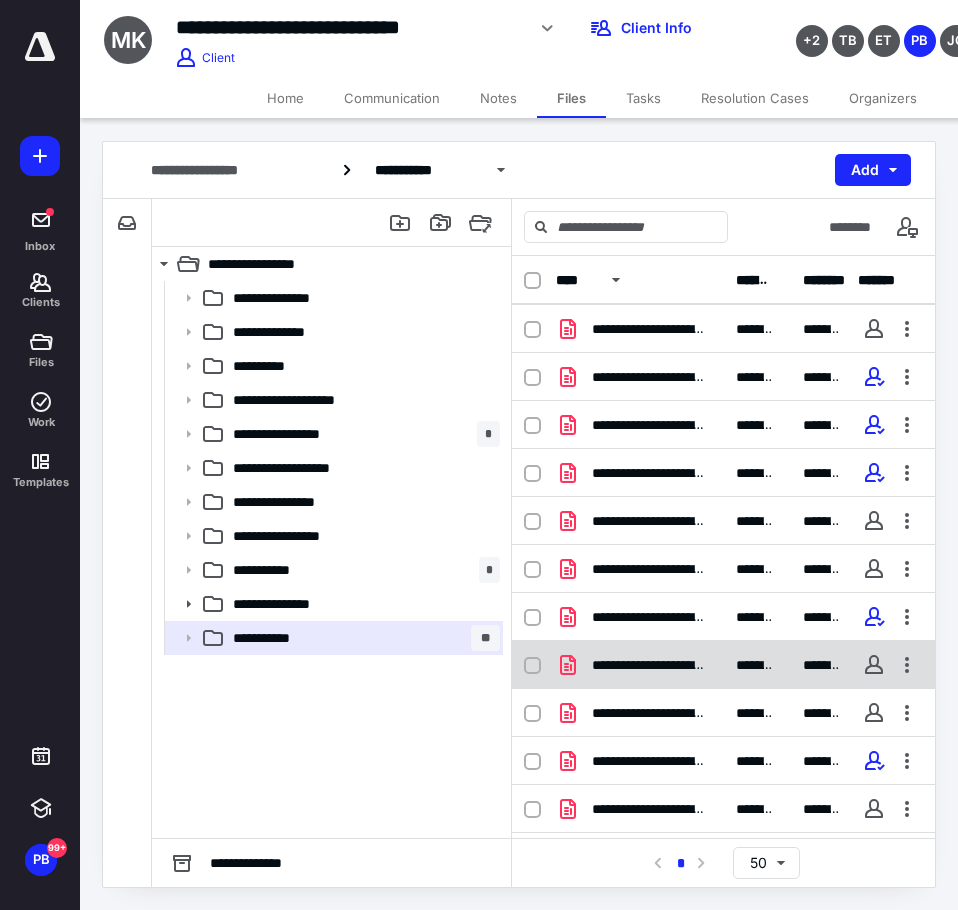 scroll, scrollTop: 330, scrollLeft: 0, axis: vertical 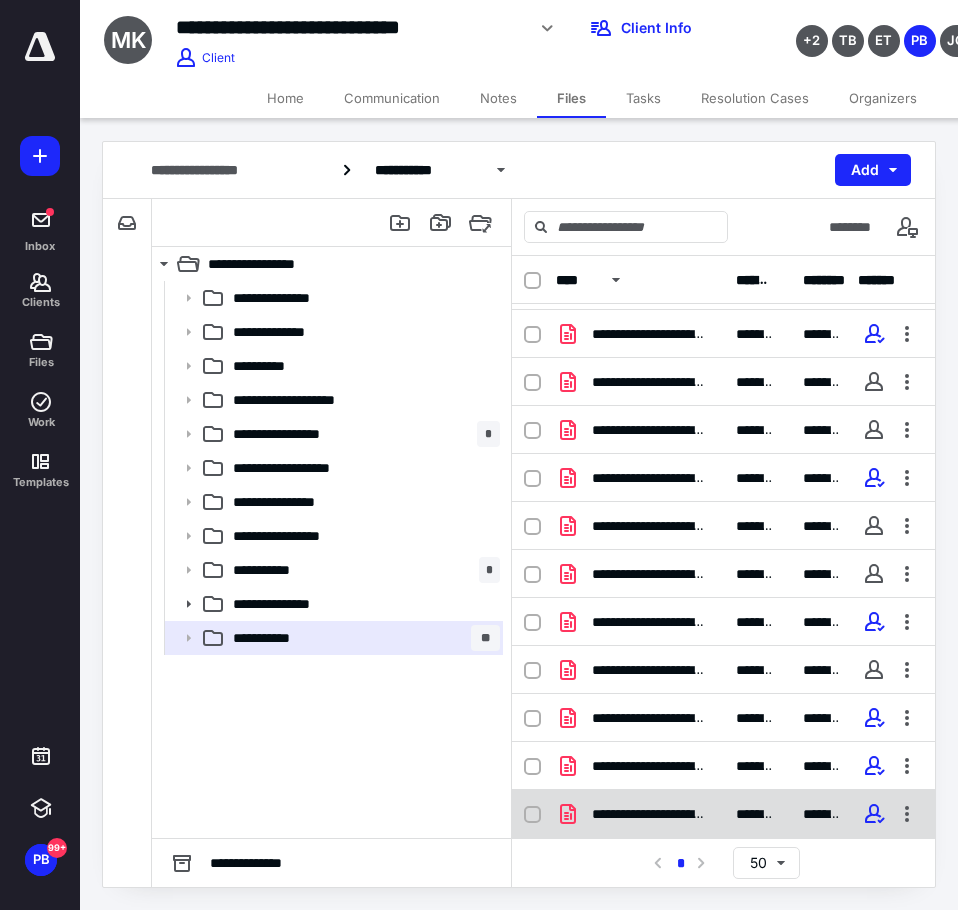 click on "**********" at bounding box center [723, 814] 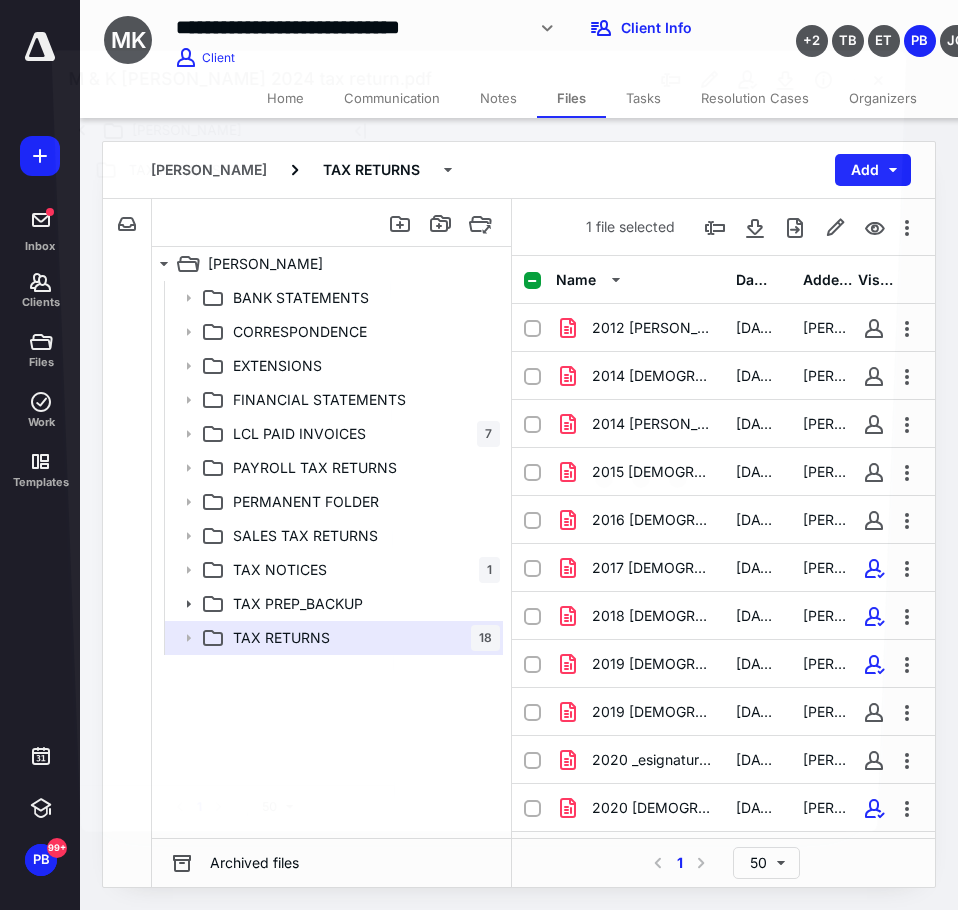 scroll, scrollTop: 330, scrollLeft: 0, axis: vertical 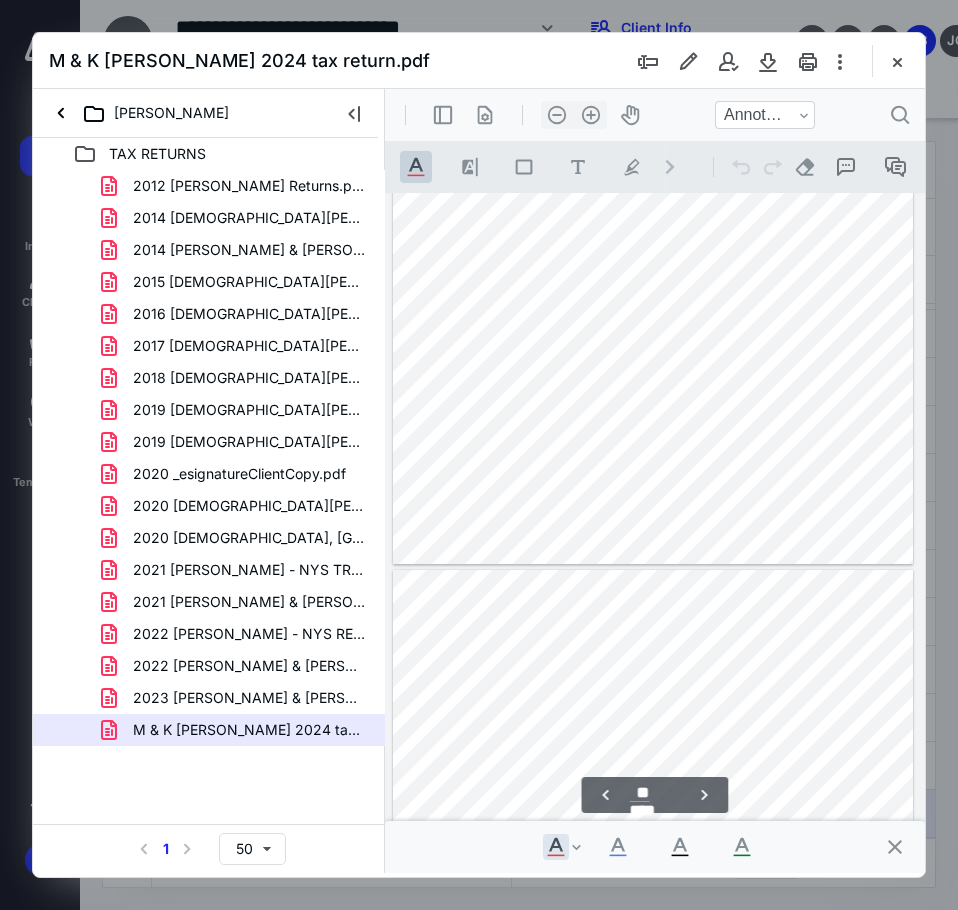 type on "**" 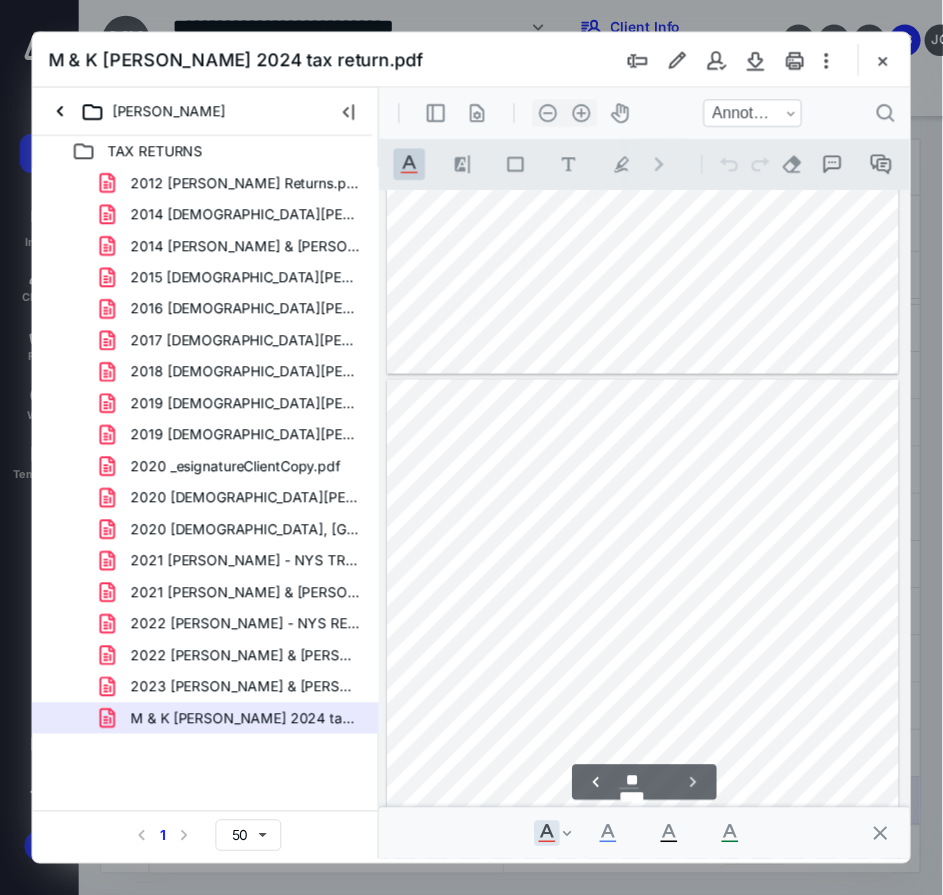 scroll, scrollTop: 26480, scrollLeft: 0, axis: vertical 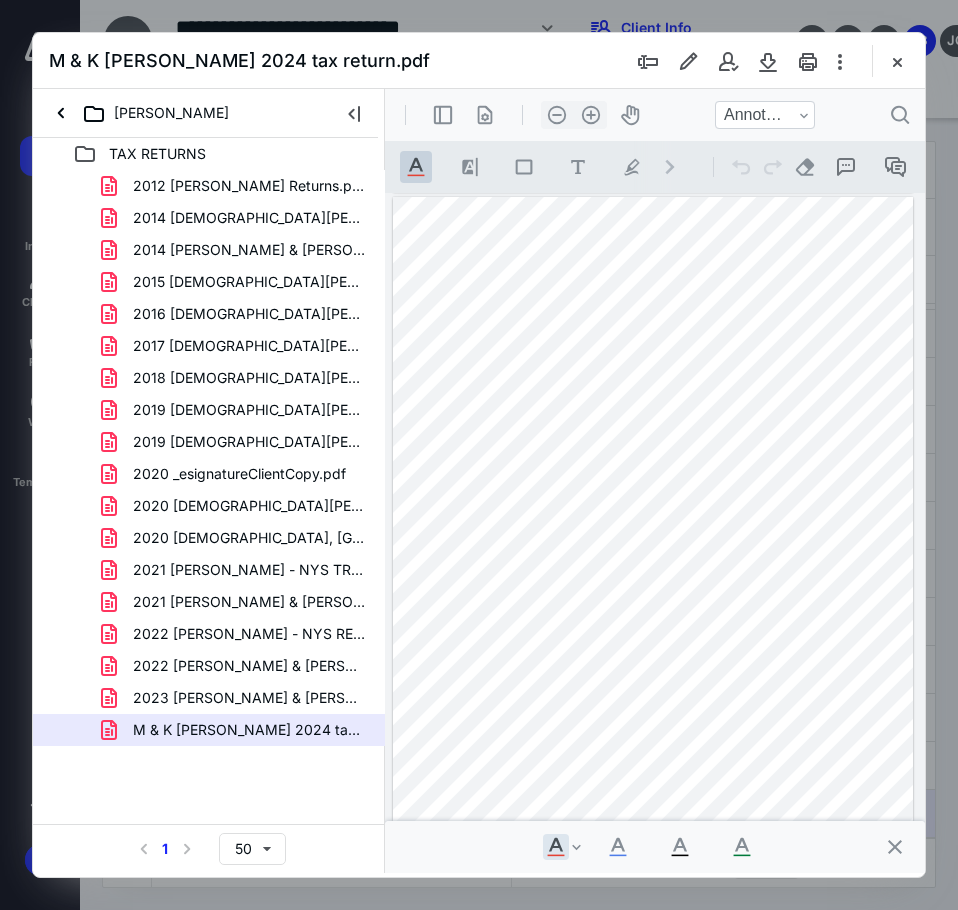 click at bounding box center (897, 61) 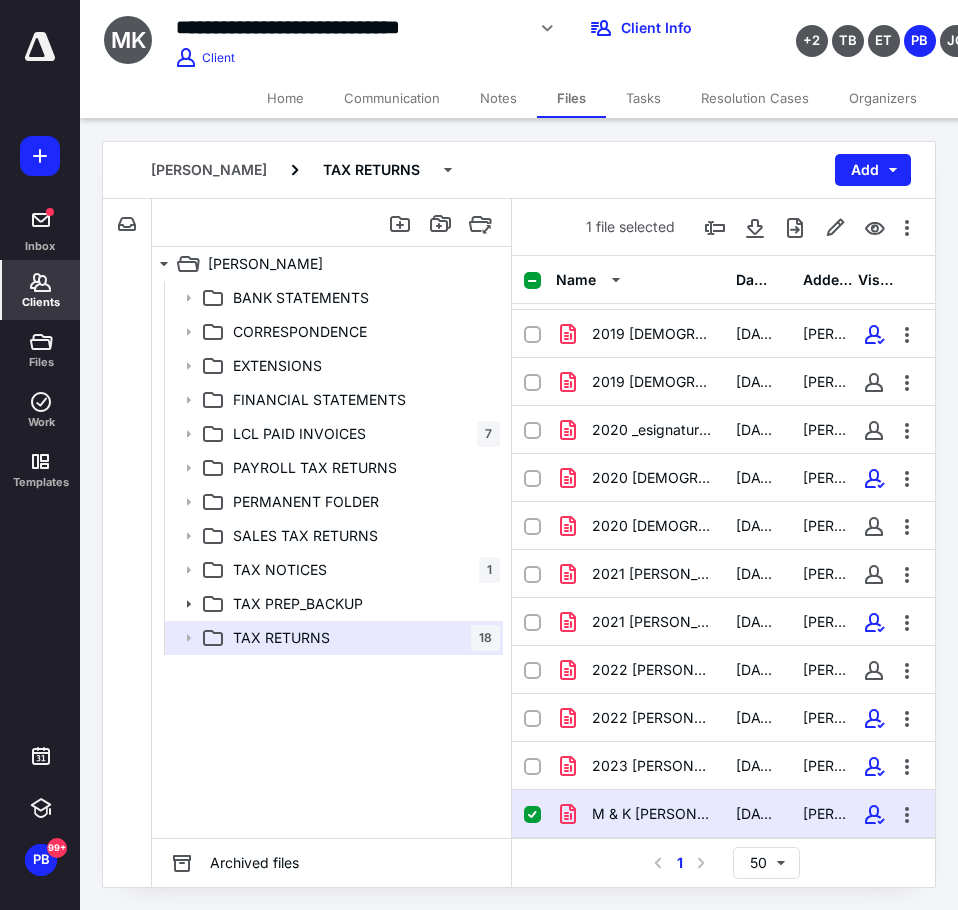 click 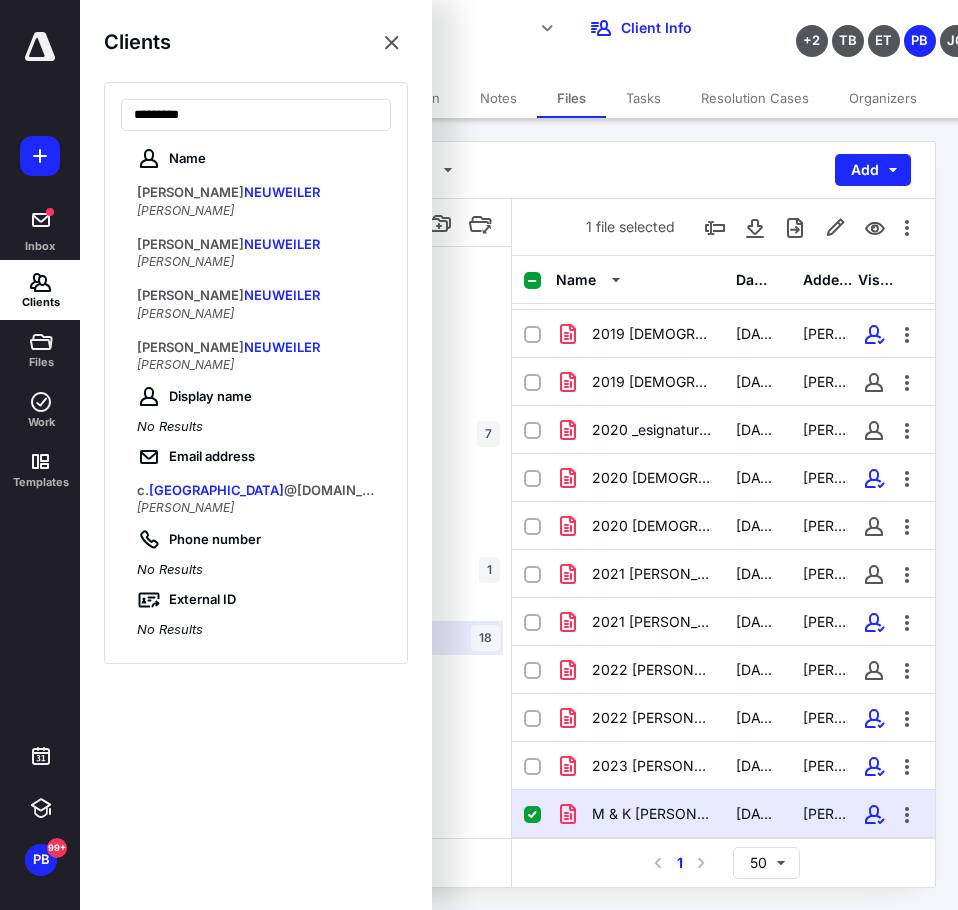 type on "*********" 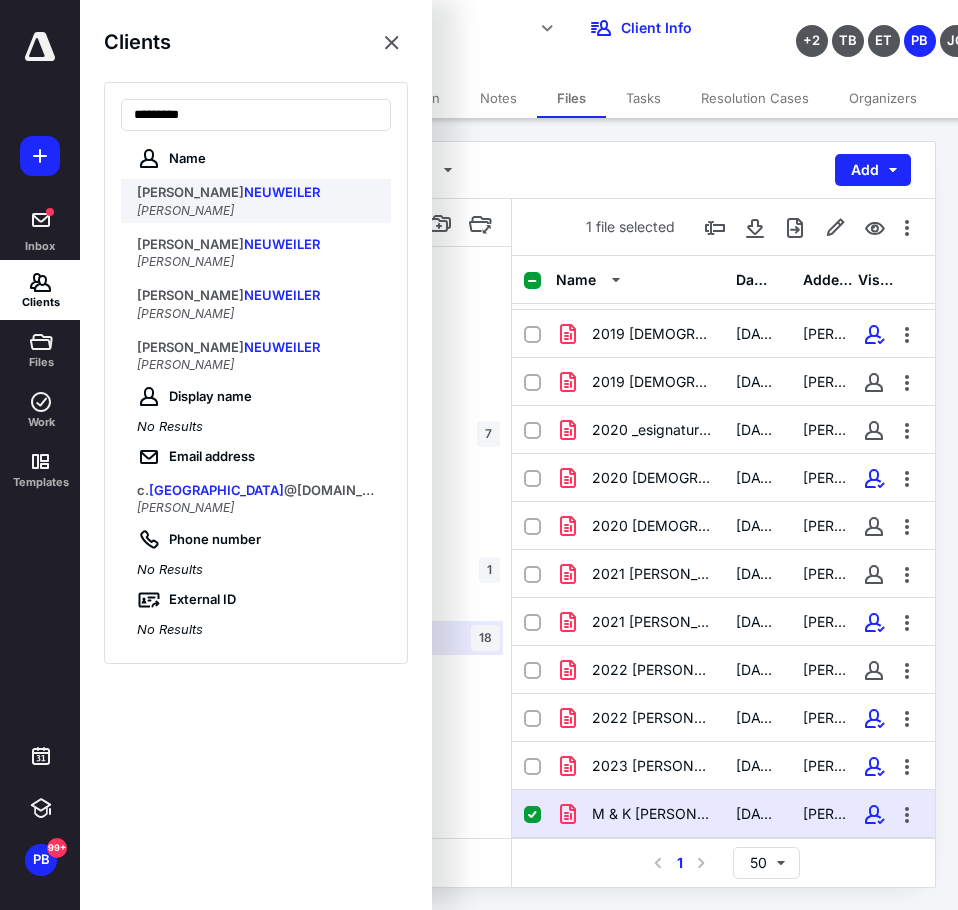 click on "CHARLES R  NEUWEILER" at bounding box center (258, 193) 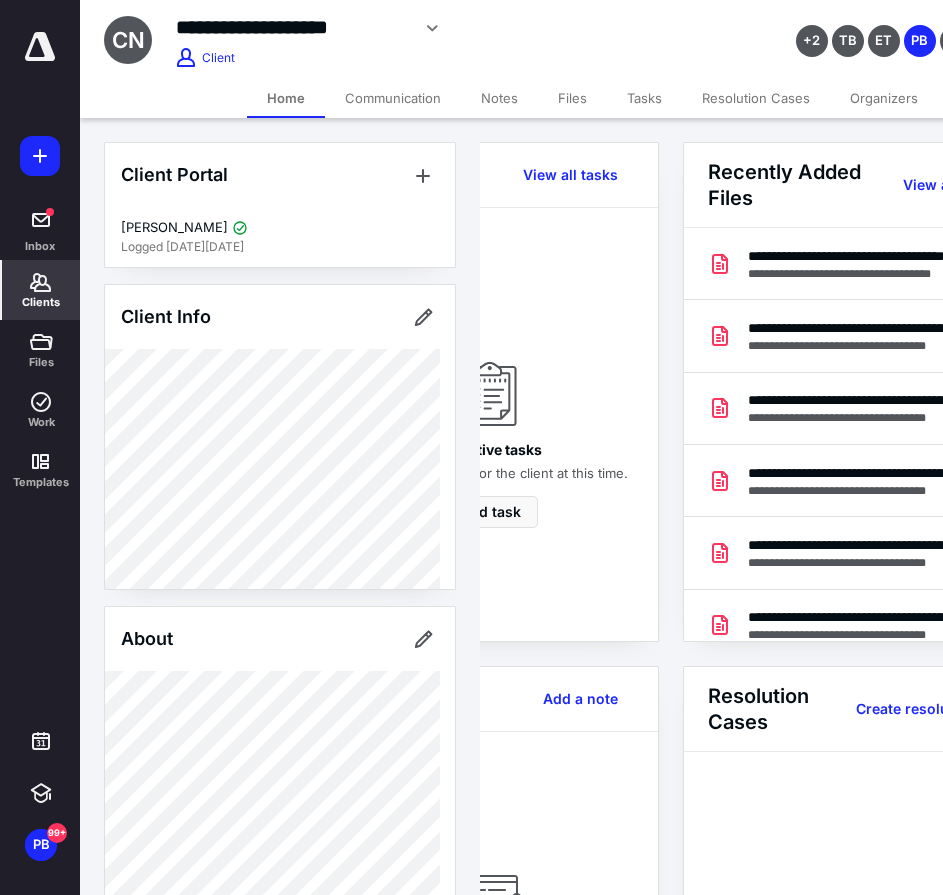 scroll, scrollTop: 0, scrollLeft: 239, axis: horizontal 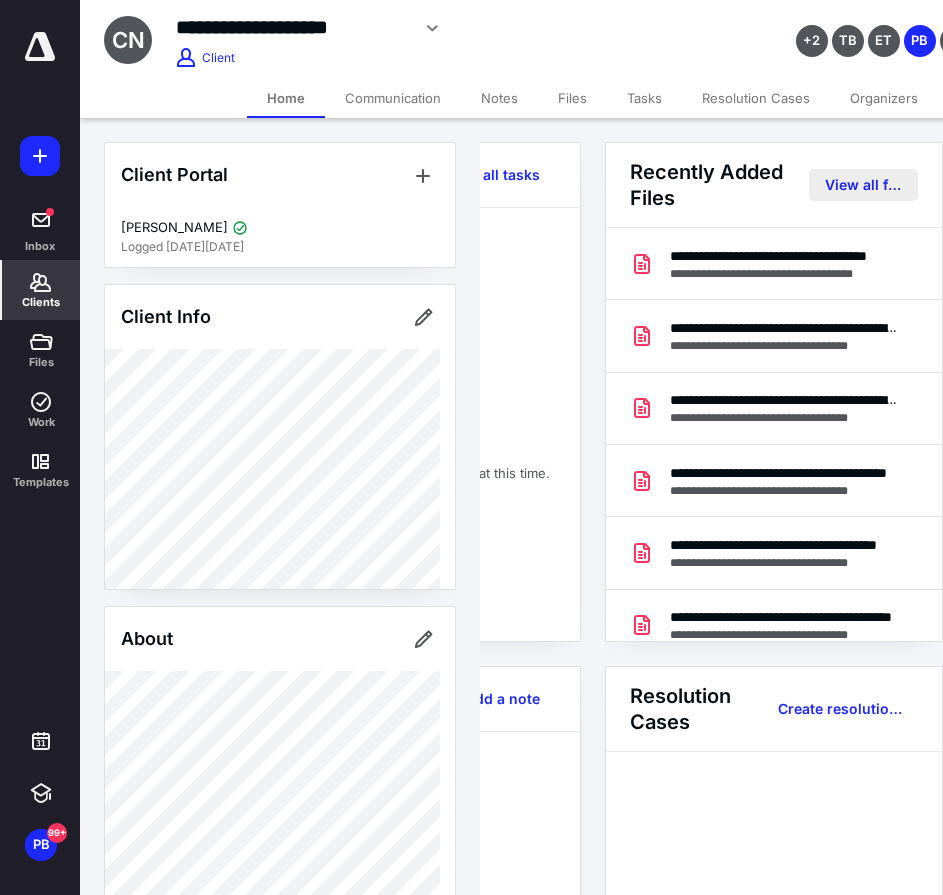 click on "View all files" at bounding box center [863, 185] 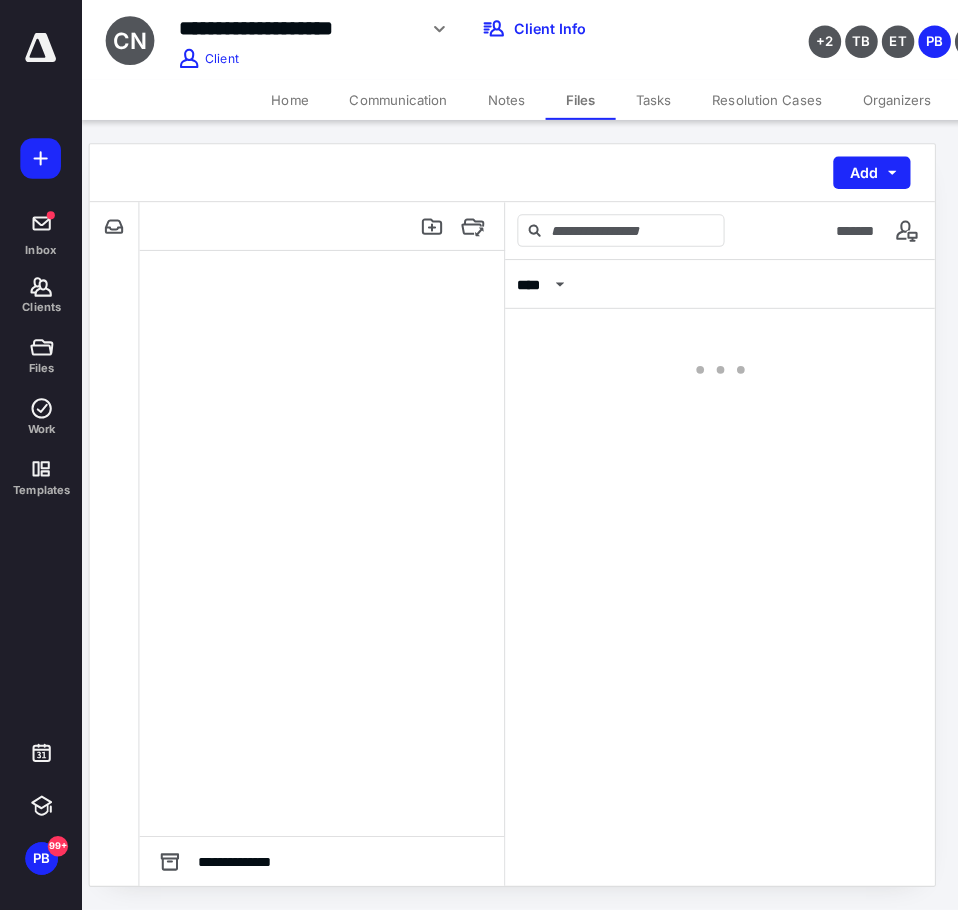 scroll, scrollTop: 0, scrollLeft: 0, axis: both 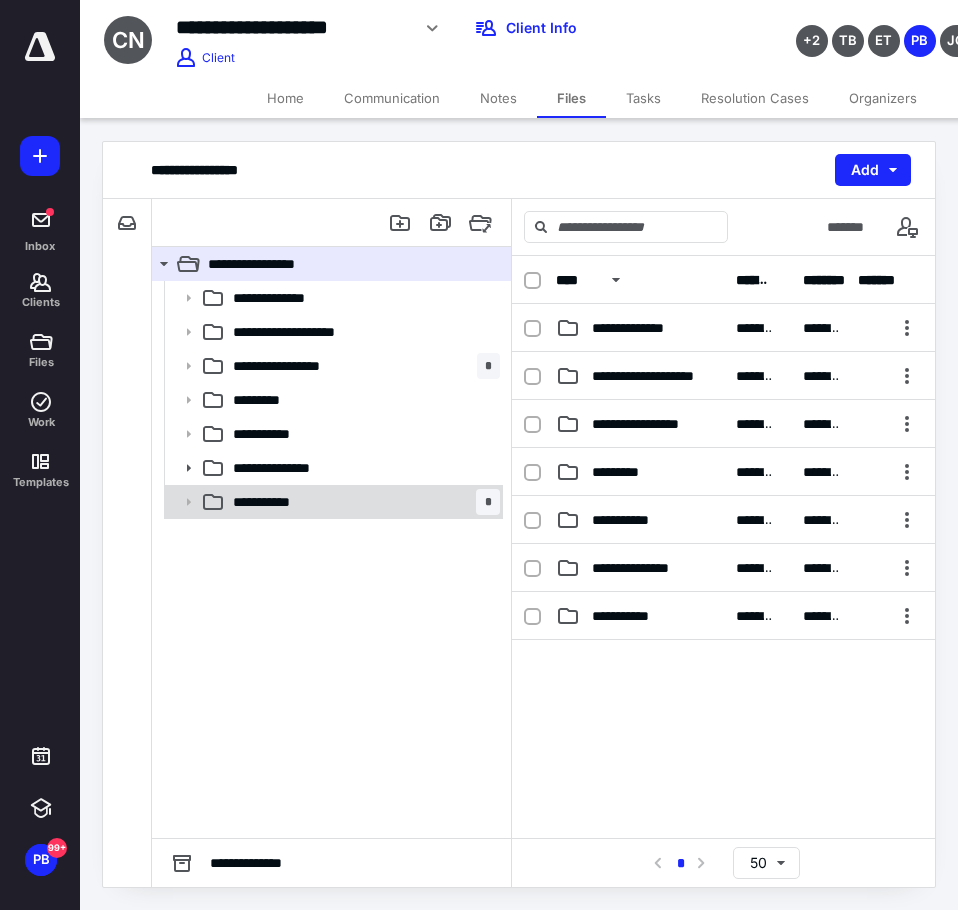 click on "**********" at bounding box center (281, 502) 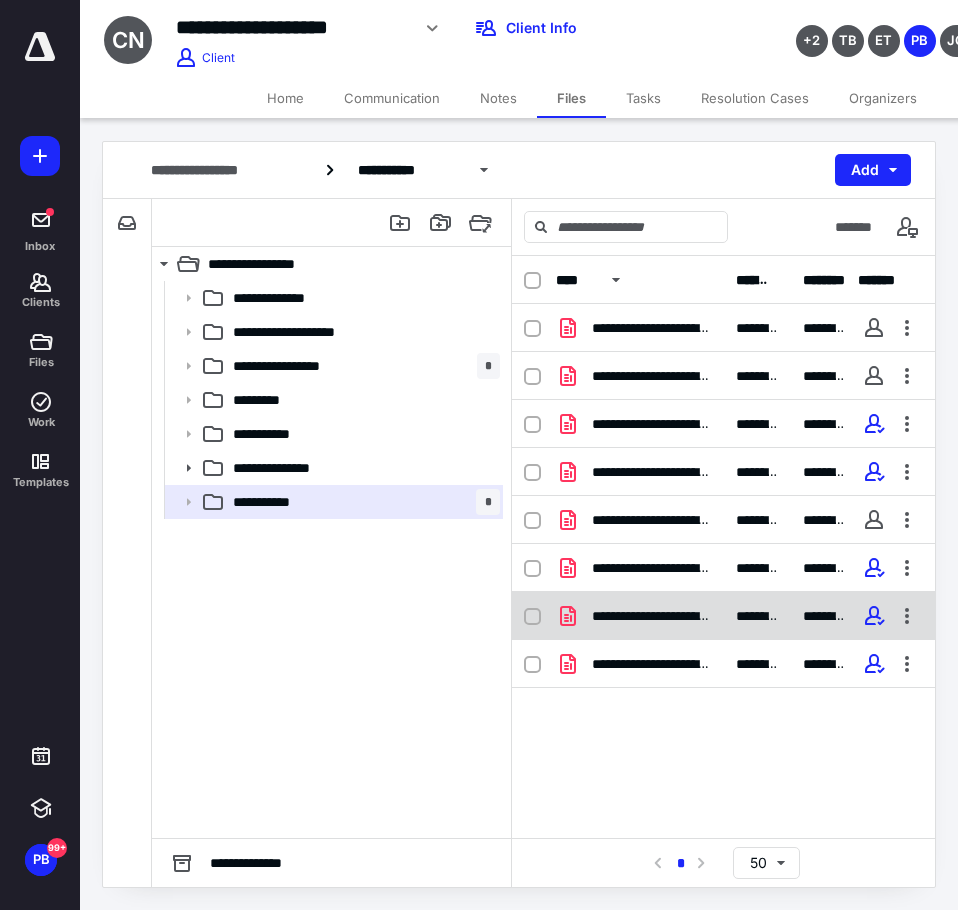click on "**********" at bounding box center [652, 616] 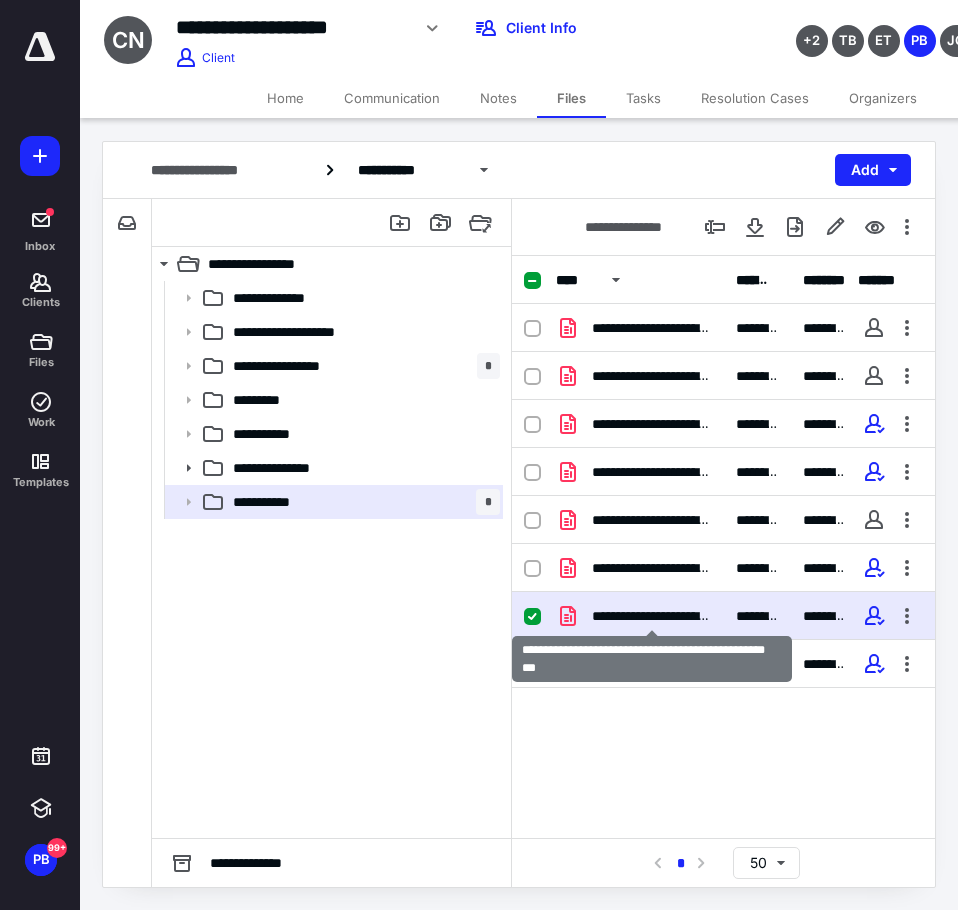 click on "**********" at bounding box center [652, 616] 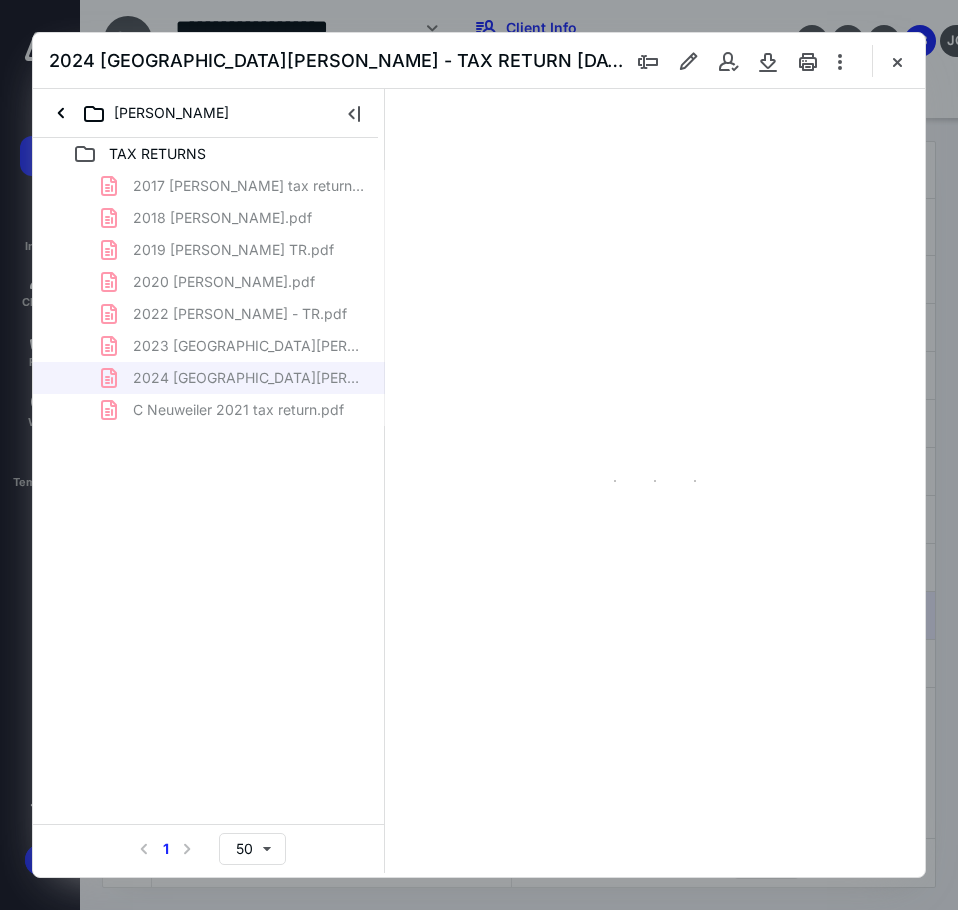 scroll, scrollTop: 0, scrollLeft: 0, axis: both 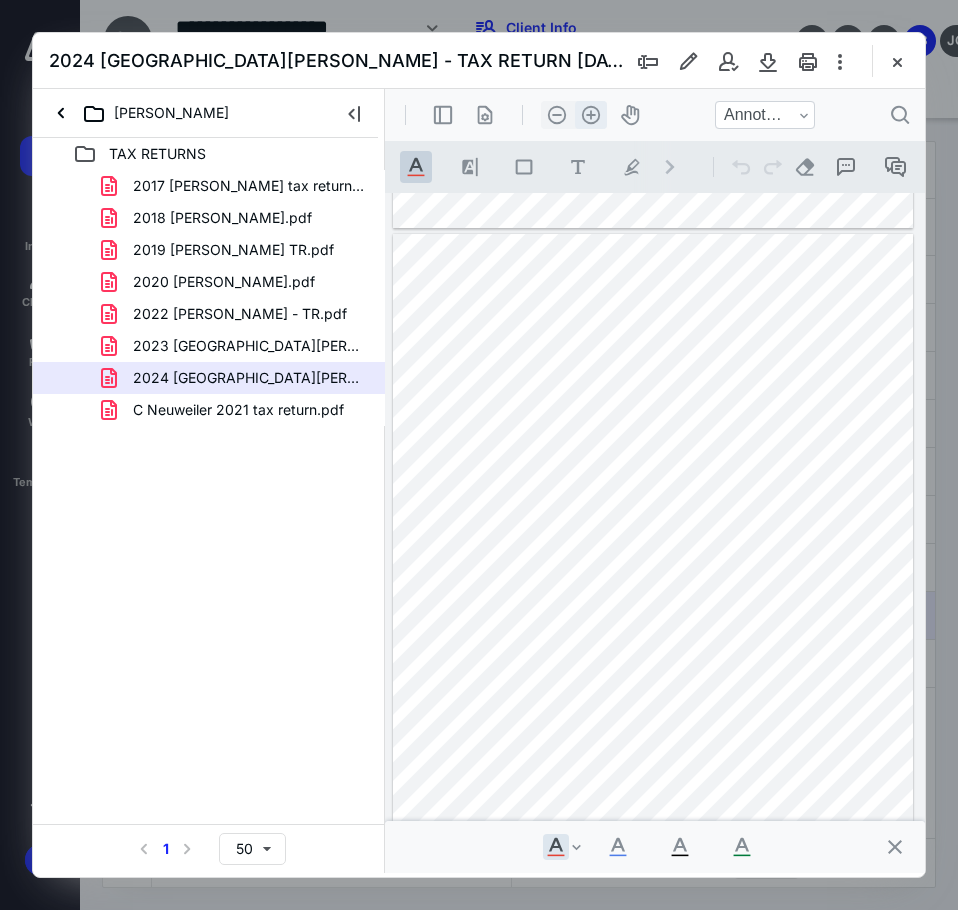 click on ".cls-1{fill:#abb0c4;} icon - header - zoom - in - line" at bounding box center (591, 115) 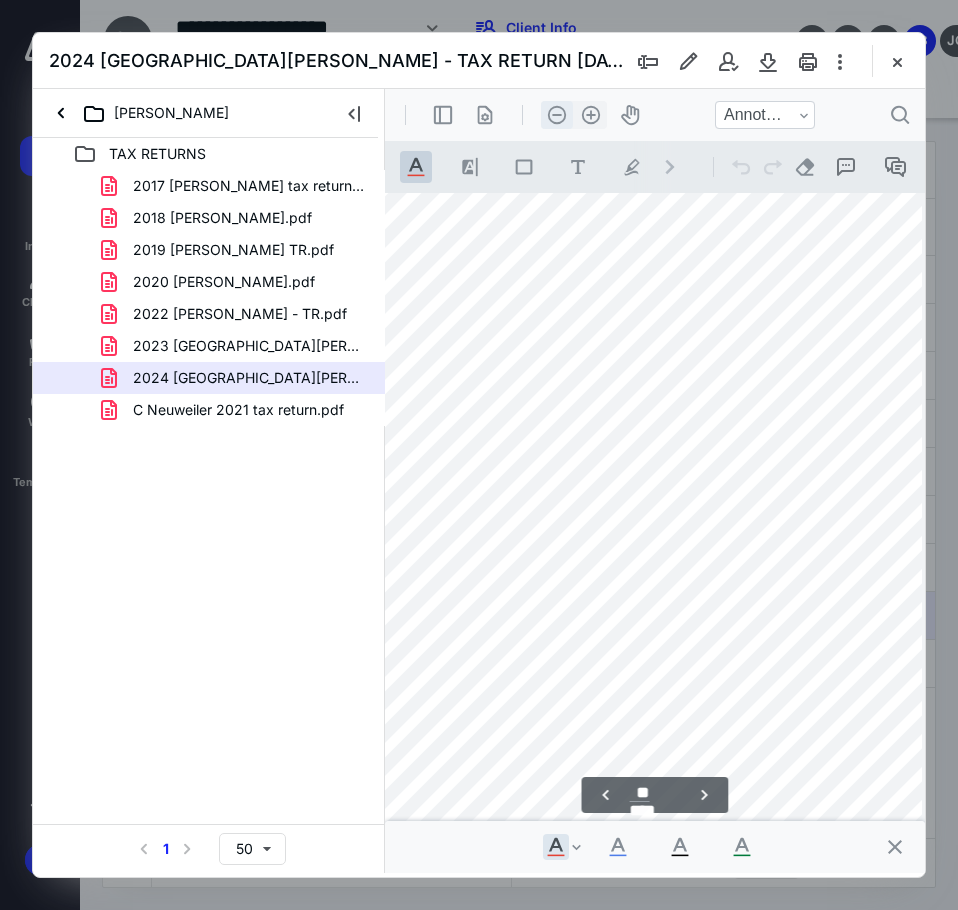 click on ".cls-1{fill:#abb0c4;} icon - header - zoom - out - line" at bounding box center [557, 115] 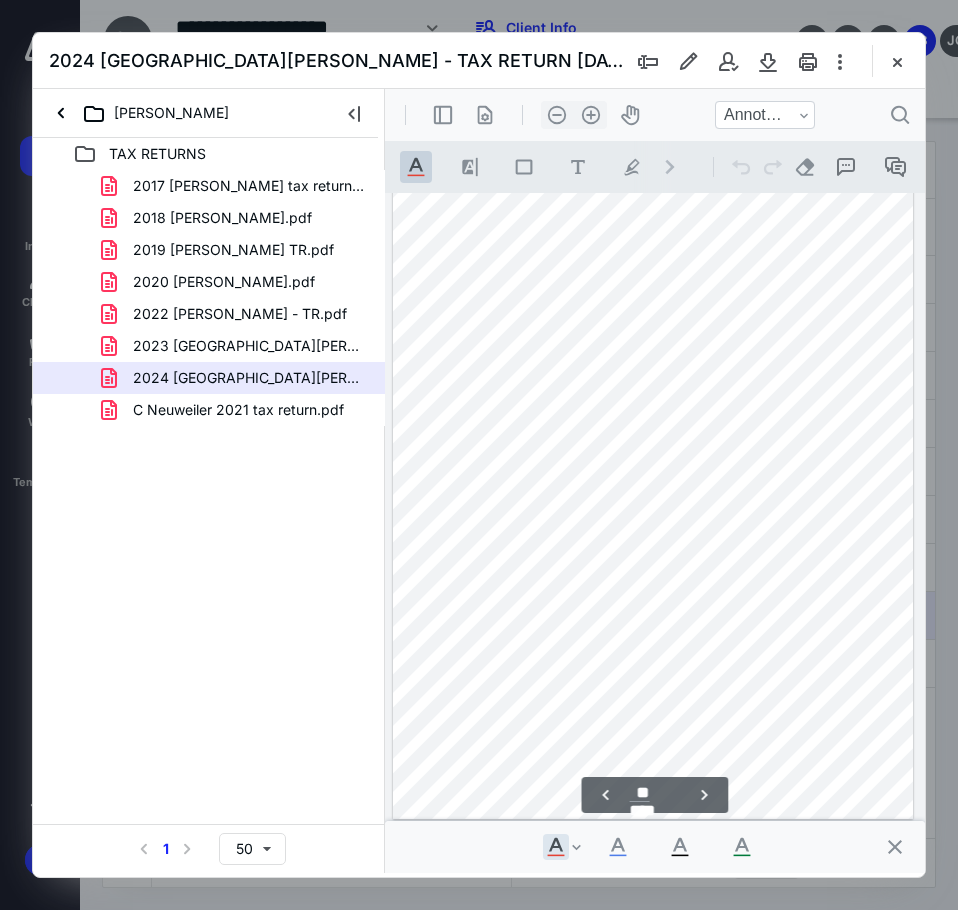 scroll, scrollTop: 26574, scrollLeft: 0, axis: vertical 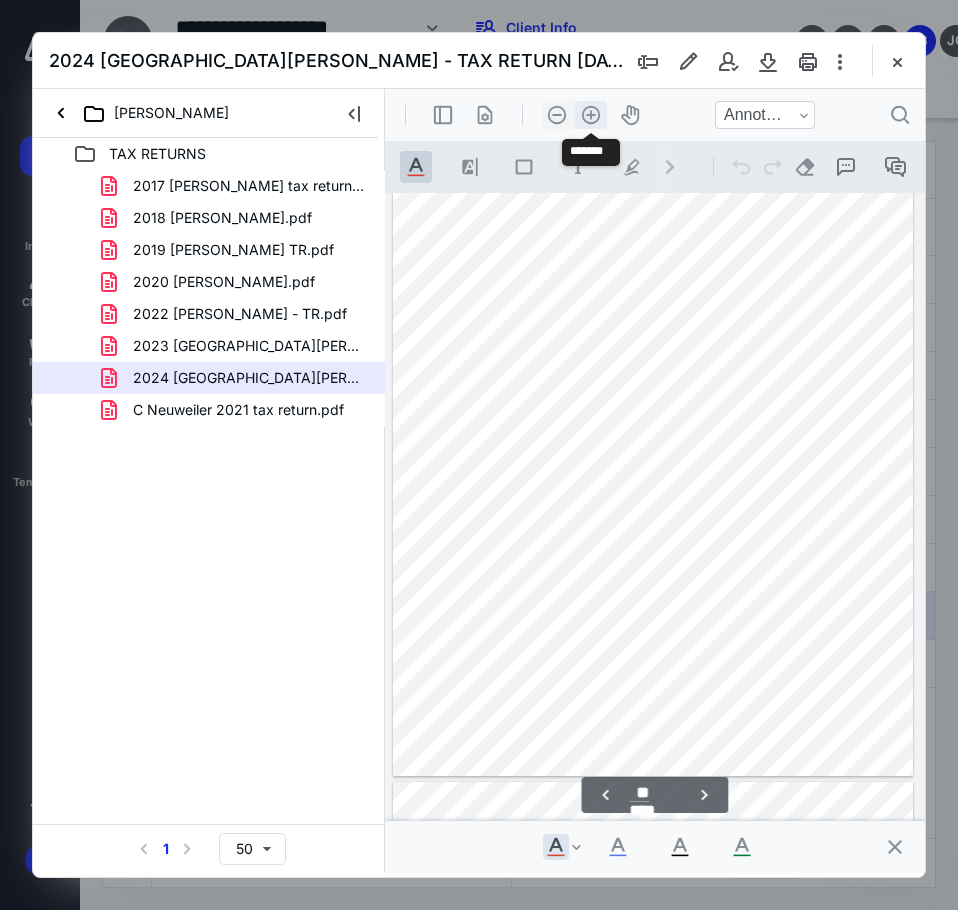 click on ".cls-1{fill:#abb0c4;} icon - header - zoom - in - line" at bounding box center (591, 115) 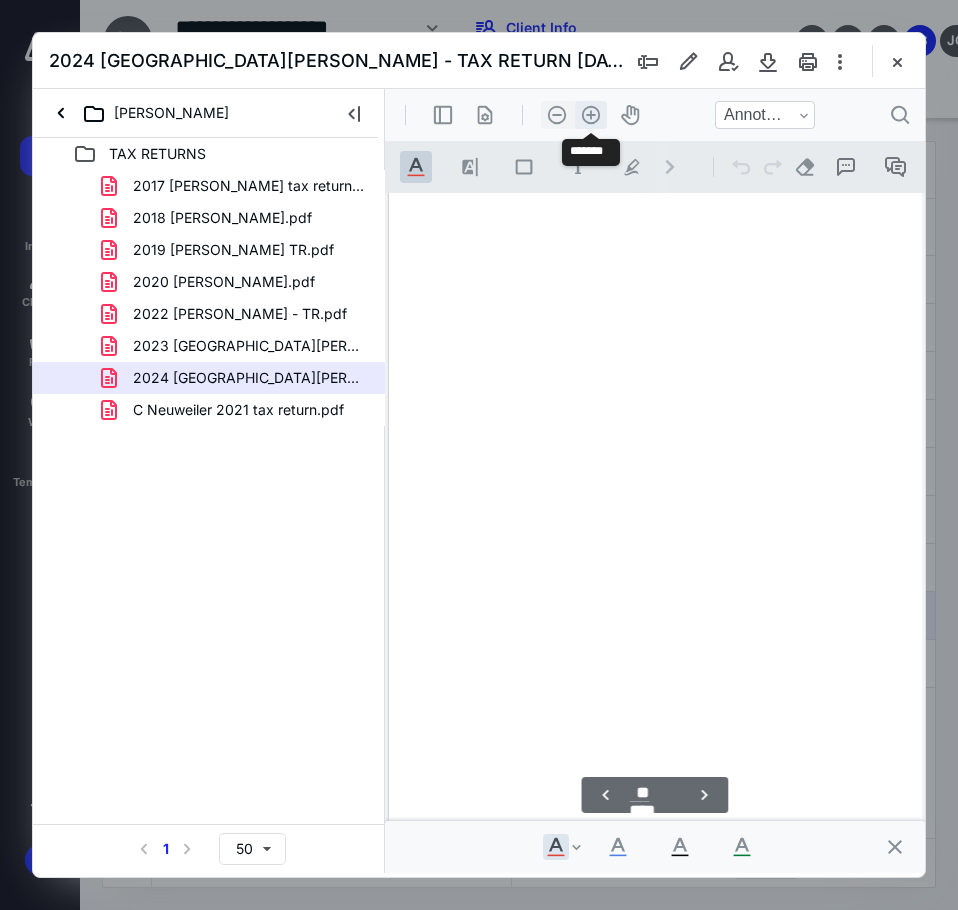scroll, scrollTop: 34475, scrollLeft: 77, axis: both 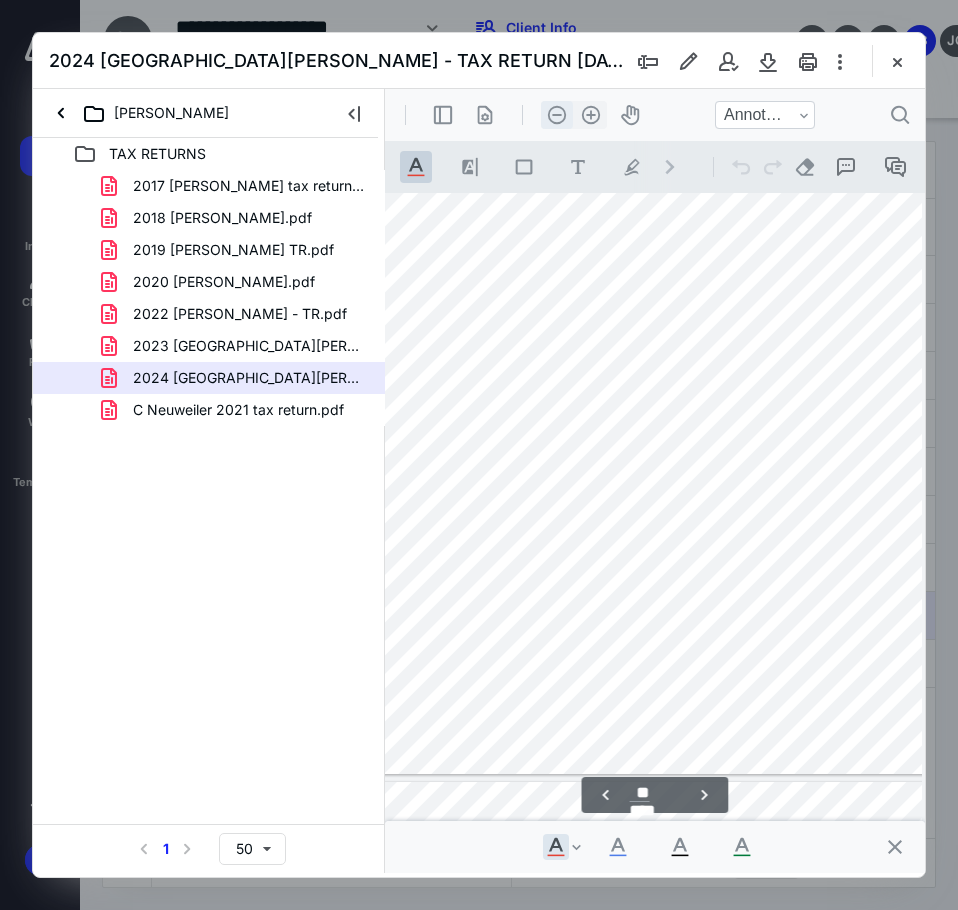 click on ".cls-1{fill:#abb0c4;} icon - header - zoom - out - line" at bounding box center (557, 115) 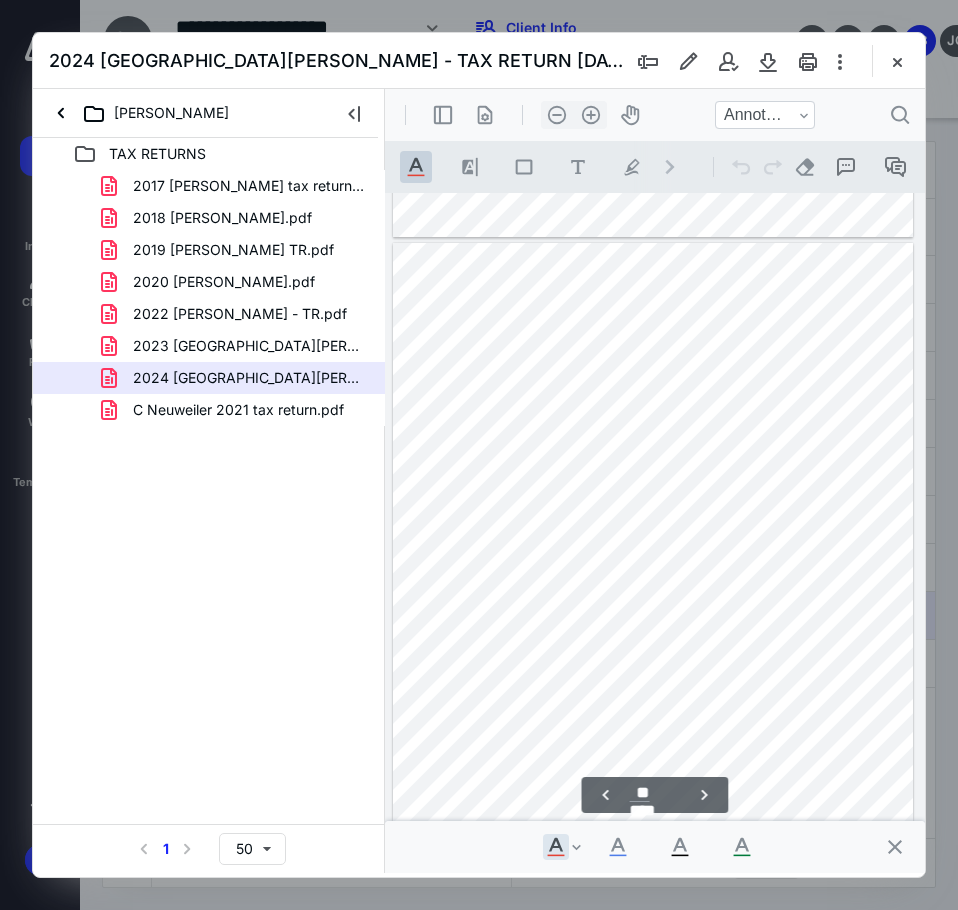 scroll, scrollTop: 24396, scrollLeft: 0, axis: vertical 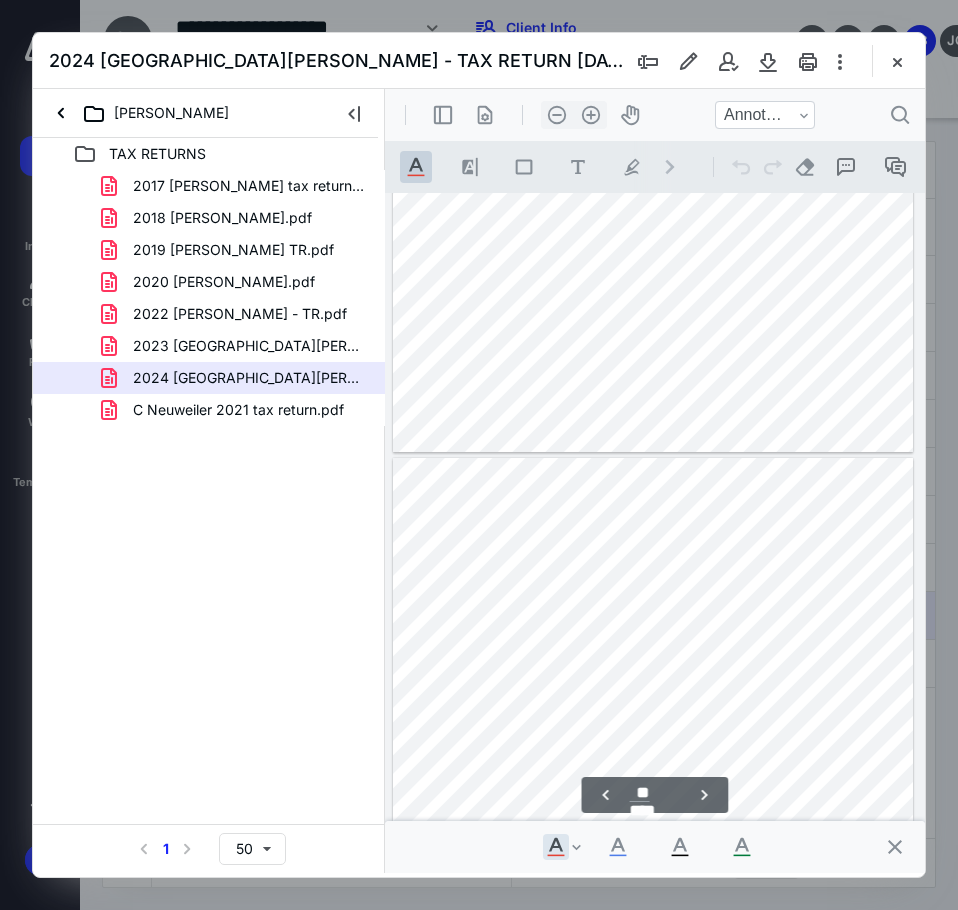 type on "**" 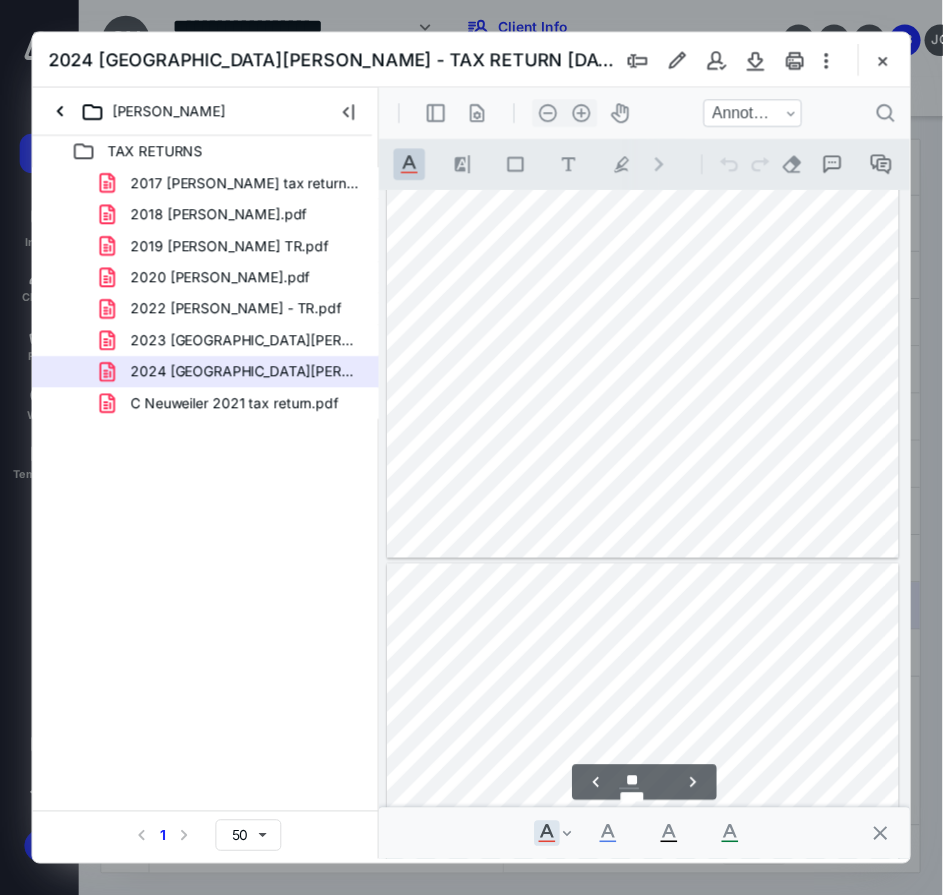 scroll, scrollTop: 22696, scrollLeft: 0, axis: vertical 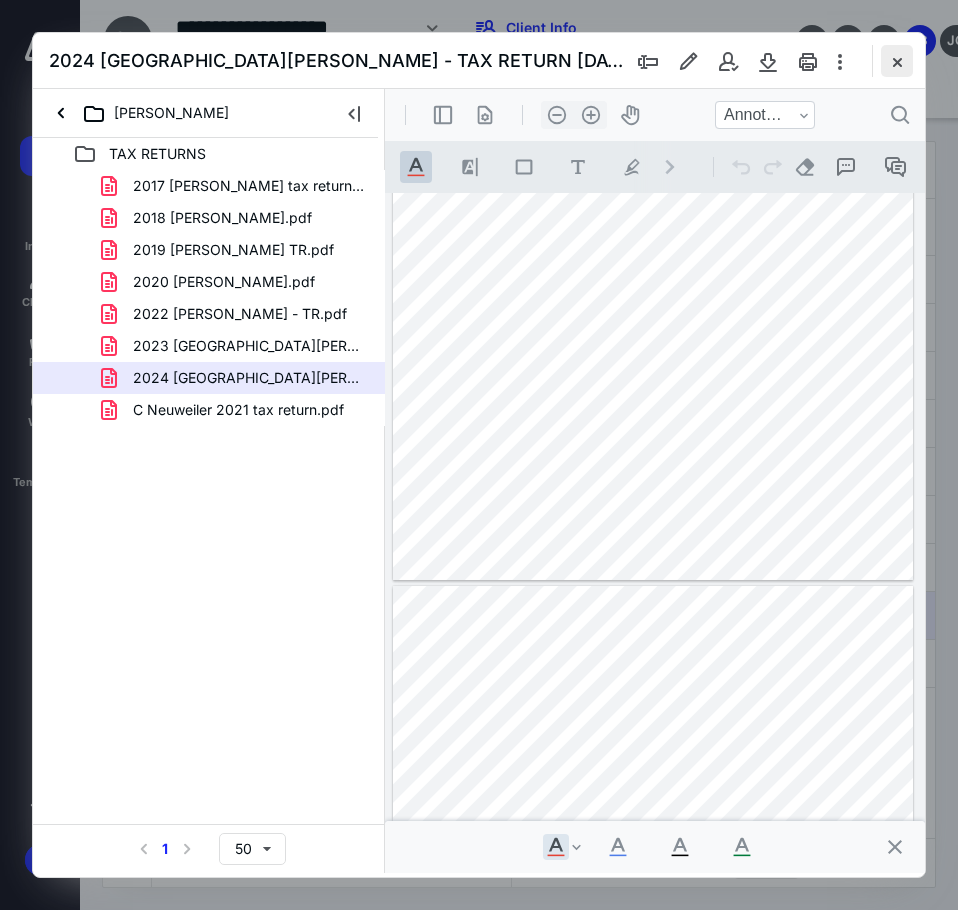 click at bounding box center (897, 61) 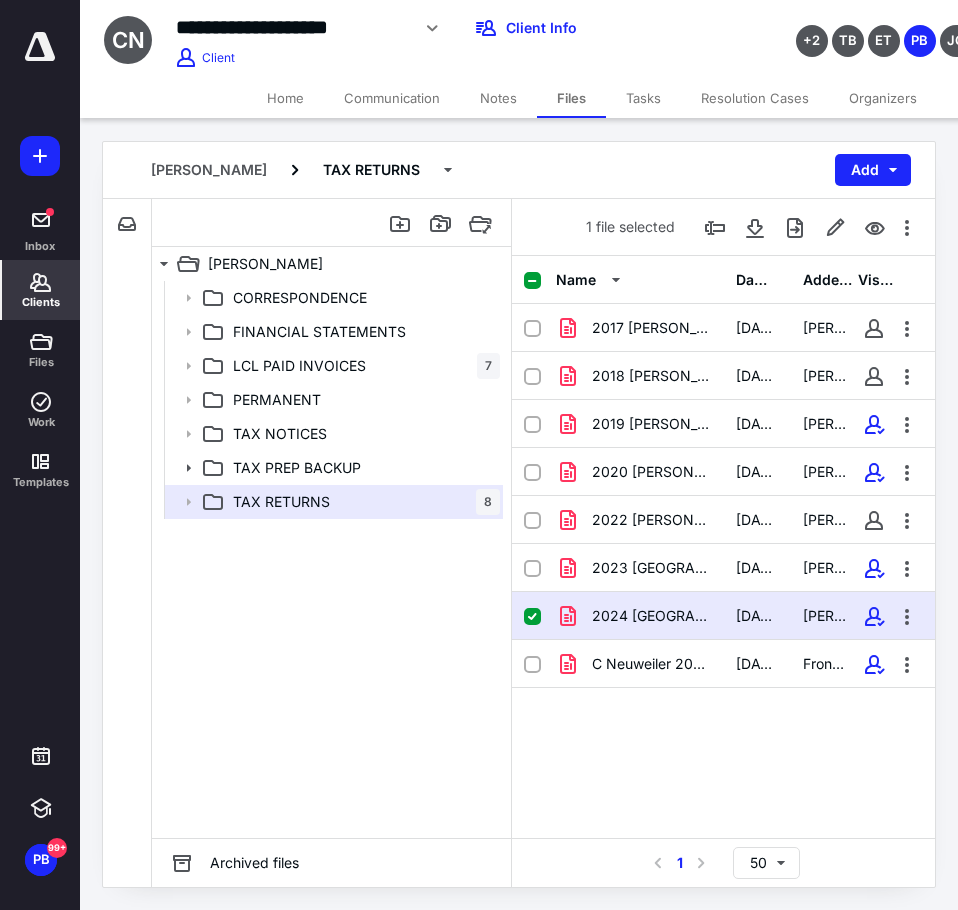 click 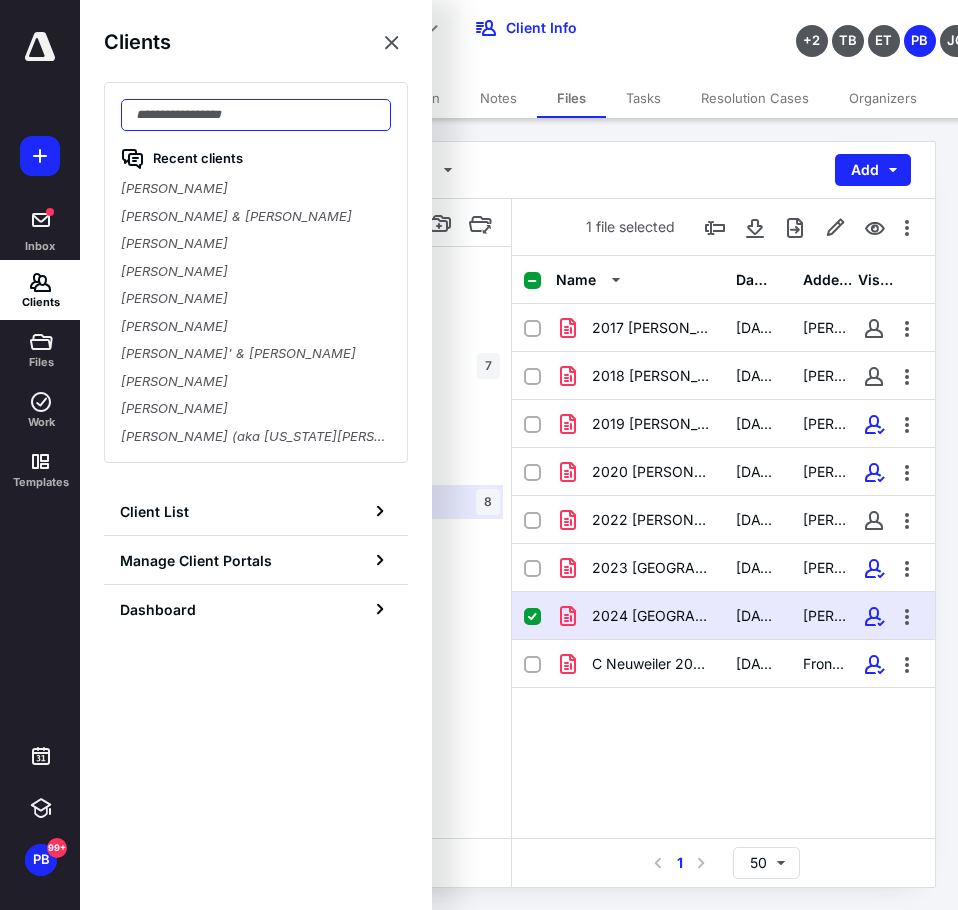 click at bounding box center [256, 115] 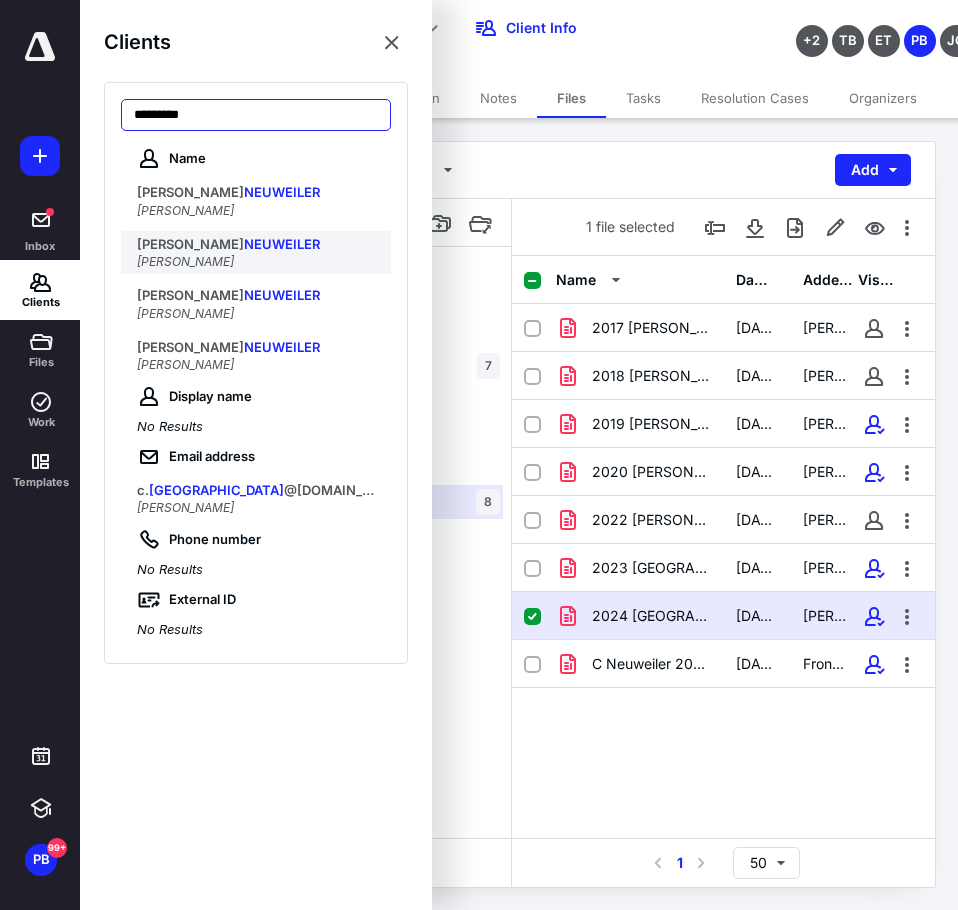 type on "*********" 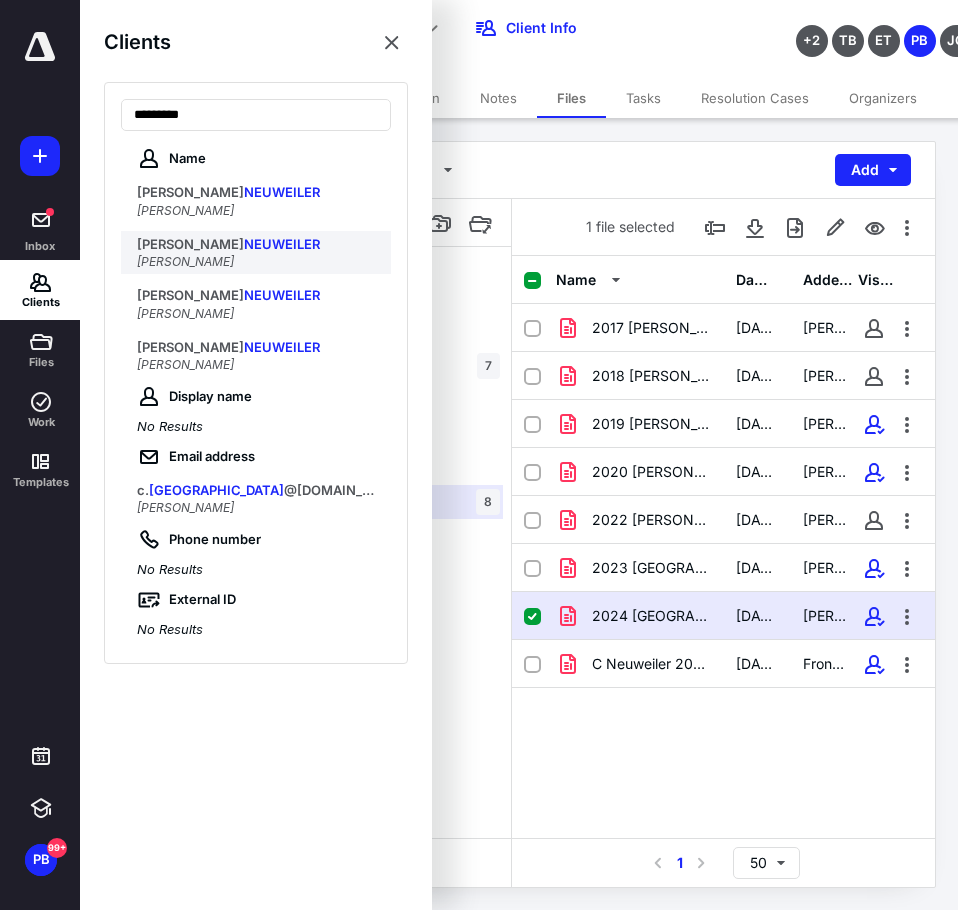 click on "NEUWEILER" at bounding box center [282, 244] 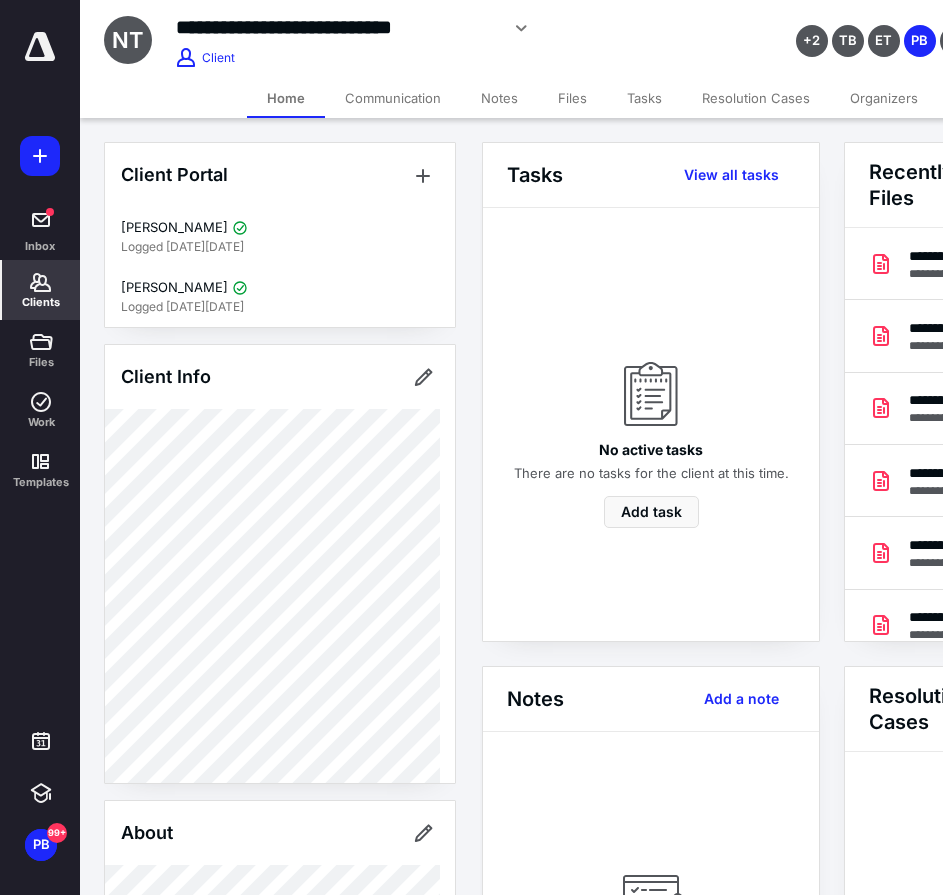scroll, scrollTop: 0, scrollLeft: 239, axis: horizontal 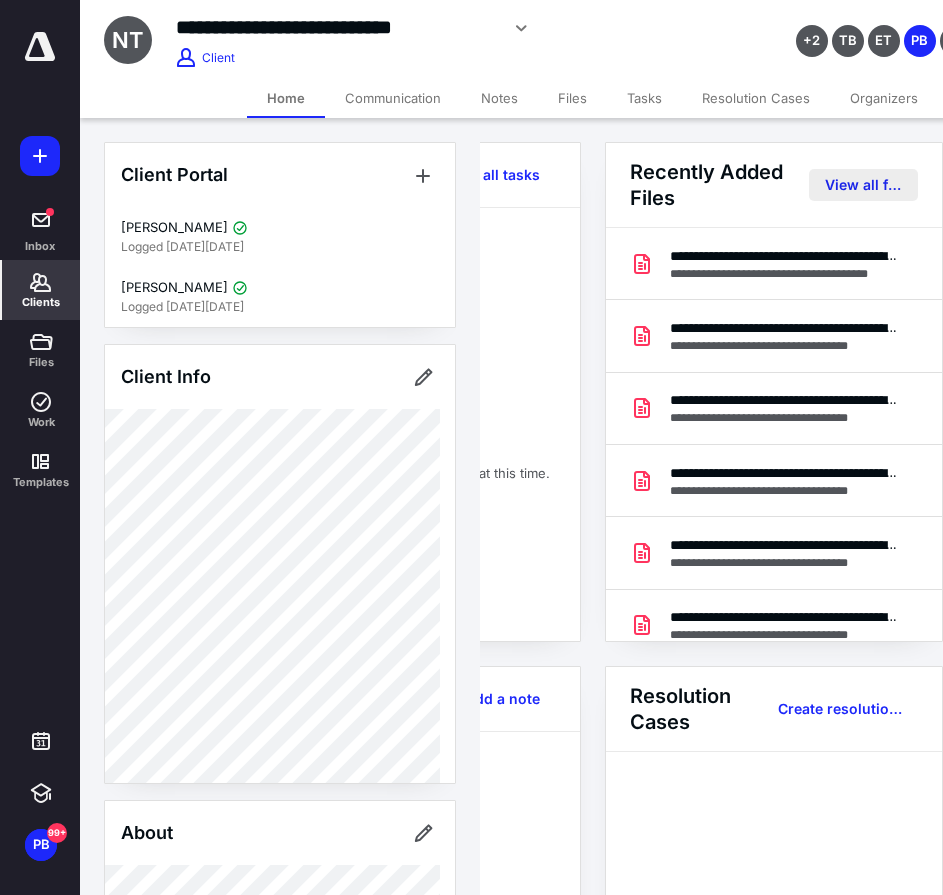 click on "View all files" at bounding box center [863, 185] 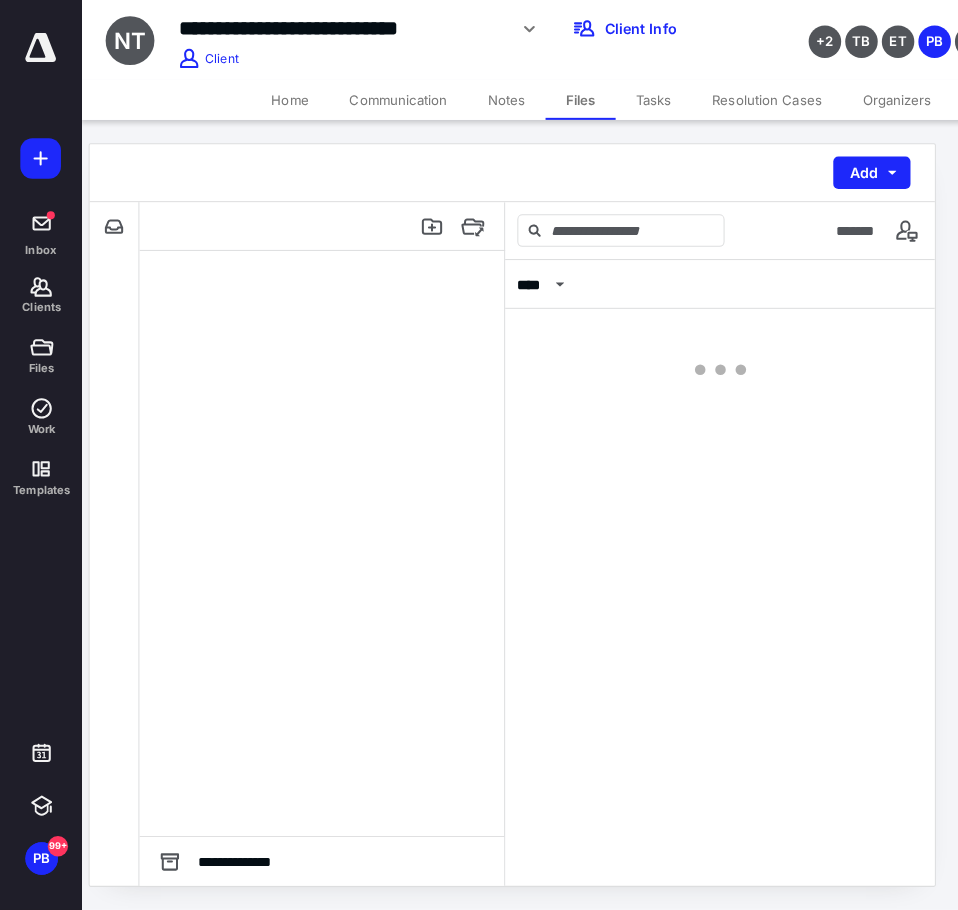 scroll, scrollTop: 0, scrollLeft: 0, axis: both 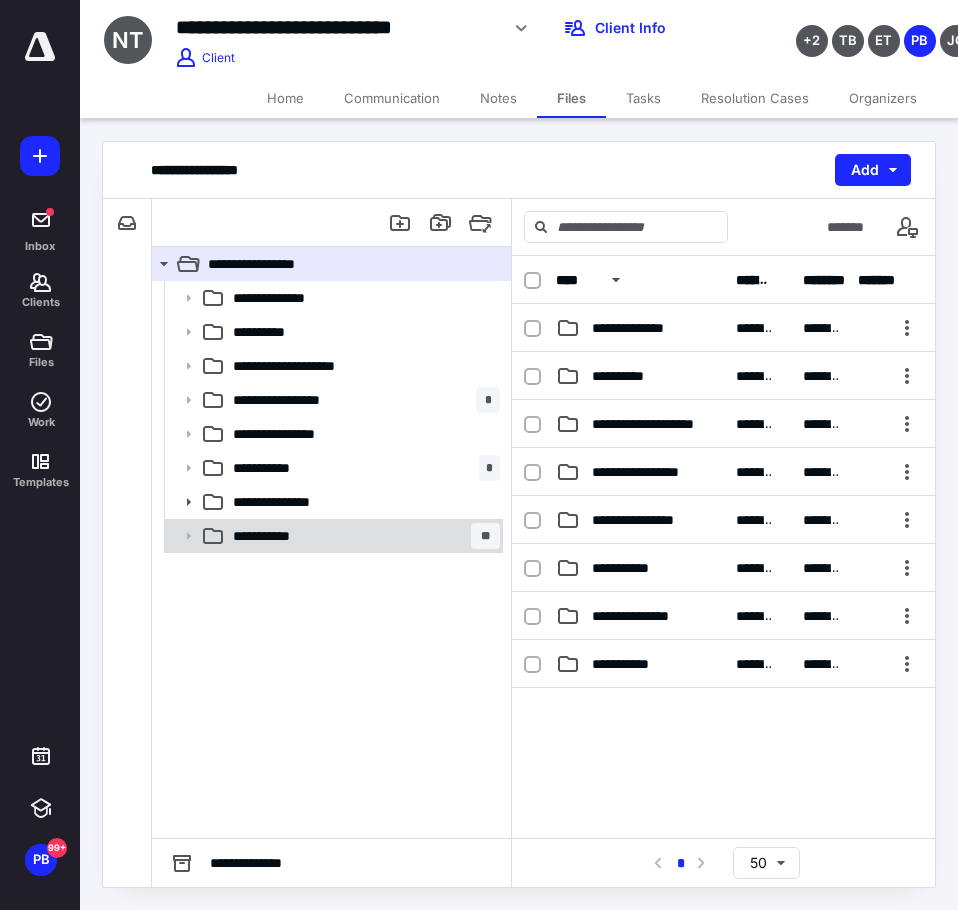 click on "**********" at bounding box center [281, 536] 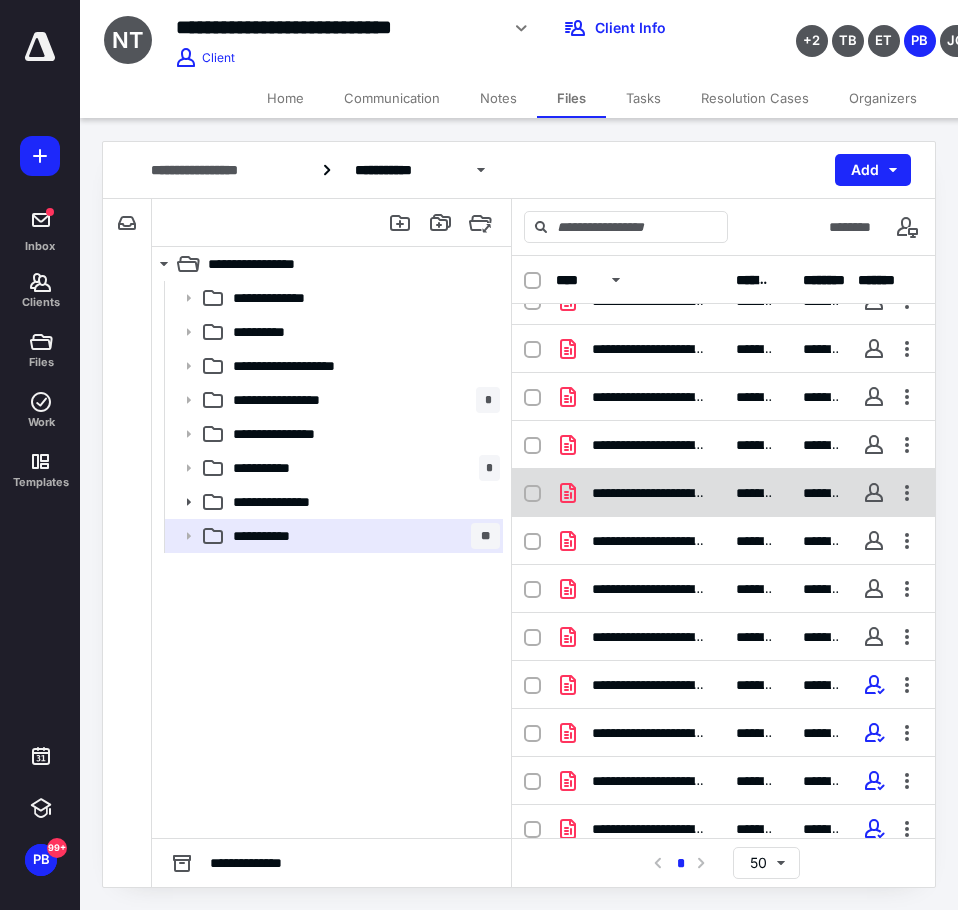 scroll, scrollTop: 42, scrollLeft: 0, axis: vertical 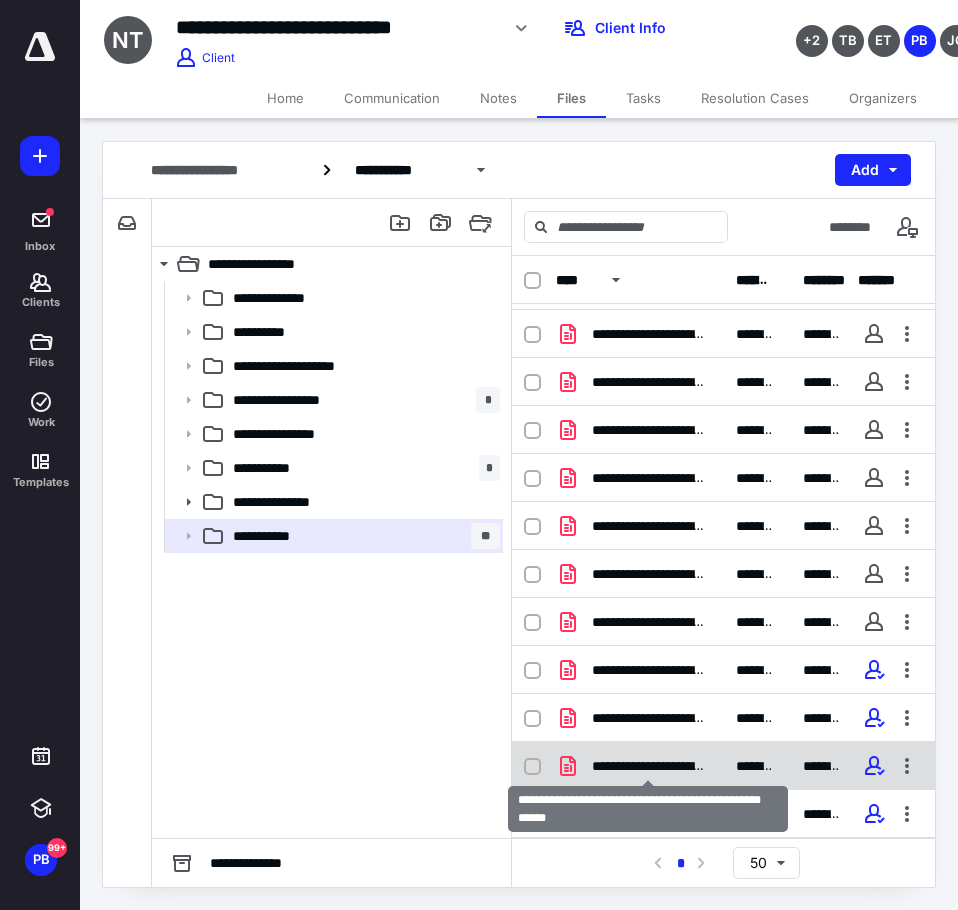 click on "**********" at bounding box center [648, 766] 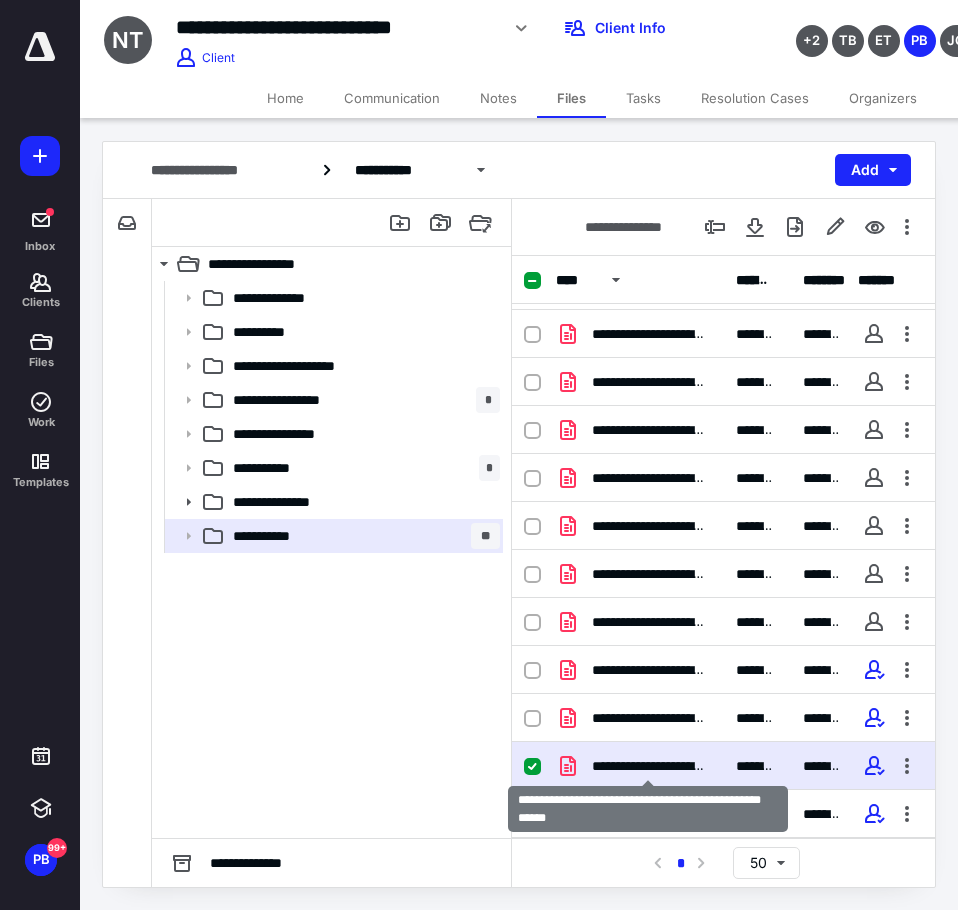 click on "**********" at bounding box center [648, 766] 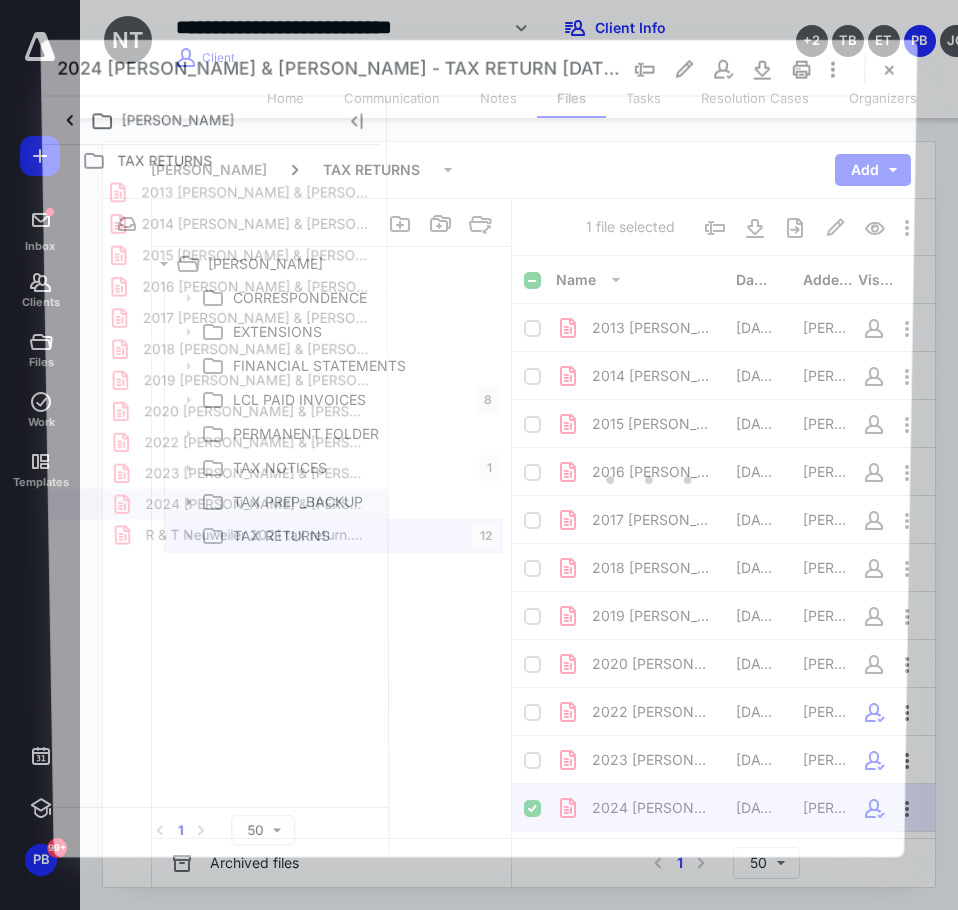 scroll, scrollTop: 42, scrollLeft: 0, axis: vertical 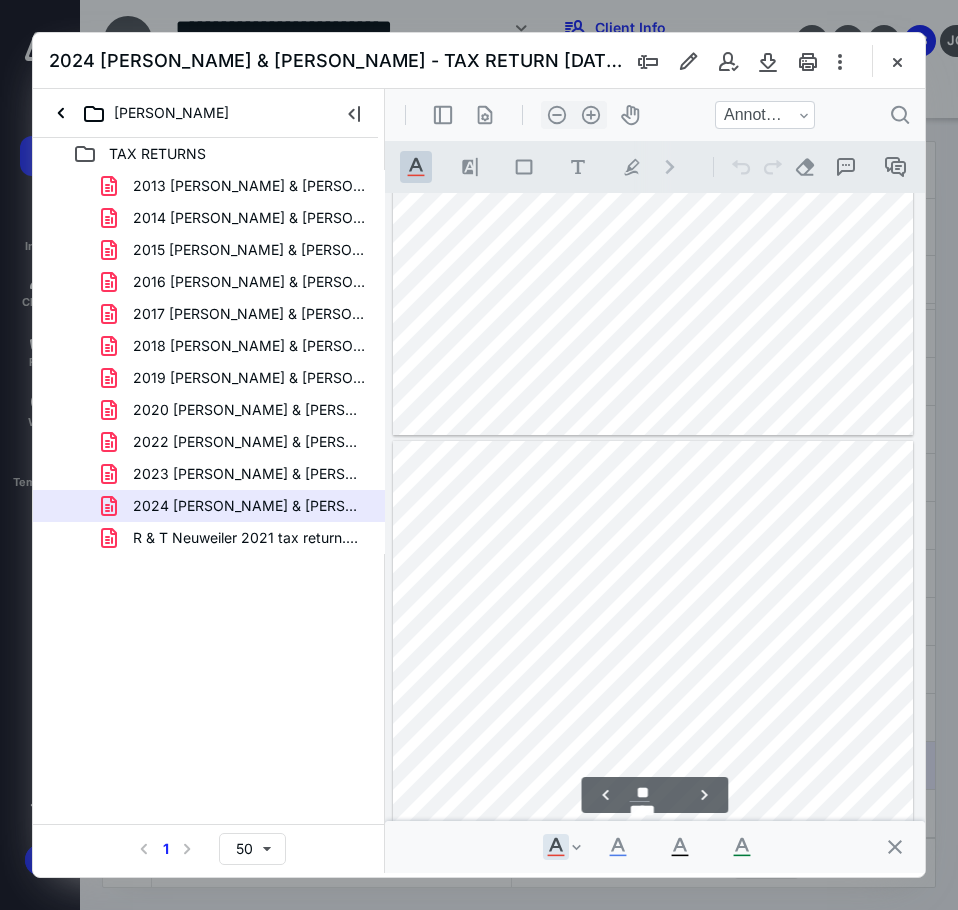 type on "**" 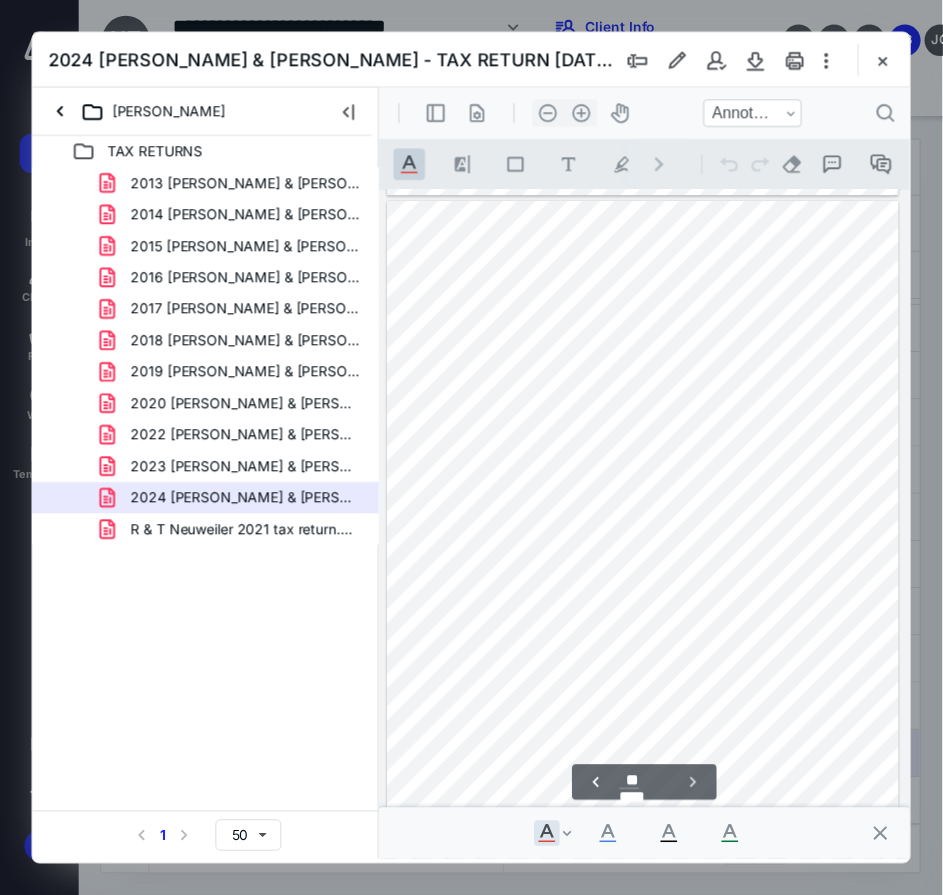 scroll, scrollTop: 10184, scrollLeft: 0, axis: vertical 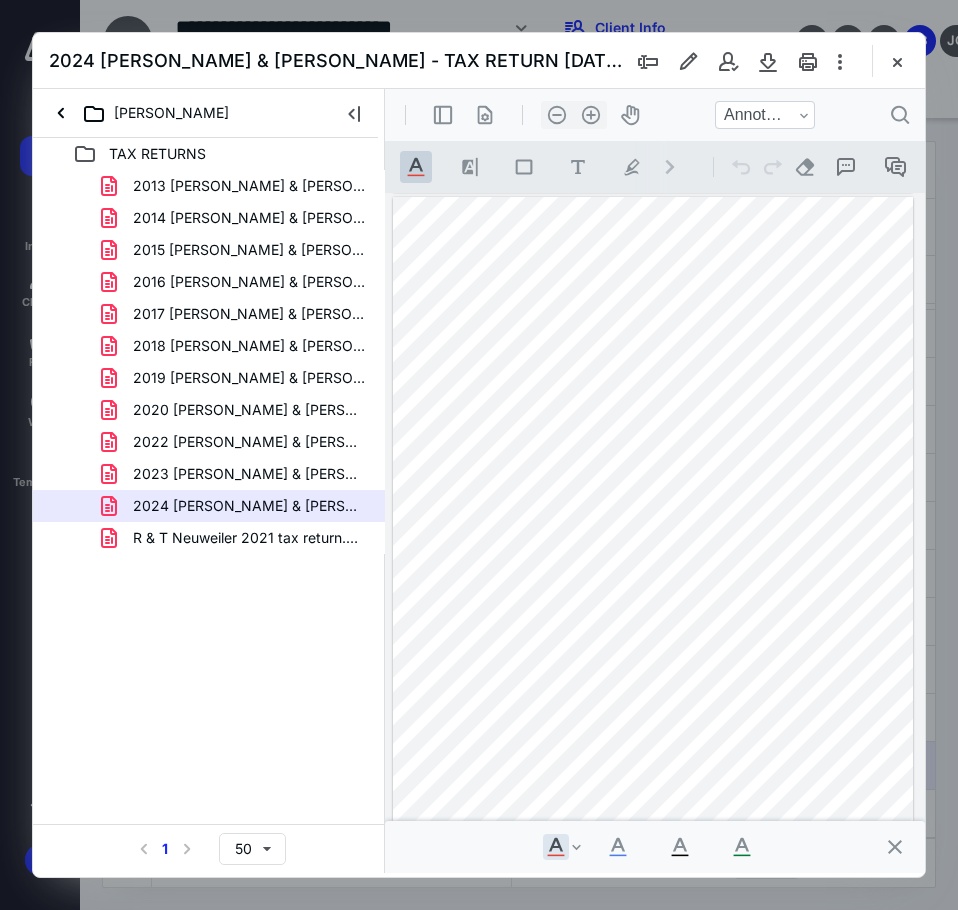 click at bounding box center [897, 61] 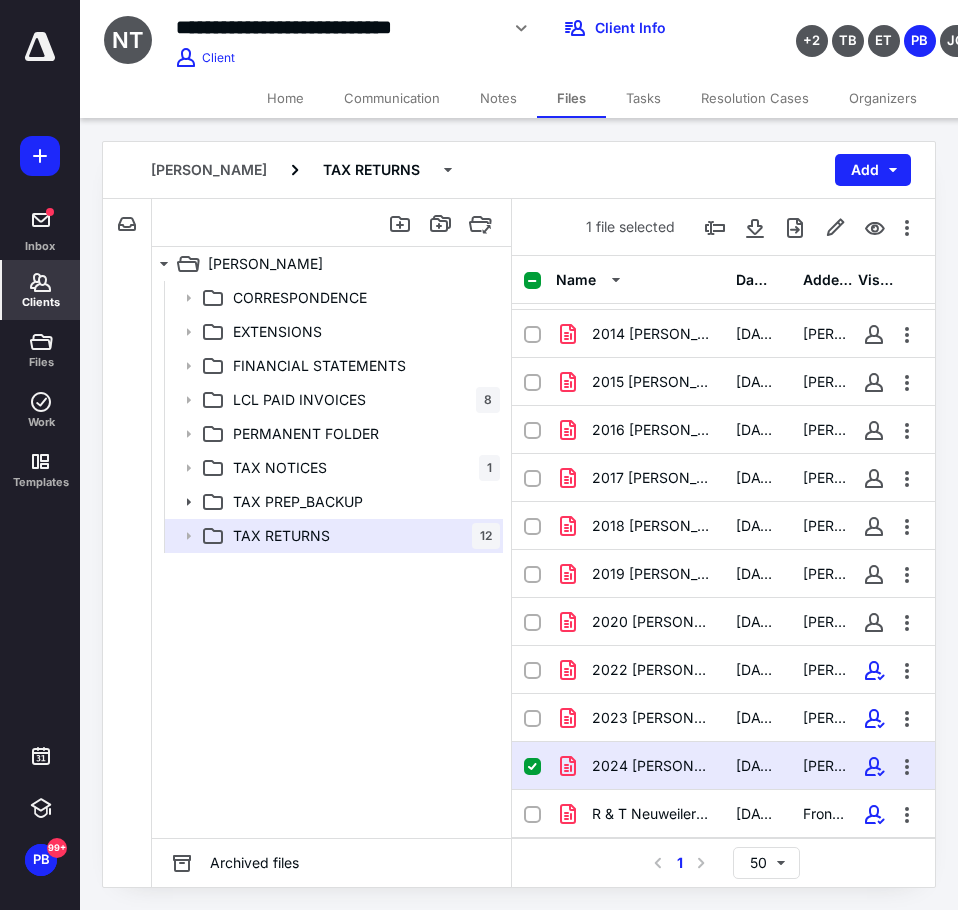 click 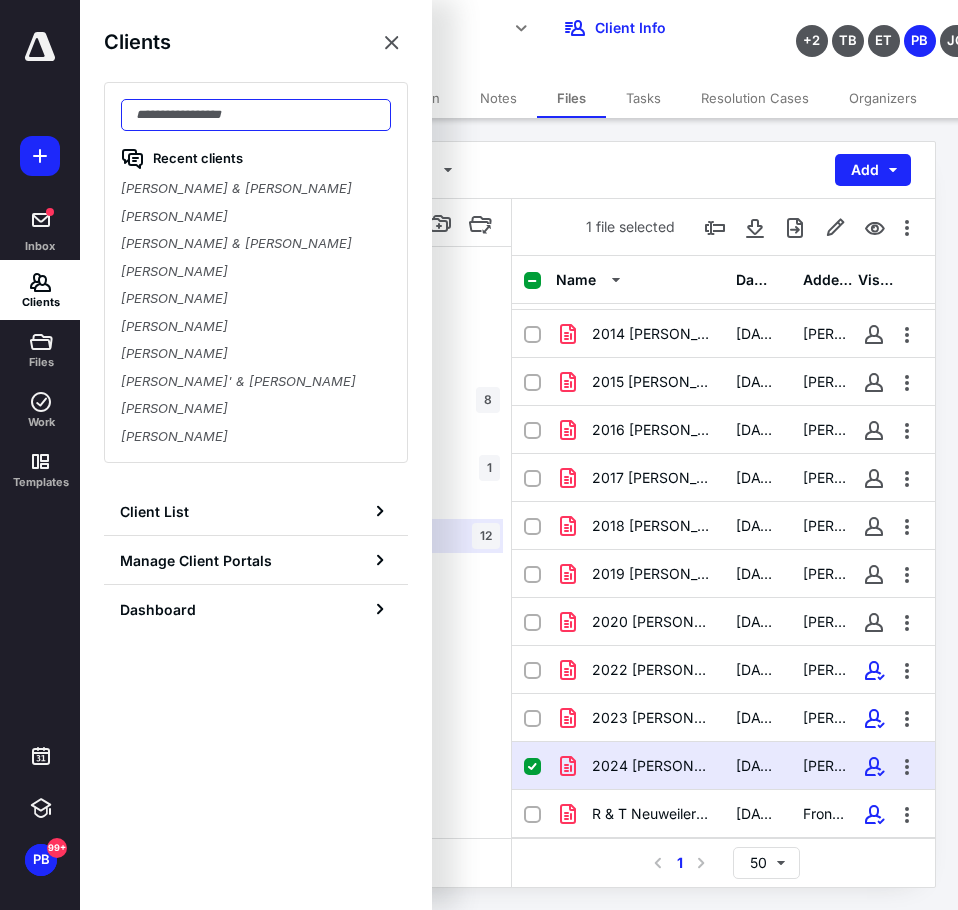 click at bounding box center (256, 115) 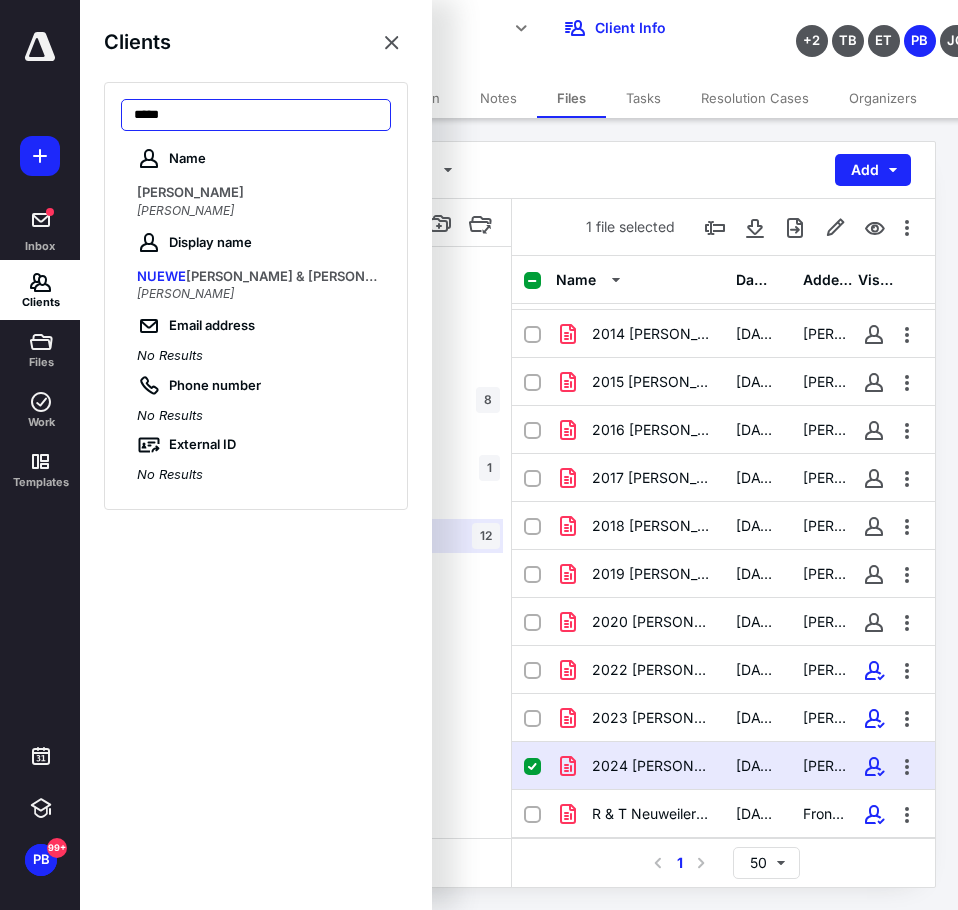 click on "*****" at bounding box center [256, 115] 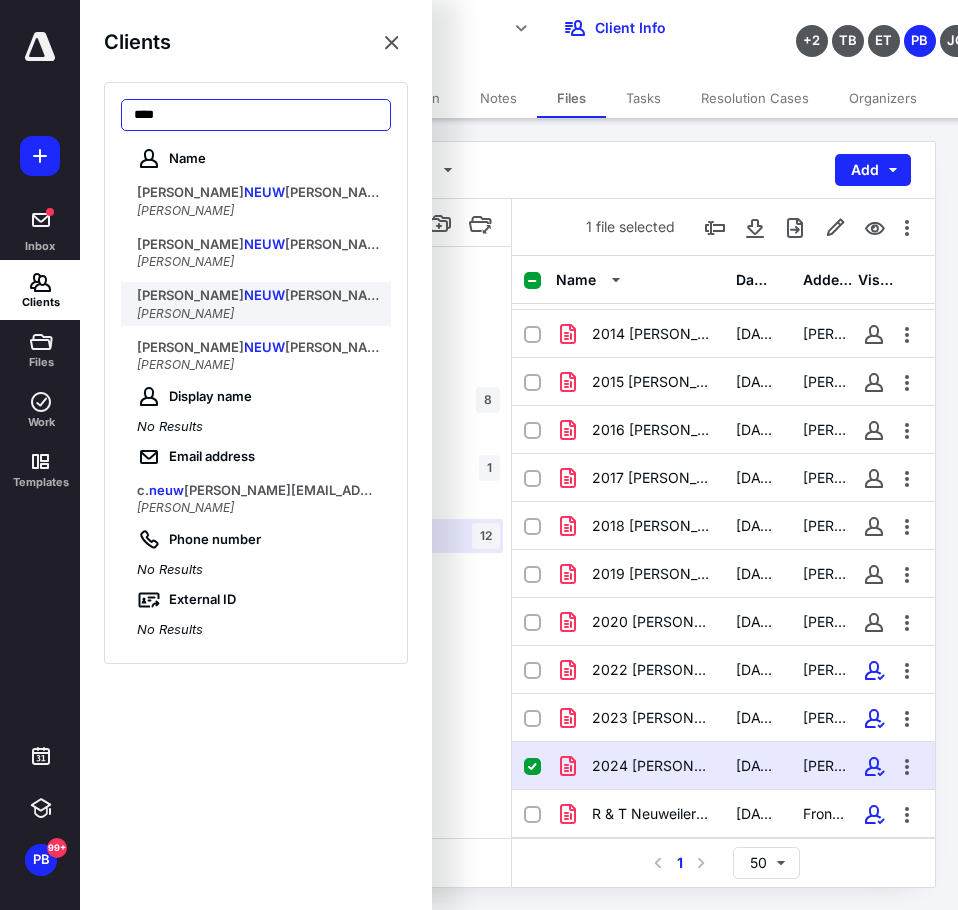 type on "****" 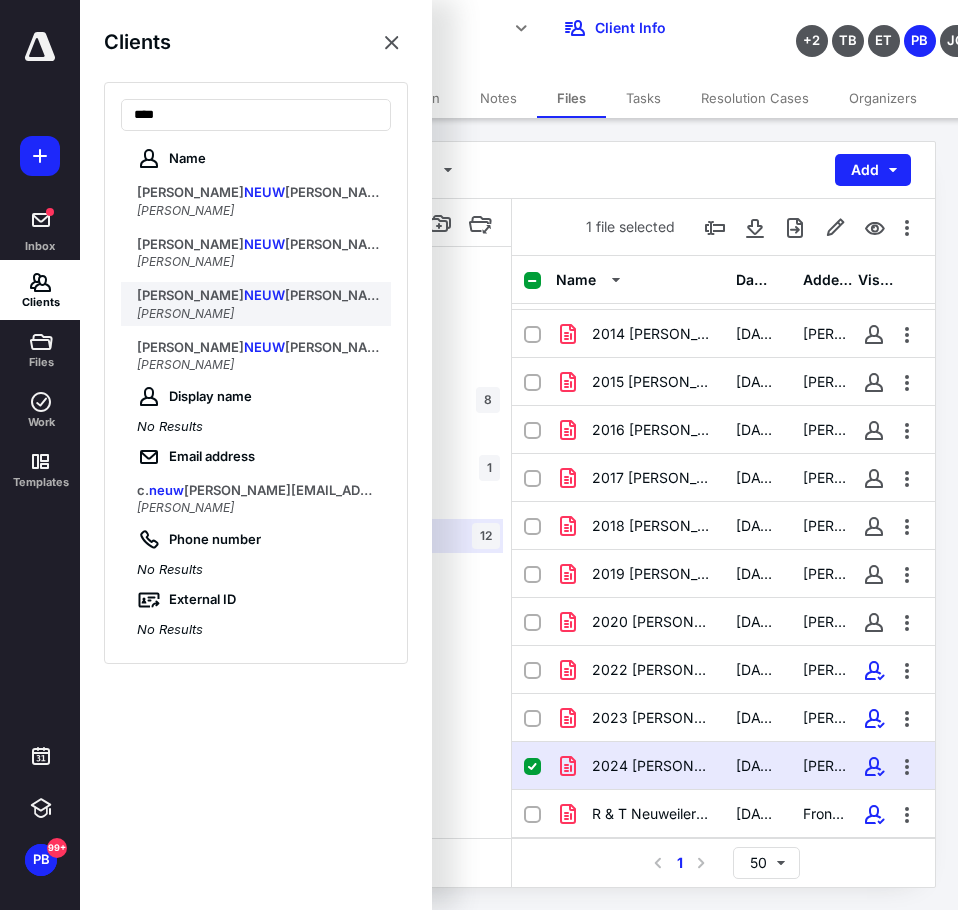 click on "EILER" at bounding box center (338, 295) 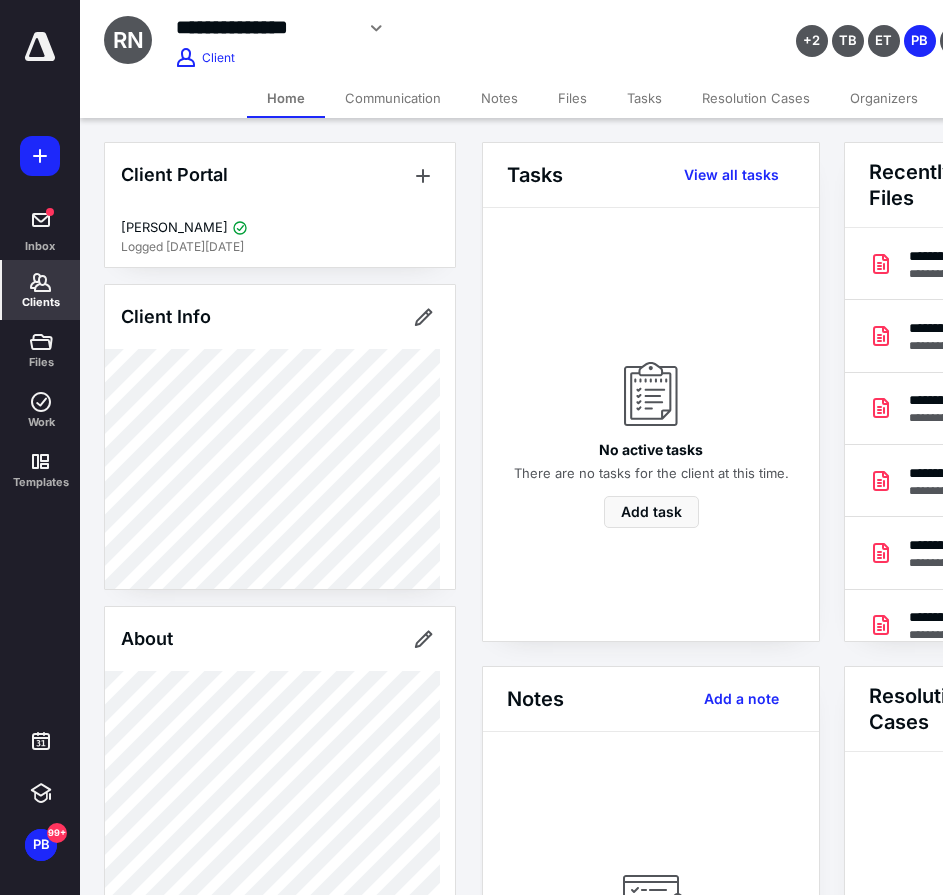 scroll, scrollTop: 0, scrollLeft: 239, axis: horizontal 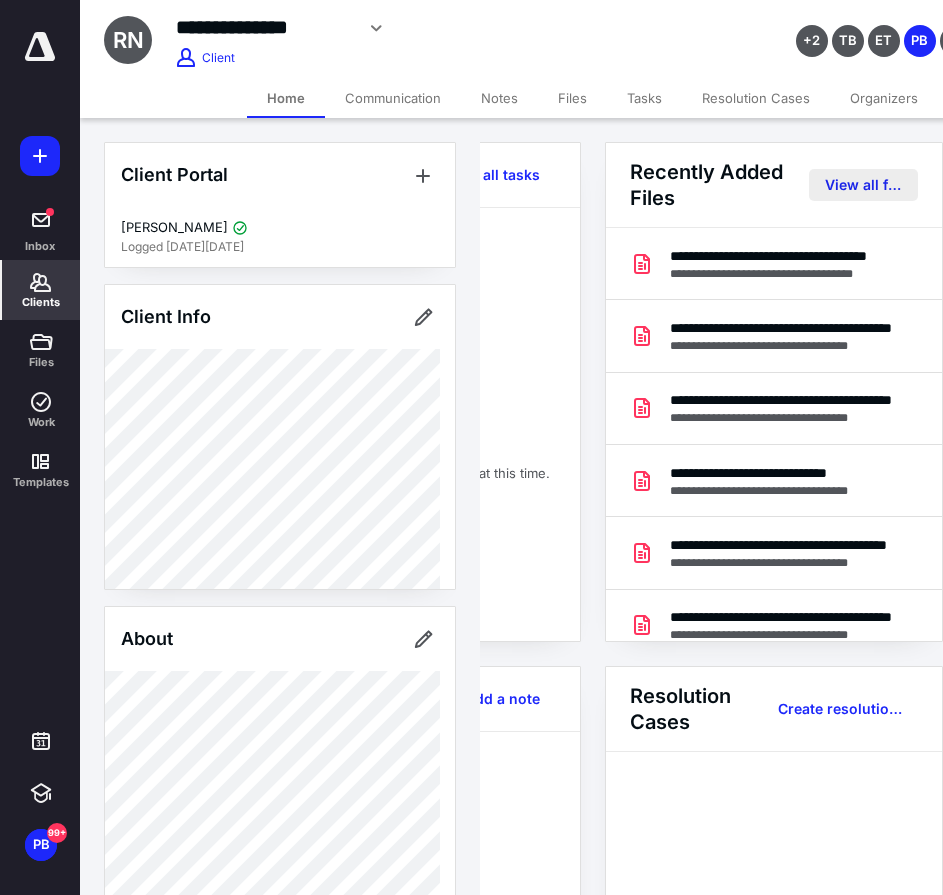 click on "View all files" at bounding box center [863, 185] 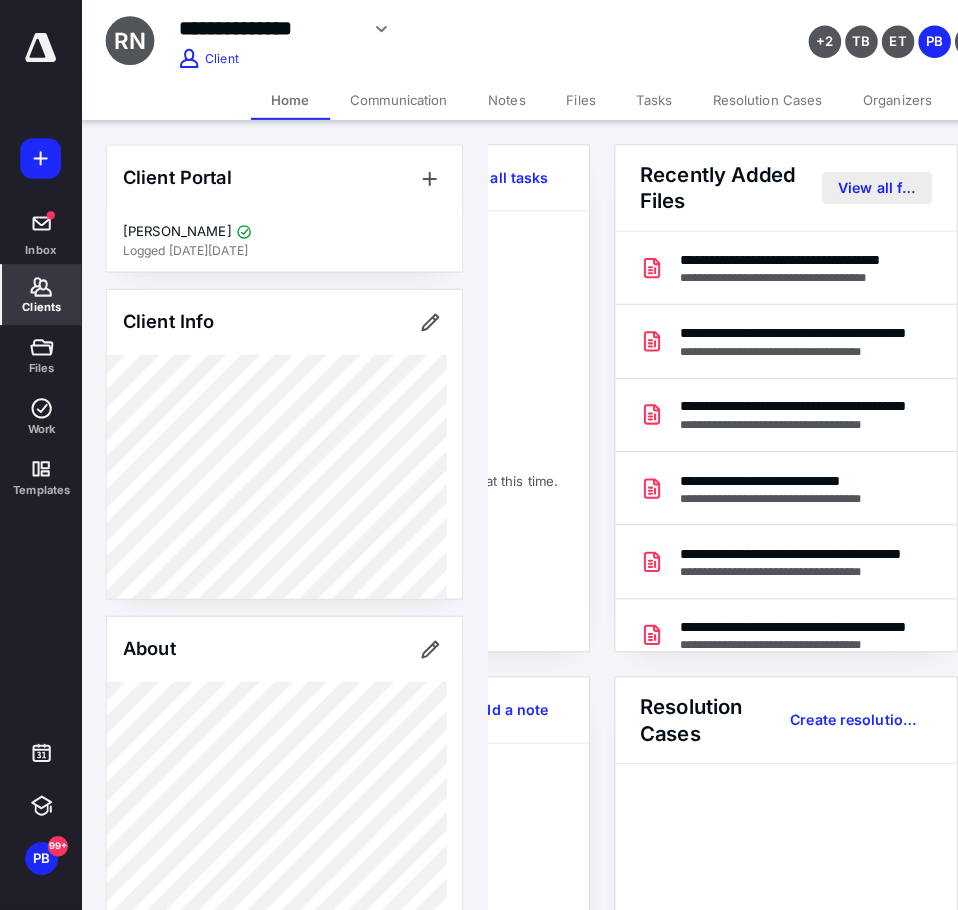 scroll, scrollTop: 0, scrollLeft: 0, axis: both 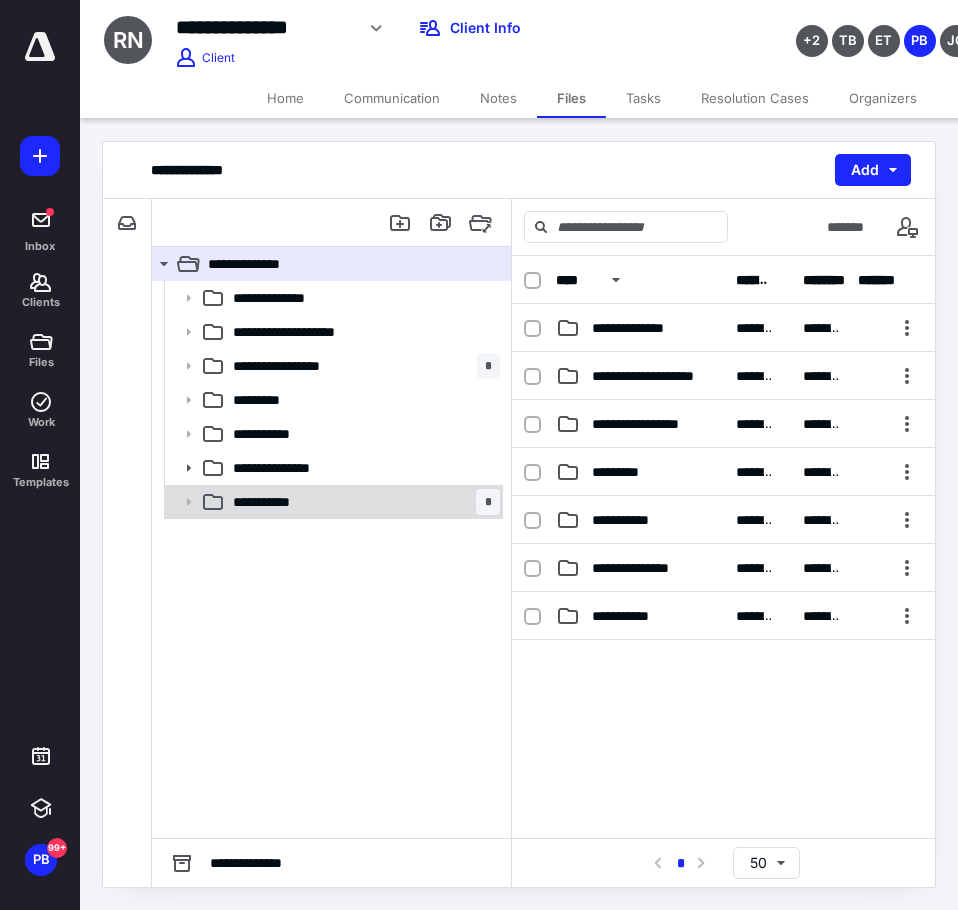 click on "**********" at bounding box center (332, 502) 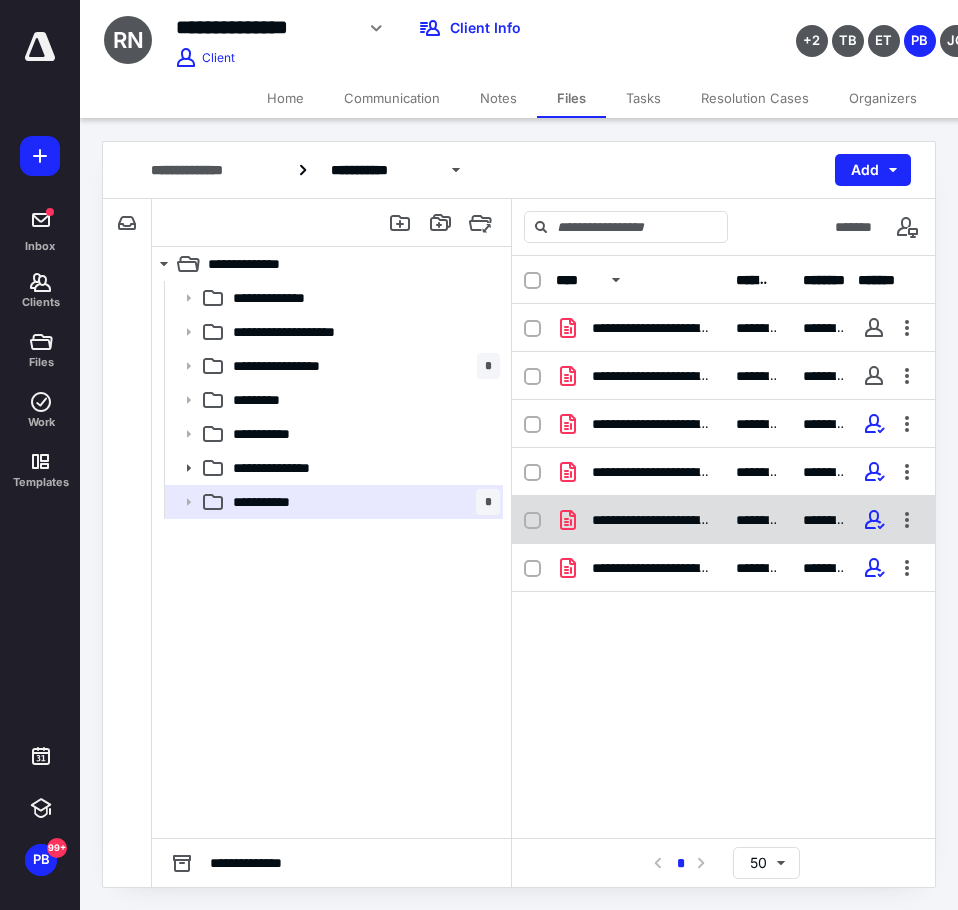 click on "**********" at bounding box center [652, 520] 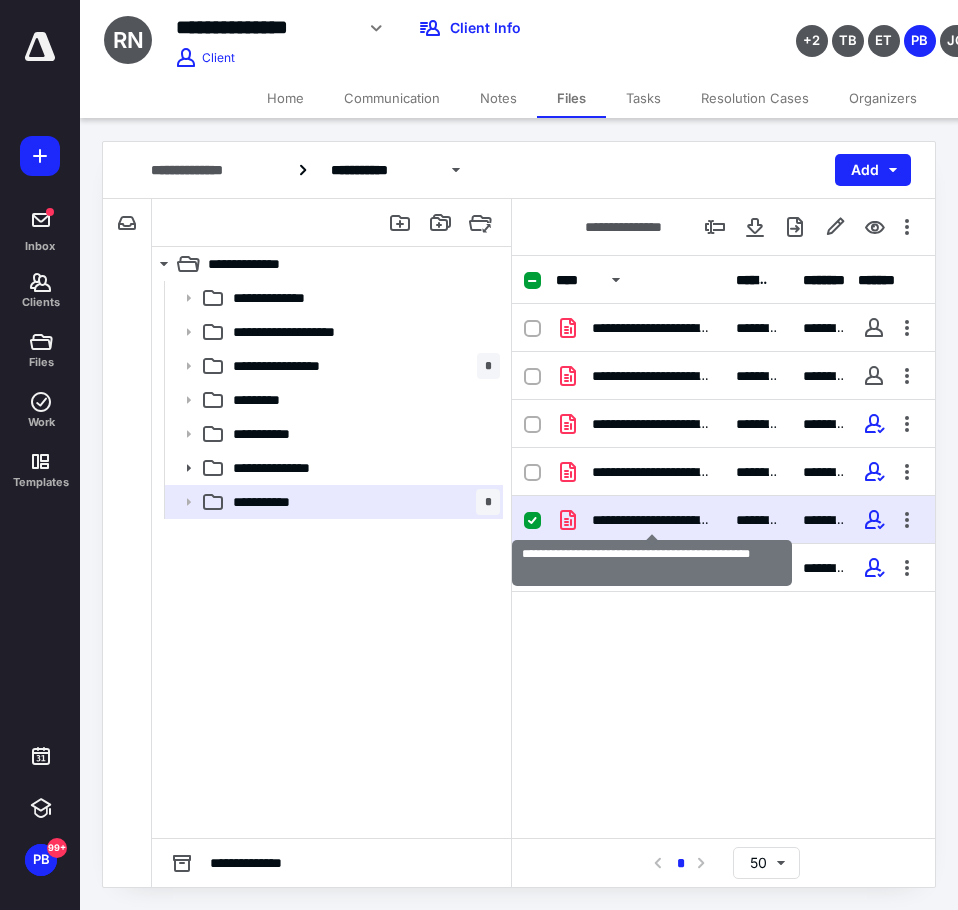 click on "**********" at bounding box center [652, 520] 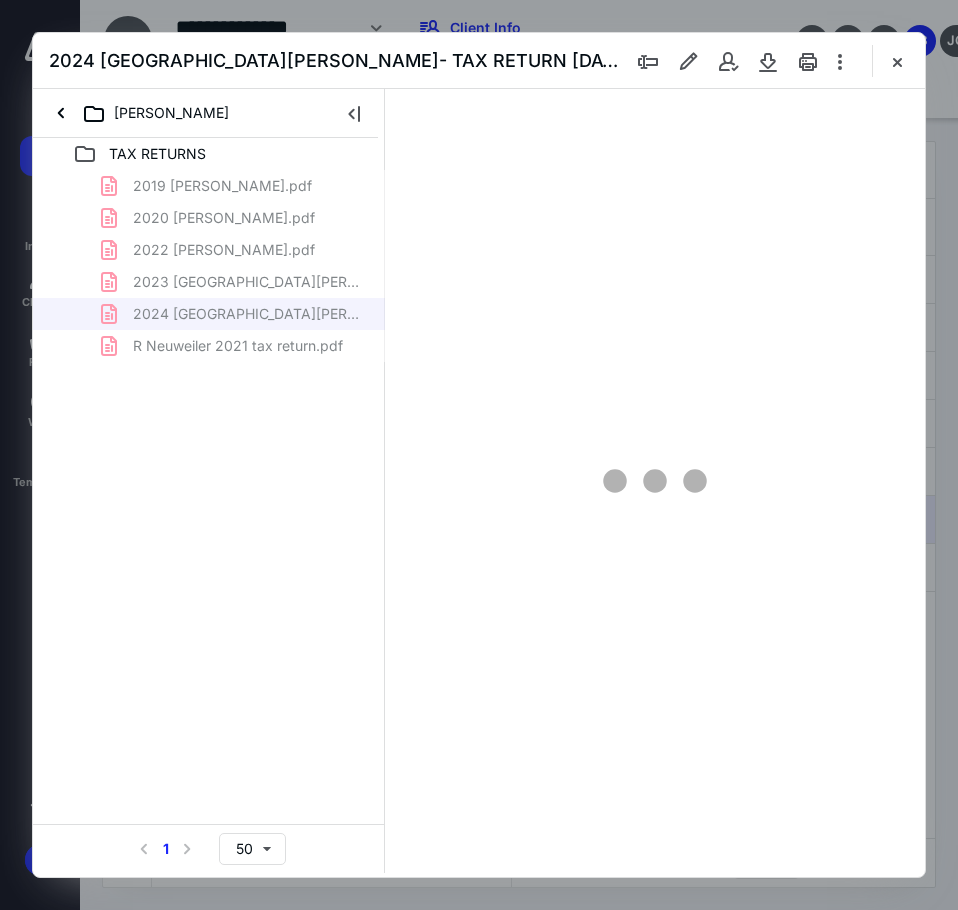 scroll, scrollTop: 0, scrollLeft: 0, axis: both 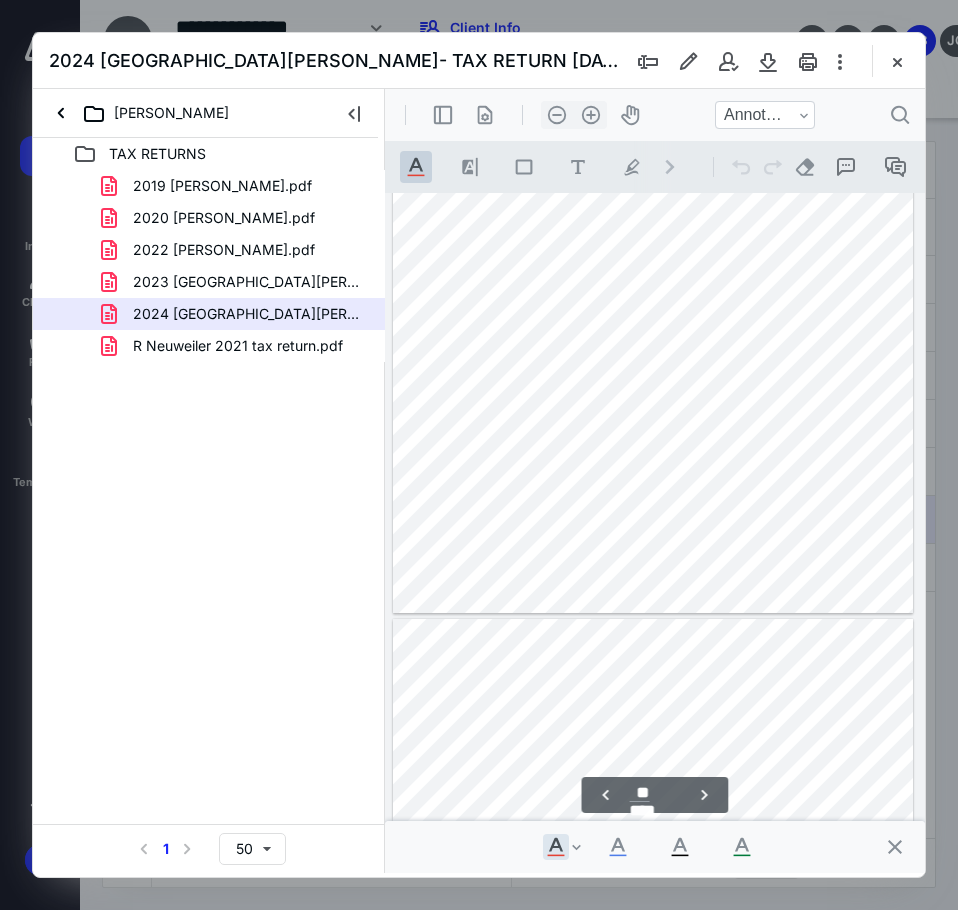 type on "**" 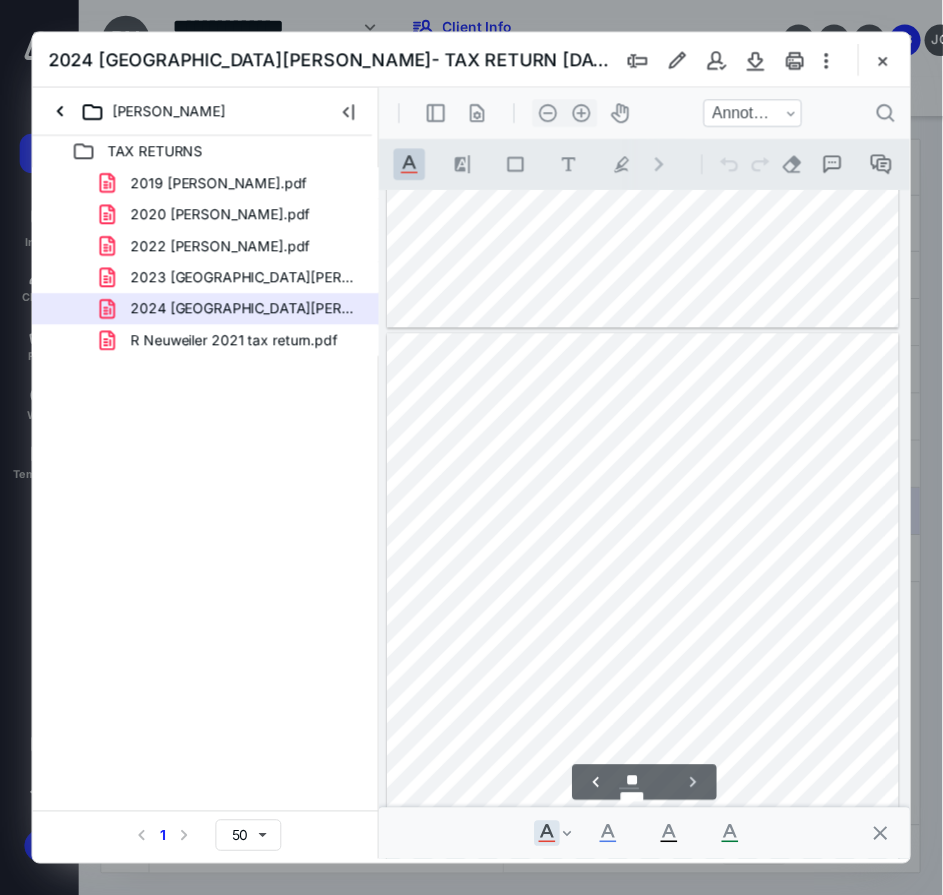 scroll, scrollTop: 9505, scrollLeft: 0, axis: vertical 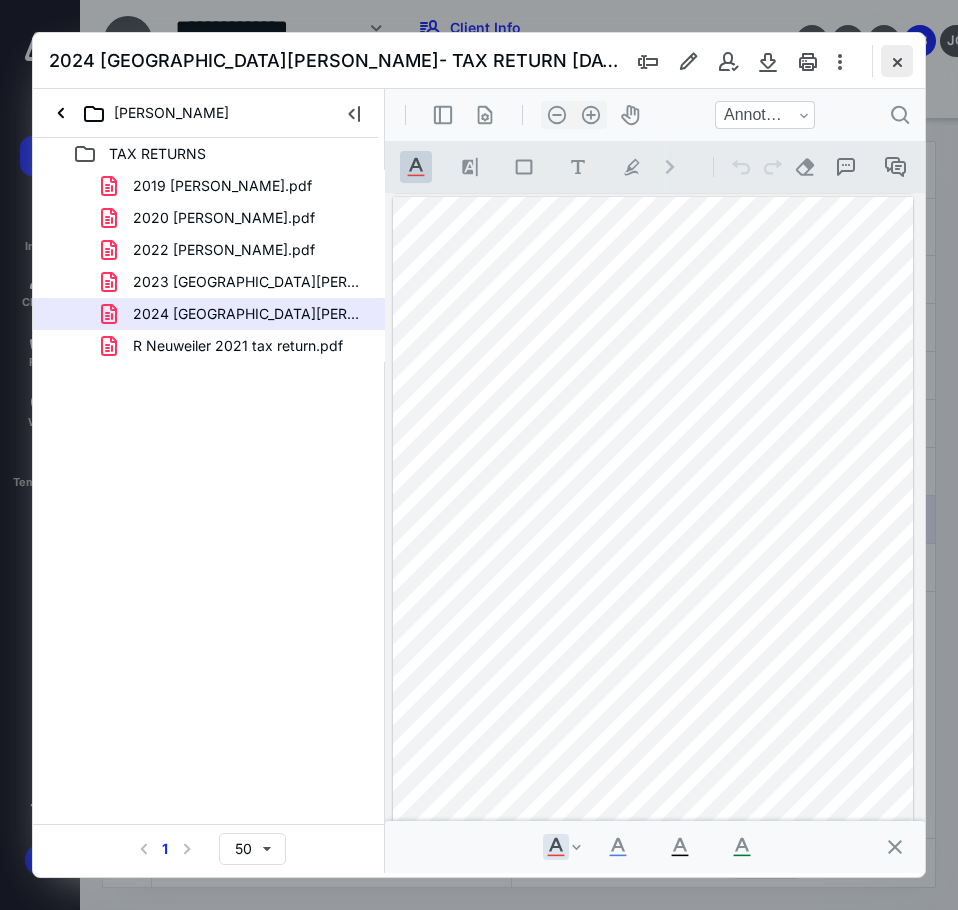 click at bounding box center (897, 61) 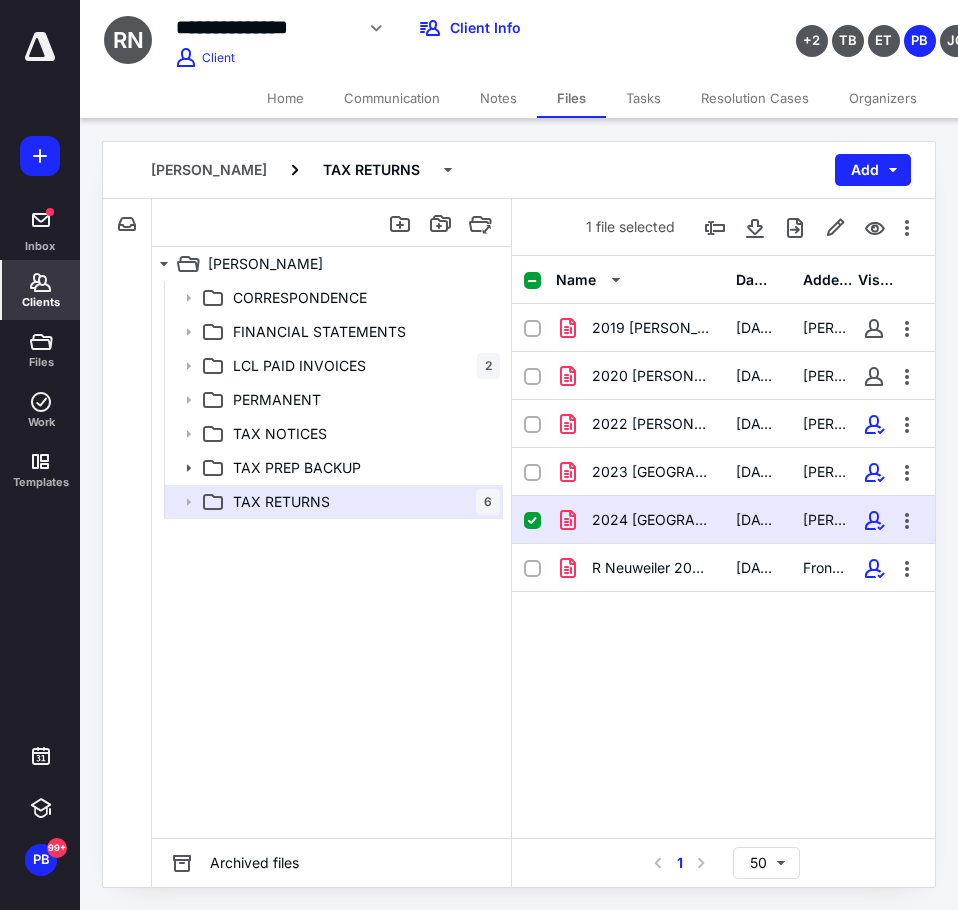 click on "Clients" at bounding box center (41, 290) 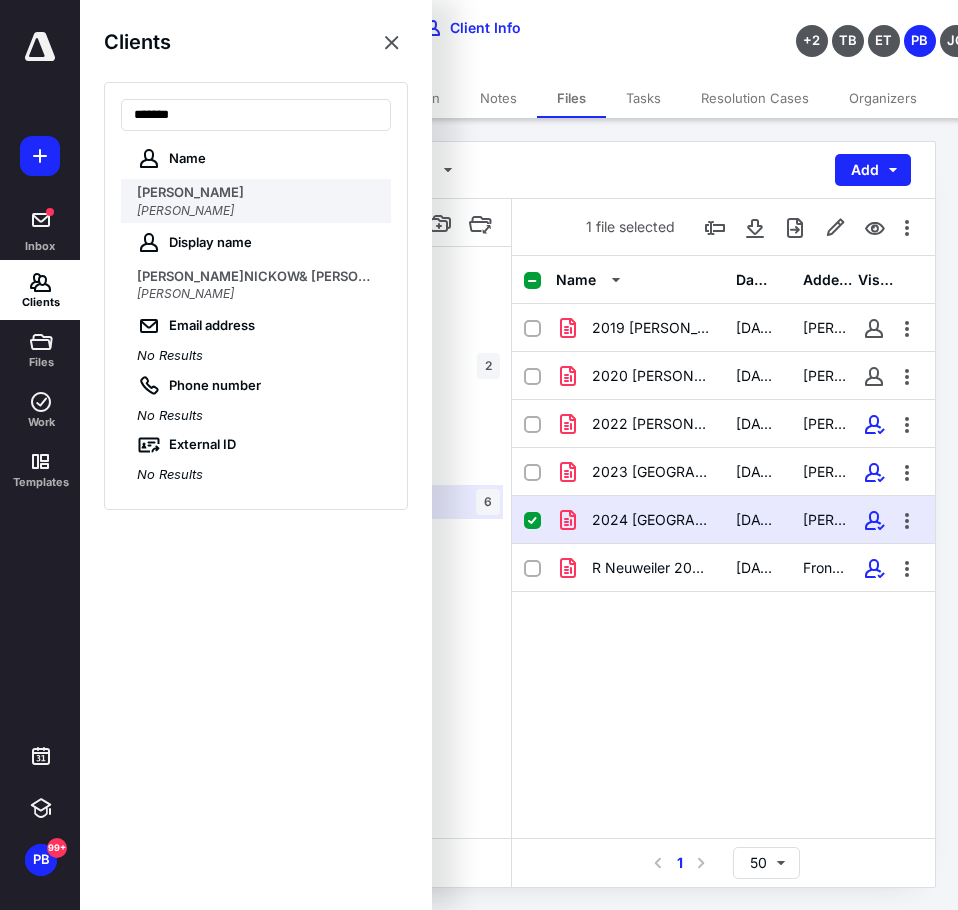 type on "******" 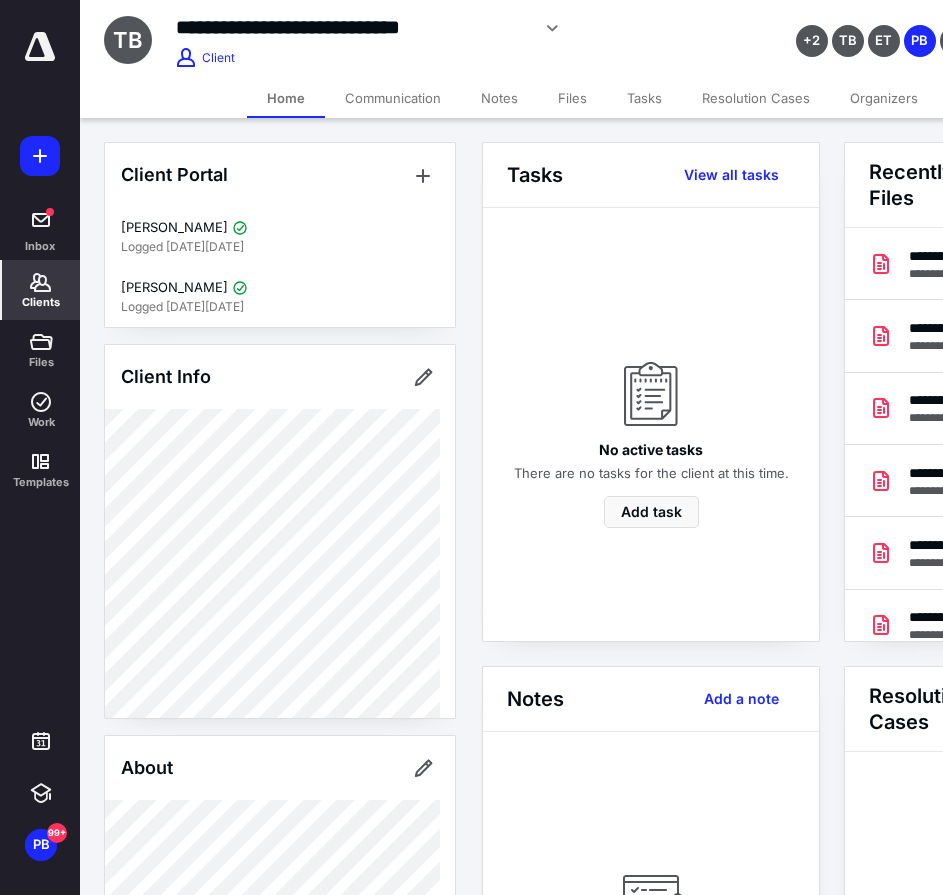 scroll, scrollTop: 0, scrollLeft: 239, axis: horizontal 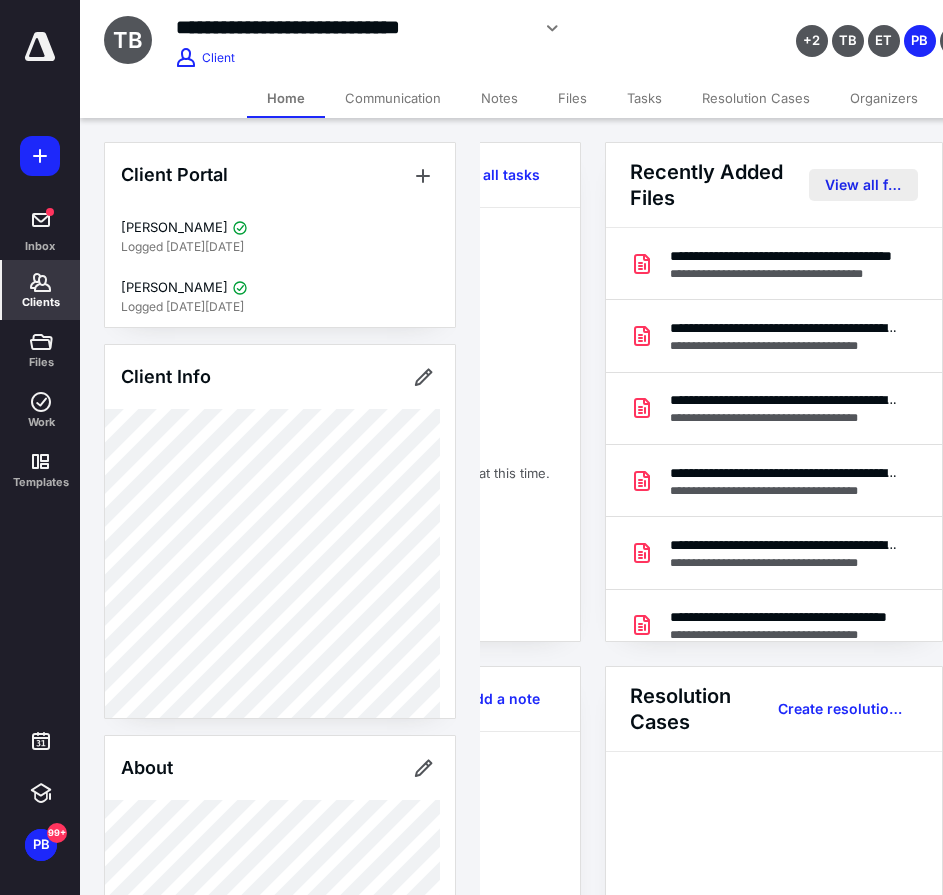click on "View all files" at bounding box center (863, 185) 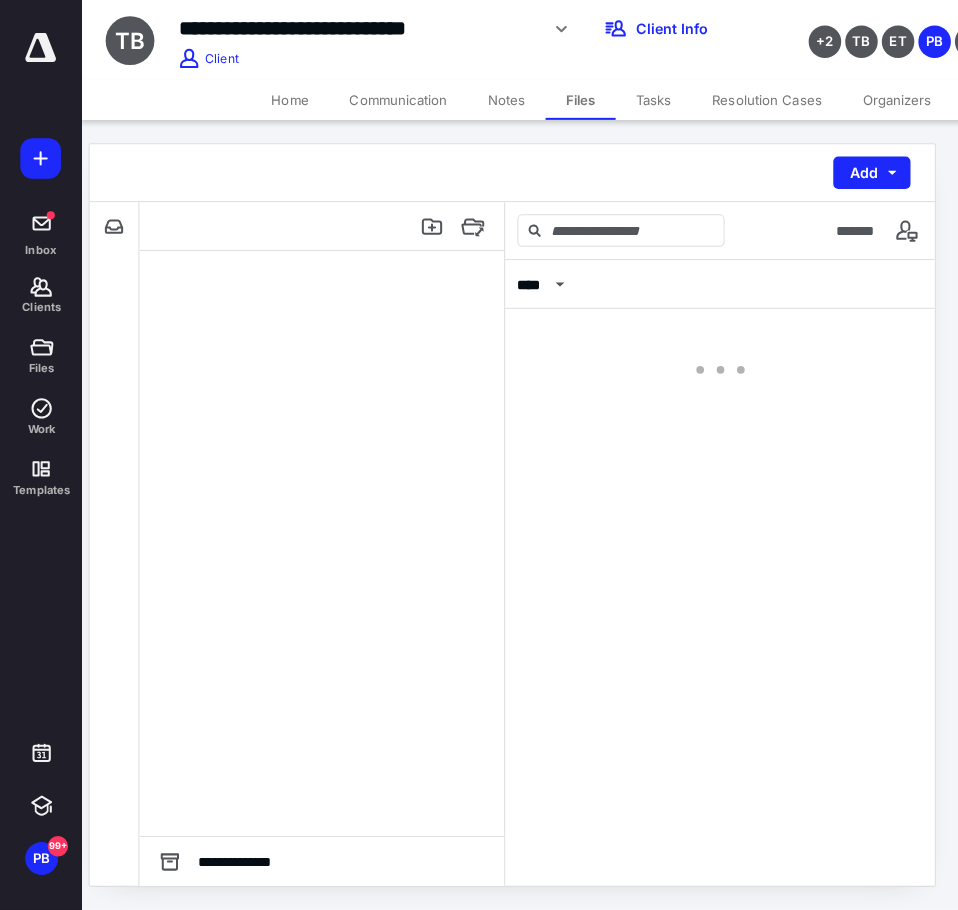 scroll, scrollTop: 0, scrollLeft: 0, axis: both 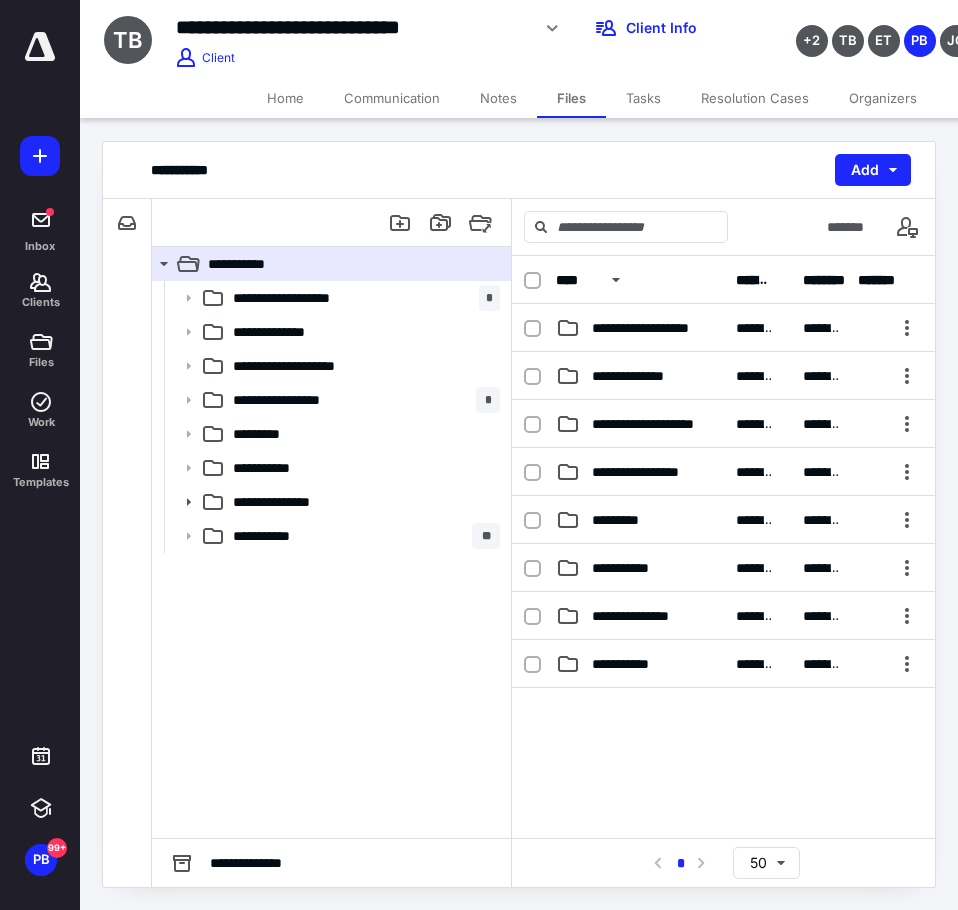click on "**********" at bounding box center (281, 536) 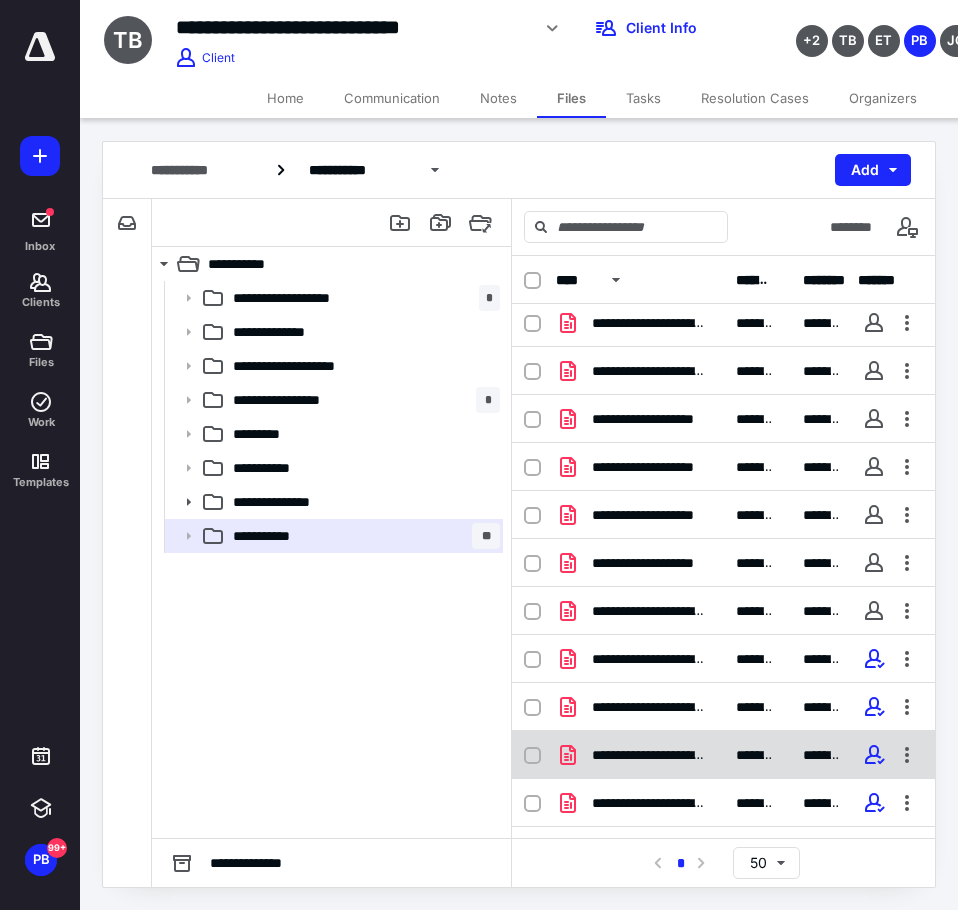 scroll, scrollTop: 282, scrollLeft: 0, axis: vertical 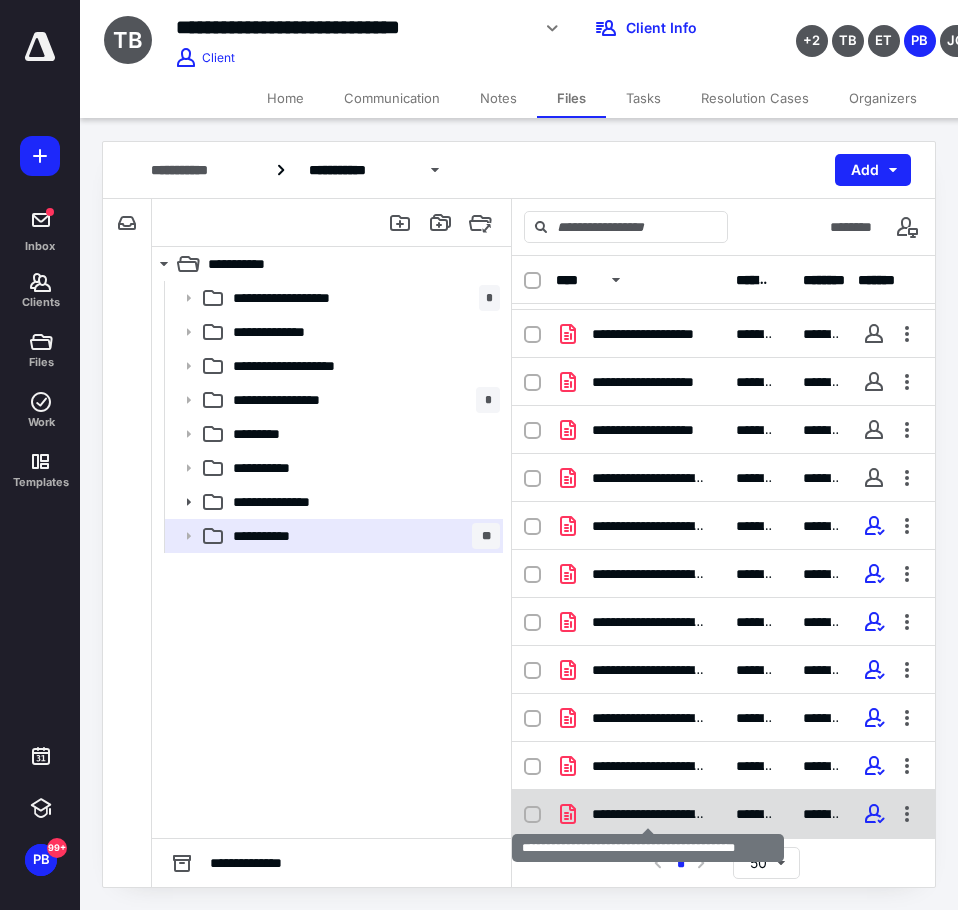click on "**********" at bounding box center [648, 814] 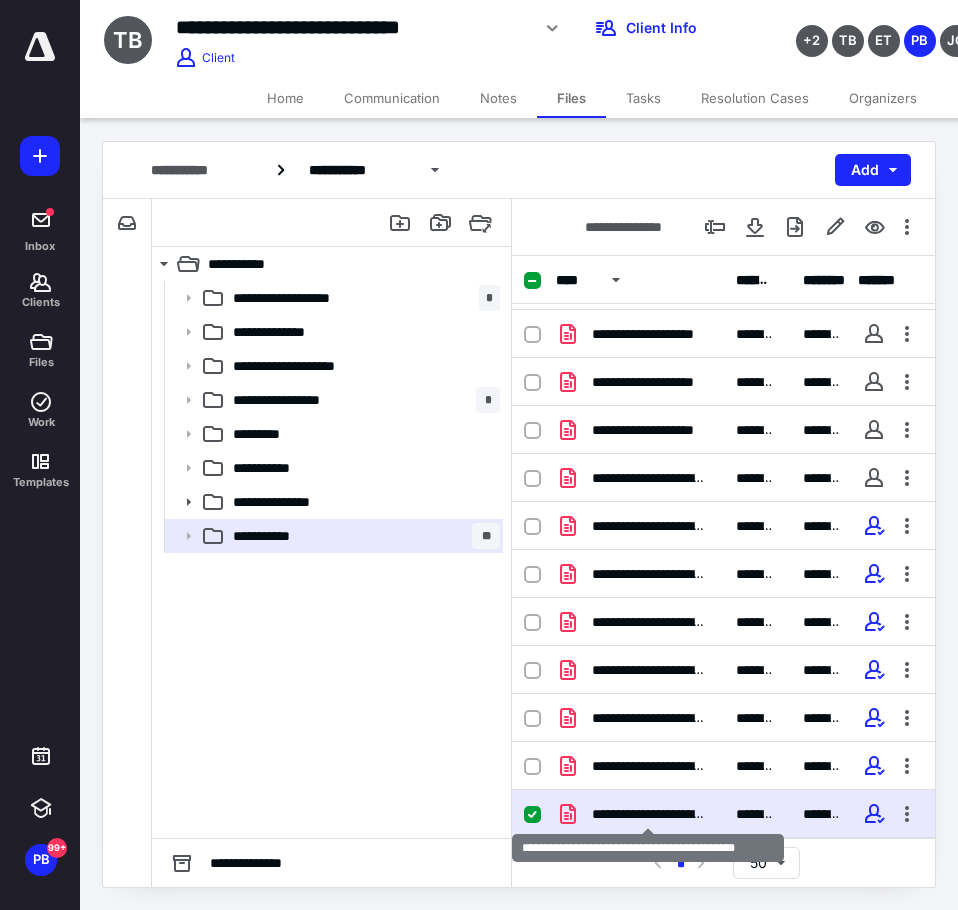 click on "**********" at bounding box center [648, 814] 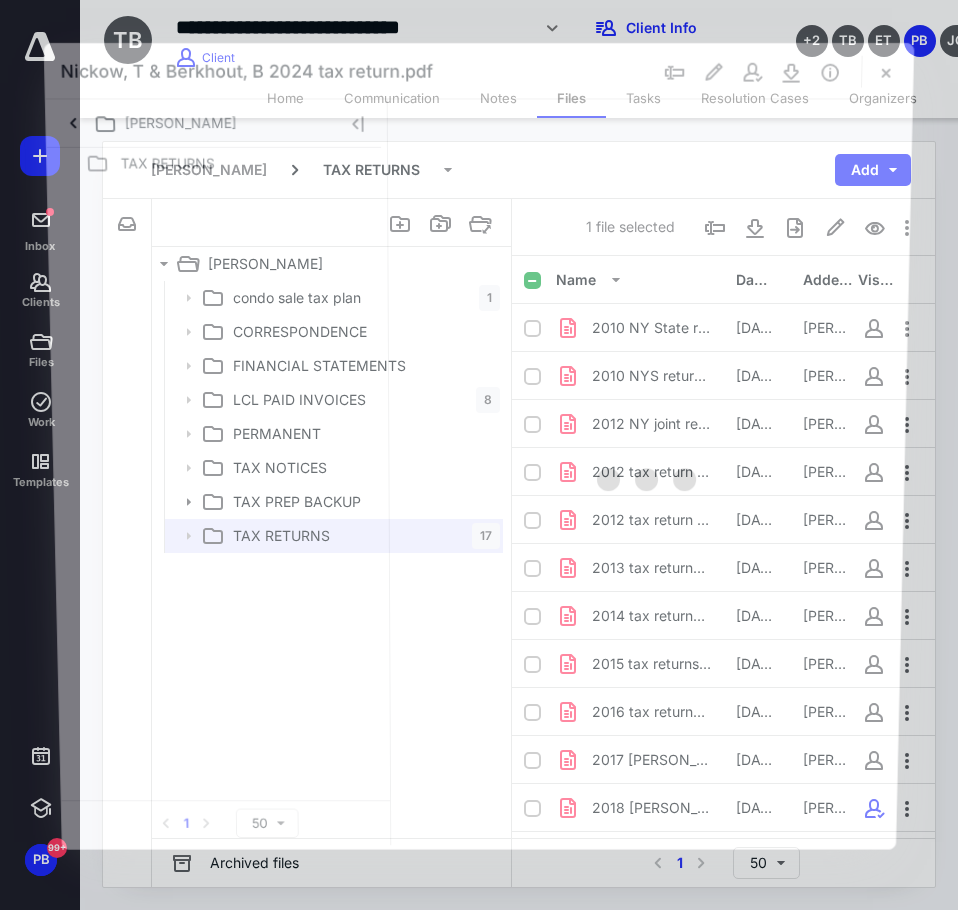 scroll, scrollTop: 282, scrollLeft: 0, axis: vertical 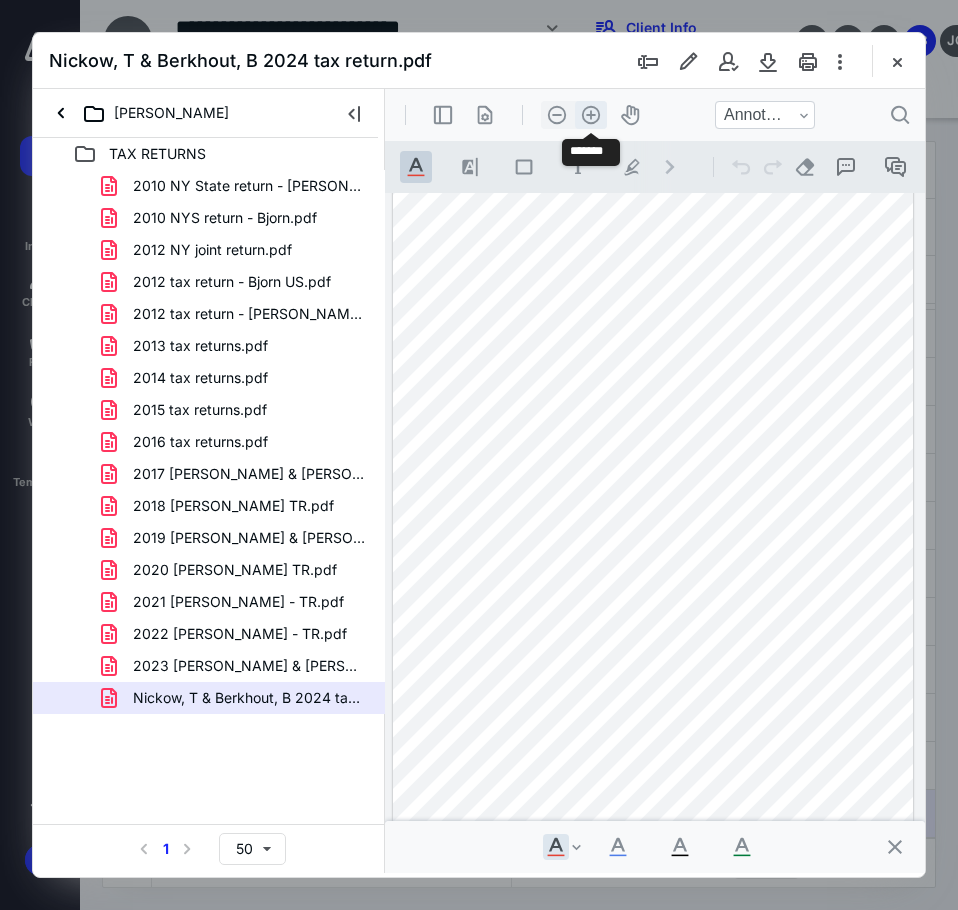 click on ".cls-1{fill:#abb0c4;} icon - header - zoom - in - line" at bounding box center [591, 115] 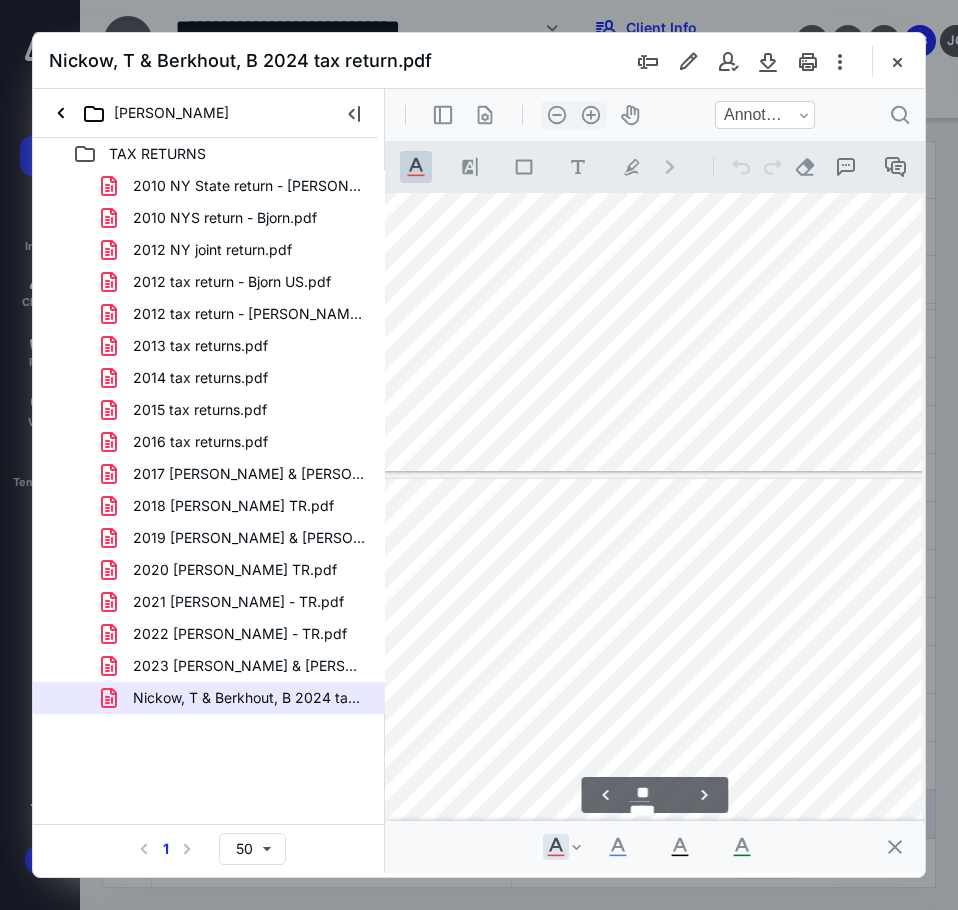 scroll, scrollTop: 14770, scrollLeft: 77, axis: both 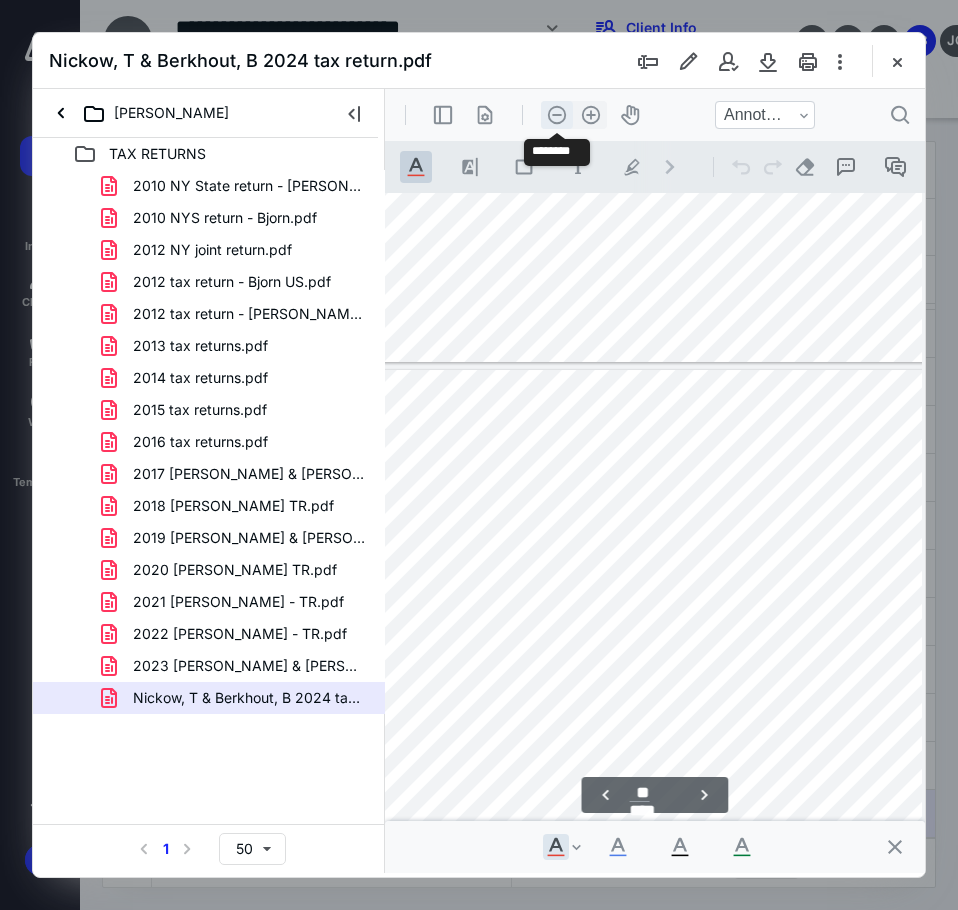 click on ".cls-1{fill:#abb0c4;} icon - header - zoom - out - line" at bounding box center [557, 115] 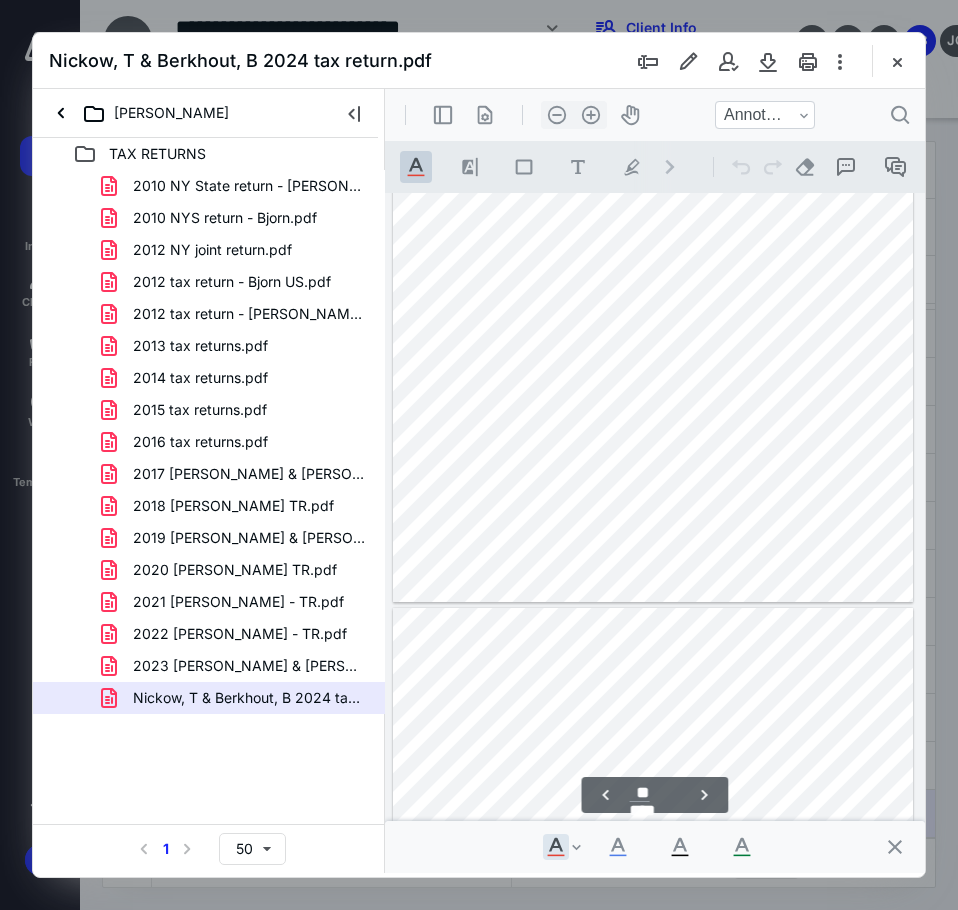 type on "**" 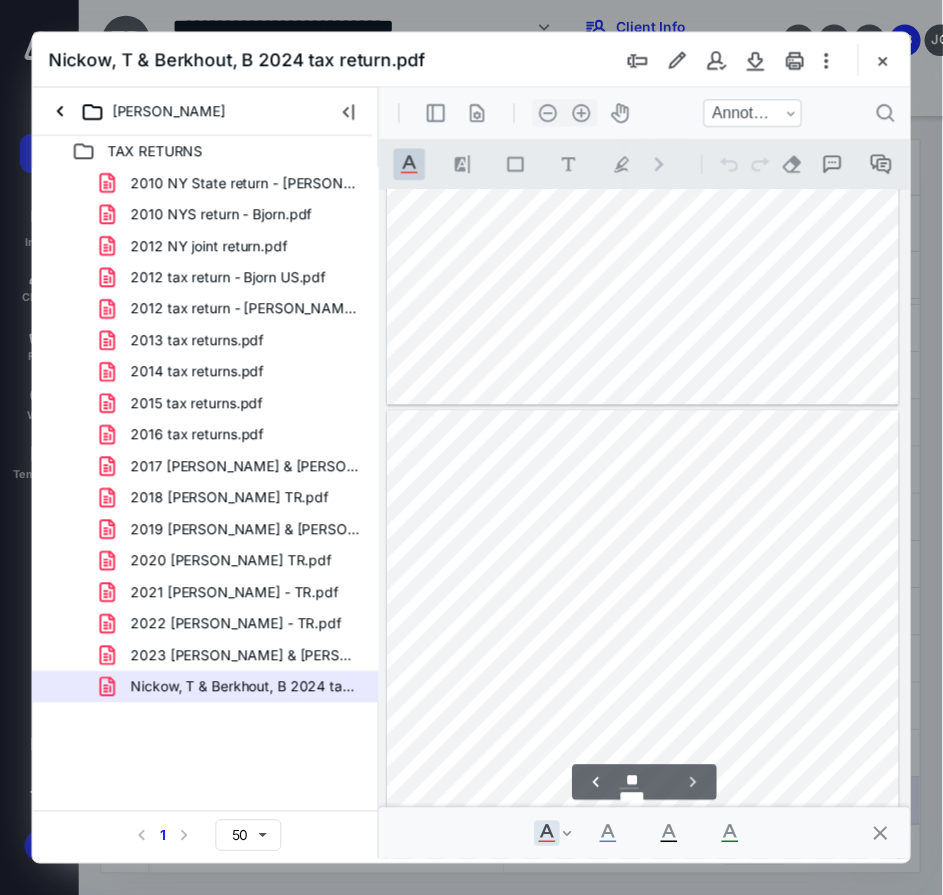 scroll, scrollTop: 27159, scrollLeft: 0, axis: vertical 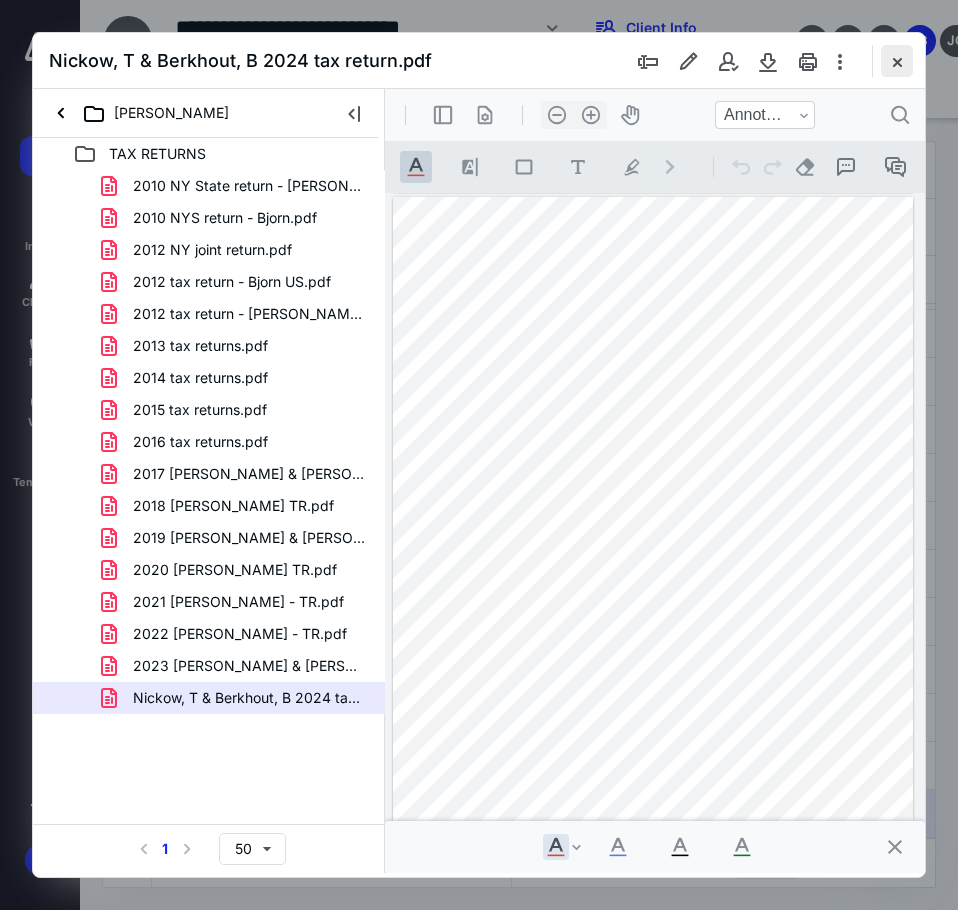 click at bounding box center [897, 61] 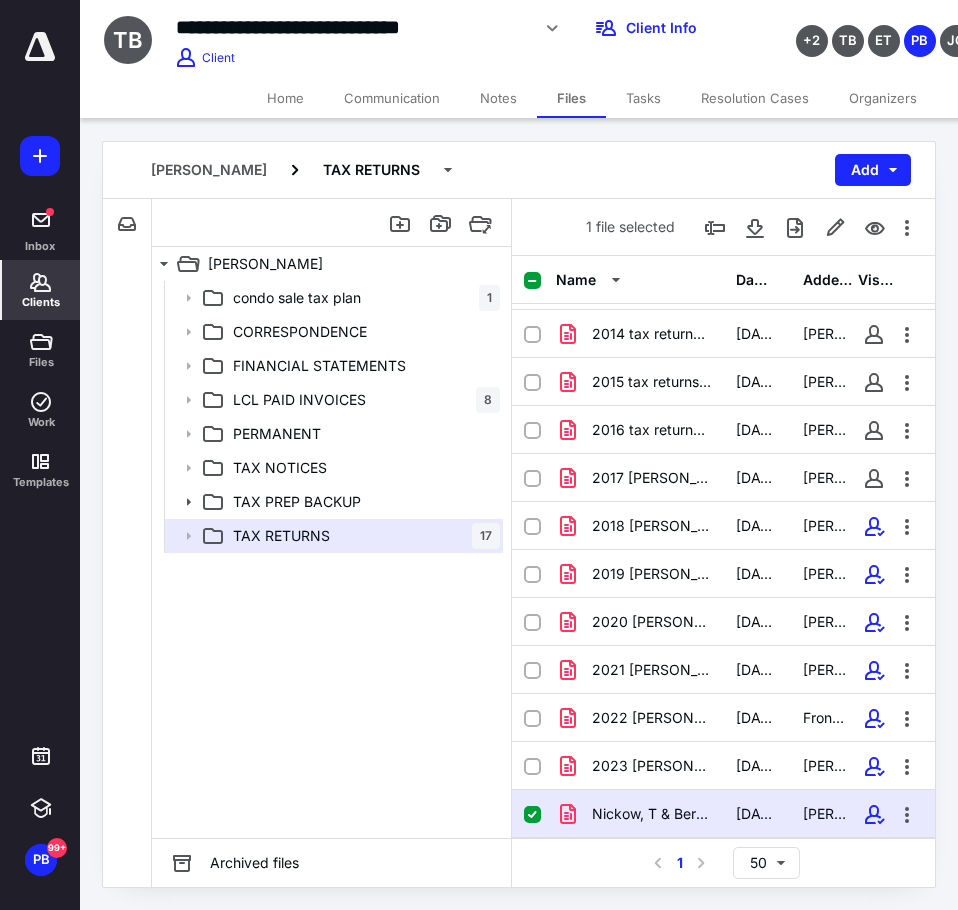click 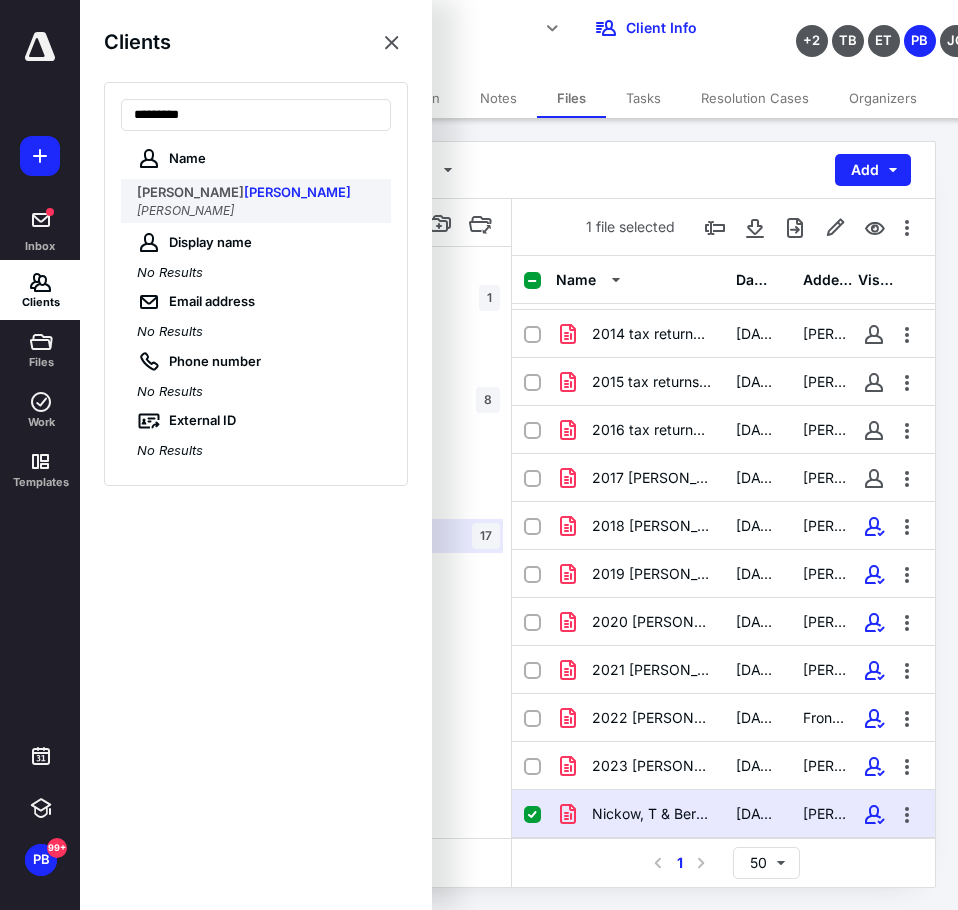 type on "*********" 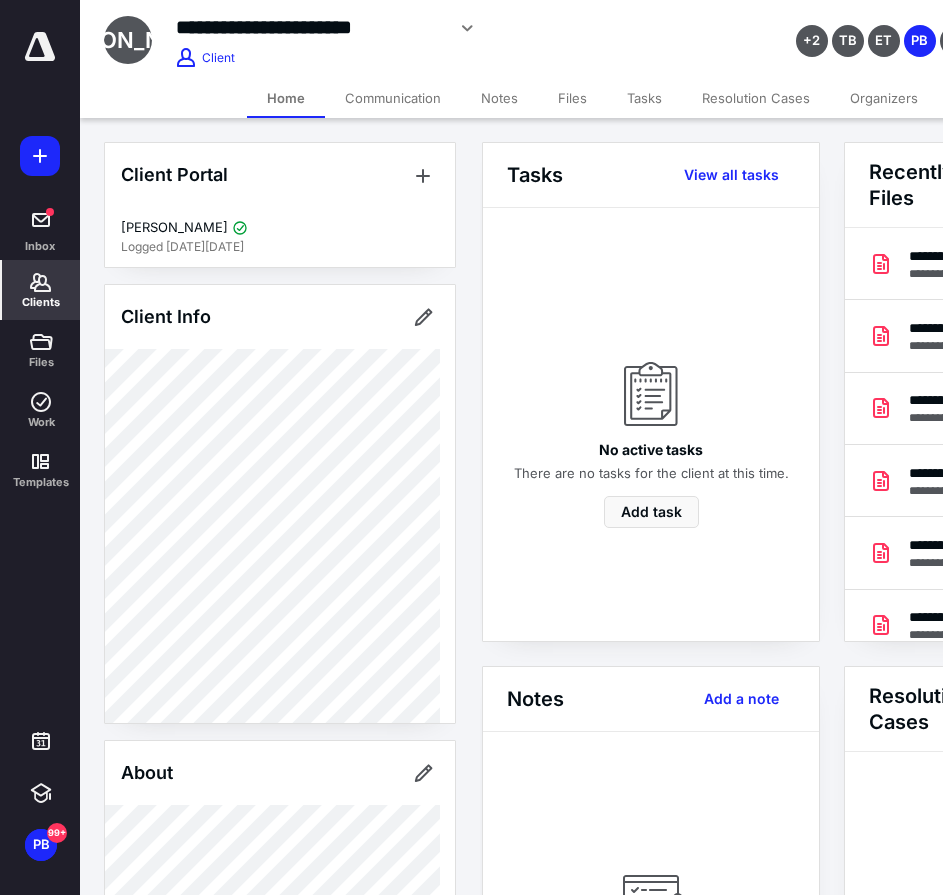 scroll, scrollTop: 0, scrollLeft: 239, axis: horizontal 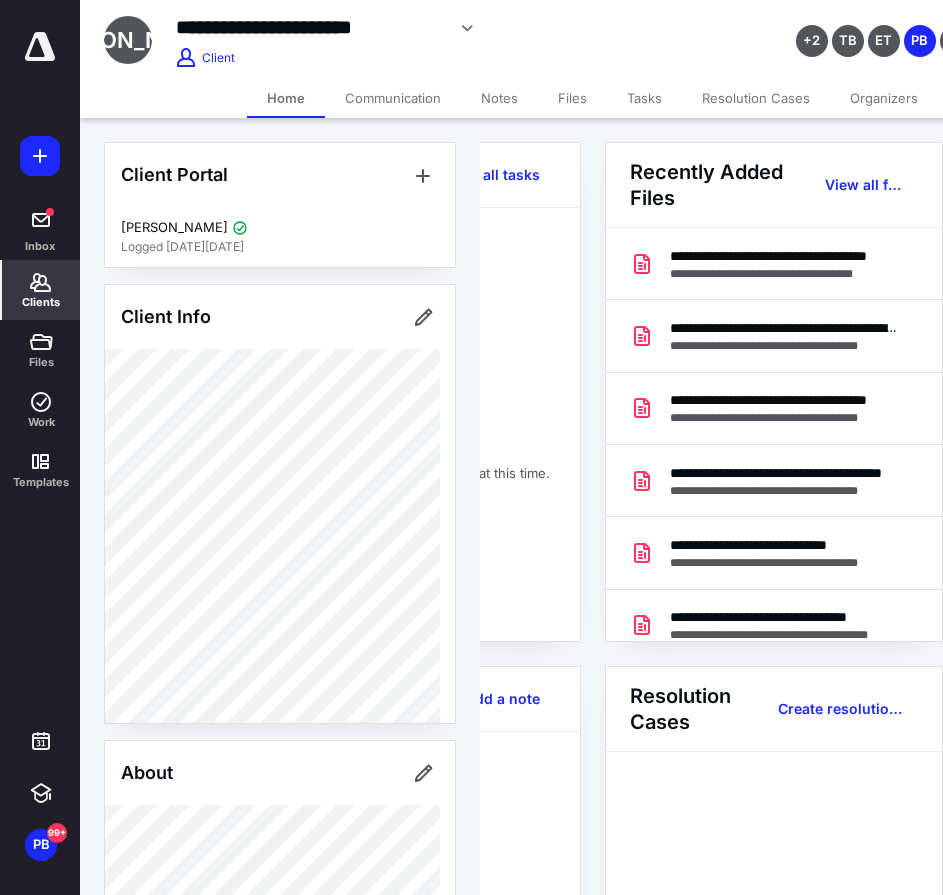click on "Recently Added Files View all files" at bounding box center (774, 185) 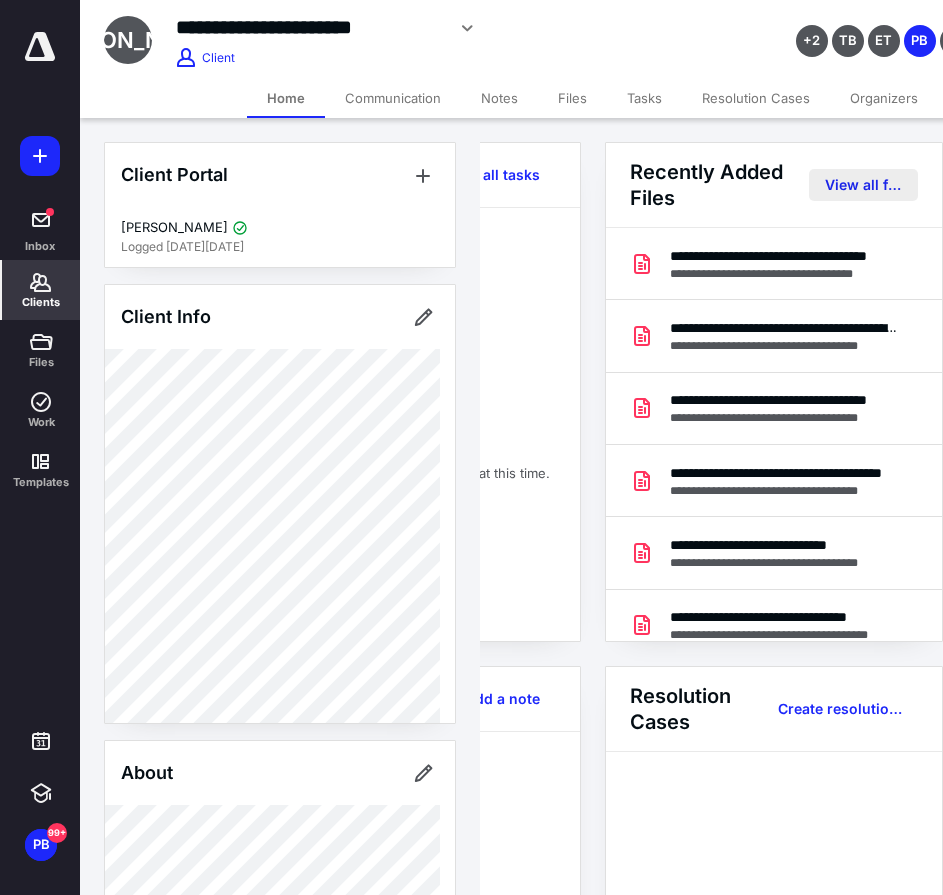 click on "View all files" at bounding box center (863, 185) 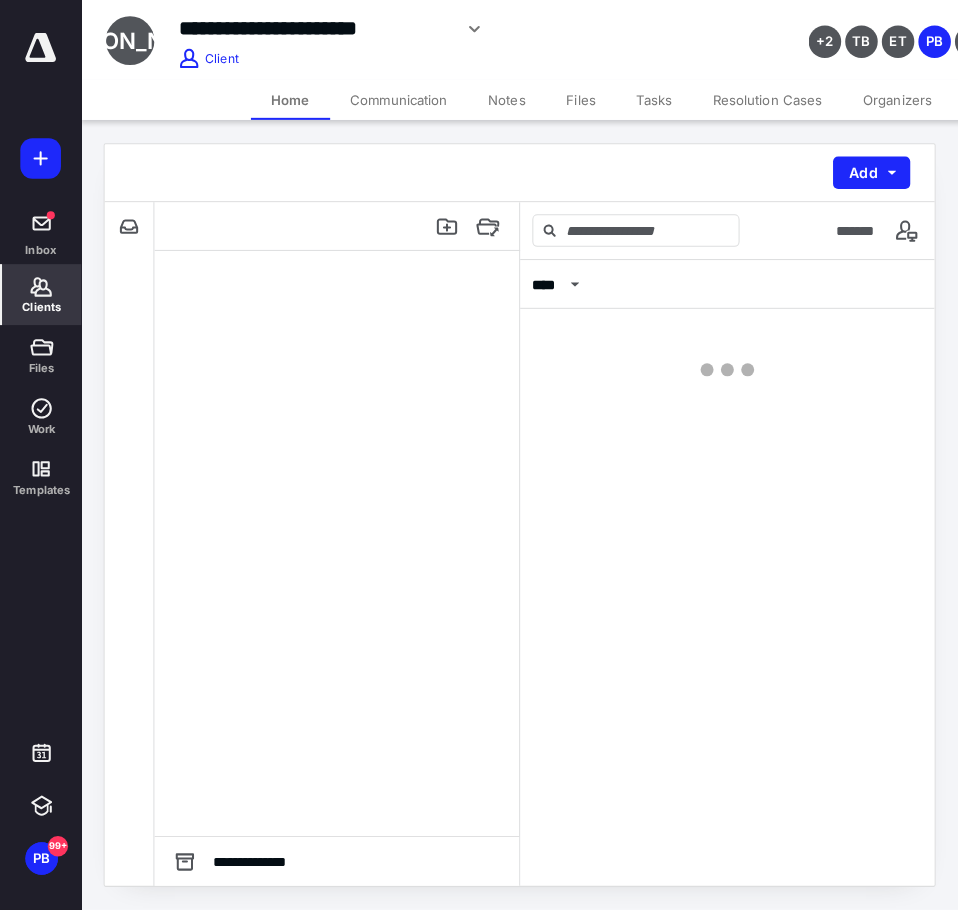scroll, scrollTop: 0, scrollLeft: 0, axis: both 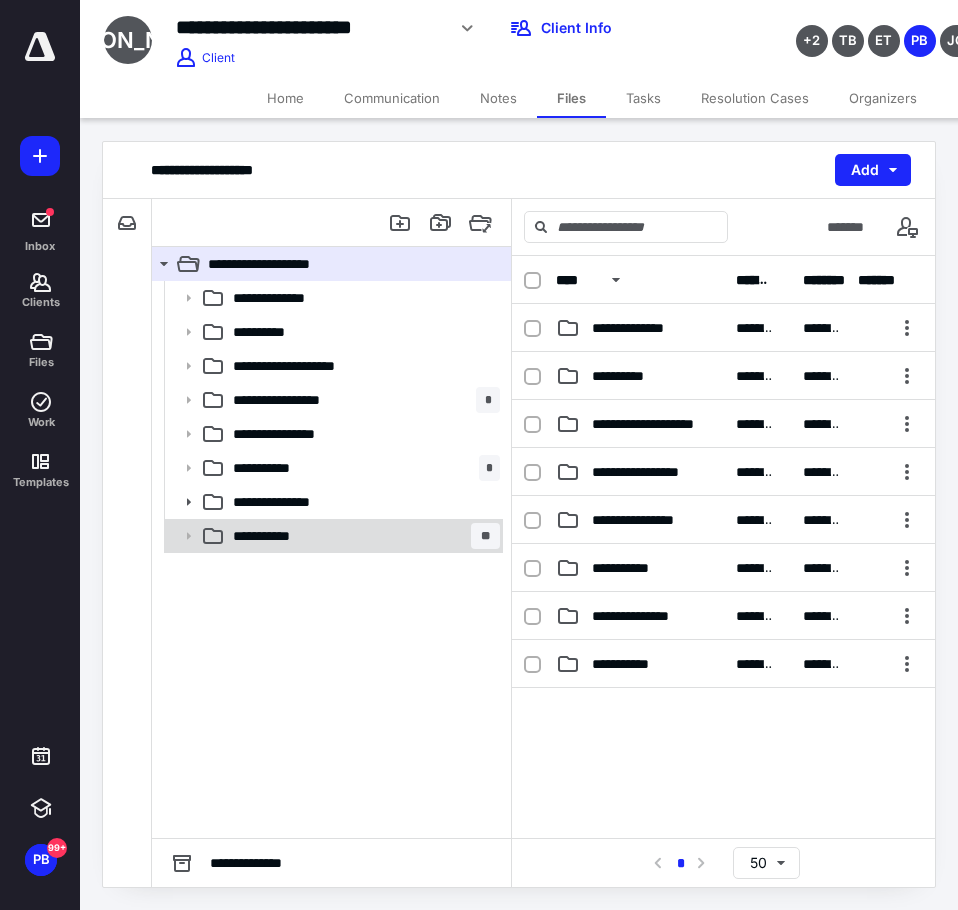 click on "**********" at bounding box center (362, 536) 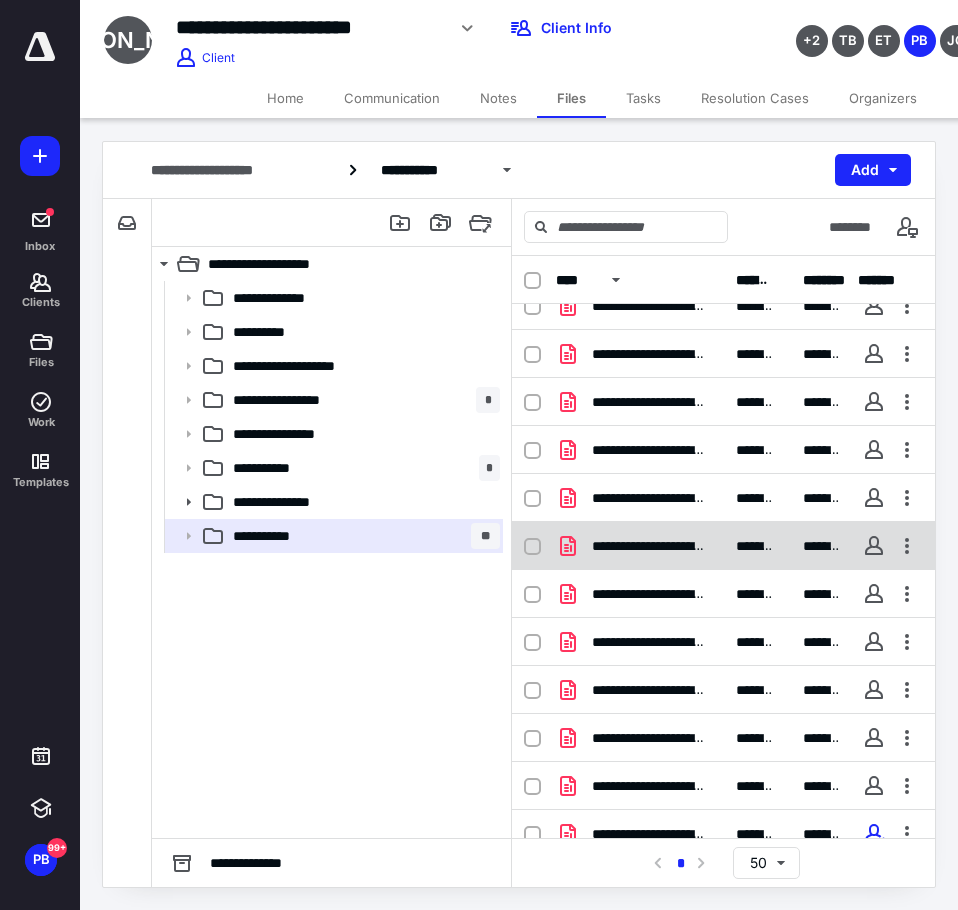 scroll, scrollTop: 90, scrollLeft: 0, axis: vertical 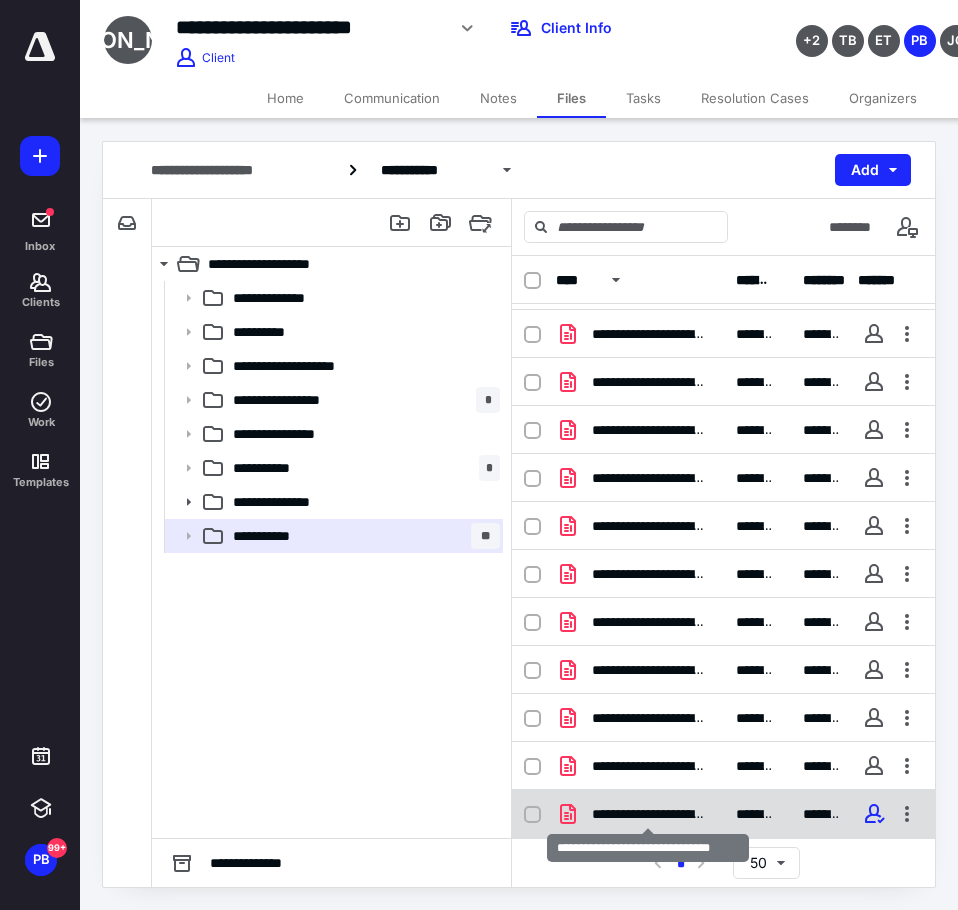 click on "**********" at bounding box center (648, 814) 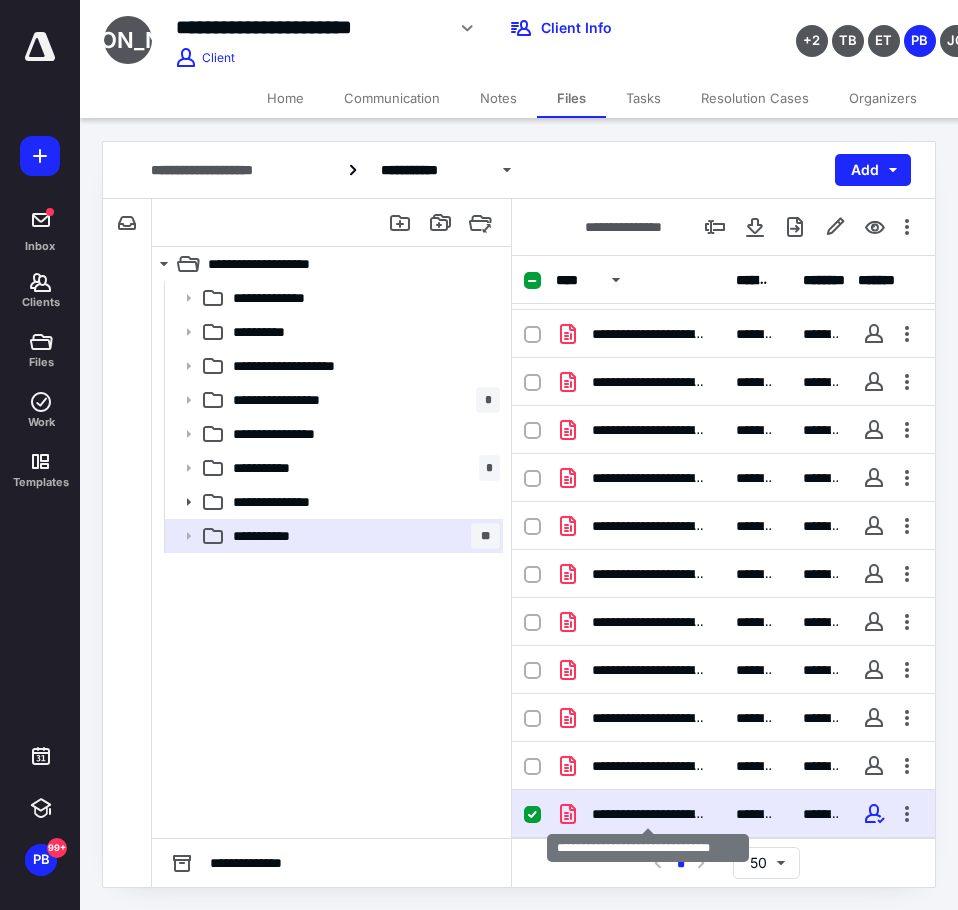 click on "**********" at bounding box center [648, 814] 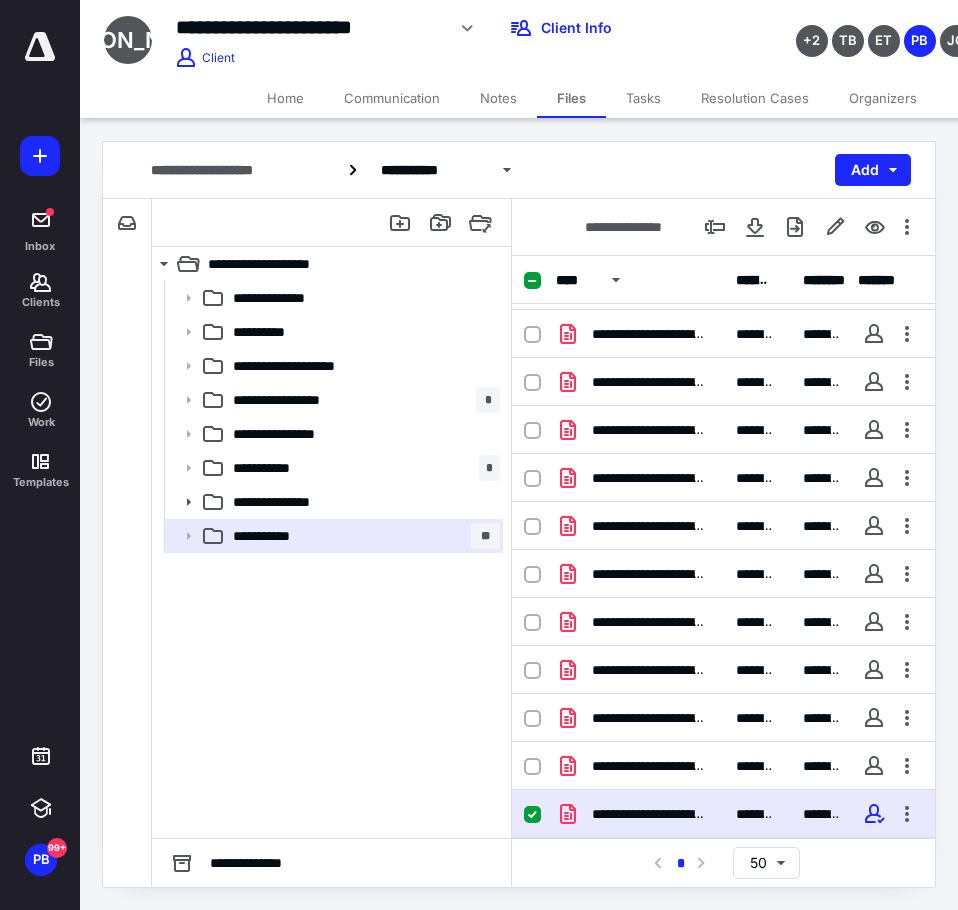 click on "**********" at bounding box center [648, 814] 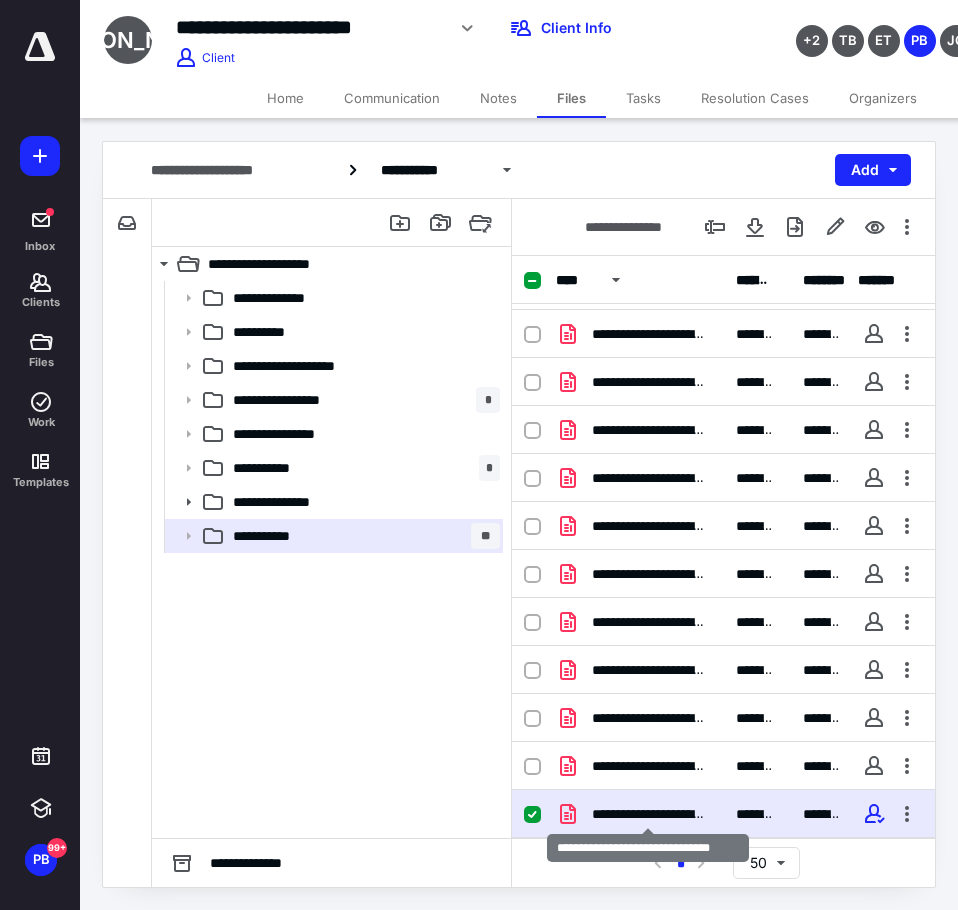 click on "**********" at bounding box center [648, 814] 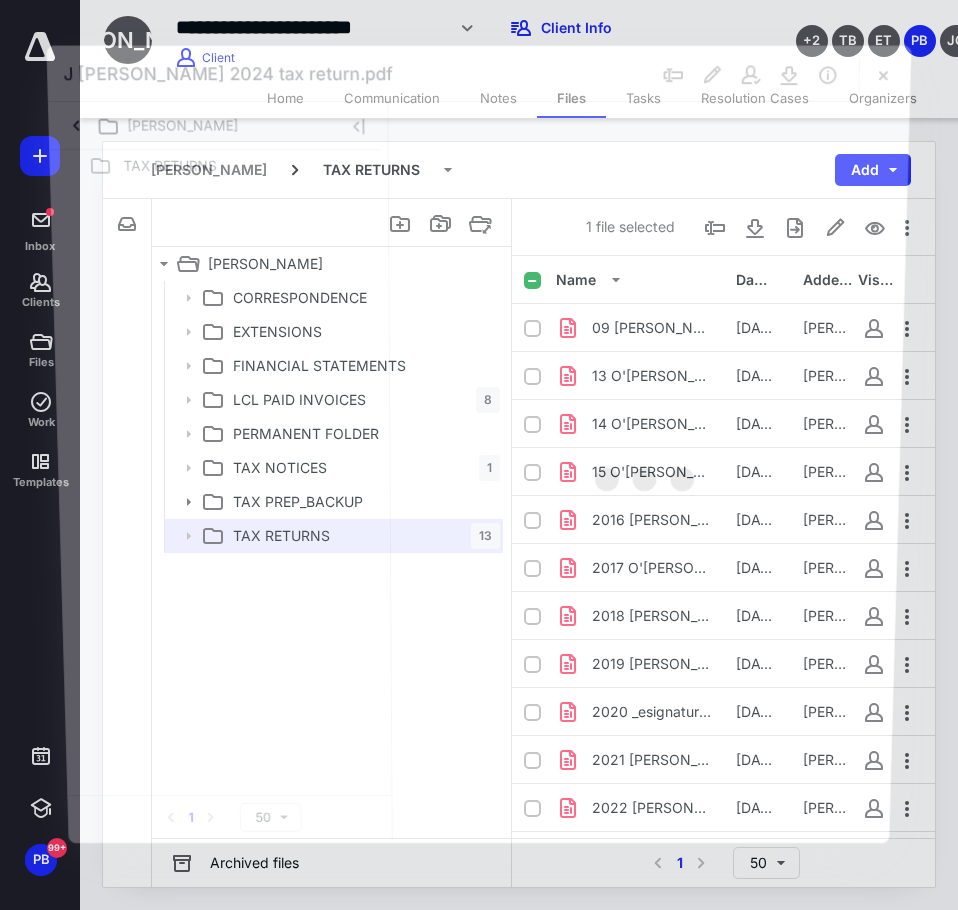 scroll, scrollTop: 90, scrollLeft: 0, axis: vertical 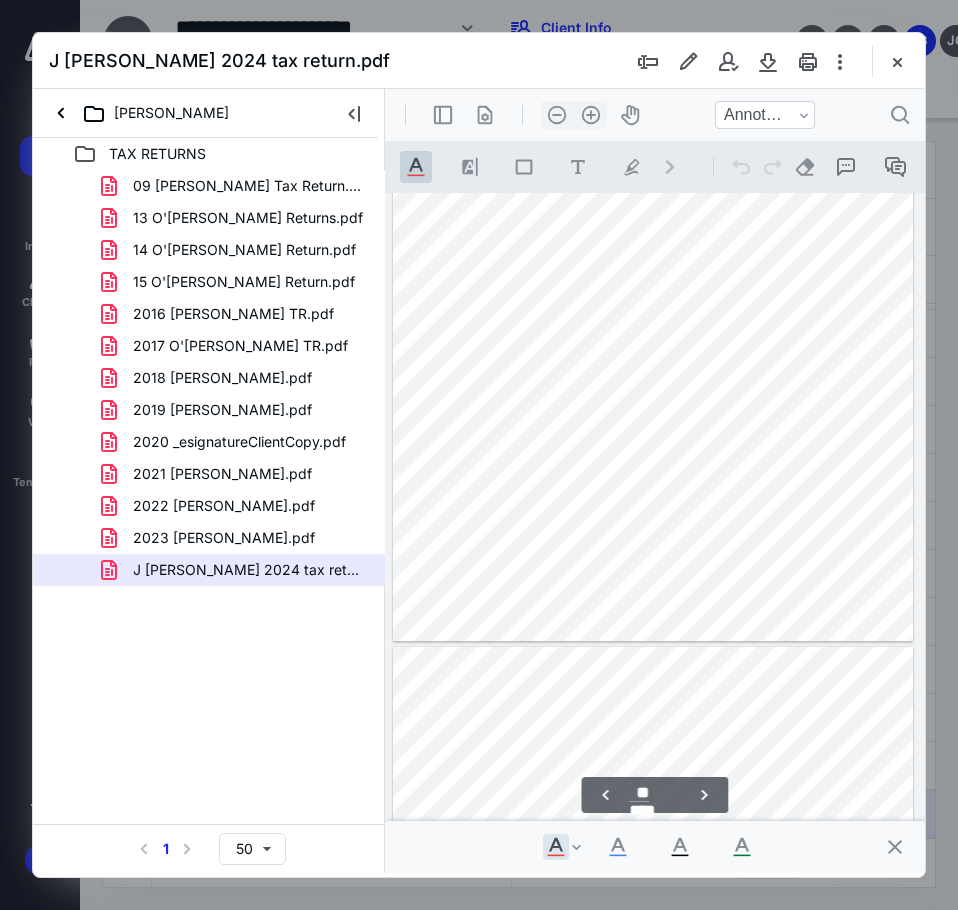 type on "**" 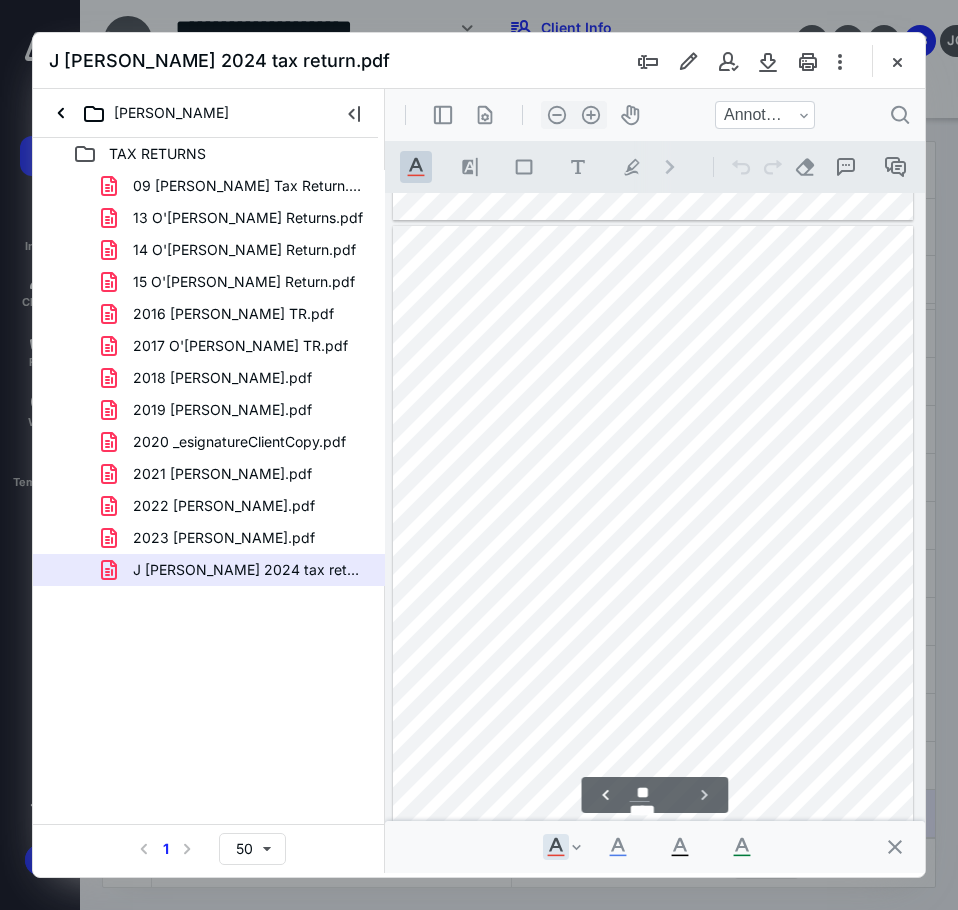 scroll, scrollTop: 9505, scrollLeft: 0, axis: vertical 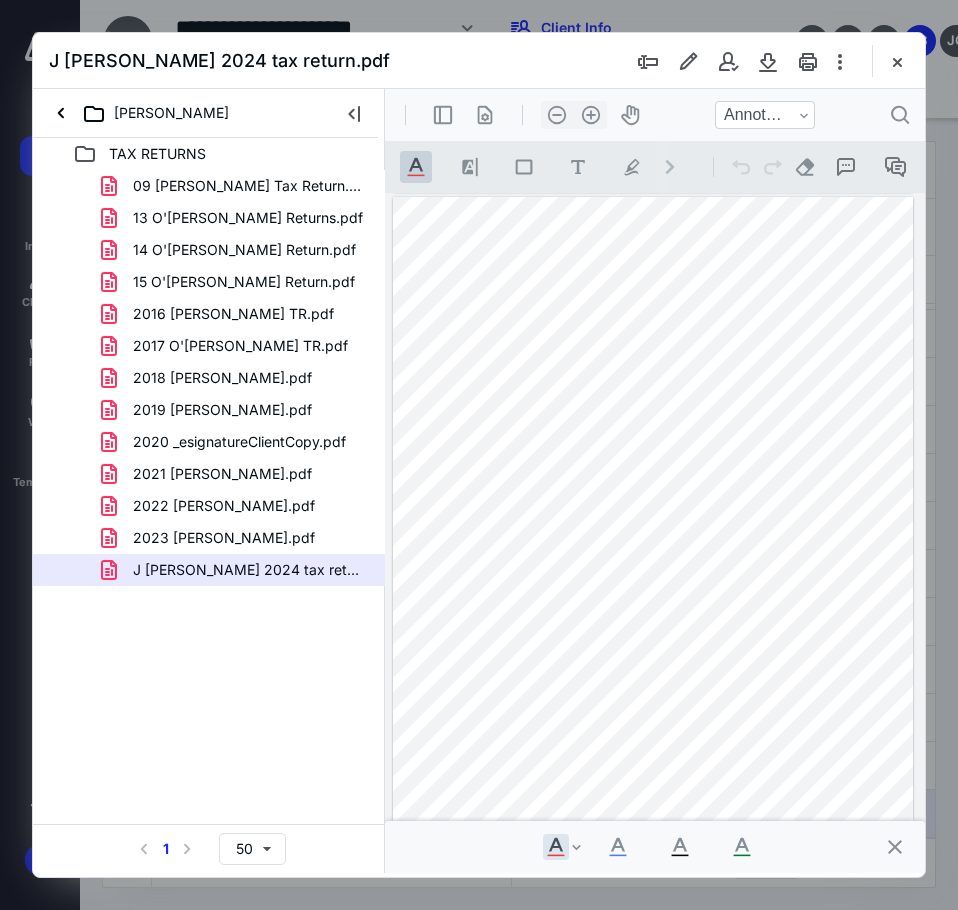 drag, startPoint x: 891, startPoint y: 56, endPoint x: 866, endPoint y: 69, distance: 28.178005 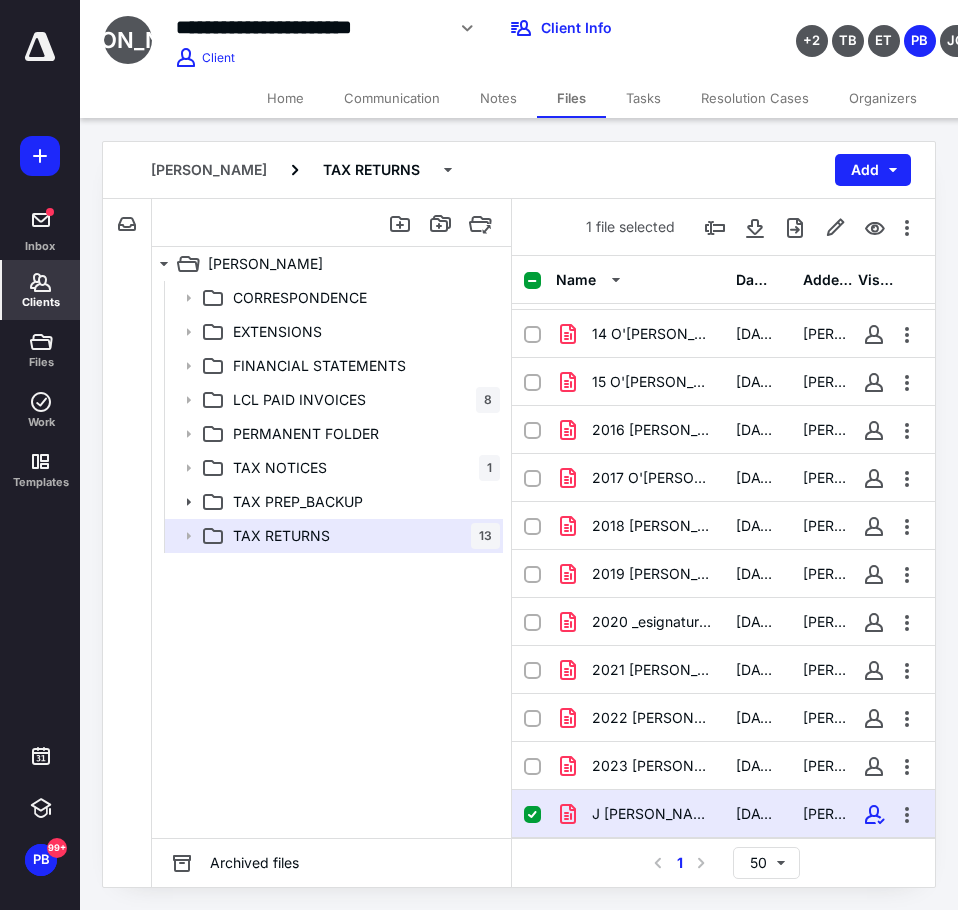 click on "Clients" at bounding box center (41, 290) 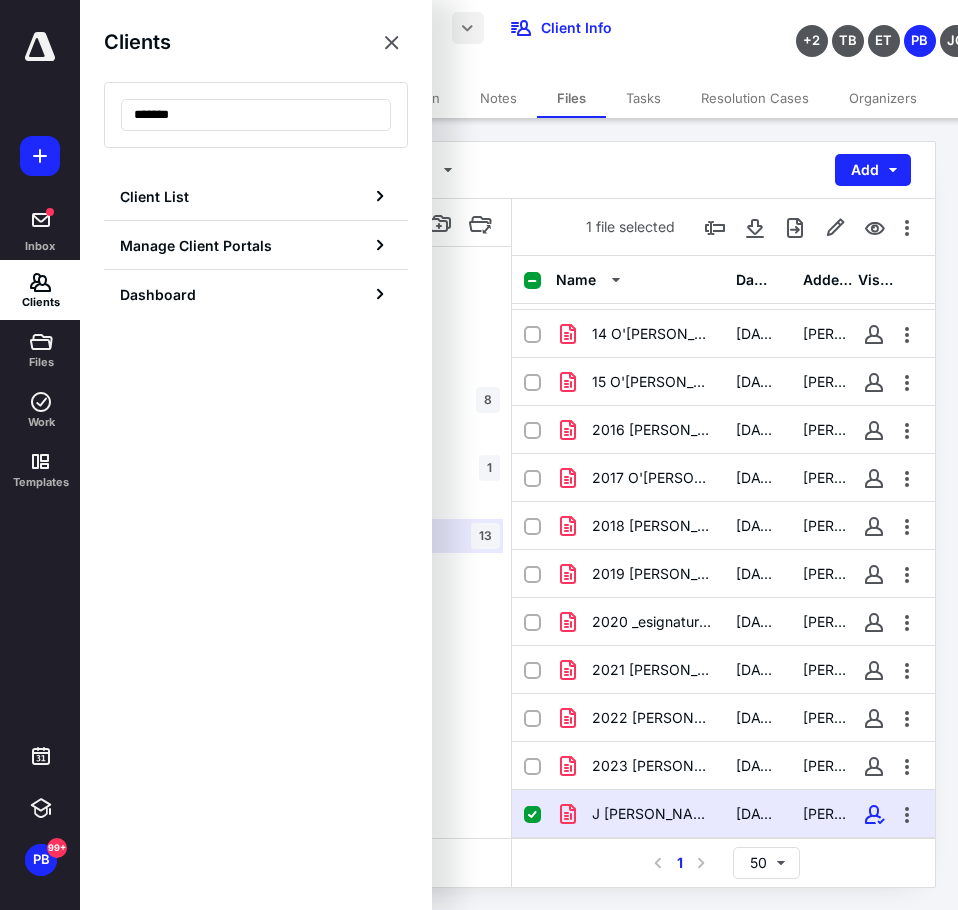 type on "*******" 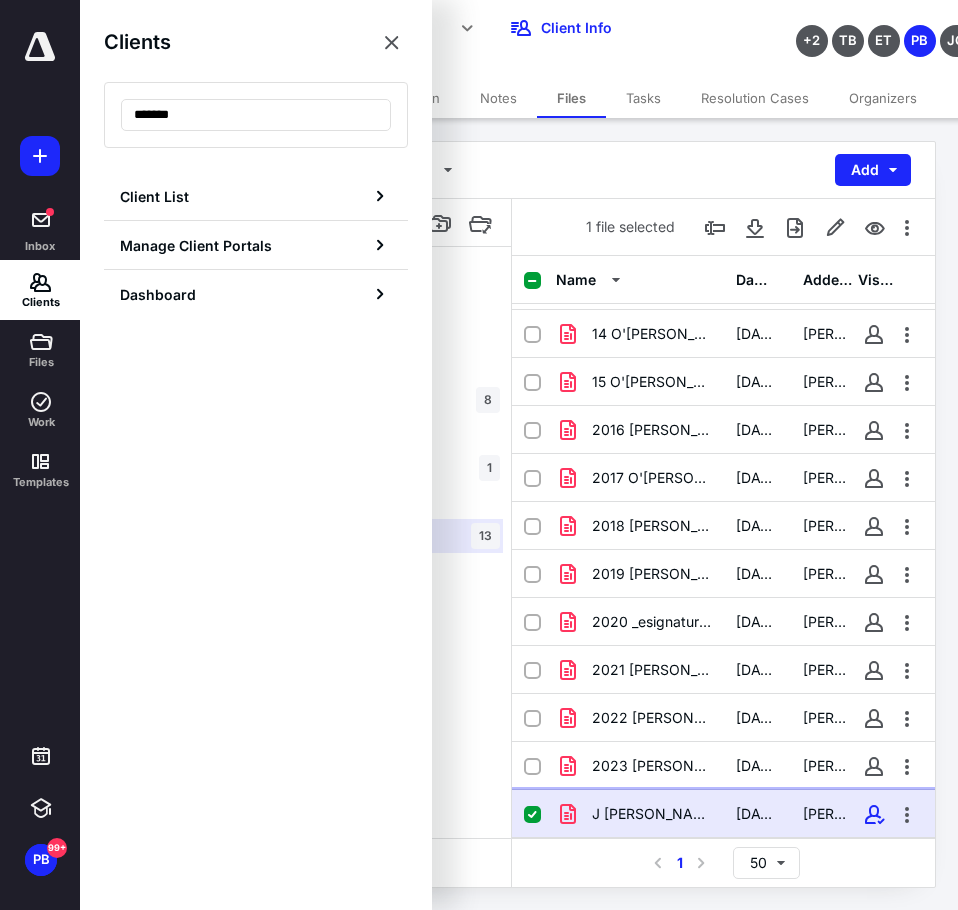 click on "J O'Connell 2024 tax return.pdf" at bounding box center [652, 814] 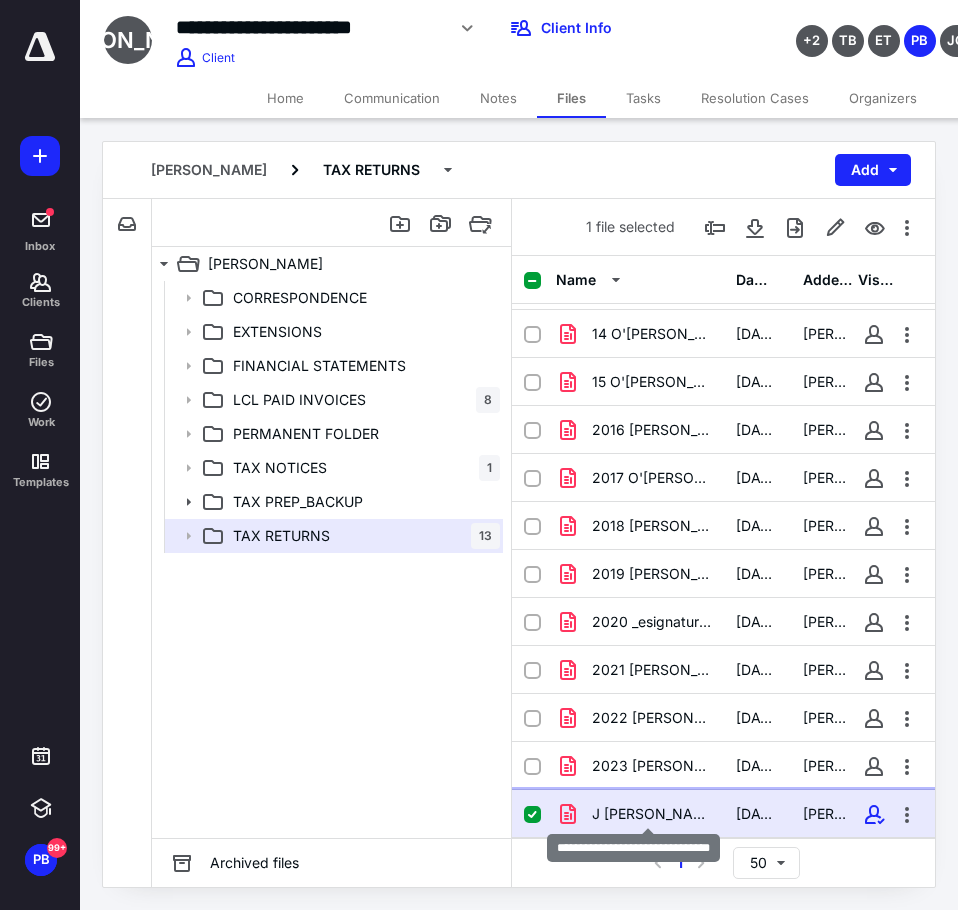 click on "J O'Connell 2024 tax return.pdf" at bounding box center [652, 814] 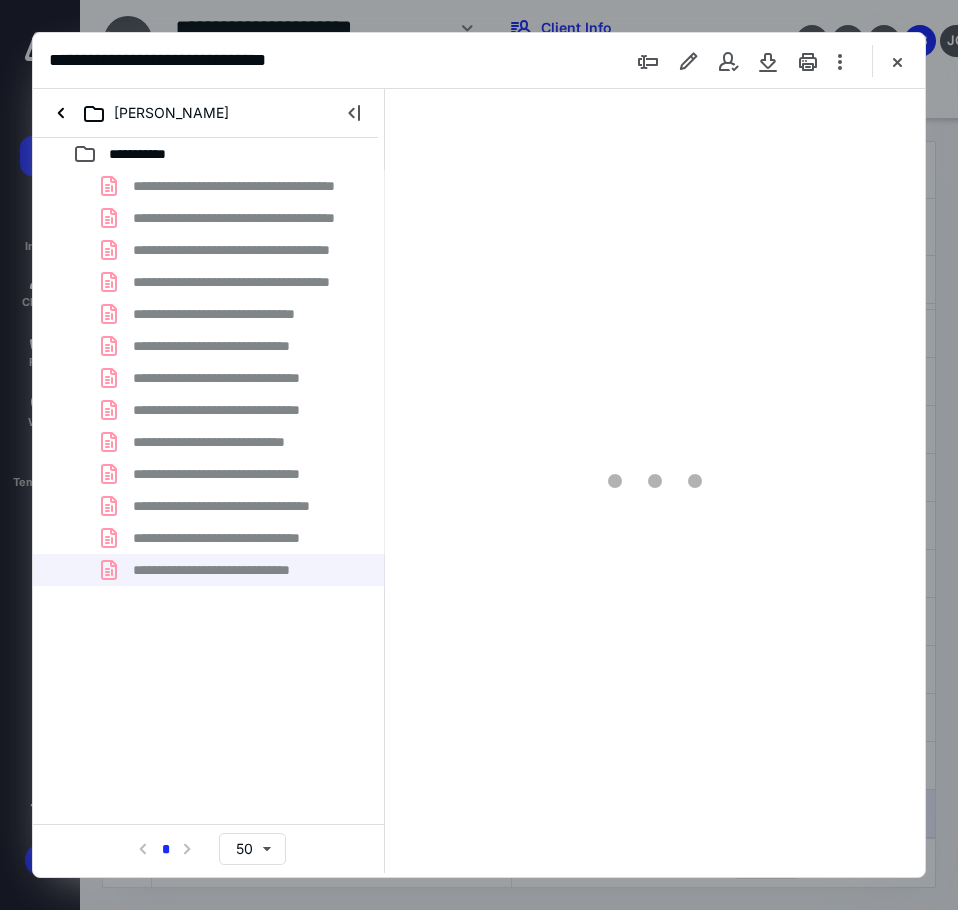 scroll, scrollTop: 0, scrollLeft: 0, axis: both 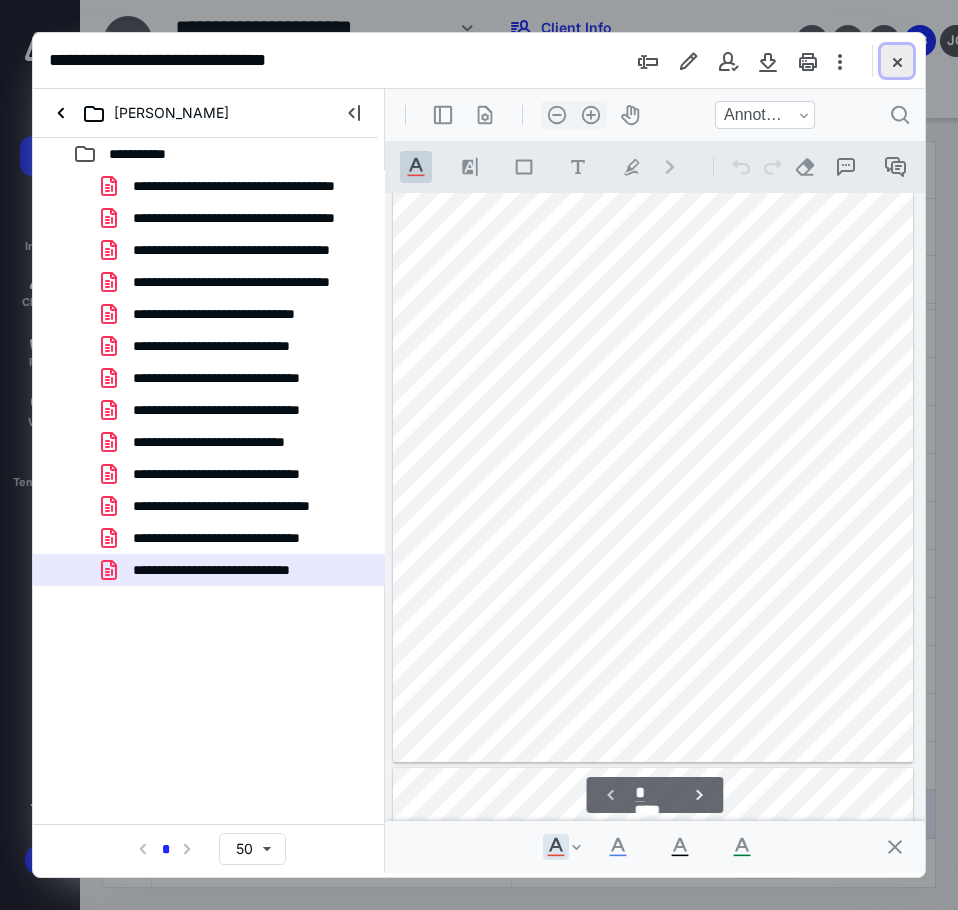 click at bounding box center [897, 61] 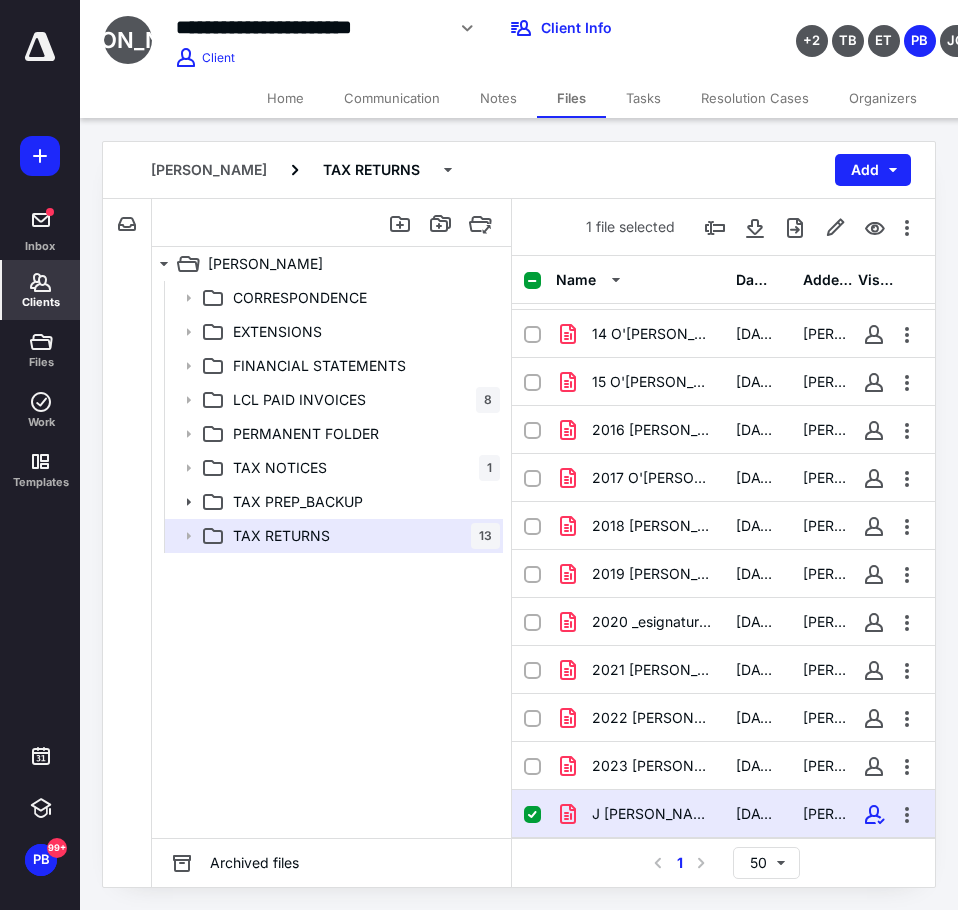 click 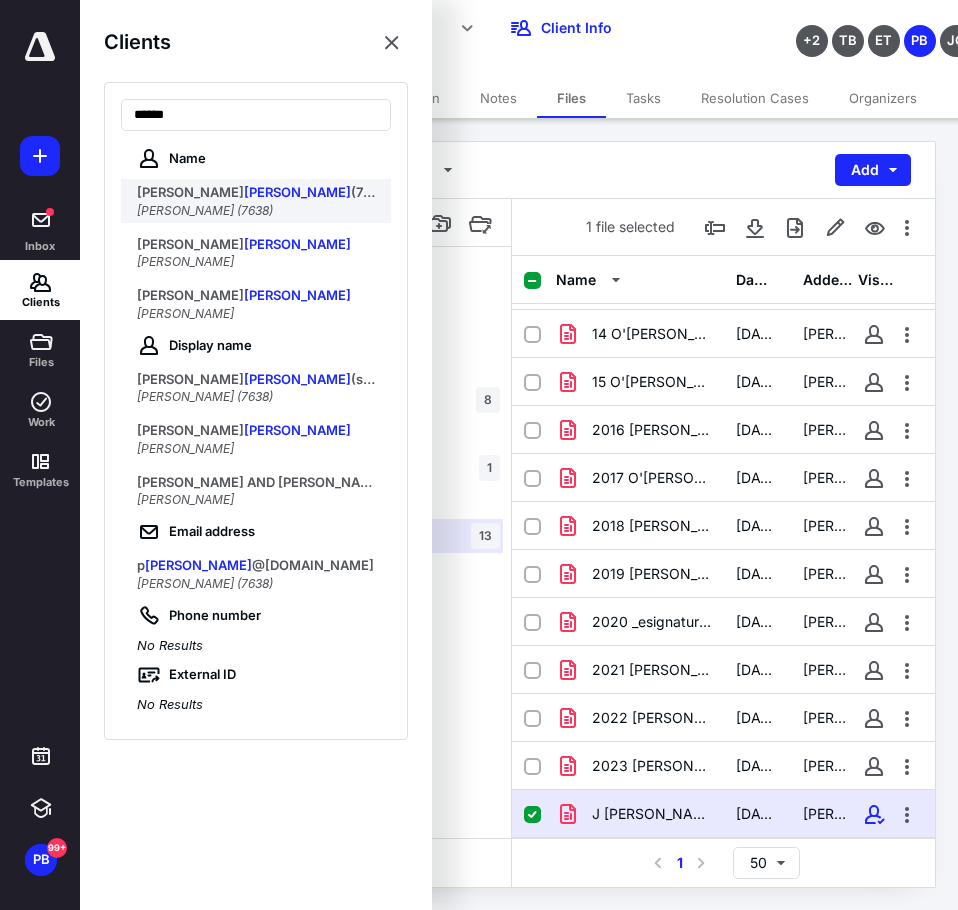 type on "******" 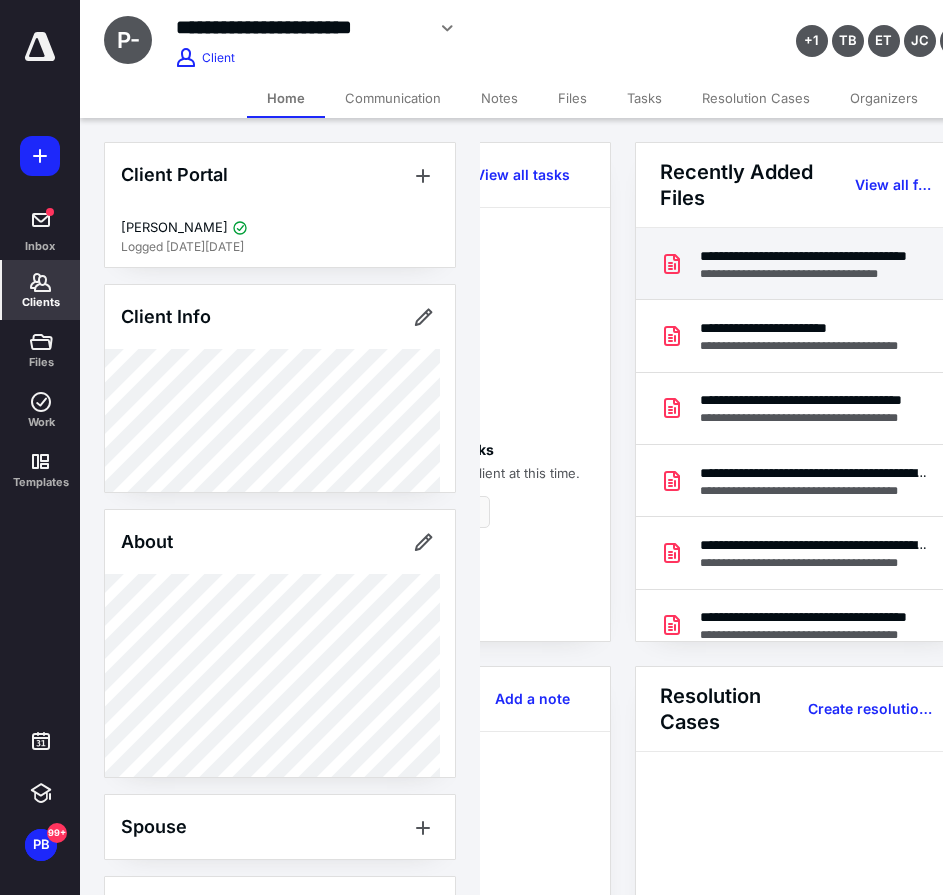 scroll, scrollTop: 0, scrollLeft: 239, axis: horizontal 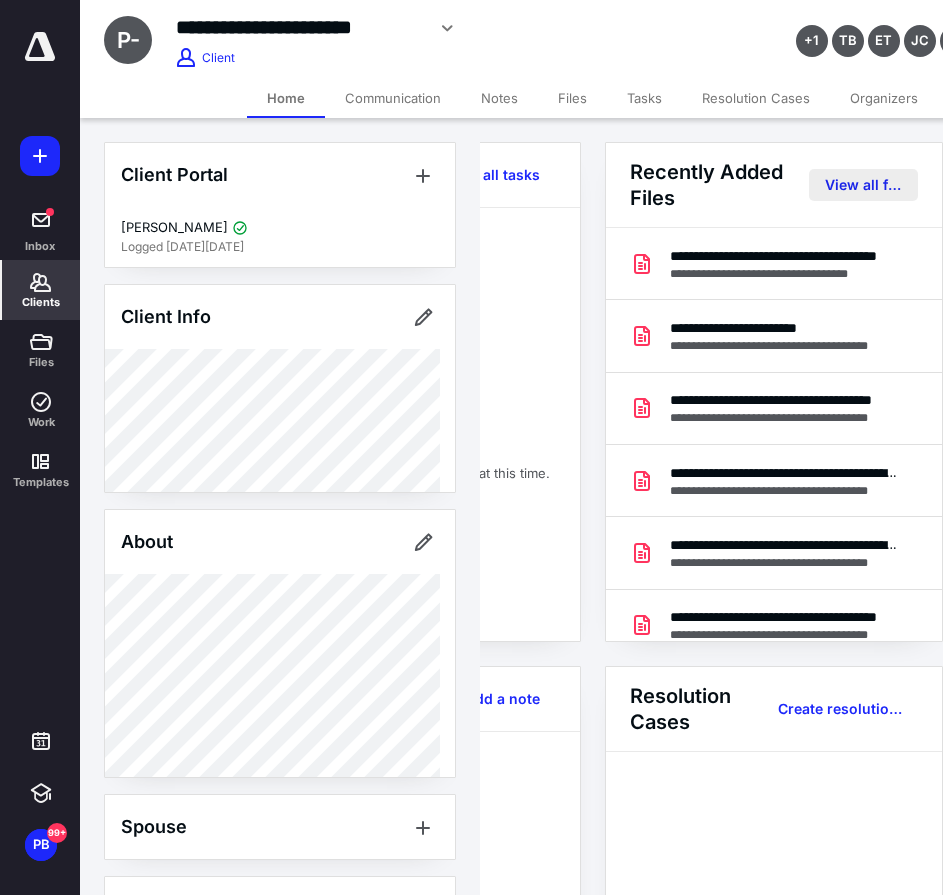 click on "View all files" at bounding box center [863, 185] 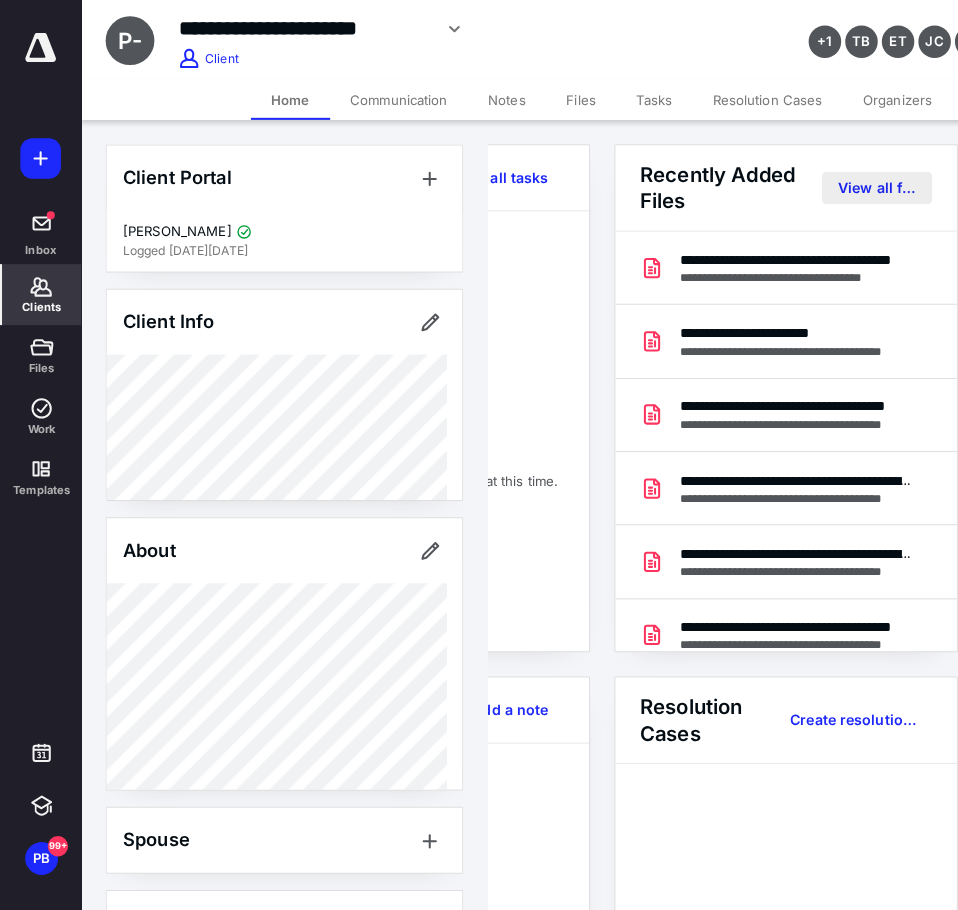 scroll, scrollTop: 0, scrollLeft: 0, axis: both 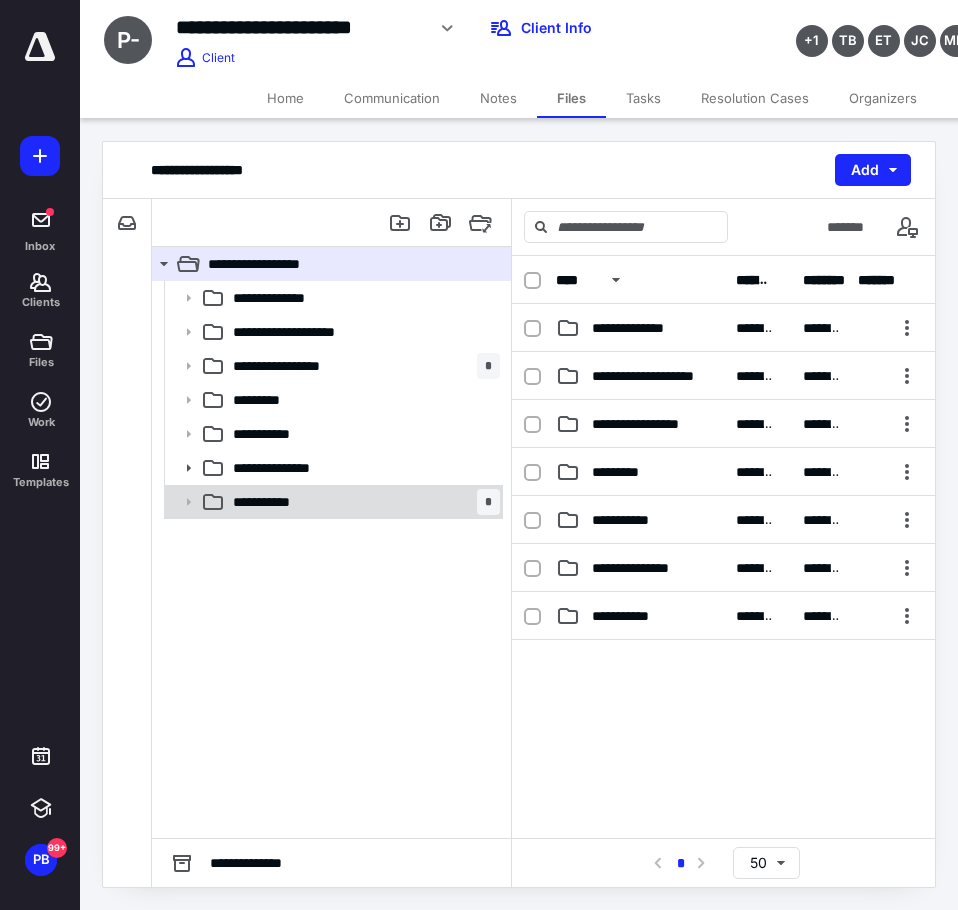 click on "**********" at bounding box center (362, 502) 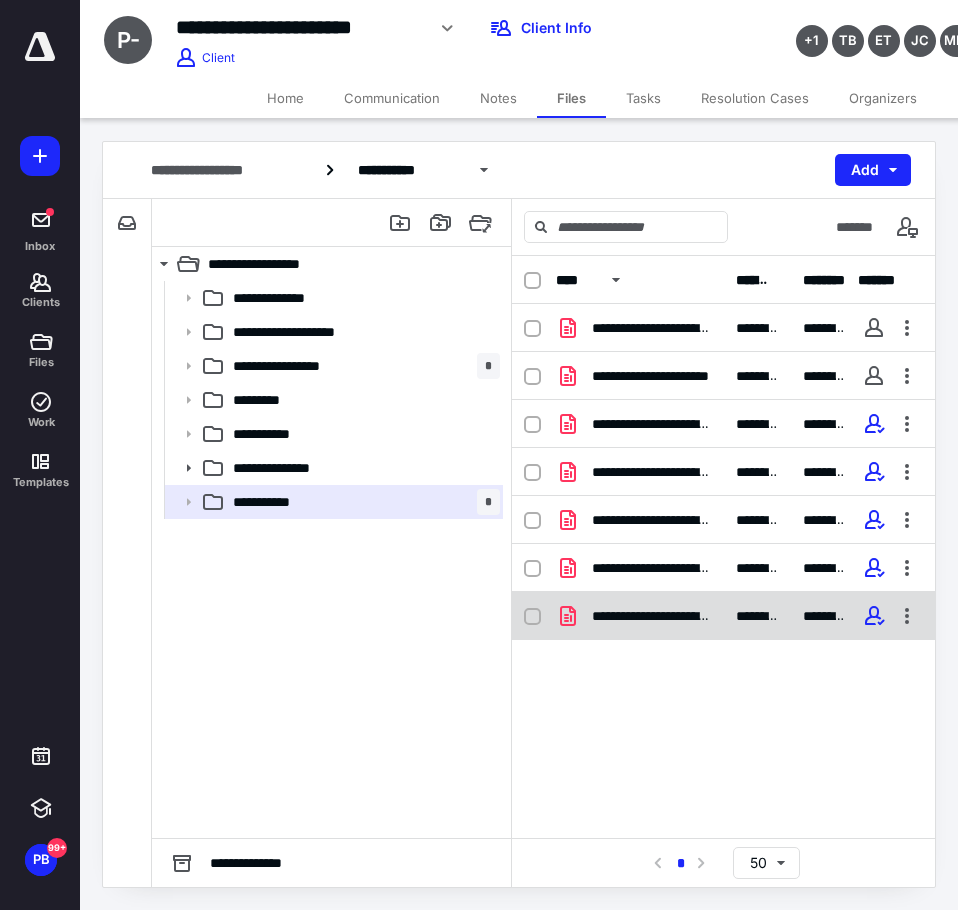 click on "**********" at bounding box center (723, 616) 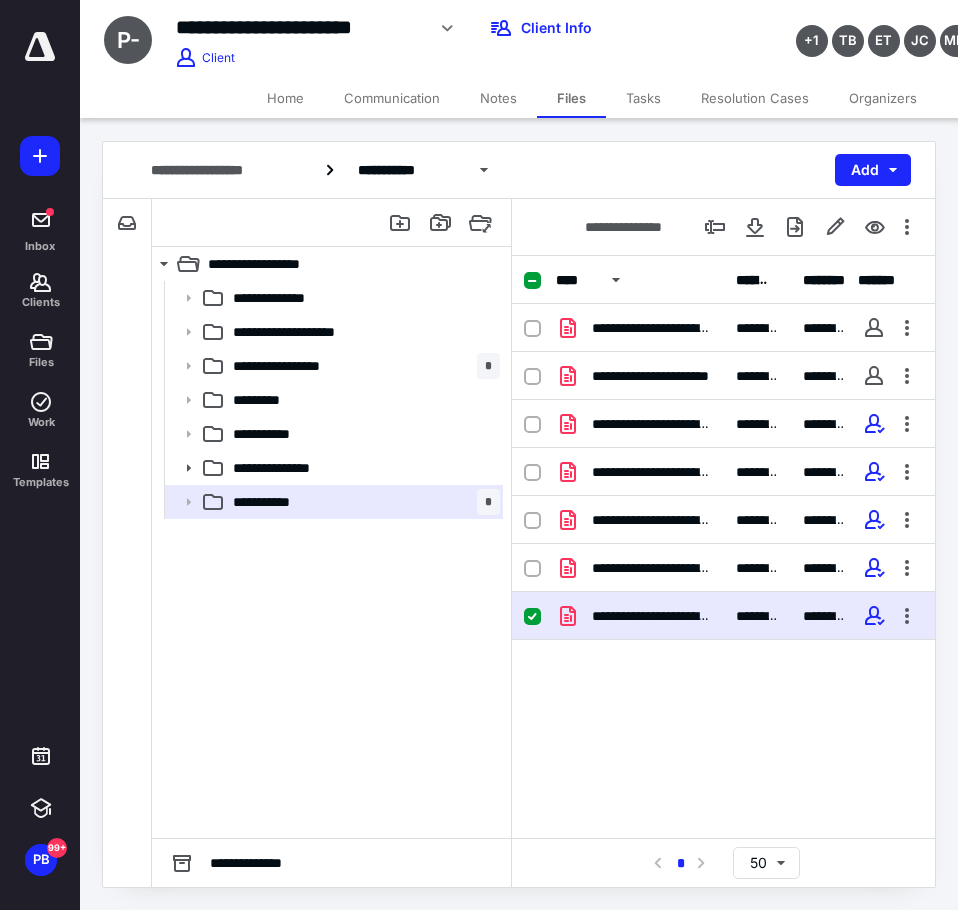 click on "**********" at bounding box center (723, 616) 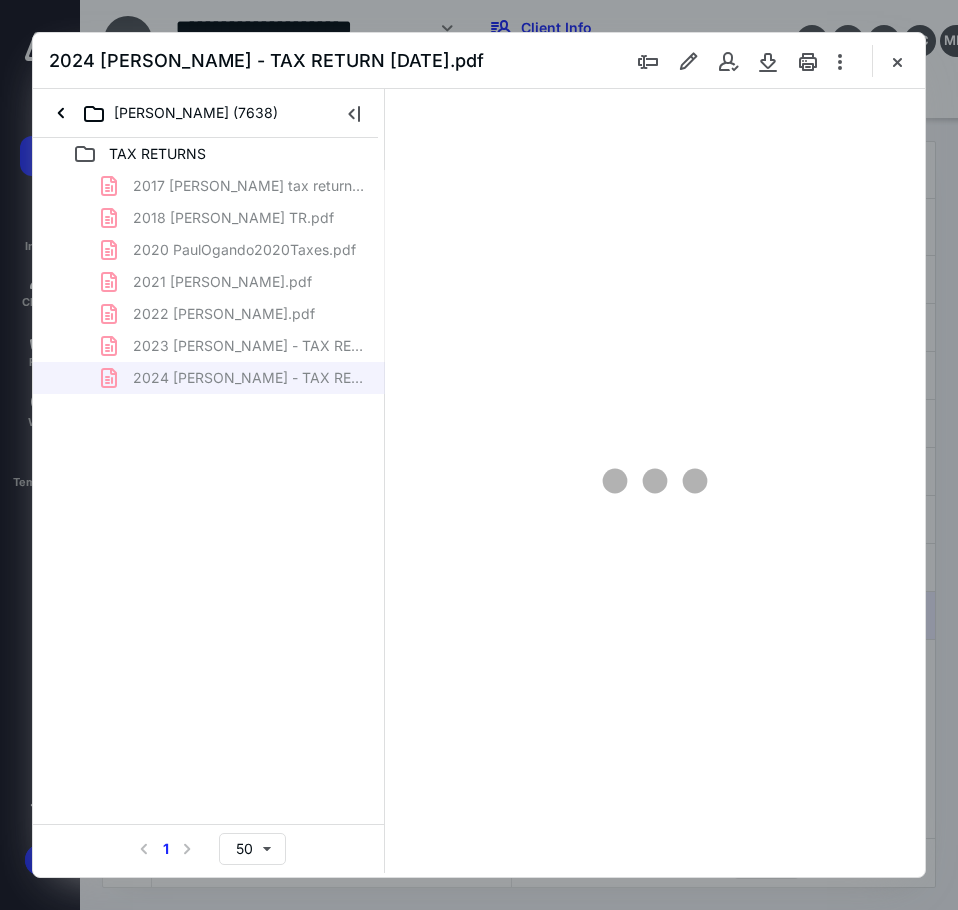 scroll, scrollTop: 0, scrollLeft: 0, axis: both 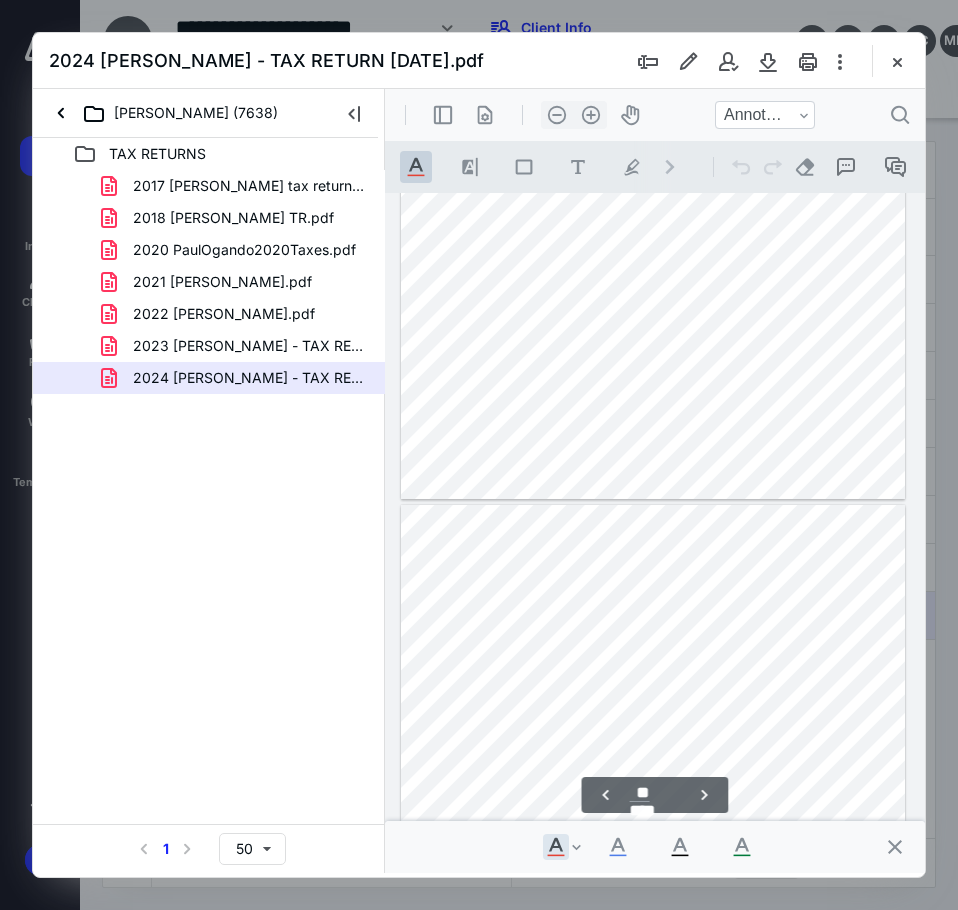 type on "**" 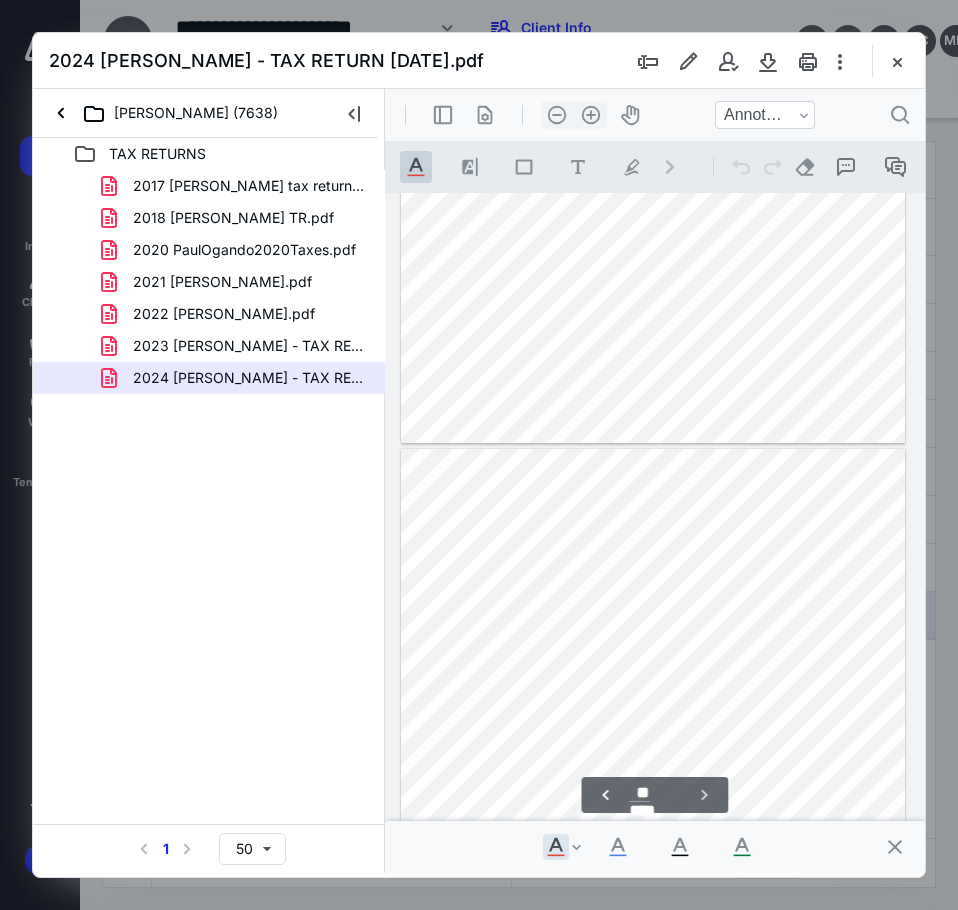 scroll, scrollTop: 23061, scrollLeft: 0, axis: vertical 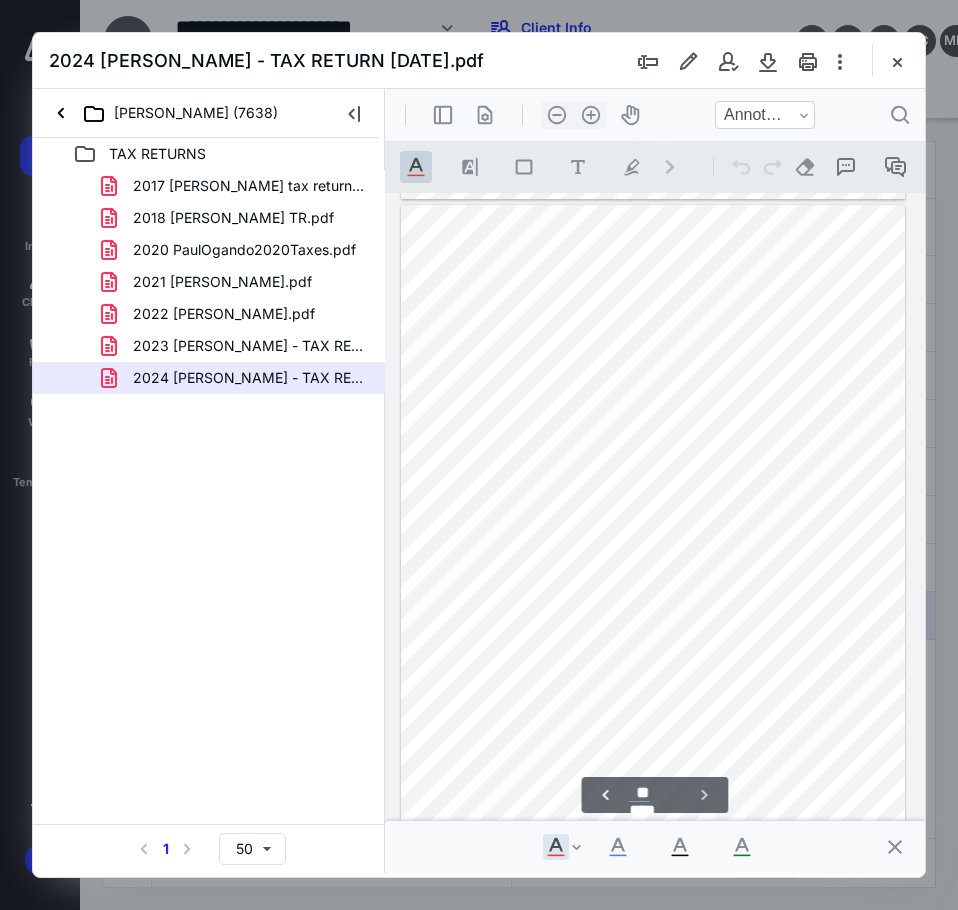 drag, startPoint x: 916, startPoint y: 462, endPoint x: 1292, endPoint y: 962, distance: 625.6005 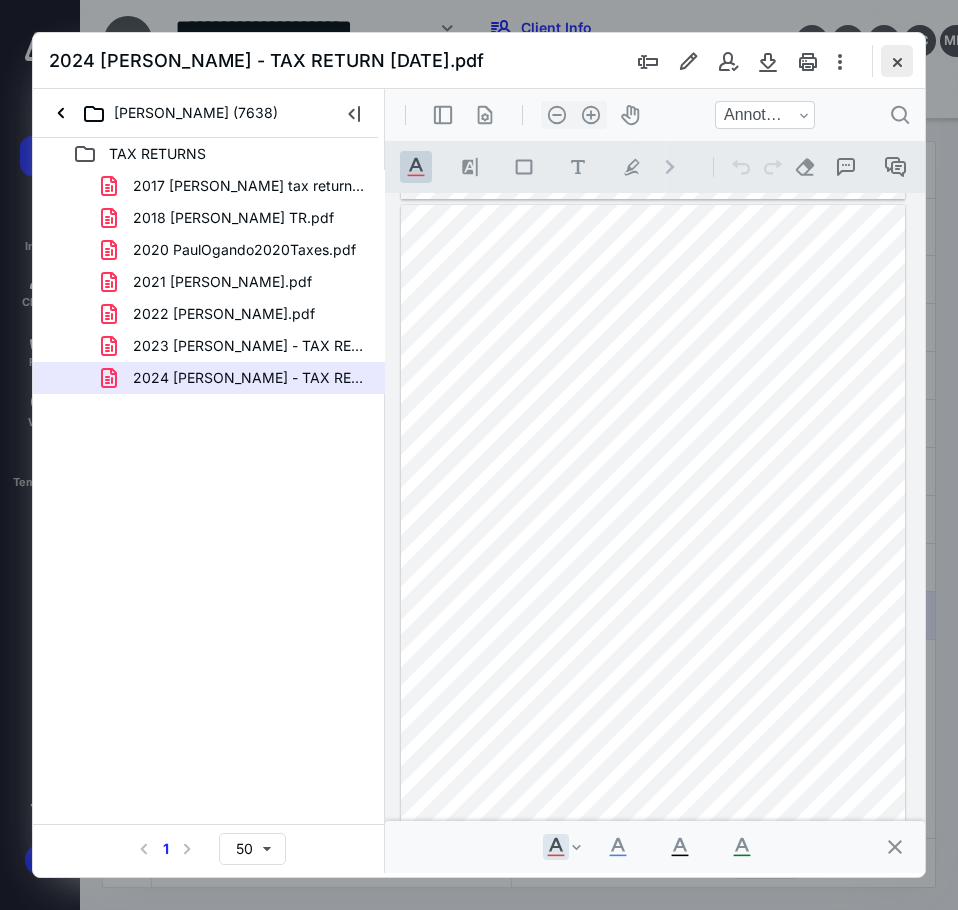 click at bounding box center [897, 61] 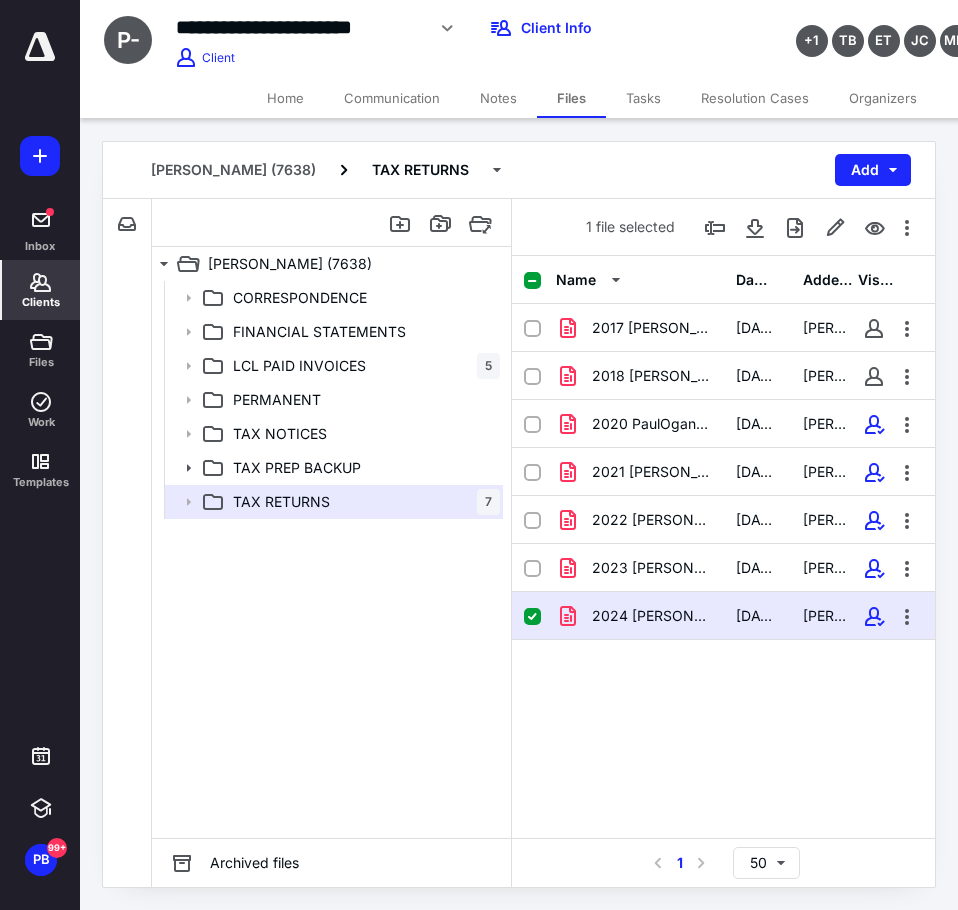 click 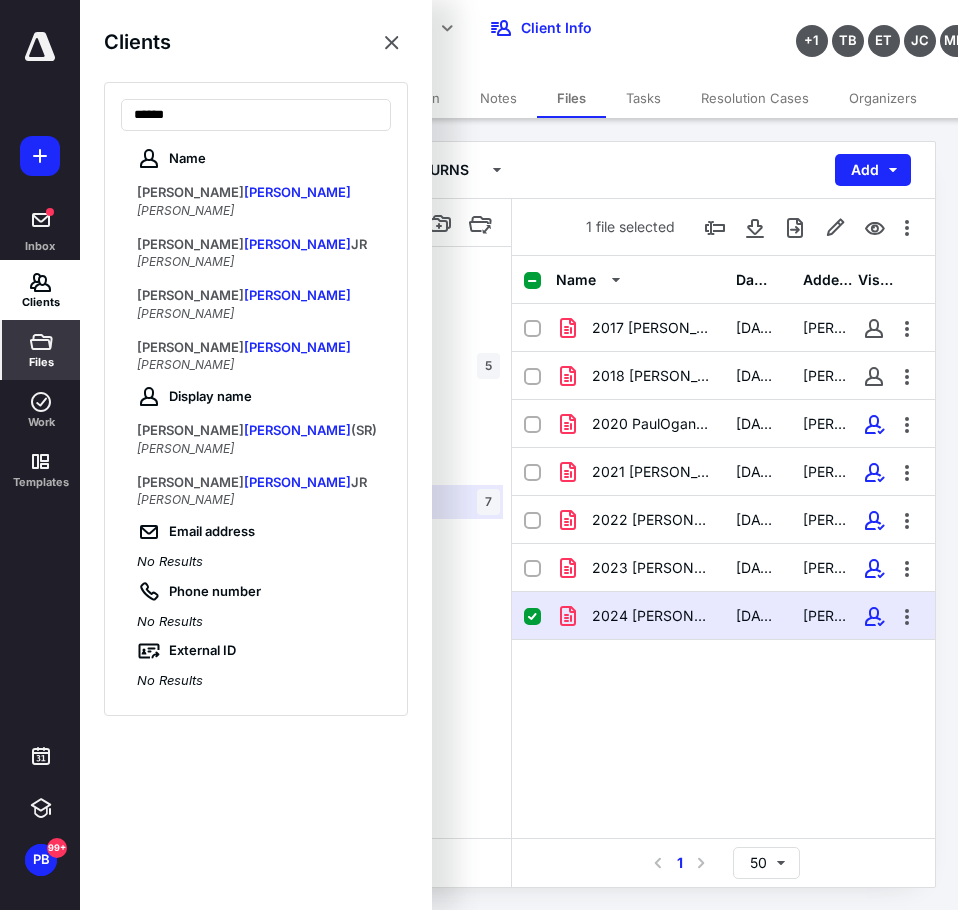type on "******" 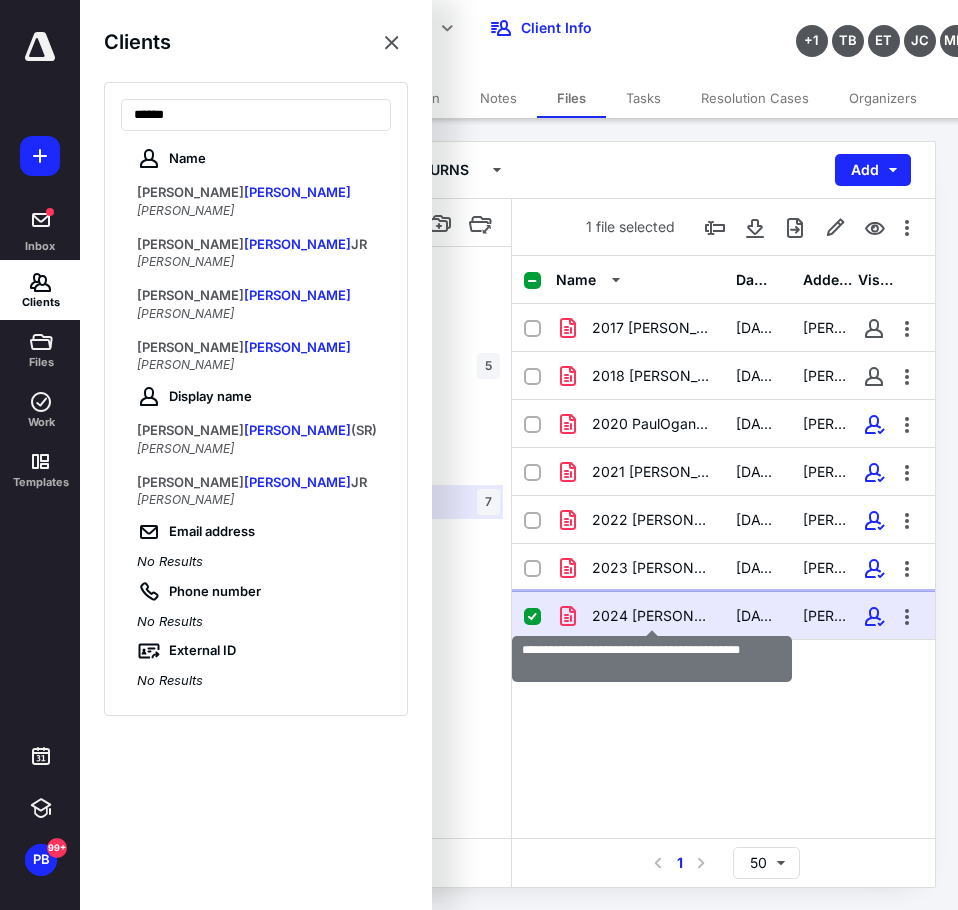 click on "2024 OGANDO, PAUL - TAX RETURN 2.21.2025.pdf" at bounding box center [652, 616] 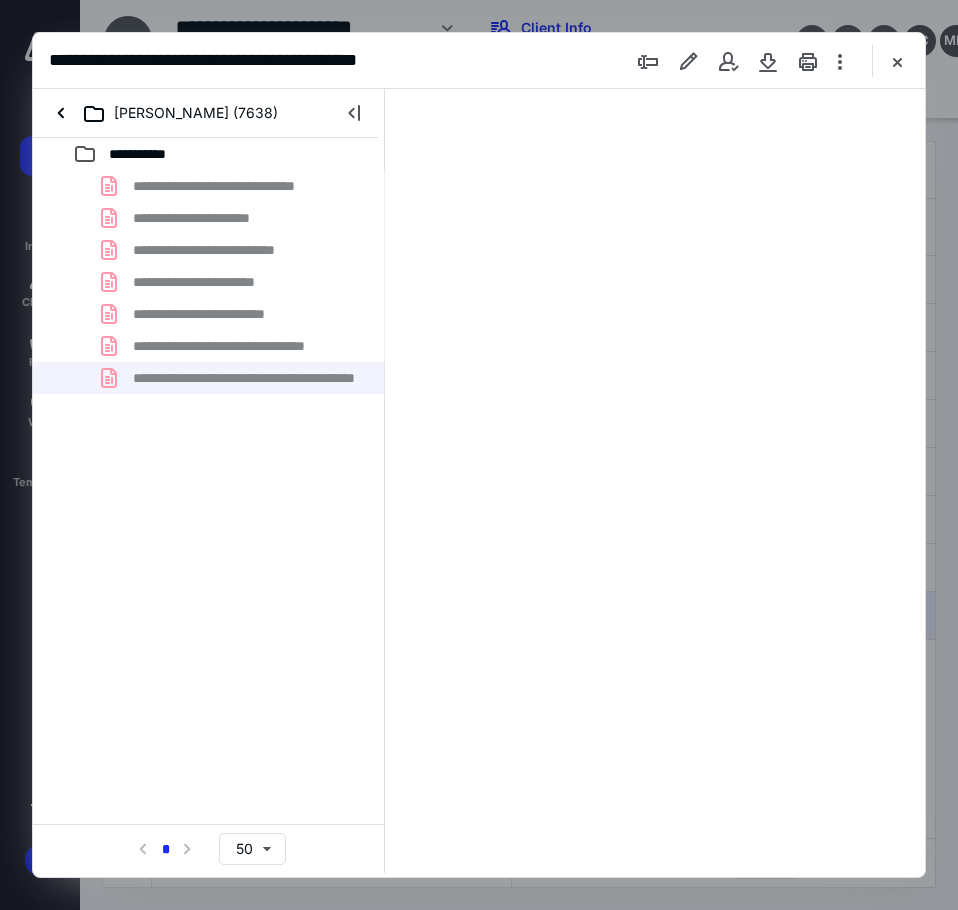 scroll, scrollTop: 0, scrollLeft: 0, axis: both 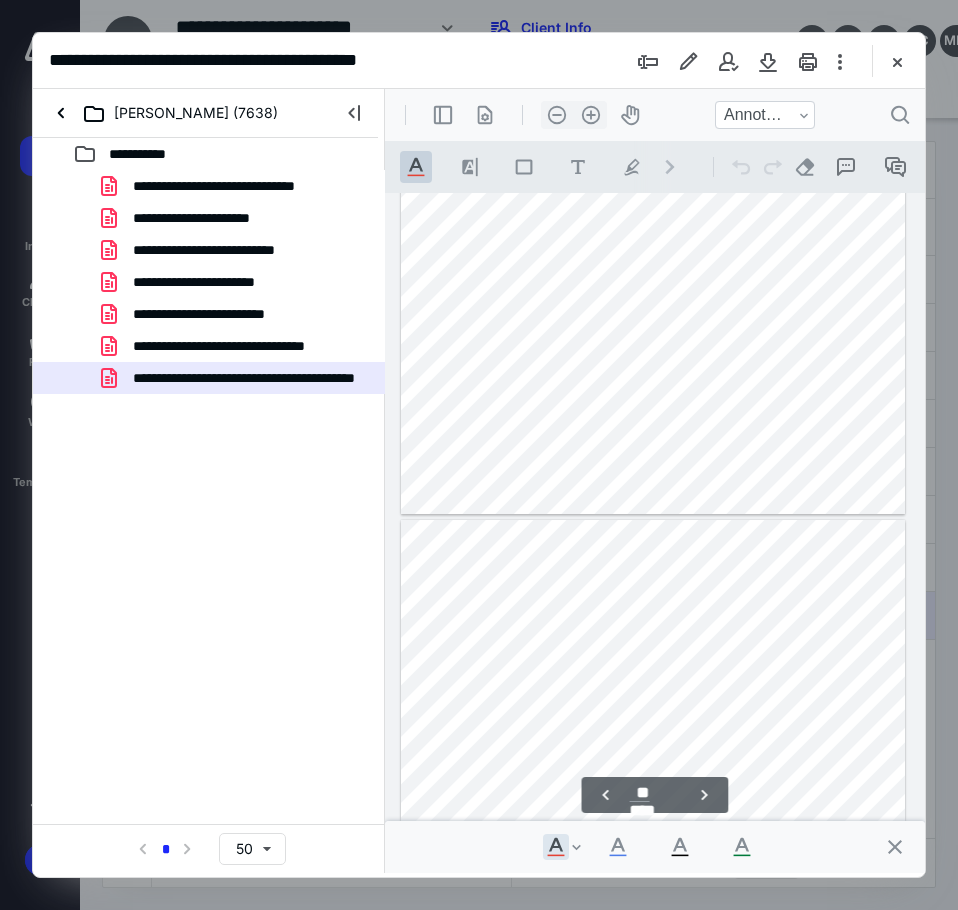 type on "**" 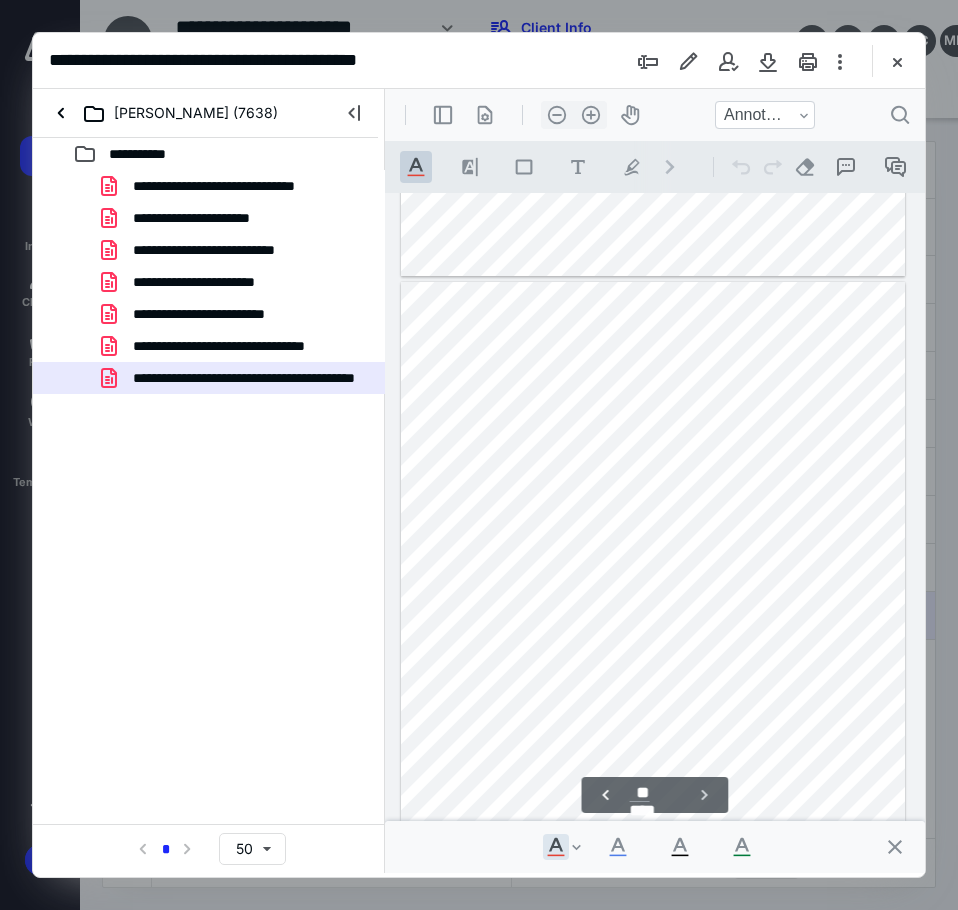 scroll, scrollTop: 23061, scrollLeft: 0, axis: vertical 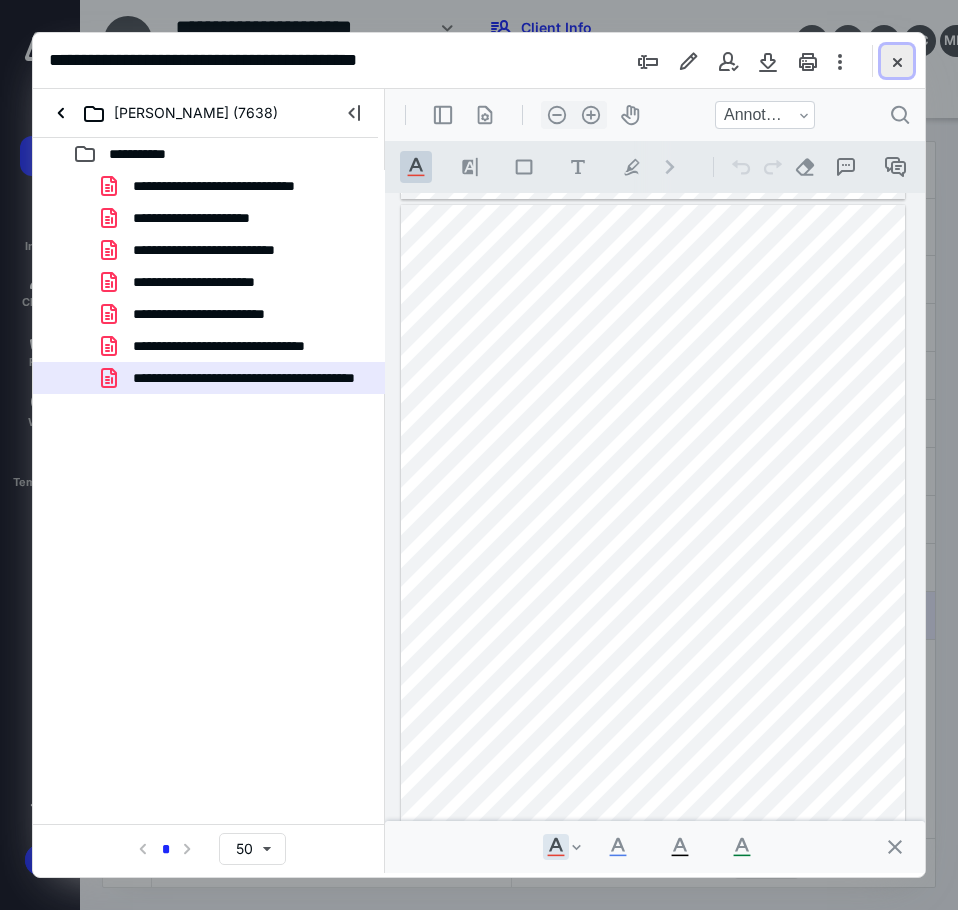 click at bounding box center (897, 61) 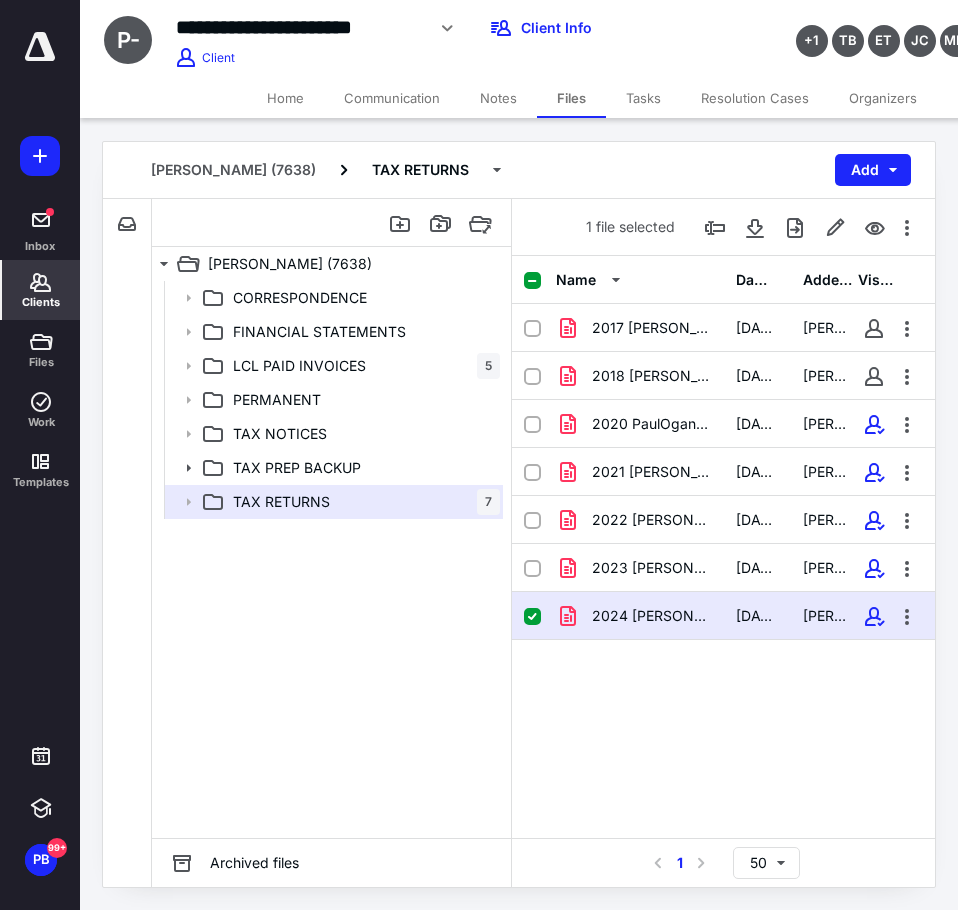 click 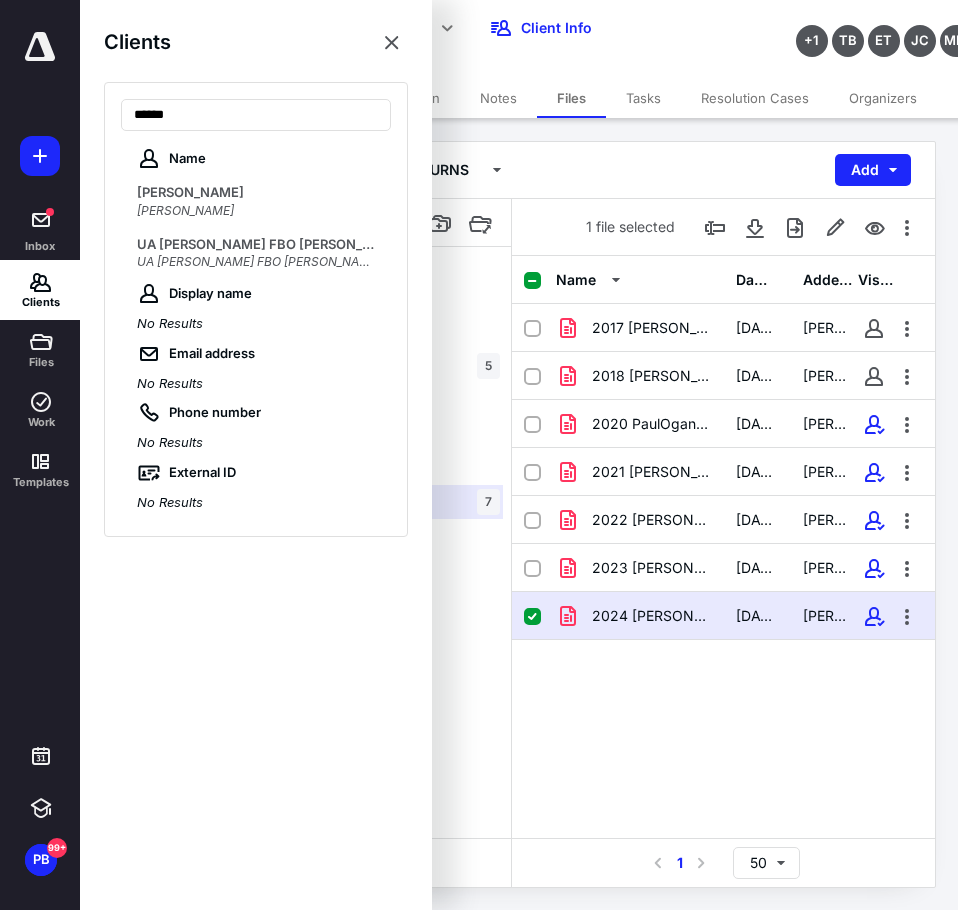 type on "*****" 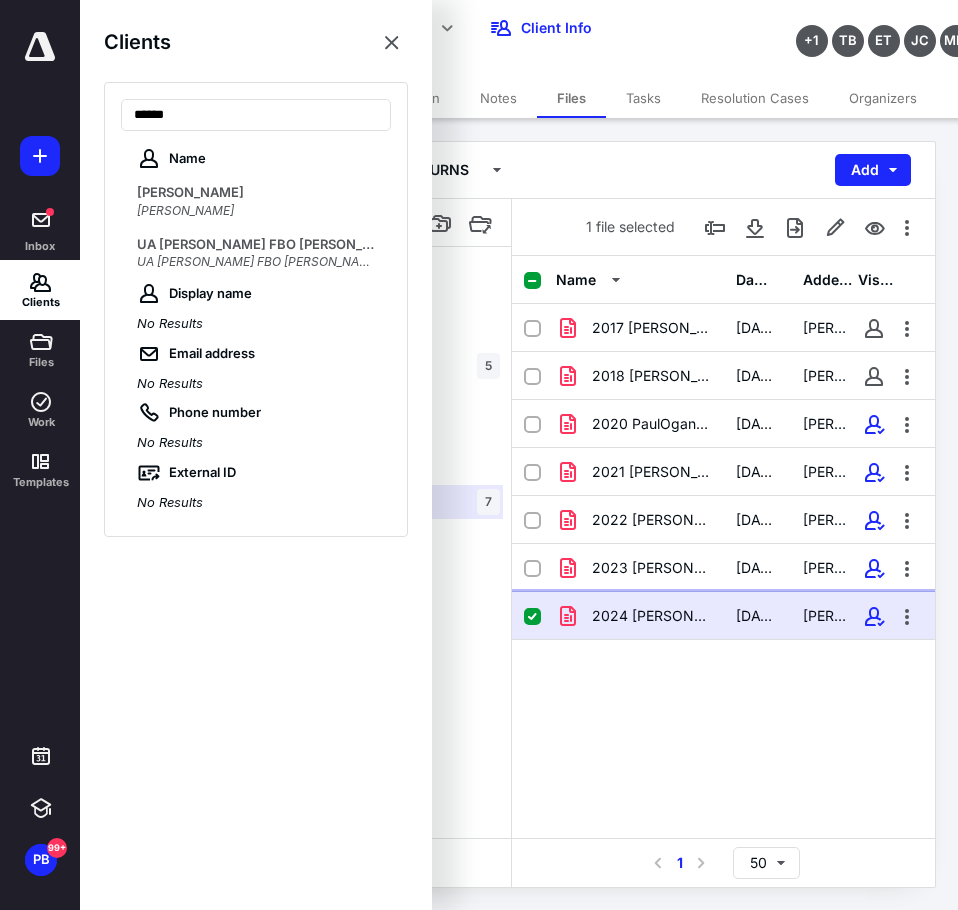 click on "2024 OGANDO, PAUL - TAX RETURN 2.21.2025.pdf" at bounding box center [652, 616] 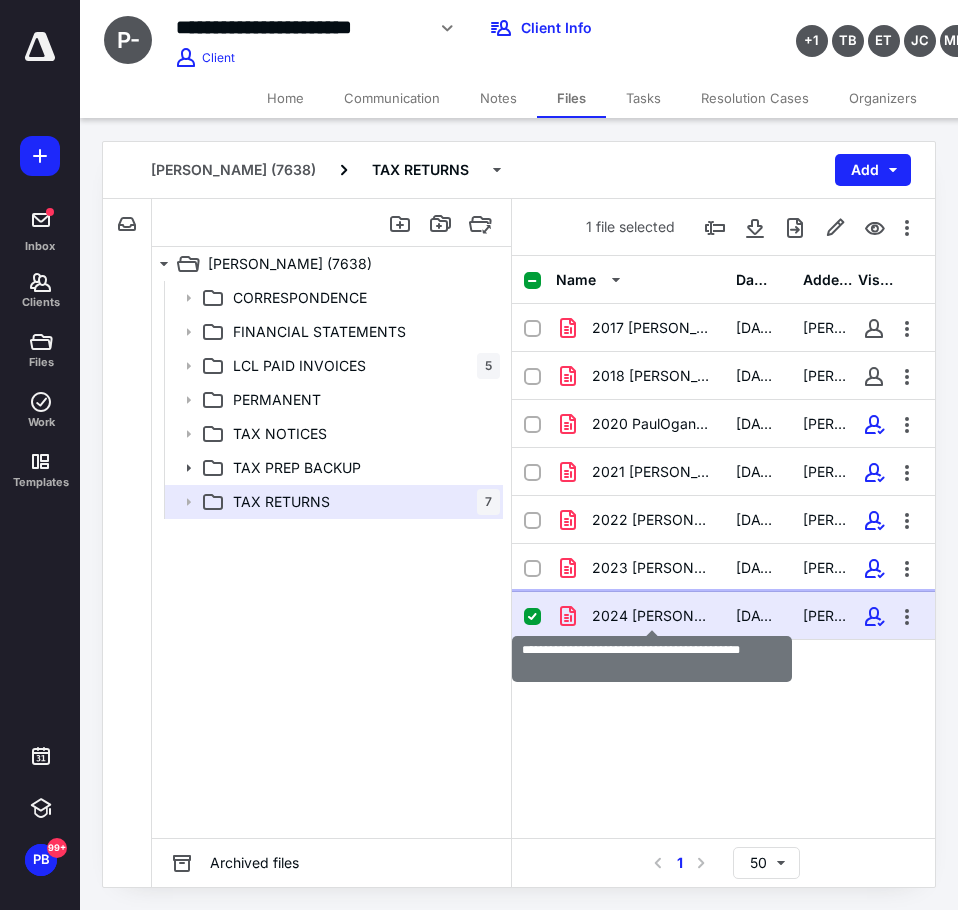 click on "2024 OGANDO, PAUL - TAX RETURN 2.21.2025.pdf" at bounding box center (652, 616) 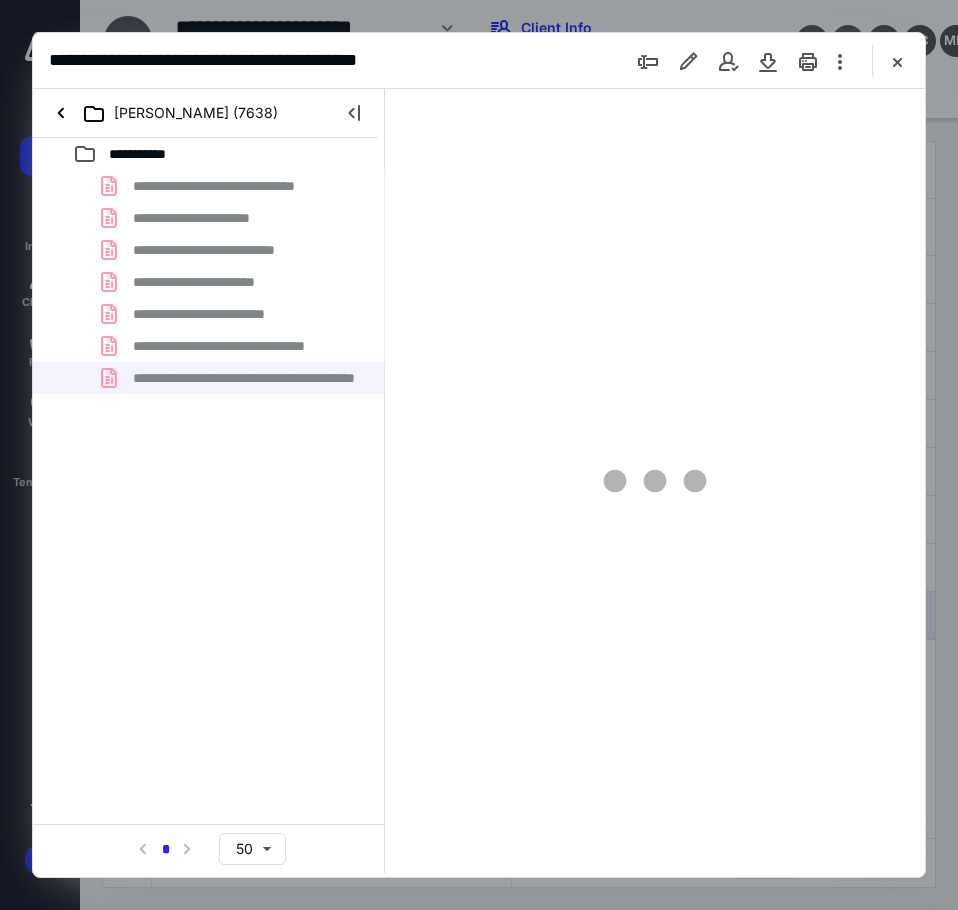 scroll, scrollTop: 0, scrollLeft: 0, axis: both 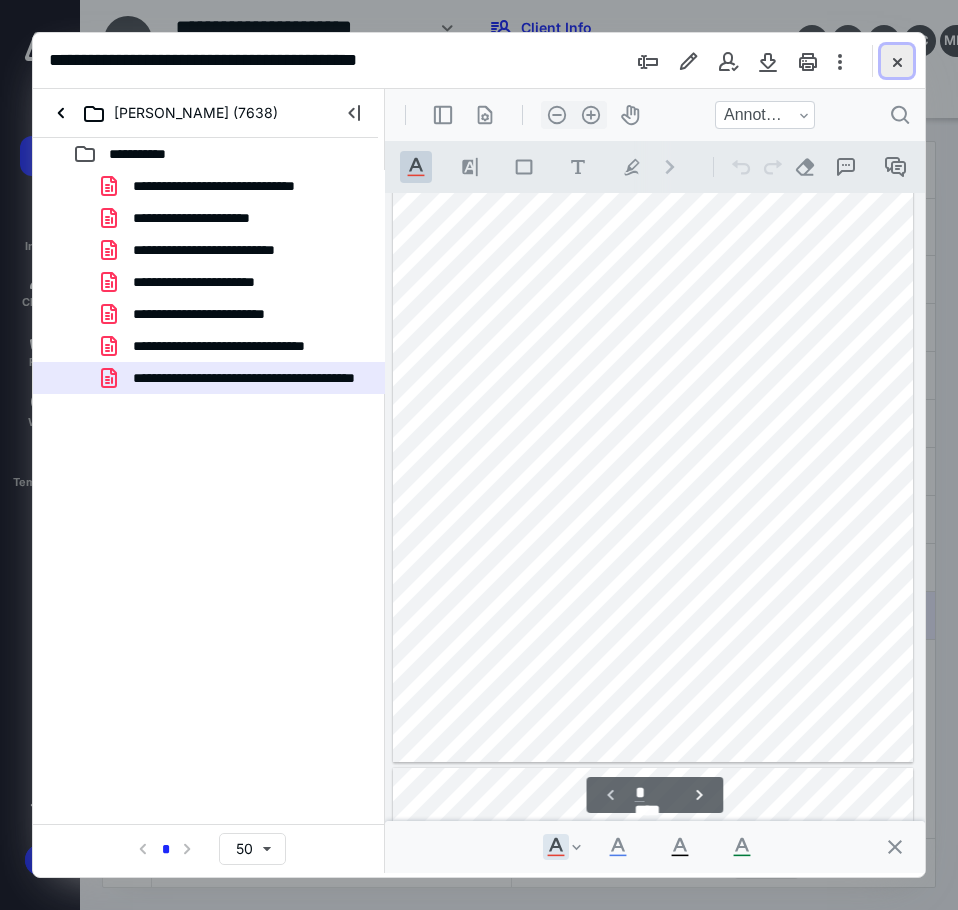 click at bounding box center [897, 61] 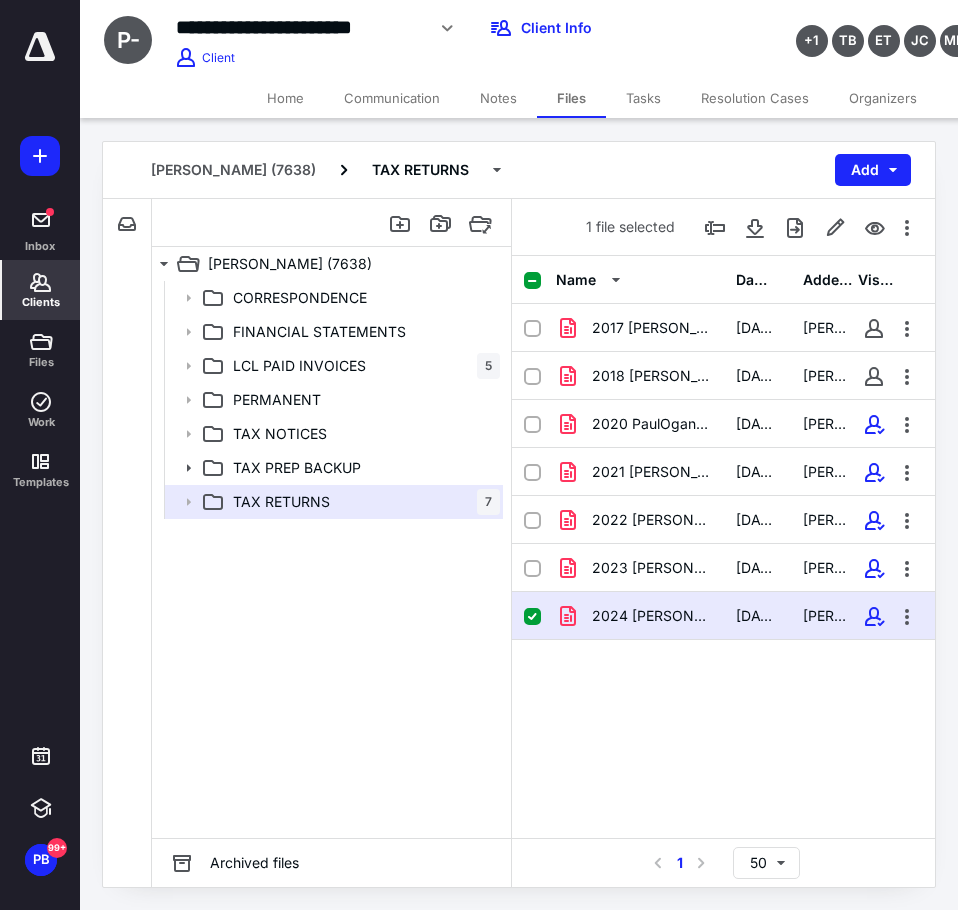 click on "Clients" at bounding box center (41, 302) 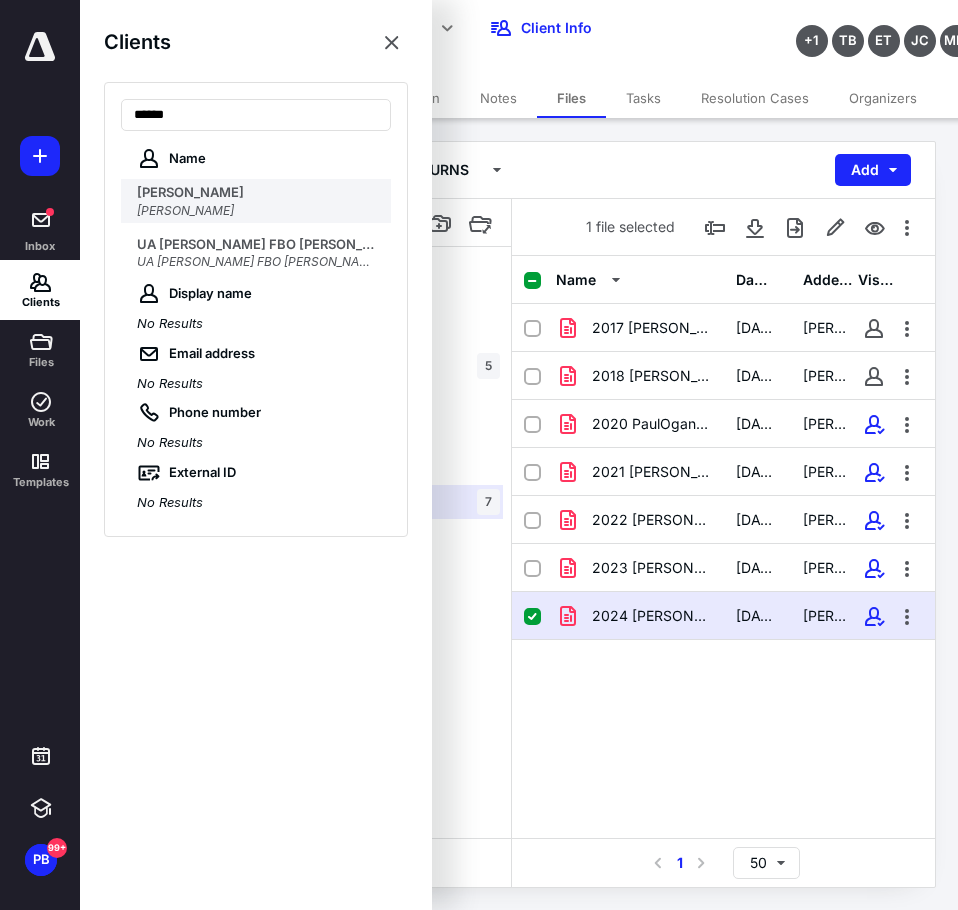 type on "*****" 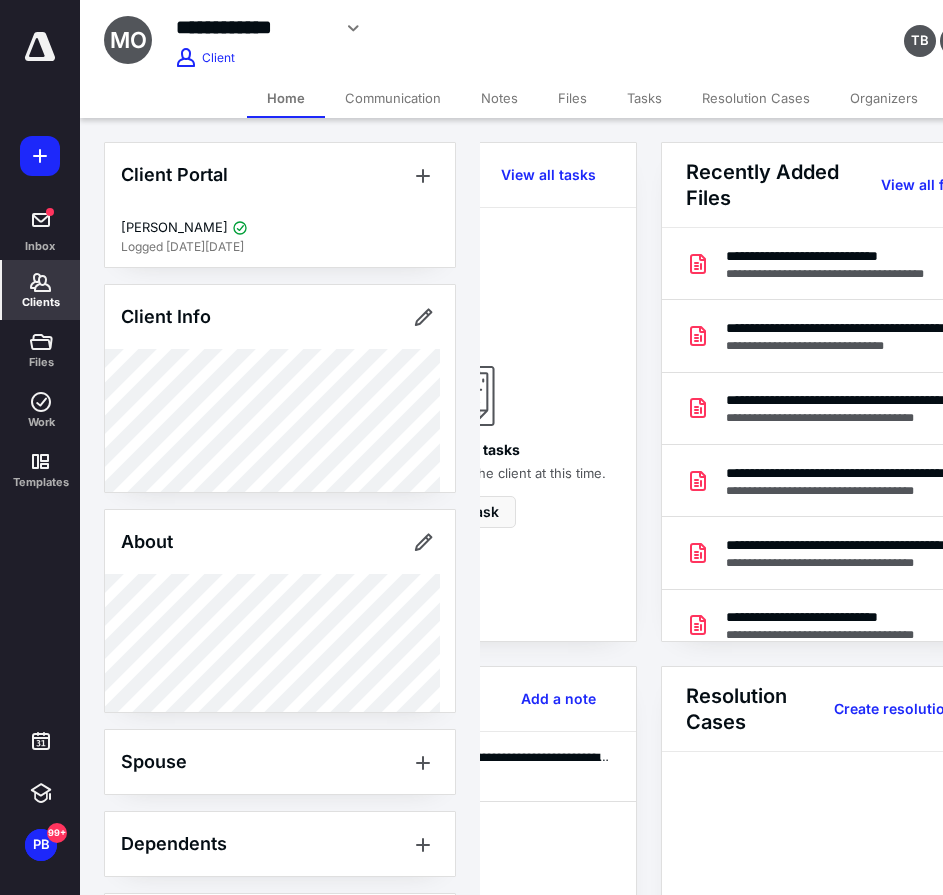 scroll, scrollTop: 0, scrollLeft: 239, axis: horizontal 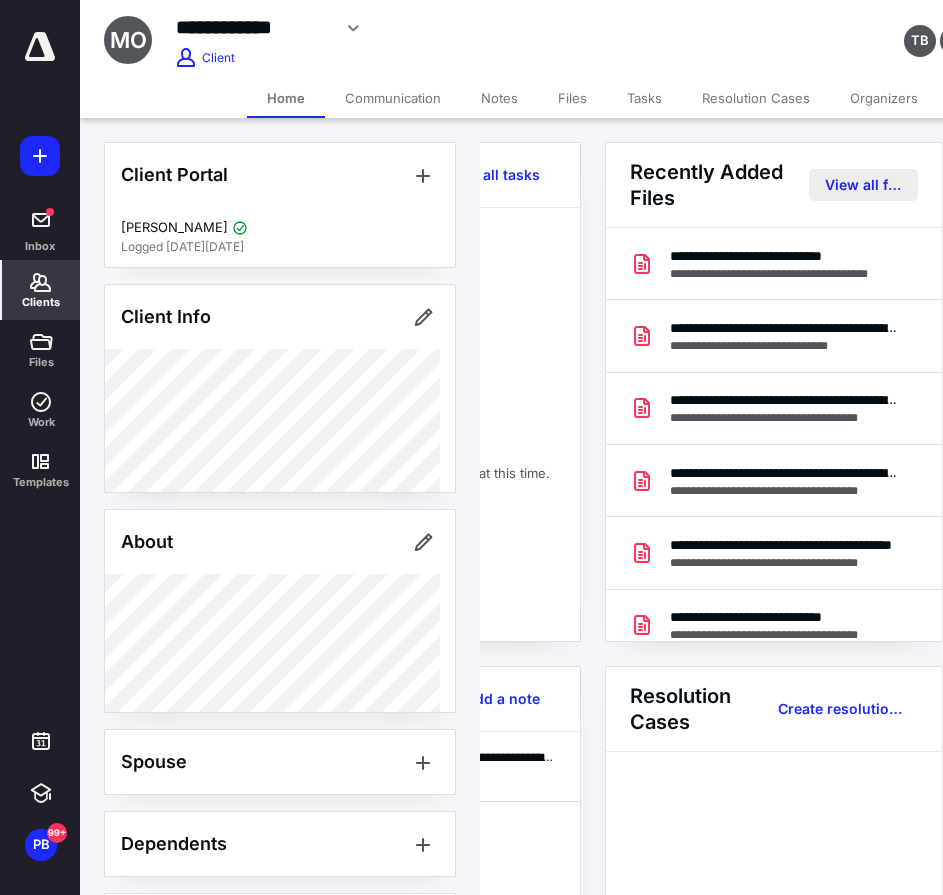 click on "View all files" at bounding box center (863, 185) 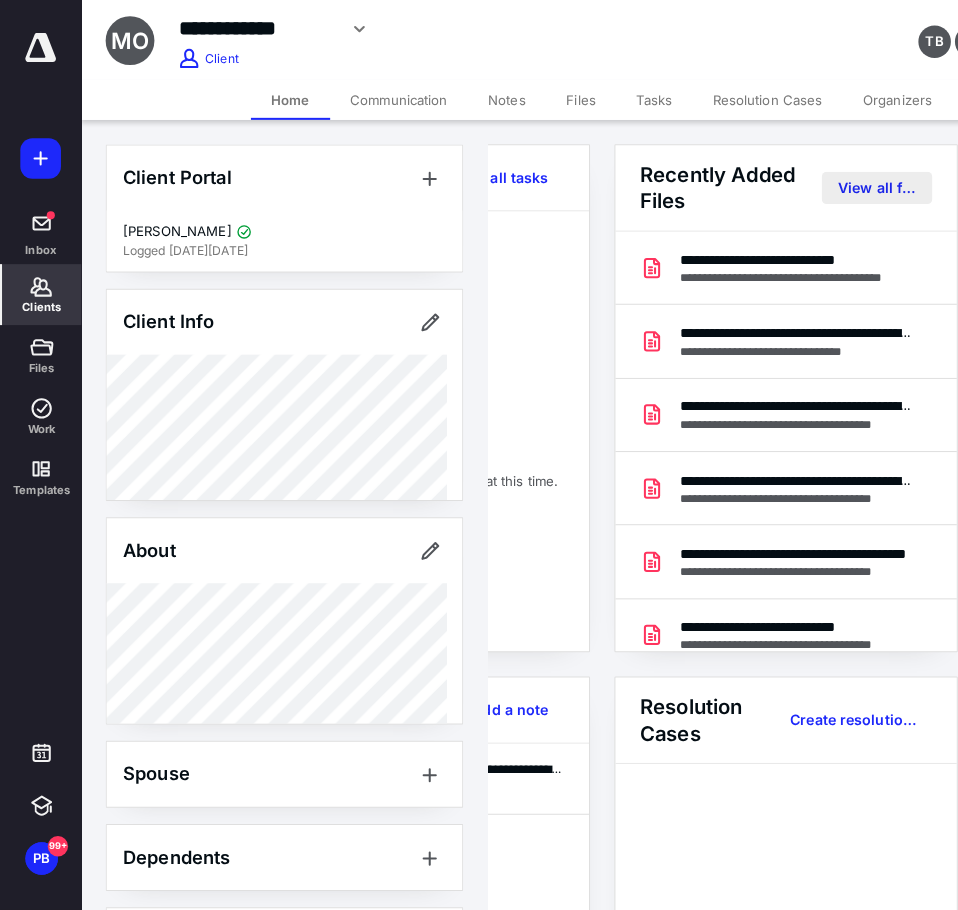 scroll, scrollTop: 0, scrollLeft: 0, axis: both 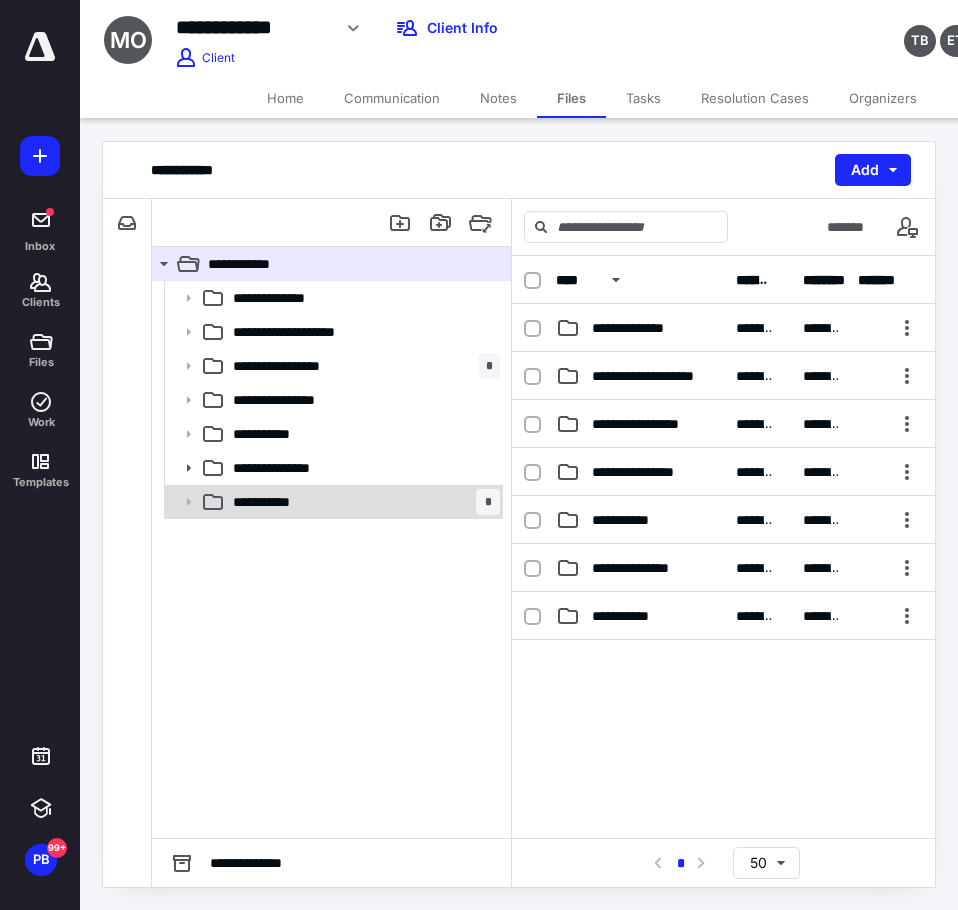 click on "**********" at bounding box center [281, 502] 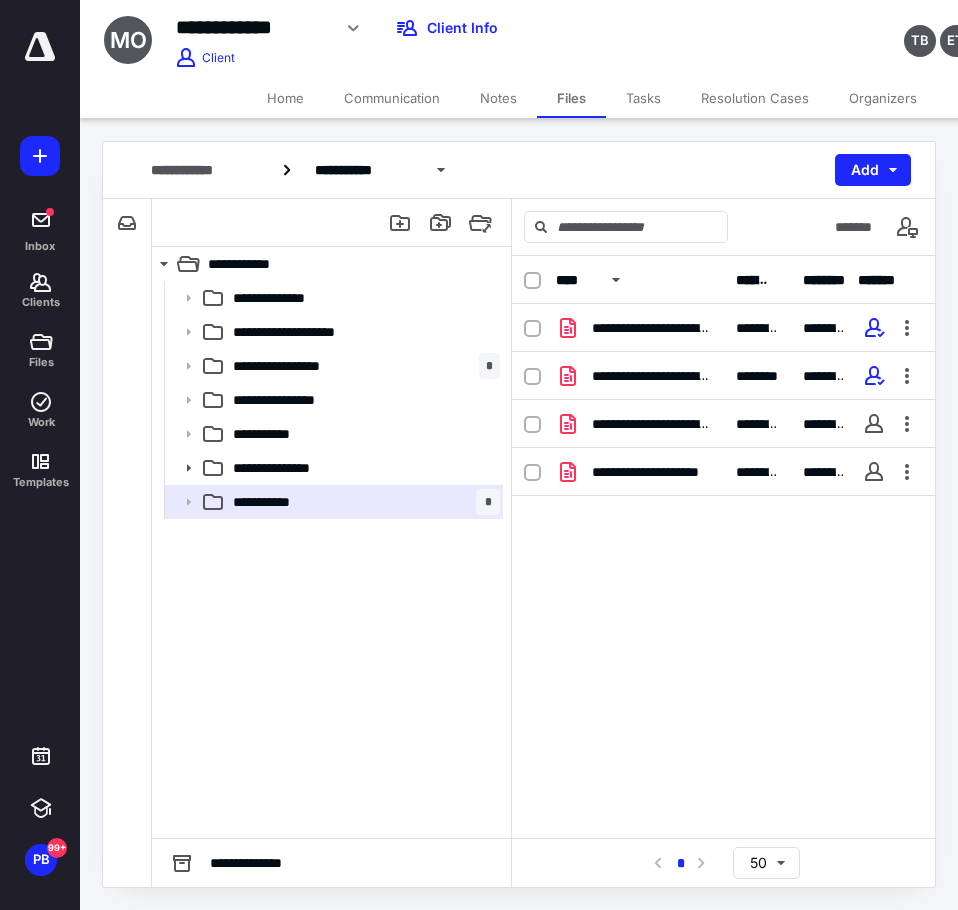 click on "**********" at bounding box center (652, 376) 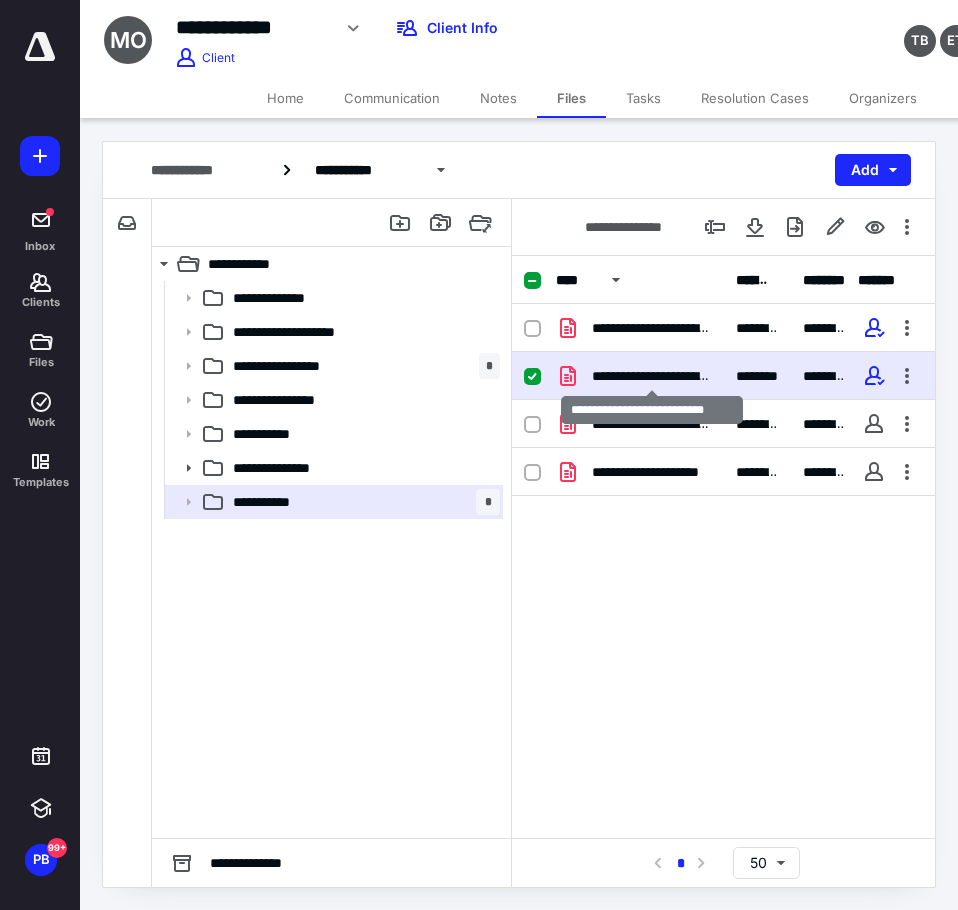 click on "**********" at bounding box center [652, 376] 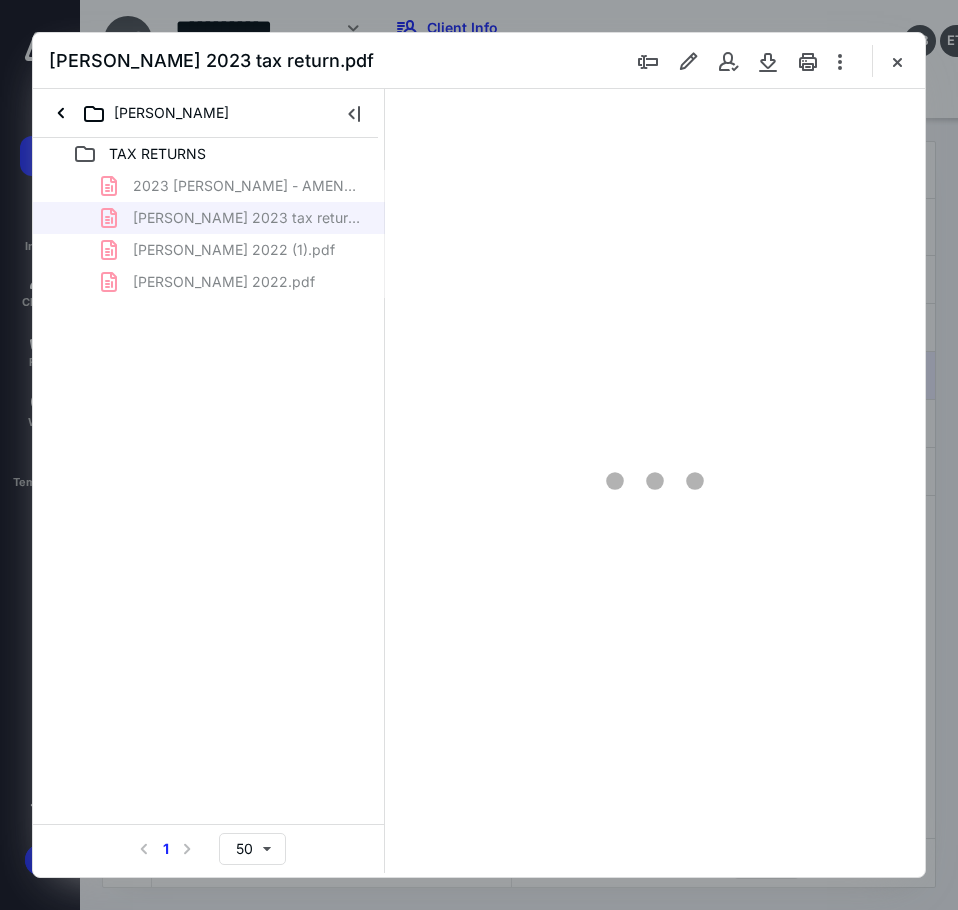 scroll, scrollTop: 0, scrollLeft: 0, axis: both 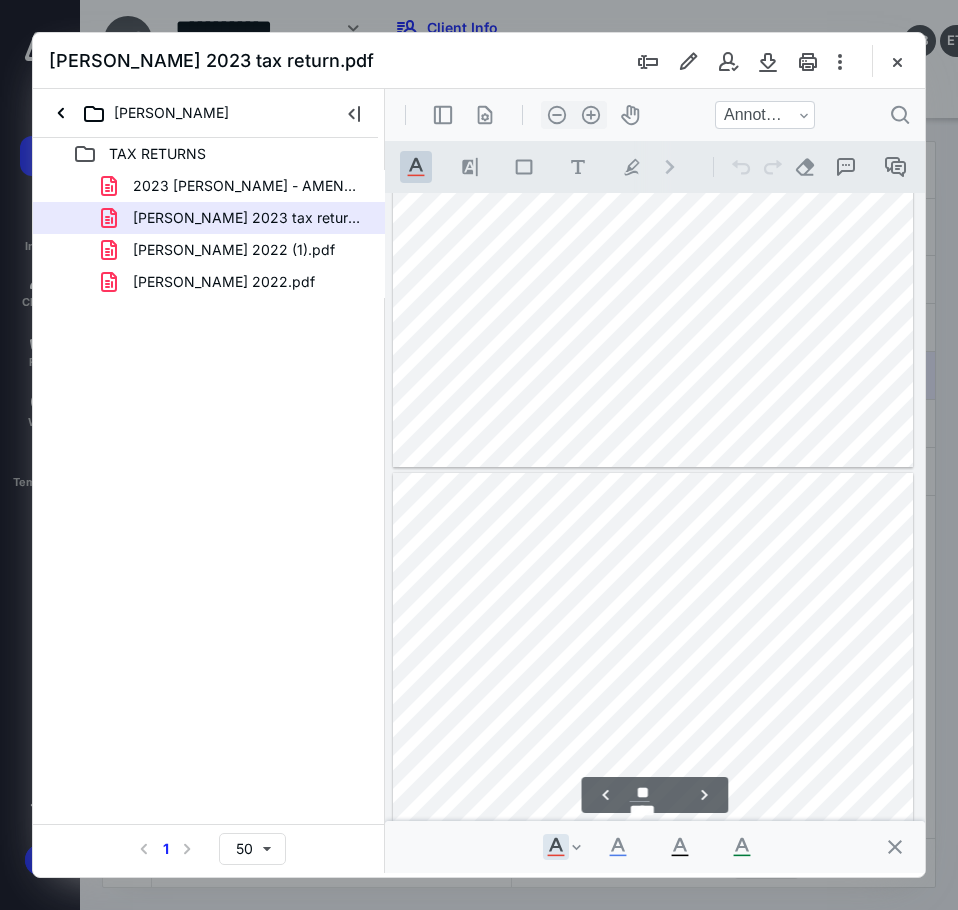 type on "**" 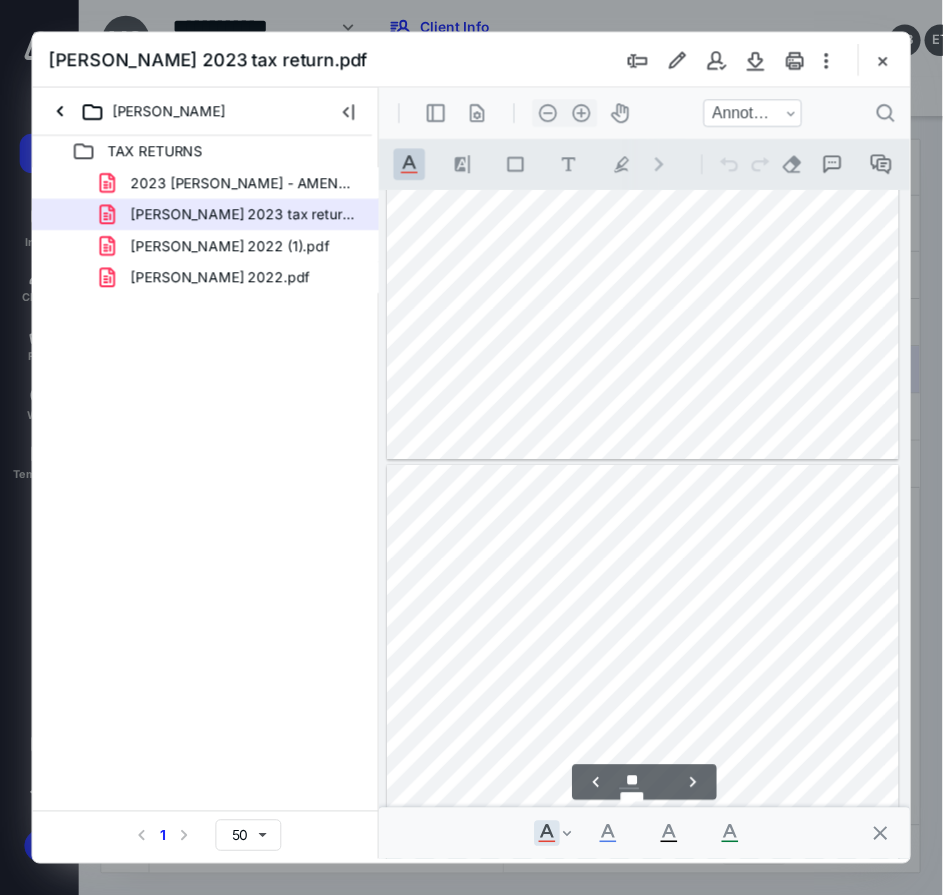 scroll, scrollTop: 13874, scrollLeft: 0, axis: vertical 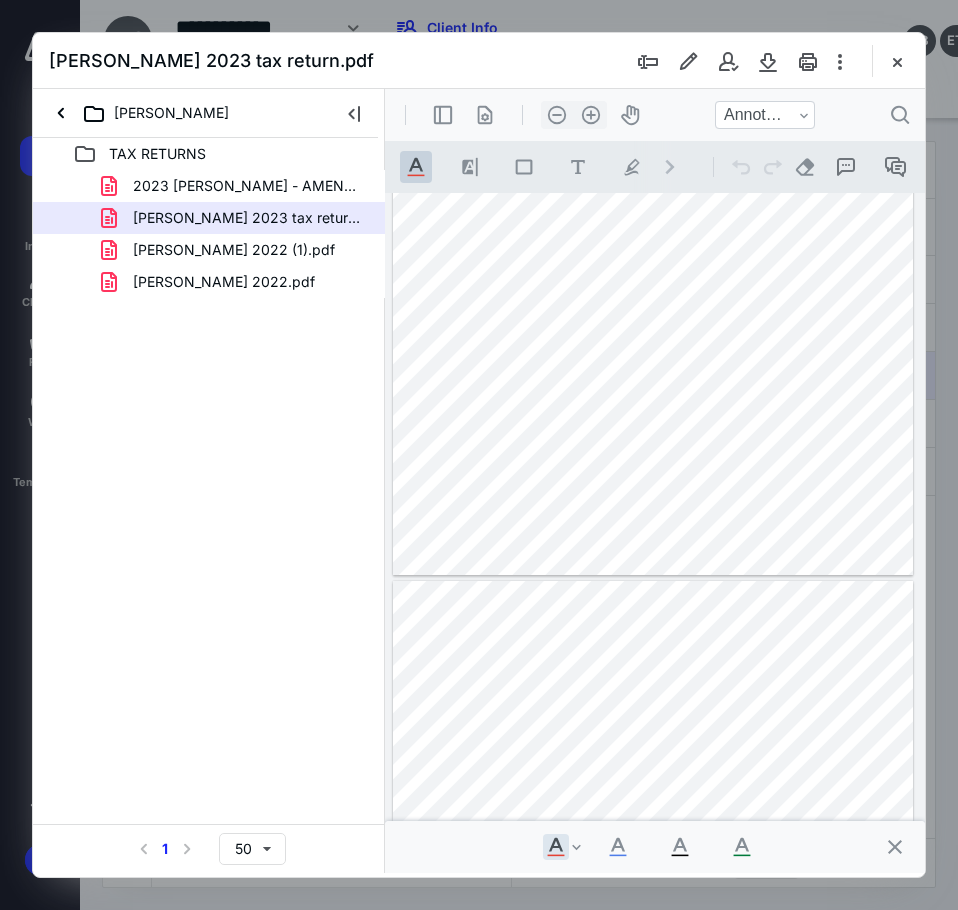 click at bounding box center [897, 61] 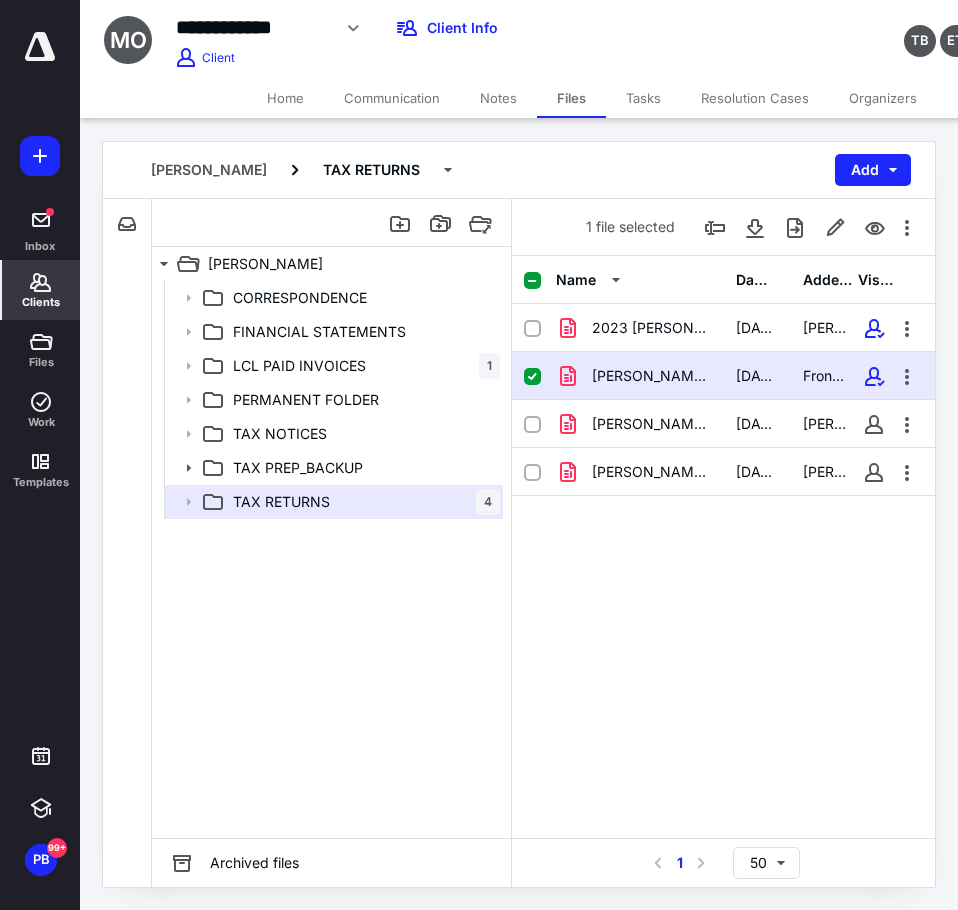 click on "Clients" at bounding box center [41, 290] 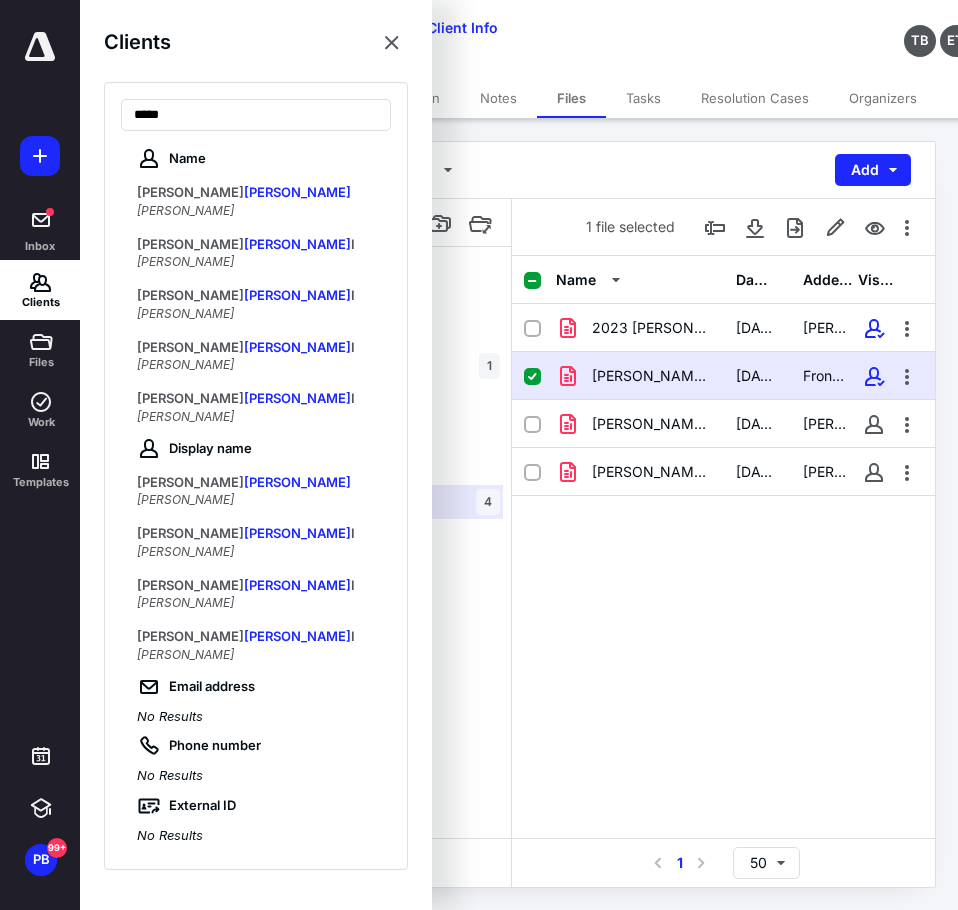 type on "*****" 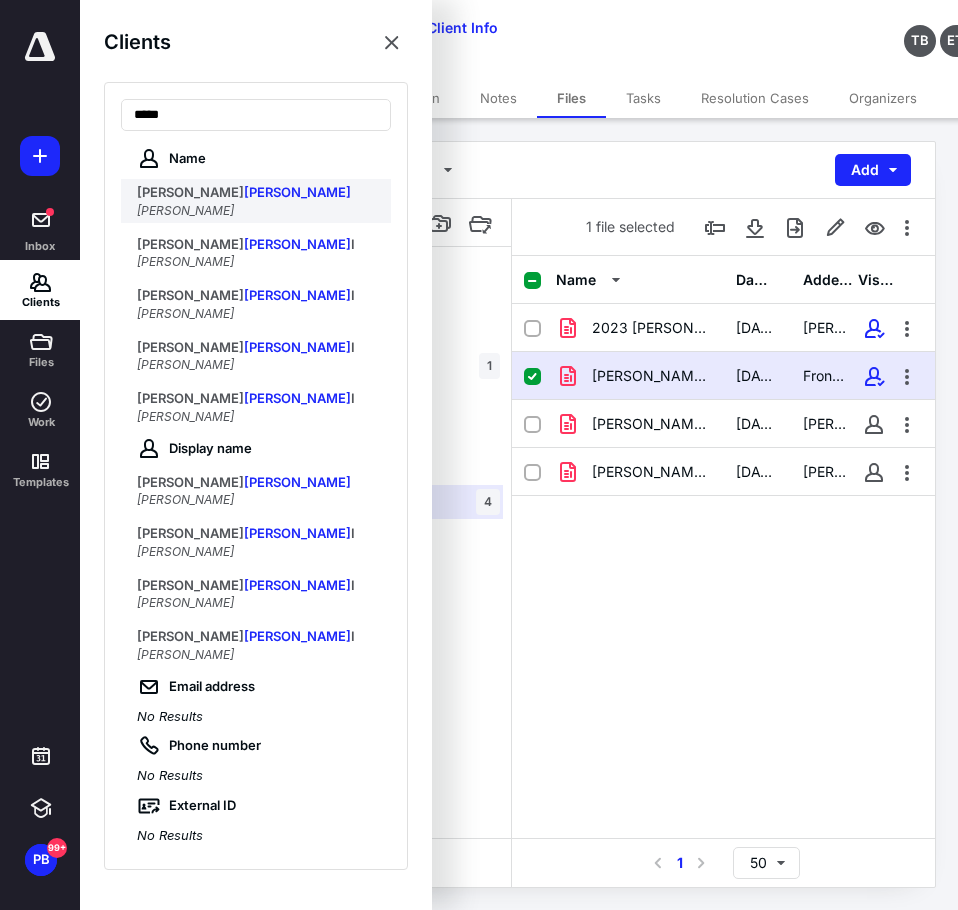 click on "ORELL" at bounding box center (297, 192) 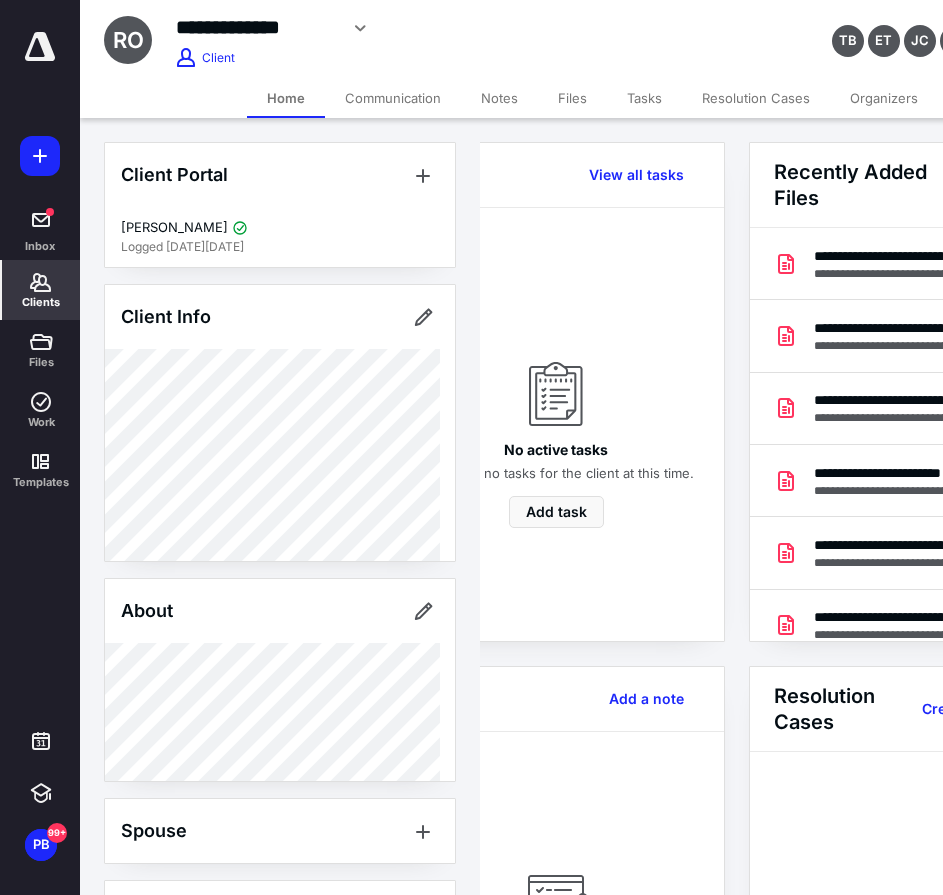 scroll, scrollTop: 0, scrollLeft: 239, axis: horizontal 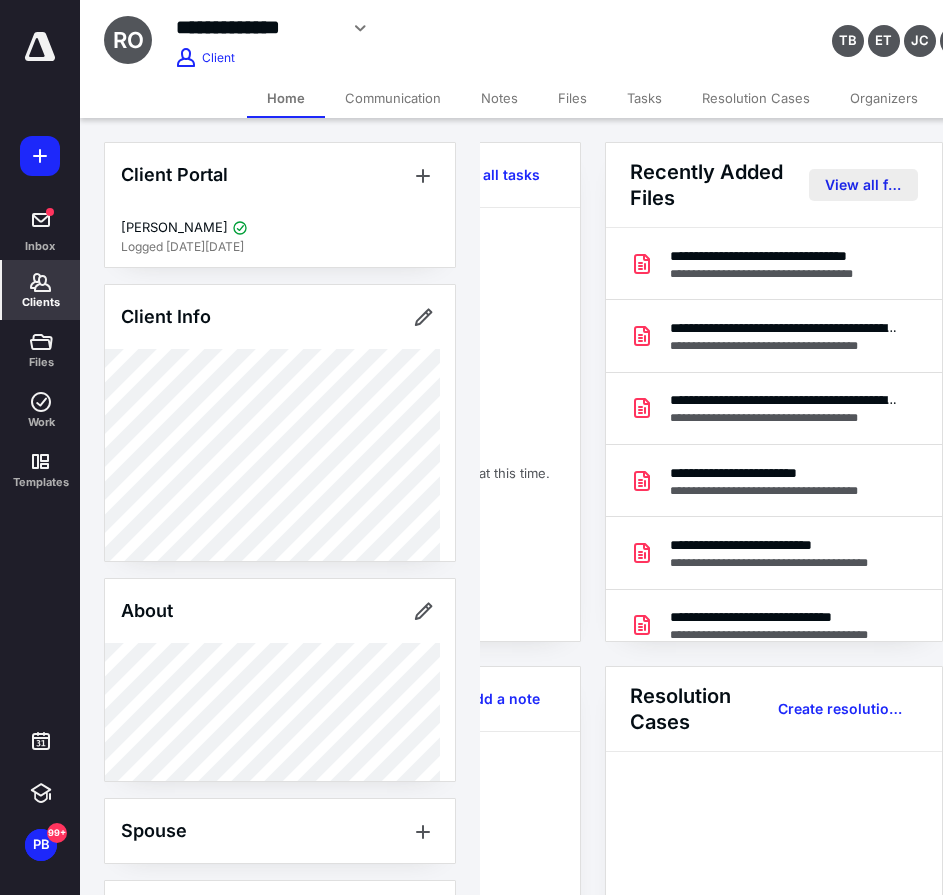 click on "View all files" at bounding box center (863, 185) 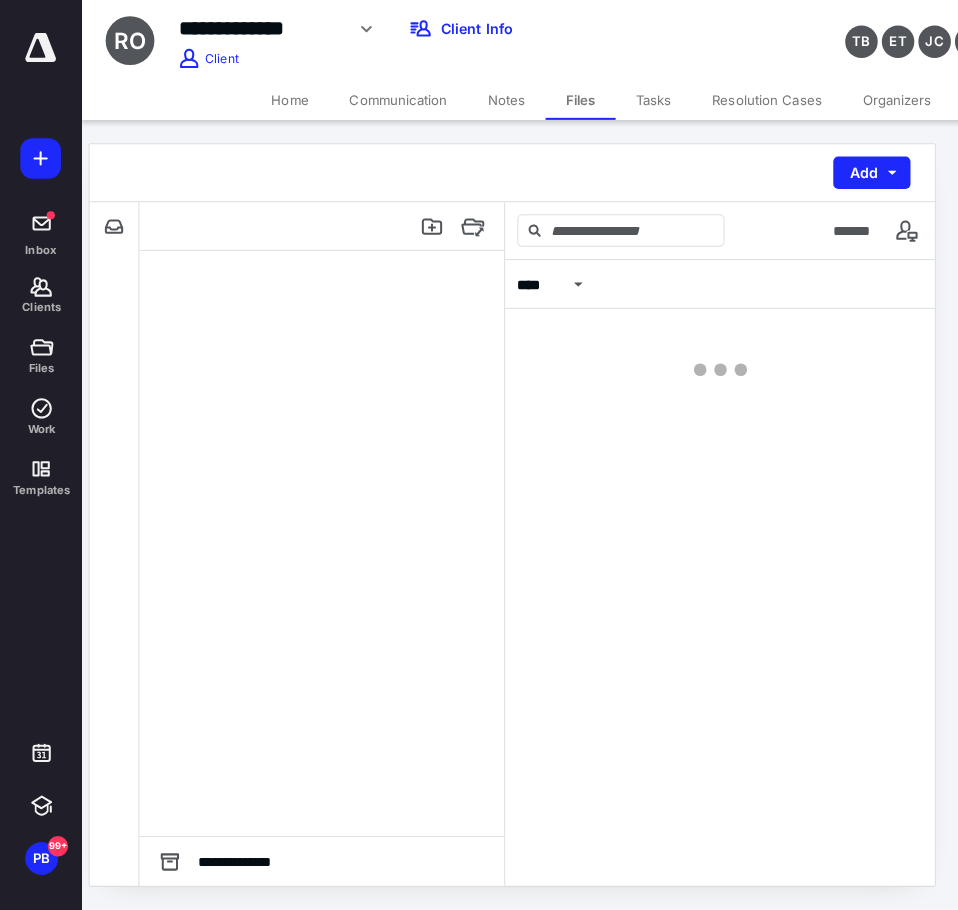 scroll, scrollTop: 0, scrollLeft: 0, axis: both 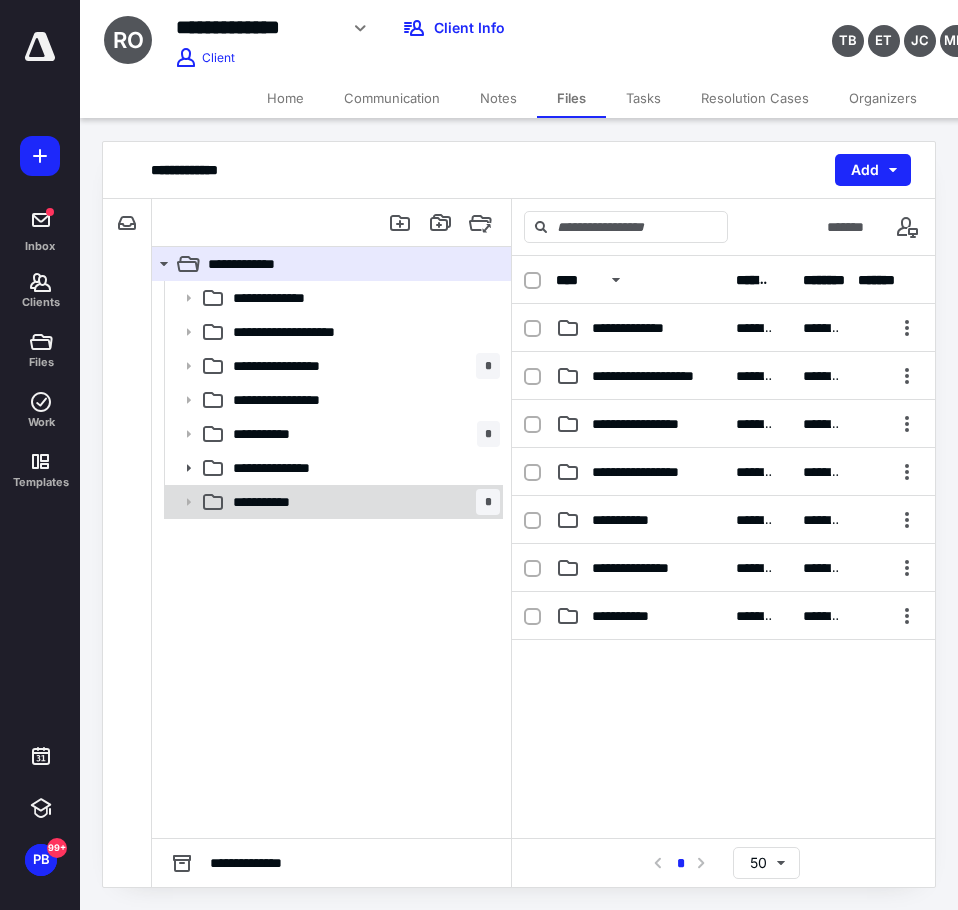 click on "**********" at bounding box center [332, 502] 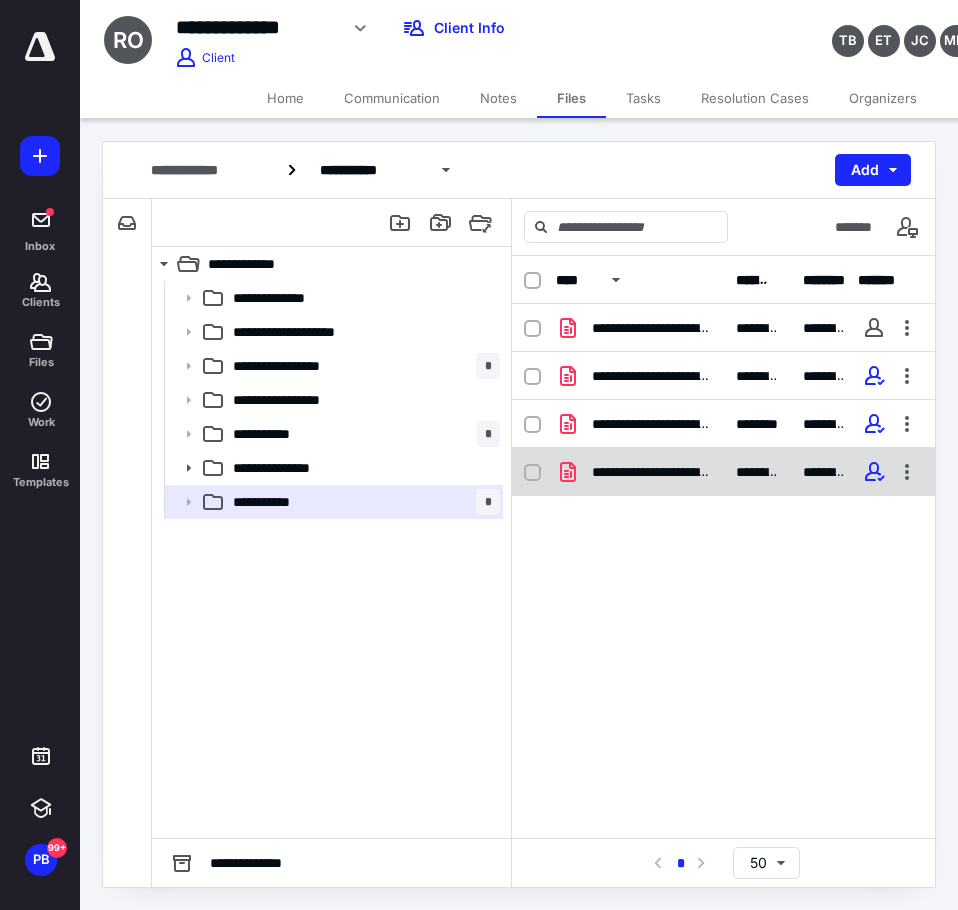 click on "**********" at bounding box center (652, 472) 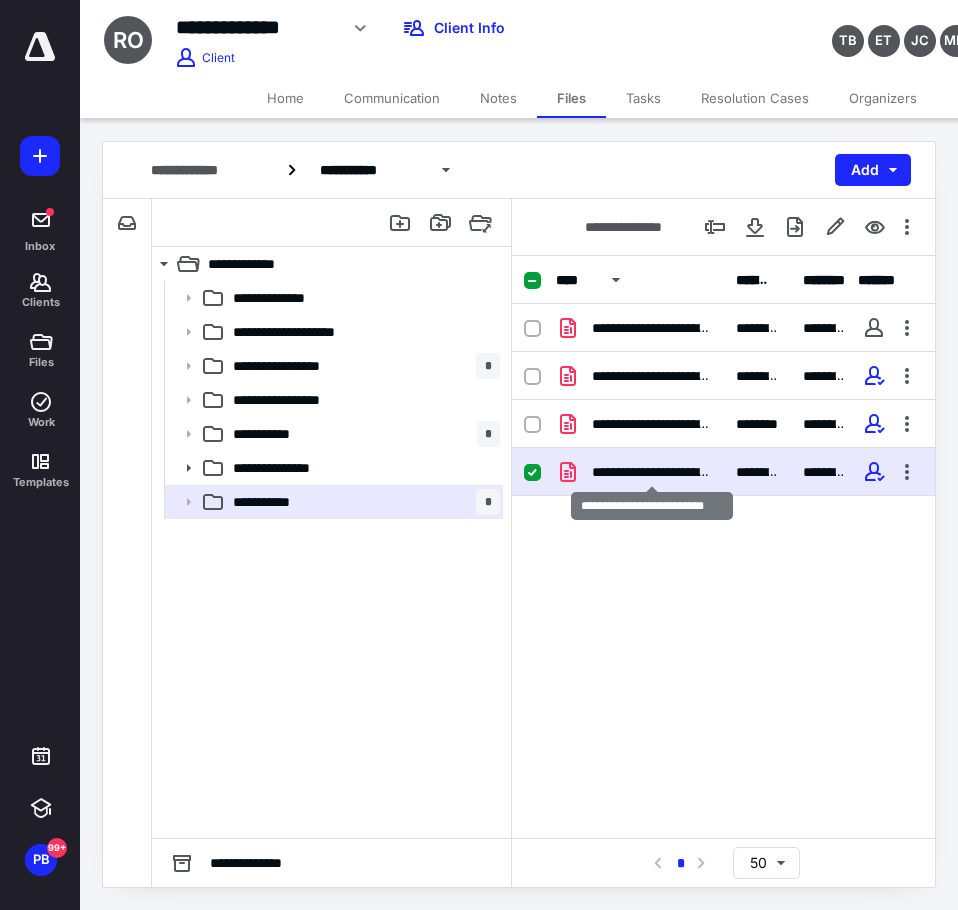 click on "**********" at bounding box center [652, 472] 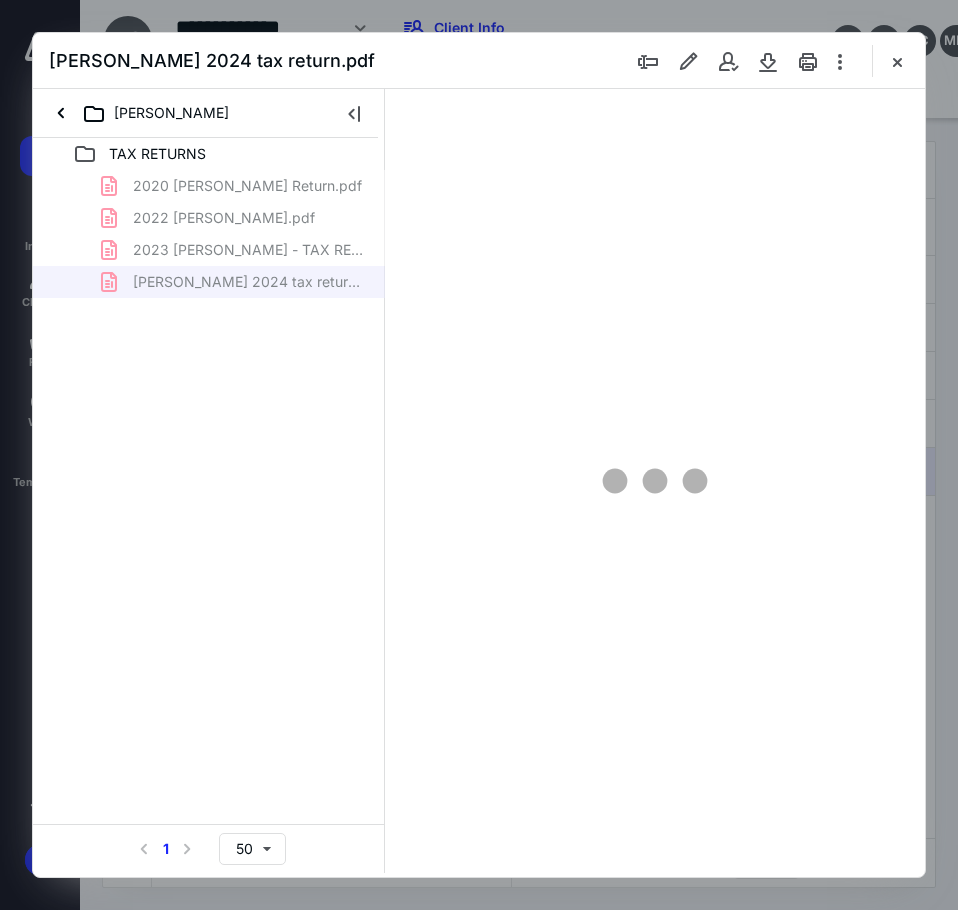 scroll, scrollTop: 0, scrollLeft: 0, axis: both 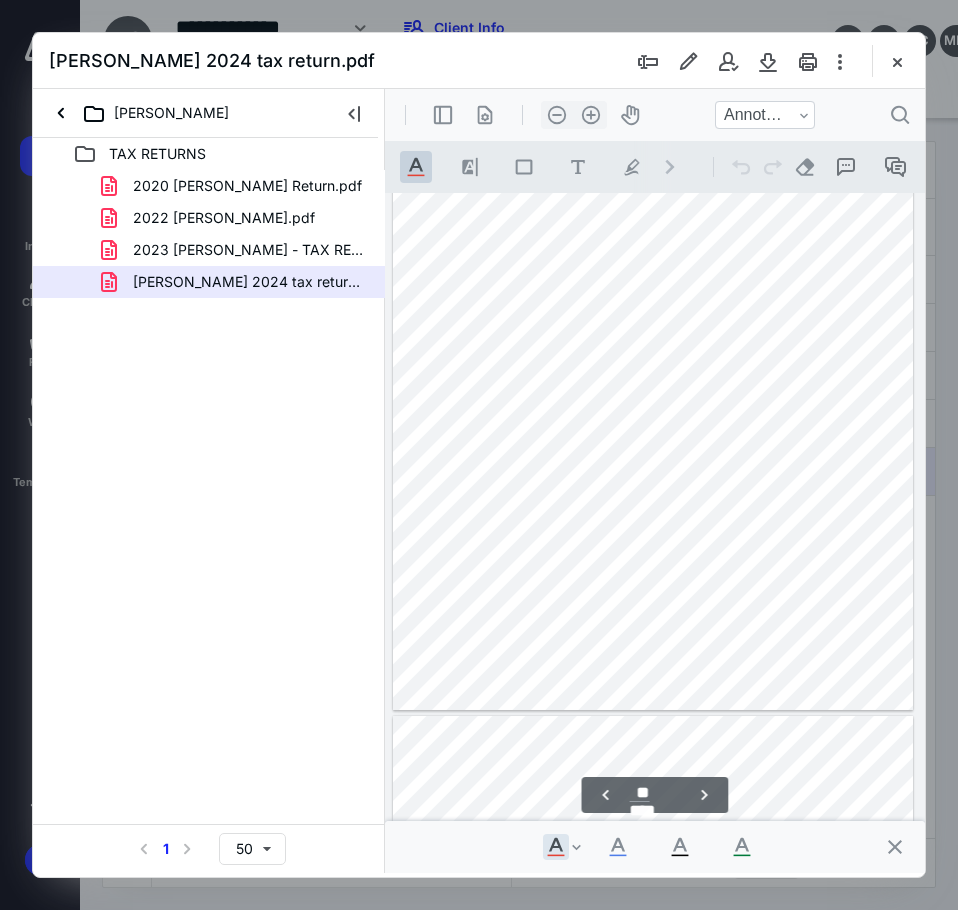 type on "**" 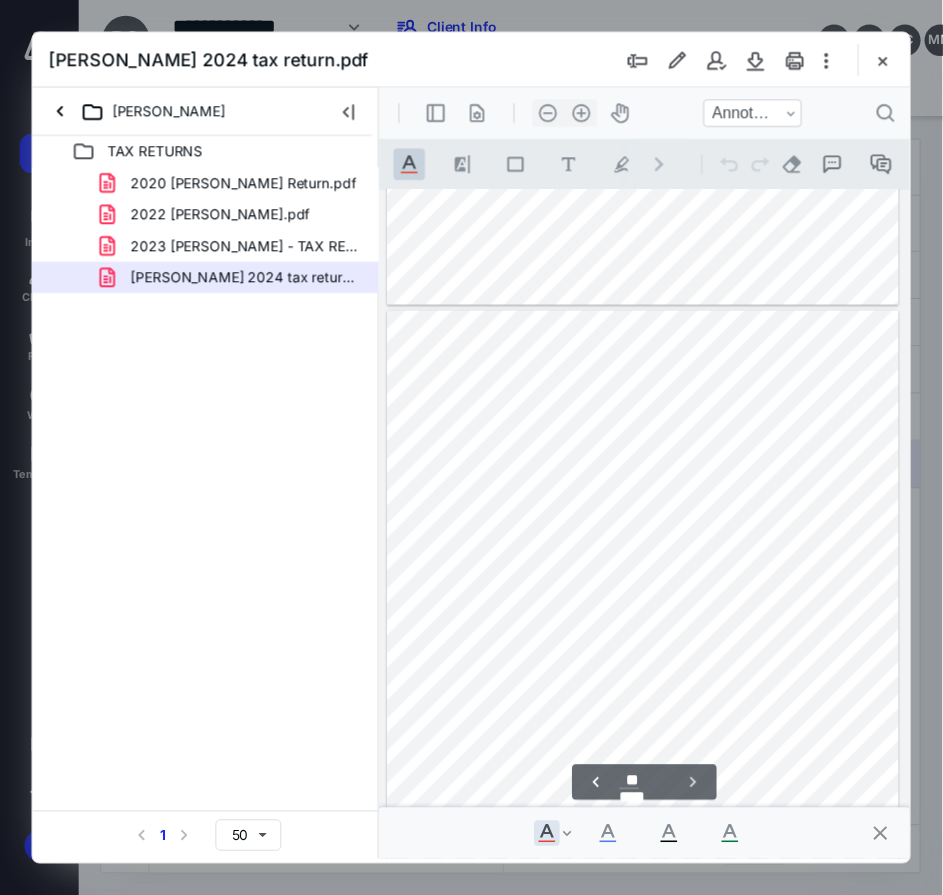 scroll, scrollTop: 26480, scrollLeft: 0, axis: vertical 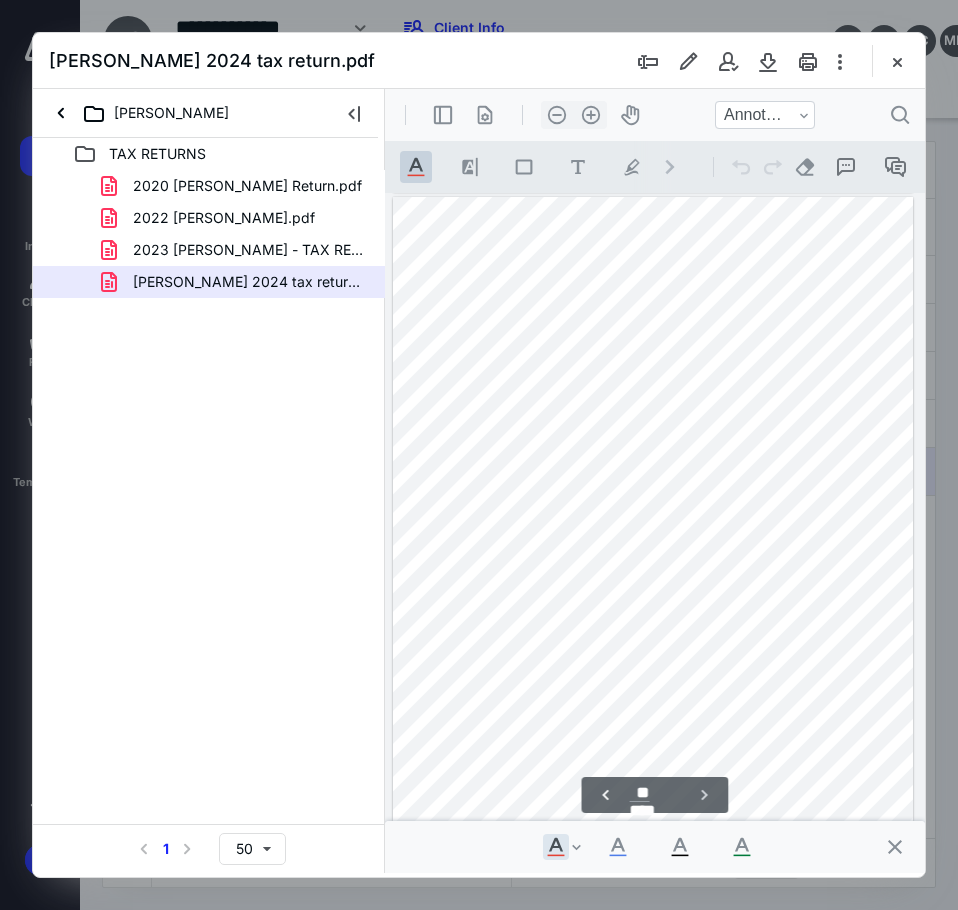 drag, startPoint x: 916, startPoint y: 406, endPoint x: 1206, endPoint y: 970, distance: 634.1893 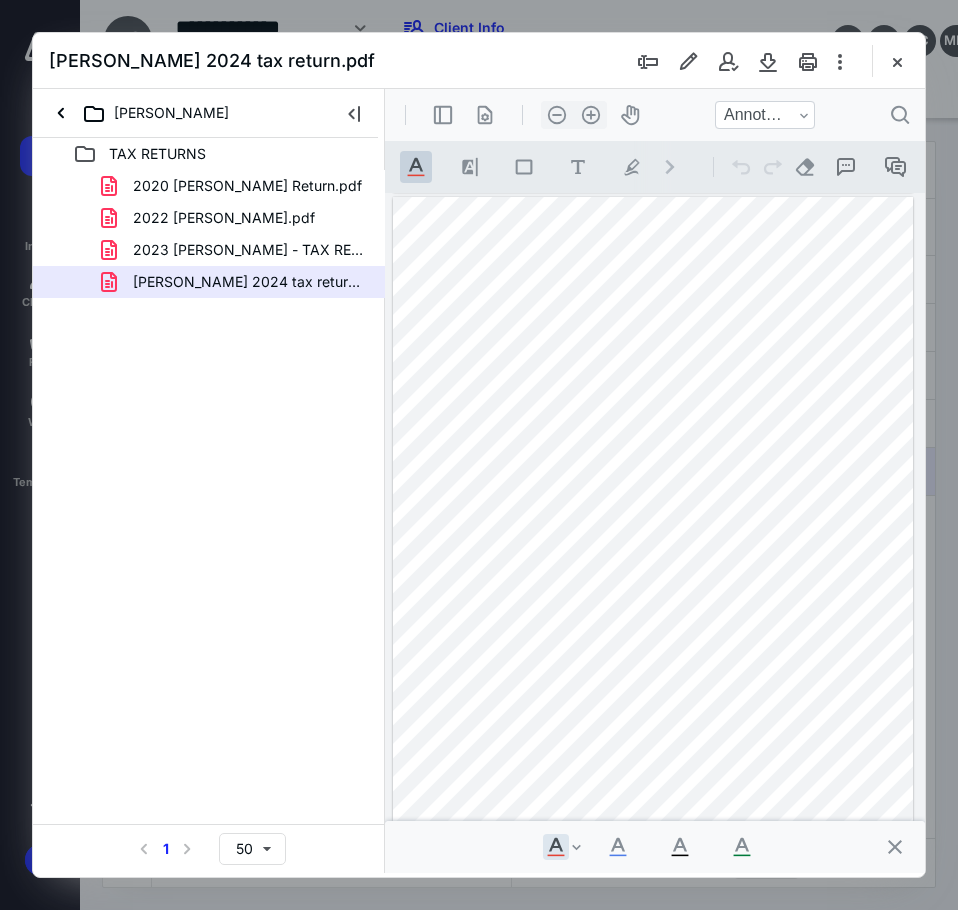 drag, startPoint x: 904, startPoint y: 60, endPoint x: 878, endPoint y: 64, distance: 26.305893 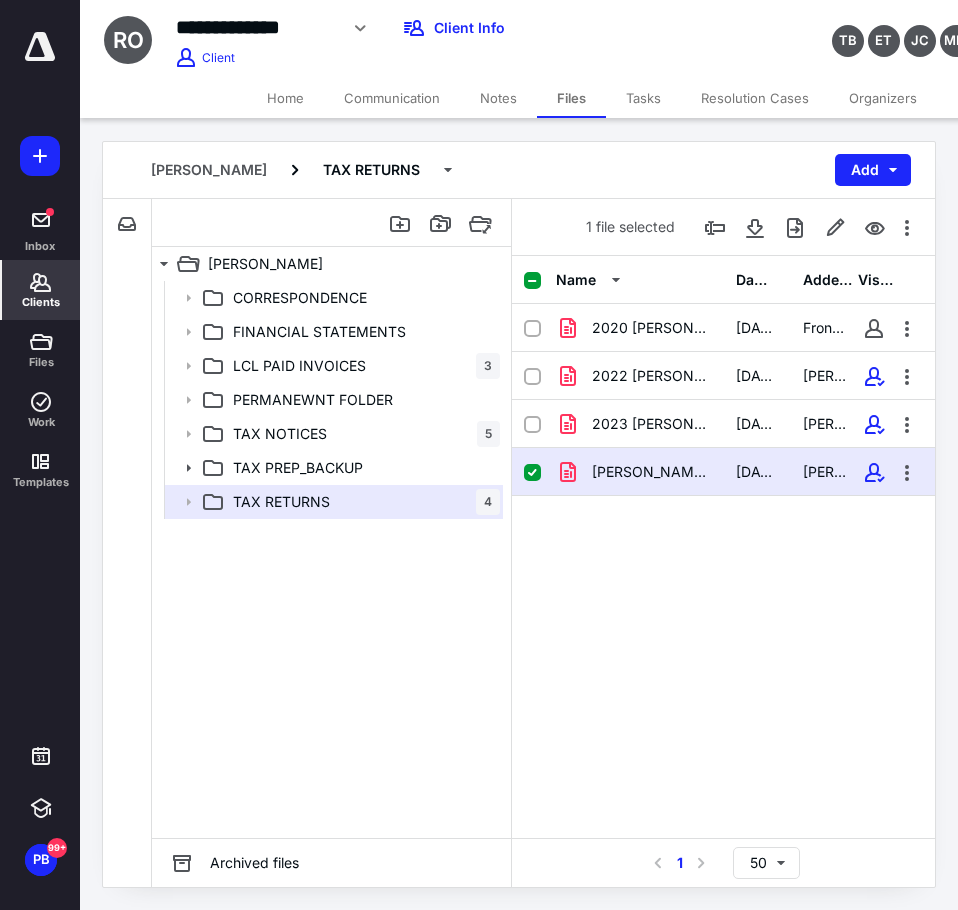 click 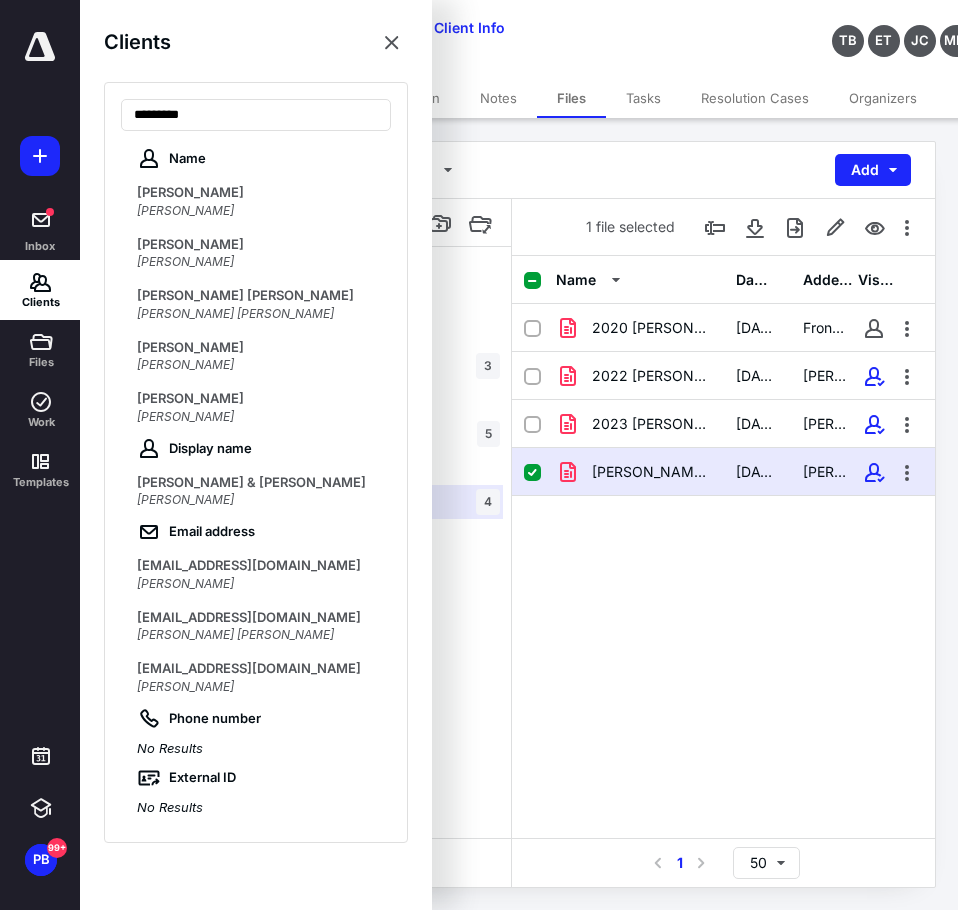 type on "********" 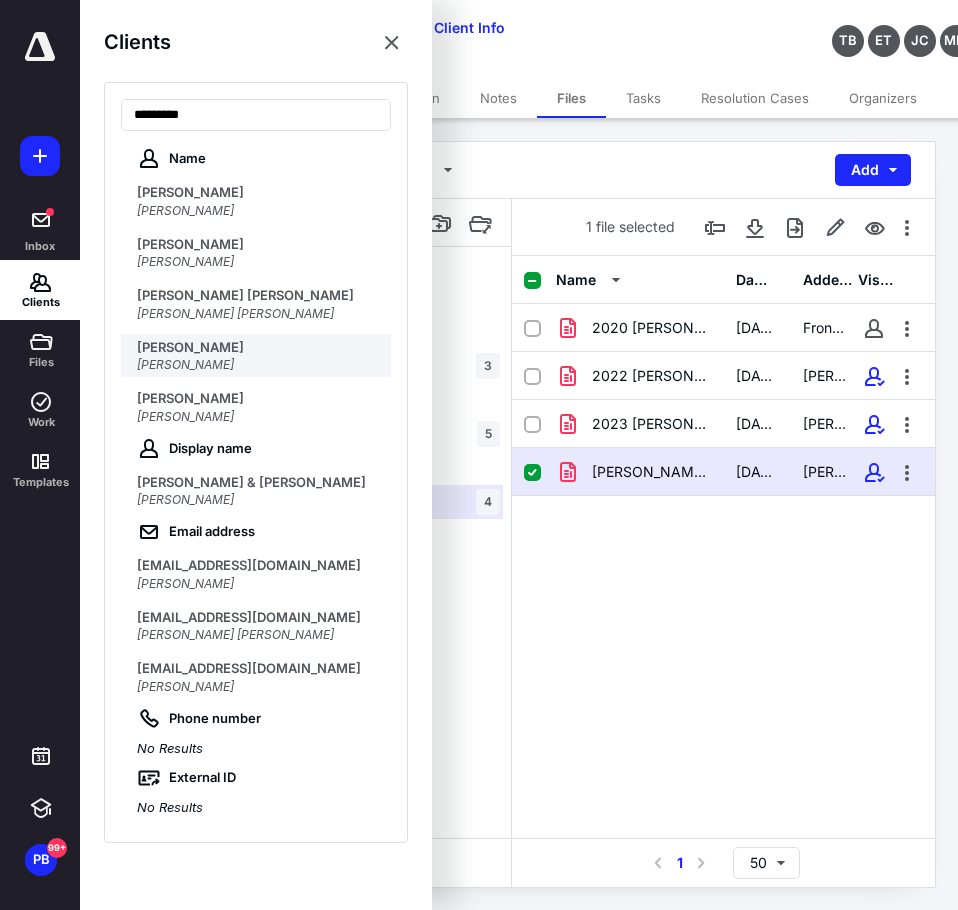 click on "KEVIN  OVERHULS" at bounding box center [258, 348] 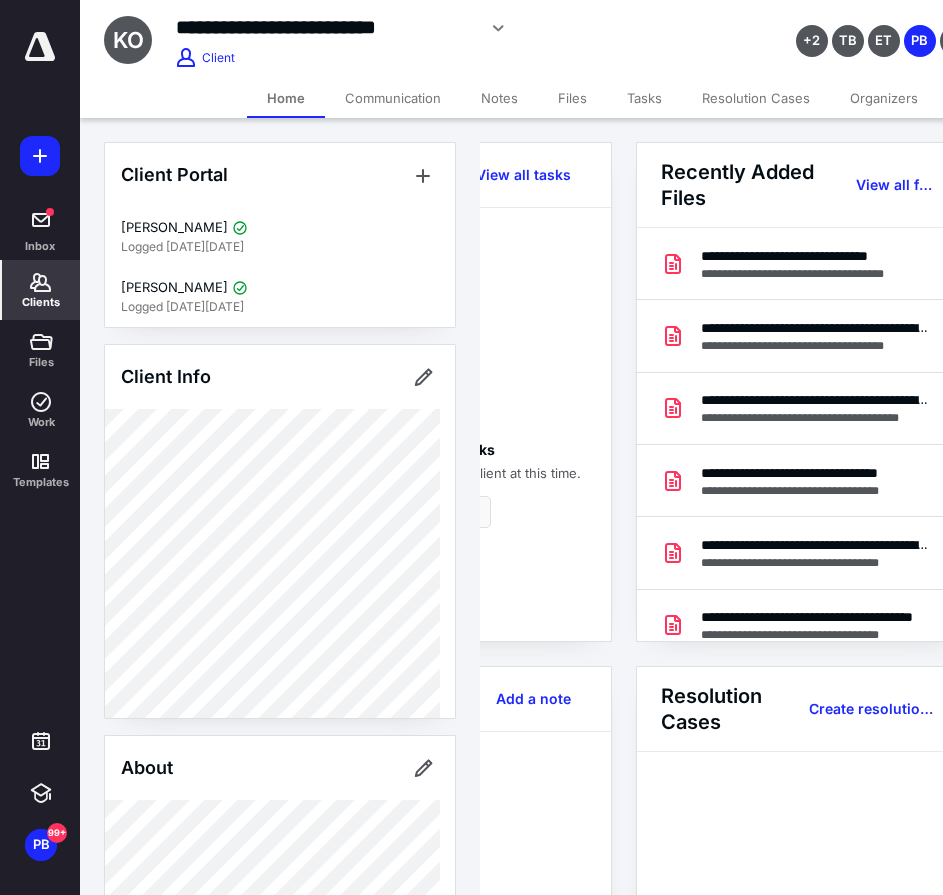 scroll, scrollTop: 0, scrollLeft: 239, axis: horizontal 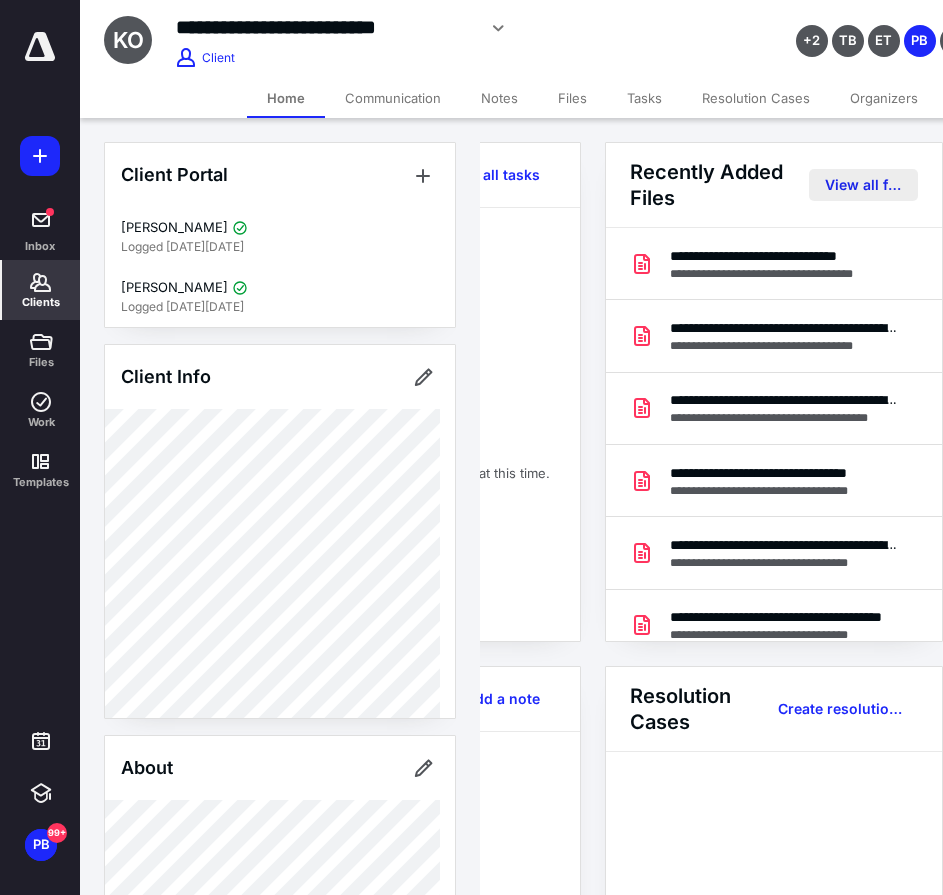 click on "View all files" at bounding box center [863, 185] 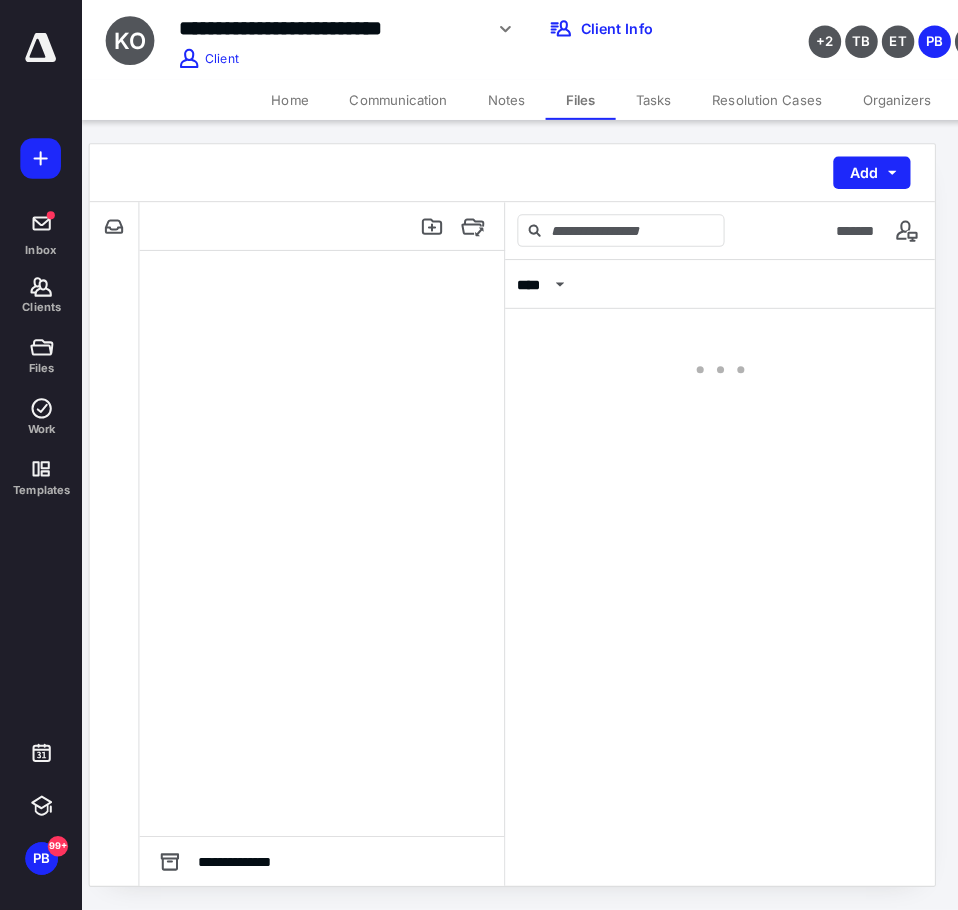 scroll, scrollTop: 0, scrollLeft: 0, axis: both 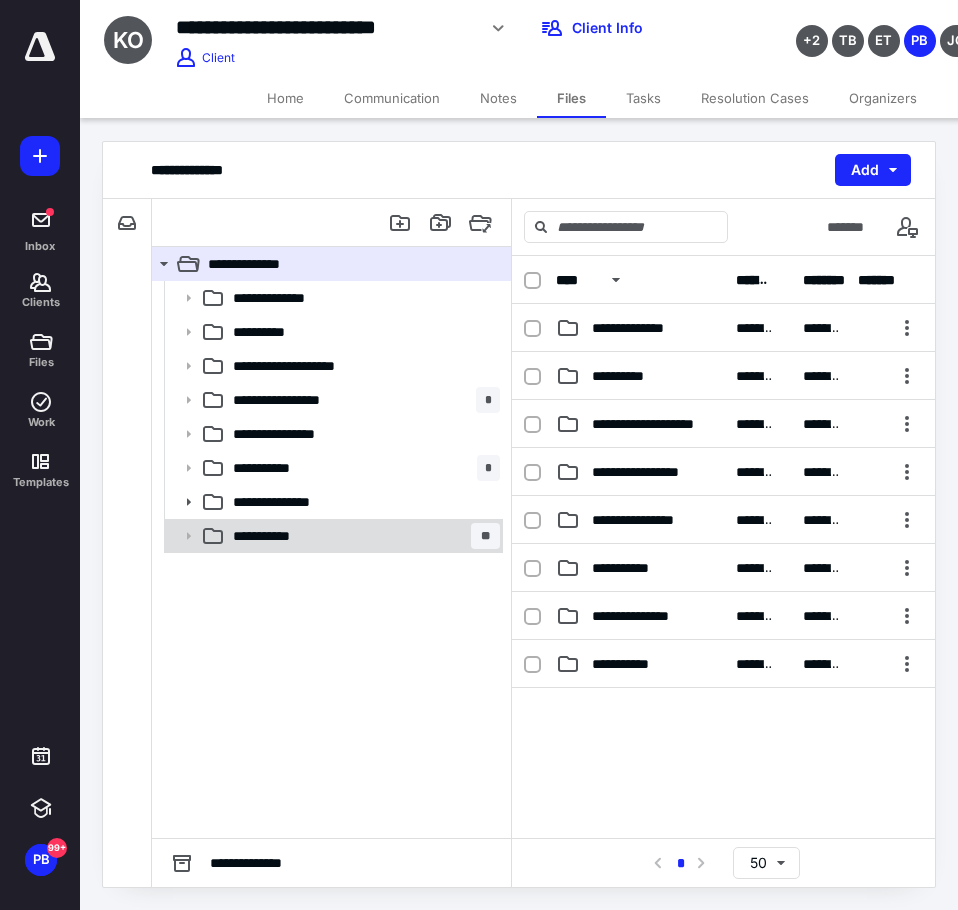 click on "**********" at bounding box center [362, 536] 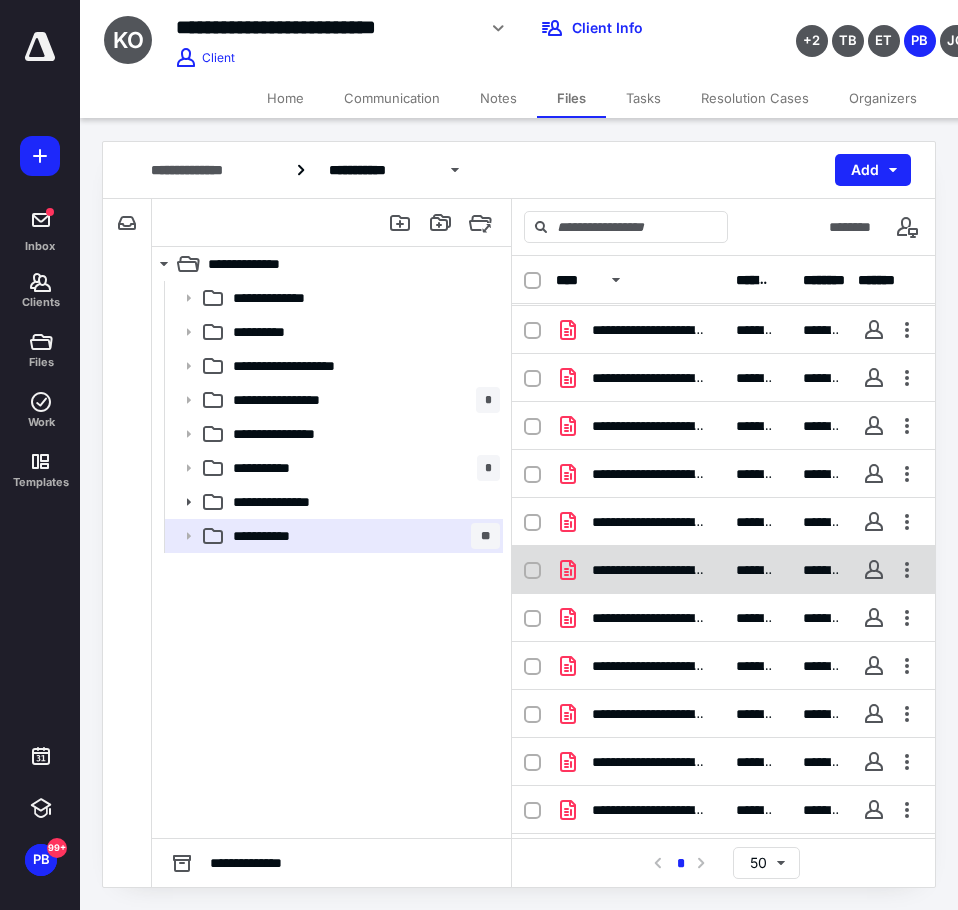 scroll, scrollTop: 90, scrollLeft: 0, axis: vertical 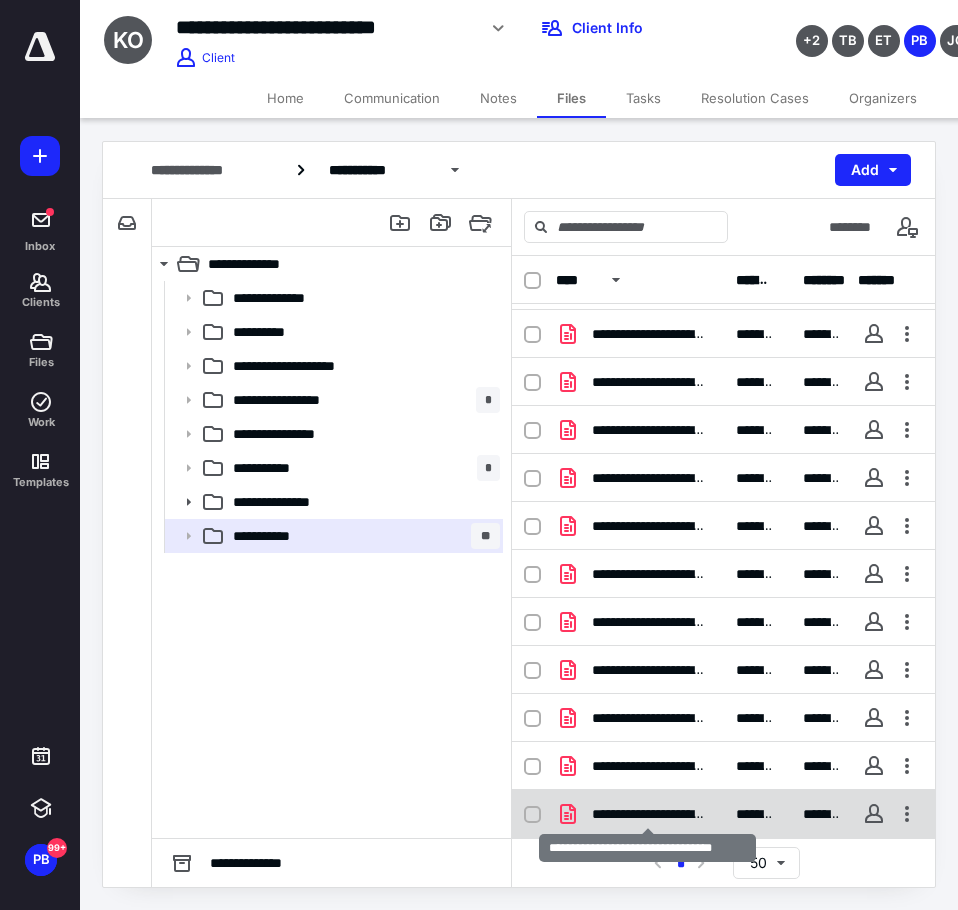 click on "**********" at bounding box center [648, 814] 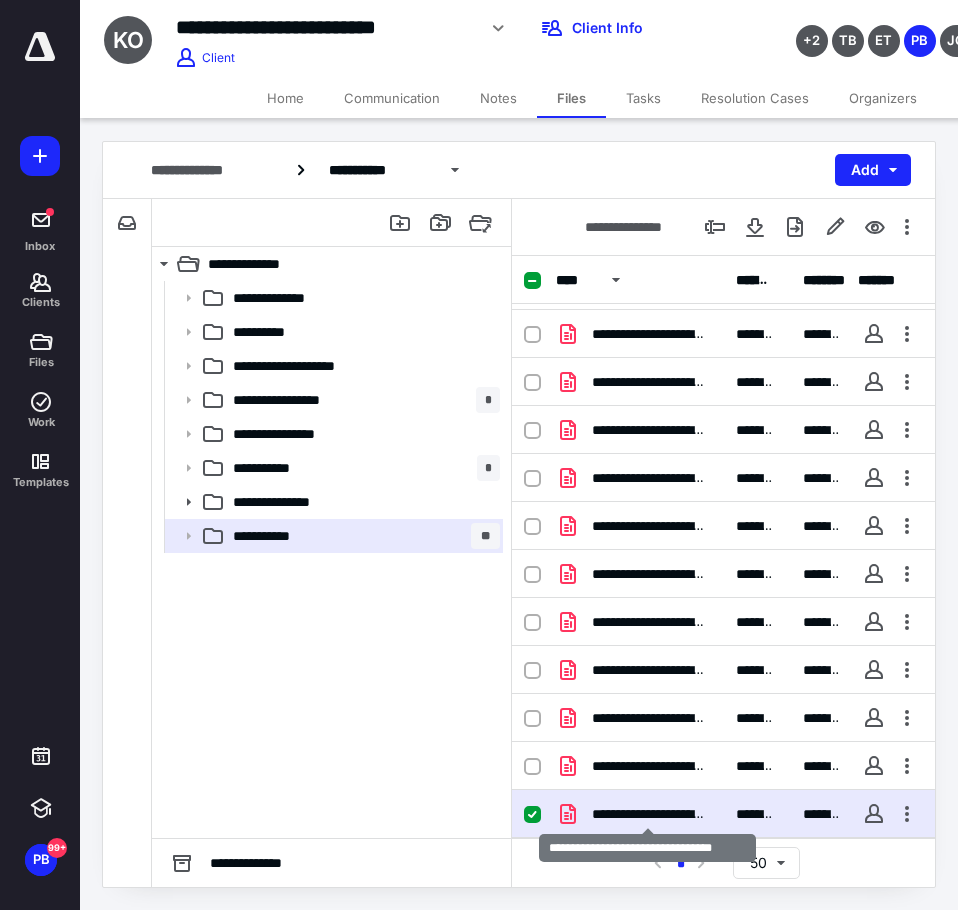 click on "**********" at bounding box center [648, 814] 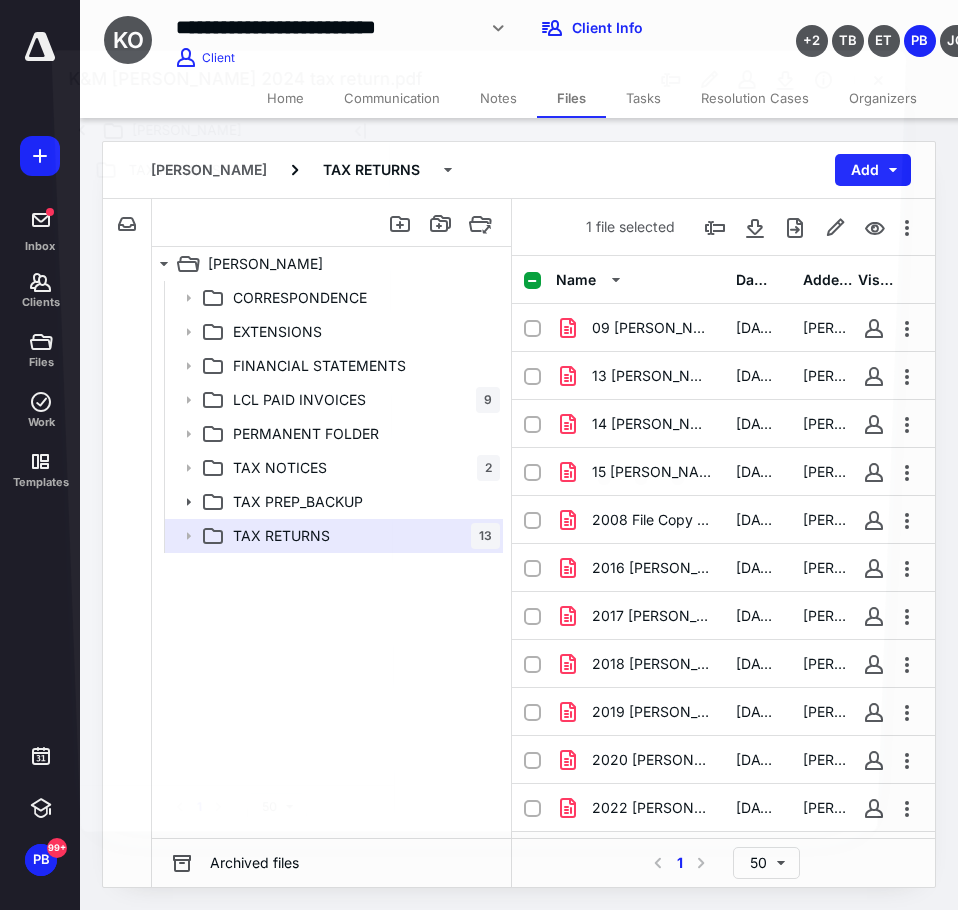 click at bounding box center (647, 467) 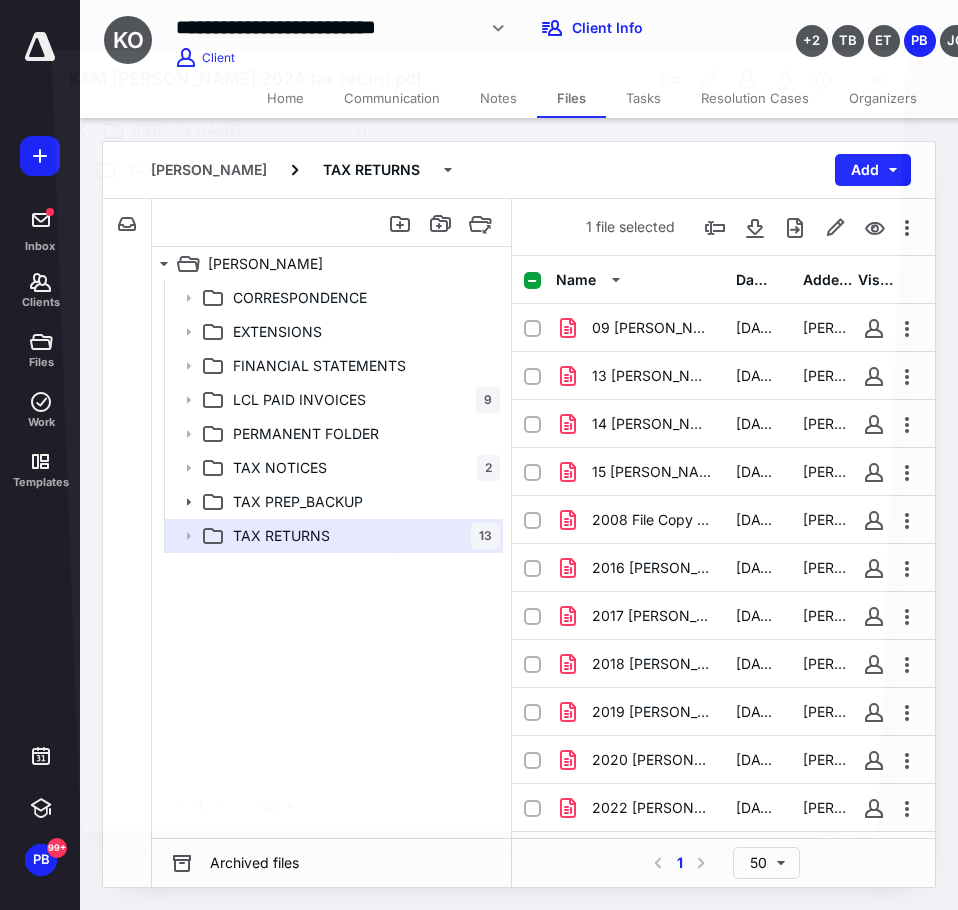 scroll, scrollTop: 90, scrollLeft: 0, axis: vertical 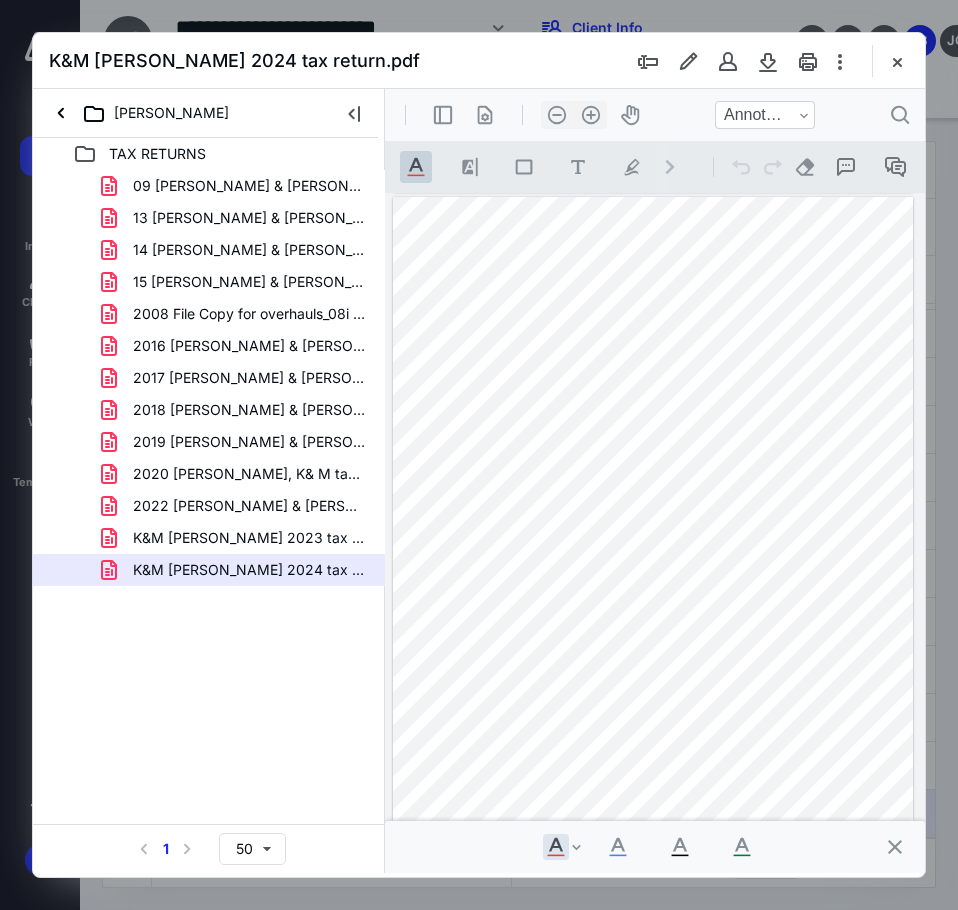 drag, startPoint x: 626, startPoint y: 452, endPoint x: 599, endPoint y: 446, distance: 27.658634 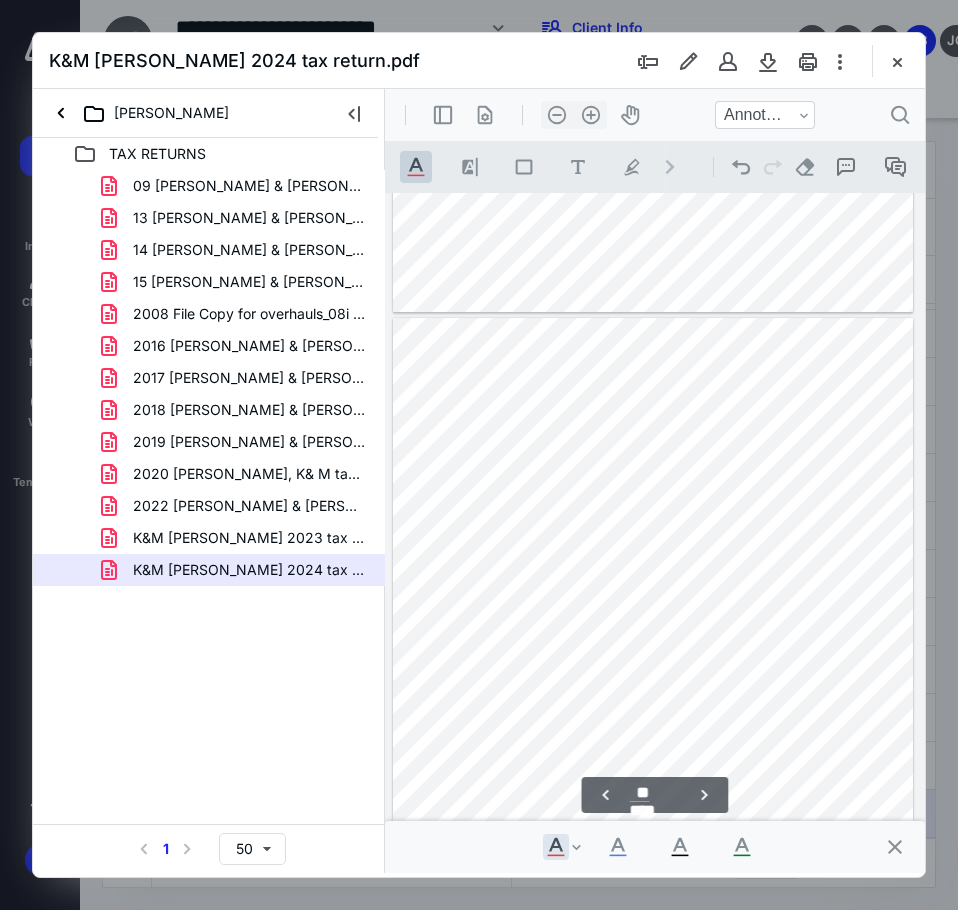 type on "**" 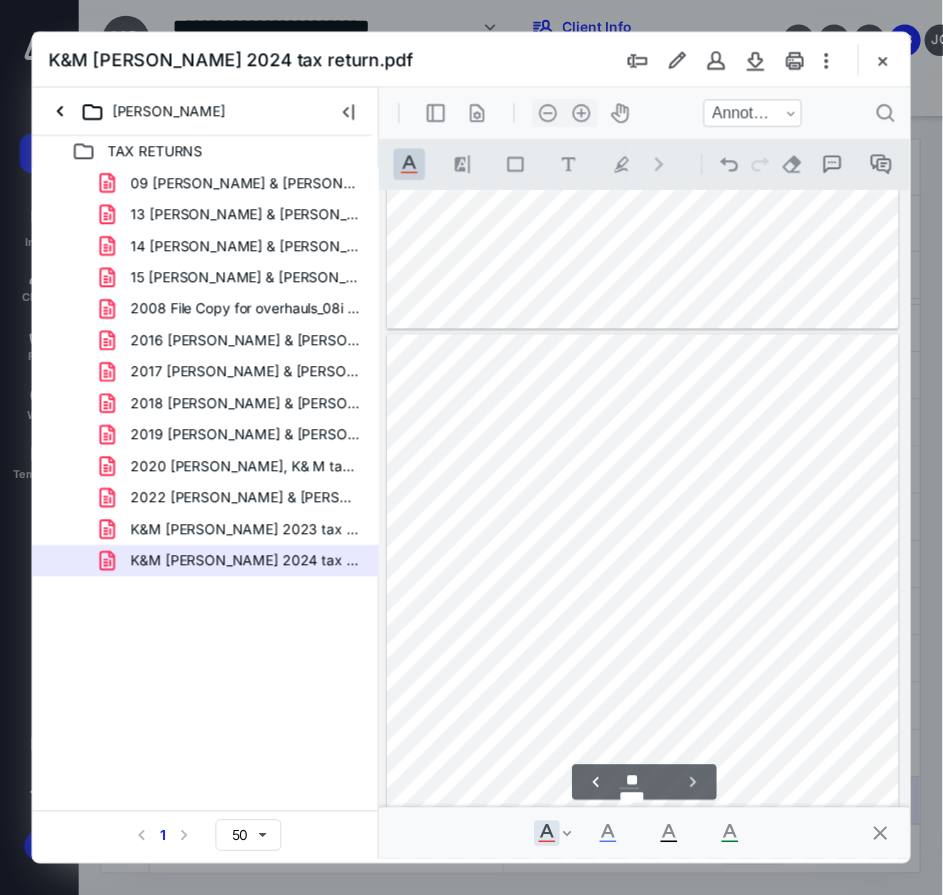 scroll, scrollTop: 16195, scrollLeft: 0, axis: vertical 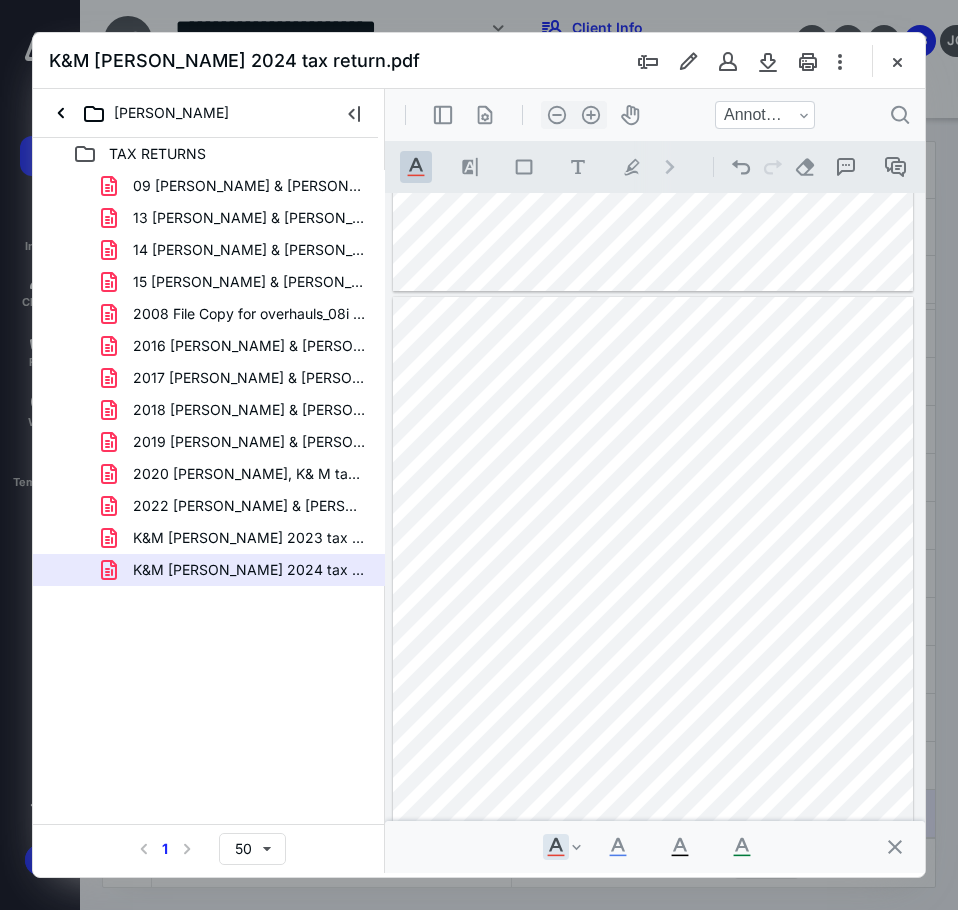 drag, startPoint x: 897, startPoint y: 61, endPoint x: 904, endPoint y: 40, distance: 22.135944 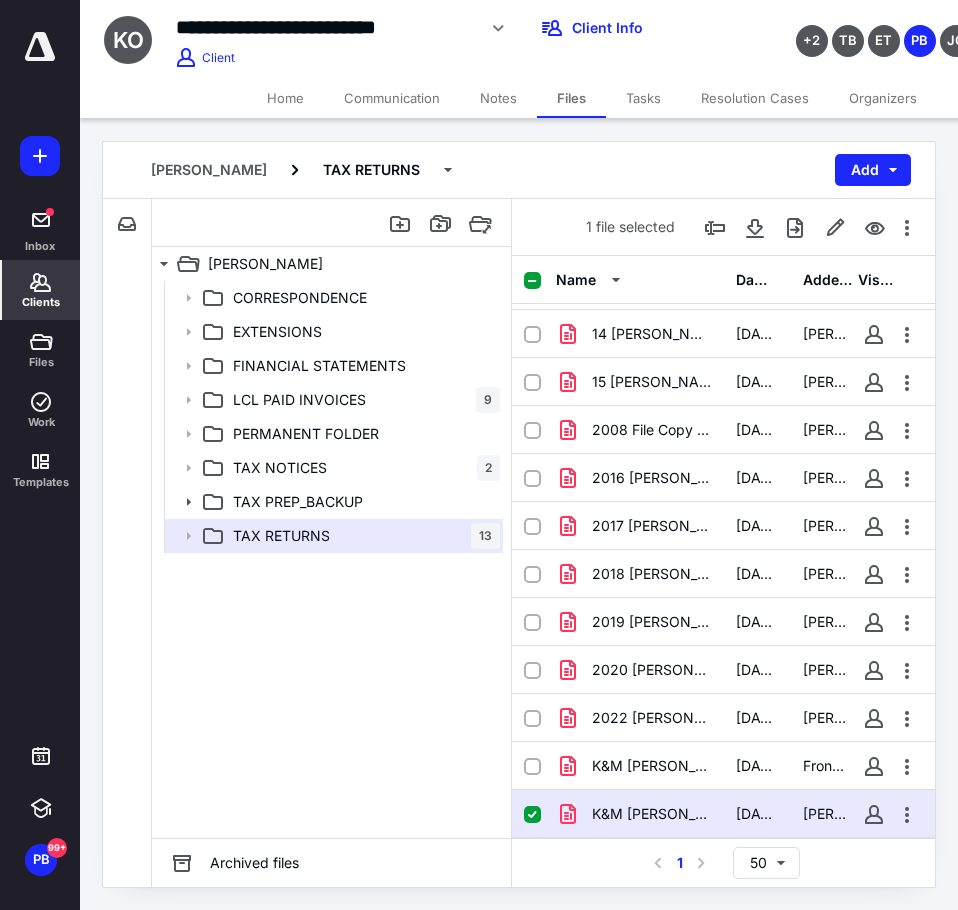 click 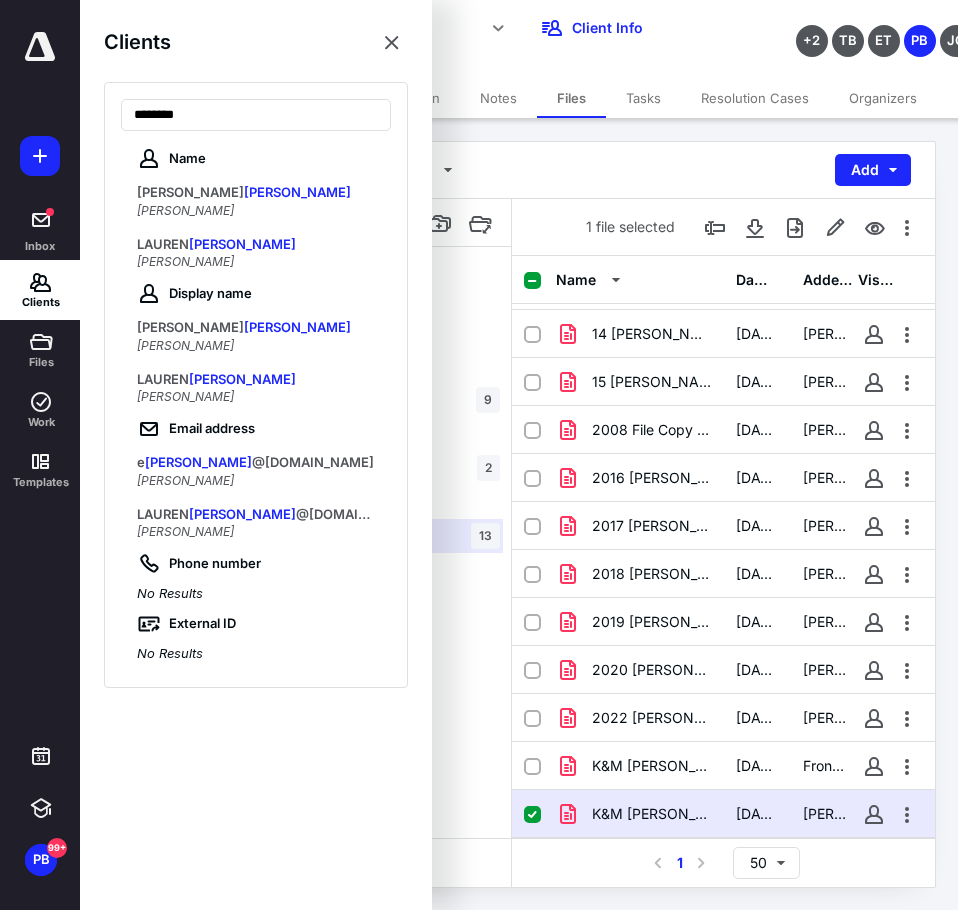 type on "********" 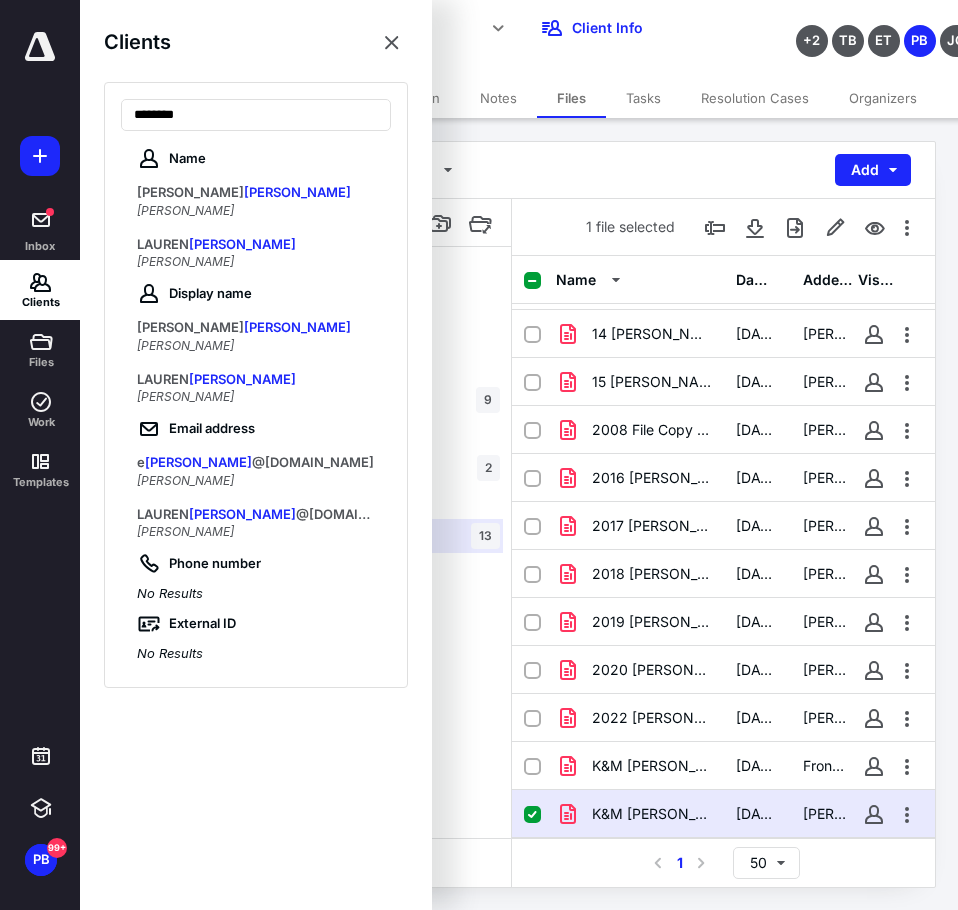 click on "ELEANOR  PACHUCKI" at bounding box center [185, 210] 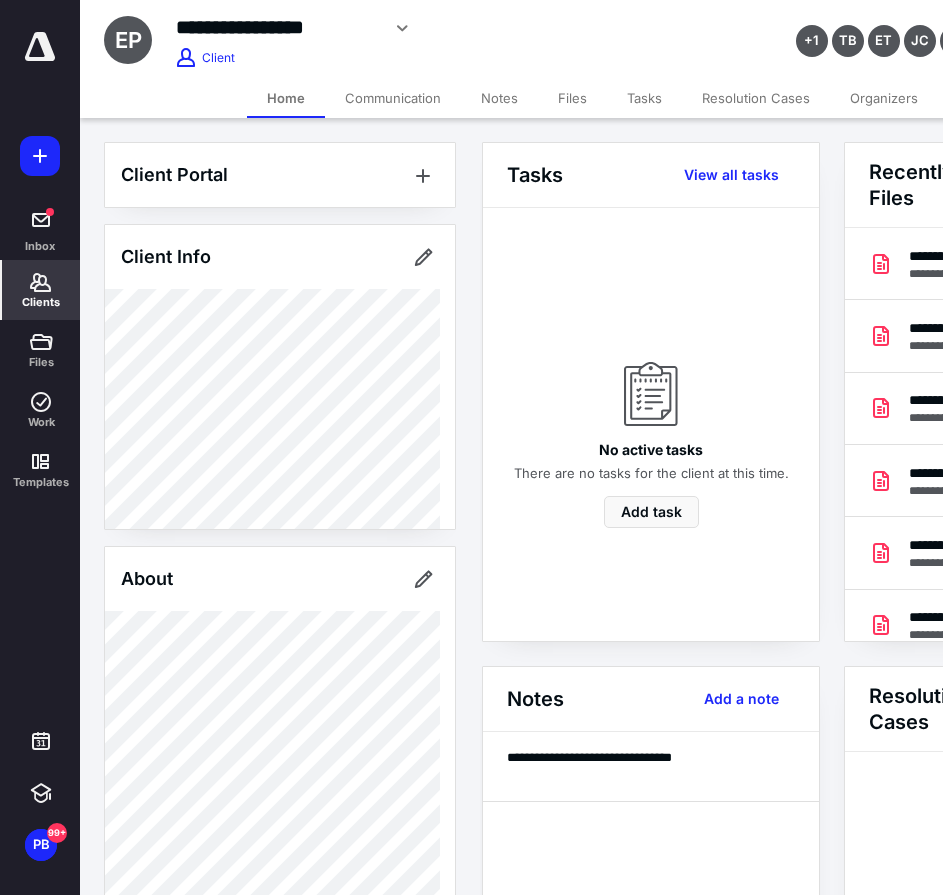 scroll, scrollTop: 0, scrollLeft: 239, axis: horizontal 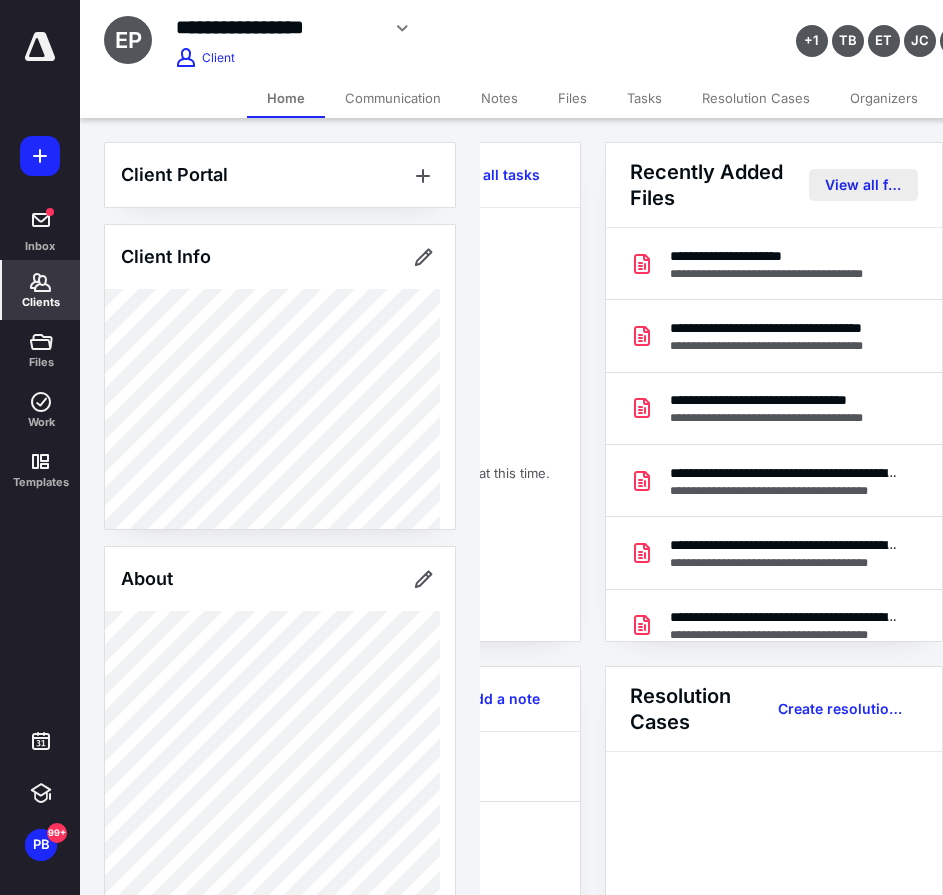 click on "View all files" at bounding box center [863, 185] 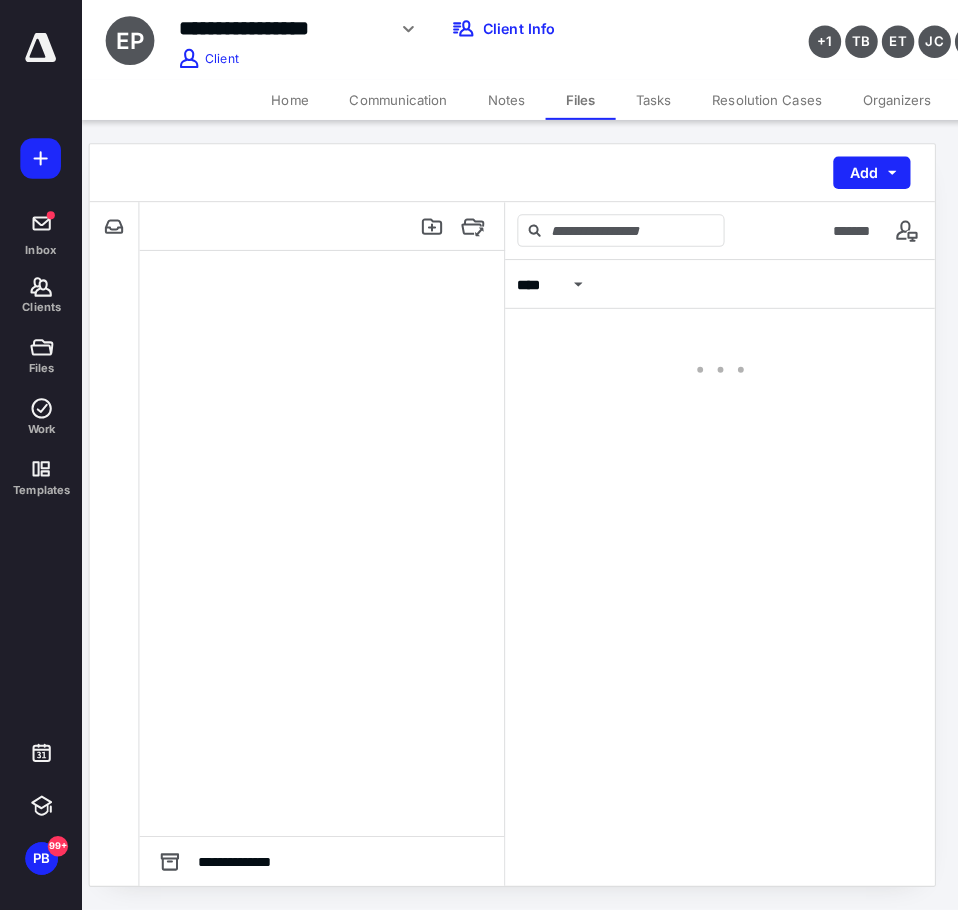 scroll, scrollTop: 0, scrollLeft: 0, axis: both 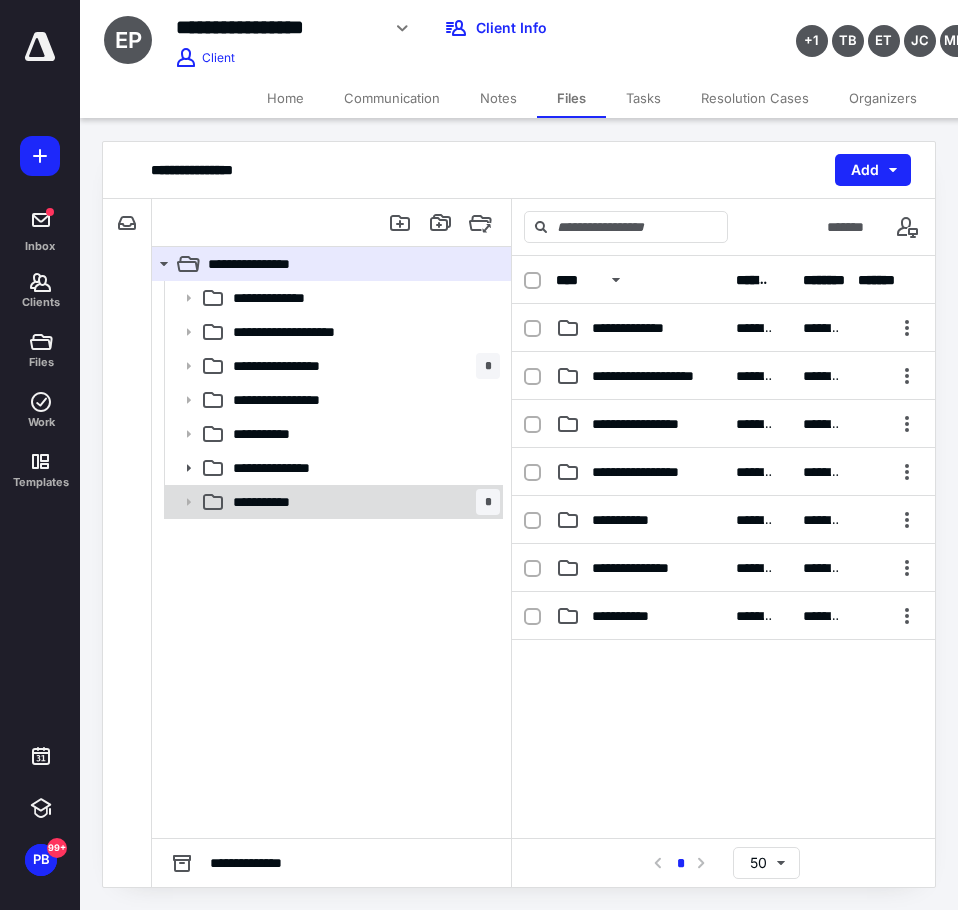 click on "**********" at bounding box center [281, 502] 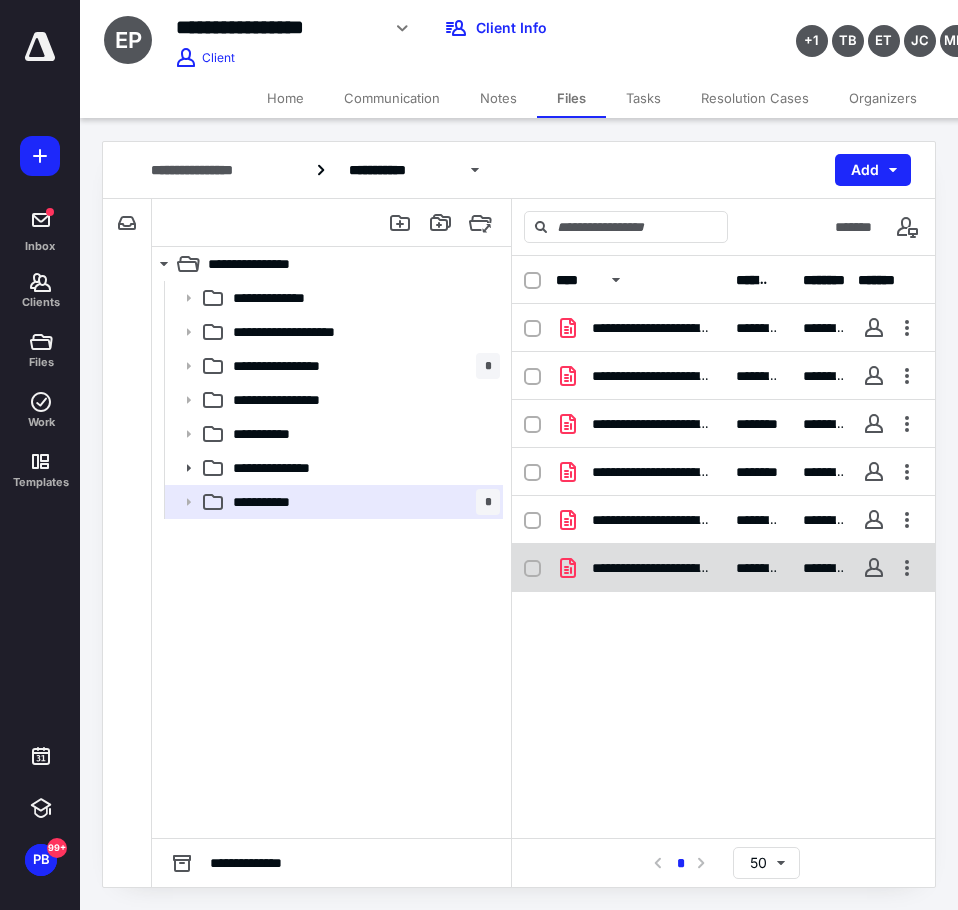 click on "**********" at bounding box center [723, 568] 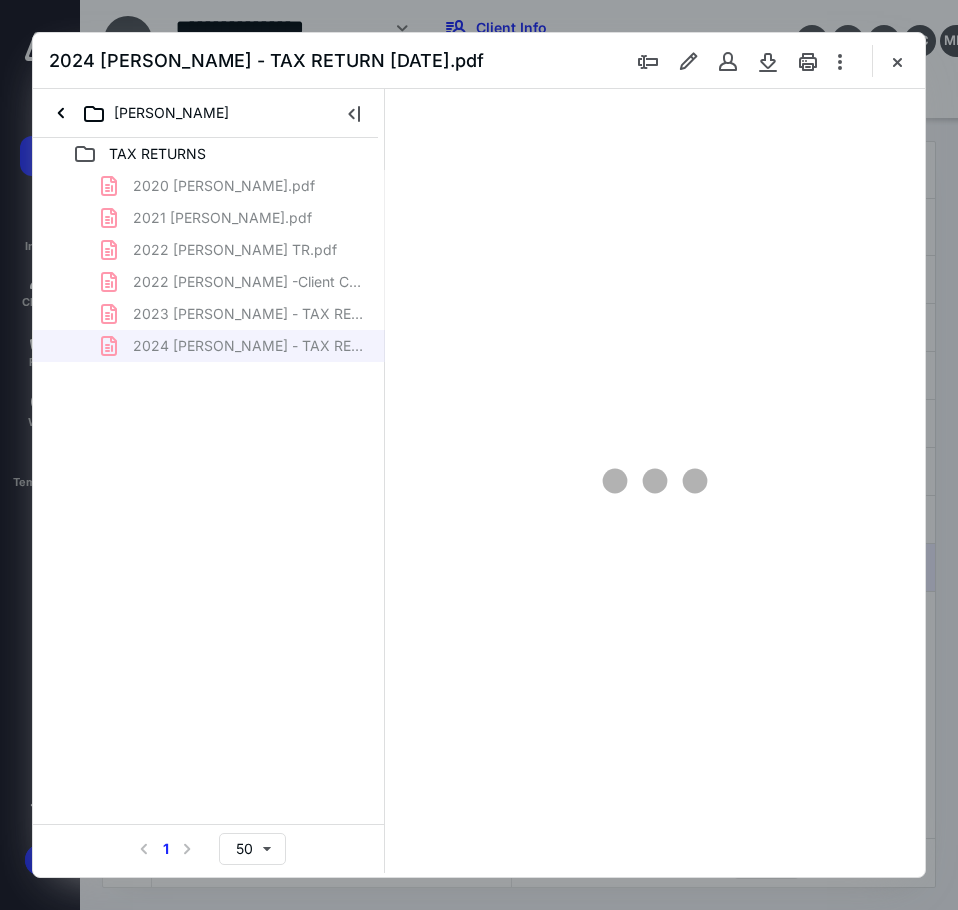 scroll, scrollTop: 0, scrollLeft: 0, axis: both 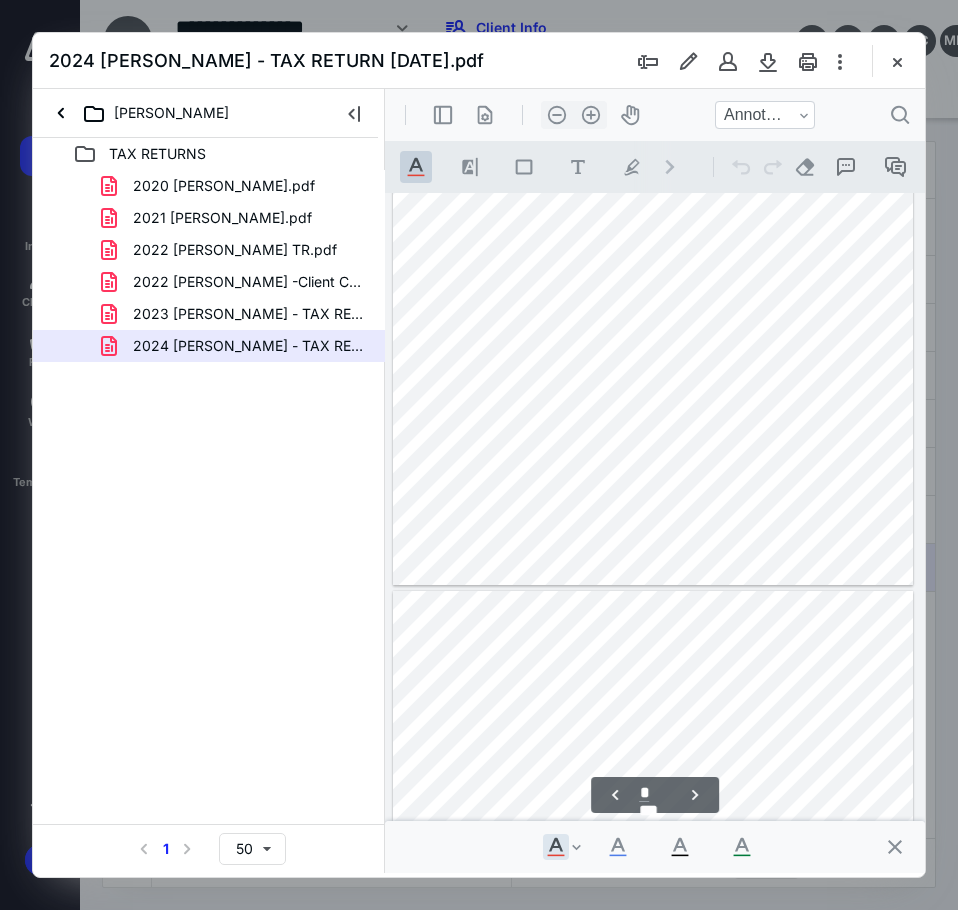 type on "*" 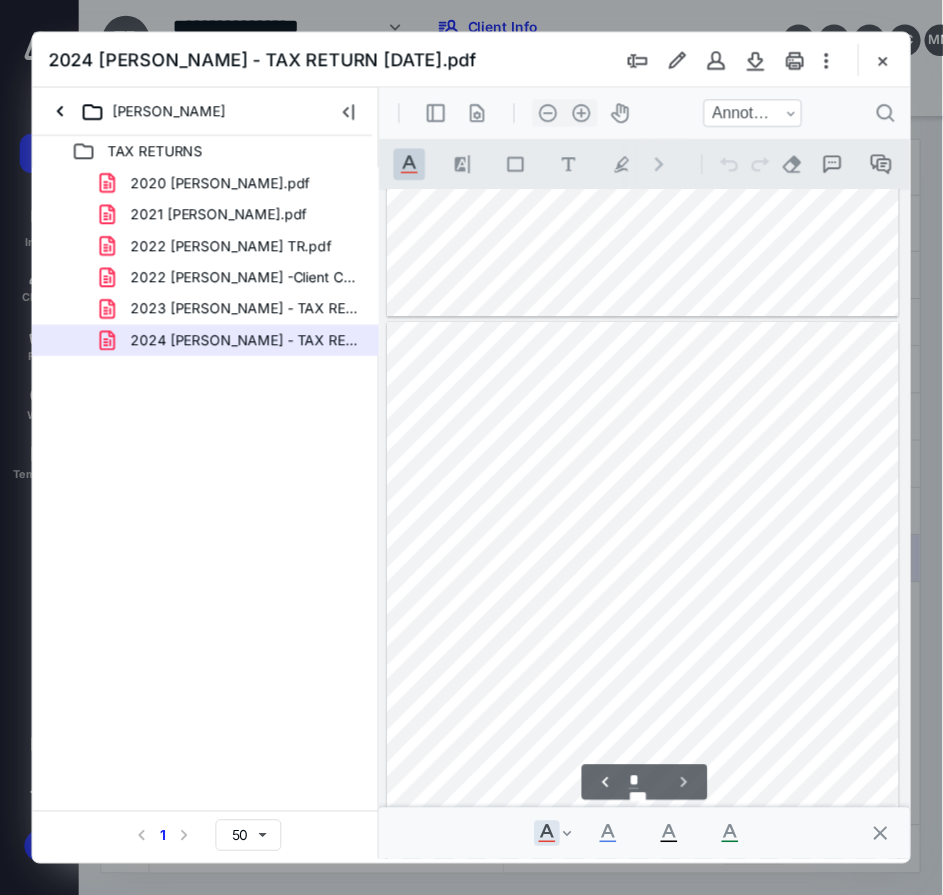 scroll, scrollTop: 3394, scrollLeft: 0, axis: vertical 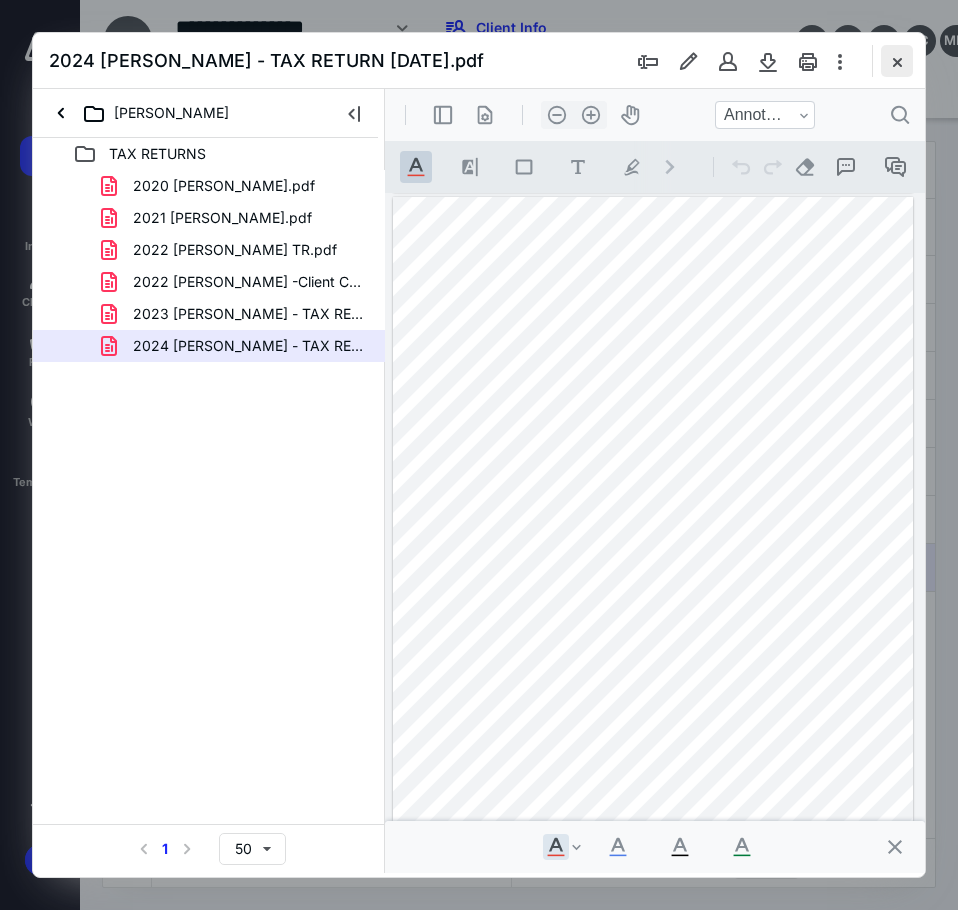 click at bounding box center (897, 61) 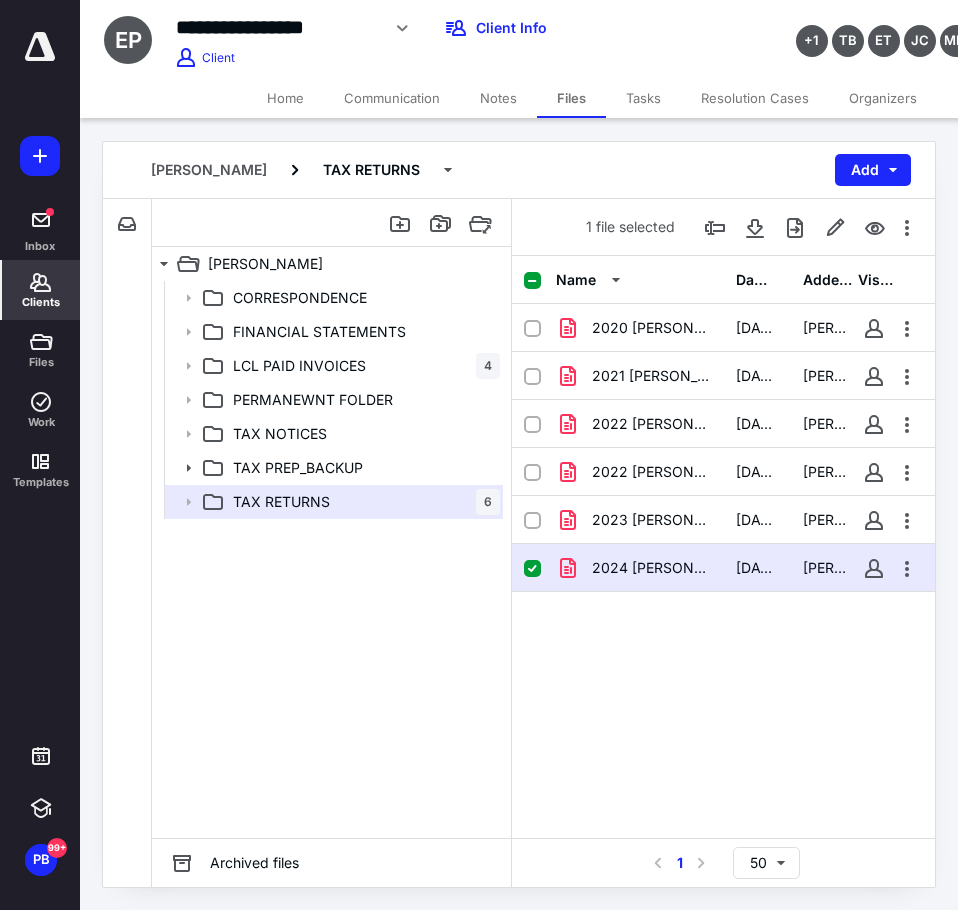 click on "Clients" at bounding box center [41, 302] 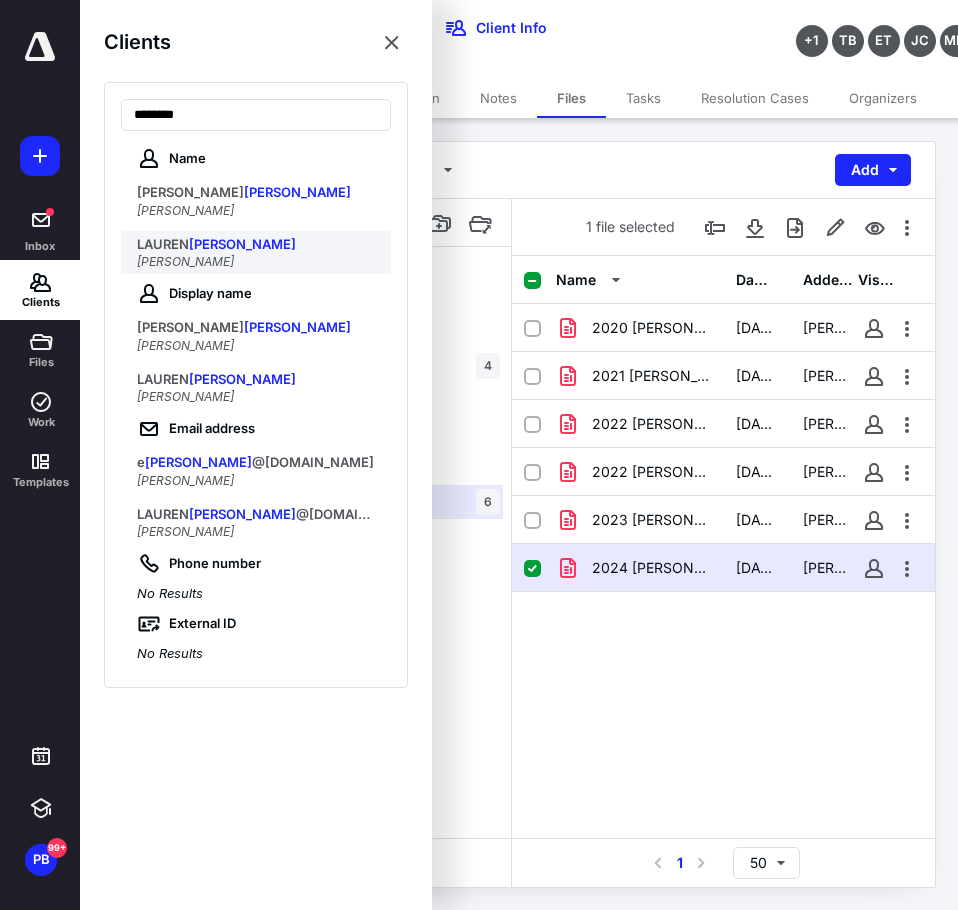 type on "********" 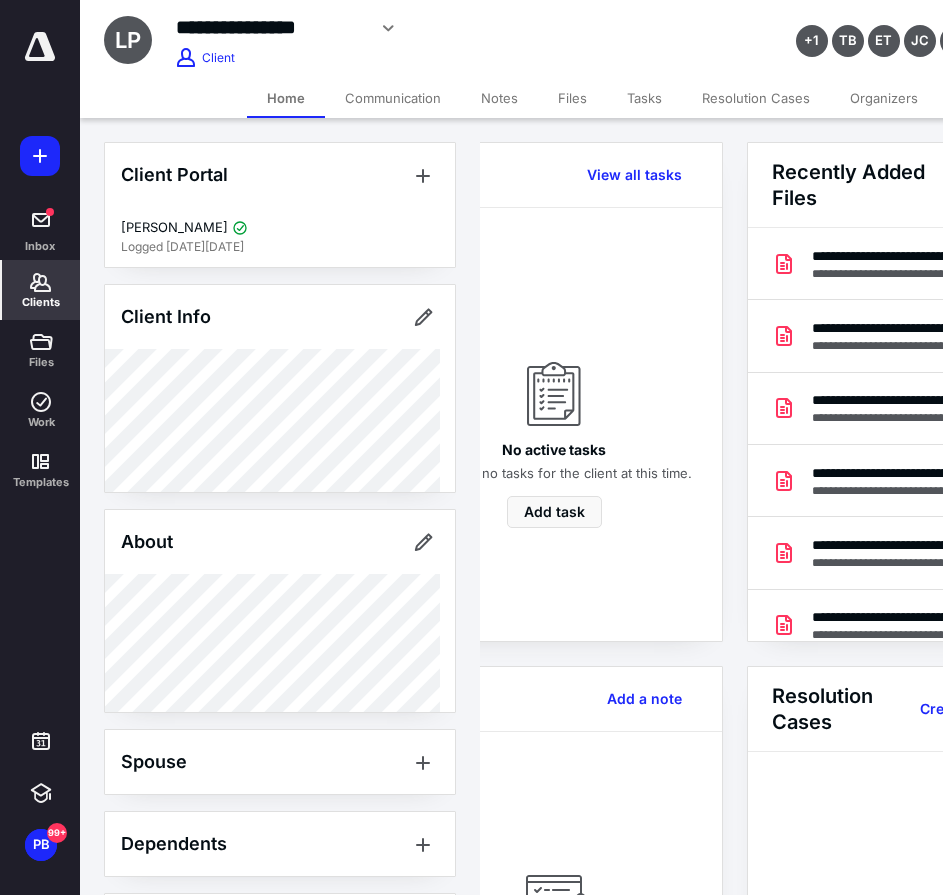 scroll, scrollTop: 0, scrollLeft: 239, axis: horizontal 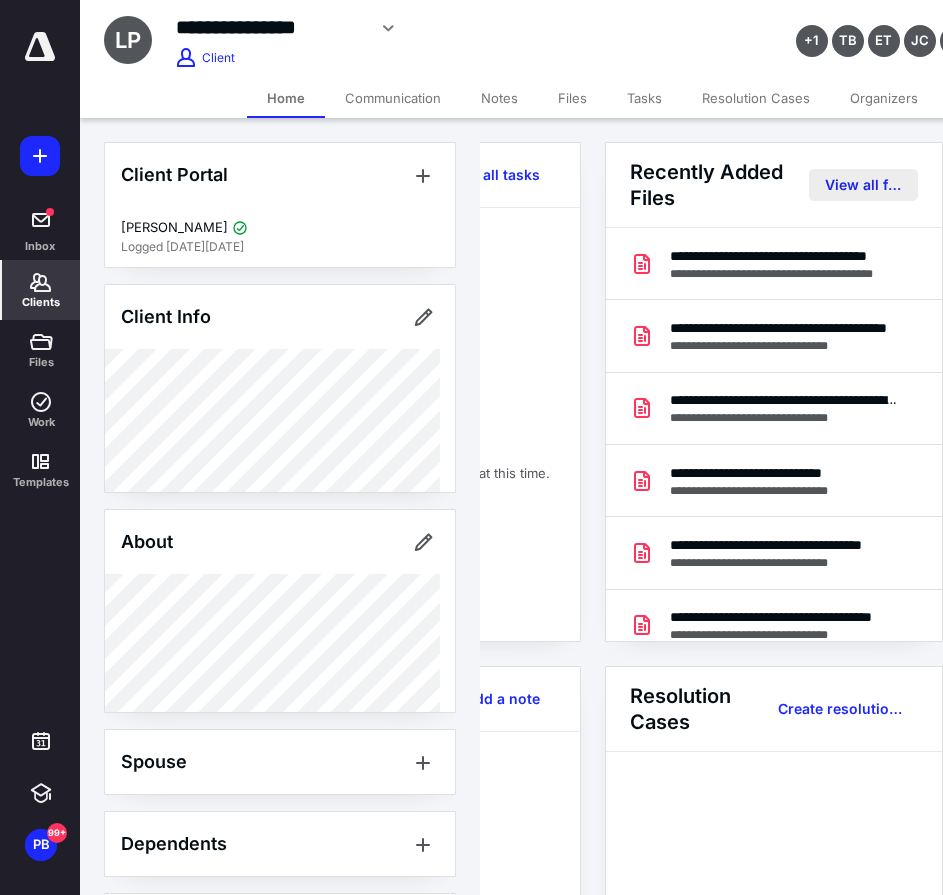click on "View all files" at bounding box center [863, 185] 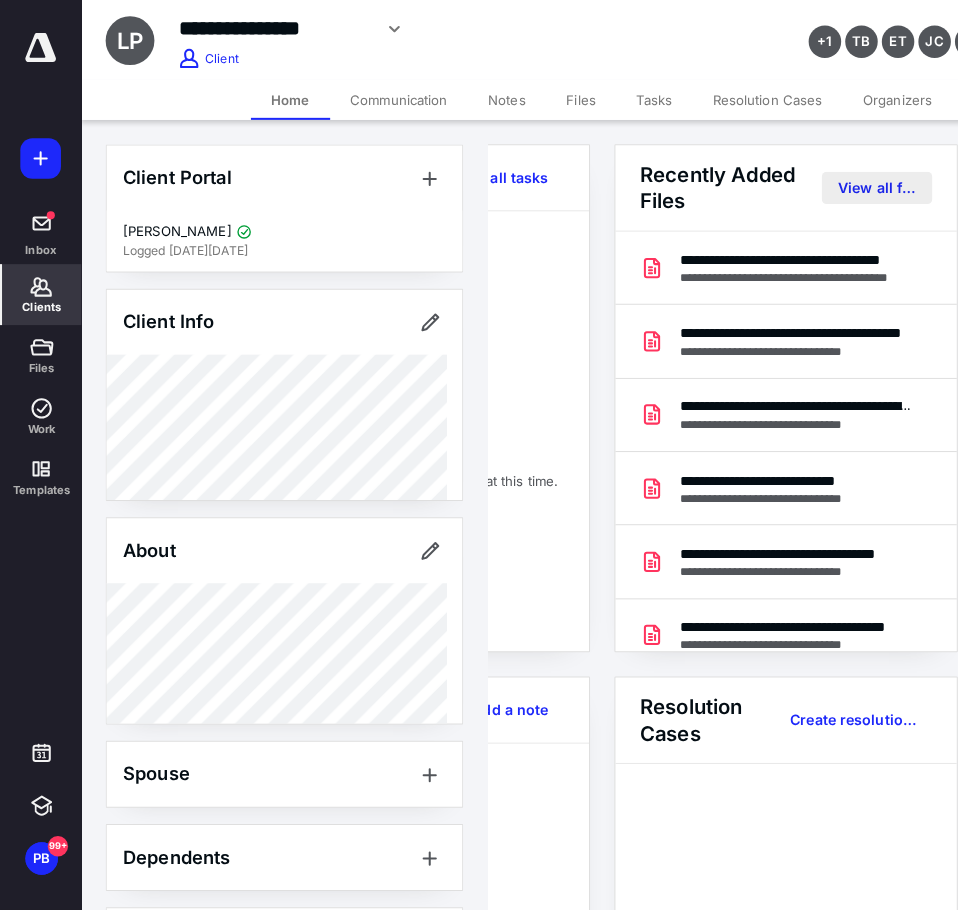 scroll, scrollTop: 0, scrollLeft: 0, axis: both 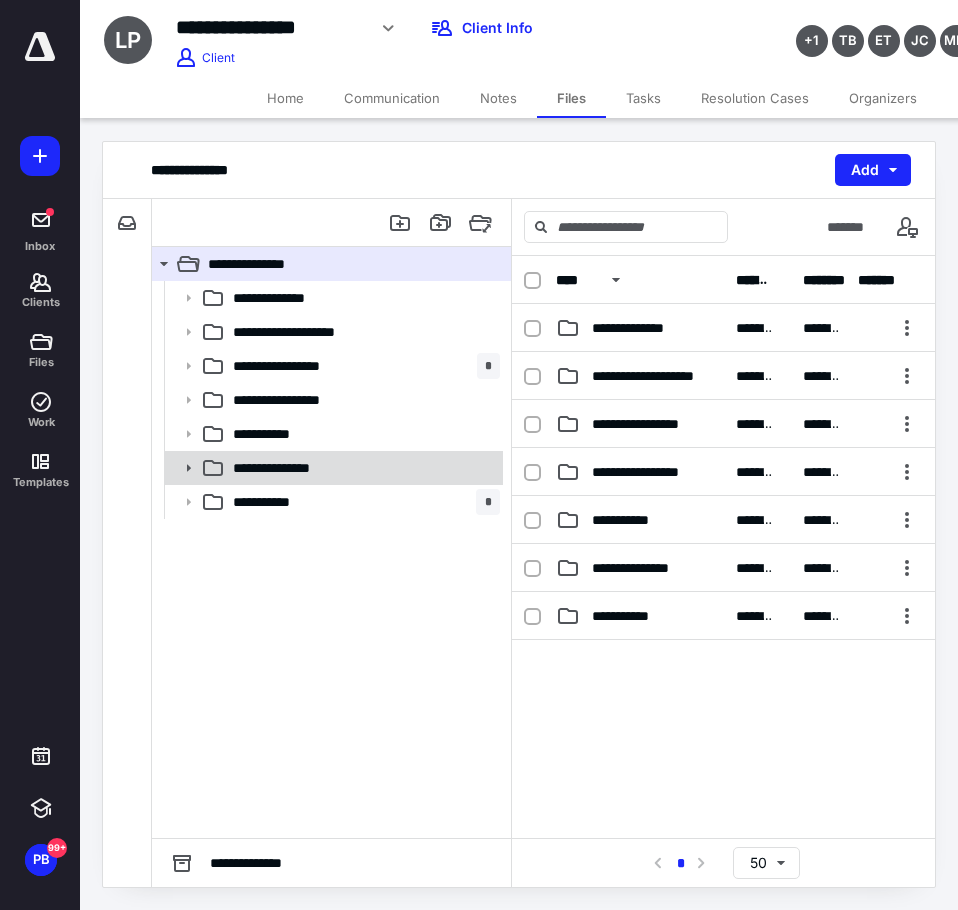click on "**********" at bounding box center (332, 468) 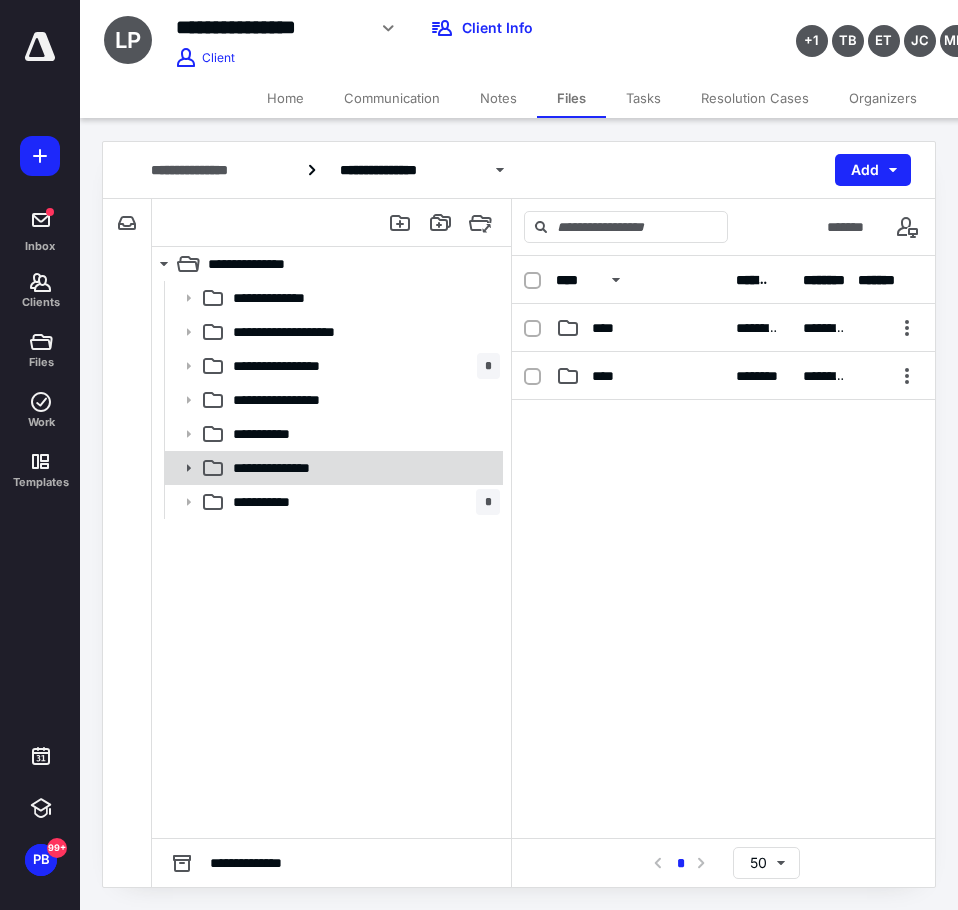 click on "**********" at bounding box center (298, 468) 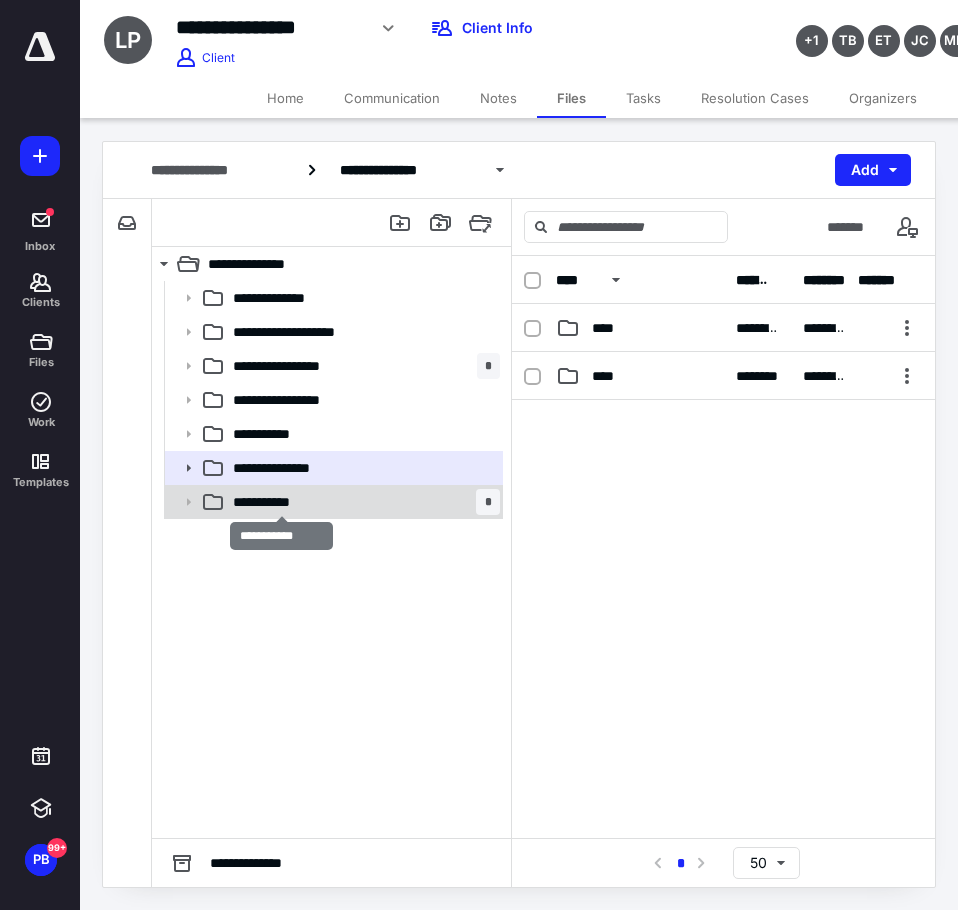 click on "**********" at bounding box center [281, 502] 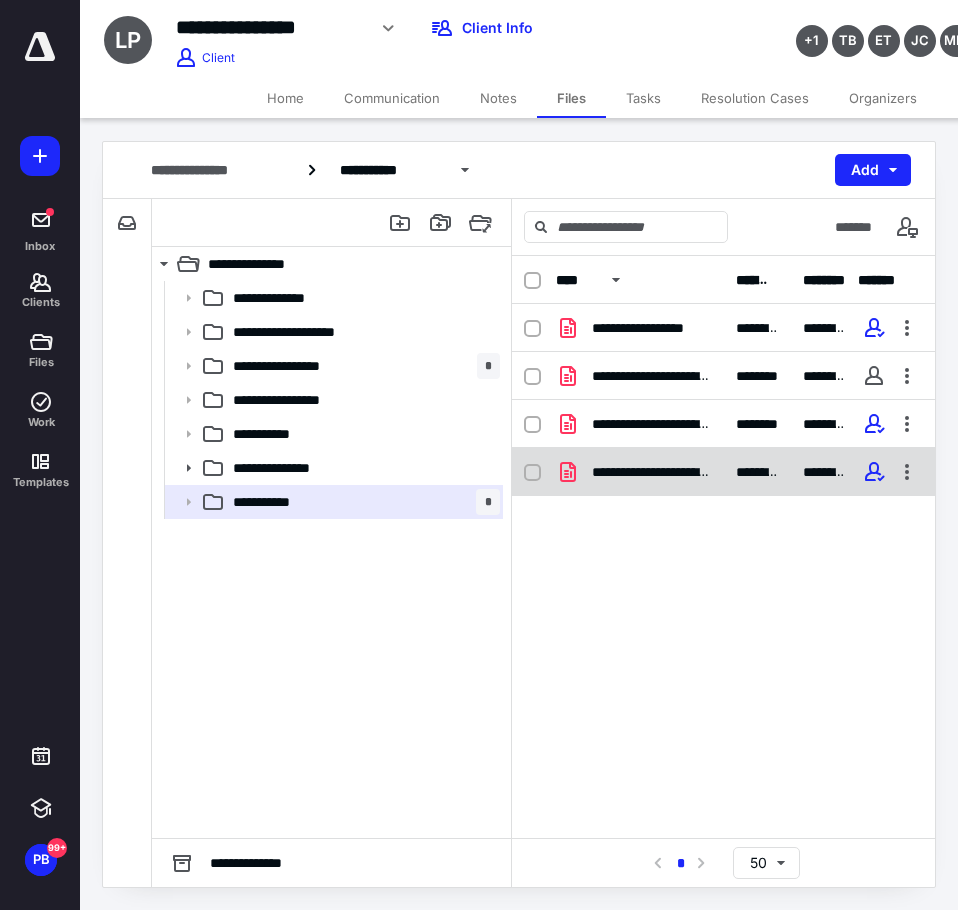 click on "**********" at bounding box center (723, 472) 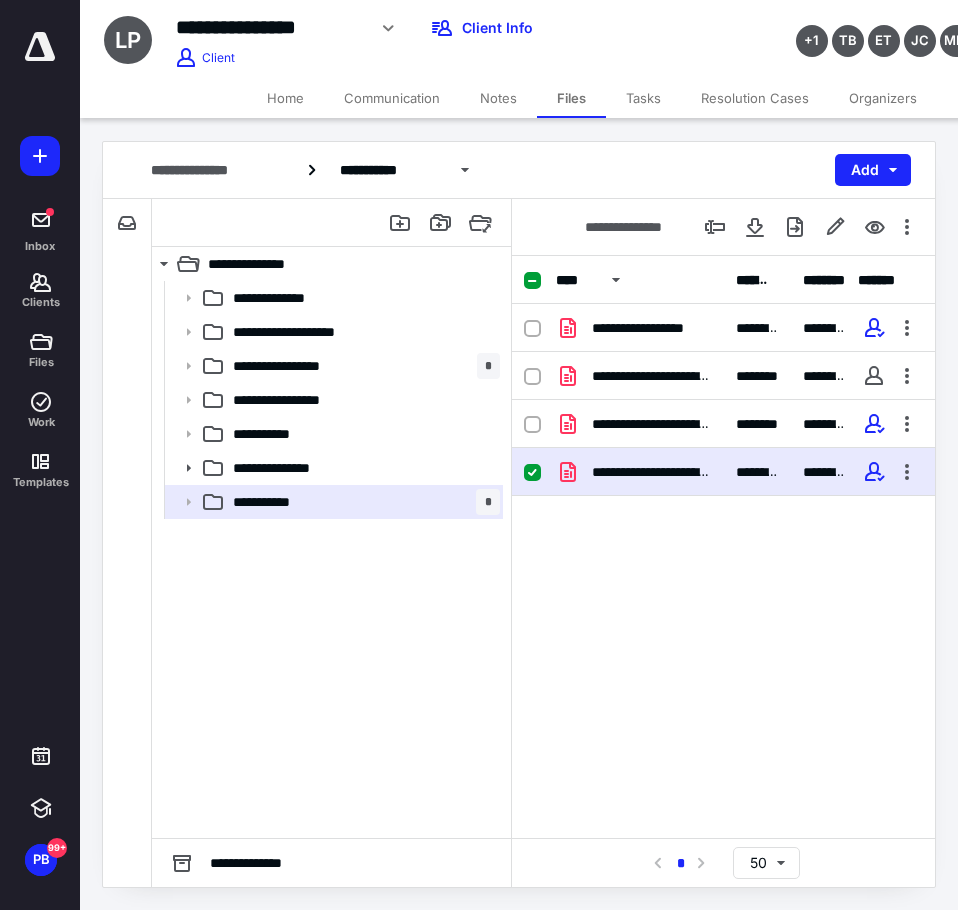 click on "**********" at bounding box center [723, 472] 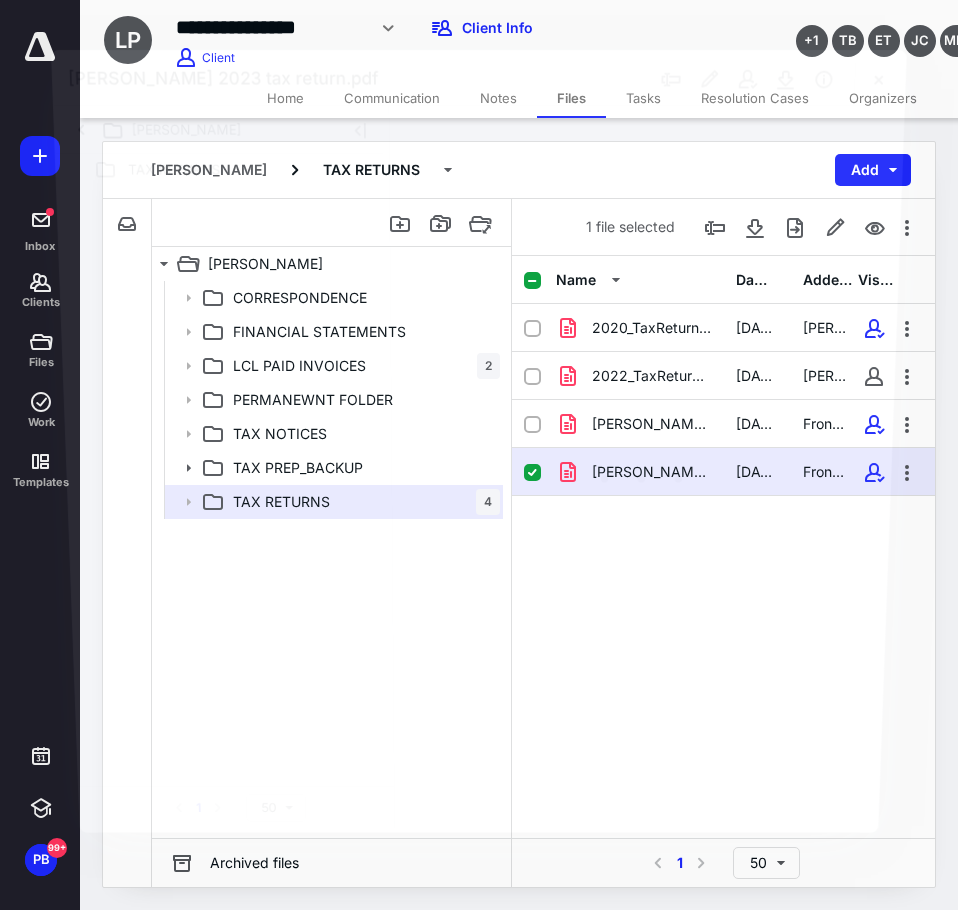 click 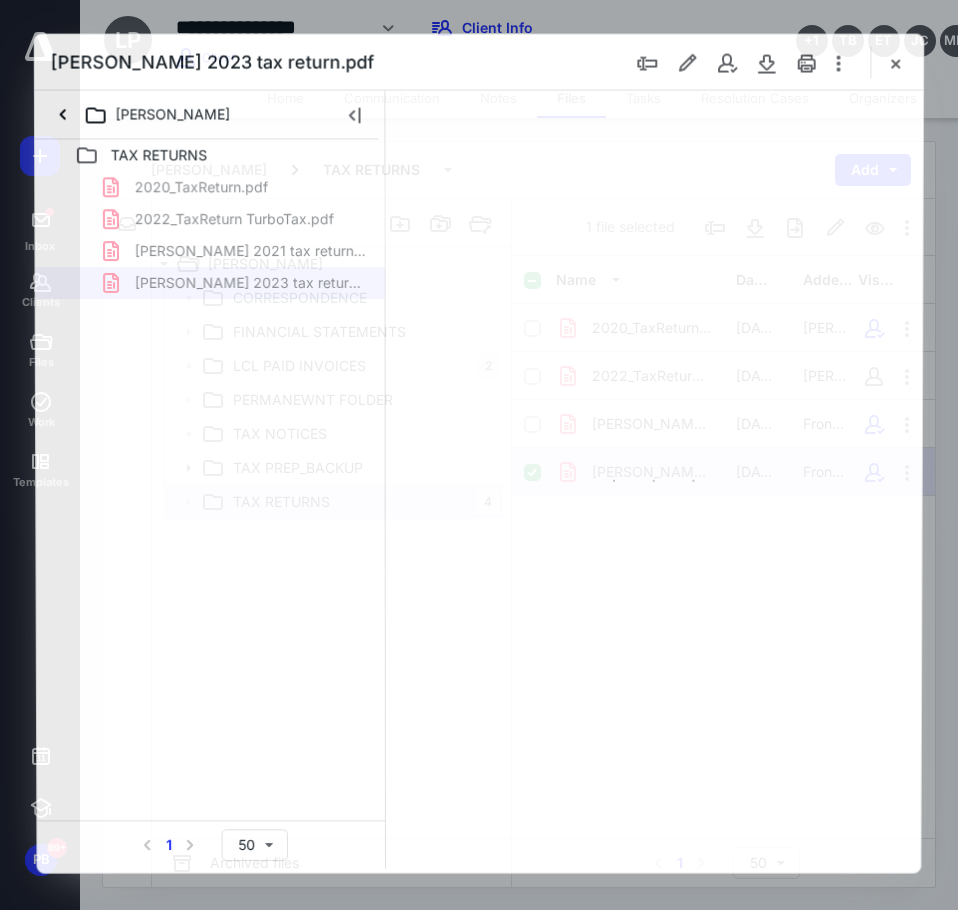 scroll, scrollTop: 0, scrollLeft: 0, axis: both 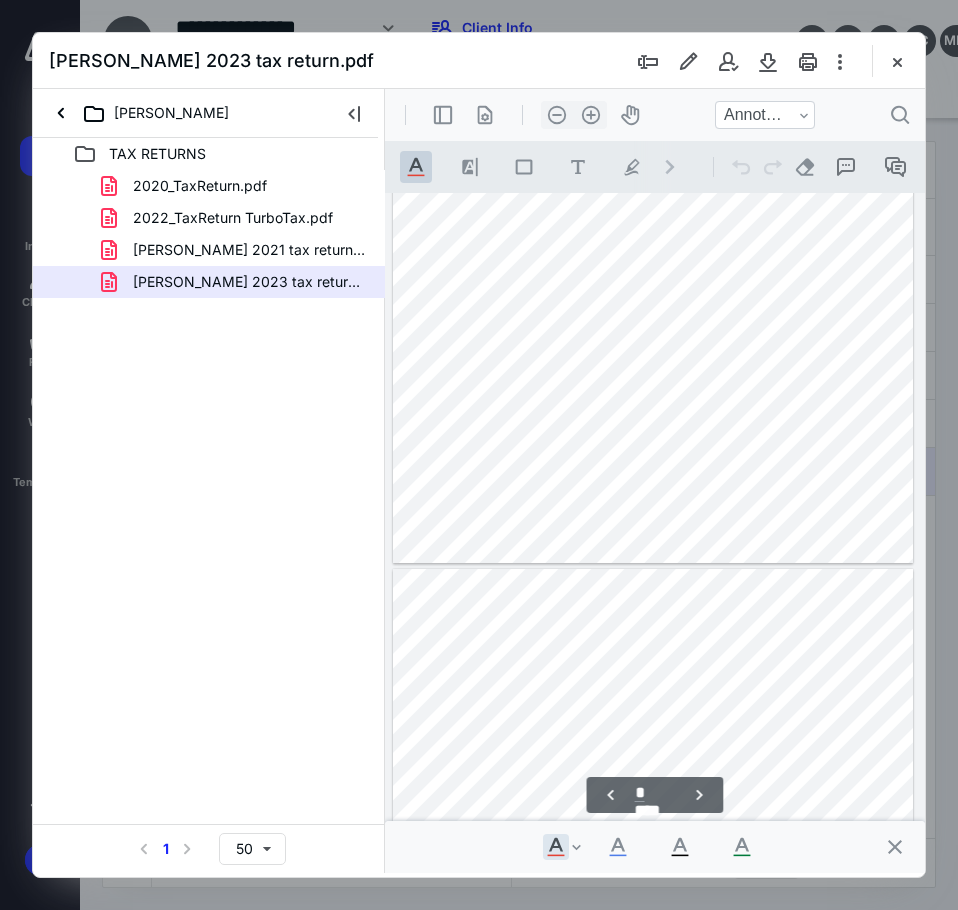 type on "*" 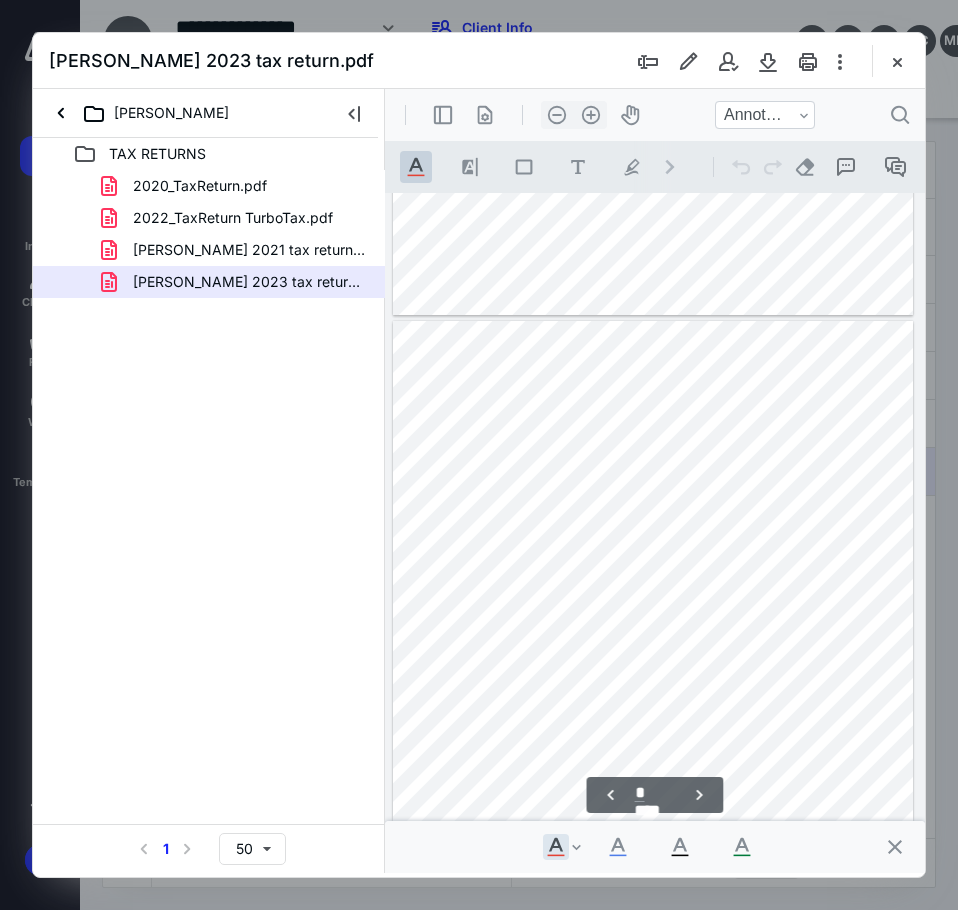 scroll, scrollTop: 5407, scrollLeft: 0, axis: vertical 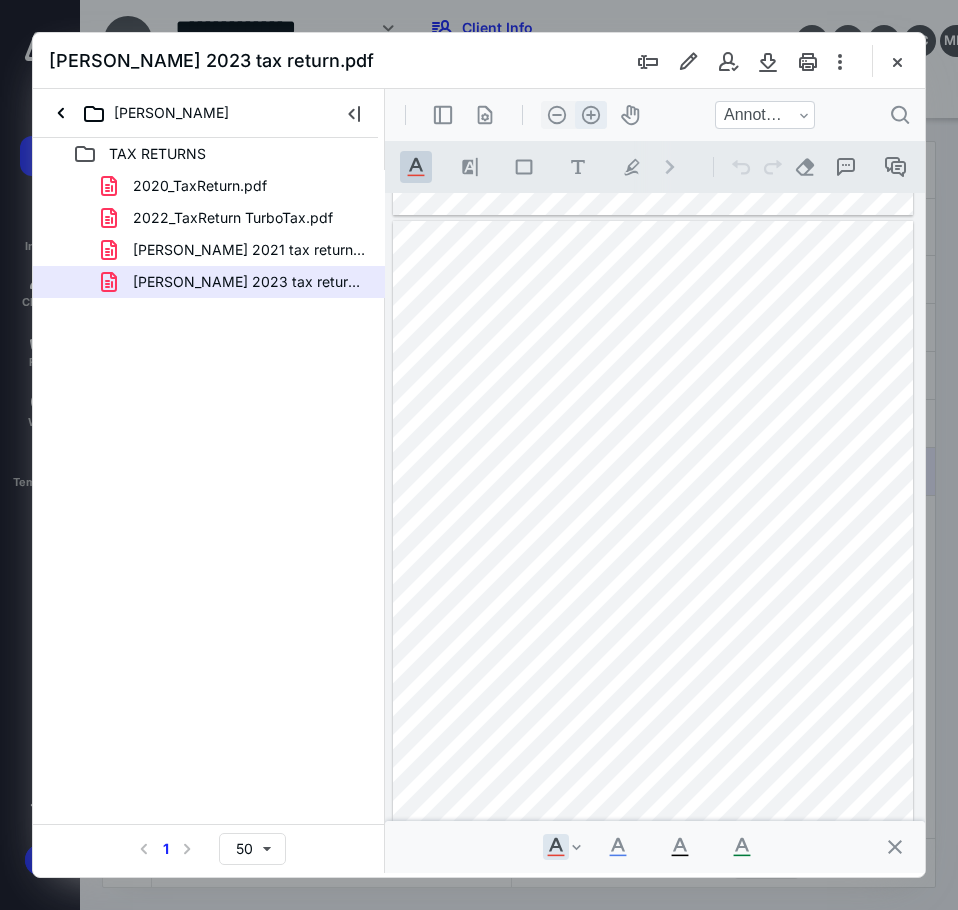 click on ".cls-1{fill:#abb0c4;} icon - header - zoom - in - line" at bounding box center (591, 115) 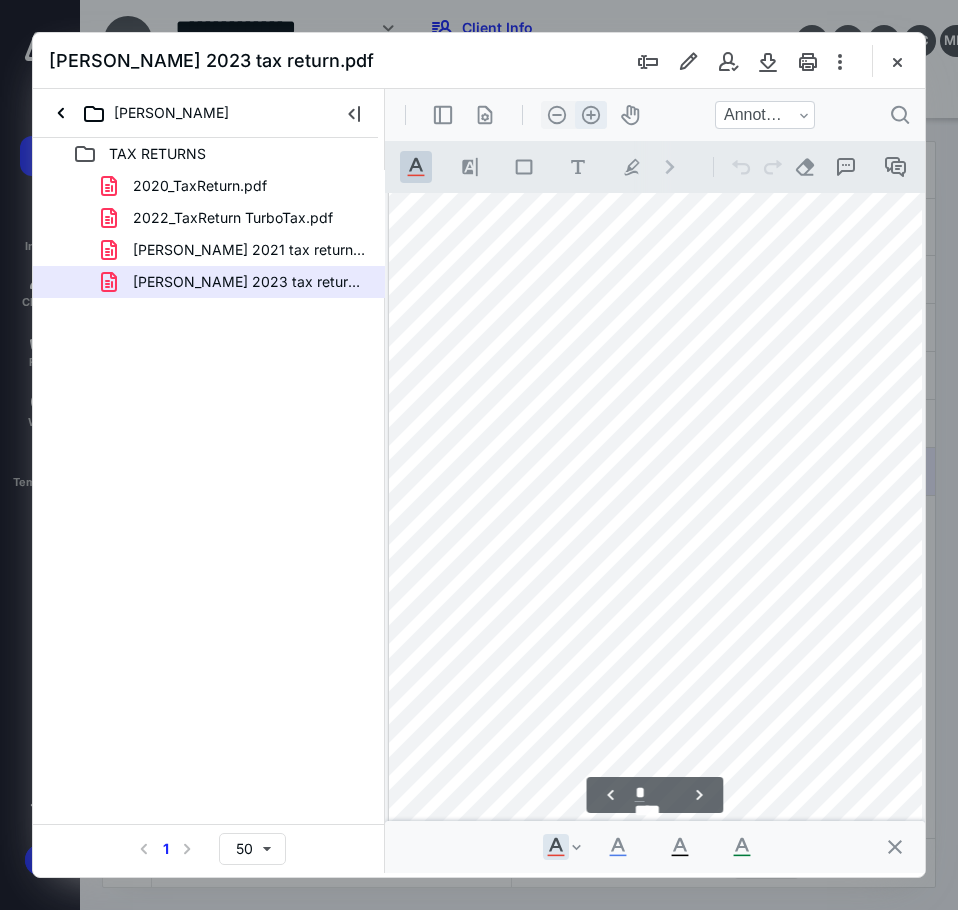 scroll, scrollTop: 7082, scrollLeft: 77, axis: both 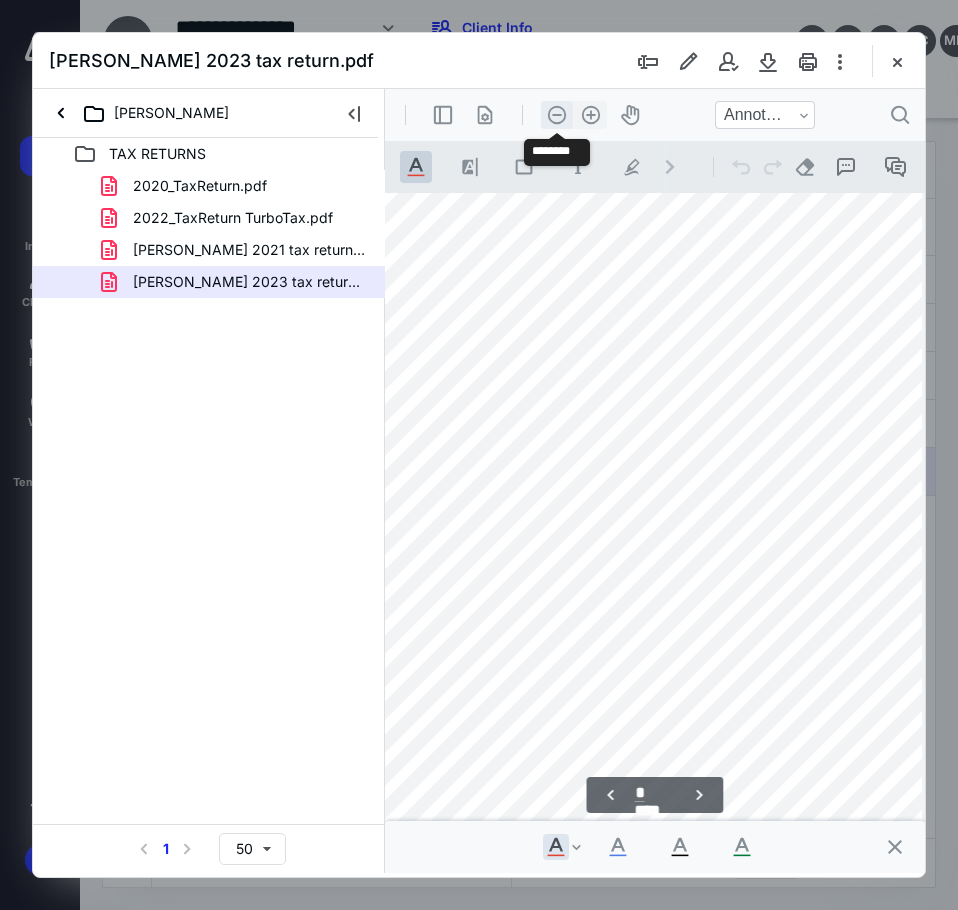 type 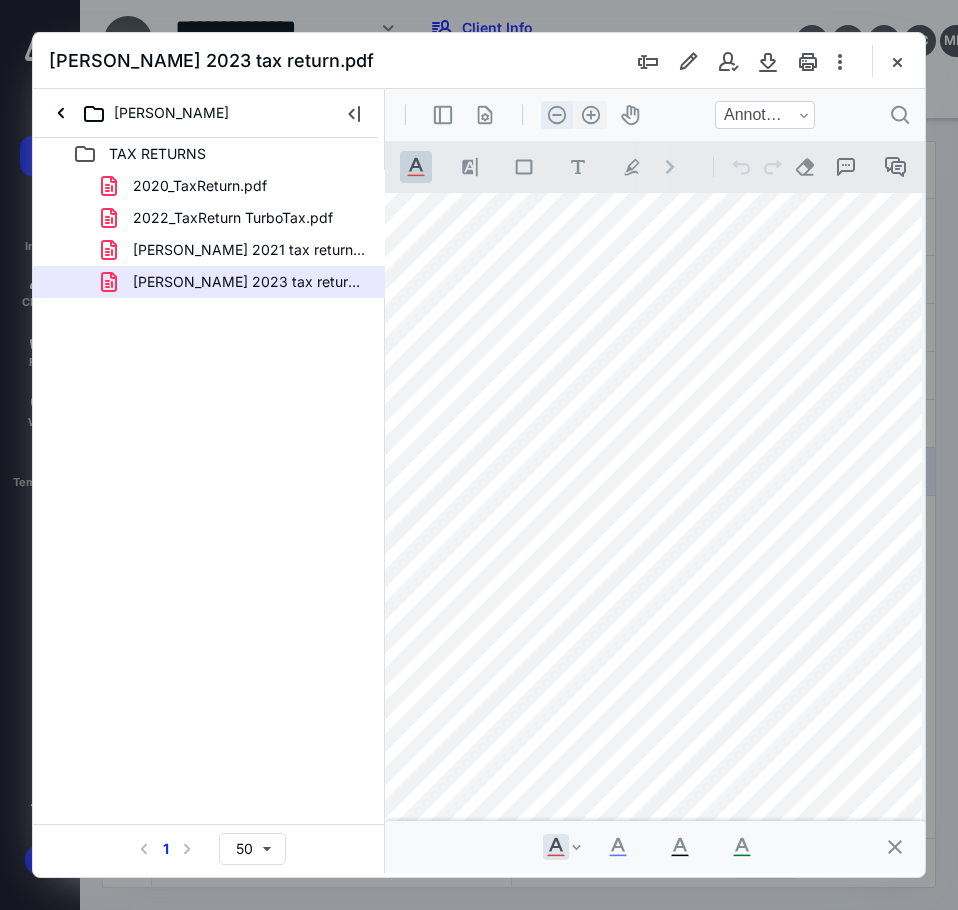 click on ".cls-1{fill:#abb0c4;} icon - header - zoom - out - line" at bounding box center (557, 115) 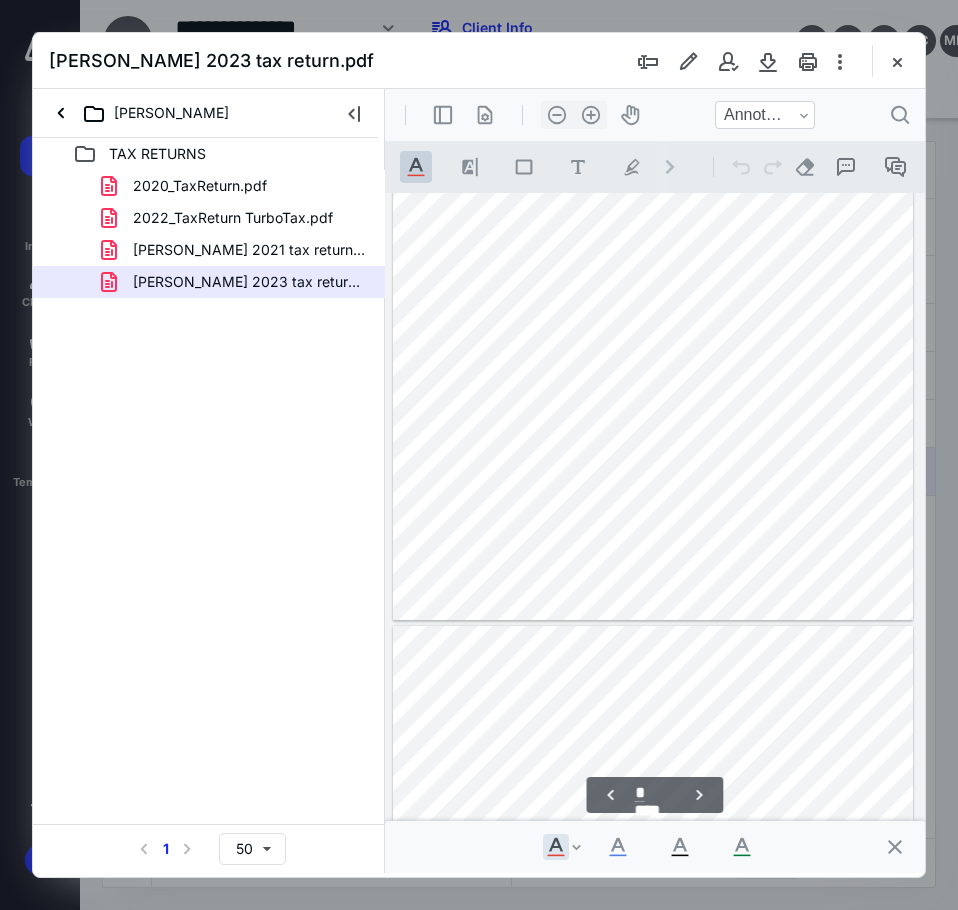 type on "*" 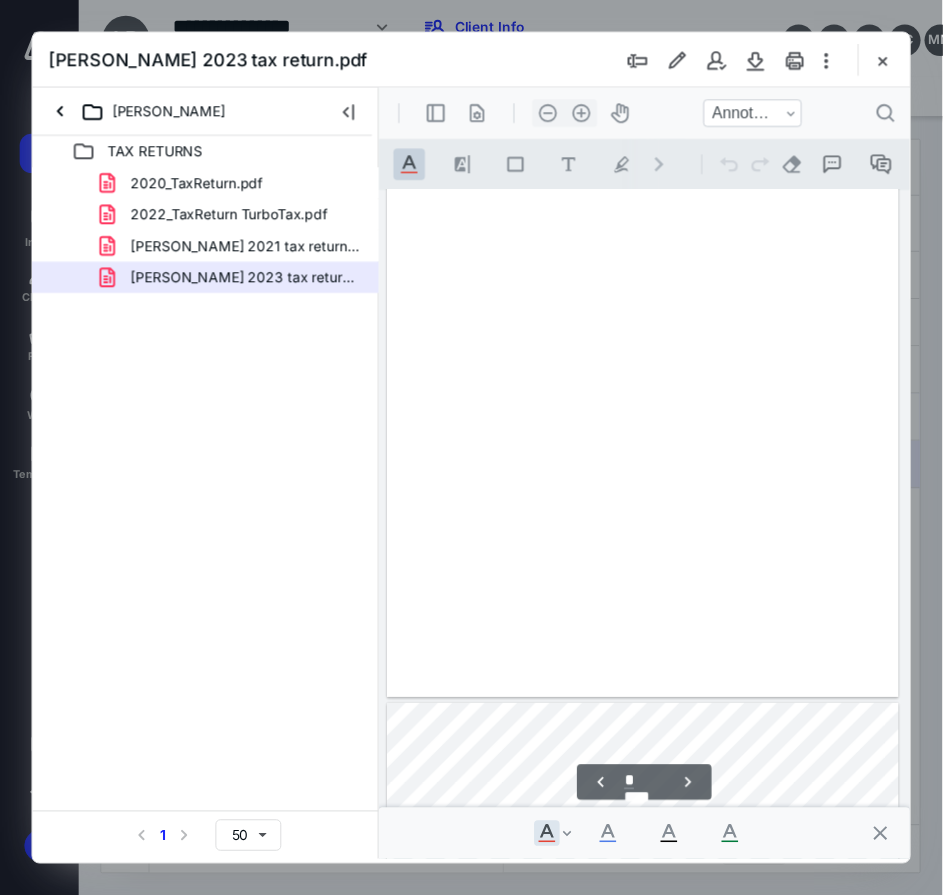 scroll, scrollTop: 0, scrollLeft: 0, axis: both 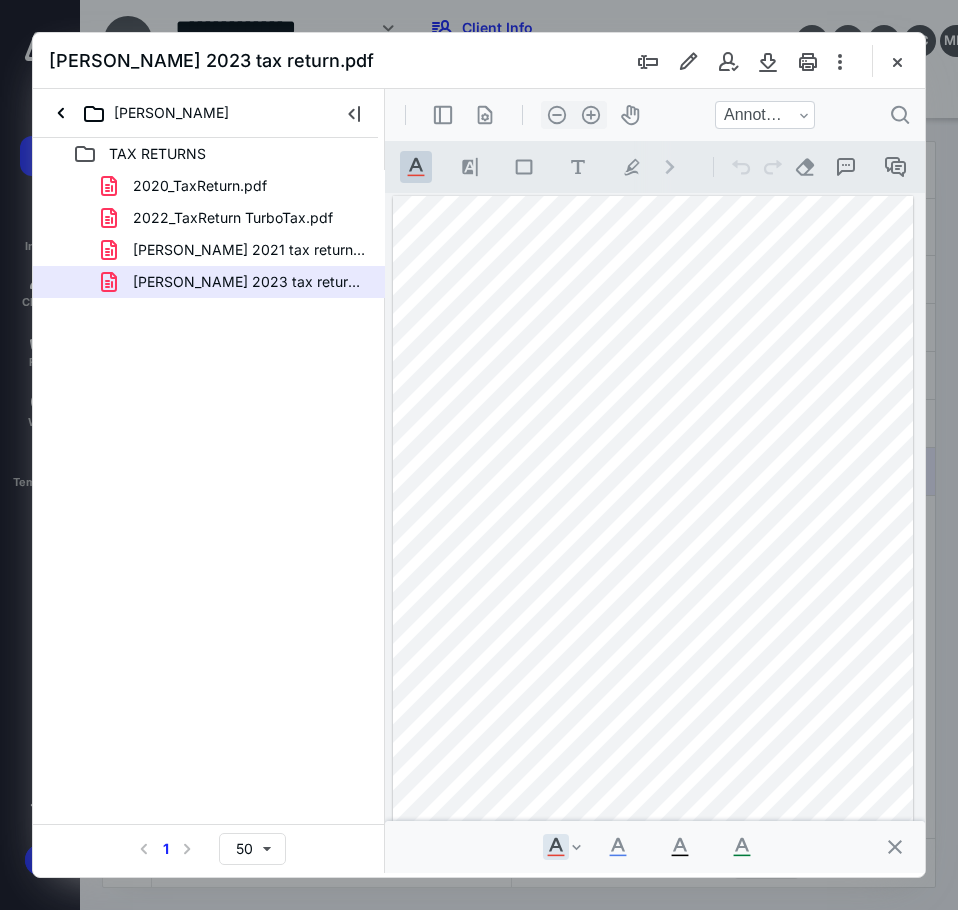 click at bounding box center [897, 61] 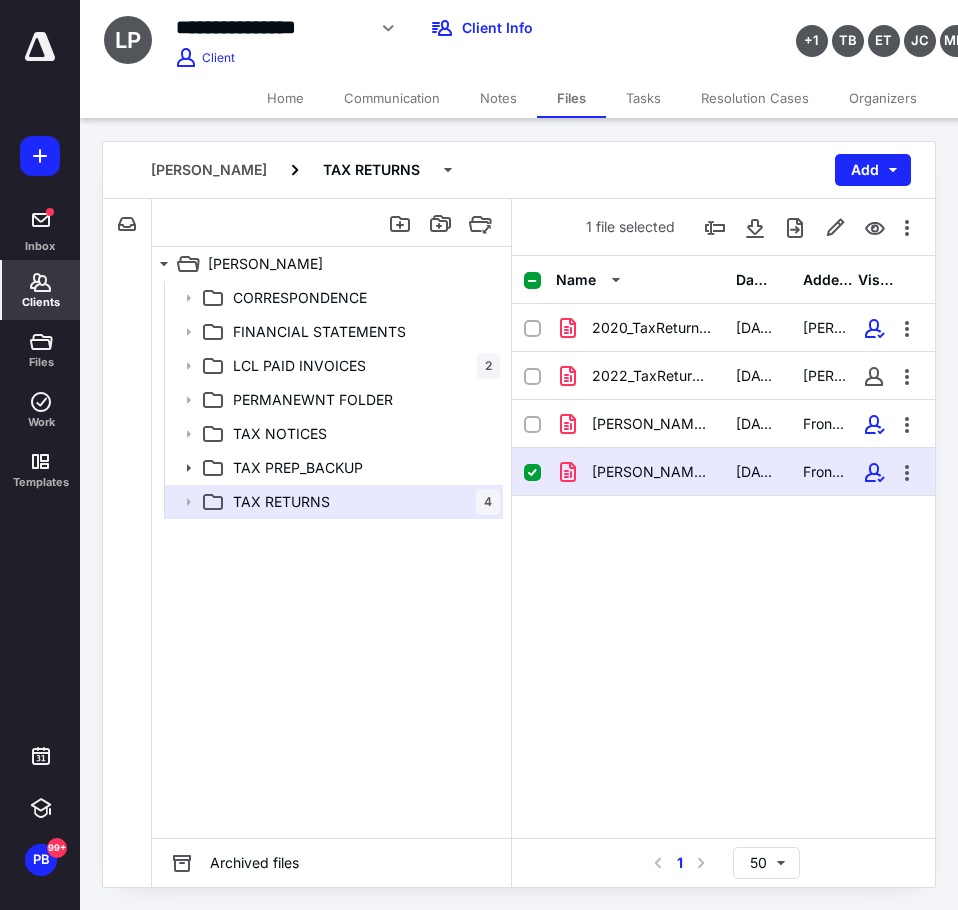 click on "Clients" at bounding box center [41, 290] 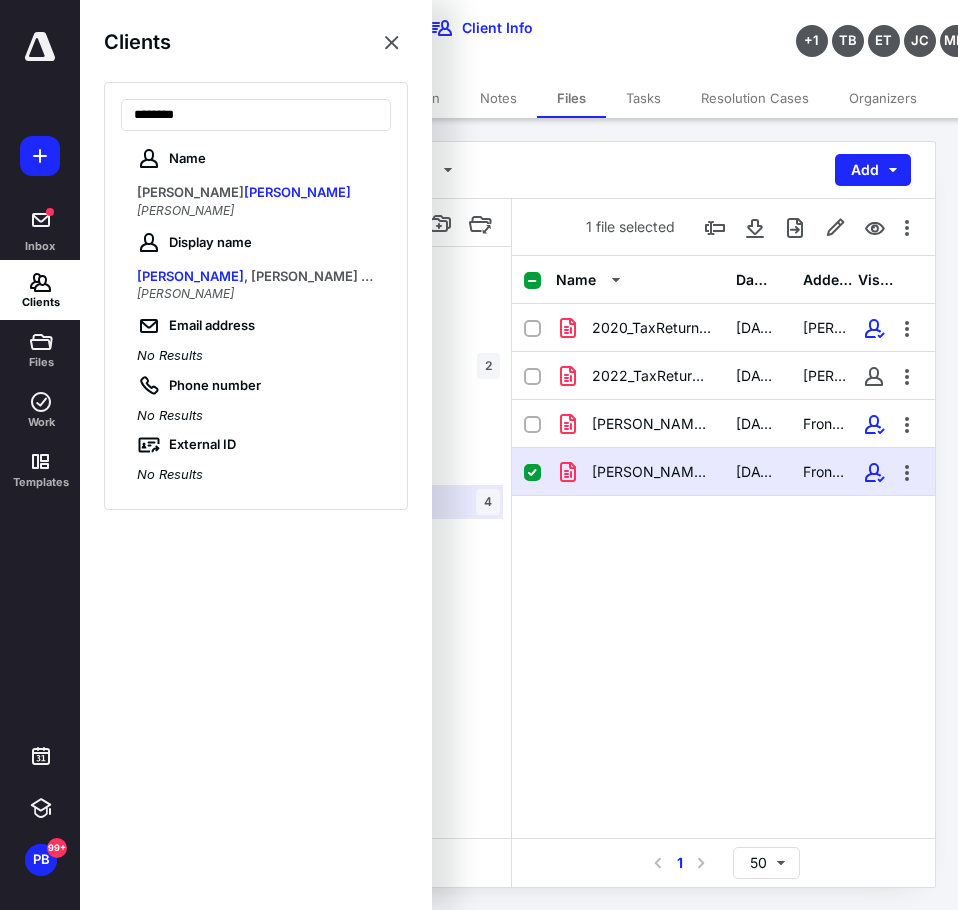 type on "********" 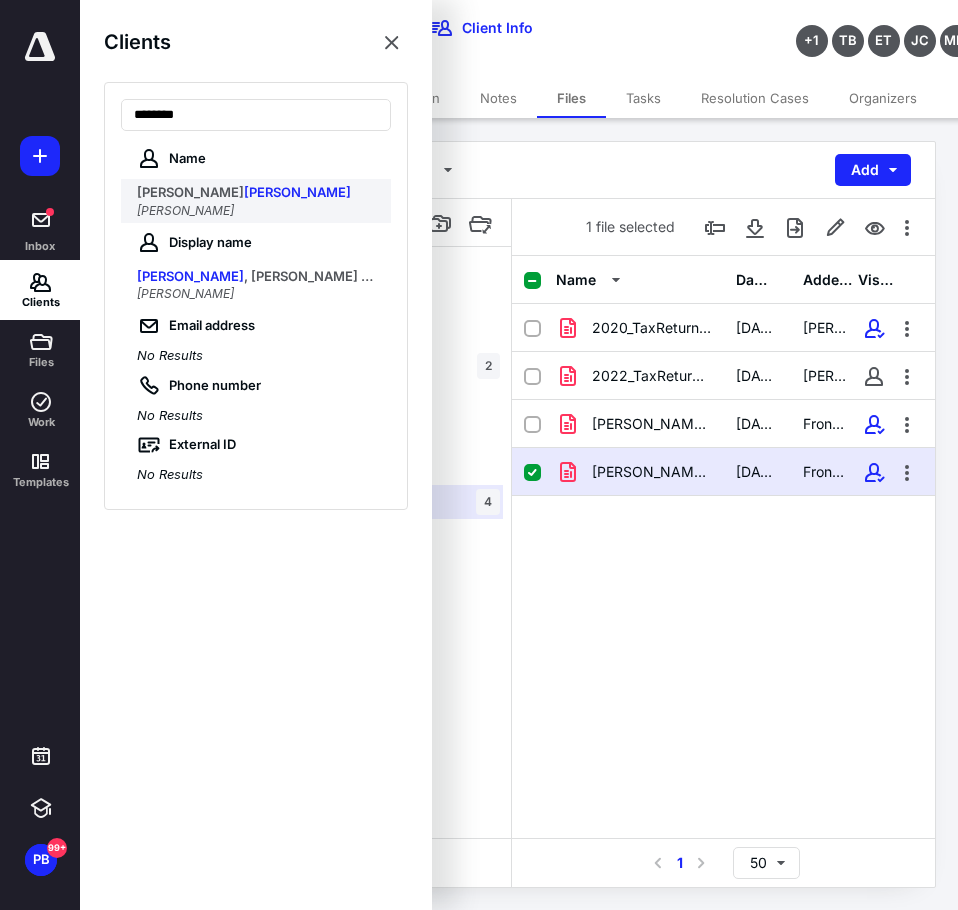 click on "PASCAL  PADOVANO" at bounding box center [185, 210] 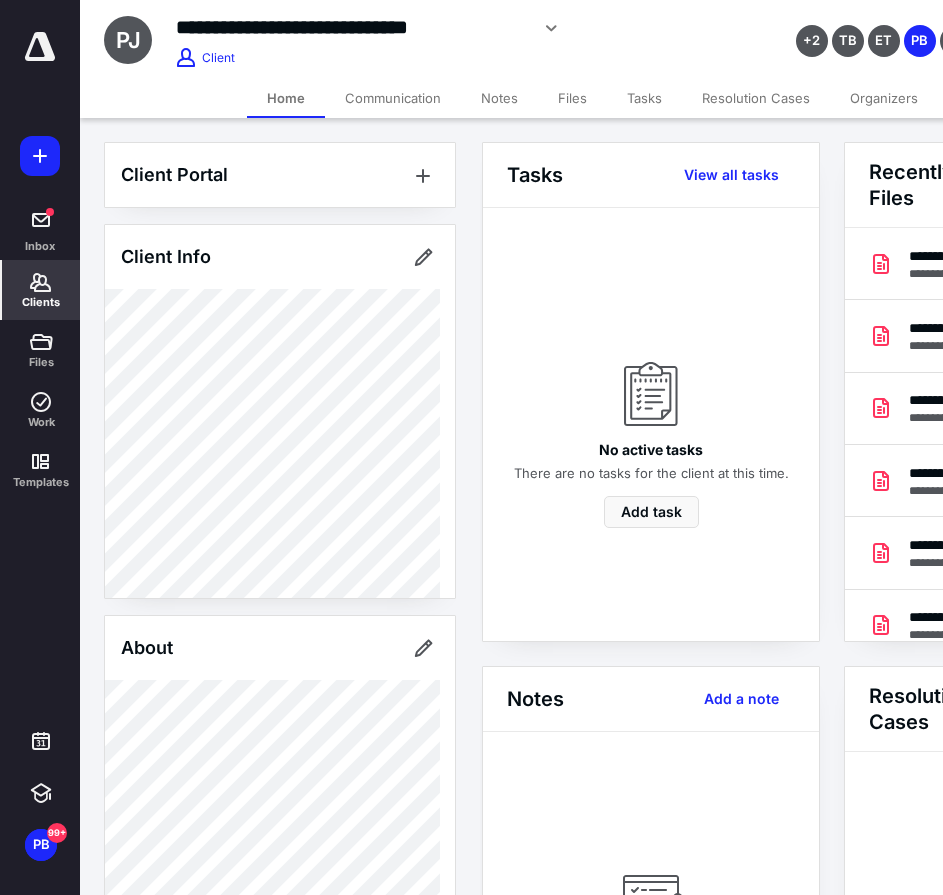 scroll, scrollTop: 0, scrollLeft: 239, axis: horizontal 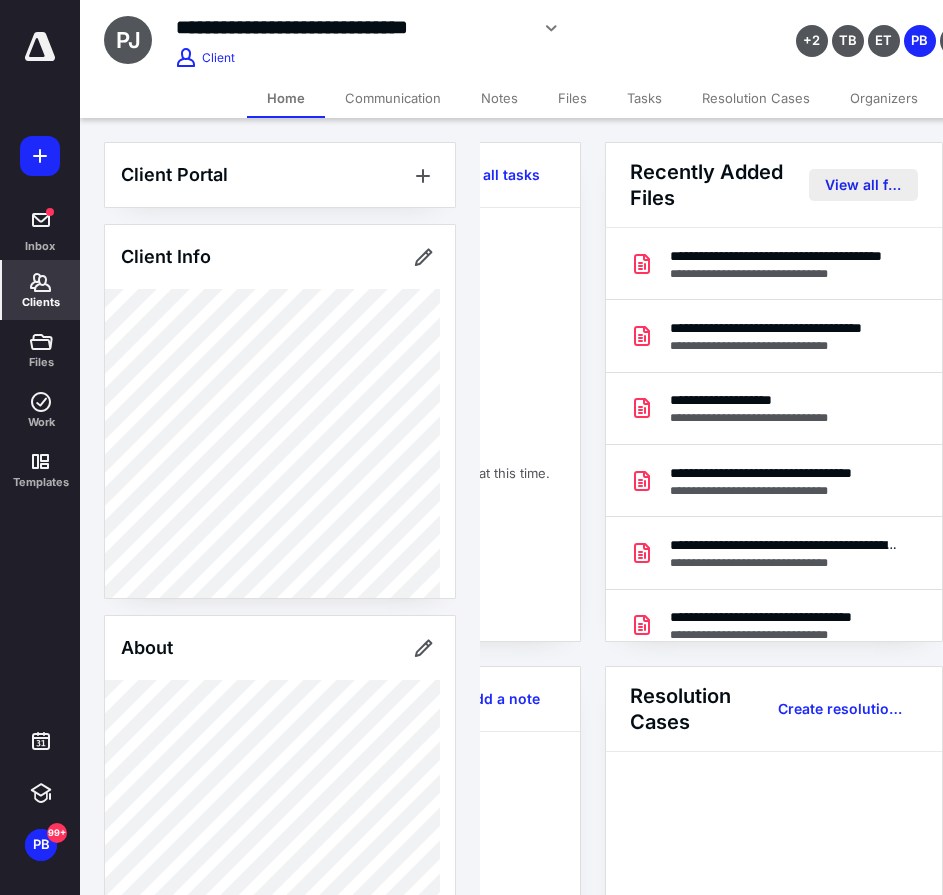 click on "View all files" at bounding box center (863, 185) 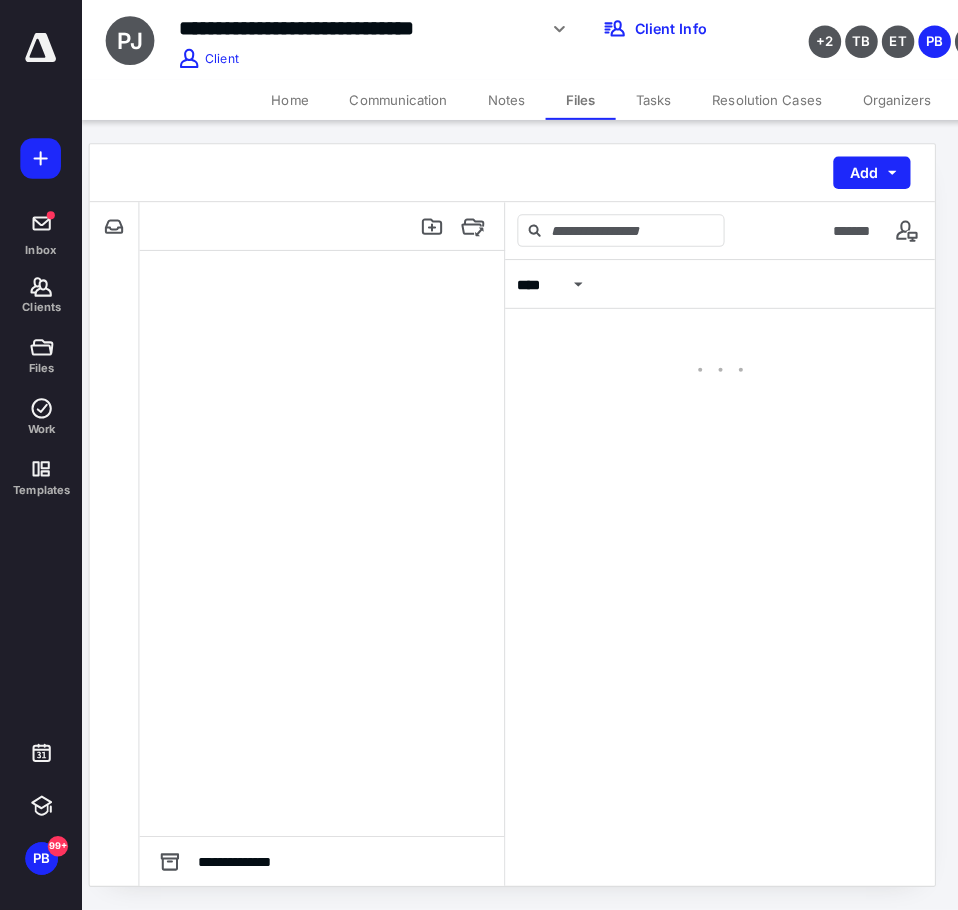 scroll, scrollTop: 0, scrollLeft: 0, axis: both 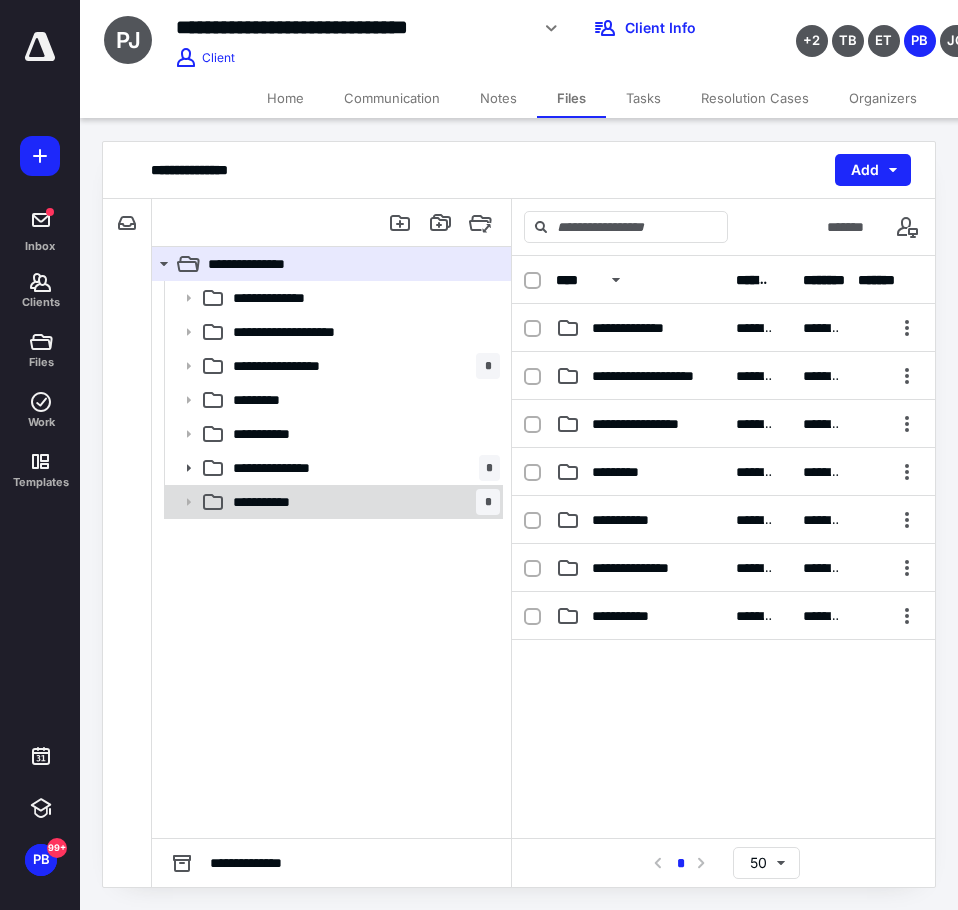 click on "**********" at bounding box center (362, 502) 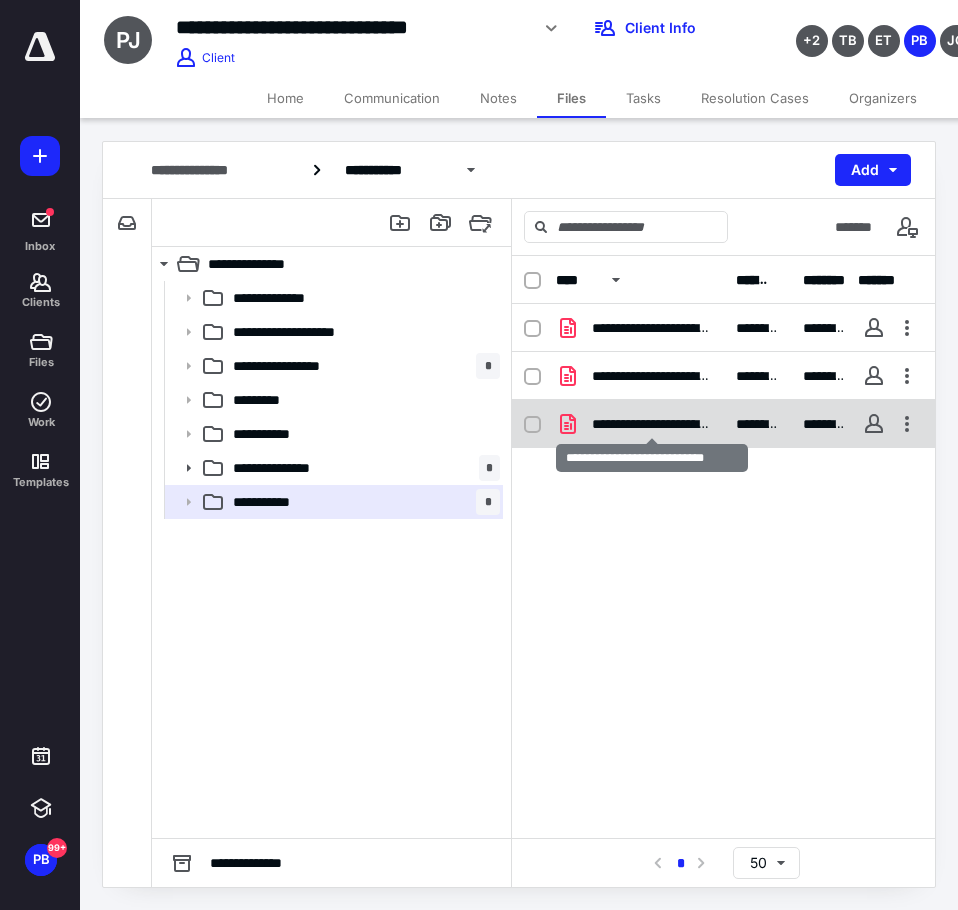 click on "**********" at bounding box center (652, 424) 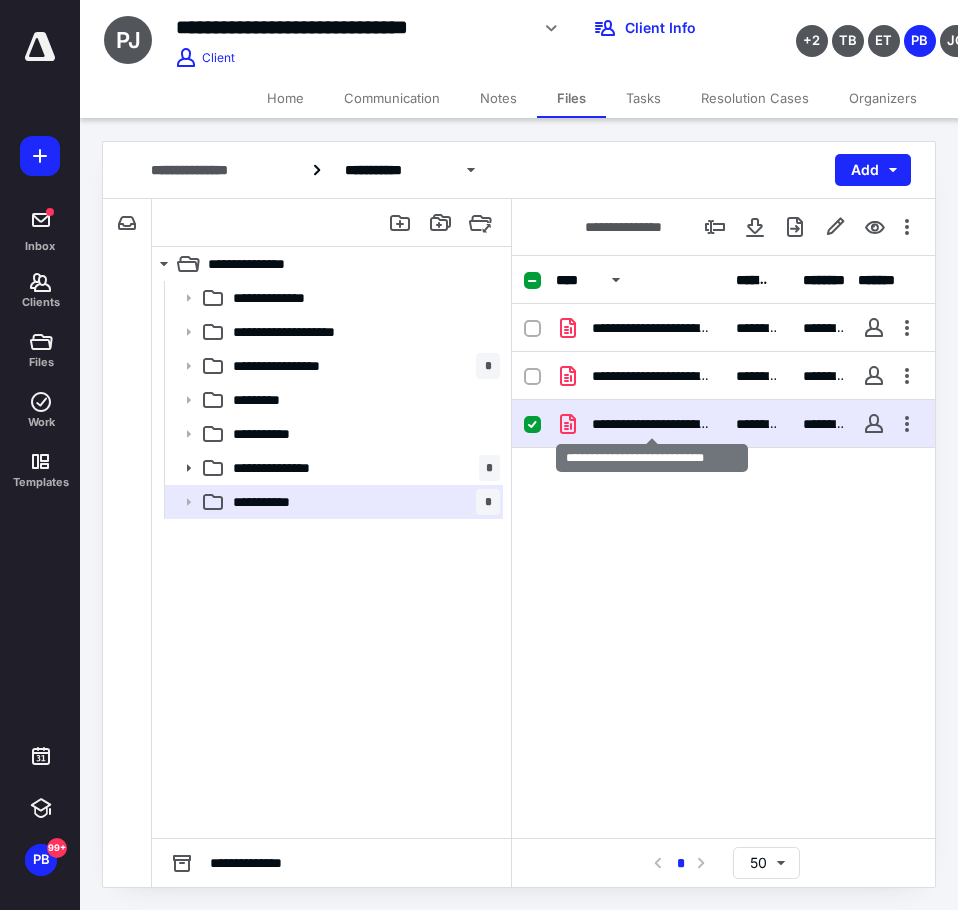 click on "**********" at bounding box center [652, 424] 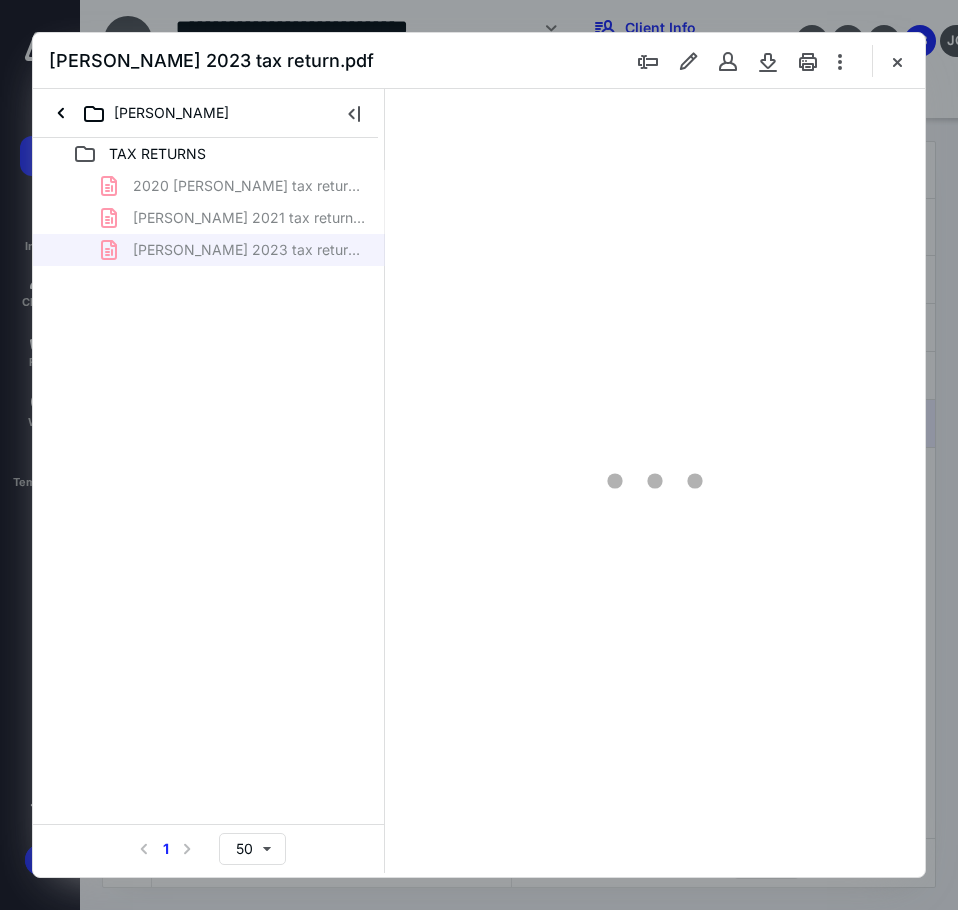 scroll, scrollTop: 0, scrollLeft: 0, axis: both 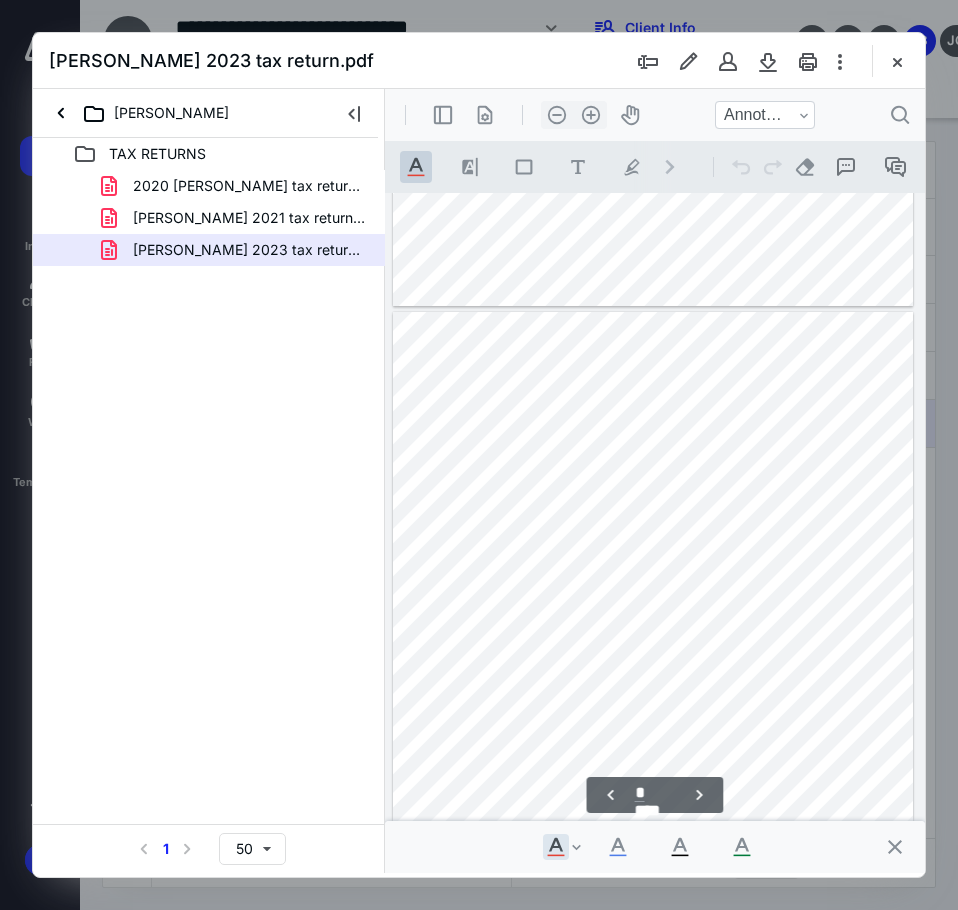 type on "*" 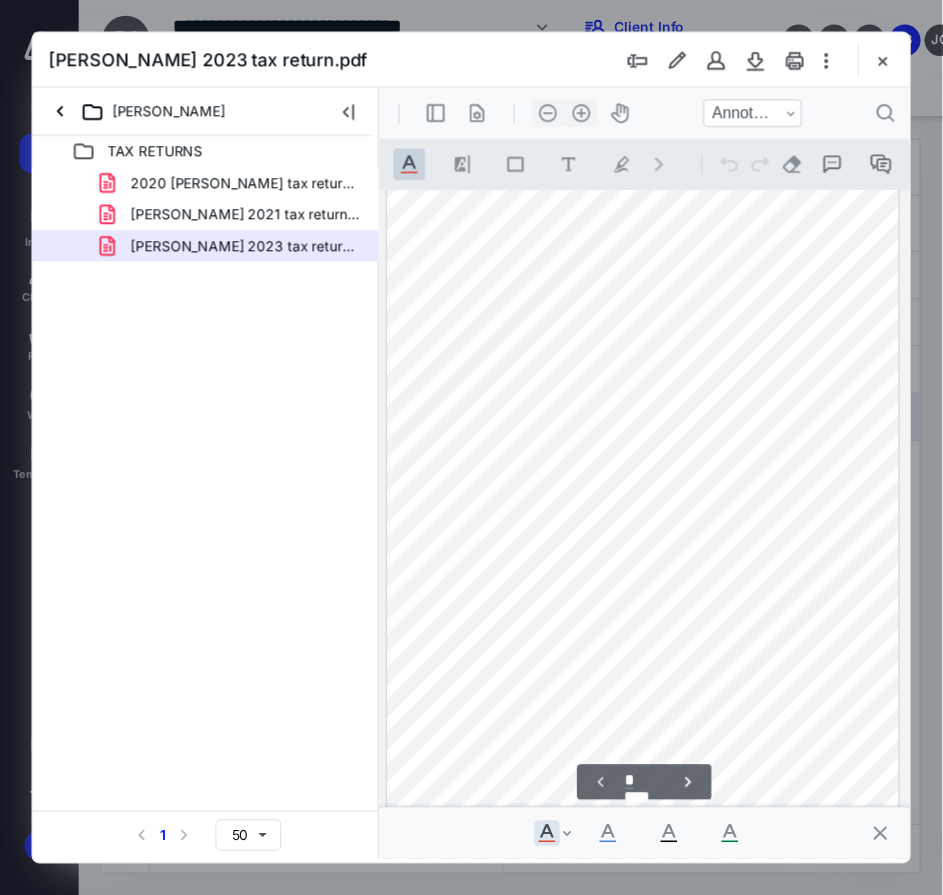 scroll, scrollTop: 0, scrollLeft: 0, axis: both 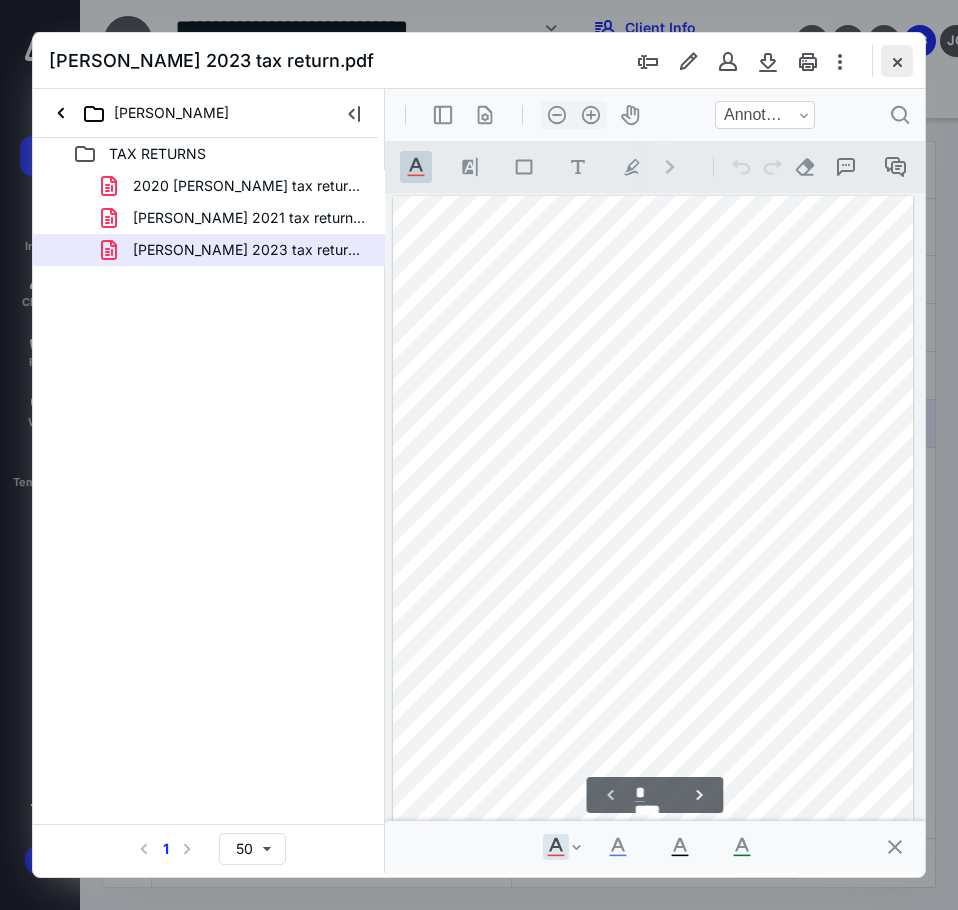 click at bounding box center [897, 61] 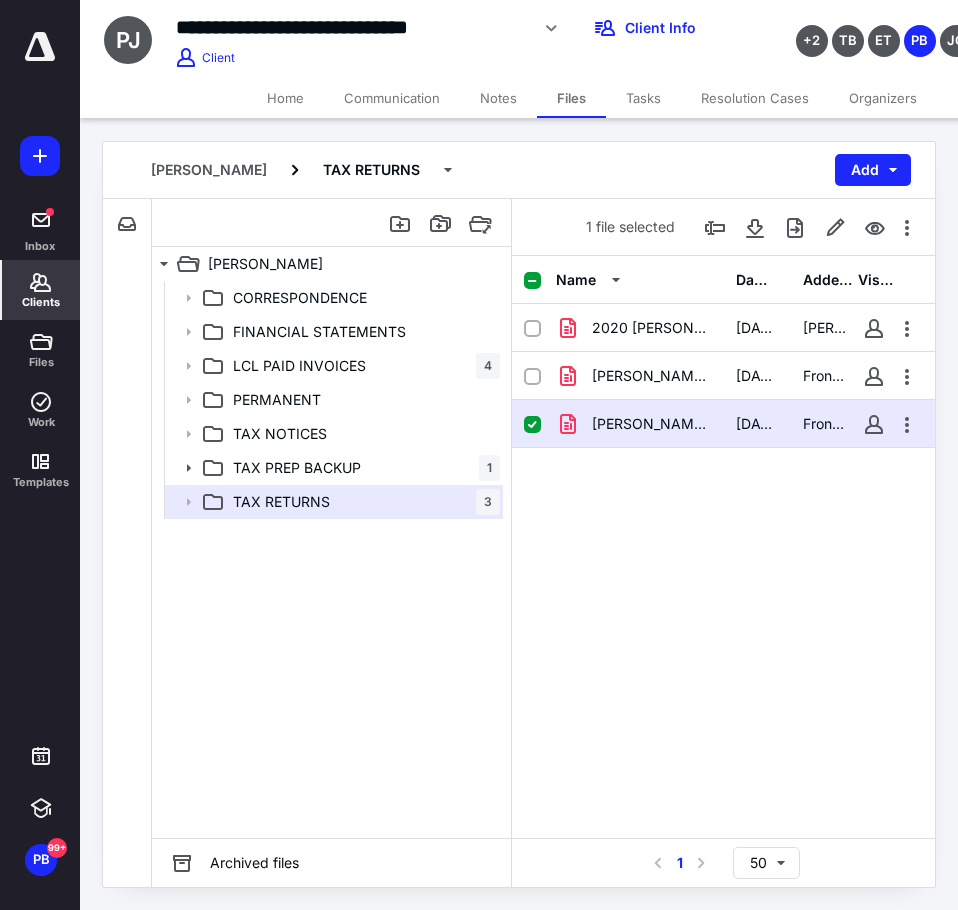 click on "Clients" at bounding box center (41, 290) 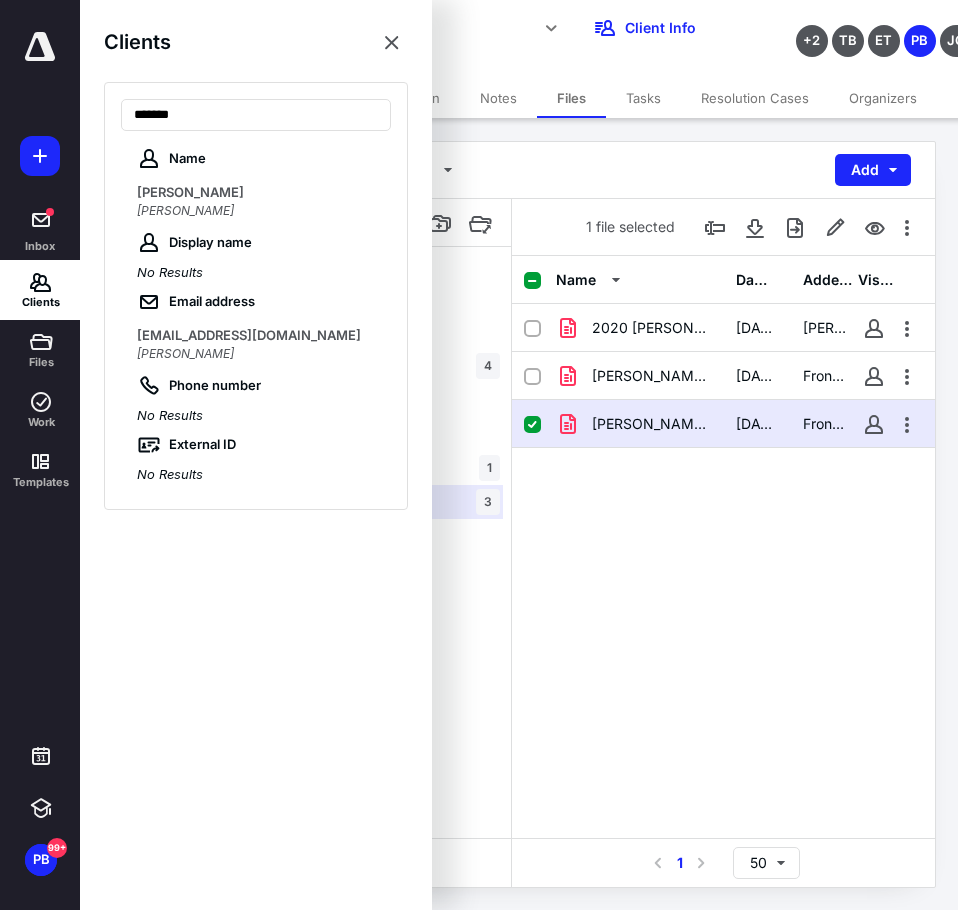 type on "******" 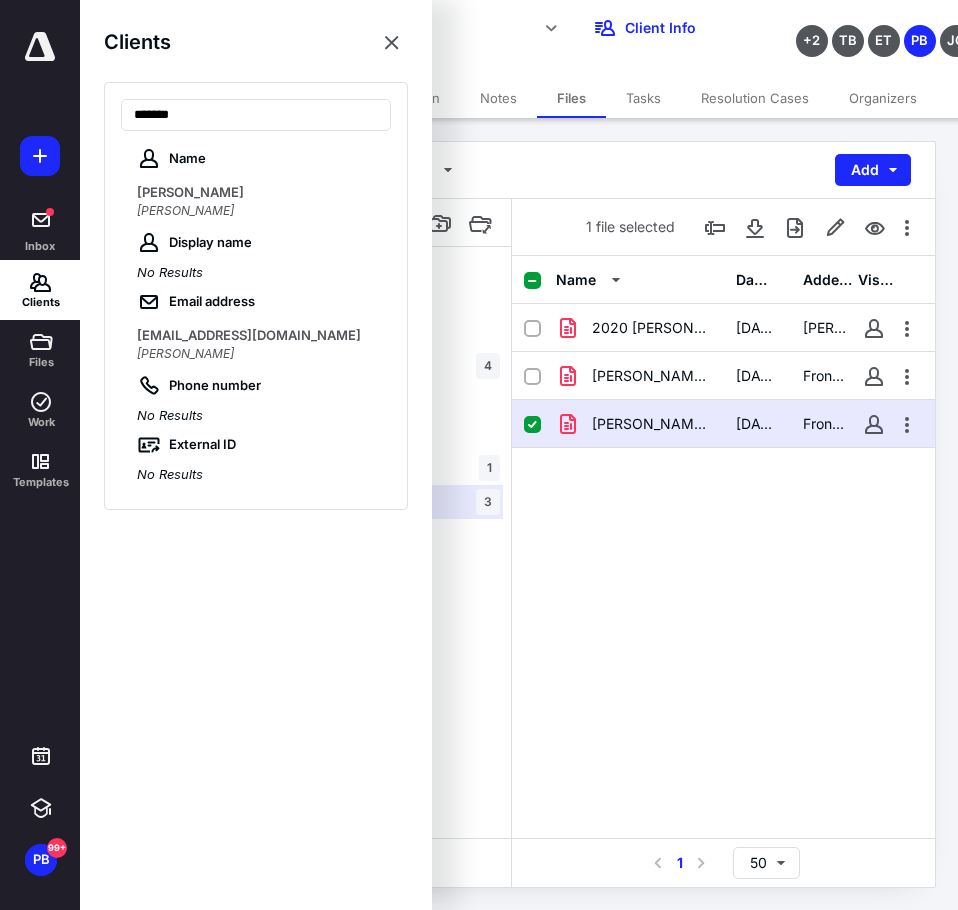click on "Name" at bounding box center [256, 159] 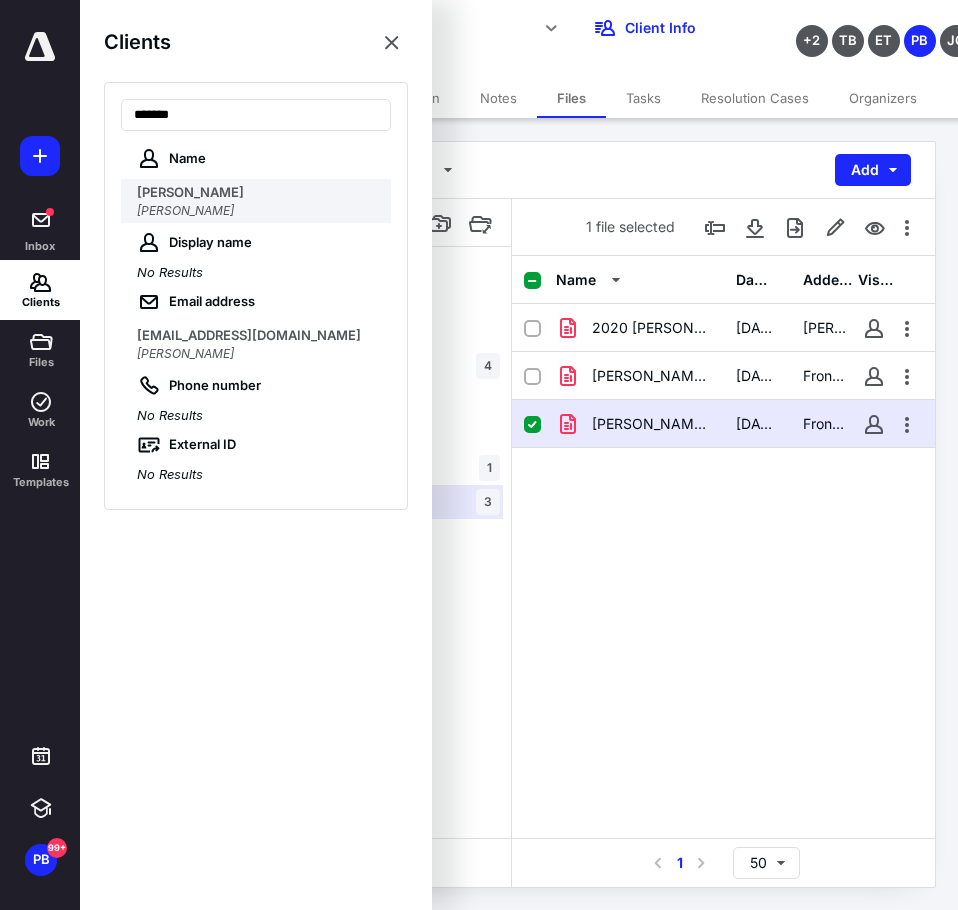 click on "DIMITRI S PANKAS" at bounding box center [258, 193] 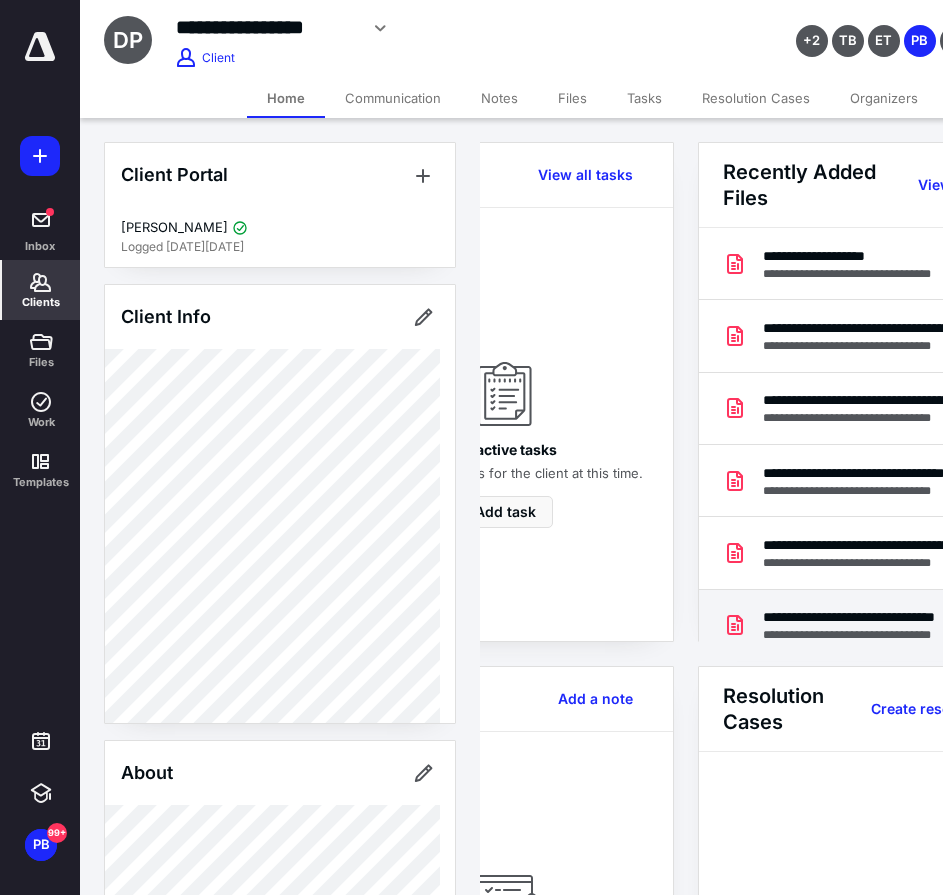 scroll, scrollTop: 0, scrollLeft: 239, axis: horizontal 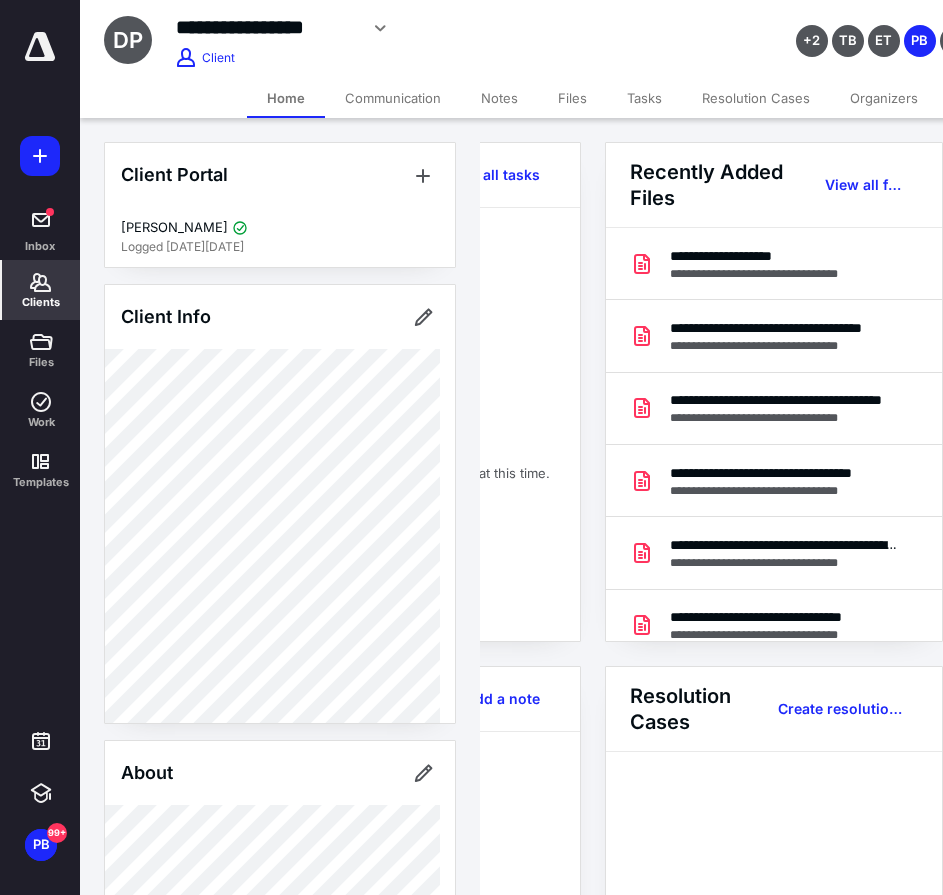 click on "Recently Added Files View all files" at bounding box center (774, 185) 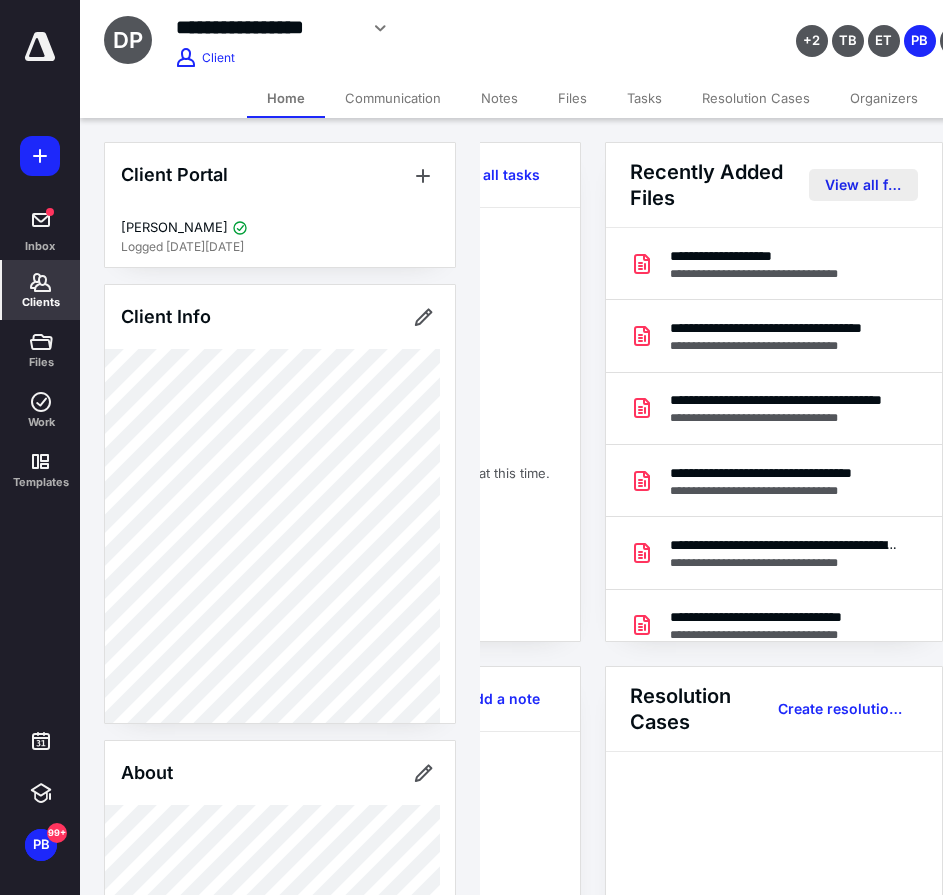 click on "View all files" at bounding box center [863, 185] 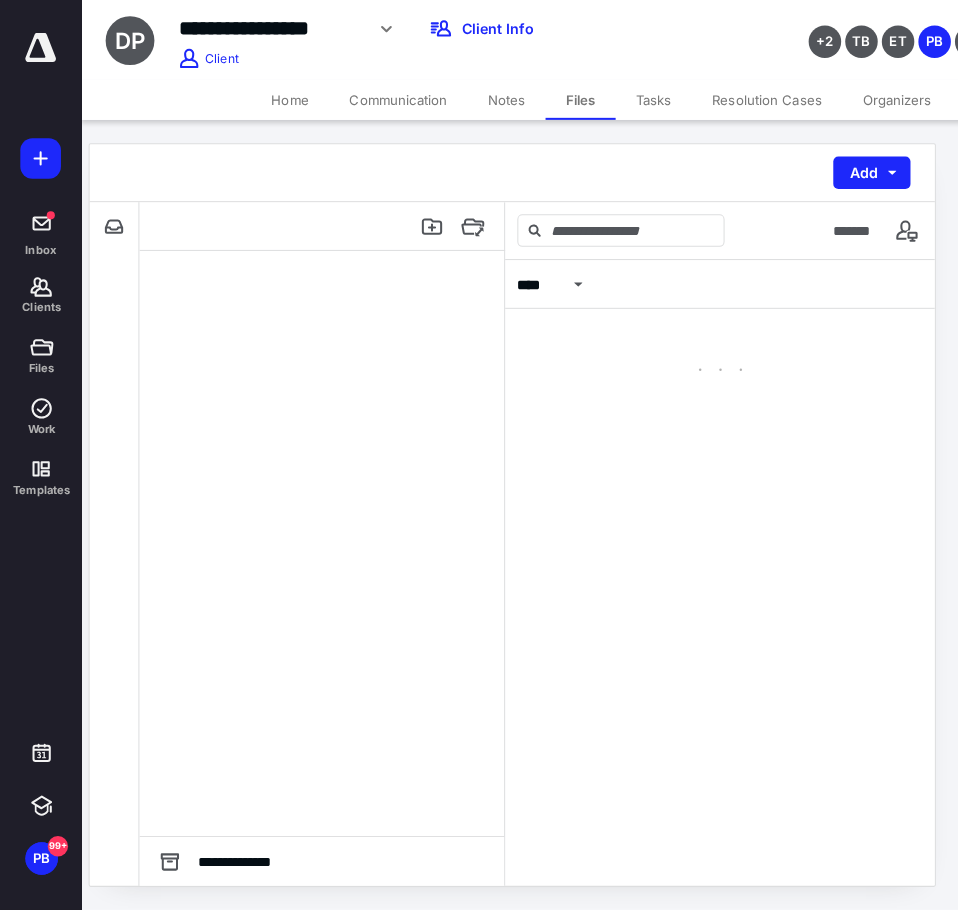scroll, scrollTop: 0, scrollLeft: 0, axis: both 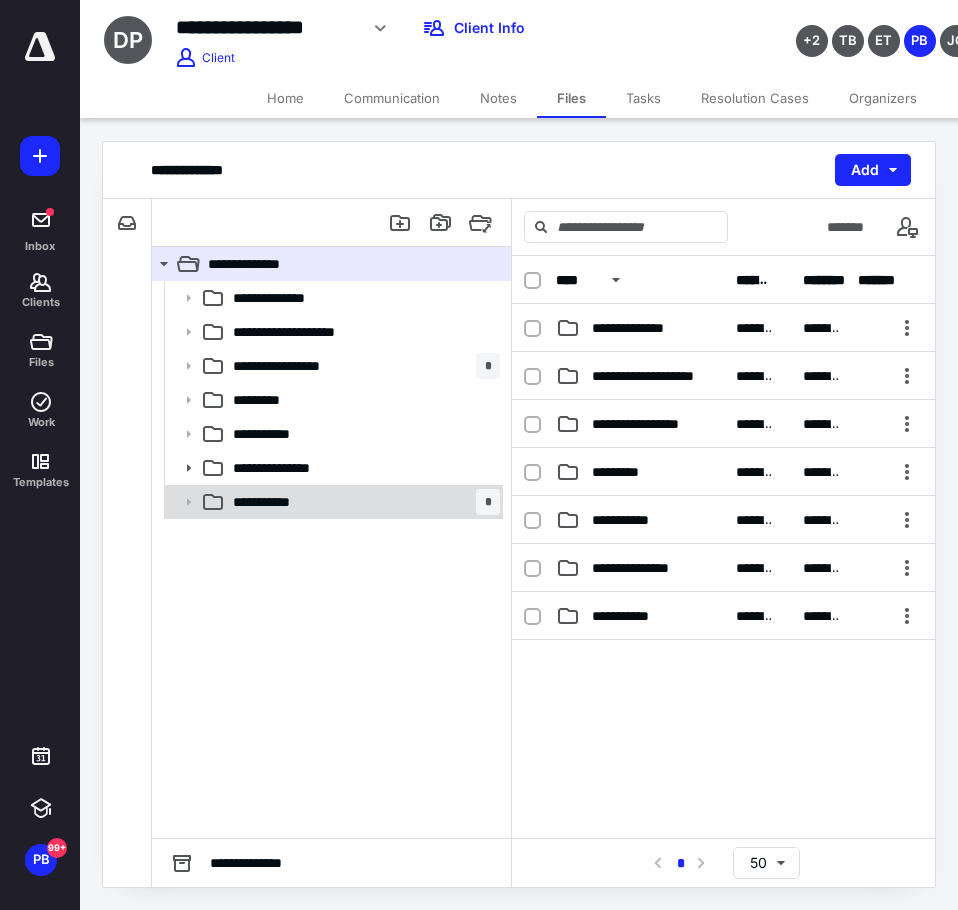 click on "**********" at bounding box center [281, 502] 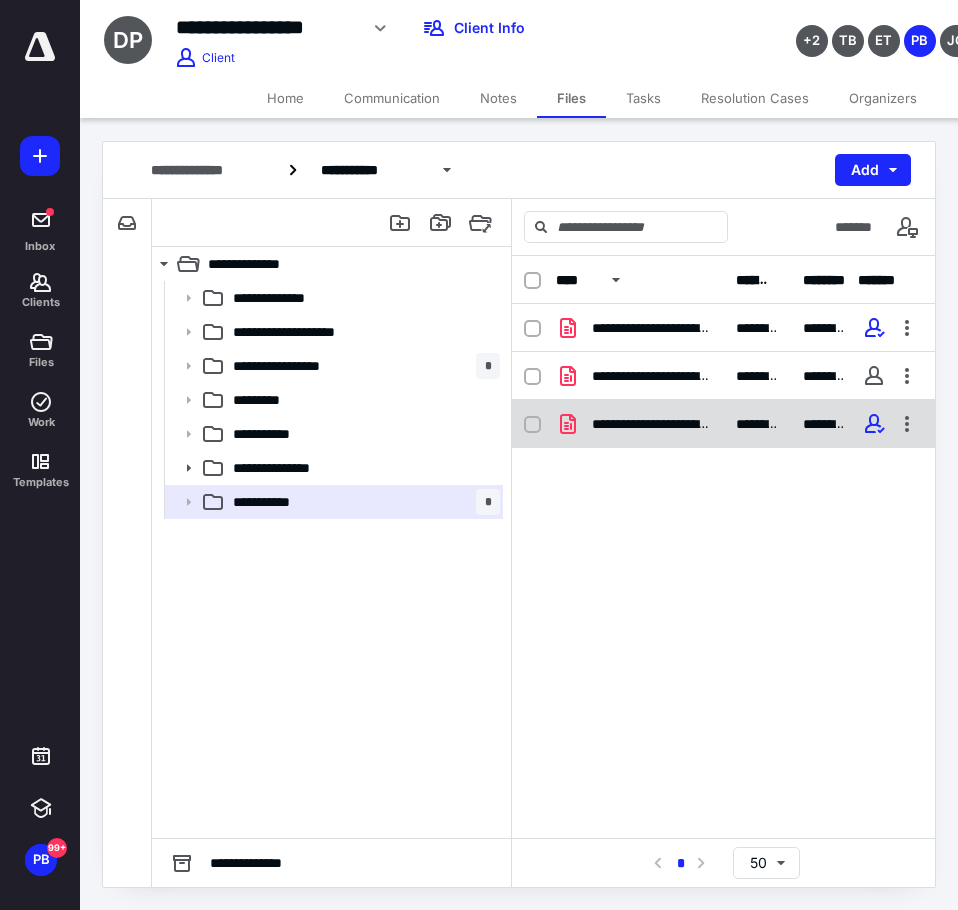 click on "**********" at bounding box center [652, 424] 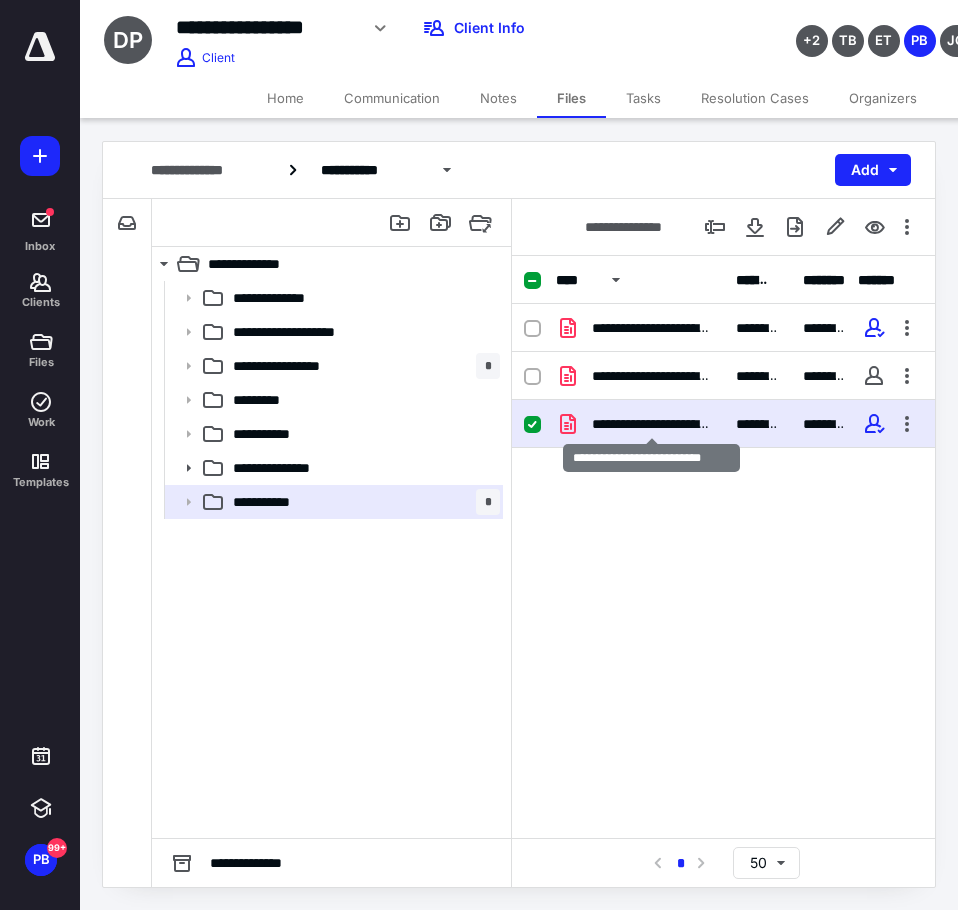 click on "**********" at bounding box center [652, 424] 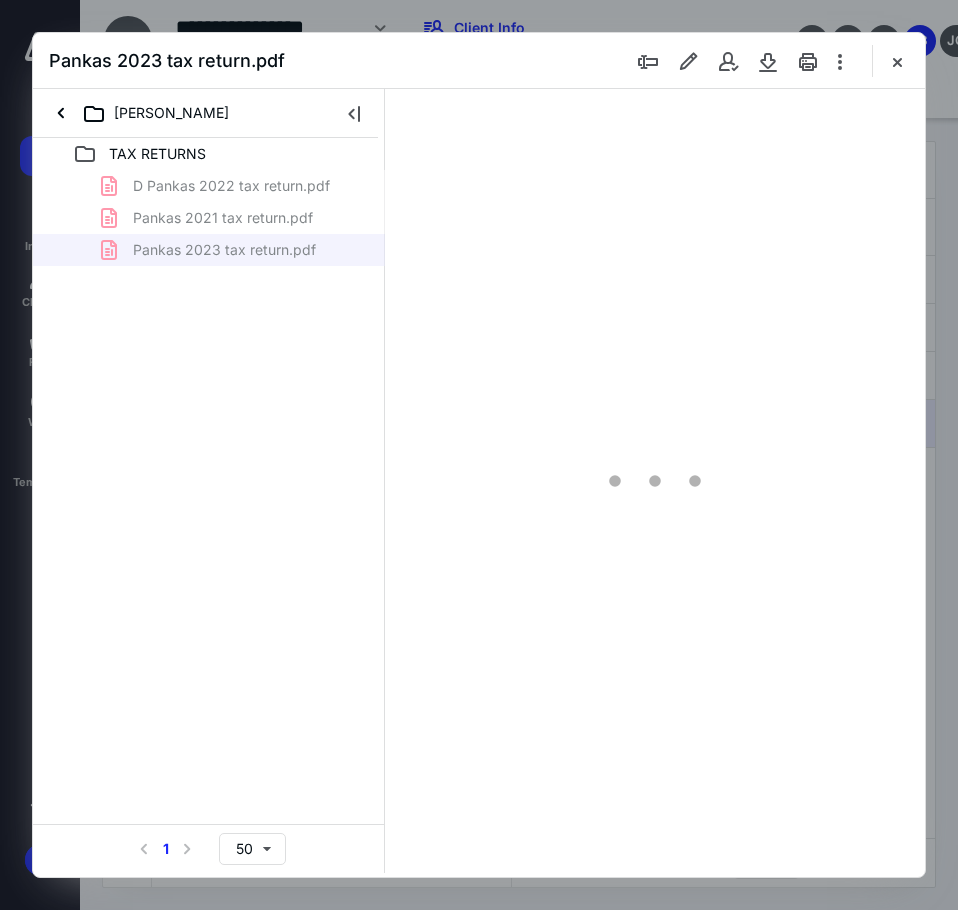 scroll, scrollTop: 0, scrollLeft: 0, axis: both 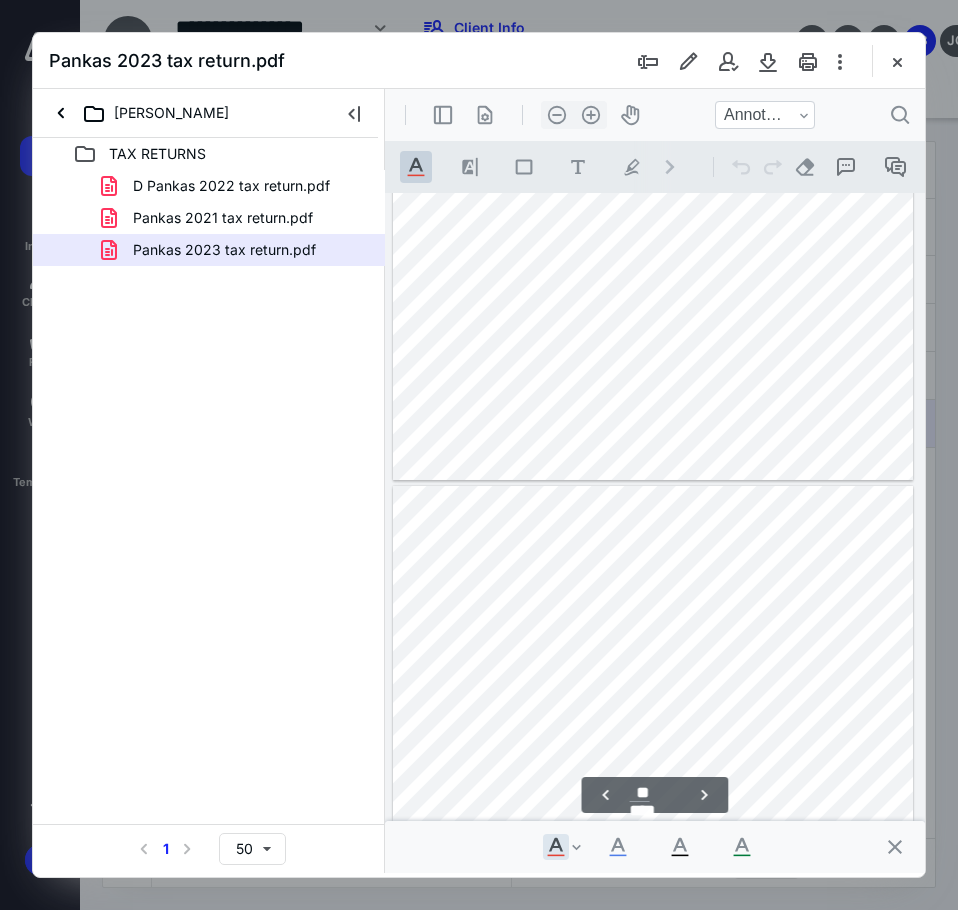 type on "**" 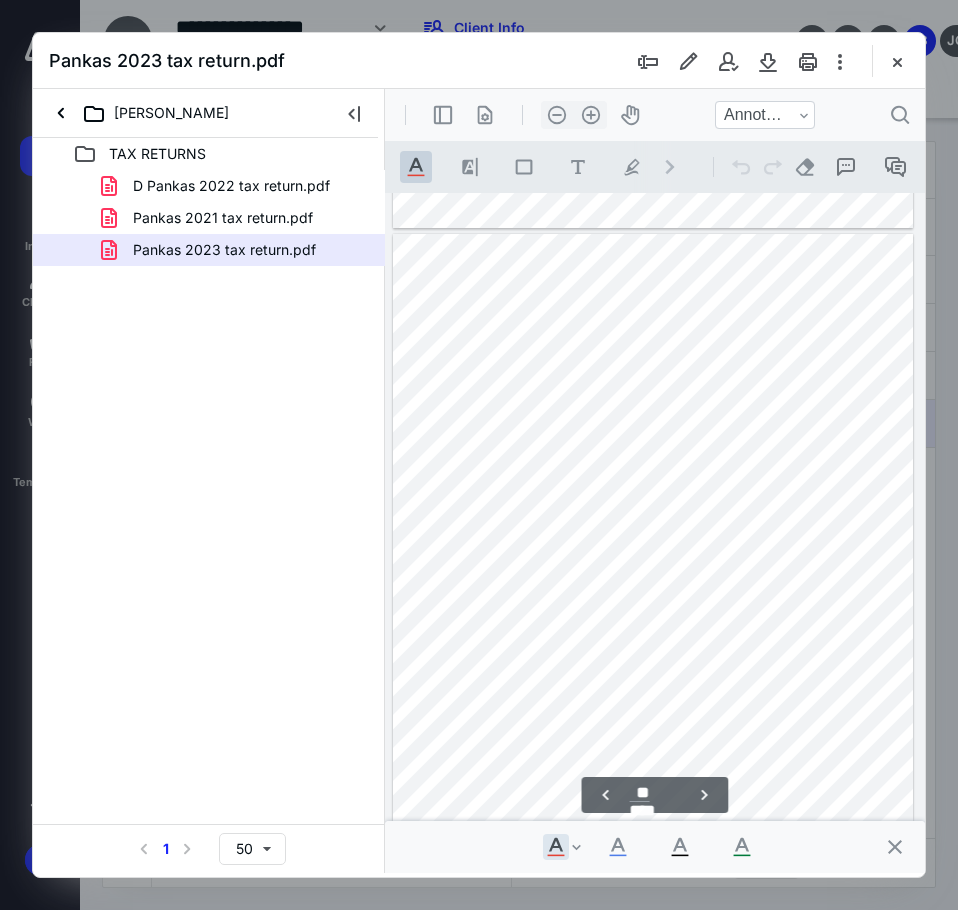 scroll, scrollTop: 10184, scrollLeft: 0, axis: vertical 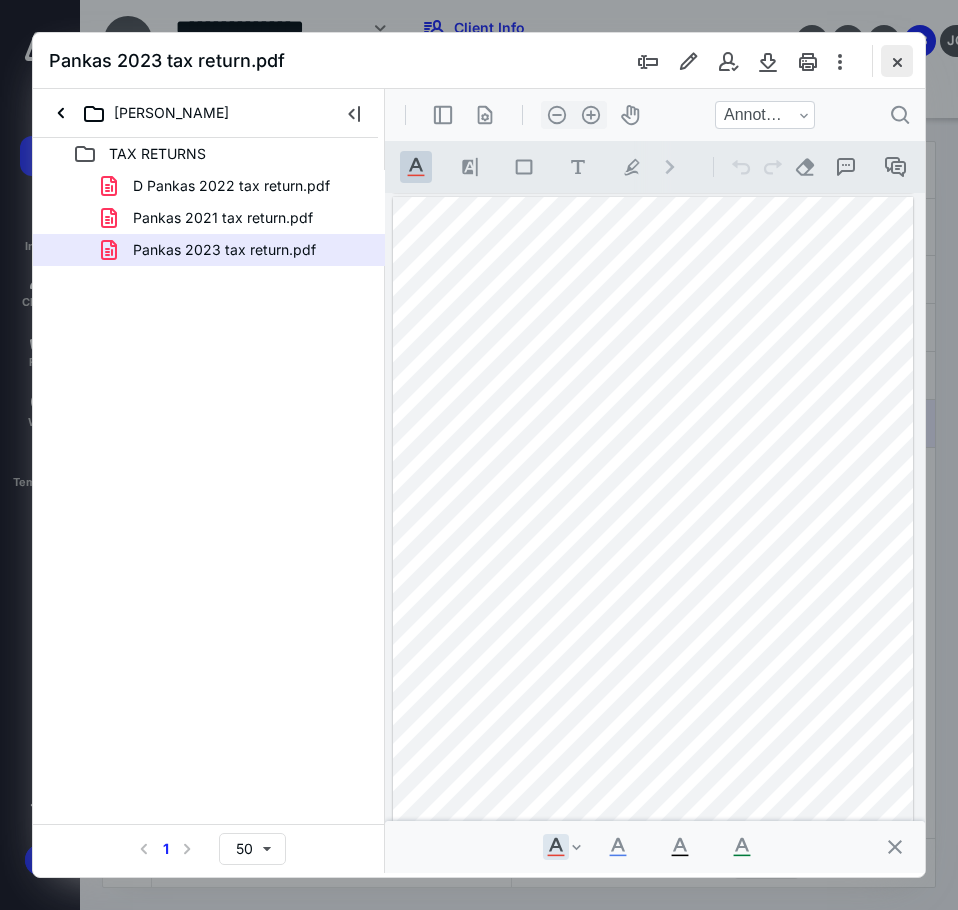 click at bounding box center (897, 61) 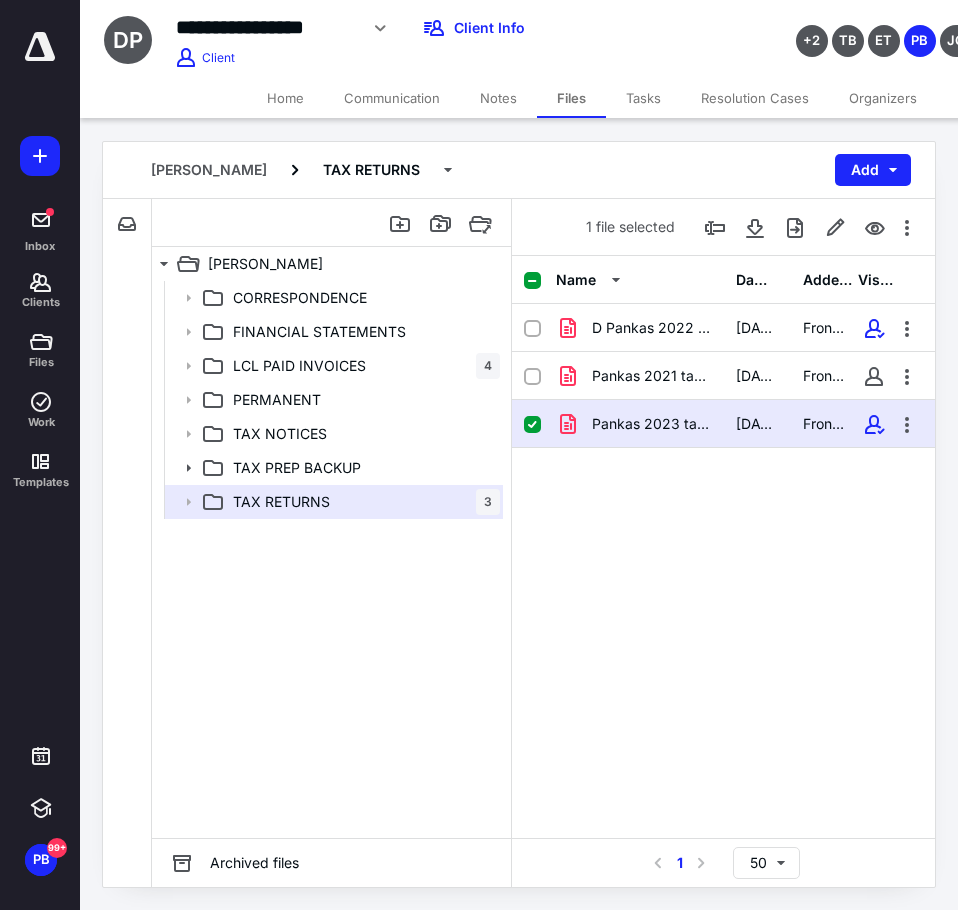 click on "Pankas 2023 tax return.pdf" at bounding box center (652, 424) 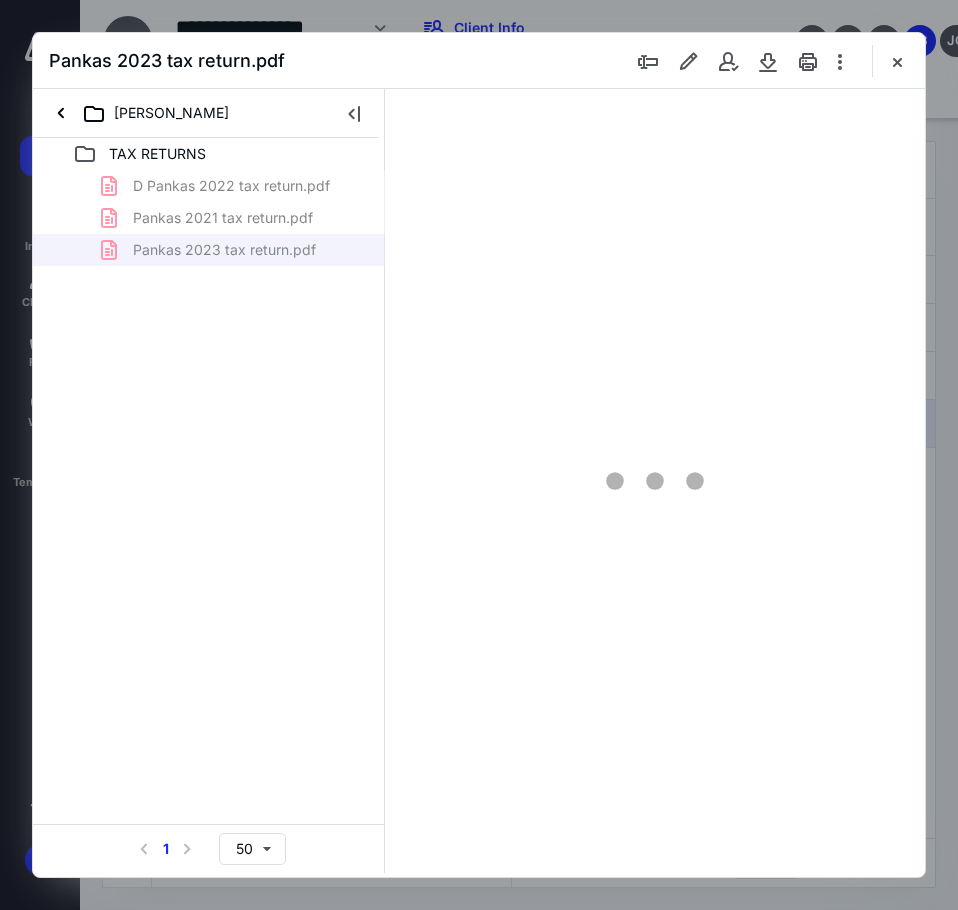 scroll, scrollTop: 0, scrollLeft: 0, axis: both 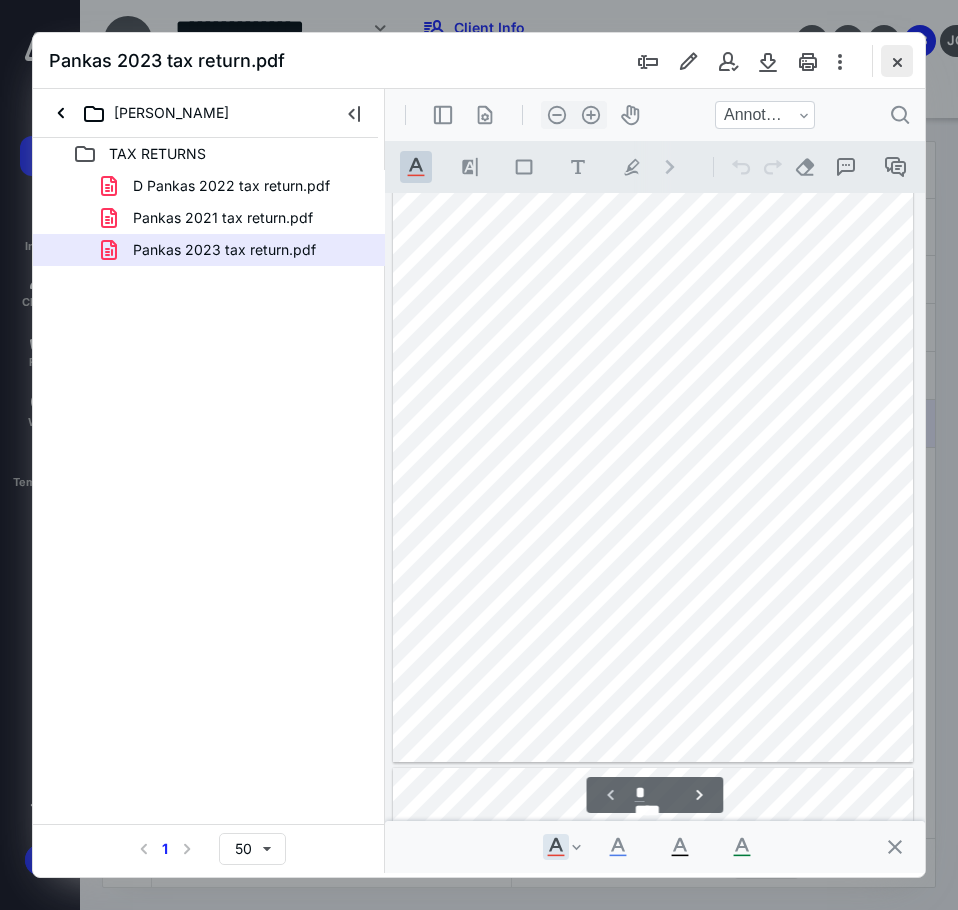 click at bounding box center [897, 61] 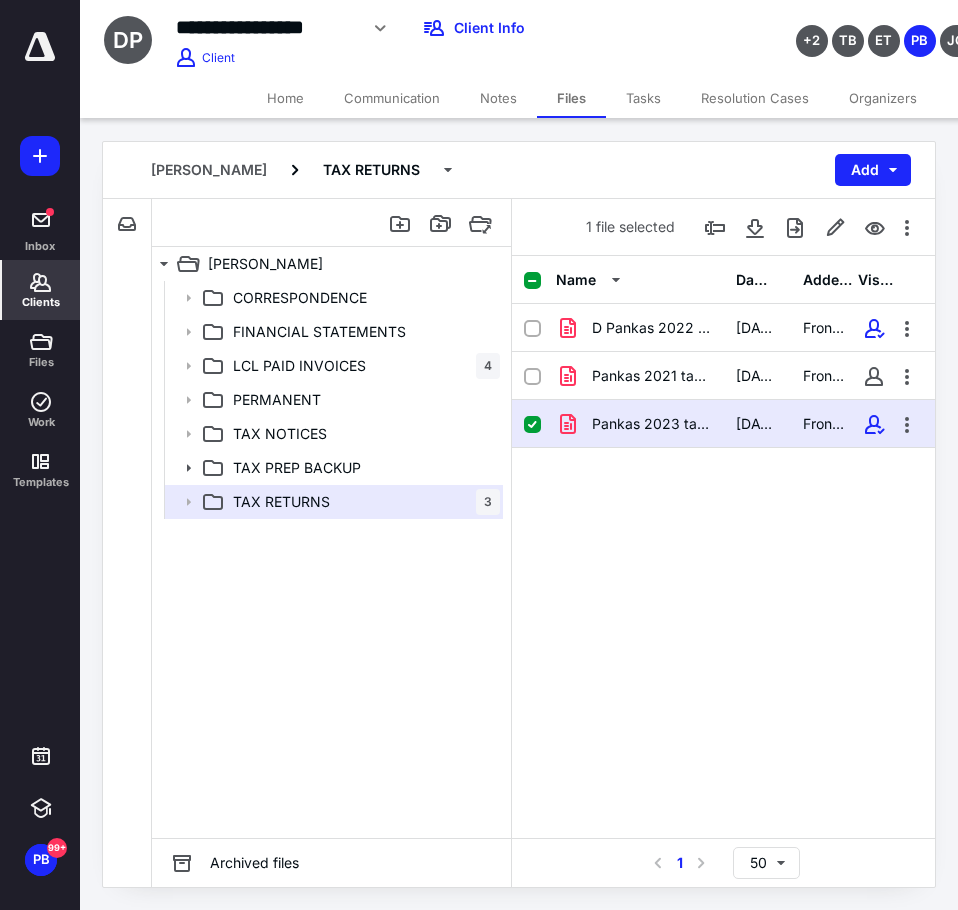 click 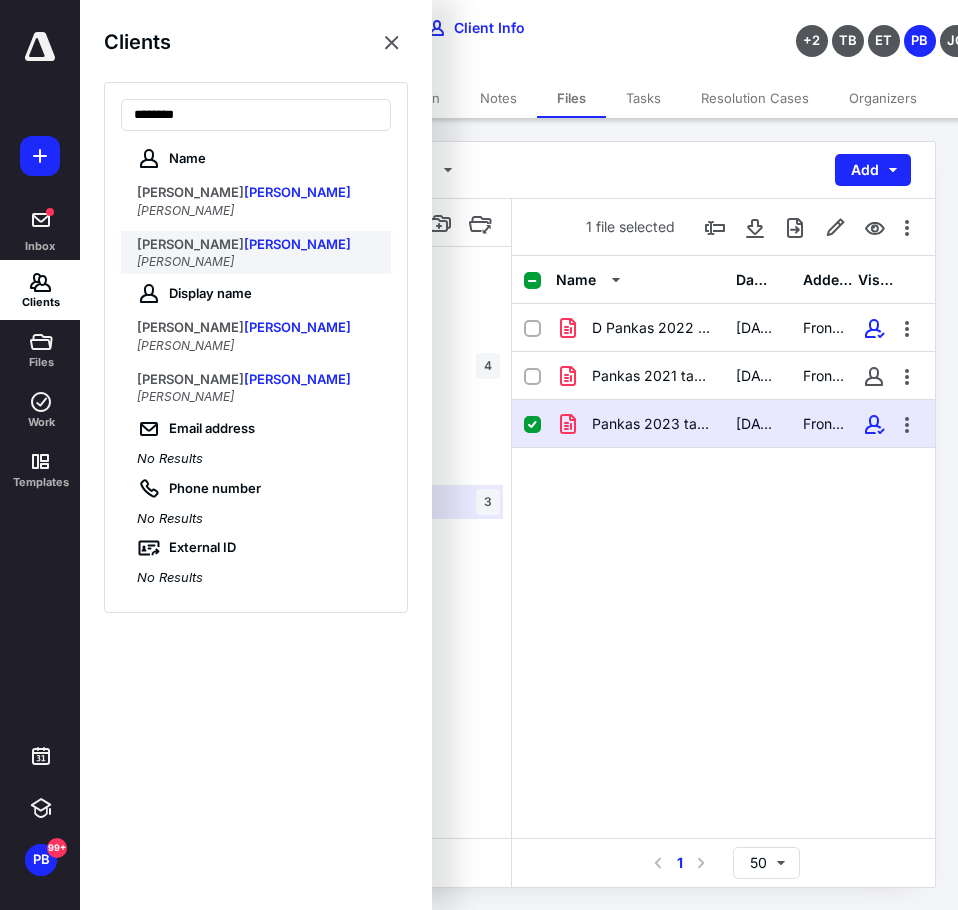 type on "********" 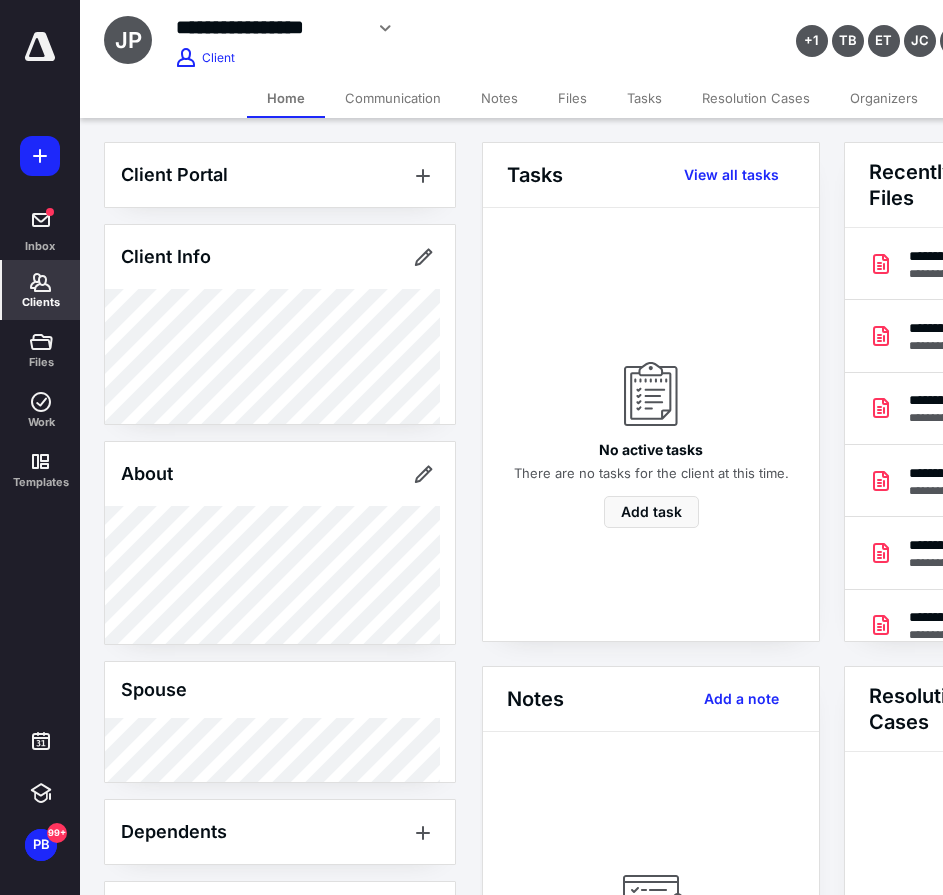 scroll, scrollTop: 0, scrollLeft: 239, axis: horizontal 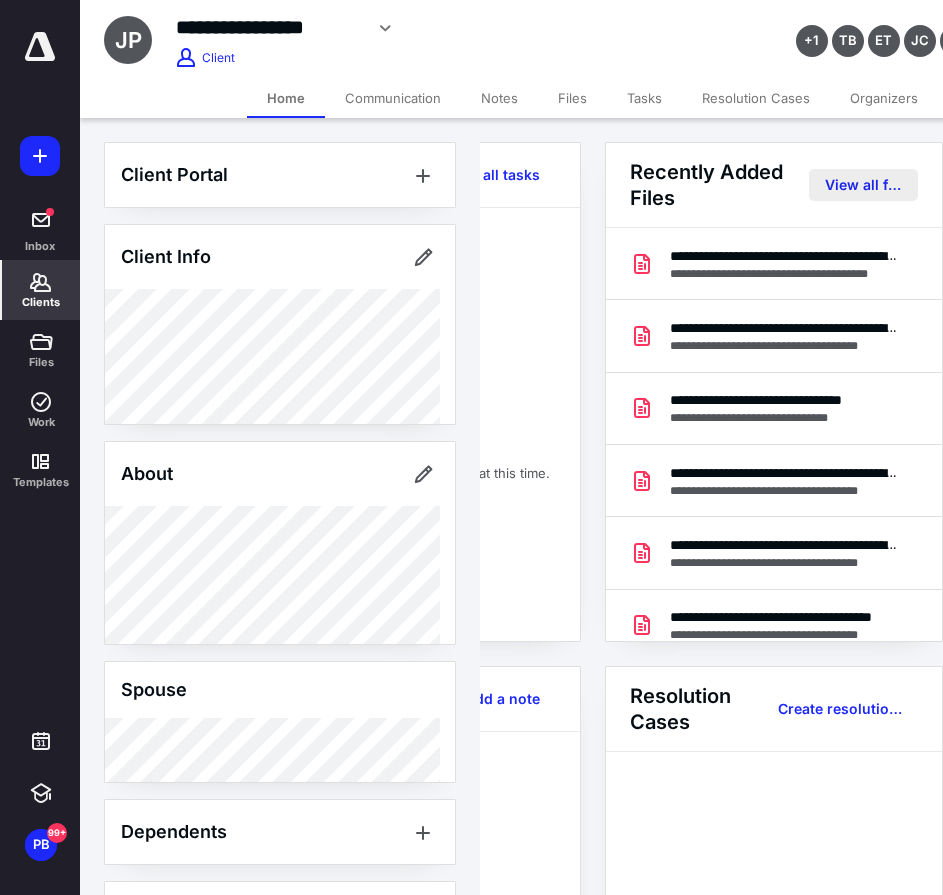 click on "View all files" at bounding box center (863, 185) 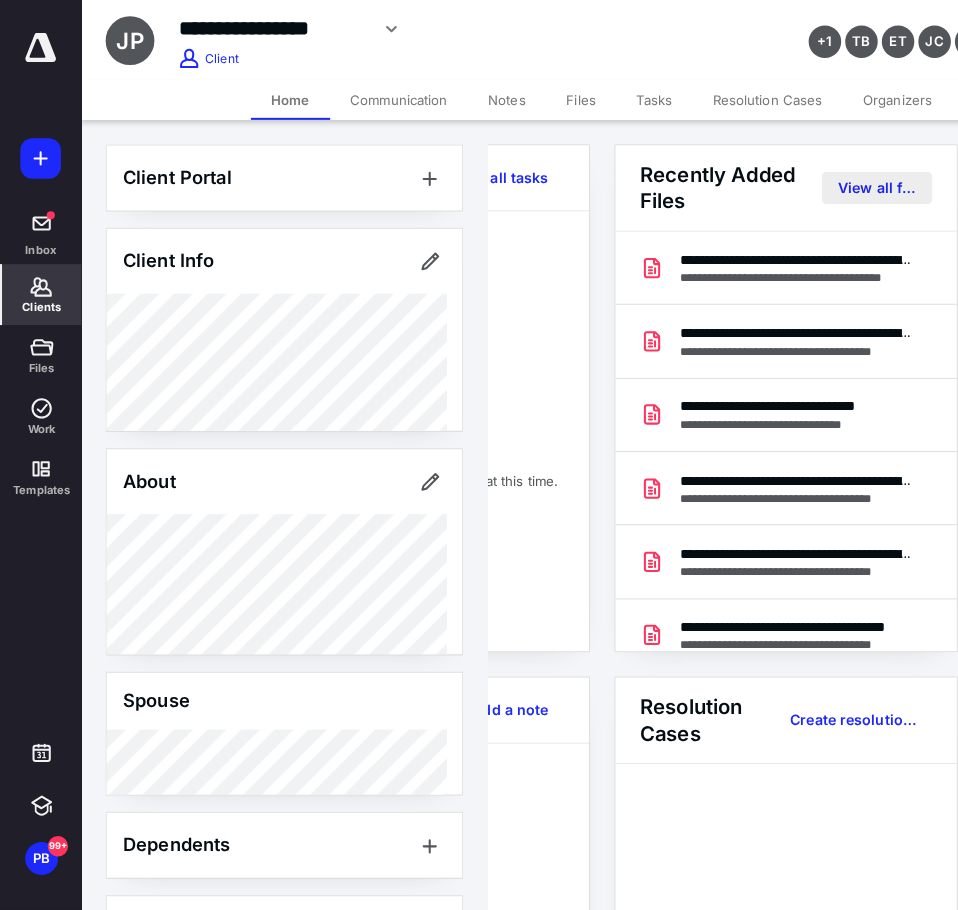 scroll, scrollTop: 0, scrollLeft: 0, axis: both 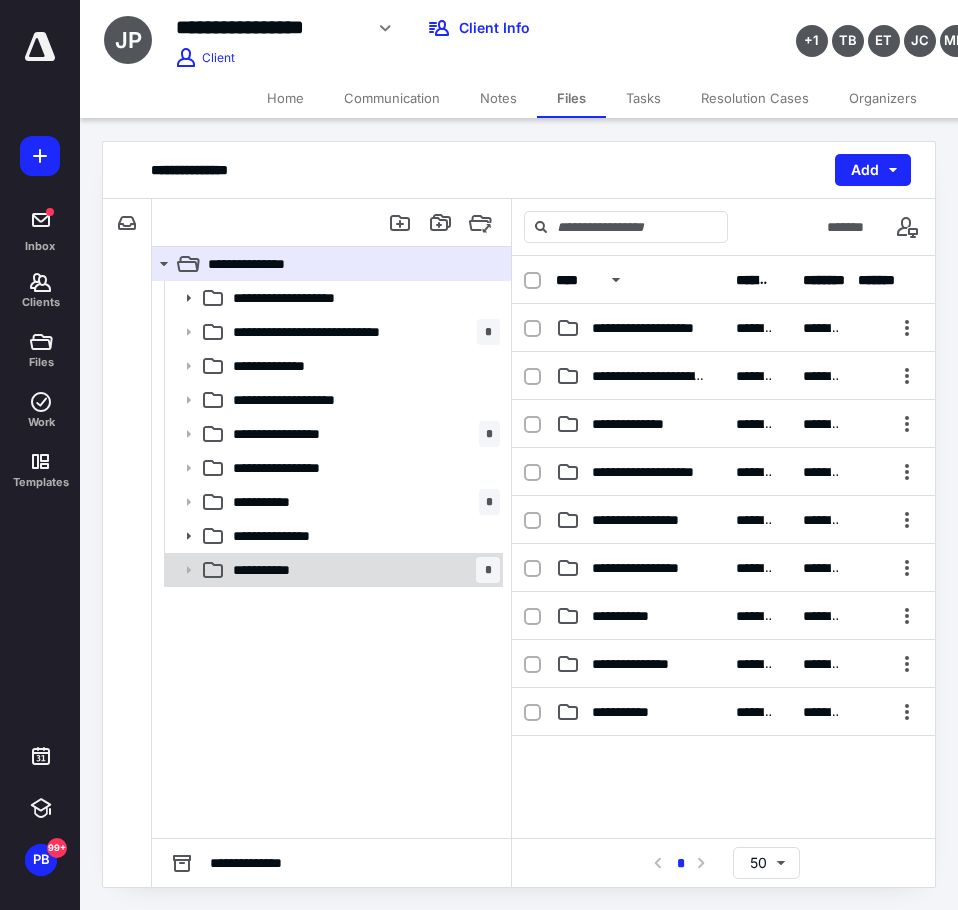 click on "**********" at bounding box center [362, 570] 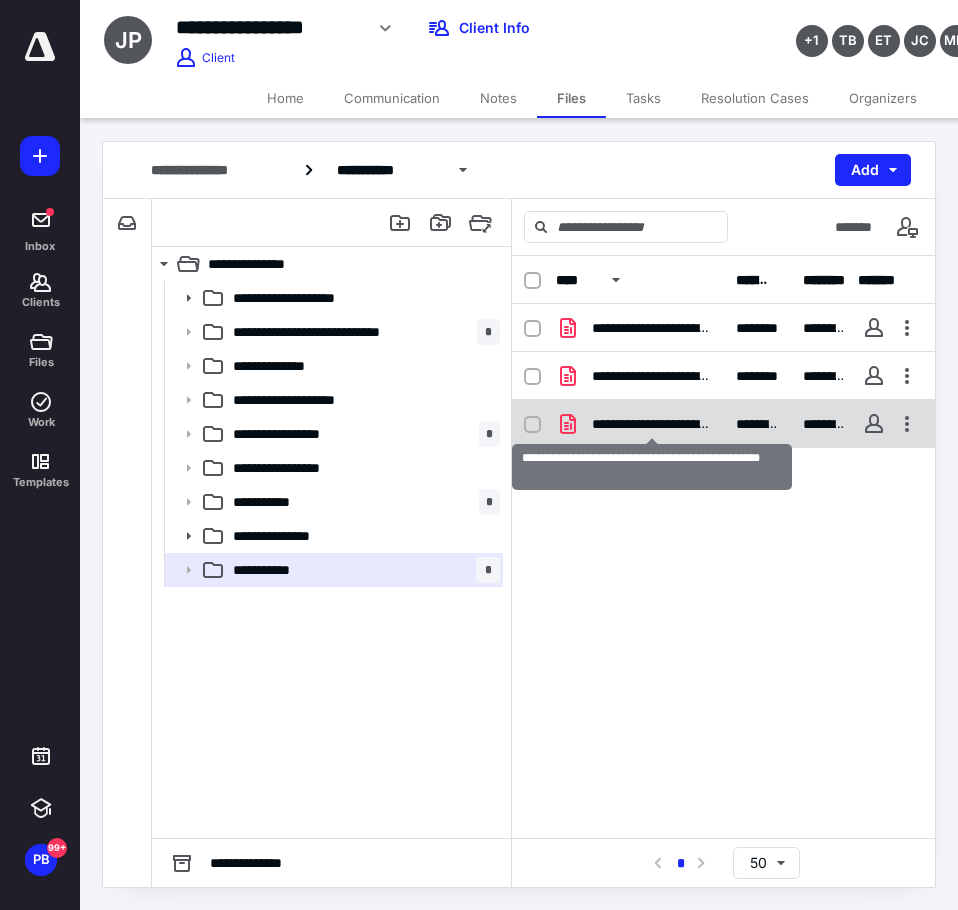 click on "**********" at bounding box center (652, 424) 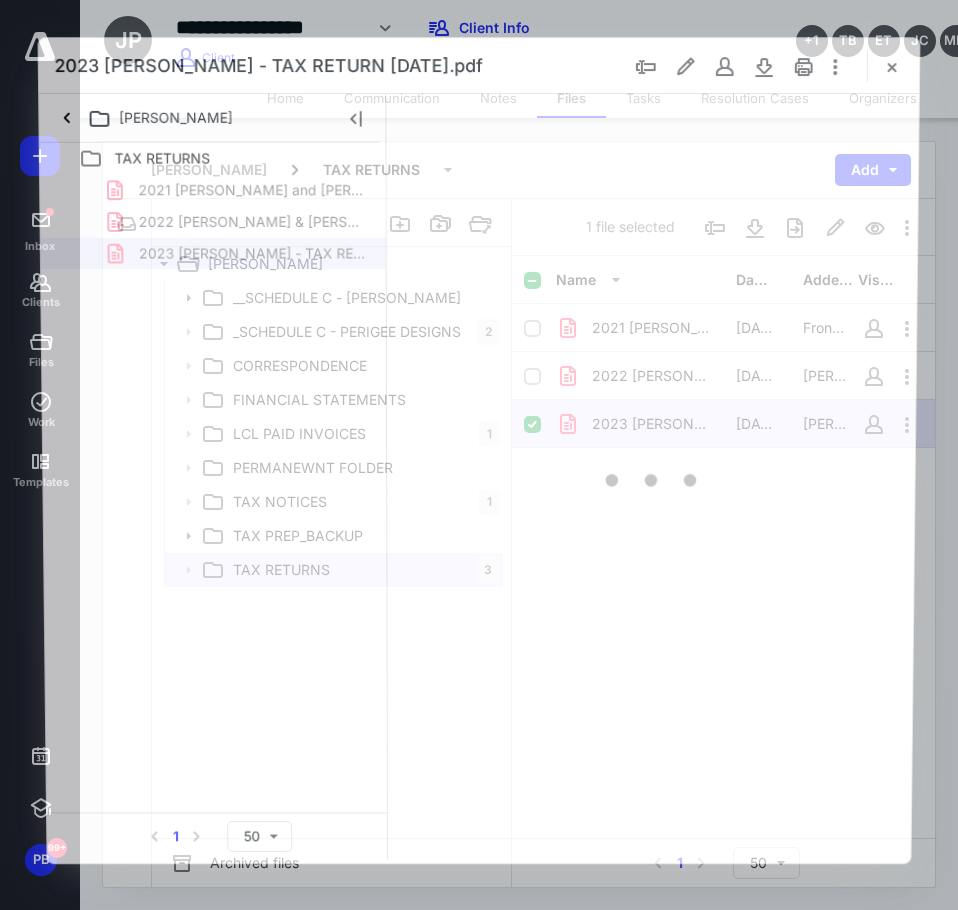 scroll, scrollTop: 0, scrollLeft: 0, axis: both 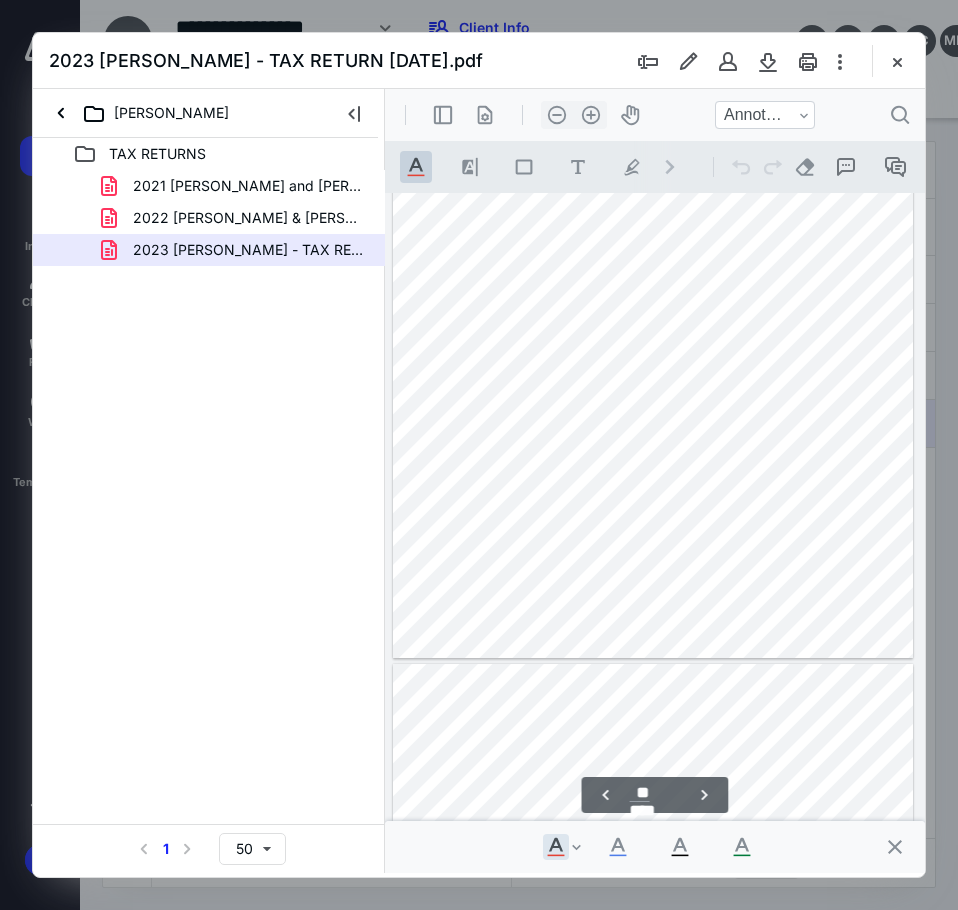 type on "**" 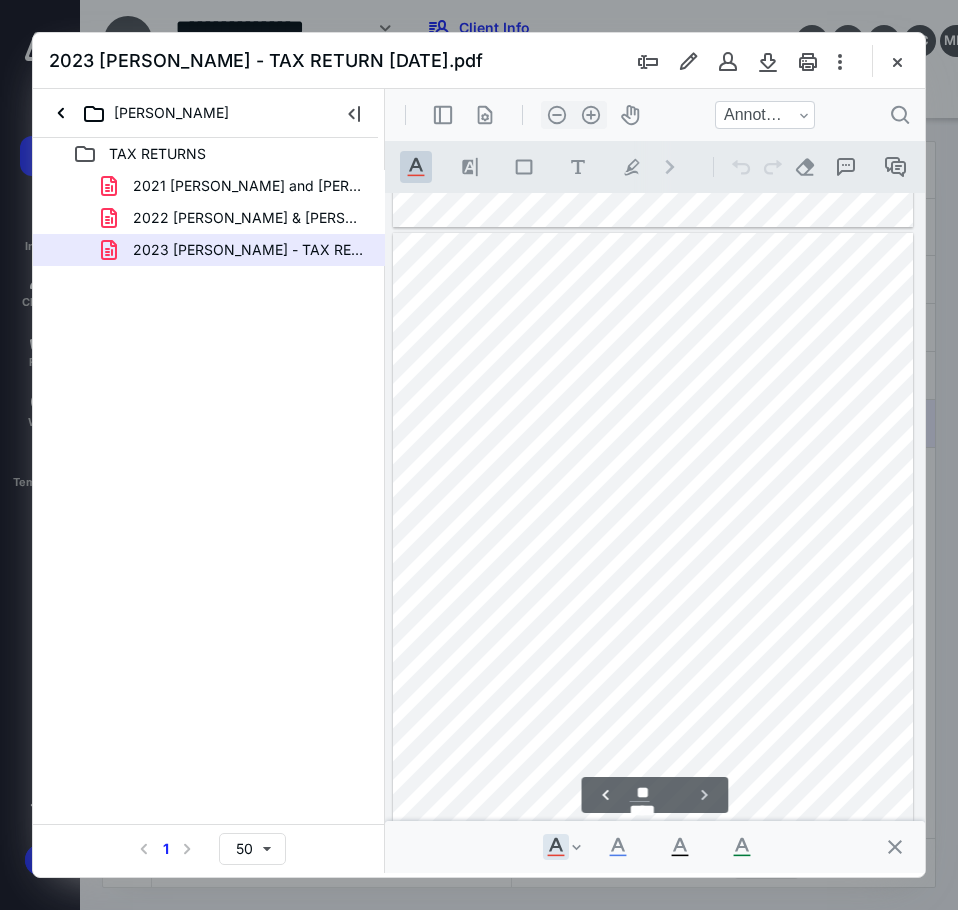 scroll, scrollTop: 23764, scrollLeft: 0, axis: vertical 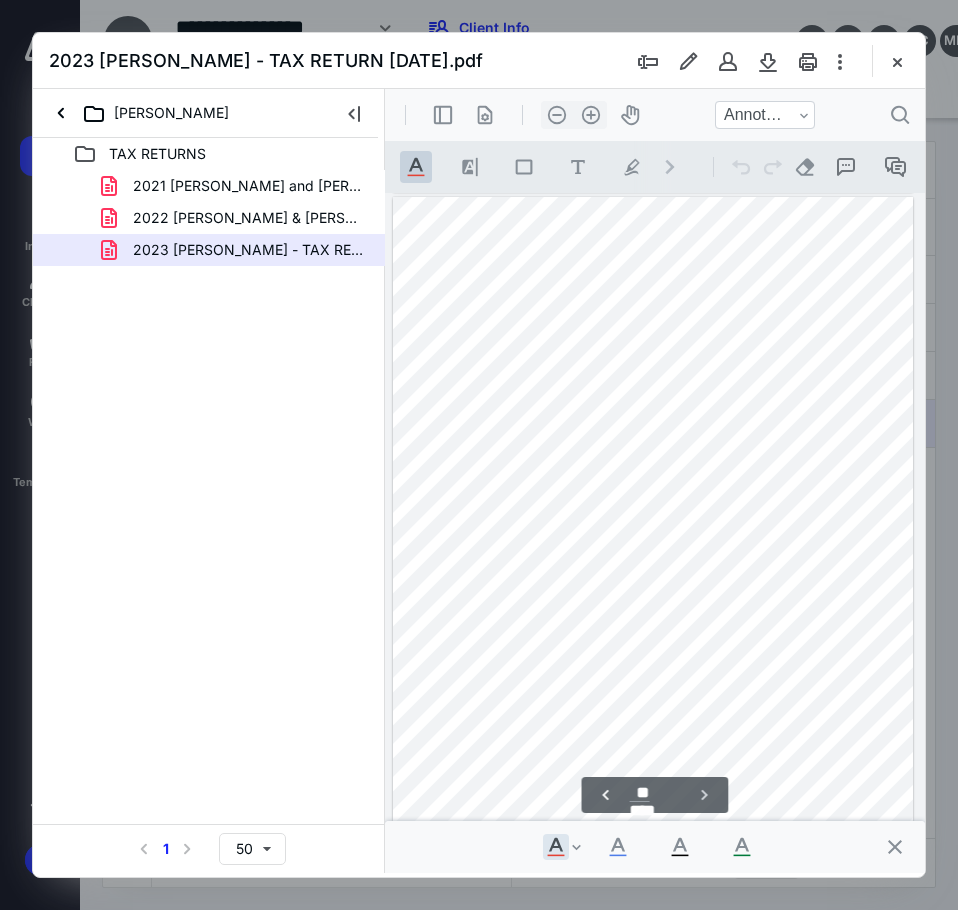 drag, startPoint x: 916, startPoint y: 700, endPoint x: 1303, endPoint y: 965, distance: 469.0352 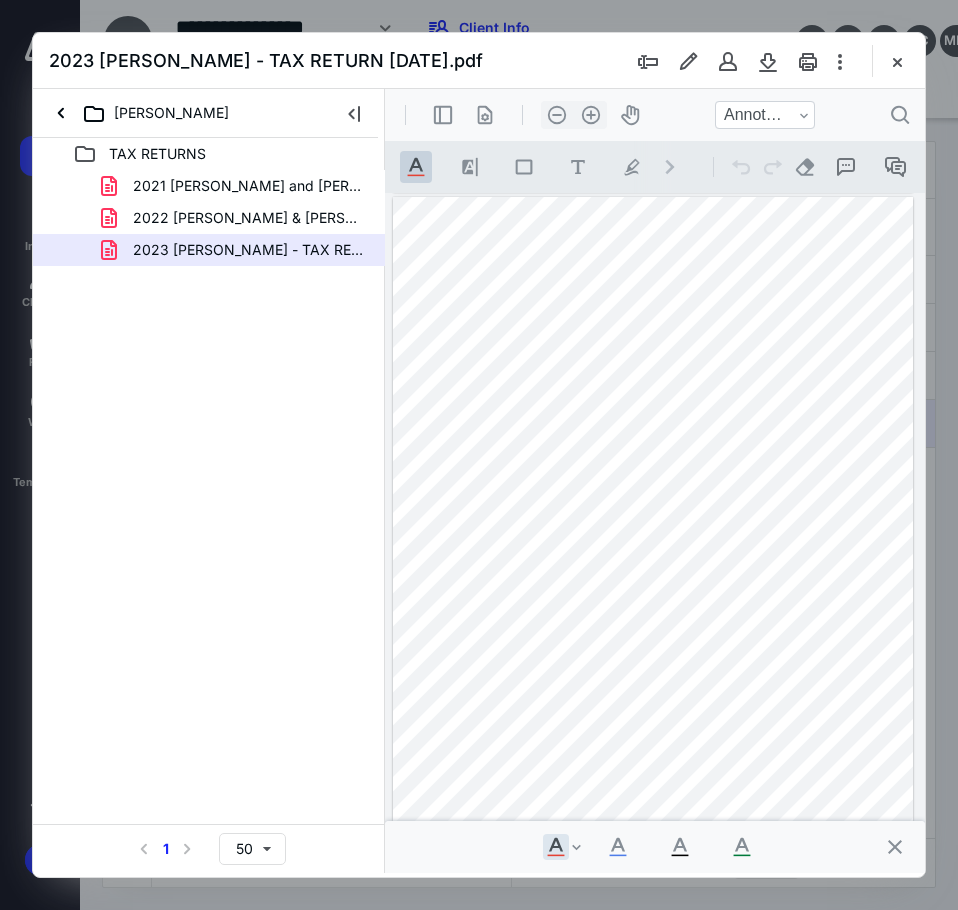 click at bounding box center (897, 61) 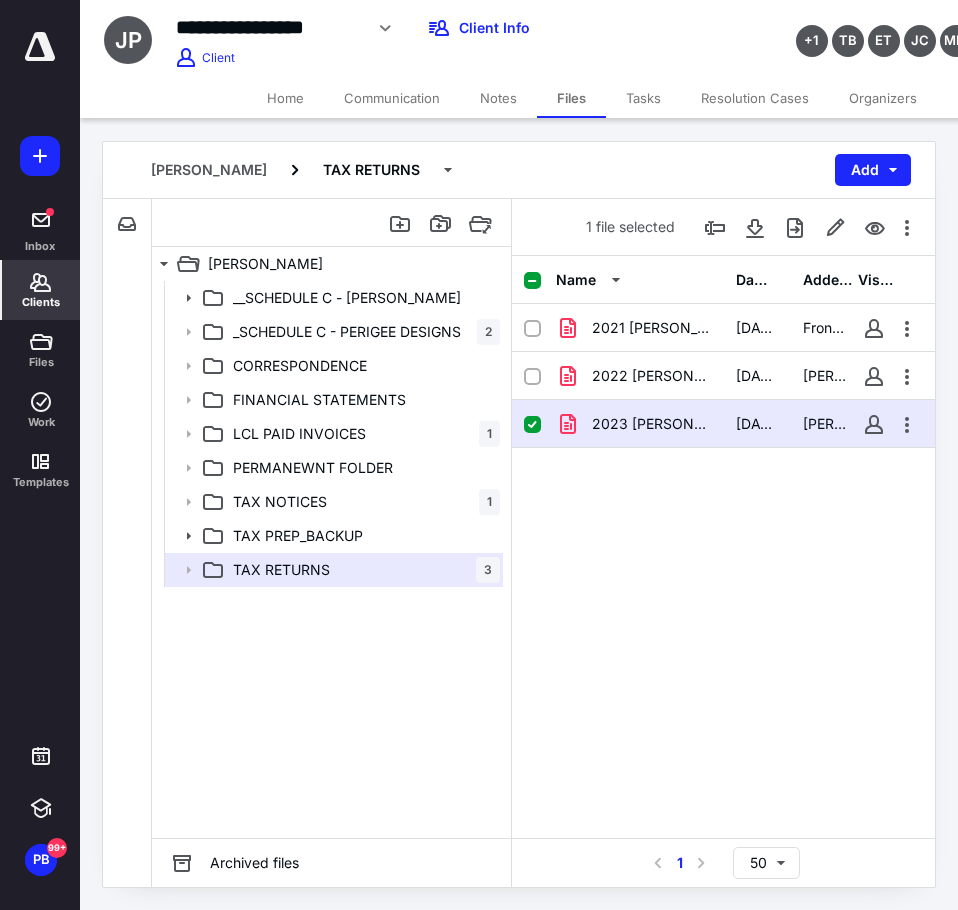 click on "Clients" at bounding box center (41, 290) 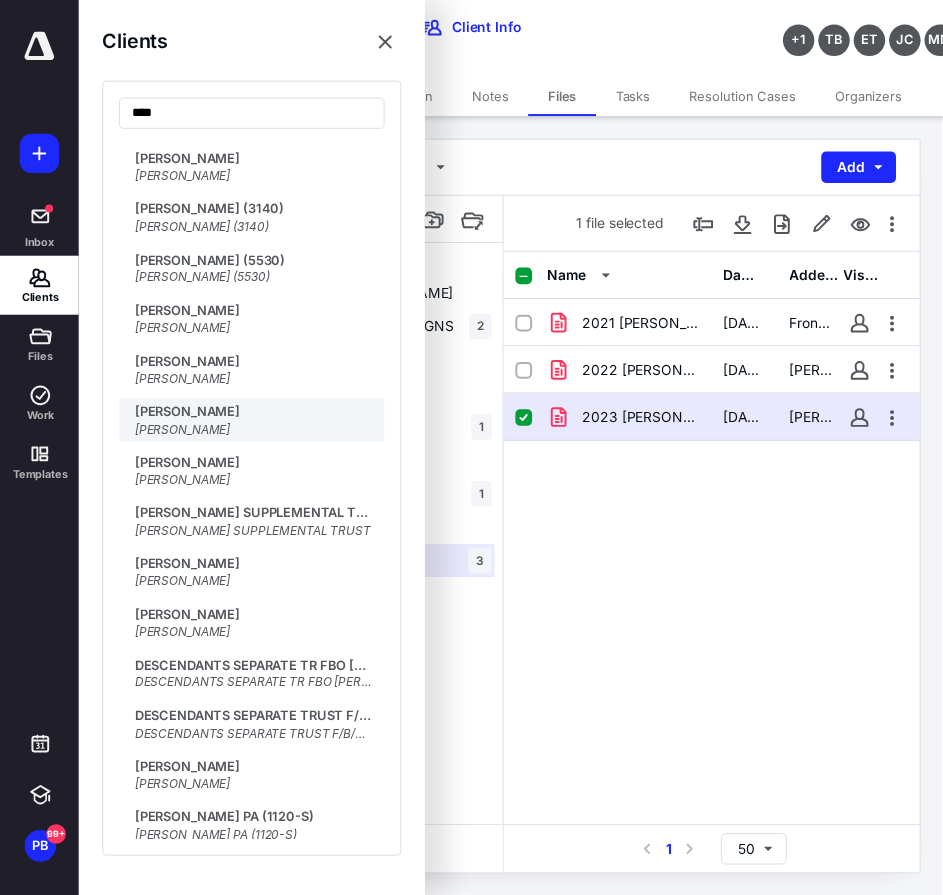 scroll, scrollTop: 600, scrollLeft: 0, axis: vertical 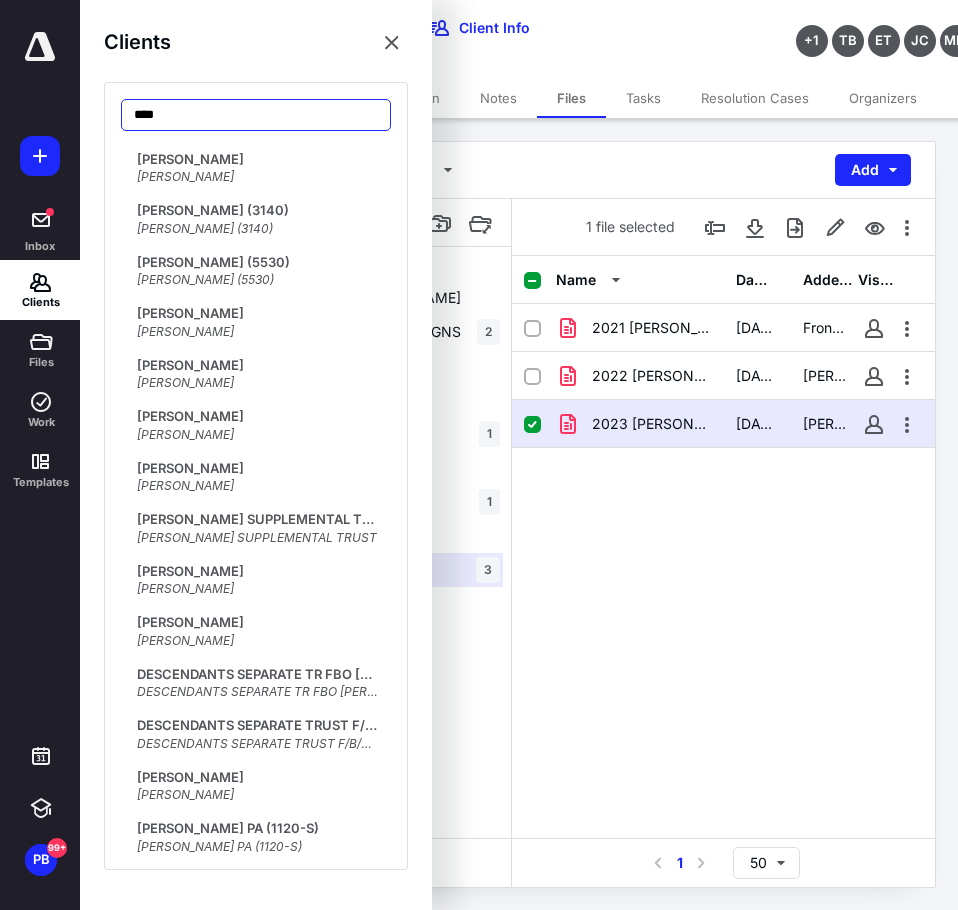 click on "****" at bounding box center [256, 115] 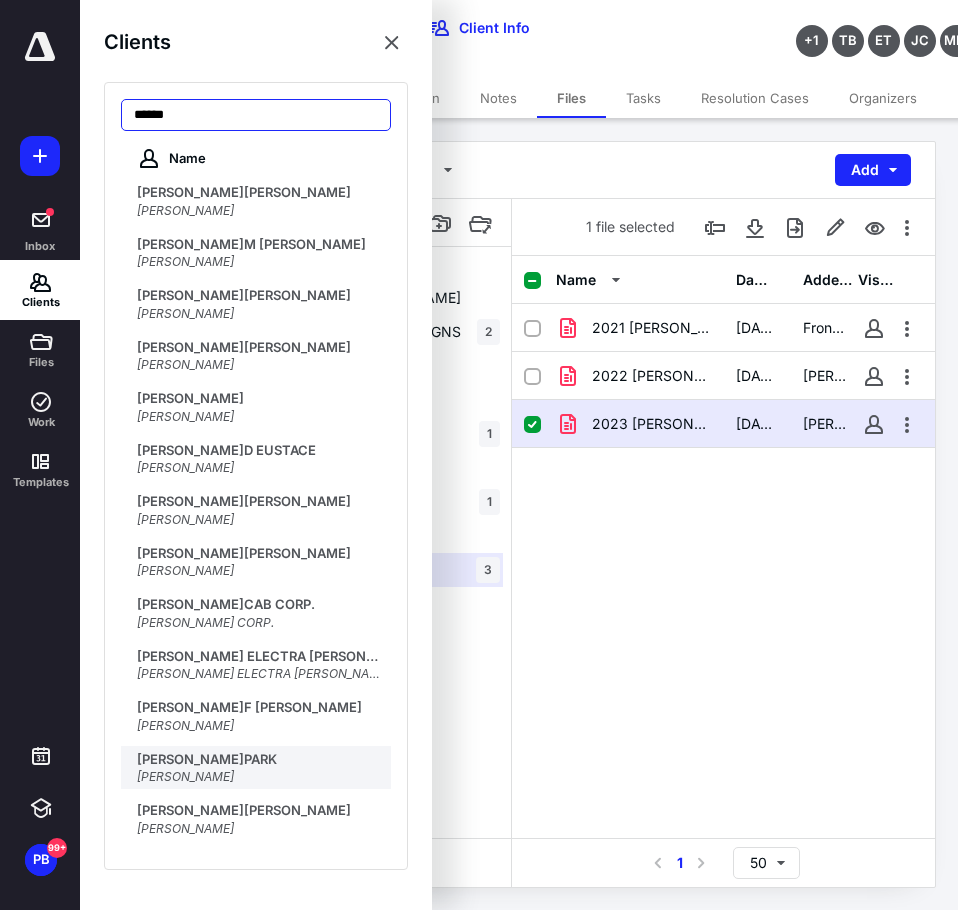 type on "*****" 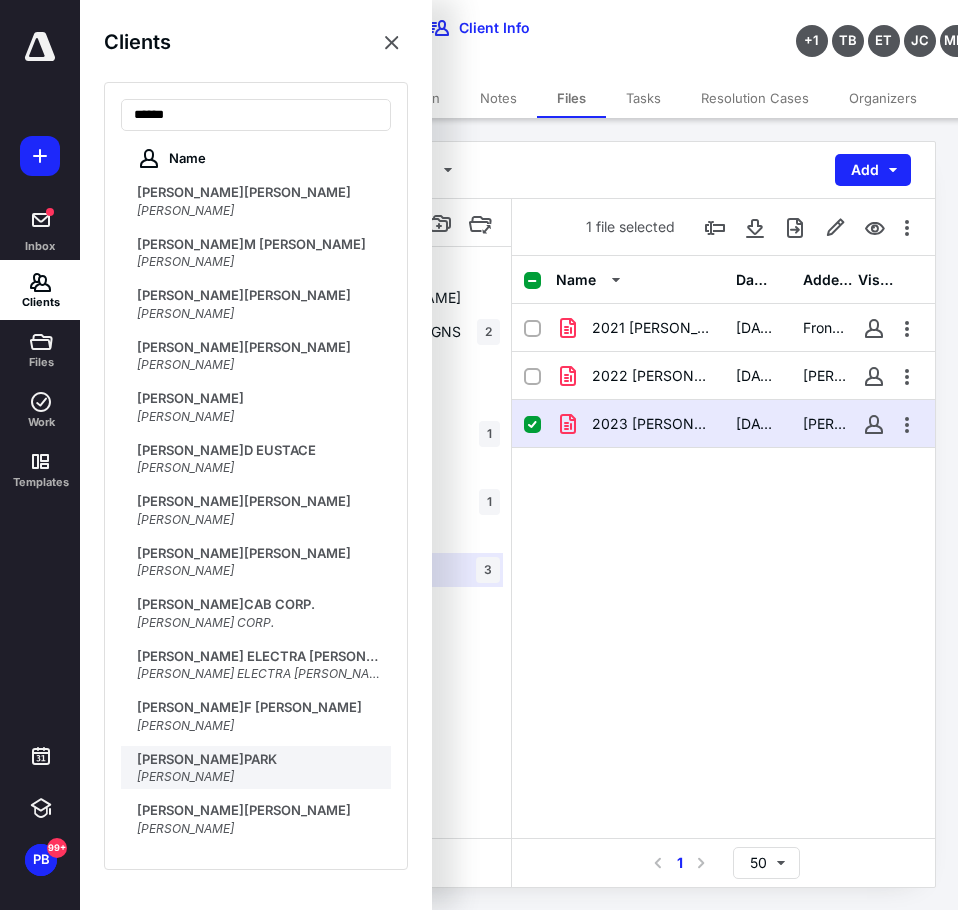 click on "JAMES  PARK" at bounding box center [258, 760] 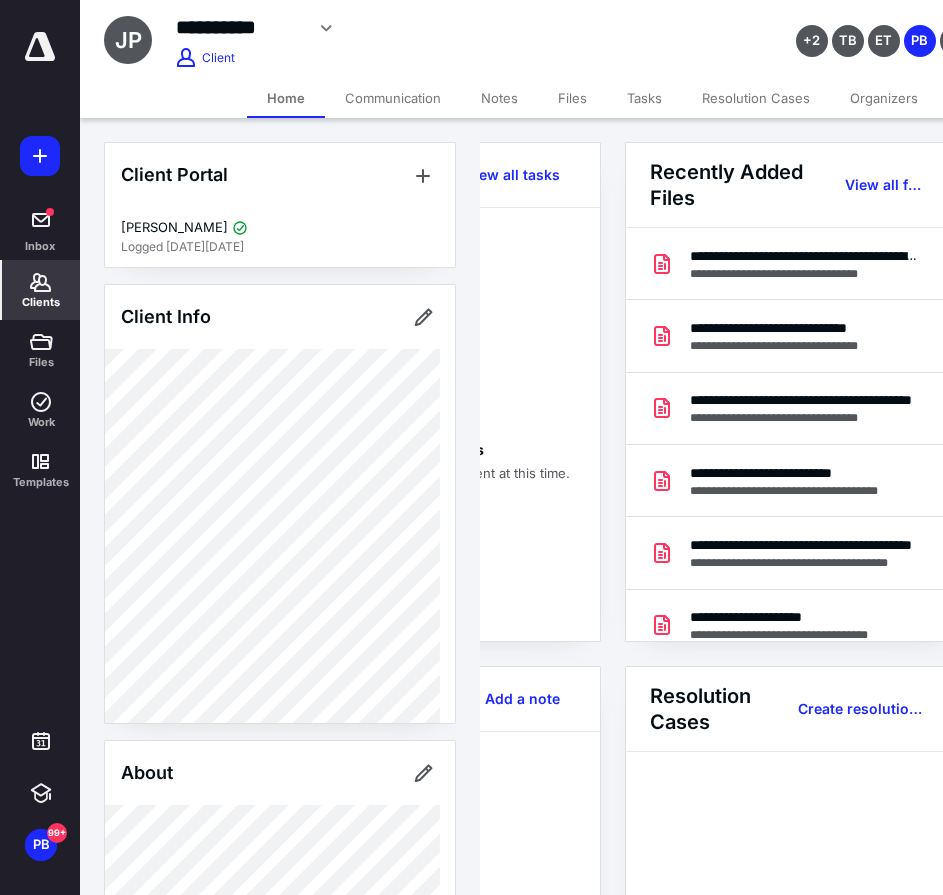 scroll, scrollTop: 0, scrollLeft: 239, axis: horizontal 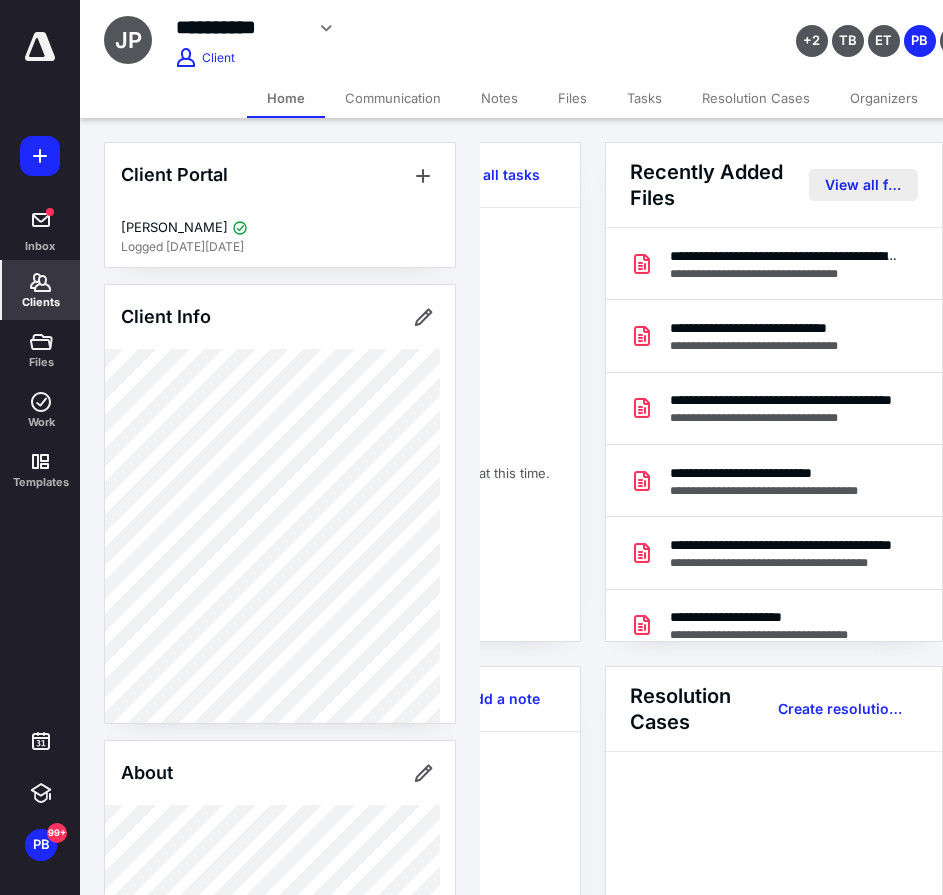 click on "View all files" at bounding box center (863, 185) 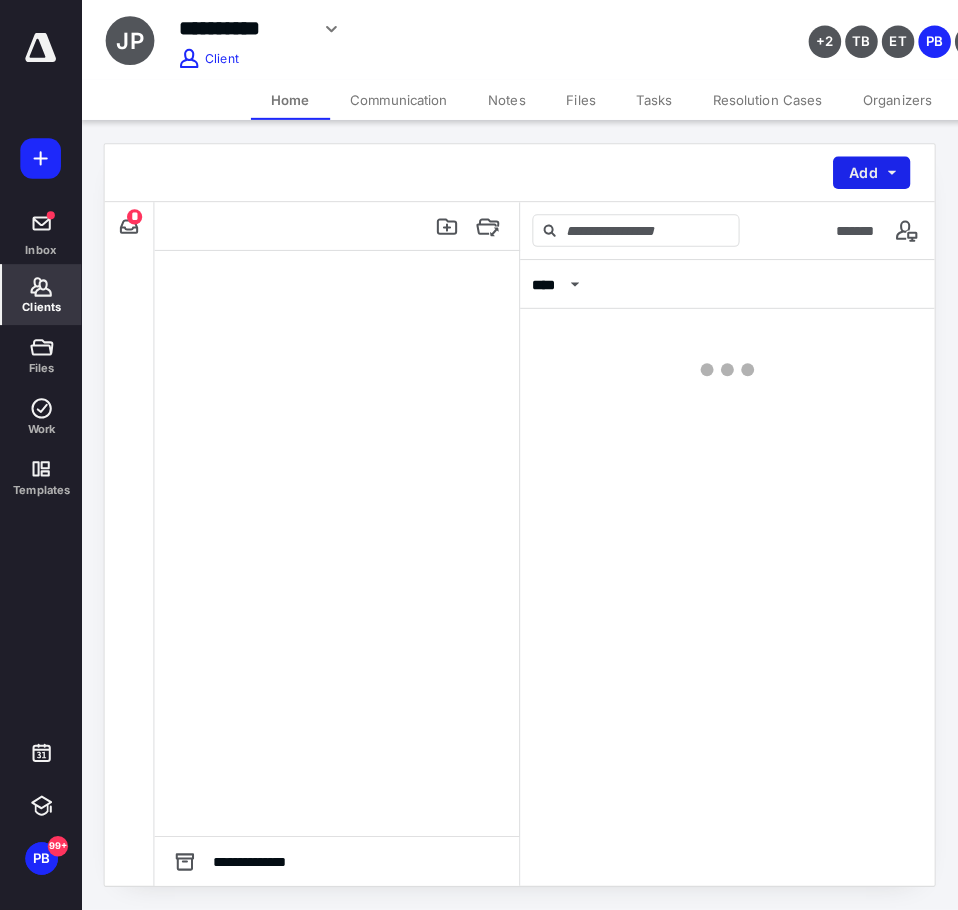 scroll, scrollTop: 0, scrollLeft: 0, axis: both 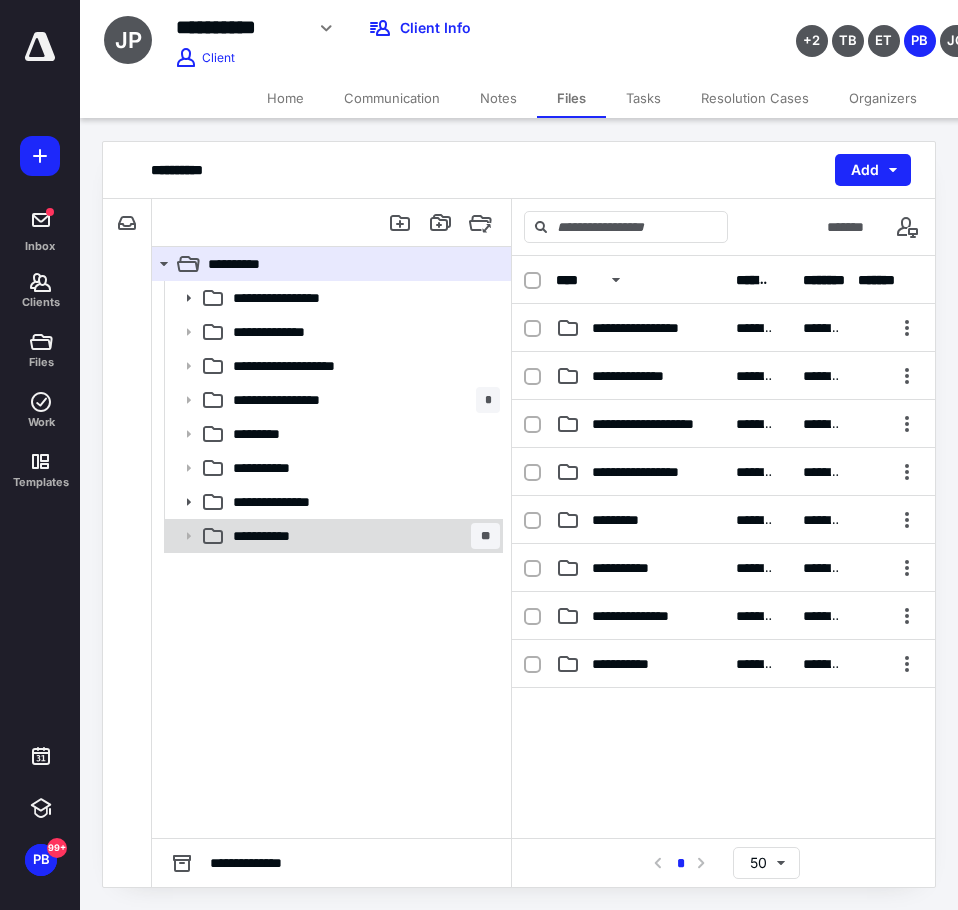 click on "**********" at bounding box center (281, 536) 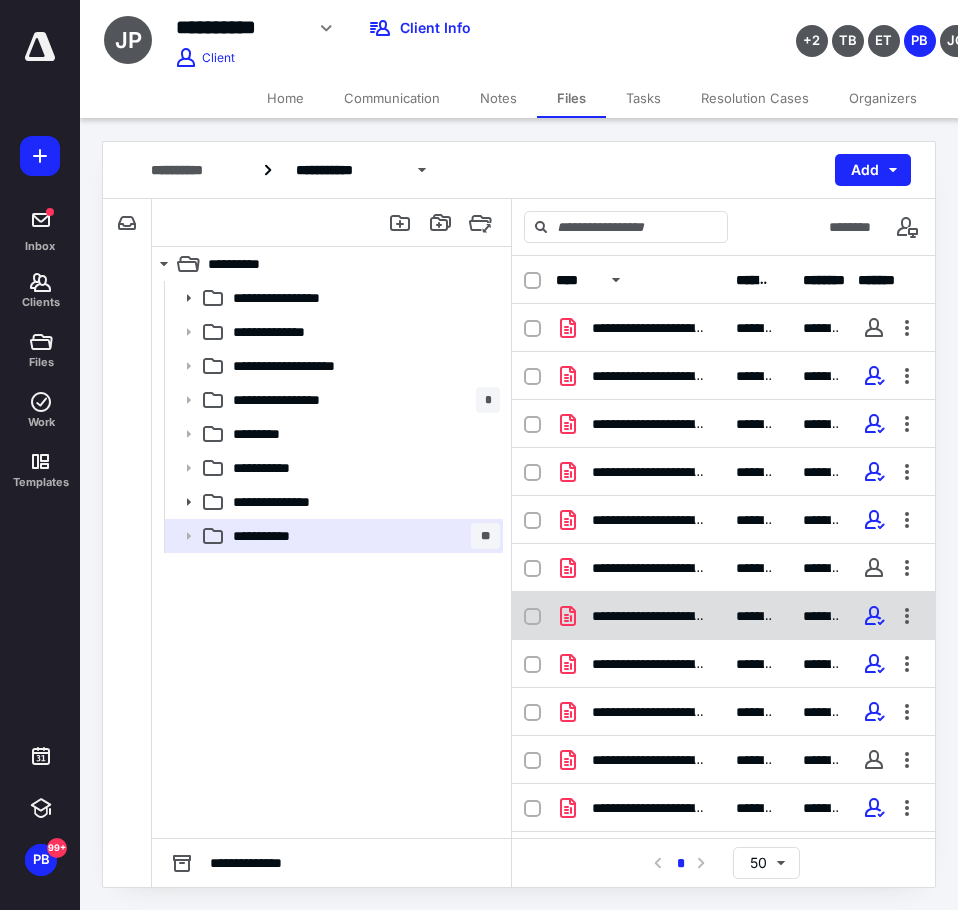 scroll, scrollTop: 90, scrollLeft: 0, axis: vertical 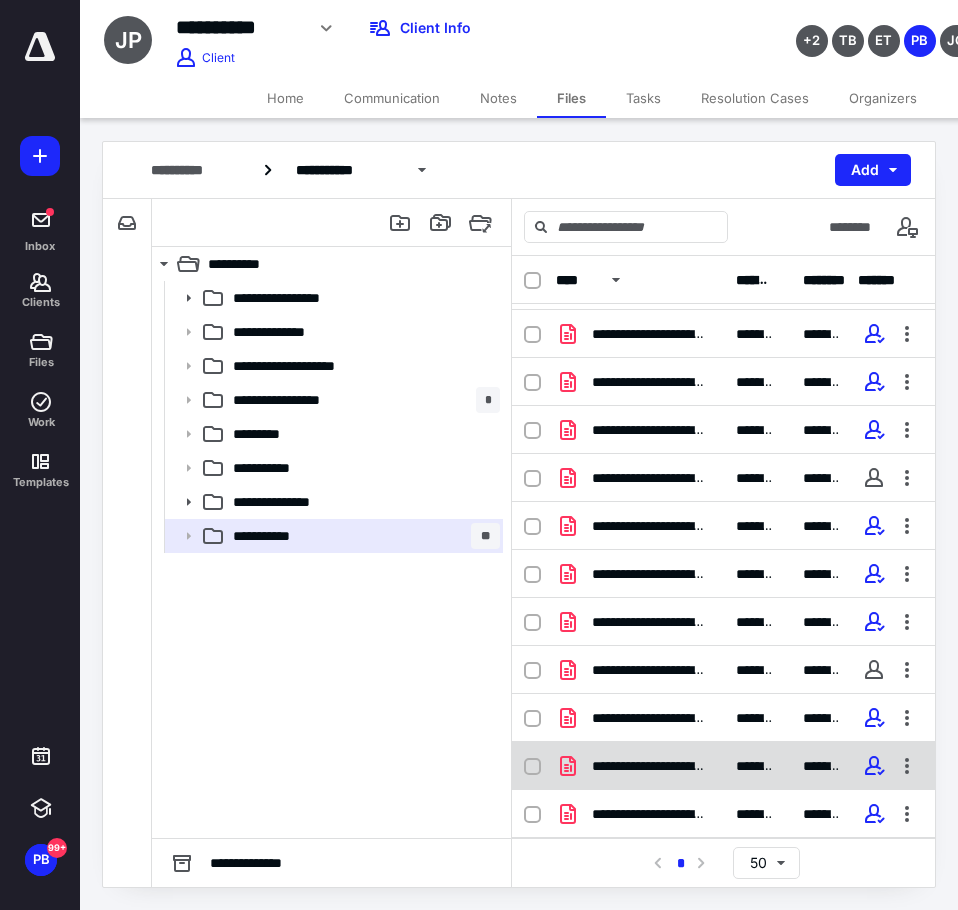 click on "**********" at bounding box center (648, 766) 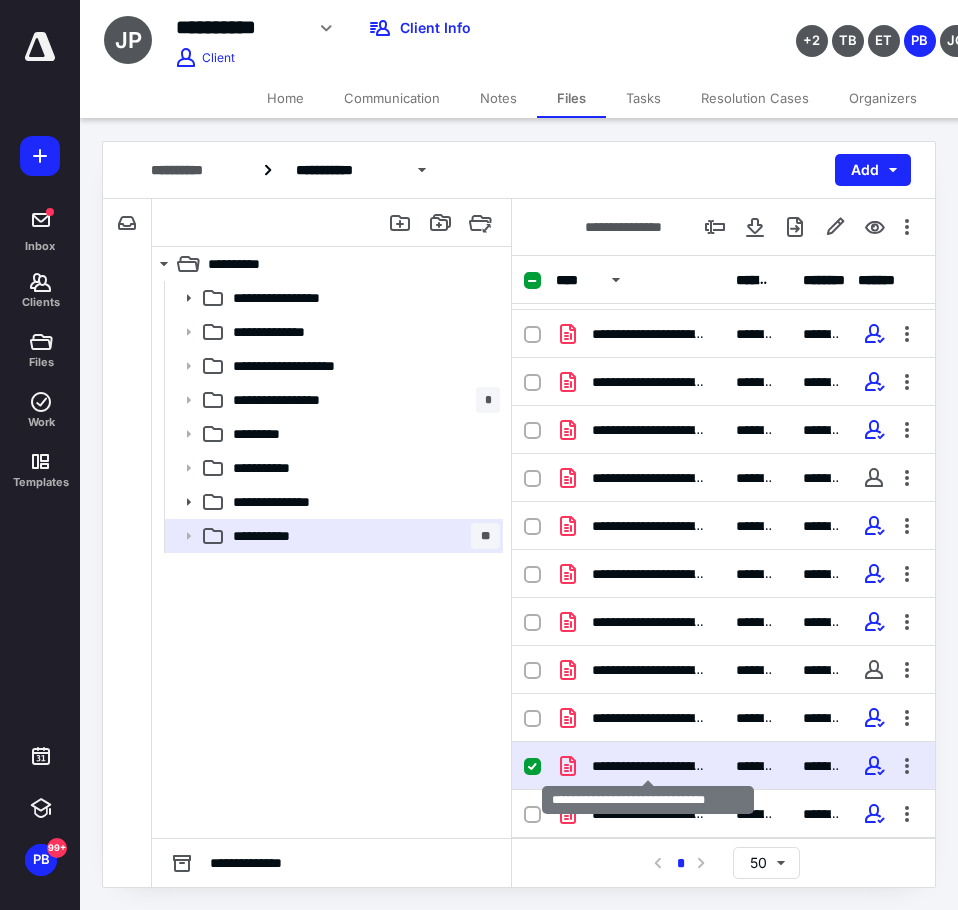 click on "**********" at bounding box center (648, 766) 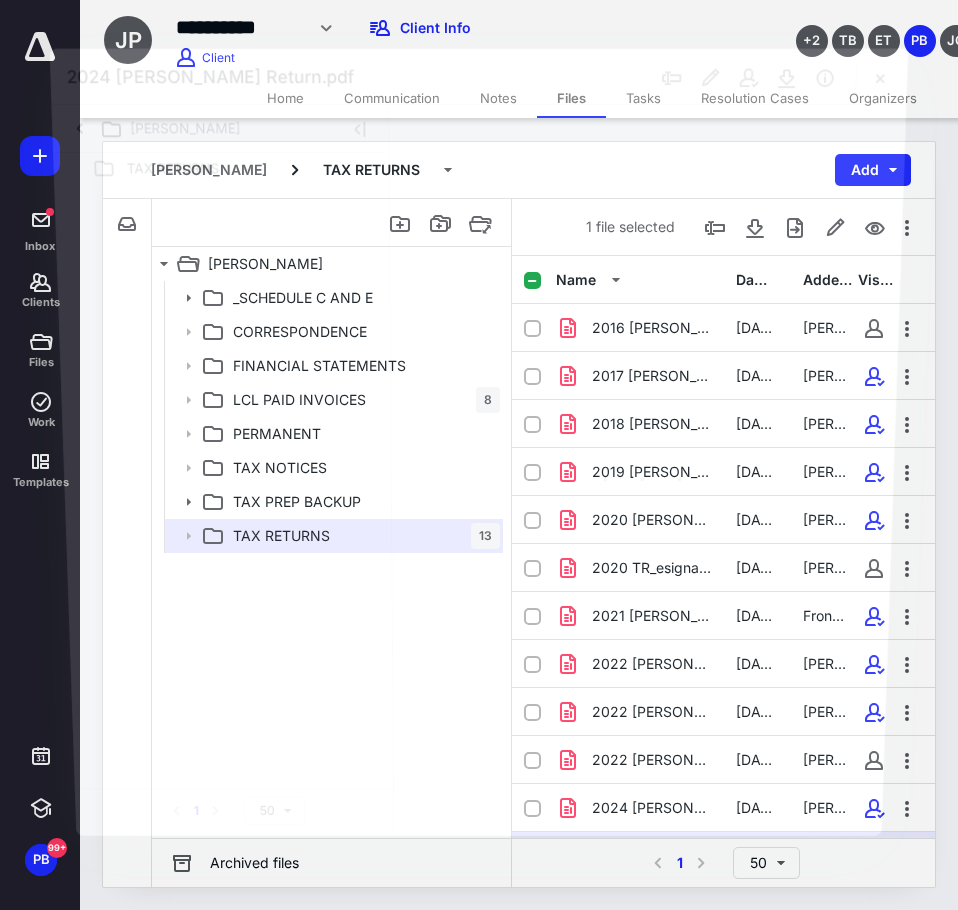 scroll, scrollTop: 90, scrollLeft: 0, axis: vertical 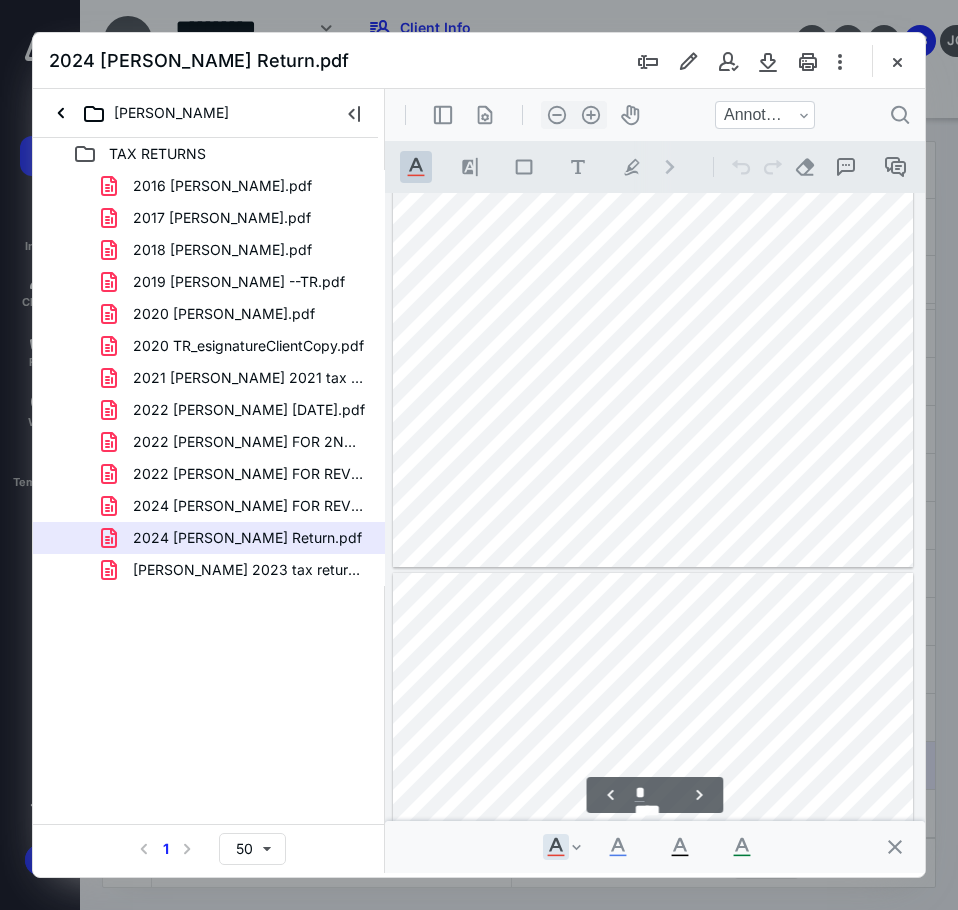 type on "*" 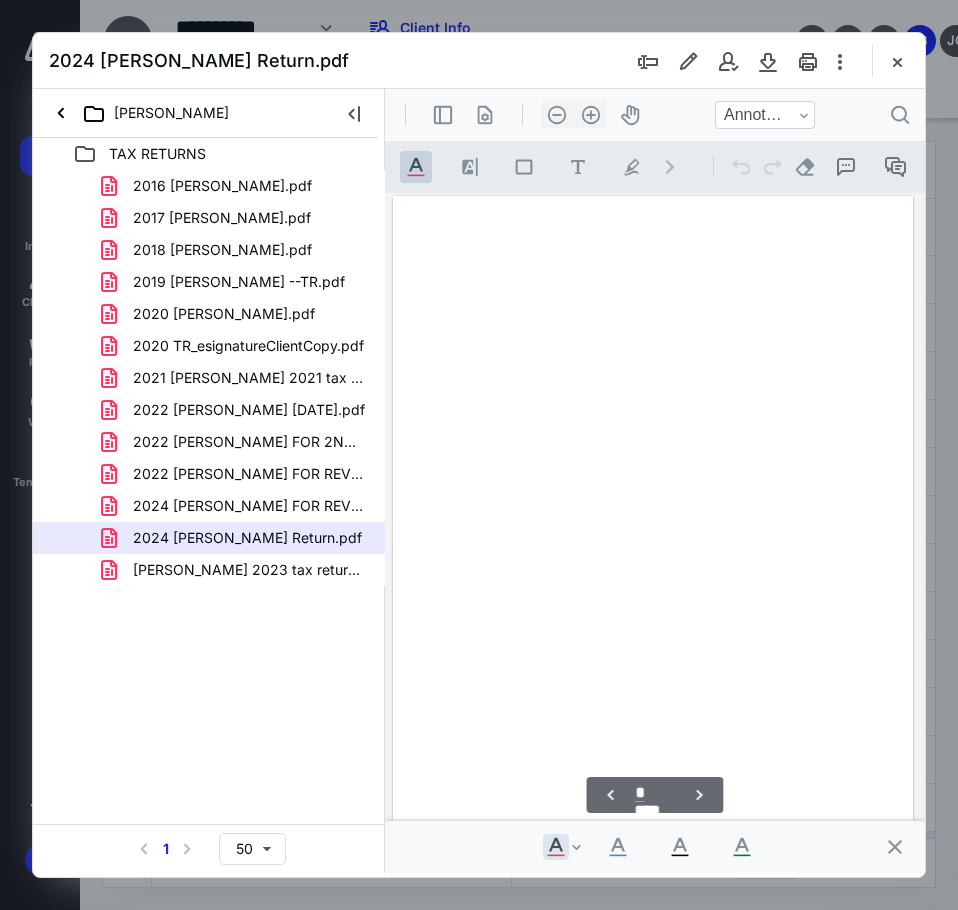 scroll, scrollTop: 0, scrollLeft: 0, axis: both 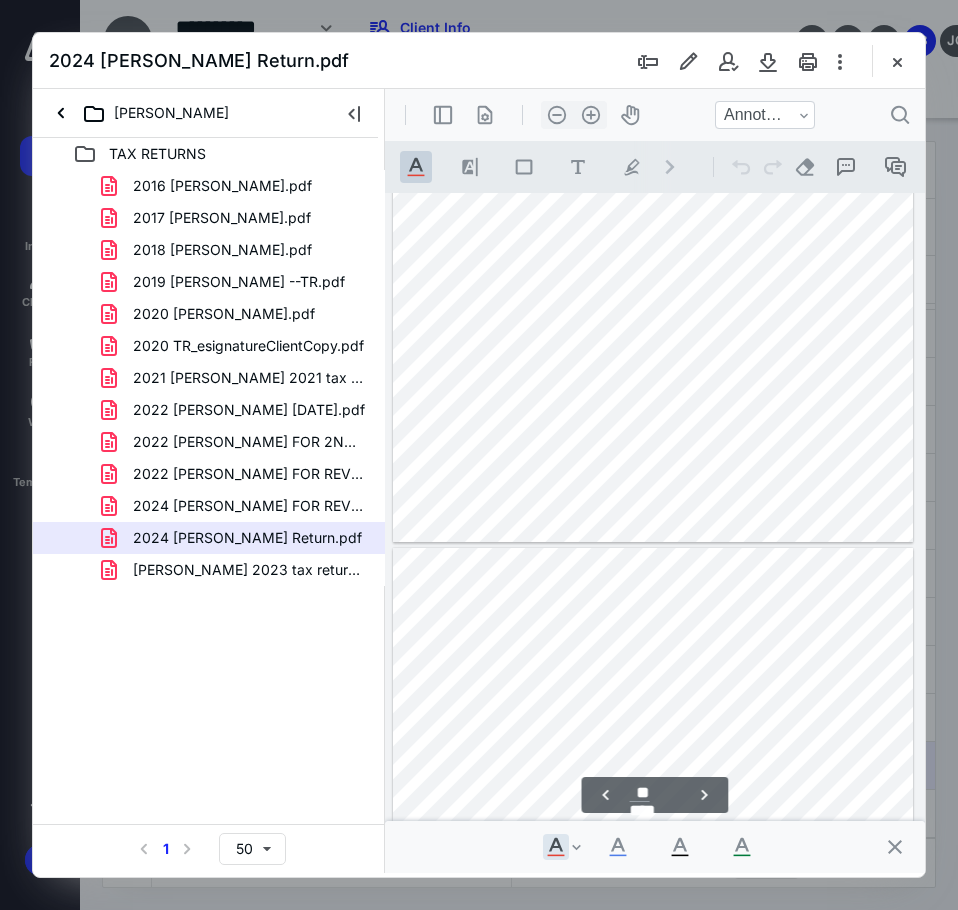 type on "**" 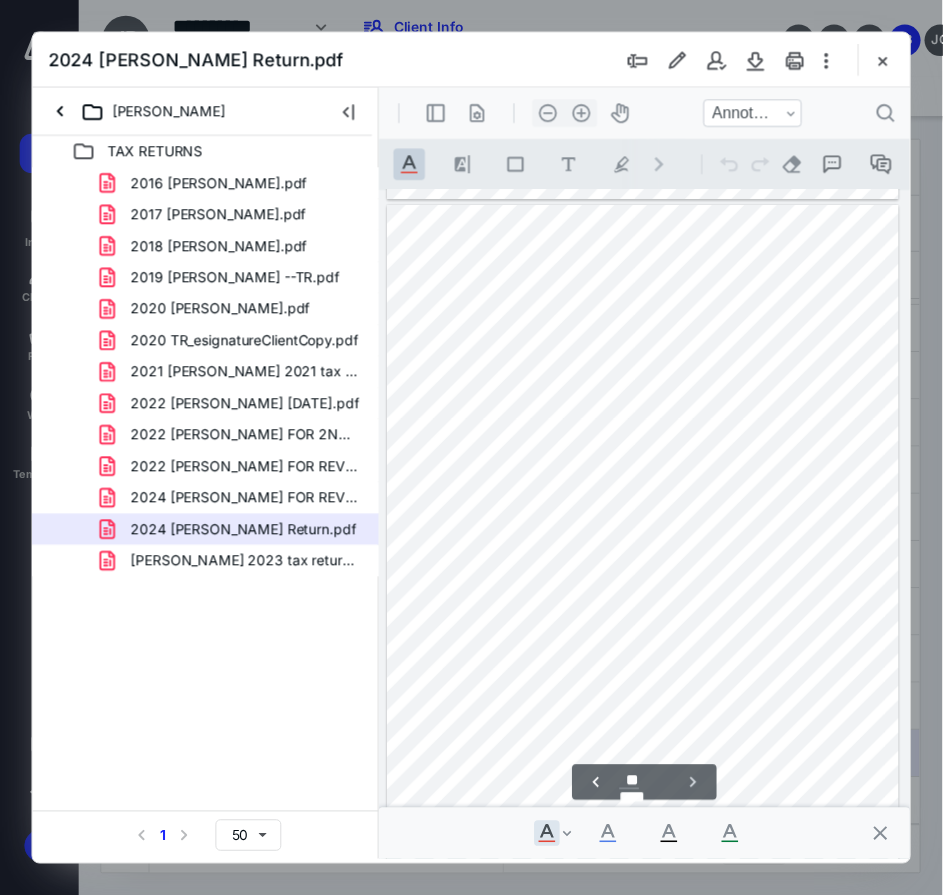 scroll, scrollTop: 14258, scrollLeft: 0, axis: vertical 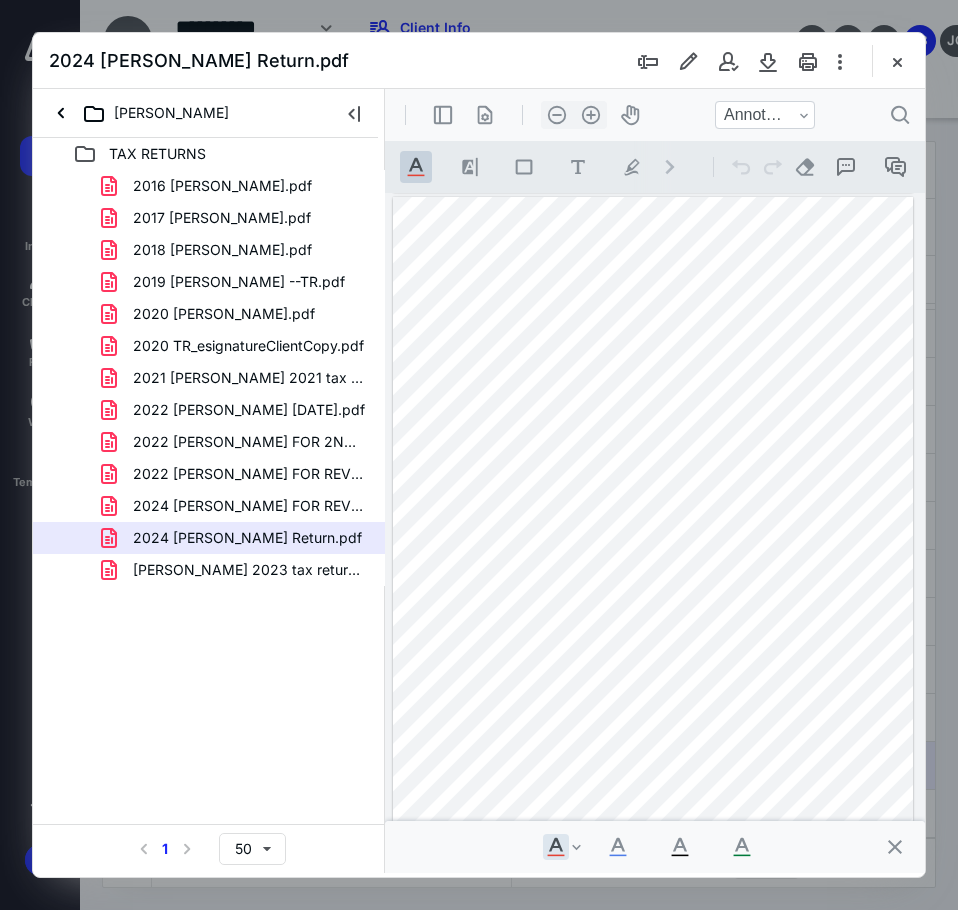 drag, startPoint x: 891, startPoint y: 62, endPoint x: 910, endPoint y: 51, distance: 21.954498 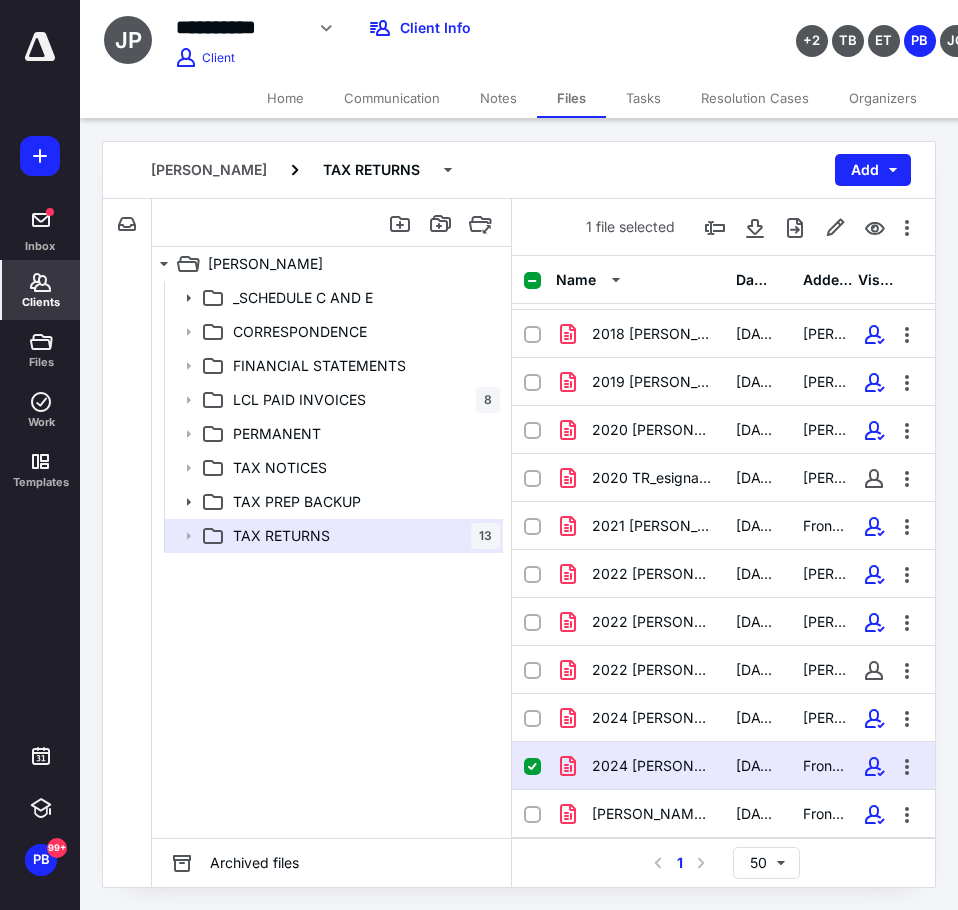 click 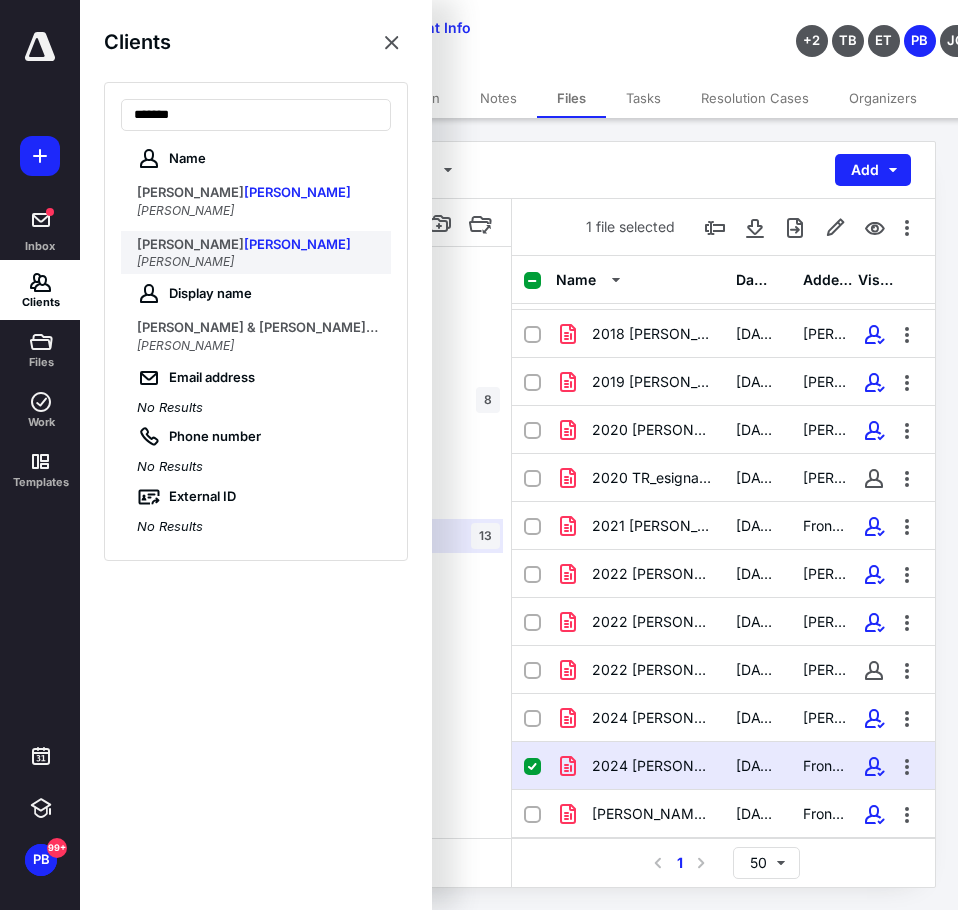 type on "*******" 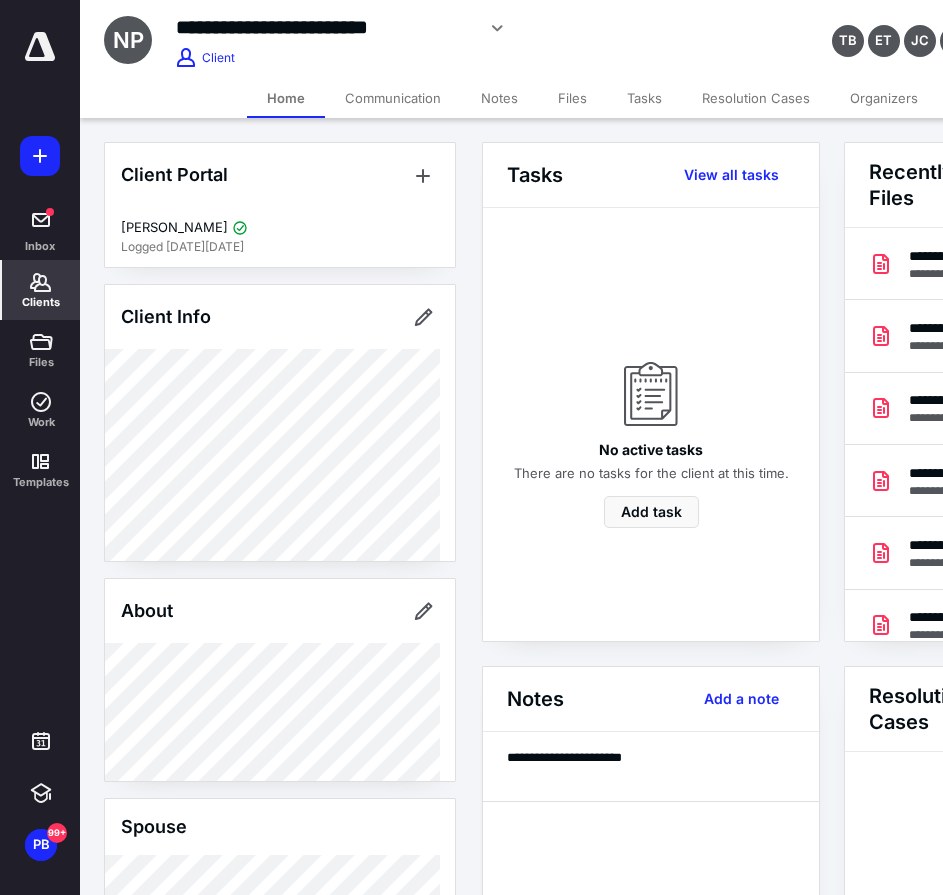 scroll, scrollTop: 0, scrollLeft: 239, axis: horizontal 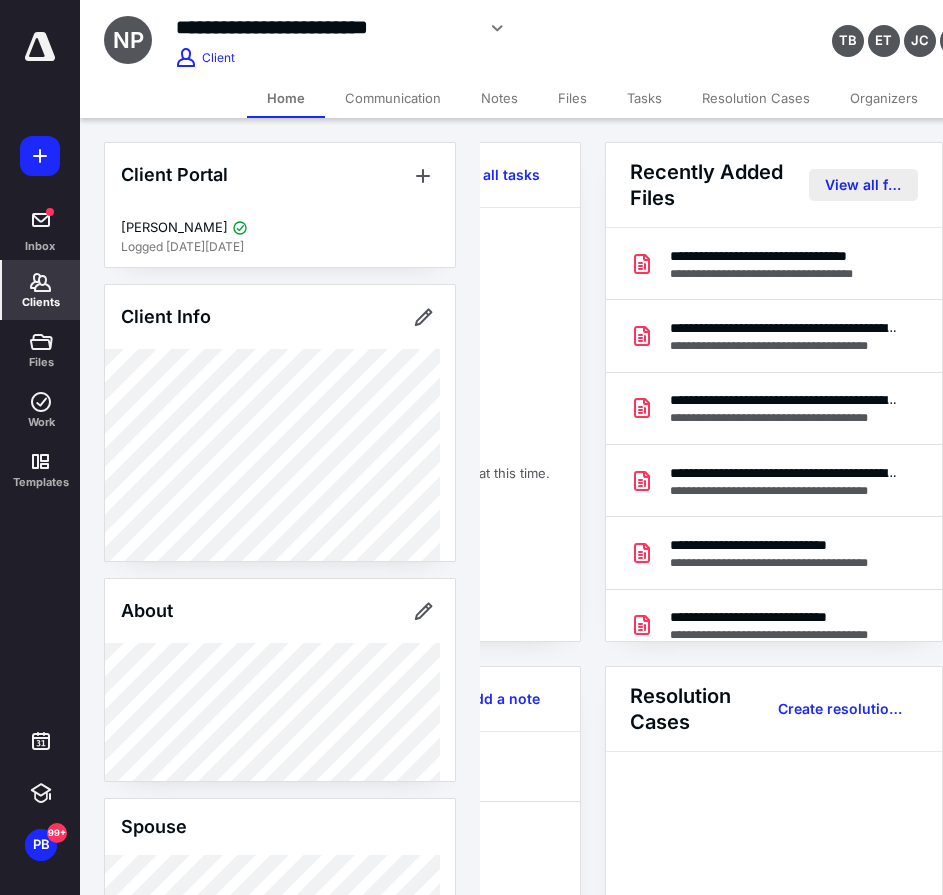 click on "View all files" at bounding box center (863, 185) 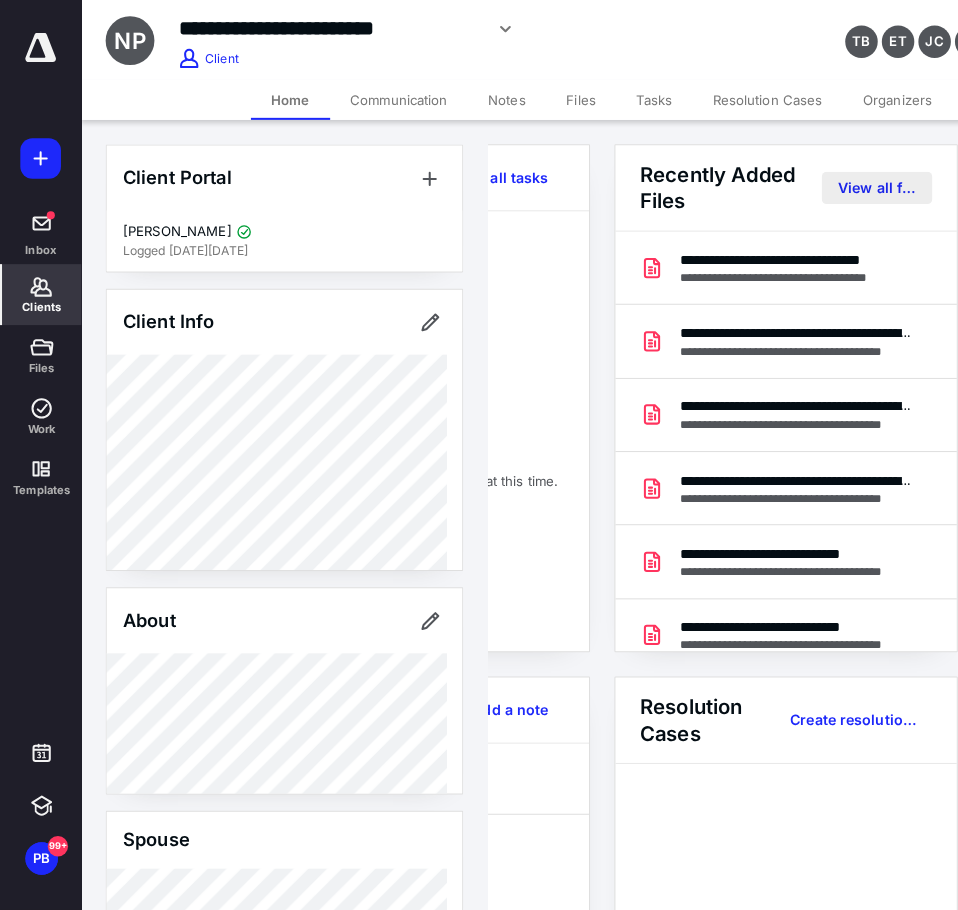 scroll, scrollTop: 0, scrollLeft: 0, axis: both 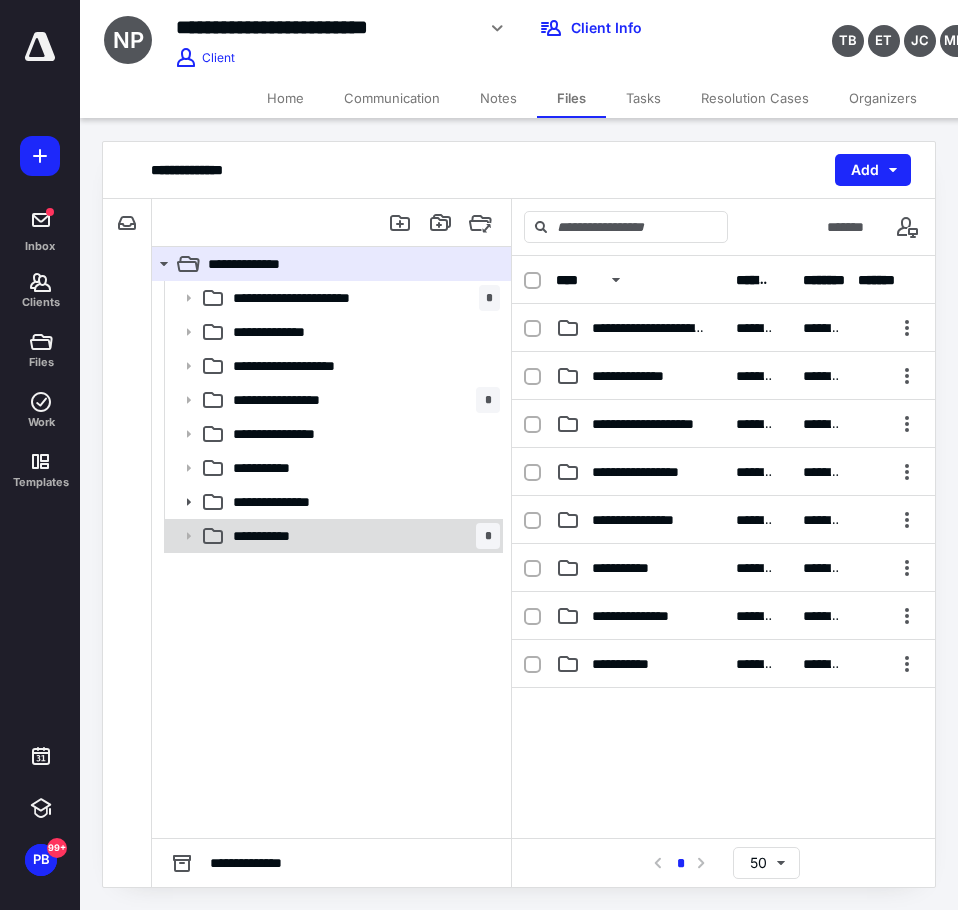 click on "**********" at bounding box center [281, 536] 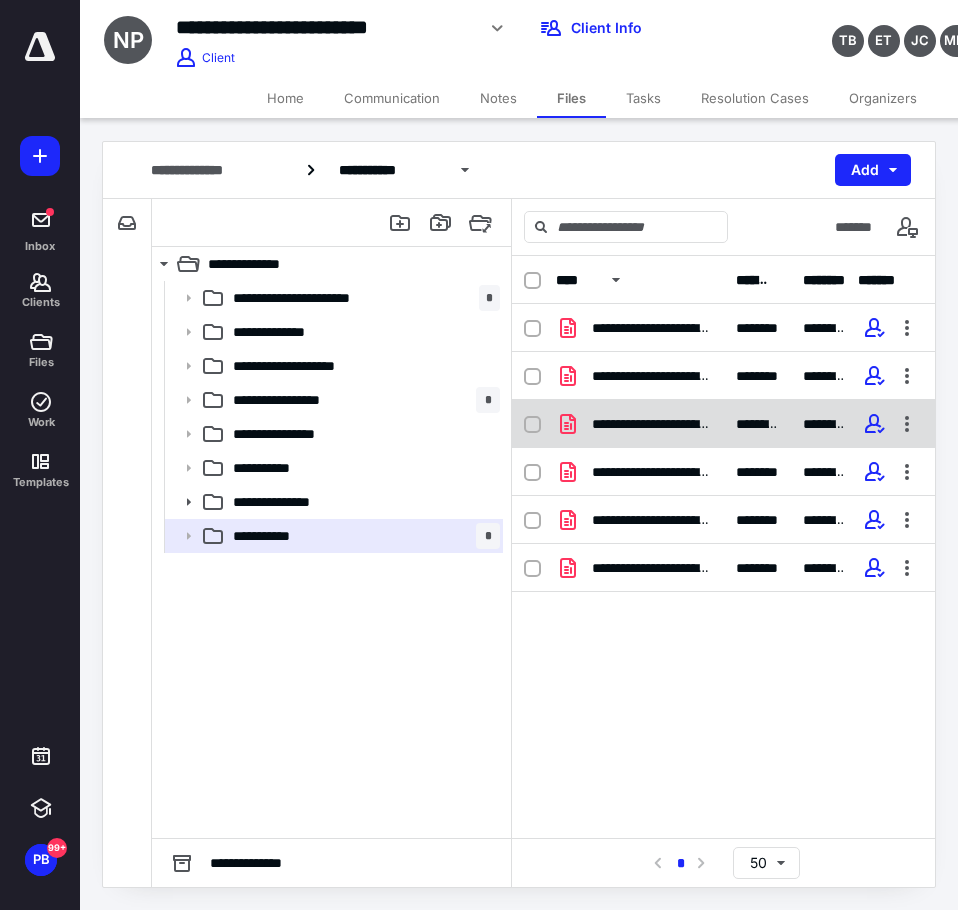 click on "**********" at bounding box center [640, 424] 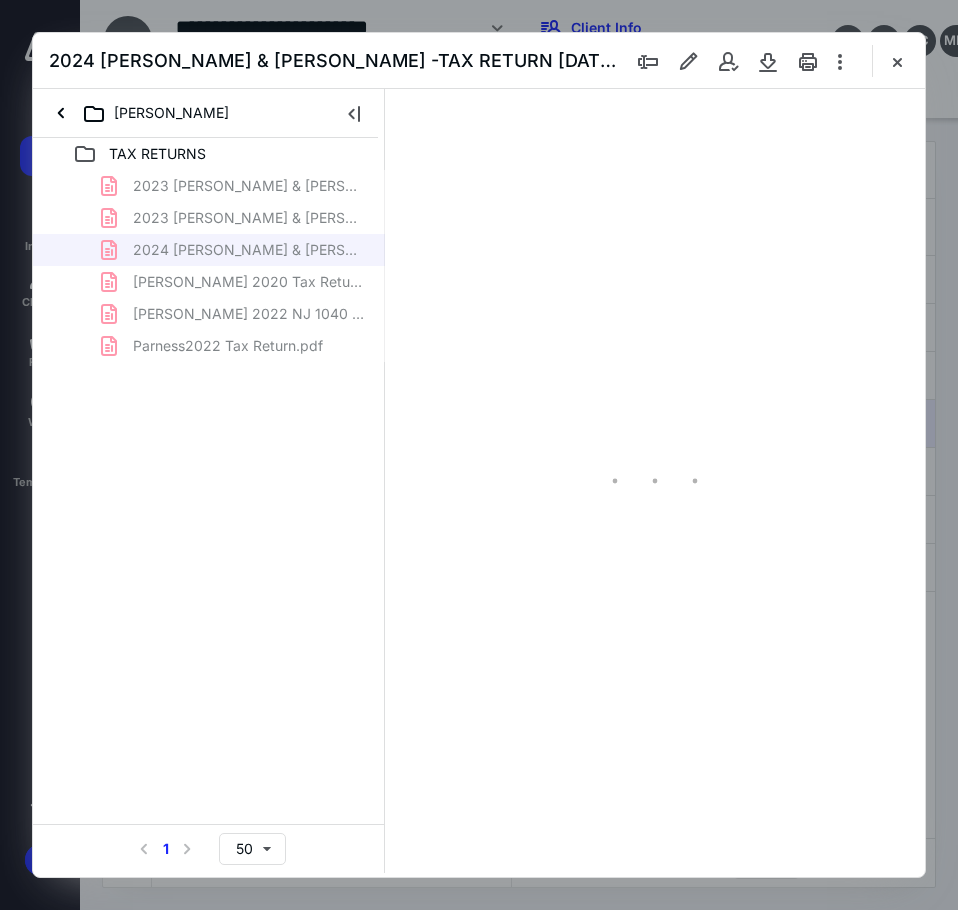 scroll, scrollTop: 0, scrollLeft: 0, axis: both 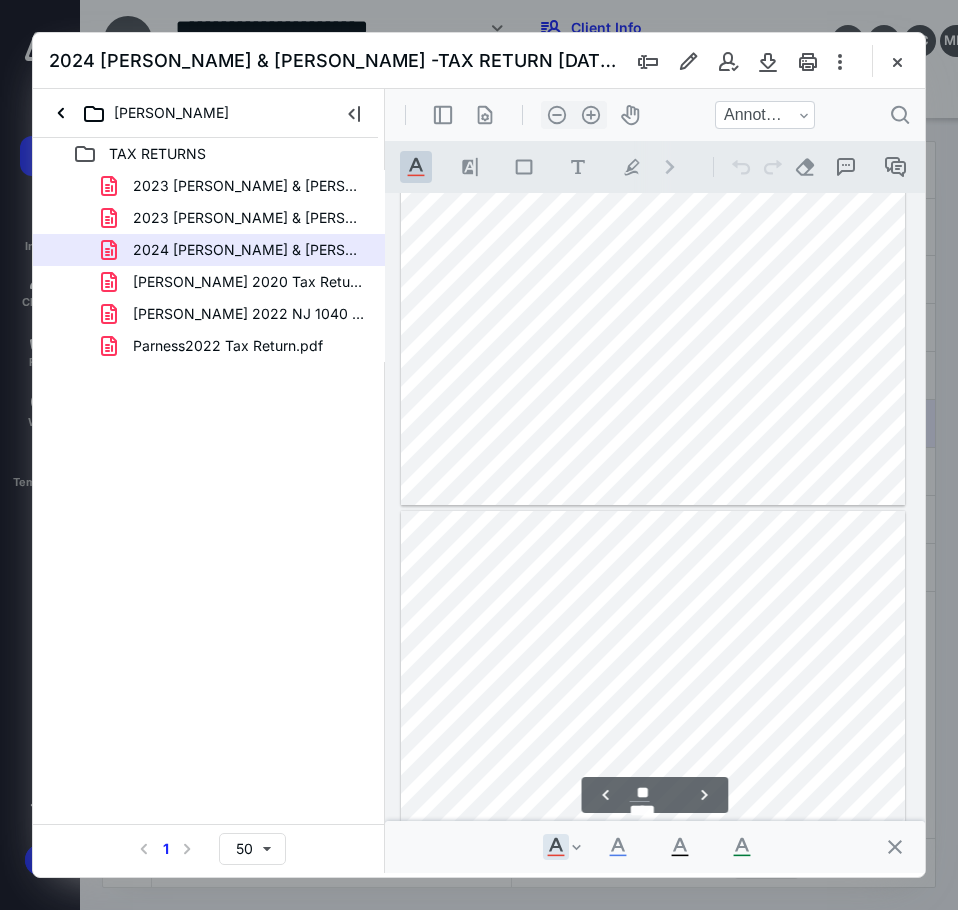 type on "**" 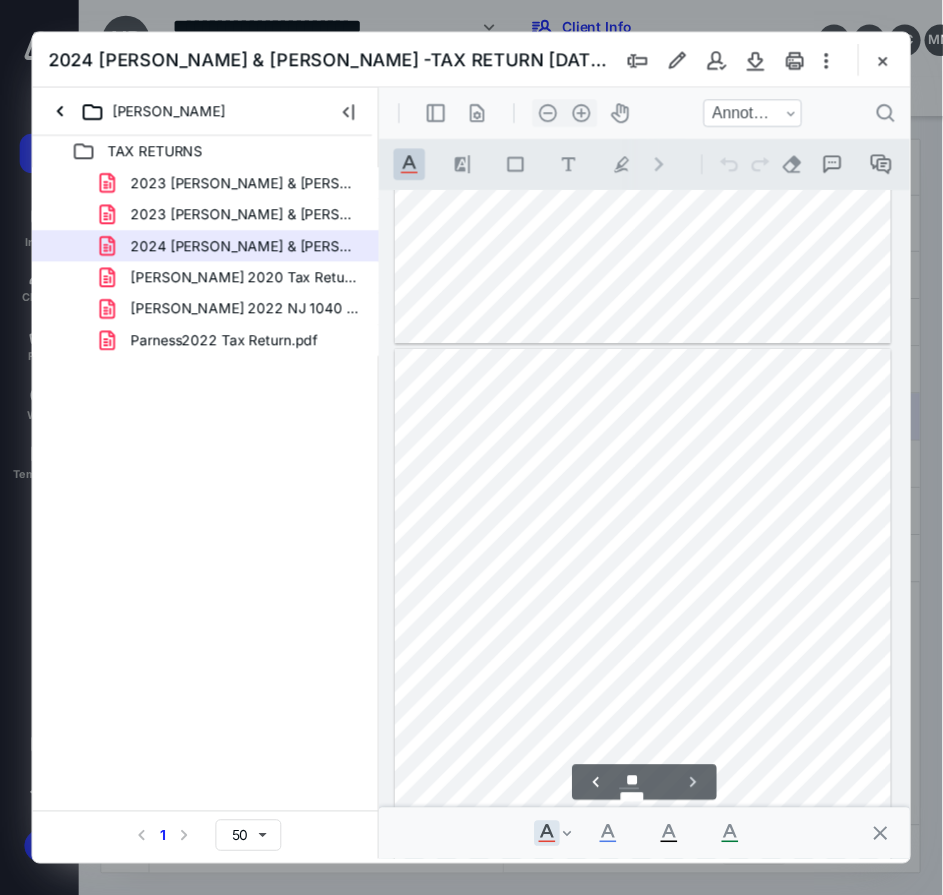 scroll, scrollTop: 10847, scrollLeft: 0, axis: vertical 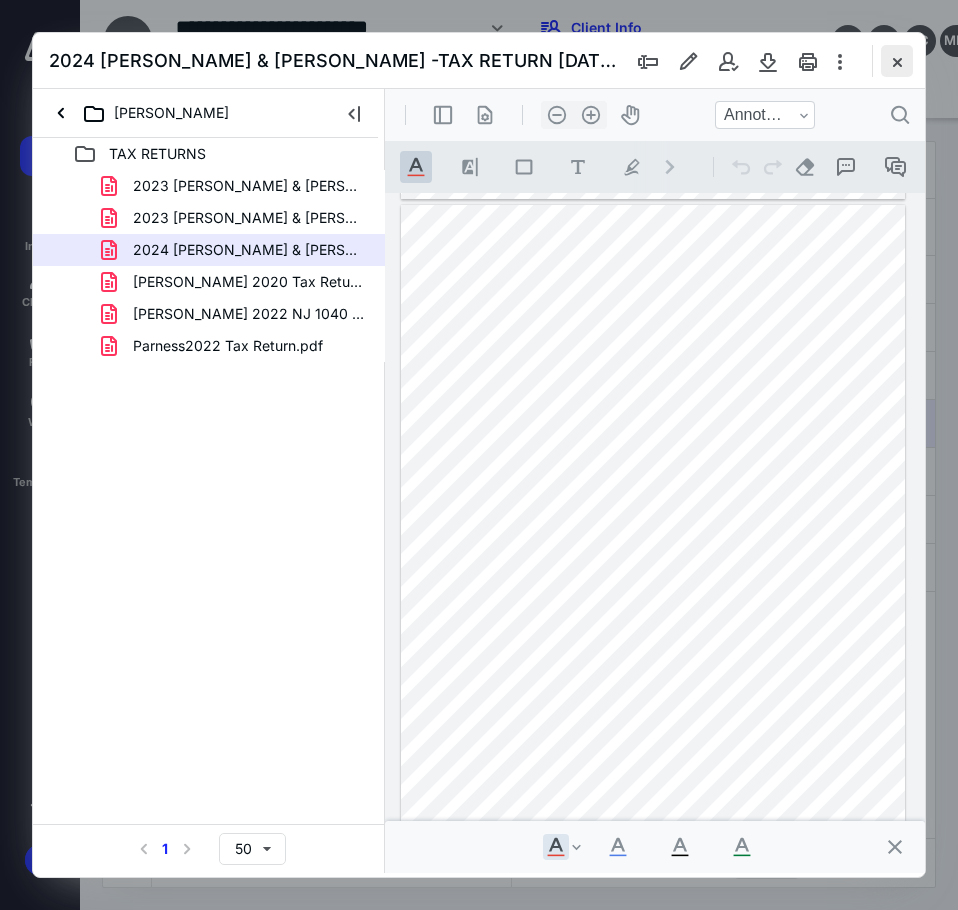 click at bounding box center (897, 61) 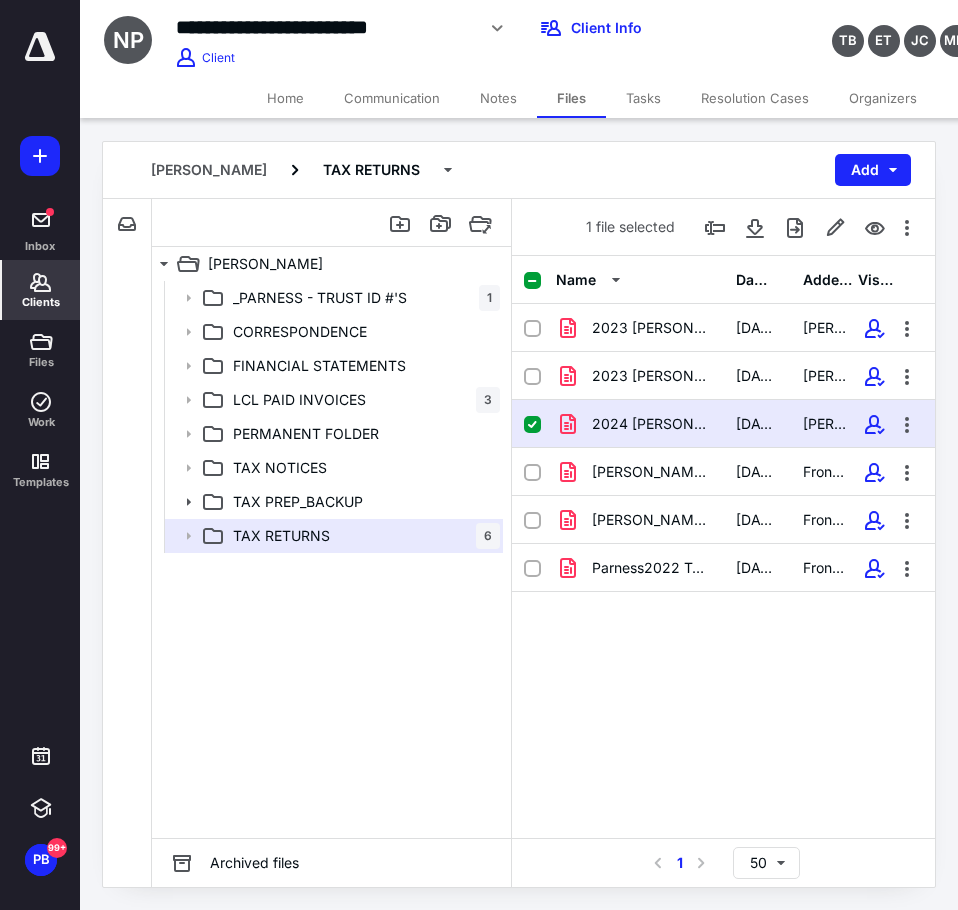 click 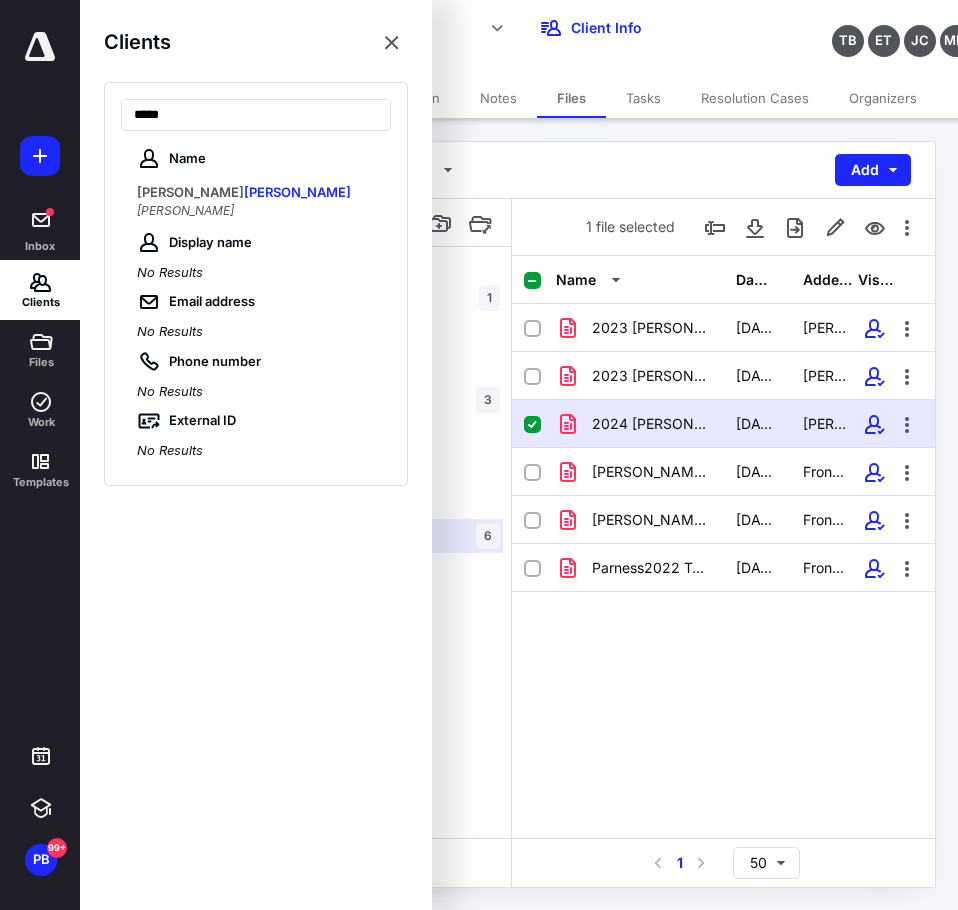 type on "*****" 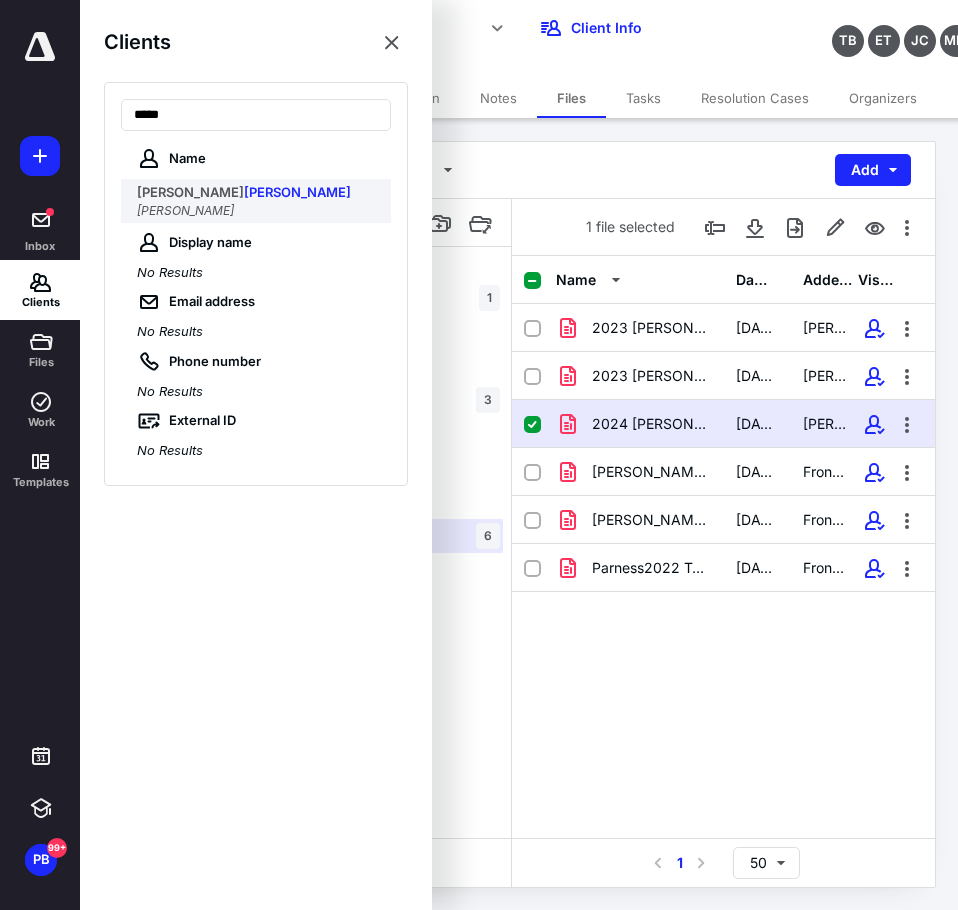 click on "[PERSON_NAME]" at bounding box center (258, 211) 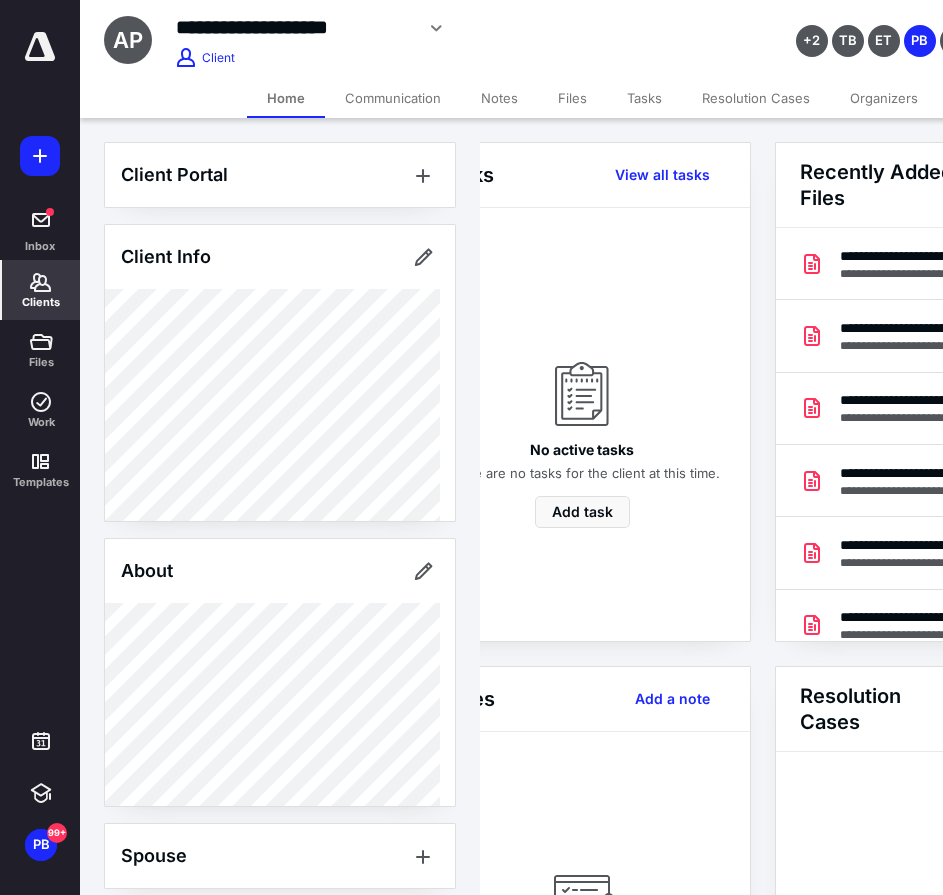 scroll, scrollTop: 0, scrollLeft: 239, axis: horizontal 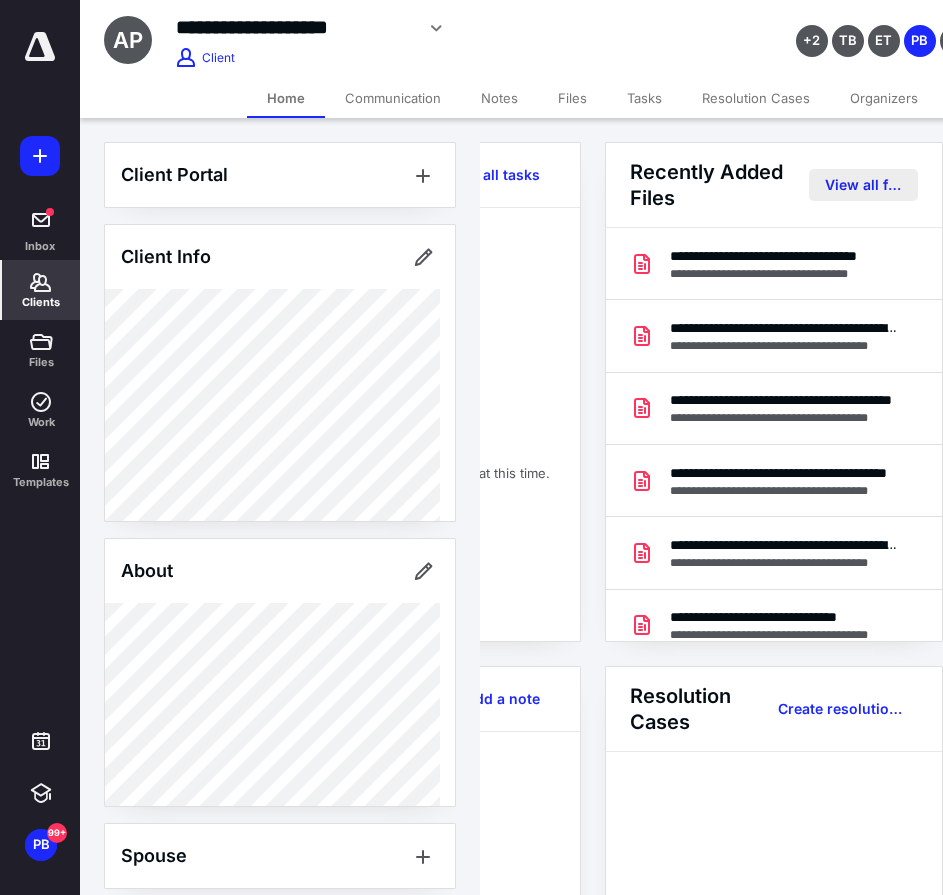 click on "View all files" at bounding box center [863, 185] 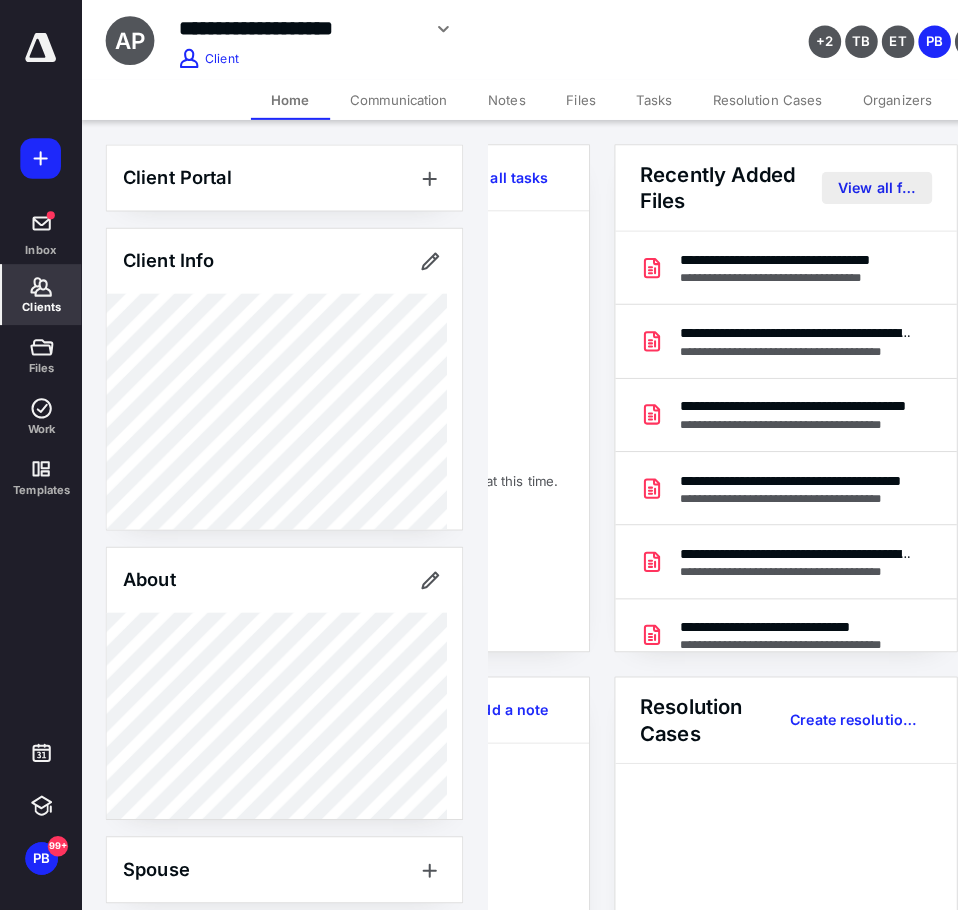 scroll, scrollTop: 0, scrollLeft: 0, axis: both 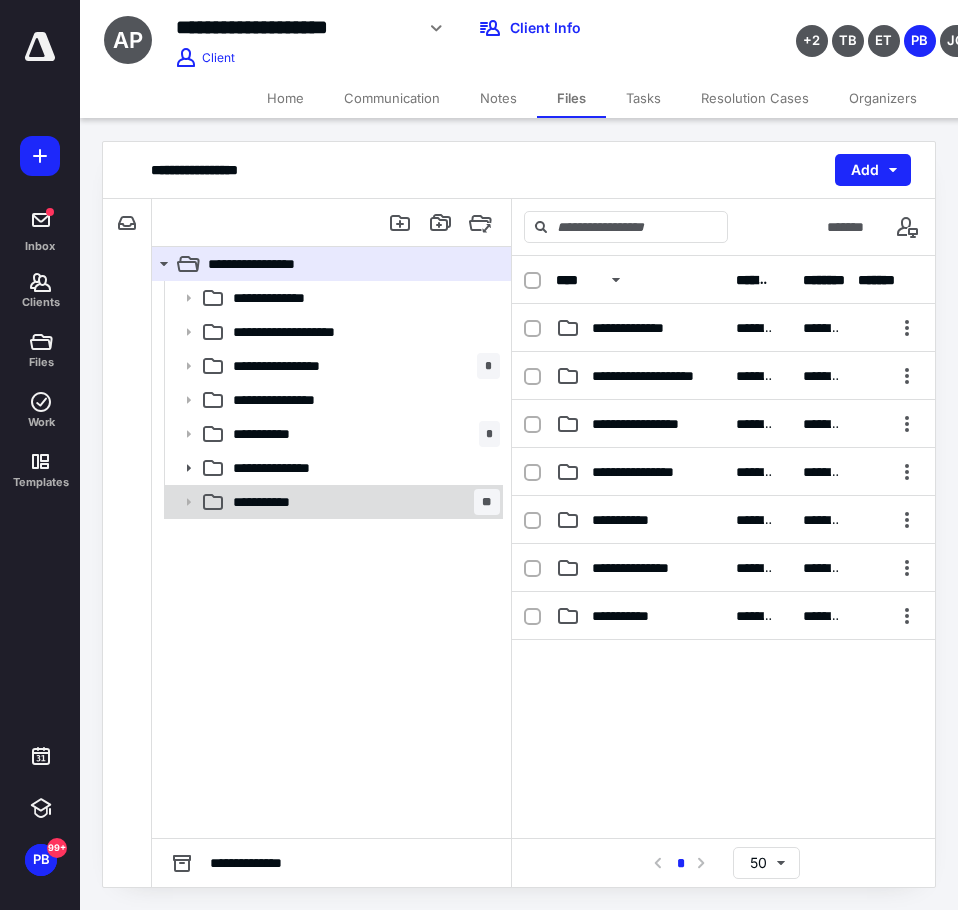 click on "**********" at bounding box center (362, 502) 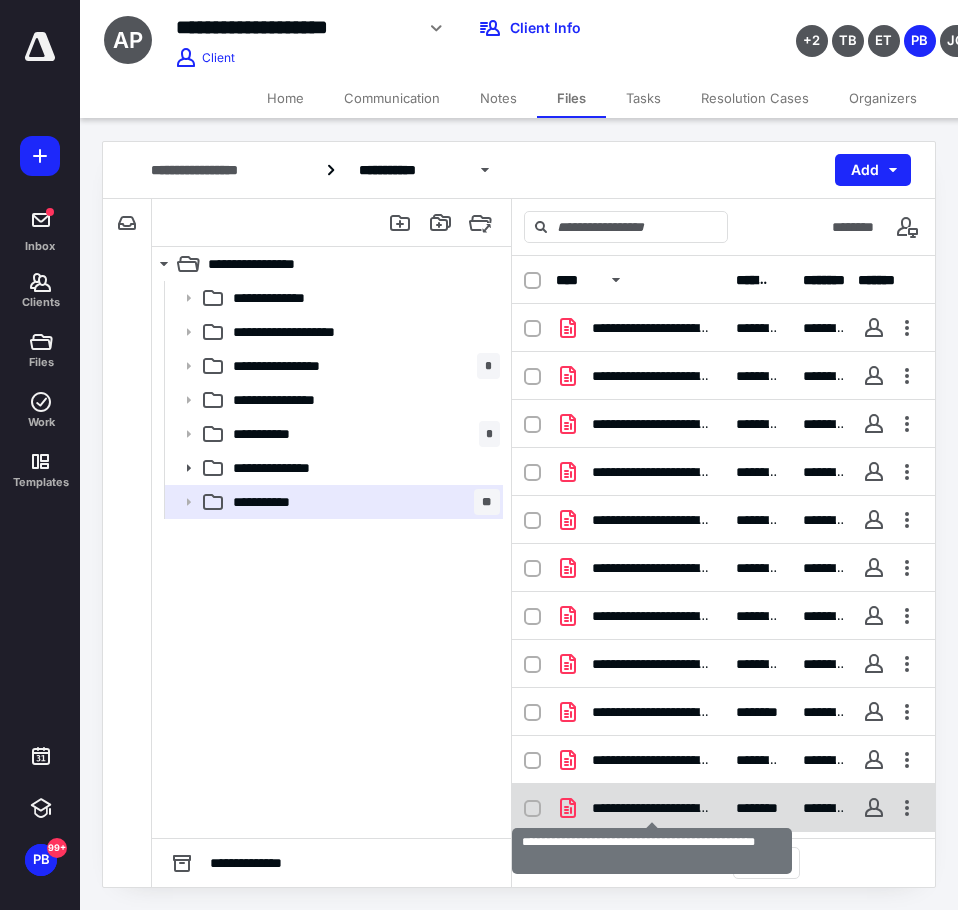 click on "**********" at bounding box center [652, 808] 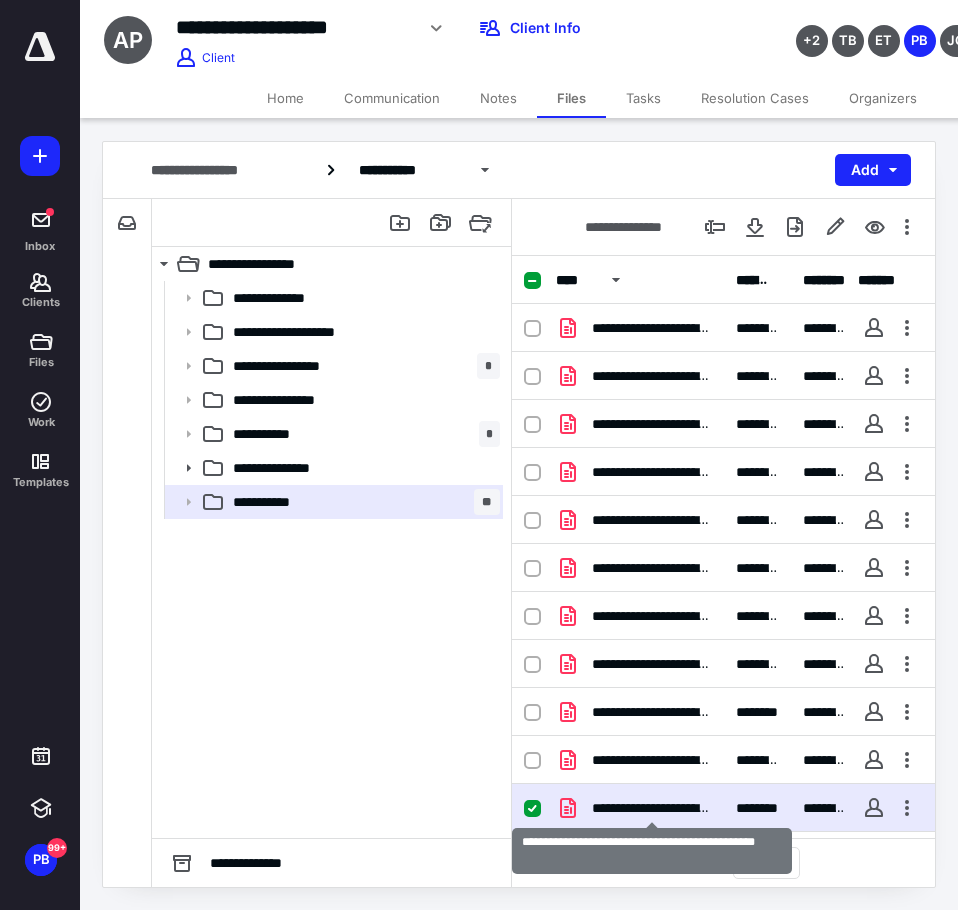 click on "**********" at bounding box center [652, 808] 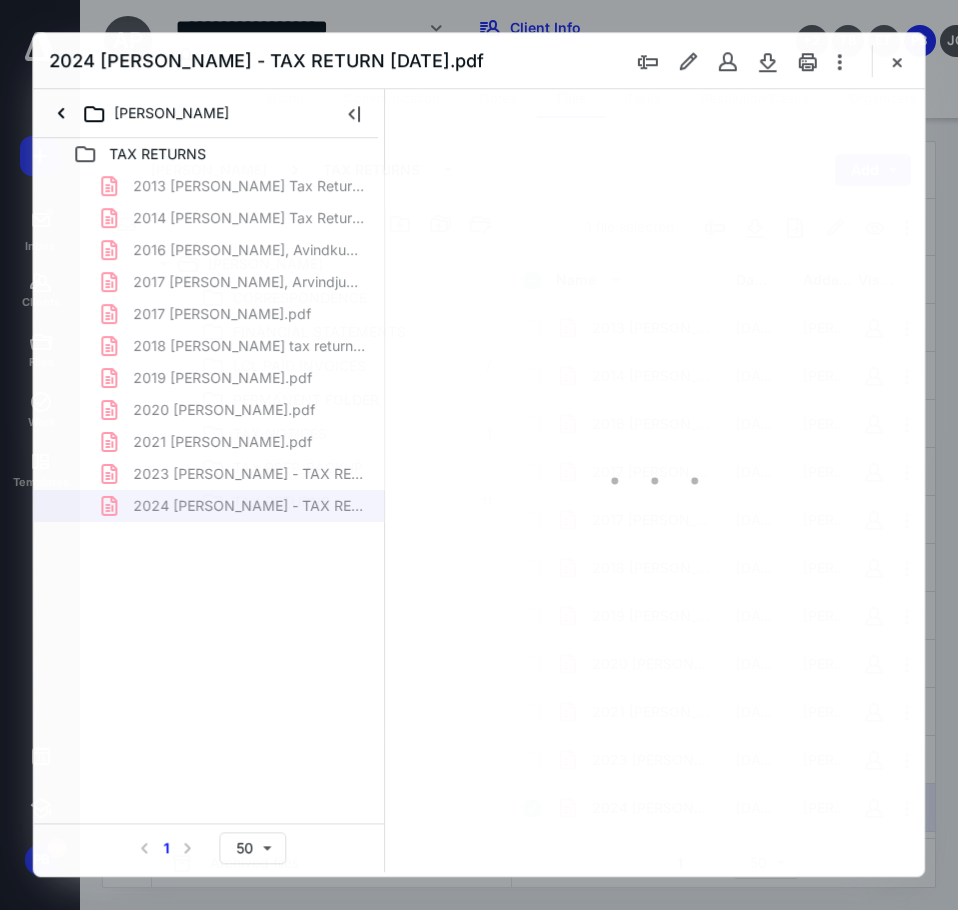 scroll, scrollTop: 0, scrollLeft: 0, axis: both 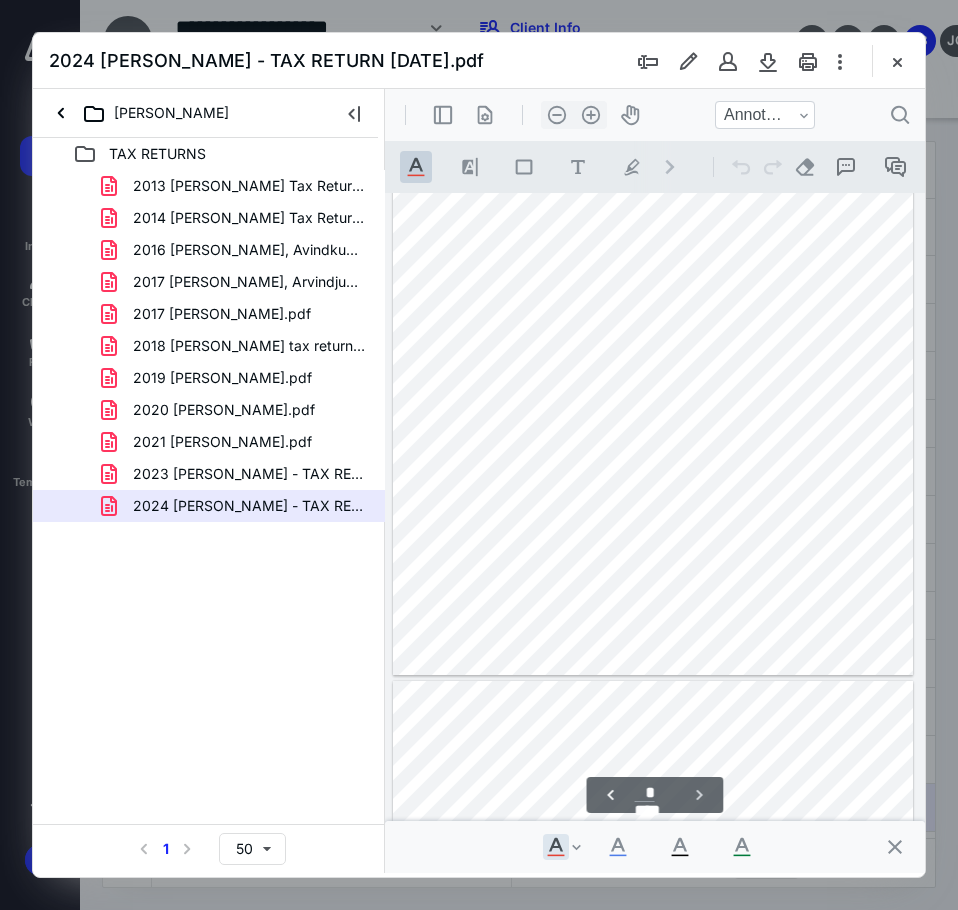 type on "**" 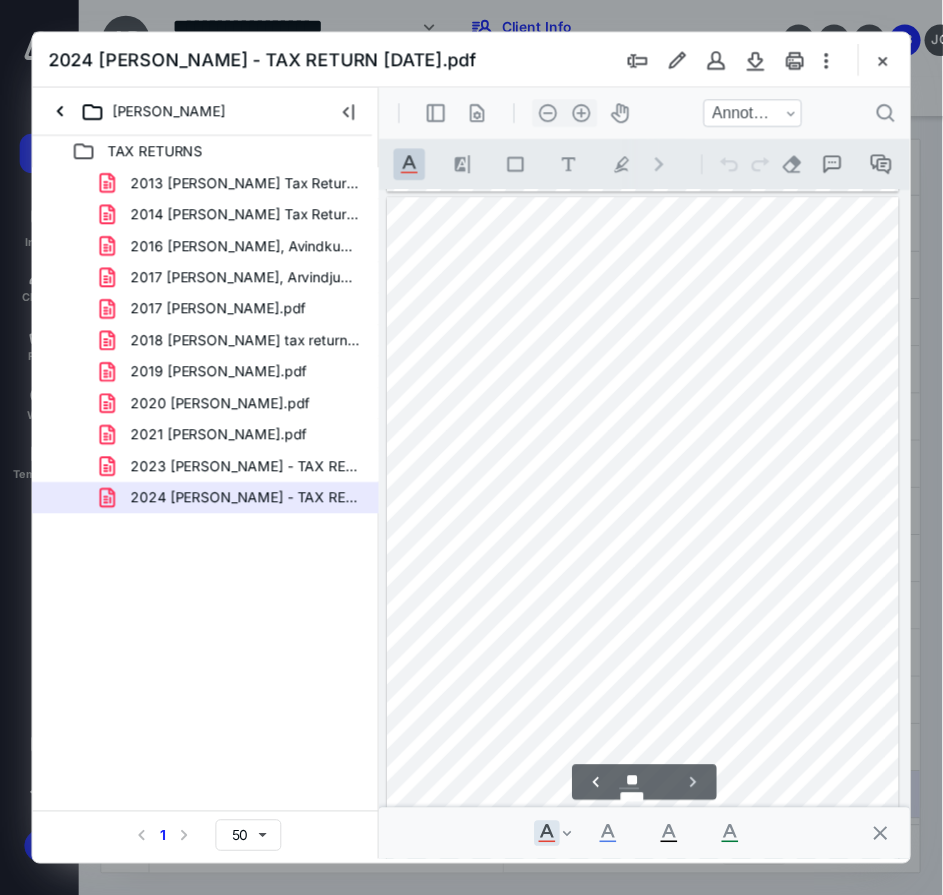 scroll, scrollTop: 6110, scrollLeft: 0, axis: vertical 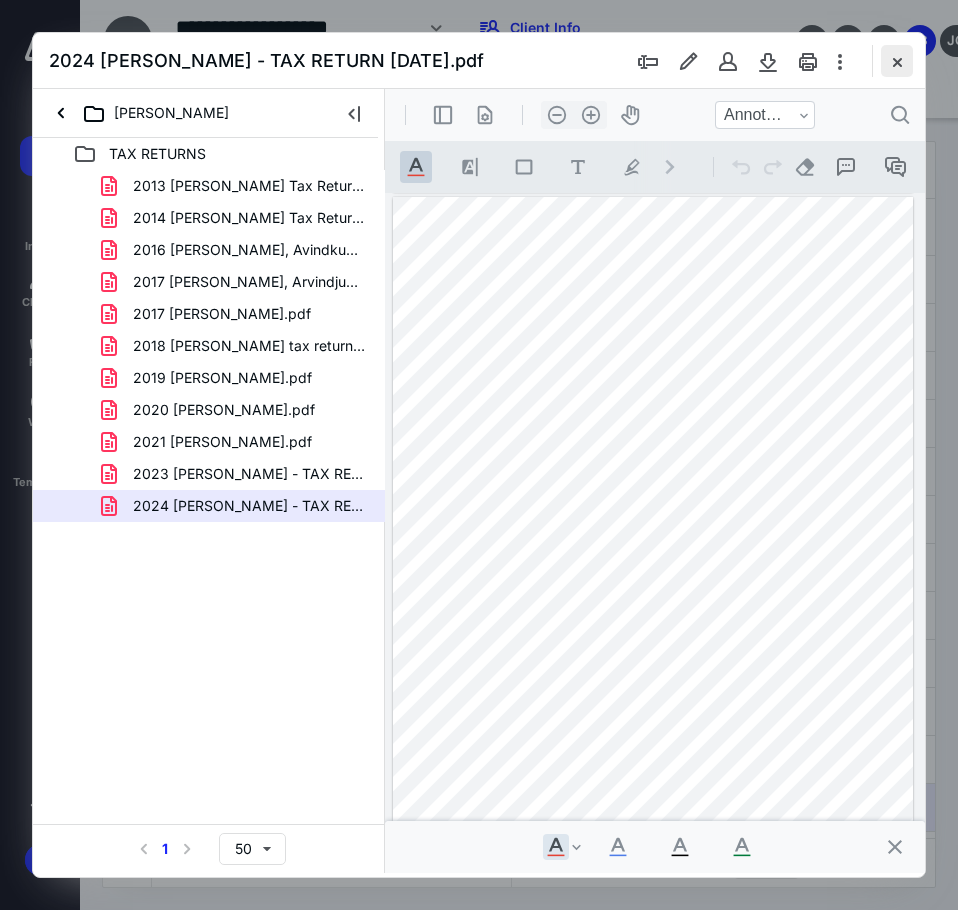 click at bounding box center [897, 61] 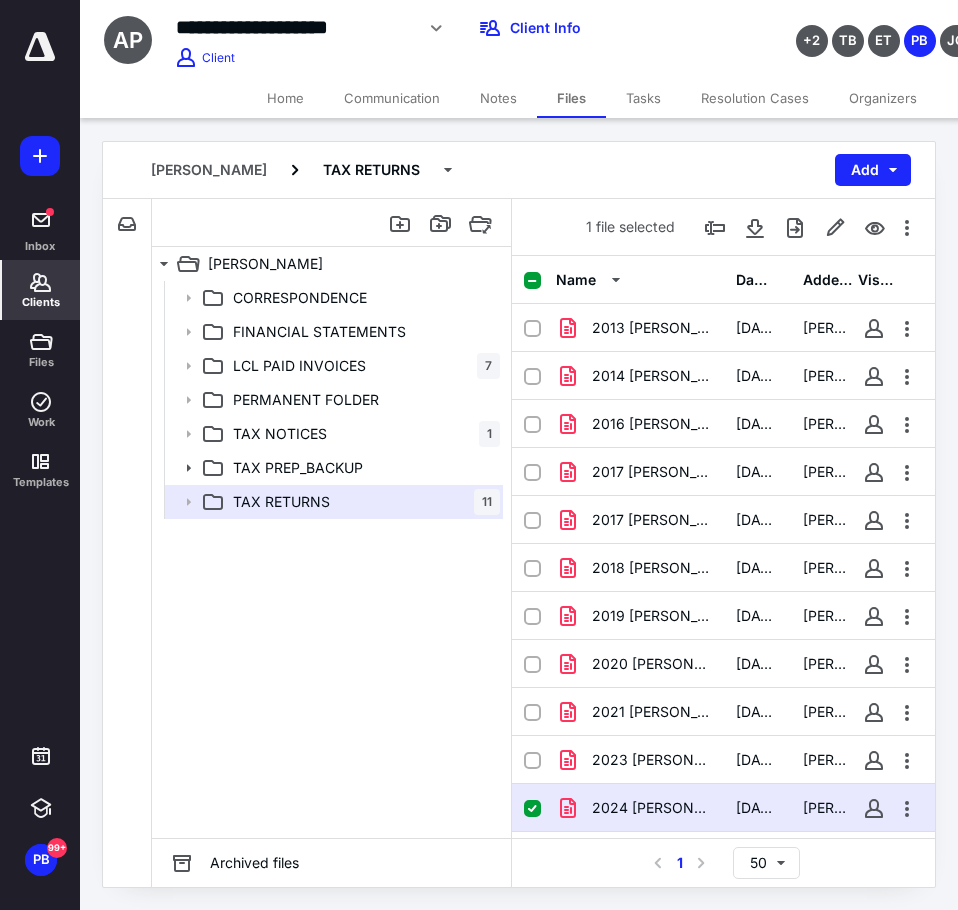 click on "Clients" at bounding box center (41, 290) 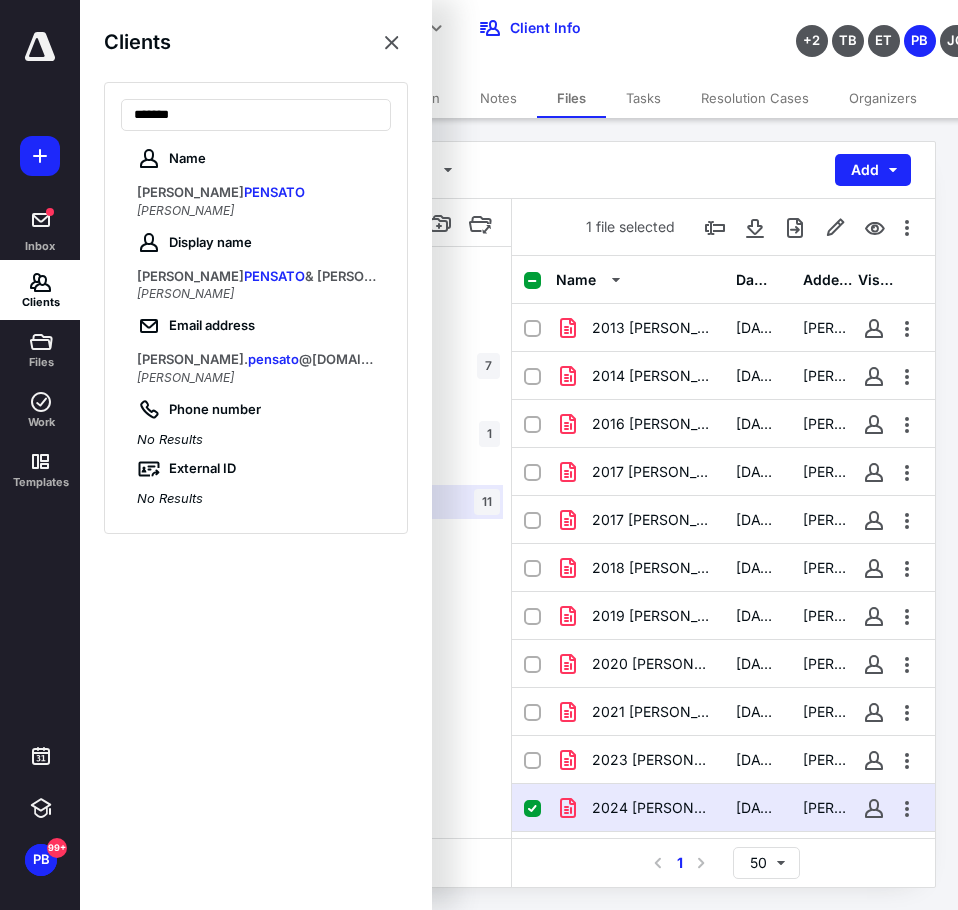 type on "*******" 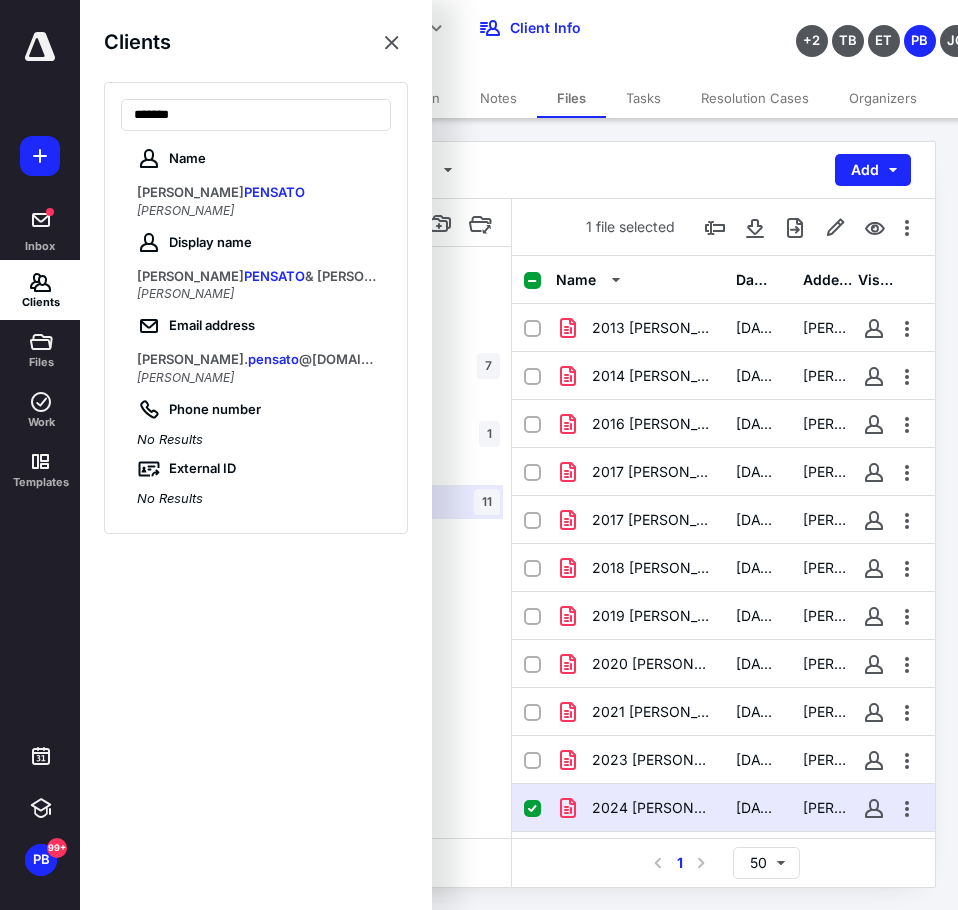 click on "[PERSON_NAME]" at bounding box center [185, 210] 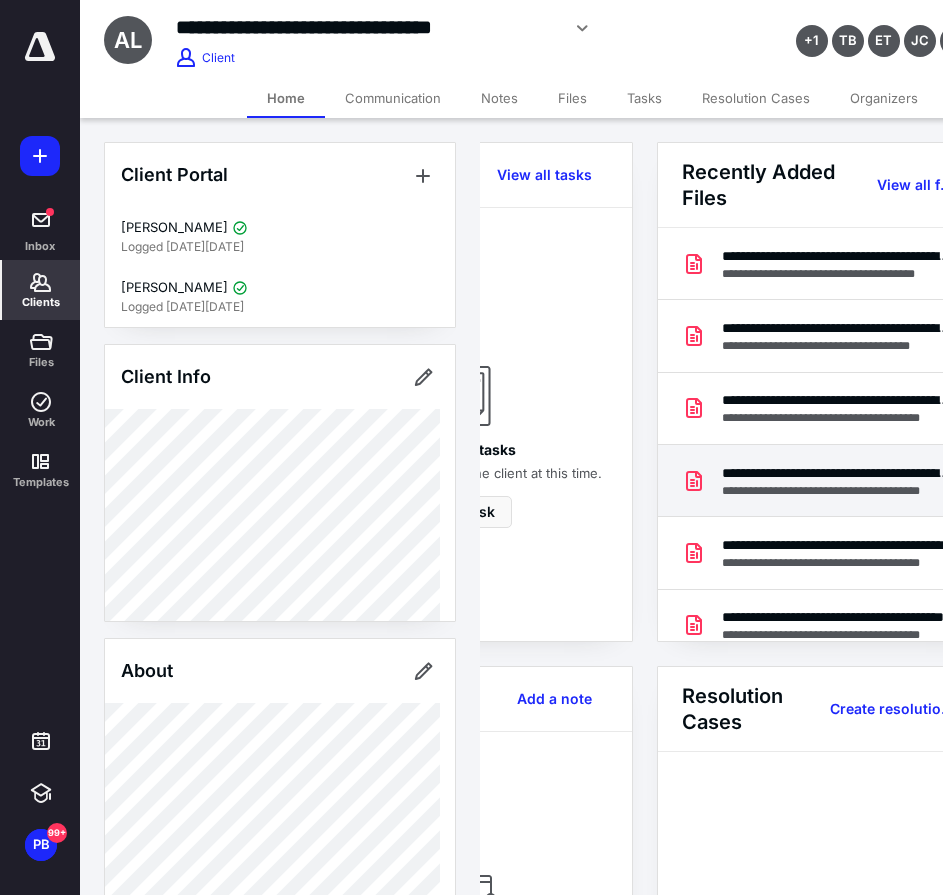 scroll, scrollTop: 0, scrollLeft: 239, axis: horizontal 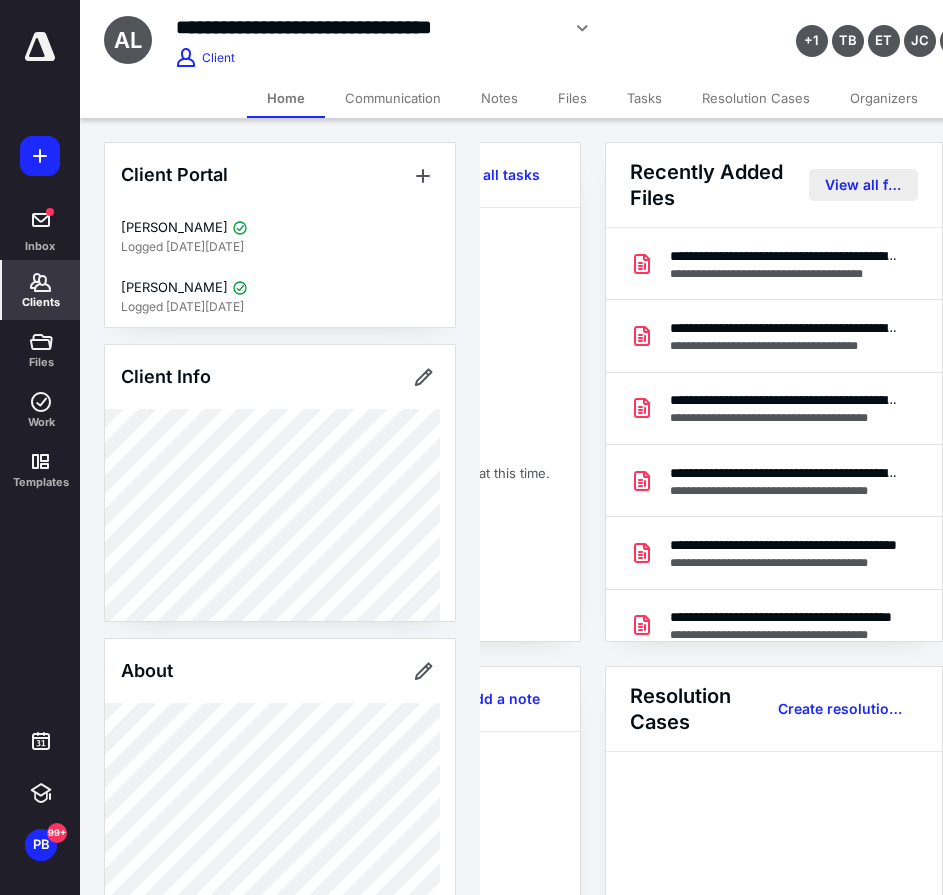 click on "View all files" at bounding box center [863, 185] 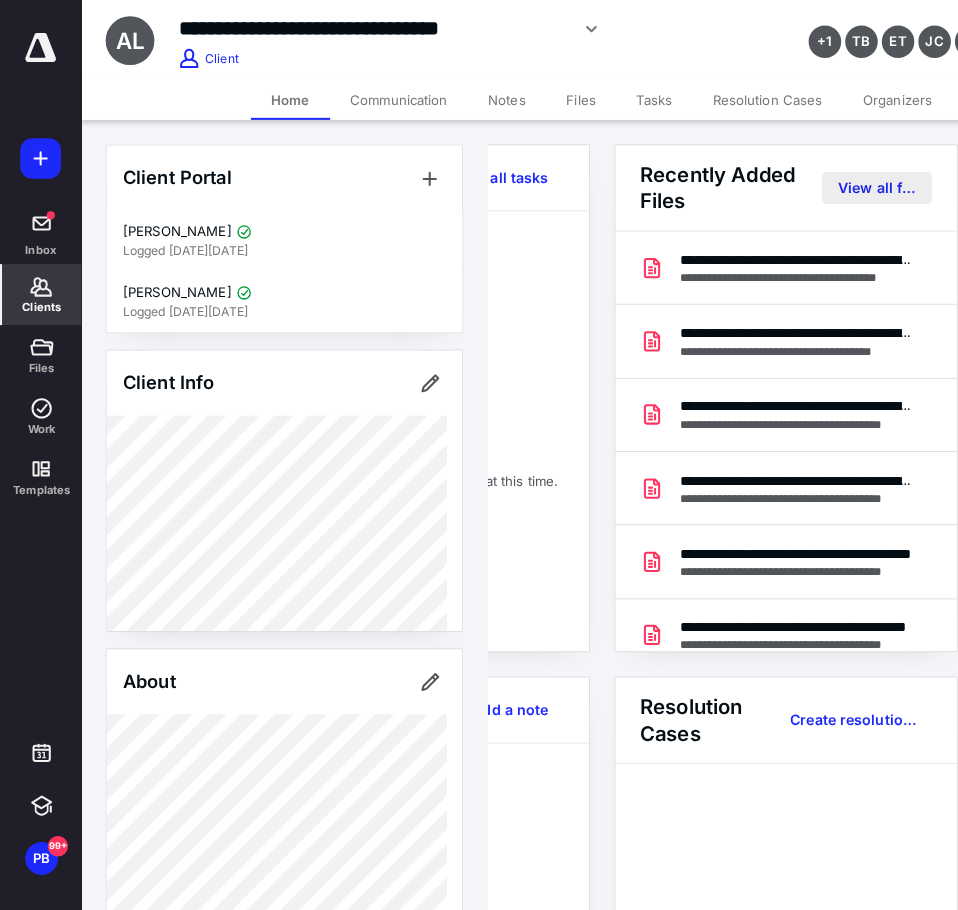 scroll, scrollTop: 0, scrollLeft: 0, axis: both 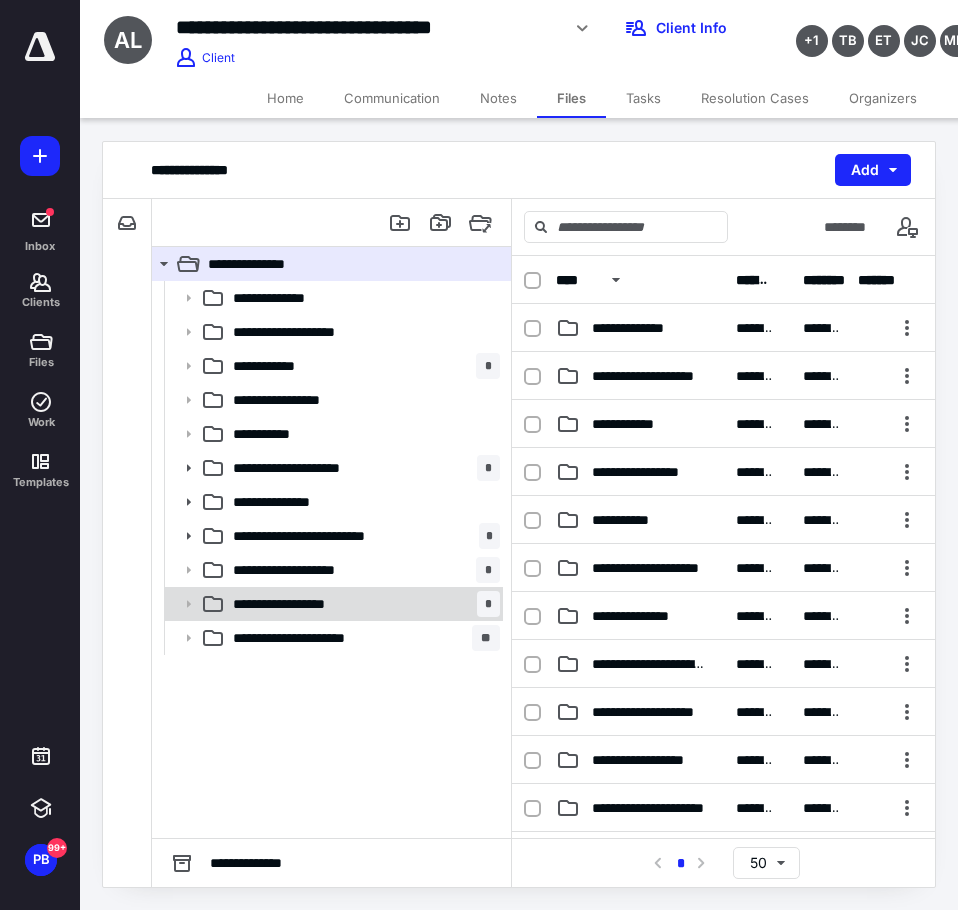 click on "**********" at bounding box center (362, 604) 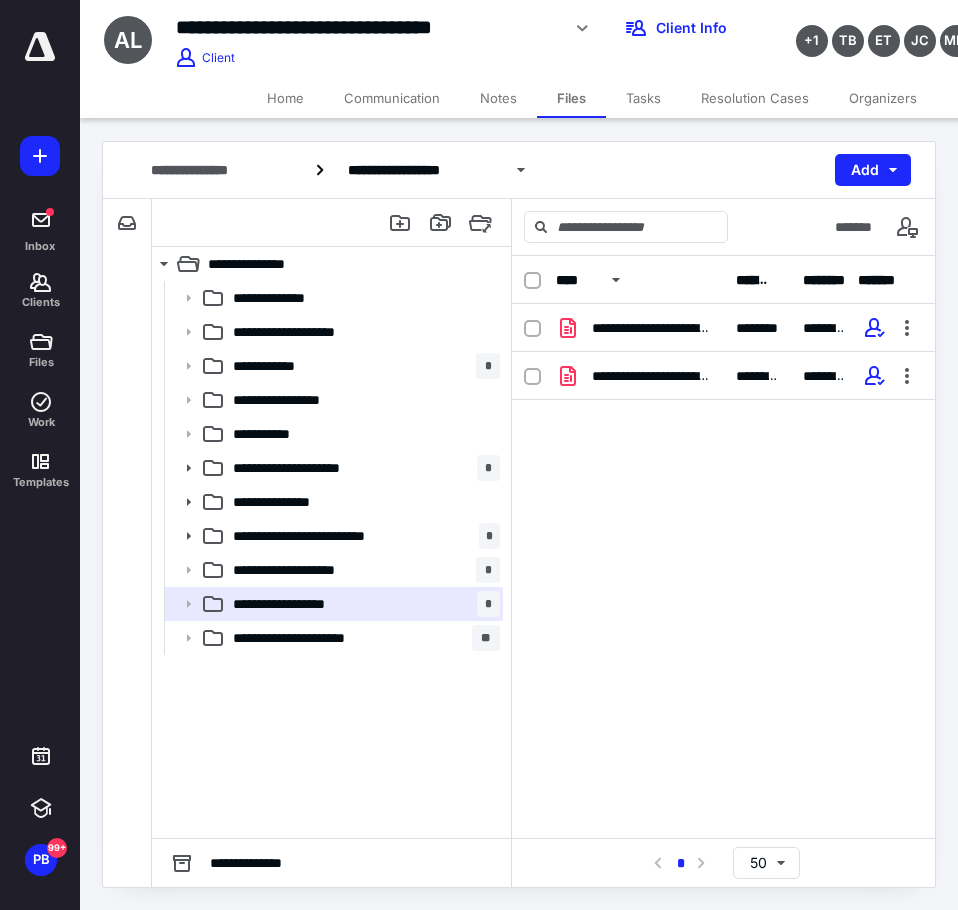 click on "**********" at bounding box center [640, 376] 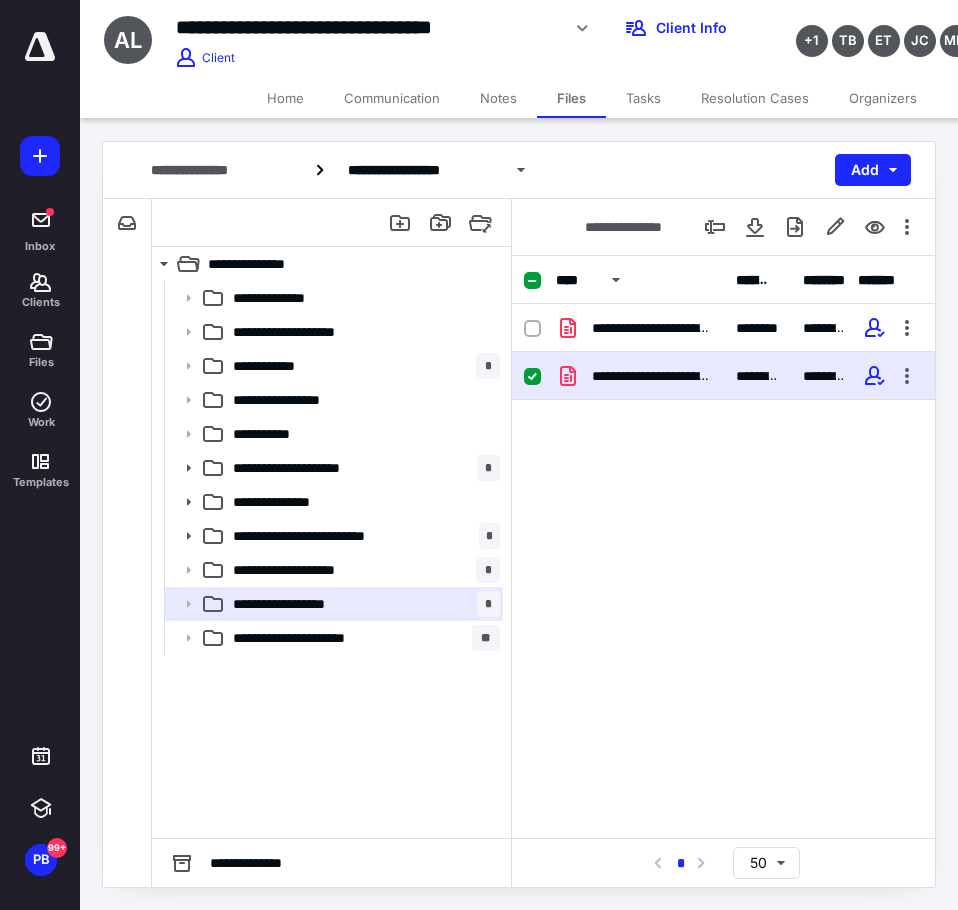 click on "**********" at bounding box center [640, 376] 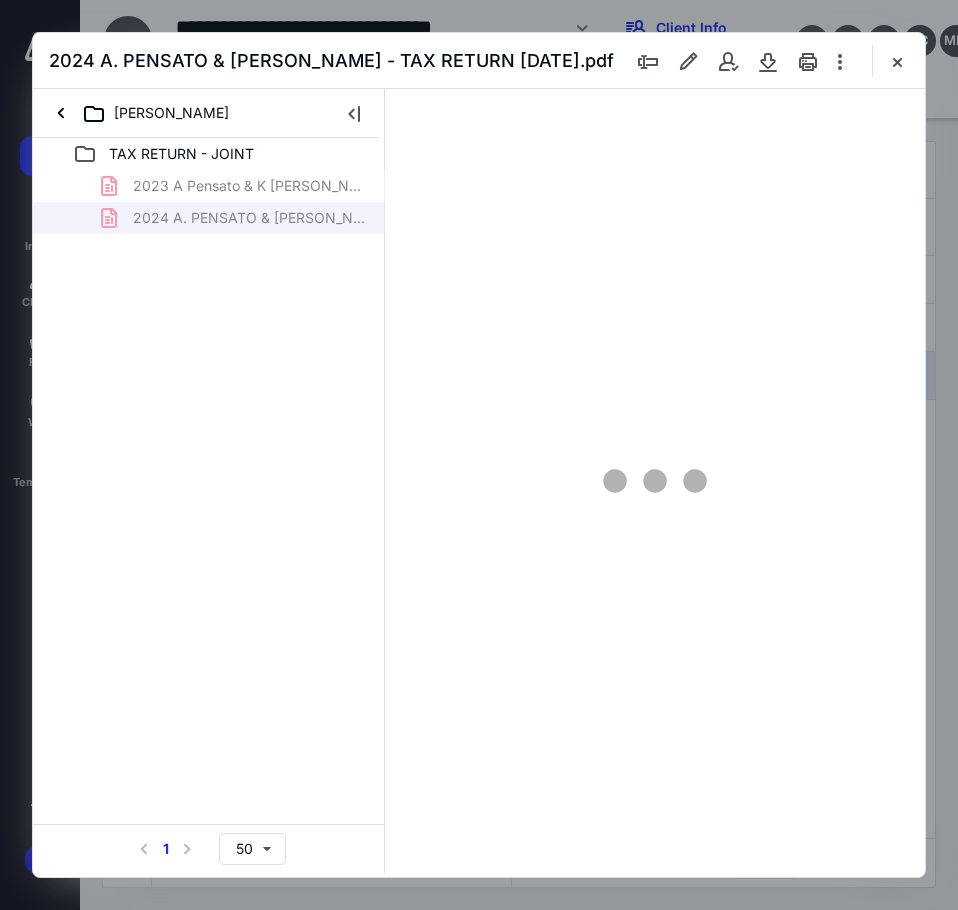 scroll, scrollTop: 0, scrollLeft: 0, axis: both 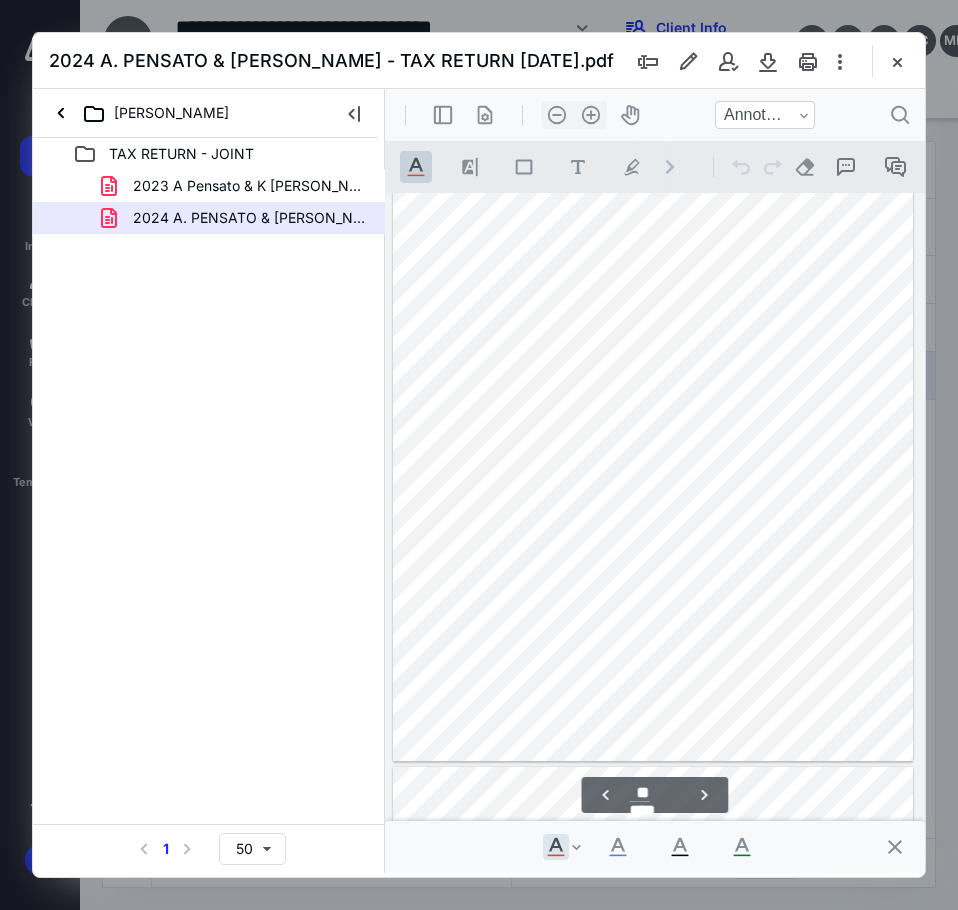 type on "**" 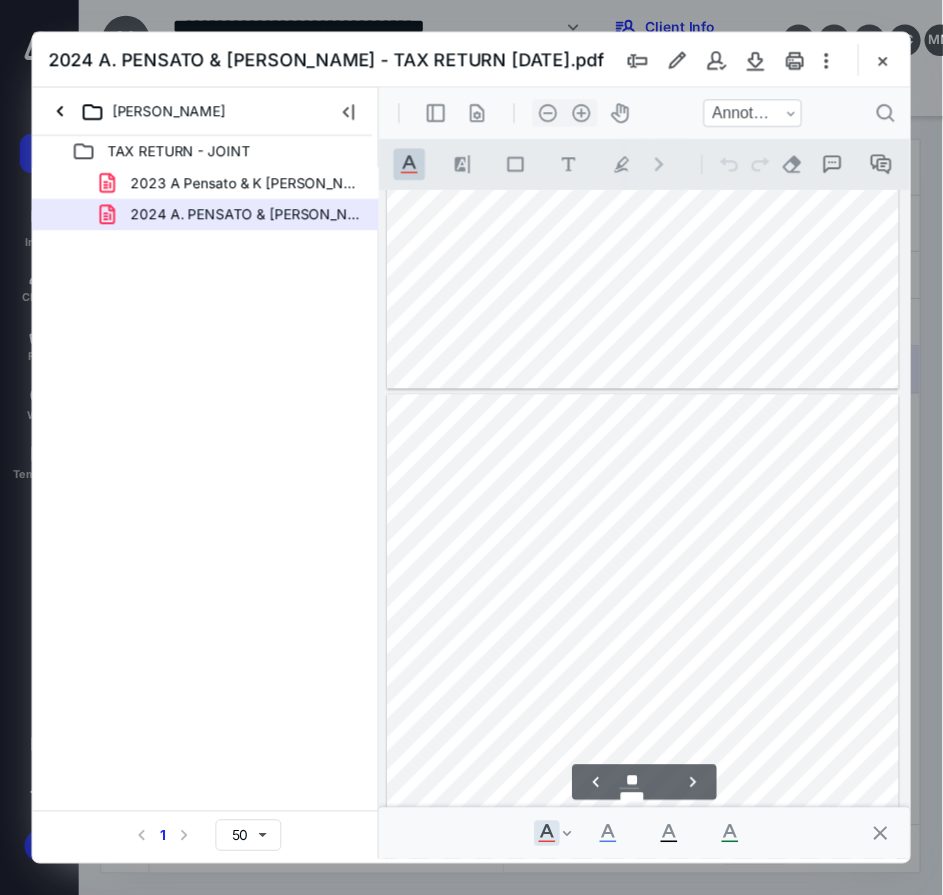 scroll, scrollTop: 9305, scrollLeft: 0, axis: vertical 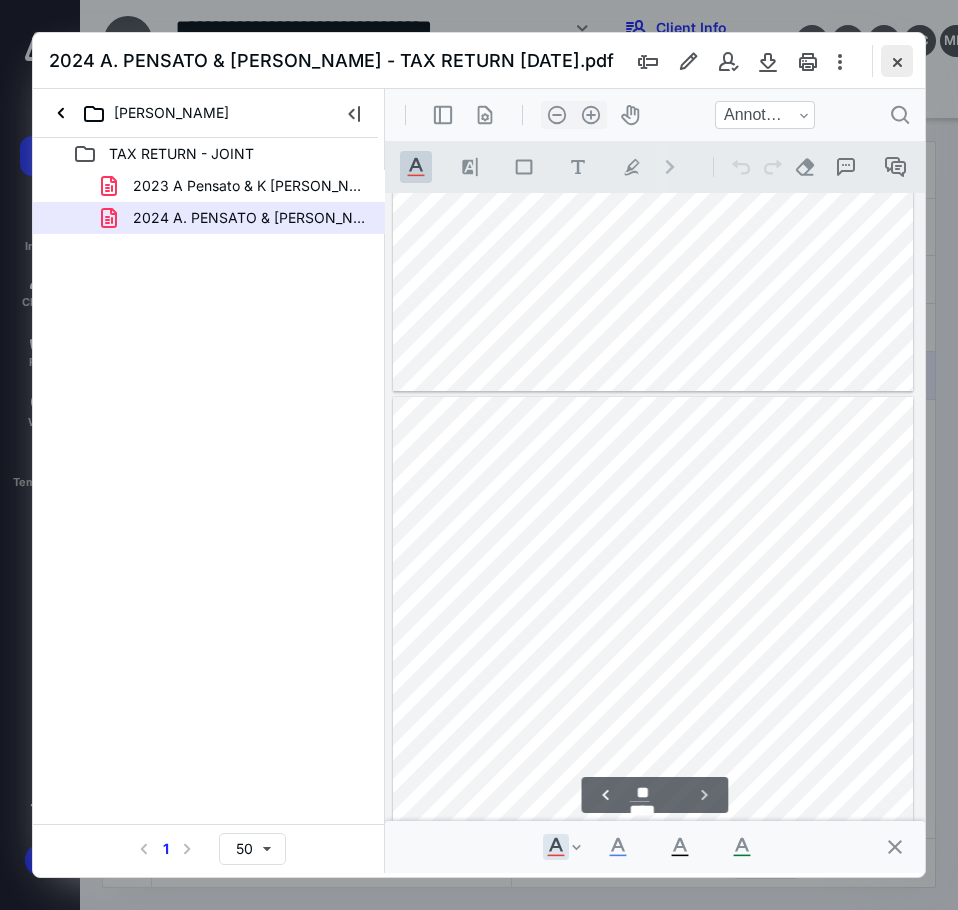 click at bounding box center (897, 61) 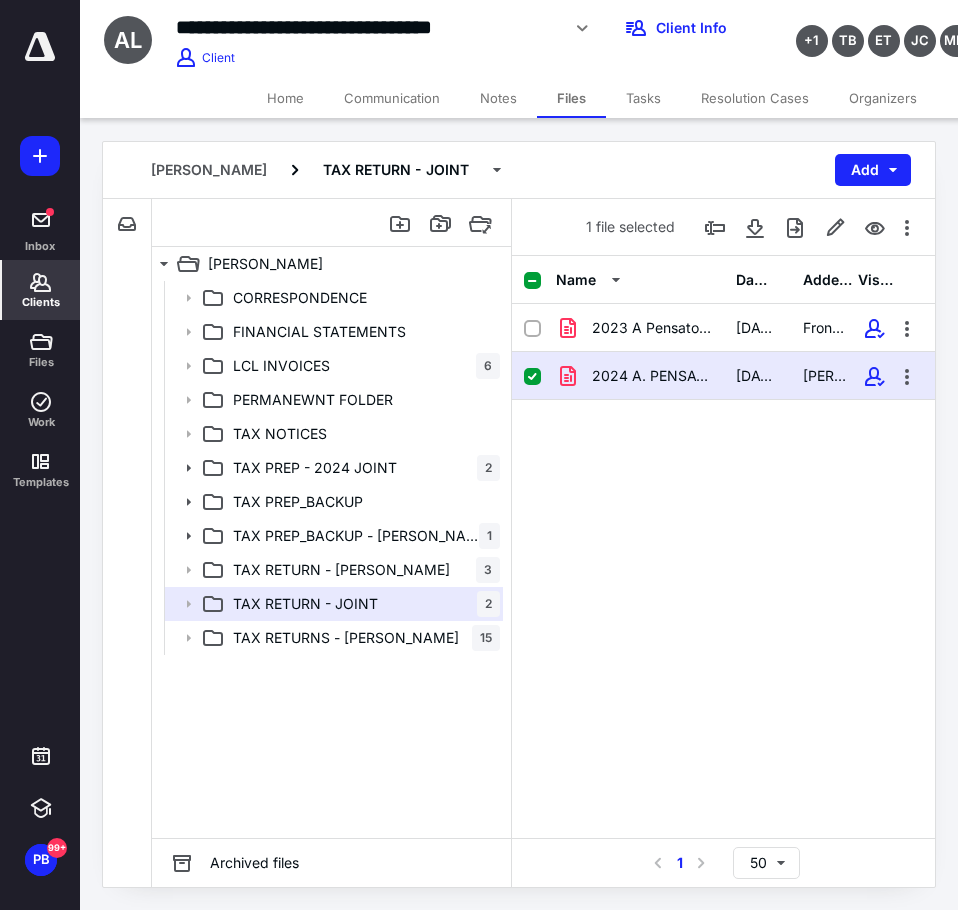 click 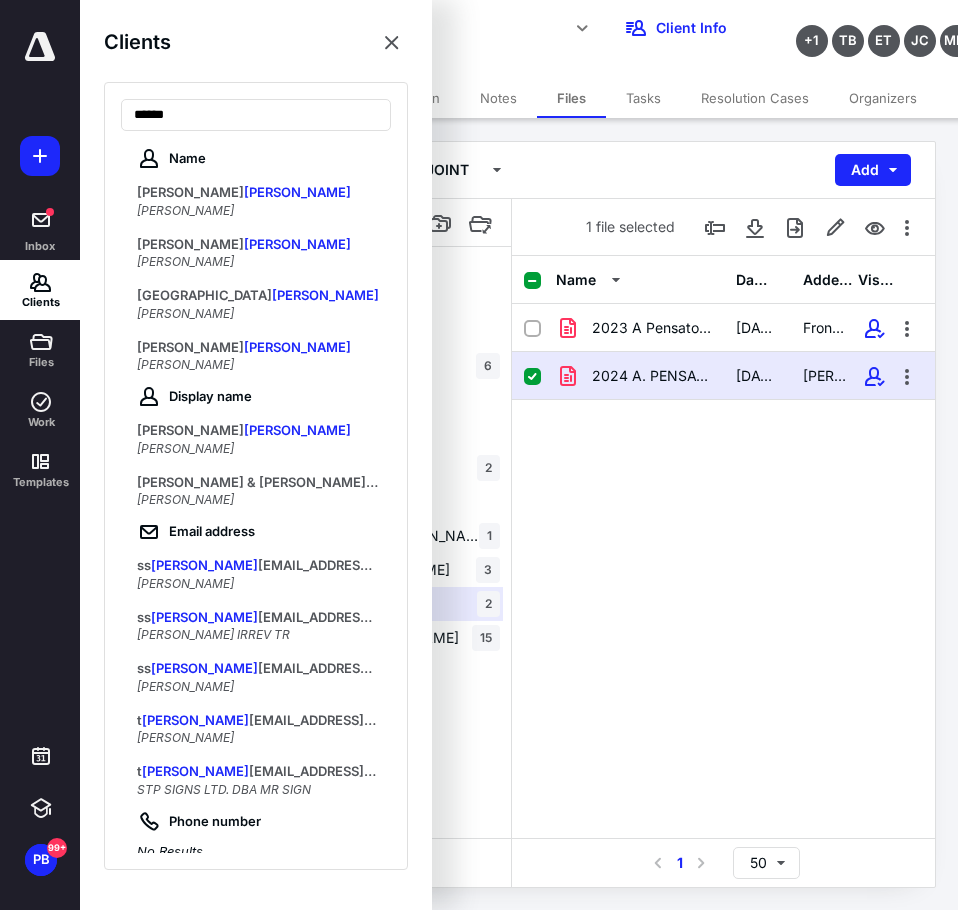 type on "******" 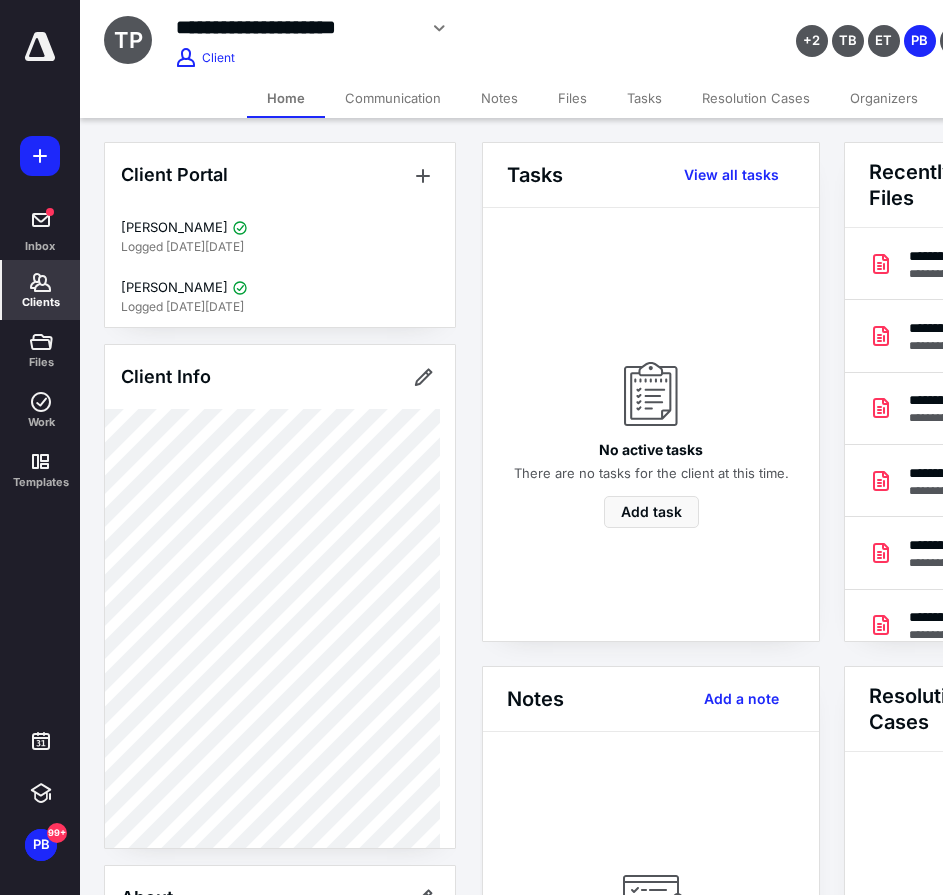 scroll, scrollTop: 0, scrollLeft: 239, axis: horizontal 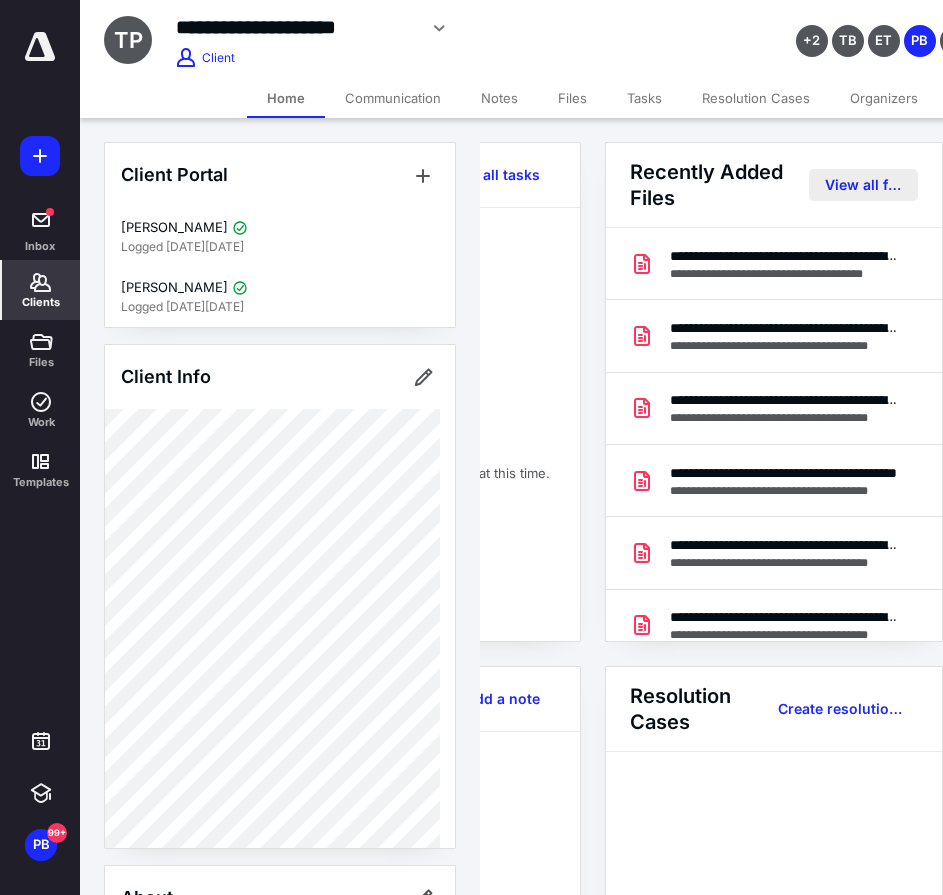 click on "View all files" at bounding box center [863, 185] 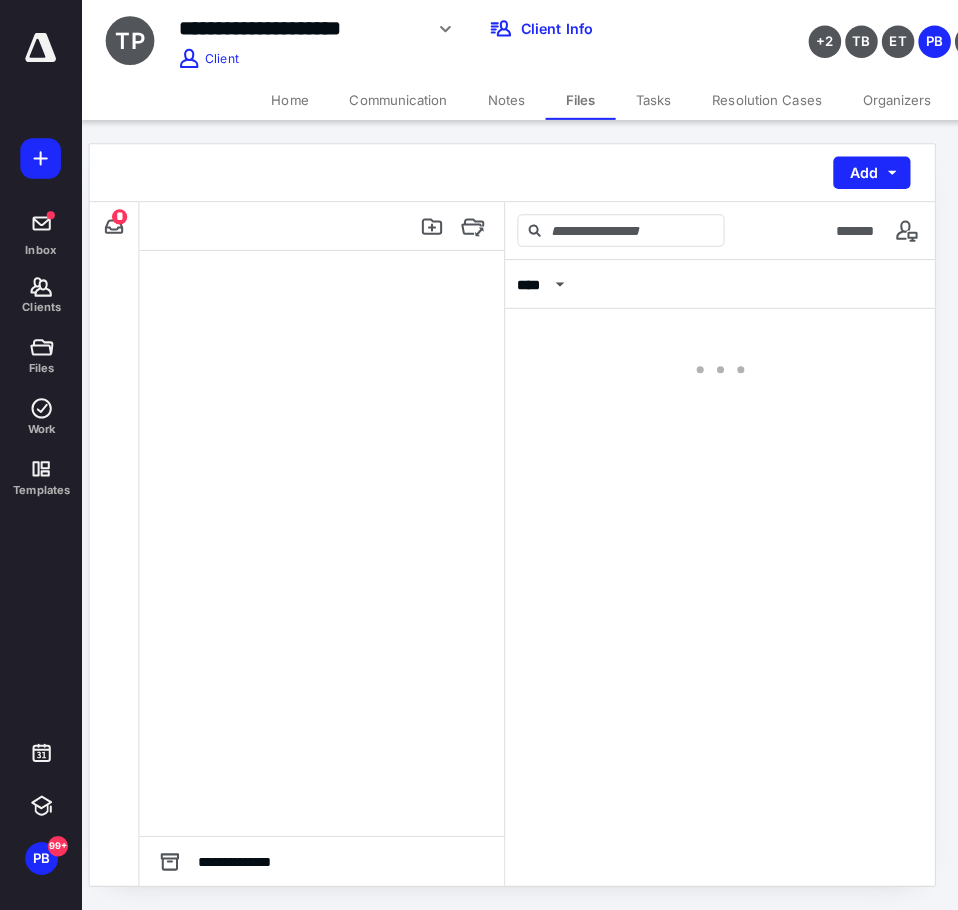 scroll, scrollTop: 0, scrollLeft: 0, axis: both 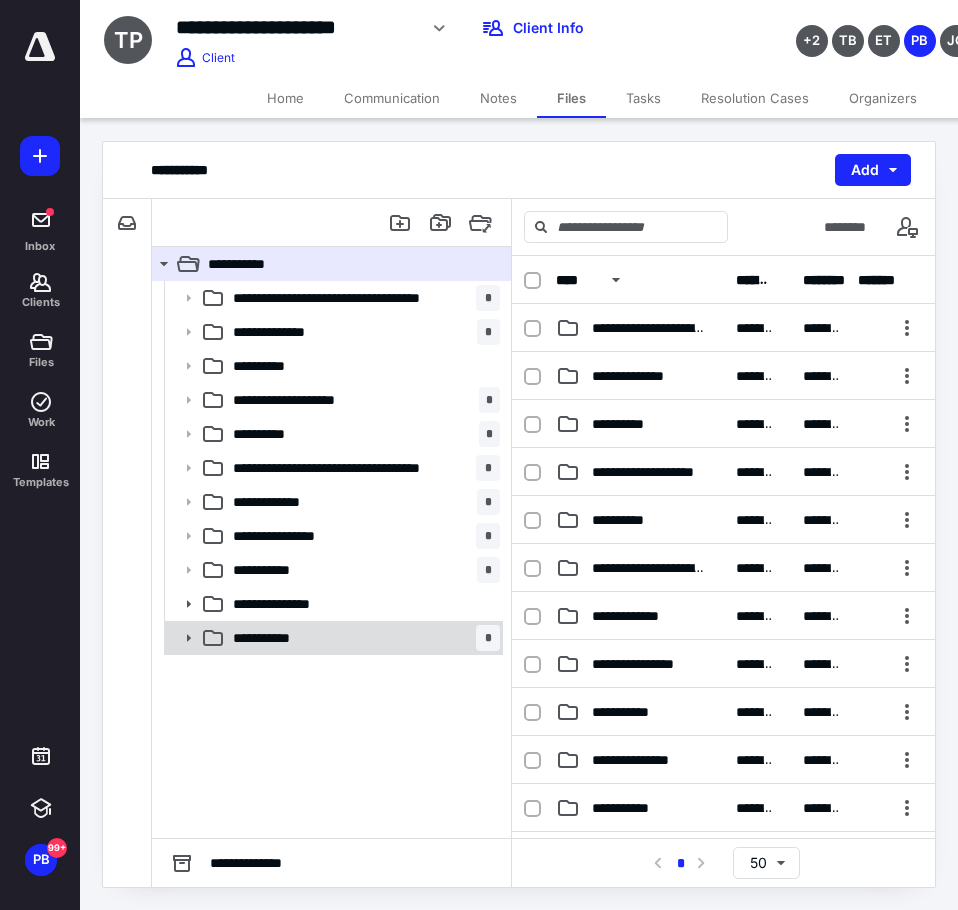 click on "**********" at bounding box center [281, 638] 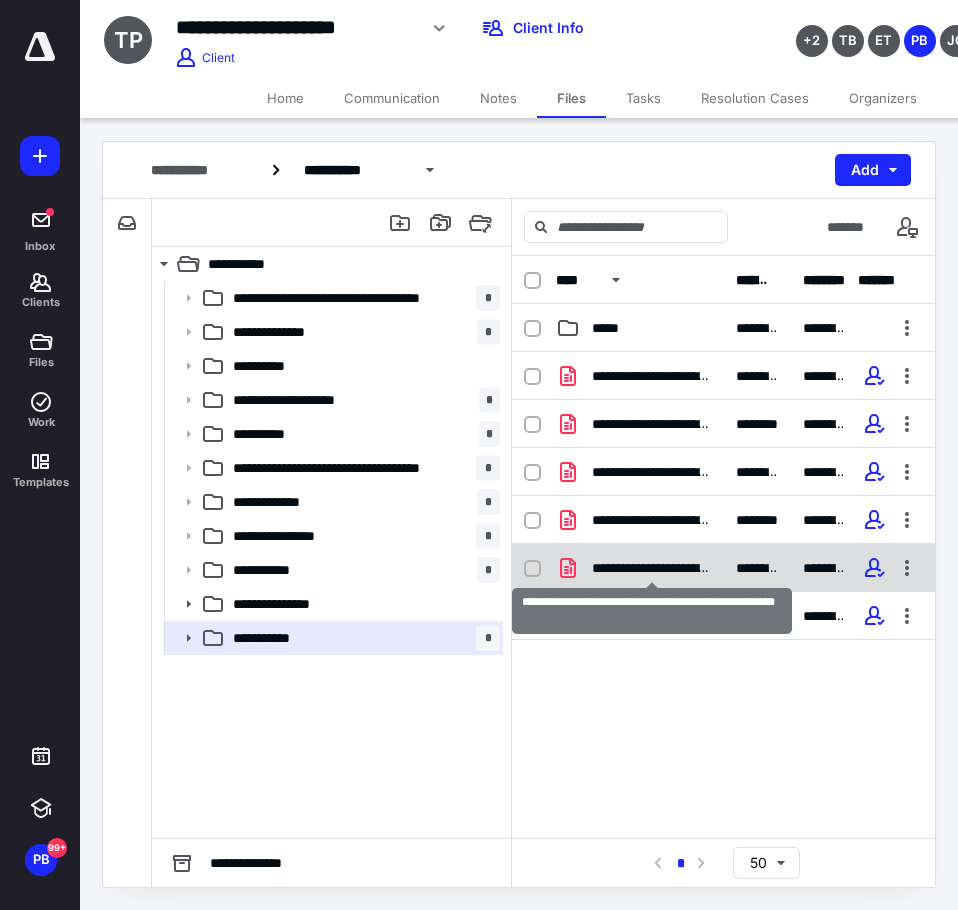 click on "**********" at bounding box center (652, 568) 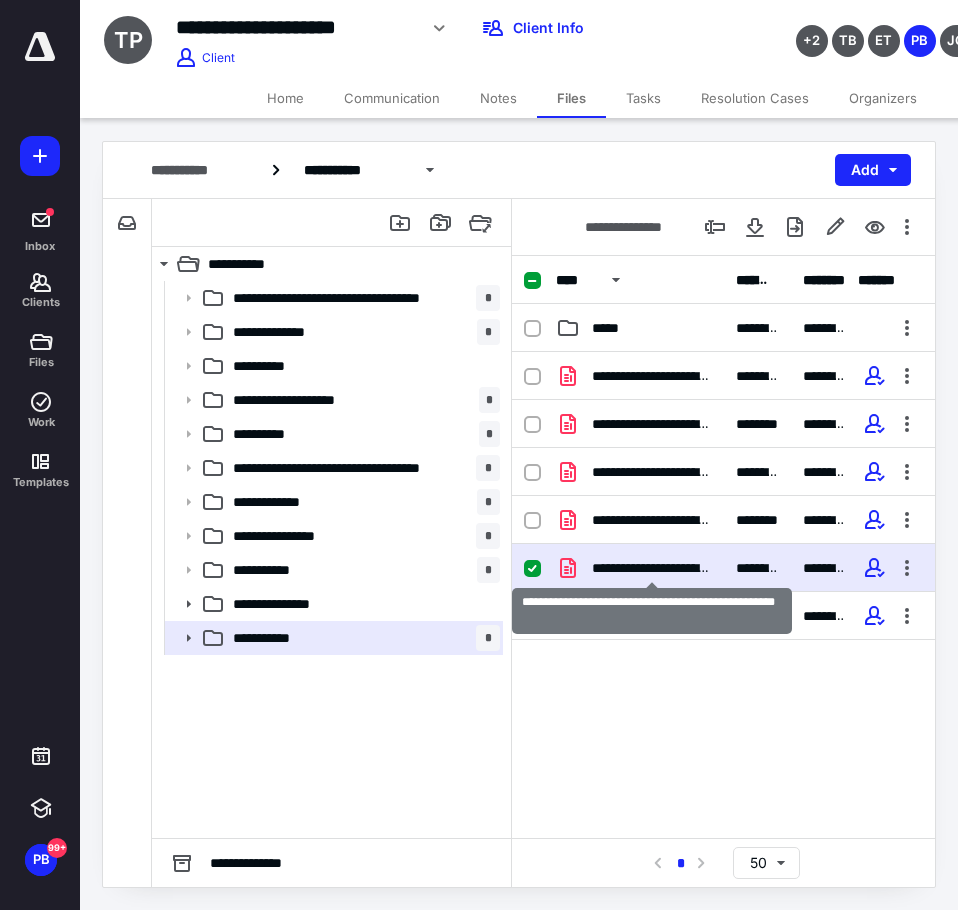 click on "**********" at bounding box center [652, 568] 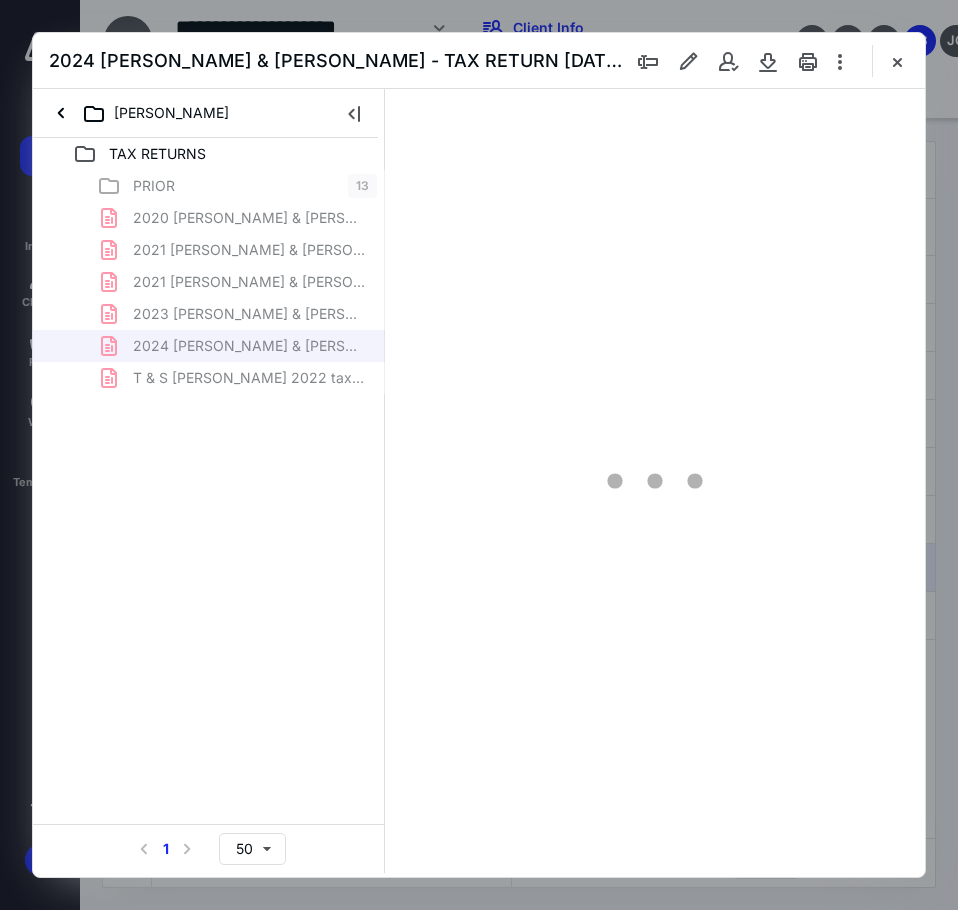 scroll, scrollTop: 0, scrollLeft: 0, axis: both 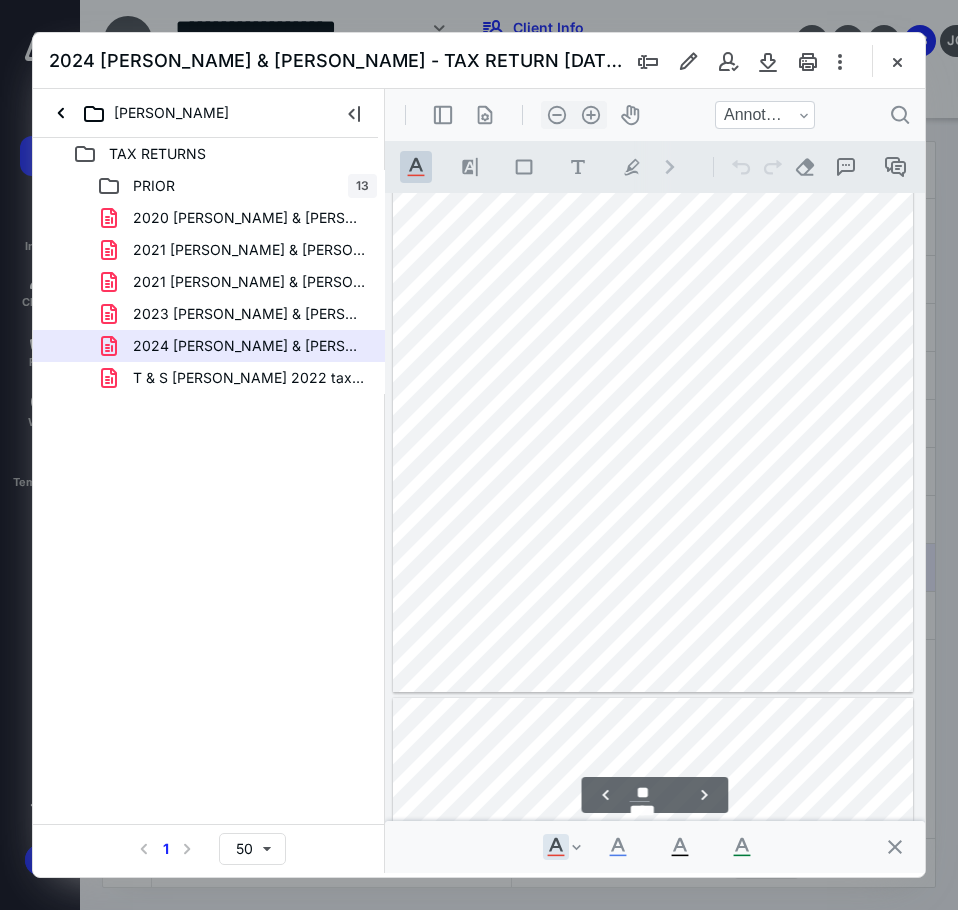 type on "**" 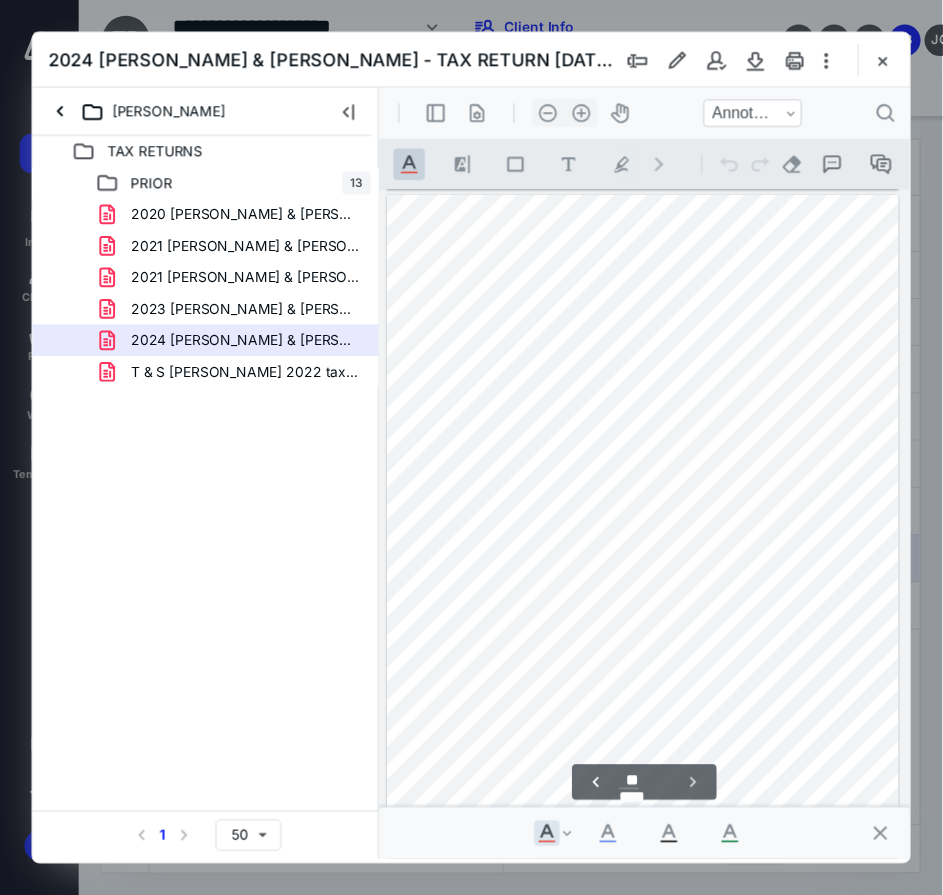 scroll, scrollTop: 10863, scrollLeft: 0, axis: vertical 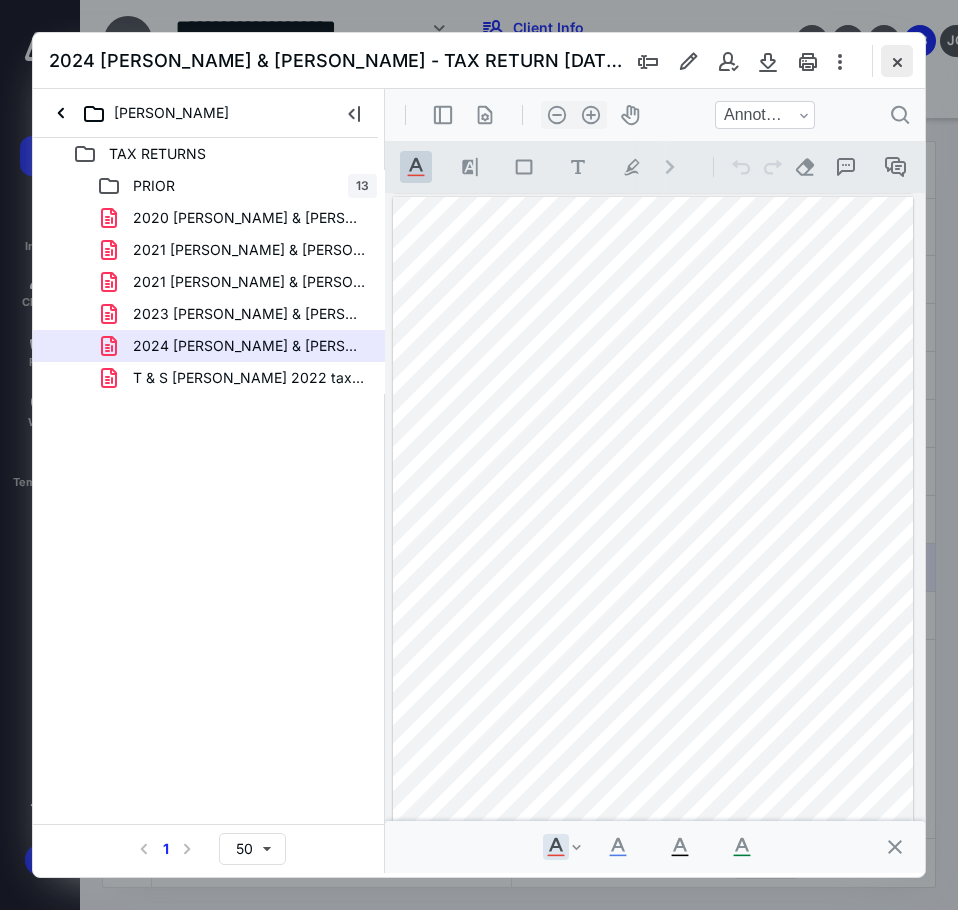 click at bounding box center [897, 61] 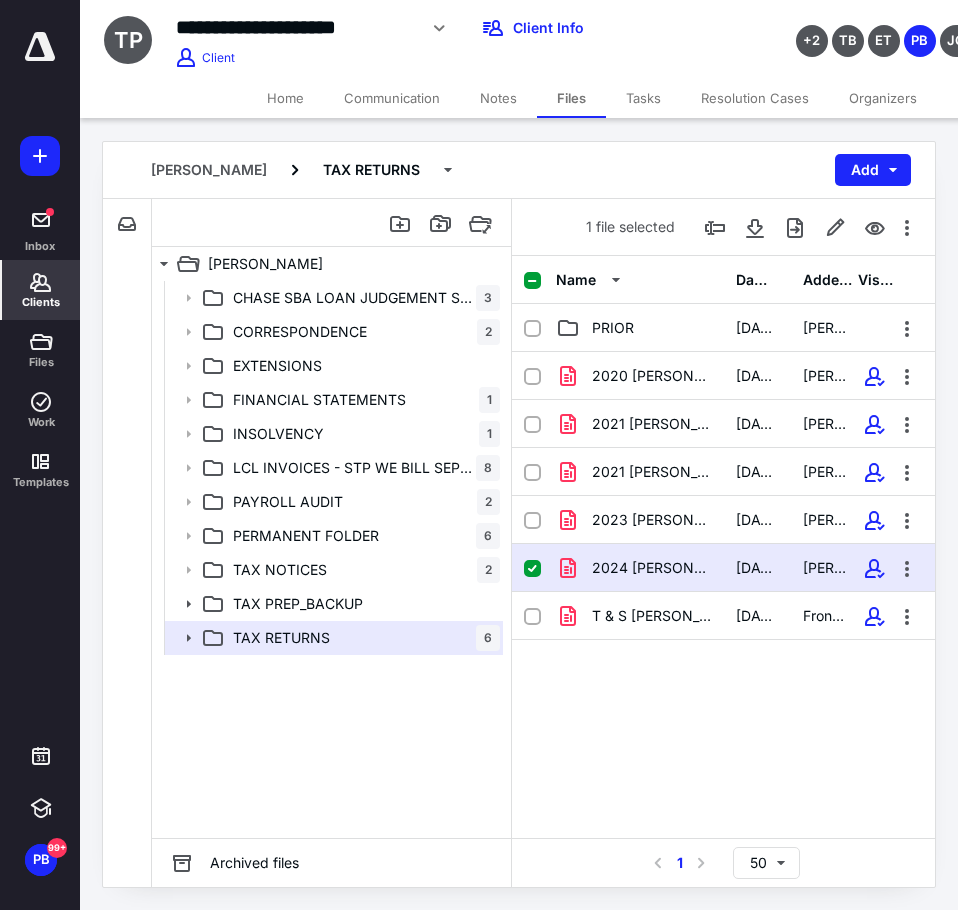 click on "Clients" at bounding box center (41, 302) 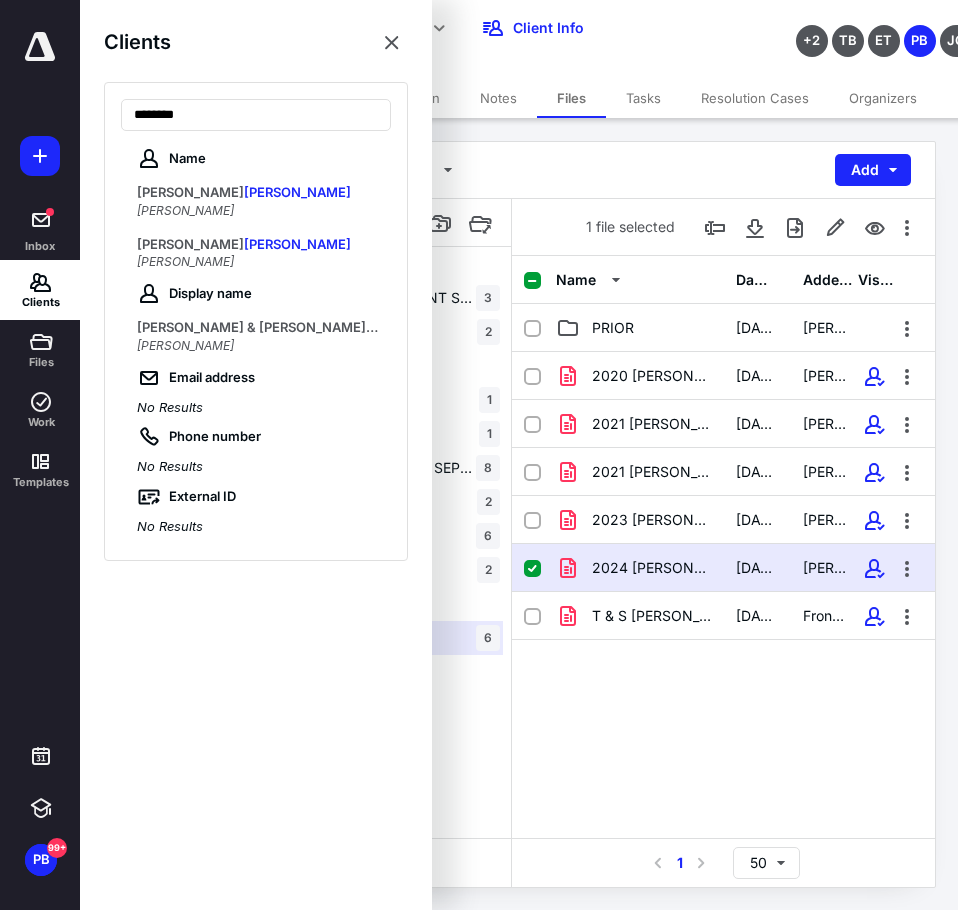 type on "********" 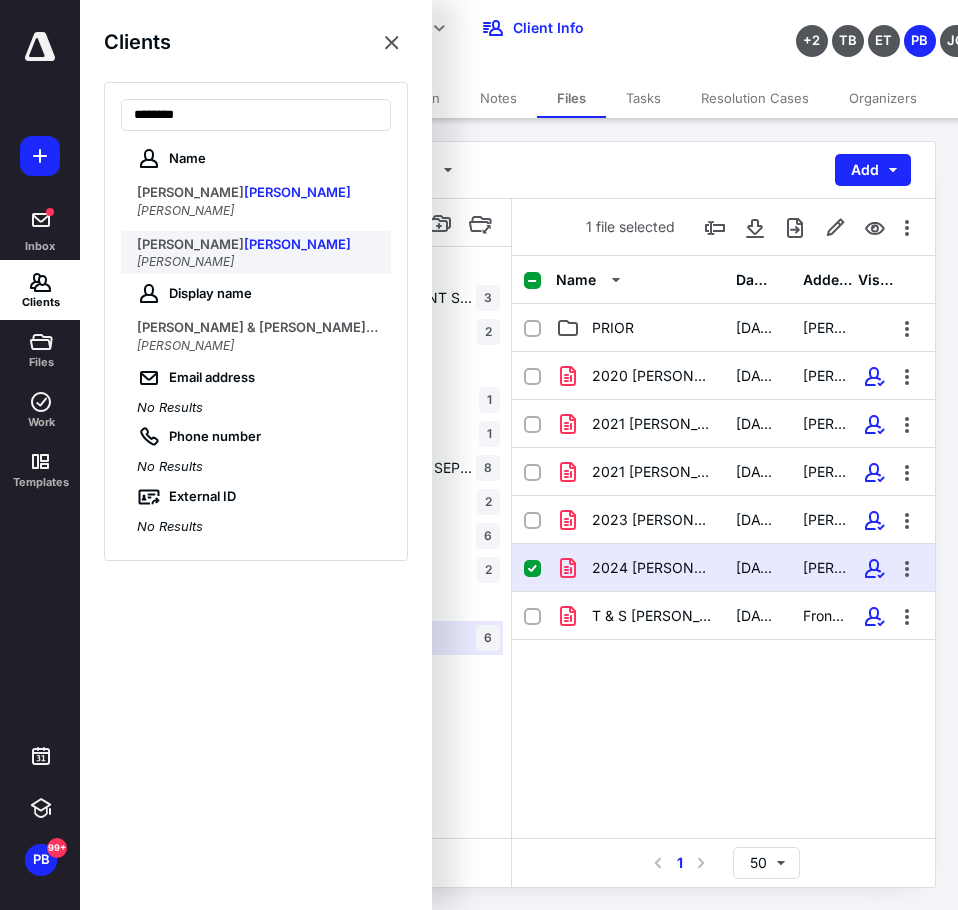 click on "[PERSON_NAME]" at bounding box center [297, 244] 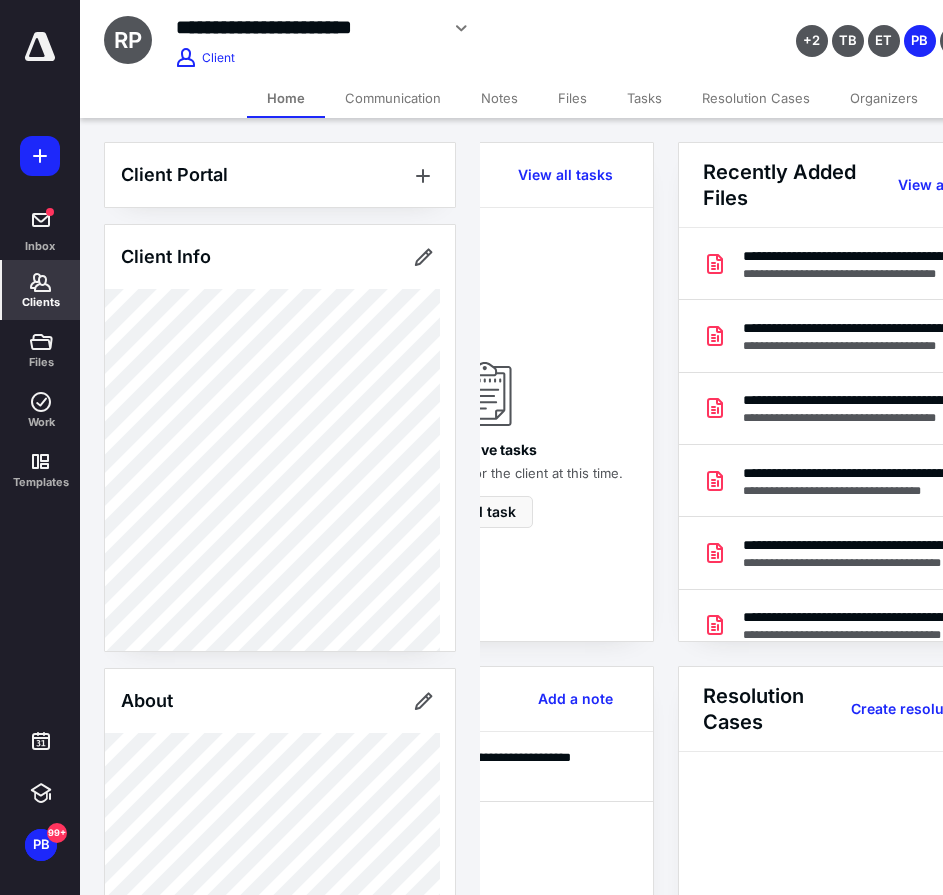 scroll, scrollTop: 0, scrollLeft: 239, axis: horizontal 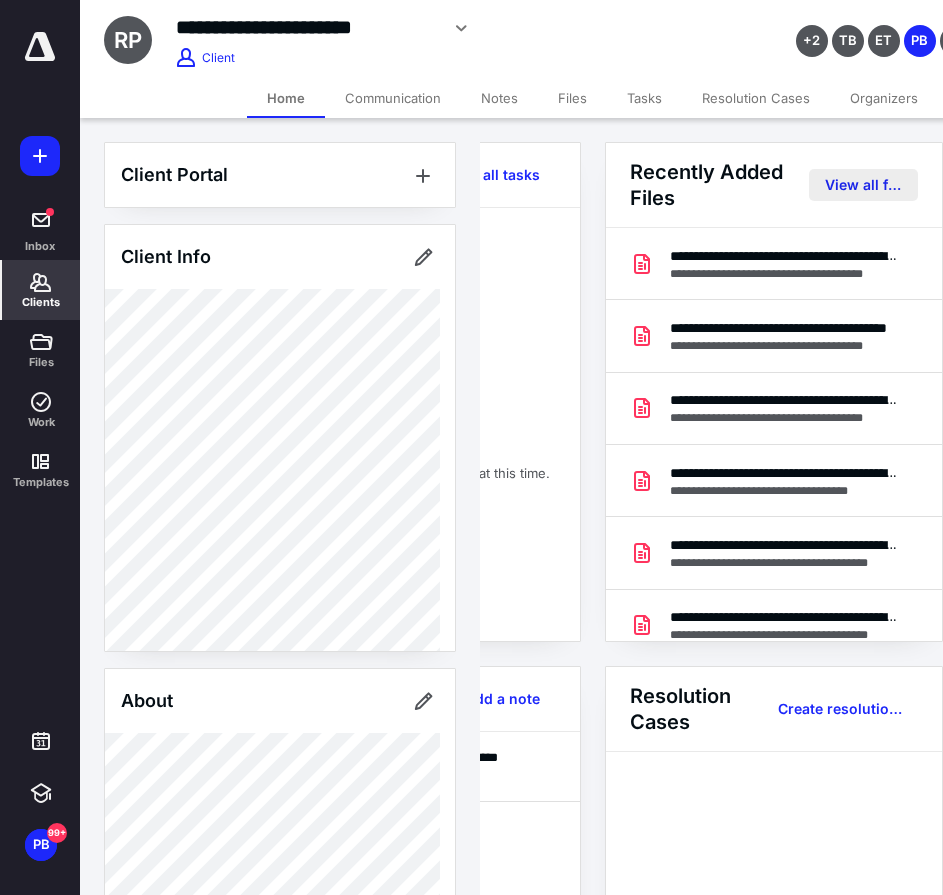 click on "View all files" at bounding box center (863, 185) 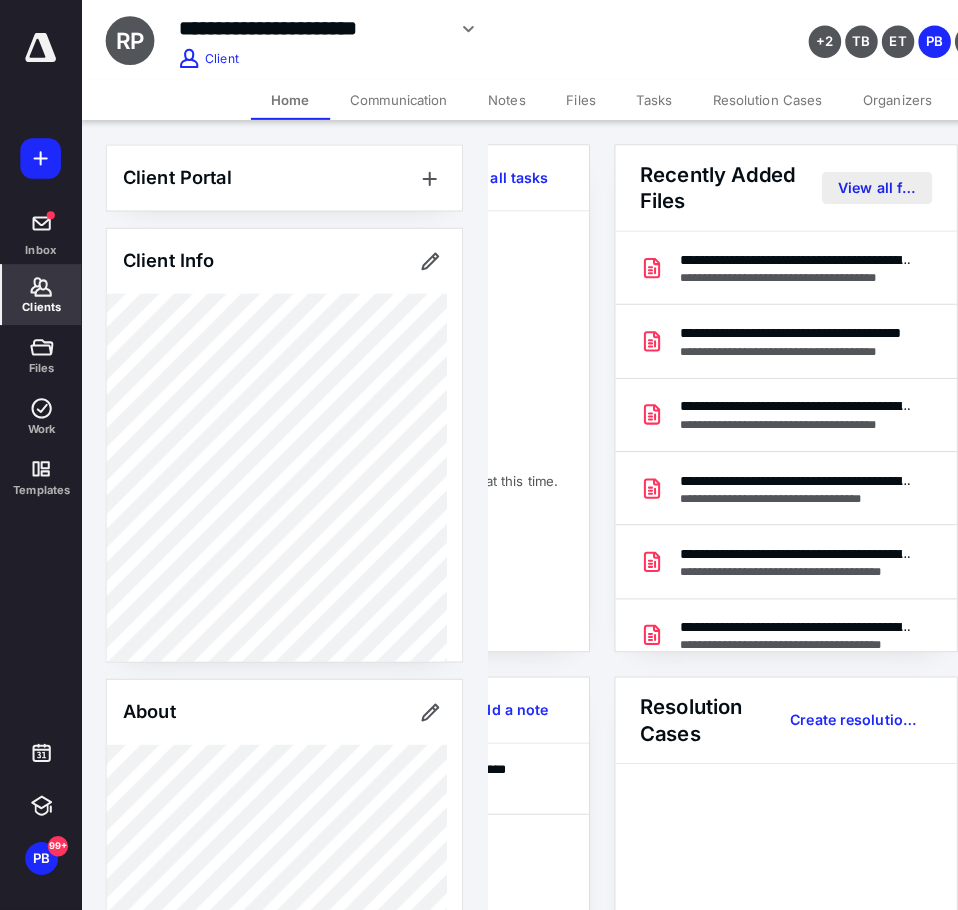 scroll, scrollTop: 0, scrollLeft: 0, axis: both 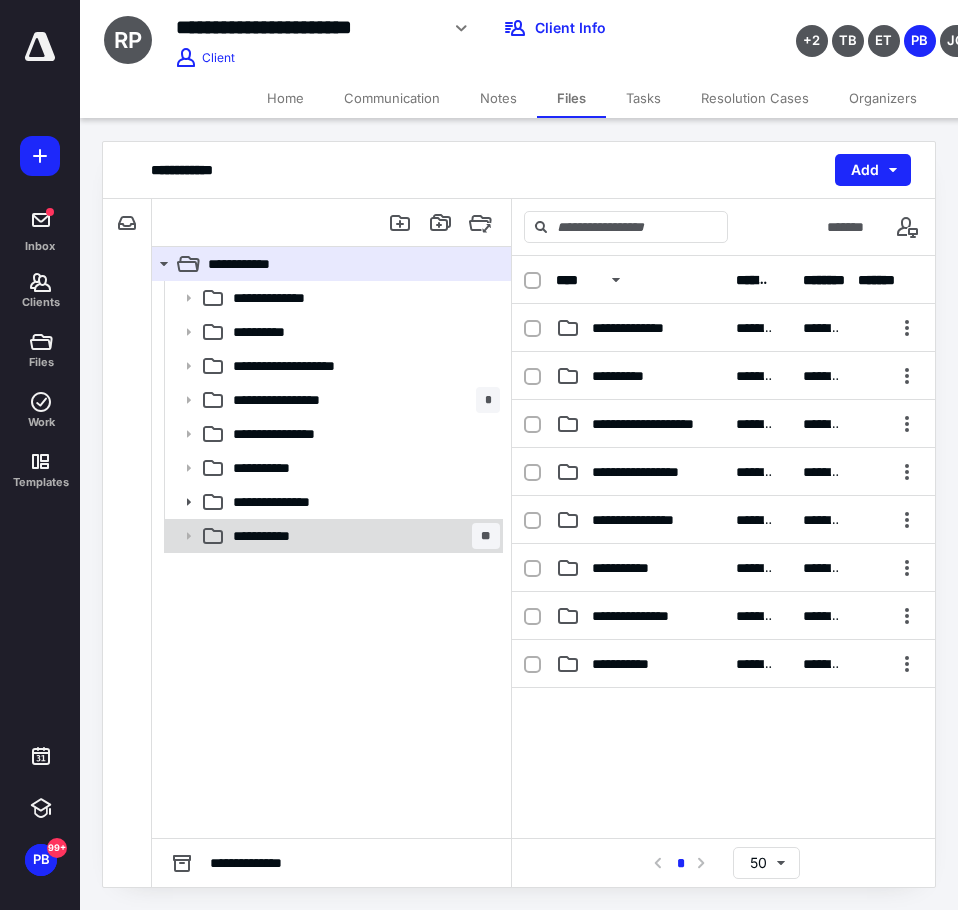 click on "**********" at bounding box center (362, 536) 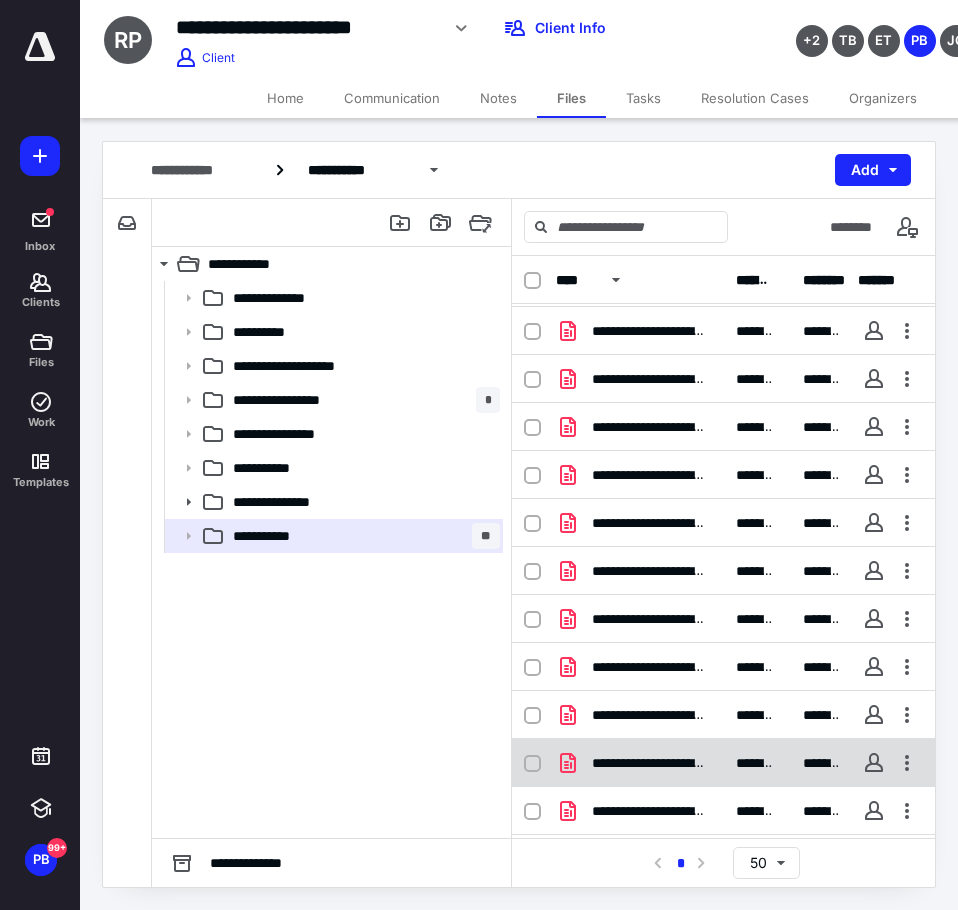 scroll, scrollTop: 186, scrollLeft: 0, axis: vertical 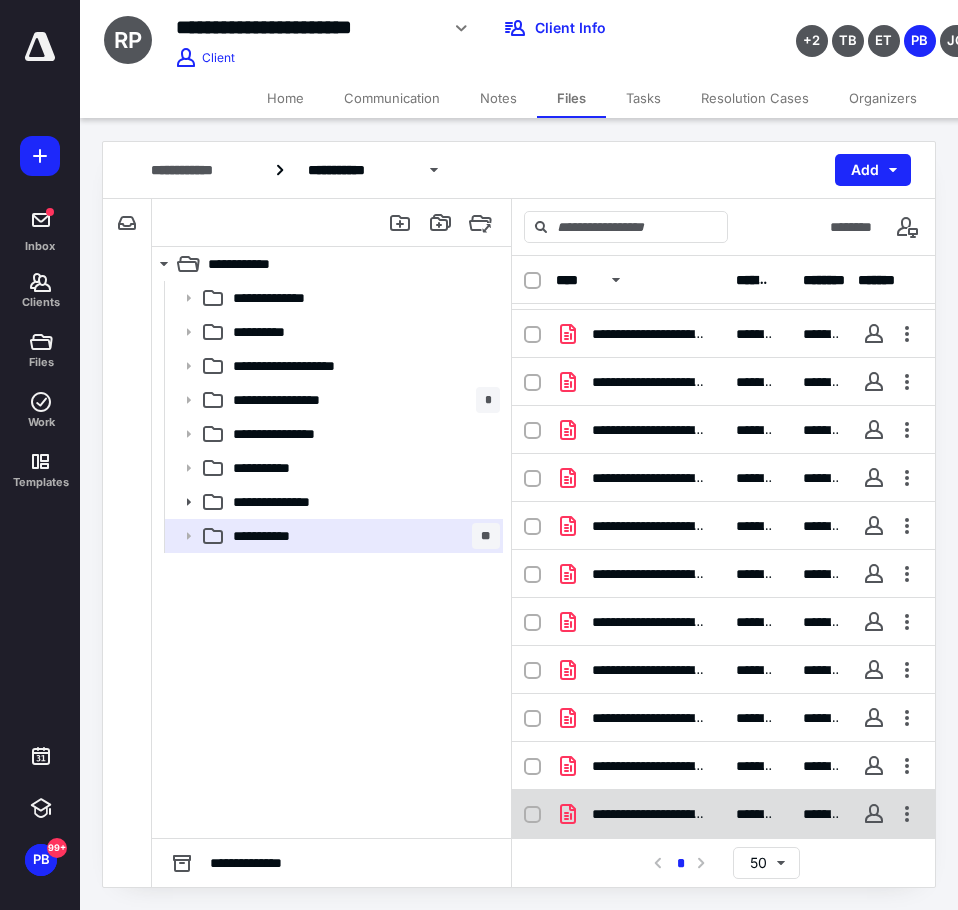 click on "**********" at bounding box center [723, 814] 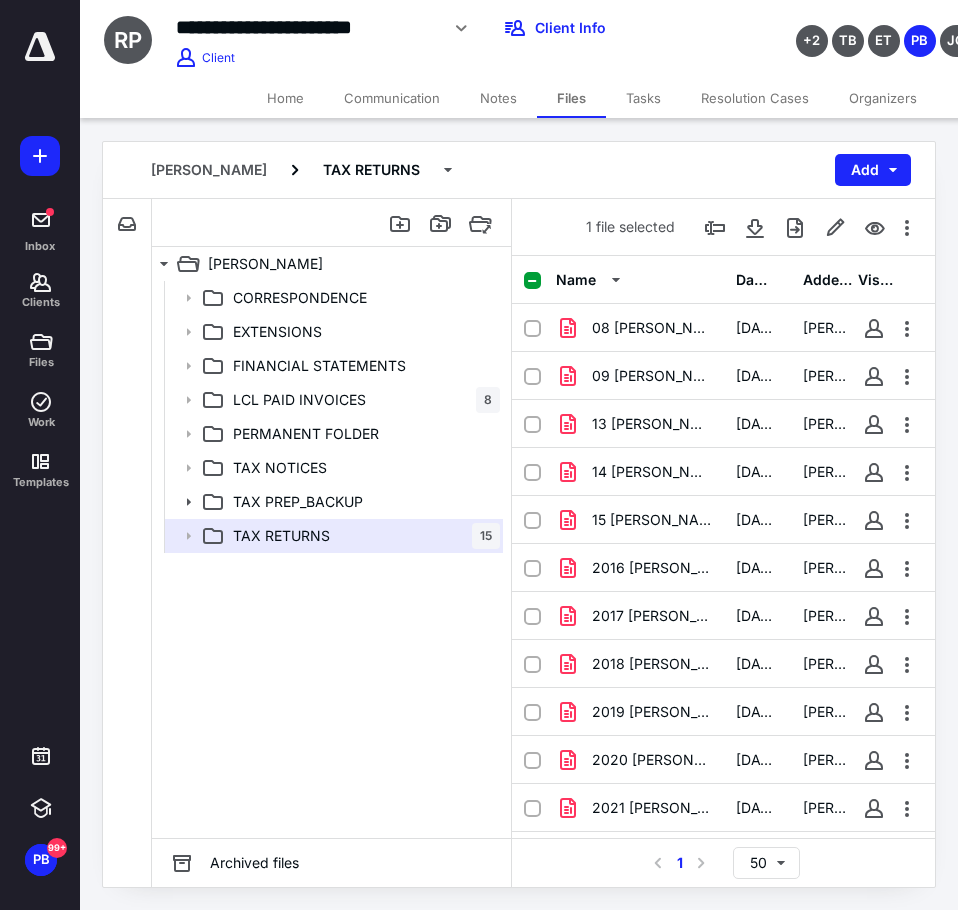 scroll, scrollTop: 186, scrollLeft: 0, axis: vertical 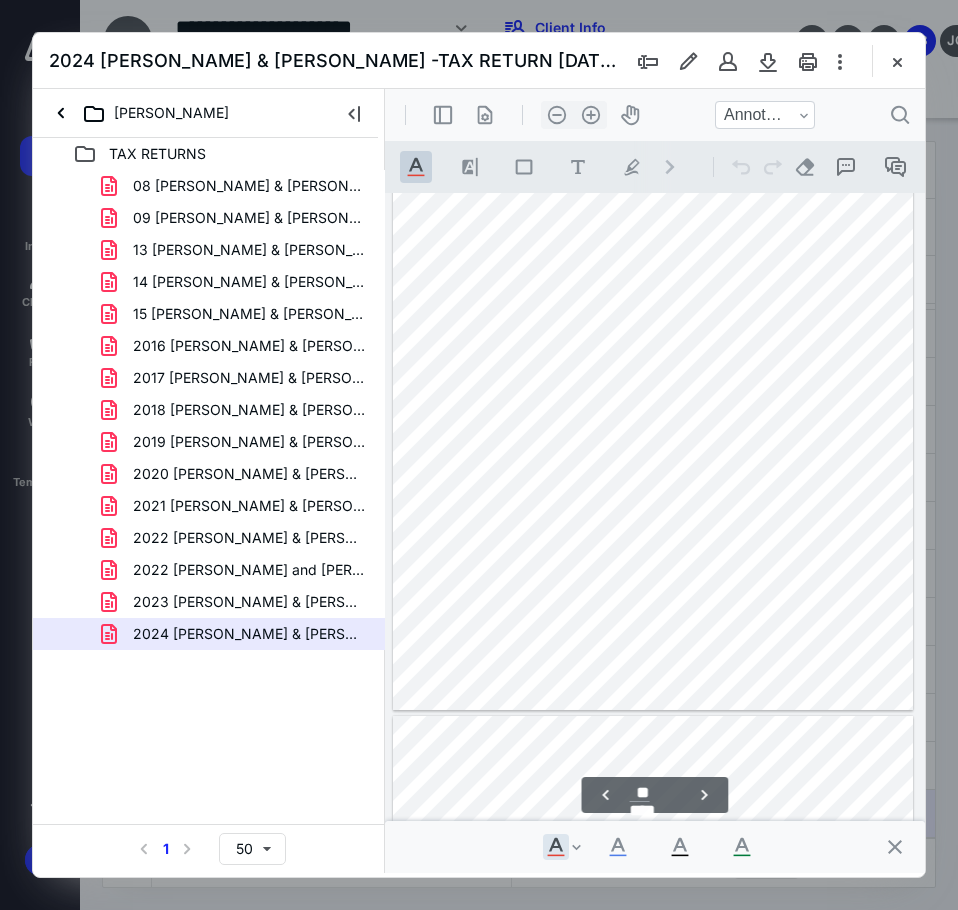 type on "**" 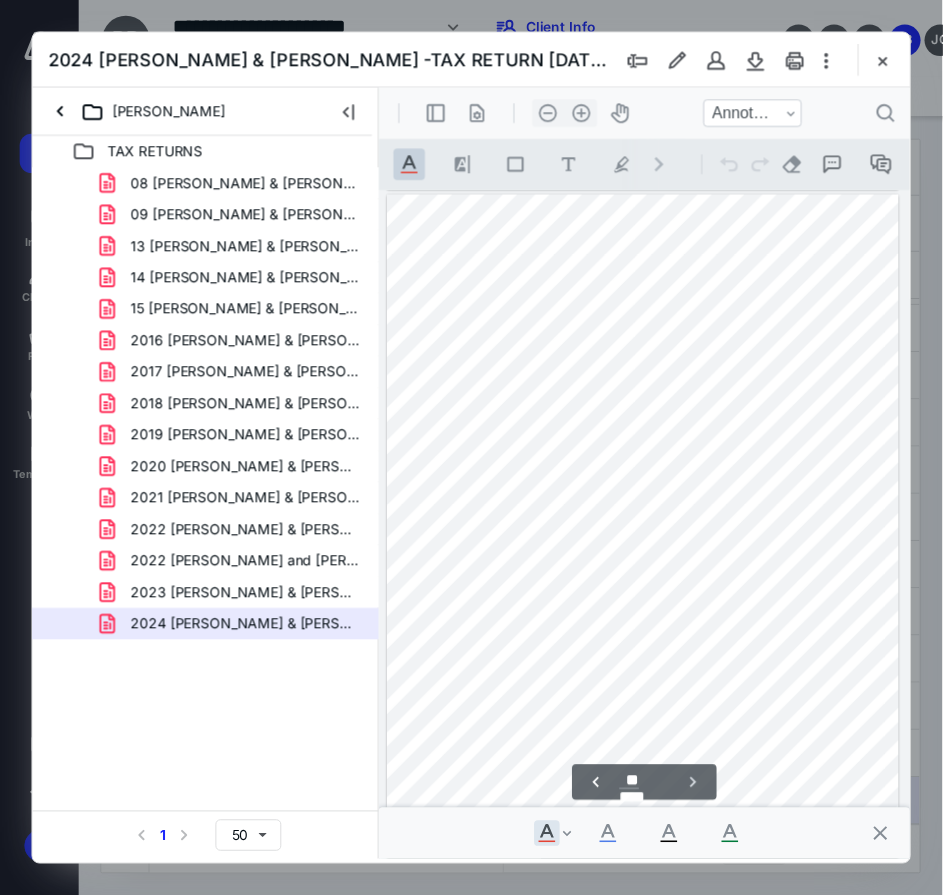 scroll, scrollTop: 8826, scrollLeft: 0, axis: vertical 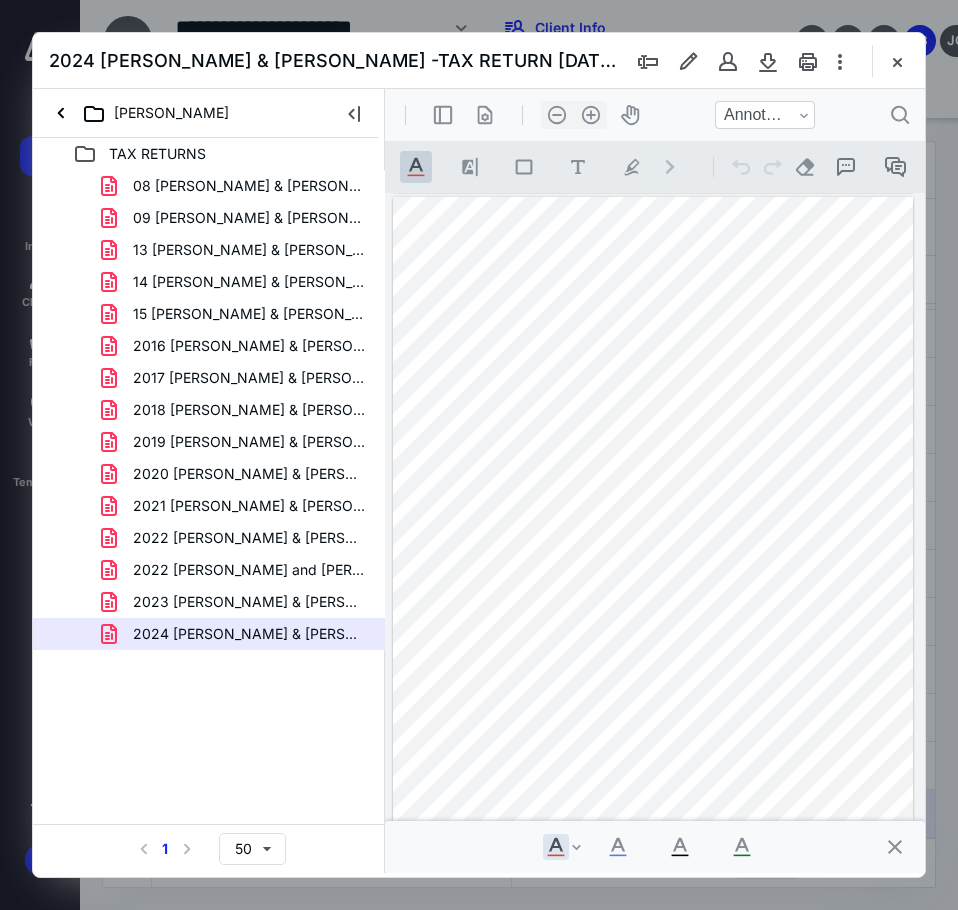 click at bounding box center [897, 61] 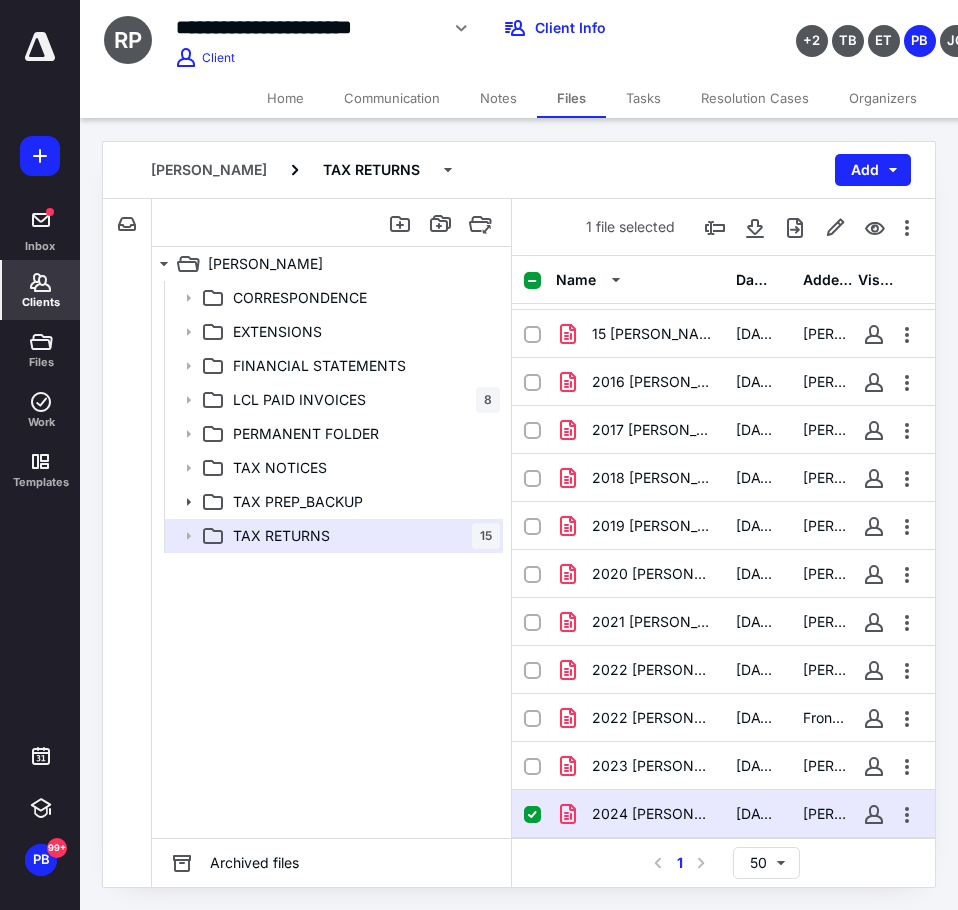 click 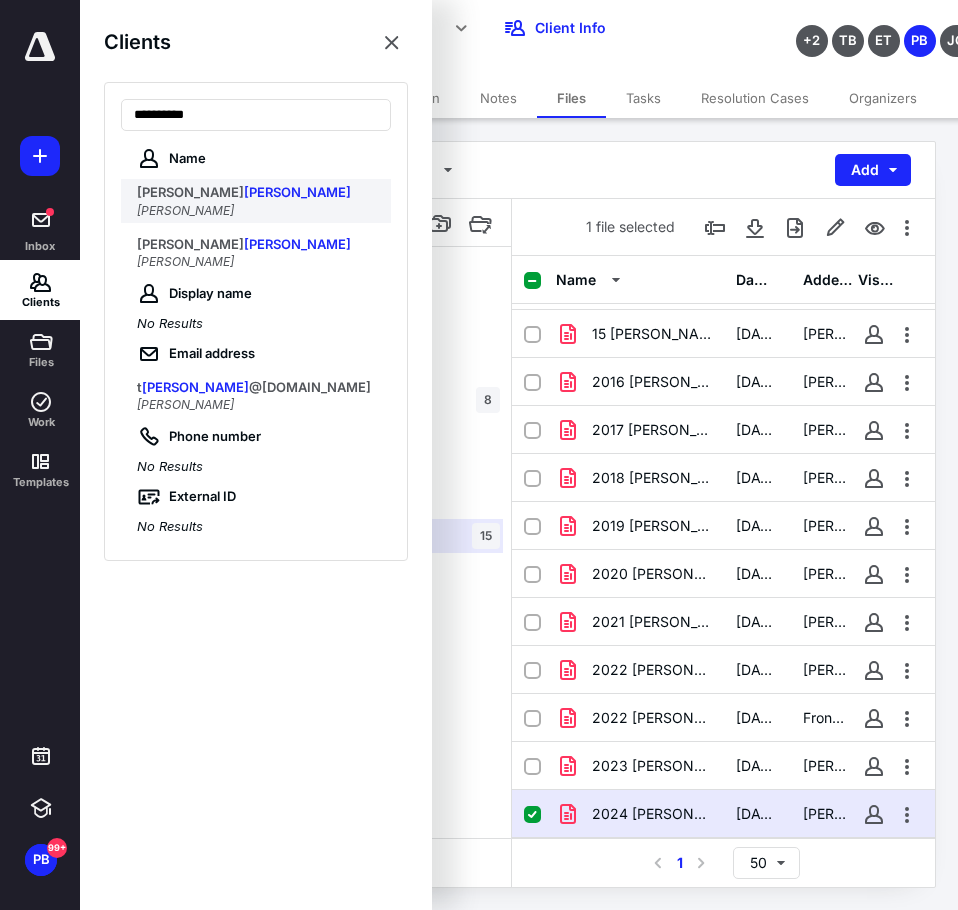 type on "**********" 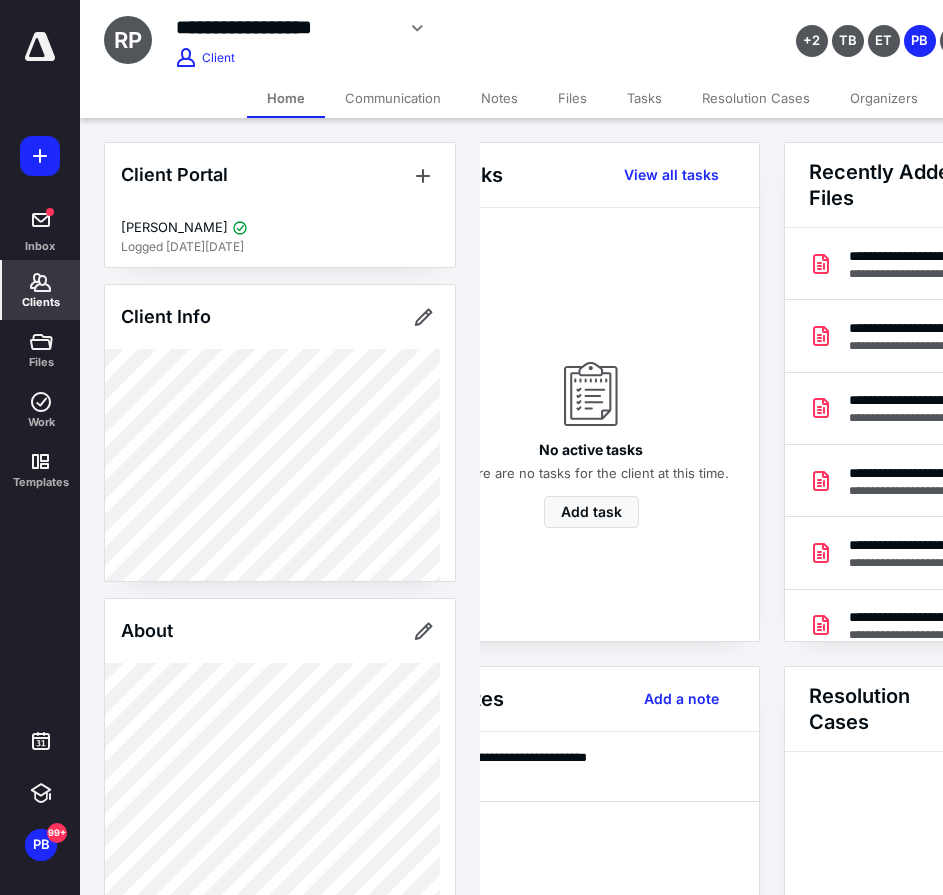 scroll, scrollTop: 0, scrollLeft: 239, axis: horizontal 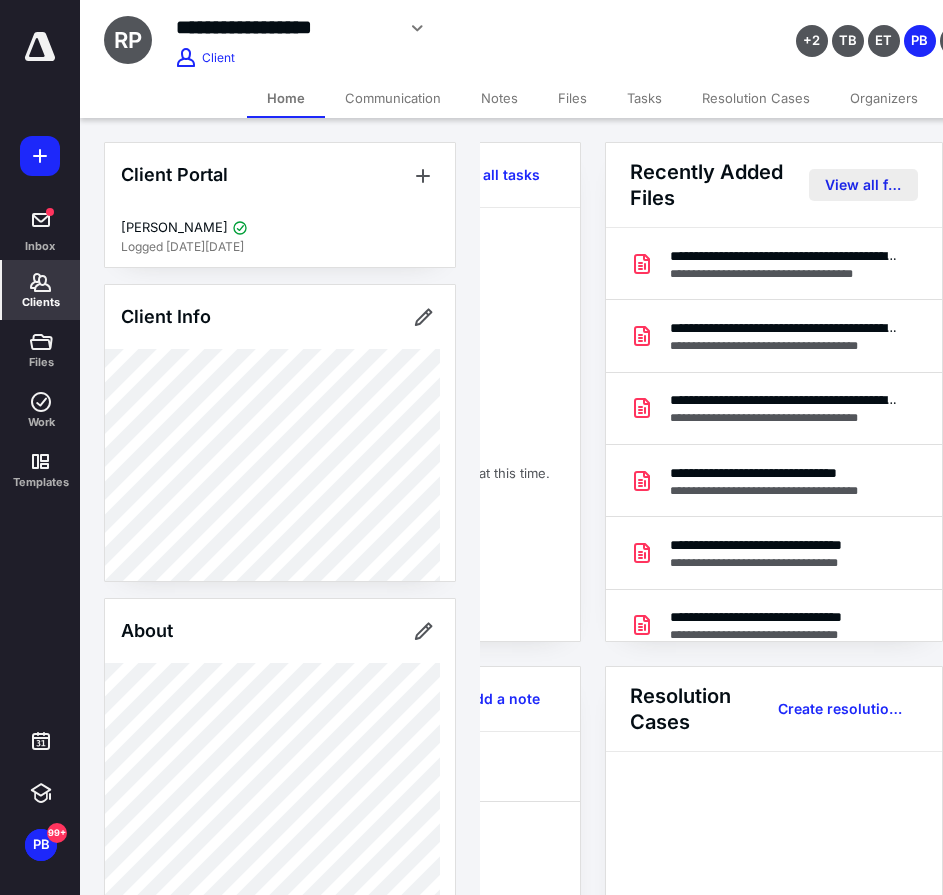 click on "View all files" at bounding box center [863, 185] 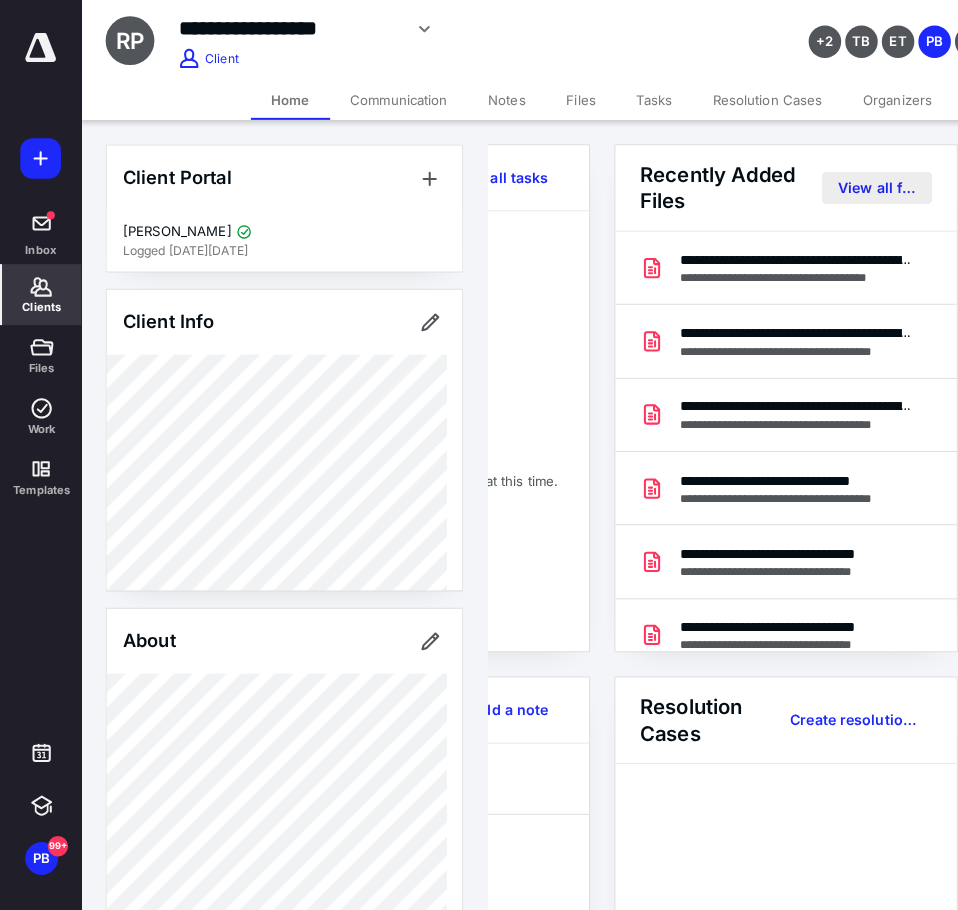 scroll, scrollTop: 0, scrollLeft: 0, axis: both 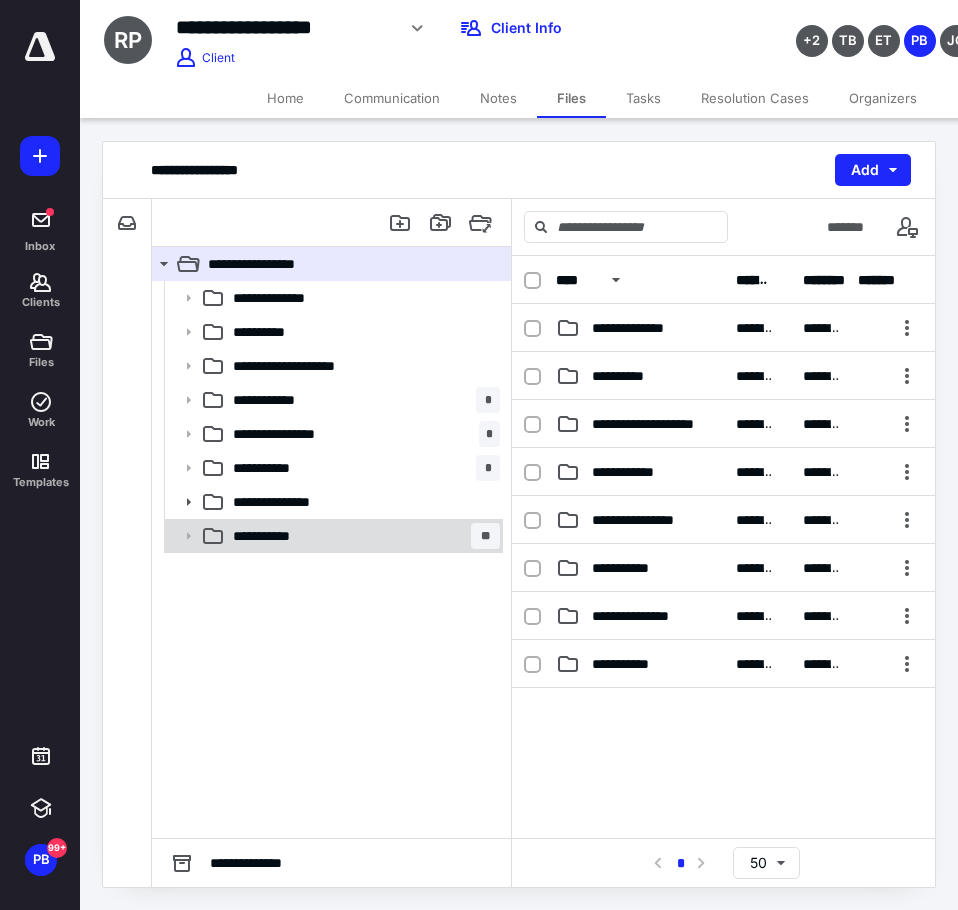 click on "**********" at bounding box center [362, 536] 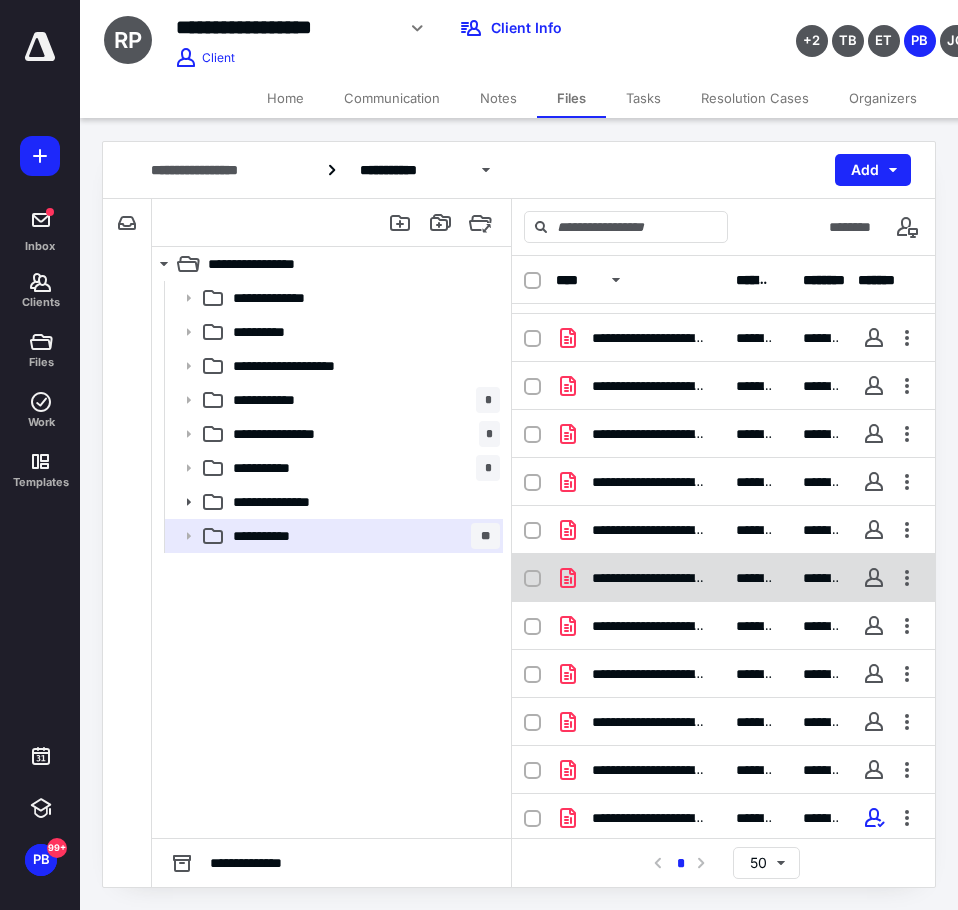scroll, scrollTop: 90, scrollLeft: 0, axis: vertical 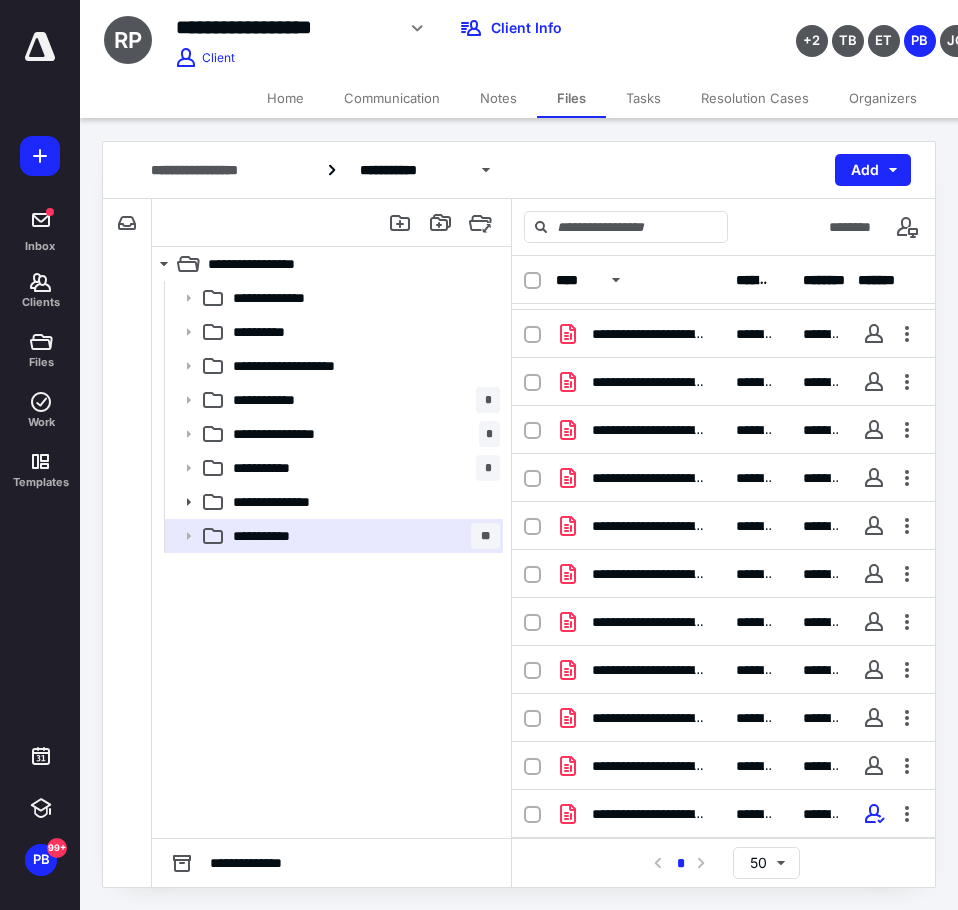 click on "**********" at bounding box center [648, 814] 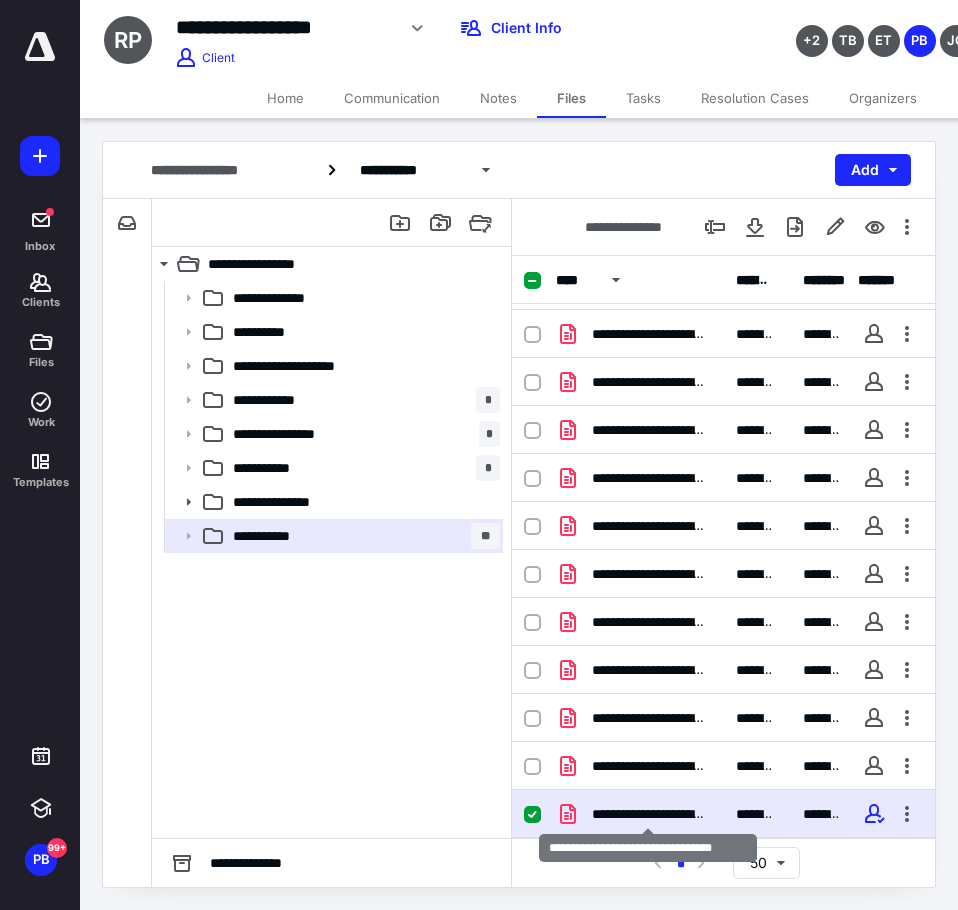 click on "**********" at bounding box center [648, 814] 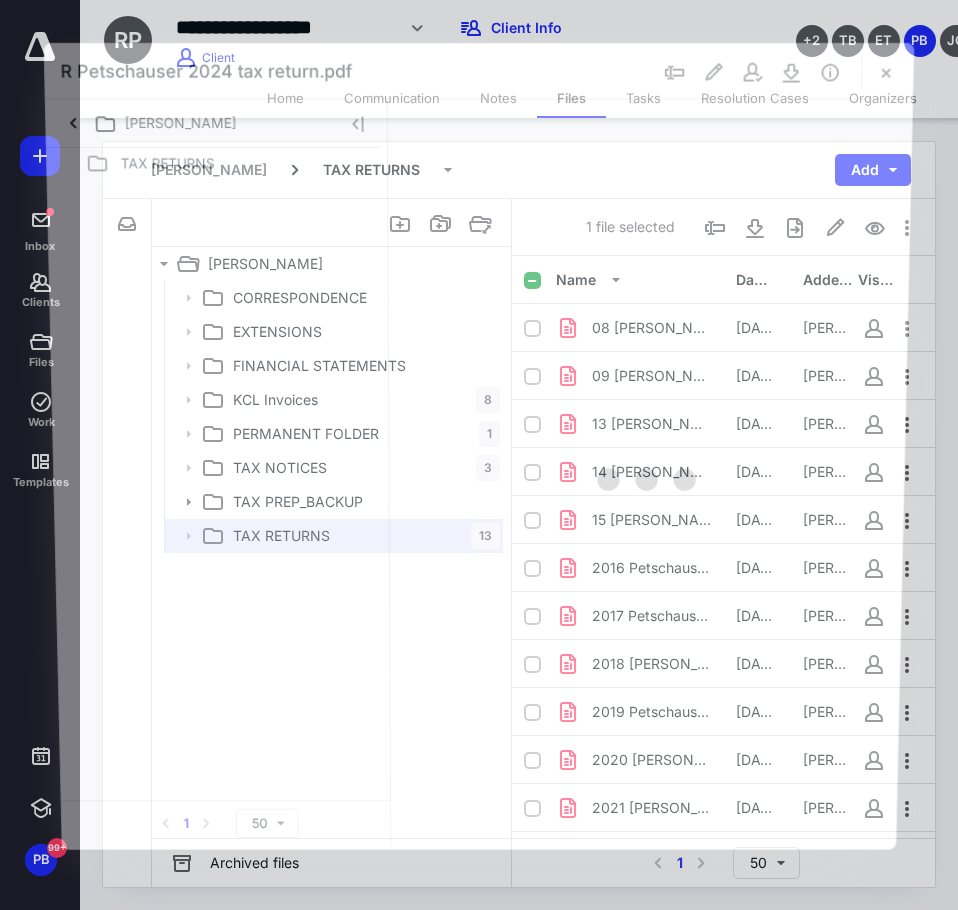 scroll, scrollTop: 90, scrollLeft: 0, axis: vertical 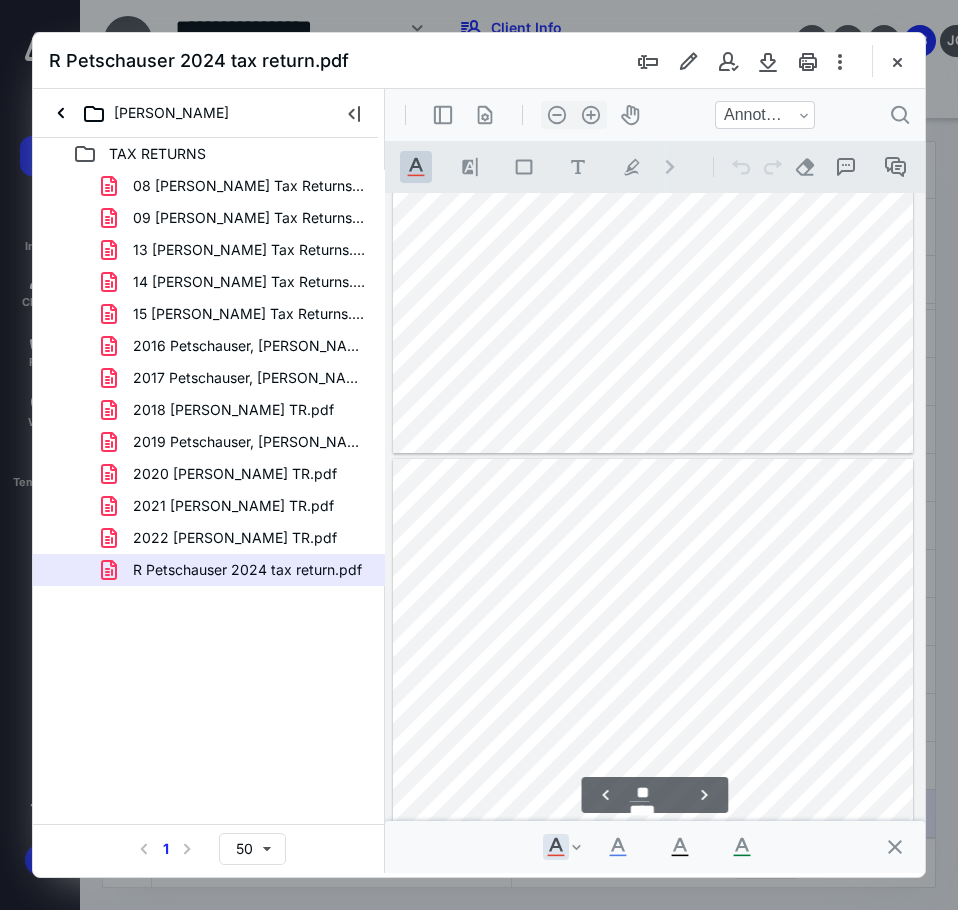 type on "**" 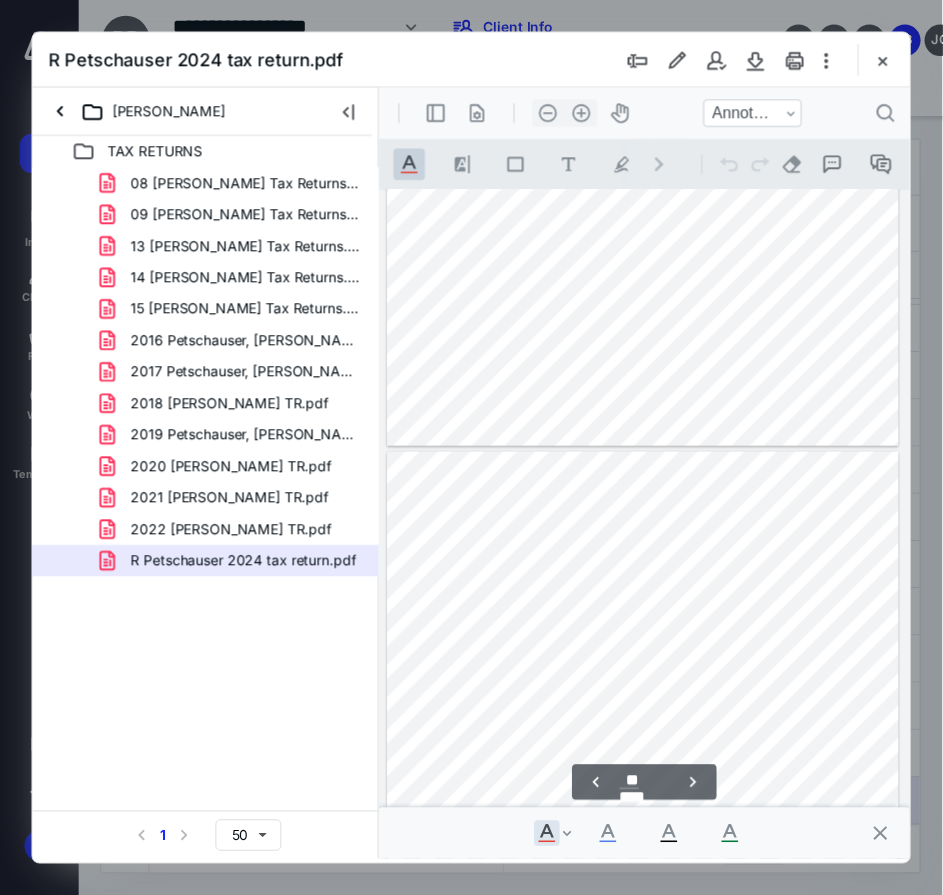 scroll, scrollTop: 15095, scrollLeft: 0, axis: vertical 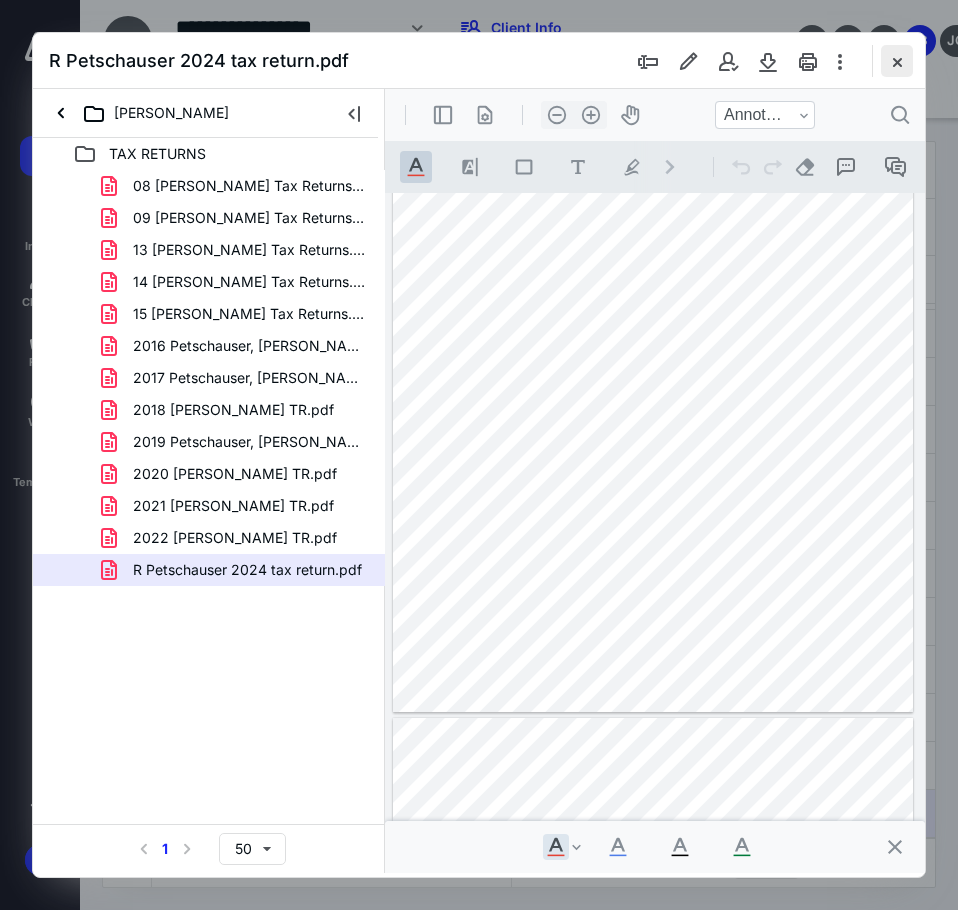 click at bounding box center [897, 61] 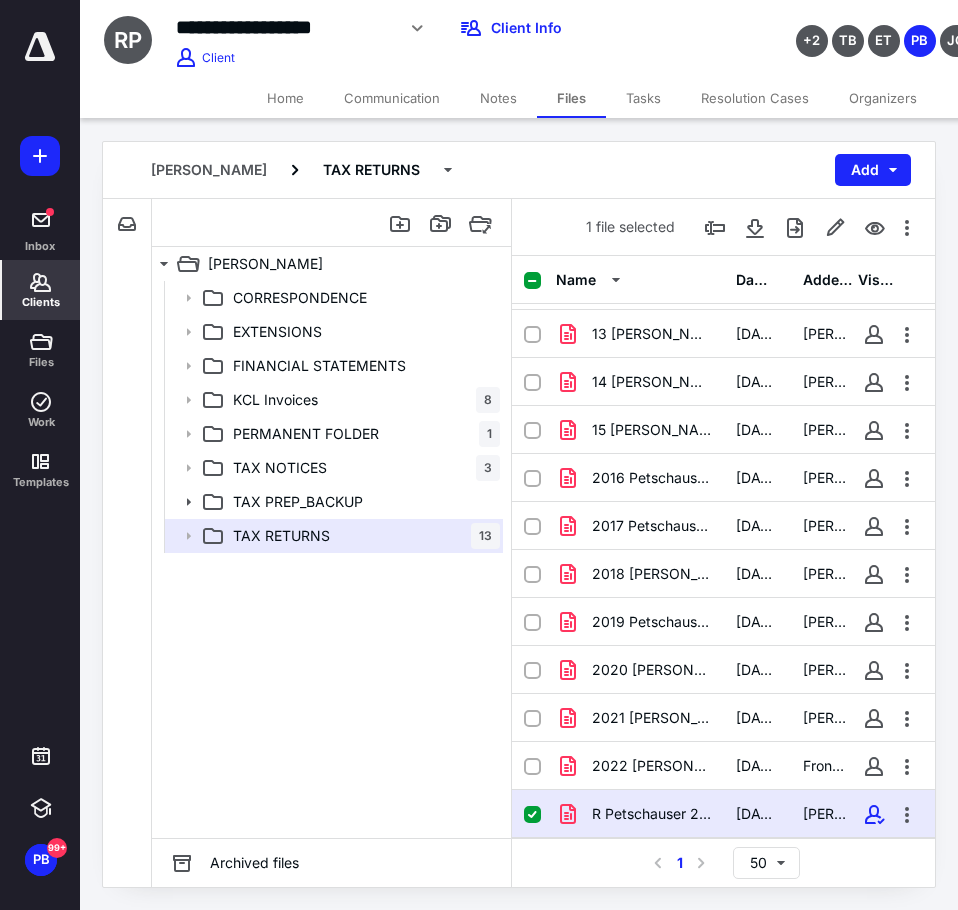 click on "Clients" at bounding box center (41, 290) 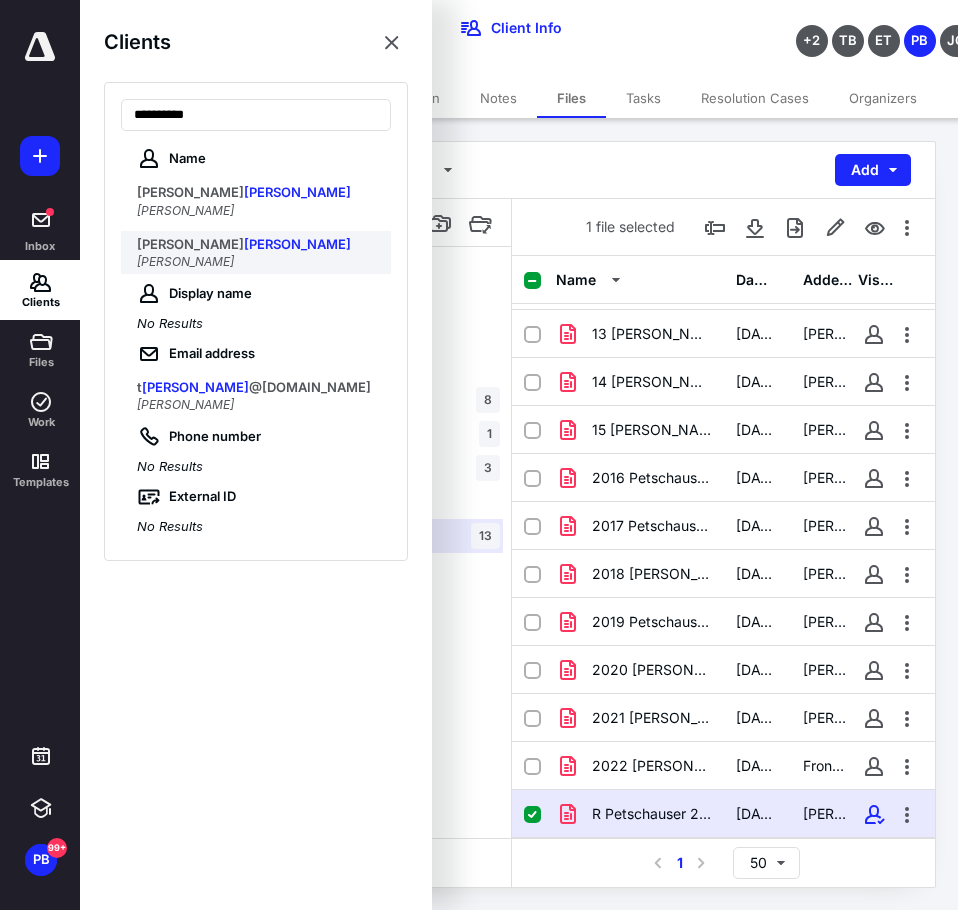 type on "**********" 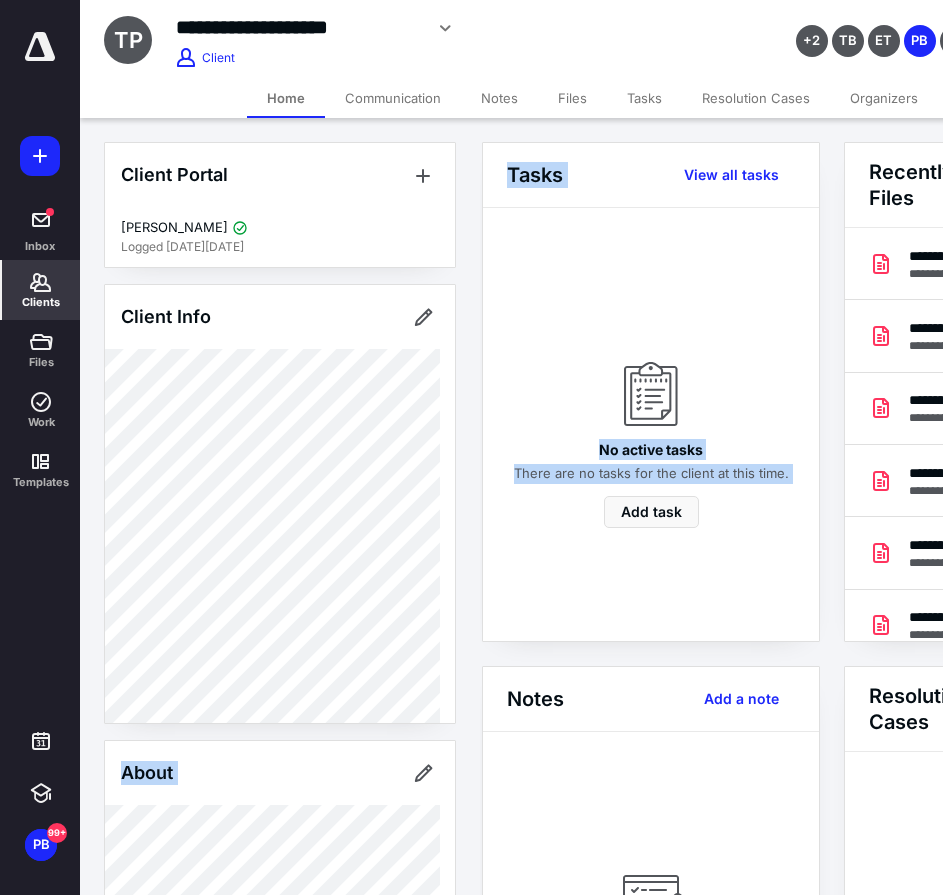 drag, startPoint x: 515, startPoint y: 576, endPoint x: 344, endPoint y: 798, distance: 280.2231 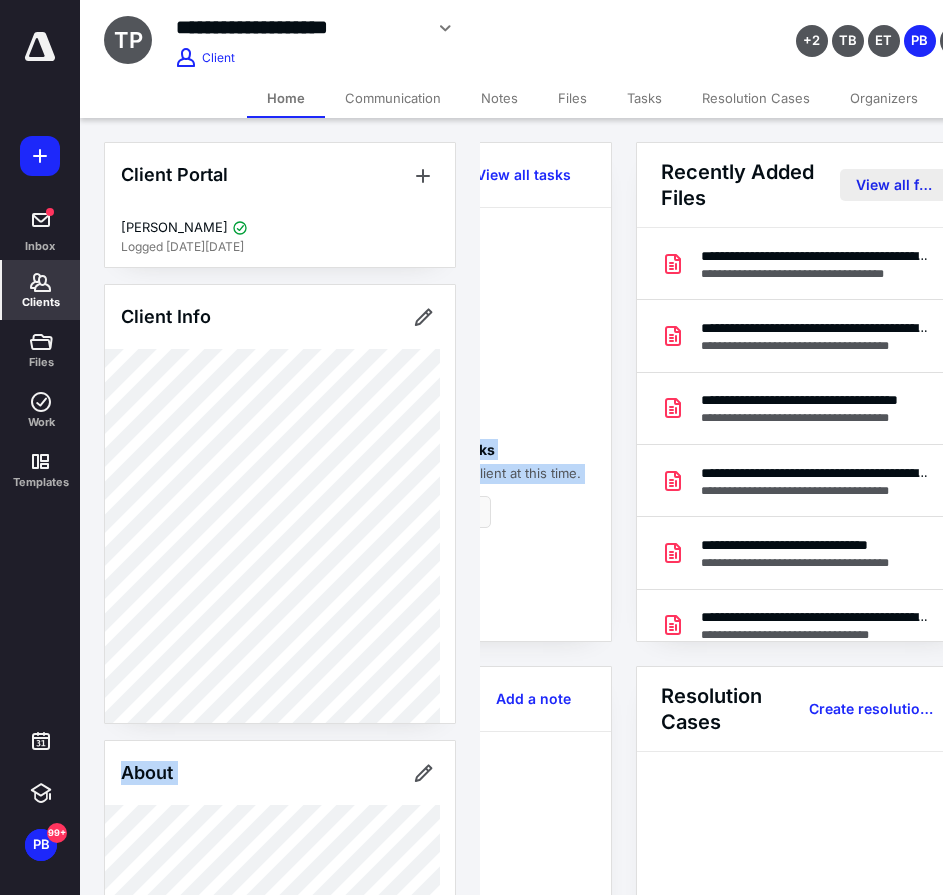 click on "View all files" at bounding box center [894, 185] 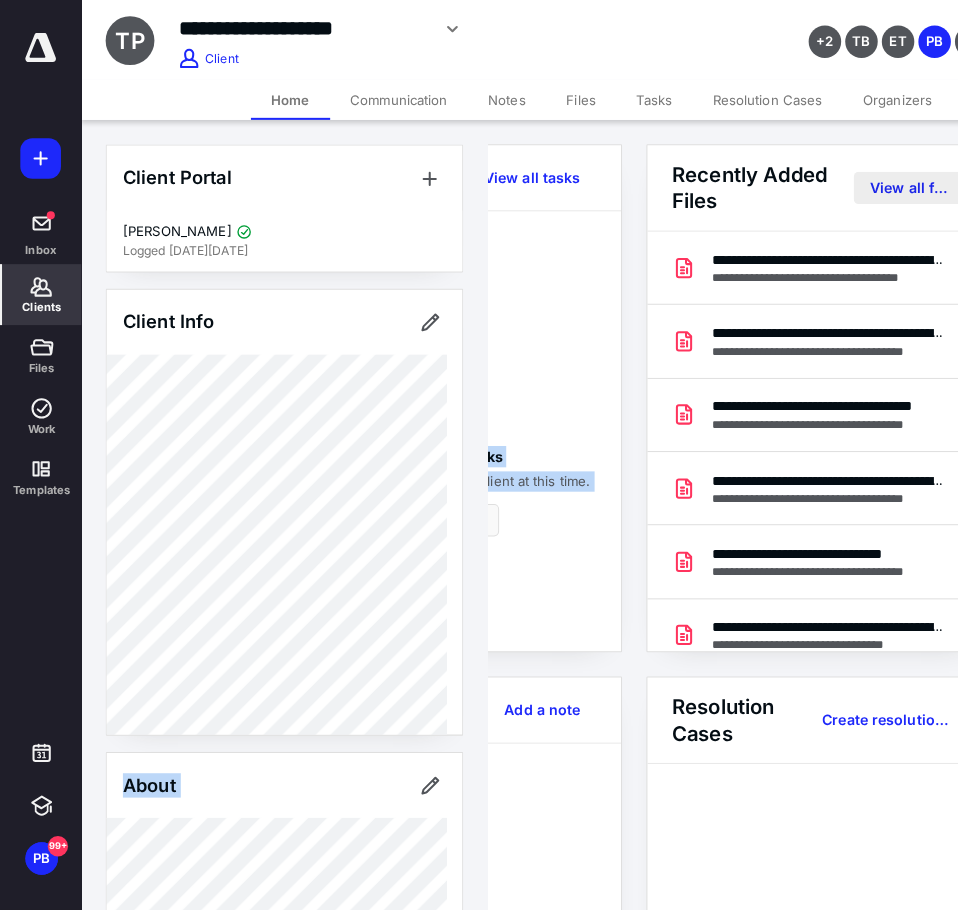 scroll, scrollTop: 0, scrollLeft: 0, axis: both 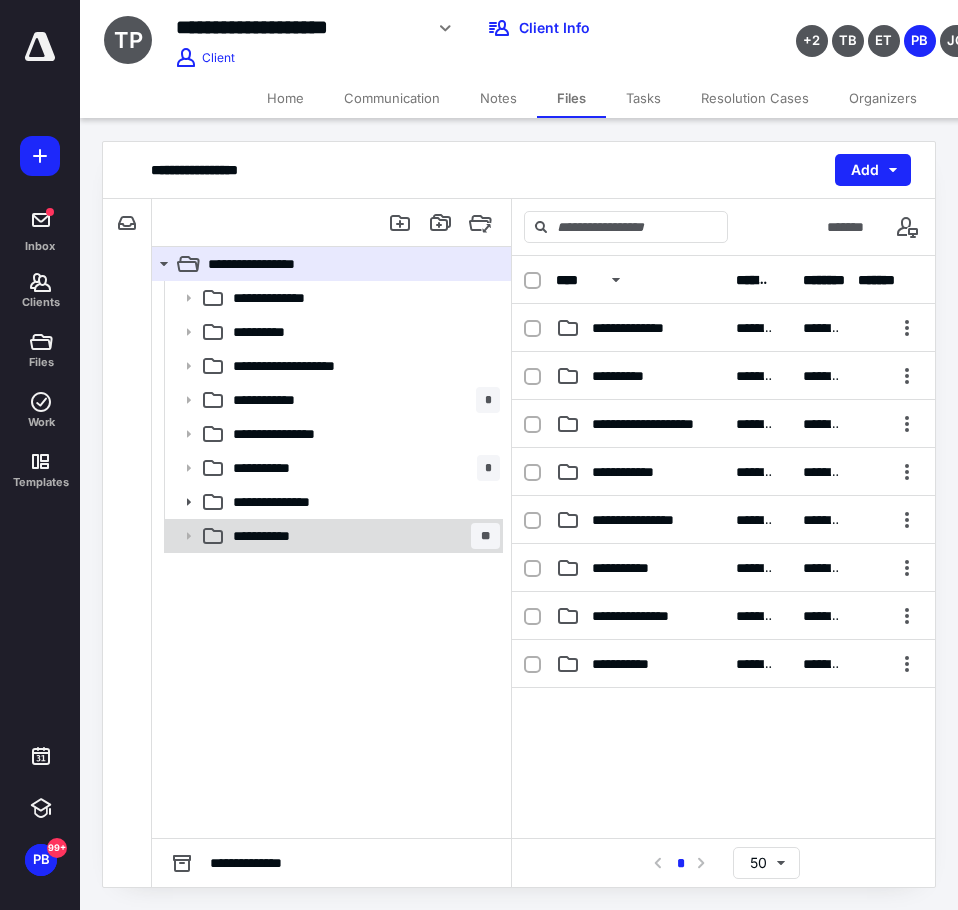 click on "**********" at bounding box center (281, 536) 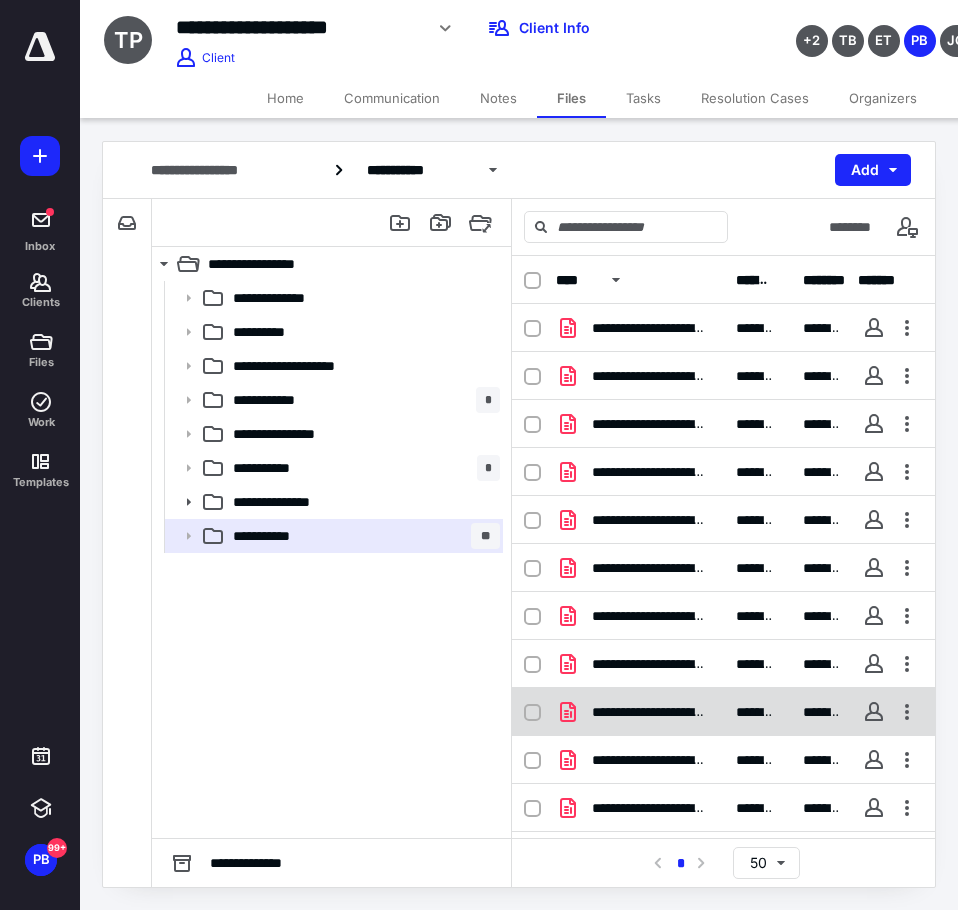 scroll, scrollTop: 90, scrollLeft: 0, axis: vertical 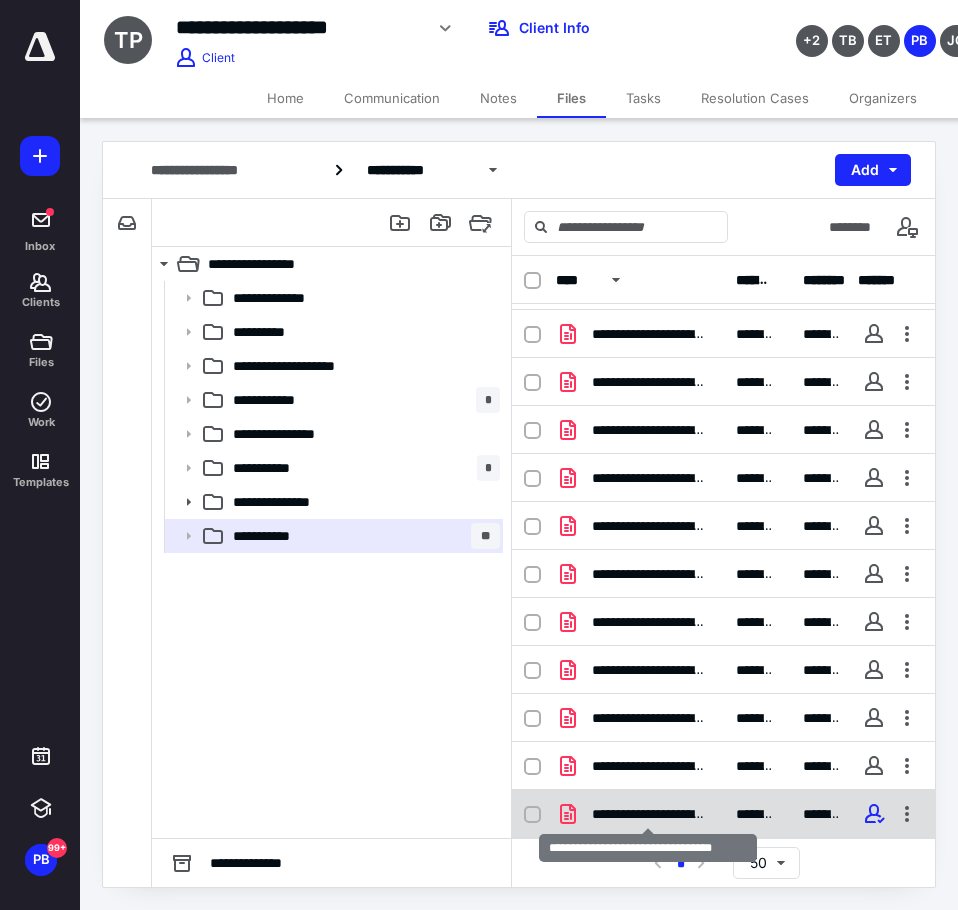 click on "**********" at bounding box center [648, 814] 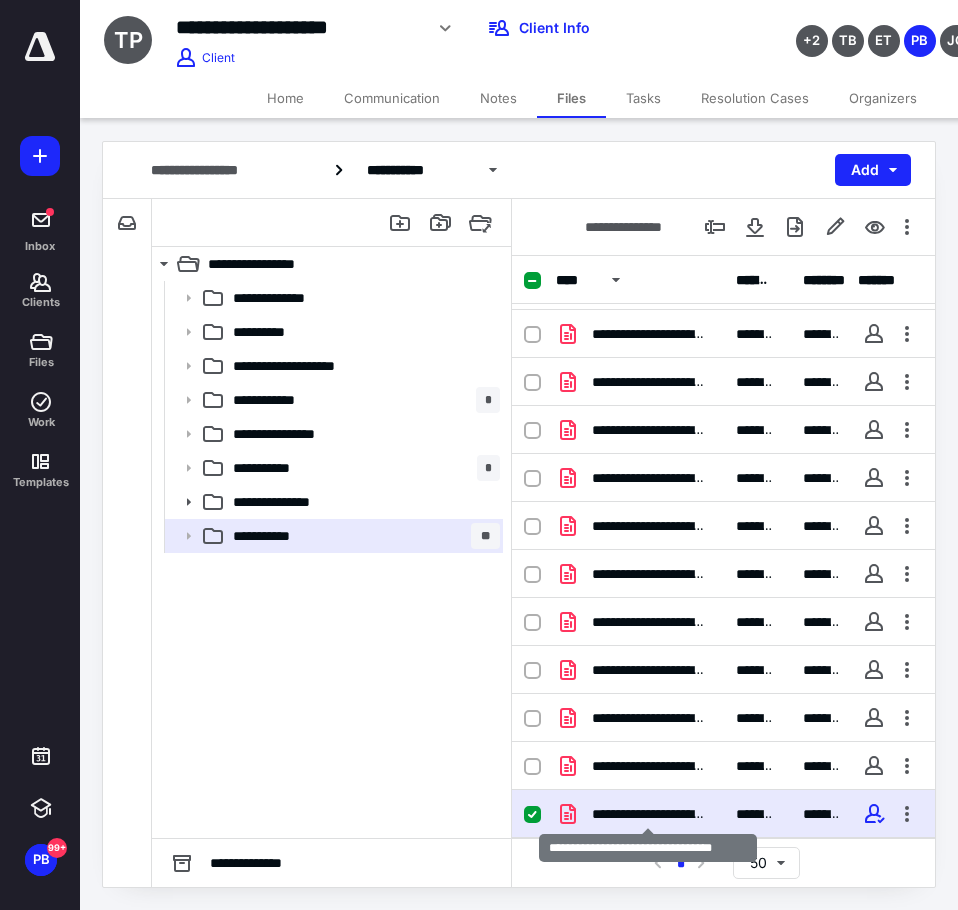click on "**********" at bounding box center (648, 814) 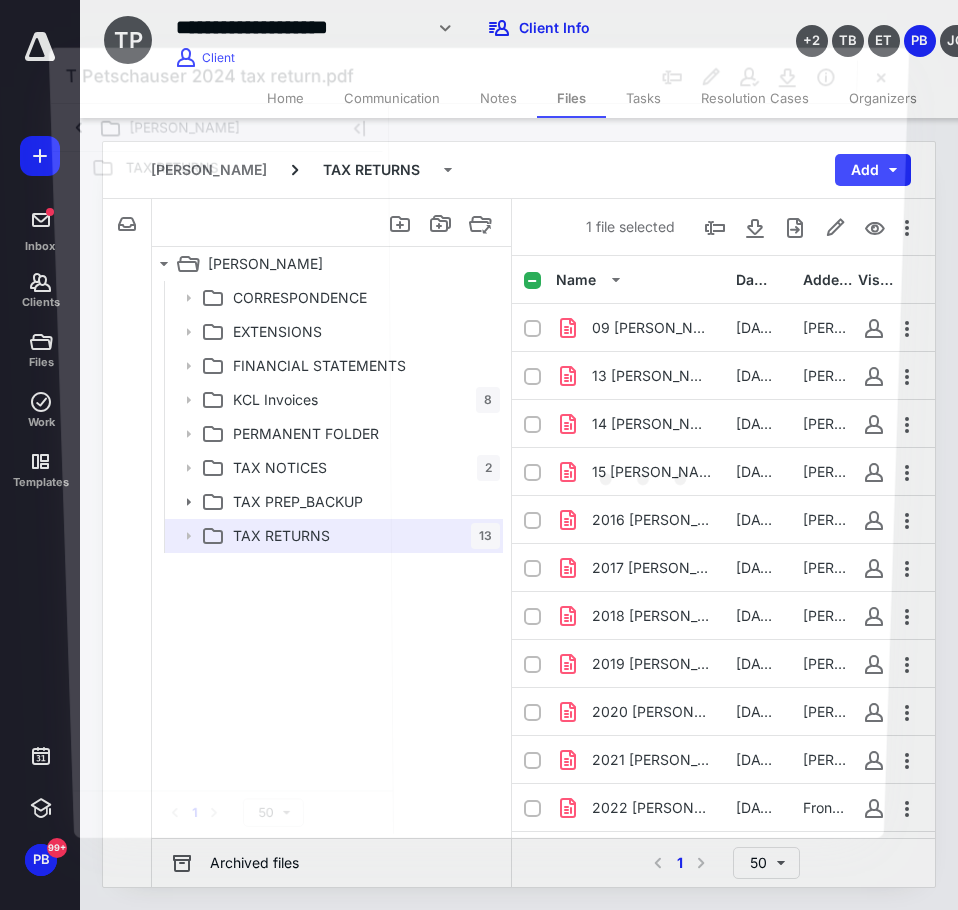 scroll, scrollTop: 90, scrollLeft: 0, axis: vertical 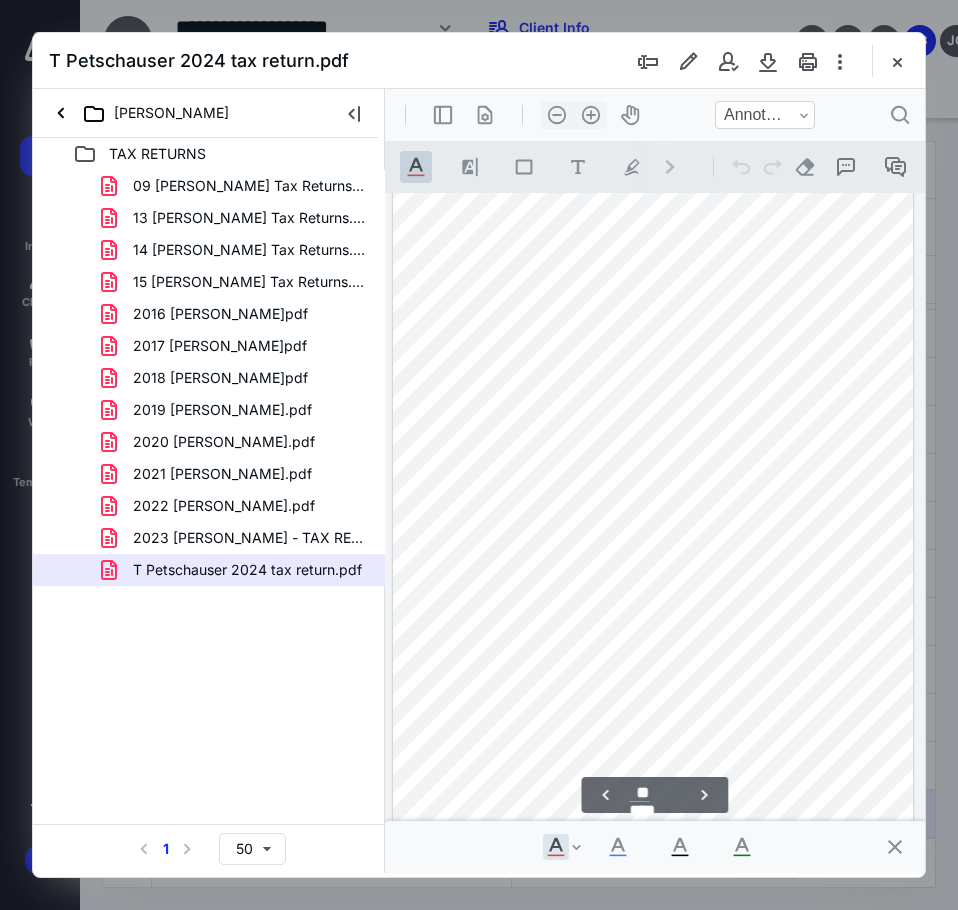 click at bounding box center [653, 484] 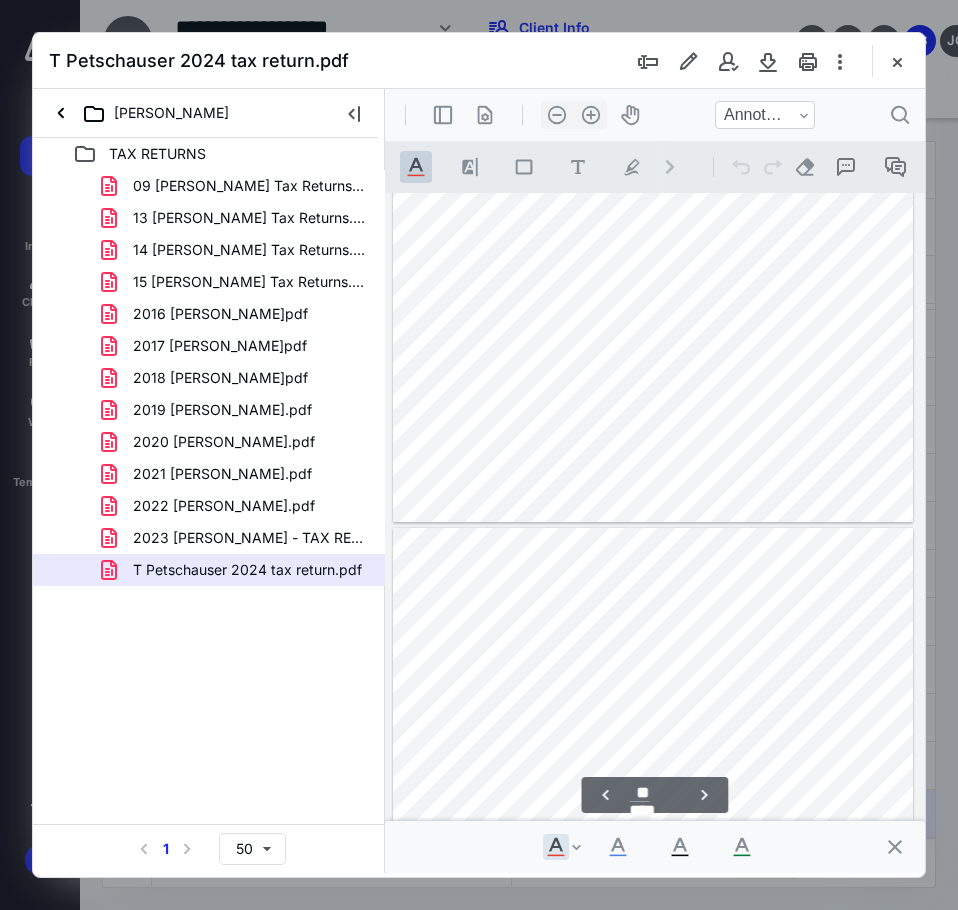 type on "**" 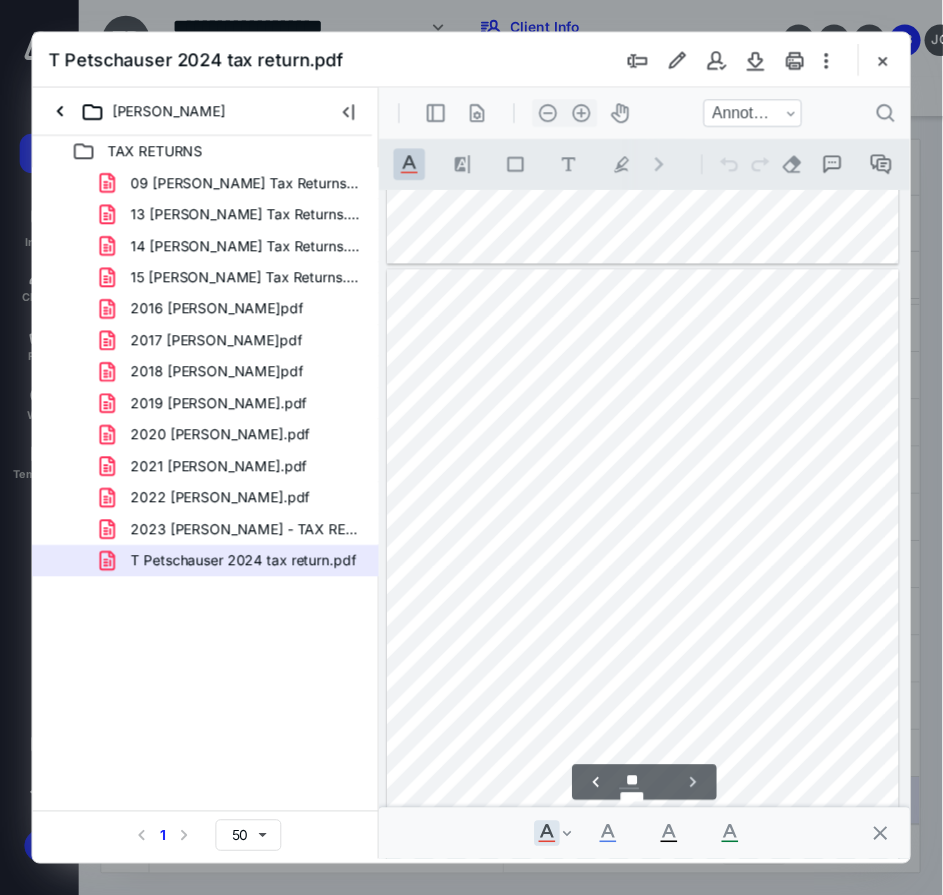 scroll, scrollTop: 16295, scrollLeft: 0, axis: vertical 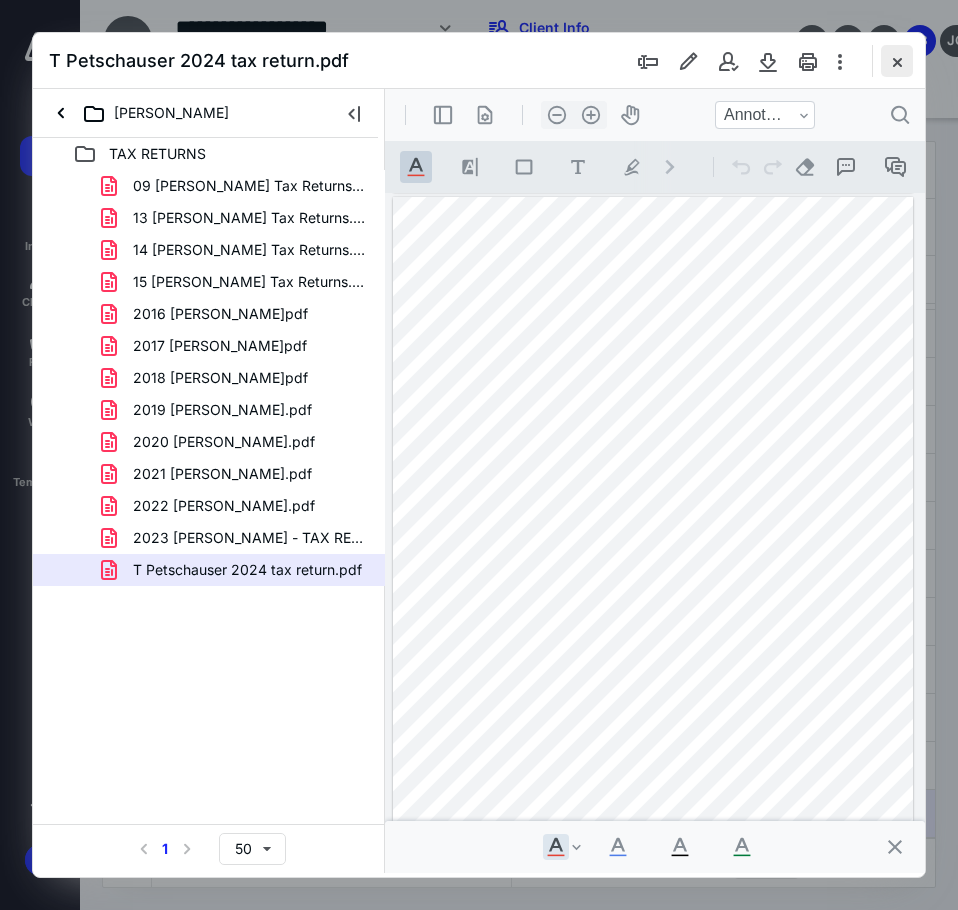 click at bounding box center (897, 61) 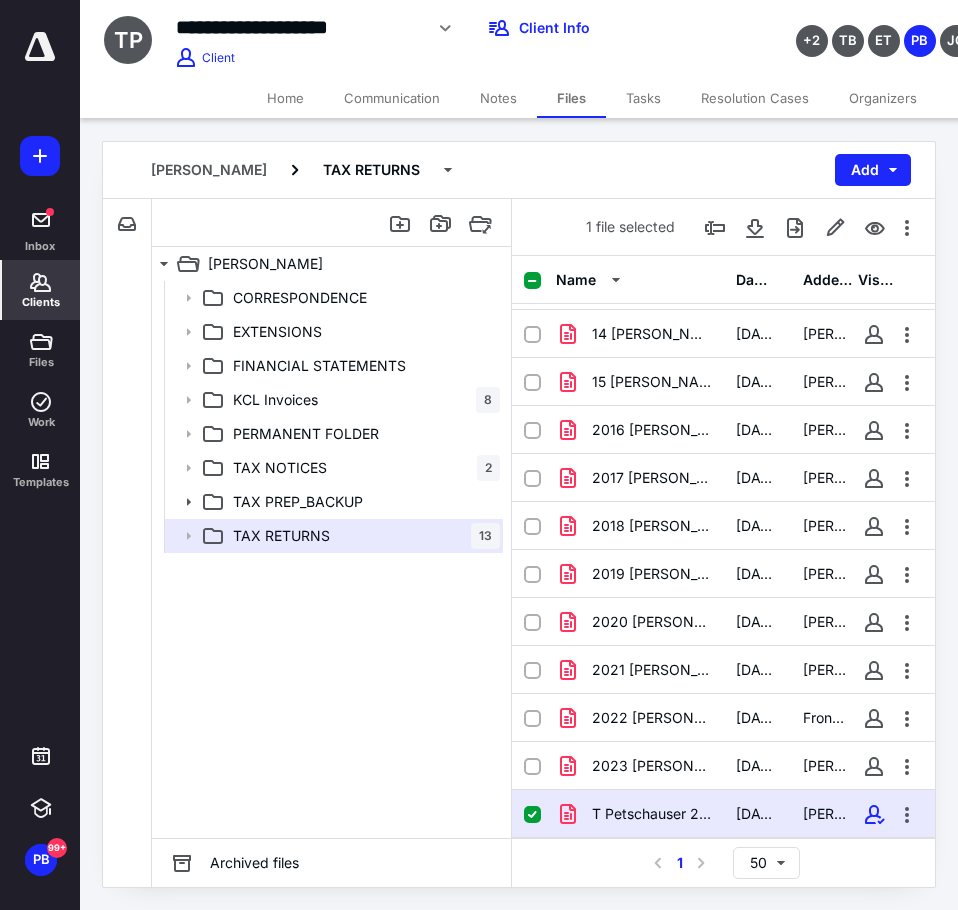 click on "Clients" at bounding box center [41, 290] 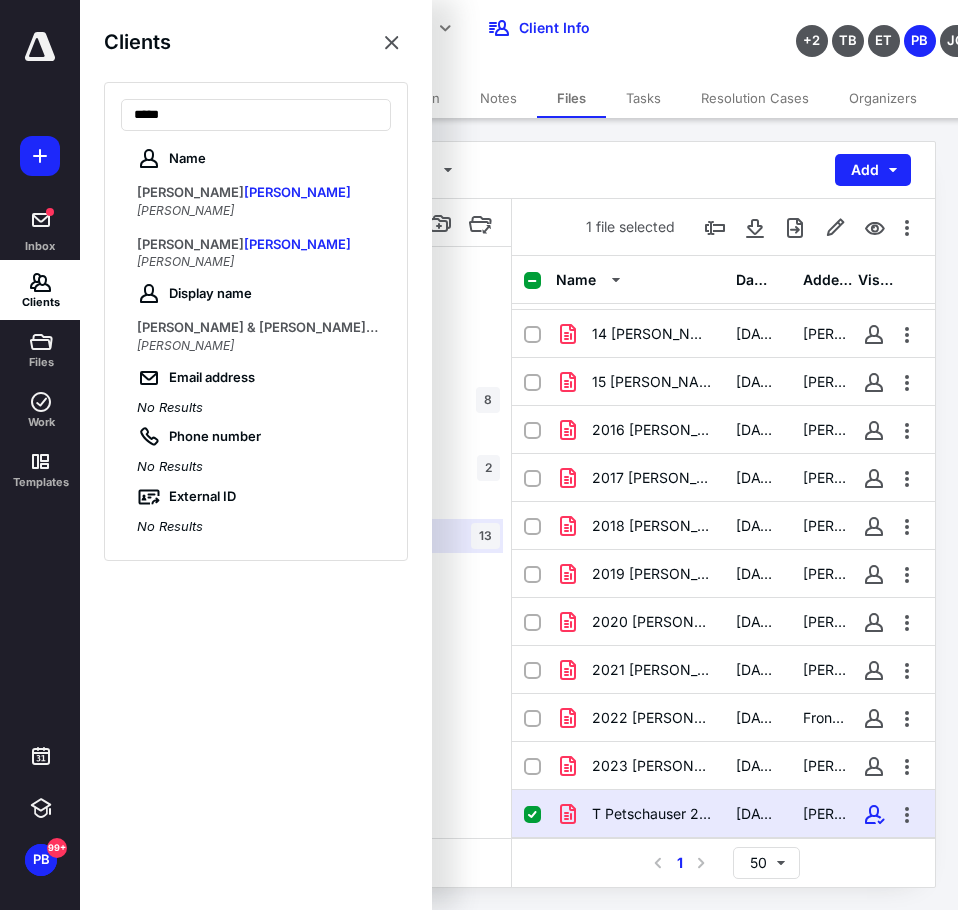 type on "*****" 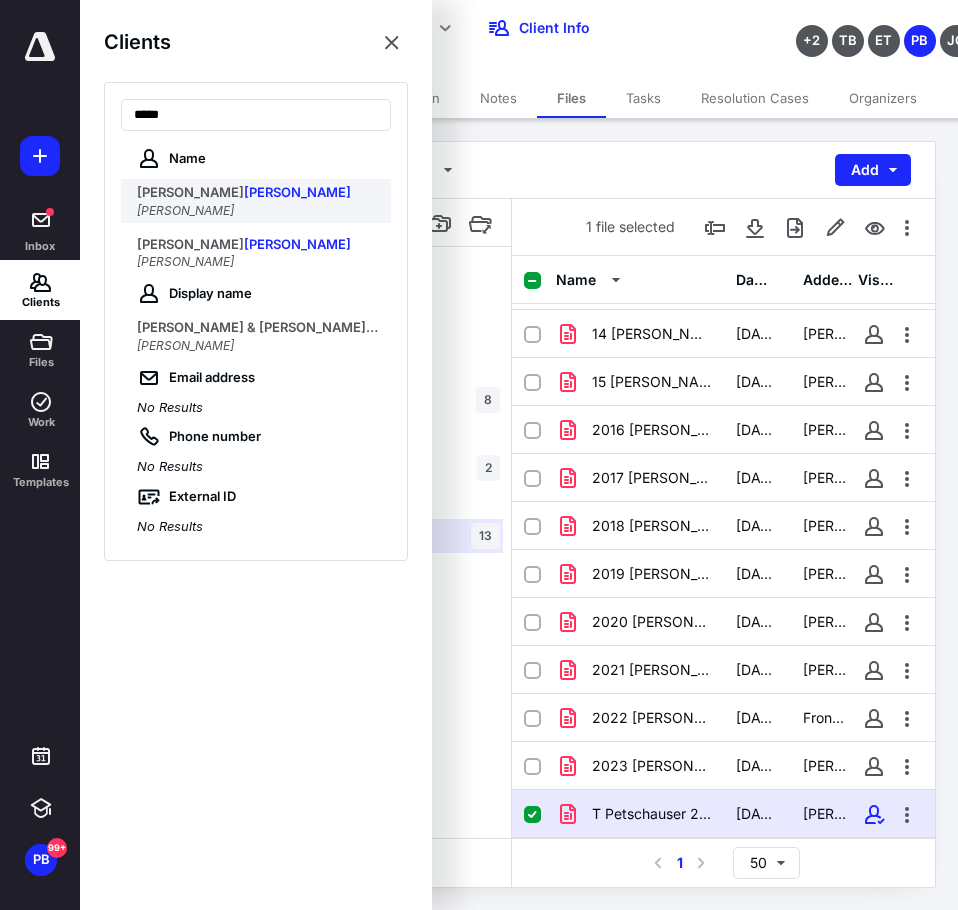 click on "RANDALL" at bounding box center [190, 192] 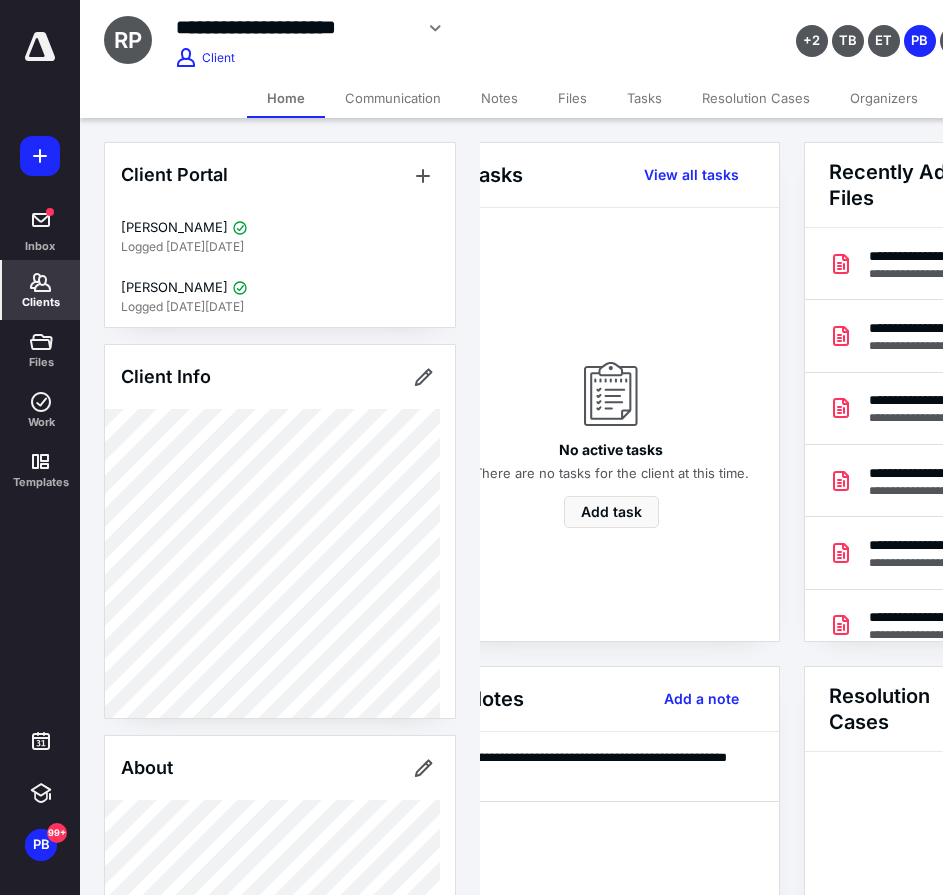 scroll, scrollTop: 0, scrollLeft: 239, axis: horizontal 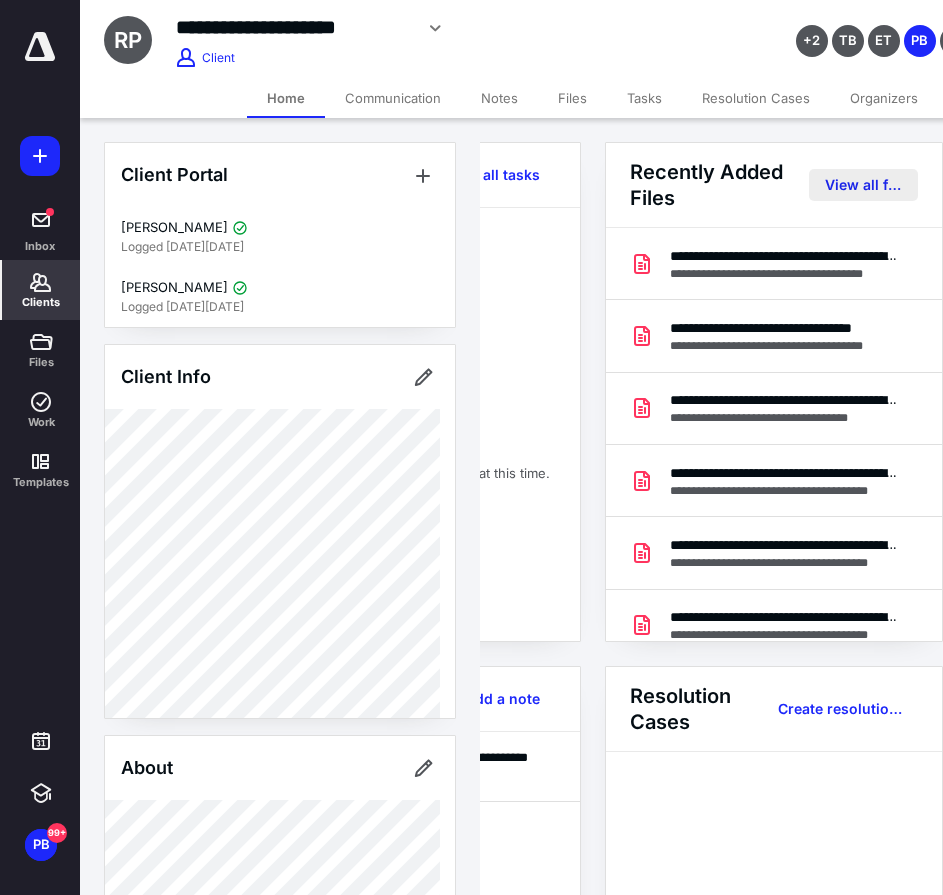 click on "View all files" at bounding box center [863, 185] 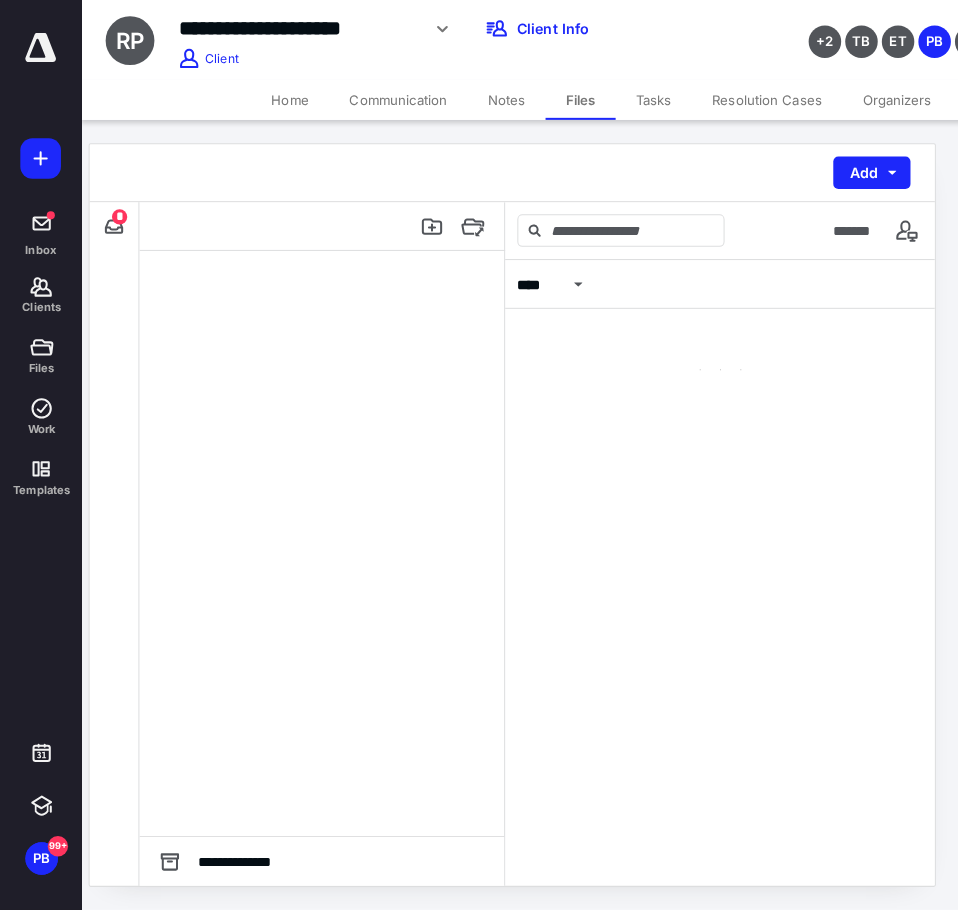 scroll, scrollTop: 0, scrollLeft: 0, axis: both 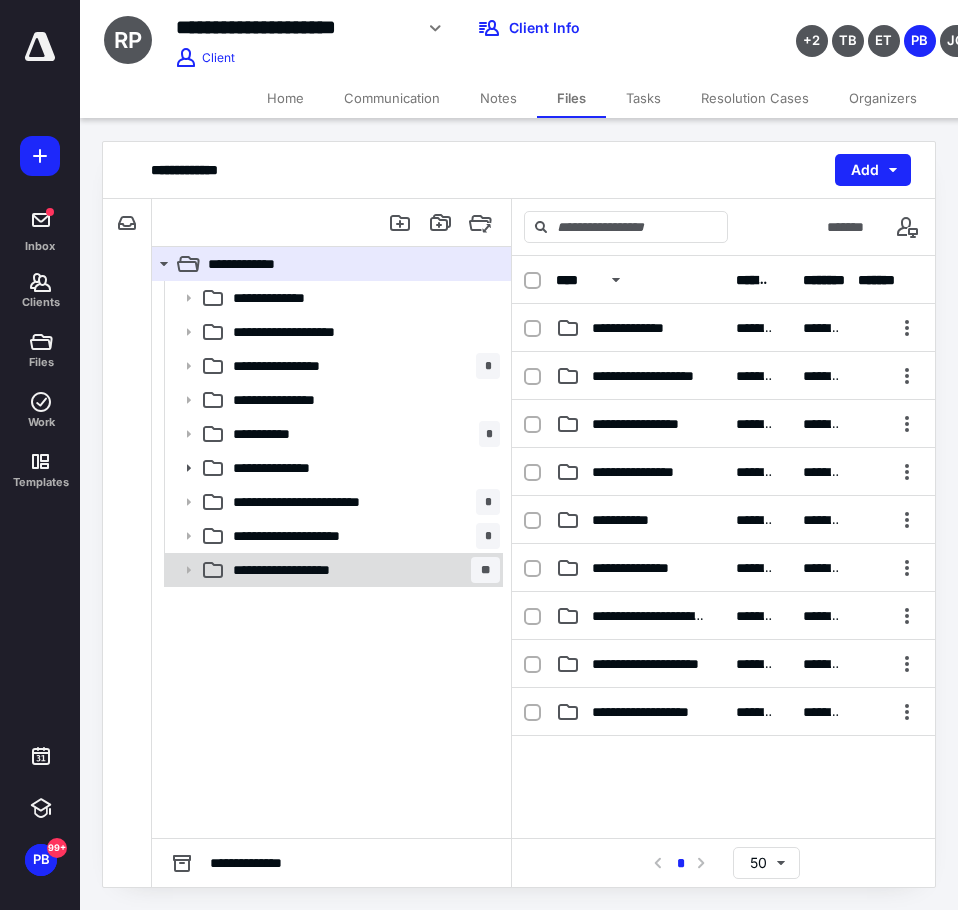 click on "**********" at bounding box center (312, 570) 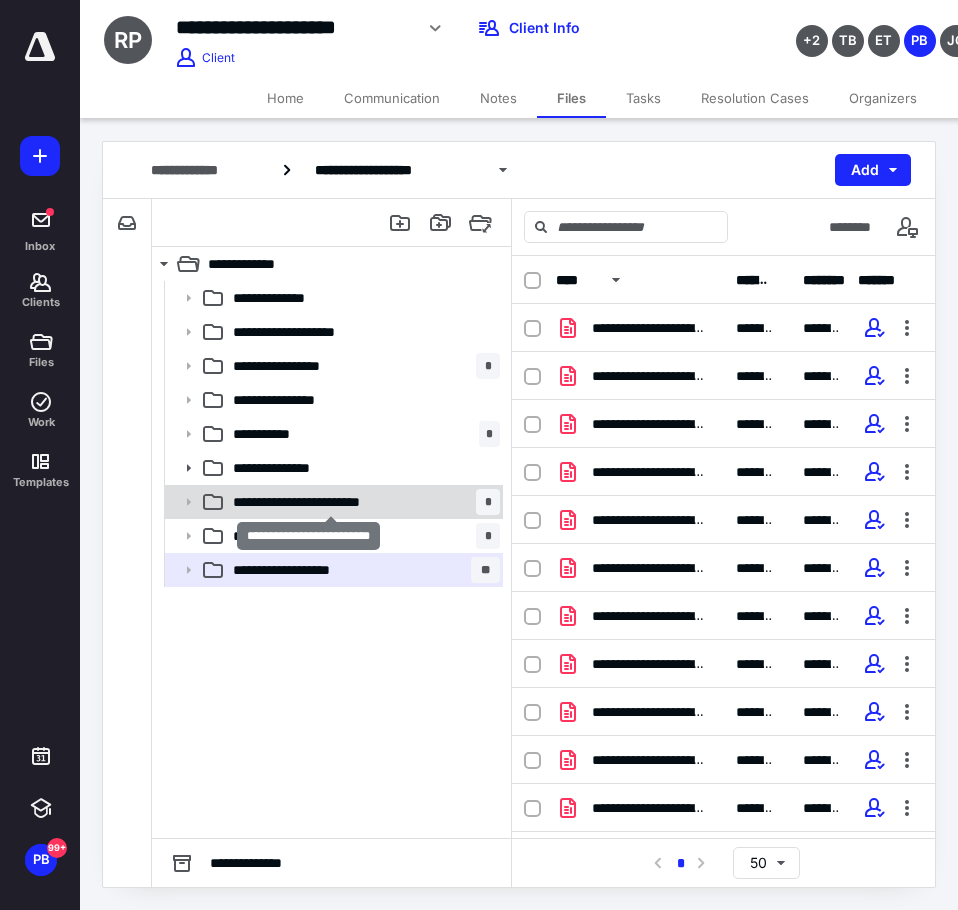 click on "**********" at bounding box center [330, 502] 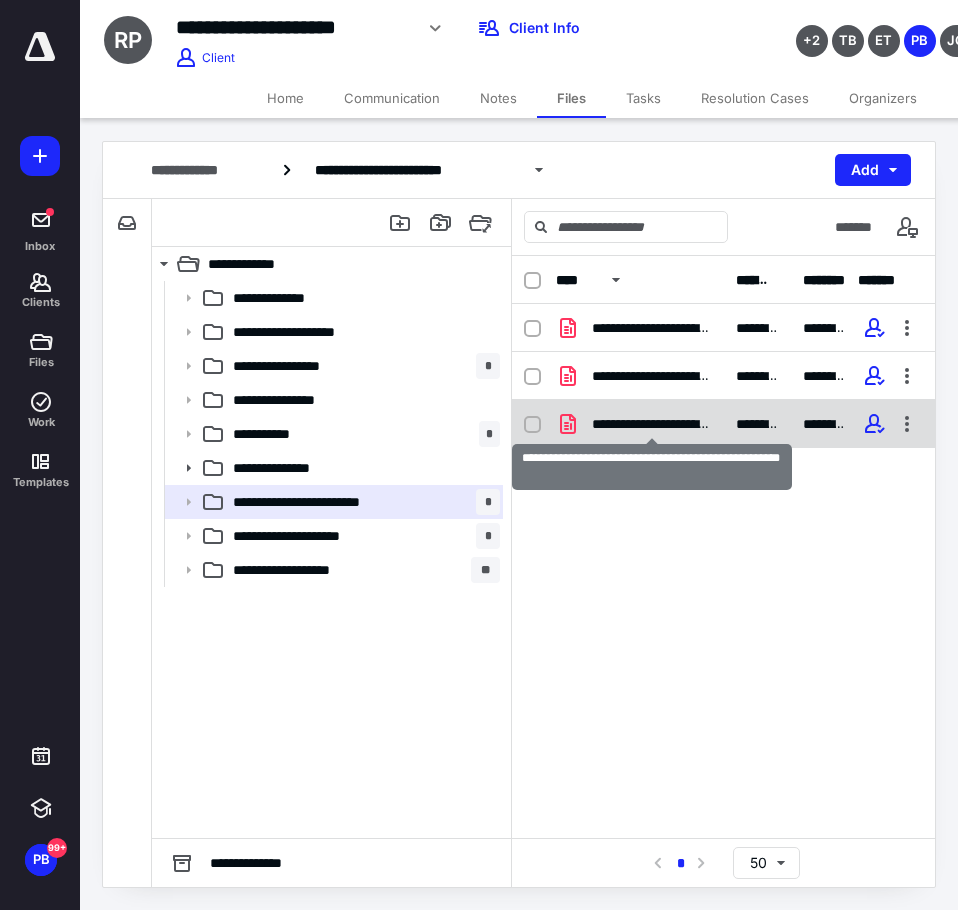 click on "**********" at bounding box center [652, 424] 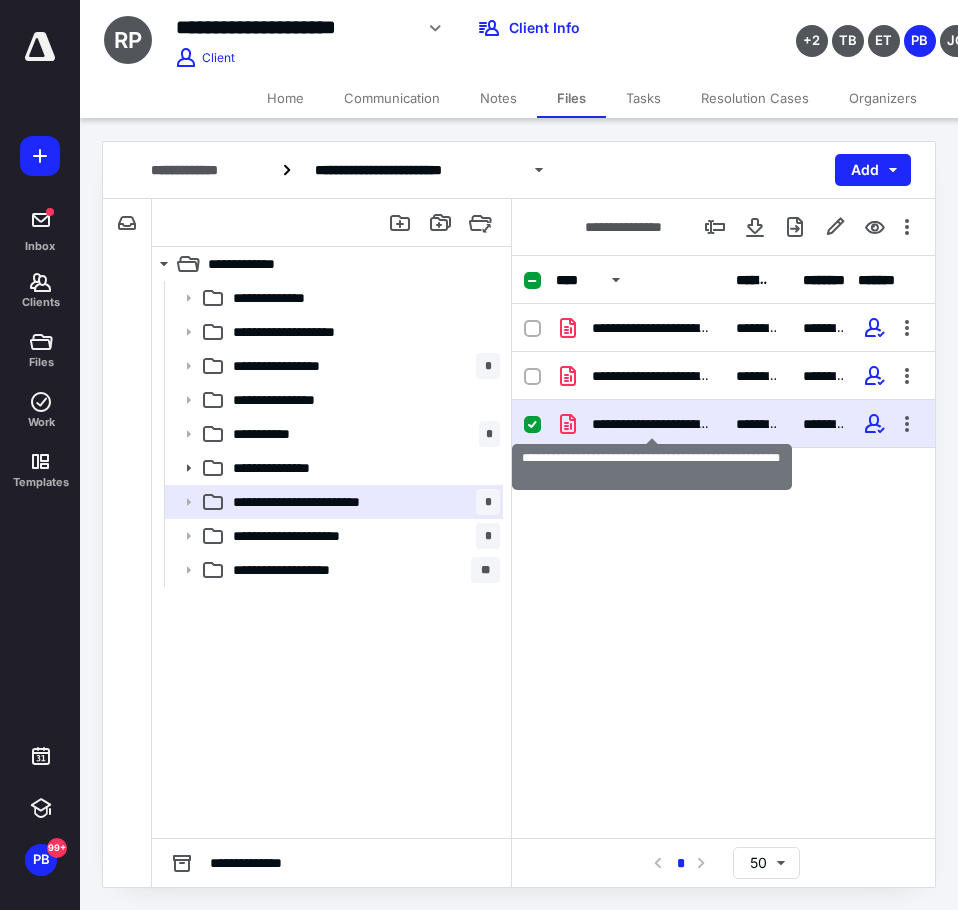 click on "**********" at bounding box center (652, 424) 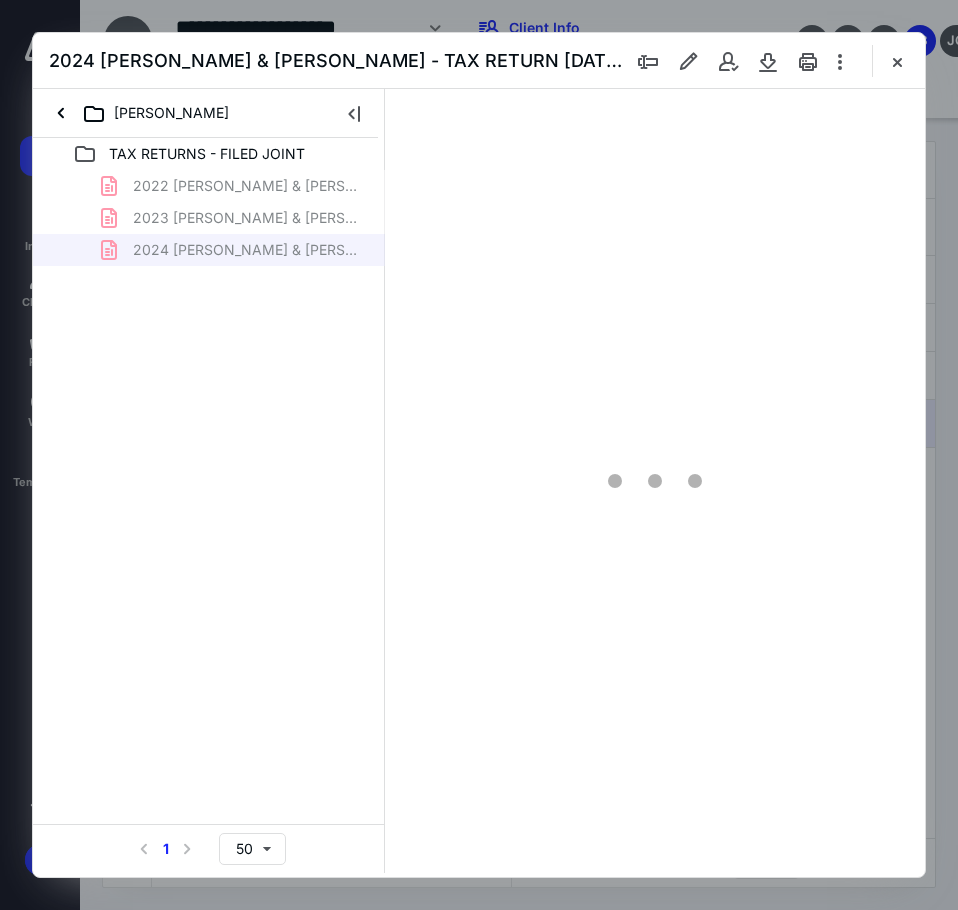 scroll, scrollTop: 0, scrollLeft: 0, axis: both 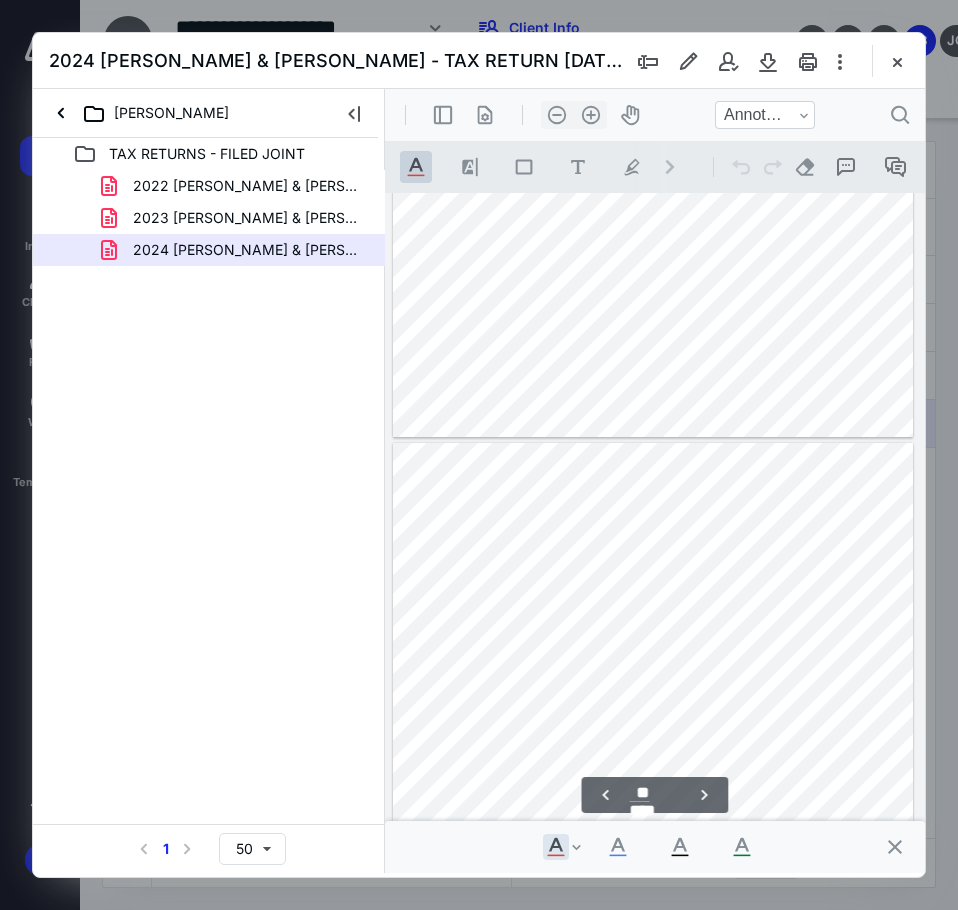 type on "**" 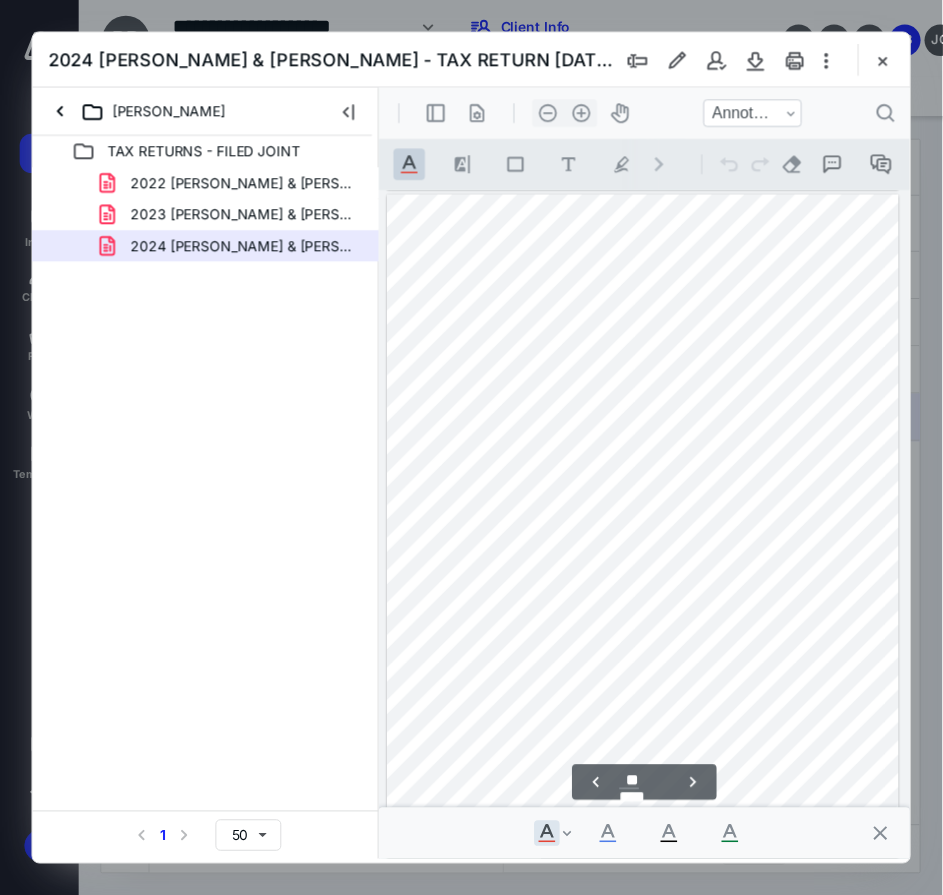 scroll, scrollTop: 12221, scrollLeft: 0, axis: vertical 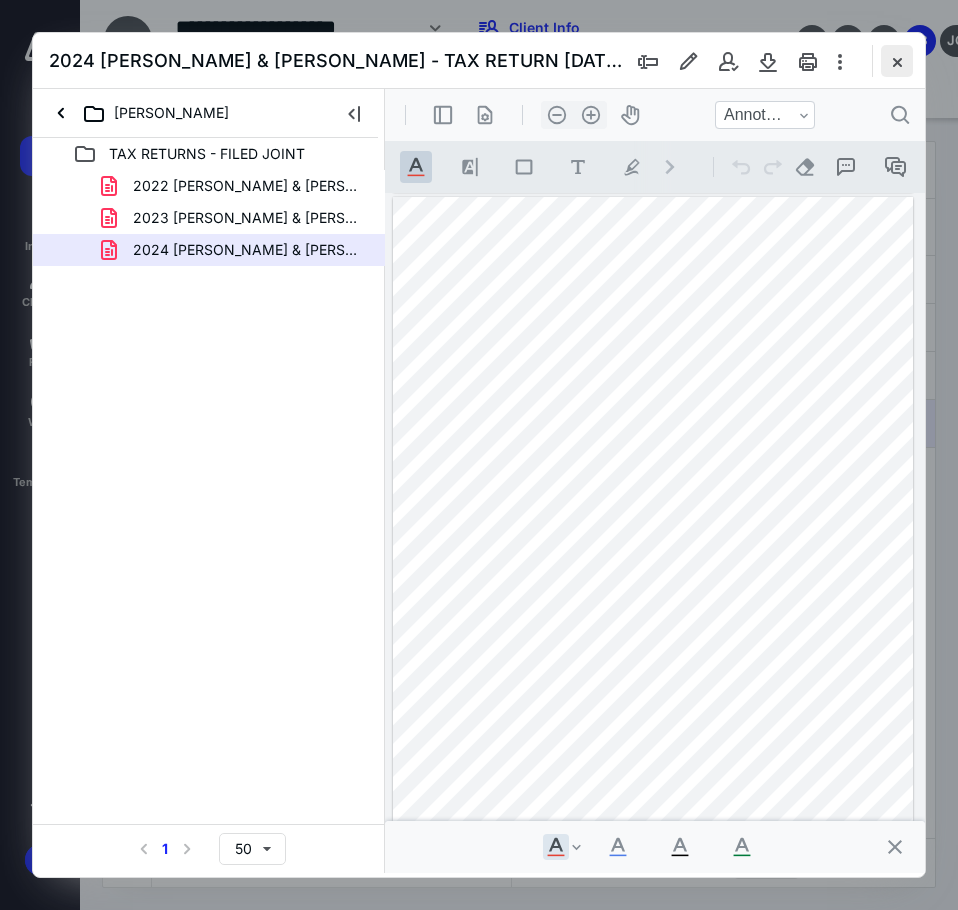 click at bounding box center [897, 61] 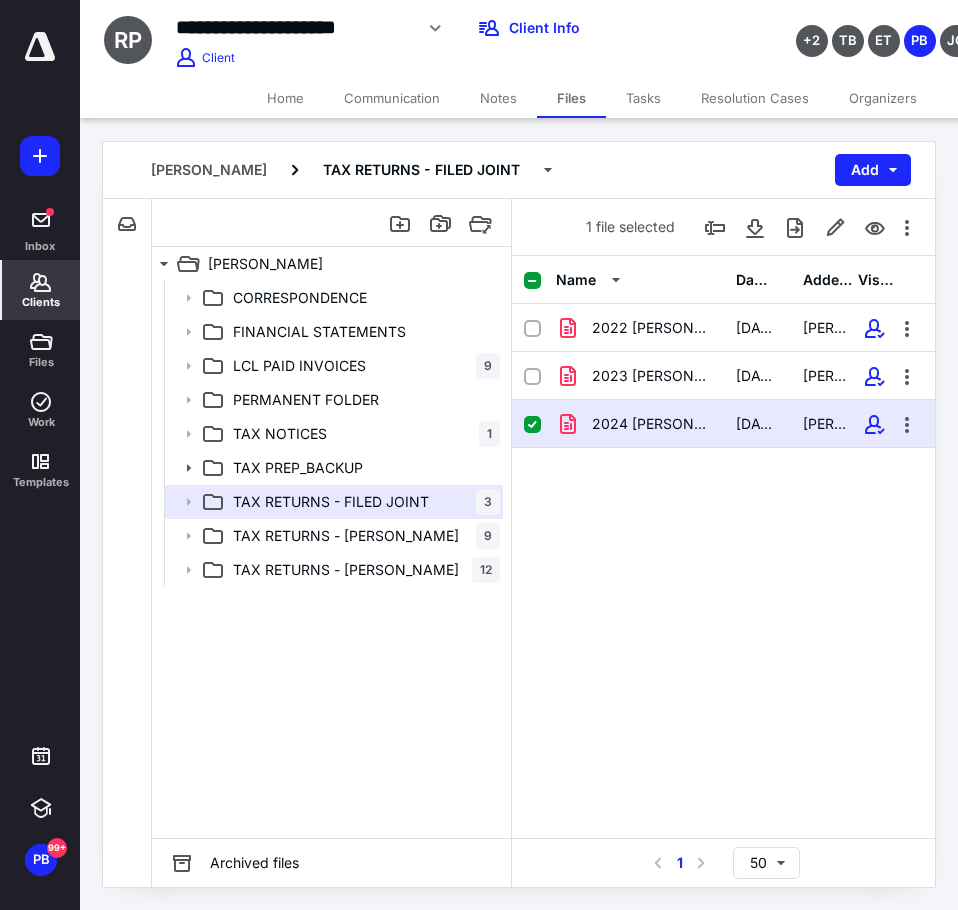 click on "Clients" at bounding box center [41, 290] 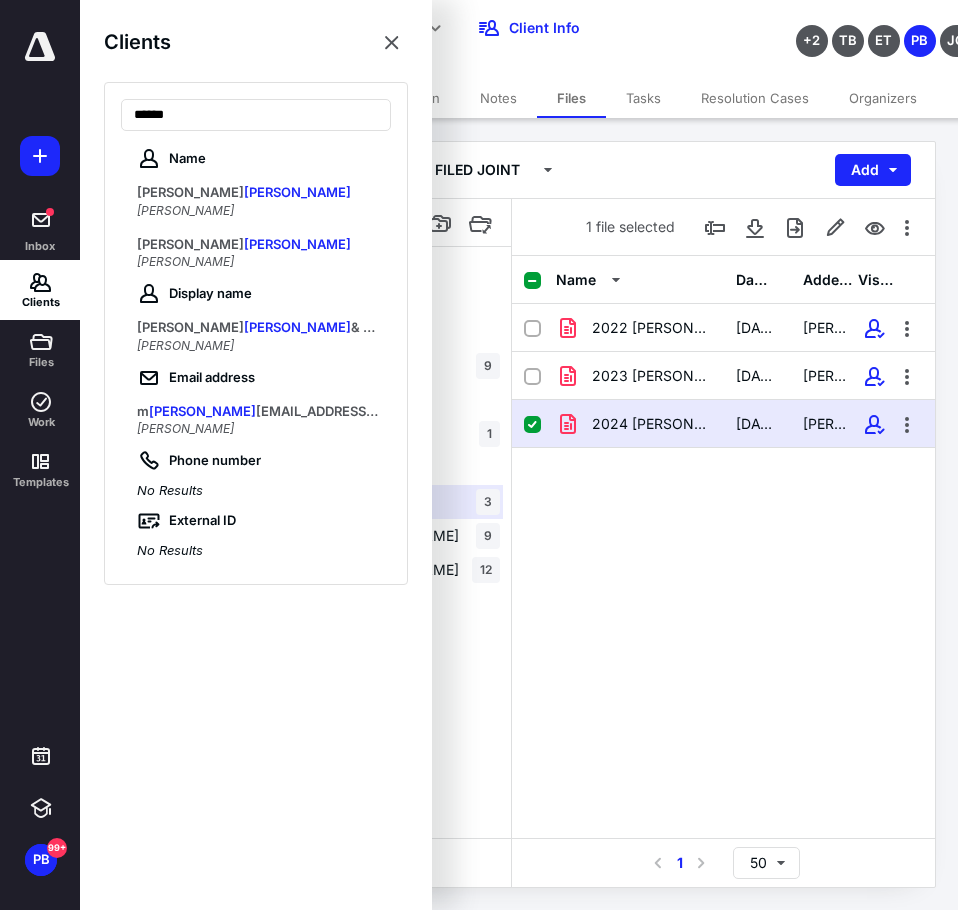 type on "******" 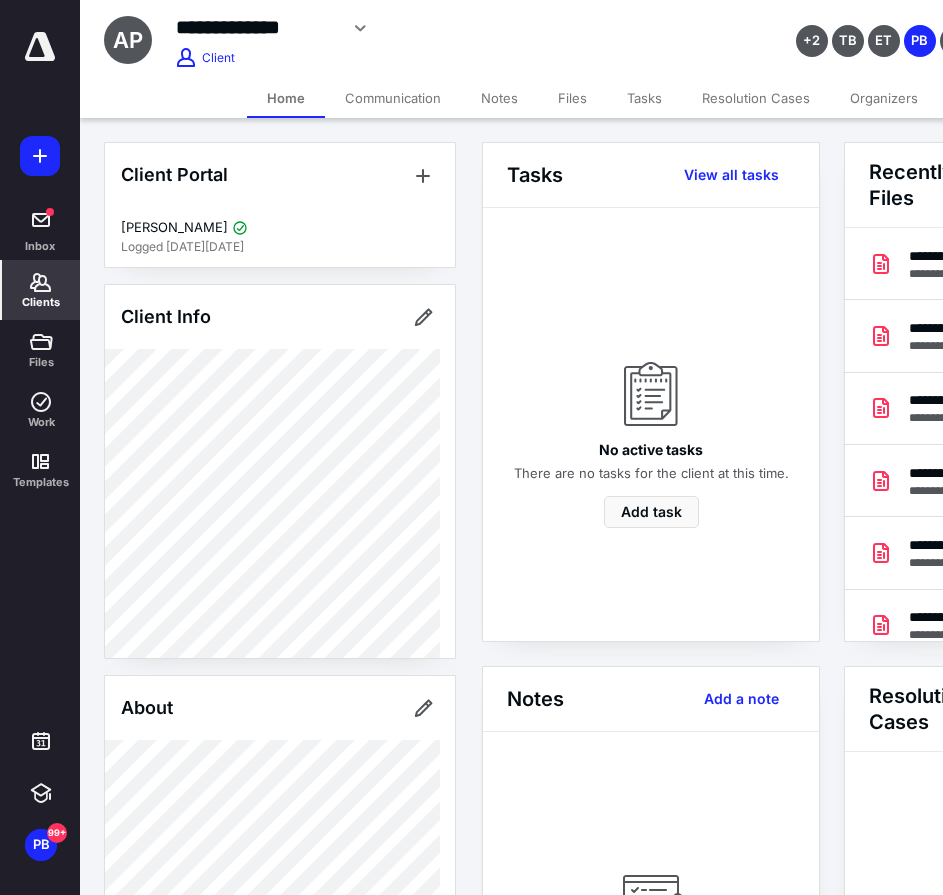 scroll, scrollTop: 0, scrollLeft: 239, axis: horizontal 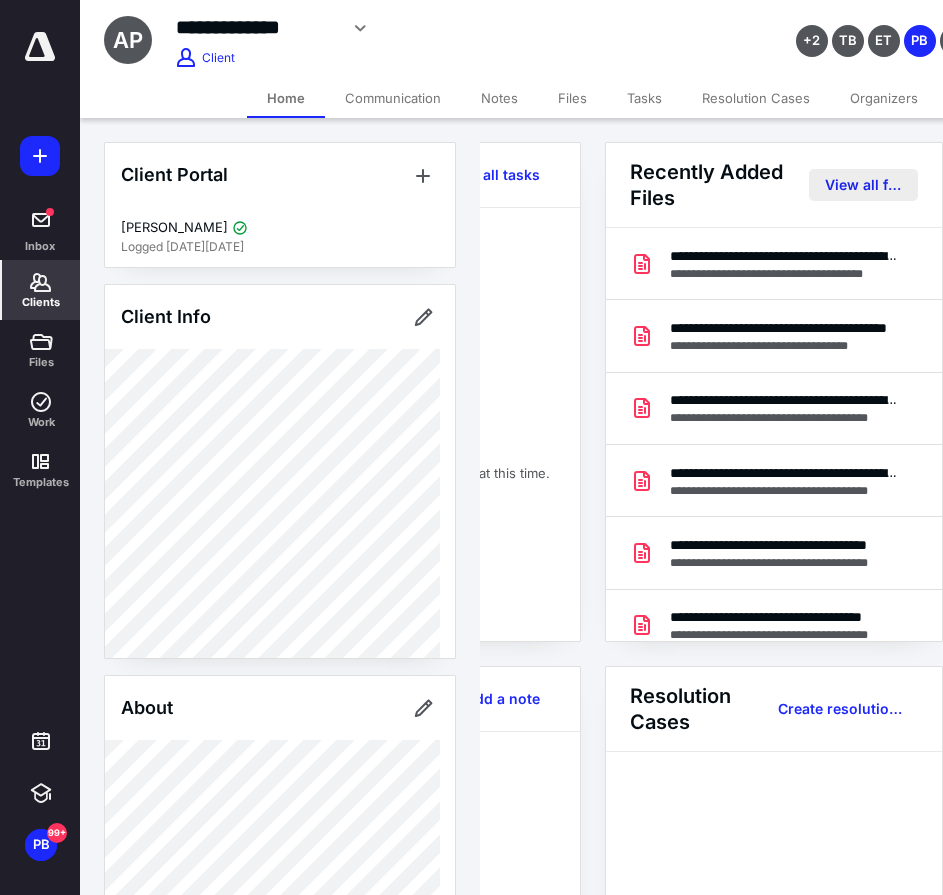 click on "View all files" at bounding box center (863, 185) 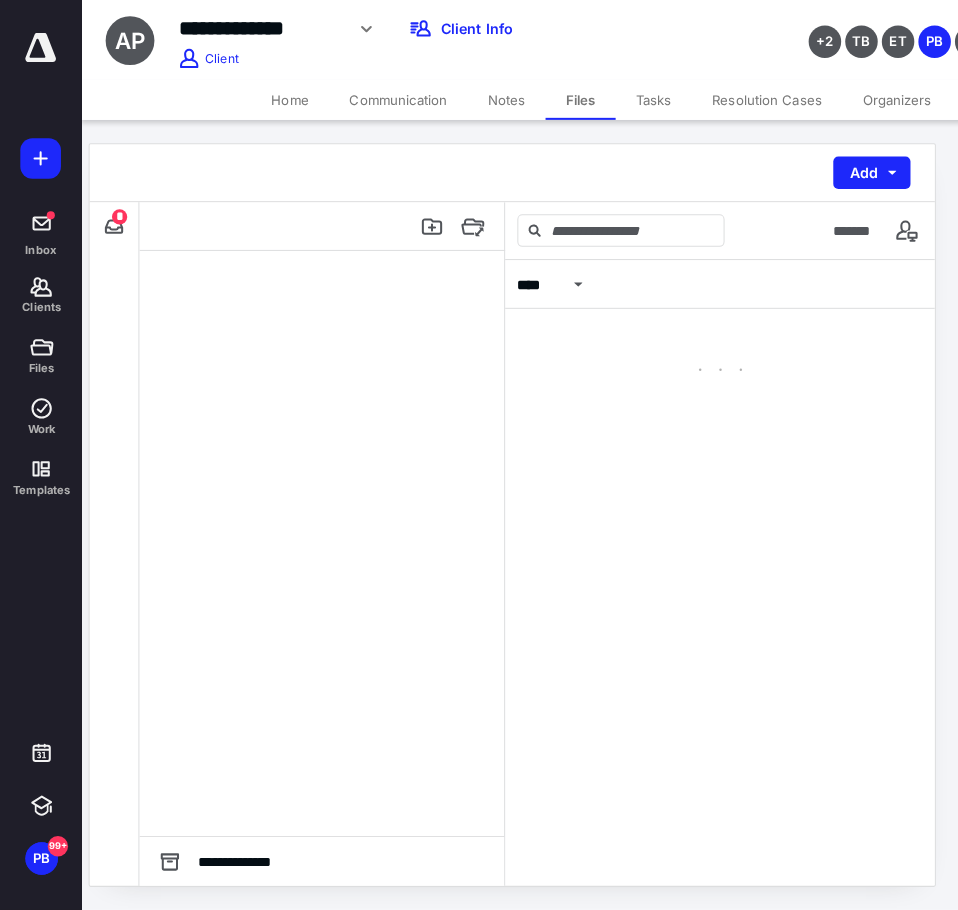scroll, scrollTop: 0, scrollLeft: 0, axis: both 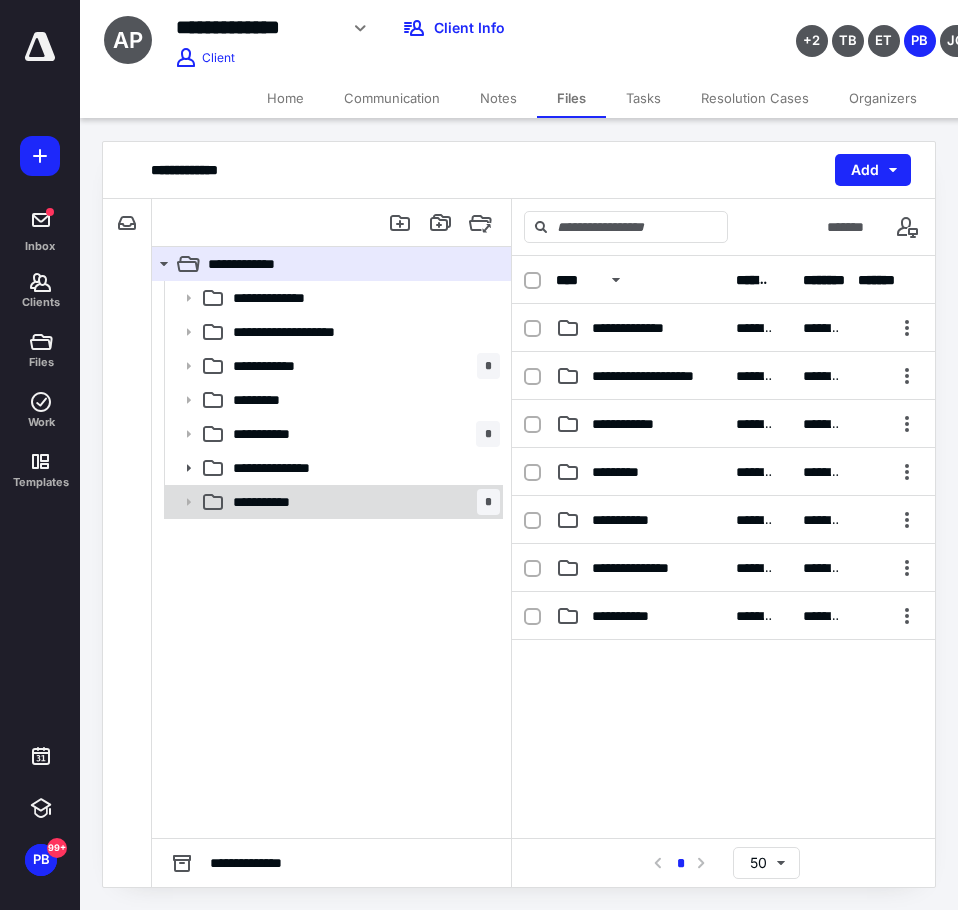 click on "**********" at bounding box center (362, 502) 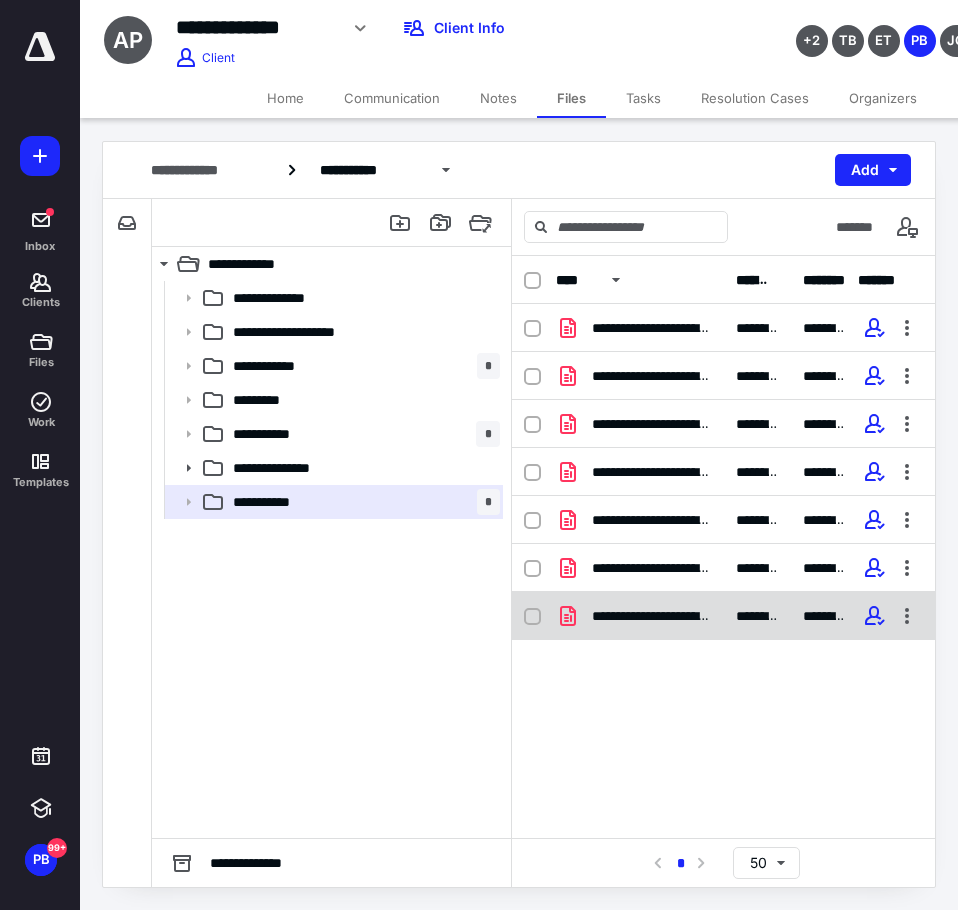 click on "**********" at bounding box center (652, 616) 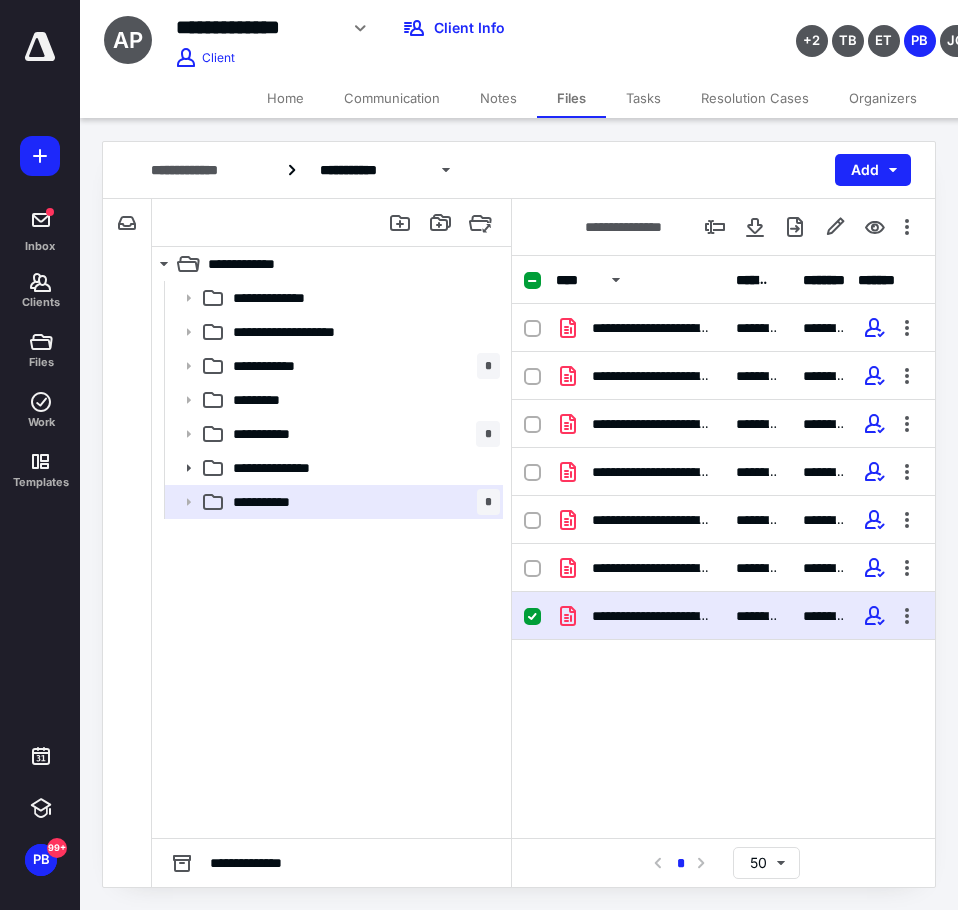 click on "**********" at bounding box center [640, 616] 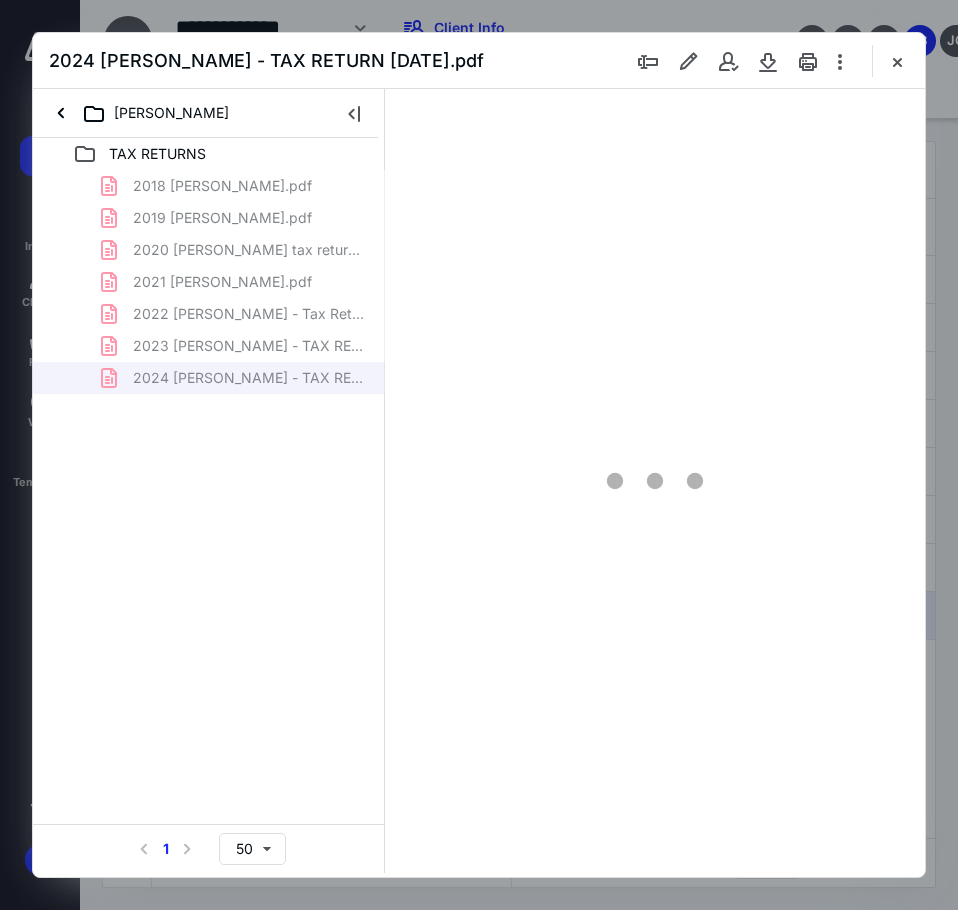 scroll, scrollTop: 0, scrollLeft: 0, axis: both 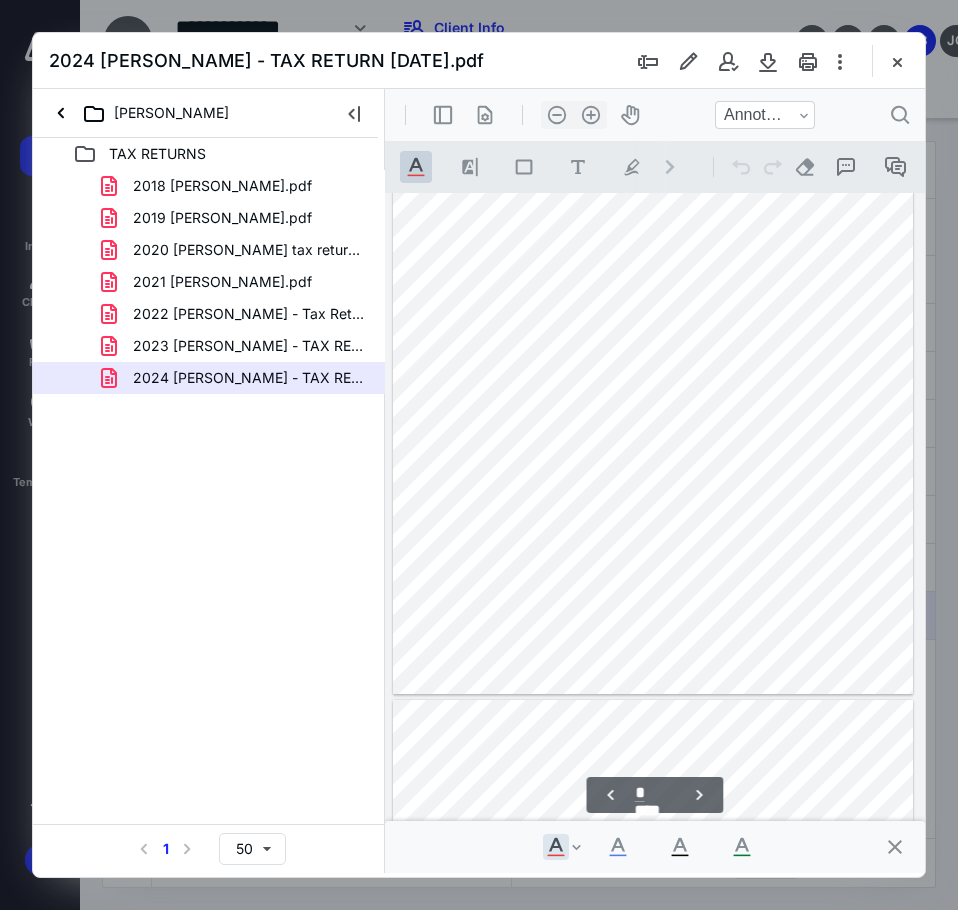 type on "**" 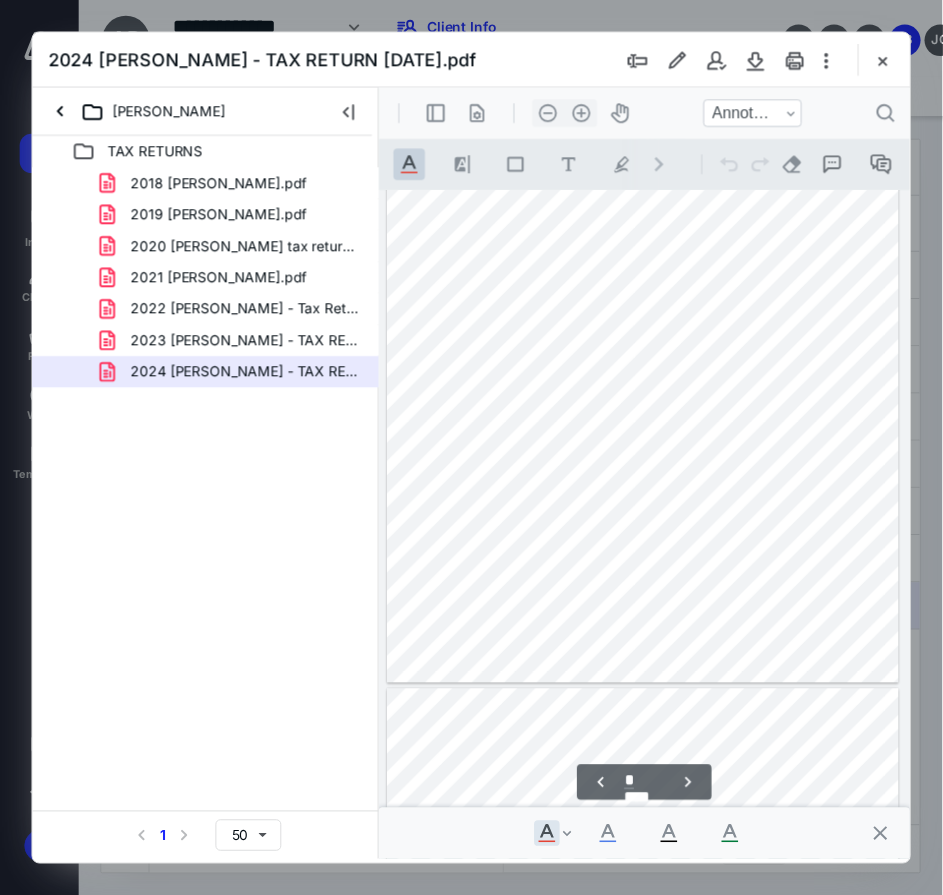 scroll, scrollTop: 6110, scrollLeft: 0, axis: vertical 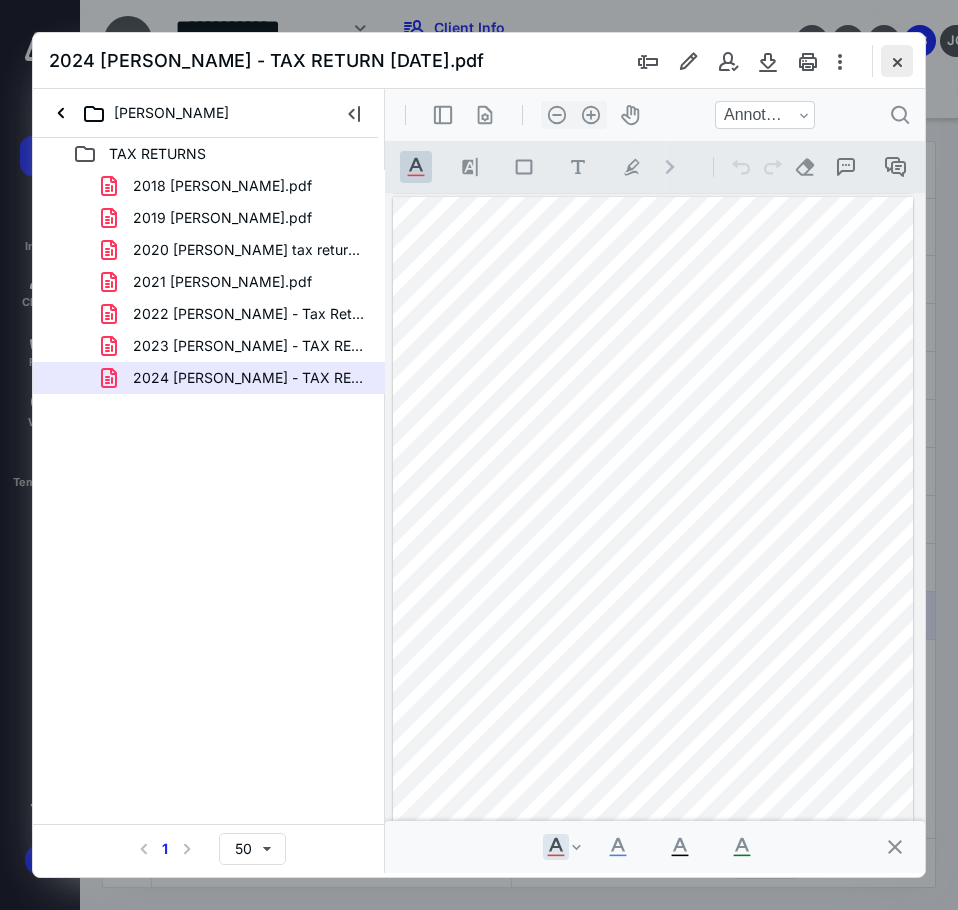 click at bounding box center [897, 61] 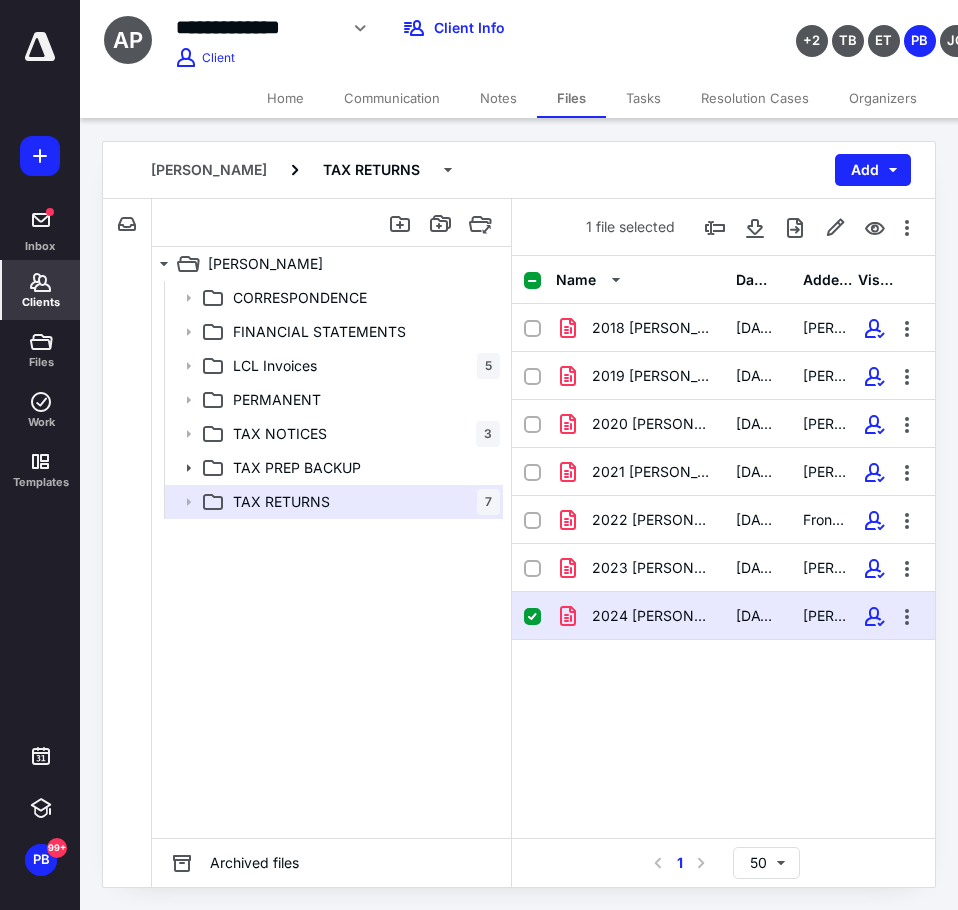 click on "Clients" at bounding box center (41, 302) 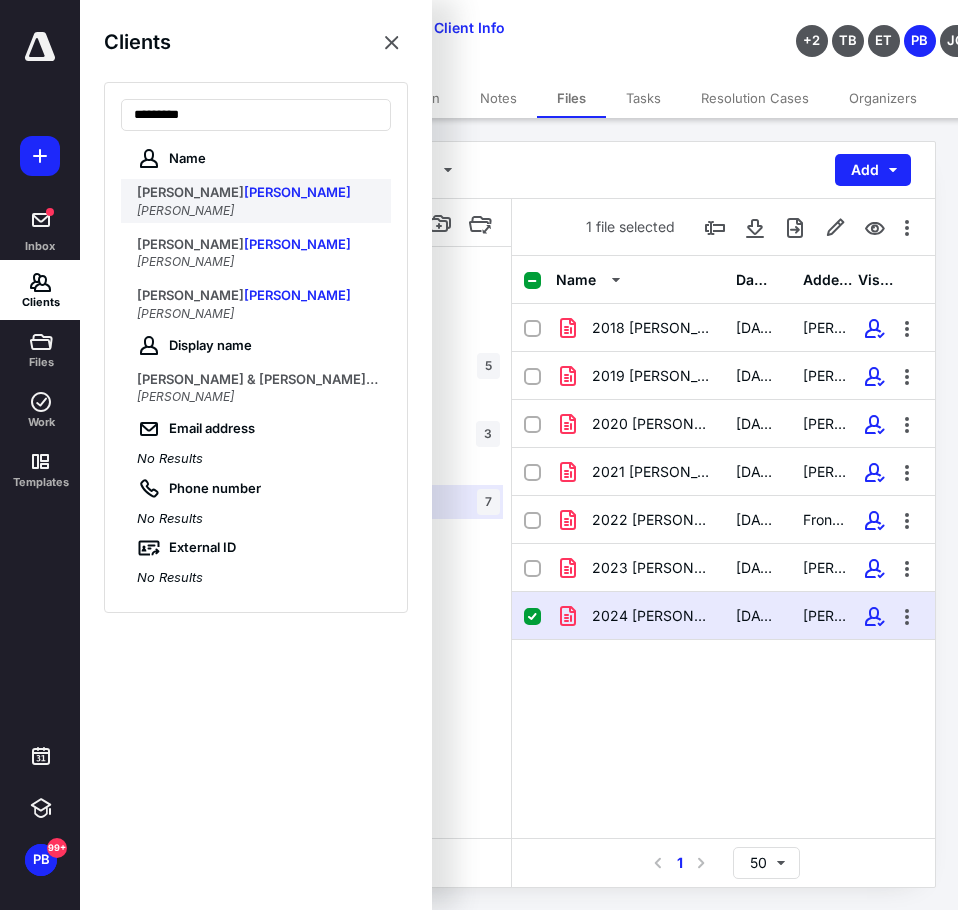 type on "*********" 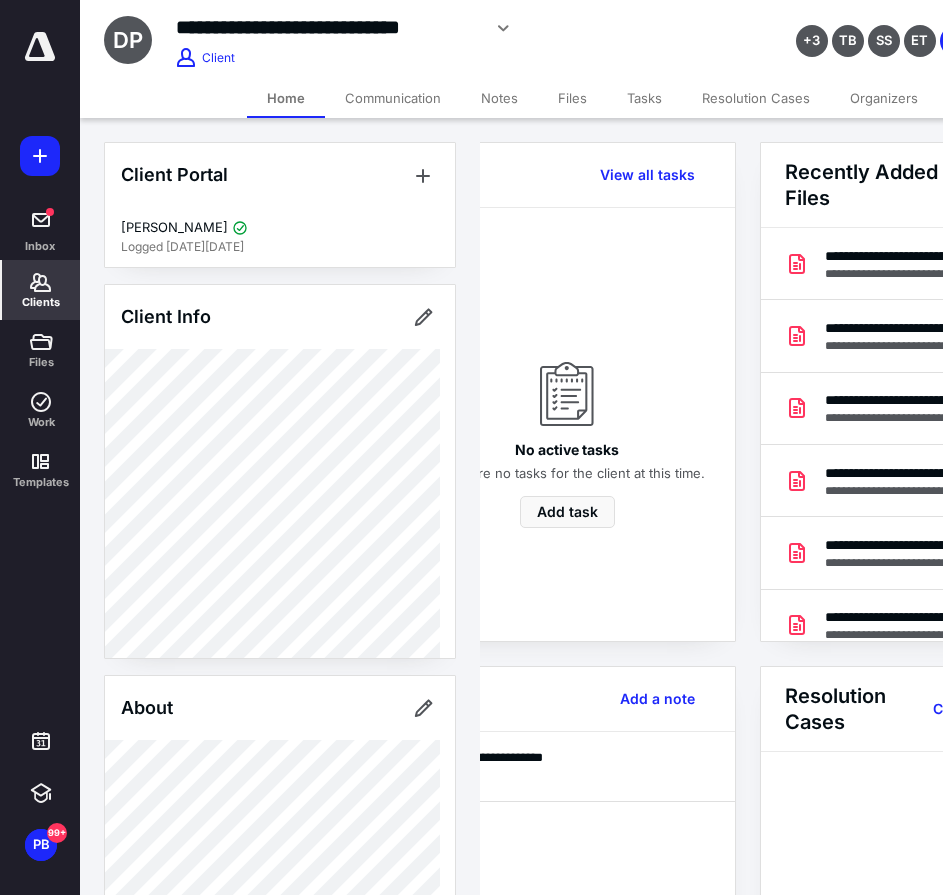 scroll, scrollTop: 0, scrollLeft: 239, axis: horizontal 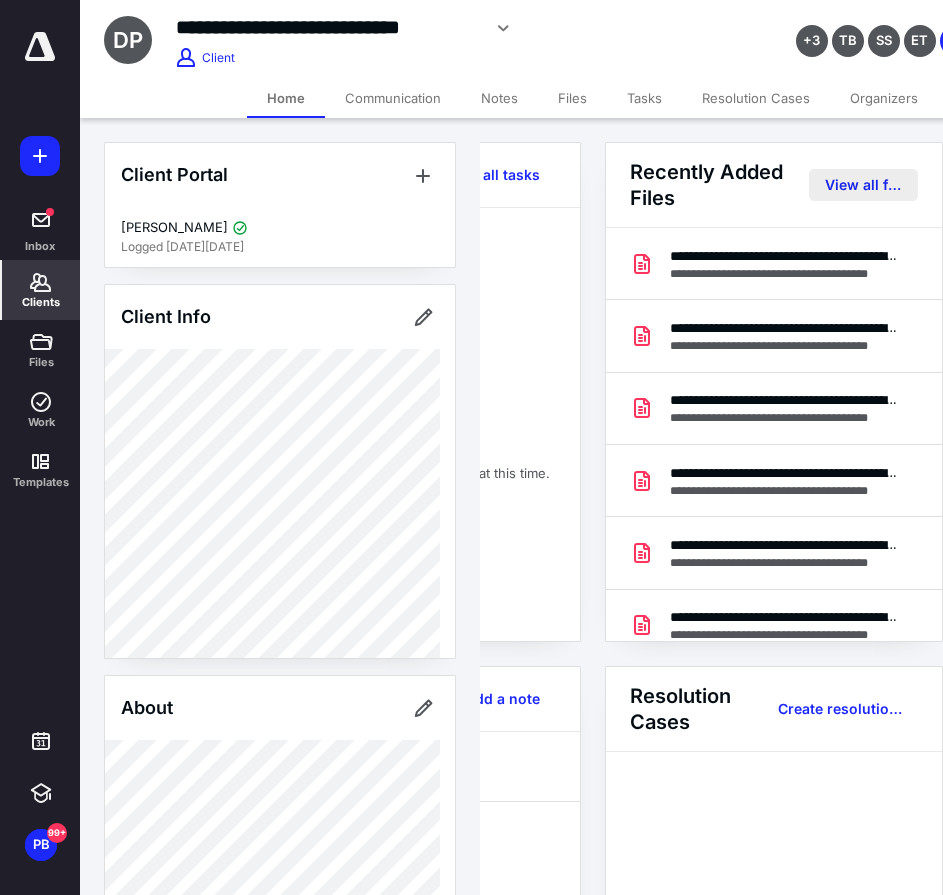 click on "View all files" at bounding box center [863, 185] 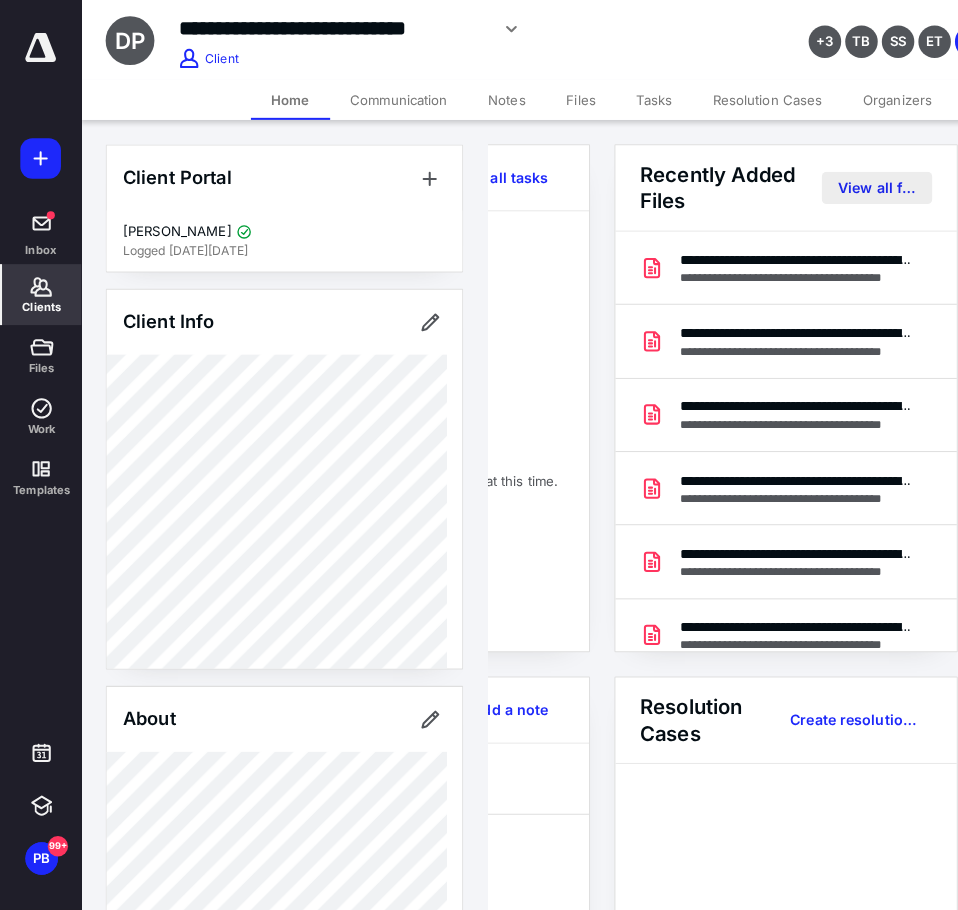 scroll, scrollTop: 0, scrollLeft: 0, axis: both 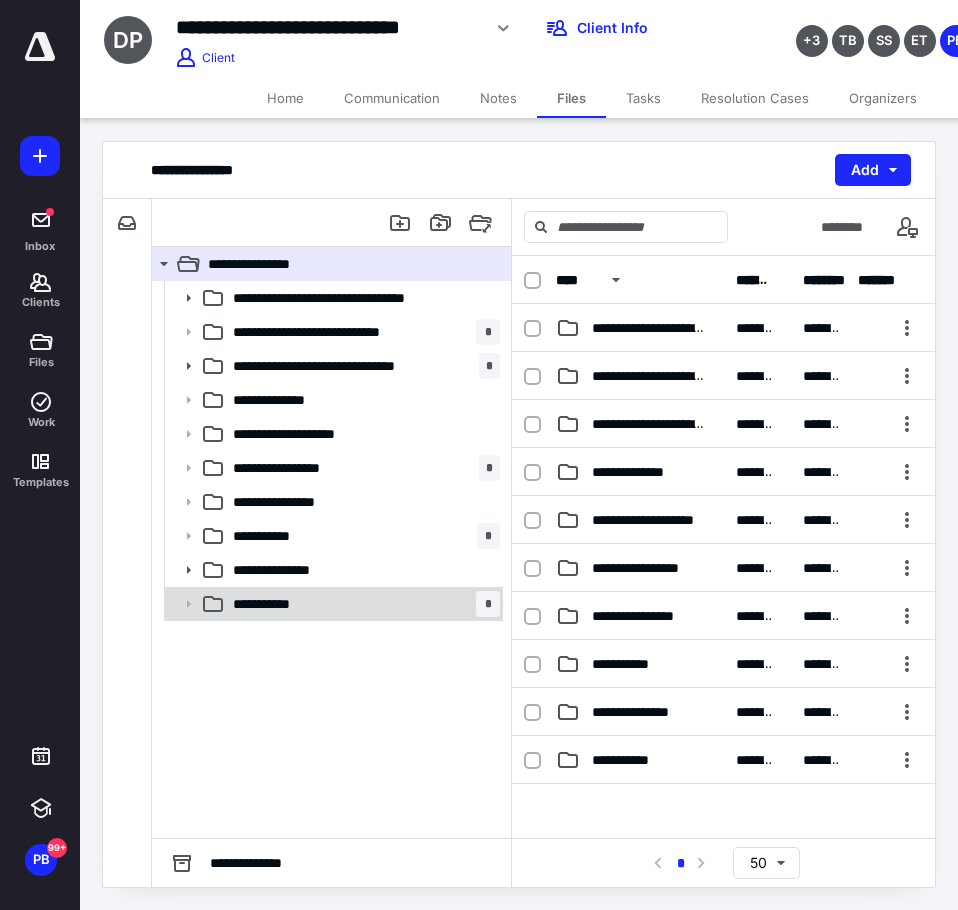 click on "**********" at bounding box center (362, 604) 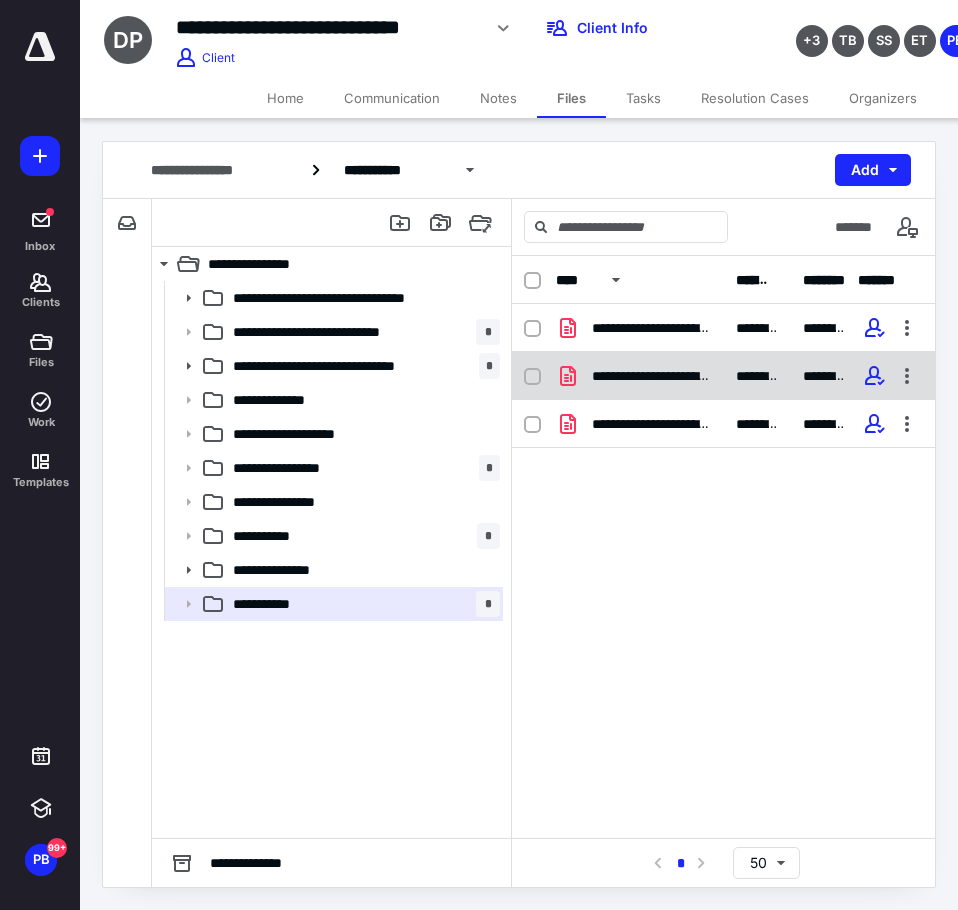 click on "**********" at bounding box center [652, 376] 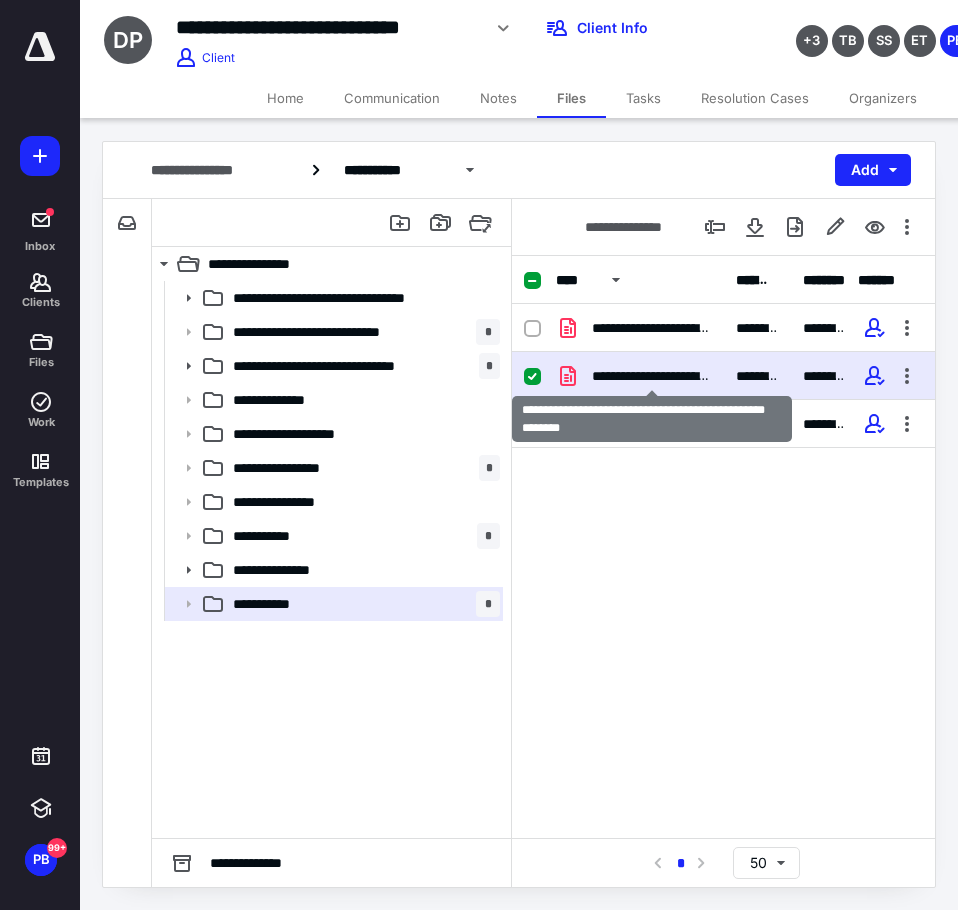 click on "**********" at bounding box center (652, 376) 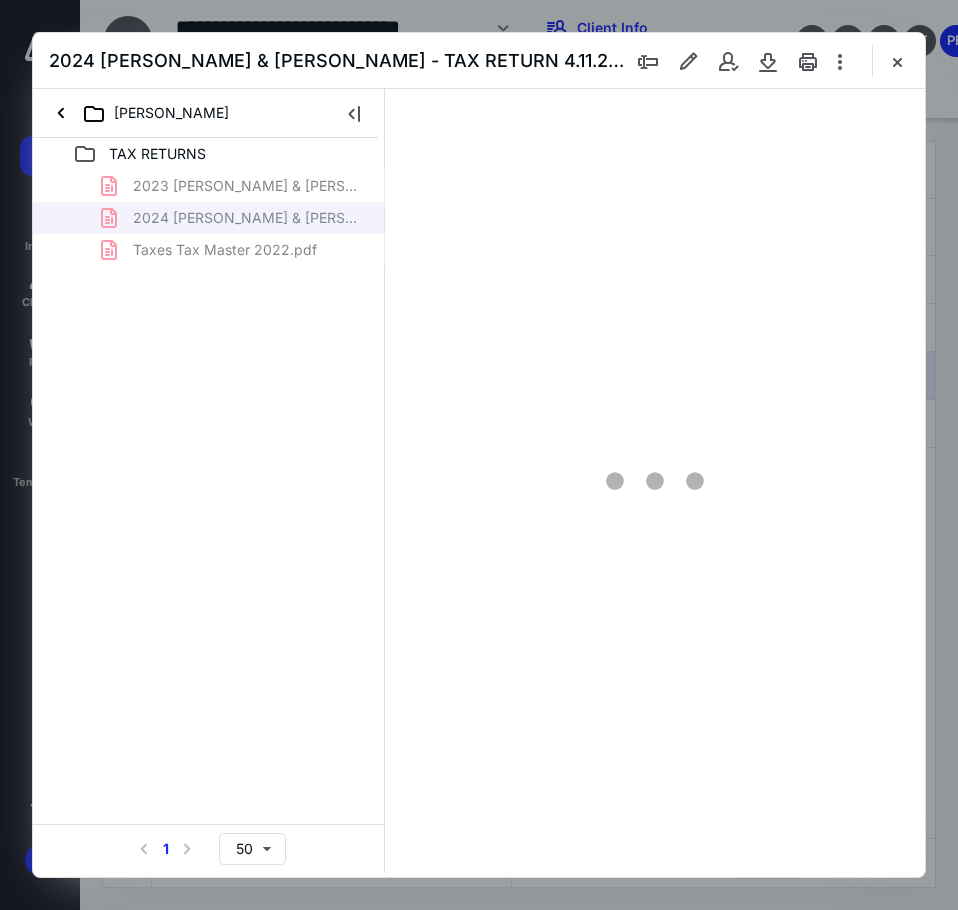 scroll, scrollTop: 0, scrollLeft: 0, axis: both 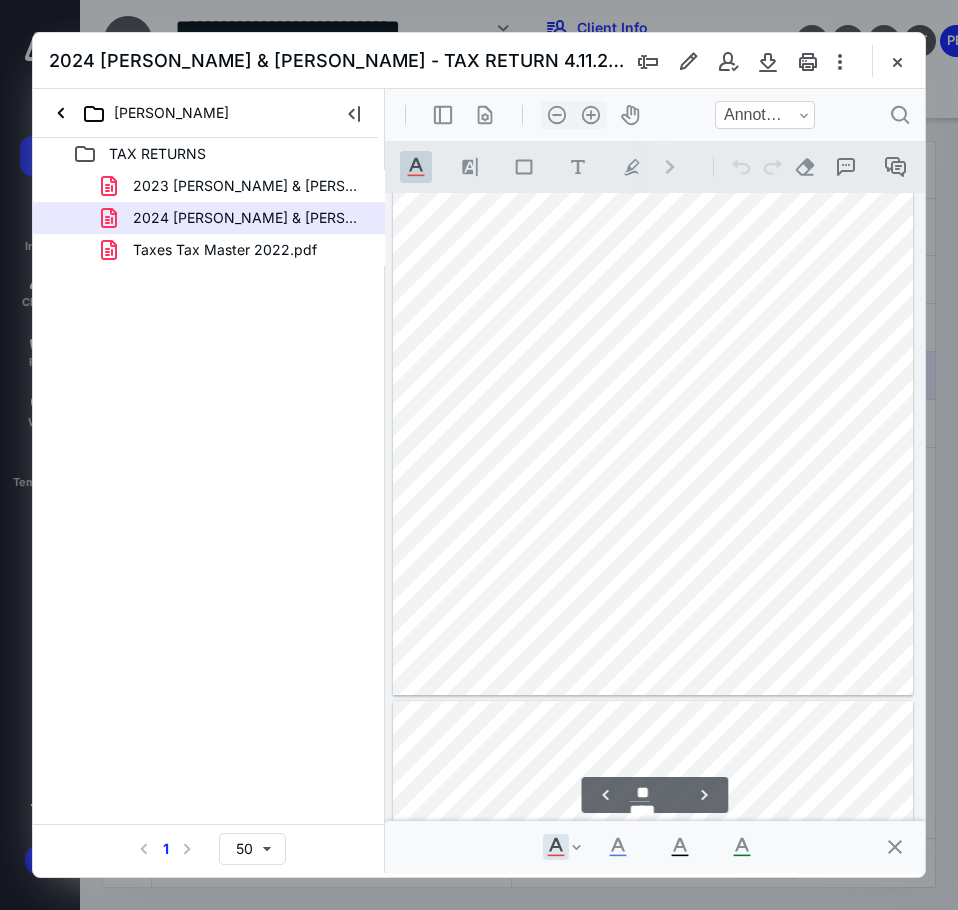 type on "**" 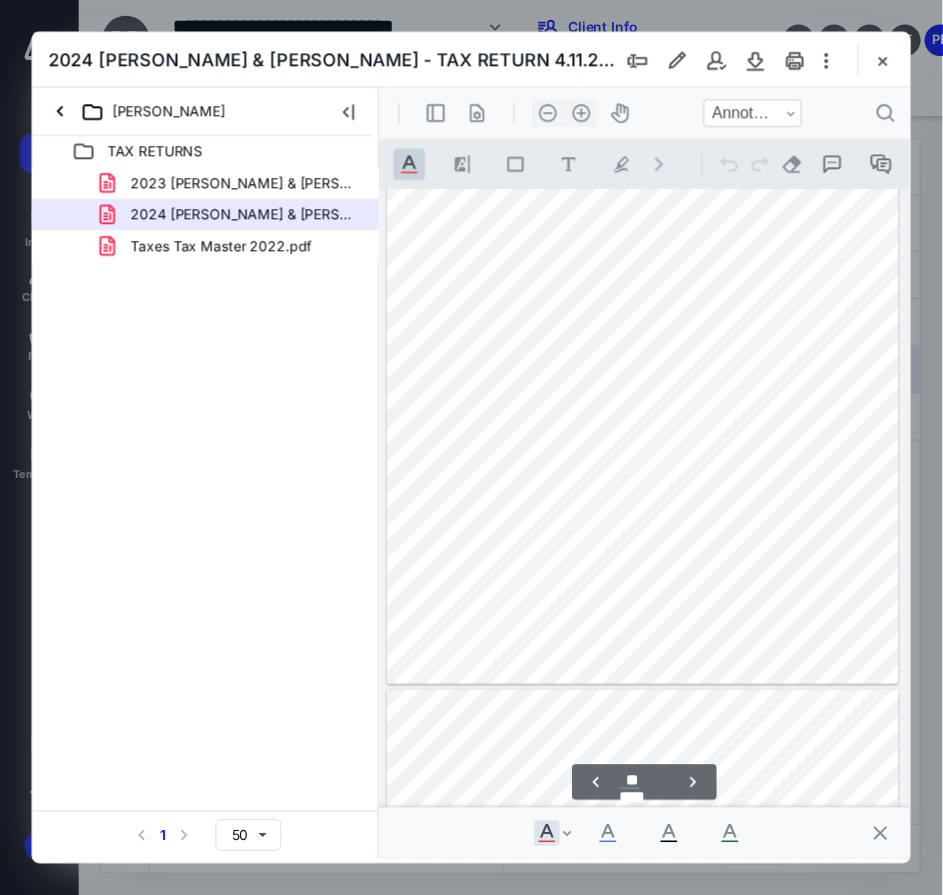 scroll, scrollTop: 19011, scrollLeft: 0, axis: vertical 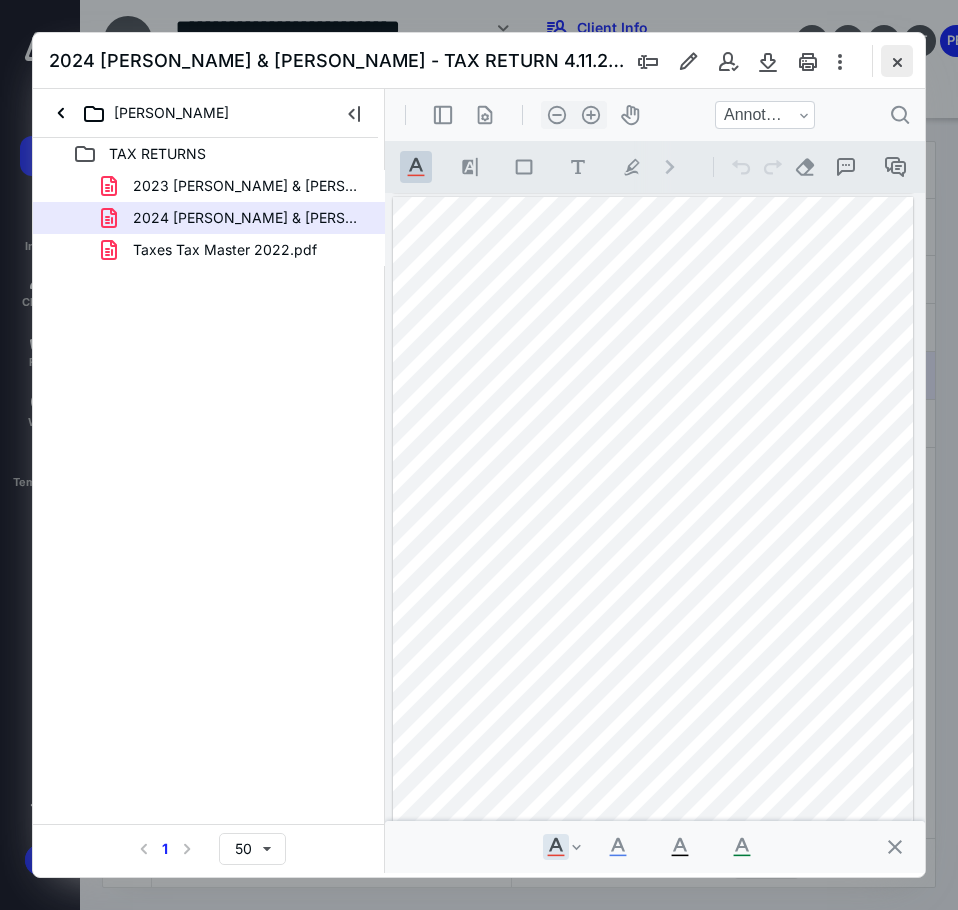 click at bounding box center (897, 61) 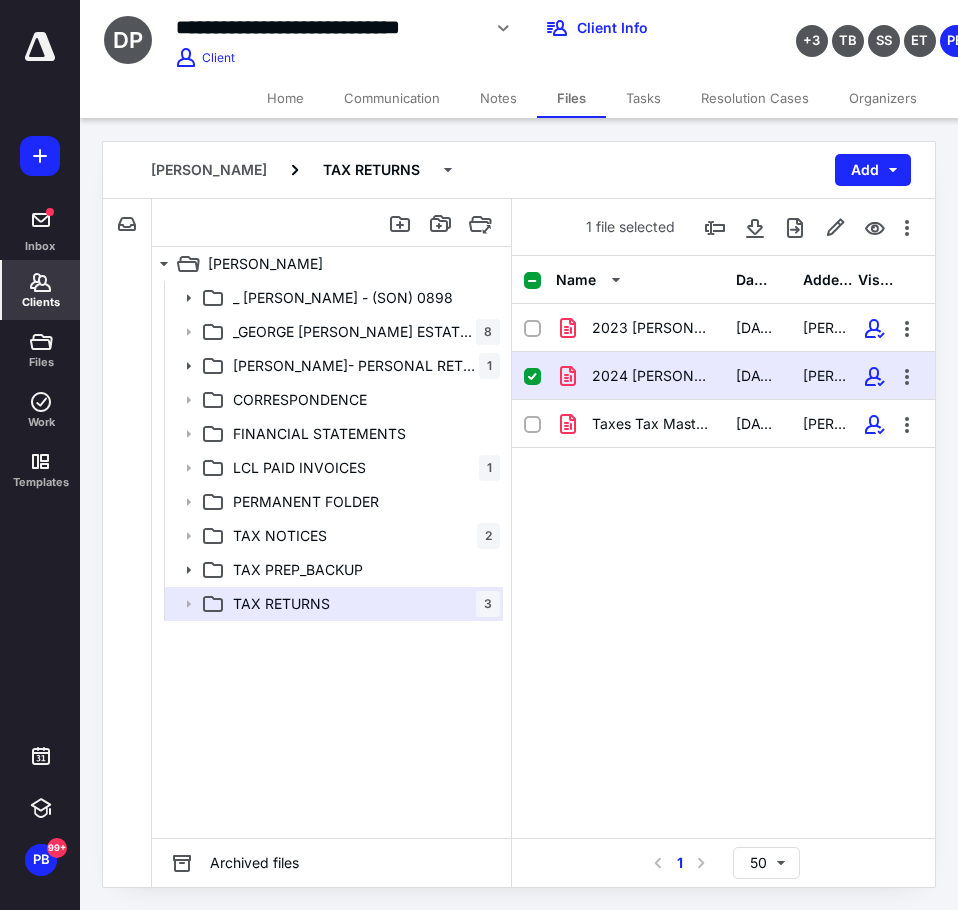 click 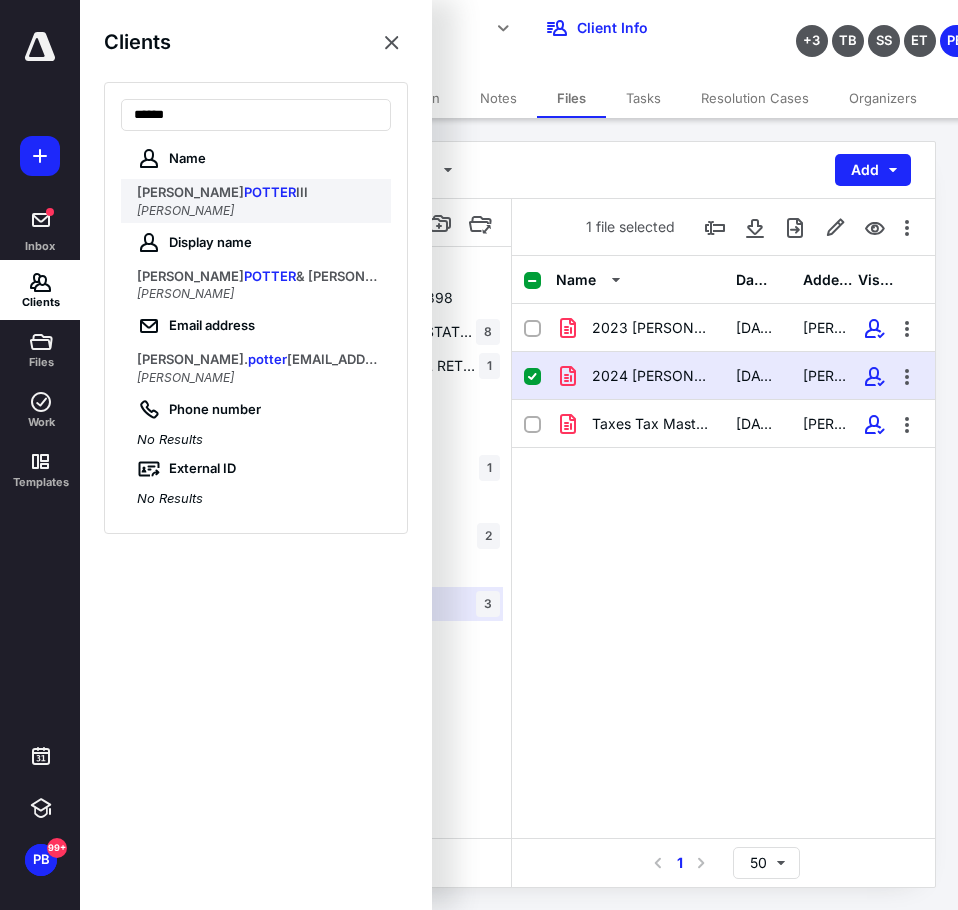 type on "******" 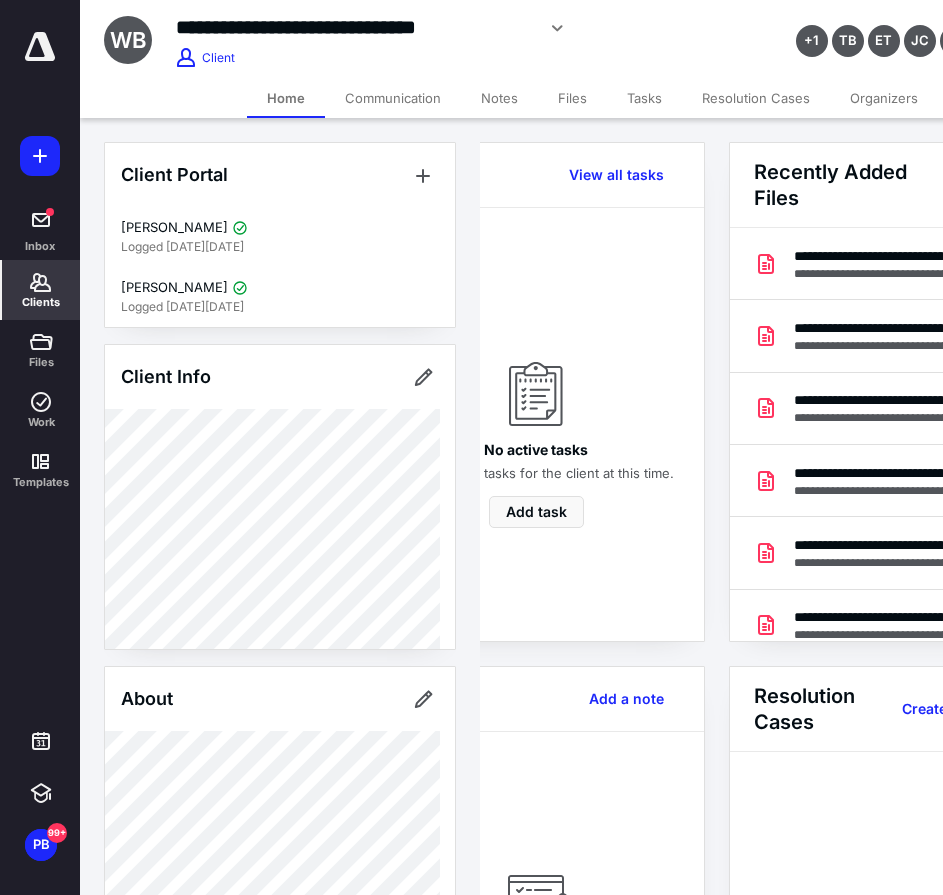 scroll, scrollTop: 0, scrollLeft: 239, axis: horizontal 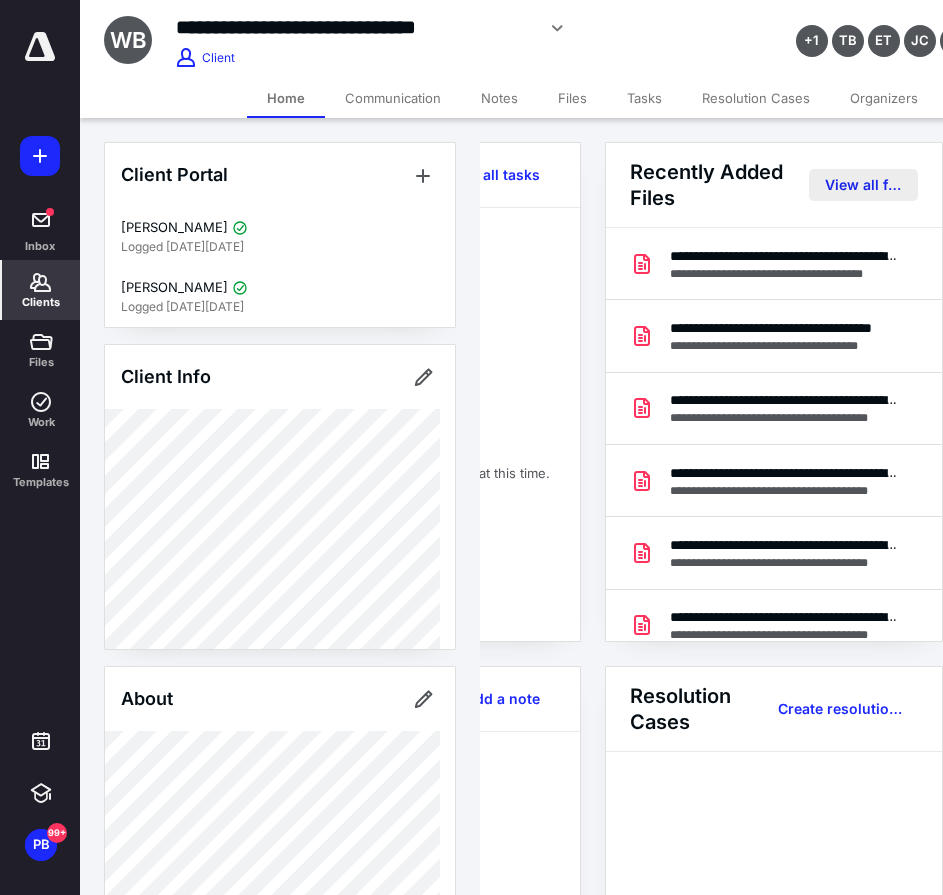 click on "View all files" at bounding box center (863, 185) 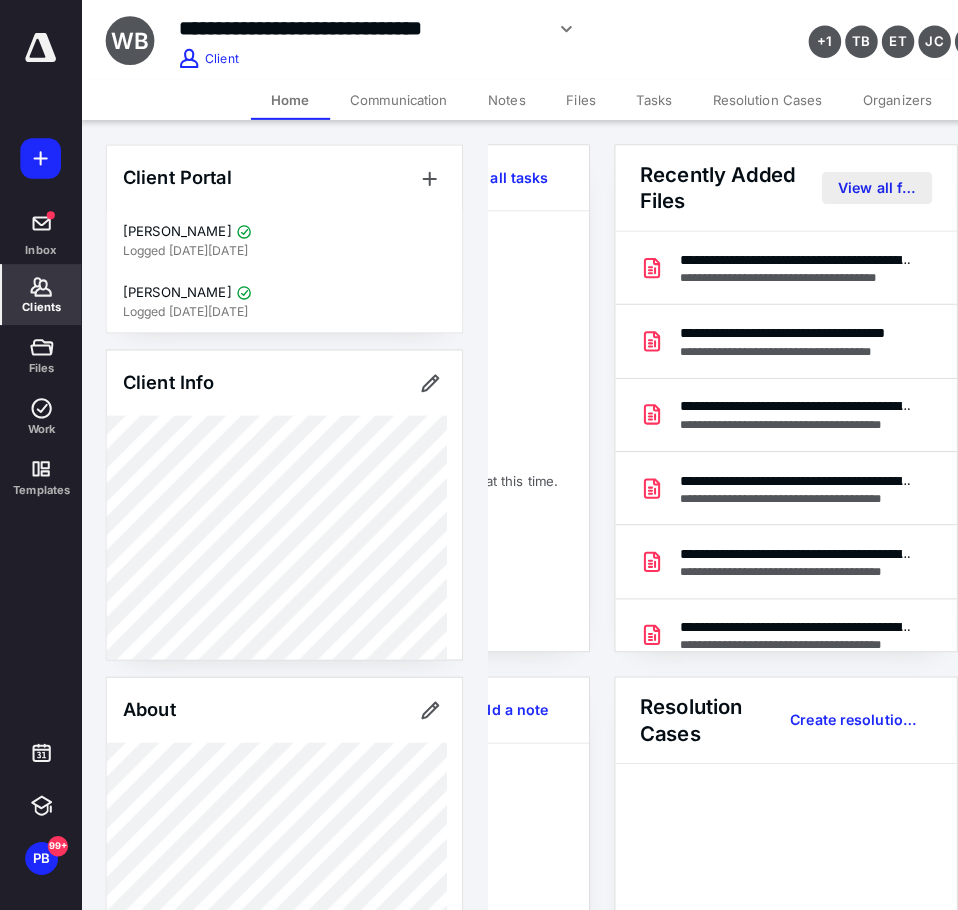 scroll, scrollTop: 0, scrollLeft: 0, axis: both 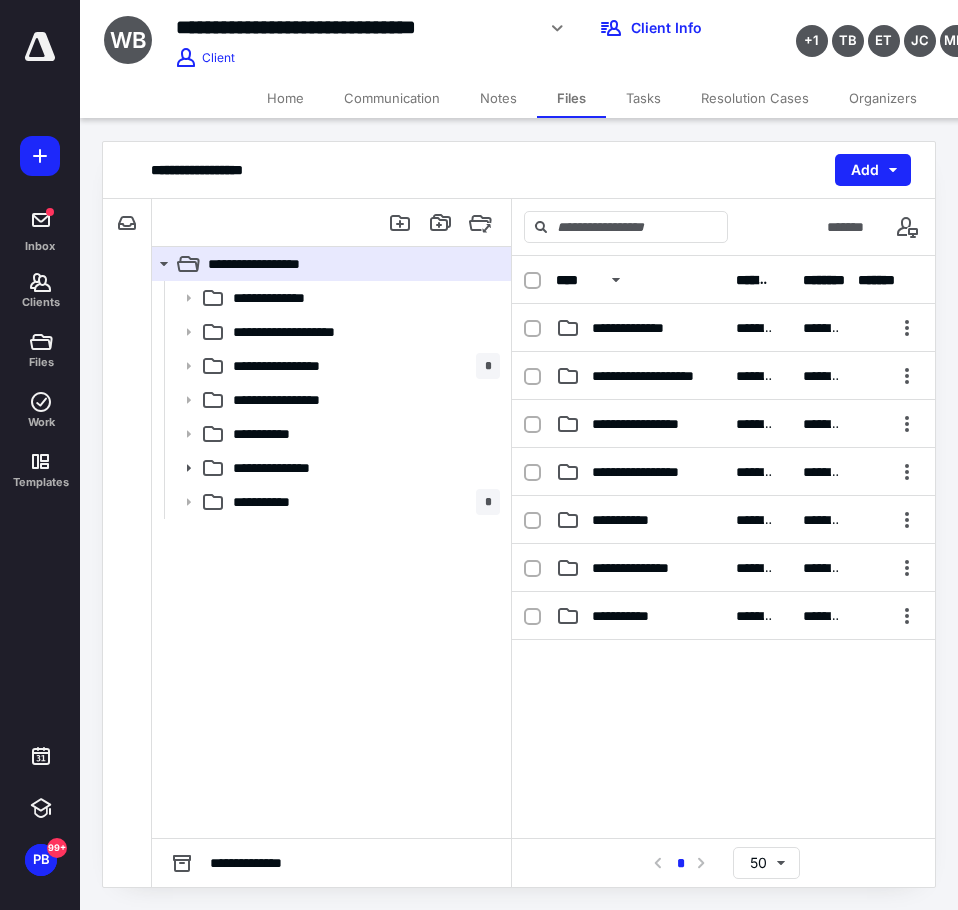 click on "**********" at bounding box center [331, 559] 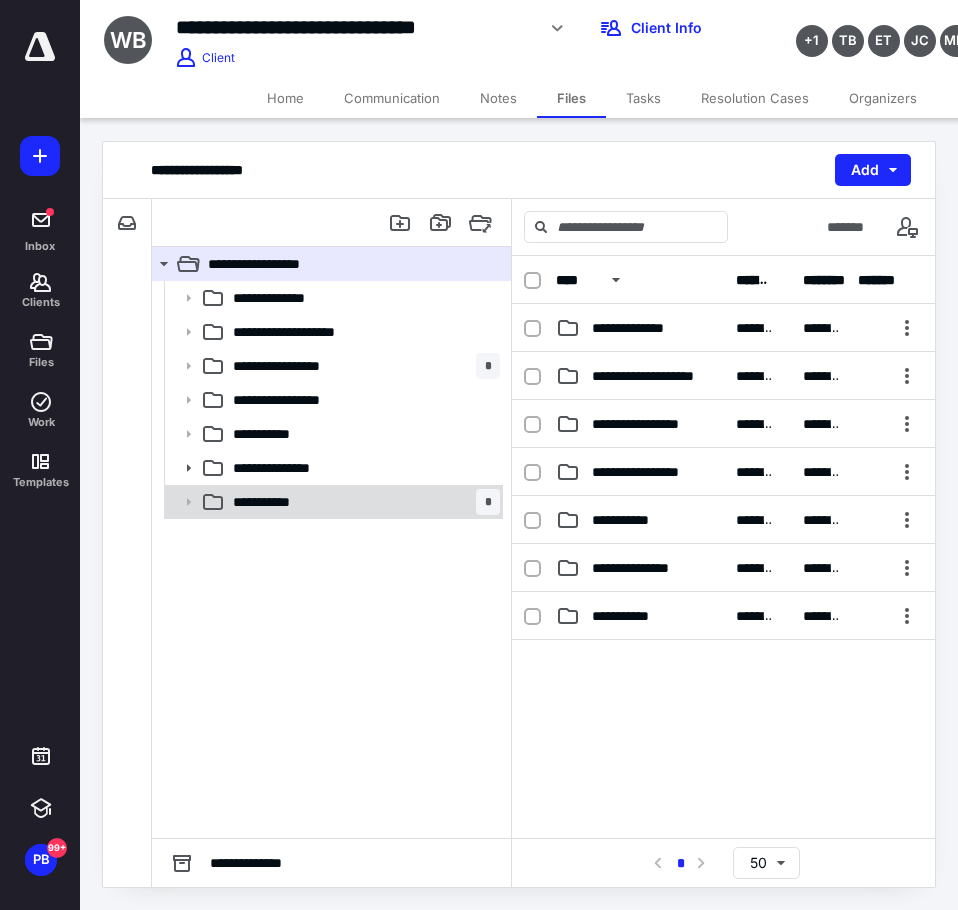 click on "**********" at bounding box center [362, 502] 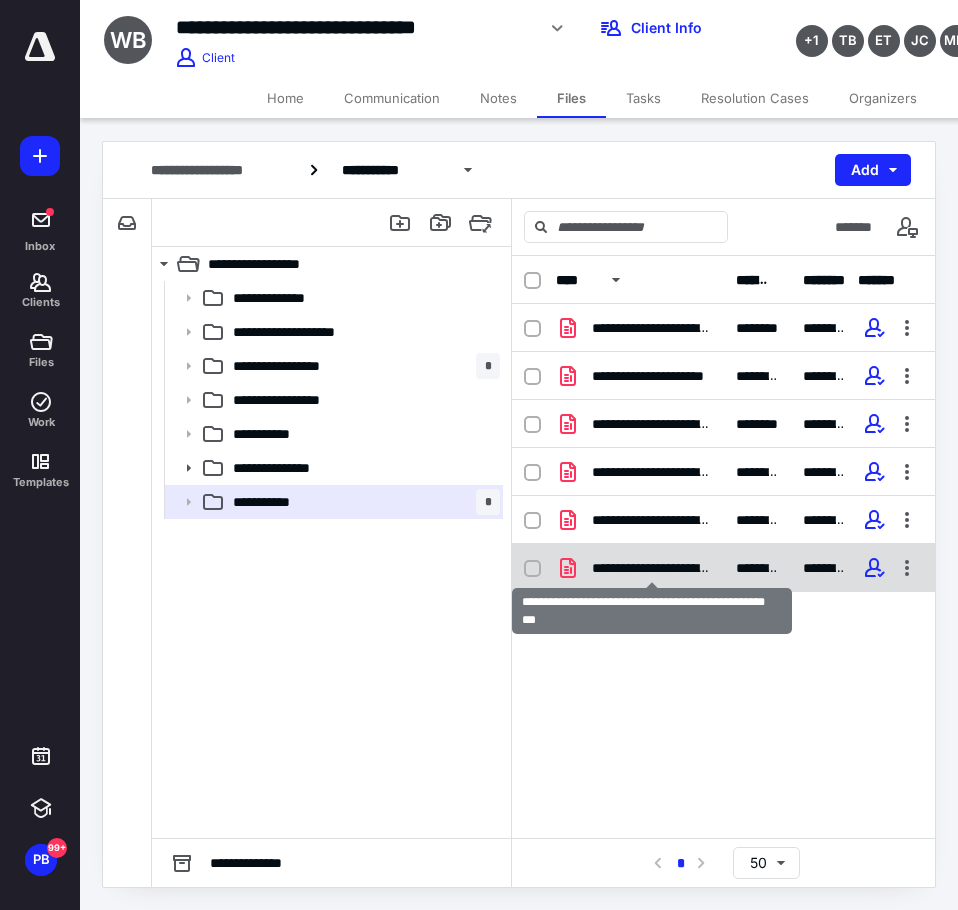 click on "**********" at bounding box center (652, 568) 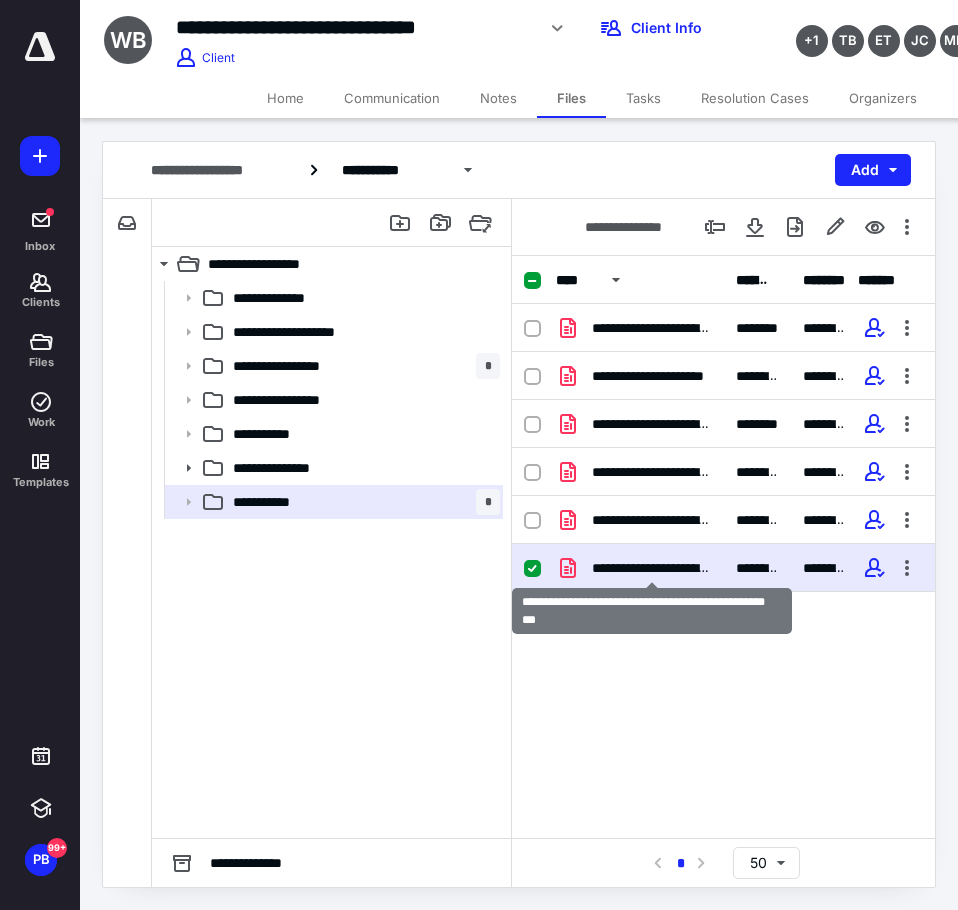 click on "**********" at bounding box center (652, 568) 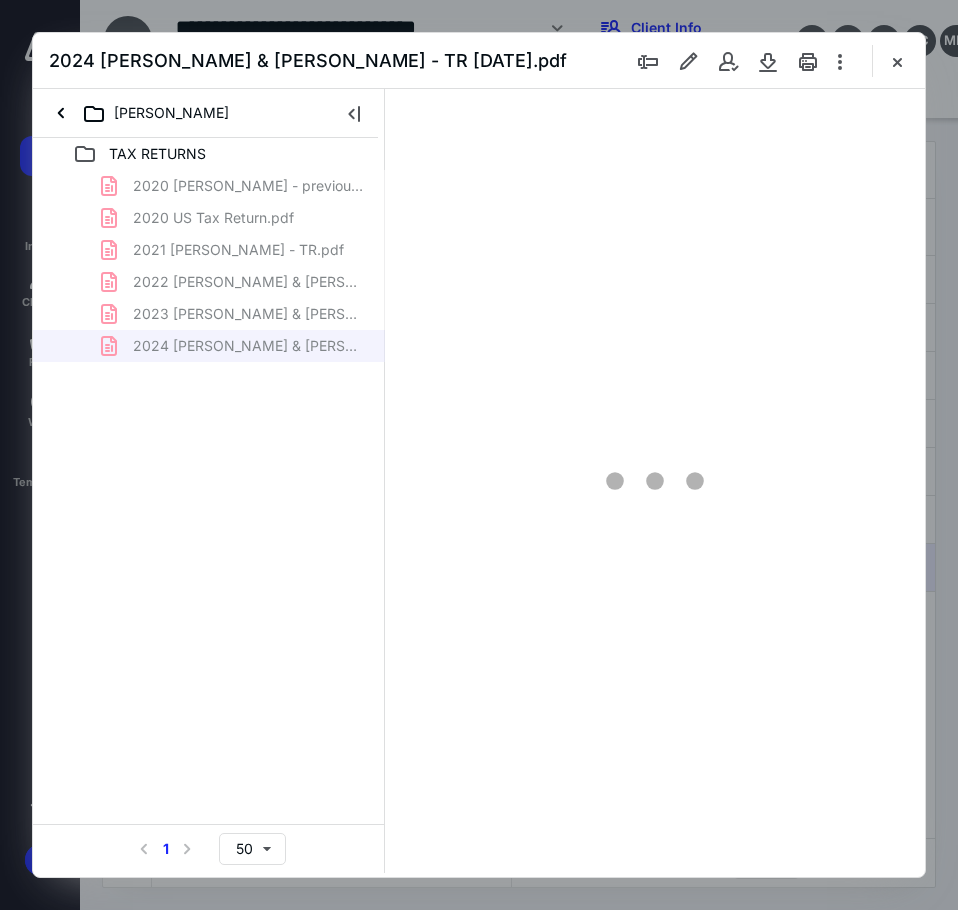 scroll, scrollTop: 0, scrollLeft: 0, axis: both 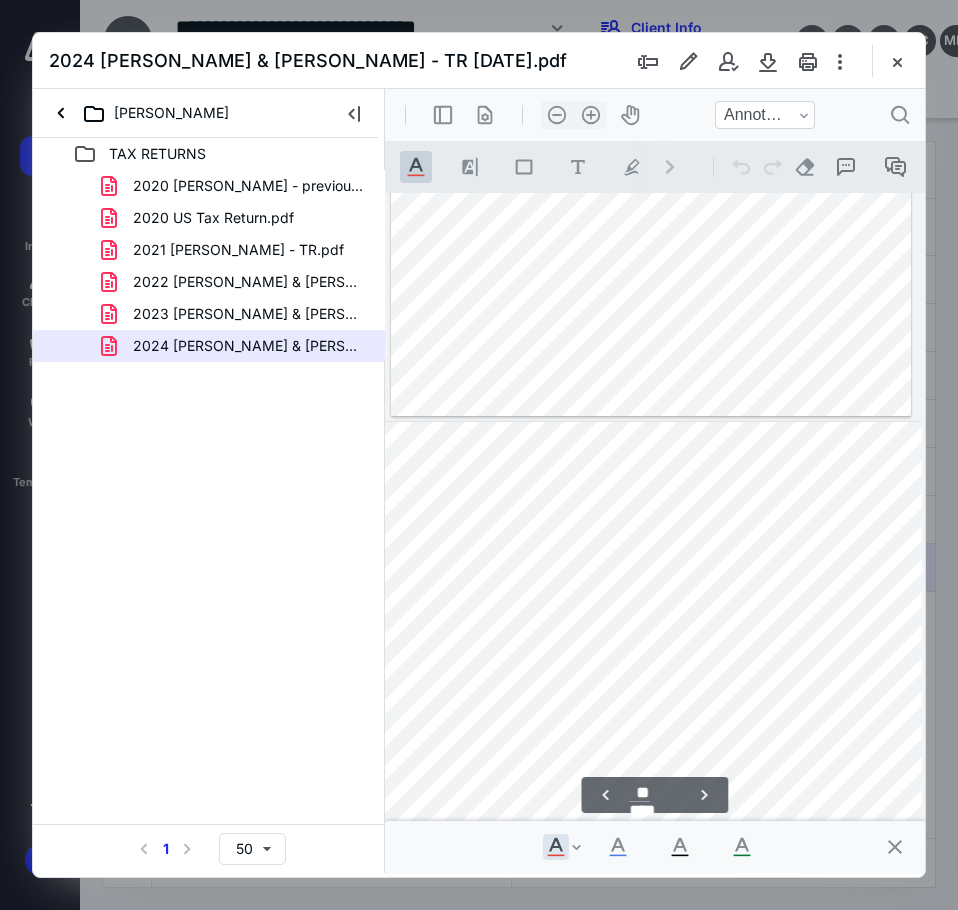 type on "**" 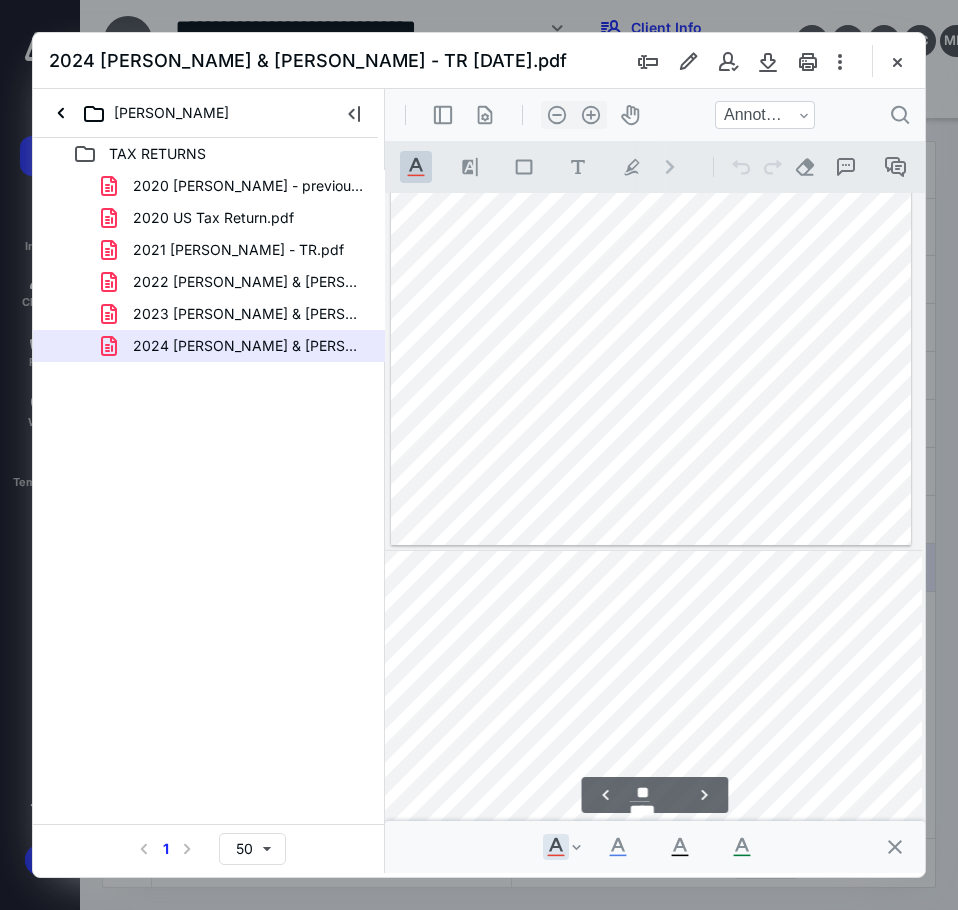 scroll, scrollTop: 8980, scrollLeft: 74, axis: both 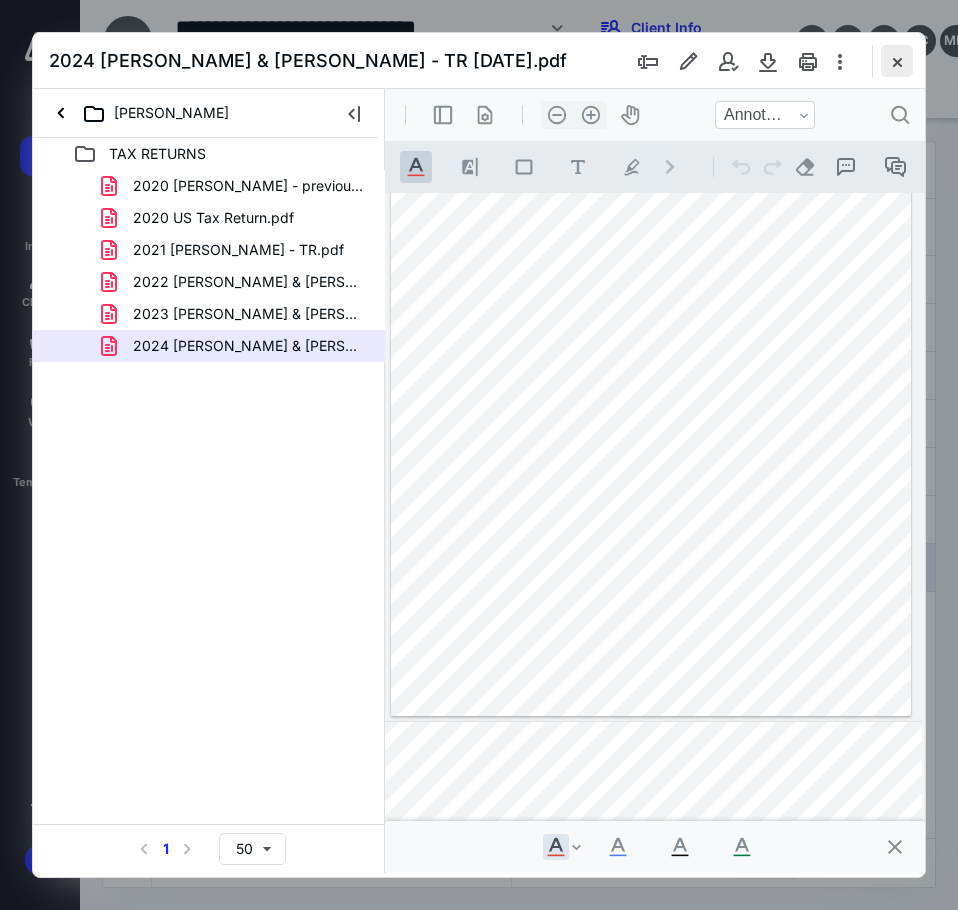 click at bounding box center (897, 61) 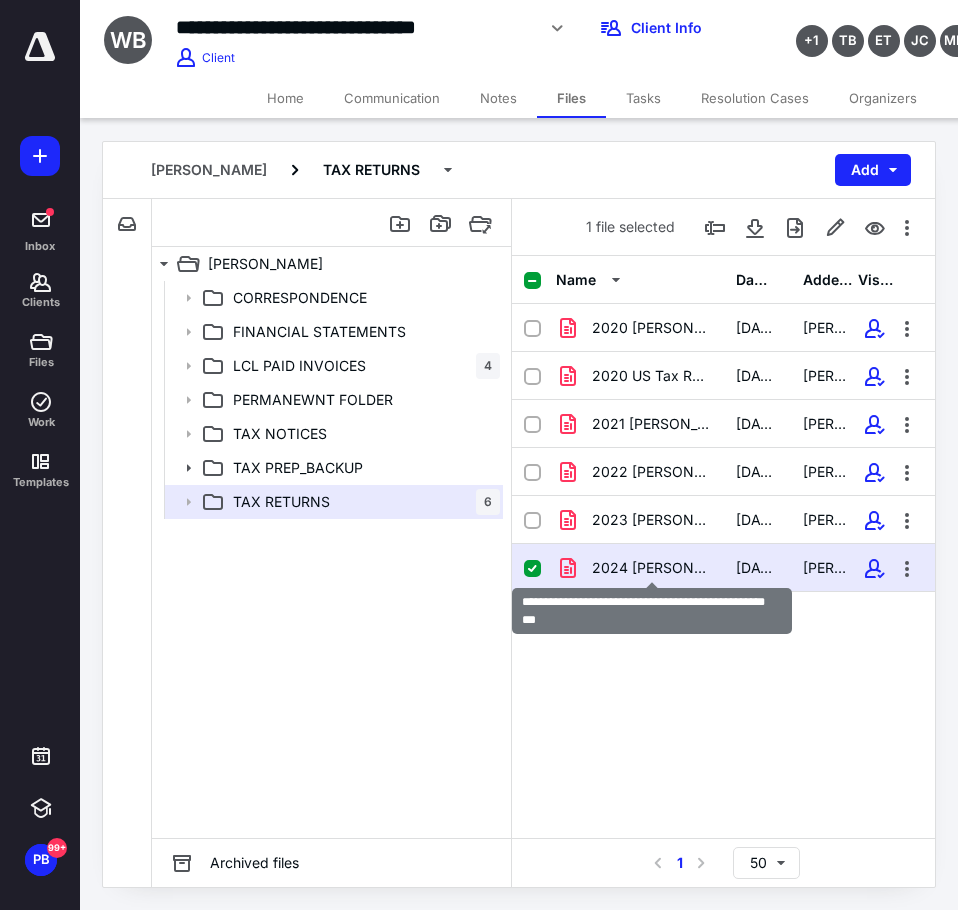 click on "2024 POTTER, WILLIAM & MELINDA BEHAR - TR 3.12.25.pdf" at bounding box center [652, 568] 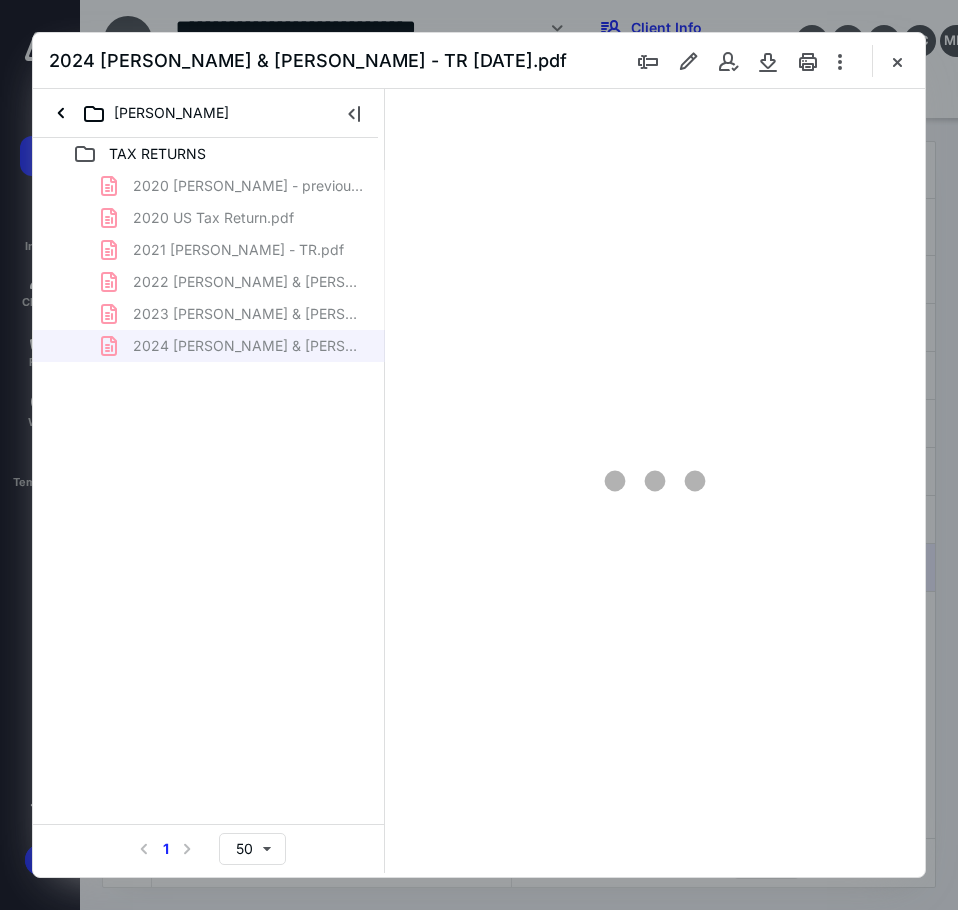 scroll, scrollTop: 0, scrollLeft: 0, axis: both 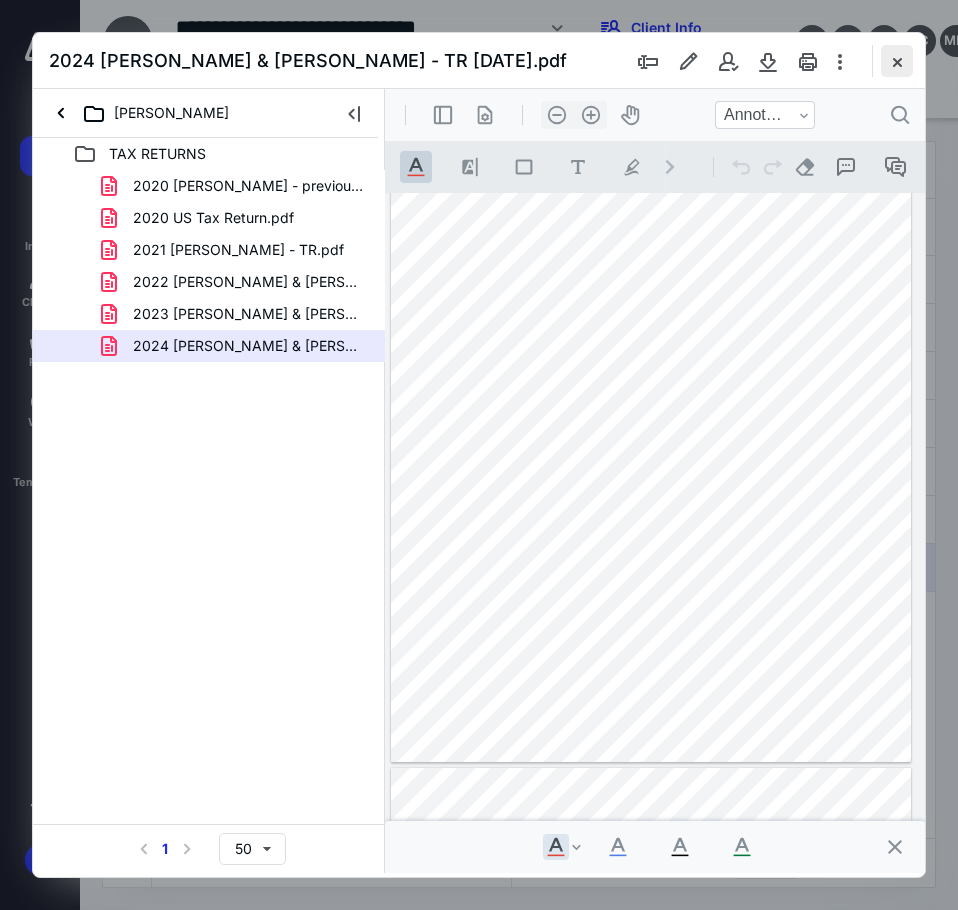 click at bounding box center (897, 61) 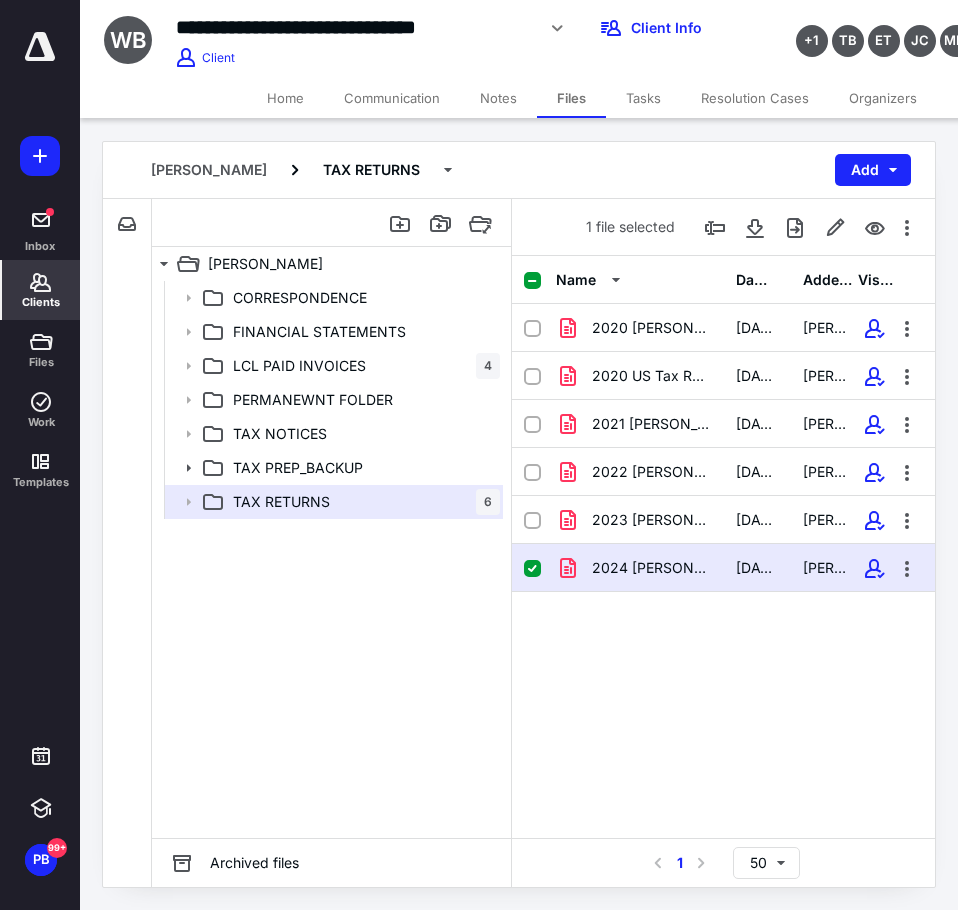 click 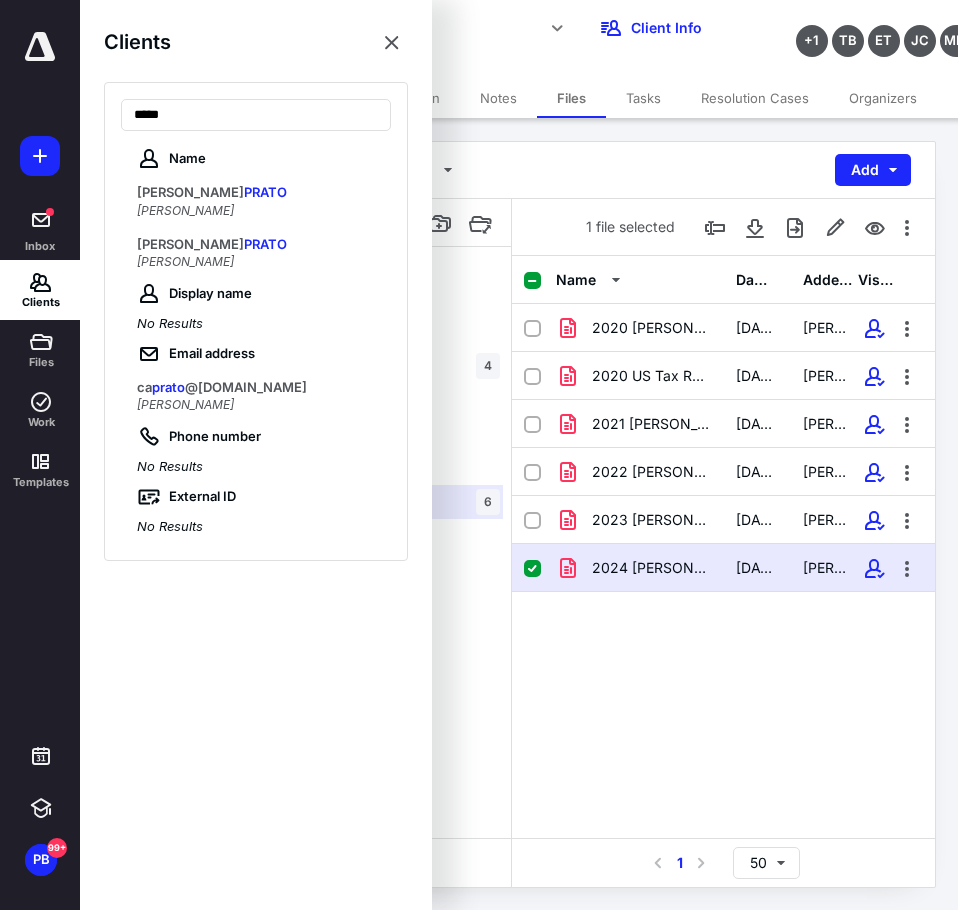 type on "*****" 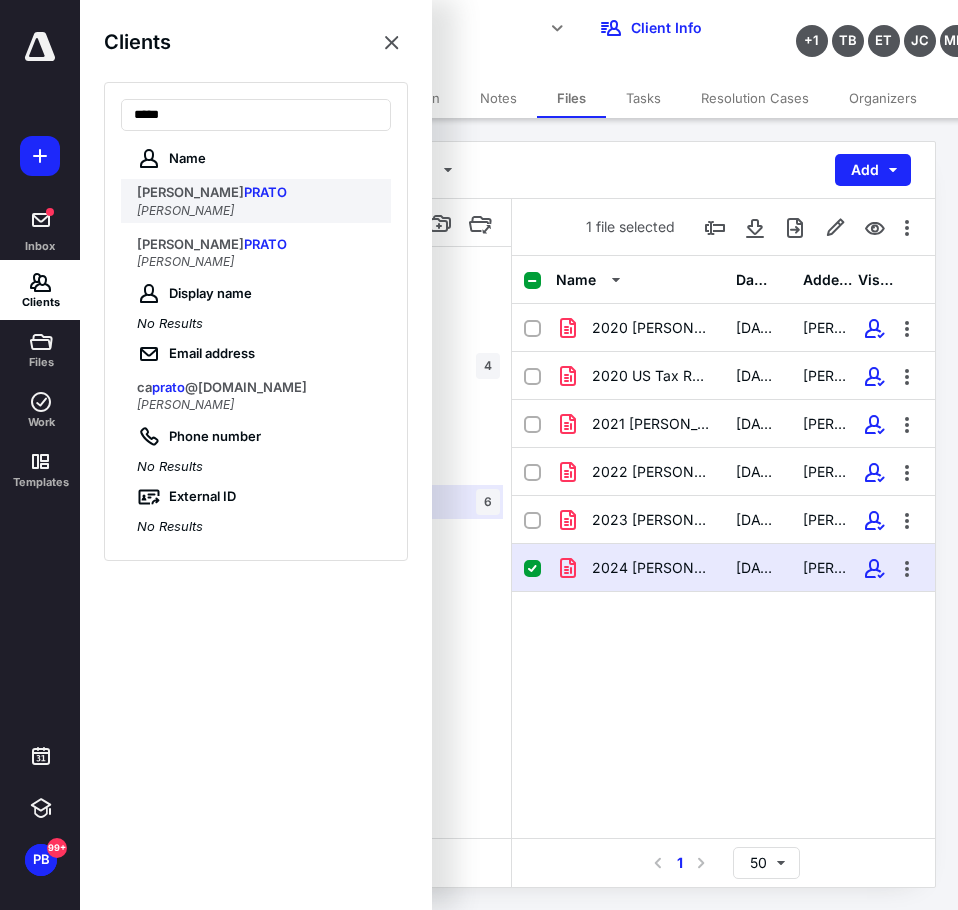 click on "CHARLES   PRATO" at bounding box center (258, 193) 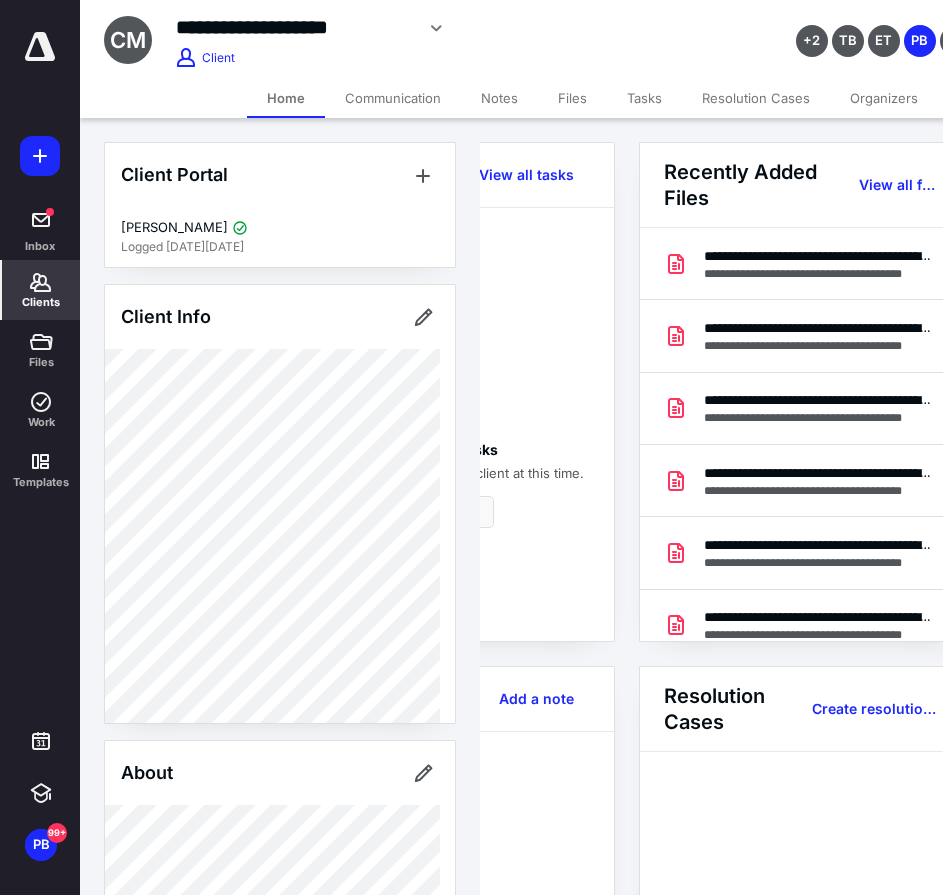 scroll, scrollTop: 0, scrollLeft: 239, axis: horizontal 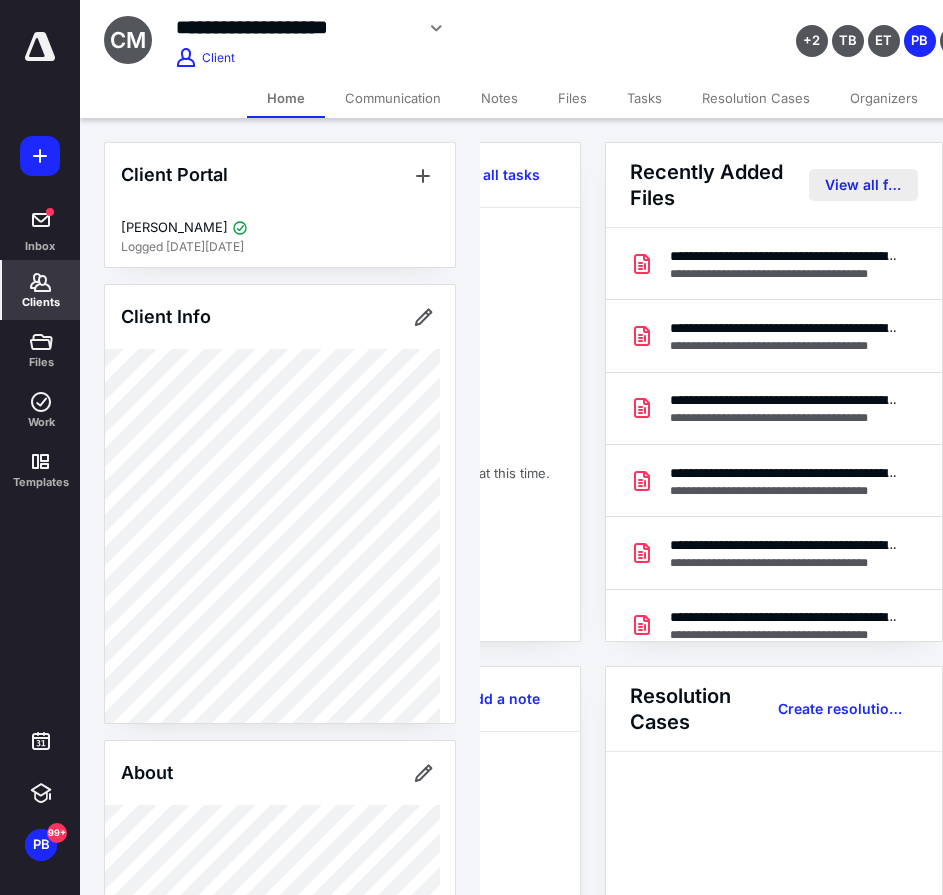 click on "View all files" at bounding box center [863, 185] 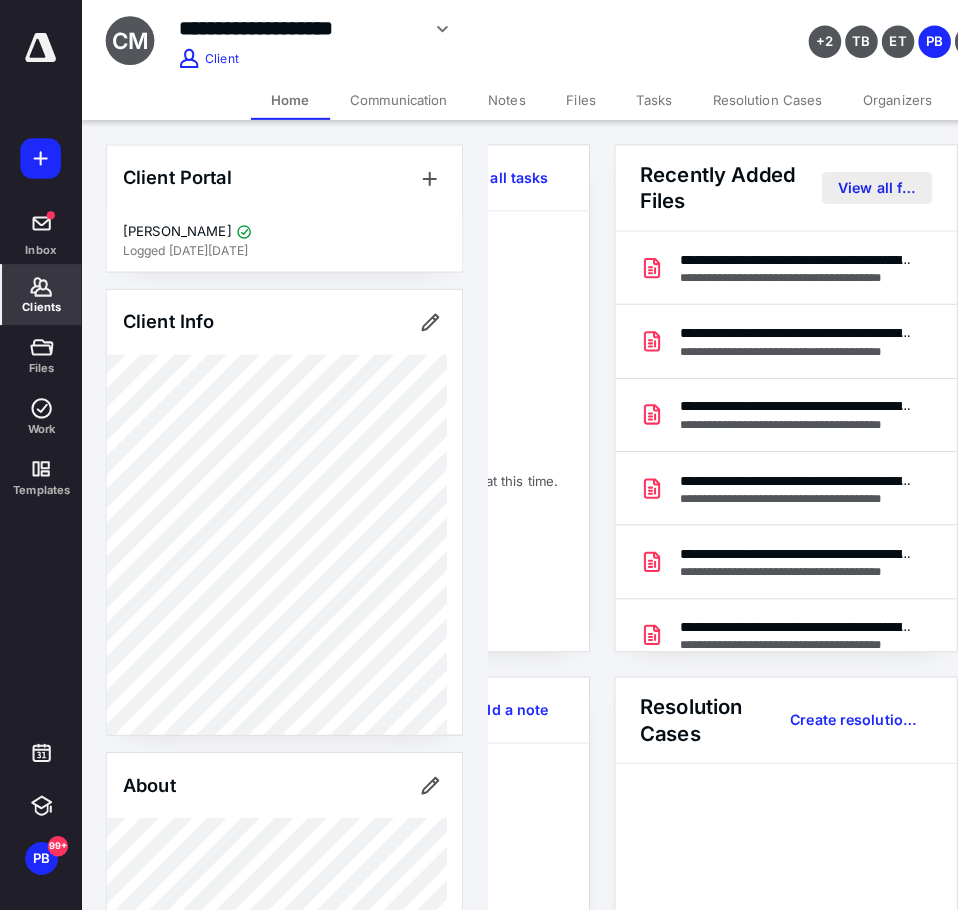 scroll, scrollTop: 0, scrollLeft: 0, axis: both 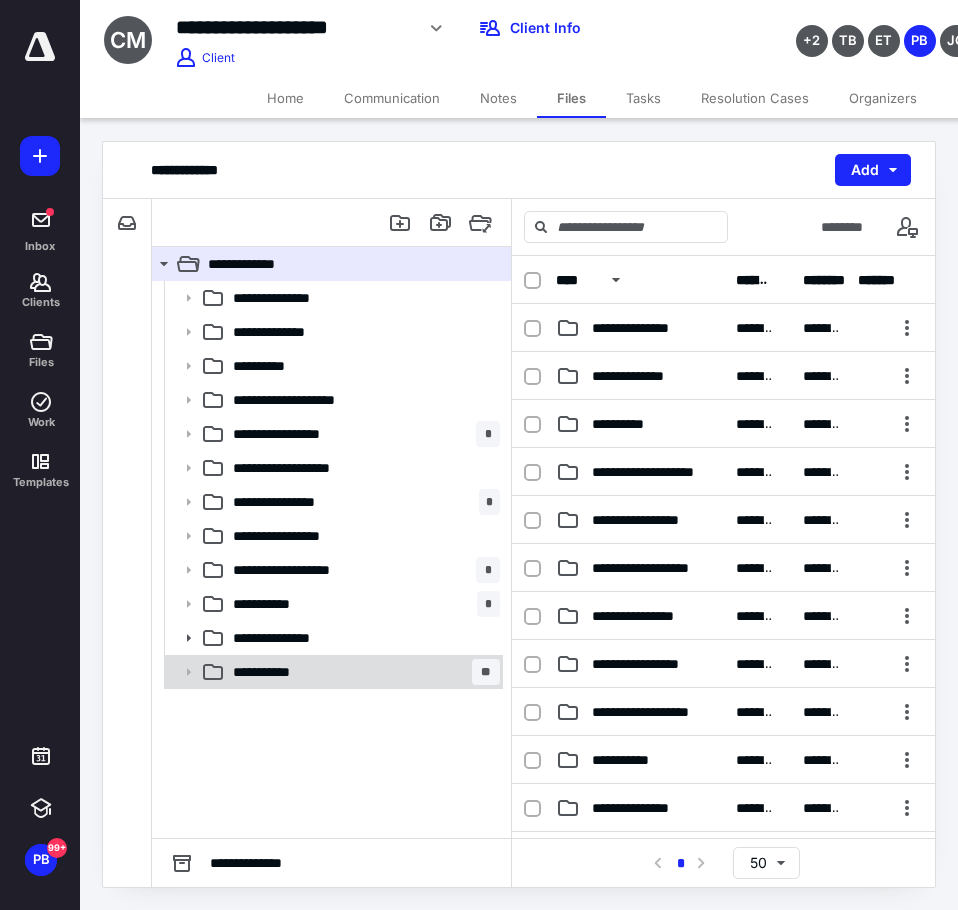 click on "**********" at bounding box center (332, 672) 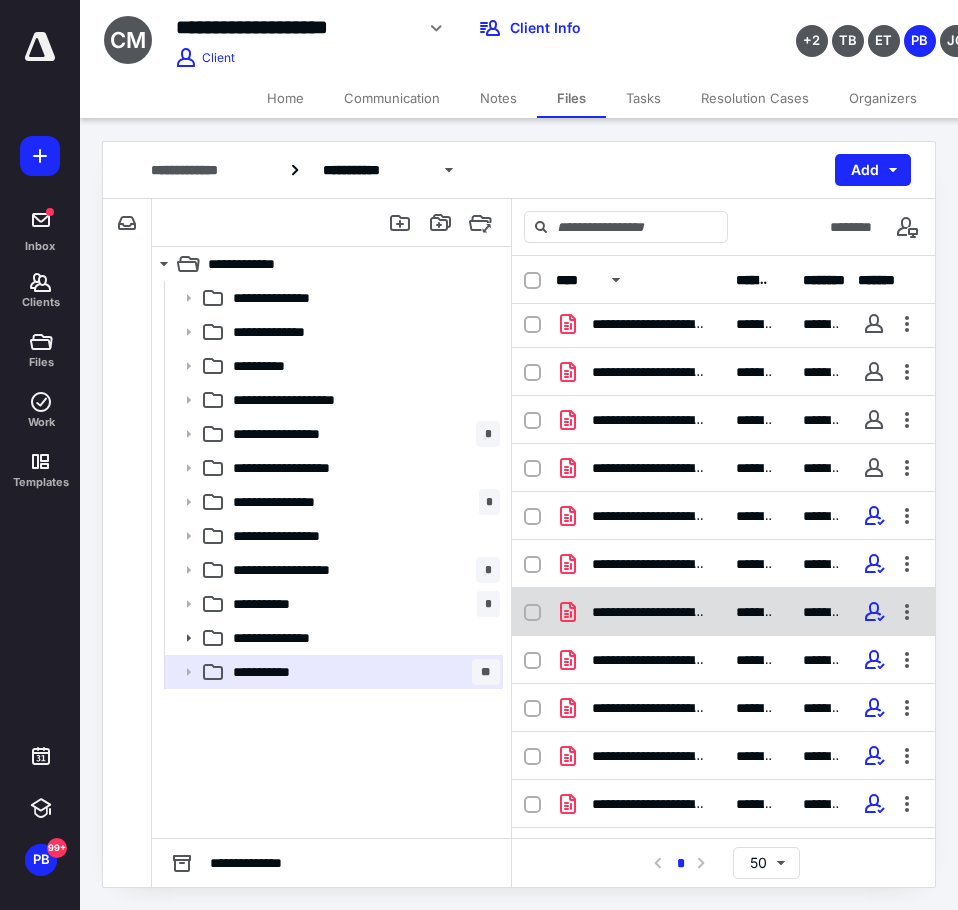 scroll, scrollTop: 186, scrollLeft: 0, axis: vertical 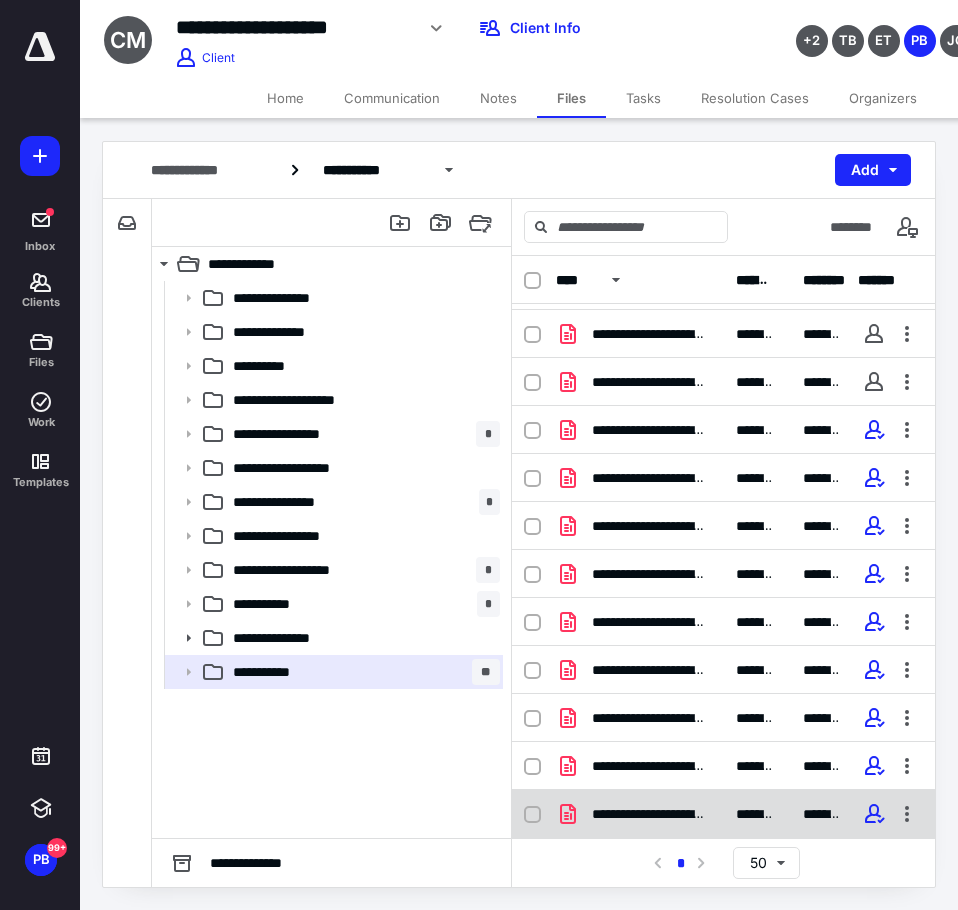click on "**********" at bounding box center (648, 814) 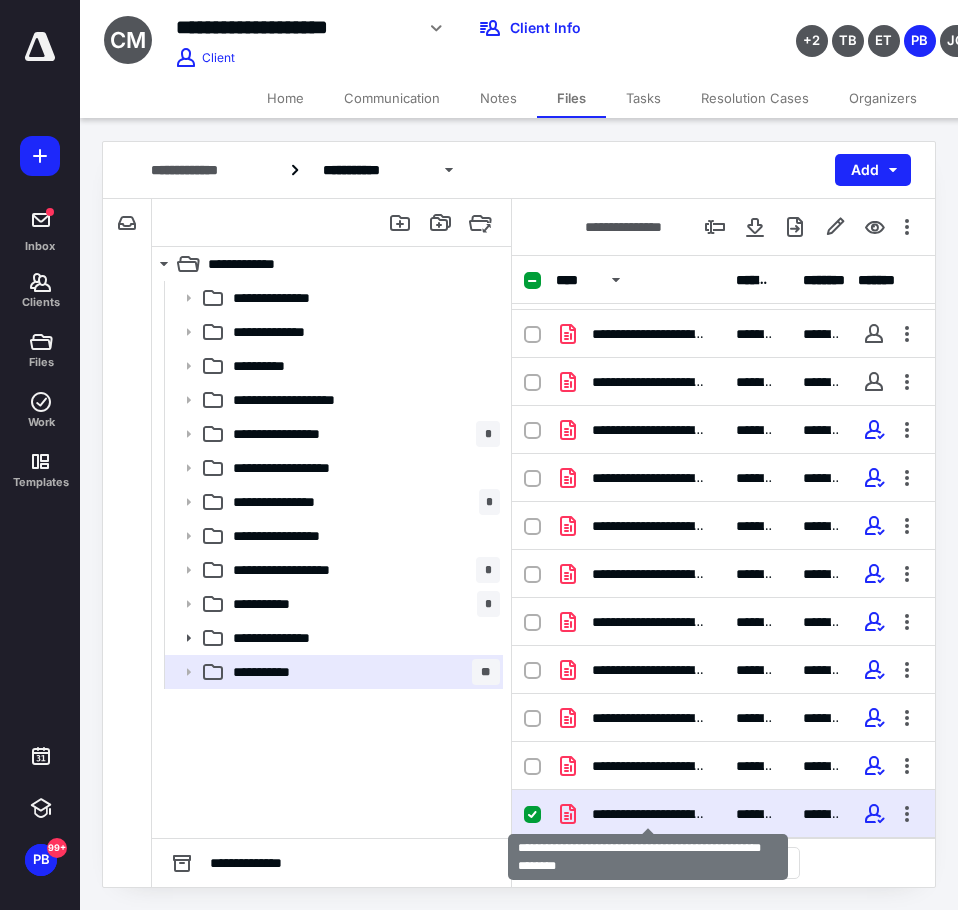 click on "**********" at bounding box center (648, 814) 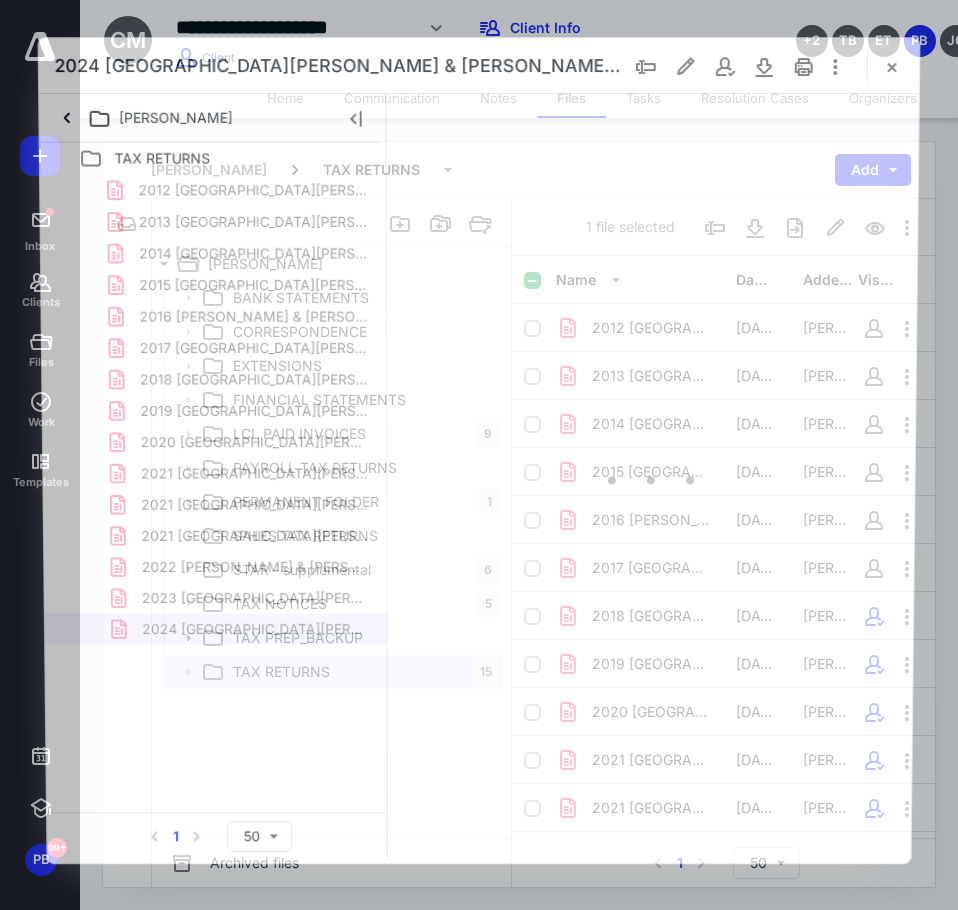 scroll, scrollTop: 0, scrollLeft: 0, axis: both 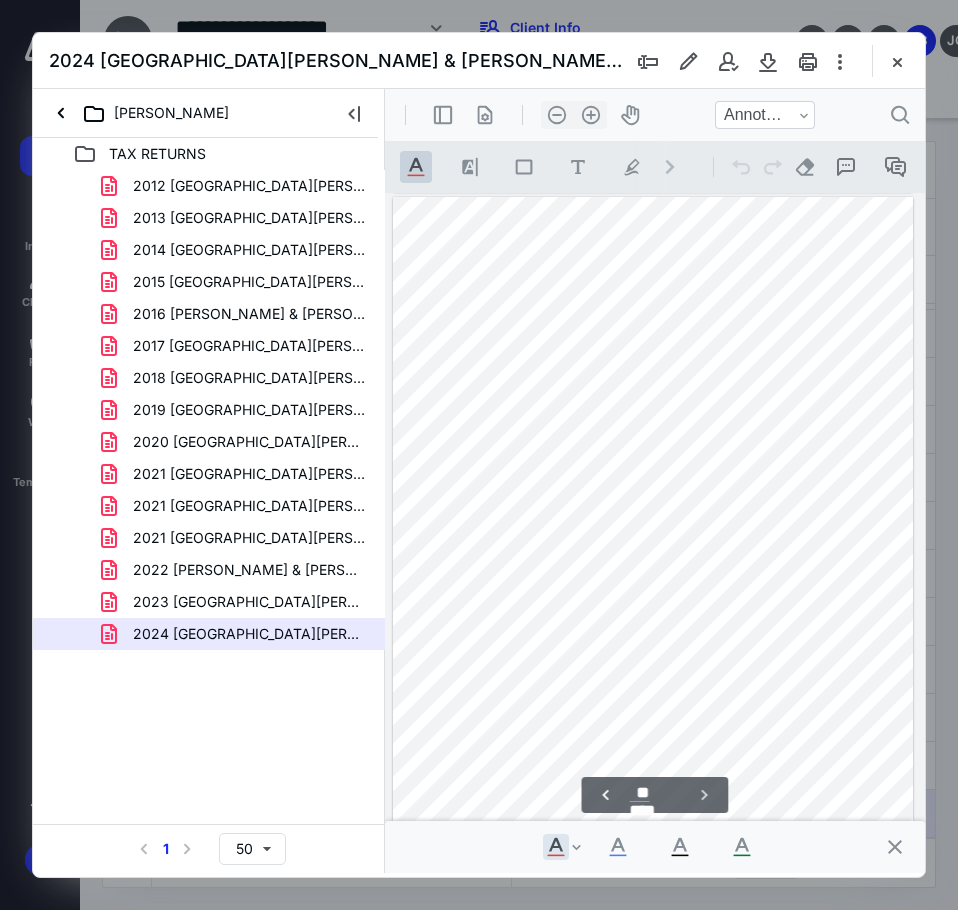 type on "**" 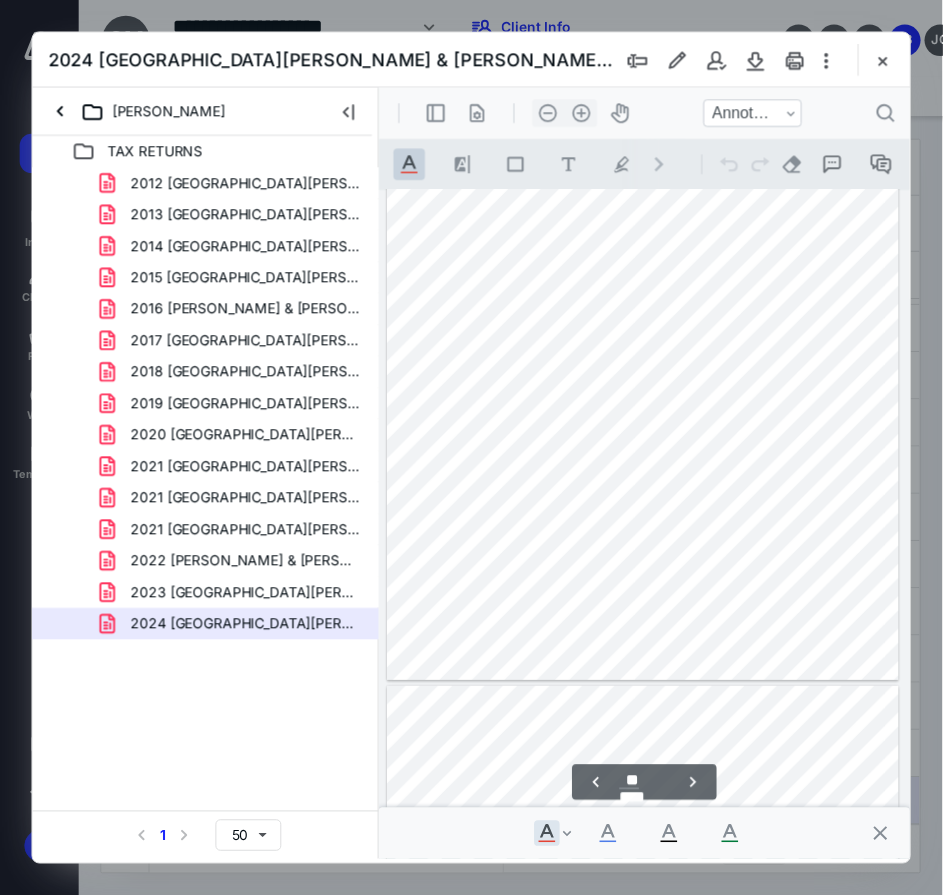 scroll, scrollTop: 14137, scrollLeft: 0, axis: vertical 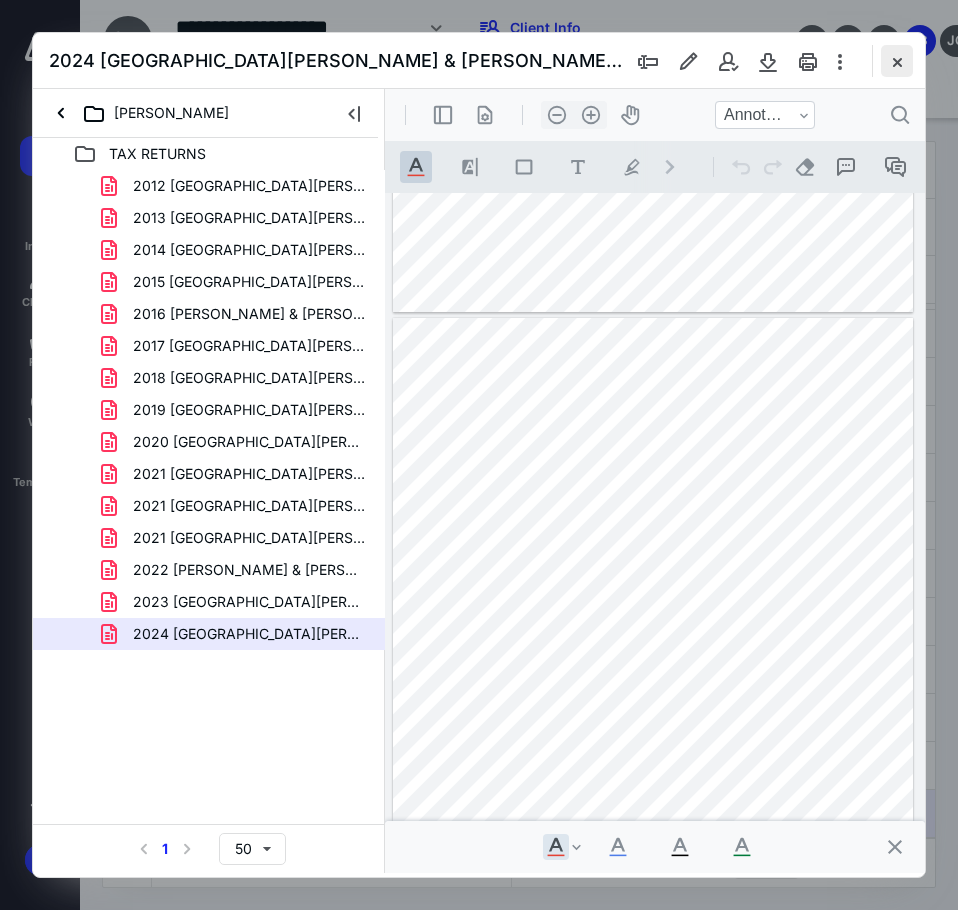 click at bounding box center (897, 61) 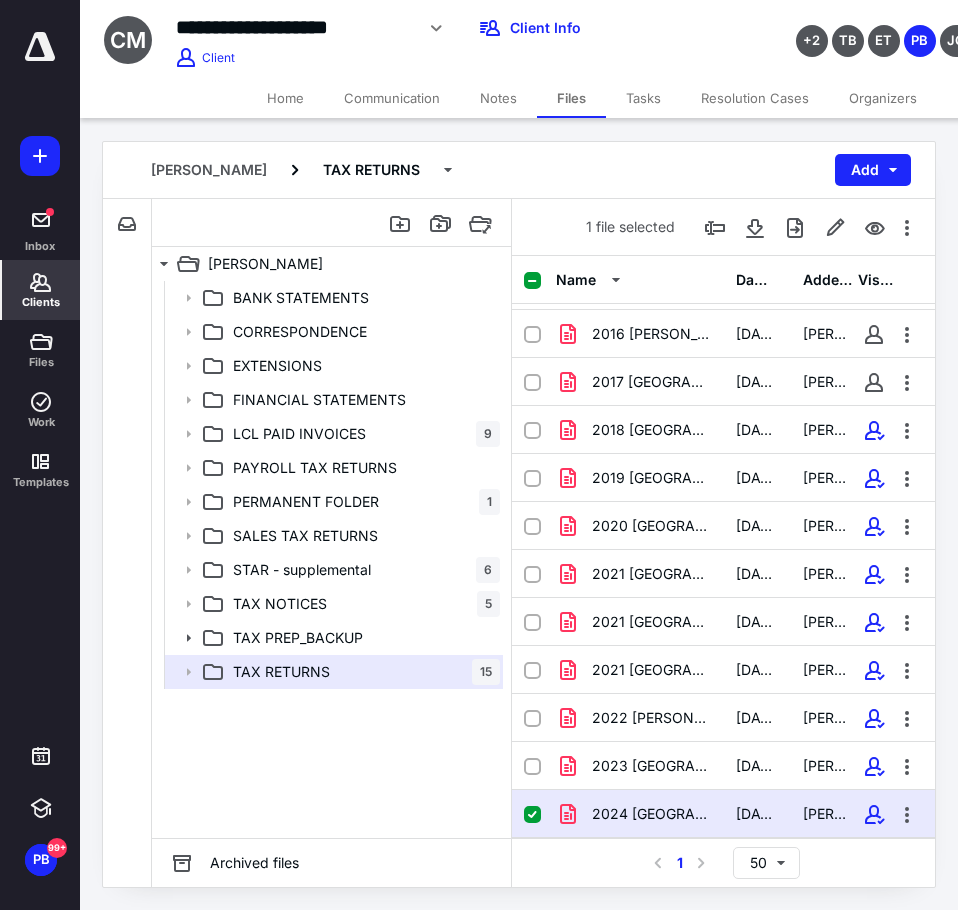 click on "Clients" at bounding box center (41, 290) 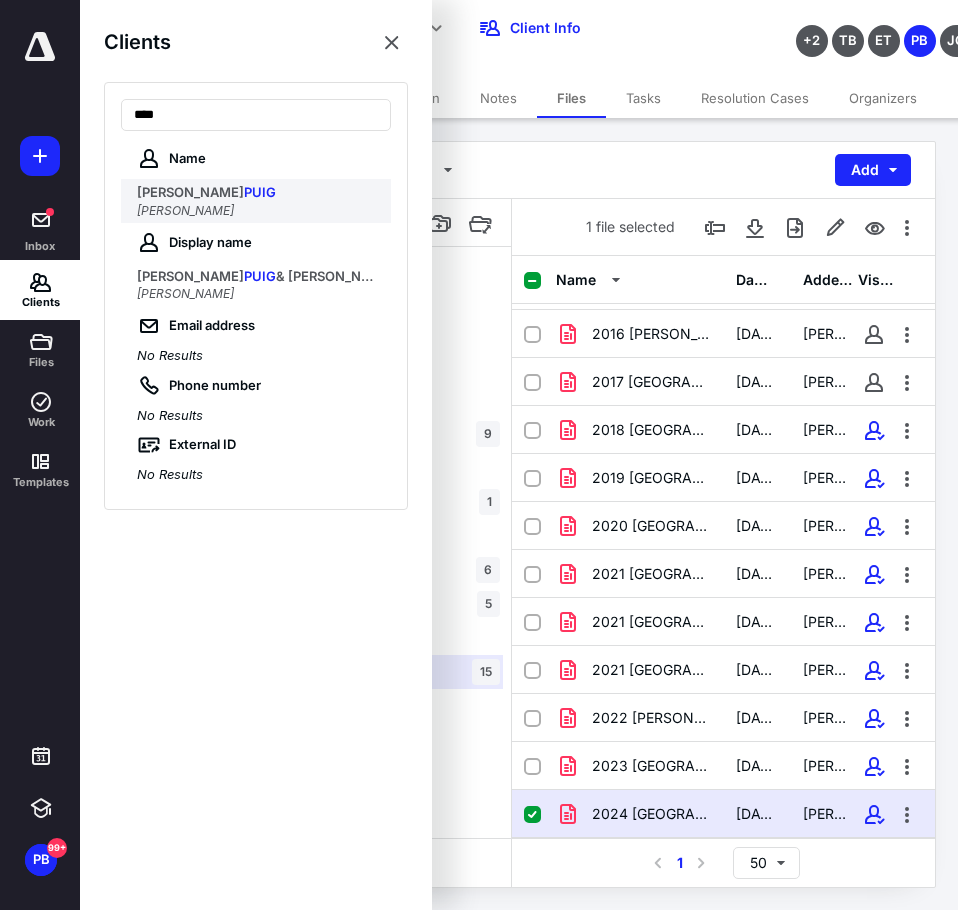 type on "****" 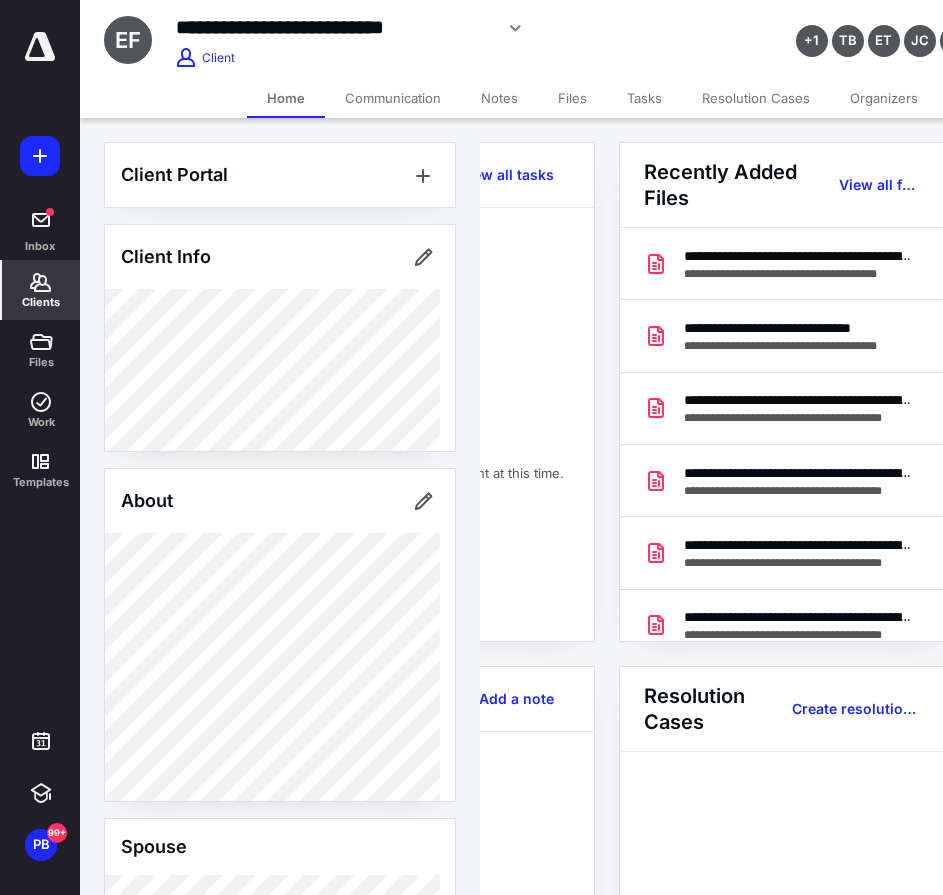 scroll, scrollTop: 0, scrollLeft: 232, axis: horizontal 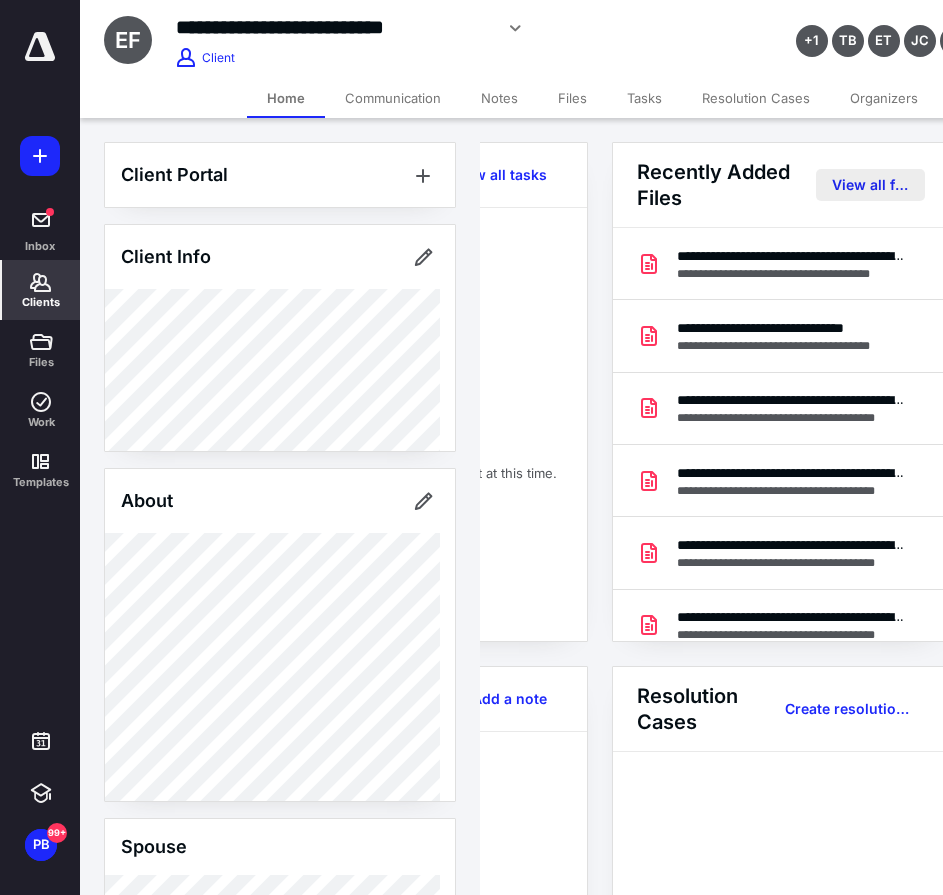 click on "View all files" at bounding box center (870, 185) 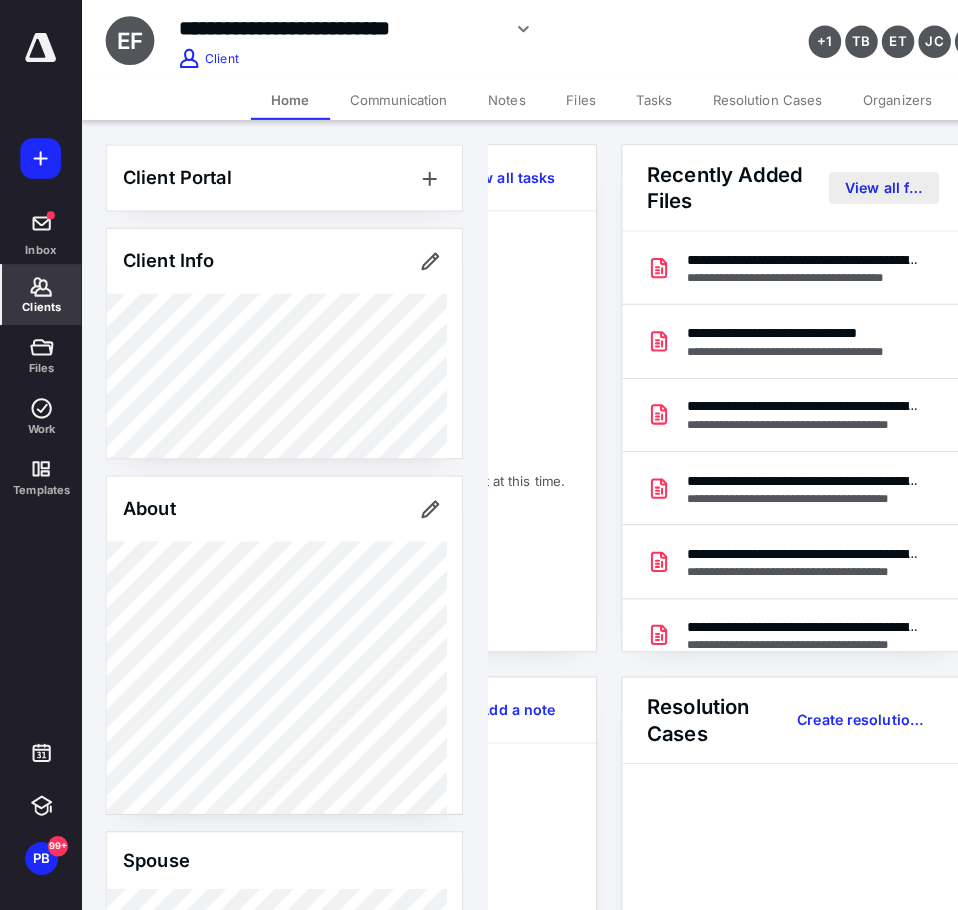 scroll, scrollTop: 0, scrollLeft: 0, axis: both 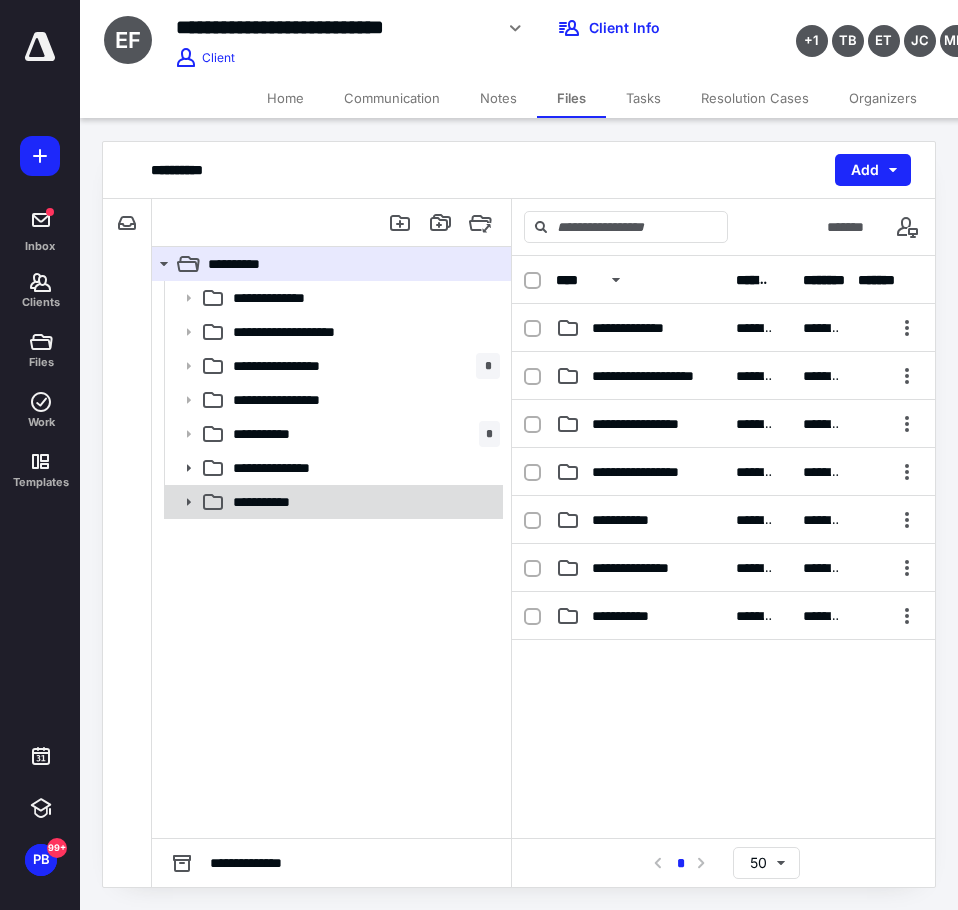 click on "**********" at bounding box center (332, 502) 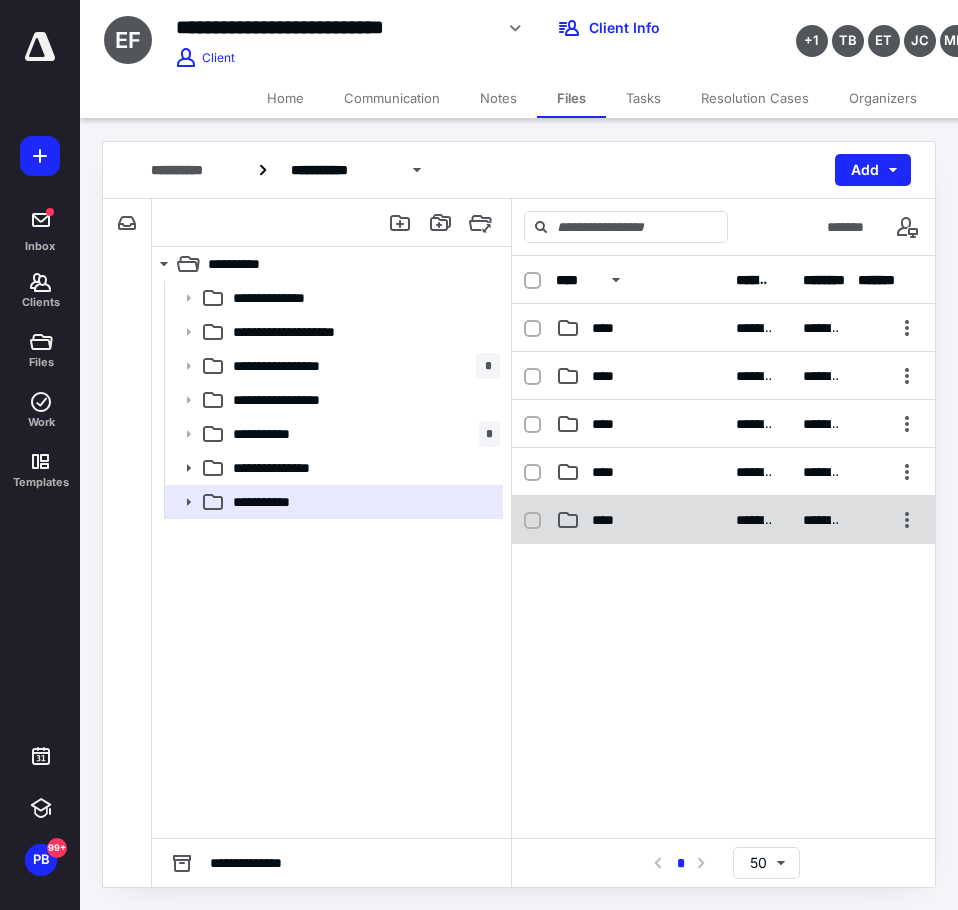click on "**********" at bounding box center [723, 520] 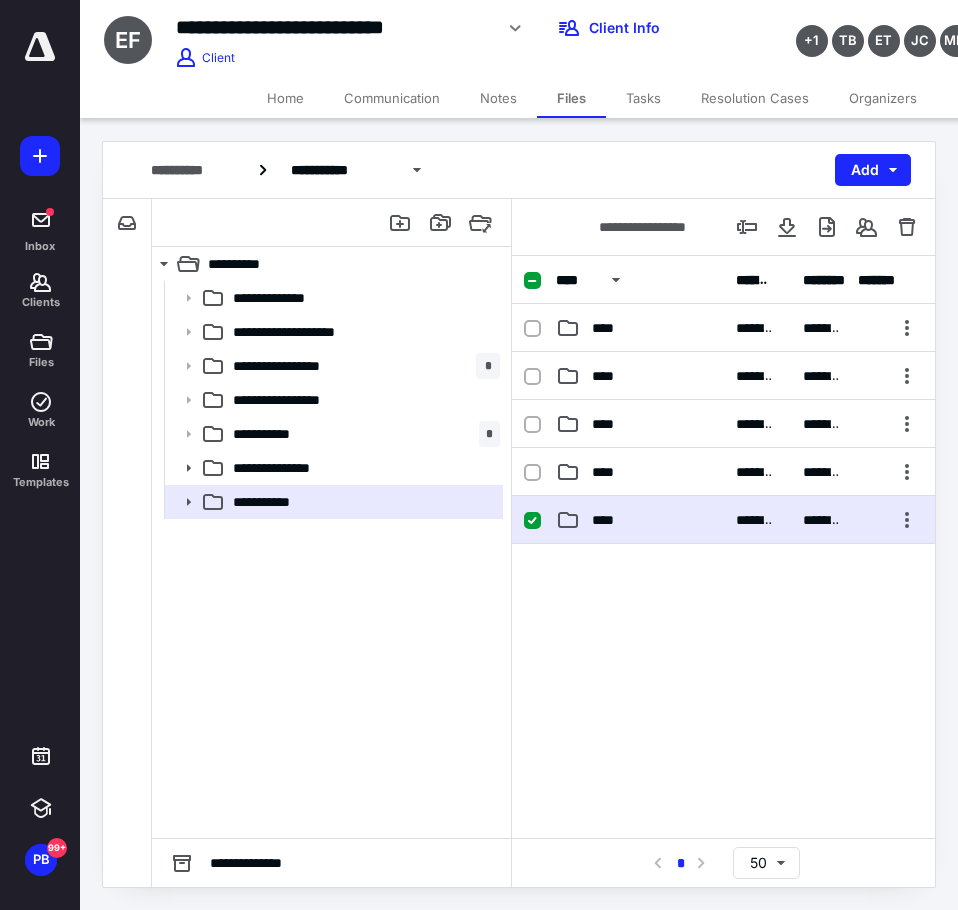 click on "**********" at bounding box center (723, 520) 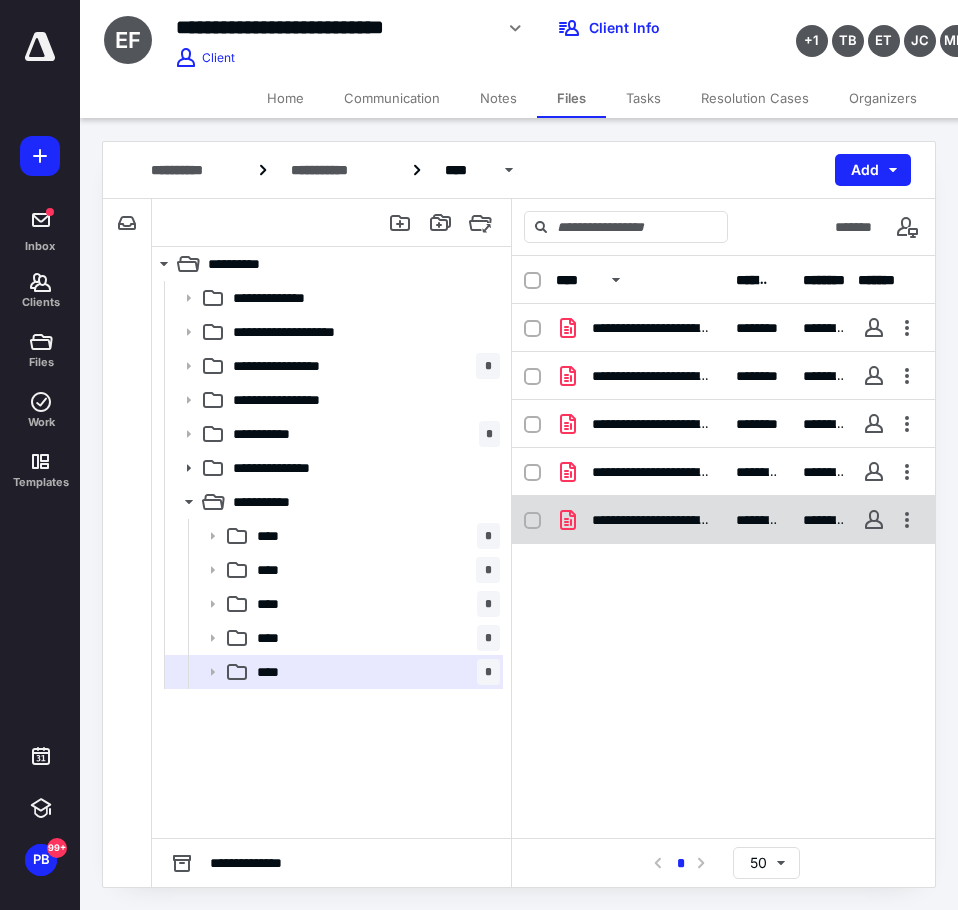 click on "**********" at bounding box center (652, 520) 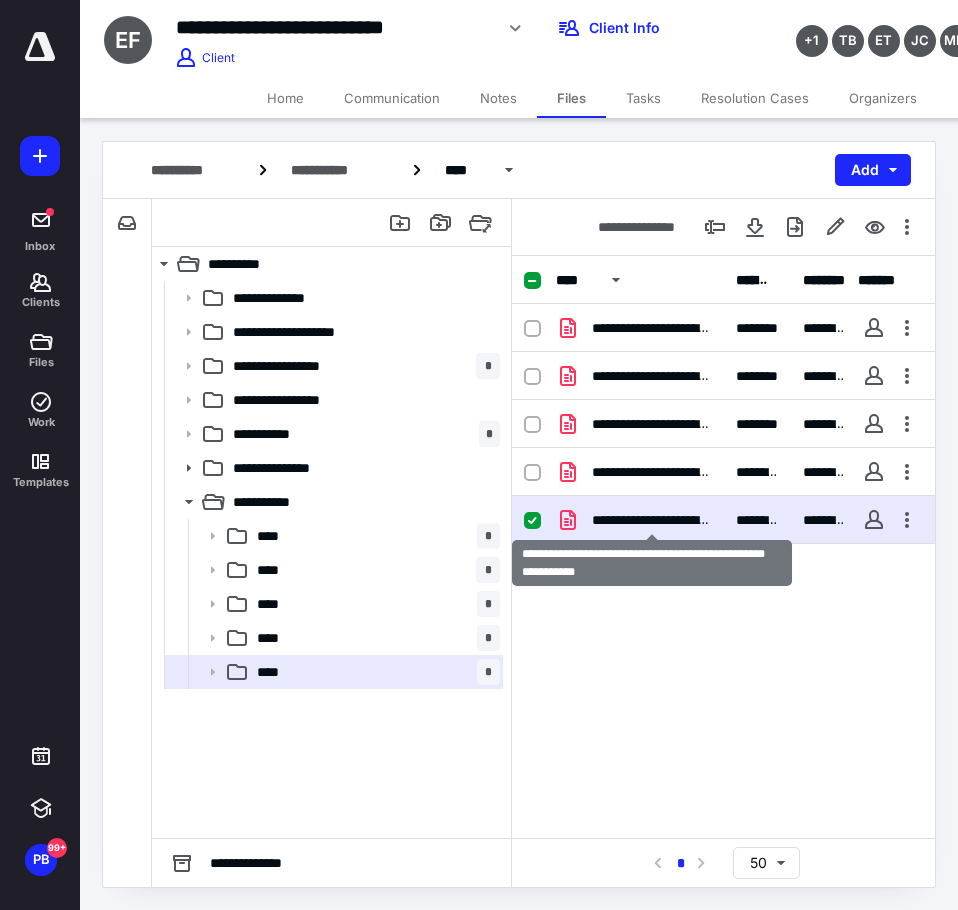 click on "**********" at bounding box center (652, 520) 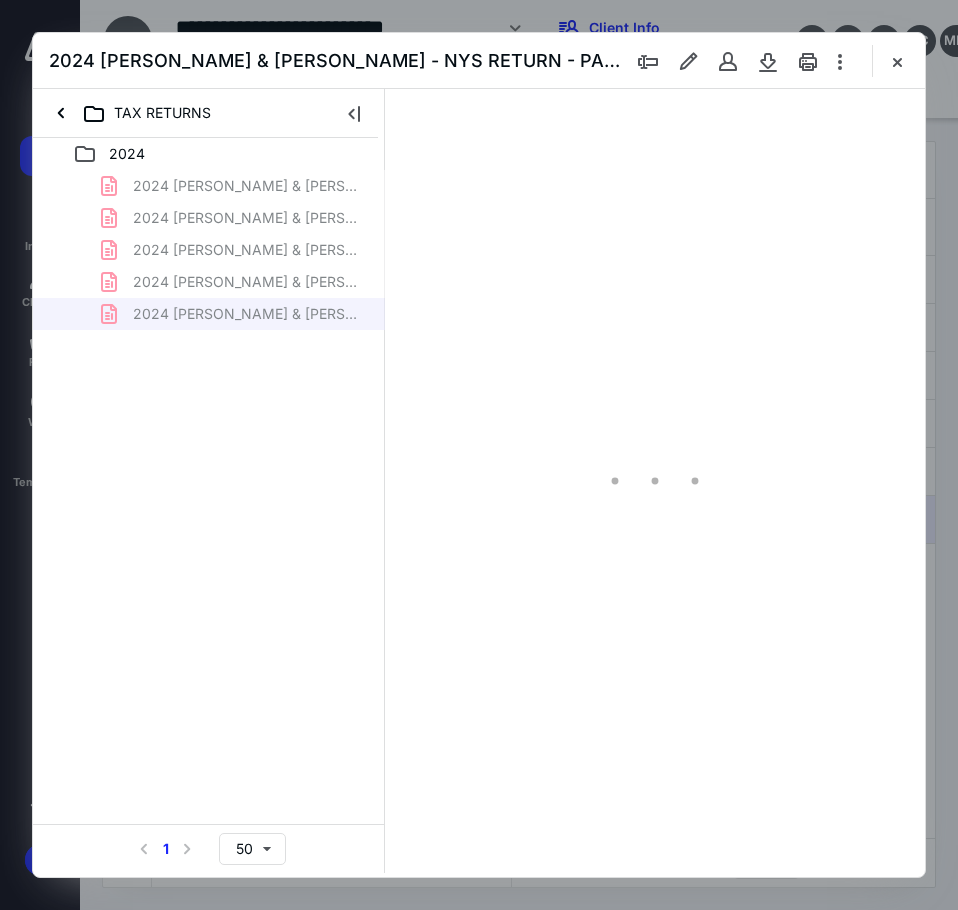 scroll, scrollTop: 0, scrollLeft: 0, axis: both 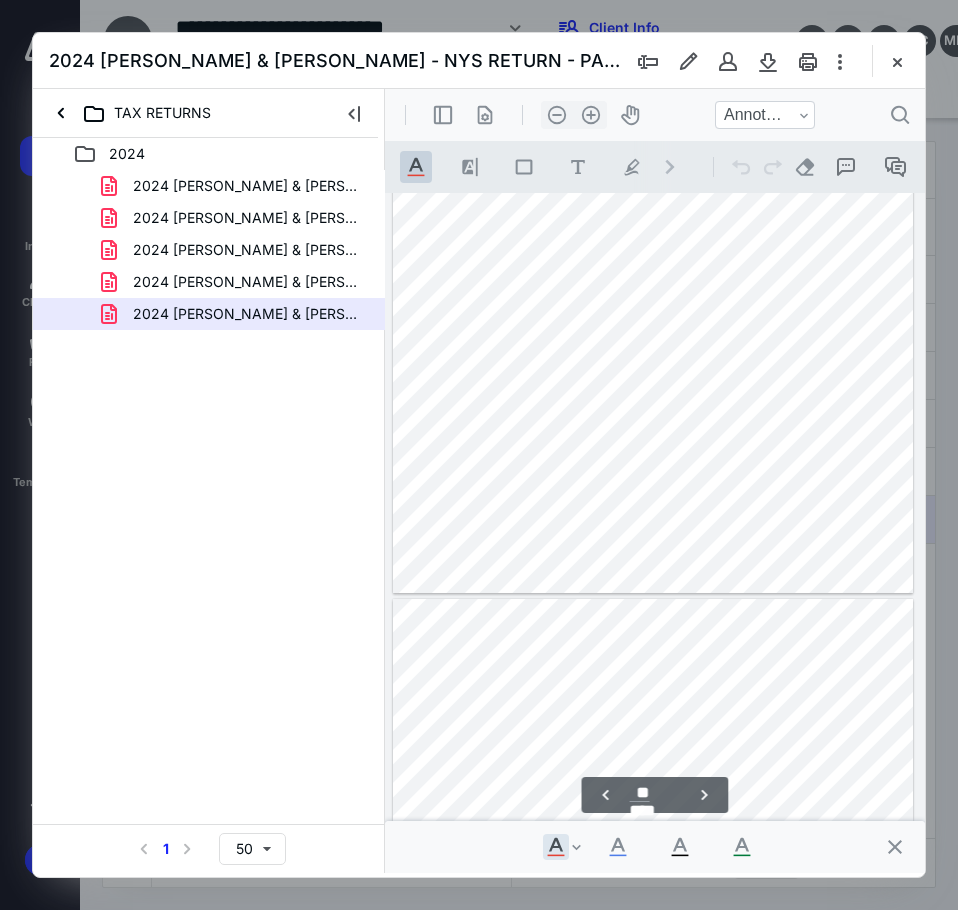 type on "**" 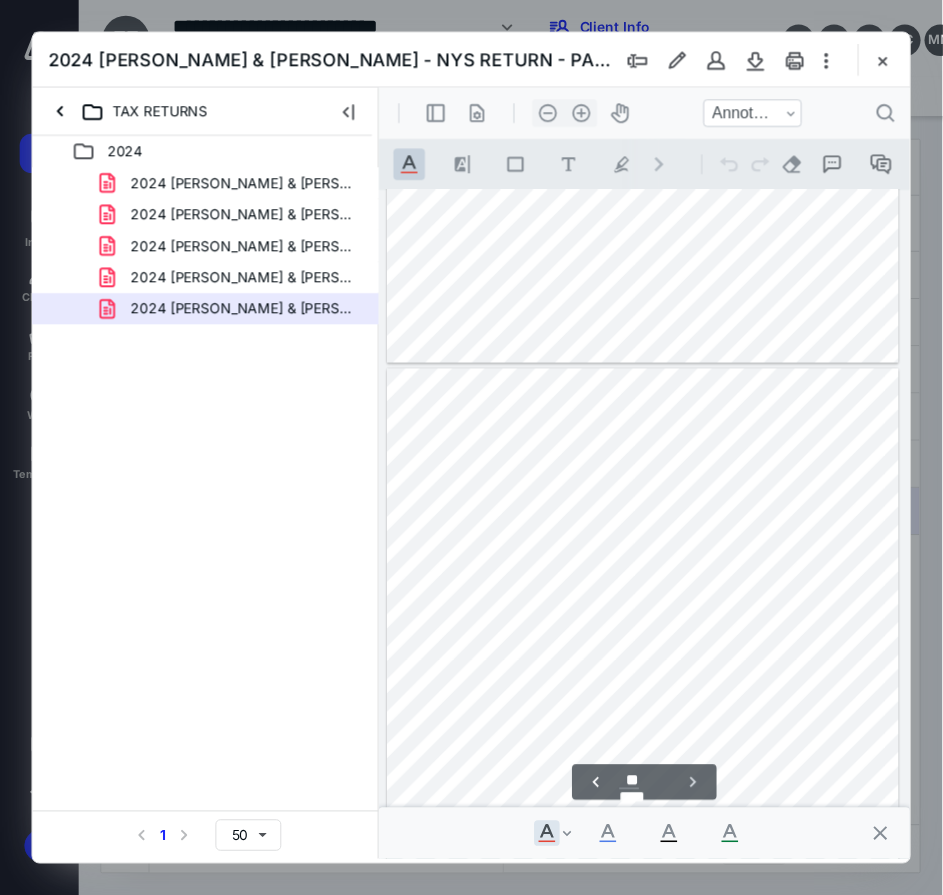 scroll, scrollTop: 23085, scrollLeft: 0, axis: vertical 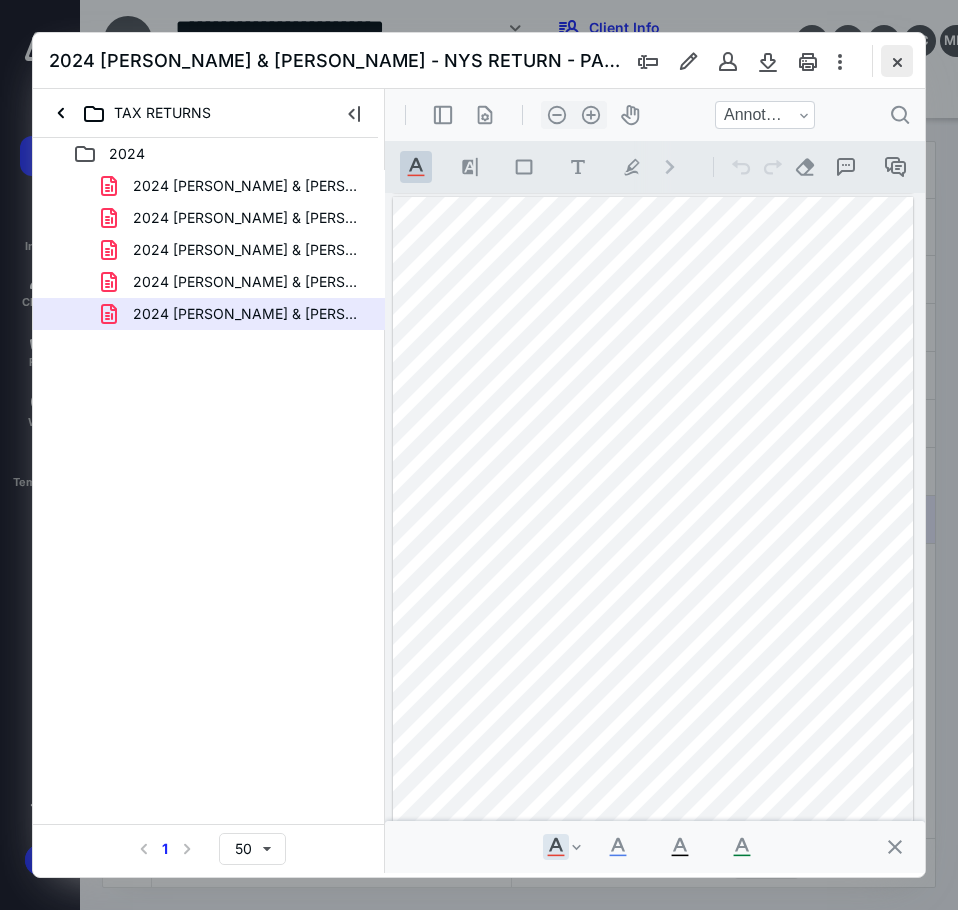 drag, startPoint x: 869, startPoint y: 69, endPoint x: 881, endPoint y: 68, distance: 12.0415945 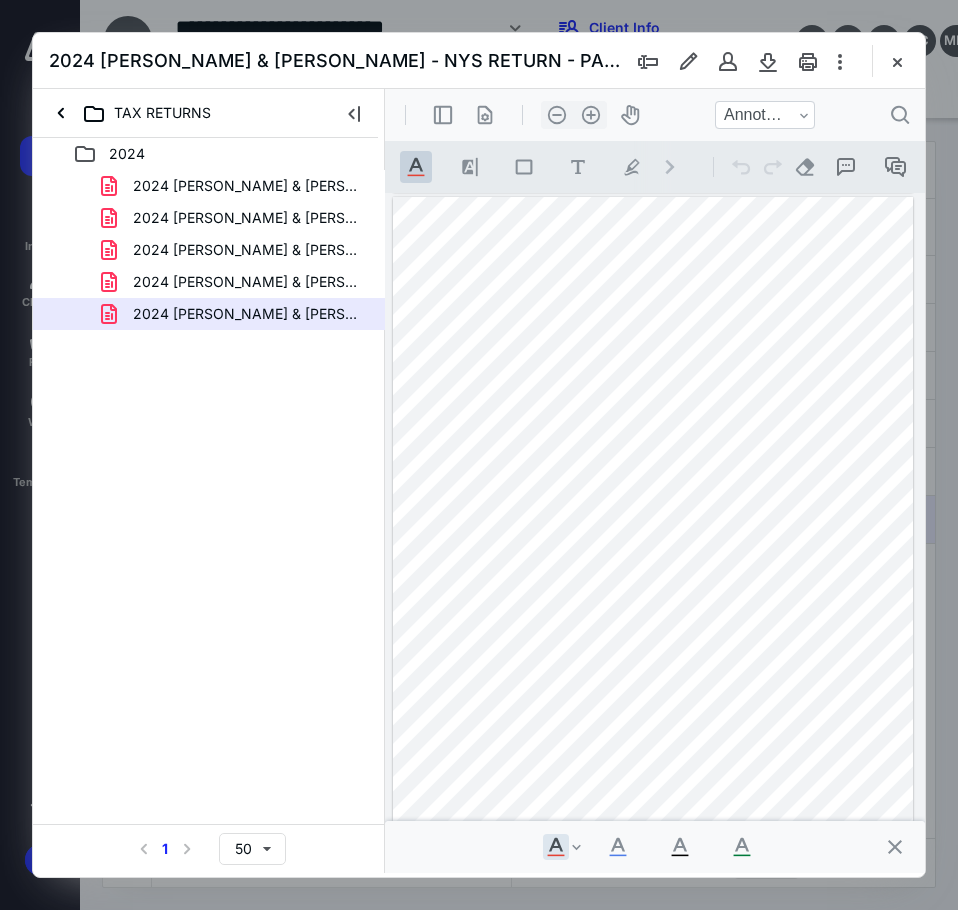 drag, startPoint x: 884, startPoint y: 67, endPoint x: 901, endPoint y: 57, distance: 19.723083 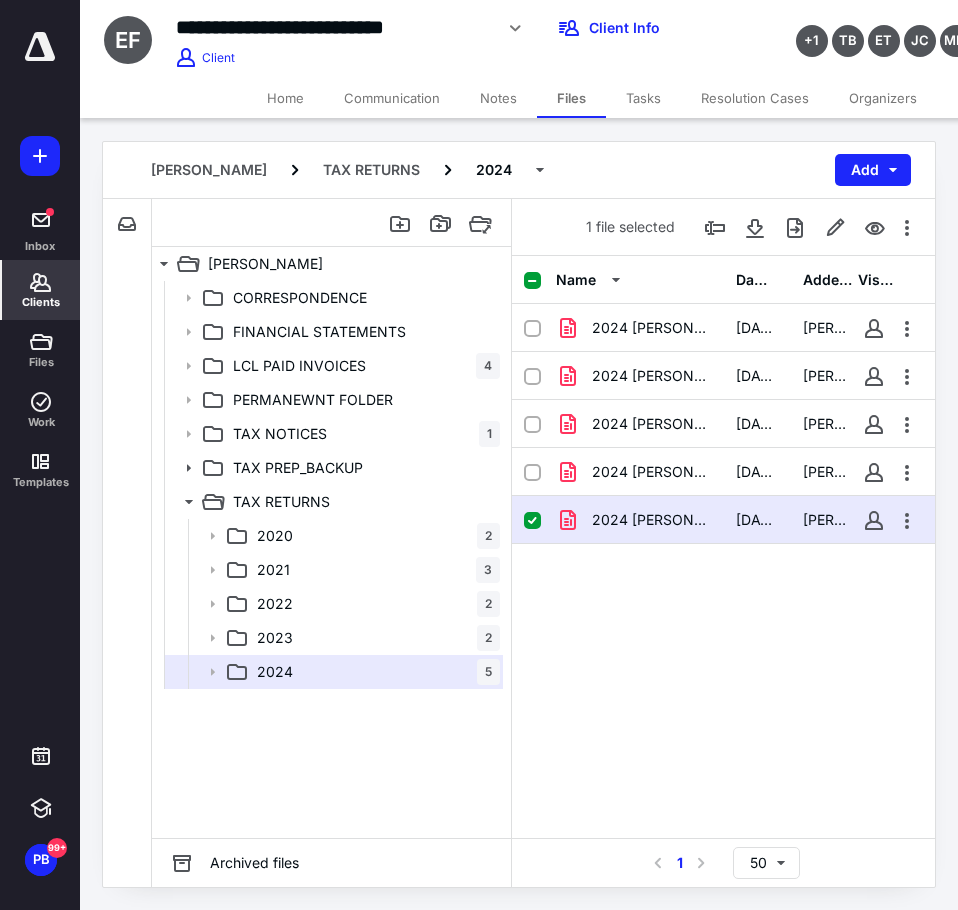 click on "Clients" at bounding box center [41, 290] 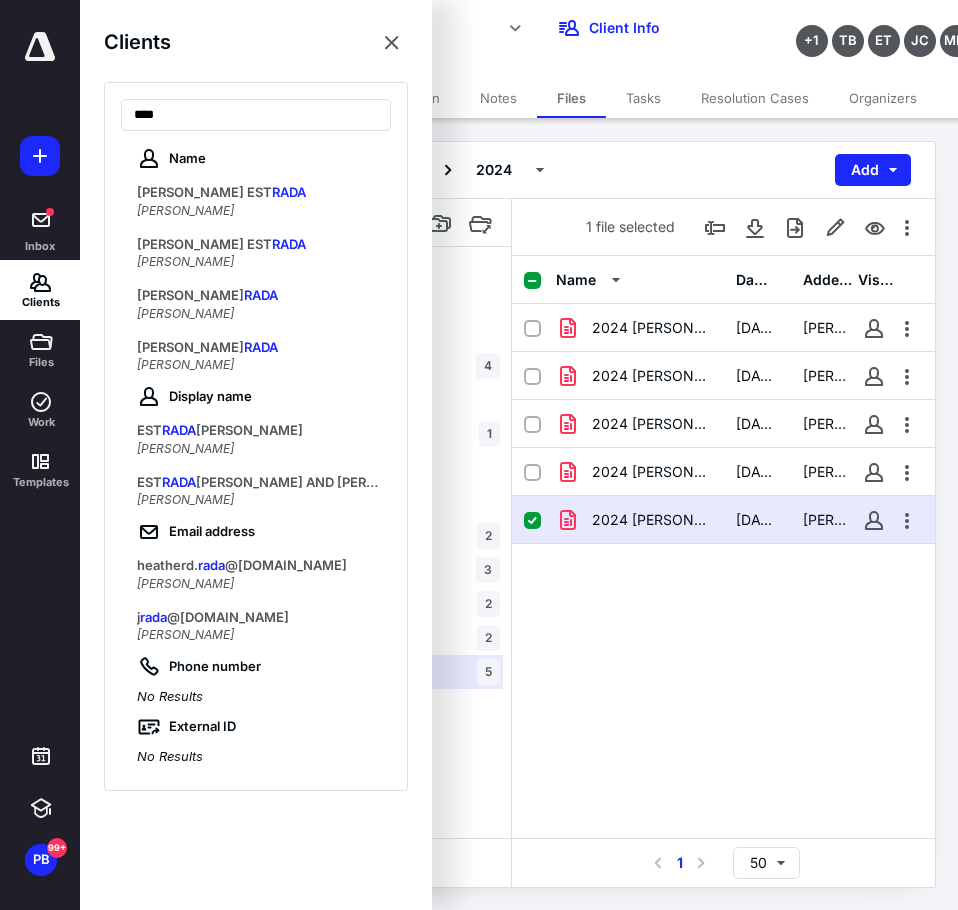 type on "****" 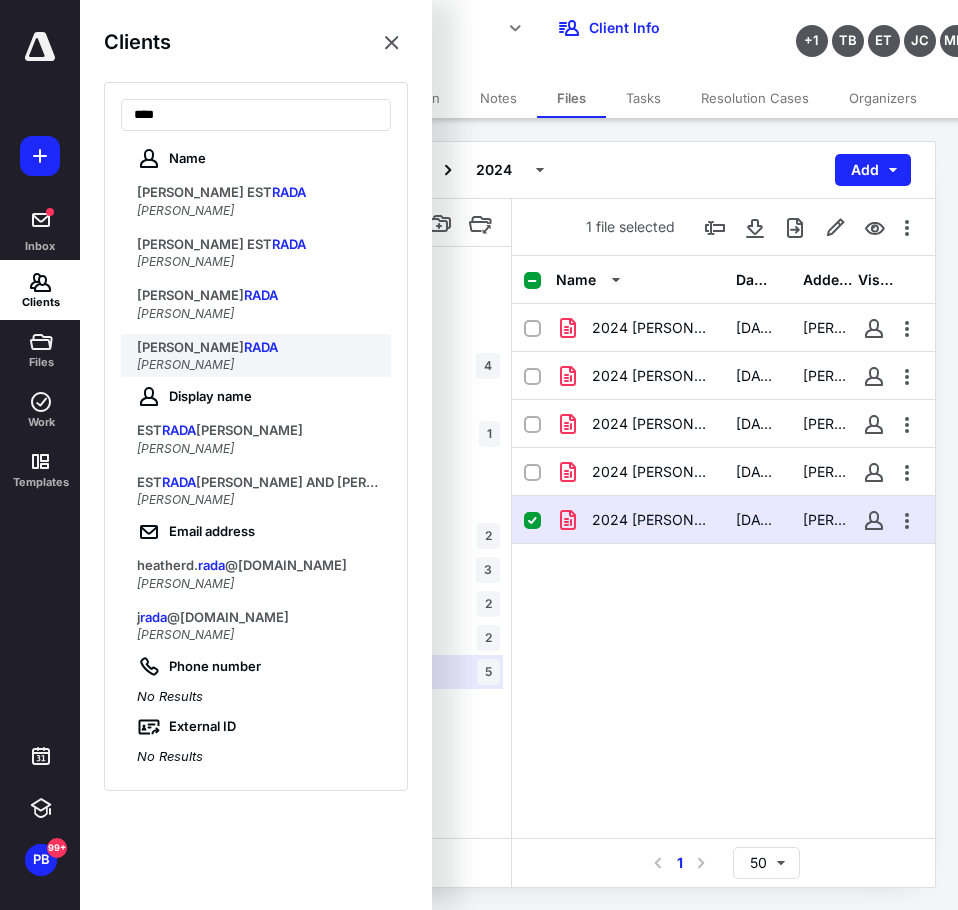 click on "JARED  RADA" at bounding box center [185, 364] 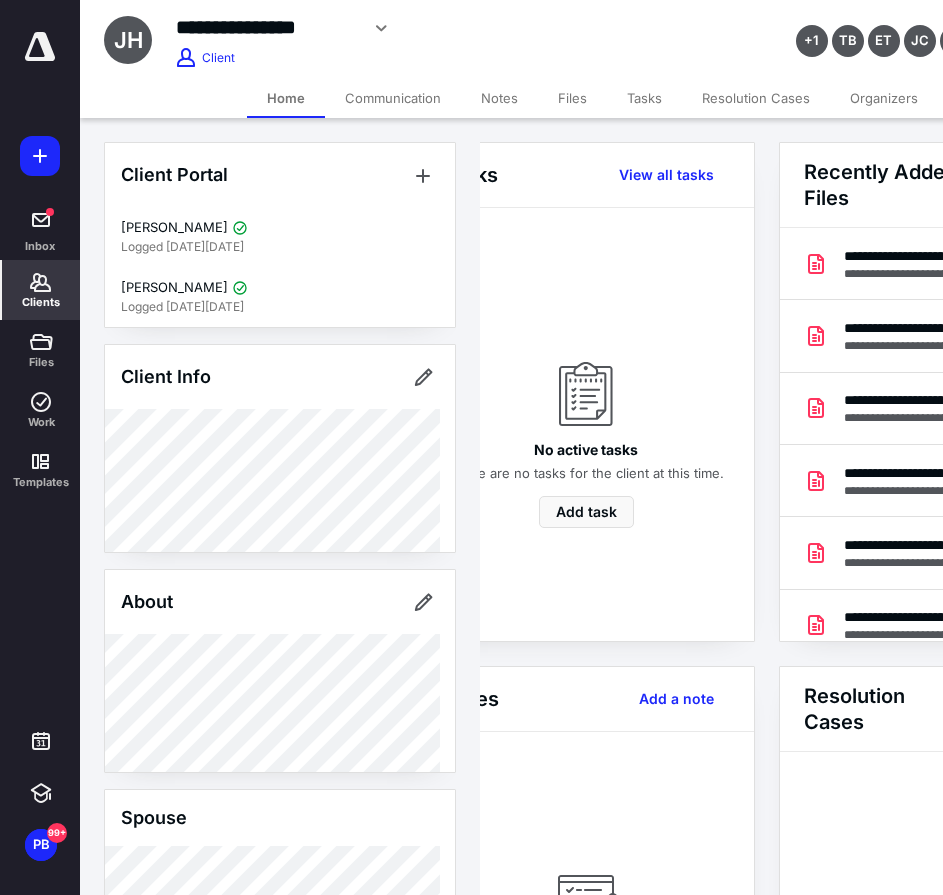 scroll, scrollTop: 0, scrollLeft: 239, axis: horizontal 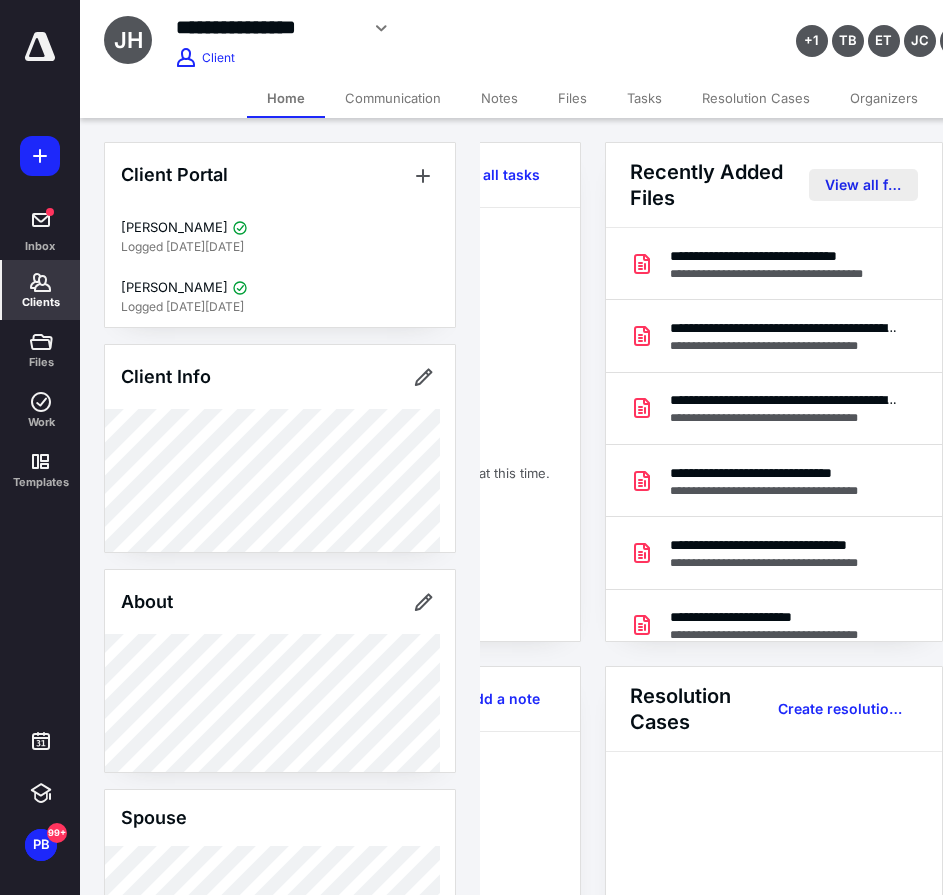 click on "View all files" at bounding box center [863, 185] 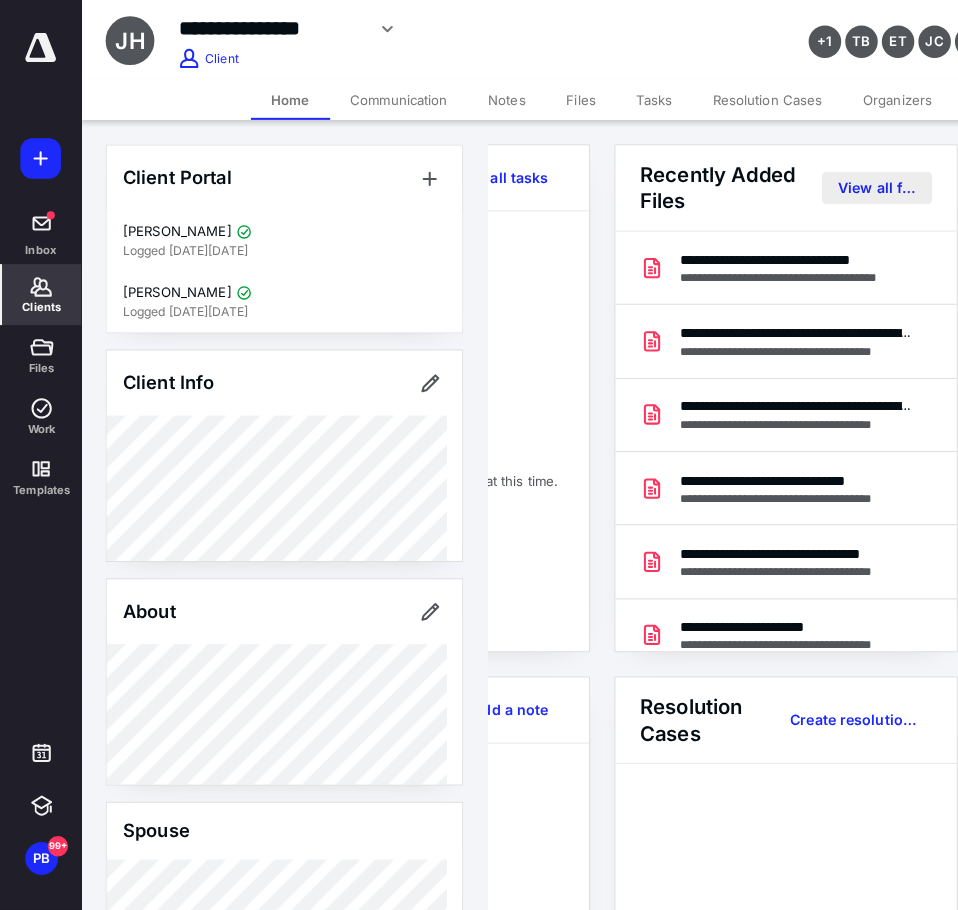 scroll, scrollTop: 0, scrollLeft: 0, axis: both 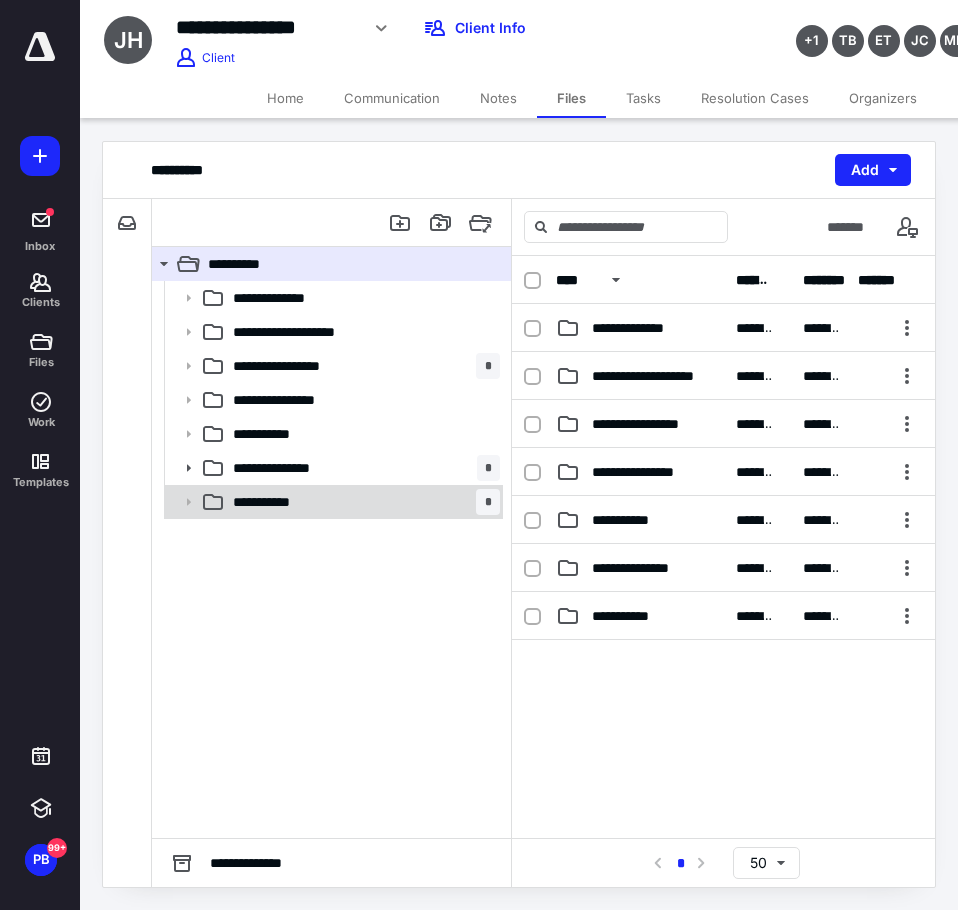 click on "**********" at bounding box center [362, 502] 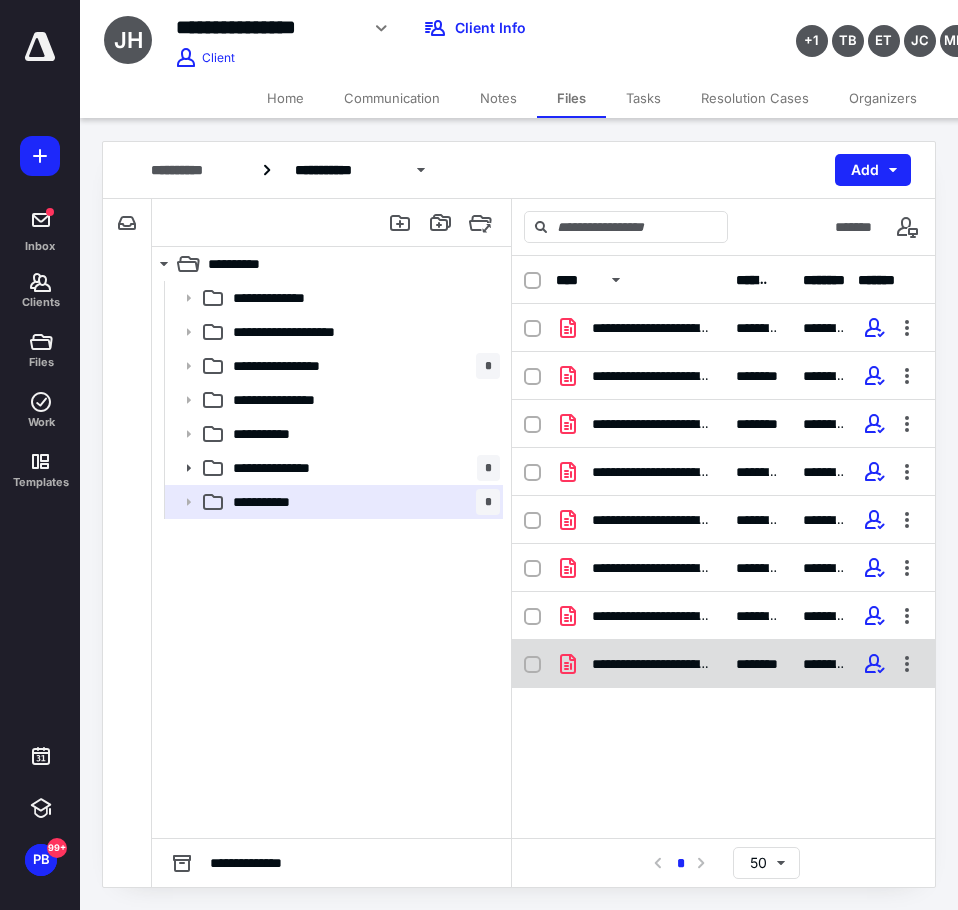 click on "**********" at bounding box center [652, 664] 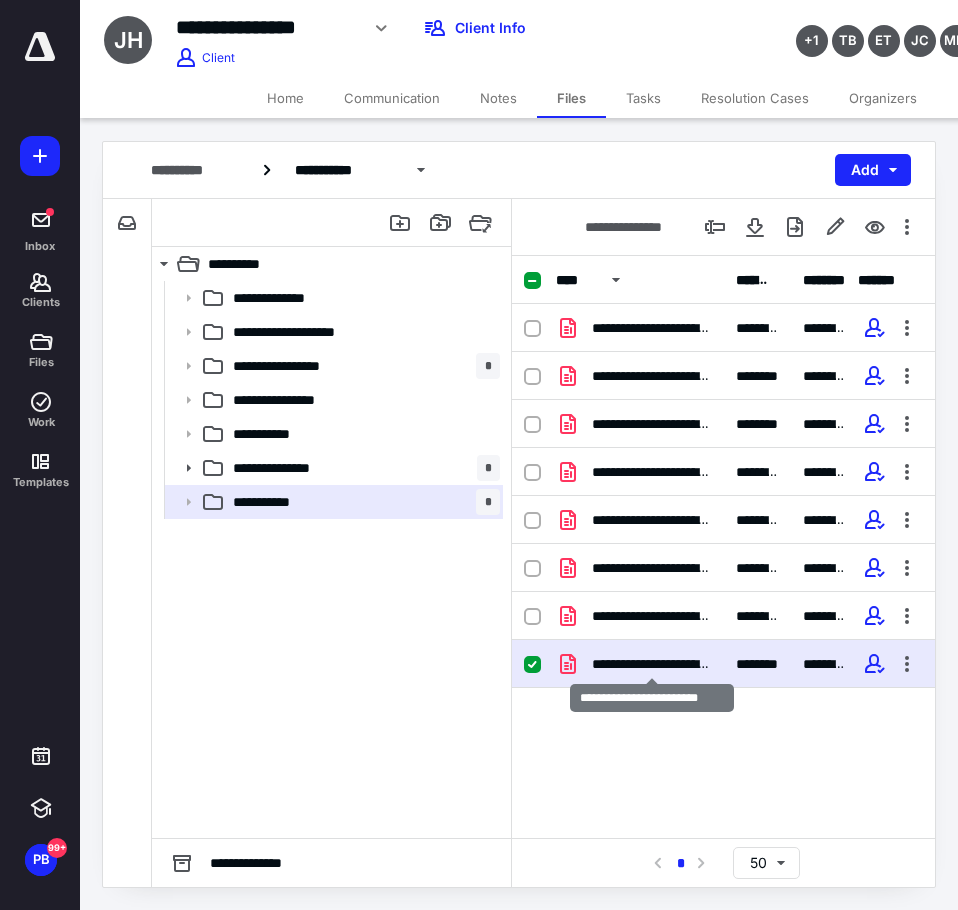 click on "**********" at bounding box center [652, 664] 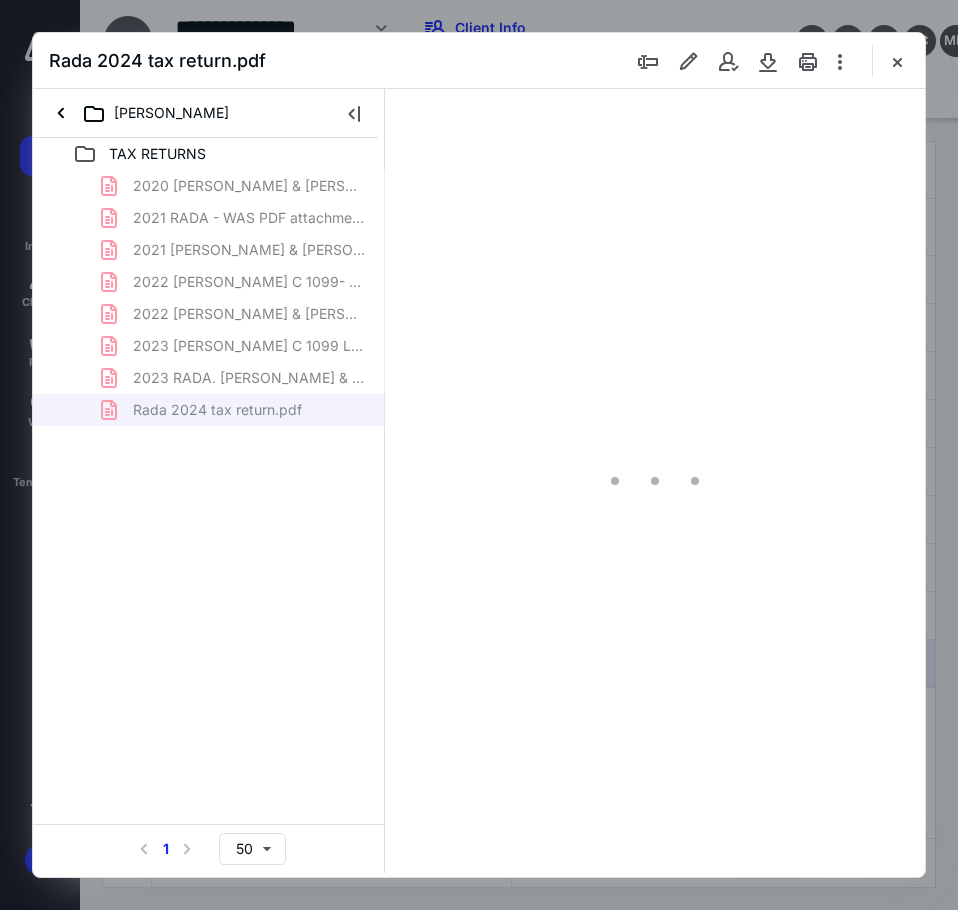 scroll, scrollTop: 0, scrollLeft: 0, axis: both 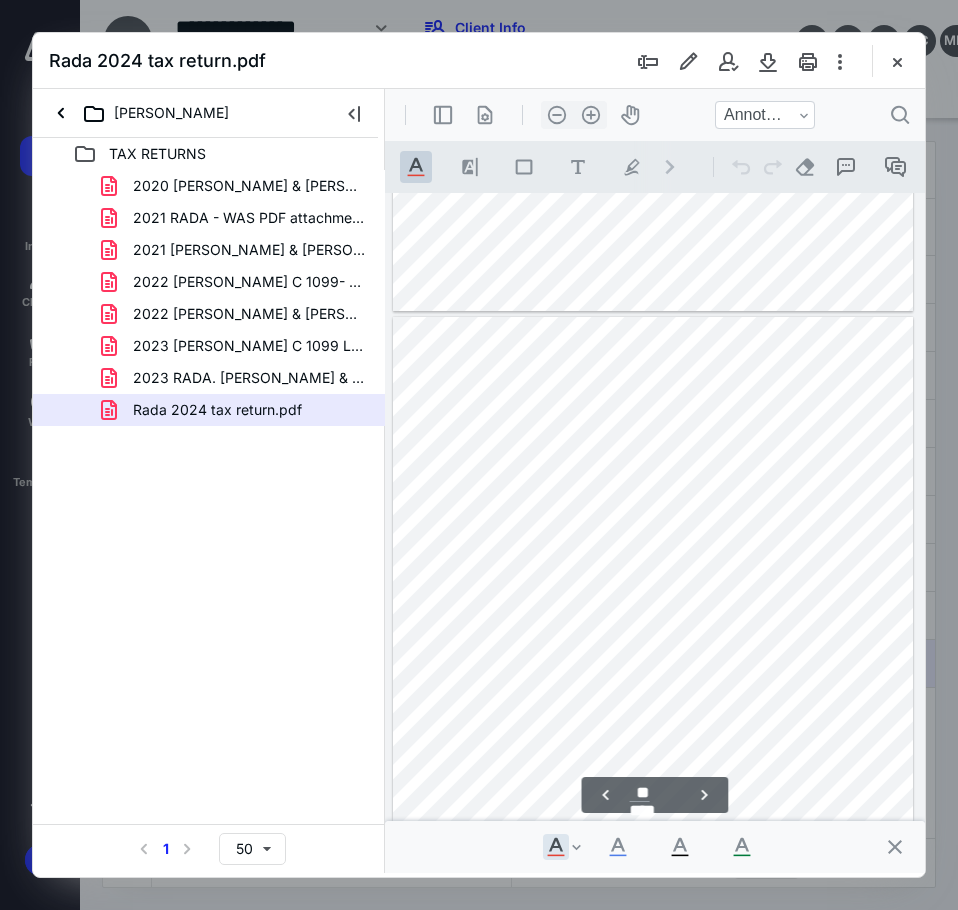 type on "**" 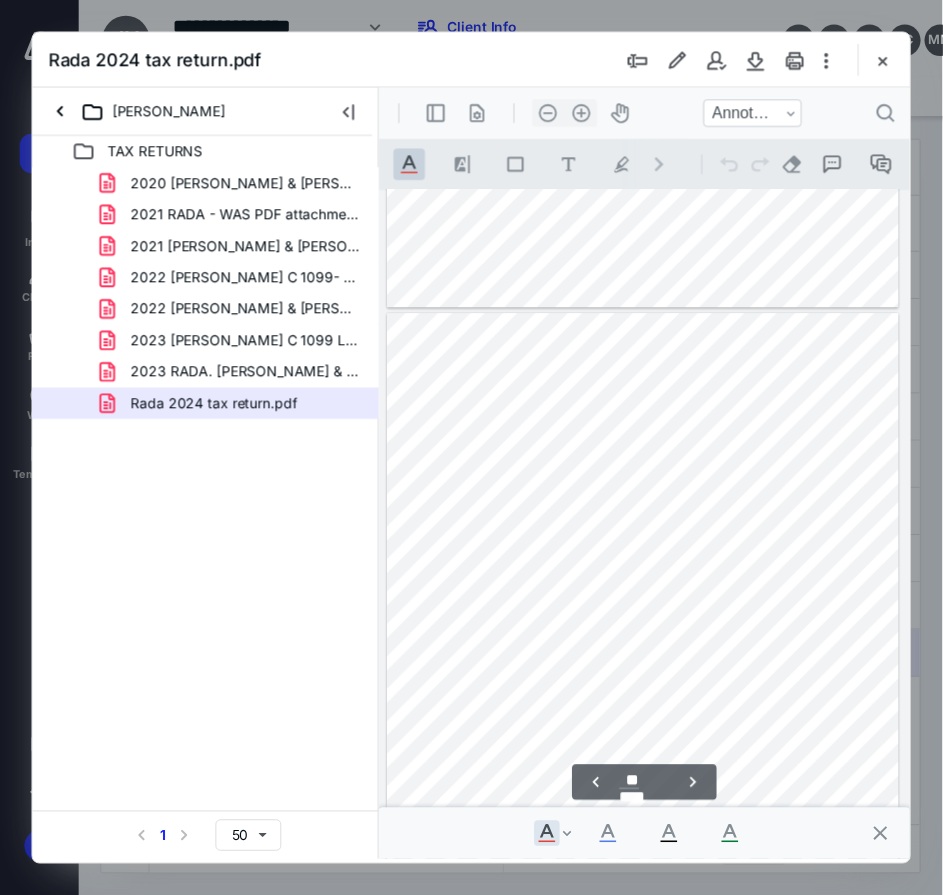 scroll, scrollTop: 13438, scrollLeft: 0, axis: vertical 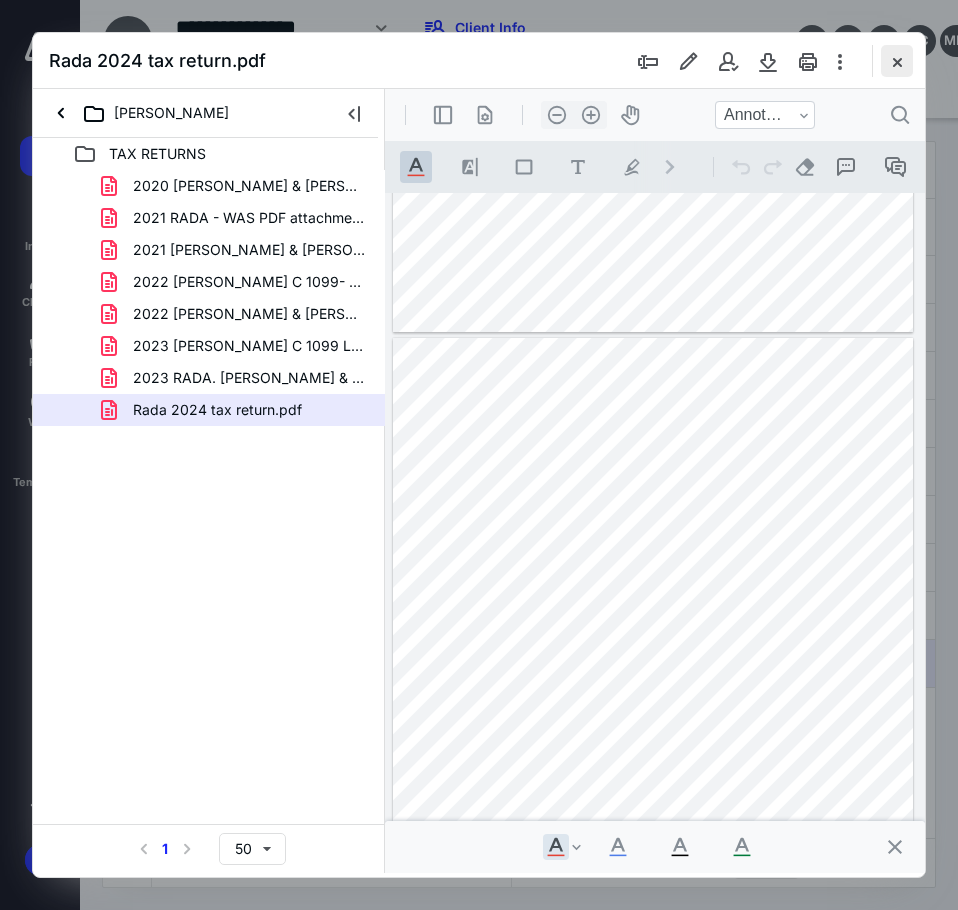 click at bounding box center [897, 61] 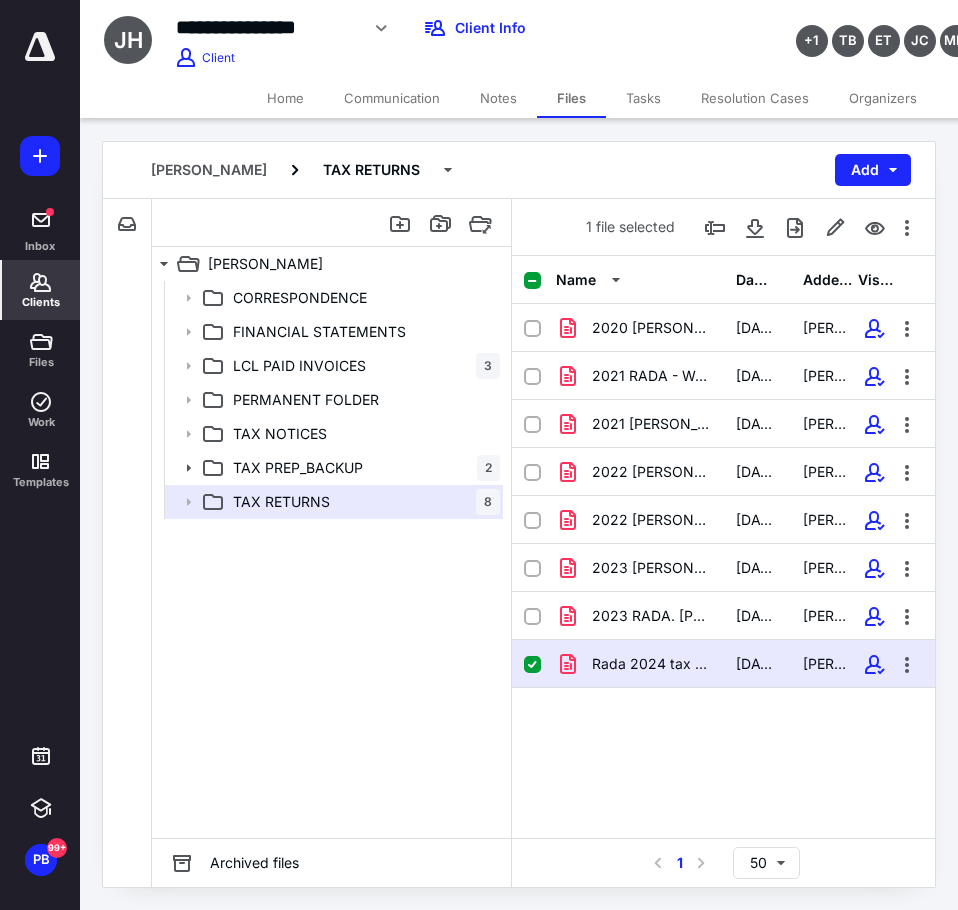 click 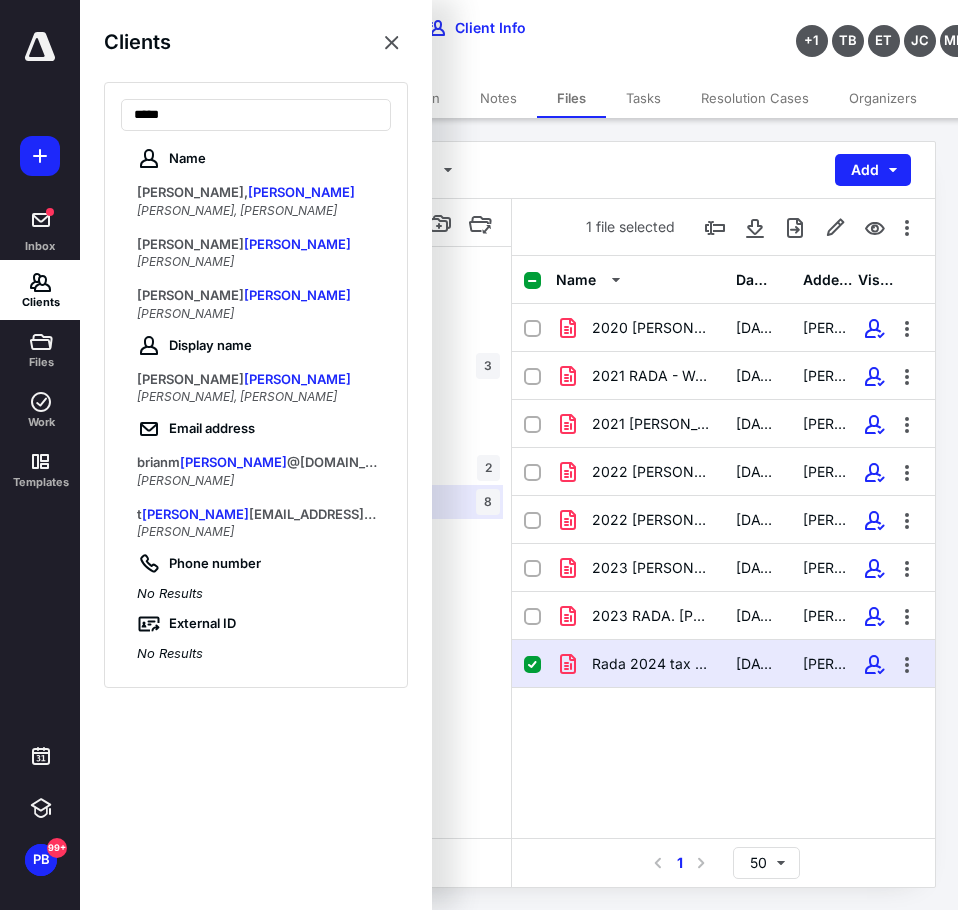 type on "*****" 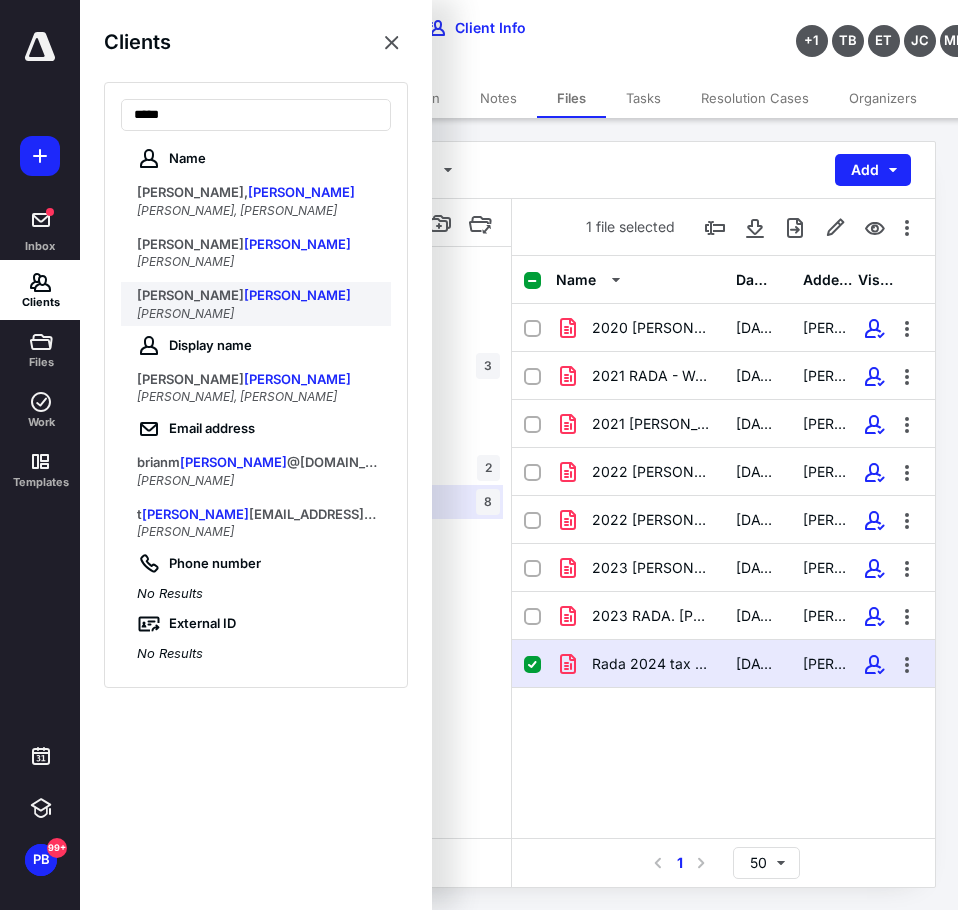 click on "RAKOW" at bounding box center (297, 295) 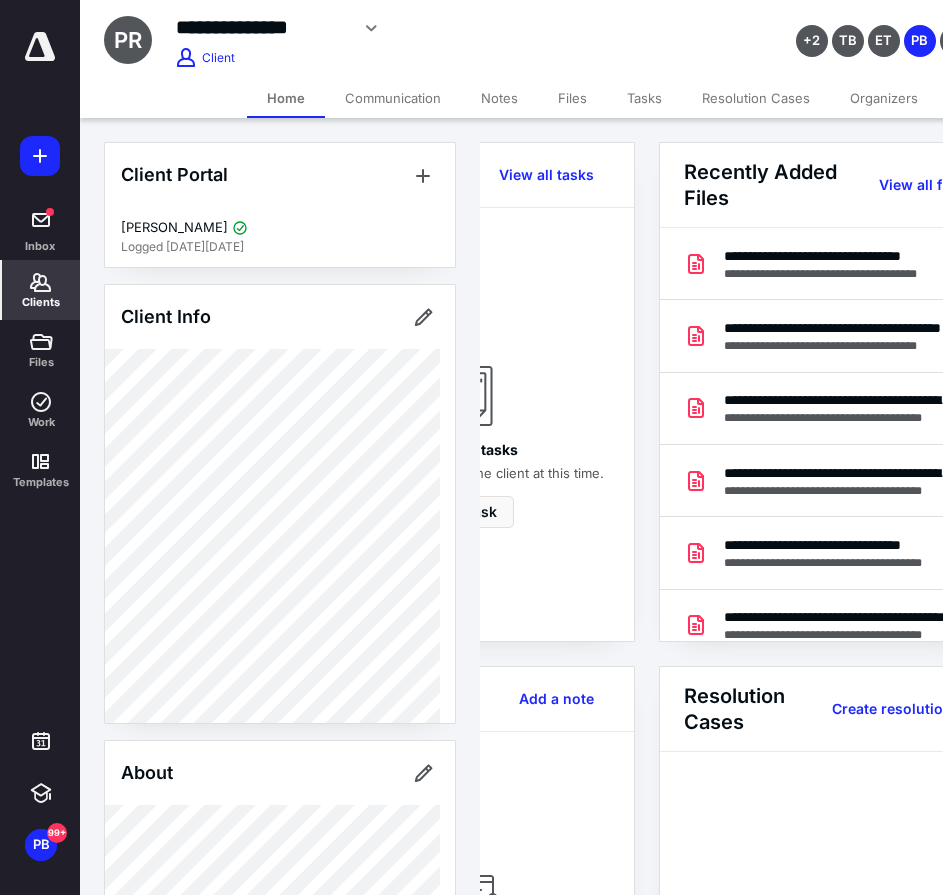 scroll, scrollTop: 0, scrollLeft: 239, axis: horizontal 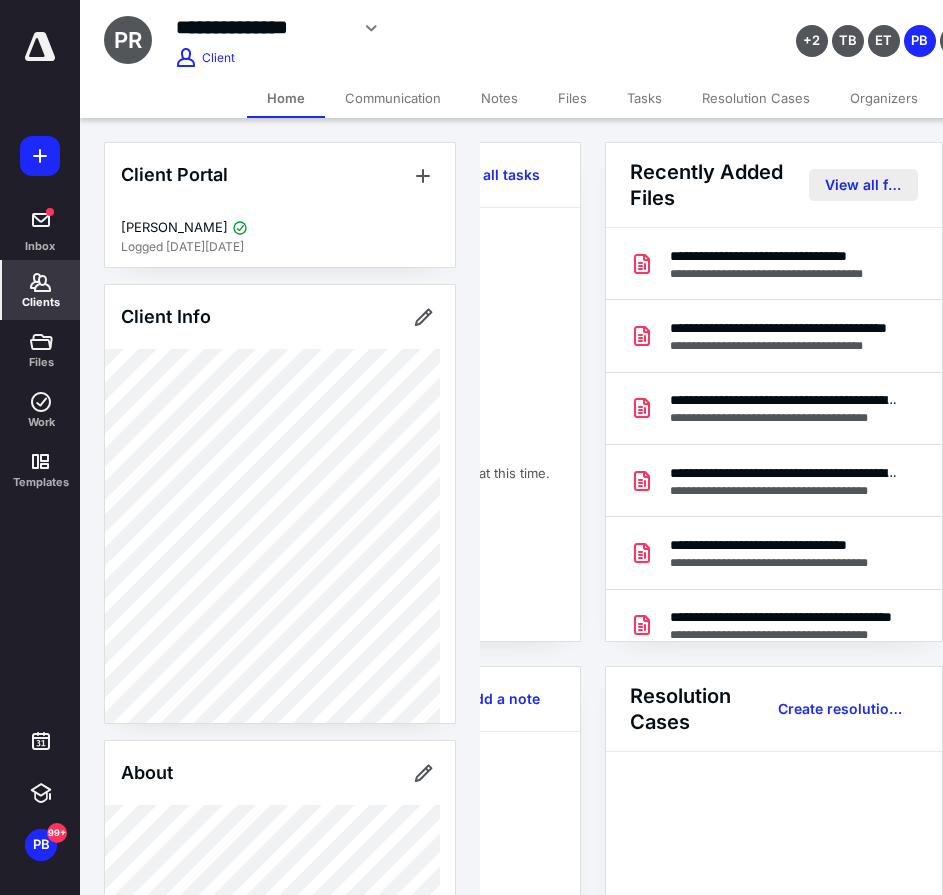 click on "View all files" at bounding box center [863, 185] 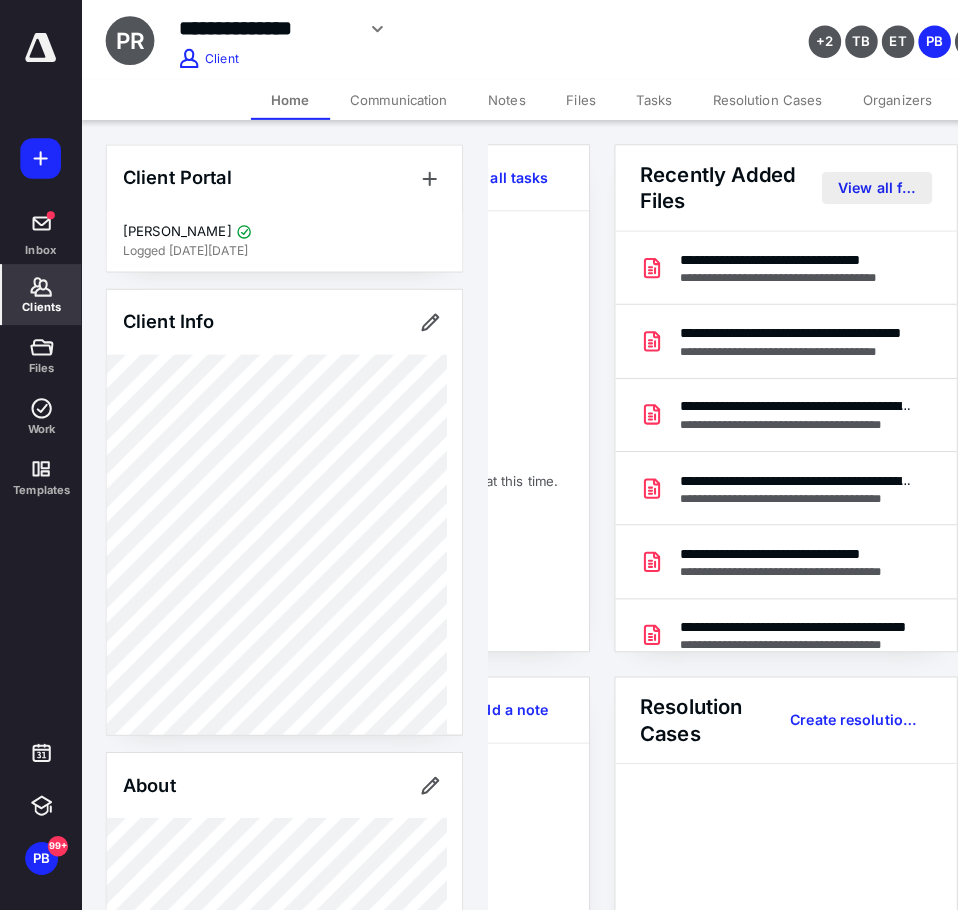 scroll, scrollTop: 0, scrollLeft: 0, axis: both 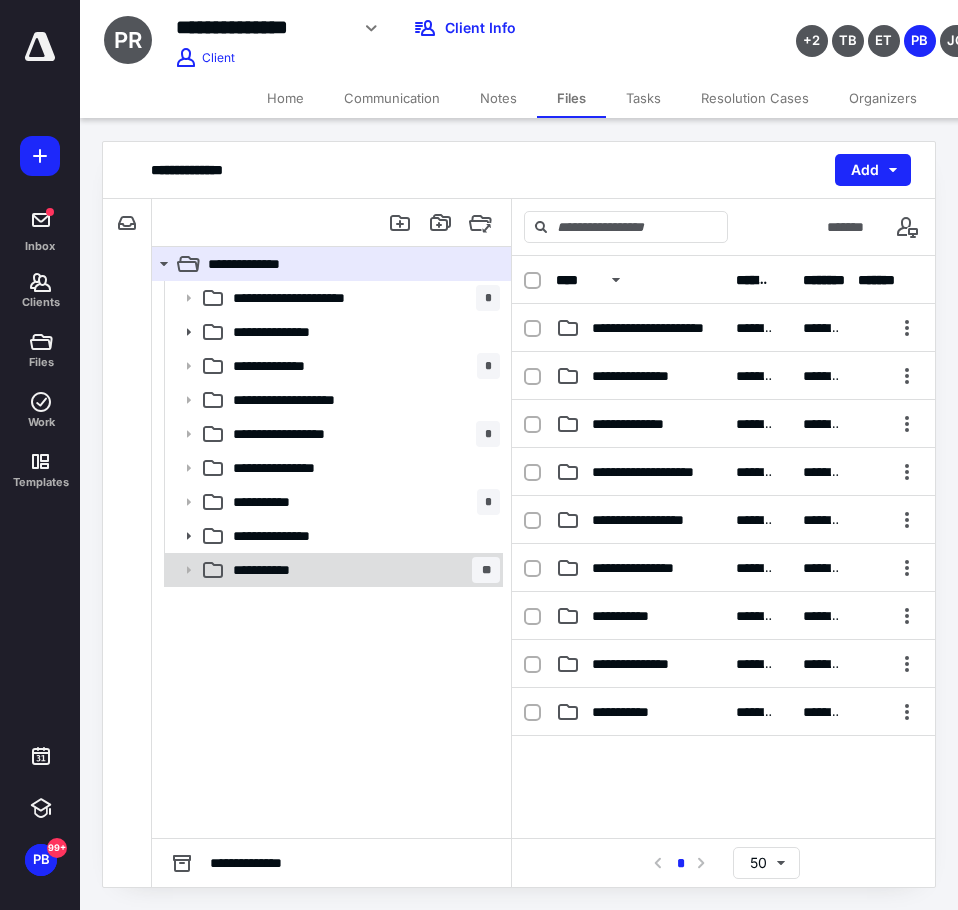 click on "**********" at bounding box center (362, 570) 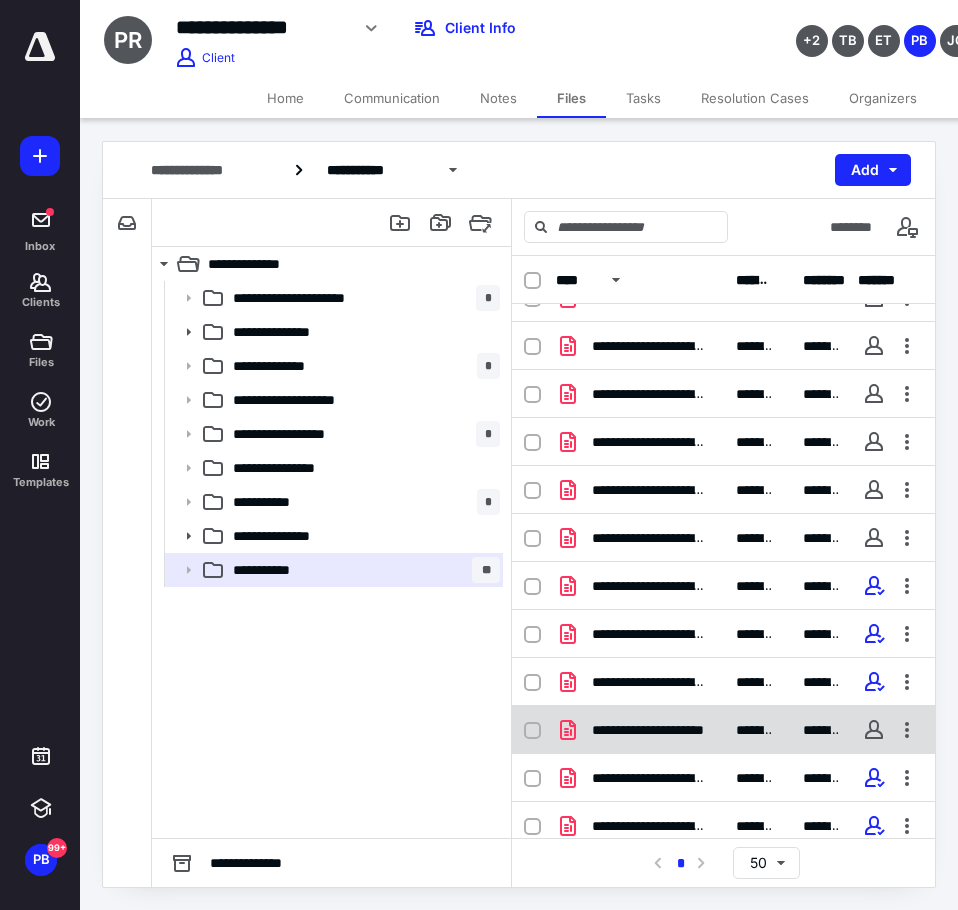 scroll, scrollTop: 282, scrollLeft: 0, axis: vertical 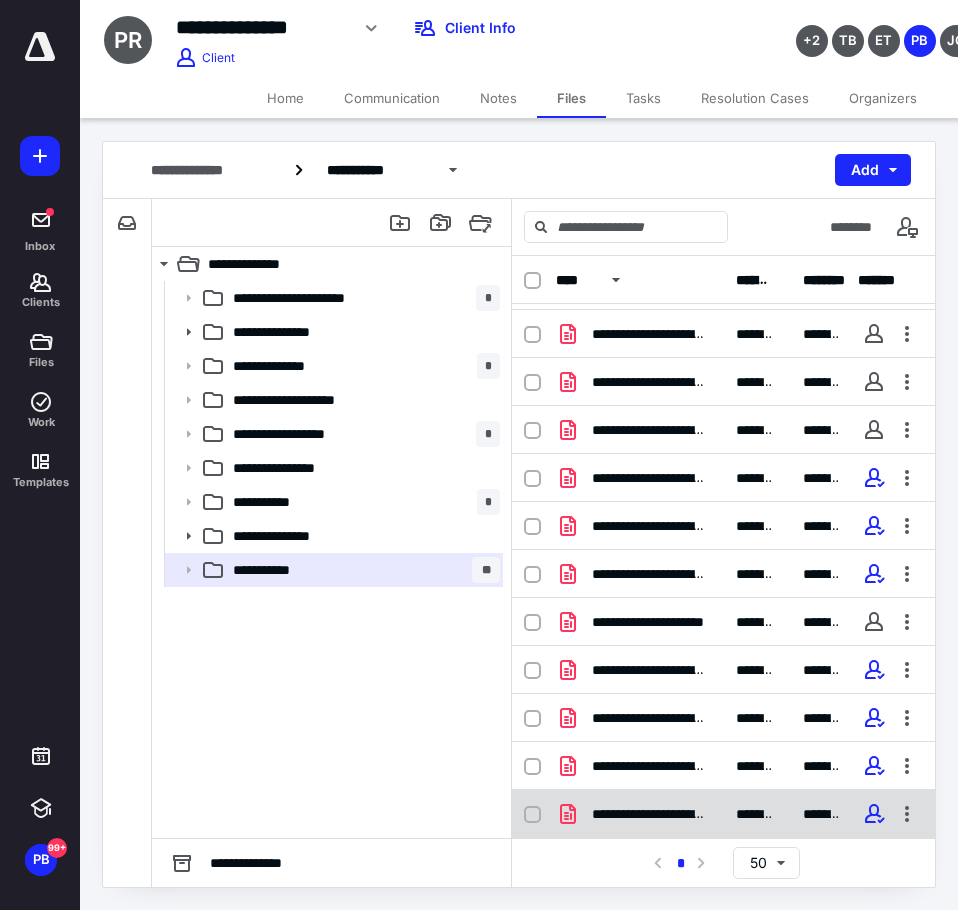 click on "**********" at bounding box center (648, 814) 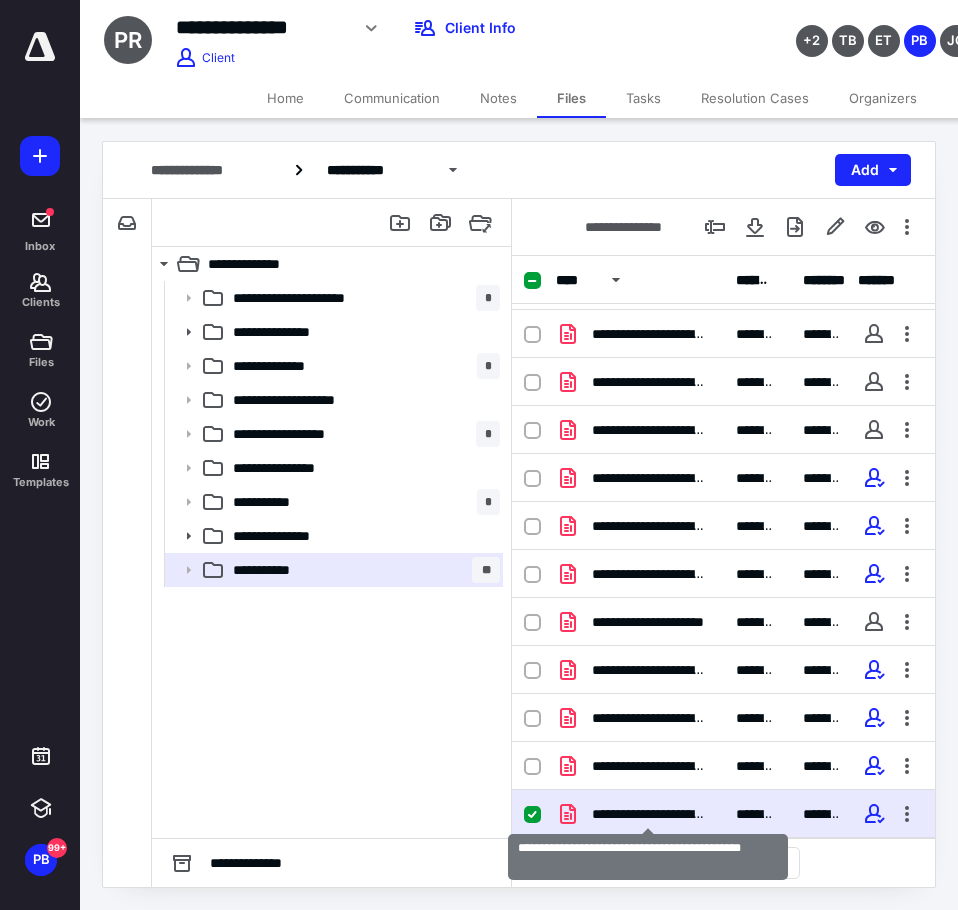 click on "**********" at bounding box center [648, 814] 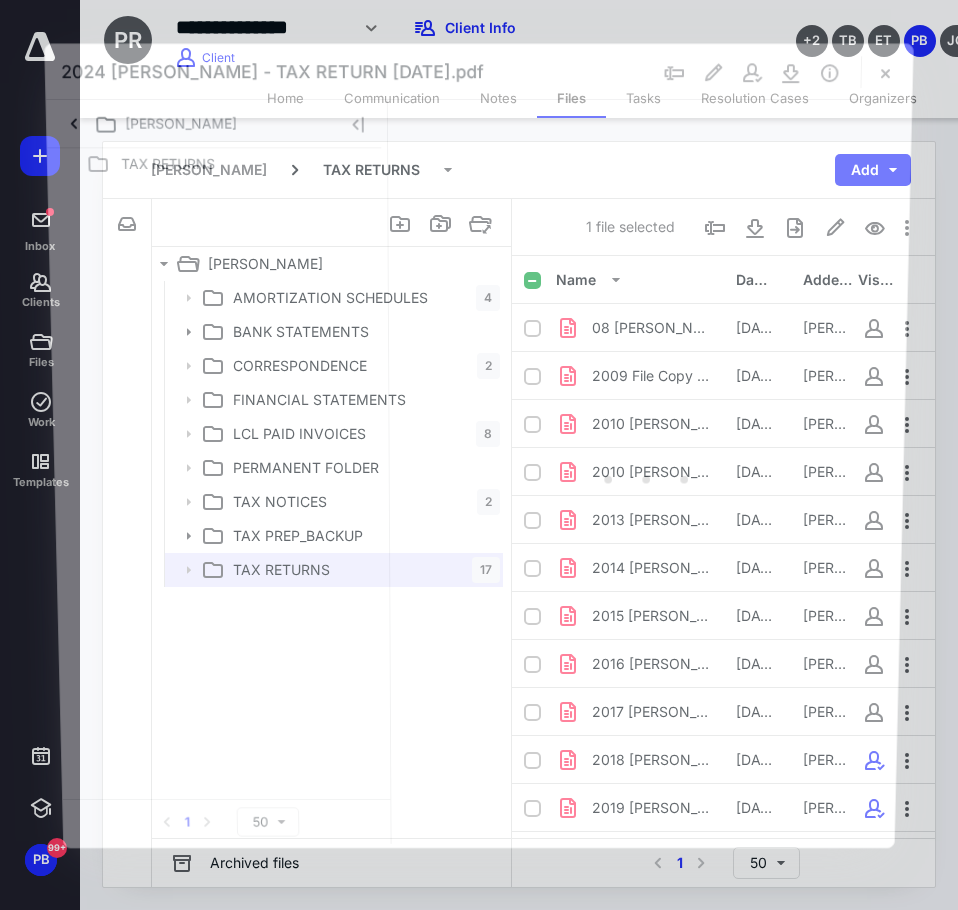 scroll, scrollTop: 282, scrollLeft: 0, axis: vertical 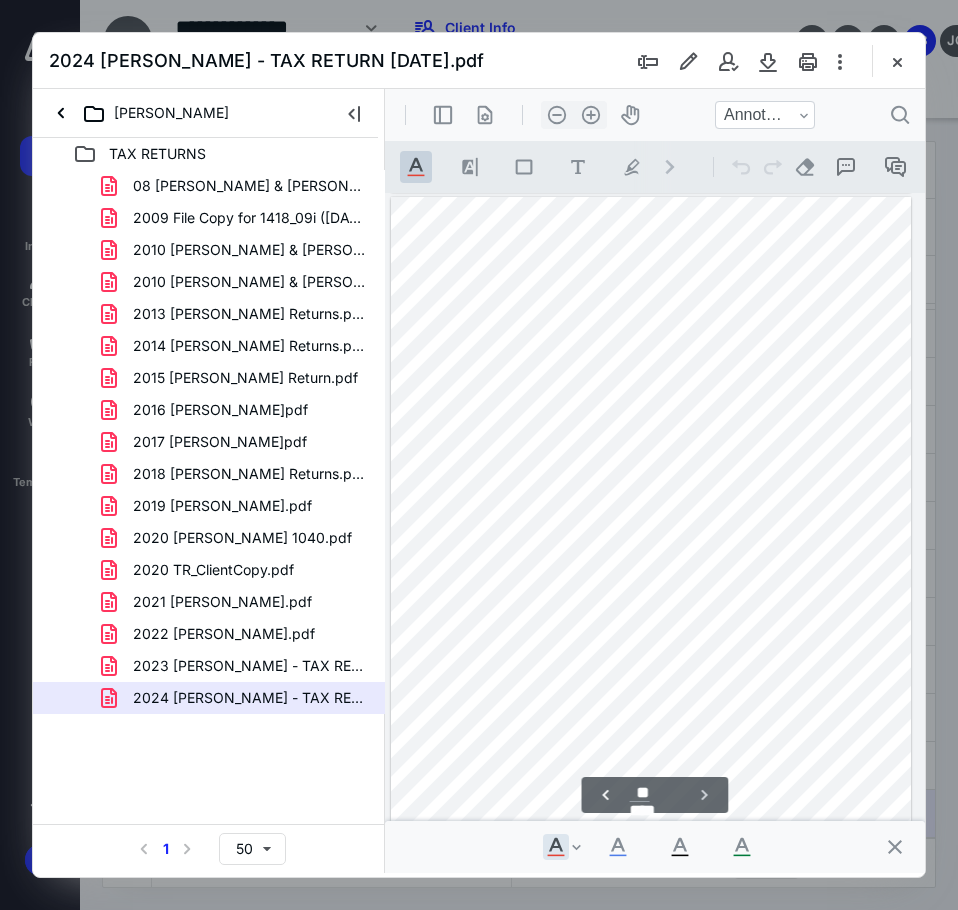 type on "**" 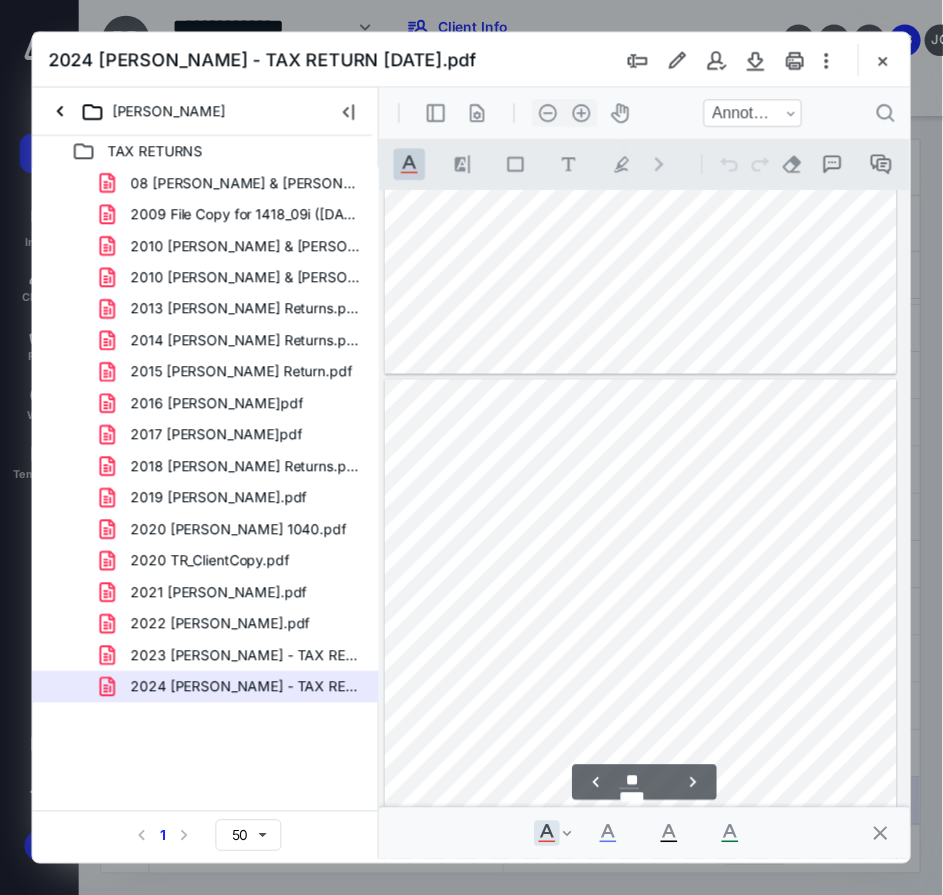 scroll, scrollTop: 19070, scrollLeft: 74, axis: both 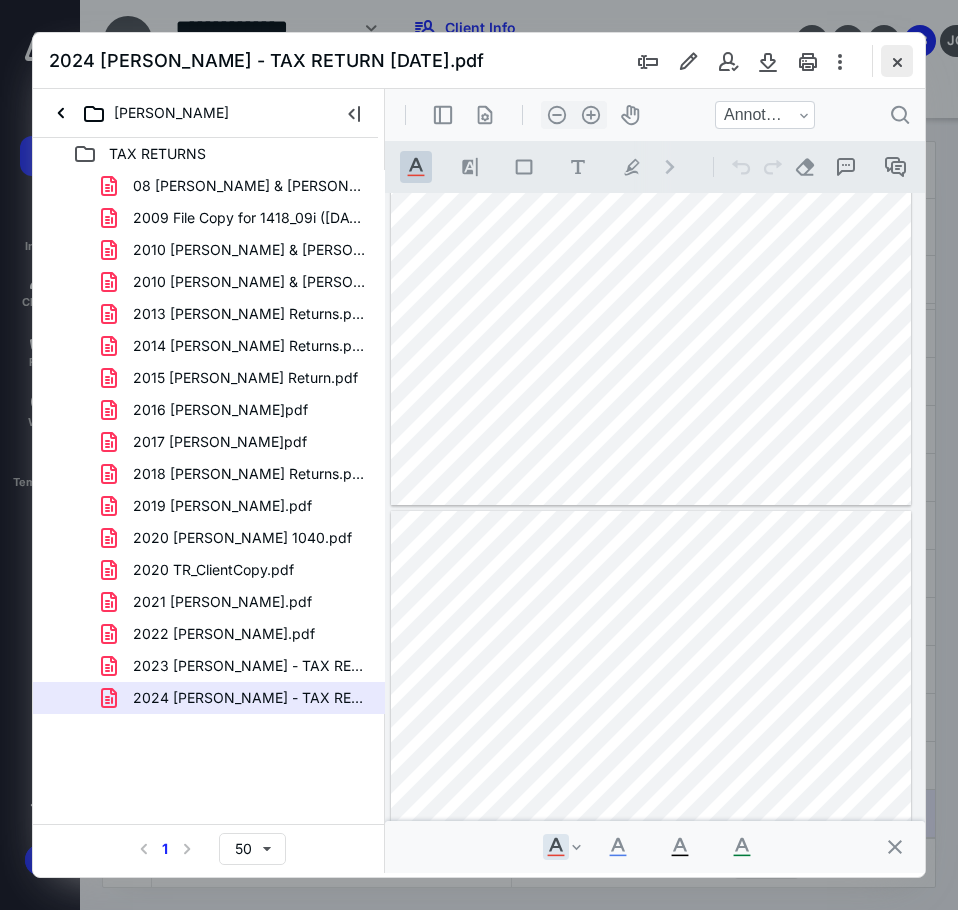 click at bounding box center (897, 61) 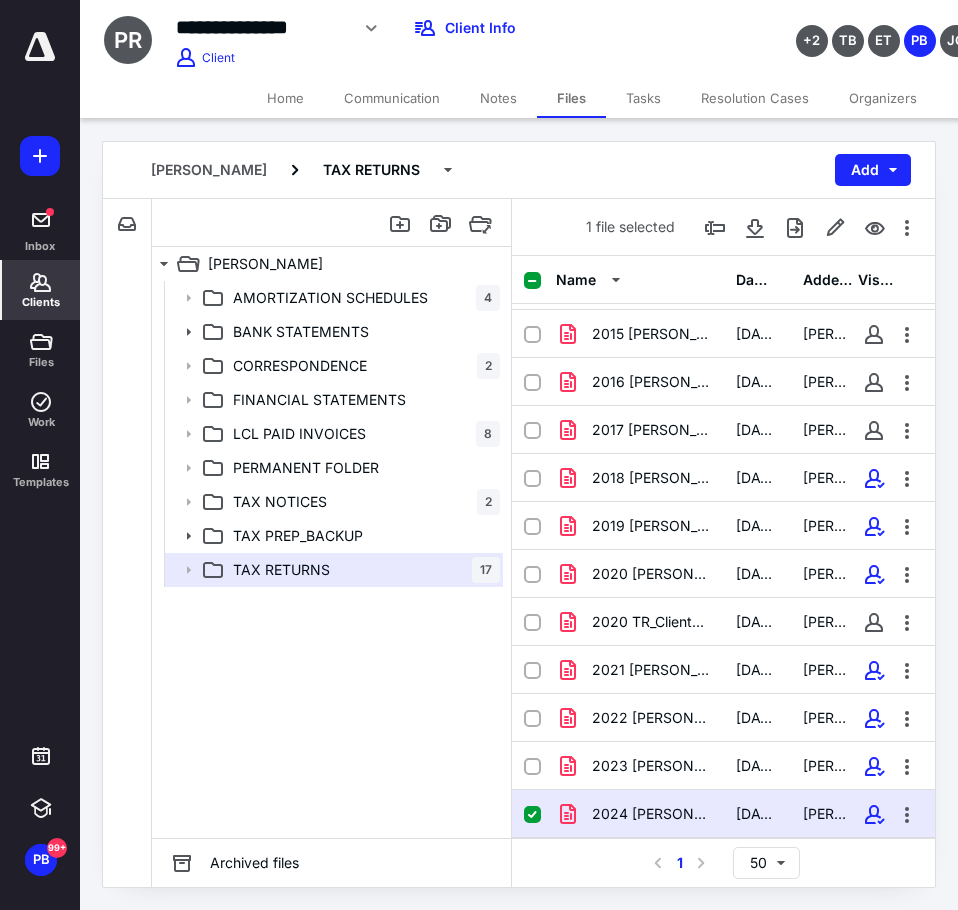 click on "Clients" at bounding box center [41, 290] 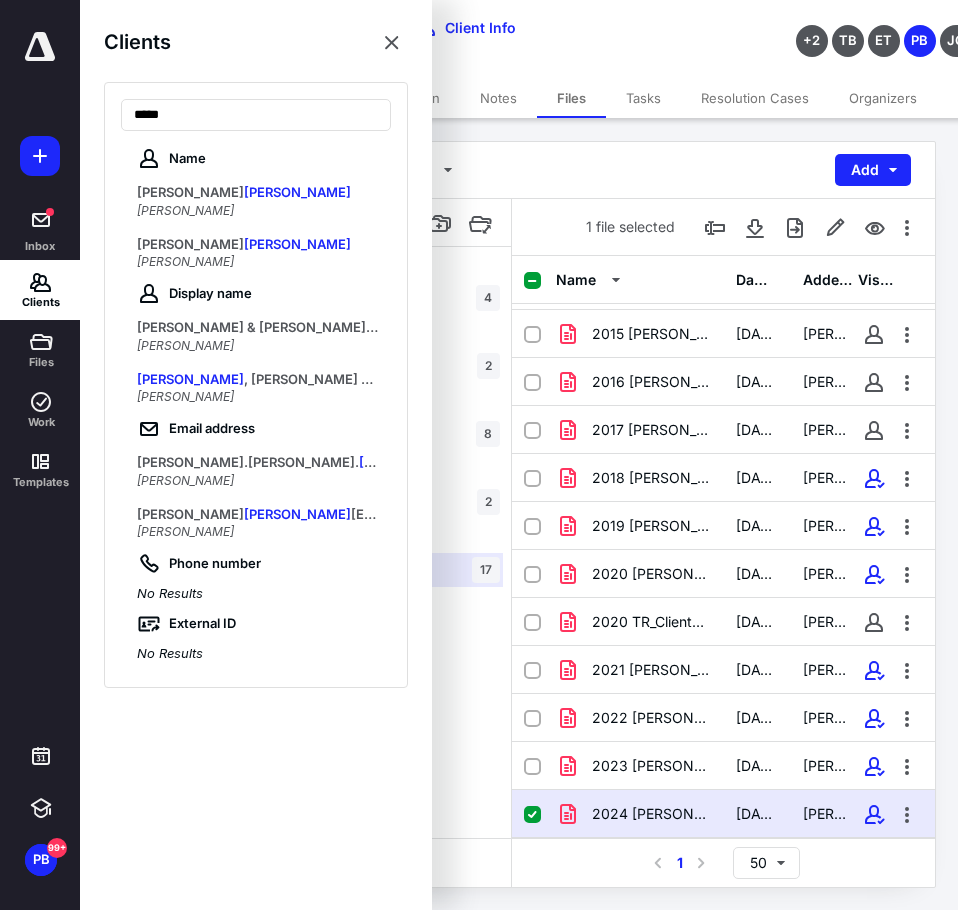 type on "*****" 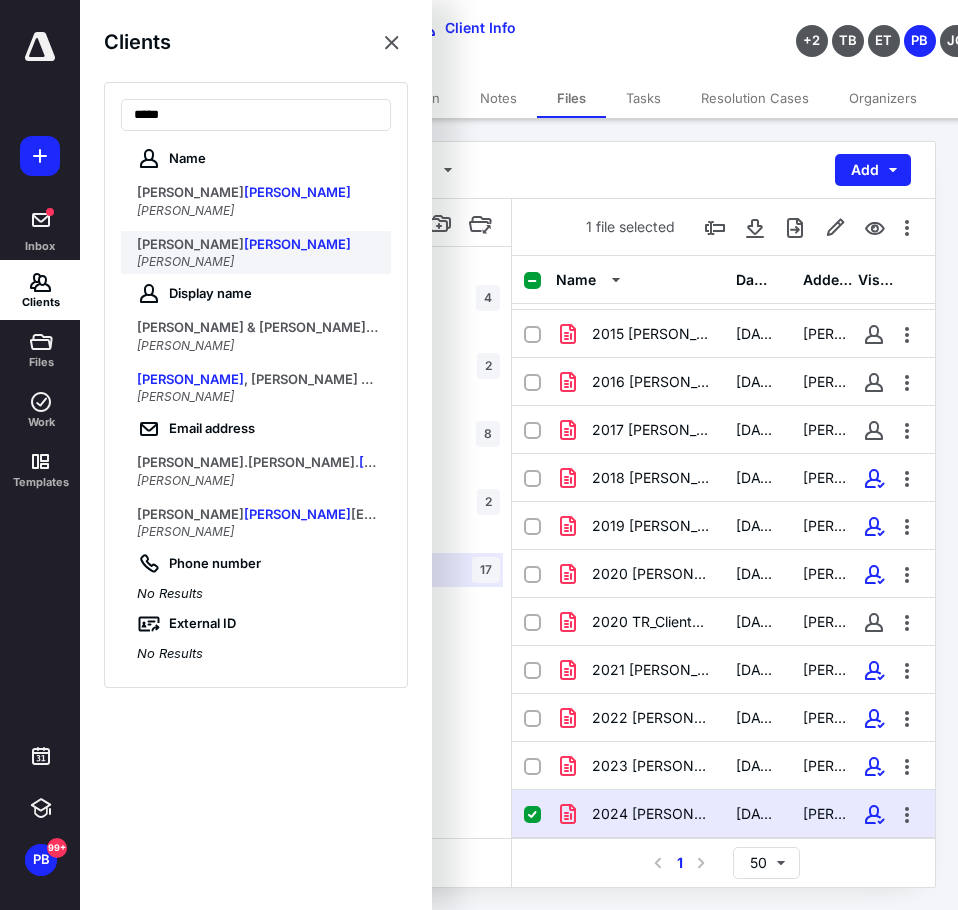 click on "[PERSON_NAME]" at bounding box center [297, 244] 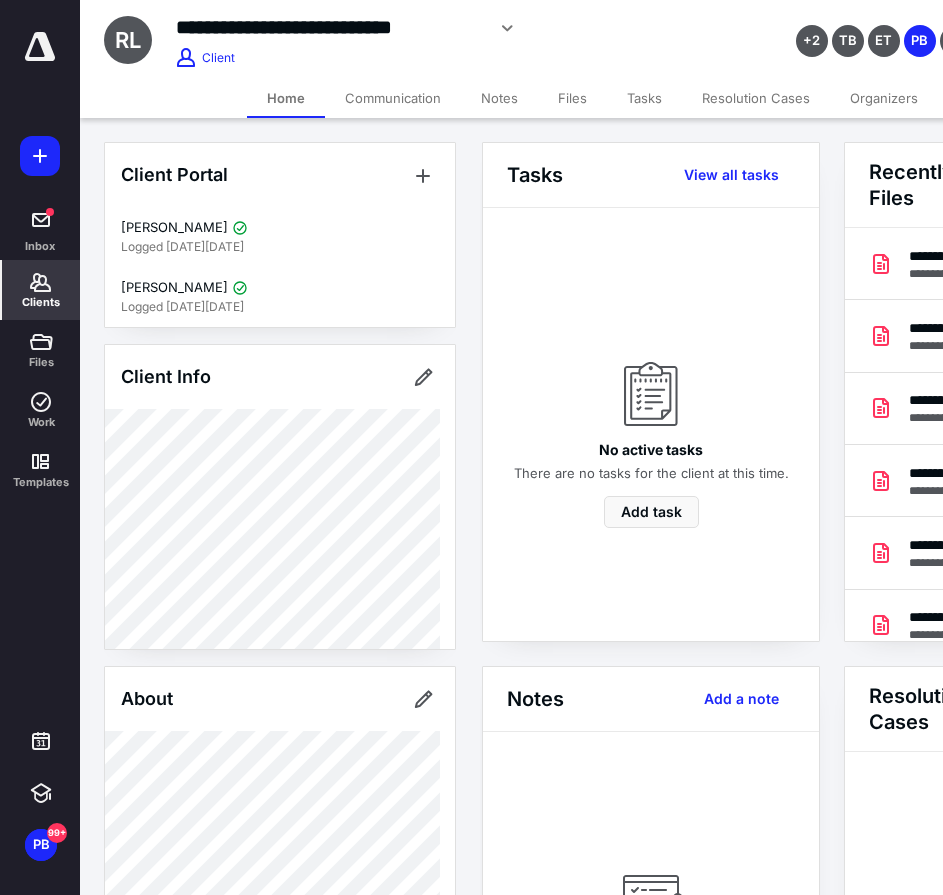 scroll, scrollTop: 0, scrollLeft: 239, axis: horizontal 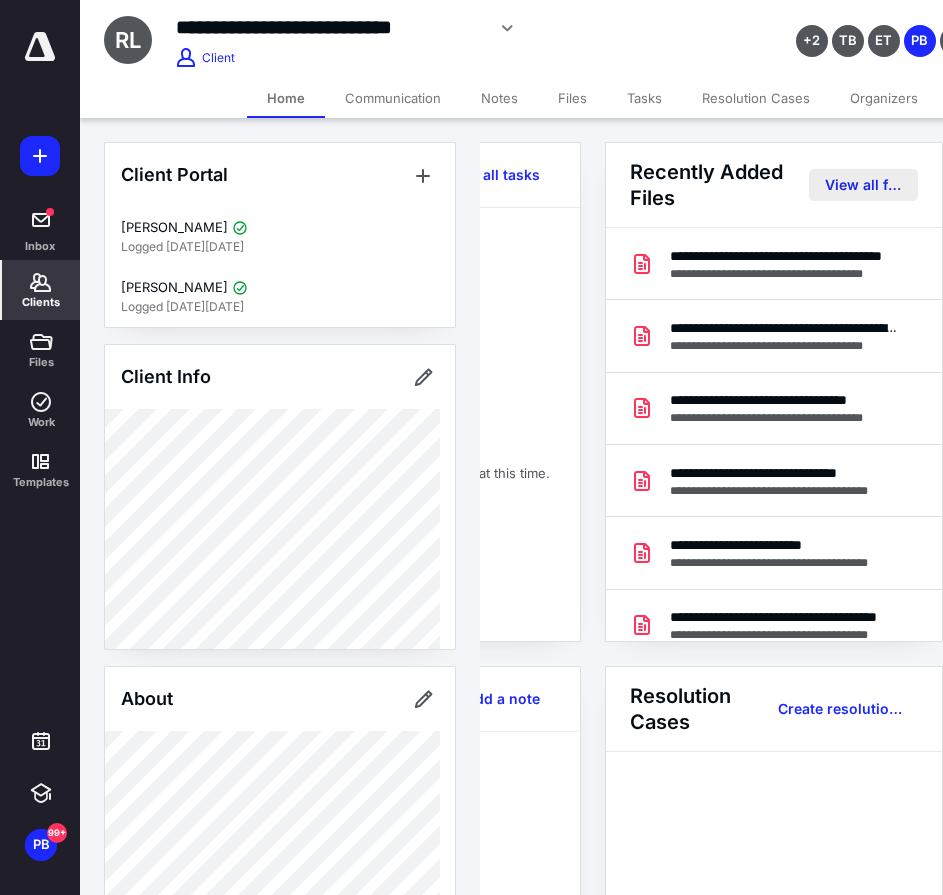 click on "View all files" at bounding box center (863, 185) 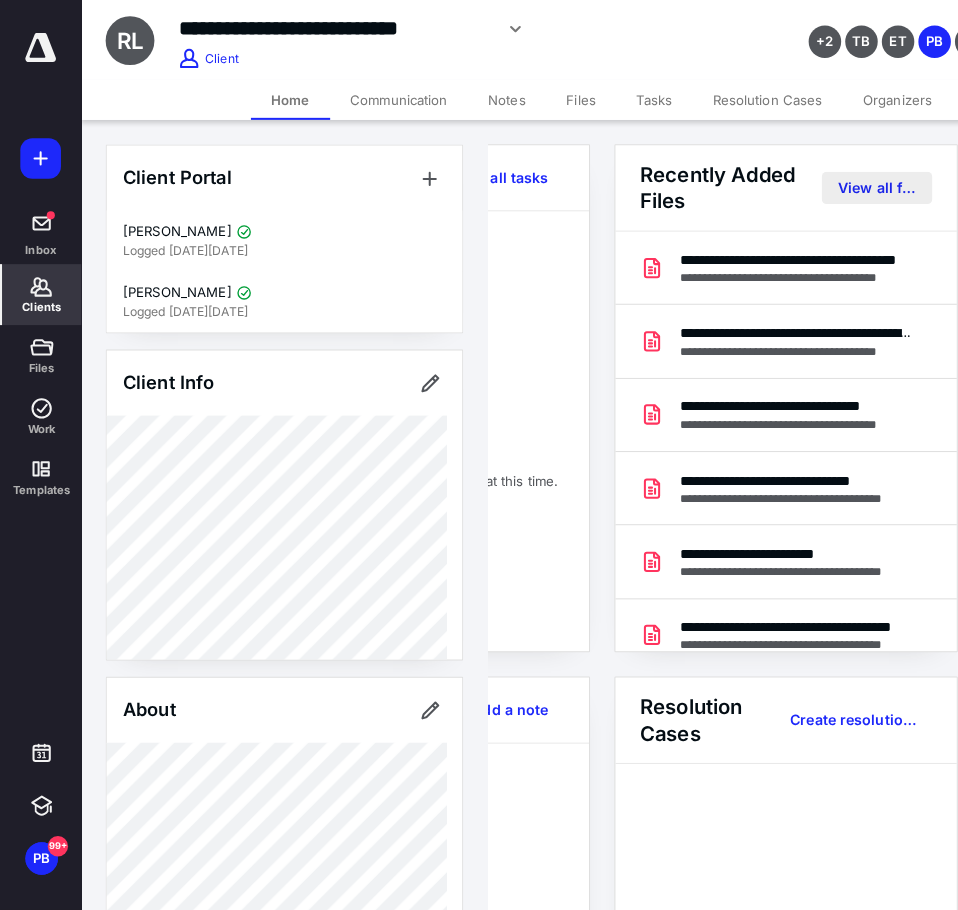 scroll, scrollTop: 0, scrollLeft: 0, axis: both 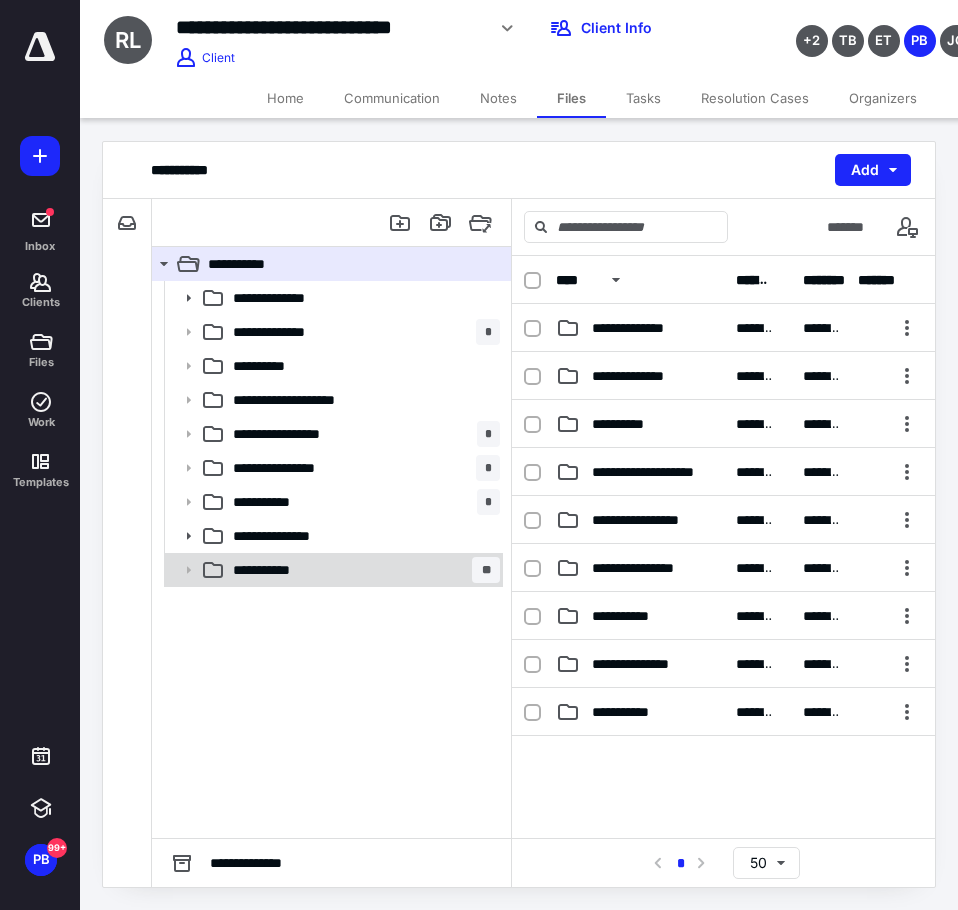 click on "**********" at bounding box center (362, 570) 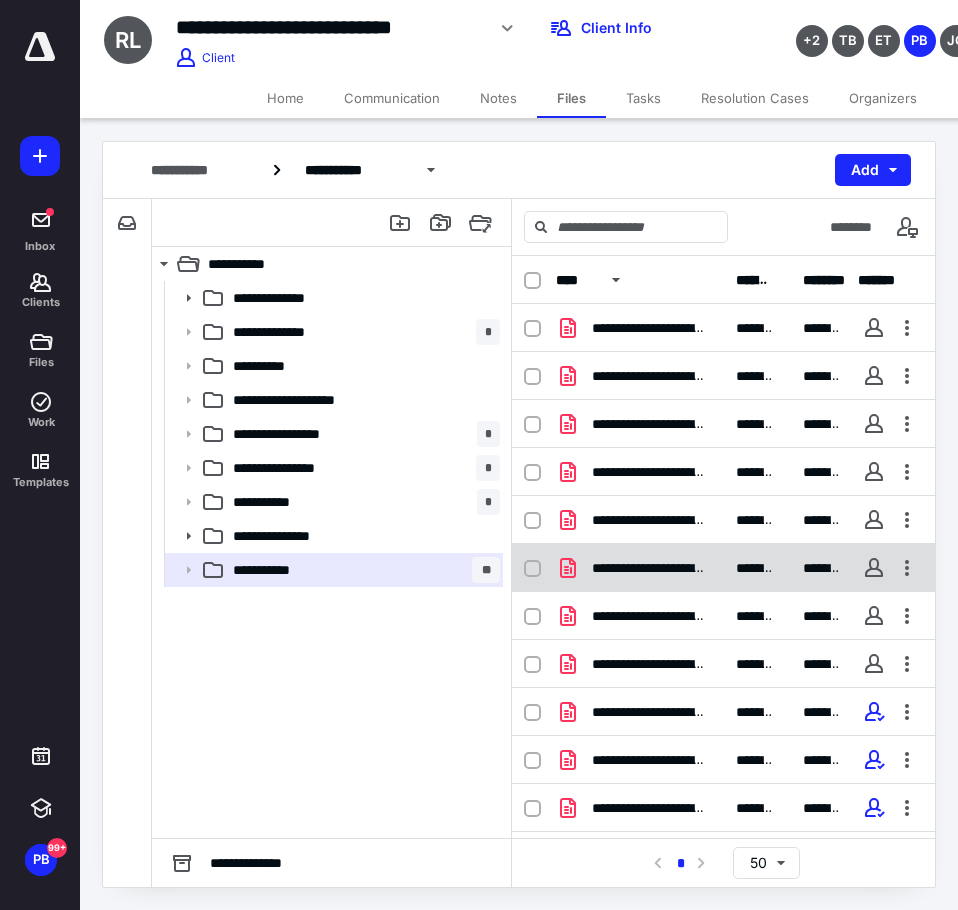scroll, scrollTop: 282, scrollLeft: 0, axis: vertical 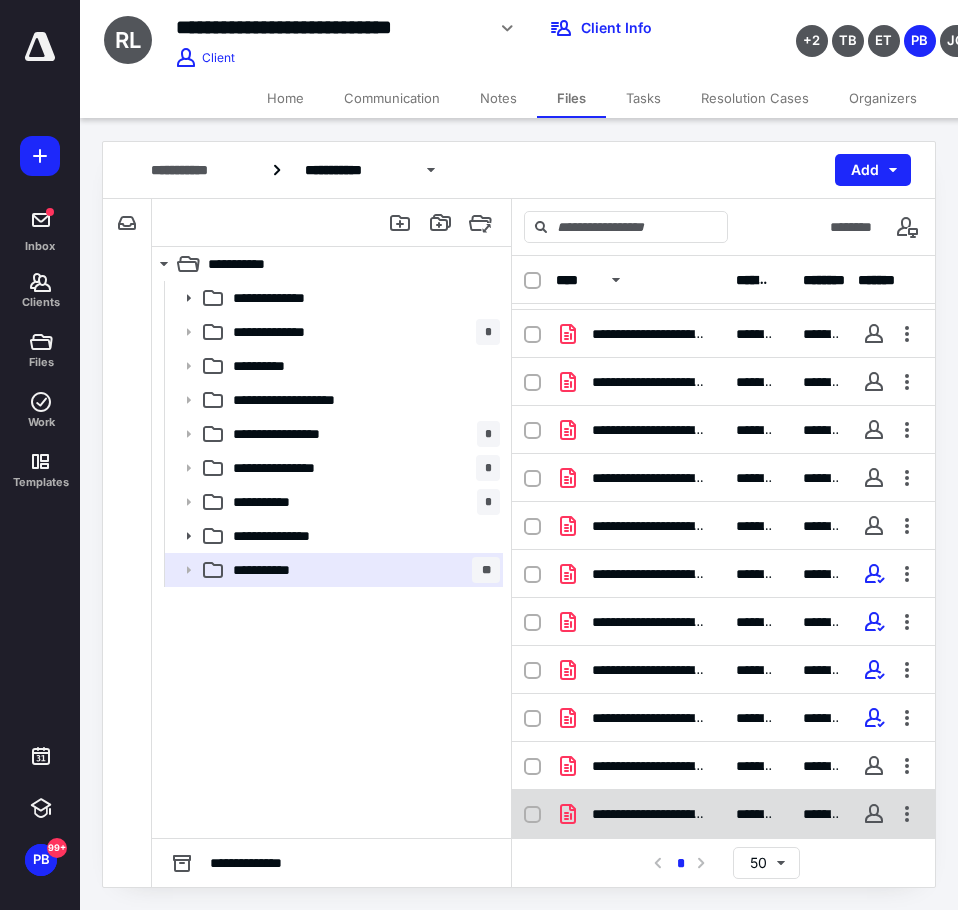 click on "**********" at bounding box center (723, 814) 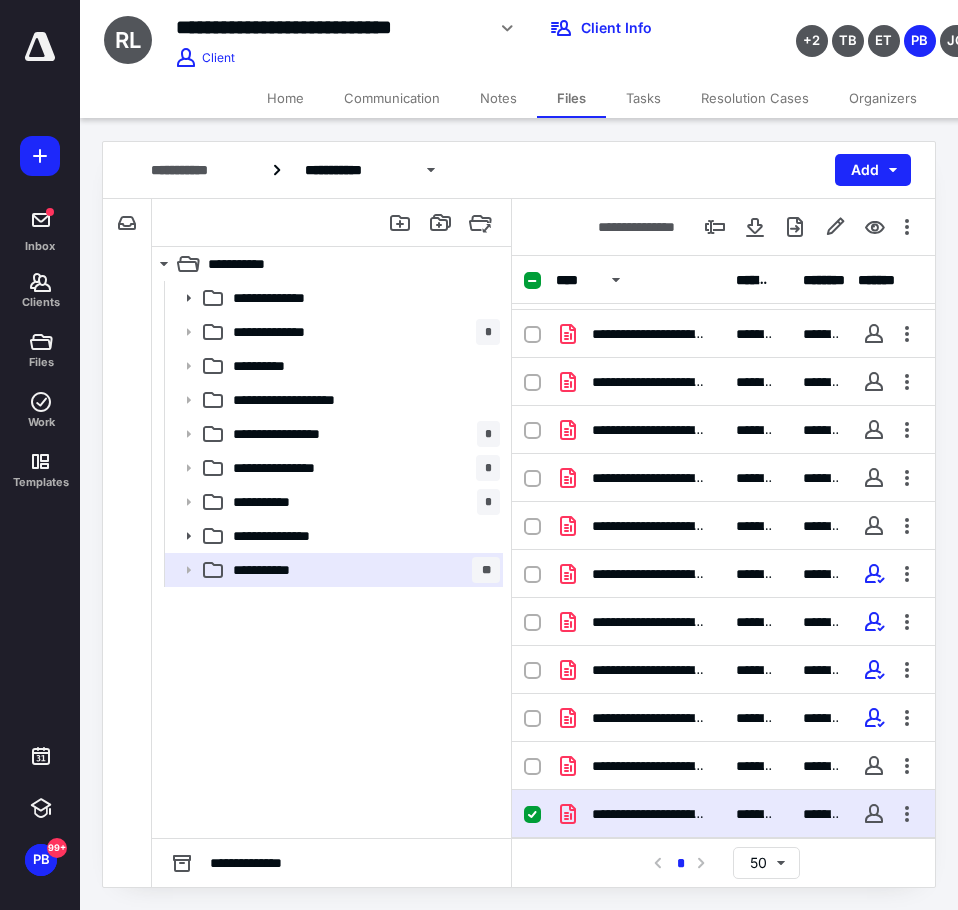 click on "**********" at bounding box center (723, 814) 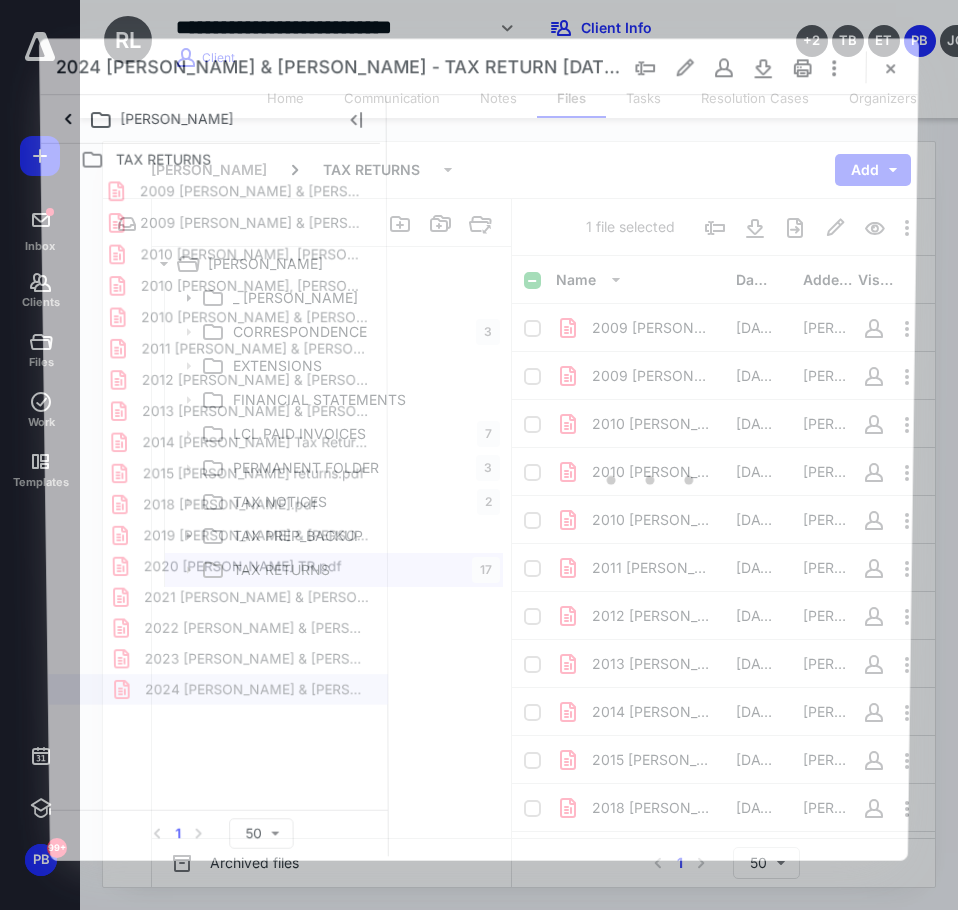 scroll, scrollTop: 0, scrollLeft: 0, axis: both 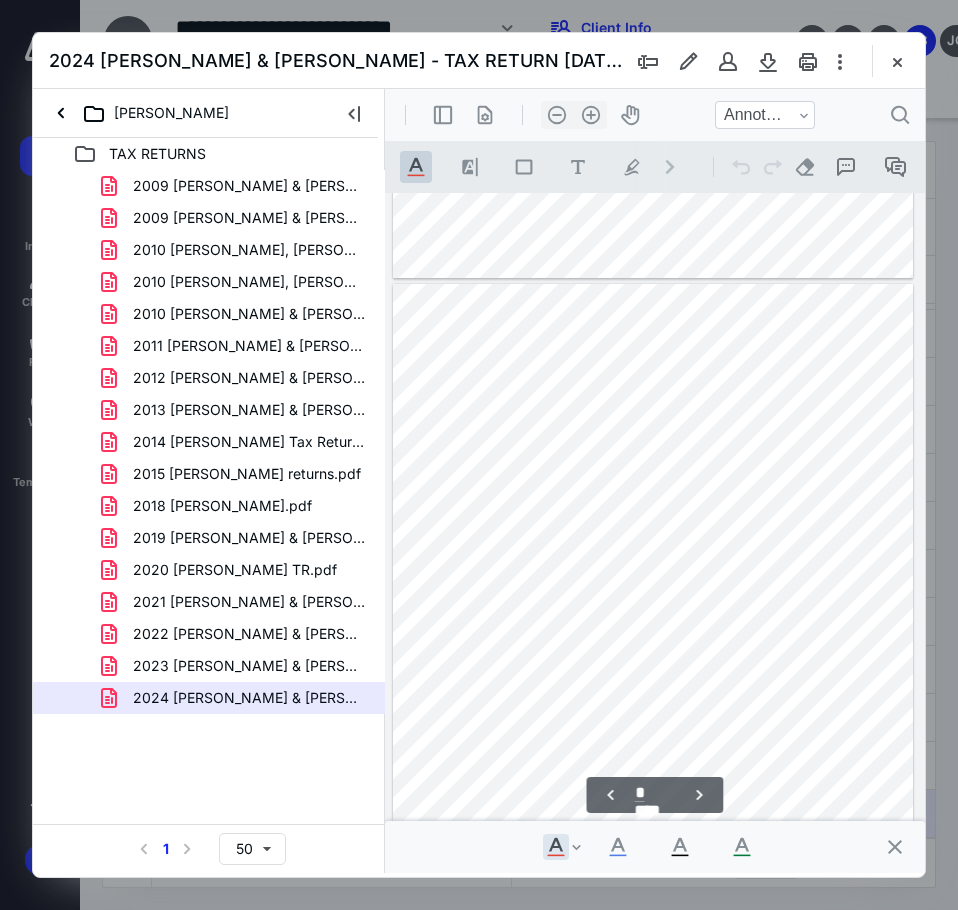 type on "*" 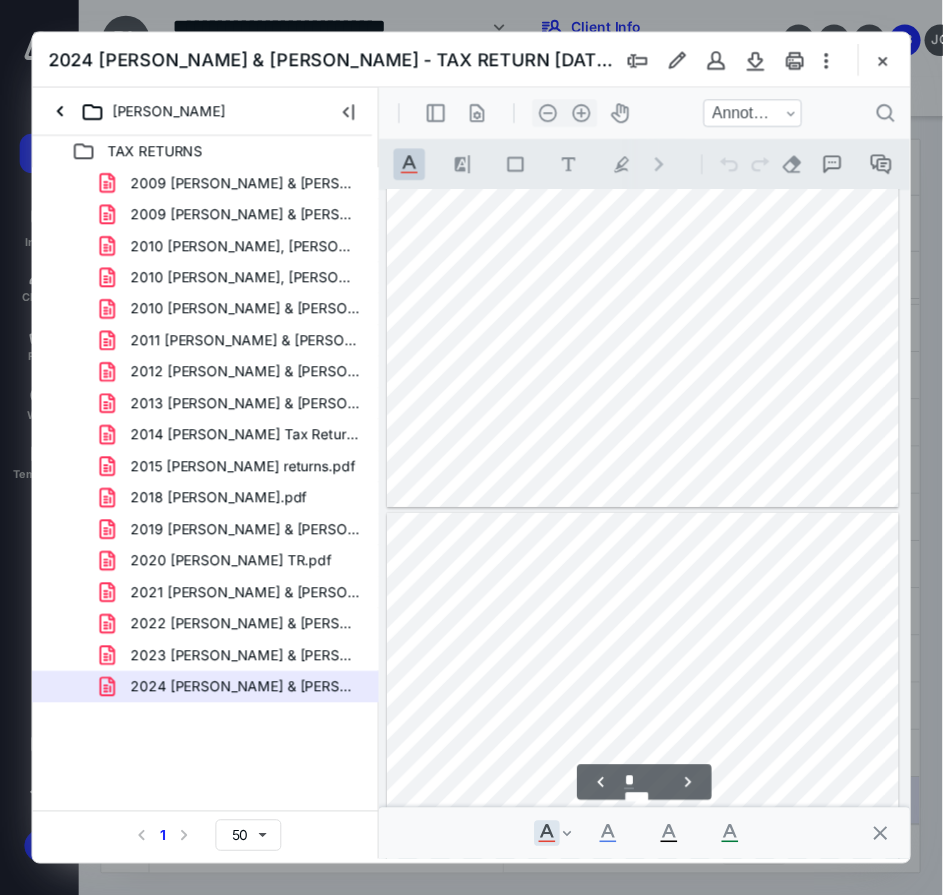 scroll, scrollTop: 4107, scrollLeft: 0, axis: vertical 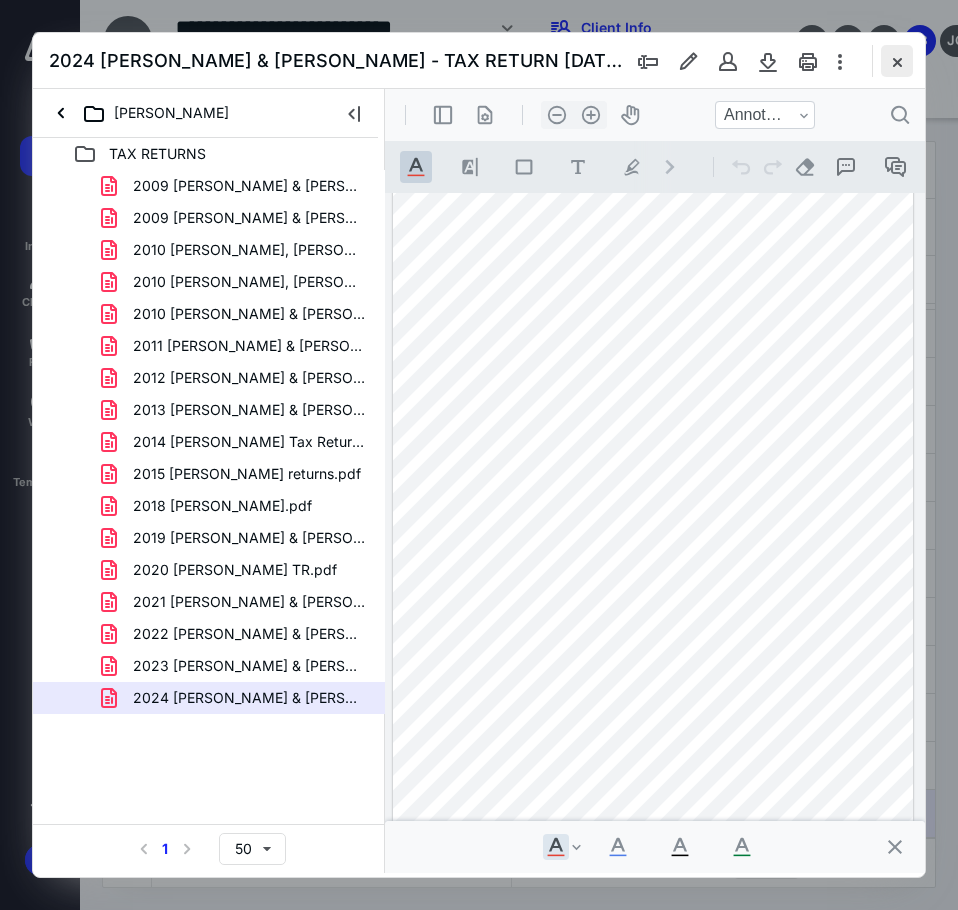 click at bounding box center [897, 61] 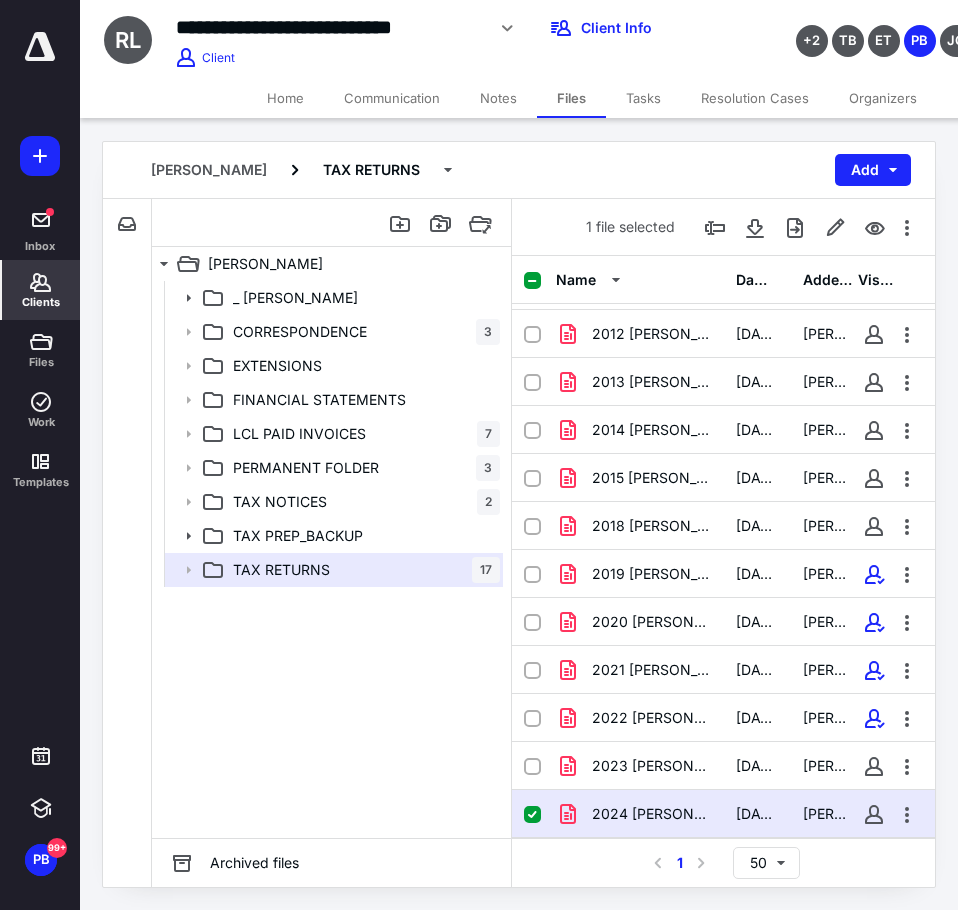 click on "Clients" at bounding box center [41, 302] 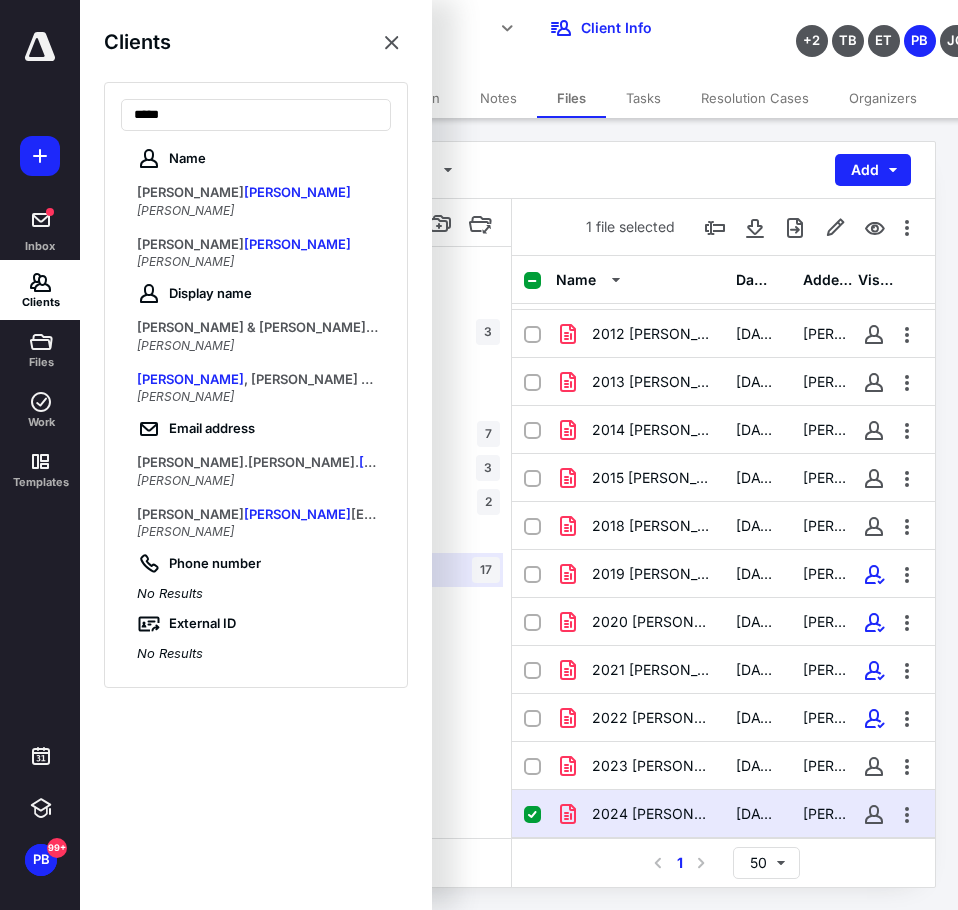 type on "*****" 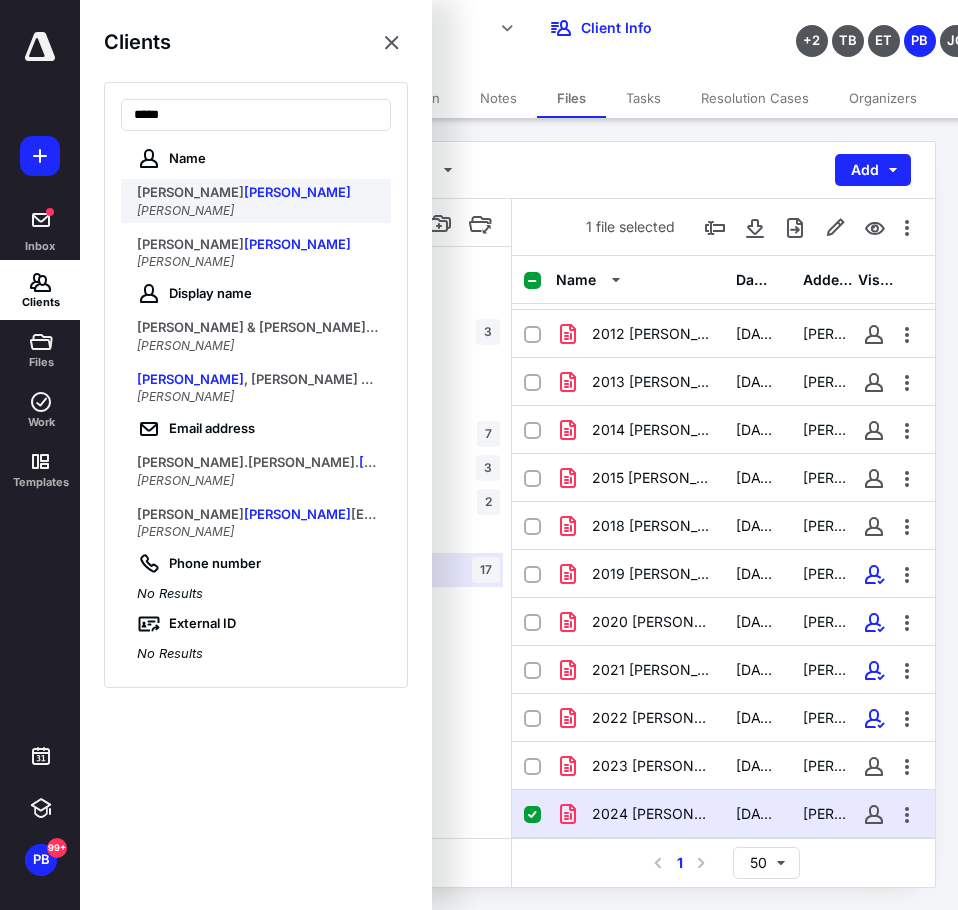 click on "[PERSON_NAME]" at bounding box center (185, 210) 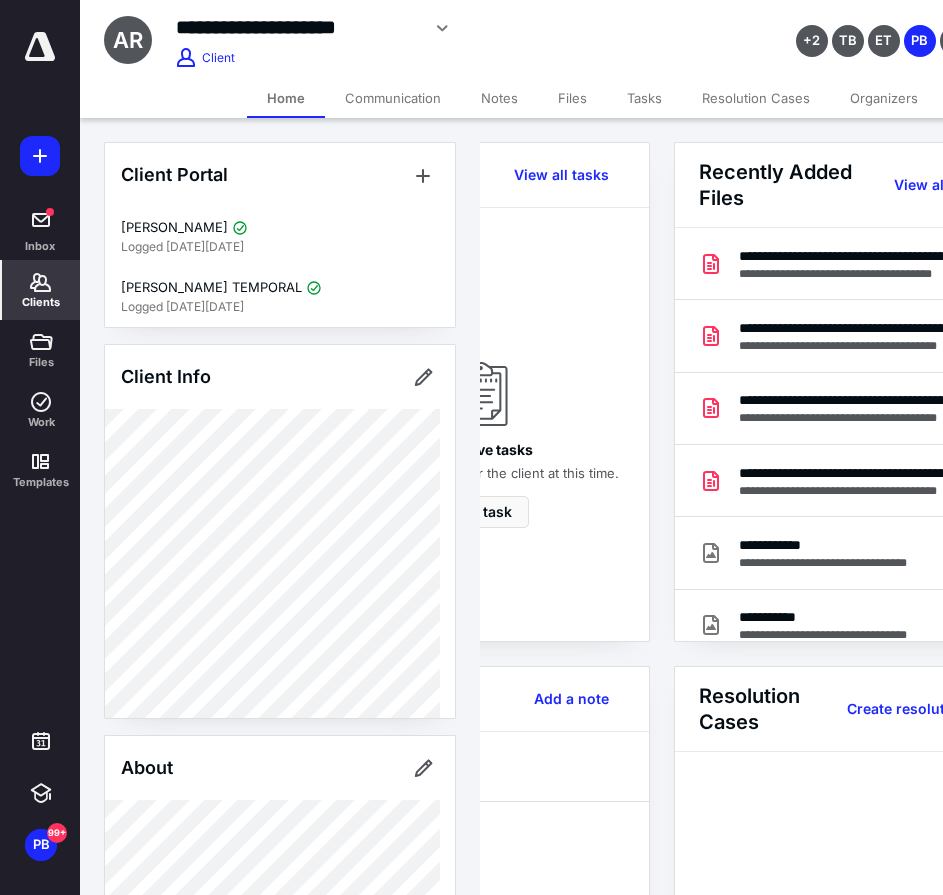 scroll, scrollTop: 0, scrollLeft: 239, axis: horizontal 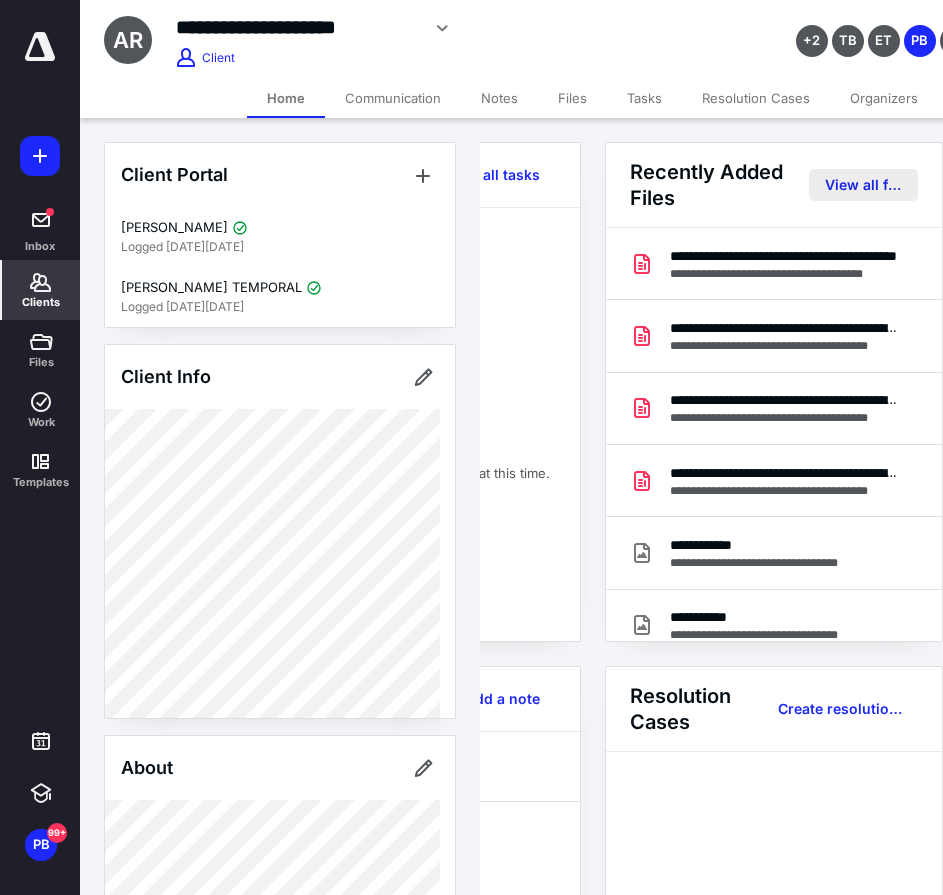click on "View all files" at bounding box center [863, 185] 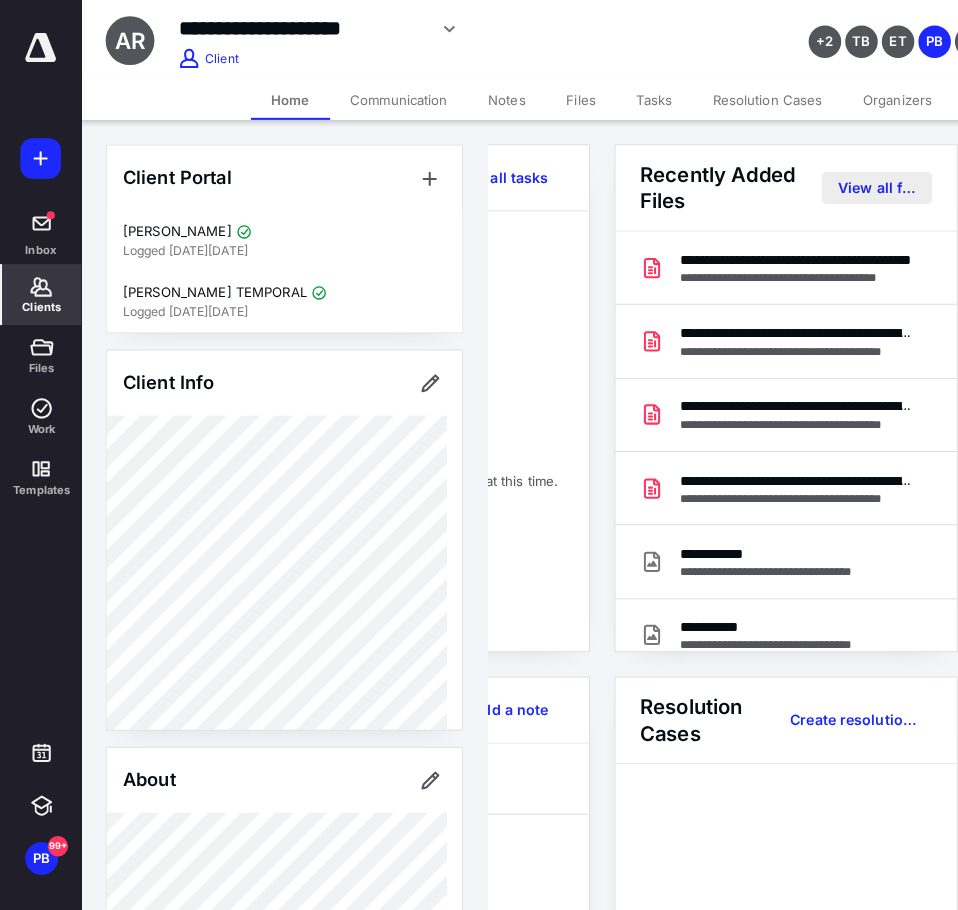 scroll, scrollTop: 0, scrollLeft: 0, axis: both 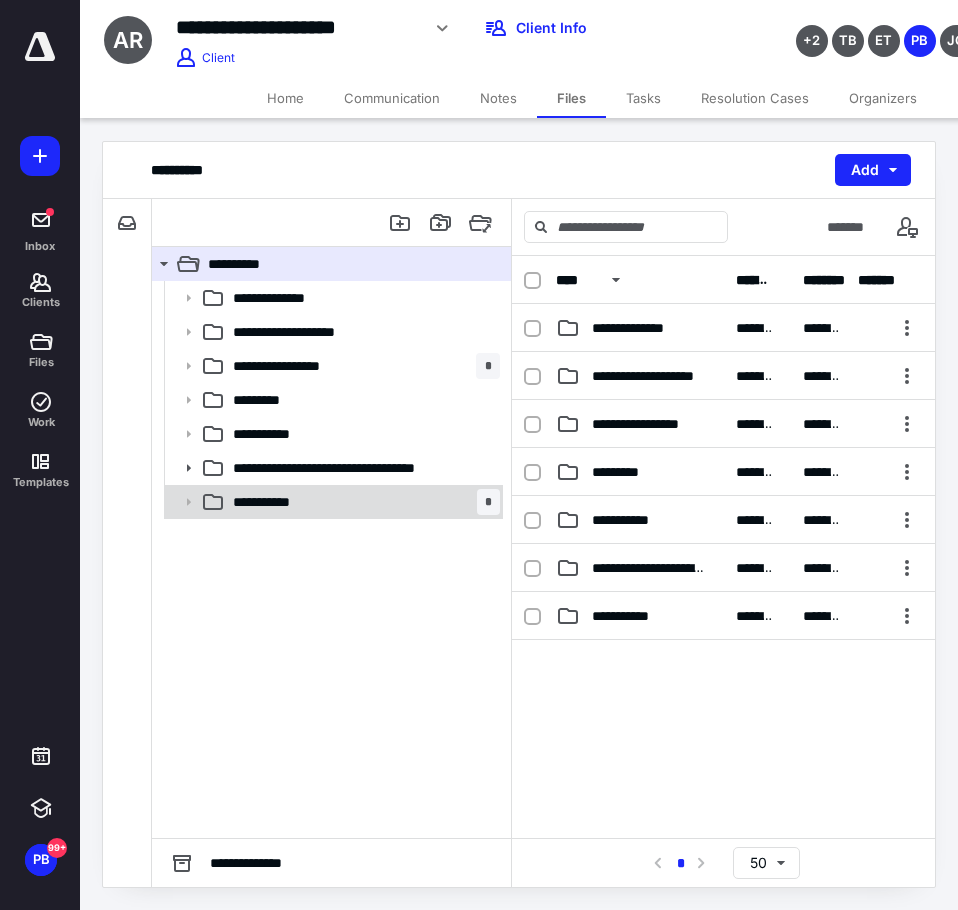click on "**********" at bounding box center [281, 502] 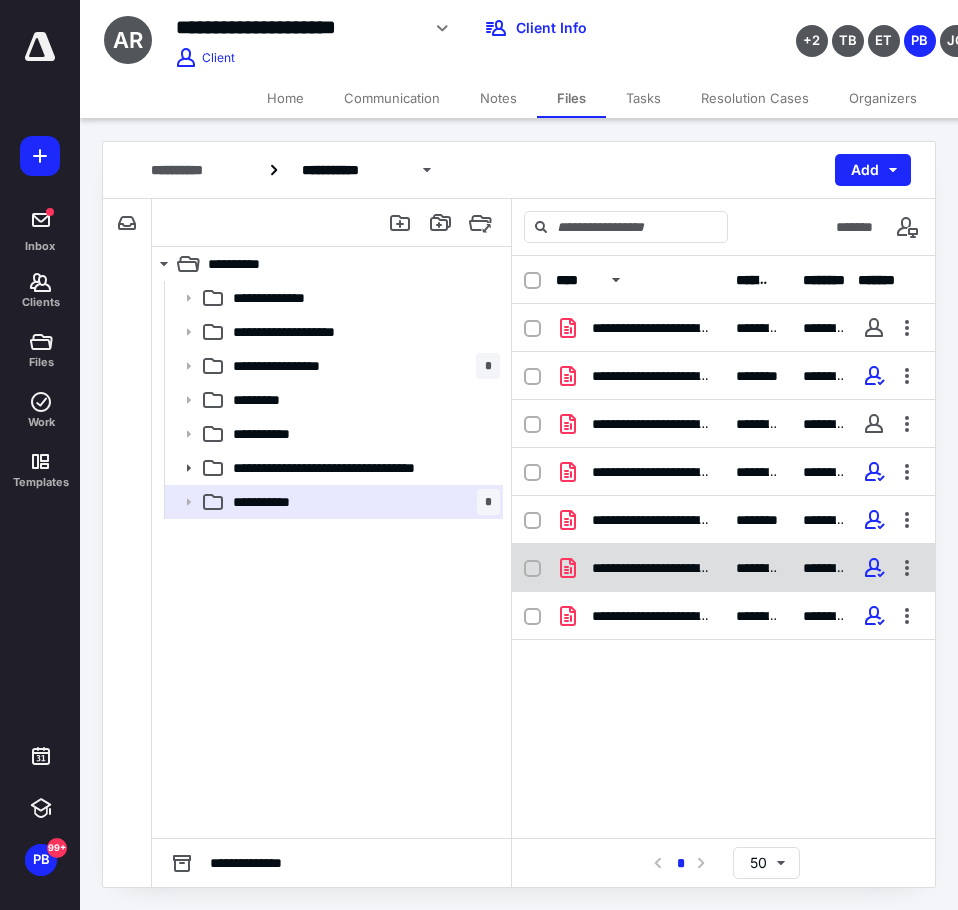 click on "**********" at bounding box center (652, 568) 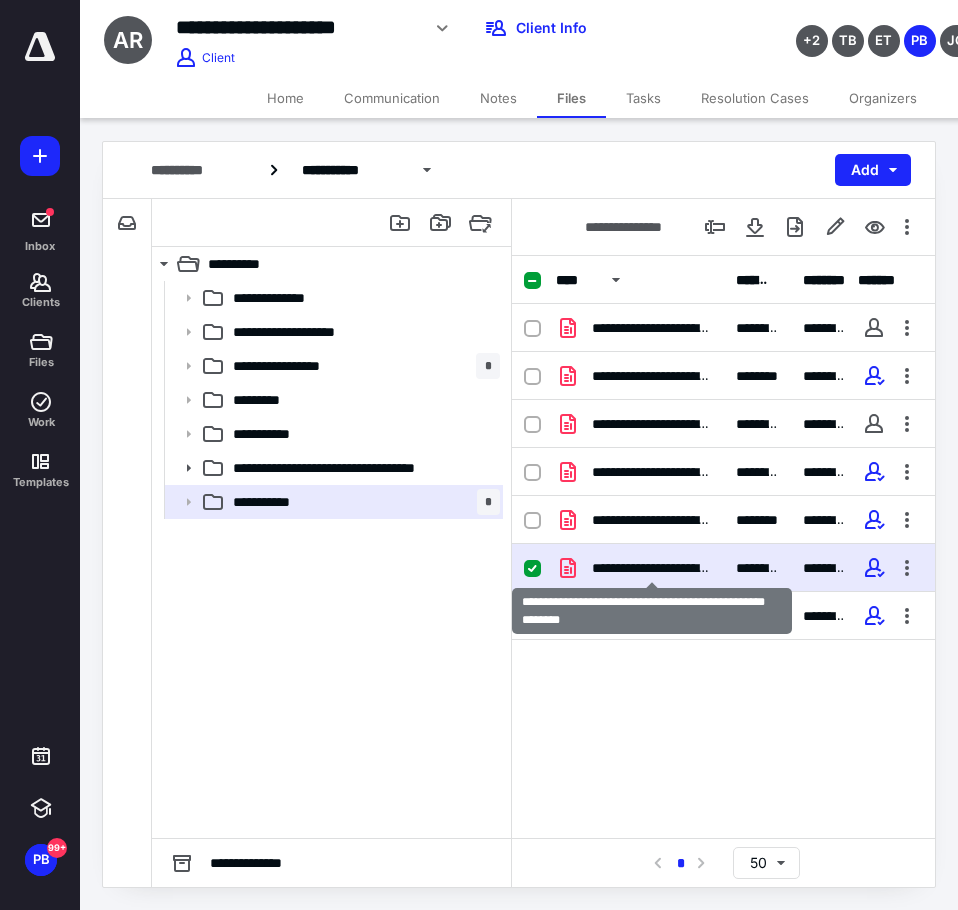 click on "**********" at bounding box center (652, 568) 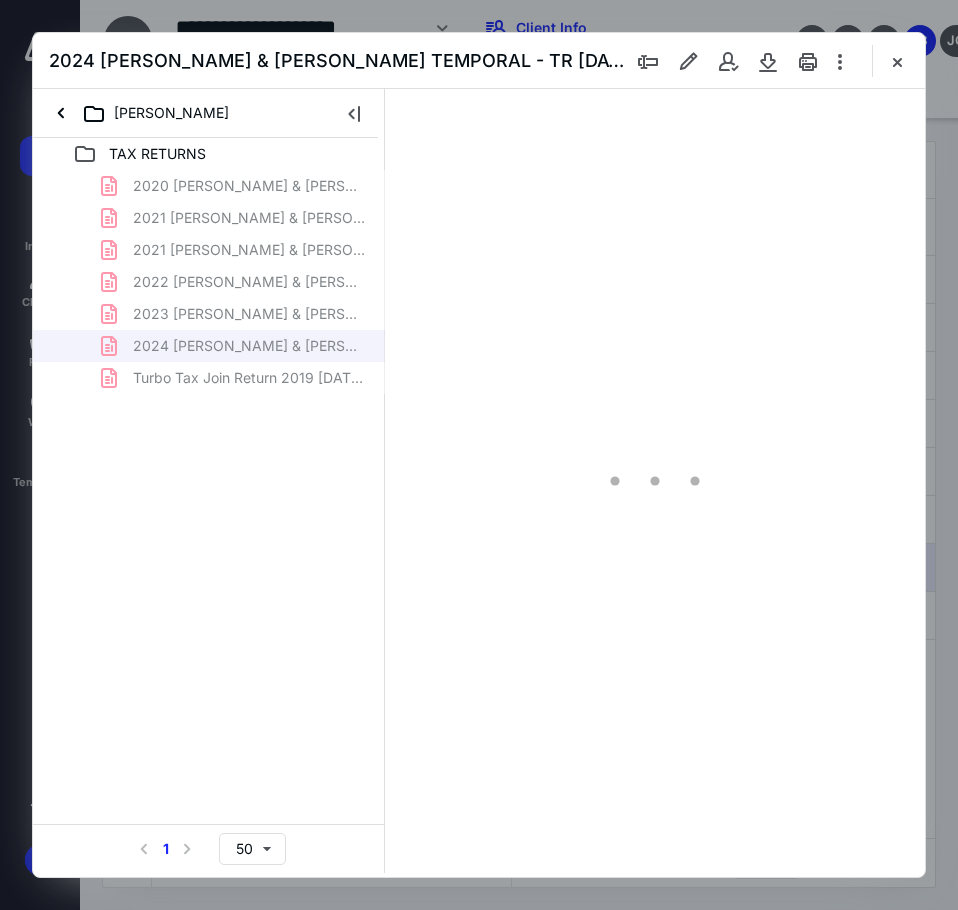 scroll, scrollTop: 0, scrollLeft: 0, axis: both 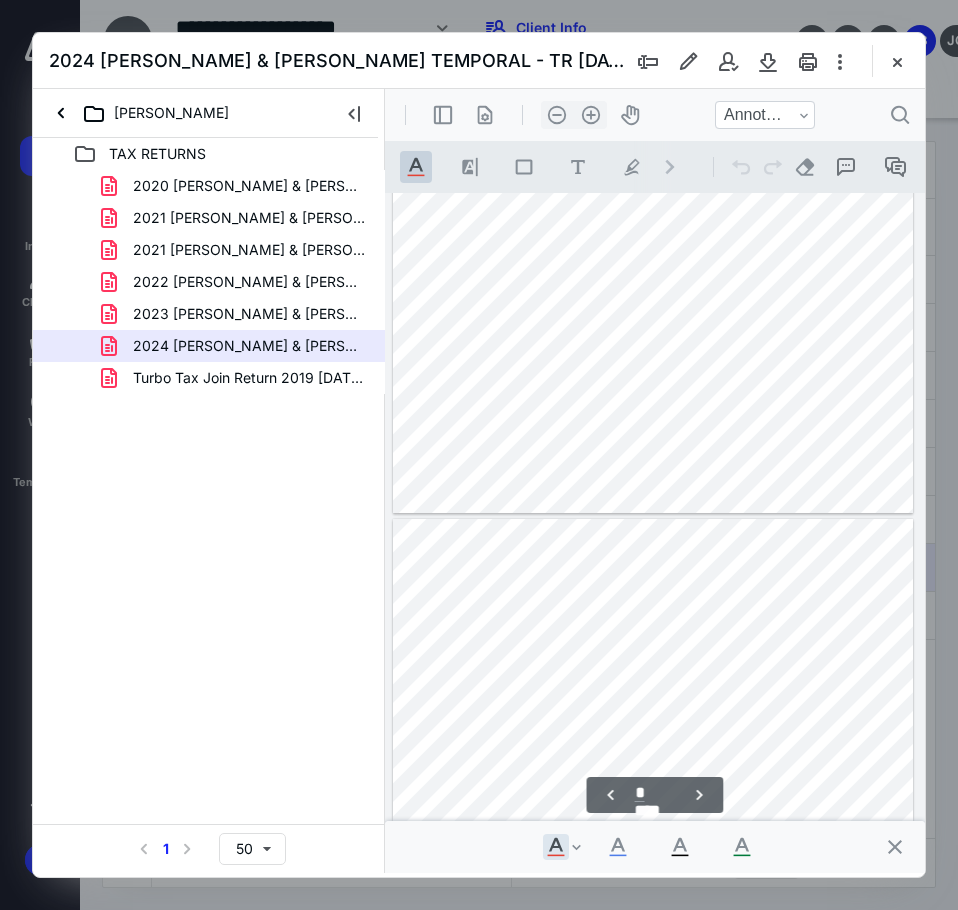 type on "*" 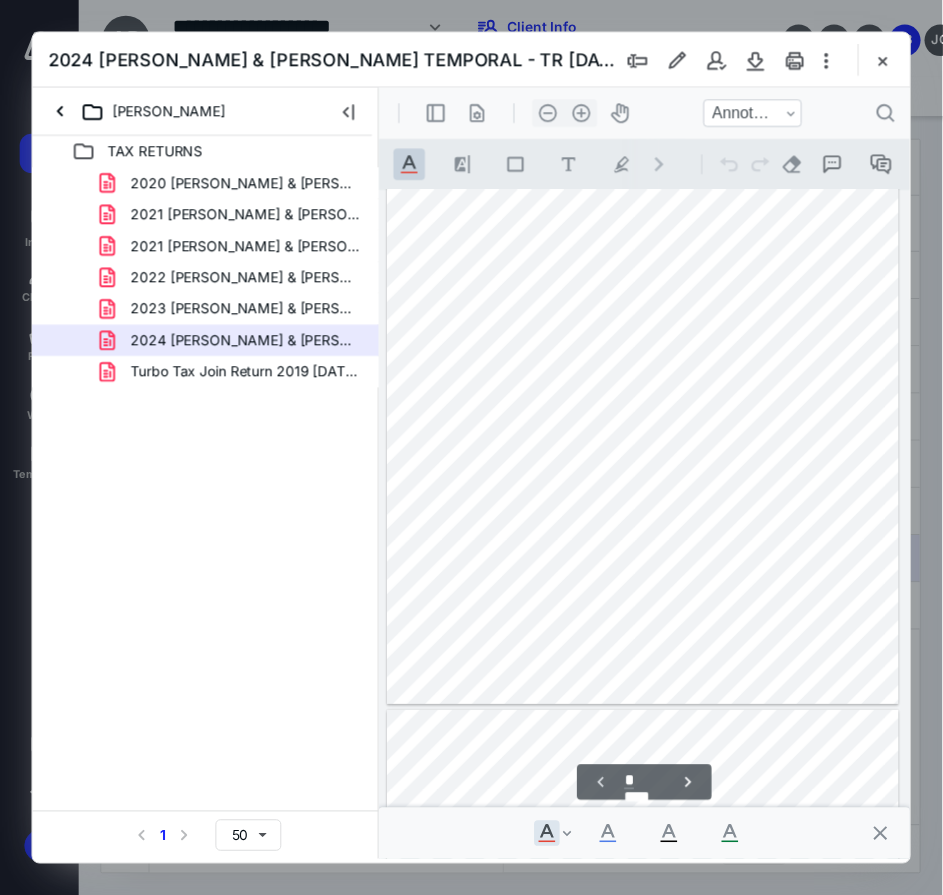 scroll, scrollTop: 0, scrollLeft: 0, axis: both 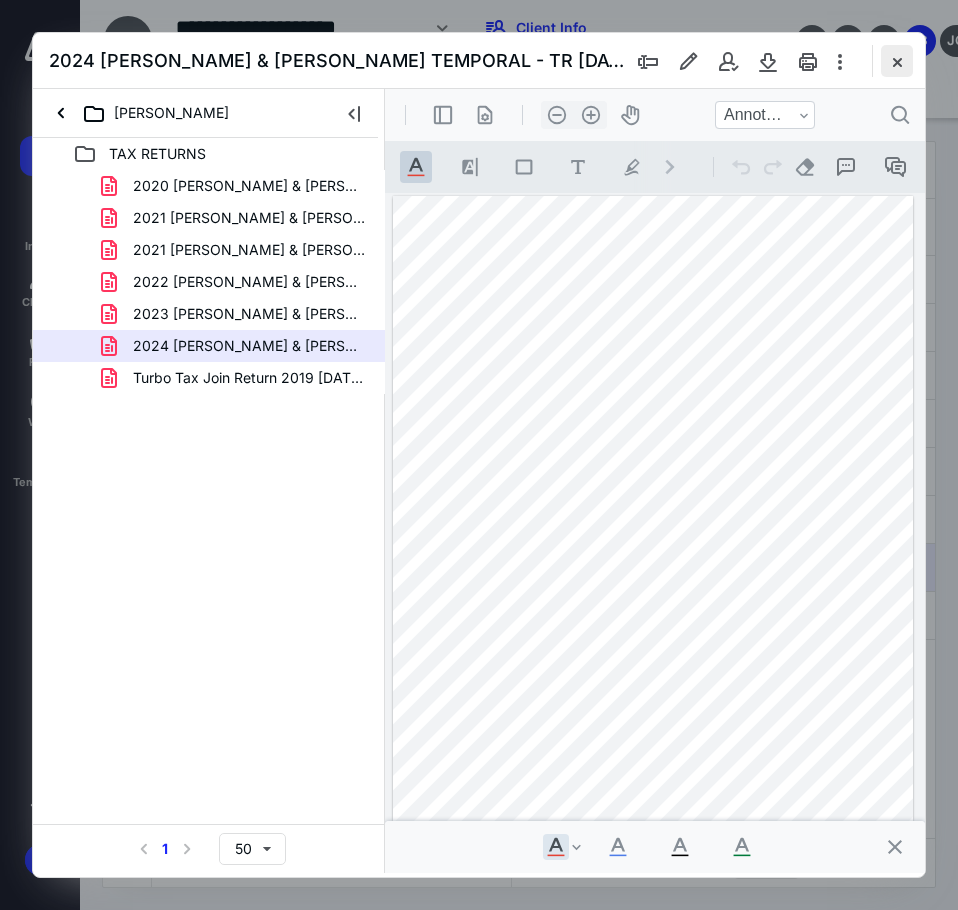 click at bounding box center (897, 61) 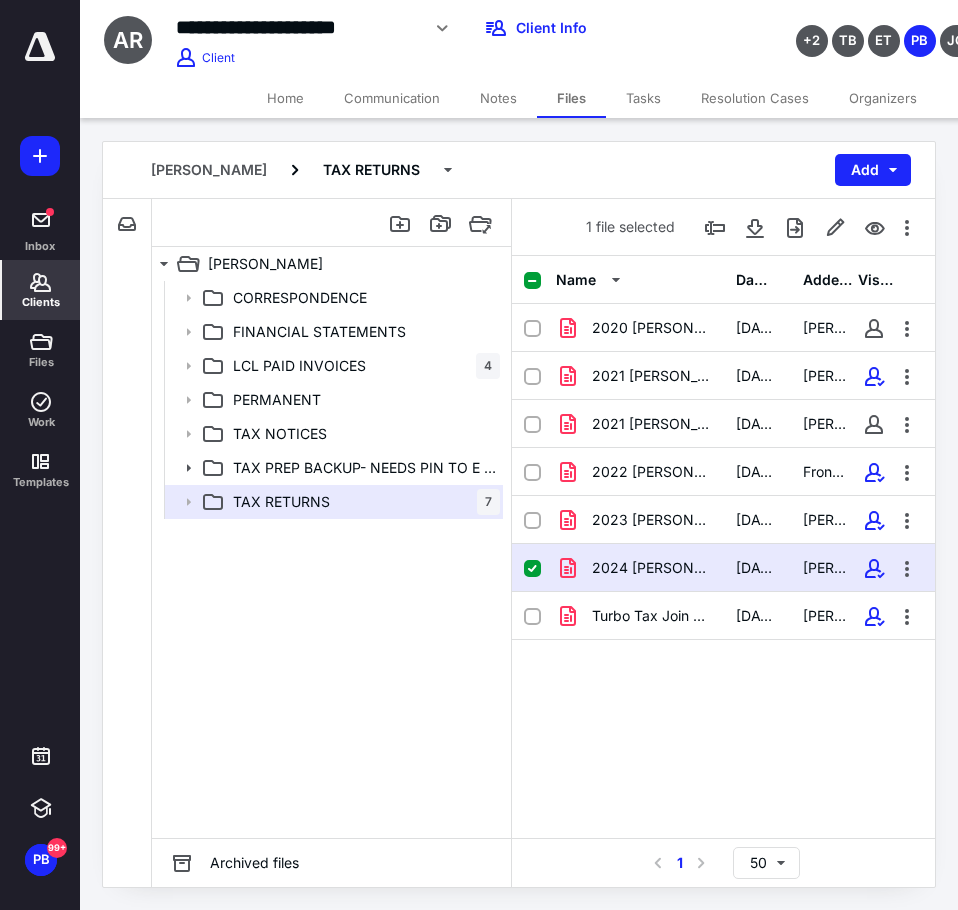 click on "Clients" at bounding box center (41, 290) 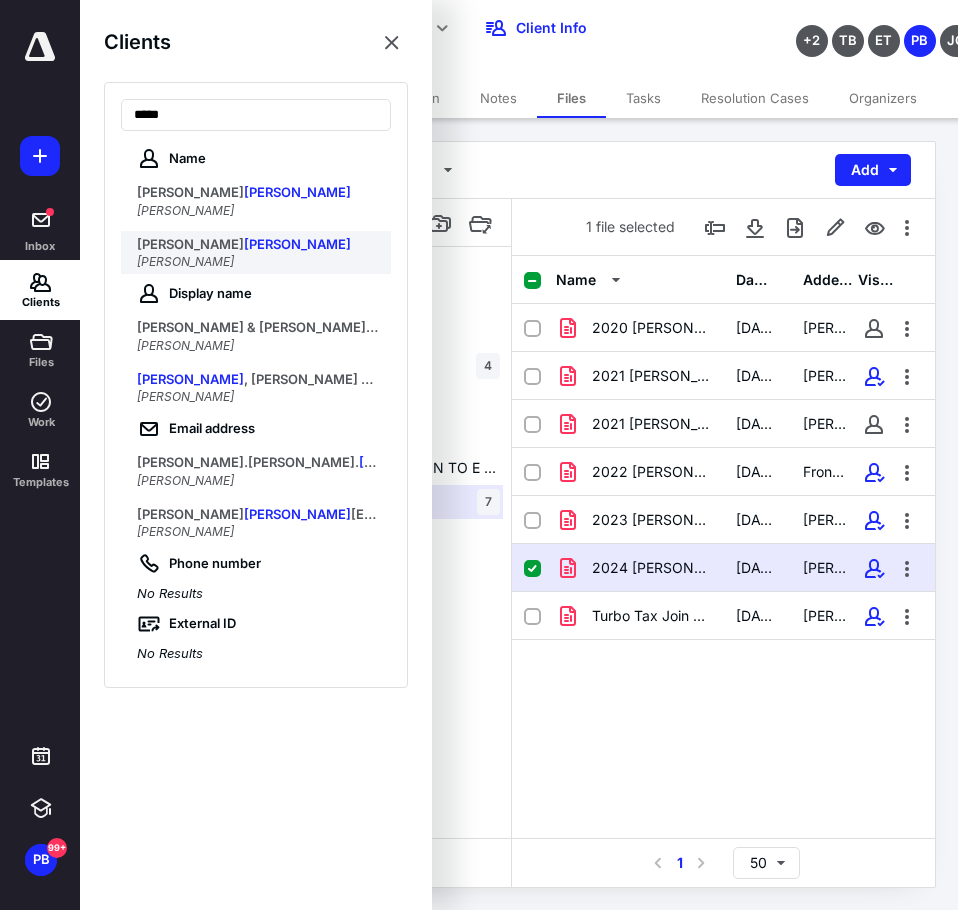 type on "*****" 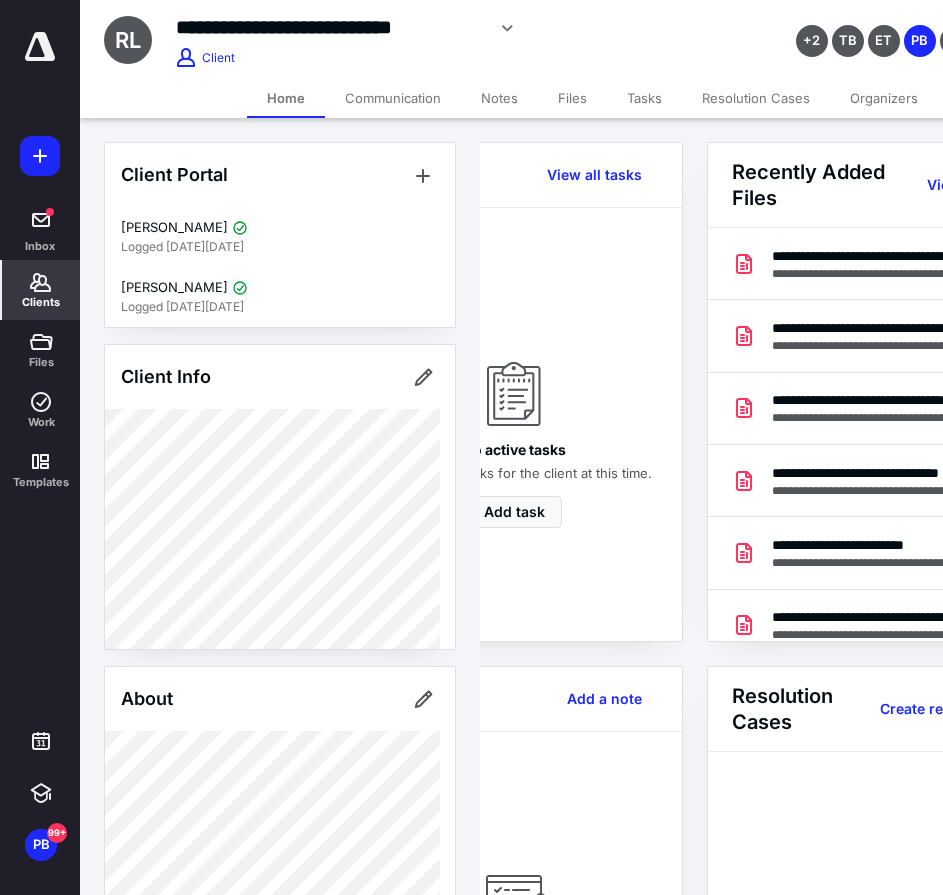 scroll, scrollTop: 0, scrollLeft: 239, axis: horizontal 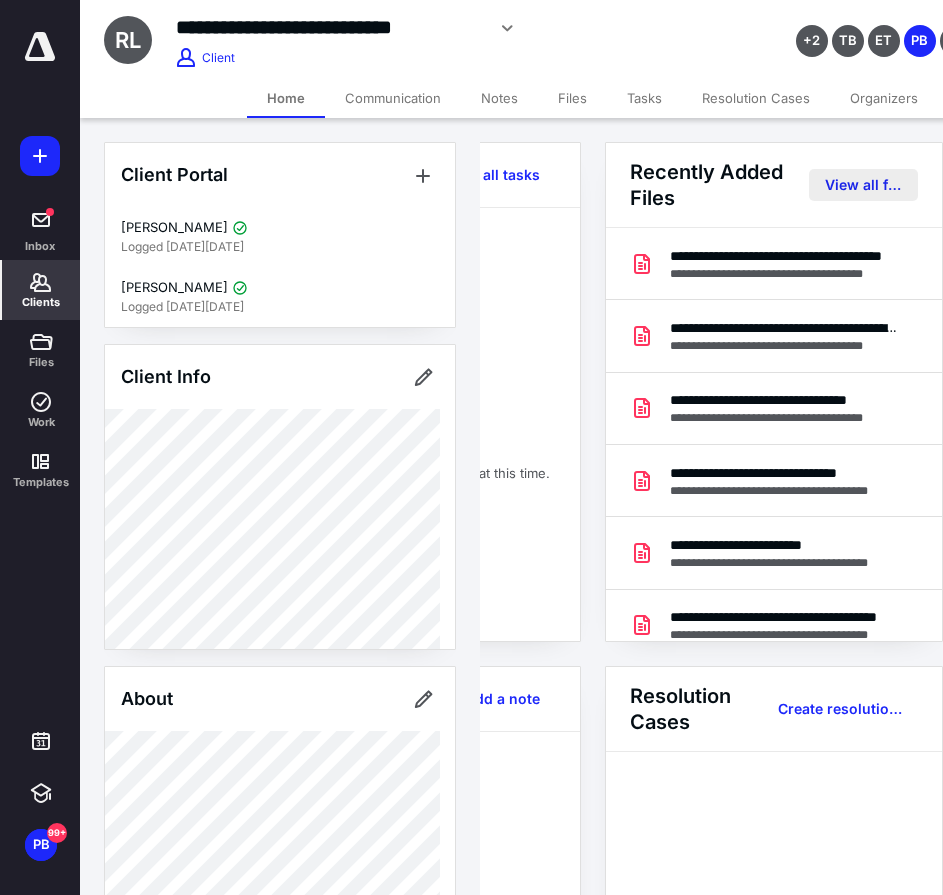 click on "View all files" at bounding box center (863, 185) 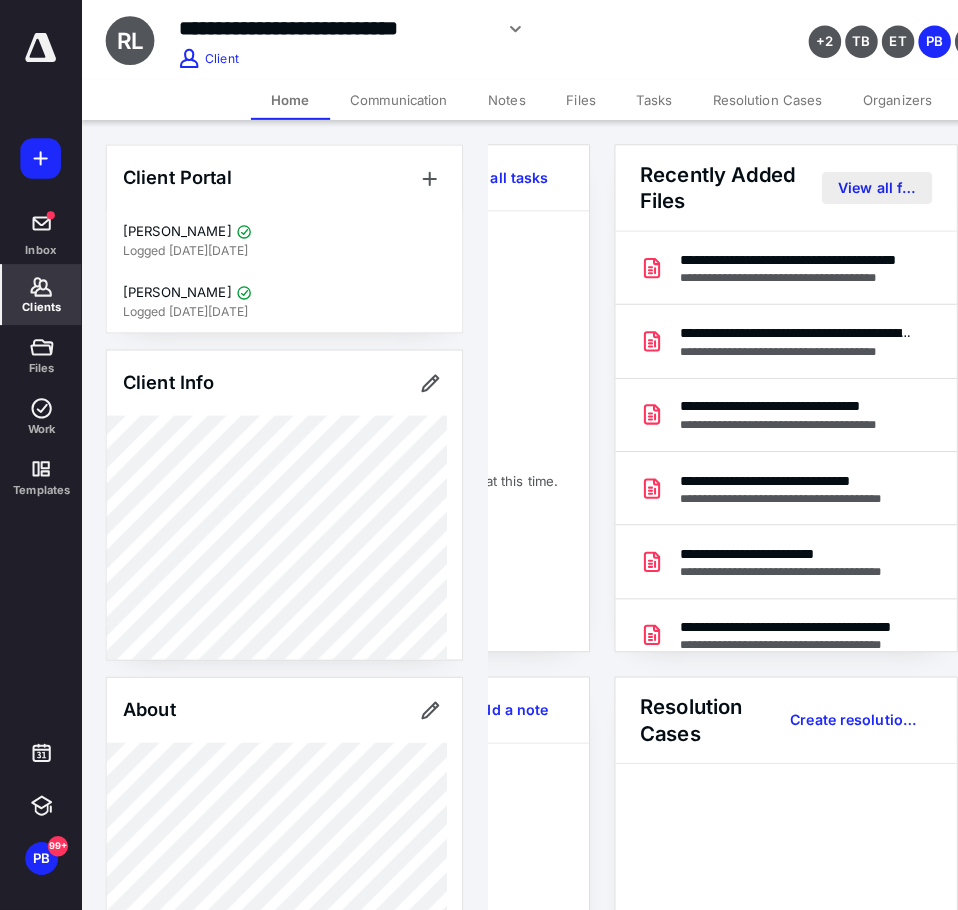 scroll, scrollTop: 0, scrollLeft: 0, axis: both 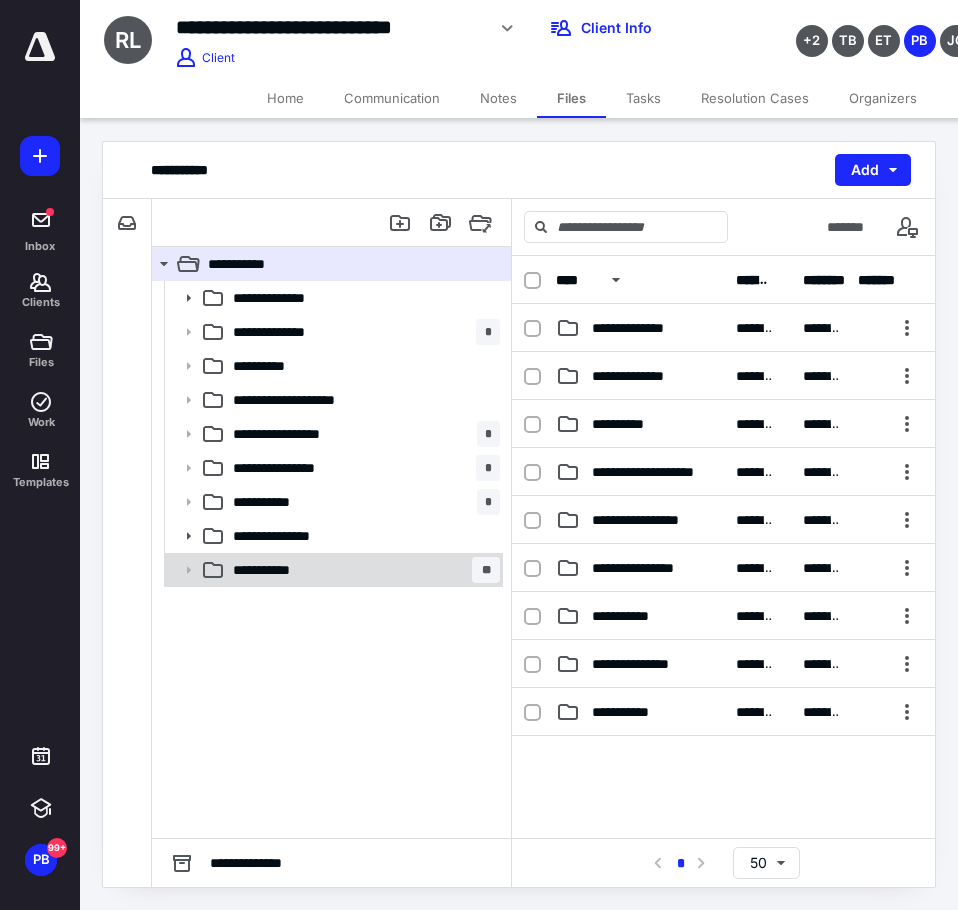 click on "**********" at bounding box center [281, 570] 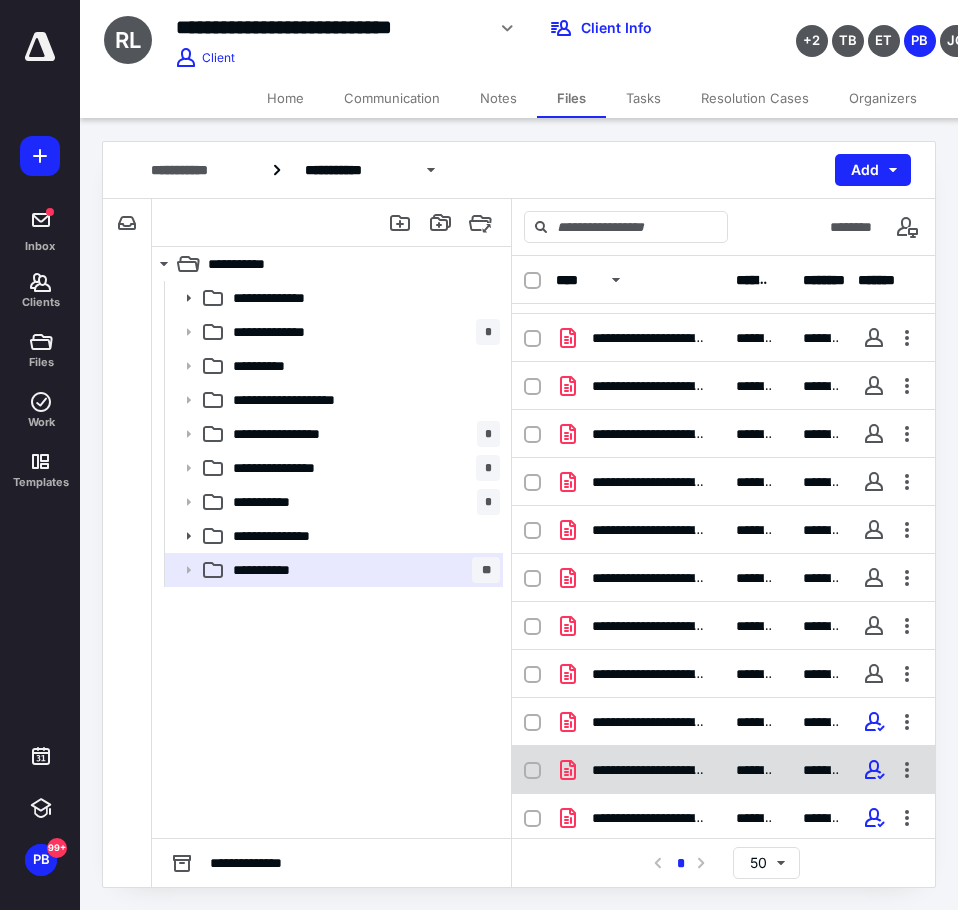 scroll, scrollTop: 282, scrollLeft: 0, axis: vertical 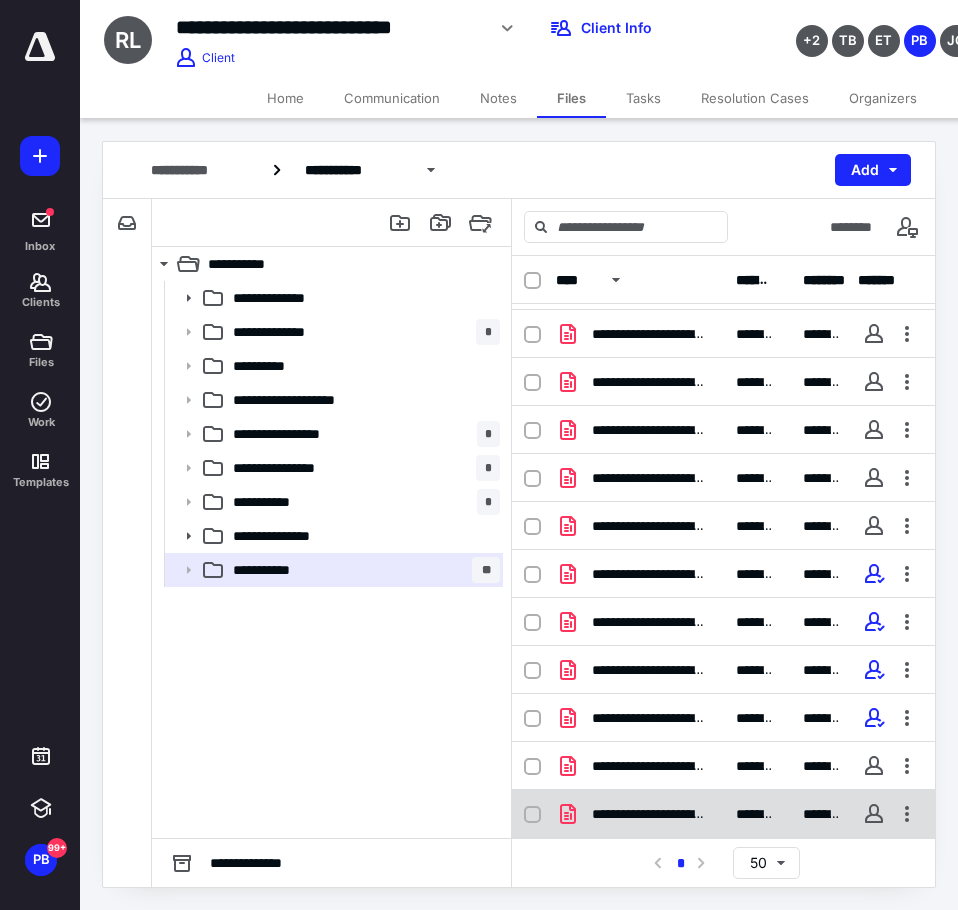 click on "**********" at bounding box center (723, 814) 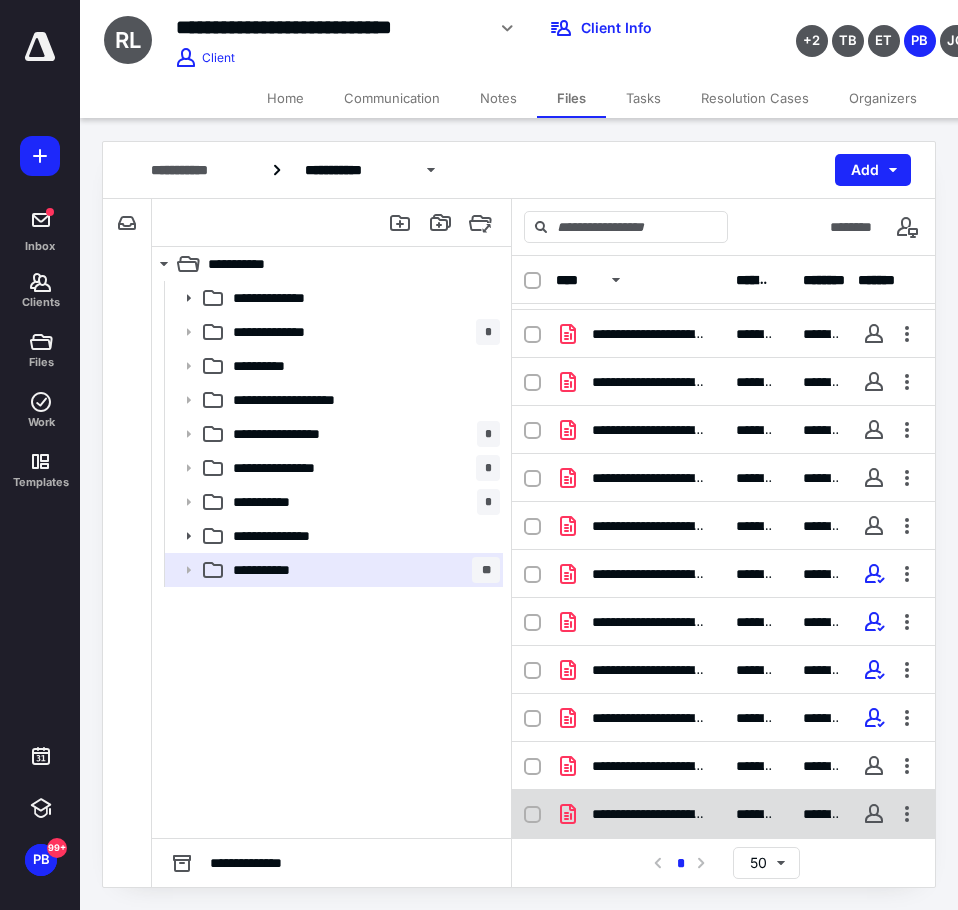checkbox on "true" 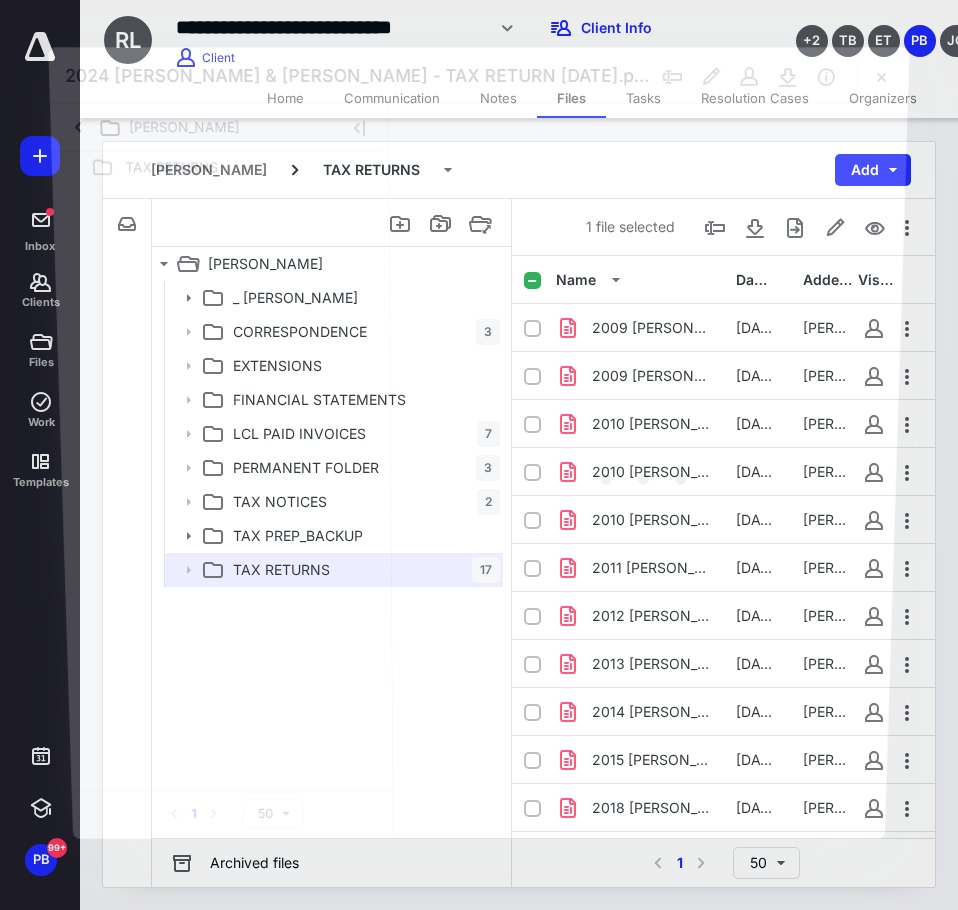 scroll, scrollTop: 282, scrollLeft: 0, axis: vertical 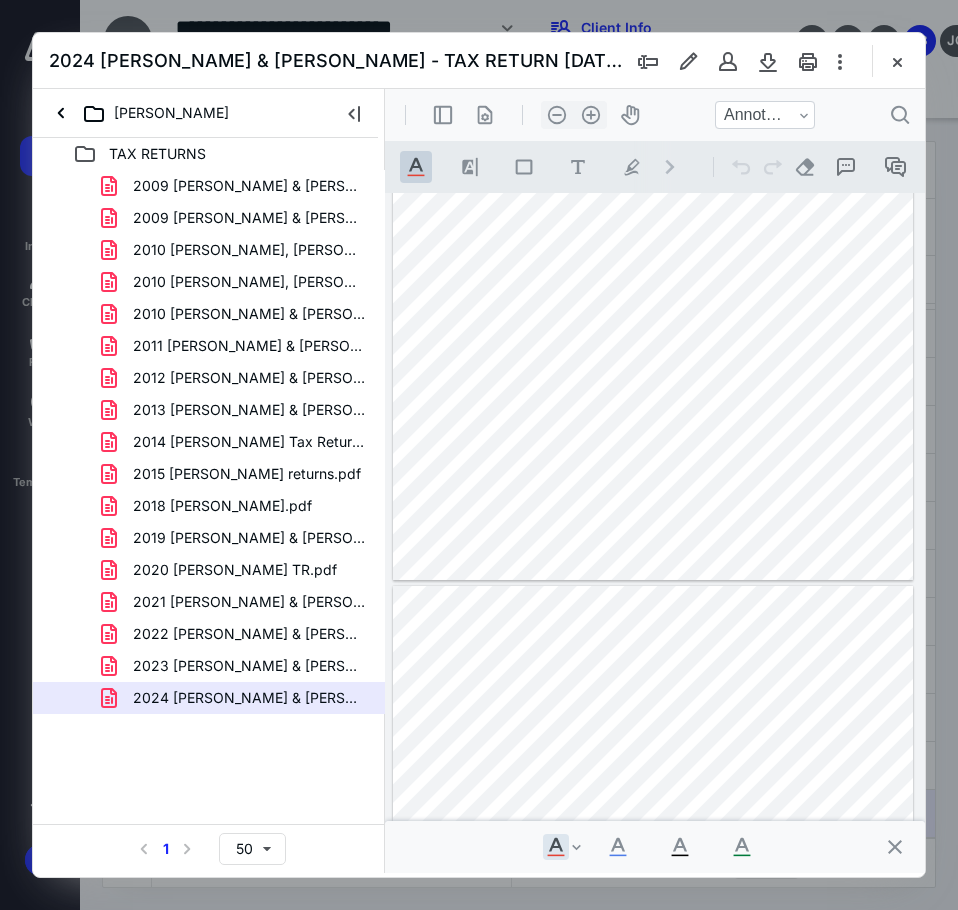 type on "**" 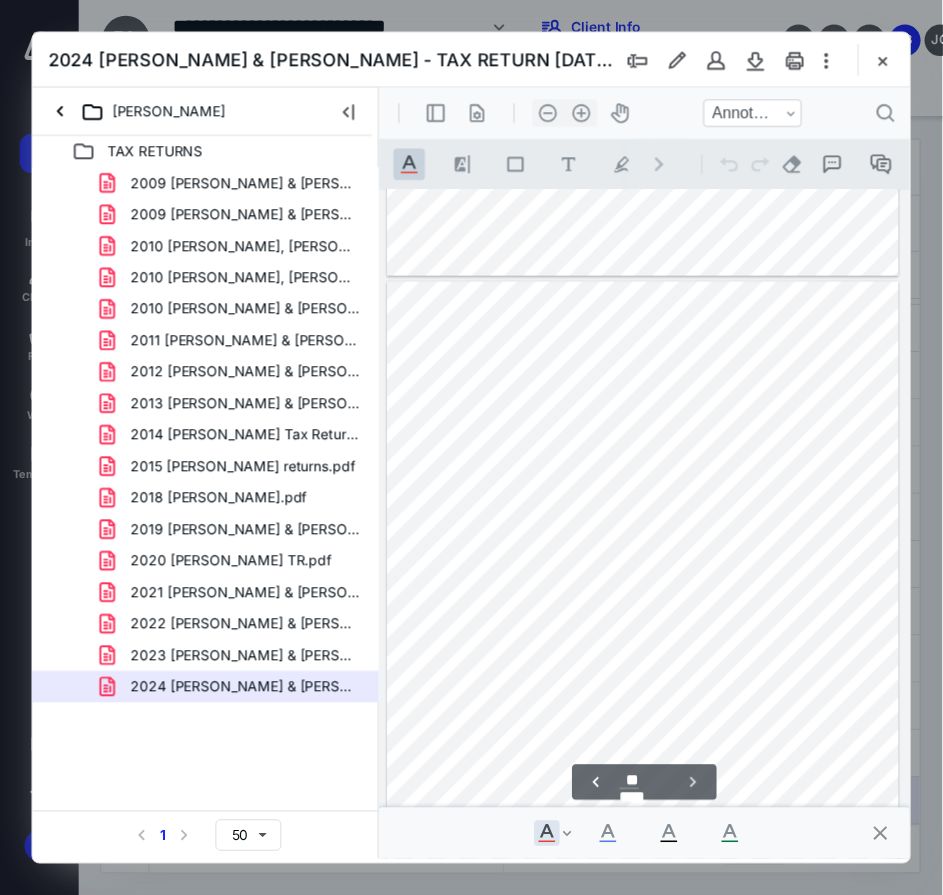 scroll, scrollTop: 12221, scrollLeft: 0, axis: vertical 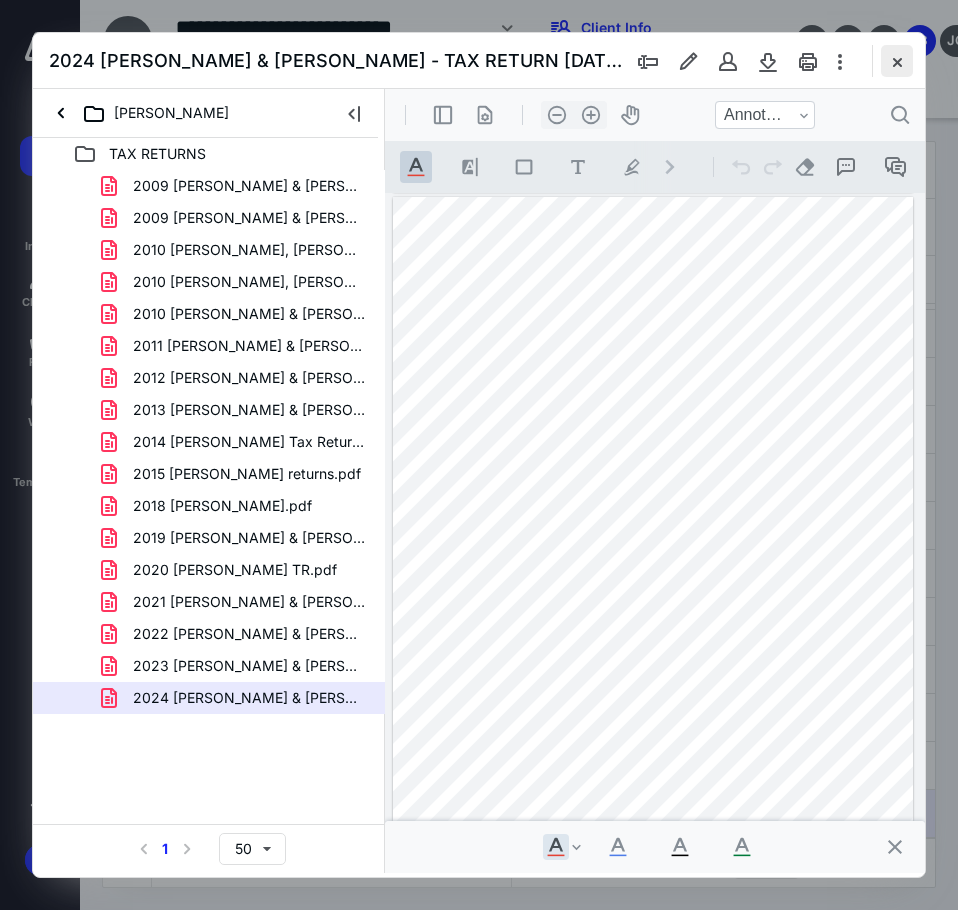click at bounding box center [897, 61] 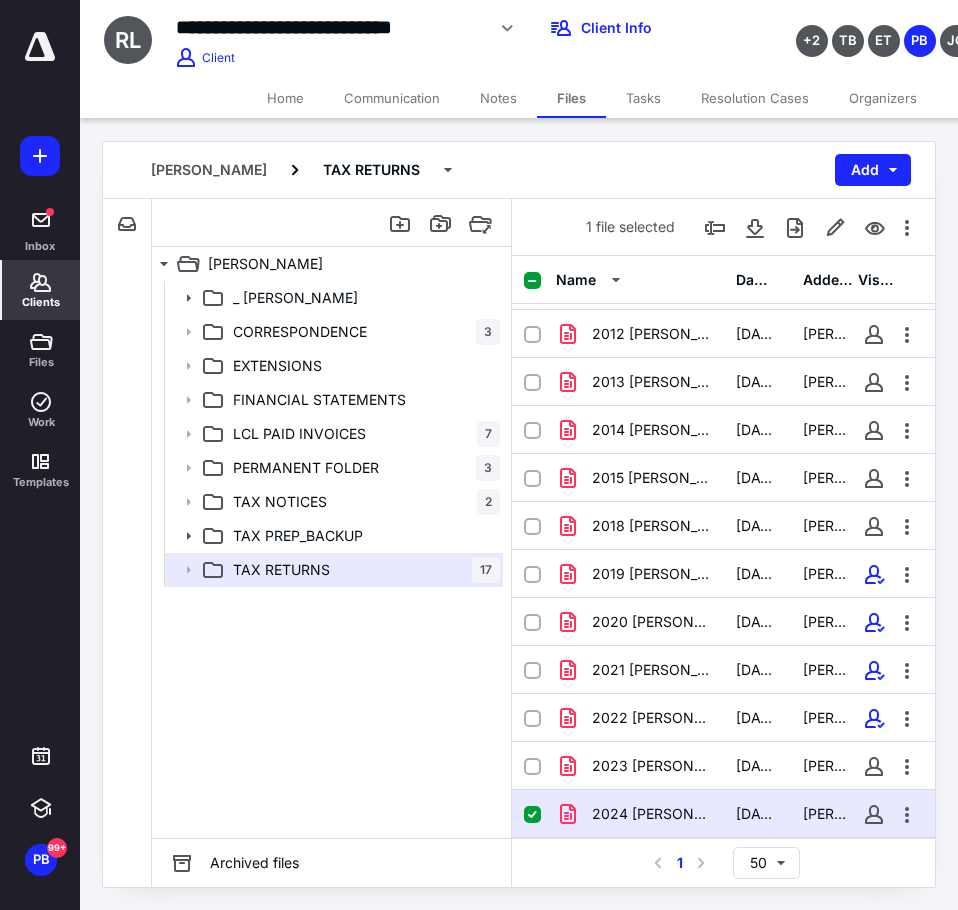 click on "Clients" at bounding box center (41, 290) 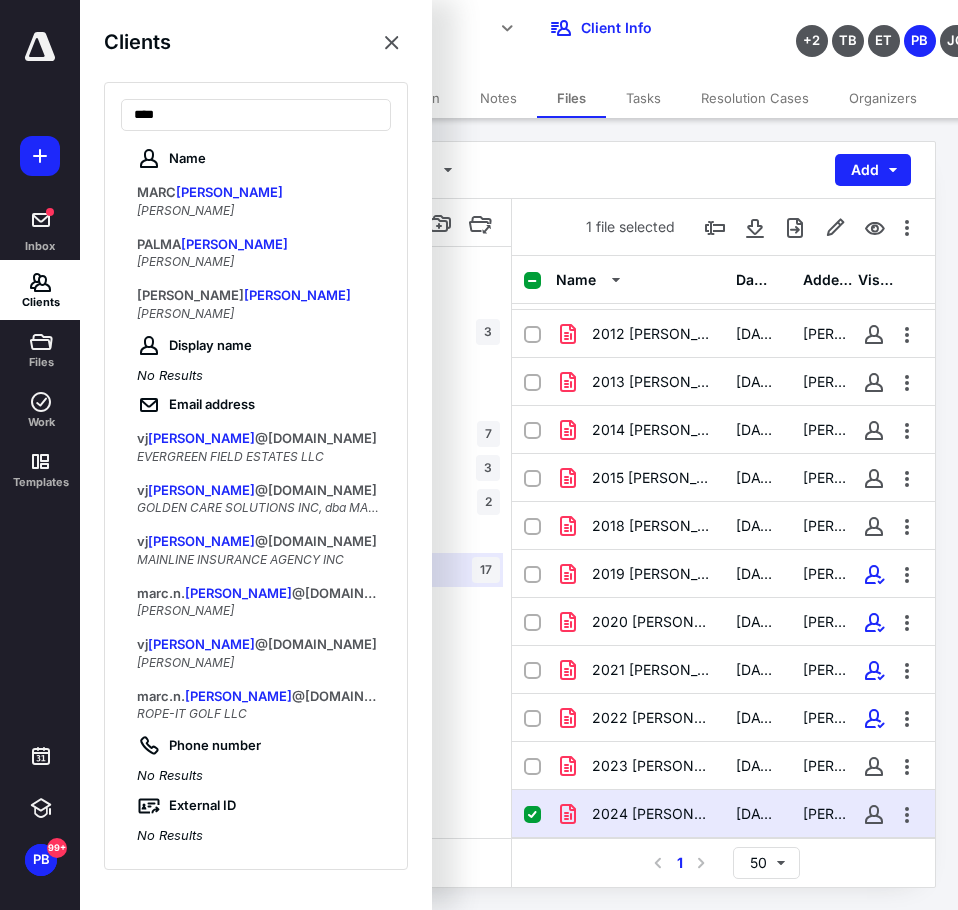type on "****" 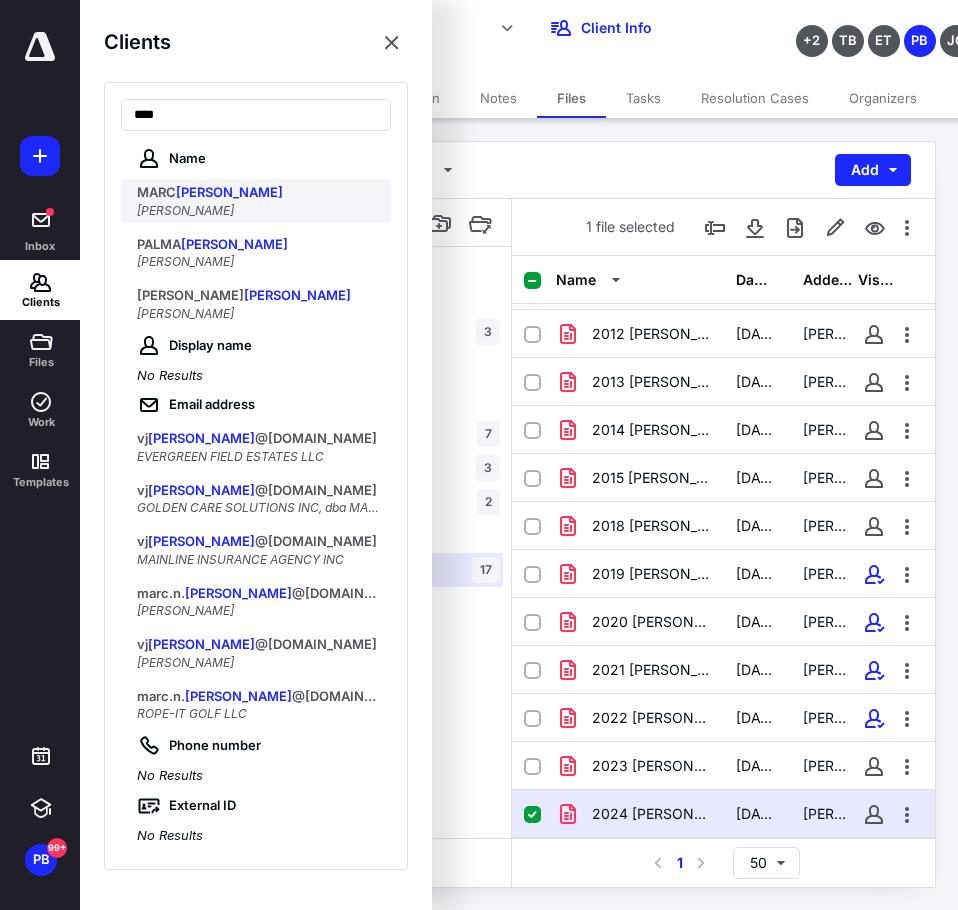 click on "[PERSON_NAME]" at bounding box center (258, 211) 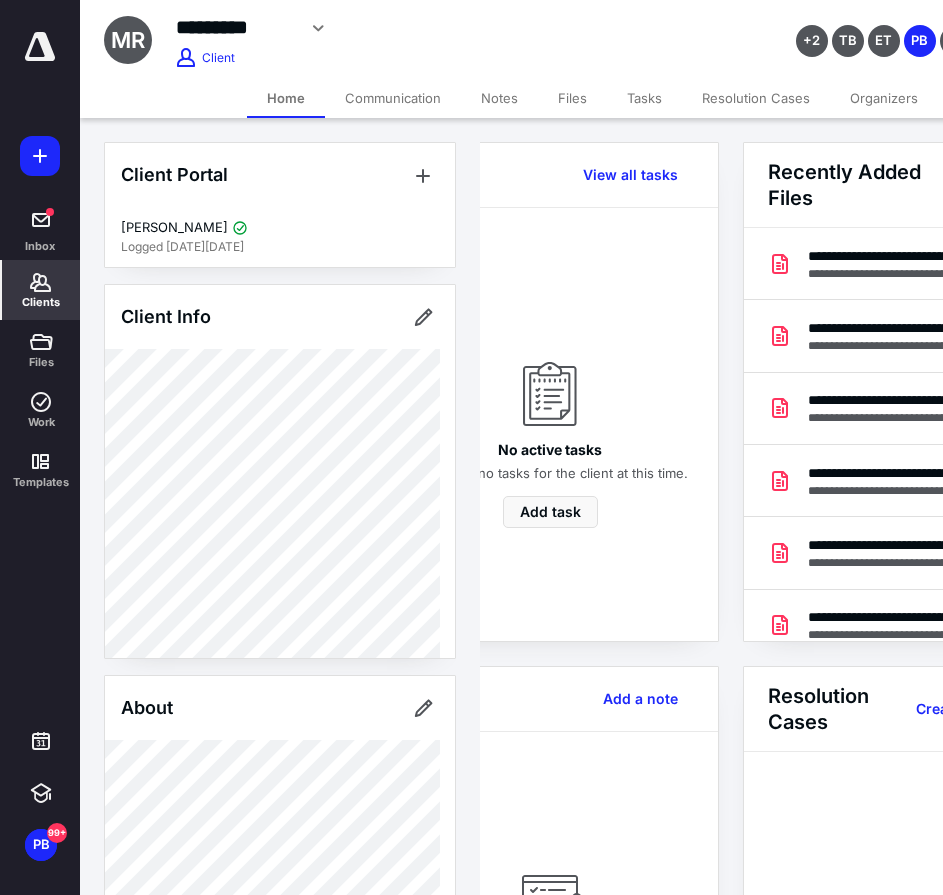 scroll, scrollTop: 0, scrollLeft: 239, axis: horizontal 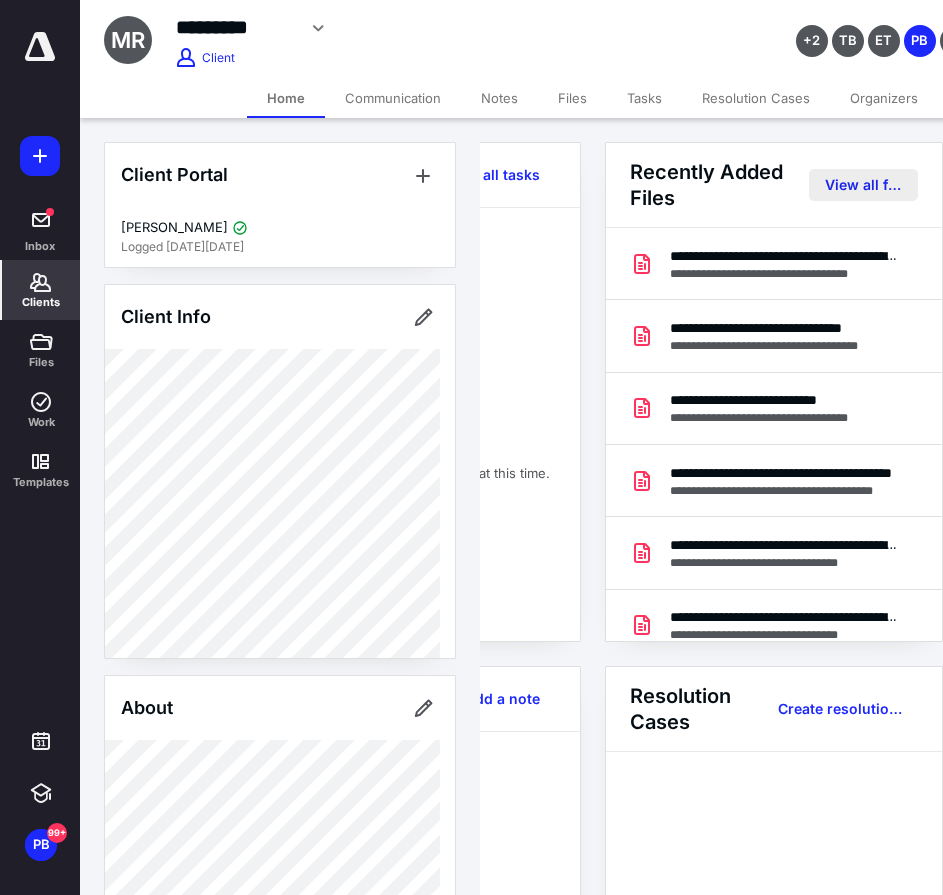 click on "View all files" at bounding box center (863, 185) 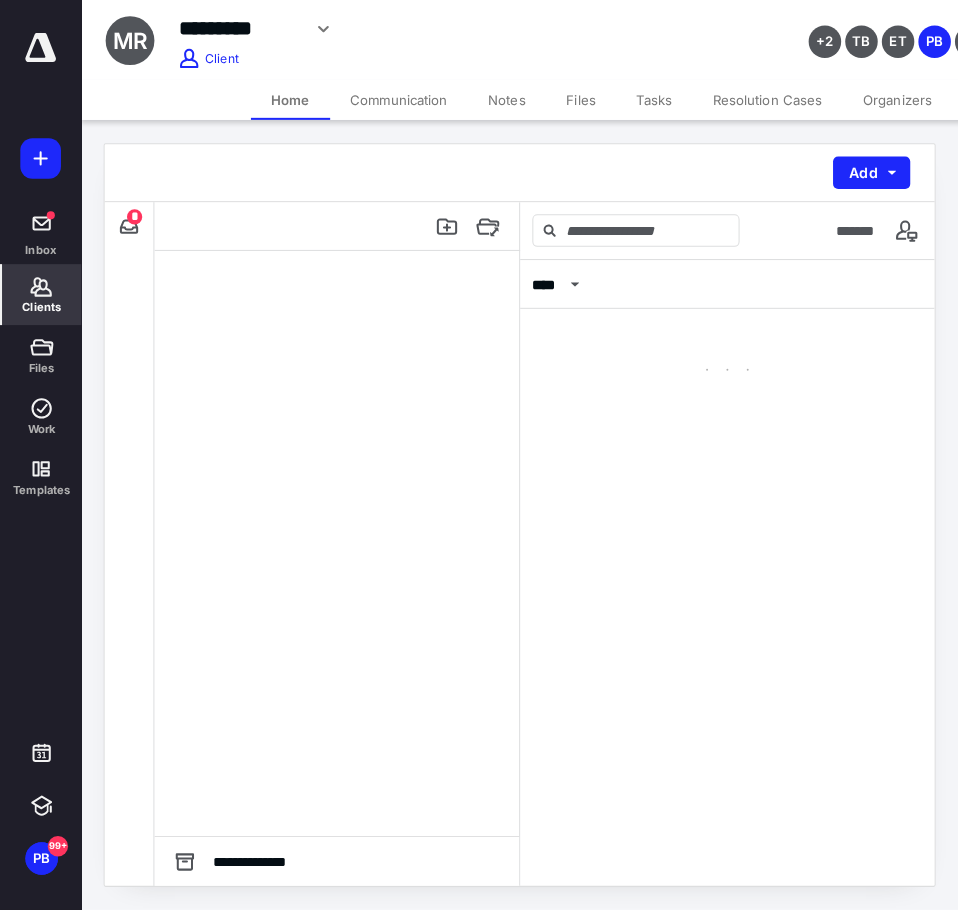 scroll, scrollTop: 0, scrollLeft: 0, axis: both 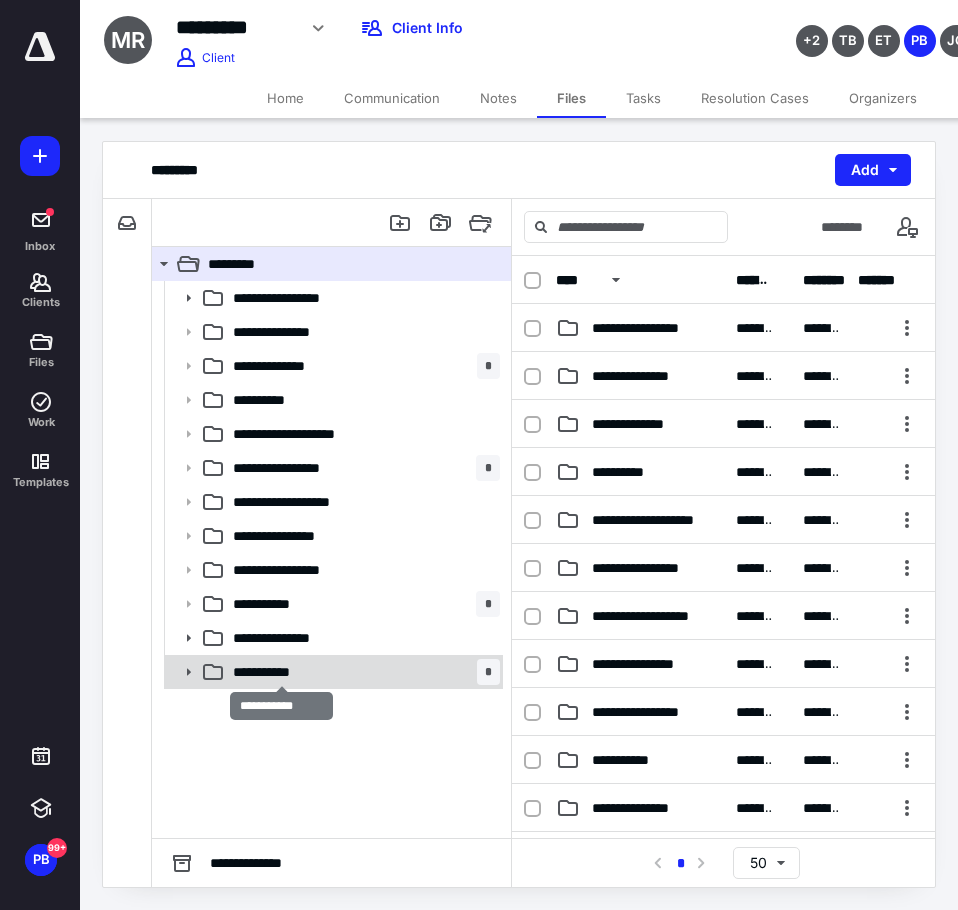 click on "**********" at bounding box center (281, 672) 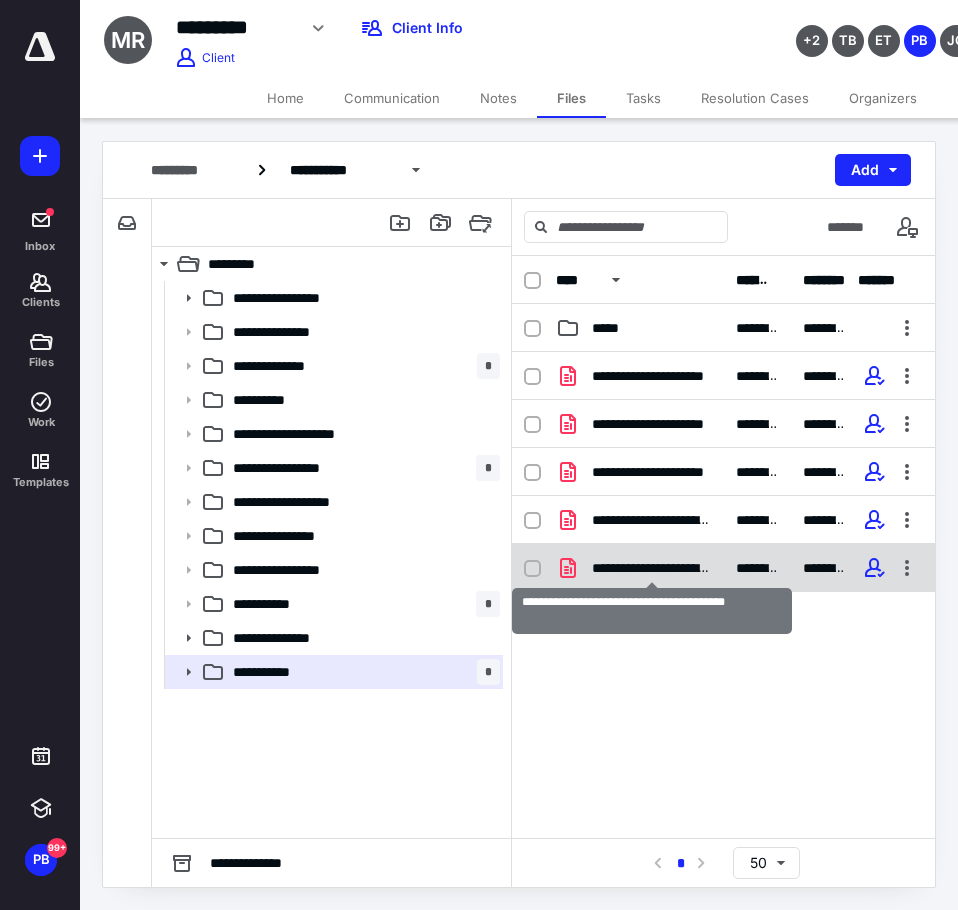 click on "**********" at bounding box center [652, 568] 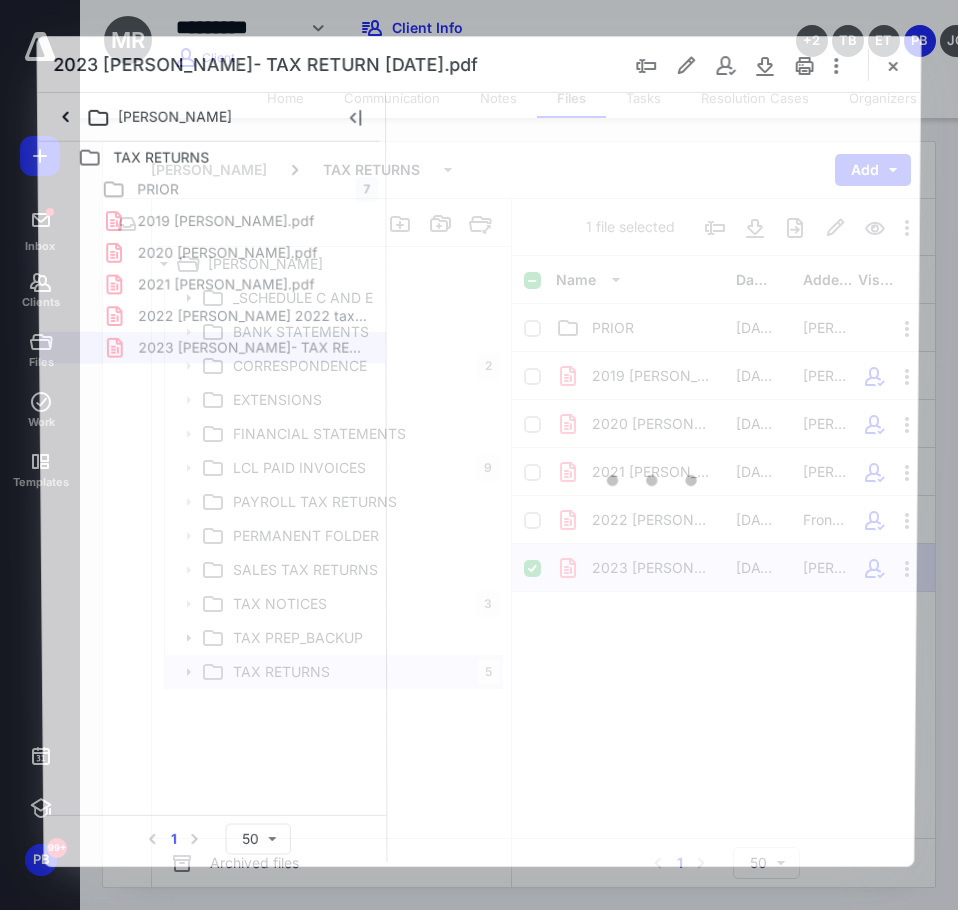 scroll, scrollTop: 0, scrollLeft: 0, axis: both 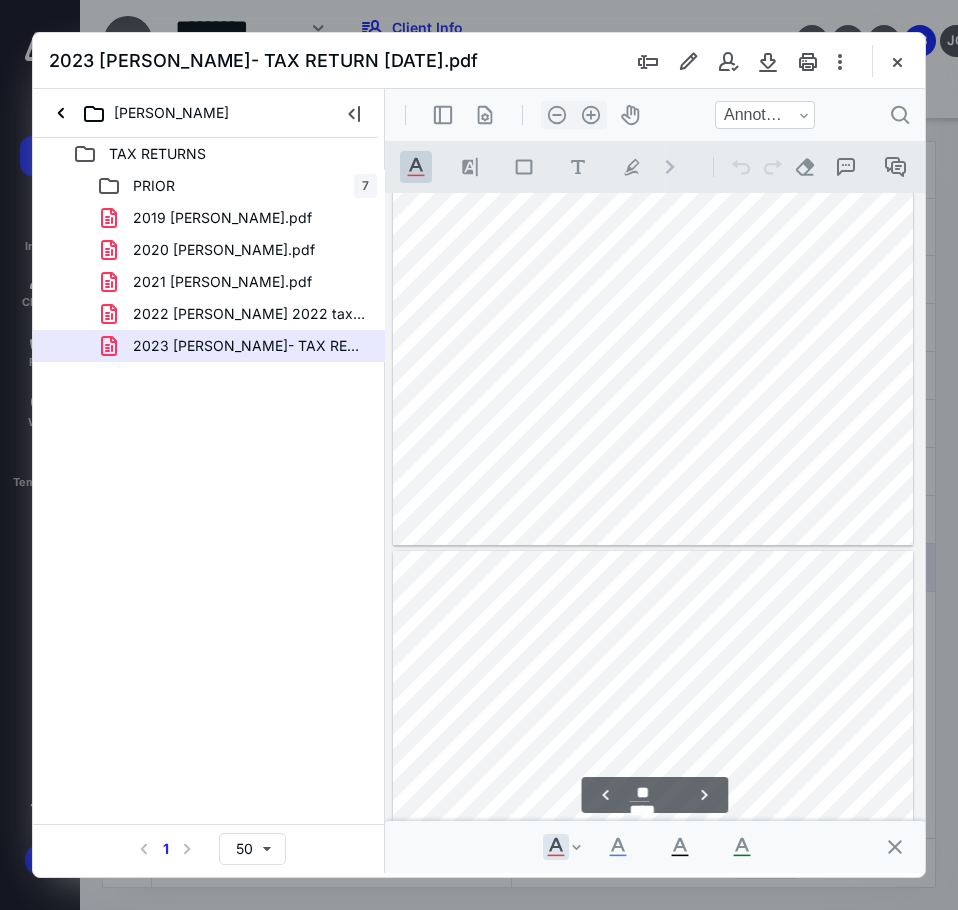 type on "**" 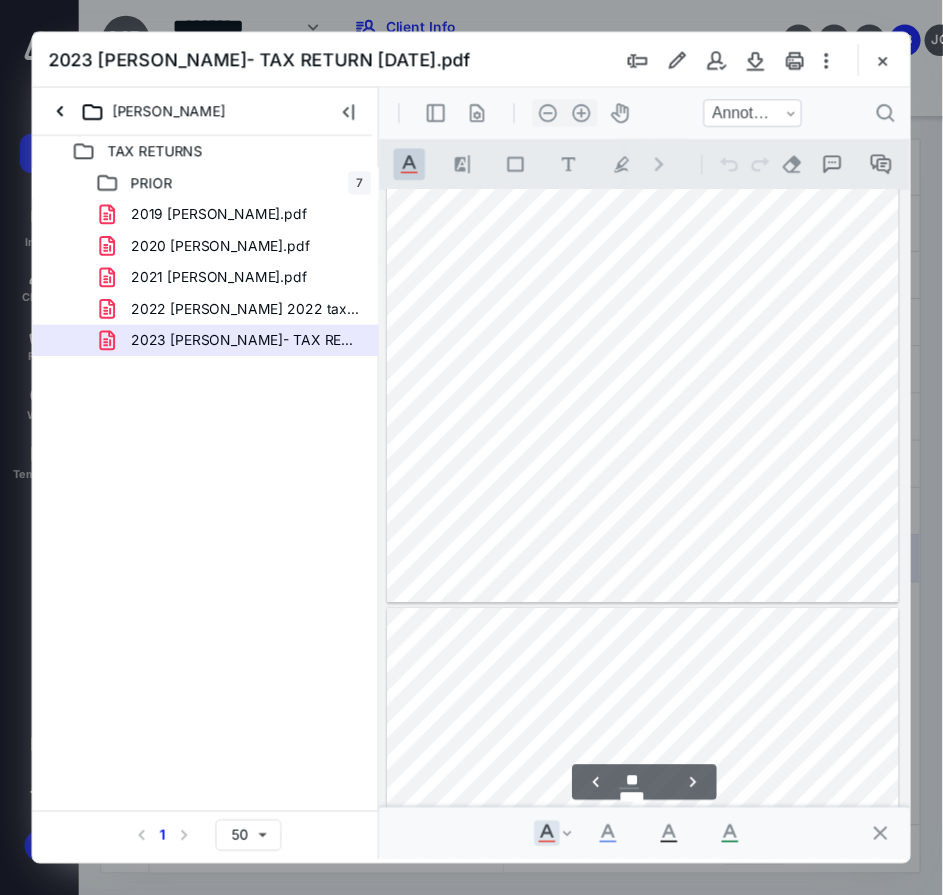 scroll, scrollTop: 23522, scrollLeft: 0, axis: vertical 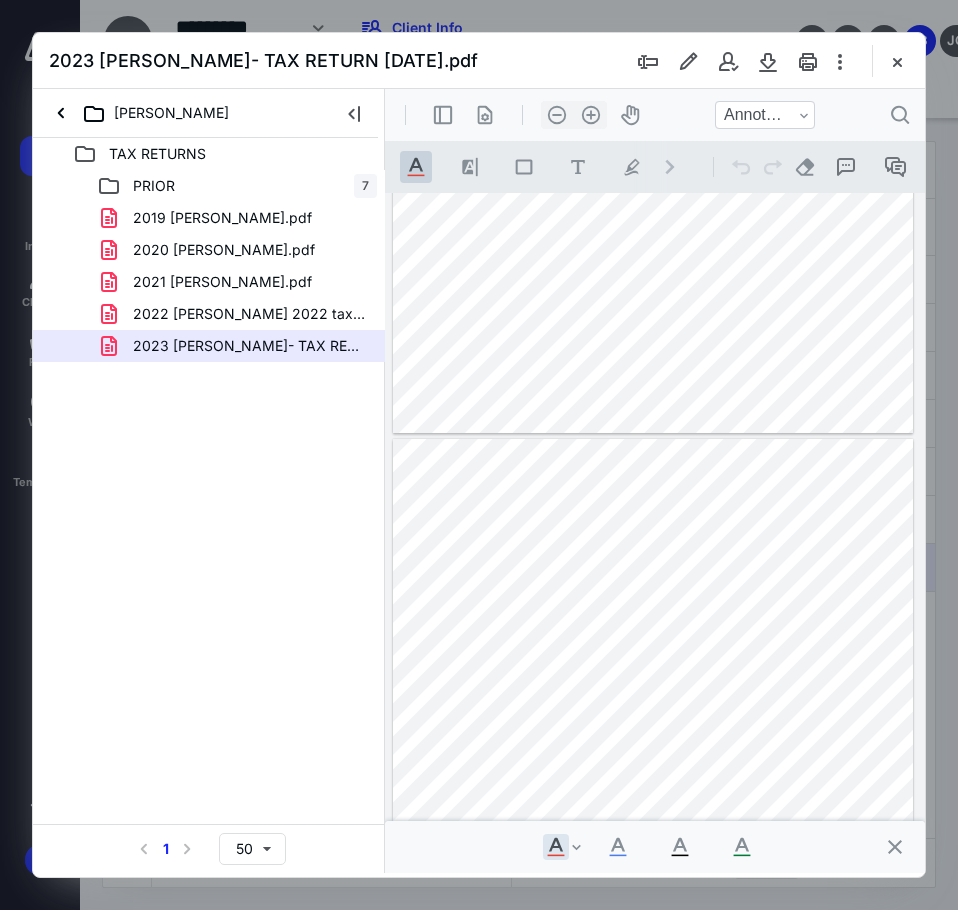 click at bounding box center [897, 61] 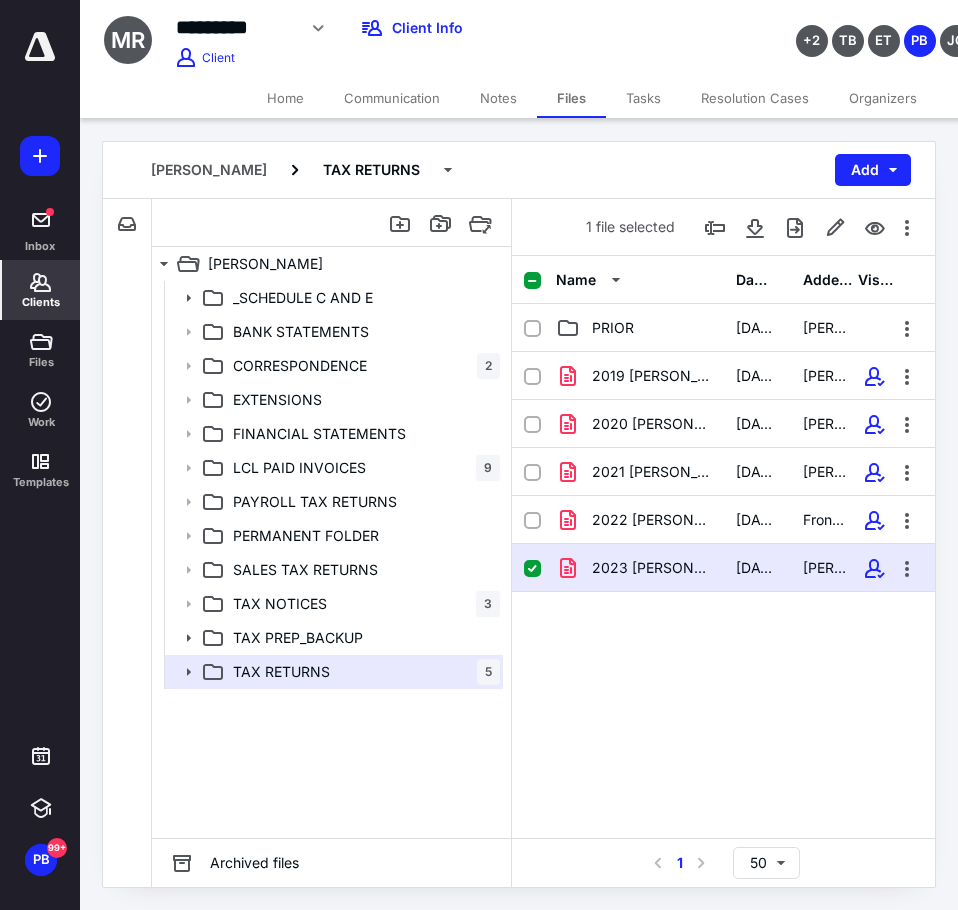click on "Clients" at bounding box center (41, 302) 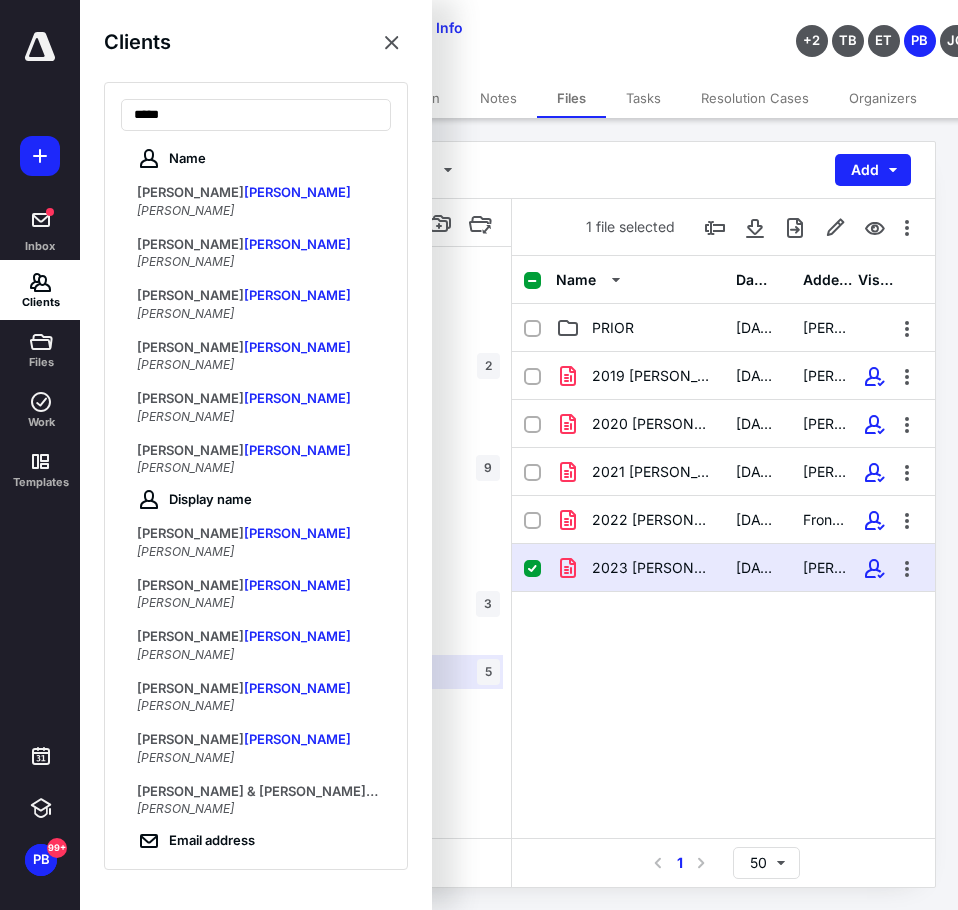 type on "*****" 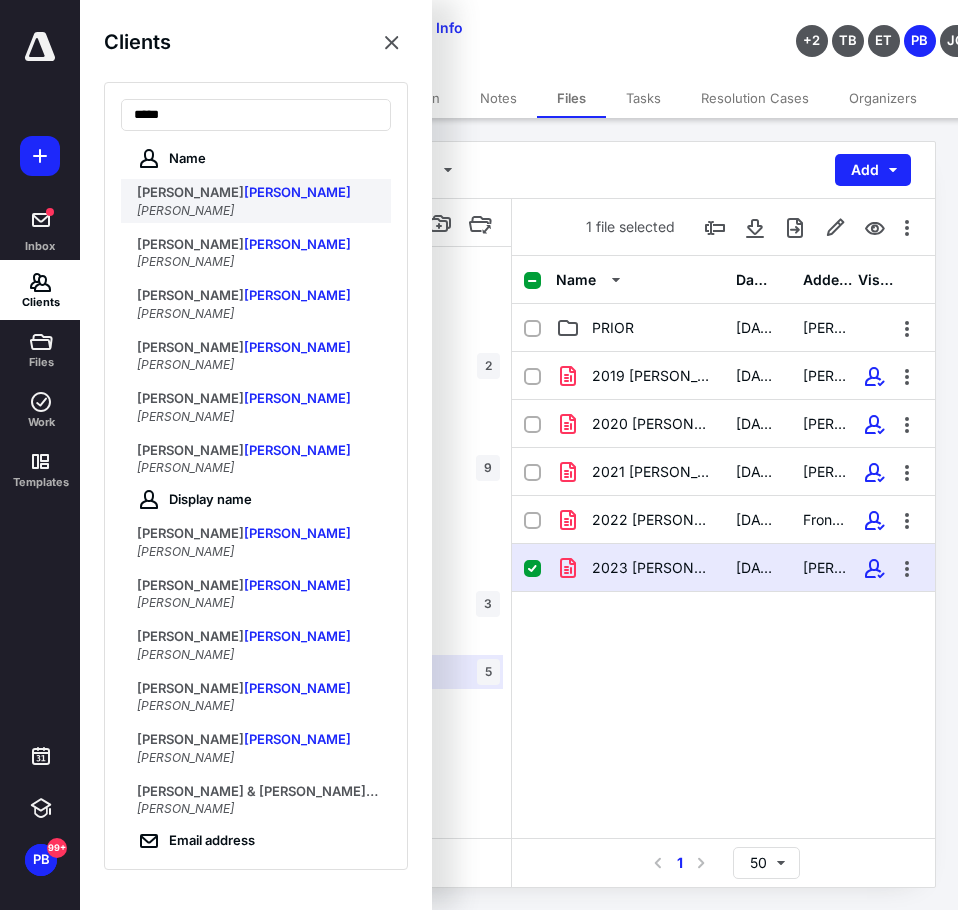 click on "[PERSON_NAME]" at bounding box center (258, 193) 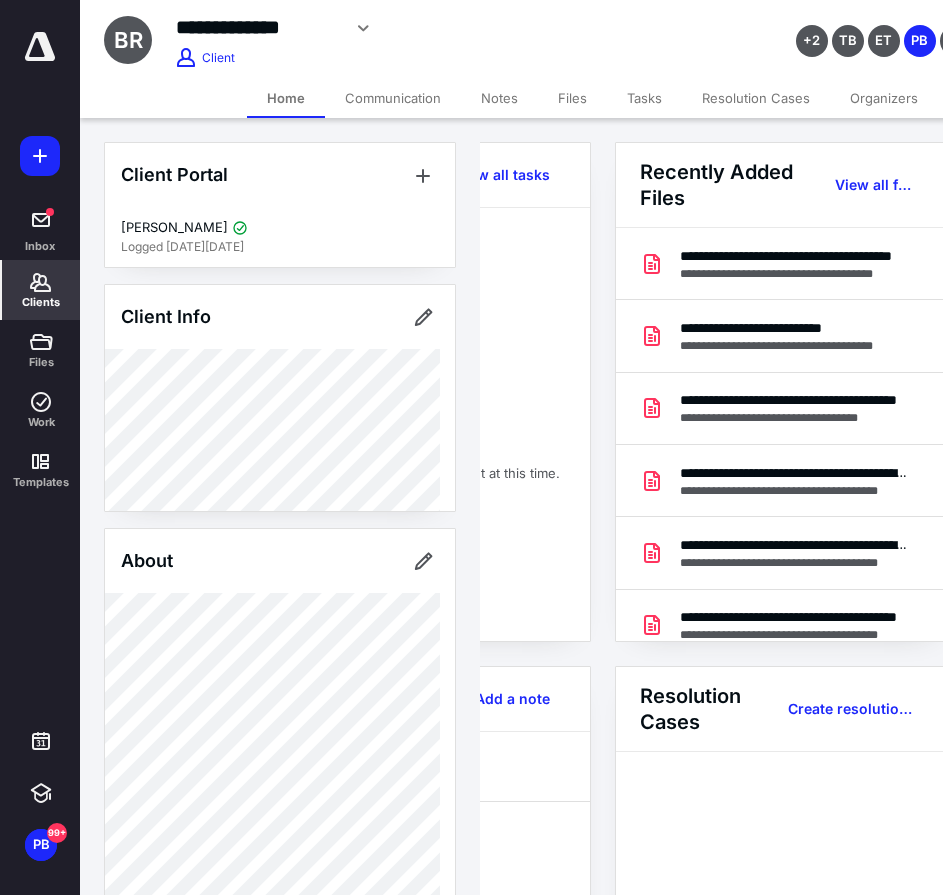 scroll, scrollTop: 0, scrollLeft: 239, axis: horizontal 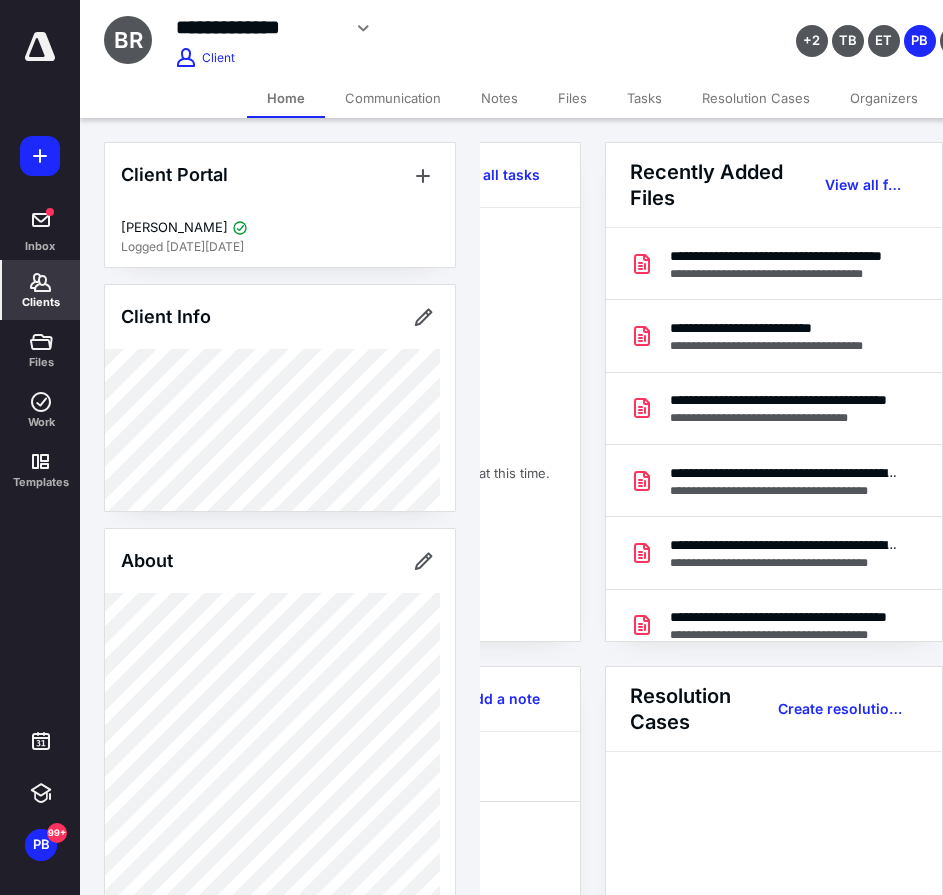 drag, startPoint x: 880, startPoint y: 164, endPoint x: 868, endPoint y: 189, distance: 27.730848 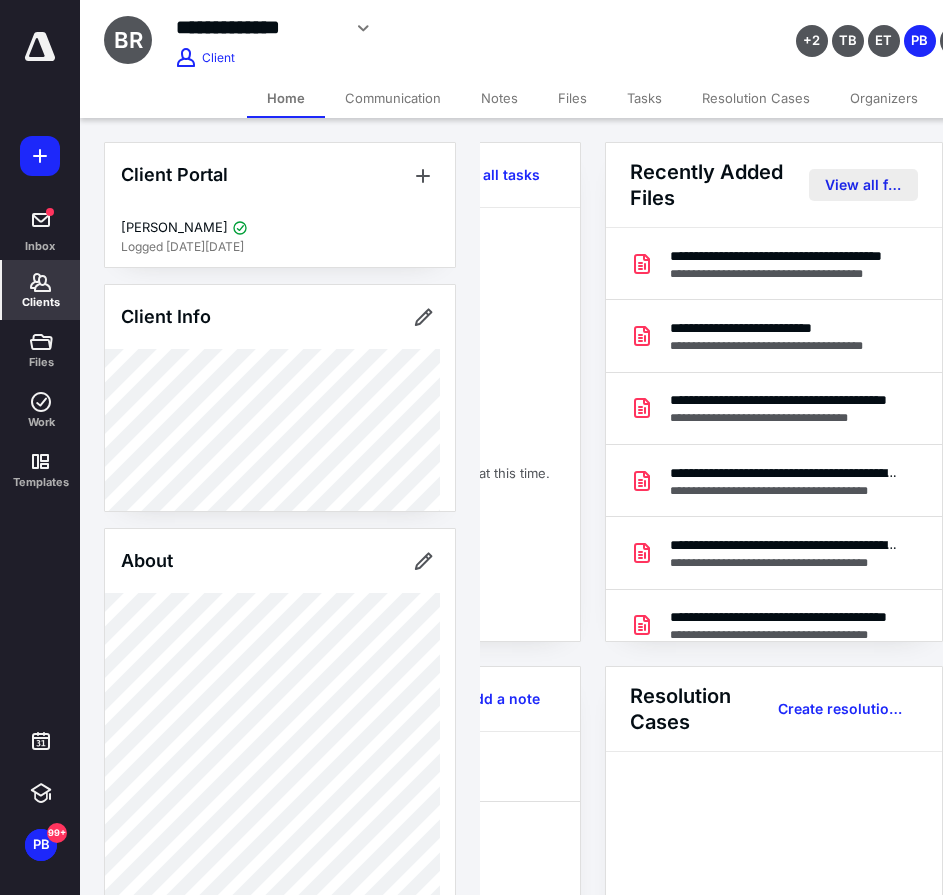 click on "Recently Added Files View all files" at bounding box center [774, 185] 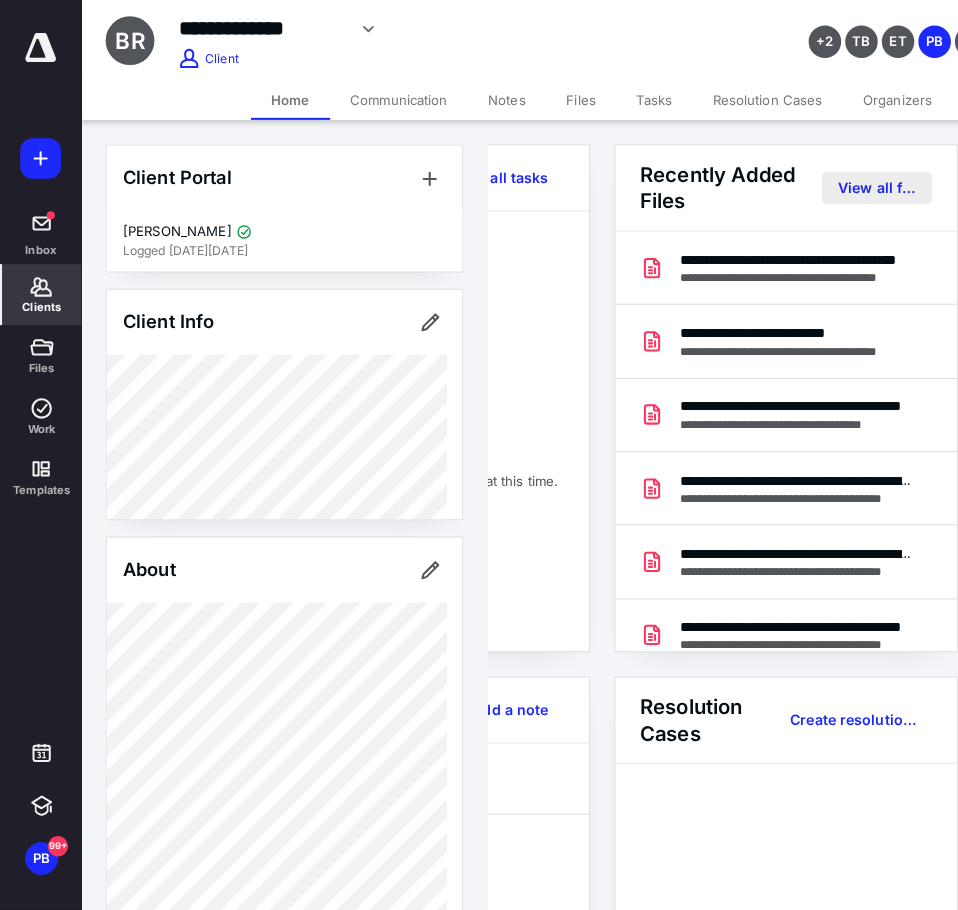 scroll, scrollTop: 0, scrollLeft: 0, axis: both 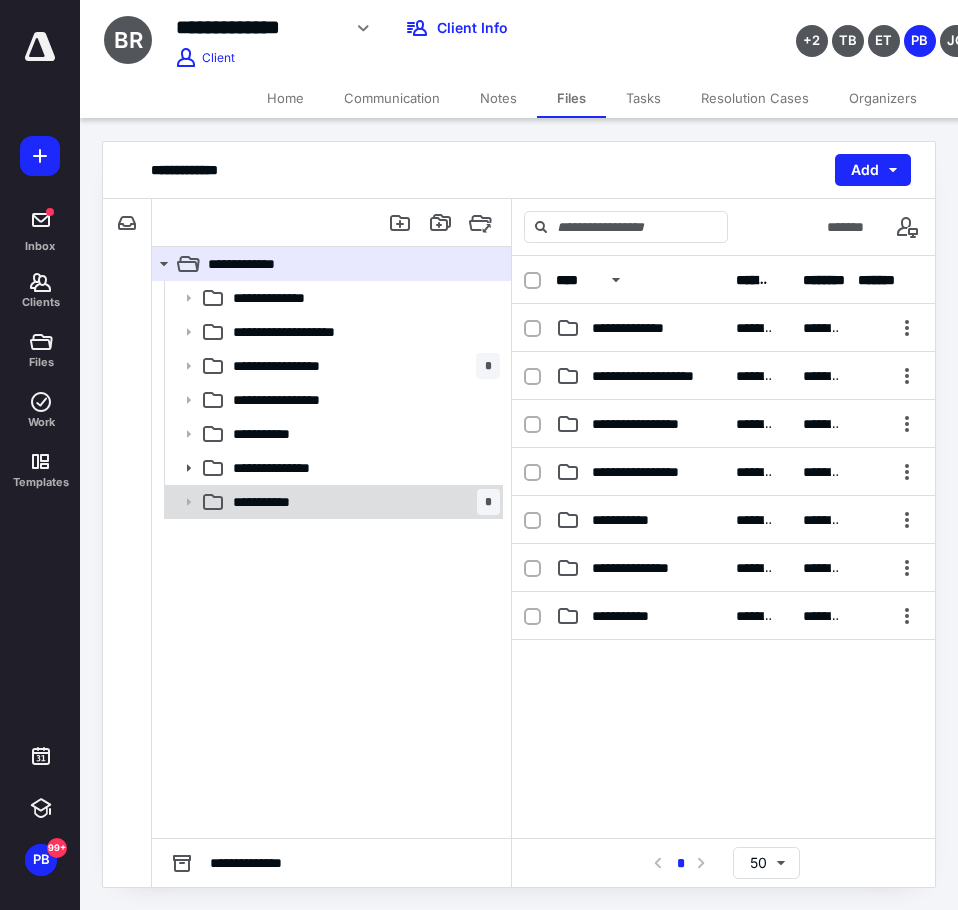 click on "**********" at bounding box center (281, 502) 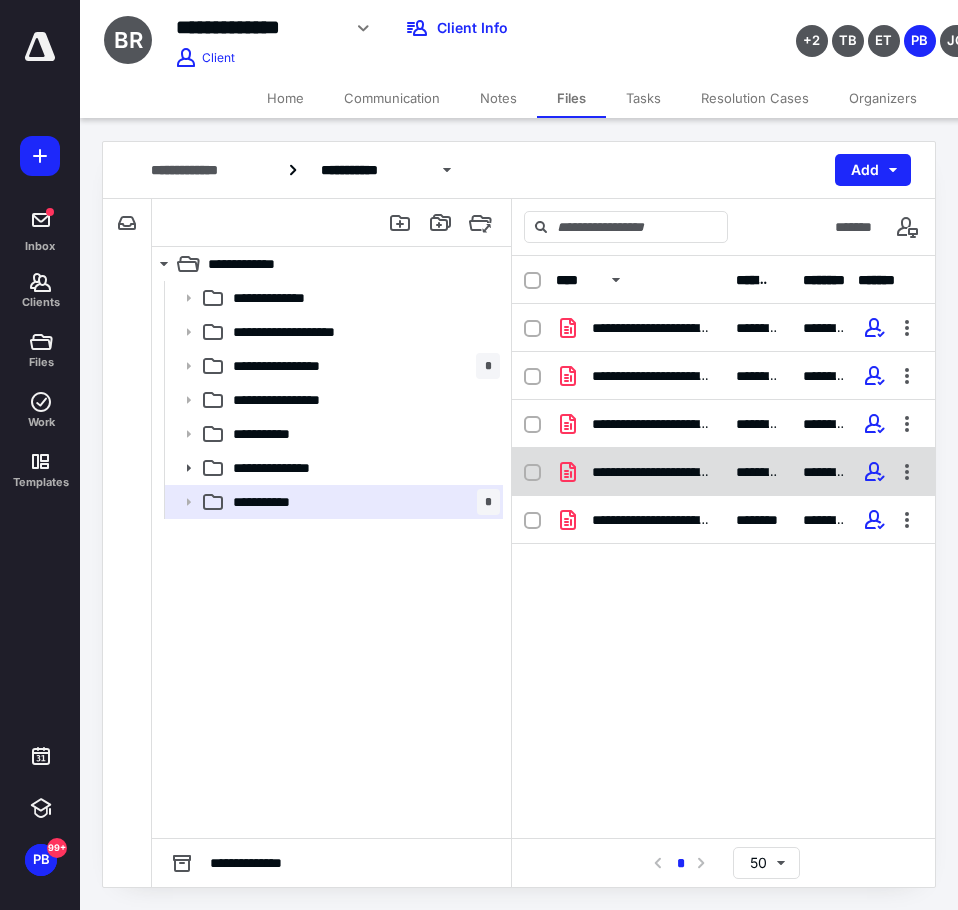 click on "**********" at bounding box center (723, 472) 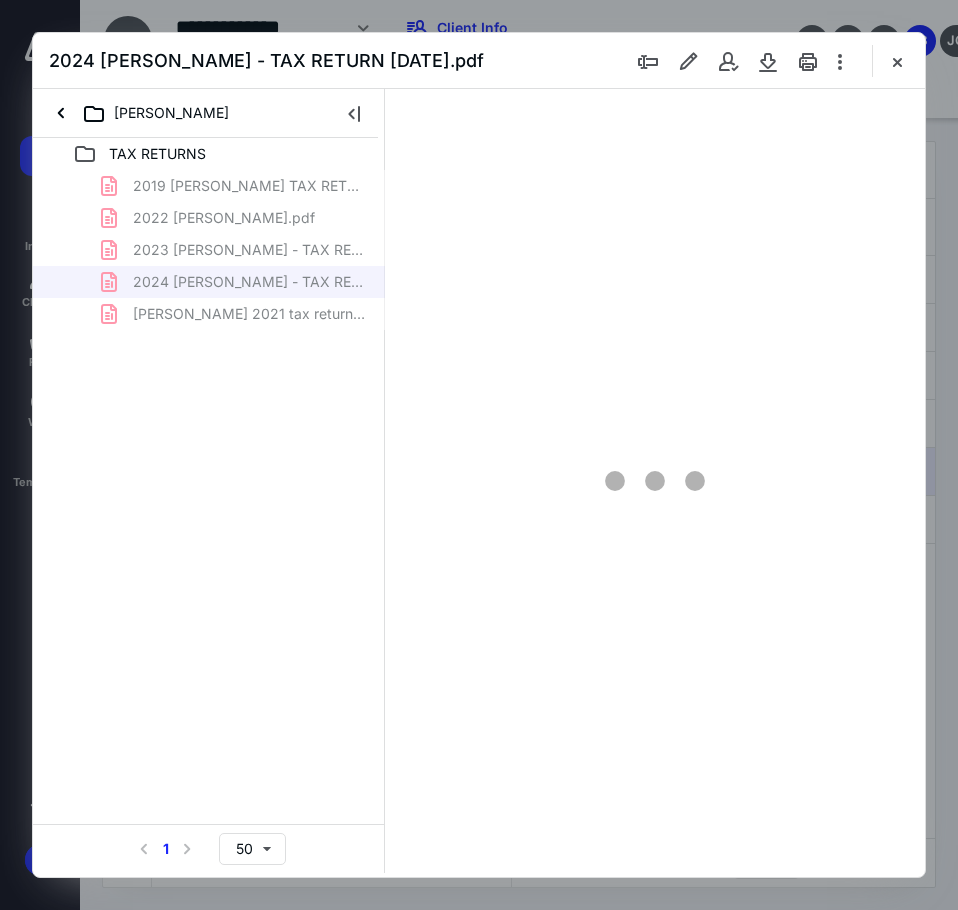 scroll, scrollTop: 0, scrollLeft: 0, axis: both 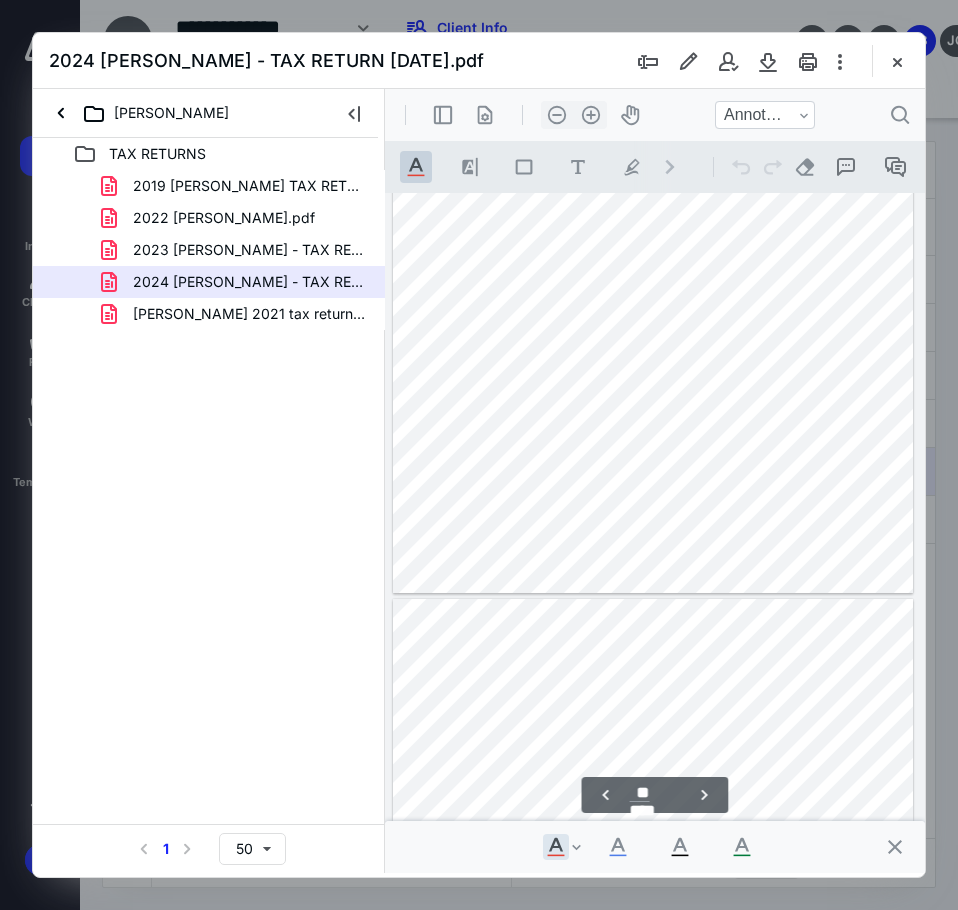 type on "**" 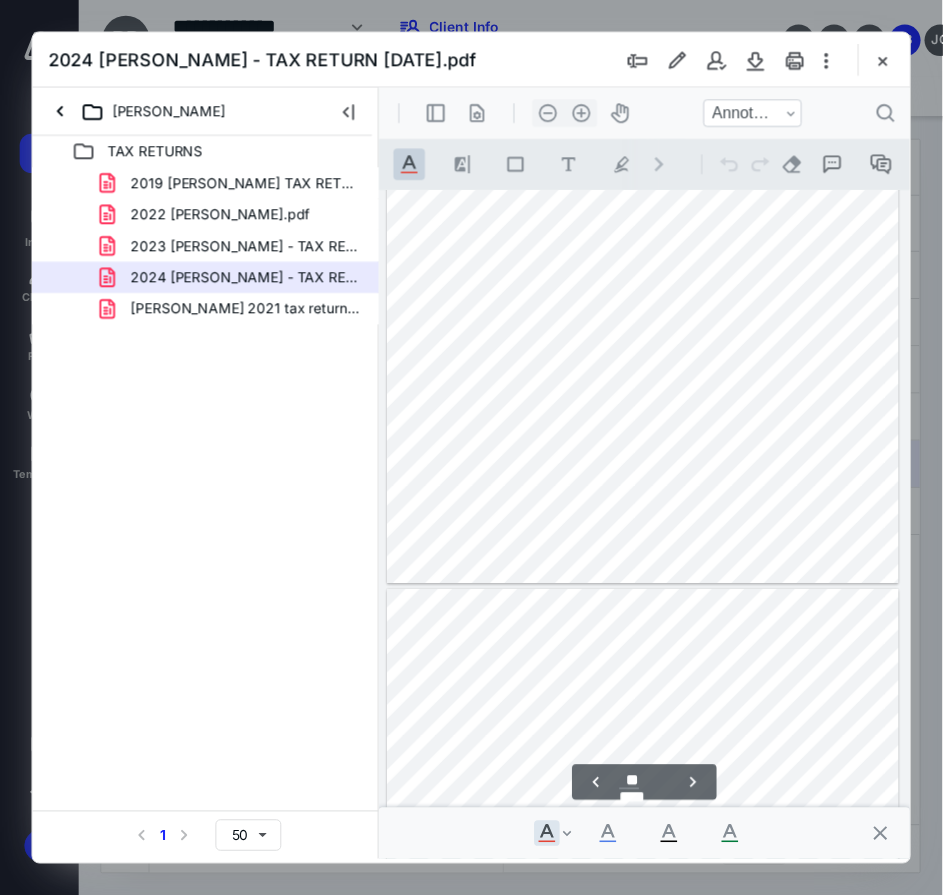 scroll, scrollTop: 7468, scrollLeft: 0, axis: vertical 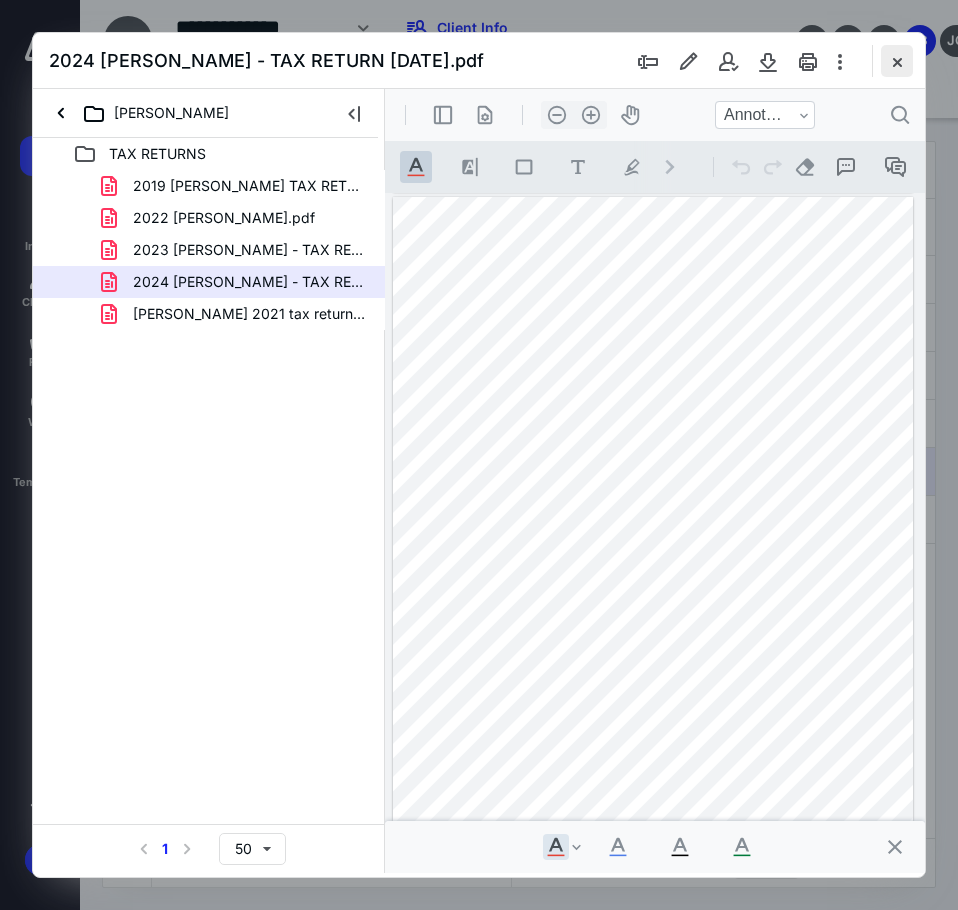 click at bounding box center (897, 61) 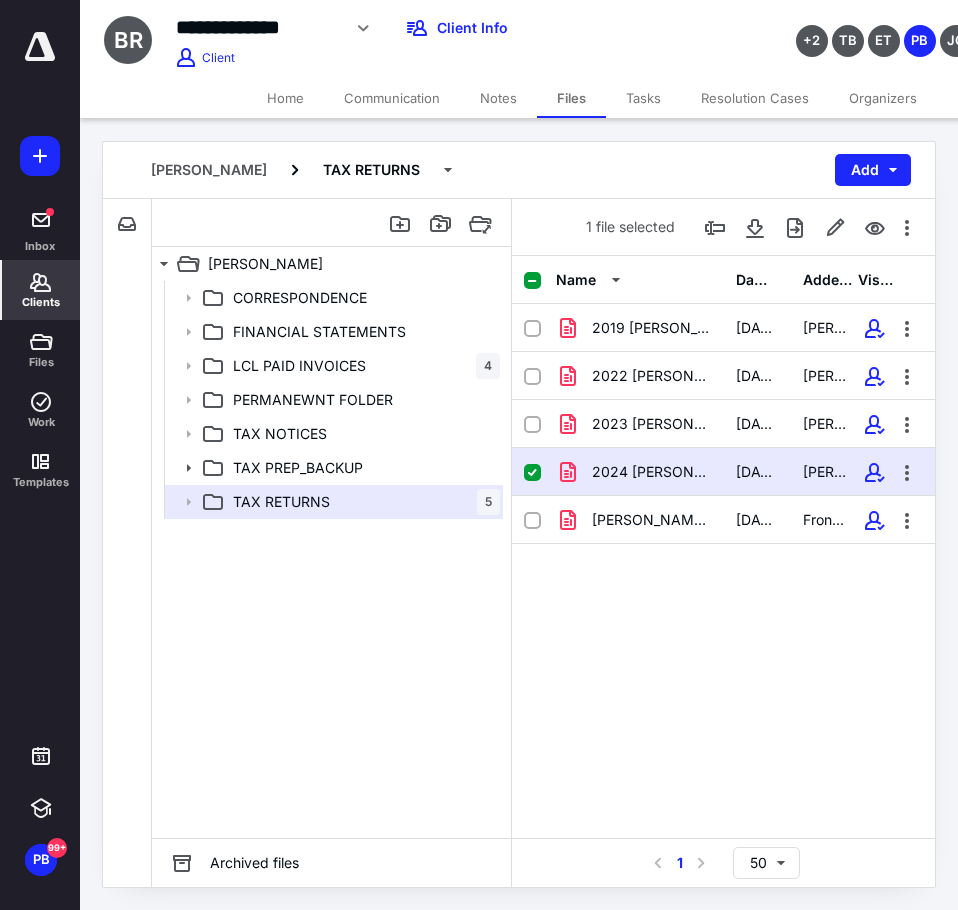 click on "Clients" at bounding box center [41, 302] 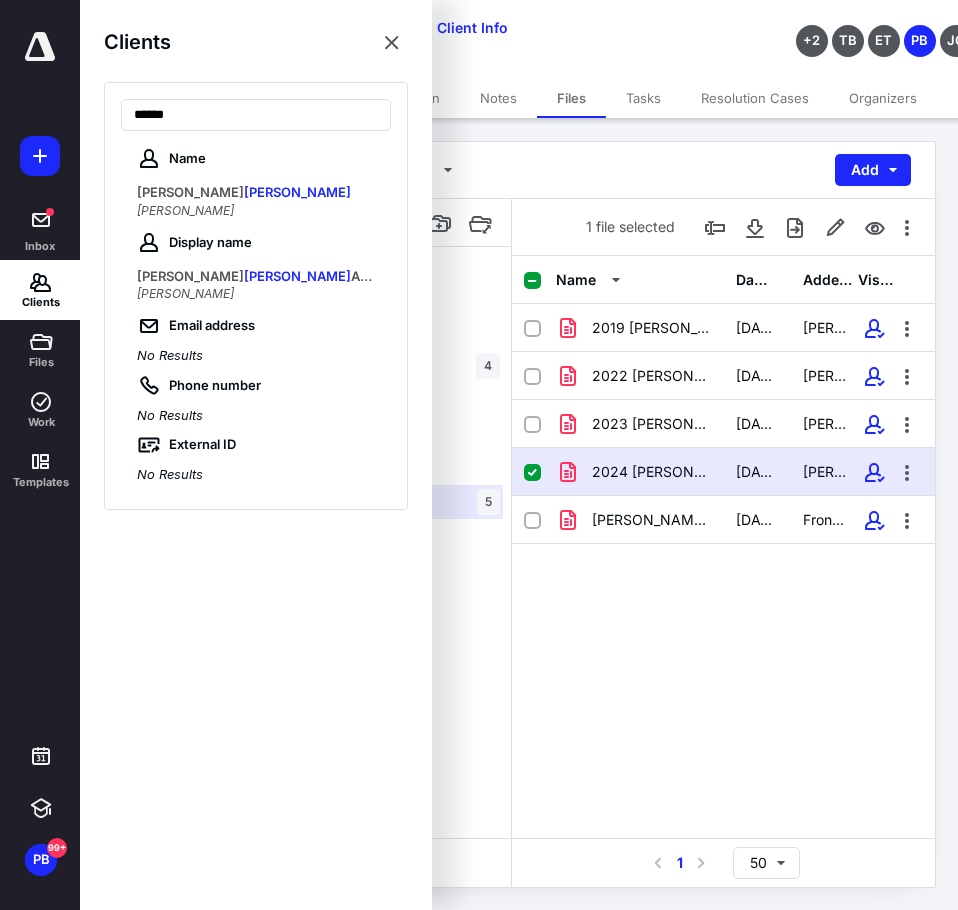 type on "******" 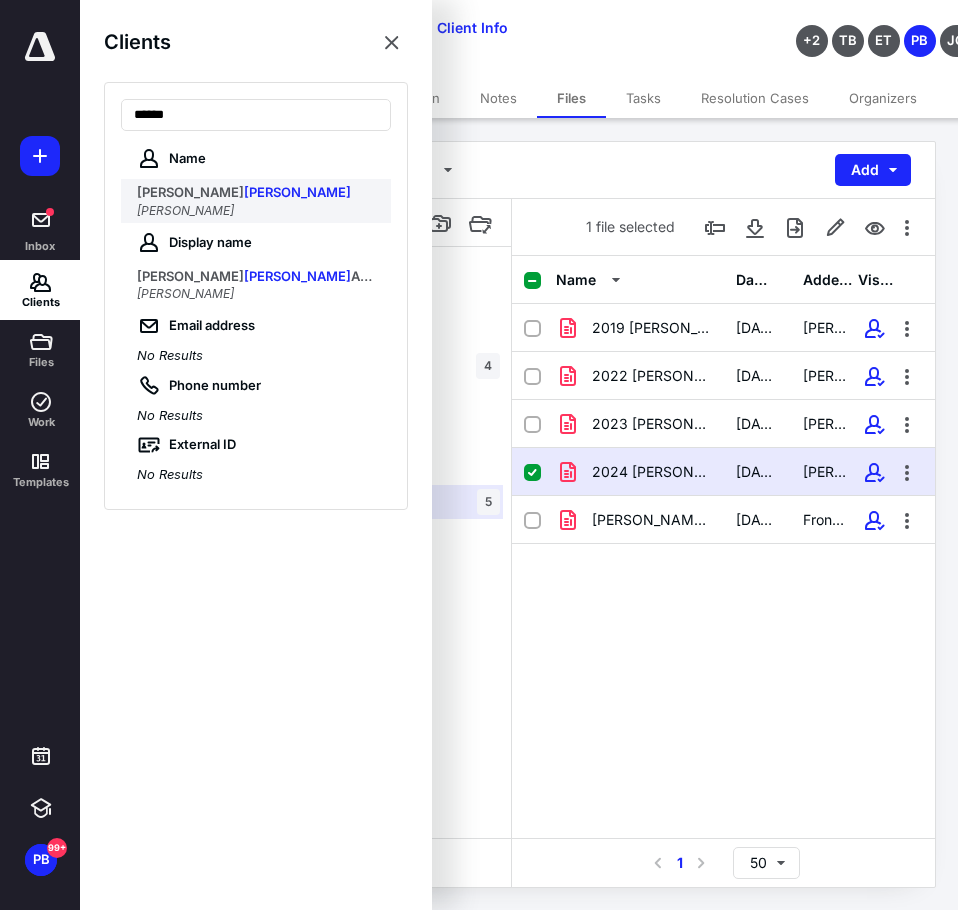 click on "[PERSON_NAME]" at bounding box center [190, 192] 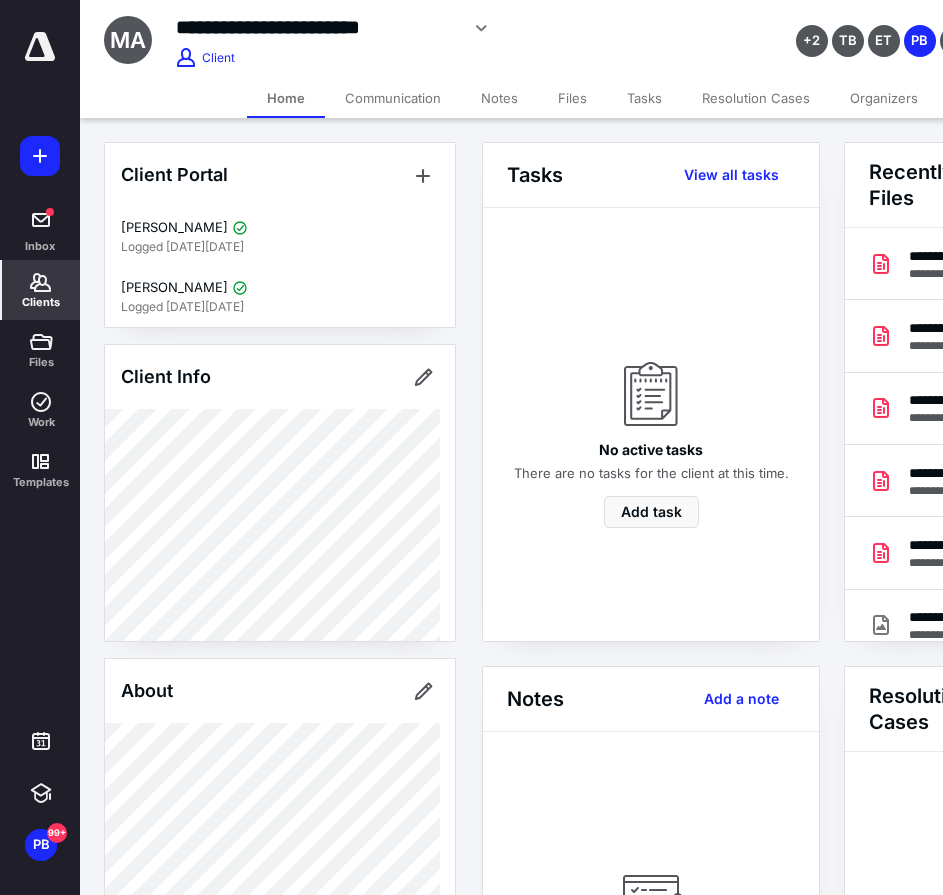 drag, startPoint x: 67, startPoint y: 291, endPoint x: 33, endPoint y: 294, distance: 34.132095 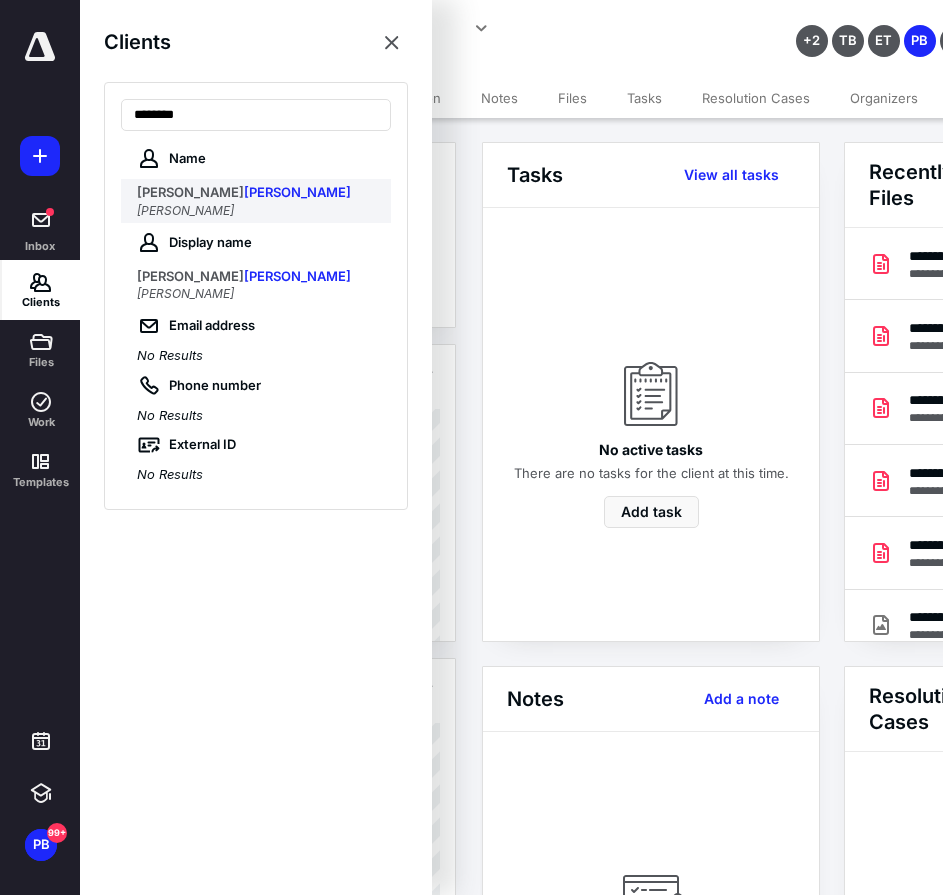 type on "********" 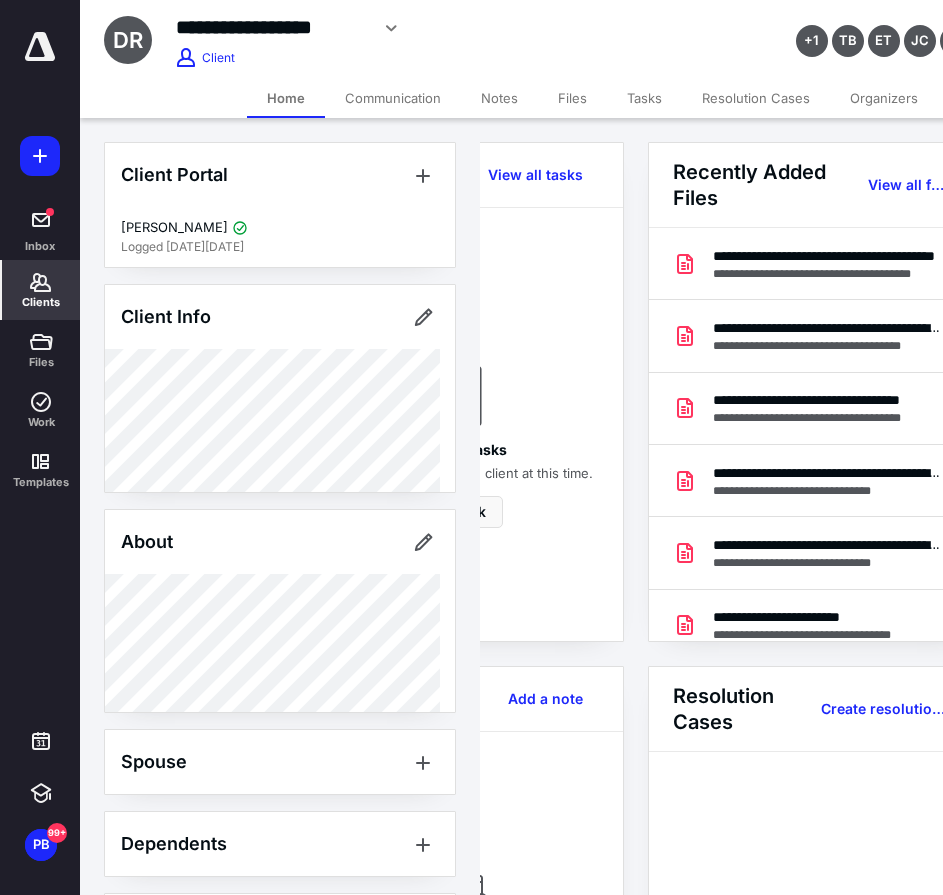 scroll, scrollTop: 0, scrollLeft: 239, axis: horizontal 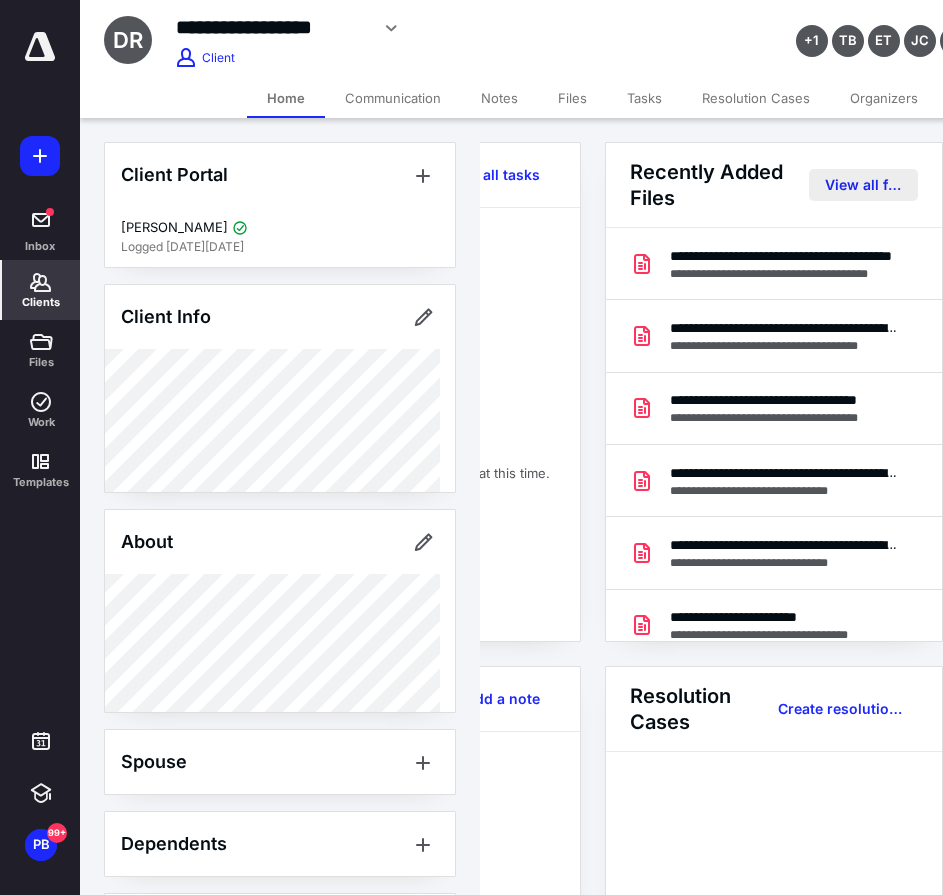click on "View all files" at bounding box center [863, 185] 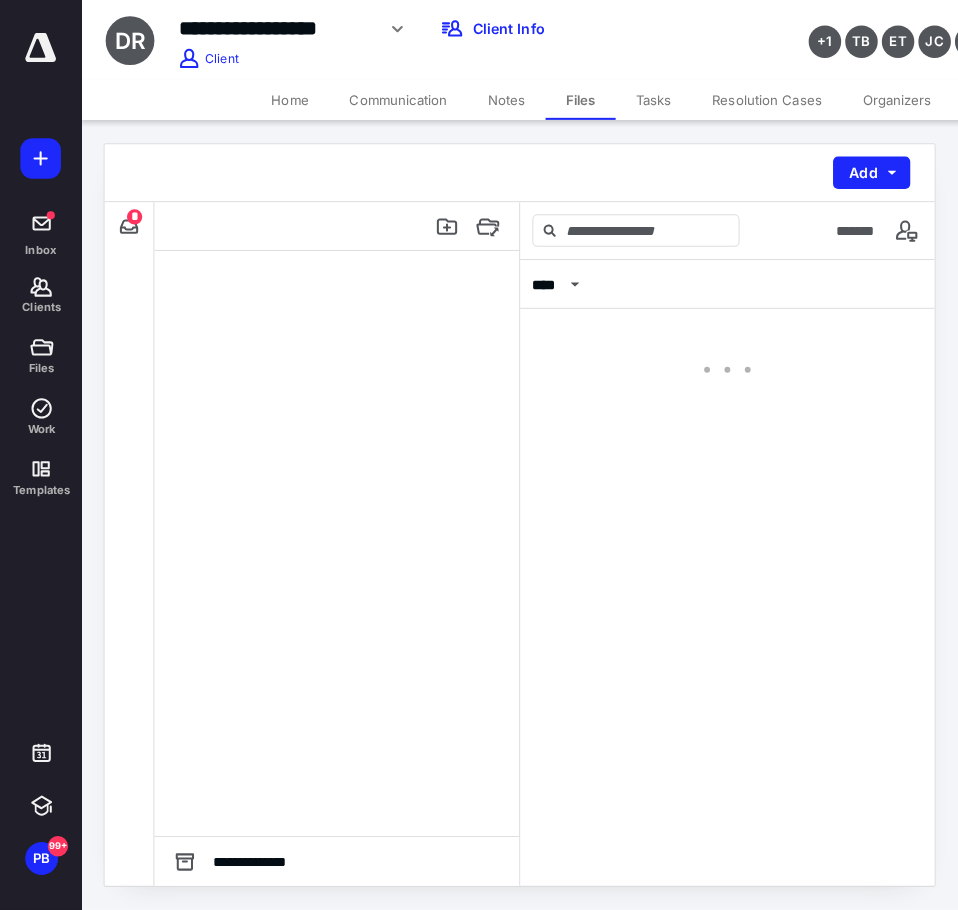 scroll, scrollTop: 0, scrollLeft: 0, axis: both 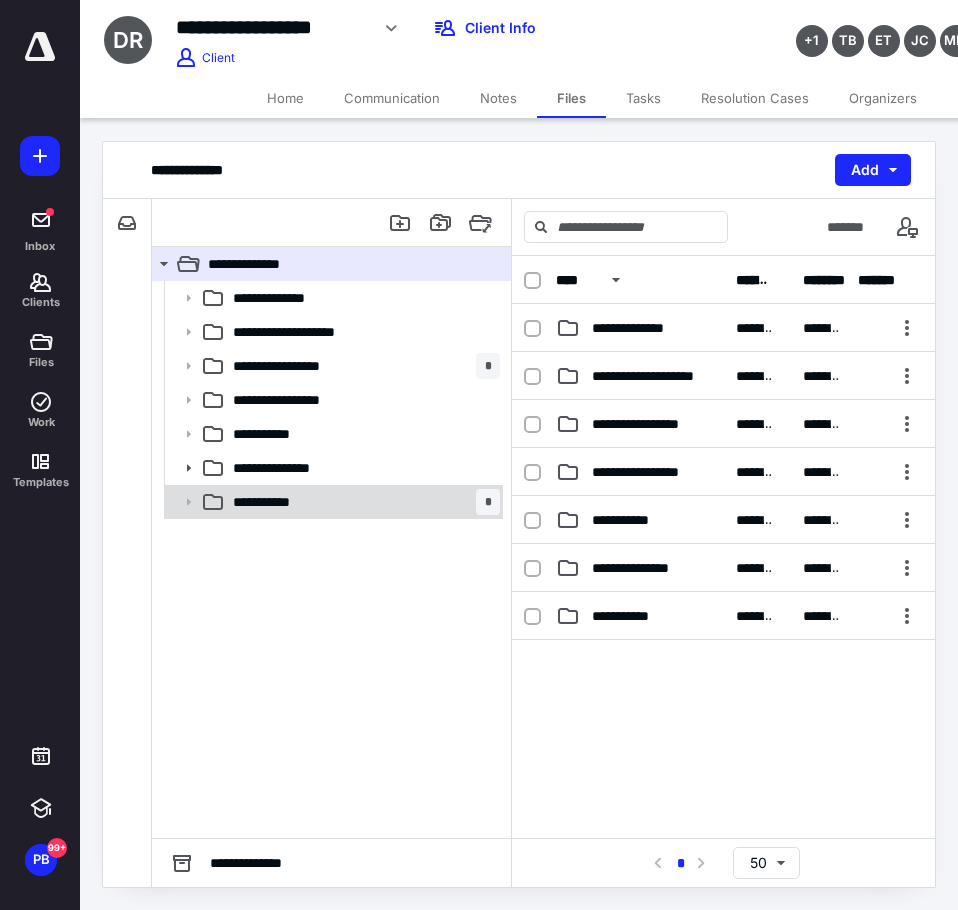 click on "**********" at bounding box center [362, 502] 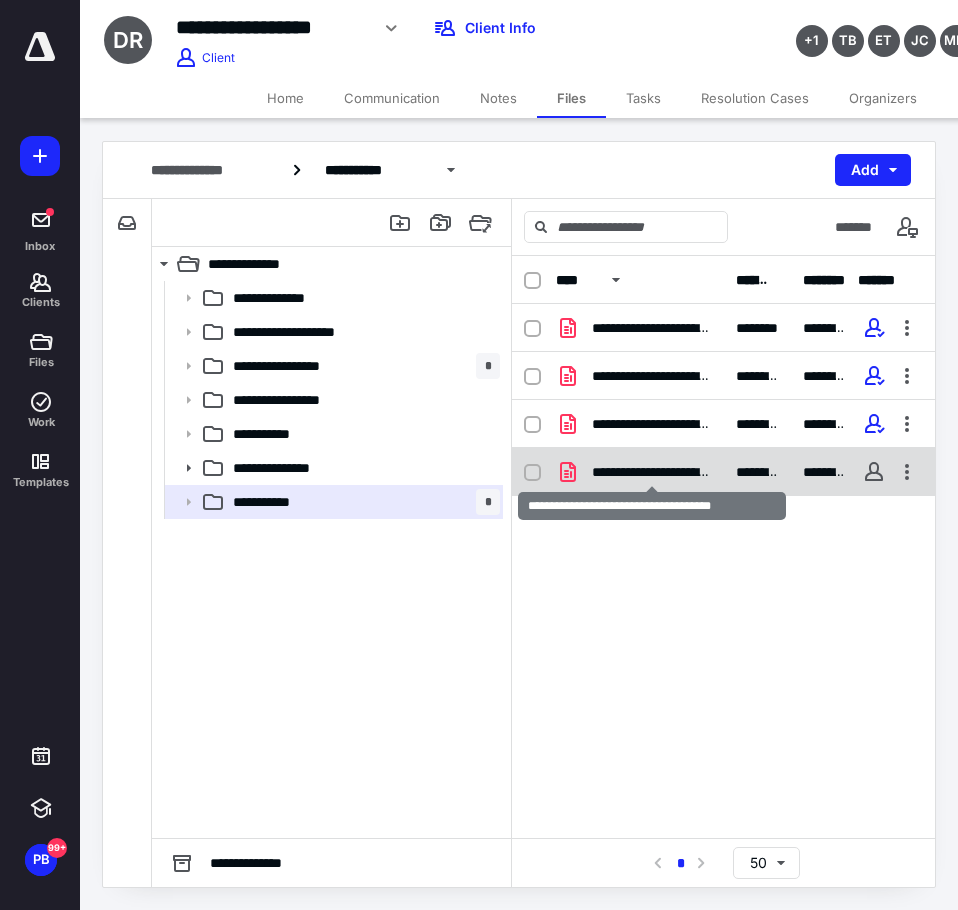 click on "**********" at bounding box center [652, 472] 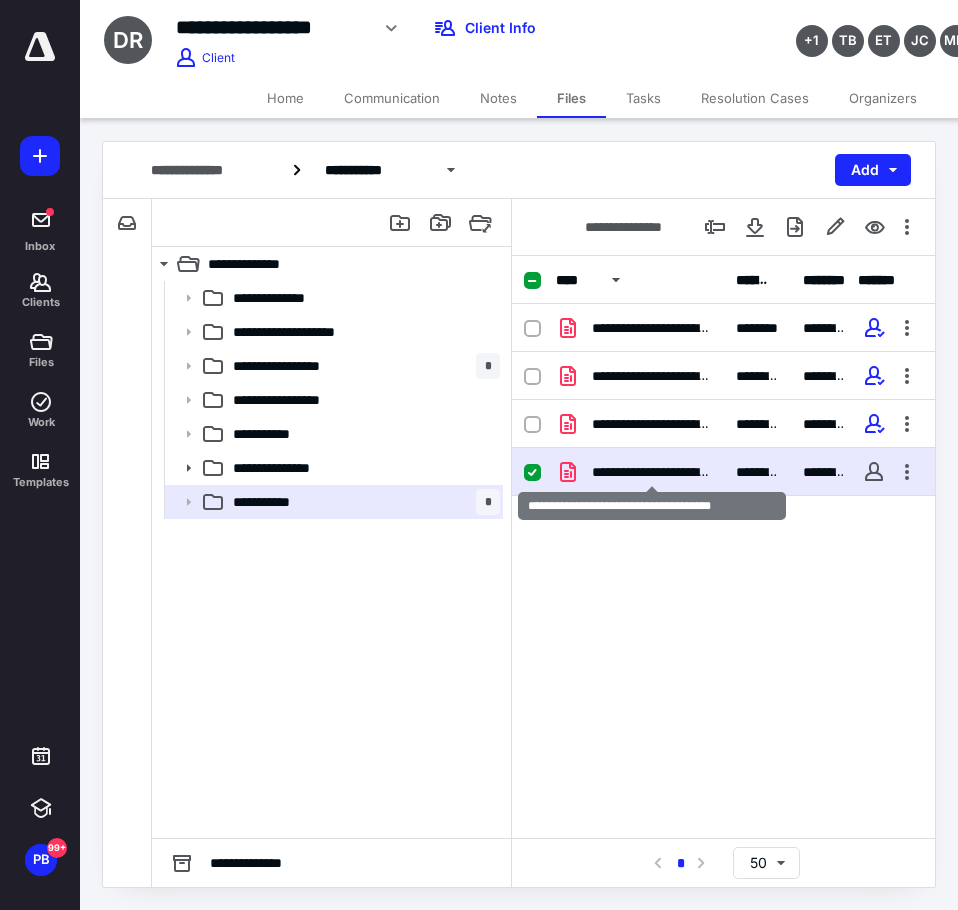click on "**********" at bounding box center [652, 472] 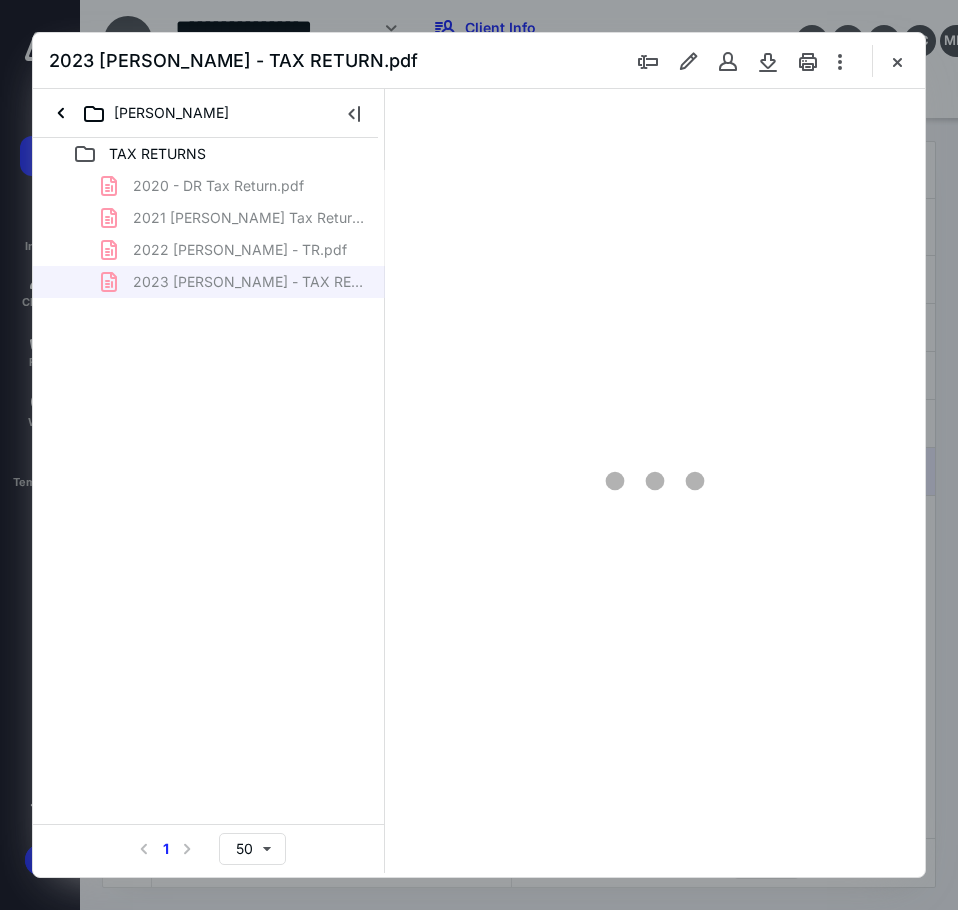 scroll, scrollTop: 0, scrollLeft: 0, axis: both 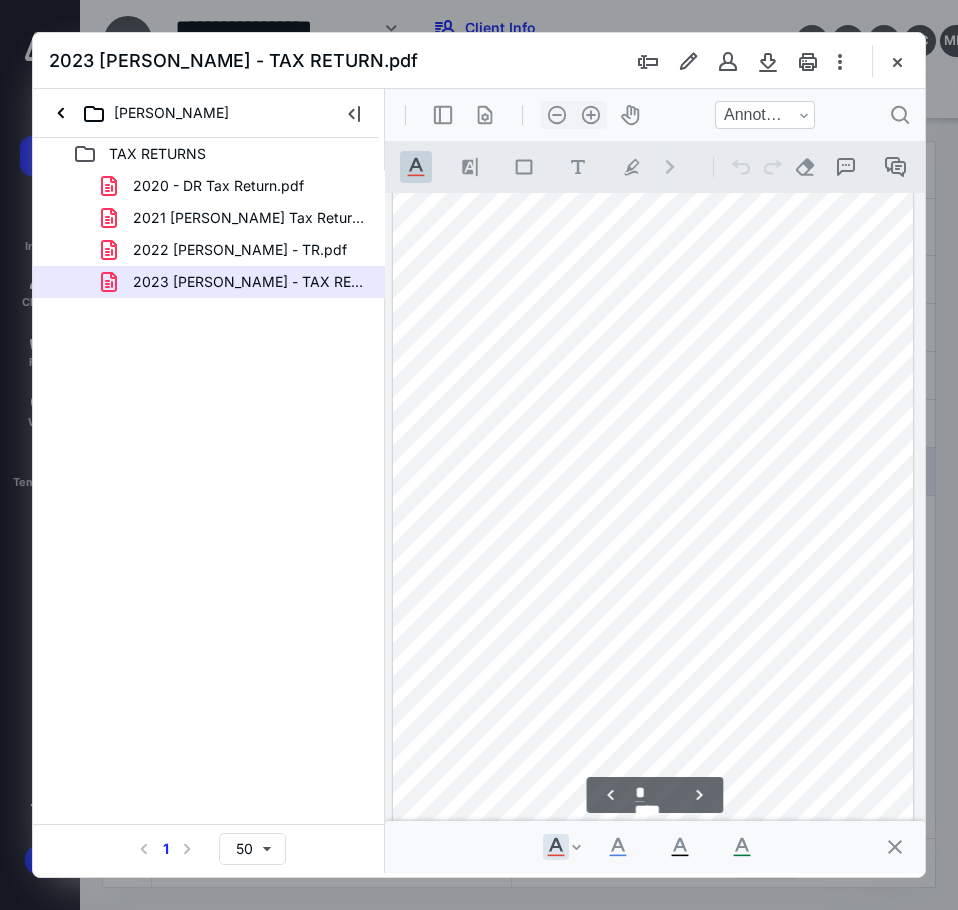 type on "*" 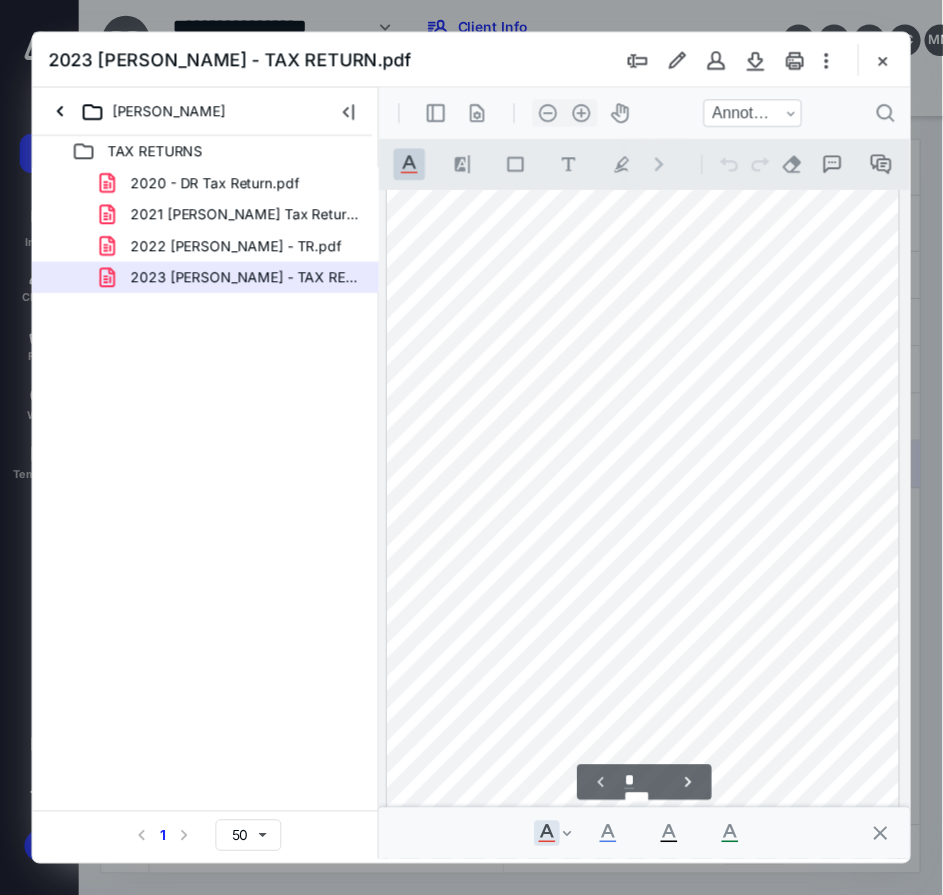 scroll, scrollTop: 0, scrollLeft: 0, axis: both 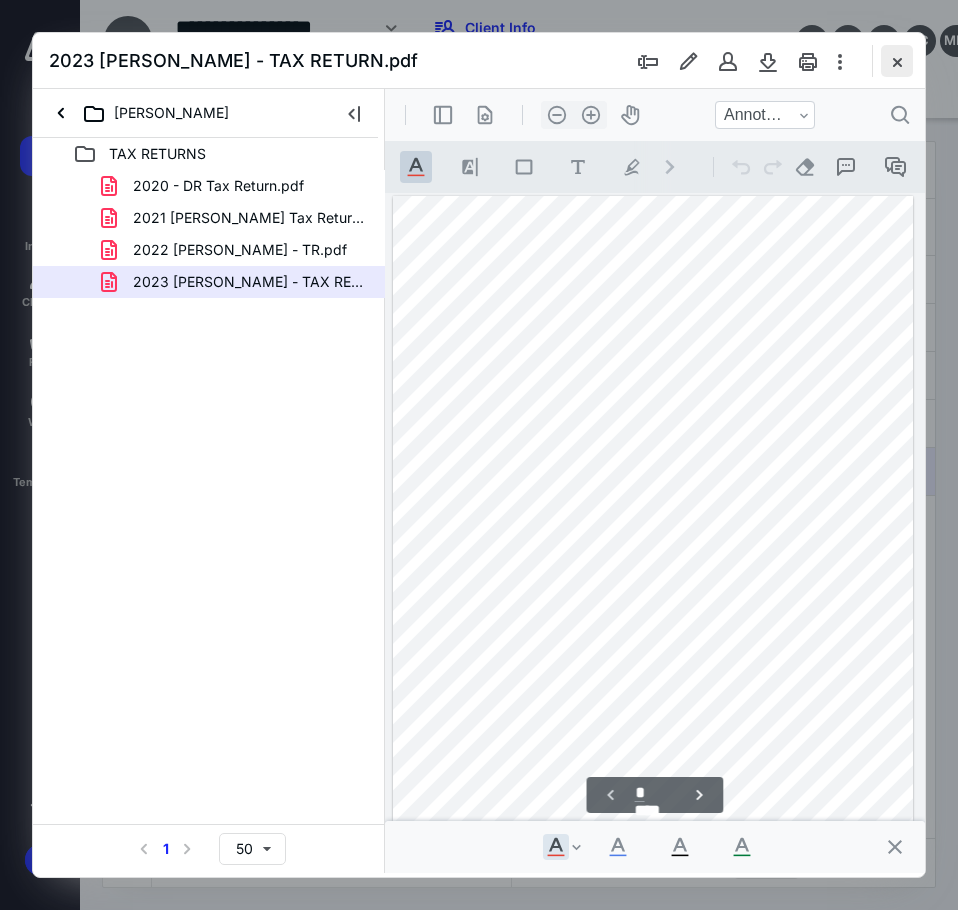 click at bounding box center [897, 61] 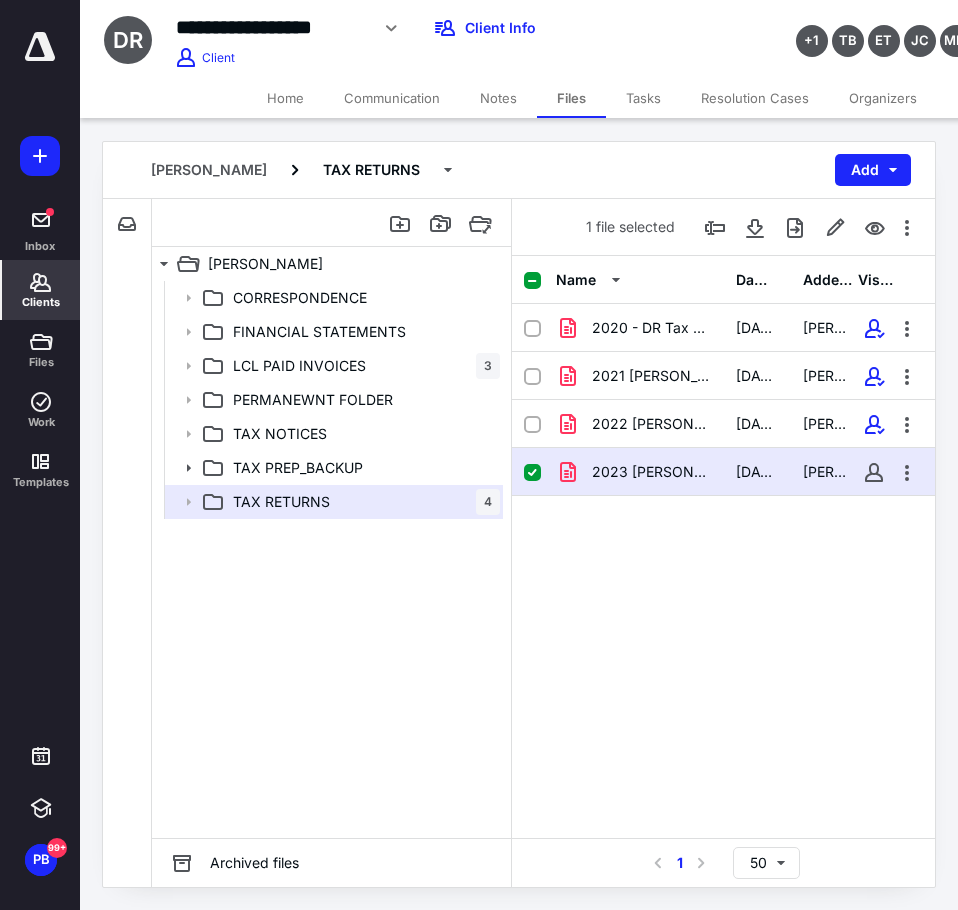 click on "Clients" at bounding box center (41, 290) 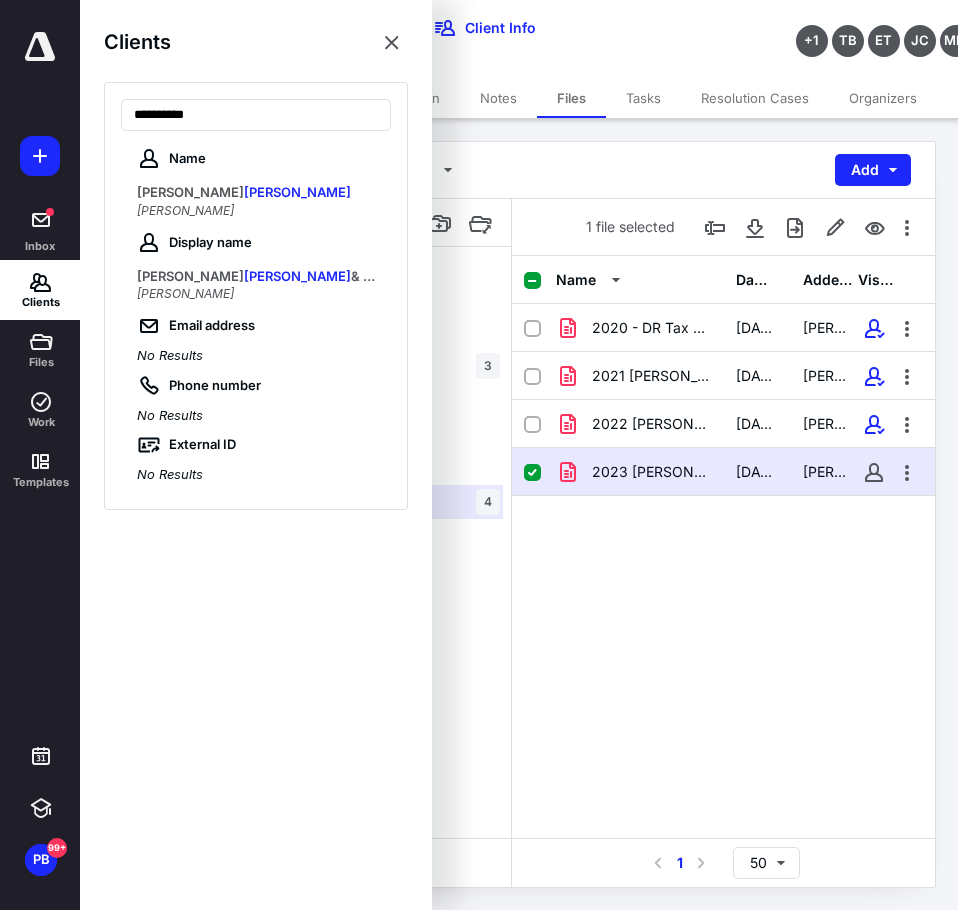 type on "**********" 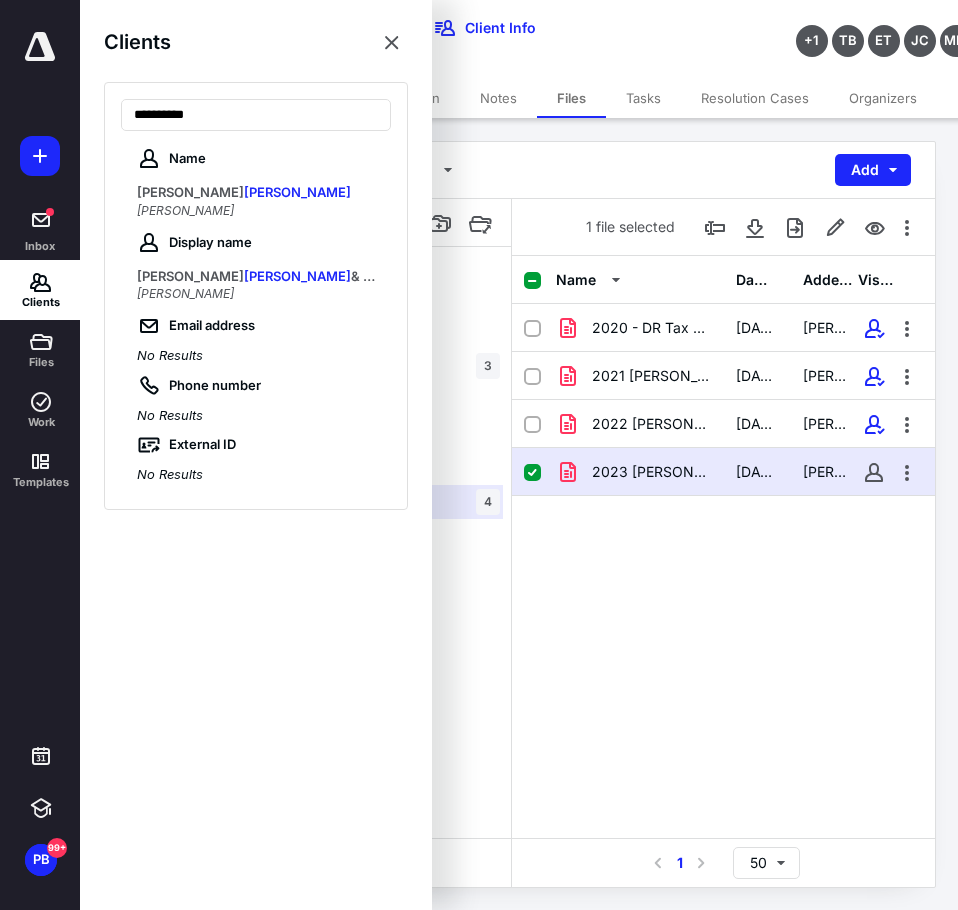 click on "[PERSON_NAME]" at bounding box center (185, 210) 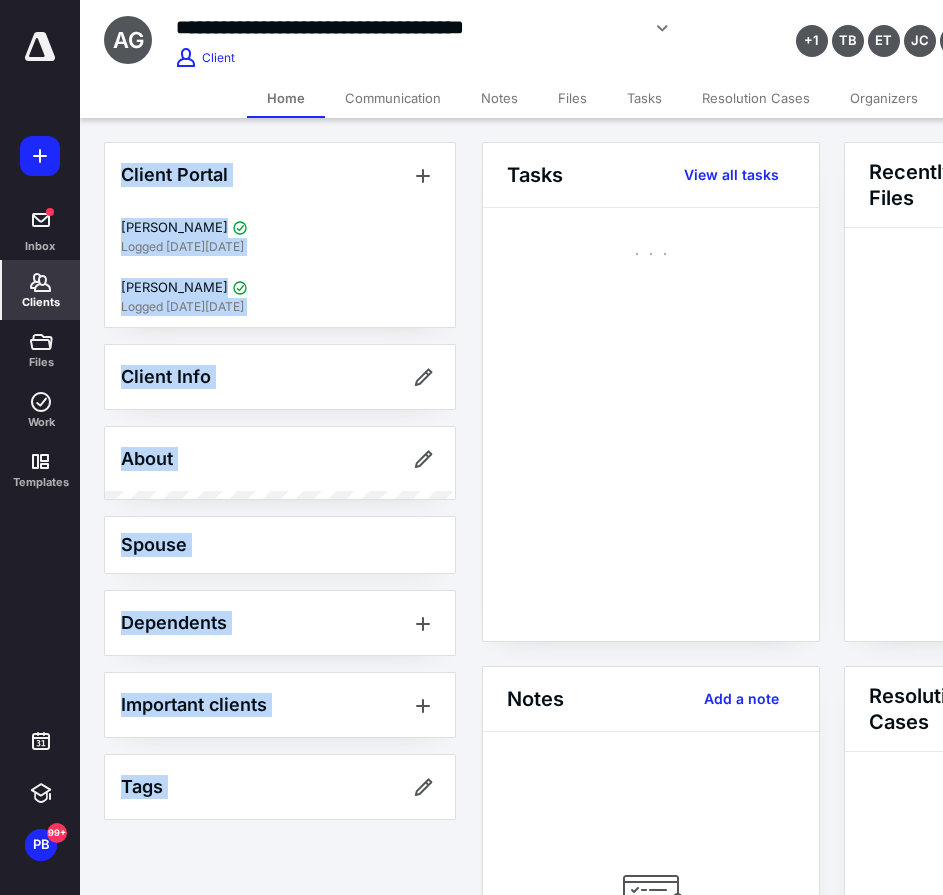 click on "Client Info" at bounding box center [280, 377] 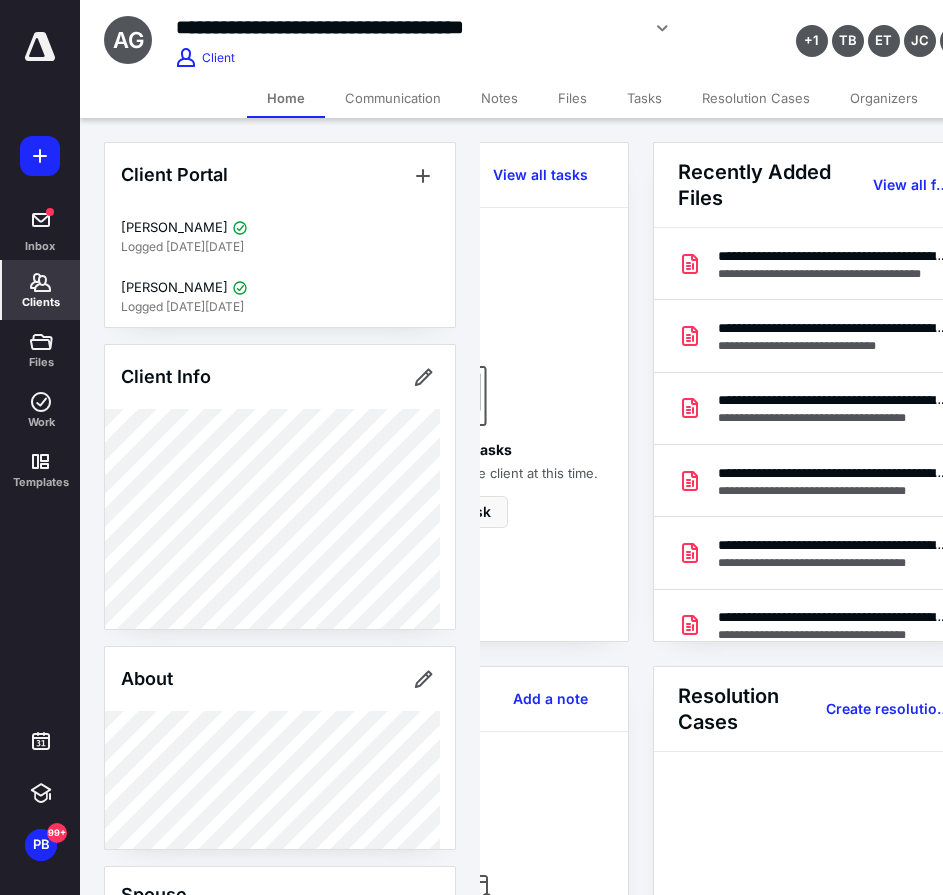 scroll, scrollTop: 0, scrollLeft: 239, axis: horizontal 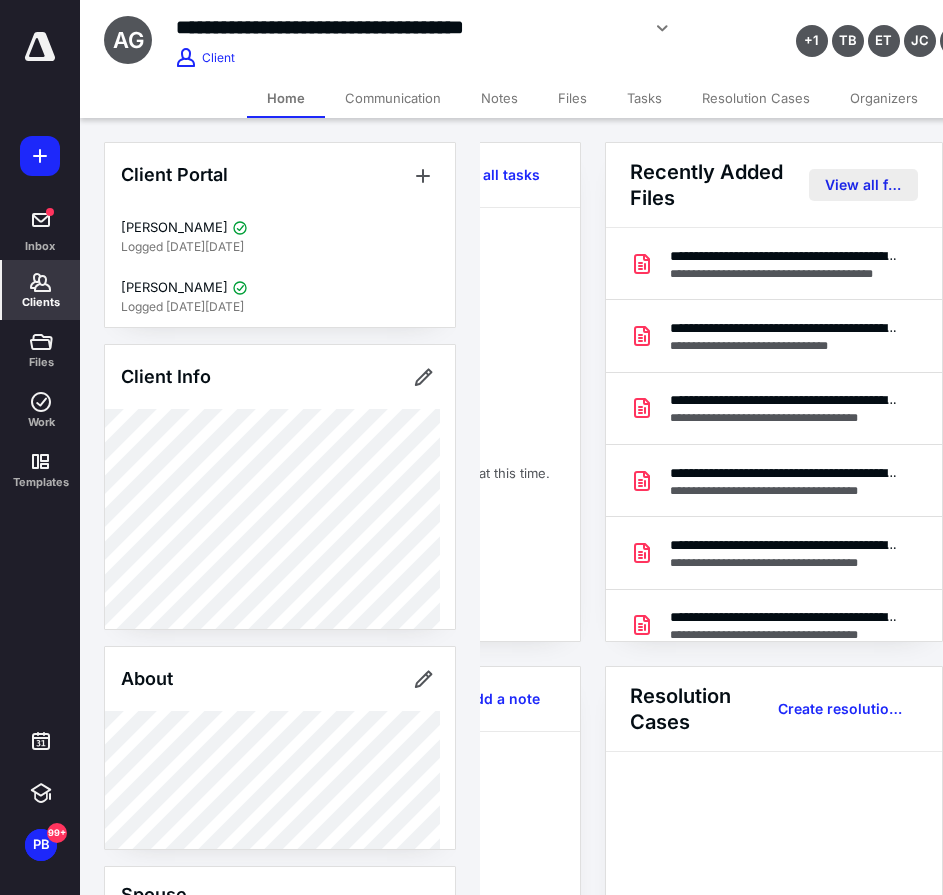 click on "View all files" at bounding box center [863, 185] 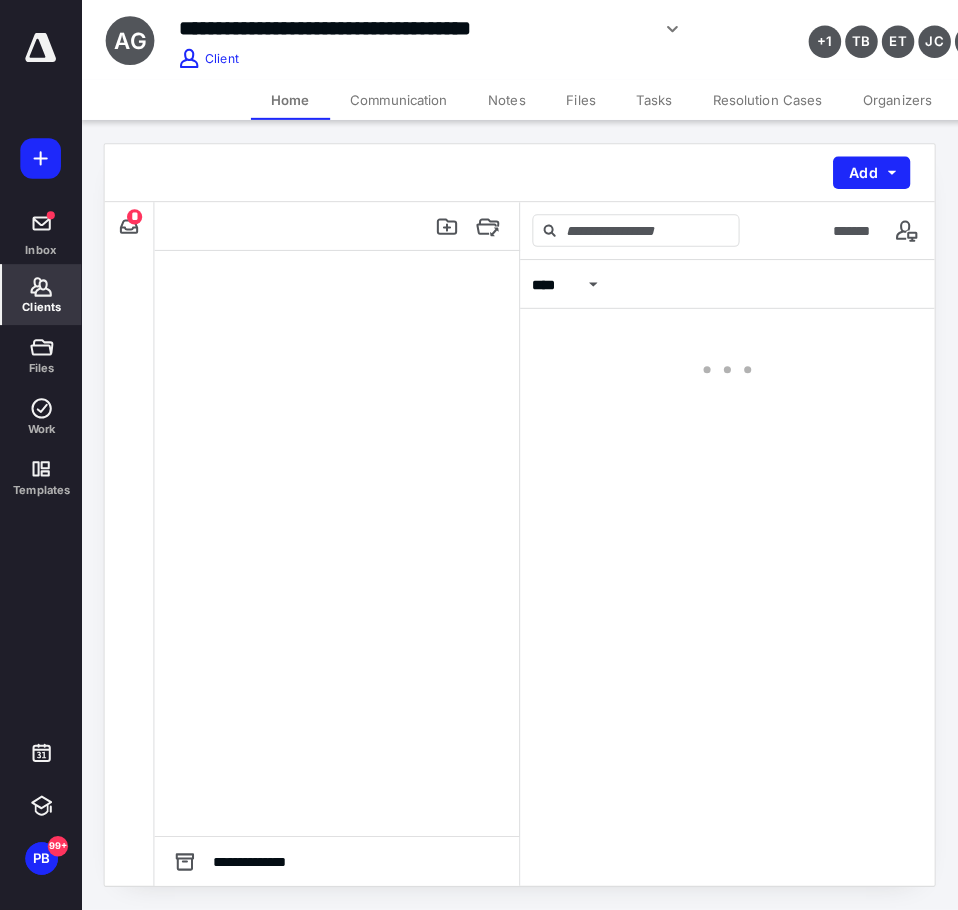 scroll, scrollTop: 0, scrollLeft: 0, axis: both 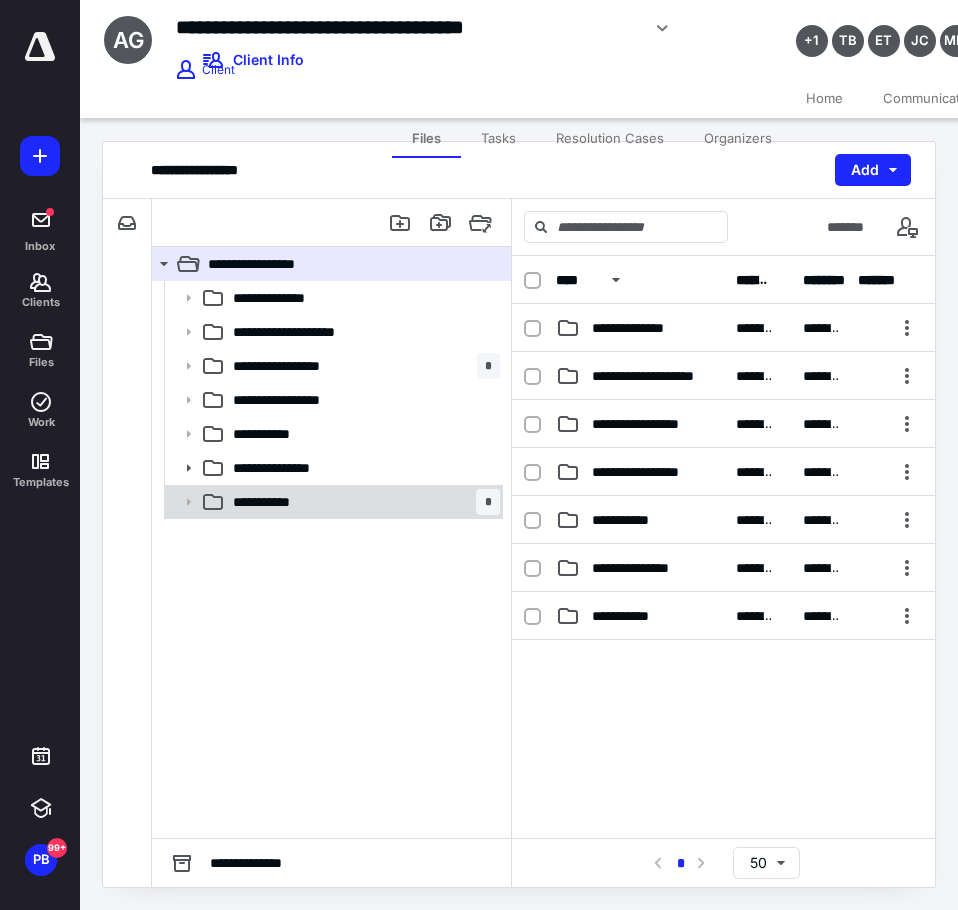 click on "**********" at bounding box center (281, 502) 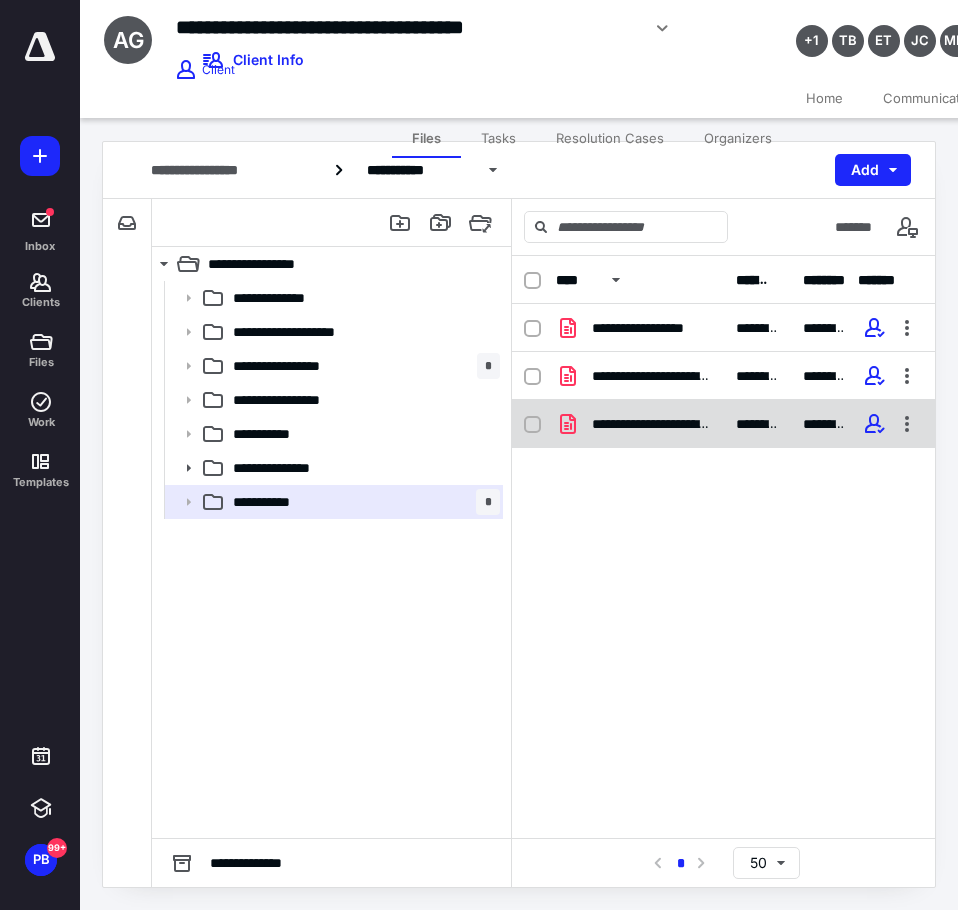 click on "**********" at bounding box center (723, 424) 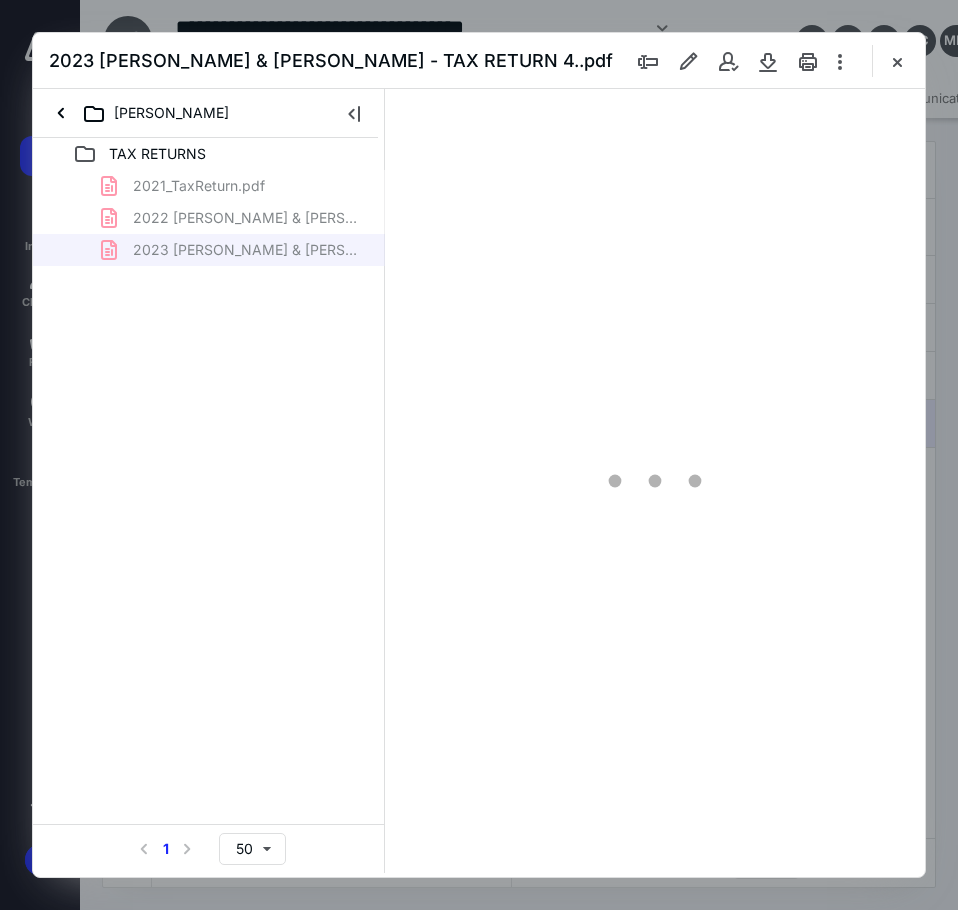 scroll, scrollTop: 0, scrollLeft: 0, axis: both 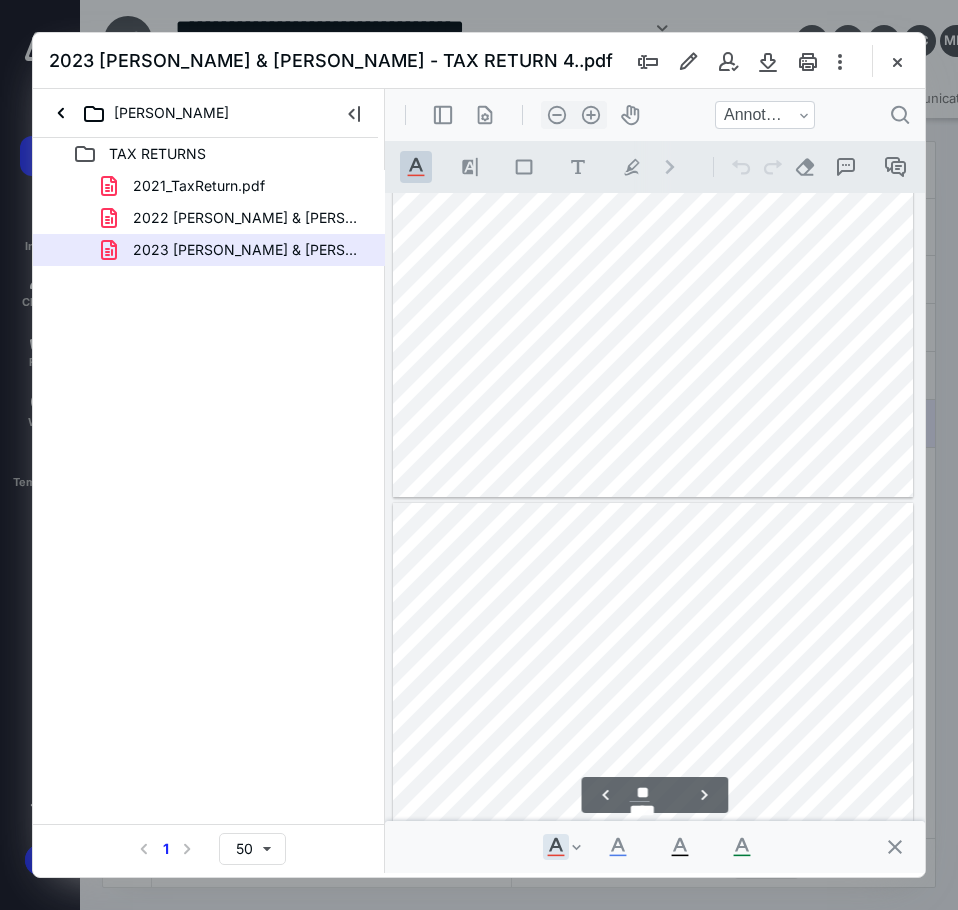 type on "**" 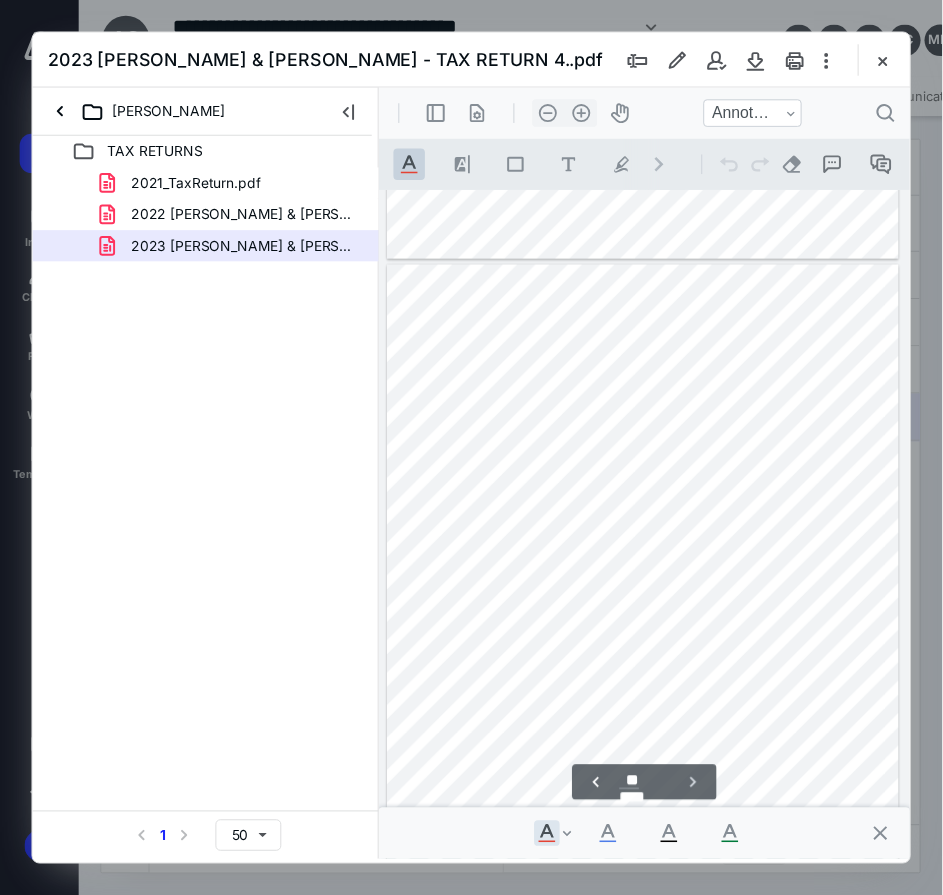 scroll, scrollTop: 12221, scrollLeft: 0, axis: vertical 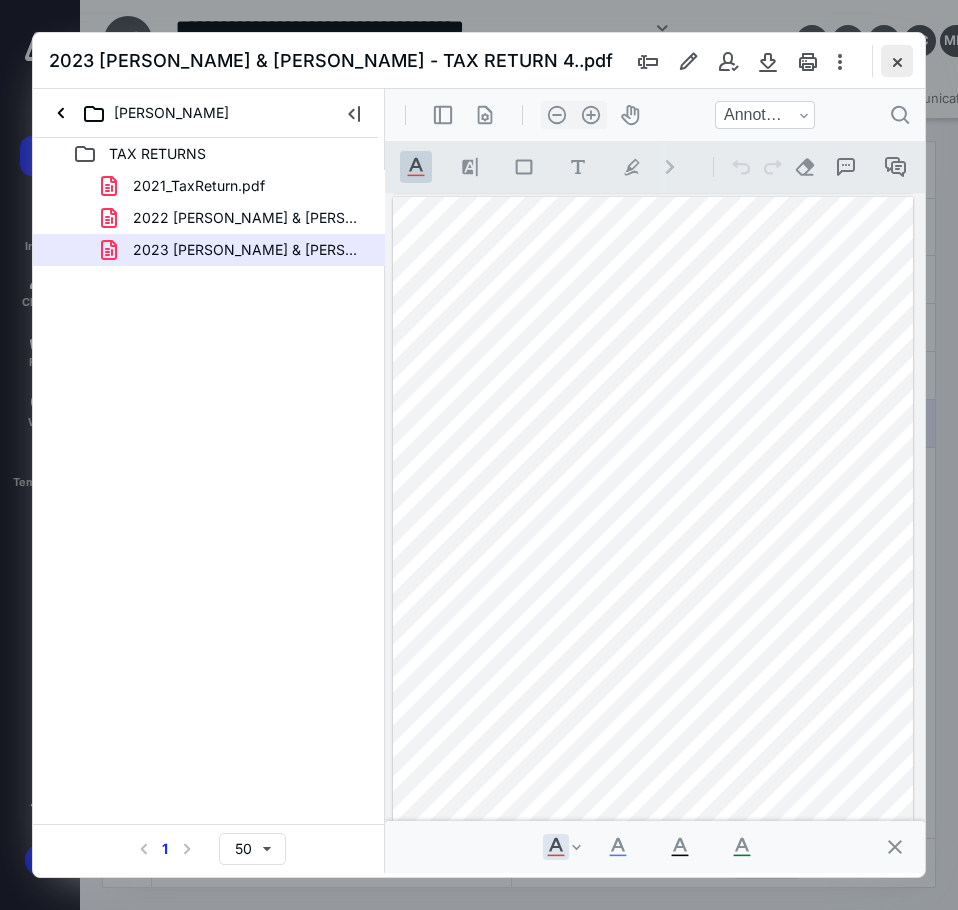 click at bounding box center (897, 61) 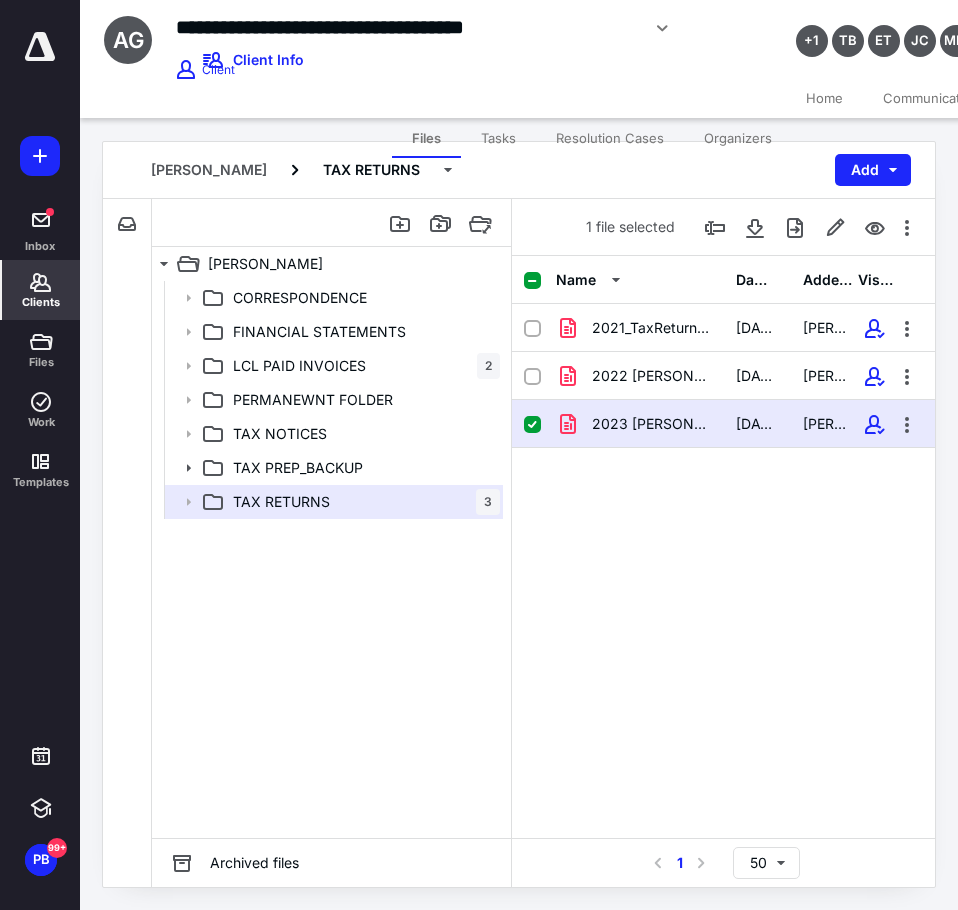 click 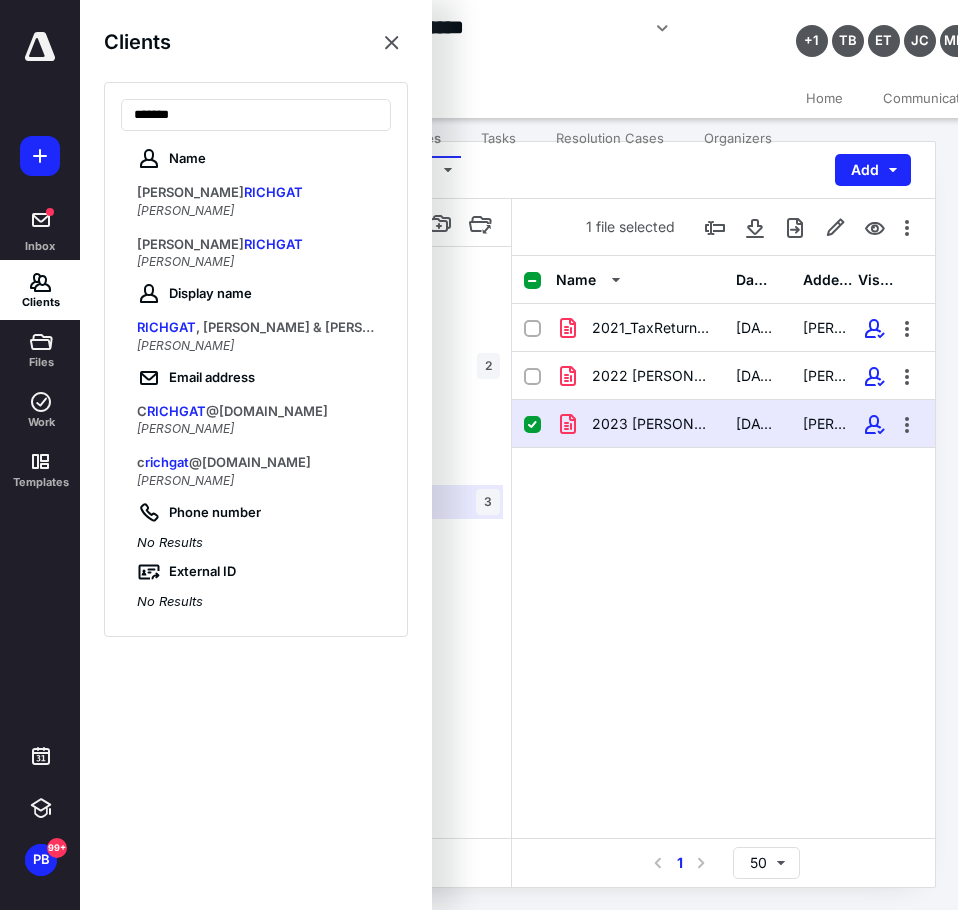 type on "*******" 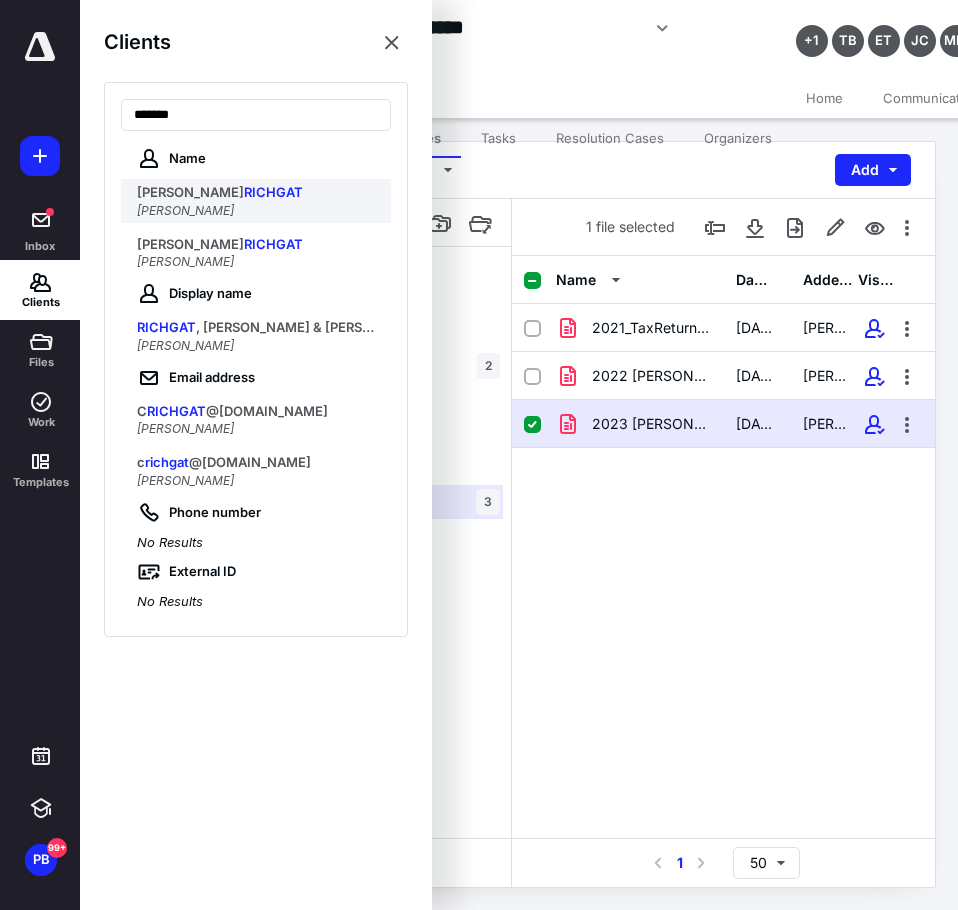 click on "[PERSON_NAME] [PERSON_NAME]" at bounding box center (264, 201) 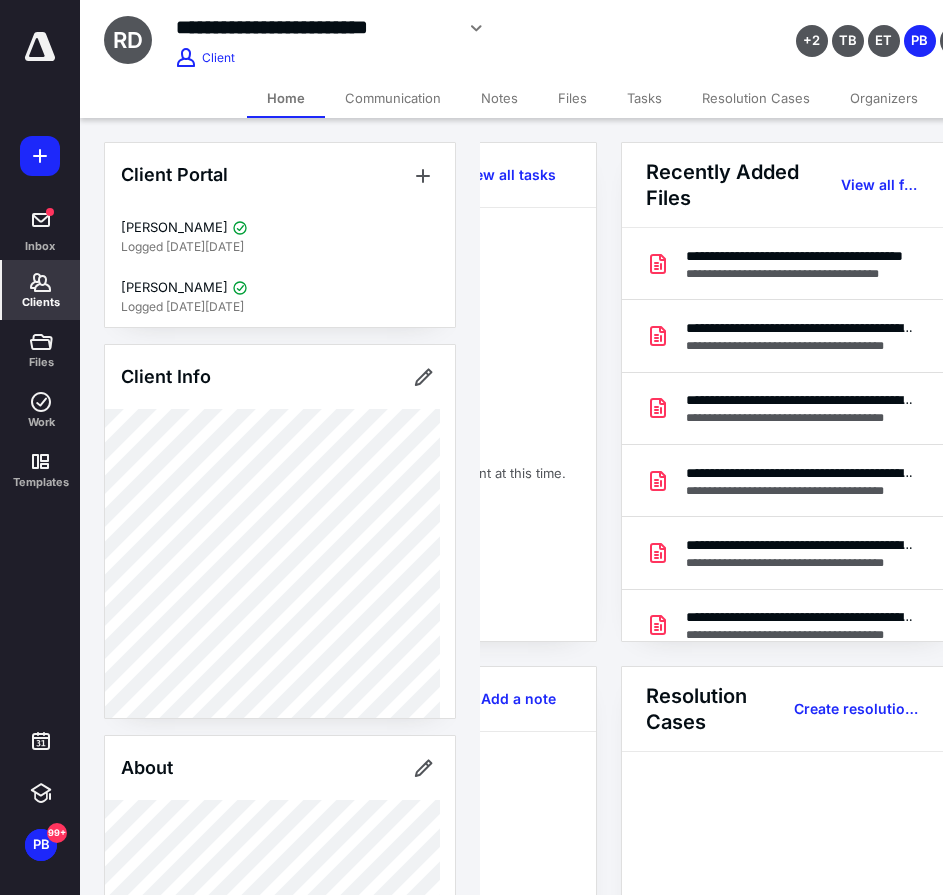 scroll, scrollTop: 0, scrollLeft: 239, axis: horizontal 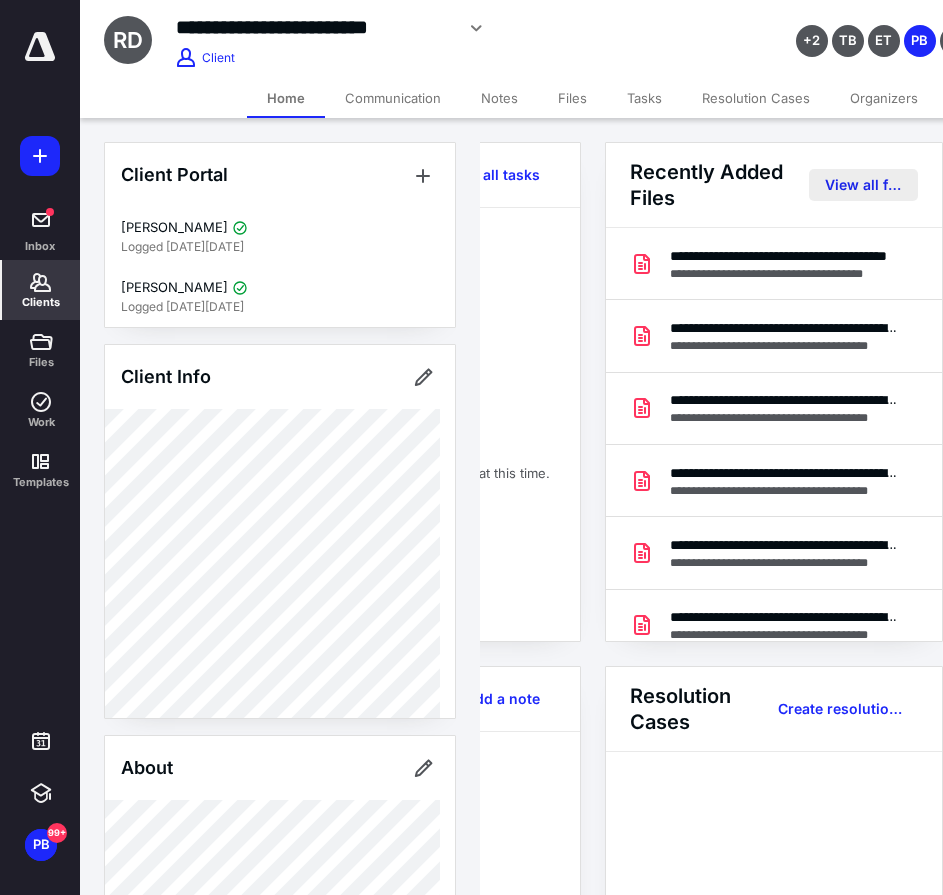 click on "View all files" at bounding box center (863, 185) 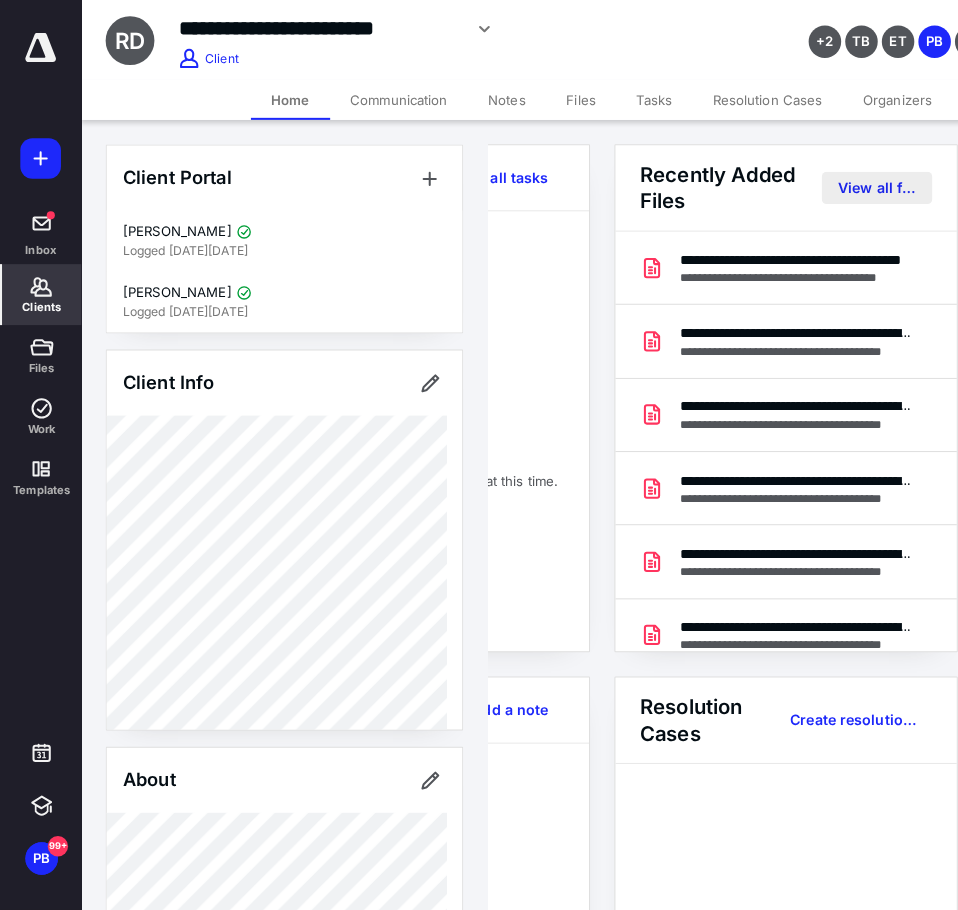 scroll, scrollTop: 0, scrollLeft: 0, axis: both 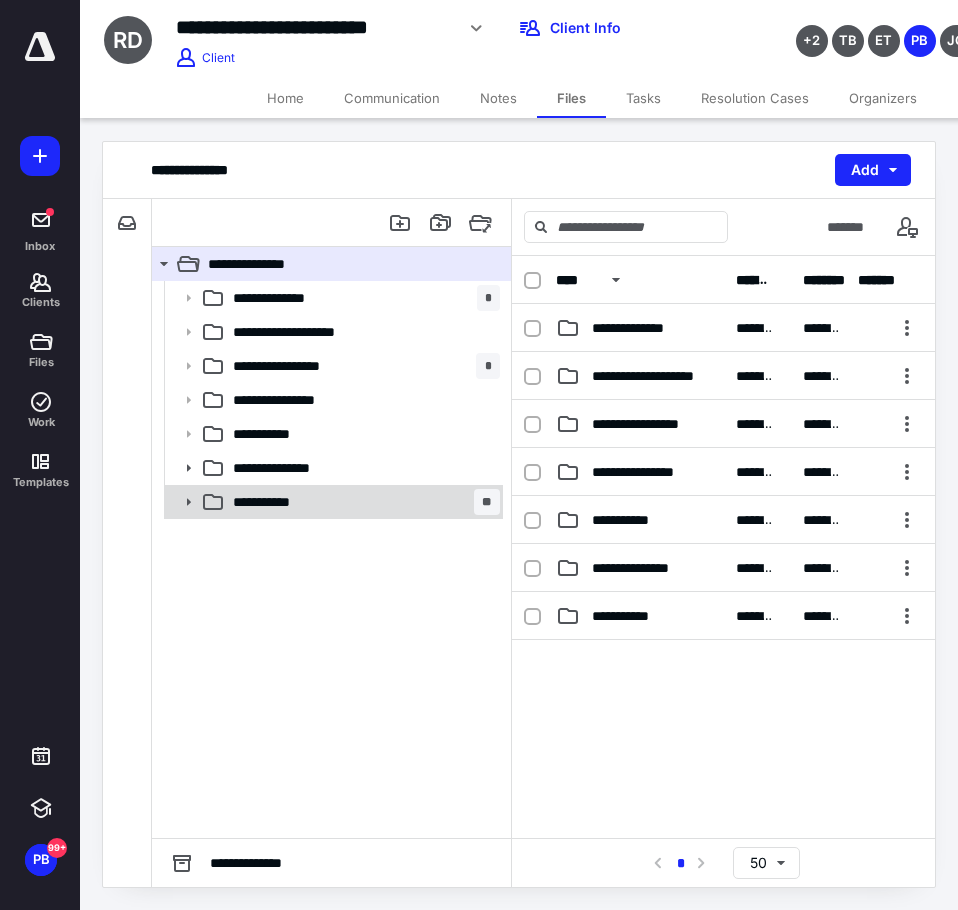 click on "**********" at bounding box center [281, 502] 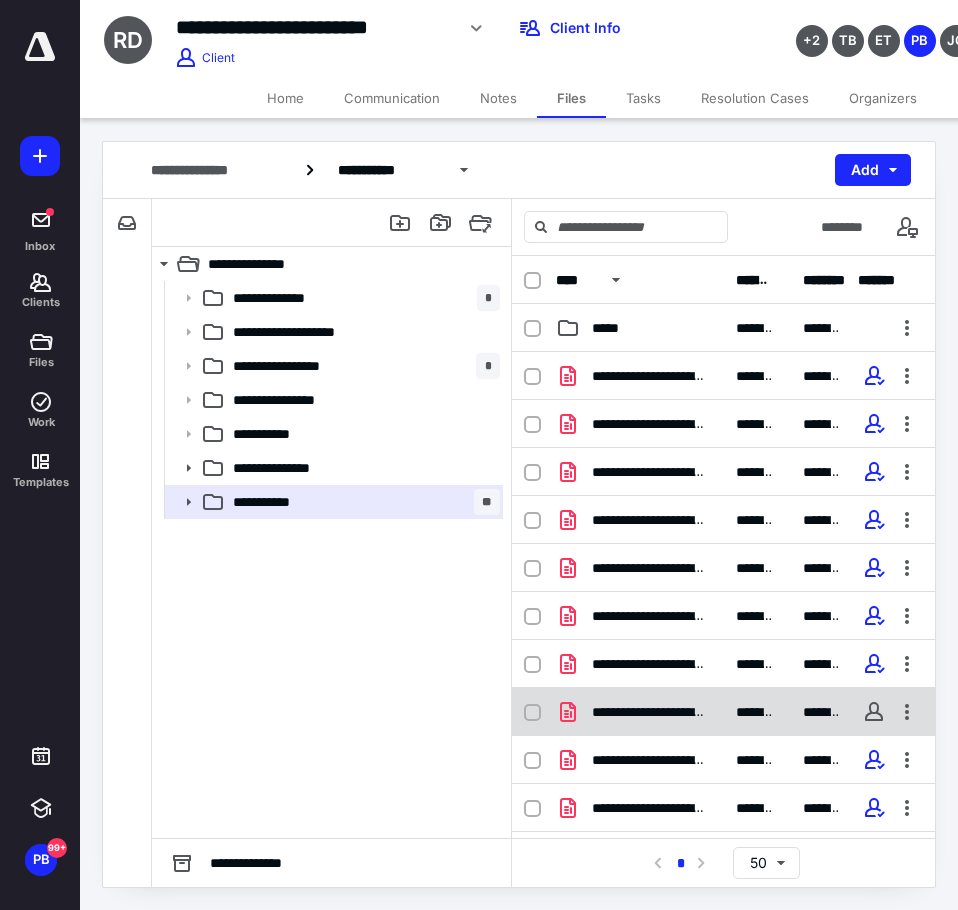 scroll, scrollTop: 42, scrollLeft: 0, axis: vertical 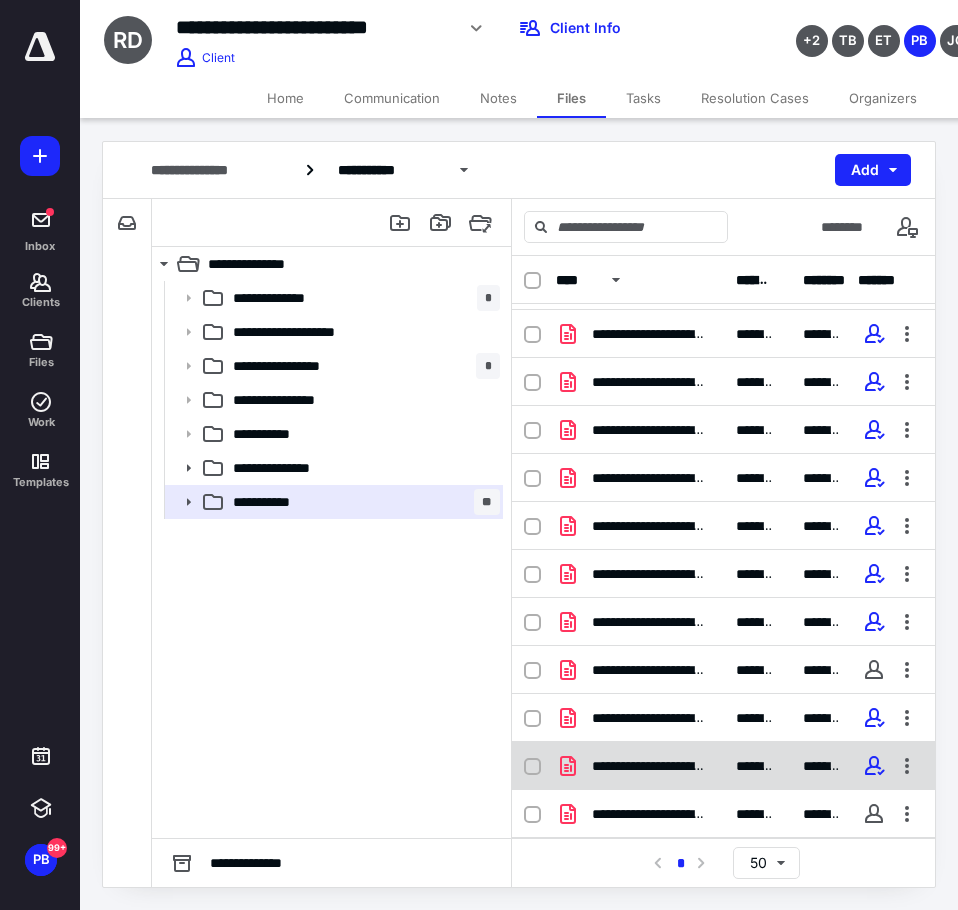 click on "**********" at bounding box center (723, 814) 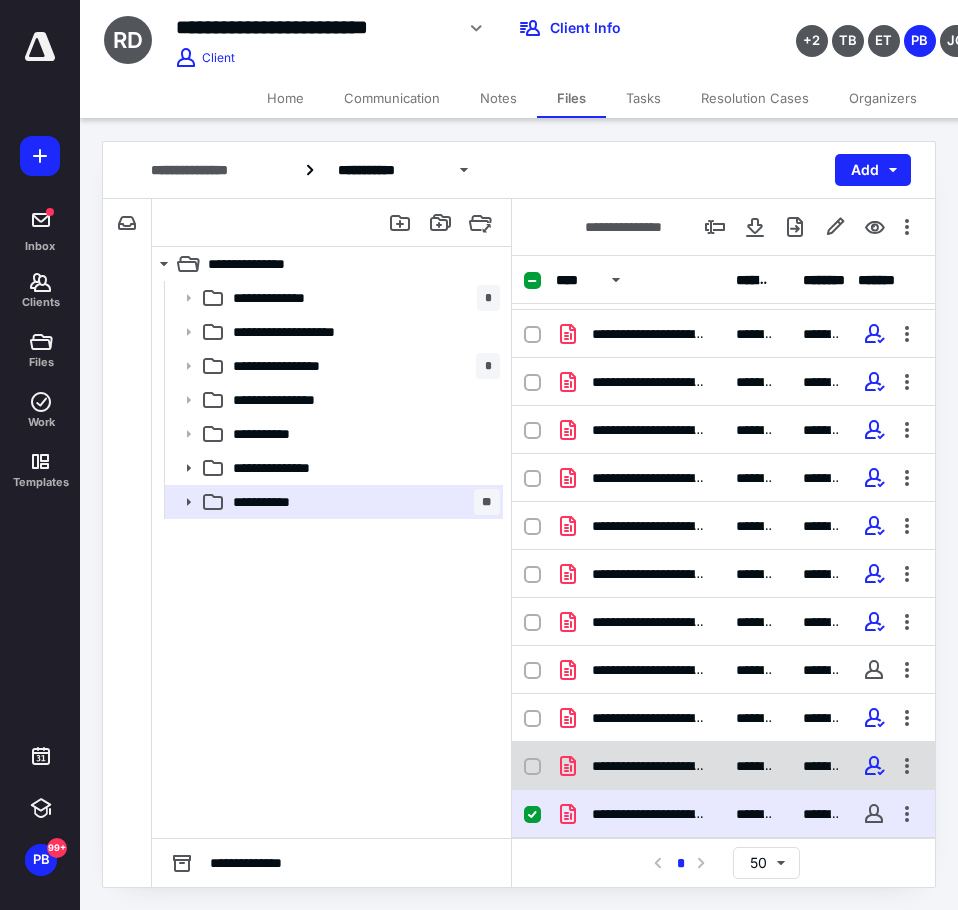 click on "**********" at bounding box center [723, 814] 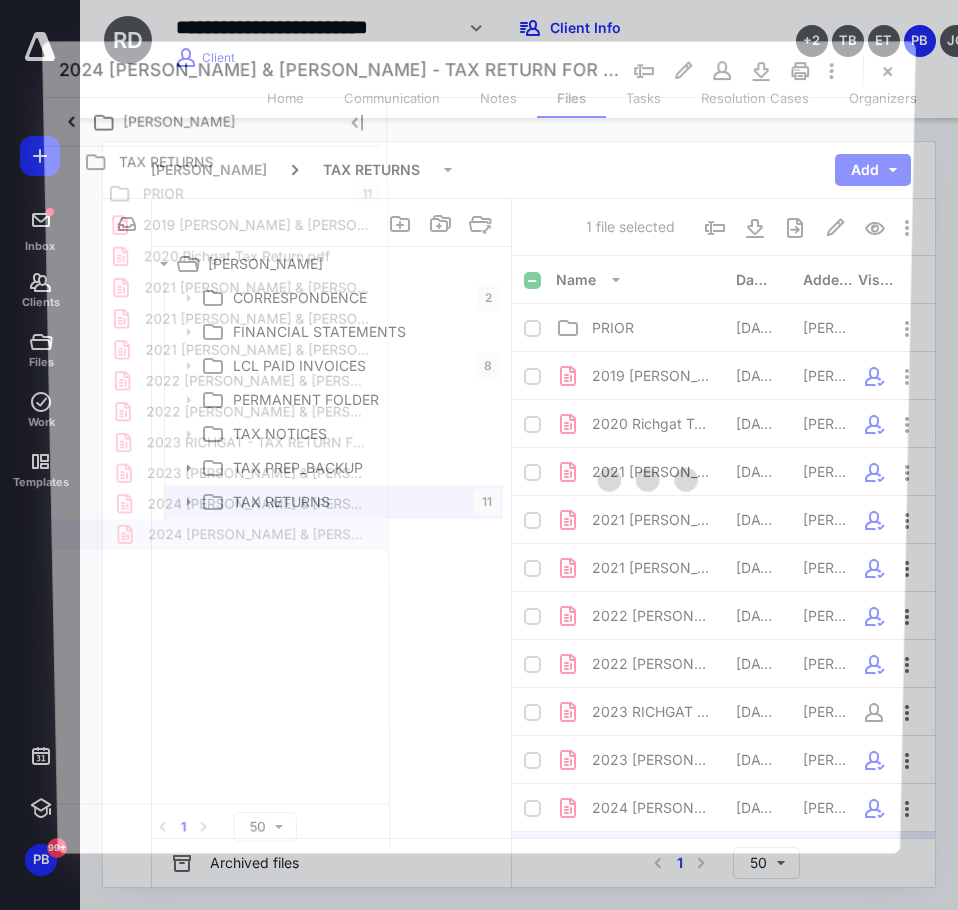scroll, scrollTop: 42, scrollLeft: 0, axis: vertical 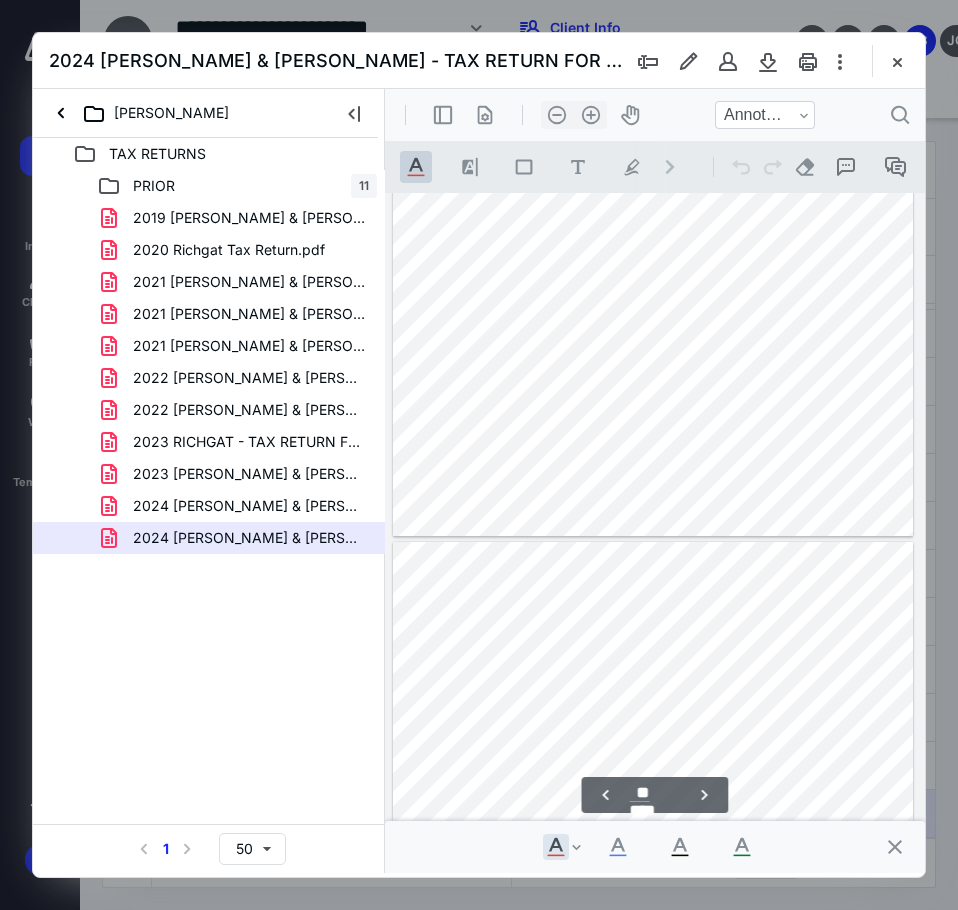 type on "**" 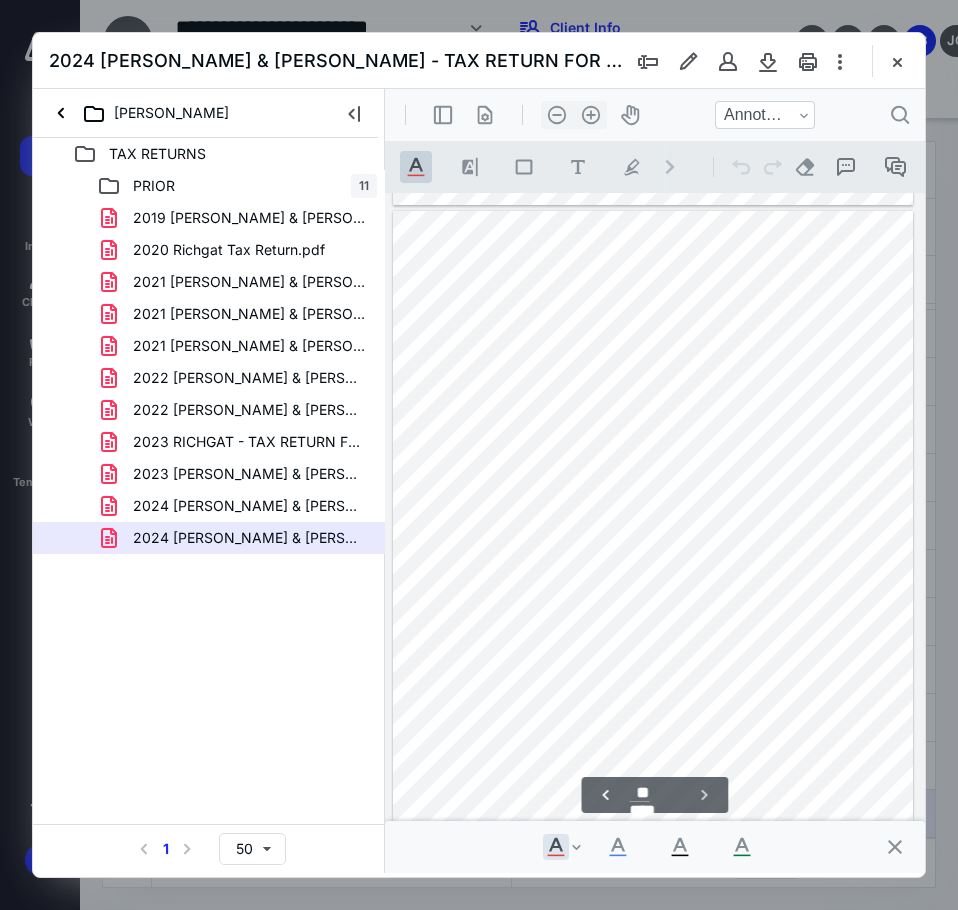scroll, scrollTop: 19011, scrollLeft: 0, axis: vertical 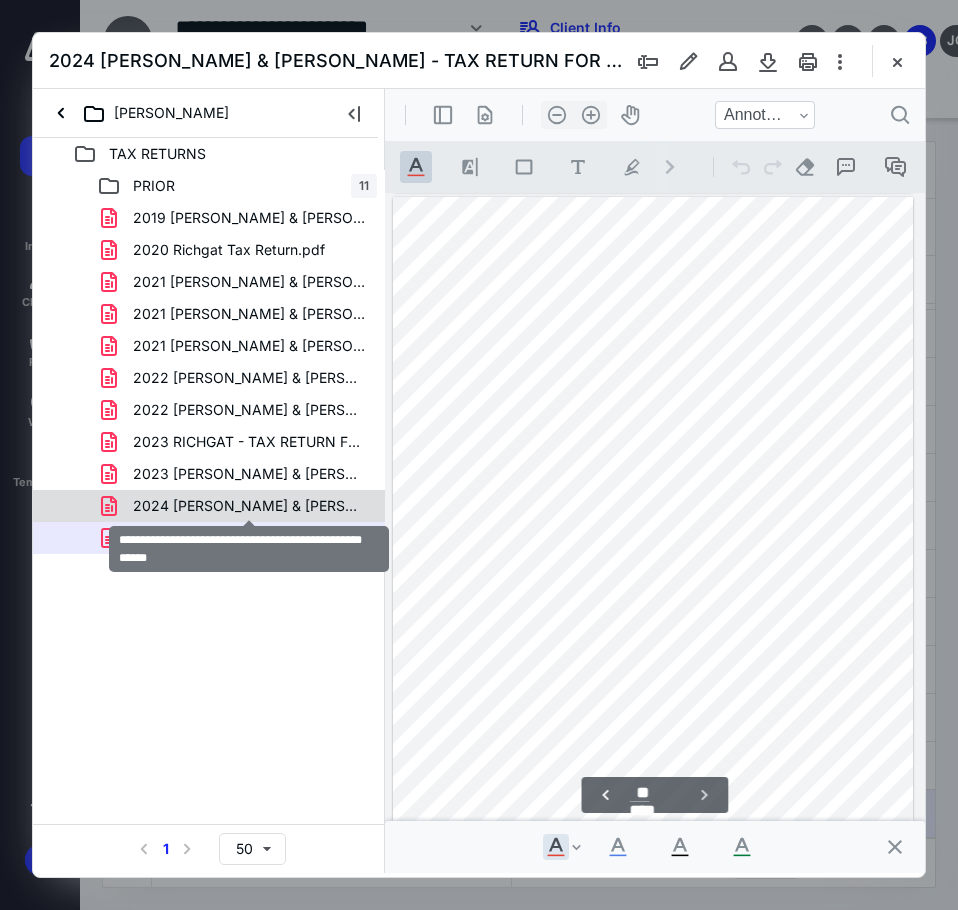 click on "2024 [PERSON_NAME] & [PERSON_NAME] -  TAX RETURN [DATE].pdf" at bounding box center [249, 506] 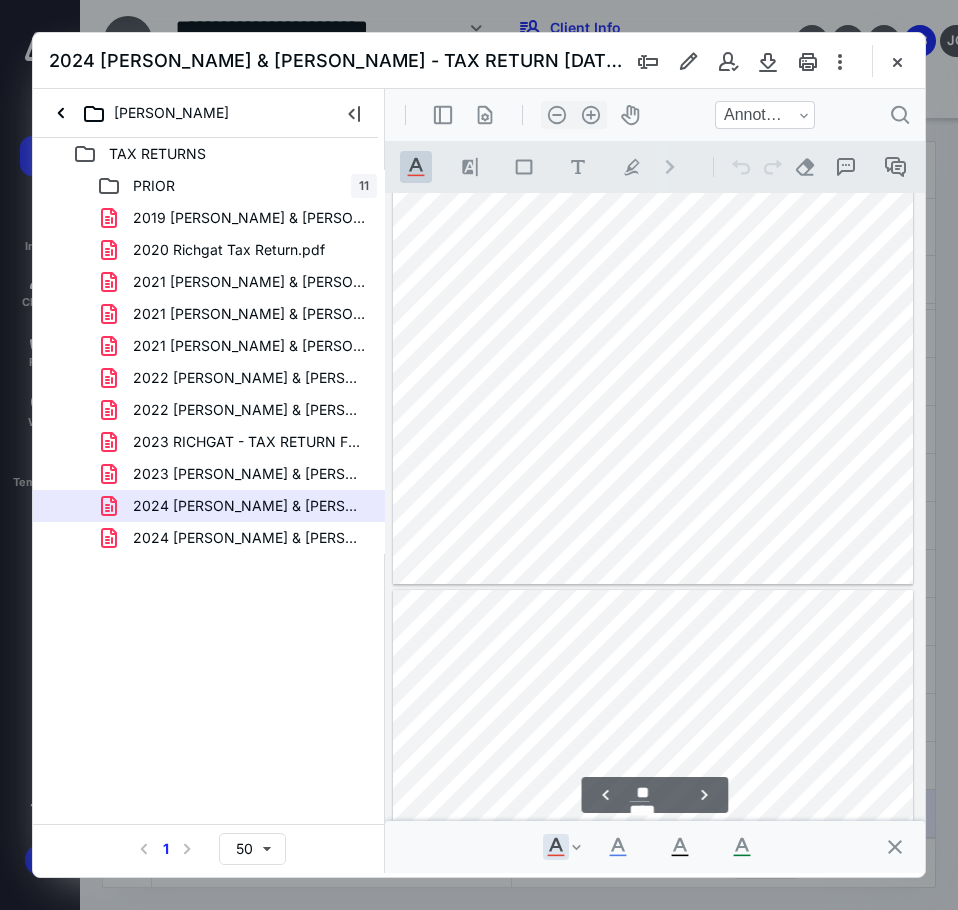 scroll, scrollTop: 12111, scrollLeft: 0, axis: vertical 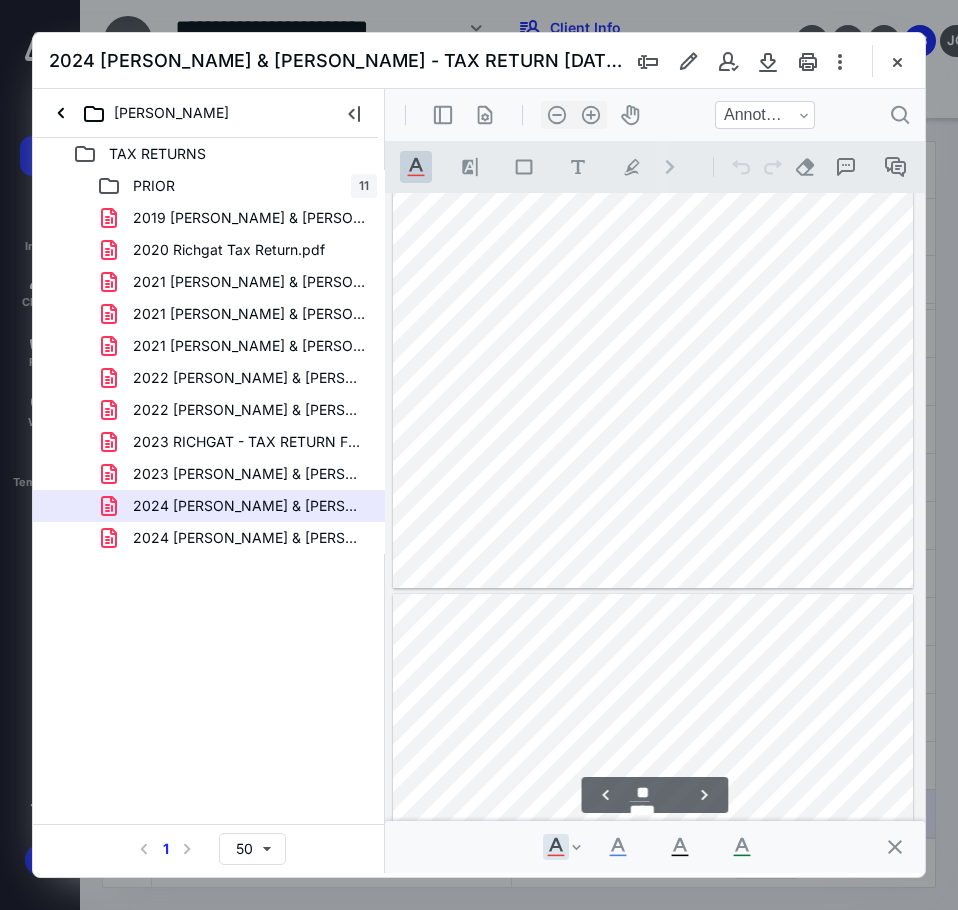 type on "**" 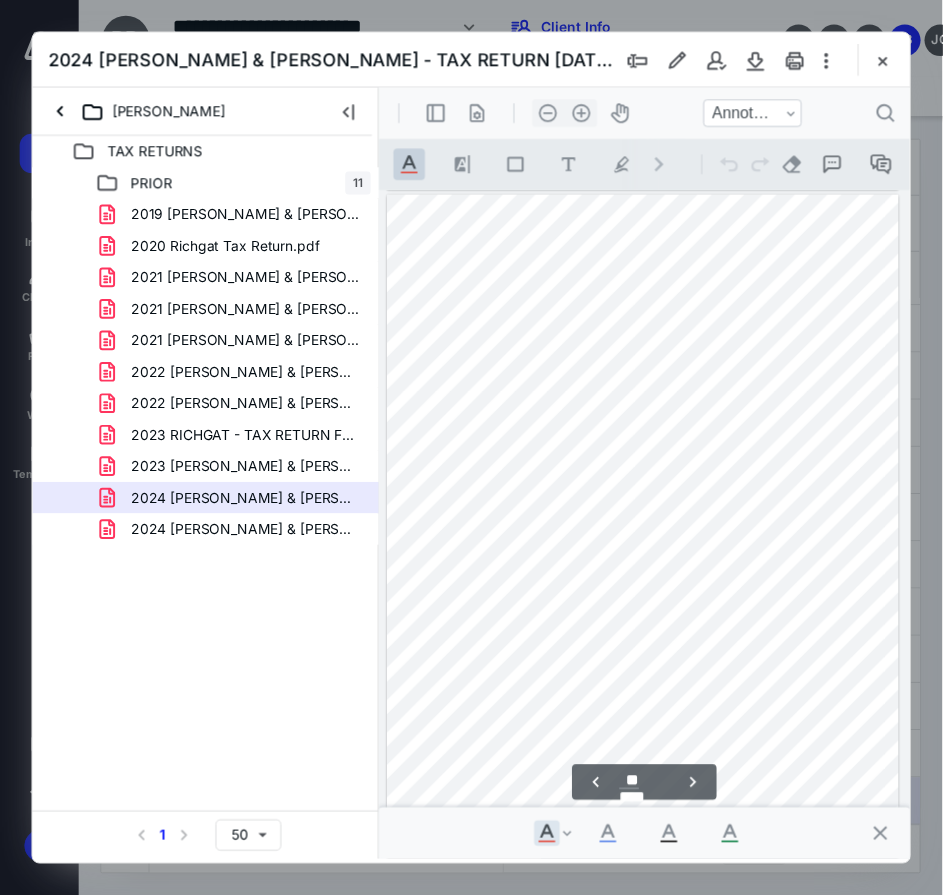 scroll, scrollTop: 19011, scrollLeft: 0, axis: vertical 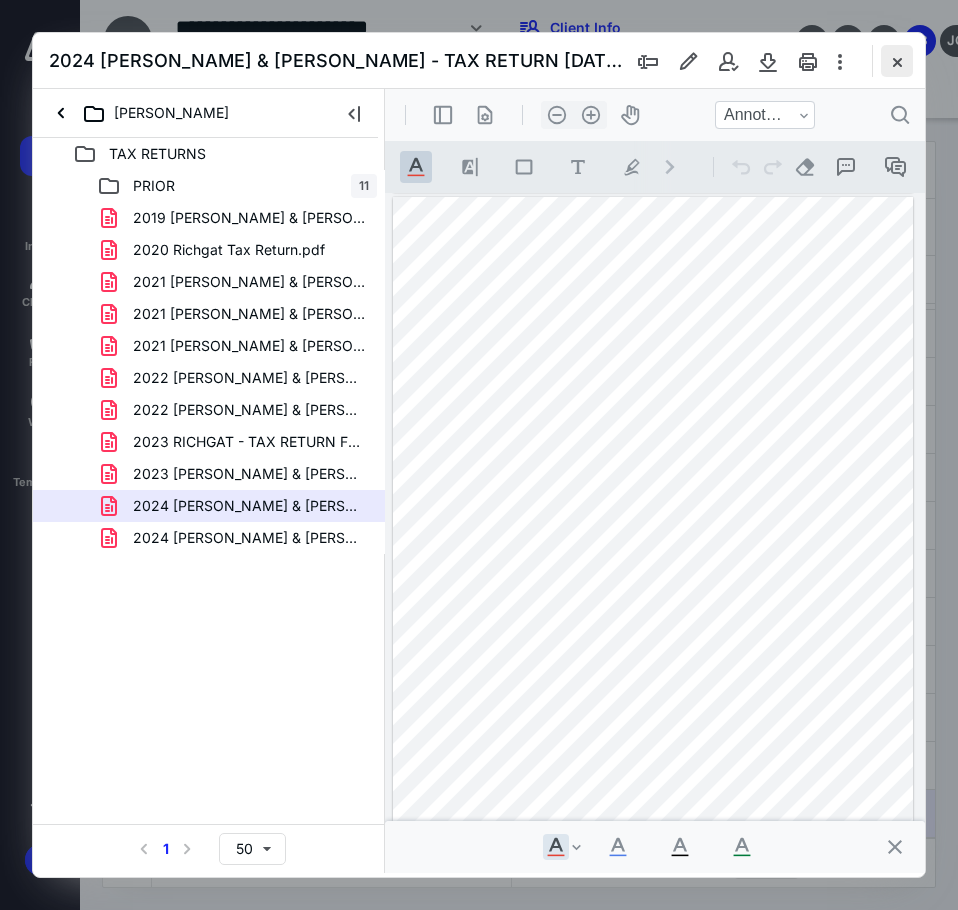 click at bounding box center (897, 61) 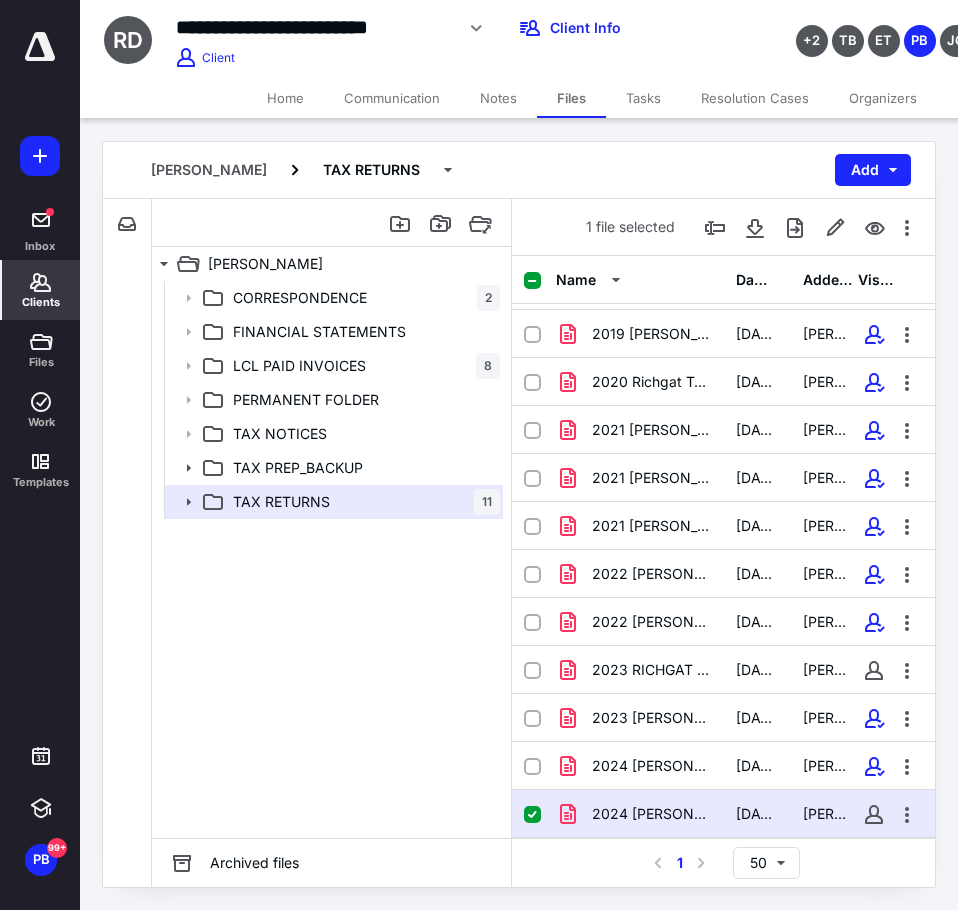 click on "Clients" at bounding box center [41, 290] 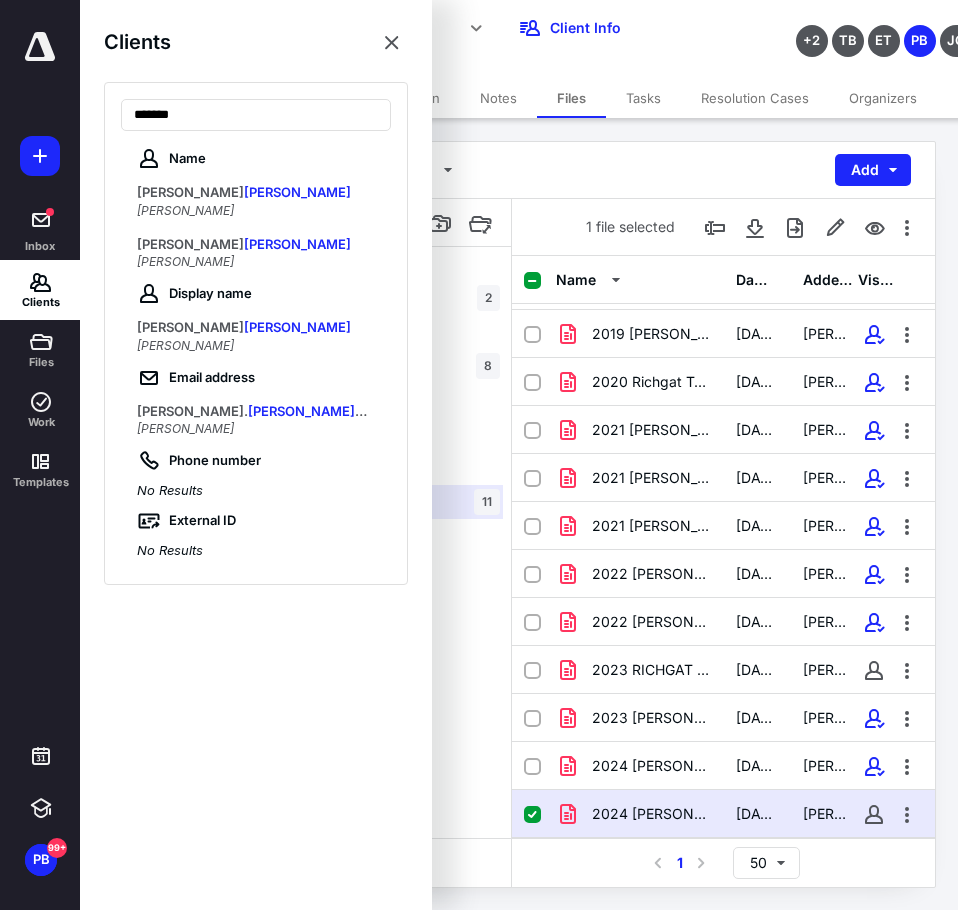 type on "*******" 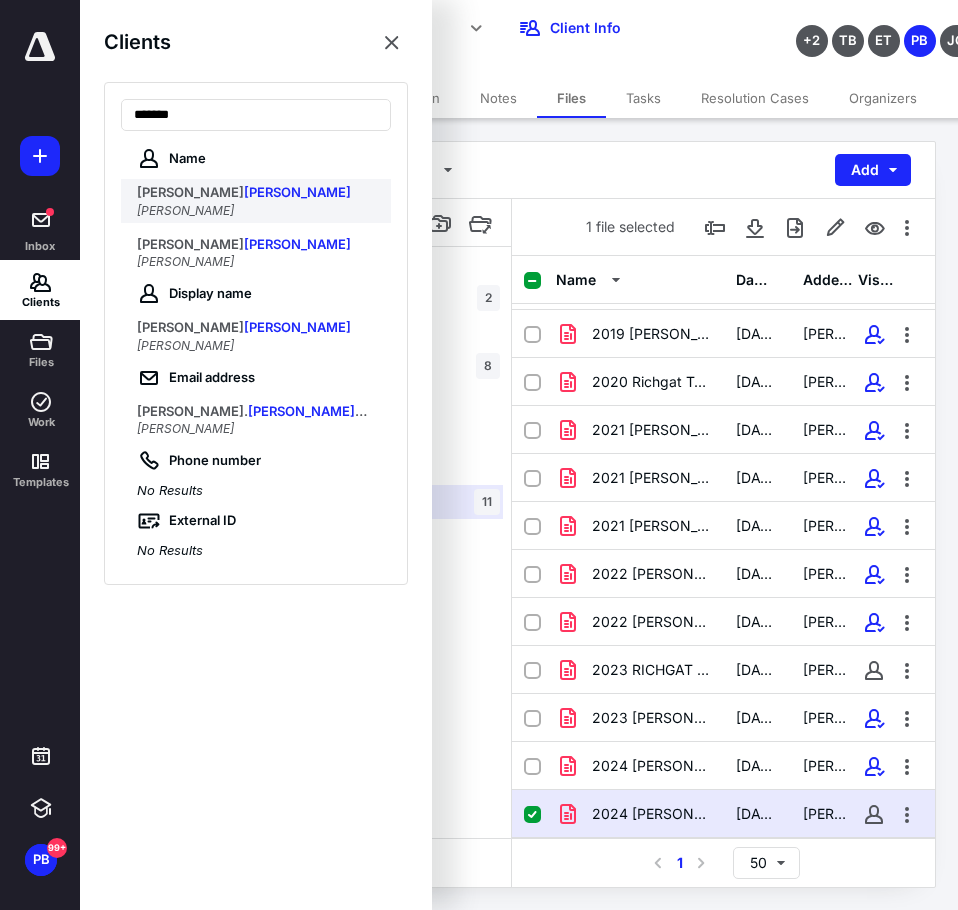 click on "[PERSON_NAME]" at bounding box center [258, 193] 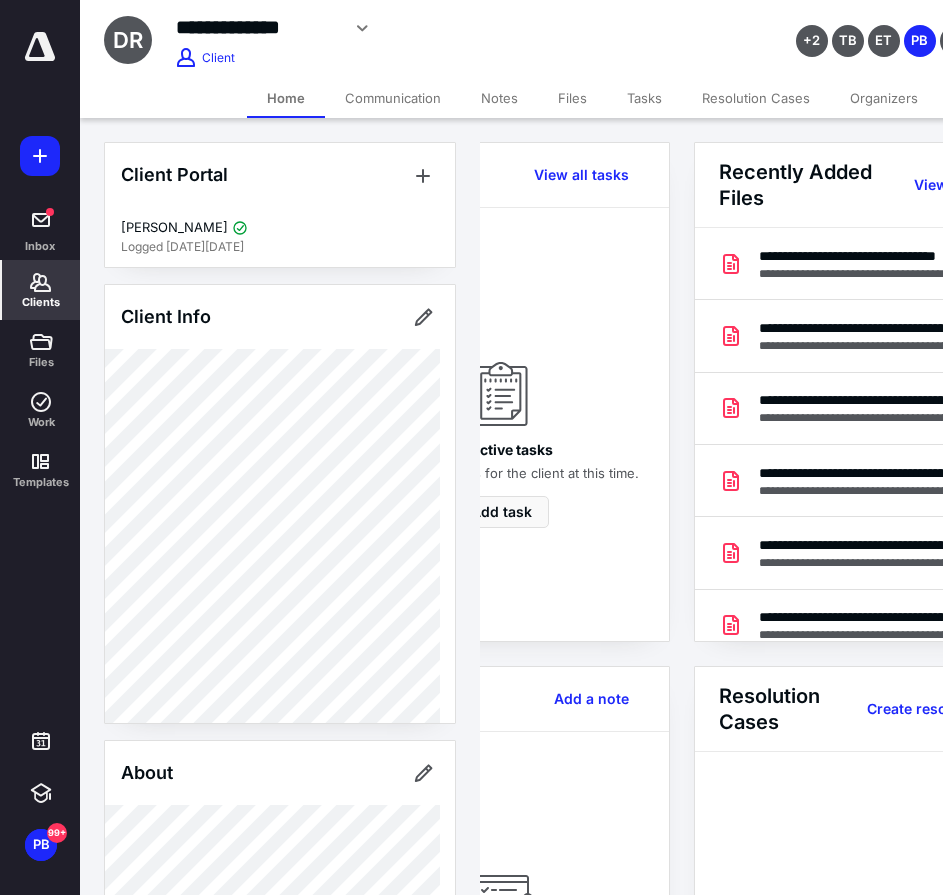 scroll, scrollTop: 0, scrollLeft: 239, axis: horizontal 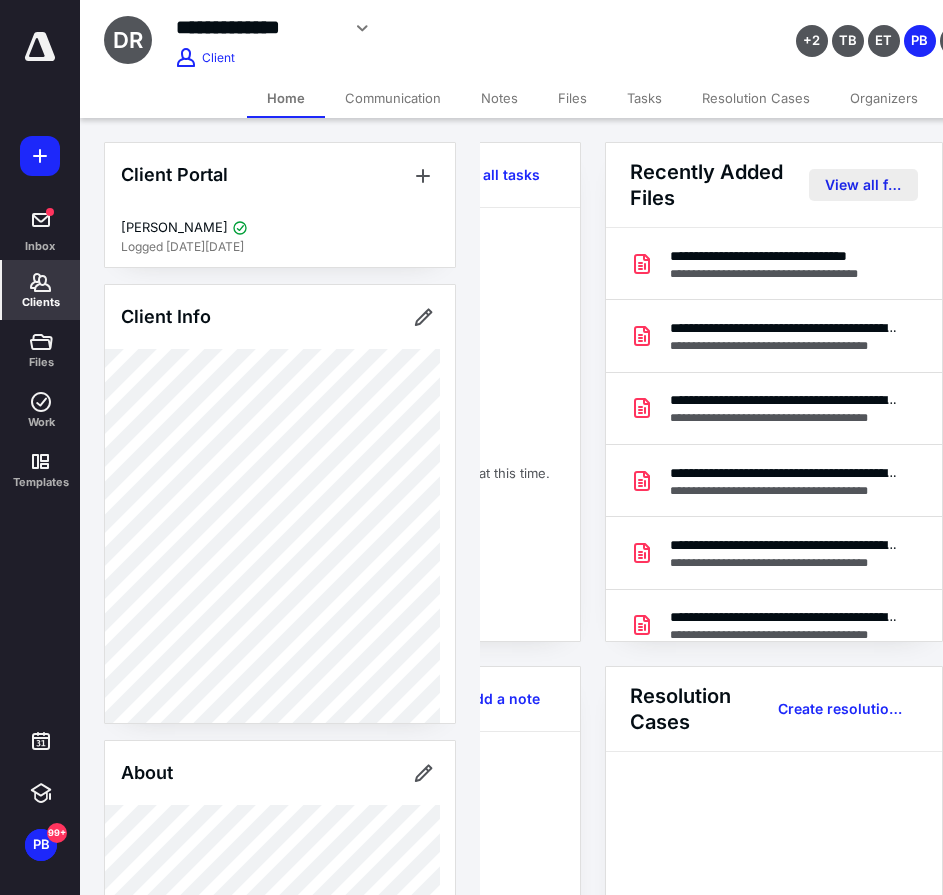 click on "View all files" at bounding box center [863, 185] 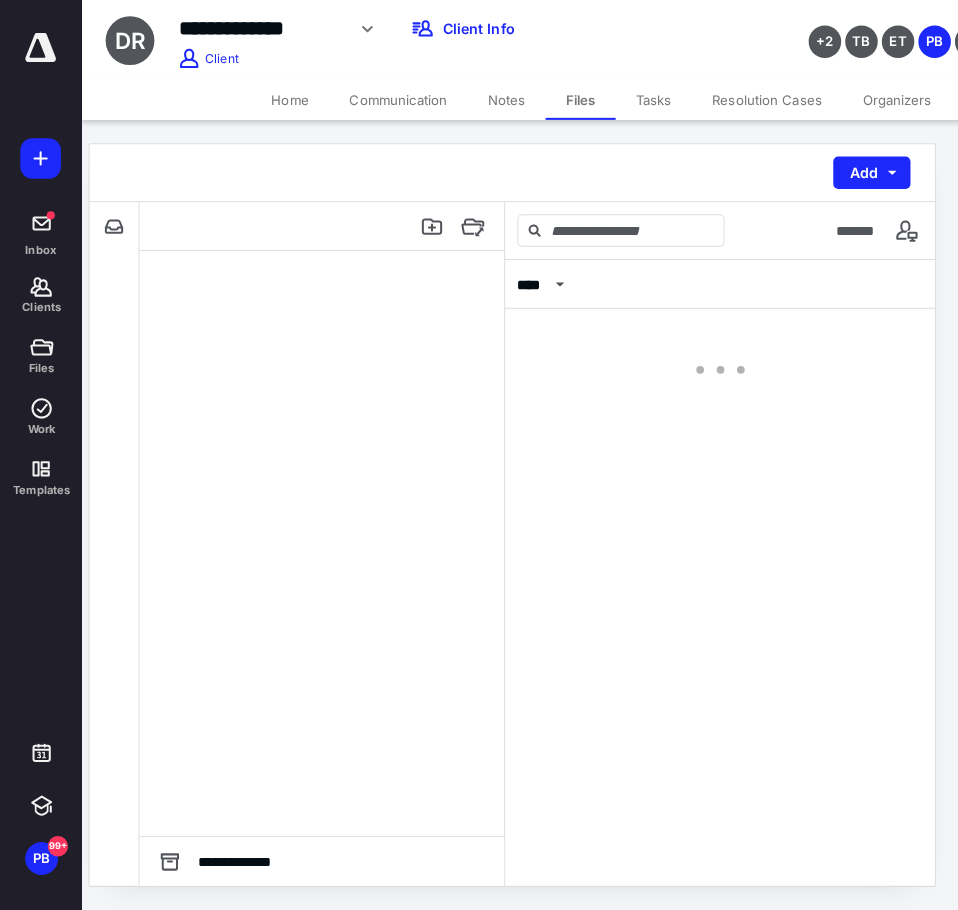 scroll, scrollTop: 0, scrollLeft: 0, axis: both 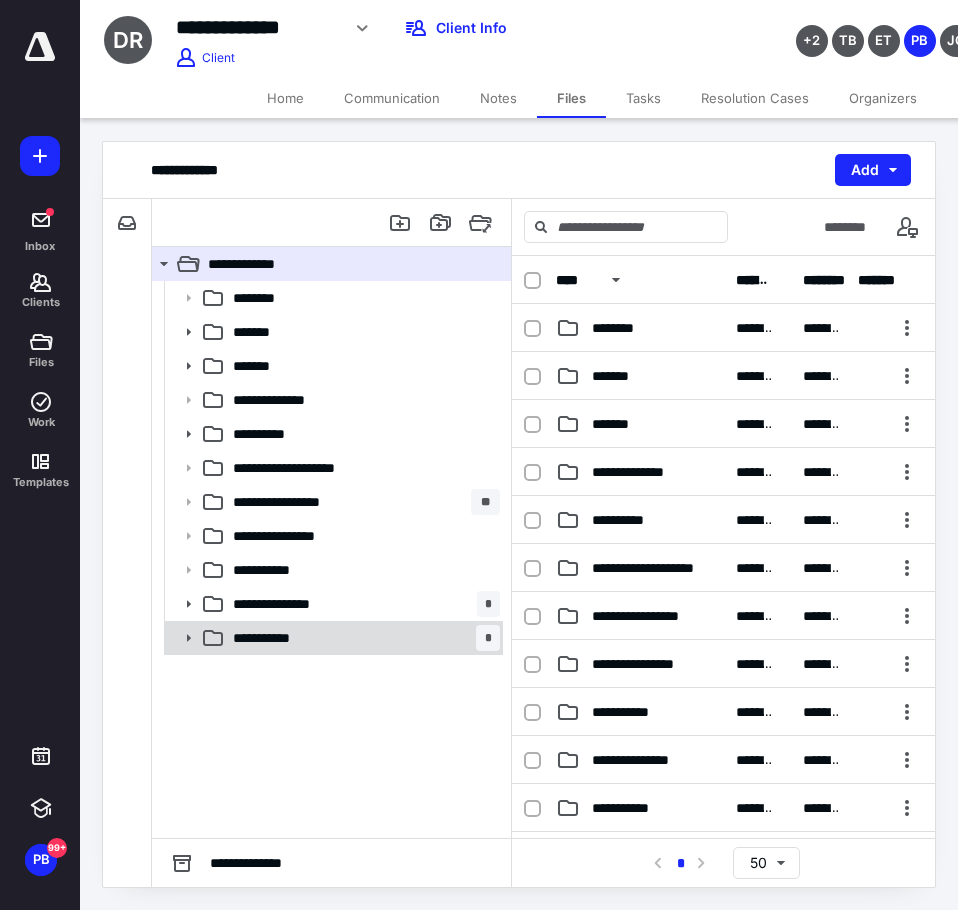 click on "**********" at bounding box center (362, 638) 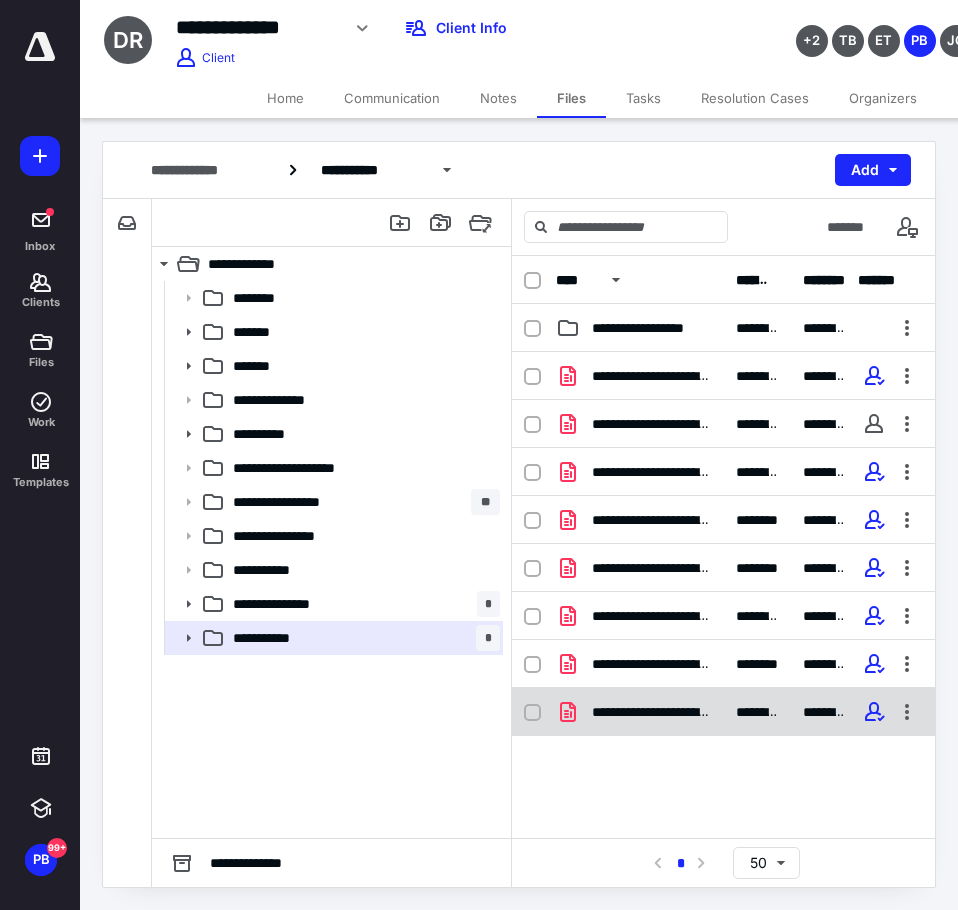 click on "**********" at bounding box center [723, 712] 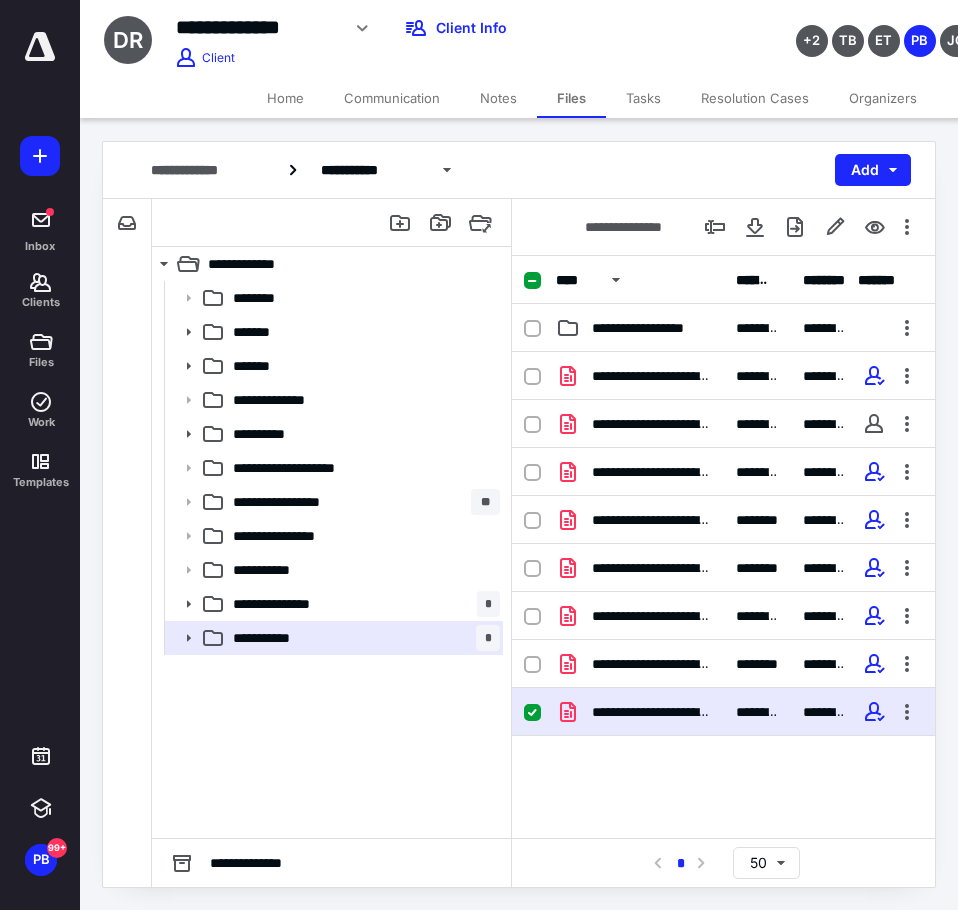 click on "**********" at bounding box center (723, 712) 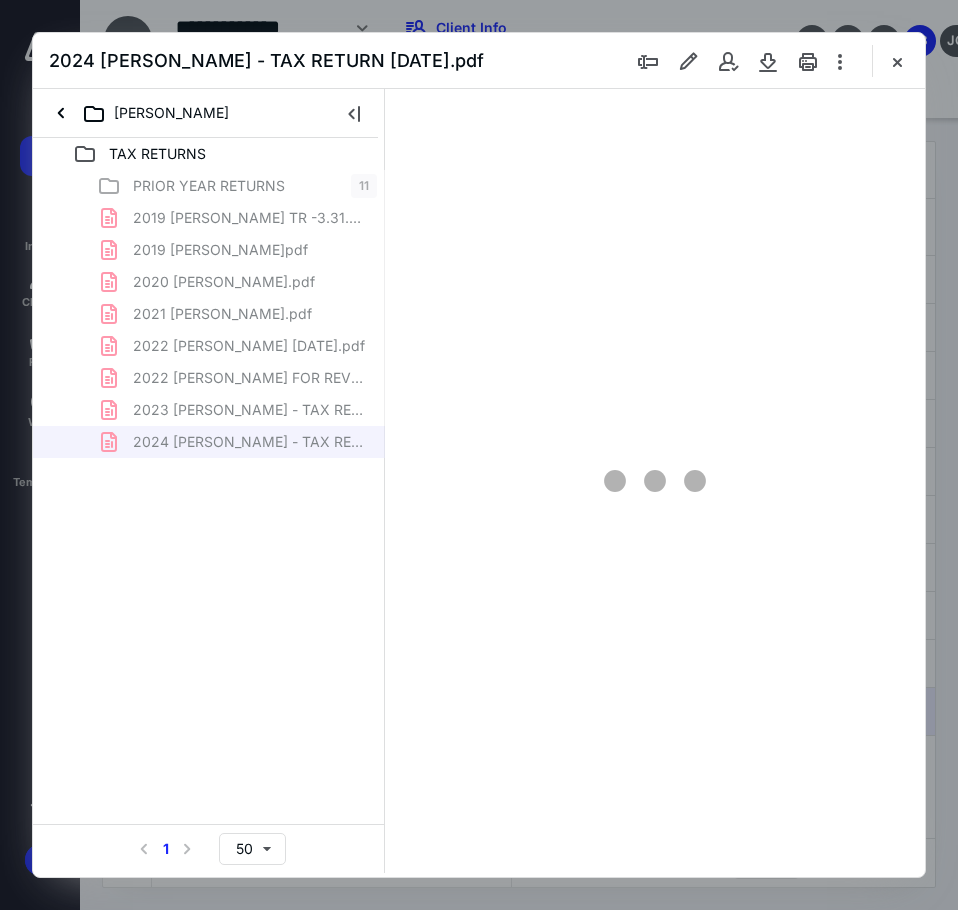 scroll, scrollTop: 0, scrollLeft: 0, axis: both 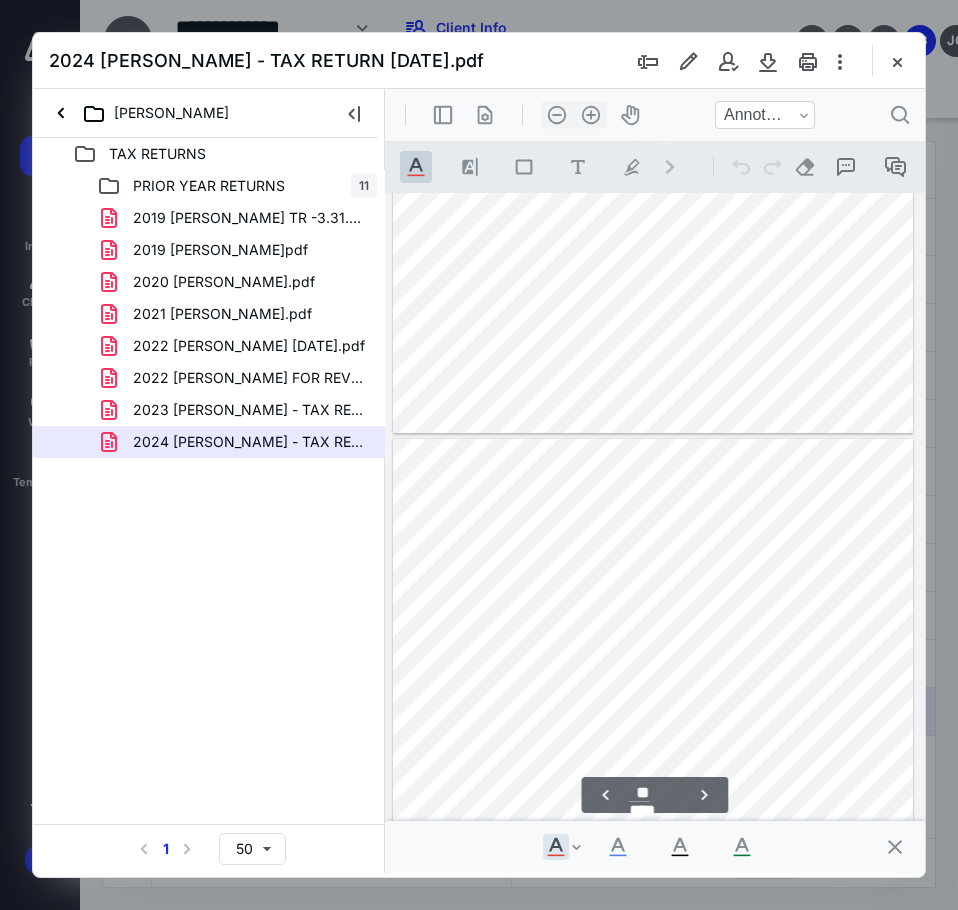type on "**" 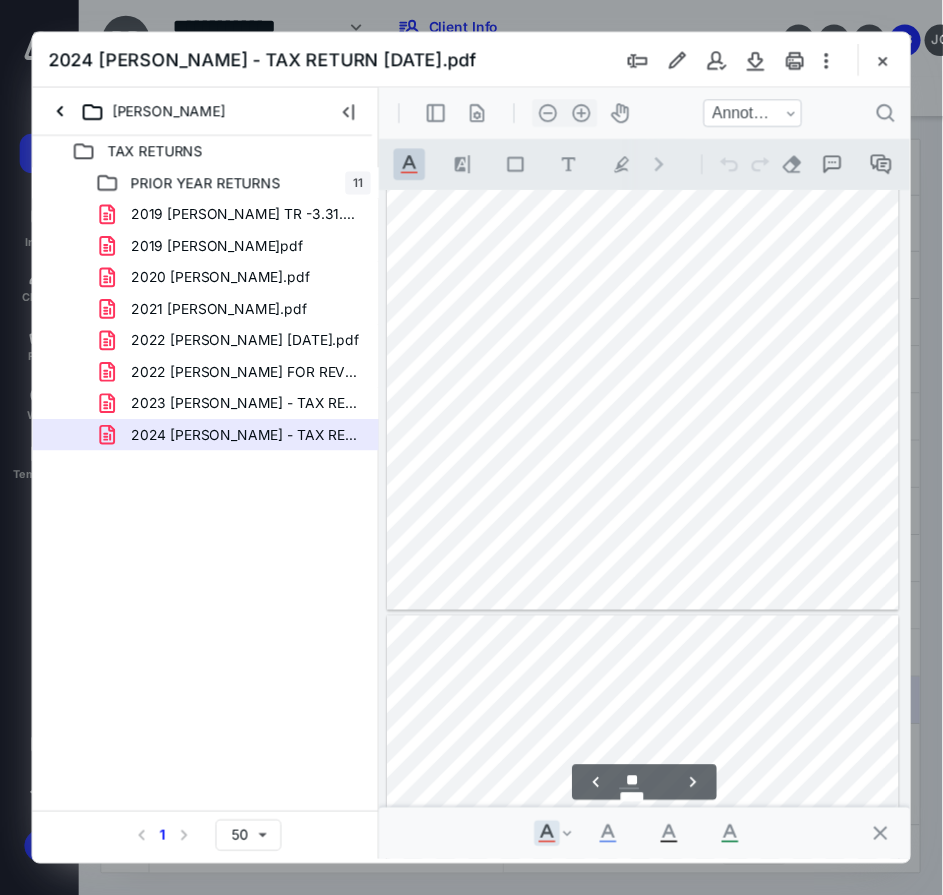 scroll, scrollTop: 22443, scrollLeft: 0, axis: vertical 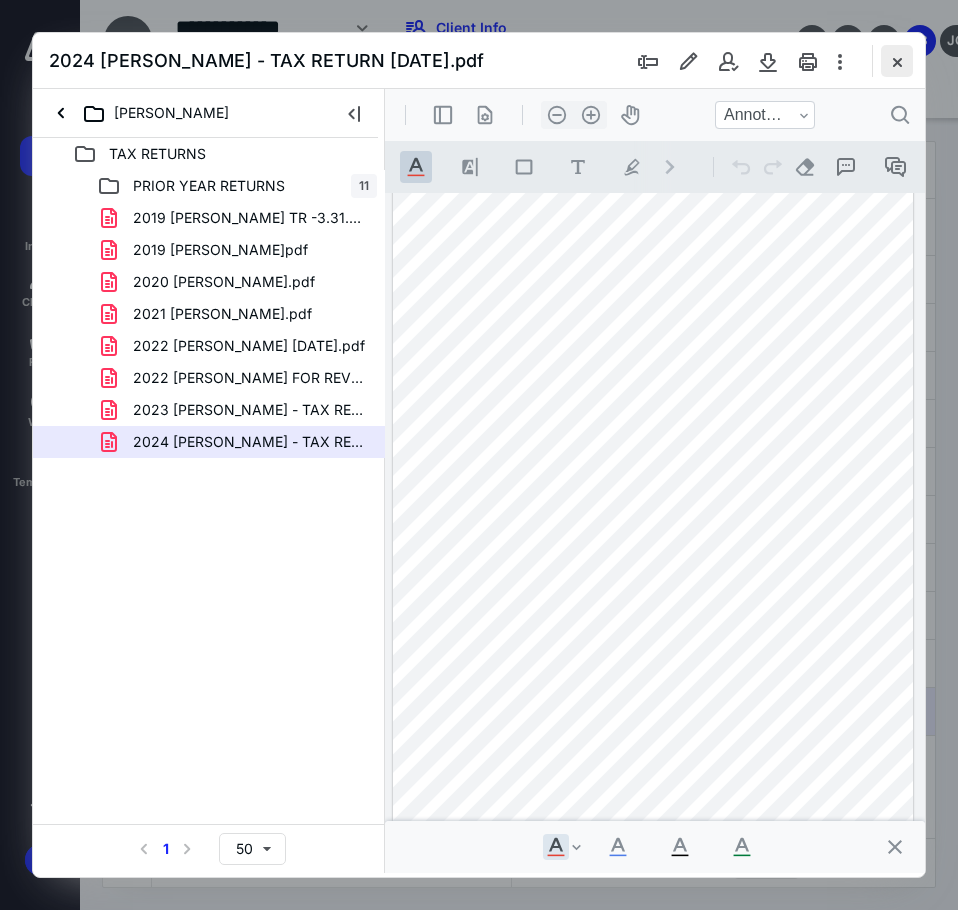 click at bounding box center (897, 61) 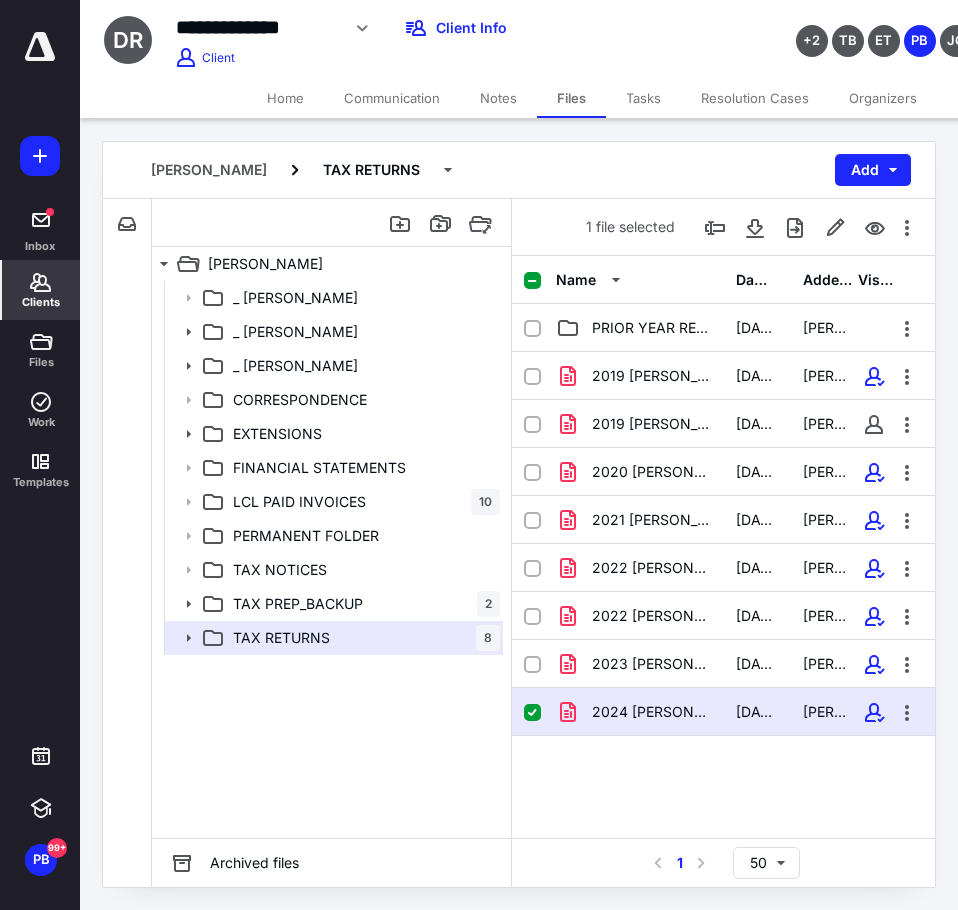 click on "Clients" at bounding box center [41, 290] 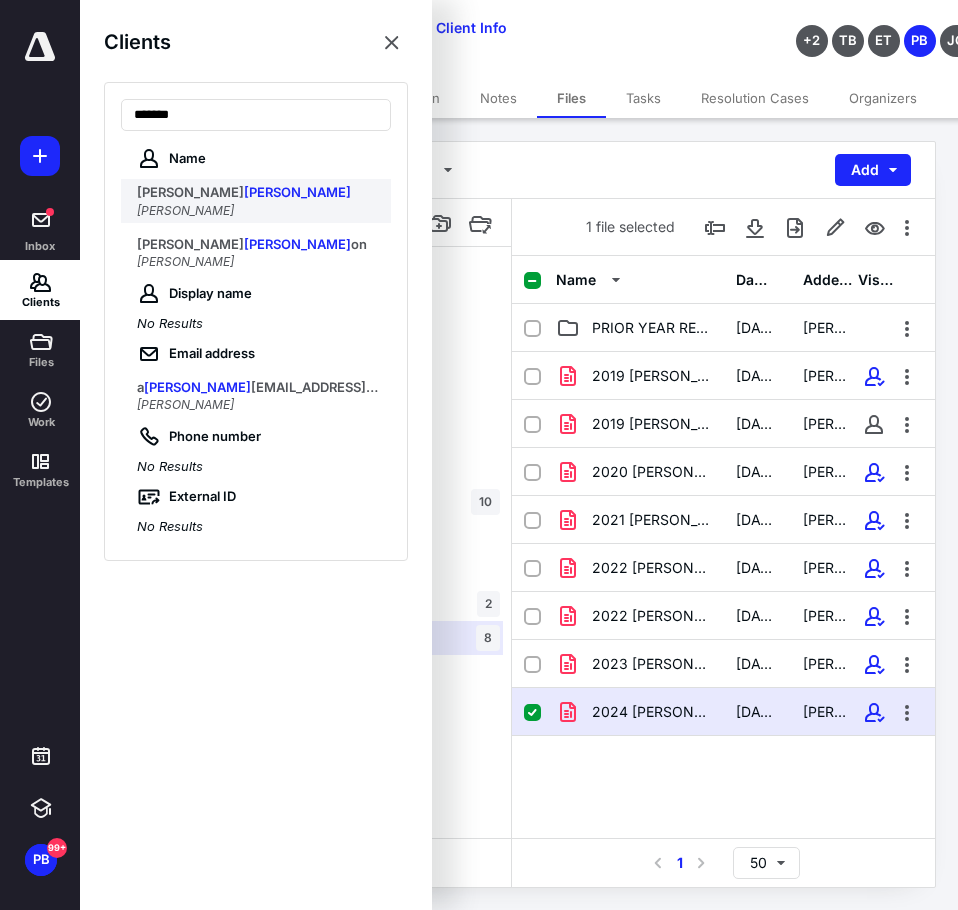 type on "*******" 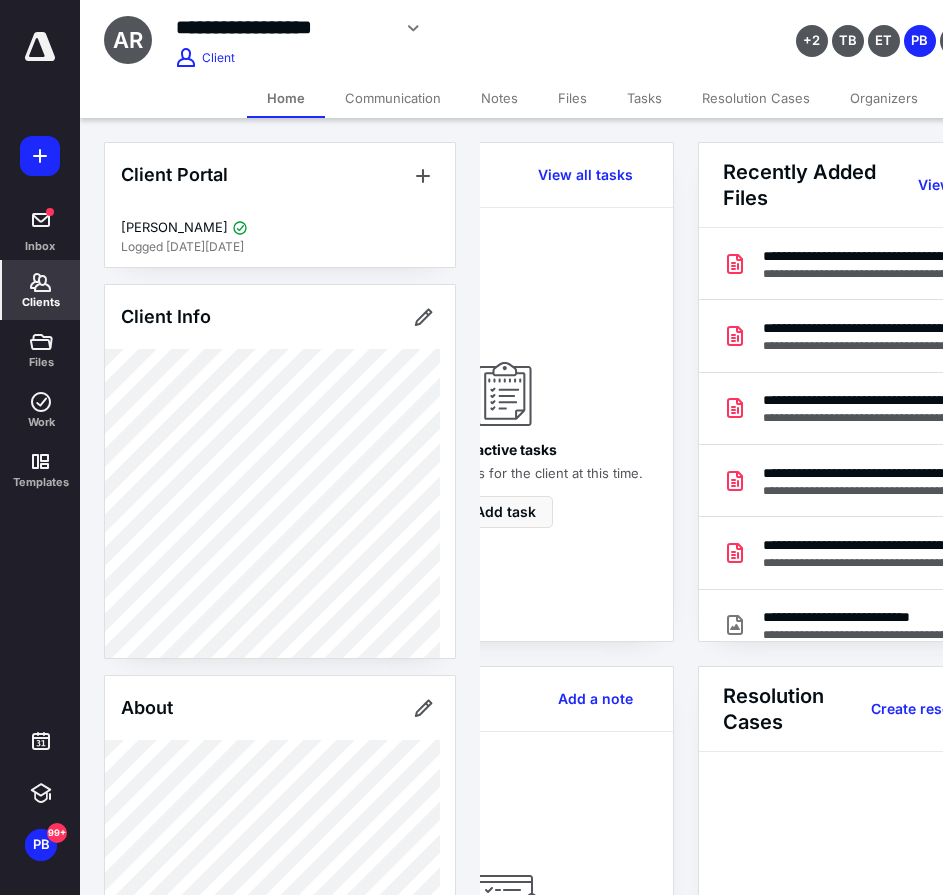scroll, scrollTop: 0, scrollLeft: 239, axis: horizontal 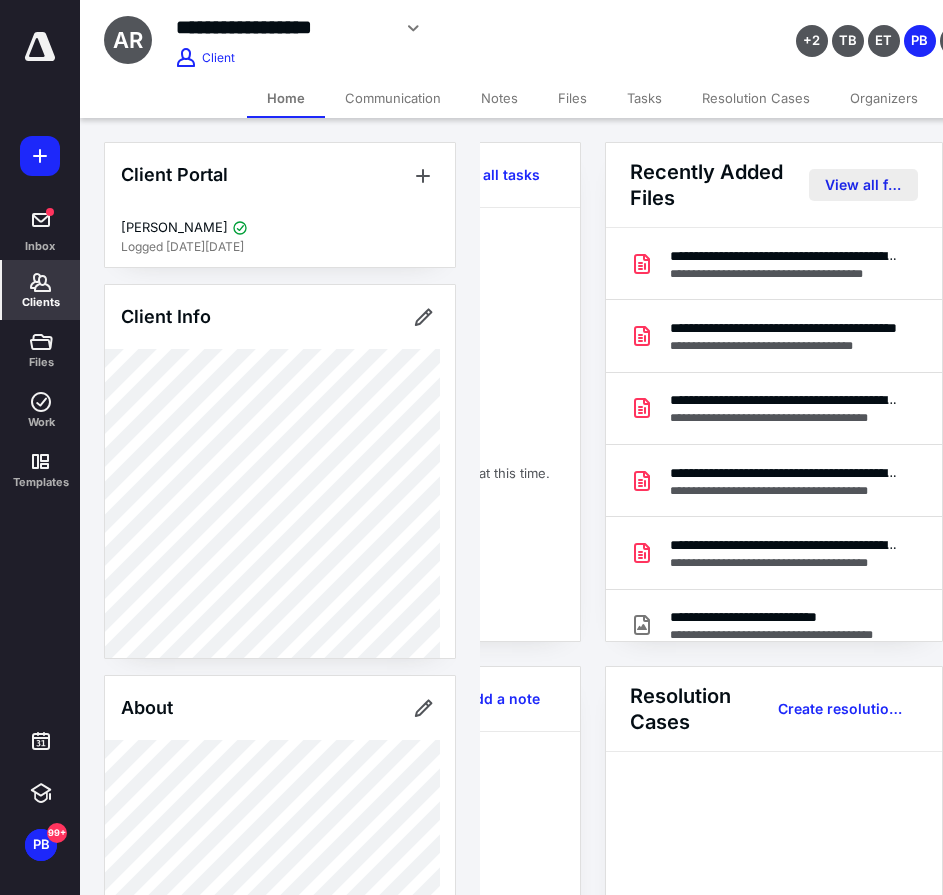 click on "View all files" at bounding box center [863, 185] 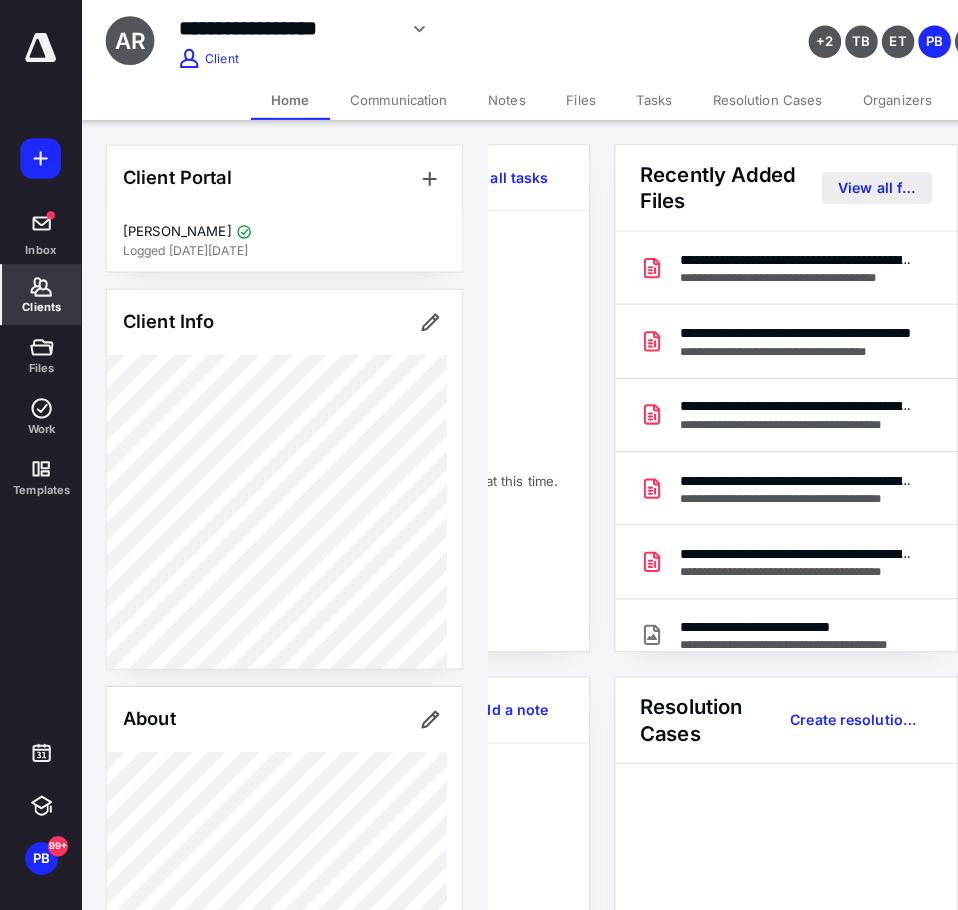 scroll, scrollTop: 0, scrollLeft: 0, axis: both 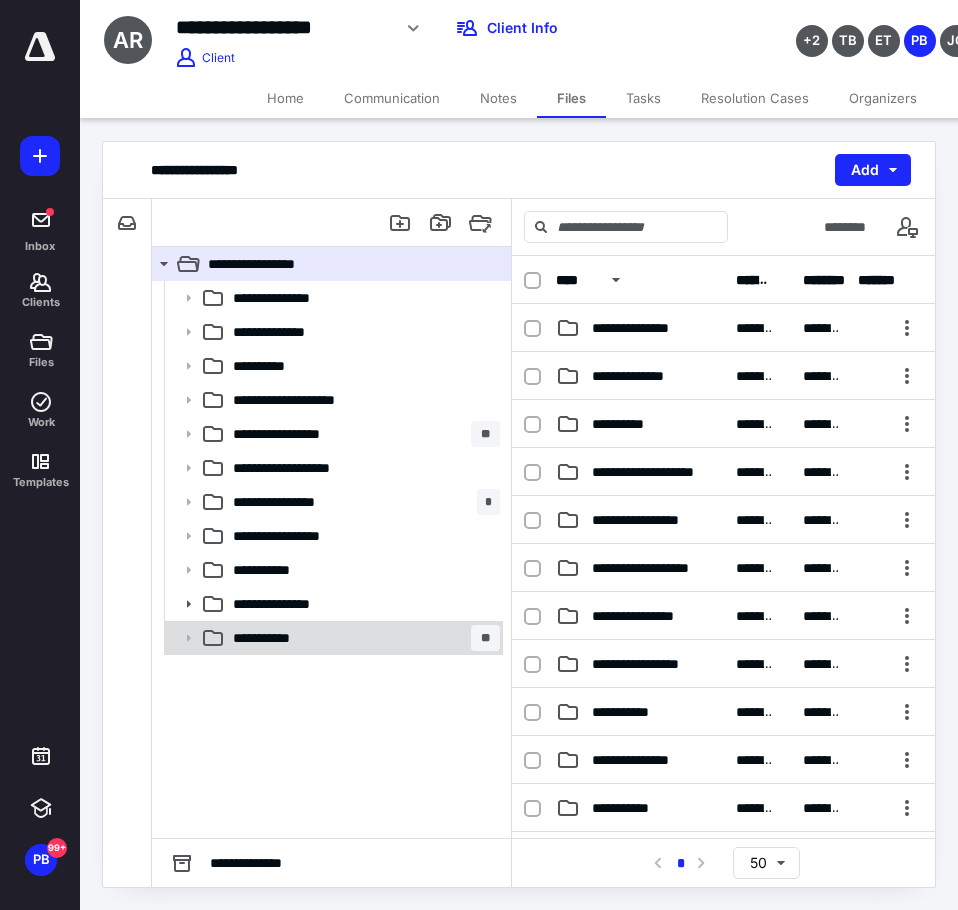 click on "**********" at bounding box center [281, 638] 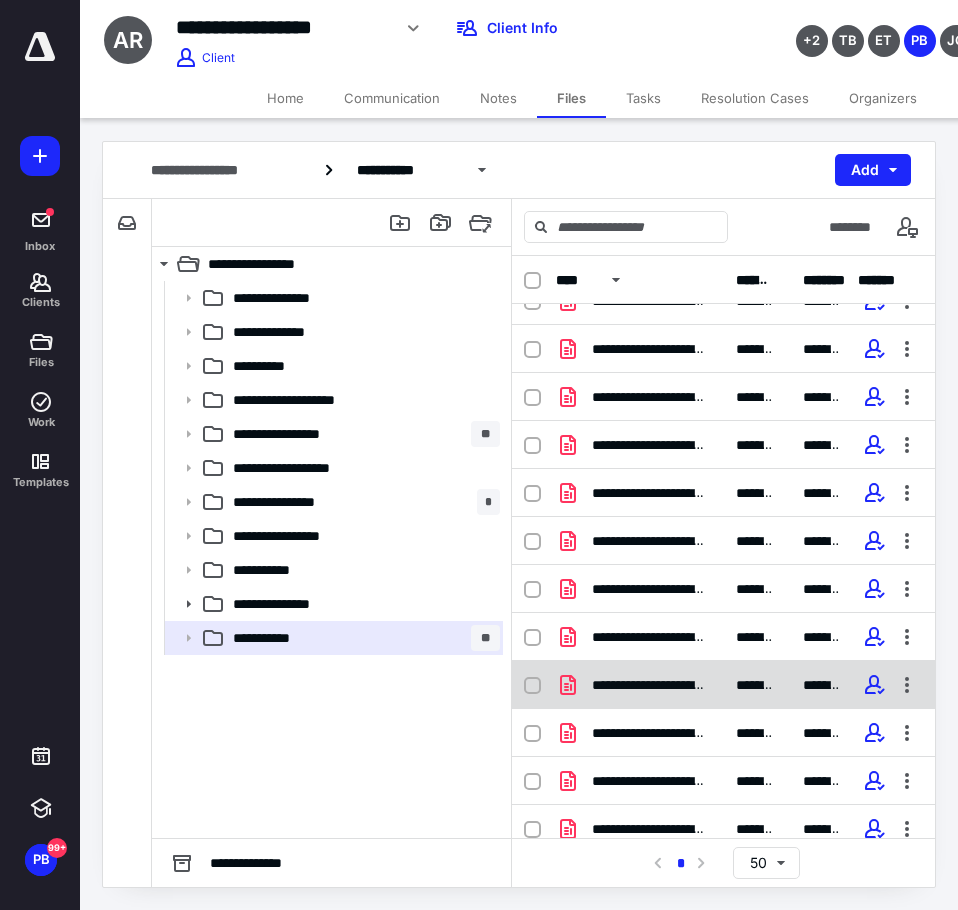 scroll, scrollTop: 42, scrollLeft: 0, axis: vertical 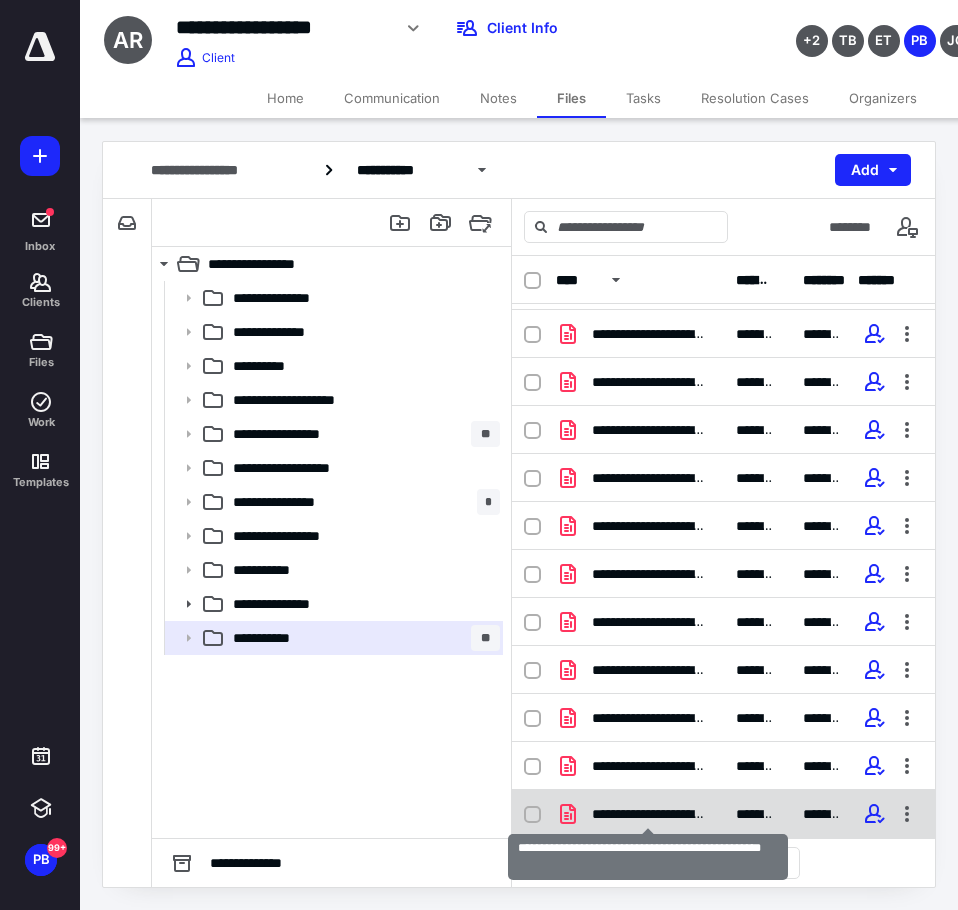 click on "**********" at bounding box center [648, 814] 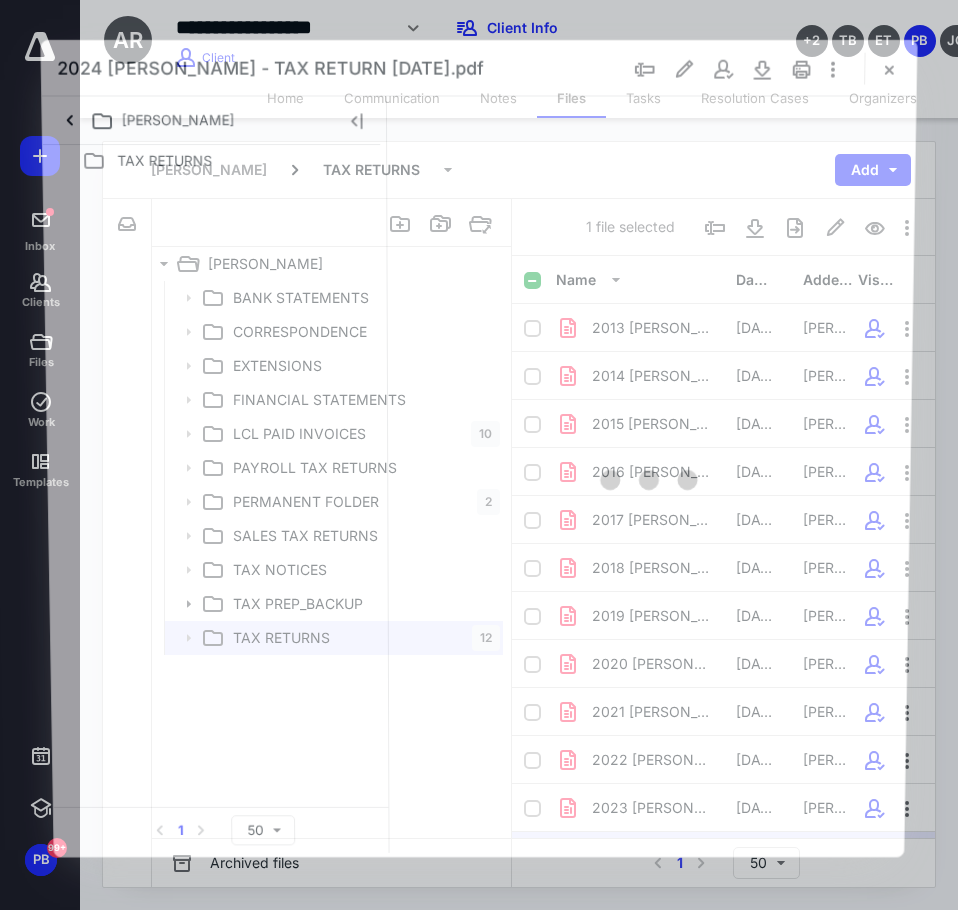 scroll, scrollTop: 42, scrollLeft: 0, axis: vertical 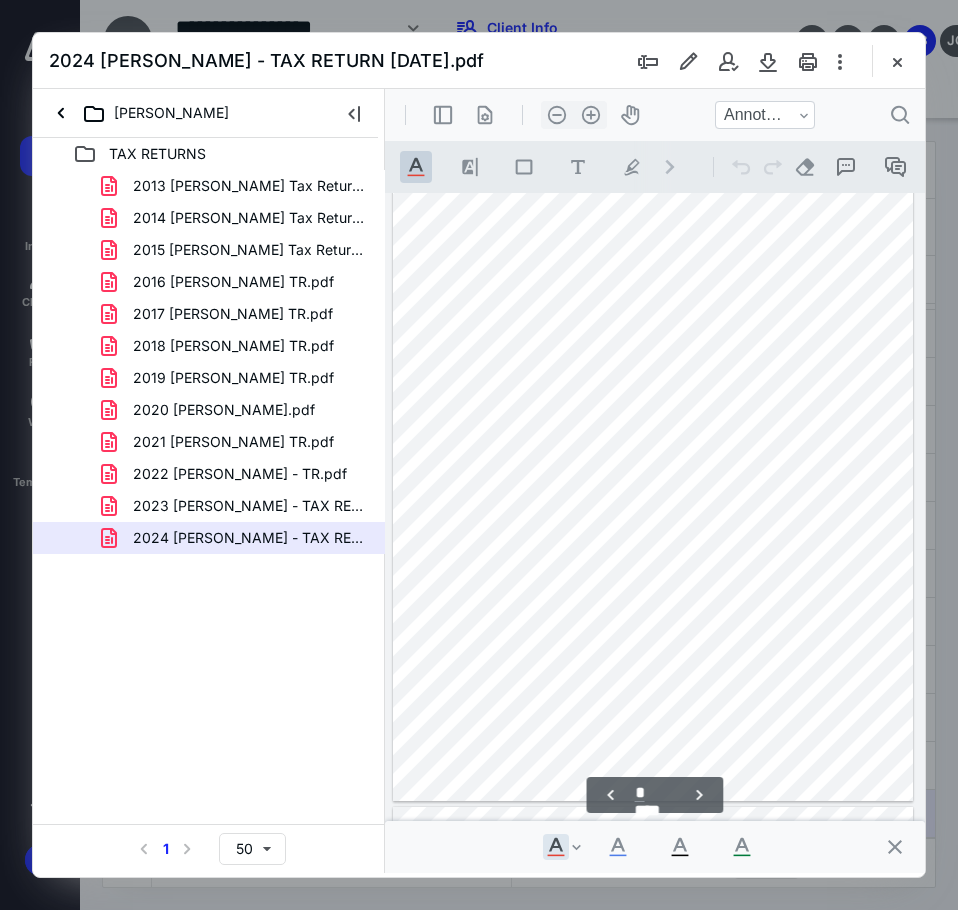 type on "*" 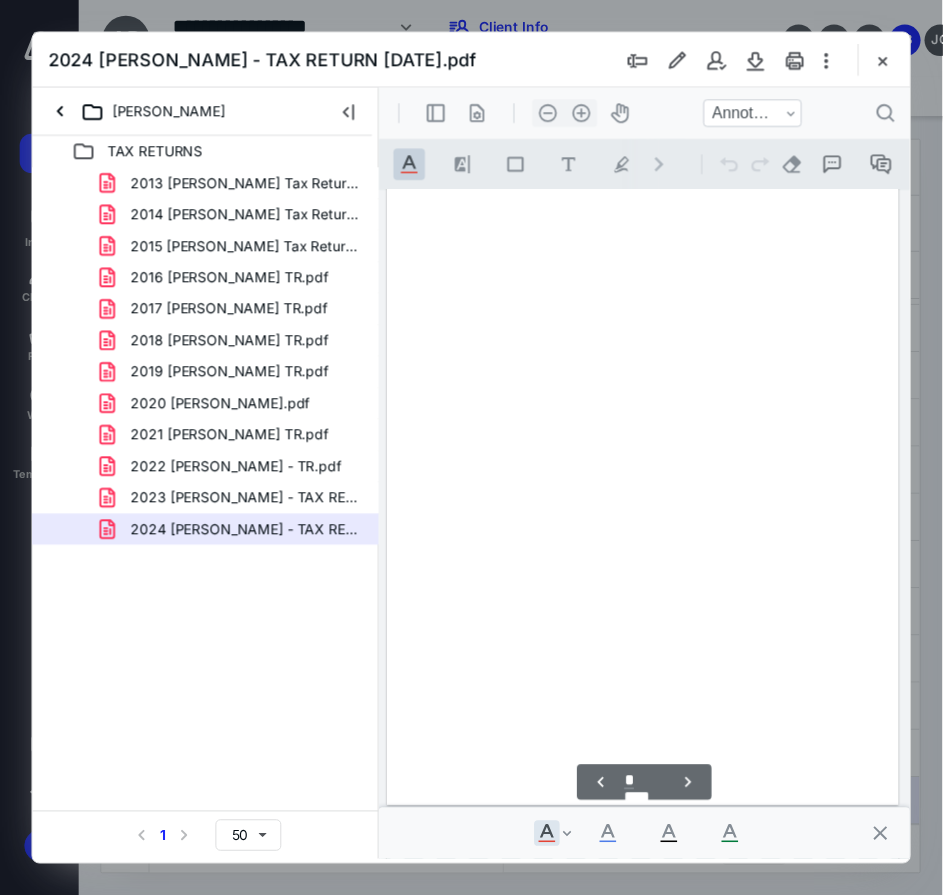 scroll, scrollTop: 0, scrollLeft: 0, axis: both 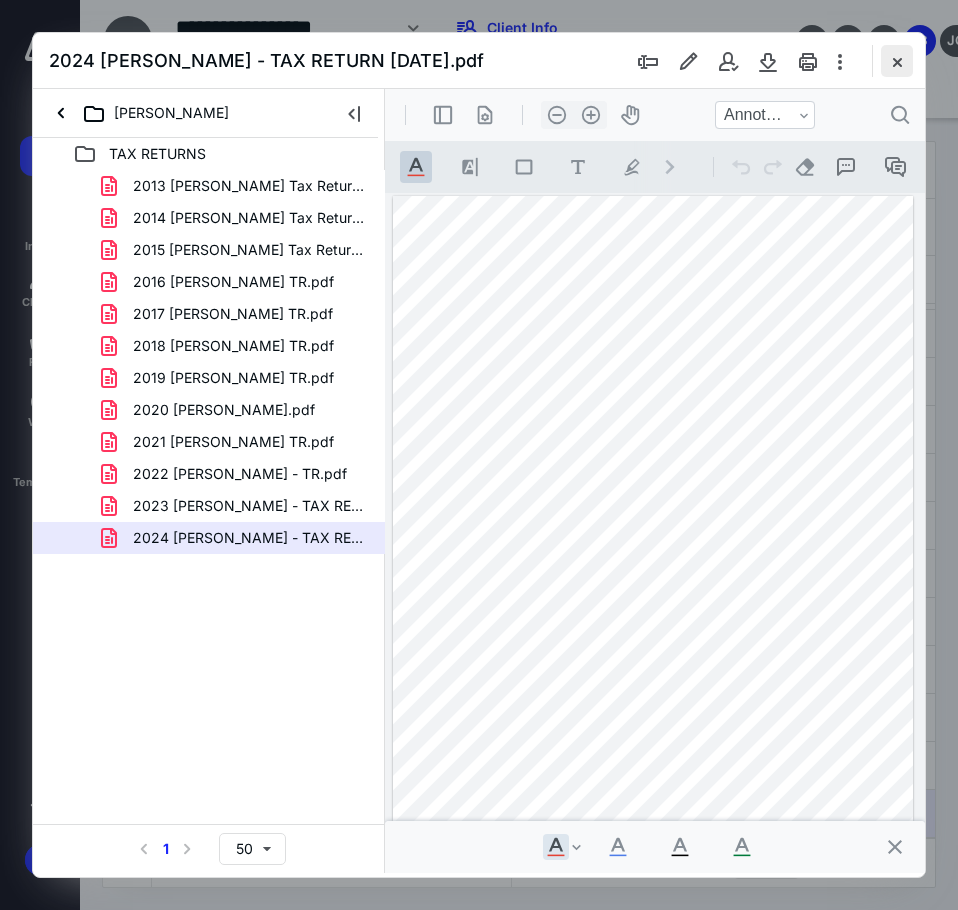 click at bounding box center [897, 61] 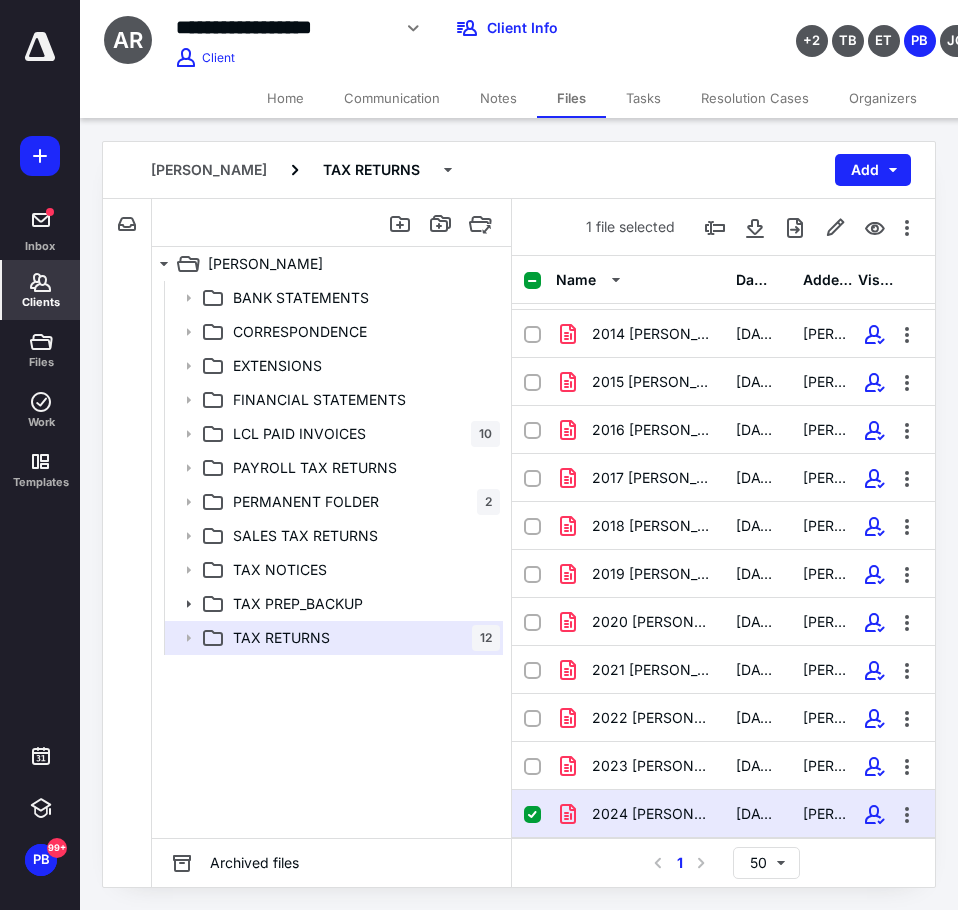 click on "Clients" at bounding box center [41, 290] 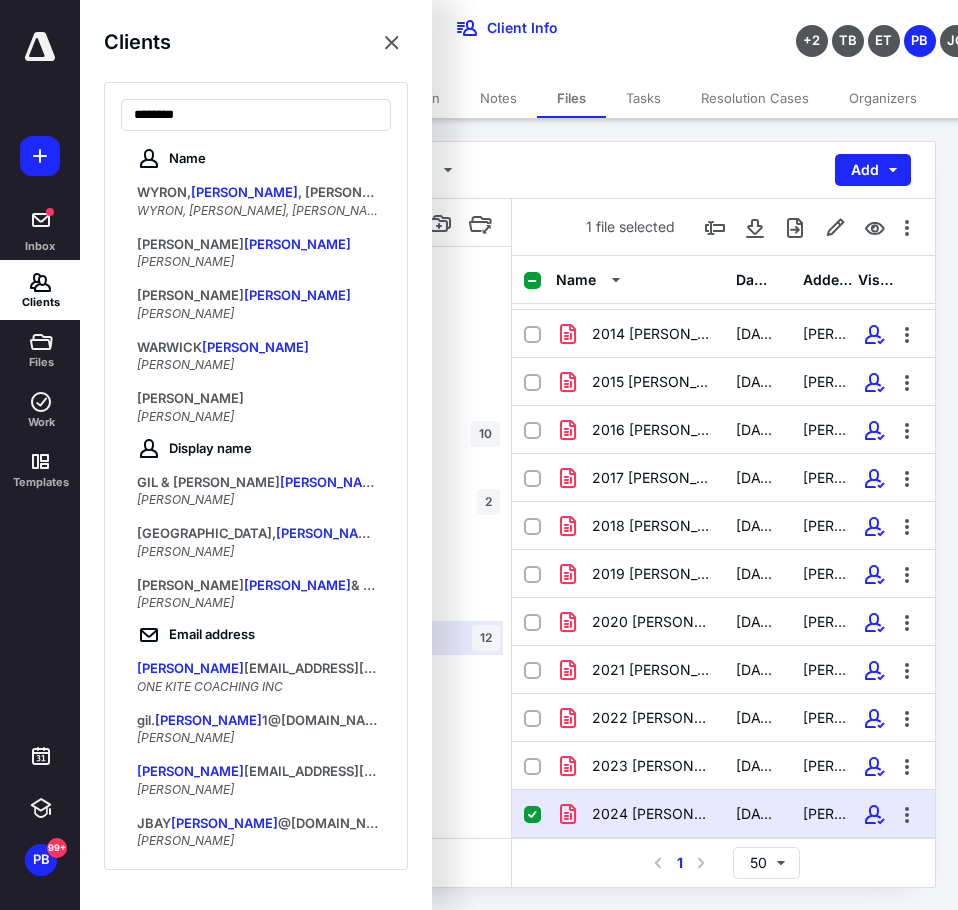 type on "********" 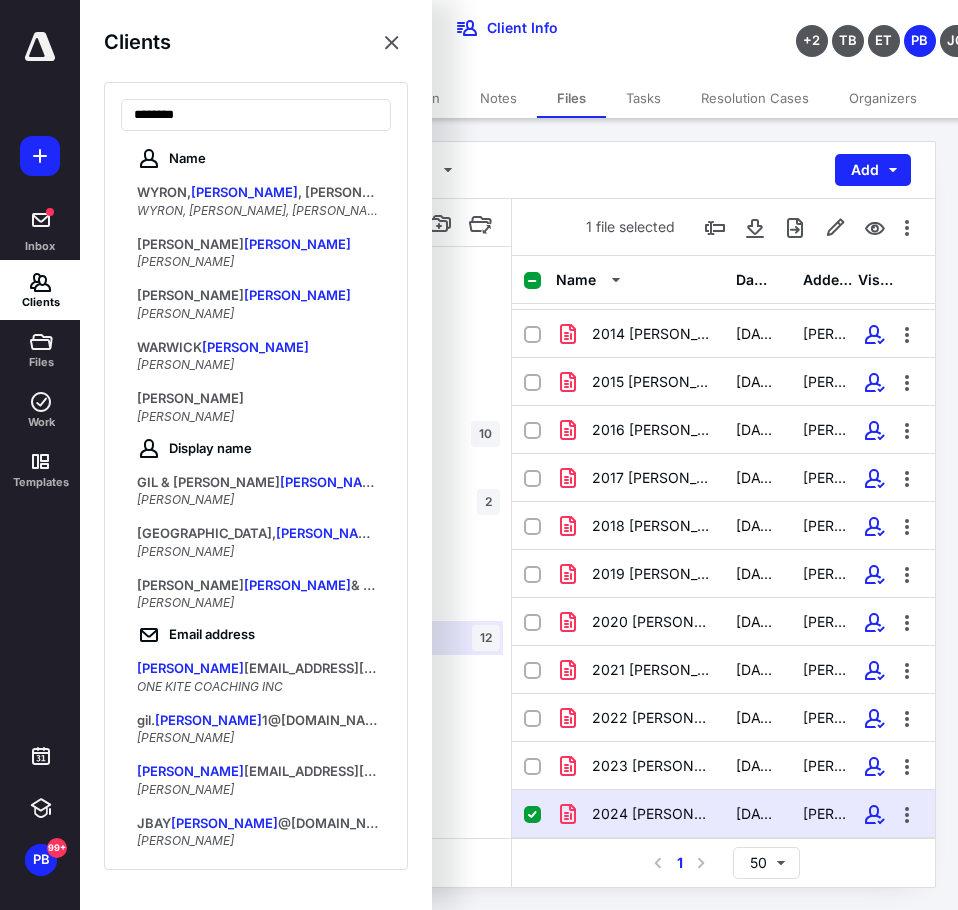 click on "WYRON, [PERSON_NAME],  [PERSON_NAME]" at bounding box center [263, 210] 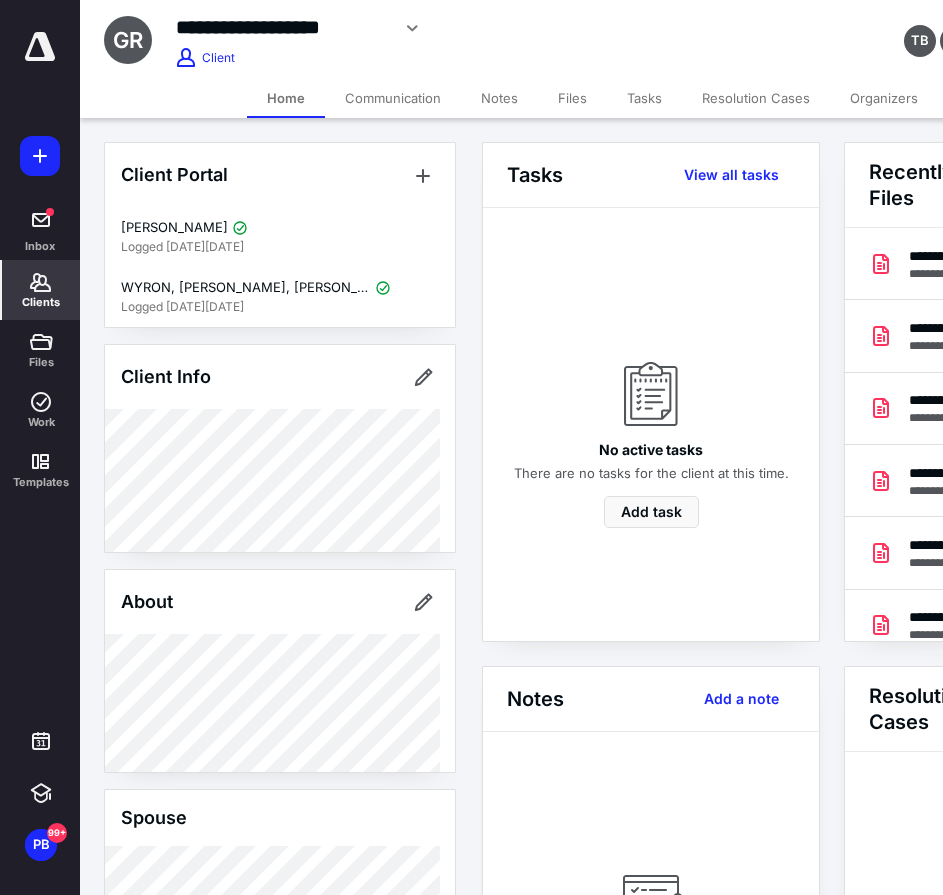 scroll, scrollTop: 0, scrollLeft: 239, axis: horizontal 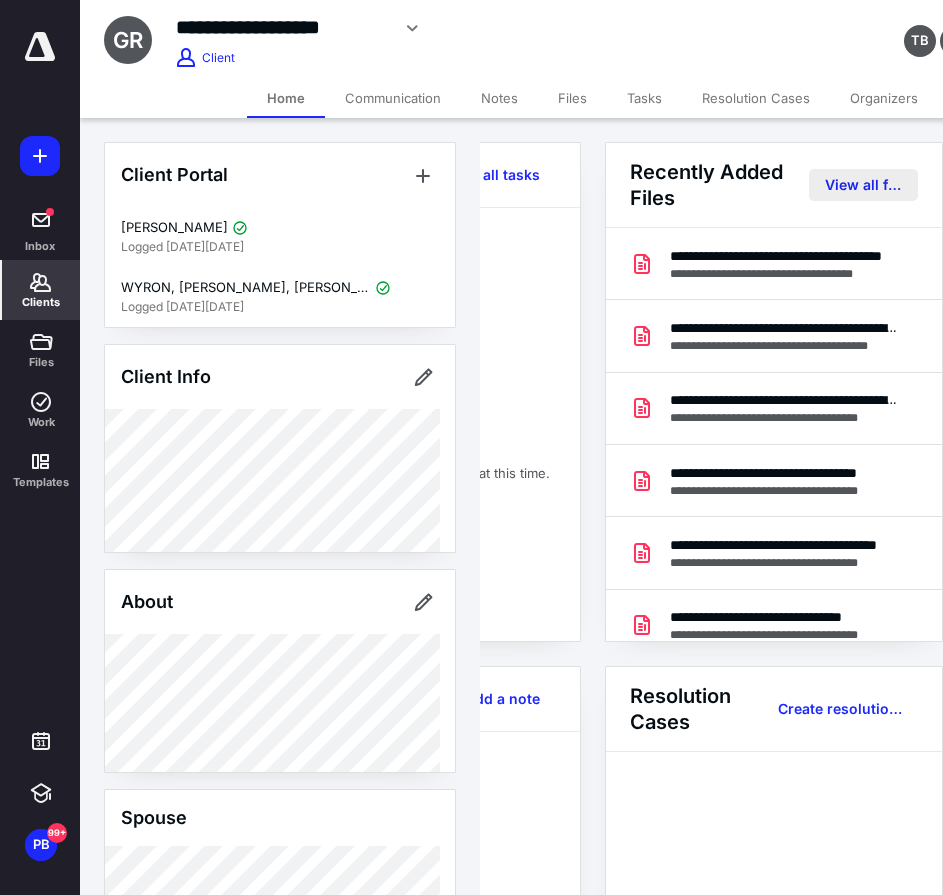 click on "View all files" at bounding box center [863, 185] 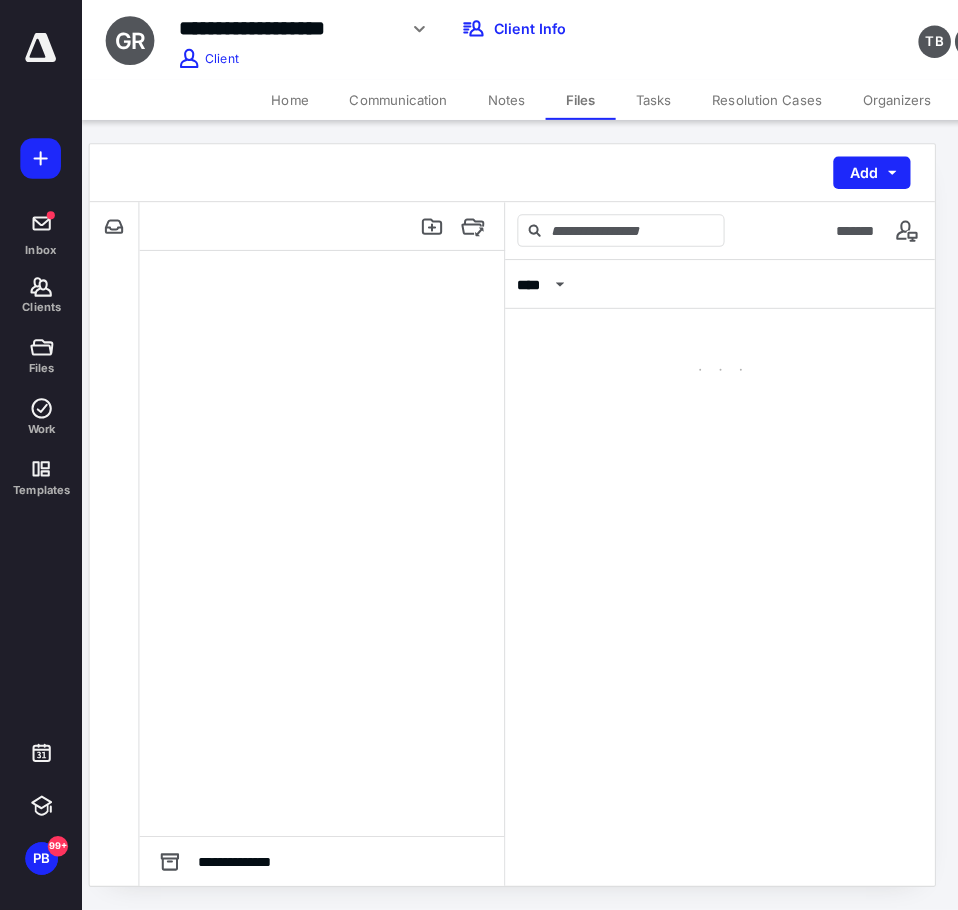 scroll, scrollTop: 0, scrollLeft: 0, axis: both 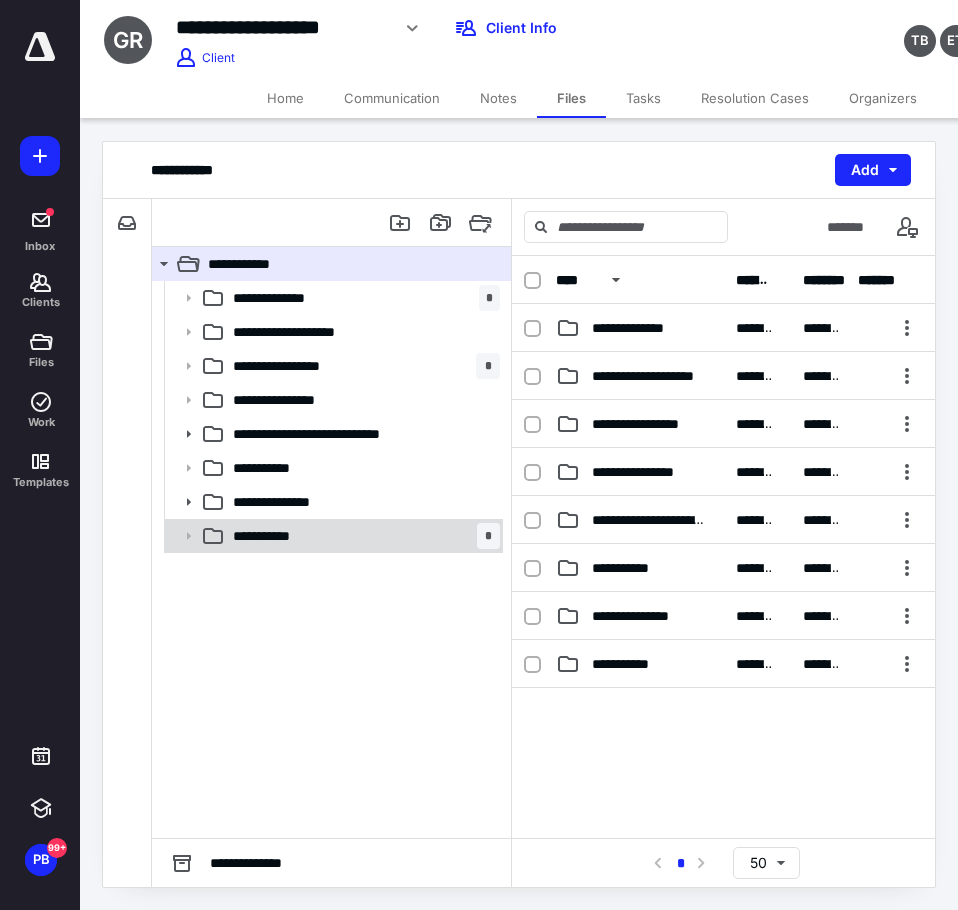 click on "**********" at bounding box center (281, 536) 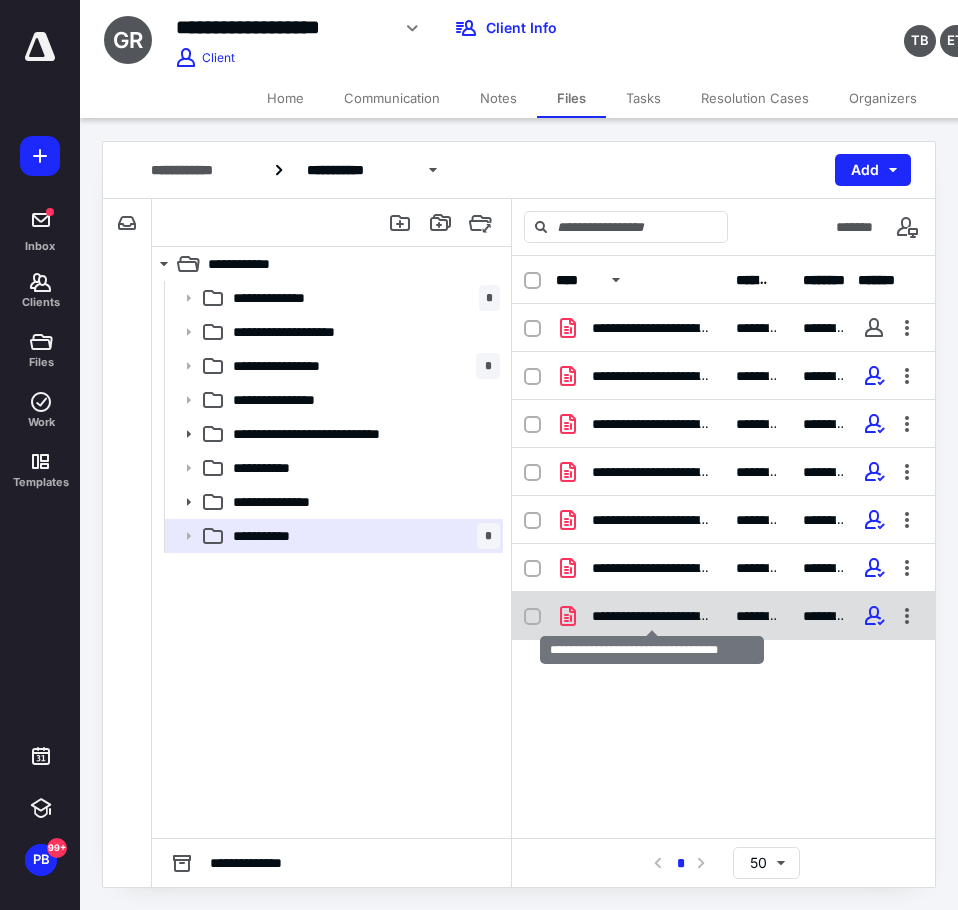 click on "**********" at bounding box center [652, 616] 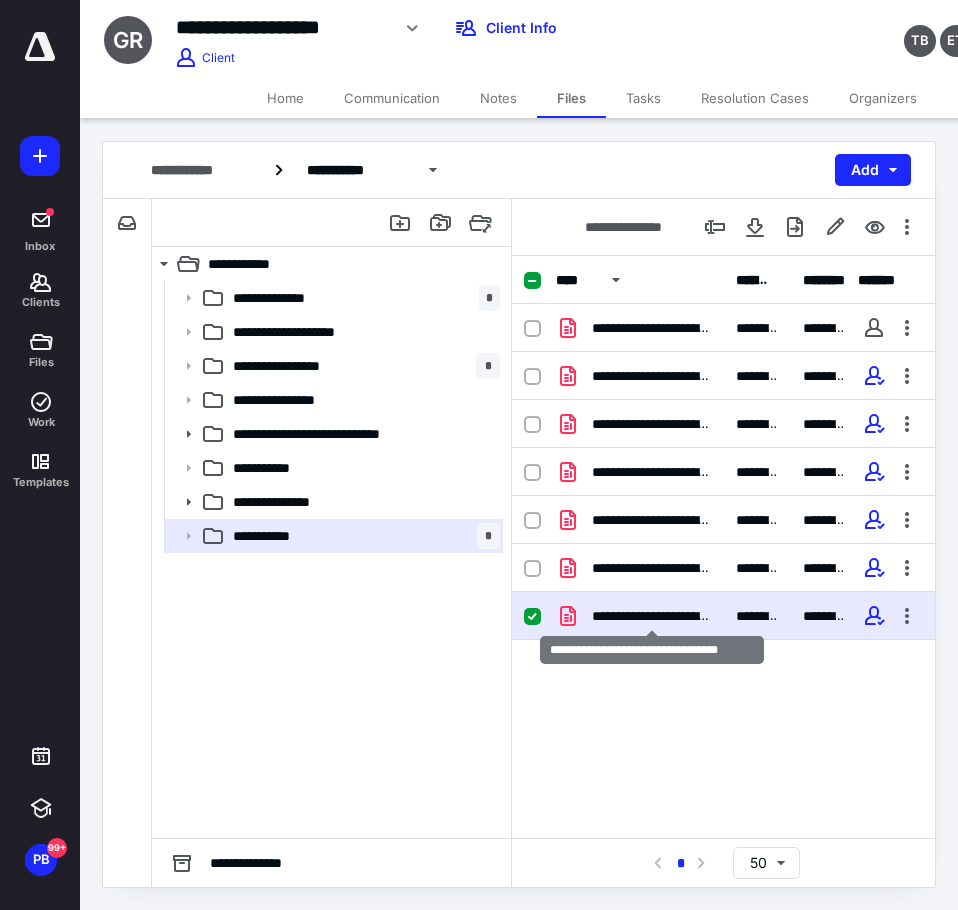 click on "**********" at bounding box center (652, 616) 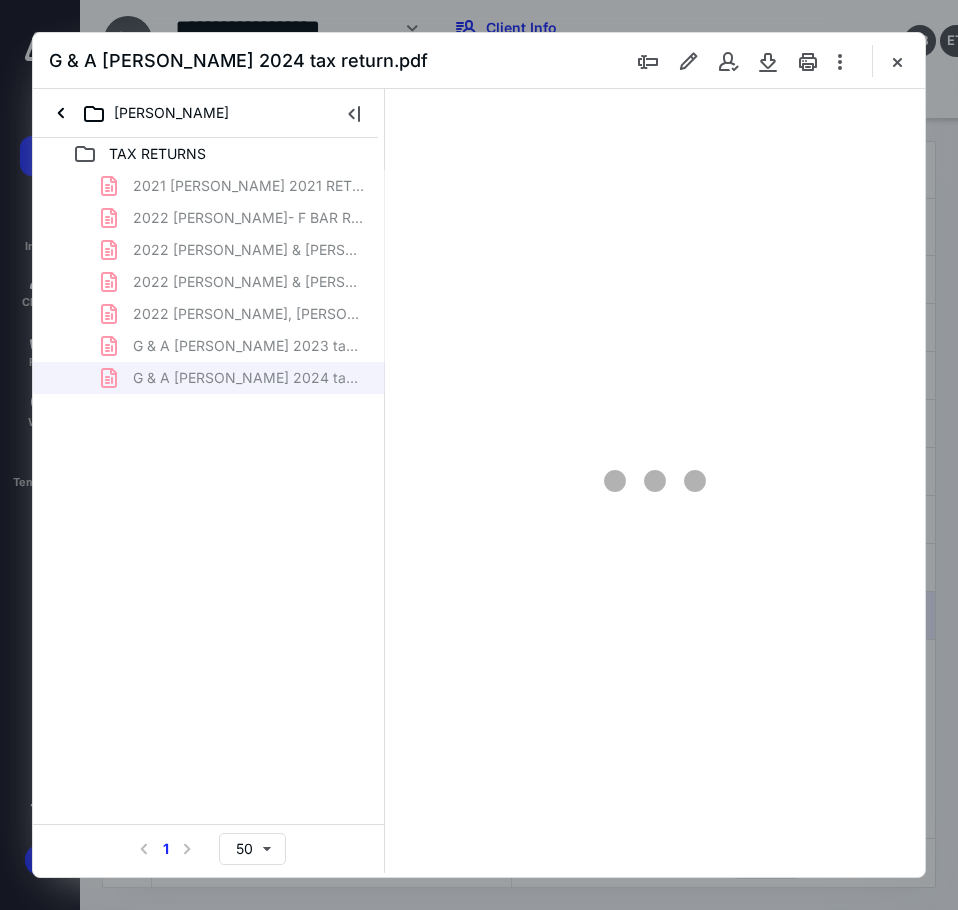 scroll, scrollTop: 0, scrollLeft: 0, axis: both 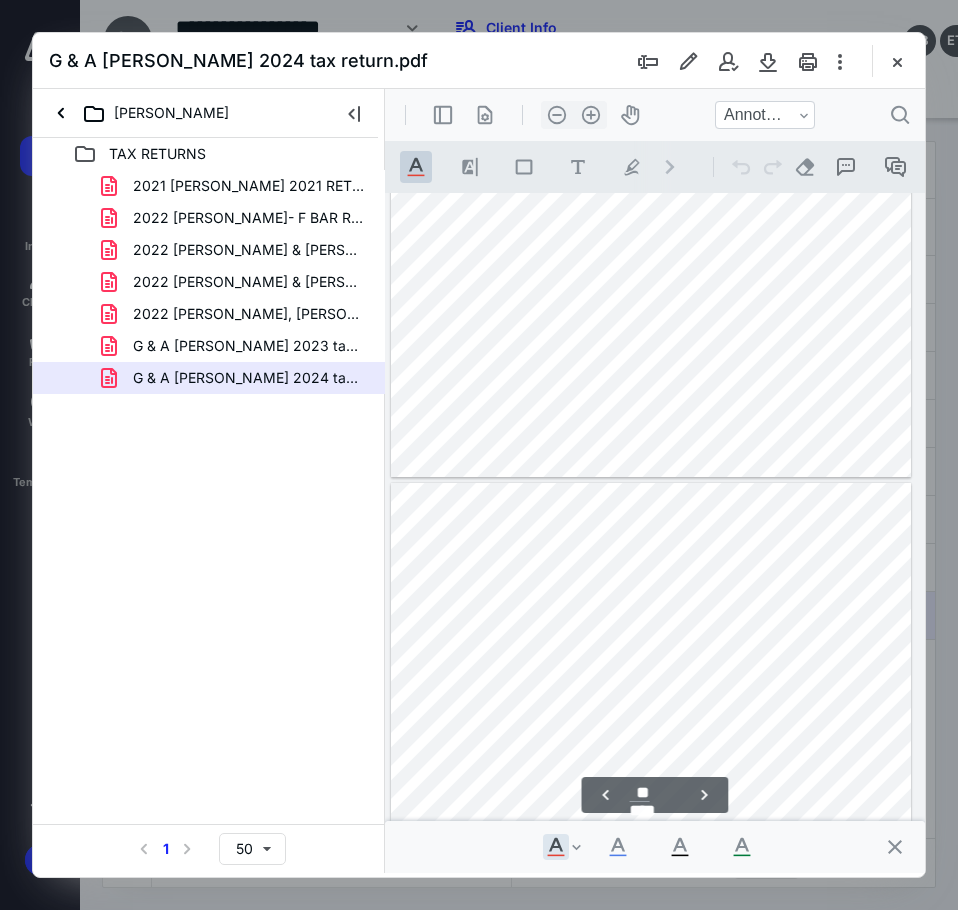 type on "**" 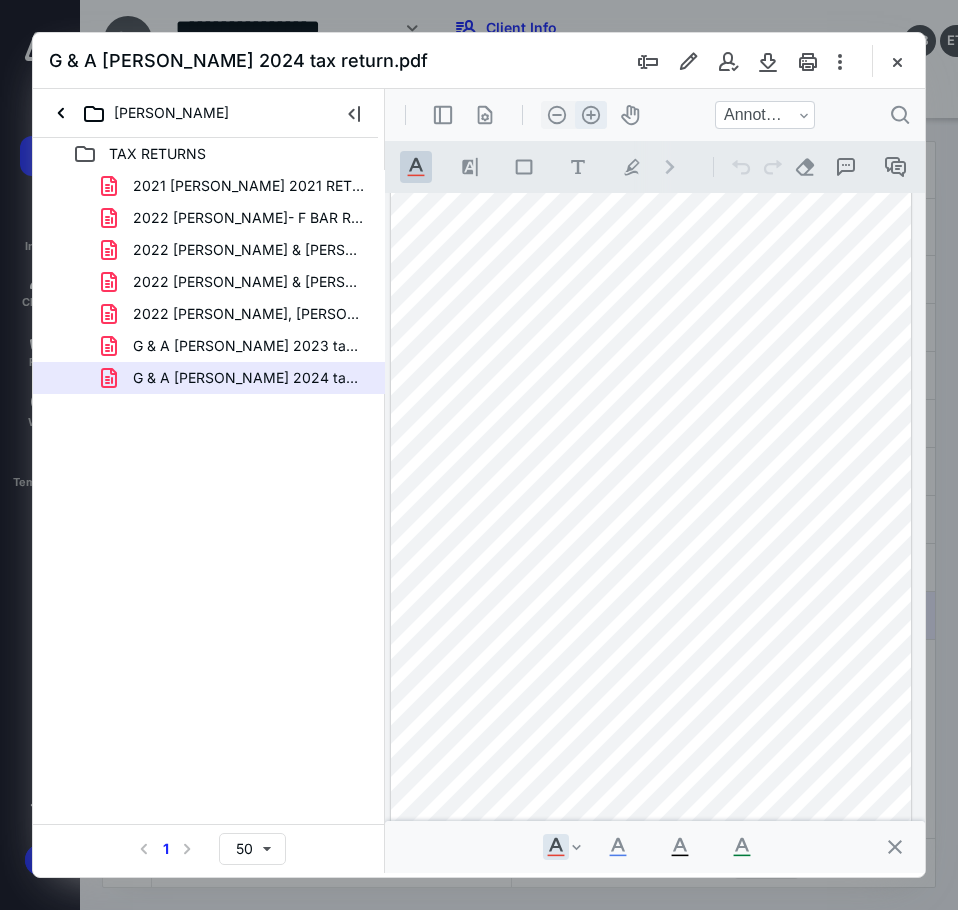 click on ".cls-1{fill:#abb0c4;} icon - header - zoom - in - line" at bounding box center [591, 115] 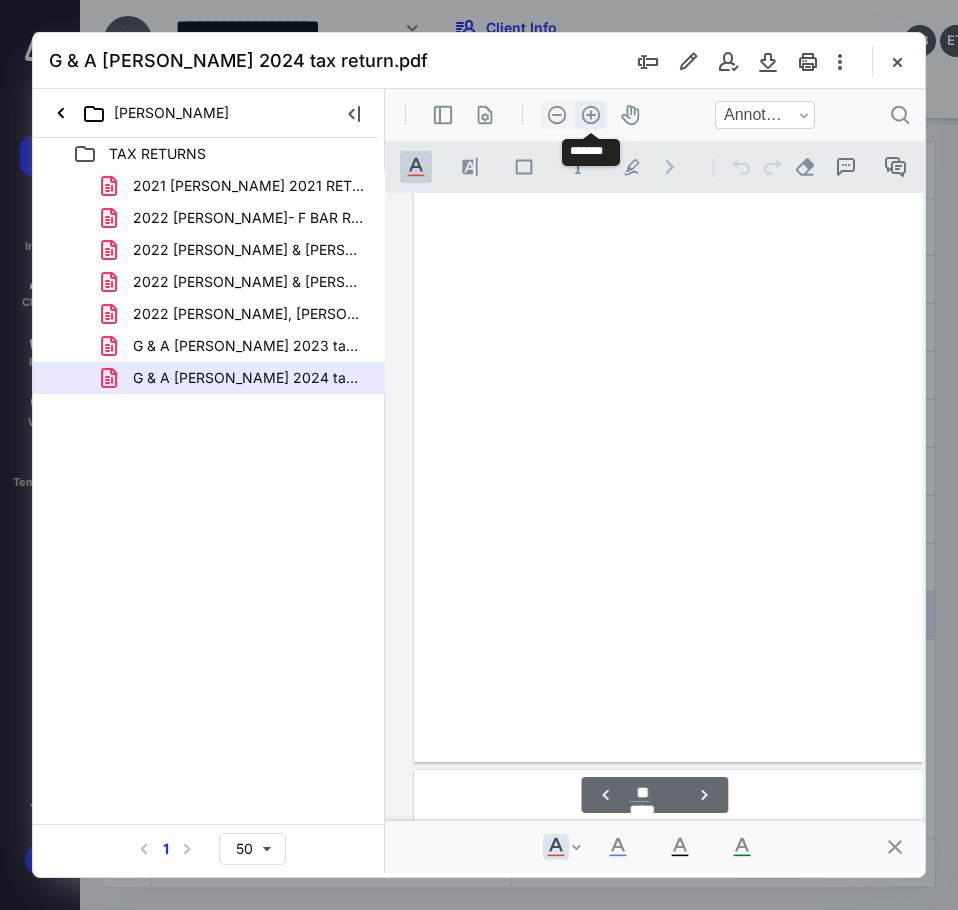 scroll, scrollTop: 22094, scrollLeft: 175, axis: both 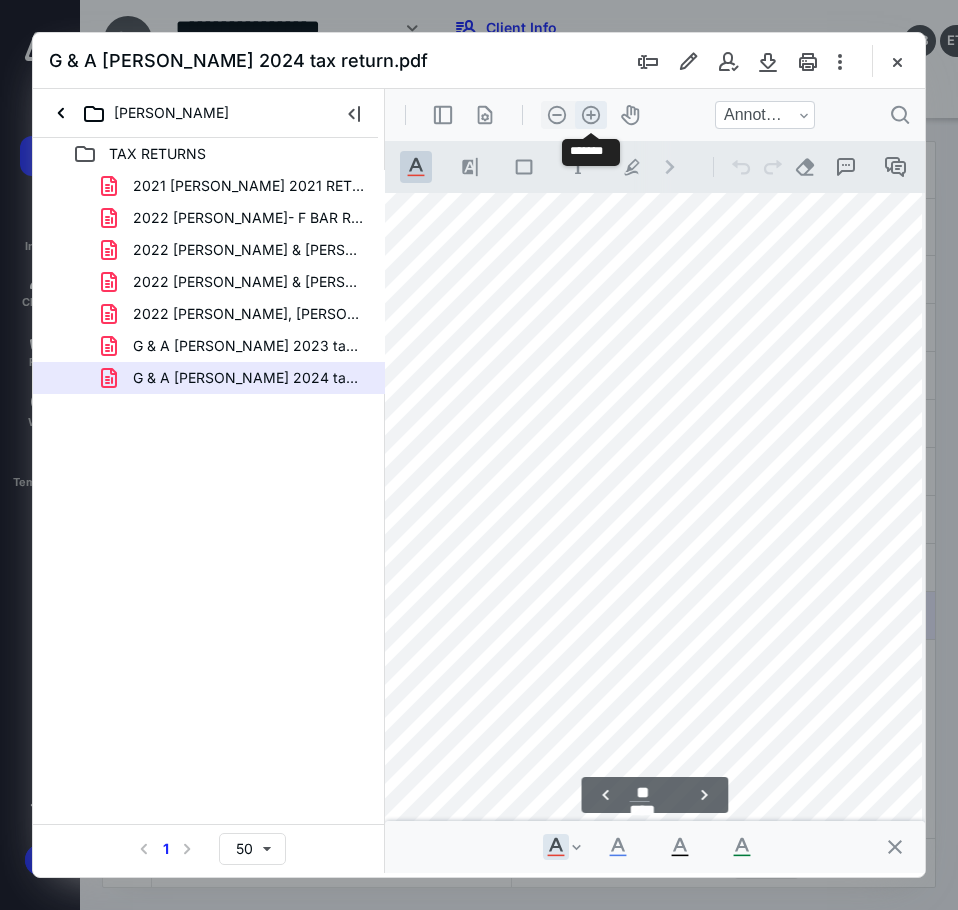 type 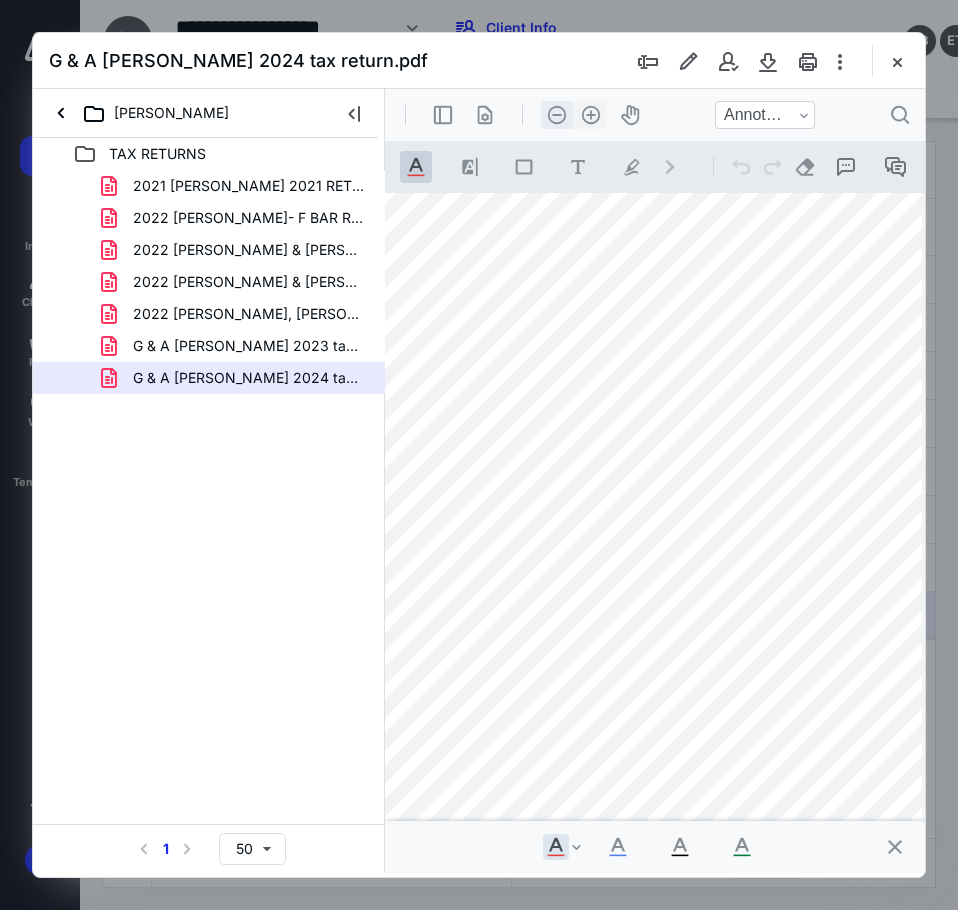 drag, startPoint x: 544, startPoint y: 108, endPoint x: 555, endPoint y: 121, distance: 17.029387 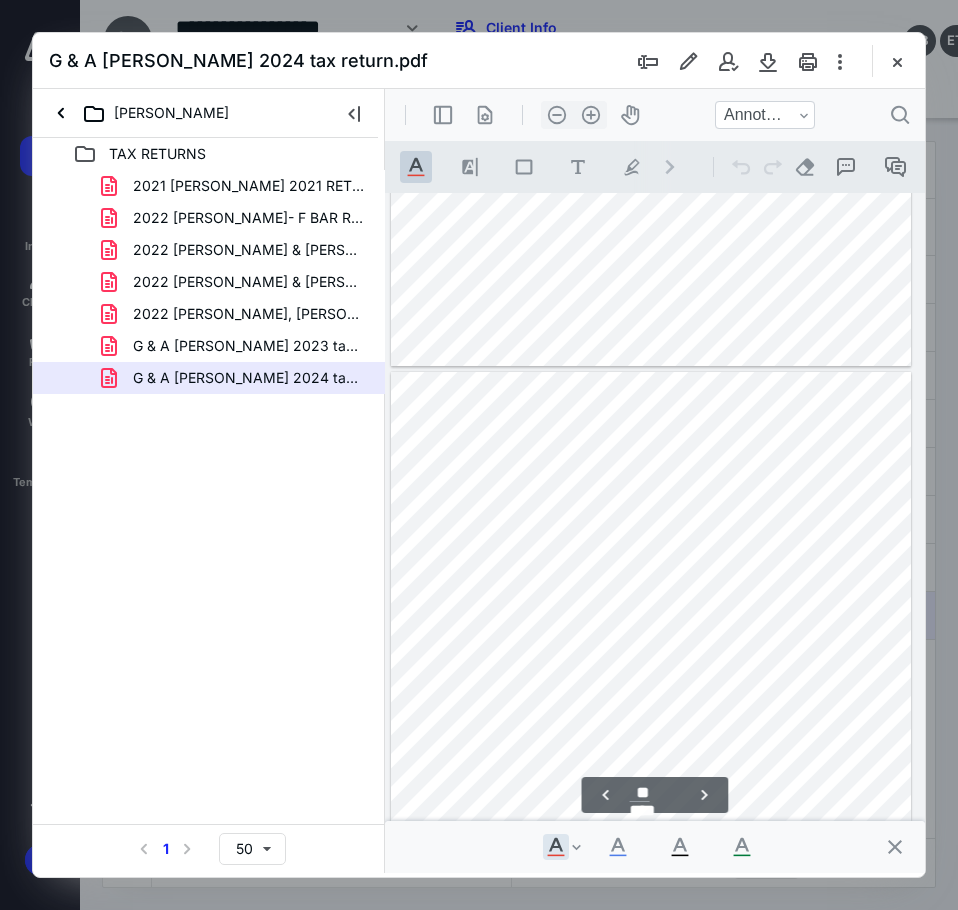 scroll, scrollTop: 29407, scrollLeft: 74, axis: both 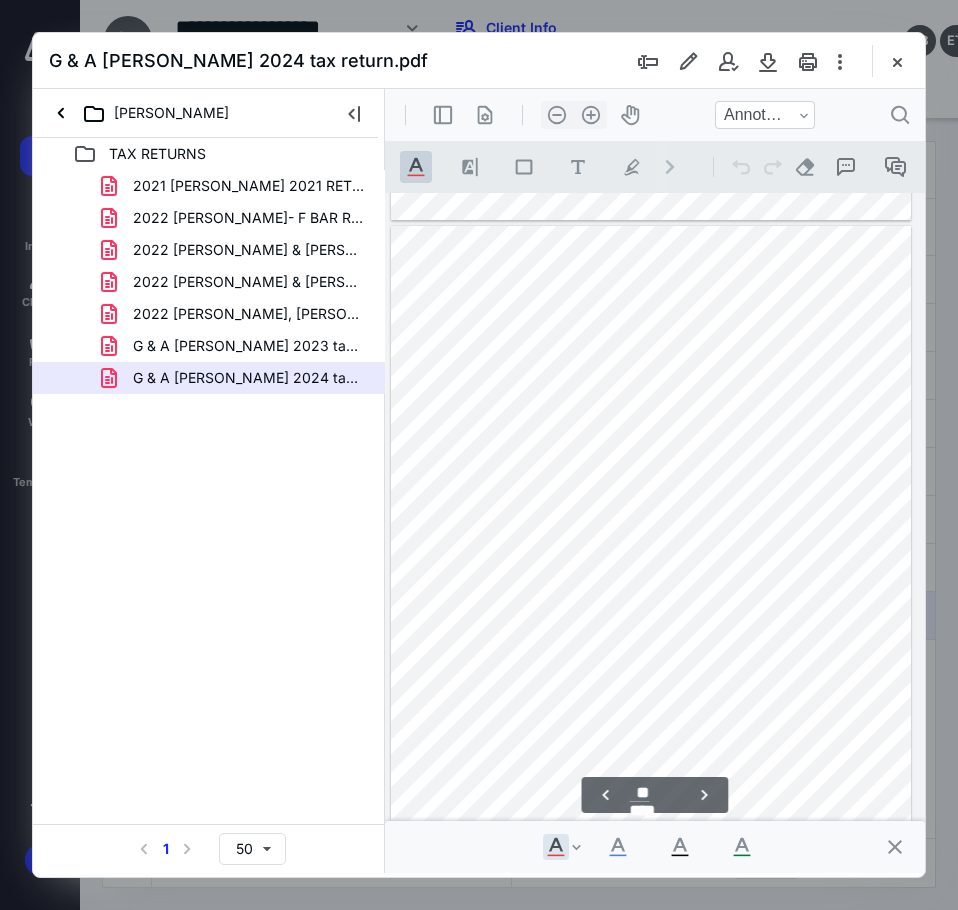 drag, startPoint x: 919, startPoint y: 517, endPoint x: 1312, endPoint y: 828, distance: 501.16864 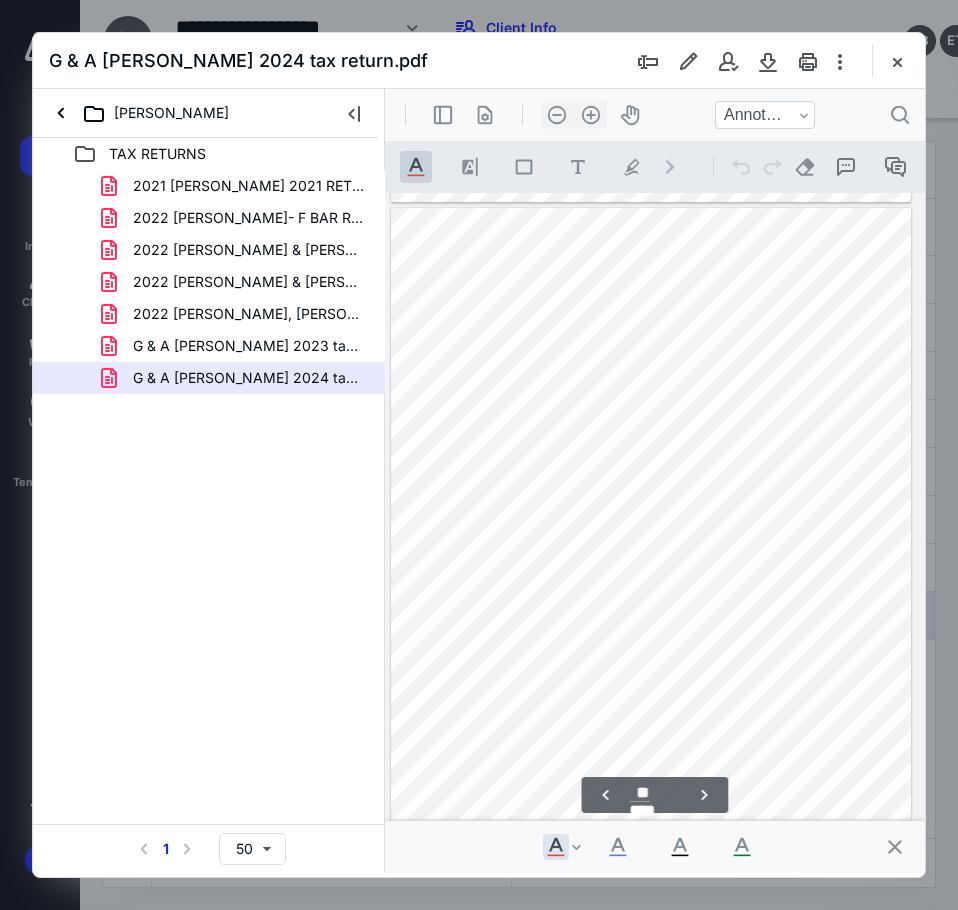 scroll, scrollTop: 52816, scrollLeft: 74, axis: both 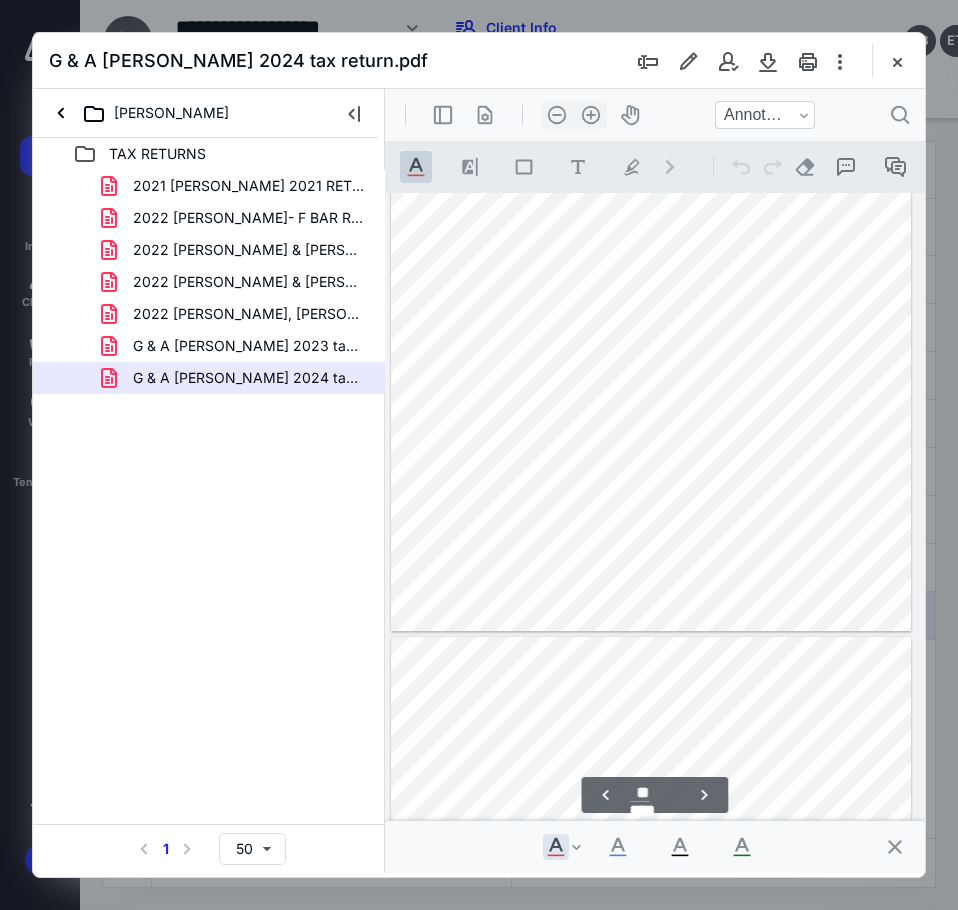 type on "**" 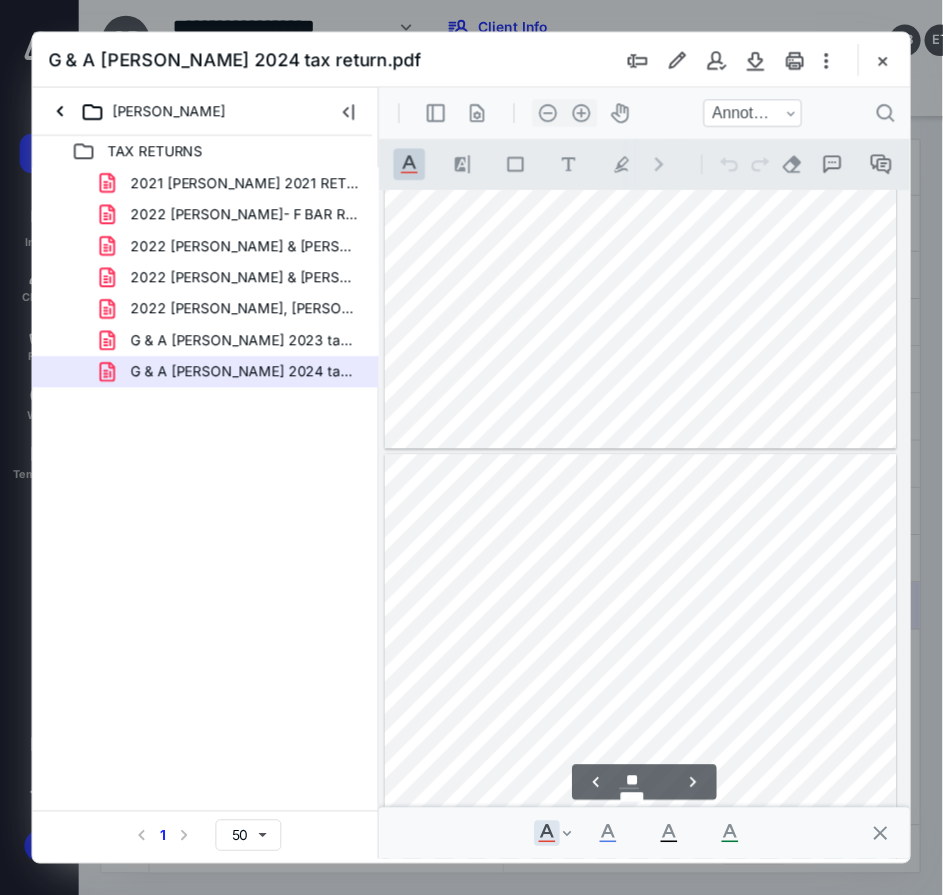 scroll, scrollTop: 60963, scrollLeft: 74, axis: both 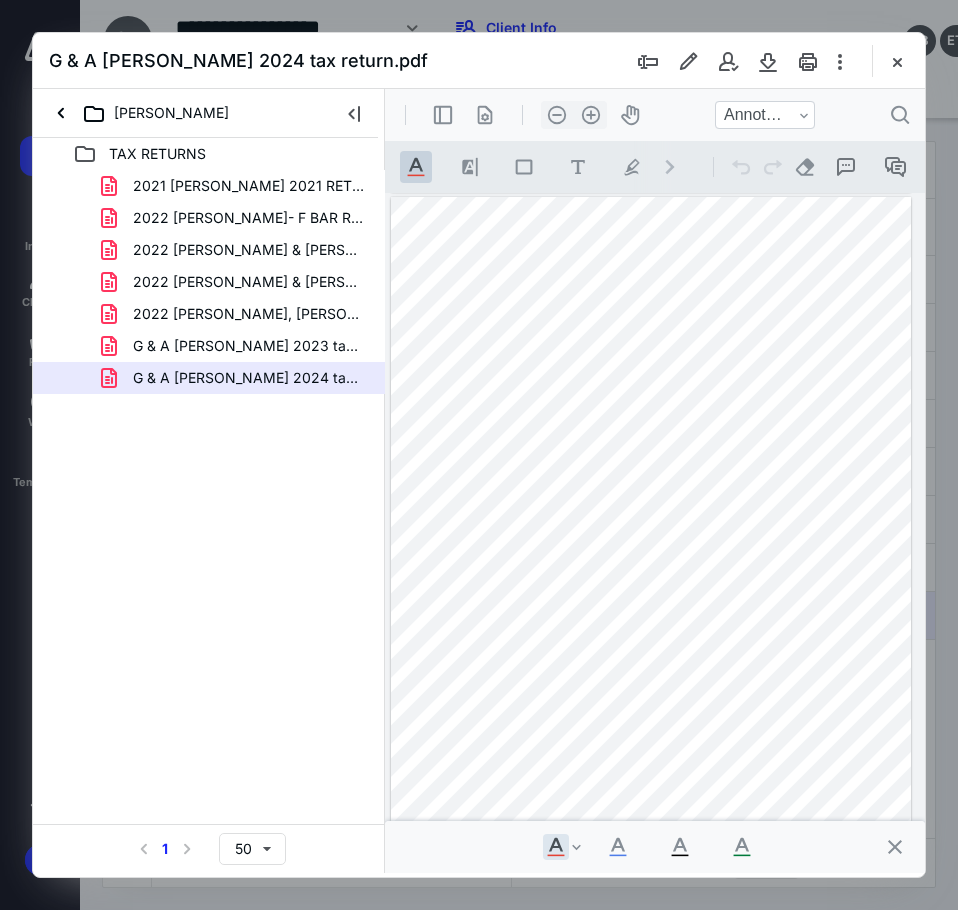click on "G & A Robinson 2024 tax return.pdf" at bounding box center (479, 61) 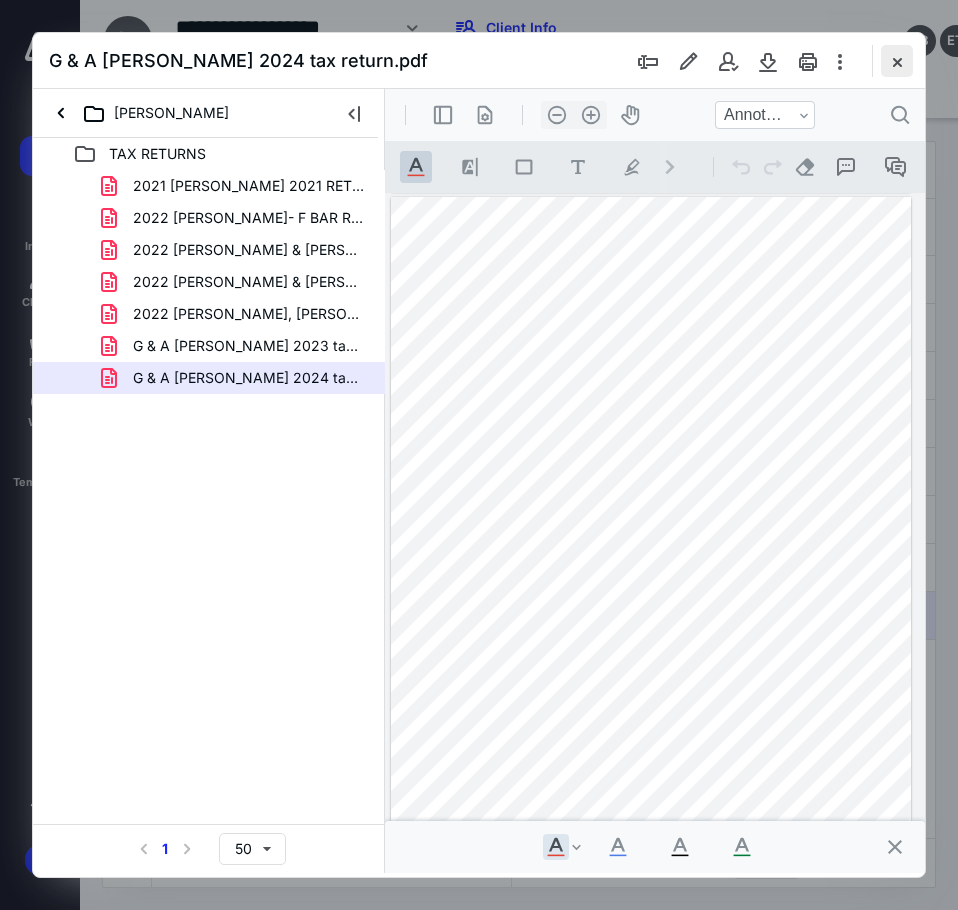 click at bounding box center (897, 61) 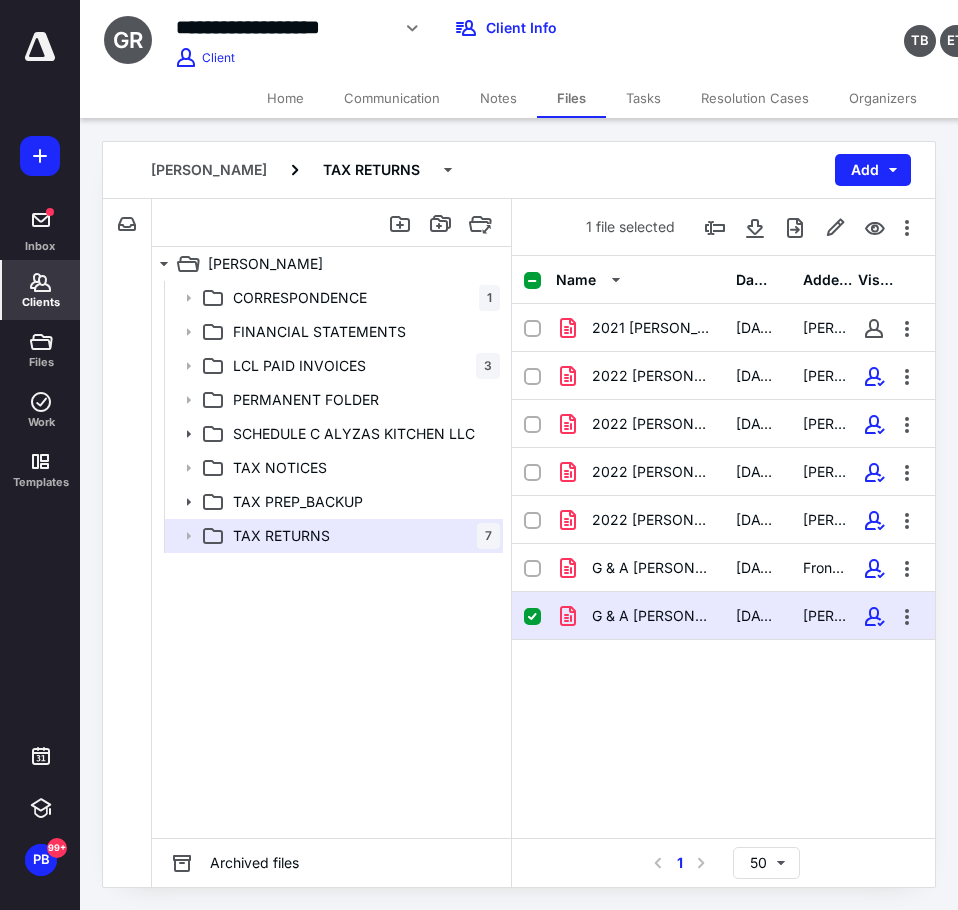 click on "Clients" at bounding box center [41, 302] 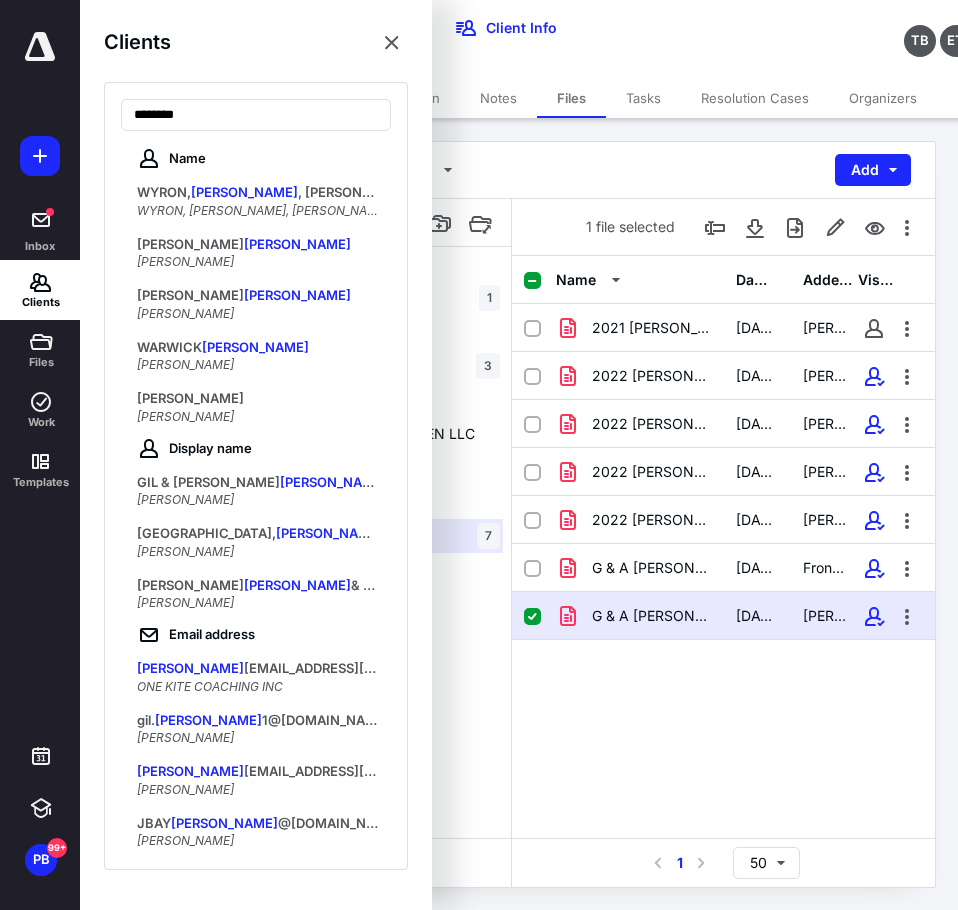 type on "********" 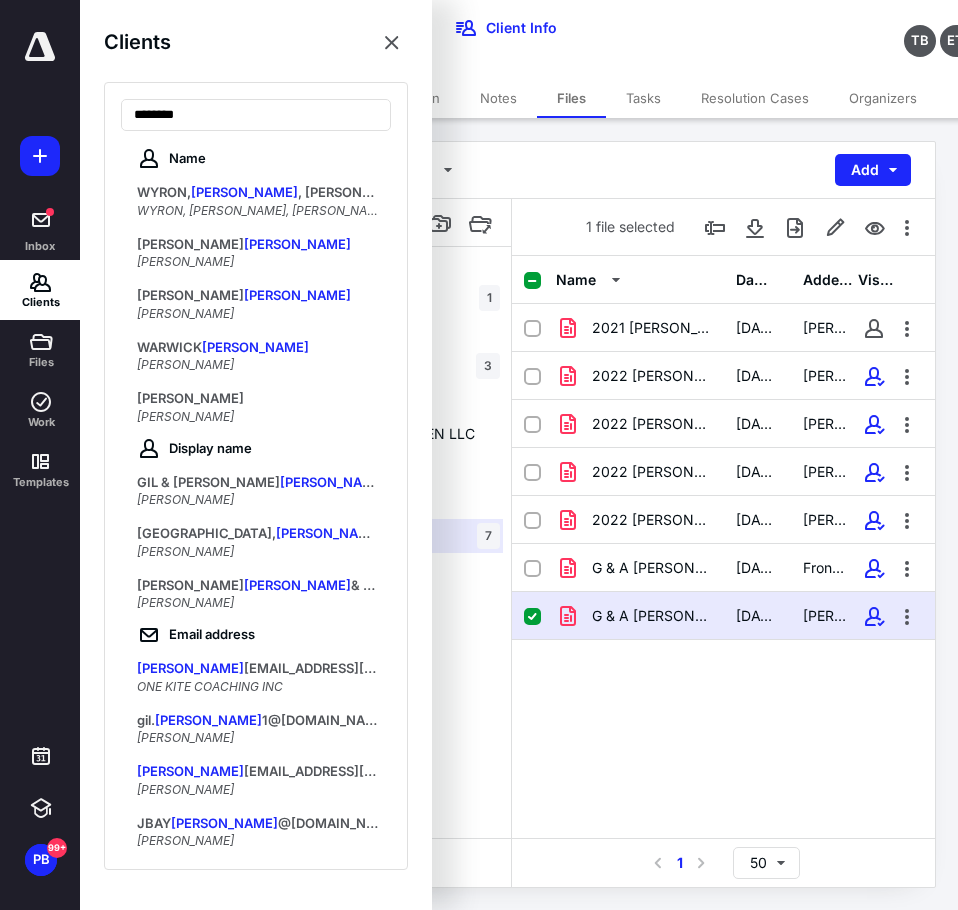 click on "BERNARD  VAN MAARSEVEEN" at bounding box center [190, 398] 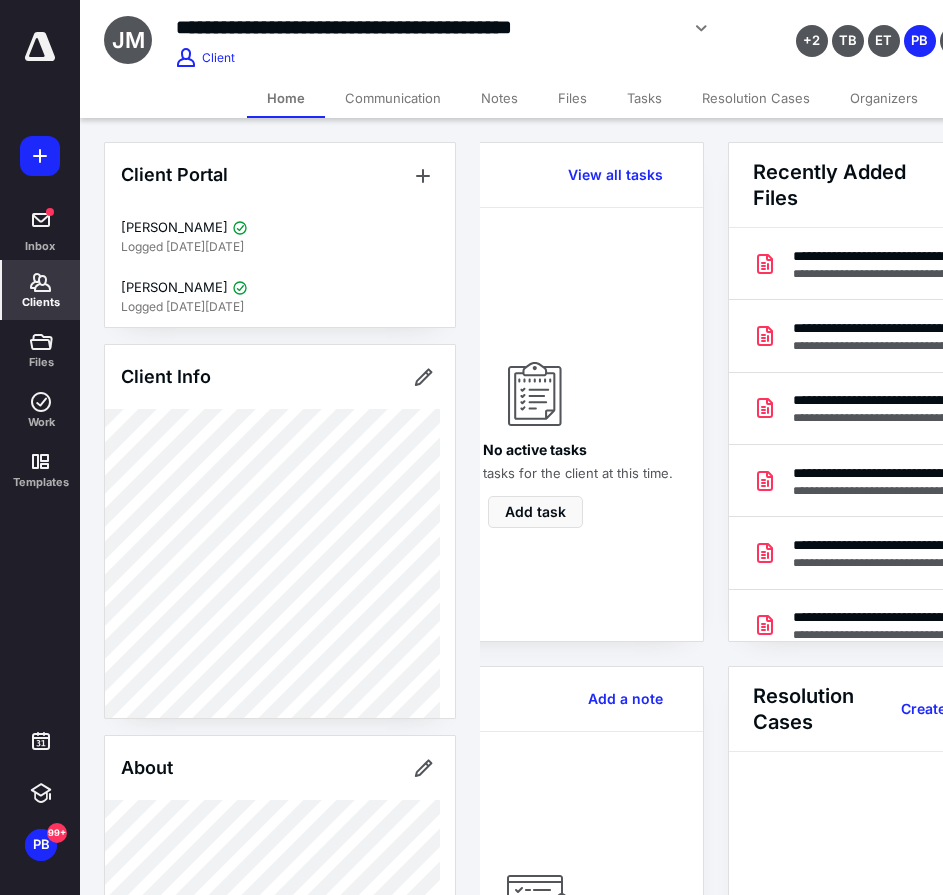 scroll, scrollTop: 0, scrollLeft: 239, axis: horizontal 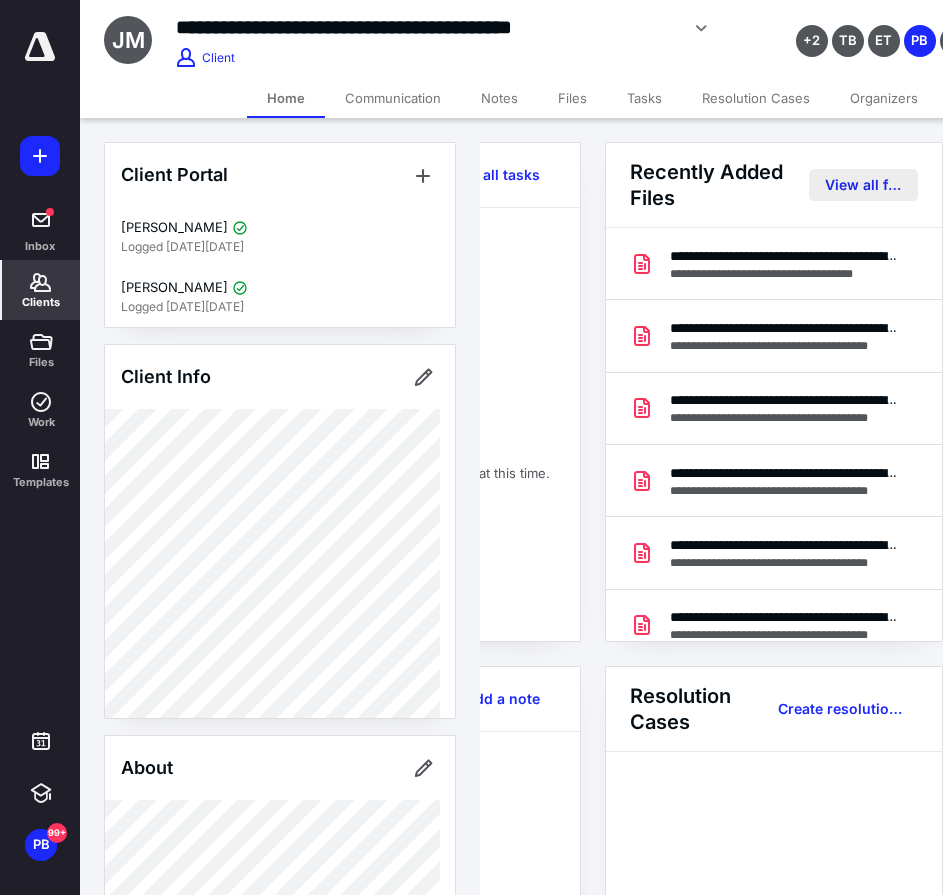 click on "View all files" at bounding box center (863, 185) 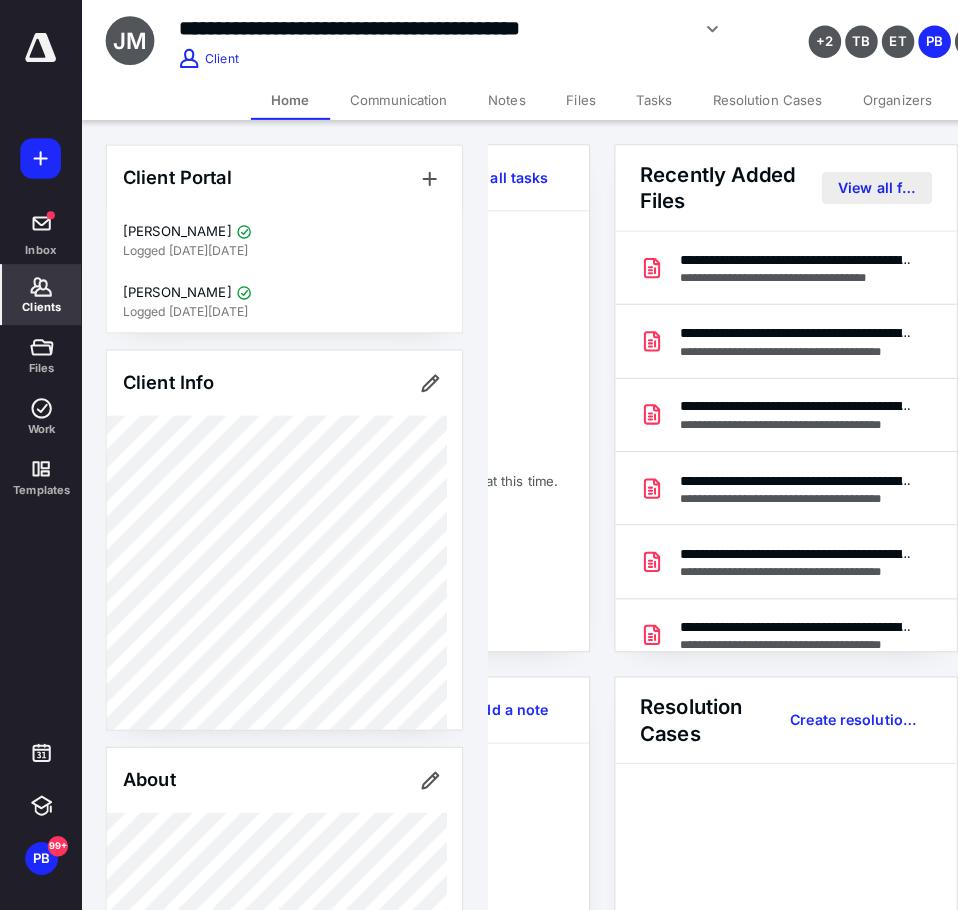 scroll, scrollTop: 0, scrollLeft: 0, axis: both 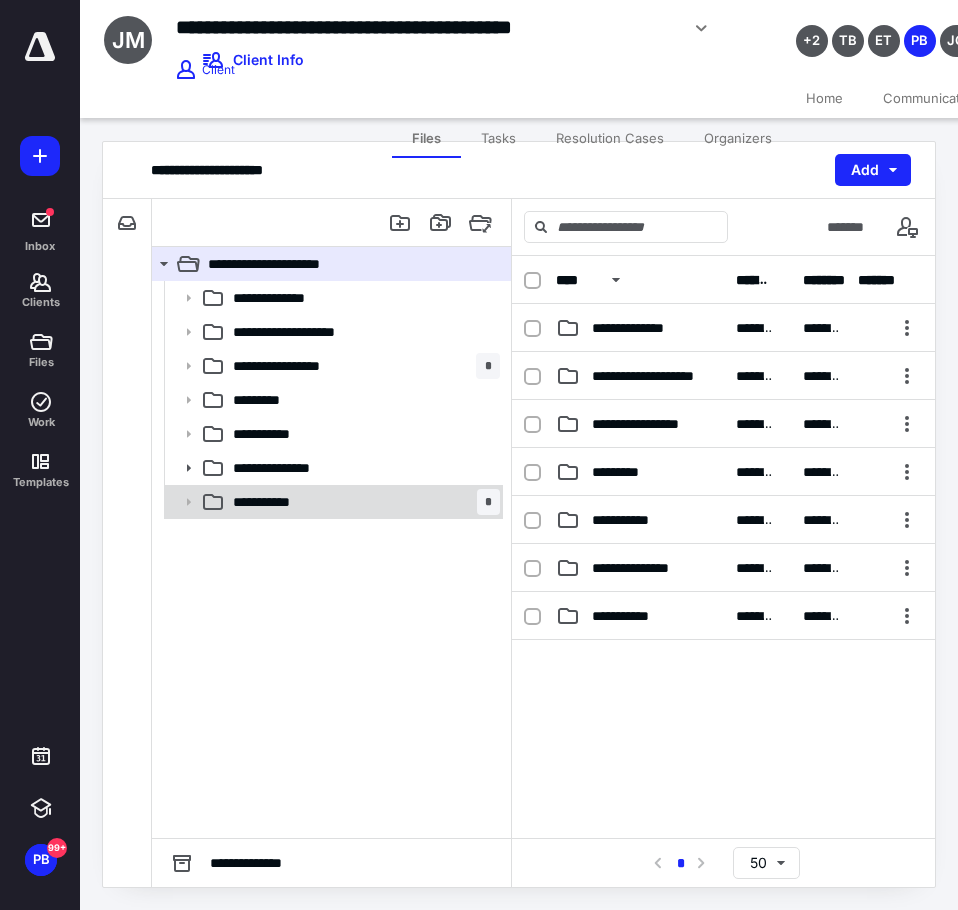 click on "**********" at bounding box center (362, 502) 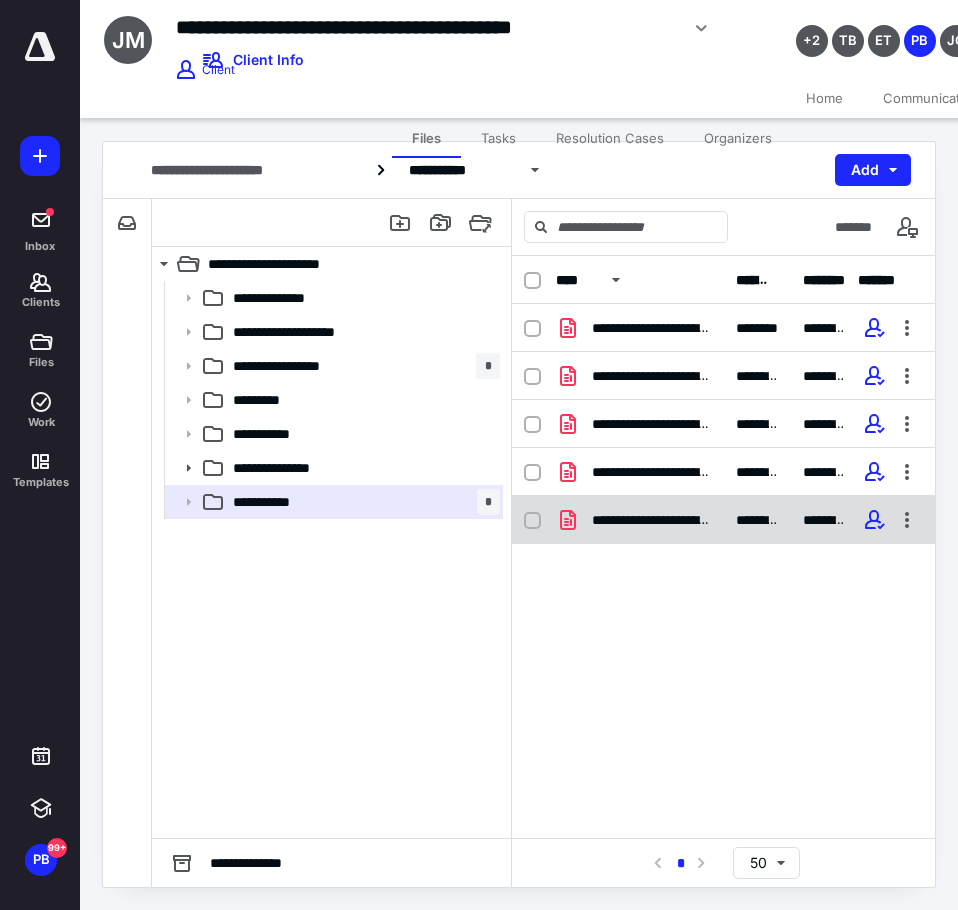 click on "**********" at bounding box center (652, 520) 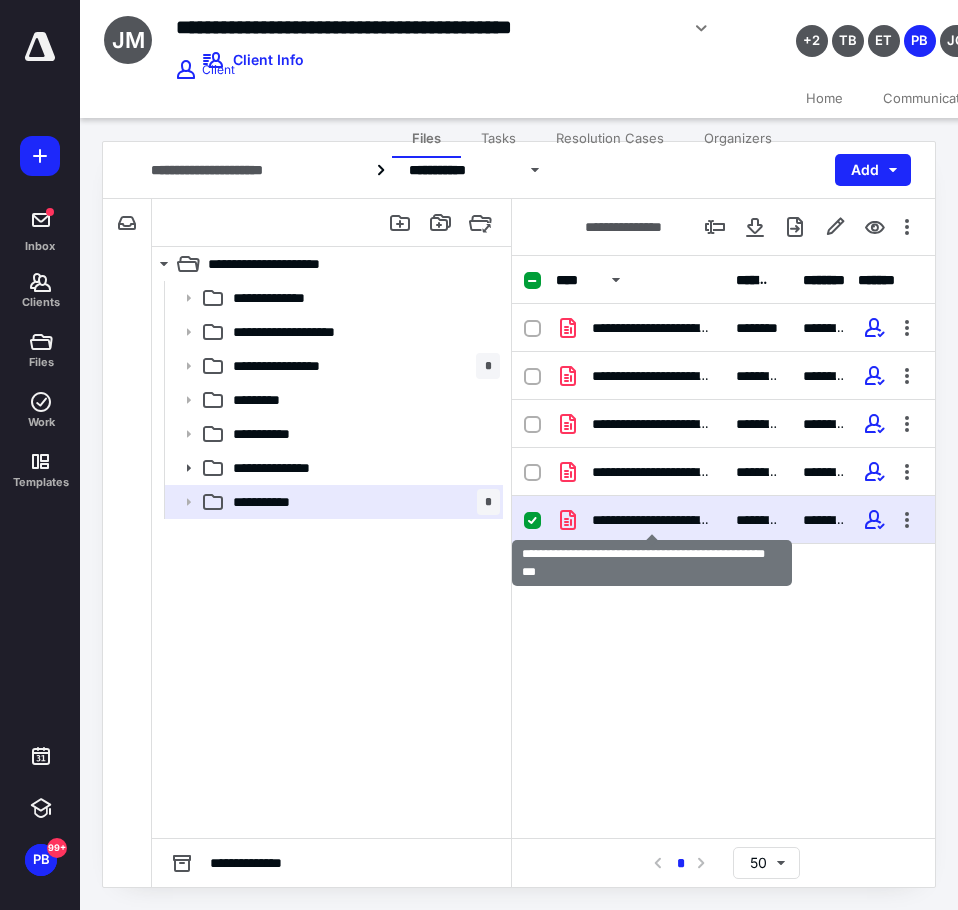 click on "**********" at bounding box center [652, 520] 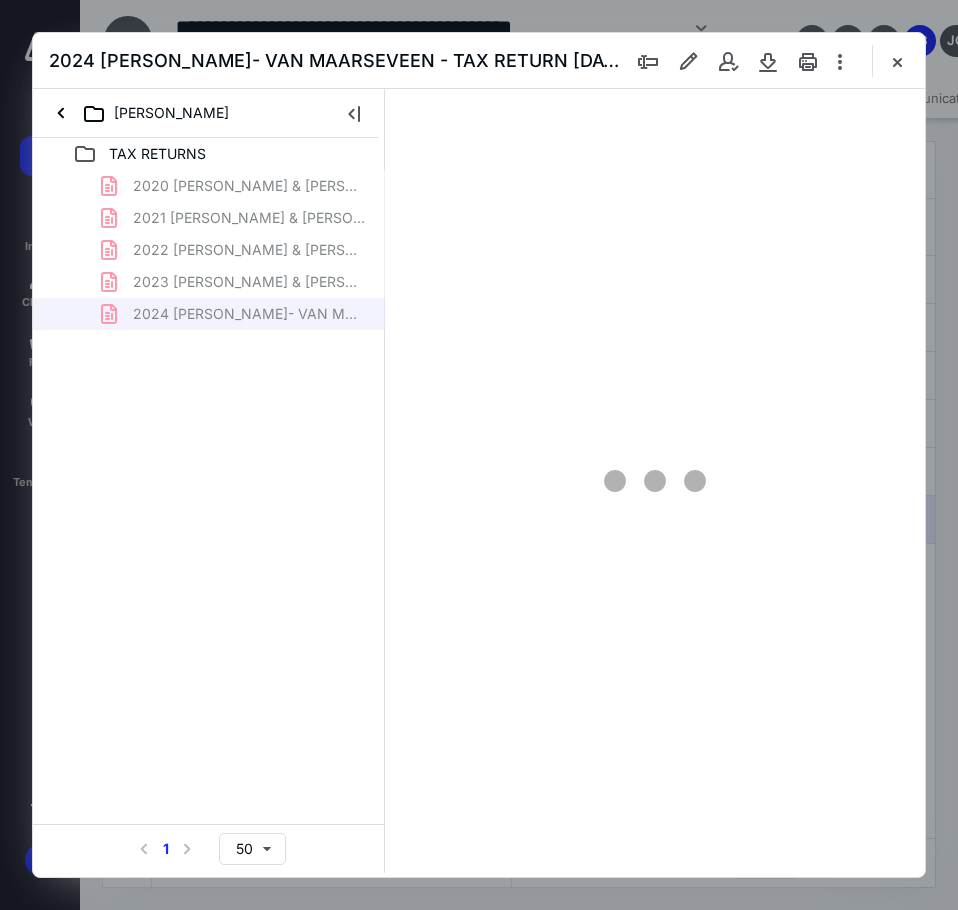 scroll, scrollTop: 0, scrollLeft: 0, axis: both 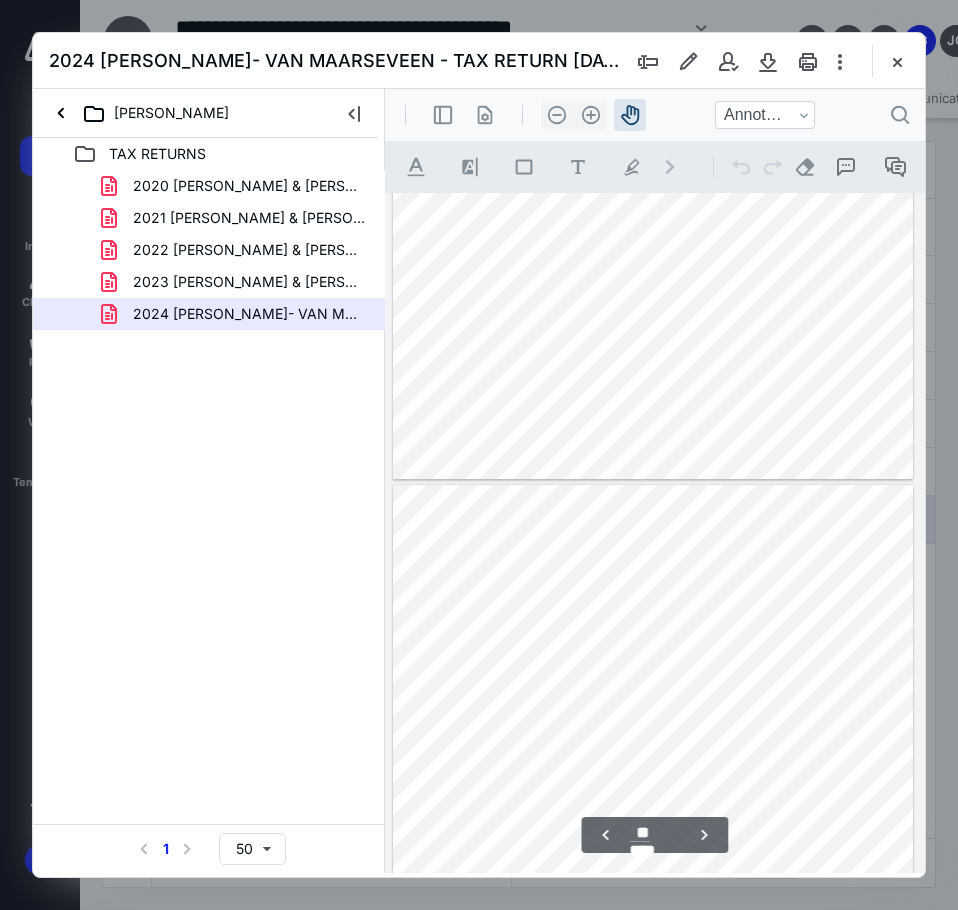 drag, startPoint x: 664, startPoint y: 285, endPoint x: 676, endPoint y: 310, distance: 27.730848 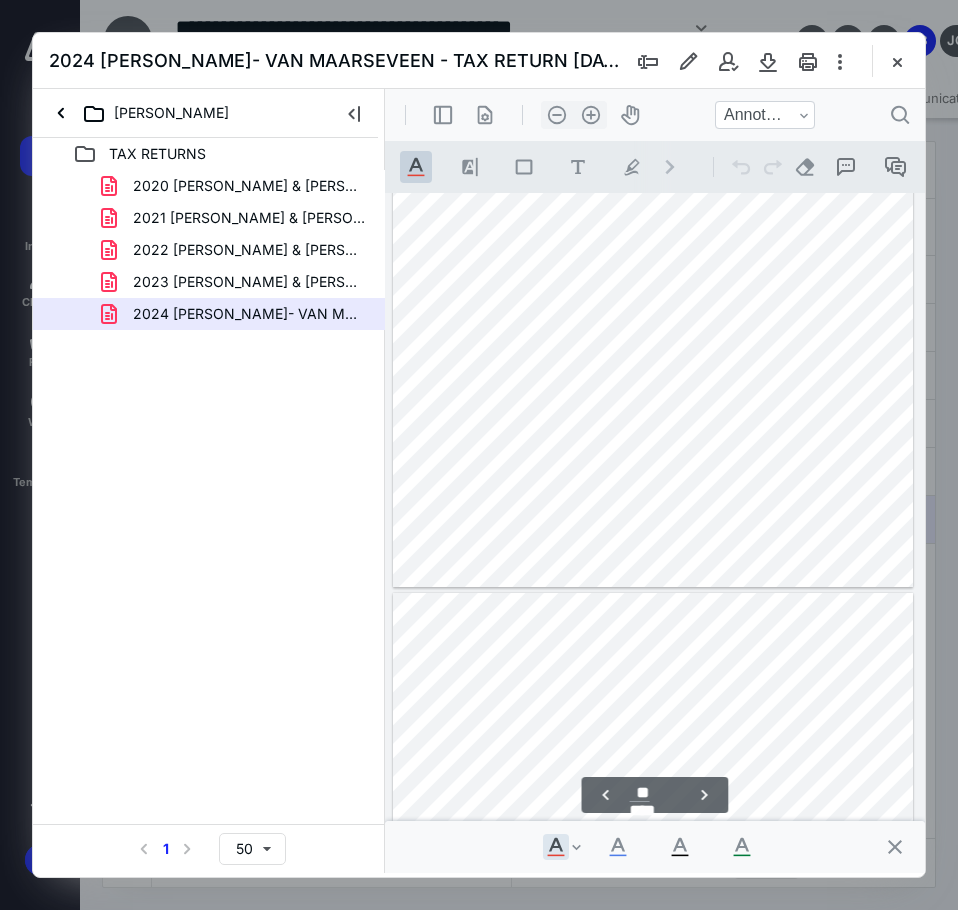 drag, startPoint x: 170, startPoint y: 604, endPoint x: 120, endPoint y: 608, distance: 50.159744 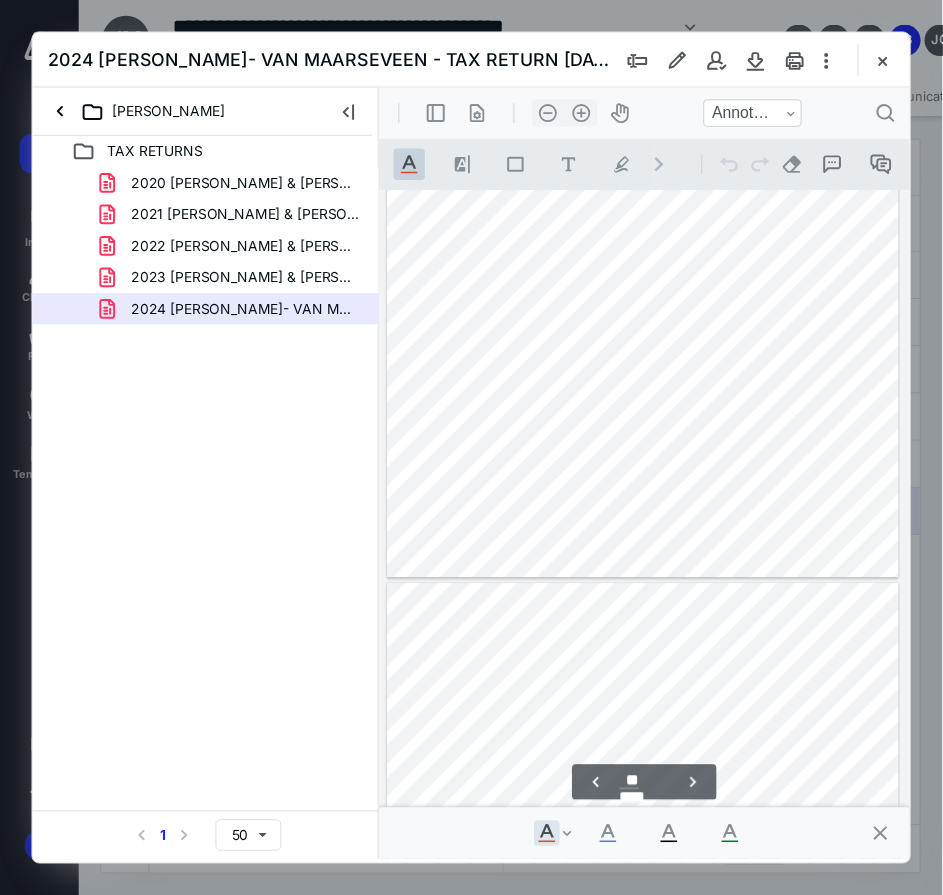 scroll, scrollTop: 28442, scrollLeft: 0, axis: vertical 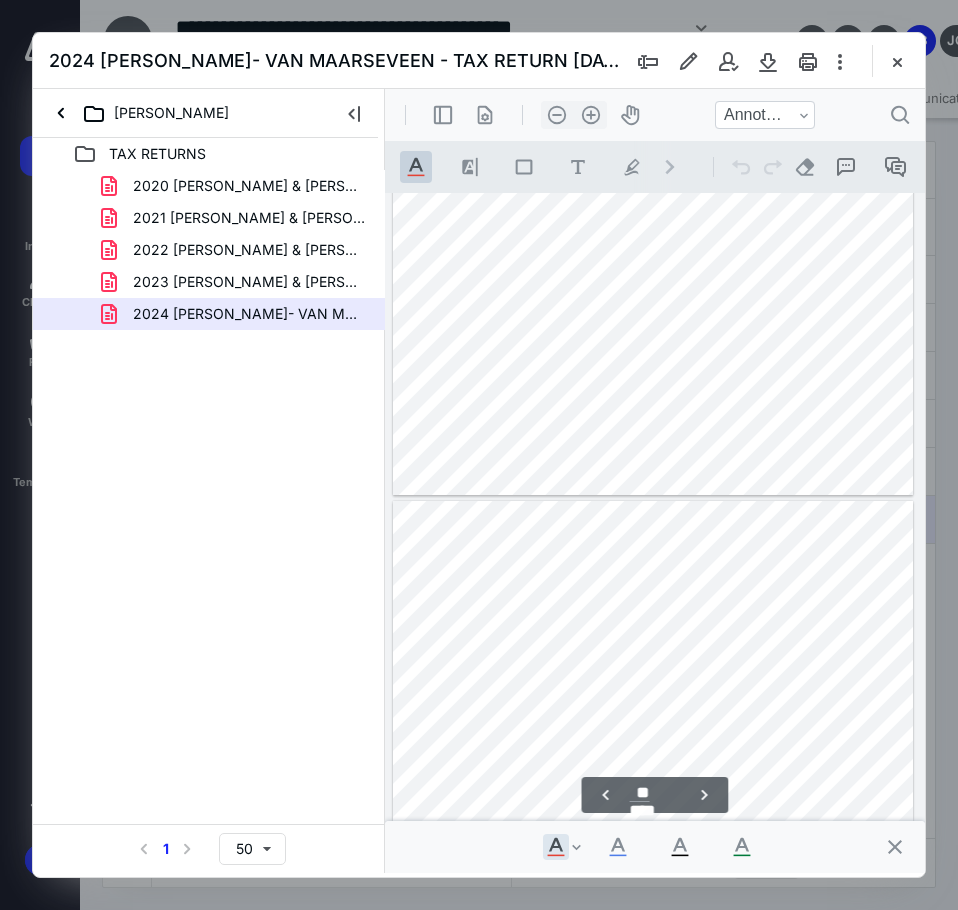 type on "**" 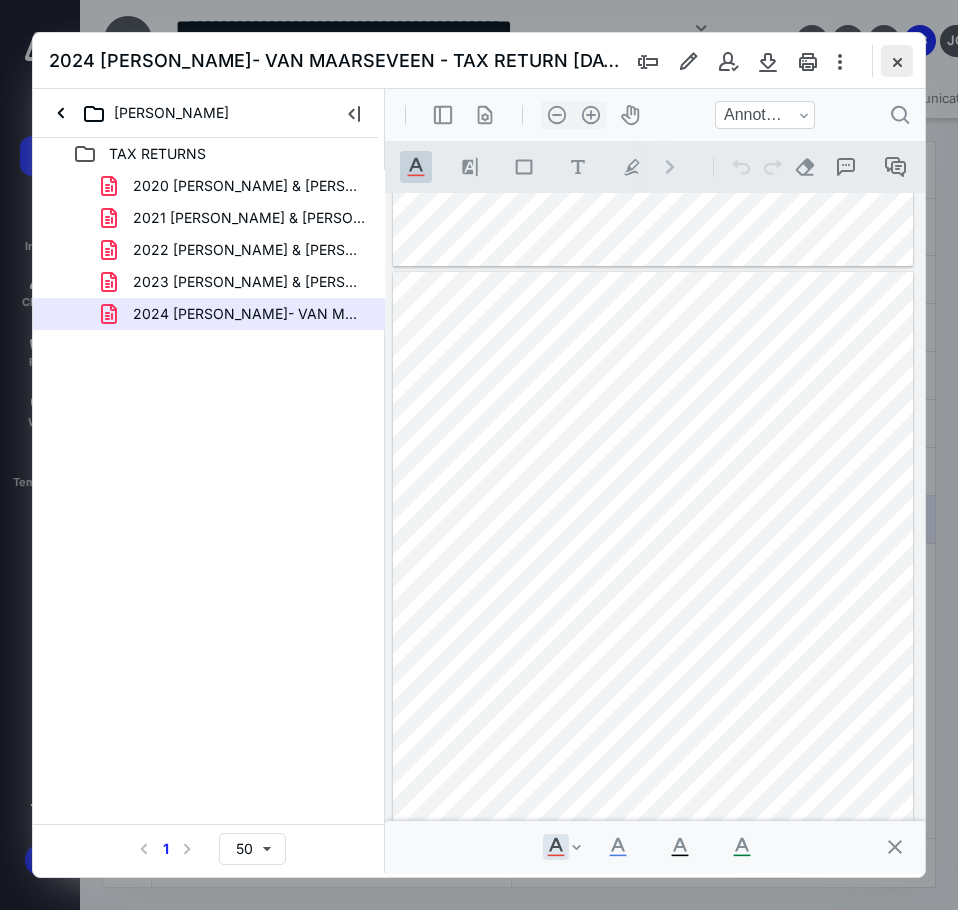 click at bounding box center (897, 61) 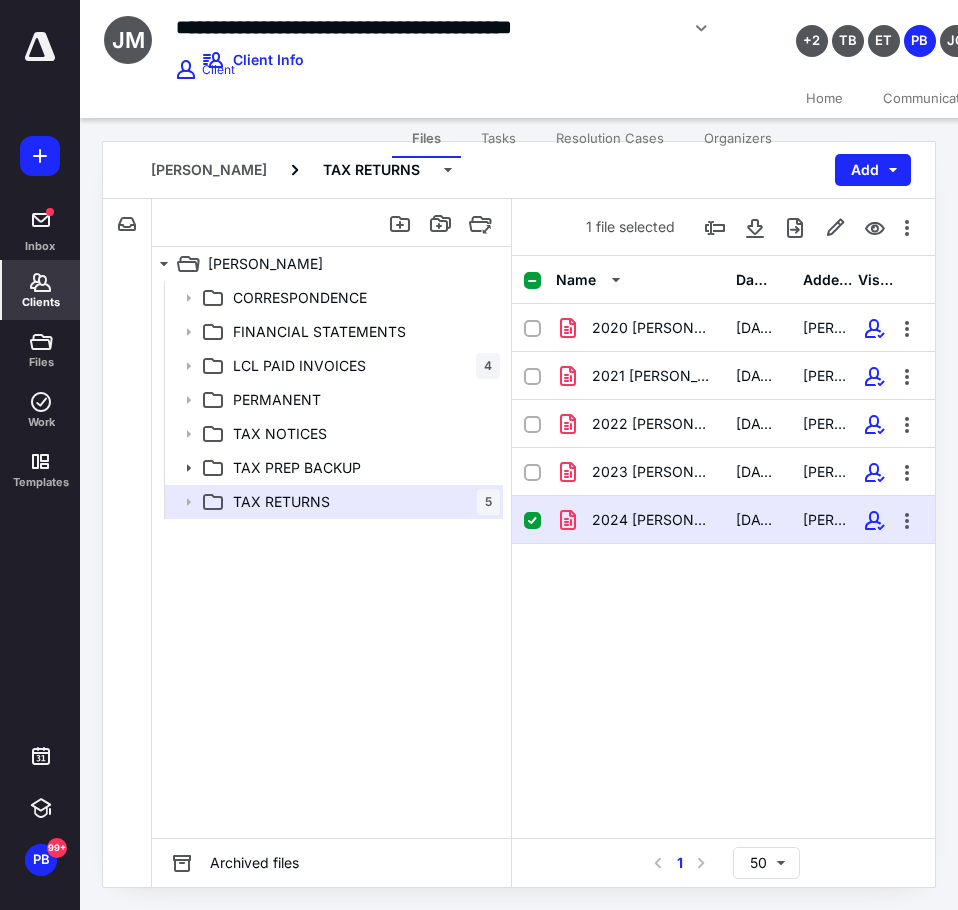 click 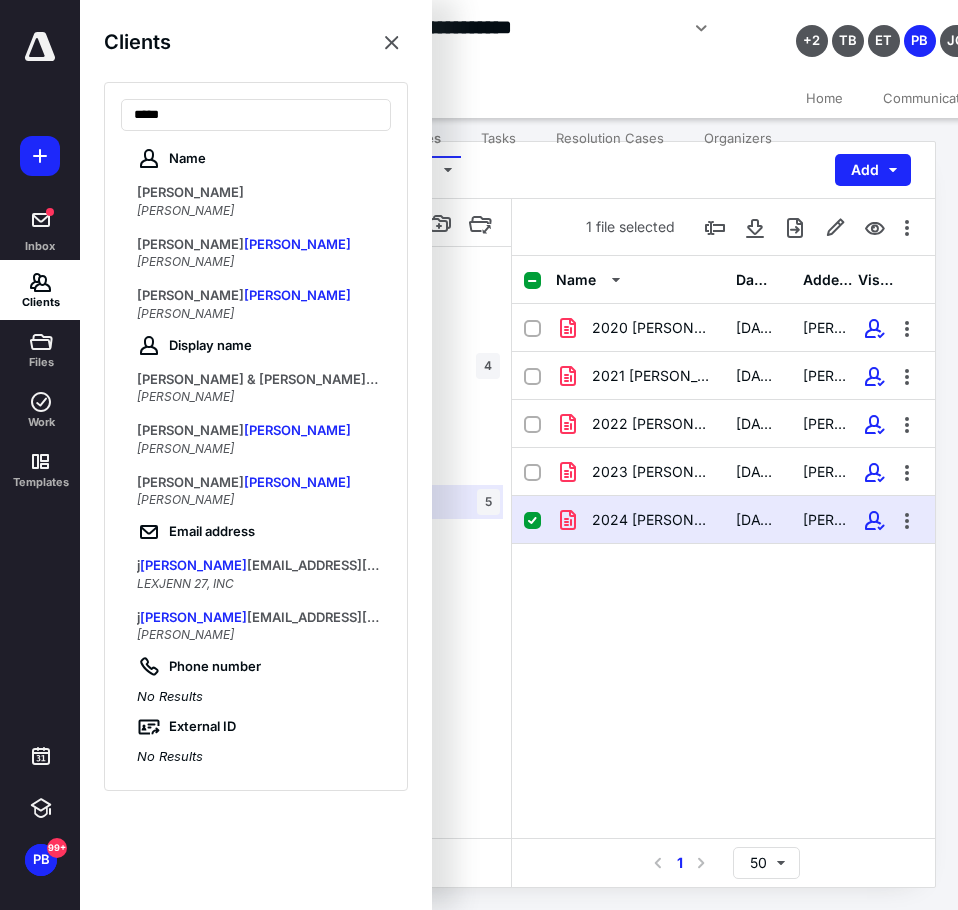 type on "*****" 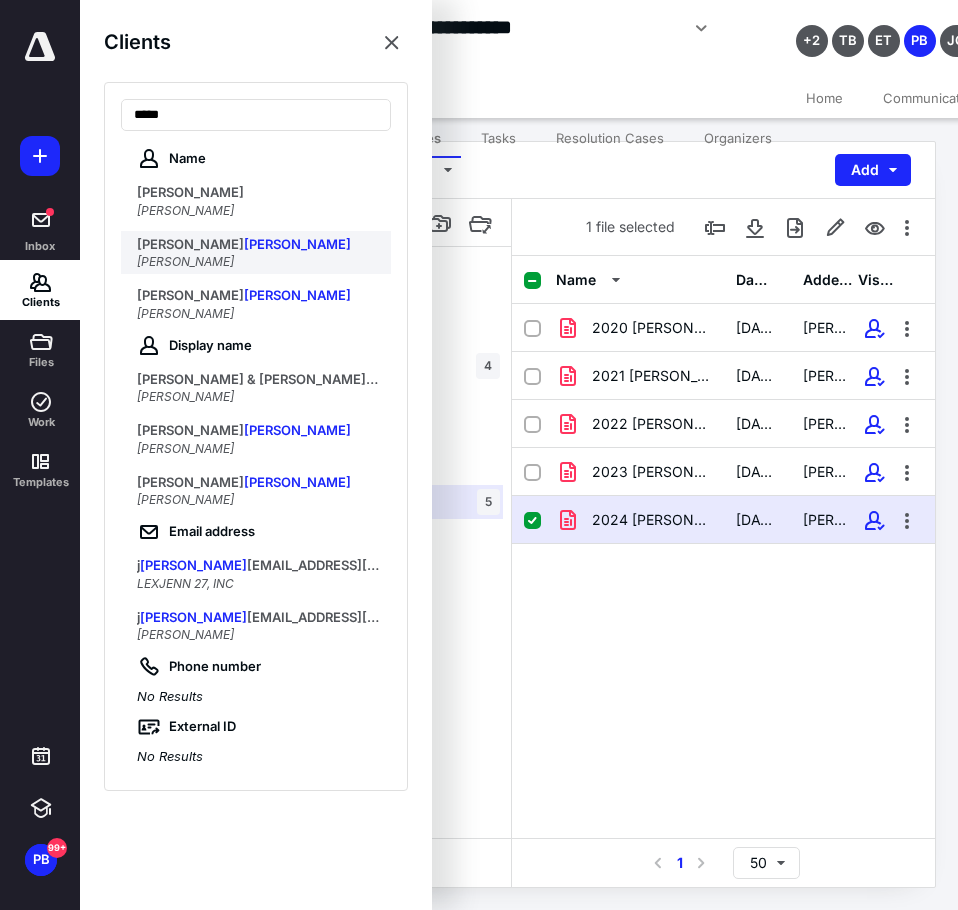 click on "FRANK J ROMEO" at bounding box center (185, 261) 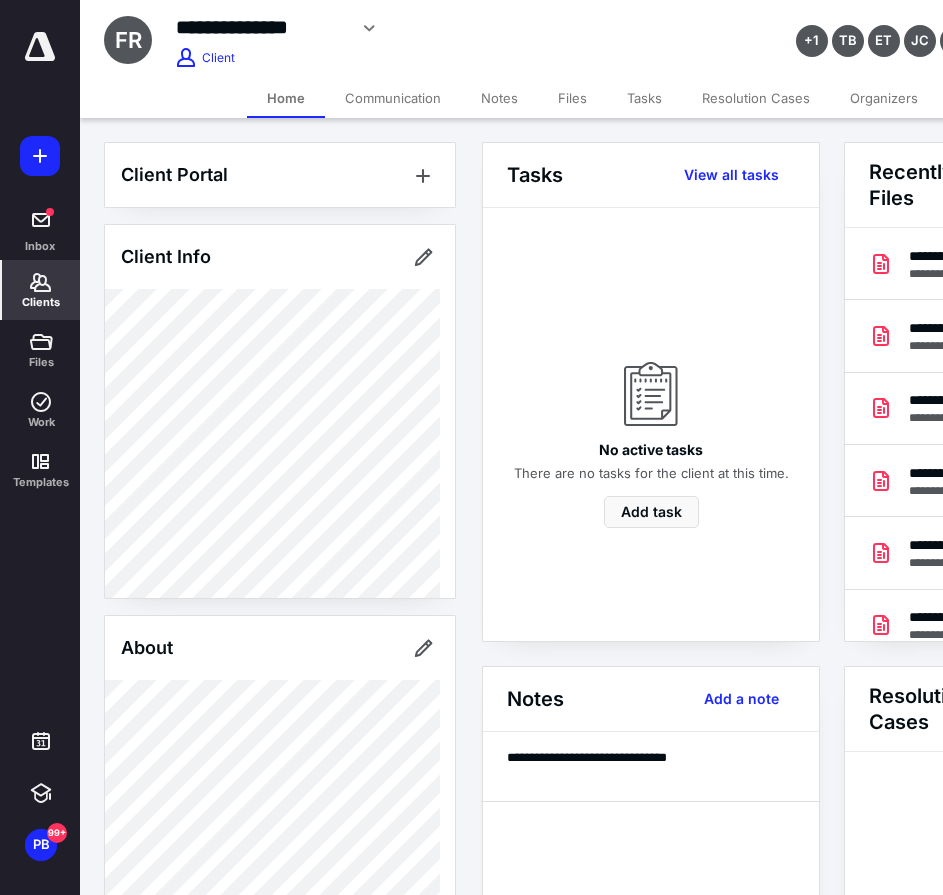scroll, scrollTop: 0, scrollLeft: 239, axis: horizontal 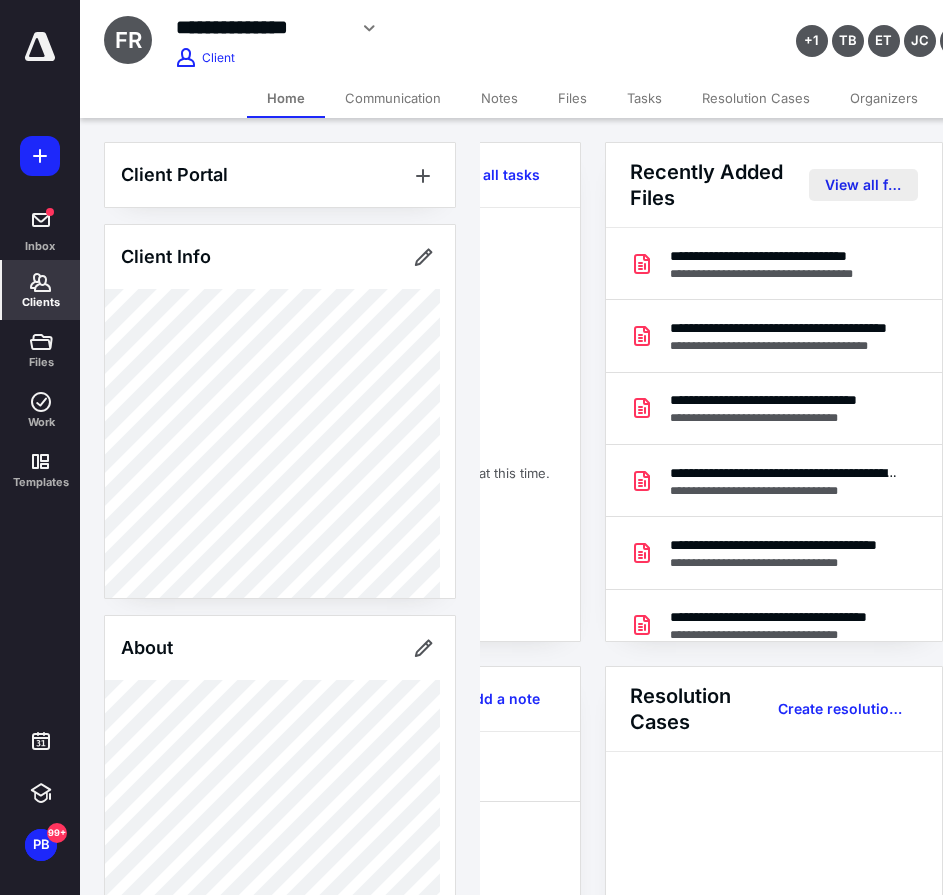 click on "View all files" at bounding box center (863, 185) 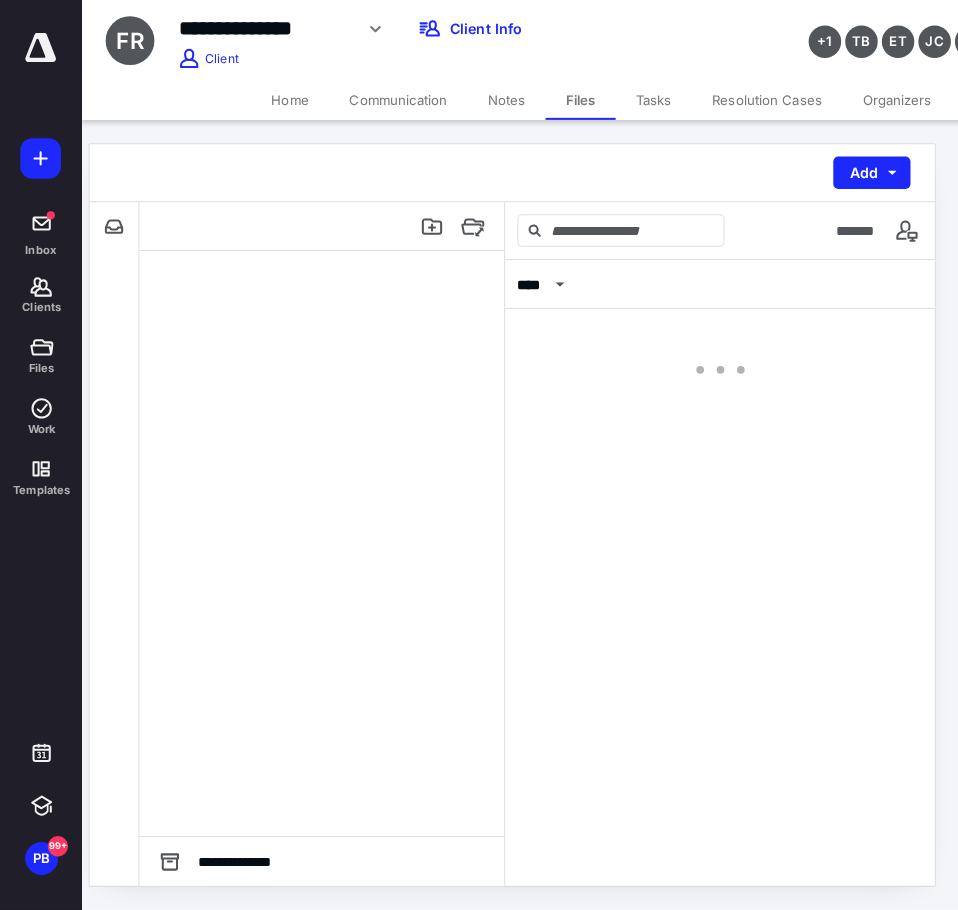 scroll, scrollTop: 0, scrollLeft: 0, axis: both 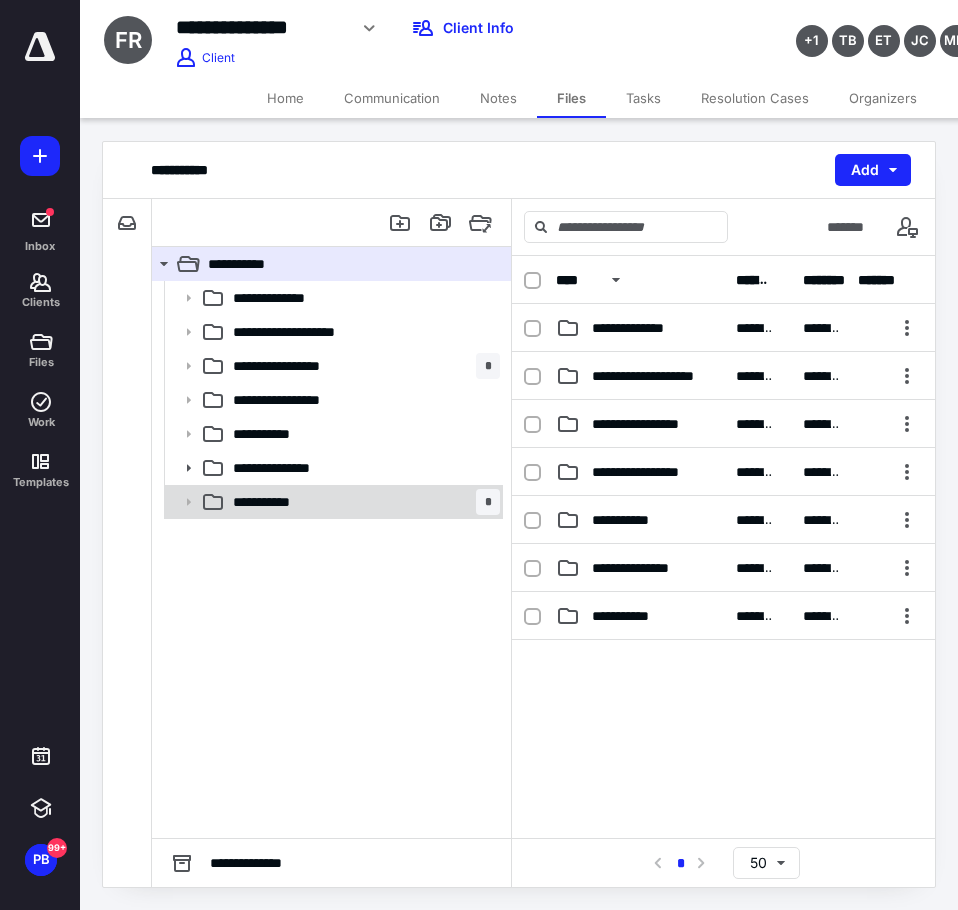 click on "**********" at bounding box center (332, 502) 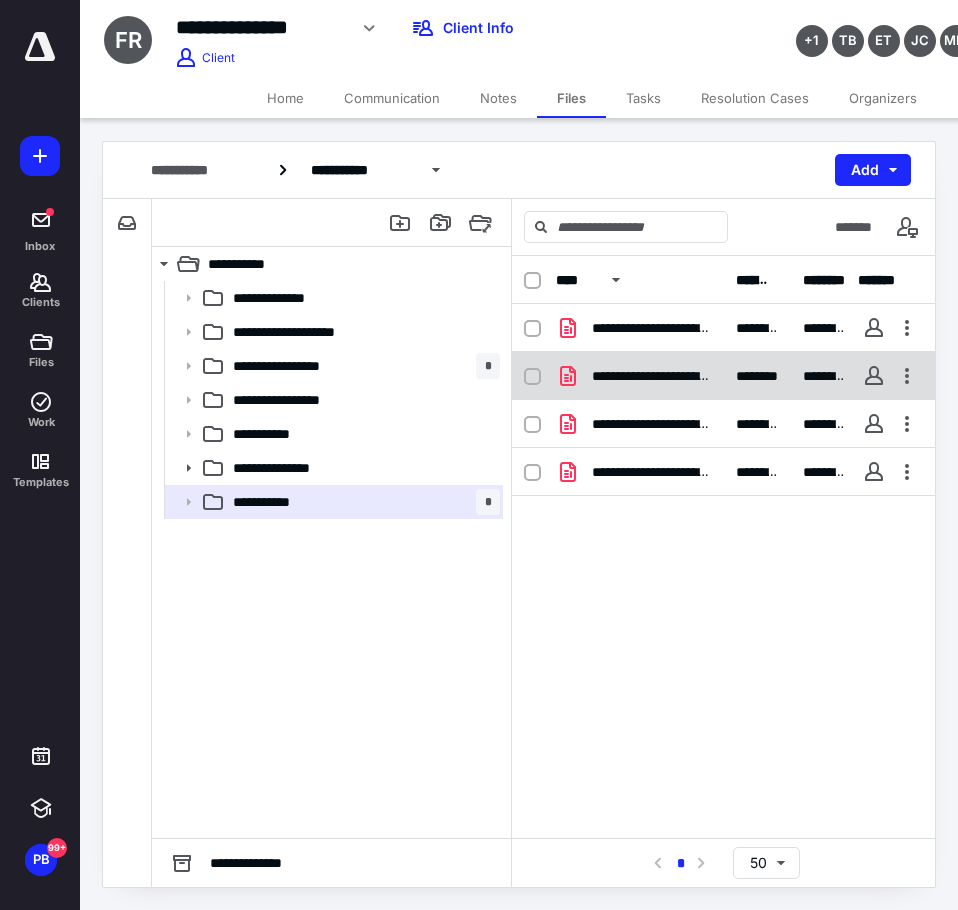 click on "**********" at bounding box center [652, 376] 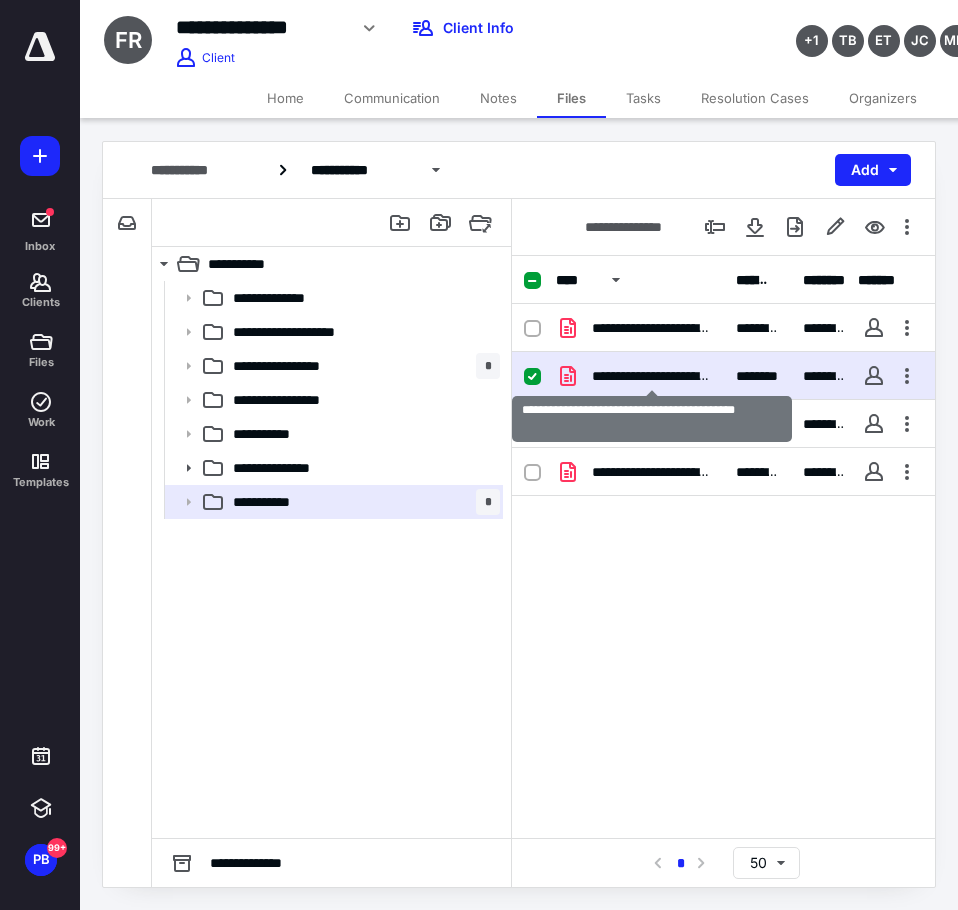 click on "**********" at bounding box center [652, 376] 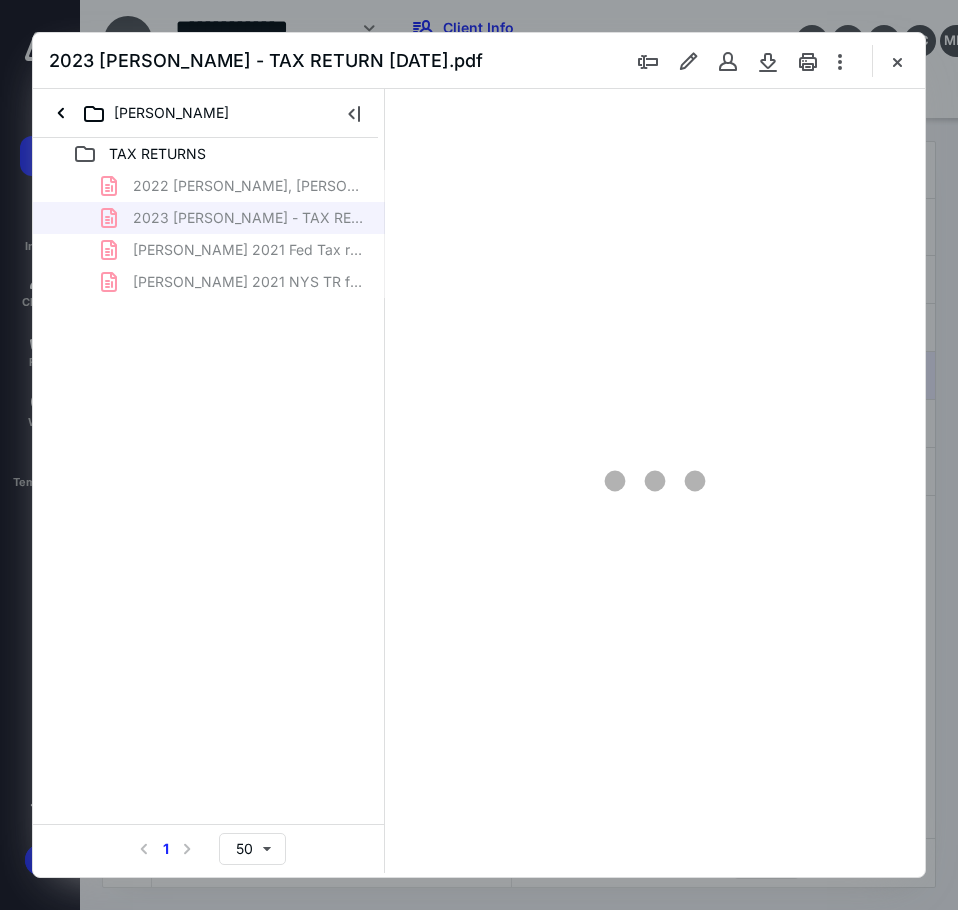 scroll, scrollTop: 0, scrollLeft: 0, axis: both 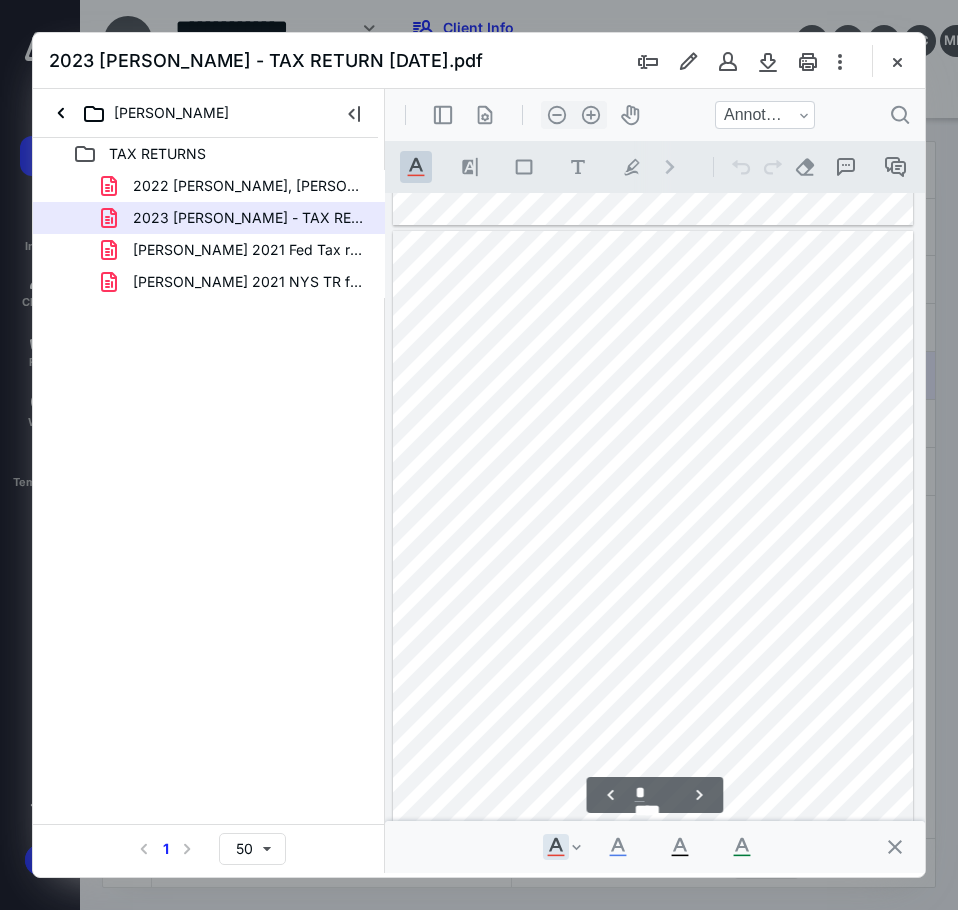 type on "*" 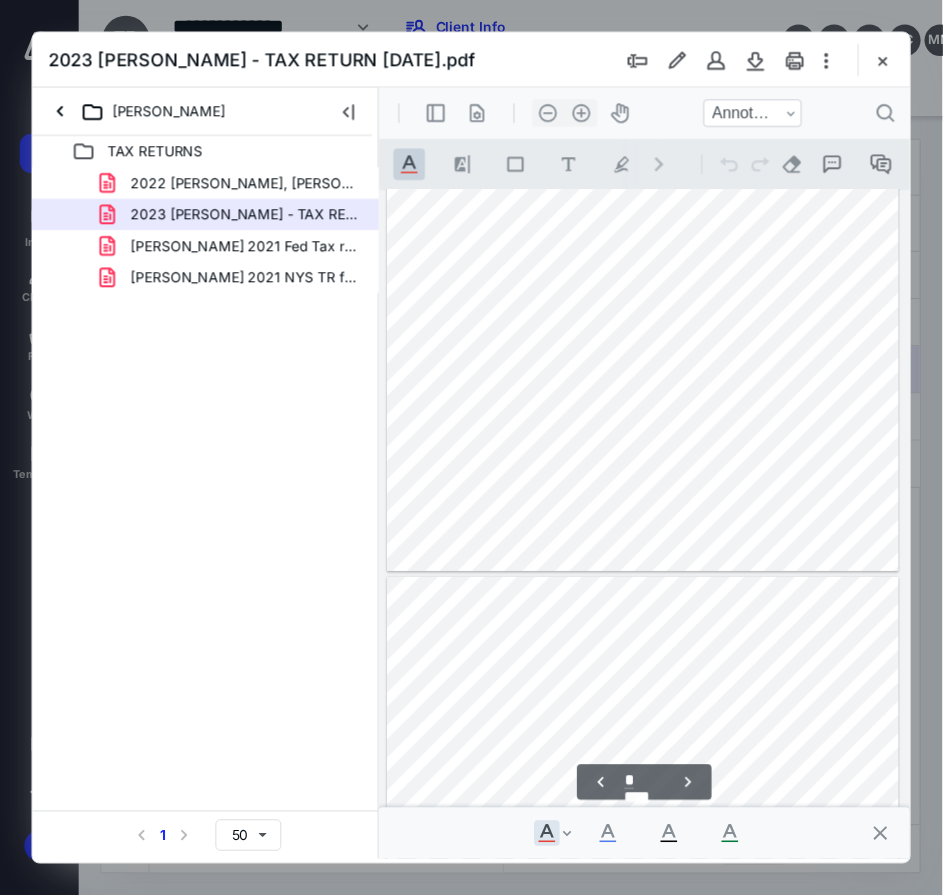 scroll, scrollTop: 3284, scrollLeft: 0, axis: vertical 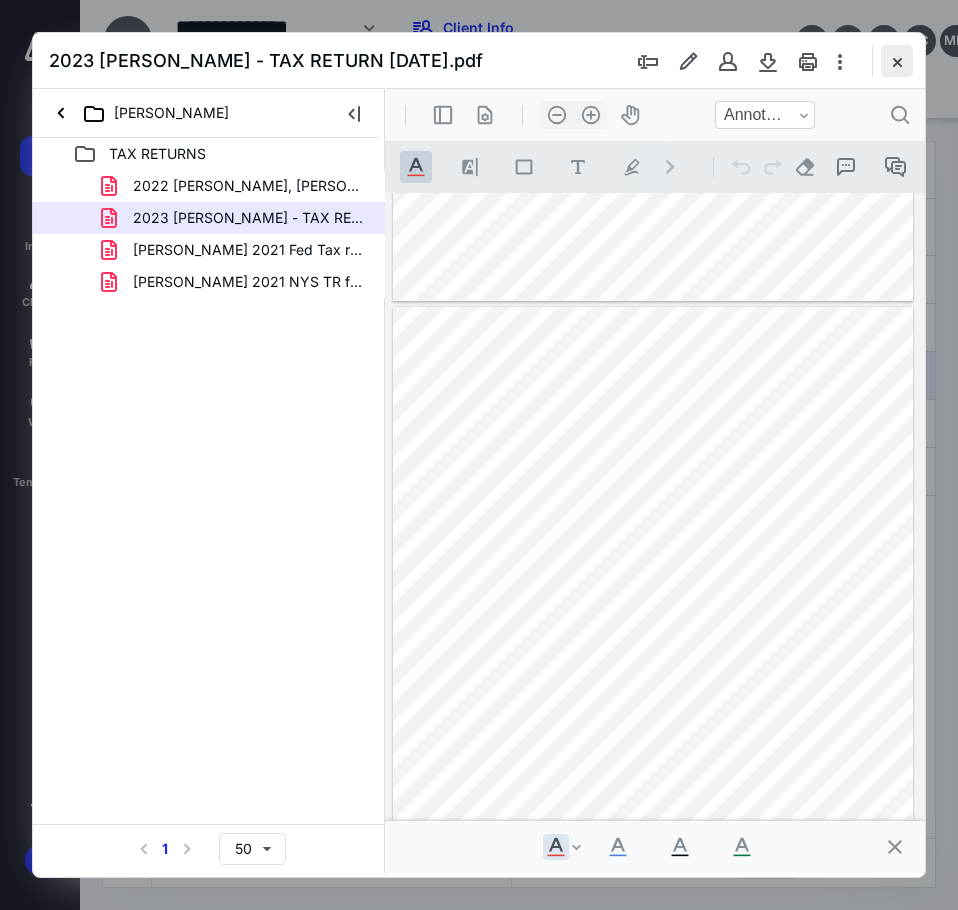 click at bounding box center (897, 61) 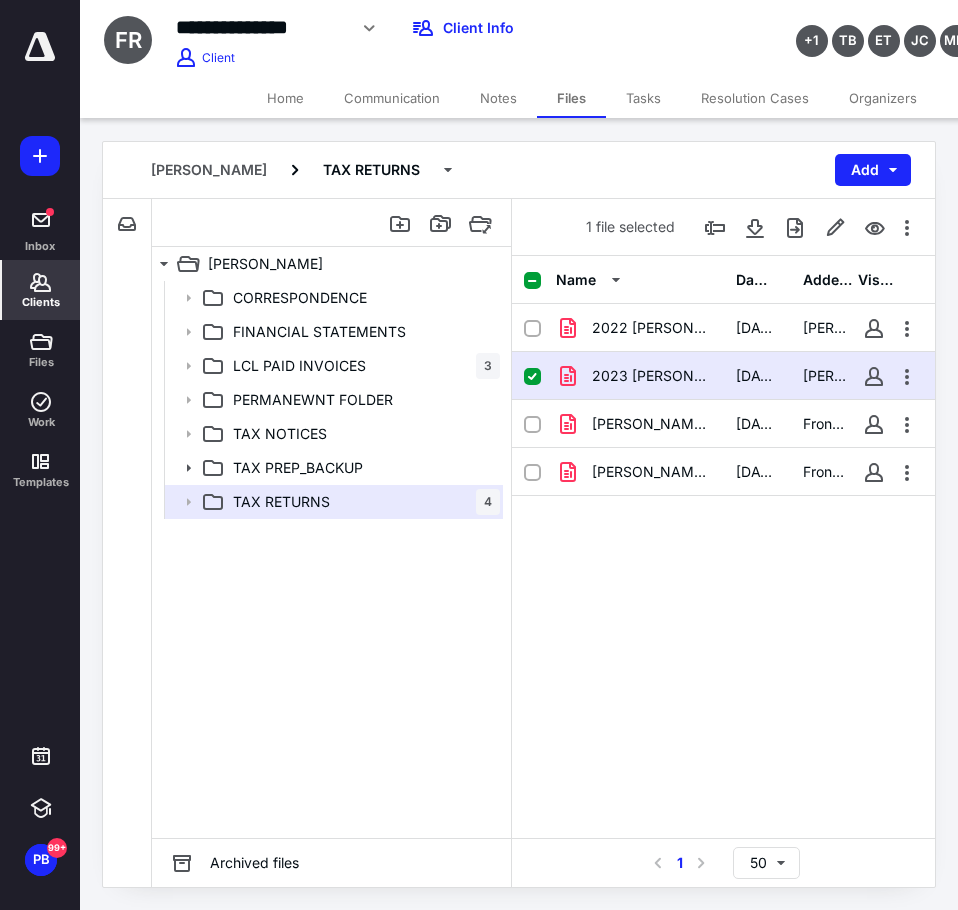 click 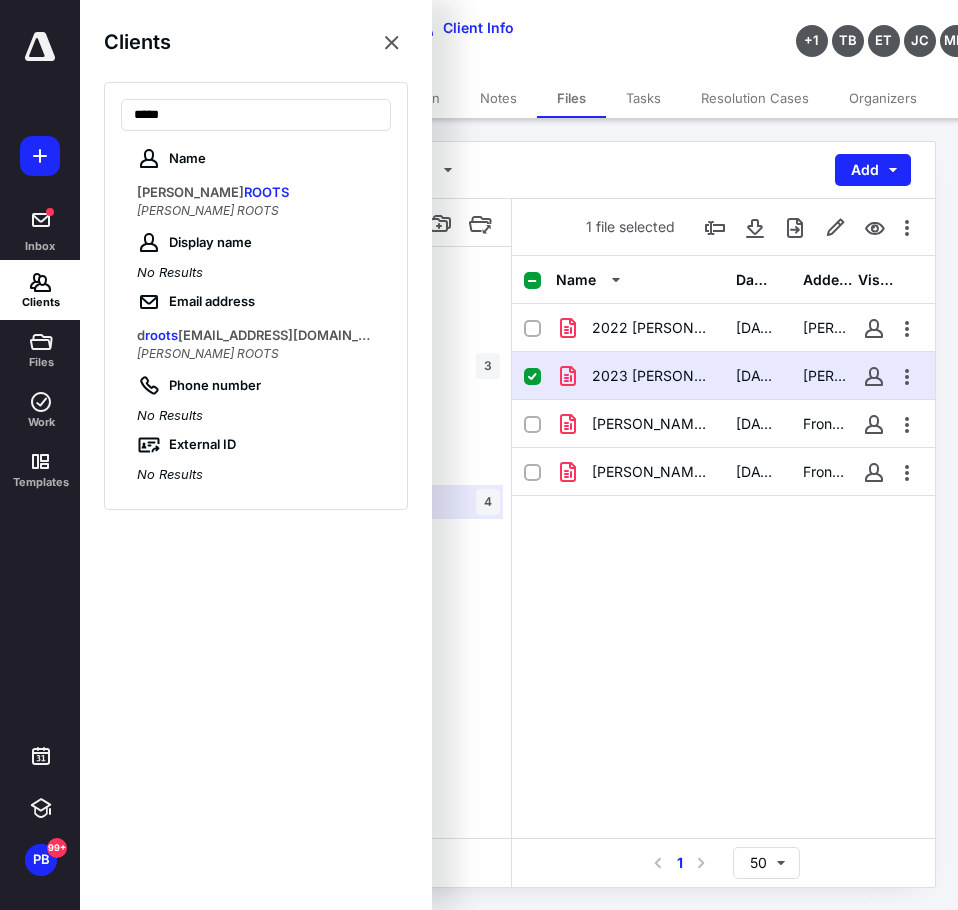 type on "*****" 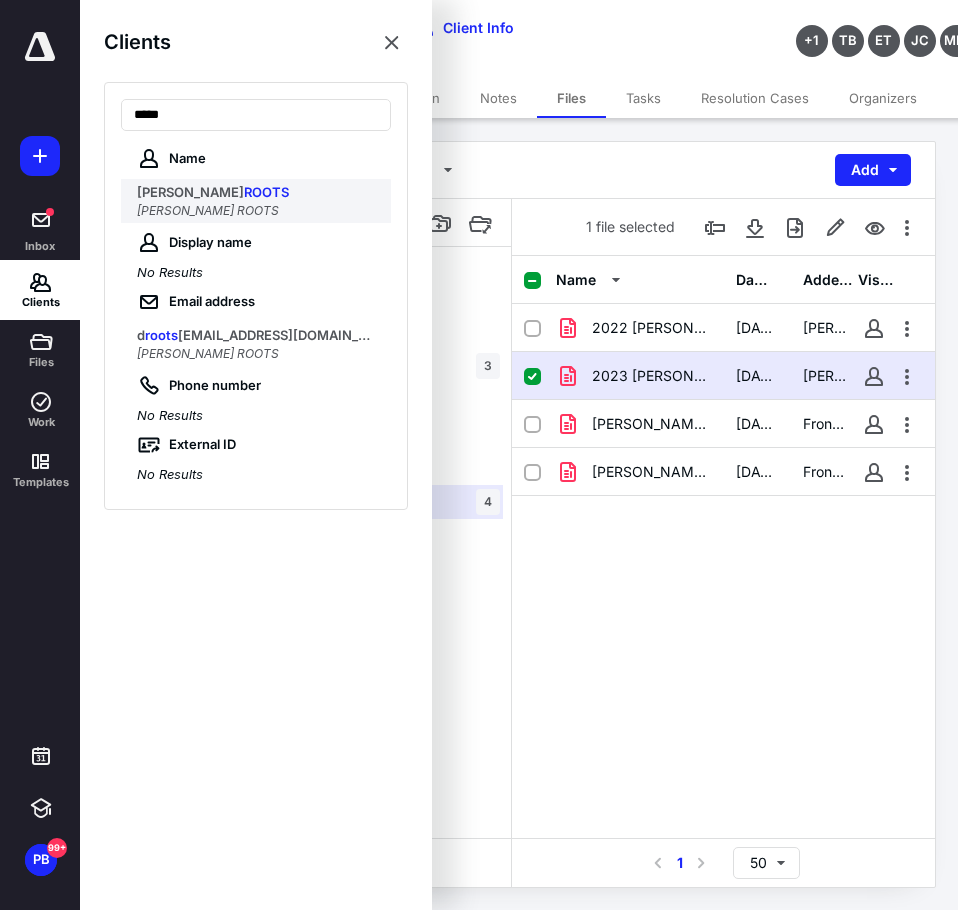 click on "DARLENE  ROOTS" at bounding box center [208, 210] 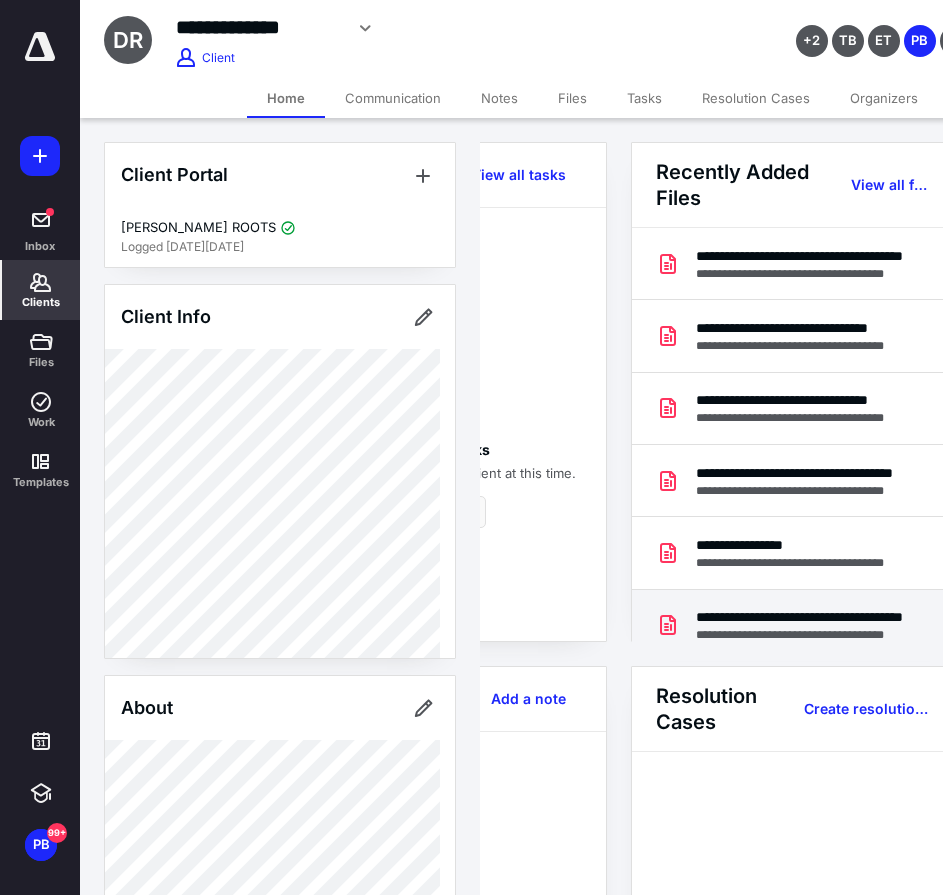 scroll, scrollTop: 0, scrollLeft: 239, axis: horizontal 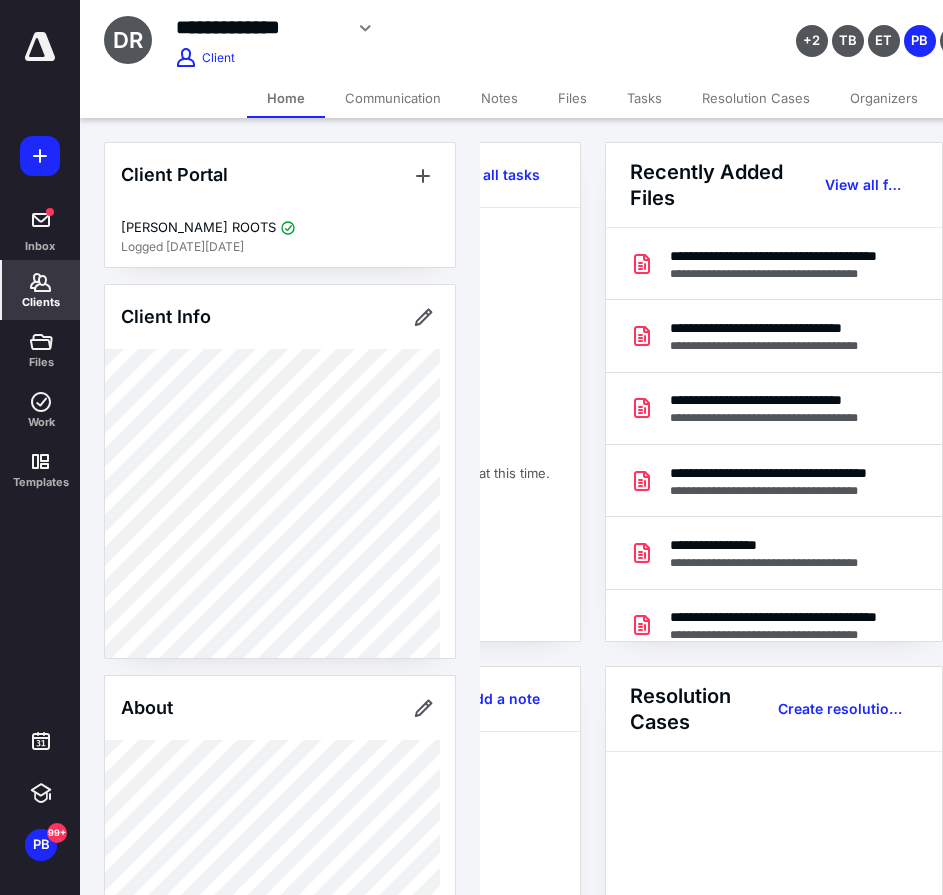 click on "Recently Added Files View all files" at bounding box center (774, 185) 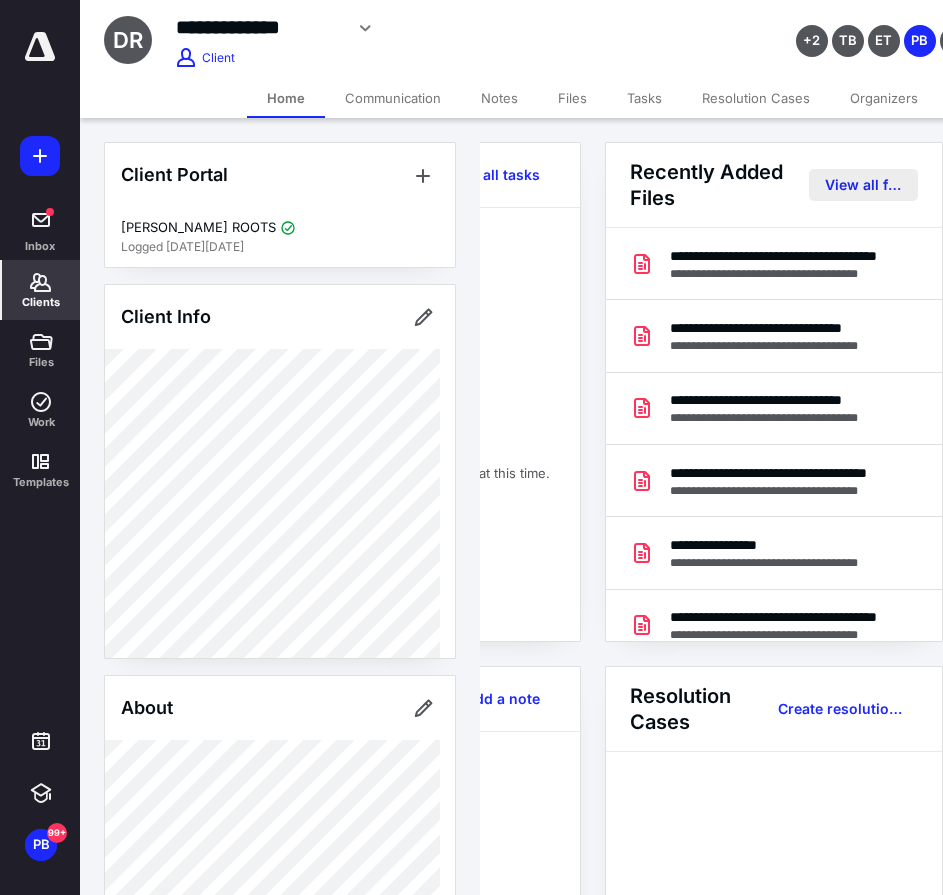 click on "View all files" at bounding box center (863, 185) 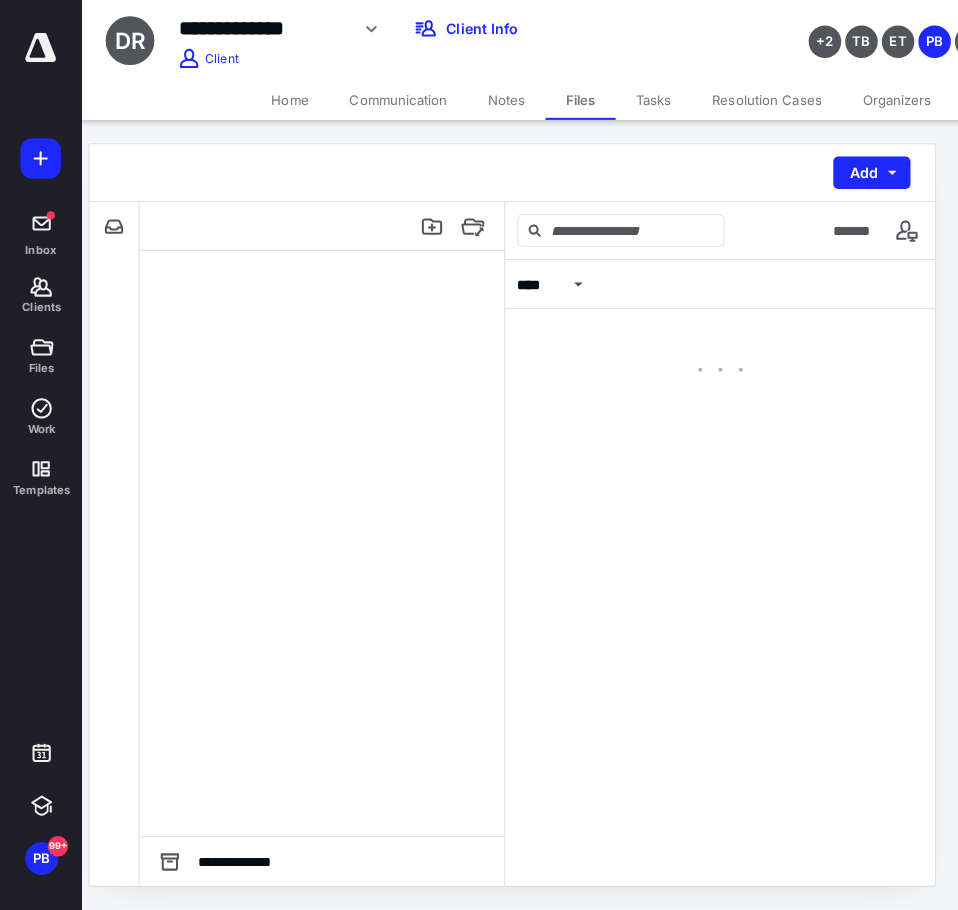 scroll, scrollTop: 0, scrollLeft: 0, axis: both 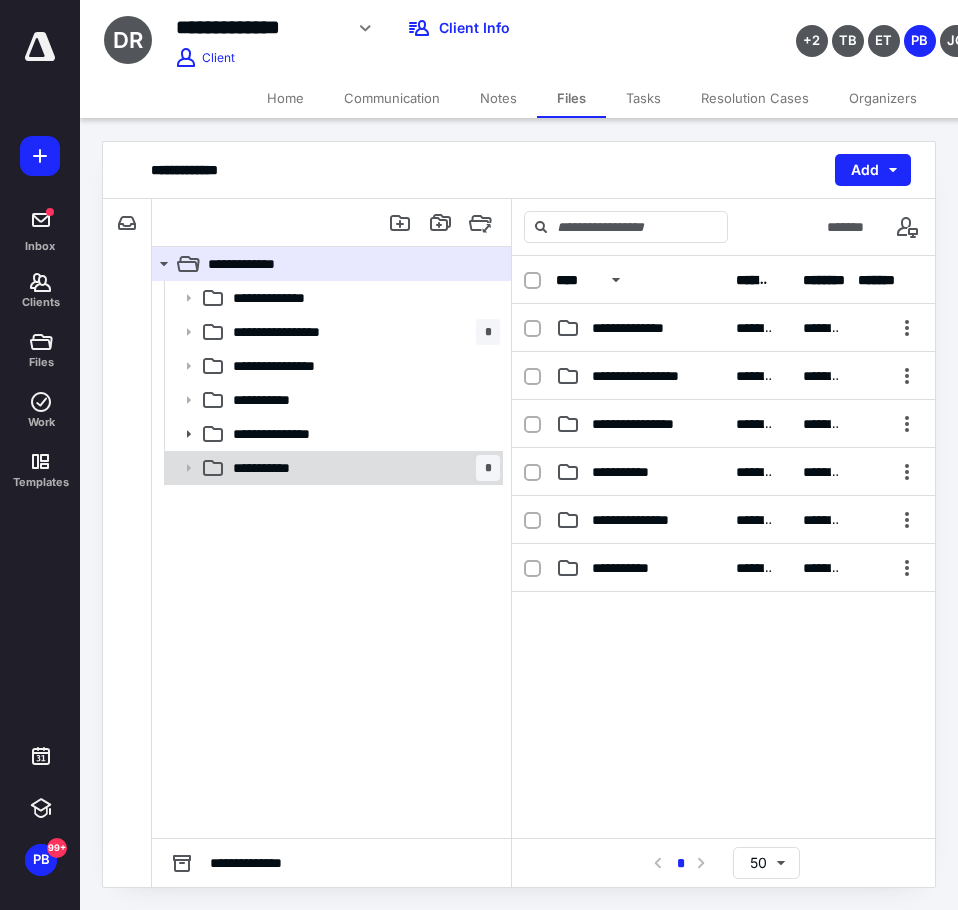 click on "**********" at bounding box center [281, 468] 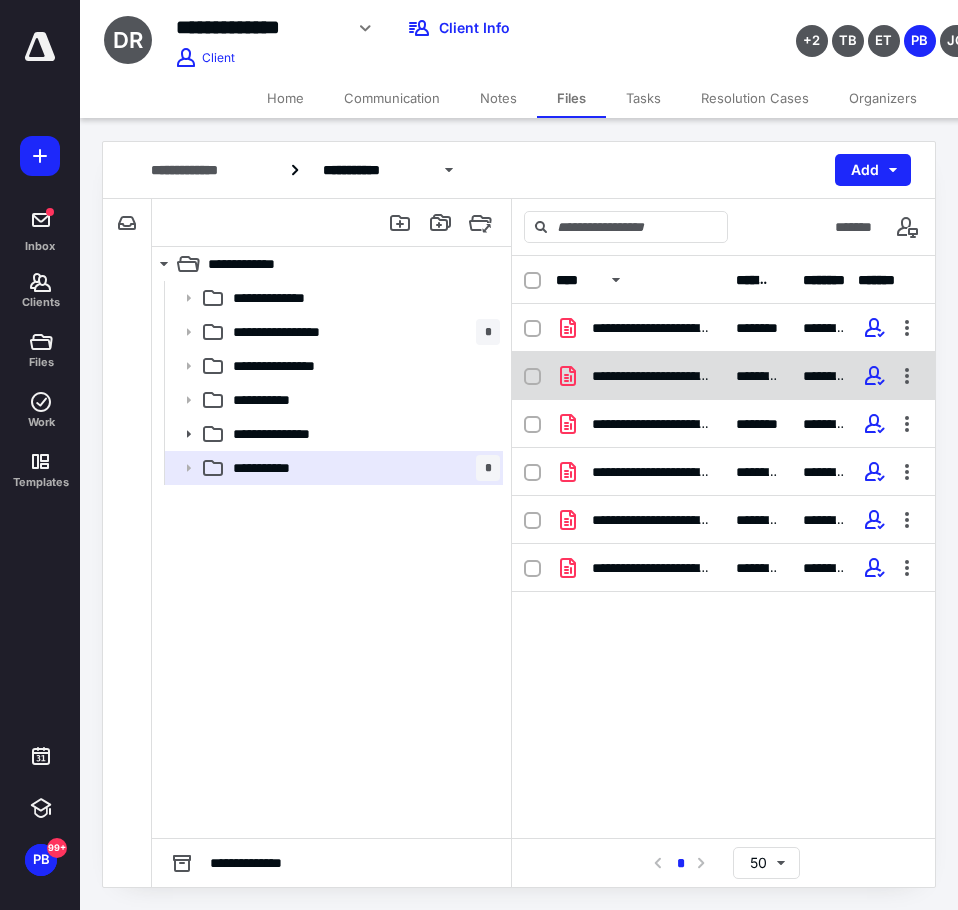 click on "**********" at bounding box center [640, 376] 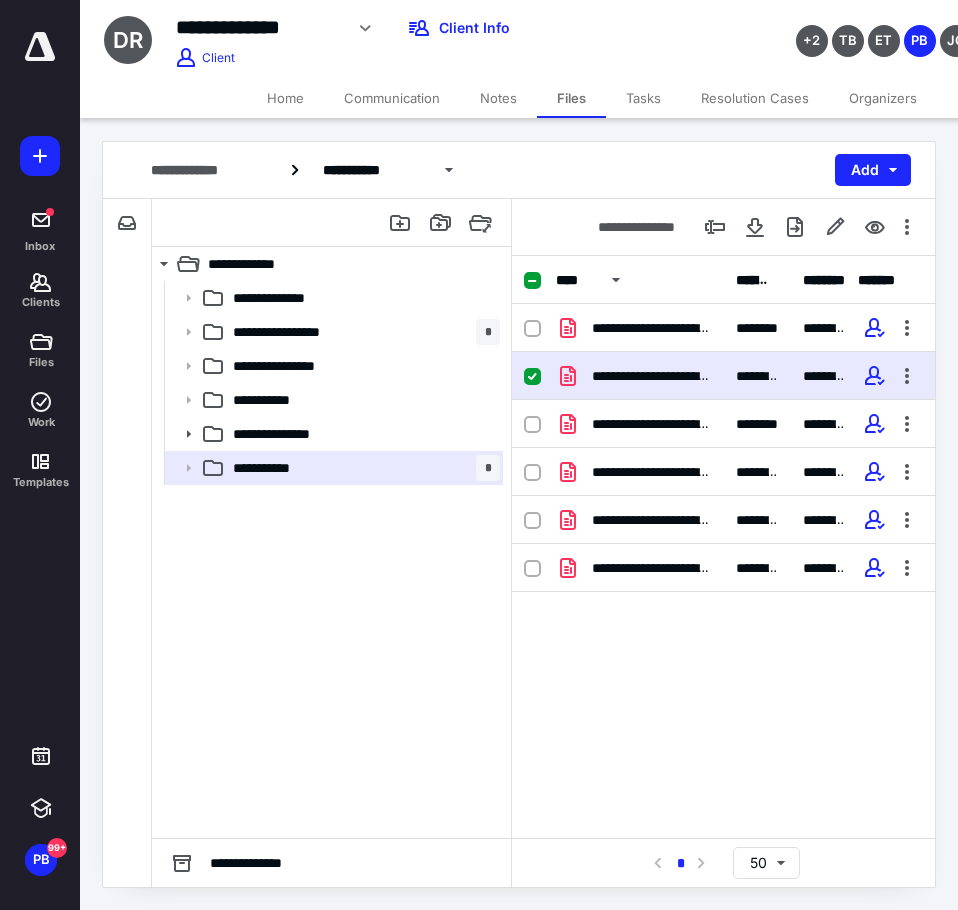 click on "**********" at bounding box center (640, 376) 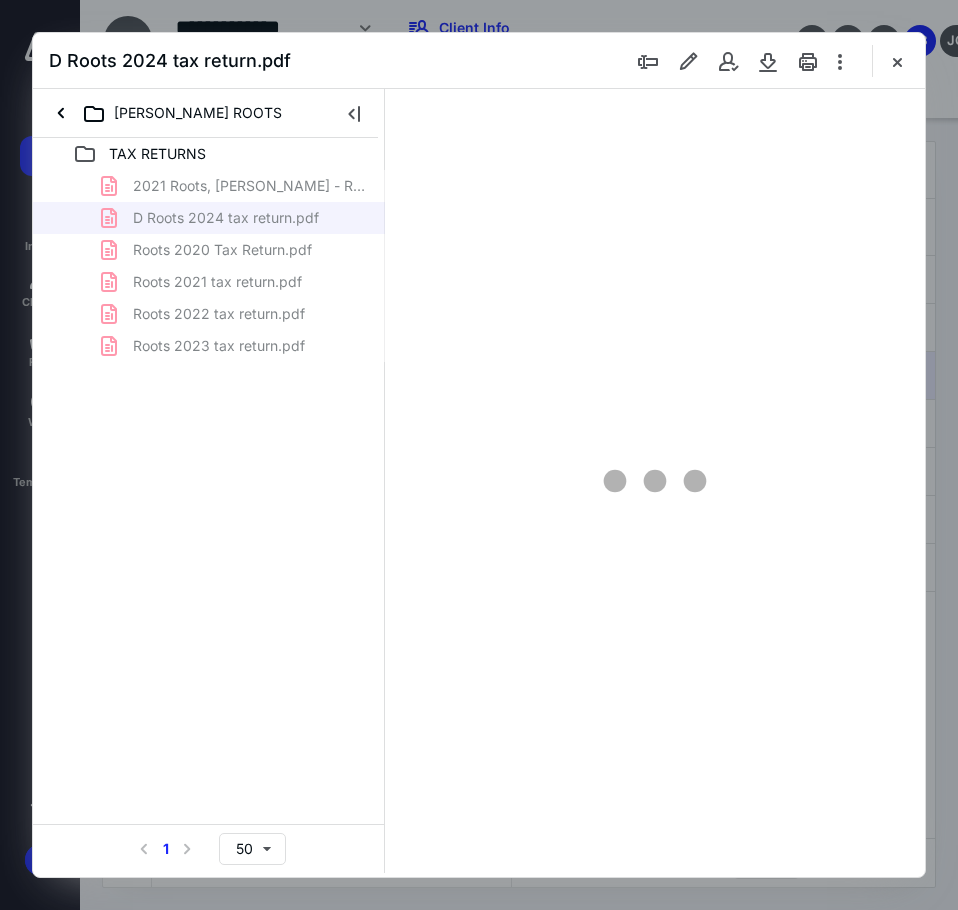 scroll, scrollTop: 0, scrollLeft: 0, axis: both 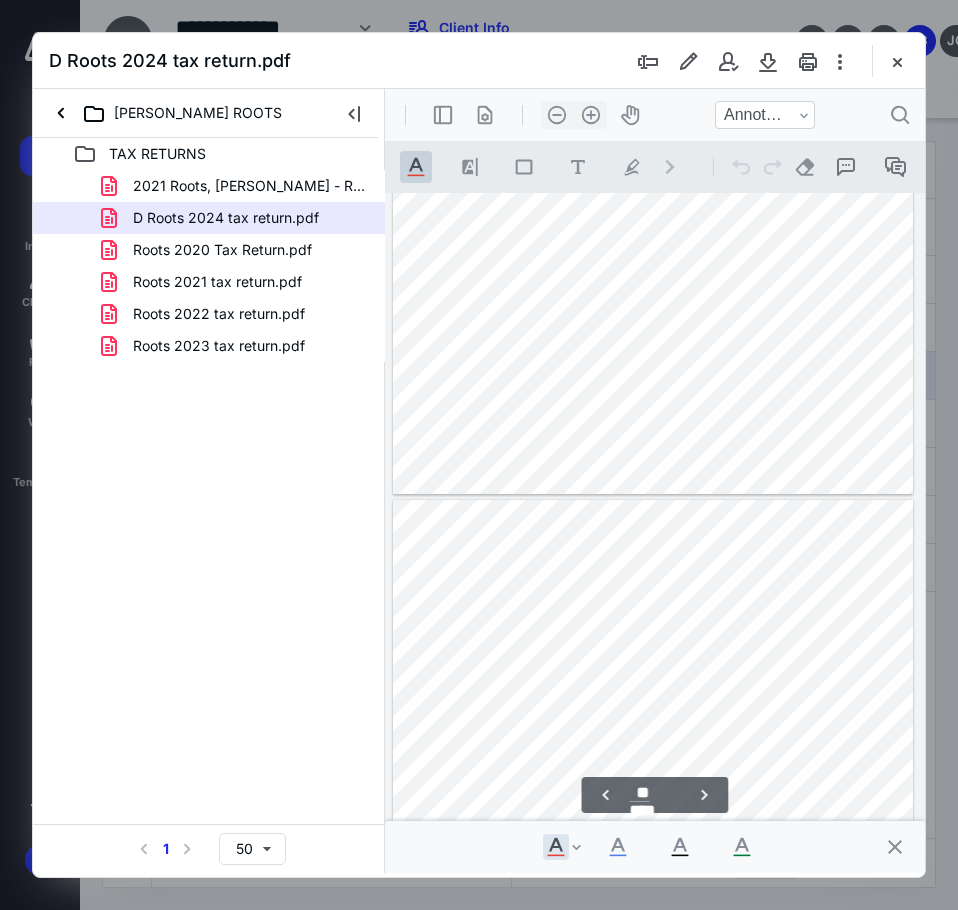 type on "**" 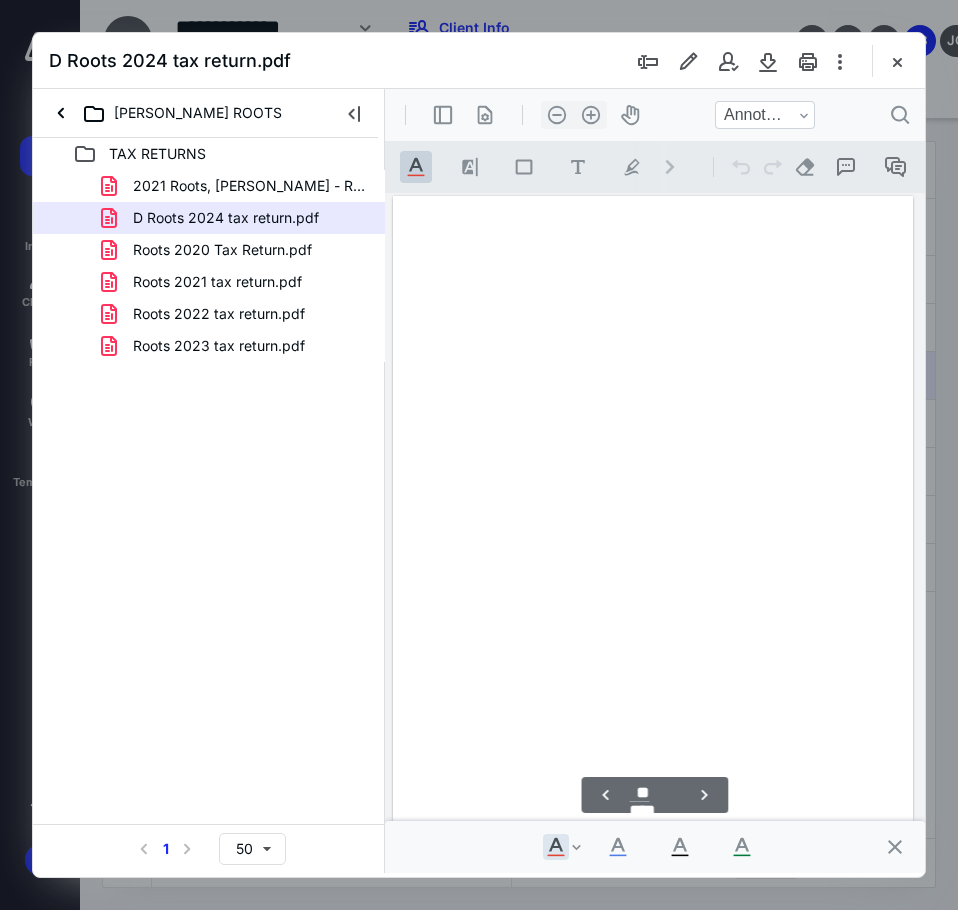 scroll, scrollTop: 0, scrollLeft: 0, axis: both 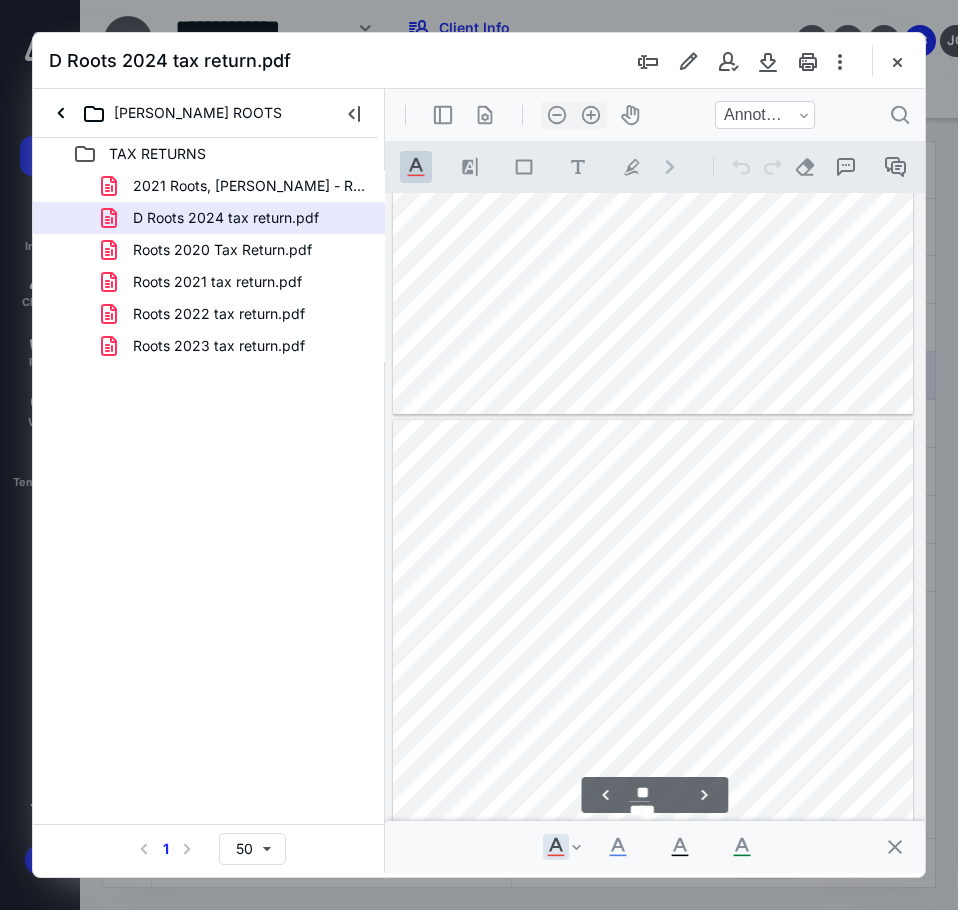 type on "**" 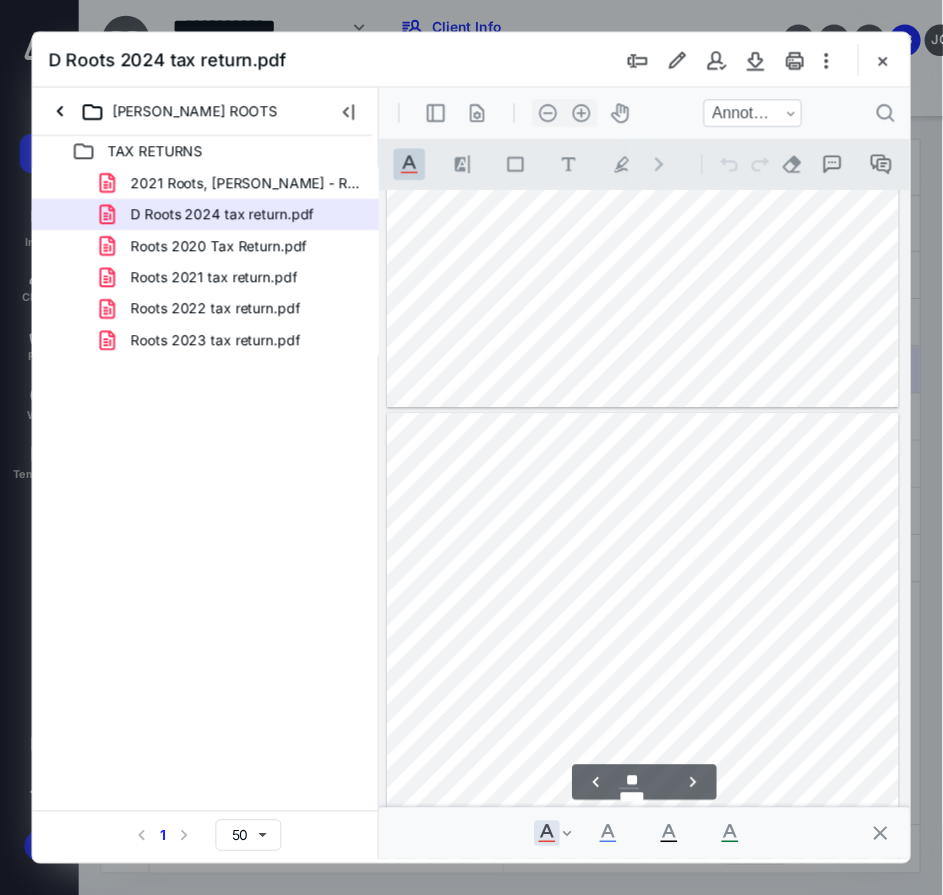 scroll, scrollTop: 6959, scrollLeft: 0, axis: vertical 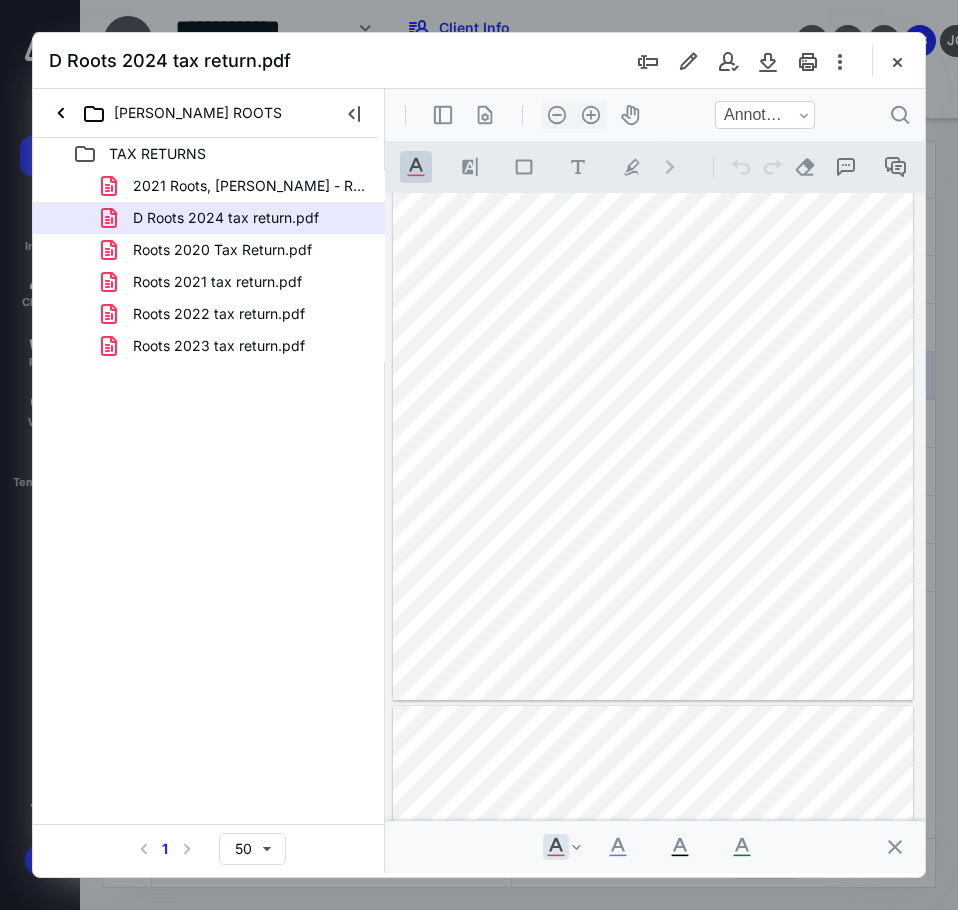click at bounding box center [897, 61] 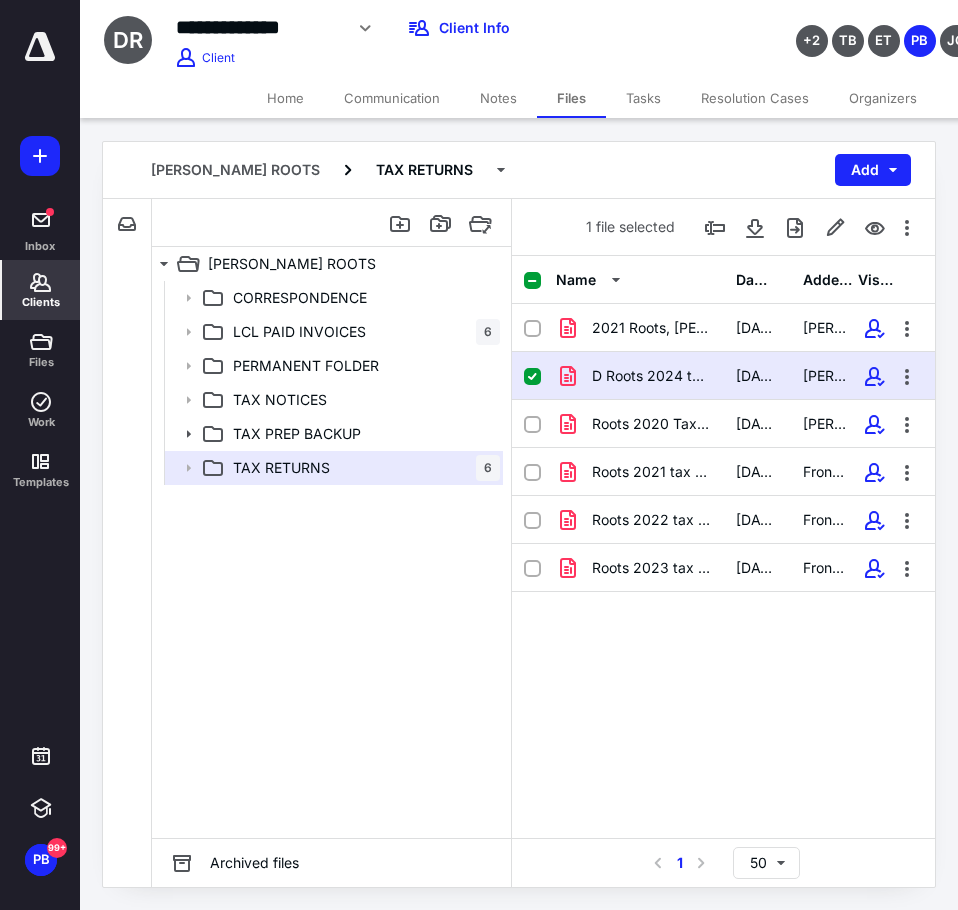 click on "Clients" at bounding box center [41, 290] 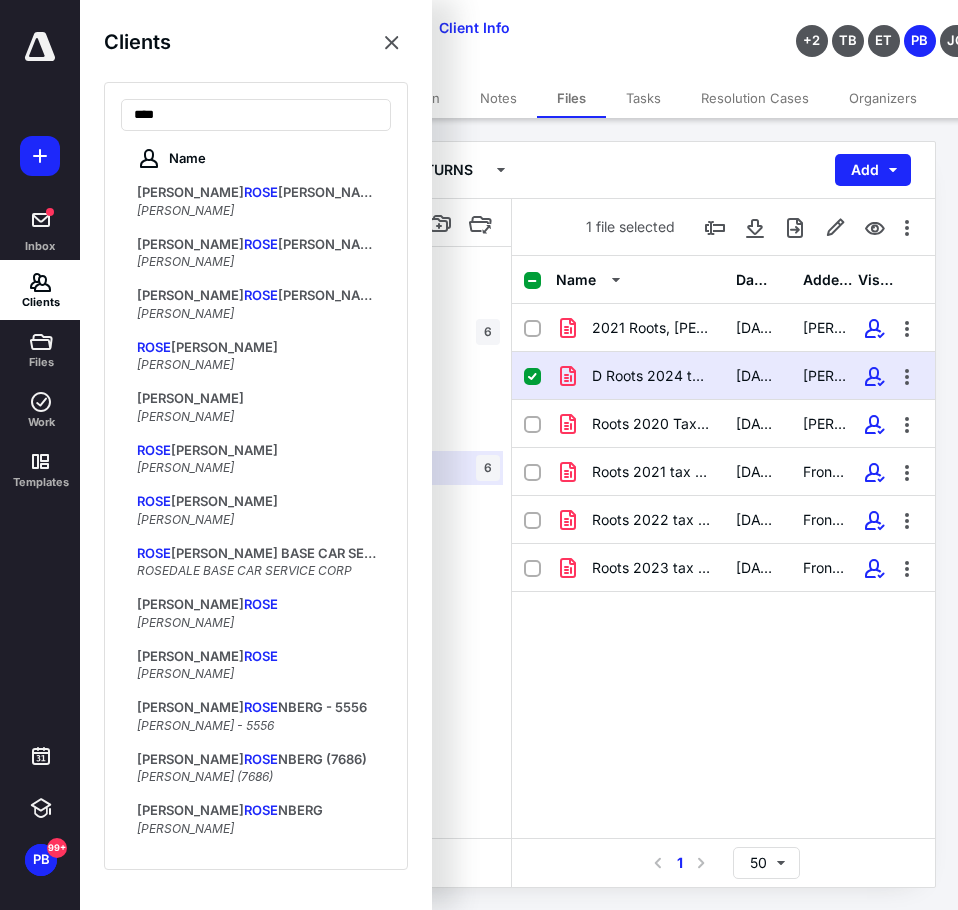 type on "****" 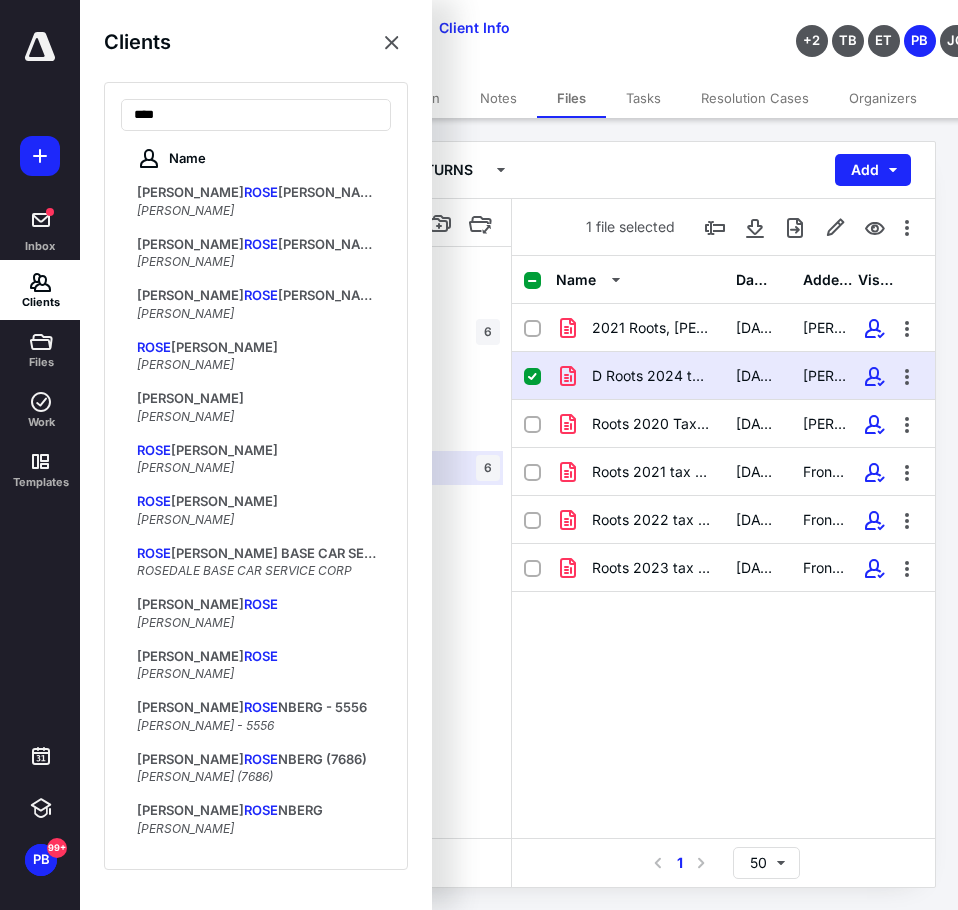click on "ROSE" at bounding box center [261, 192] 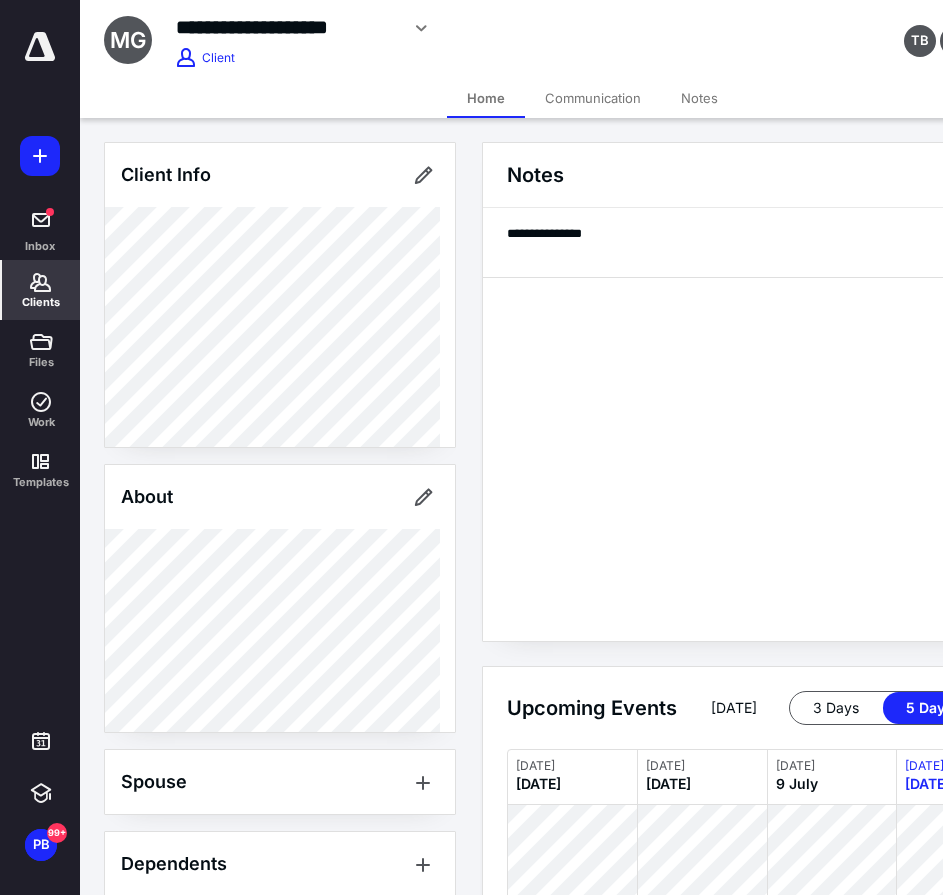 click on "Clients" at bounding box center (41, 302) 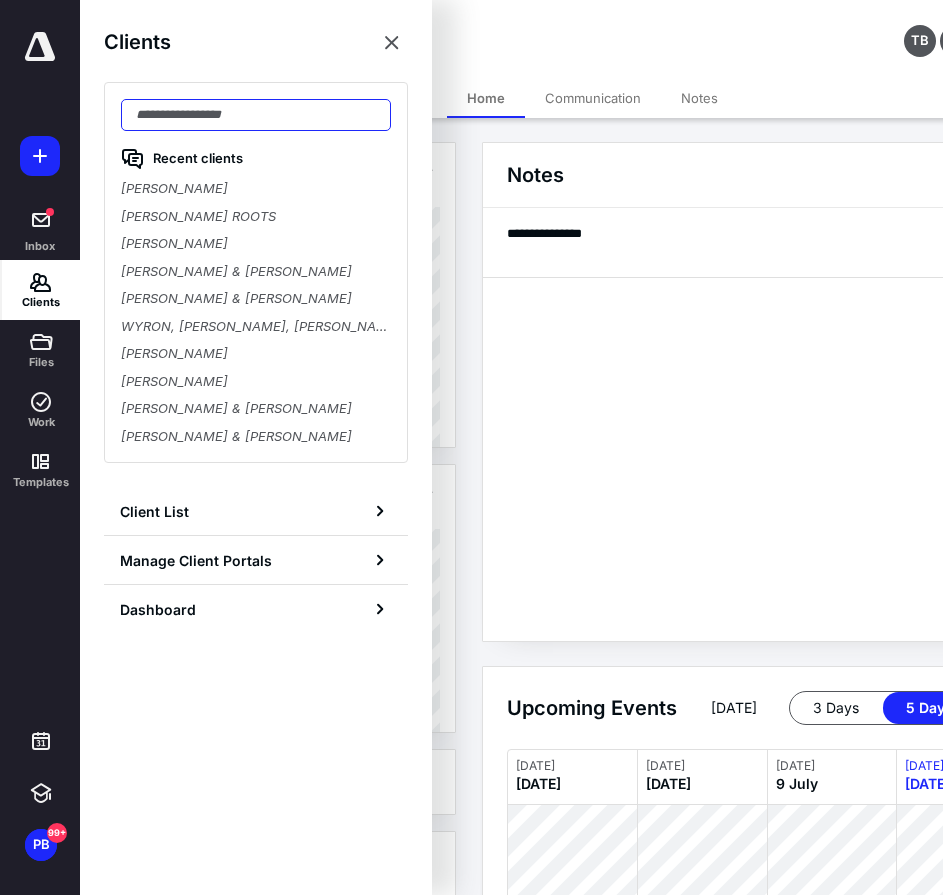 click at bounding box center (256, 115) 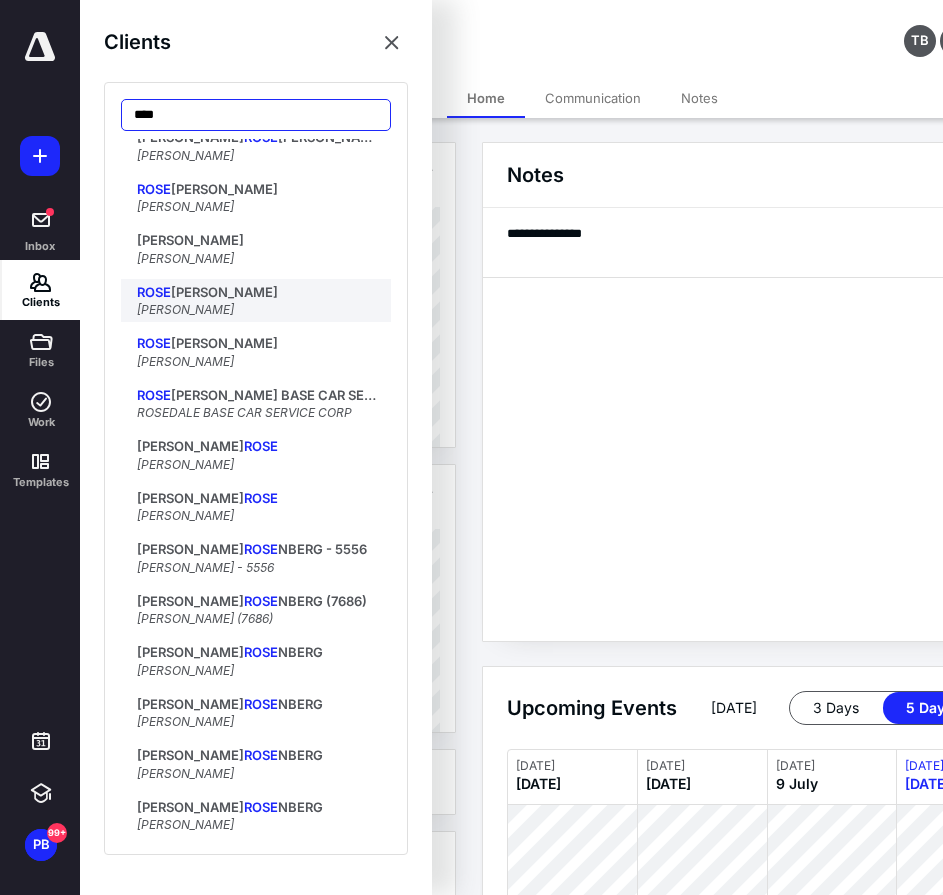 scroll, scrollTop: 0, scrollLeft: 0, axis: both 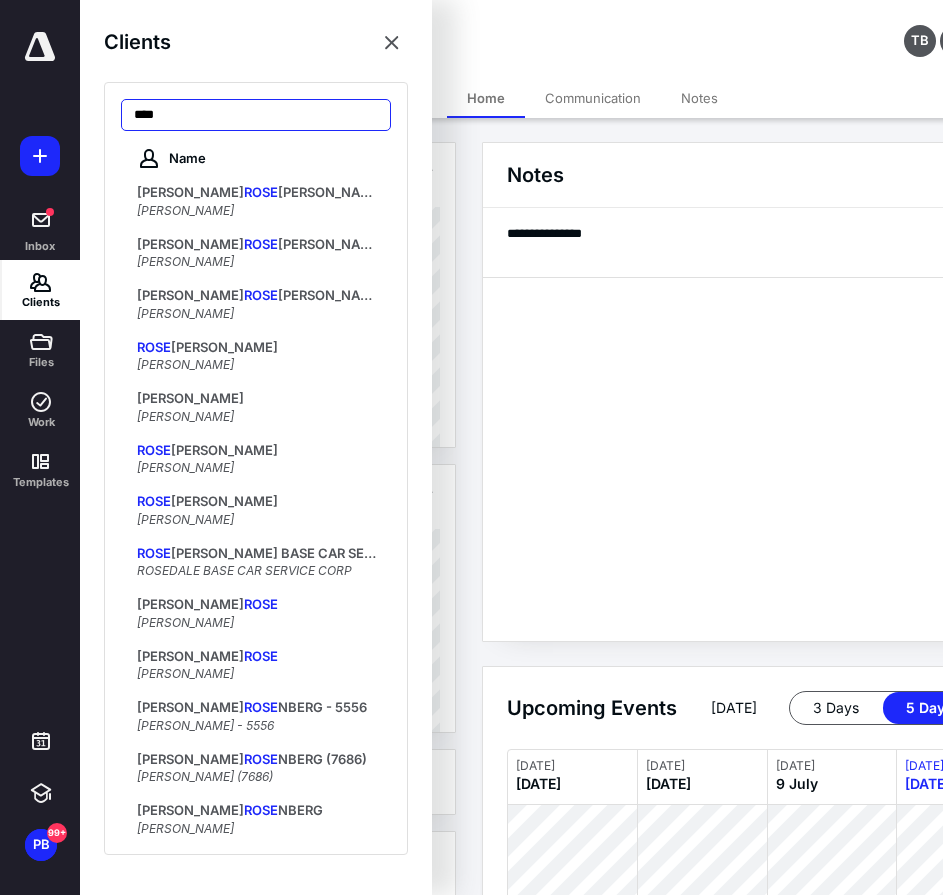 click on "****" at bounding box center (256, 115) 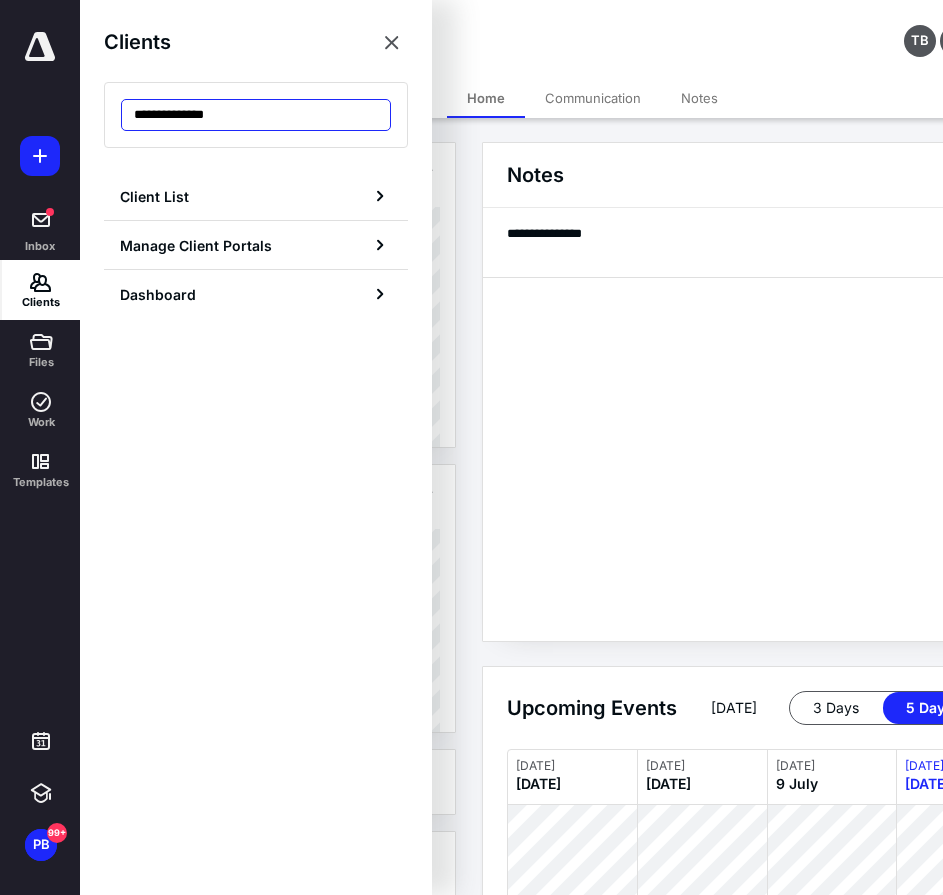 click on "**********" at bounding box center (256, 115) 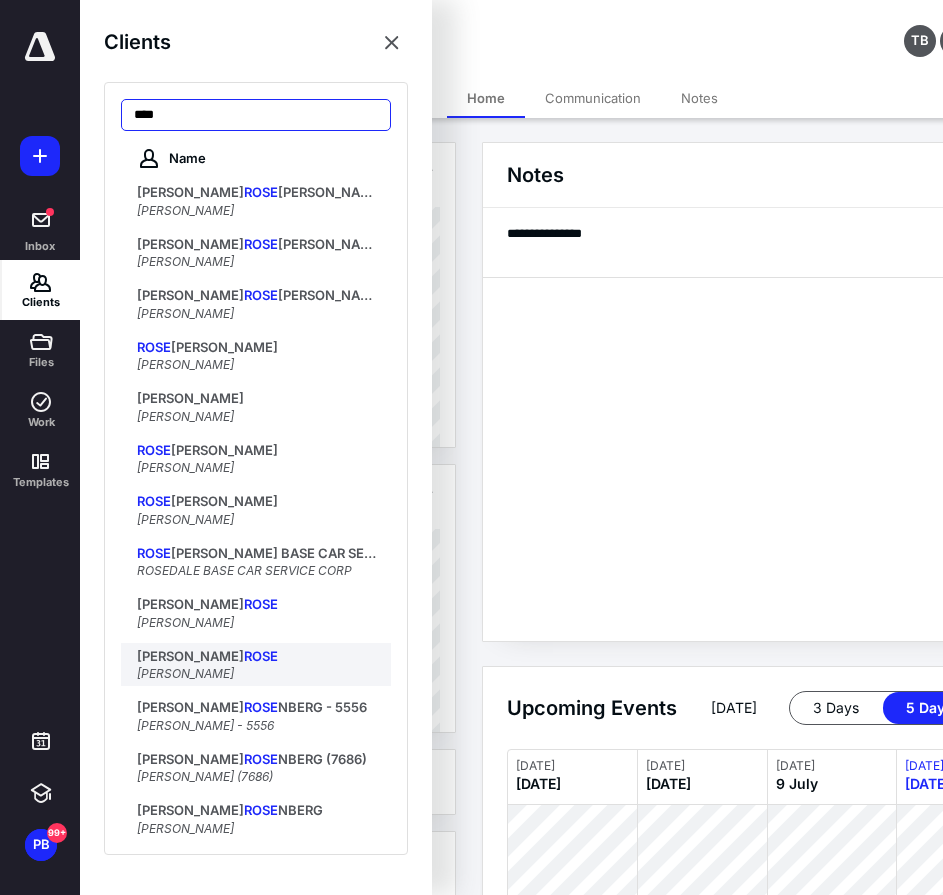 type on "****" 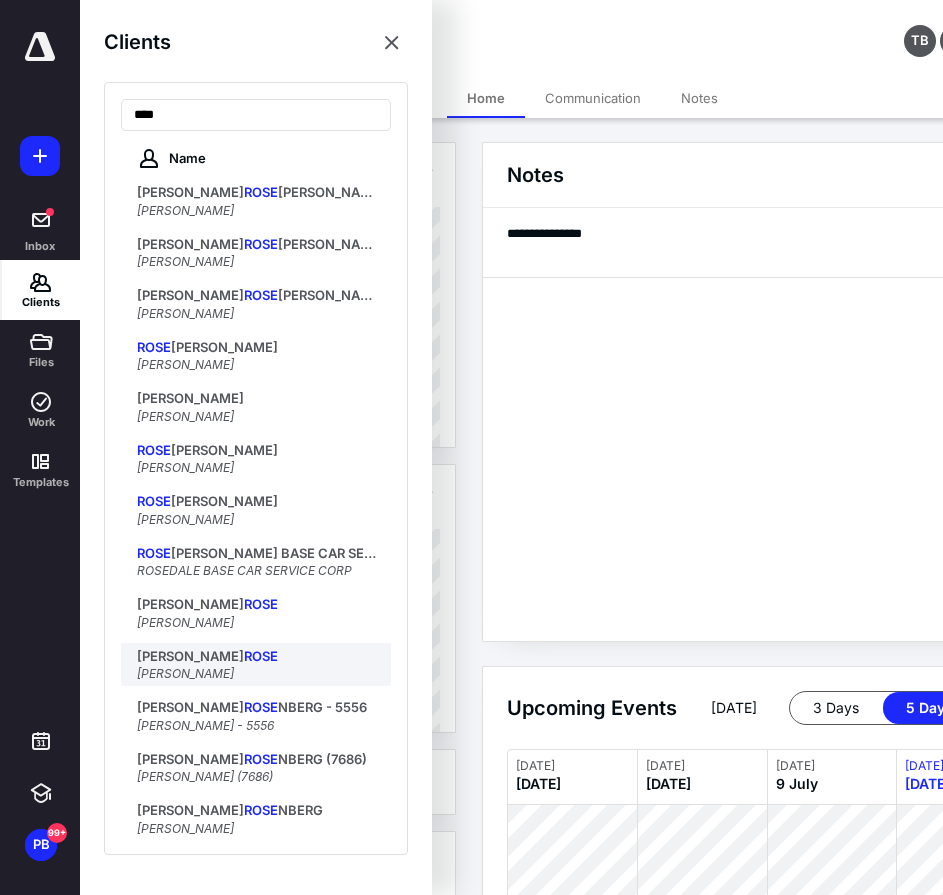 click on "[PERSON_NAME]" at bounding box center (190, 656) 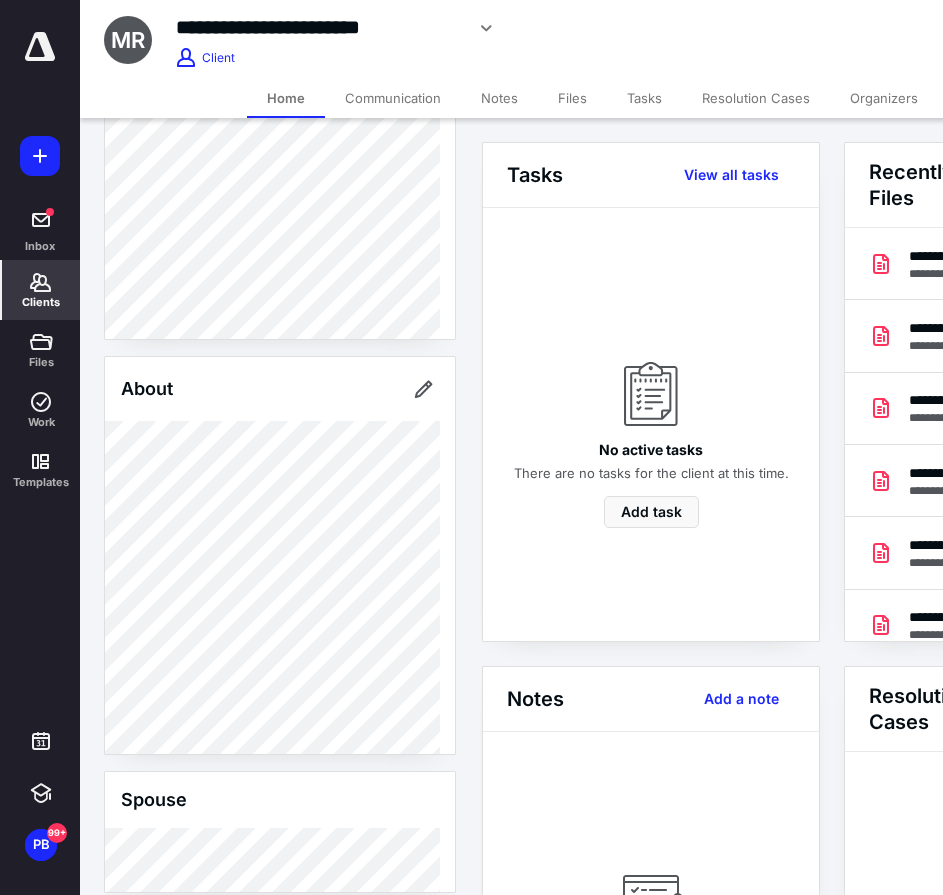 scroll, scrollTop: 400, scrollLeft: 0, axis: vertical 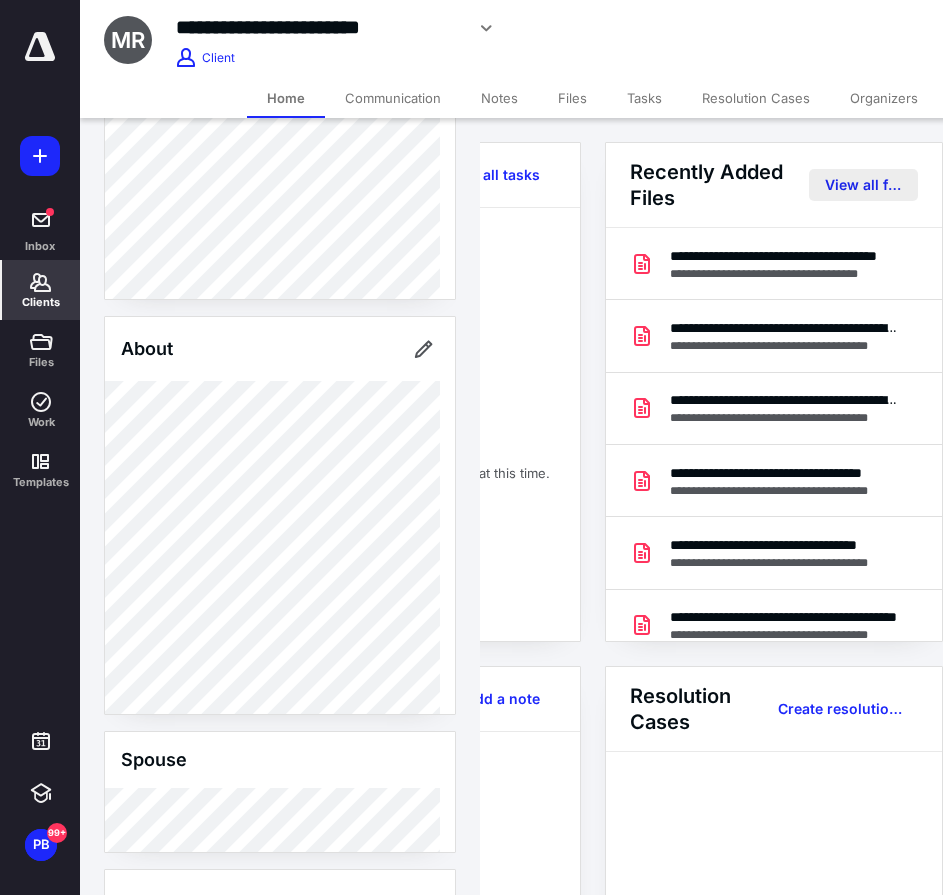 click on "View all files" at bounding box center (863, 185) 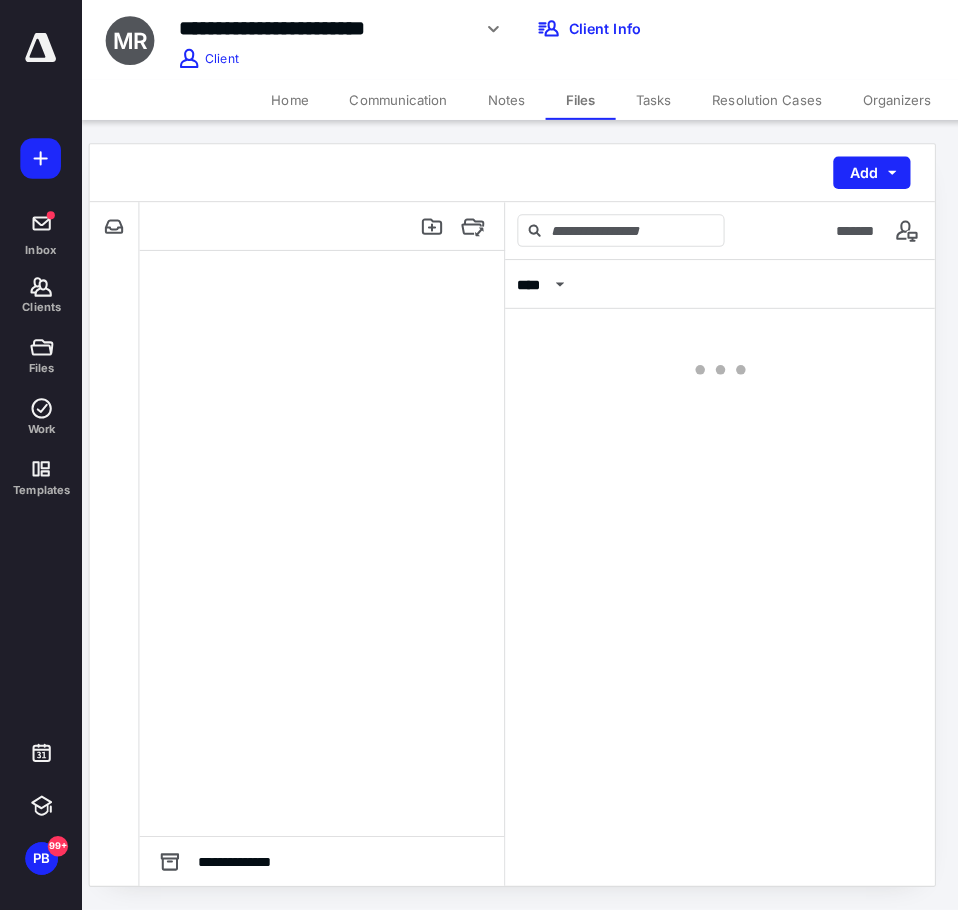 scroll, scrollTop: 0, scrollLeft: 0, axis: both 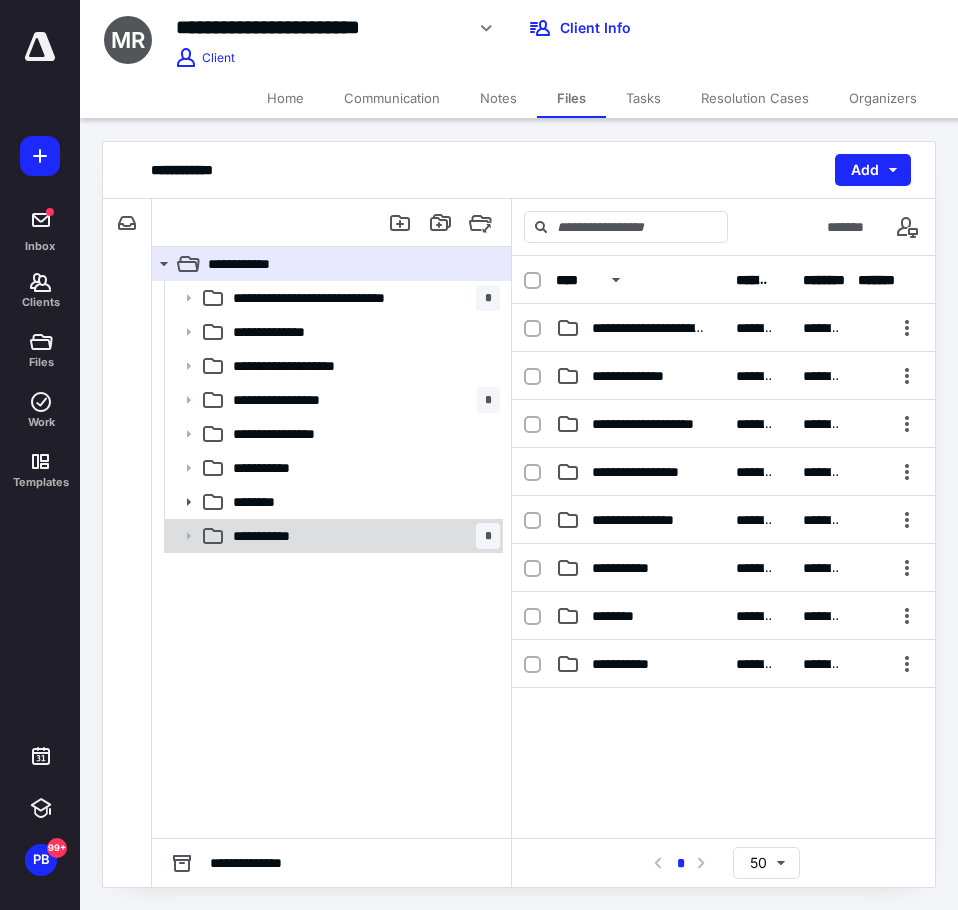 click on "**********" at bounding box center (362, 536) 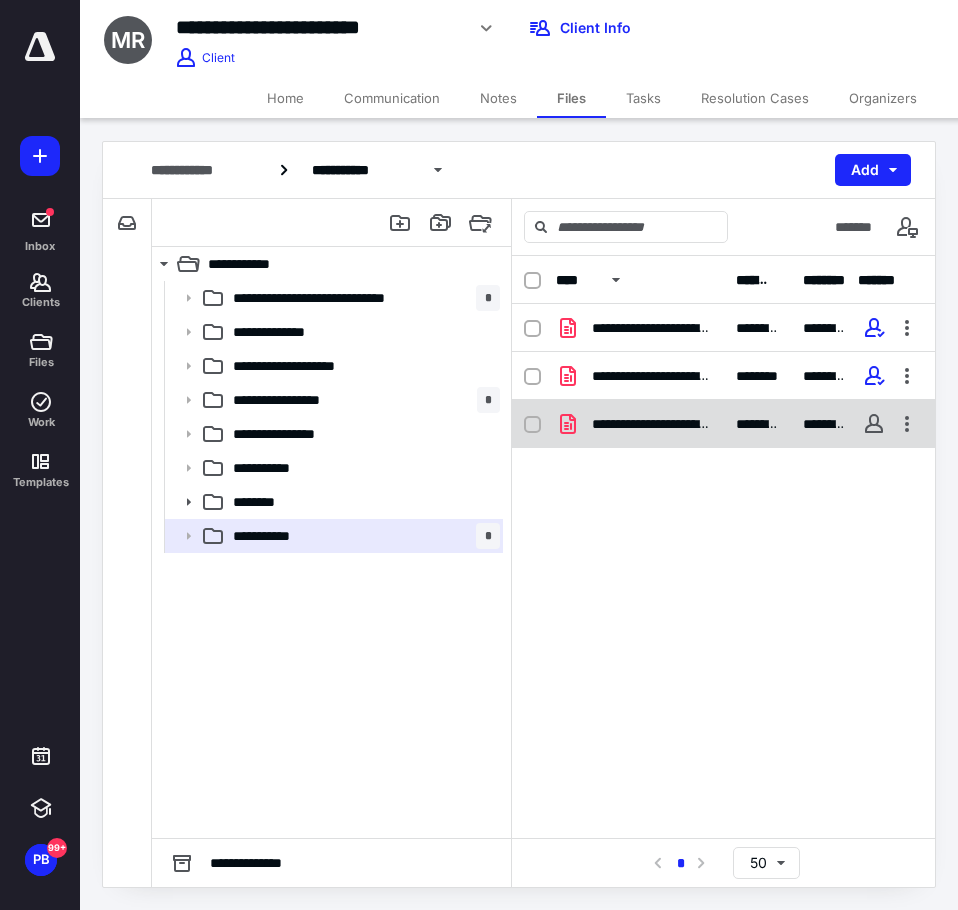 click on "**********" at bounding box center (723, 424) 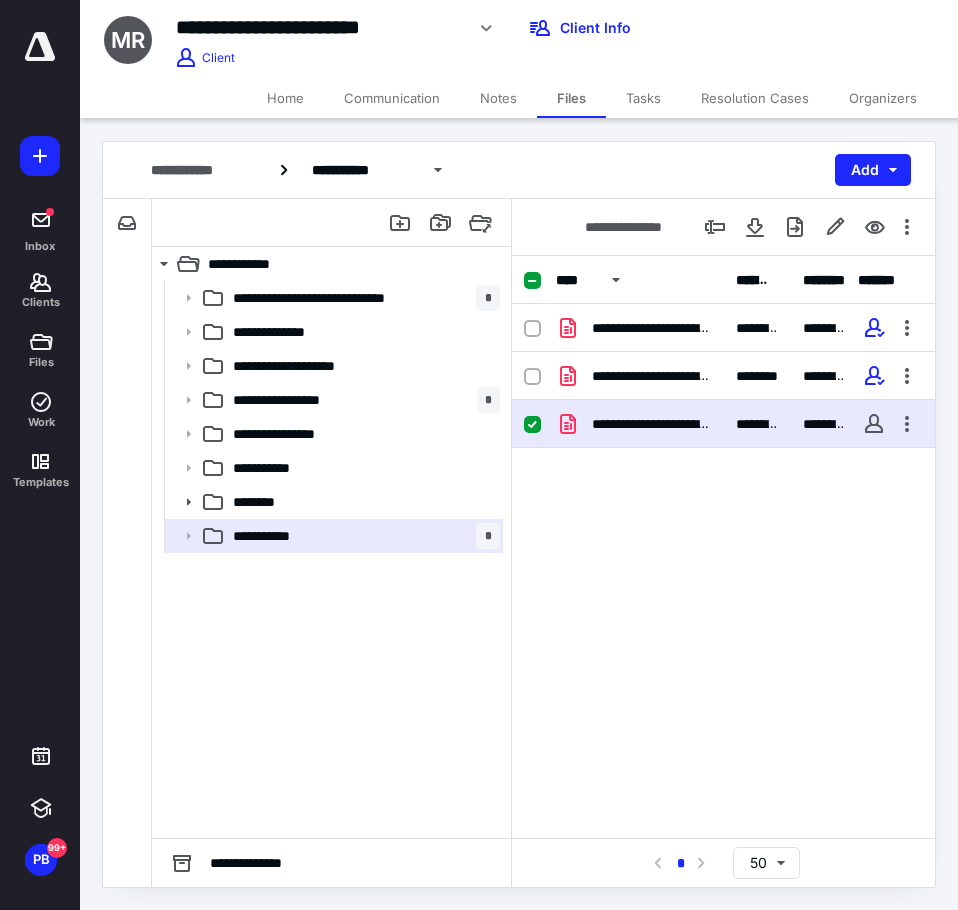 click on "**********" at bounding box center (723, 424) 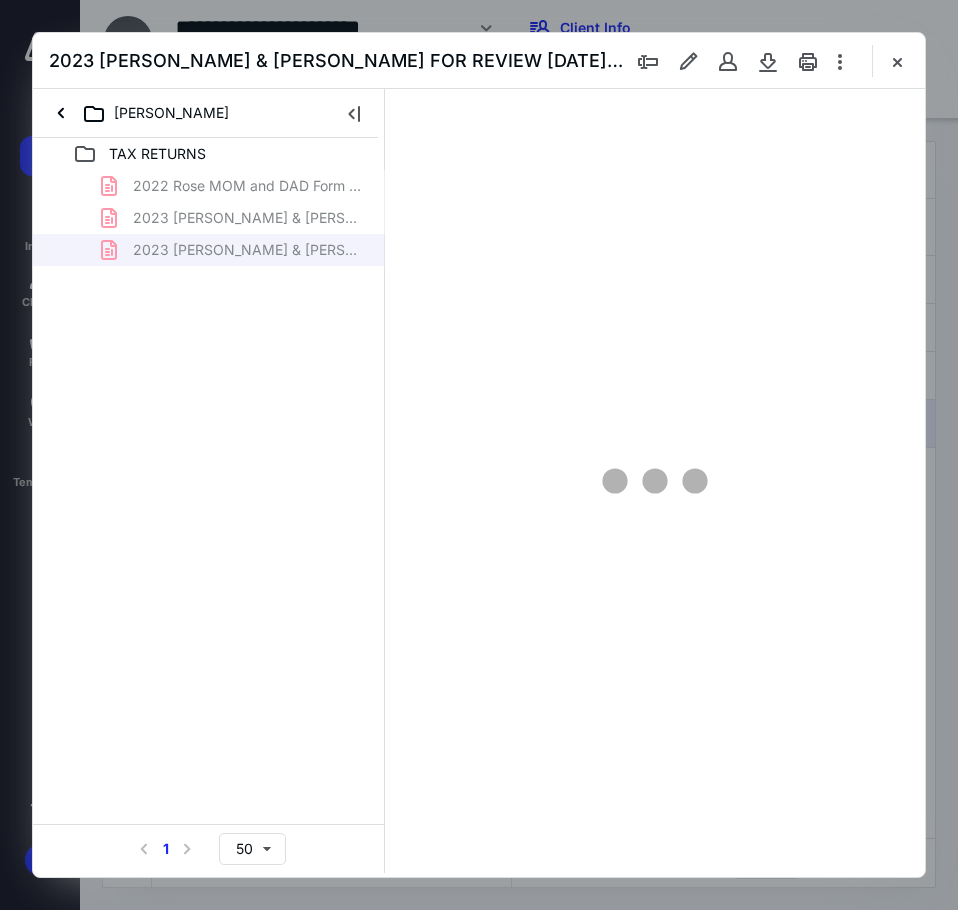 scroll, scrollTop: 0, scrollLeft: 0, axis: both 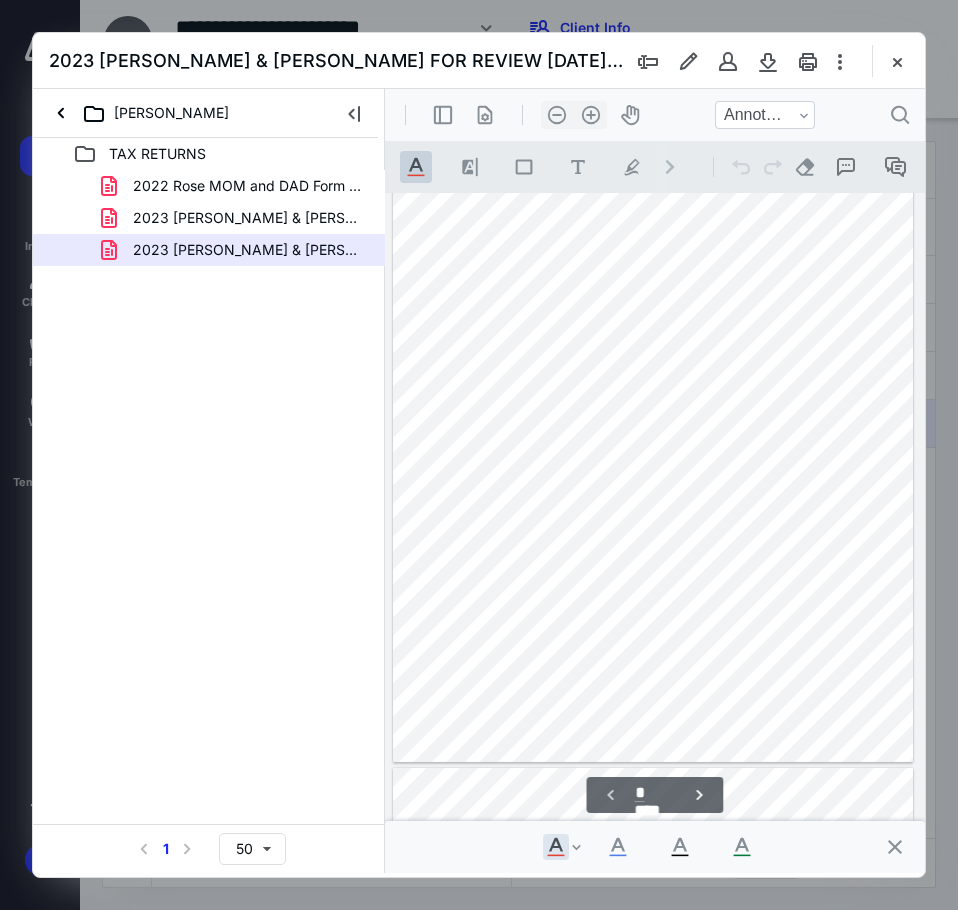 click on "TAX RETURNS 2022 Rose MOM and DAD Form 1040  Individual Tax Return_Fil.pdf 2023 ROSE, MICHAEL & MARGARET - TR 3.1.2024.pdf 2023 ROSE, MICHAEL & MARGARET - TR FOR REVIEW 2.26.24.pdf Select a page number for more results 1 50" at bounding box center [209, 505] 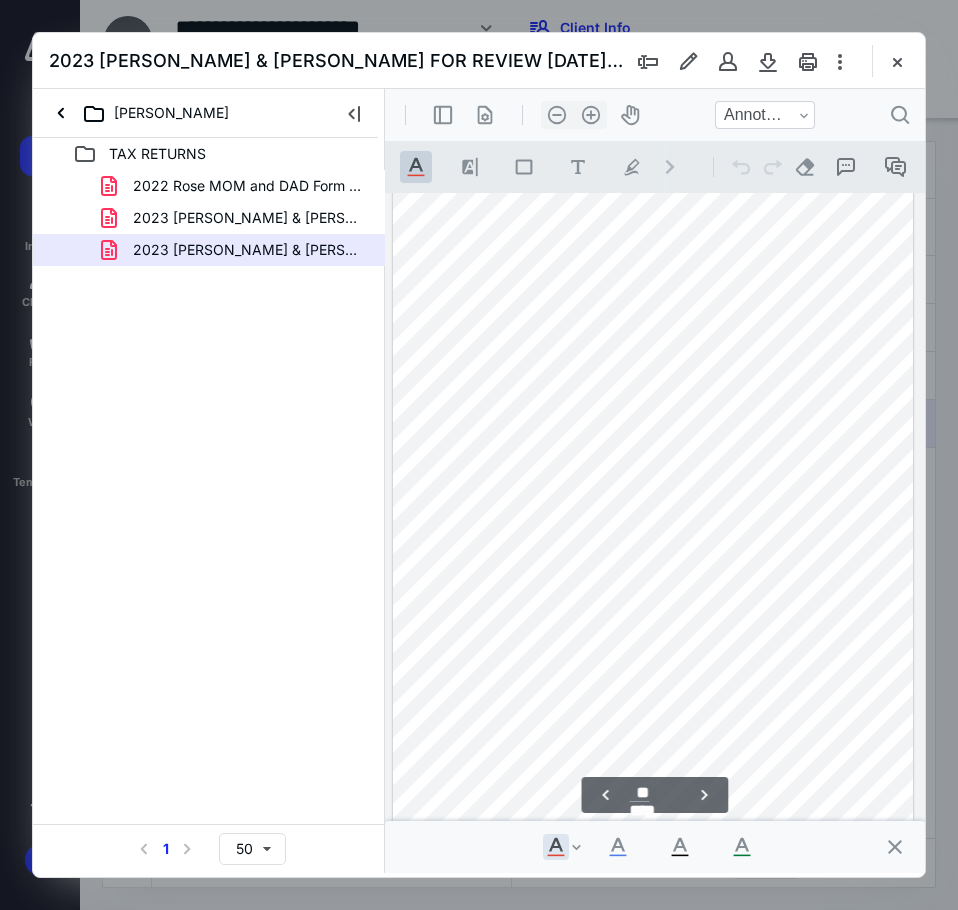 type on "**" 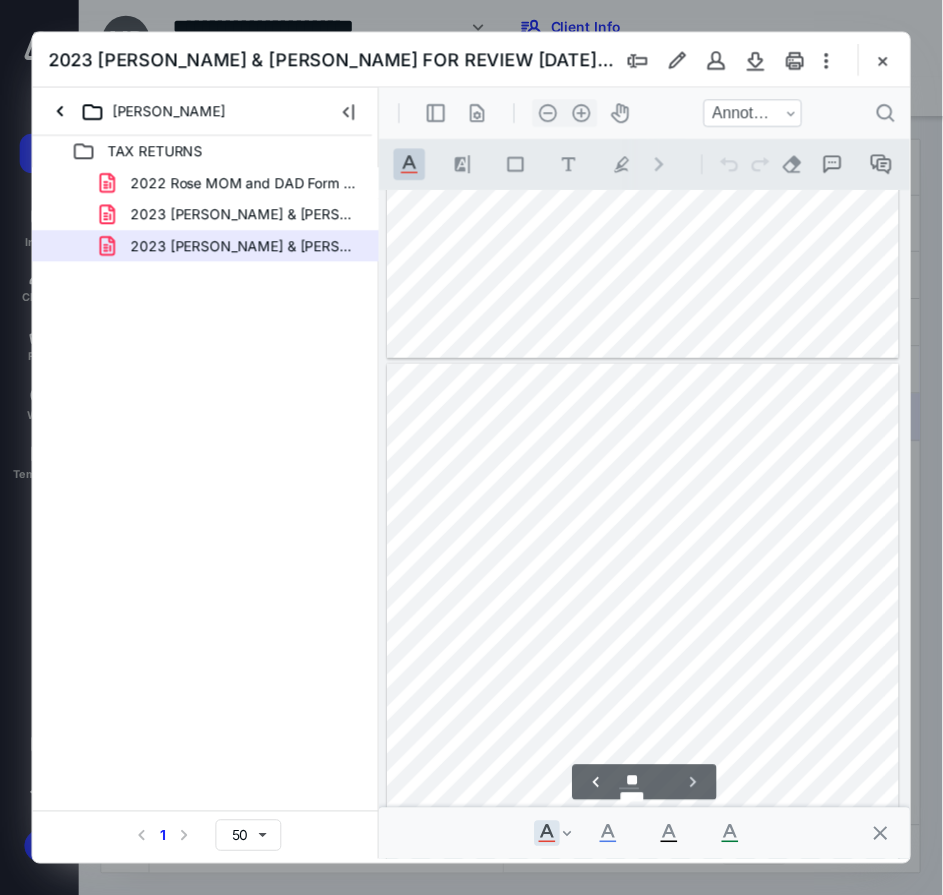 scroll, scrollTop: 8147, scrollLeft: 0, axis: vertical 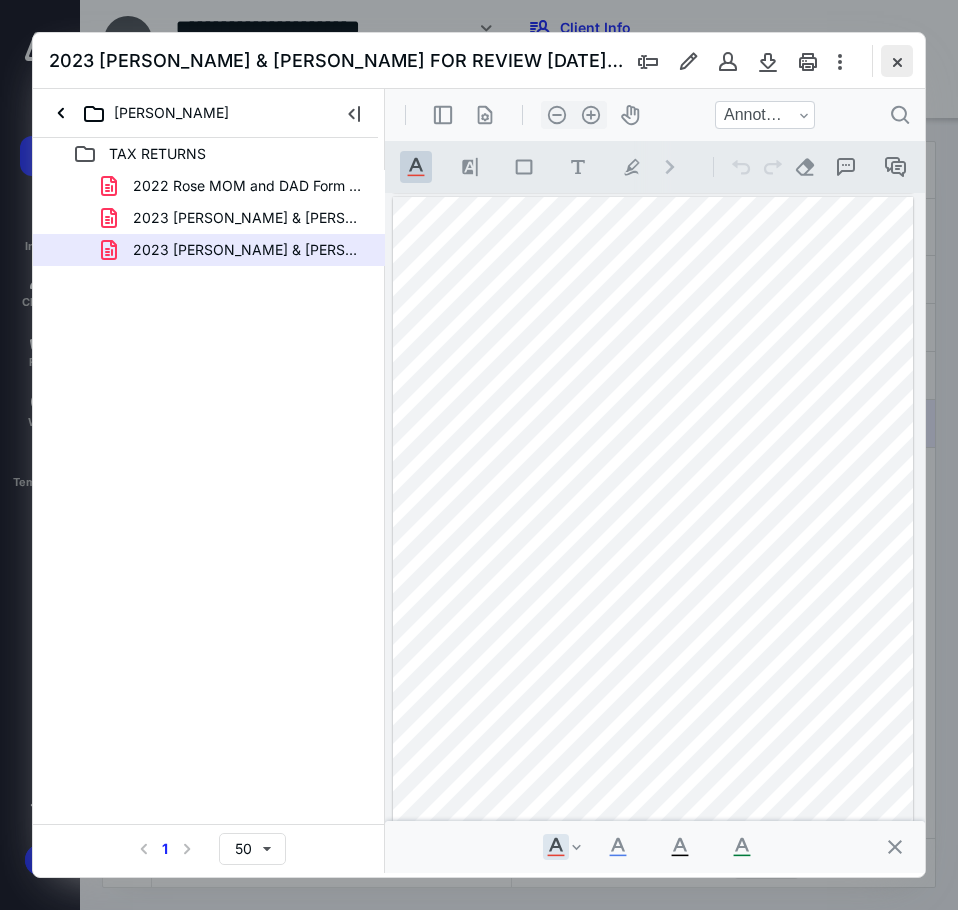 click at bounding box center [897, 61] 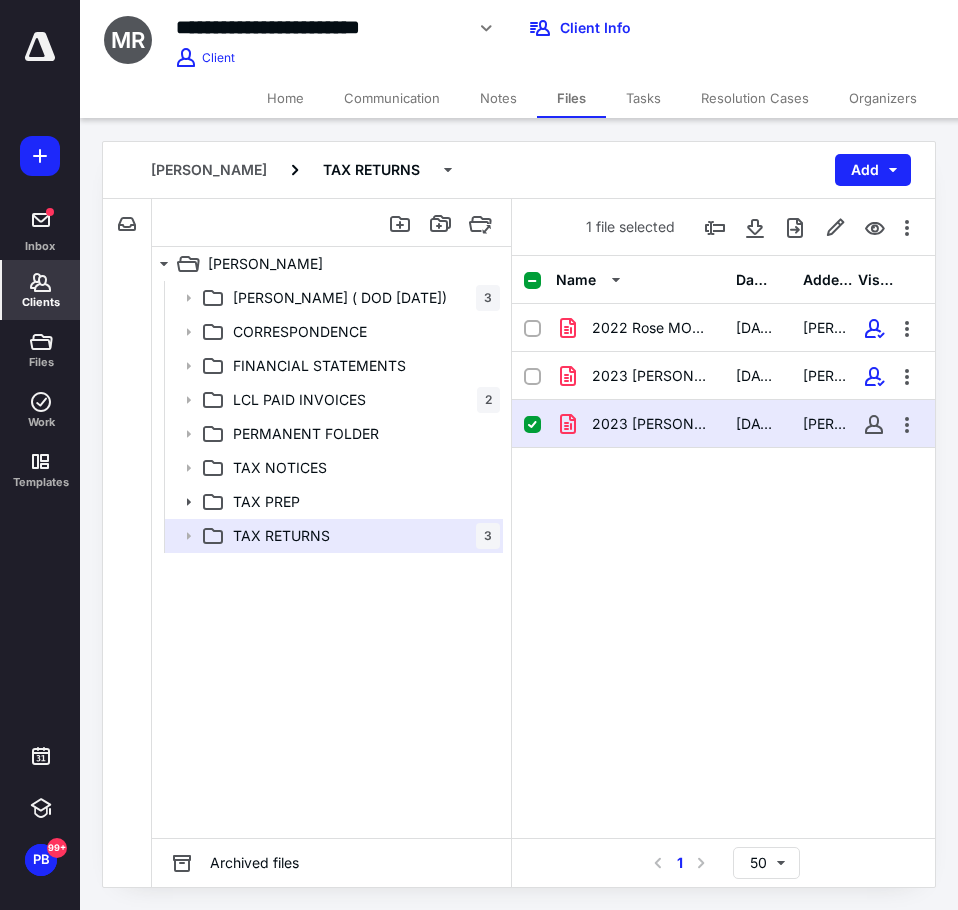 click on "Clients" at bounding box center (41, 290) 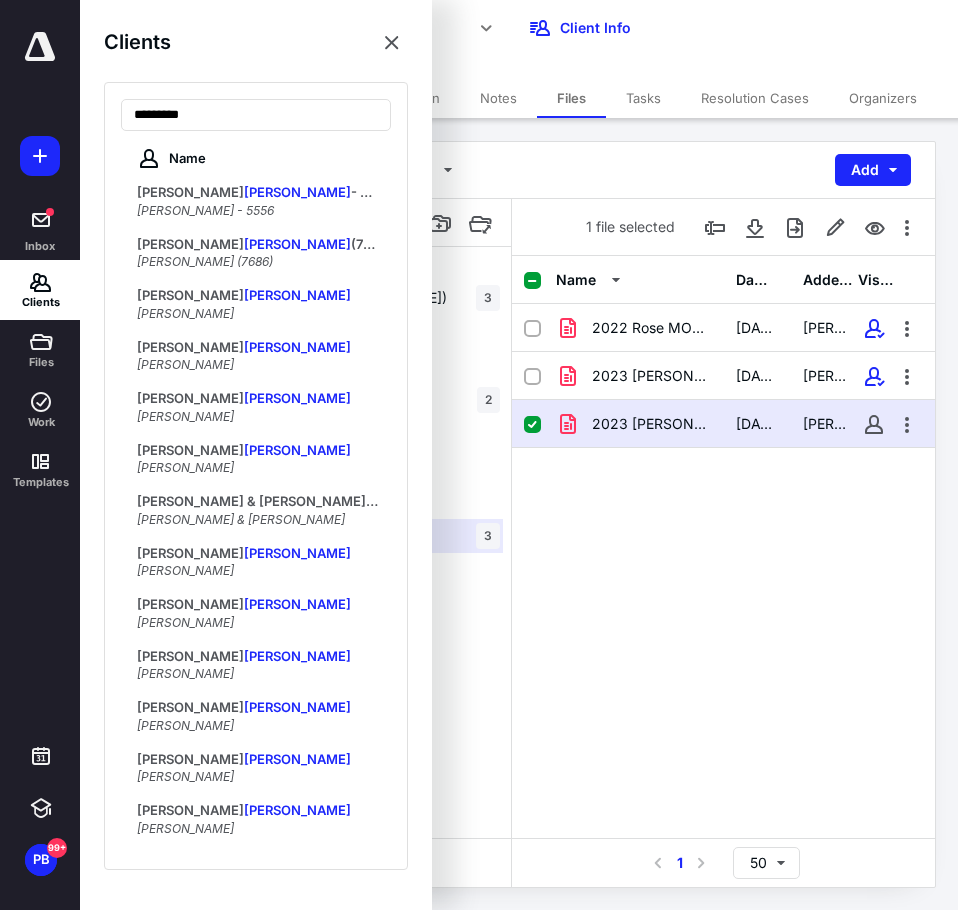 type on "*********" 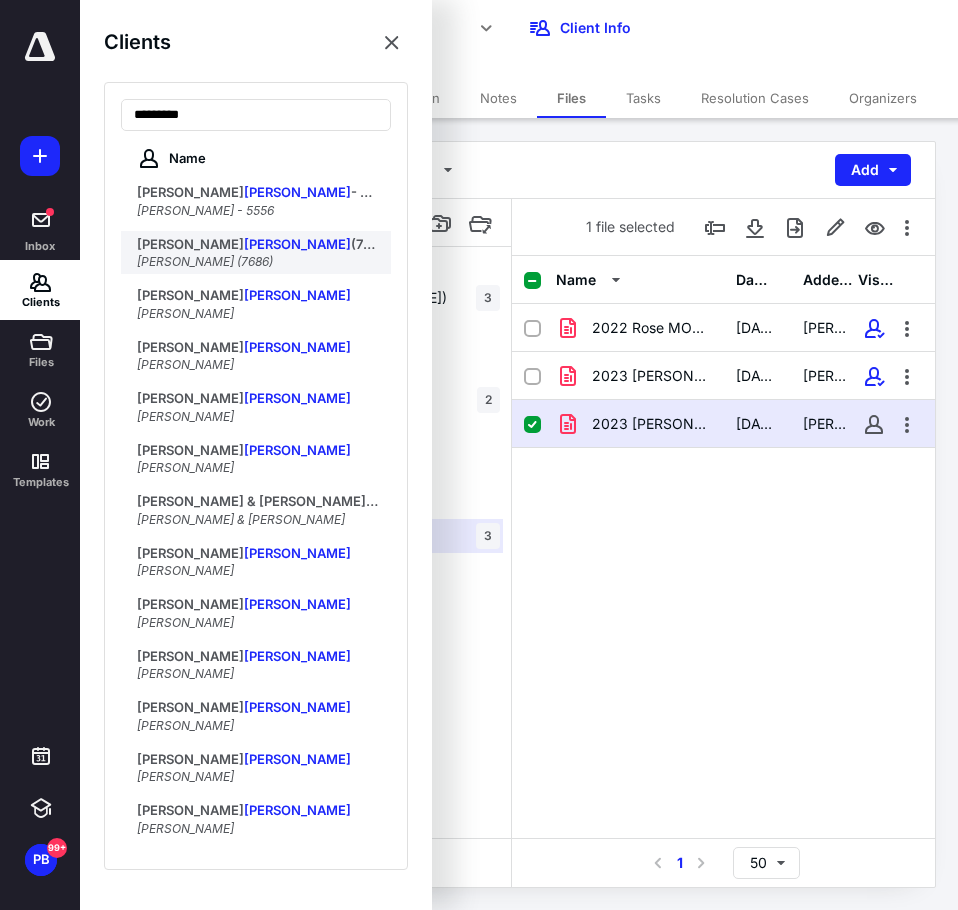 click on "RICHARD  ROSENBERG (7686)" at bounding box center [205, 261] 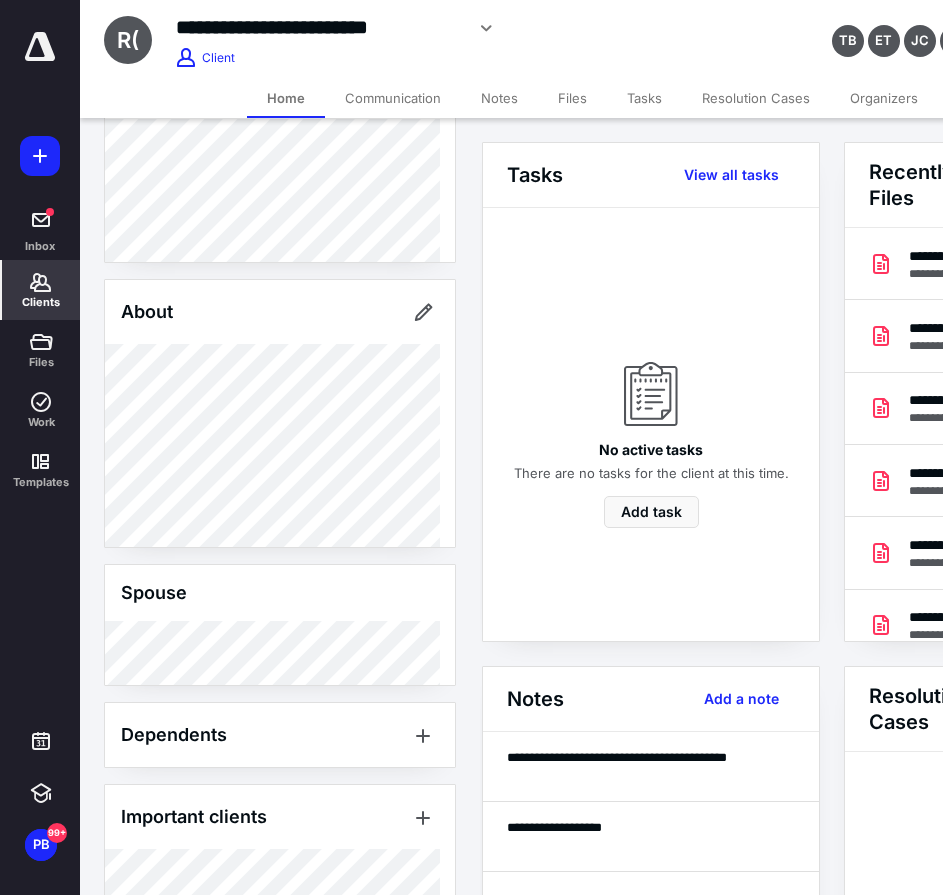 scroll, scrollTop: 300, scrollLeft: 0, axis: vertical 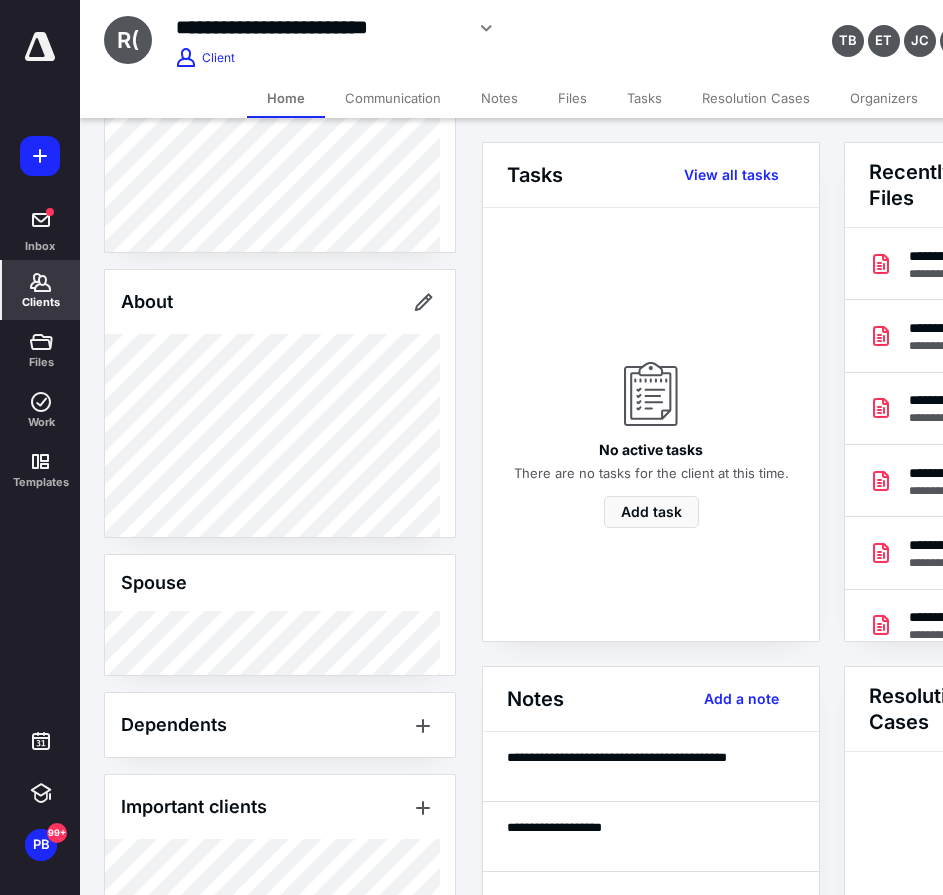 click on "Clients" at bounding box center [41, 290] 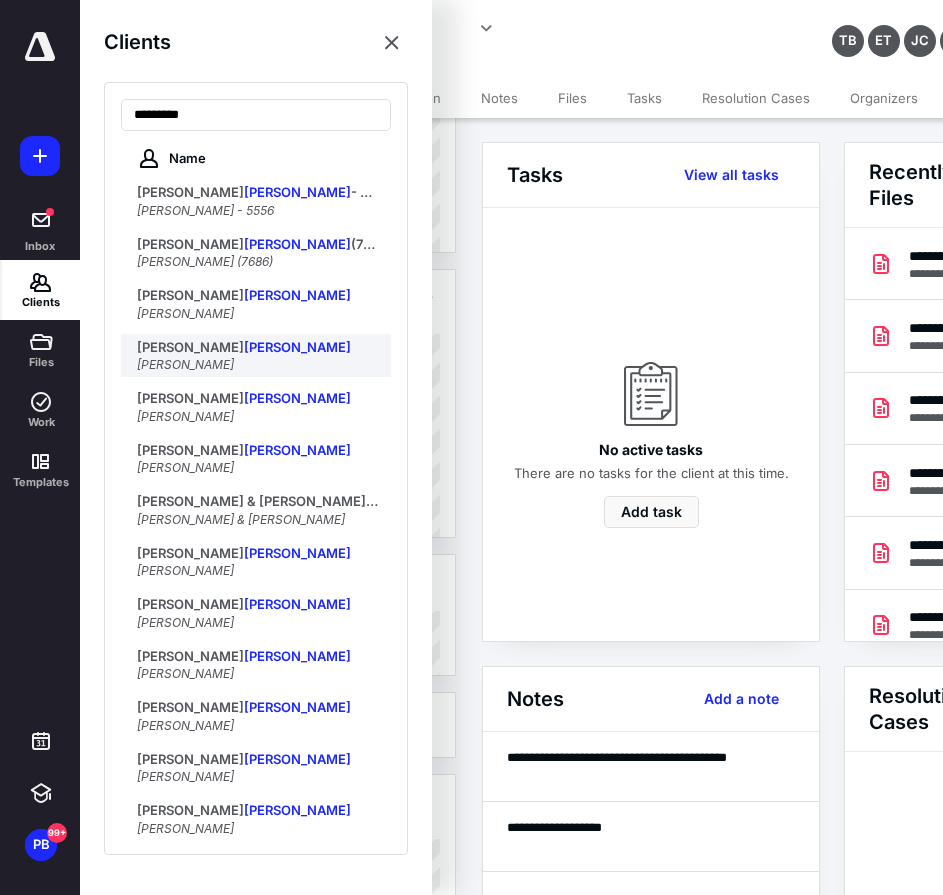 type on "*********" 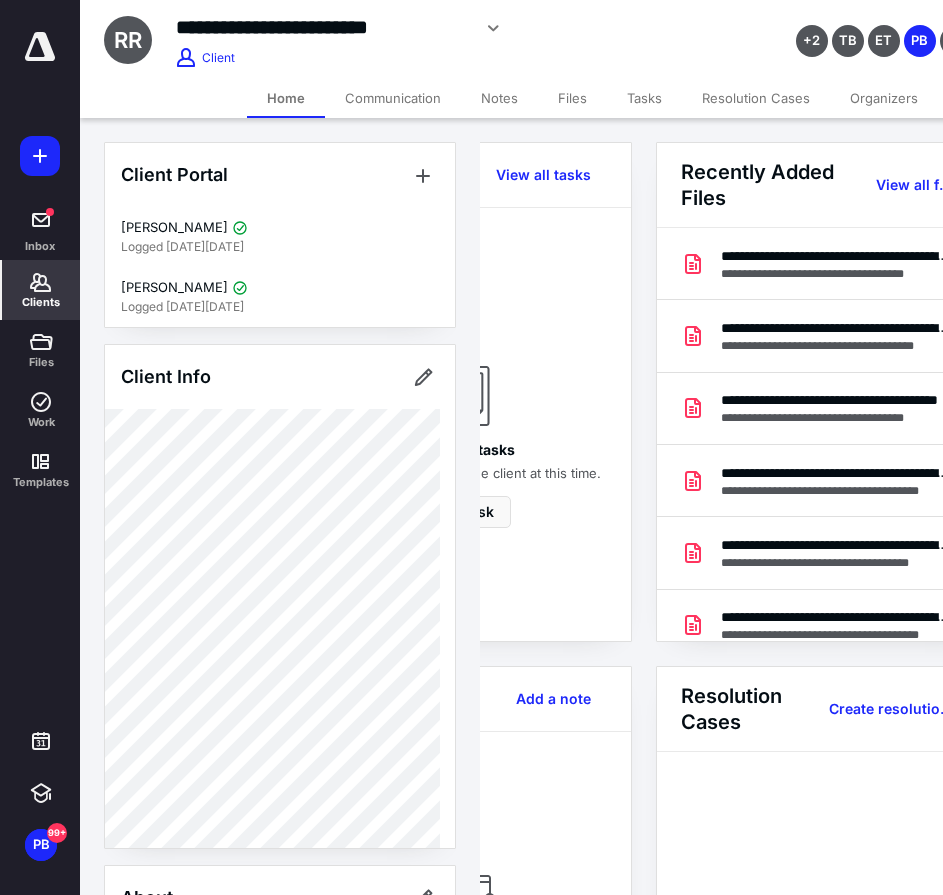 scroll, scrollTop: 0, scrollLeft: 239, axis: horizontal 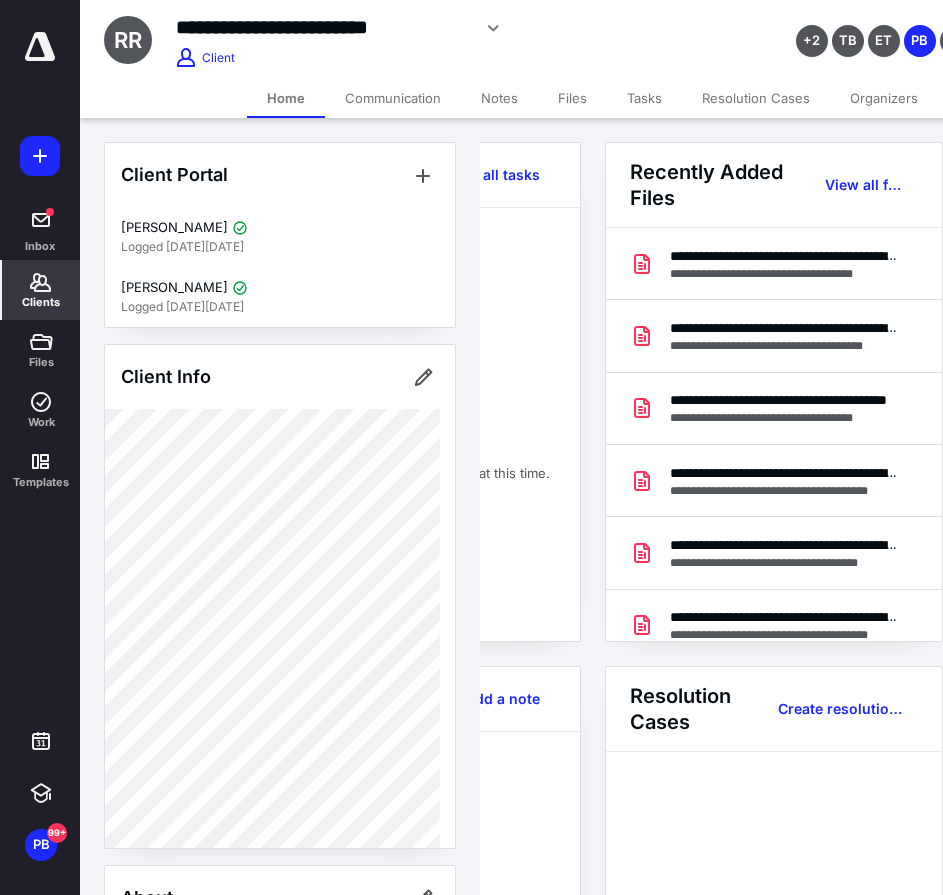 click on "Recently Added Files View all files" at bounding box center (774, 185) 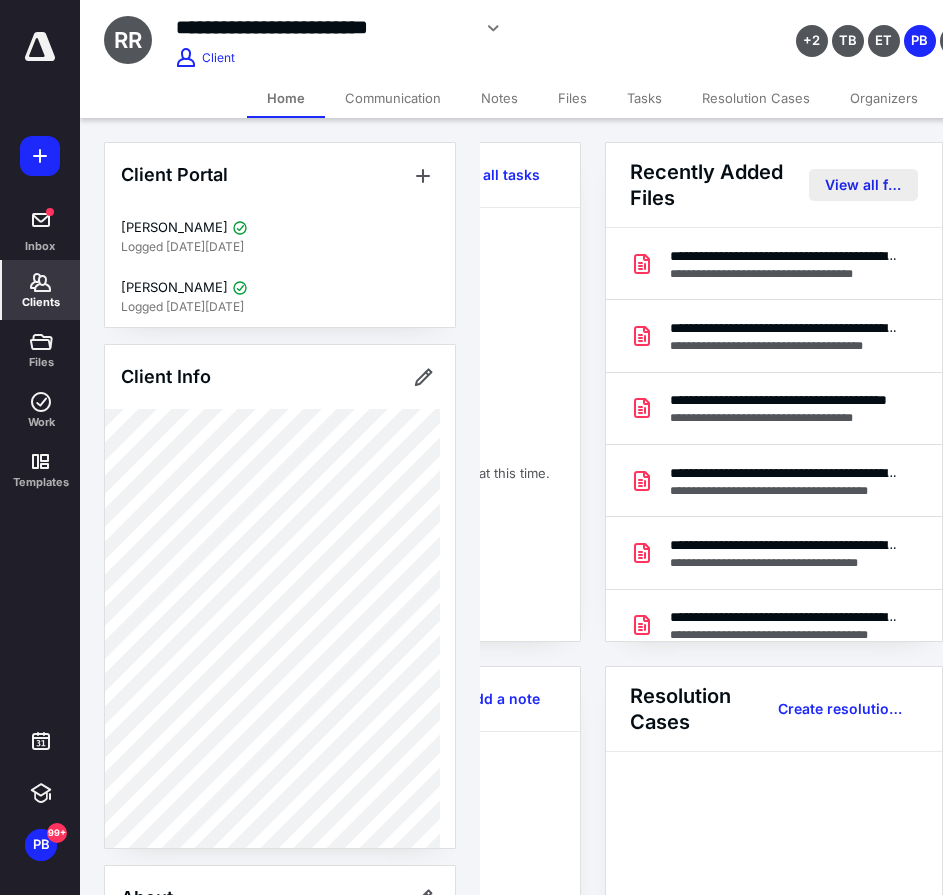 click on "View all files" at bounding box center (863, 185) 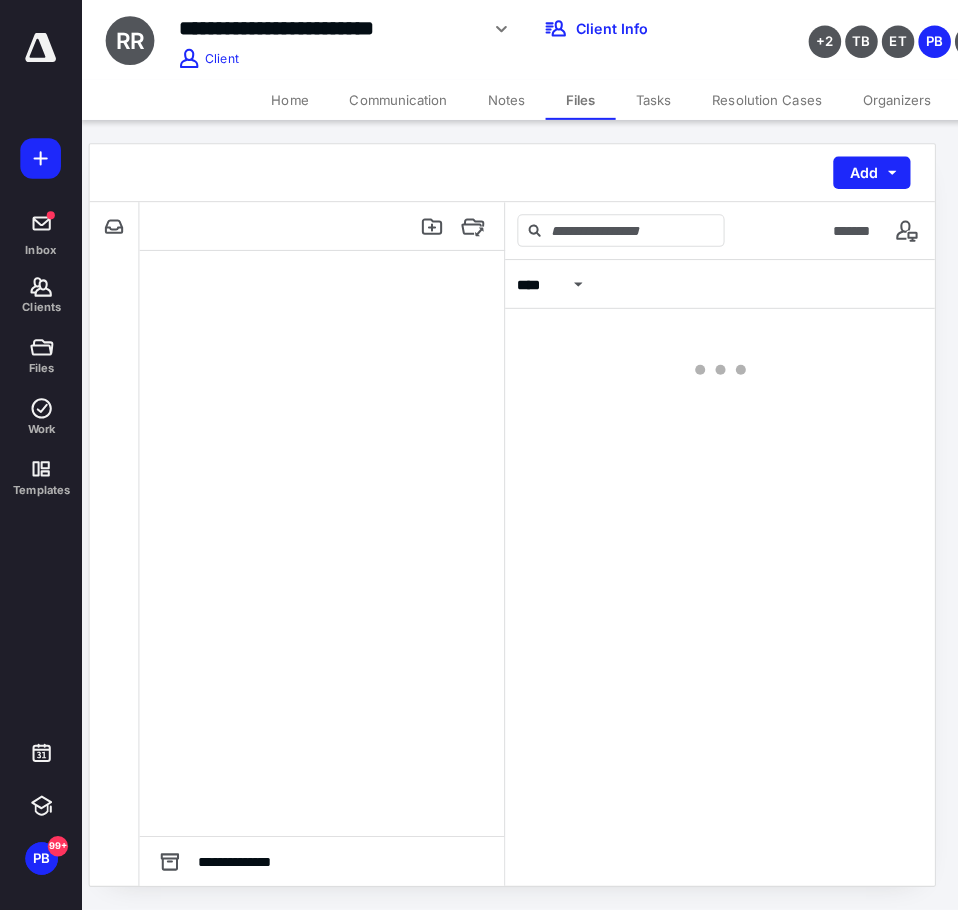 scroll, scrollTop: 0, scrollLeft: 0, axis: both 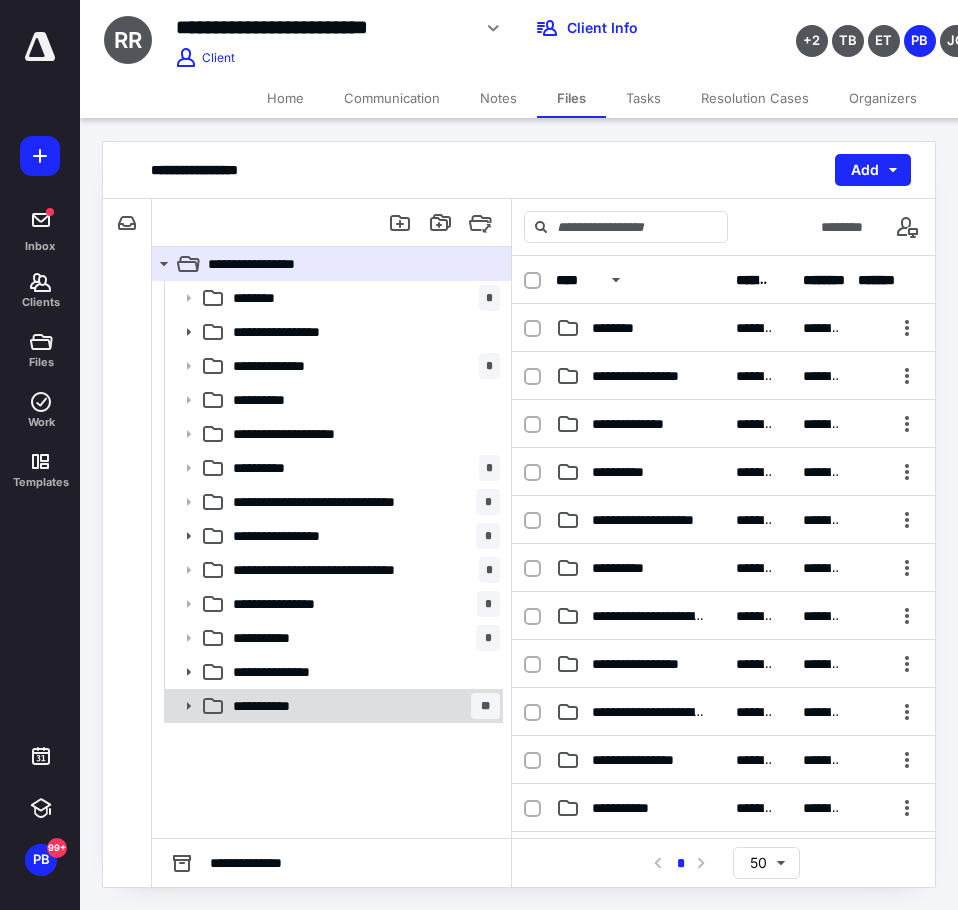 click 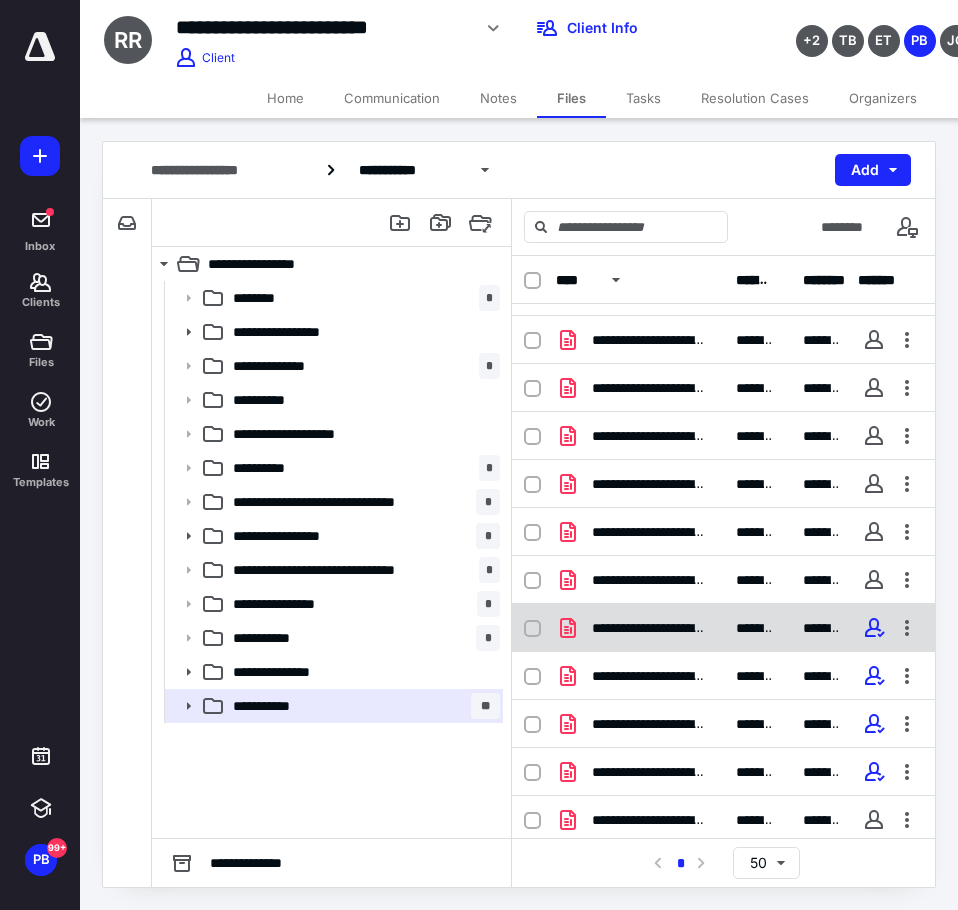 scroll, scrollTop: 234, scrollLeft: 0, axis: vertical 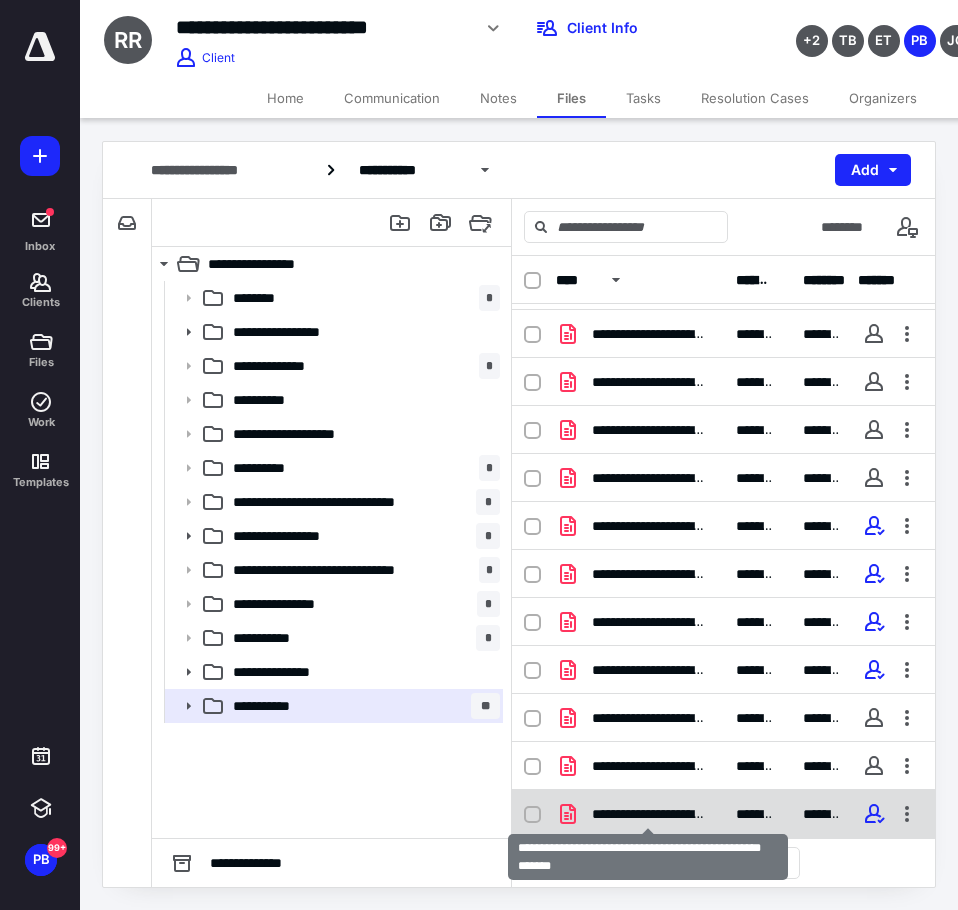 click on "**********" at bounding box center [648, 814] 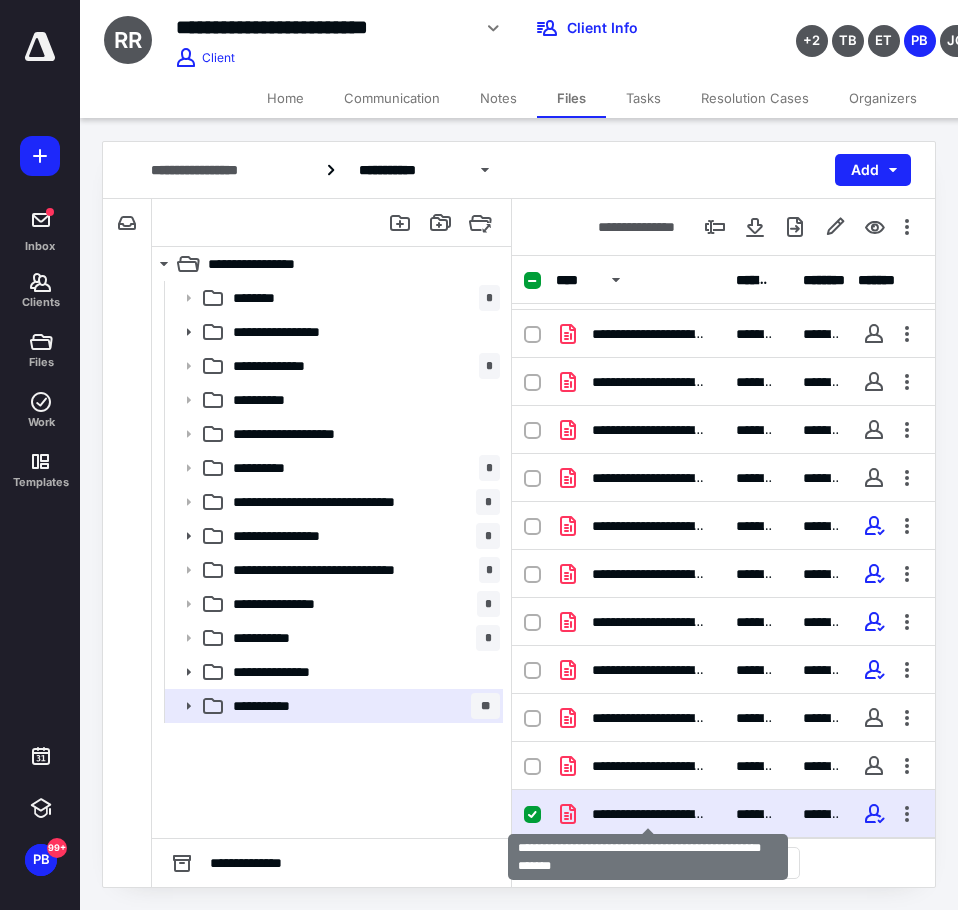 click on "**********" at bounding box center (648, 814) 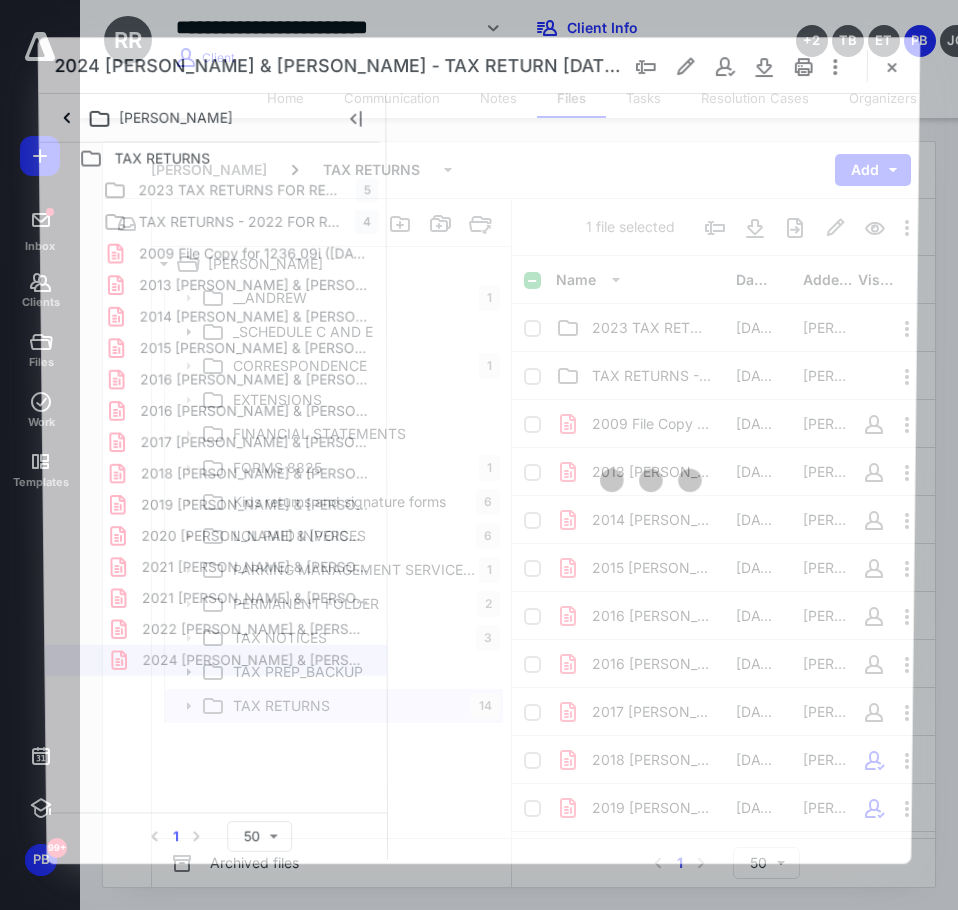 scroll, scrollTop: 0, scrollLeft: 0, axis: both 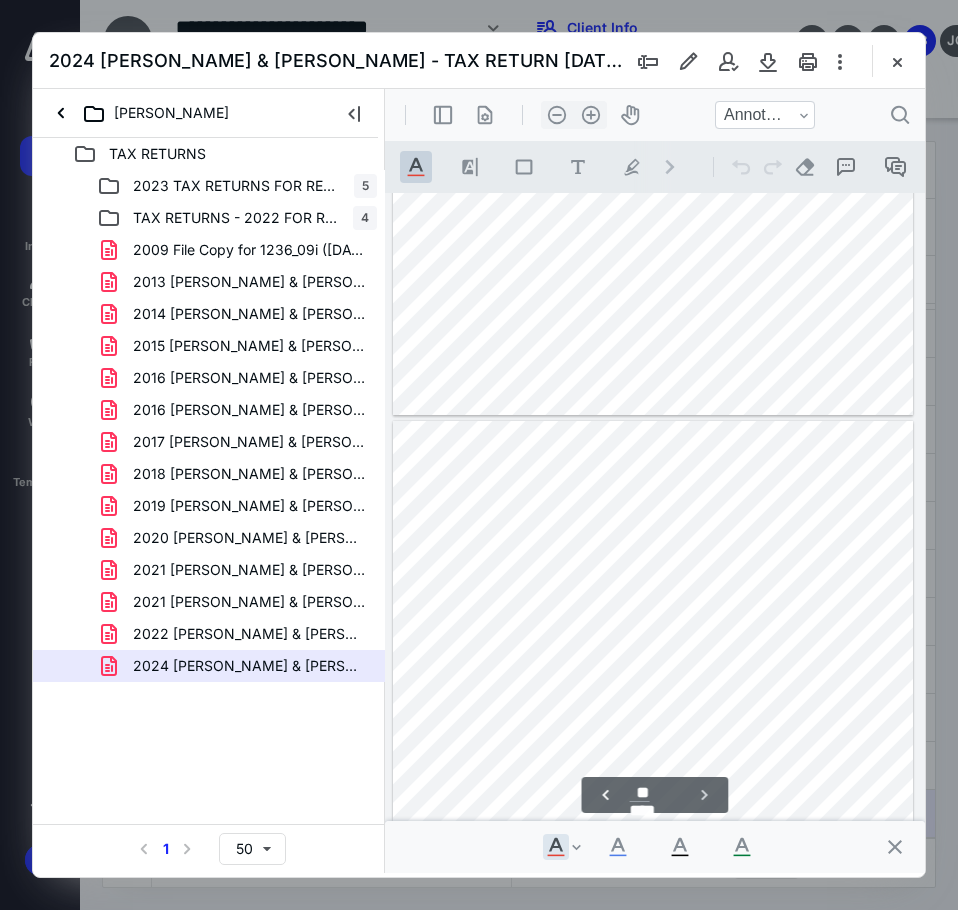 type on "**" 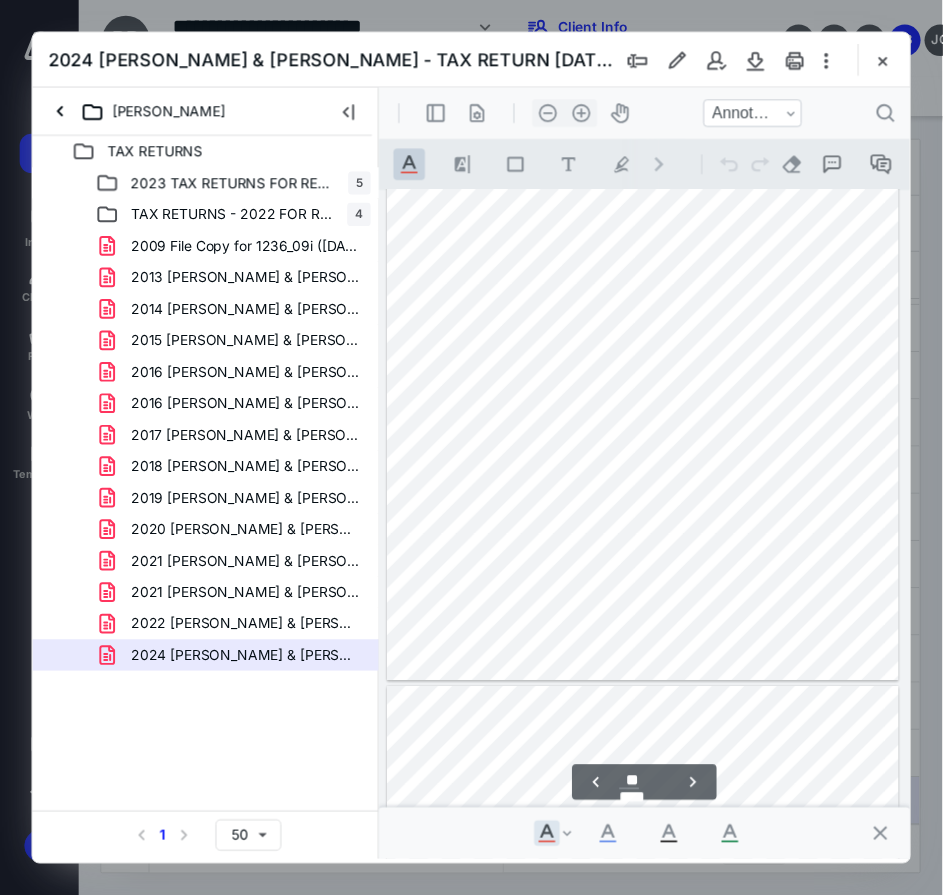 scroll, scrollTop: 31212, scrollLeft: 0, axis: vertical 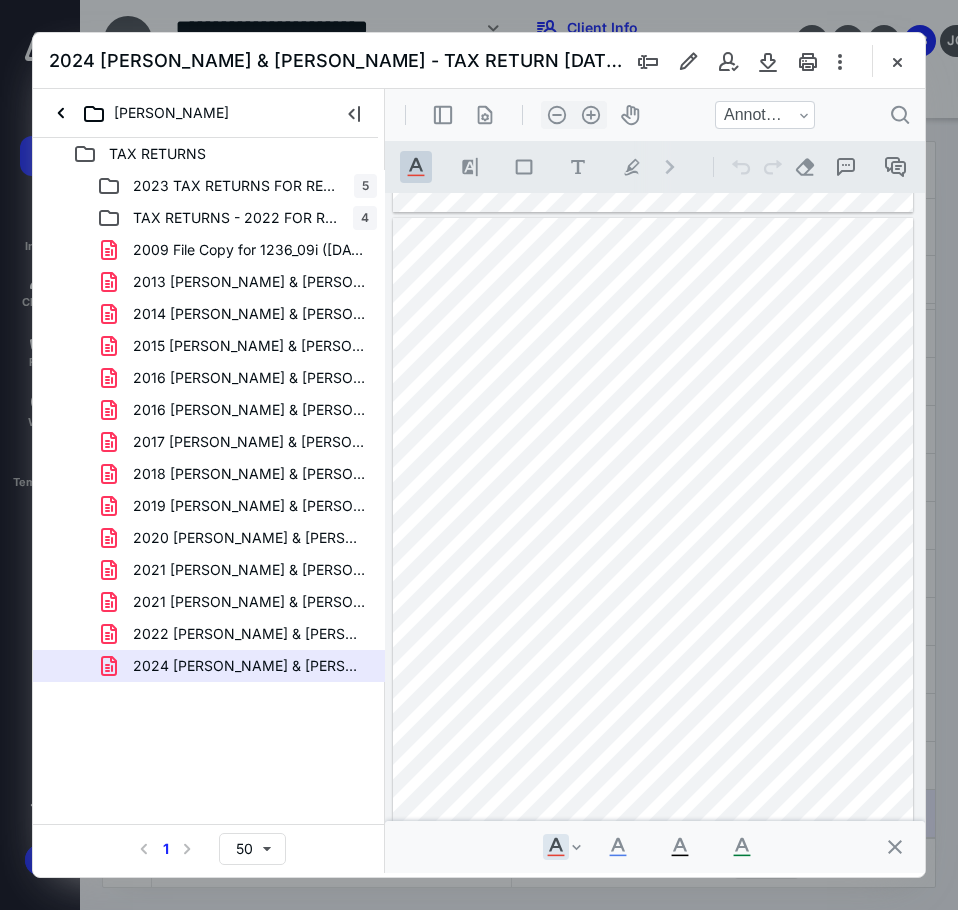 click at bounding box center [897, 61] 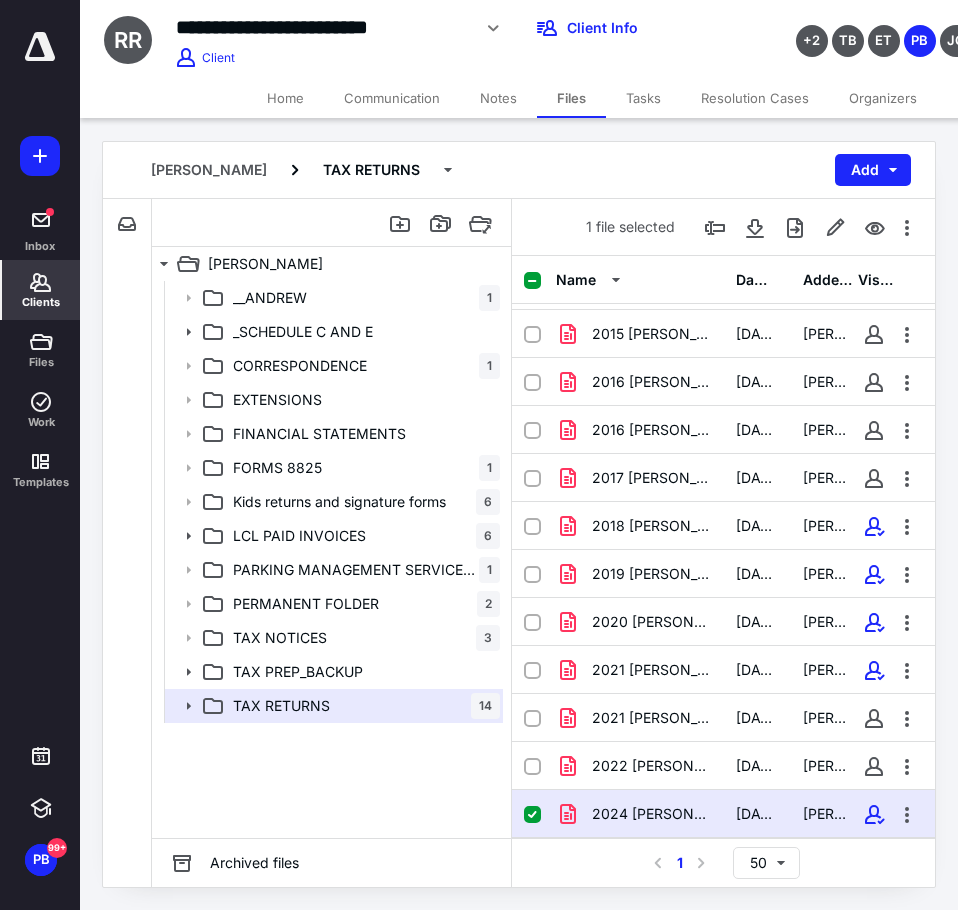 click on "Clients" at bounding box center [41, 302] 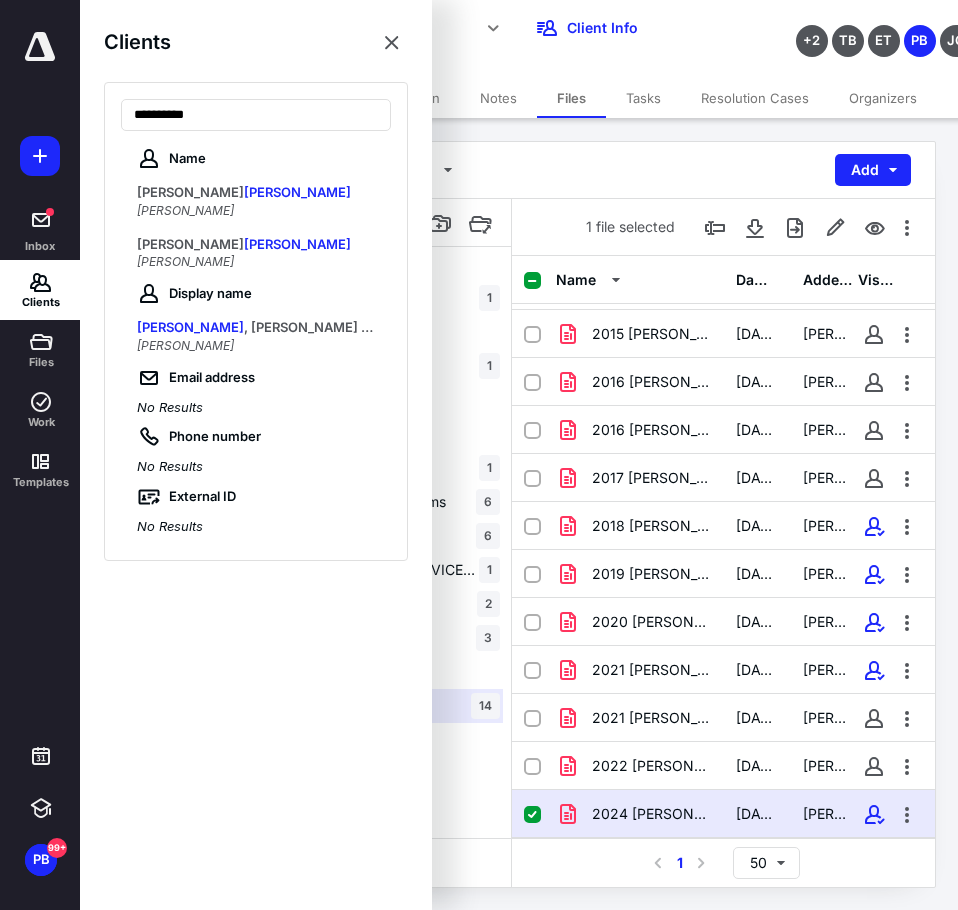 type on "**********" 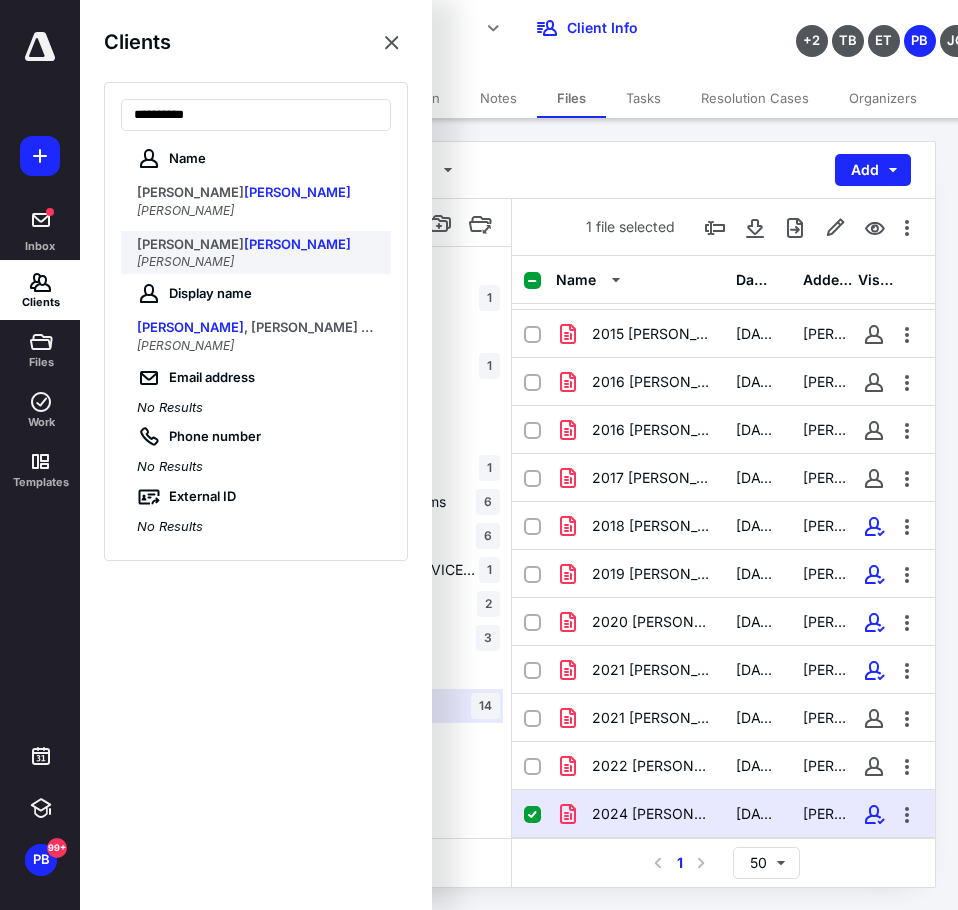 click on "ROSENZWEIG" at bounding box center [297, 244] 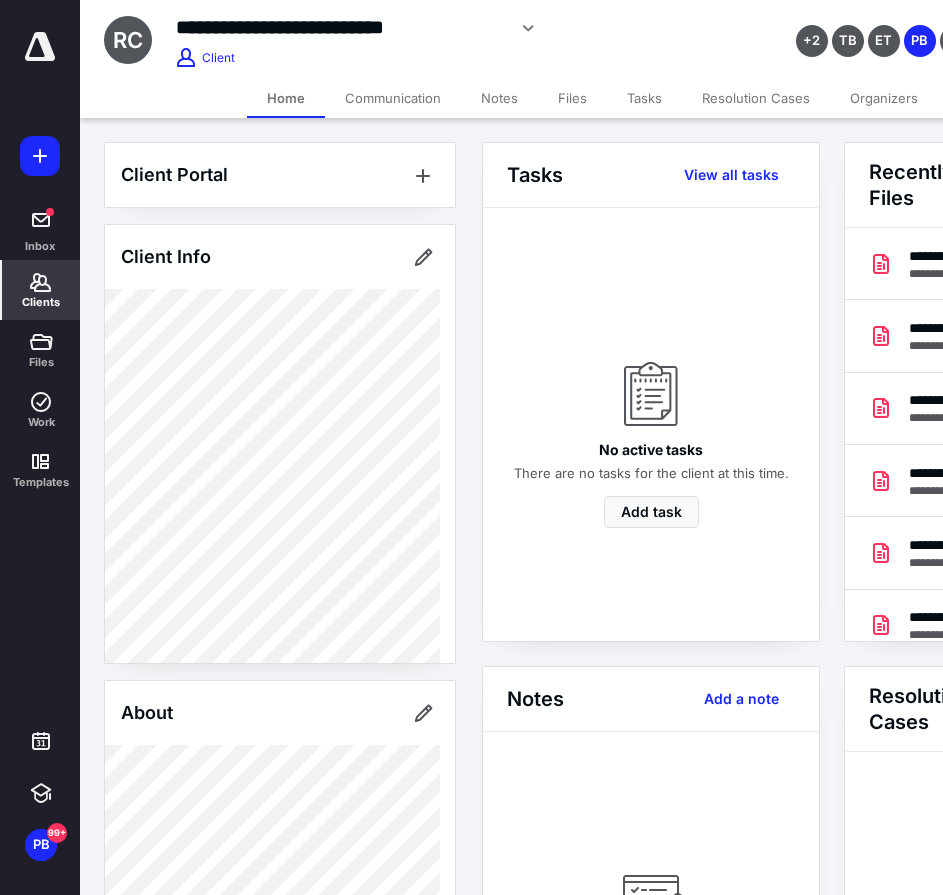 scroll, scrollTop: 0, scrollLeft: 239, axis: horizontal 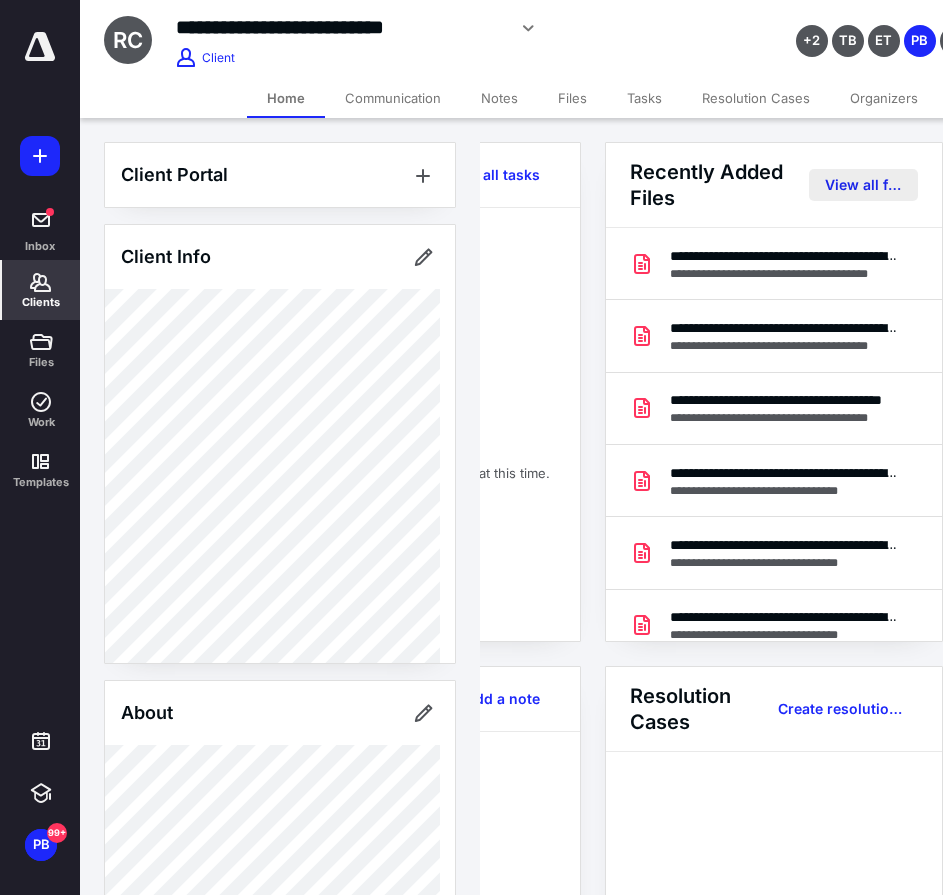 click on "View all files" at bounding box center (863, 185) 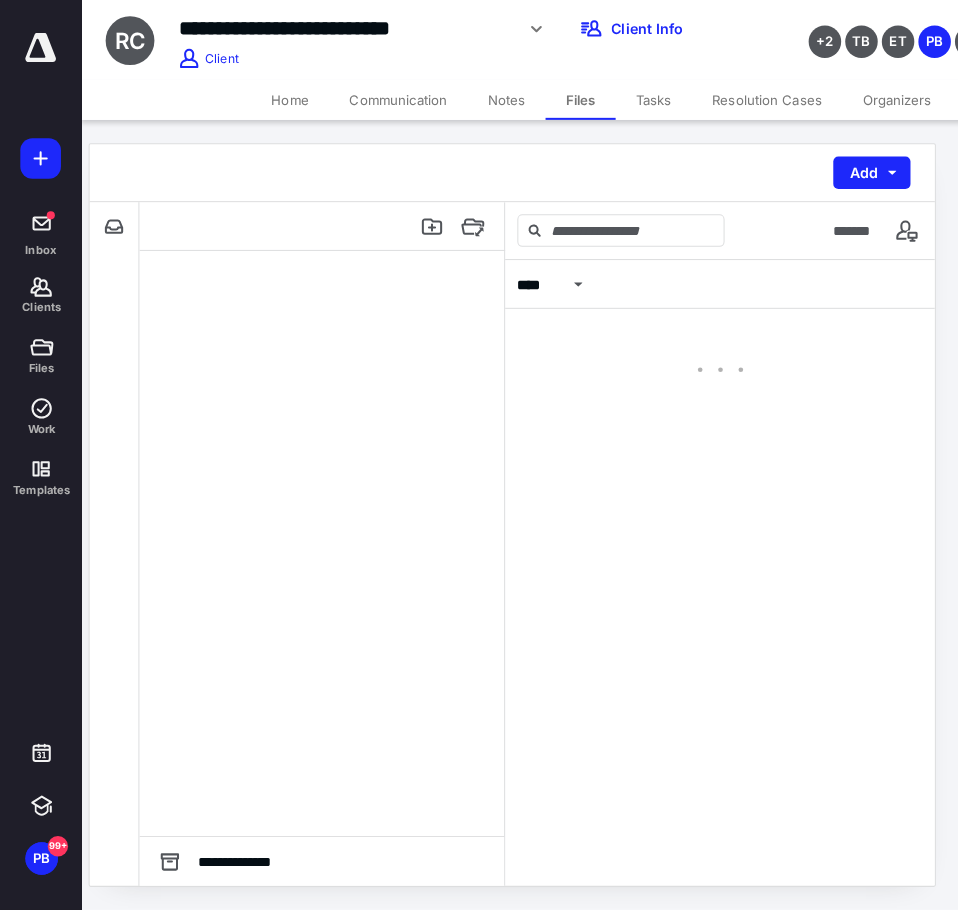scroll, scrollTop: 0, scrollLeft: 0, axis: both 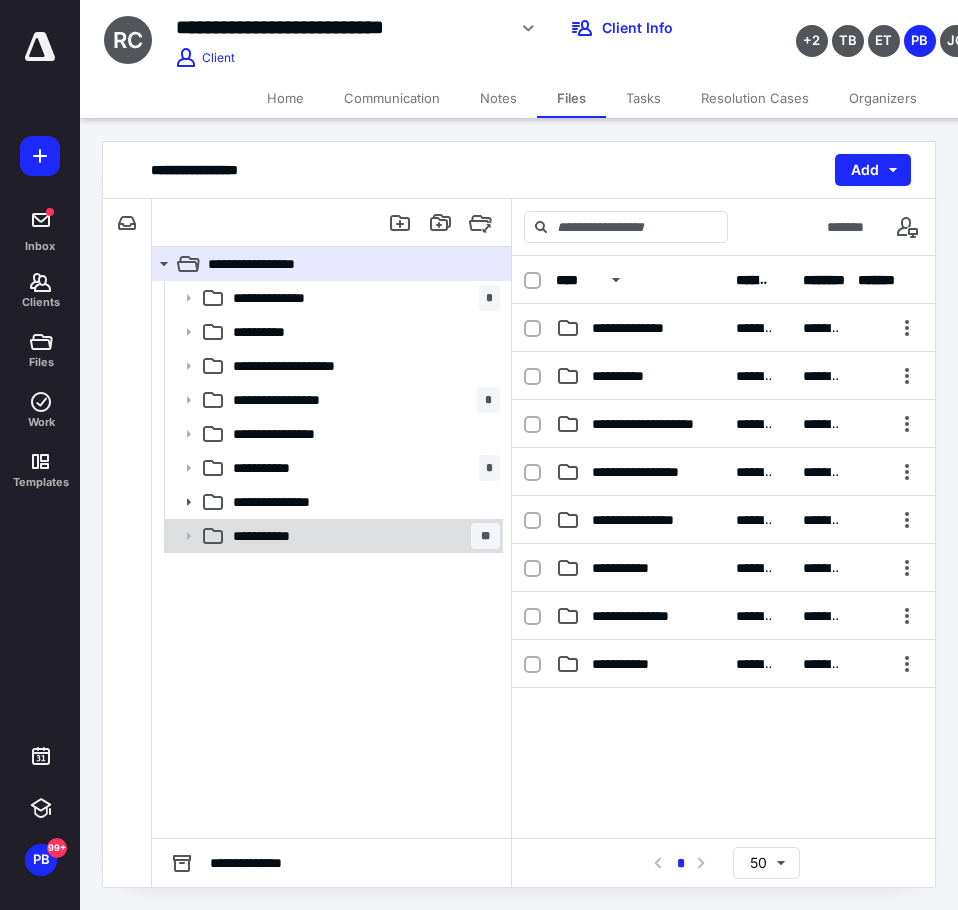 click on "**********" at bounding box center [281, 536] 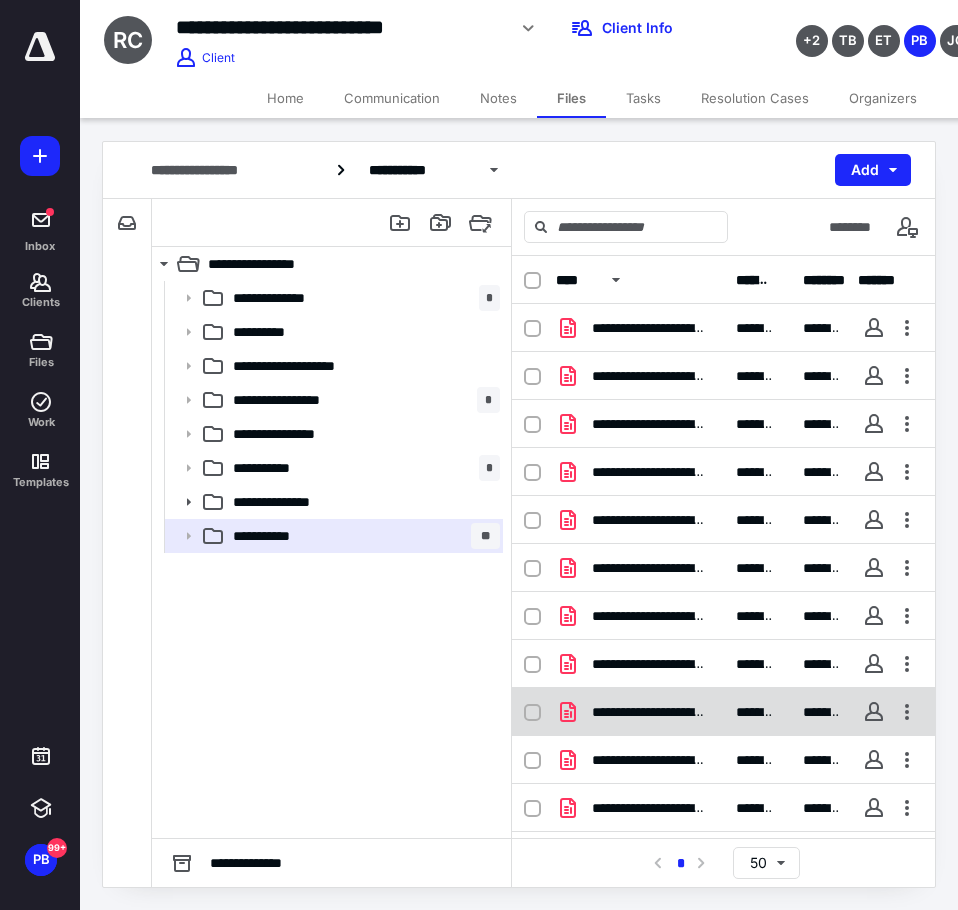 scroll, scrollTop: 234, scrollLeft: 0, axis: vertical 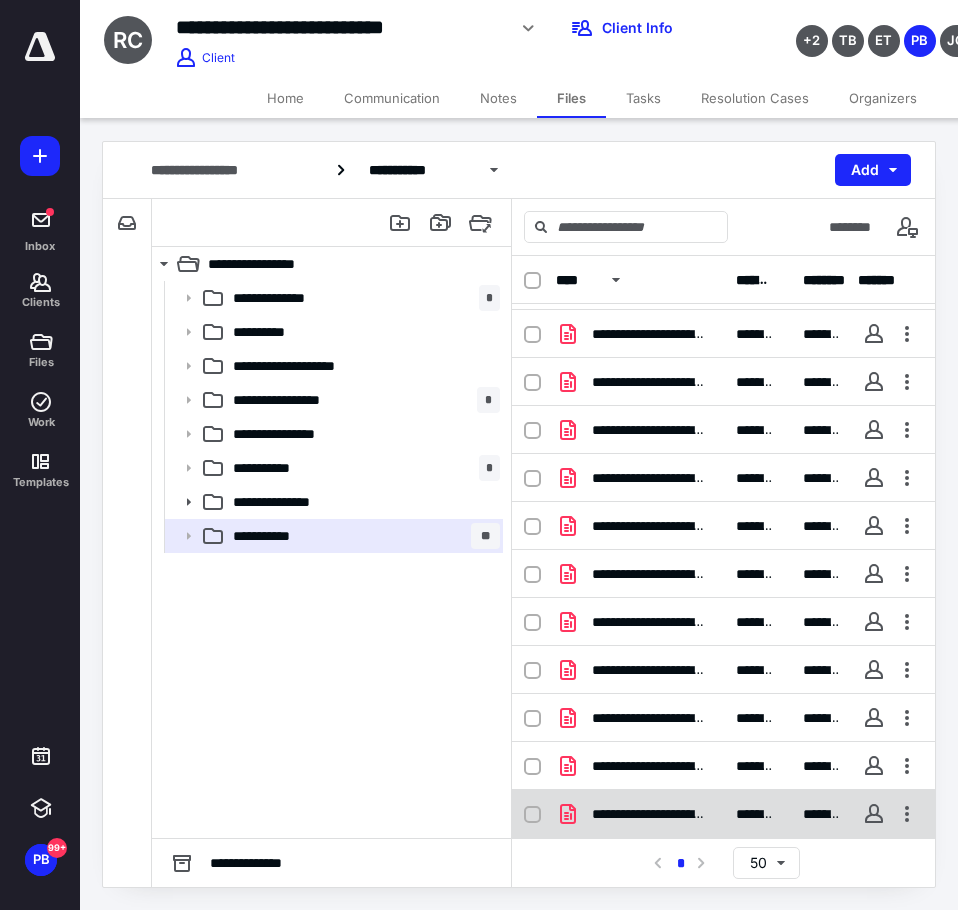 click on "**********" at bounding box center (723, 814) 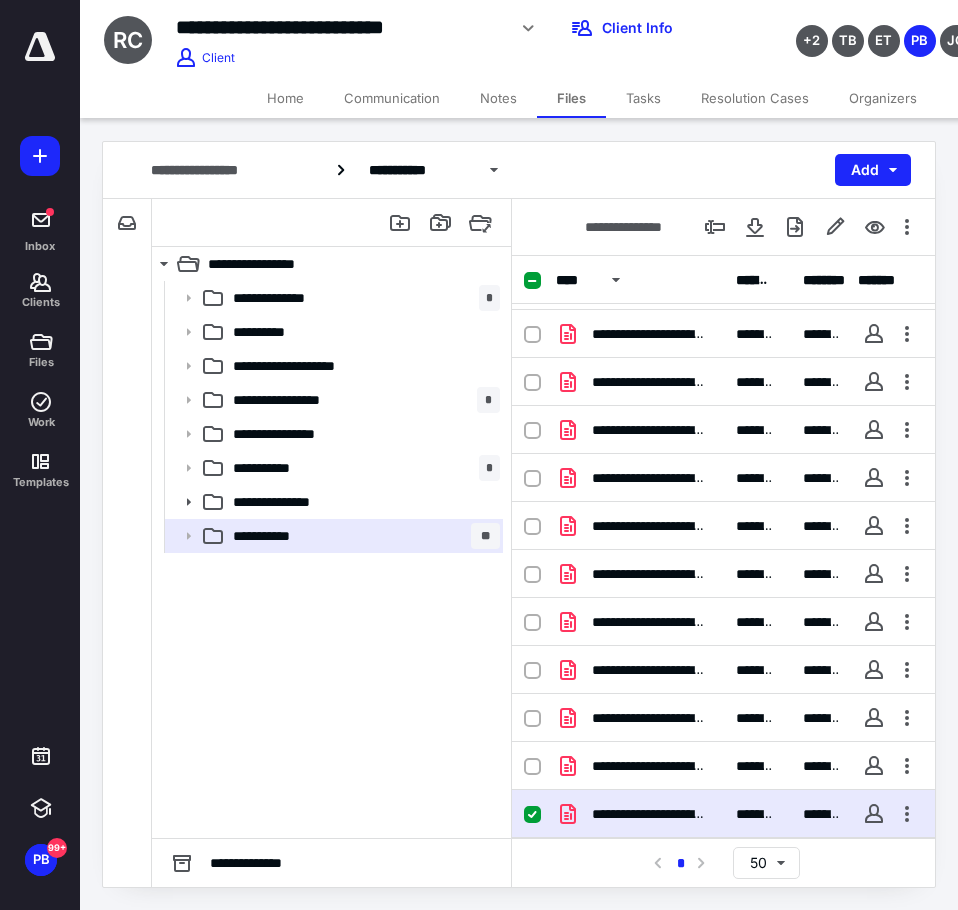 click on "**********" at bounding box center [723, 814] 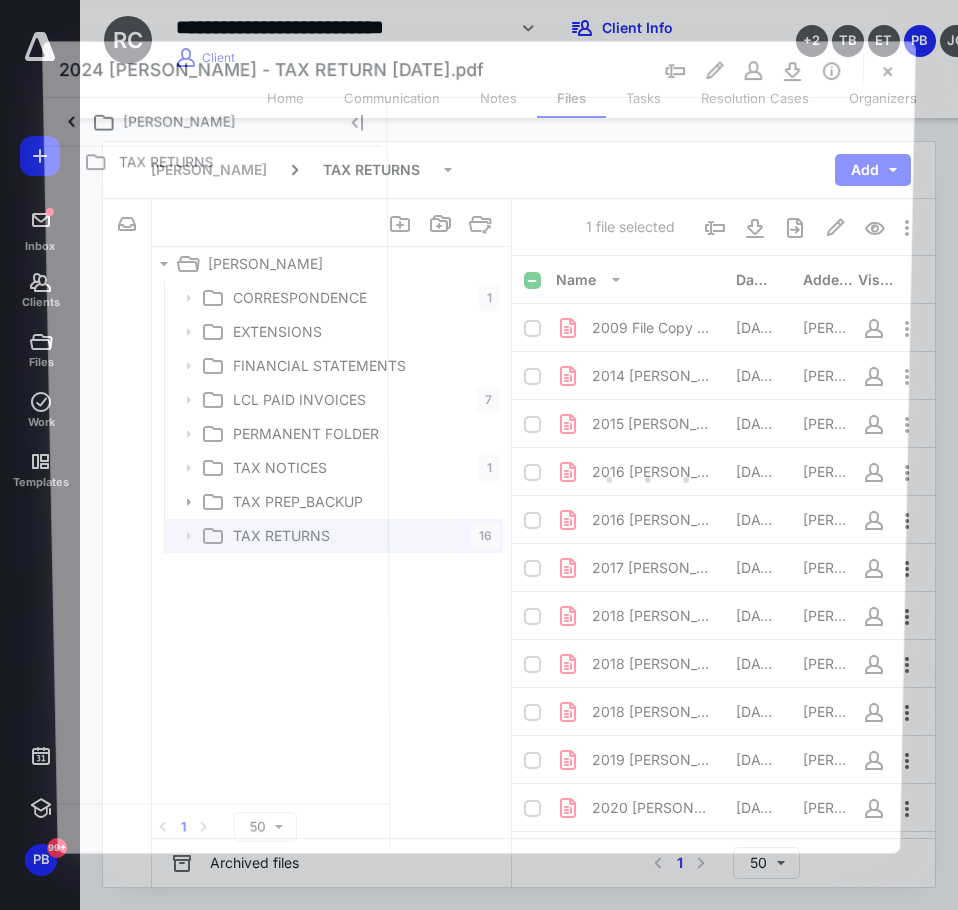 scroll, scrollTop: 234, scrollLeft: 0, axis: vertical 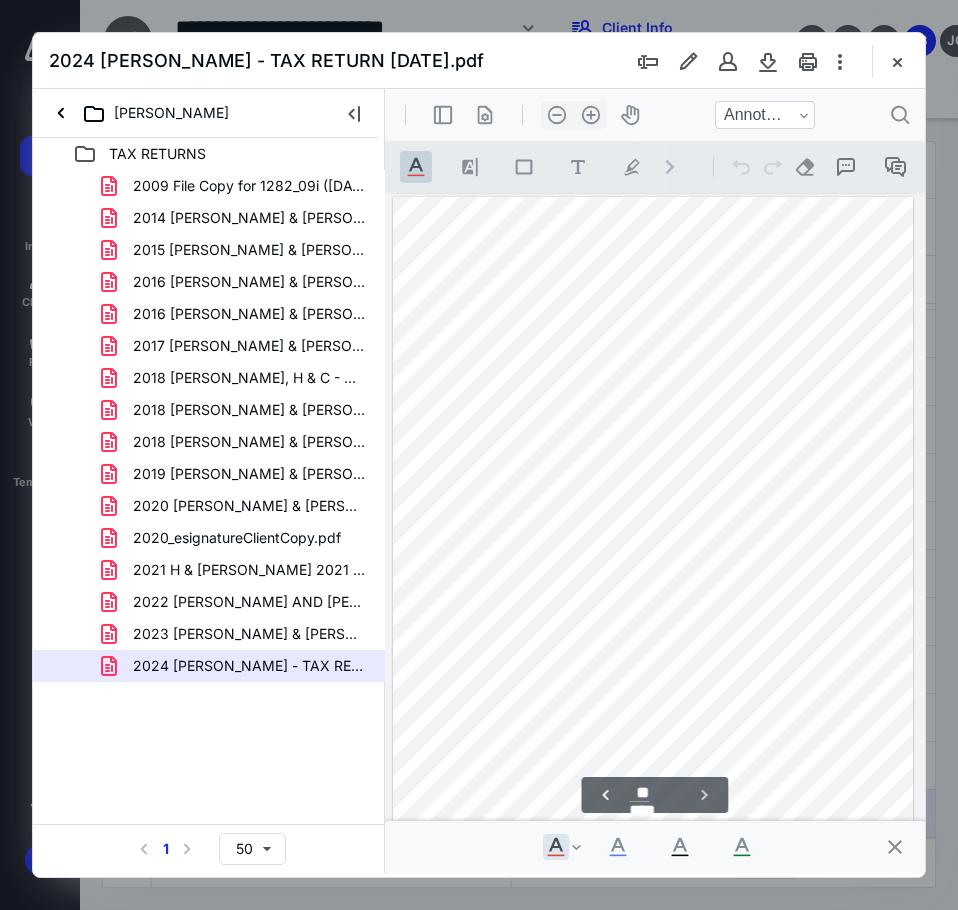 type on "**" 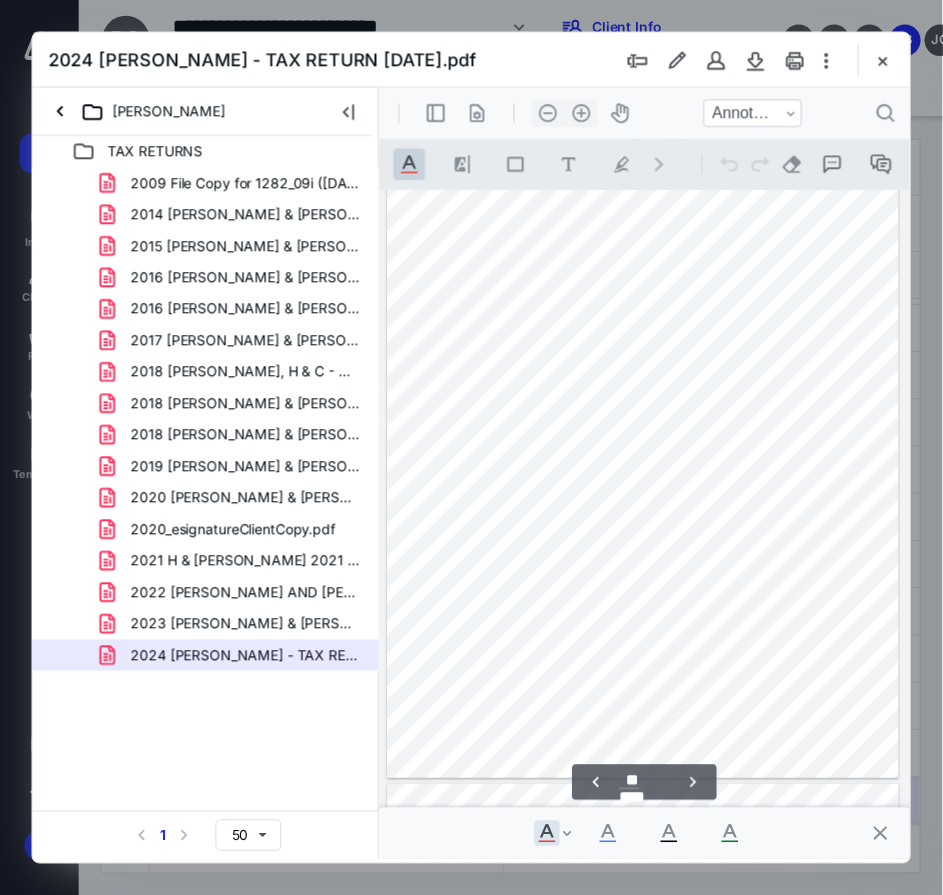 scroll, scrollTop: 21406, scrollLeft: 0, axis: vertical 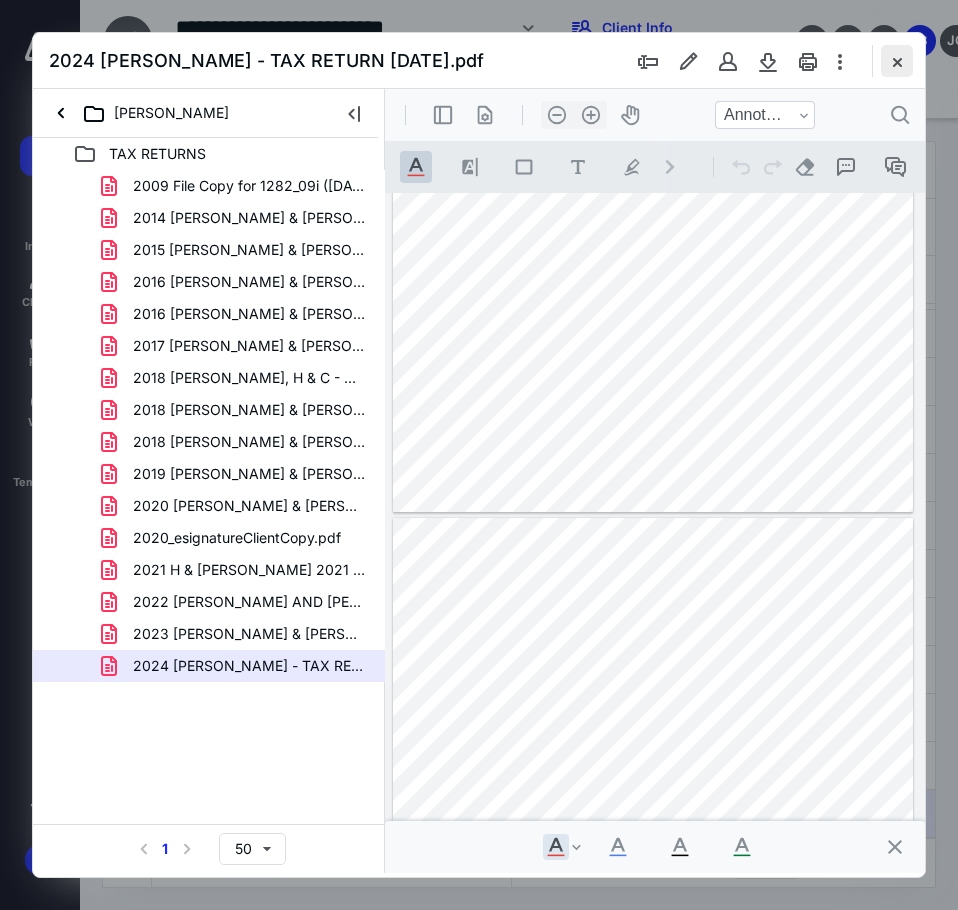 click at bounding box center (897, 61) 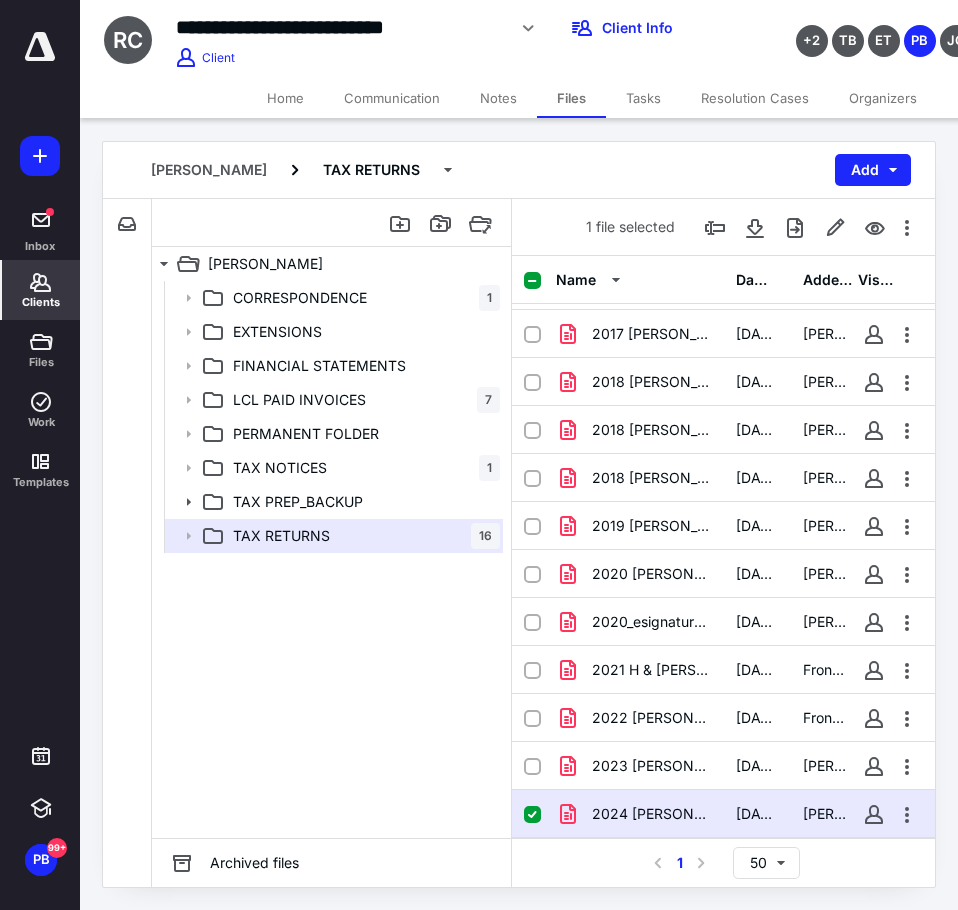 click on "Clients" at bounding box center (41, 290) 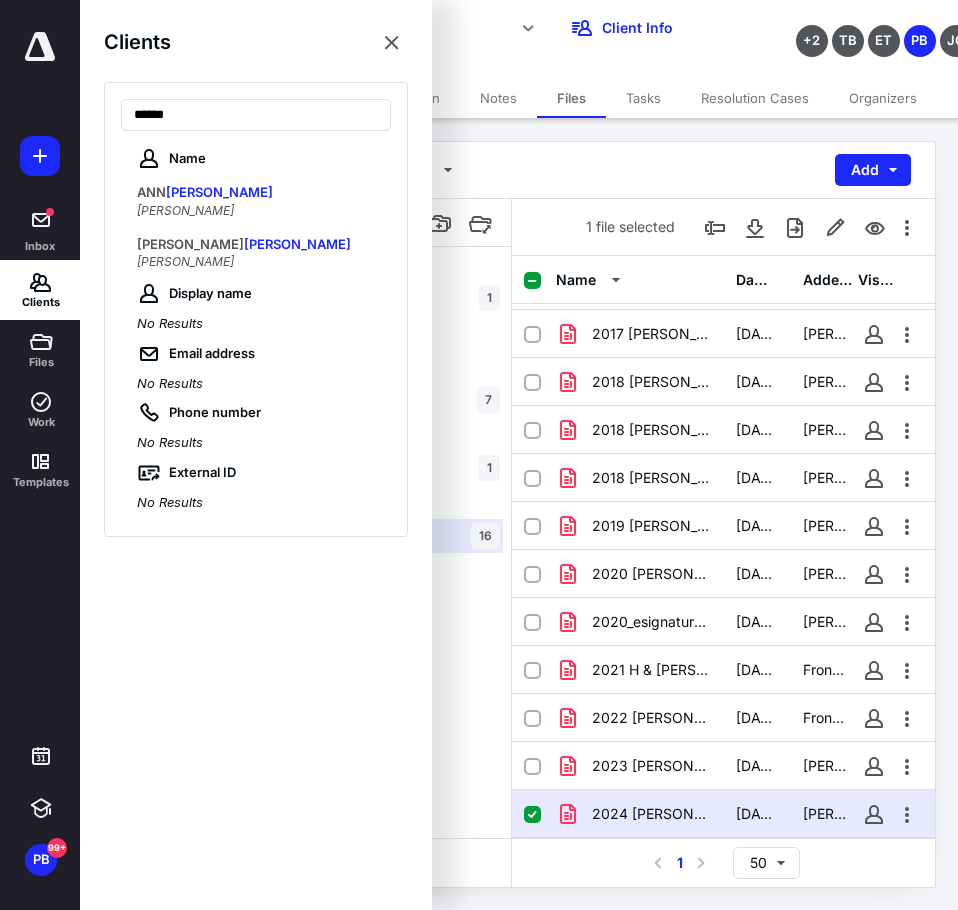 type on "******" 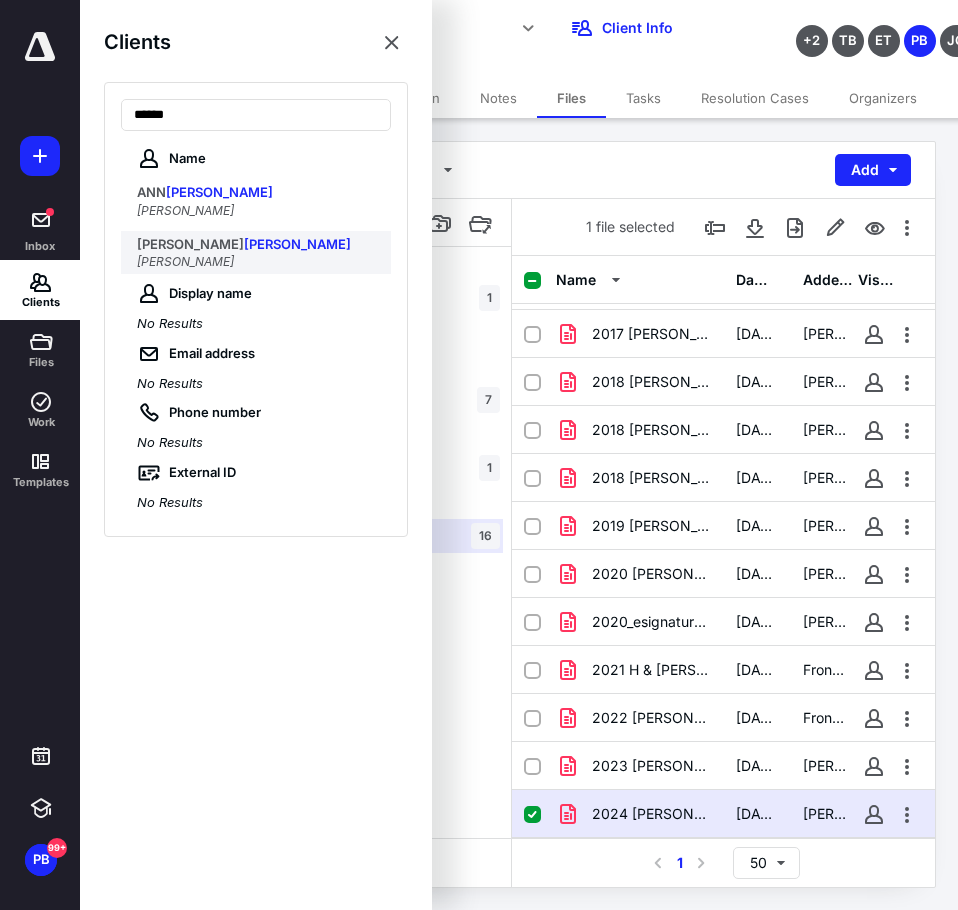 click on "STEVEN  ROSNER" at bounding box center (258, 262) 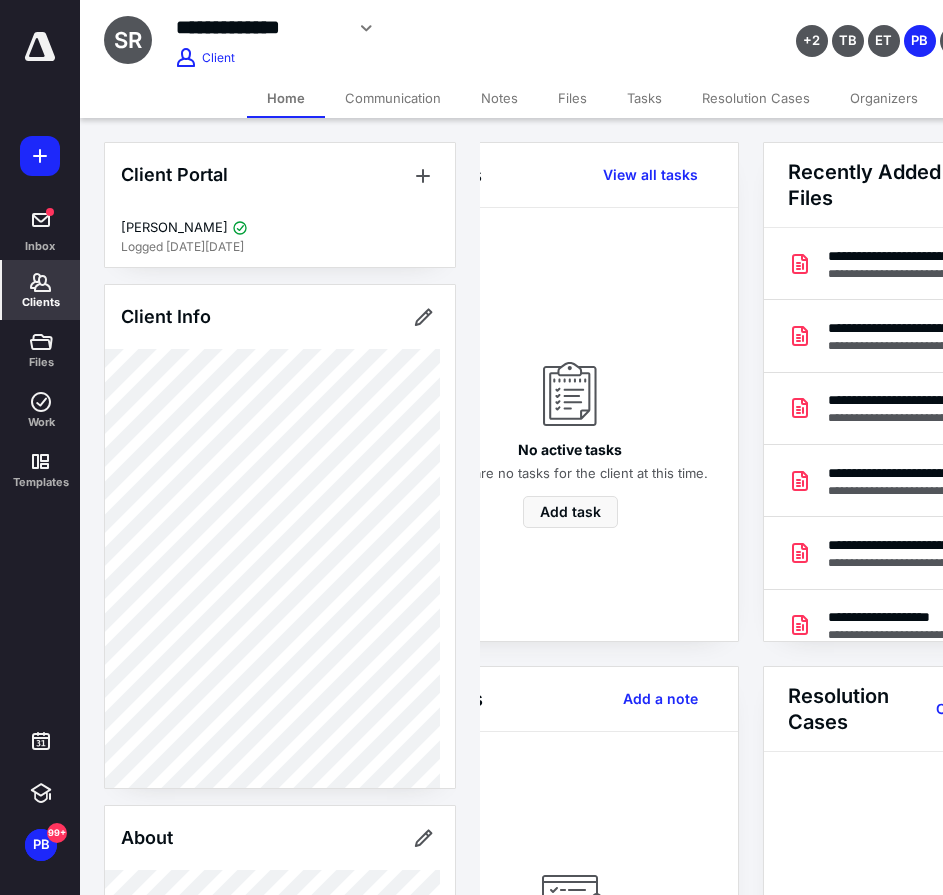 scroll, scrollTop: 0, scrollLeft: 239, axis: horizontal 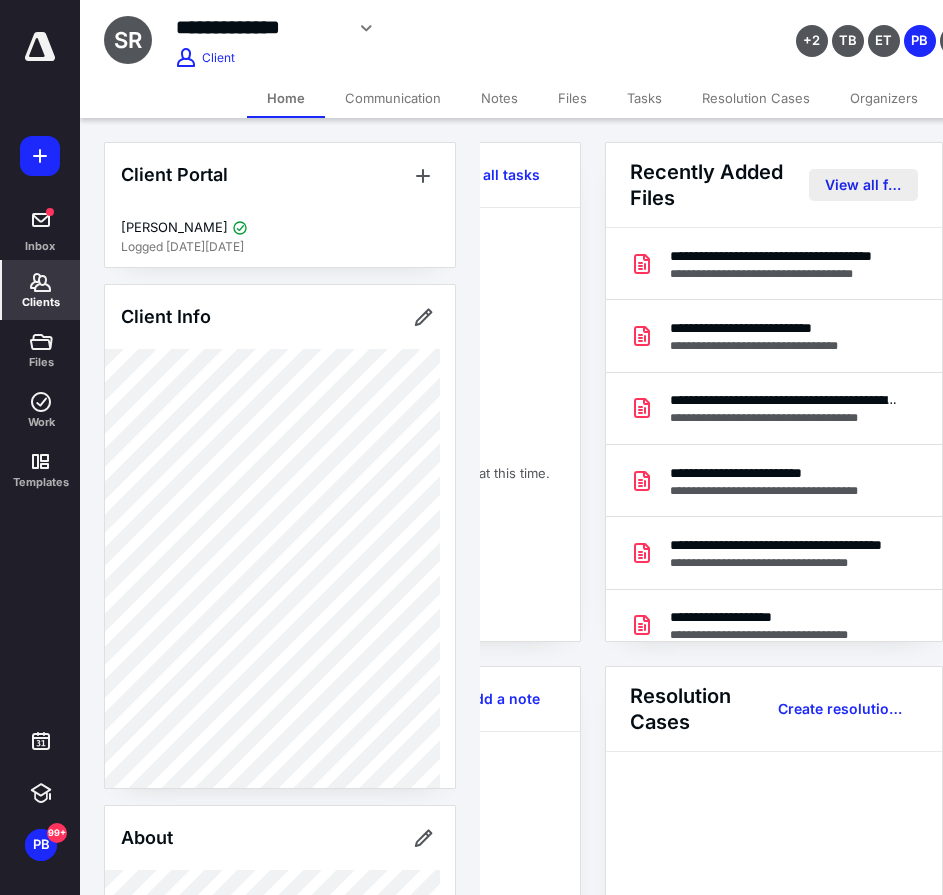 click on "View all files" at bounding box center (863, 185) 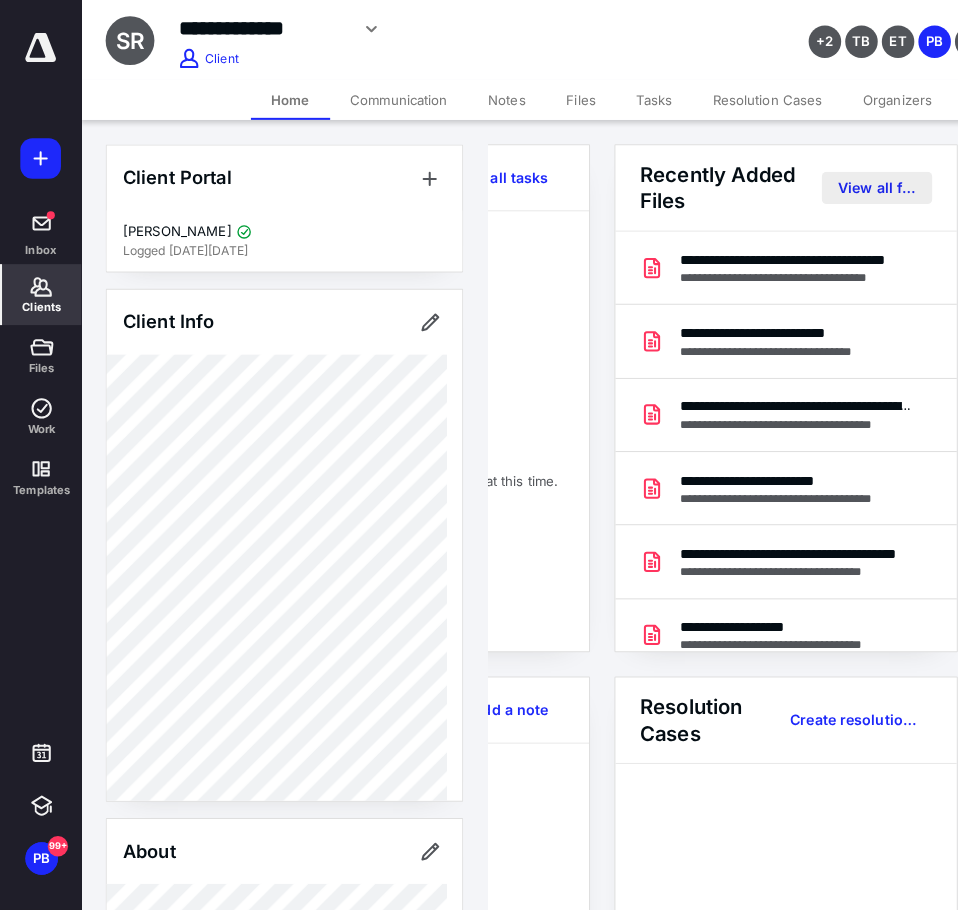 scroll, scrollTop: 0, scrollLeft: 0, axis: both 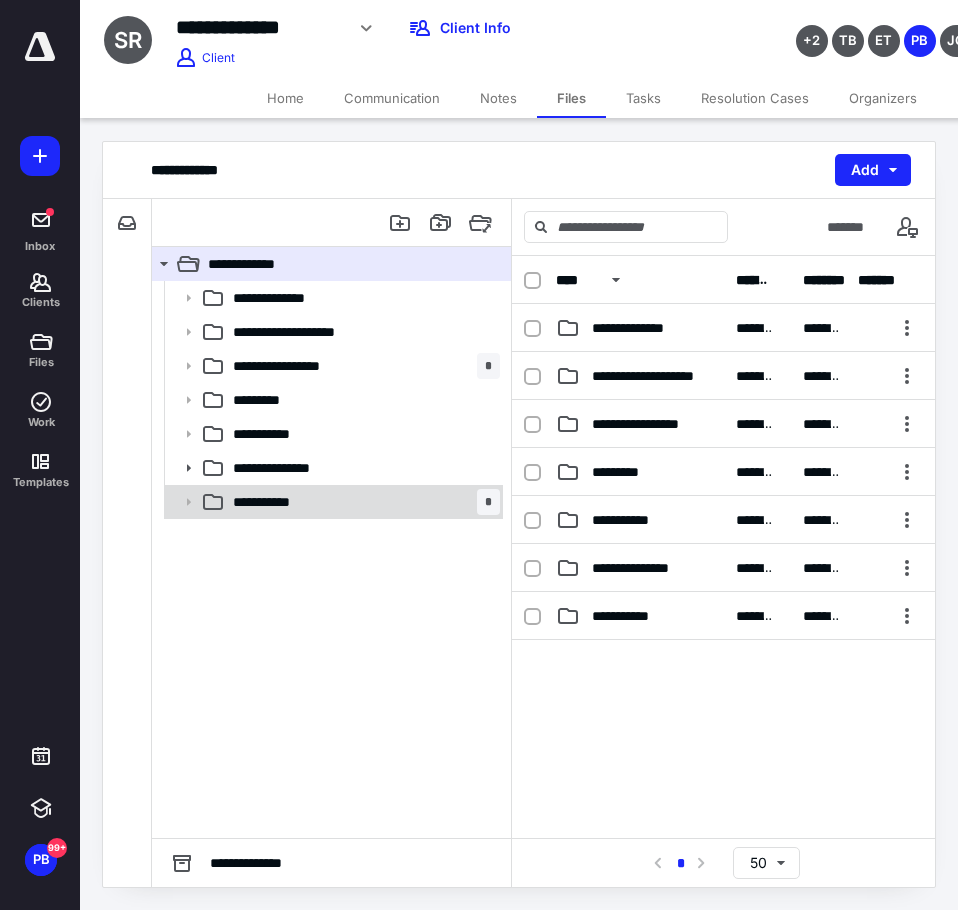 click on "**********" at bounding box center [281, 502] 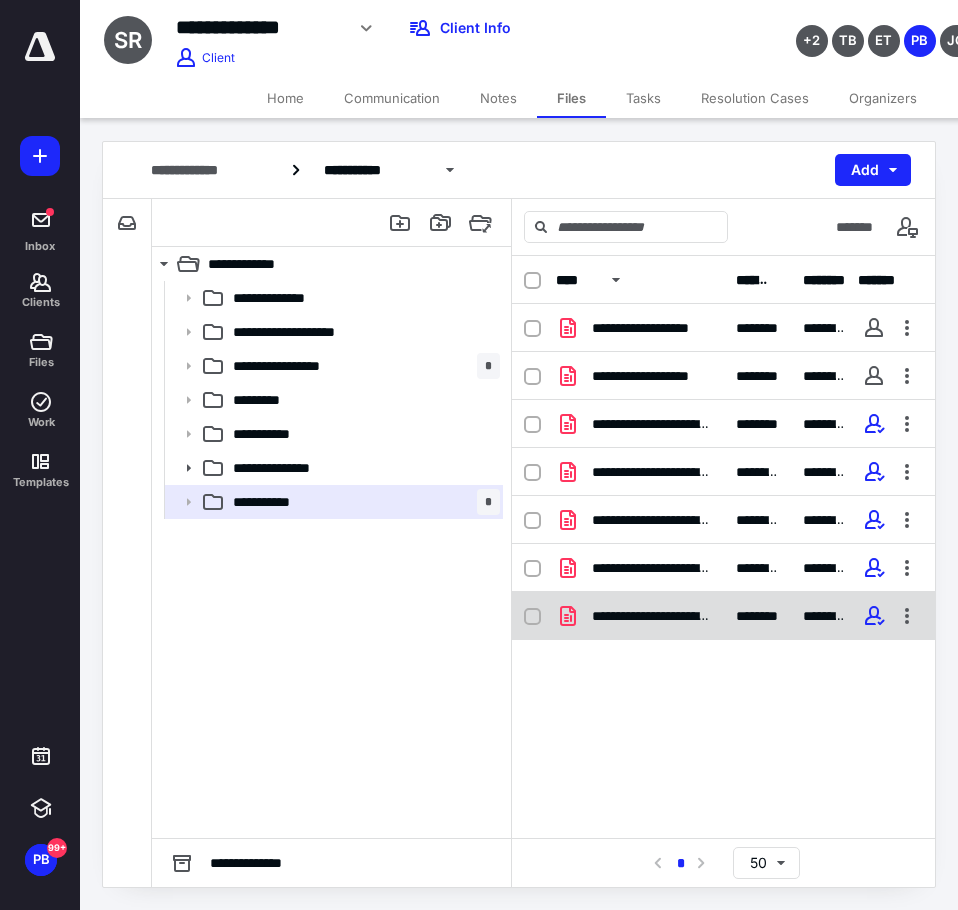 click on "**********" at bounding box center [652, 616] 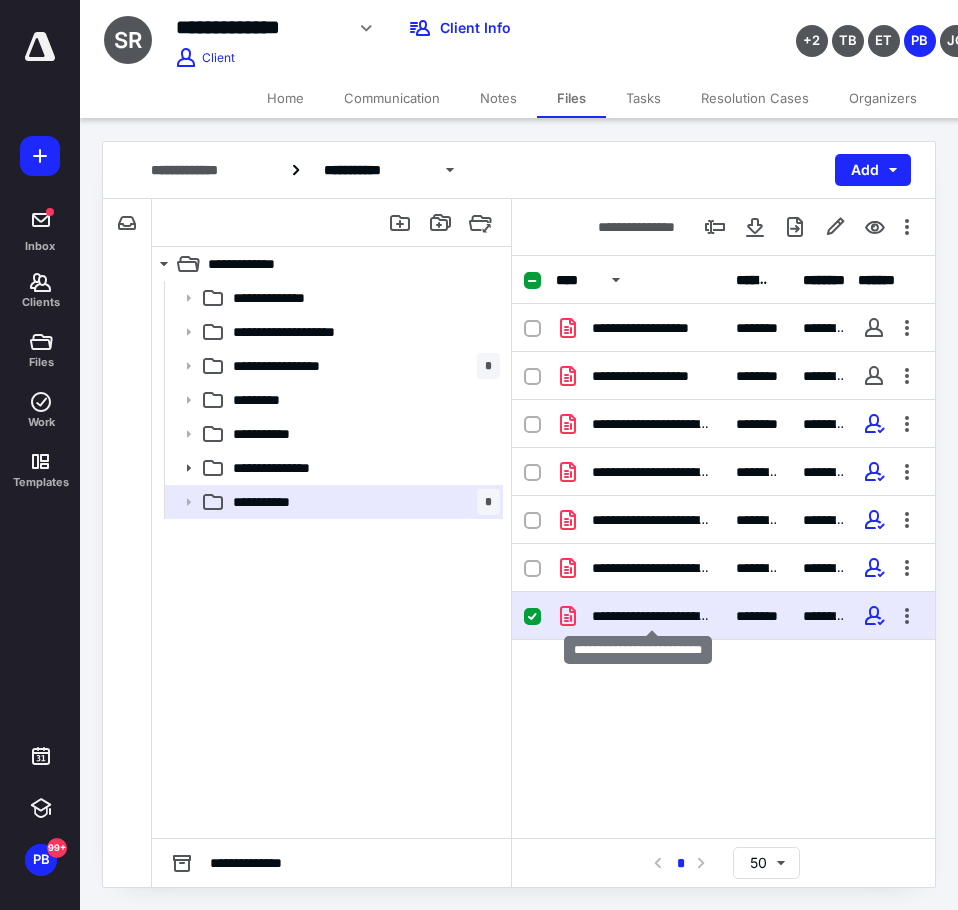 click on "**********" at bounding box center [652, 616] 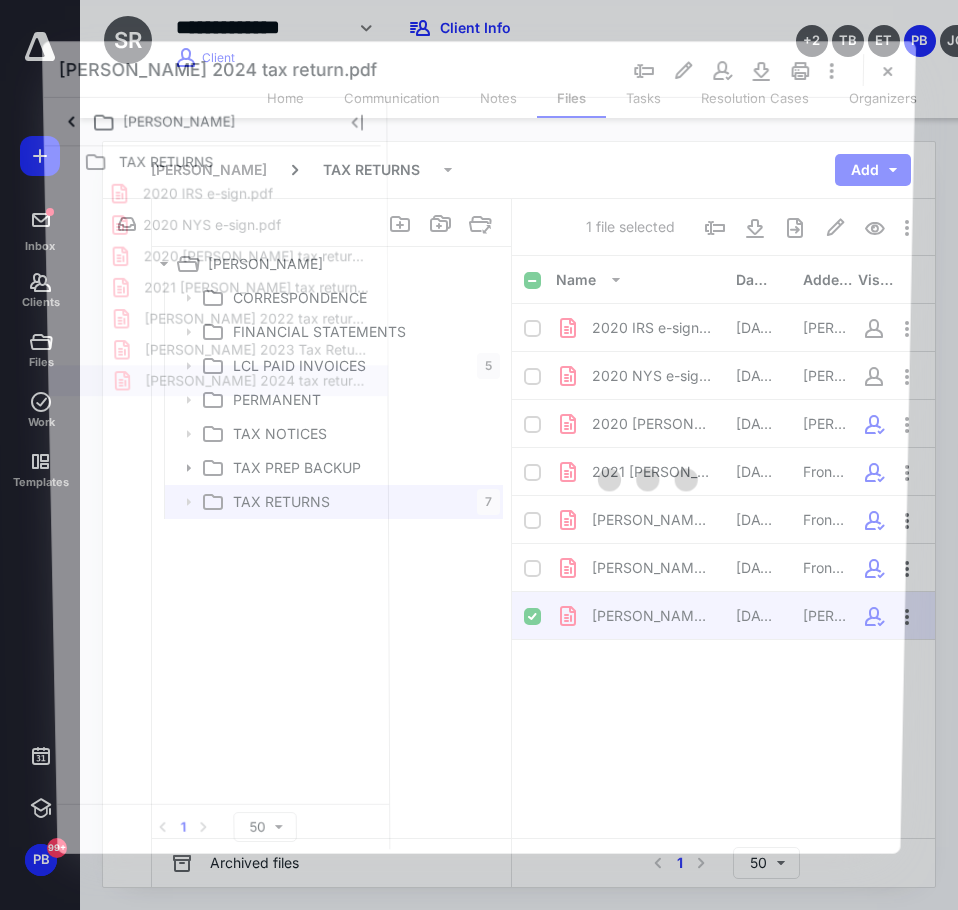 scroll, scrollTop: 0, scrollLeft: 0, axis: both 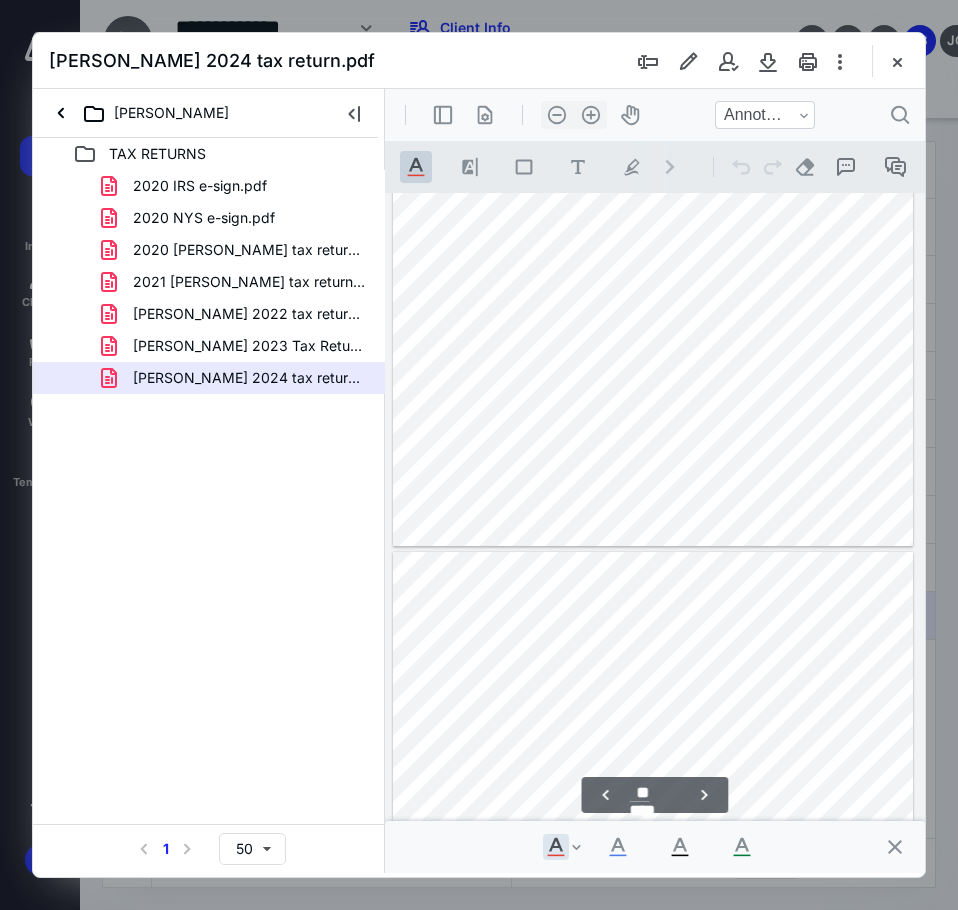 type on "**" 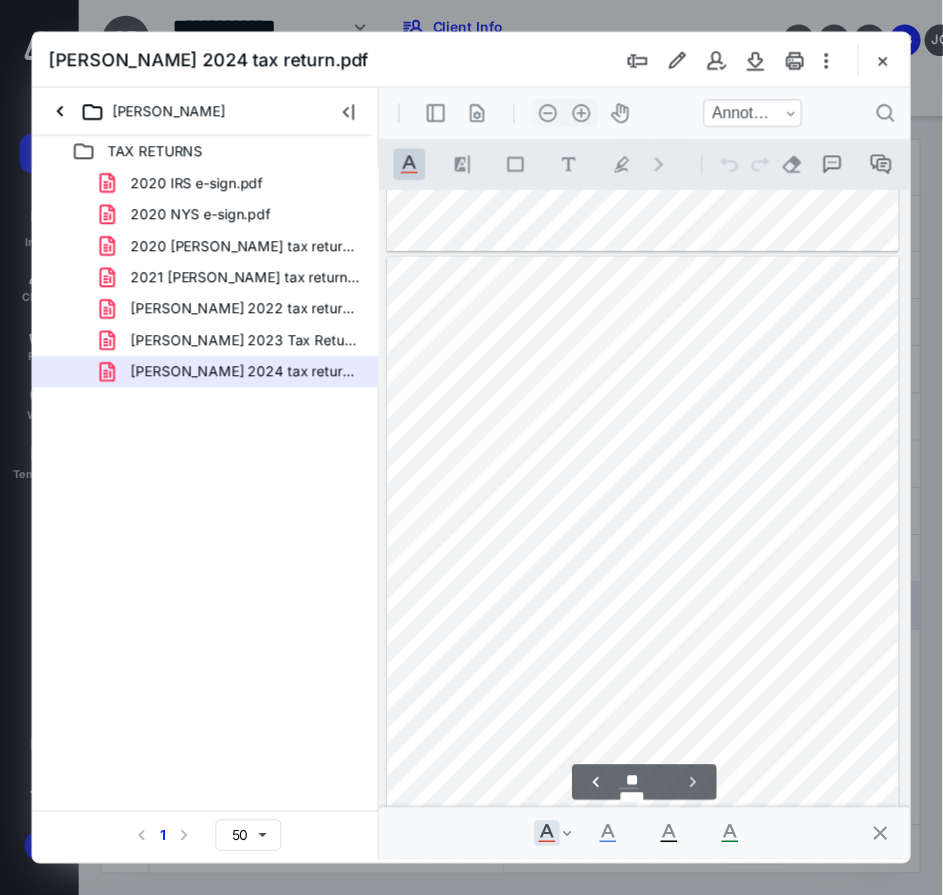 scroll, scrollTop: 33262, scrollLeft: 0, axis: vertical 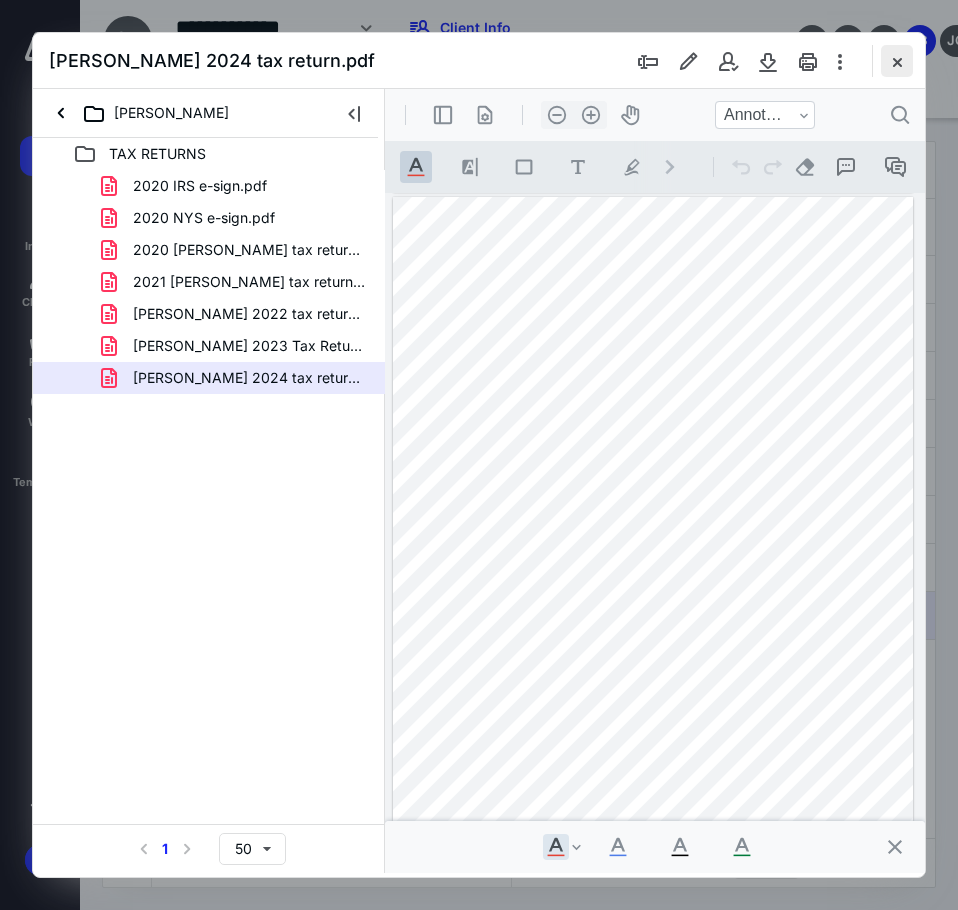 click at bounding box center (897, 61) 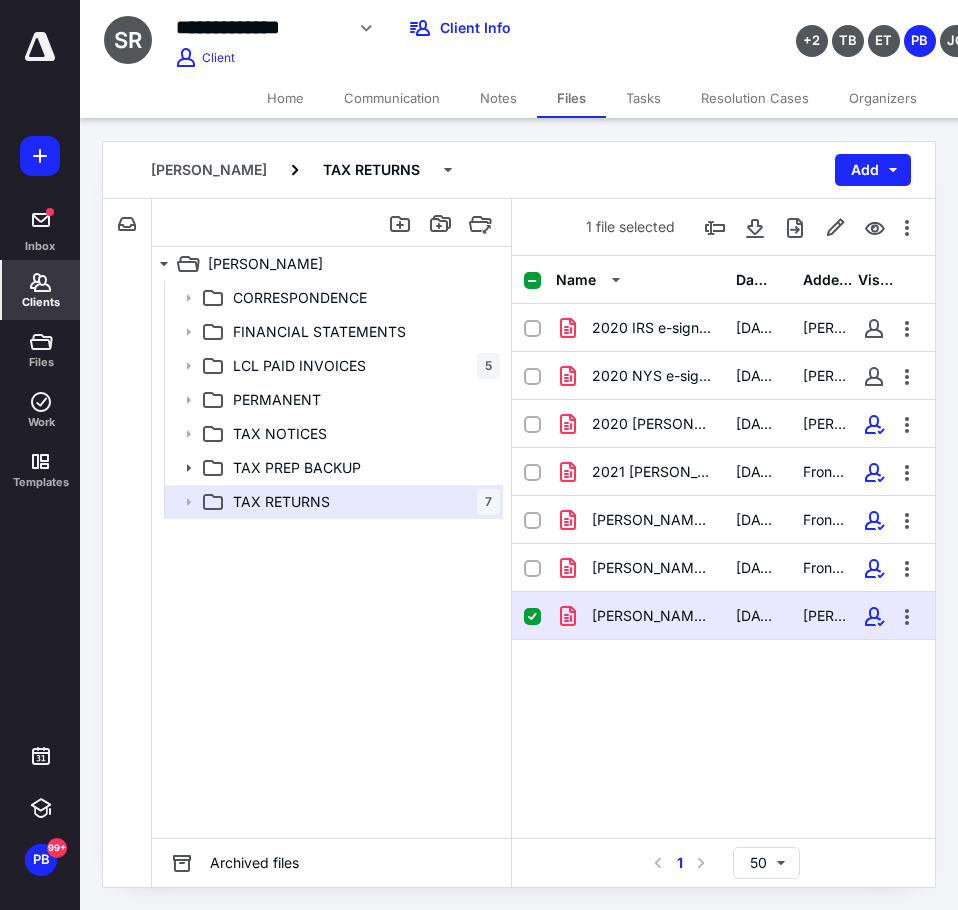 click on "Clients" at bounding box center (41, 290) 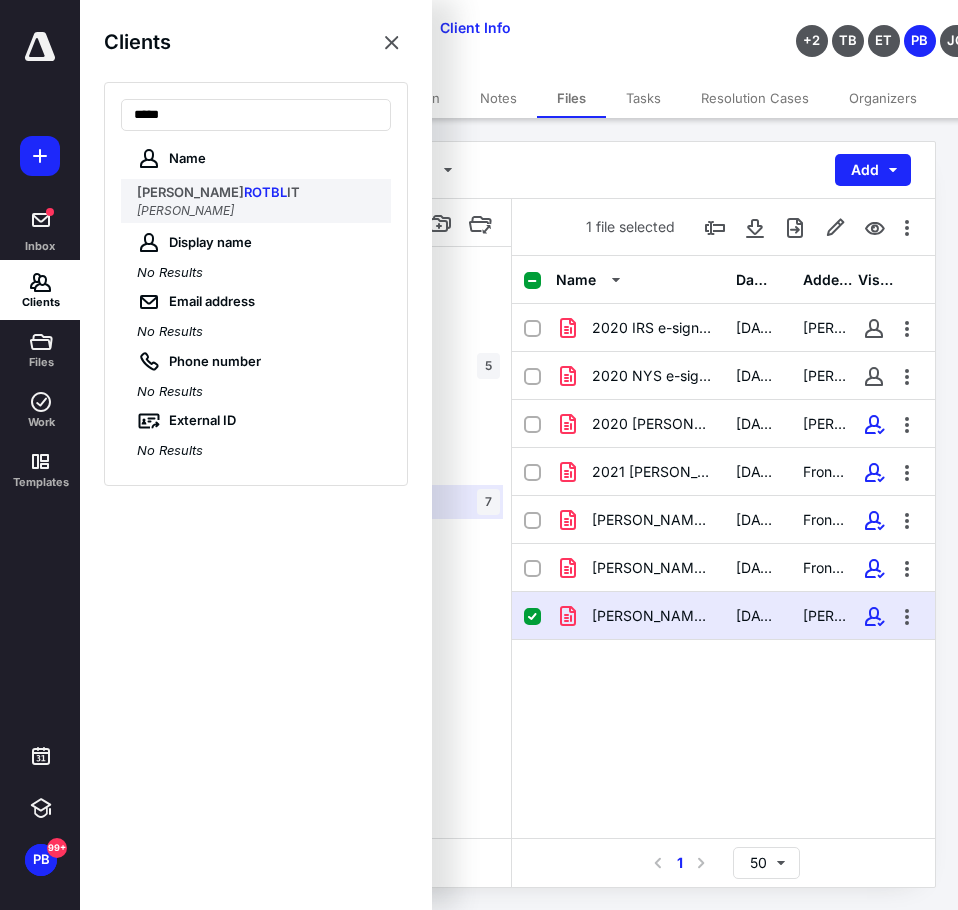 type on "*****" 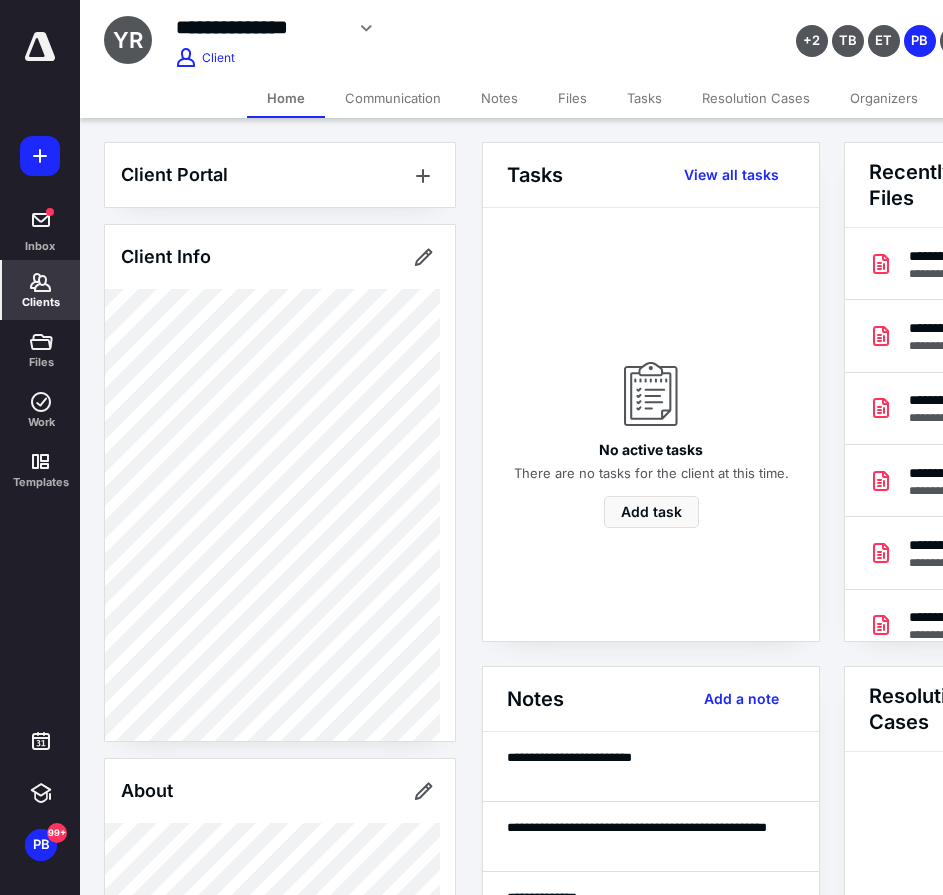 scroll, scrollTop: 0, scrollLeft: 239, axis: horizontal 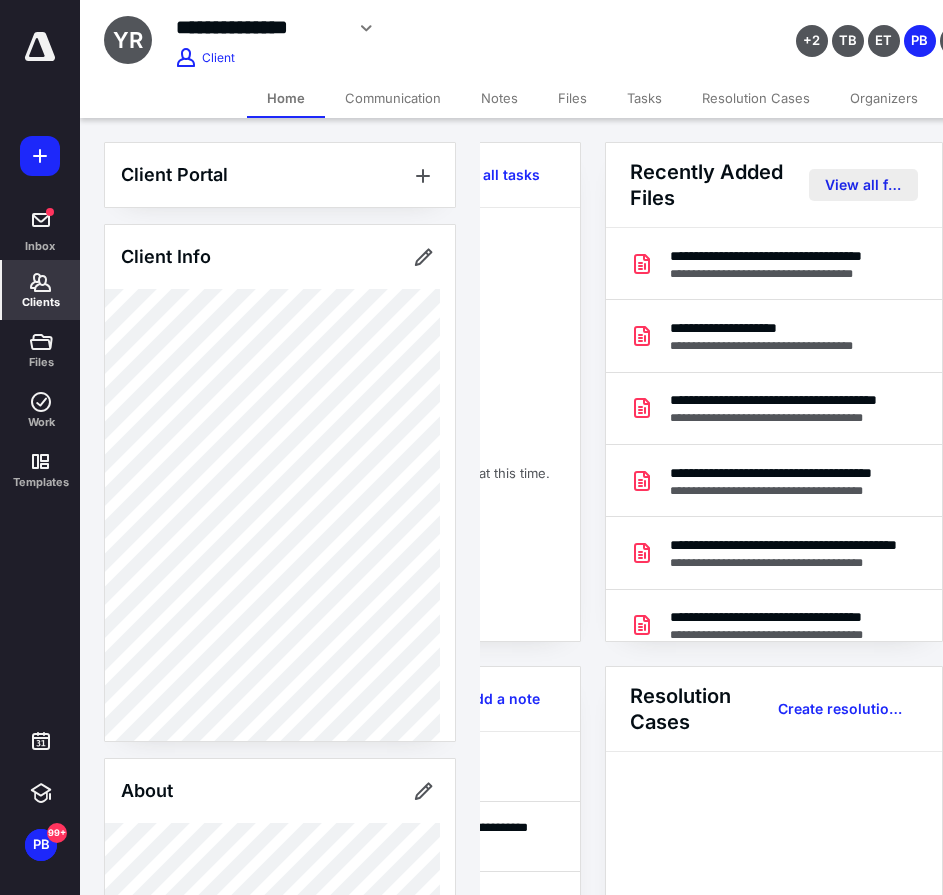 click on "View all files" at bounding box center (863, 185) 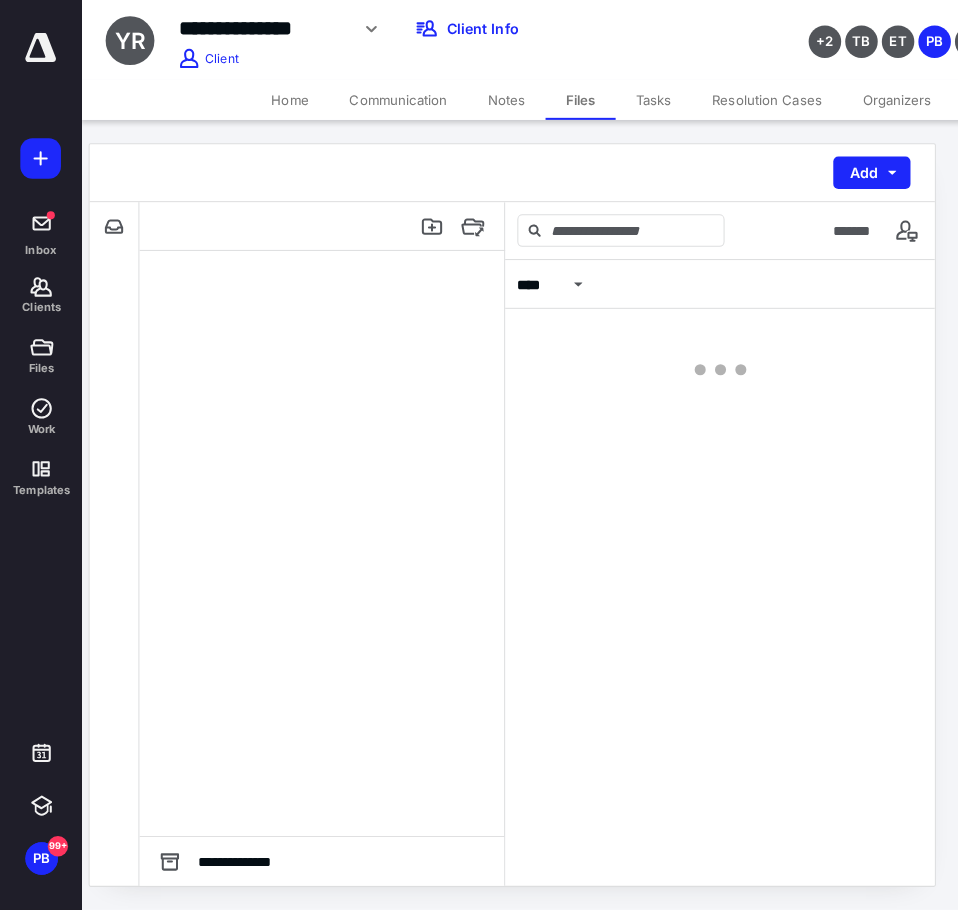 scroll, scrollTop: 0, scrollLeft: 0, axis: both 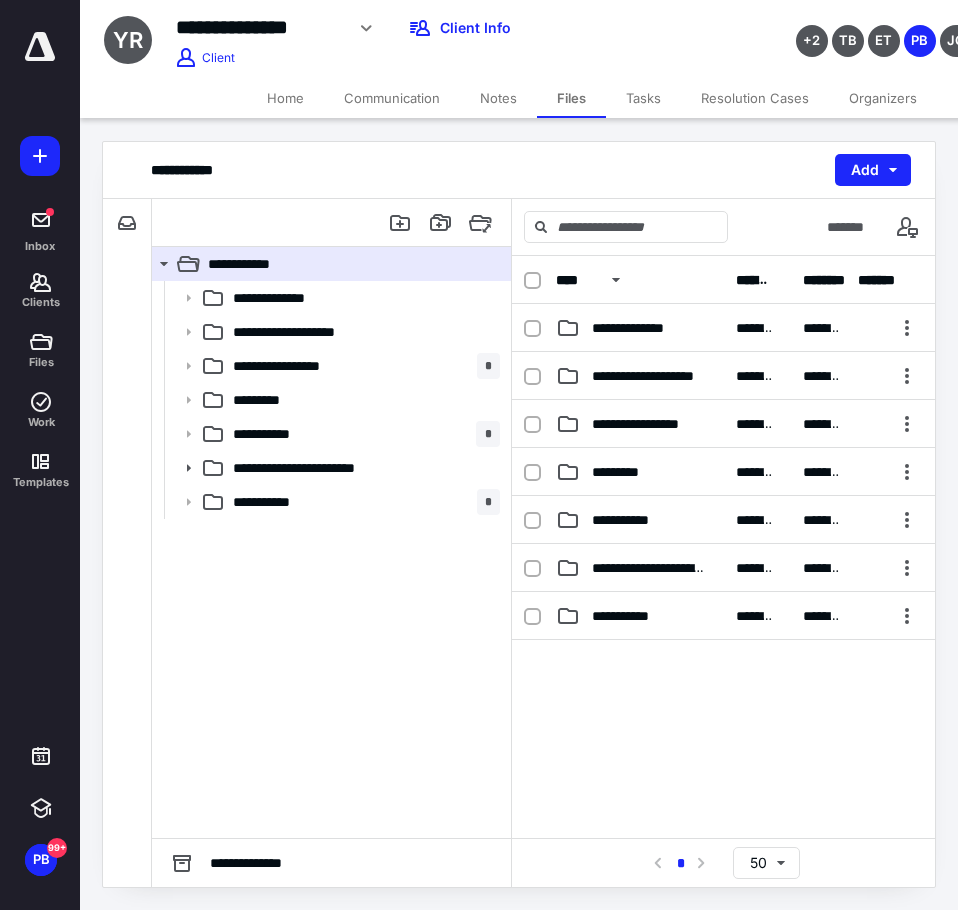 click on "**********" at bounding box center (331, 559) 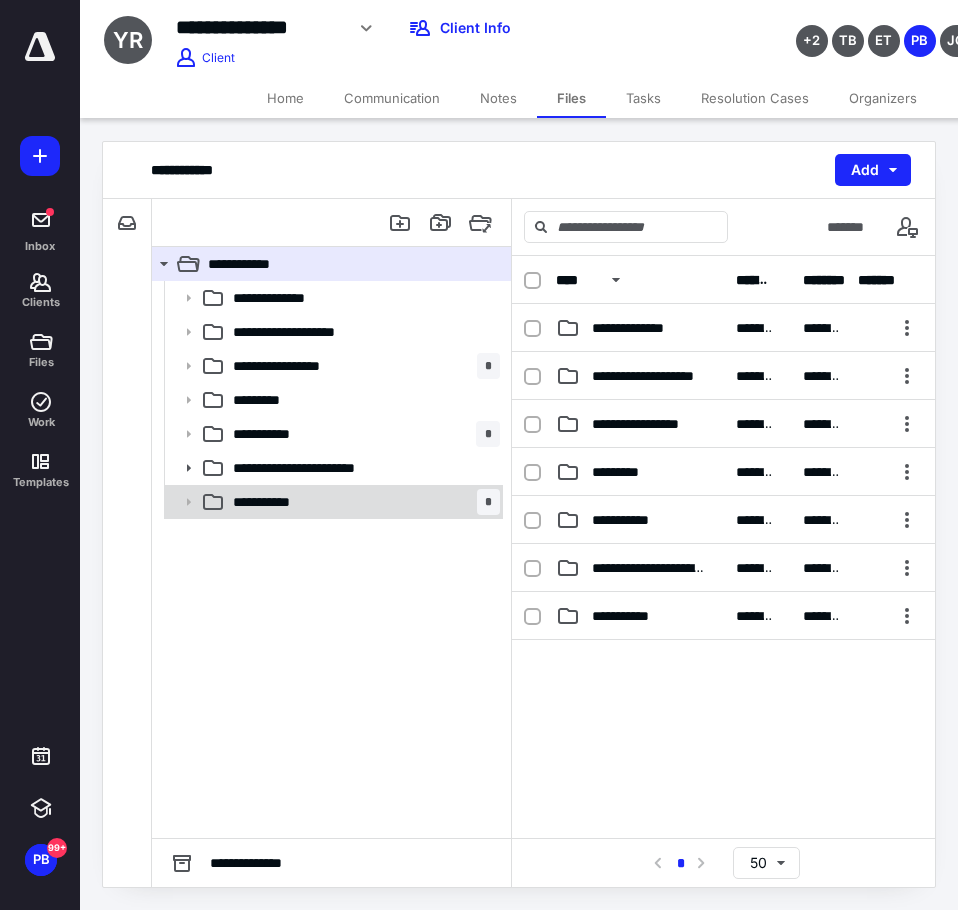 click on "**********" at bounding box center (281, 502) 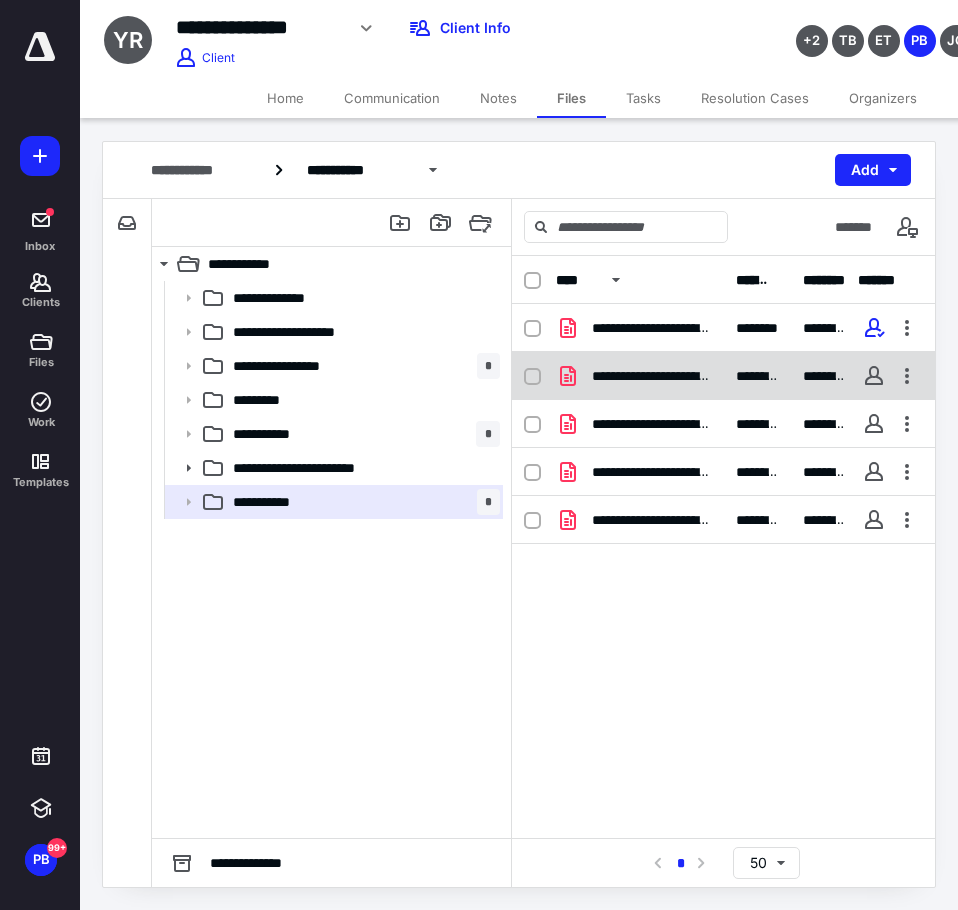 click on "**********" at bounding box center [652, 376] 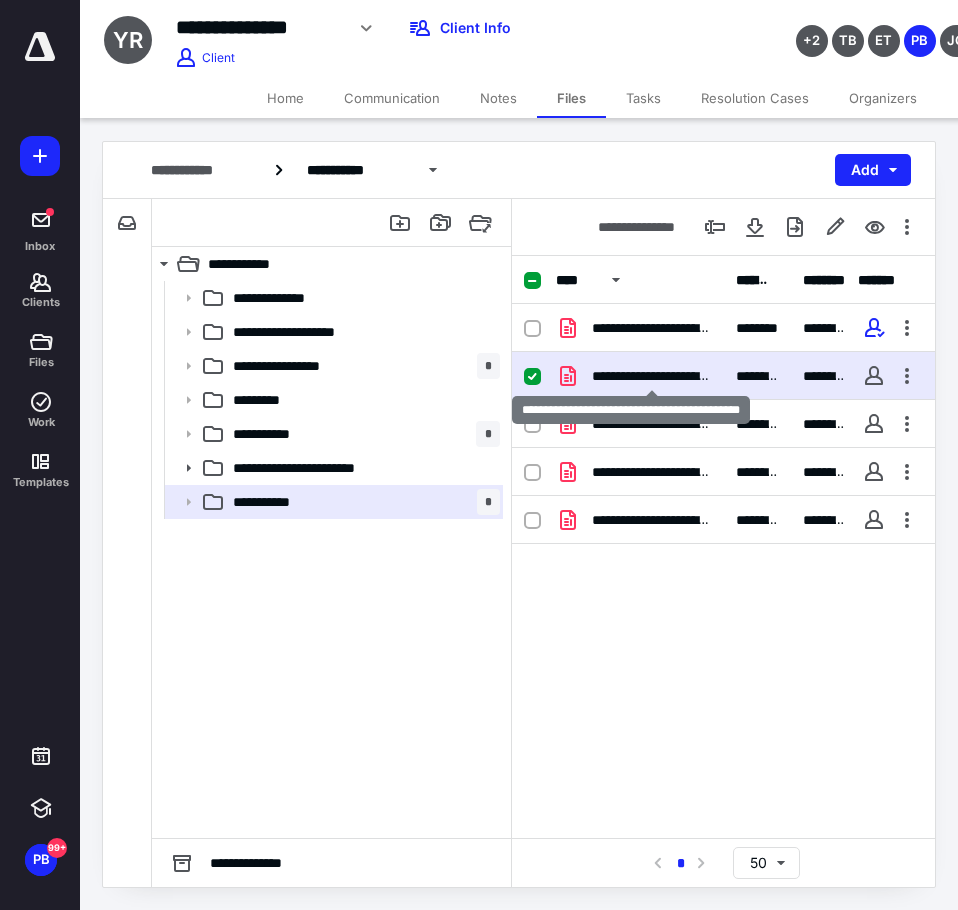 click on "**********" at bounding box center [652, 376] 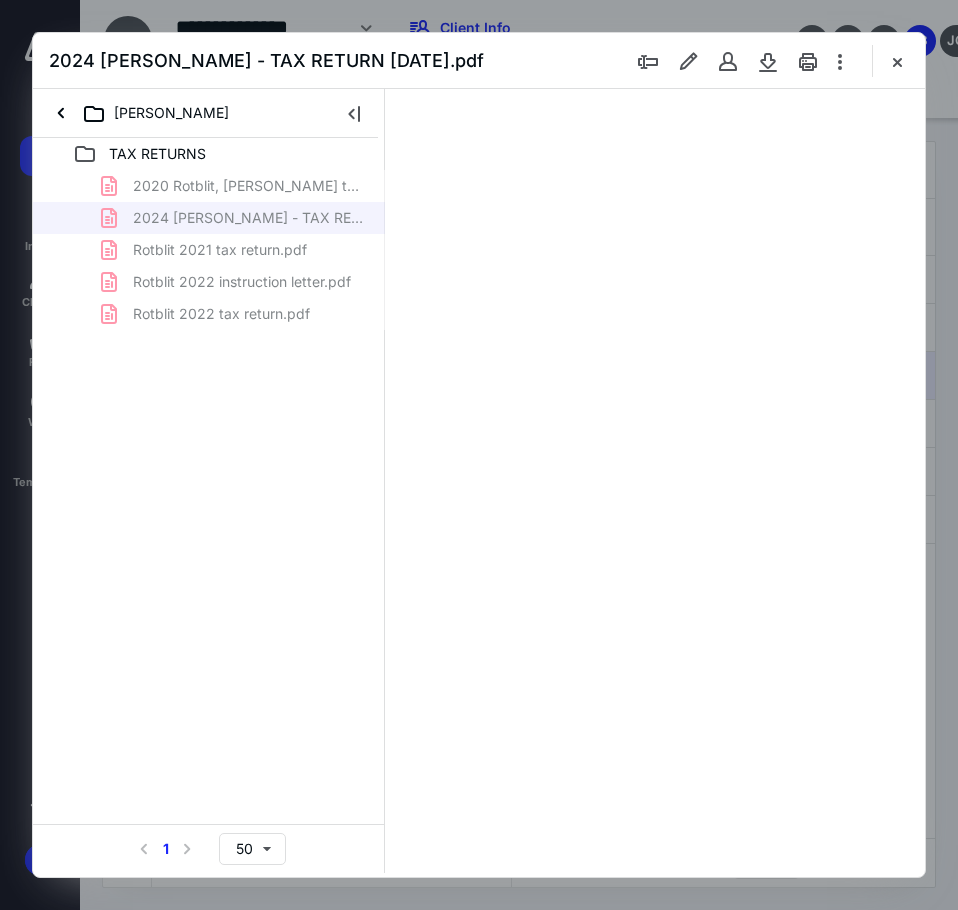 scroll, scrollTop: 0, scrollLeft: 0, axis: both 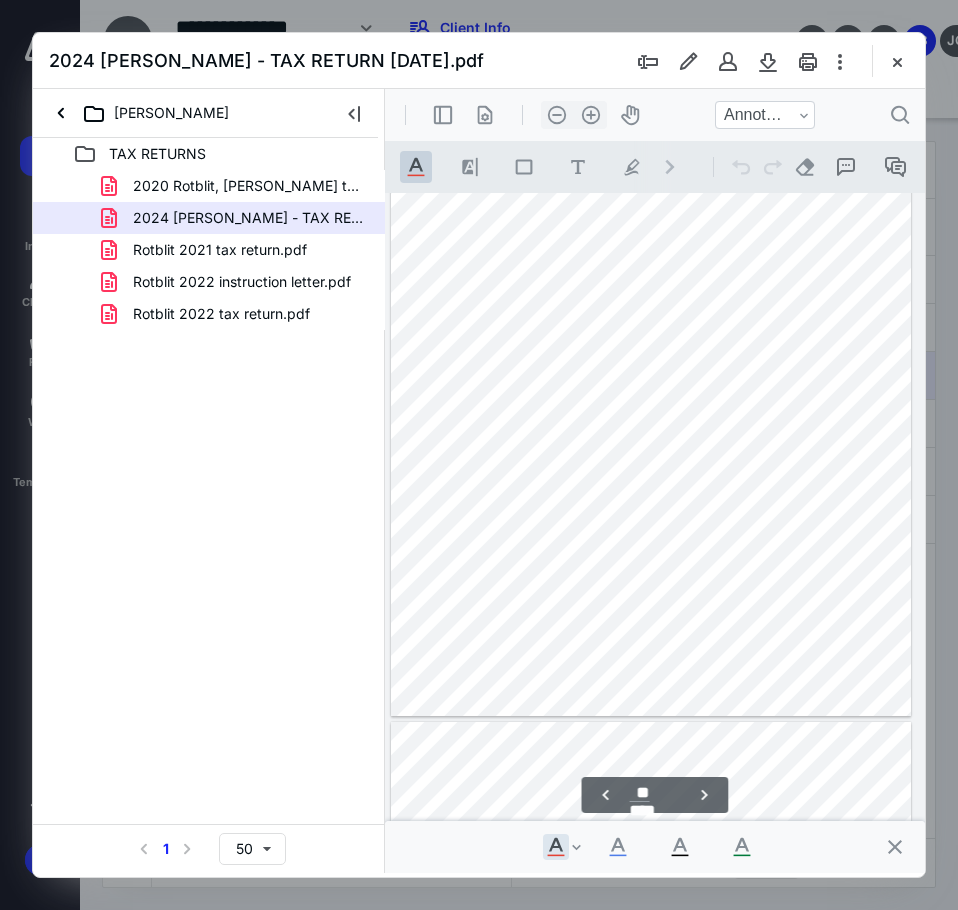 type on "**" 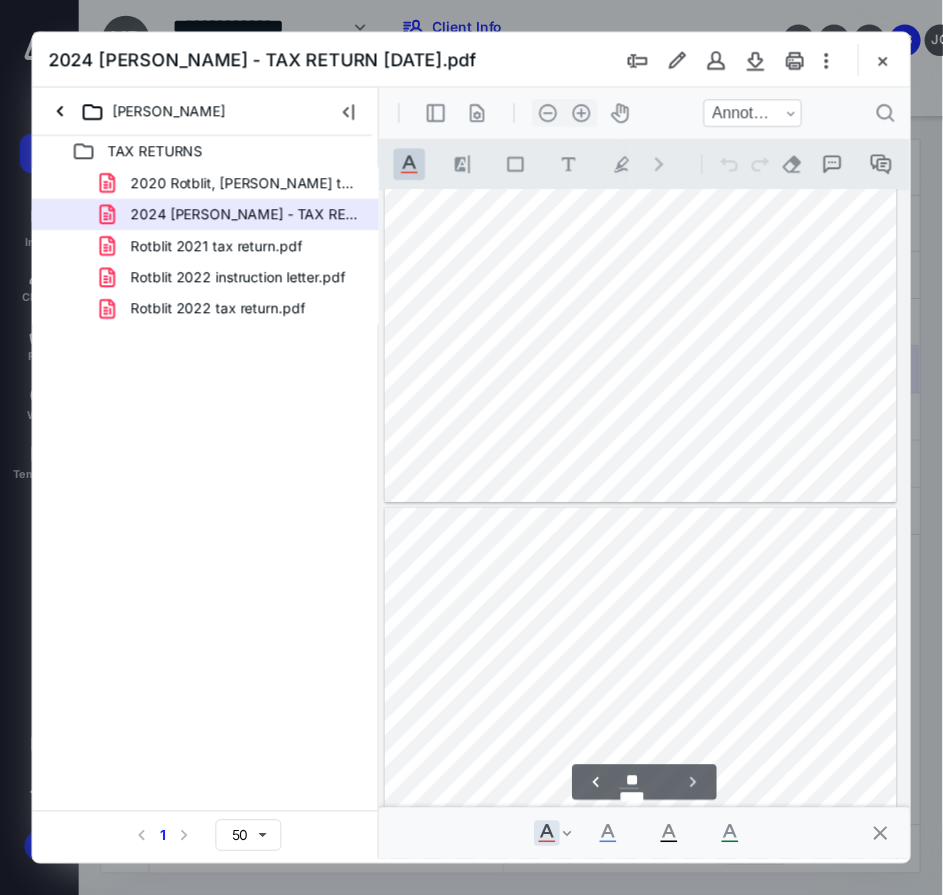 scroll, scrollTop: 18033, scrollLeft: 74, axis: both 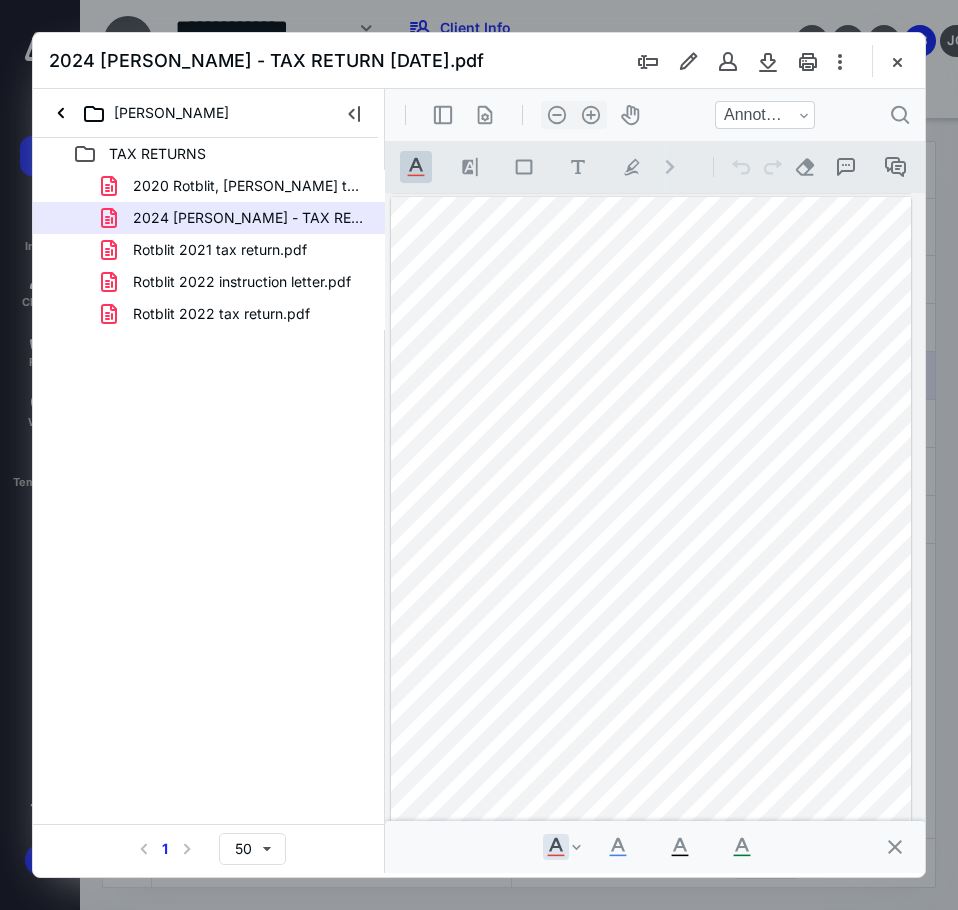click at bounding box center [768, 61] 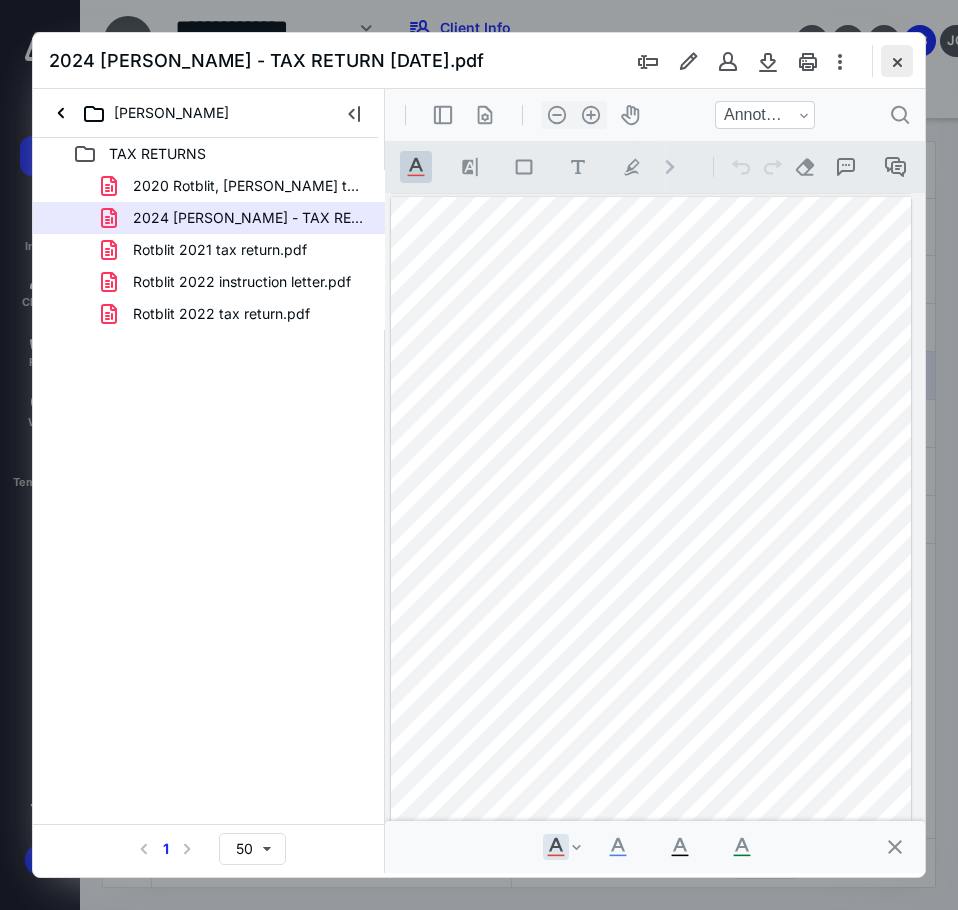 click at bounding box center (897, 61) 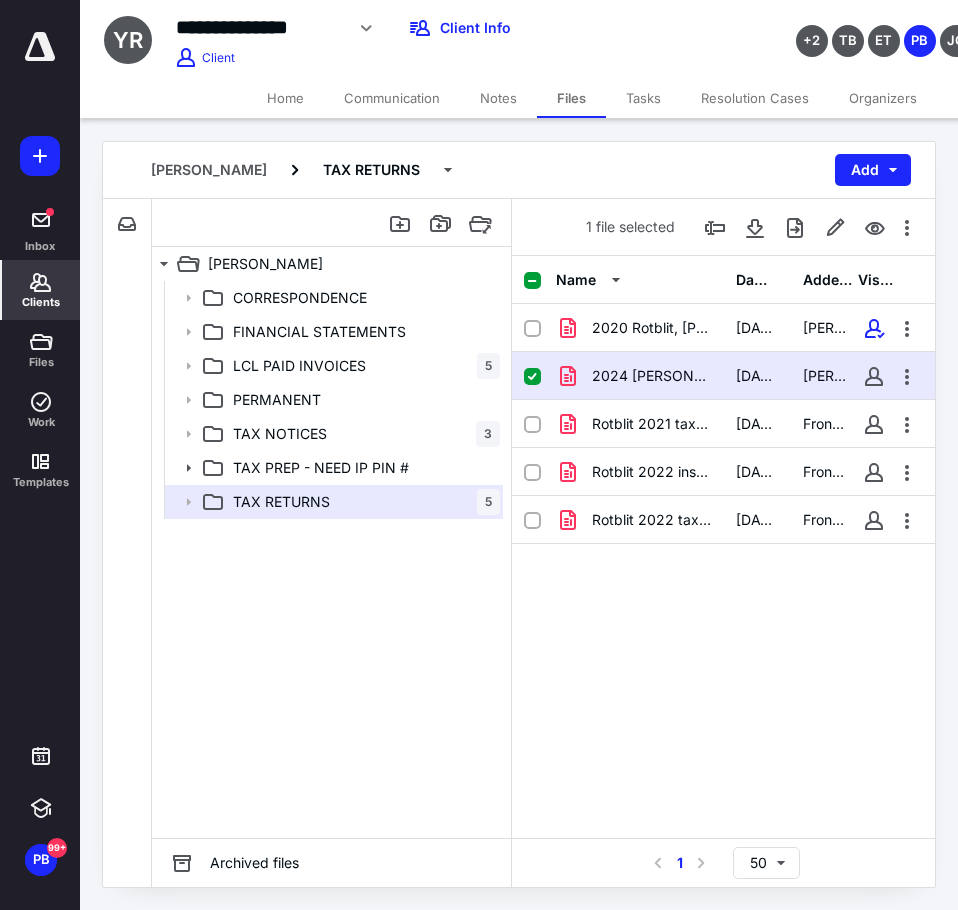 click on "Clients" at bounding box center (41, 302) 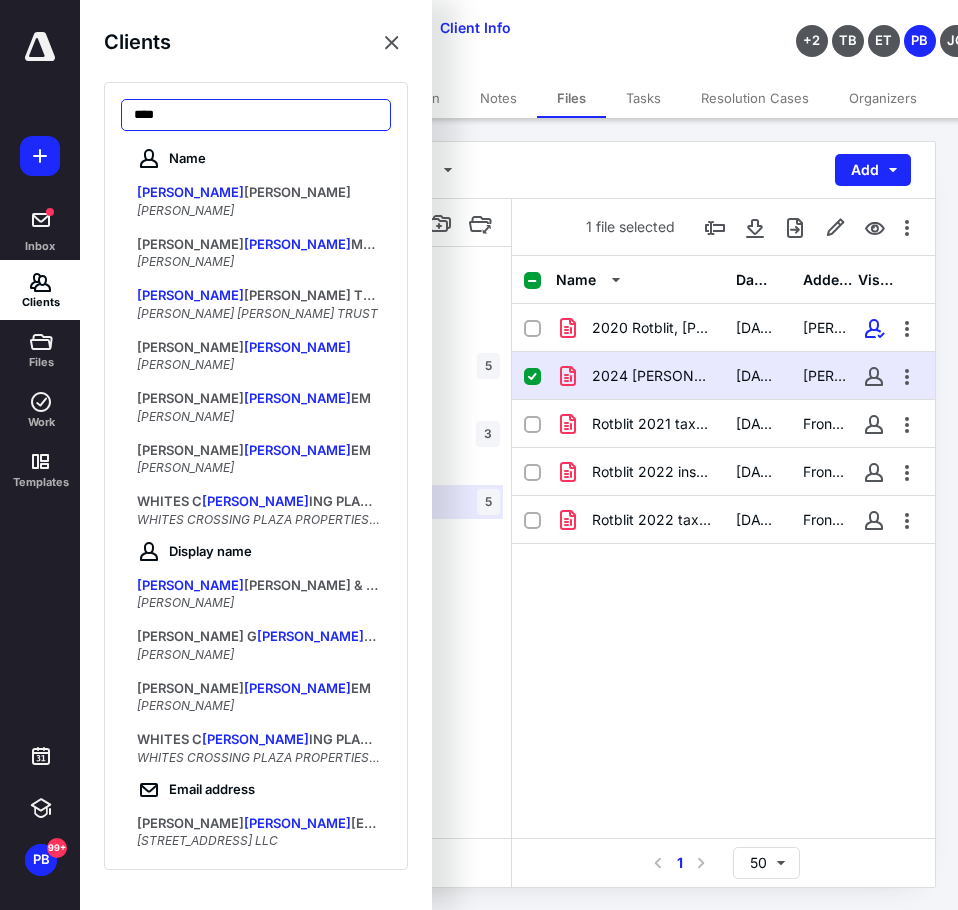 click on "****" at bounding box center [256, 115] 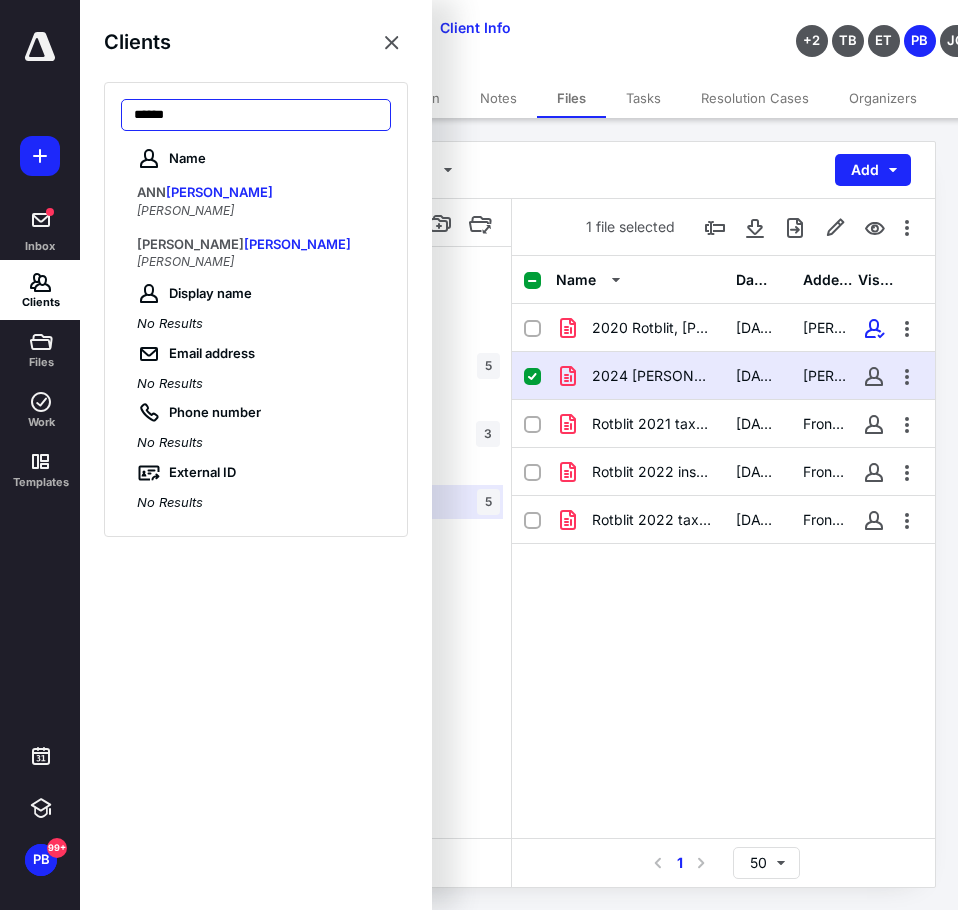 type on "******" 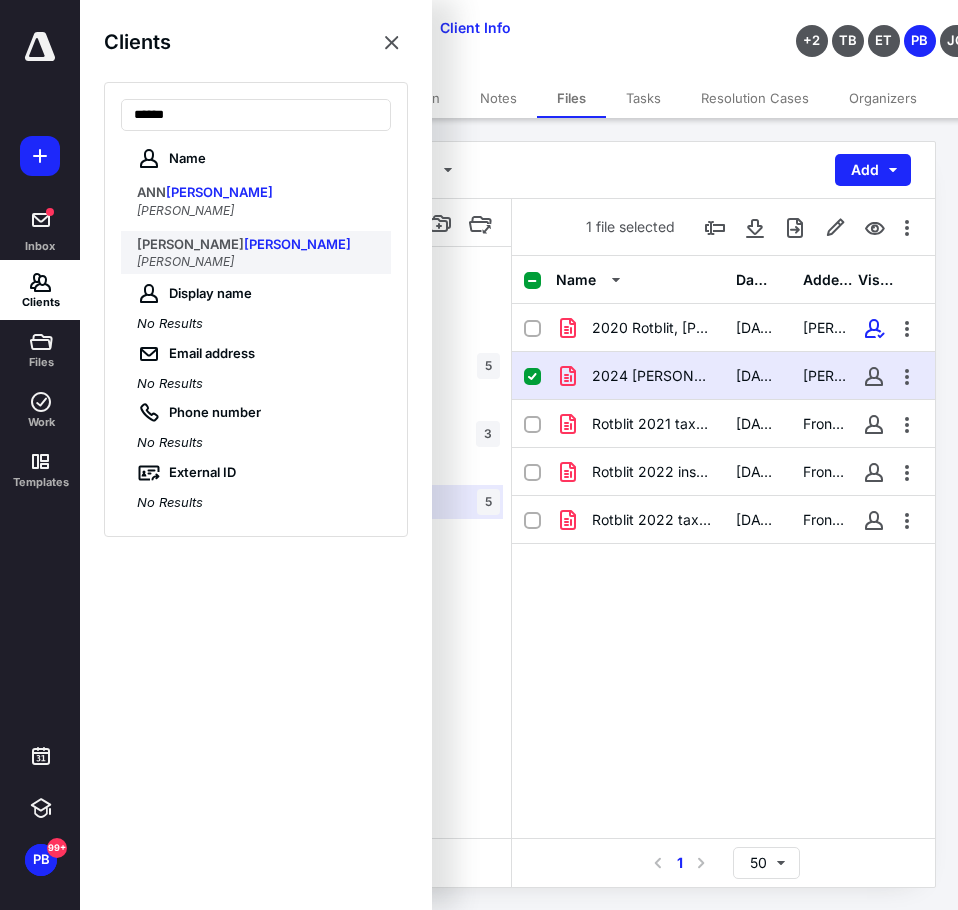 click on "ROSNER" at bounding box center (297, 244) 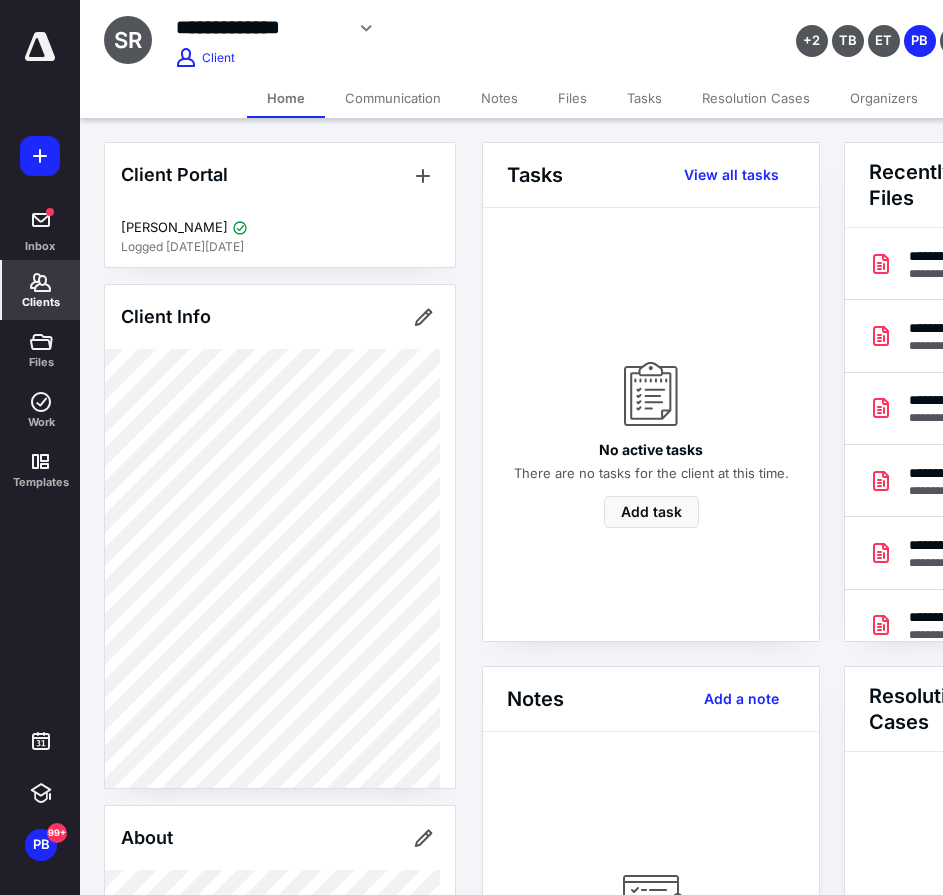 scroll, scrollTop: 0, scrollLeft: 239, axis: horizontal 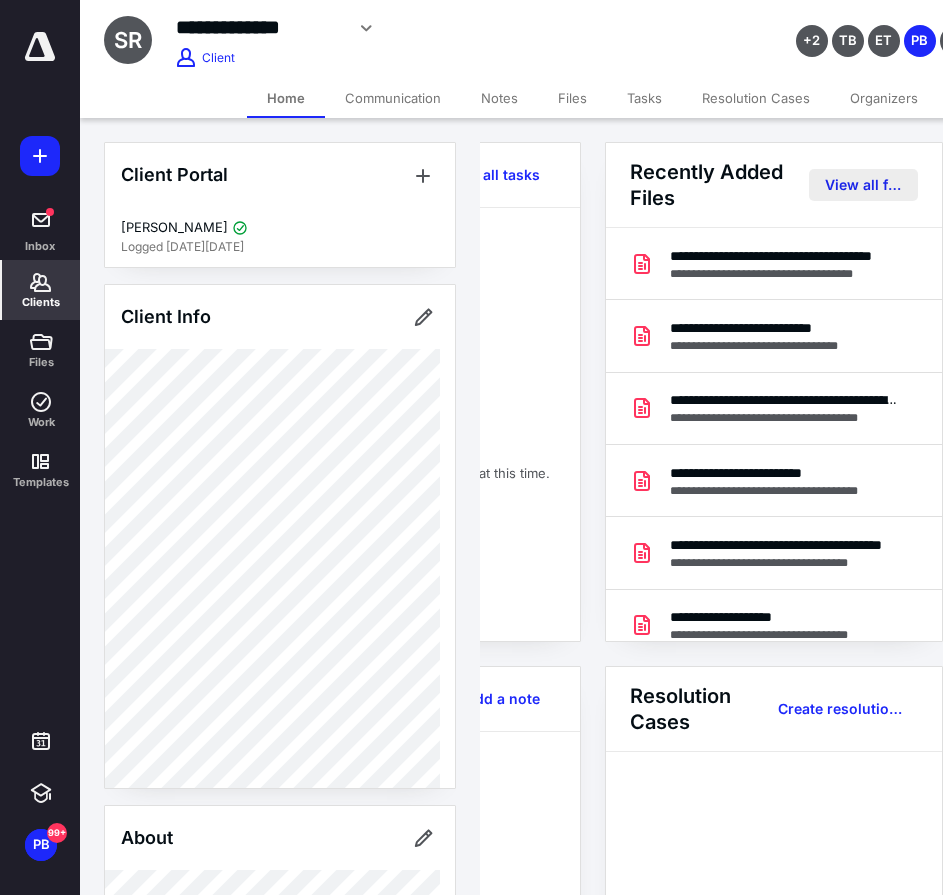 click on "View all files" at bounding box center (863, 185) 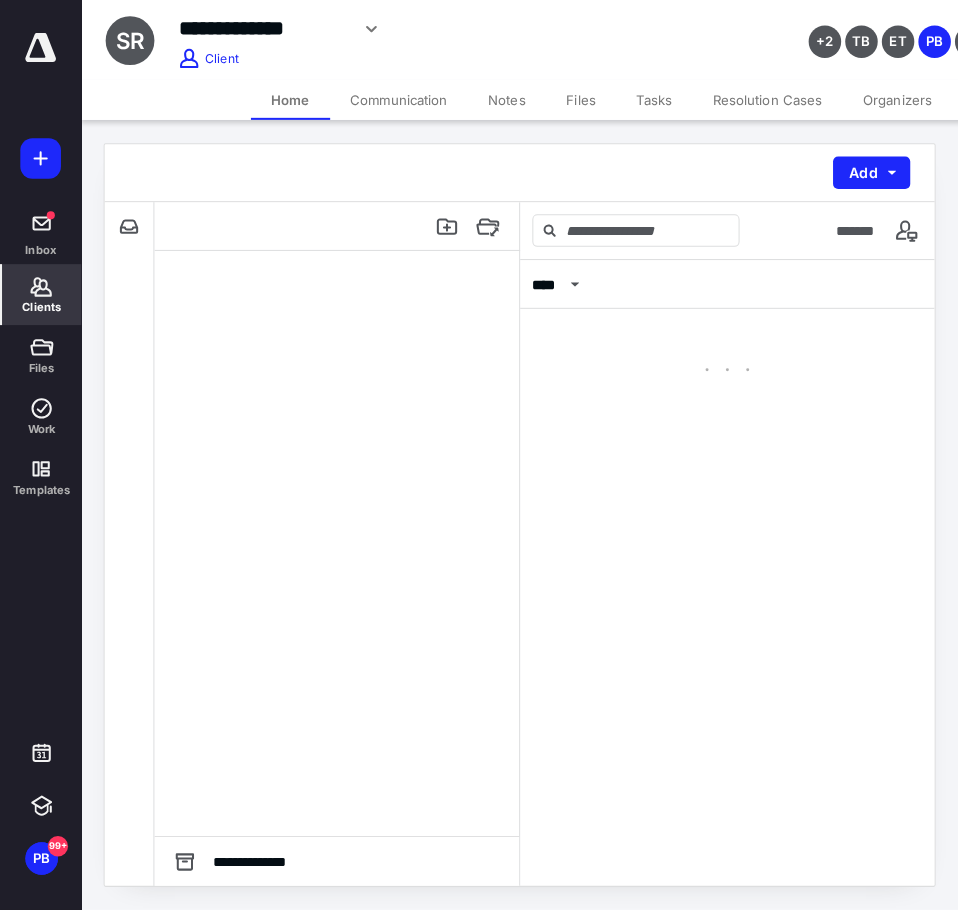 scroll, scrollTop: 0, scrollLeft: 0, axis: both 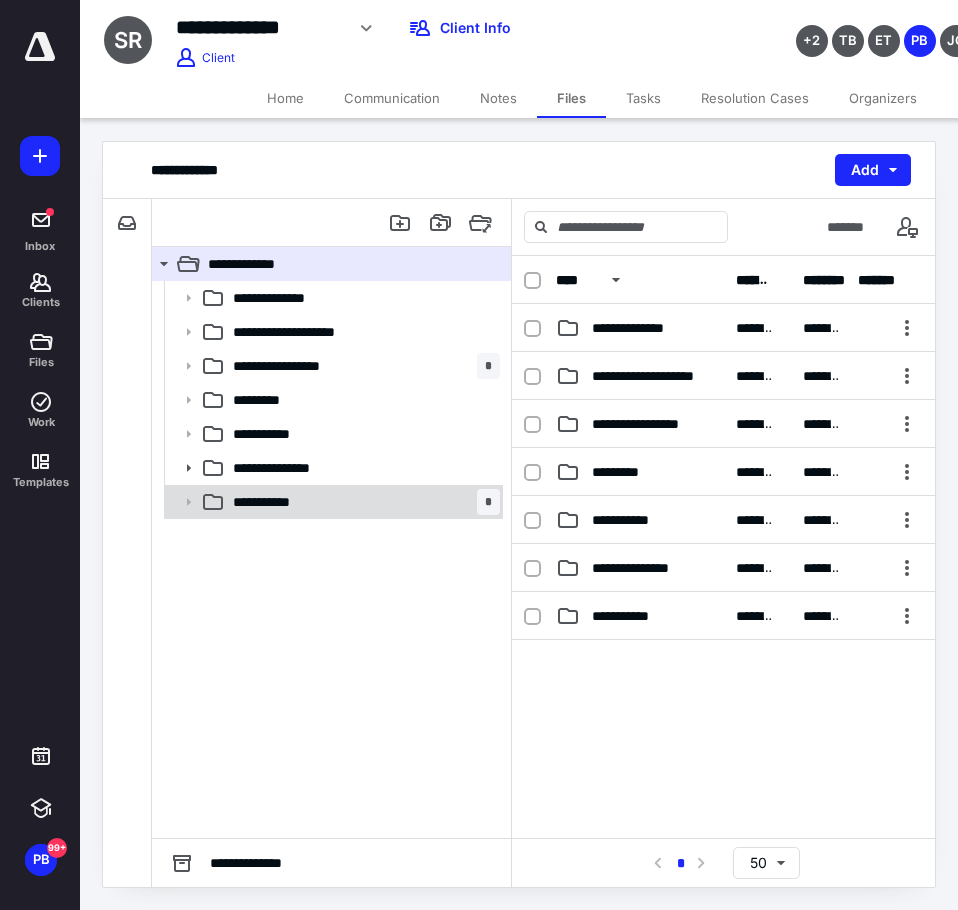 click on "**********" at bounding box center (281, 502) 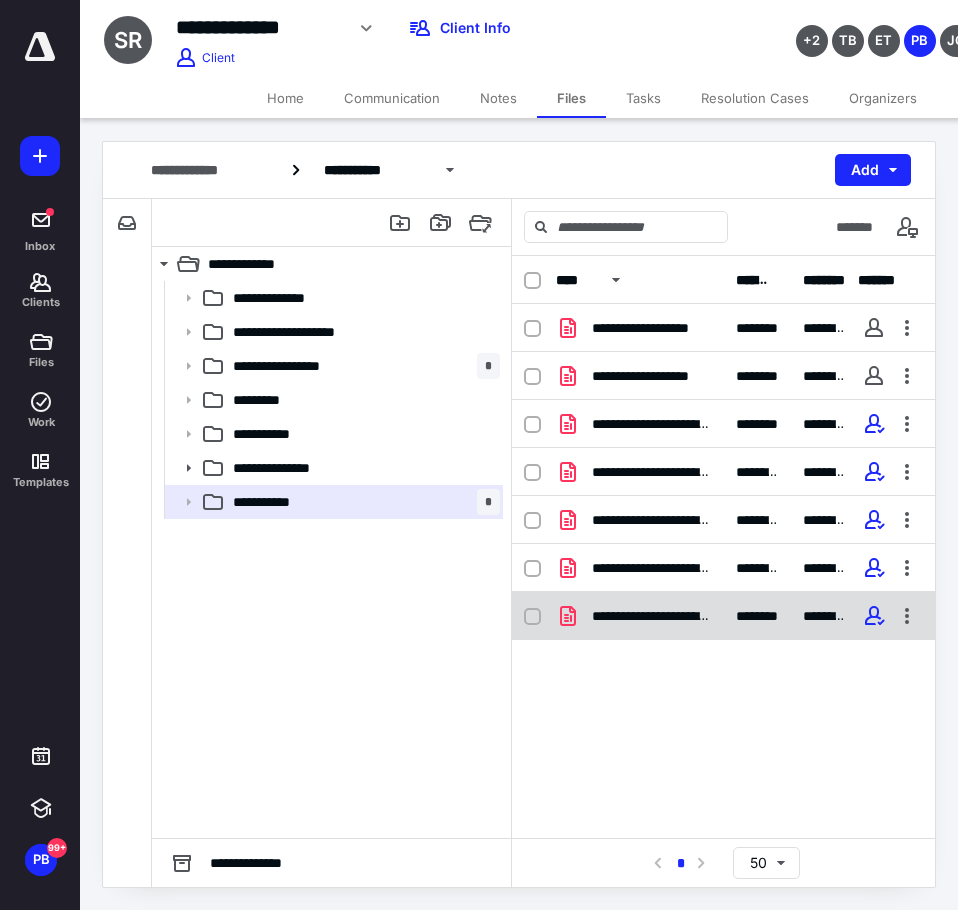 click on "**********" at bounding box center (723, 616) 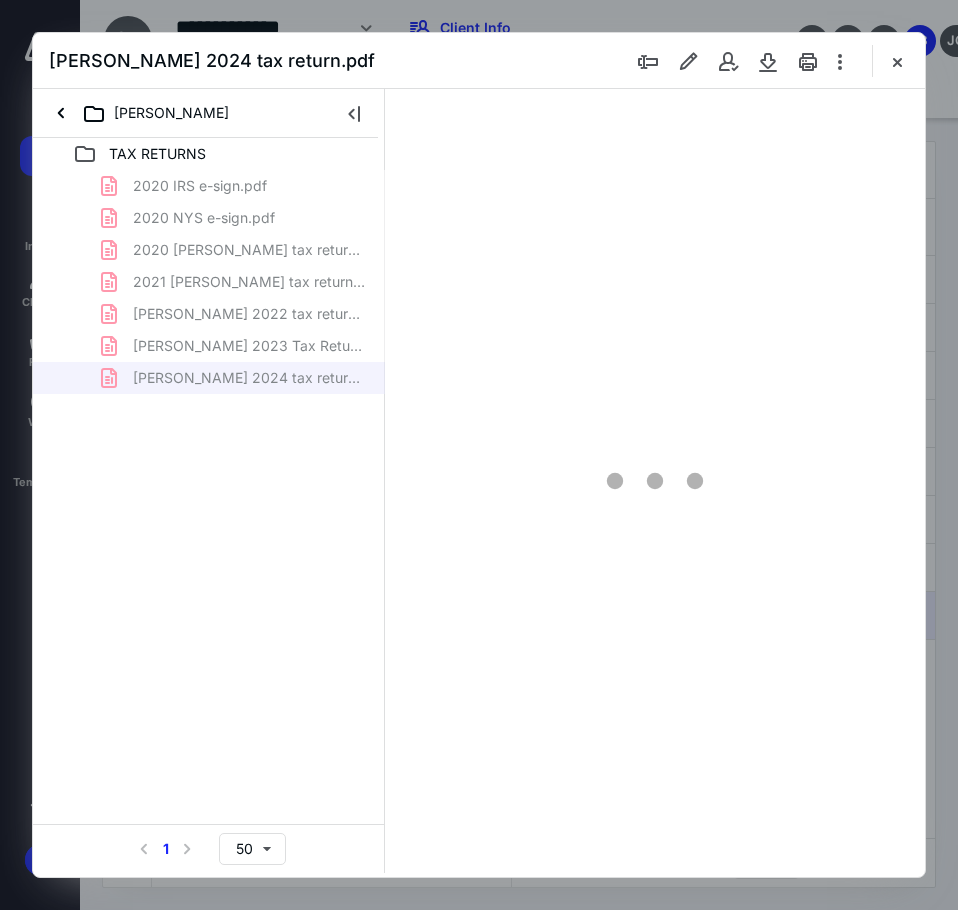 scroll, scrollTop: 0, scrollLeft: 0, axis: both 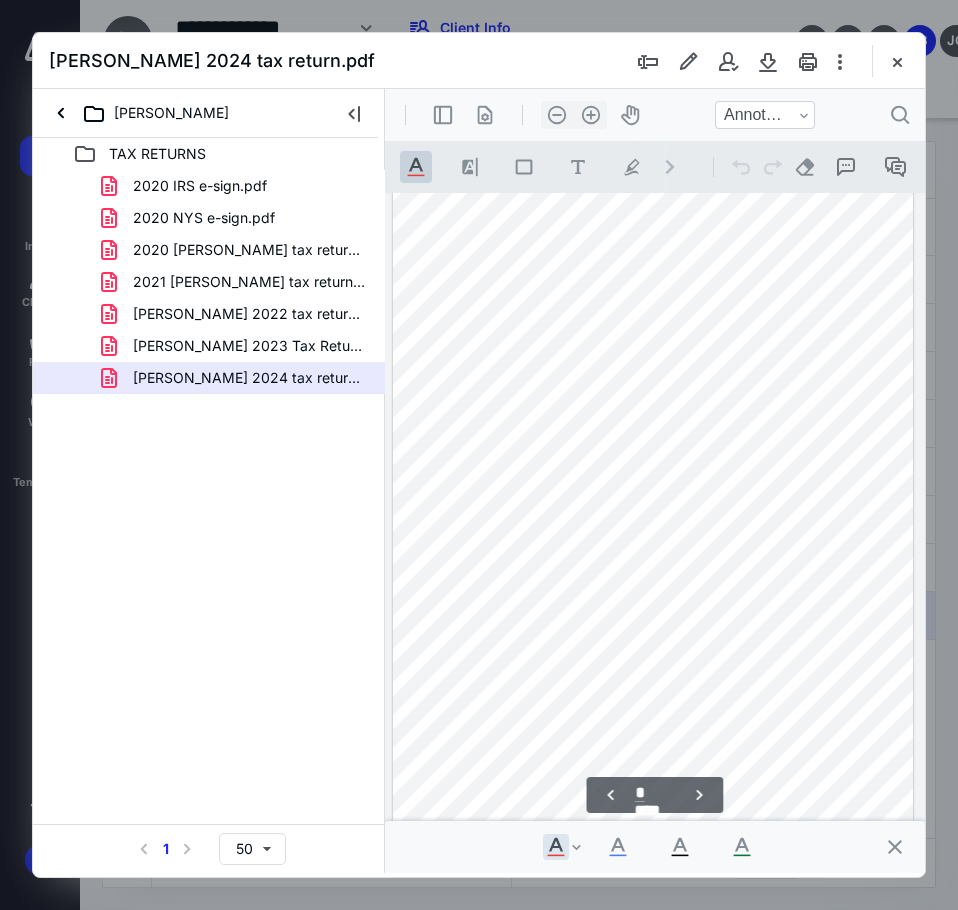 type on "*" 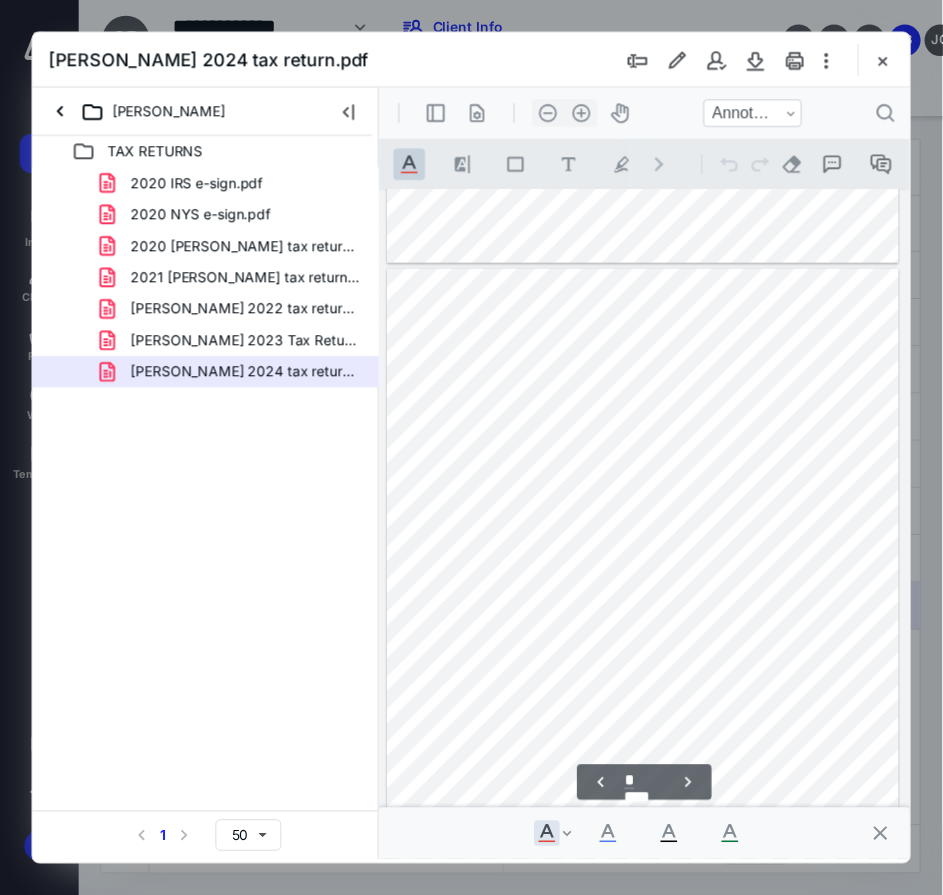 scroll, scrollTop: 1307, scrollLeft: 0, axis: vertical 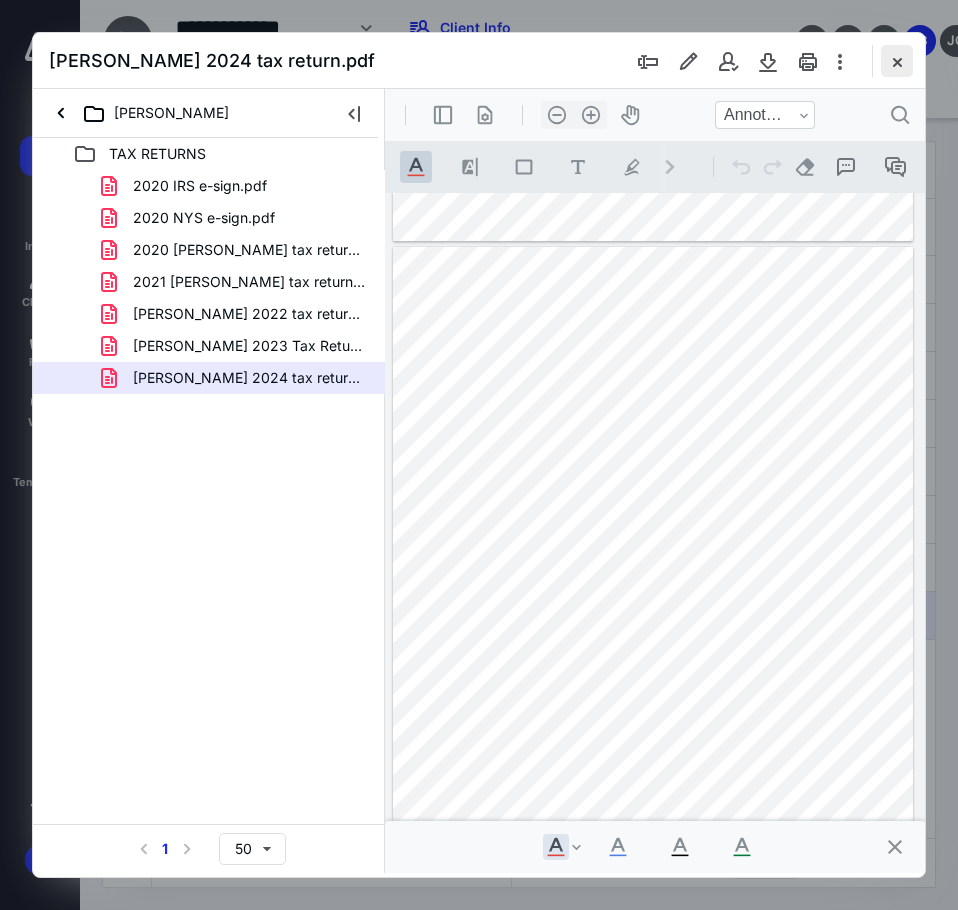click at bounding box center [897, 61] 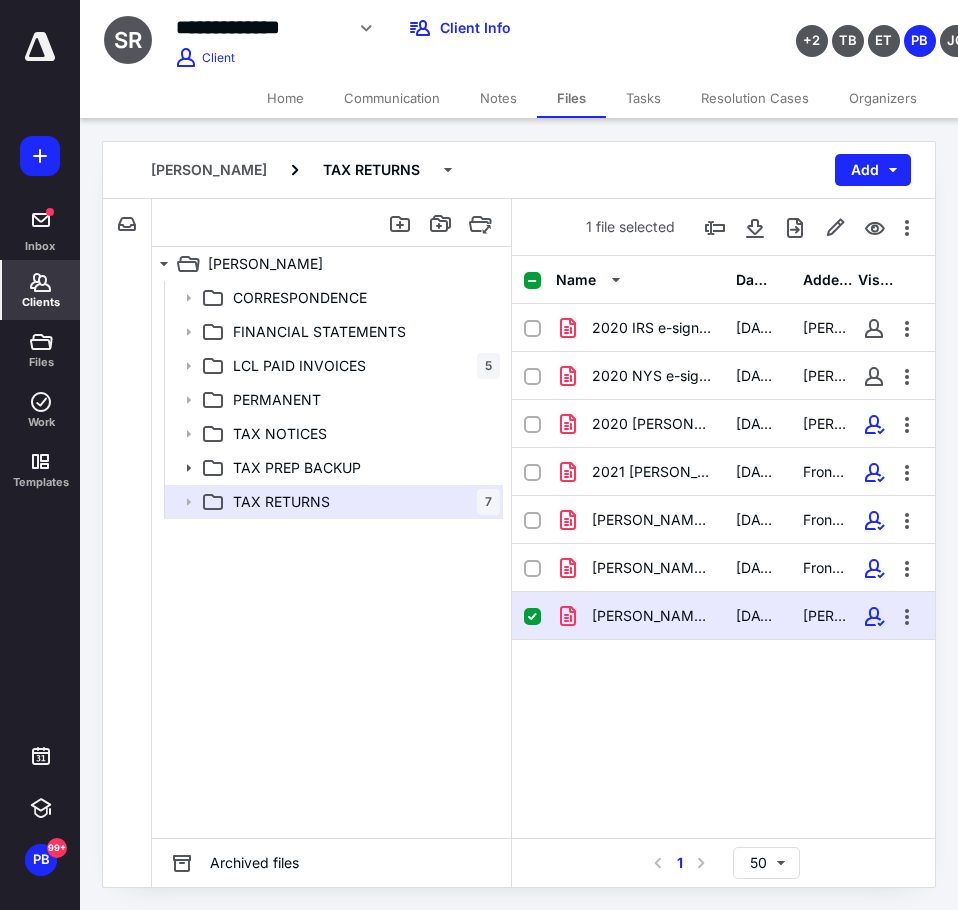 click 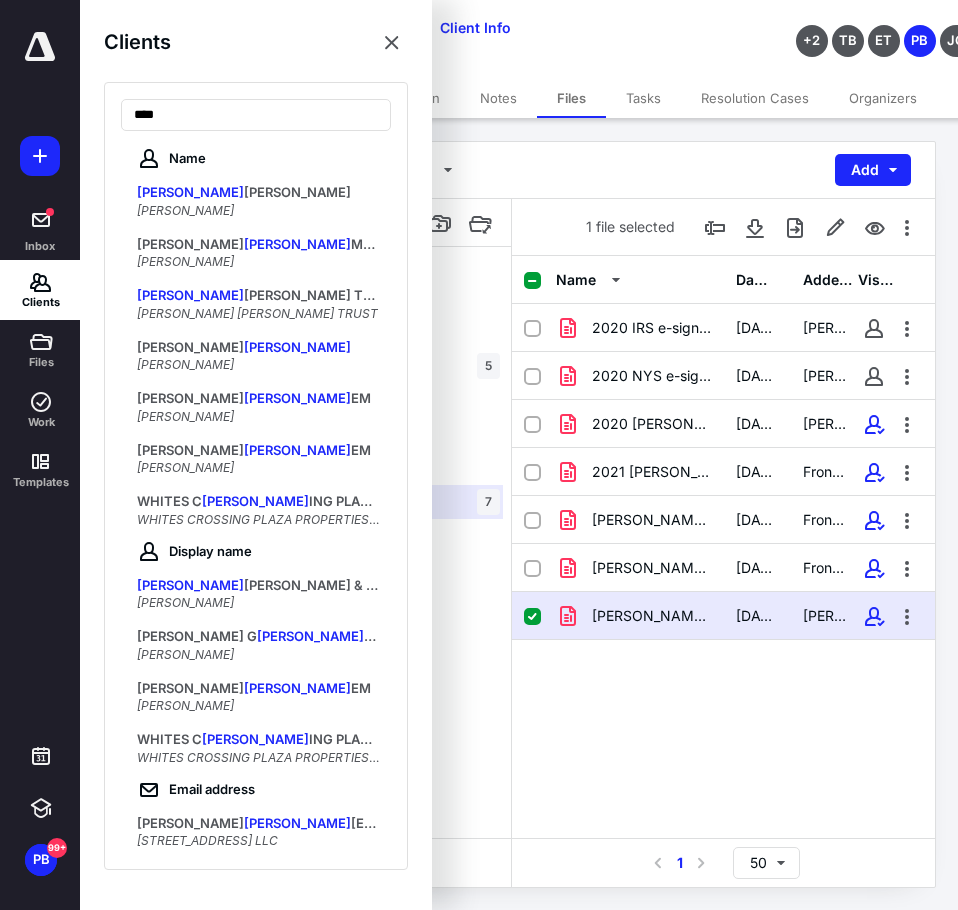 type on "****" 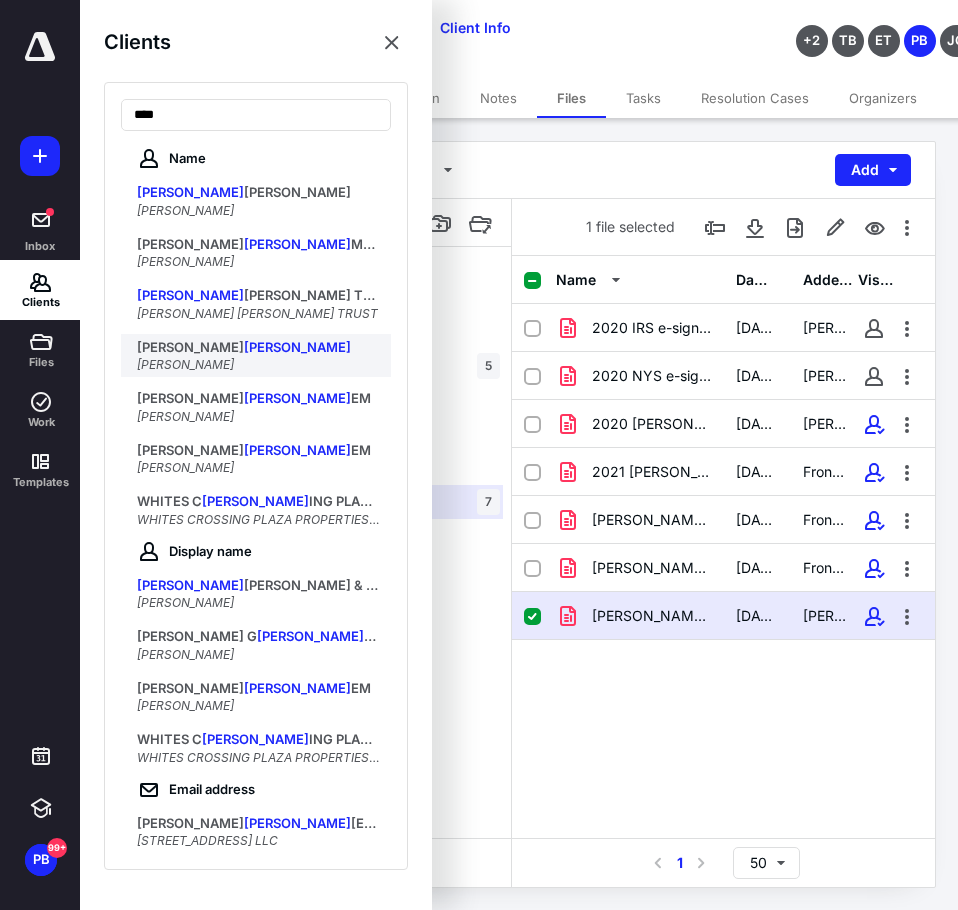 click on "Dawn  Ross" at bounding box center (258, 365) 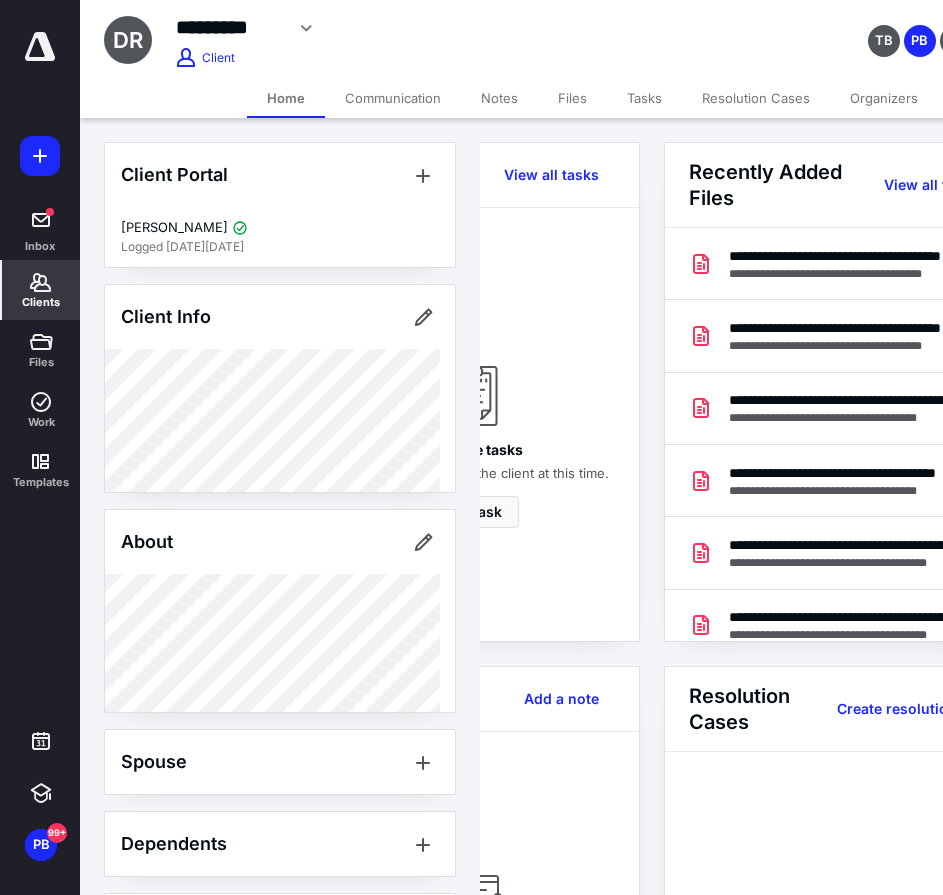 scroll, scrollTop: 0, scrollLeft: 239, axis: horizontal 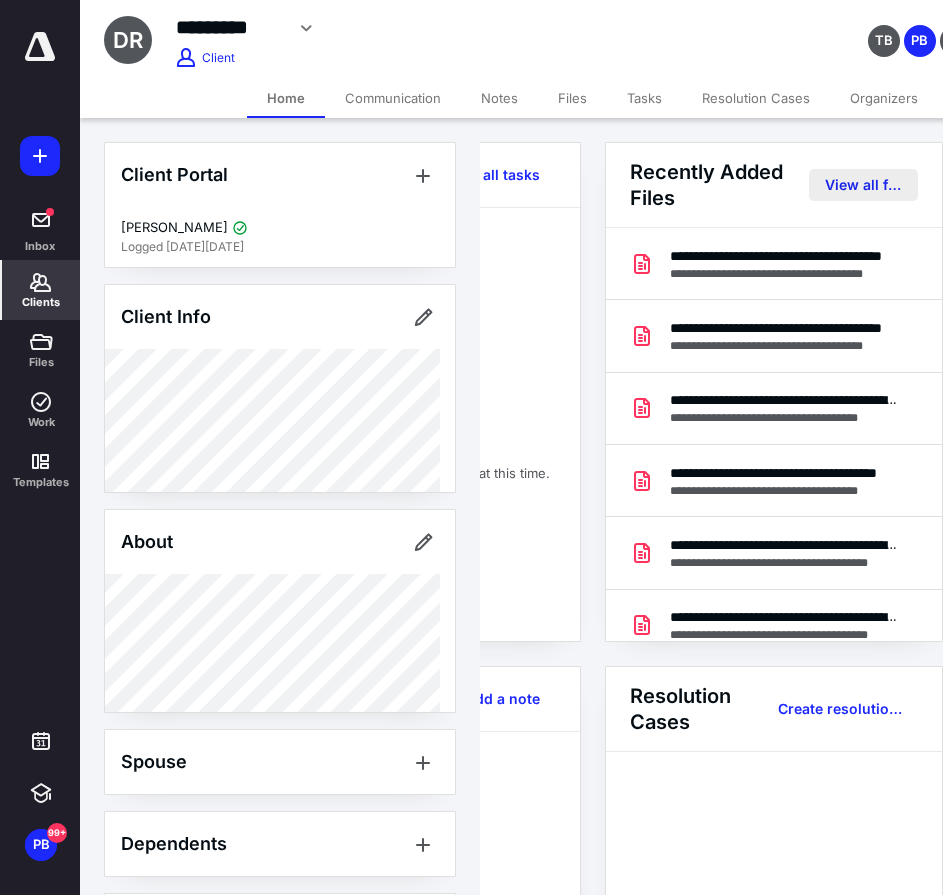 click on "View all files" at bounding box center [863, 185] 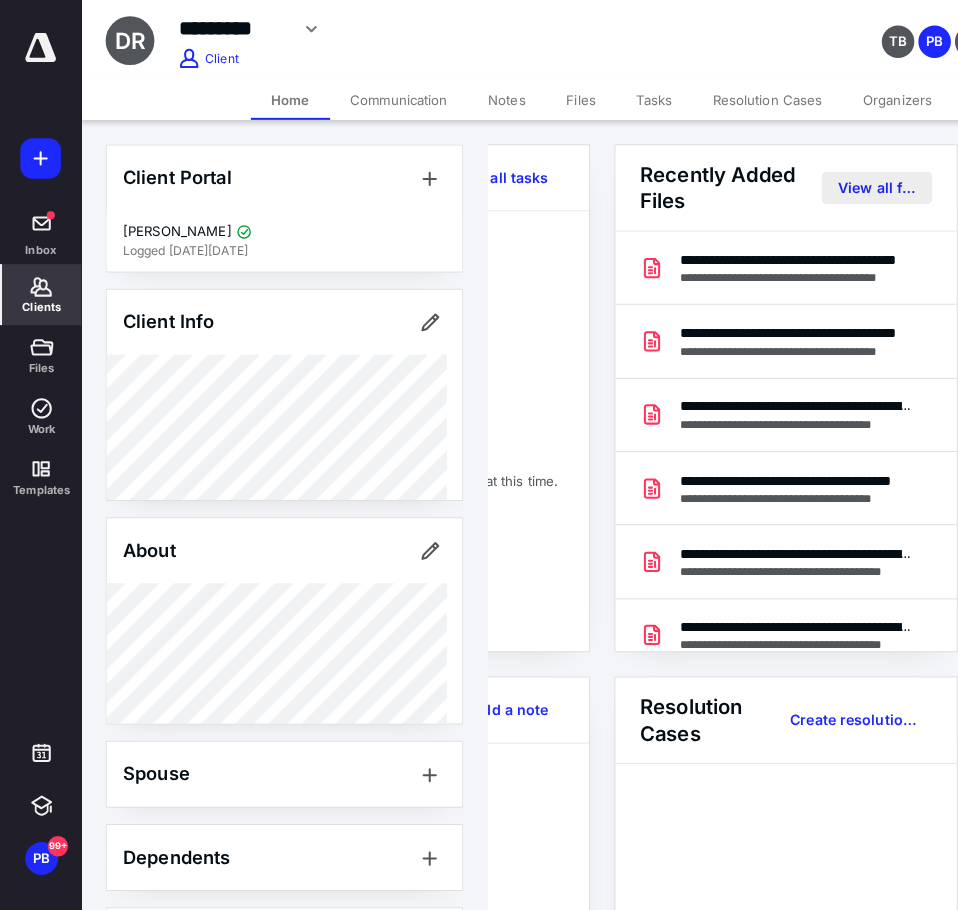 scroll, scrollTop: 0, scrollLeft: 0, axis: both 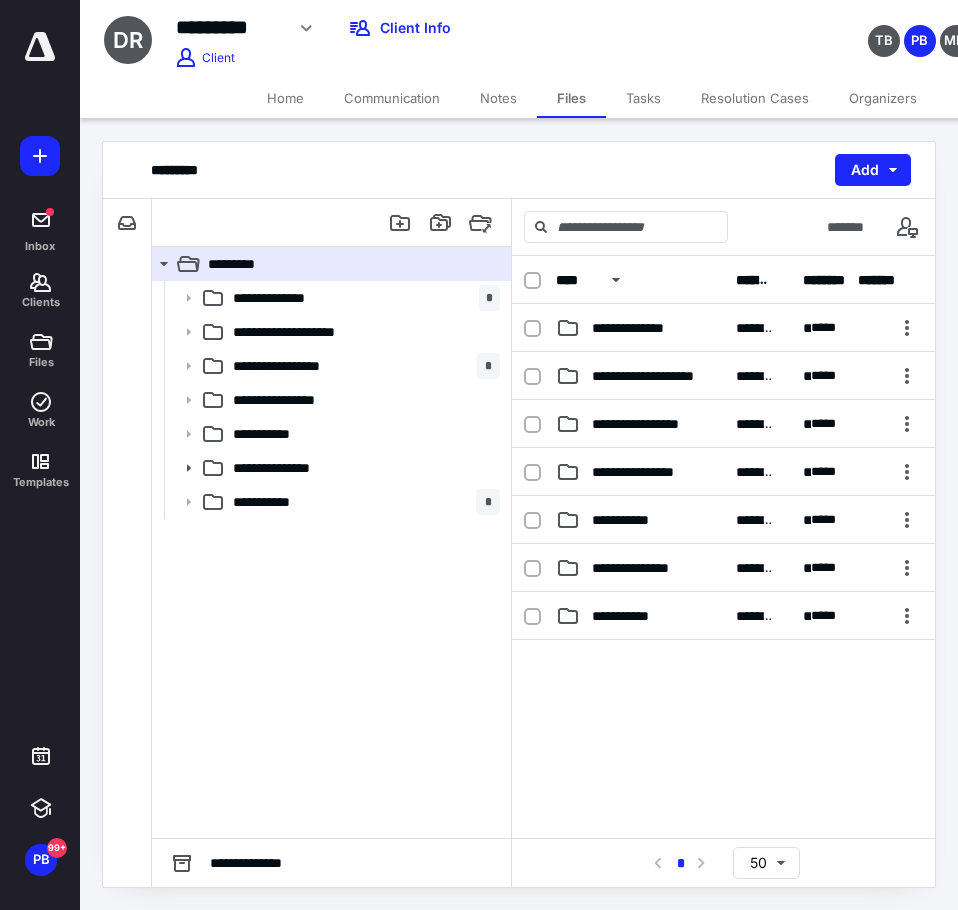 click on "**********" at bounding box center [331, 559] 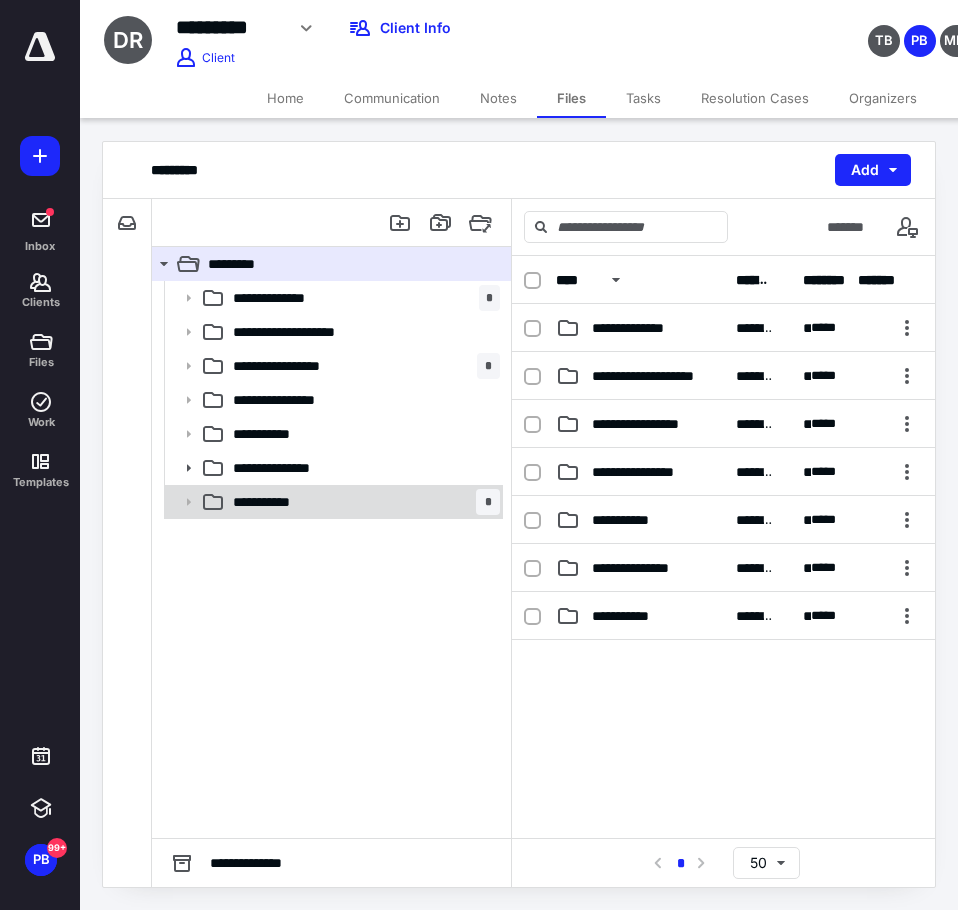 click on "**********" at bounding box center (362, 502) 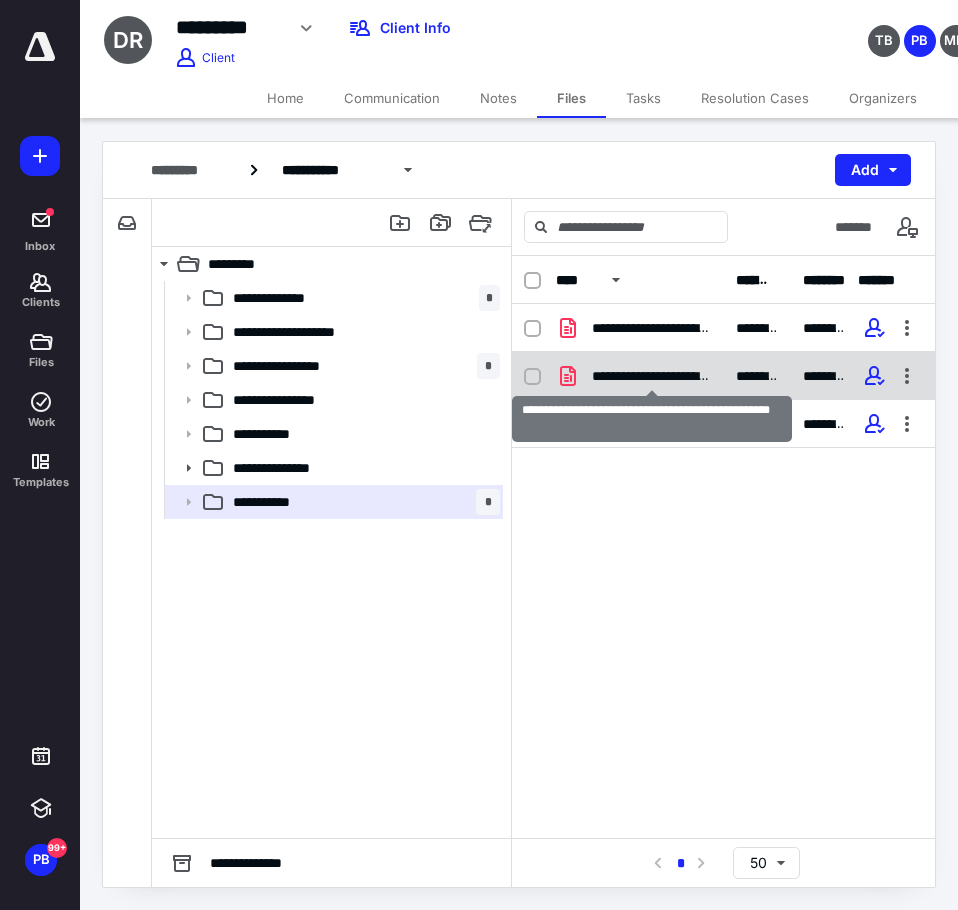 click on "**********" at bounding box center (652, 376) 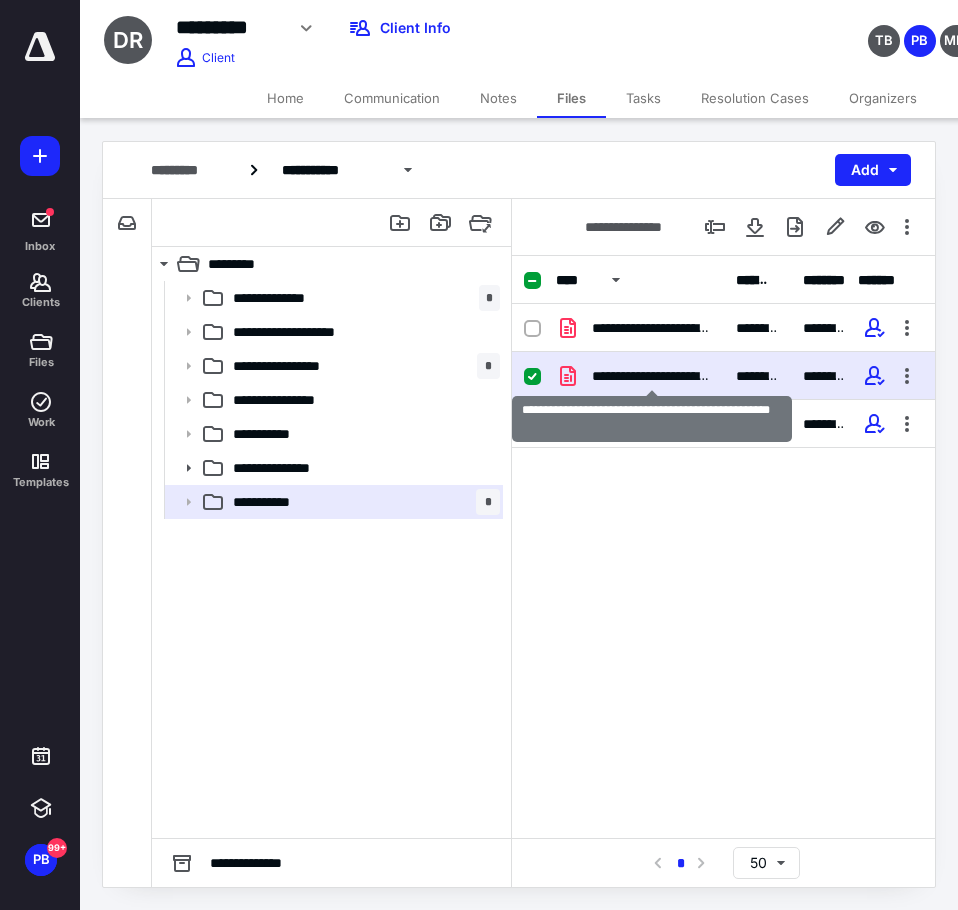 click on "**********" at bounding box center [652, 376] 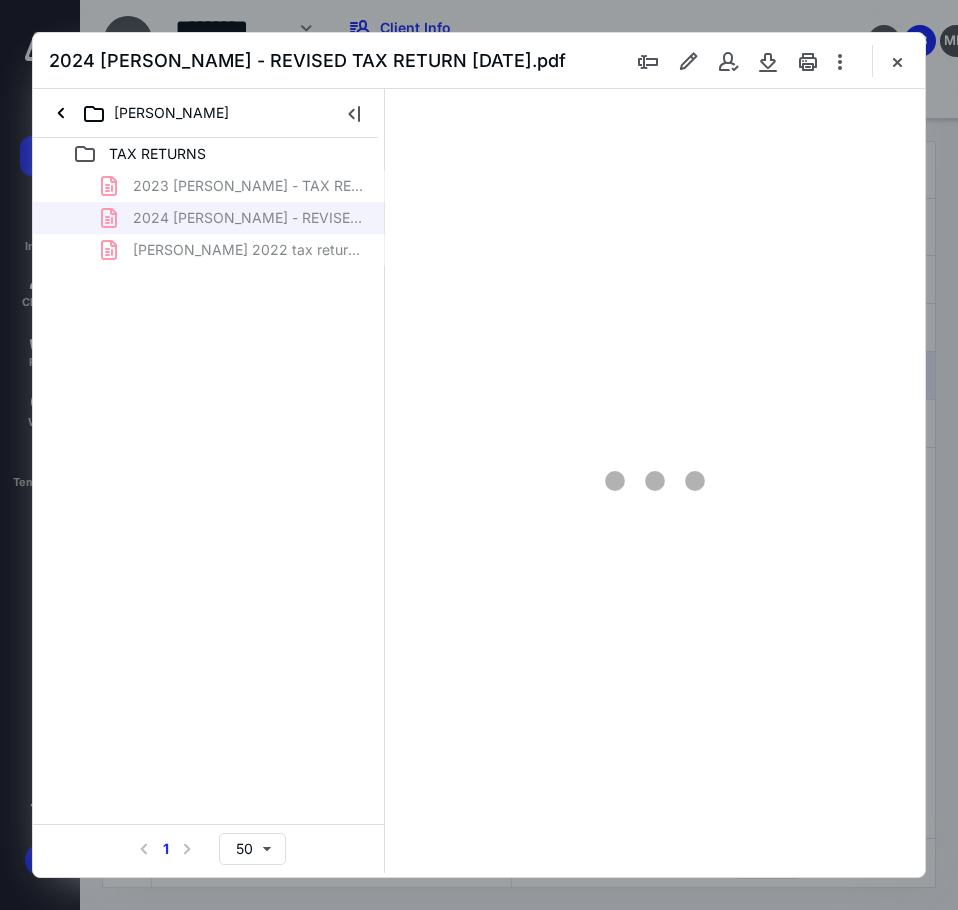 scroll, scrollTop: 0, scrollLeft: 0, axis: both 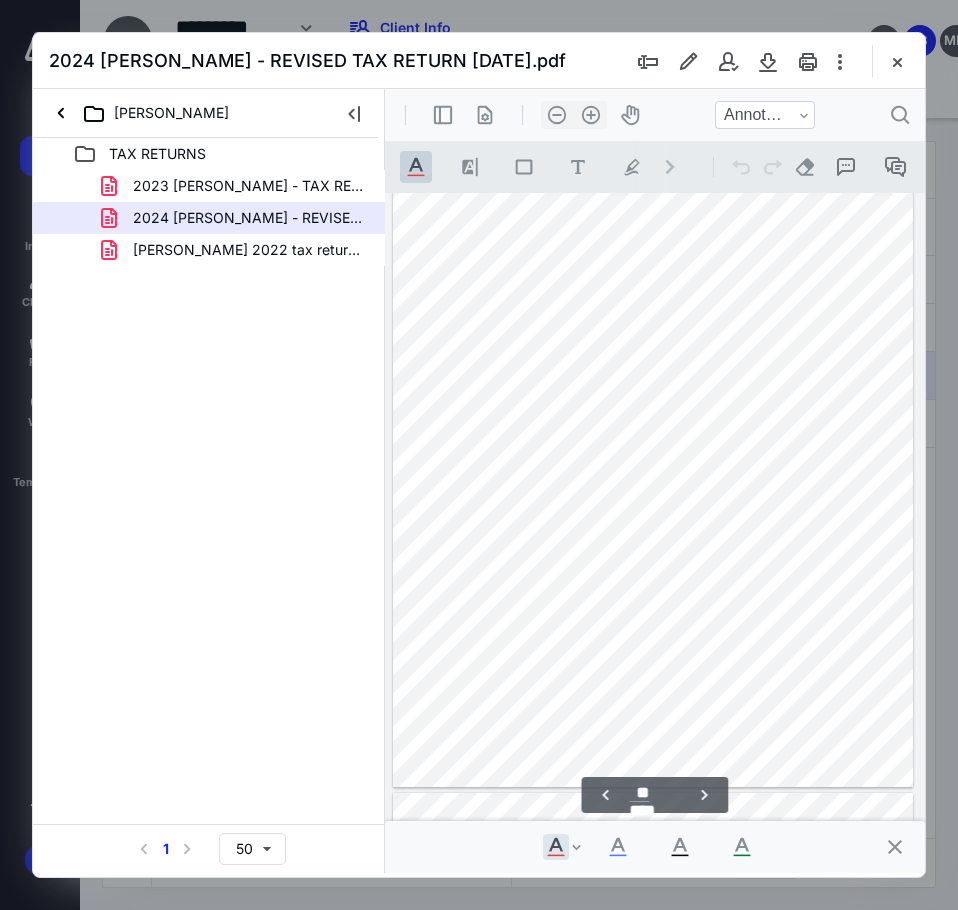 type on "**" 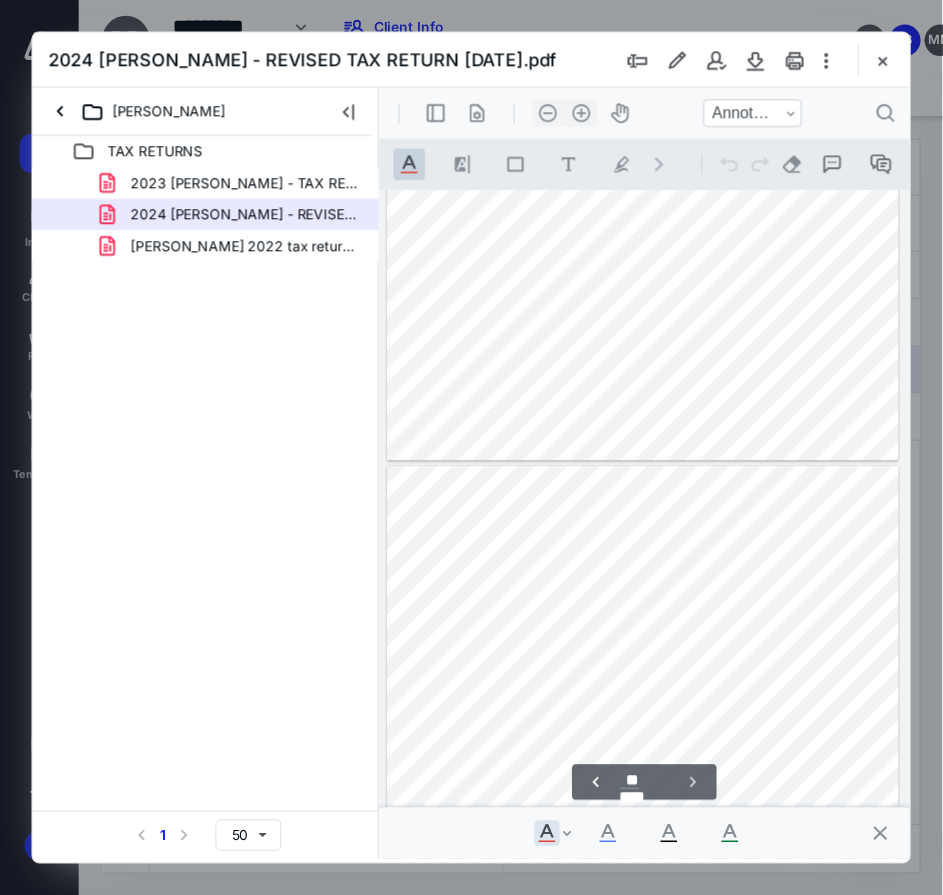 scroll, scrollTop: 10184, scrollLeft: 0, axis: vertical 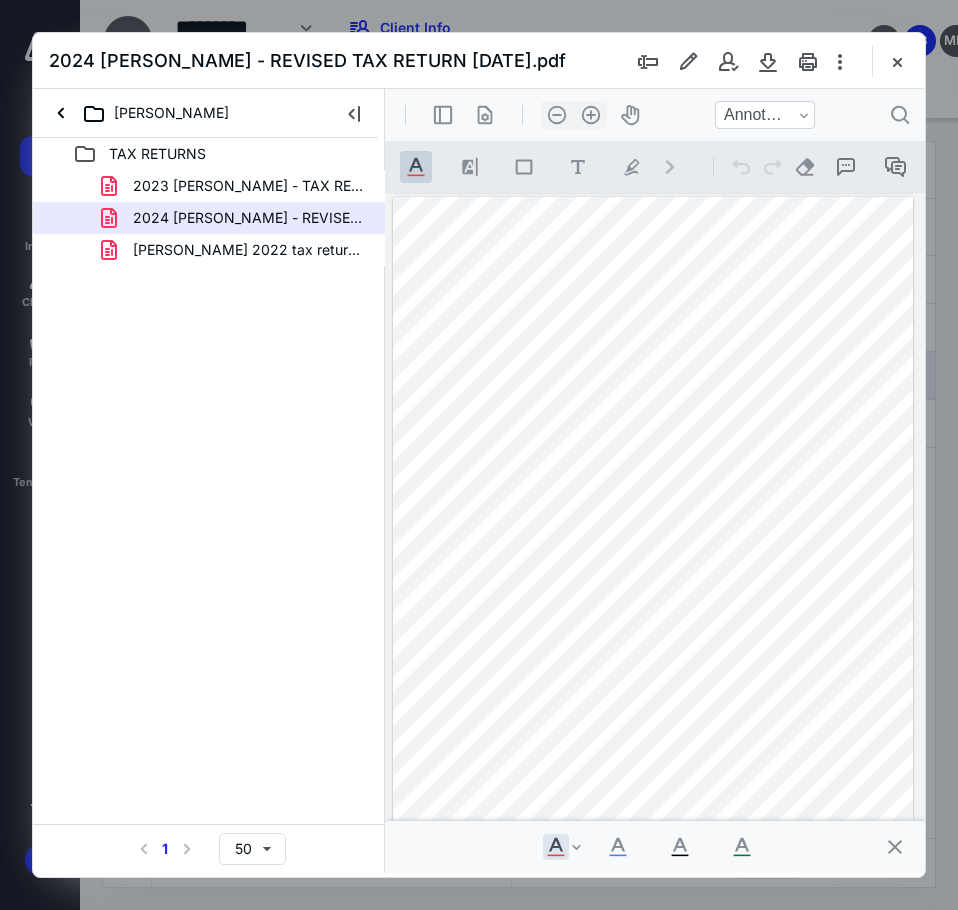 drag, startPoint x: 899, startPoint y: 61, endPoint x: 809, endPoint y: 89, distance: 94.254974 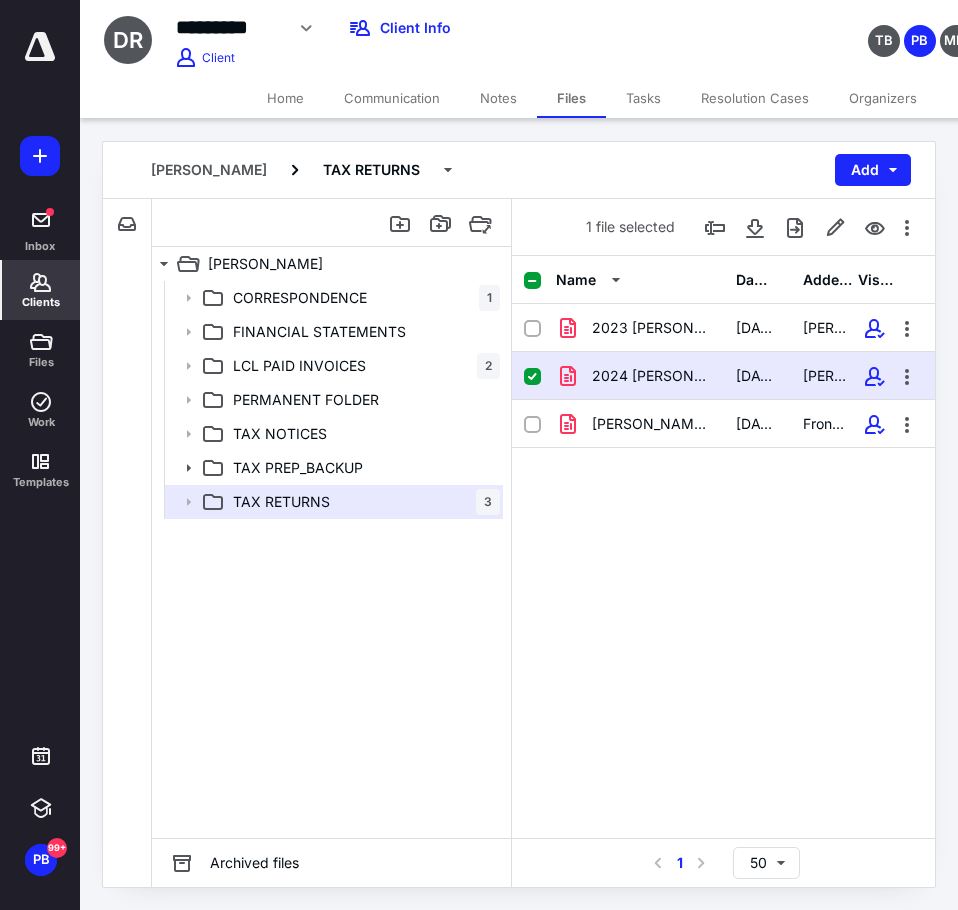 click on "Clients" at bounding box center [41, 290] 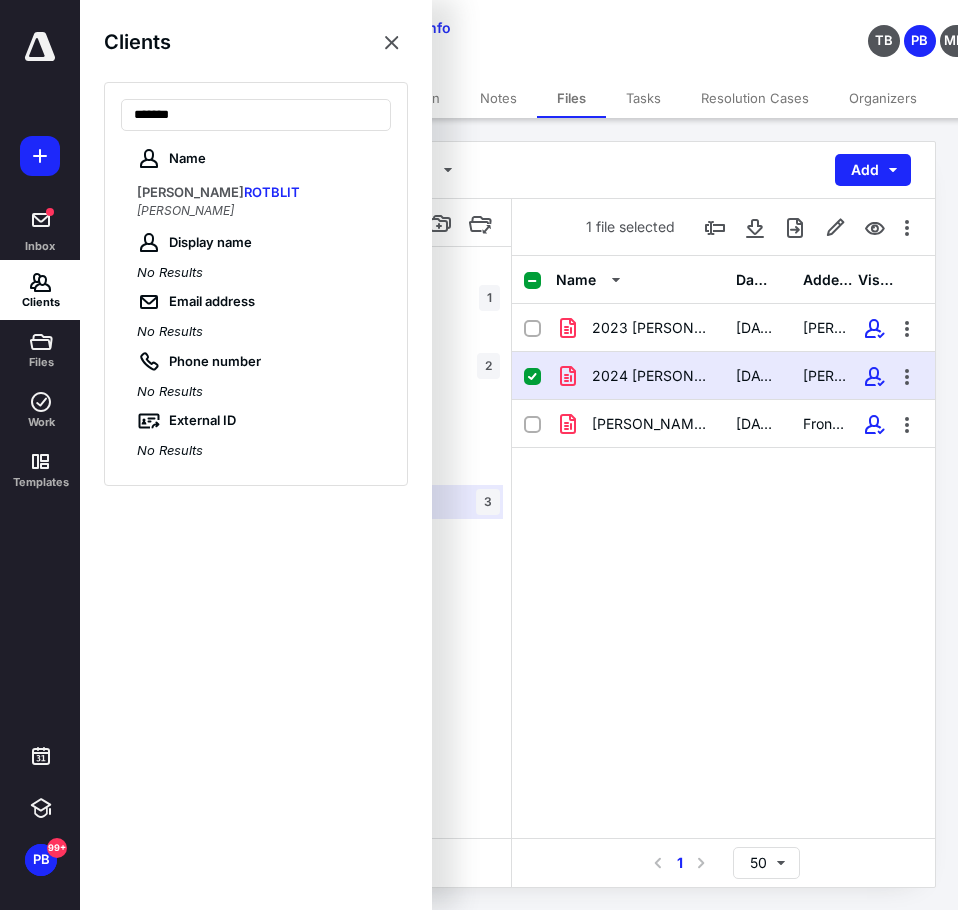 type on "*******" 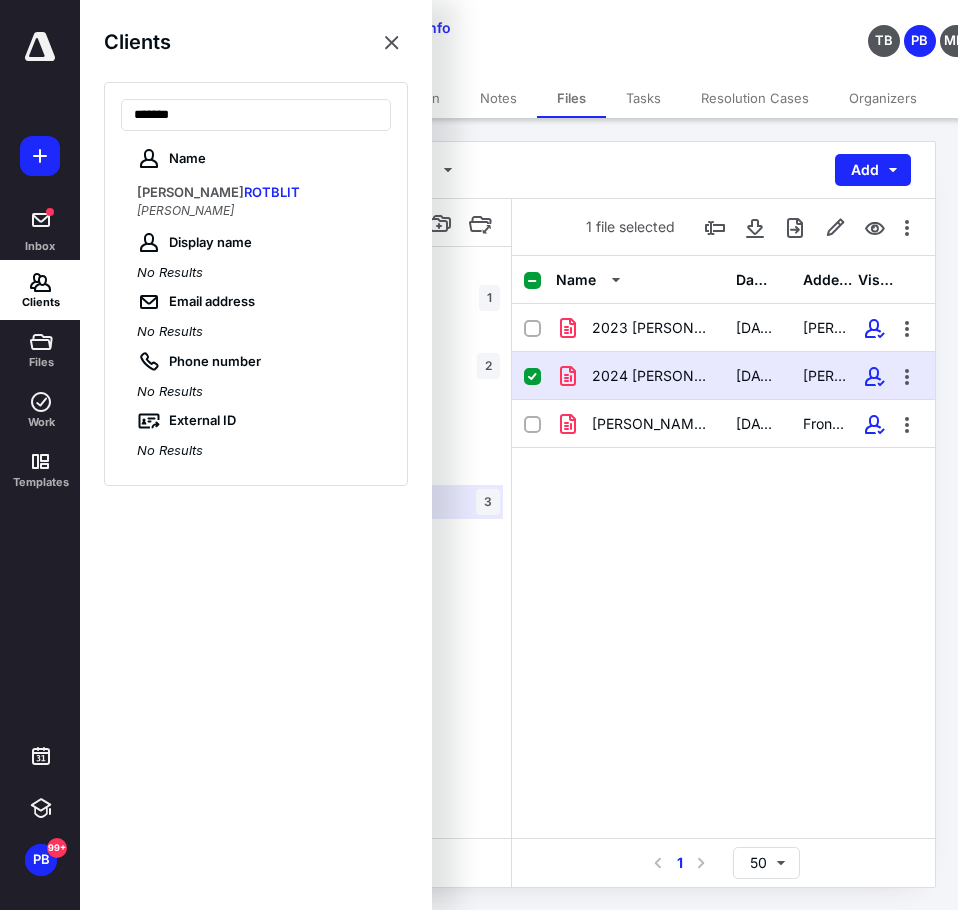 click on "YVES M  ROTBLIT" at bounding box center (258, 193) 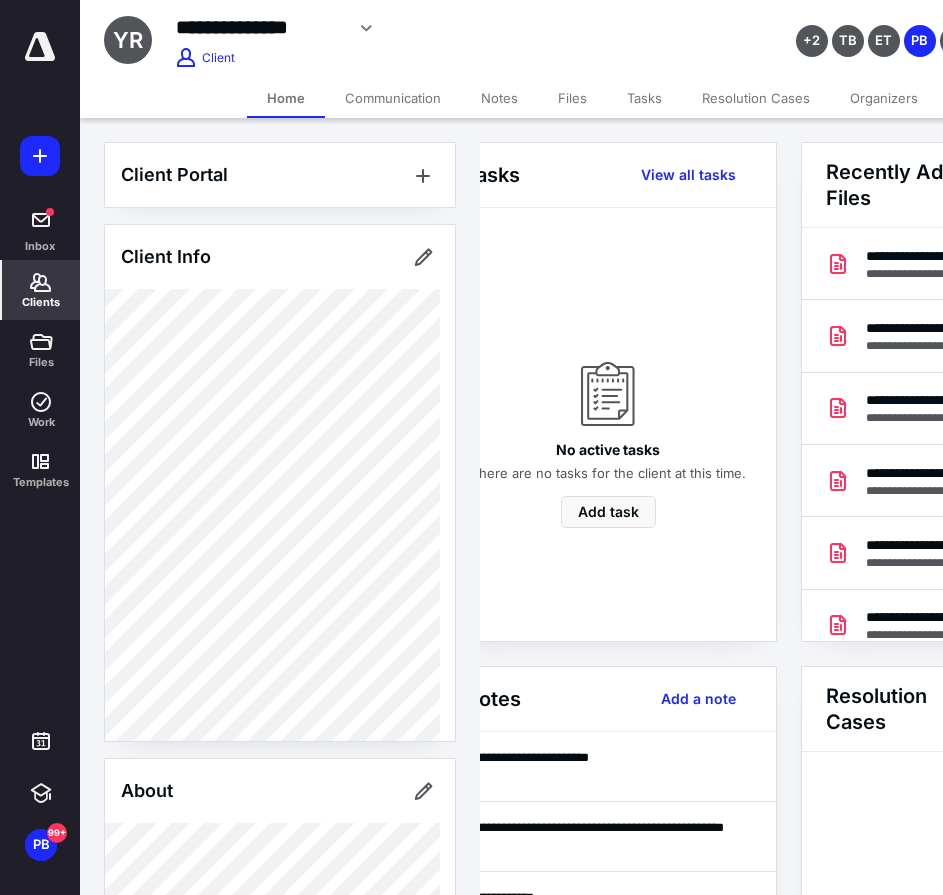 scroll, scrollTop: 0, scrollLeft: 239, axis: horizontal 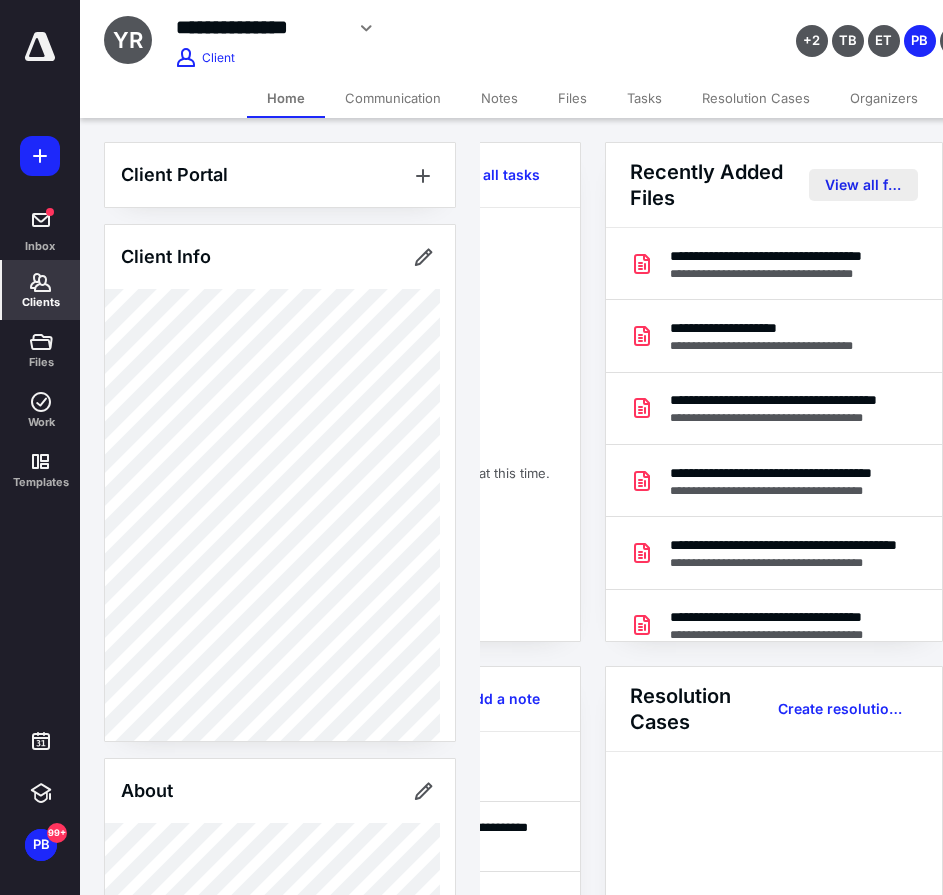 click on "View all files" at bounding box center (863, 185) 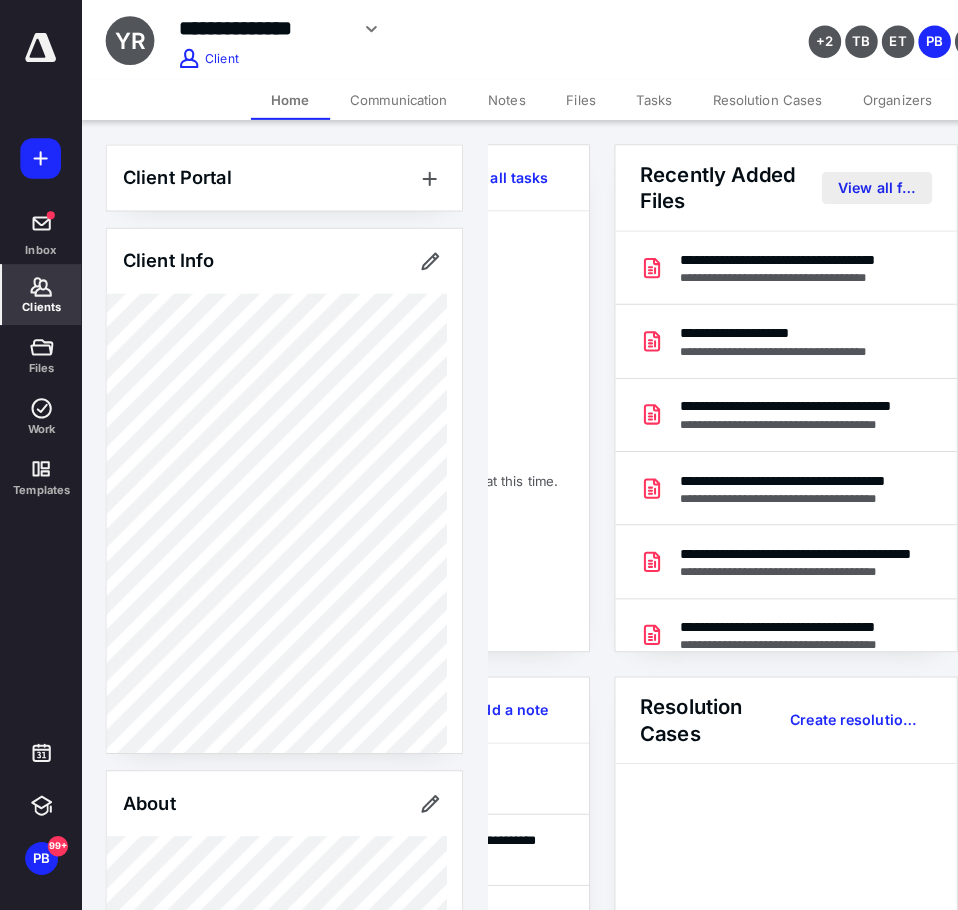 scroll, scrollTop: 0, scrollLeft: 0, axis: both 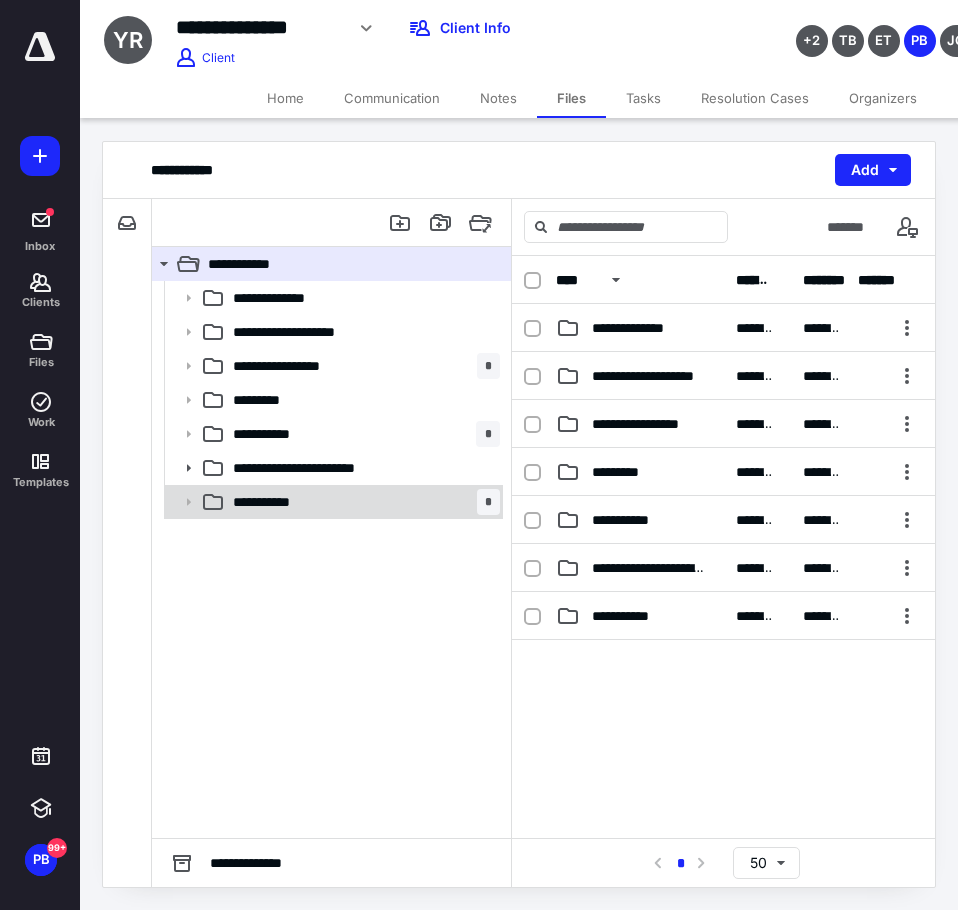 click on "**********" at bounding box center (281, 502) 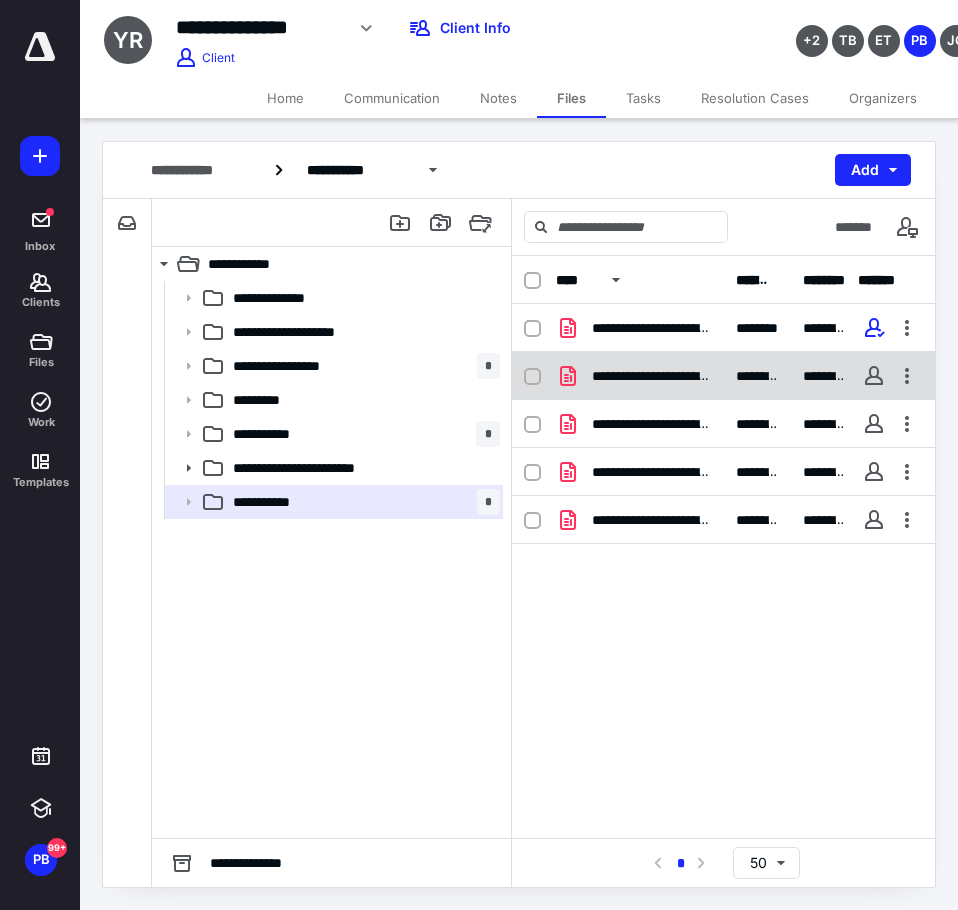 click on "**********" at bounding box center (652, 376) 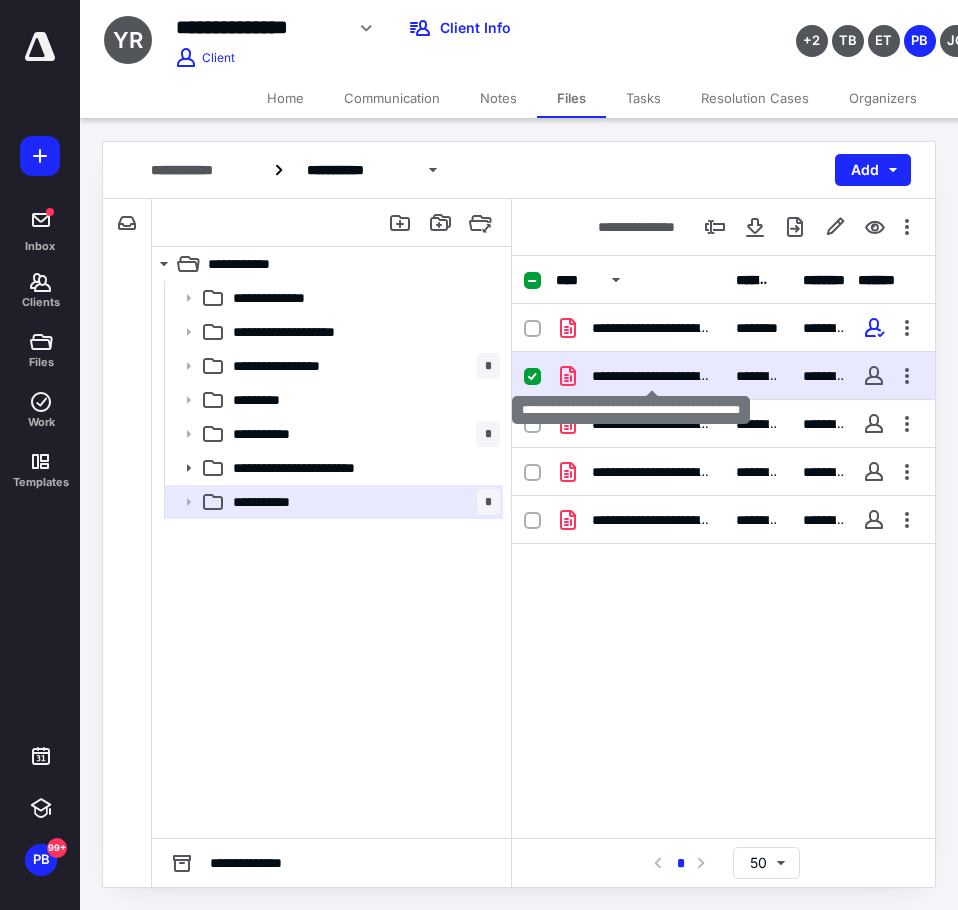 click on "**********" at bounding box center [652, 376] 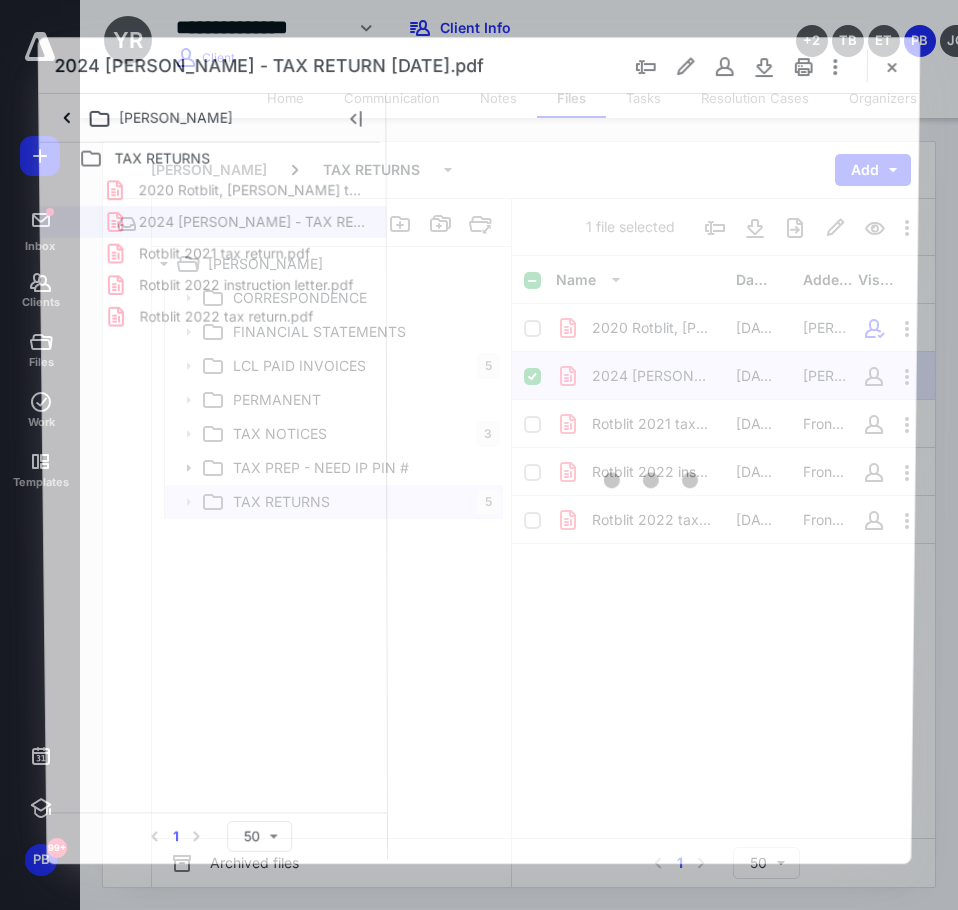 scroll, scrollTop: 0, scrollLeft: 0, axis: both 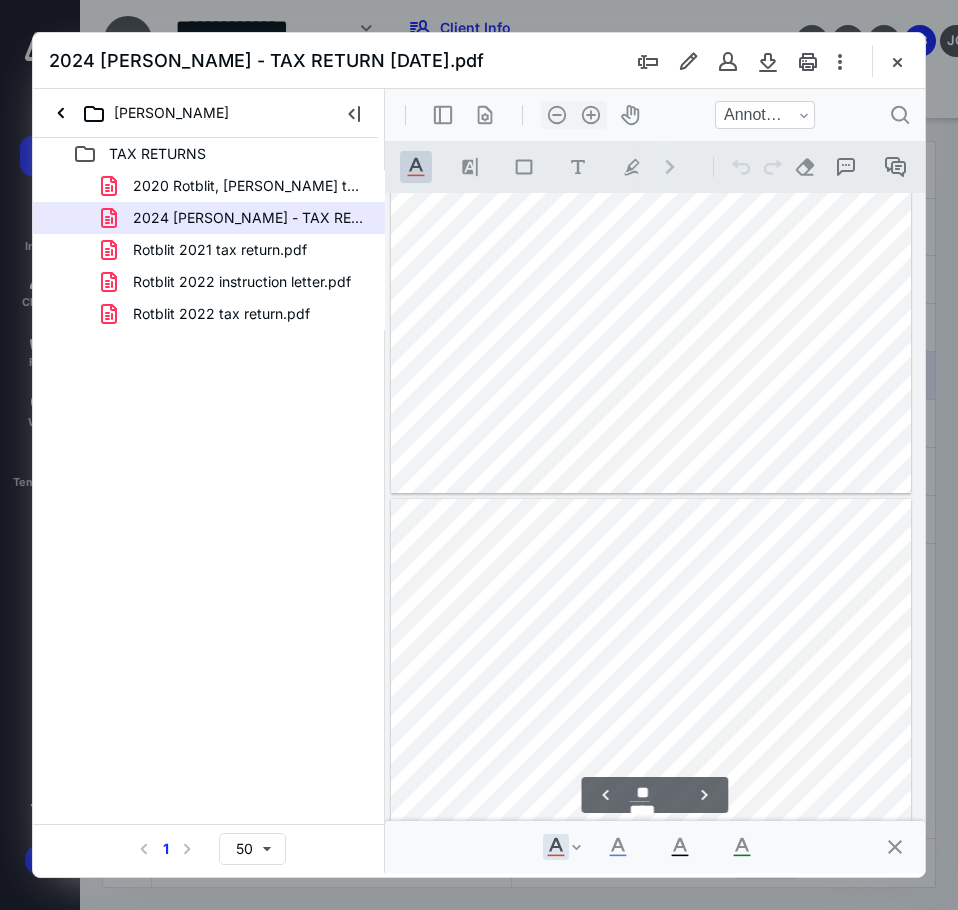 type on "**" 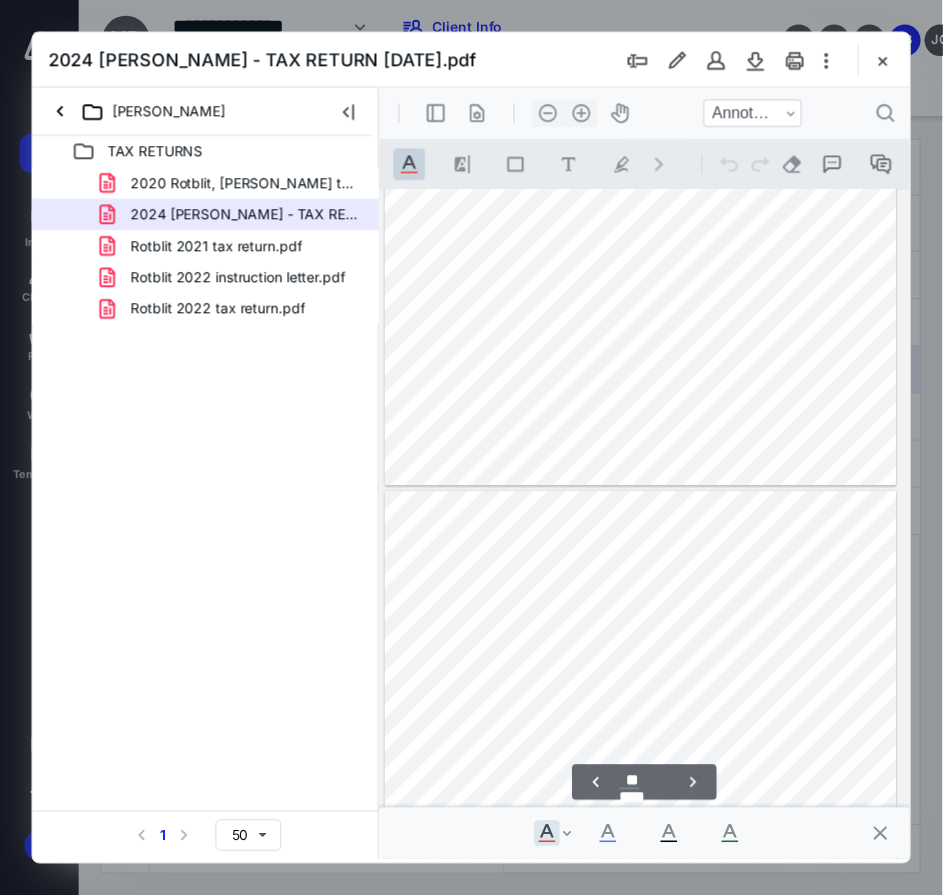 scroll, scrollTop: 16833, scrollLeft: 74, axis: both 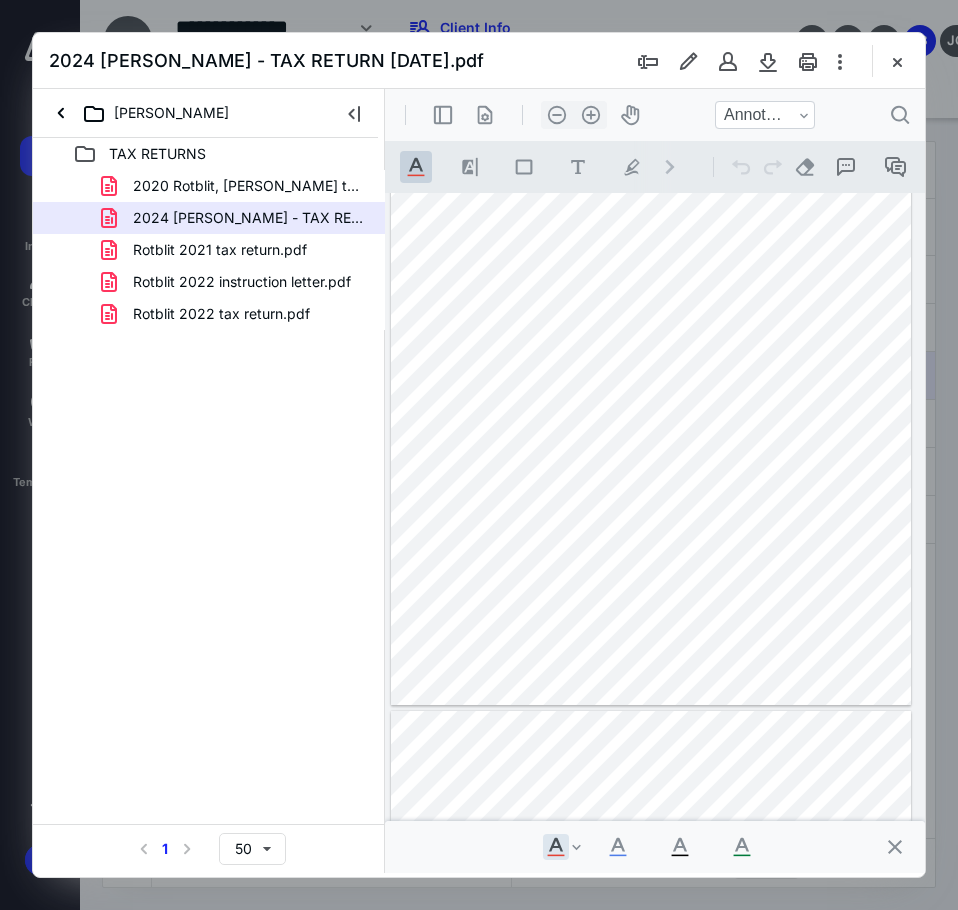 drag, startPoint x: 893, startPoint y: 61, endPoint x: 902, endPoint y: 54, distance: 11.401754 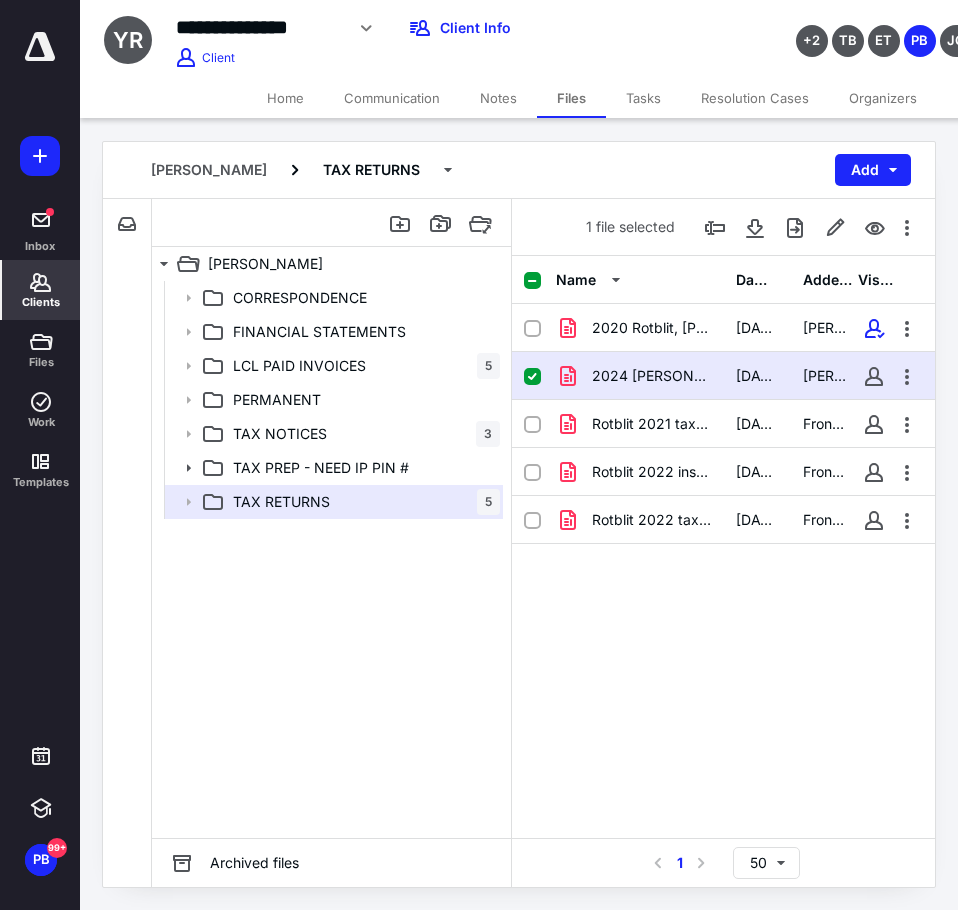 click 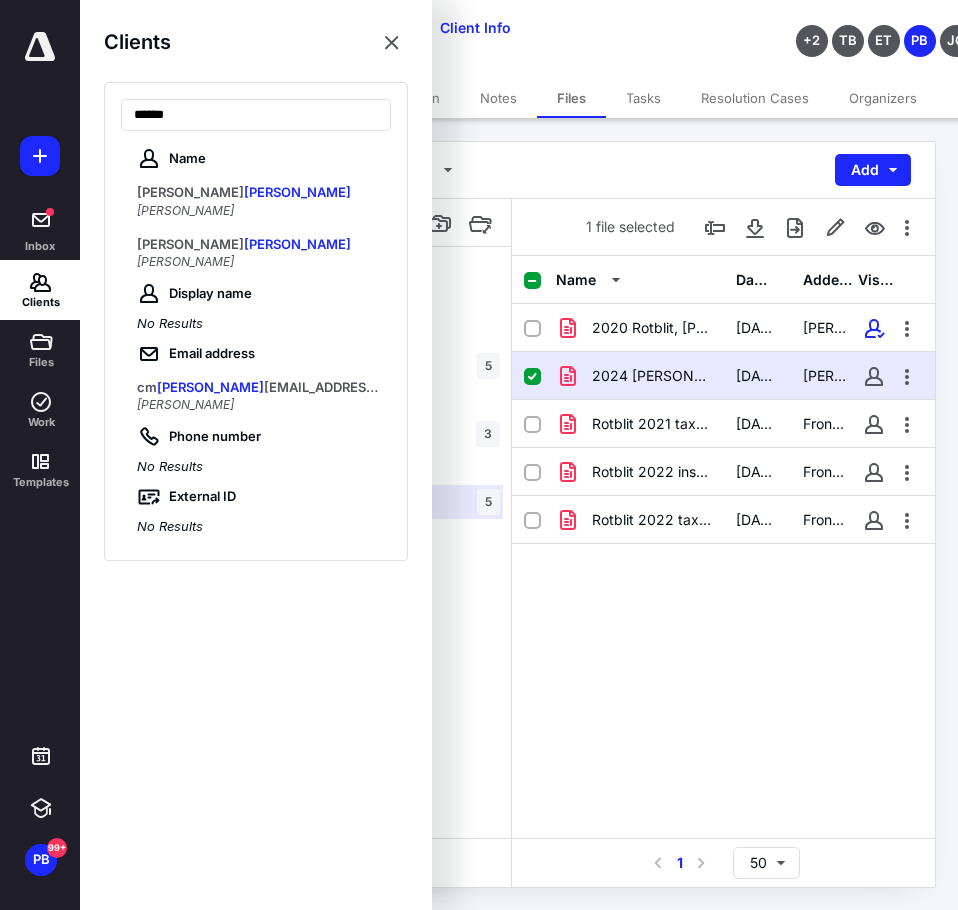 type on "******" 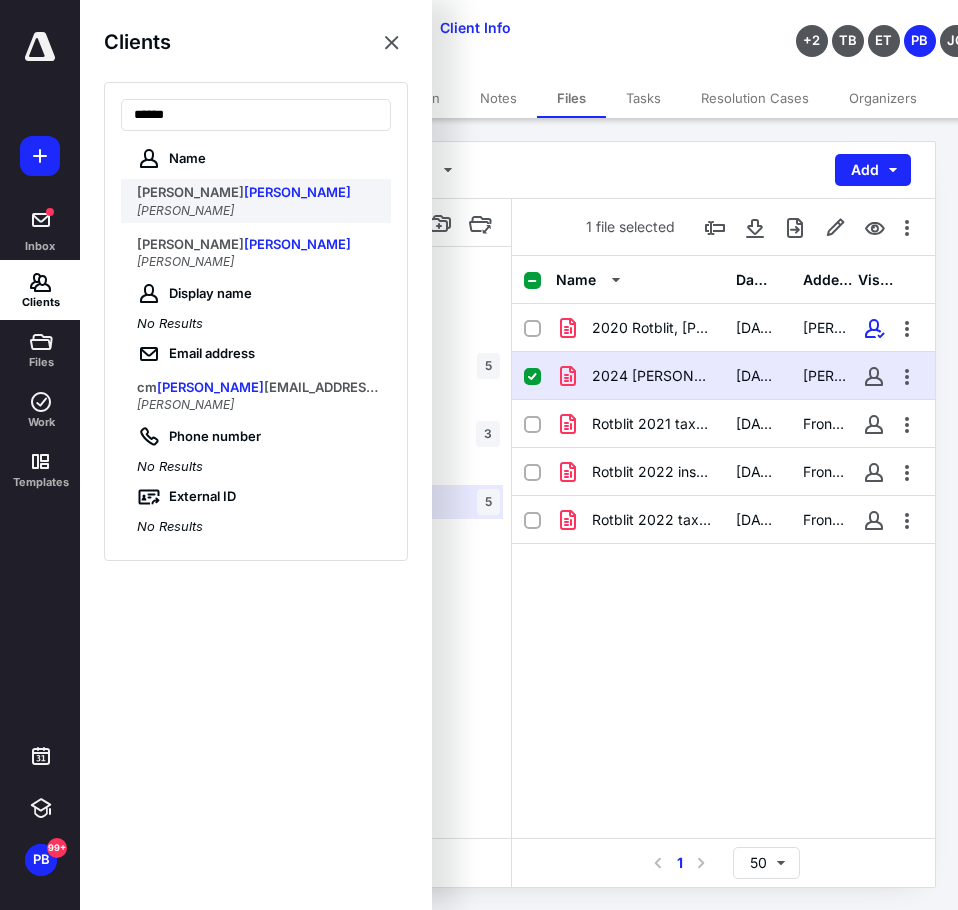 click on "CHRISTINE M  RUDDEN CHRISTINE M RUDDEN" at bounding box center (264, 201) 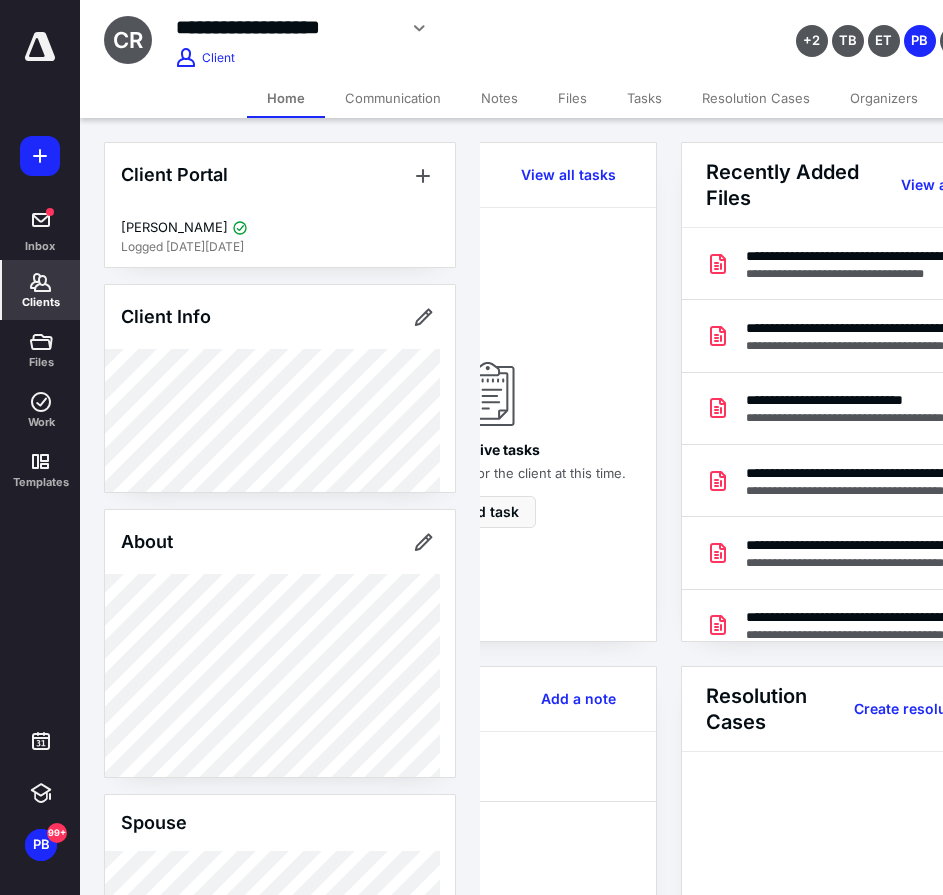 scroll, scrollTop: 0, scrollLeft: 231, axis: horizontal 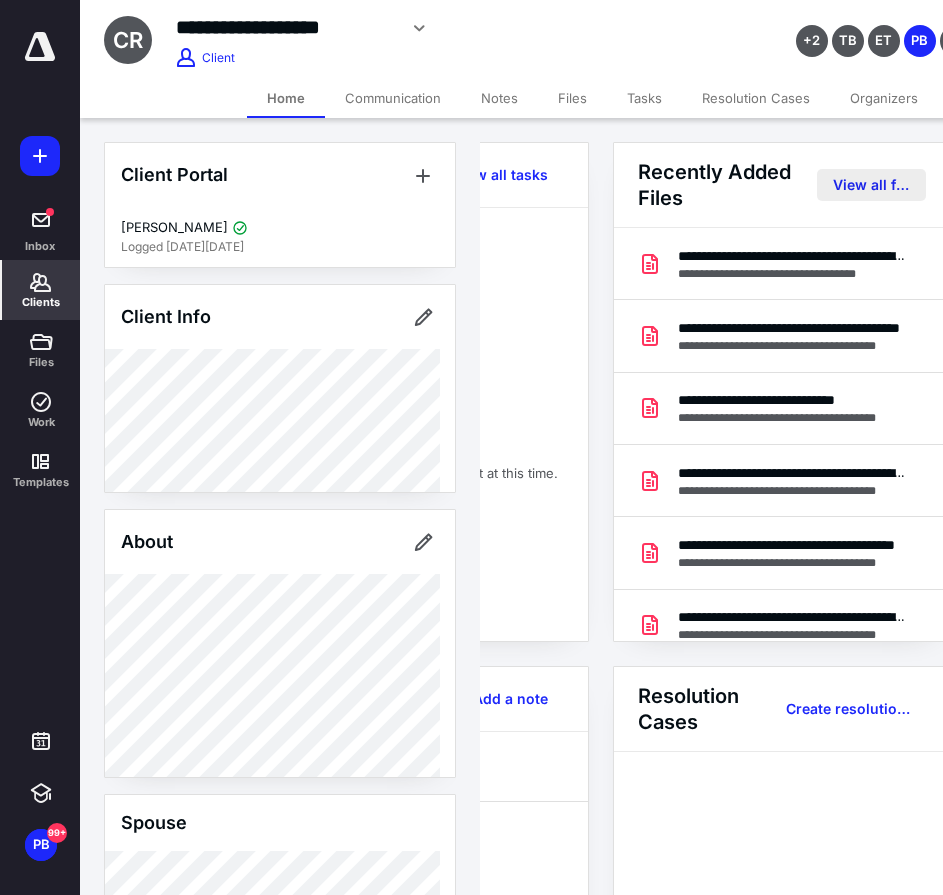click on "View all files" at bounding box center (871, 185) 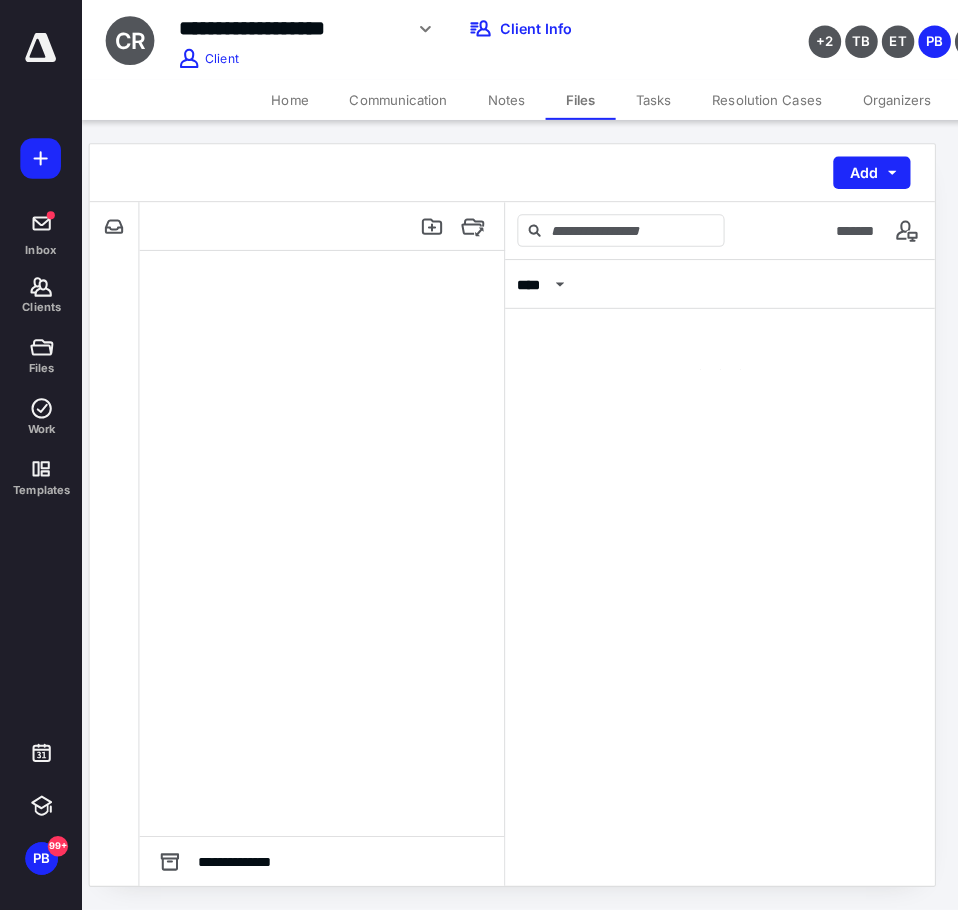 scroll, scrollTop: 0, scrollLeft: 0, axis: both 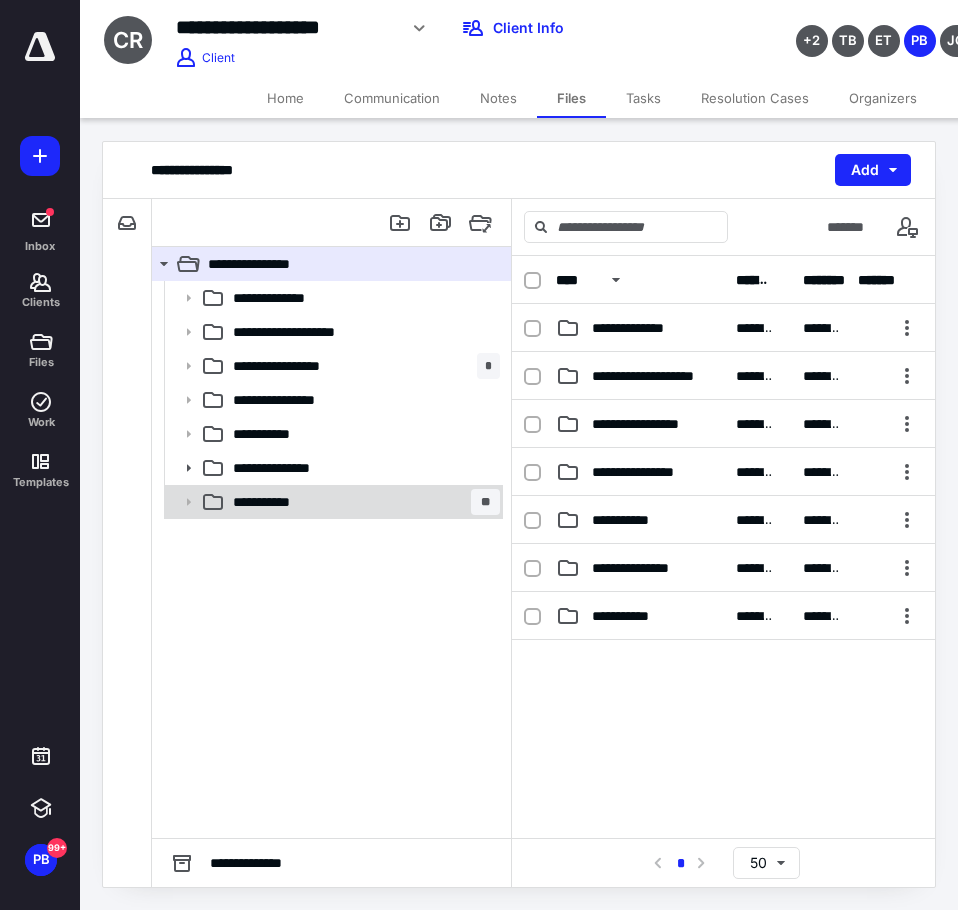 click on "**********" at bounding box center [281, 502] 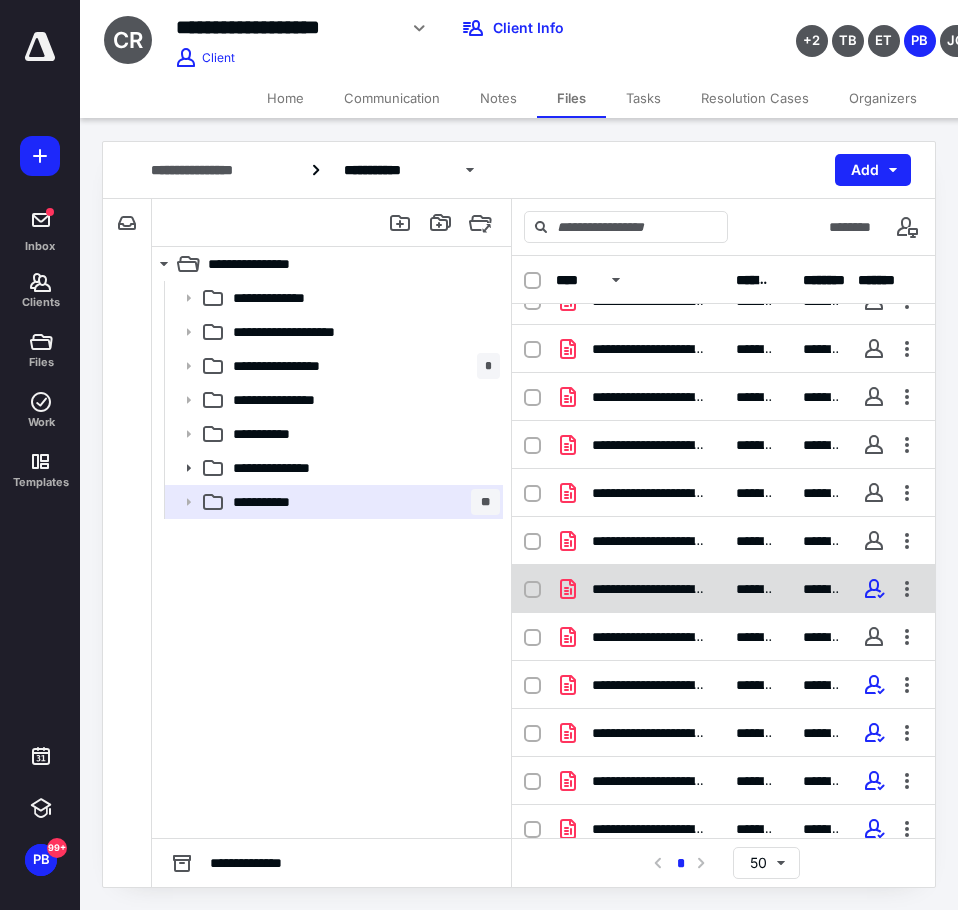 scroll, scrollTop: 42, scrollLeft: 0, axis: vertical 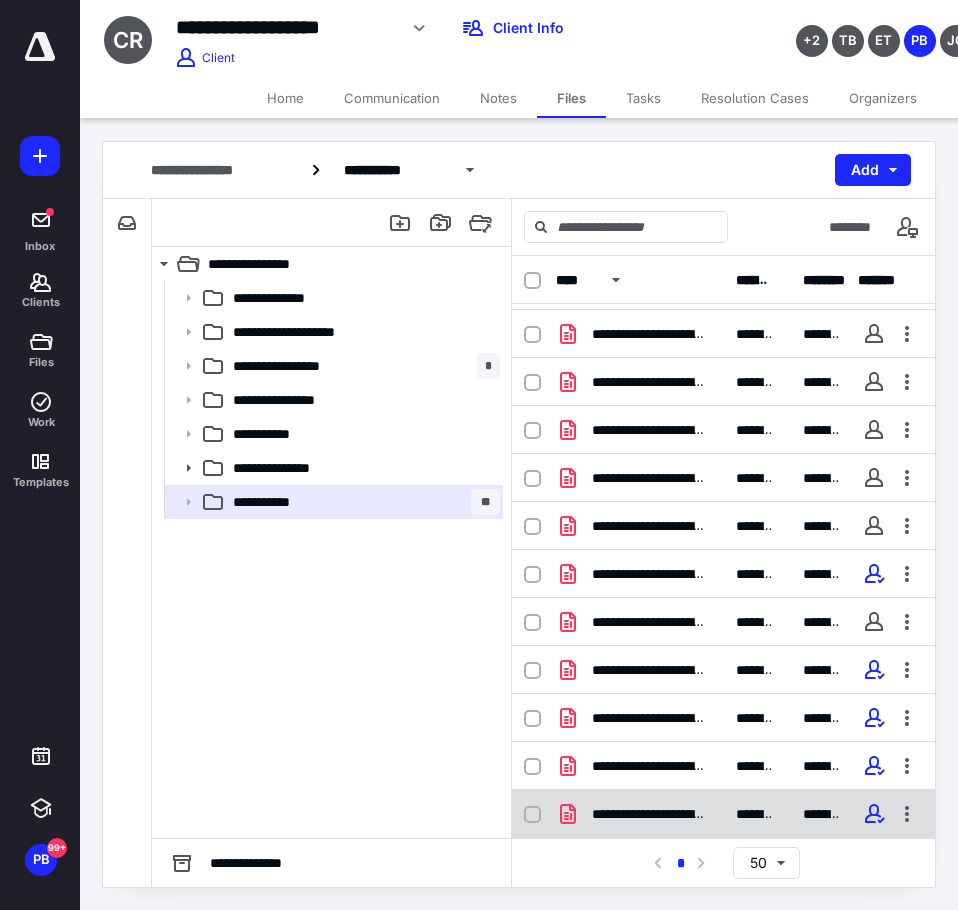 click on "**********" at bounding box center [648, 814] 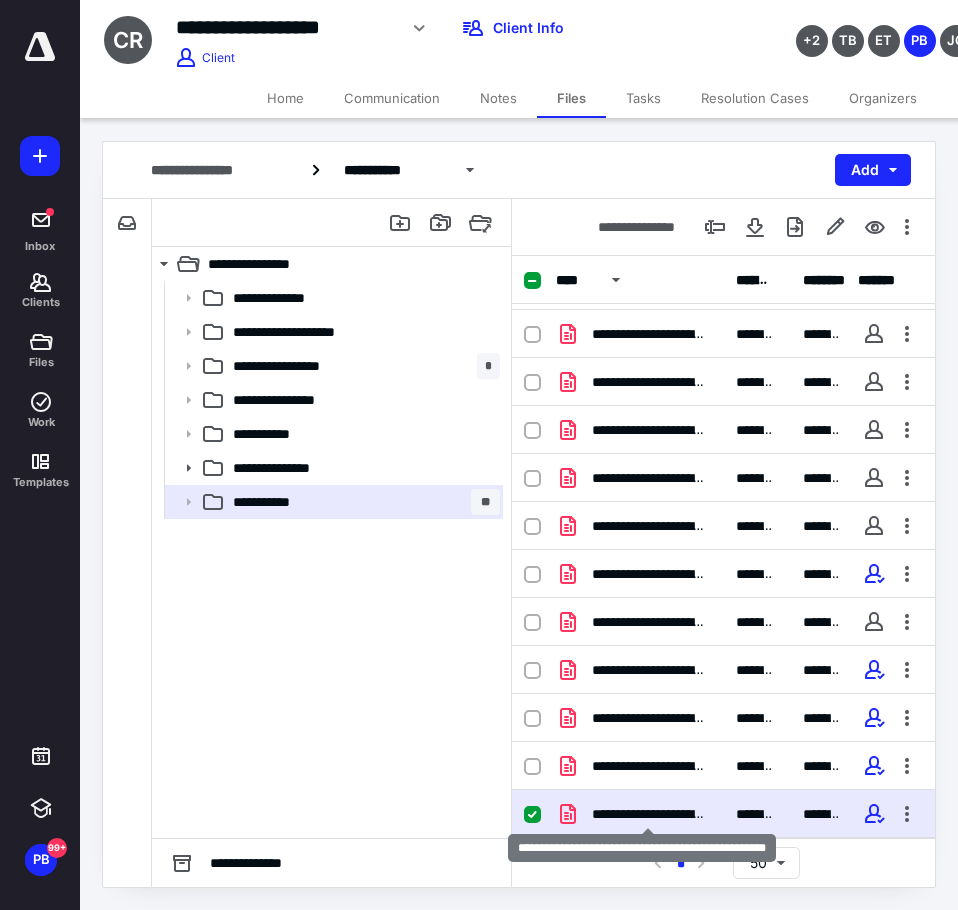 click on "**********" at bounding box center [648, 814] 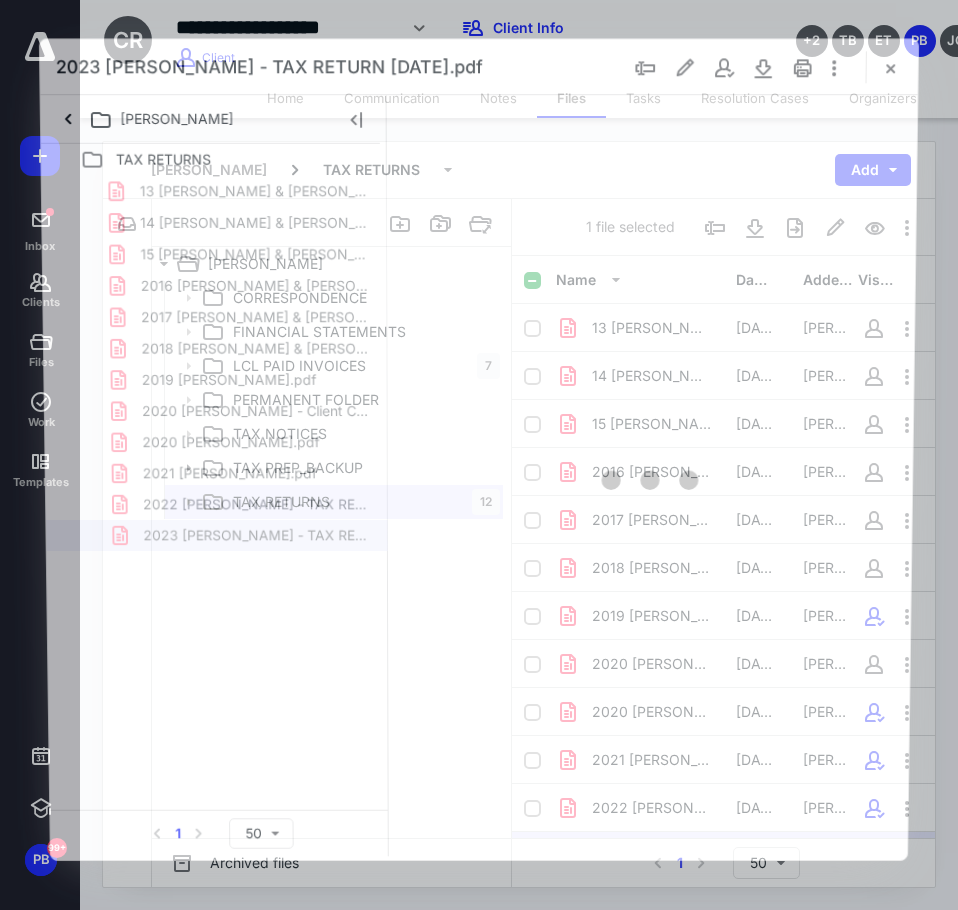 scroll, scrollTop: 42, scrollLeft: 0, axis: vertical 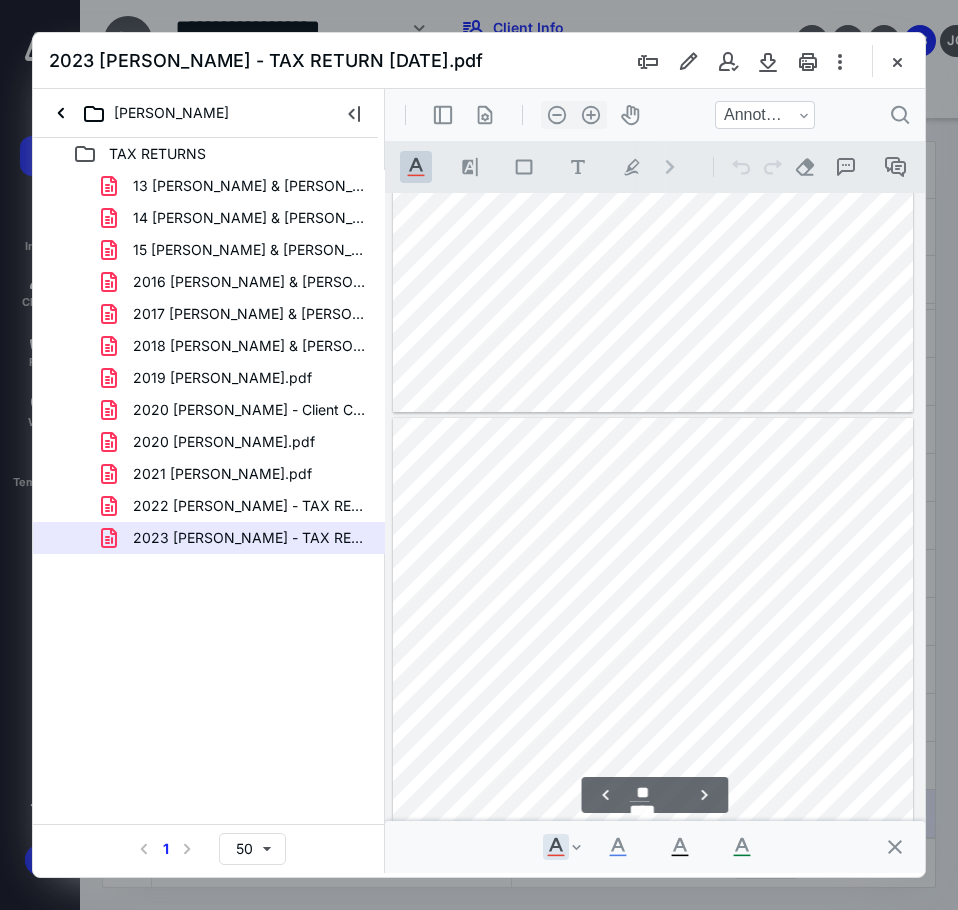 type on "**" 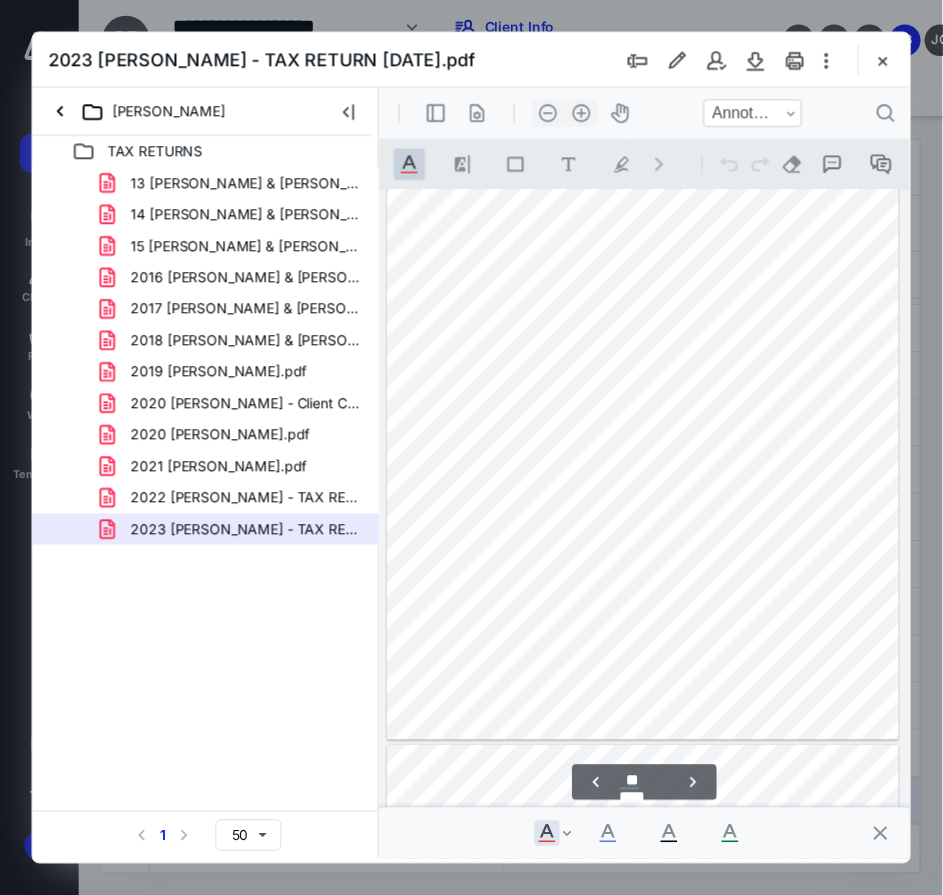 scroll, scrollTop: 12758, scrollLeft: 0, axis: vertical 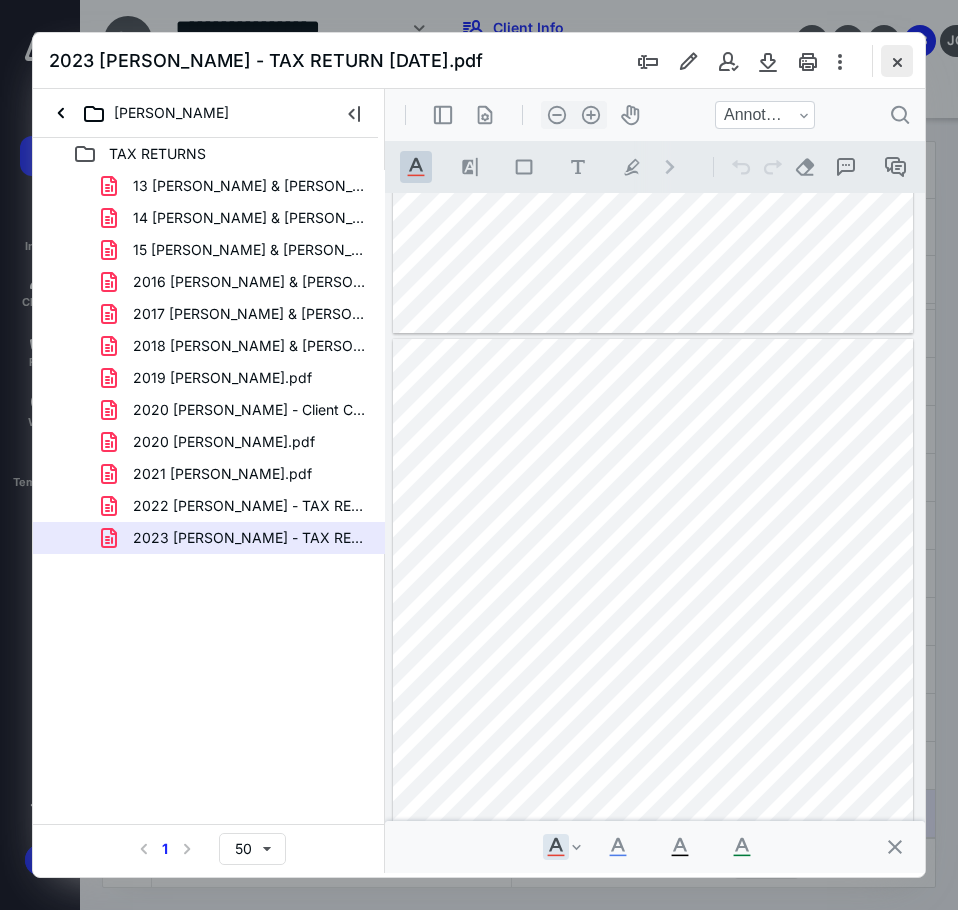 click at bounding box center [897, 61] 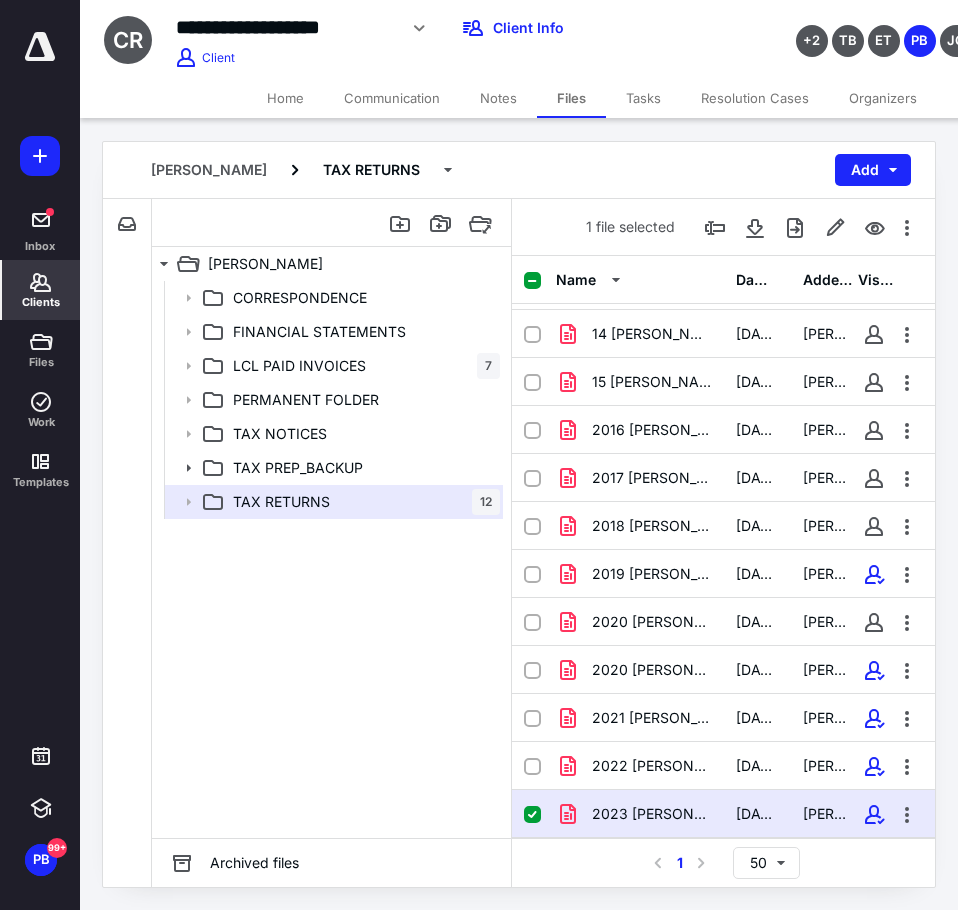 click 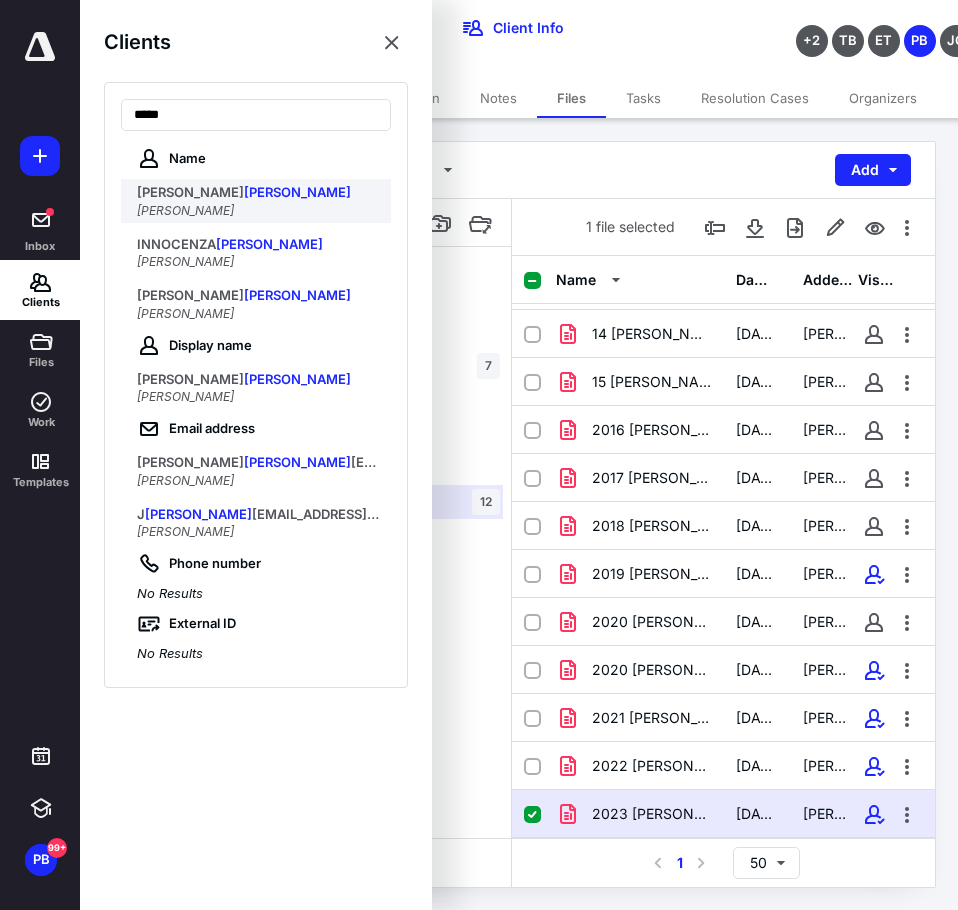 type on "*****" 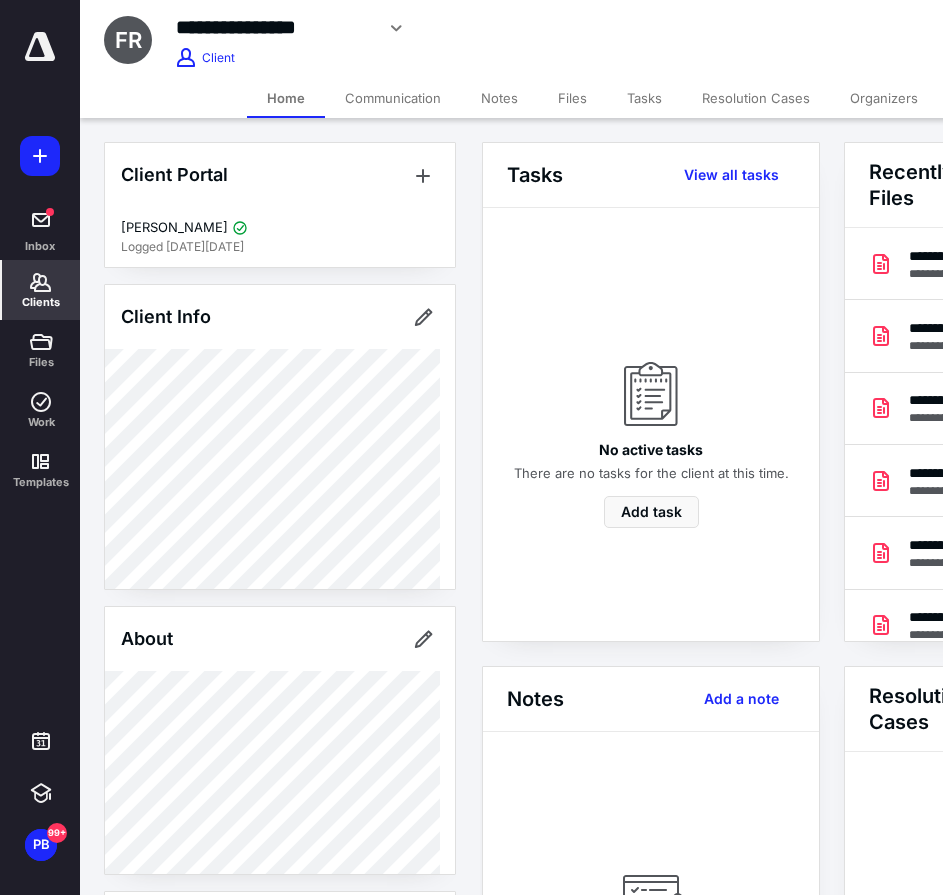 click 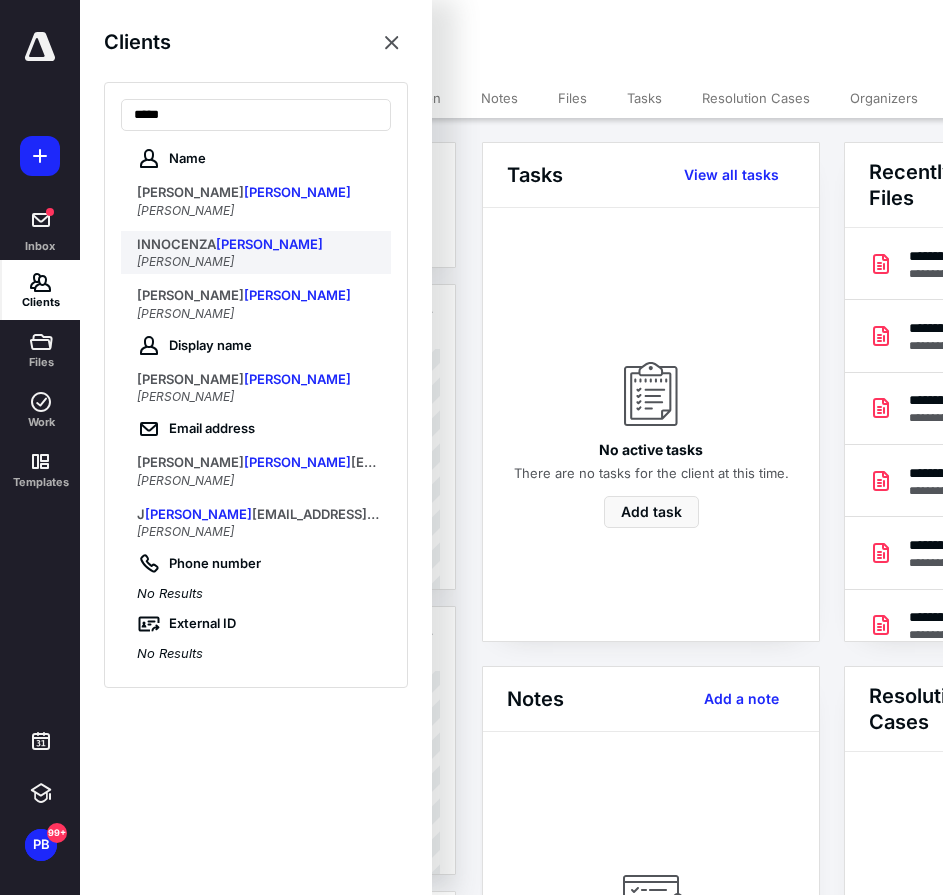 type on "*****" 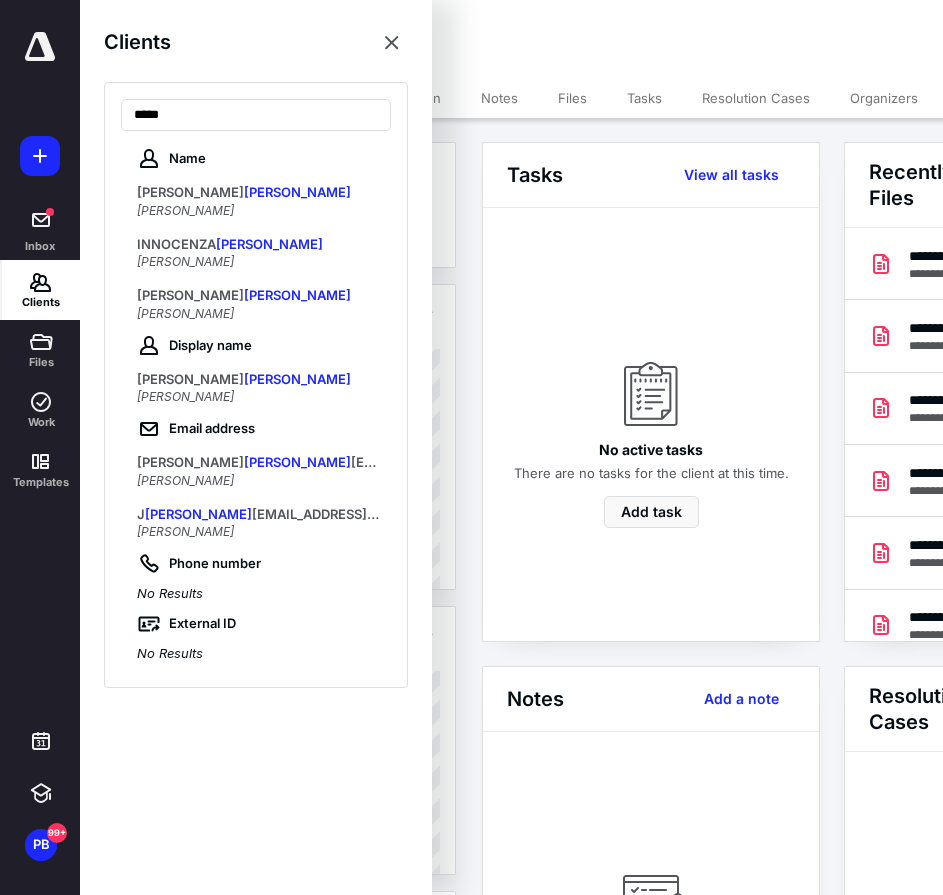 click on "INNOCENZA   RUSSO" at bounding box center (258, 245) 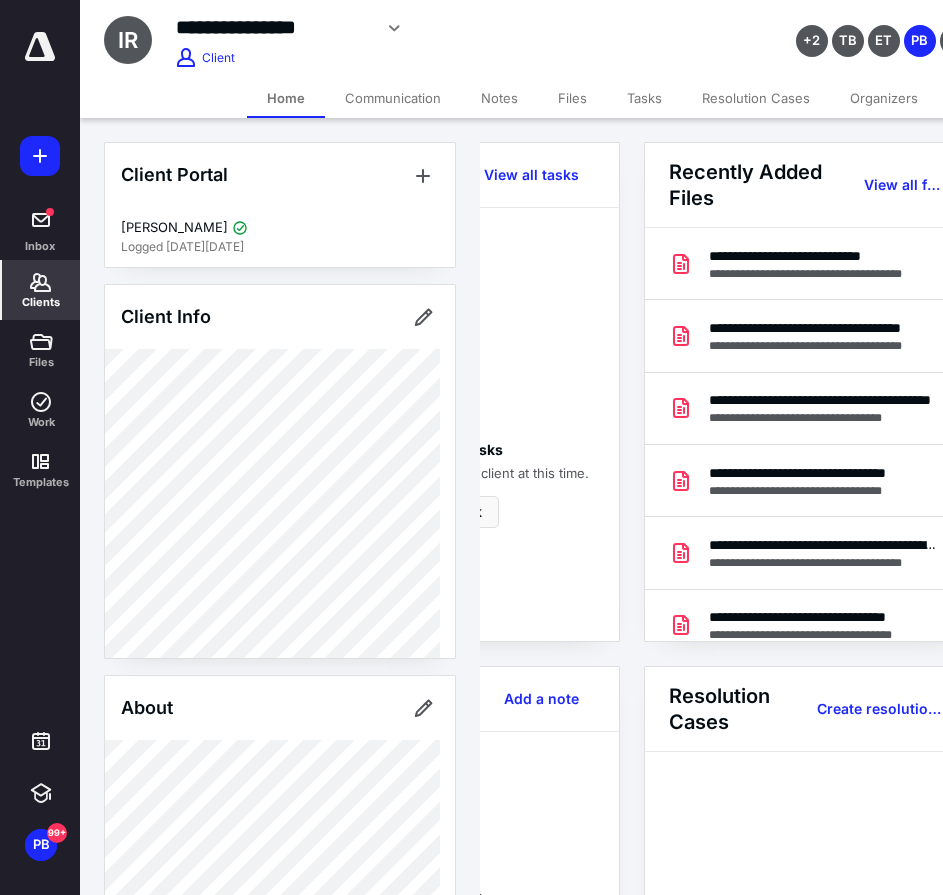 scroll, scrollTop: 0, scrollLeft: 236, axis: horizontal 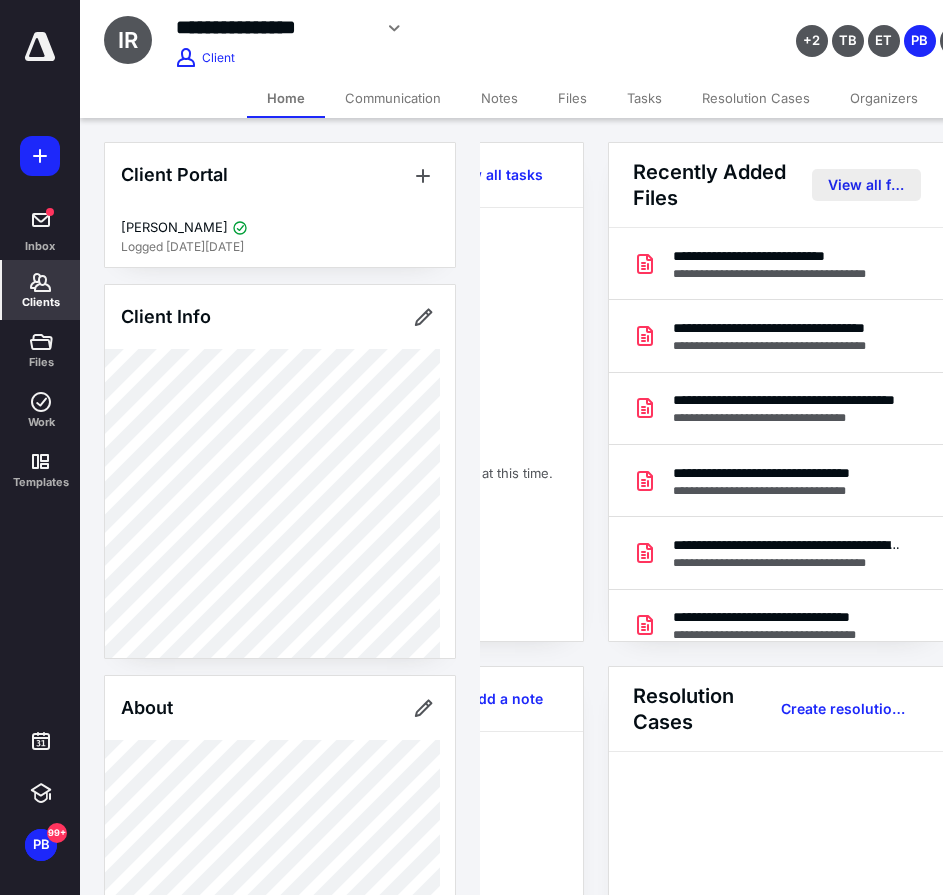 click on "View all files" at bounding box center (866, 185) 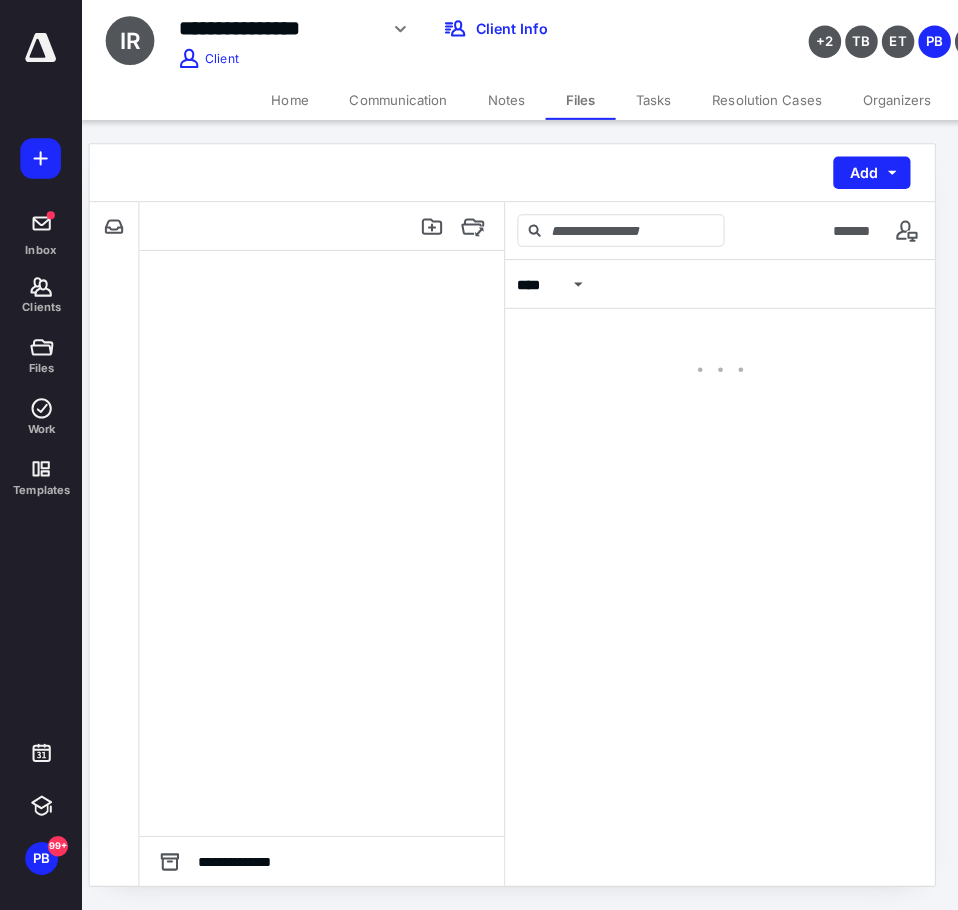 scroll, scrollTop: 0, scrollLeft: 0, axis: both 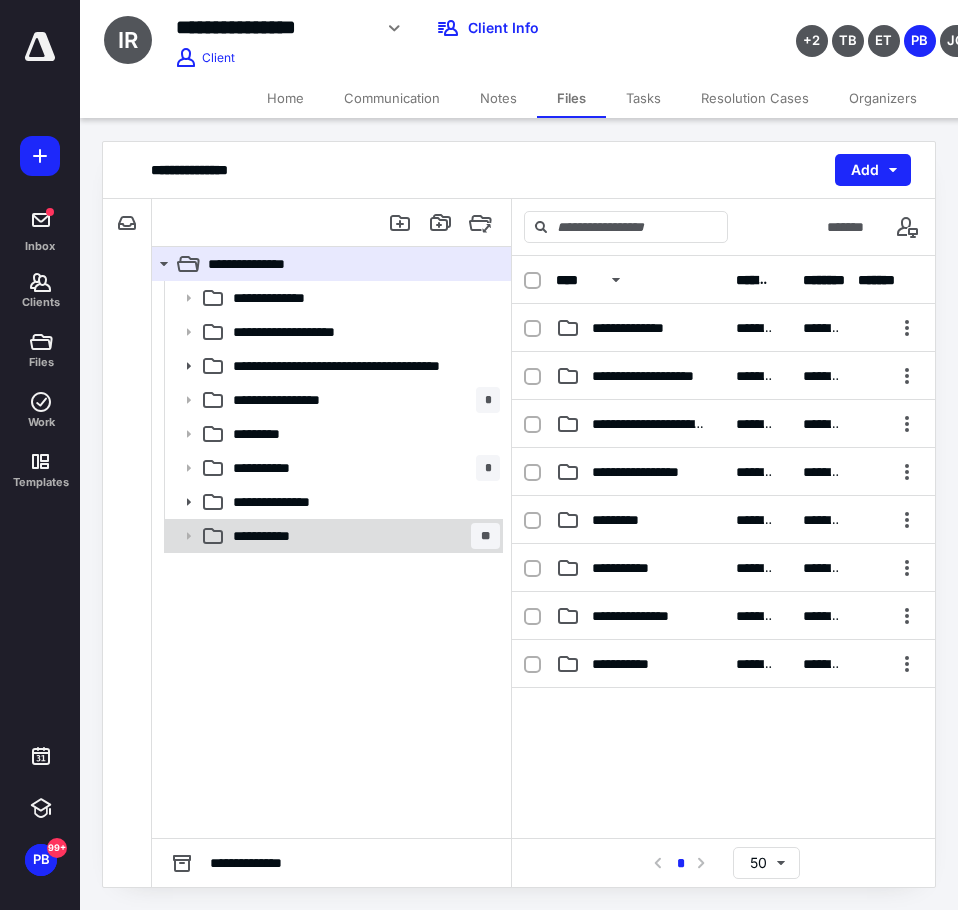 click on "**********" at bounding box center (362, 536) 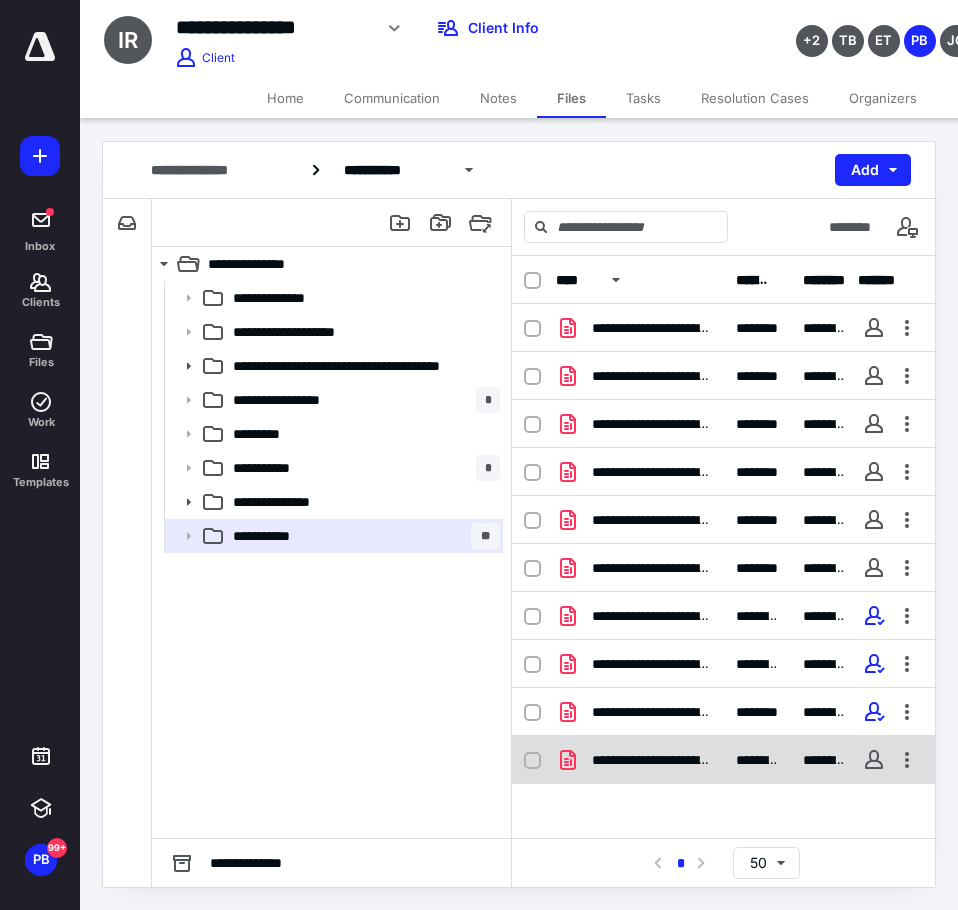 click on "**********" at bounding box center (723, 760) 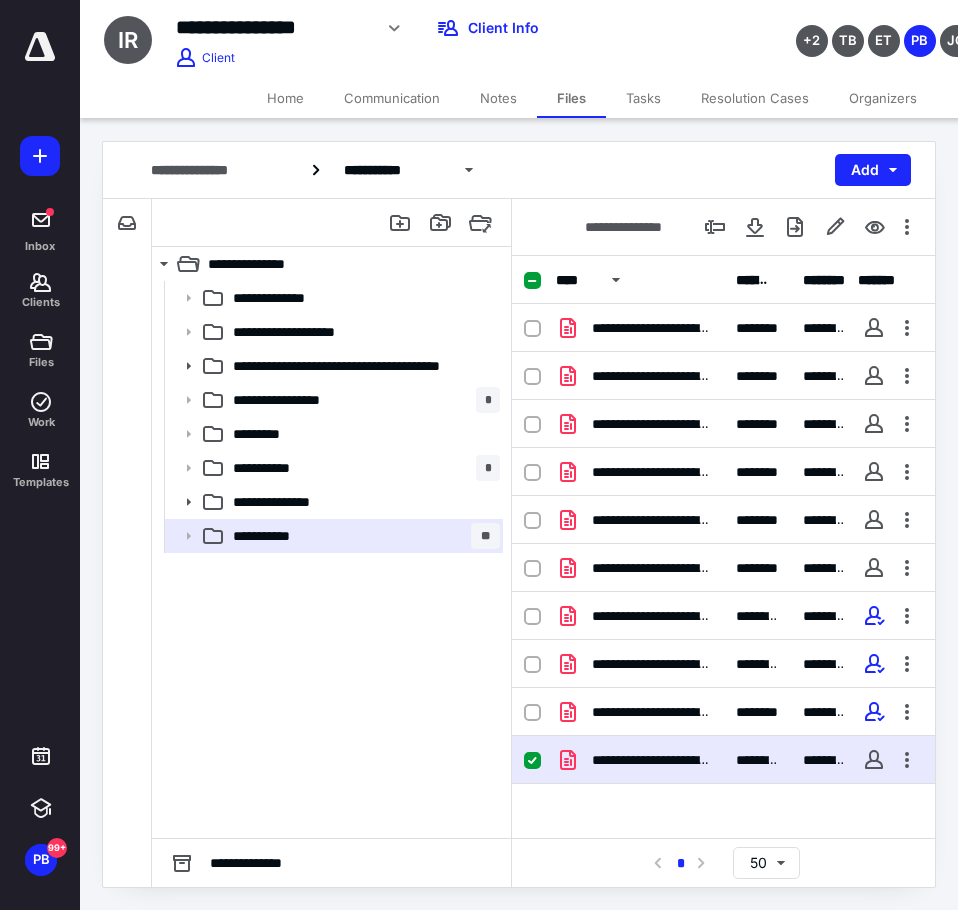 click on "**********" at bounding box center (723, 760) 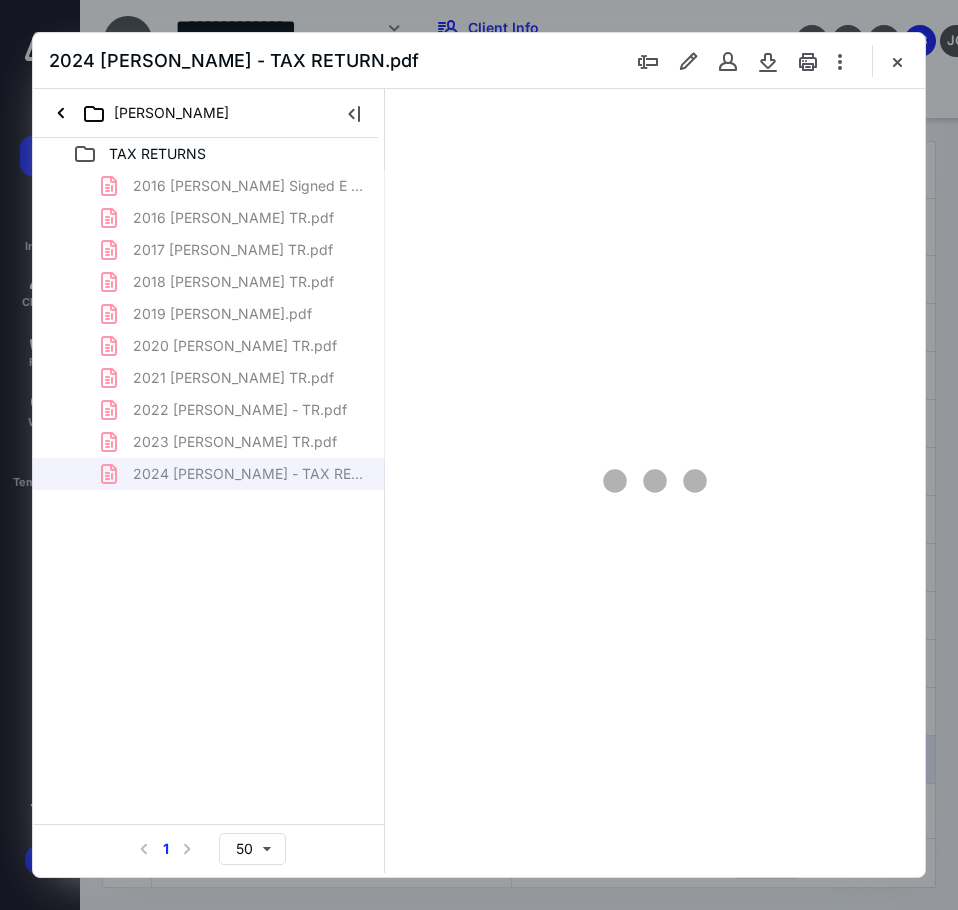 scroll, scrollTop: 0, scrollLeft: 0, axis: both 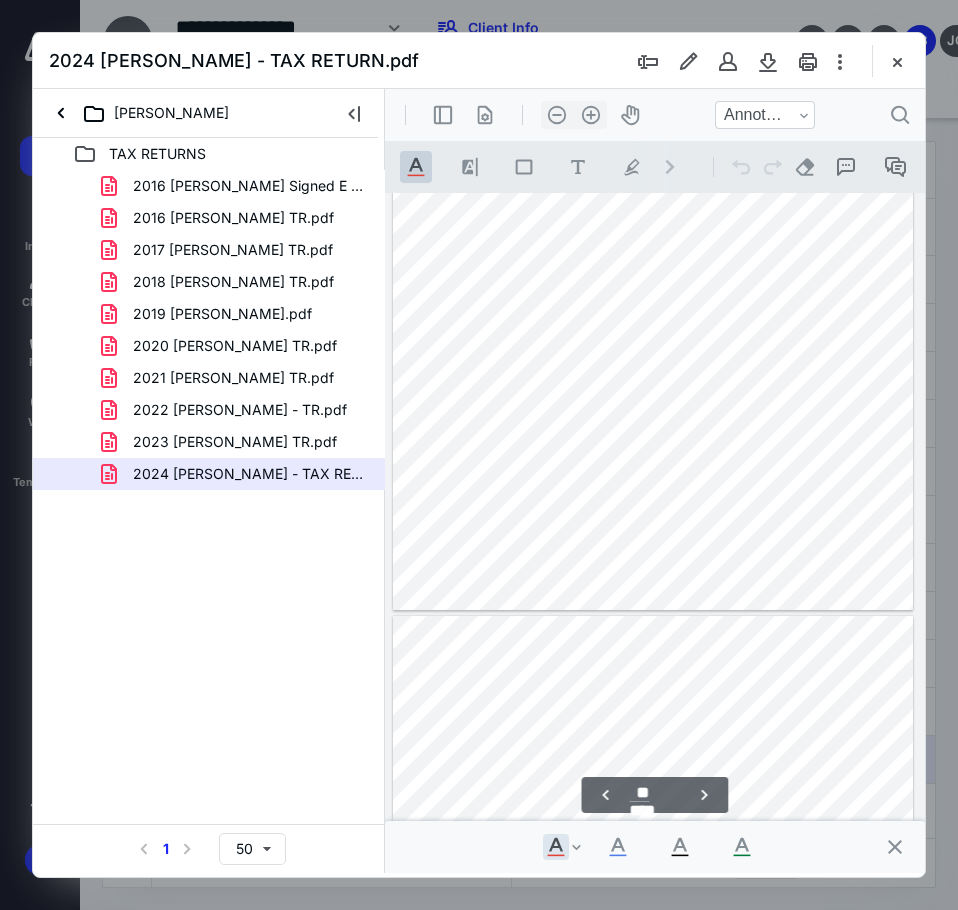 type on "**" 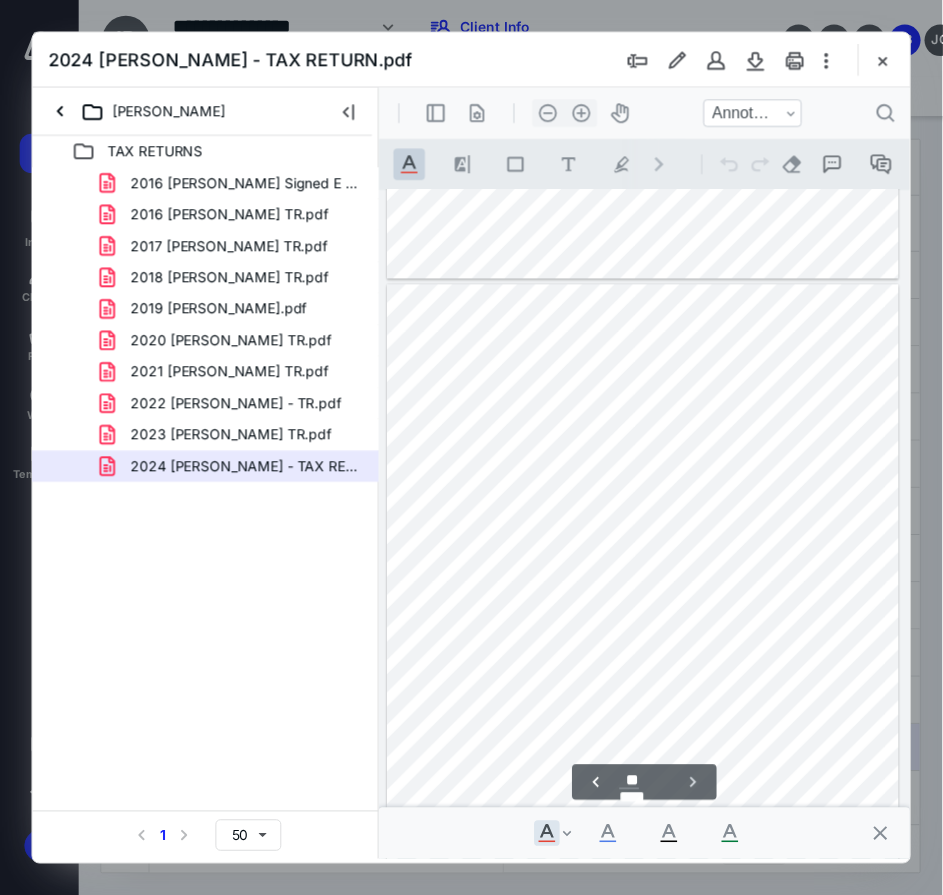 scroll, scrollTop: 16295, scrollLeft: 0, axis: vertical 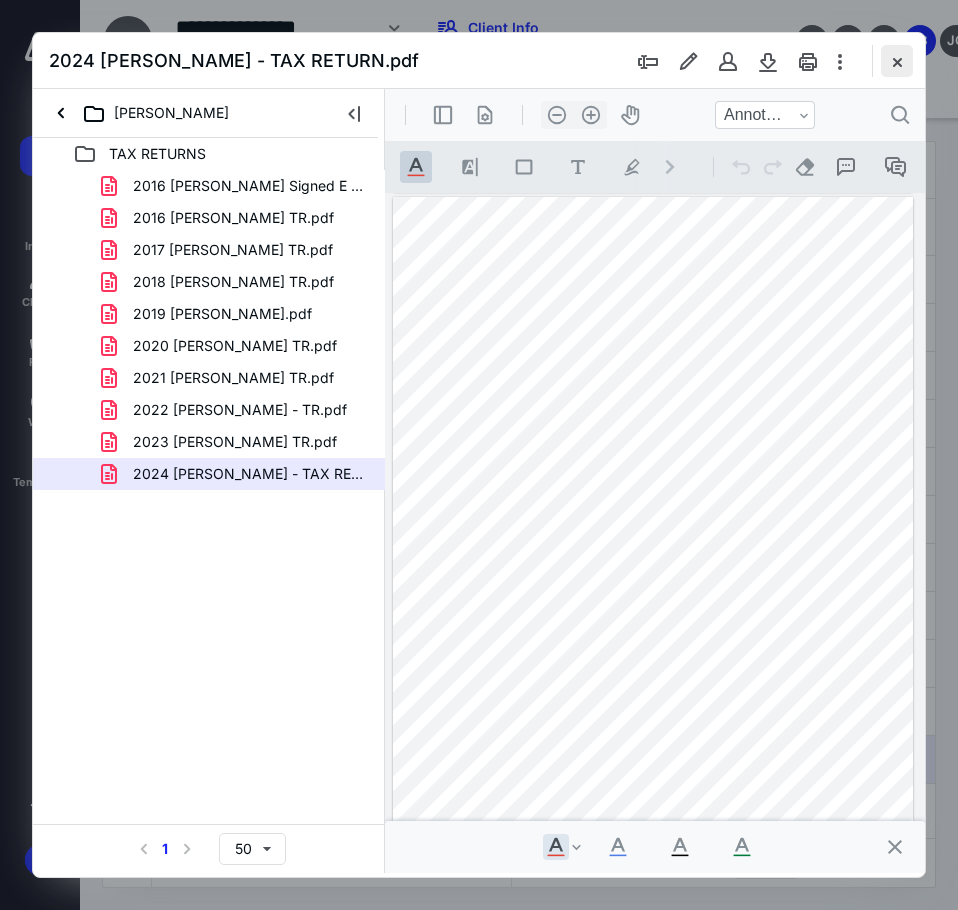 click at bounding box center [897, 61] 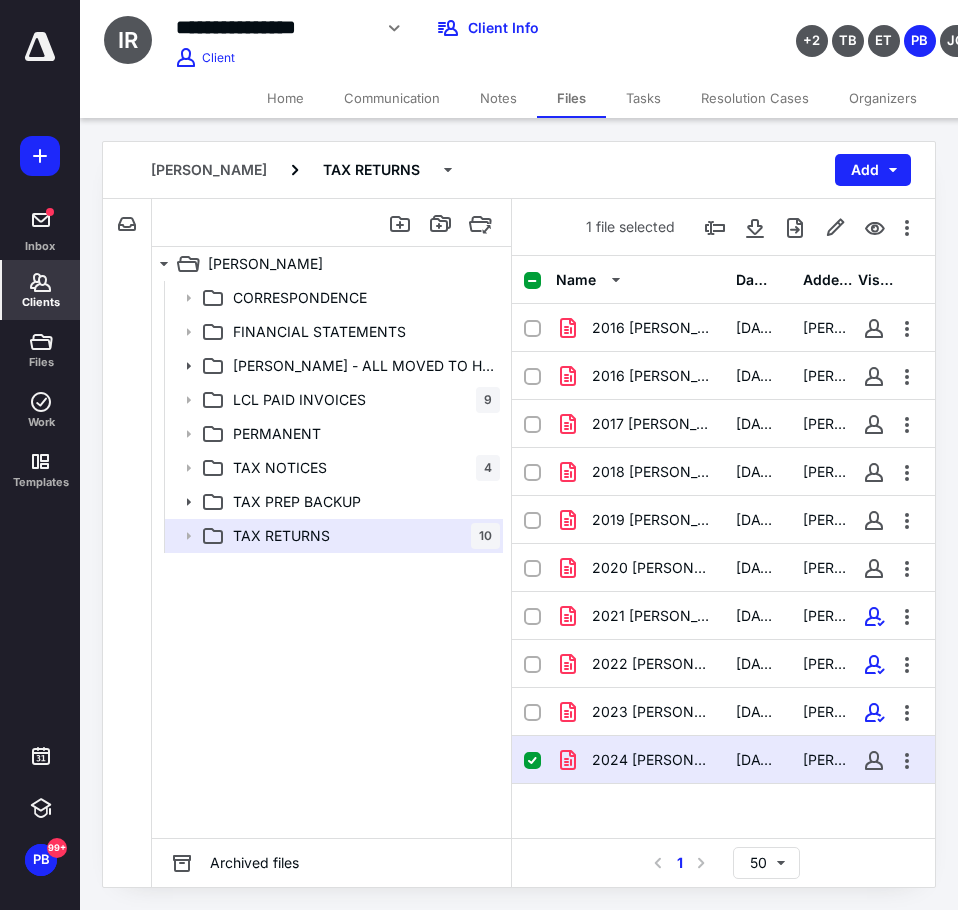 click on "Clients" at bounding box center [41, 302] 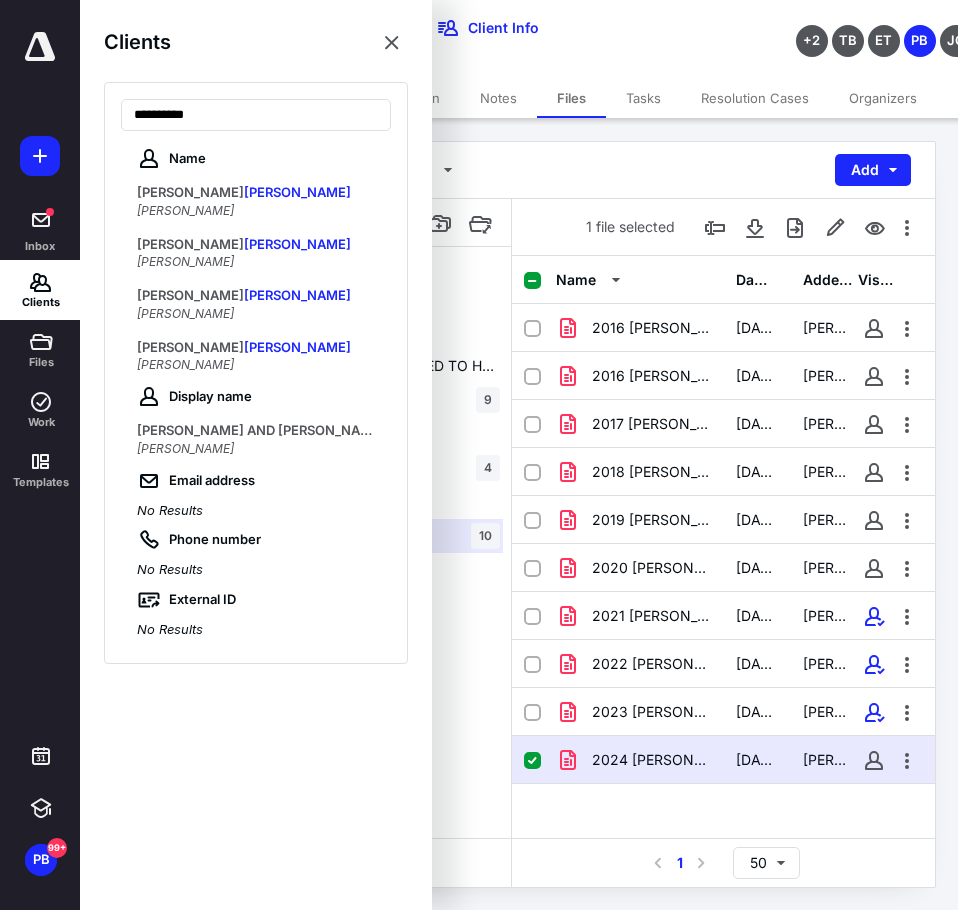 type on "**********" 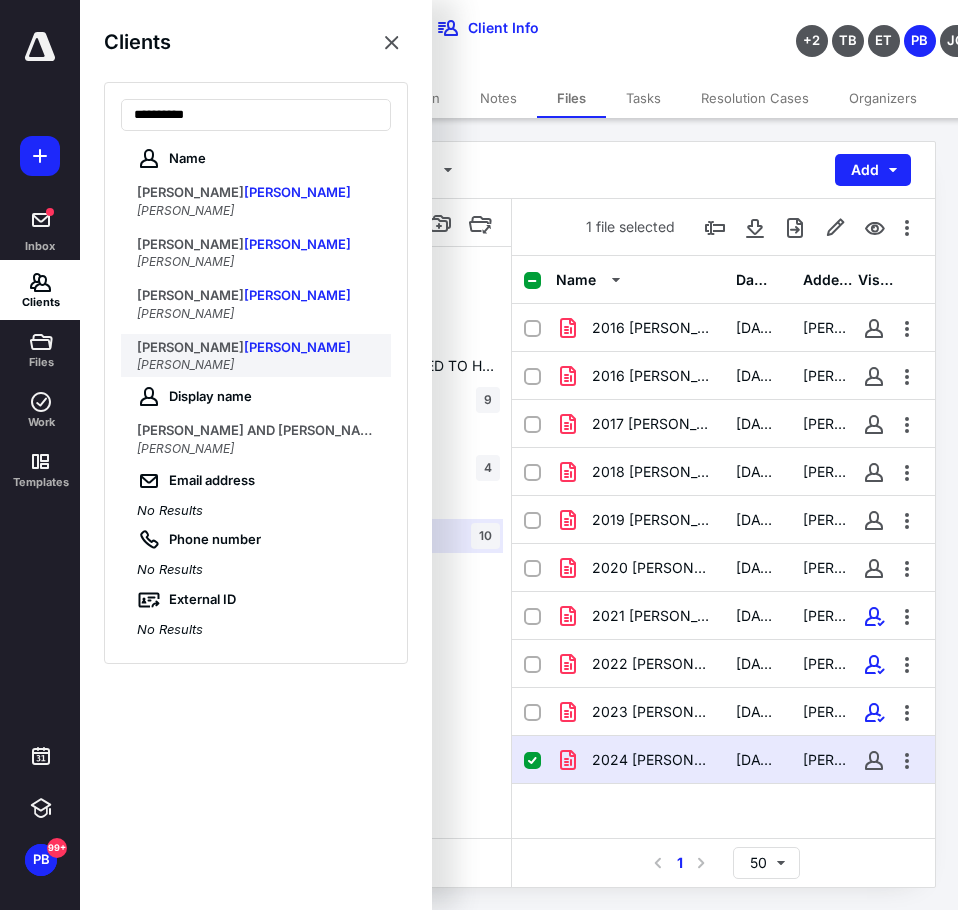 click on "SIDNEY M  RUTHENBERG" at bounding box center (258, 348) 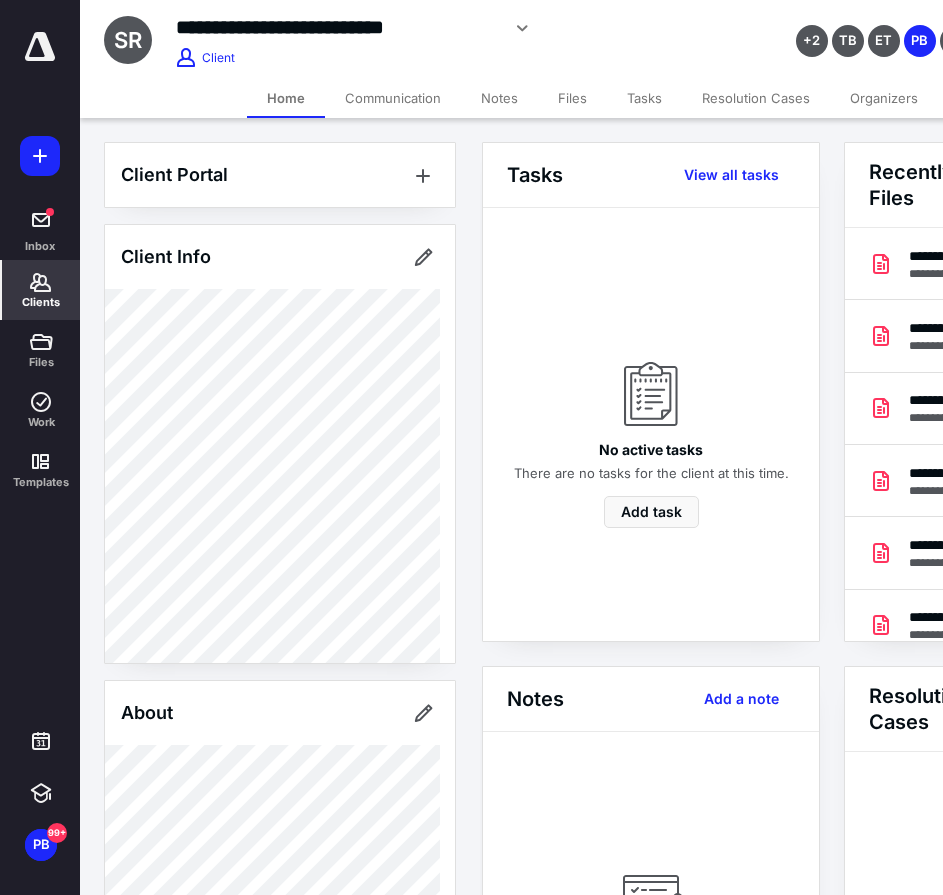 scroll, scrollTop: 0, scrollLeft: 239, axis: horizontal 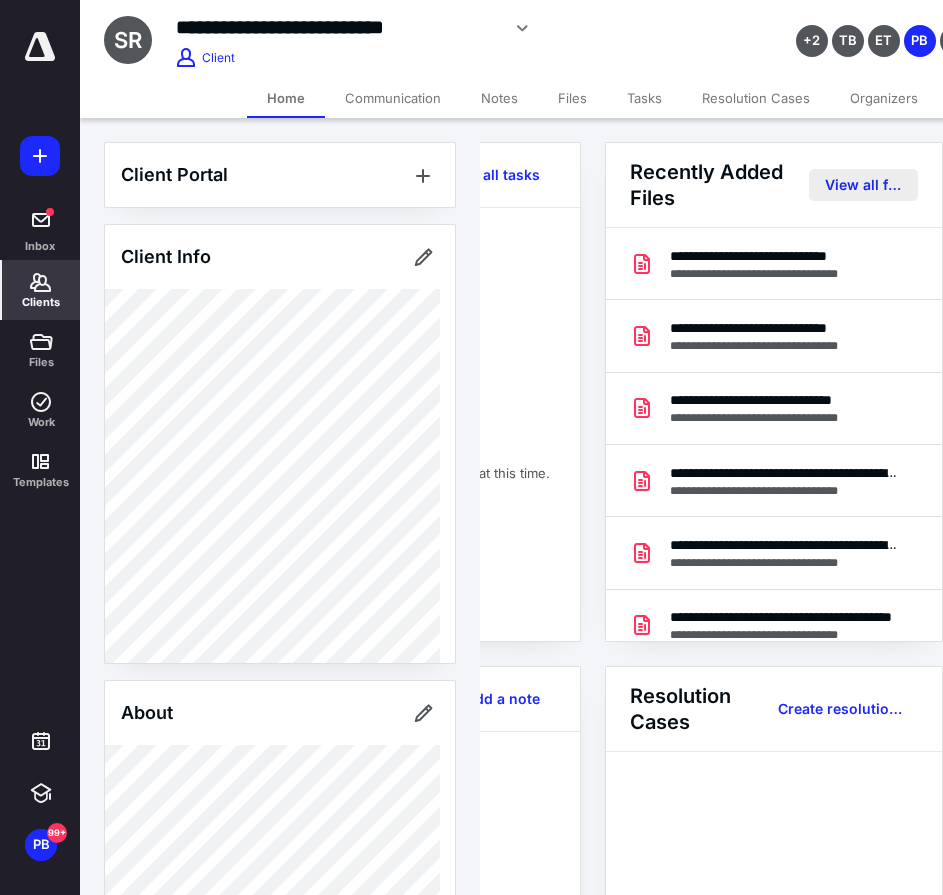 click on "View all files" at bounding box center [863, 185] 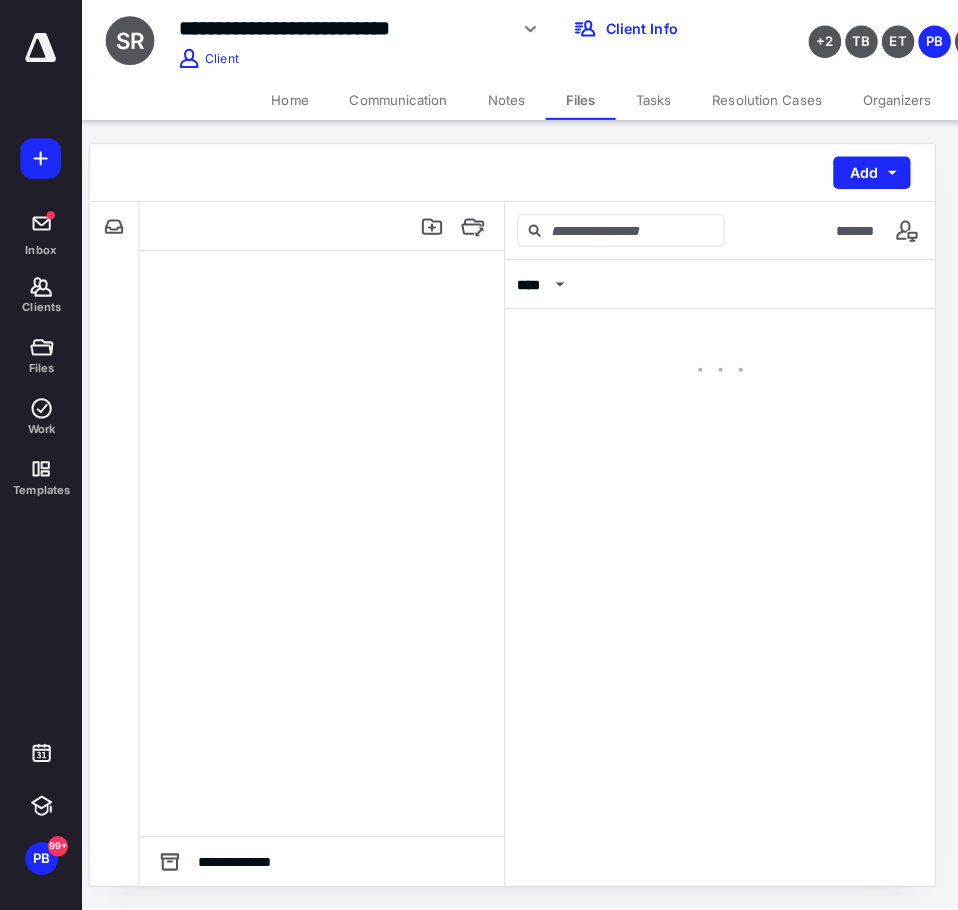 scroll, scrollTop: 0, scrollLeft: 0, axis: both 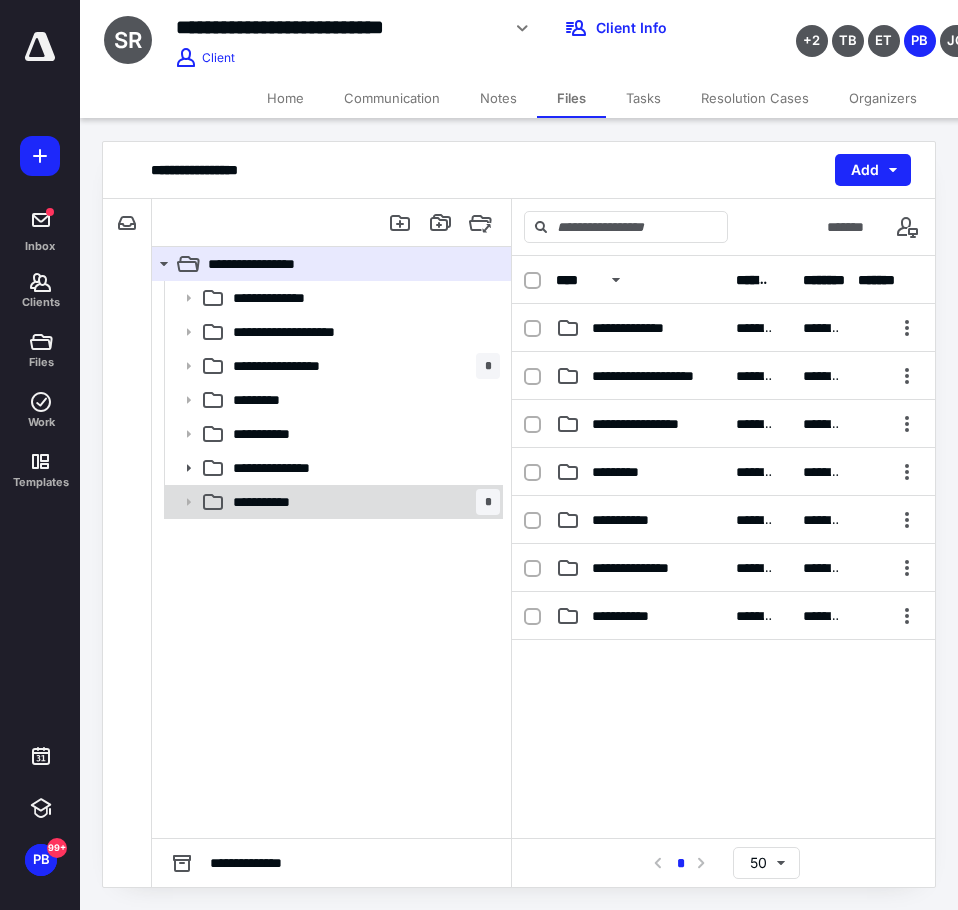 click on "**********" at bounding box center (281, 502) 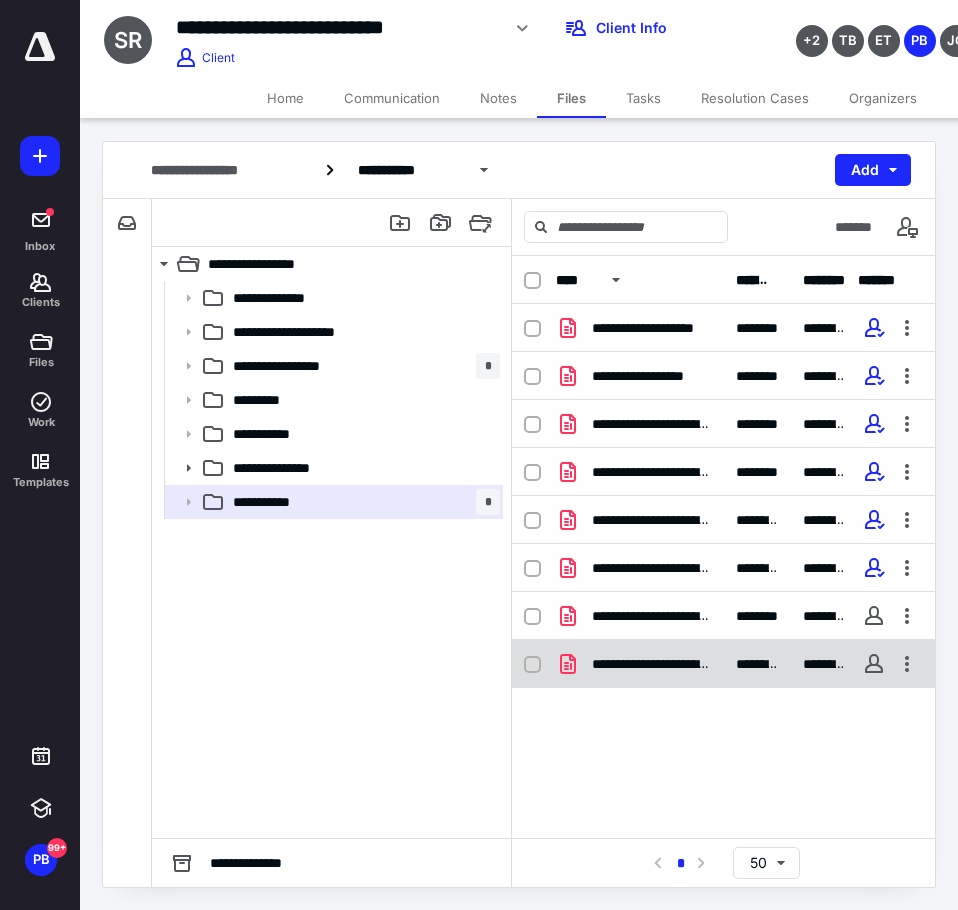 click on "**********" at bounding box center [723, 664] 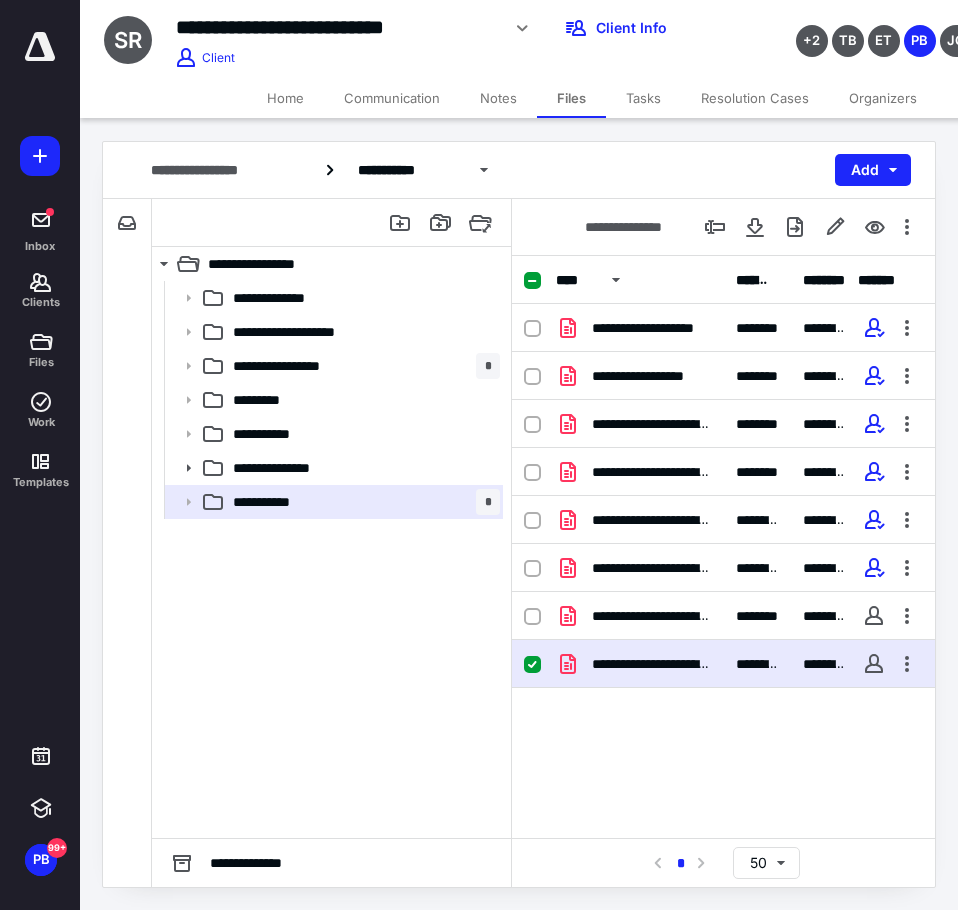 click on "**********" at bounding box center (723, 664) 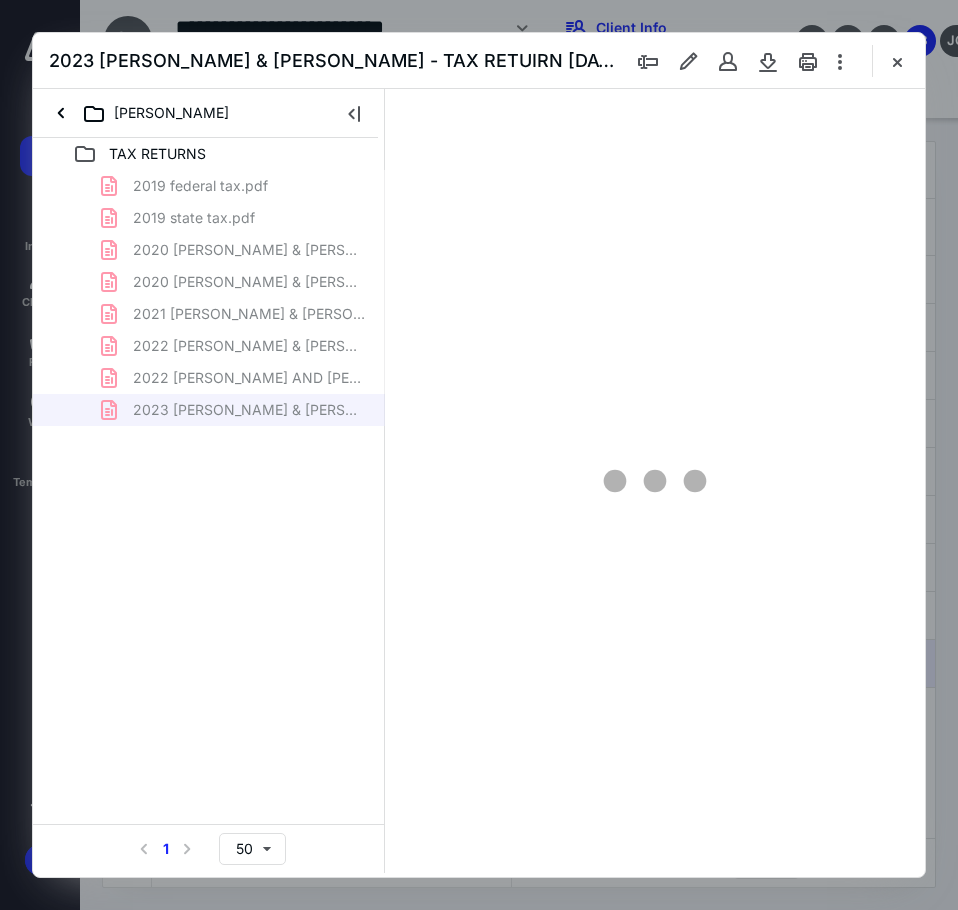 scroll, scrollTop: 0, scrollLeft: 0, axis: both 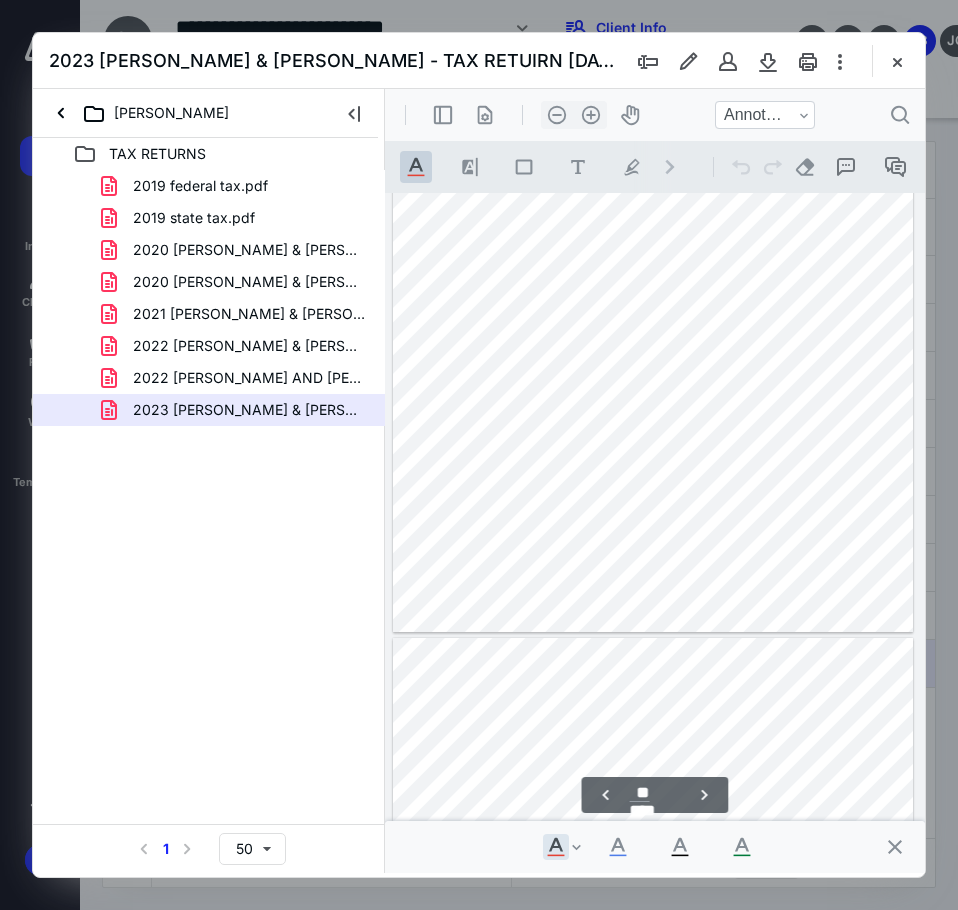 type on "**" 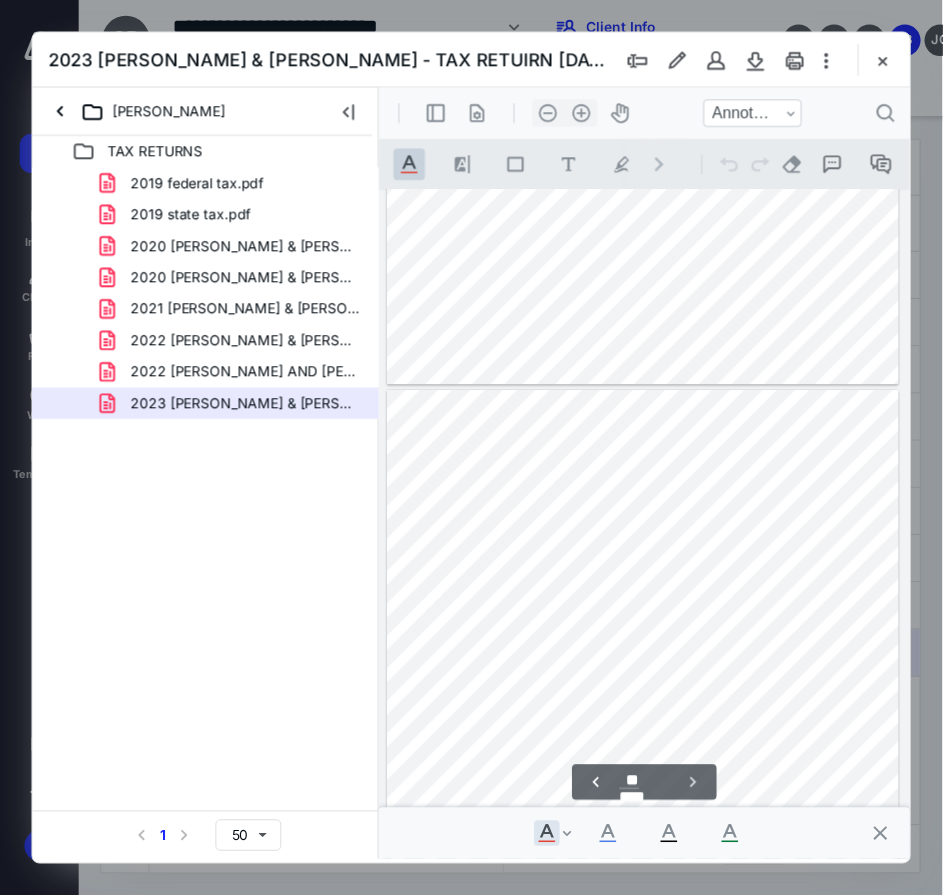 scroll, scrollTop: 21048, scrollLeft: 0, axis: vertical 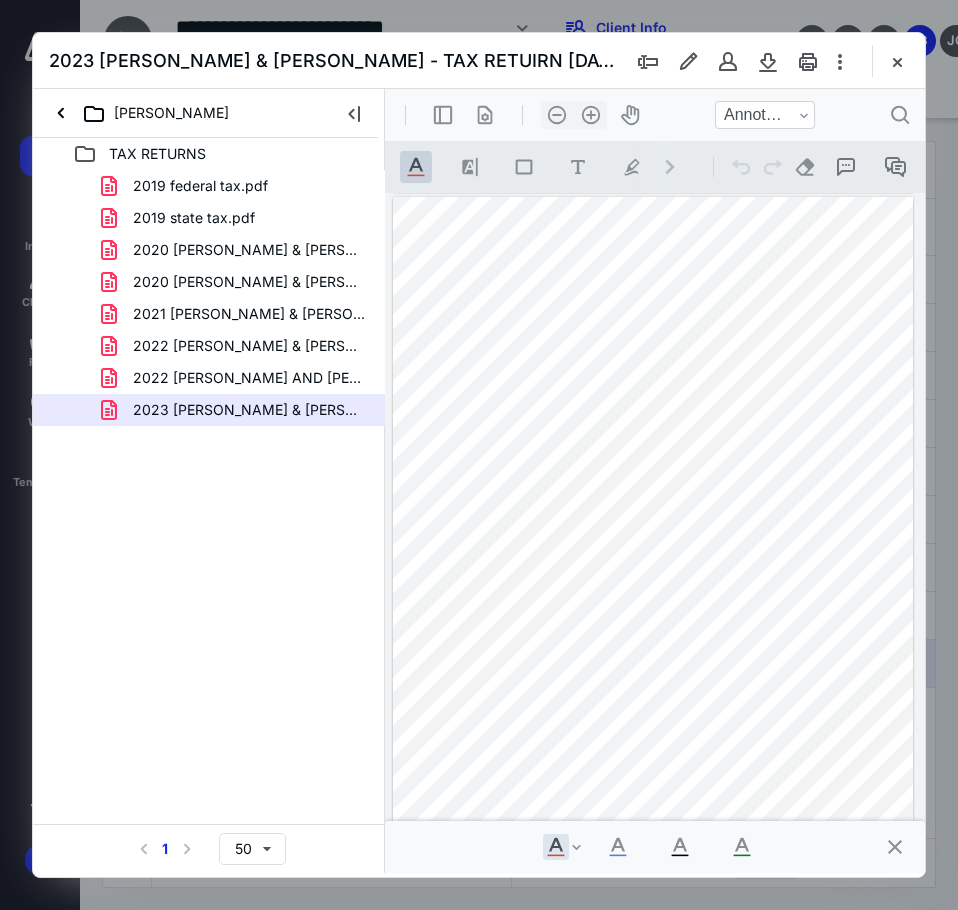 click on "2023 RUTHENBERG, SIDNEY & REBA - TAX RETUIRN 10.08.2024.pdf" at bounding box center (479, 61) 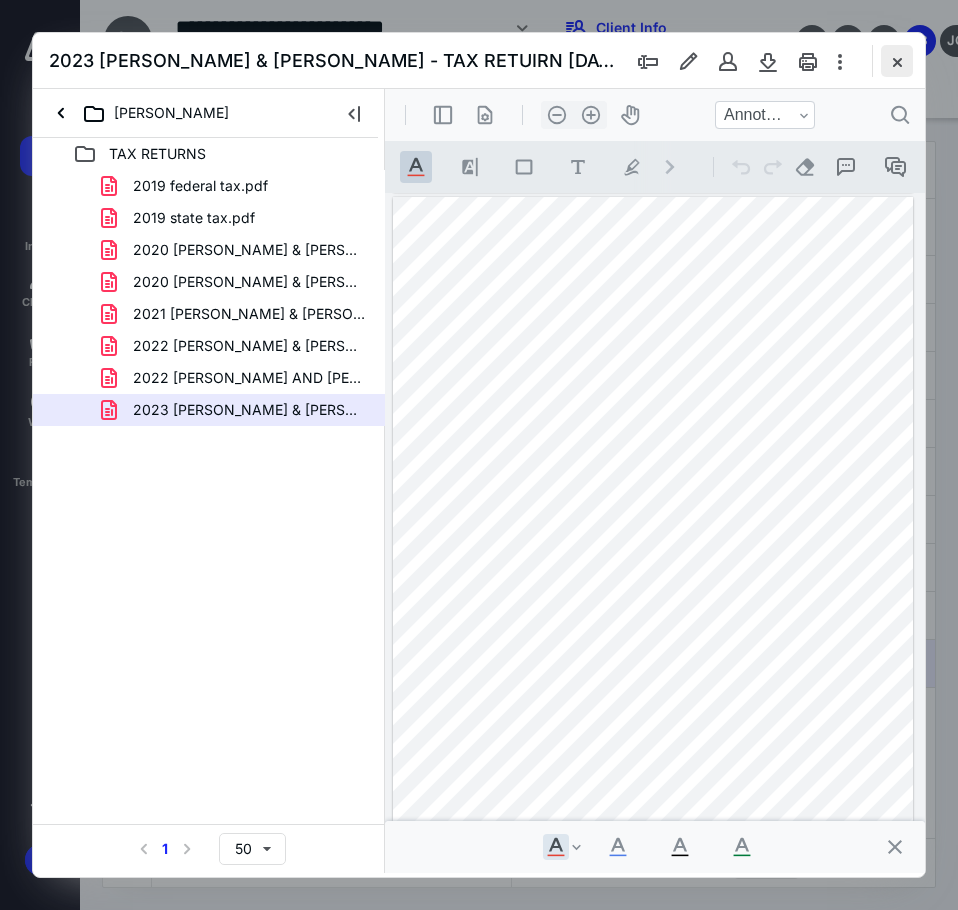 click at bounding box center [897, 61] 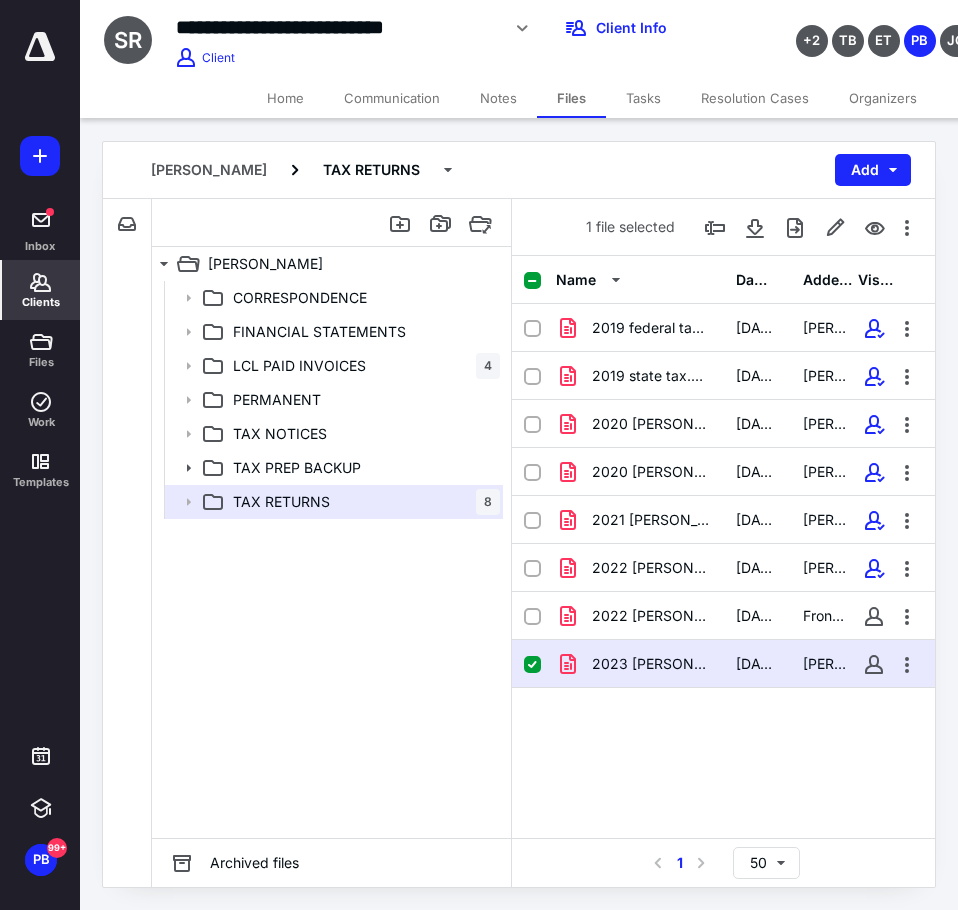 click on "Clients" at bounding box center (41, 302) 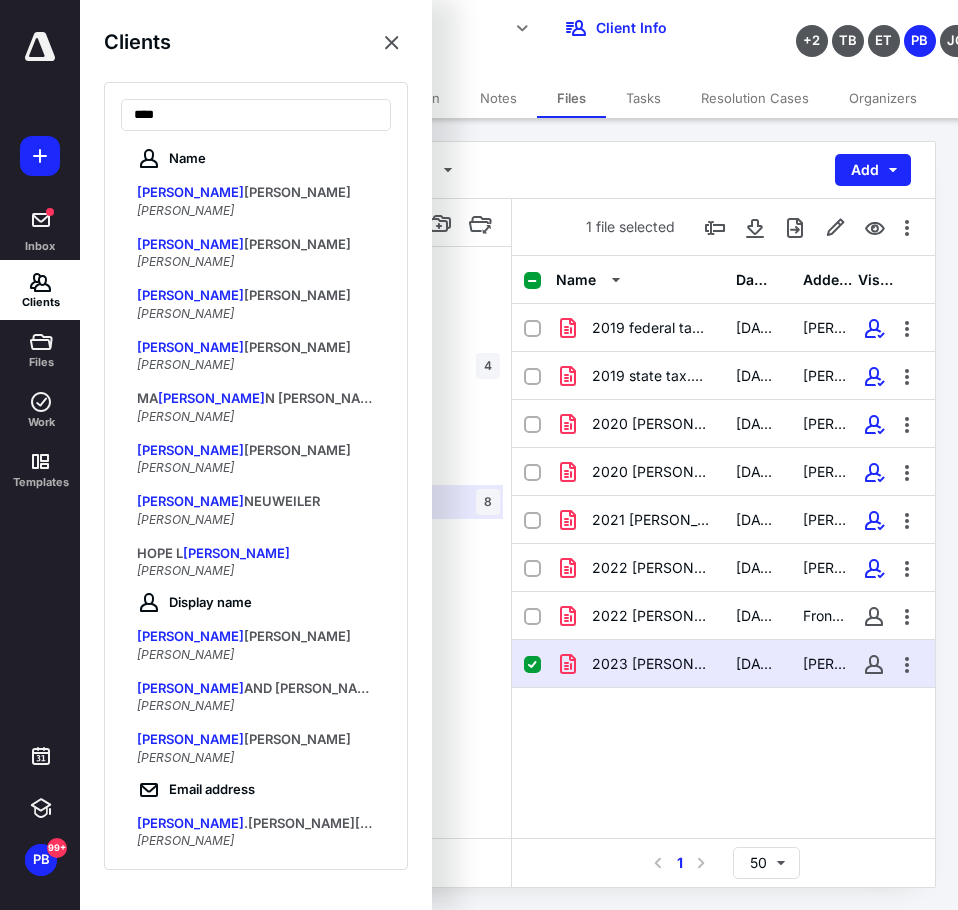 type on "****" 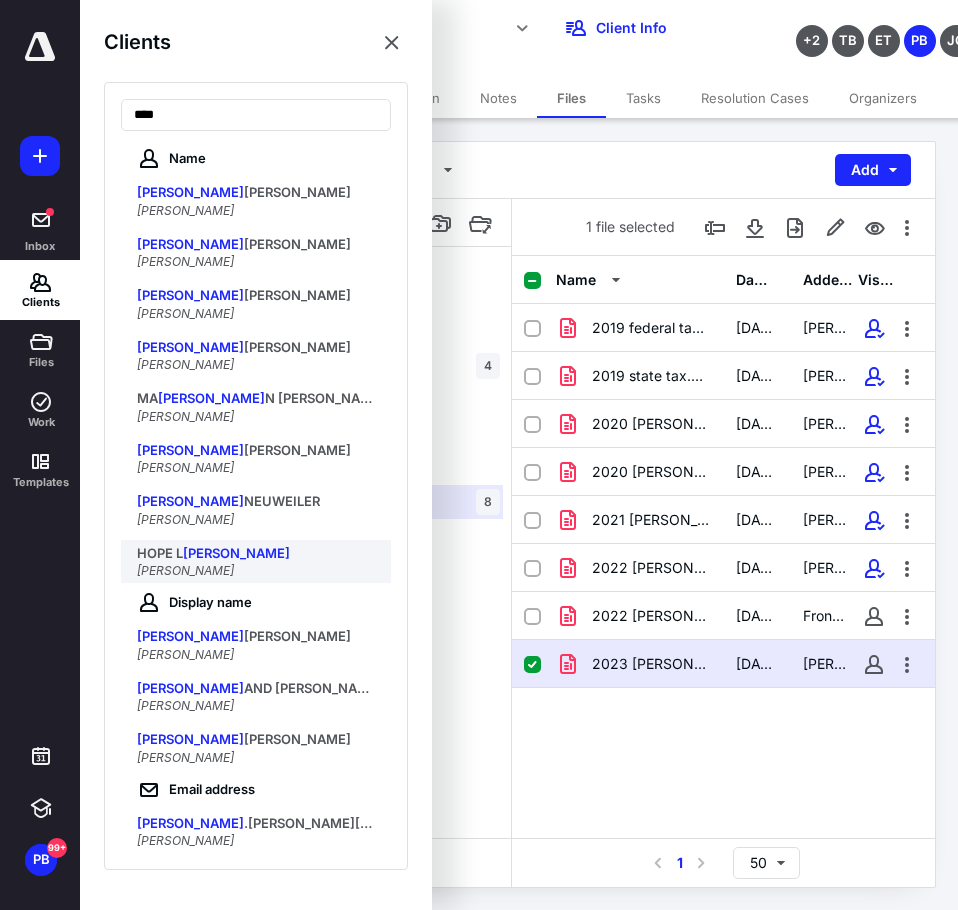 click on "RYAN" at bounding box center (236, 553) 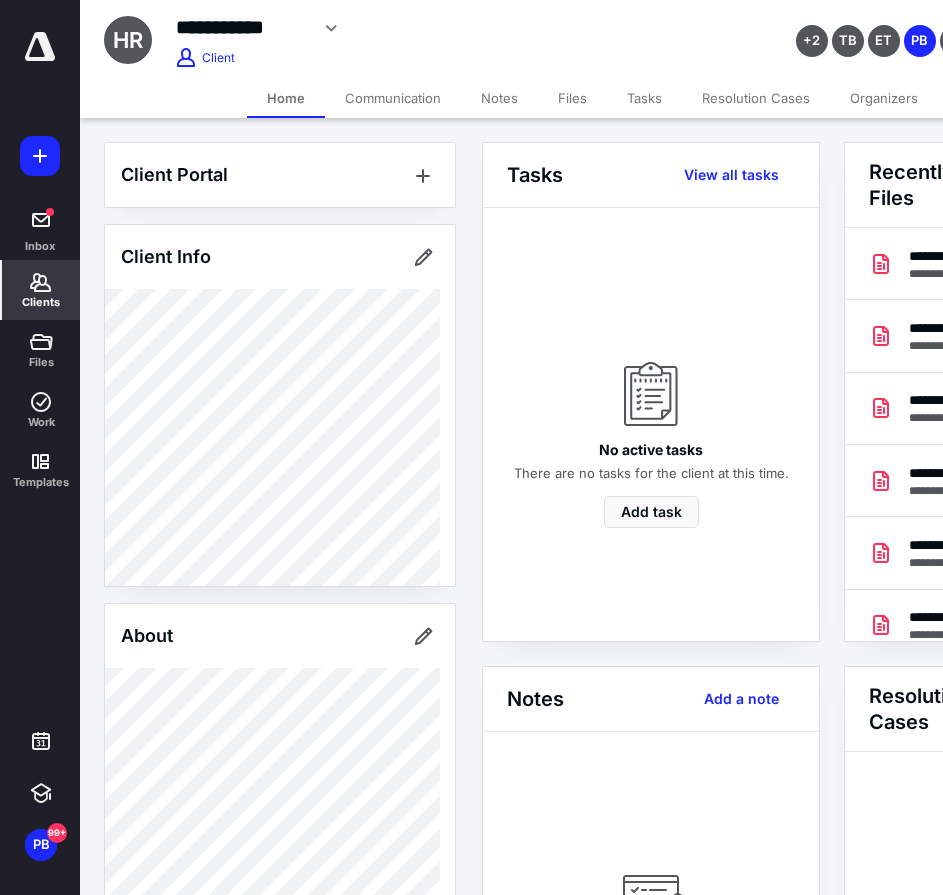 scroll, scrollTop: 0, scrollLeft: 239, axis: horizontal 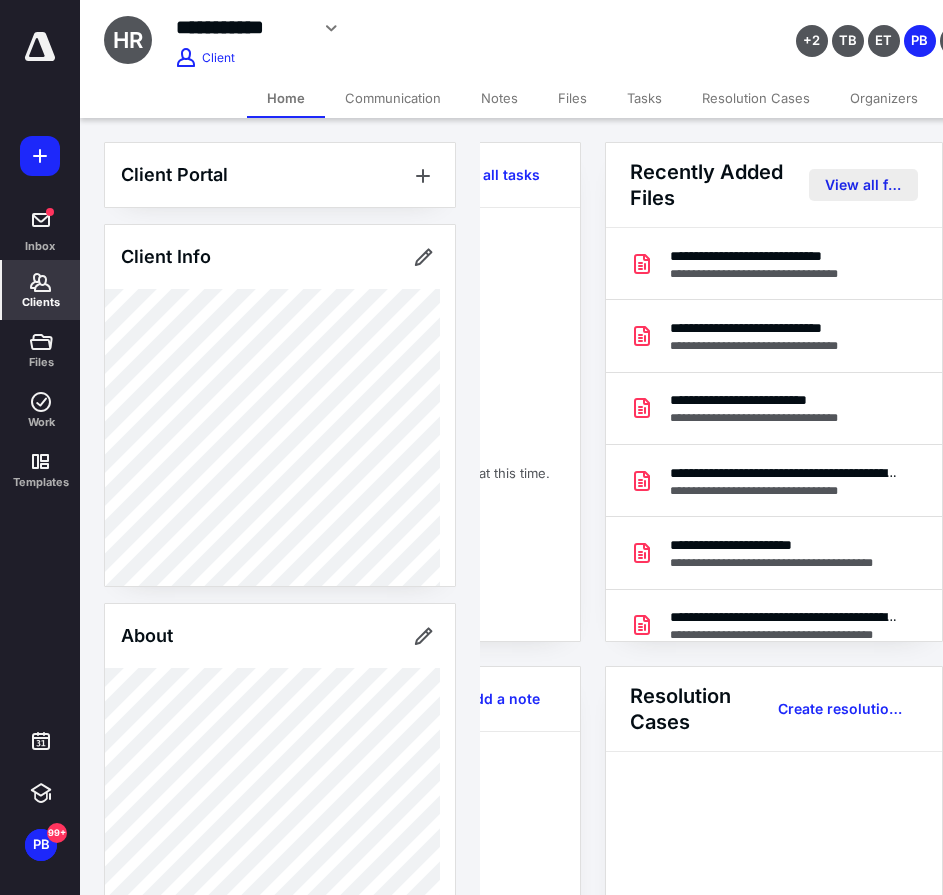 click on "View all files" at bounding box center (863, 185) 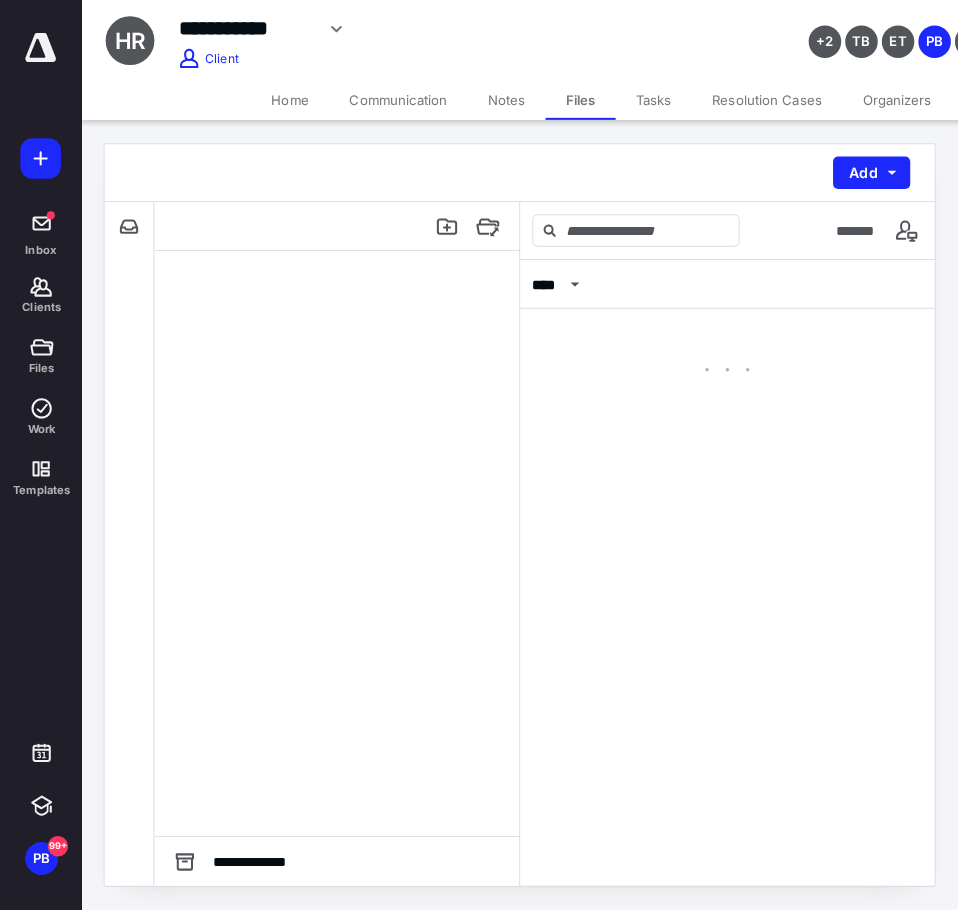 scroll, scrollTop: 0, scrollLeft: 0, axis: both 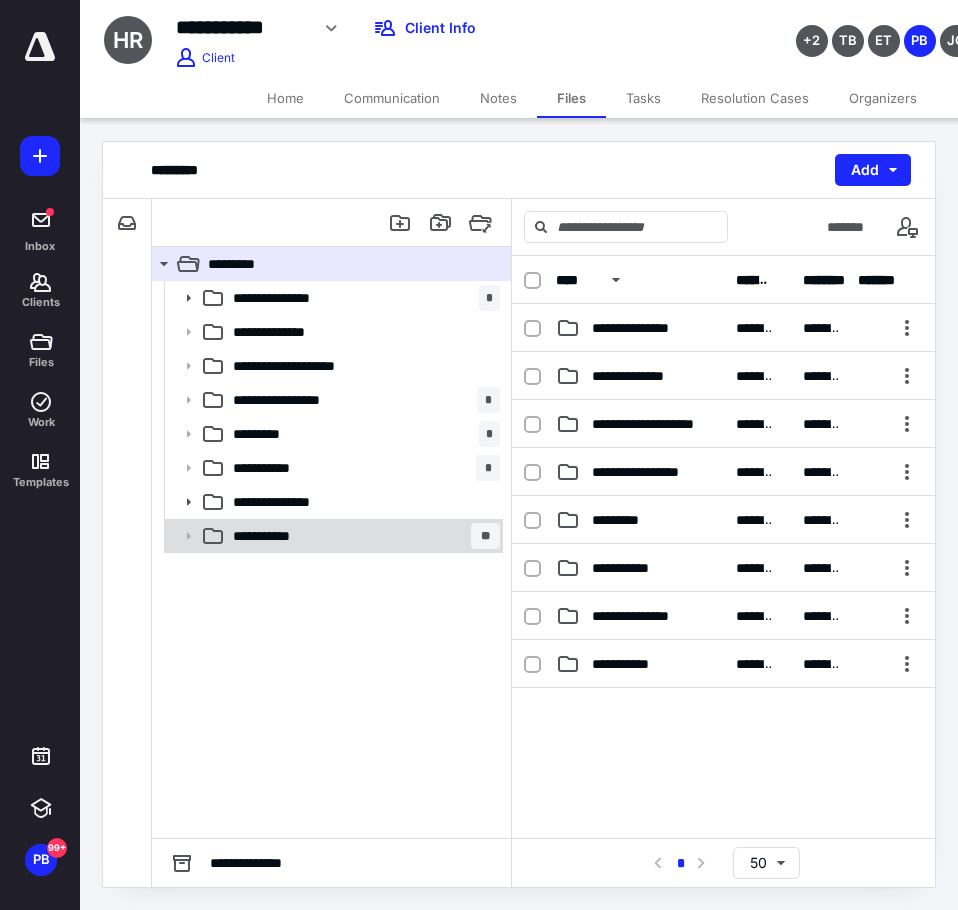 click on "**********" at bounding box center [362, 536] 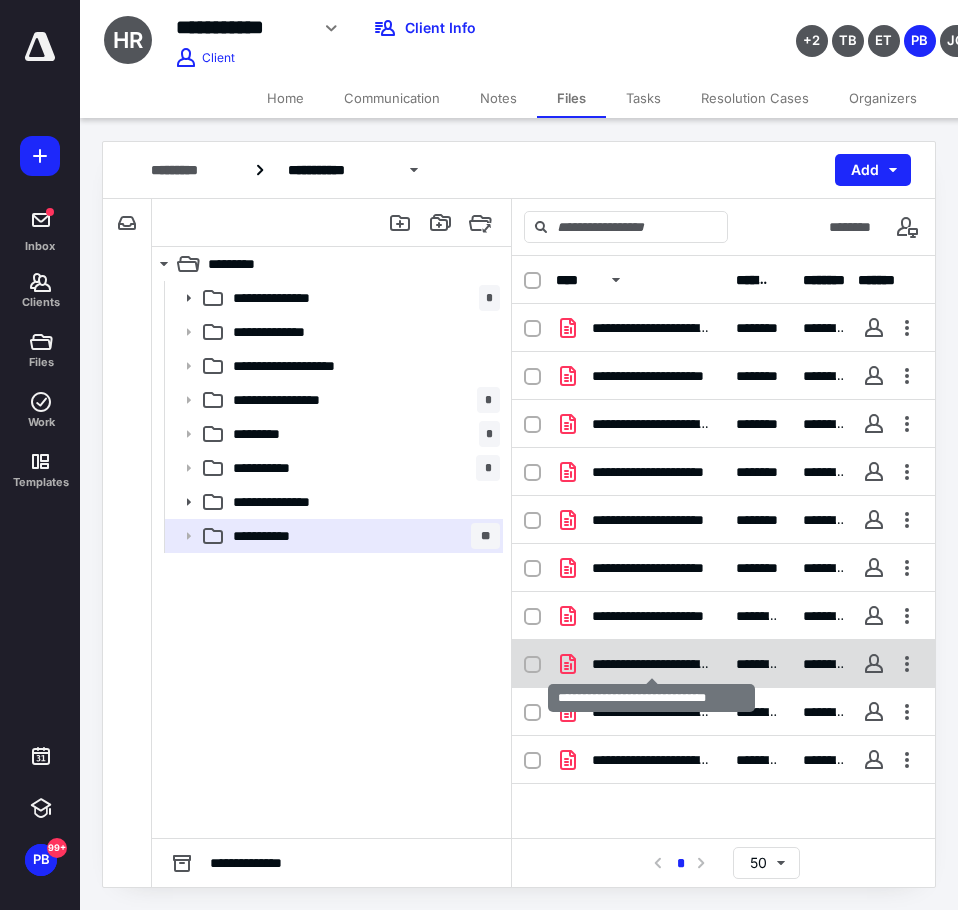 click on "**********" at bounding box center (652, 664) 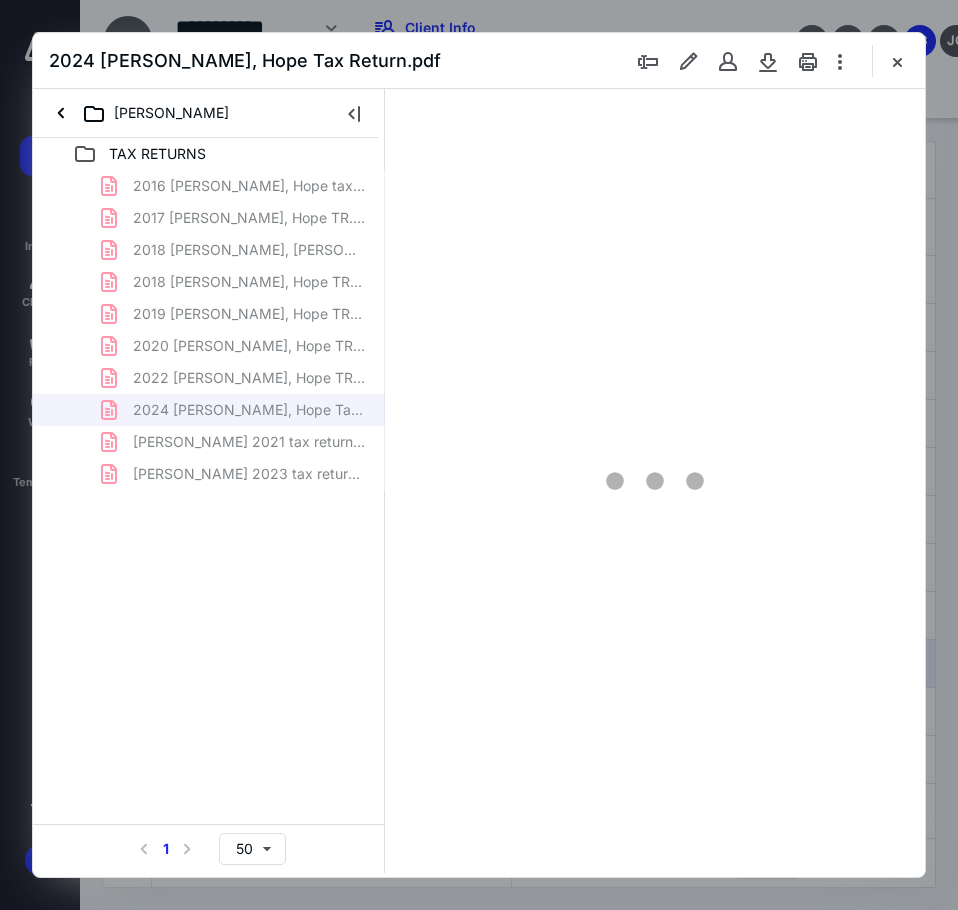 scroll, scrollTop: 0, scrollLeft: 0, axis: both 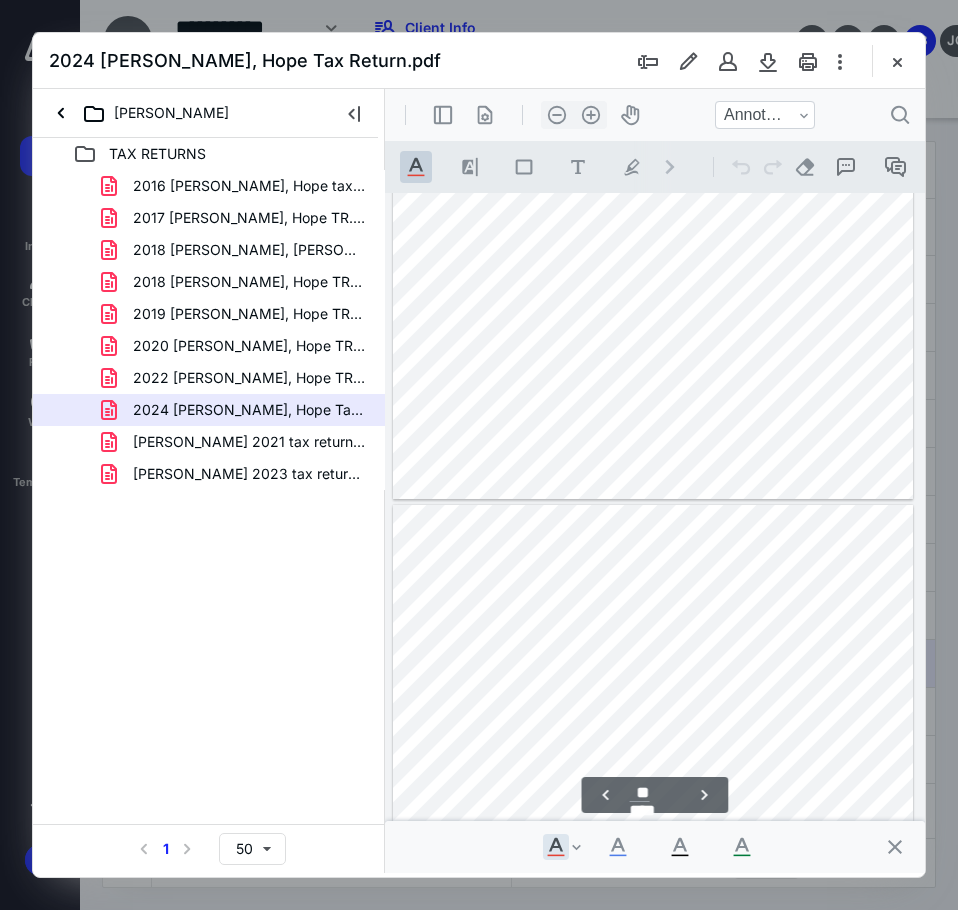 type on "**" 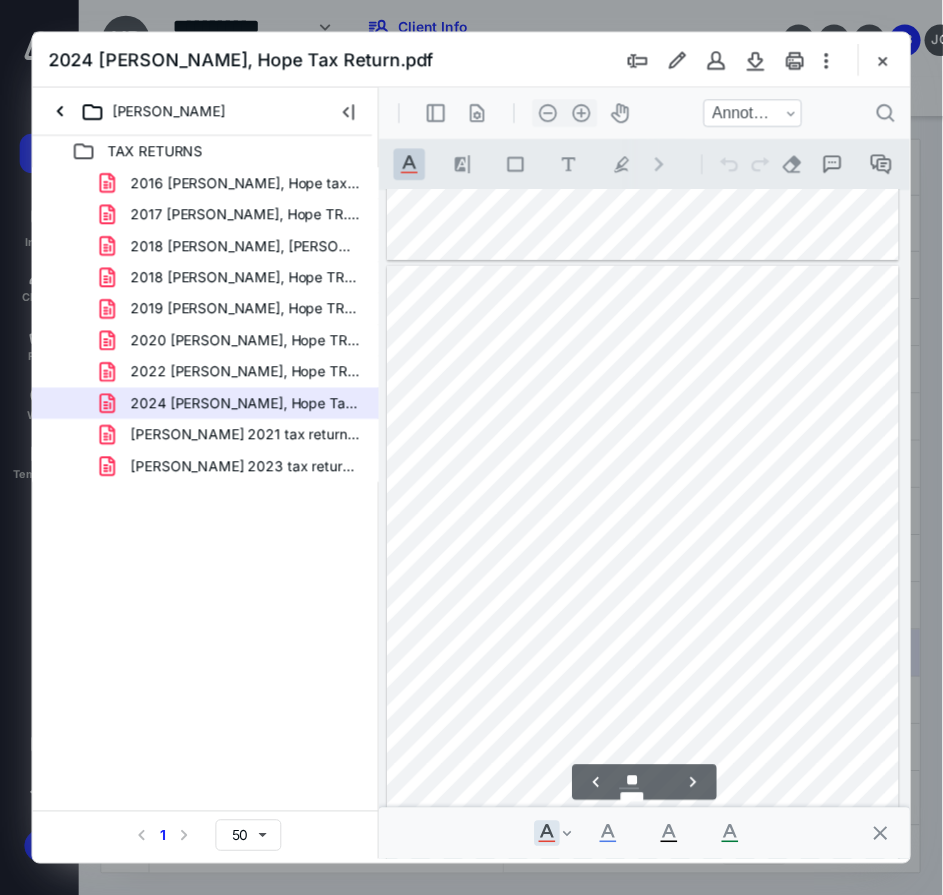scroll, scrollTop: 14674, scrollLeft: 0, axis: vertical 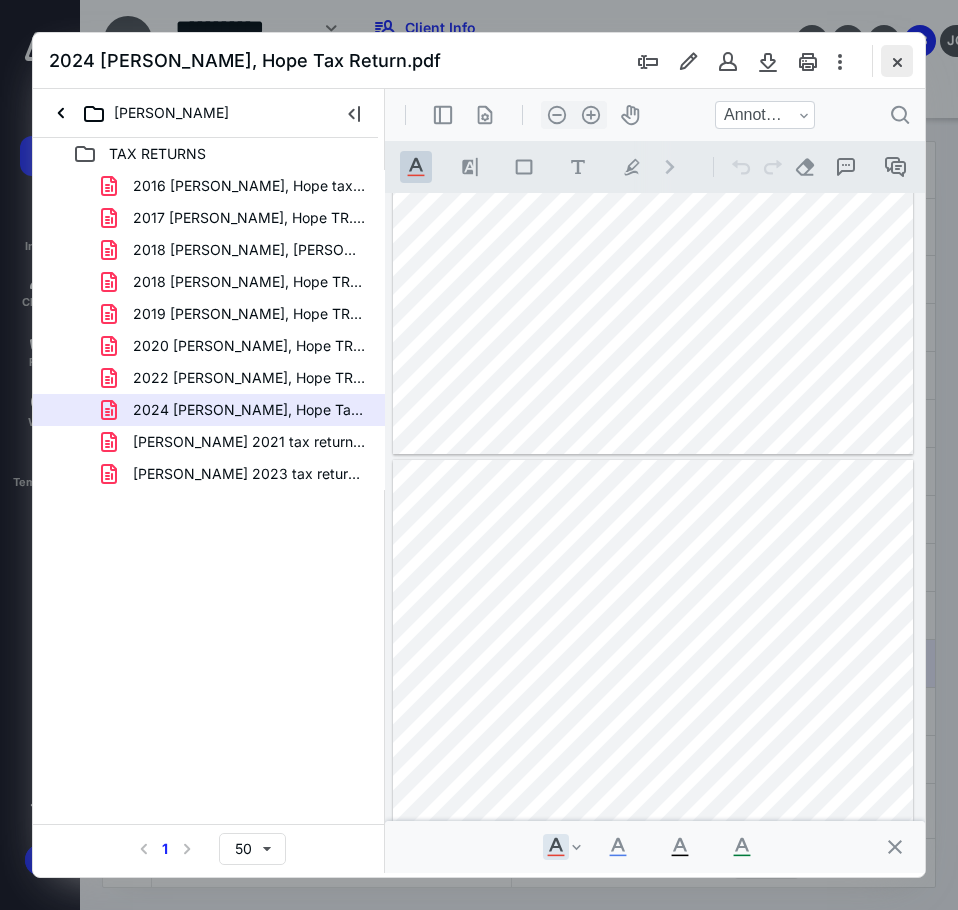 click at bounding box center (897, 61) 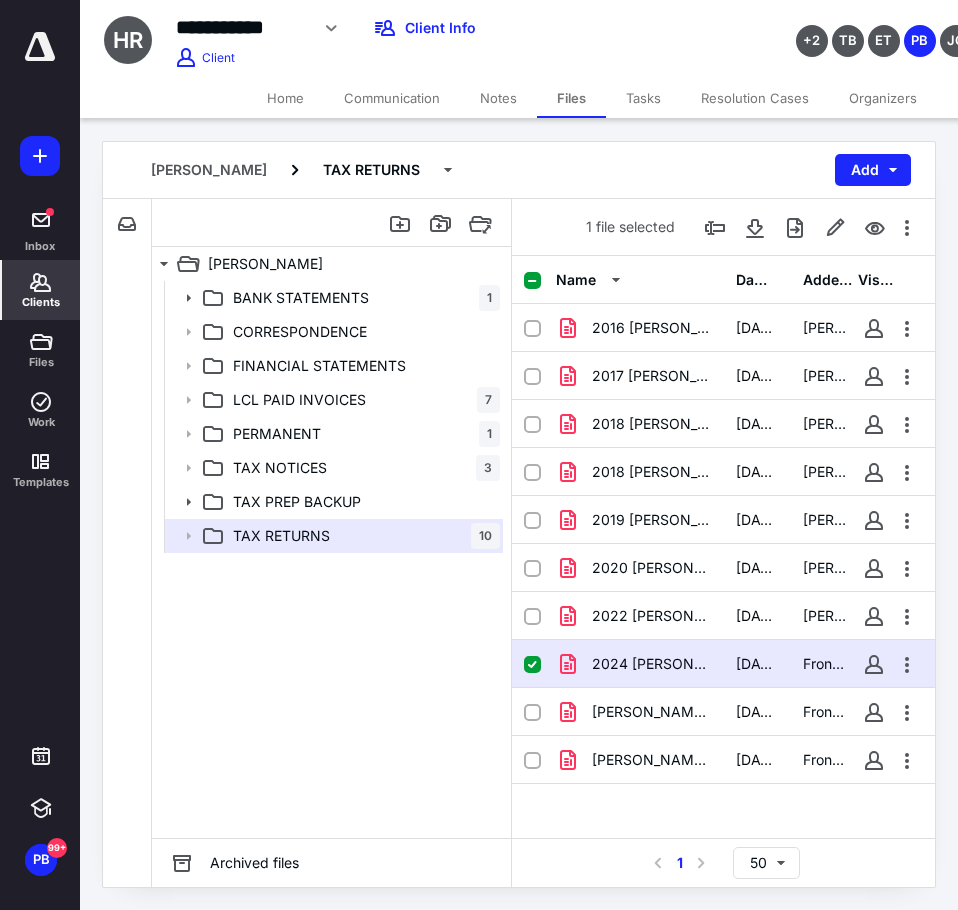 click 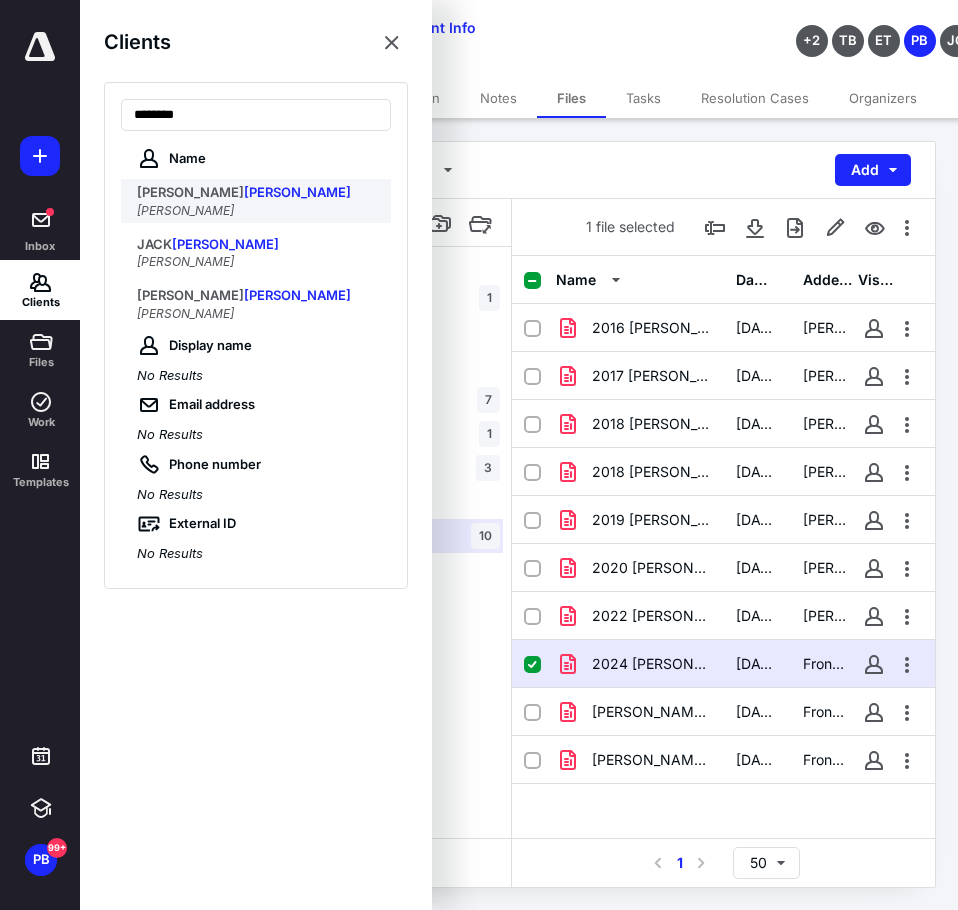type on "********" 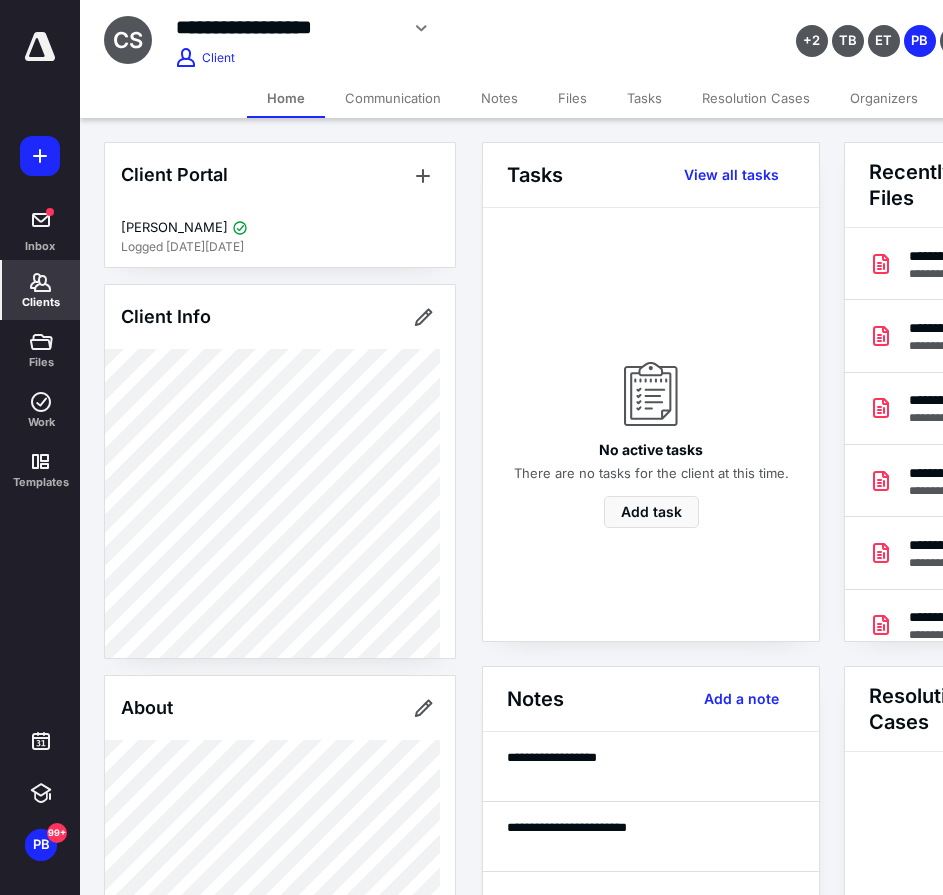 scroll, scrollTop: 0, scrollLeft: 239, axis: horizontal 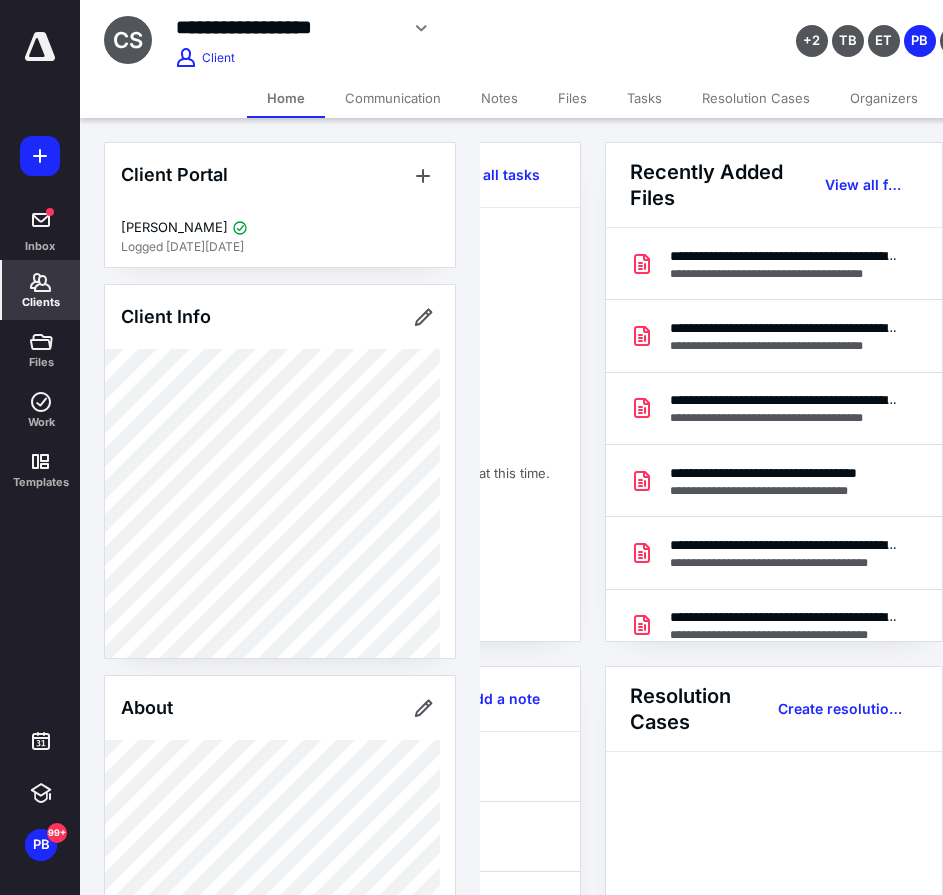 click on "Recently Added Files View all files" at bounding box center (774, 185) 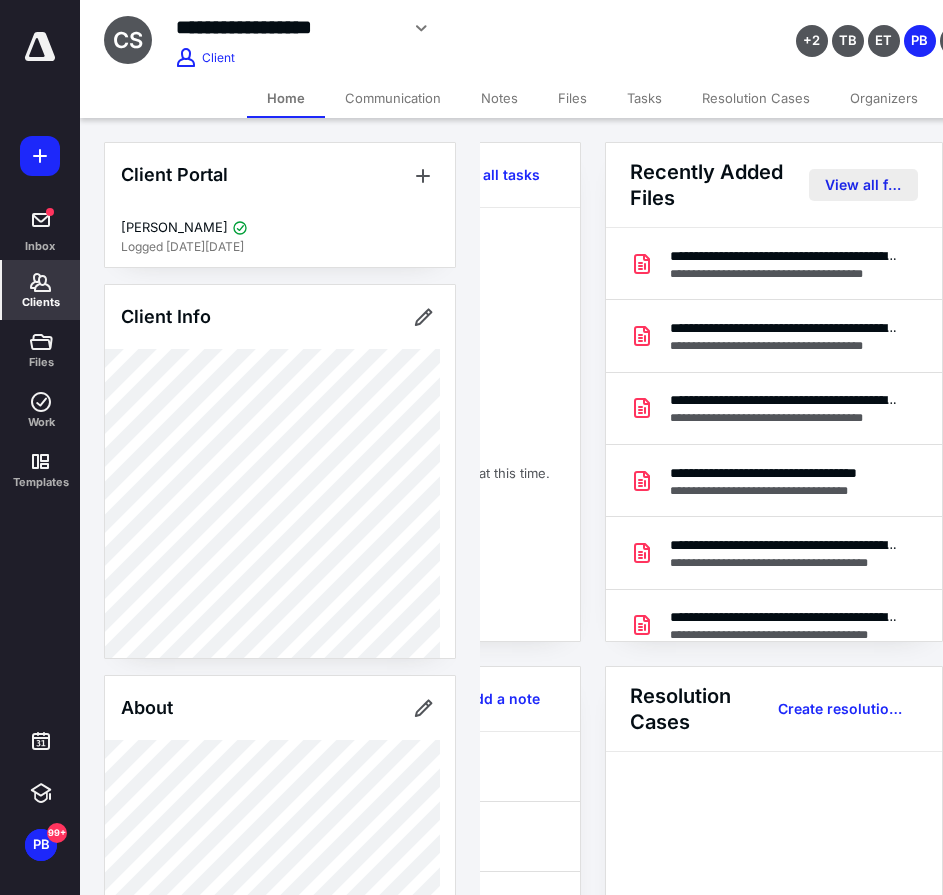 click on "View all files" at bounding box center (863, 185) 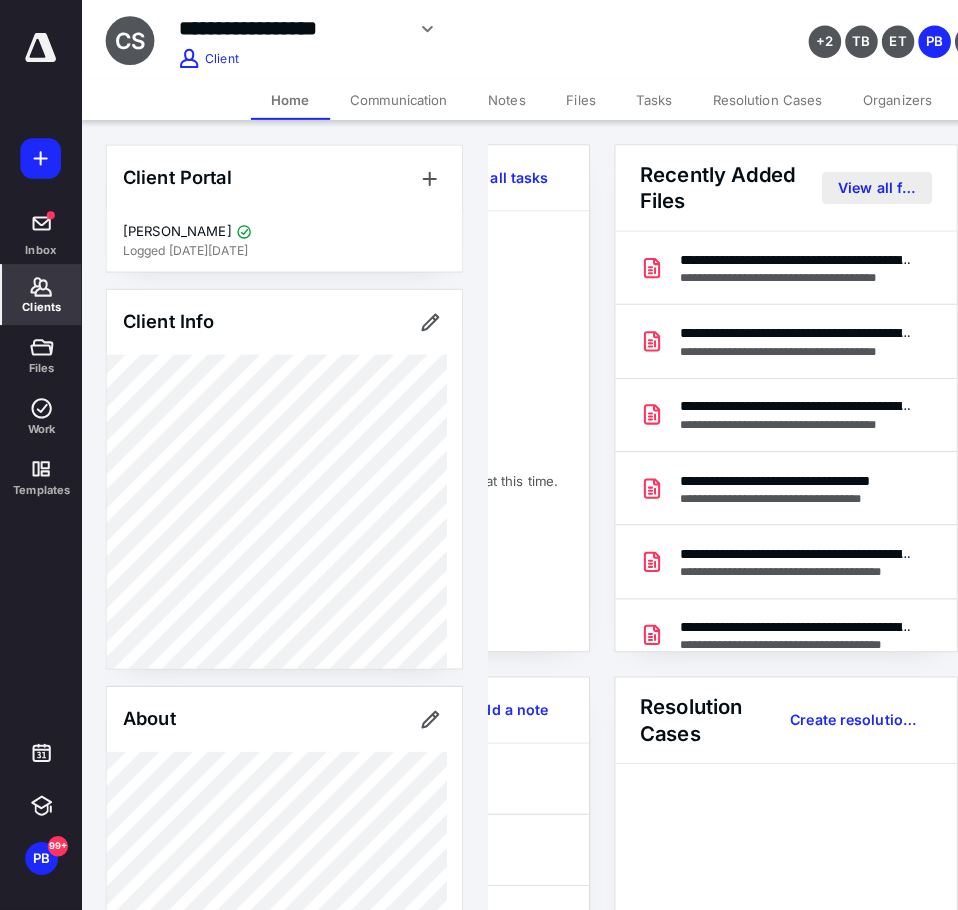 scroll, scrollTop: 0, scrollLeft: 0, axis: both 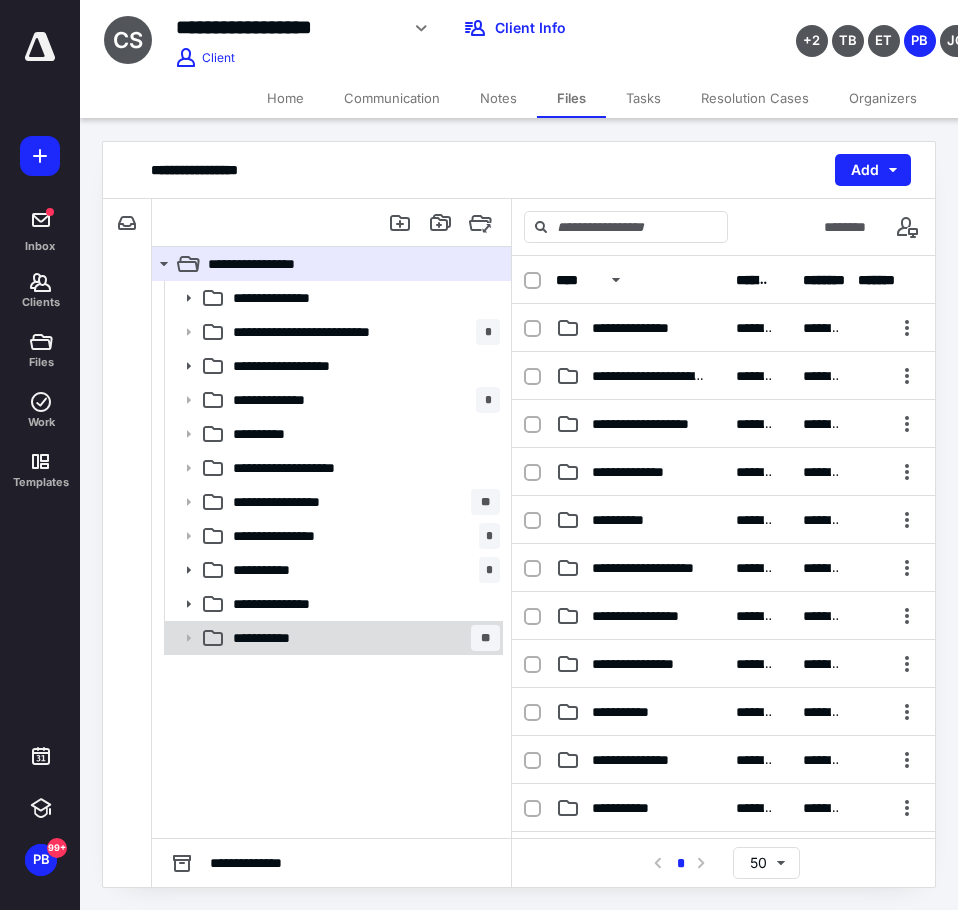 click on "**********" at bounding box center (362, 638) 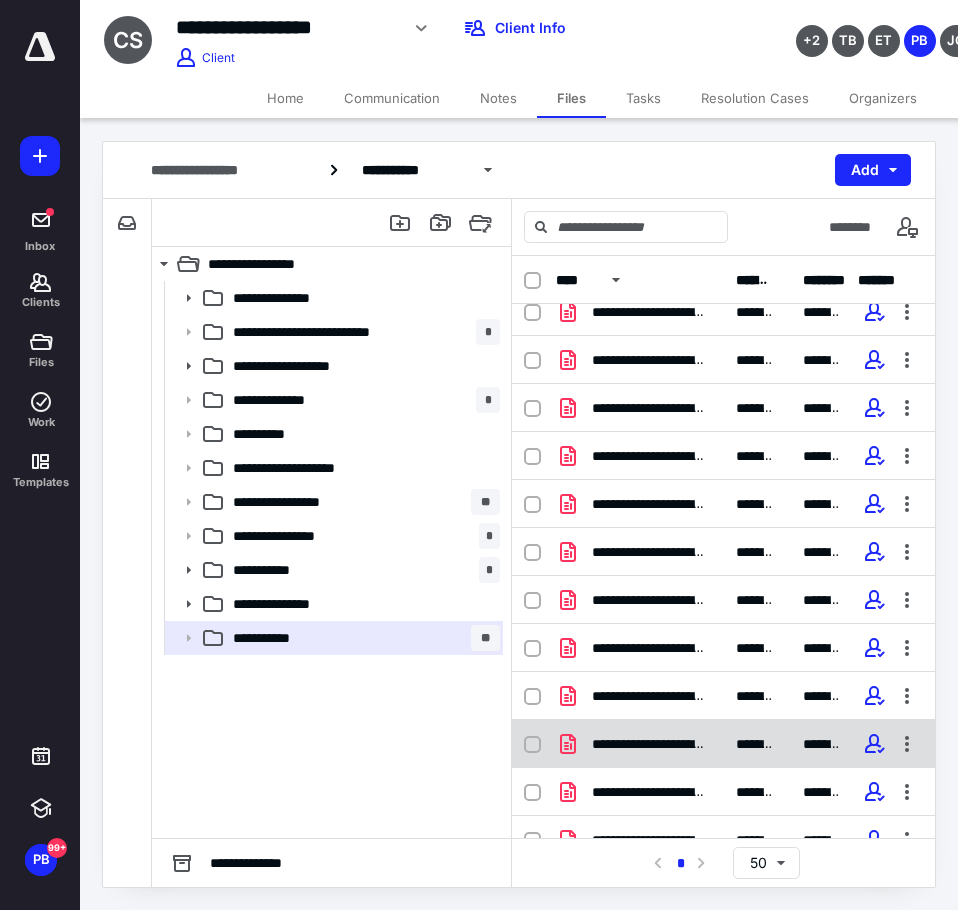 scroll, scrollTop: 42, scrollLeft: 0, axis: vertical 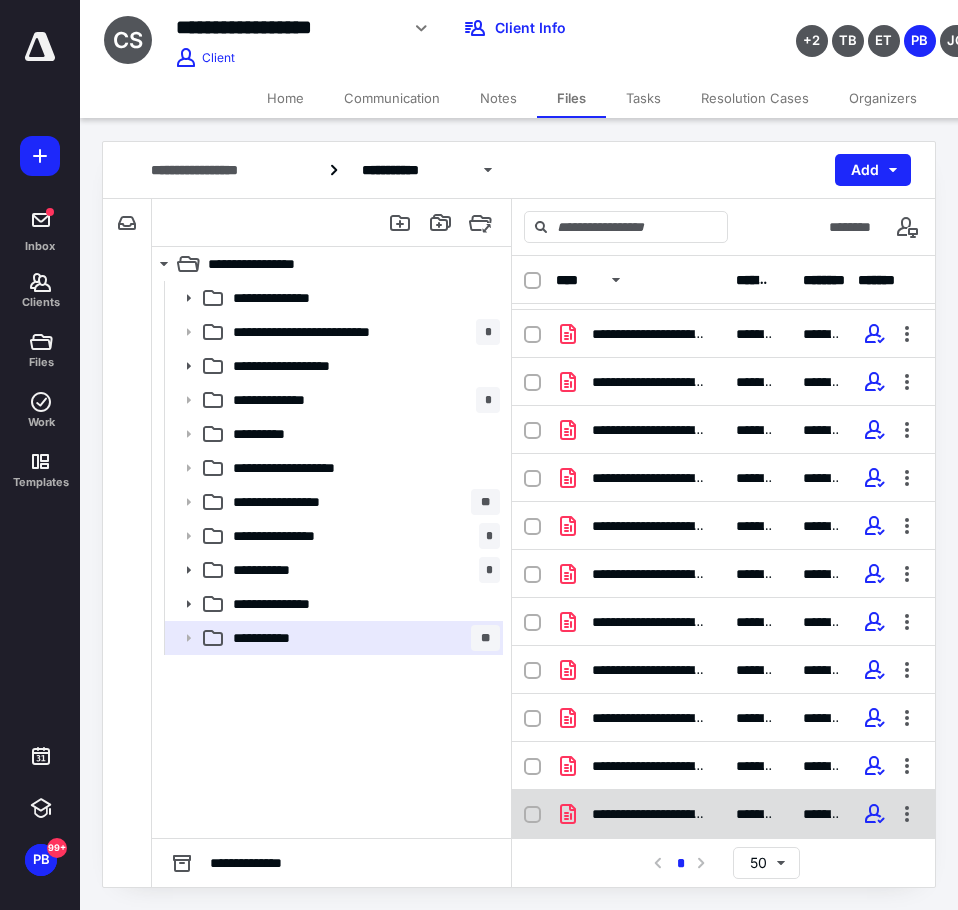 click on "**********" at bounding box center [723, 814] 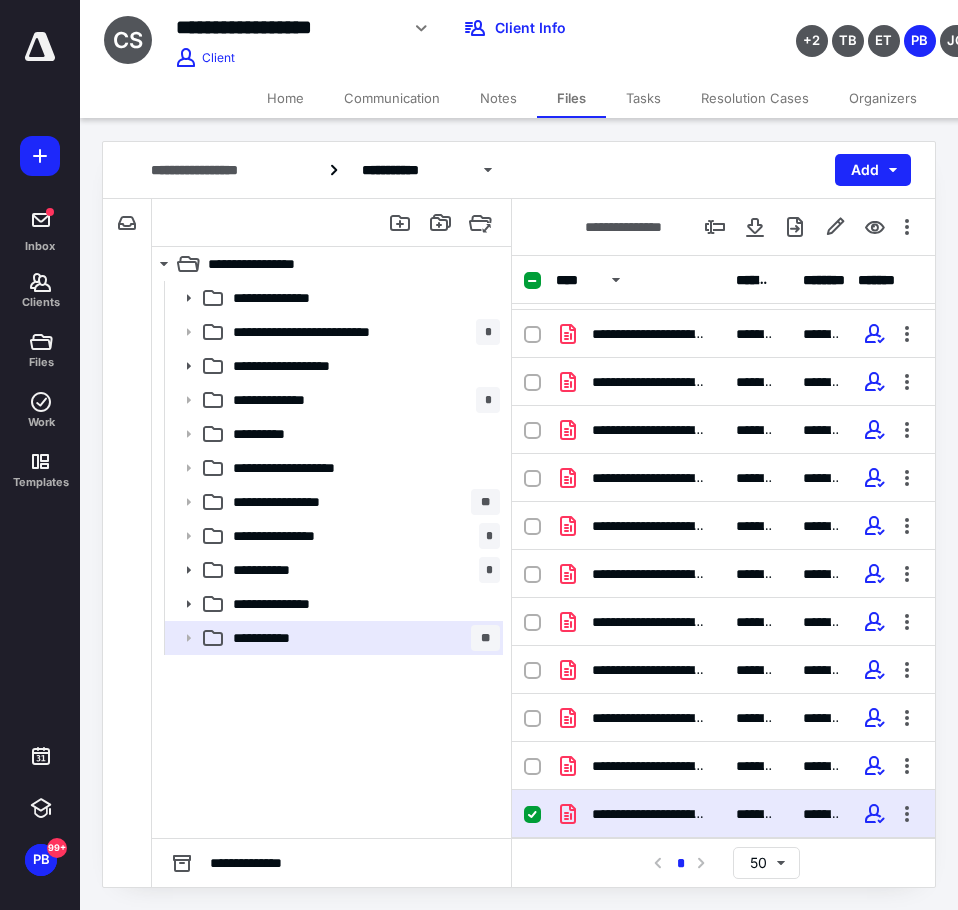 click on "**********" at bounding box center [723, 814] 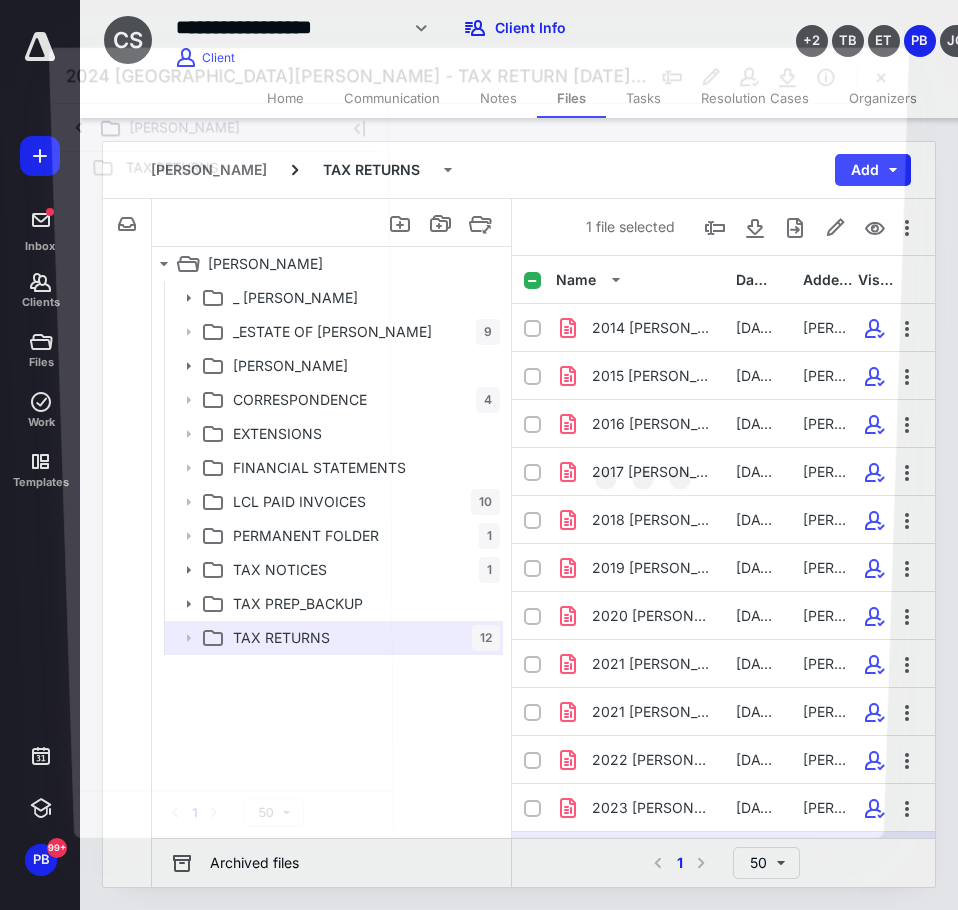 scroll, scrollTop: 42, scrollLeft: 0, axis: vertical 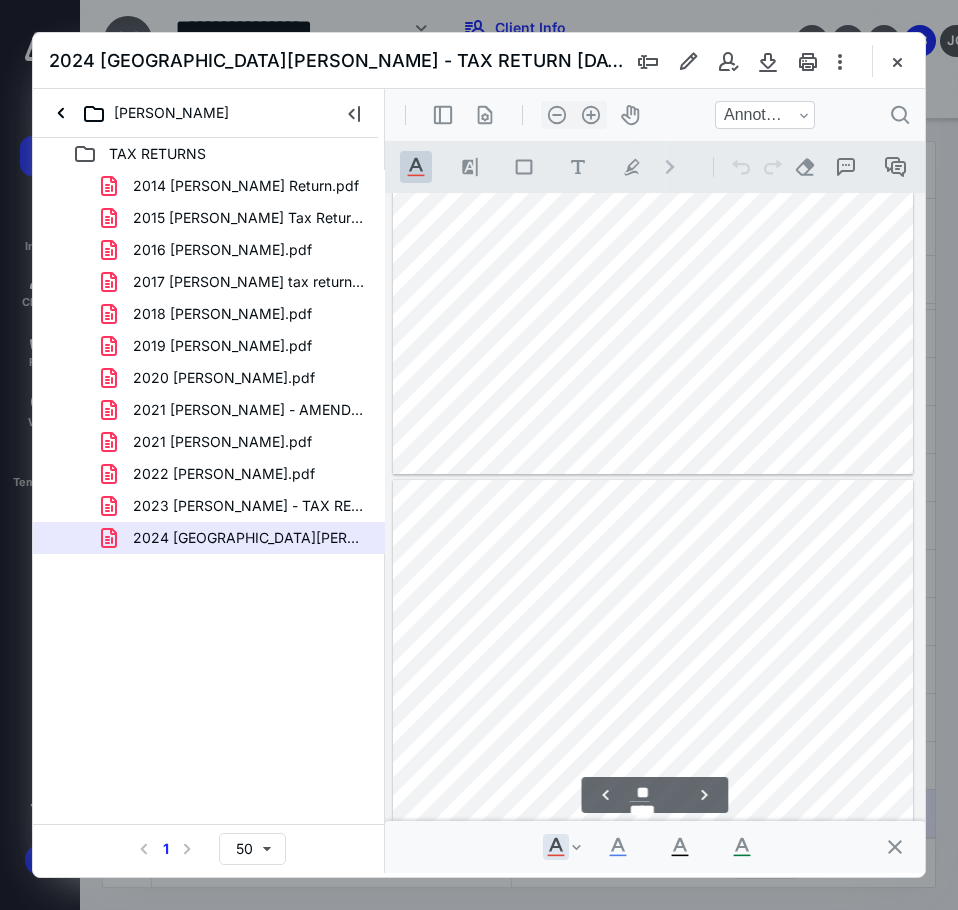 type on "**" 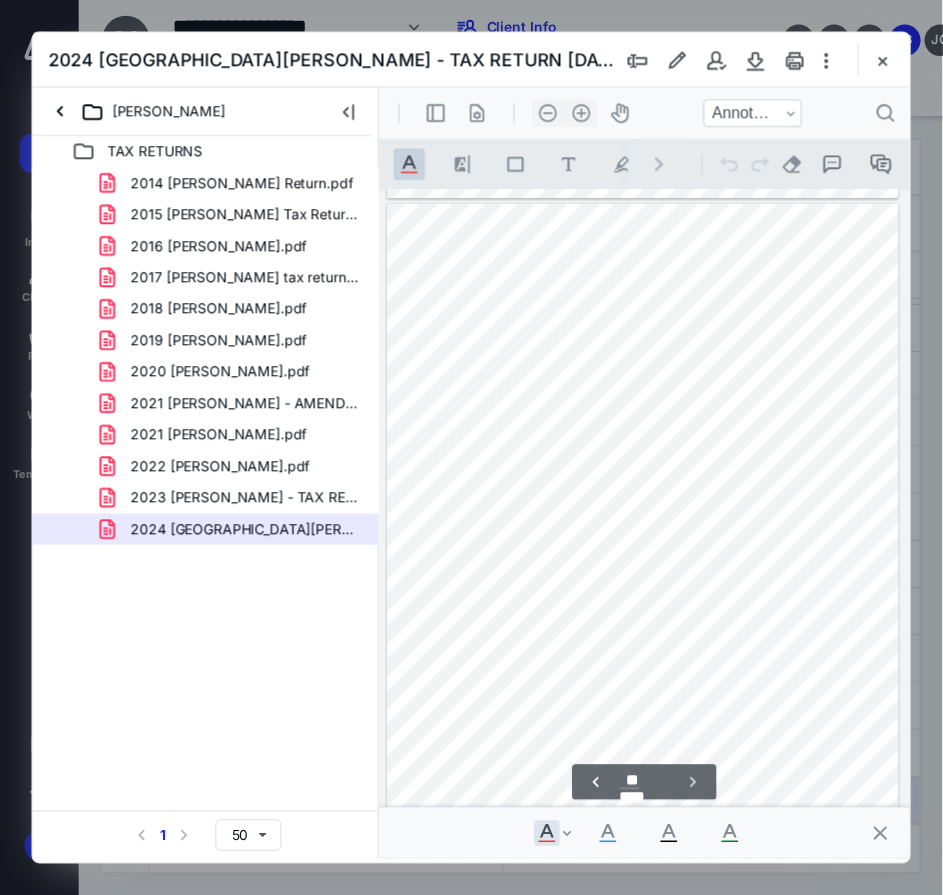 scroll, scrollTop: 17653, scrollLeft: 0, axis: vertical 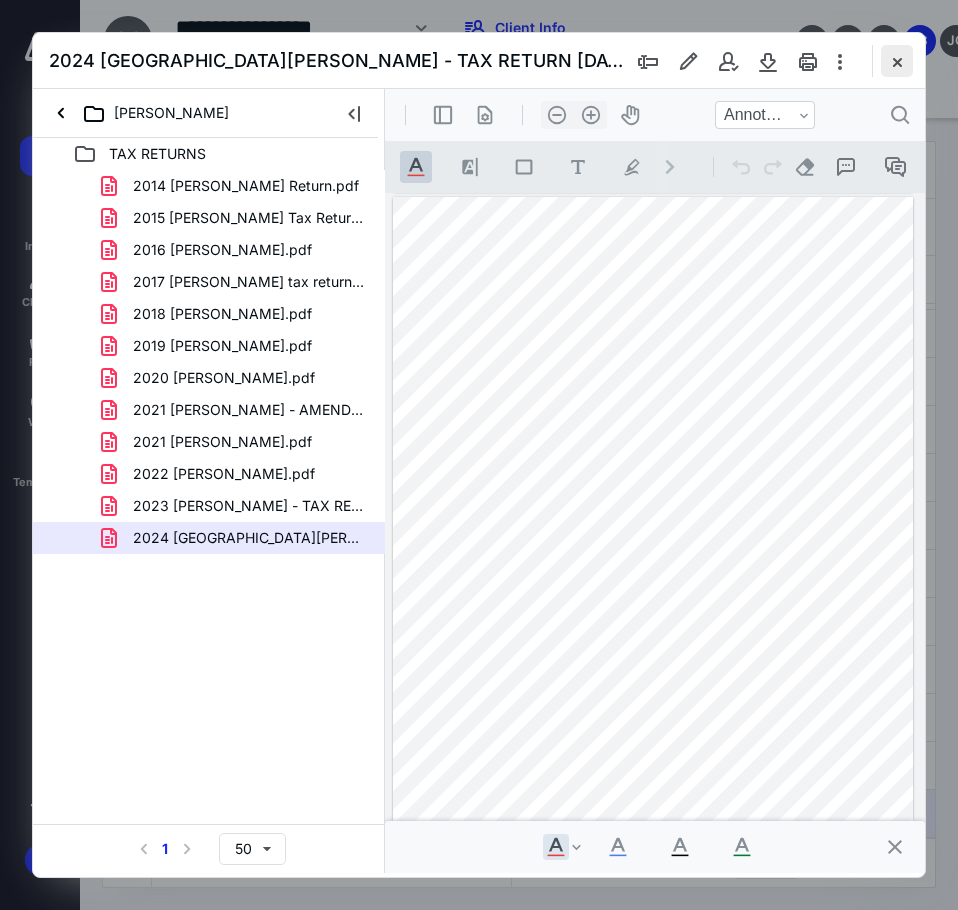 click at bounding box center (897, 61) 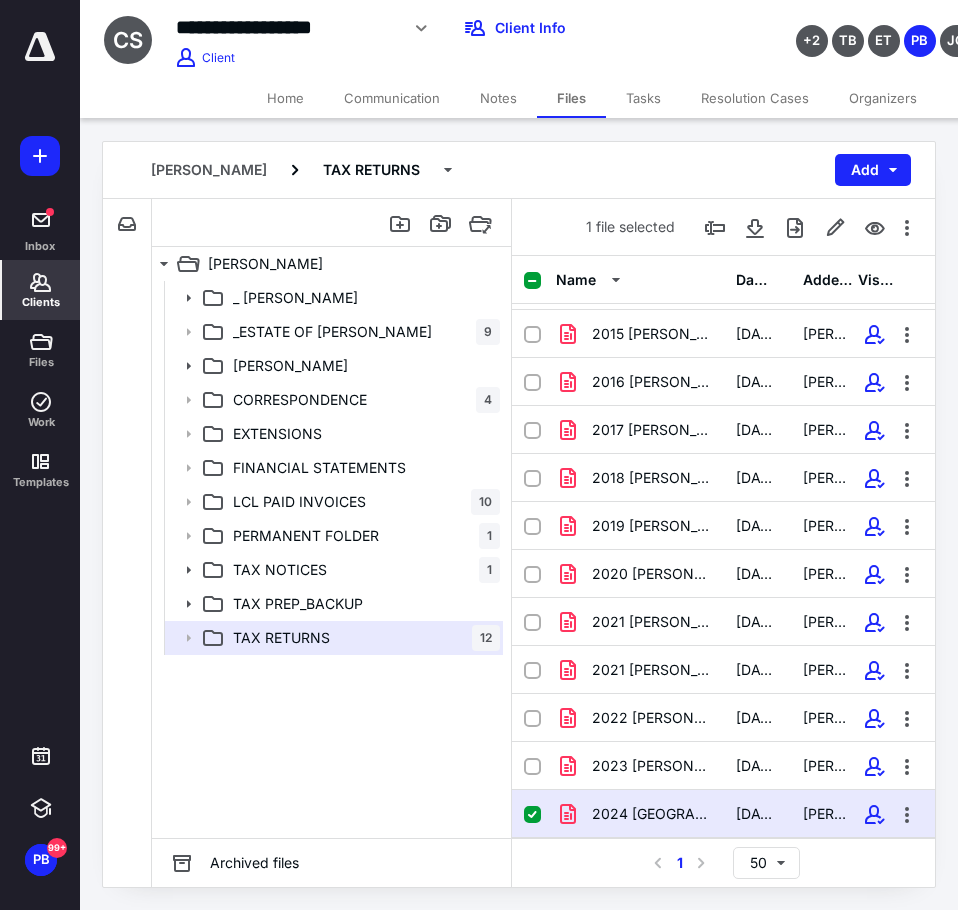 click 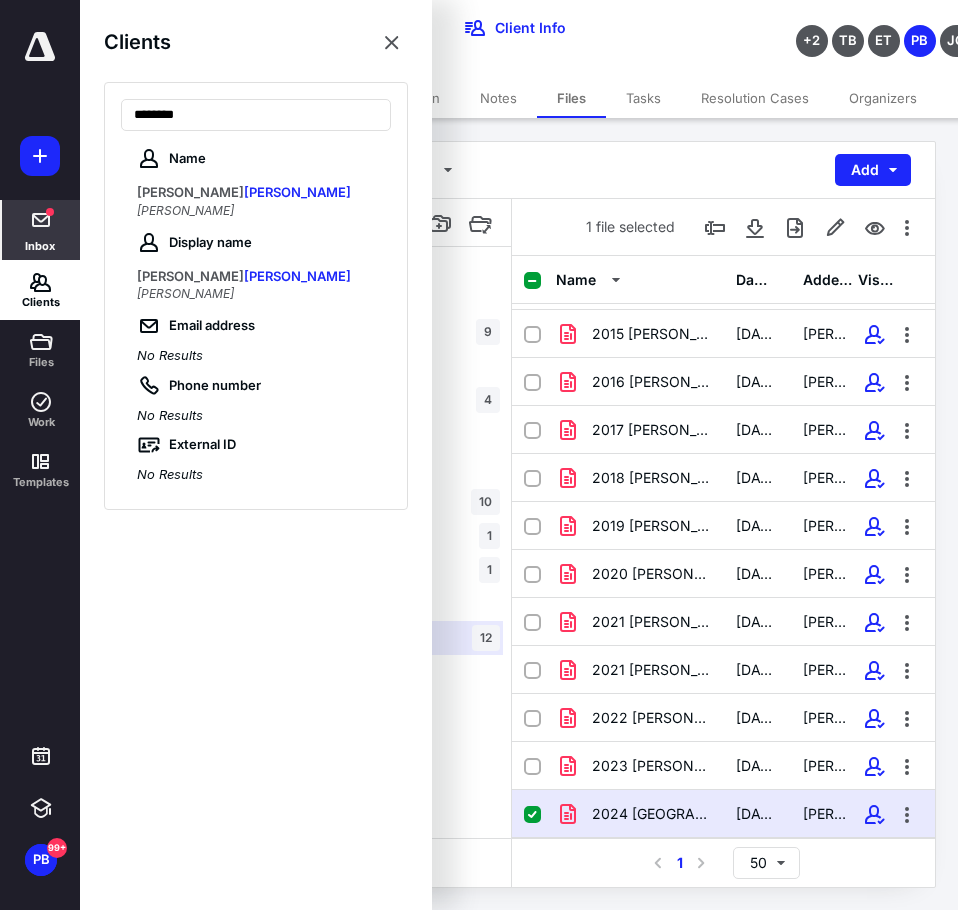 type on "********" 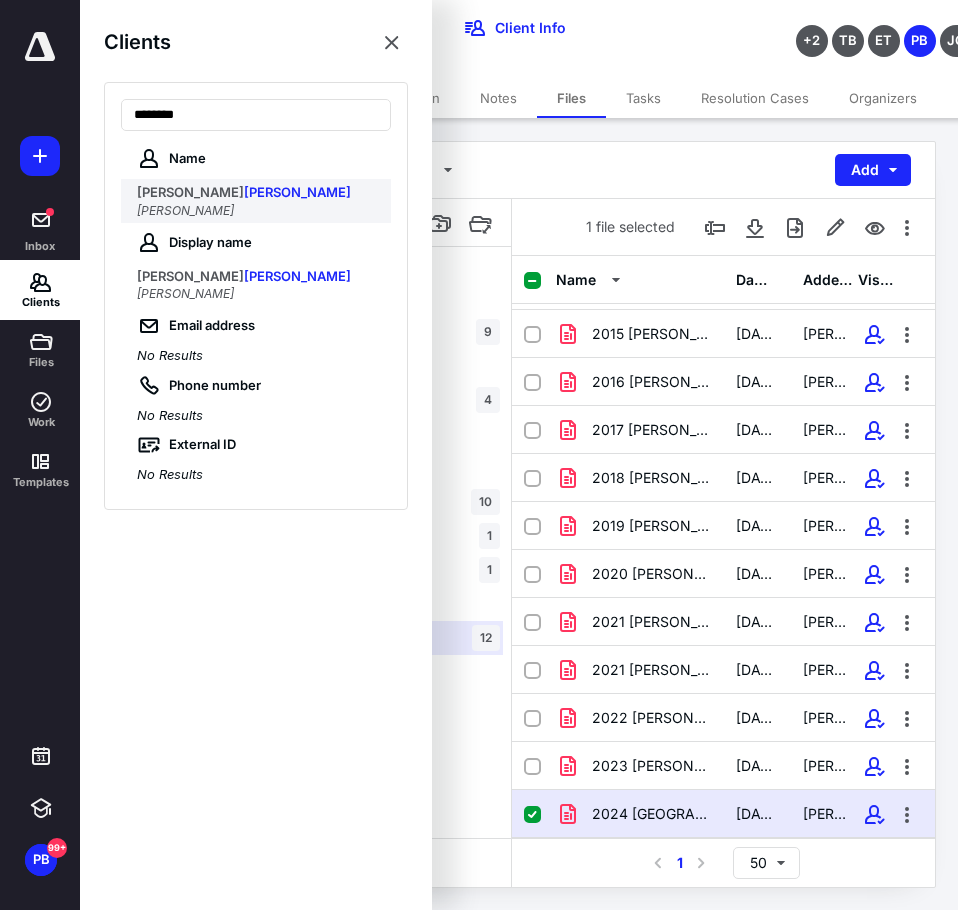 click on "[PERSON_NAME]" at bounding box center (258, 193) 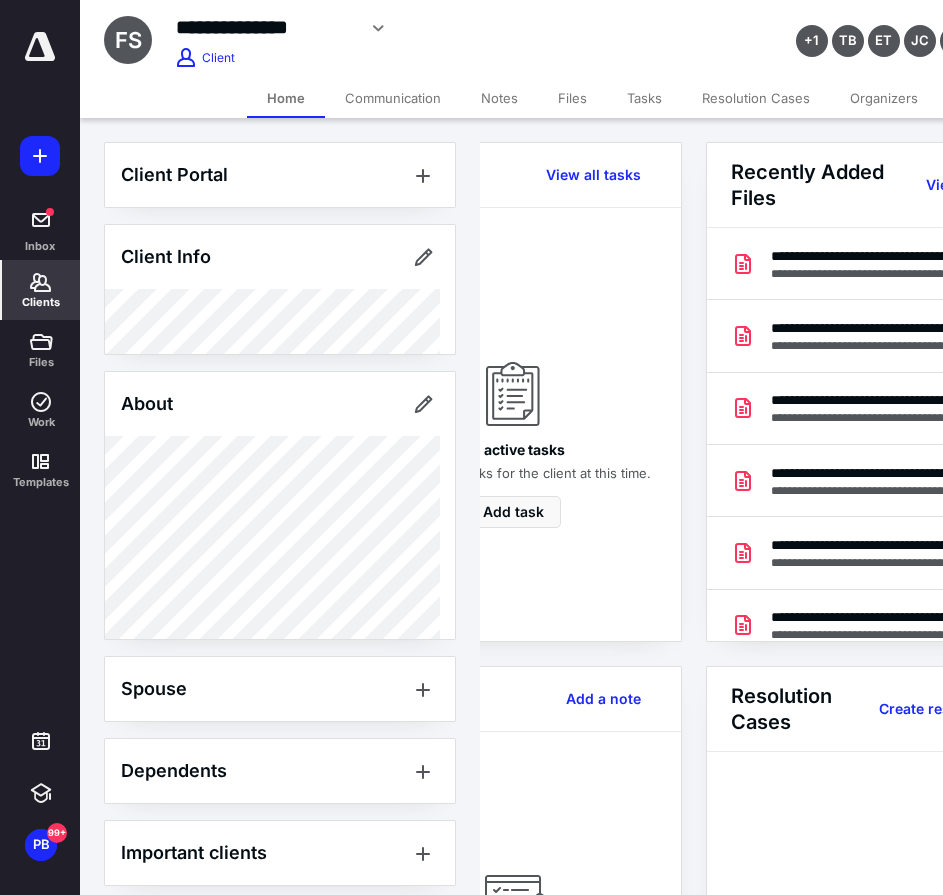 scroll, scrollTop: 0, scrollLeft: 239, axis: horizontal 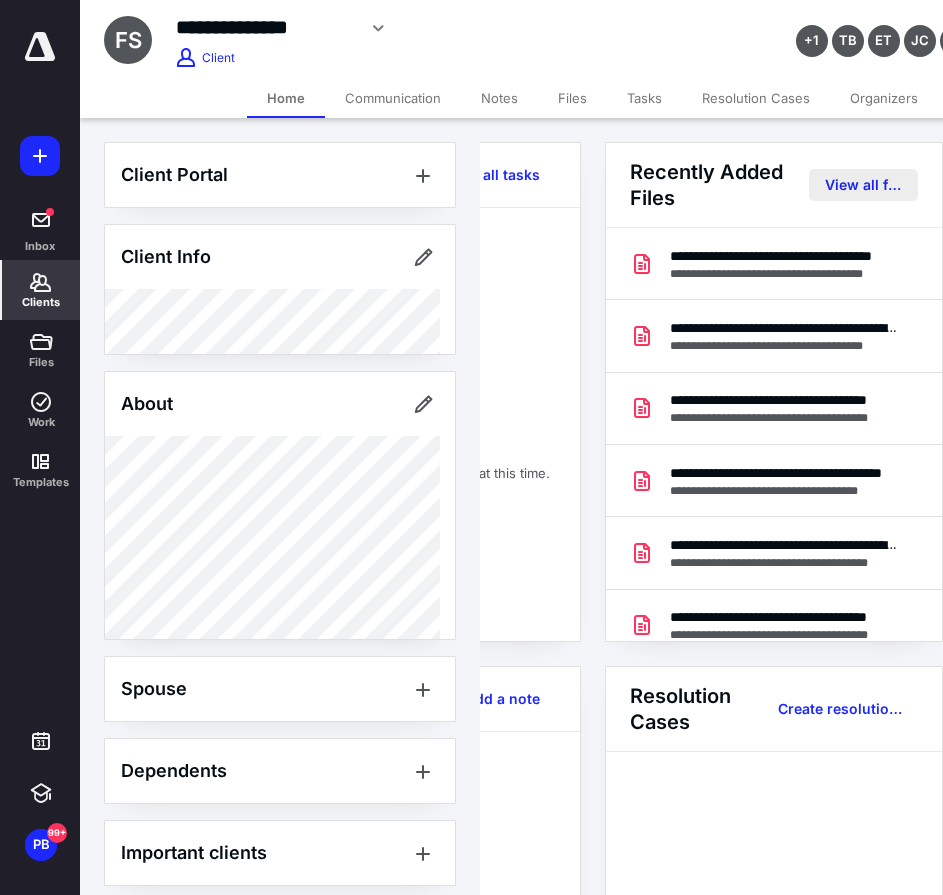 click on "View all files" at bounding box center [863, 185] 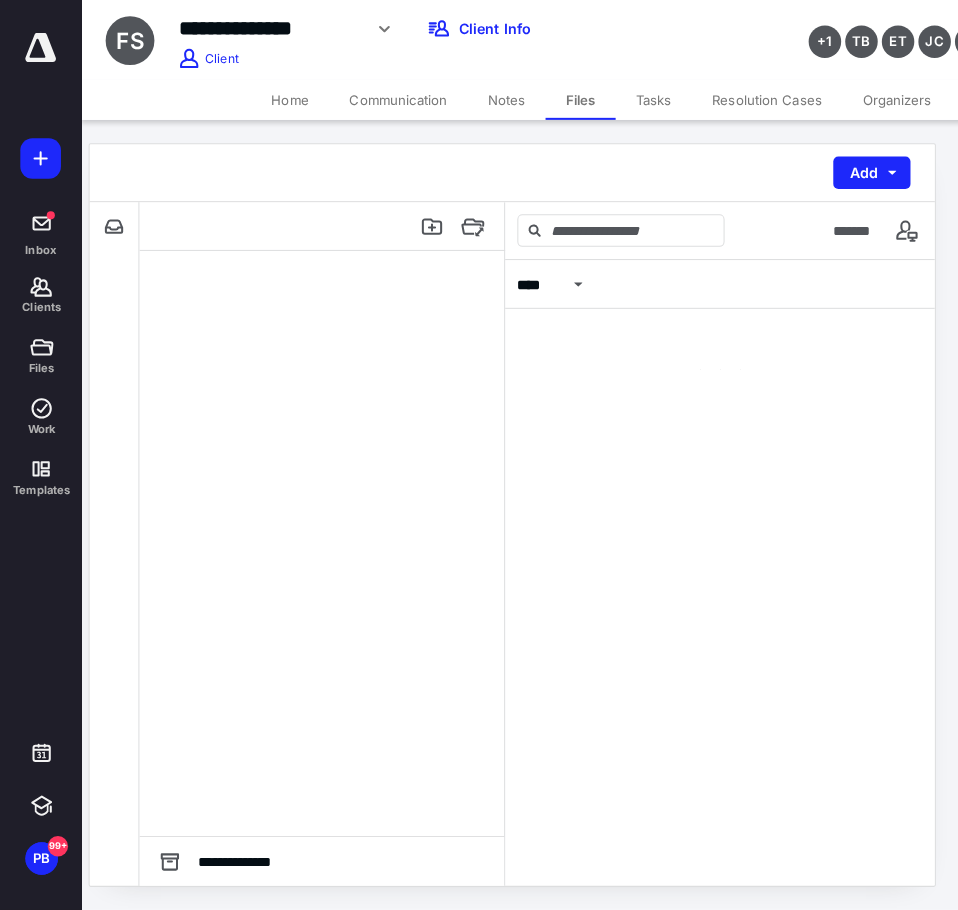 scroll, scrollTop: 0, scrollLeft: 0, axis: both 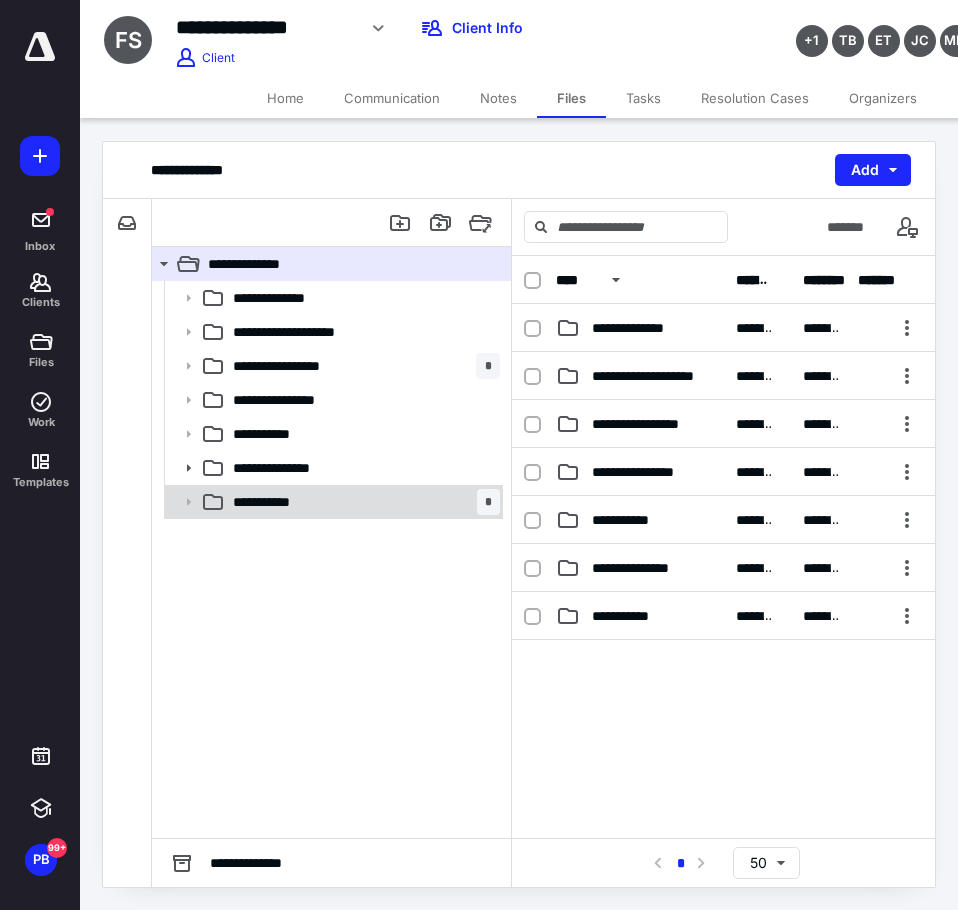 click on "**********" at bounding box center (281, 502) 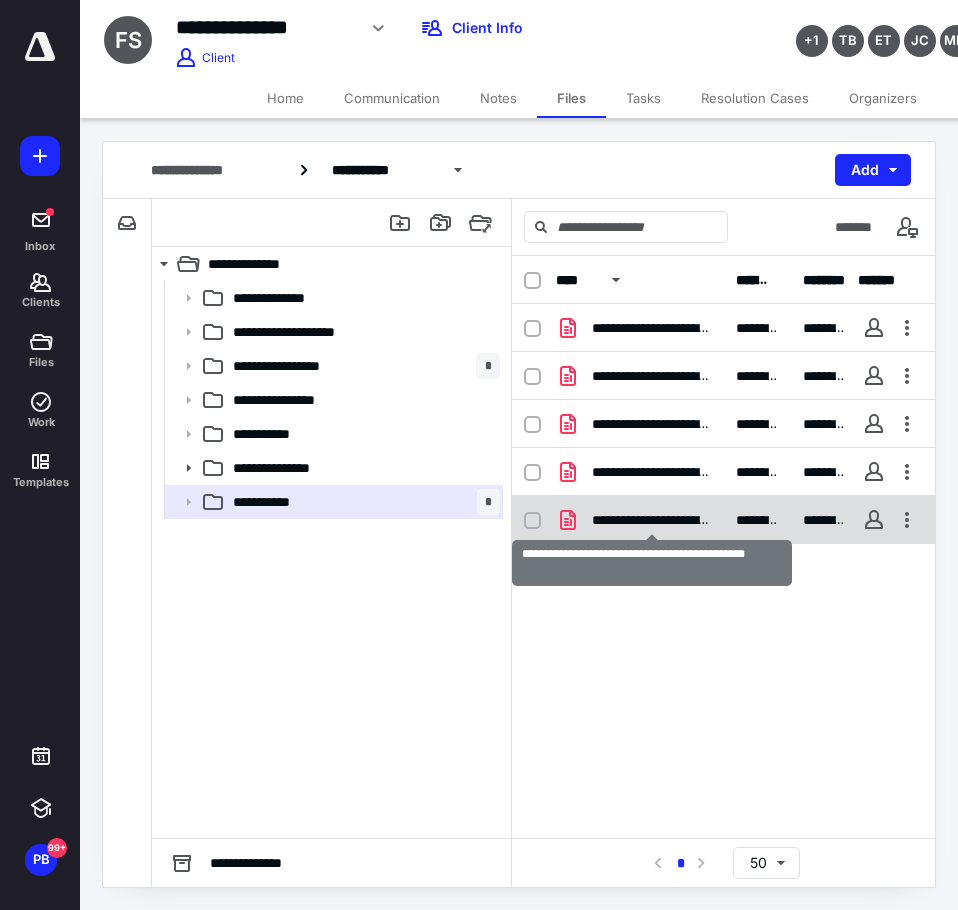 click on "**********" at bounding box center [652, 520] 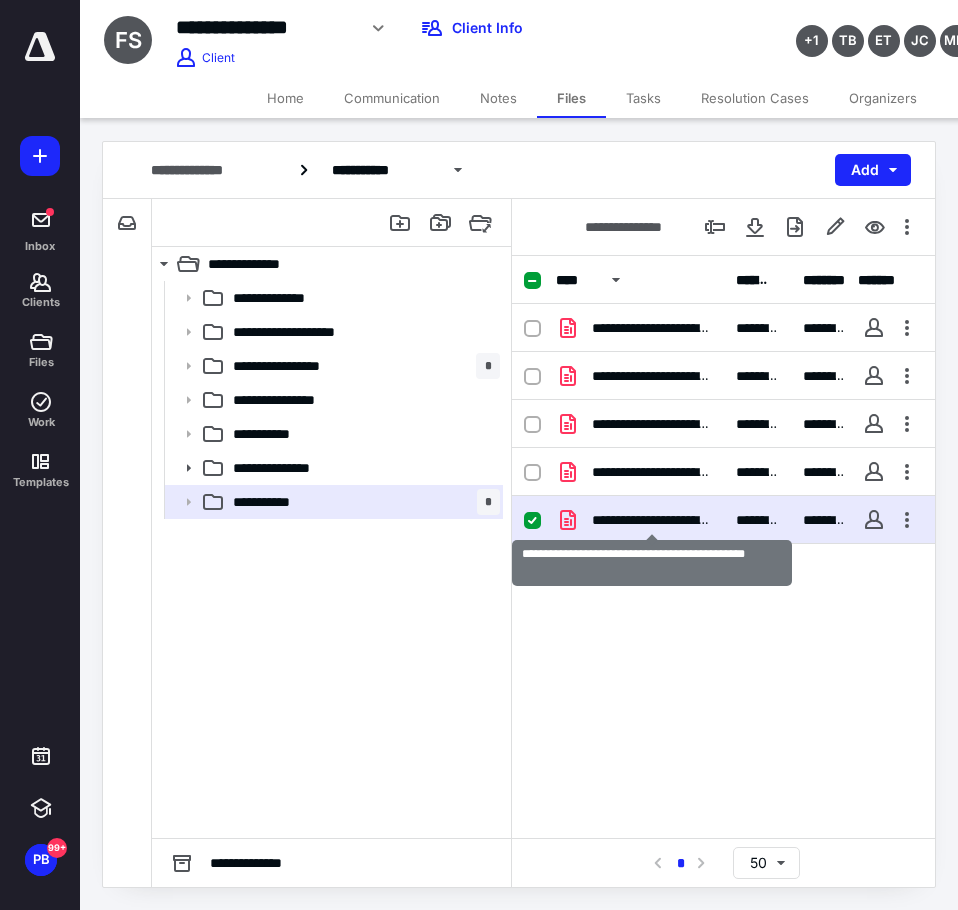 click on "**********" at bounding box center [652, 520] 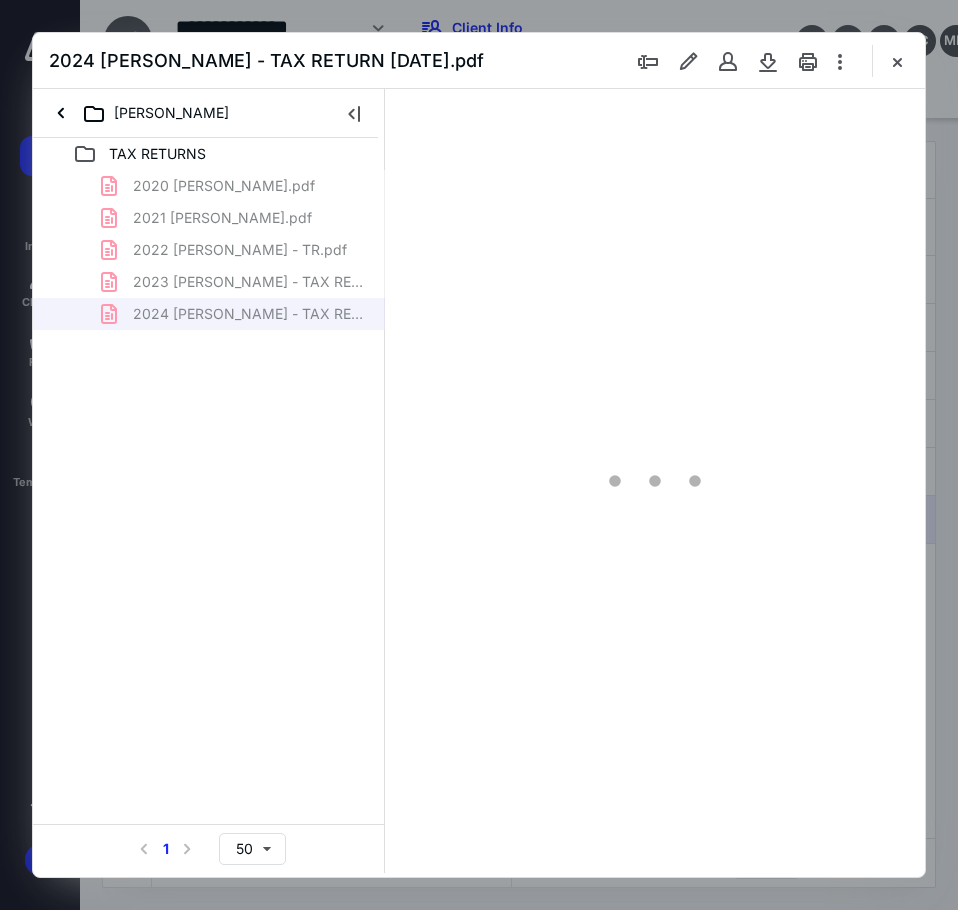 scroll, scrollTop: 0, scrollLeft: 0, axis: both 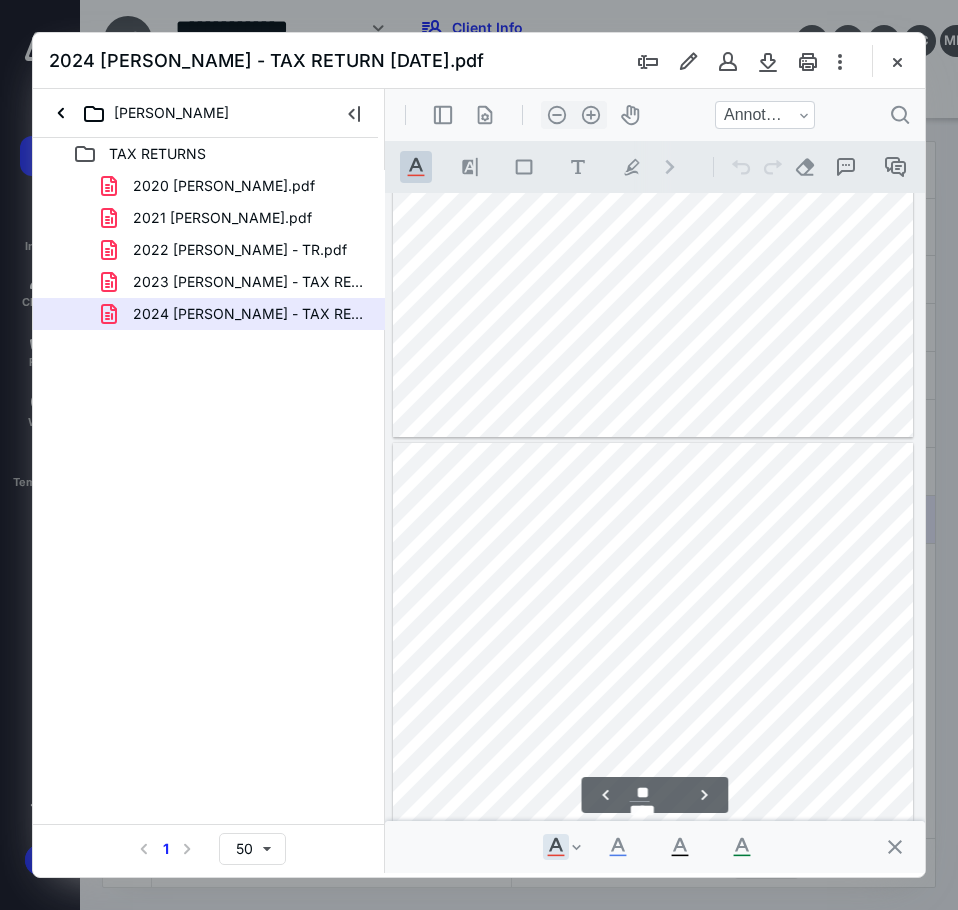 type on "**" 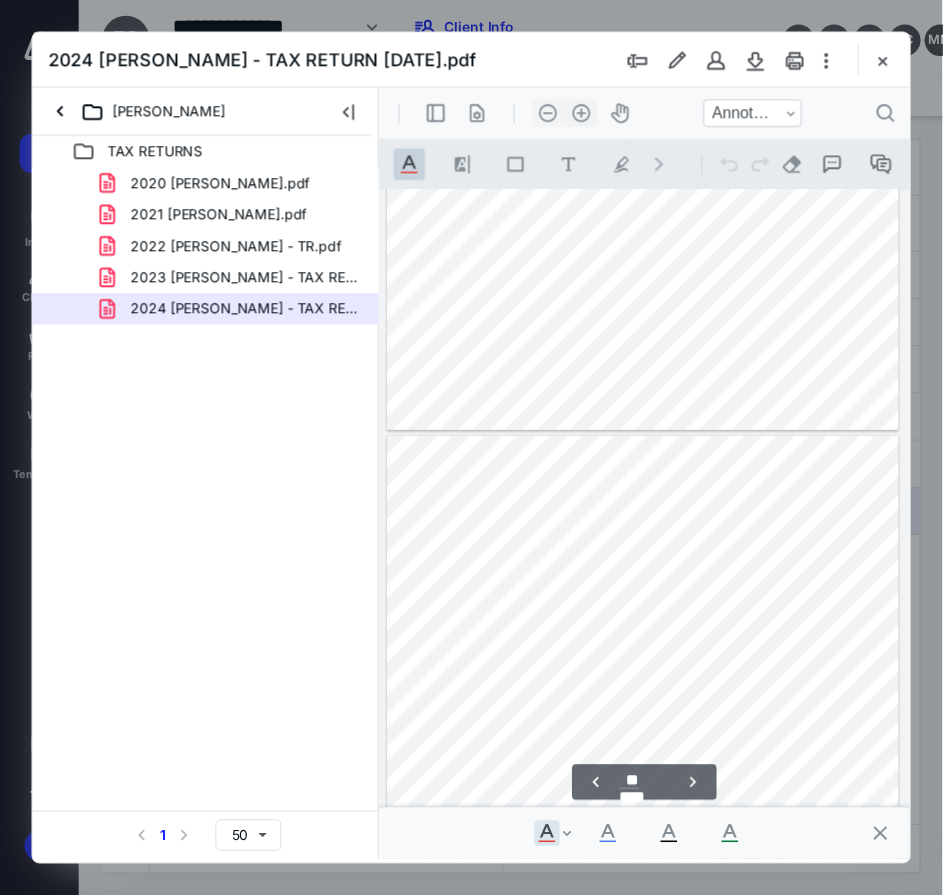 scroll, scrollTop: 17869, scrollLeft: 0, axis: vertical 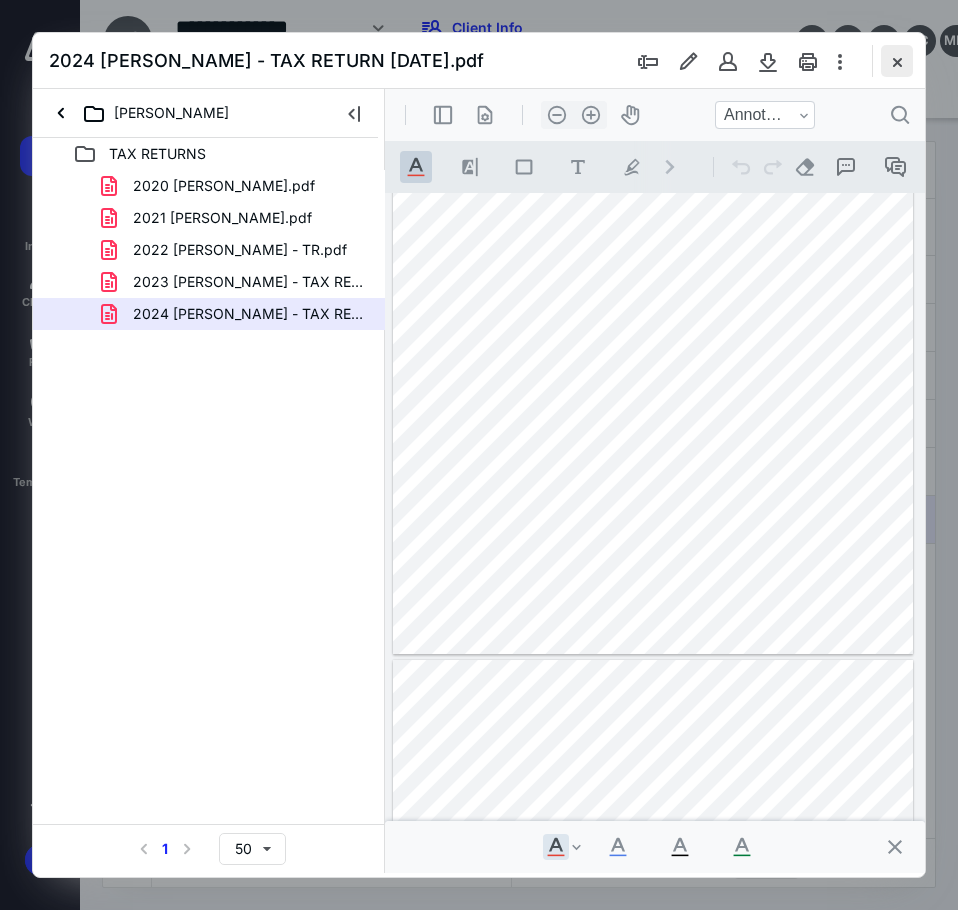 click at bounding box center (897, 61) 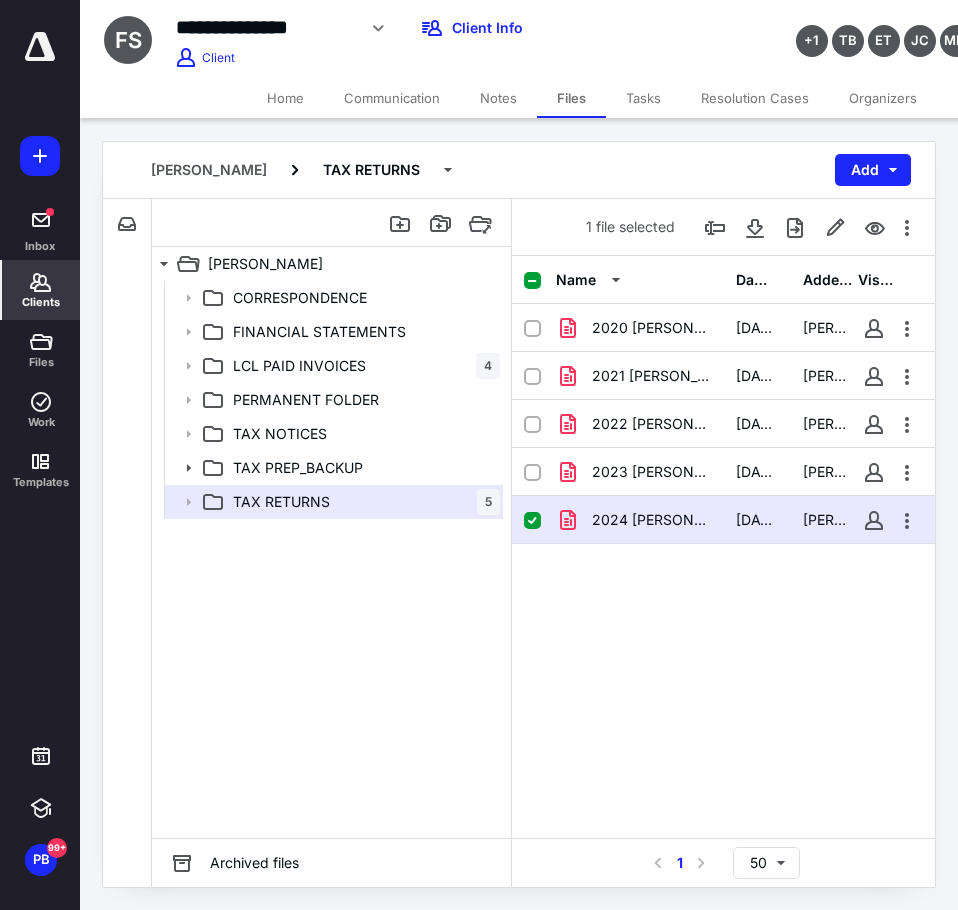 click 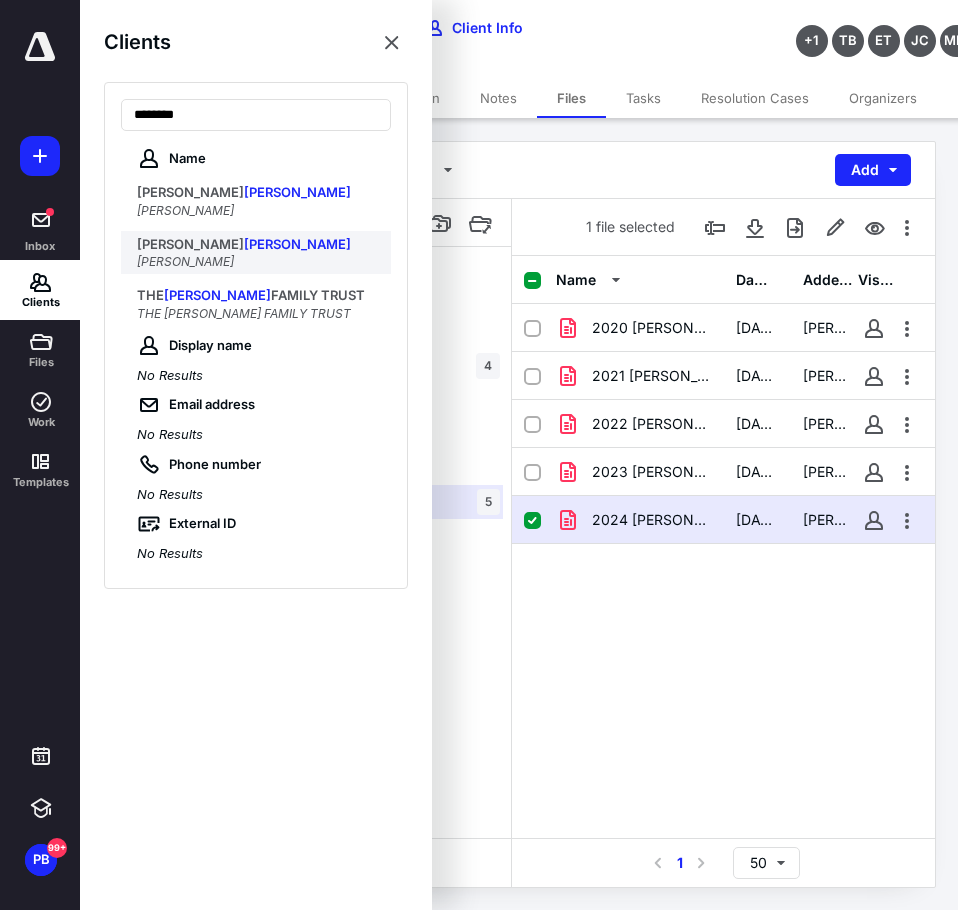 type on "********" 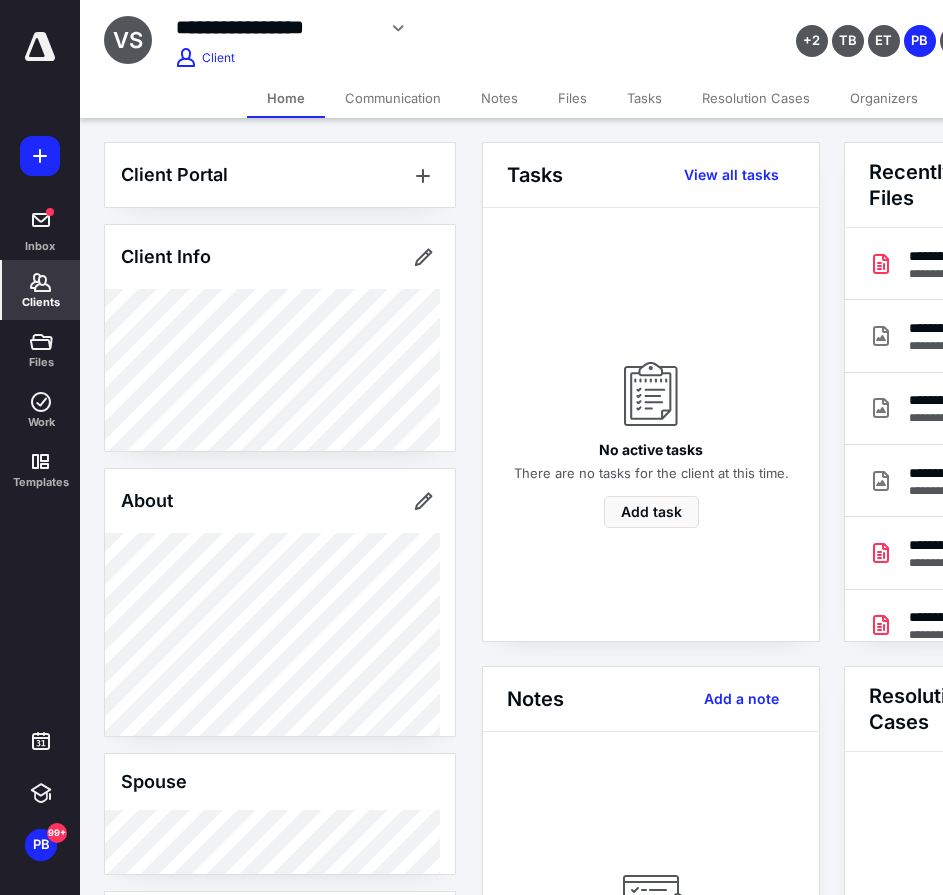 scroll, scrollTop: 0, scrollLeft: 239, axis: horizontal 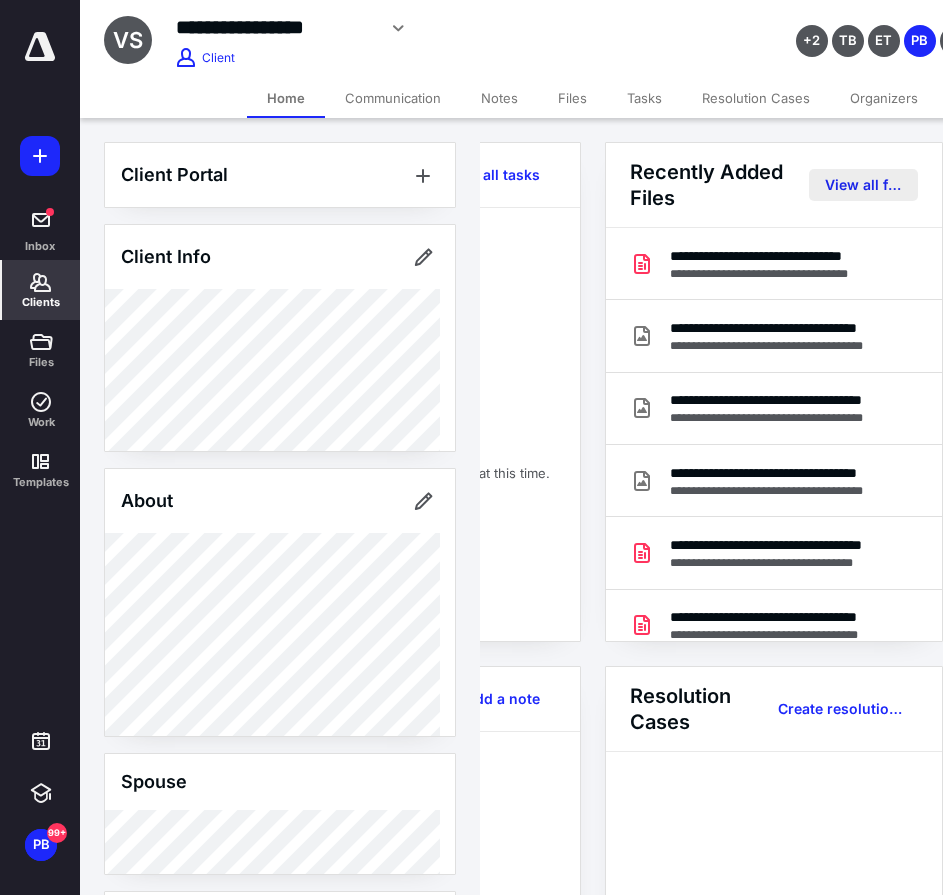 click on "View all files" at bounding box center (863, 185) 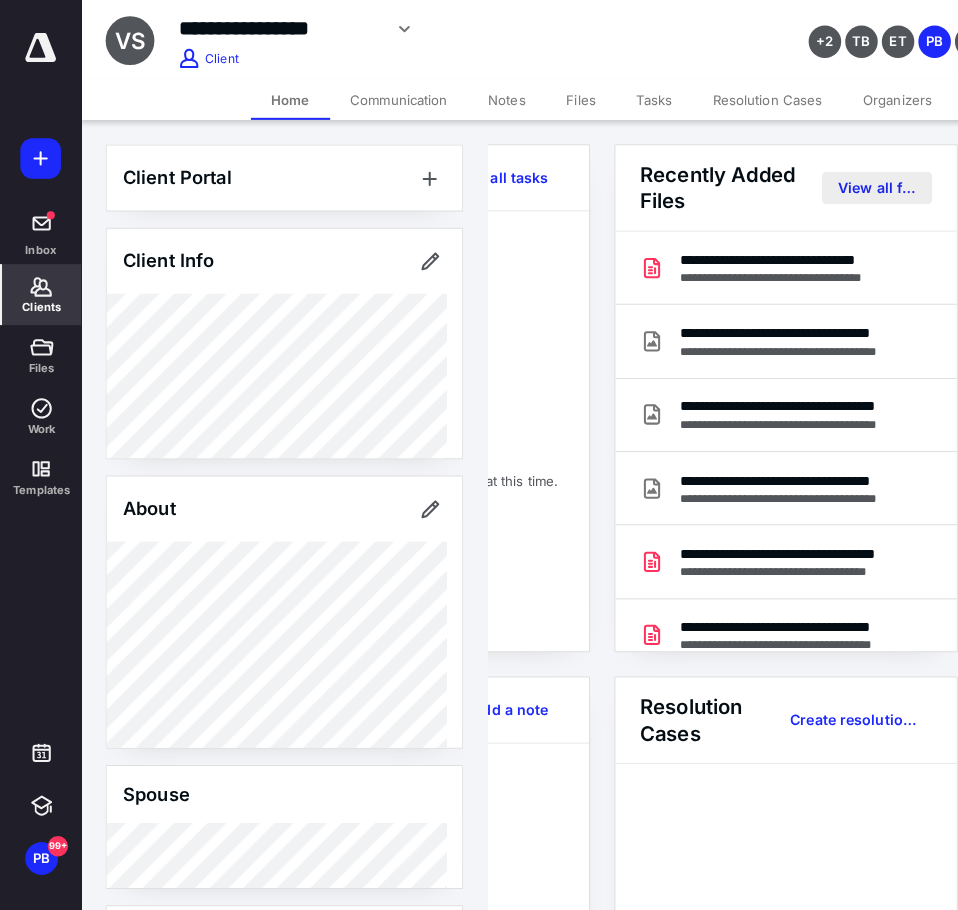 scroll, scrollTop: 0, scrollLeft: 0, axis: both 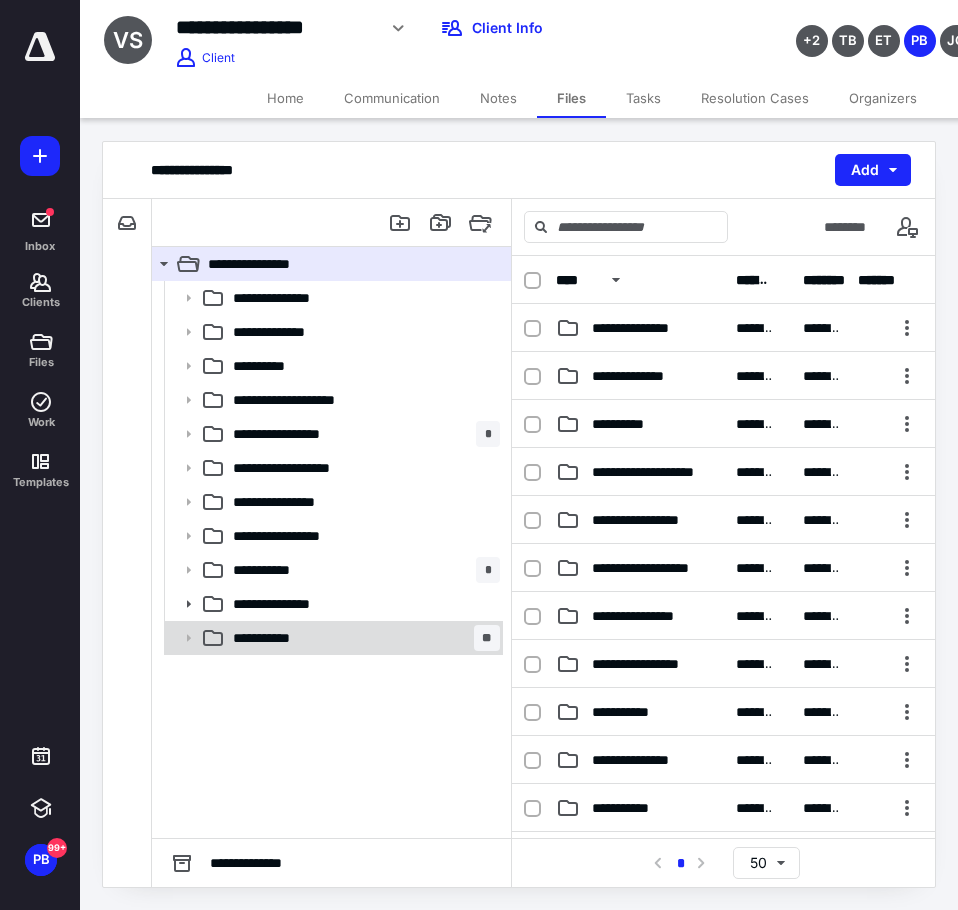 click on "**********" at bounding box center (362, 638) 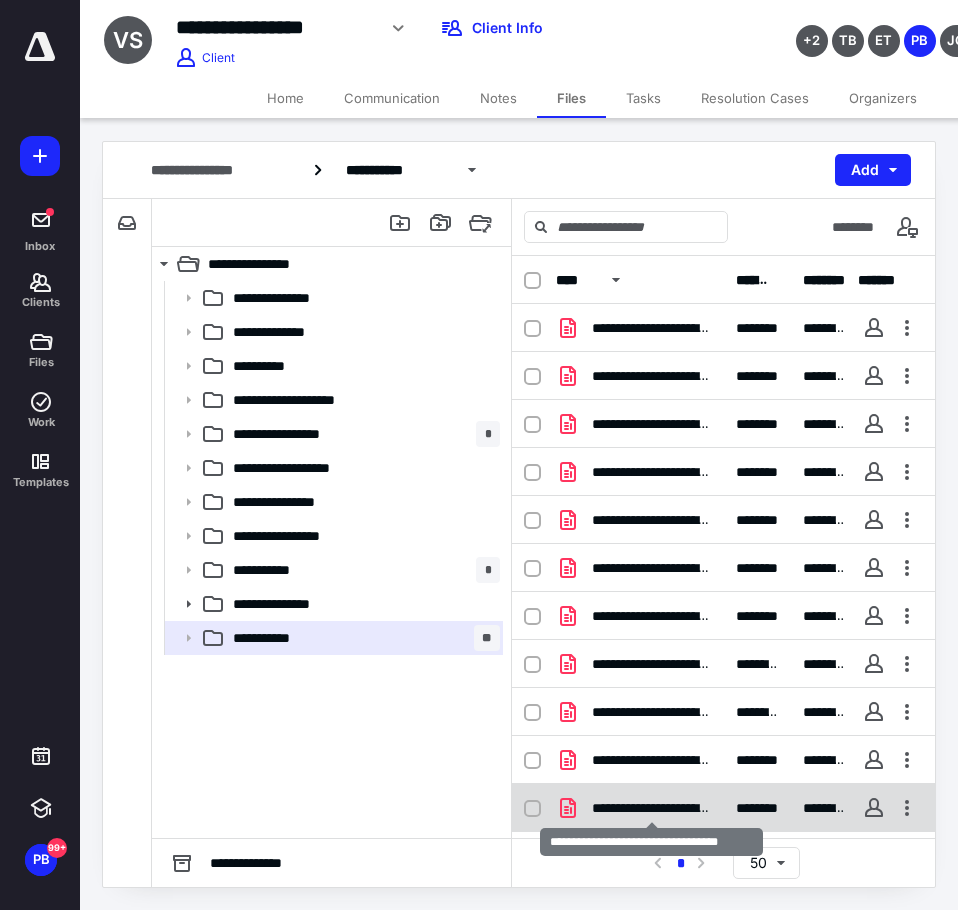 click on "**********" at bounding box center [652, 808] 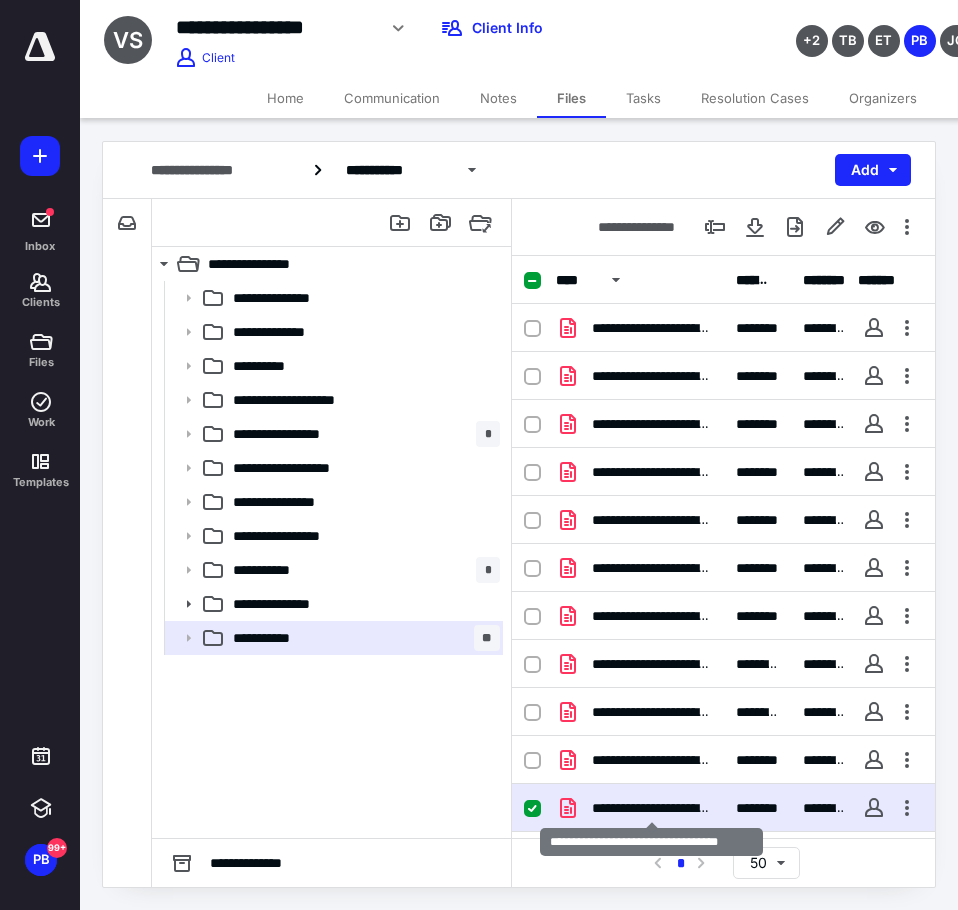 click on "**********" at bounding box center [652, 808] 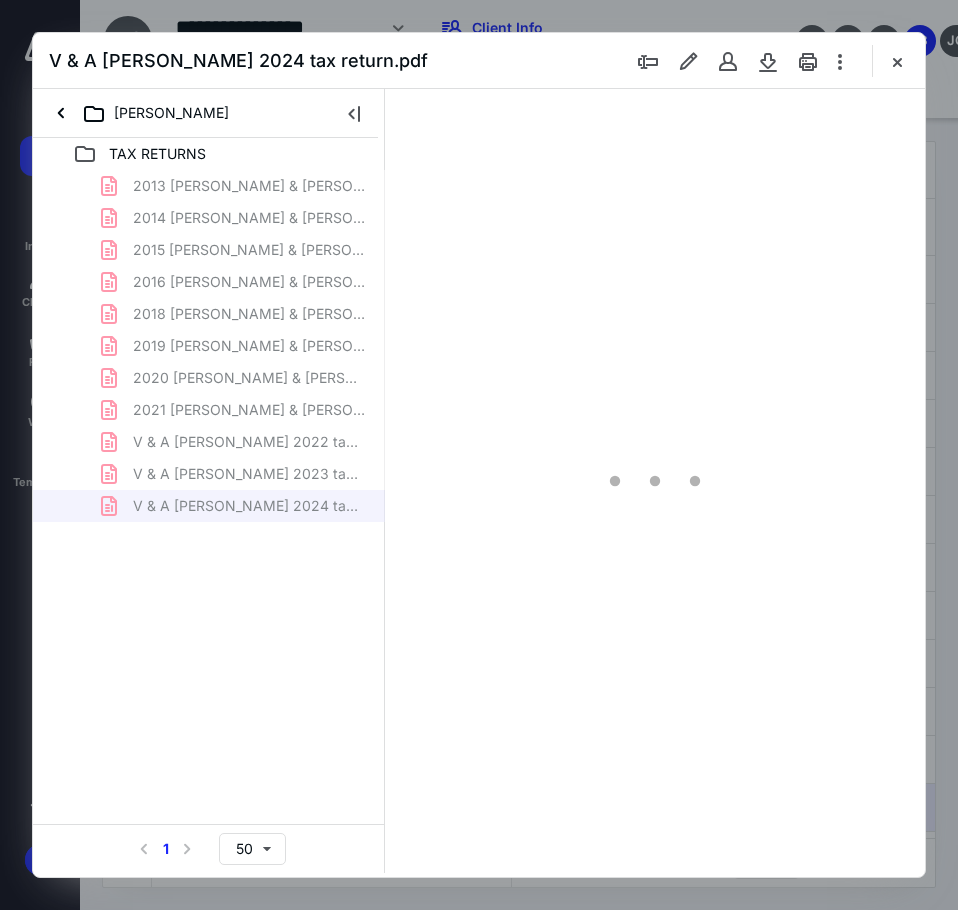scroll, scrollTop: 0, scrollLeft: 0, axis: both 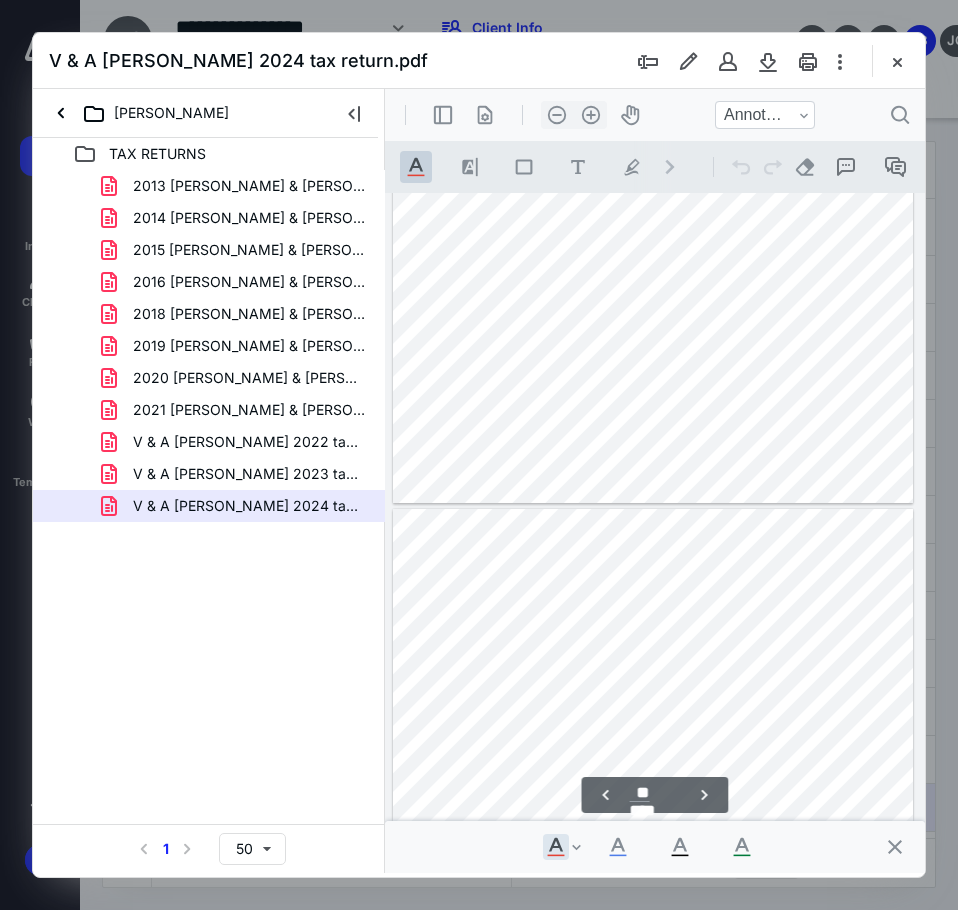 type on "**" 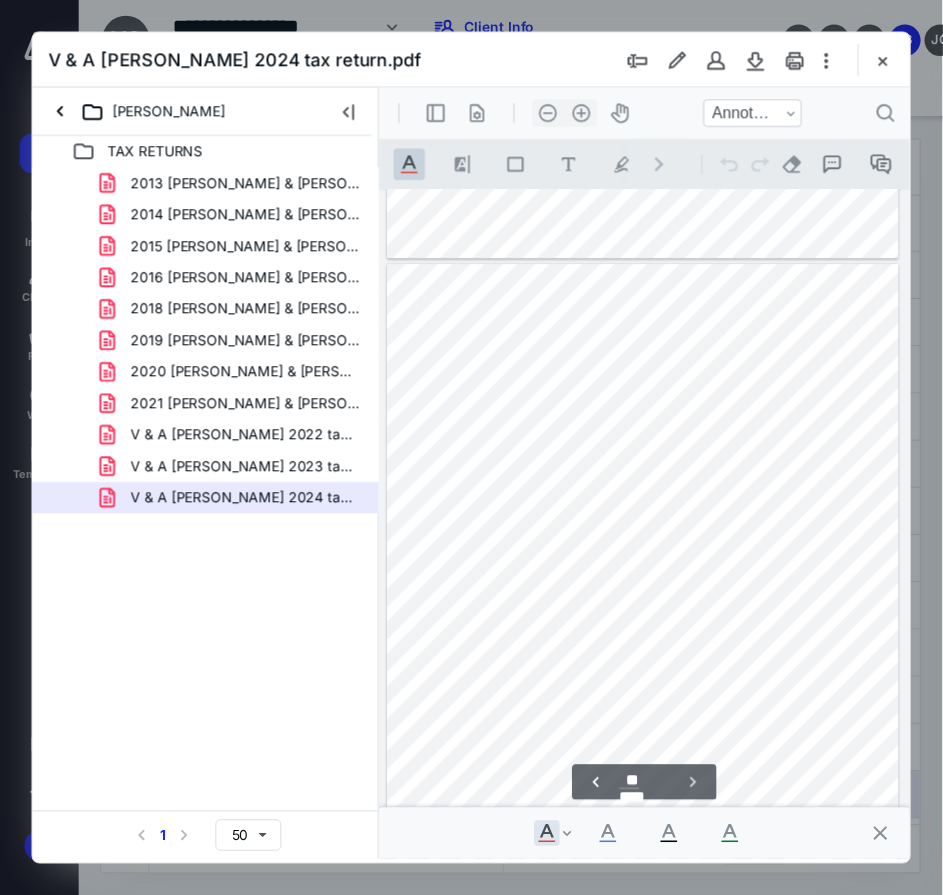 scroll, scrollTop: 13579, scrollLeft: 0, axis: vertical 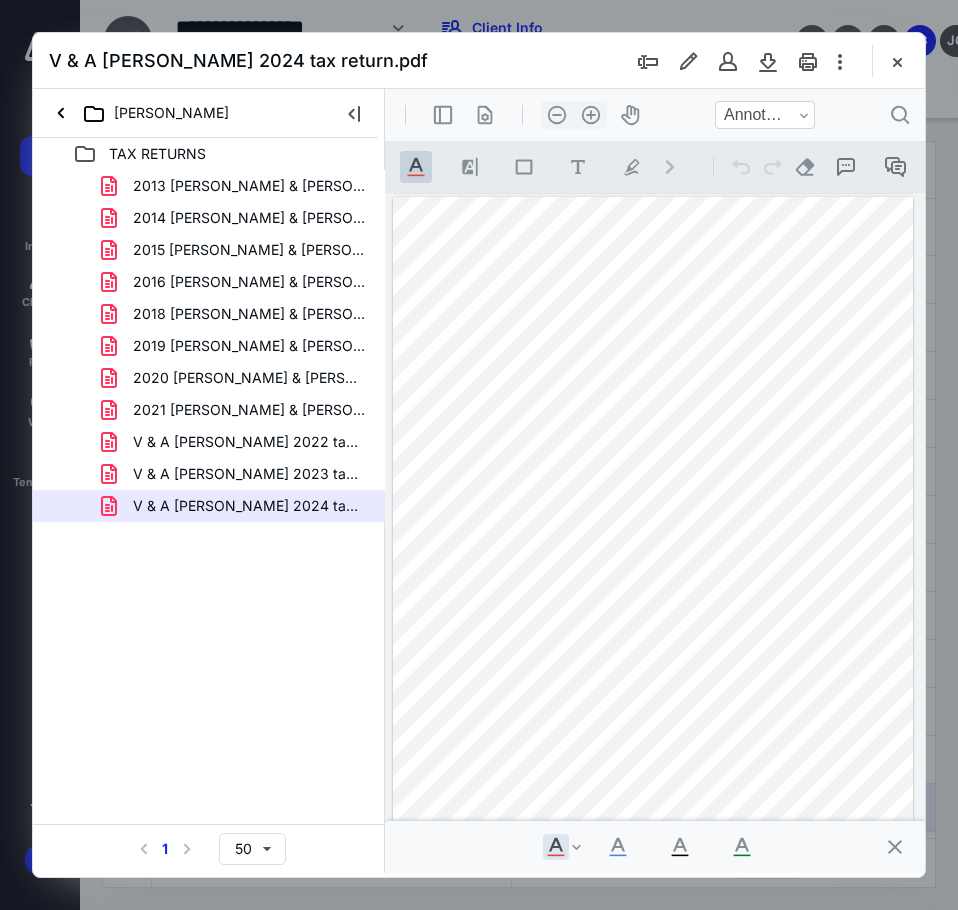 click at bounding box center [897, 61] 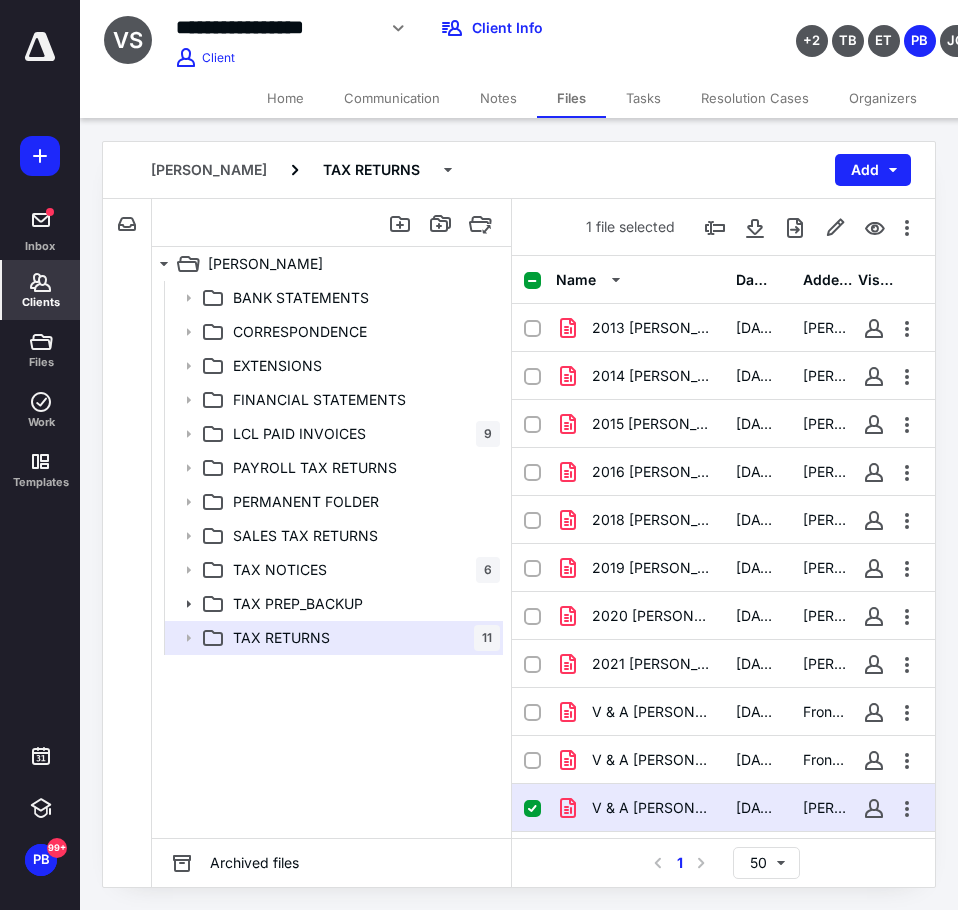 click on "Clients" at bounding box center (41, 290) 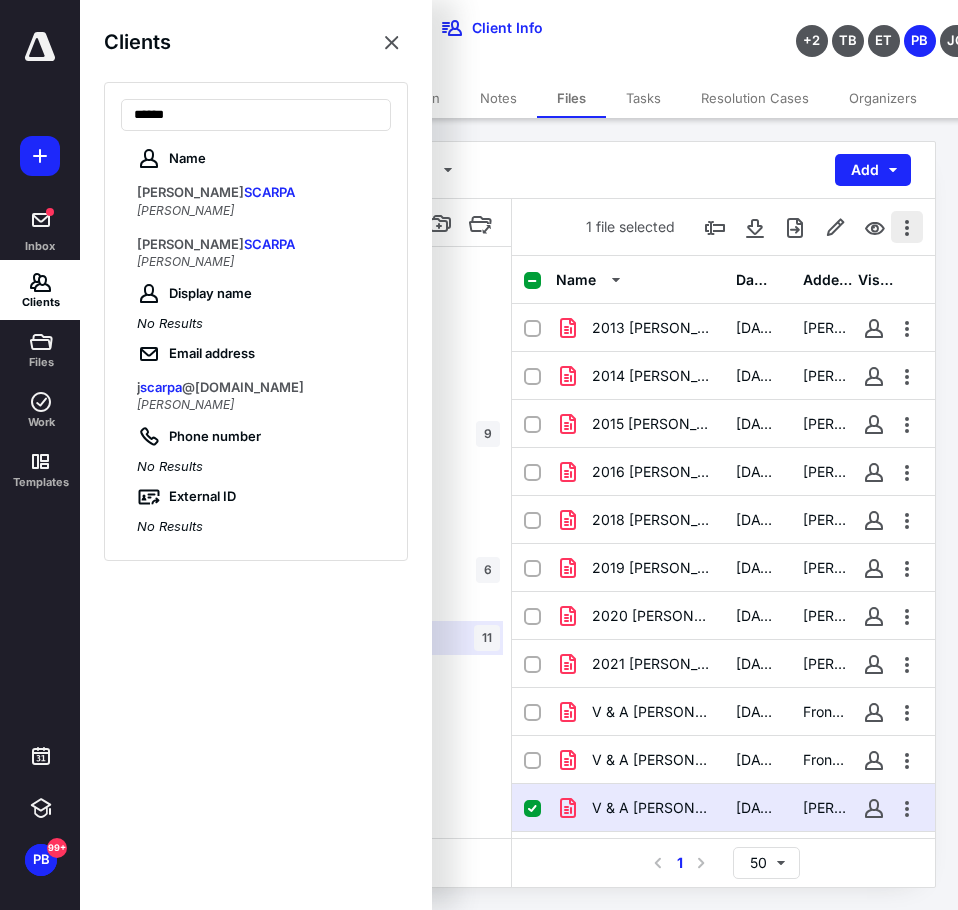 type on "******" 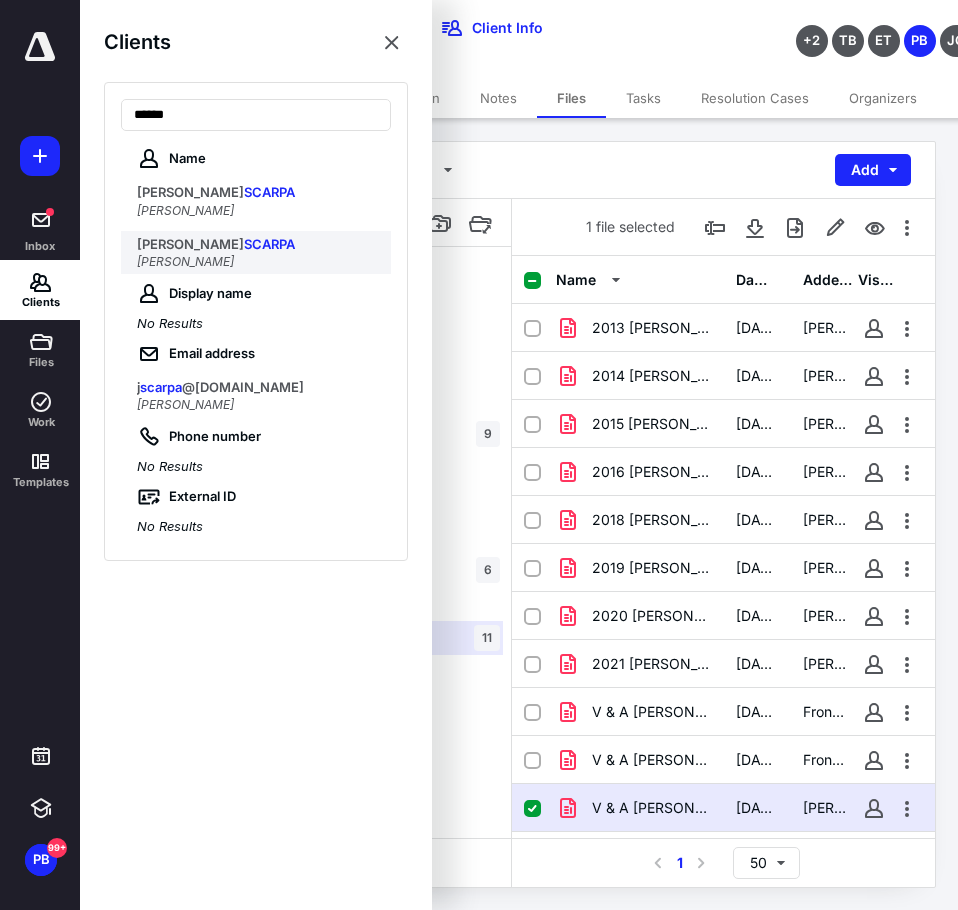 click on "[PERSON_NAME]" at bounding box center (258, 245) 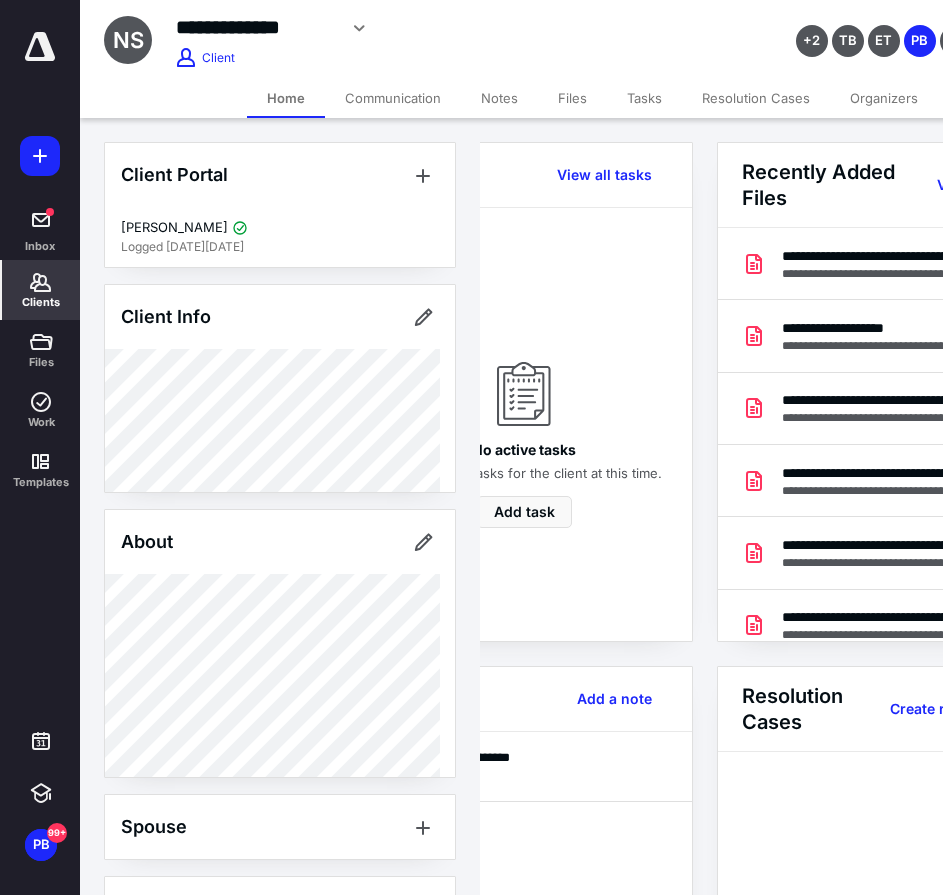scroll, scrollTop: 0, scrollLeft: 239, axis: horizontal 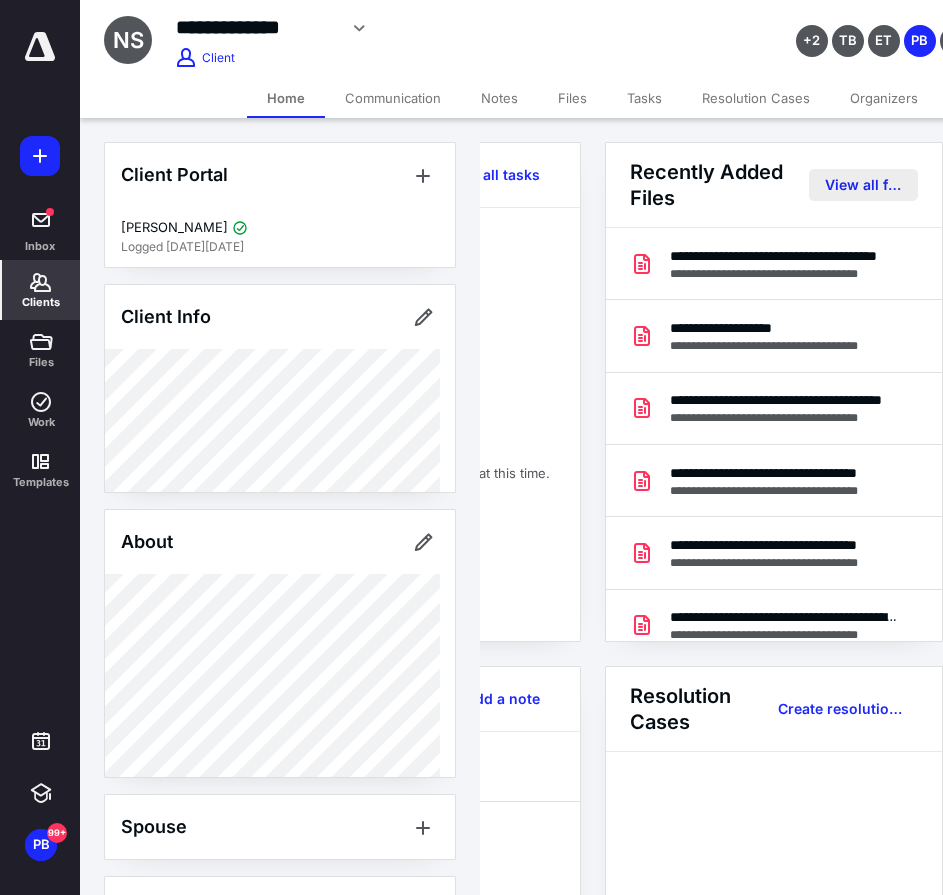 click on "View all files" at bounding box center [863, 185] 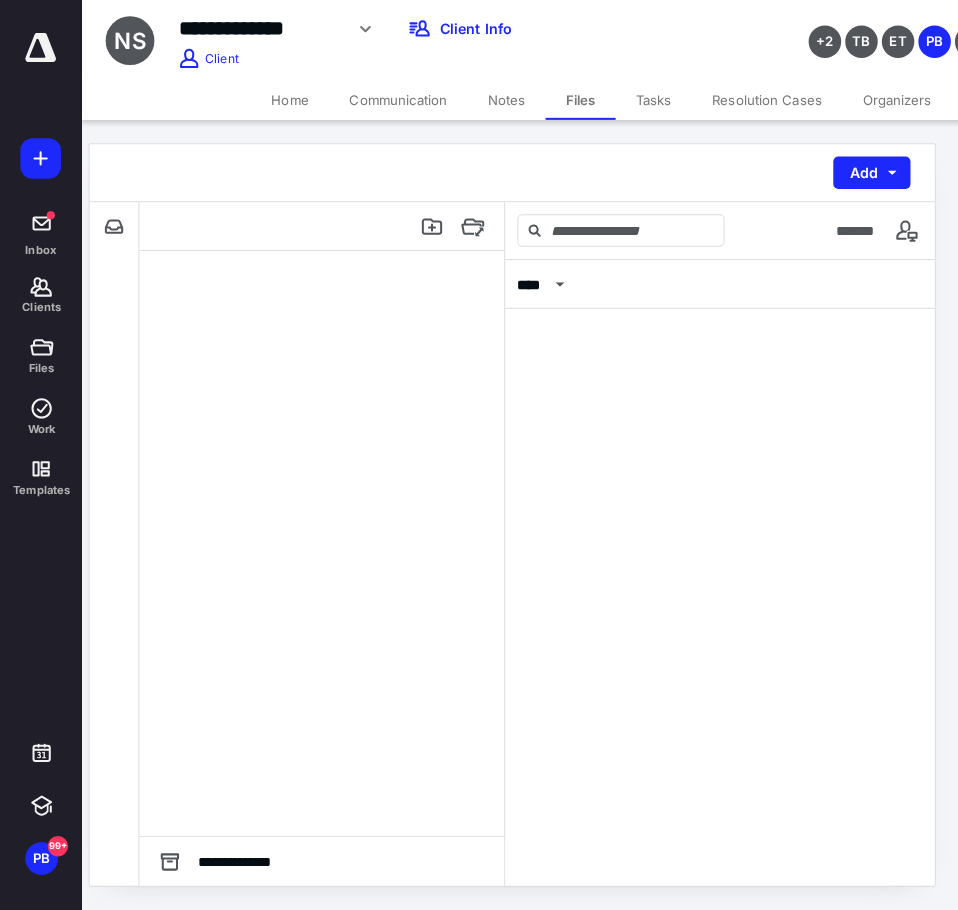 scroll, scrollTop: 0, scrollLeft: 0, axis: both 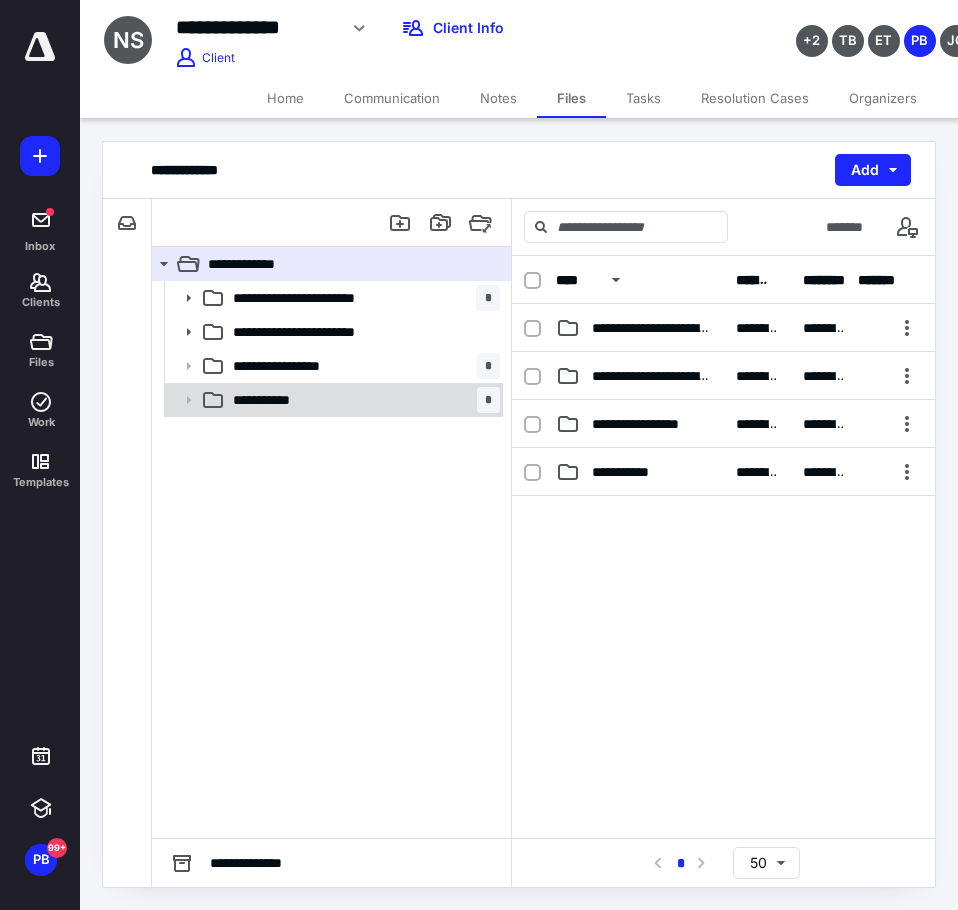 click on "**********" at bounding box center [272, 400] 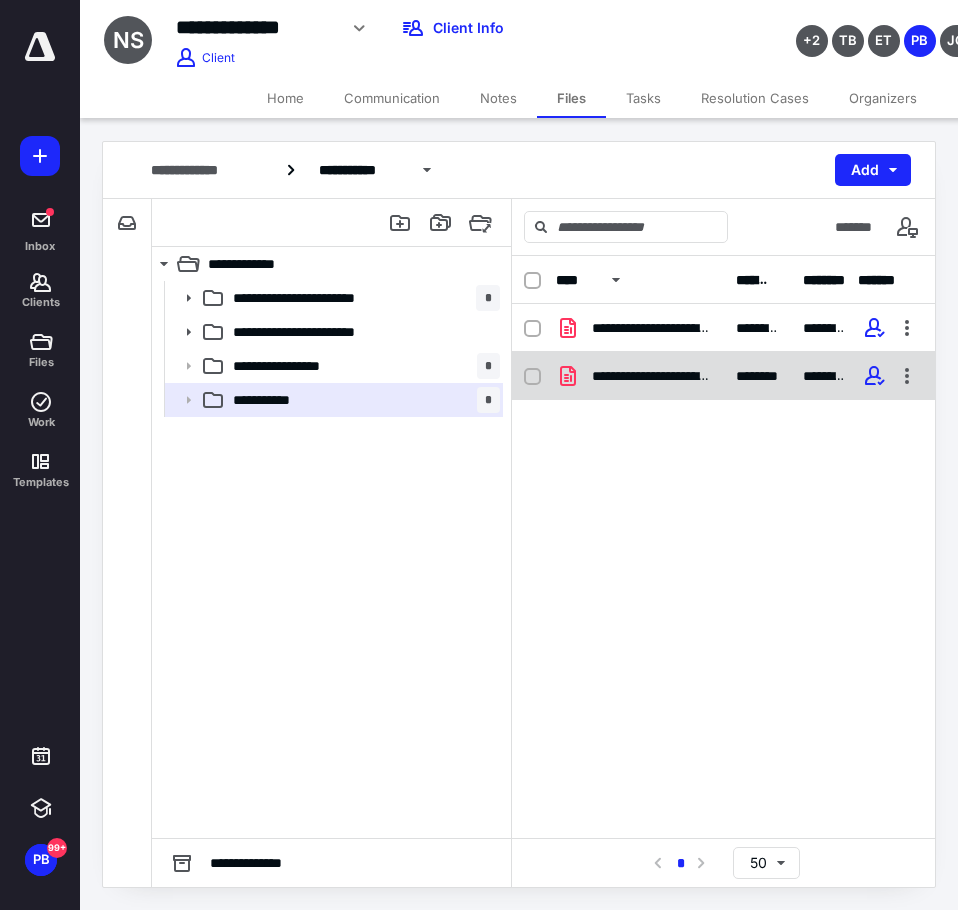 click on "**********" at bounding box center (652, 376) 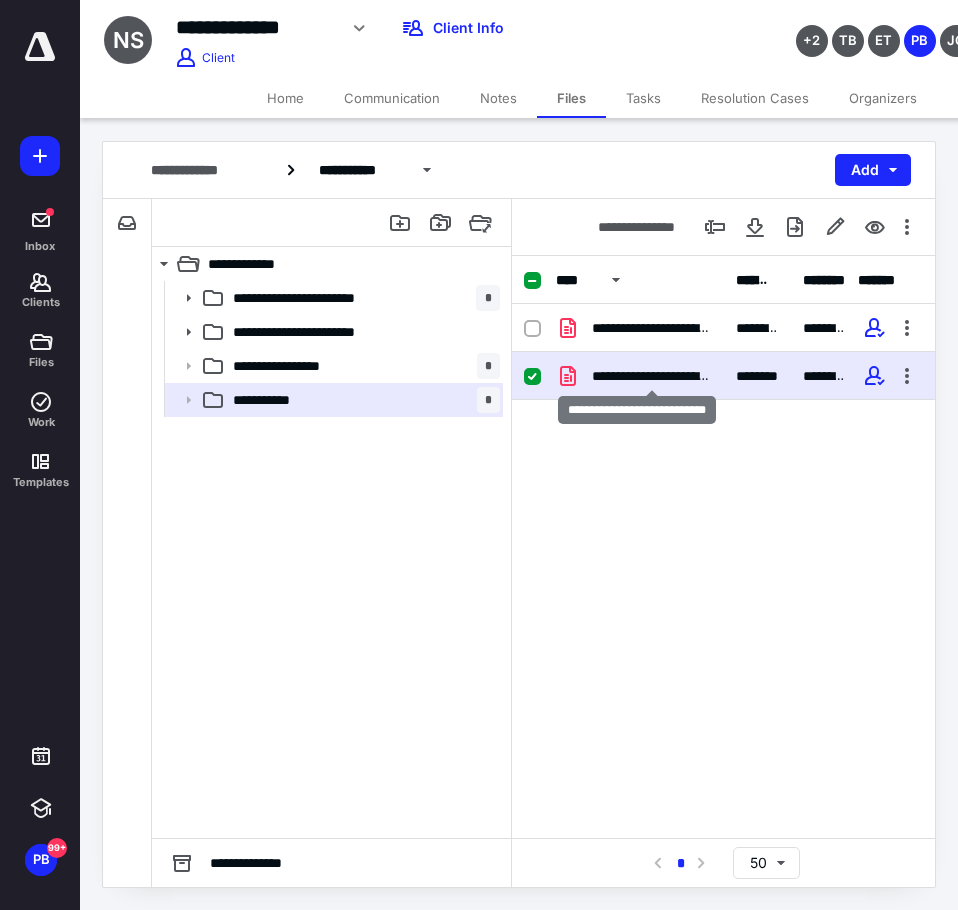 click on "**********" at bounding box center (652, 376) 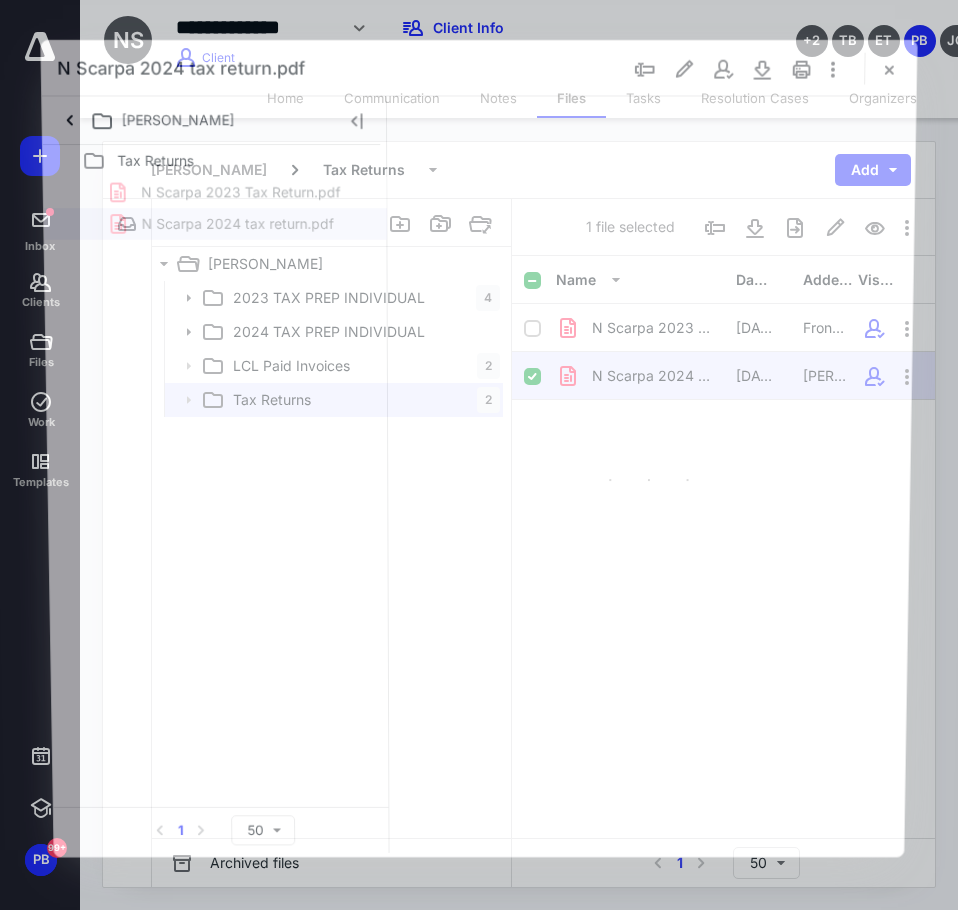 scroll, scrollTop: 0, scrollLeft: 0, axis: both 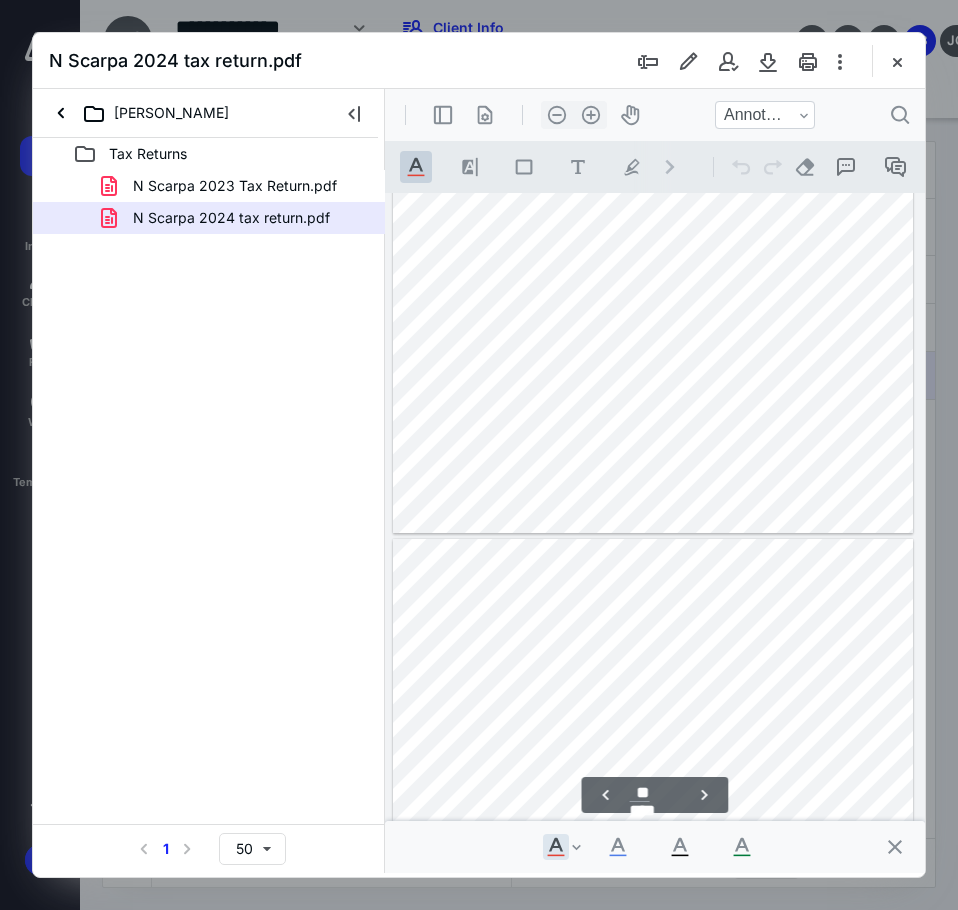 type on "**" 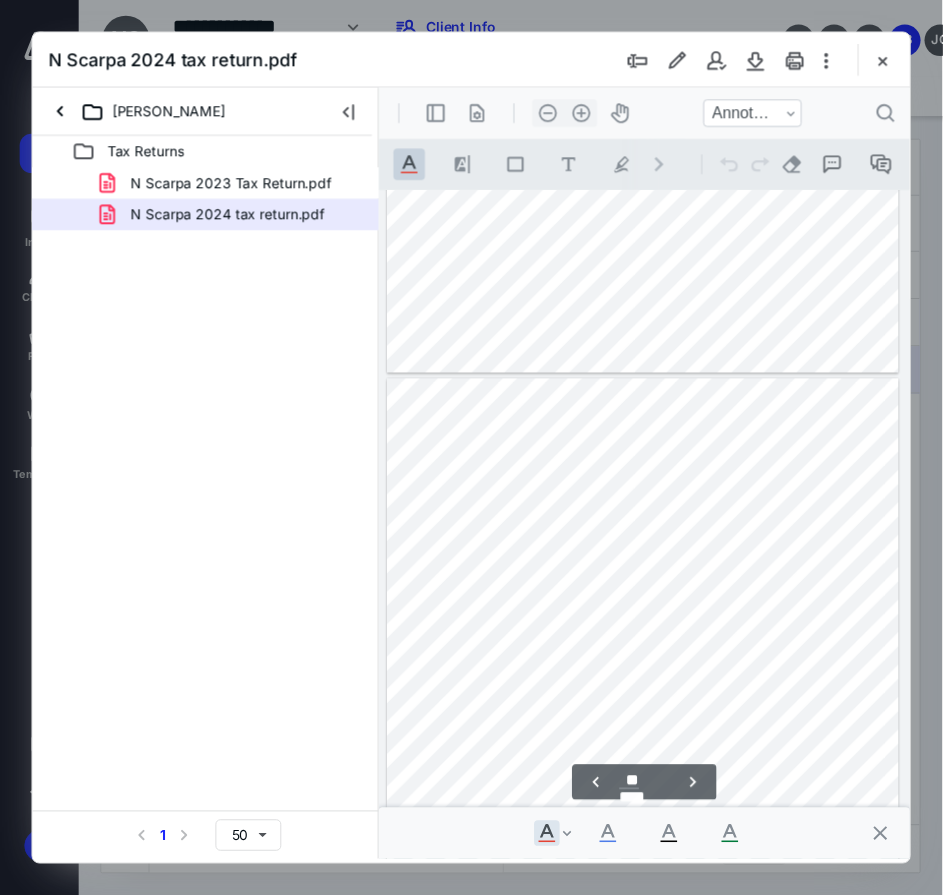 scroll, scrollTop: 35100, scrollLeft: 0, axis: vertical 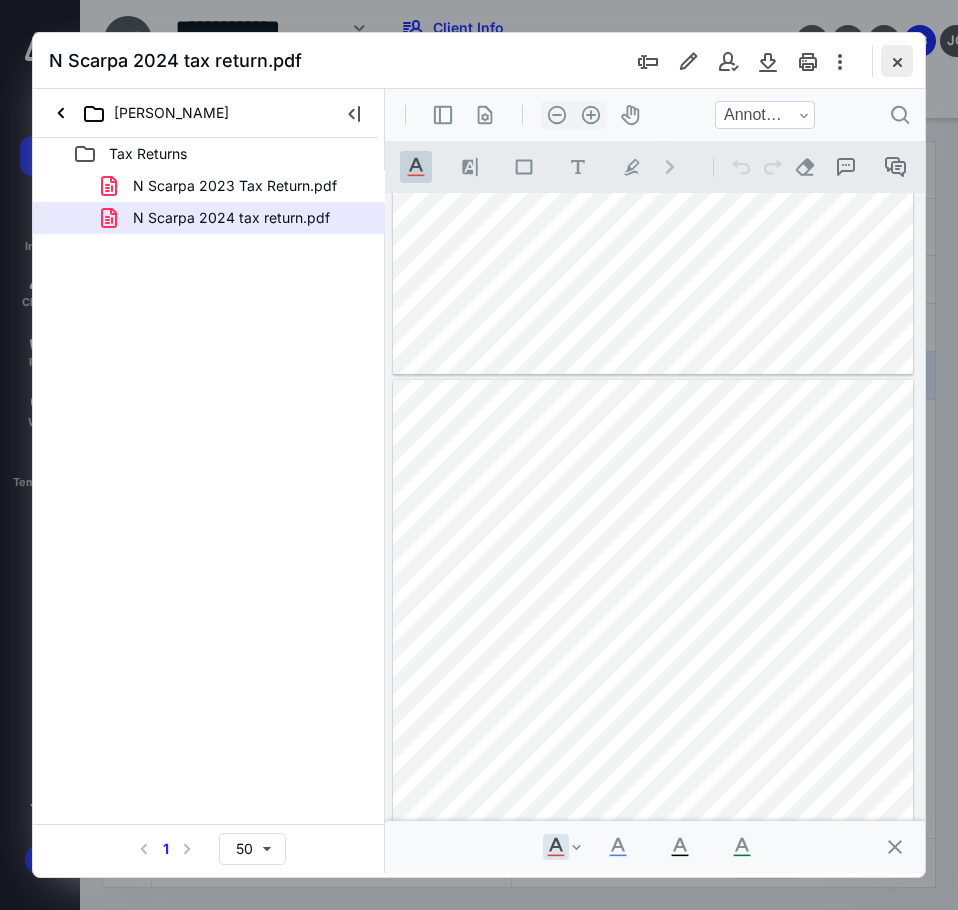 click at bounding box center (897, 61) 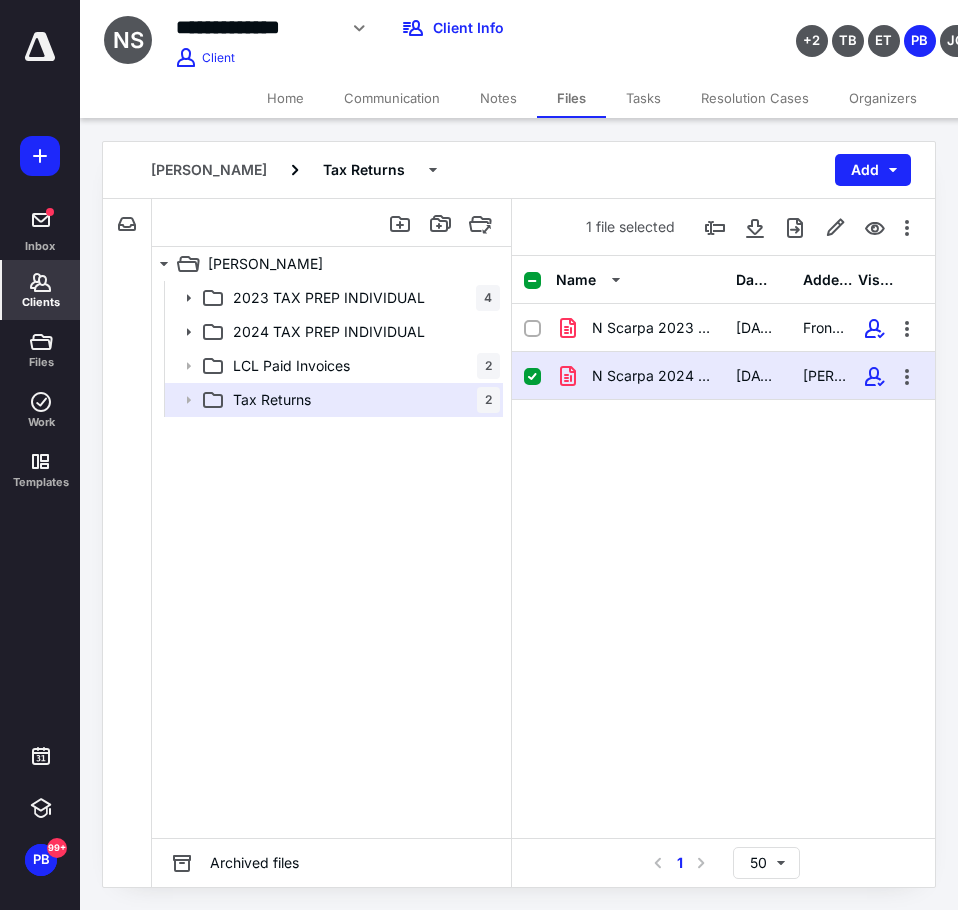 click on "Clients" at bounding box center [41, 290] 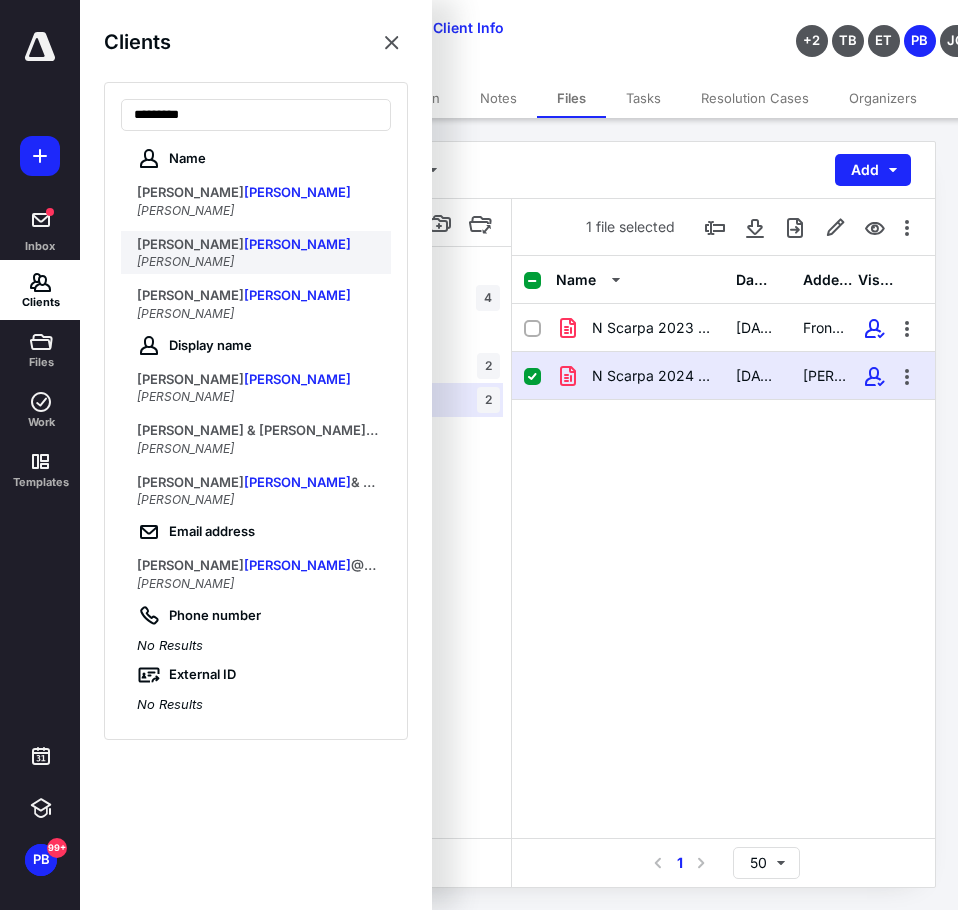type on "*********" 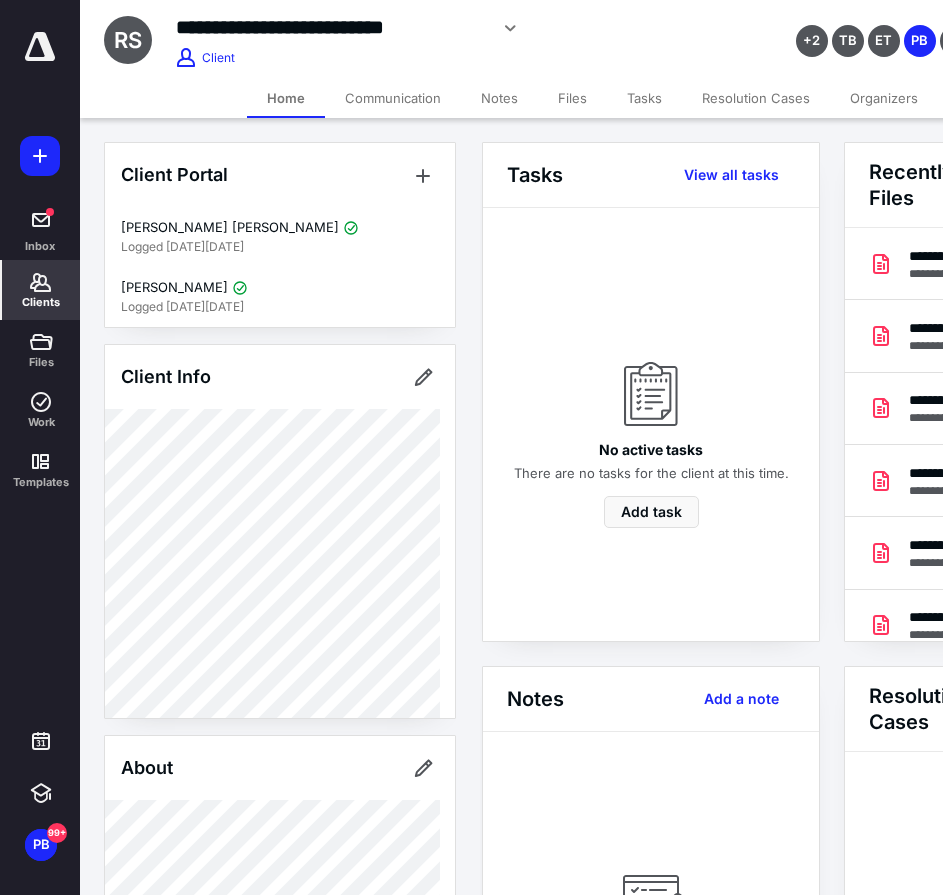 scroll, scrollTop: 0, scrollLeft: 239, axis: horizontal 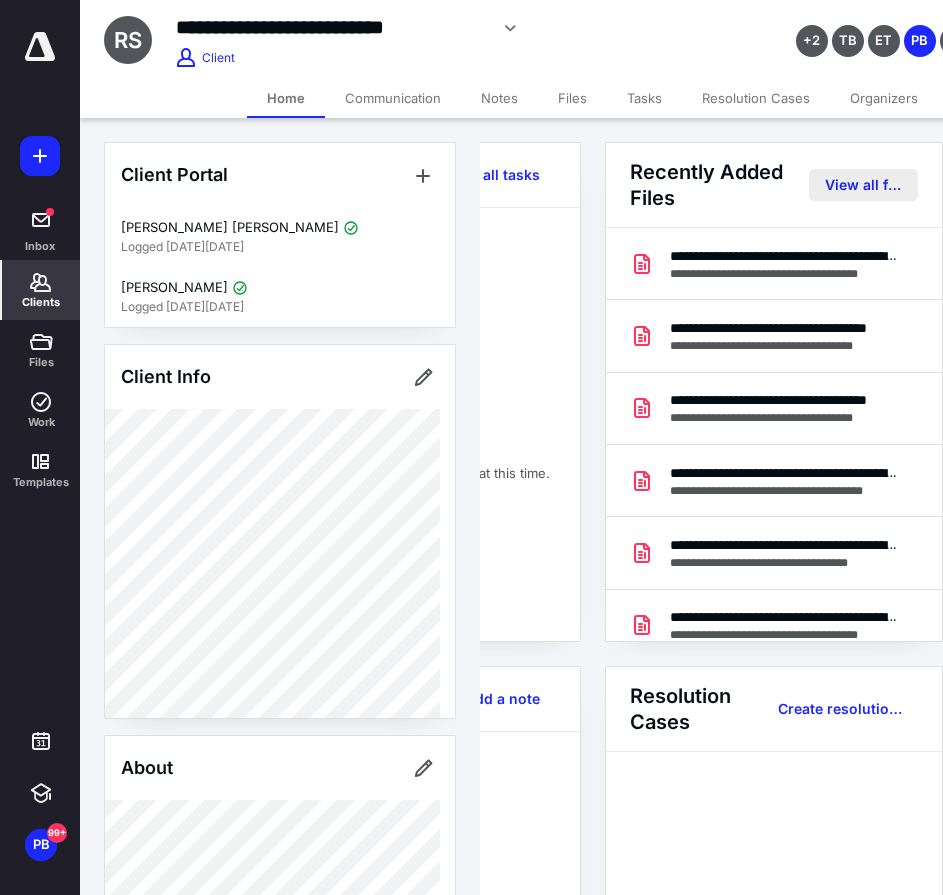 click on "View all files" at bounding box center [863, 185] 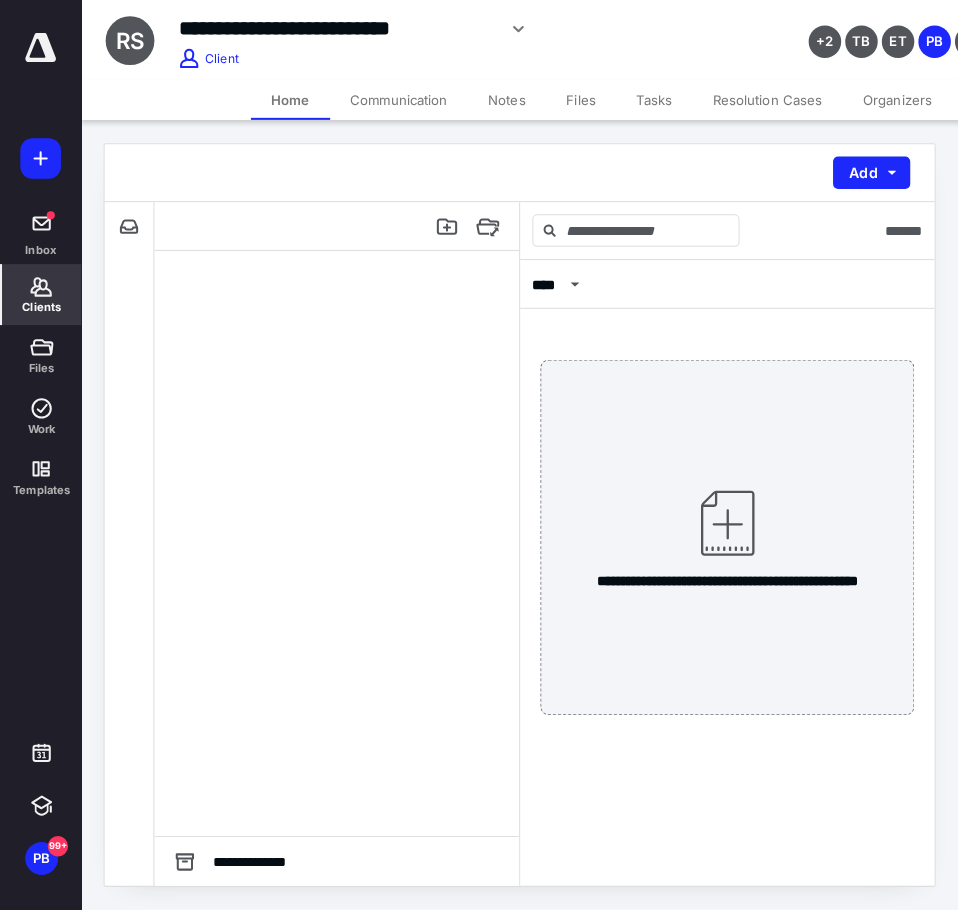 scroll, scrollTop: 0, scrollLeft: 0, axis: both 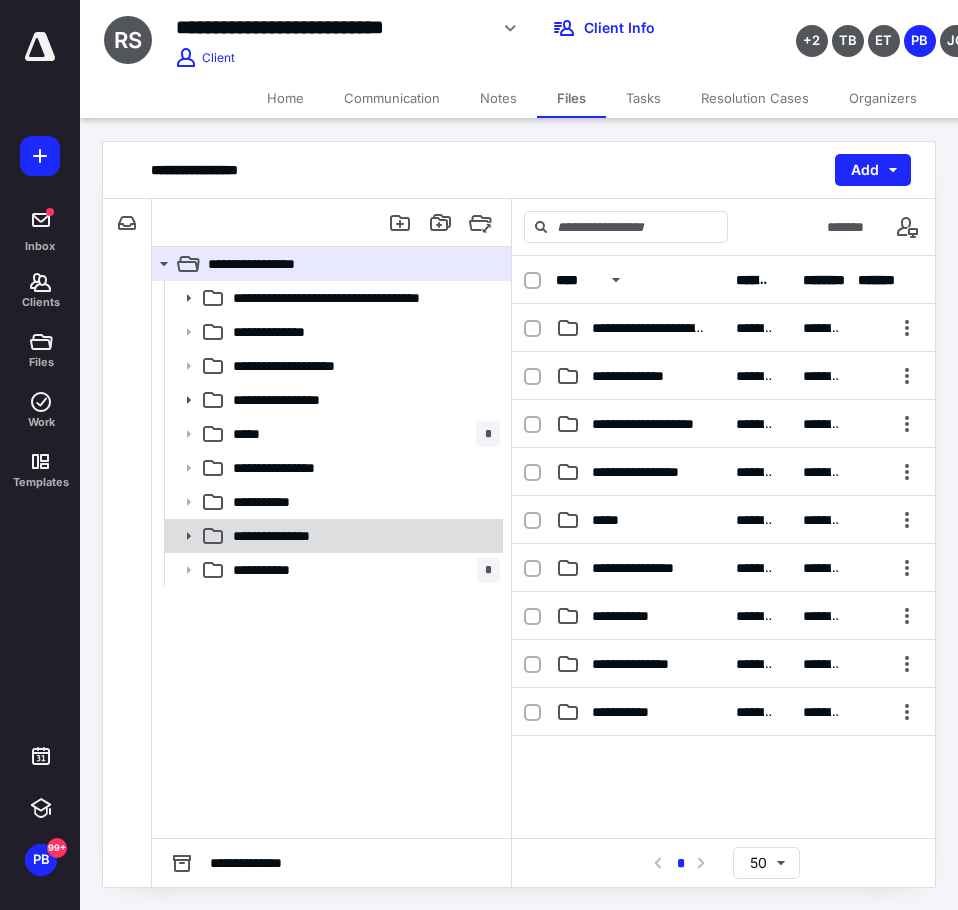 click on "**********" at bounding box center [332, 536] 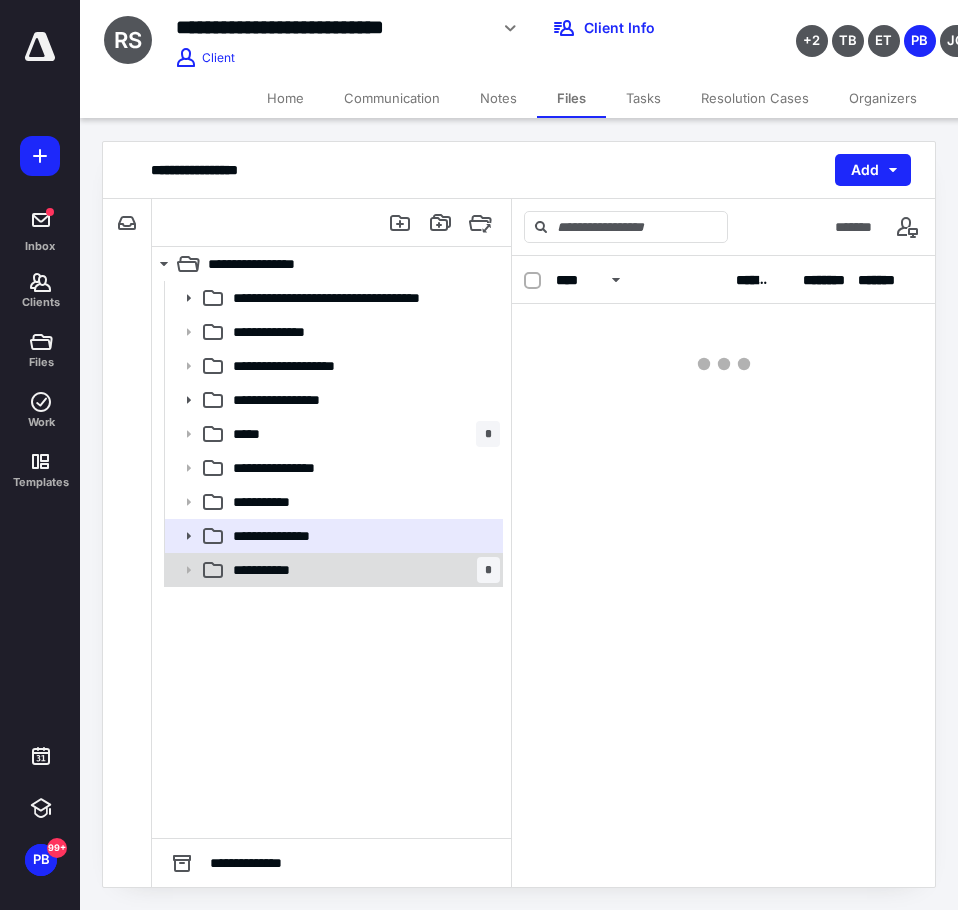 click on "**********" at bounding box center [281, 570] 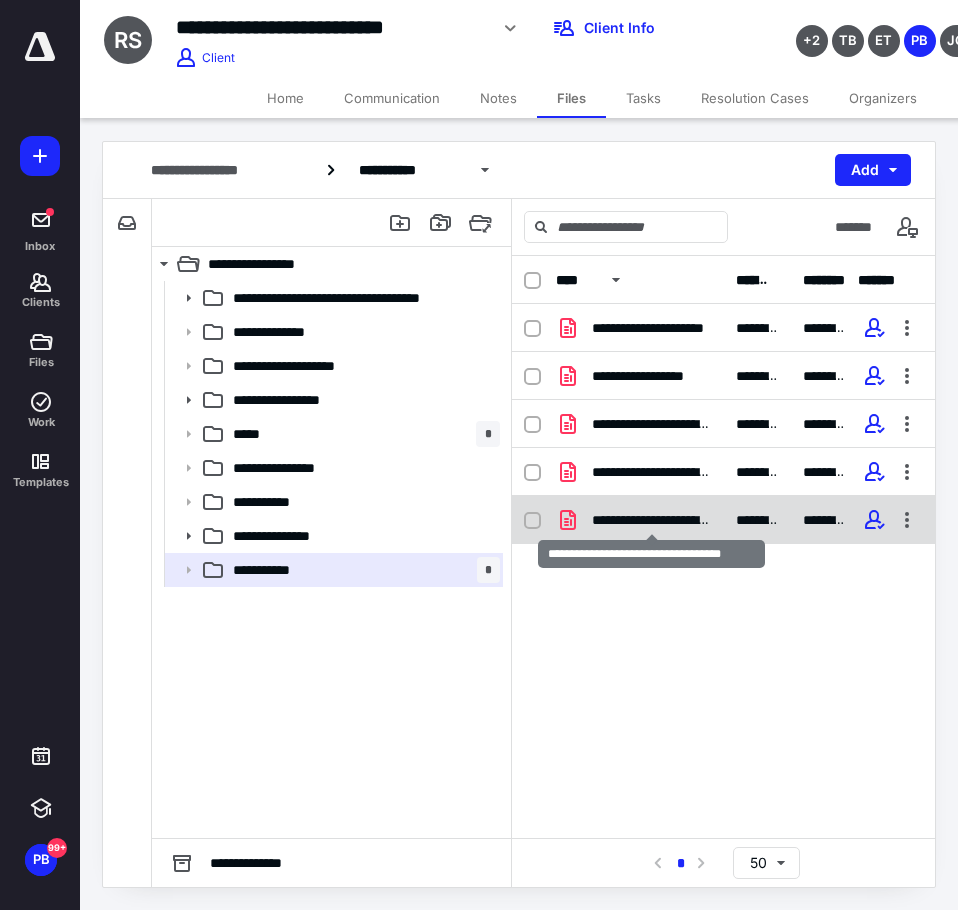 click on "**********" at bounding box center (652, 520) 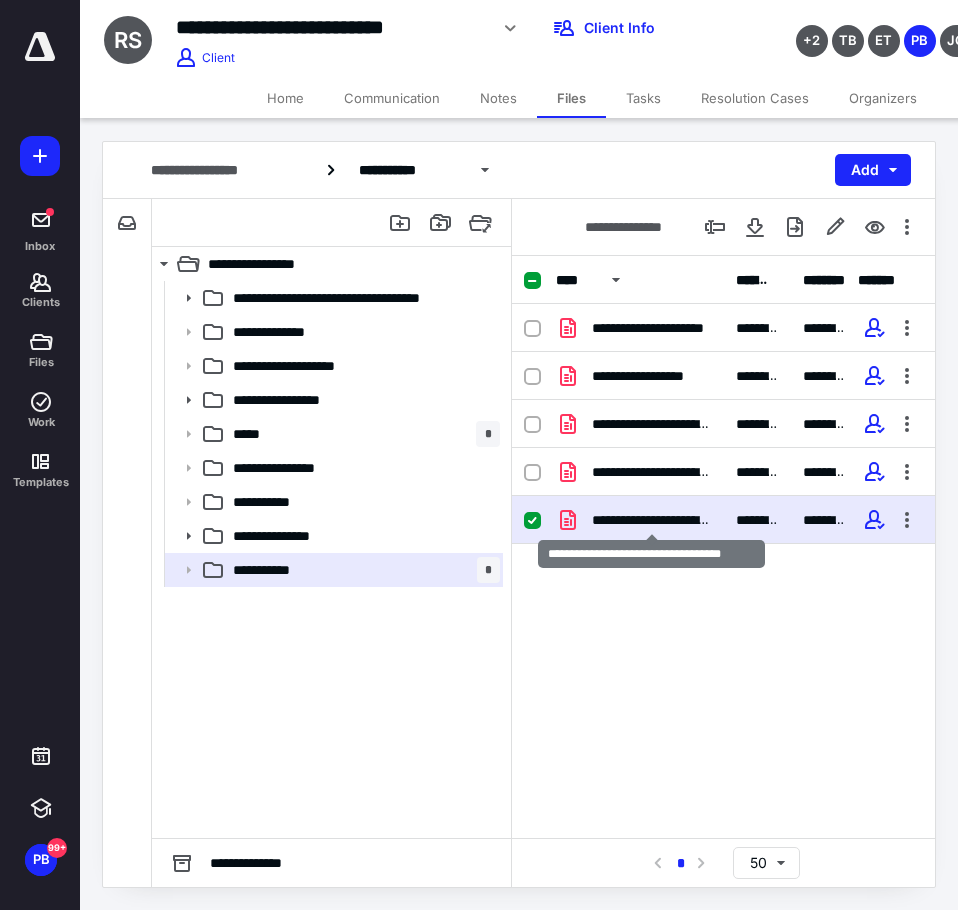 click on "**********" at bounding box center (652, 520) 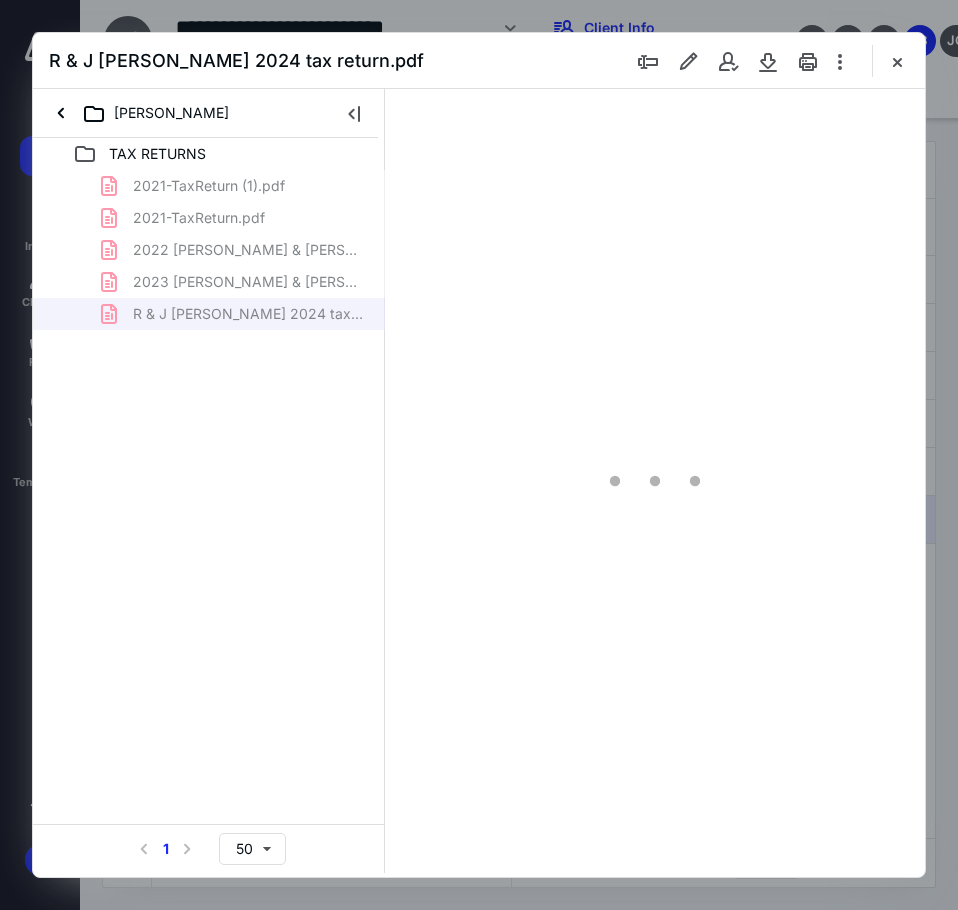 scroll, scrollTop: 0, scrollLeft: 0, axis: both 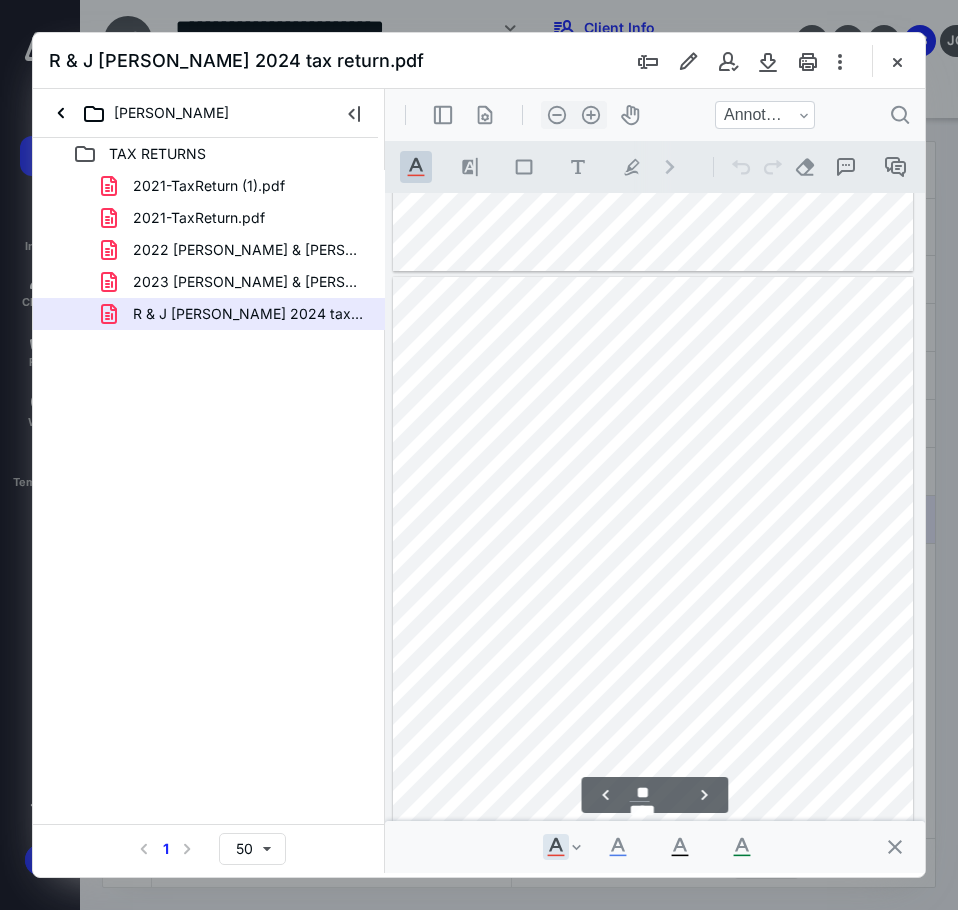 type on "**" 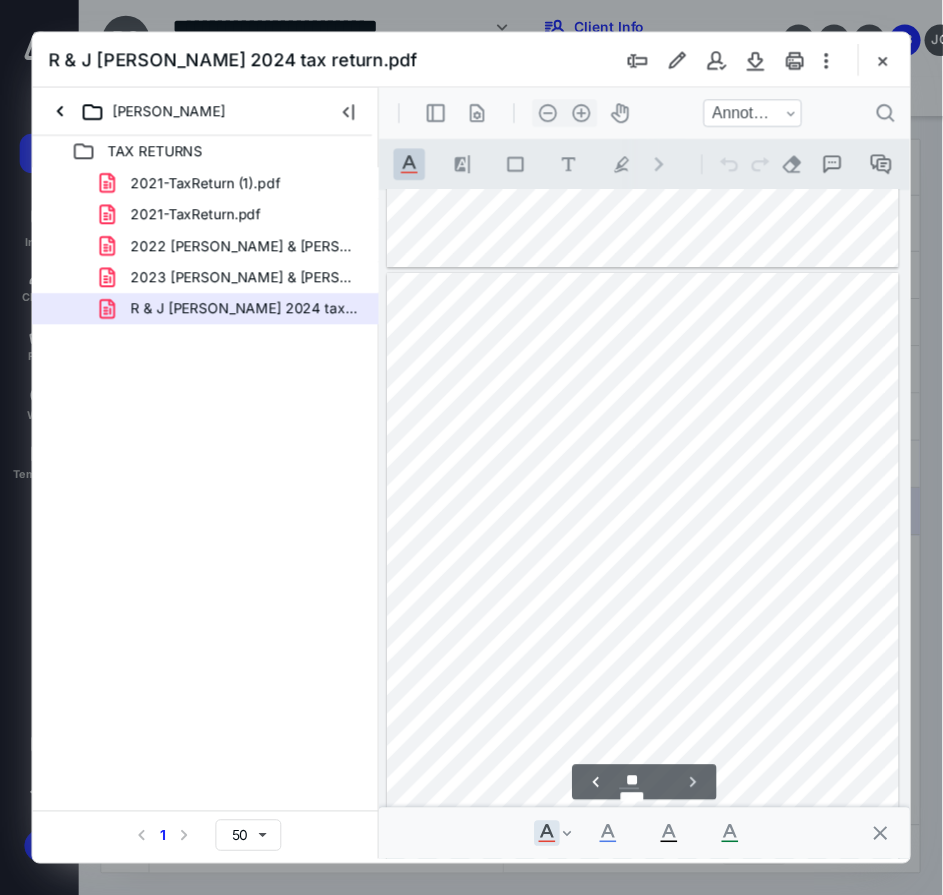 scroll, scrollTop: 35307, scrollLeft: 0, axis: vertical 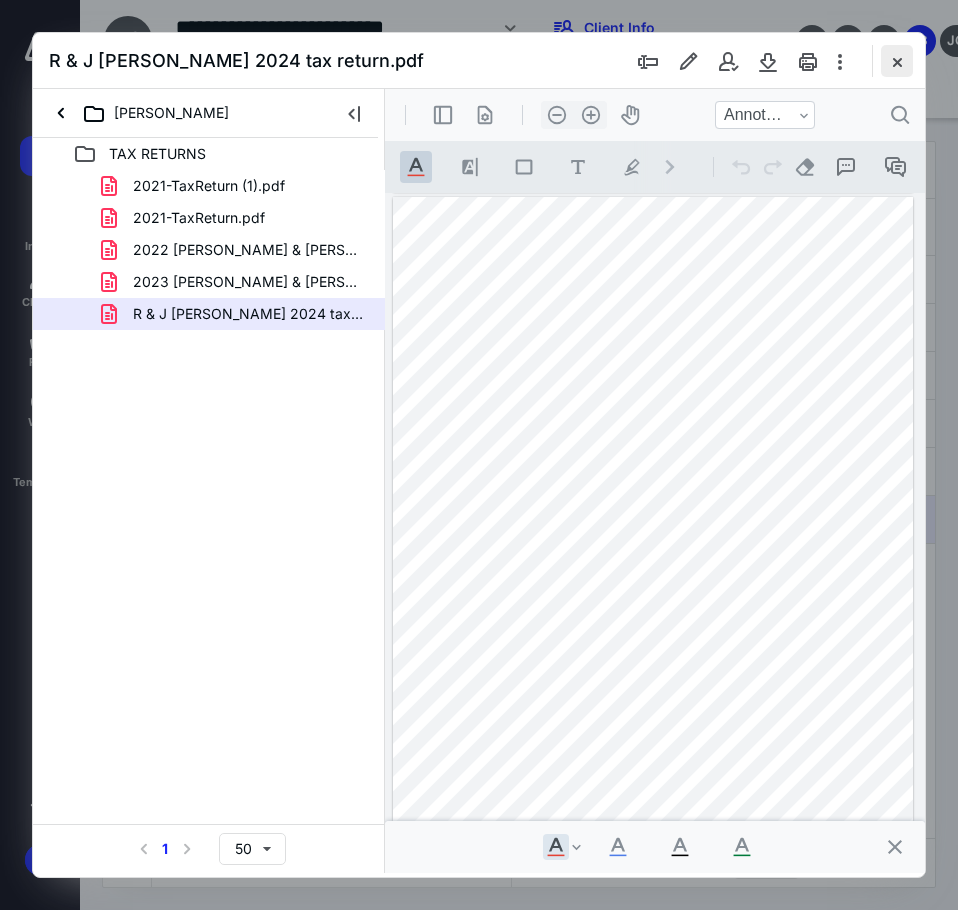 click at bounding box center (897, 61) 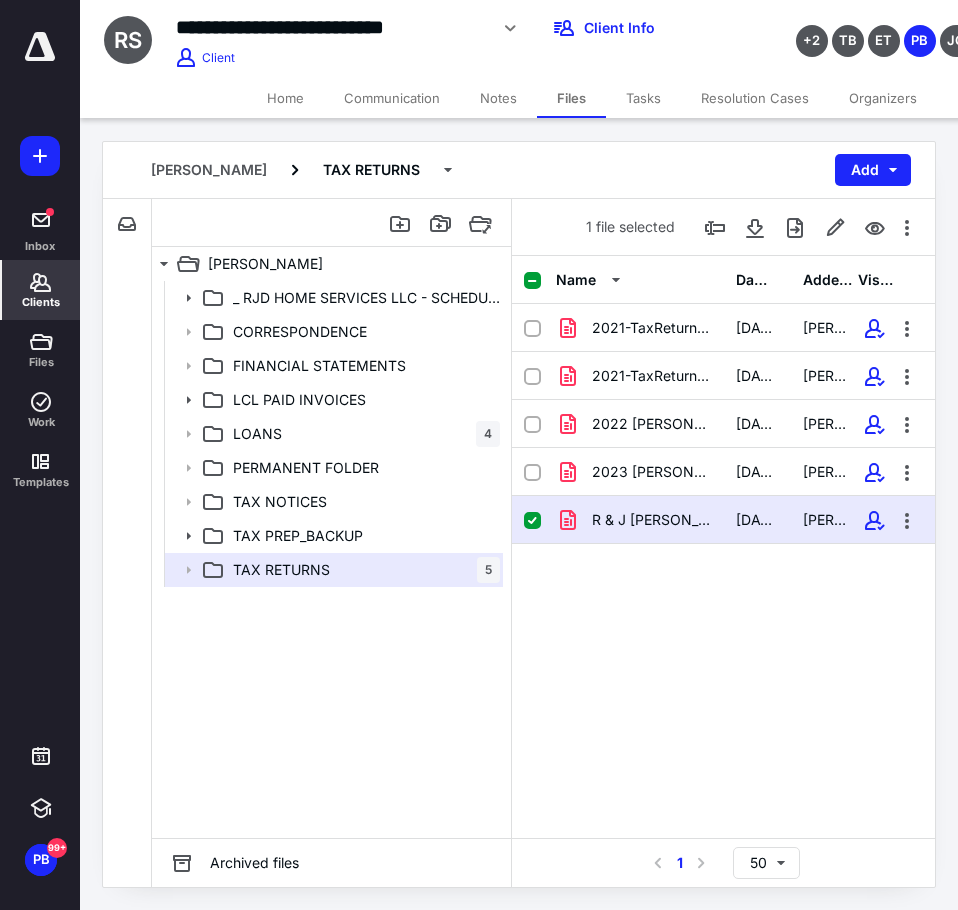 click 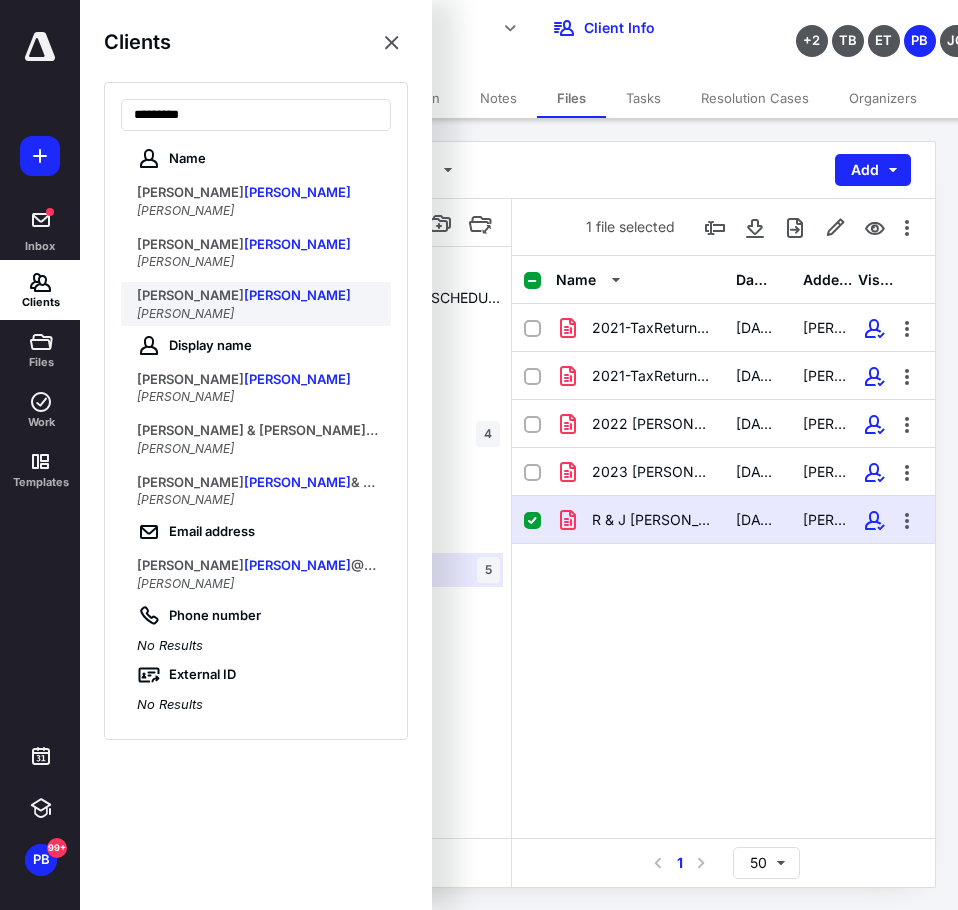 type on "*********" 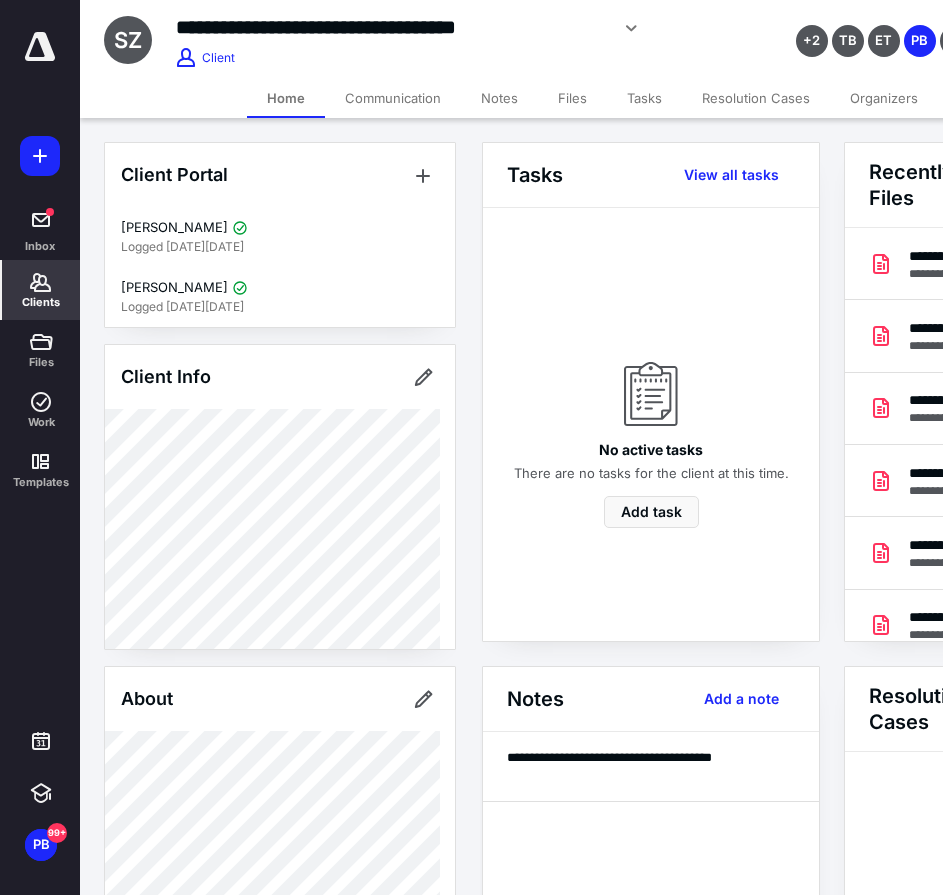scroll, scrollTop: 0, scrollLeft: 239, axis: horizontal 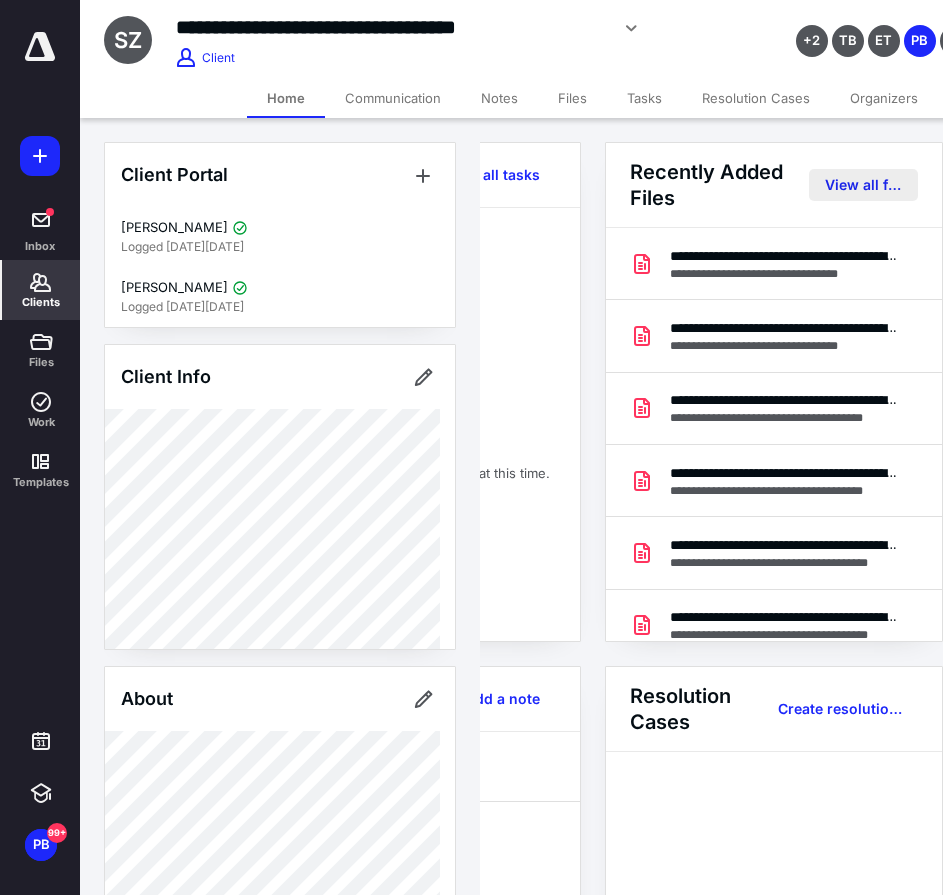 click on "View all files" at bounding box center [863, 185] 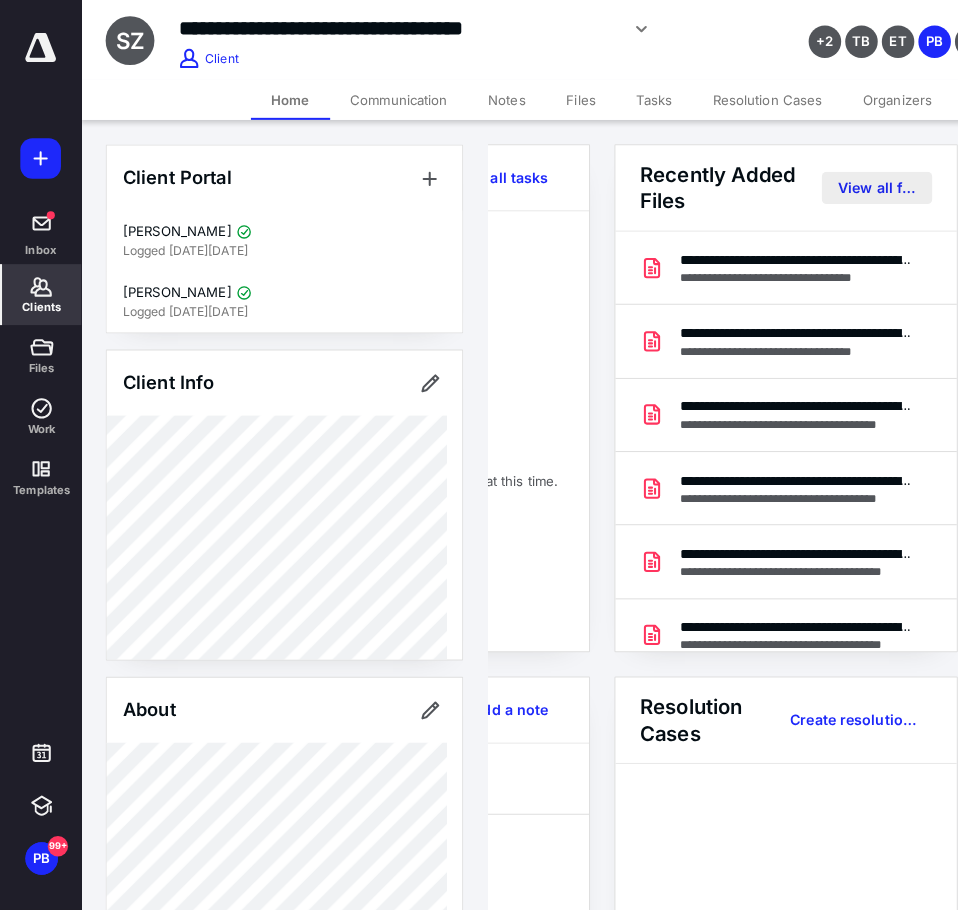 scroll, scrollTop: 0, scrollLeft: 0, axis: both 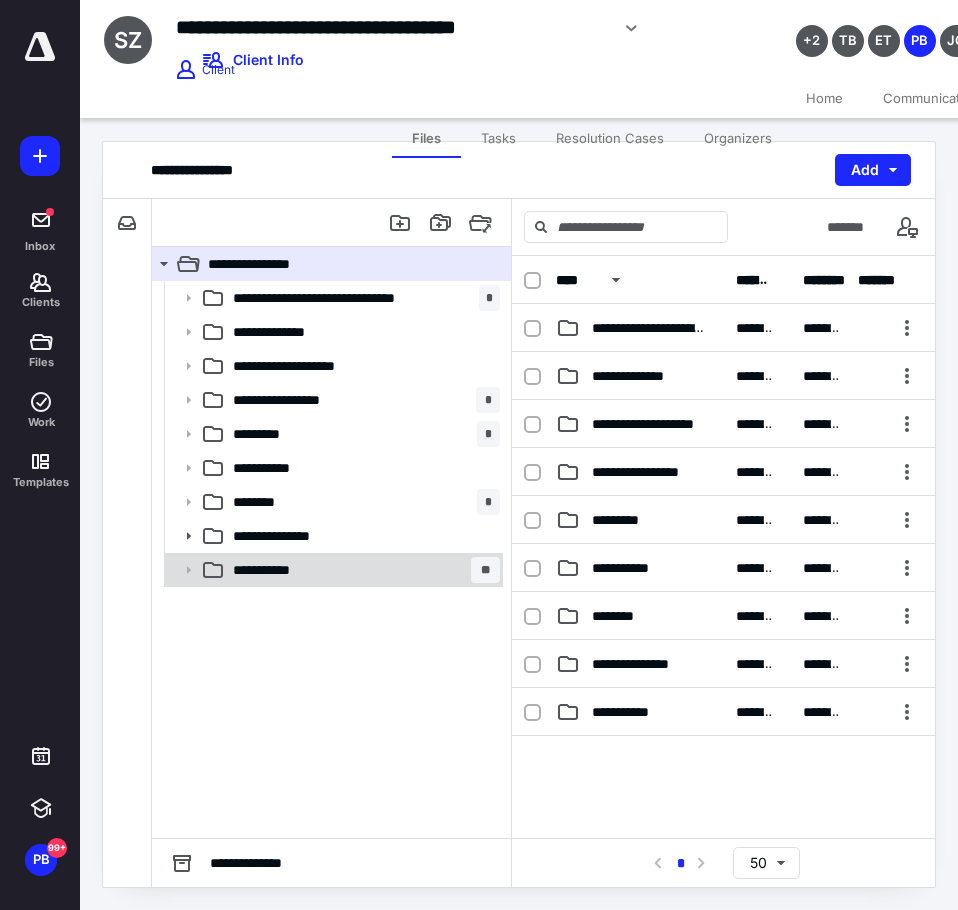 click on "**********" at bounding box center [362, 570] 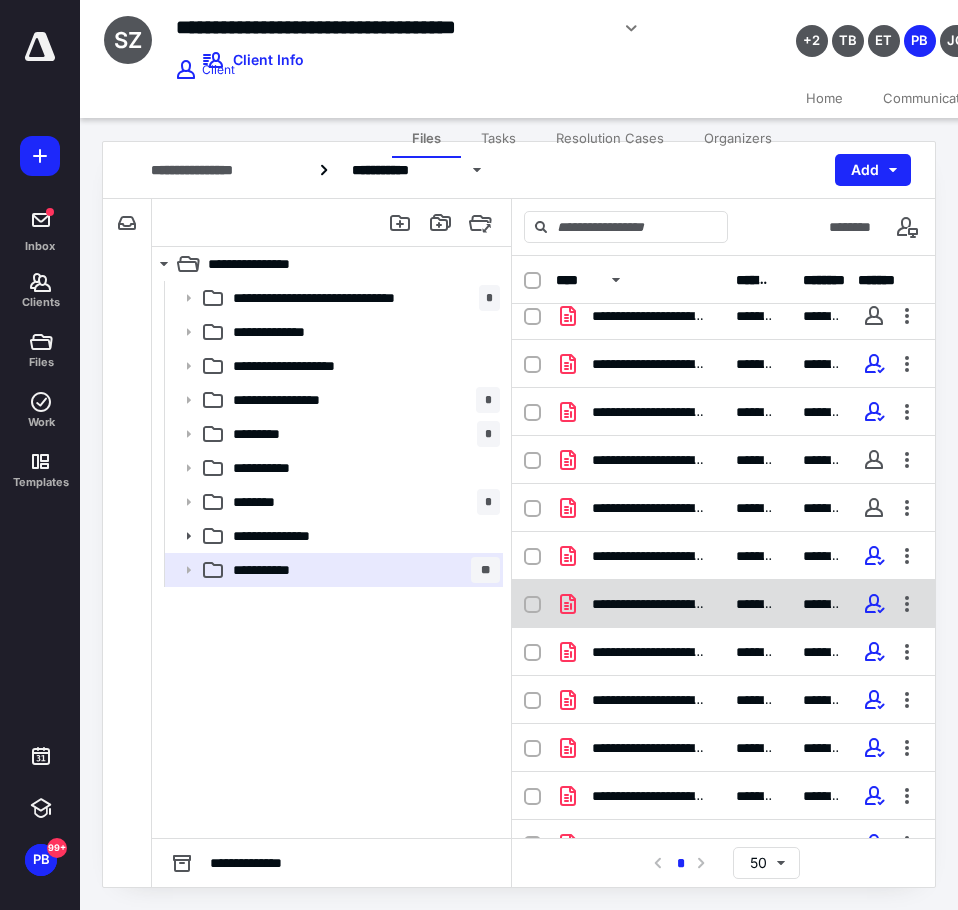 scroll, scrollTop: 378, scrollLeft: 0, axis: vertical 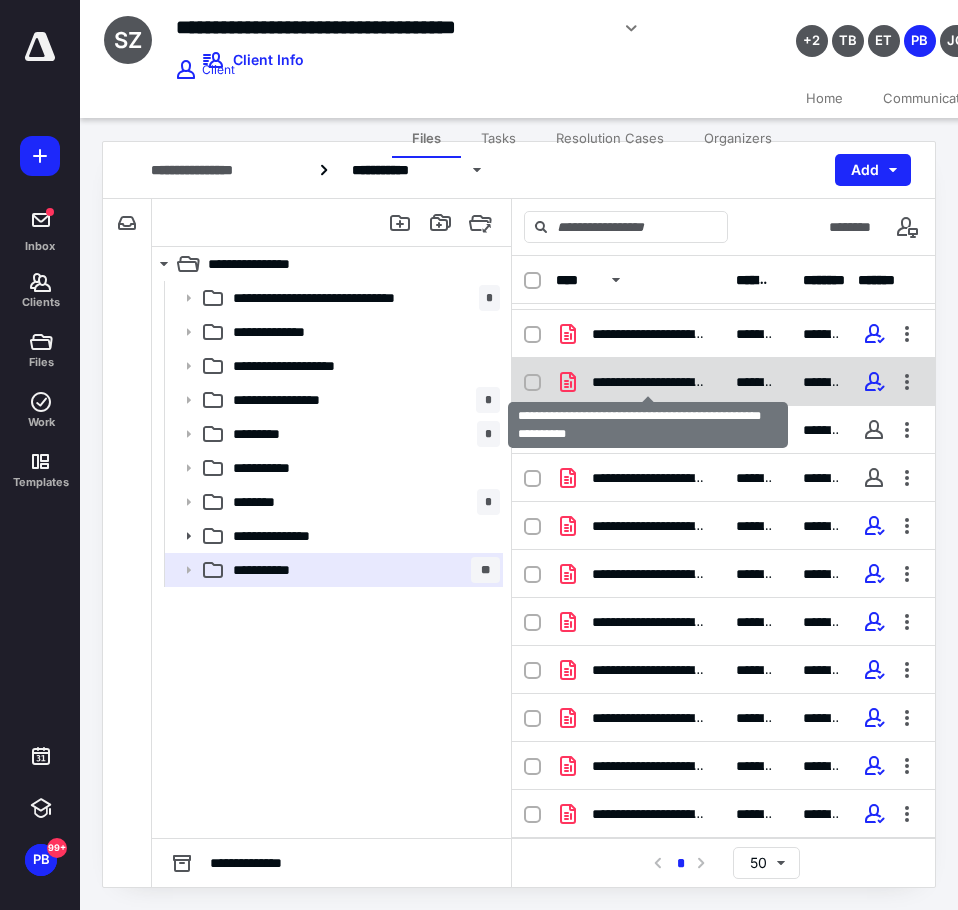 click on "**********" at bounding box center (648, 382) 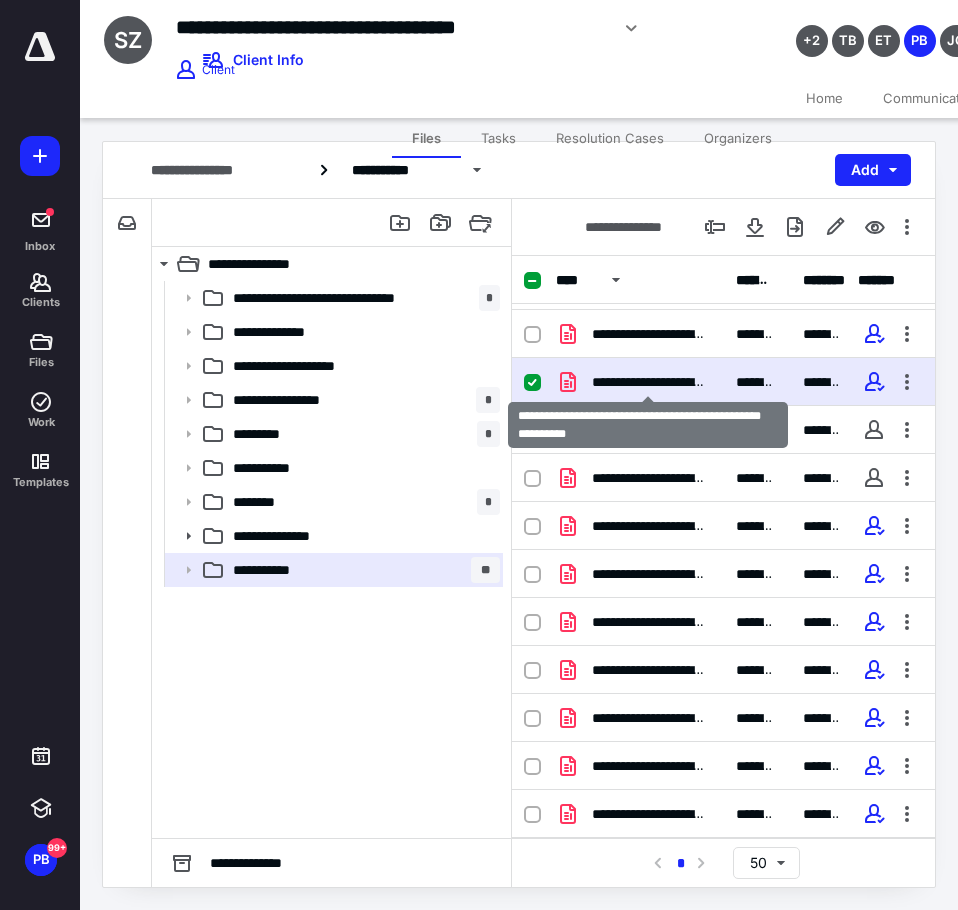 click on "**********" at bounding box center [648, 382] 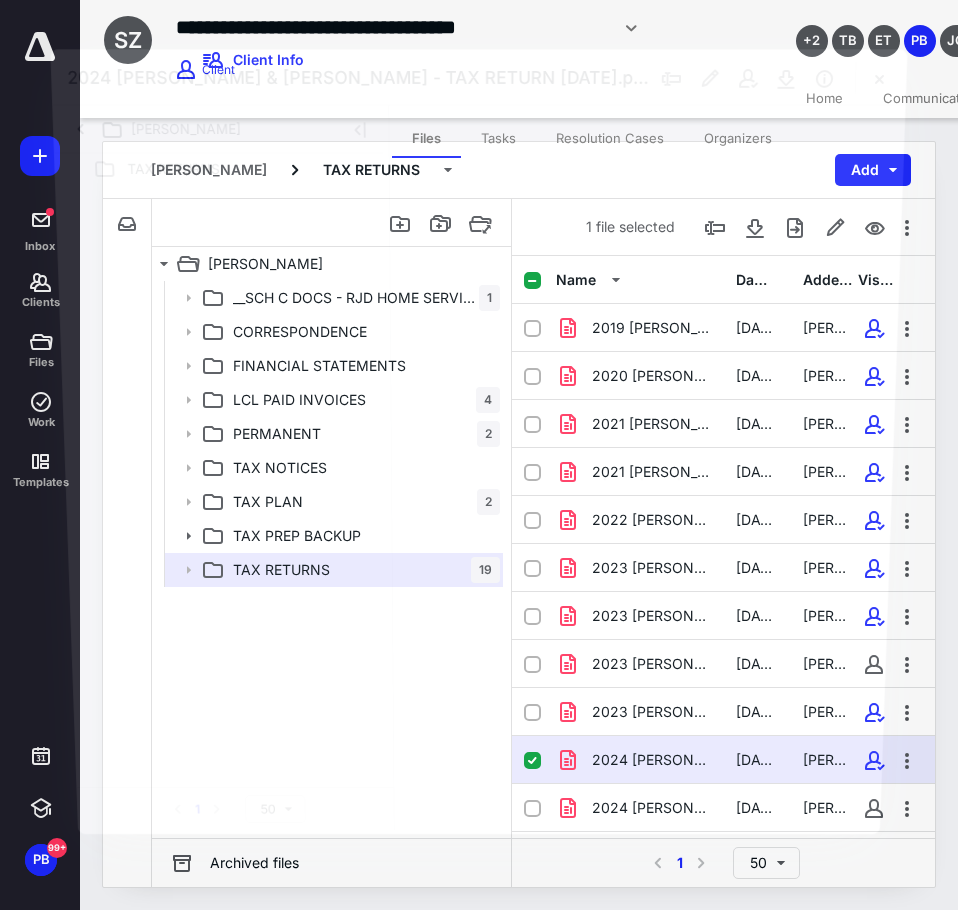 scroll, scrollTop: 378, scrollLeft: 0, axis: vertical 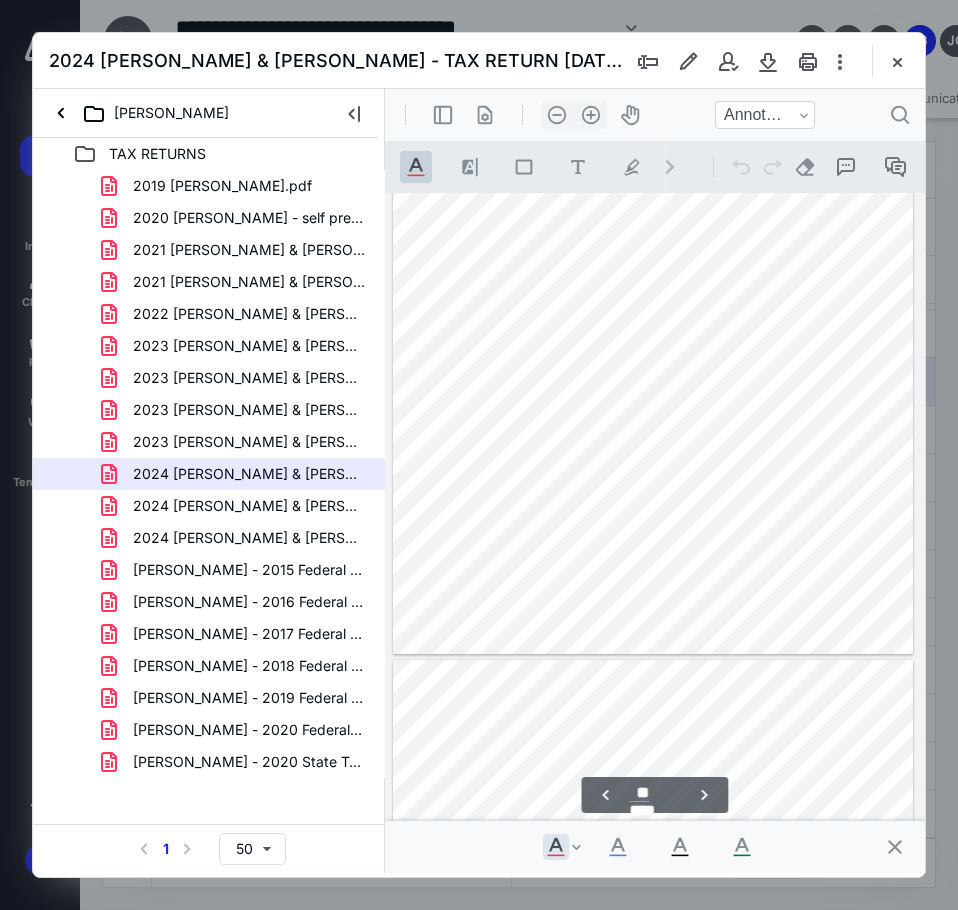 type on "**" 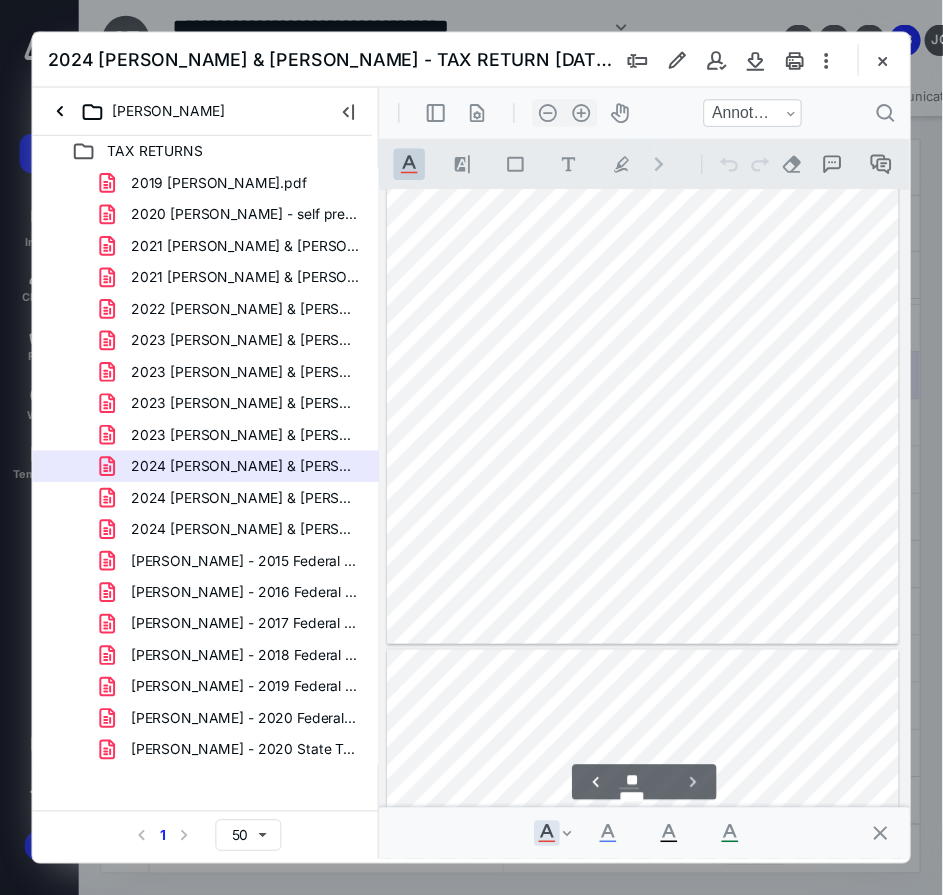 scroll, scrollTop: 33270, scrollLeft: 0, axis: vertical 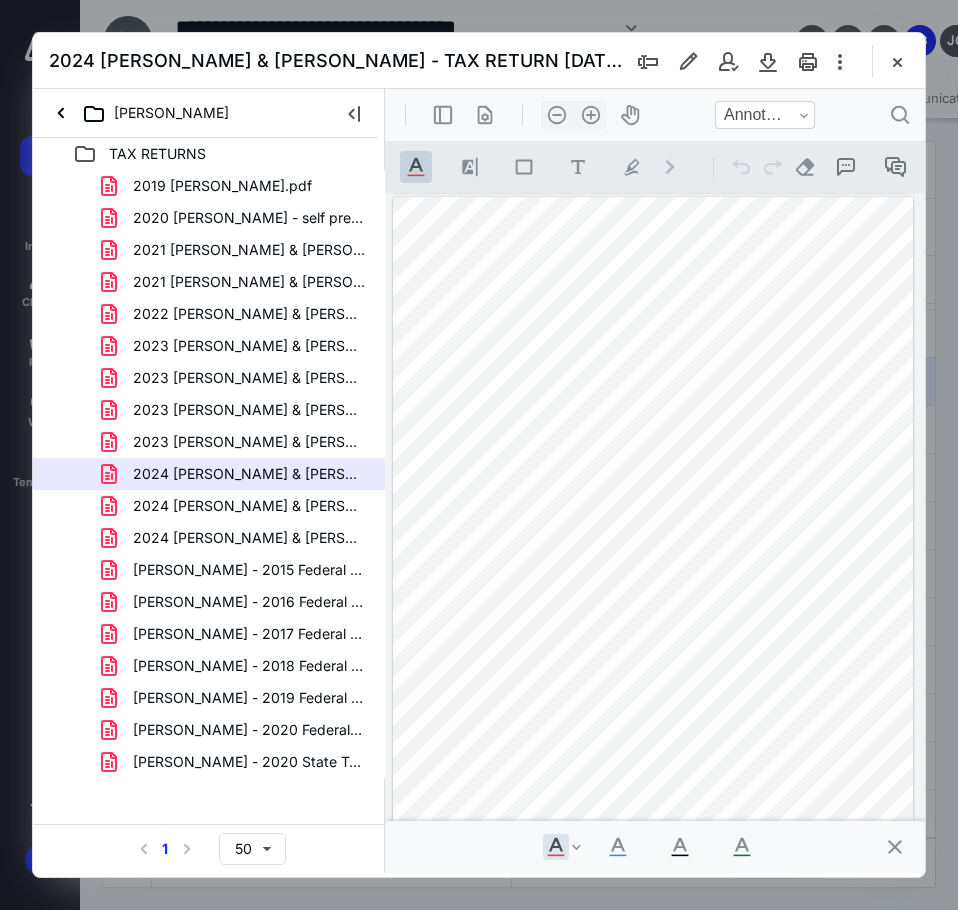 click at bounding box center (897, 61) 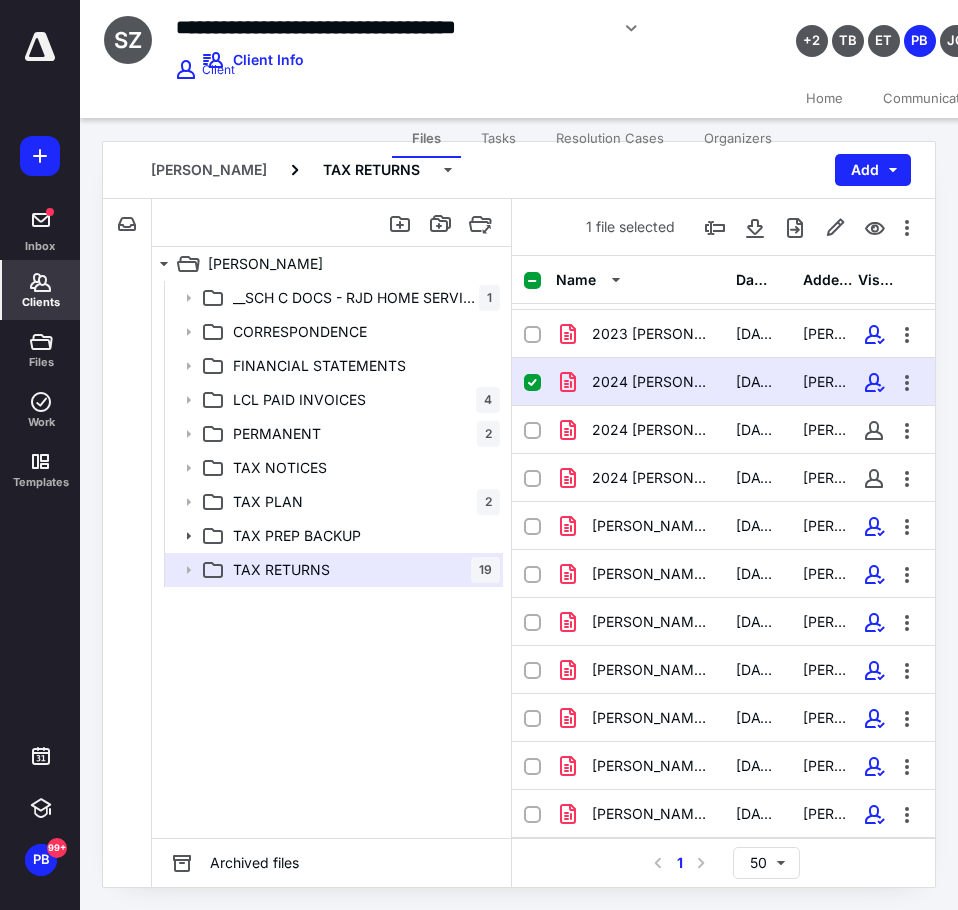 click on "Clients" at bounding box center [41, 290] 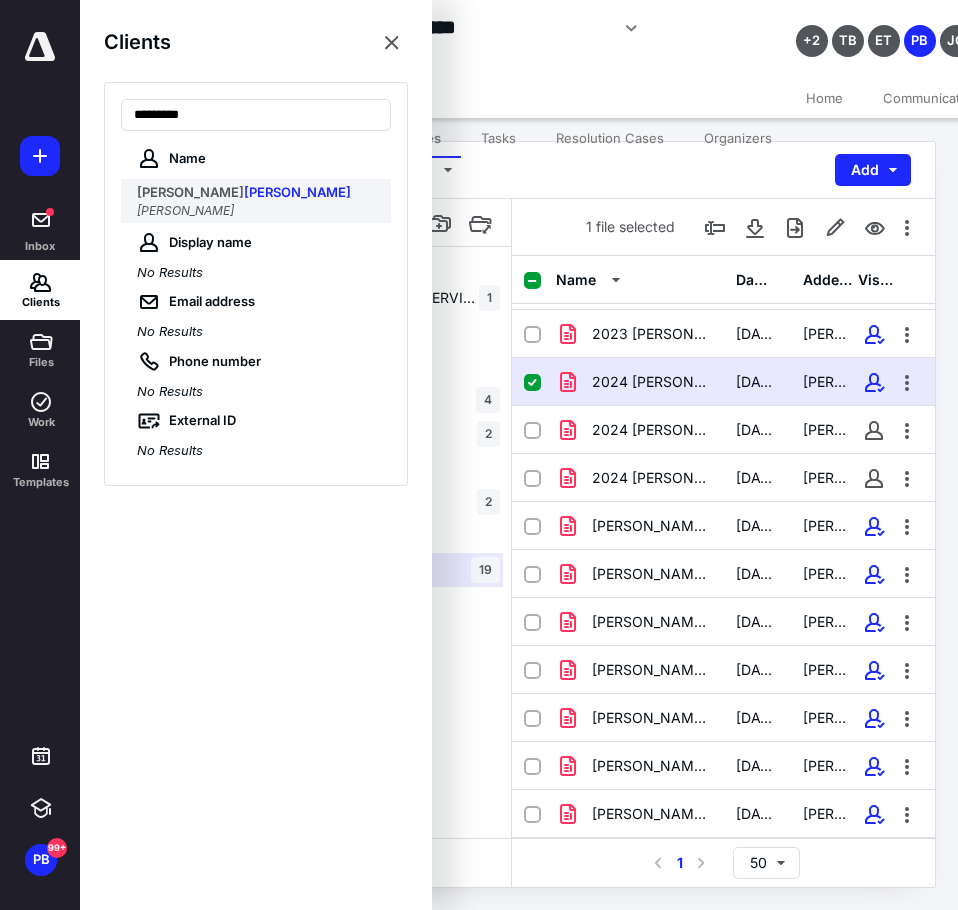 type on "*********" 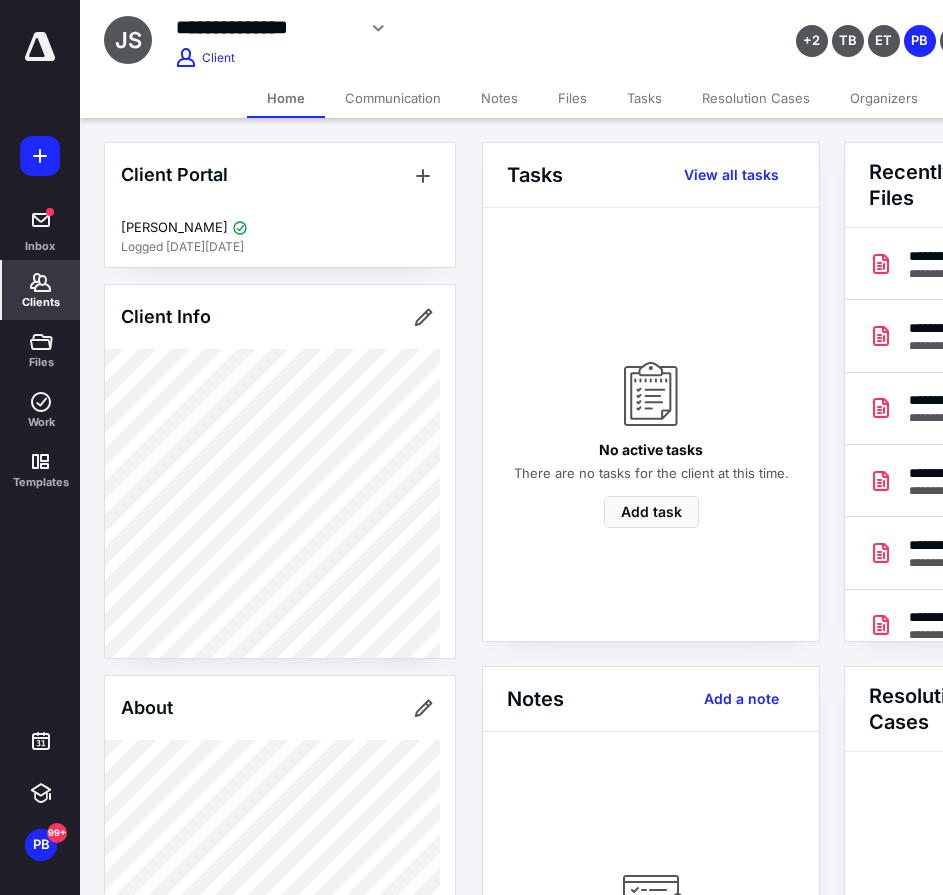 scroll, scrollTop: 0, scrollLeft: 239, axis: horizontal 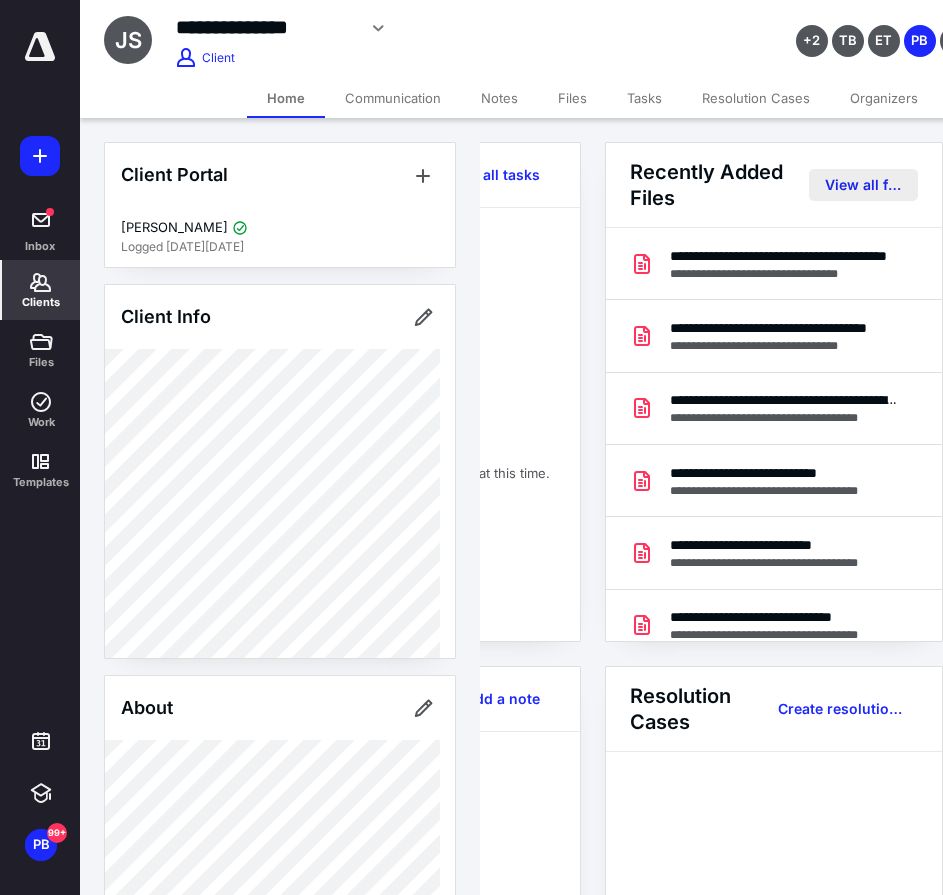 click on "View all files" at bounding box center [863, 185] 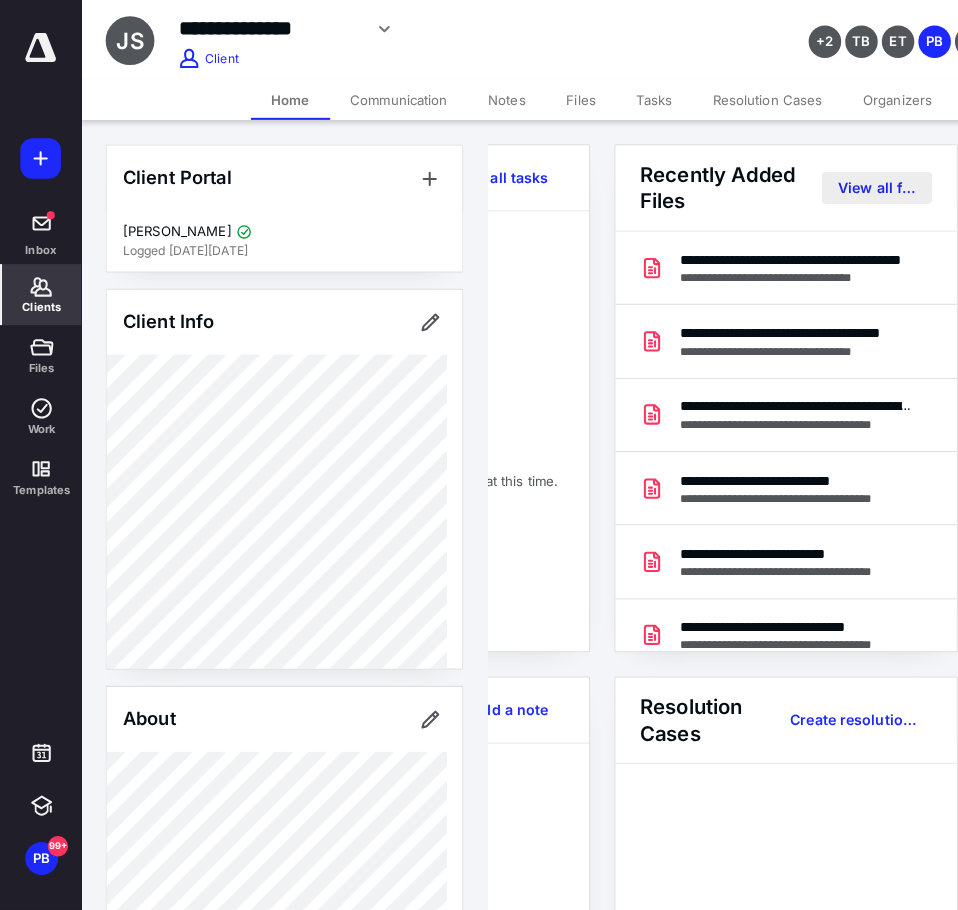 scroll, scrollTop: 0, scrollLeft: 0, axis: both 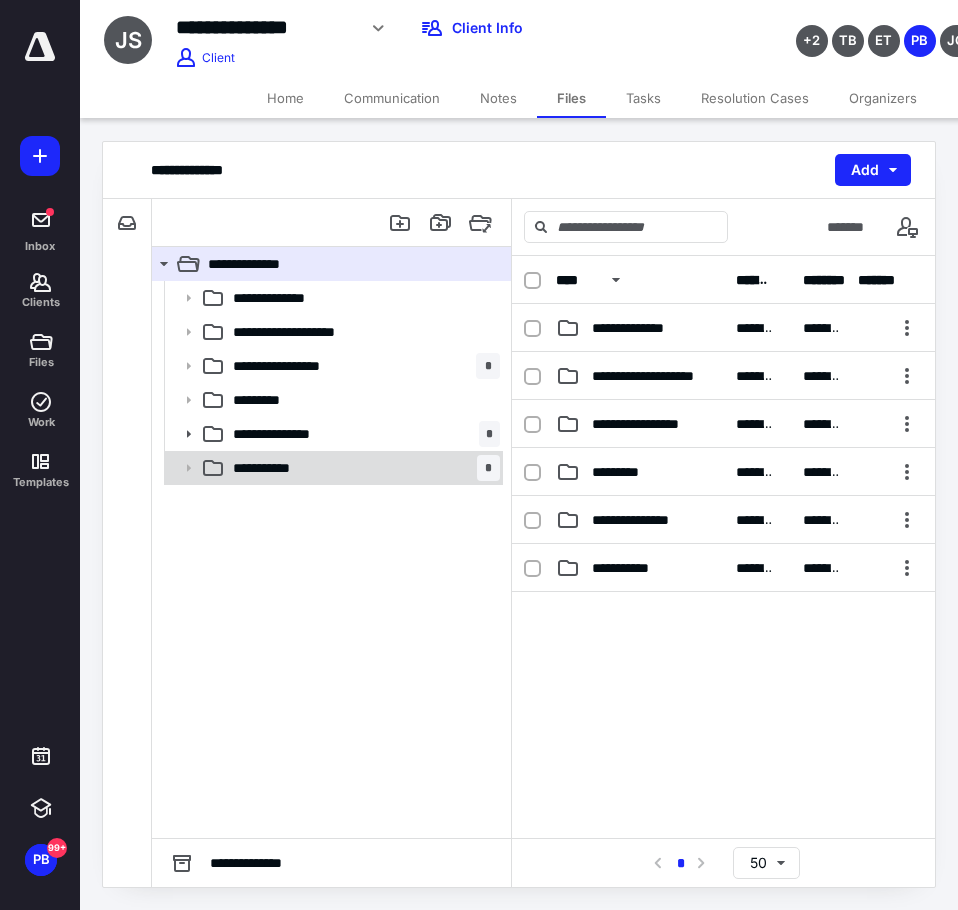 click on "**********" at bounding box center [362, 468] 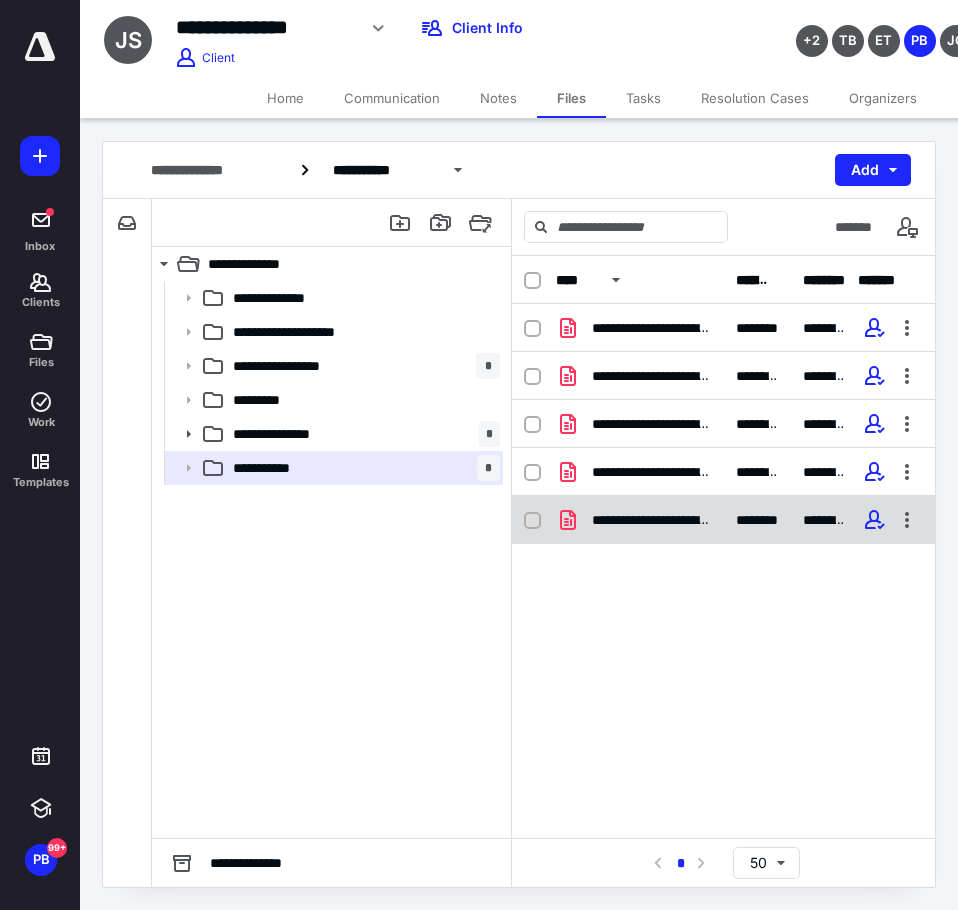 click on "**********" at bounding box center [652, 520] 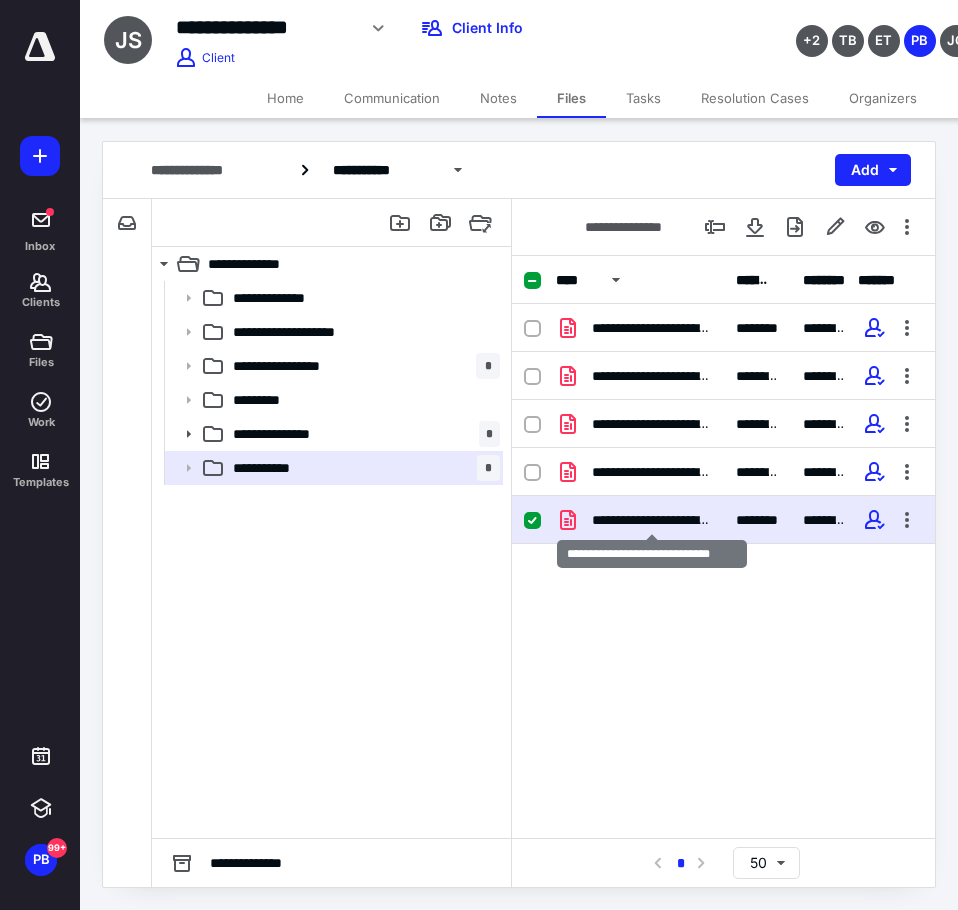 click on "**********" at bounding box center (652, 520) 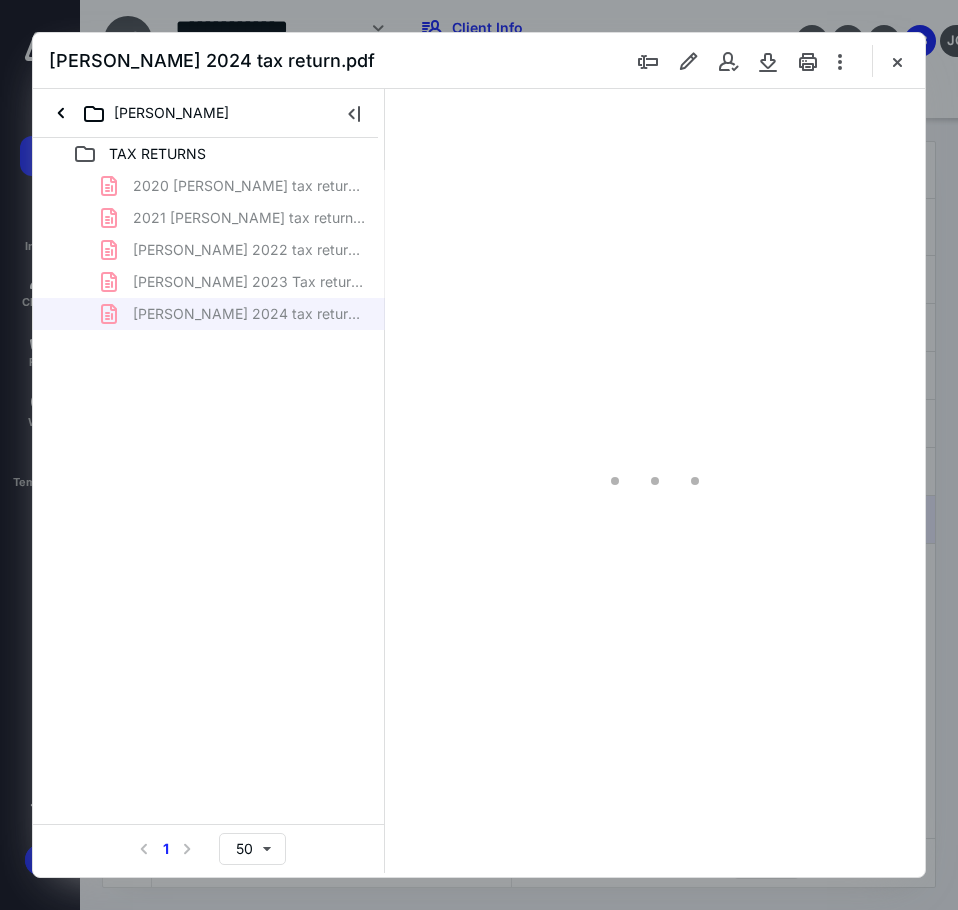 scroll, scrollTop: 0, scrollLeft: 0, axis: both 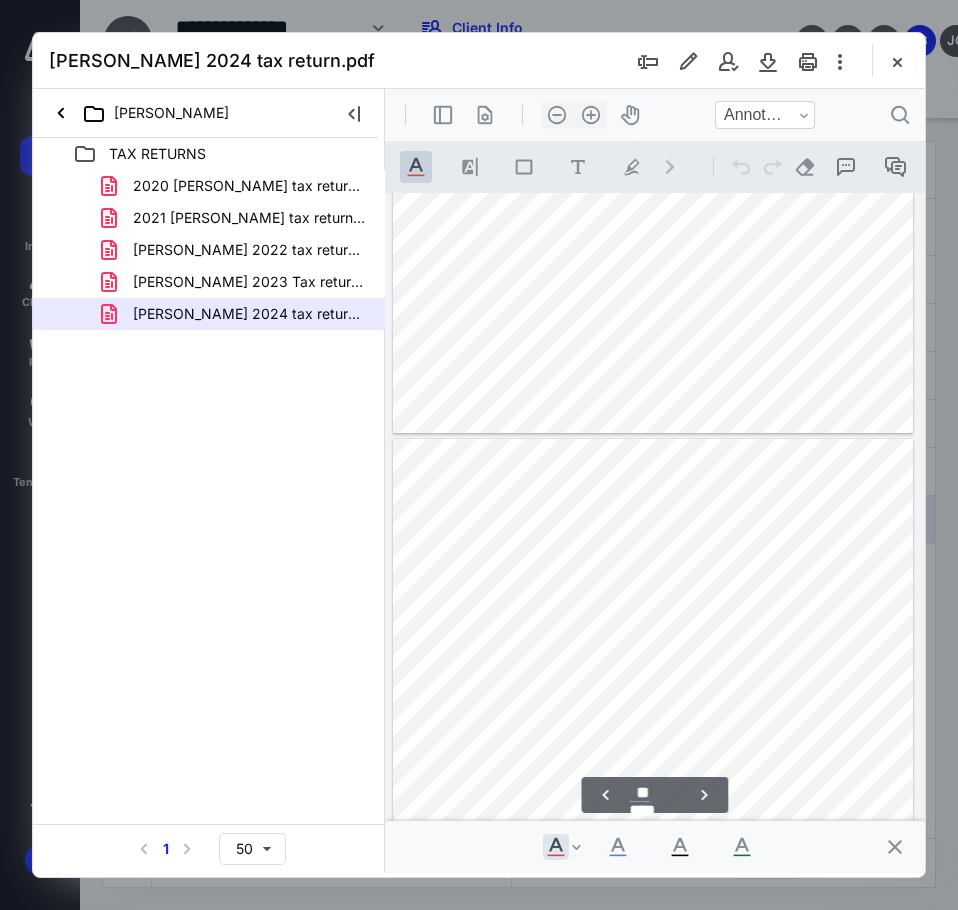 type on "**" 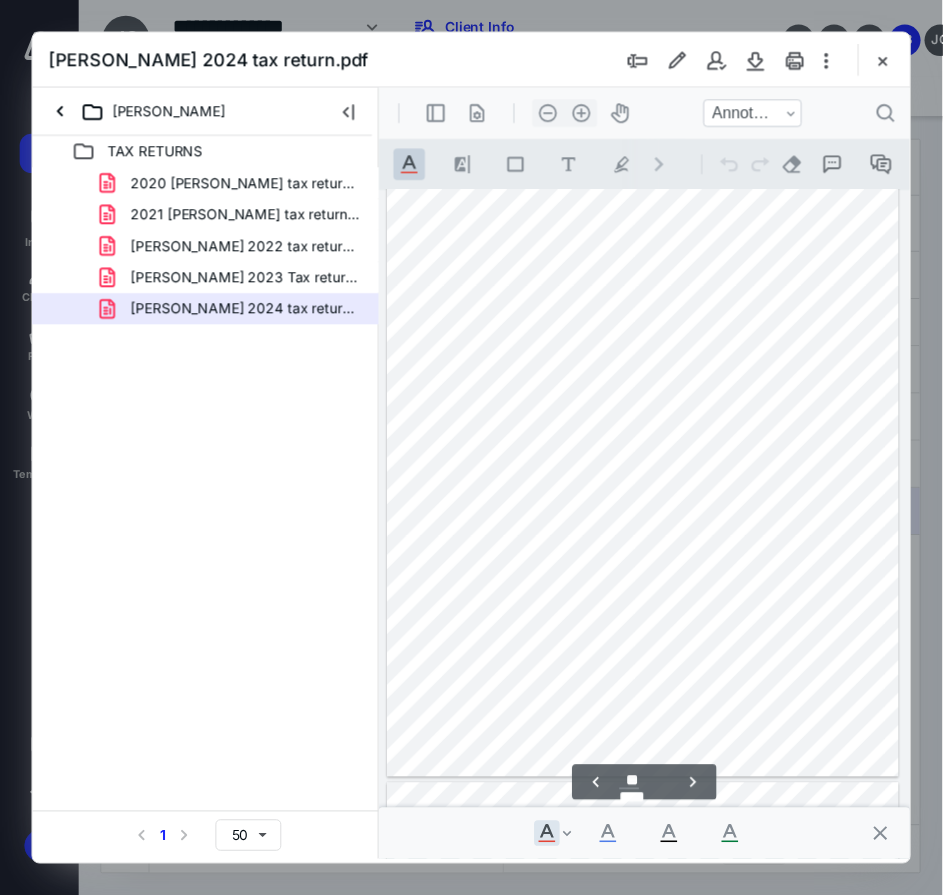 scroll, scrollTop: 23022, scrollLeft: 0, axis: vertical 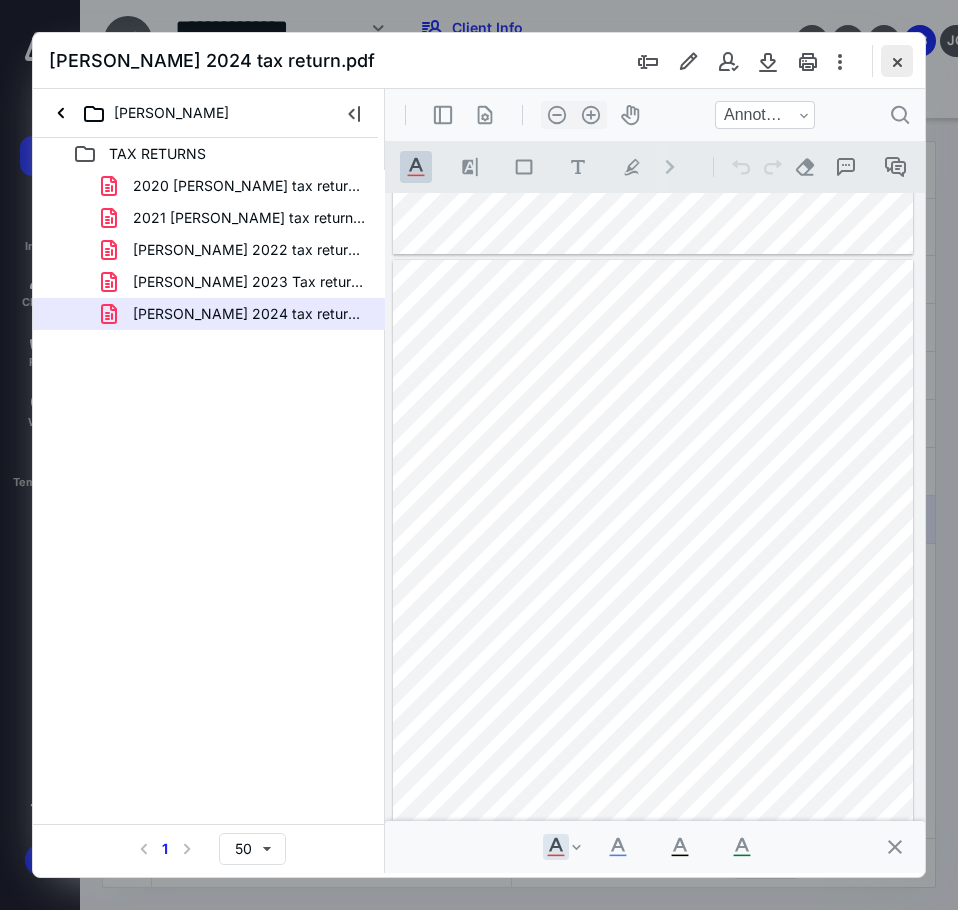click at bounding box center (897, 61) 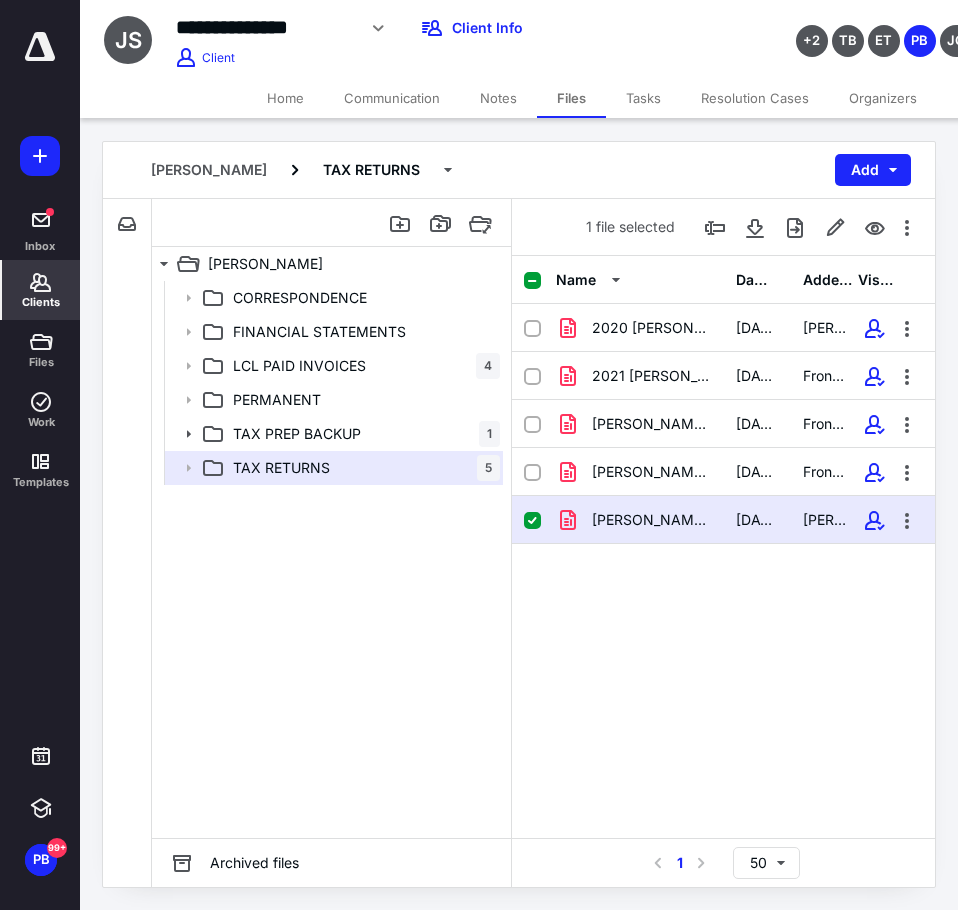 click on "Clients" at bounding box center (41, 290) 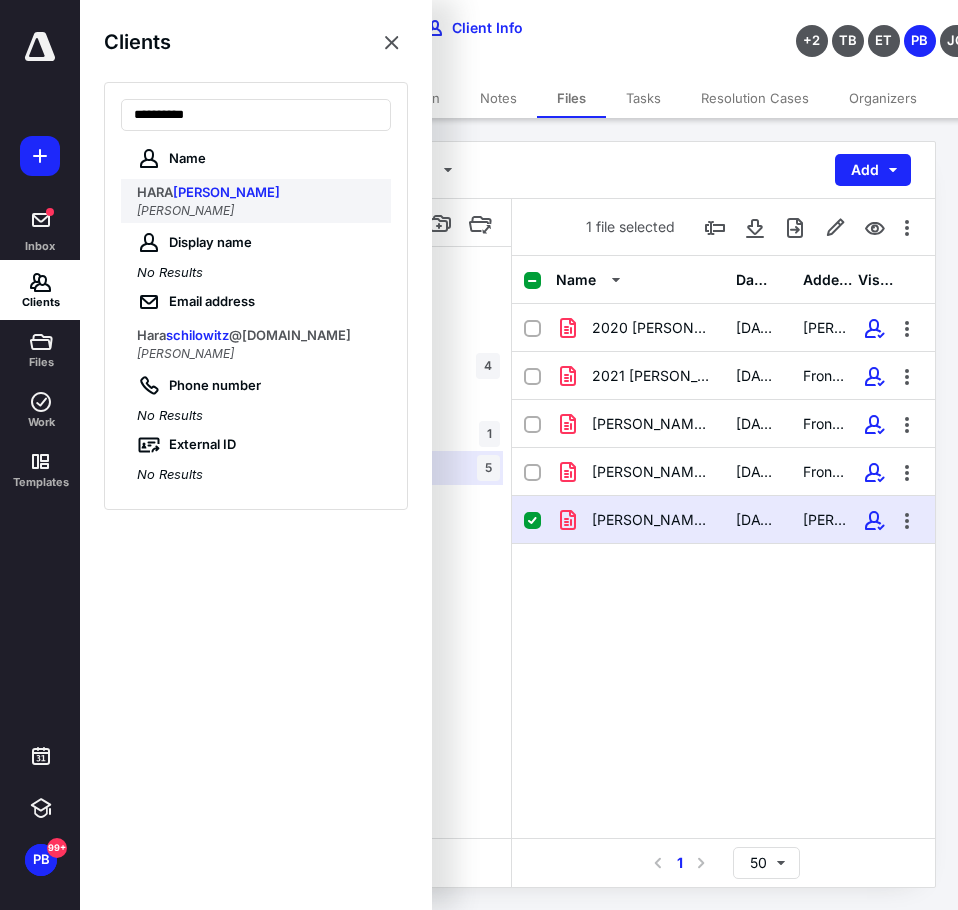 type on "**********" 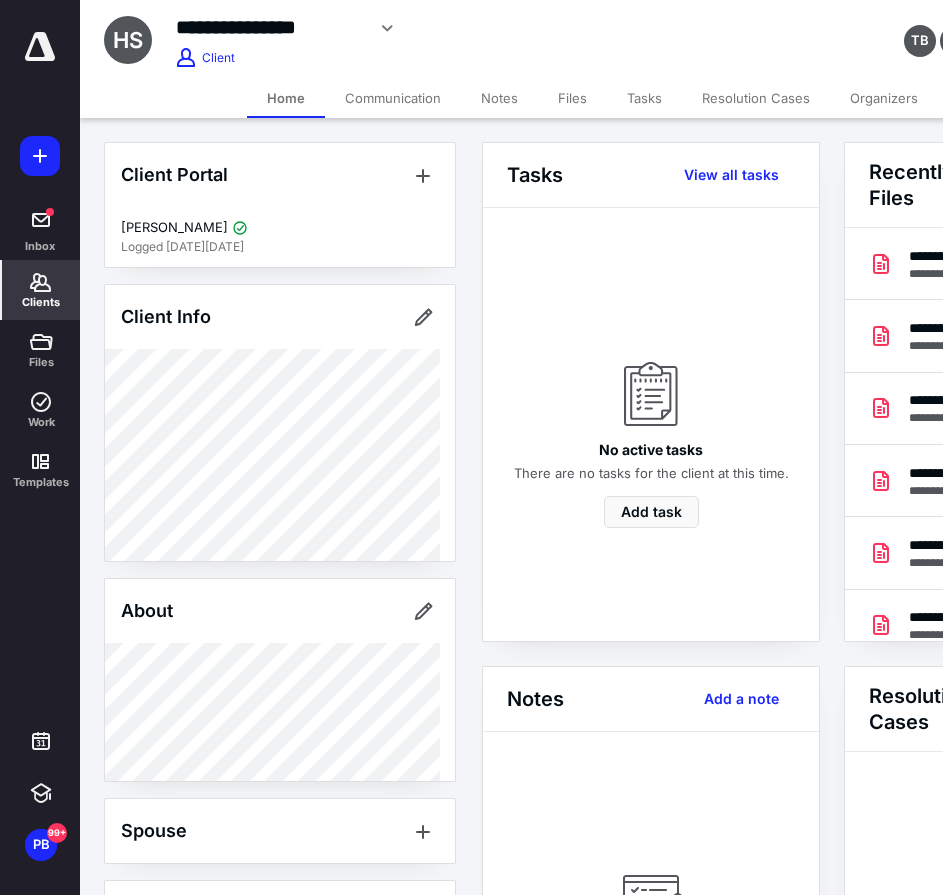 scroll, scrollTop: 0, scrollLeft: 239, axis: horizontal 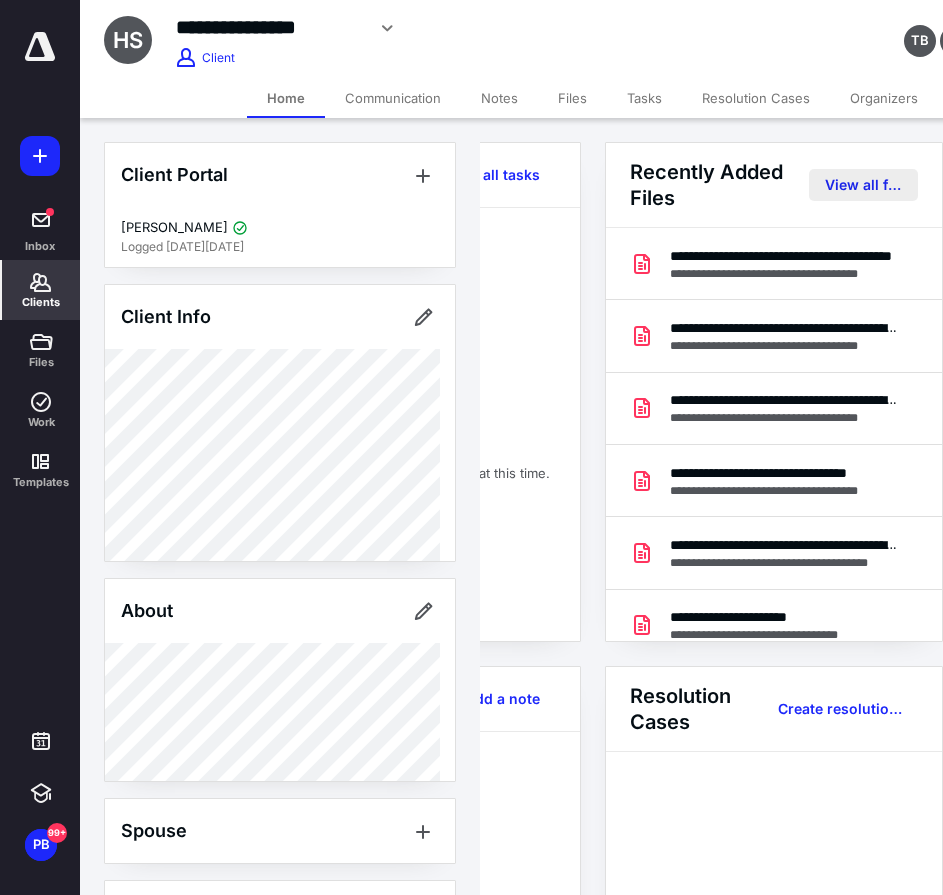 click on "View all files" at bounding box center (863, 185) 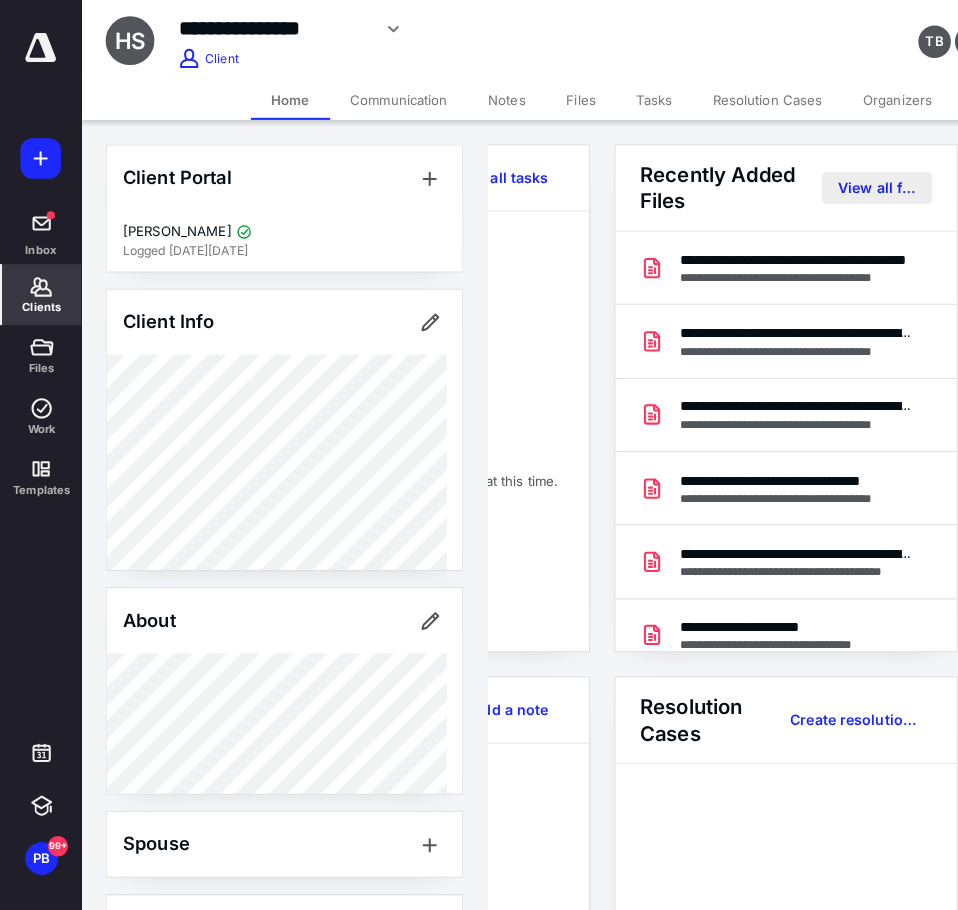 scroll, scrollTop: 0, scrollLeft: 0, axis: both 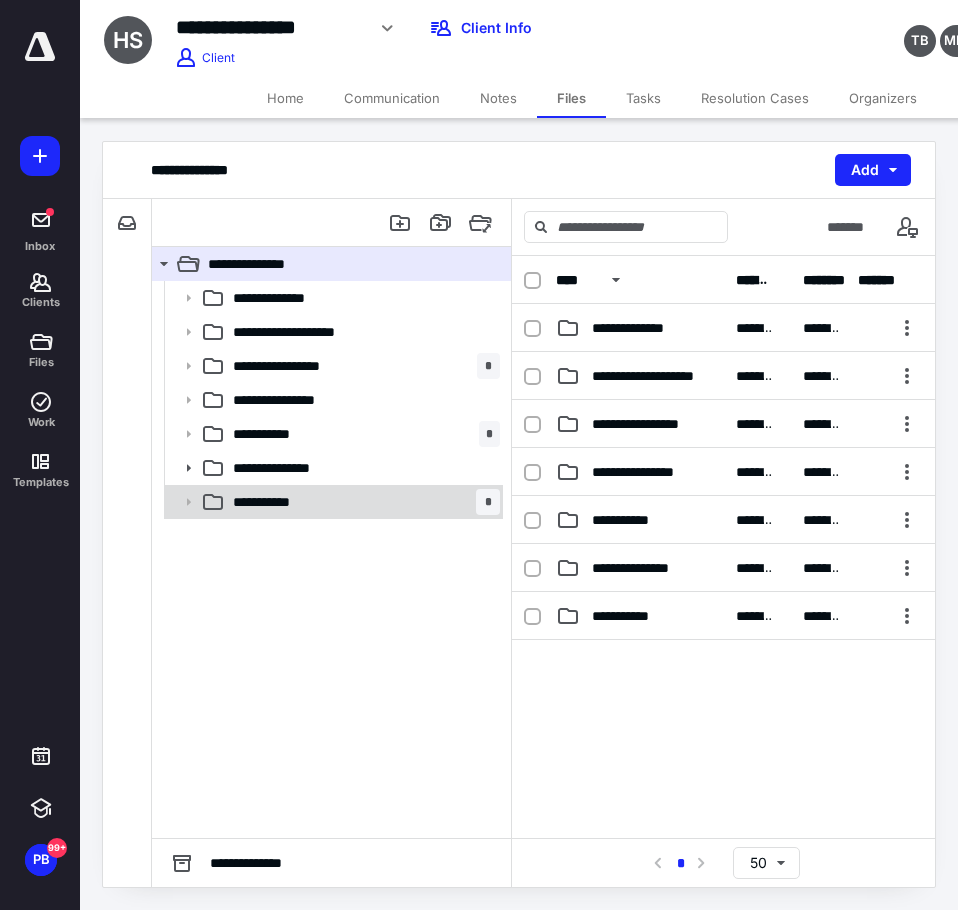 click on "**********" at bounding box center (281, 502) 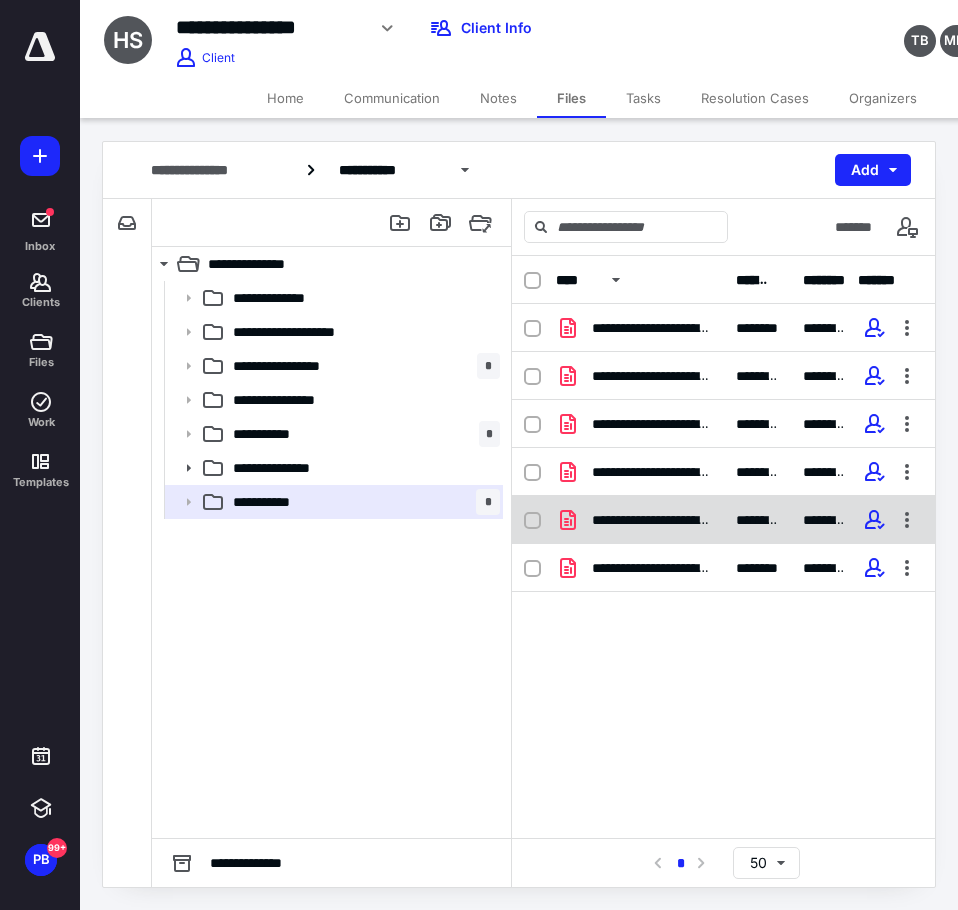 click on "**********" at bounding box center [652, 520] 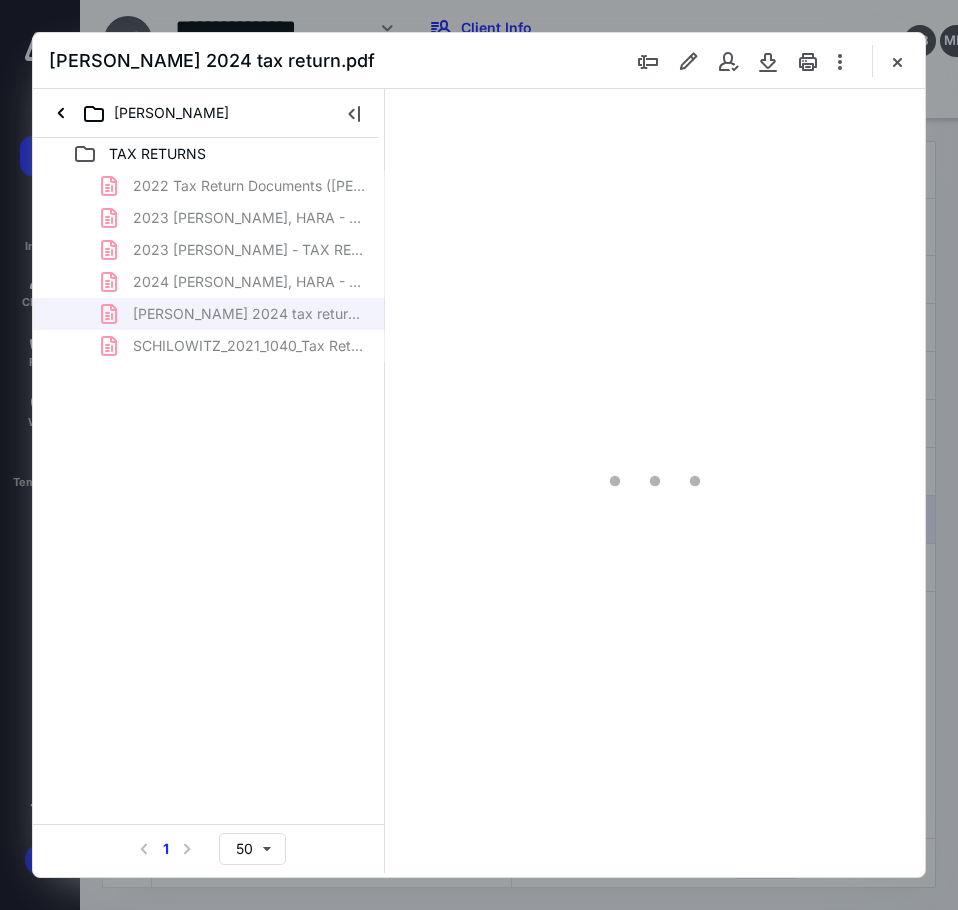 scroll, scrollTop: 0, scrollLeft: 0, axis: both 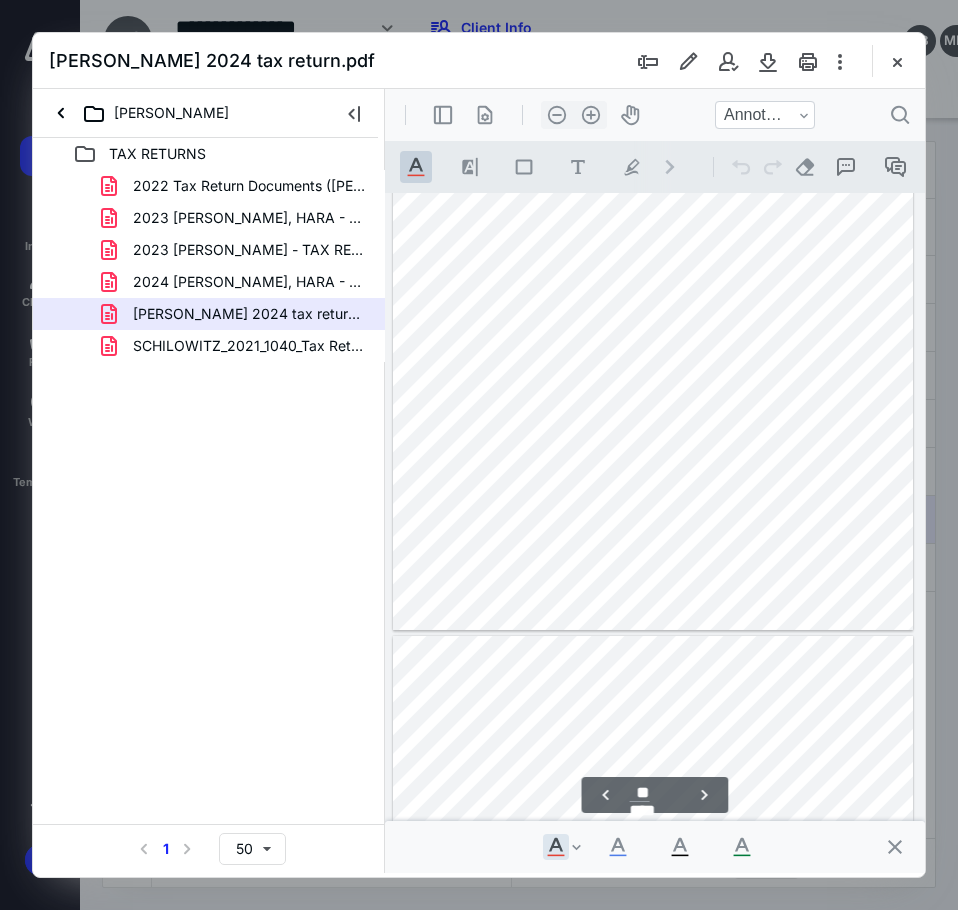 type on "**" 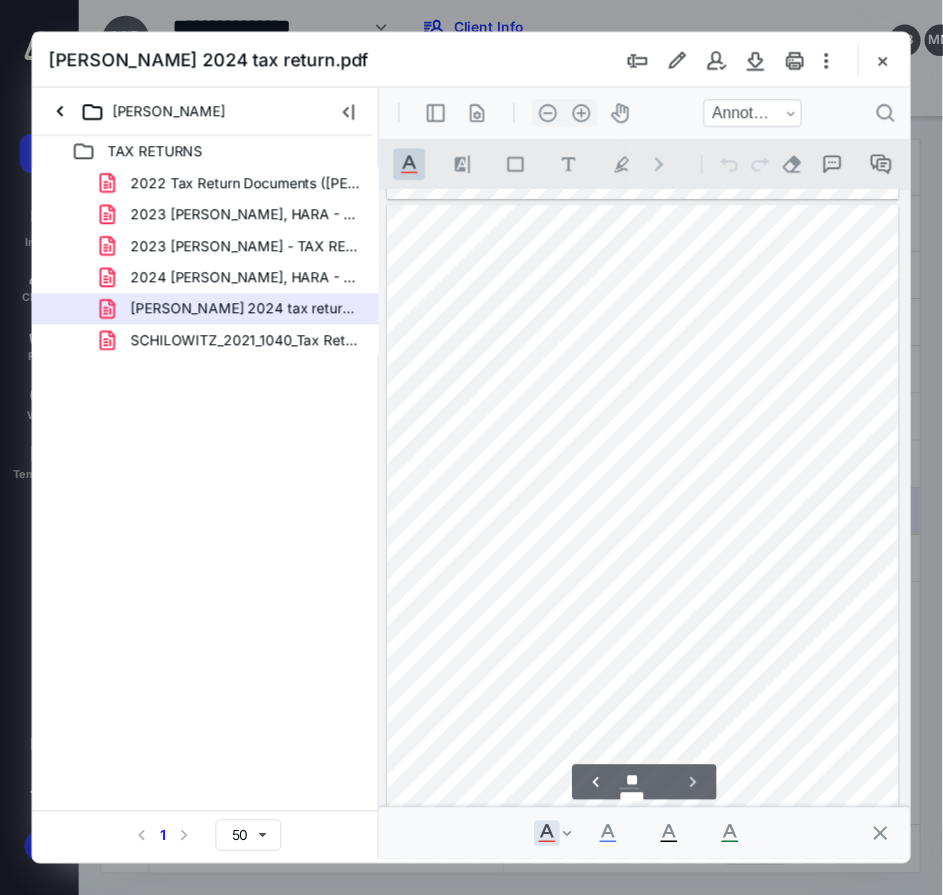 scroll, scrollTop: 32591, scrollLeft: 0, axis: vertical 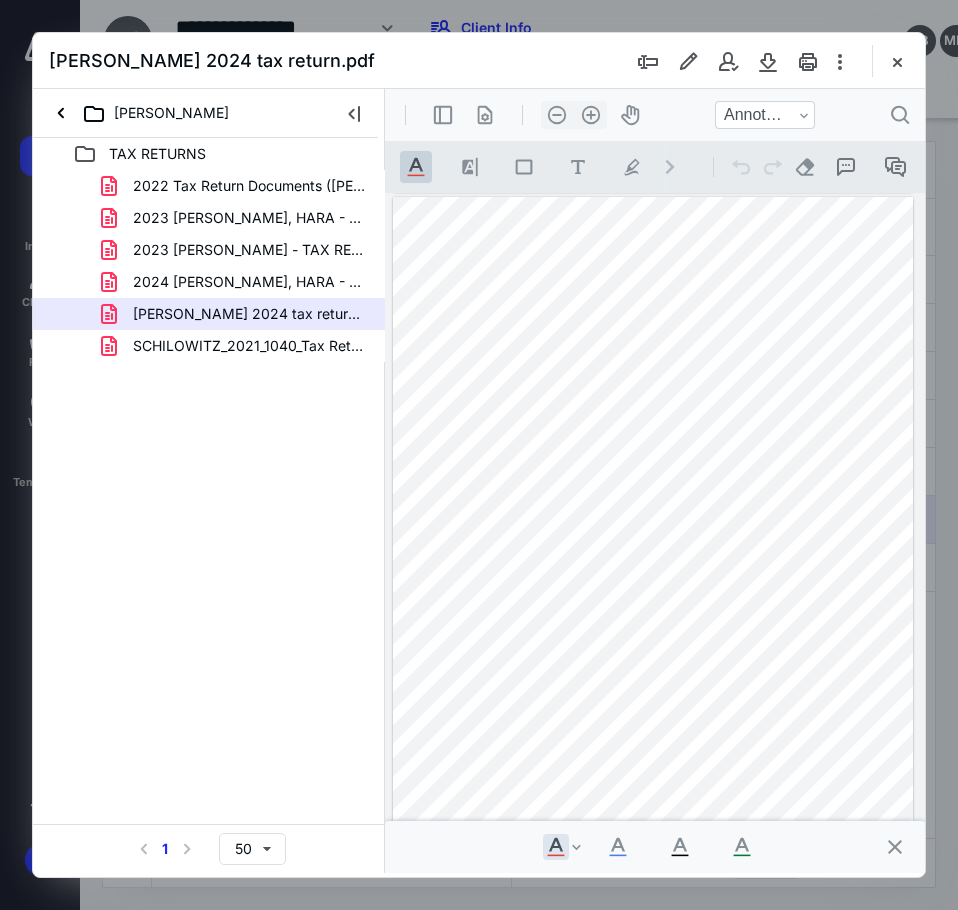 click at bounding box center [897, 61] 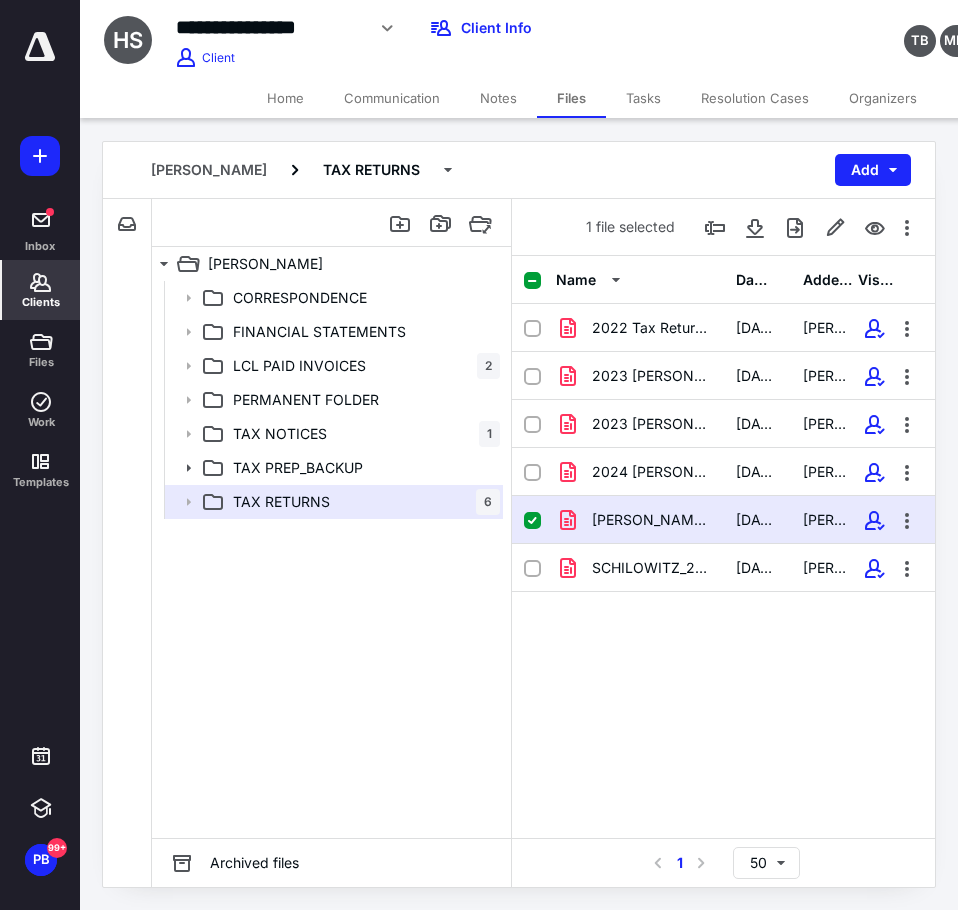 click 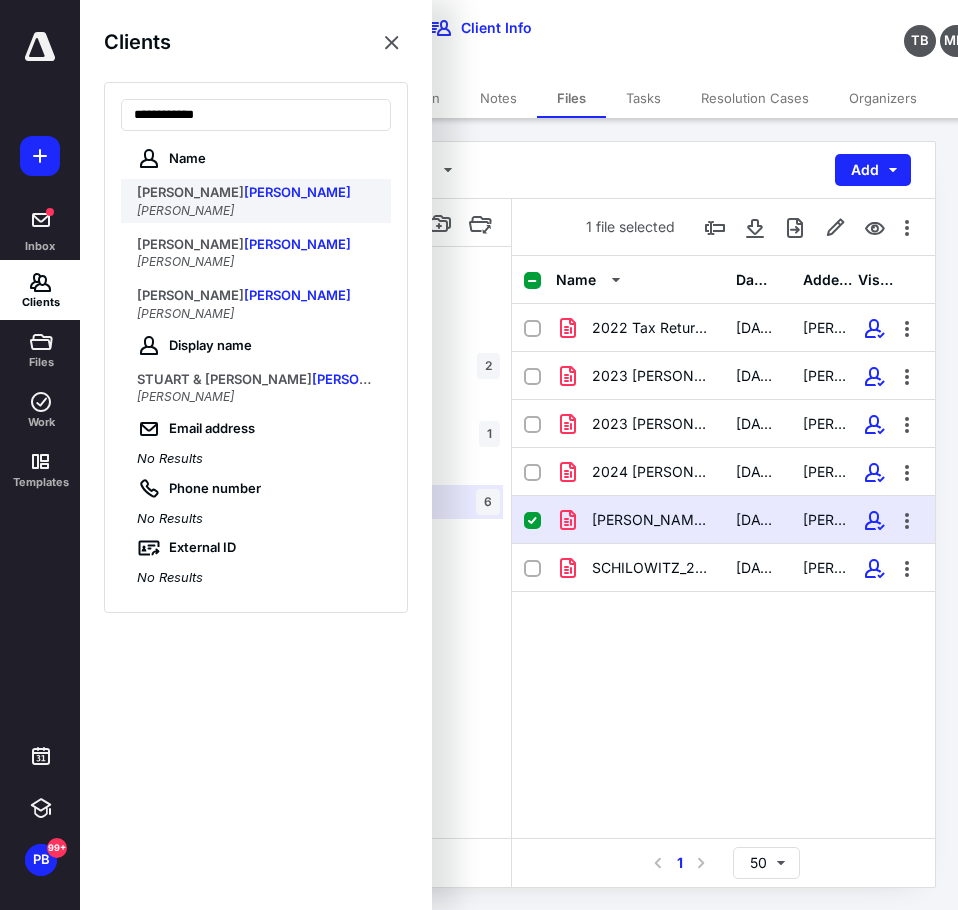 type on "**********" 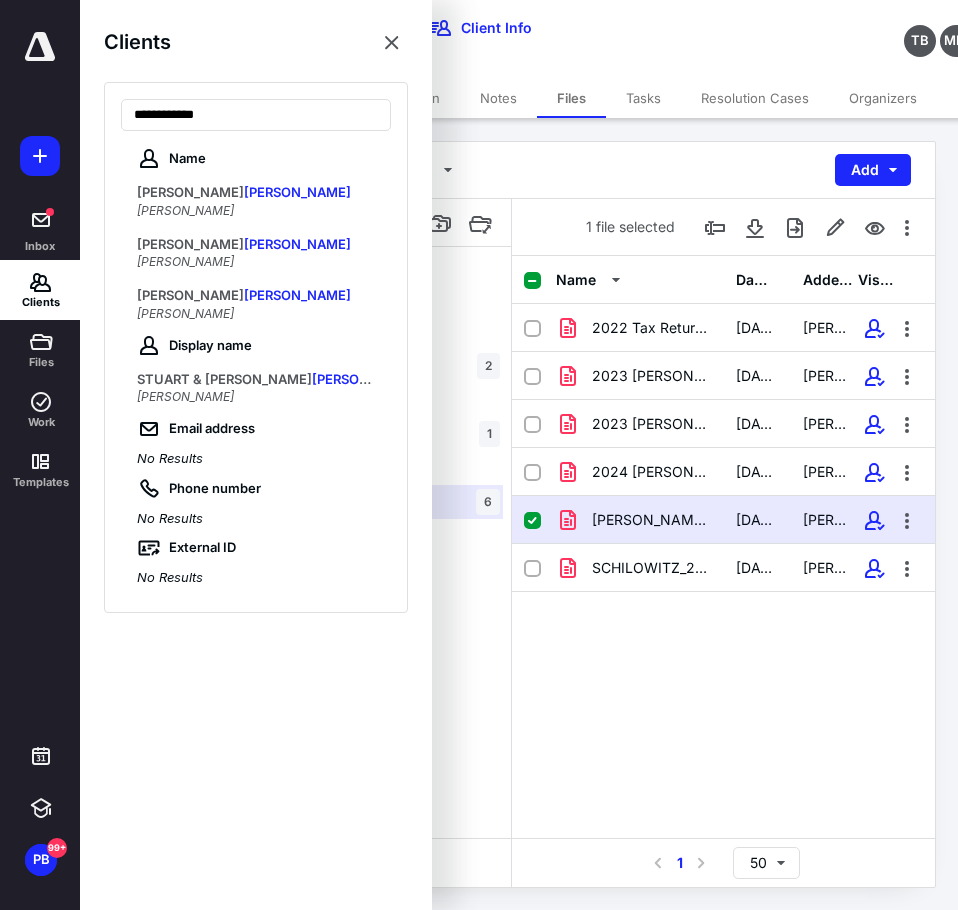 click on "BARBARA M" at bounding box center [190, 192] 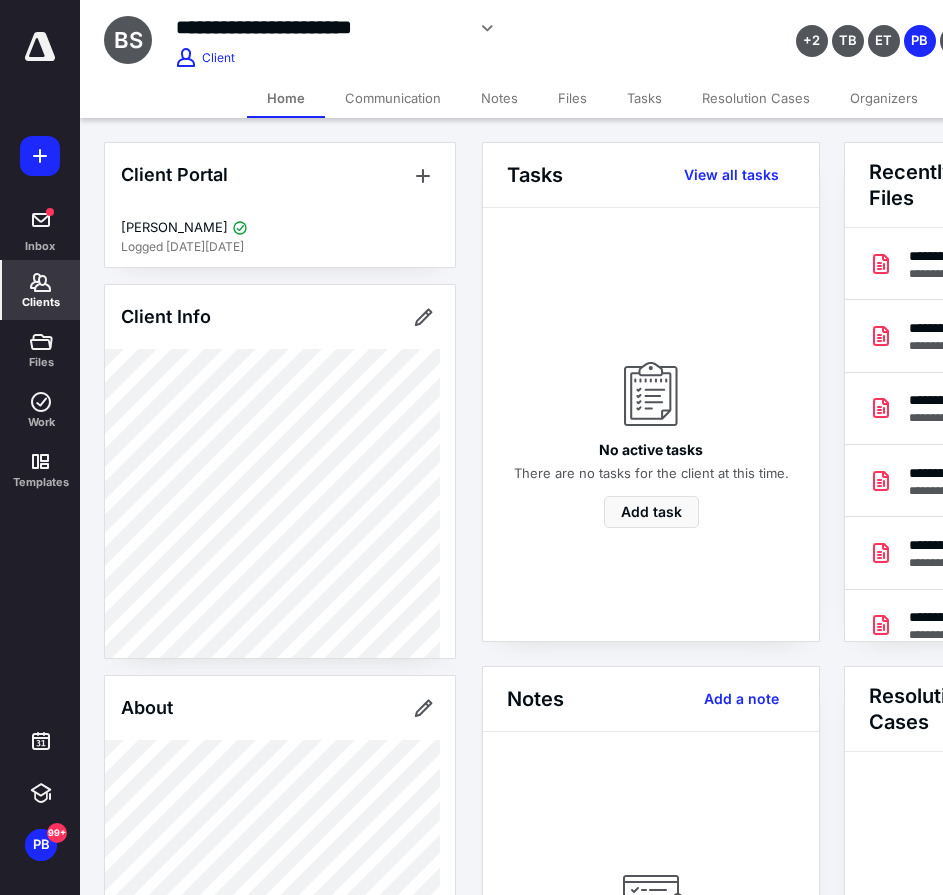 scroll, scrollTop: 0, scrollLeft: 239, axis: horizontal 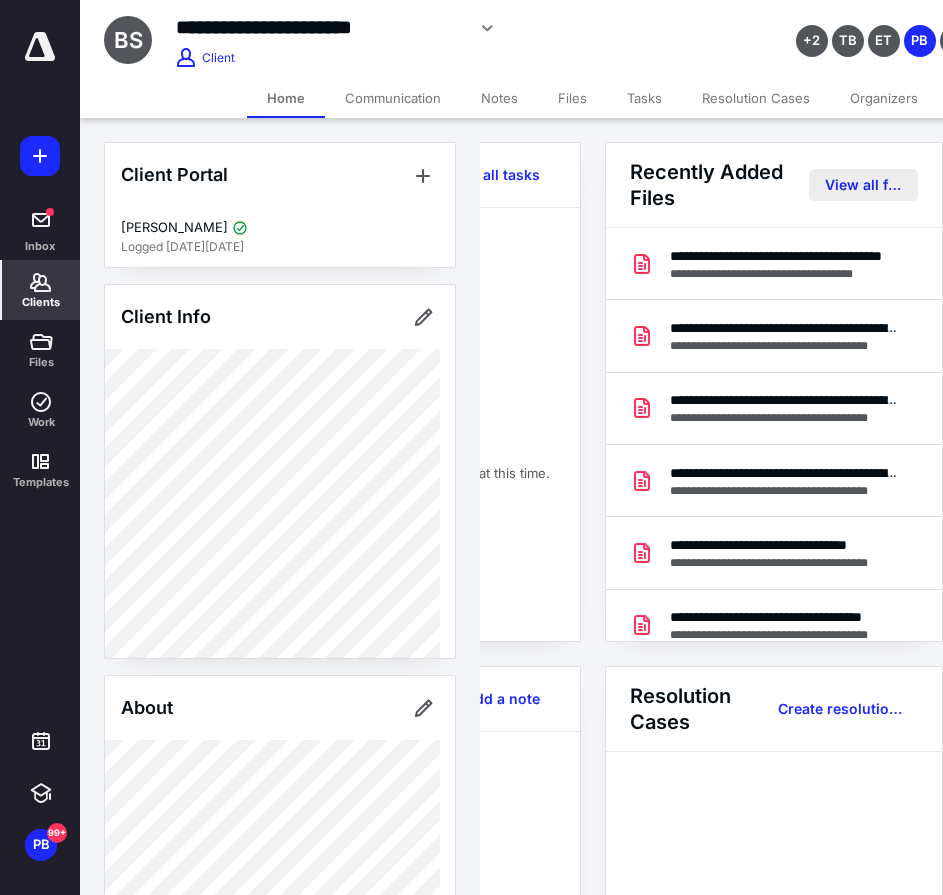 click on "View all files" at bounding box center [863, 185] 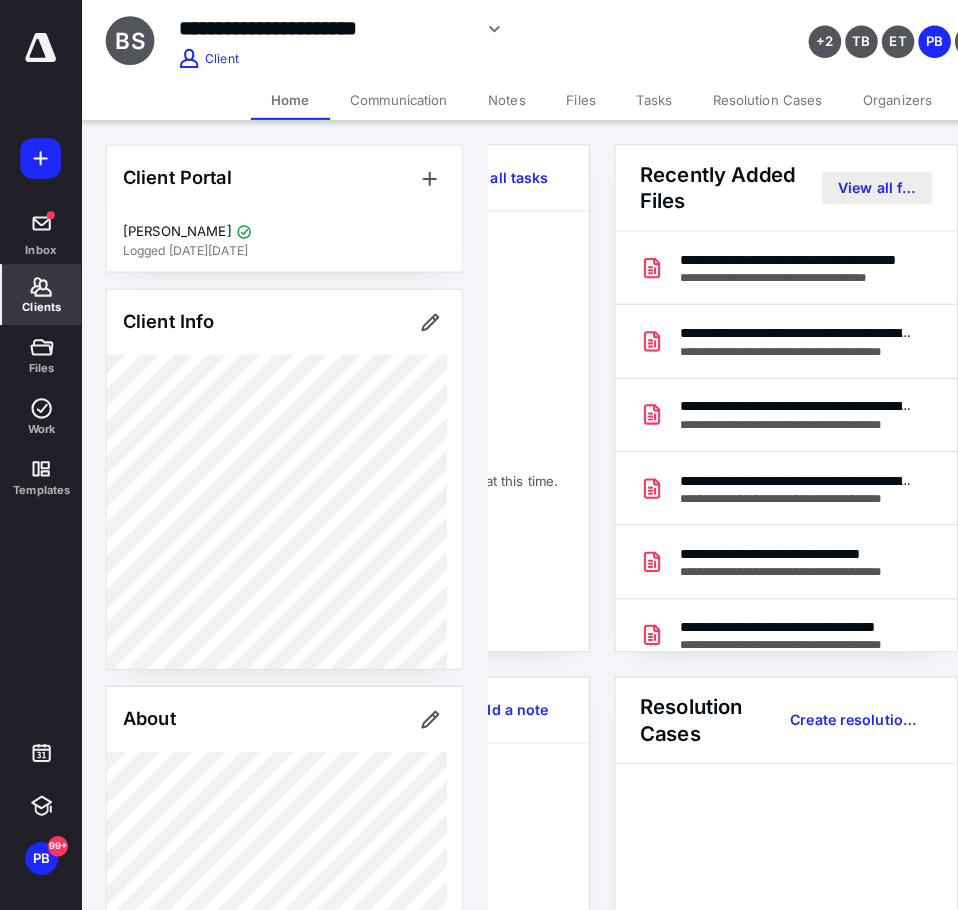 scroll, scrollTop: 0, scrollLeft: 0, axis: both 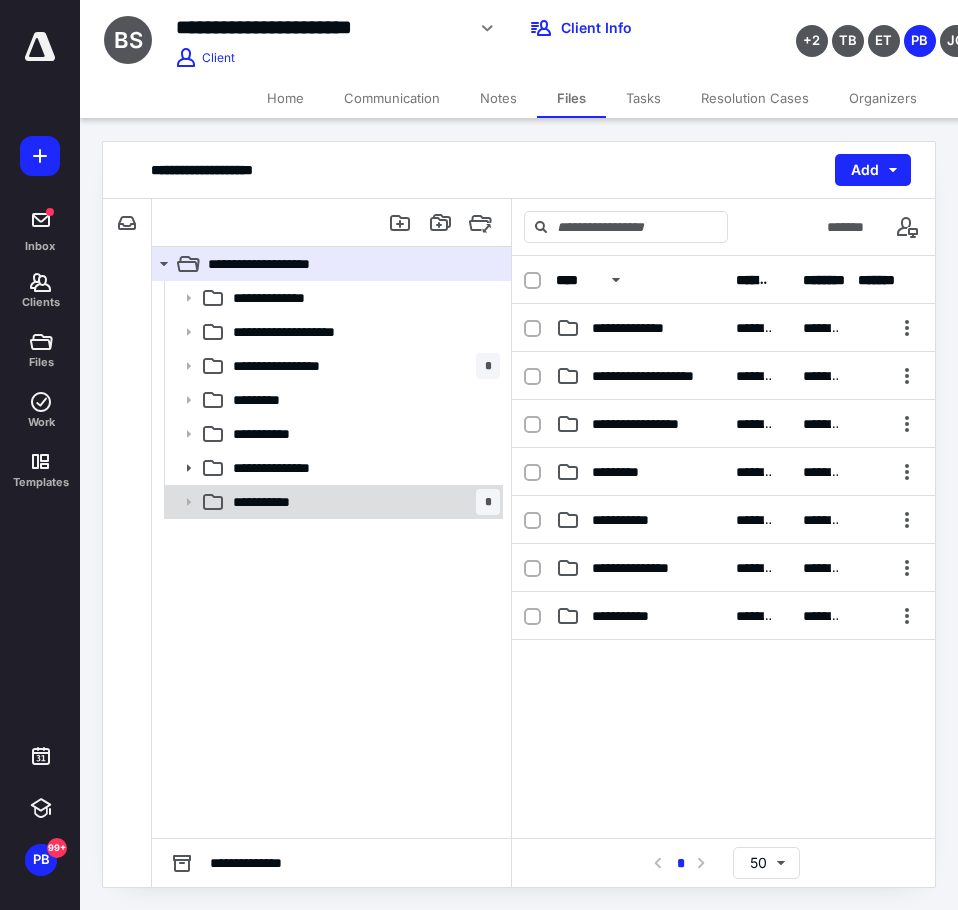click on "**********" at bounding box center (362, 502) 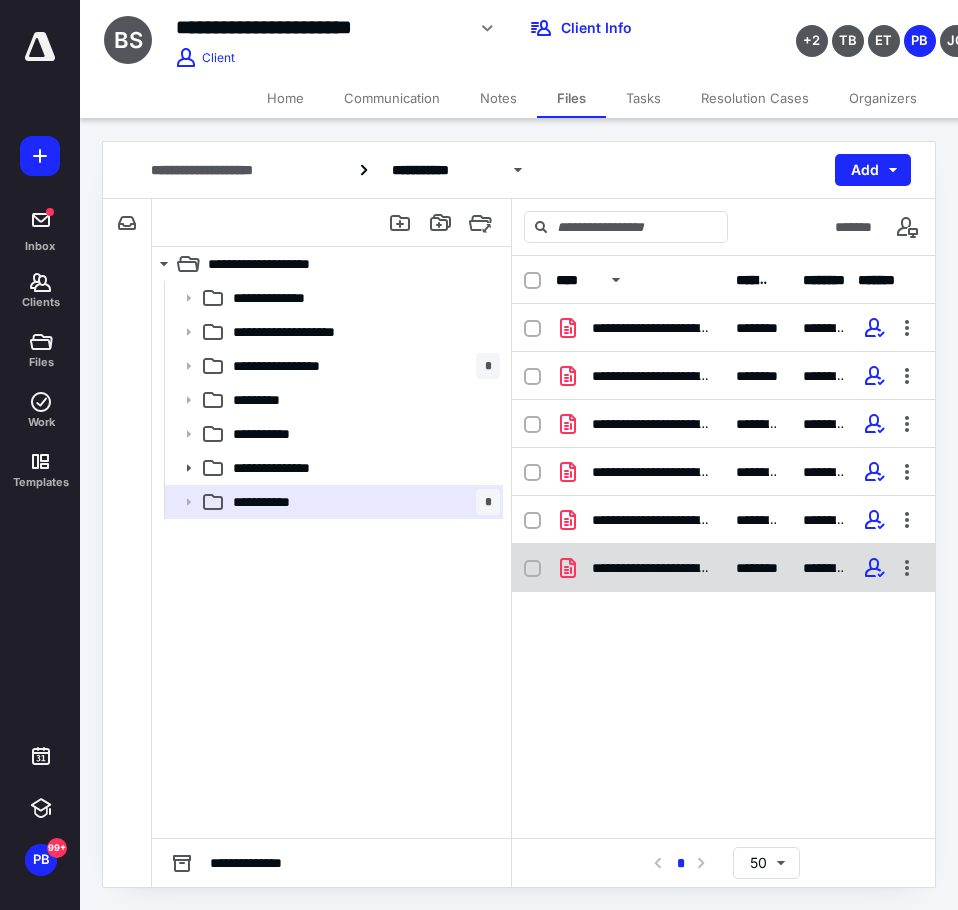 click on "**********" at bounding box center [652, 568] 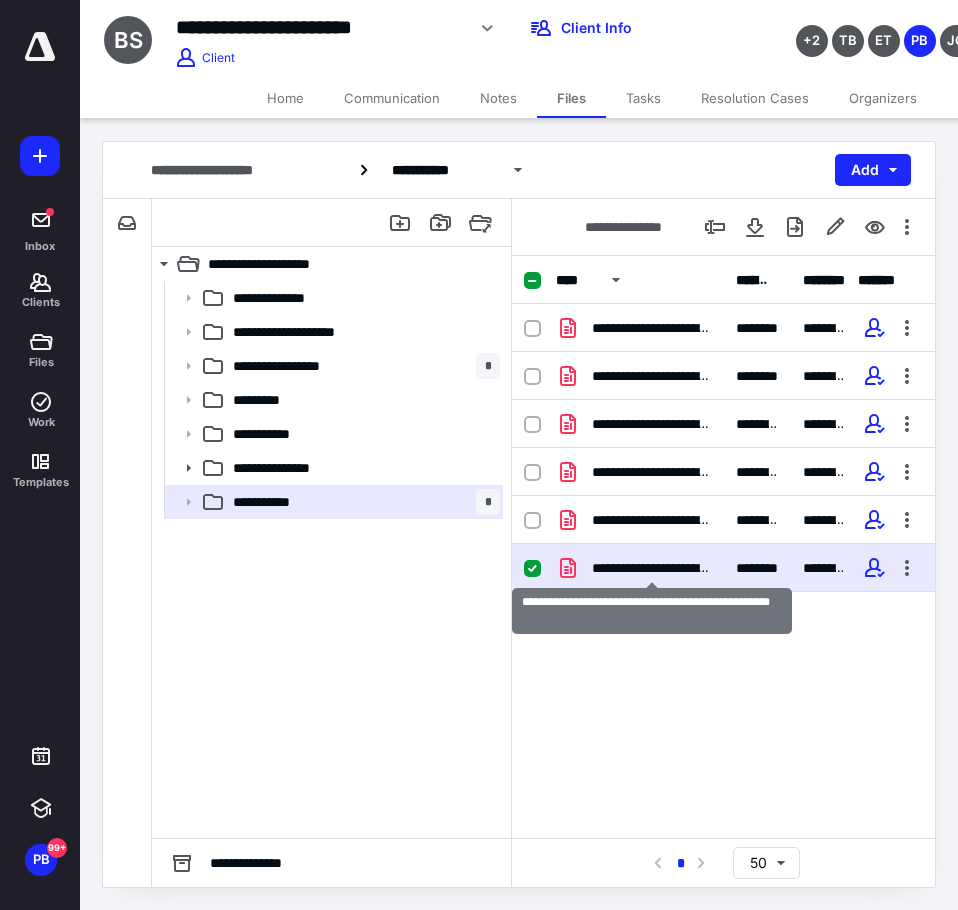 click on "**********" at bounding box center (652, 568) 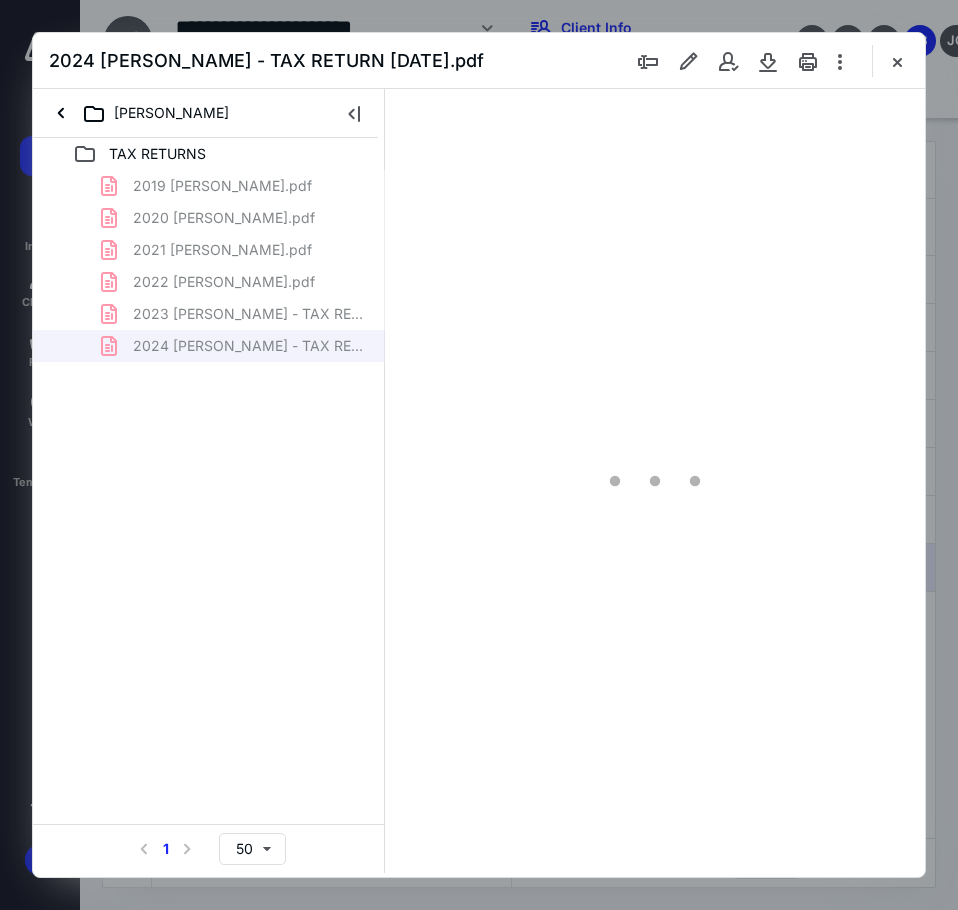 scroll, scrollTop: 0, scrollLeft: 0, axis: both 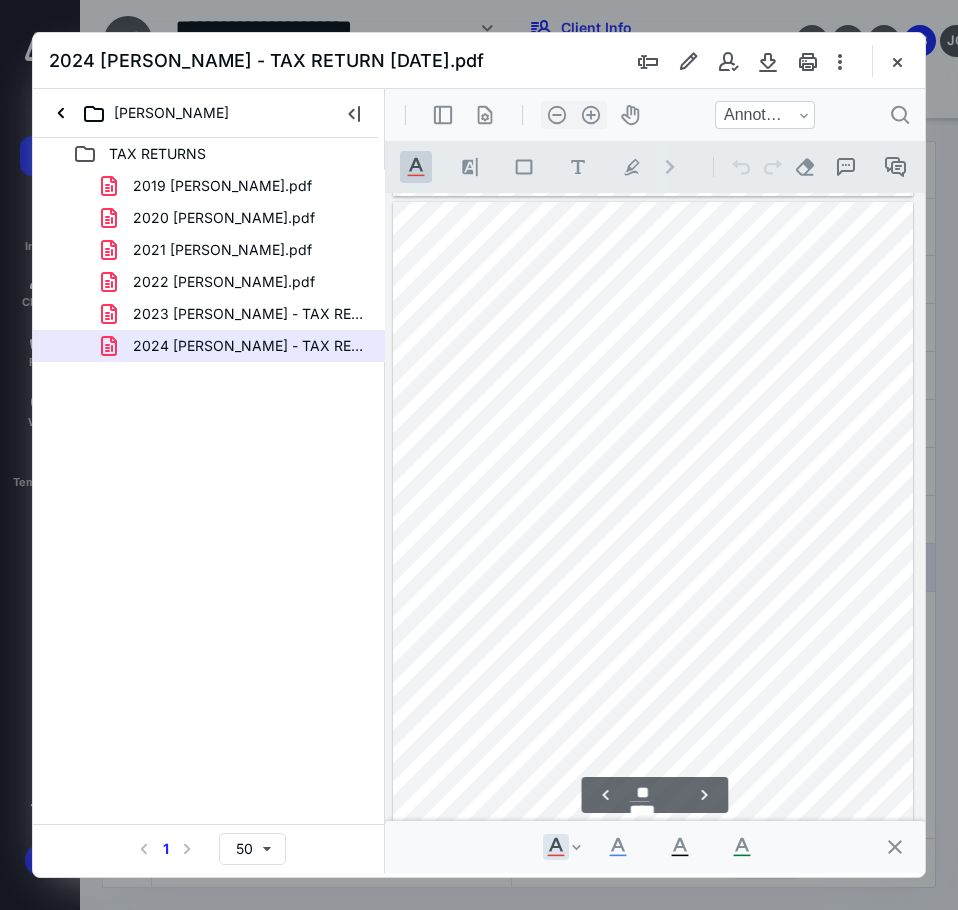 type on "**" 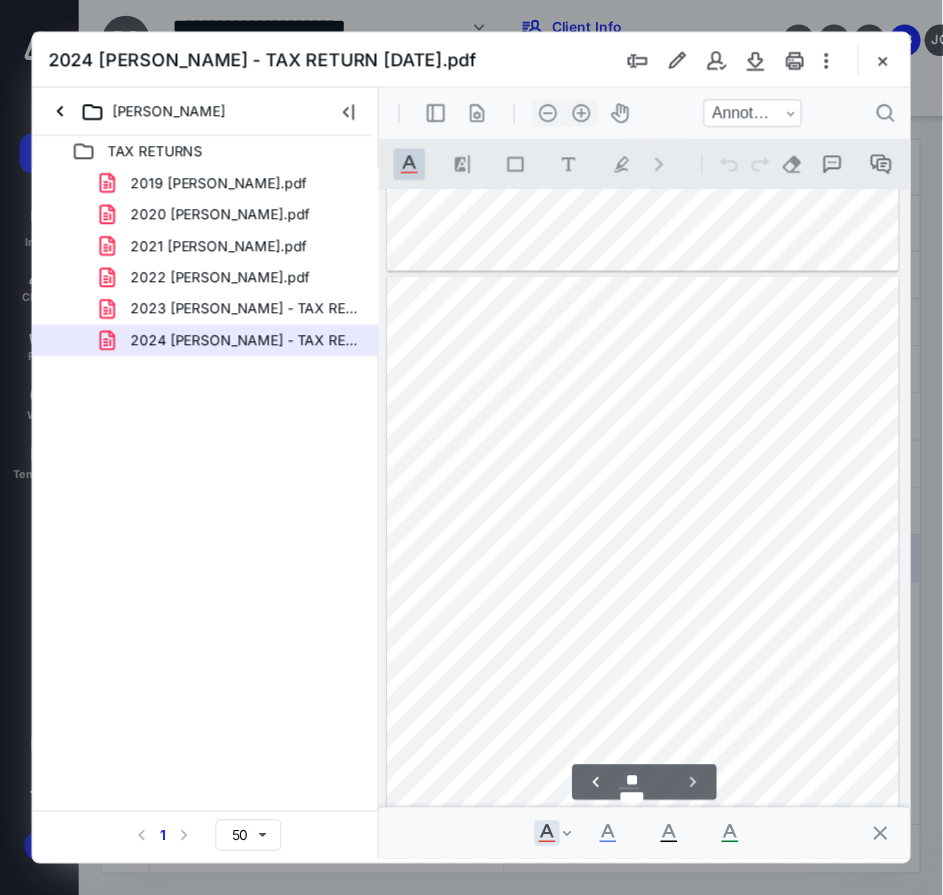 scroll, scrollTop: 8826, scrollLeft: 0, axis: vertical 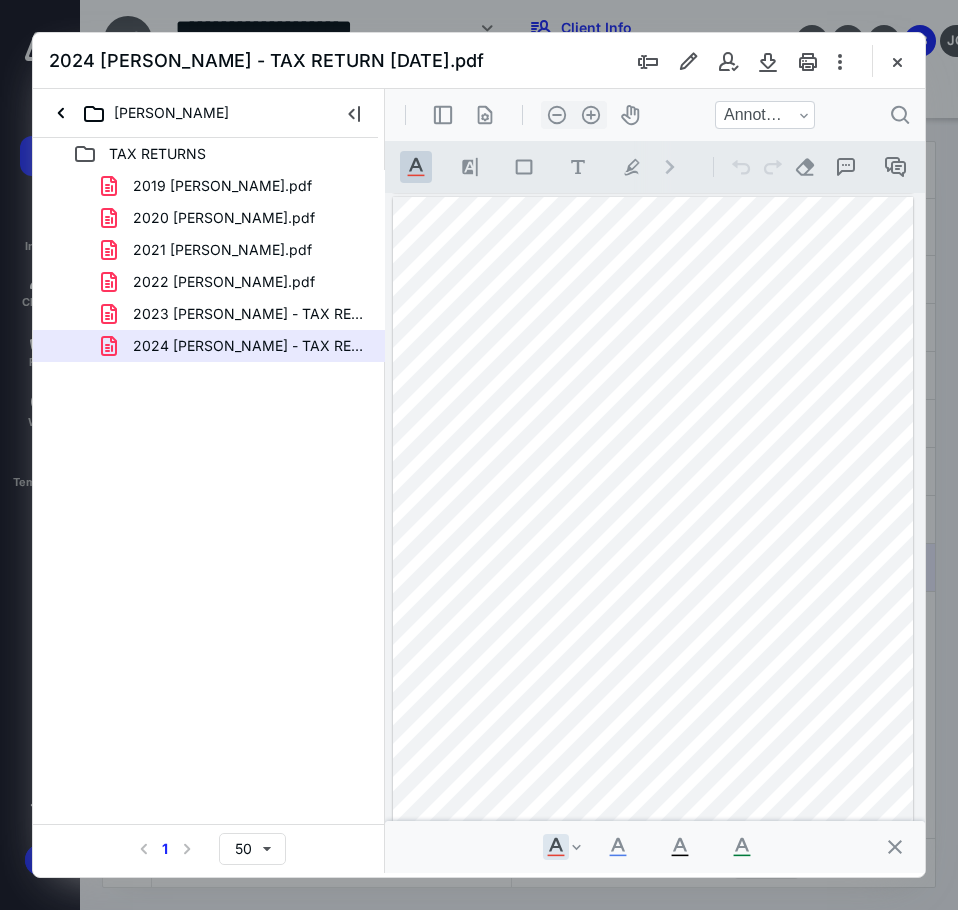 click at bounding box center [768, 61] 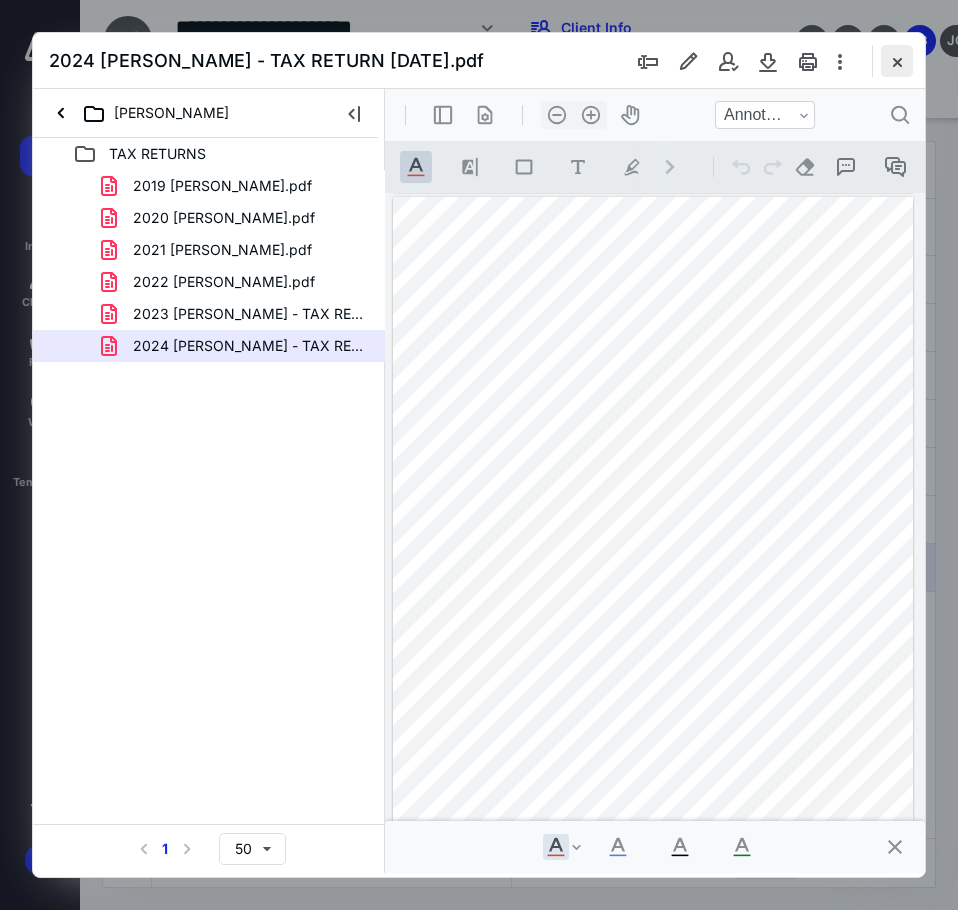 click at bounding box center (897, 61) 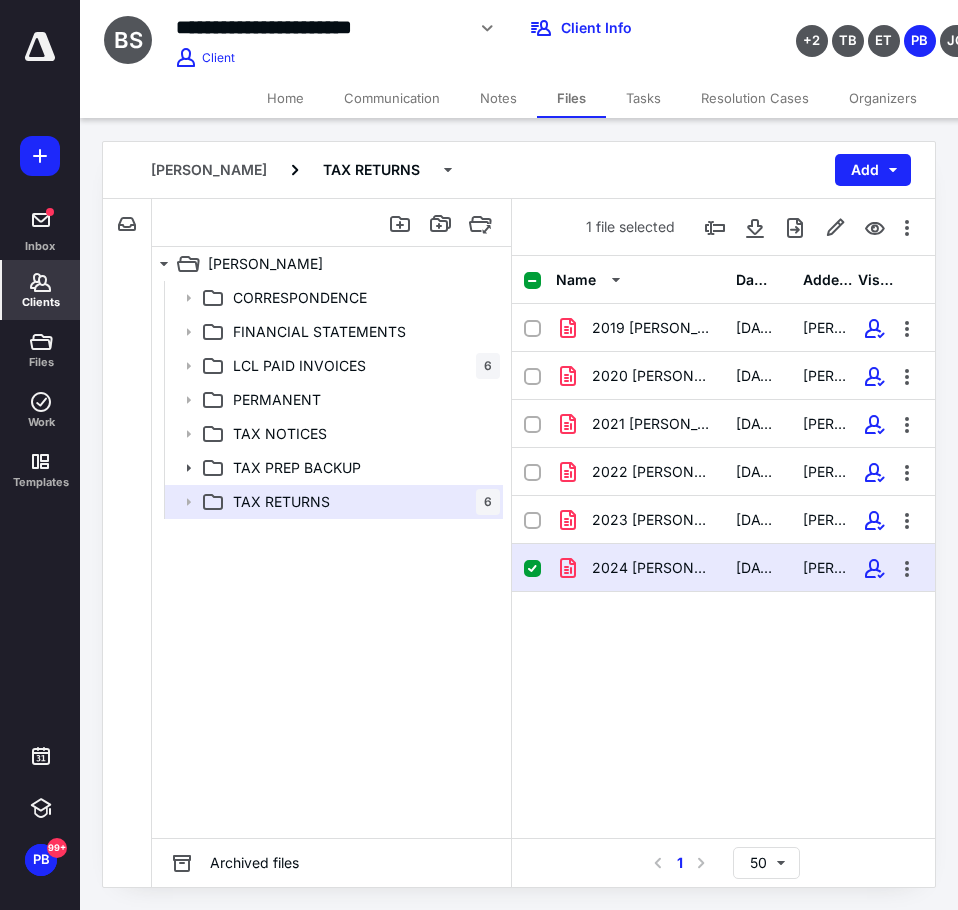 click on "Clients" at bounding box center [41, 290] 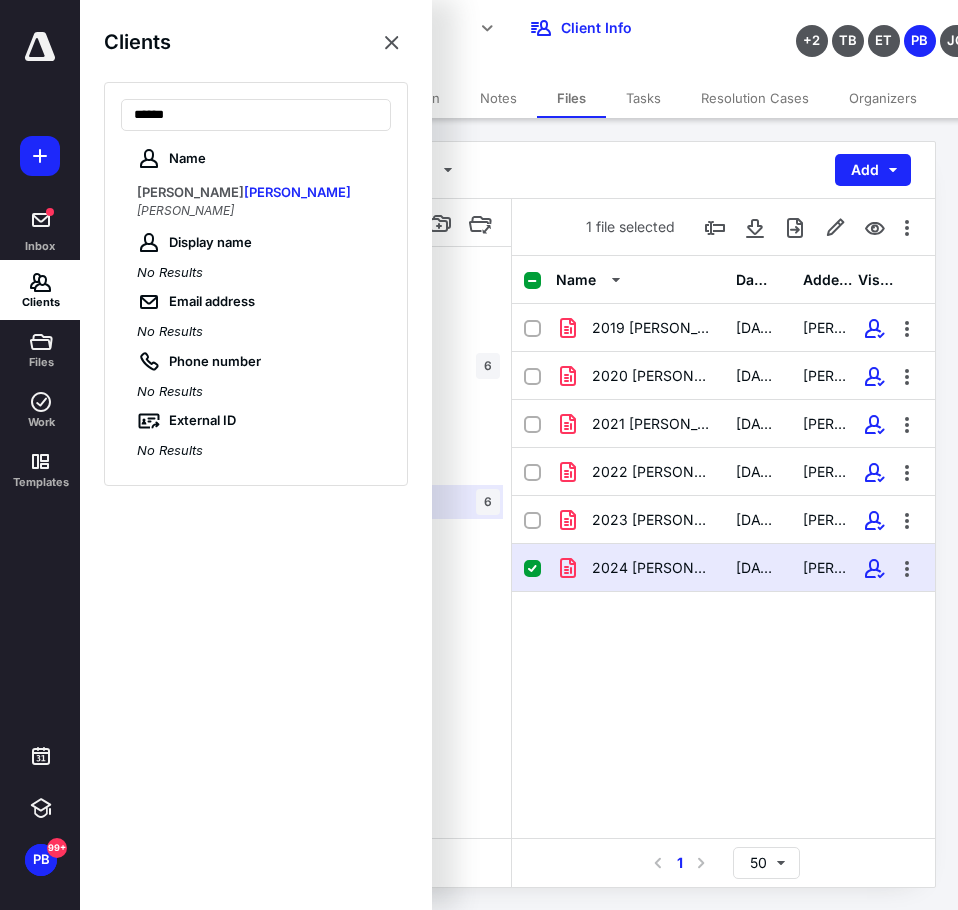 type on "******" 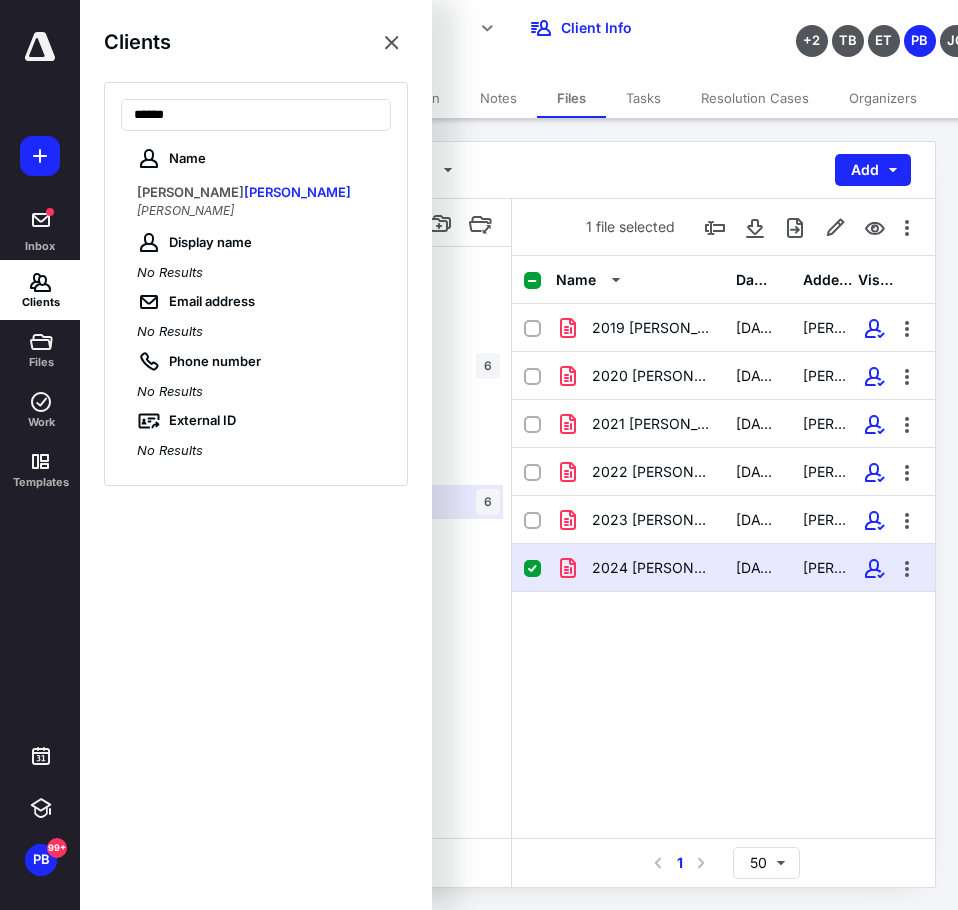 drag, startPoint x: 209, startPoint y: 189, endPoint x: 229, endPoint y: 187, distance: 20.09975 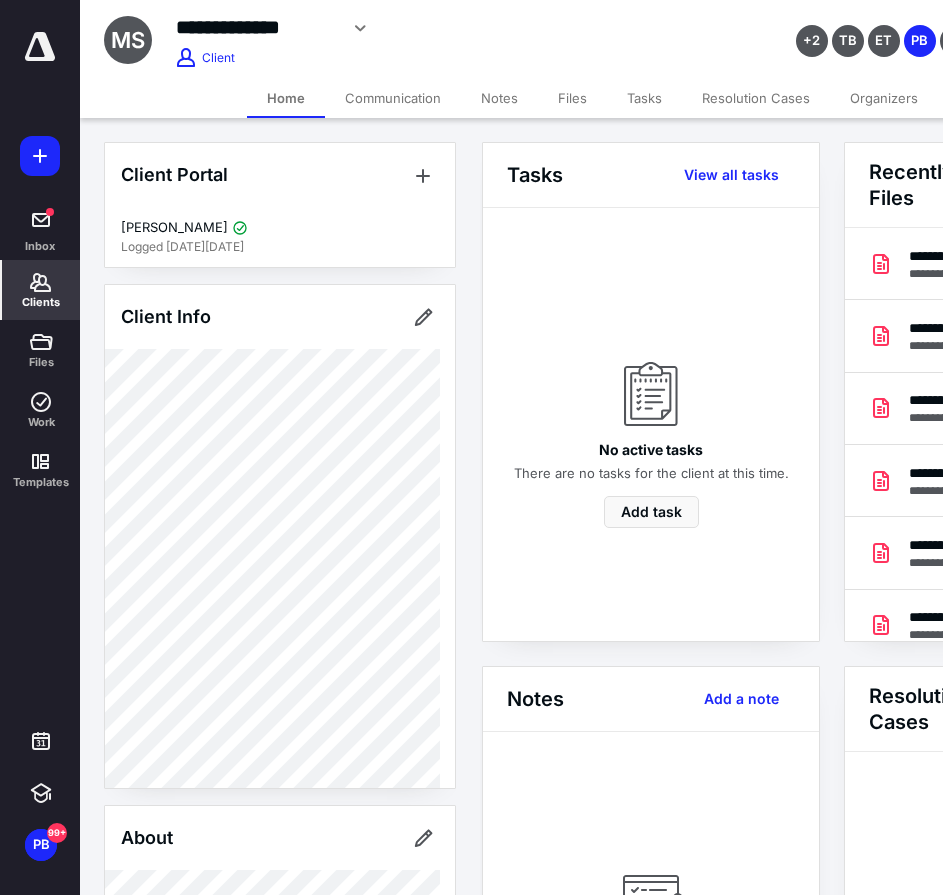 scroll, scrollTop: 0, scrollLeft: 239, axis: horizontal 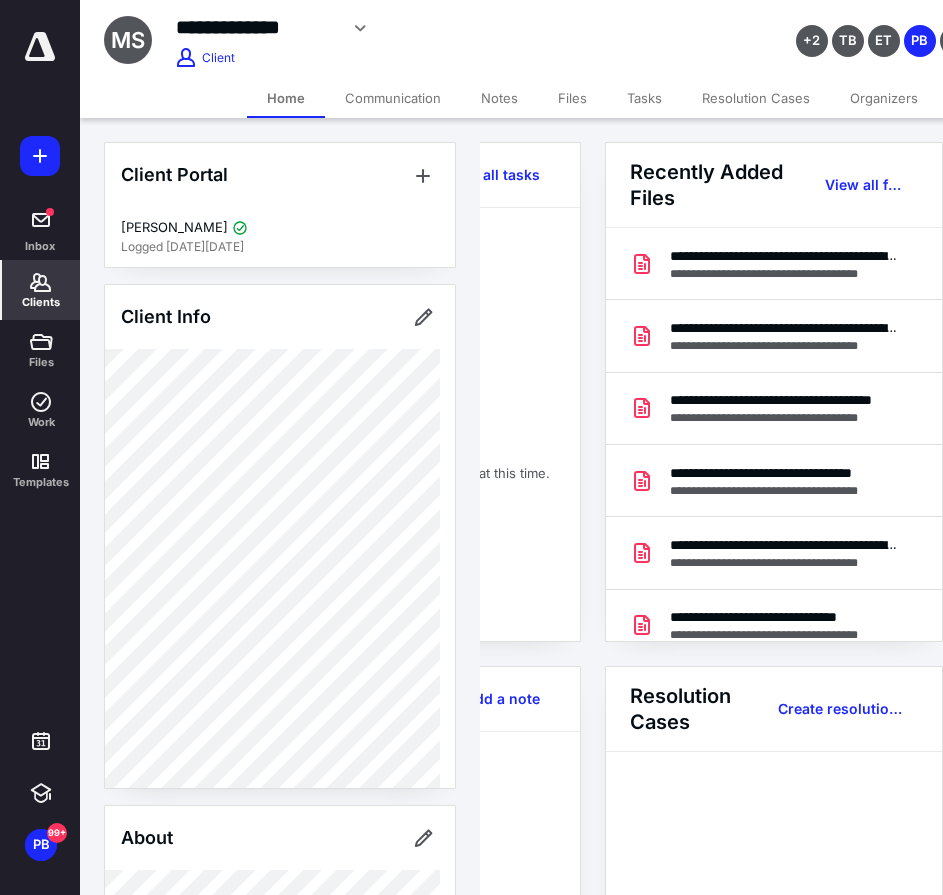 click on "Recently Added Files View all files" at bounding box center (774, 185) 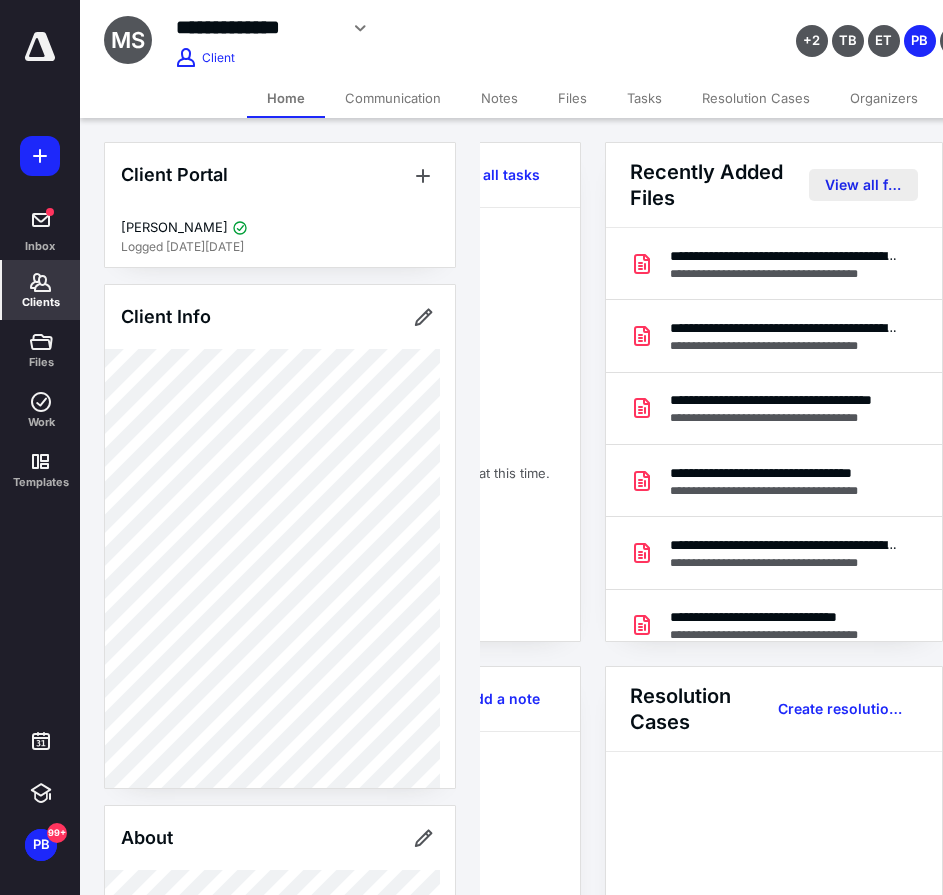 click on "View all files" at bounding box center [863, 185] 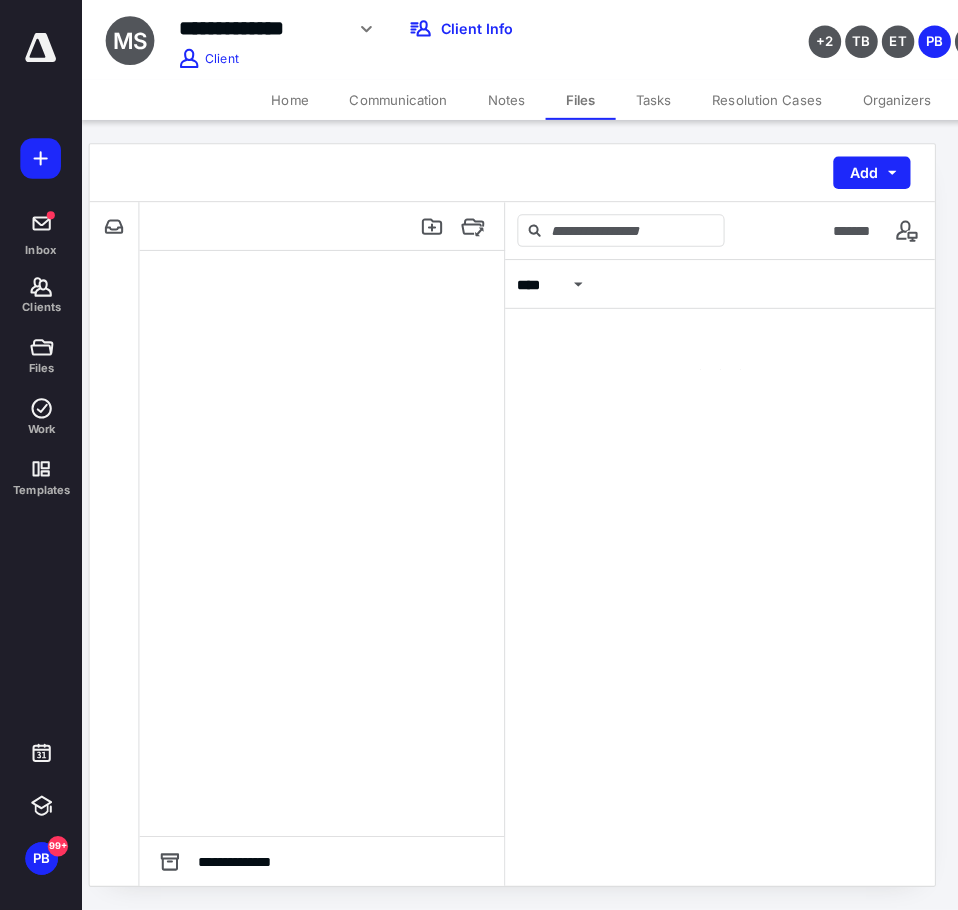 scroll, scrollTop: 0, scrollLeft: 0, axis: both 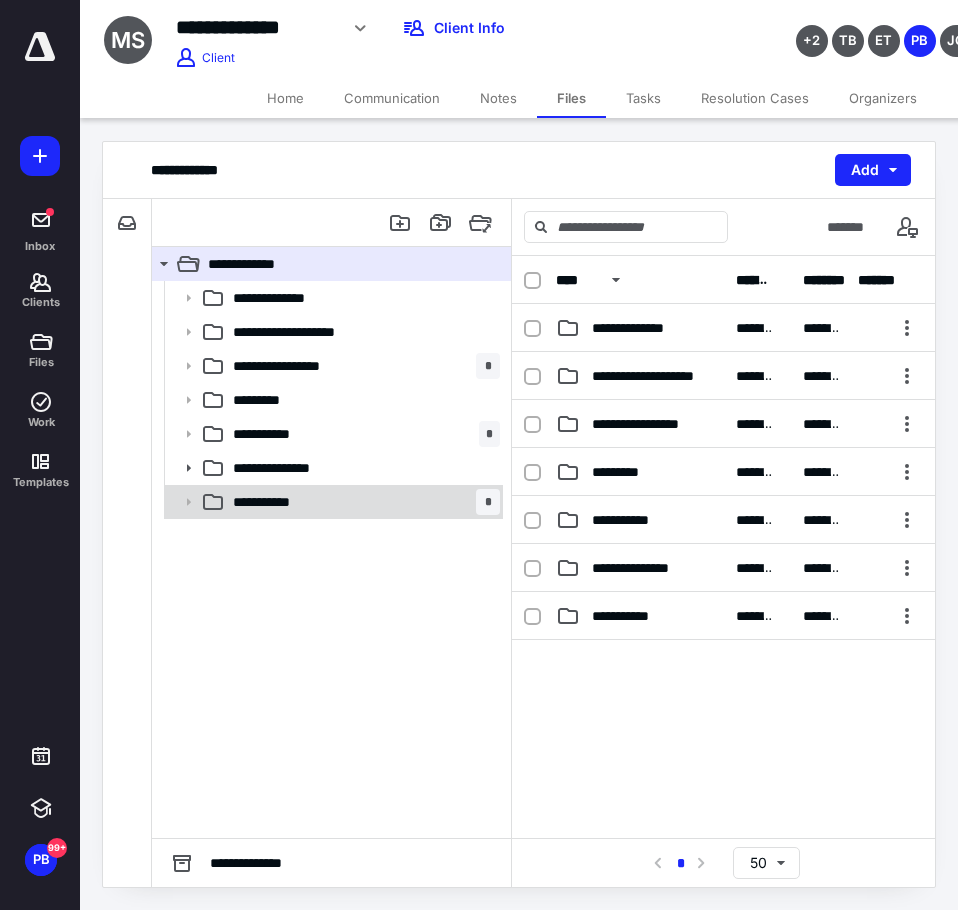 click on "**********" at bounding box center [281, 502] 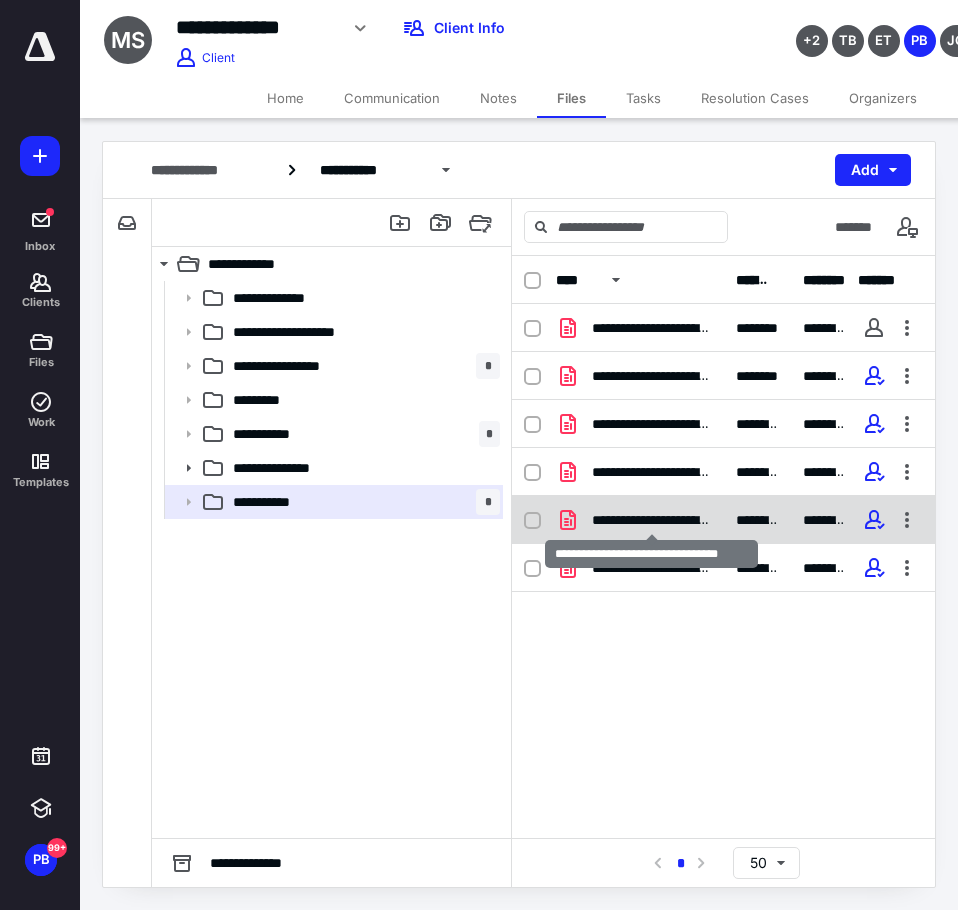 click on "**********" at bounding box center [652, 520] 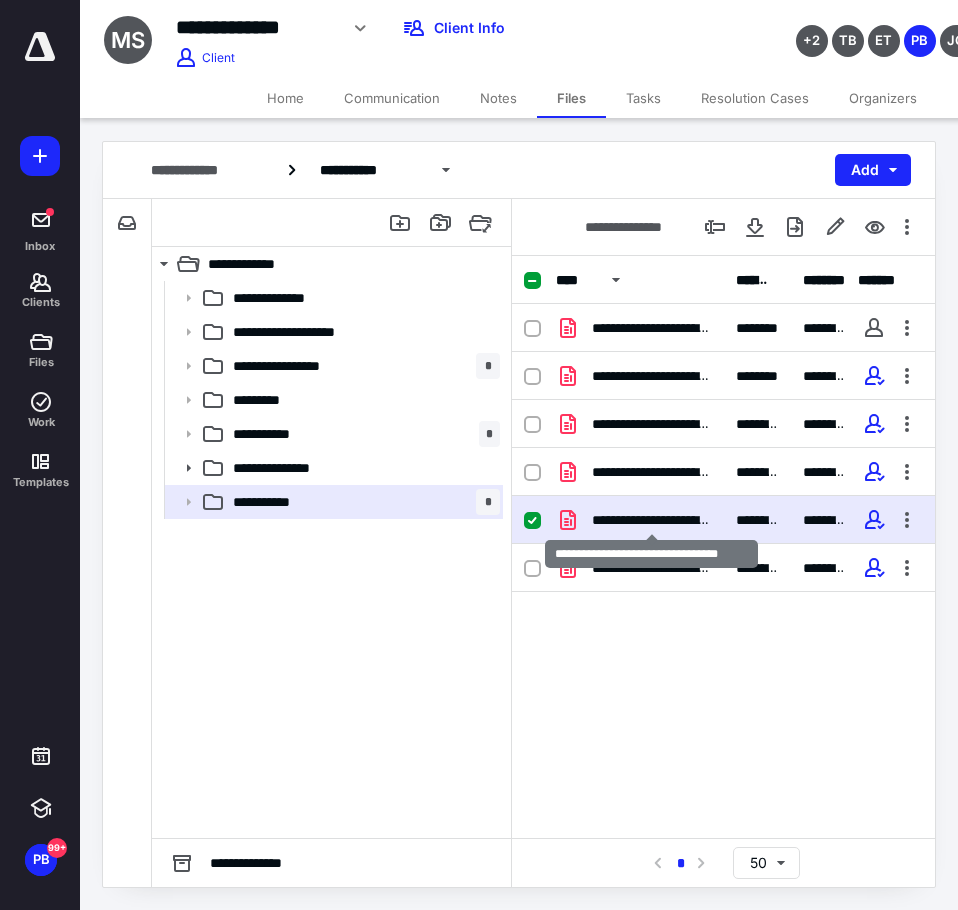 click on "**********" at bounding box center (652, 520) 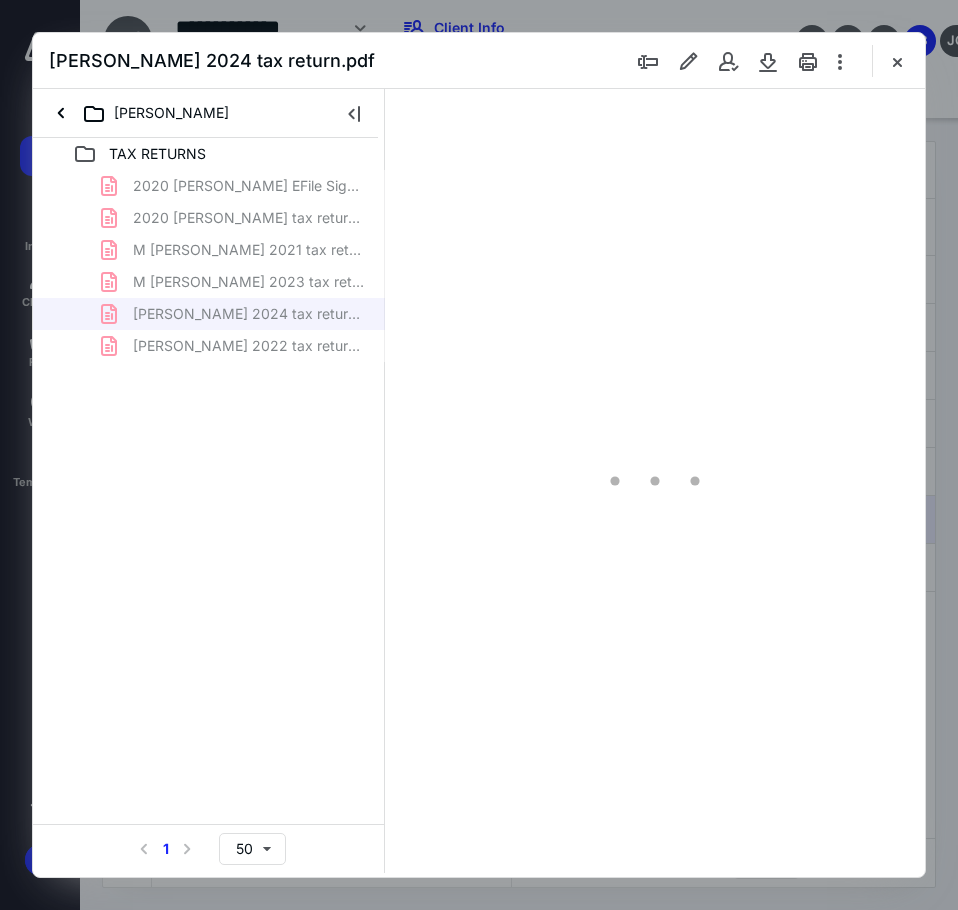 scroll, scrollTop: 0, scrollLeft: 0, axis: both 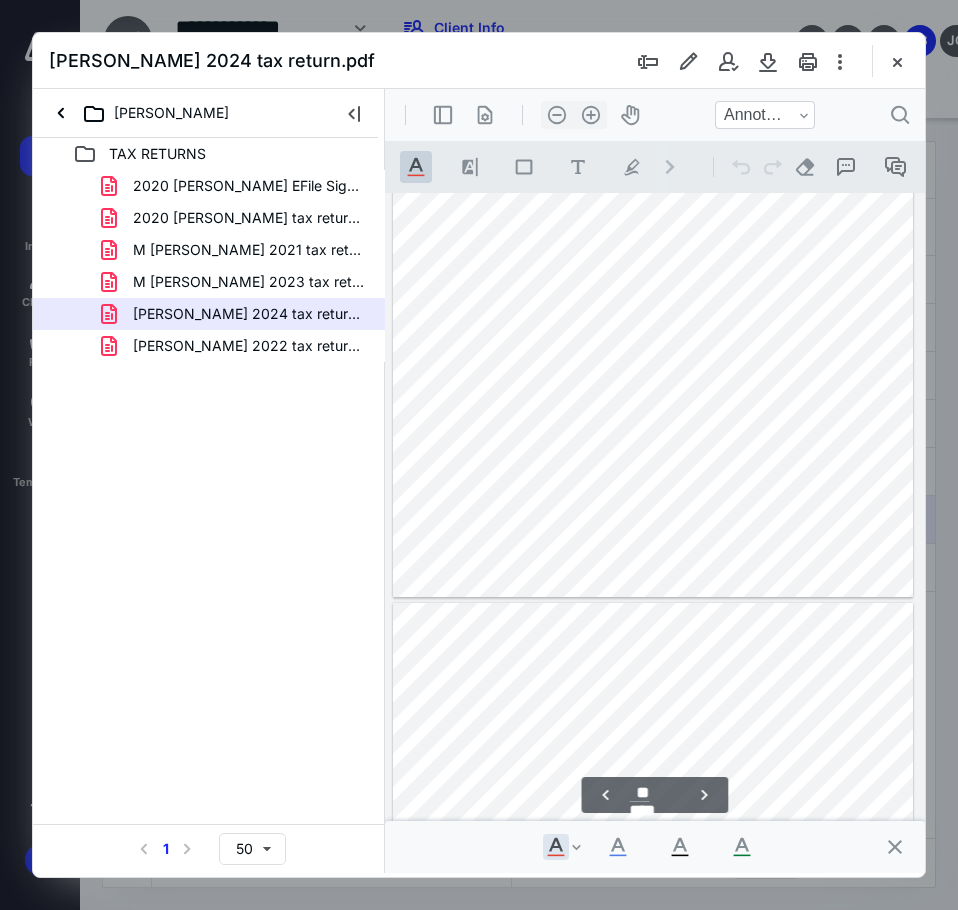 type on "**" 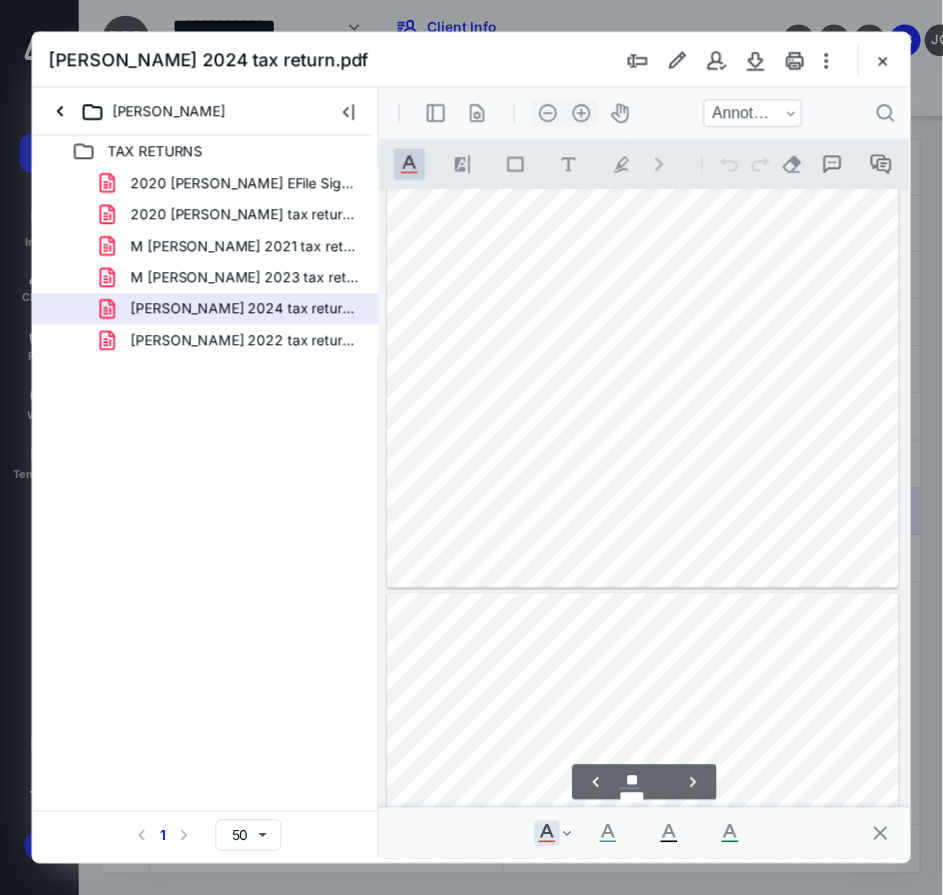 scroll, scrollTop: 37344, scrollLeft: 0, axis: vertical 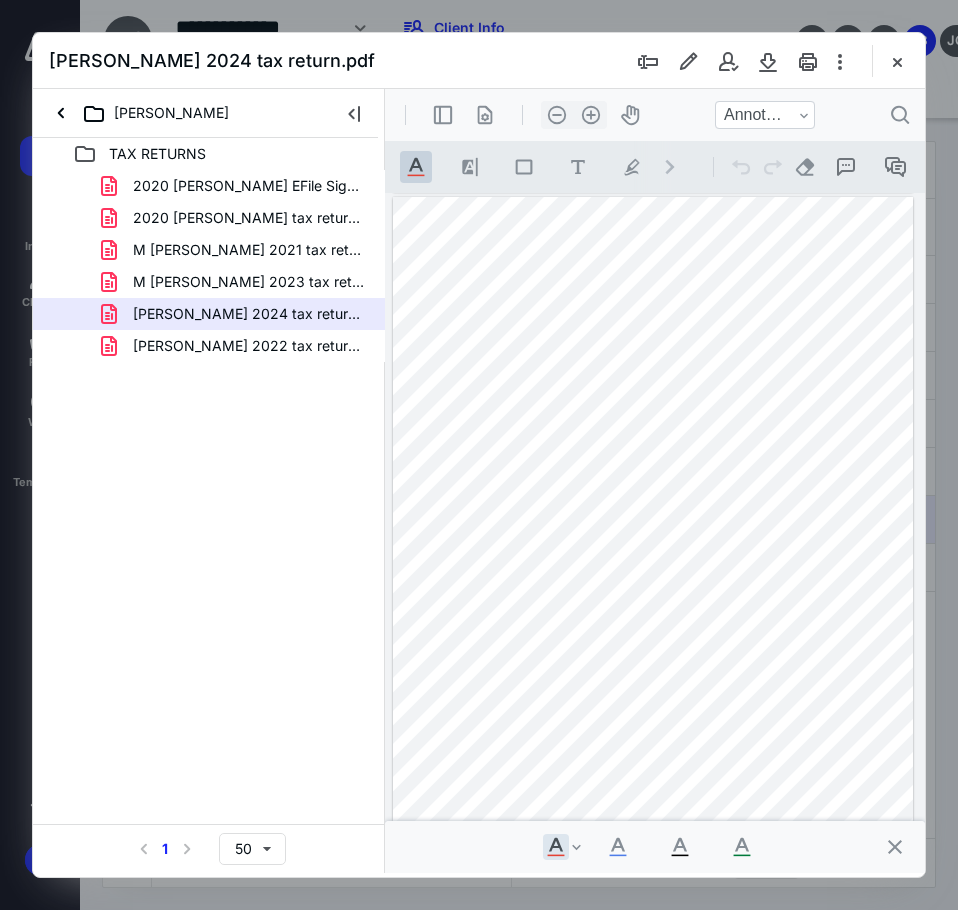 drag, startPoint x: 894, startPoint y: 63, endPoint x: 846, endPoint y: 78, distance: 50.289165 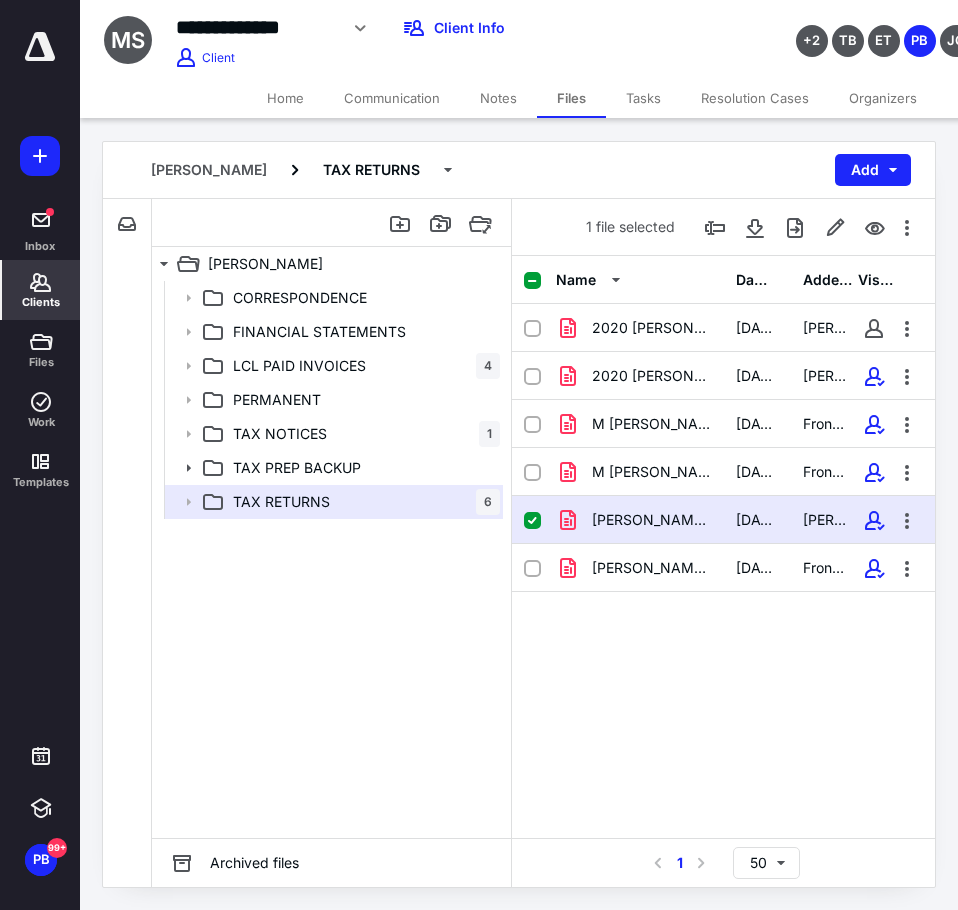 click on "Clients" at bounding box center (41, 290) 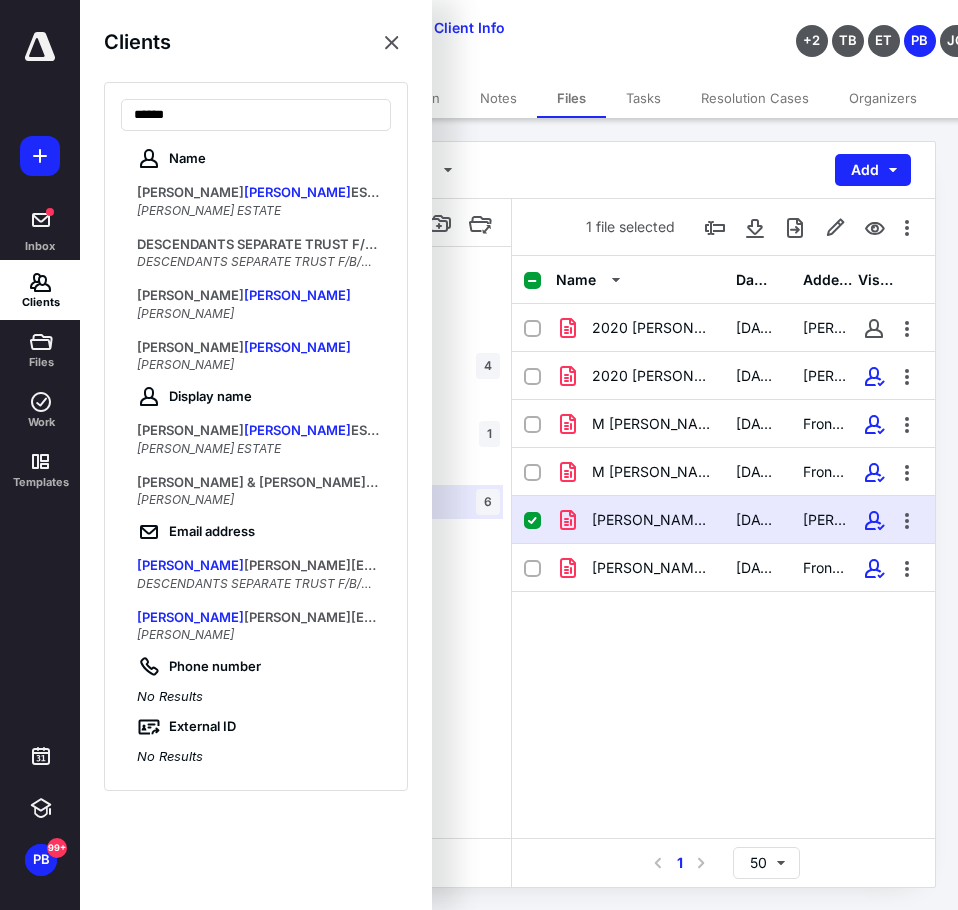 type on "******" 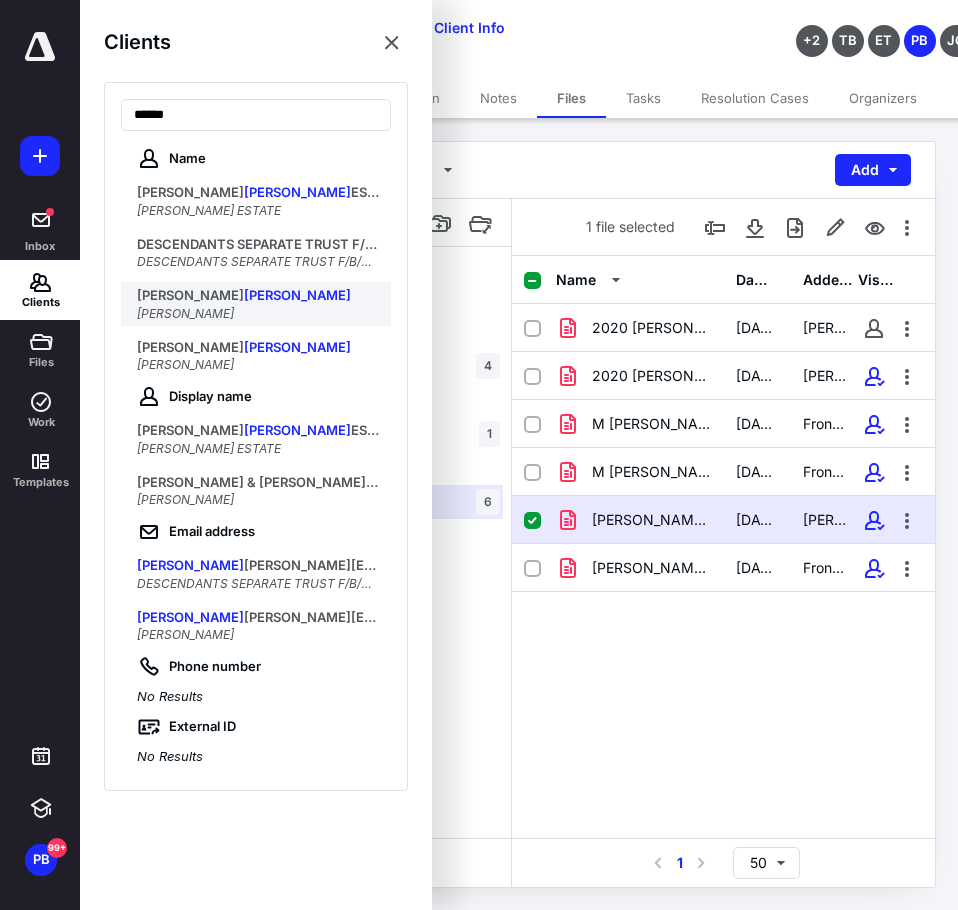 click on "SCHULL" at bounding box center (297, 295) 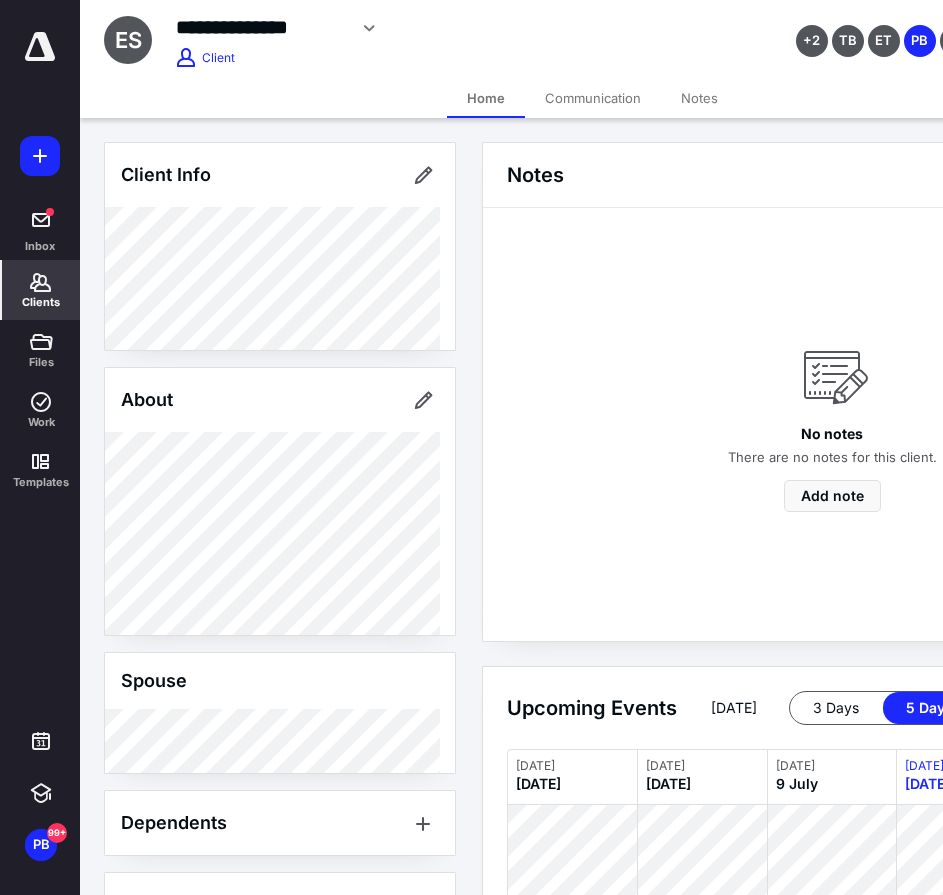 click on "Clients" at bounding box center [41, 290] 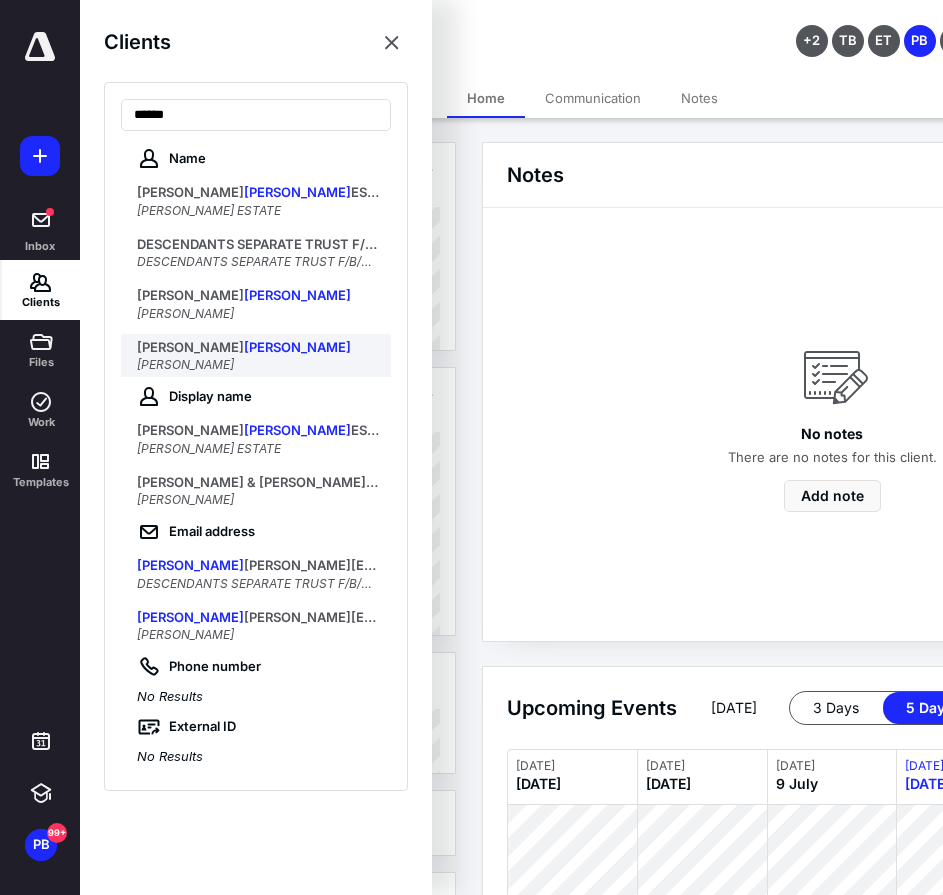 type on "******" 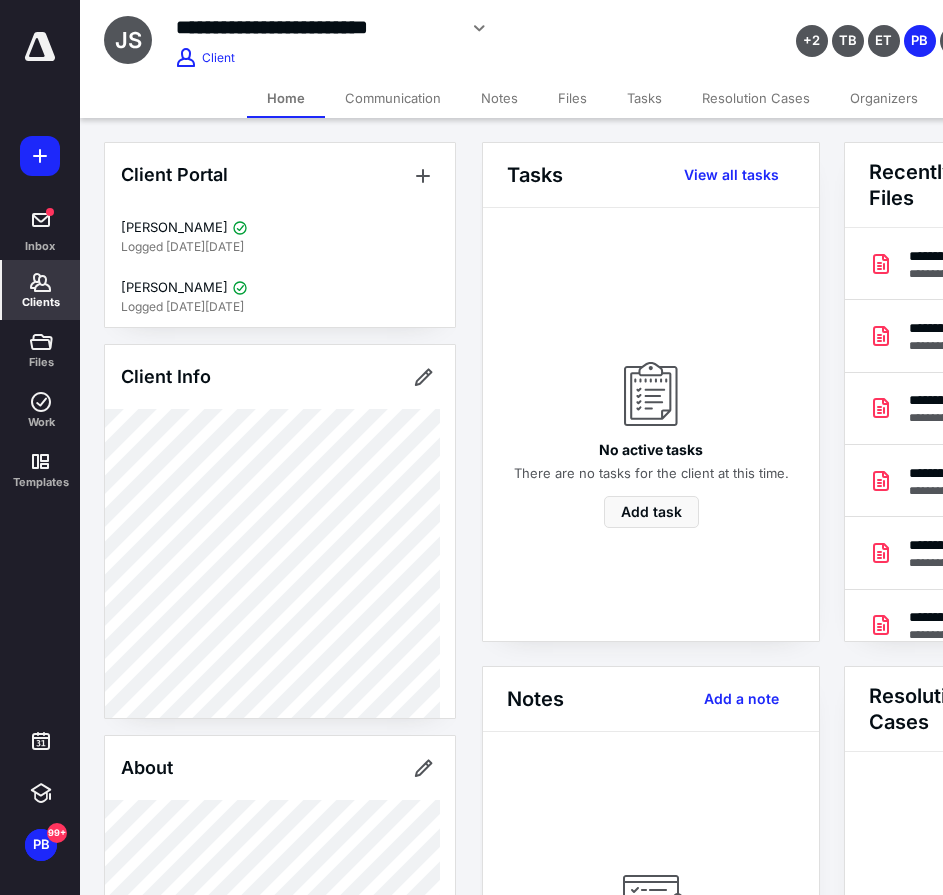 scroll, scrollTop: 0, scrollLeft: 239, axis: horizontal 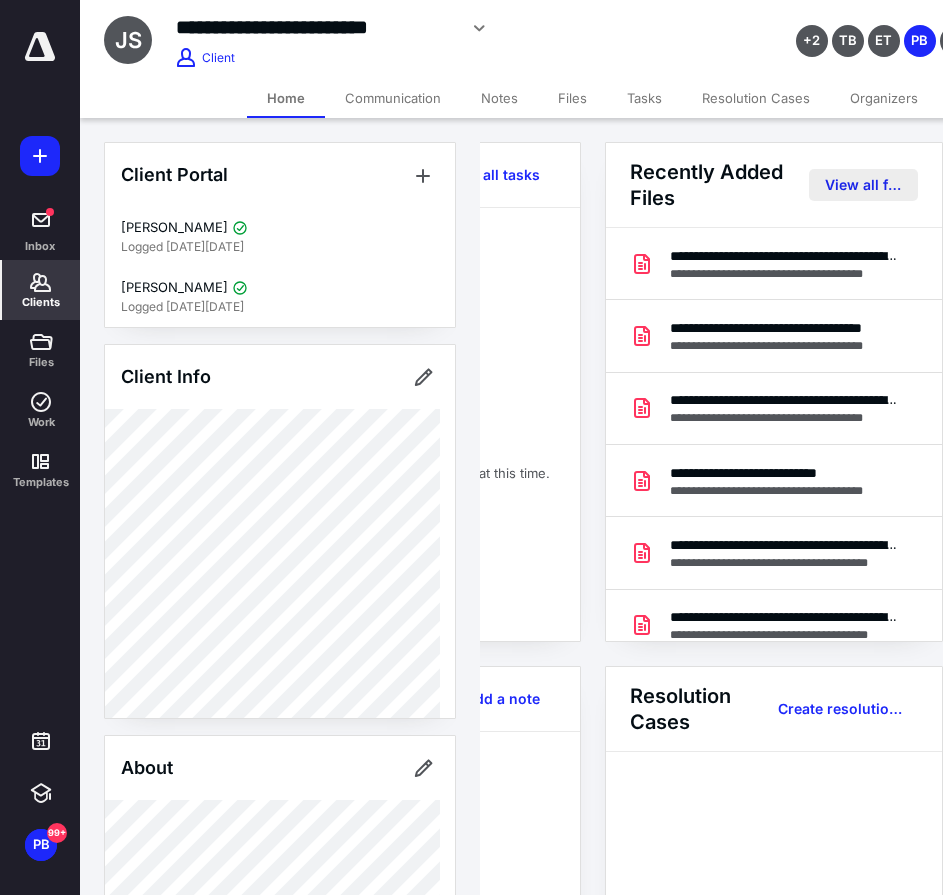 click on "View all files" at bounding box center (863, 185) 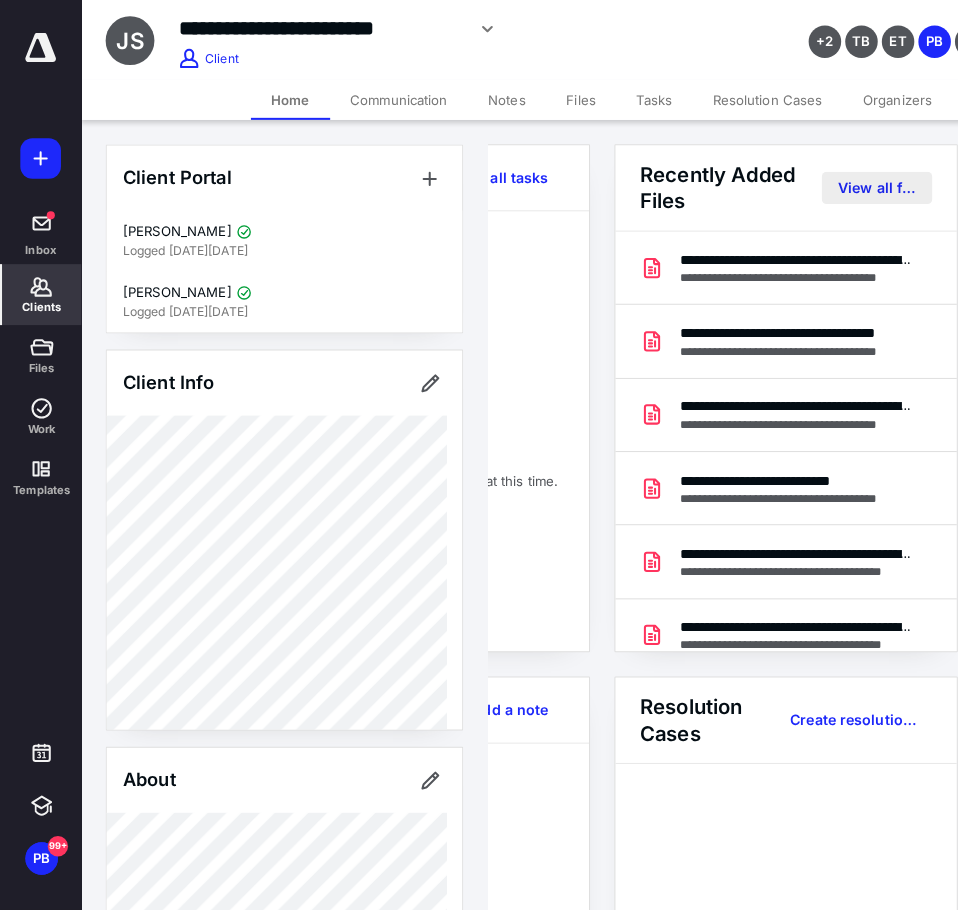scroll, scrollTop: 0, scrollLeft: 0, axis: both 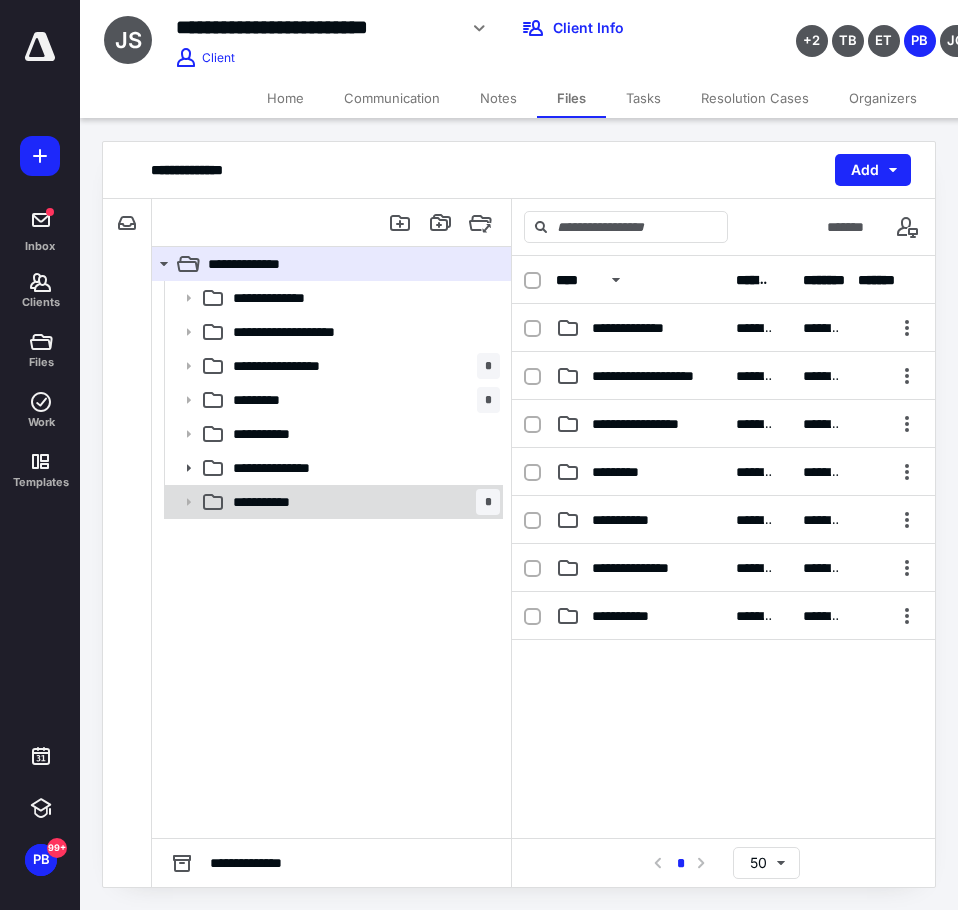 click on "**********" at bounding box center [281, 502] 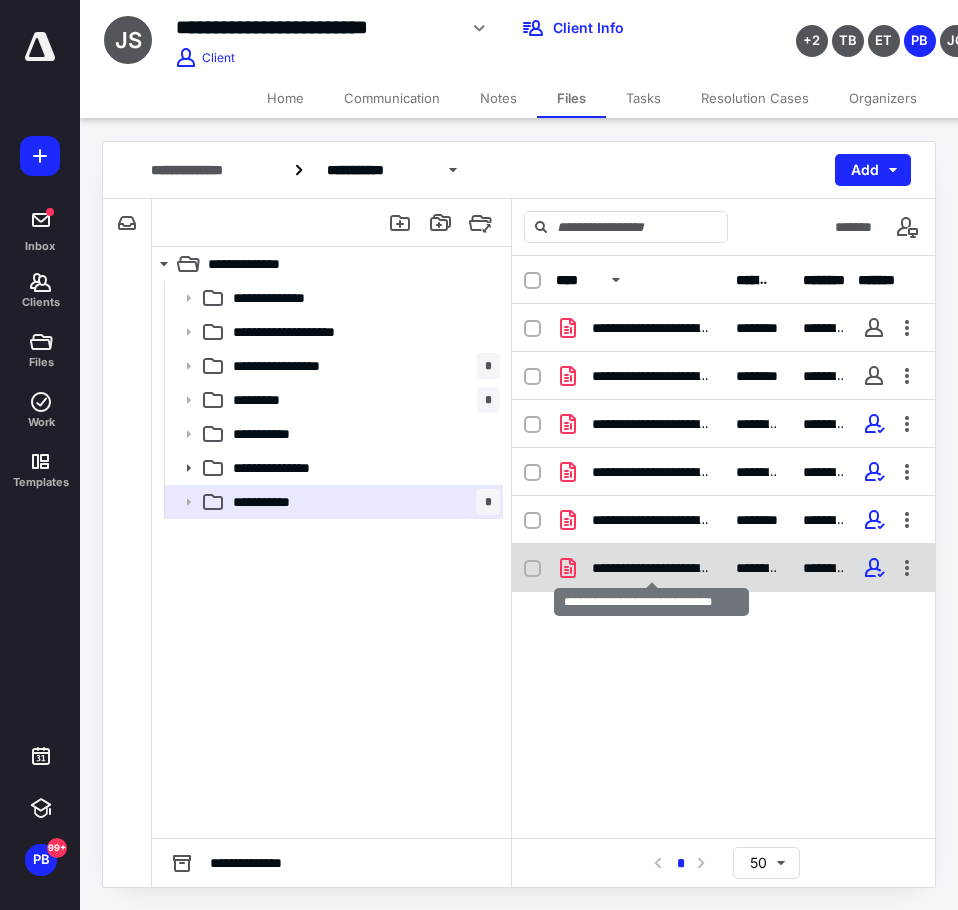 click on "**********" at bounding box center [652, 568] 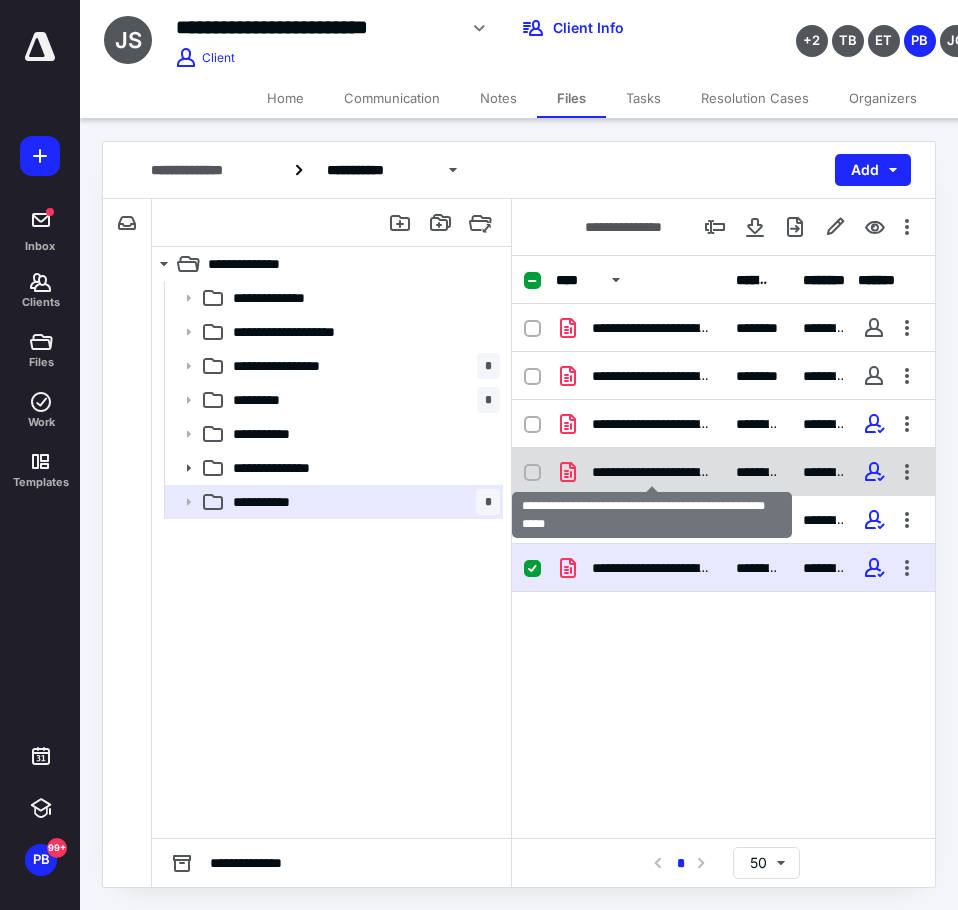 click on "**********" at bounding box center (652, 472) 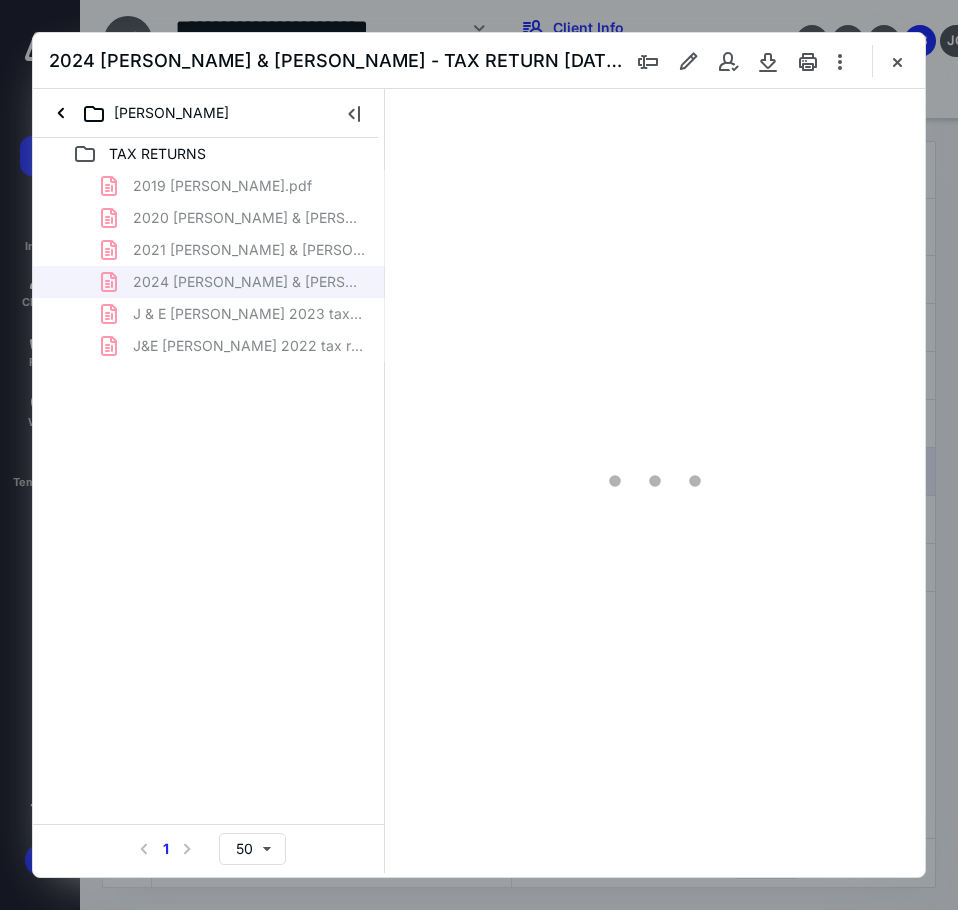 scroll, scrollTop: 0, scrollLeft: 0, axis: both 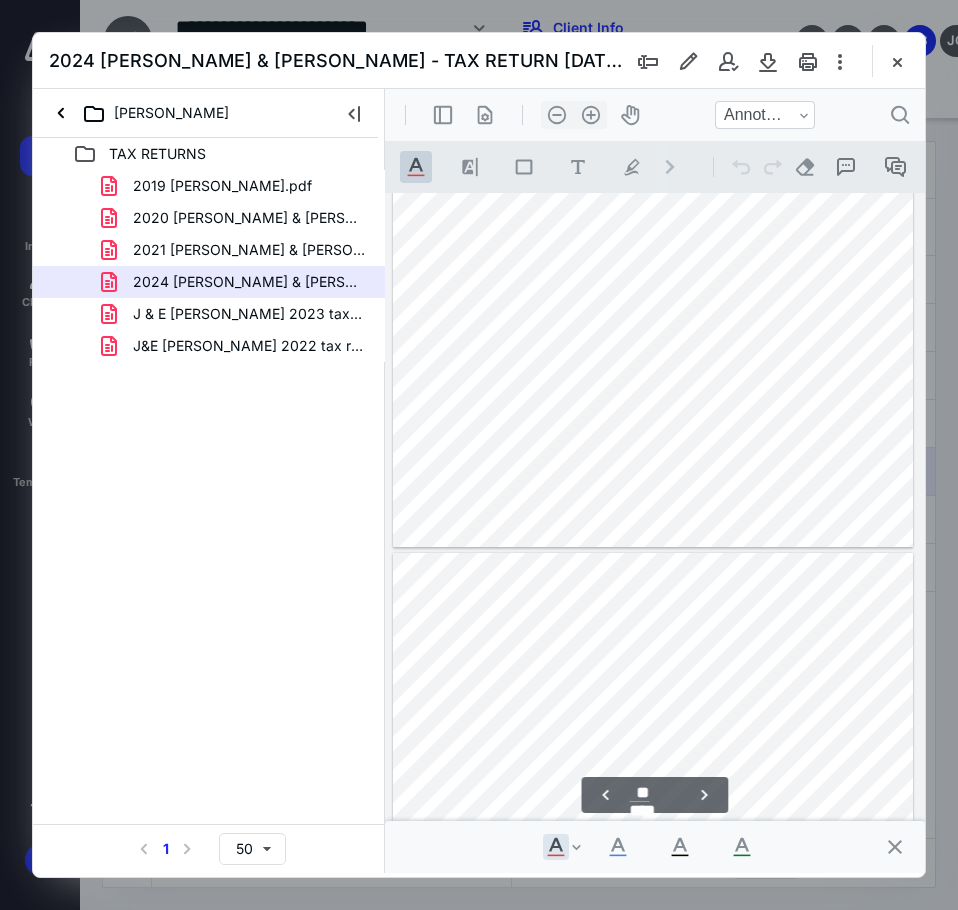 type on "**" 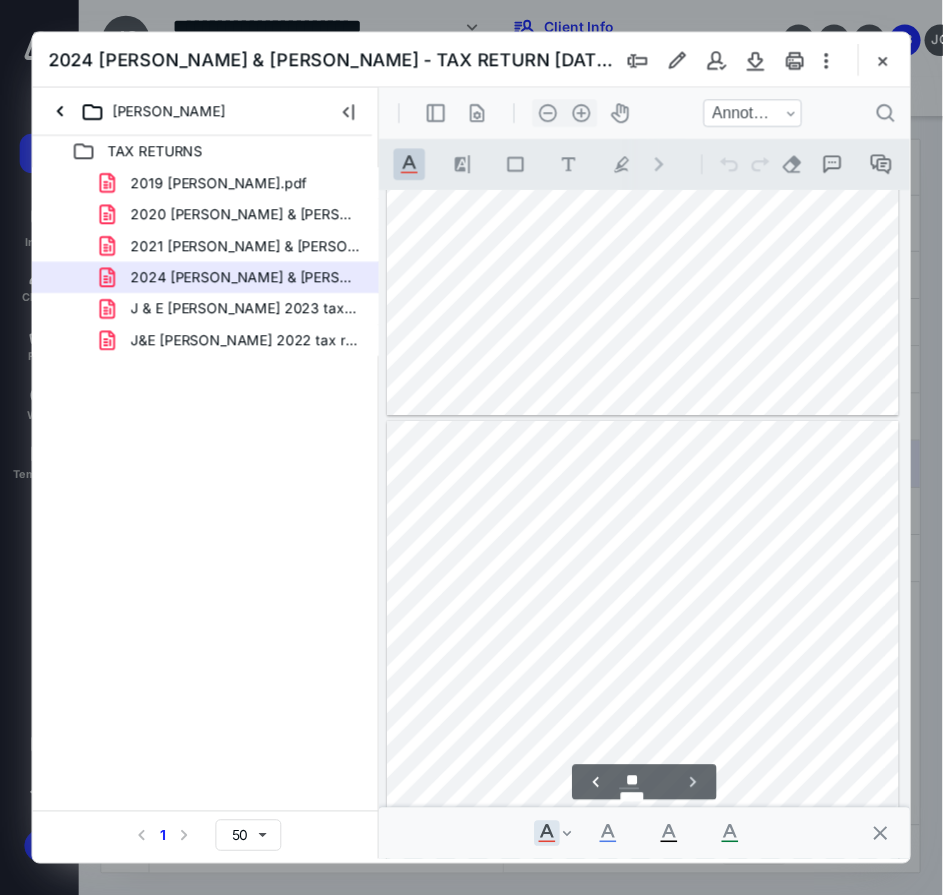 scroll, scrollTop: 10863, scrollLeft: 0, axis: vertical 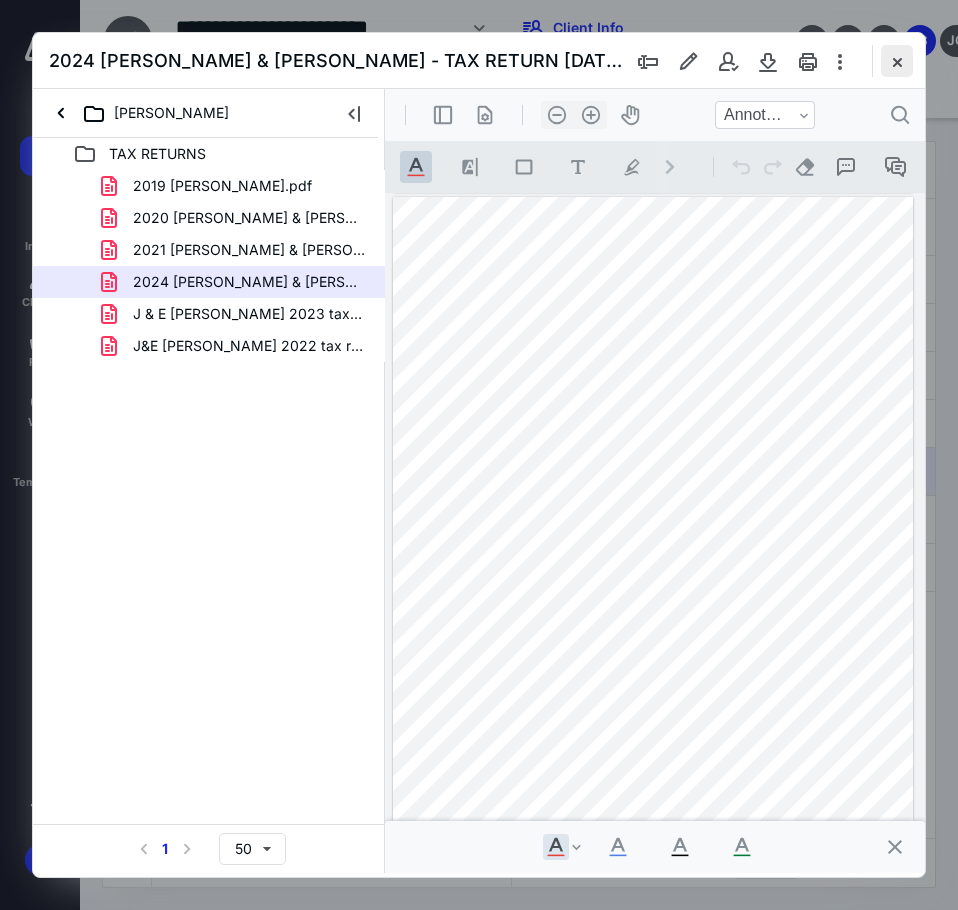 click at bounding box center (897, 61) 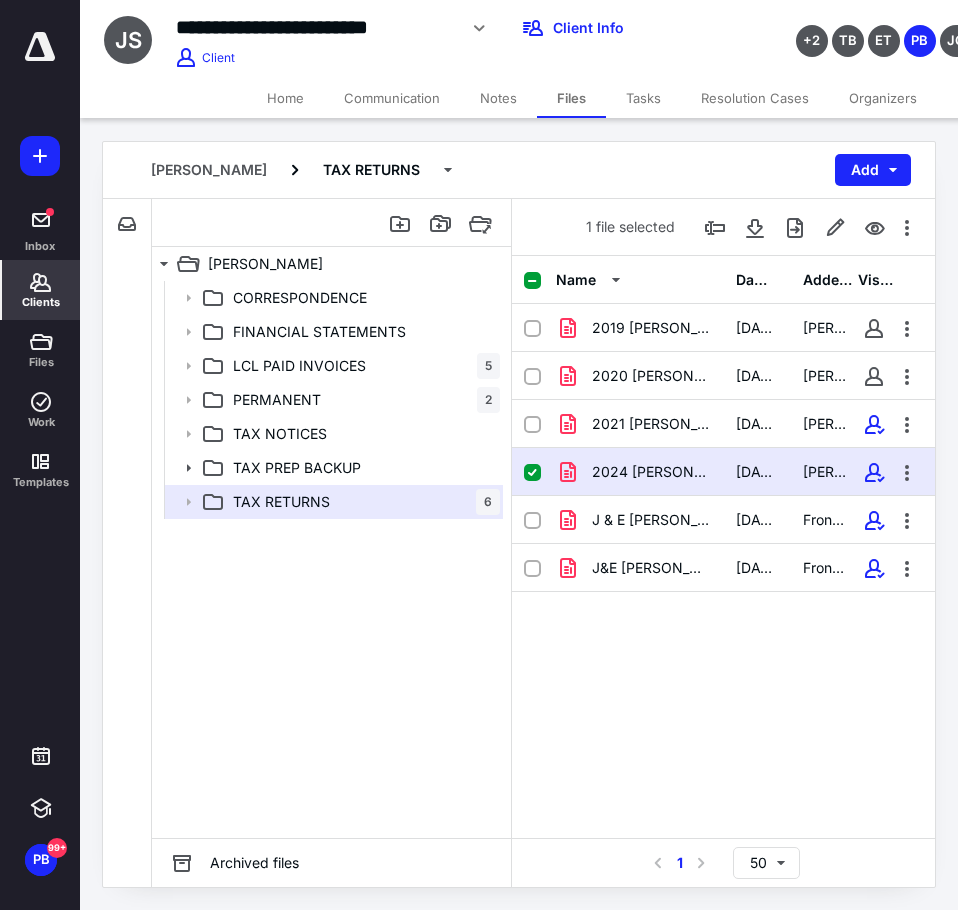 click 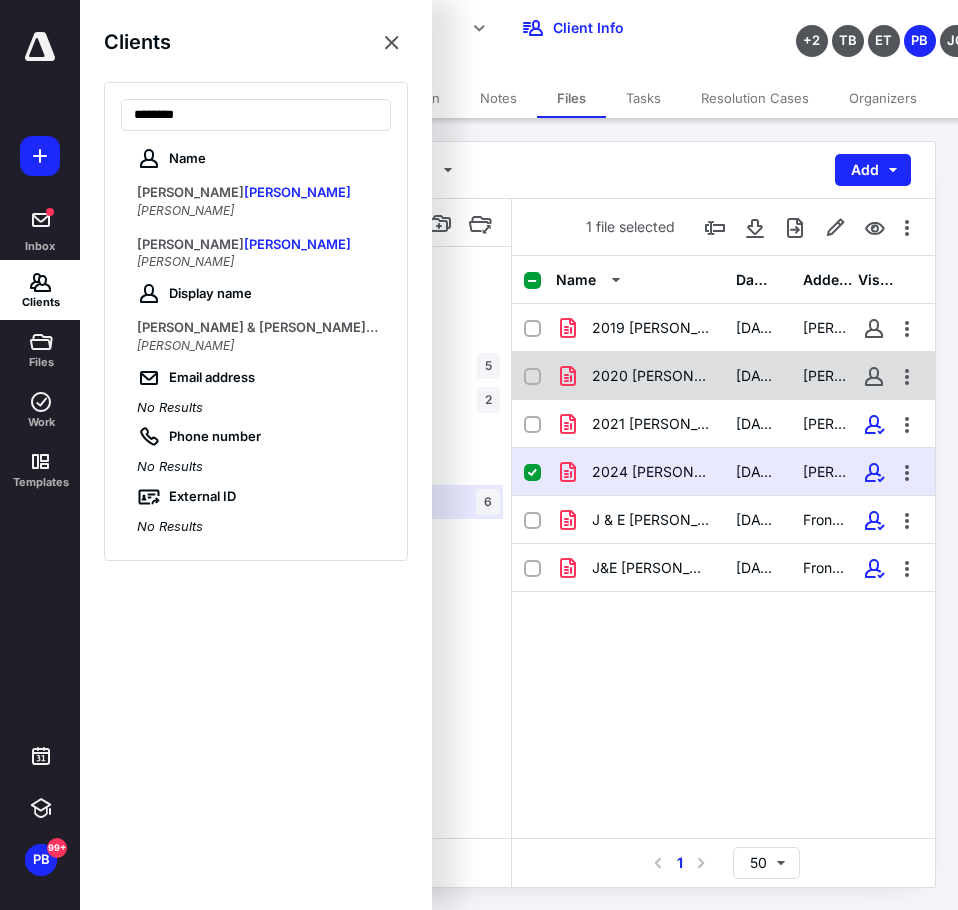 type on "********" 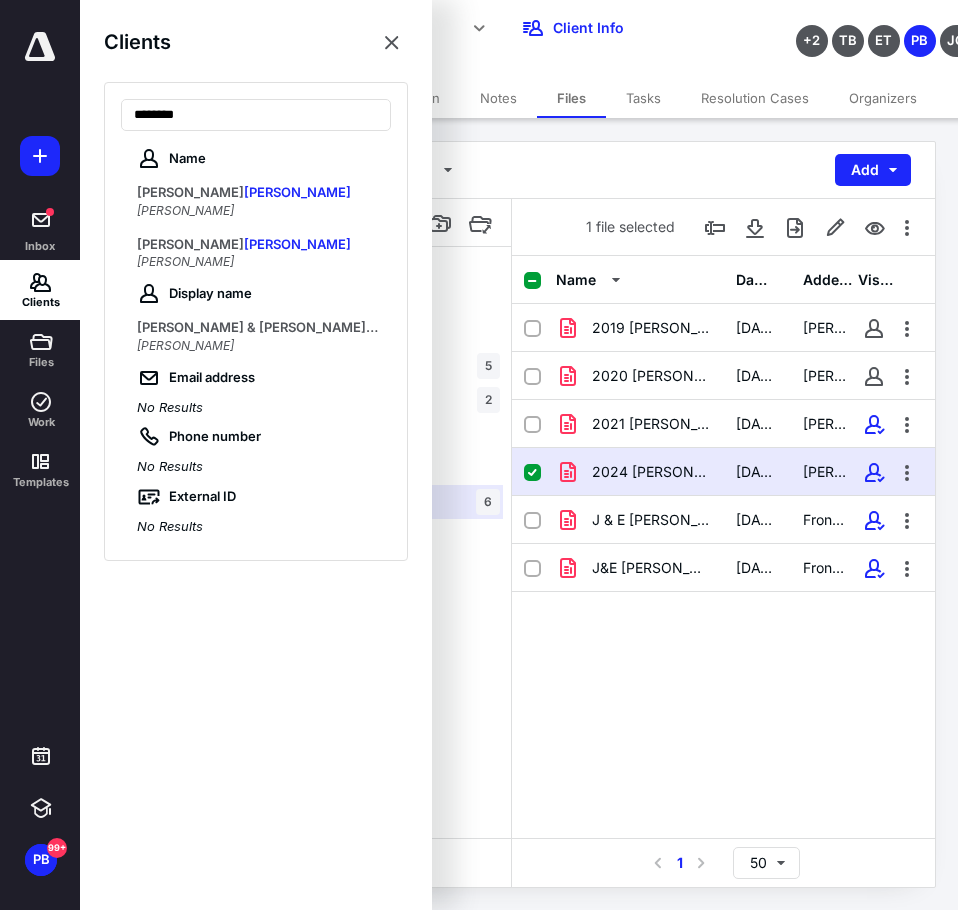 click on "DEBORAH   SEVERINO DEBORAH  SEVERINO FRANK   SEVERINO FRANK  SEVERINO" at bounding box center [256, 226] 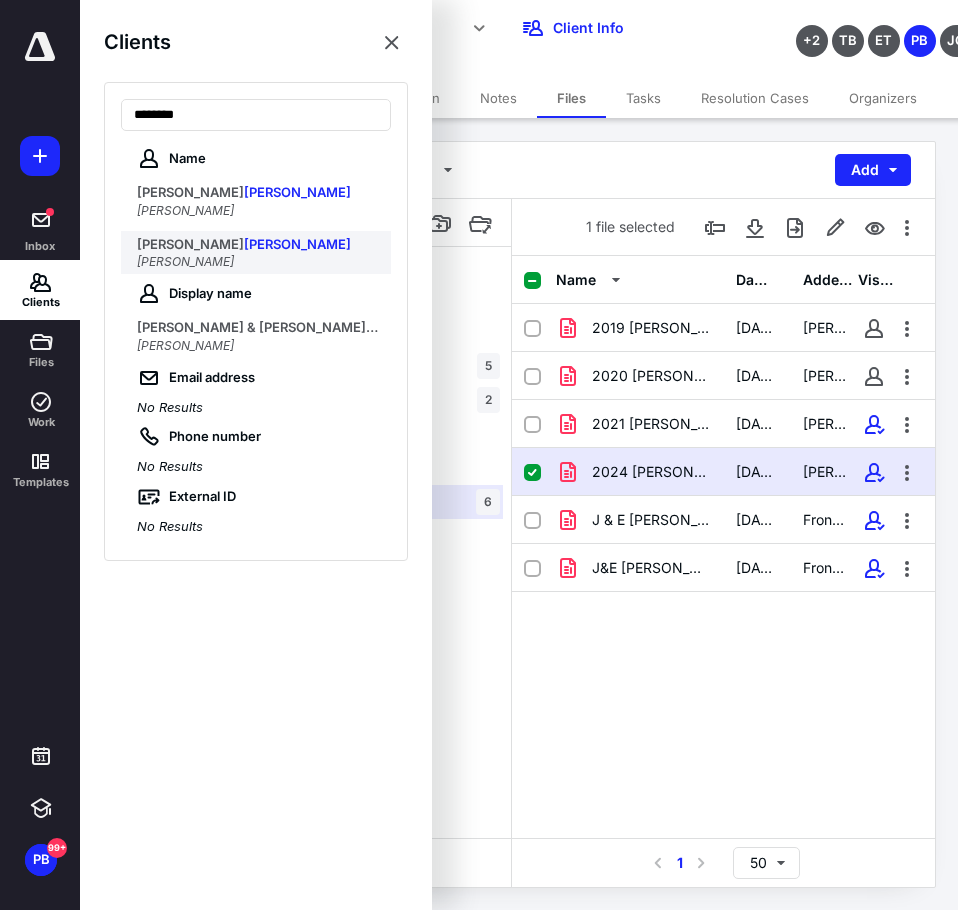 click on "SEVERINO" at bounding box center [297, 244] 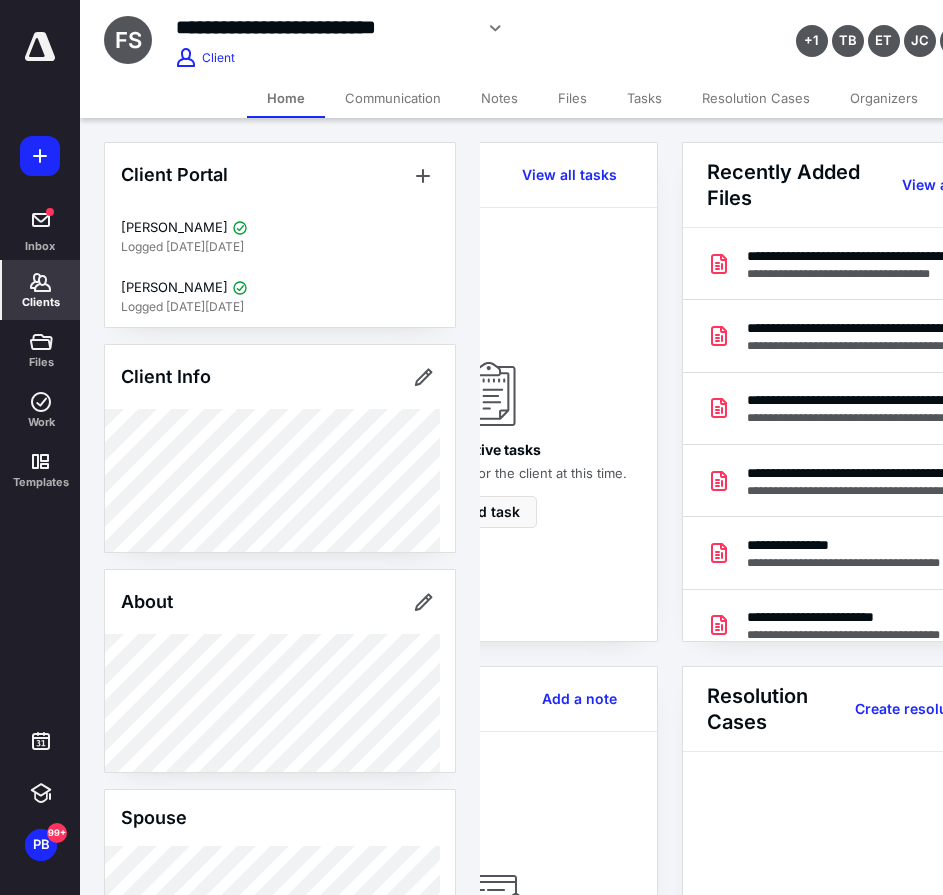 scroll, scrollTop: 0, scrollLeft: 239, axis: horizontal 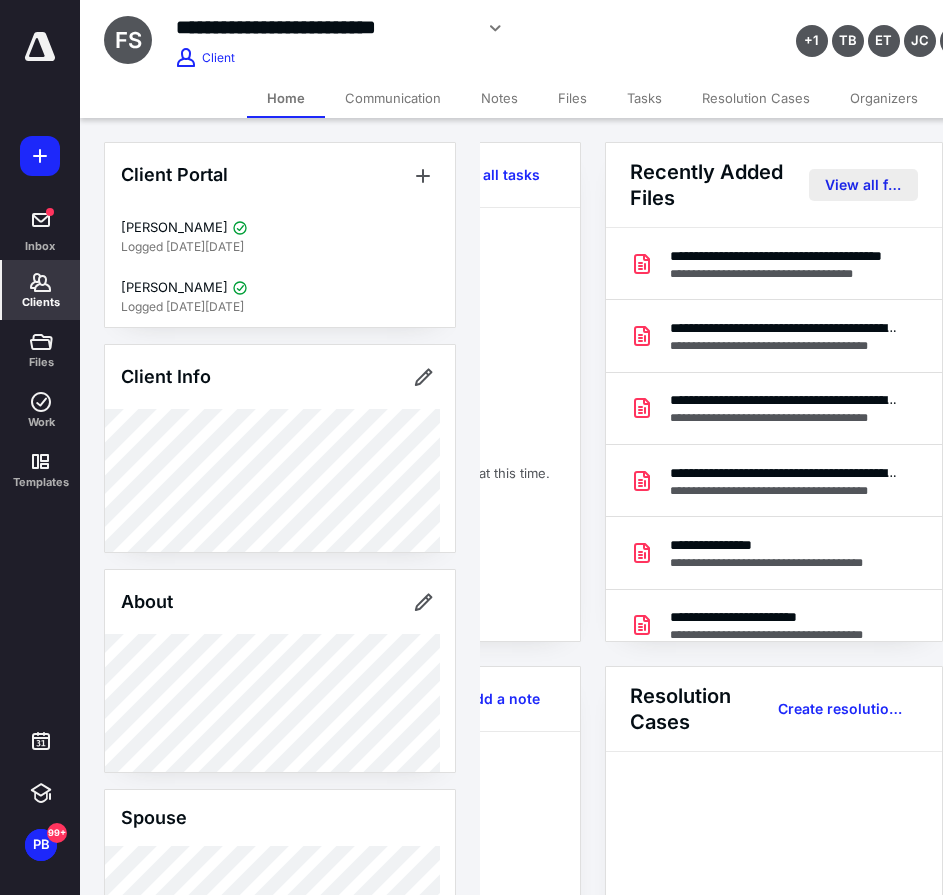click on "View all files" at bounding box center (863, 185) 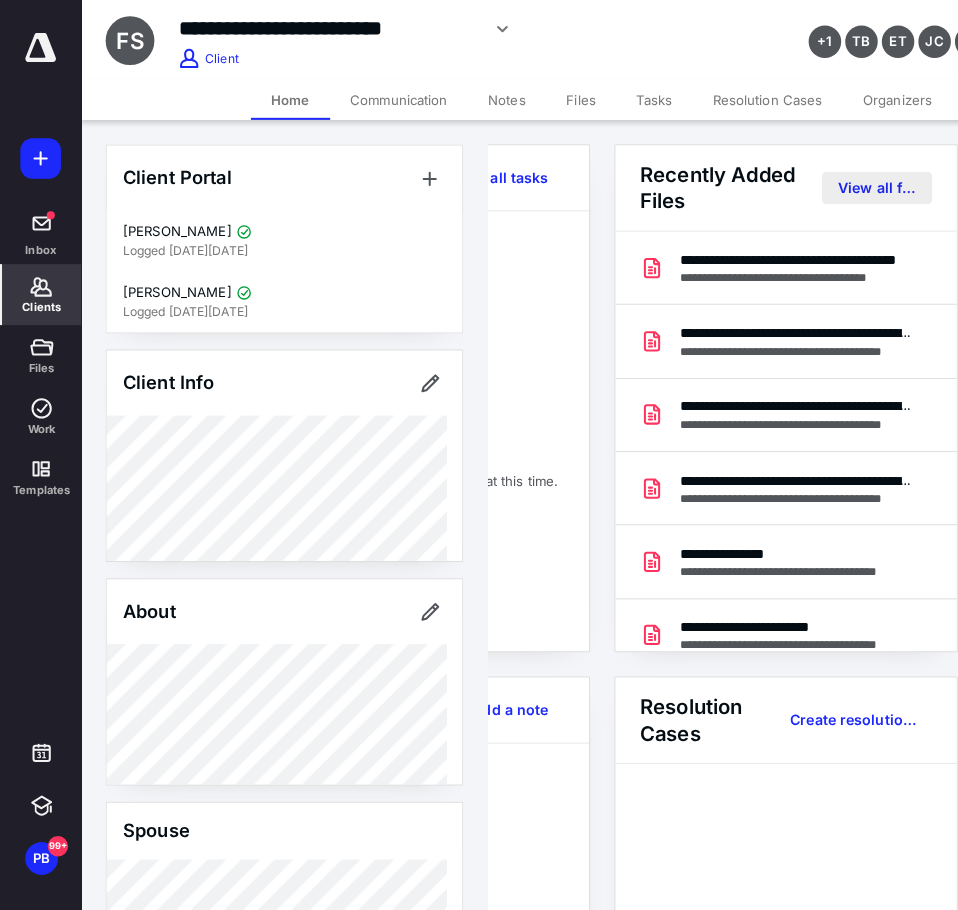 scroll, scrollTop: 0, scrollLeft: 0, axis: both 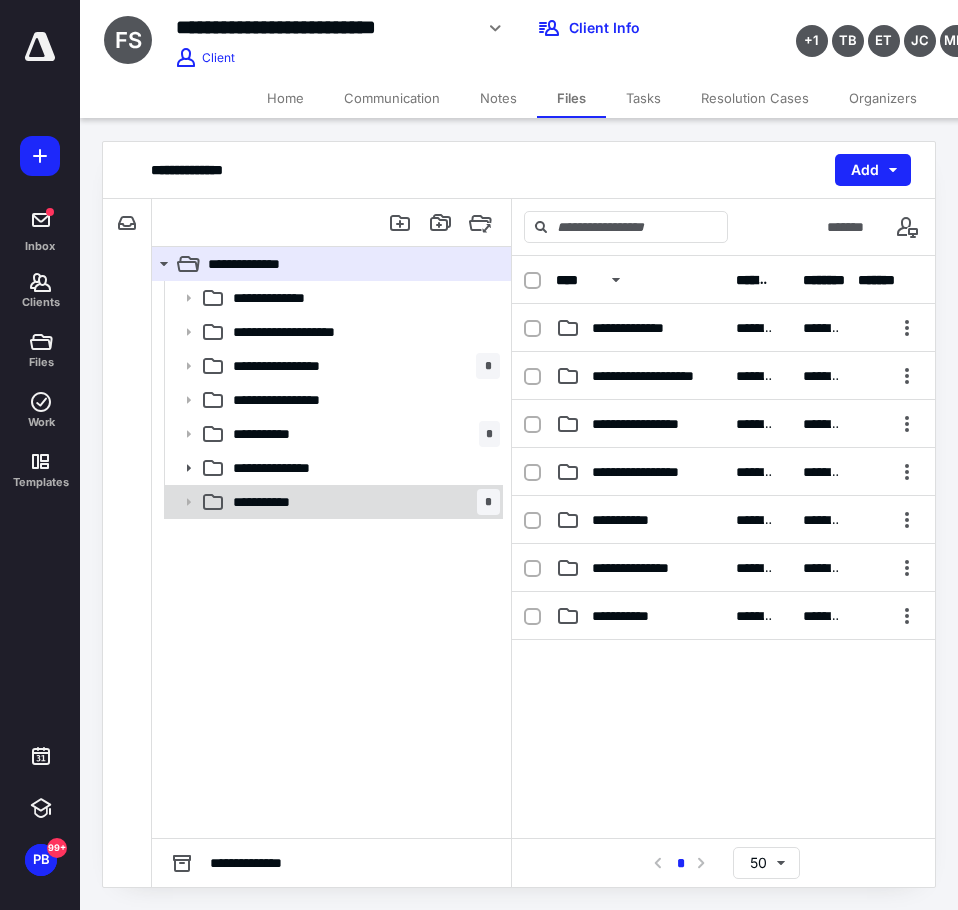 click on "**********" at bounding box center (332, 502) 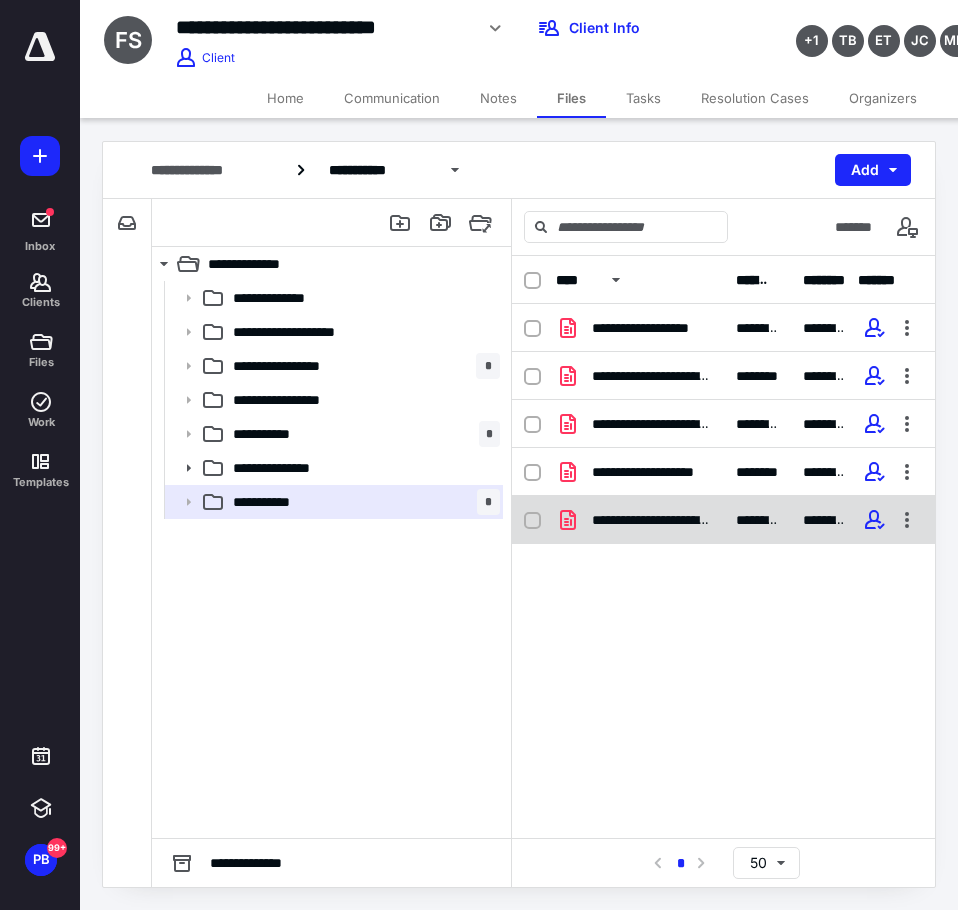 click on "**********" at bounding box center (640, 520) 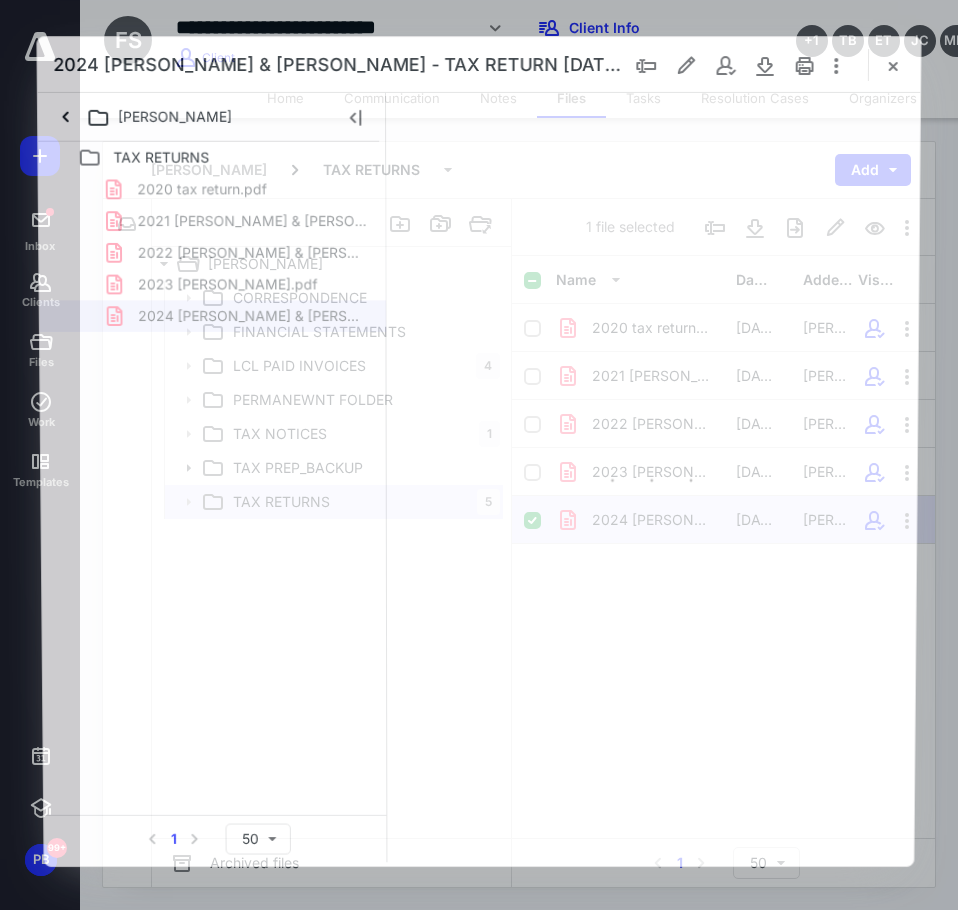 scroll, scrollTop: 0, scrollLeft: 0, axis: both 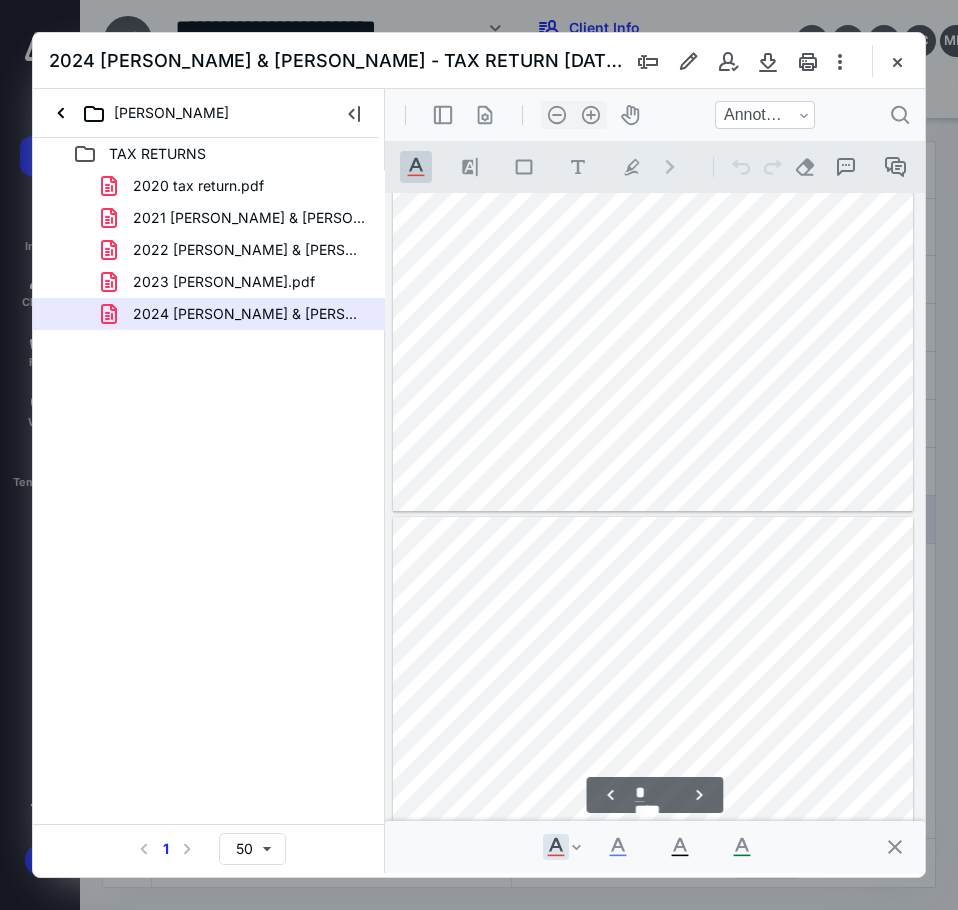 type on "*" 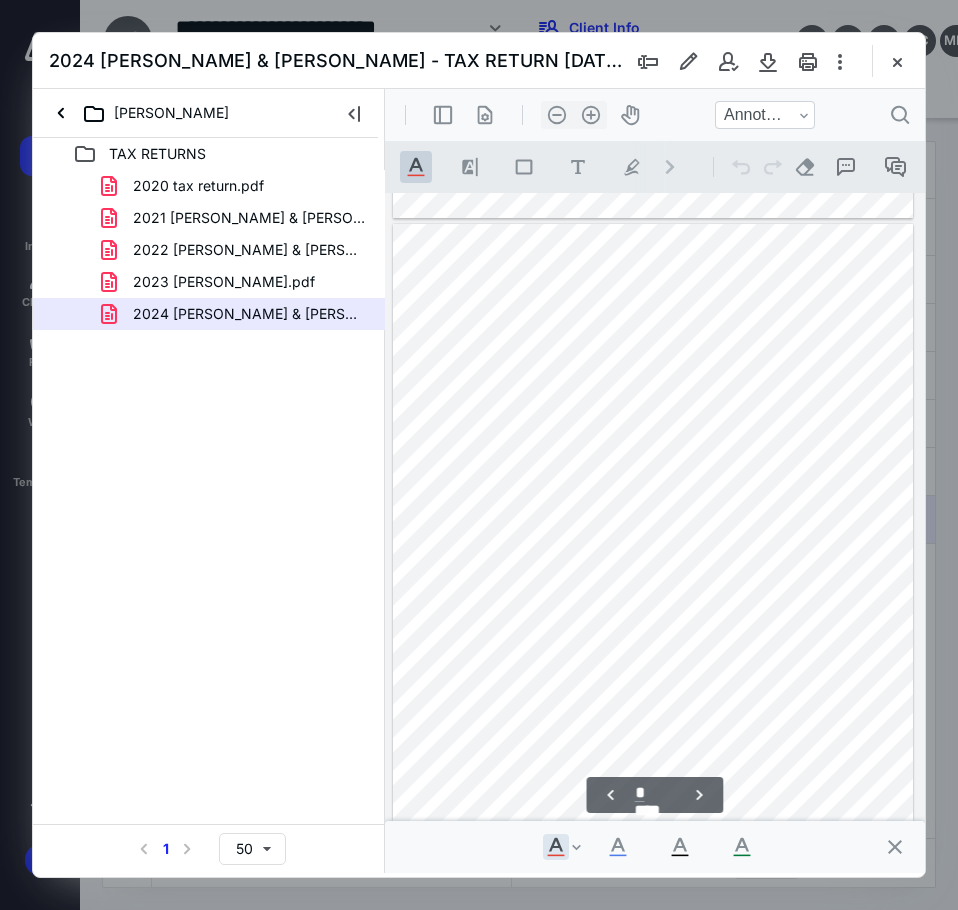 scroll, scrollTop: 5607, scrollLeft: 0, axis: vertical 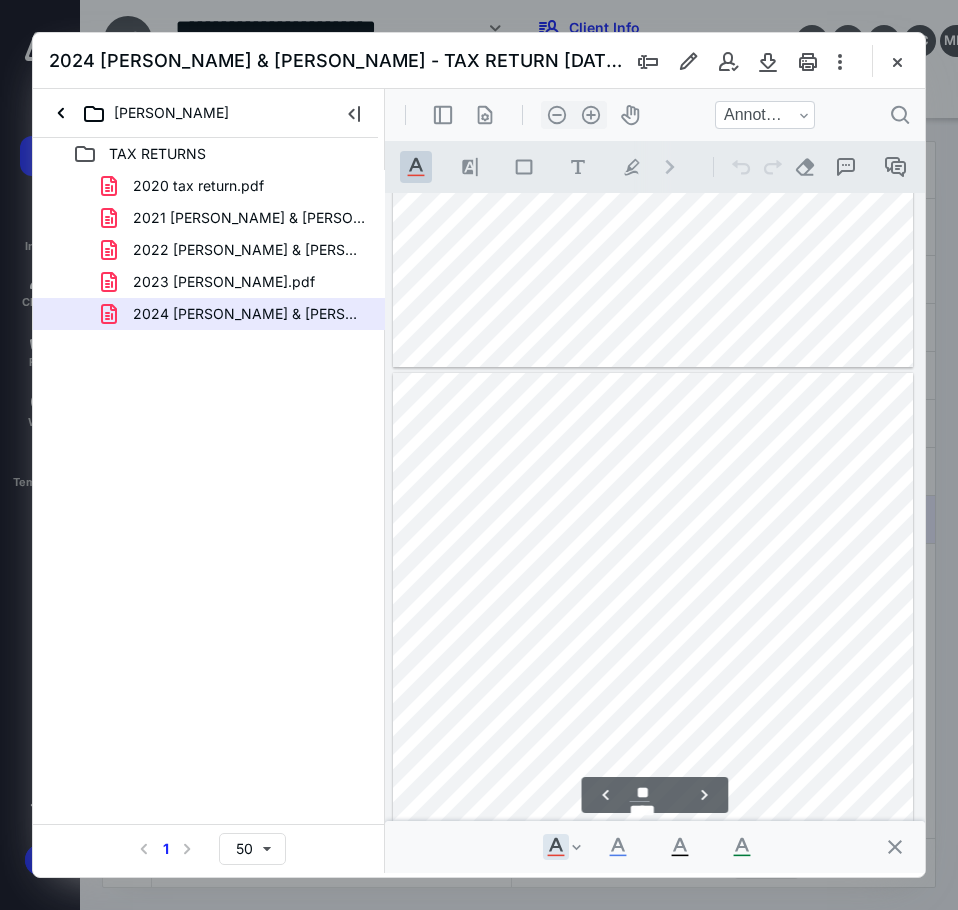 type on "**" 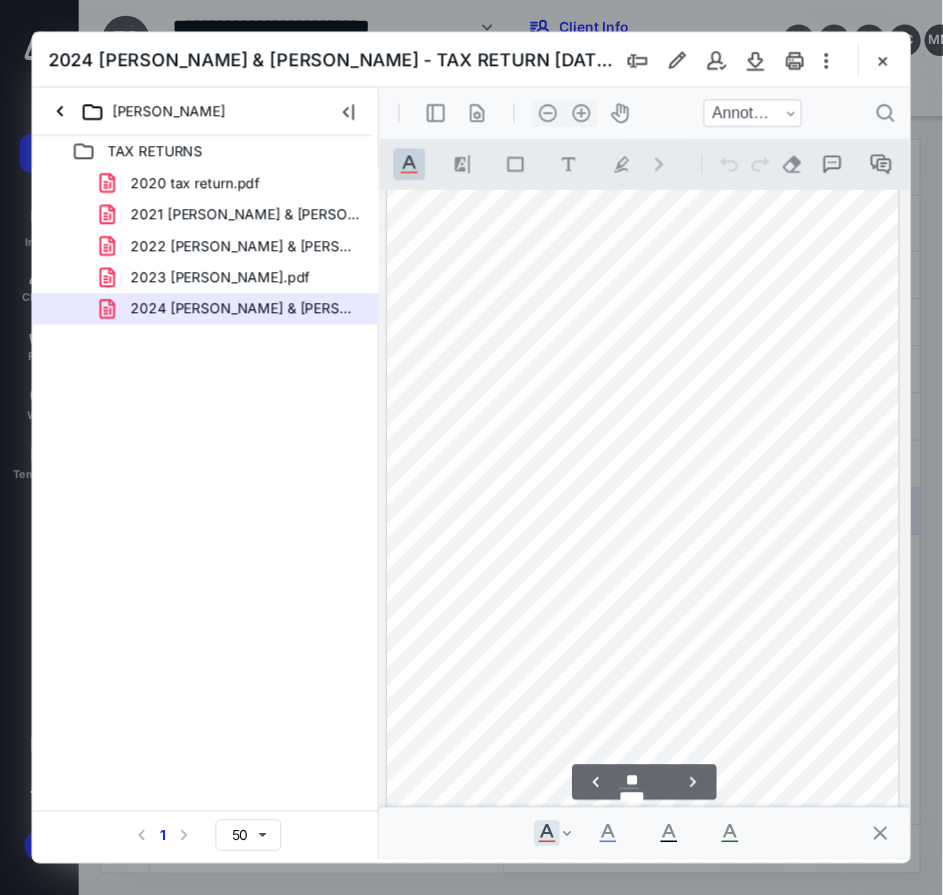 scroll, scrollTop: 8863, scrollLeft: 0, axis: vertical 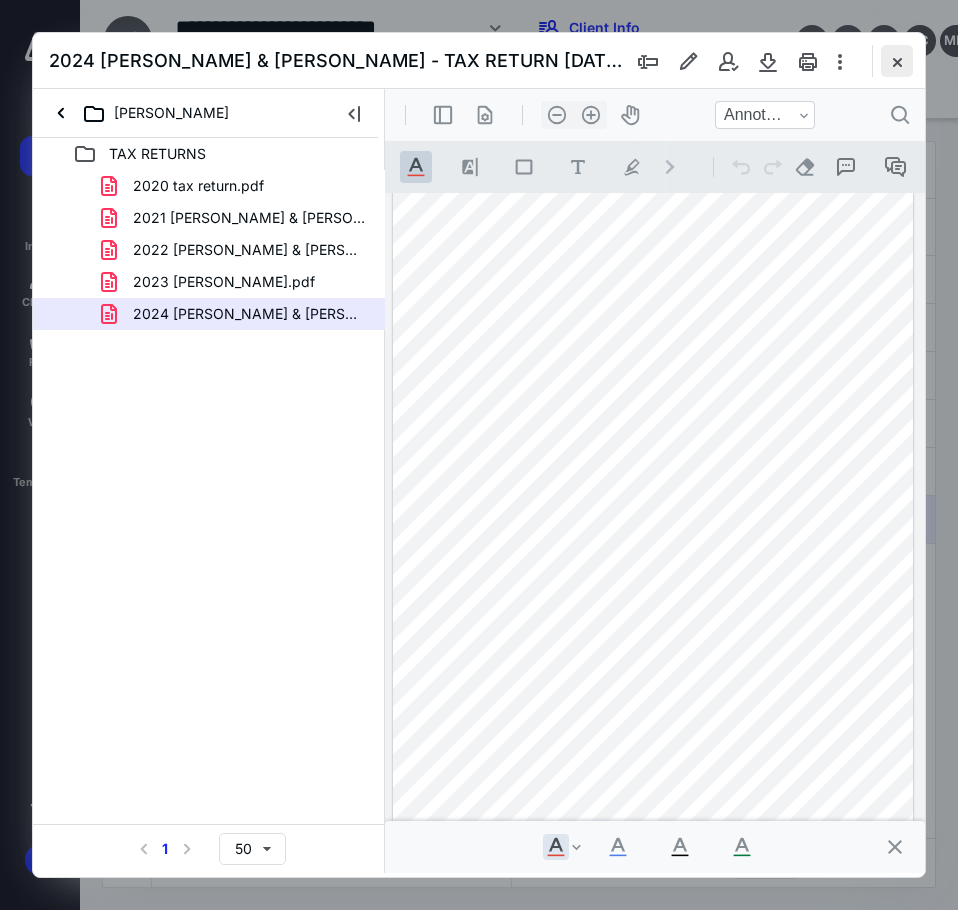 drag, startPoint x: 897, startPoint y: 57, endPoint x: 525, endPoint y: 147, distance: 382.73227 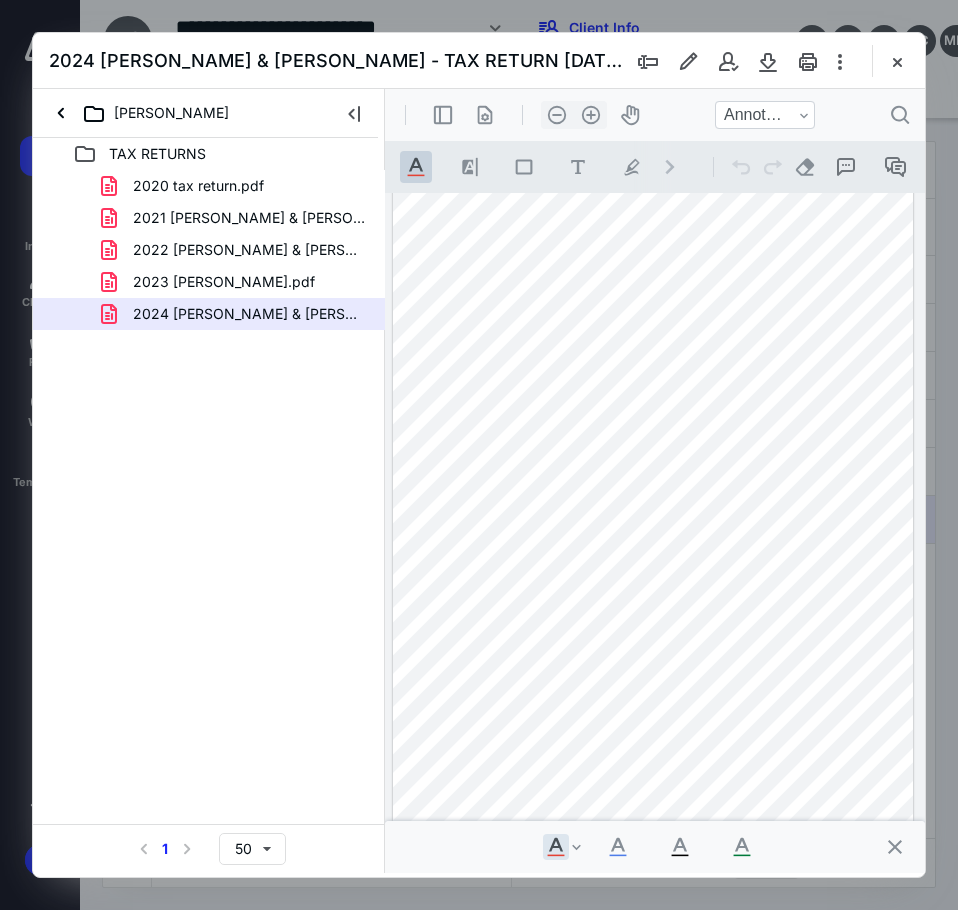 click at bounding box center (897, 61) 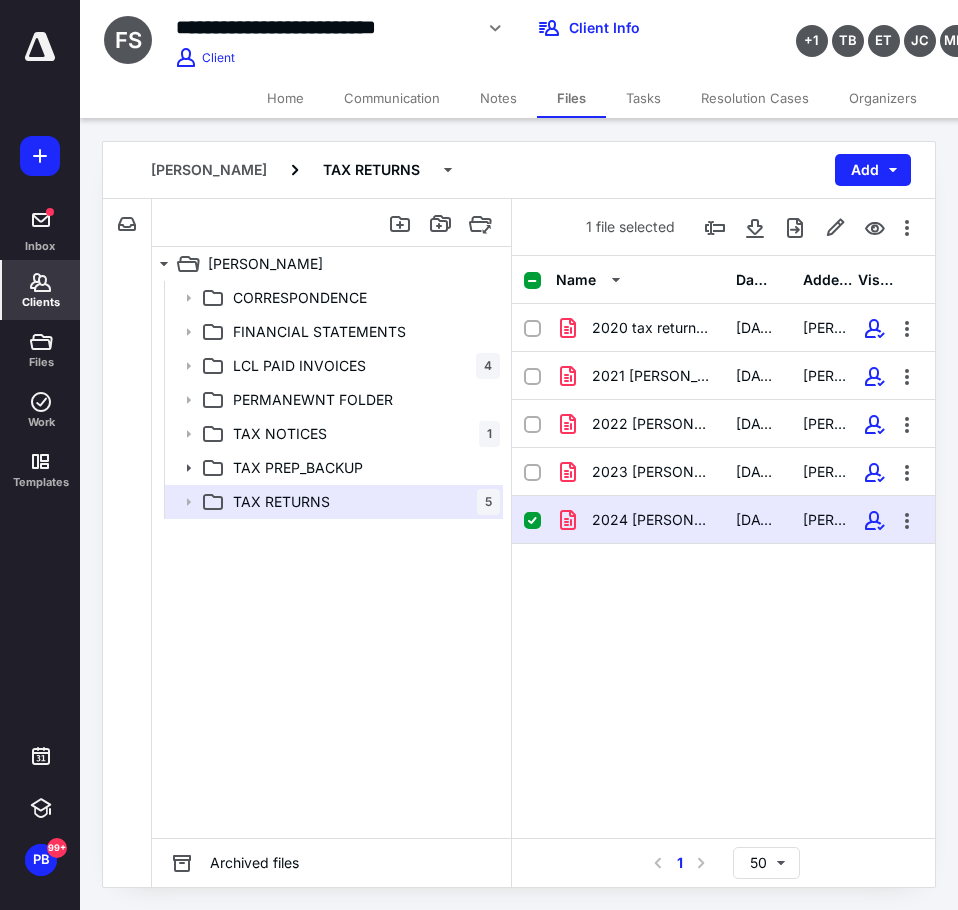 click on "Clients" at bounding box center [41, 290] 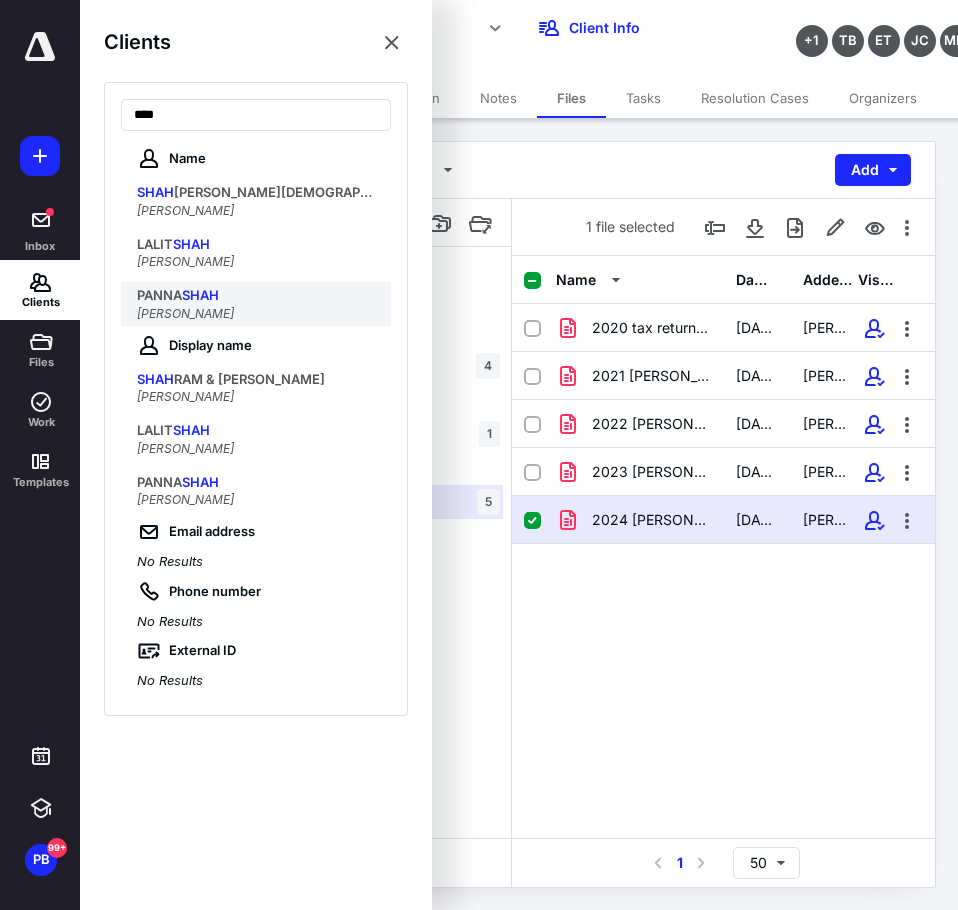 type on "****" 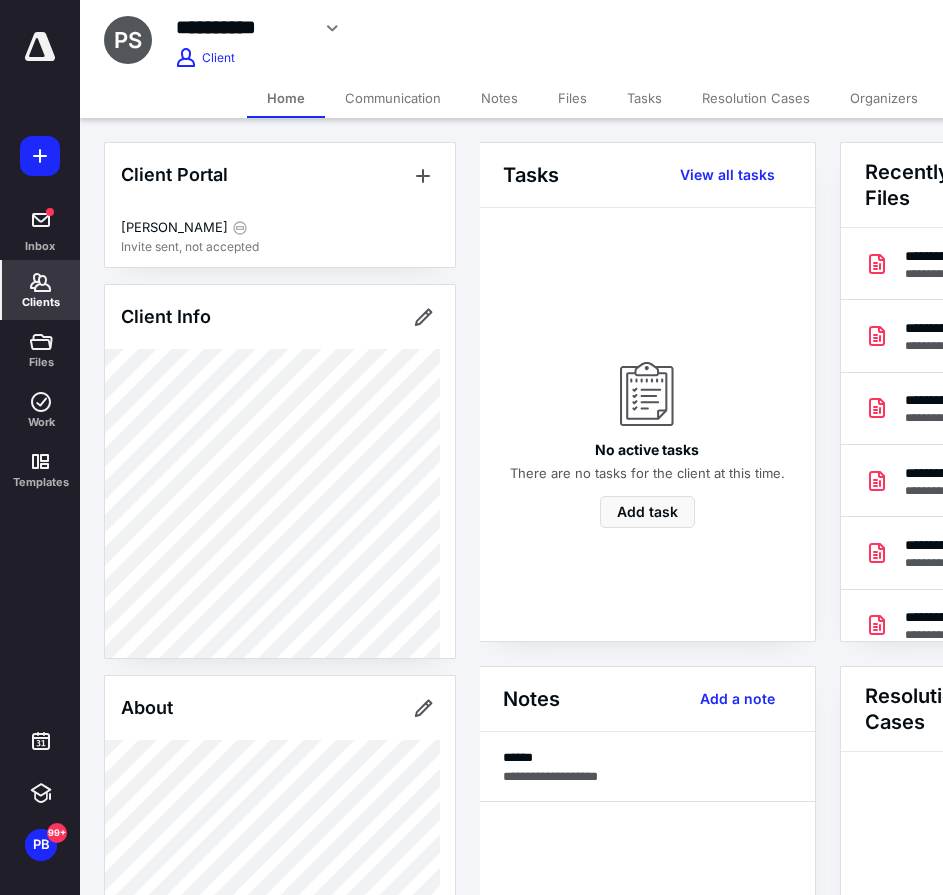 scroll, scrollTop: 0, scrollLeft: 239, axis: horizontal 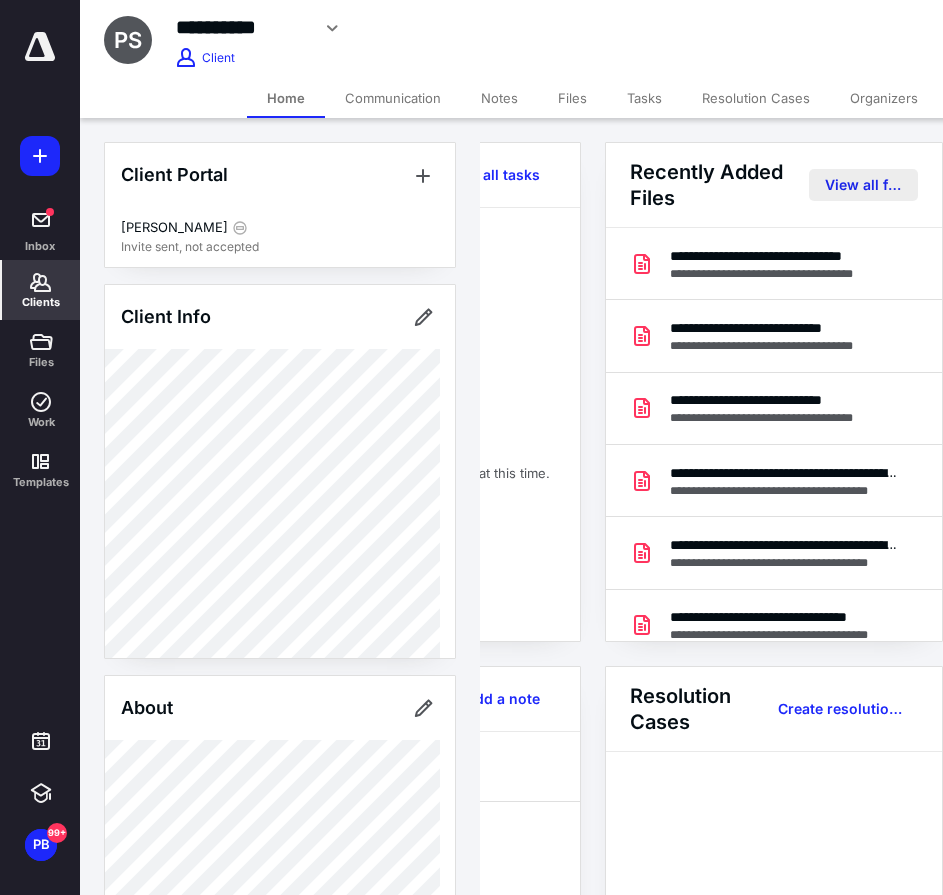 click on "View all files" at bounding box center (863, 185) 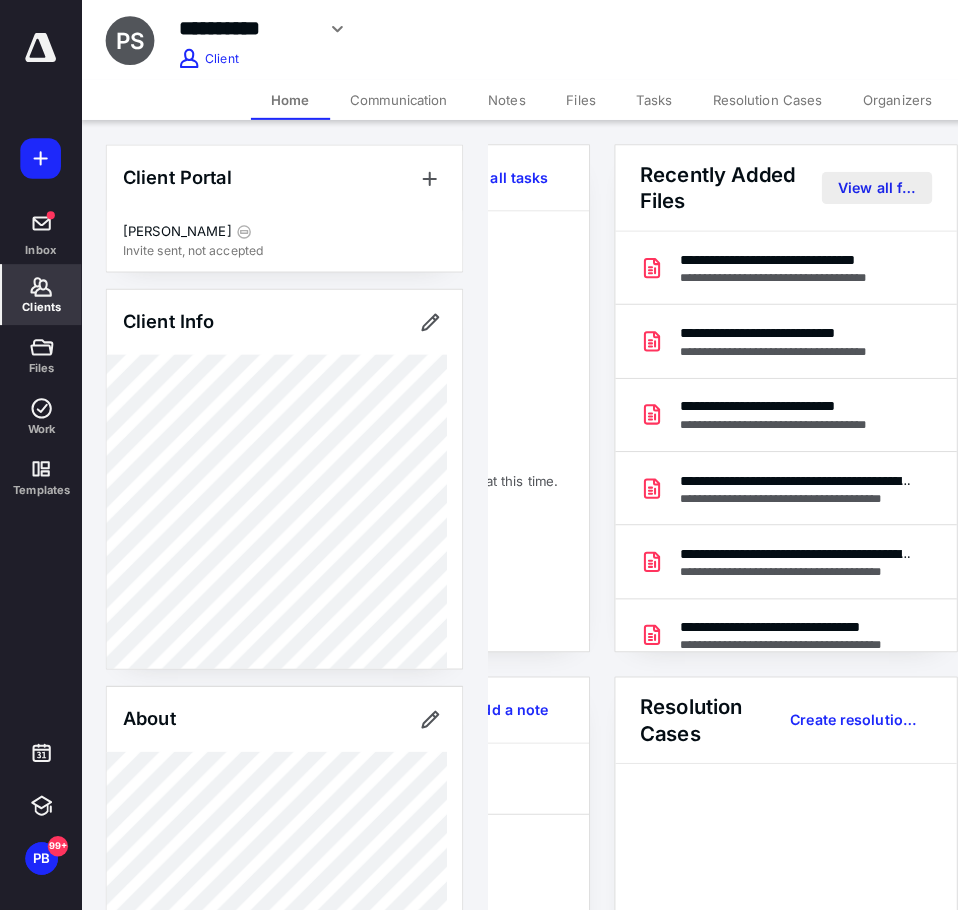 scroll, scrollTop: 0, scrollLeft: 0, axis: both 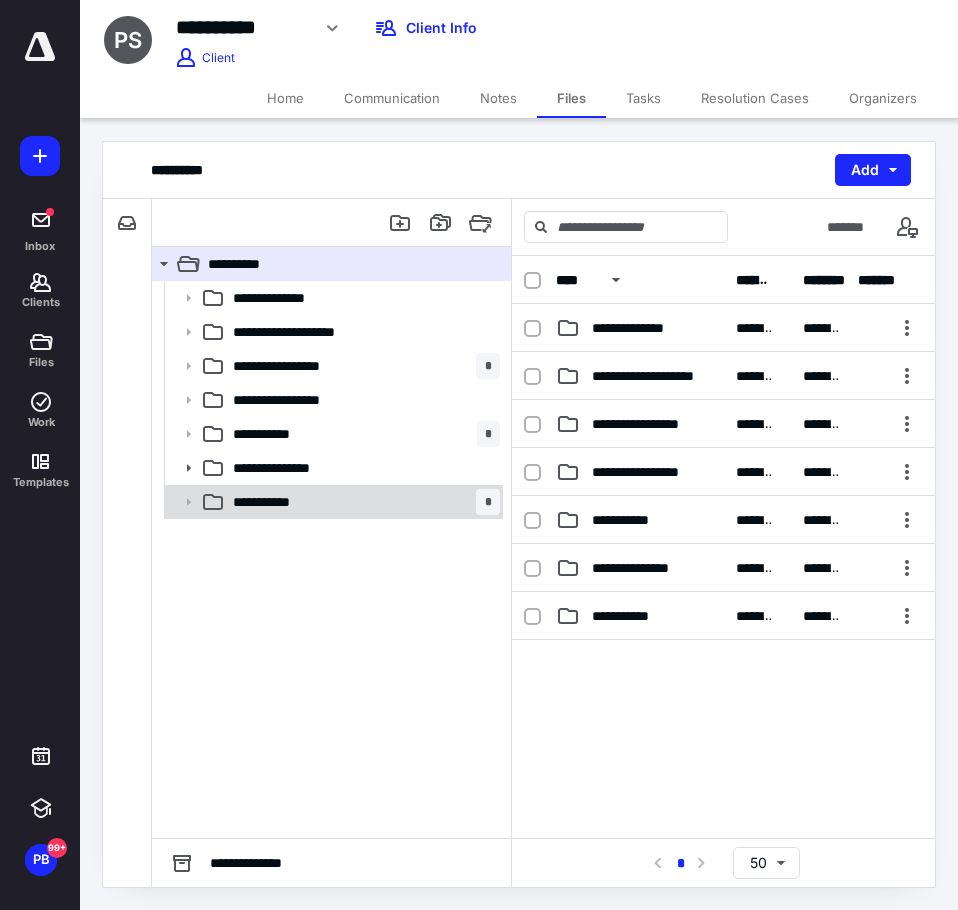 click on "**********" at bounding box center [362, 502] 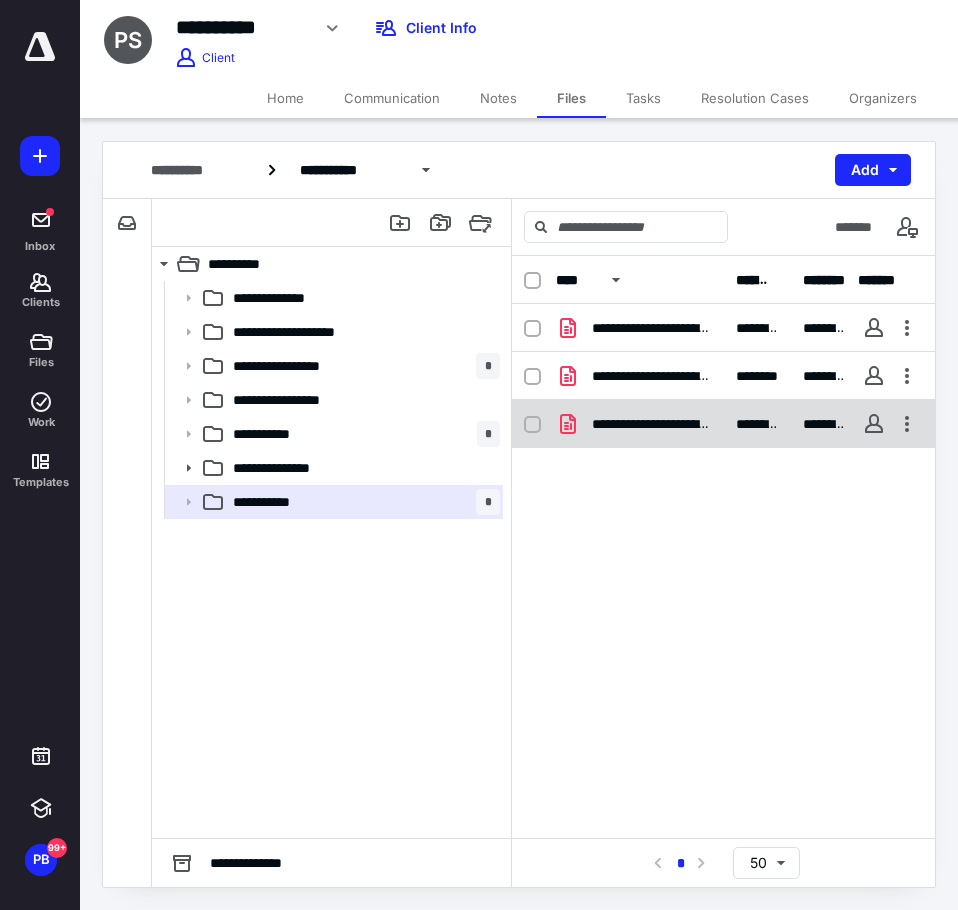 click on "**********" at bounding box center [652, 424] 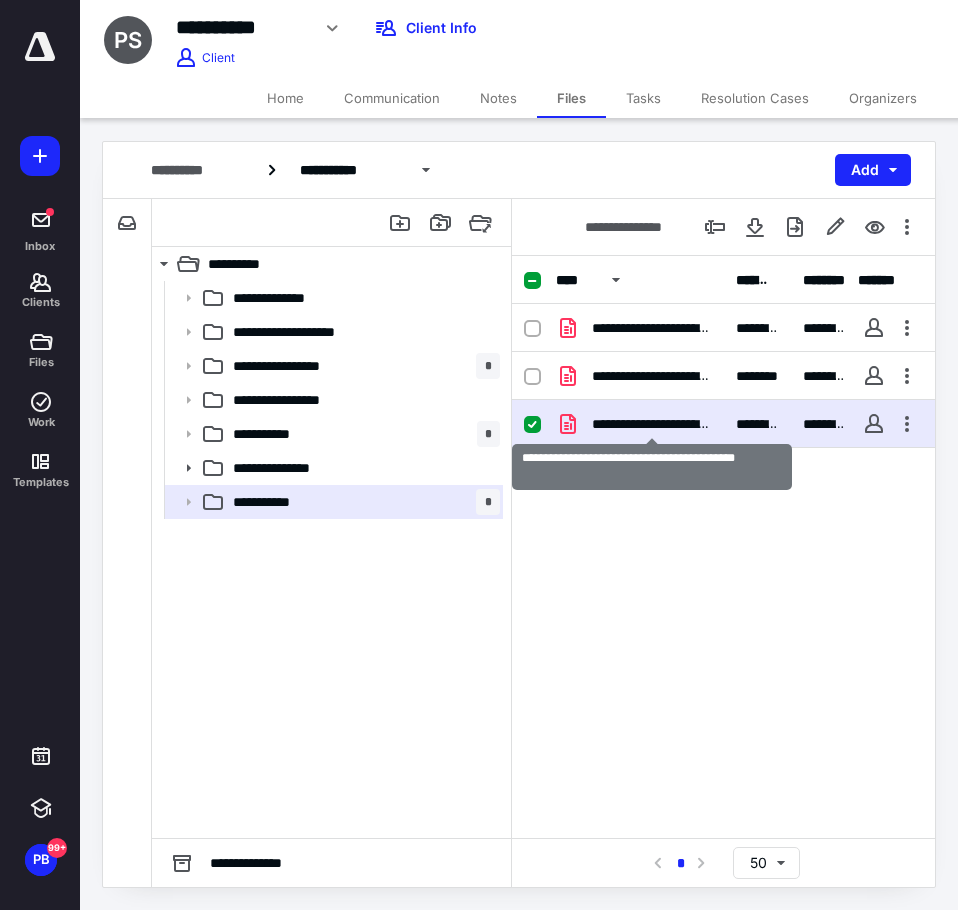 click on "**********" at bounding box center (652, 424) 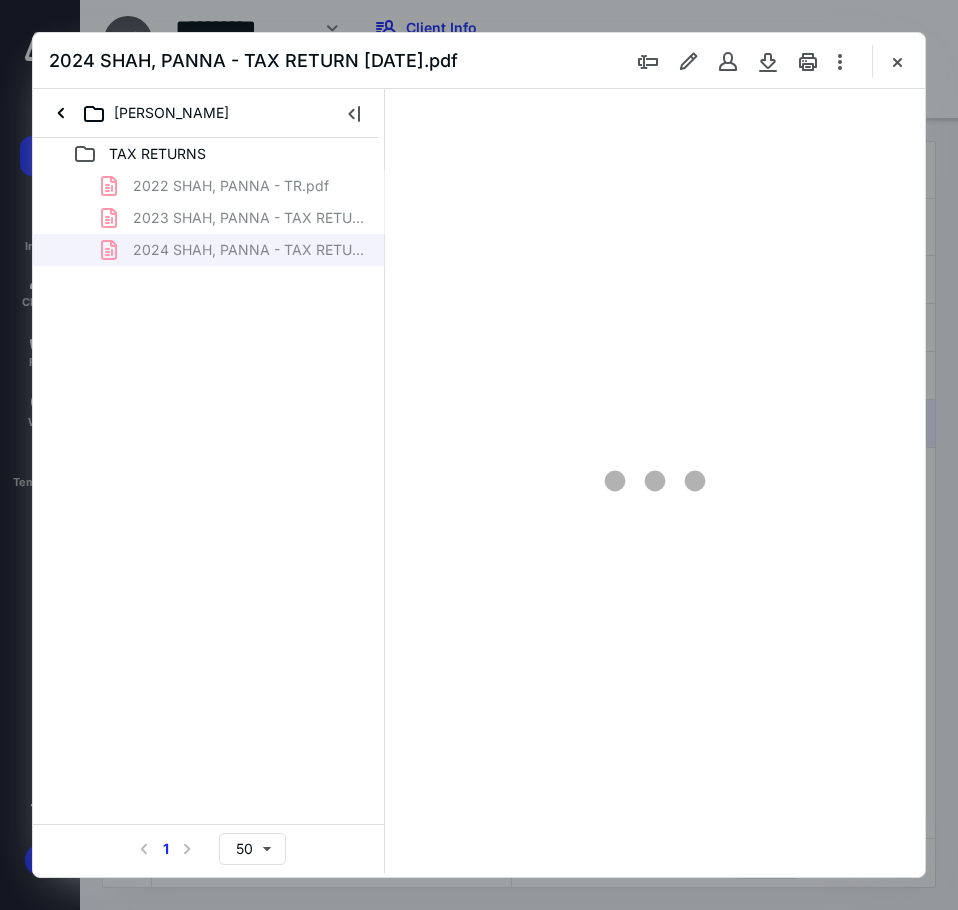 scroll, scrollTop: 0, scrollLeft: 0, axis: both 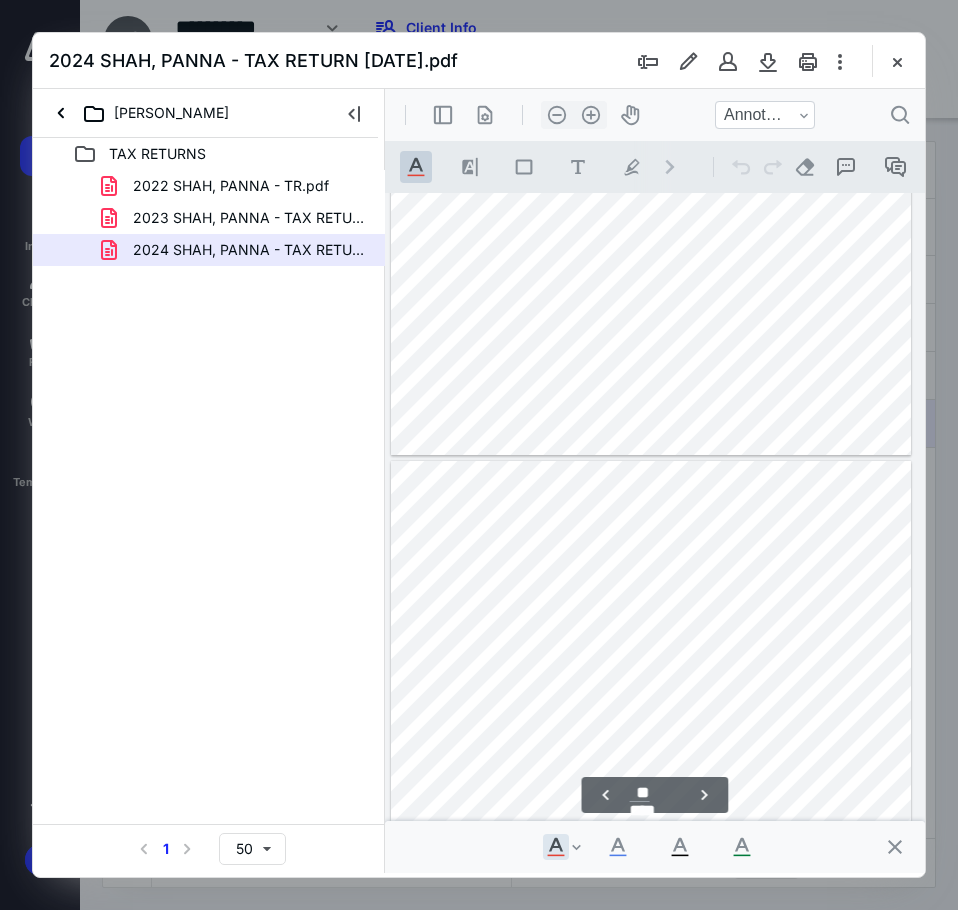 type on "**" 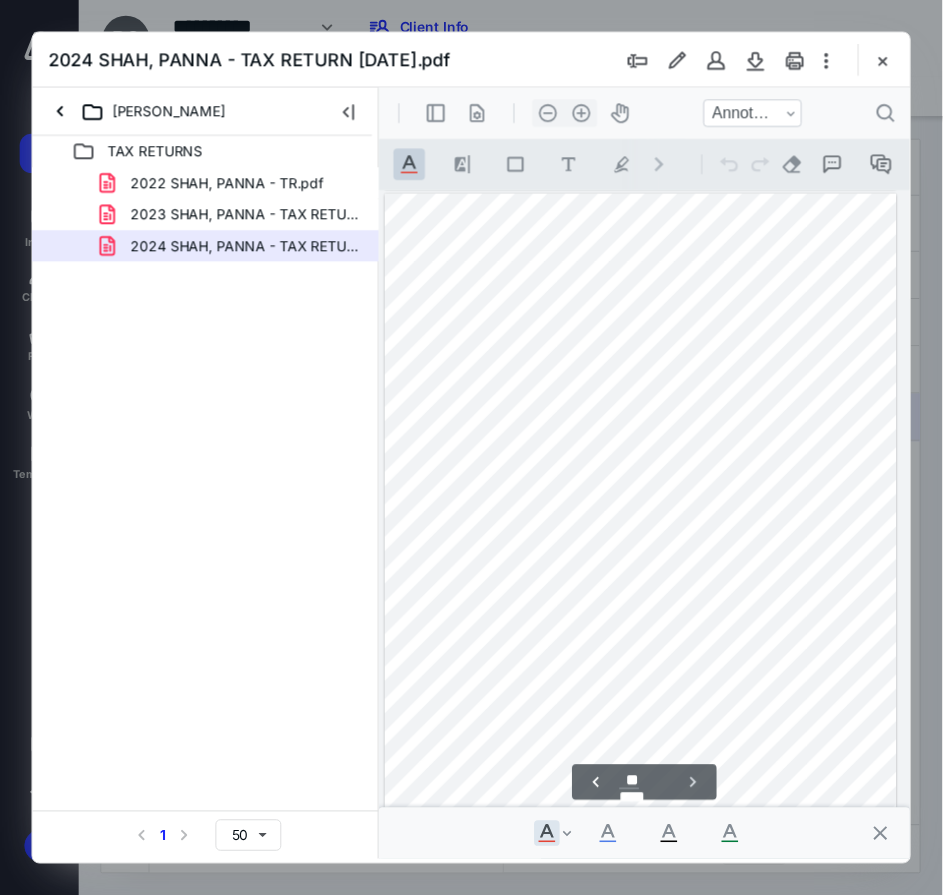 scroll, scrollTop: 15317, scrollLeft: 74, axis: both 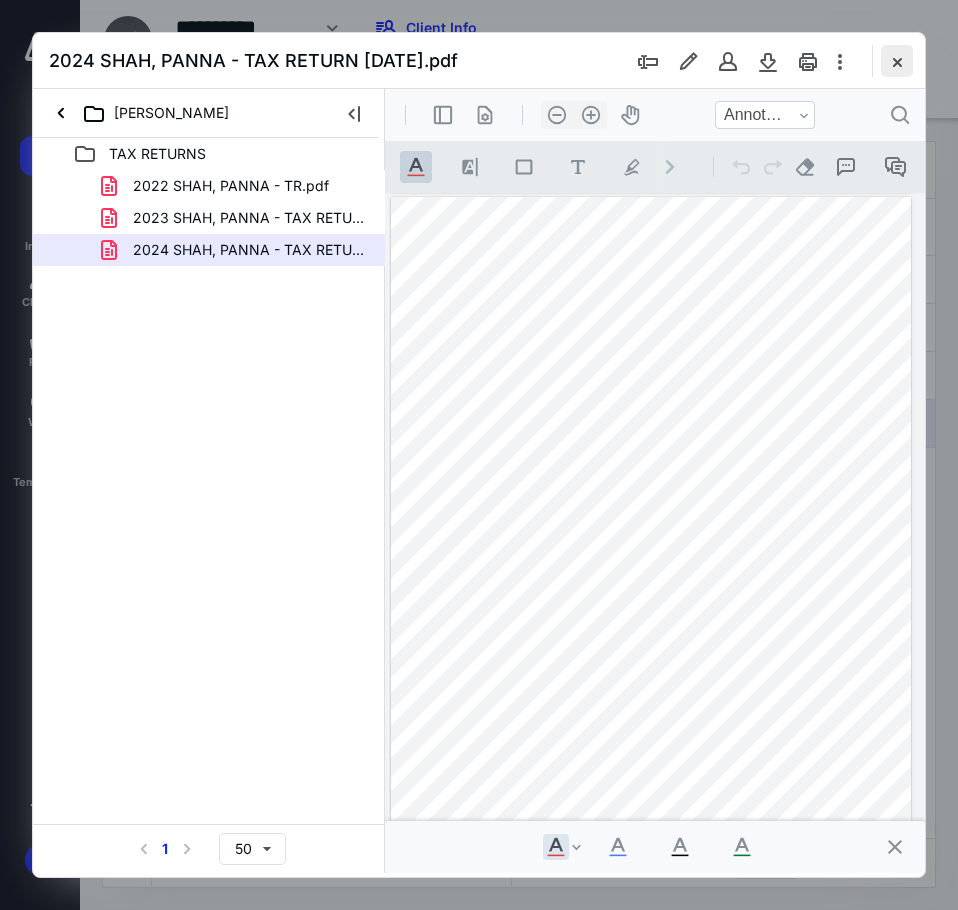 click at bounding box center [897, 61] 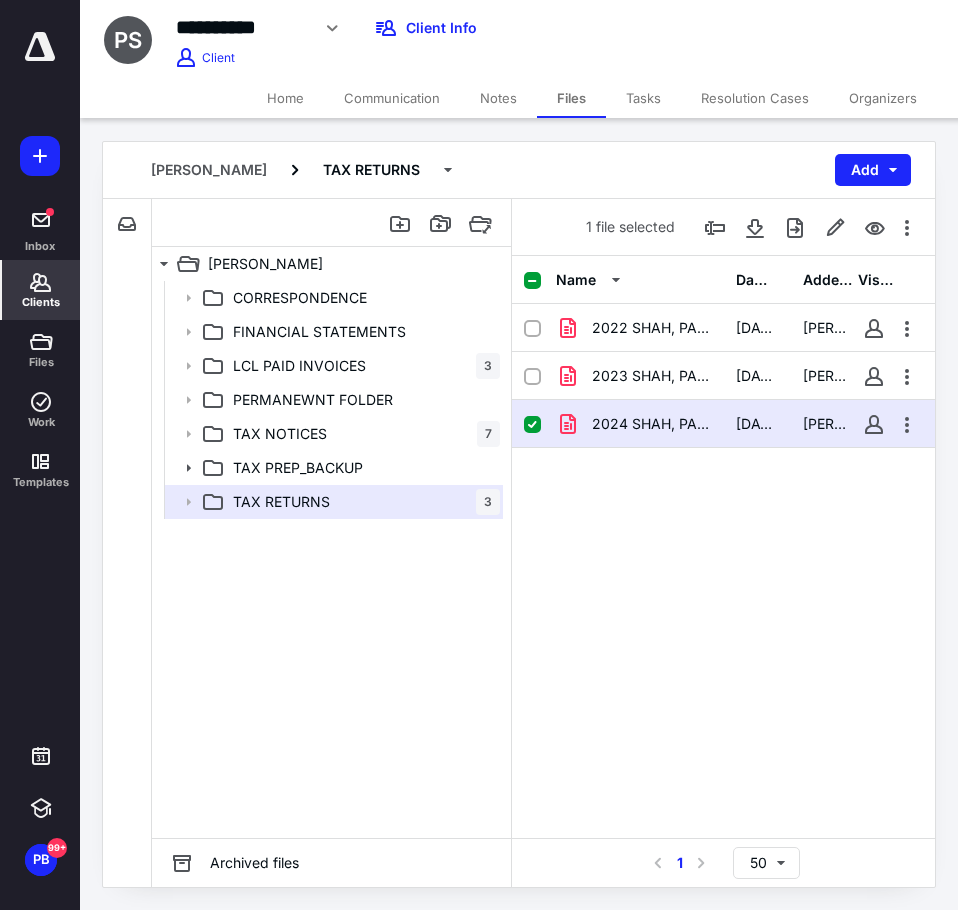 click on "Clients" at bounding box center [41, 302] 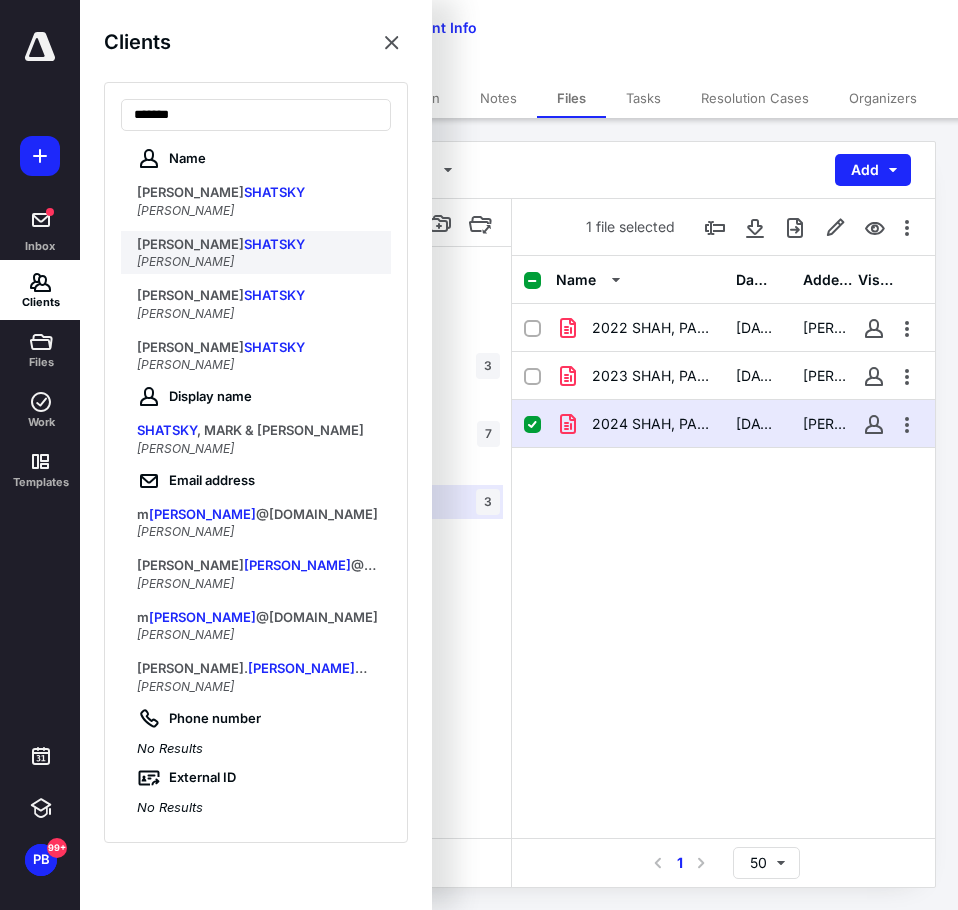 type on "*******" 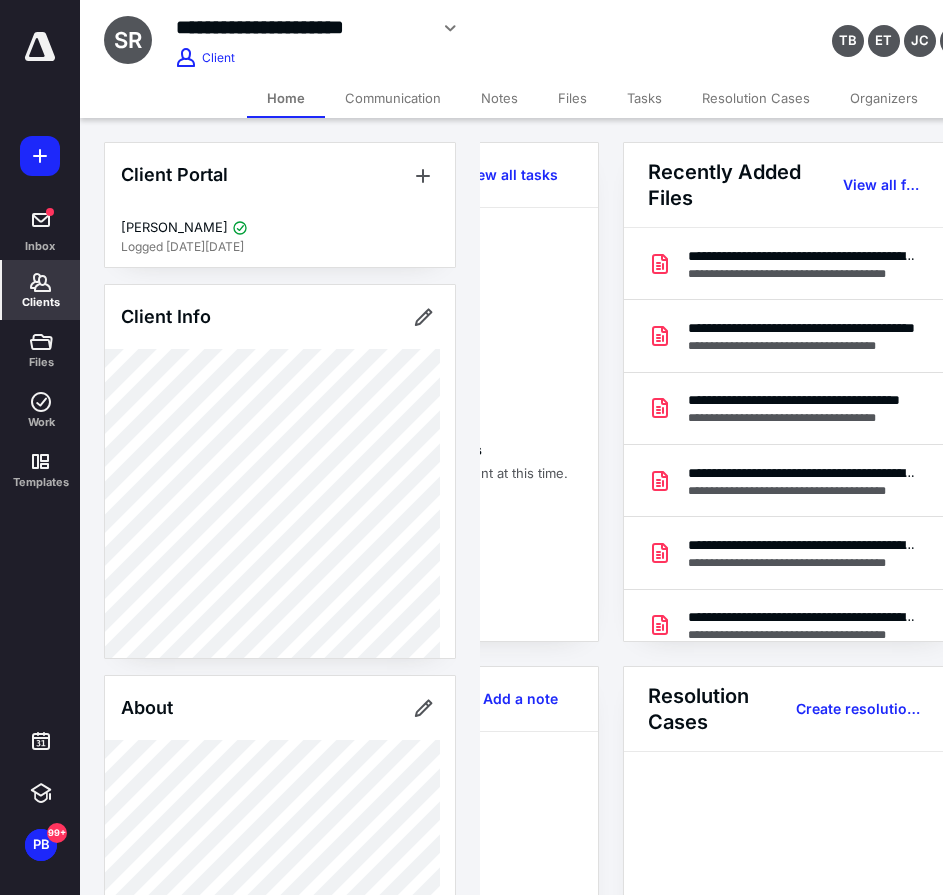scroll, scrollTop: 0, scrollLeft: 239, axis: horizontal 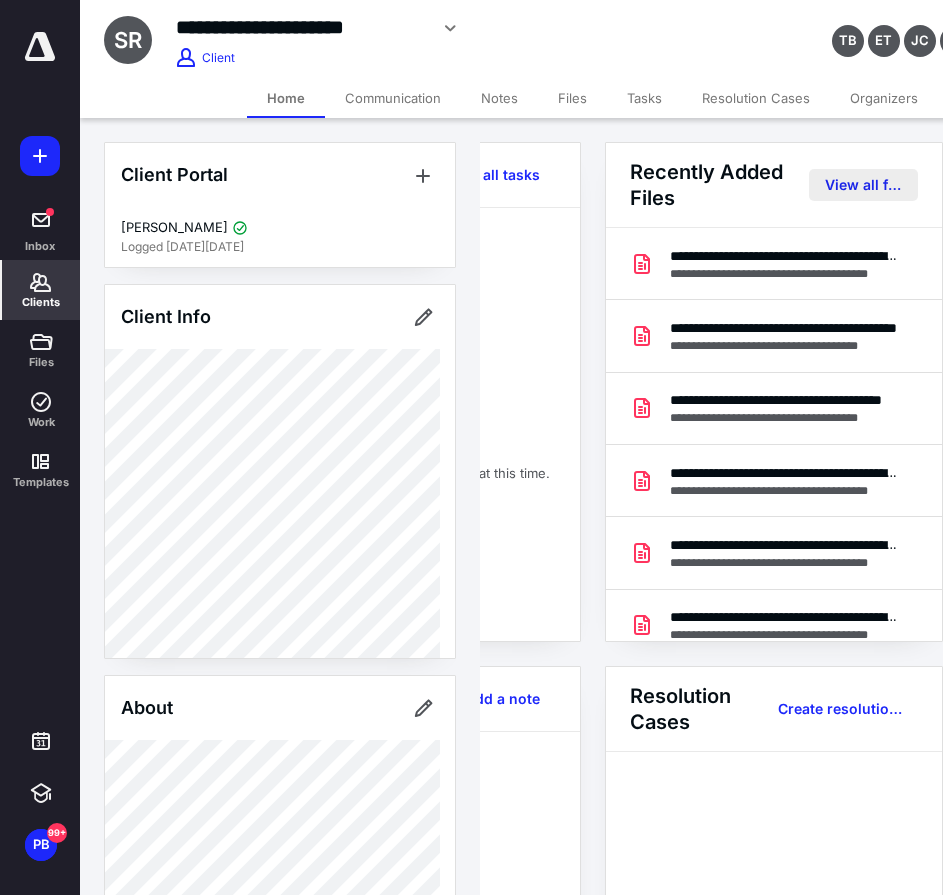 click on "View all files" at bounding box center [863, 185] 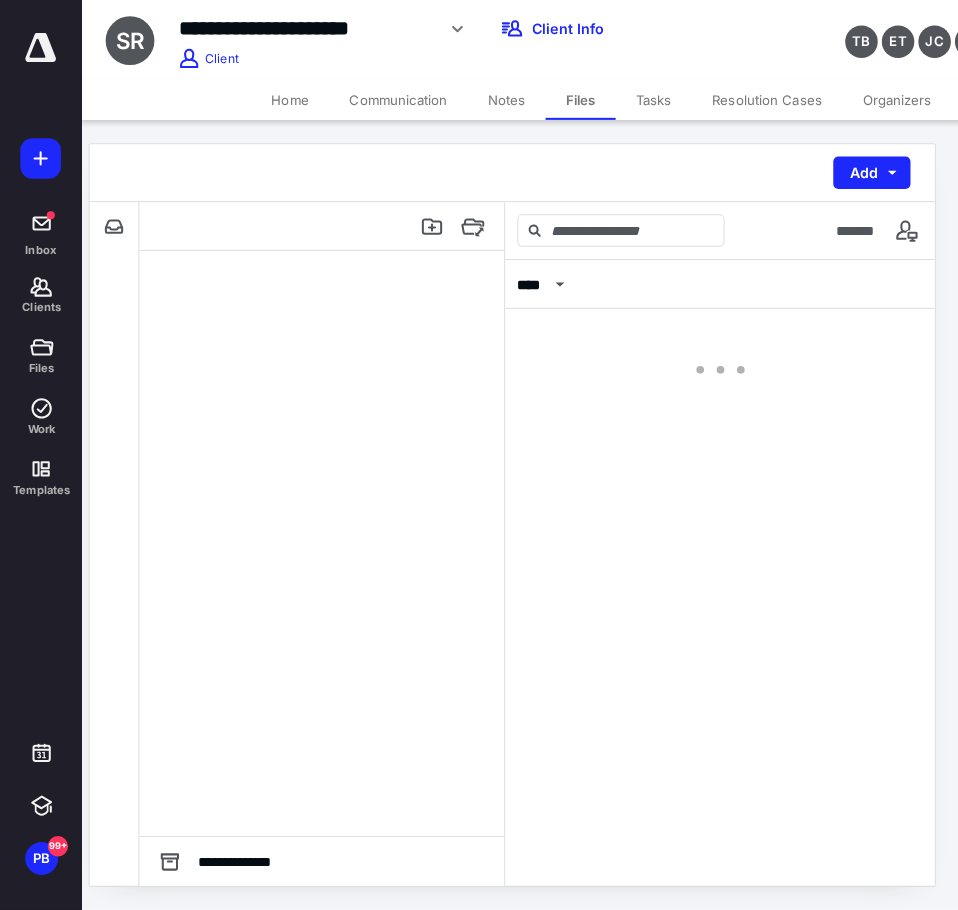 scroll, scrollTop: 0, scrollLeft: 0, axis: both 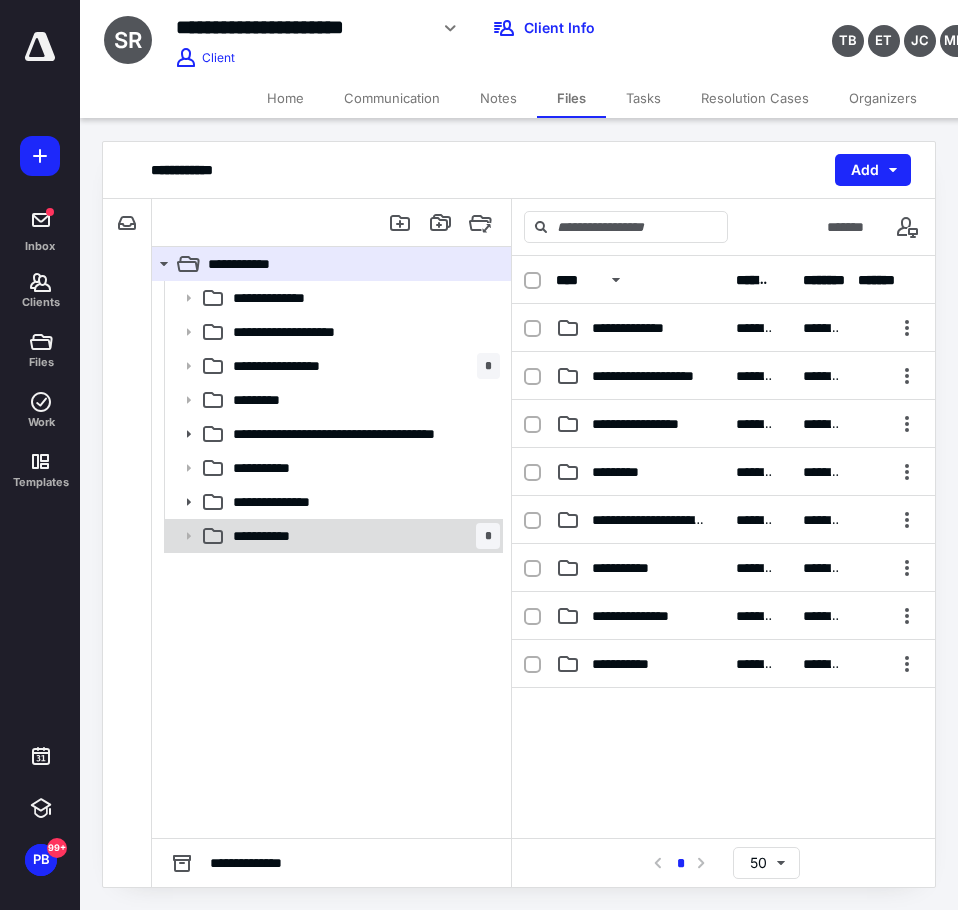 click on "**********" at bounding box center (281, 536) 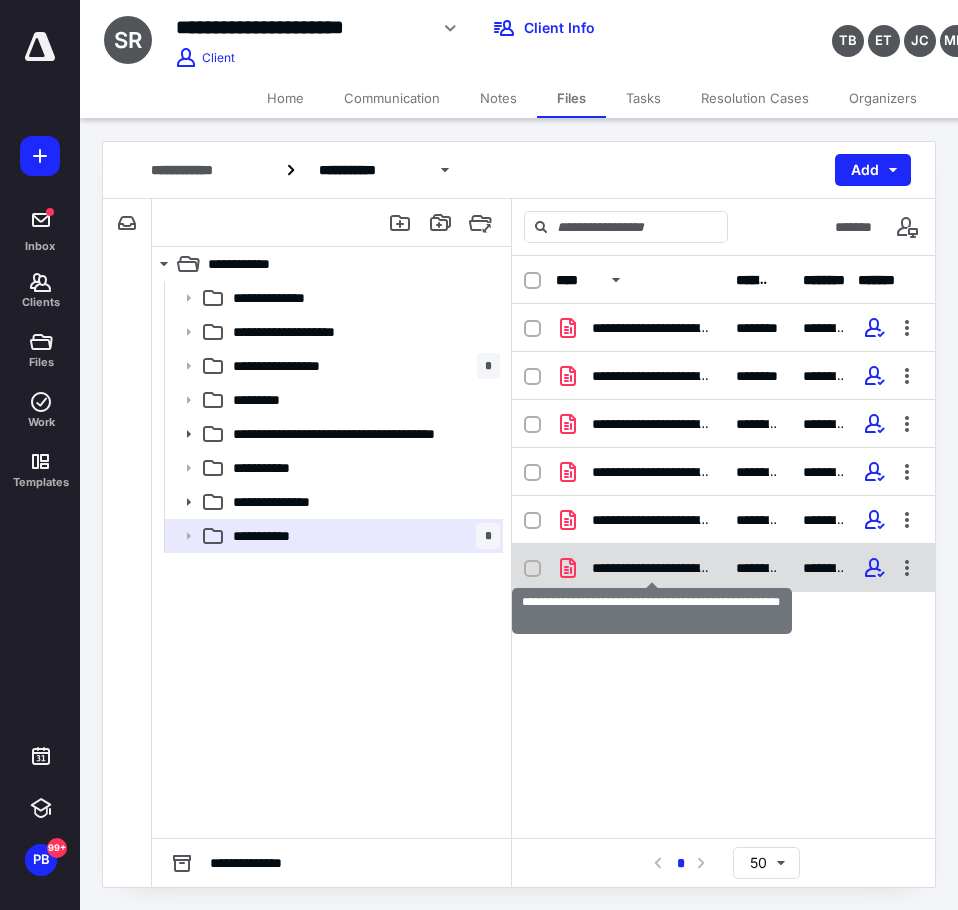 click on "**********" at bounding box center [652, 568] 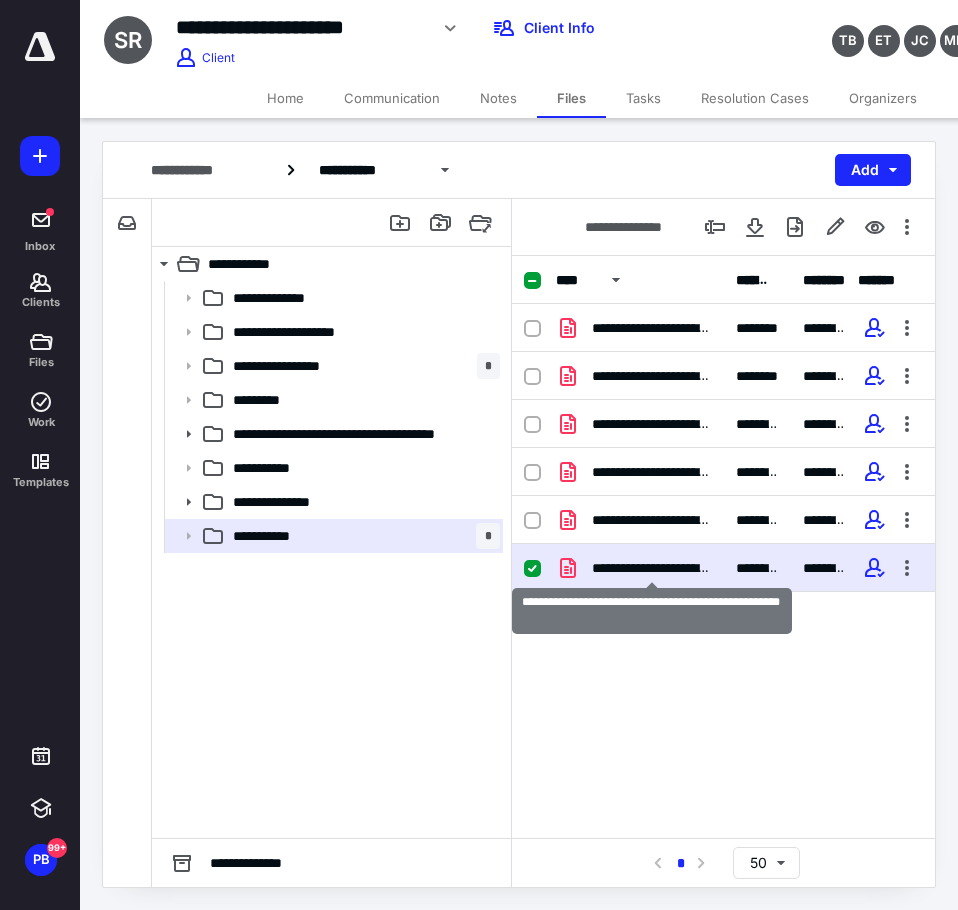 click on "**********" at bounding box center [652, 568] 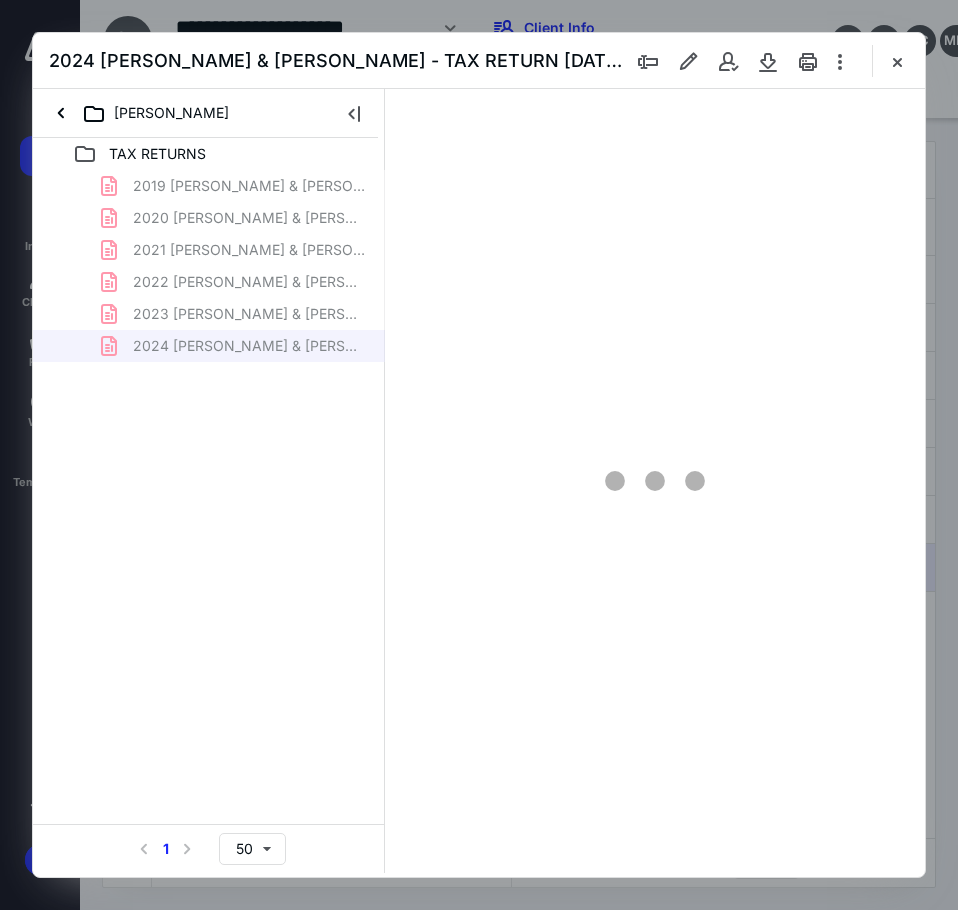 scroll, scrollTop: 0, scrollLeft: 0, axis: both 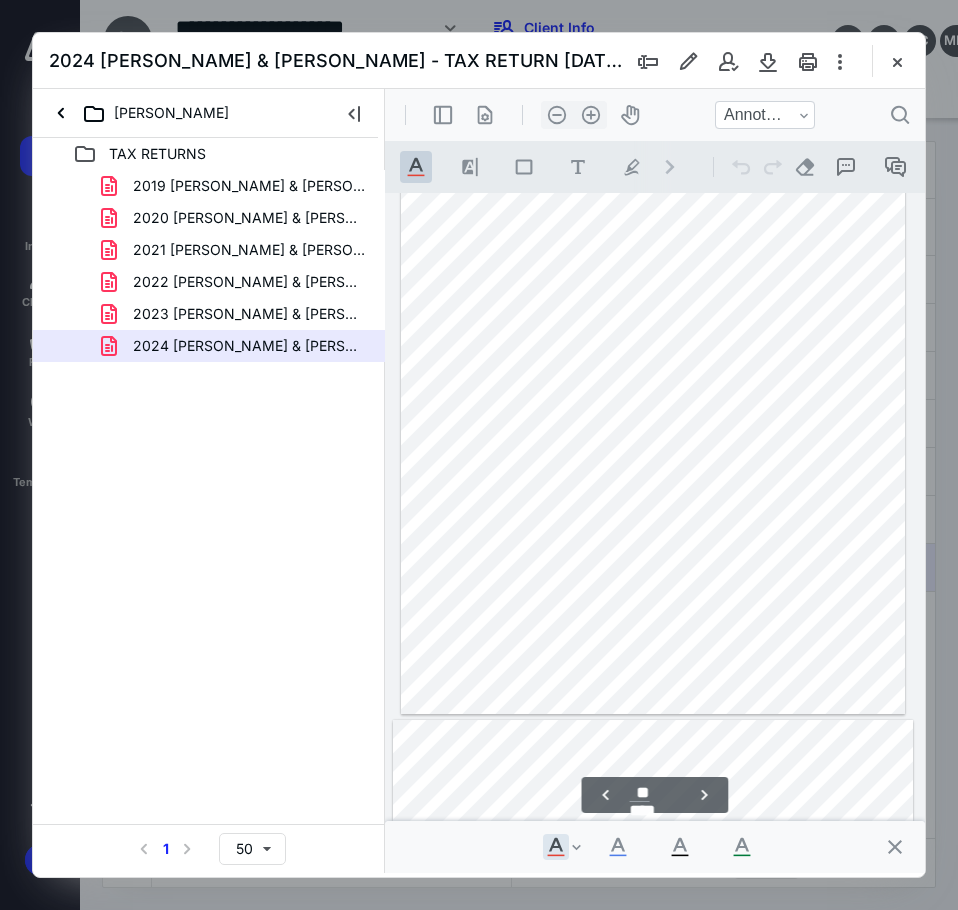 type on "**" 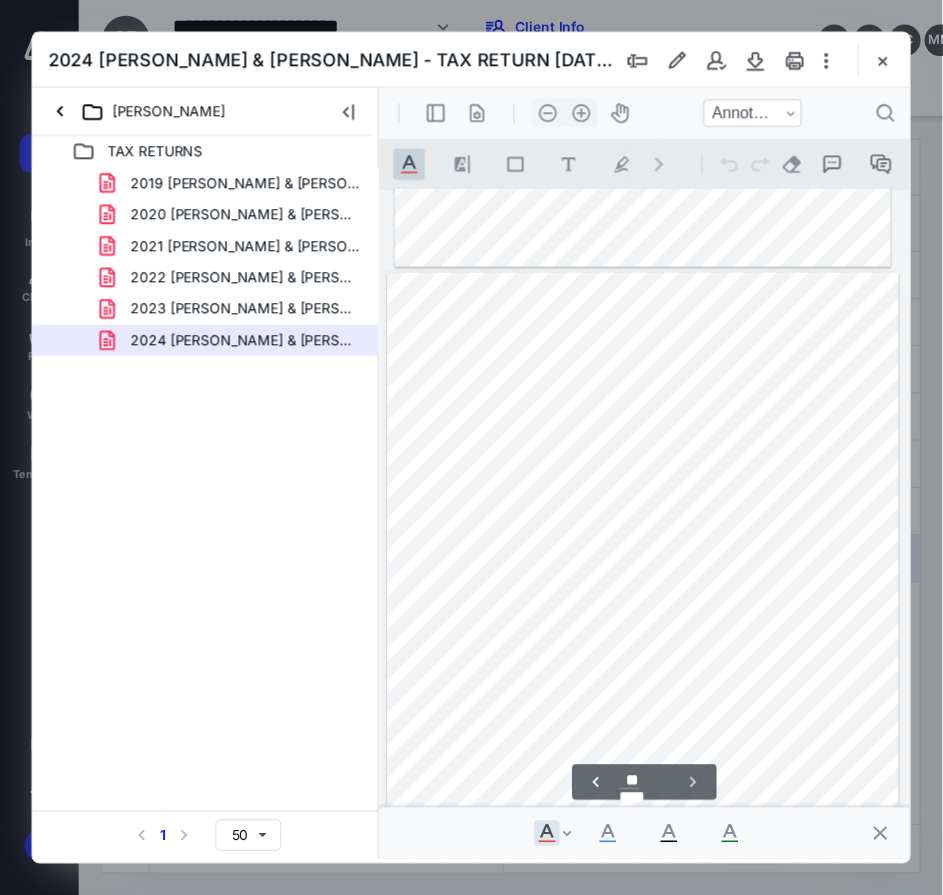 scroll, scrollTop: 35275, scrollLeft: 0, axis: vertical 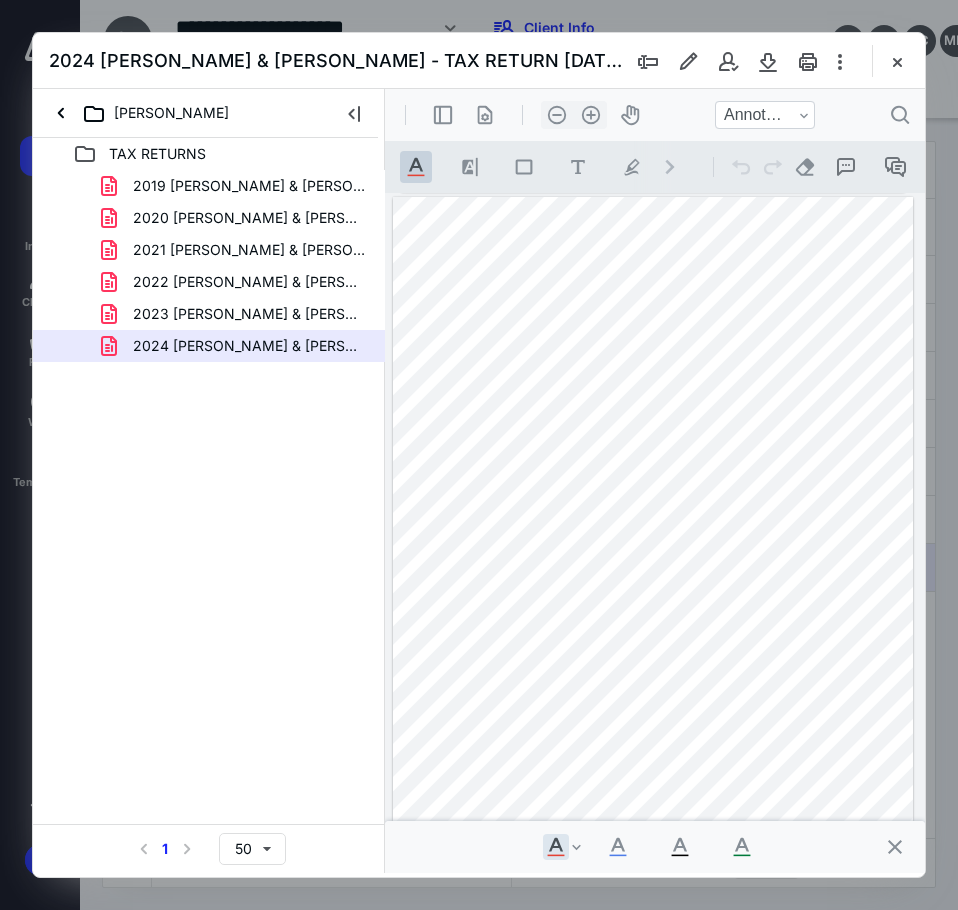 click at bounding box center (897, 61) 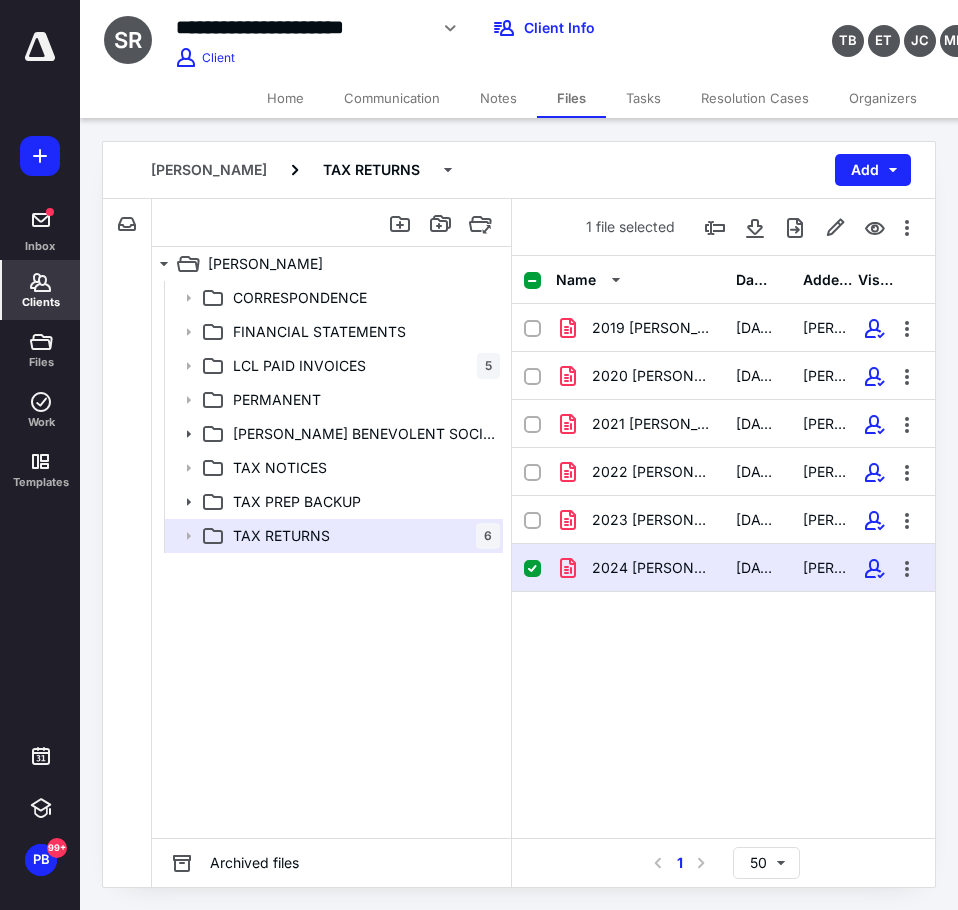 click 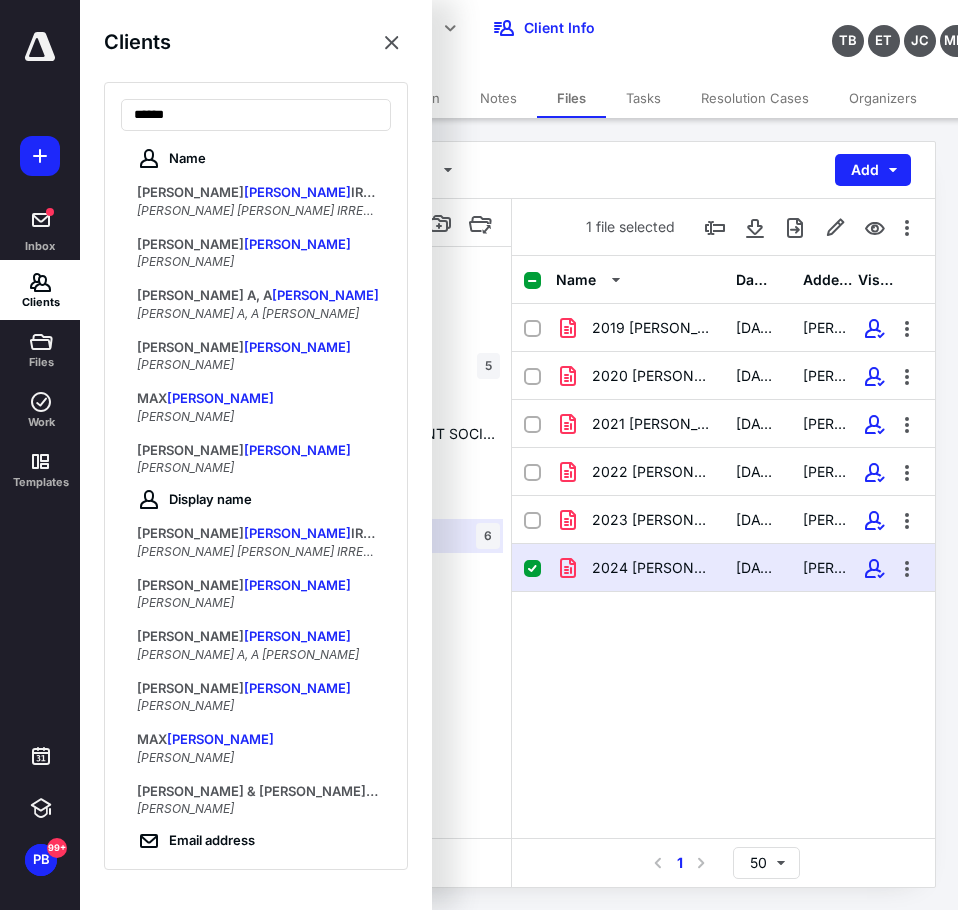 type on "******" 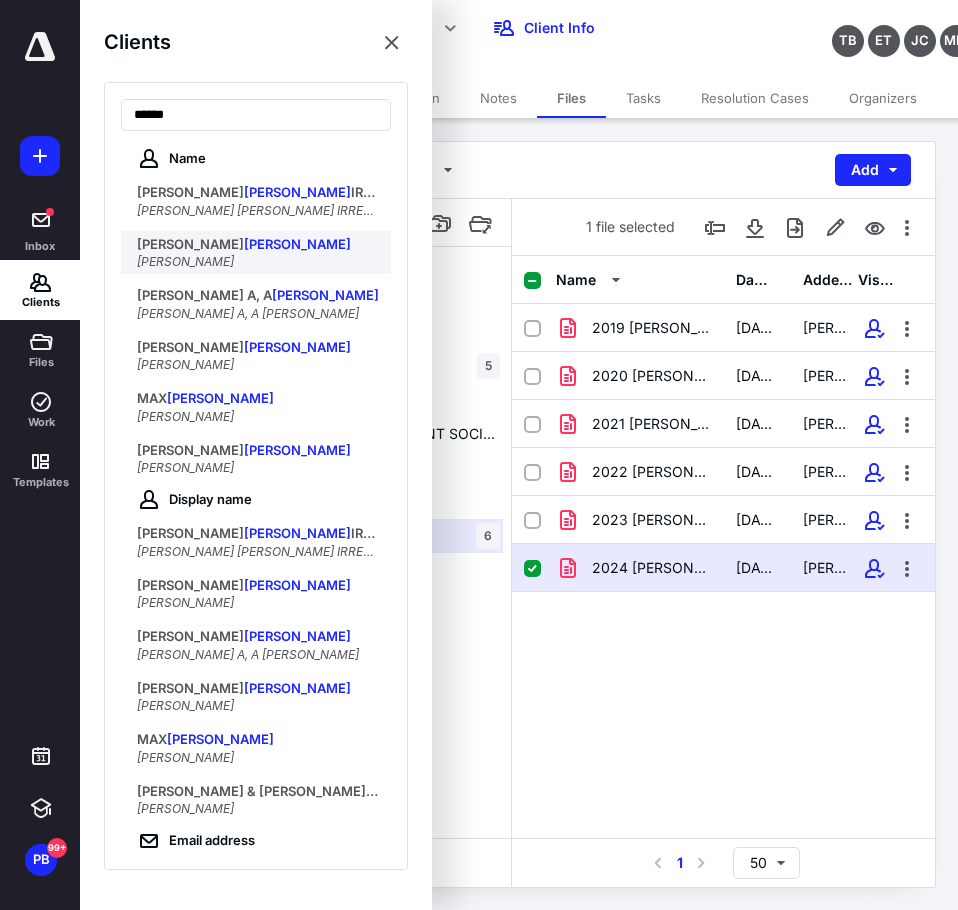 click on "[PERSON_NAME]" at bounding box center (190, 244) 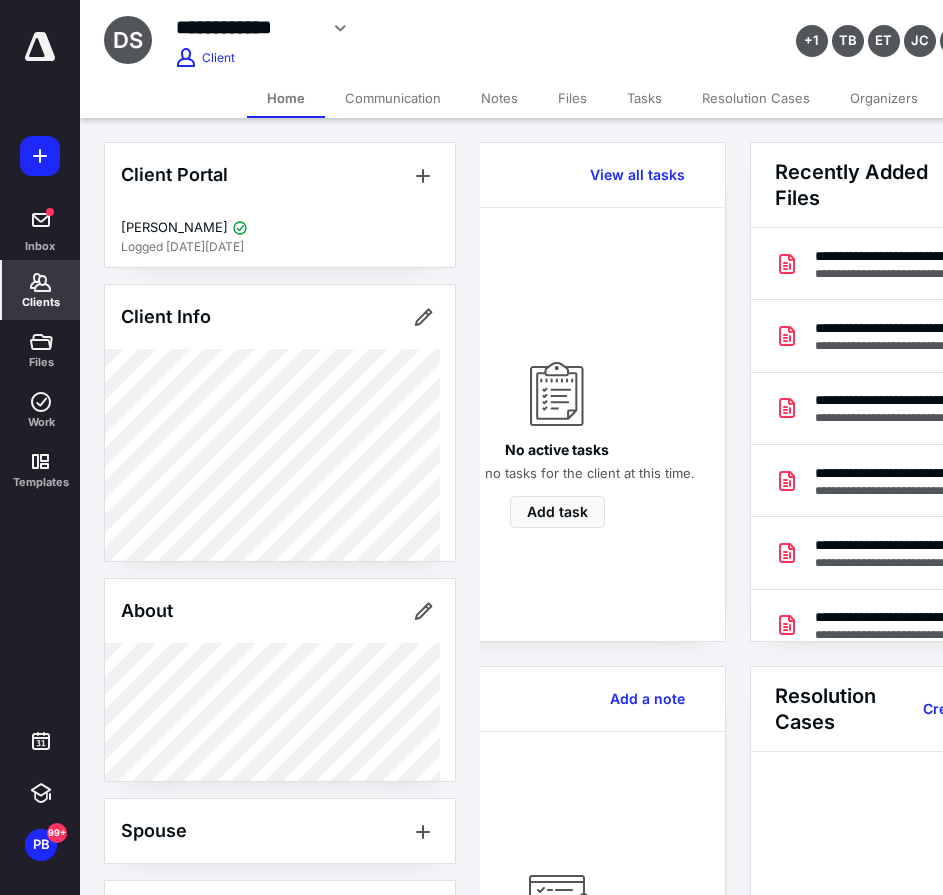 scroll, scrollTop: 0, scrollLeft: 239, axis: horizontal 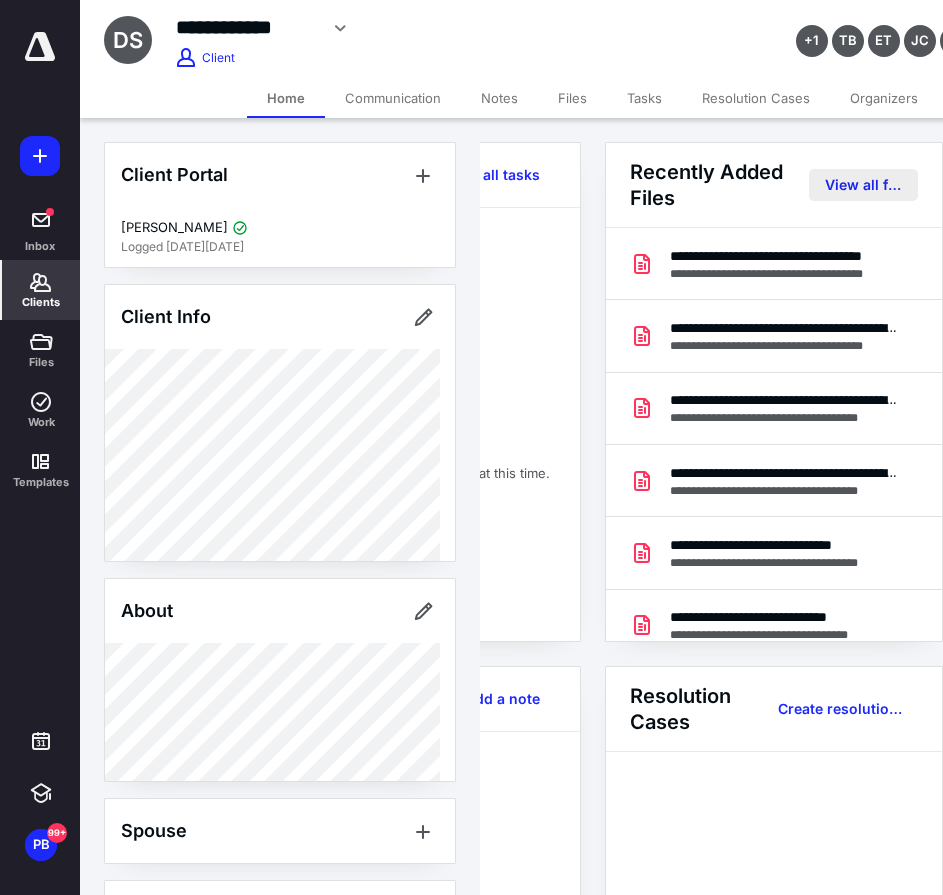 click on "View all files" at bounding box center [863, 185] 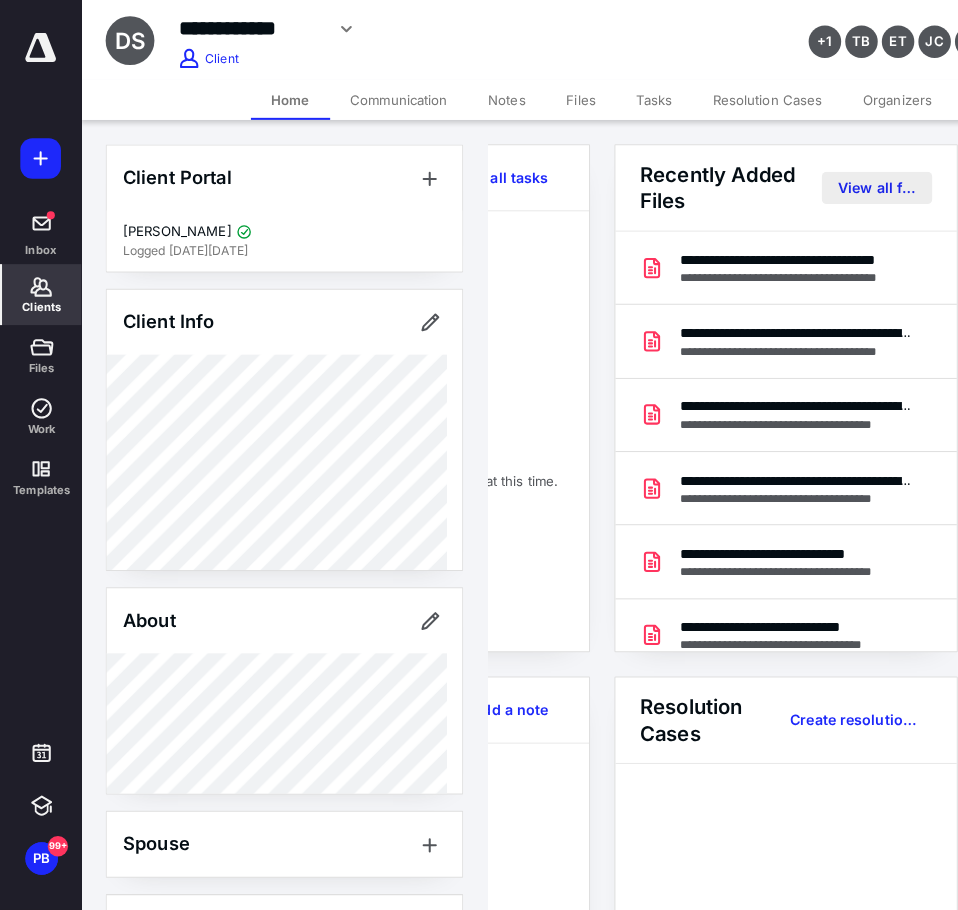 scroll, scrollTop: 0, scrollLeft: 0, axis: both 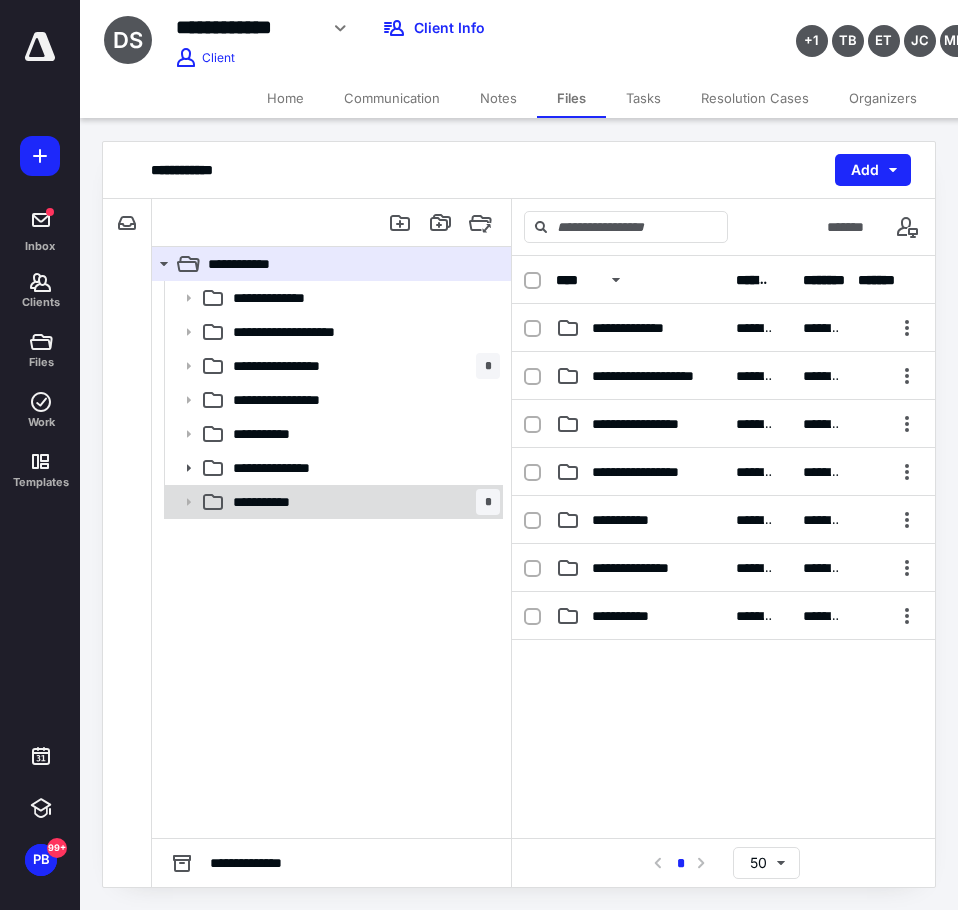 click on "**********" at bounding box center [281, 502] 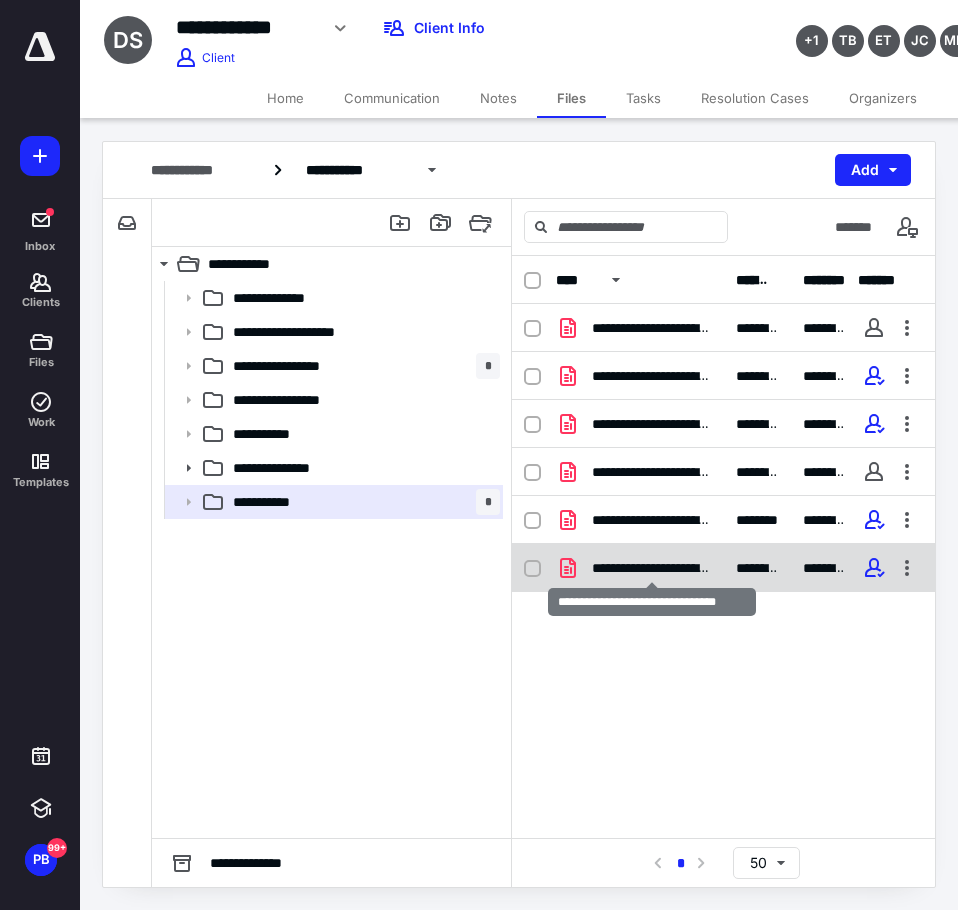 click on "**********" at bounding box center (652, 568) 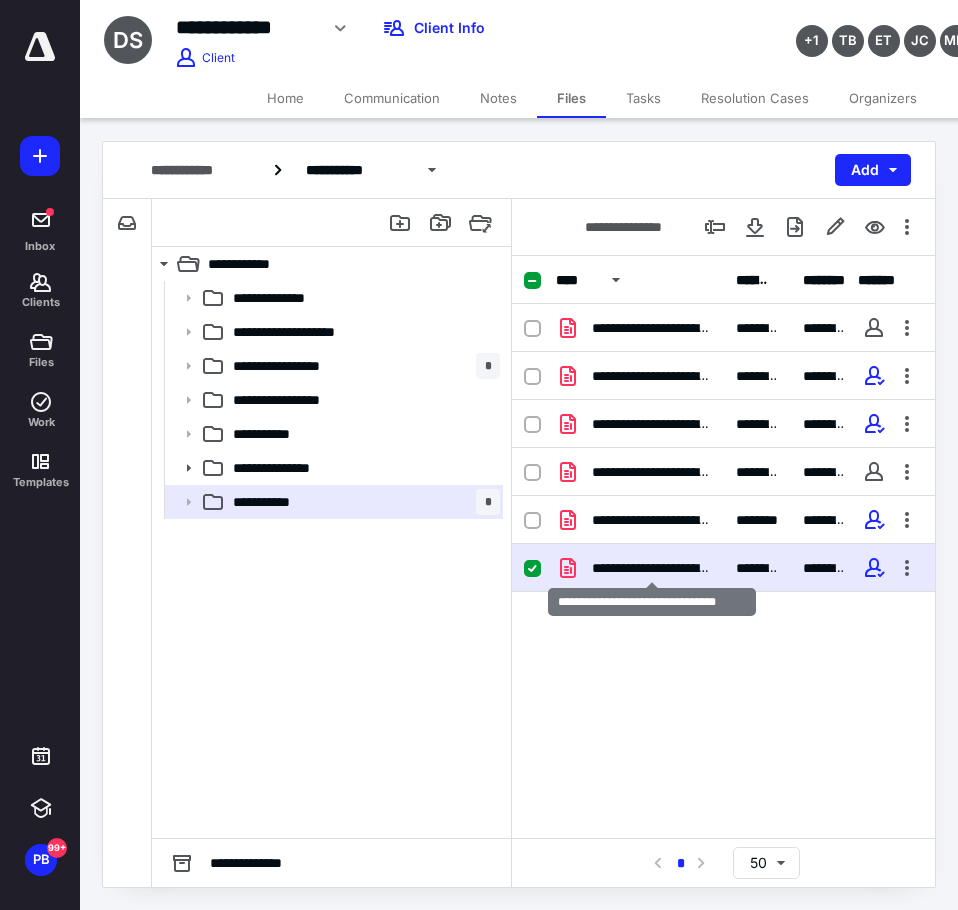 click on "**********" at bounding box center [652, 568] 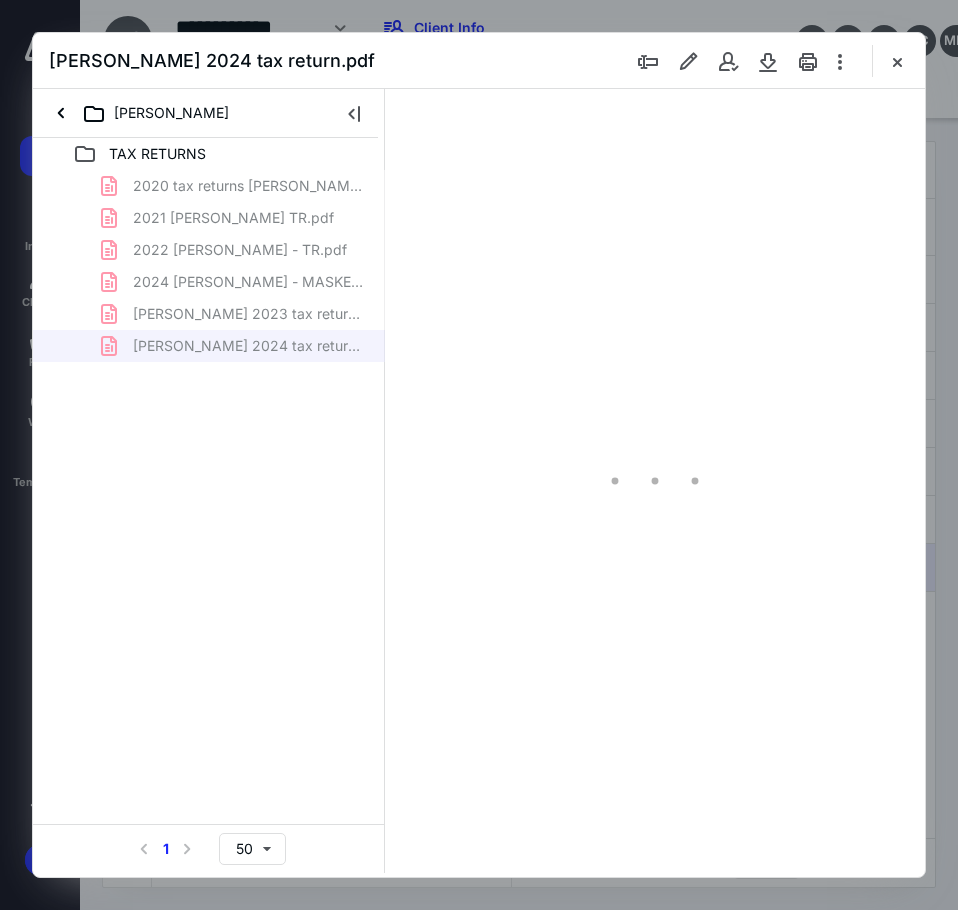 scroll, scrollTop: 0, scrollLeft: 0, axis: both 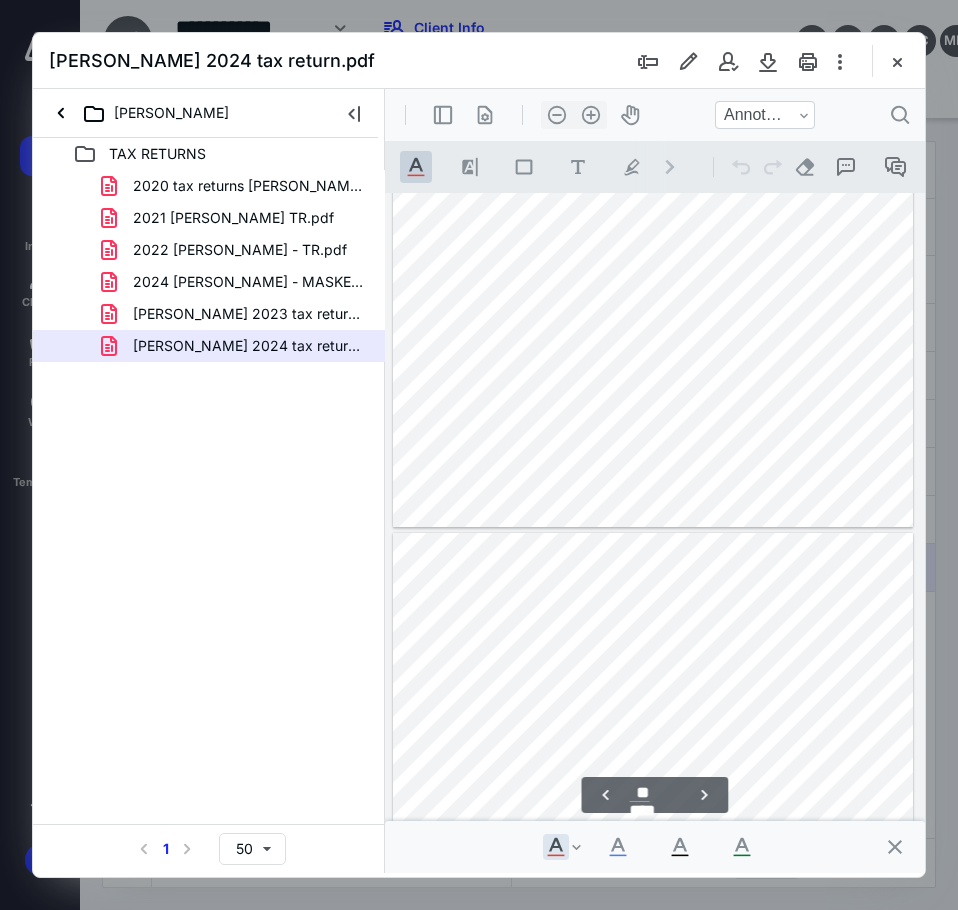 type on "**" 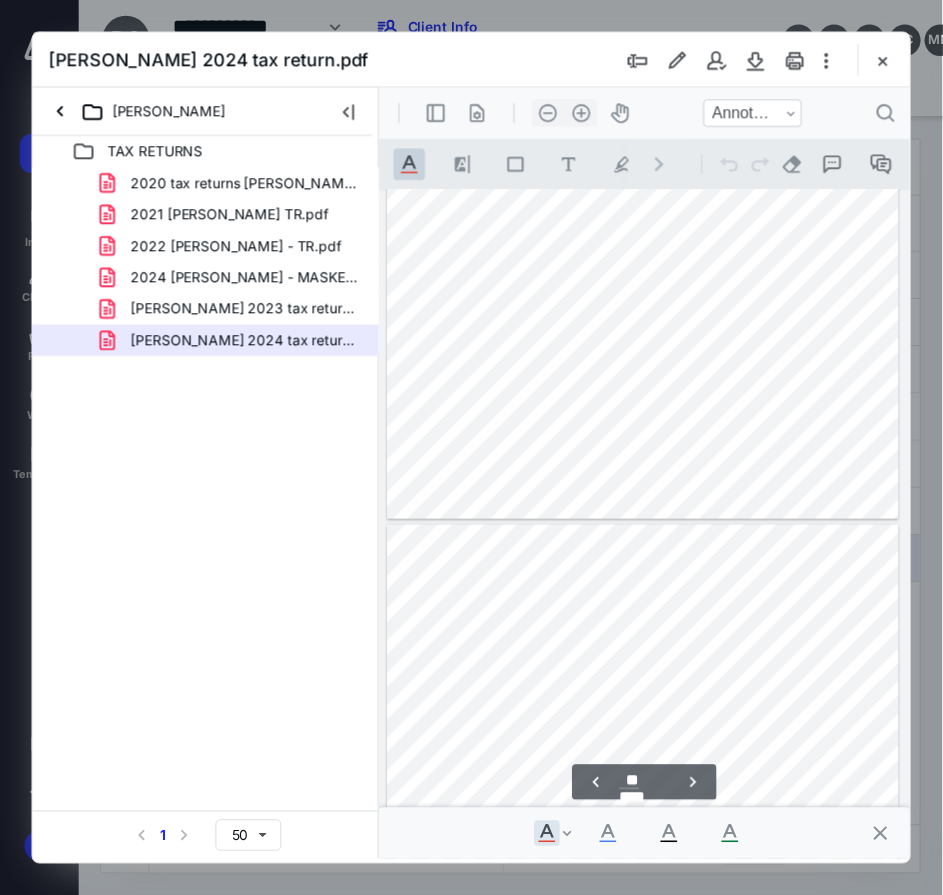 scroll, scrollTop: 11879, scrollLeft: 0, axis: vertical 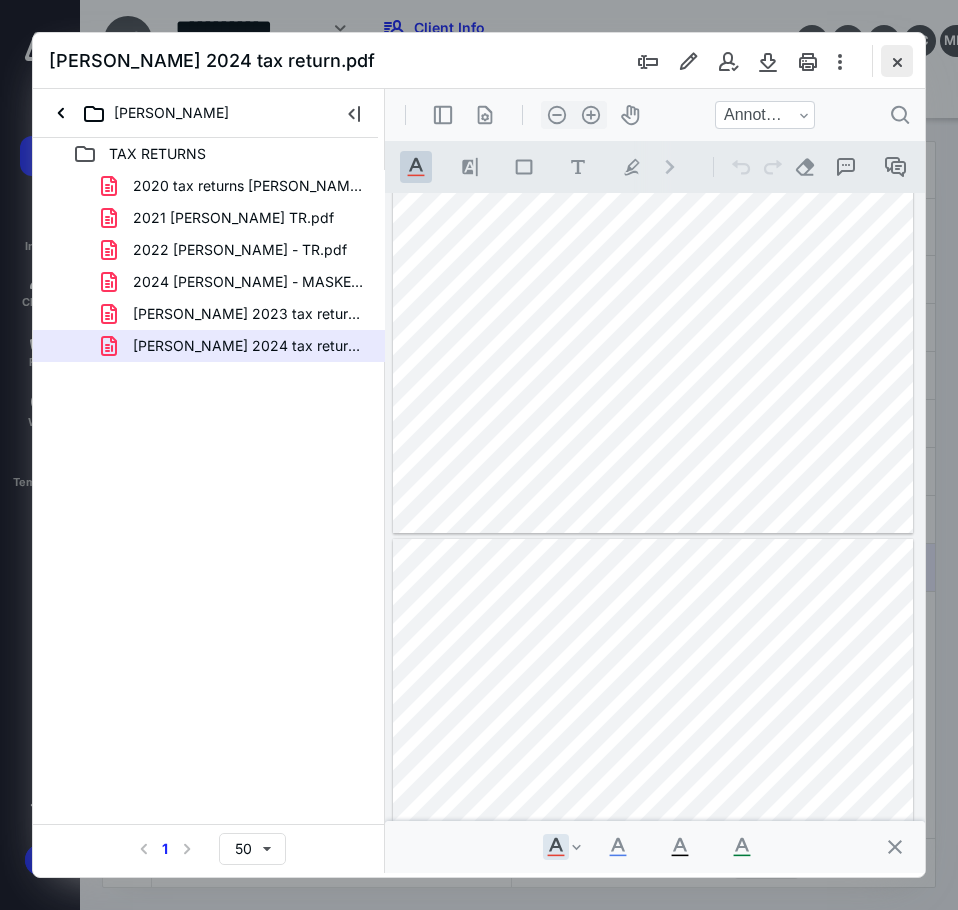 click at bounding box center [897, 61] 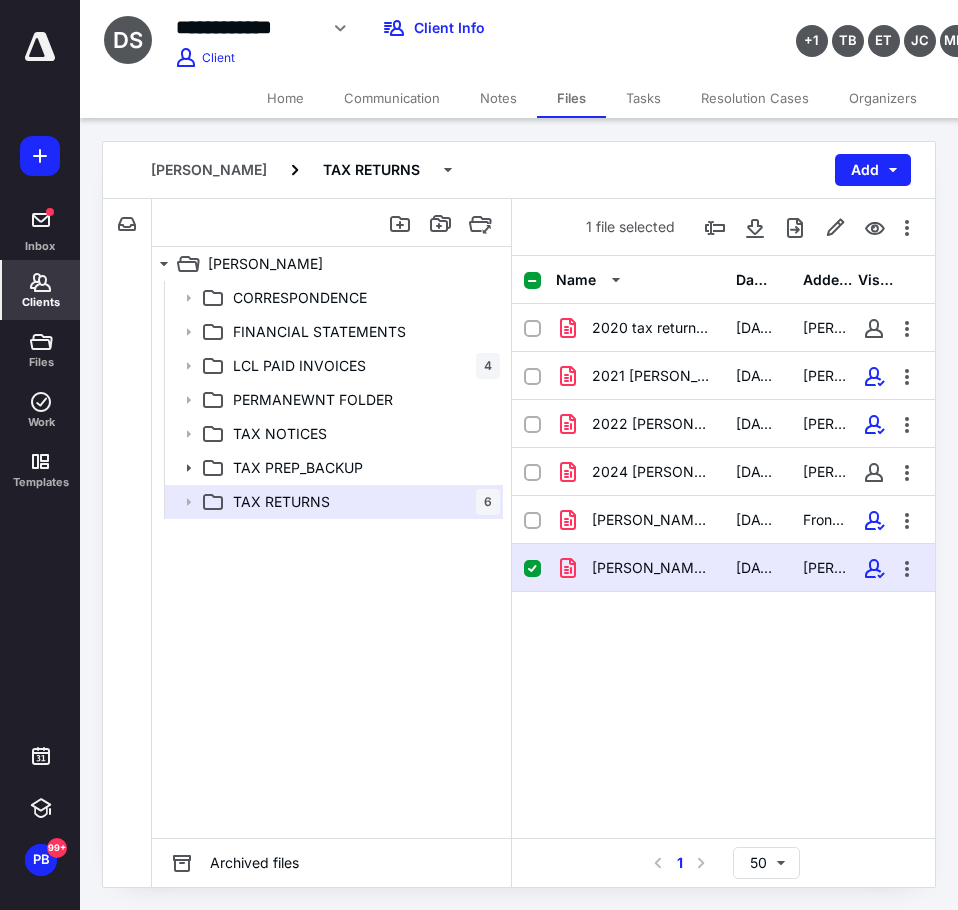 click on "Clients" at bounding box center (41, 302) 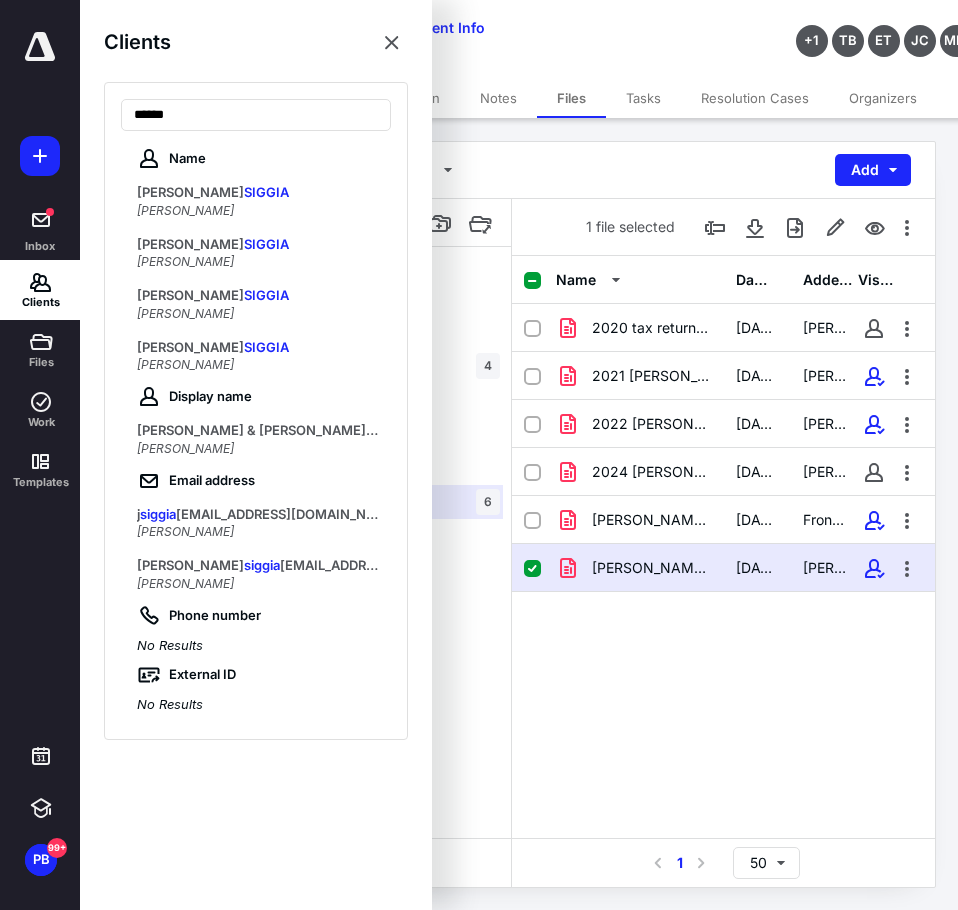 type on "******" 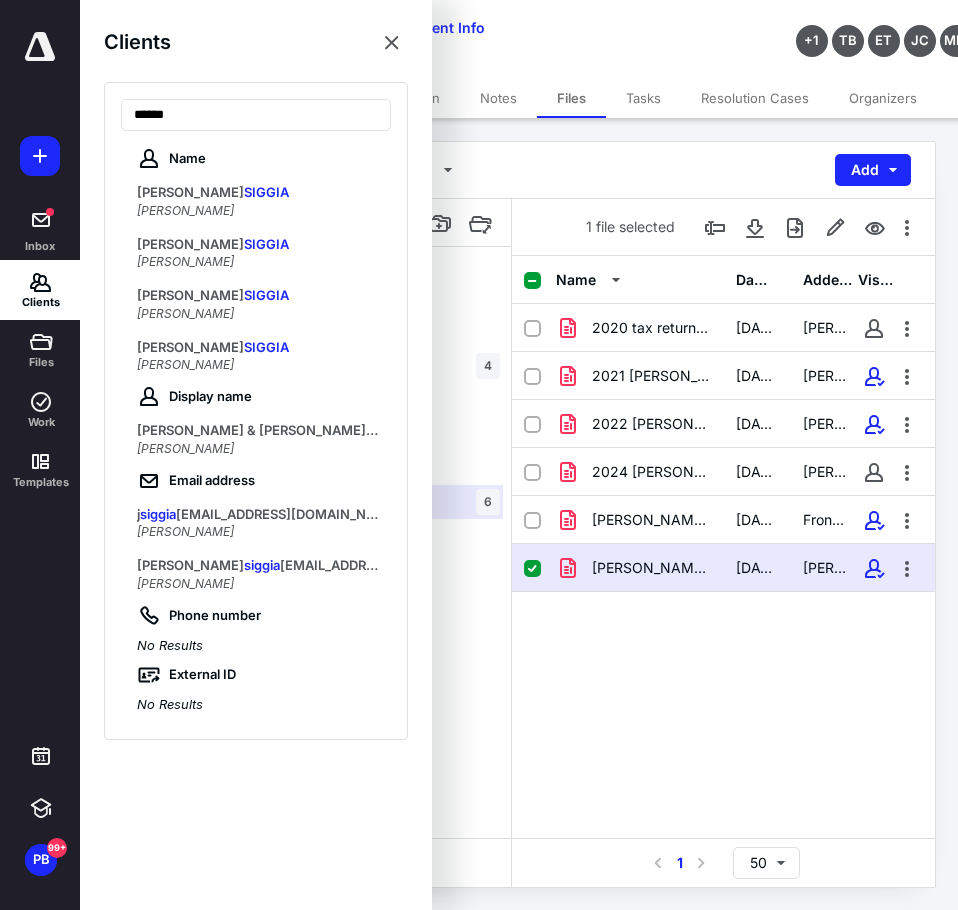 click on "[PERSON_NAME]" at bounding box center (258, 245) 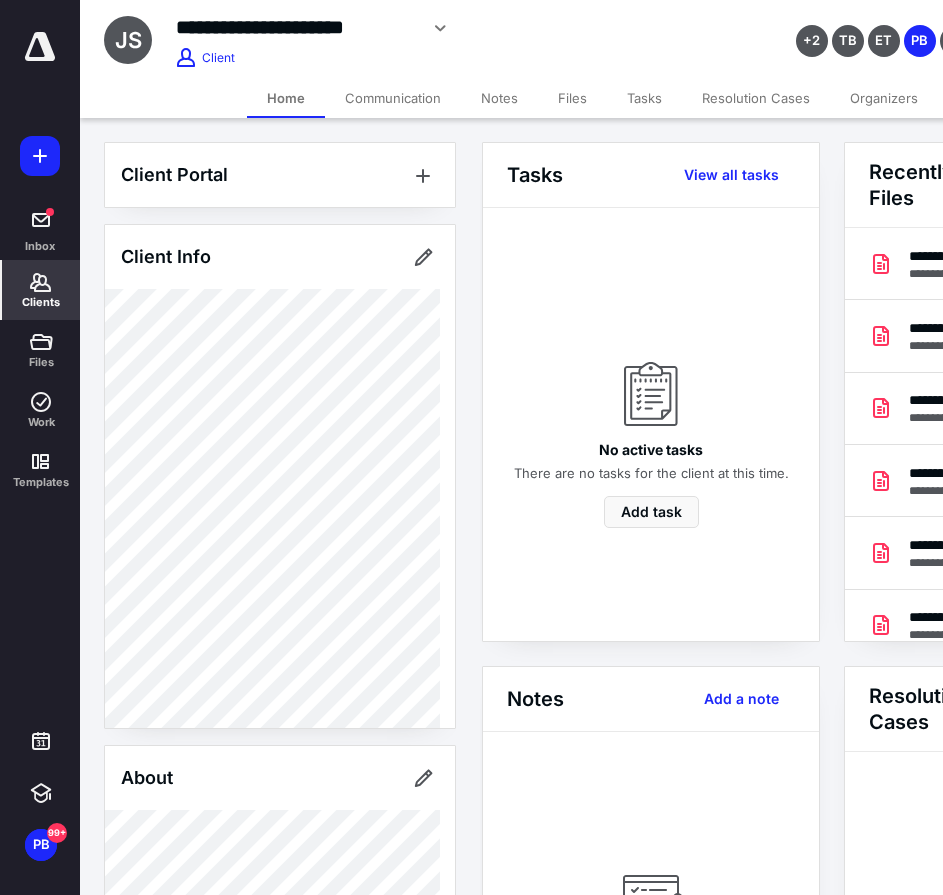 scroll, scrollTop: 0, scrollLeft: 239, axis: horizontal 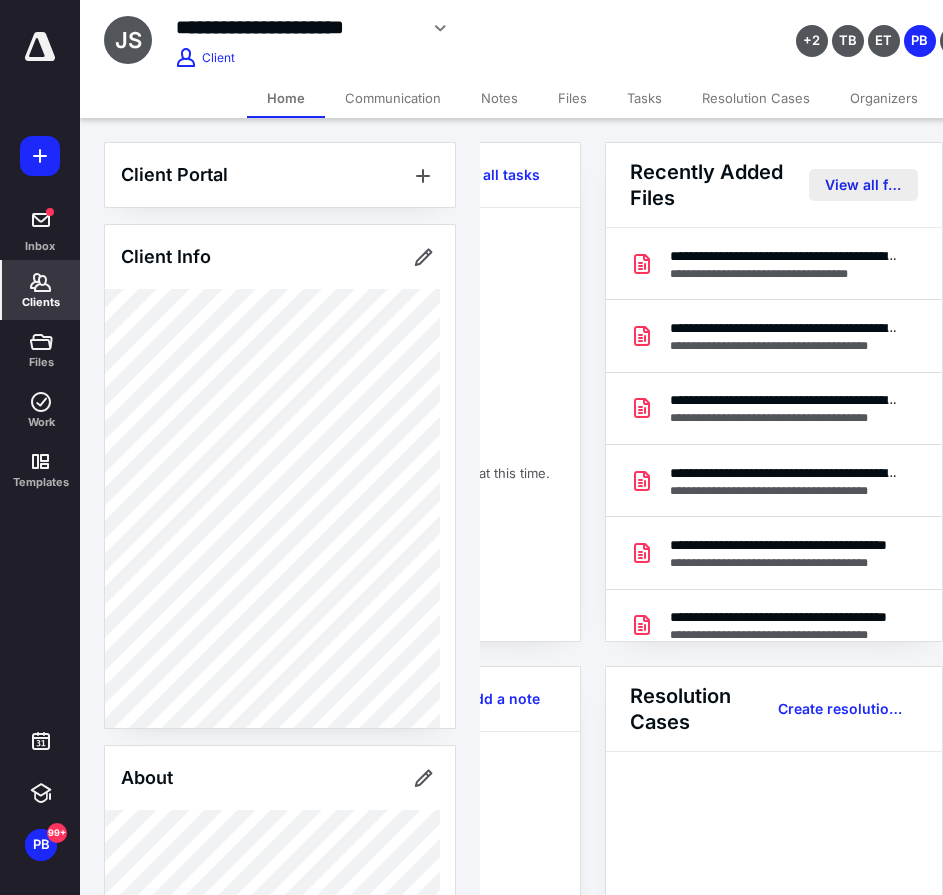 click on "View all files" at bounding box center (863, 185) 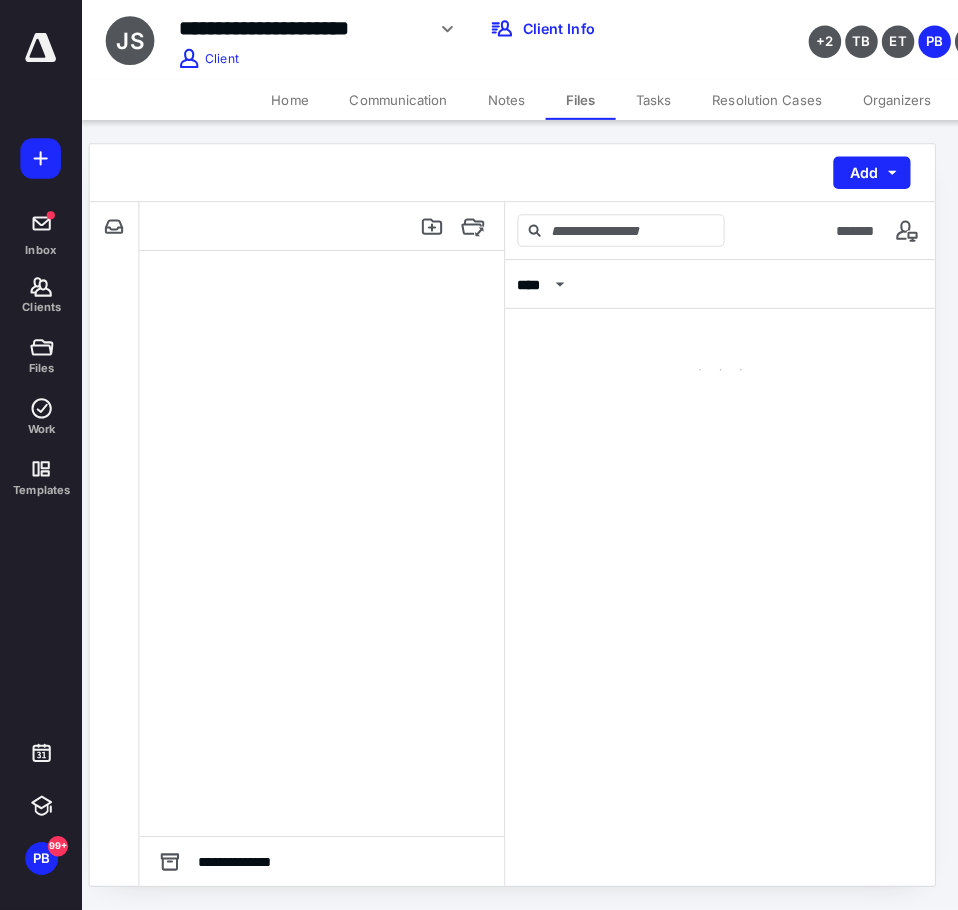 scroll, scrollTop: 0, scrollLeft: 0, axis: both 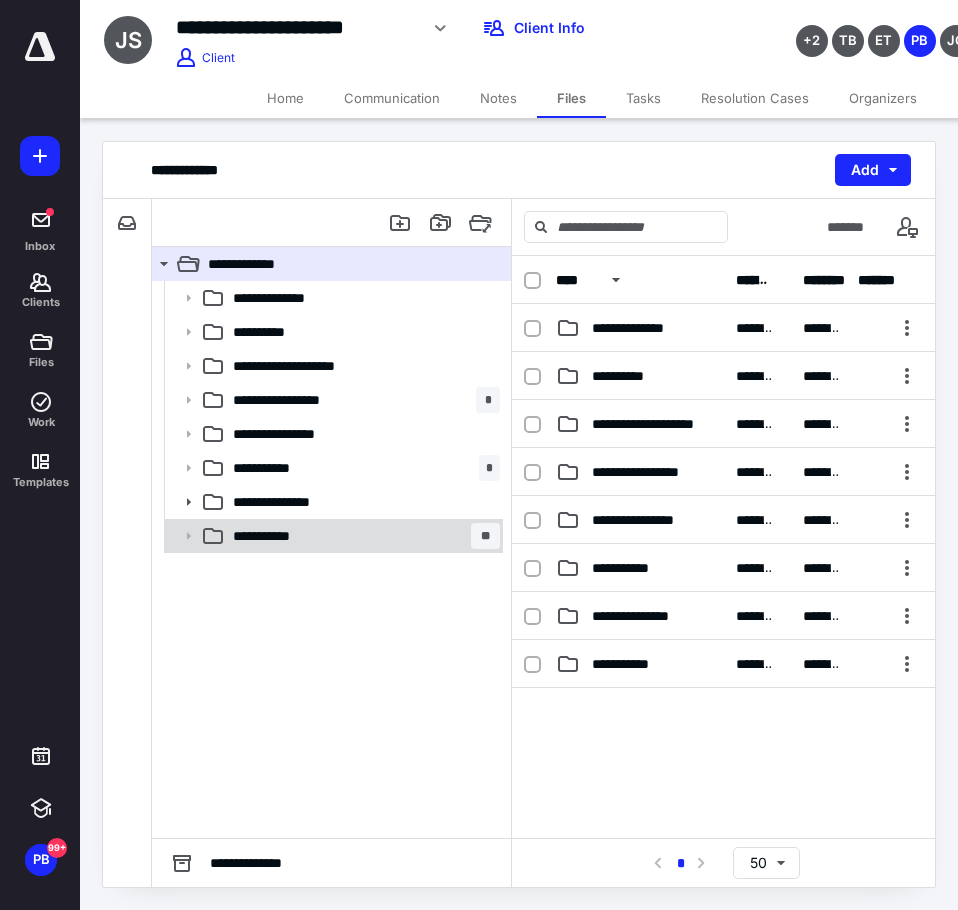 click on "**********" at bounding box center [362, 536] 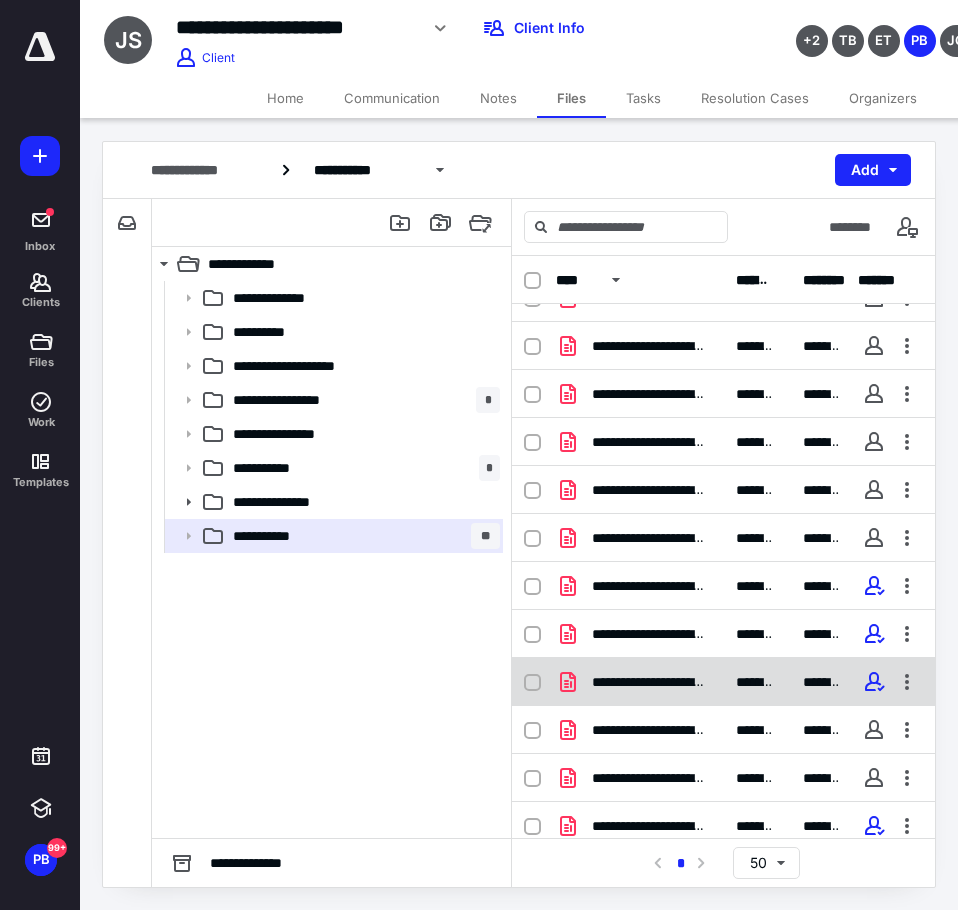 scroll, scrollTop: 42, scrollLeft: 0, axis: vertical 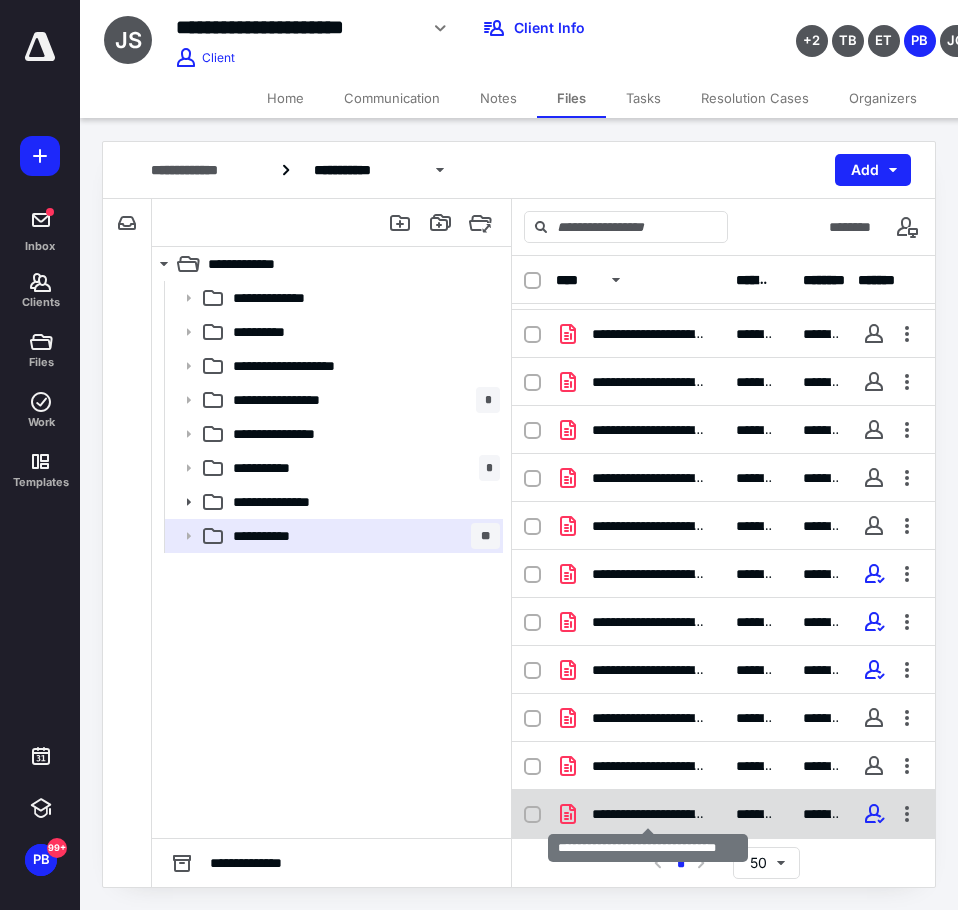 click on "**********" at bounding box center [648, 814] 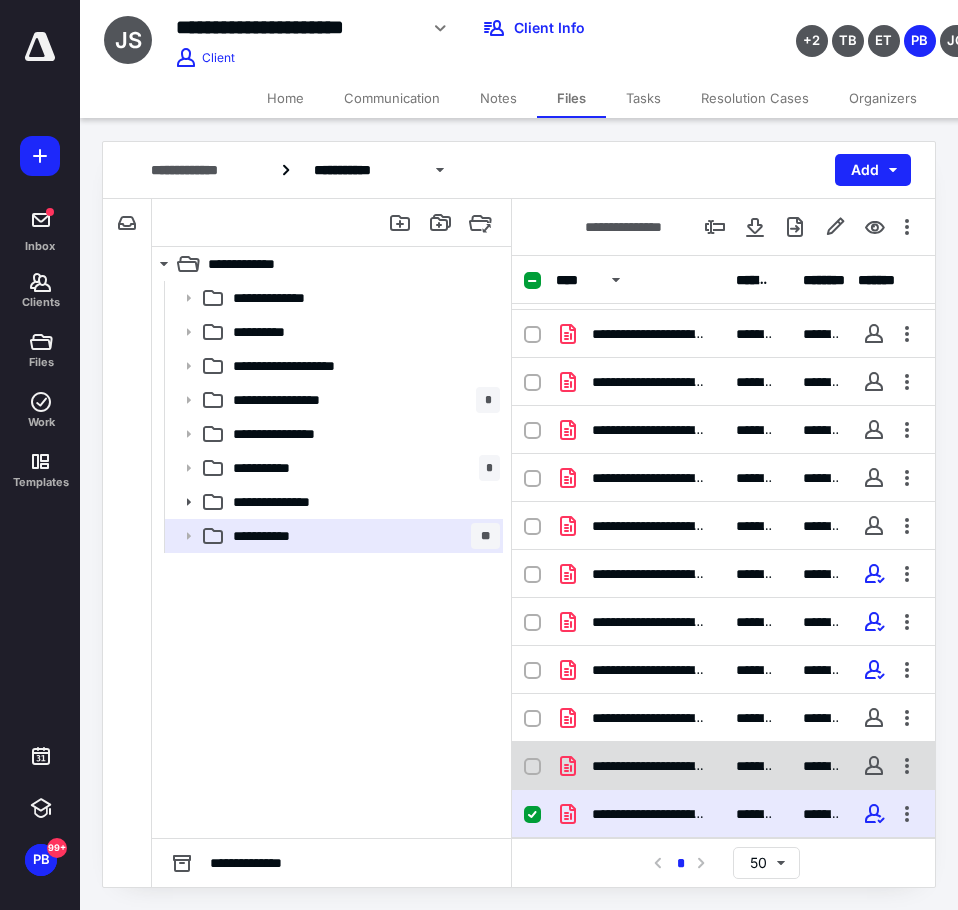 click on "**********" at bounding box center [648, 766] 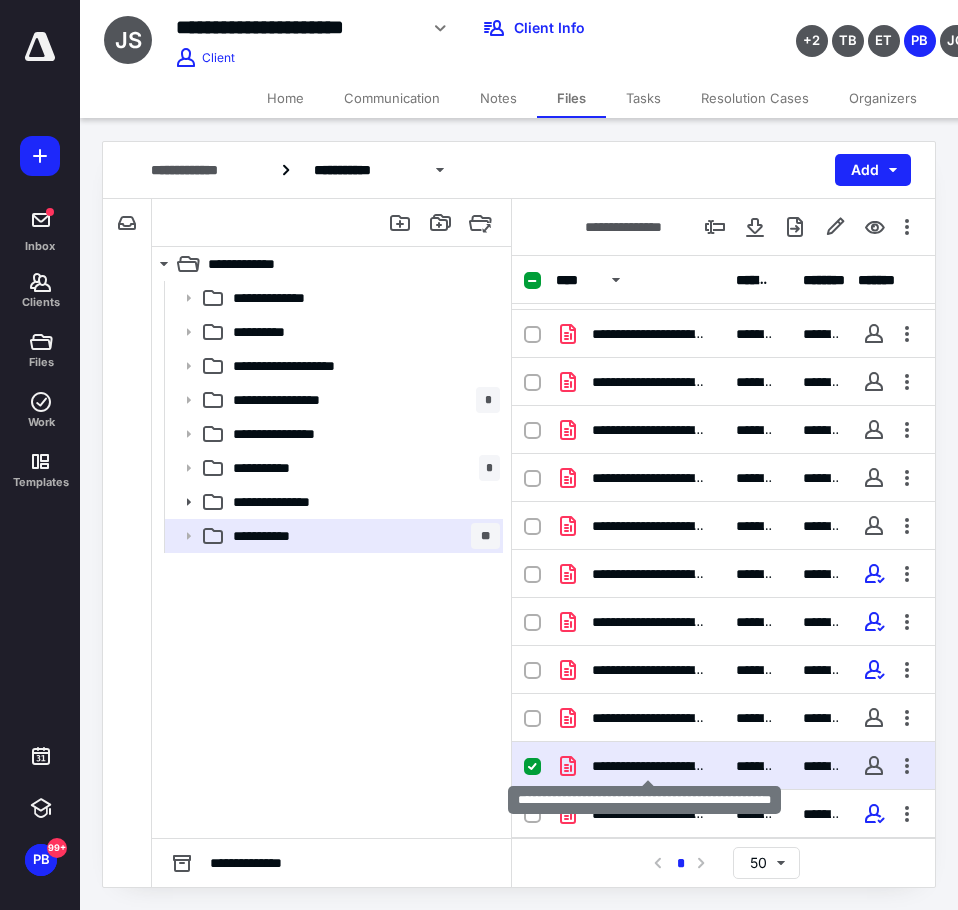 click on "**********" at bounding box center [648, 766] 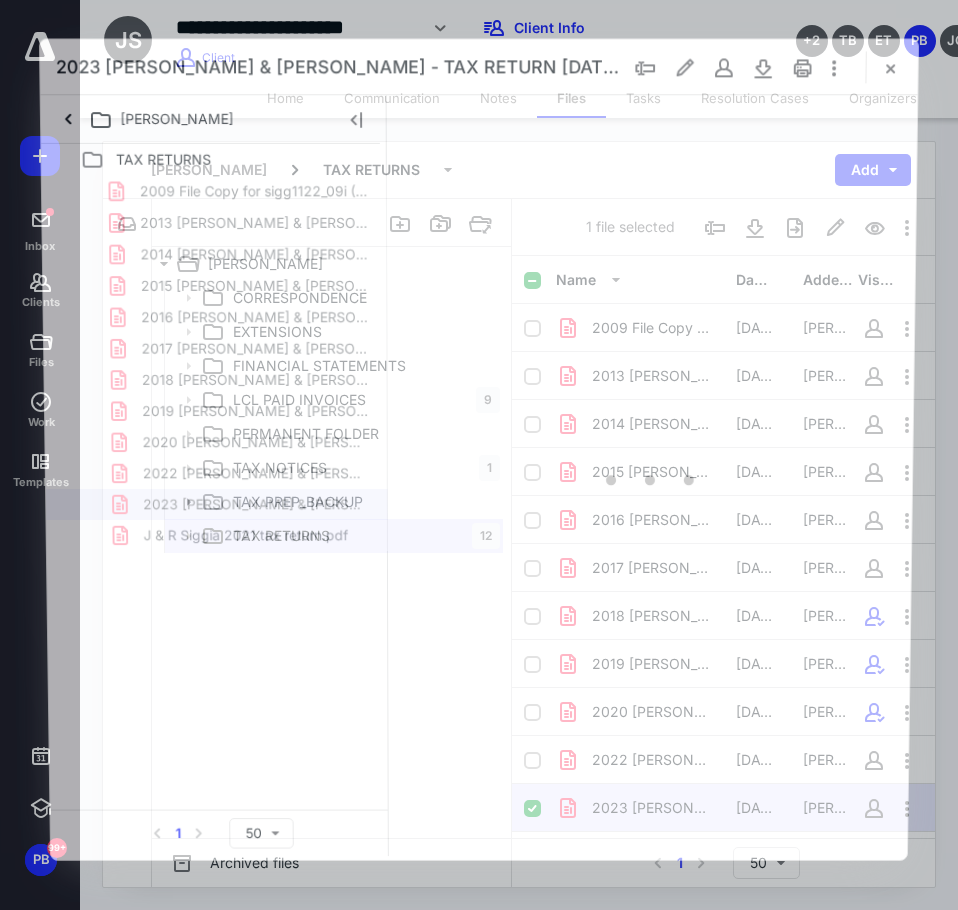 scroll, scrollTop: 42, scrollLeft: 0, axis: vertical 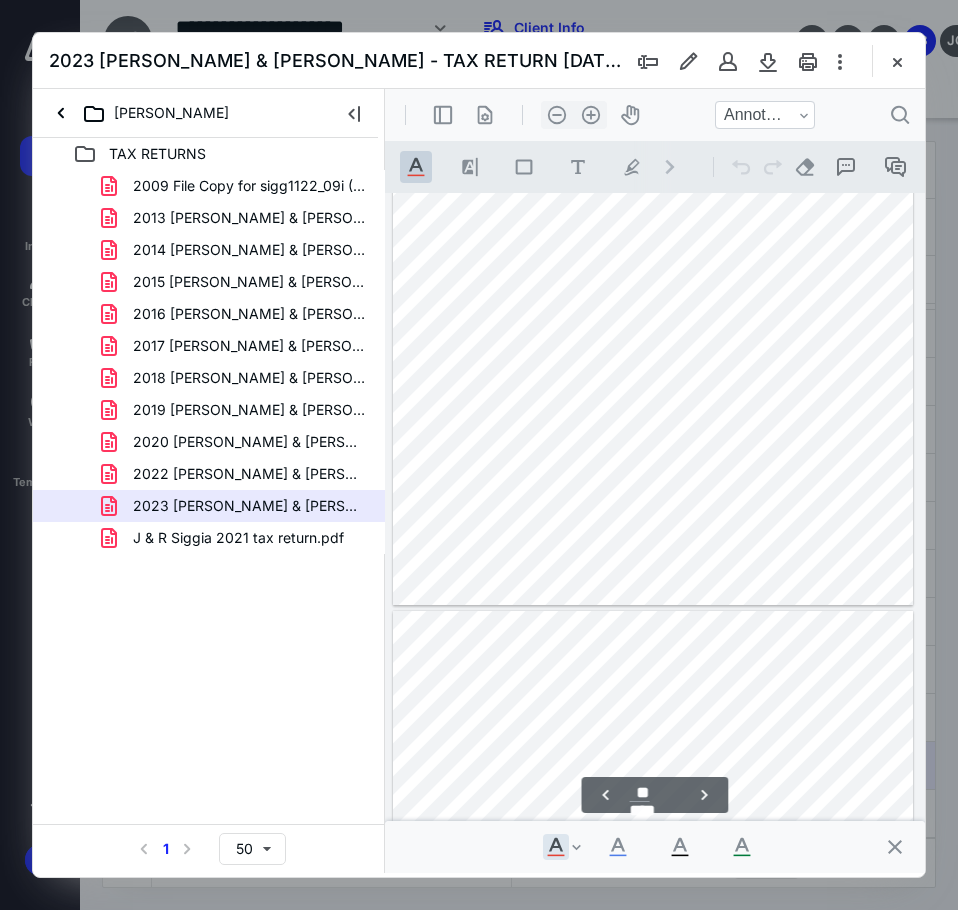 type on "**" 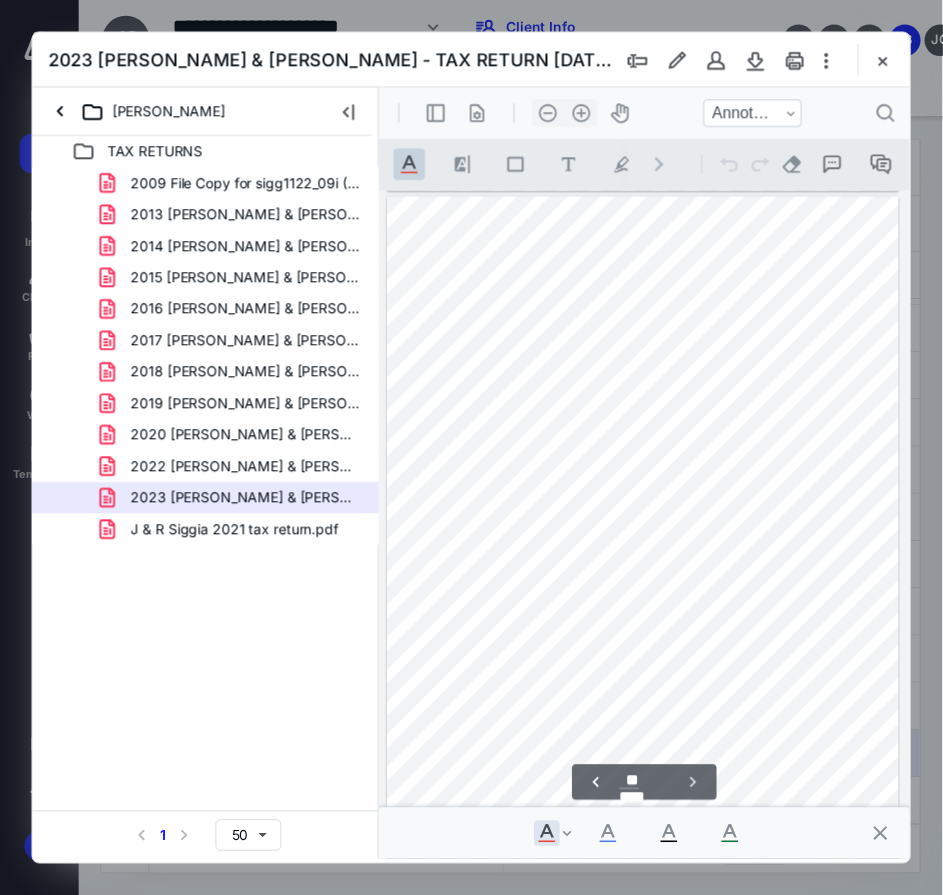 scroll, scrollTop: 12221, scrollLeft: 0, axis: vertical 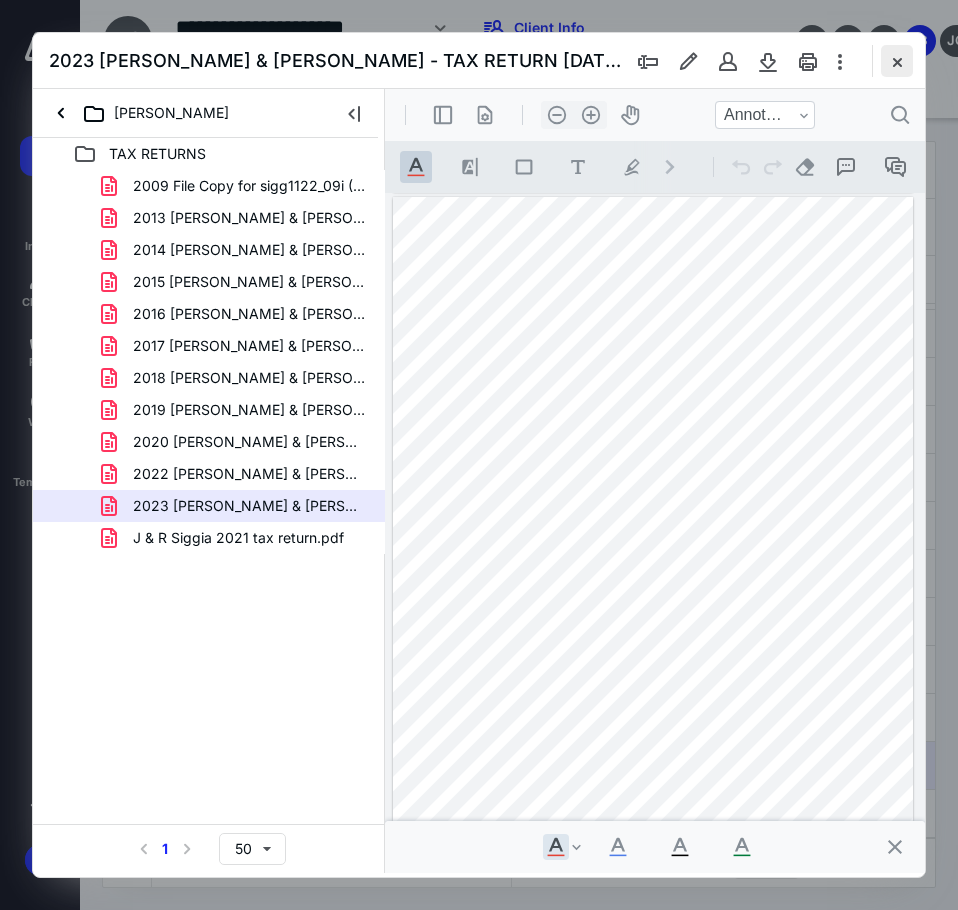 click at bounding box center (897, 61) 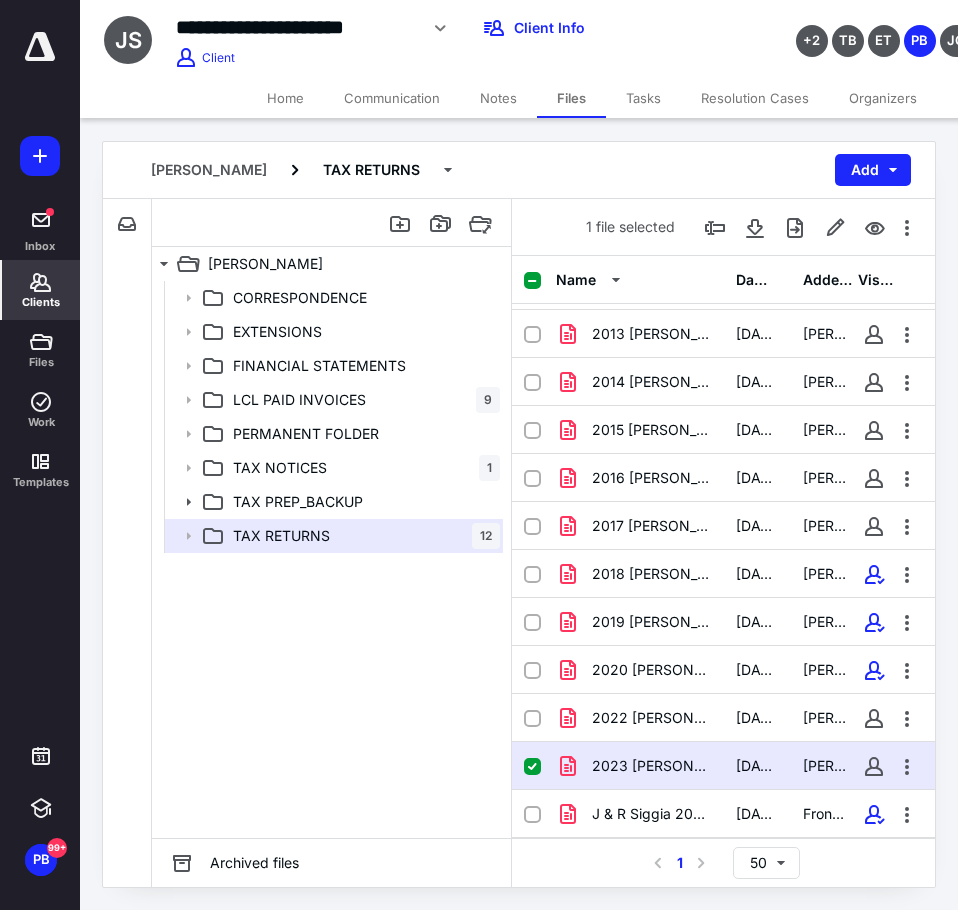 click on "Clients" at bounding box center (41, 290) 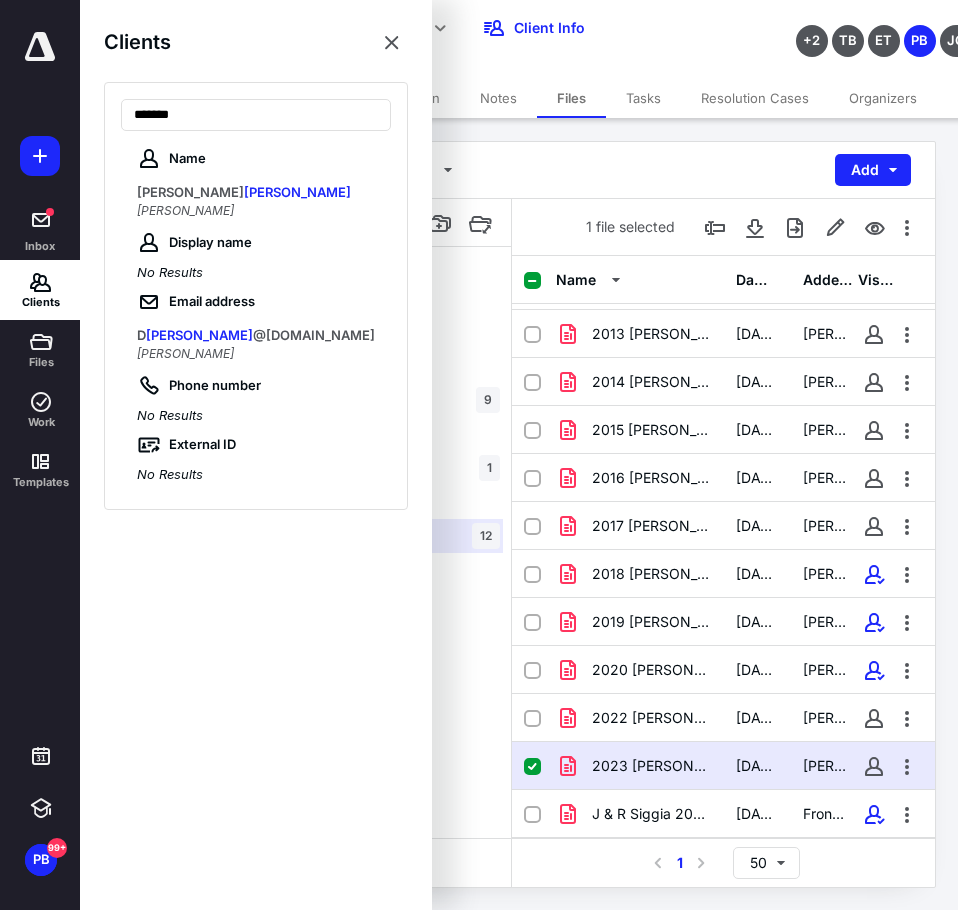 type on "*******" 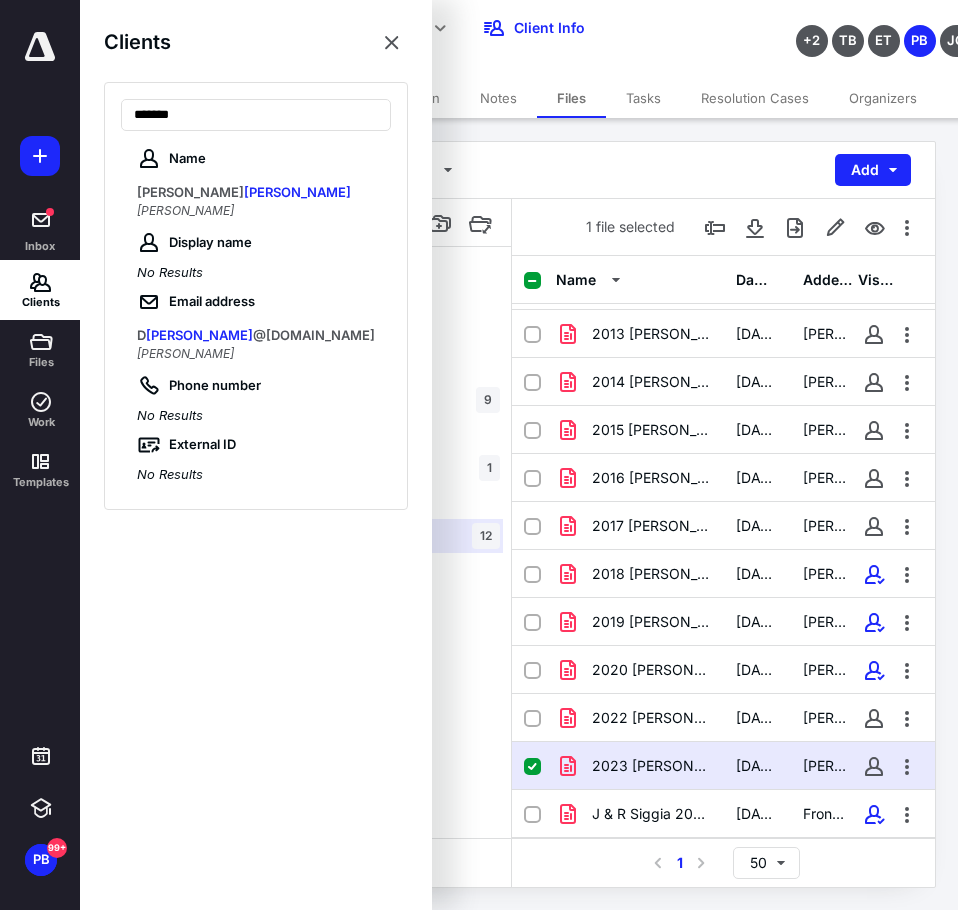 click on "[PERSON_NAME]" at bounding box center (258, 193) 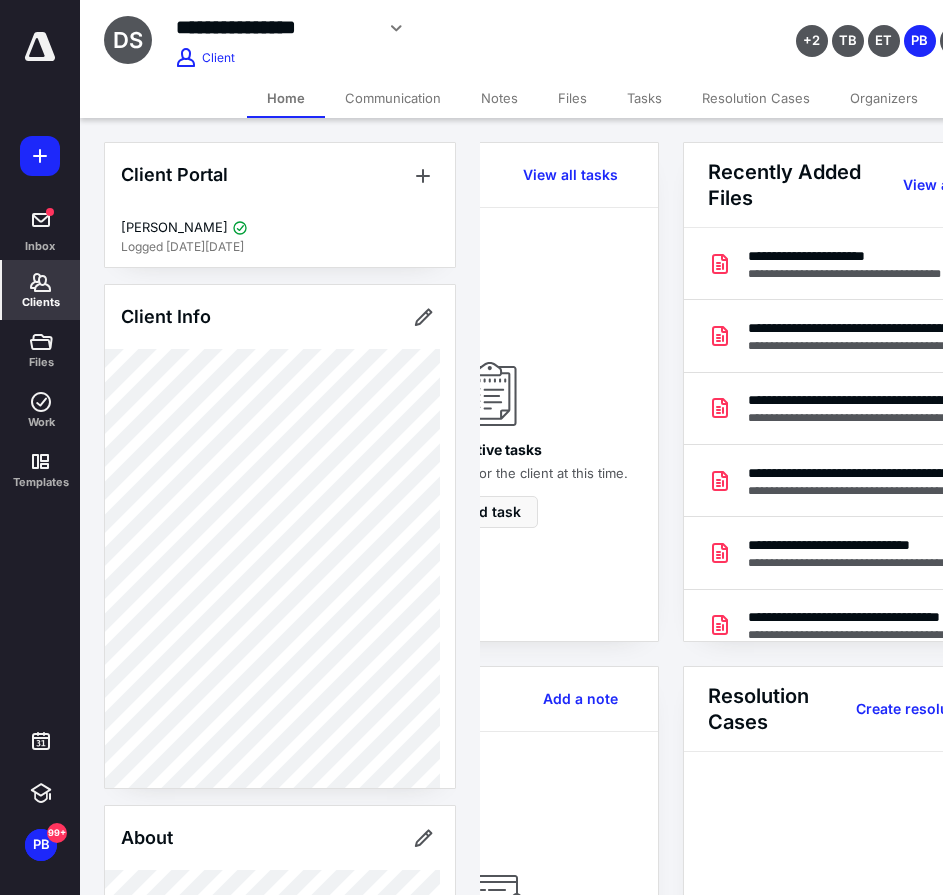 scroll, scrollTop: 0, scrollLeft: 239, axis: horizontal 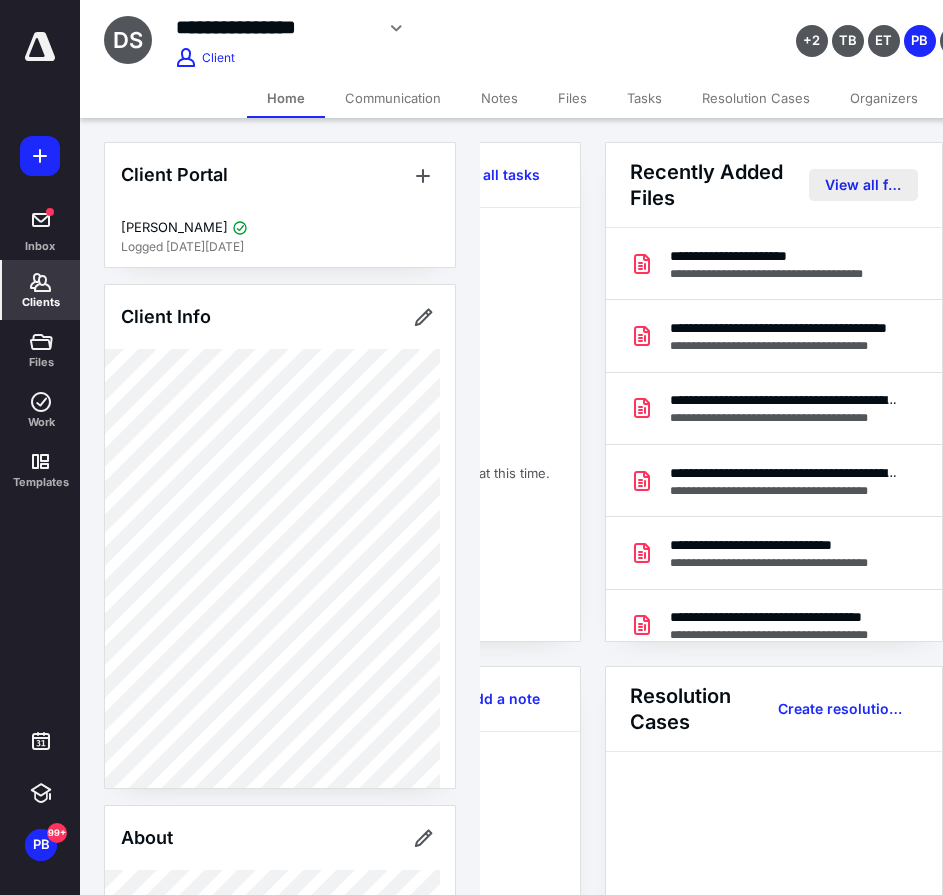 click on "View all files" at bounding box center [863, 185] 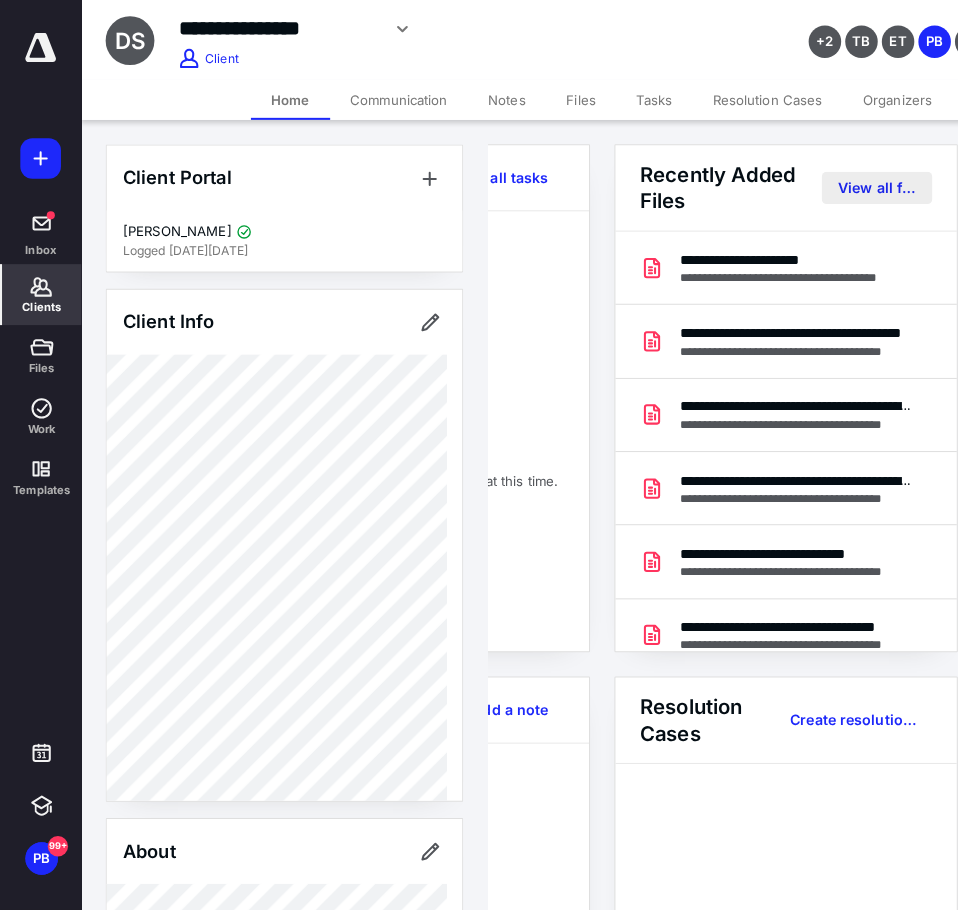 scroll, scrollTop: 0, scrollLeft: 0, axis: both 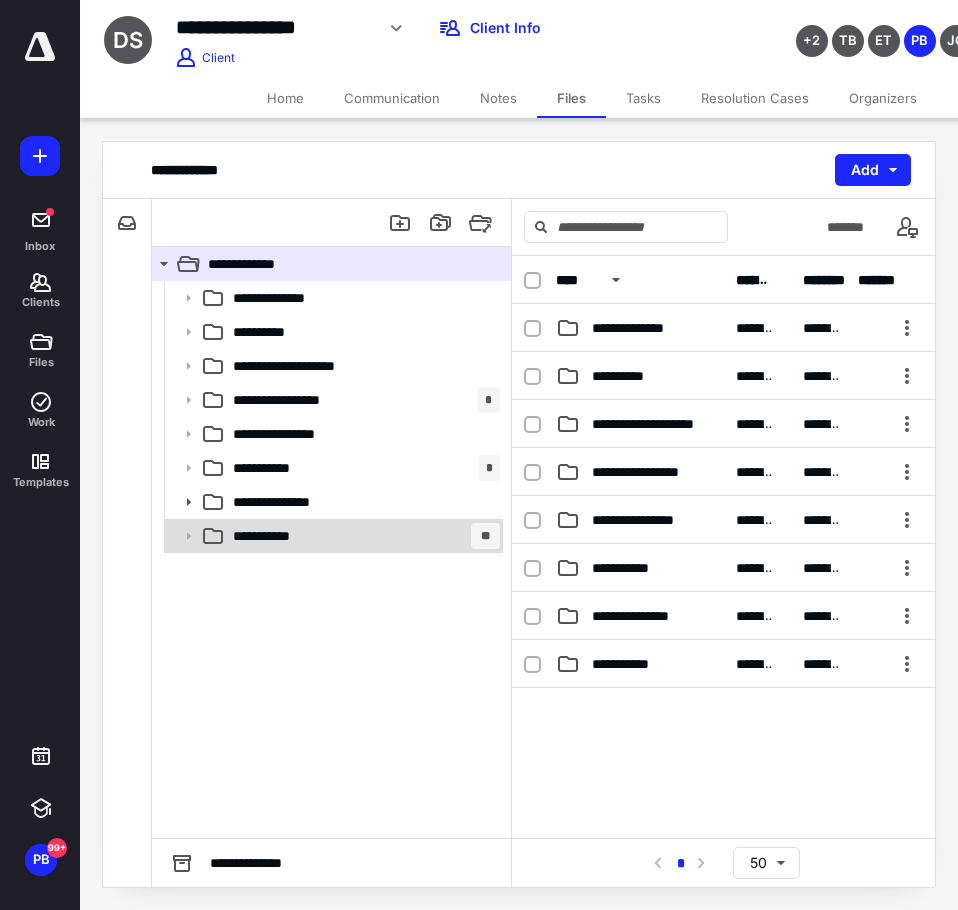 click on "**********" at bounding box center [281, 536] 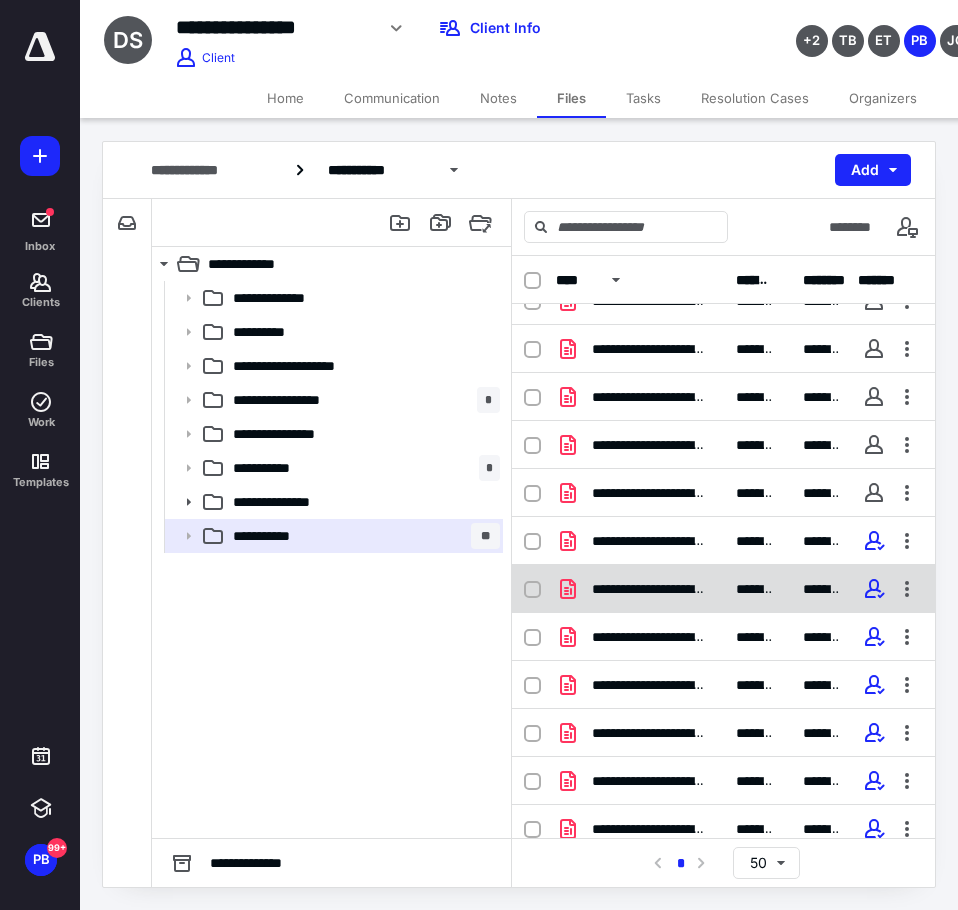 scroll, scrollTop: 42, scrollLeft: 0, axis: vertical 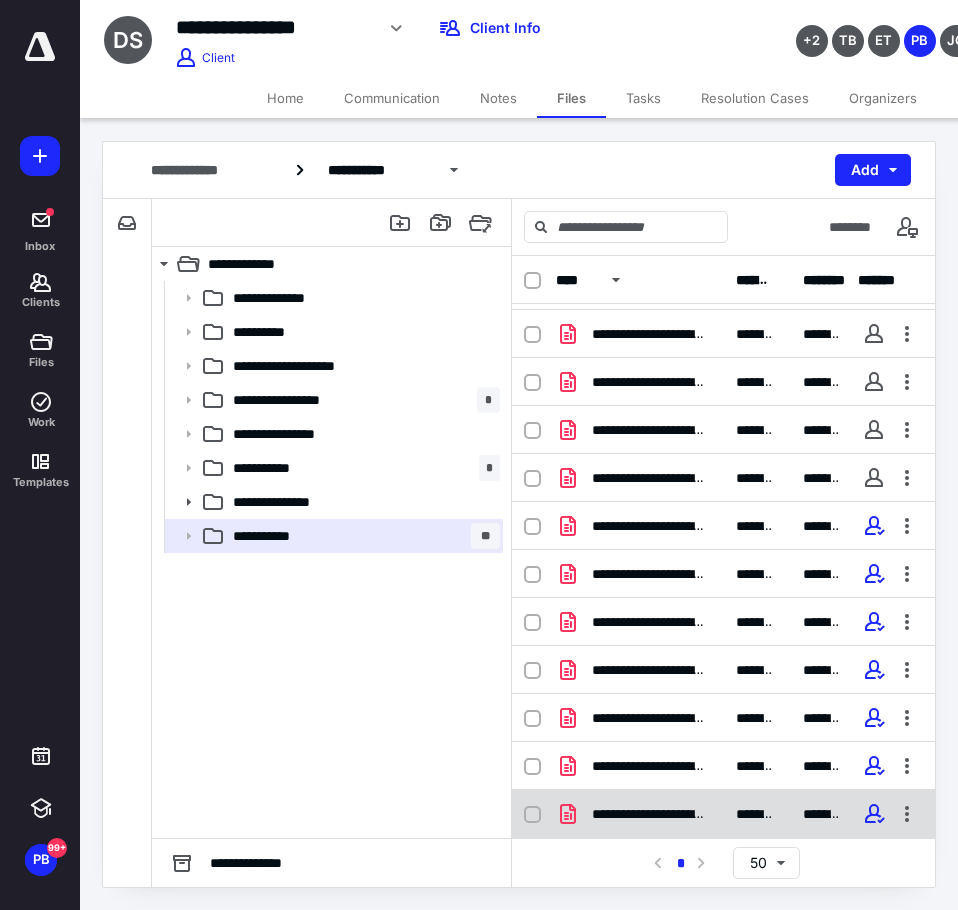 click on "**********" at bounding box center [723, 766] 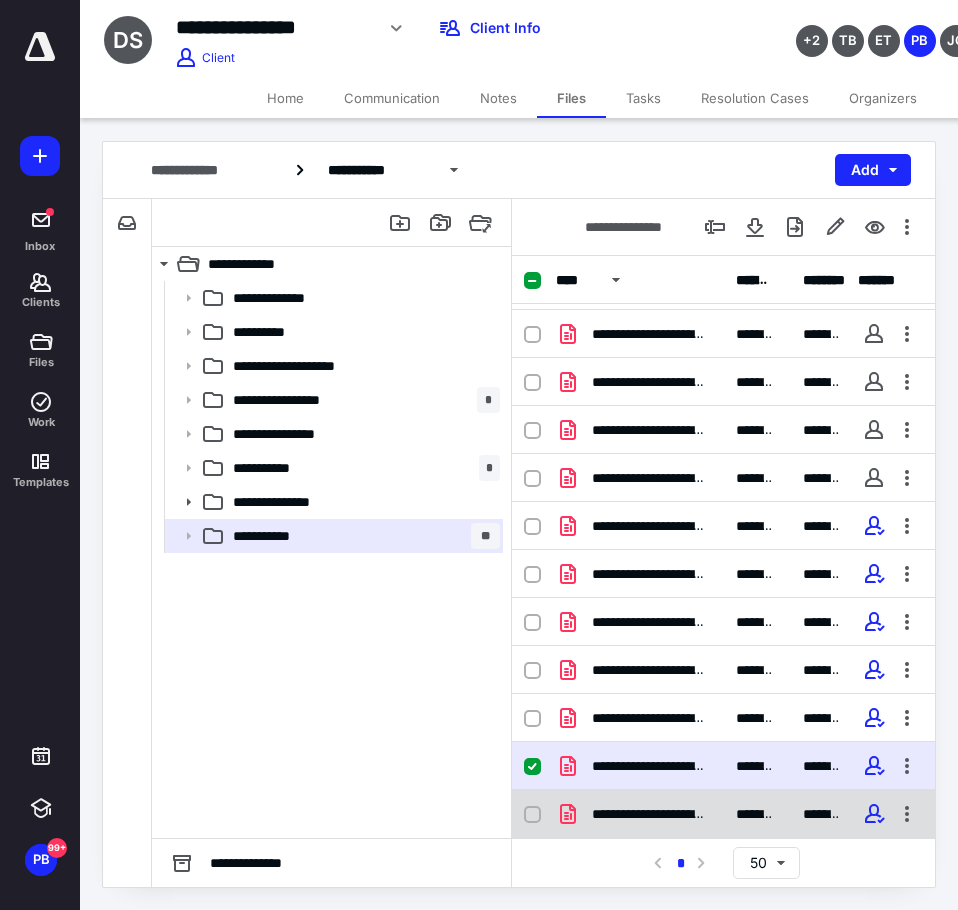 click on "**********" at bounding box center [640, 814] 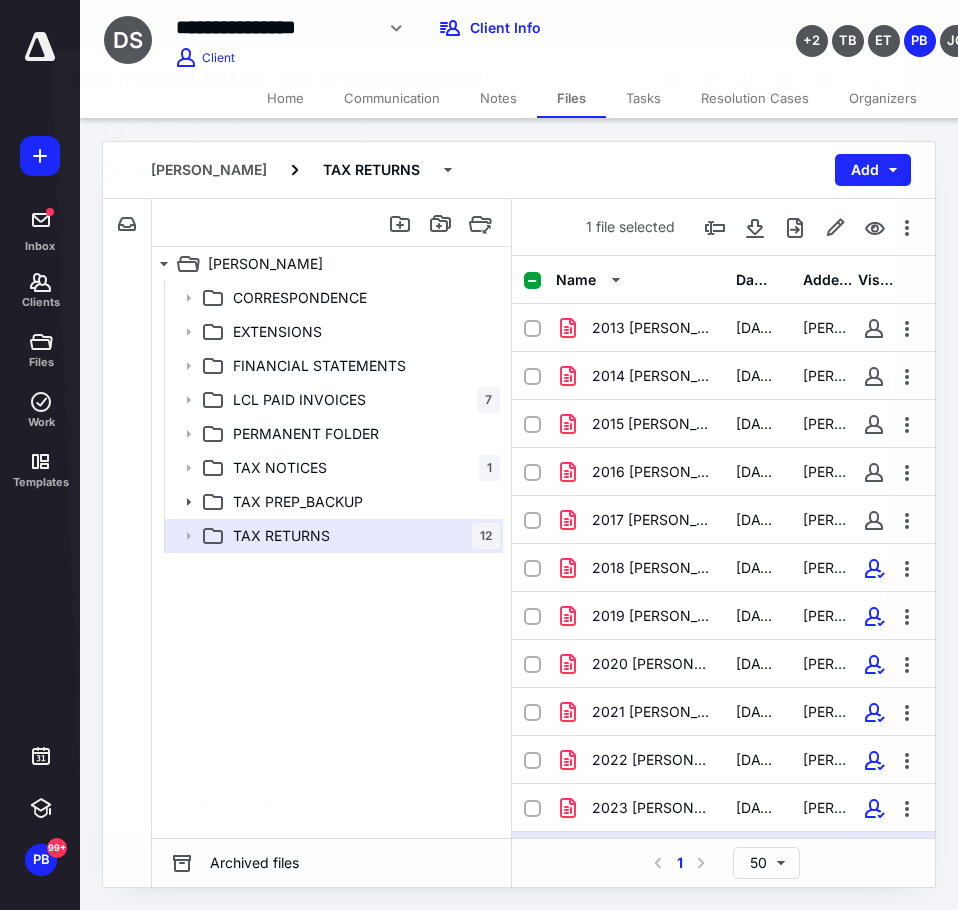 click at bounding box center (647, 467) 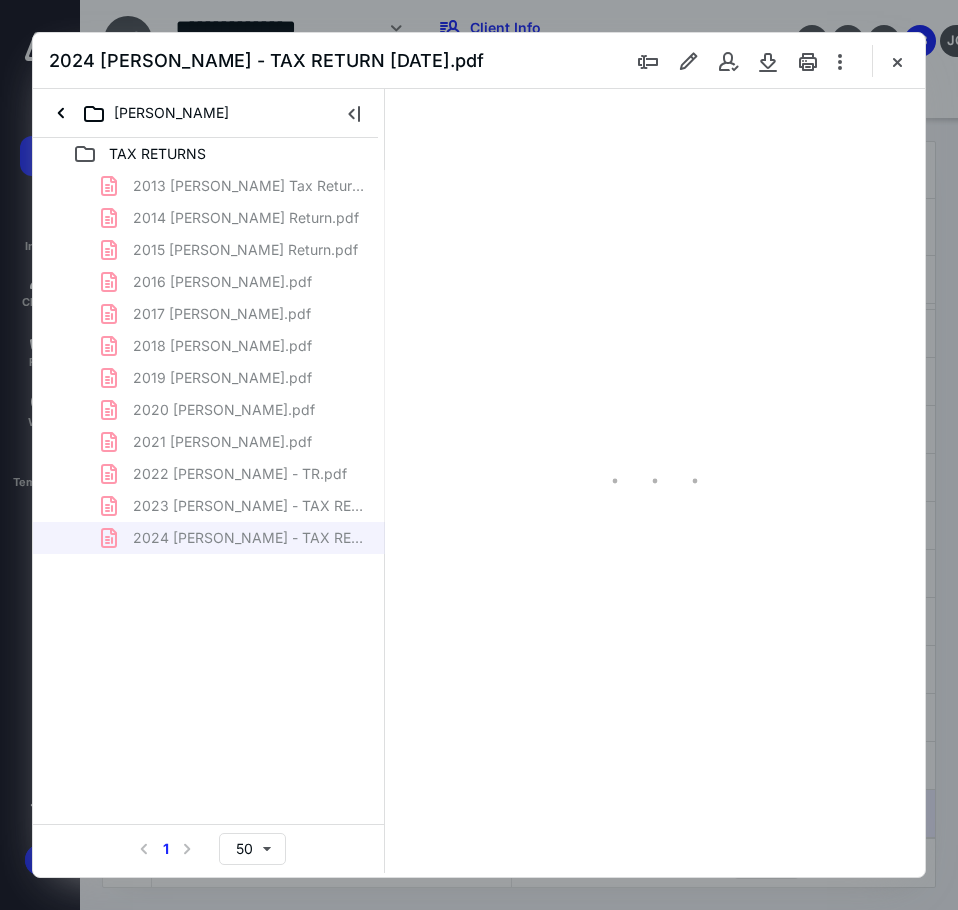scroll, scrollTop: 0, scrollLeft: 0, axis: both 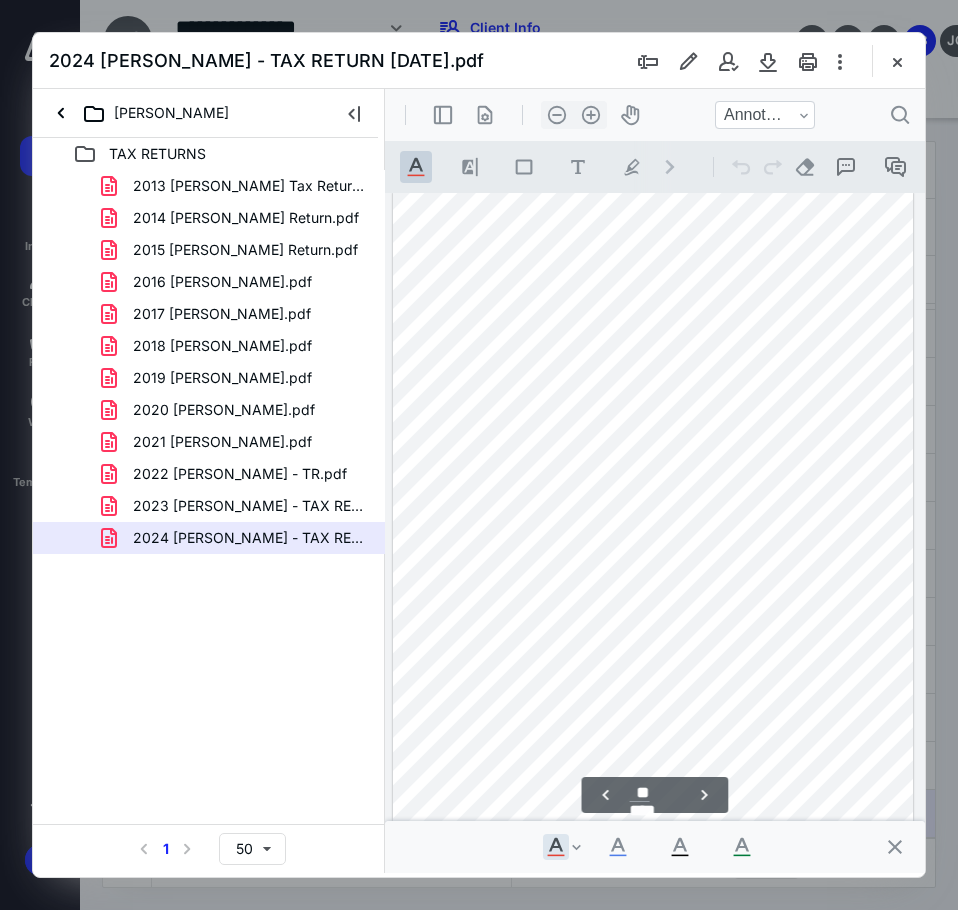 type on "**" 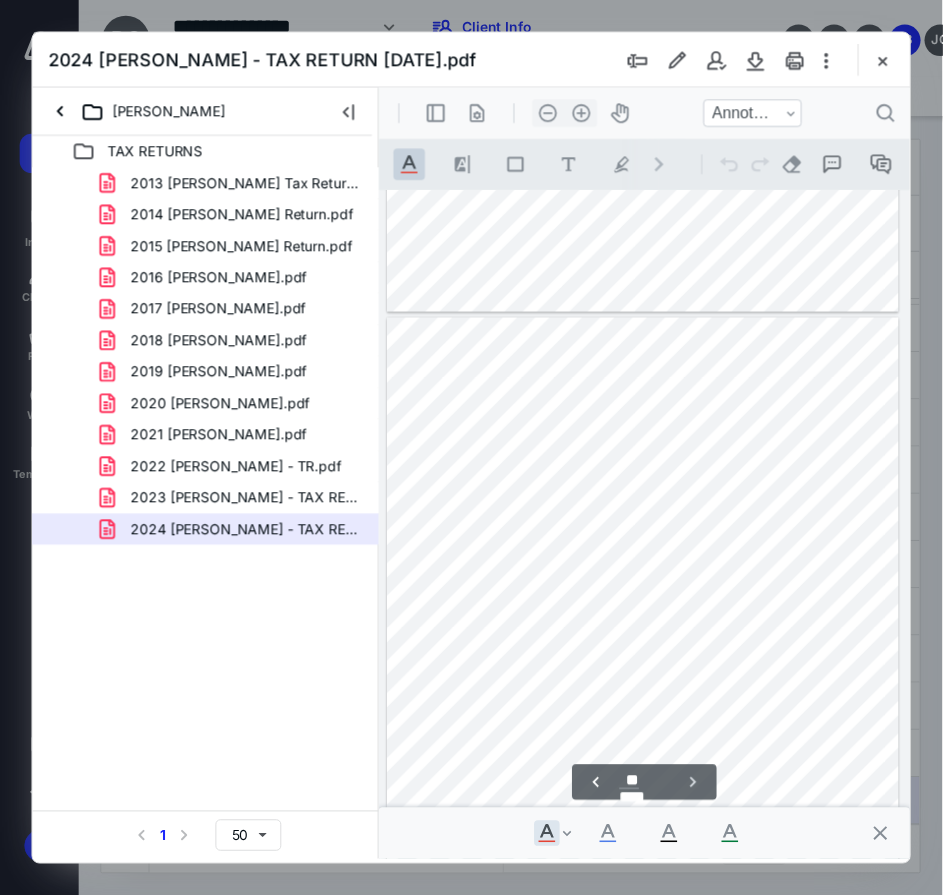 scroll, scrollTop: 8826, scrollLeft: 0, axis: vertical 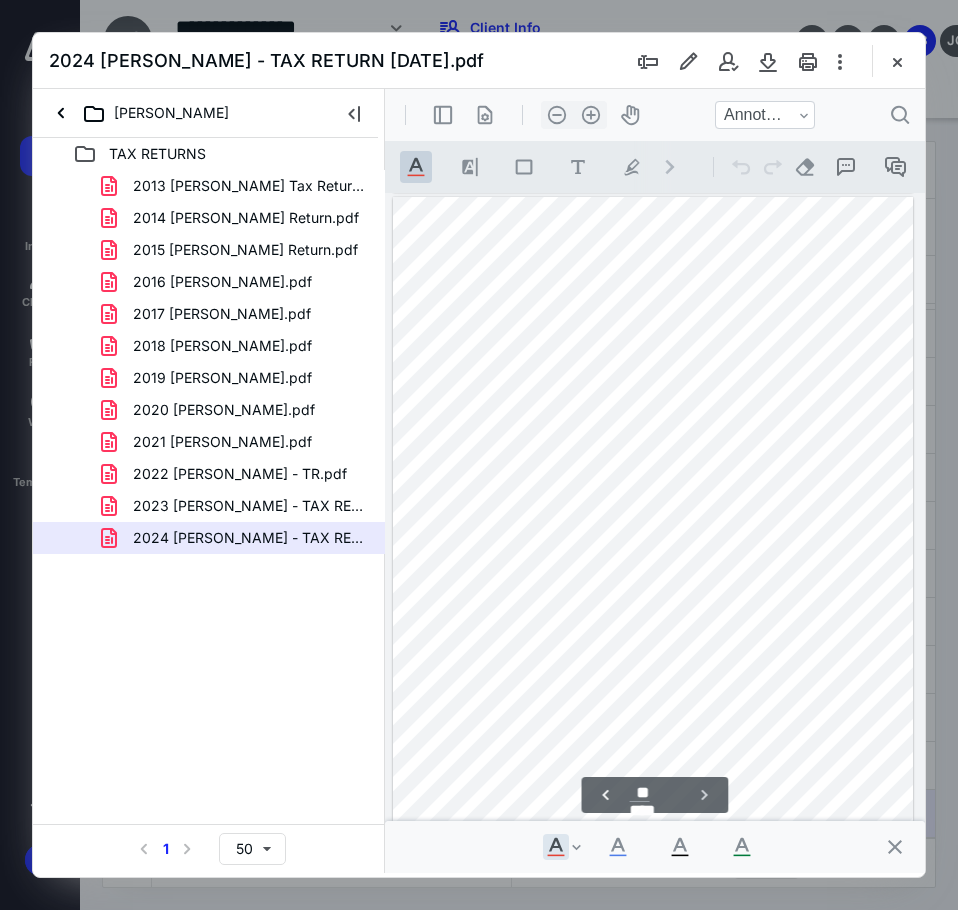 click on "TAX RETURNS 2013 [PERSON_NAME]  Tax Return.pdf 2014 [PERSON_NAME]  Tax Return.pdf 2015 [PERSON_NAME] Tax Return.pdf 2016 [PERSON_NAME] TR.pdf 2017 [PERSON_NAME].pdf 2018 [PERSON_NAME]pdf 2019 [PERSON_NAME] TR.pdf 2020 [PERSON_NAME] TR.pdf 2021 [PERSON_NAME].pdf 2022 [PERSON_NAME] - TR.pdf 2023 [PERSON_NAME] - TAX RETURN [DATE].pdf 2024 [PERSON_NAME] - TAX RETURN [DATE].pdf Select a page number for more results 1 50" at bounding box center (209, 505) 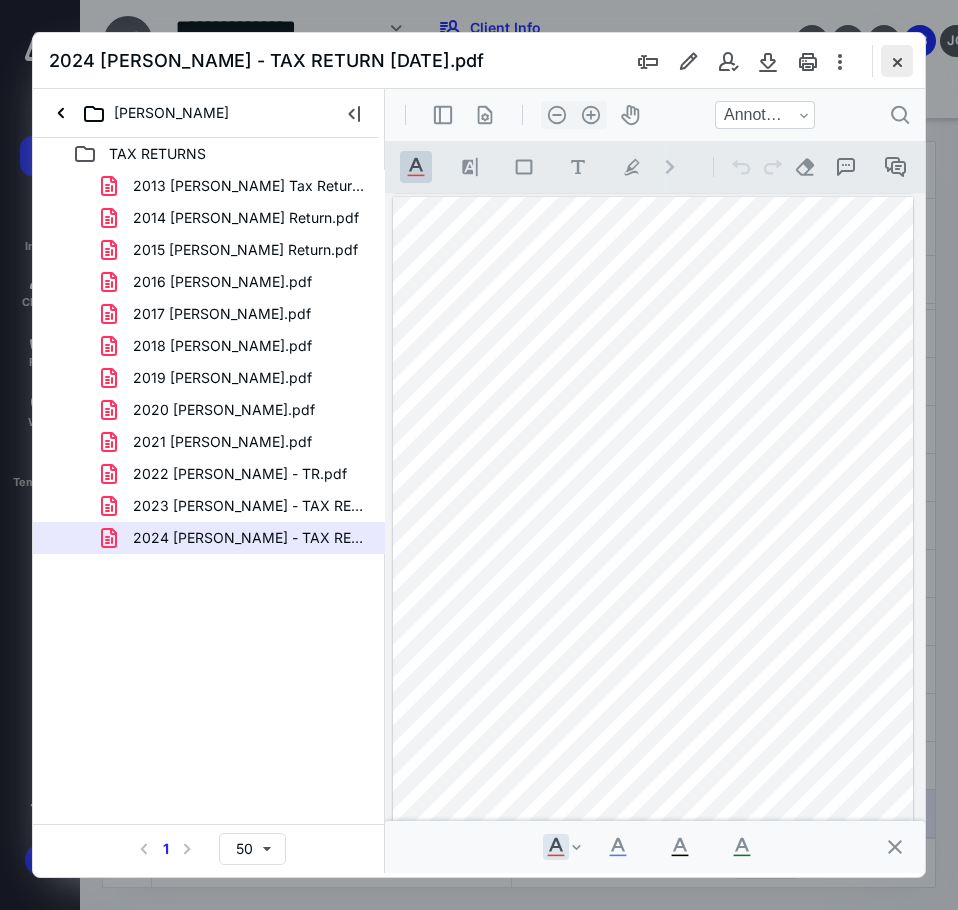 click at bounding box center [897, 61] 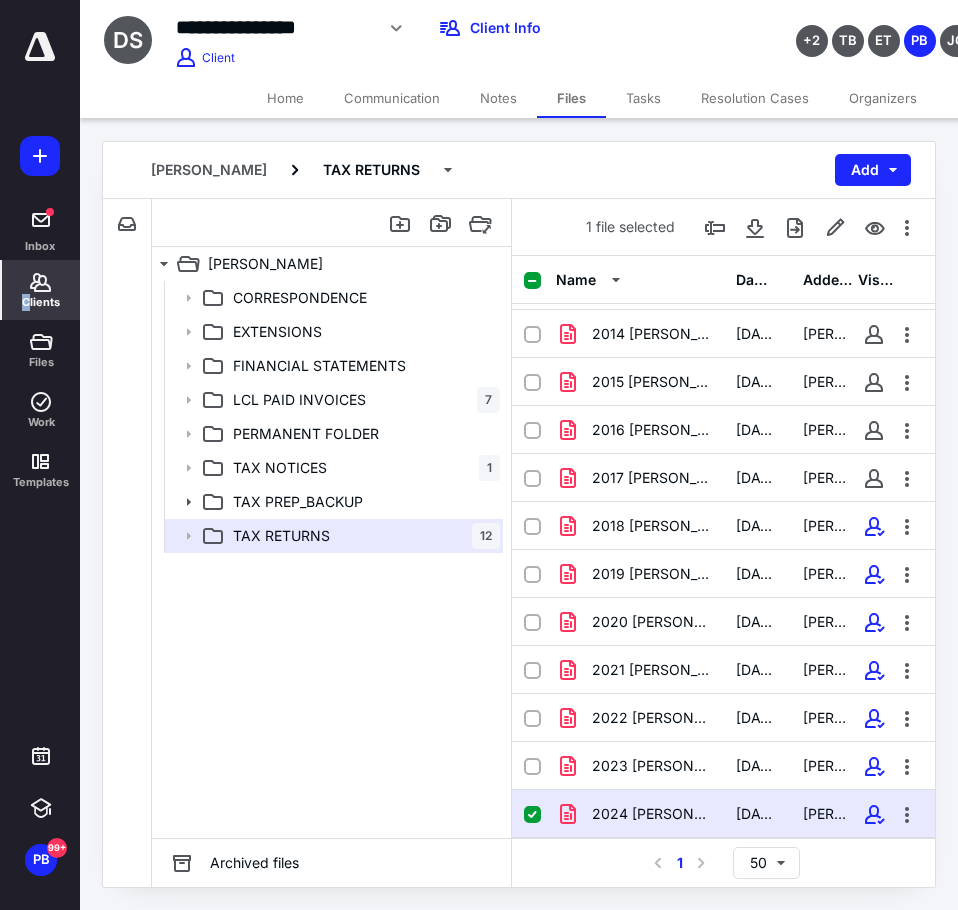 click on "Clients" at bounding box center (41, 302) 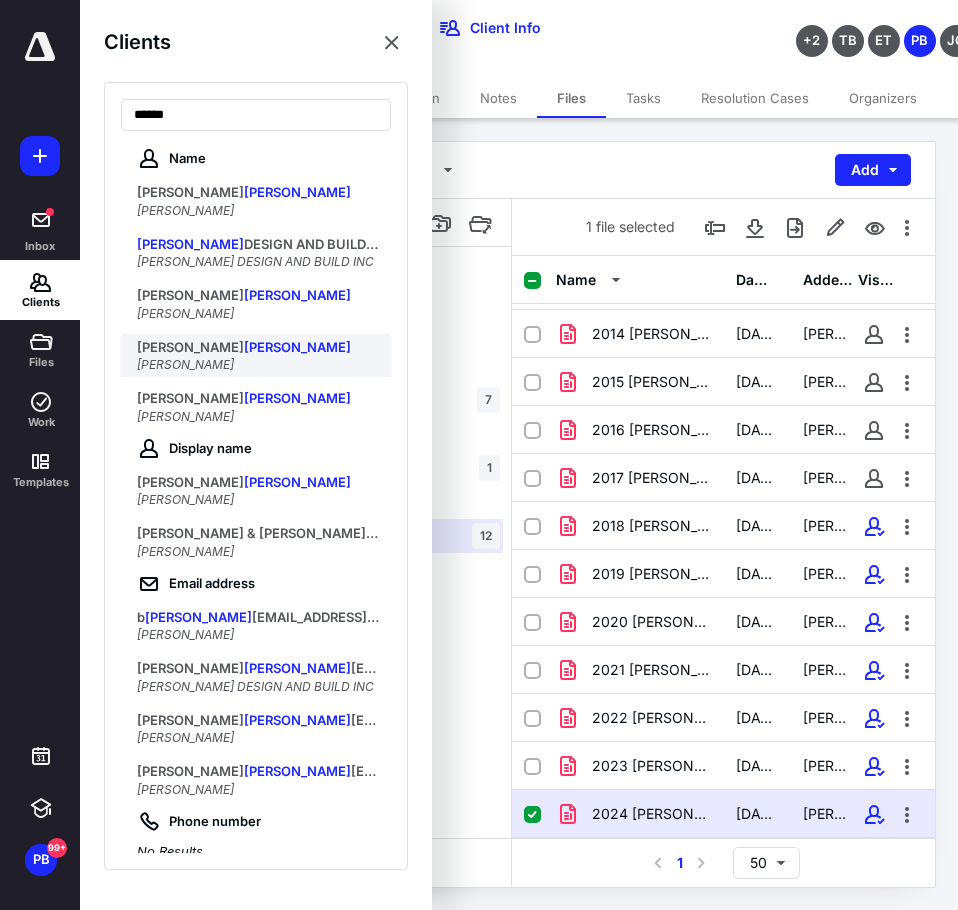 type on "******" 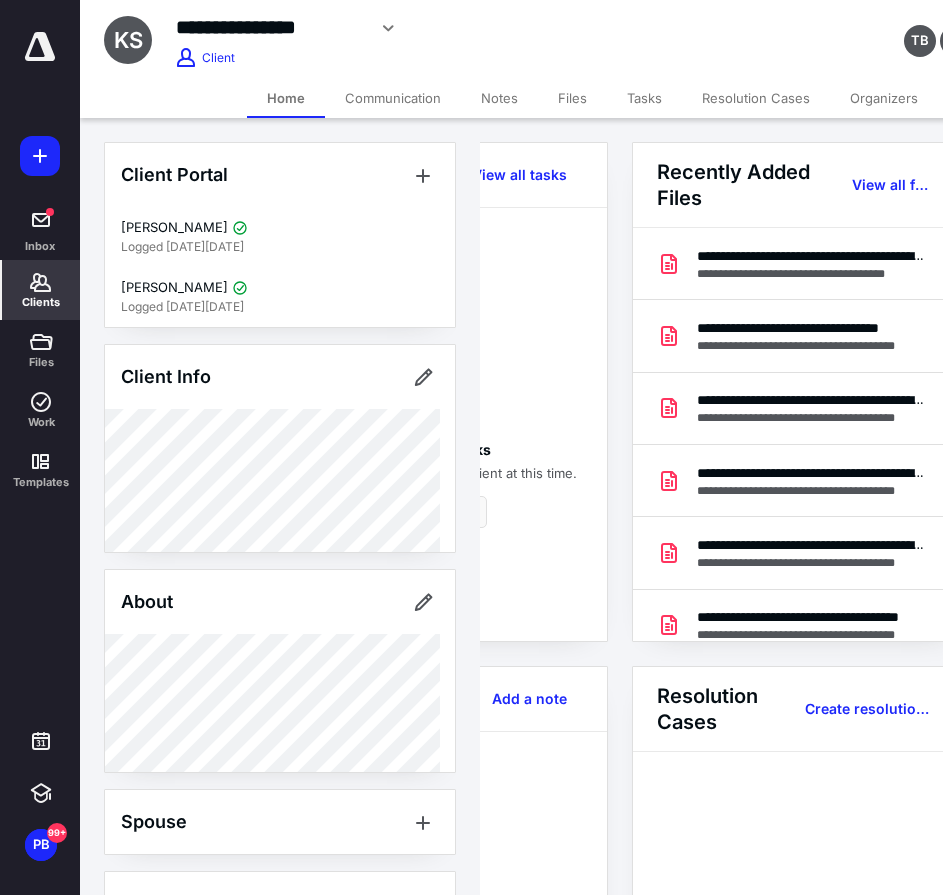 scroll, scrollTop: 0, scrollLeft: 239, axis: horizontal 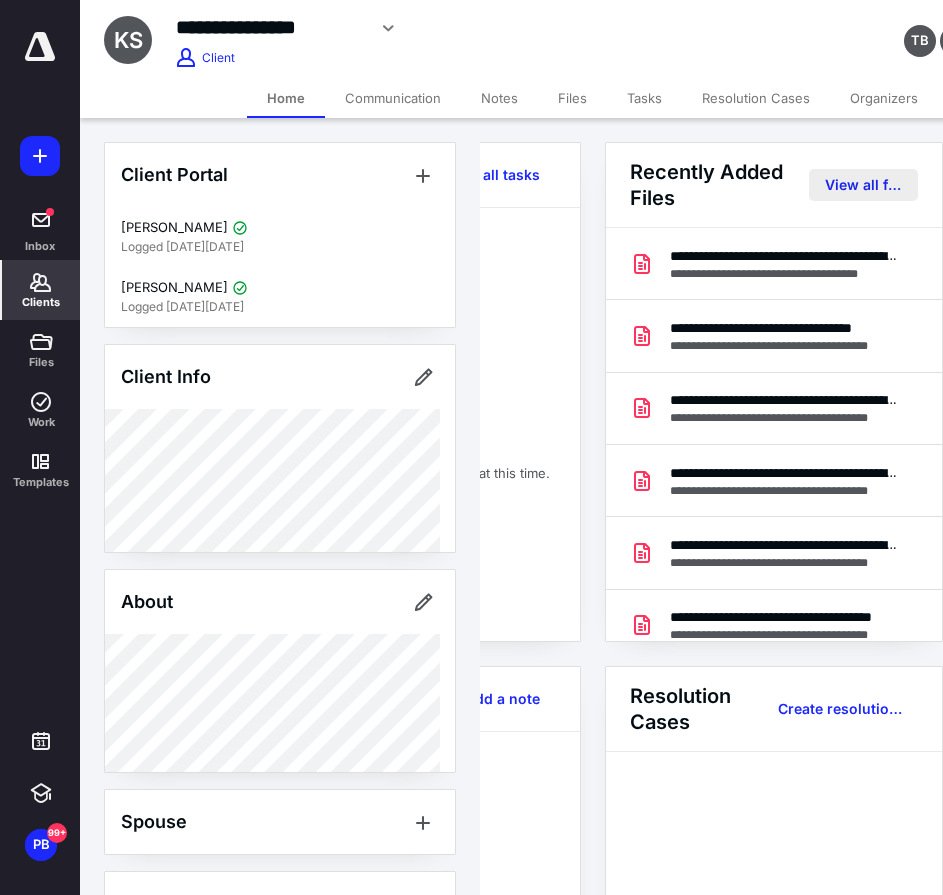 click on "View all files" at bounding box center (863, 185) 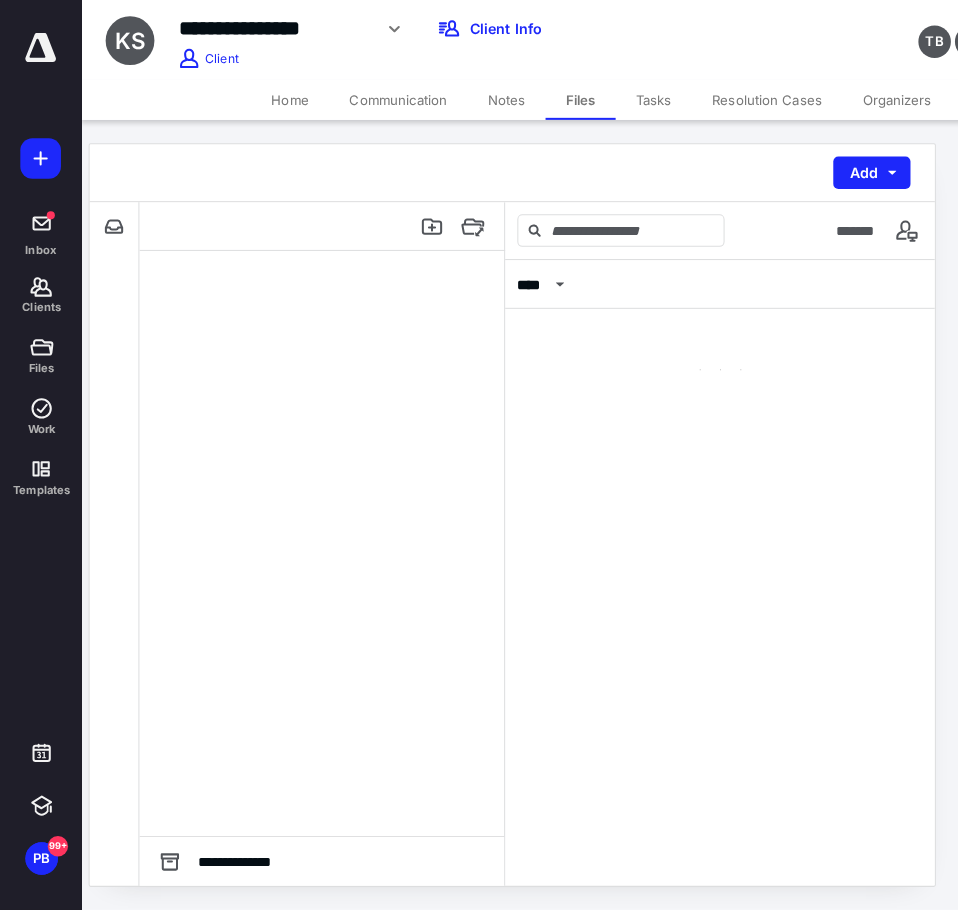 scroll, scrollTop: 0, scrollLeft: 0, axis: both 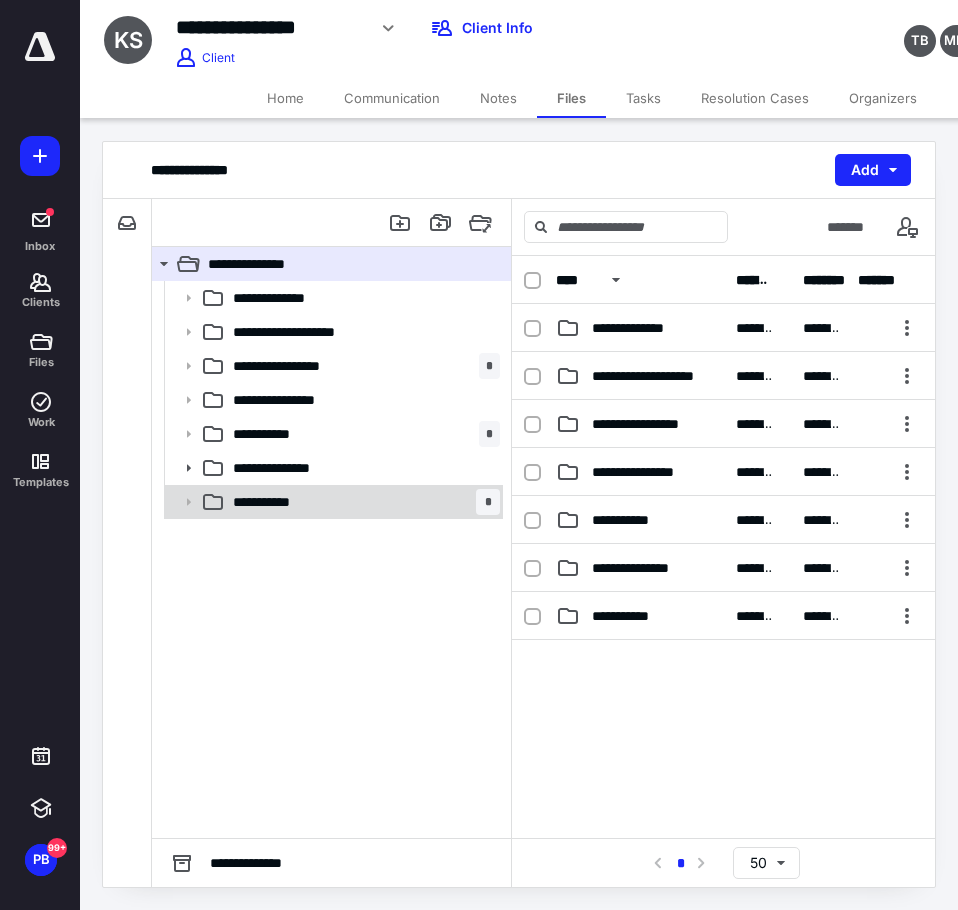 click on "**********" at bounding box center (332, 502) 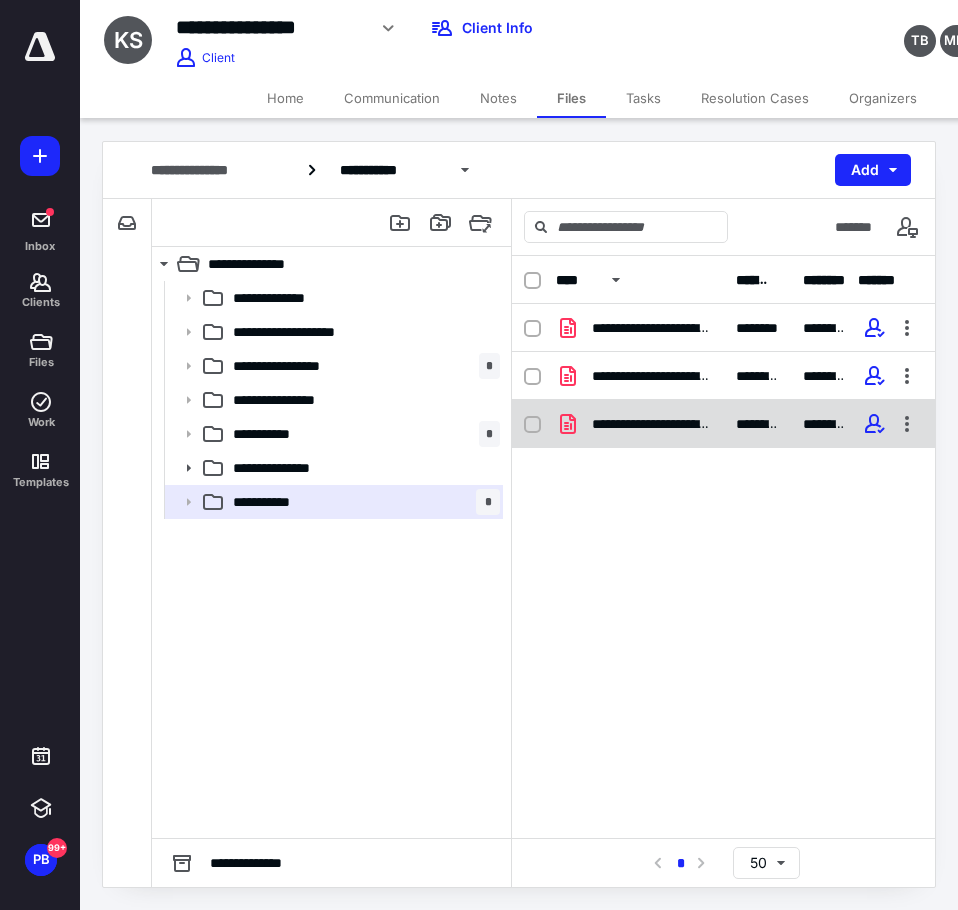 click on "**********" at bounding box center (652, 424) 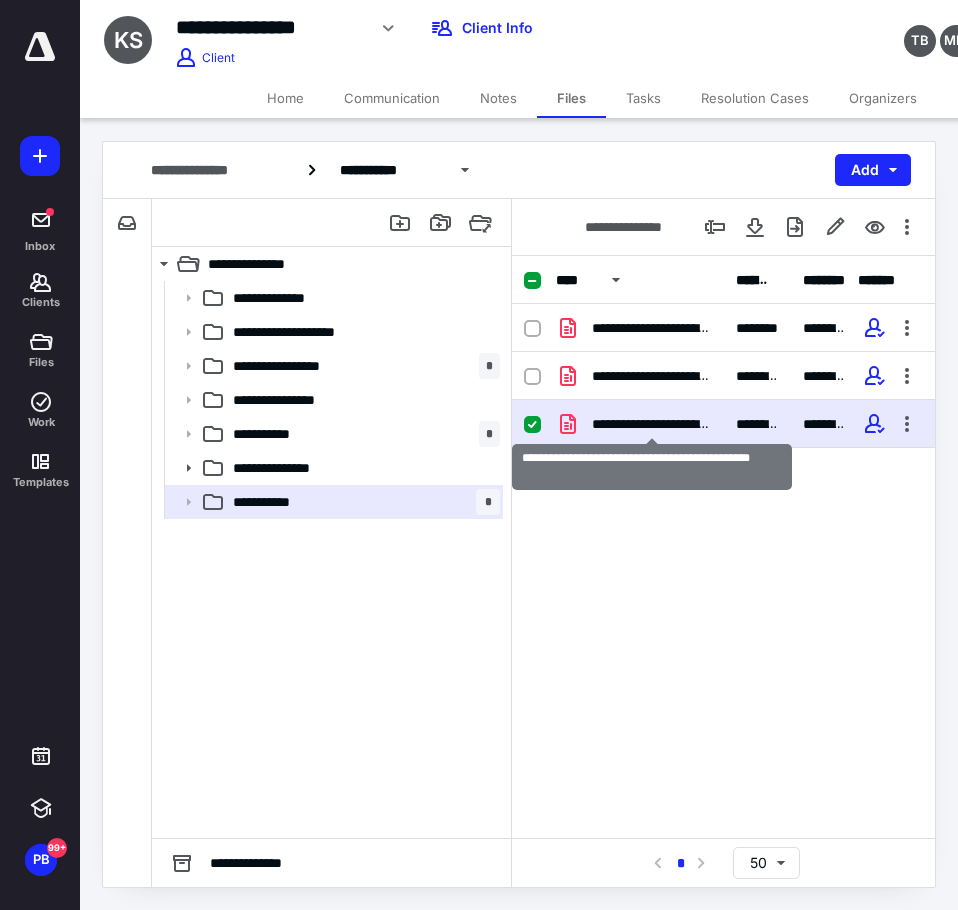 click on "**********" at bounding box center (652, 424) 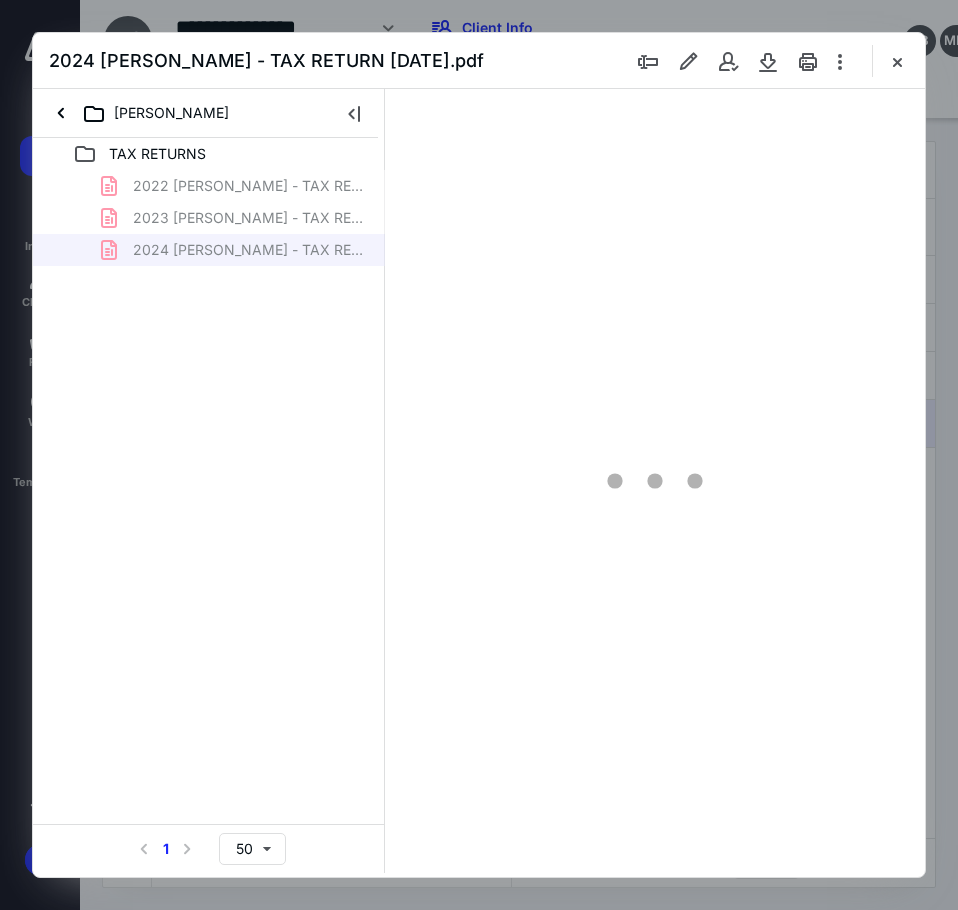 scroll, scrollTop: 0, scrollLeft: 0, axis: both 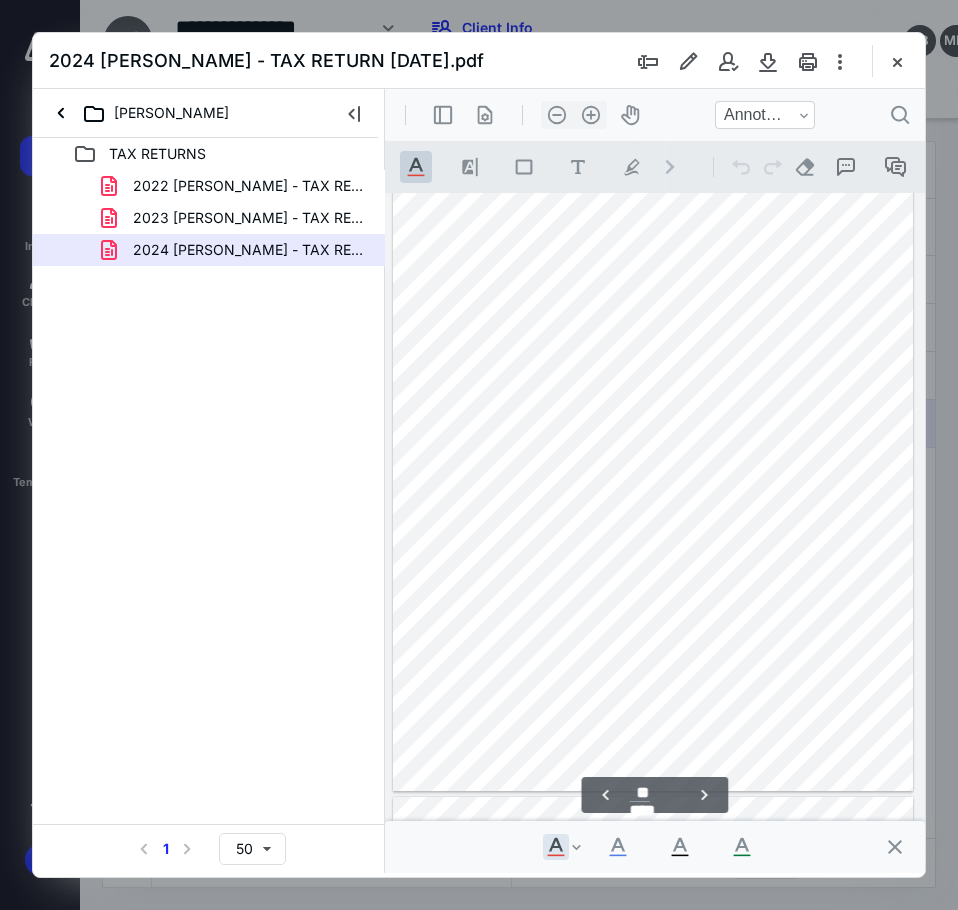 type on "**" 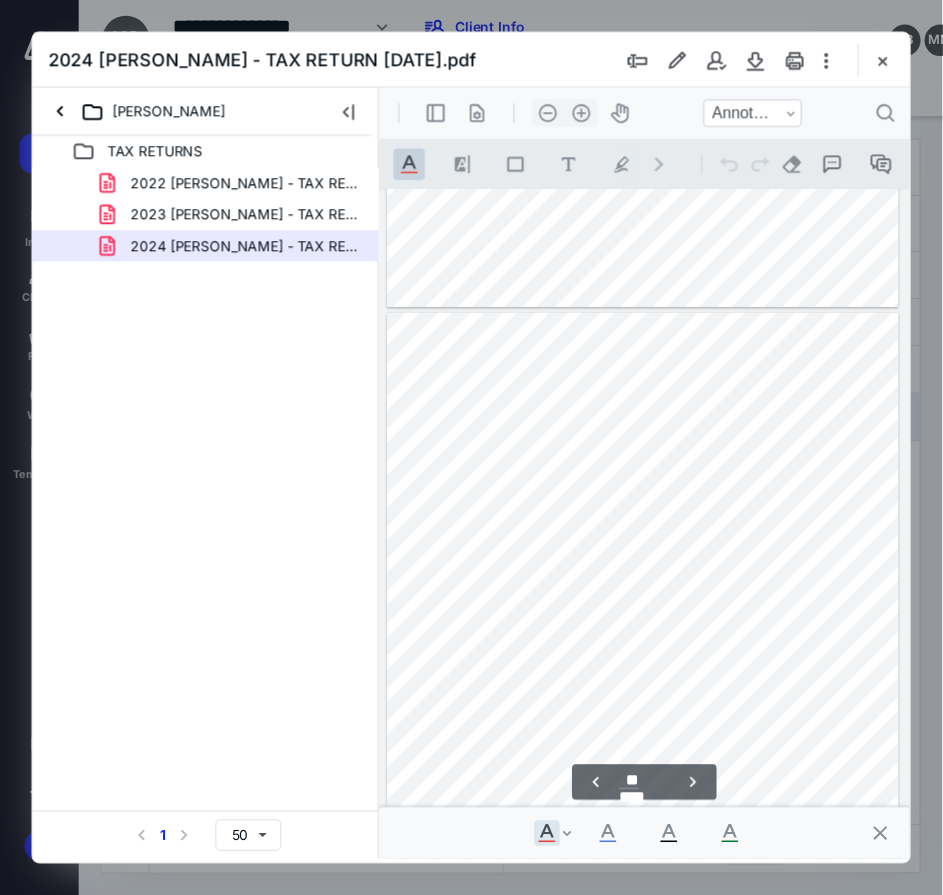 scroll, scrollTop: 21727, scrollLeft: 0, axis: vertical 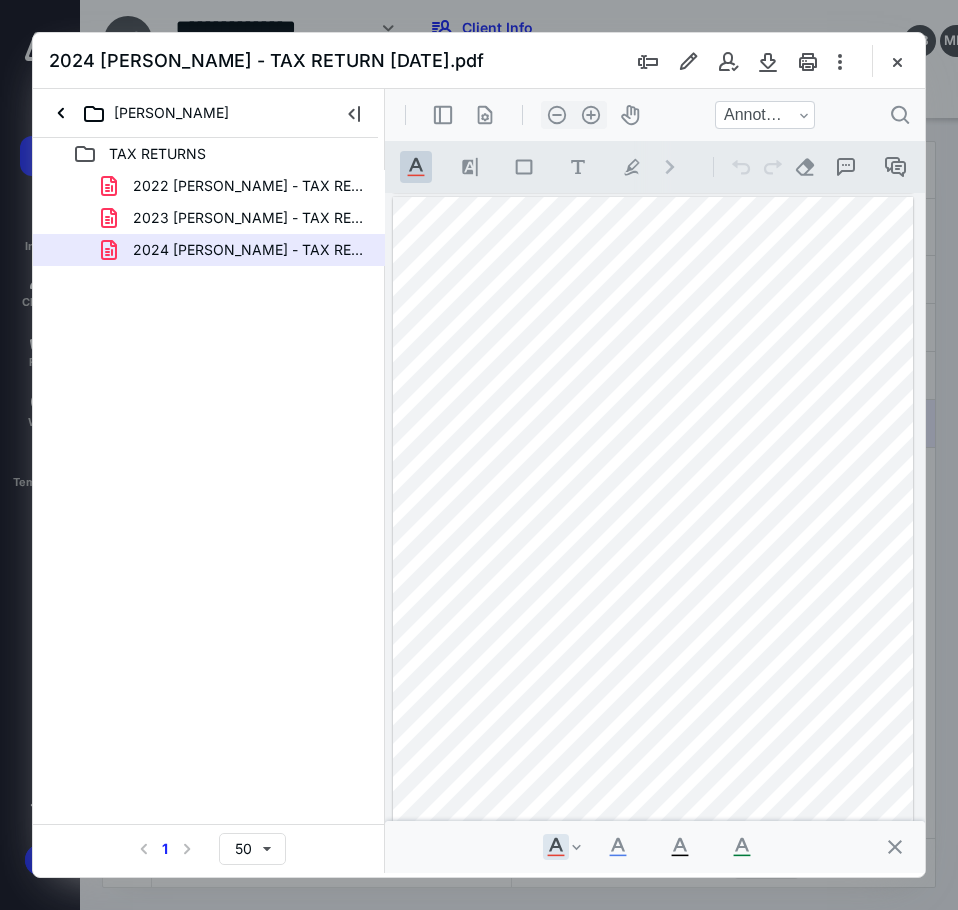 drag, startPoint x: 900, startPoint y: 63, endPoint x: 851, endPoint y: 85, distance: 53.712196 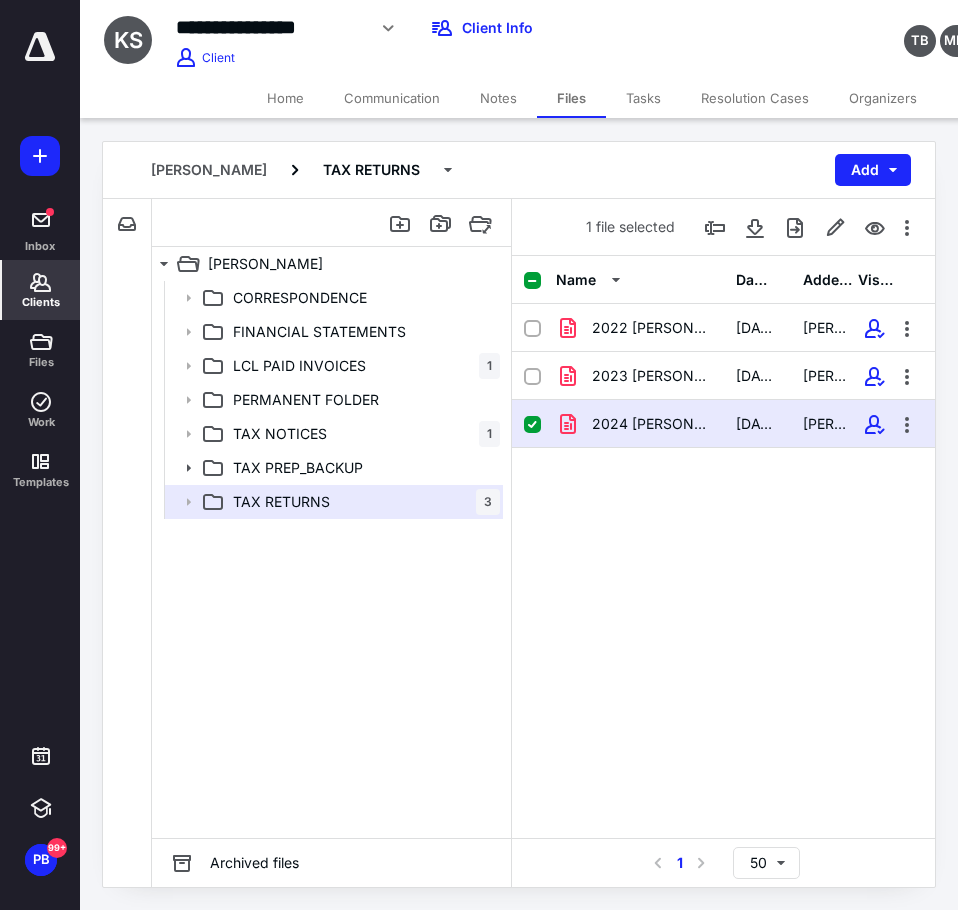 click 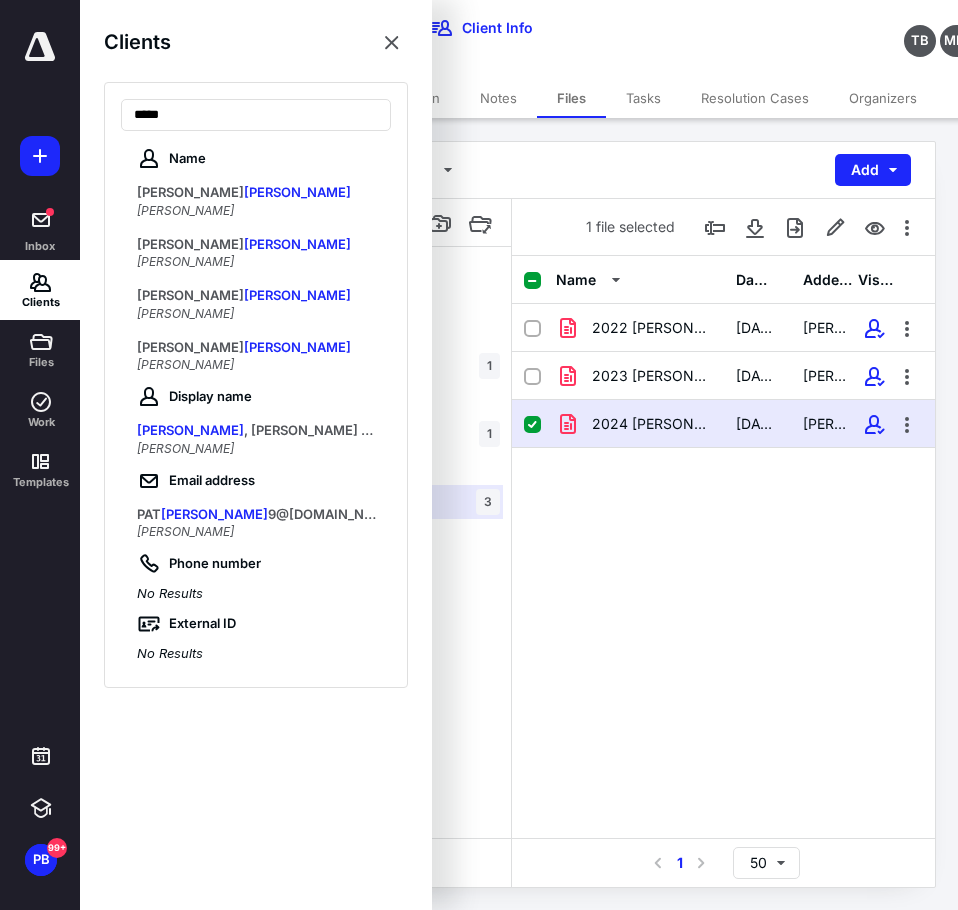 type on "*****" 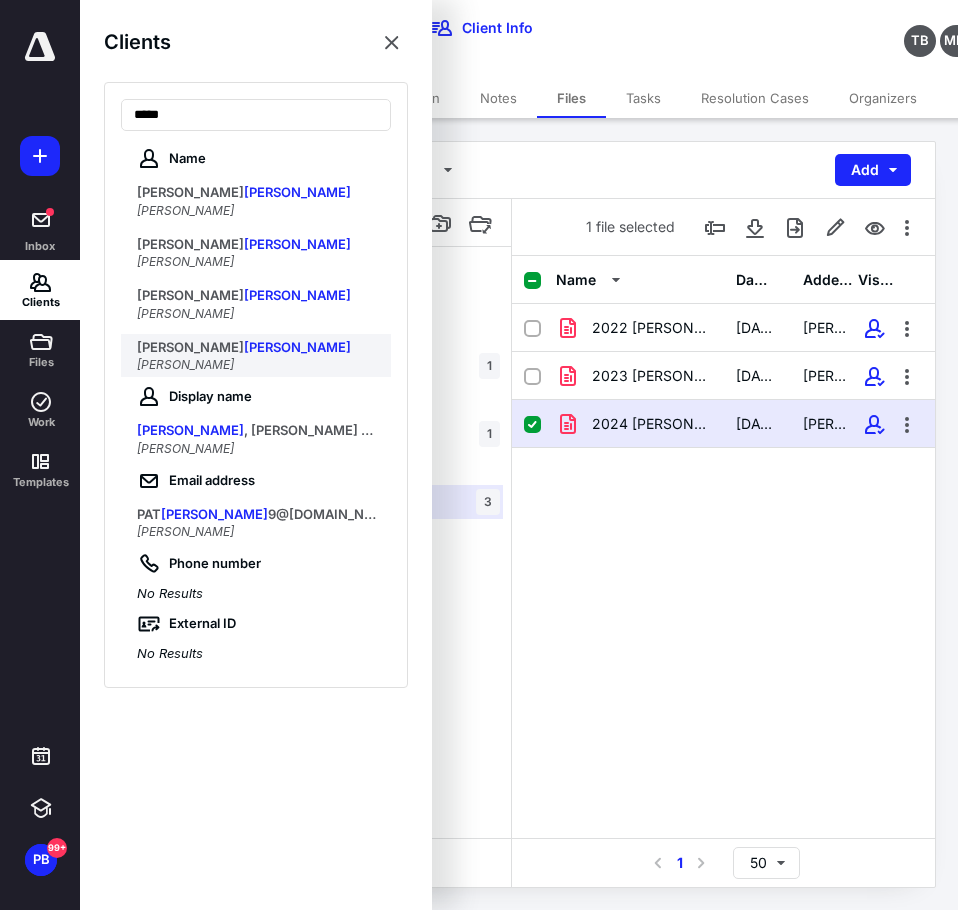 click on "[PERSON_NAME]" at bounding box center [297, 347] 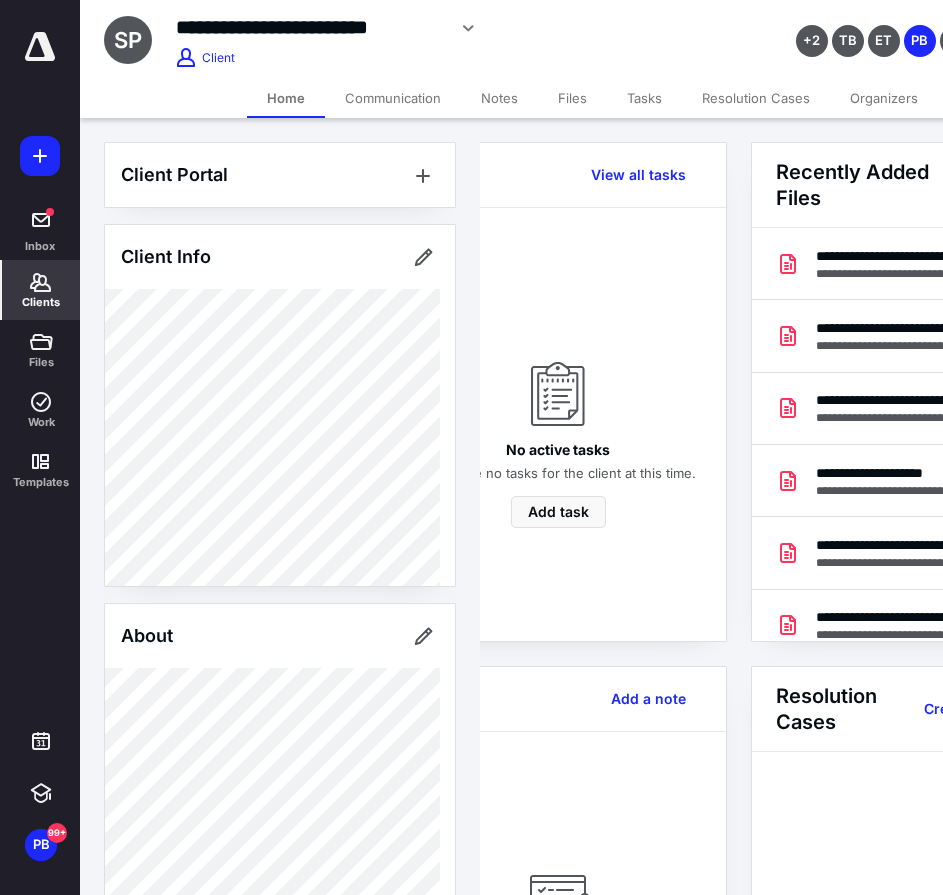 scroll, scrollTop: 0, scrollLeft: 239, axis: horizontal 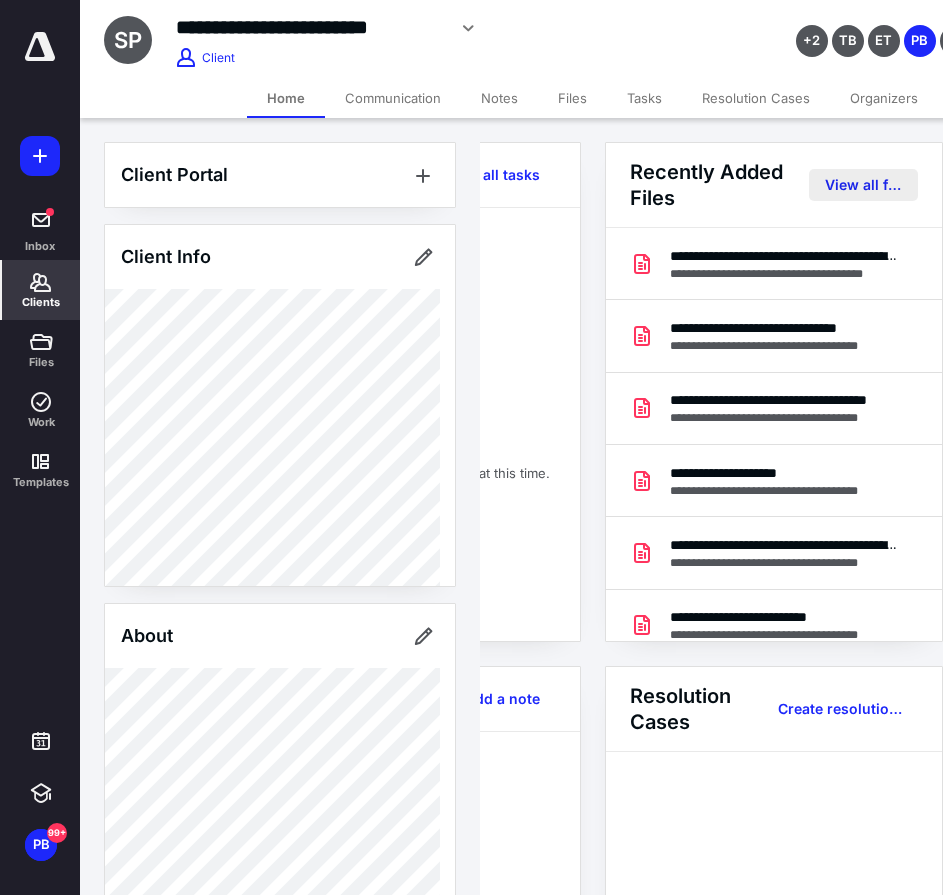 click on "View all files" at bounding box center (863, 185) 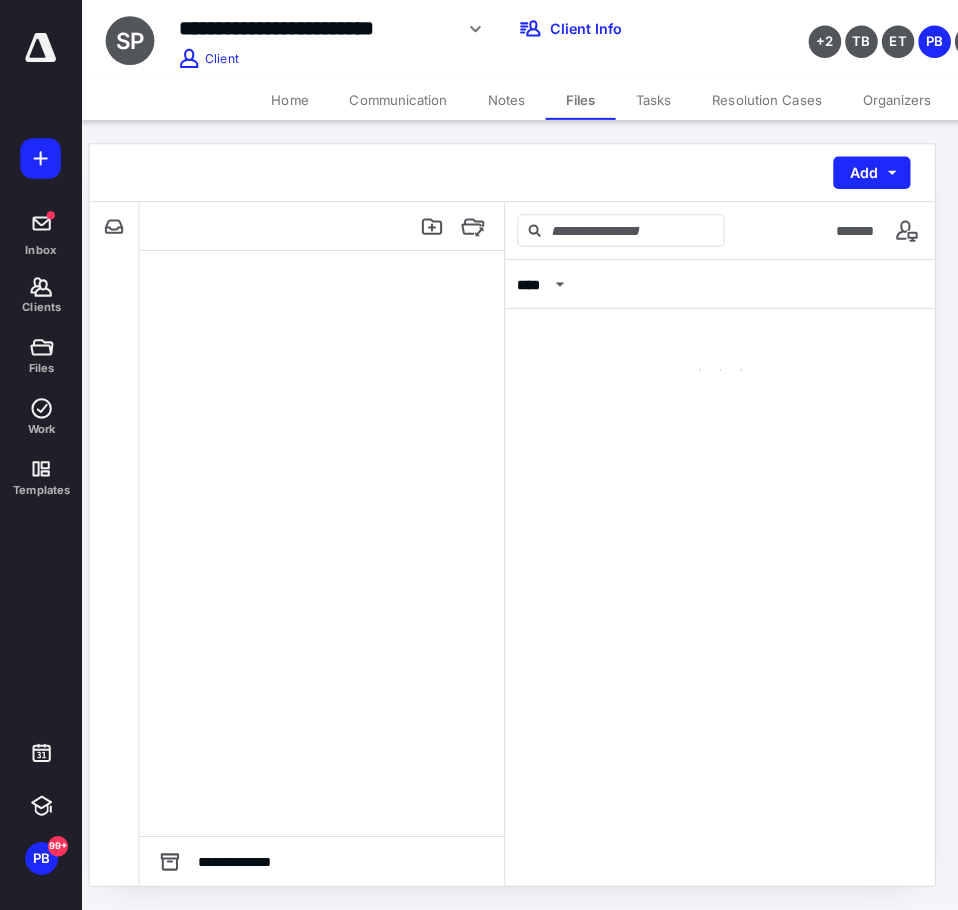 scroll, scrollTop: 0, scrollLeft: 0, axis: both 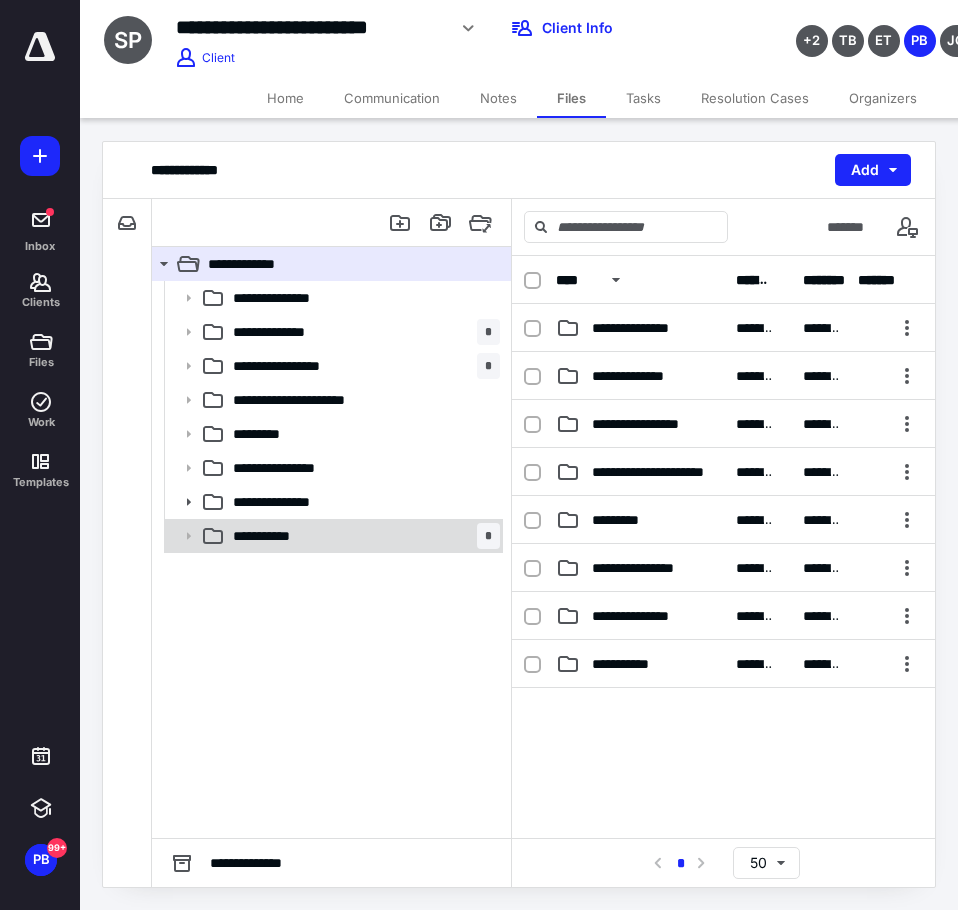 click on "**********" at bounding box center (281, 536) 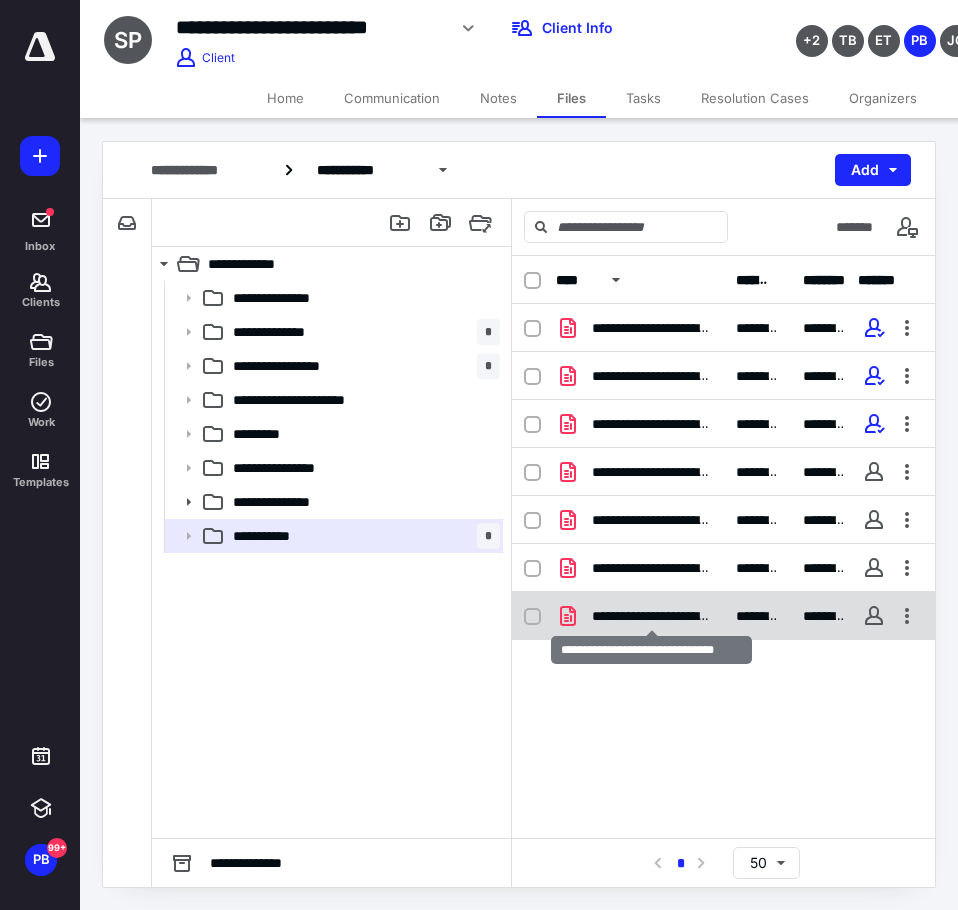 click on "**********" at bounding box center (652, 616) 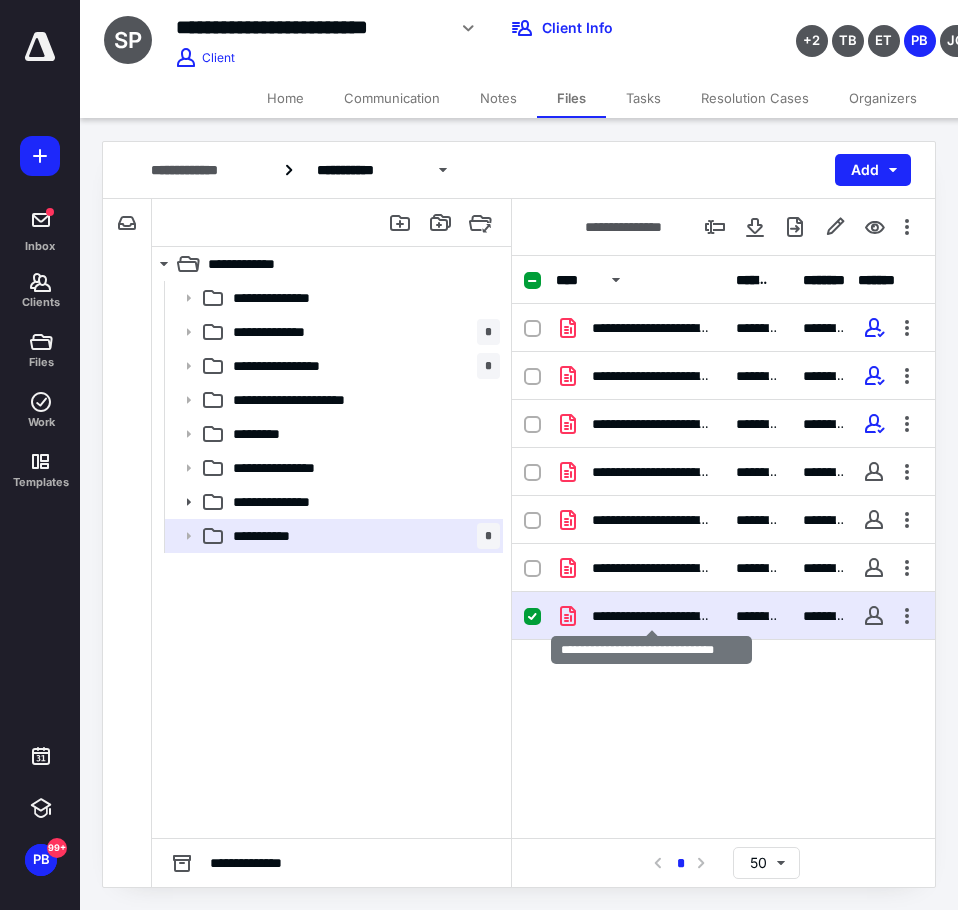 click on "**********" at bounding box center (652, 616) 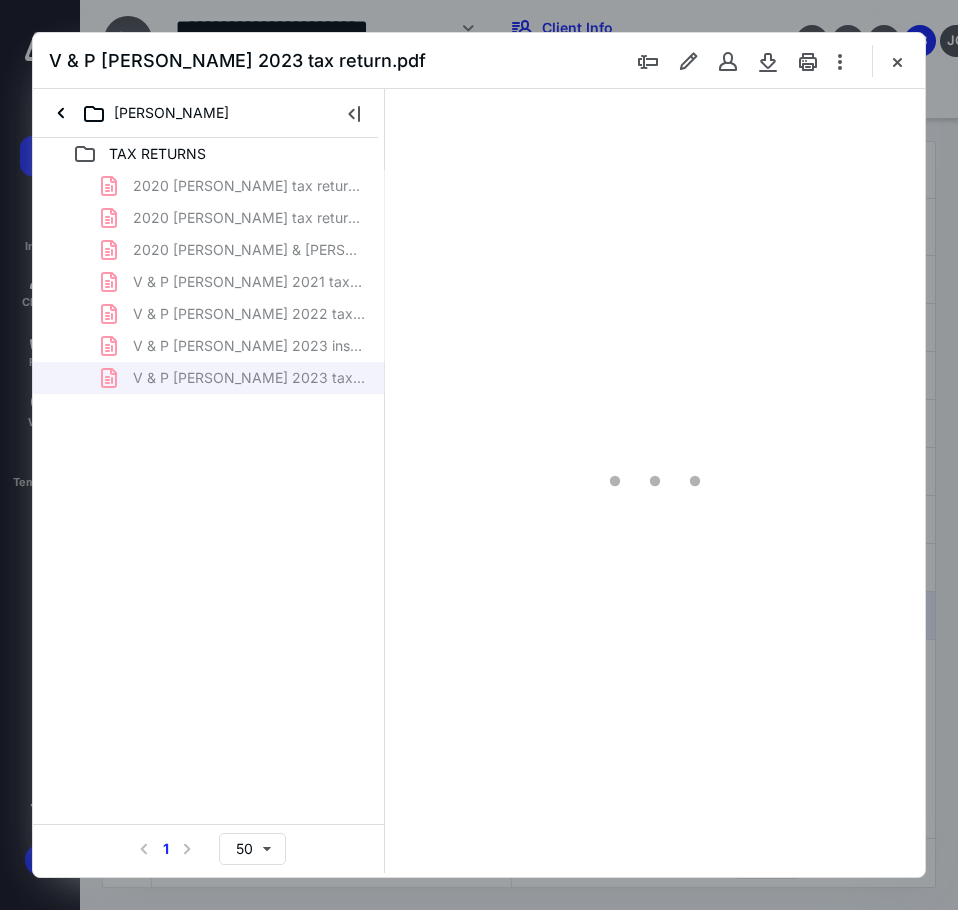 scroll, scrollTop: 0, scrollLeft: 0, axis: both 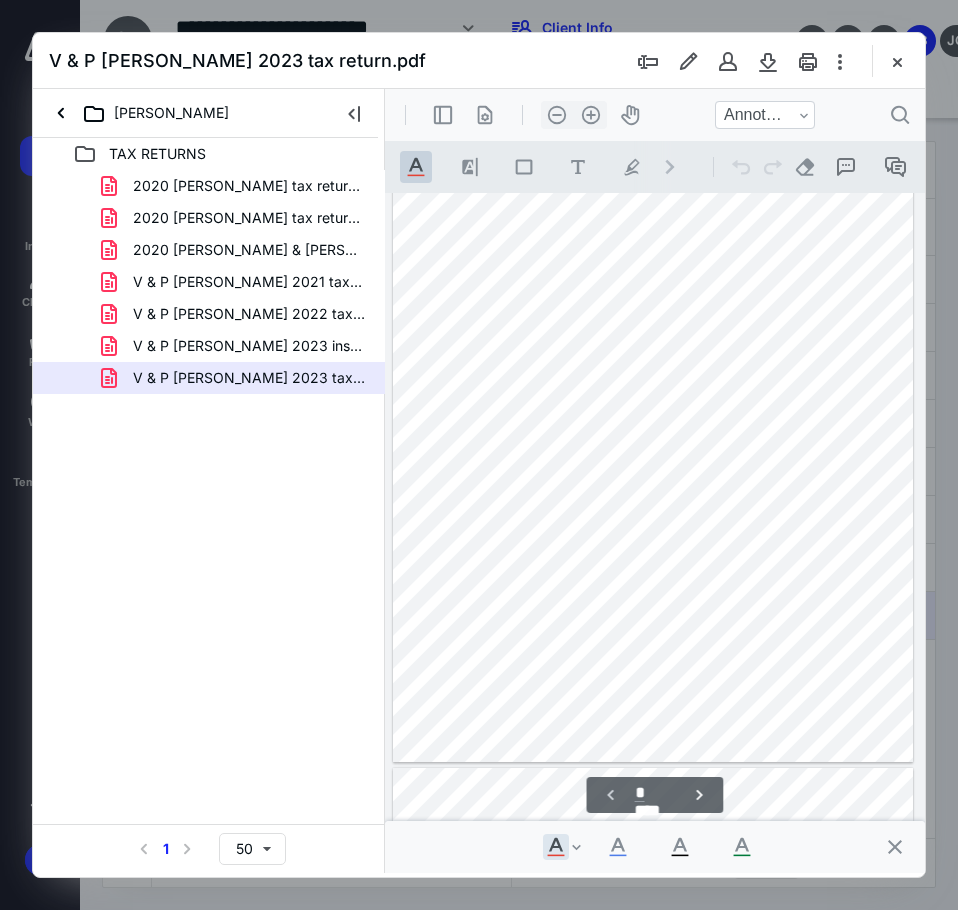 click on "TAX RETURNS 2020 [PERSON_NAME] tax return.pdf 2020 [PERSON_NAME] tax return.pdf 2020 [PERSON_NAME] & [PERSON_NAME] TR.pdf V & P [PERSON_NAME] 2021 tax return.pdf V & P [PERSON_NAME] 2022 tax return.pdf V & P [PERSON_NAME] 2023 instruction letter.pdf V & P [PERSON_NAME] 2023 tax return.pdf Select a page number for more results 1 50" at bounding box center (209, 505) 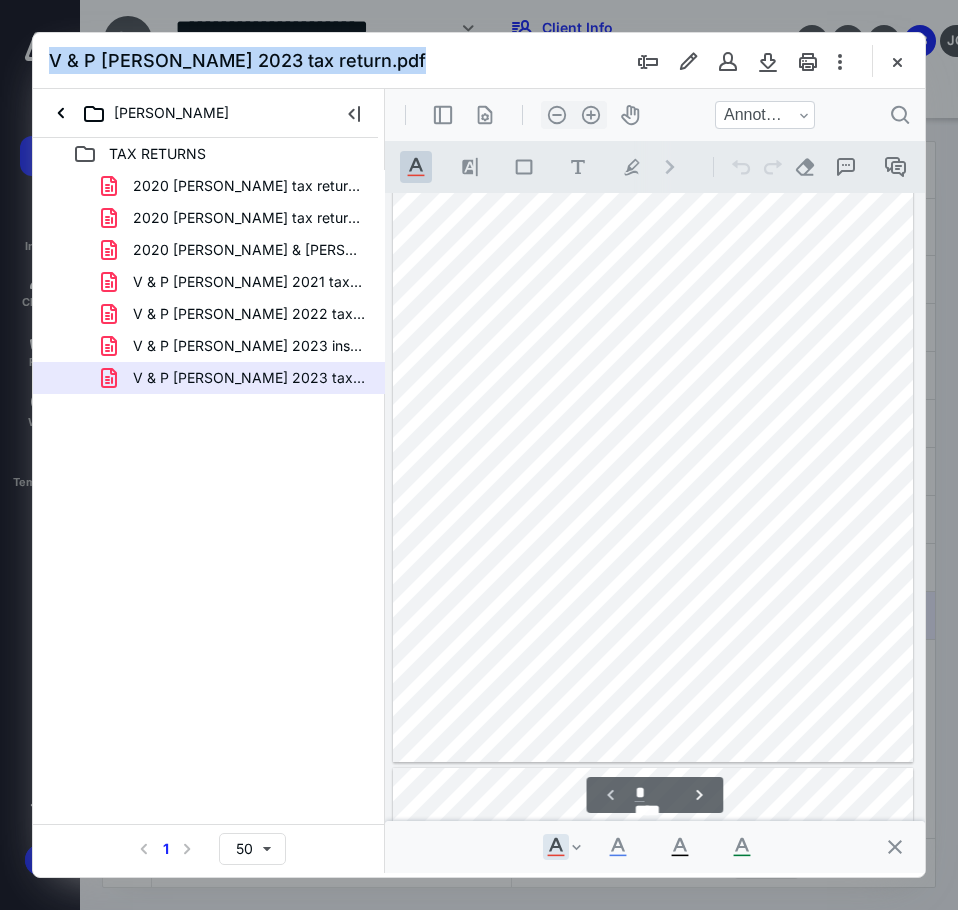 click on "V & P [PERSON_NAME] 2023 tax return.pdf [PERSON_NAME] TAX RETURNS 2020 [PERSON_NAME] tax return.pdf 2020 [PERSON_NAME] tax return.pdf 2020 [PERSON_NAME] & [PERSON_NAME] TR.pdf V & P [PERSON_NAME] 2021 tax return.pdf V & P [PERSON_NAME] 2022 tax return.pdf V & P [PERSON_NAME] 2023 instruction letter.pdf V & P [PERSON_NAME] 2023 tax return.pdf Select a page number for more results 1 50" at bounding box center [479, 455] 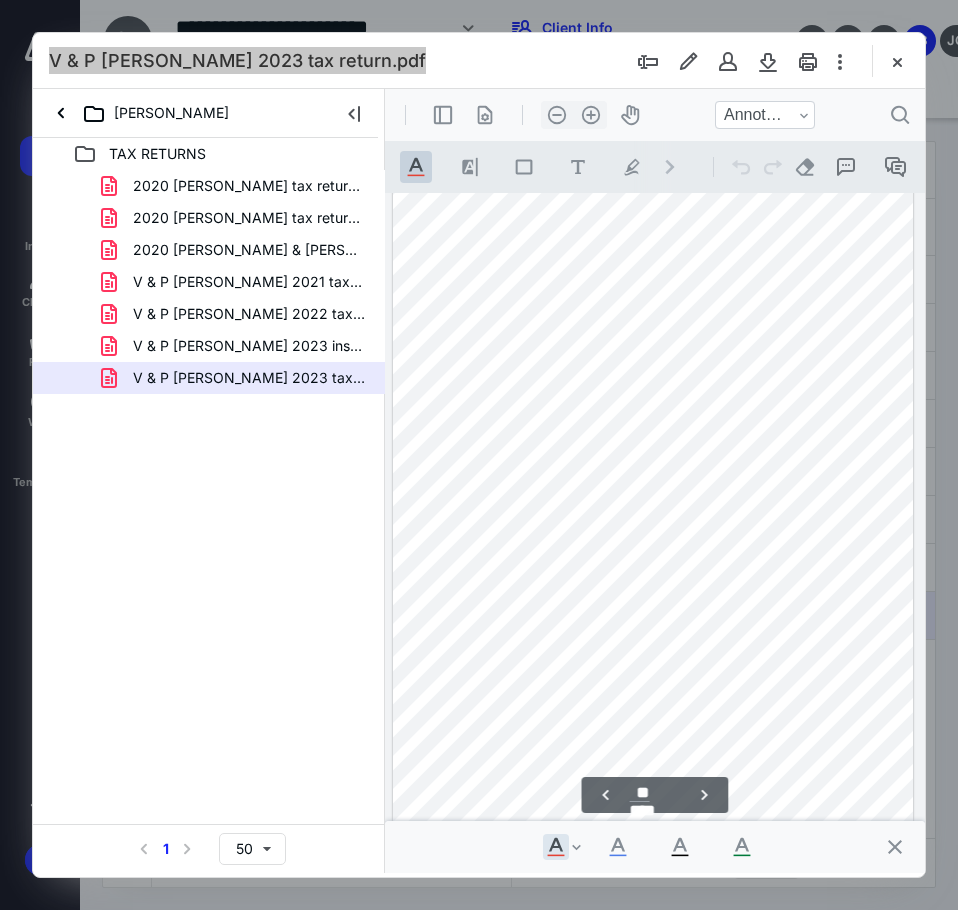 scroll, scrollTop: 23507, scrollLeft: 0, axis: vertical 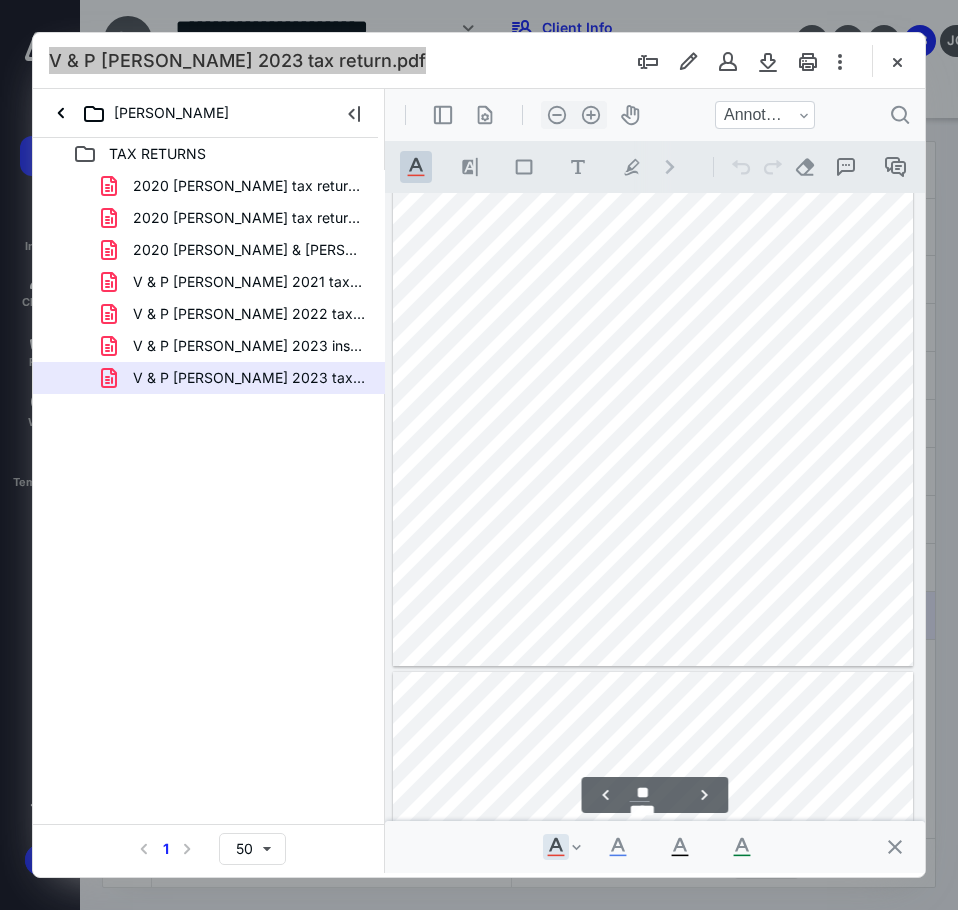 type on "**" 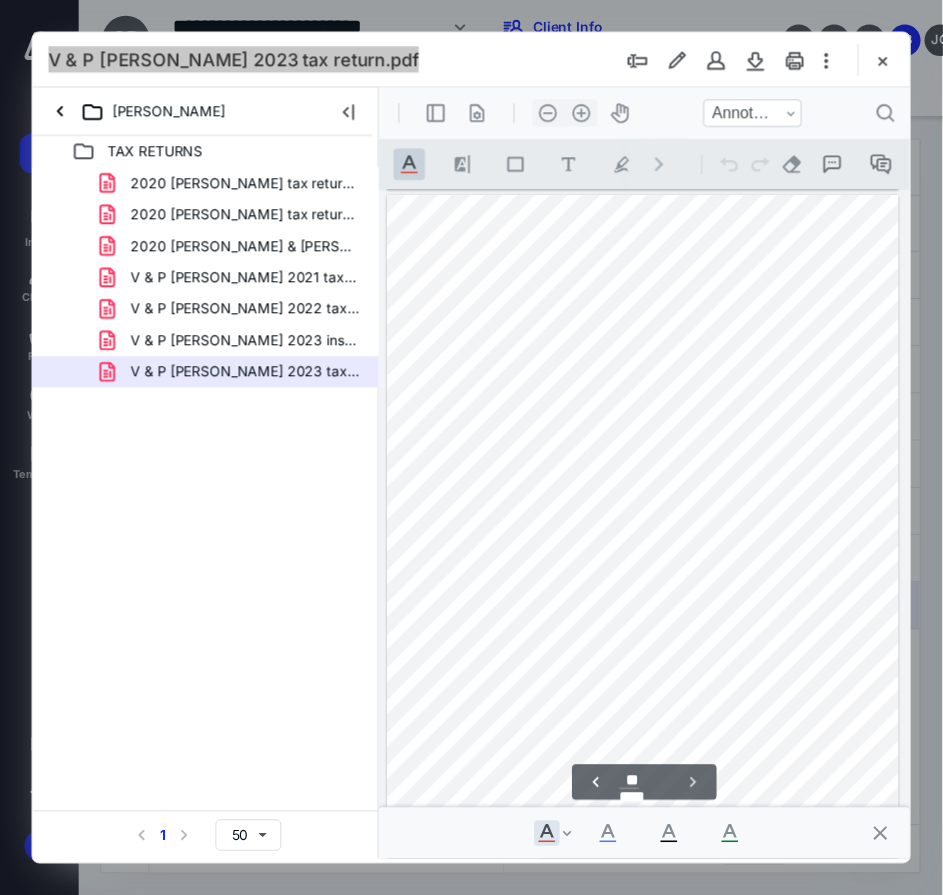 scroll, scrollTop: 25122, scrollLeft: 0, axis: vertical 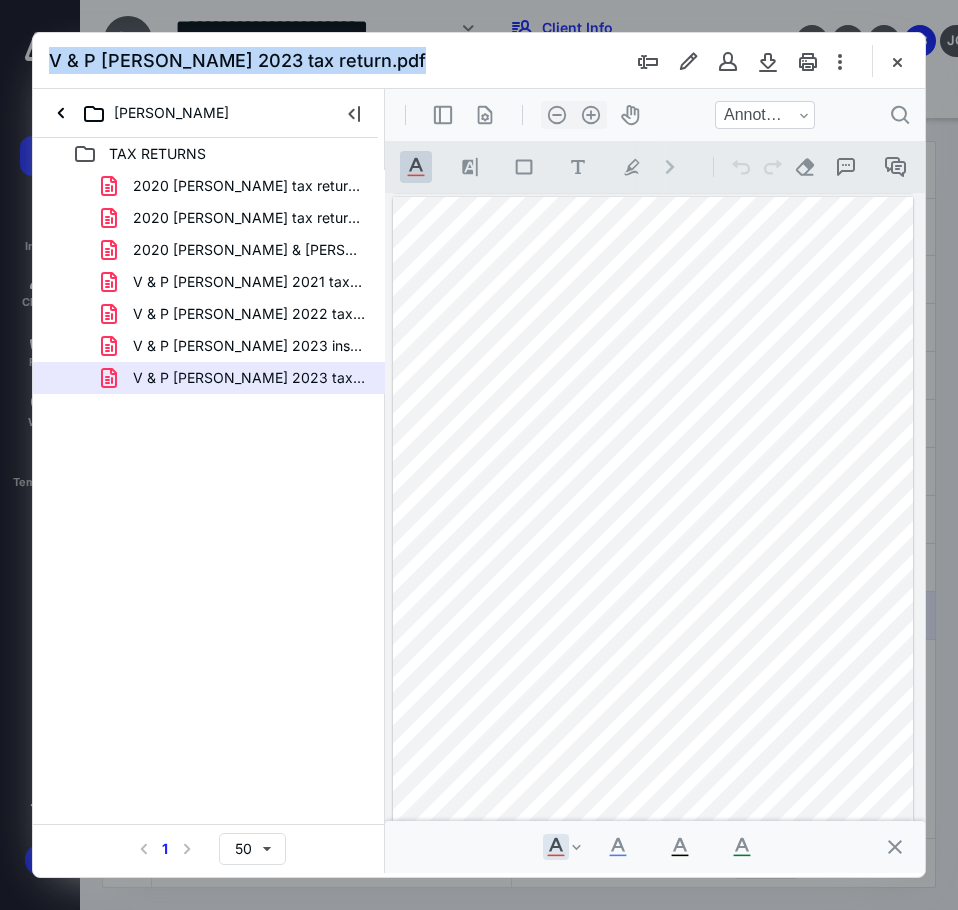 click at bounding box center [897, 61] 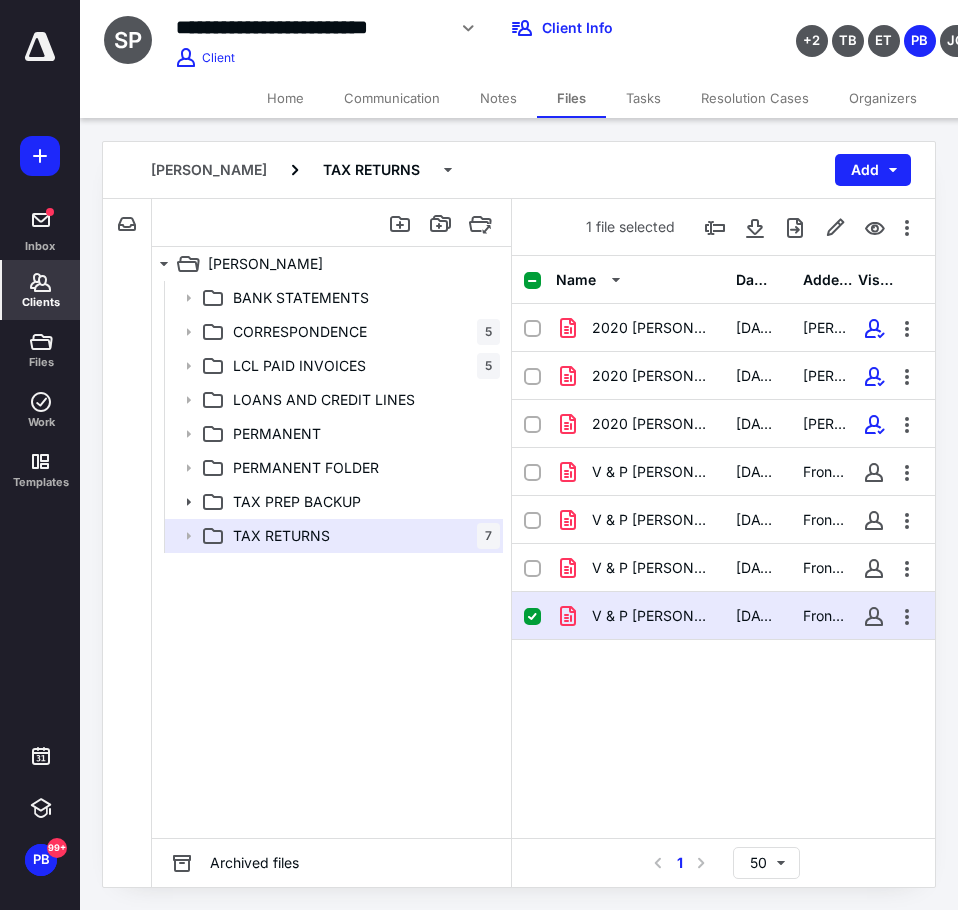 click 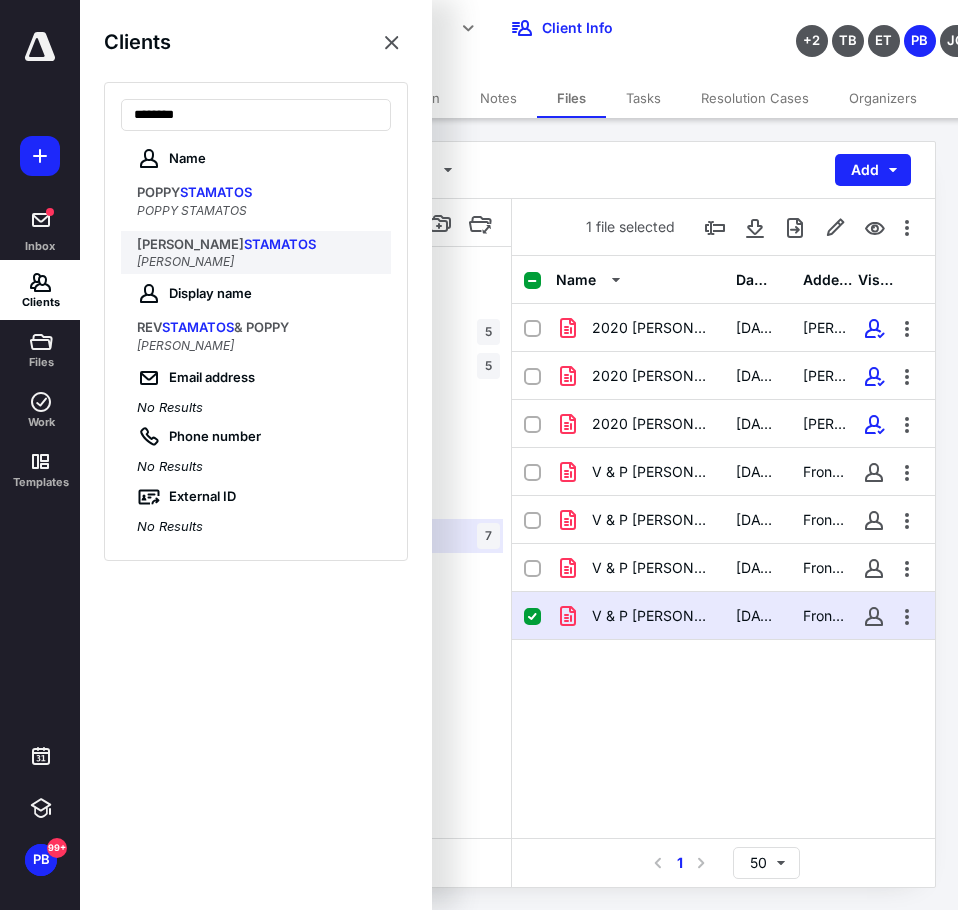 type on "********" 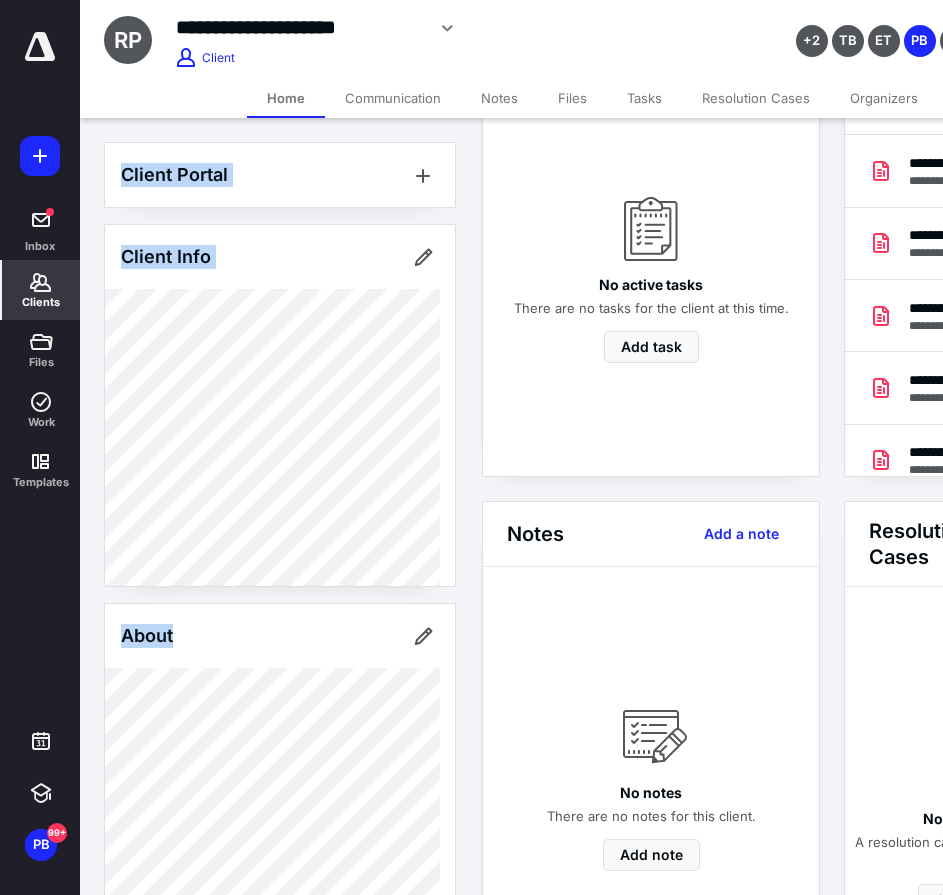drag, startPoint x: 451, startPoint y: 894, endPoint x: 501, endPoint y: 895, distance: 50.01 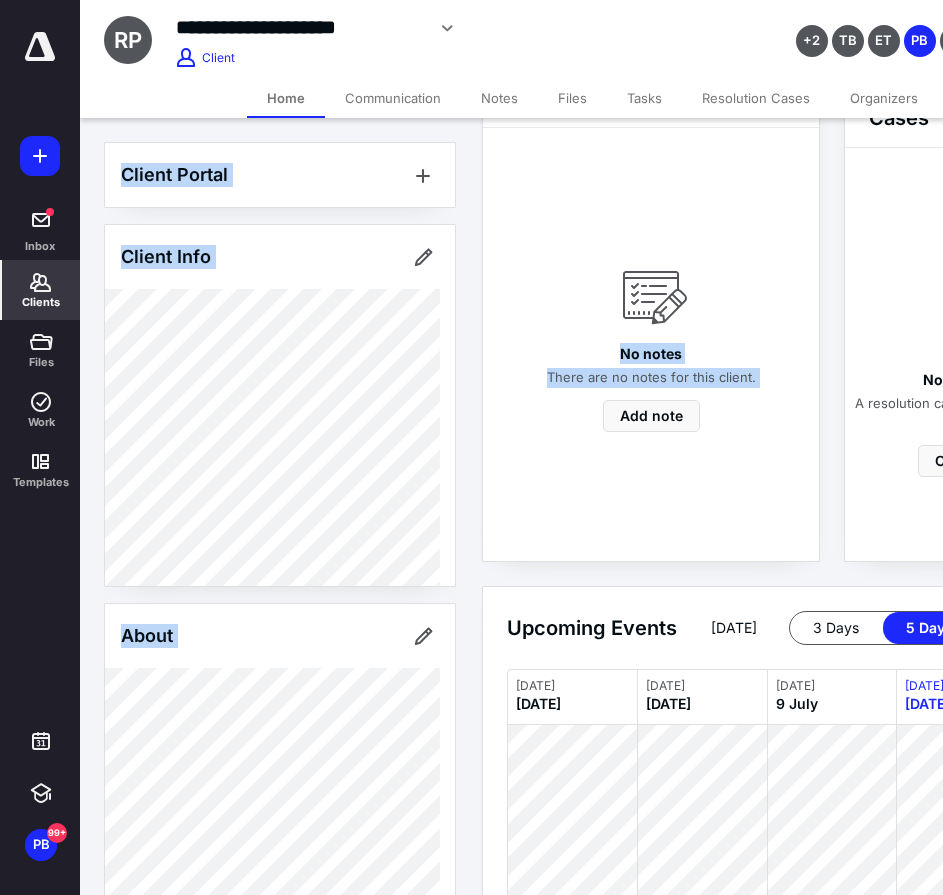 drag, startPoint x: 512, startPoint y: 888, endPoint x: 676, endPoint y: 905, distance: 164.87874 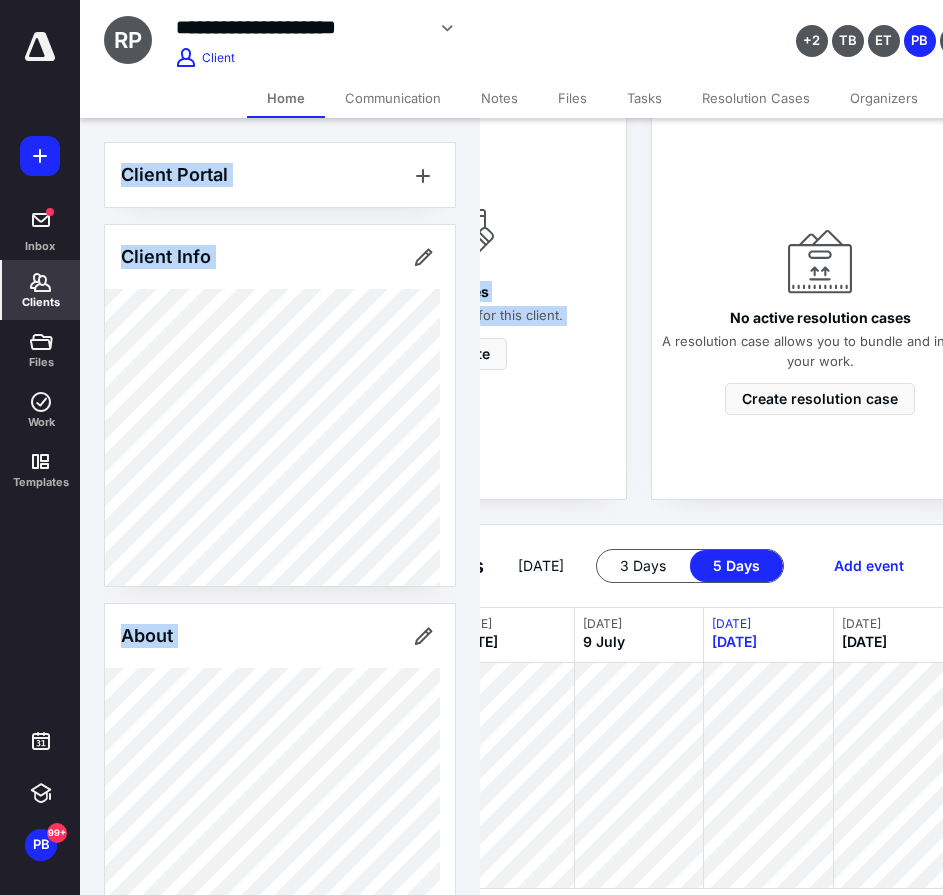 scroll, scrollTop: 666, scrollLeft: 200, axis: both 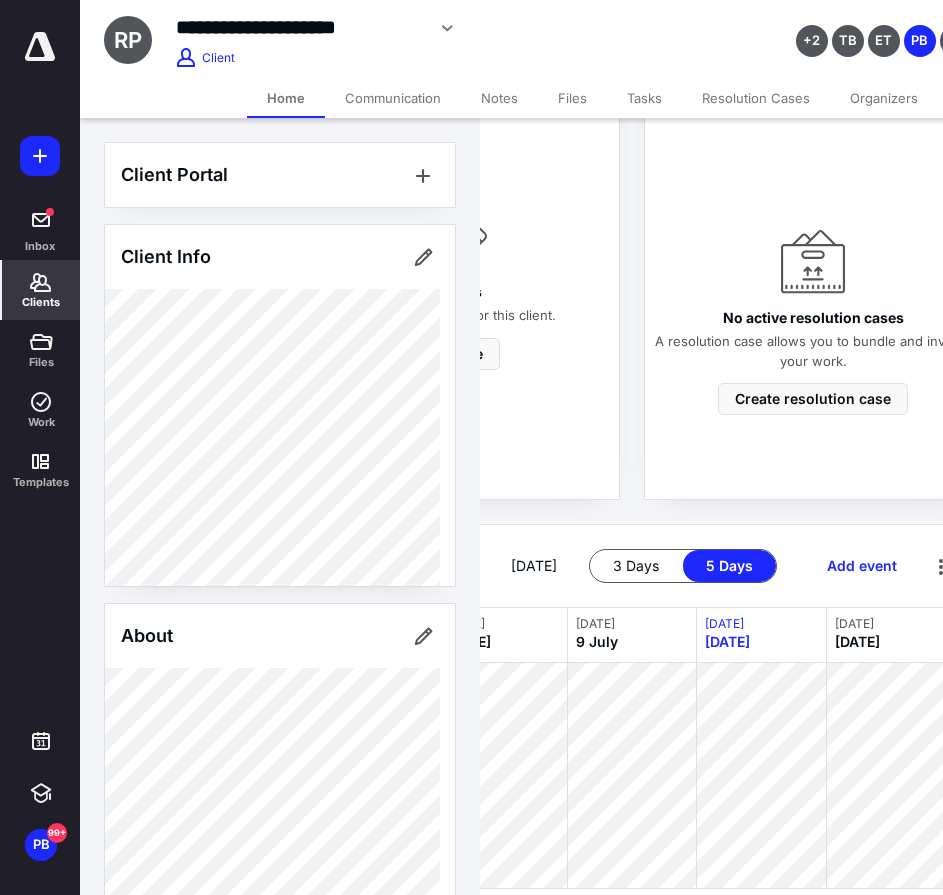 click on "Upcoming Events [DATE] 3 Days 5 Days Add event" at bounding box center (632, 566) 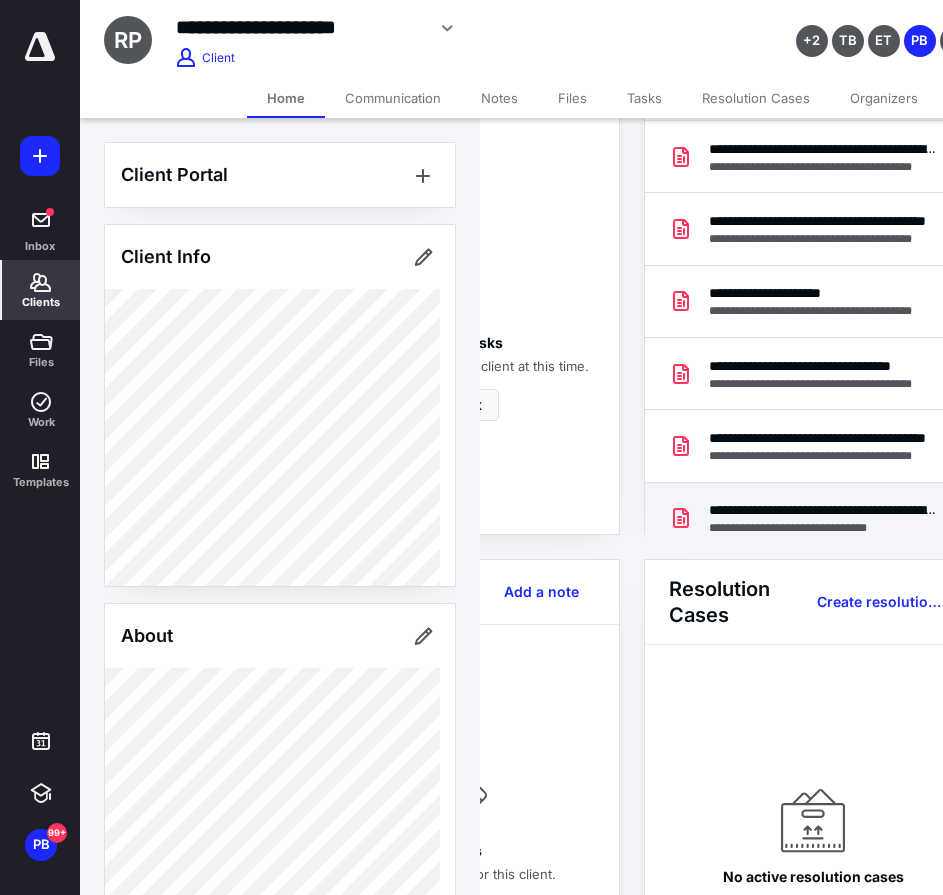 scroll, scrollTop: 0, scrollLeft: 200, axis: horizontal 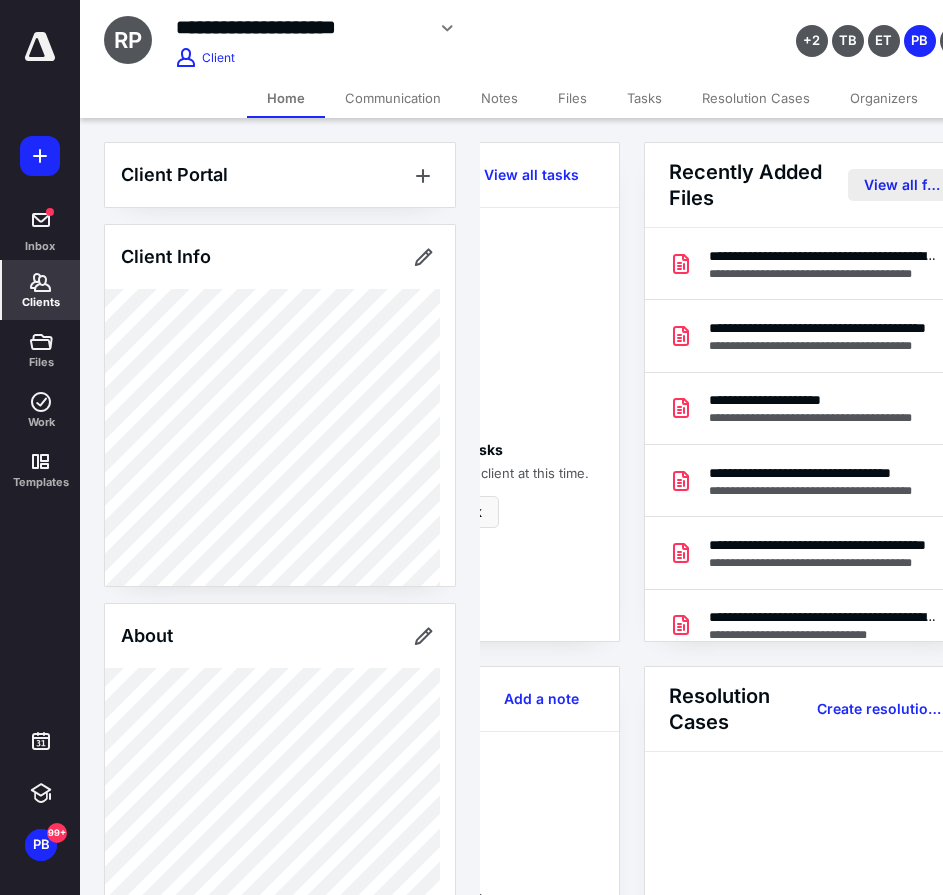 click on "View all files" at bounding box center [902, 185] 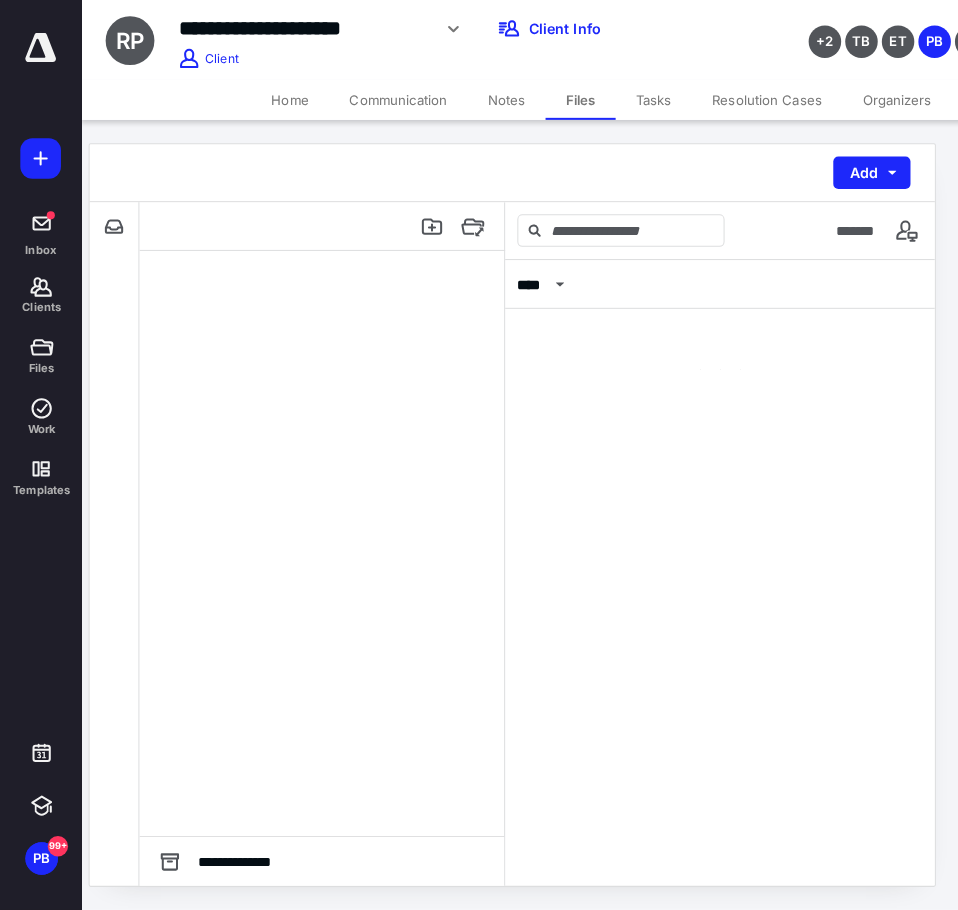 scroll, scrollTop: 0, scrollLeft: 0, axis: both 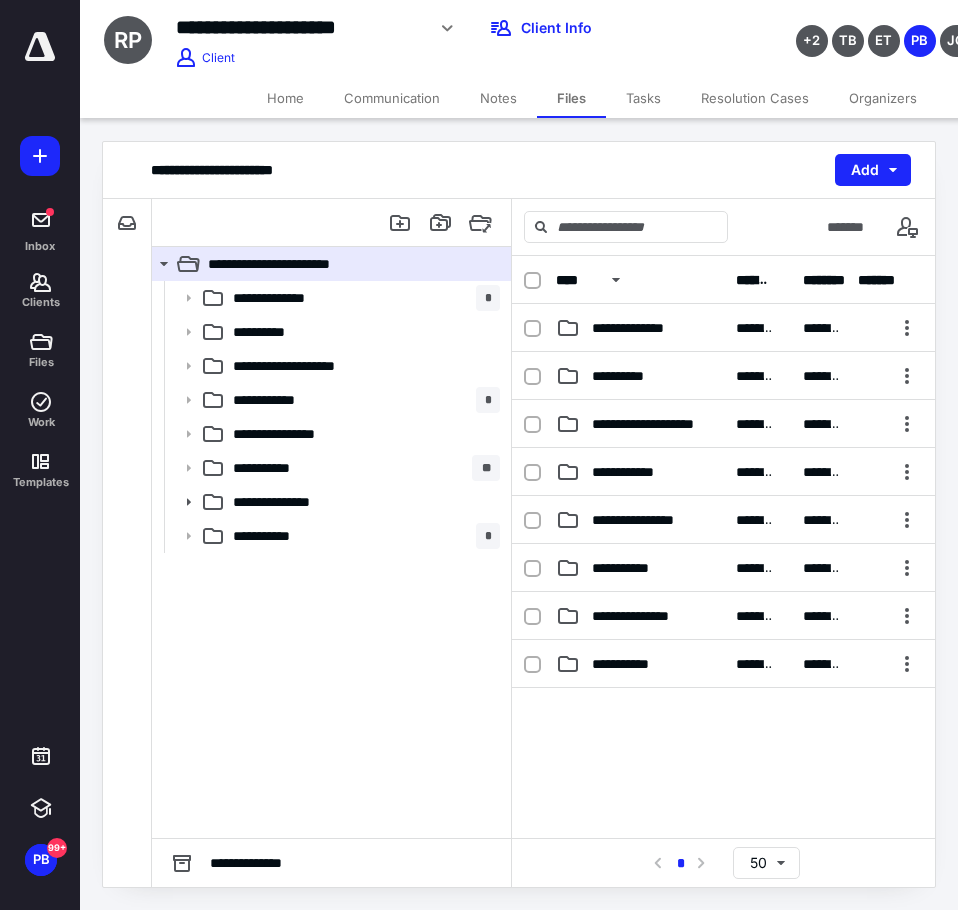click on "**********" at bounding box center [331, 559] 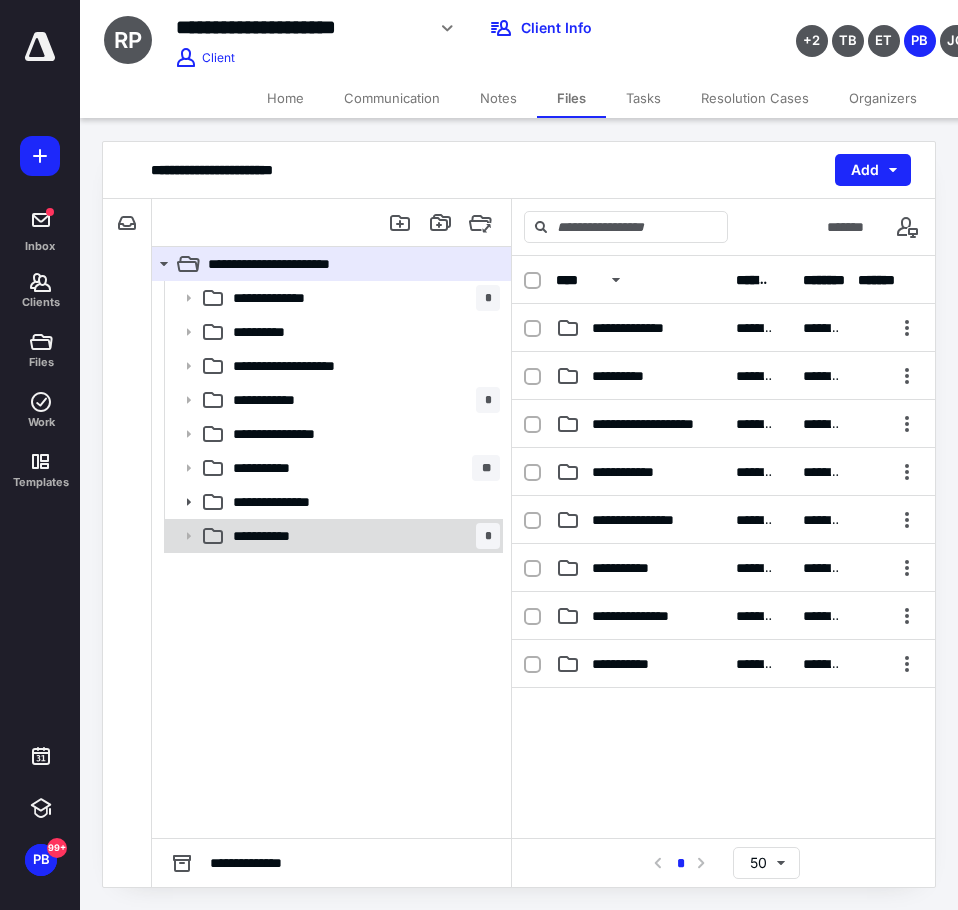 click on "**********" at bounding box center [281, 536] 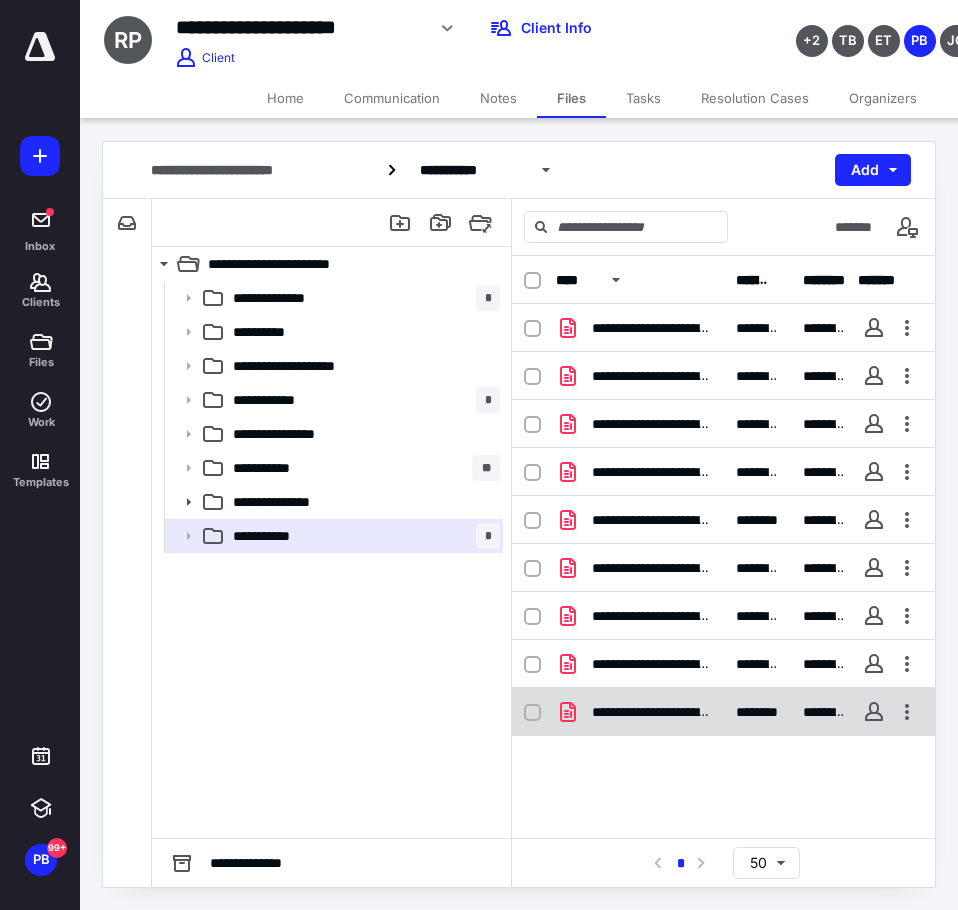 click on "**********" at bounding box center [640, 712] 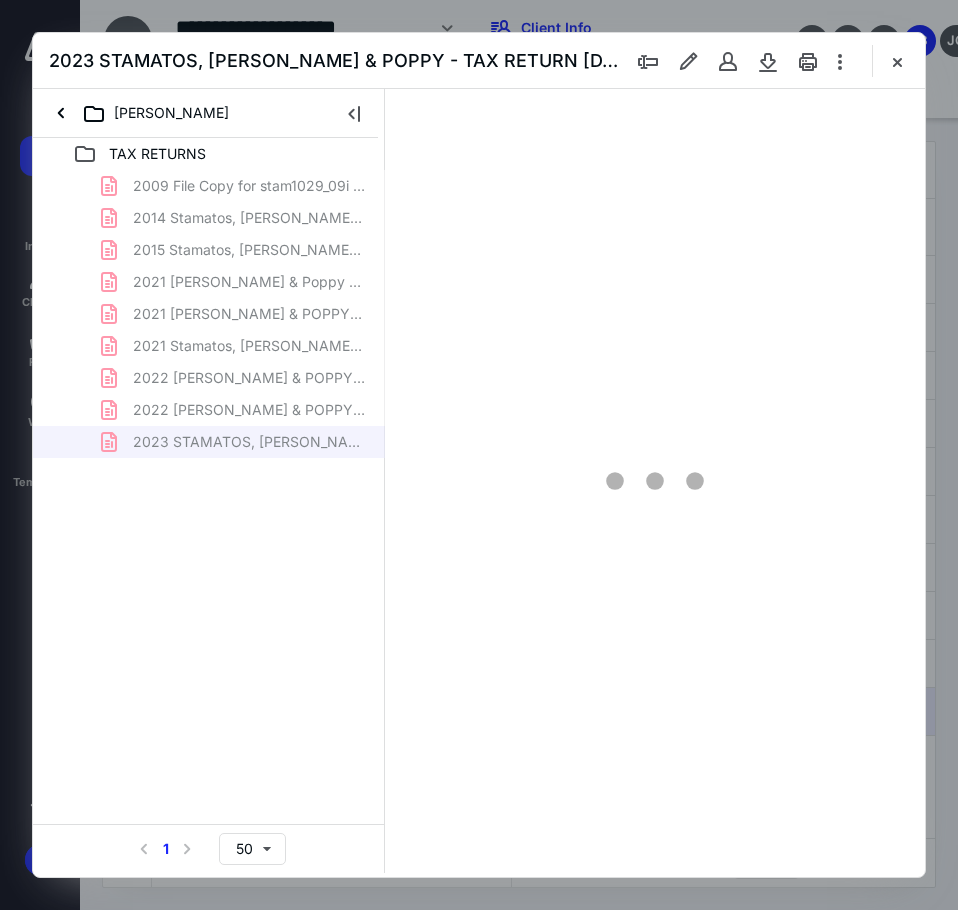 scroll, scrollTop: 0, scrollLeft: 0, axis: both 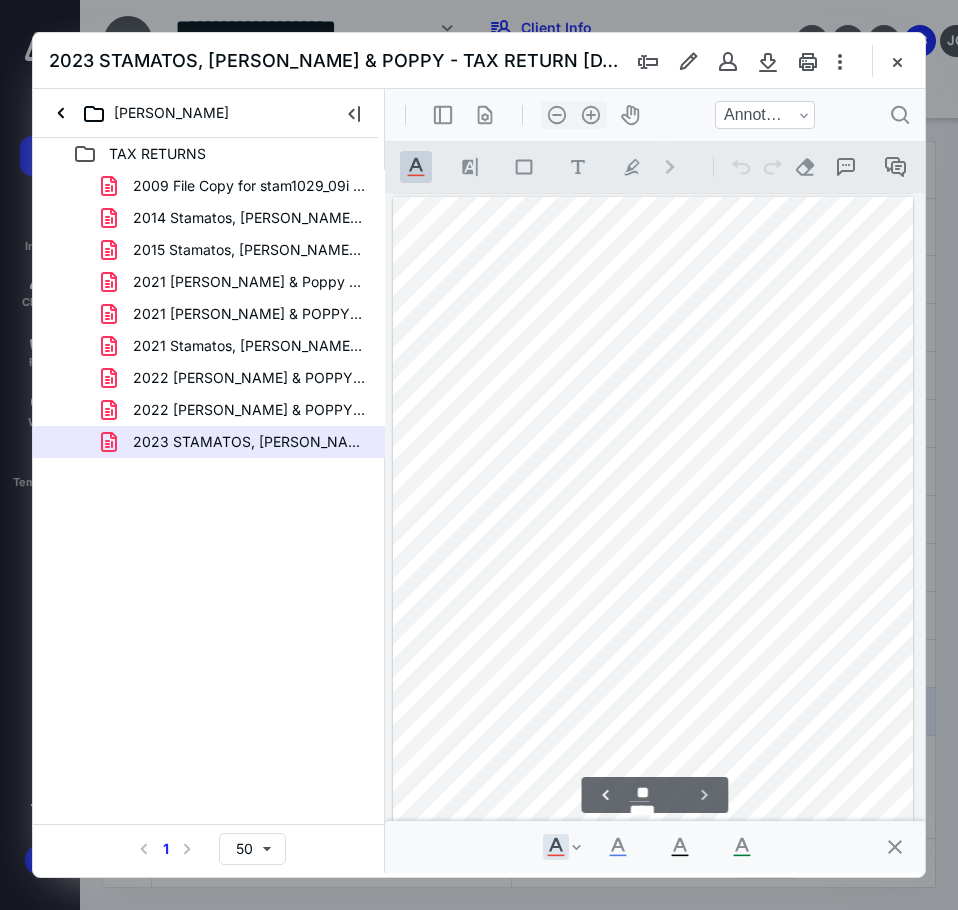 drag, startPoint x: 915, startPoint y: 672, endPoint x: 1151, endPoint y: 971, distance: 380.91602 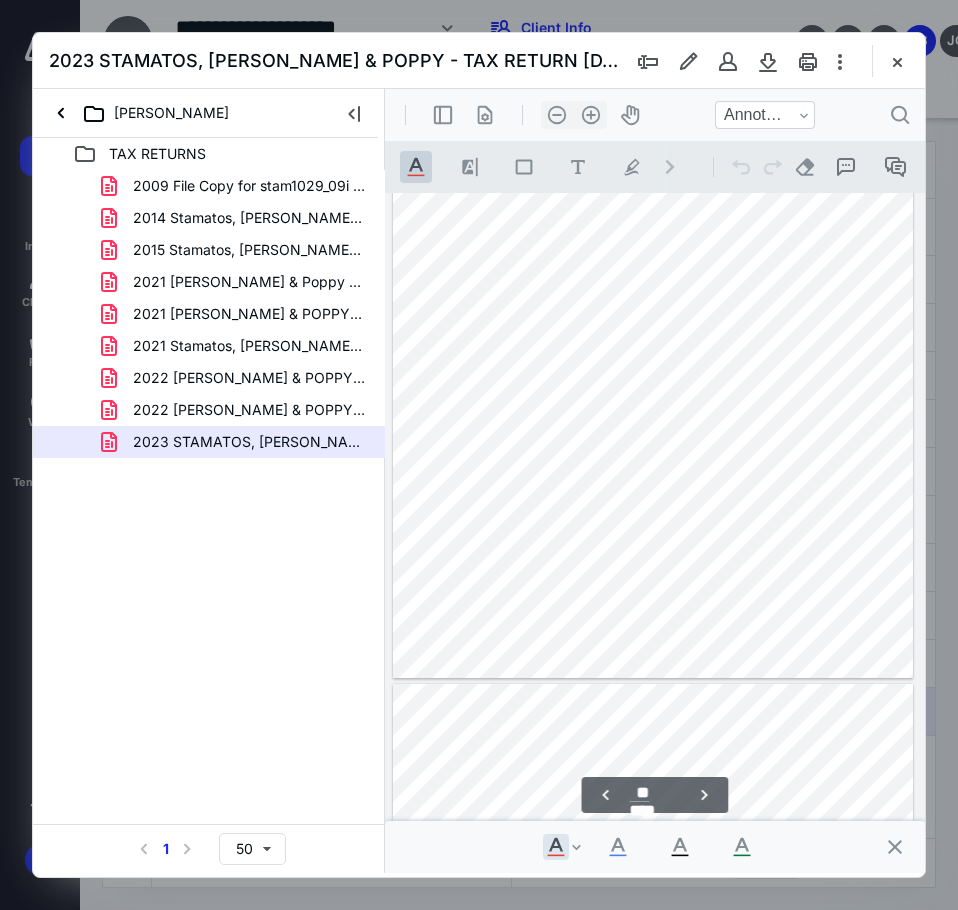 scroll, scrollTop: 47029, scrollLeft: 0, axis: vertical 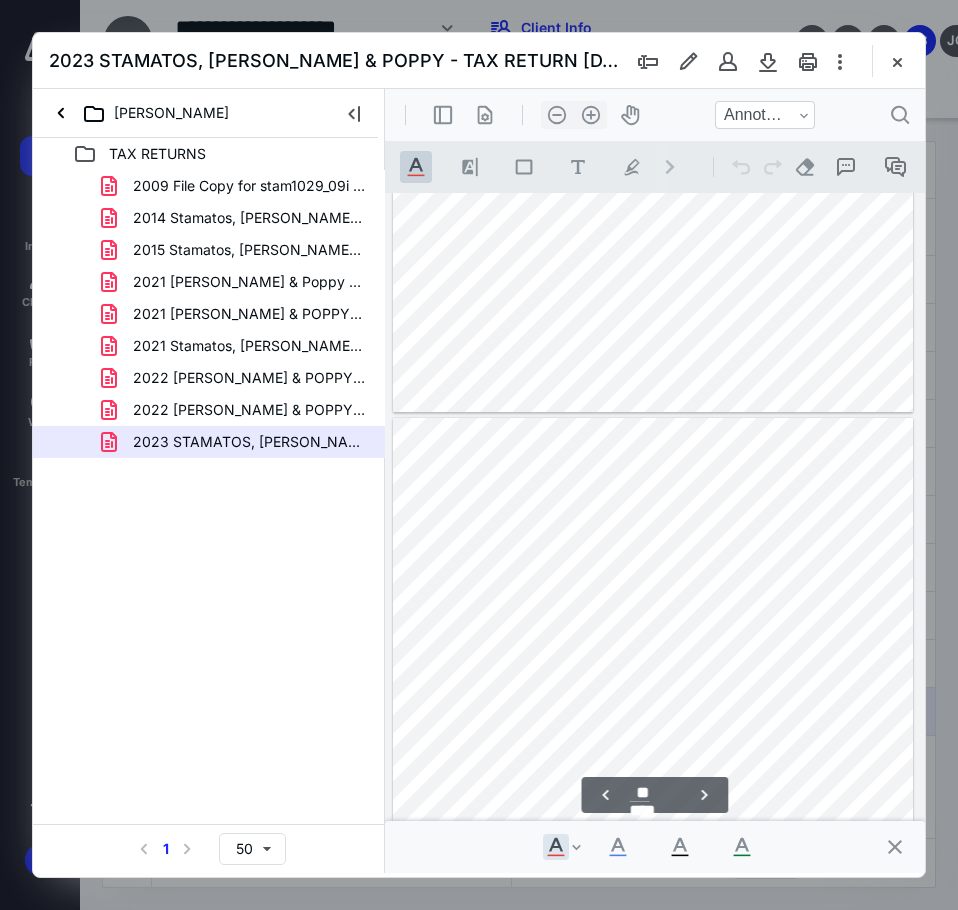 type on "**" 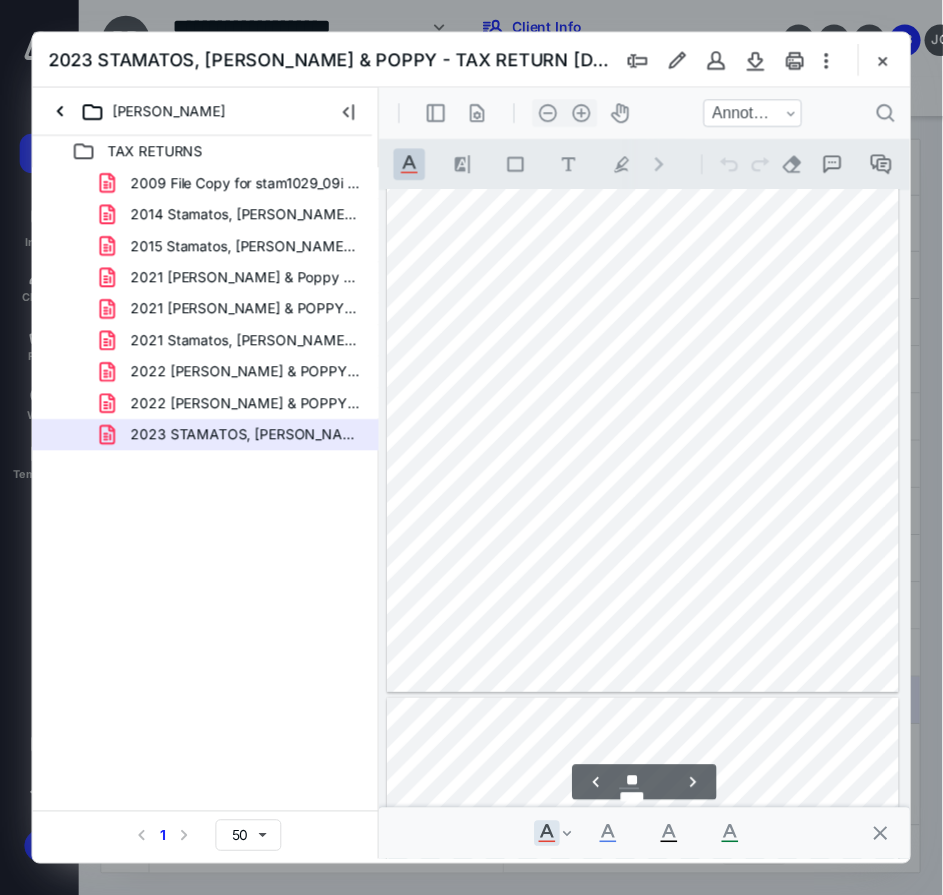 scroll, scrollTop: 46329, scrollLeft: 0, axis: vertical 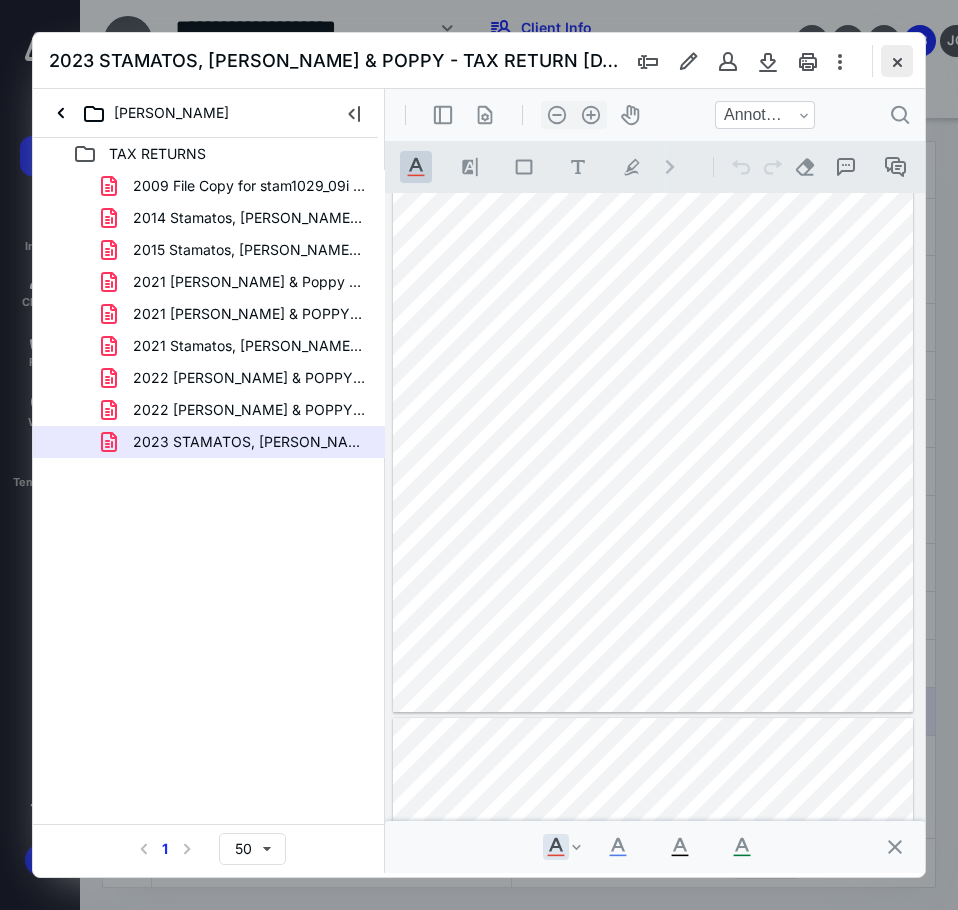 click at bounding box center (897, 61) 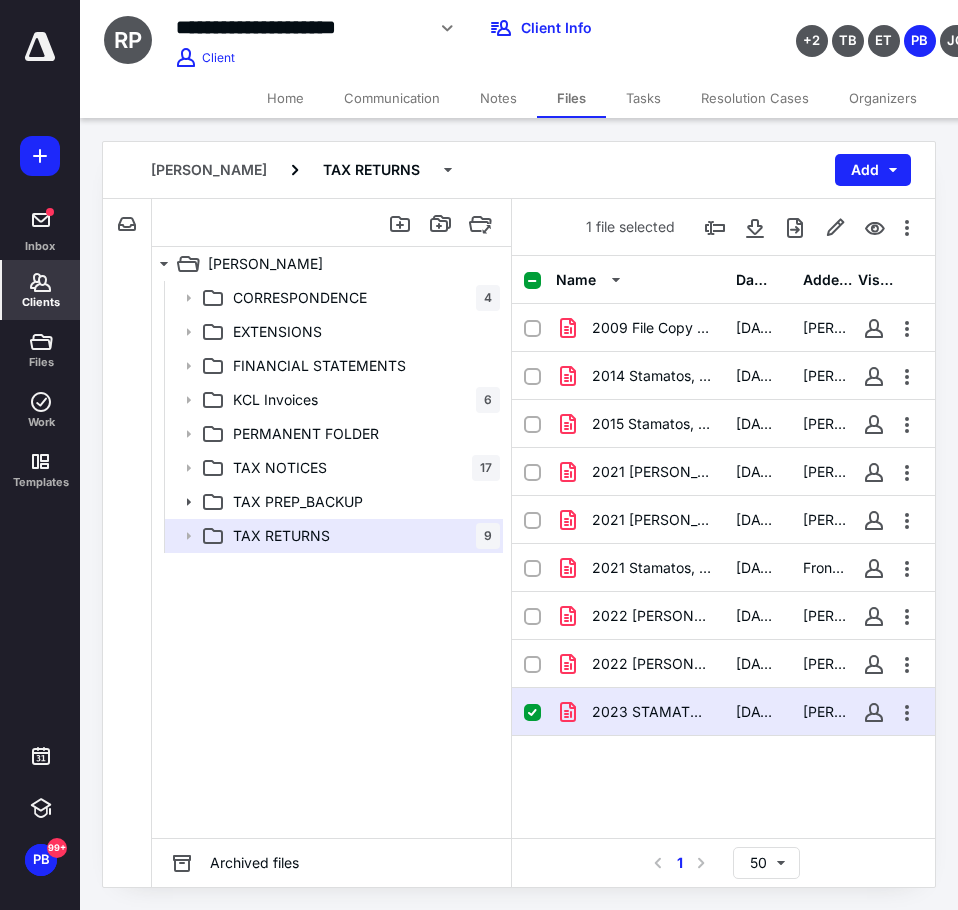click 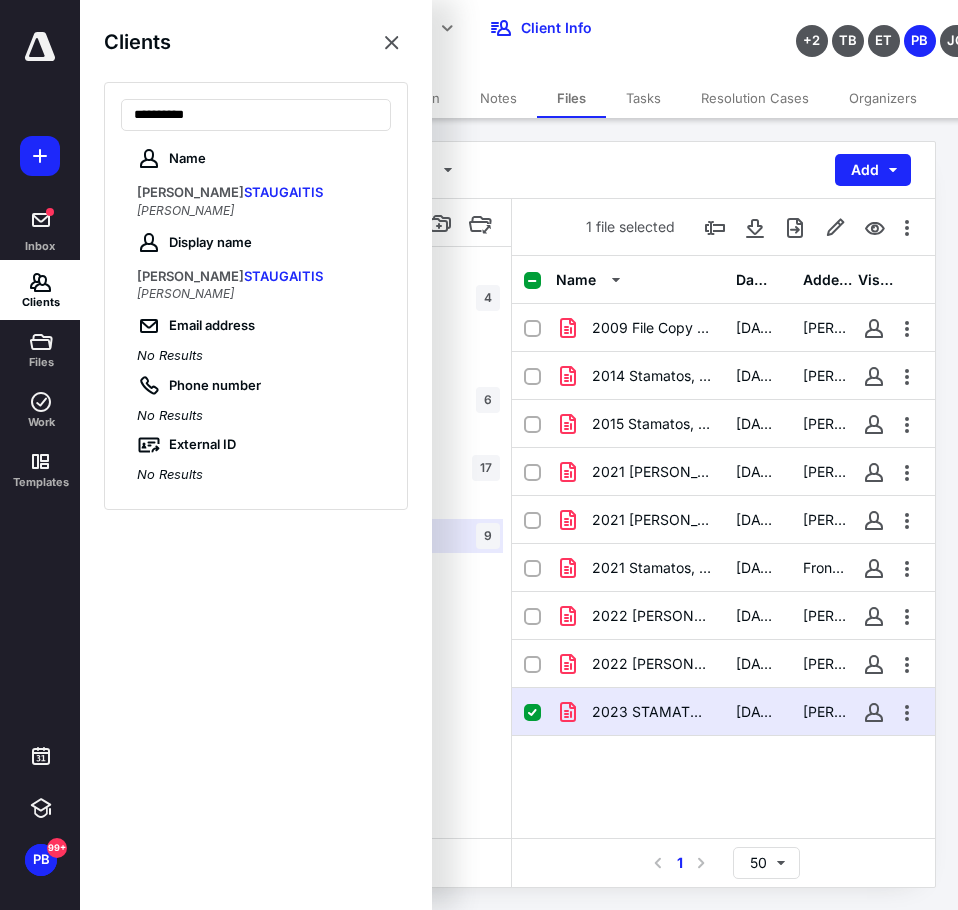 type on "**********" 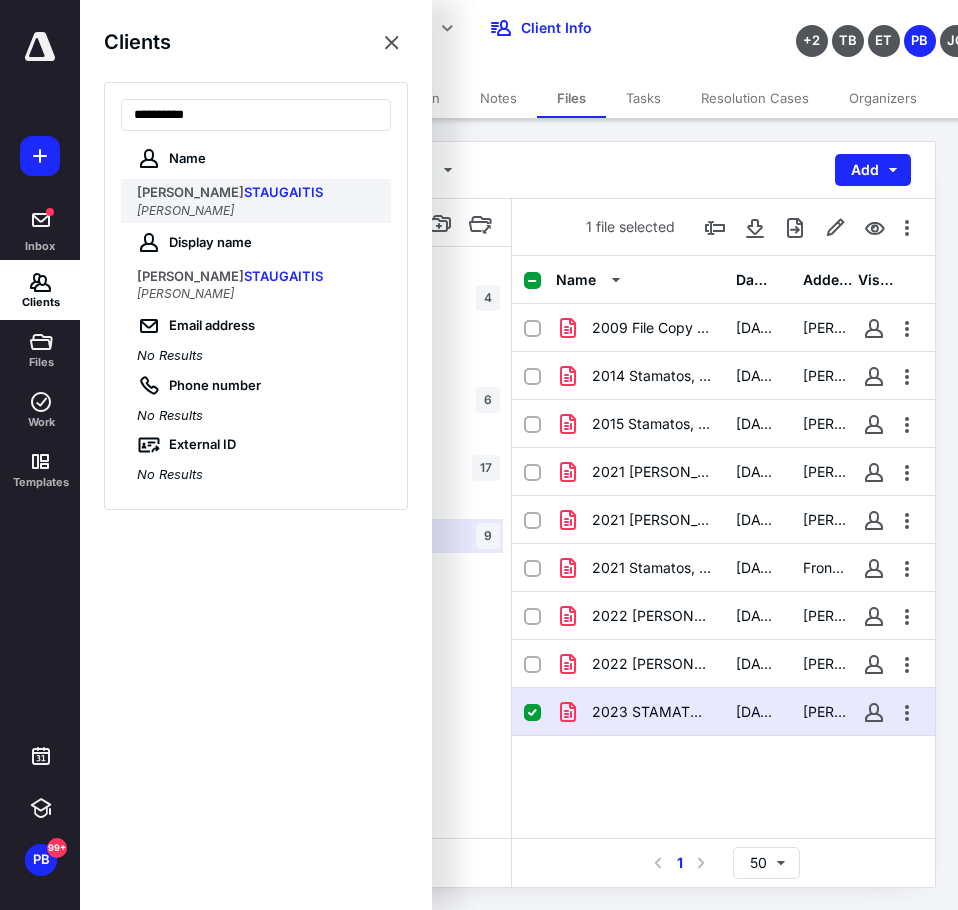 click on "[PERSON_NAME]" at bounding box center [185, 210] 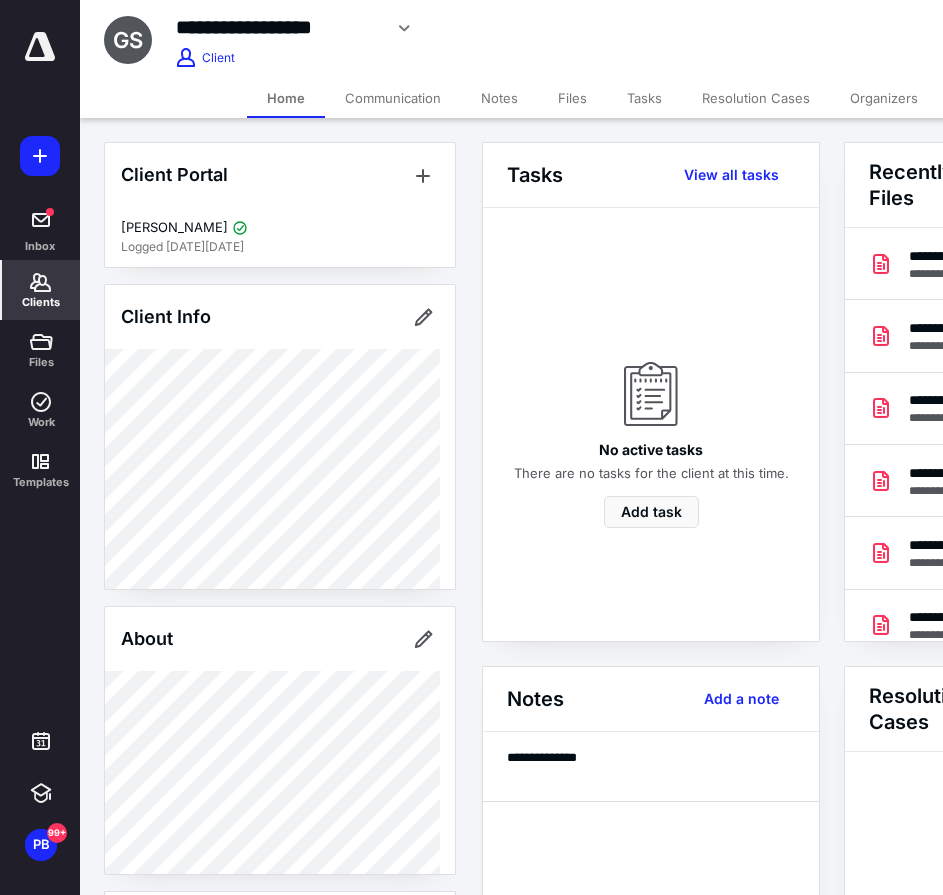 scroll, scrollTop: 0, scrollLeft: 239, axis: horizontal 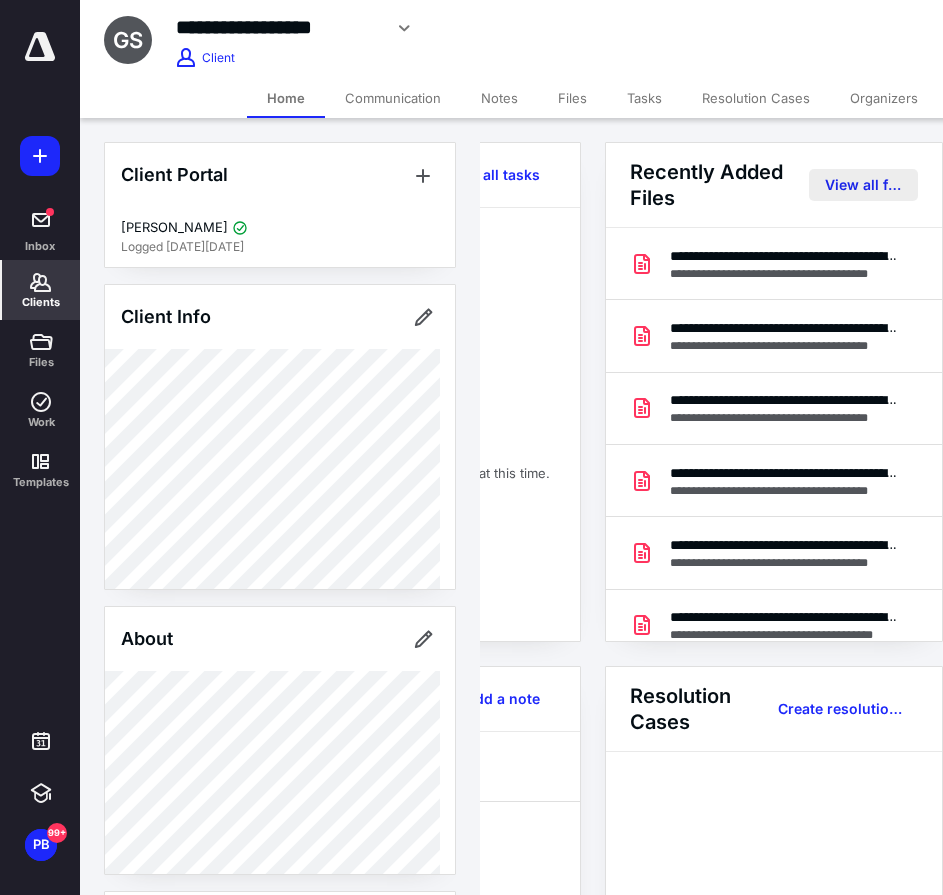 click on "View all files" at bounding box center (863, 185) 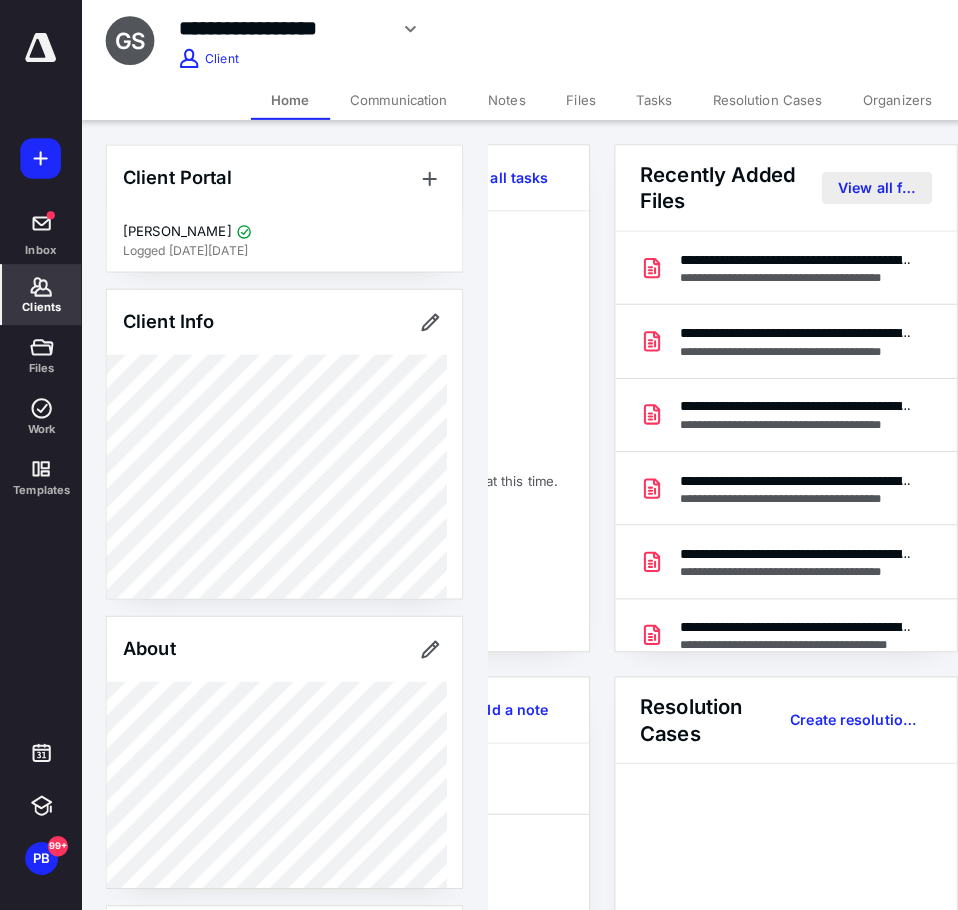 scroll, scrollTop: 0, scrollLeft: 0, axis: both 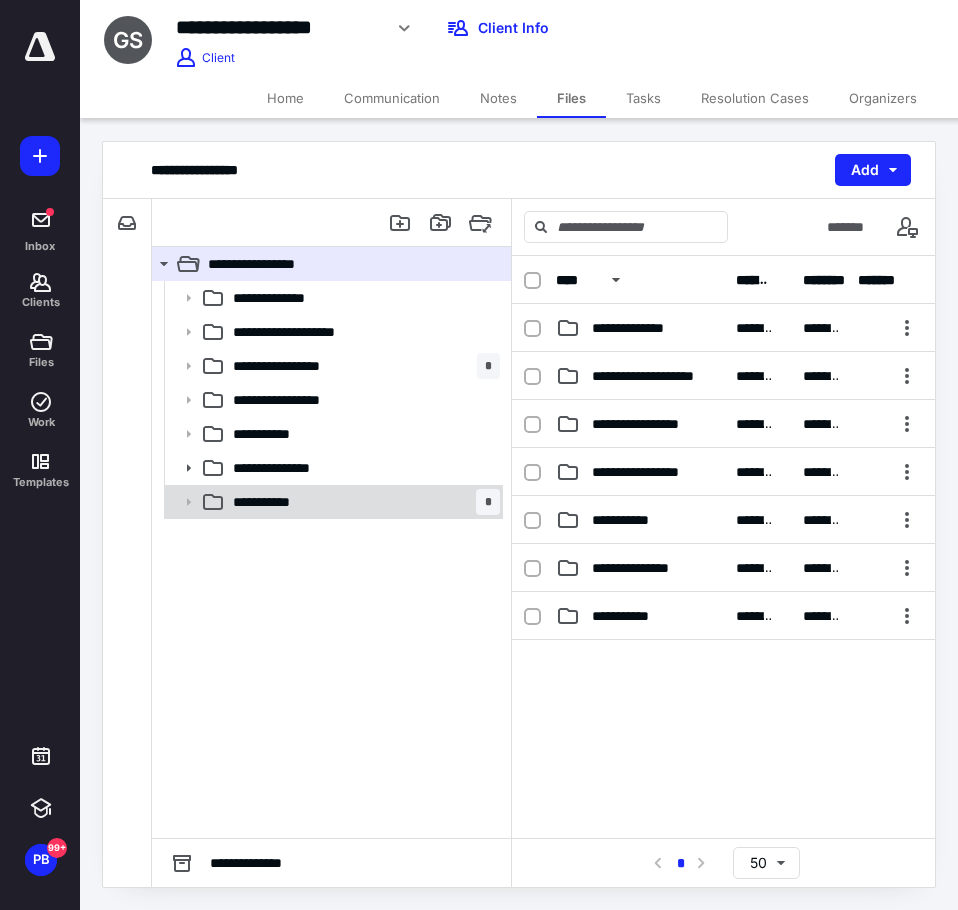 click on "**********" at bounding box center [281, 502] 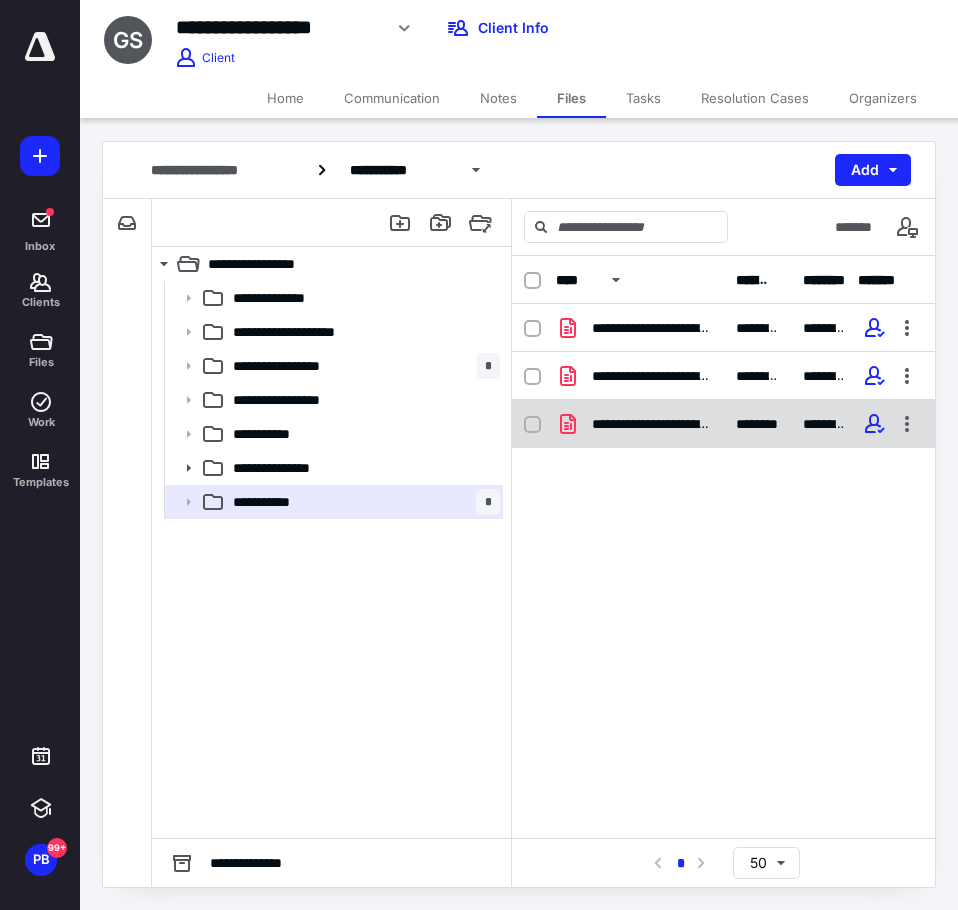 click on "**********" at bounding box center [640, 424] 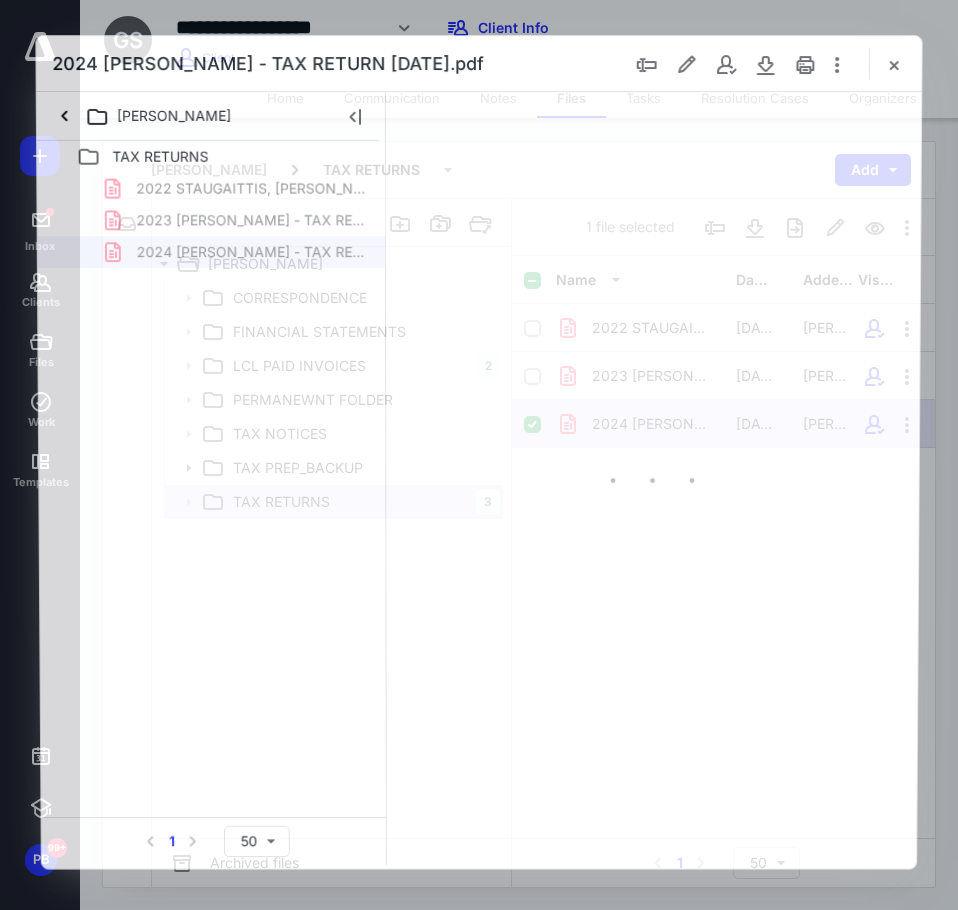 scroll, scrollTop: 0, scrollLeft: 0, axis: both 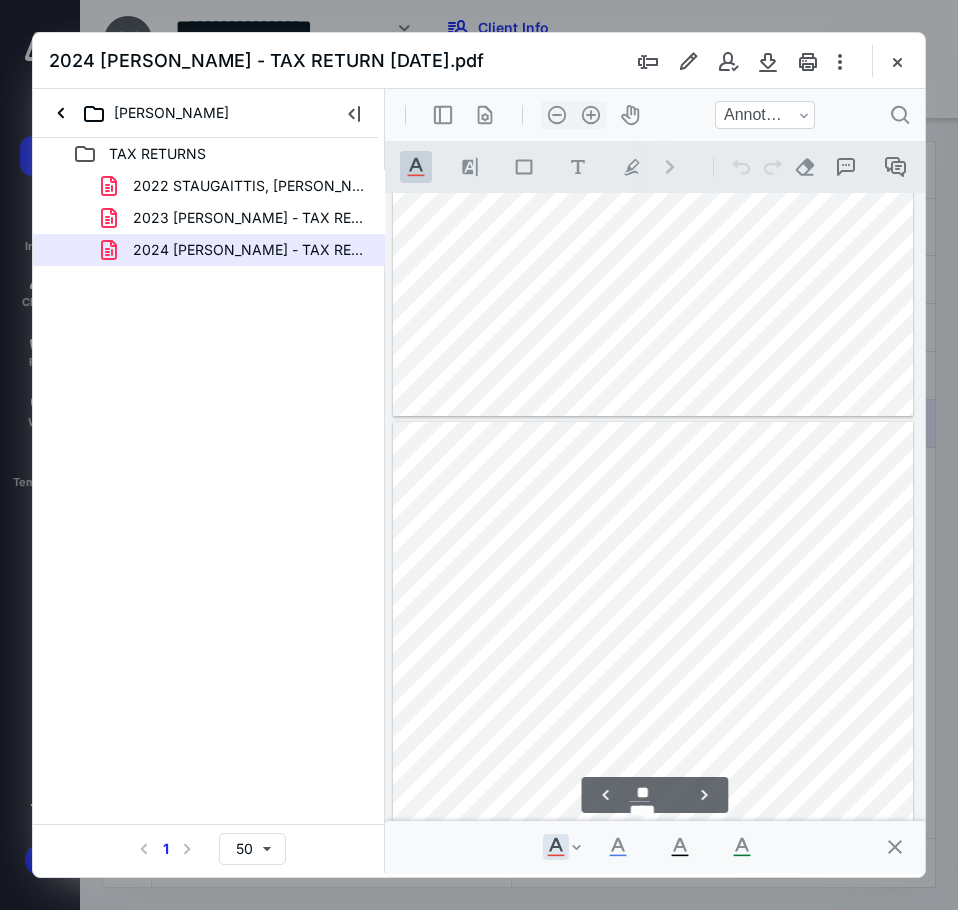 type on "**" 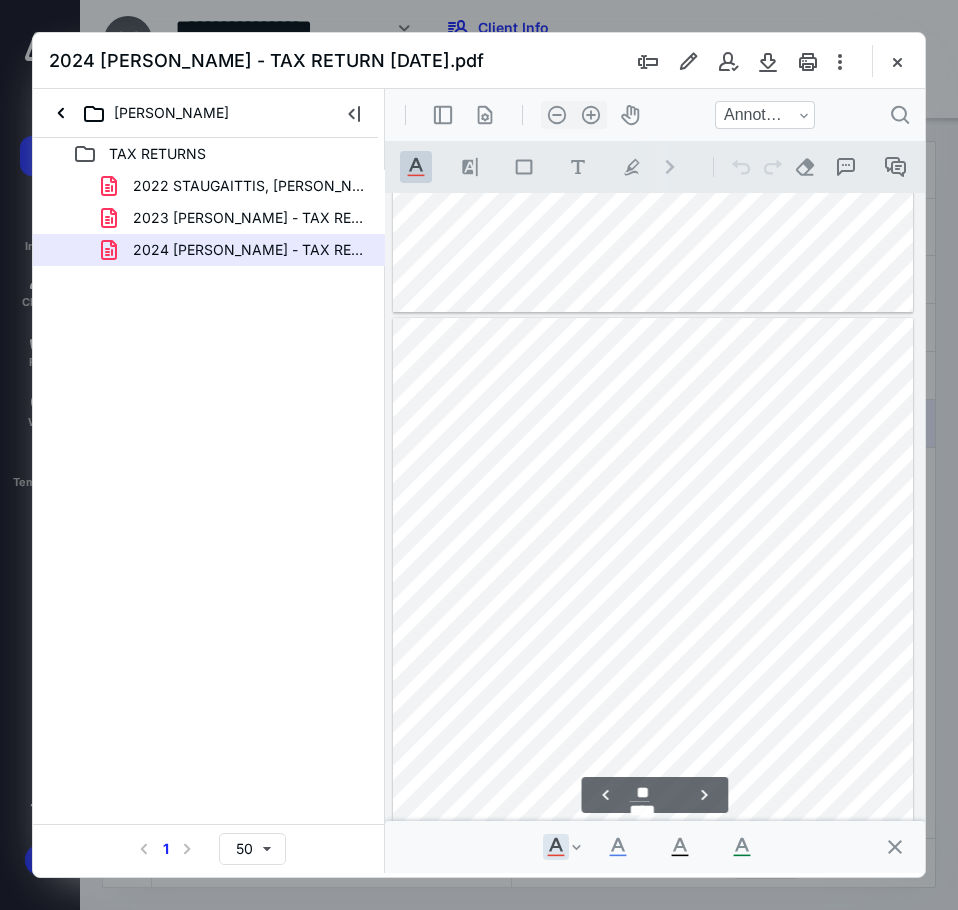 scroll, scrollTop: 20007, scrollLeft: 0, axis: vertical 